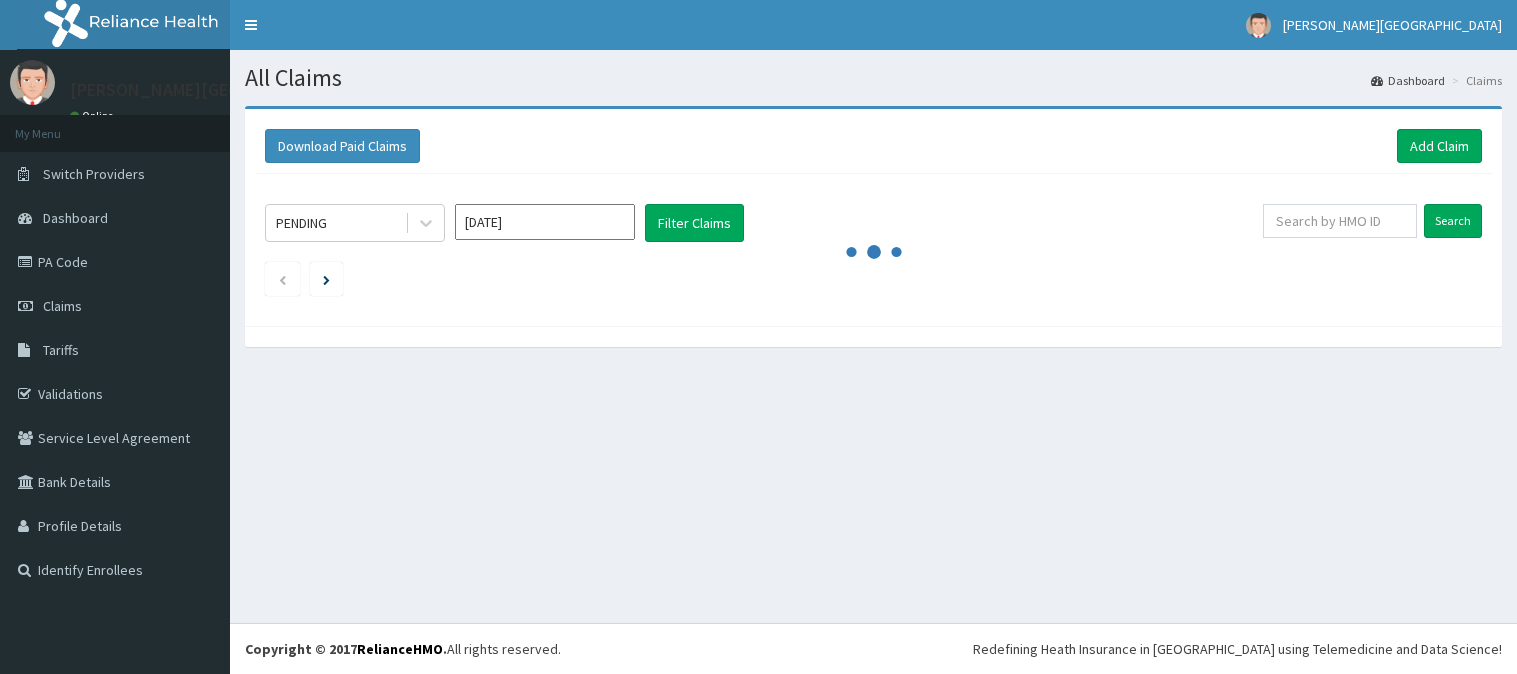 scroll, scrollTop: 0, scrollLeft: 0, axis: both 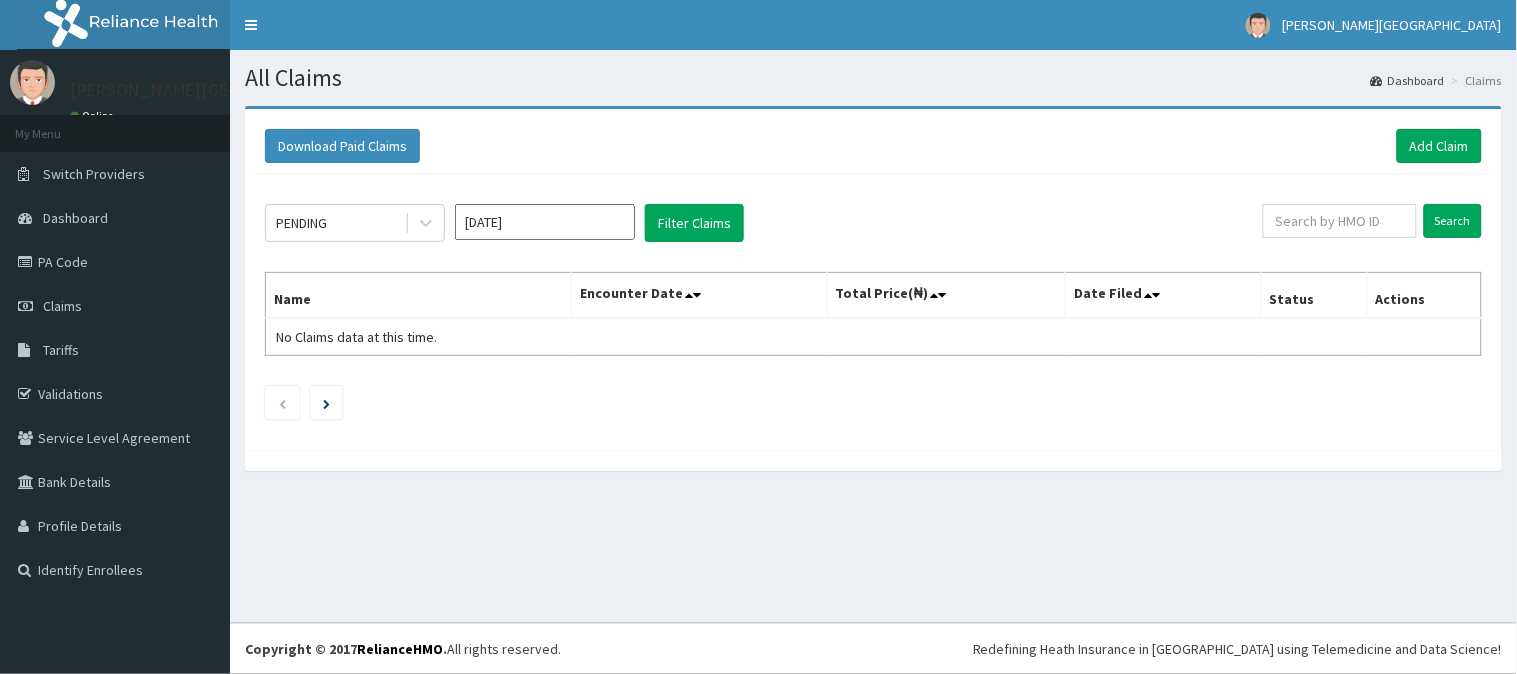 click on "Jul 2025" at bounding box center [545, 222] 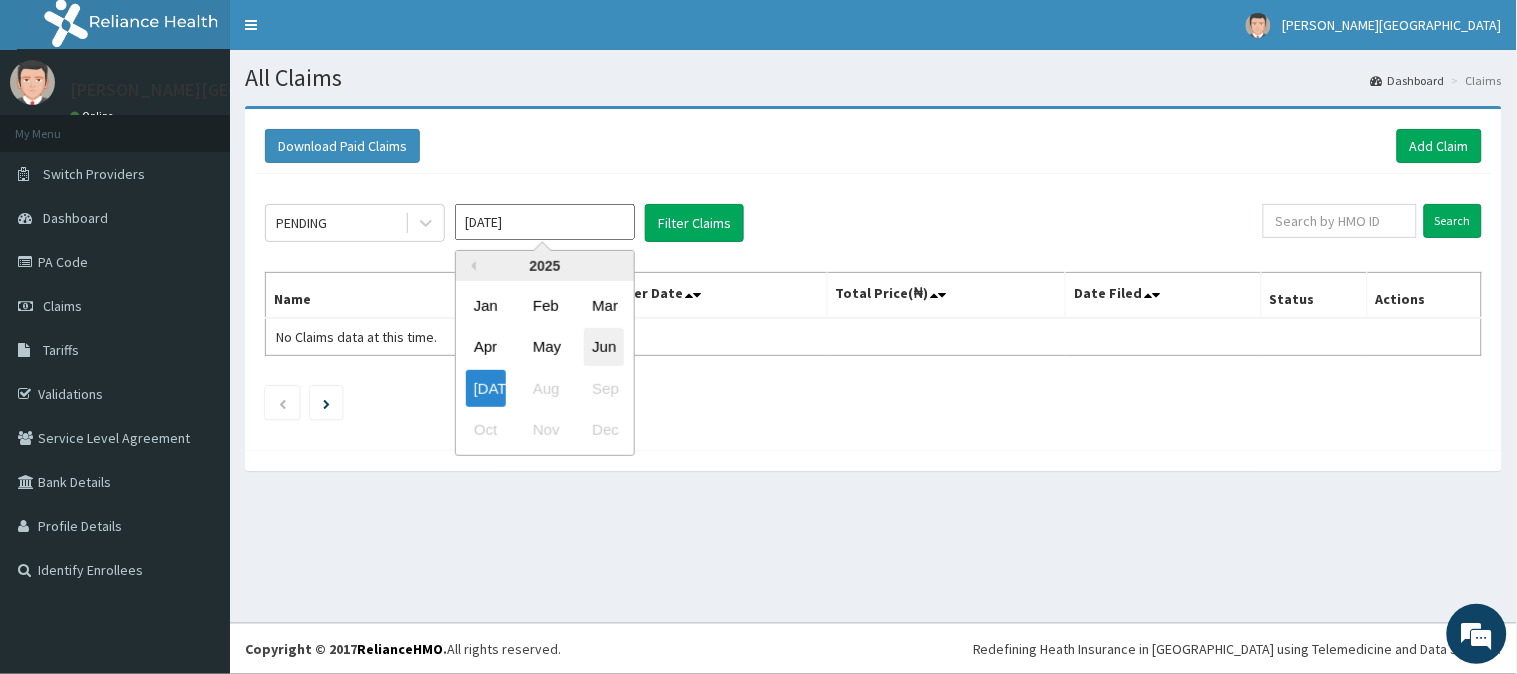 click on "Jun" at bounding box center [604, 347] 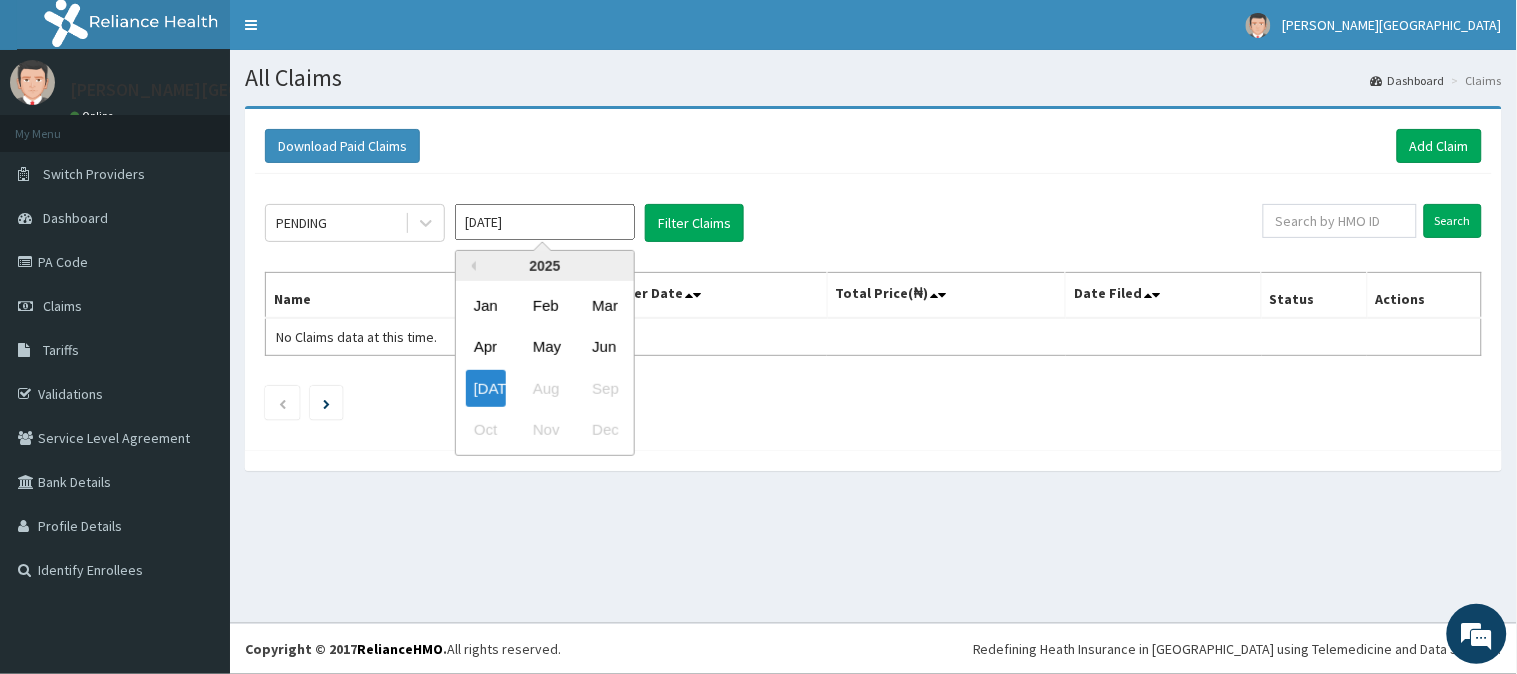 type on "Jun 2025" 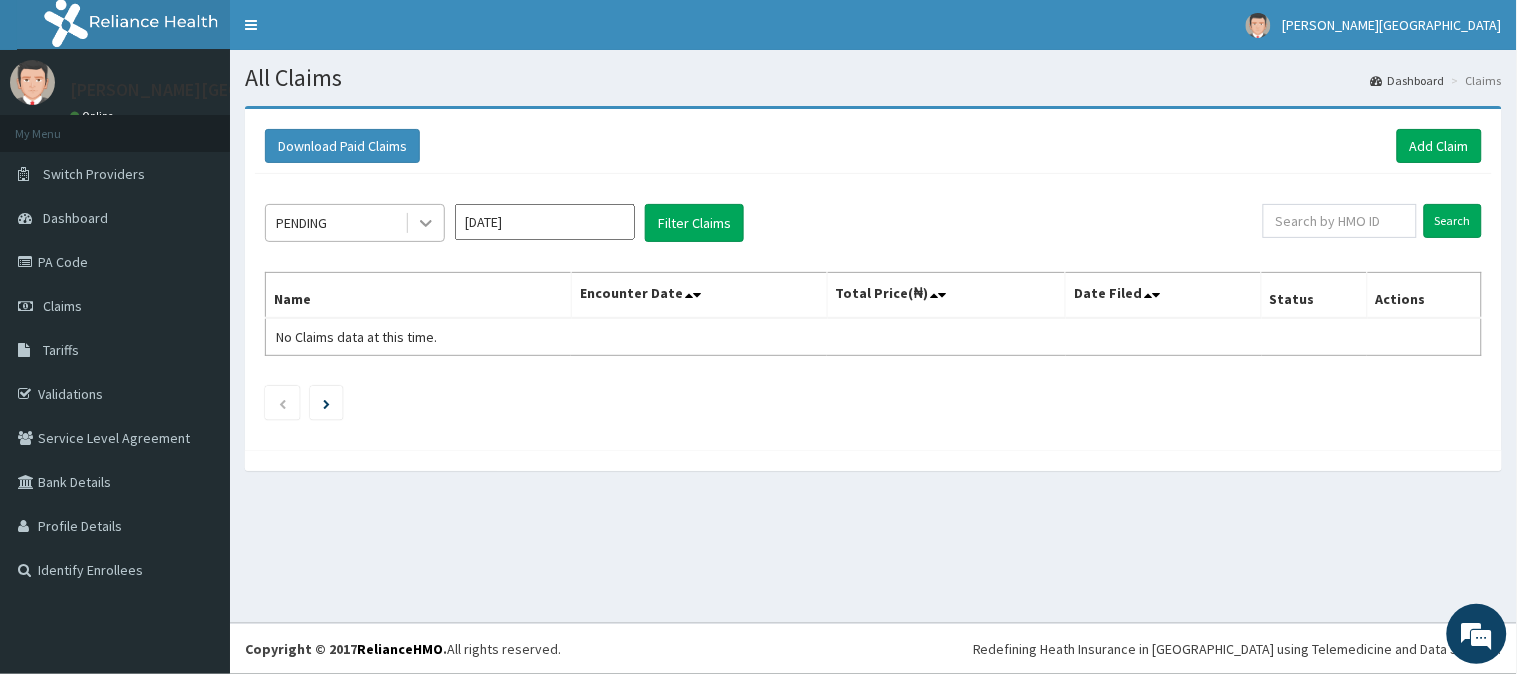 click 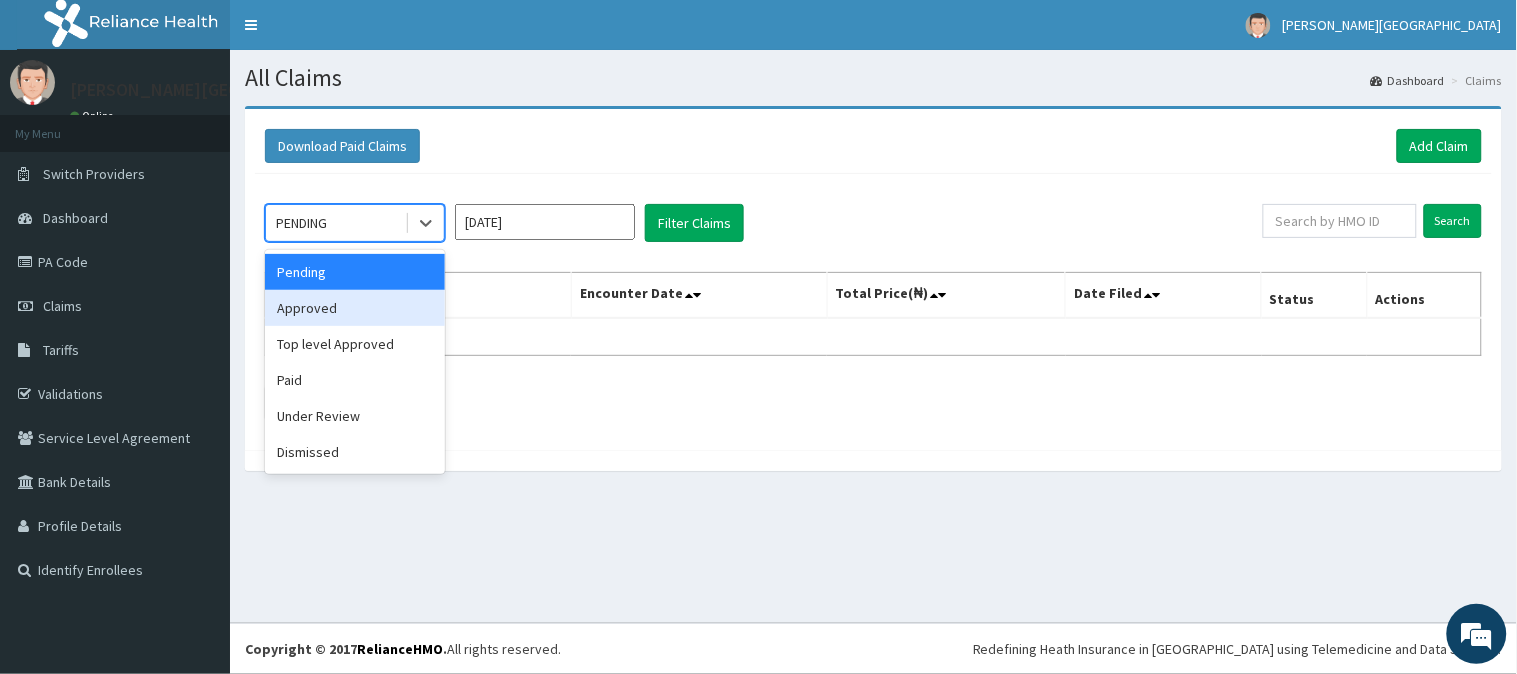 scroll, scrollTop: 0, scrollLeft: 0, axis: both 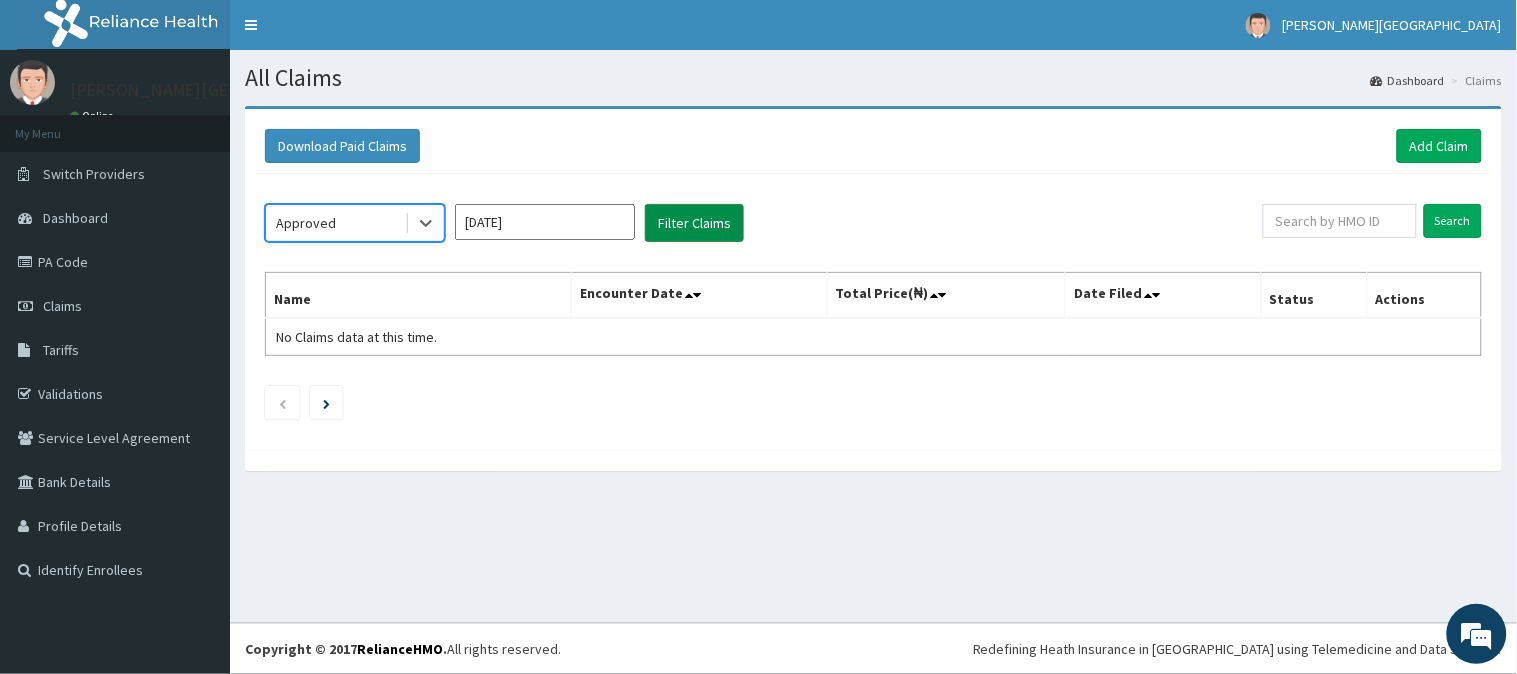 click on "Filter Claims" at bounding box center [694, 223] 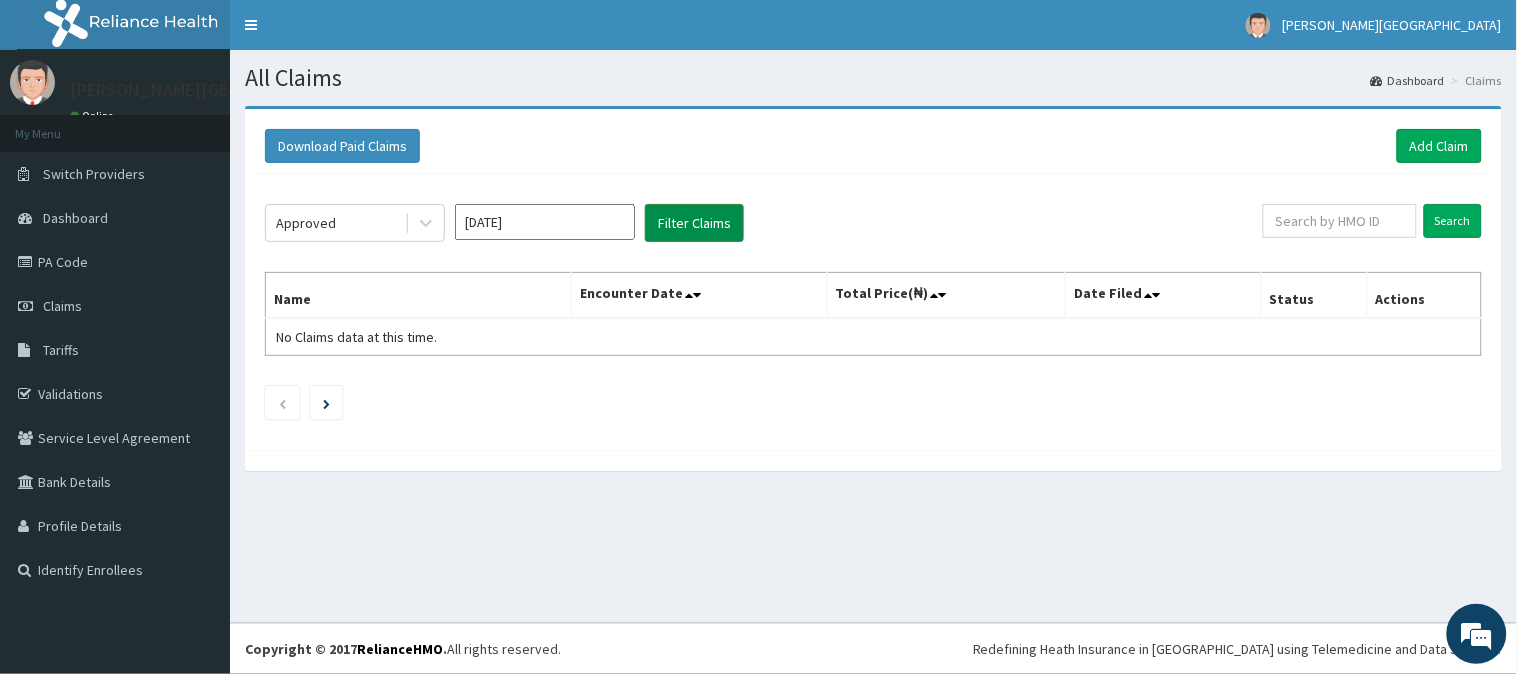 click on "Filter Claims" at bounding box center (694, 223) 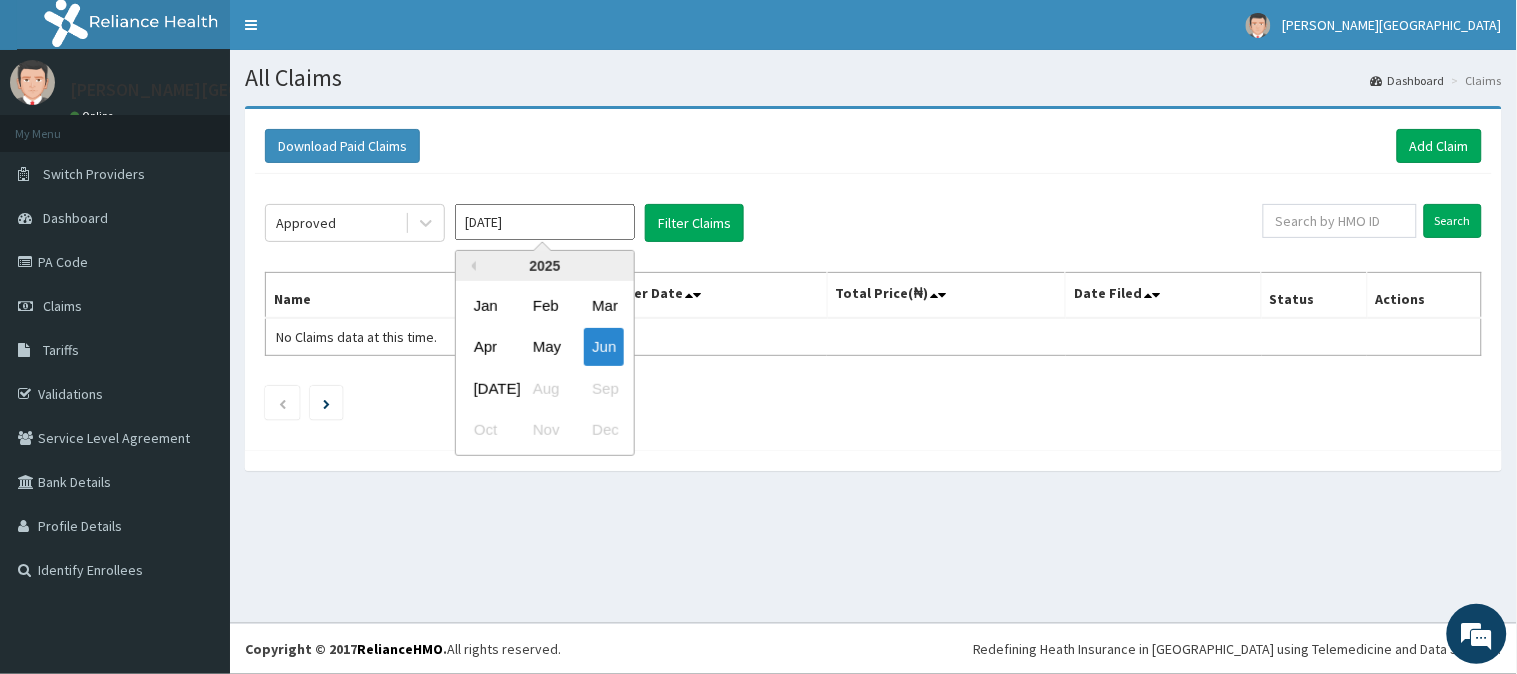click on "Jun 2025" at bounding box center [545, 222] 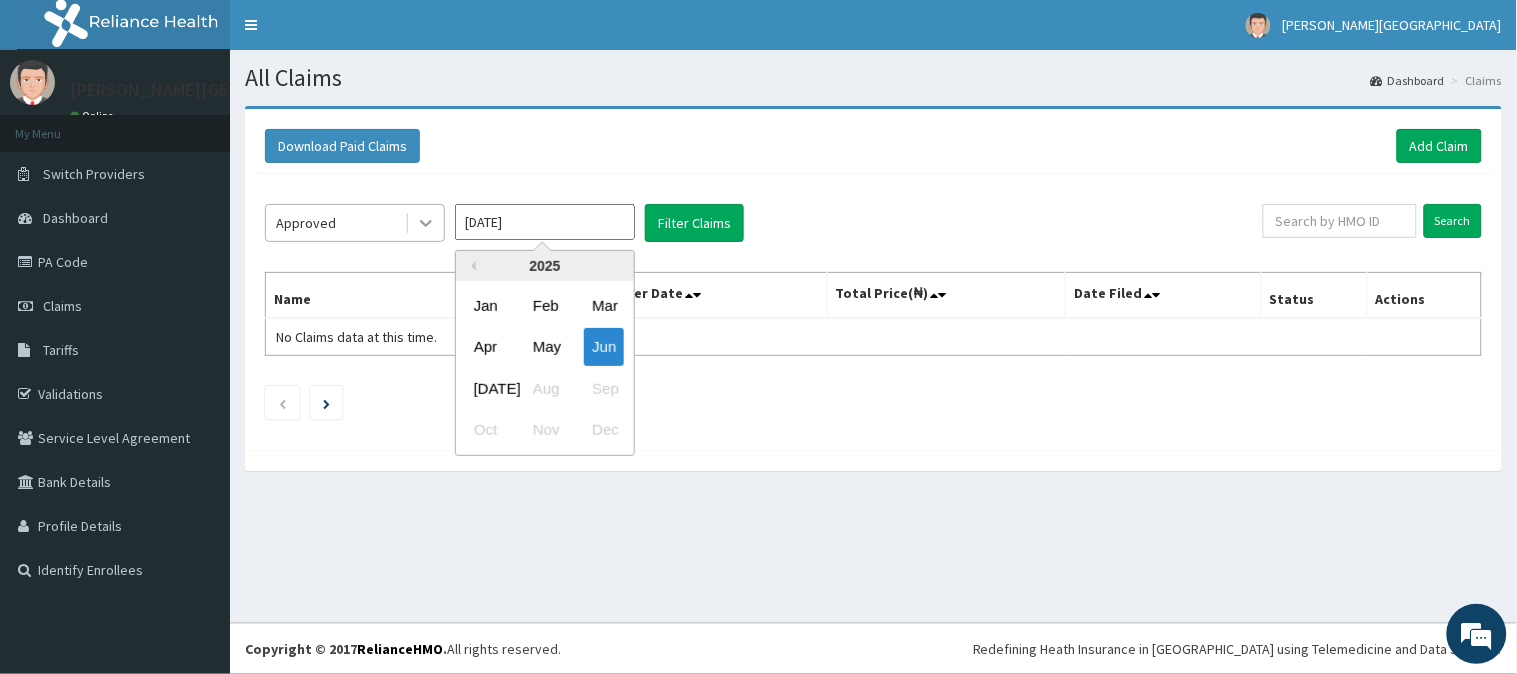 click 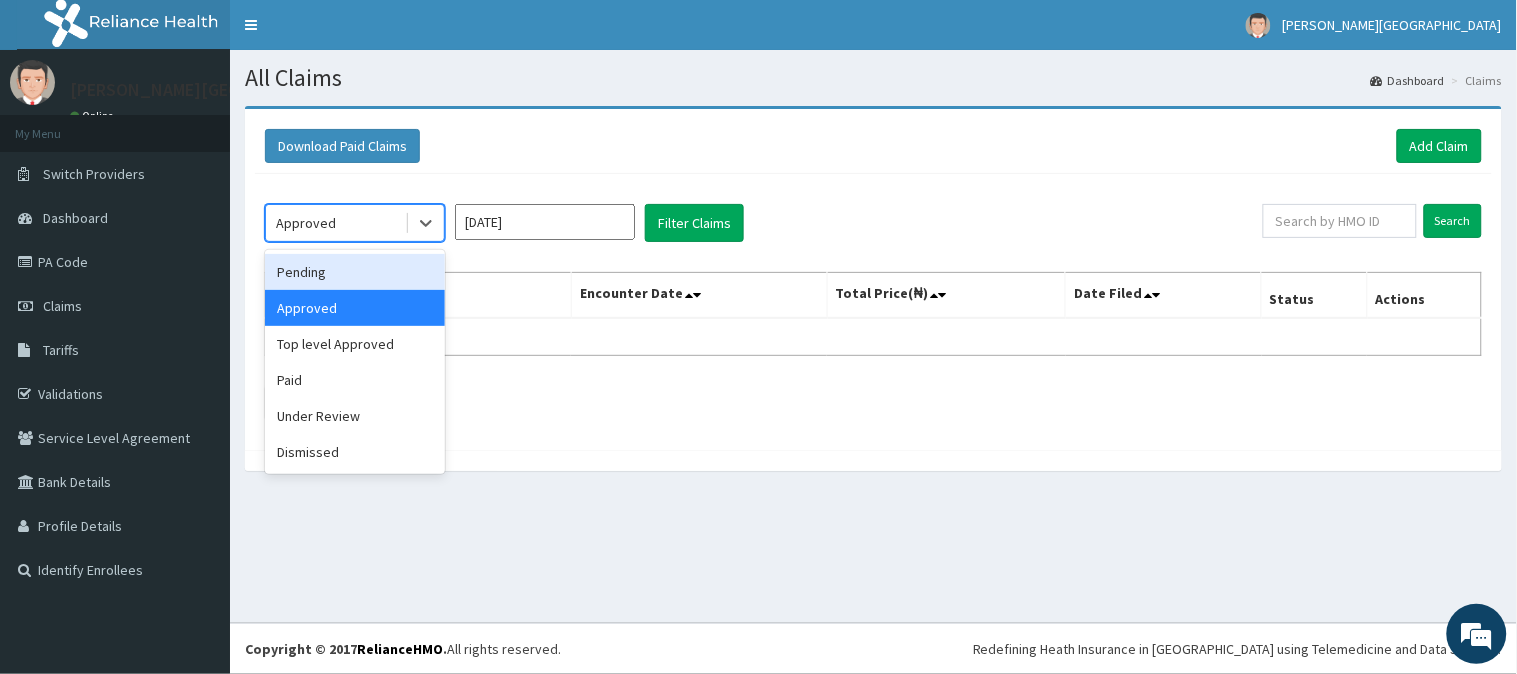 click on "Pending" at bounding box center [355, 272] 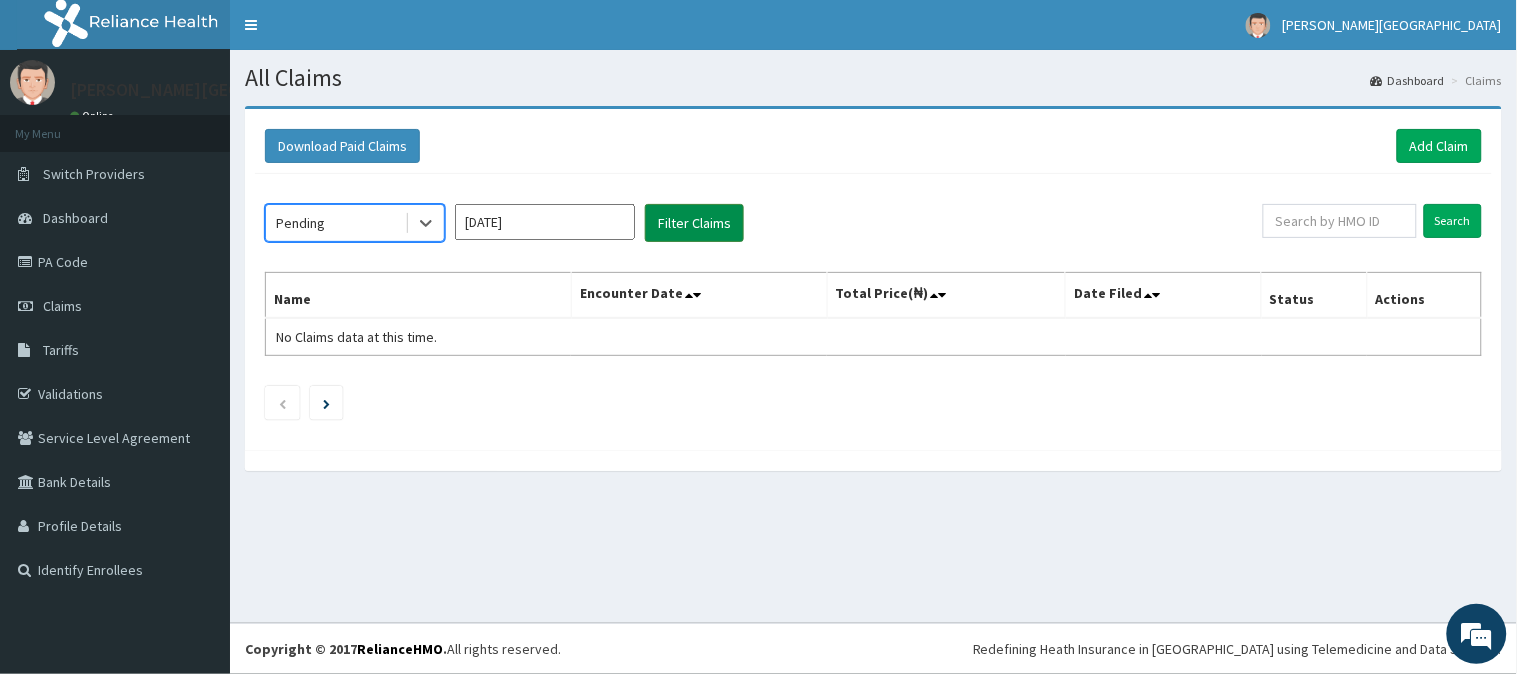 click on "Filter Claims" at bounding box center (694, 223) 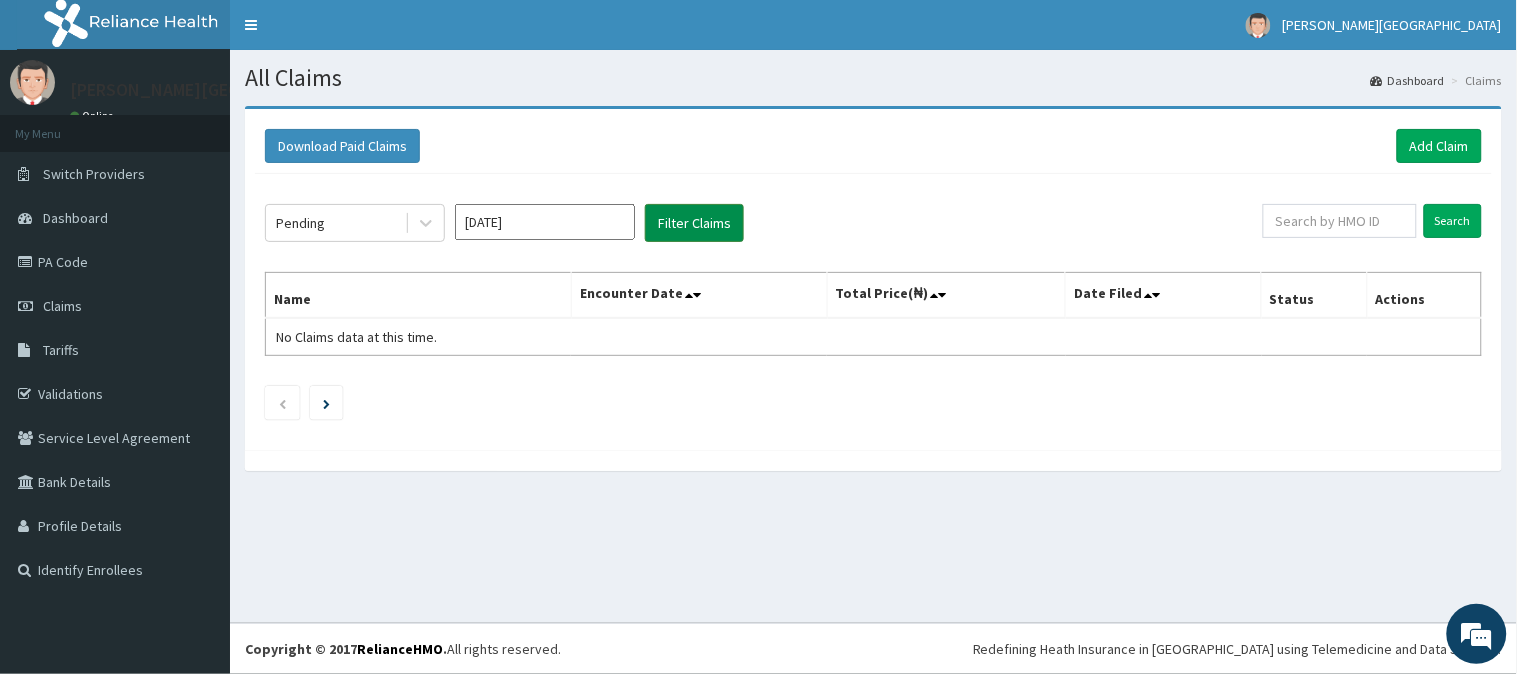 click on "Filter Claims" at bounding box center (694, 223) 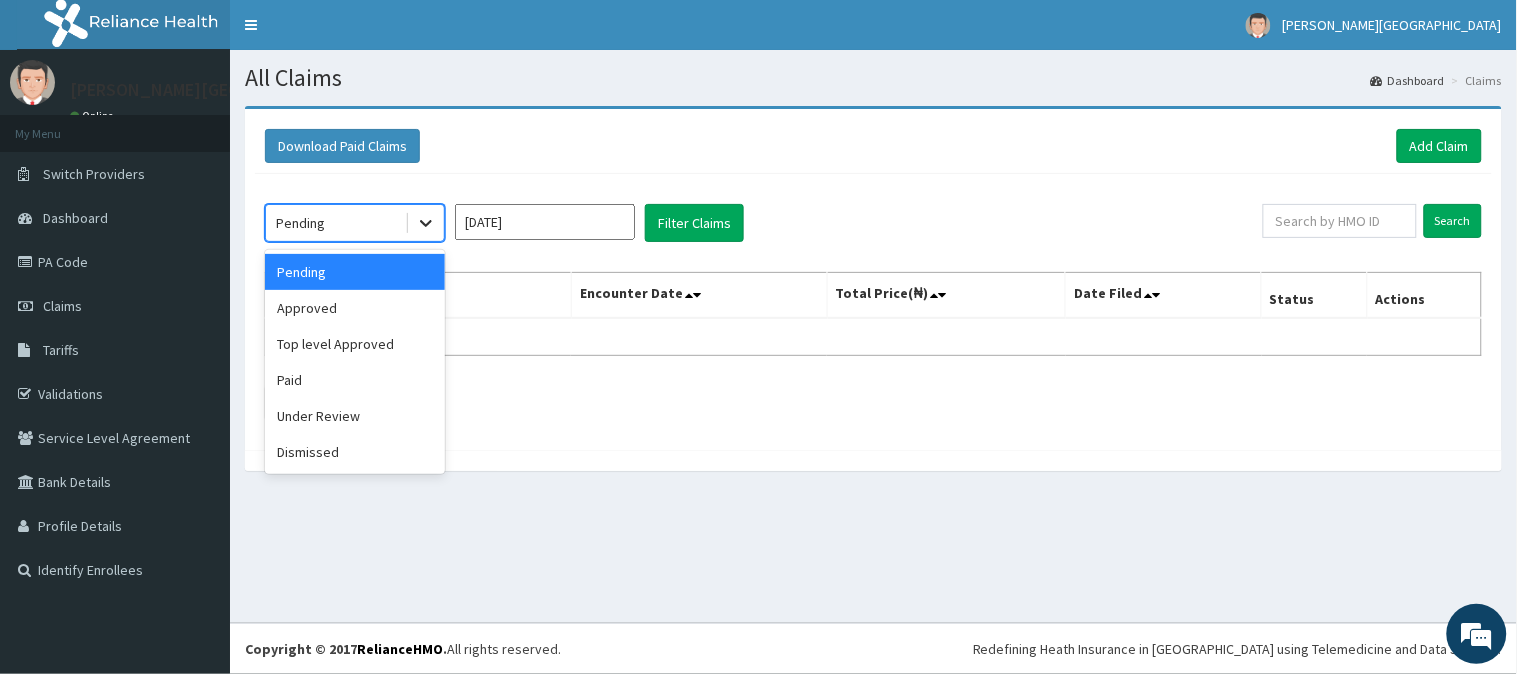 click 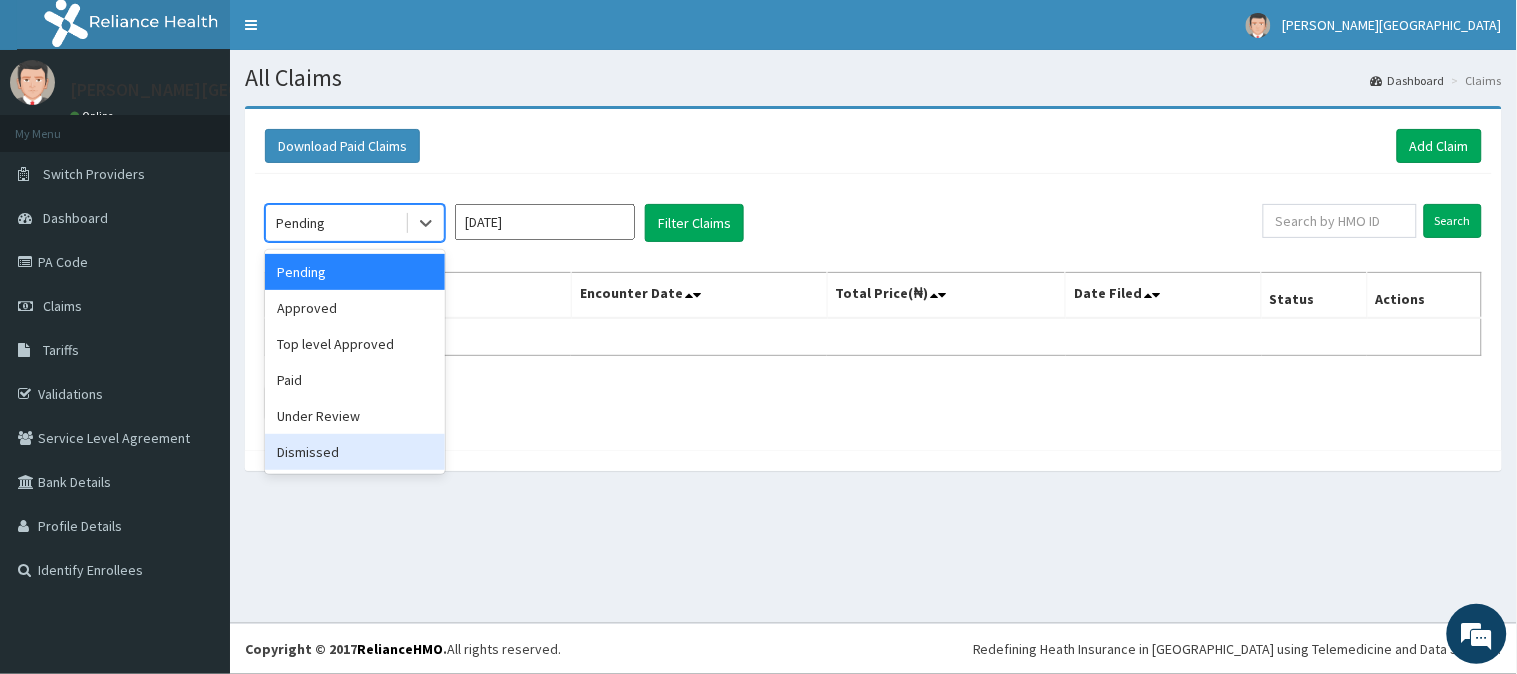 drag, startPoint x: 320, startPoint y: 447, endPoint x: 331, endPoint y: 435, distance: 16.27882 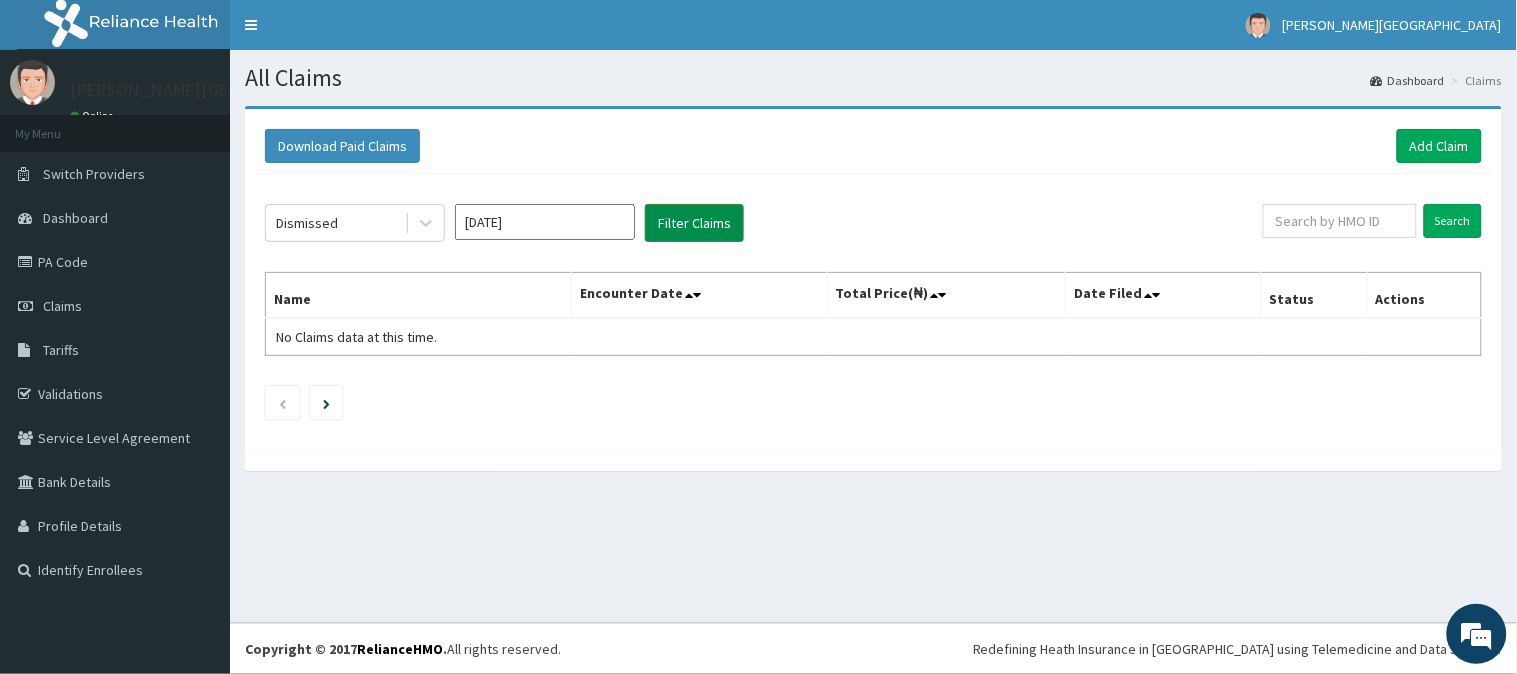 click on "Filter Claims" at bounding box center [694, 223] 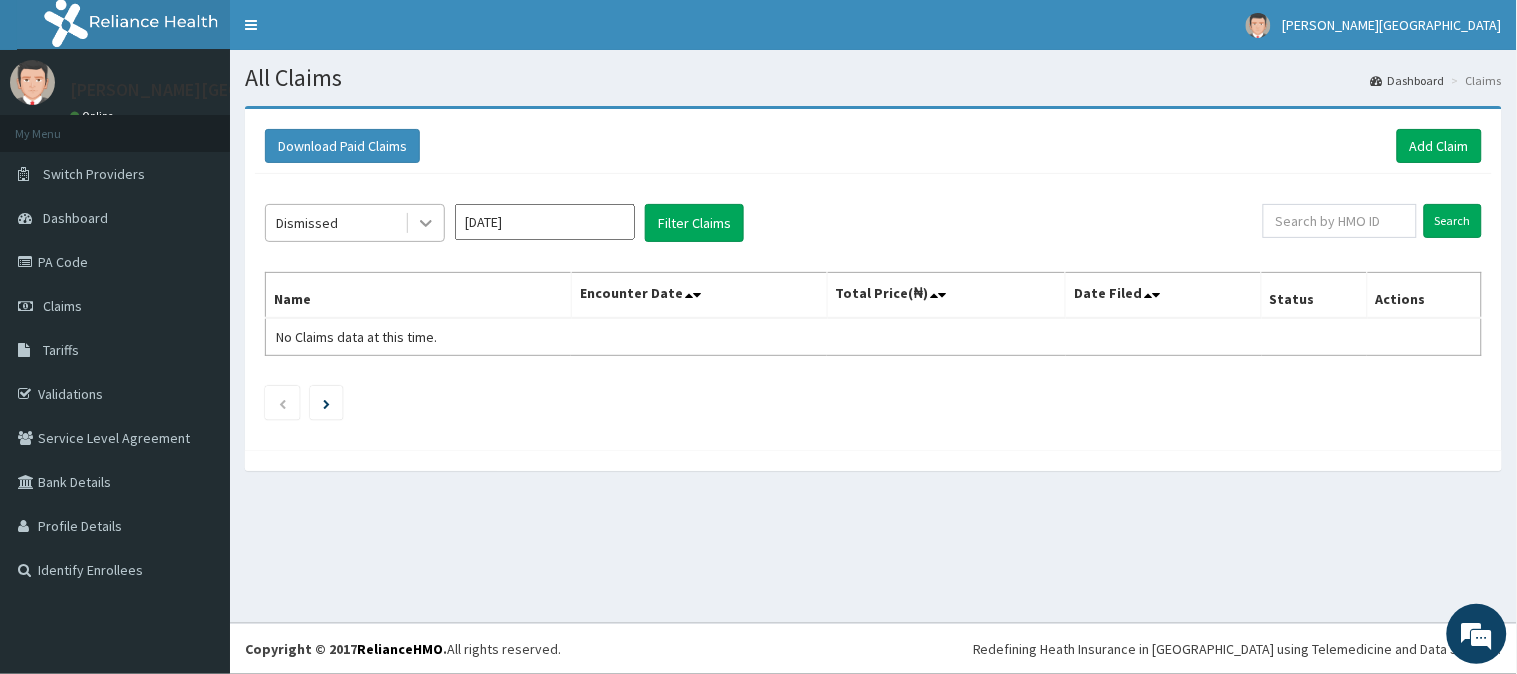 click 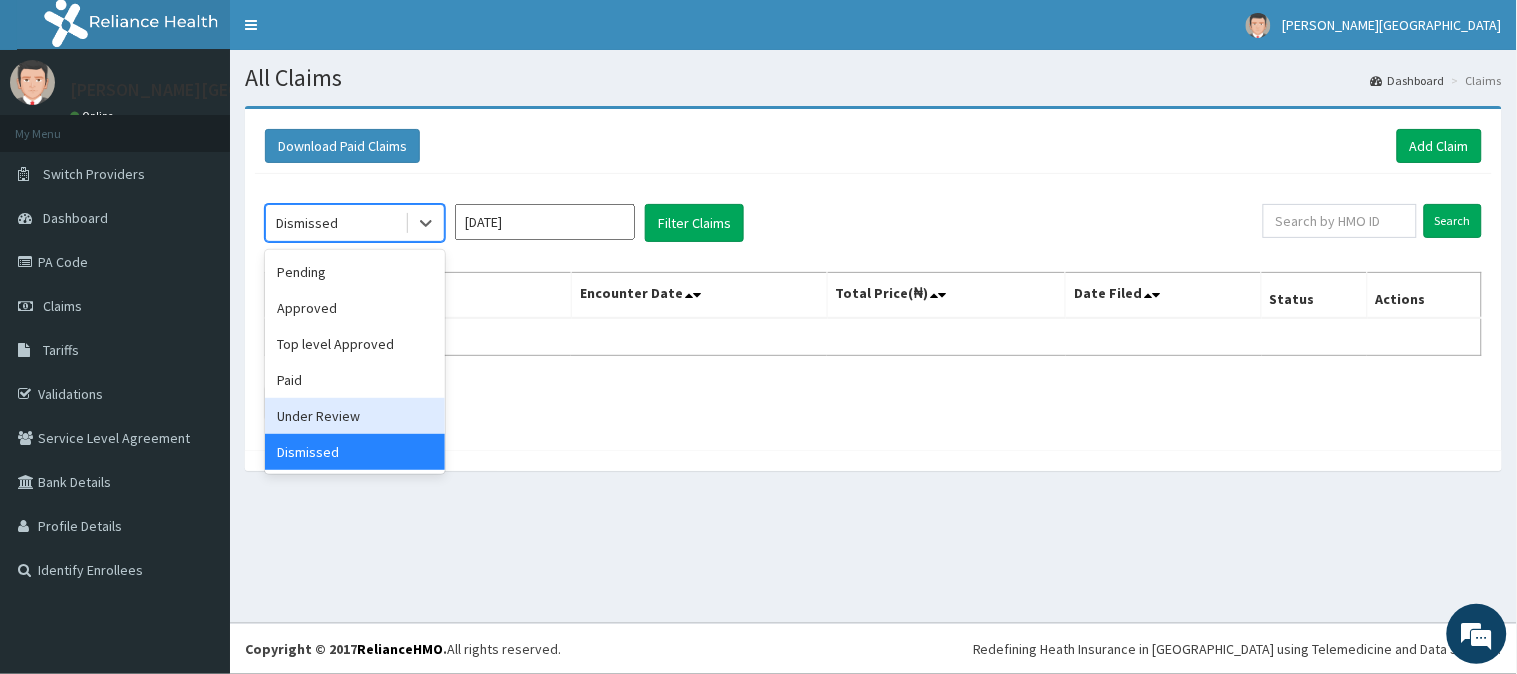 click on "Under Review" at bounding box center [355, 416] 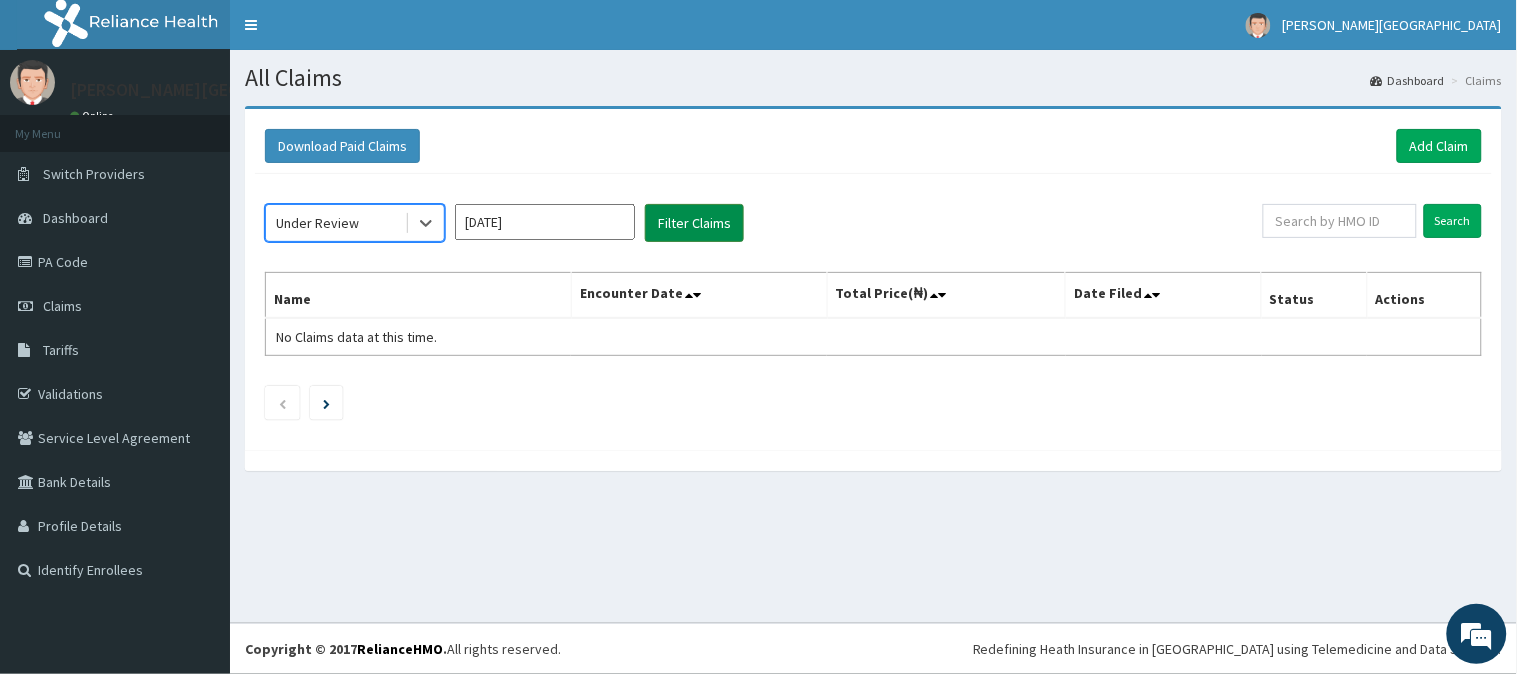 click on "Filter Claims" at bounding box center (694, 223) 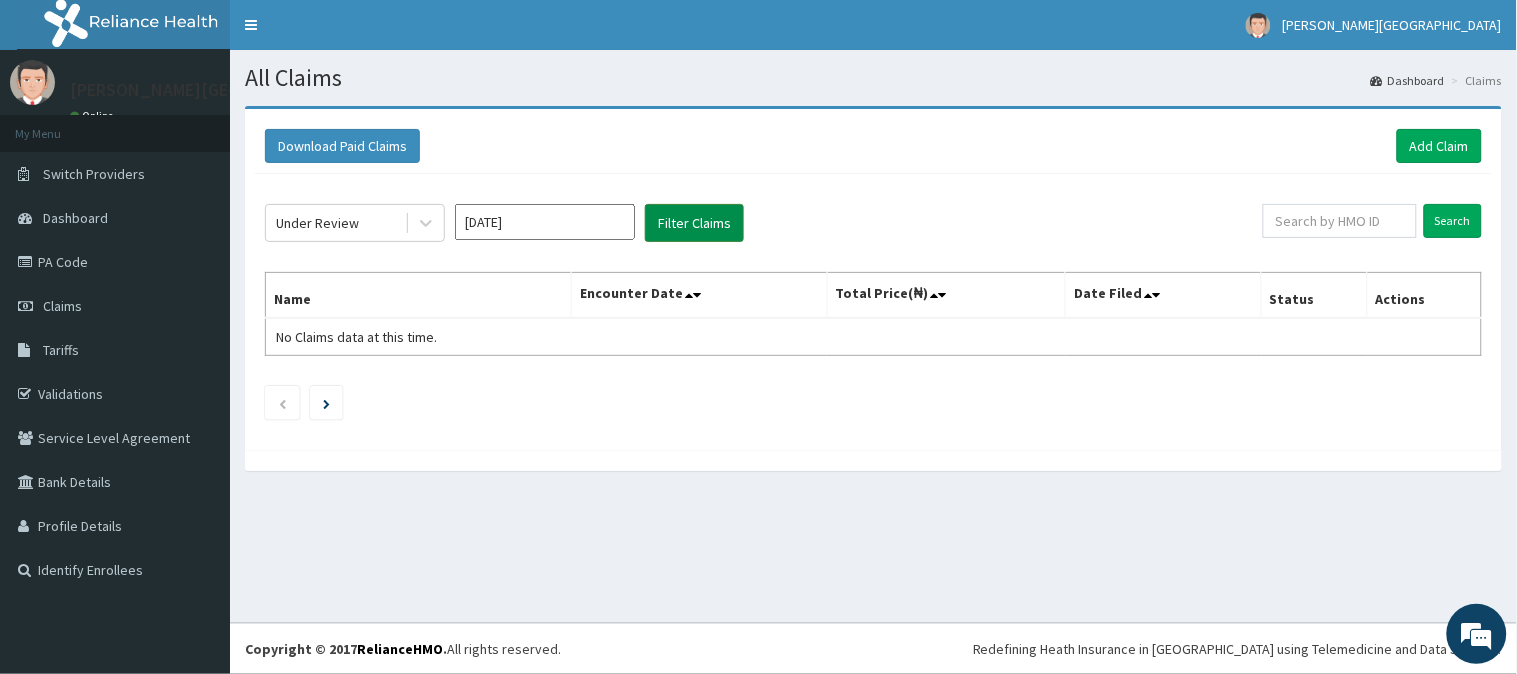 click on "Filter Claims" at bounding box center [694, 223] 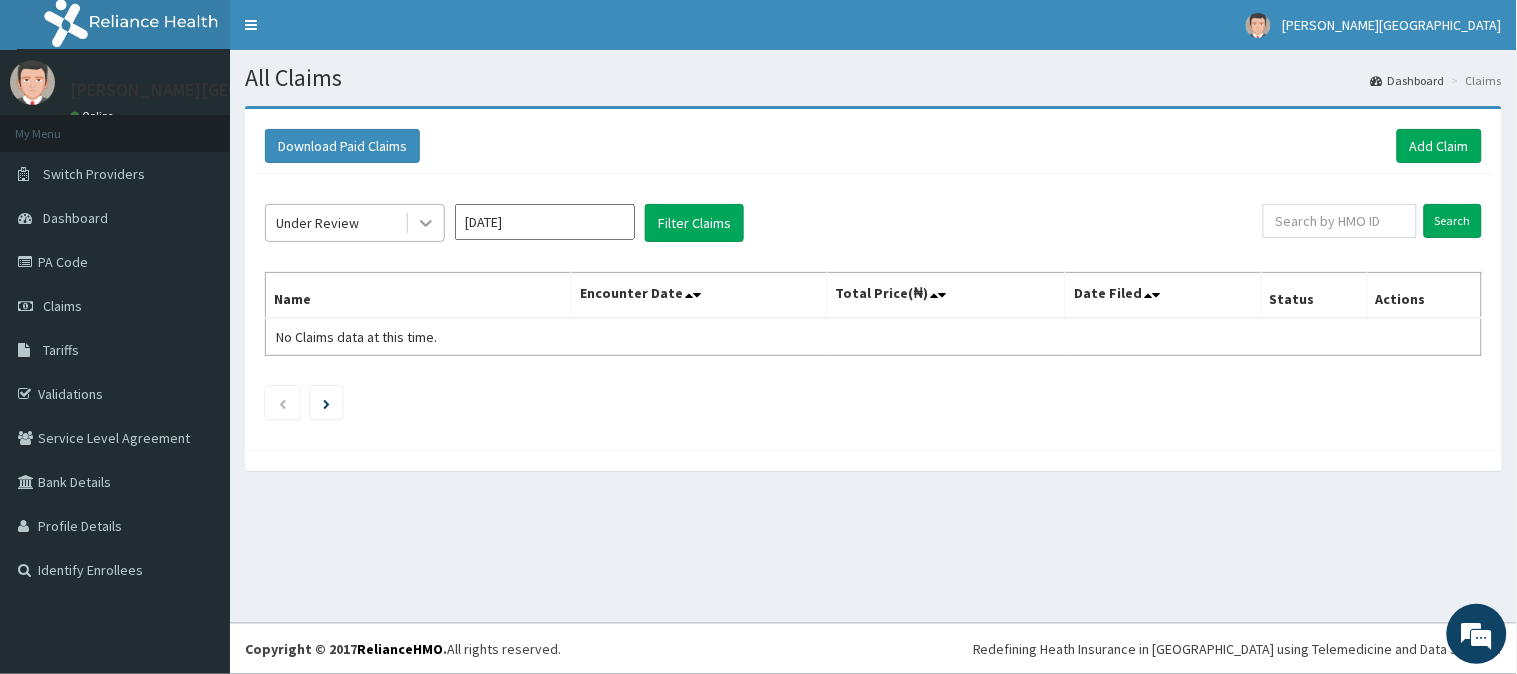 click 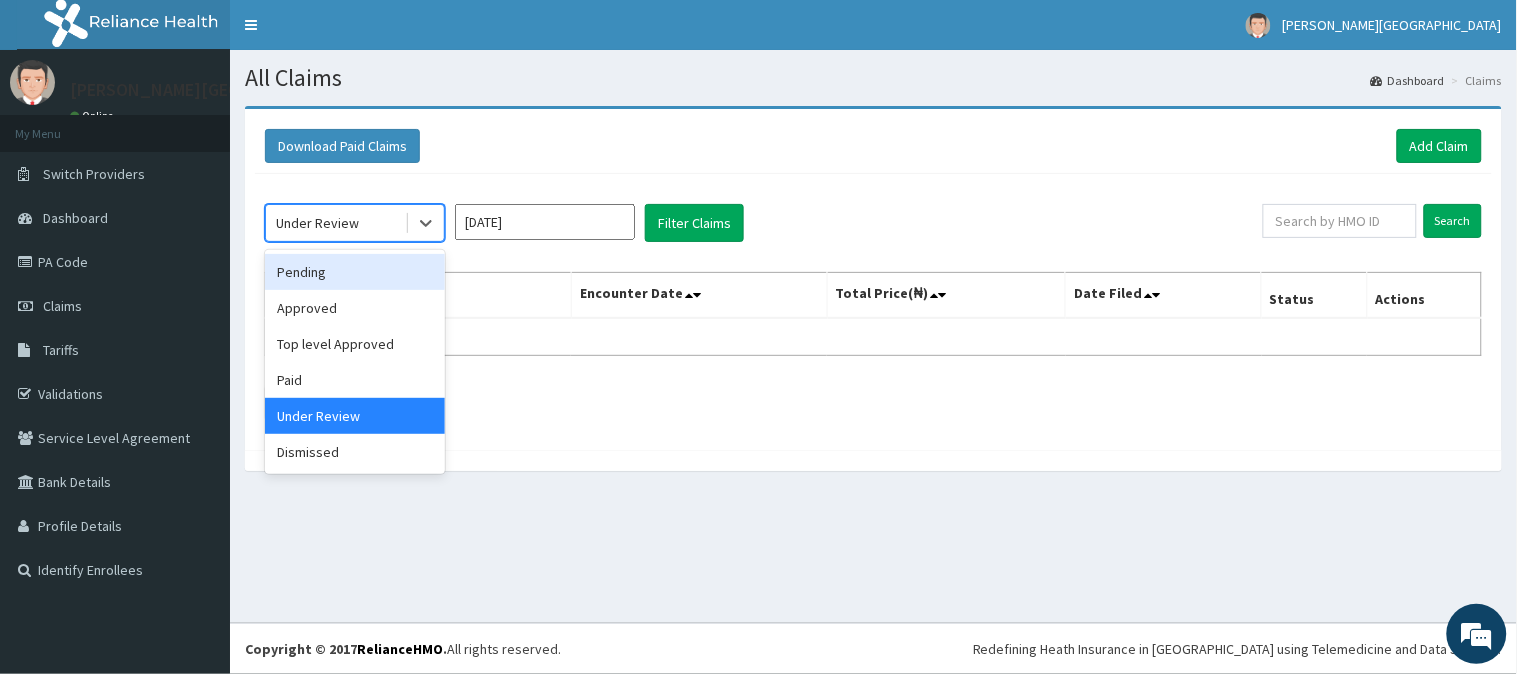 click on "Pending" at bounding box center (355, 272) 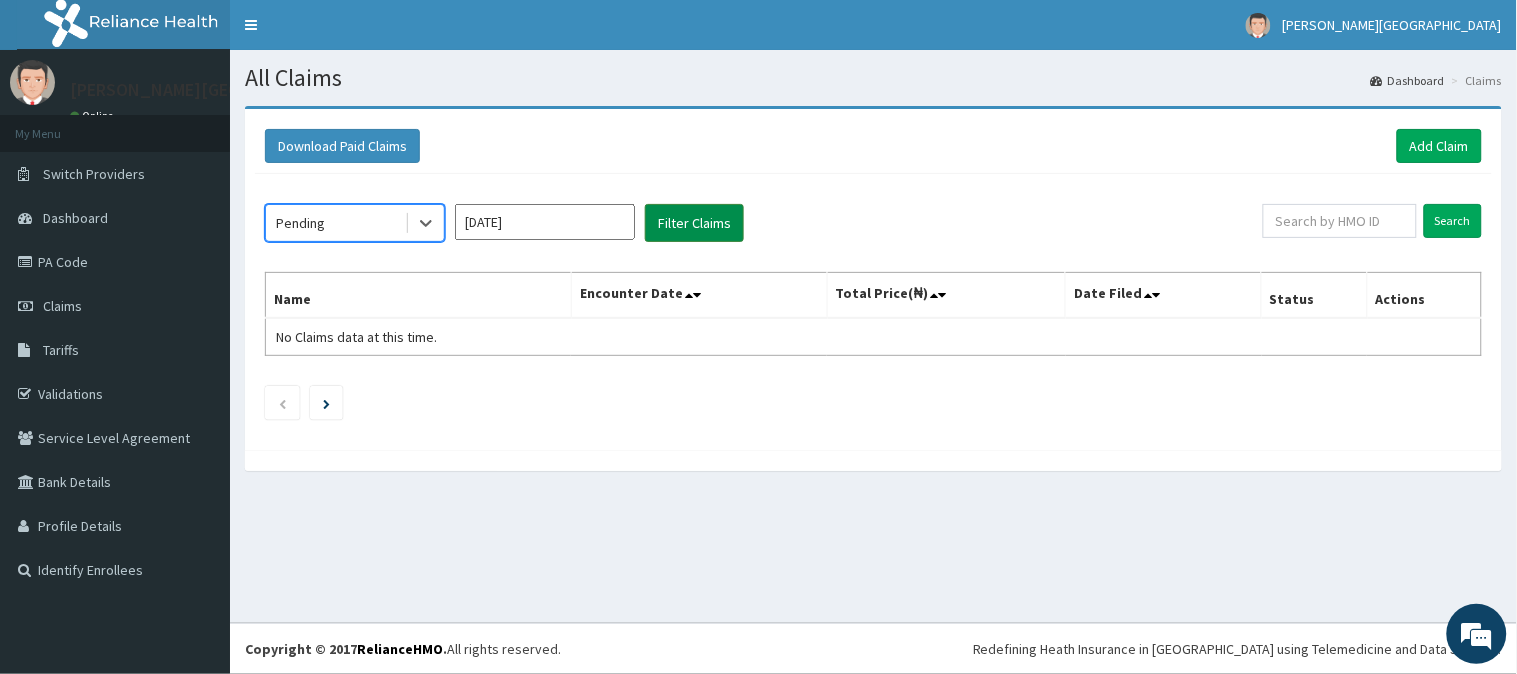 click on "Filter Claims" at bounding box center (694, 223) 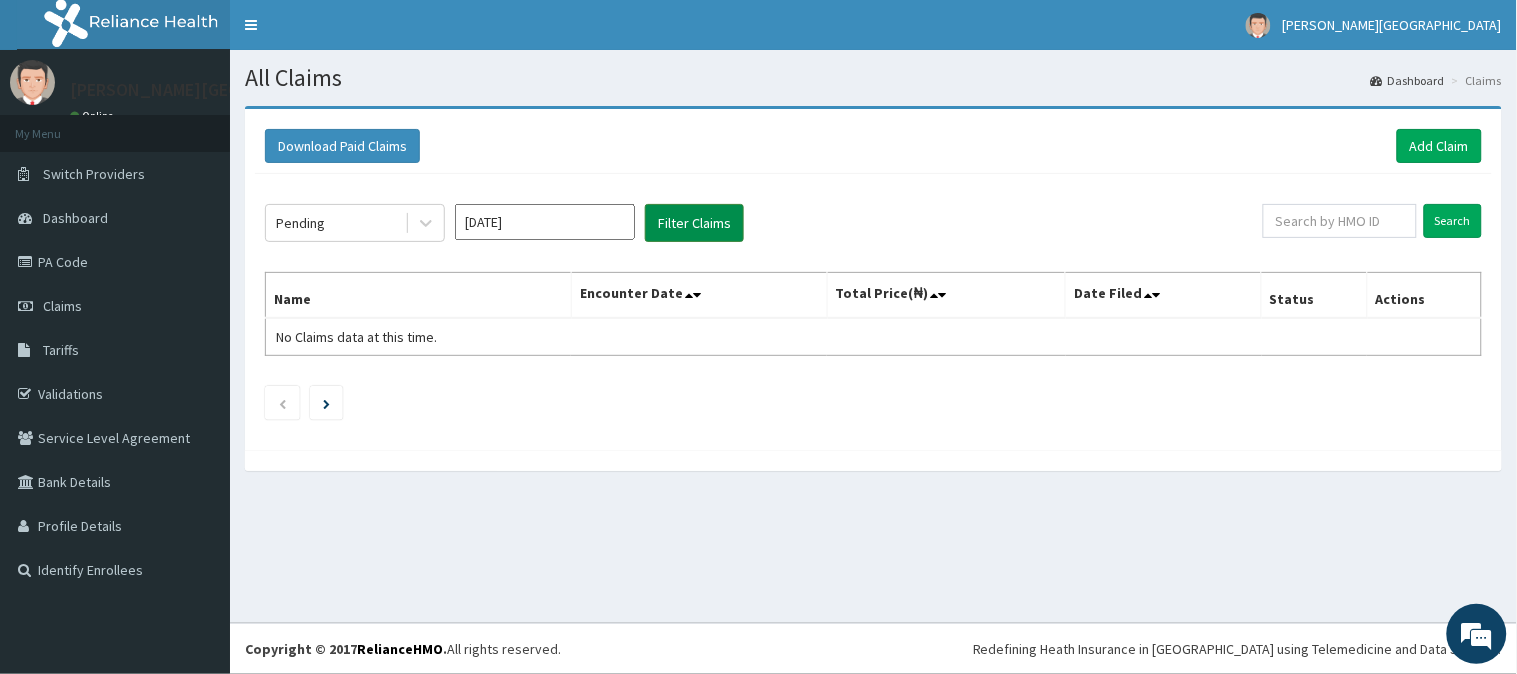 click on "Filter Claims" at bounding box center (694, 223) 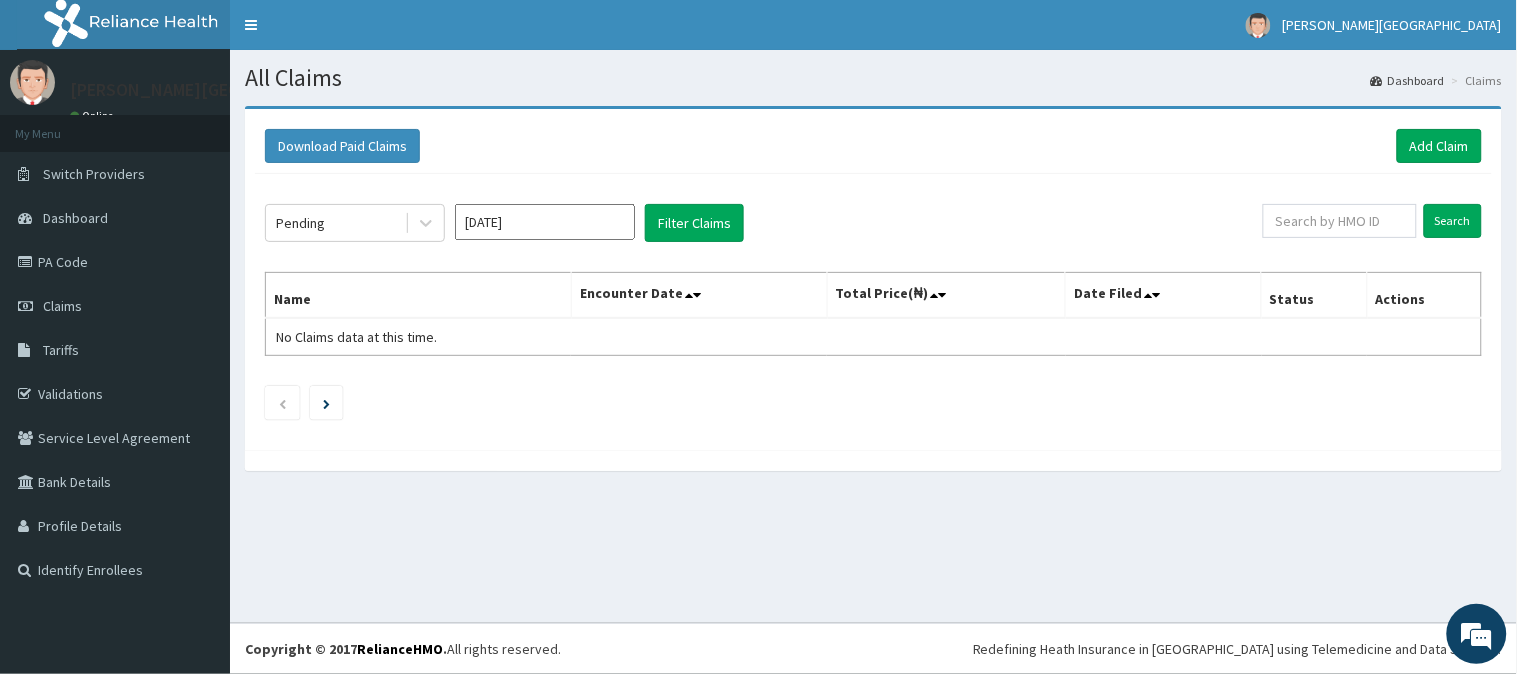 click on "Pending Jun 2025 Filter Claims Search Name Encounter Date Total Price(₦) Date Filed Status Actions No Claims data at this time." 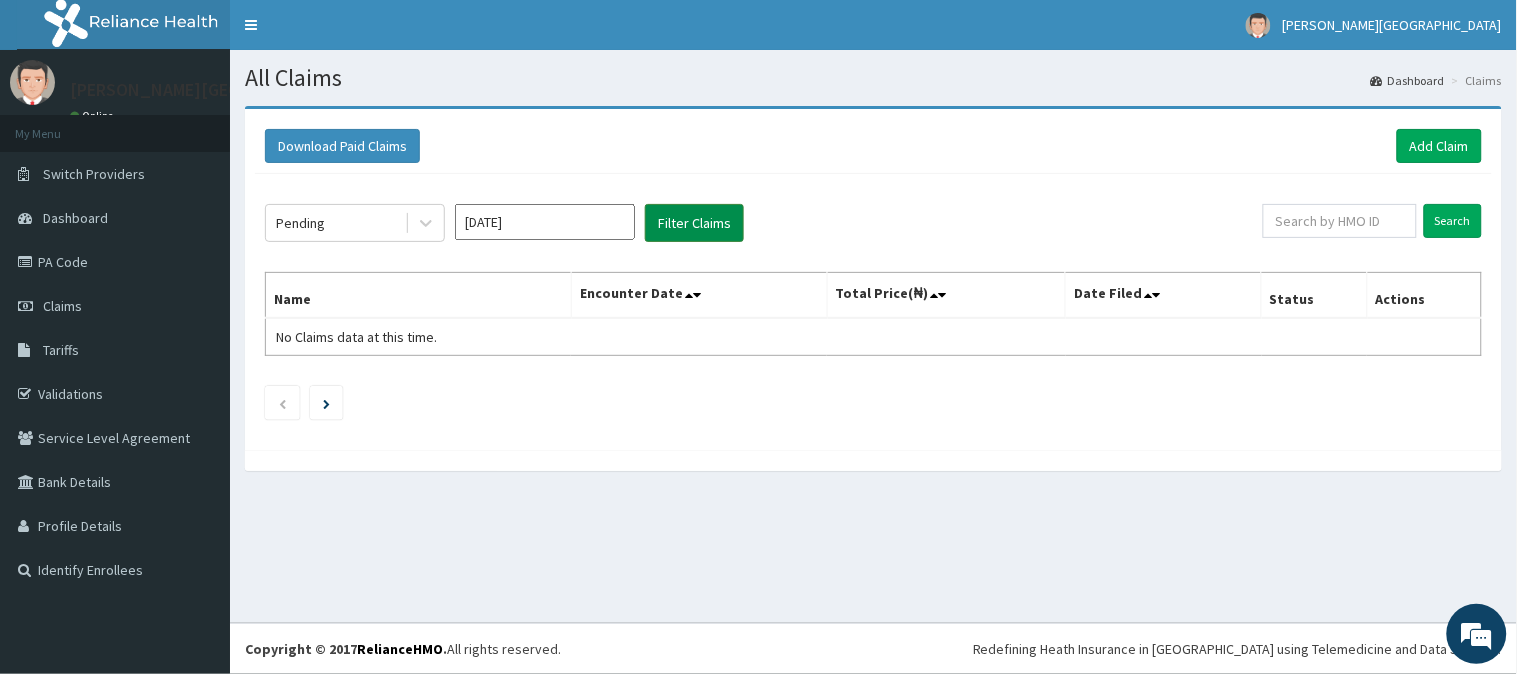 click on "Filter Claims" at bounding box center (694, 223) 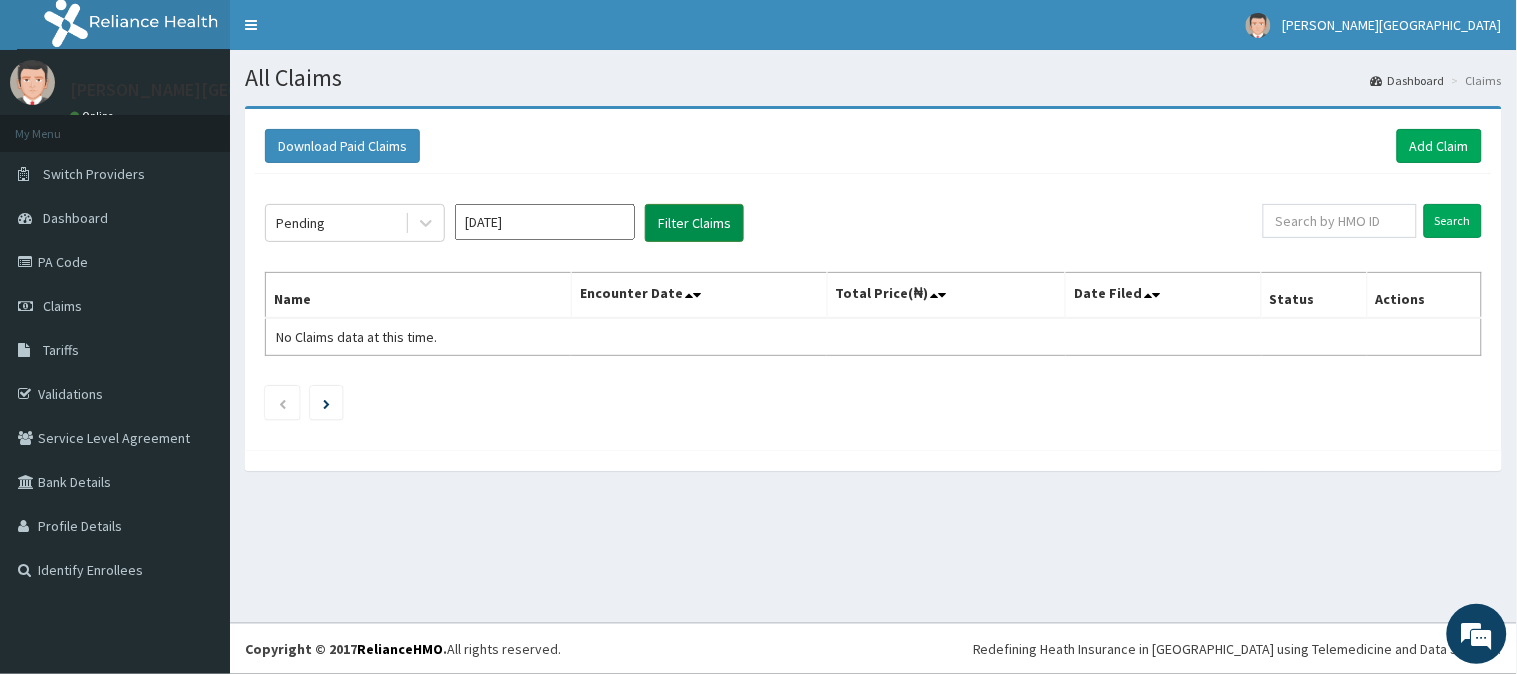 type 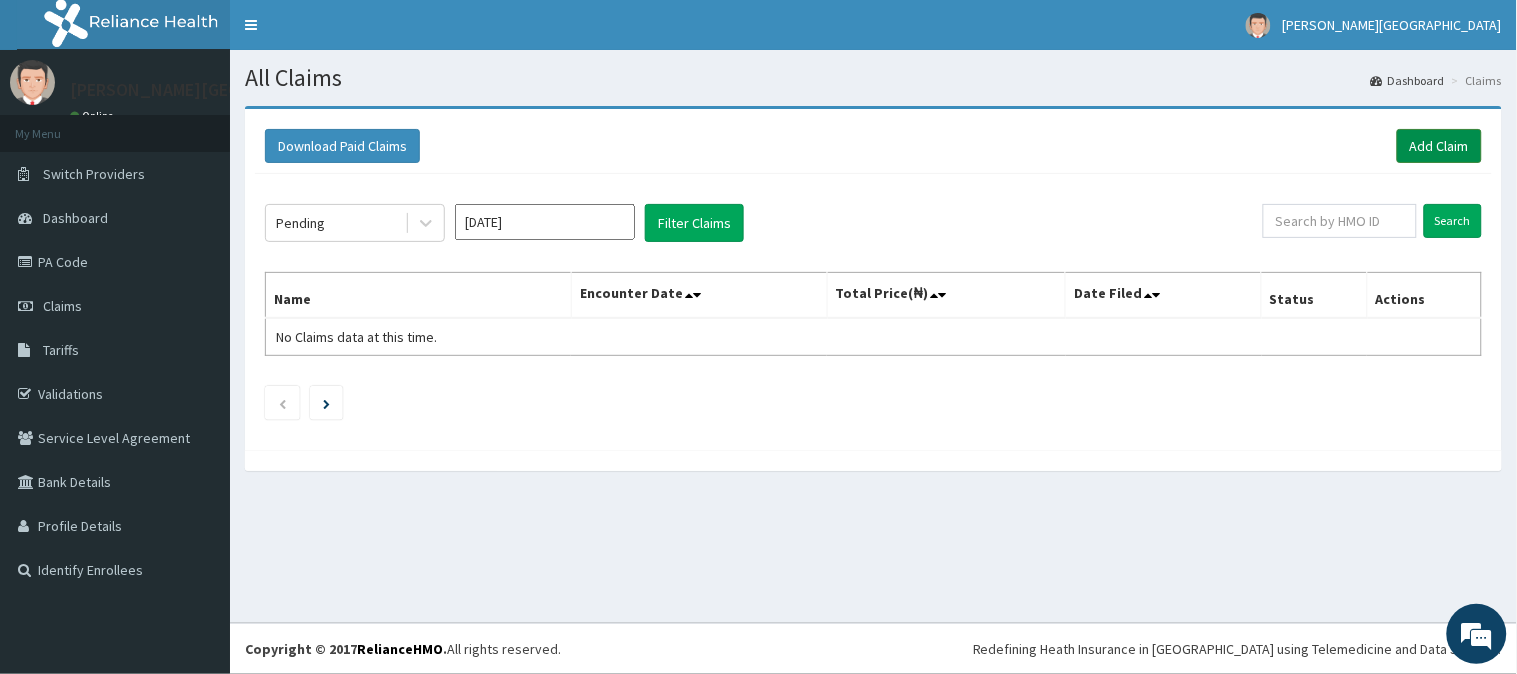 click on "Add Claim" at bounding box center [1439, 146] 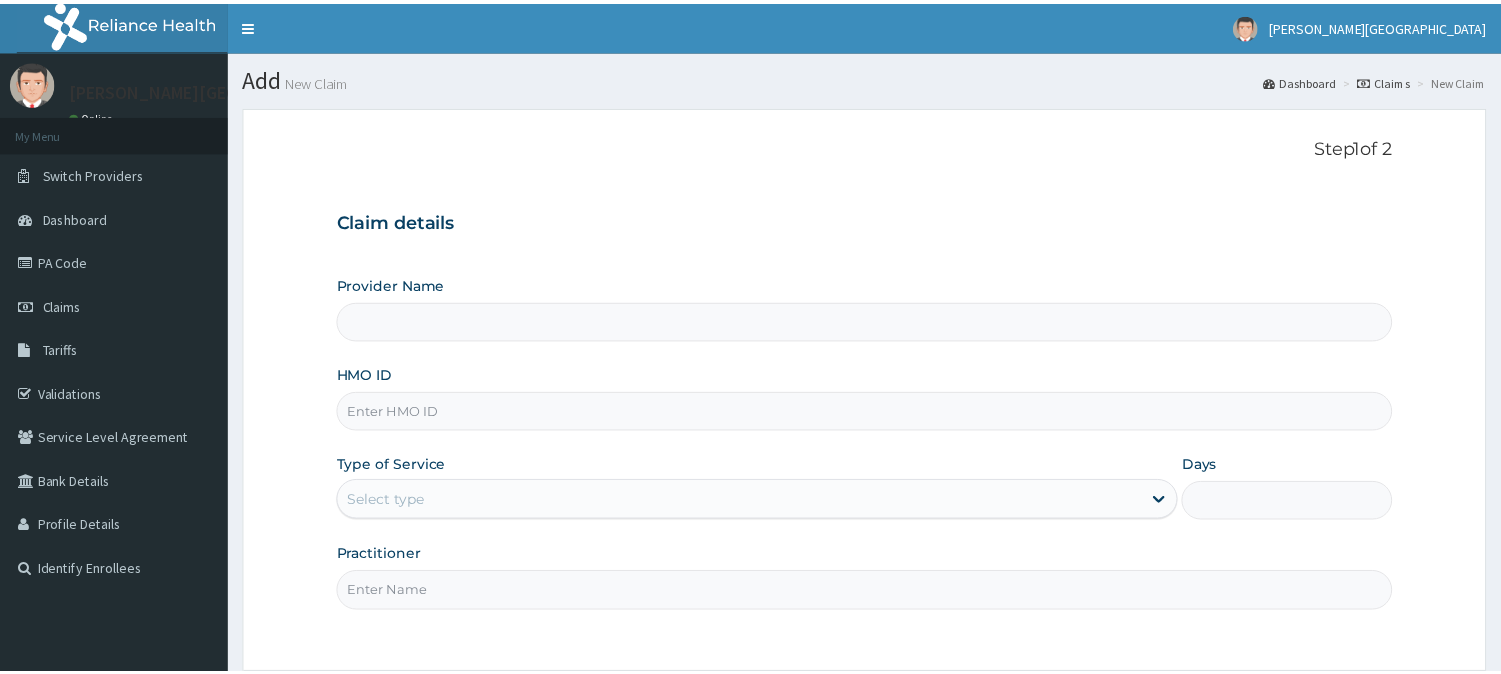 scroll, scrollTop: 0, scrollLeft: 0, axis: both 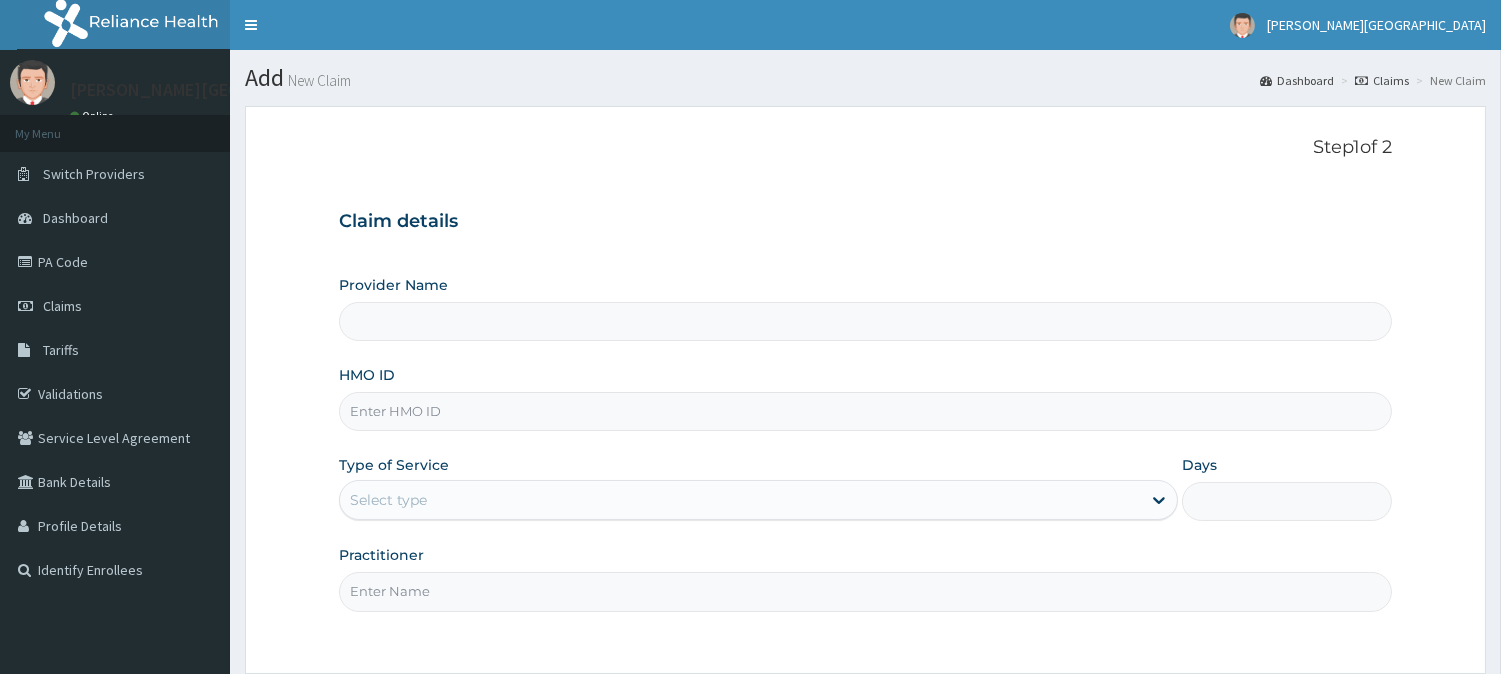 type on "[PERSON_NAME] Specialist Hospital" 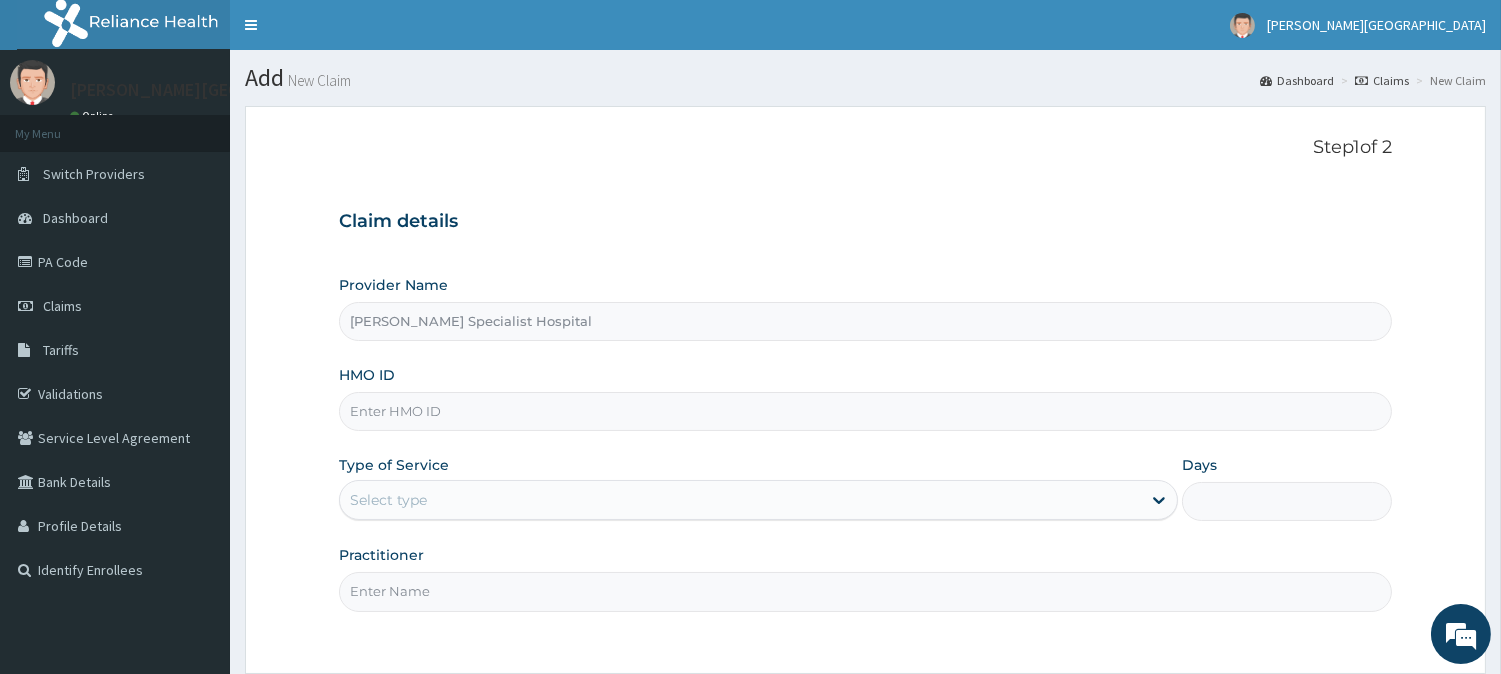 scroll, scrollTop: 0, scrollLeft: 0, axis: both 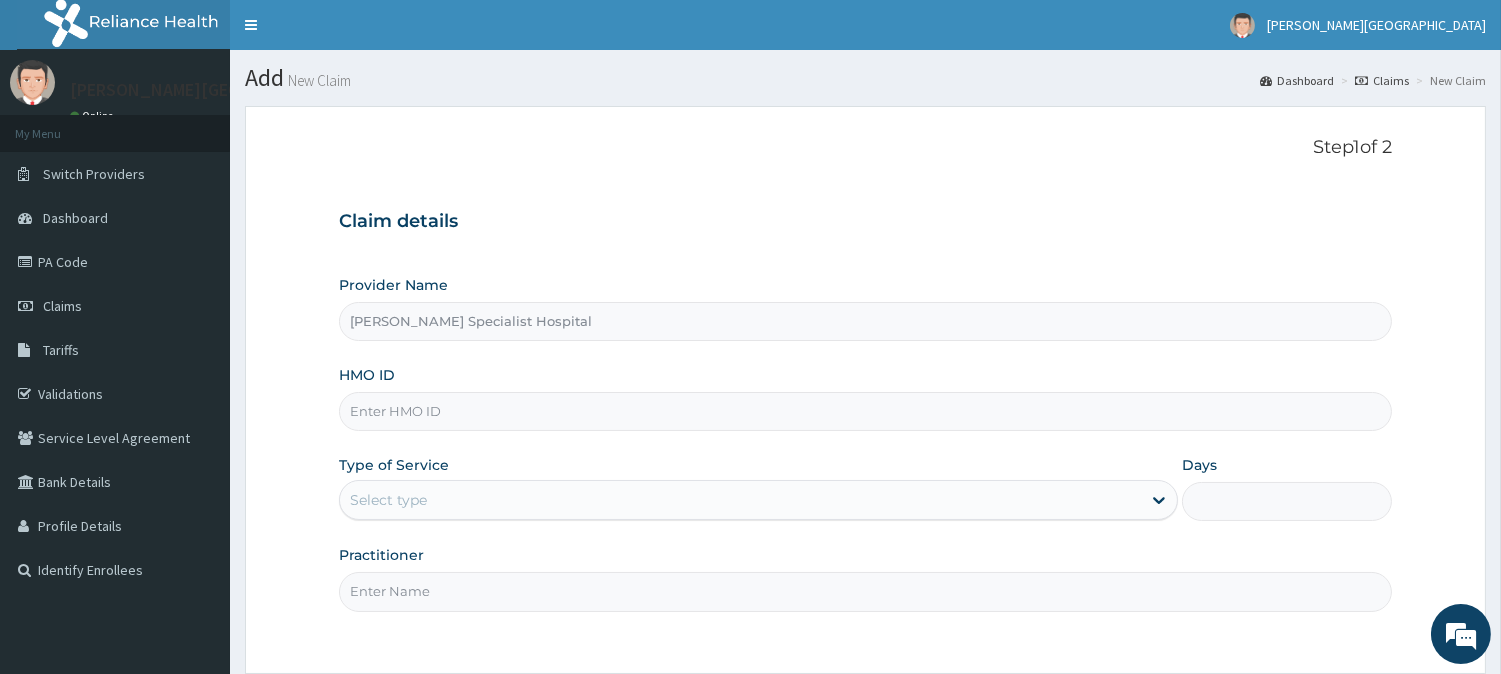 click on "HMO ID" at bounding box center [865, 411] 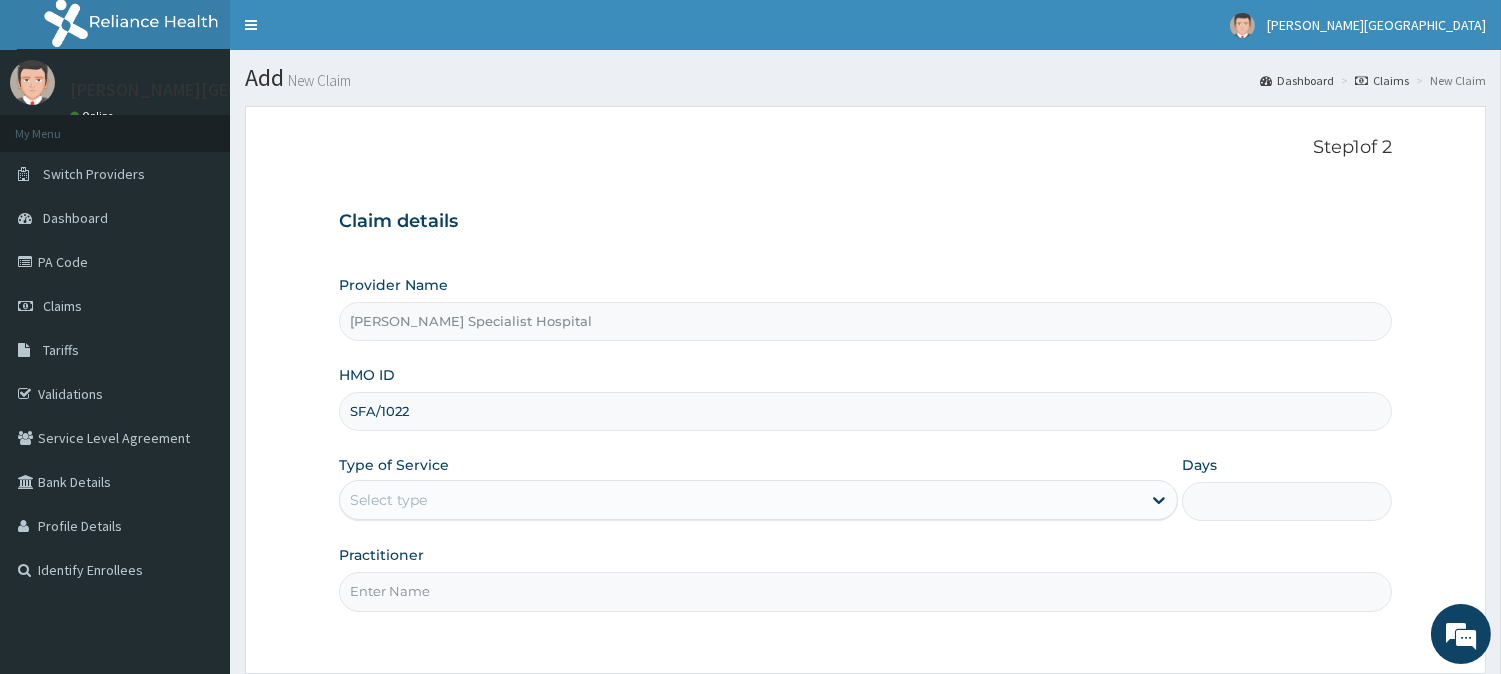 type on "SFA/10229/A" 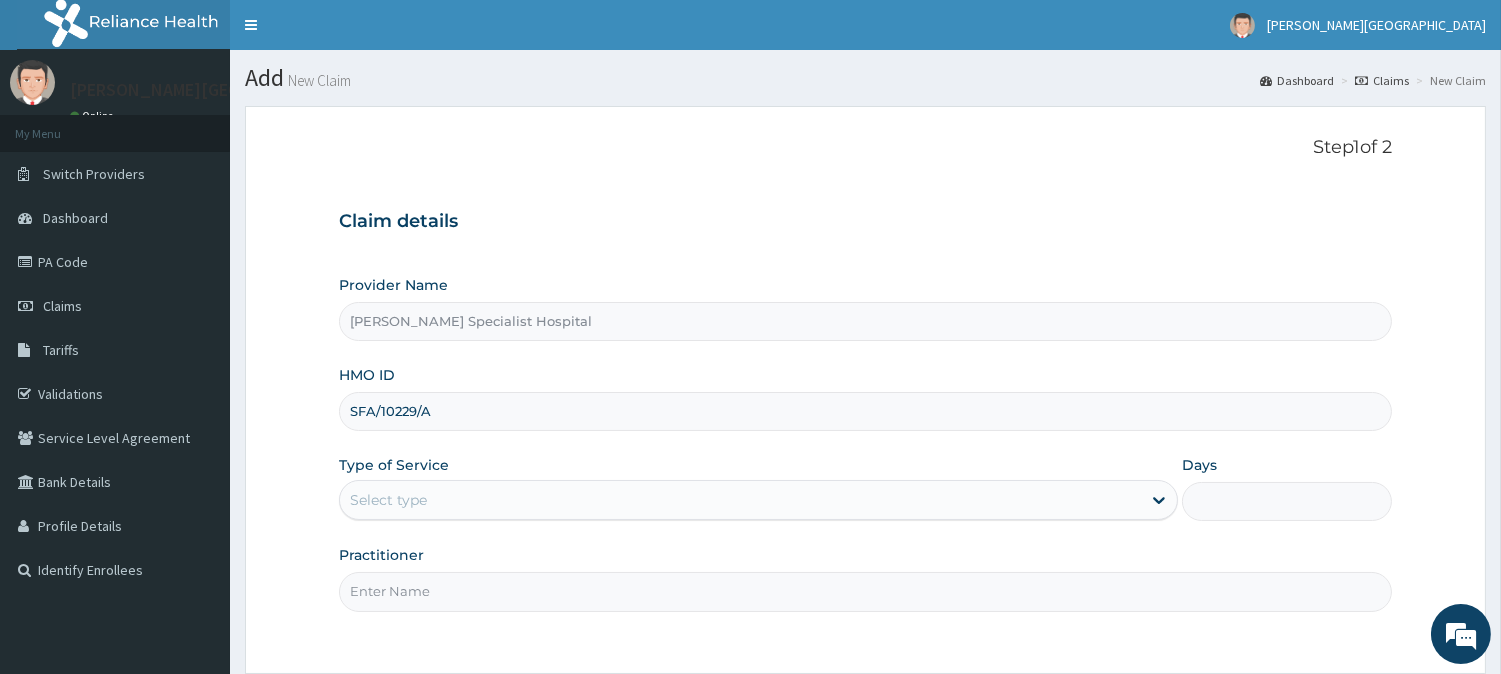 click on "Select type" at bounding box center (740, 500) 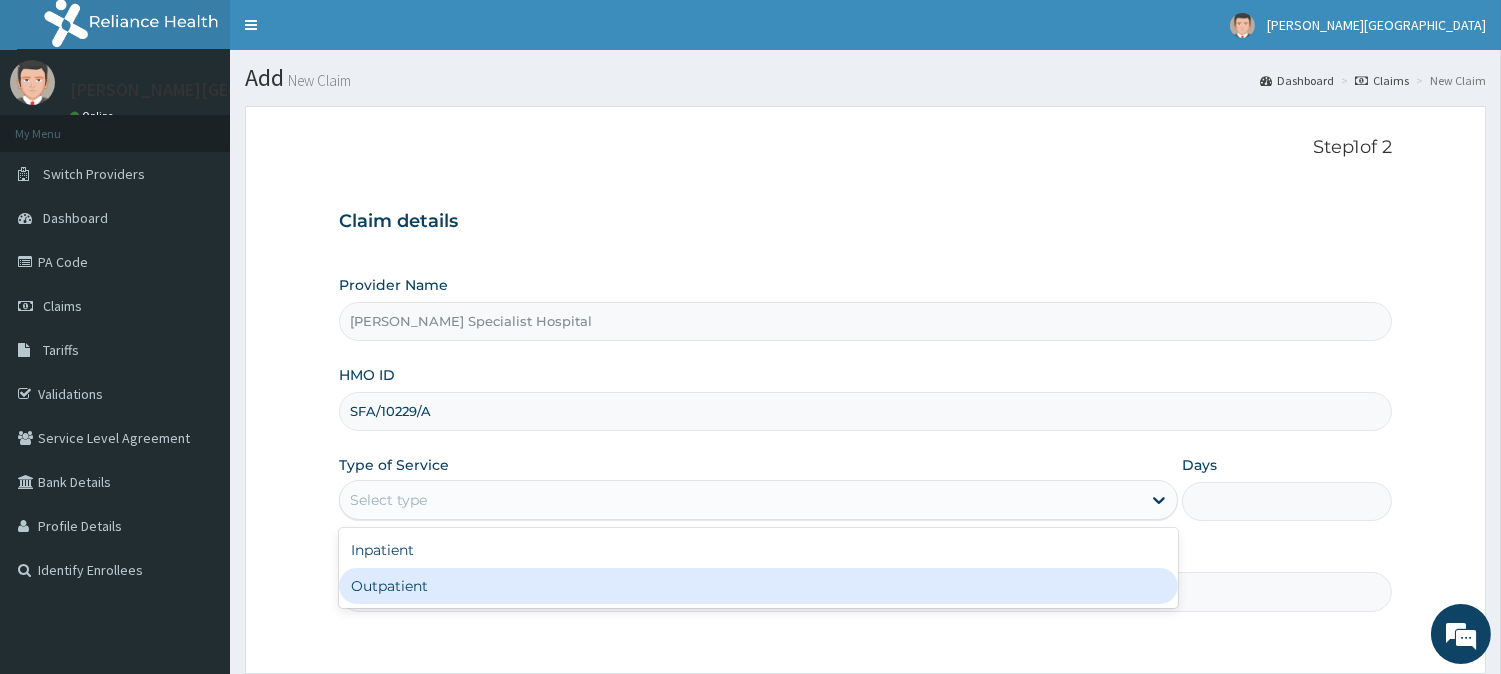 click on "Outpatient" at bounding box center (758, 586) 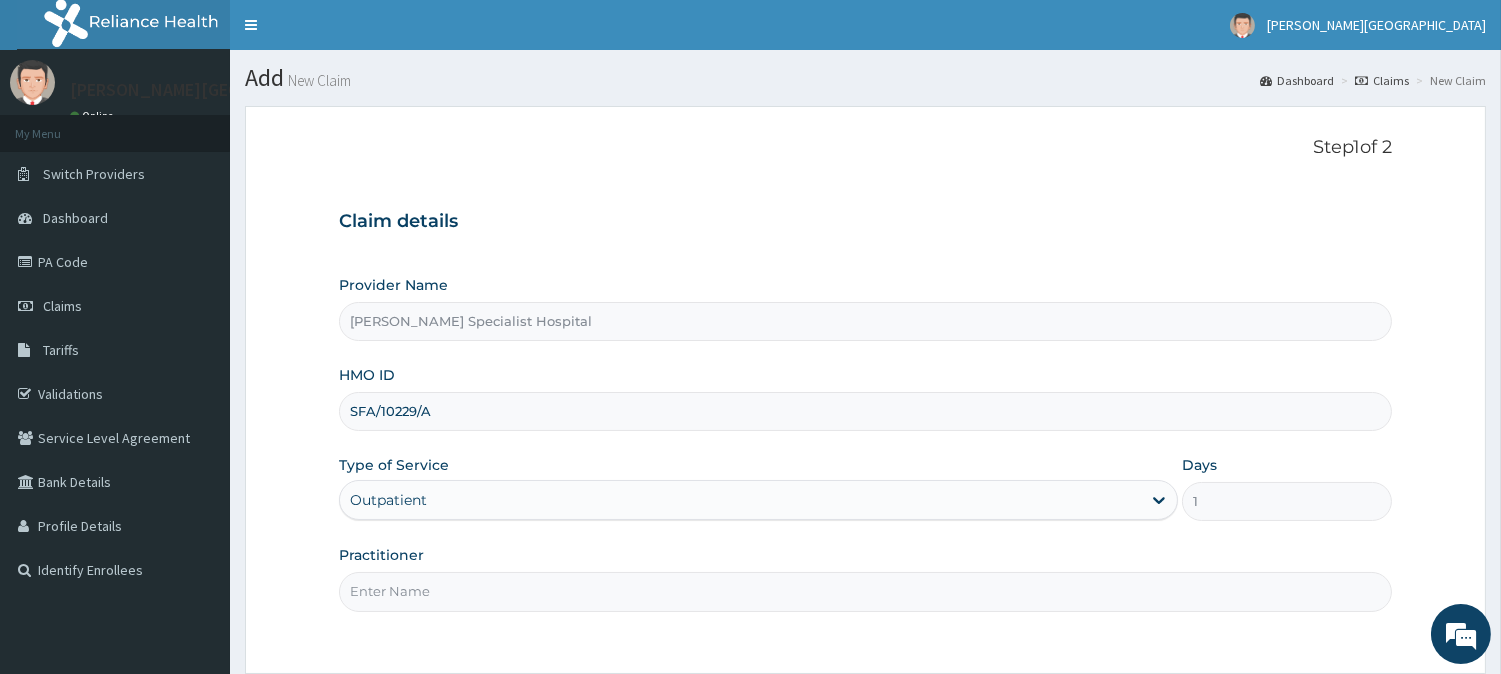 click on "Practitioner" at bounding box center (865, 591) 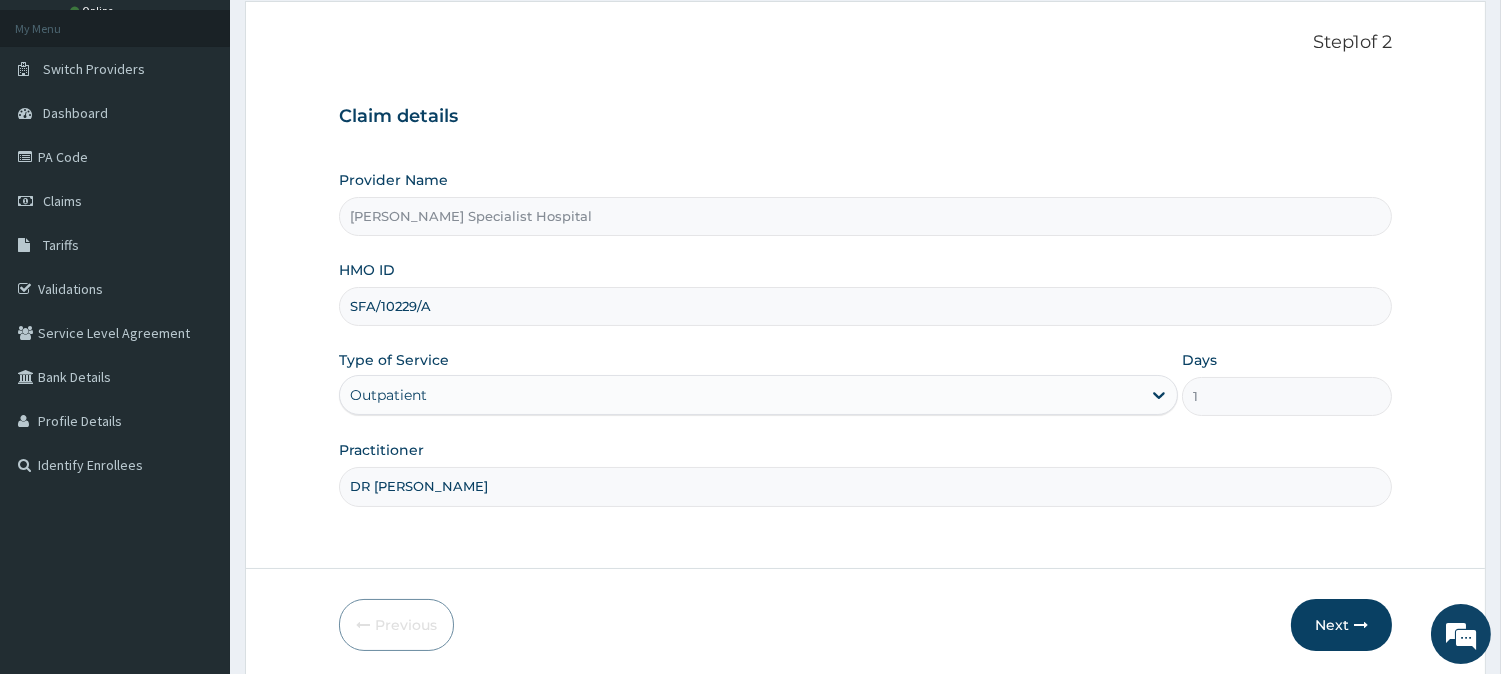 scroll, scrollTop: 178, scrollLeft: 0, axis: vertical 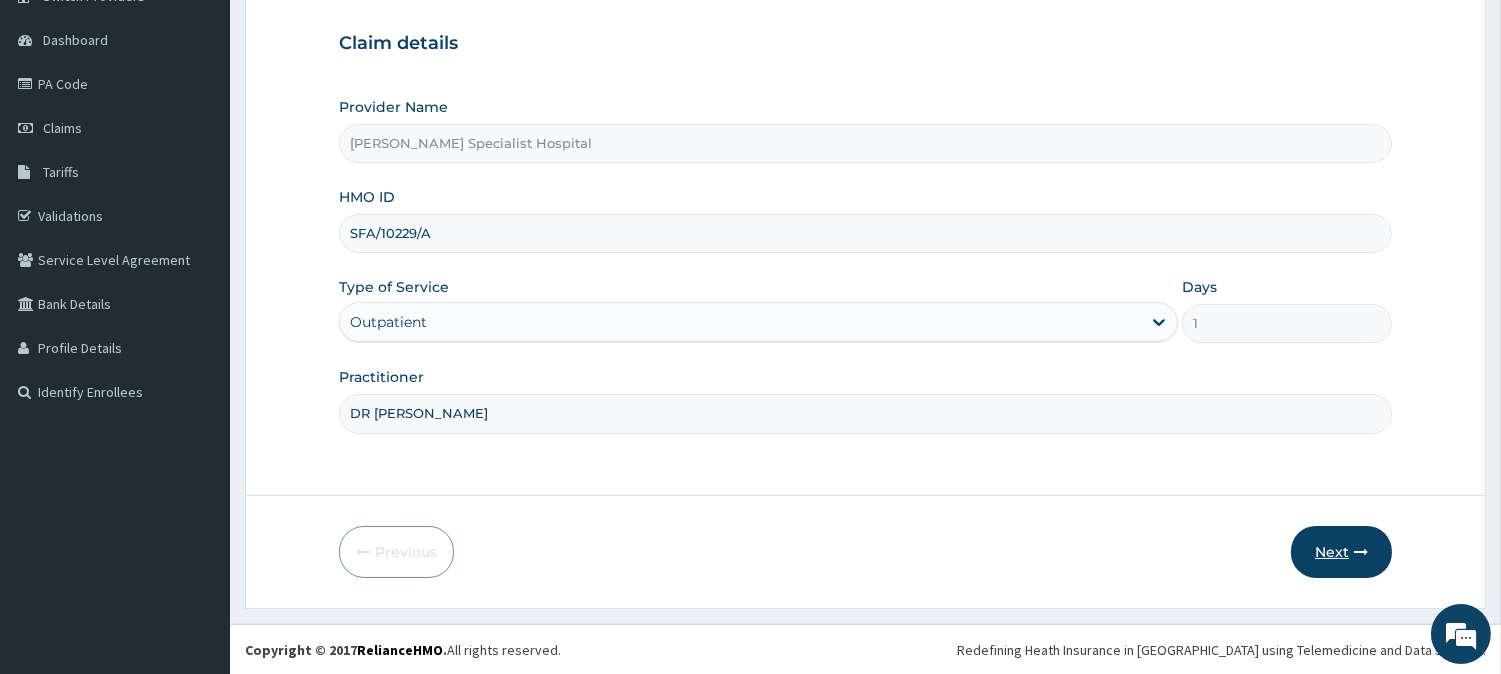type on "DR INEM" 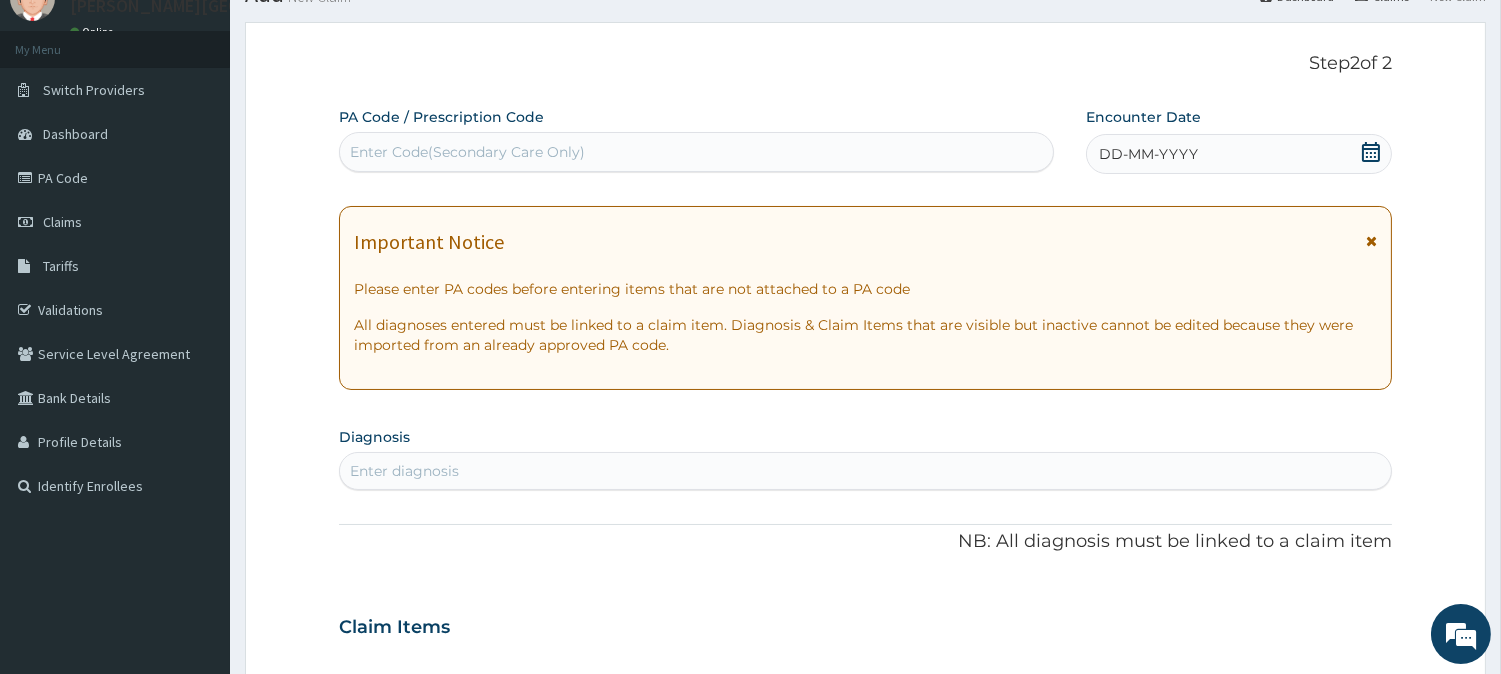 scroll, scrollTop: 0, scrollLeft: 0, axis: both 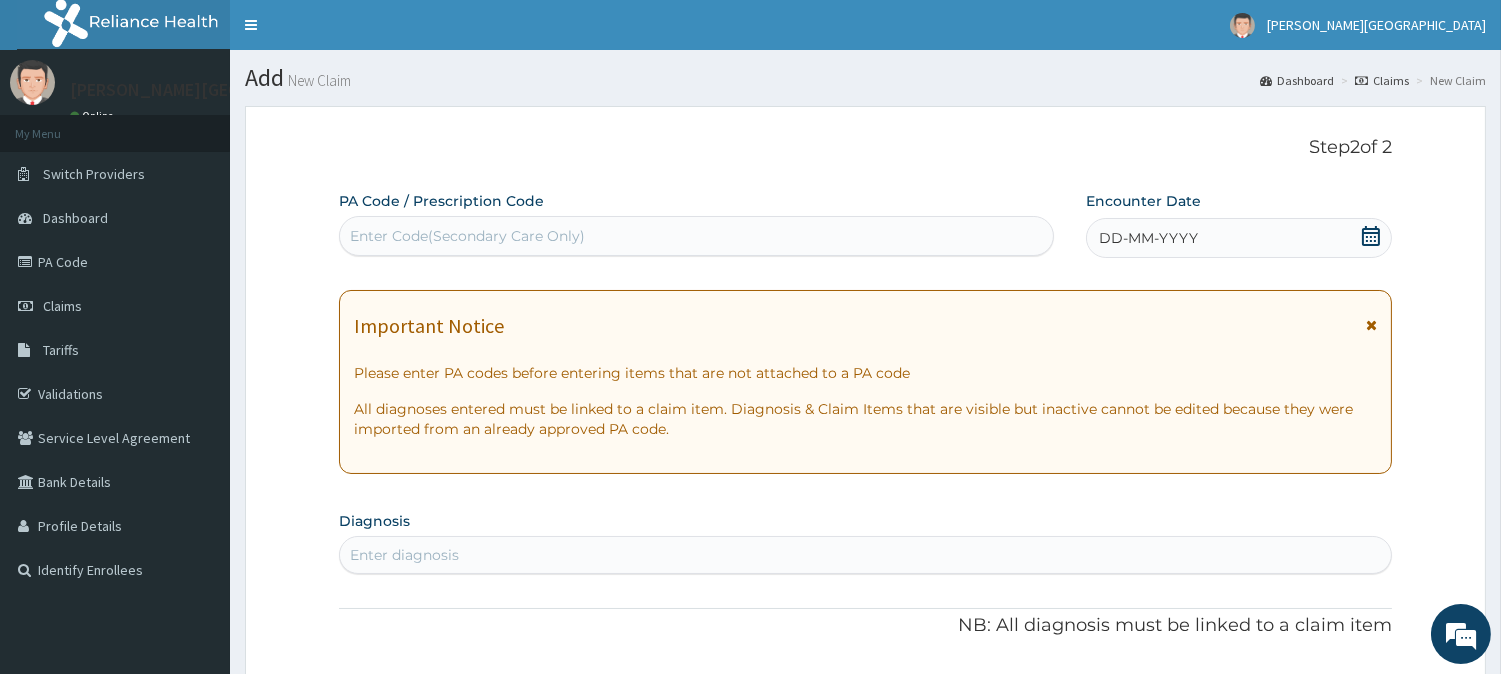 click 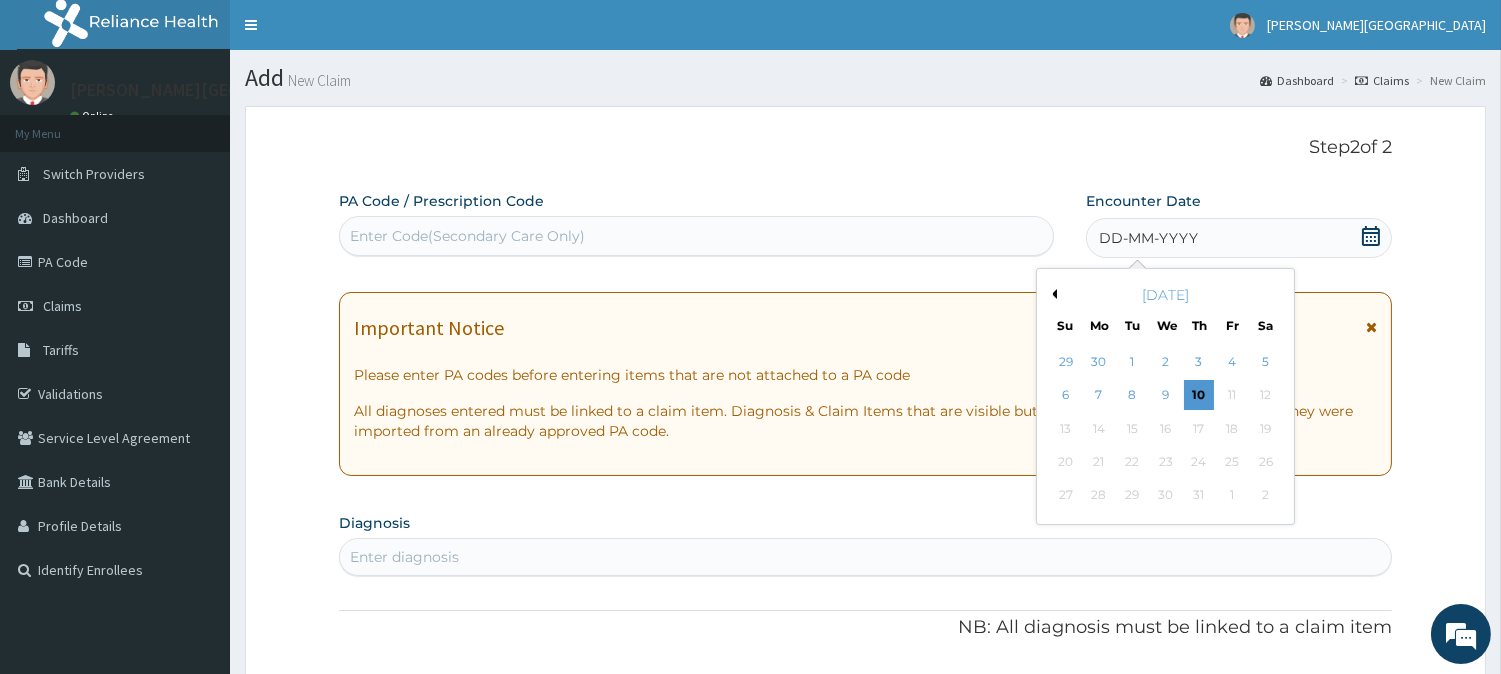 click on "Previous Month" at bounding box center [1052, 294] 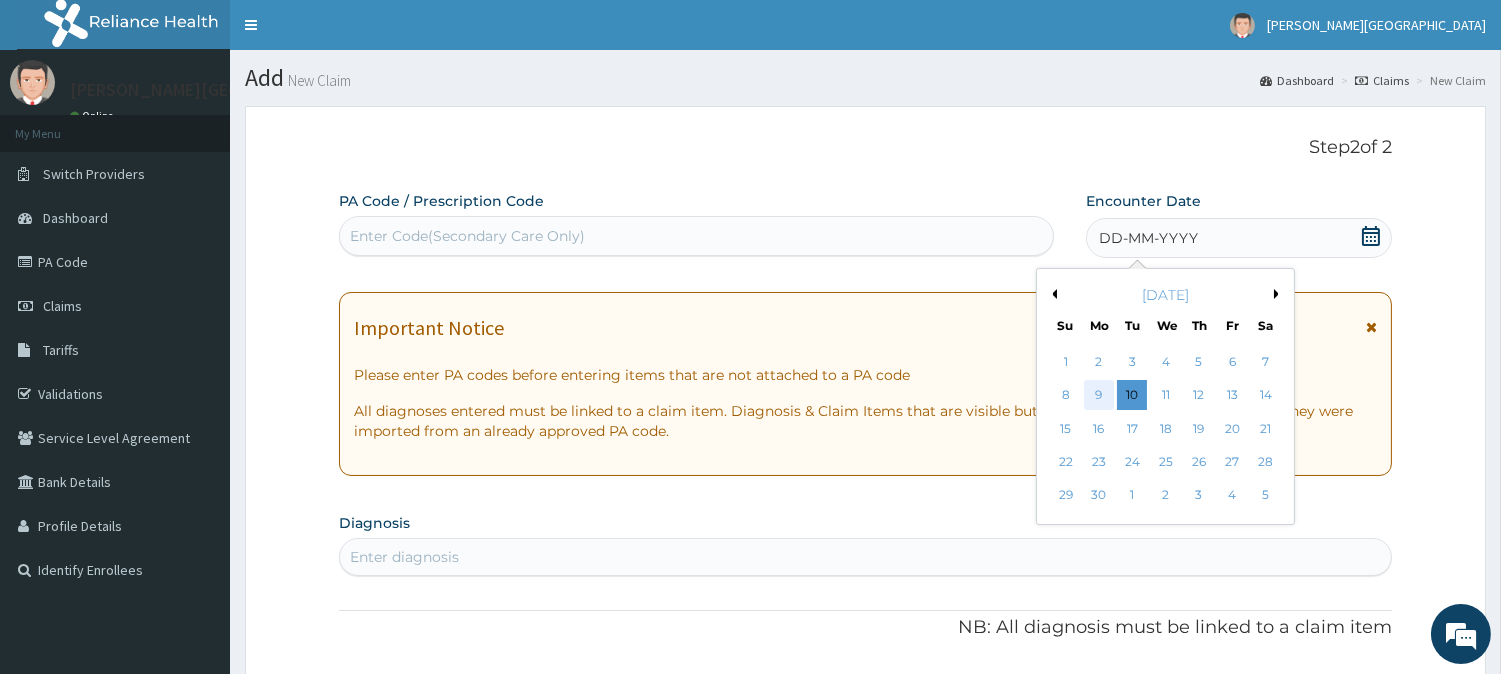 click on "9" at bounding box center [1099, 396] 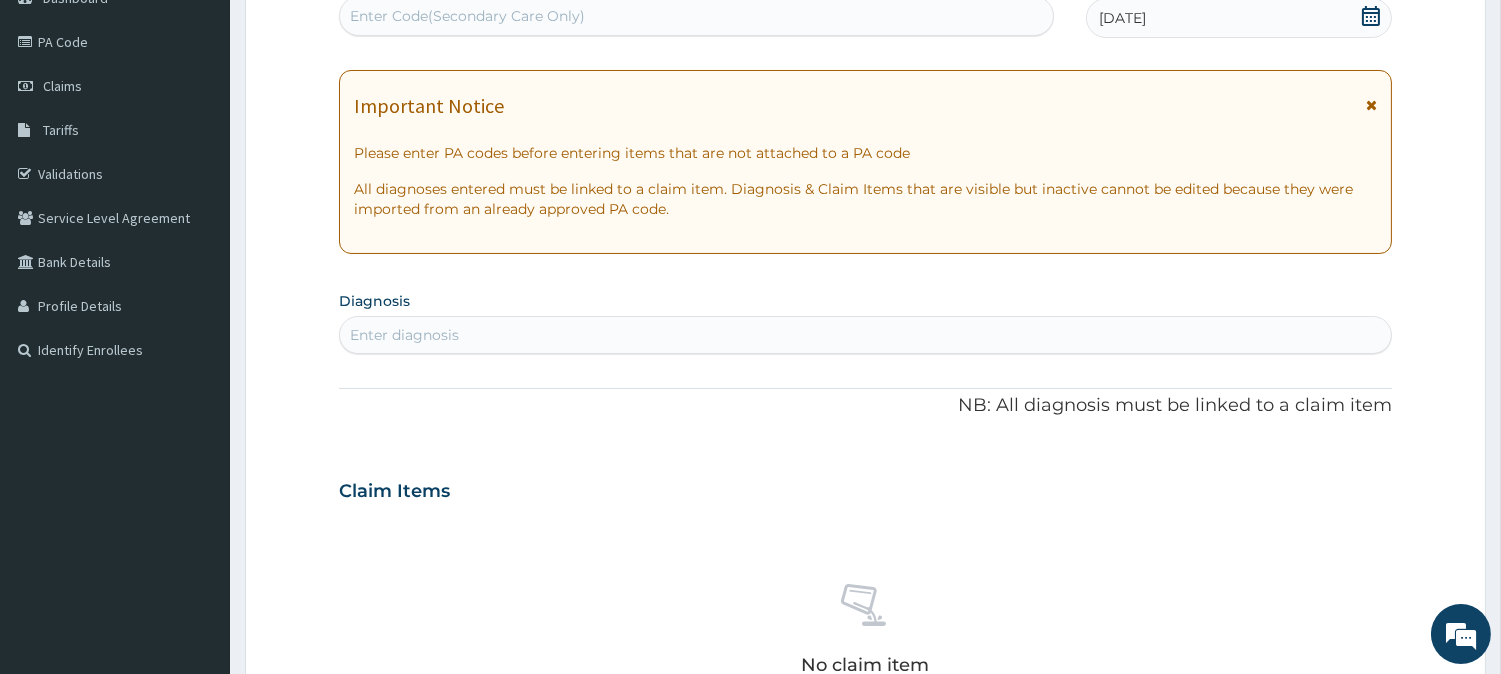 scroll, scrollTop: 222, scrollLeft: 0, axis: vertical 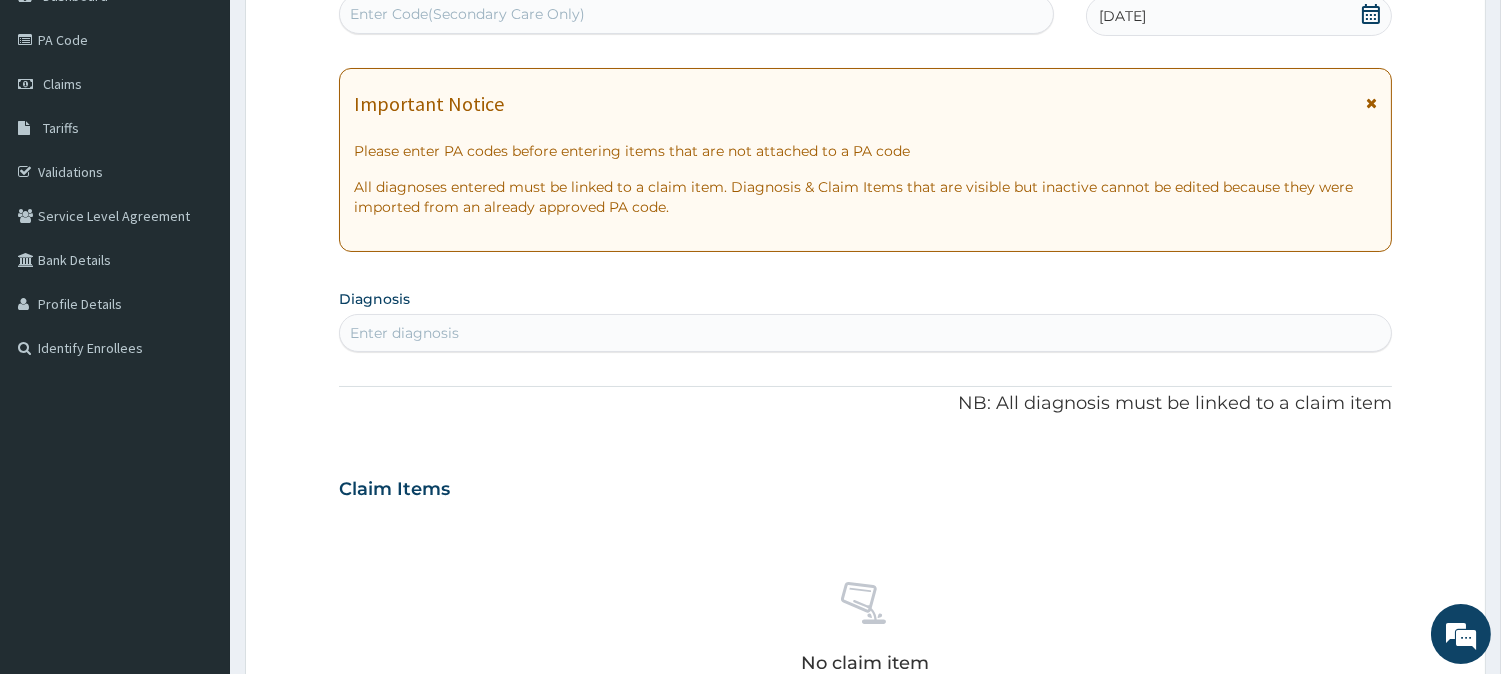click on "Enter diagnosis" at bounding box center [404, 333] 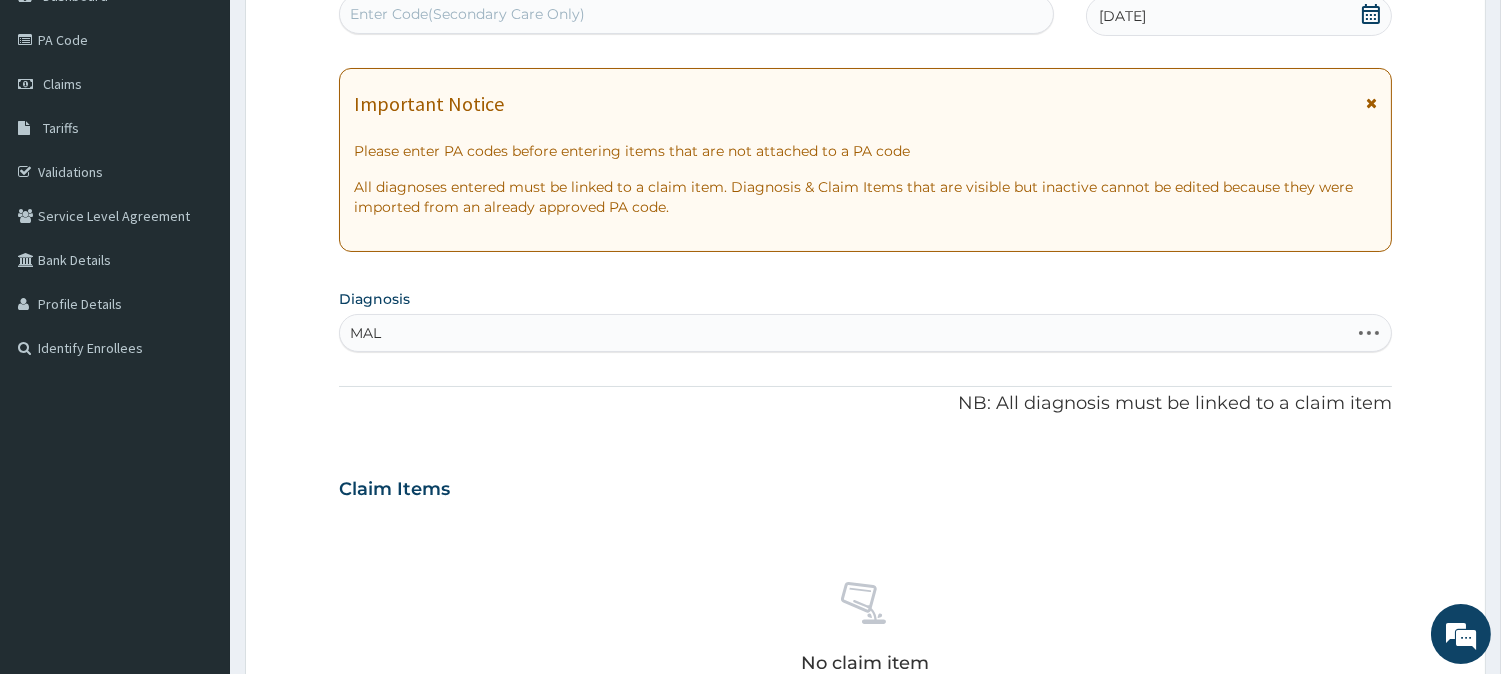 type on "MALA" 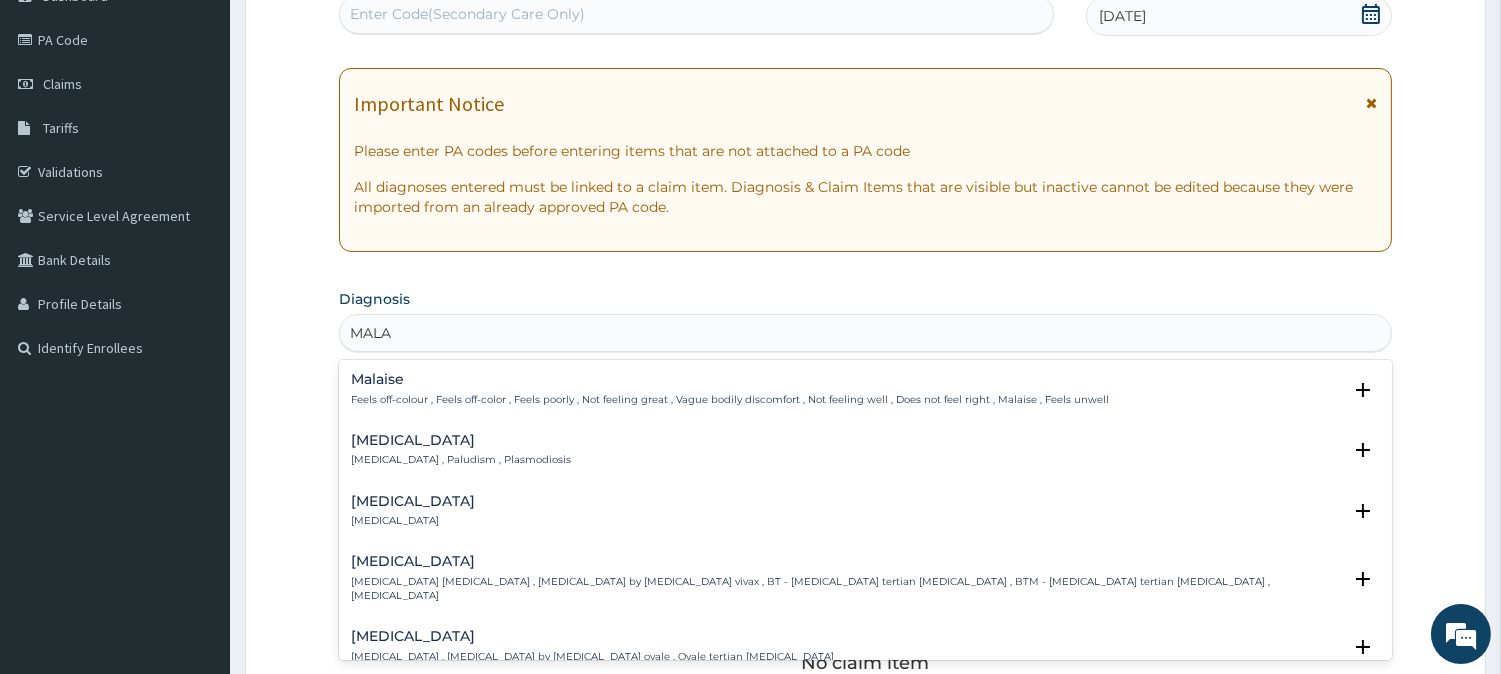 click on "[MEDICAL_DATA] , Paludism , Plasmodiosis" at bounding box center (461, 460) 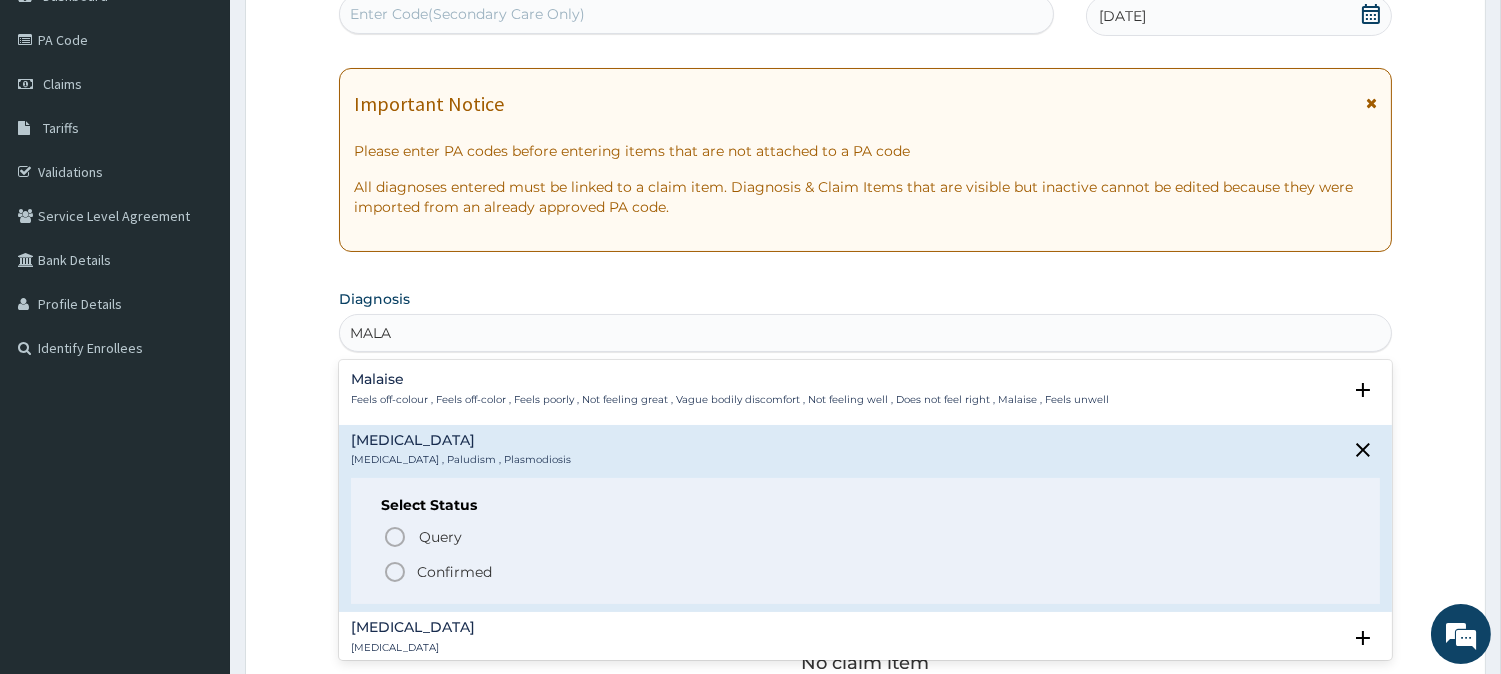click 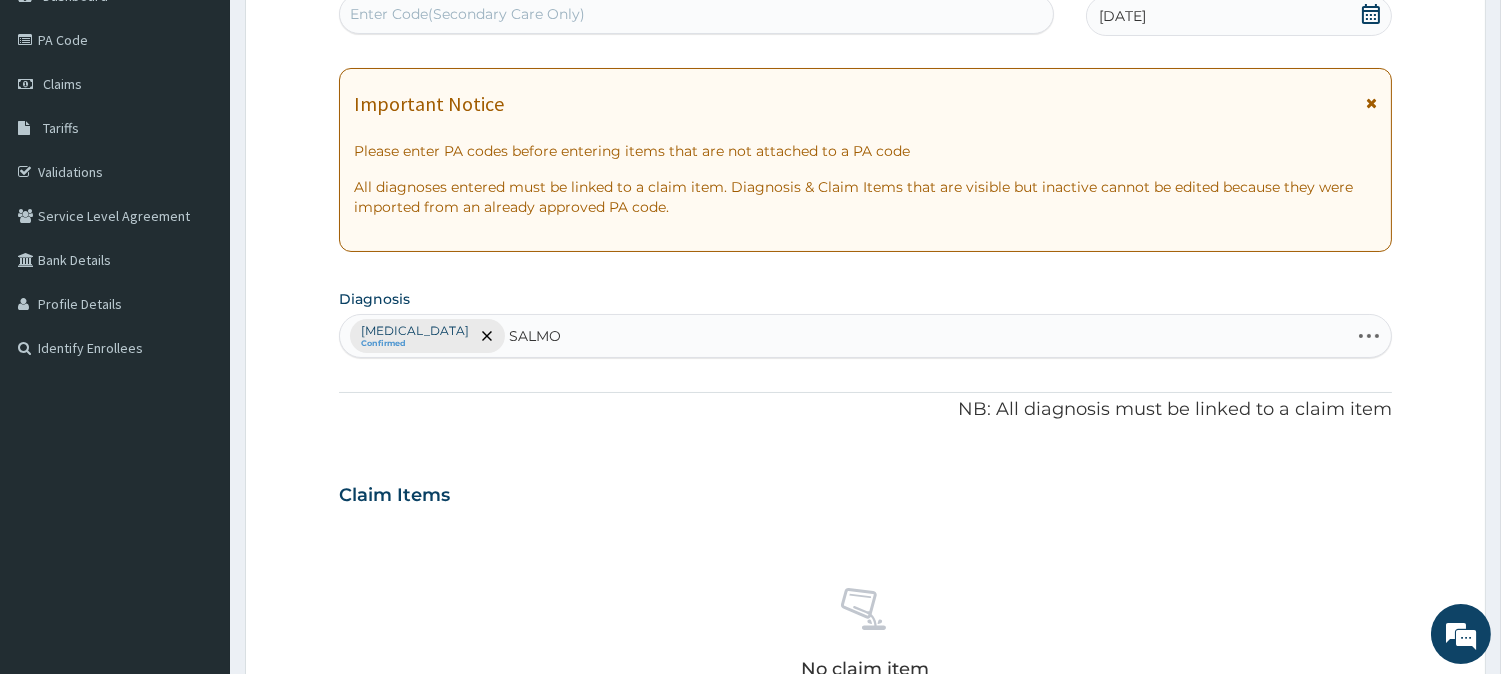 type on "SALMON" 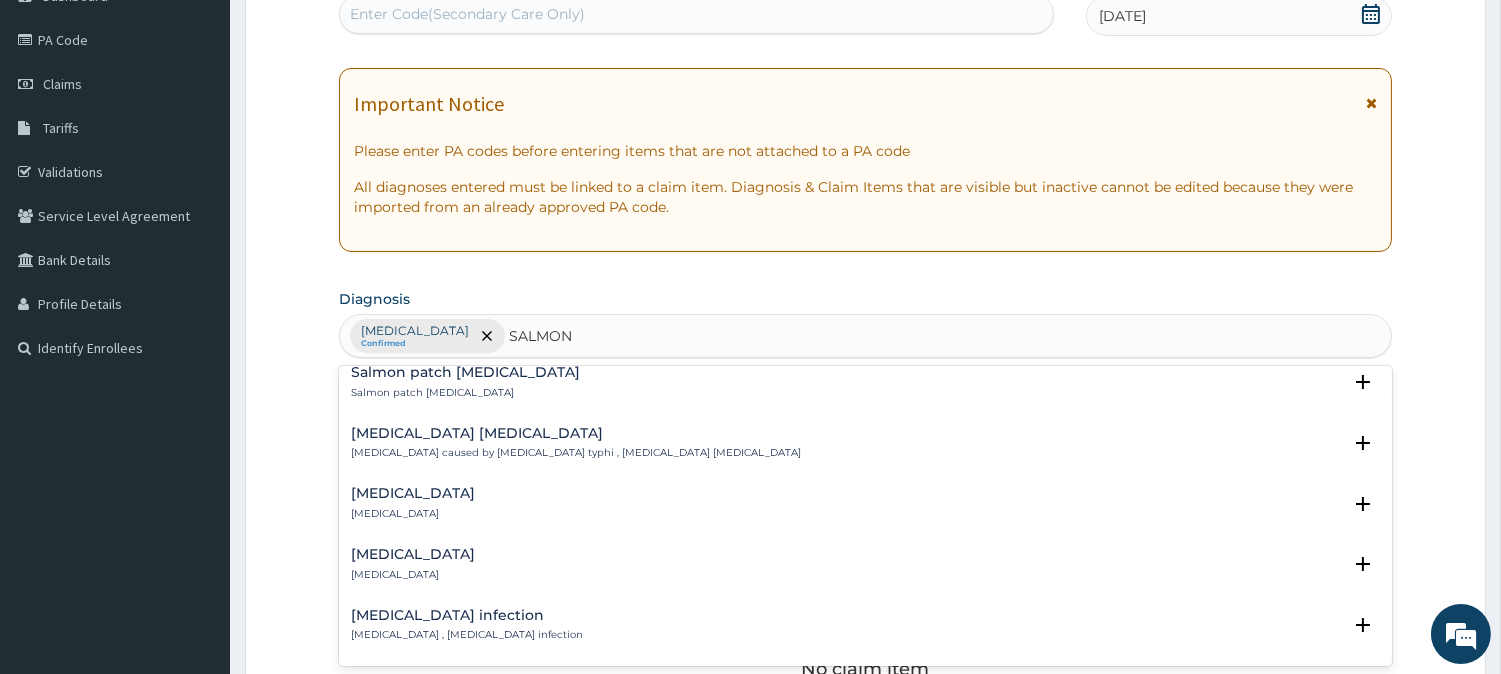 scroll, scrollTop: 444, scrollLeft: 0, axis: vertical 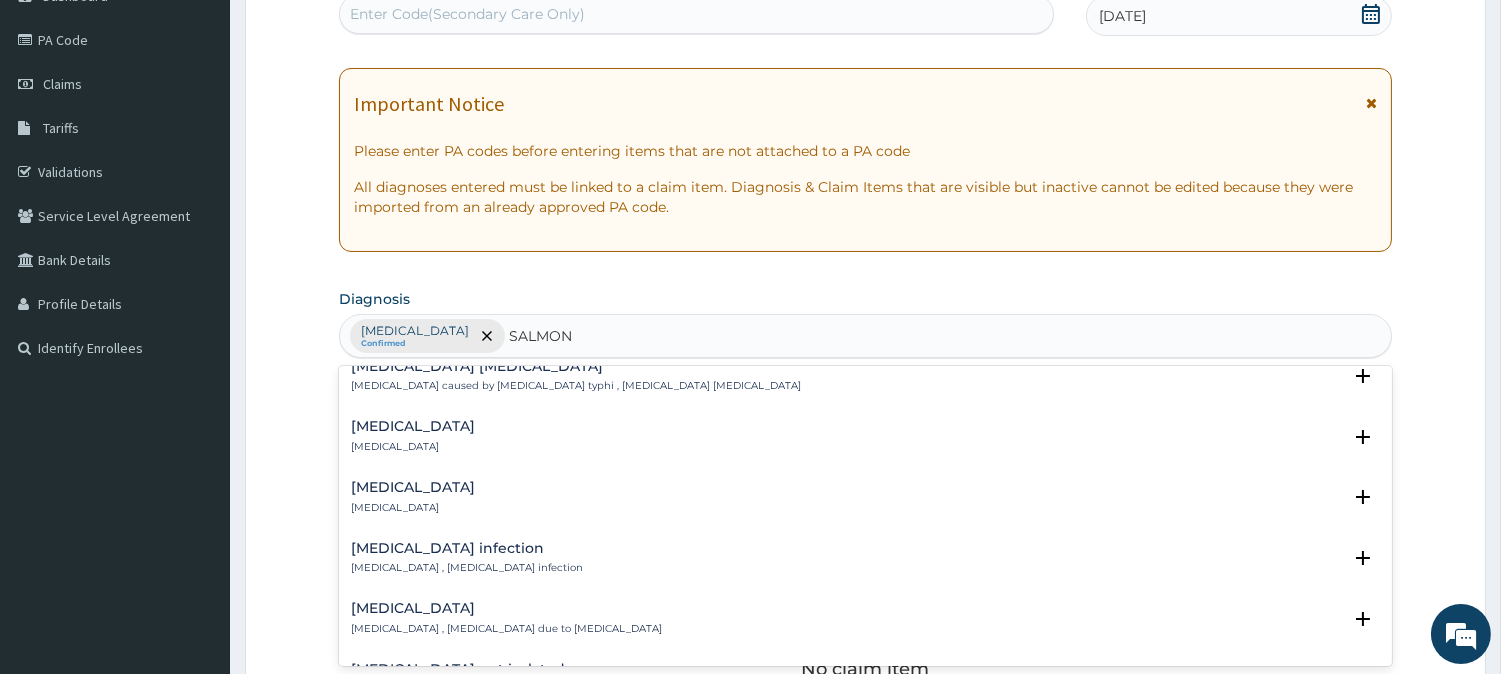click on "Salmonella infection Salmonellosis , Salmonella infection" at bounding box center [467, 558] 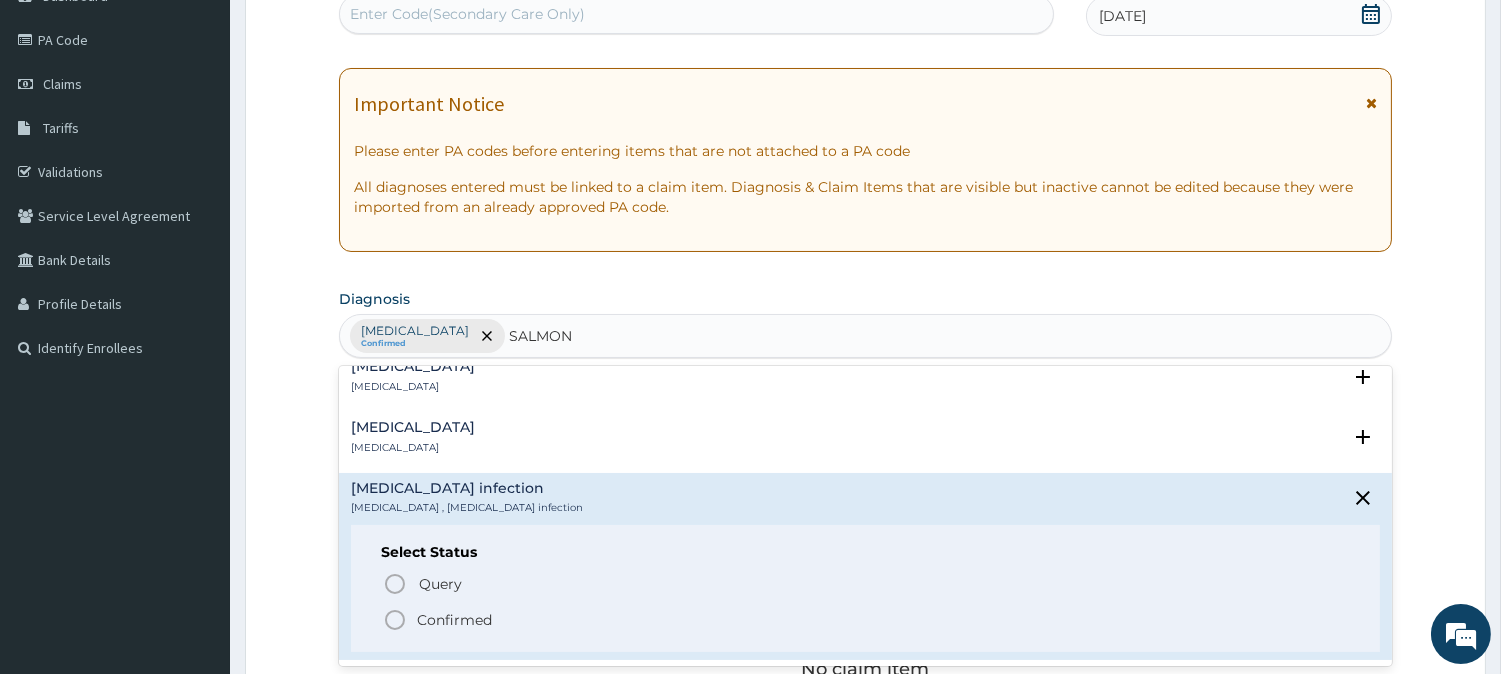 scroll, scrollTop: 555, scrollLeft: 0, axis: vertical 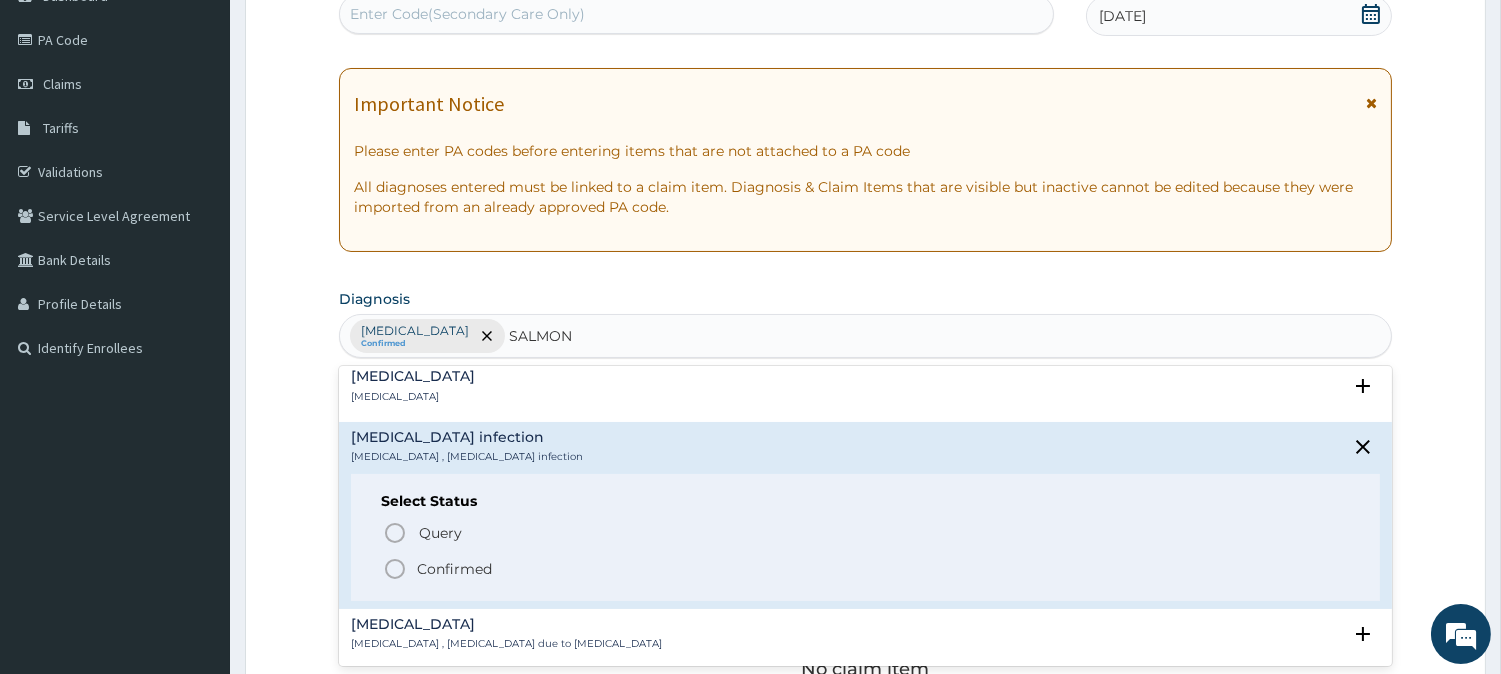 click on "Confirmed" at bounding box center [454, 569] 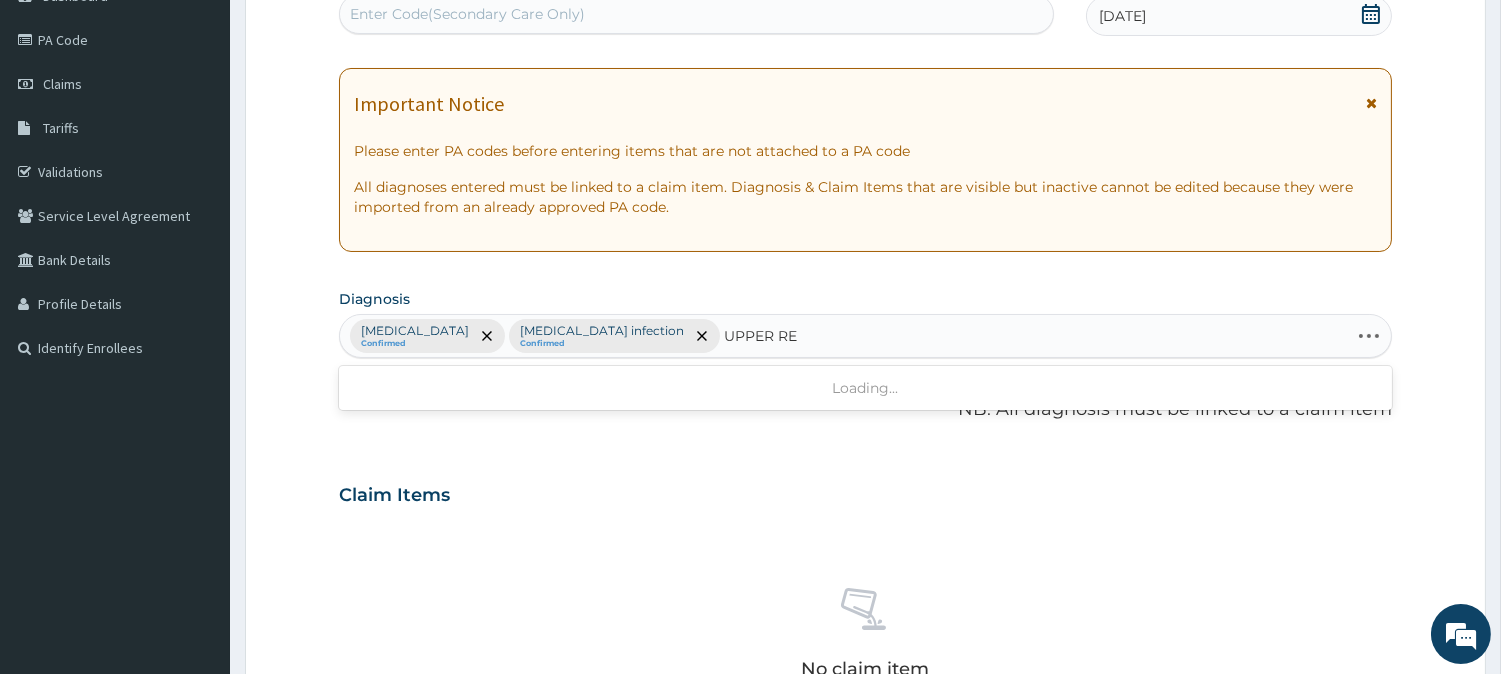 type on "UPPER RES" 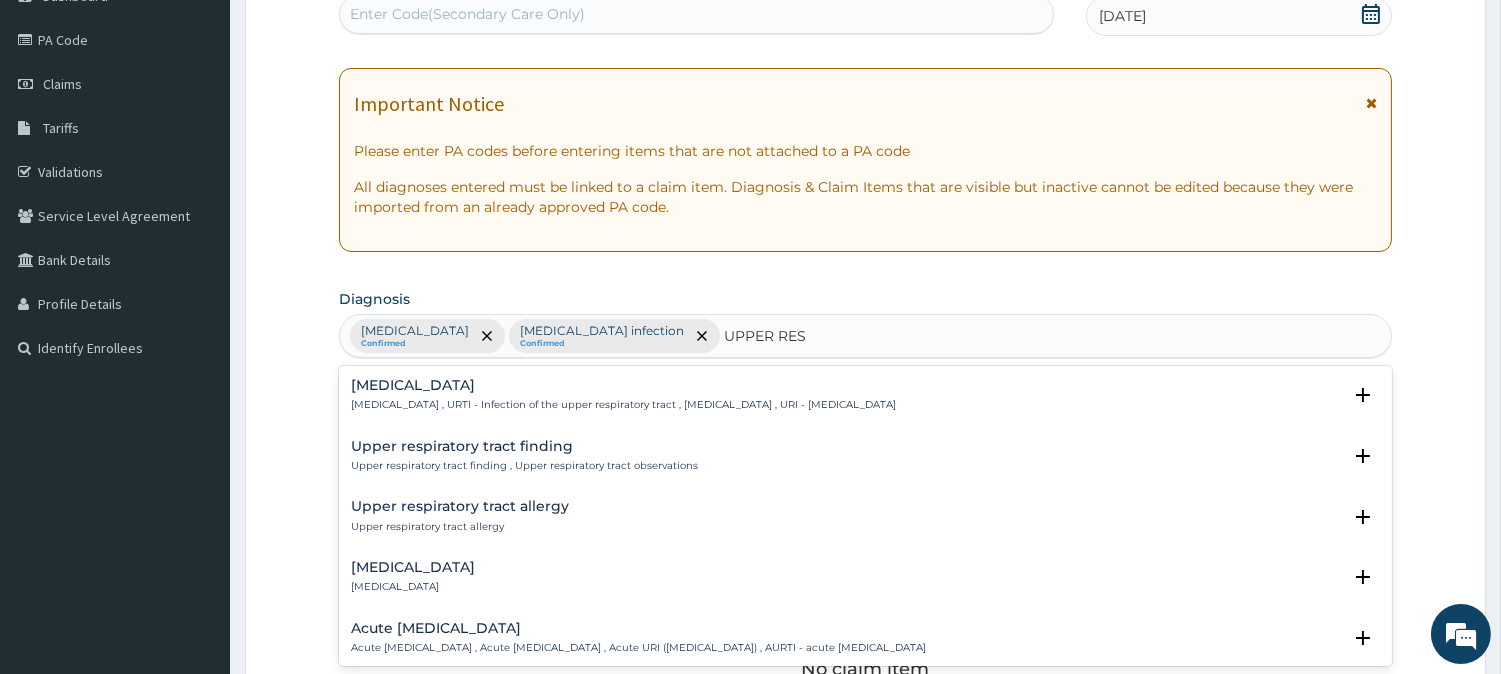 scroll, scrollTop: 111, scrollLeft: 0, axis: vertical 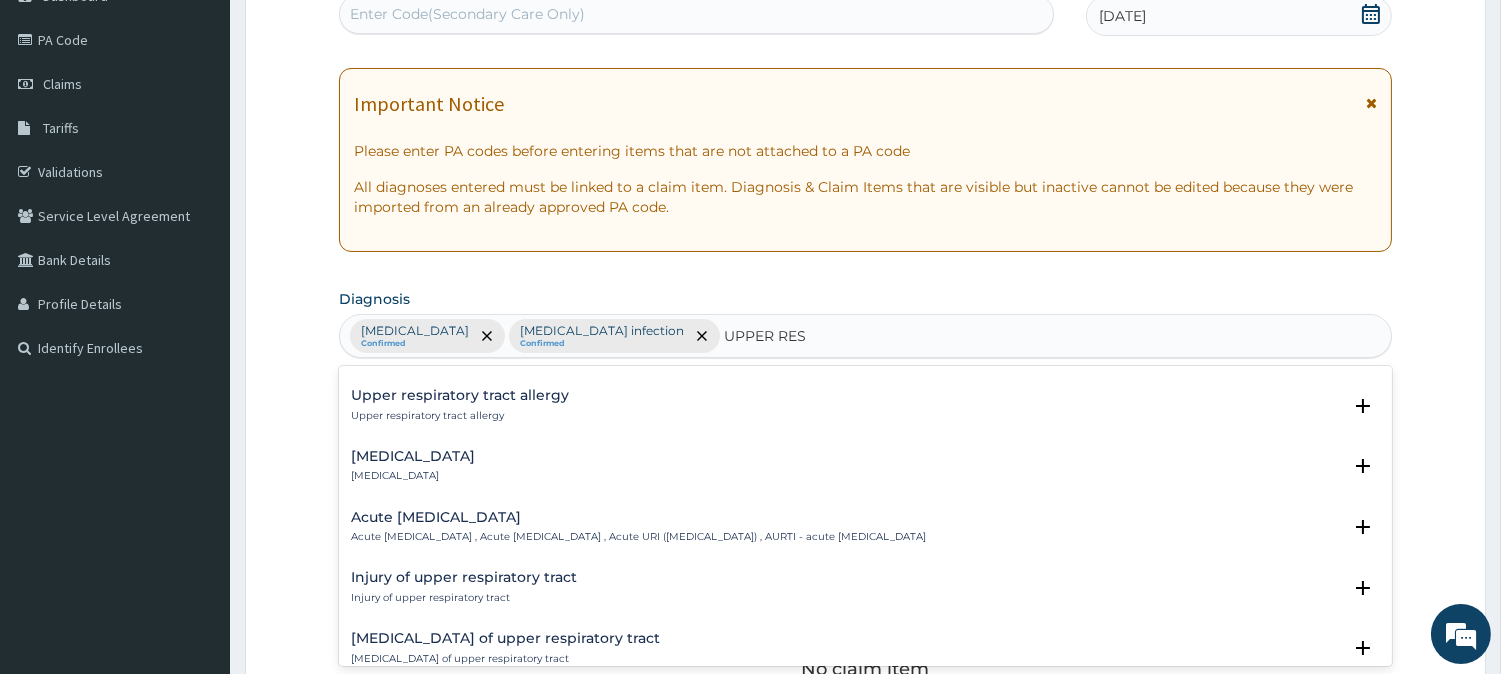 click on "Acute [MEDICAL_DATA] , Acute [MEDICAL_DATA] , Acute URI ([MEDICAL_DATA]) , AURTI - acute [MEDICAL_DATA]" at bounding box center [638, 537] 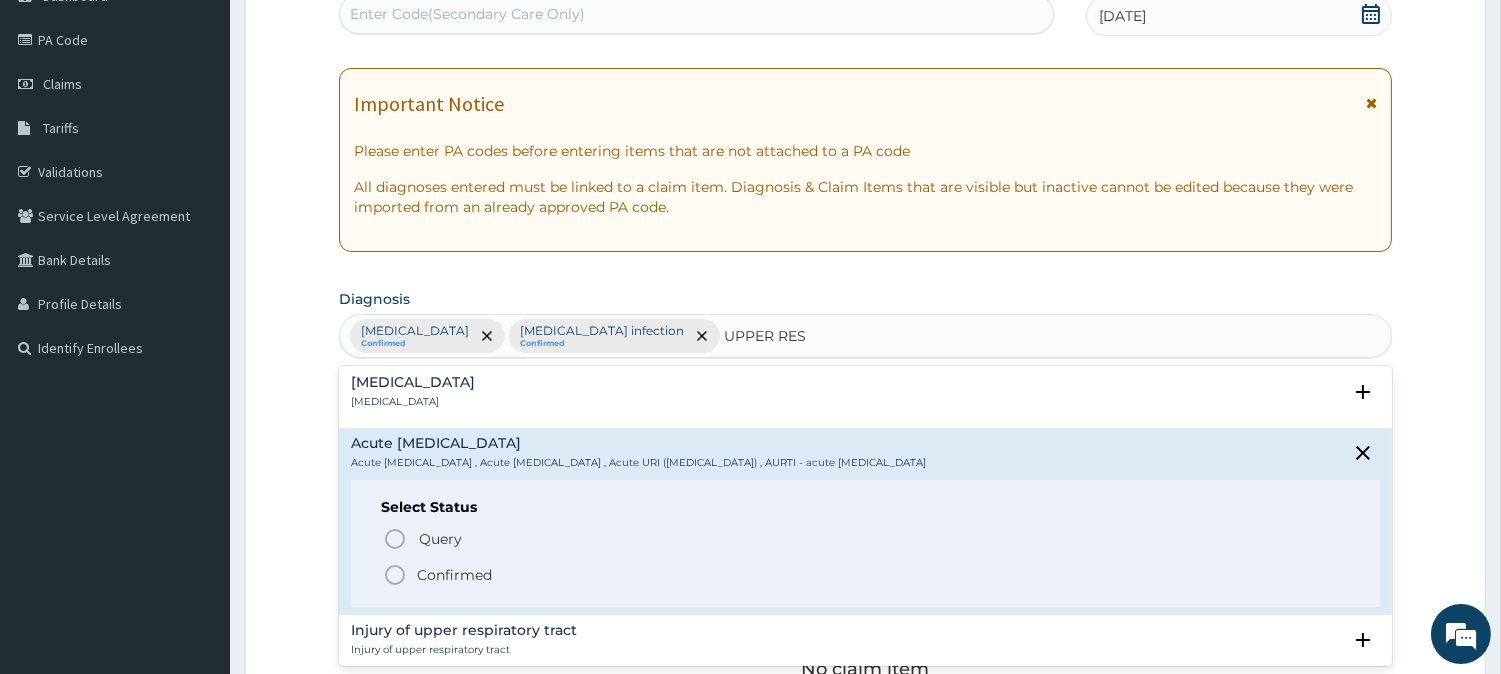 scroll, scrollTop: 222, scrollLeft: 0, axis: vertical 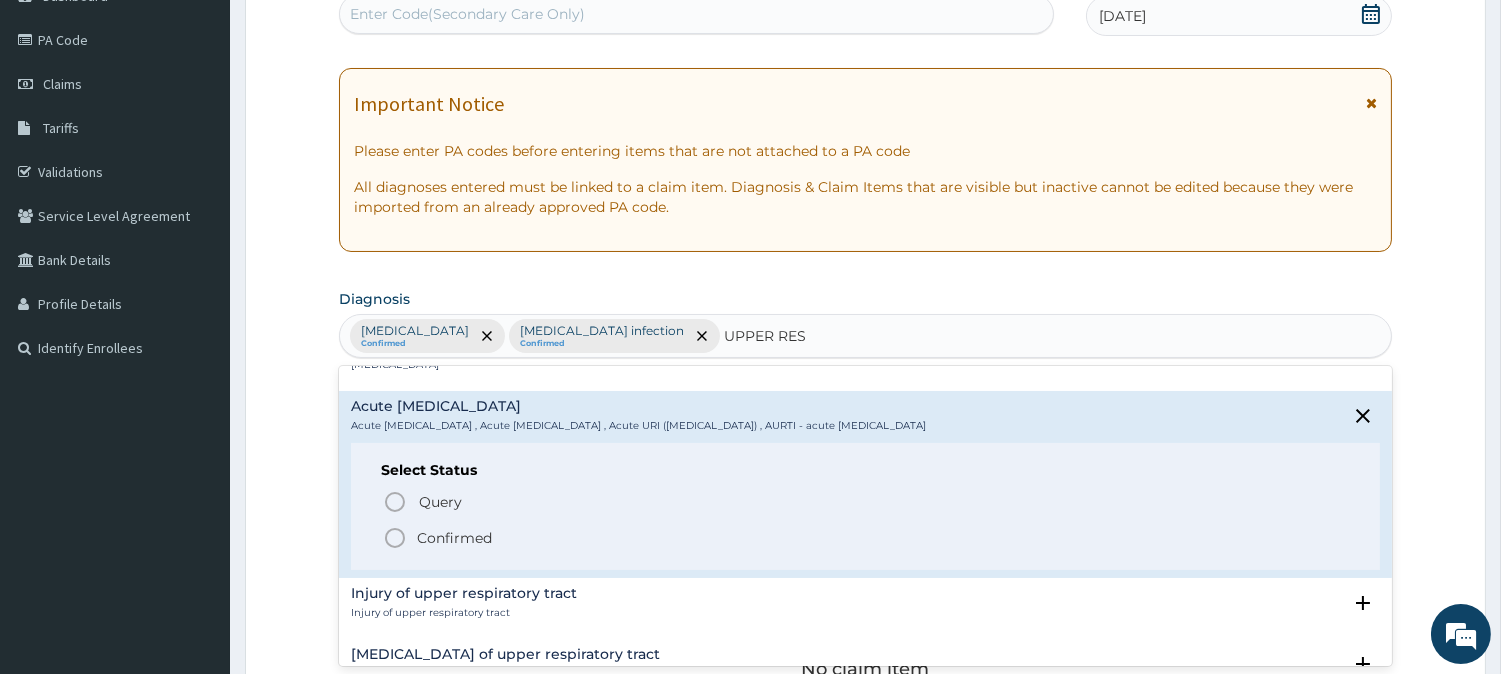 click on "Confirmed" at bounding box center (454, 538) 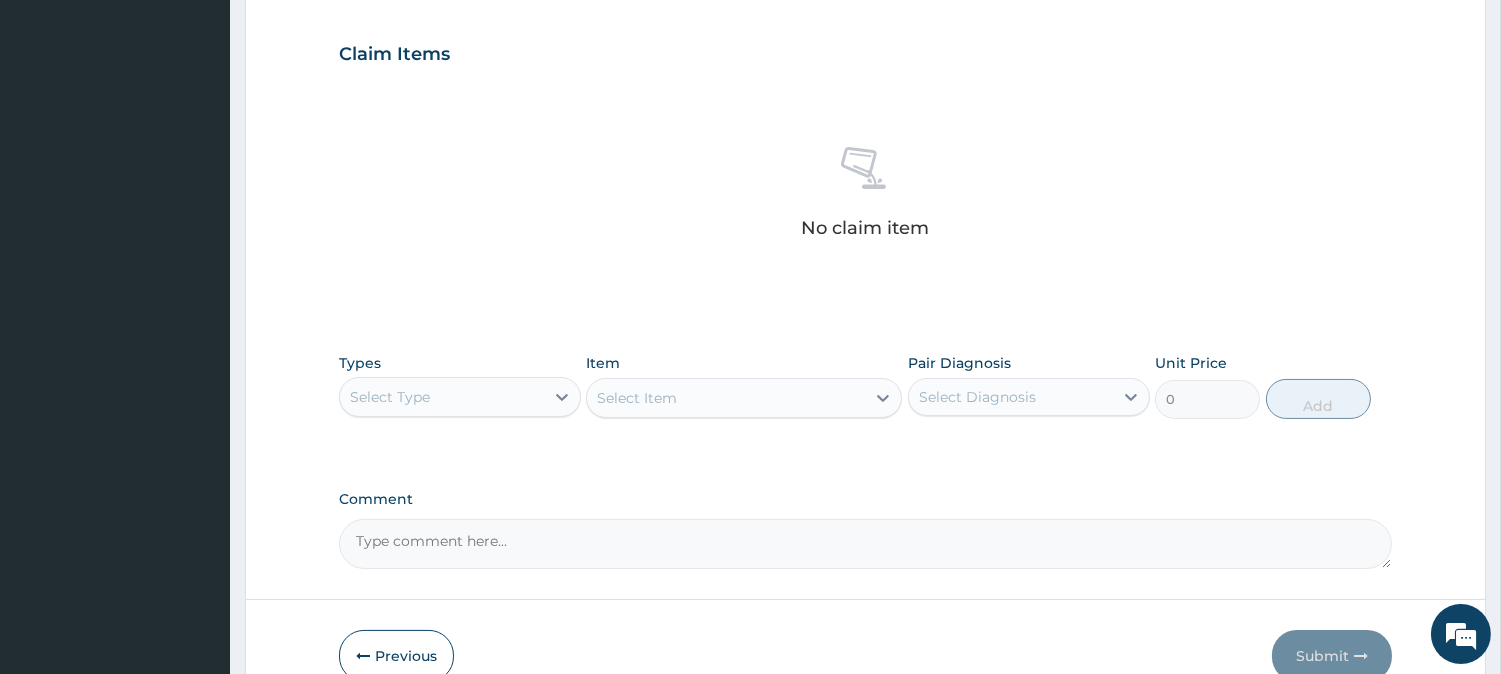 scroll, scrollTop: 666, scrollLeft: 0, axis: vertical 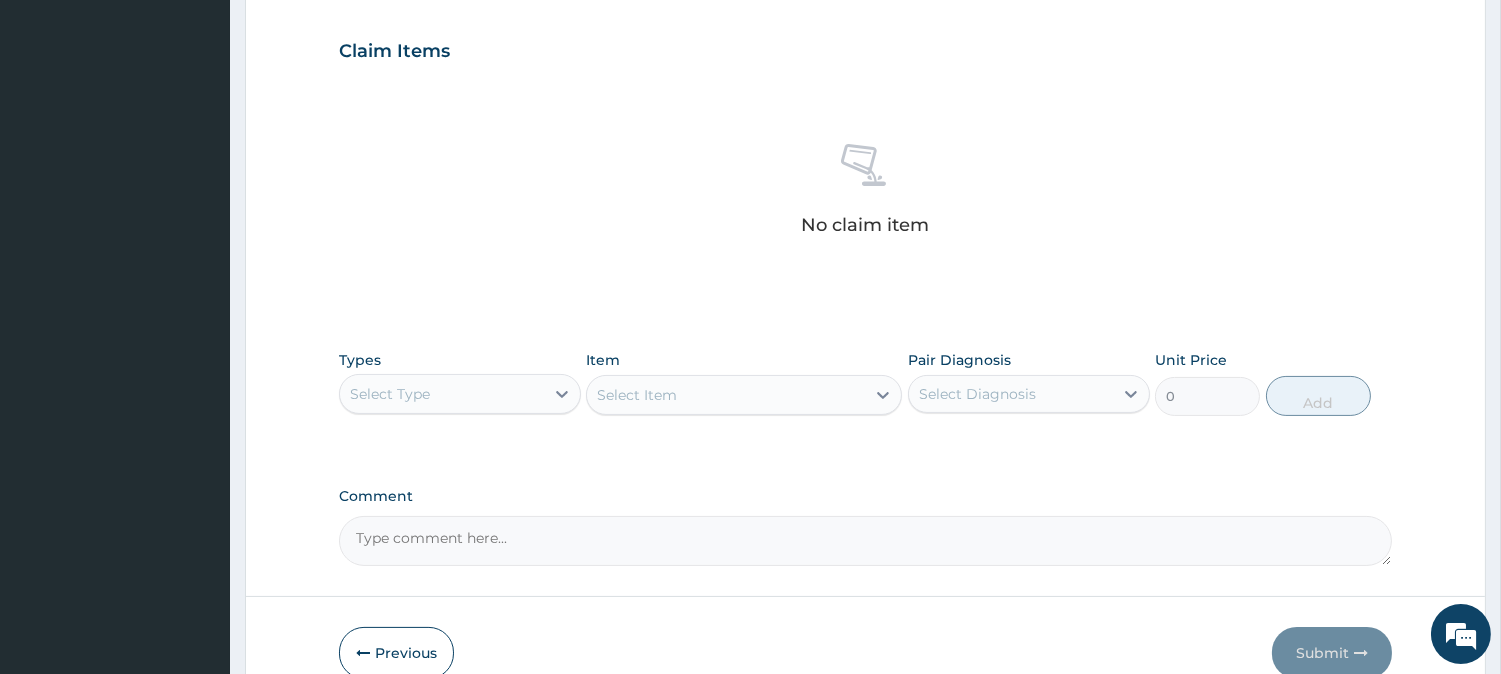 click on "Select Type" at bounding box center [442, 394] 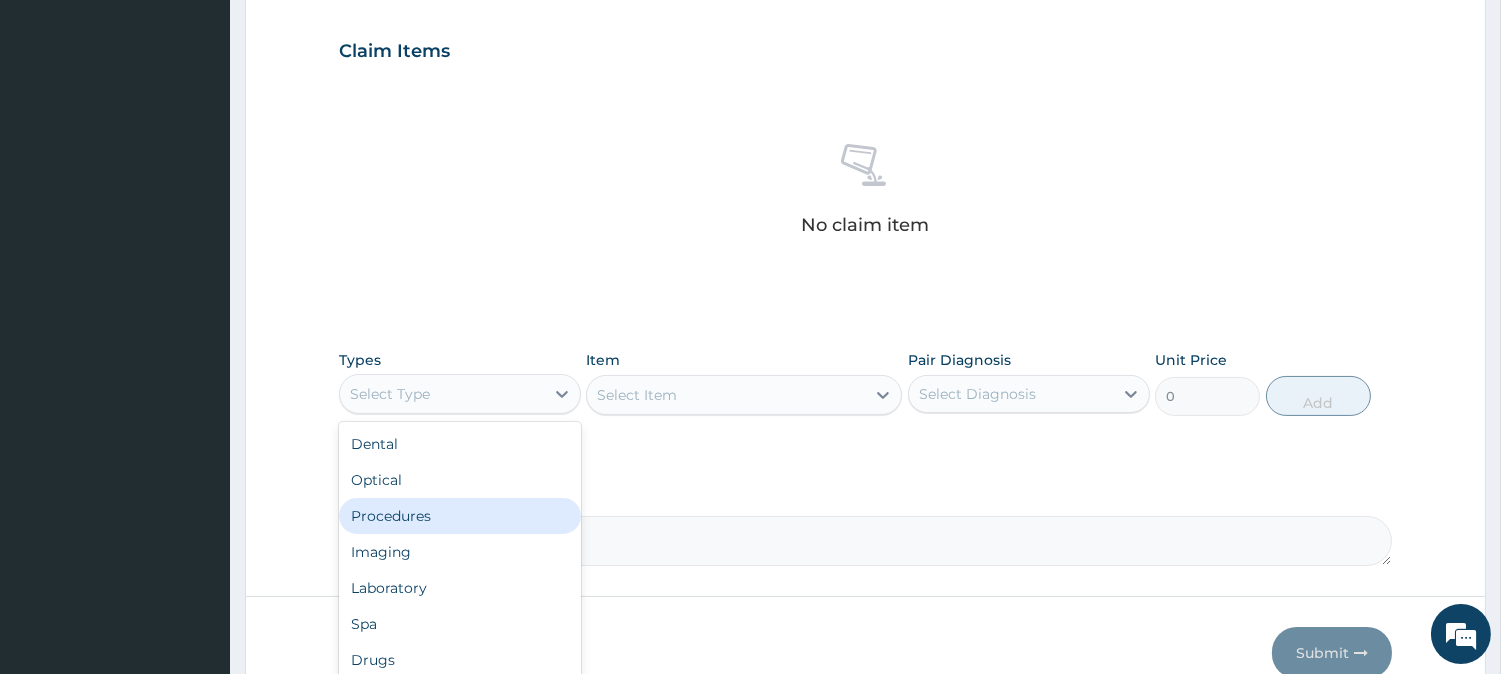 click on "Procedures" at bounding box center (460, 516) 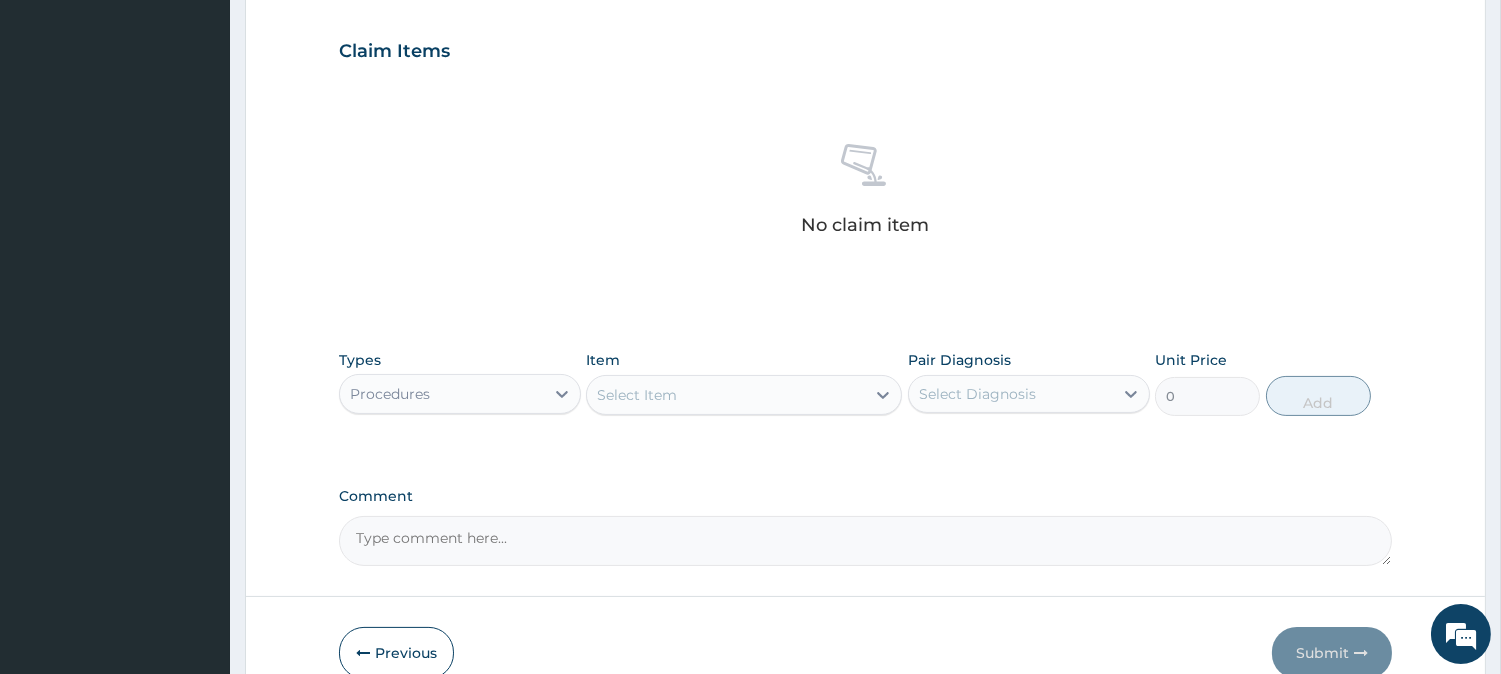 click on "Select Item" at bounding box center (726, 395) 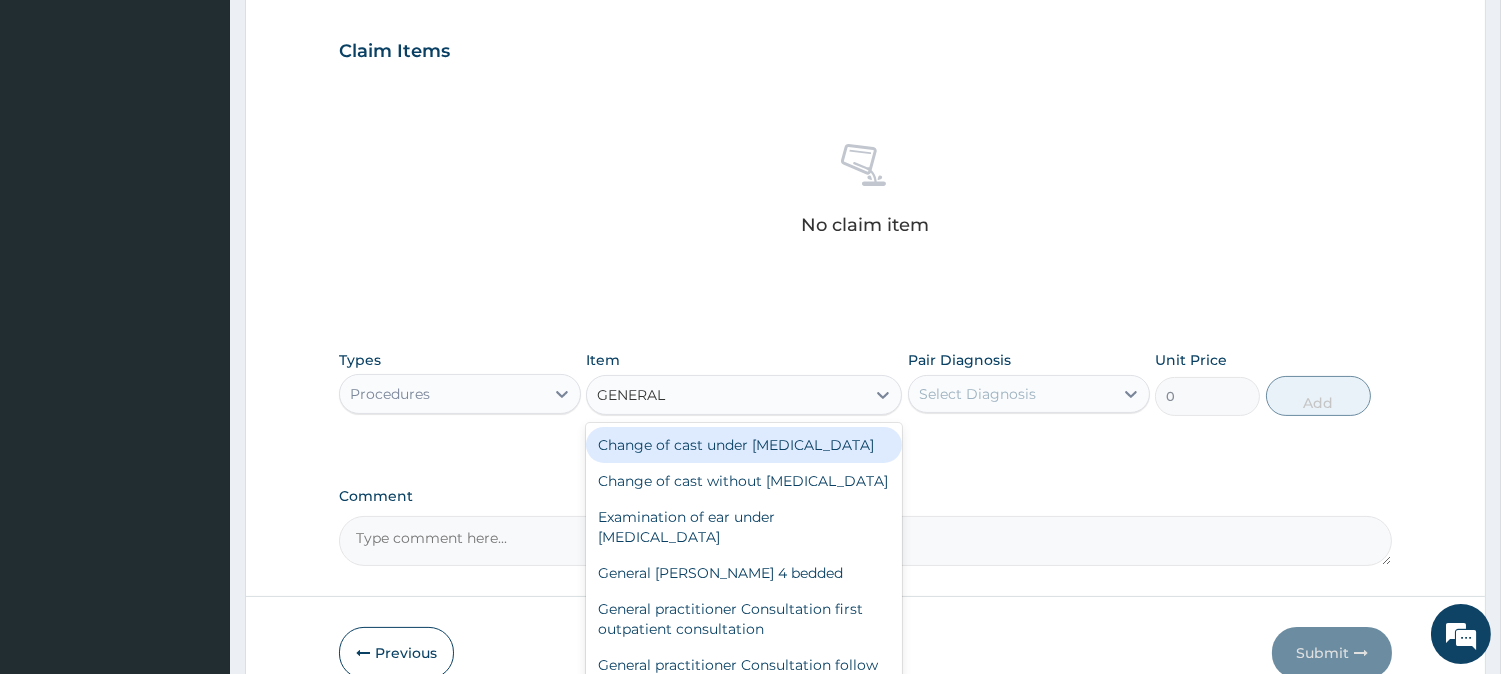 type on "GENERAL P" 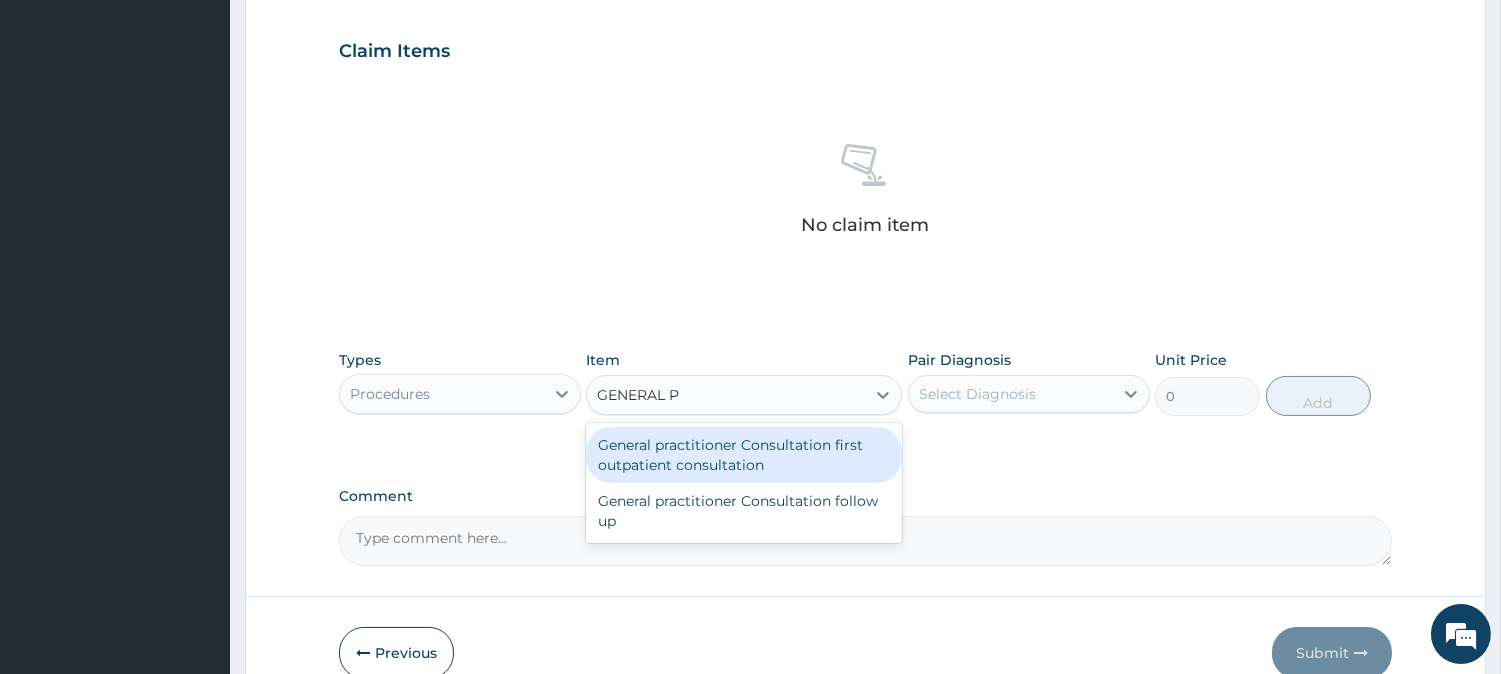 click on "General practitioner Consultation first outpatient consultation" at bounding box center [744, 455] 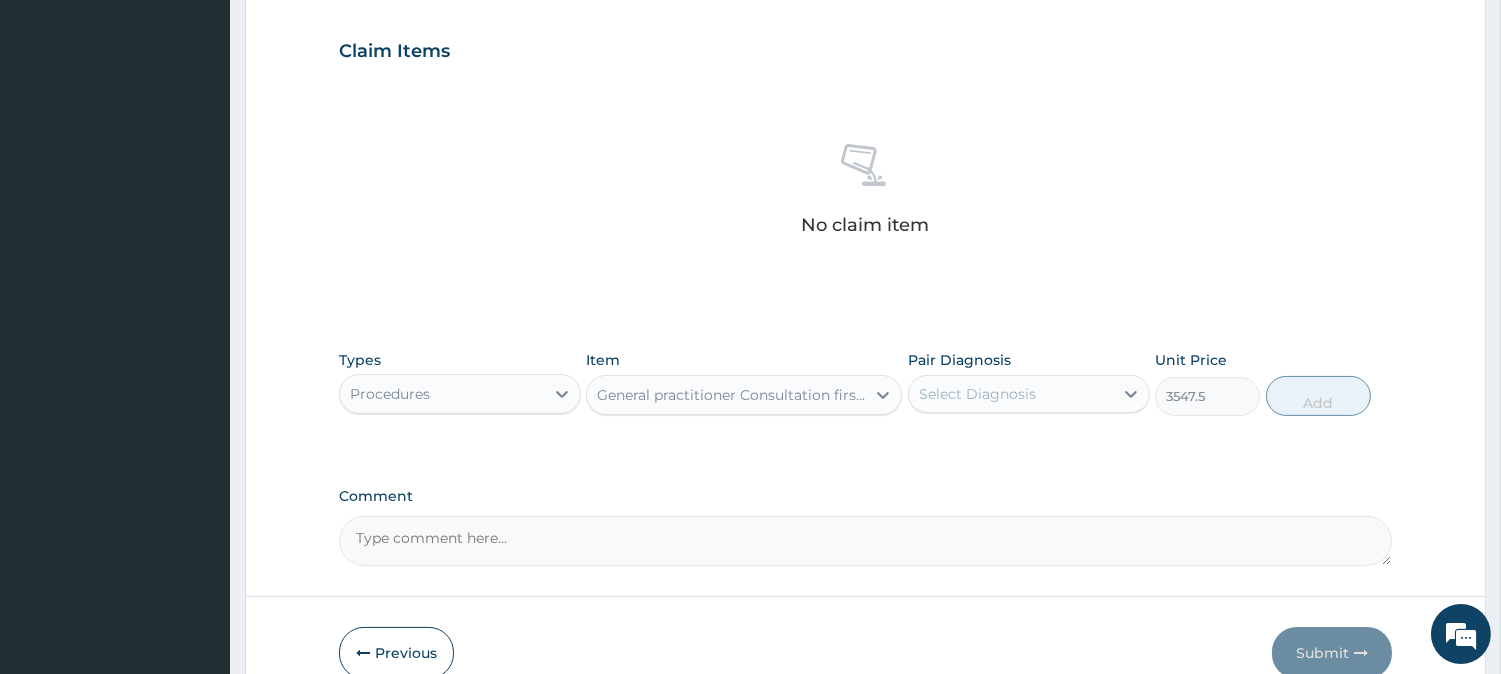 click on "Select Diagnosis" at bounding box center [1011, 394] 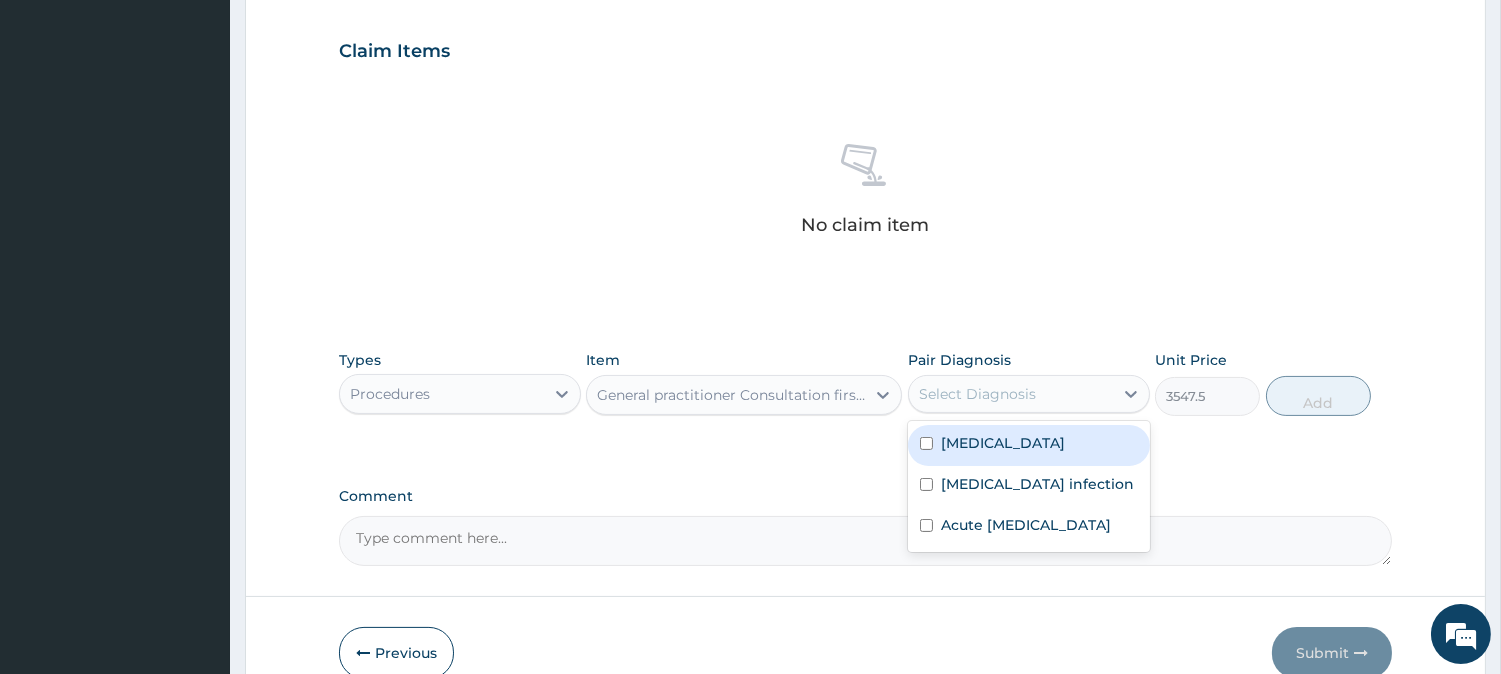 click on "[MEDICAL_DATA]" at bounding box center [1003, 443] 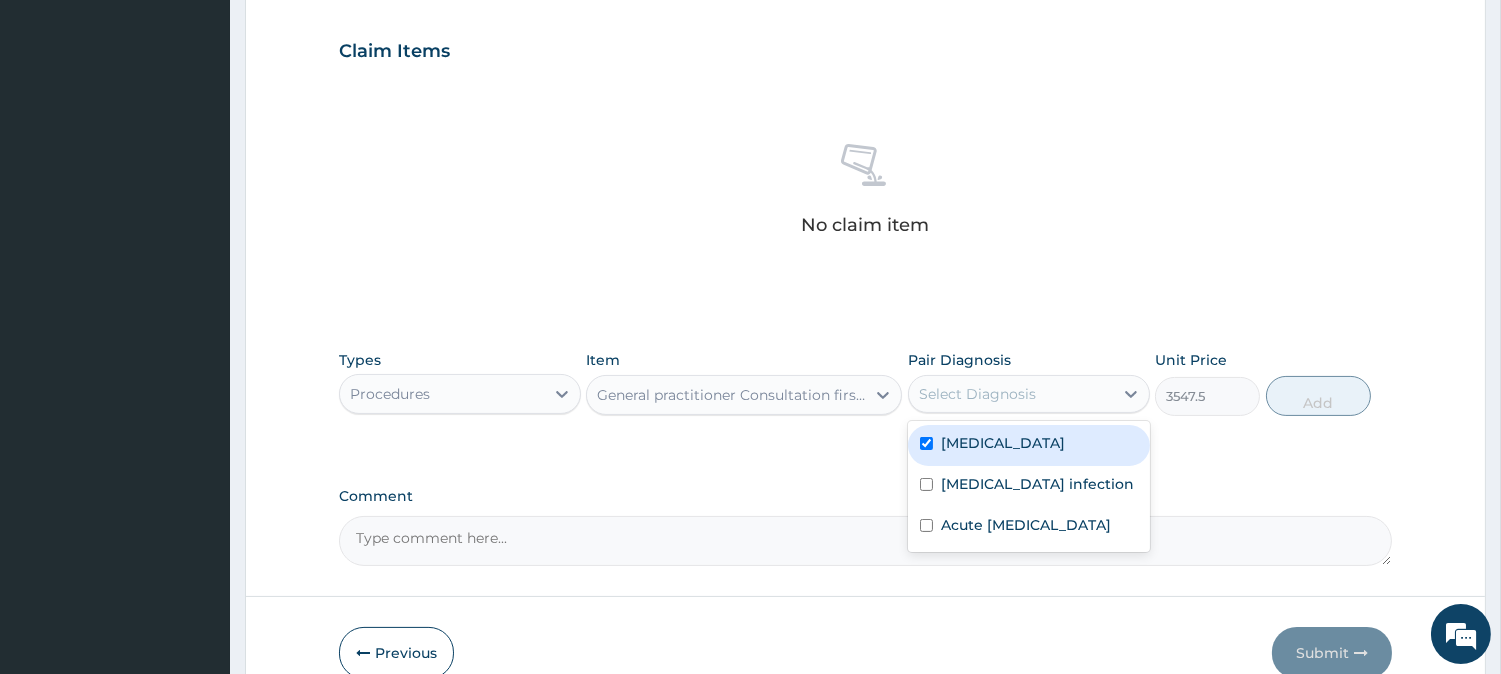 checkbox on "true" 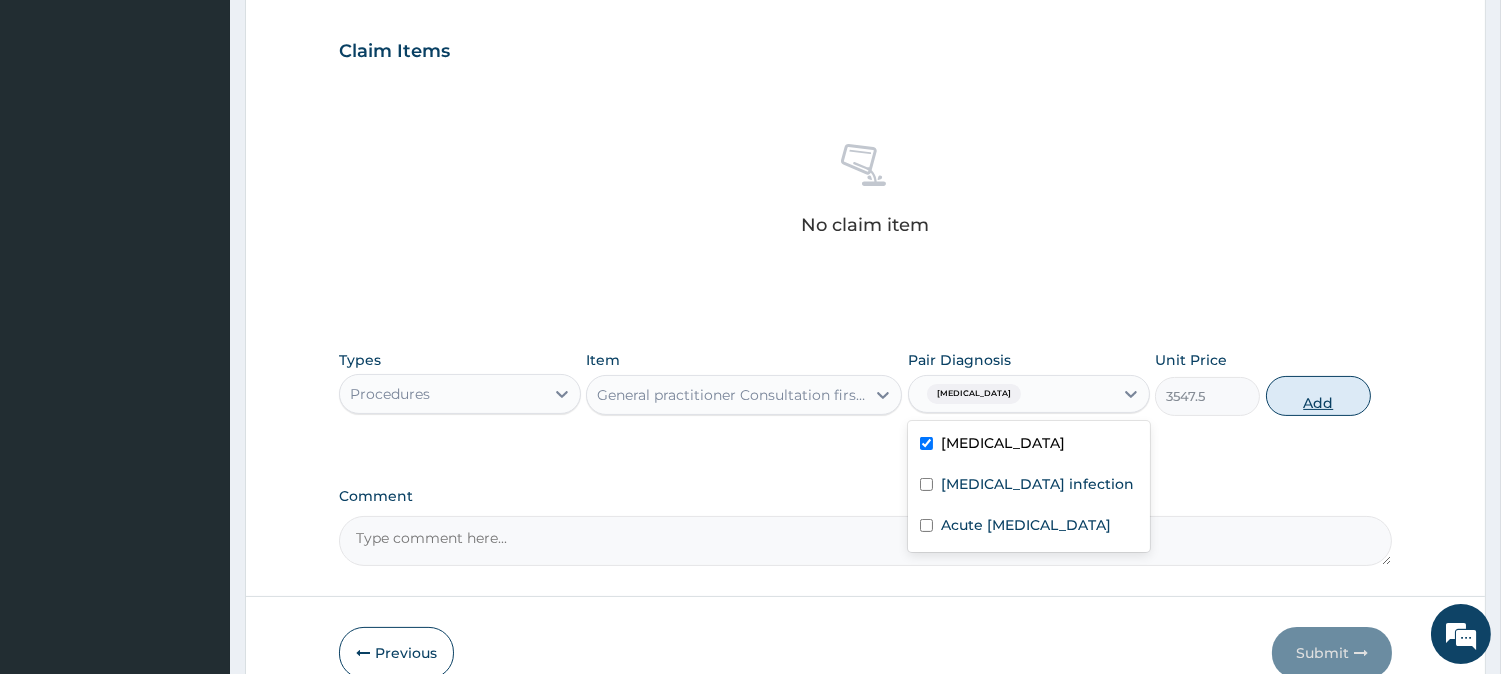 click on "Add" at bounding box center (1318, 396) 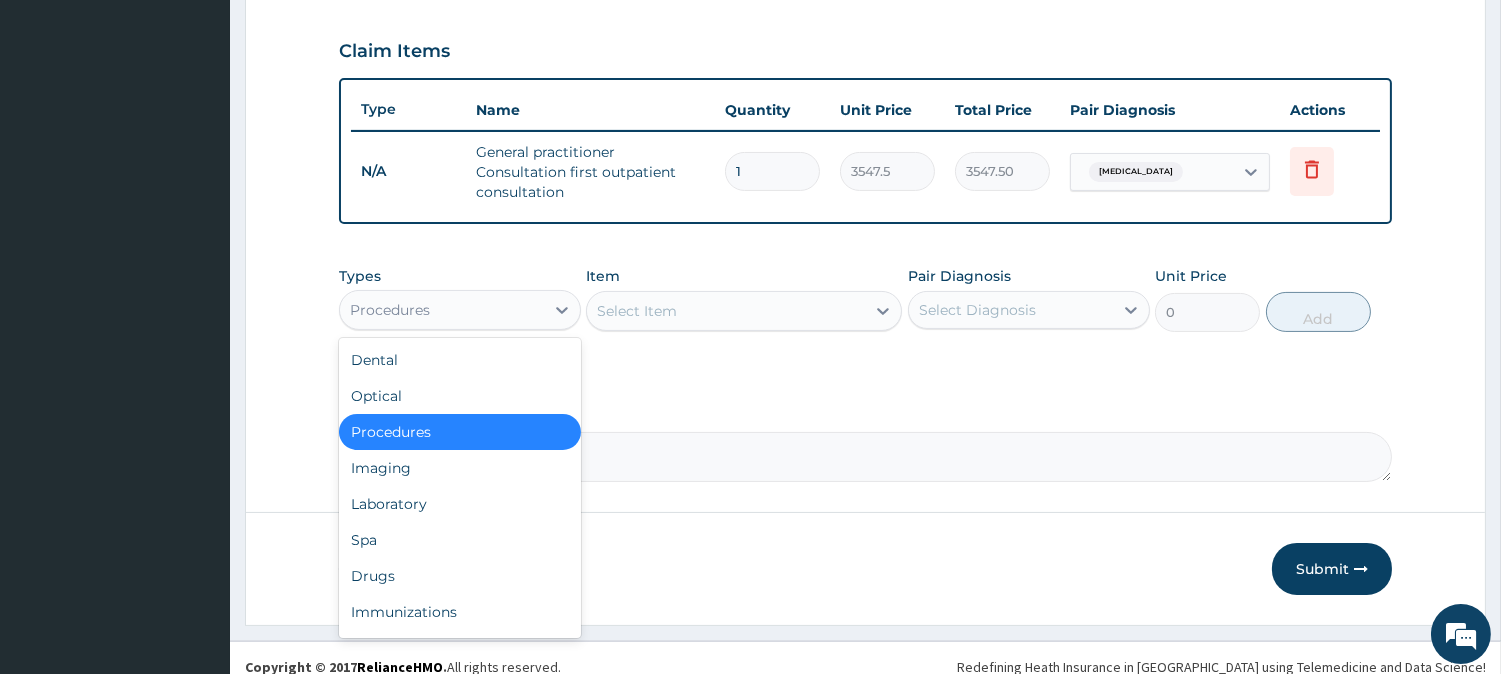 click on "Procedures" at bounding box center (442, 310) 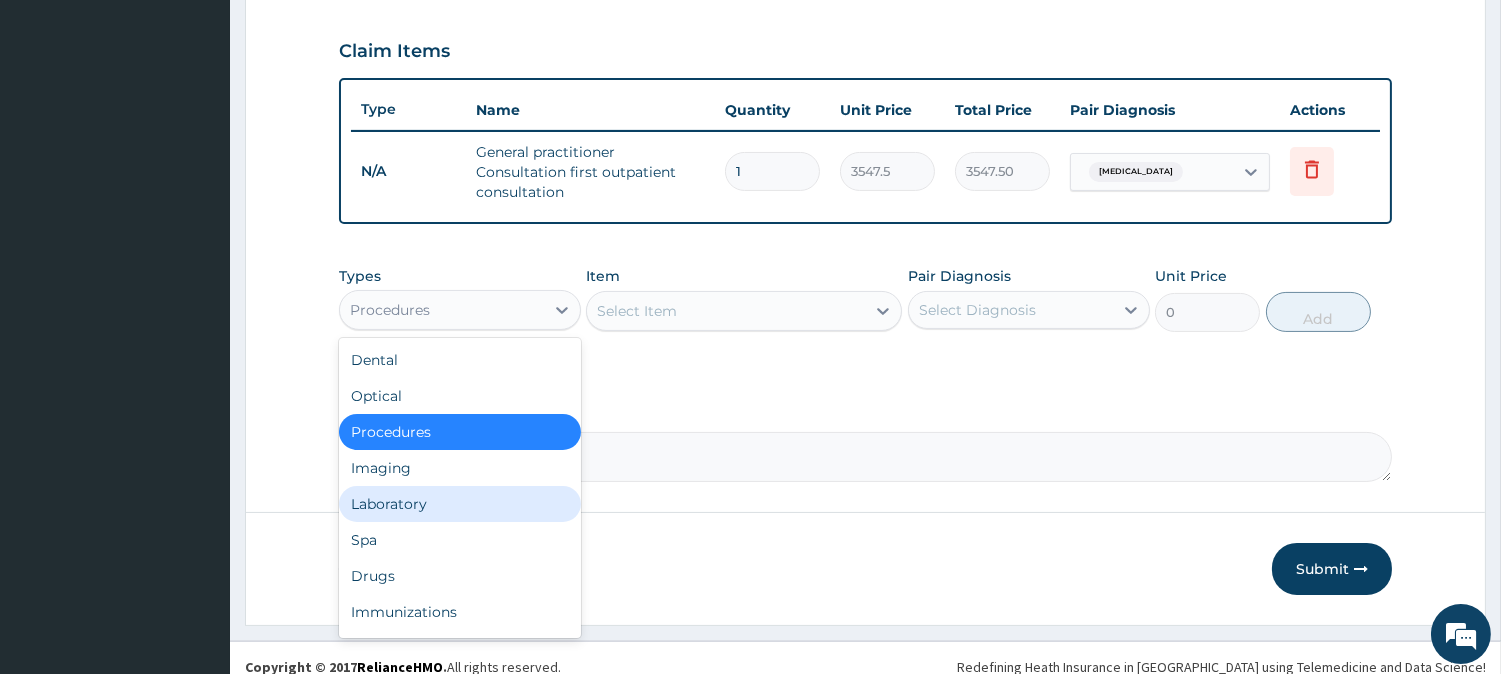 click on "Laboratory" at bounding box center [460, 504] 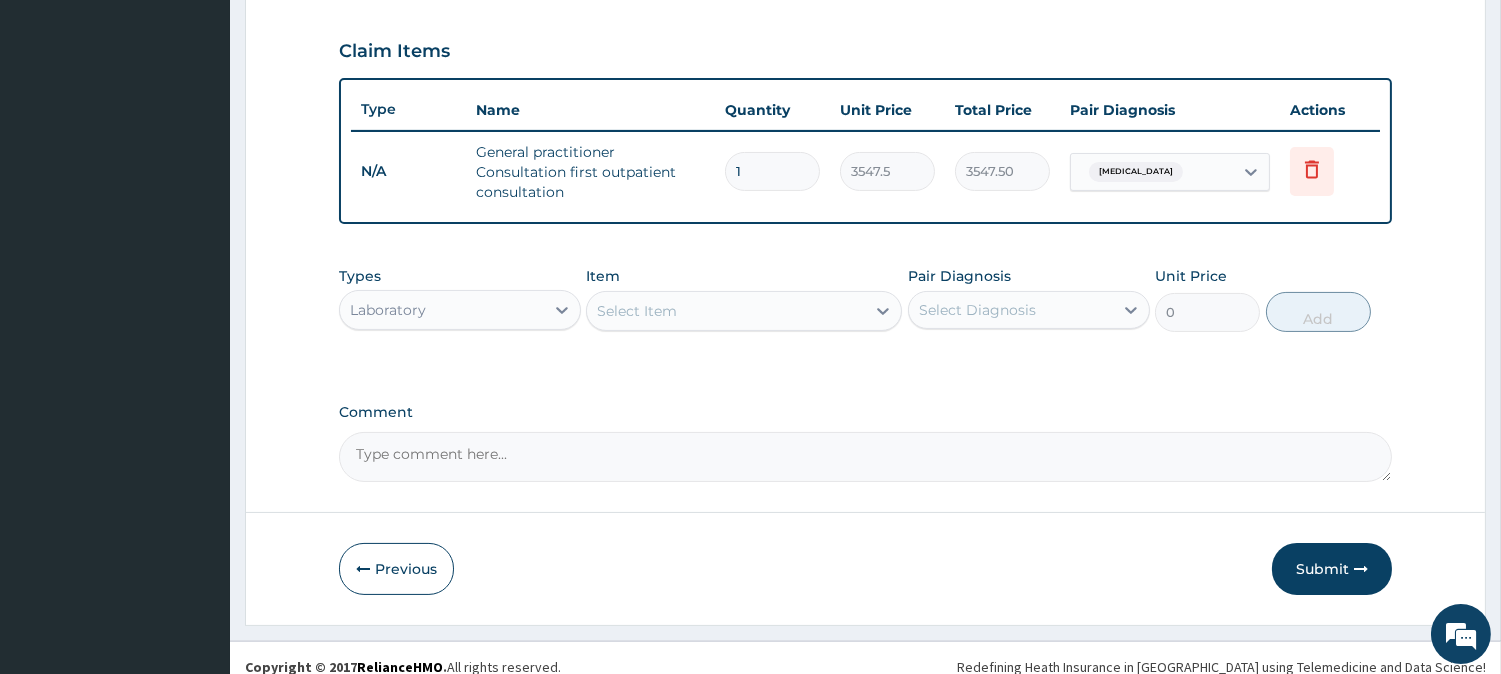 click on "Select Item" at bounding box center (726, 311) 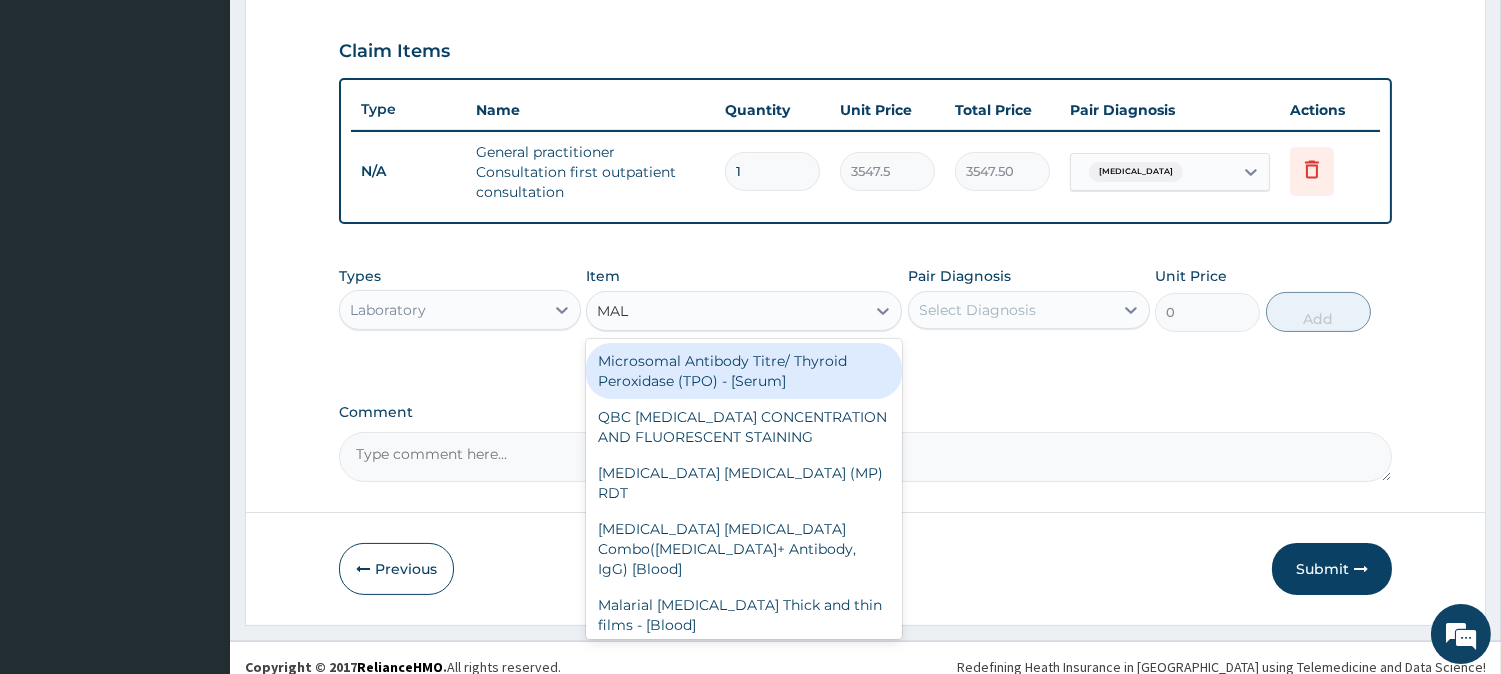 type on "MALA" 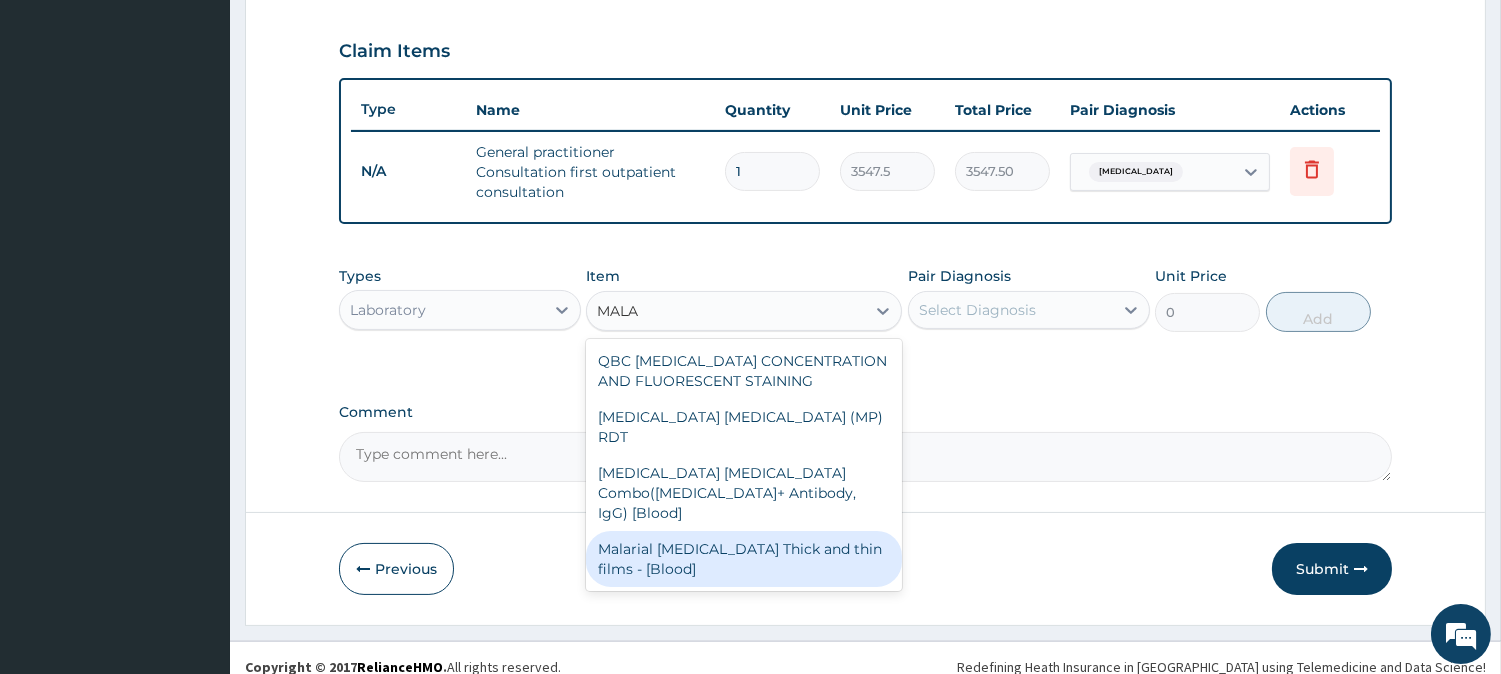 click on "Malarial Parasite Thick and thin films - [Blood]" at bounding box center [744, 559] 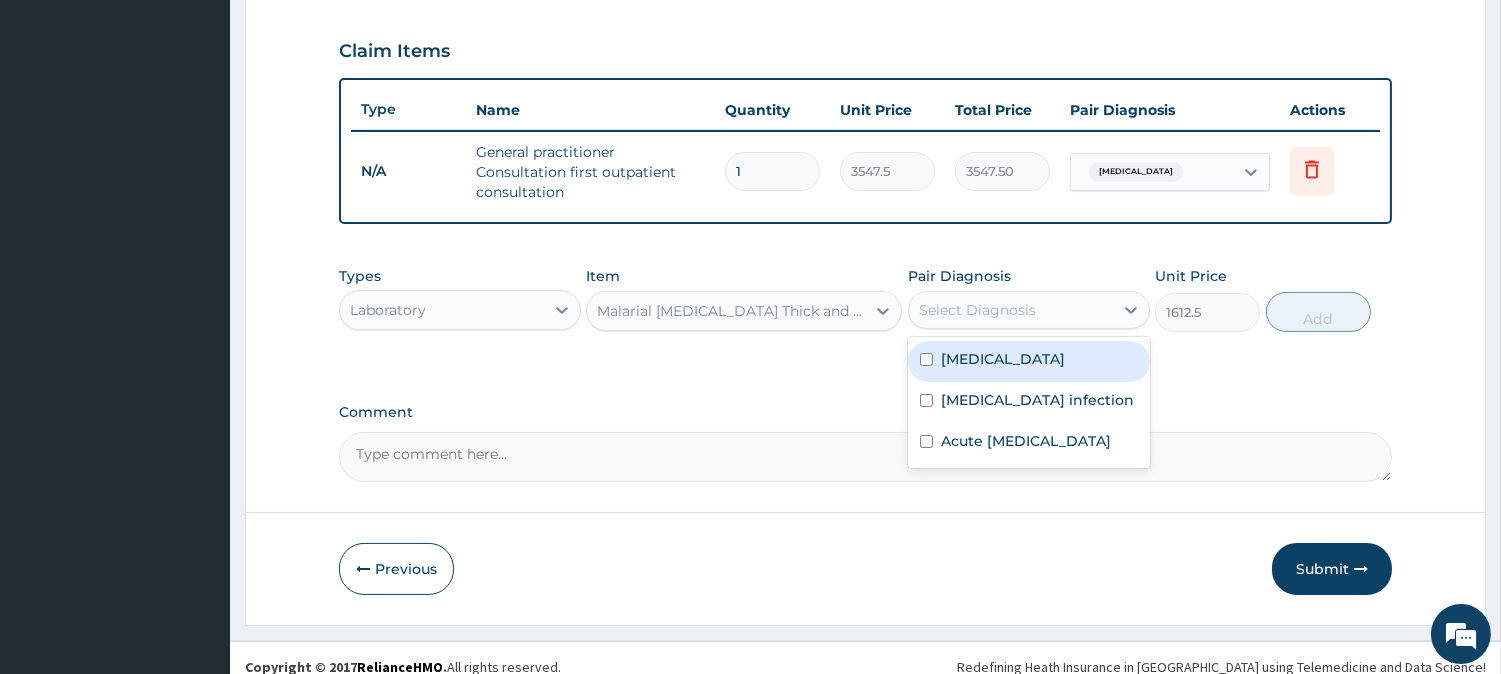 click on "Select Diagnosis" at bounding box center (977, 310) 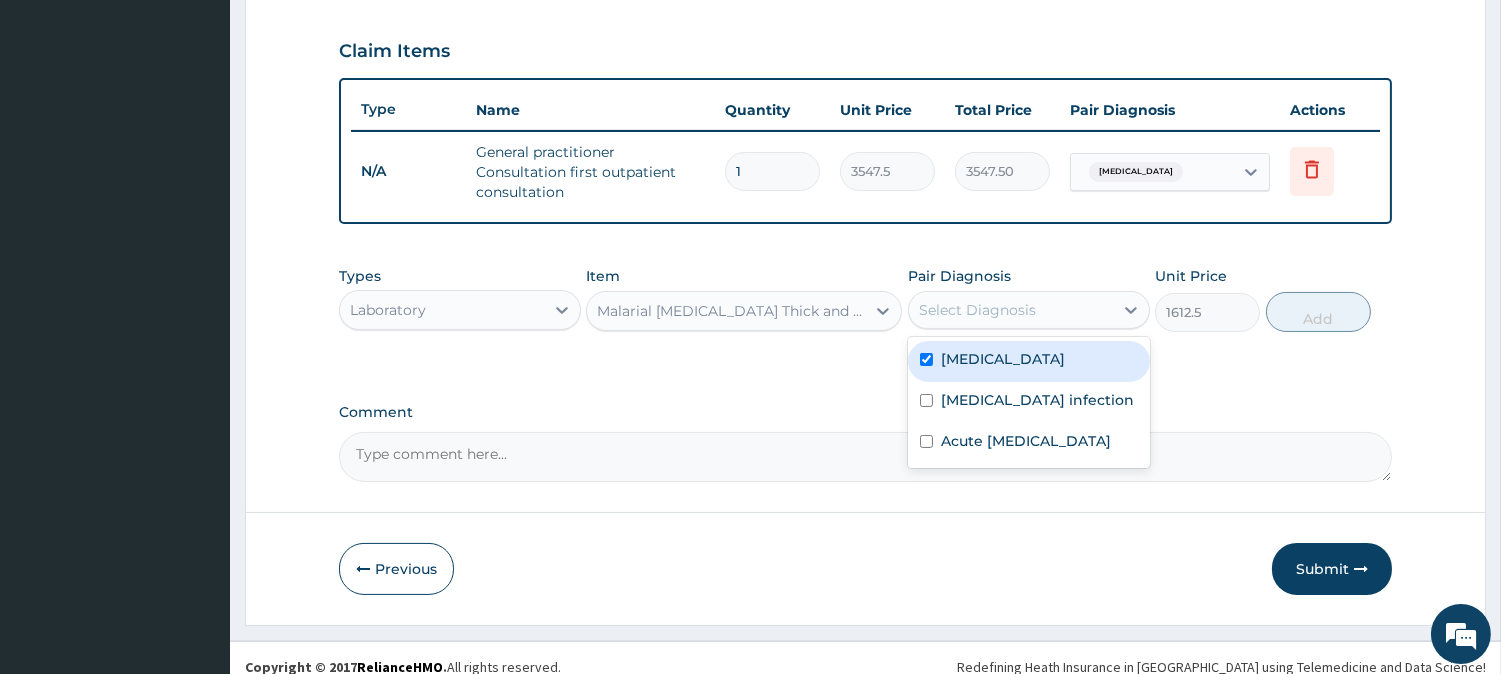 checkbox on "true" 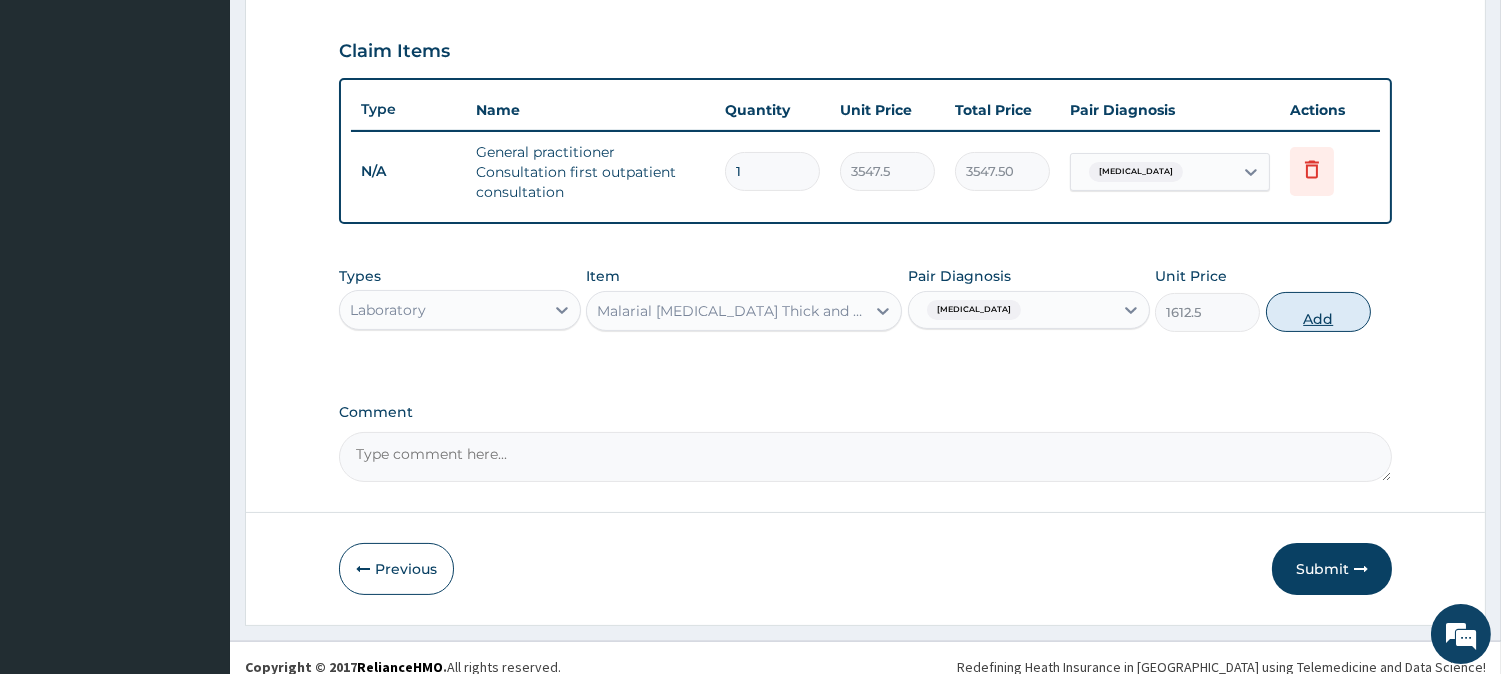 click on "Add" at bounding box center [1318, 312] 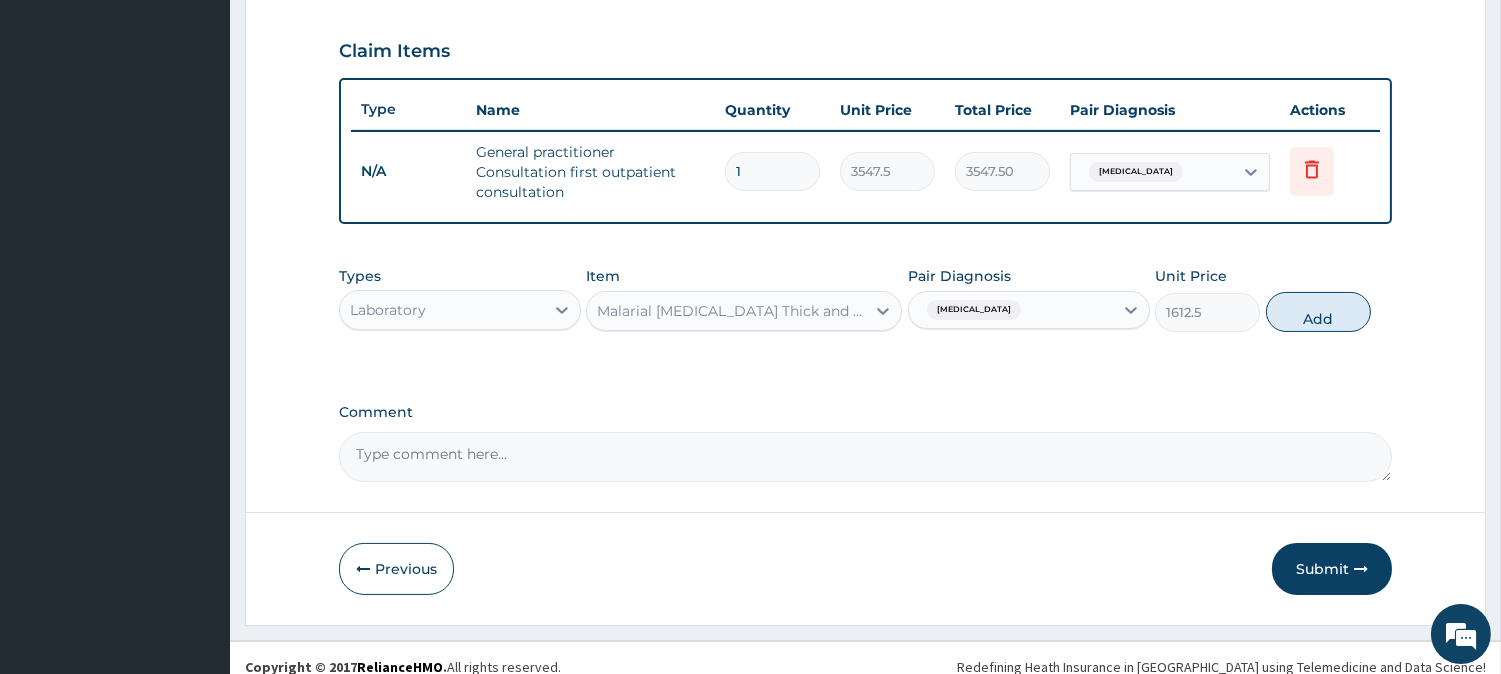 type on "0" 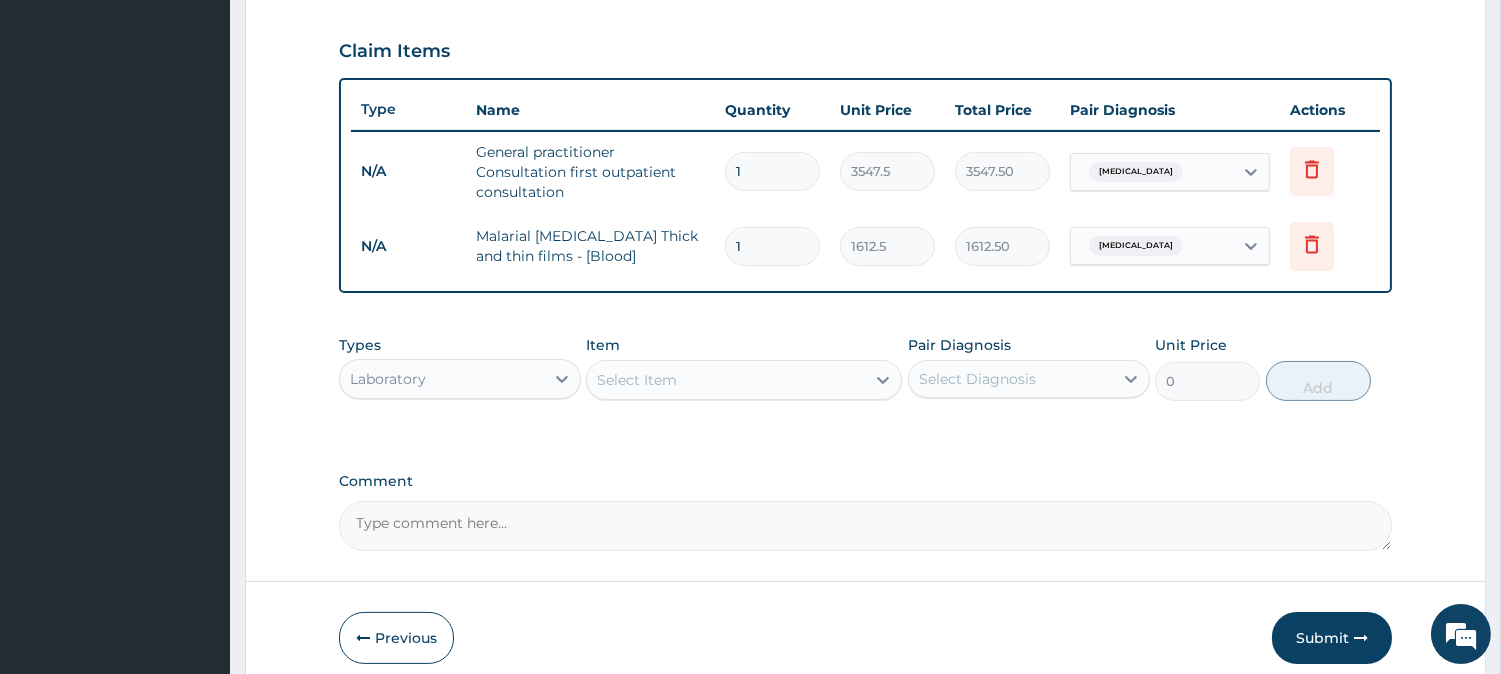 click on "Laboratory" at bounding box center [442, 379] 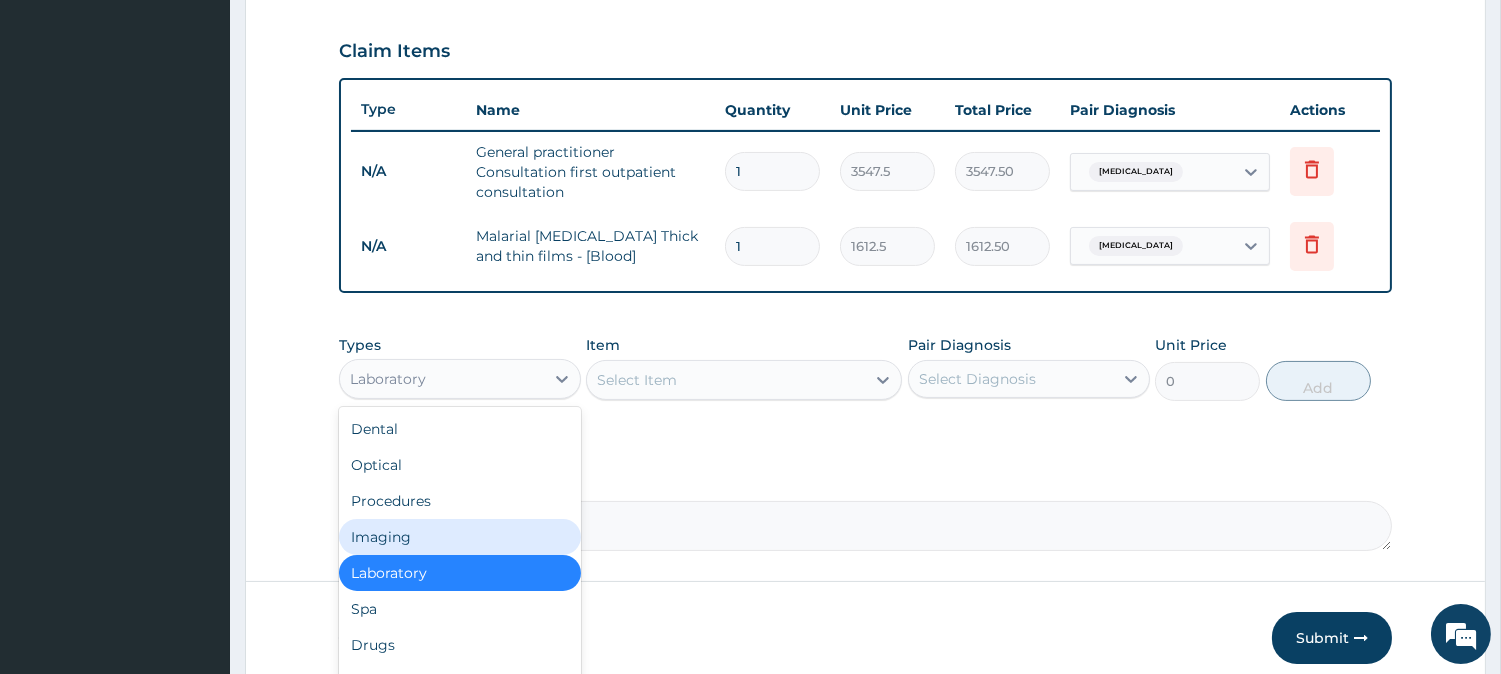 click on "Select Item" at bounding box center (726, 380) 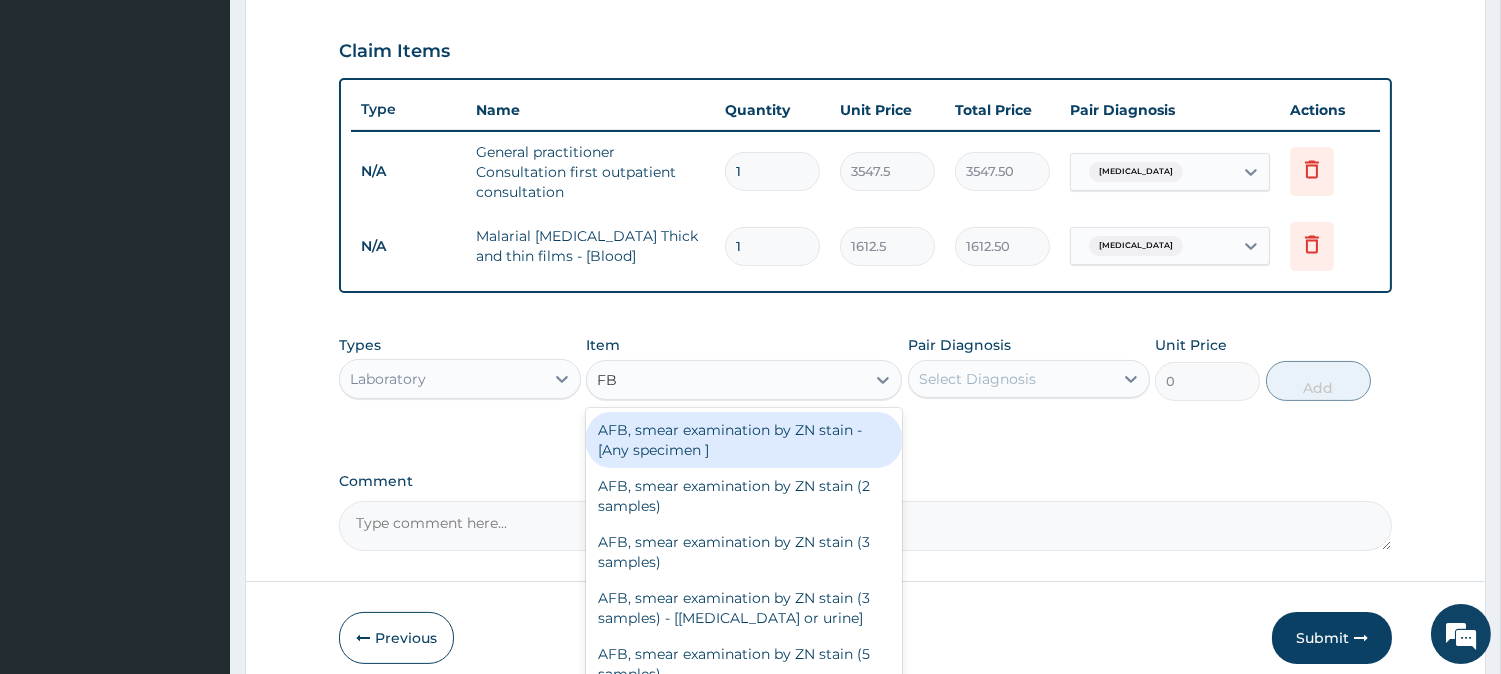 type on "FBC" 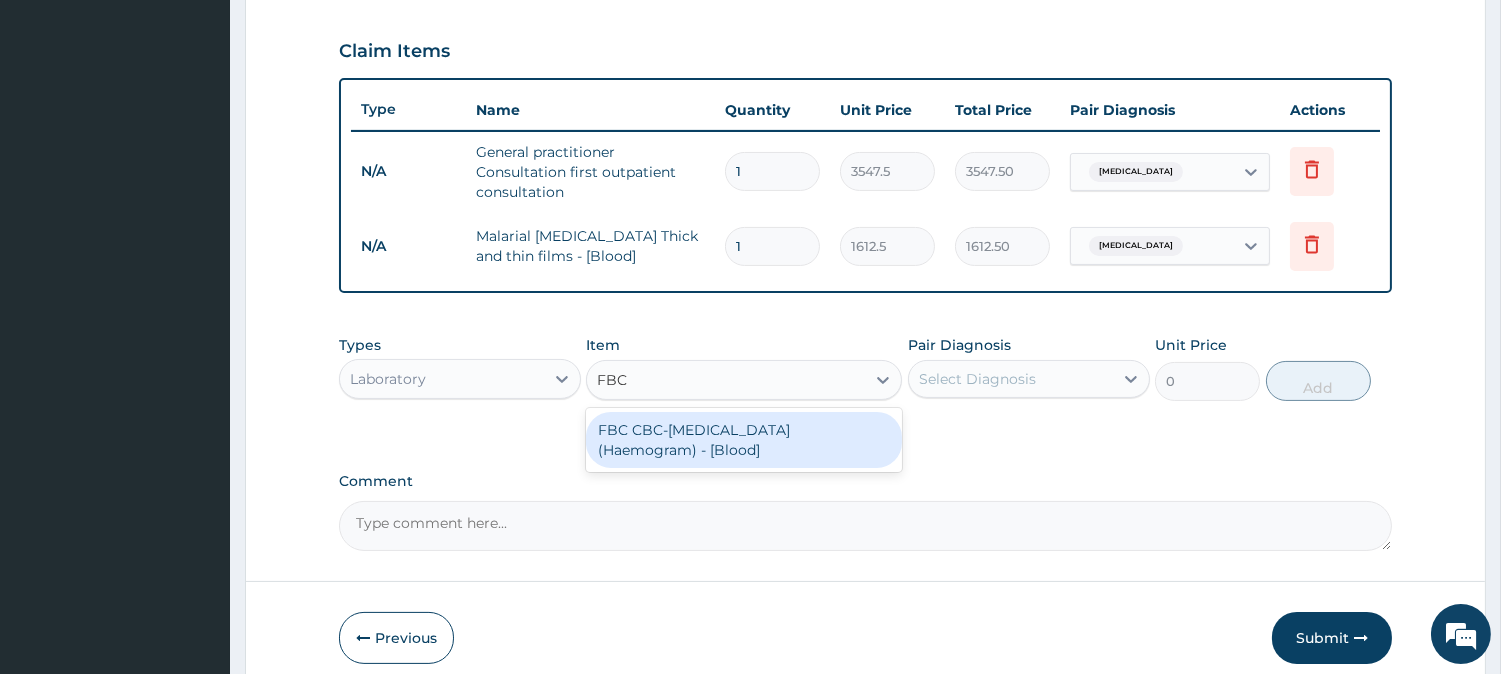 click on "FBC CBC-[MEDICAL_DATA] (Haemogram) - [Blood]" at bounding box center [744, 440] 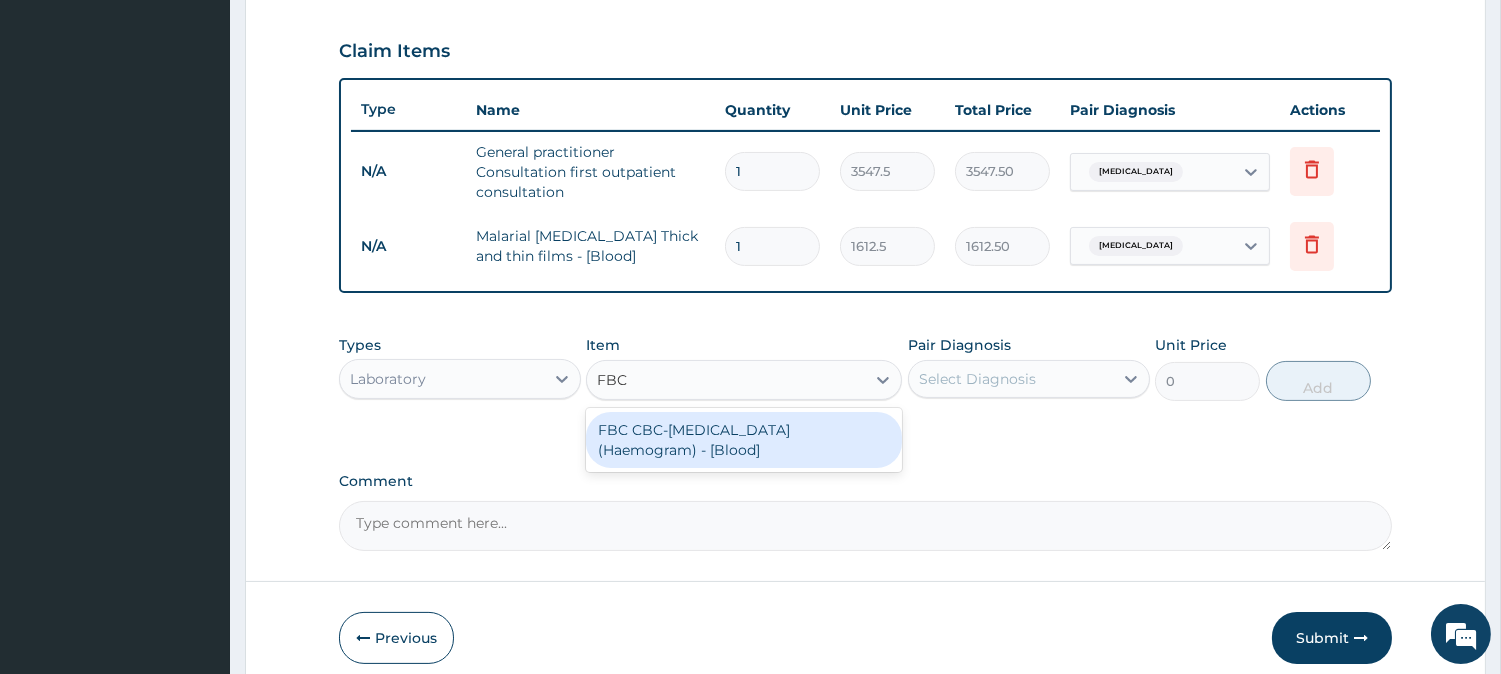 type 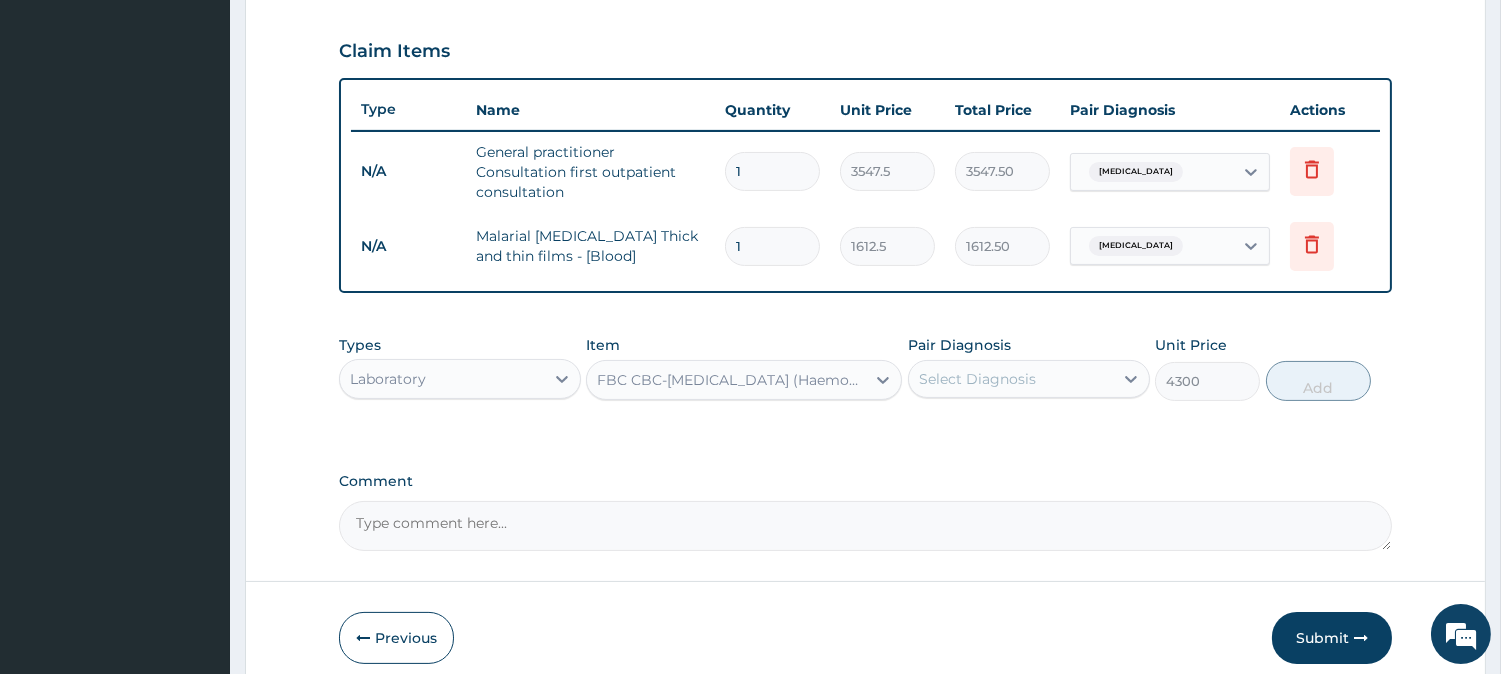 click on "Select Diagnosis" at bounding box center [977, 379] 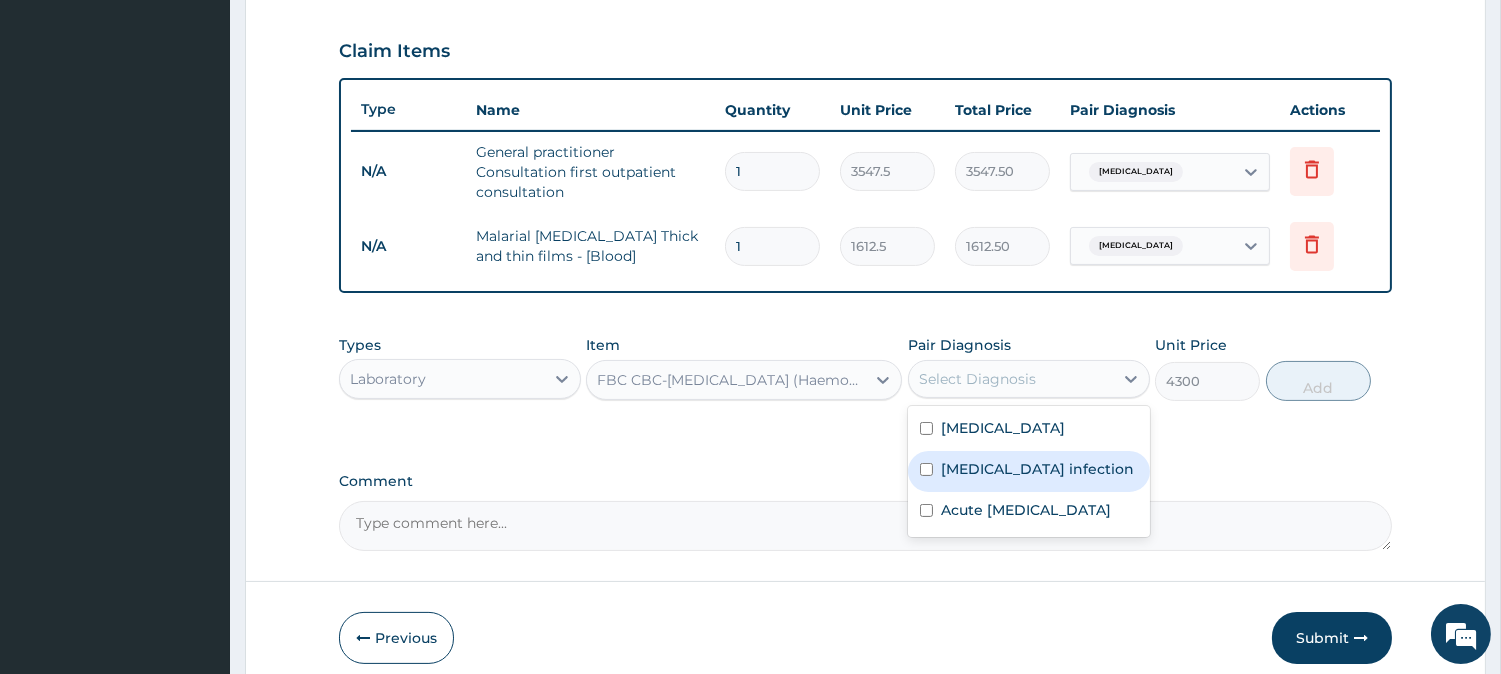 click on "[MEDICAL_DATA] infection" at bounding box center (1037, 469) 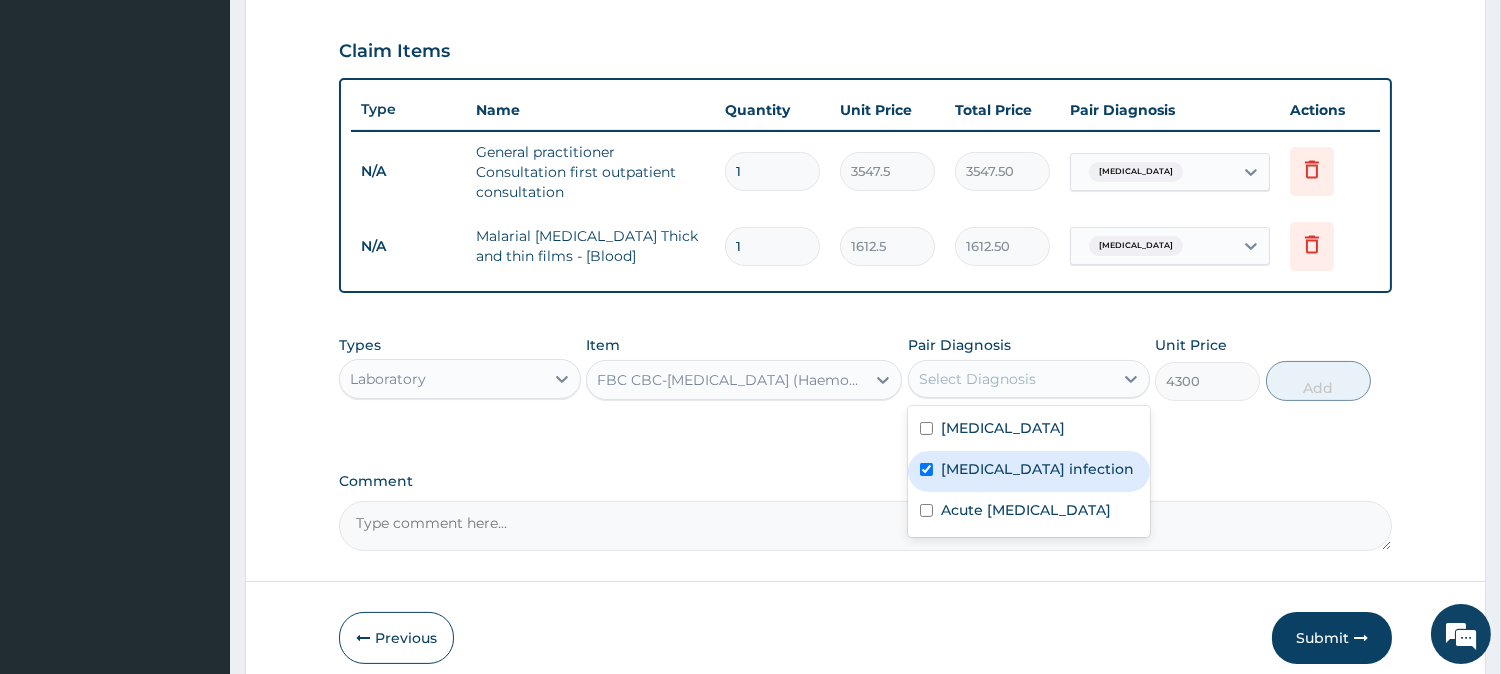 checkbox on "true" 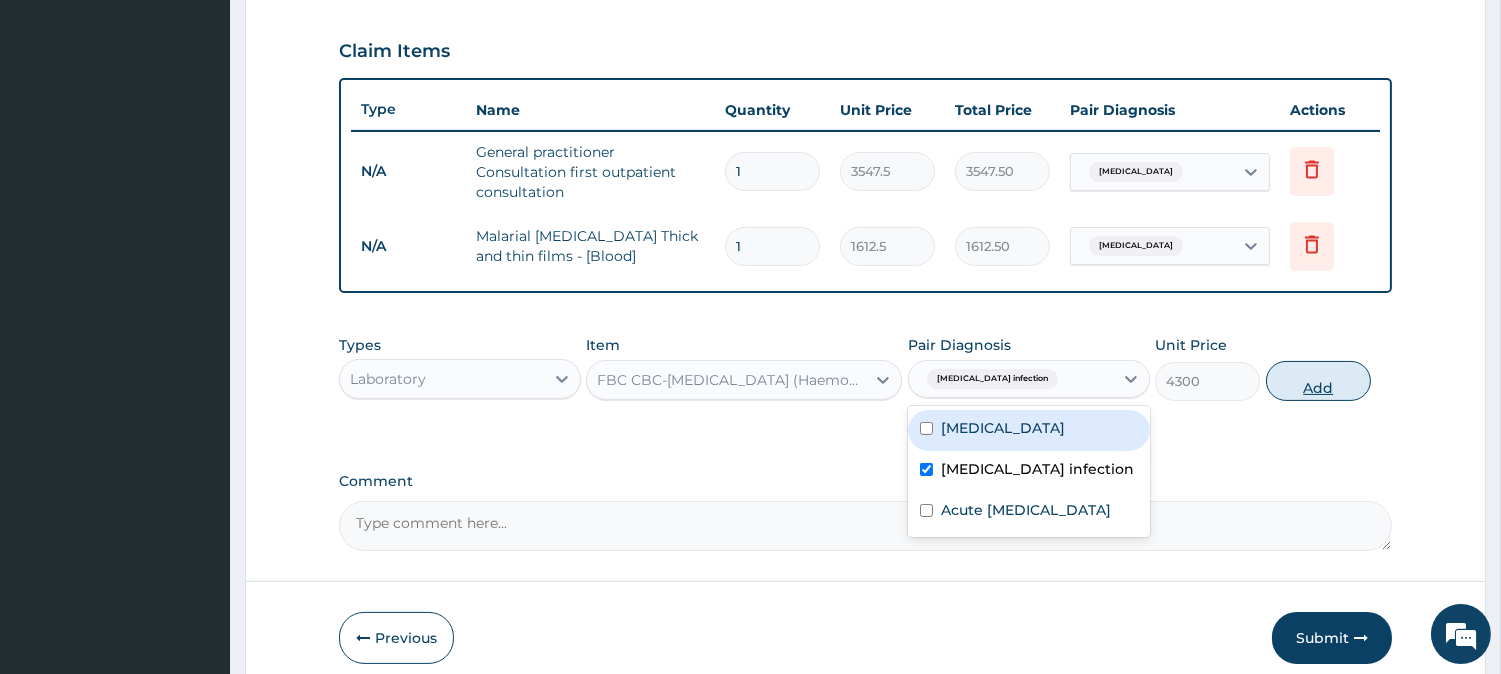 click on "Add" at bounding box center [1318, 381] 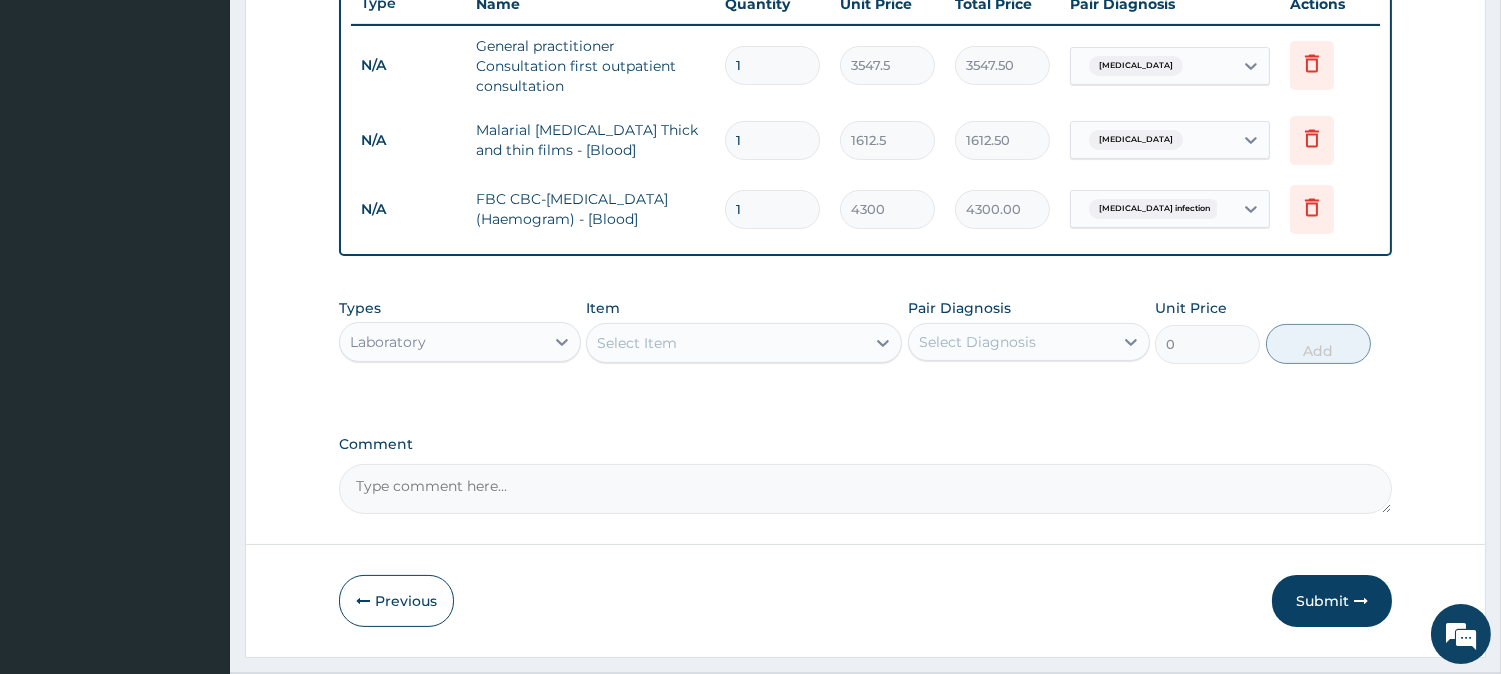 scroll, scrollTop: 777, scrollLeft: 0, axis: vertical 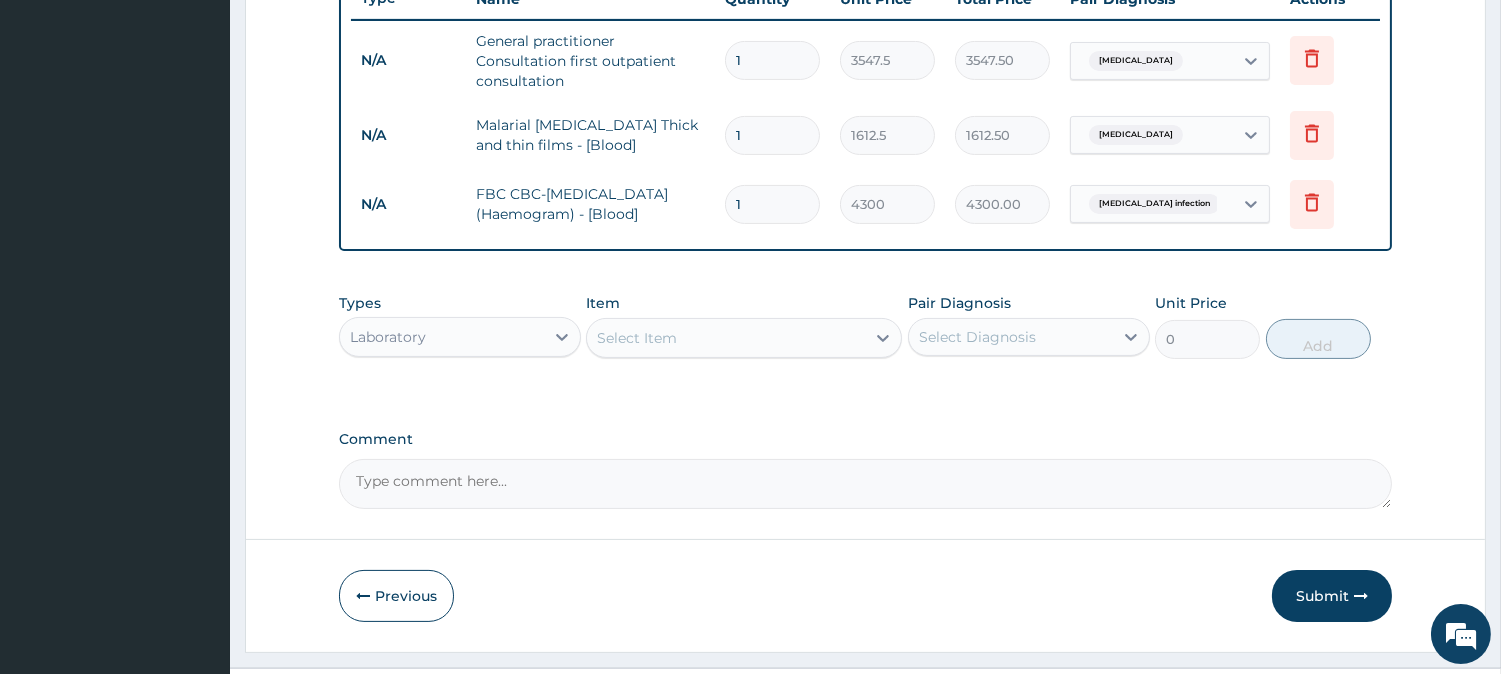 click on "Laboratory" at bounding box center (442, 337) 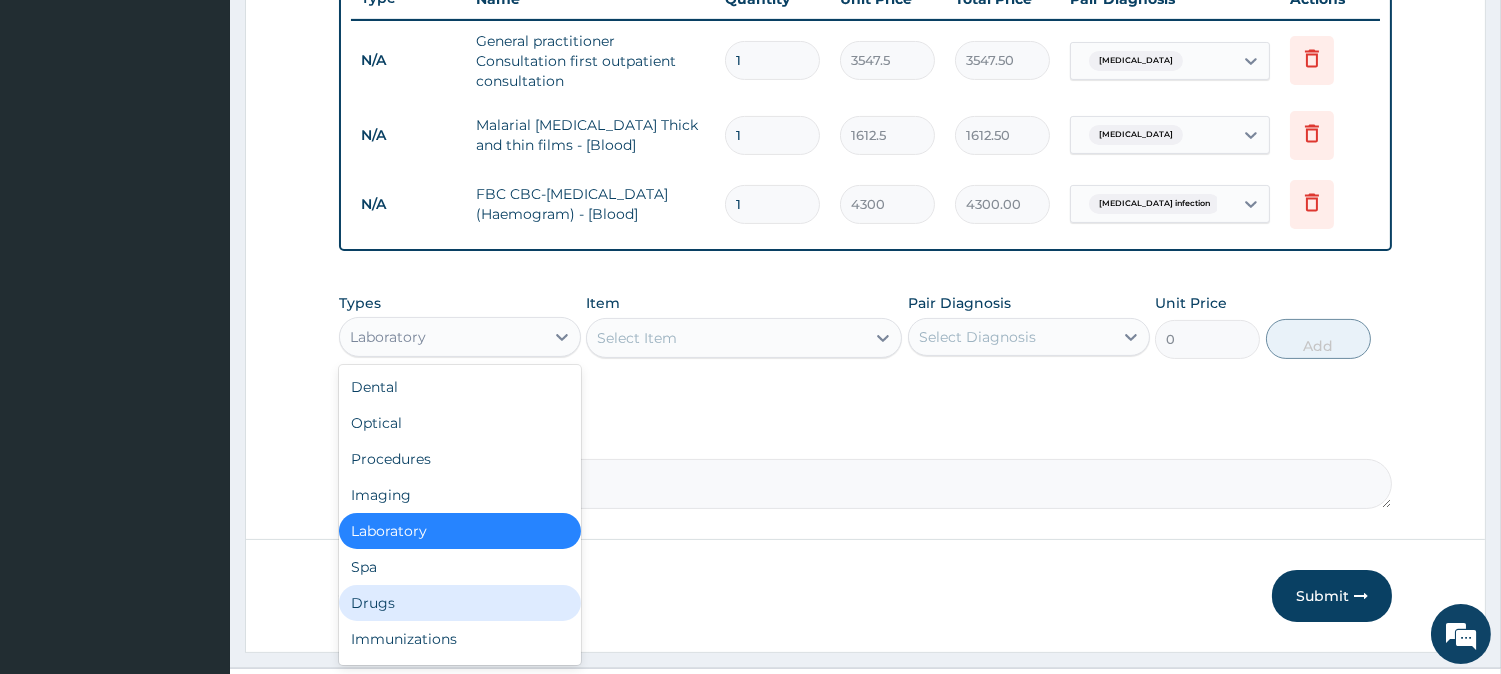 click on "Drugs" at bounding box center (460, 603) 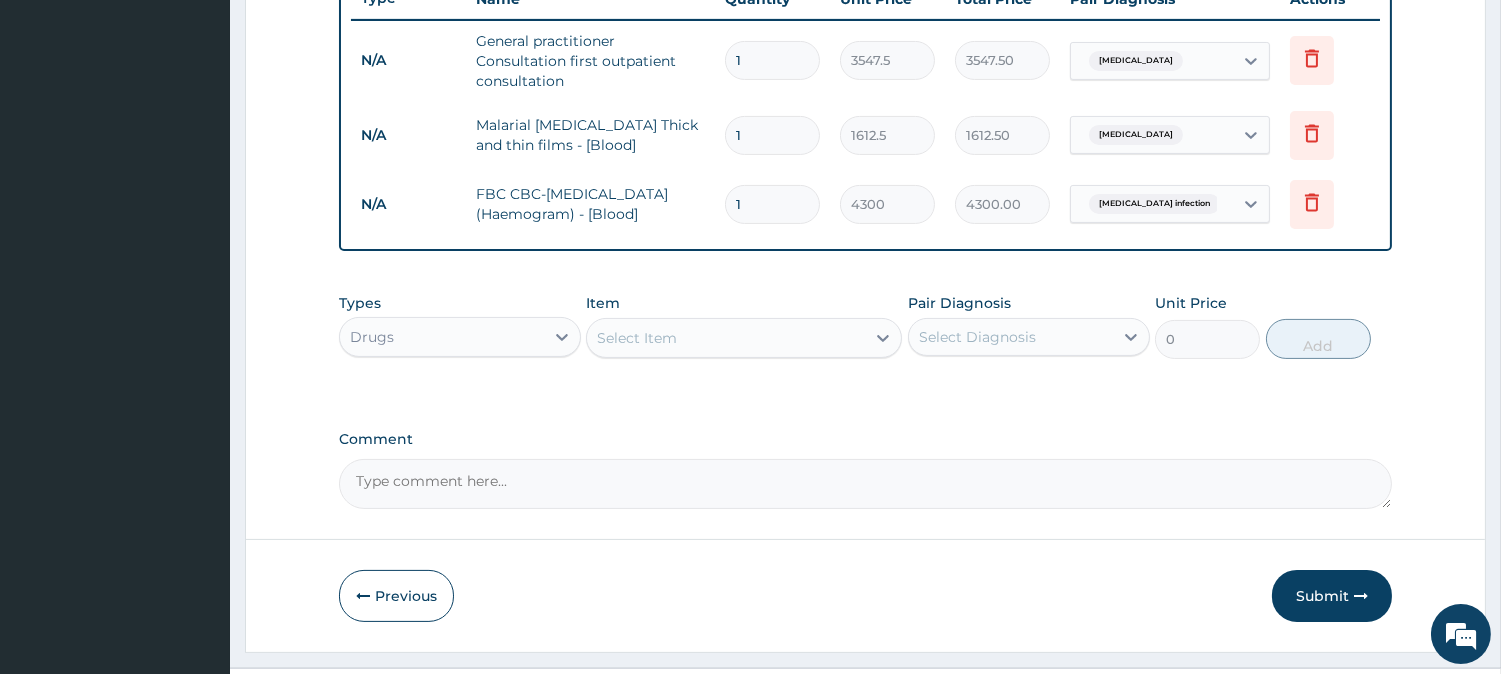 click on "Select Item" at bounding box center (637, 338) 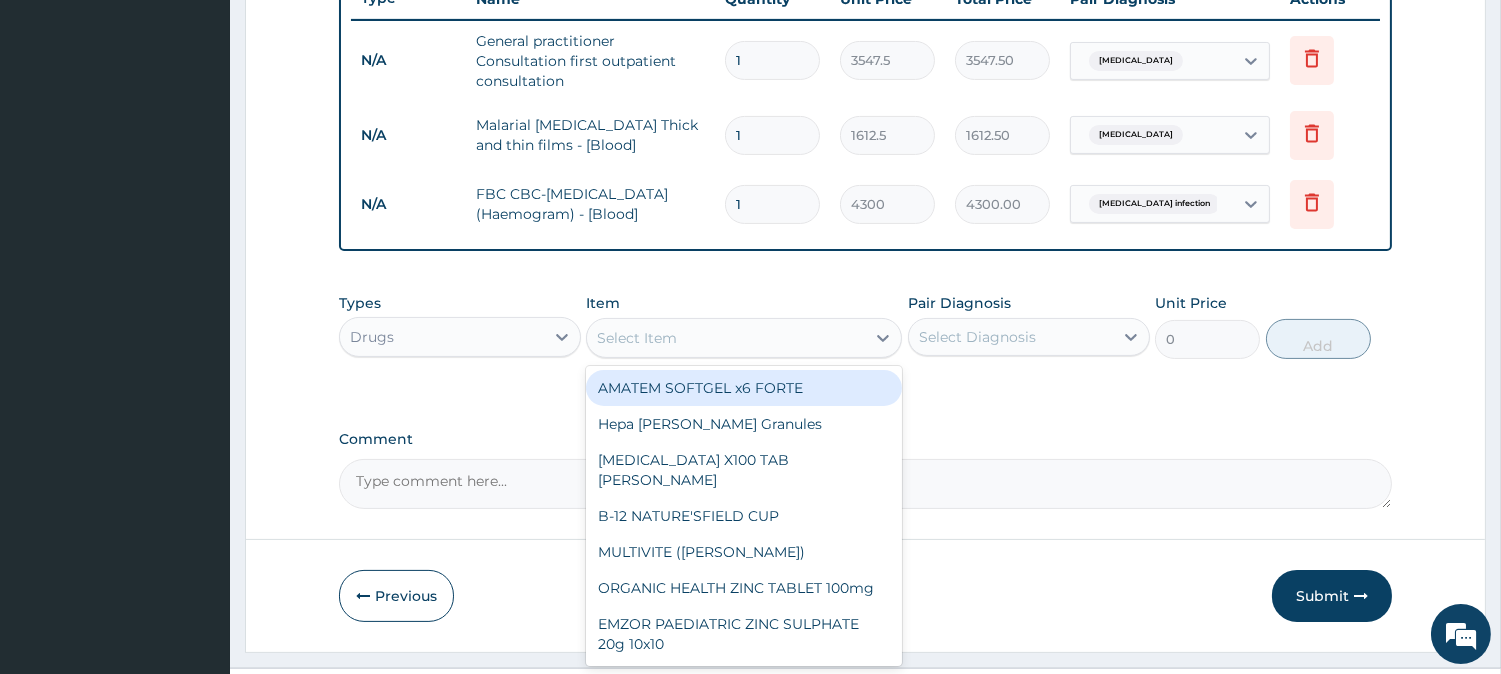 click on "AMATEM SOFTGEL x6 FORTE" at bounding box center (744, 388) 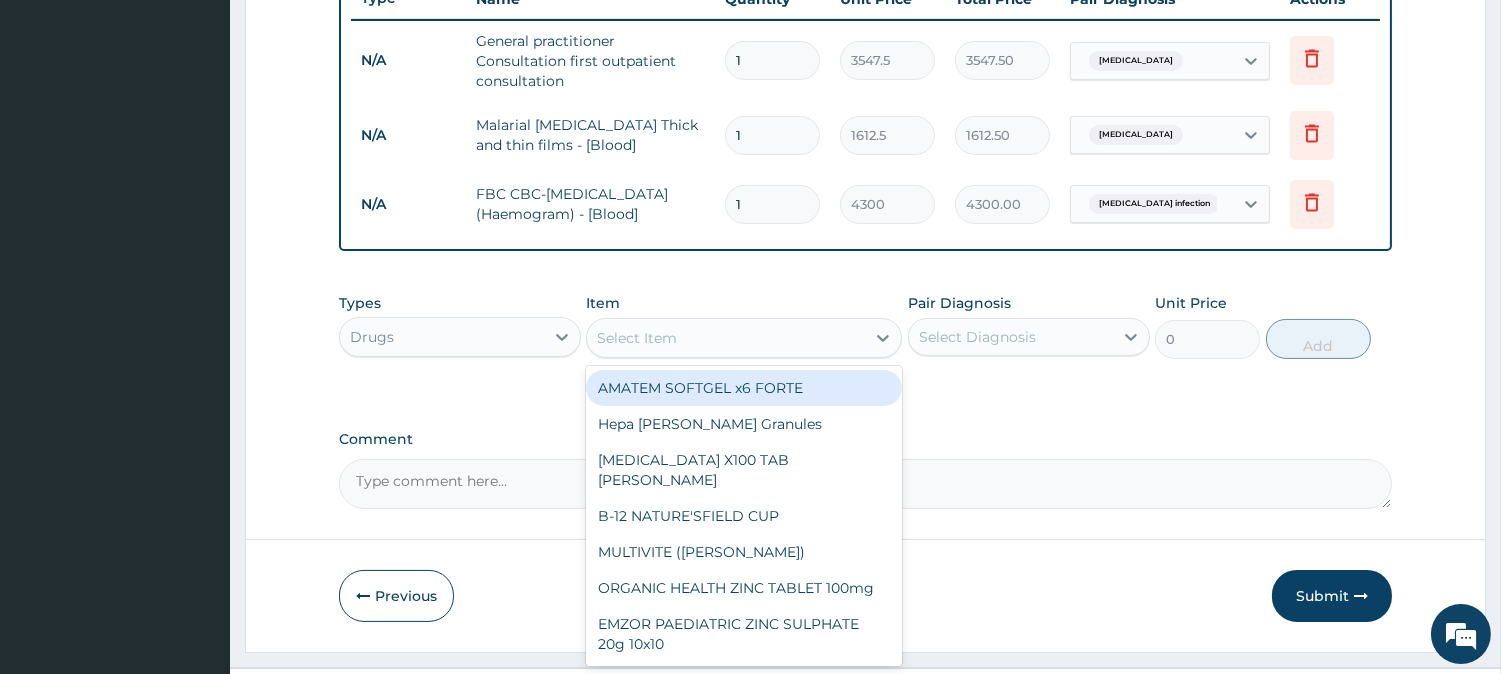 type on "473" 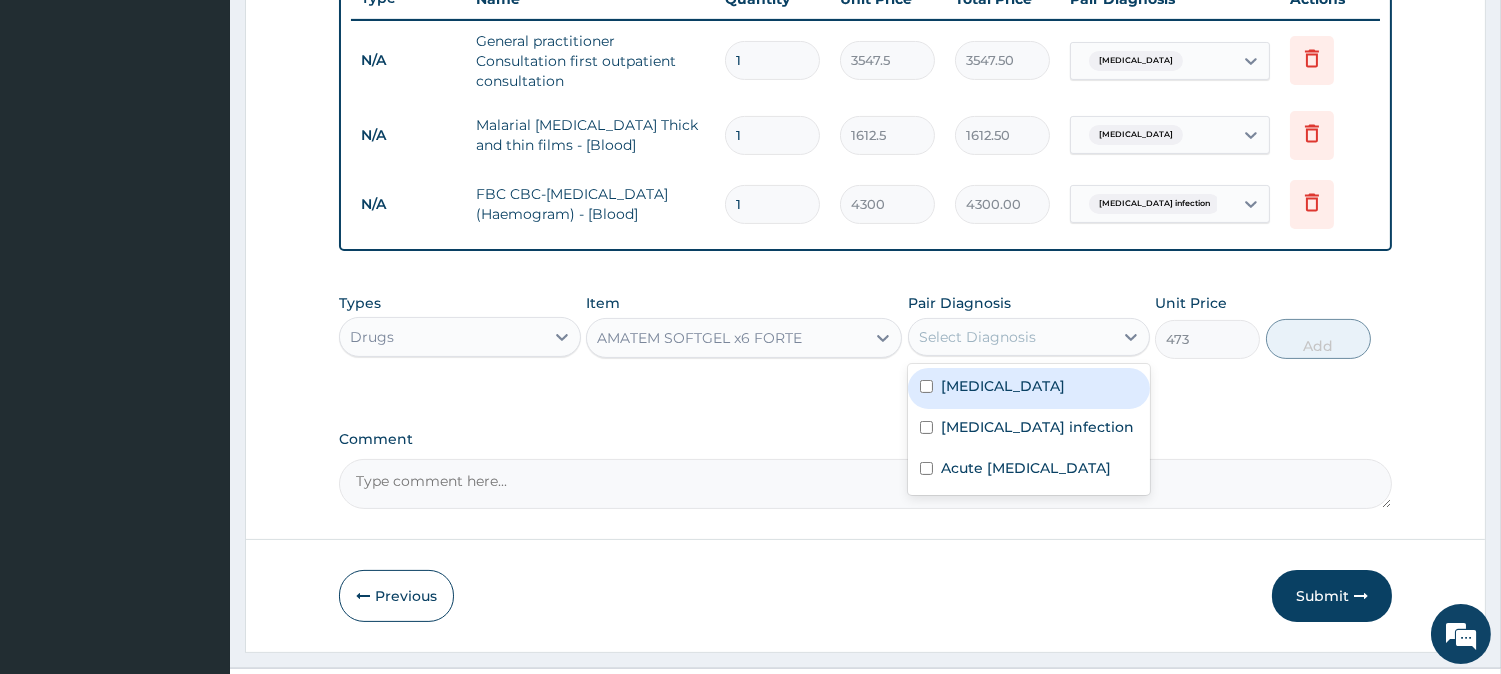 click on "Select Diagnosis" at bounding box center (1011, 337) 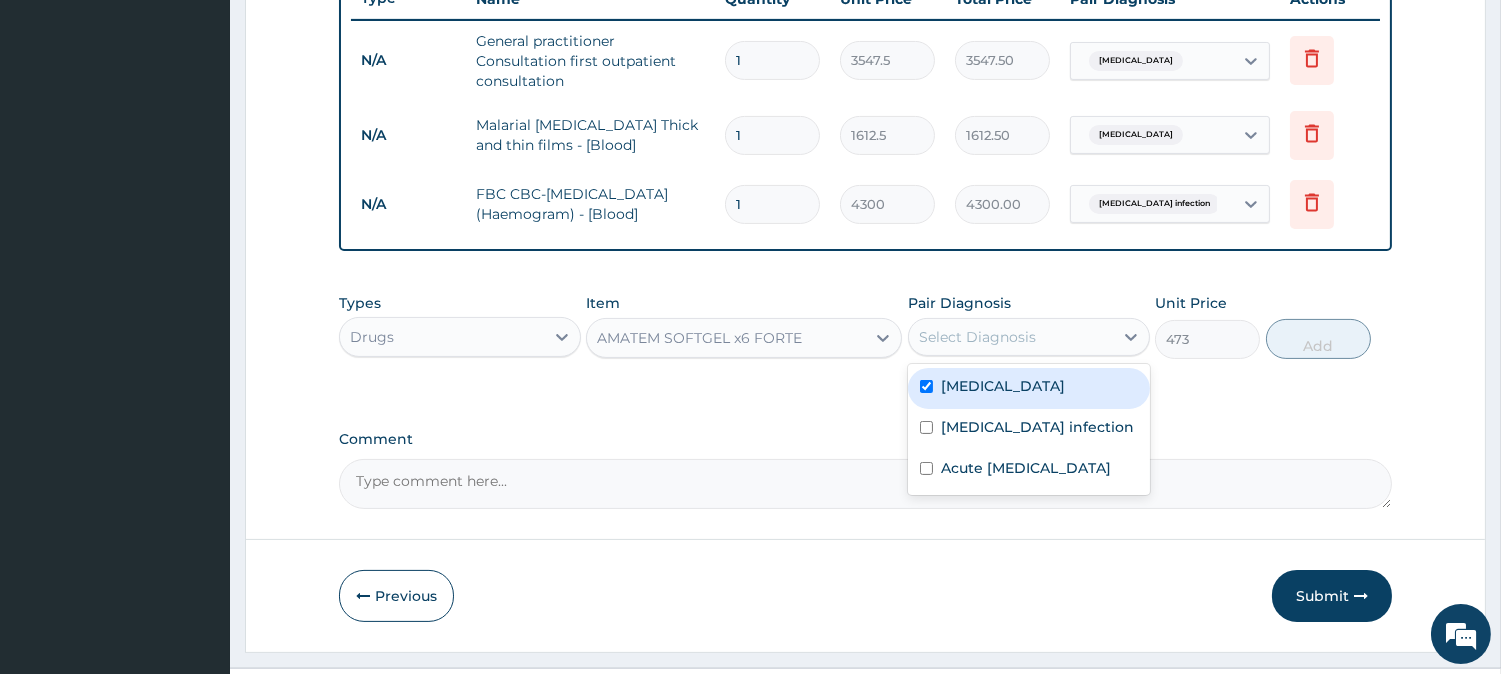 checkbox on "true" 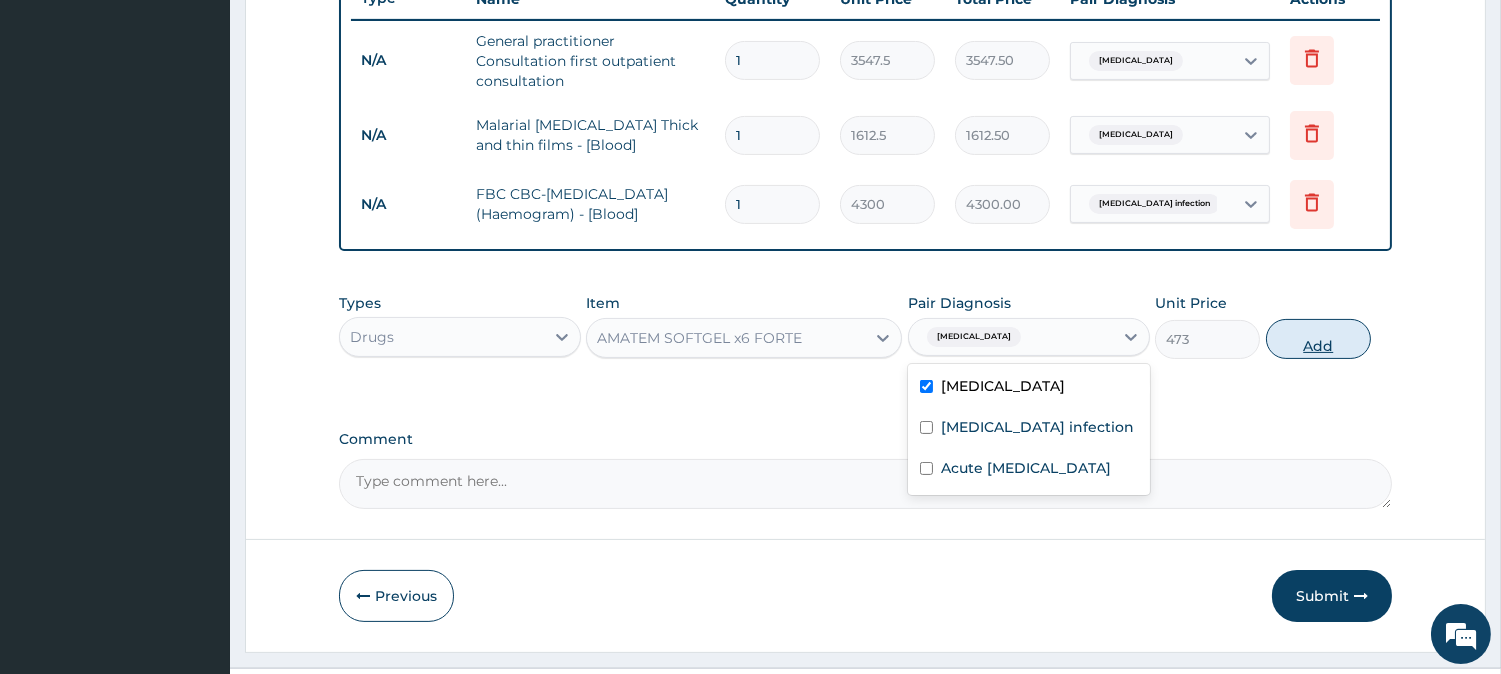 click on "Add" at bounding box center [1318, 339] 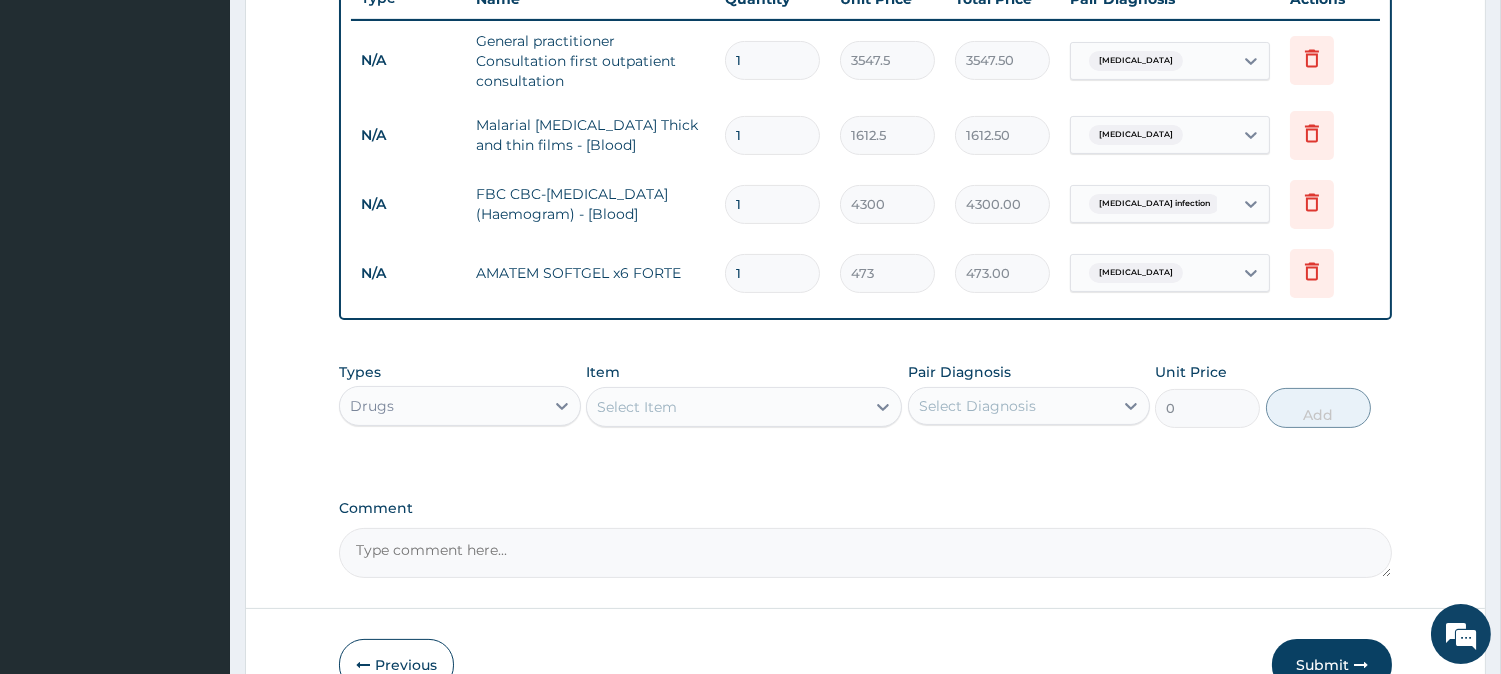 type 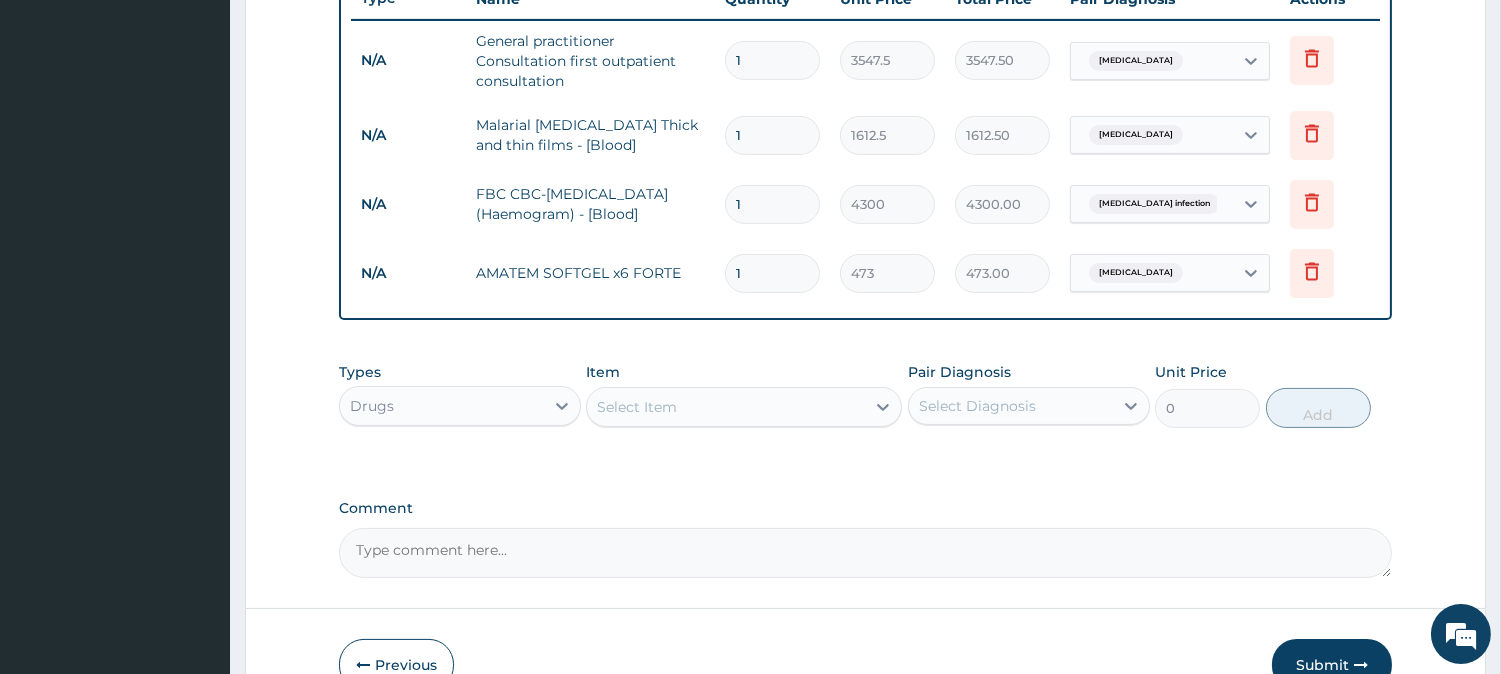 type on "0.00" 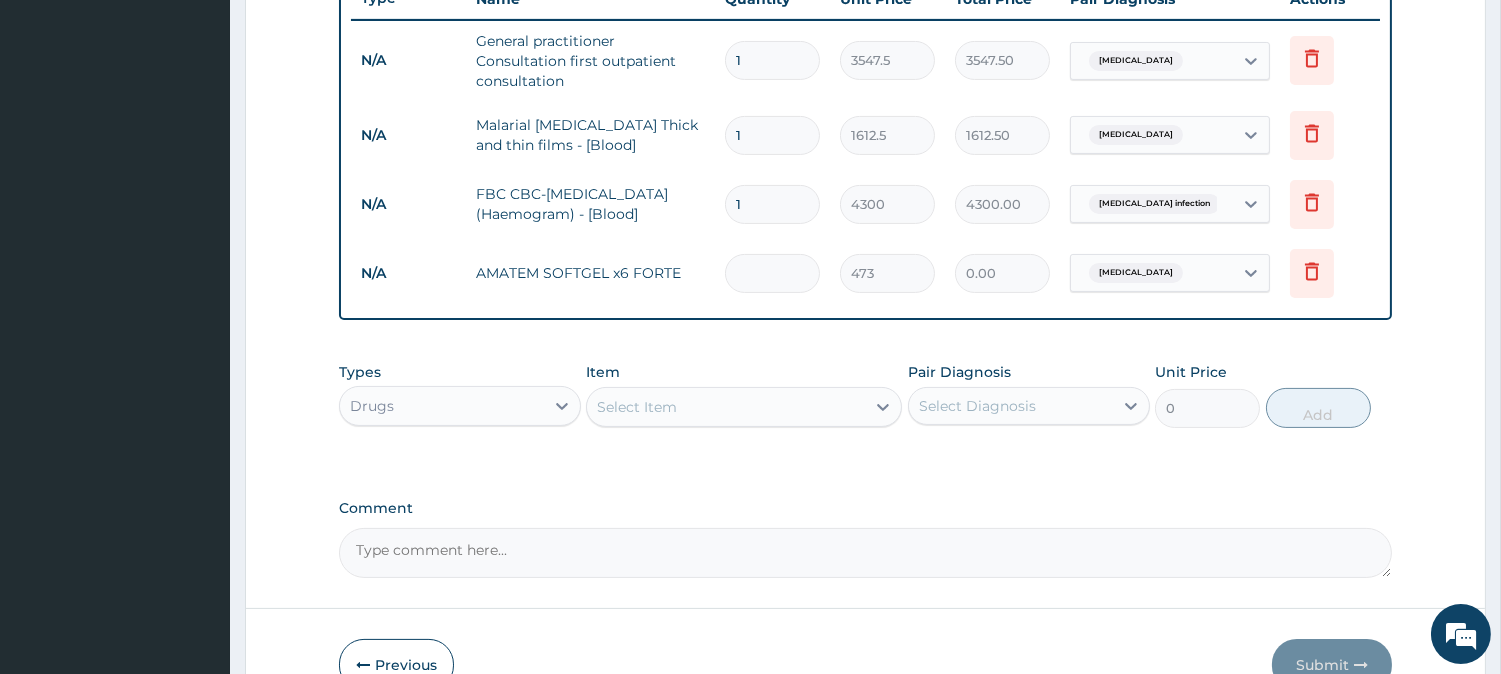 type on "6" 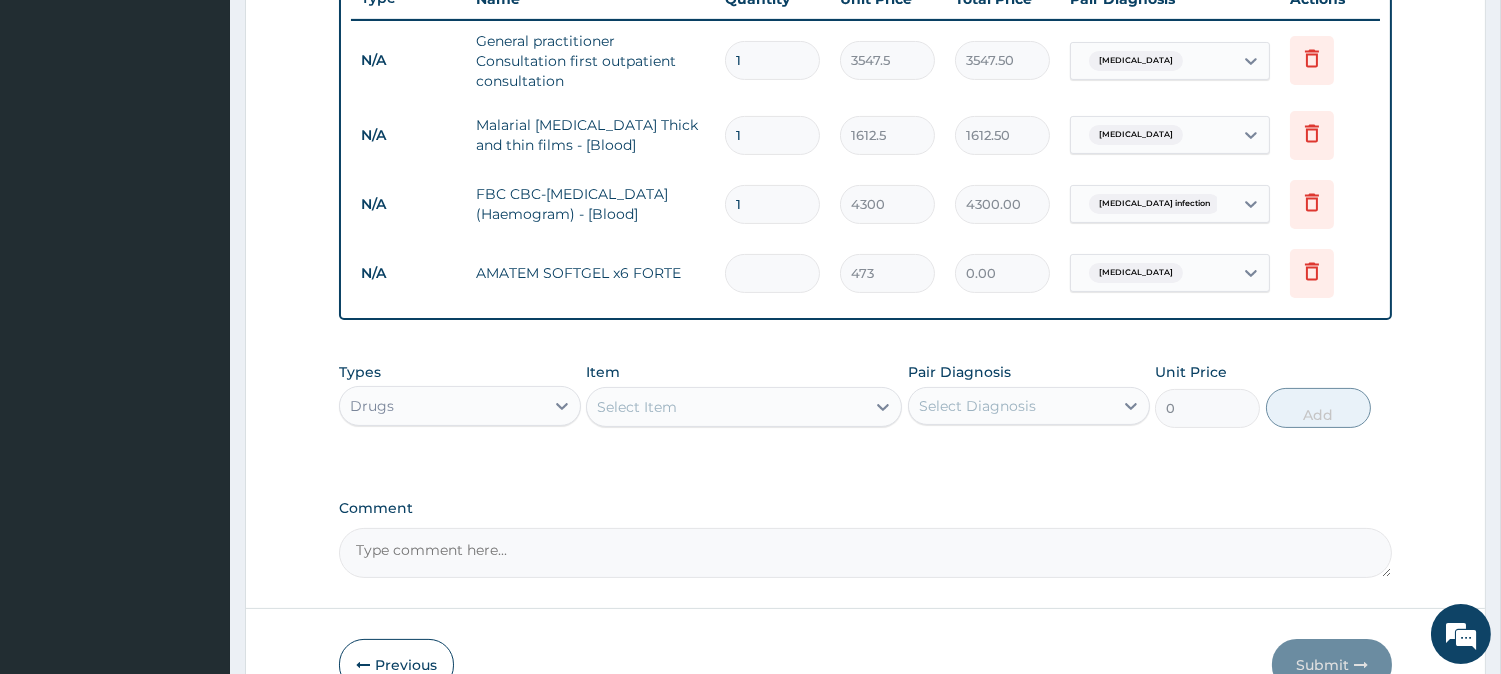 type on "2838.00" 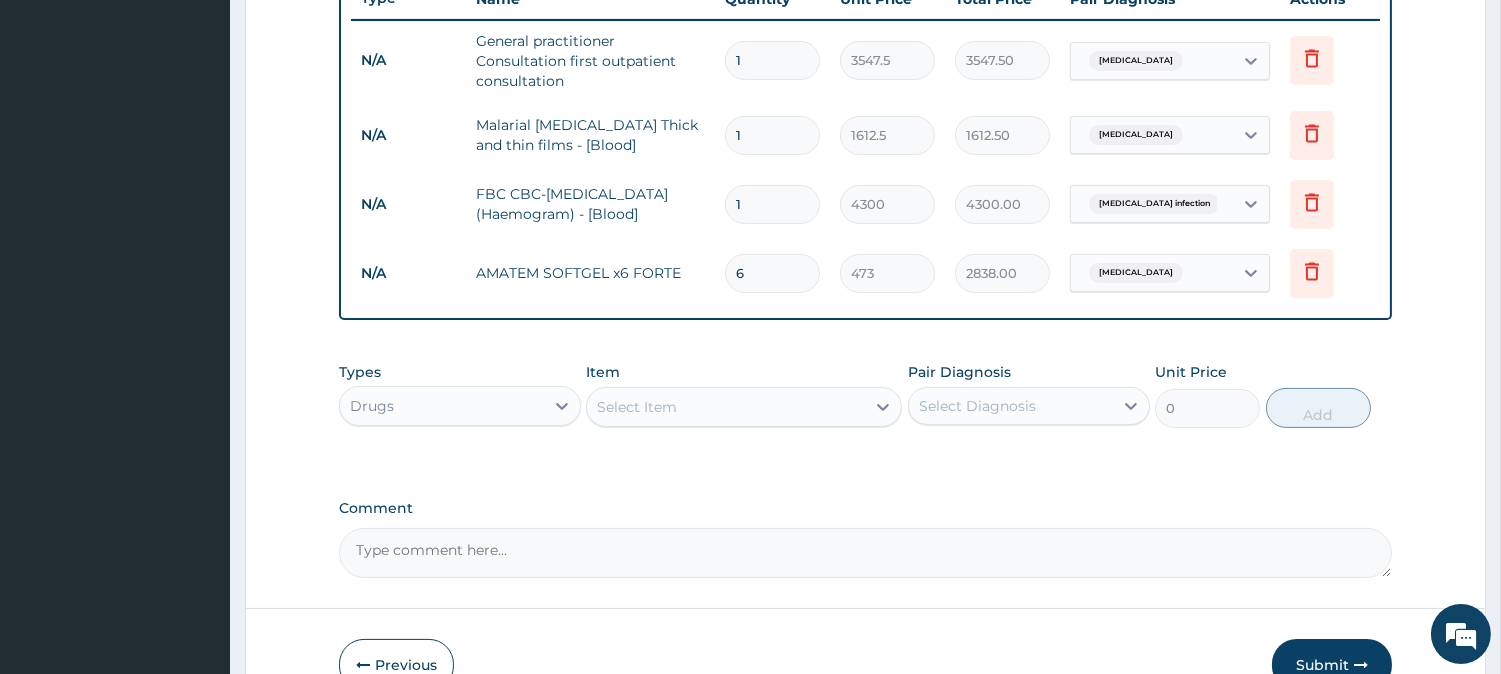 type on "6" 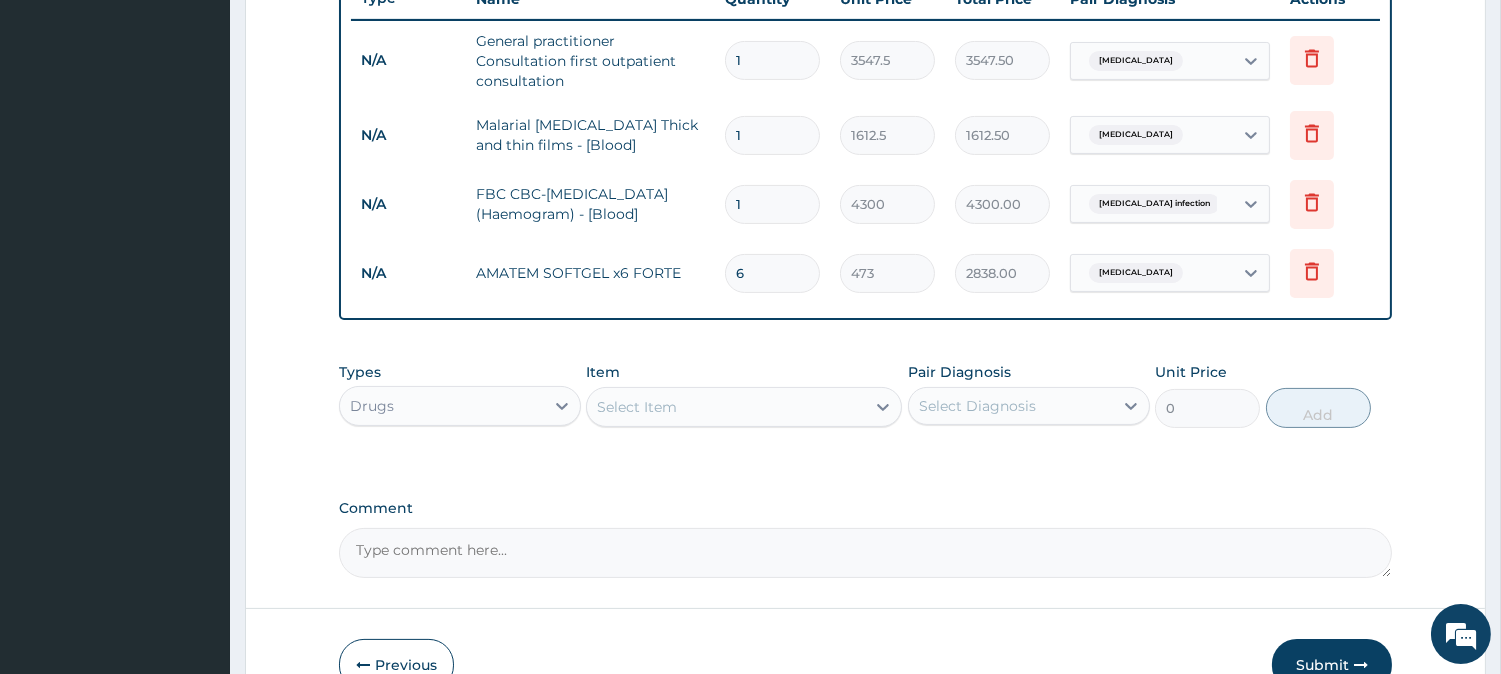 click on "Select Item" at bounding box center (637, 407) 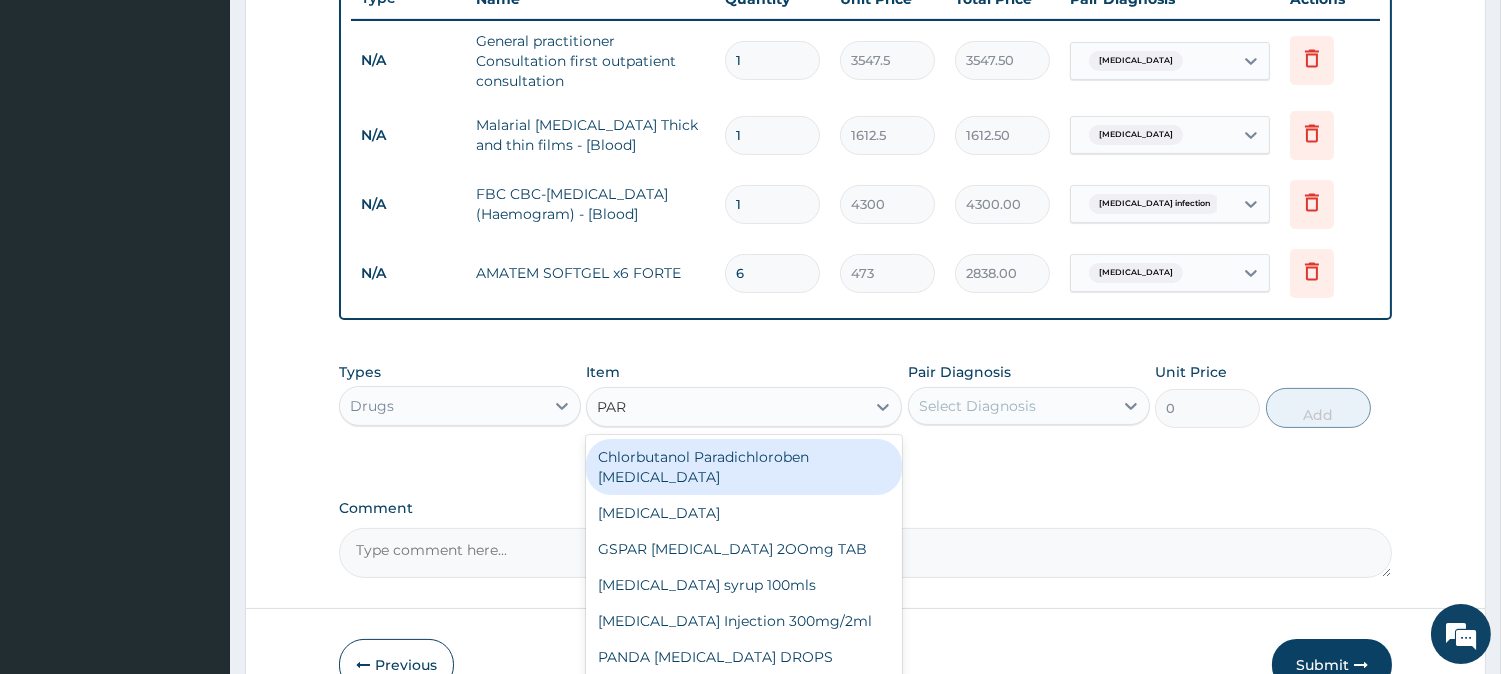 type on "PARA" 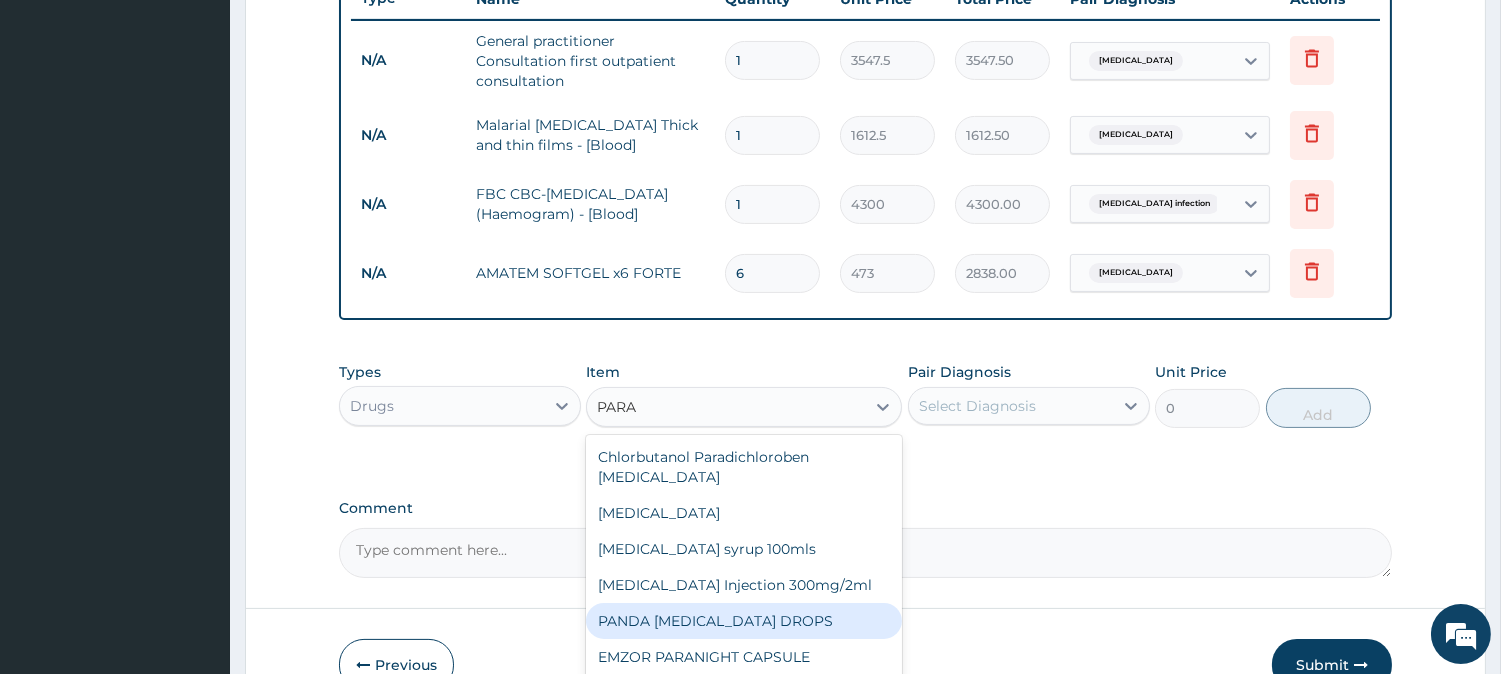 scroll, scrollTop: 15, scrollLeft: 0, axis: vertical 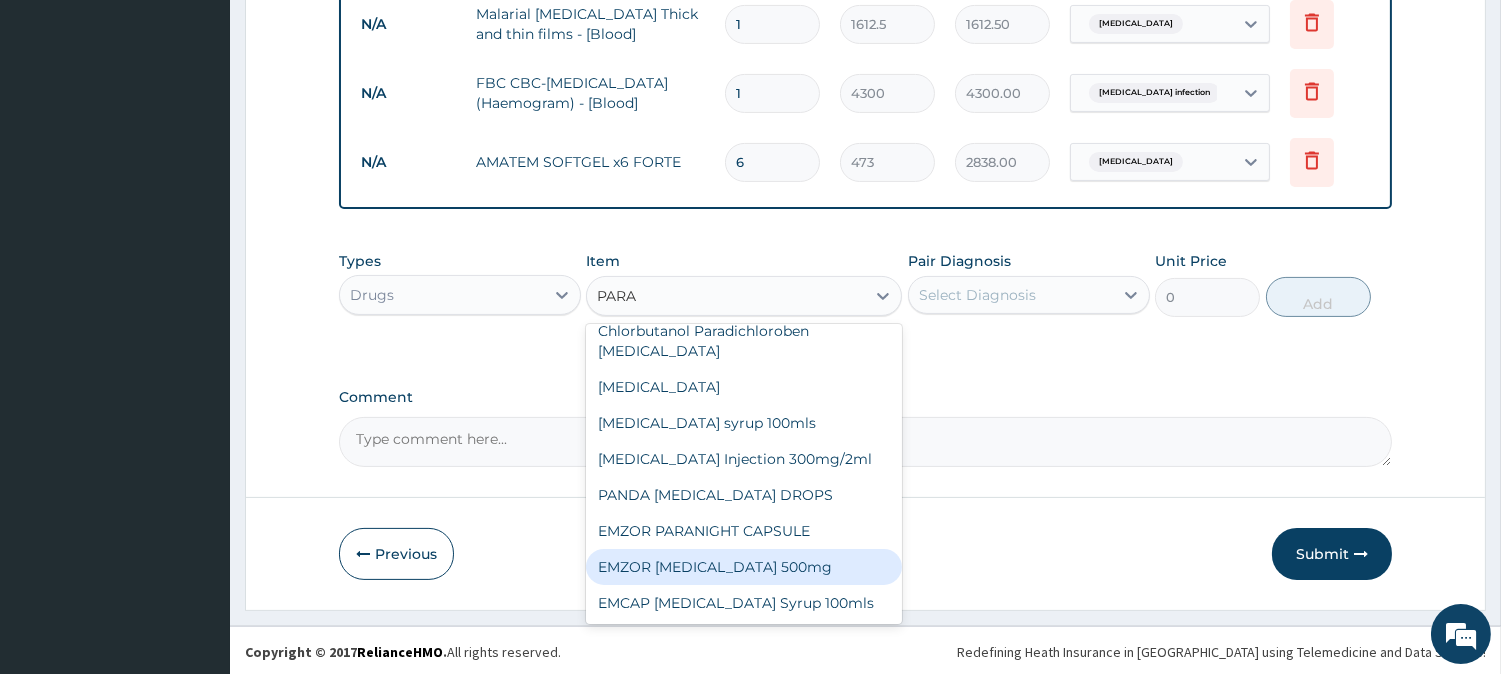 click on "EMZOR [MEDICAL_DATA] 500mg" at bounding box center (744, 567) 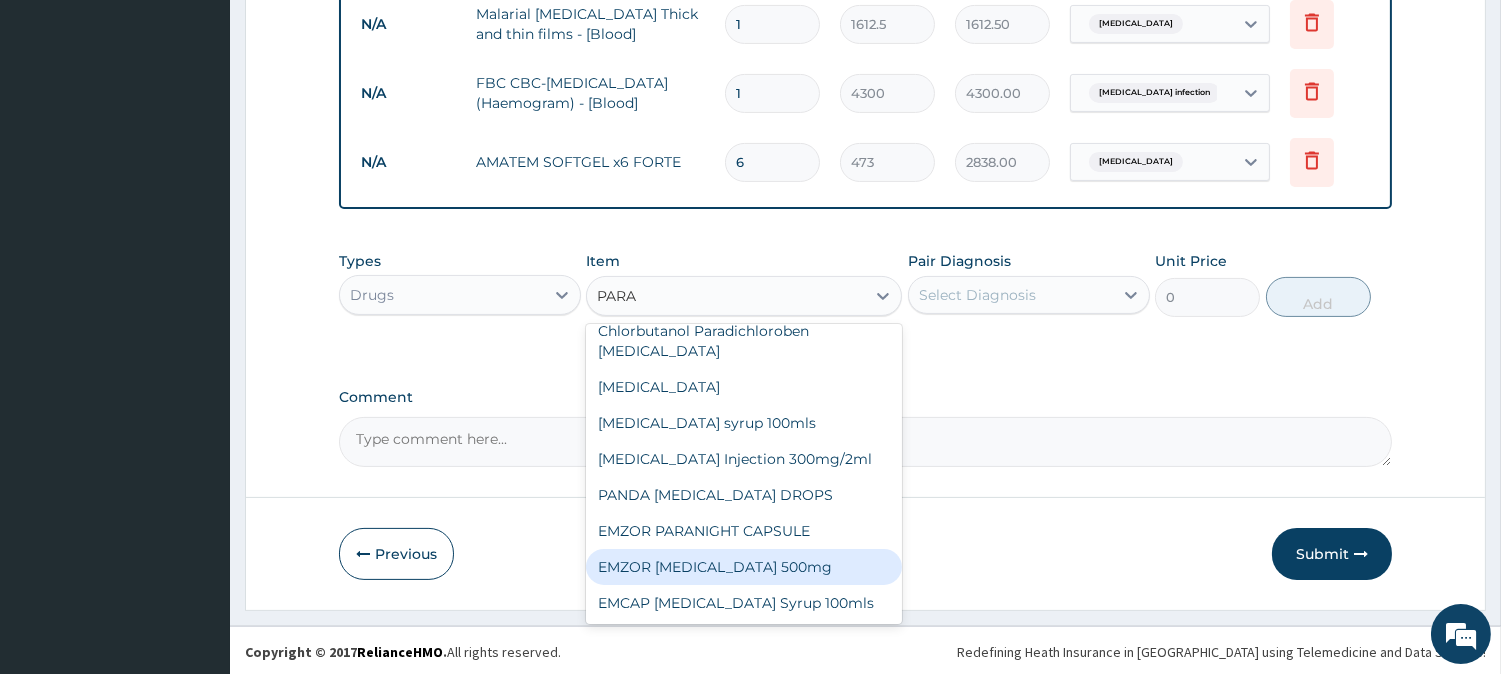 type 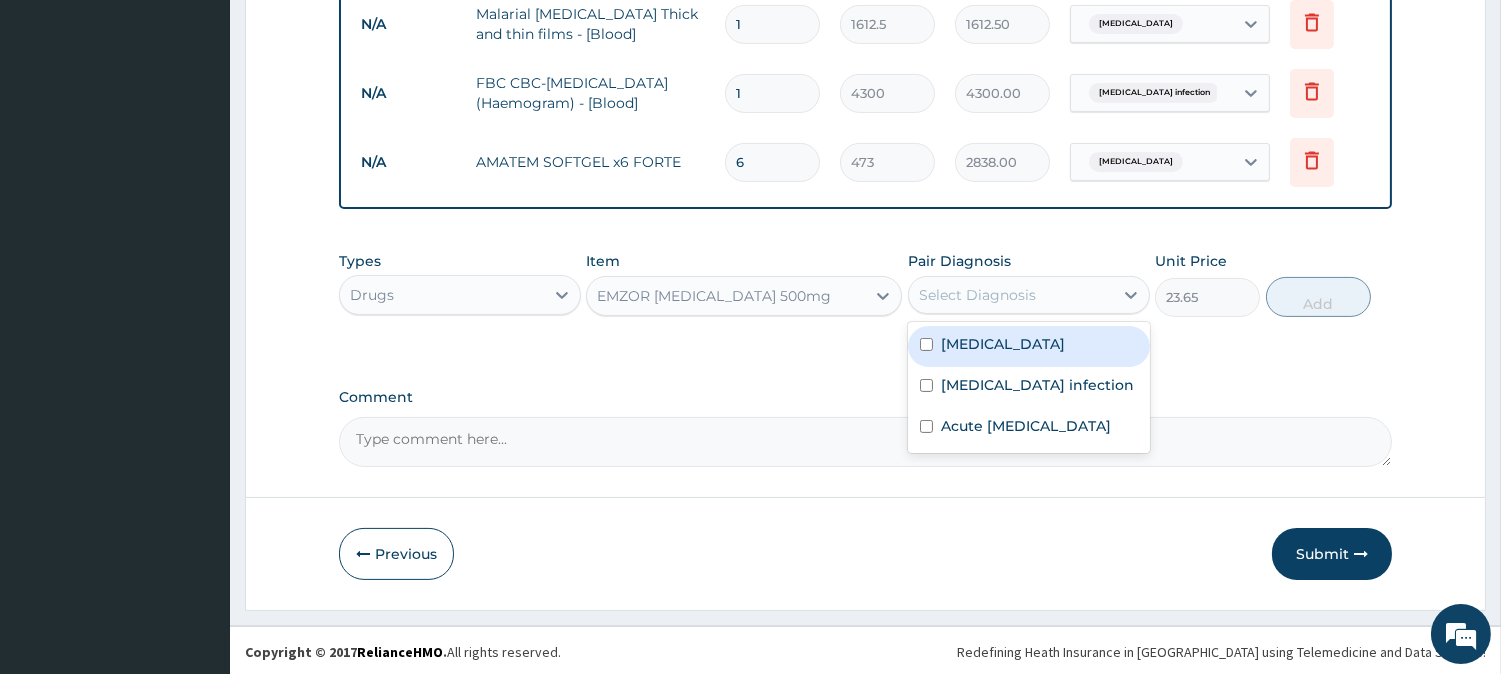 click on "Select Diagnosis" at bounding box center (1011, 295) 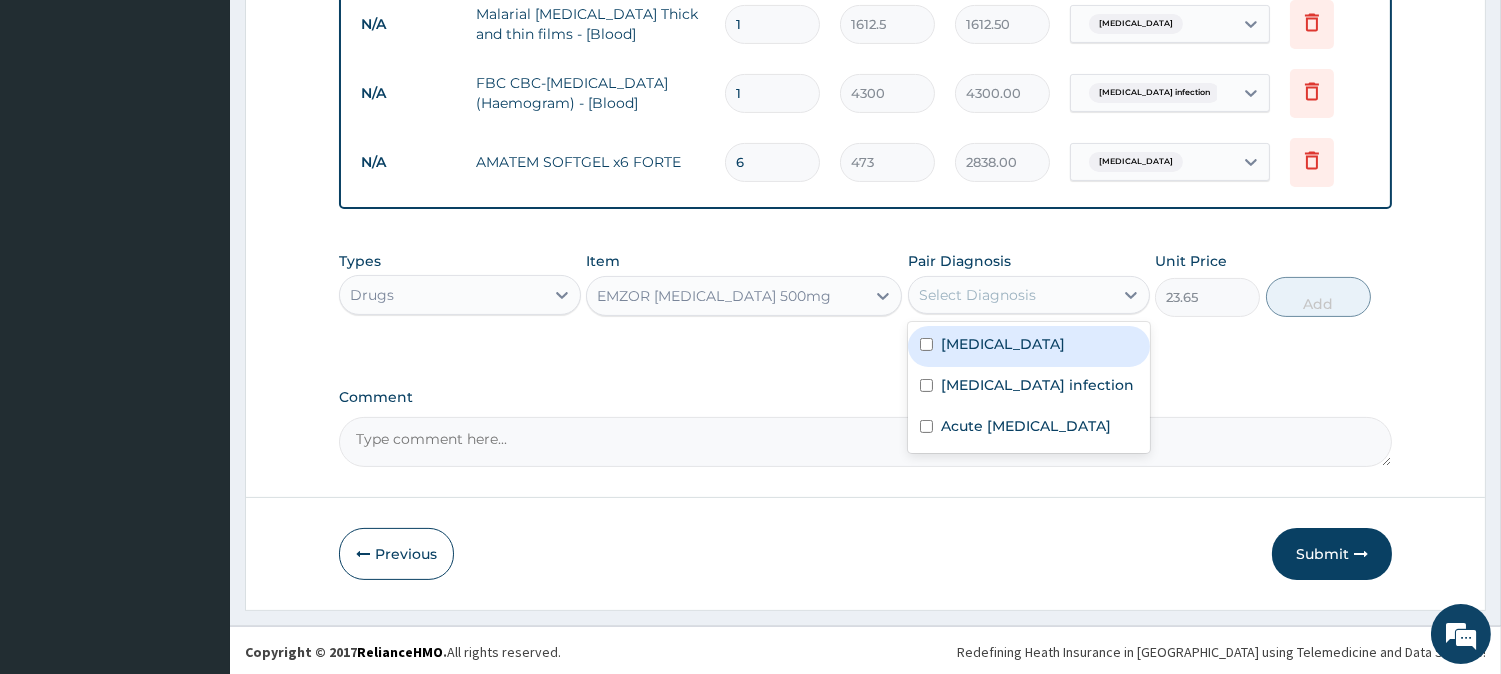 drag, startPoint x: 1012, startPoint y: 347, endPoint x: 1031, endPoint y: 344, distance: 19.235384 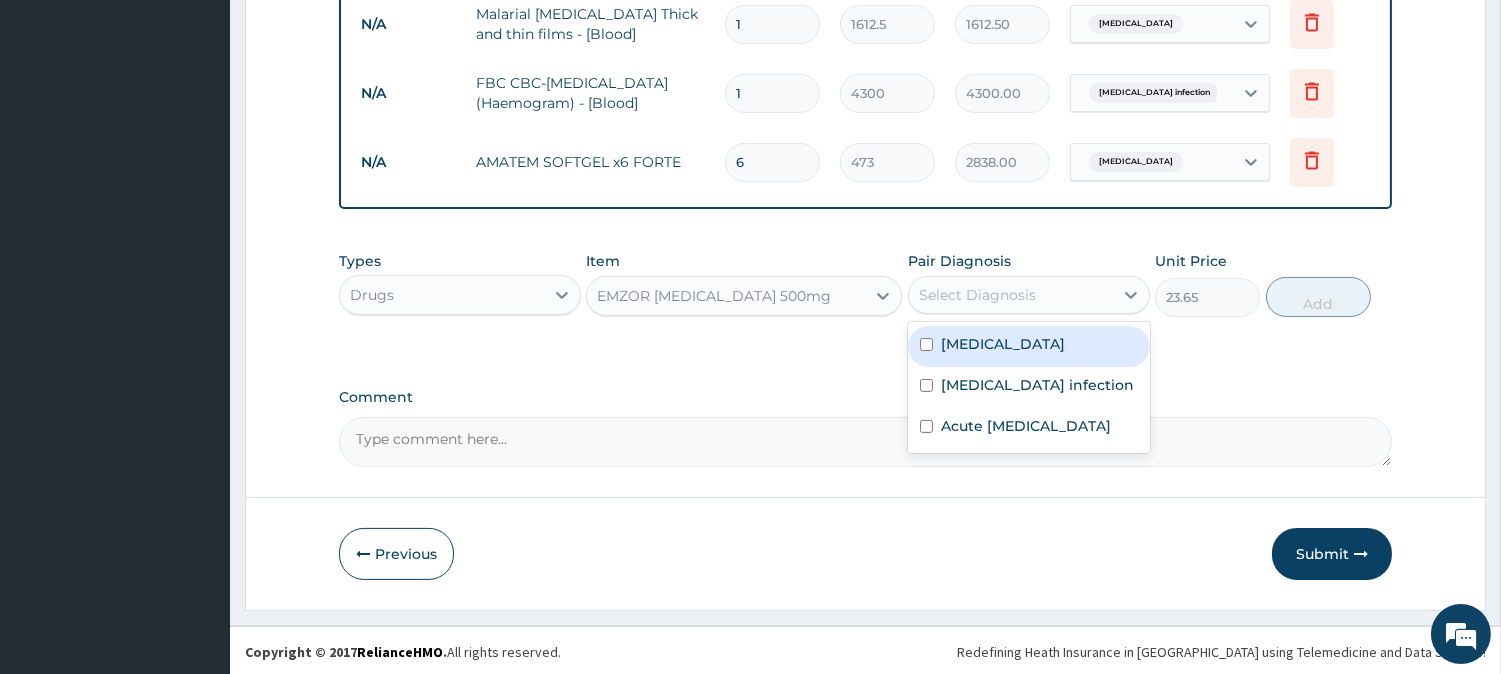 click on "[MEDICAL_DATA]" at bounding box center [1029, 346] 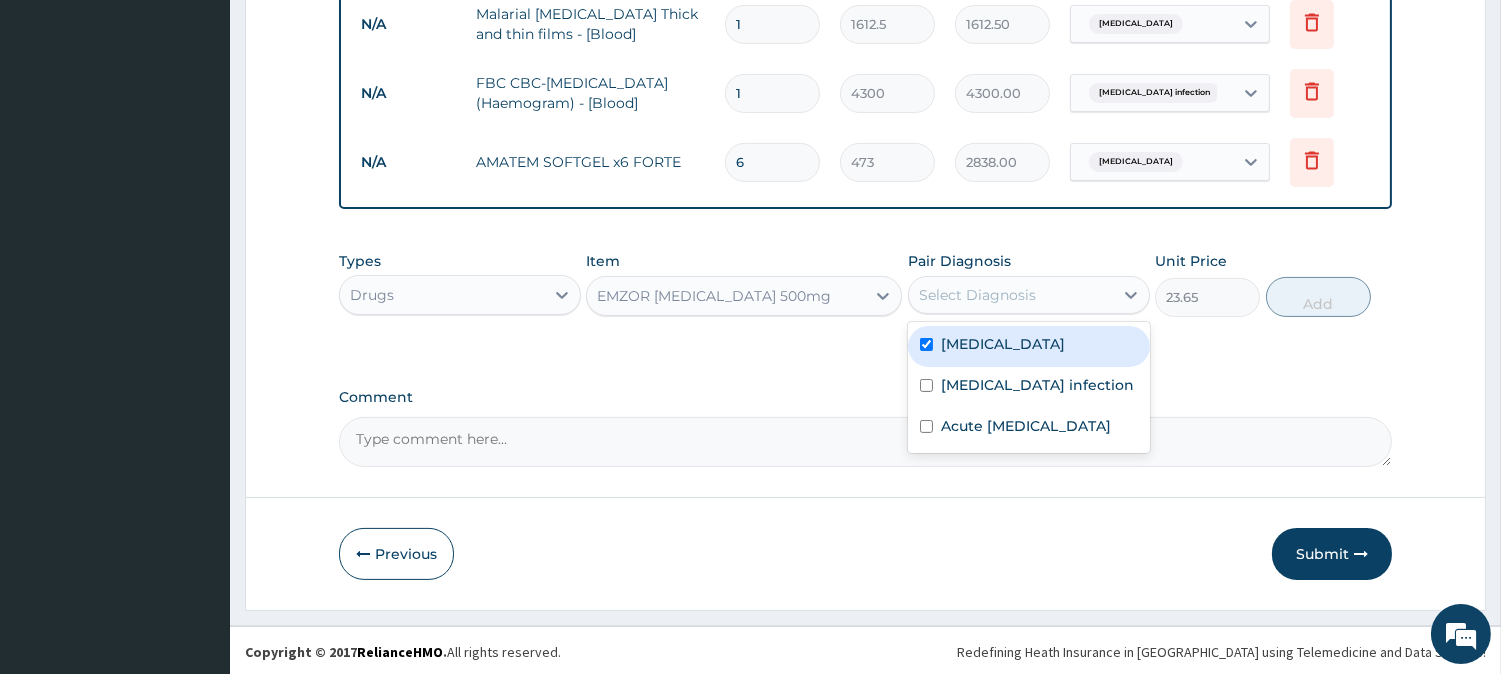 checkbox on "true" 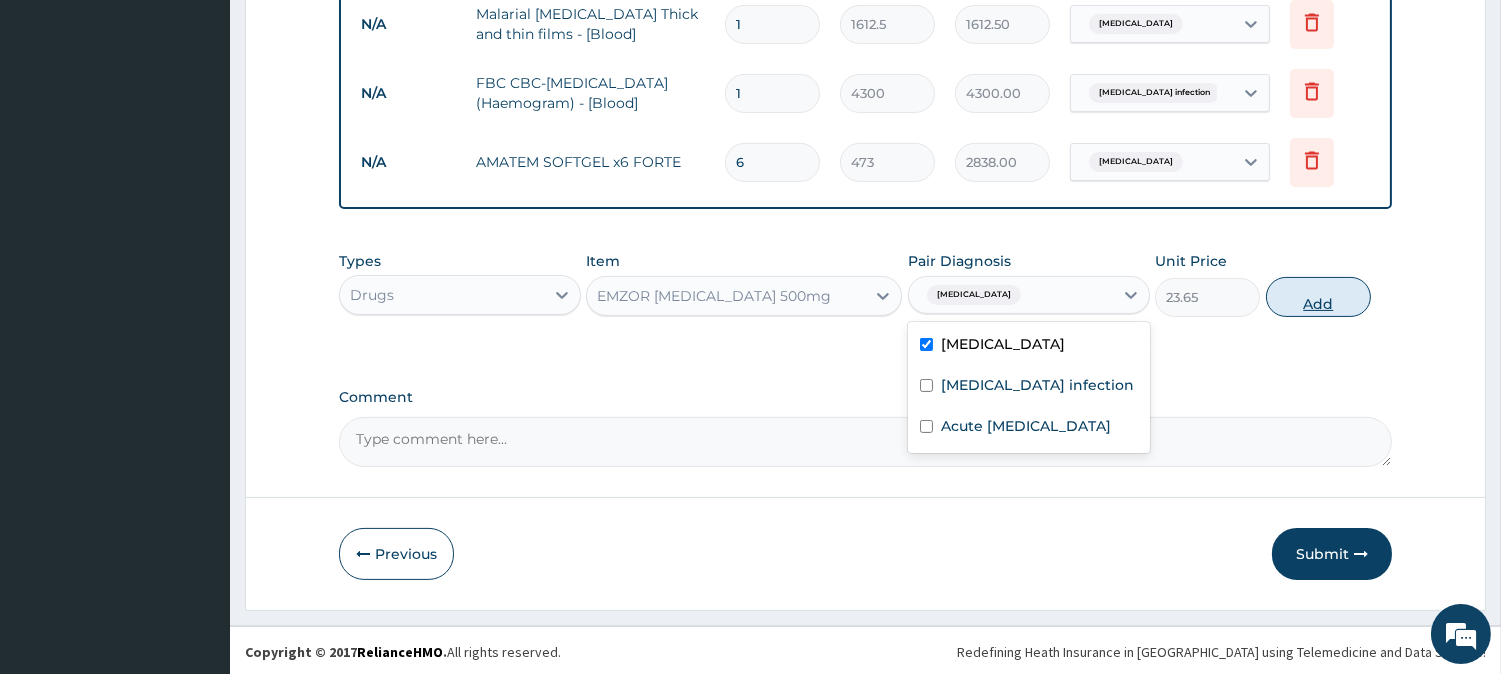 click on "Add" at bounding box center (1318, 297) 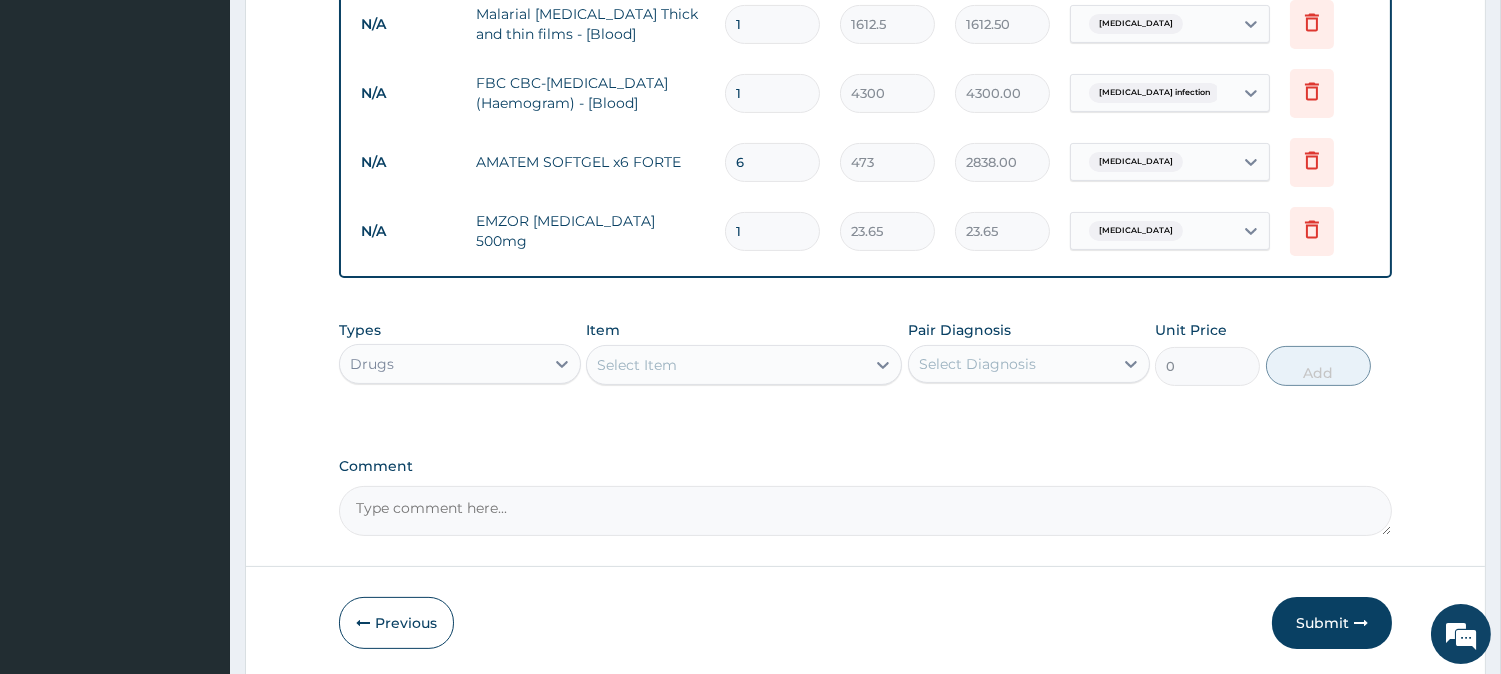 type on "18" 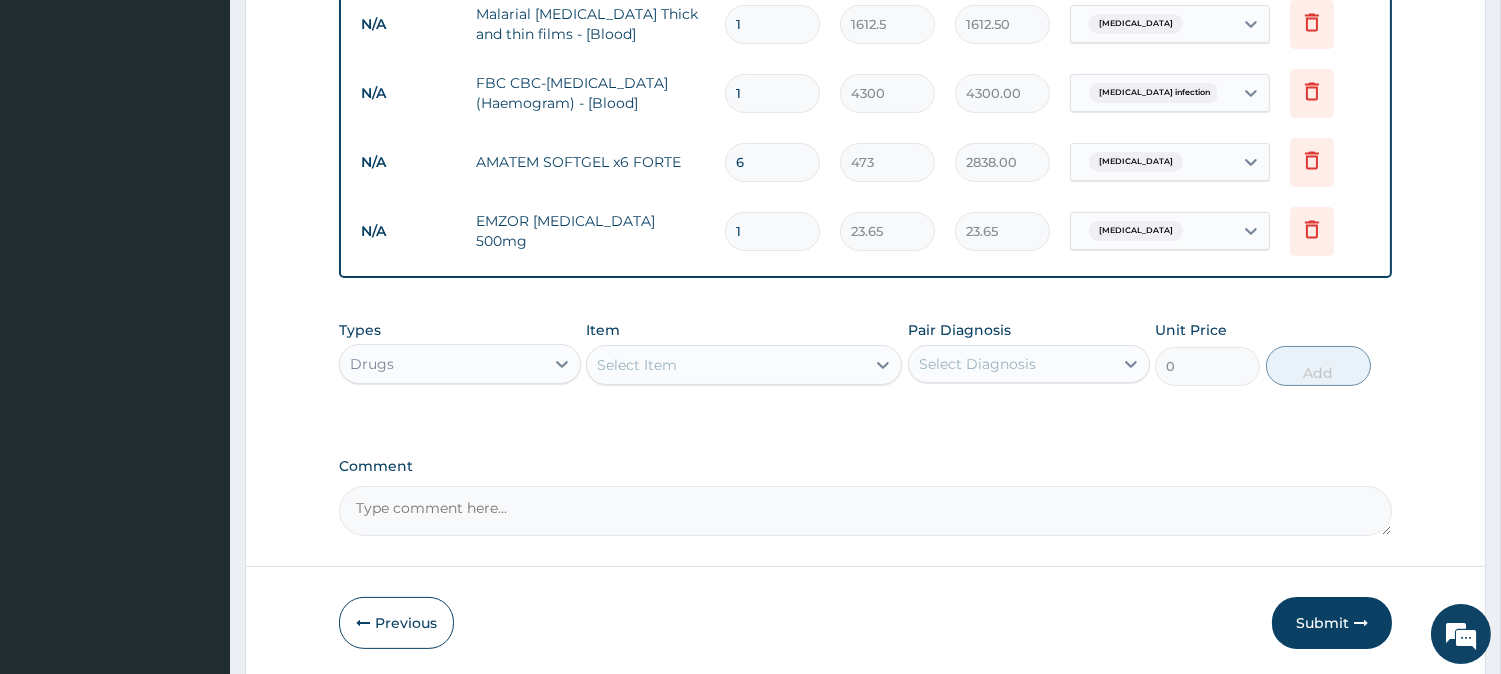 type on "425.70" 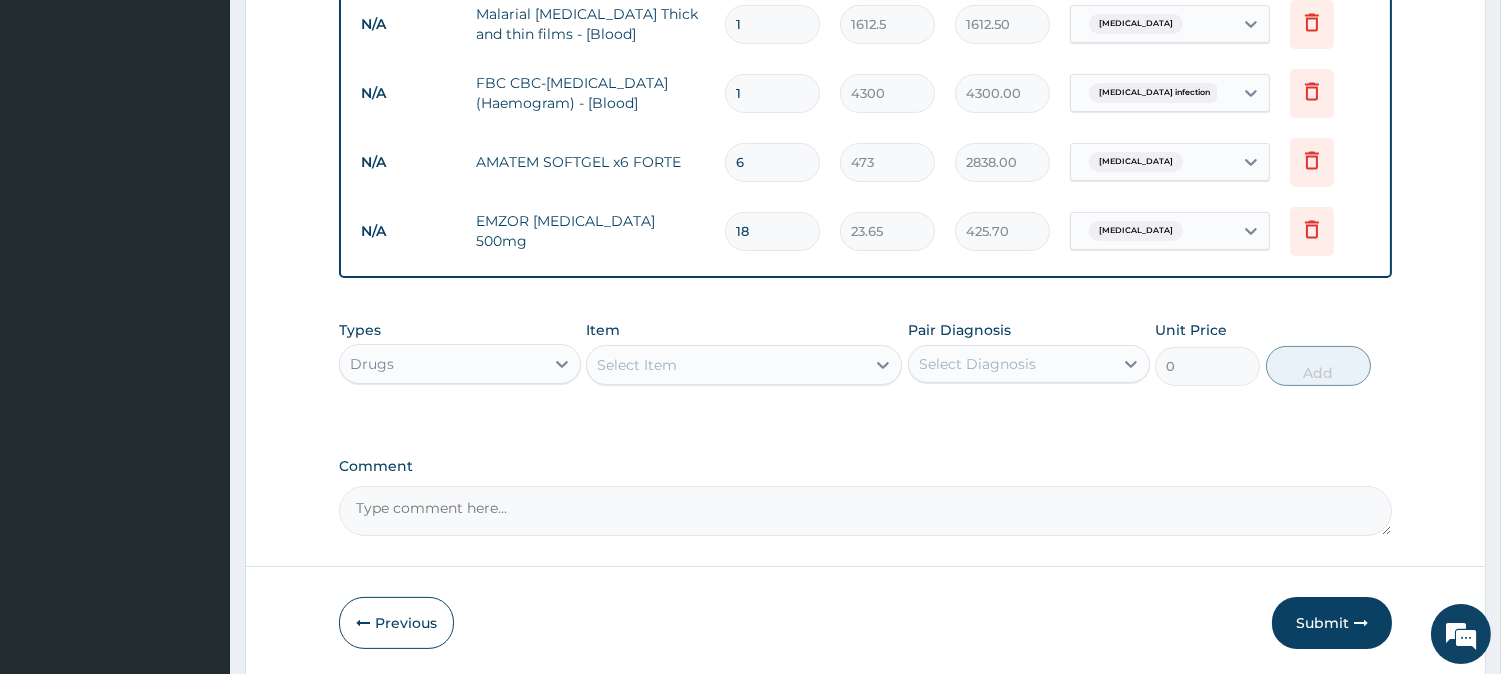 type on "18" 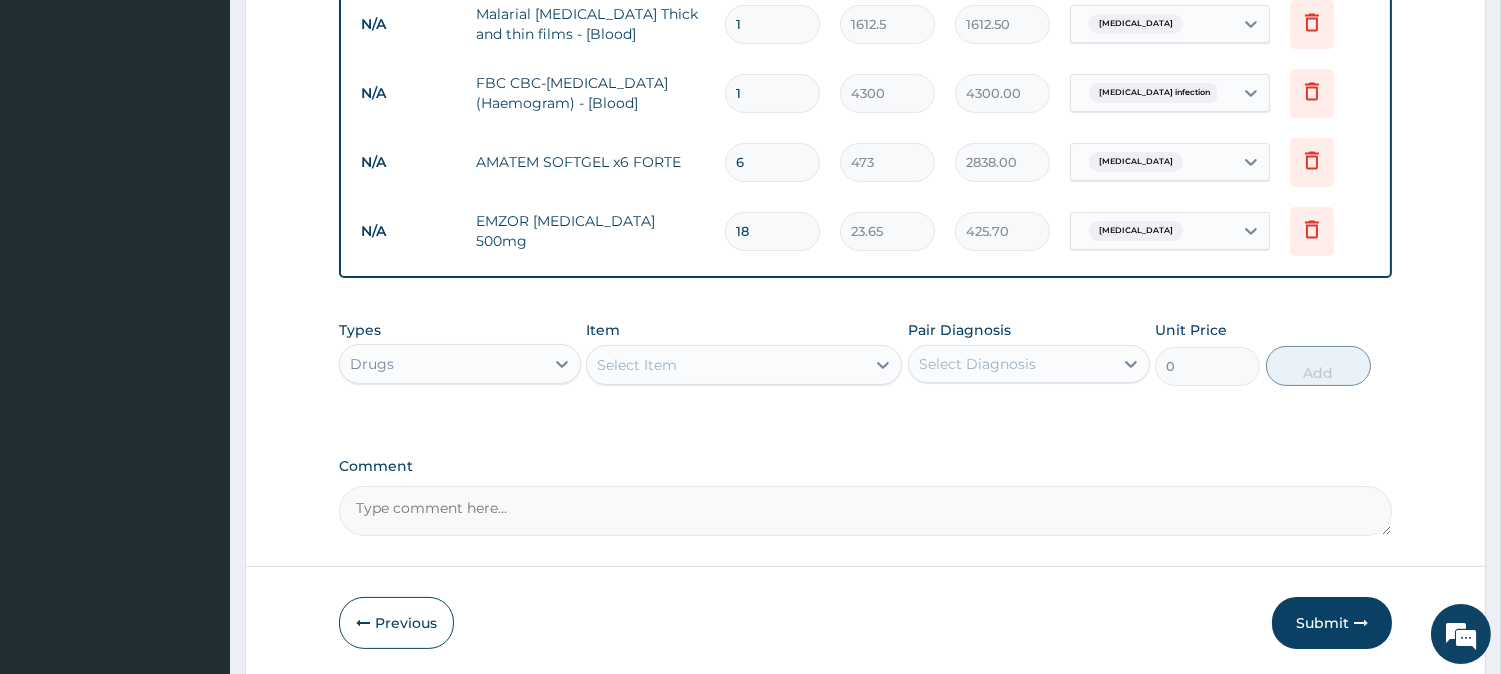 click on "Select Item" at bounding box center (726, 365) 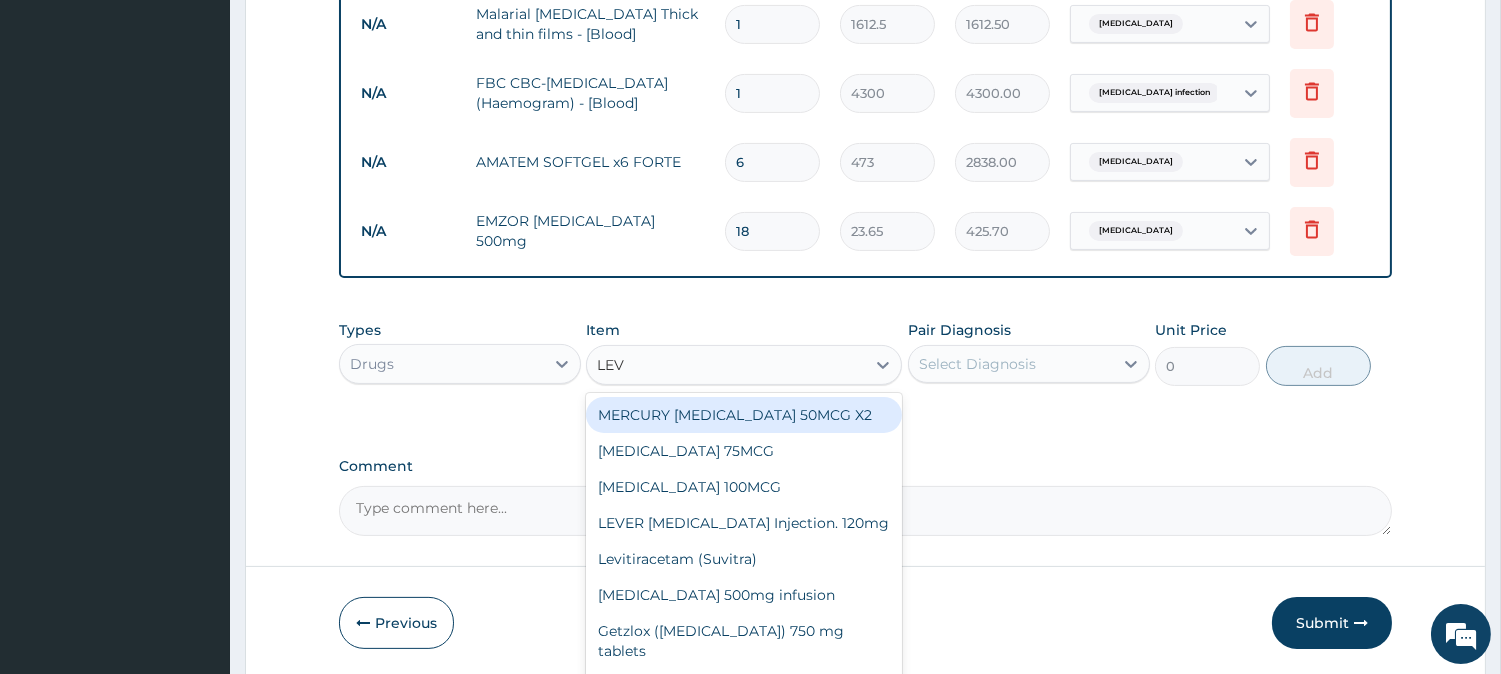 type on "LEVO" 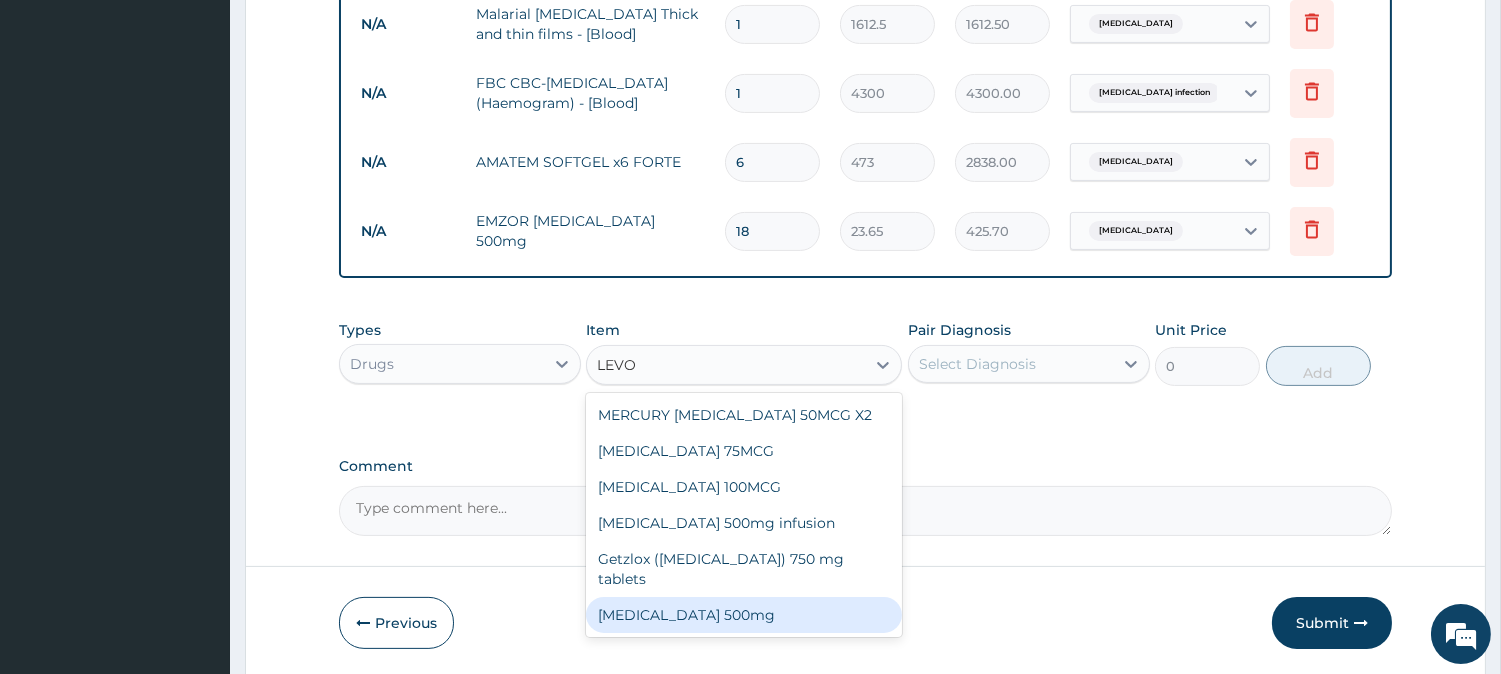 click on "[MEDICAL_DATA] 500mg" at bounding box center [744, 615] 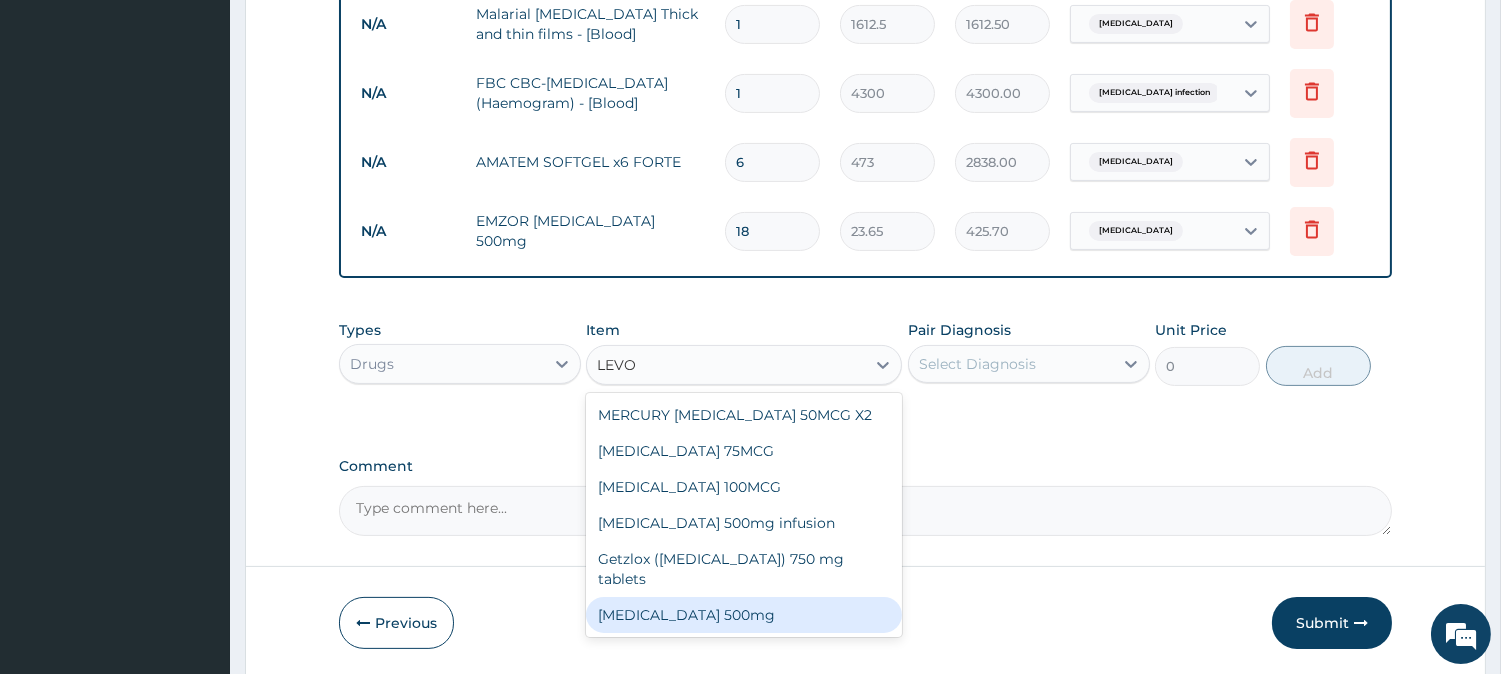 type 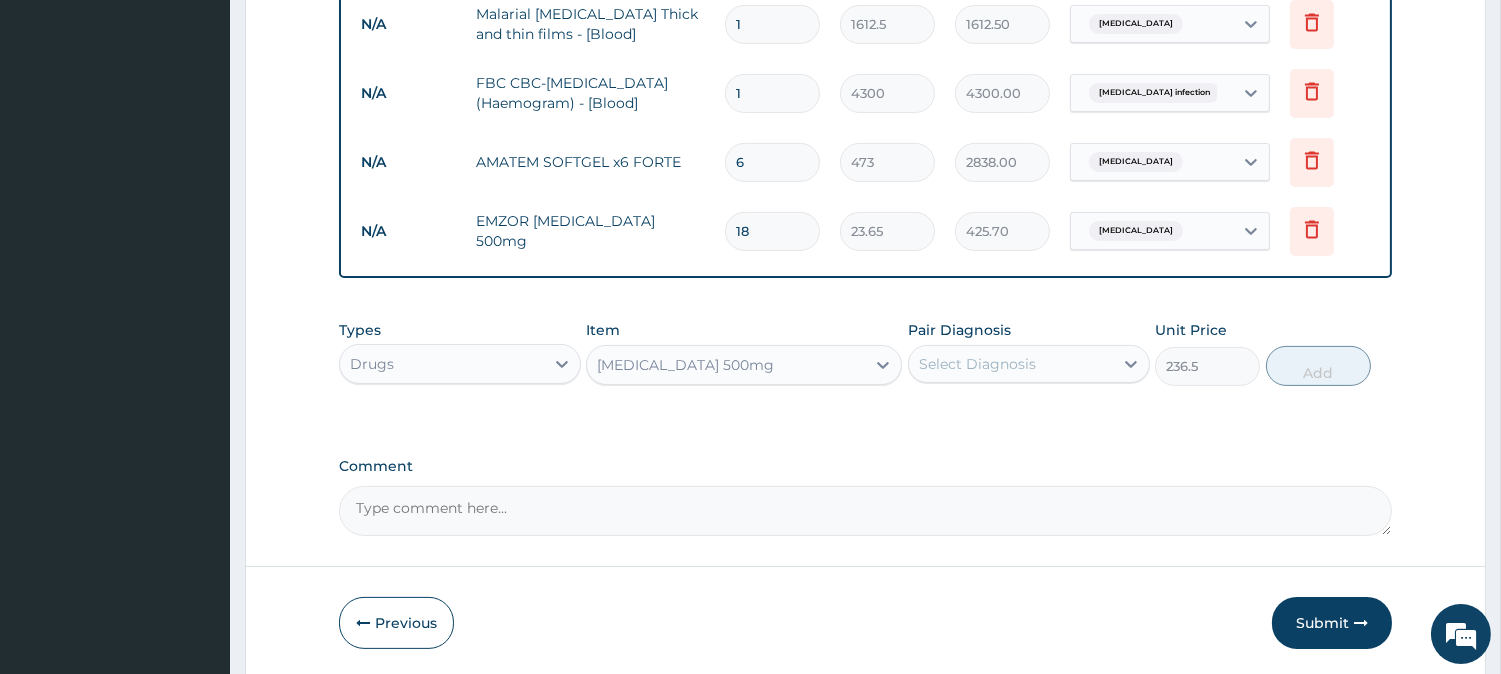 click on "Select Diagnosis" at bounding box center (977, 364) 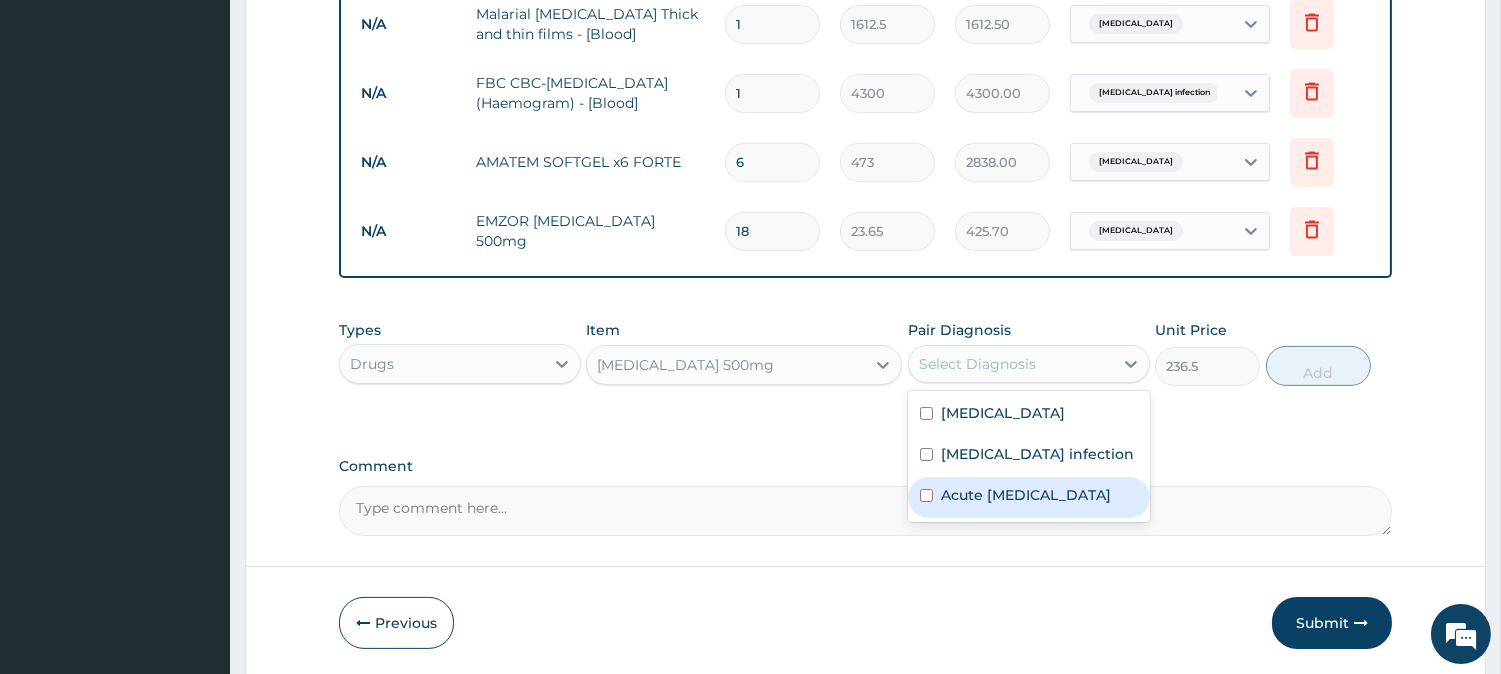 click on "Acute upper respiratory infection" at bounding box center [1026, 495] 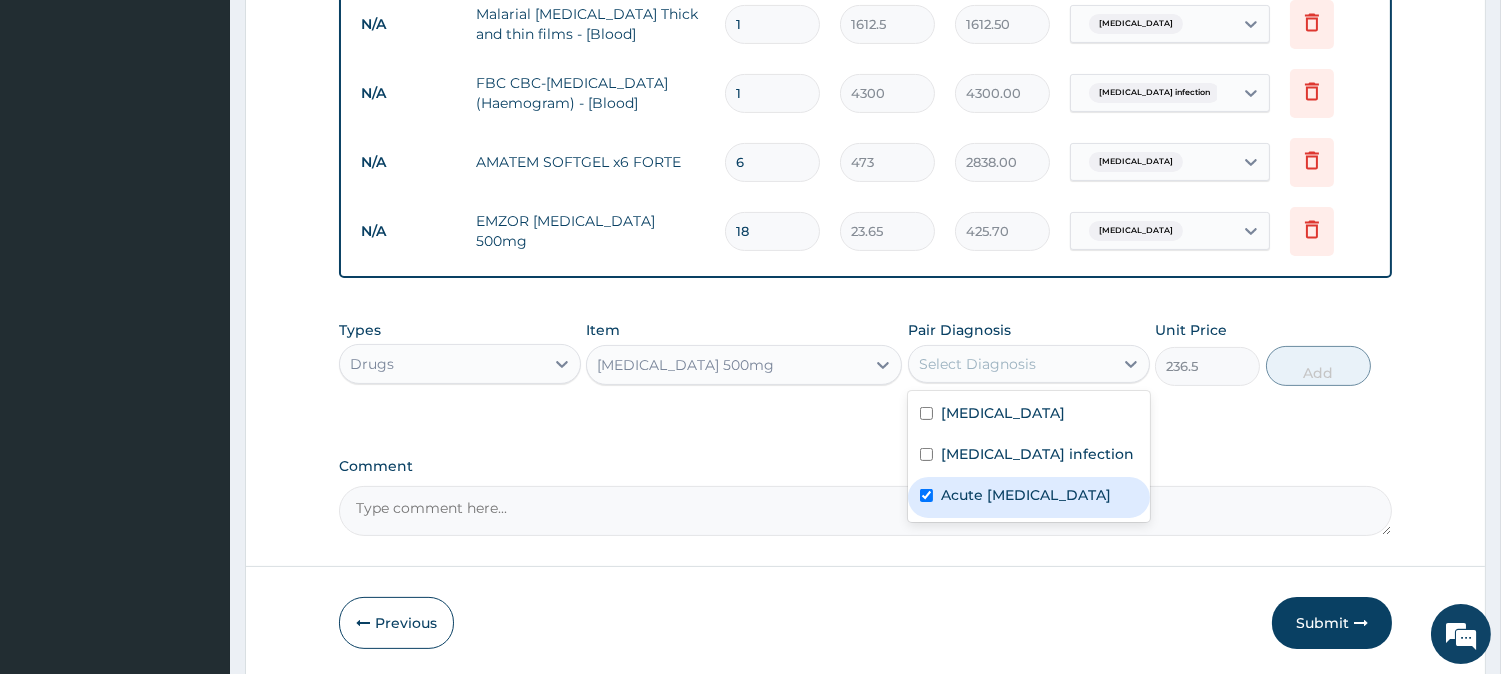checkbox on "true" 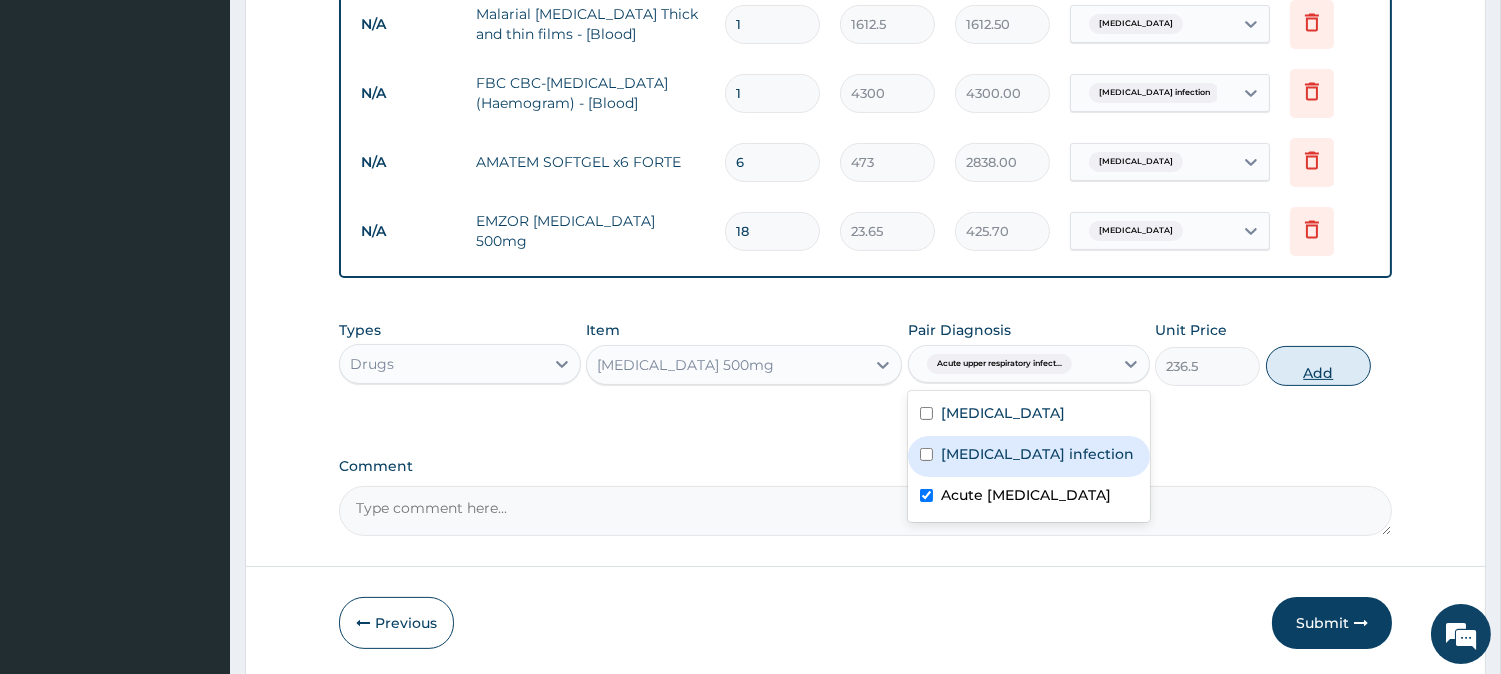 click on "Add" at bounding box center [1318, 366] 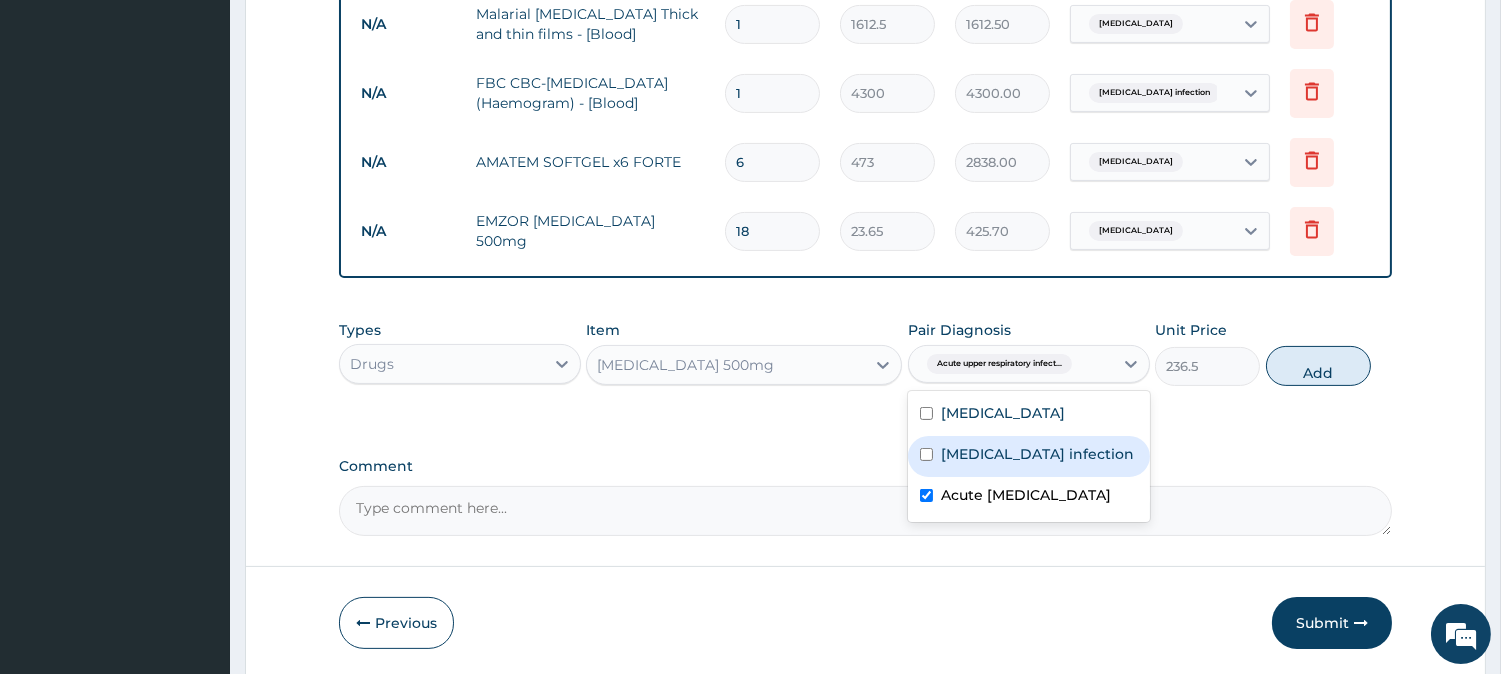 type on "0" 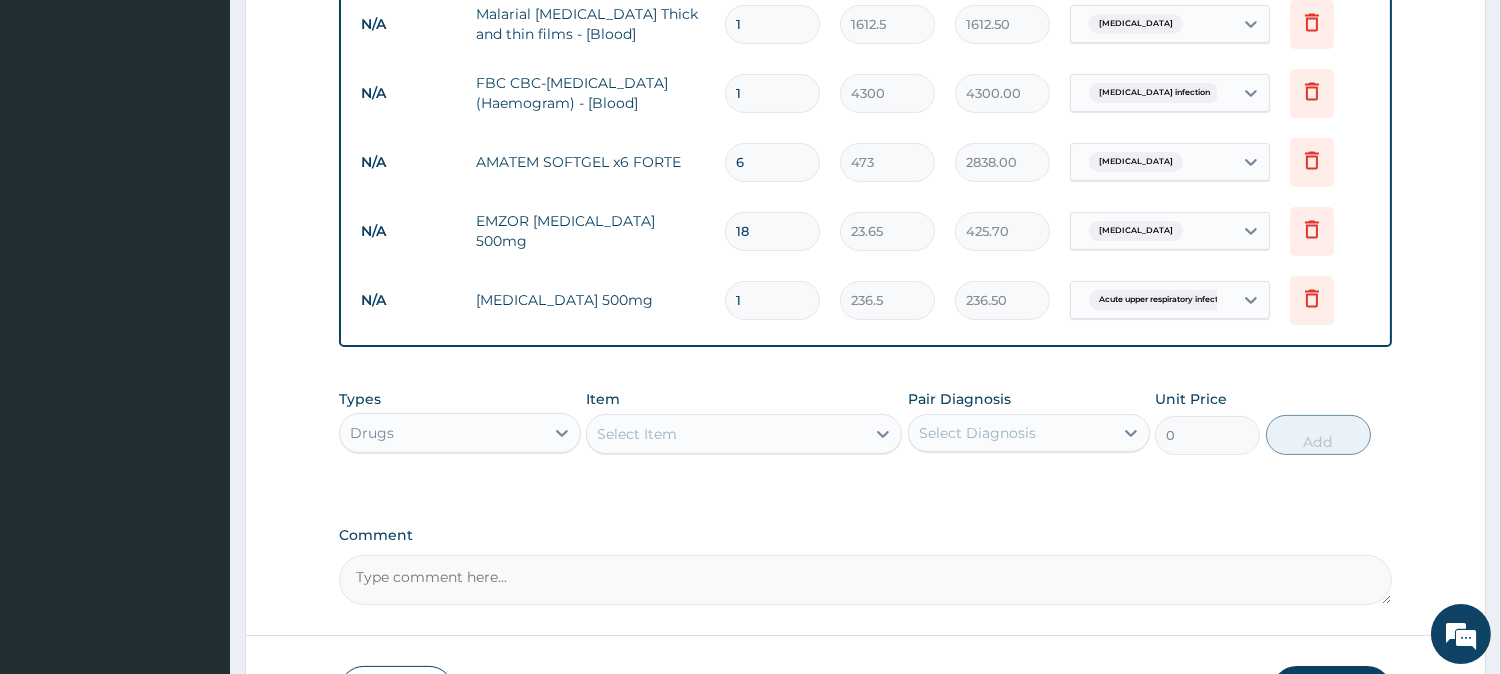 type on "10" 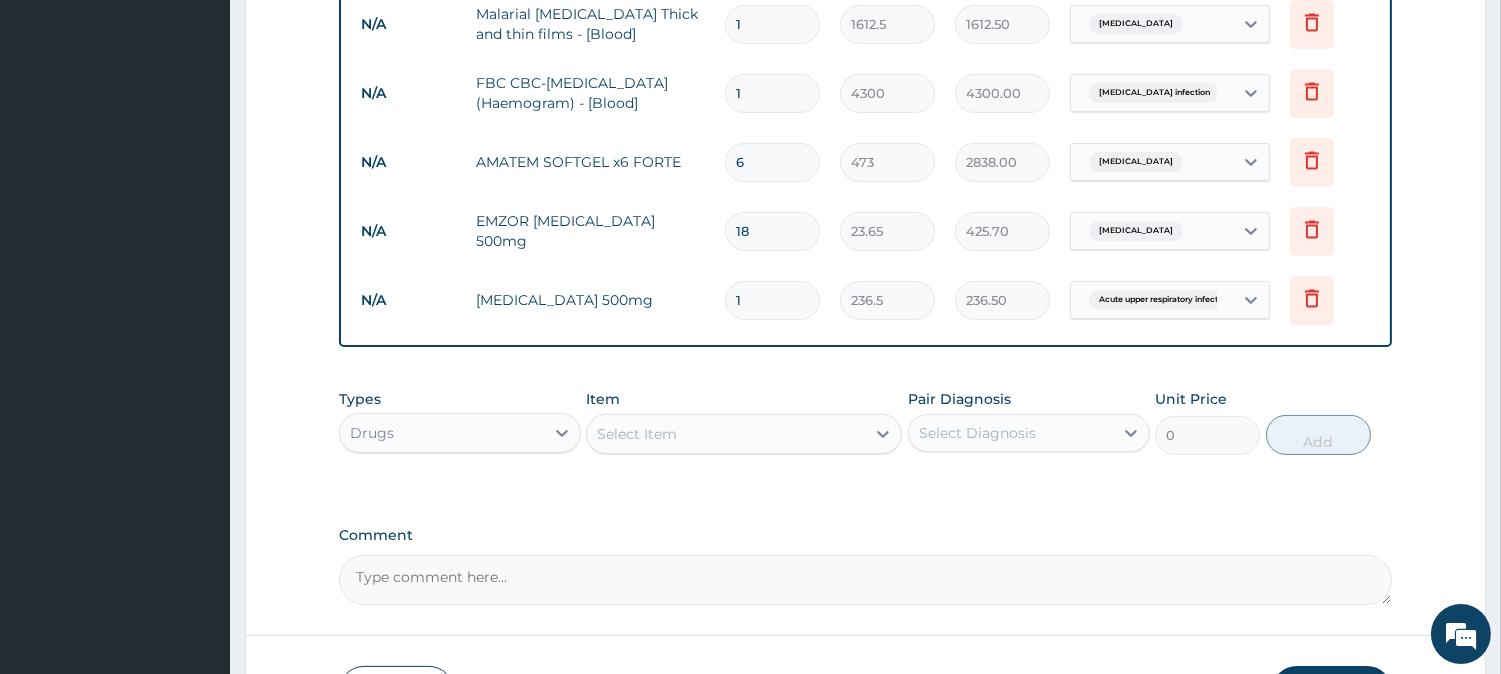 type on "2365.00" 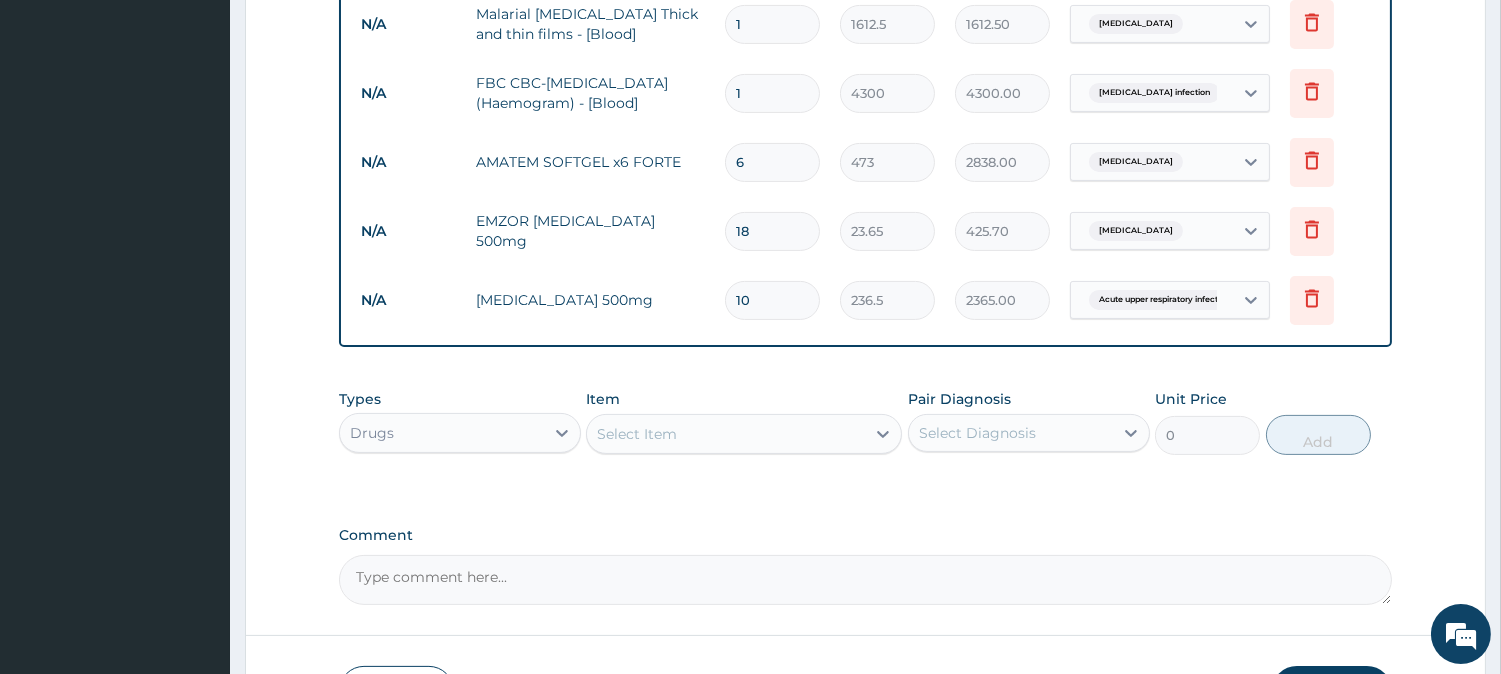 type on "10" 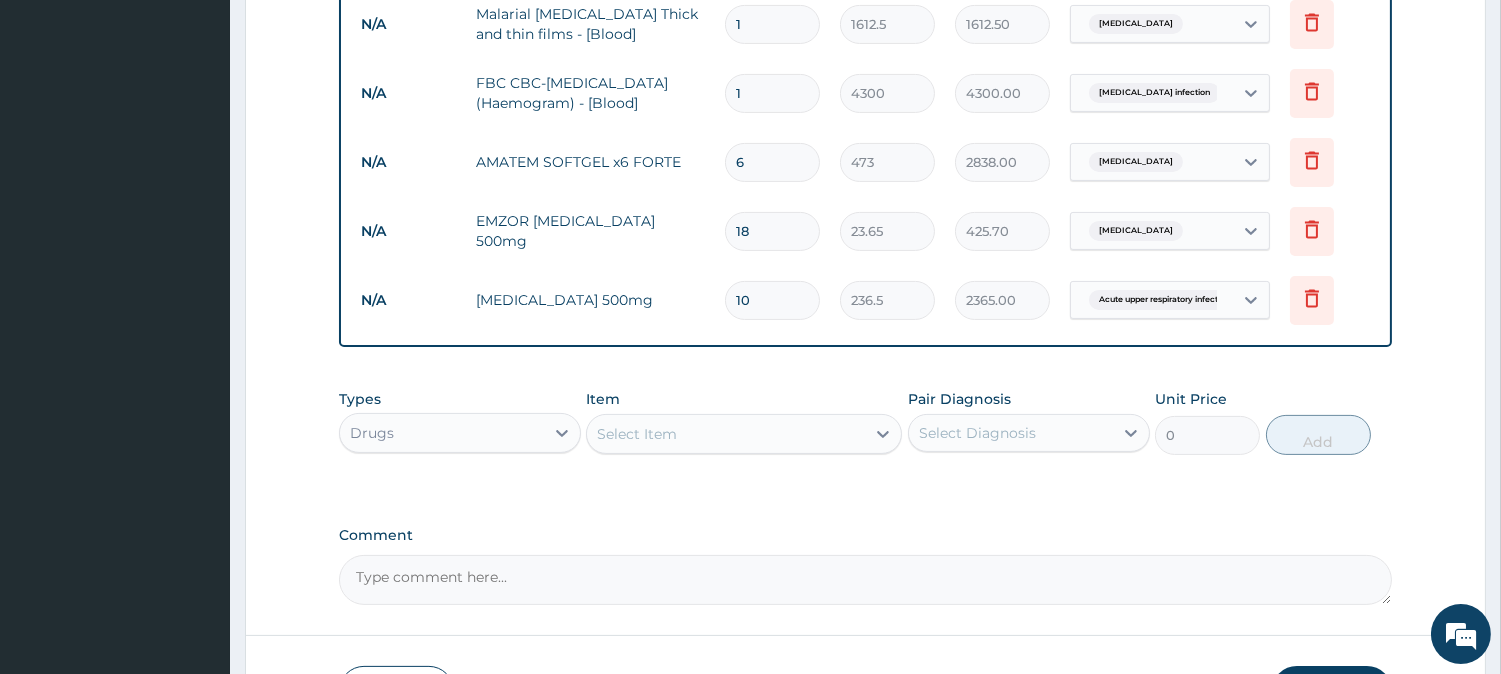 click on "Select Item" at bounding box center [726, 434] 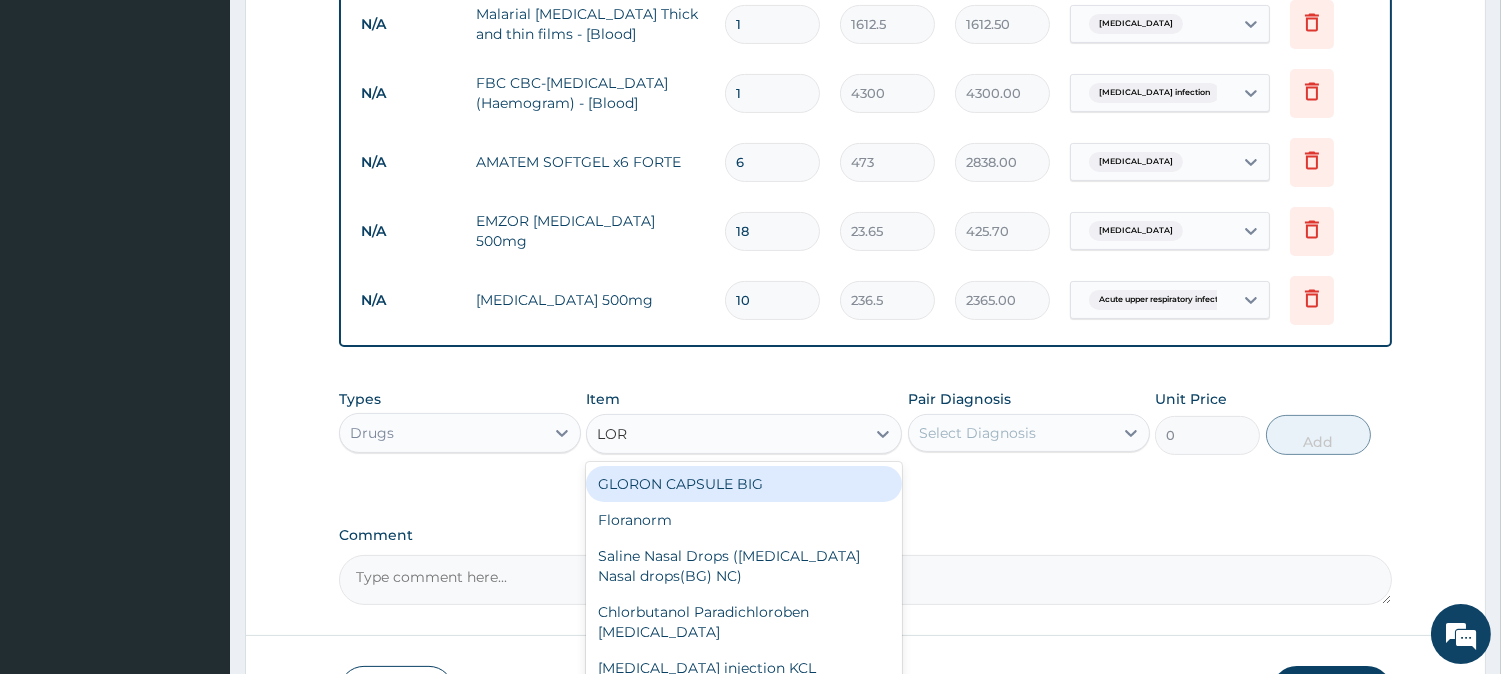 type on "LORA" 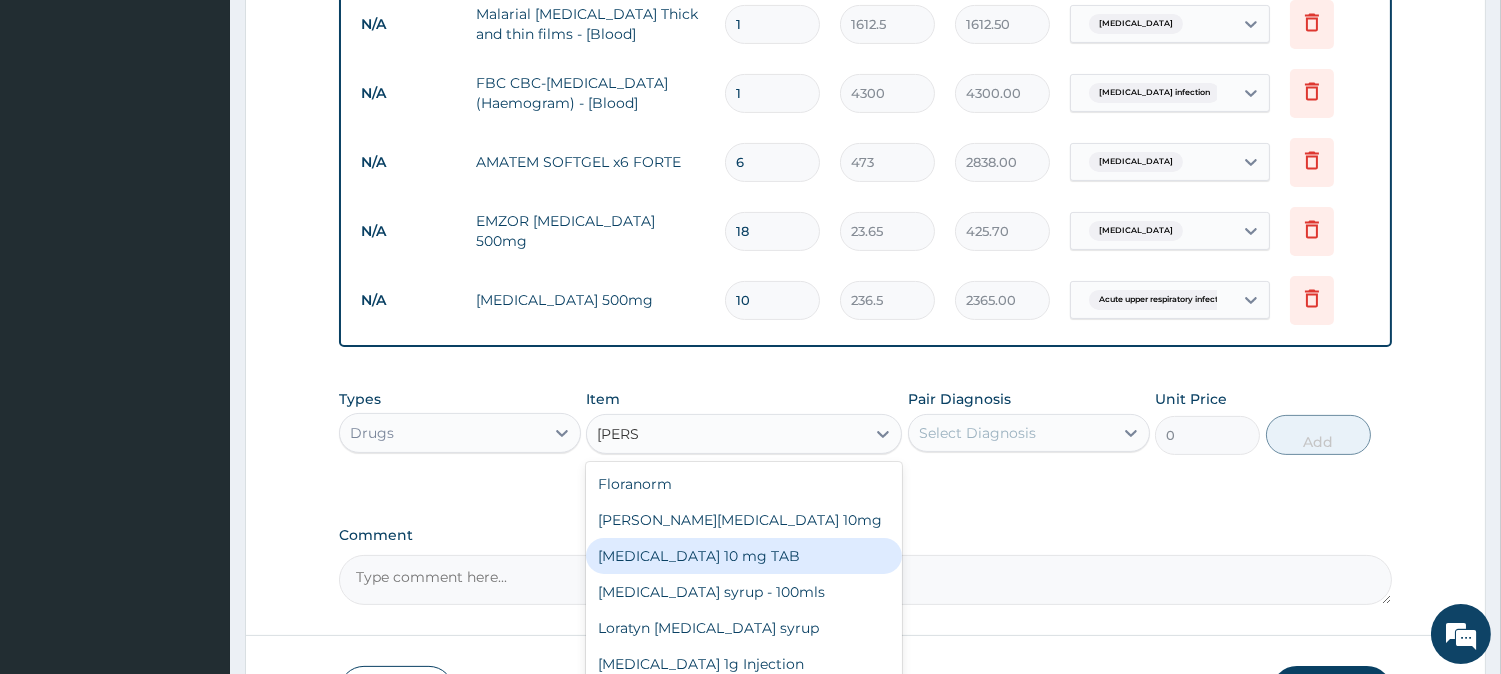 click on "[MEDICAL_DATA] 10 mg TAB" at bounding box center (744, 556) 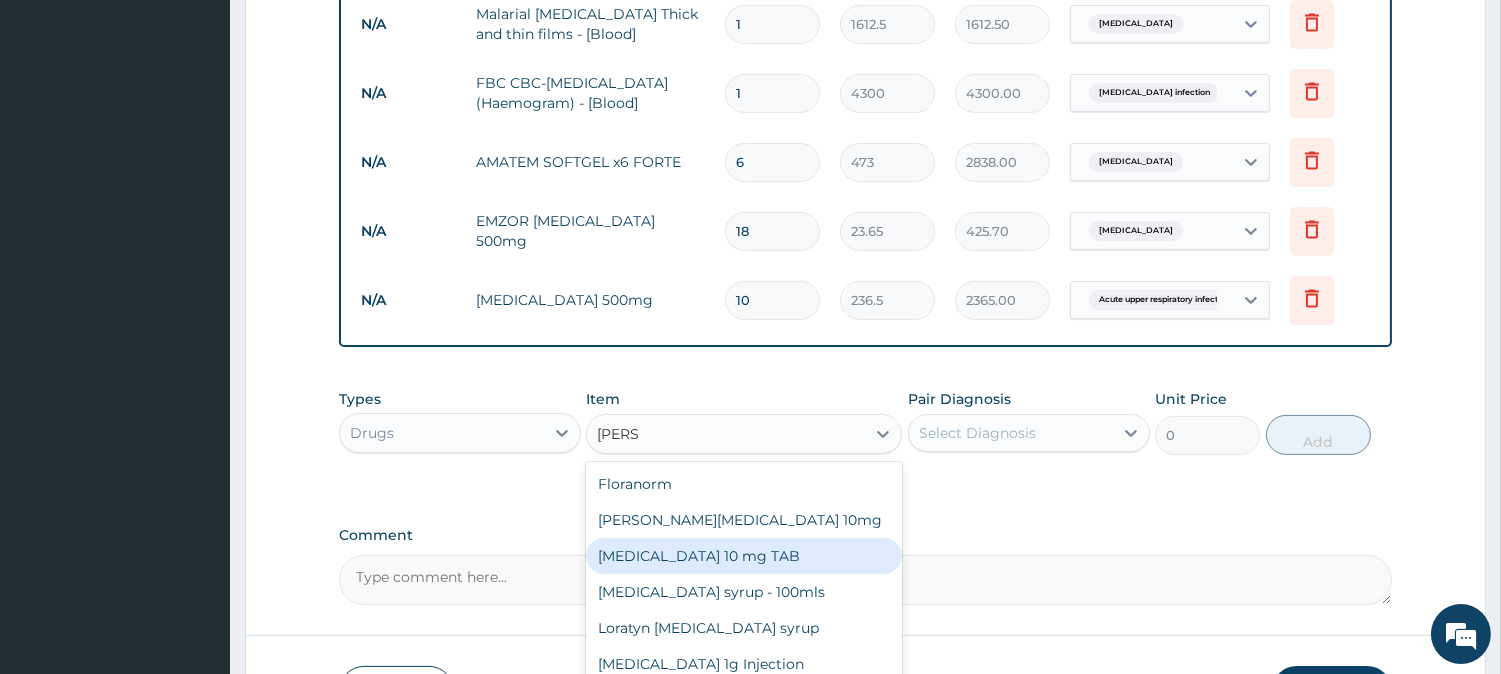 type 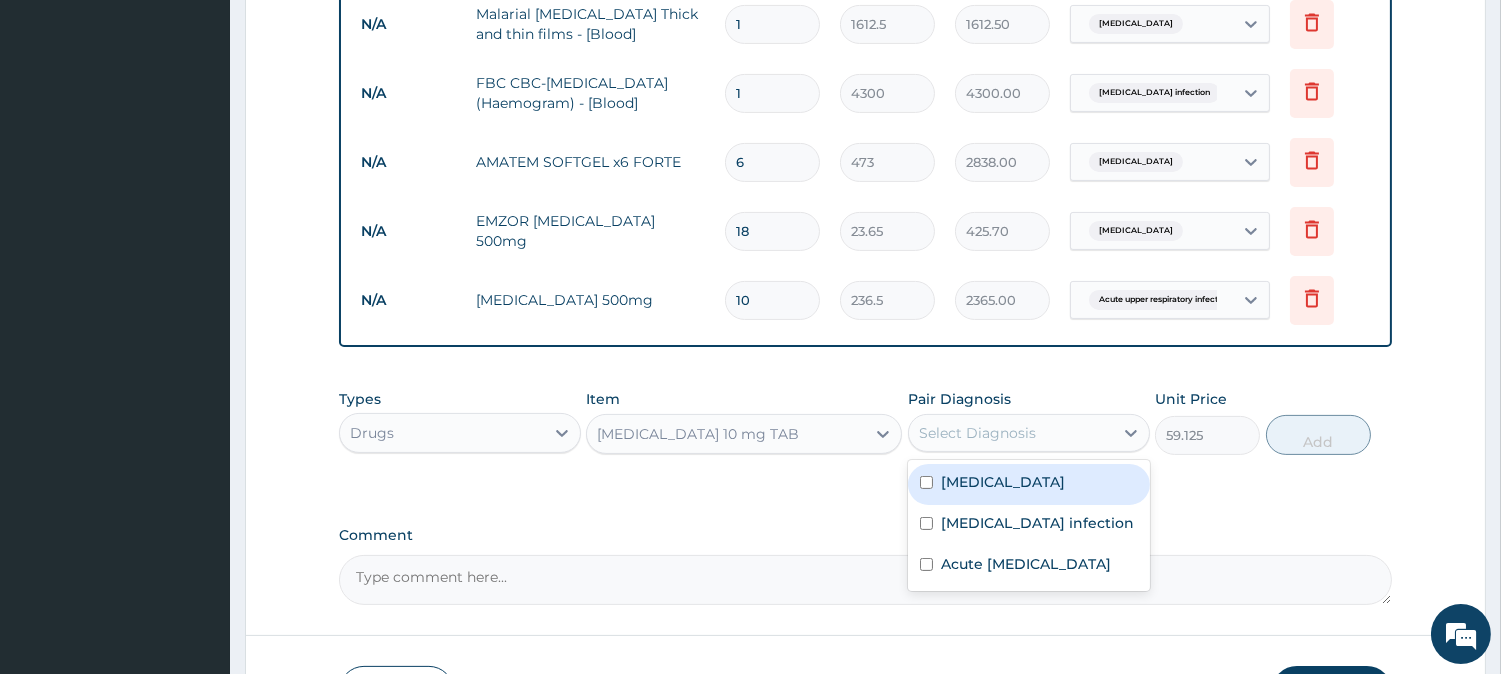 click on "Select Diagnosis" at bounding box center (1029, 433) 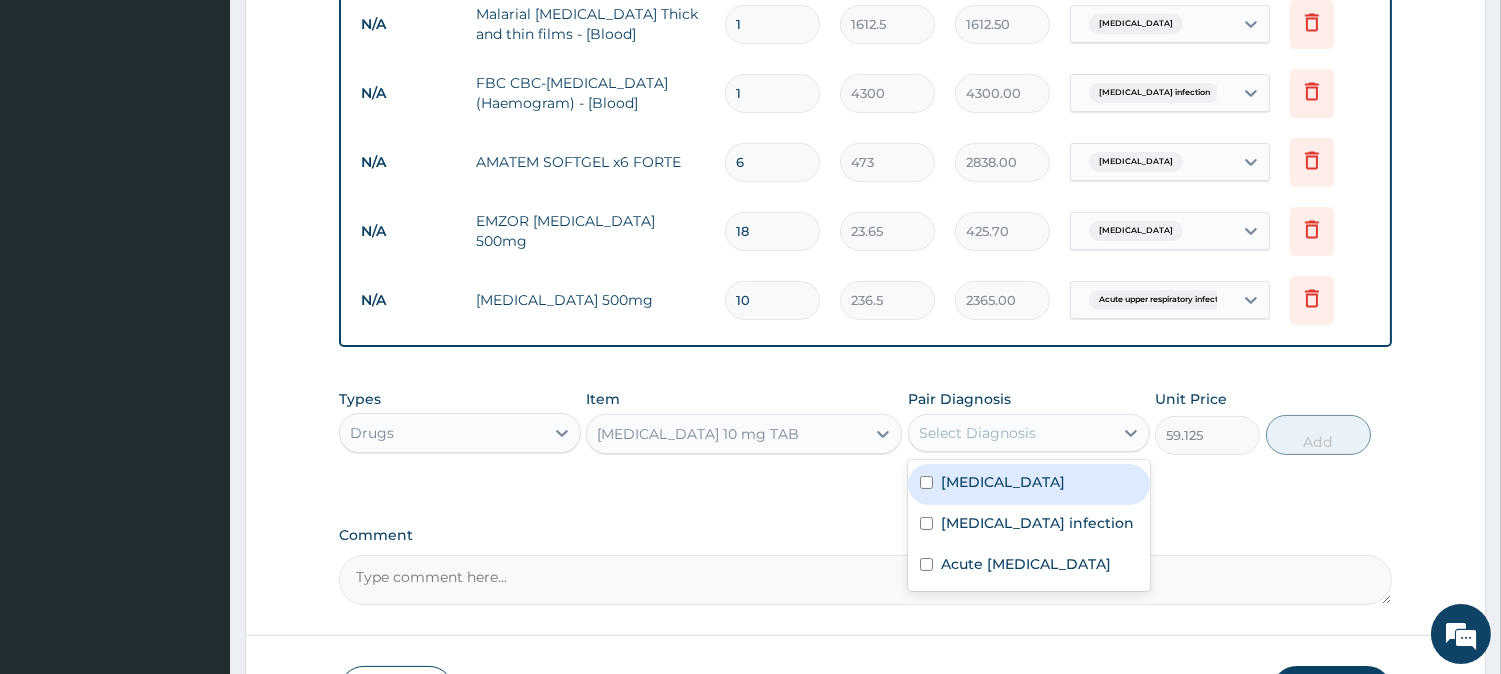 click on "[MEDICAL_DATA]" at bounding box center [1029, 484] 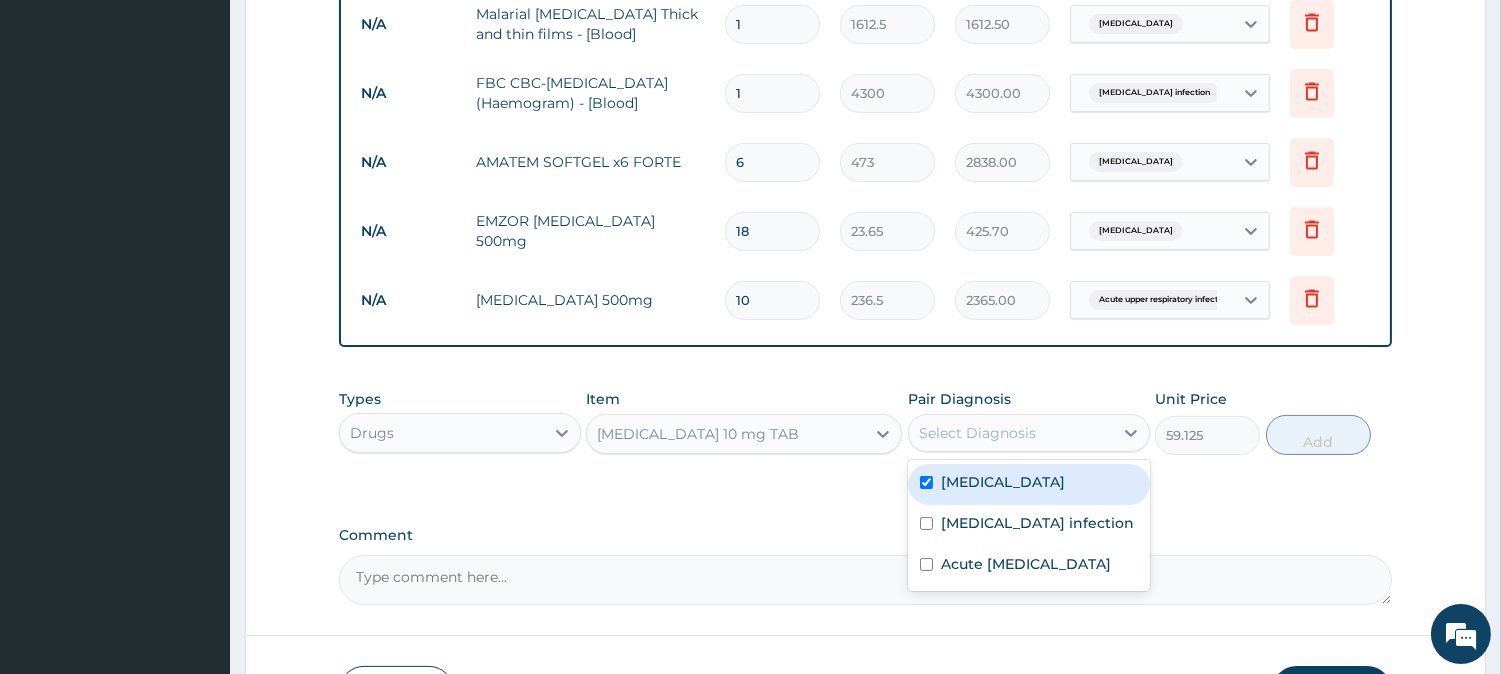 checkbox on "true" 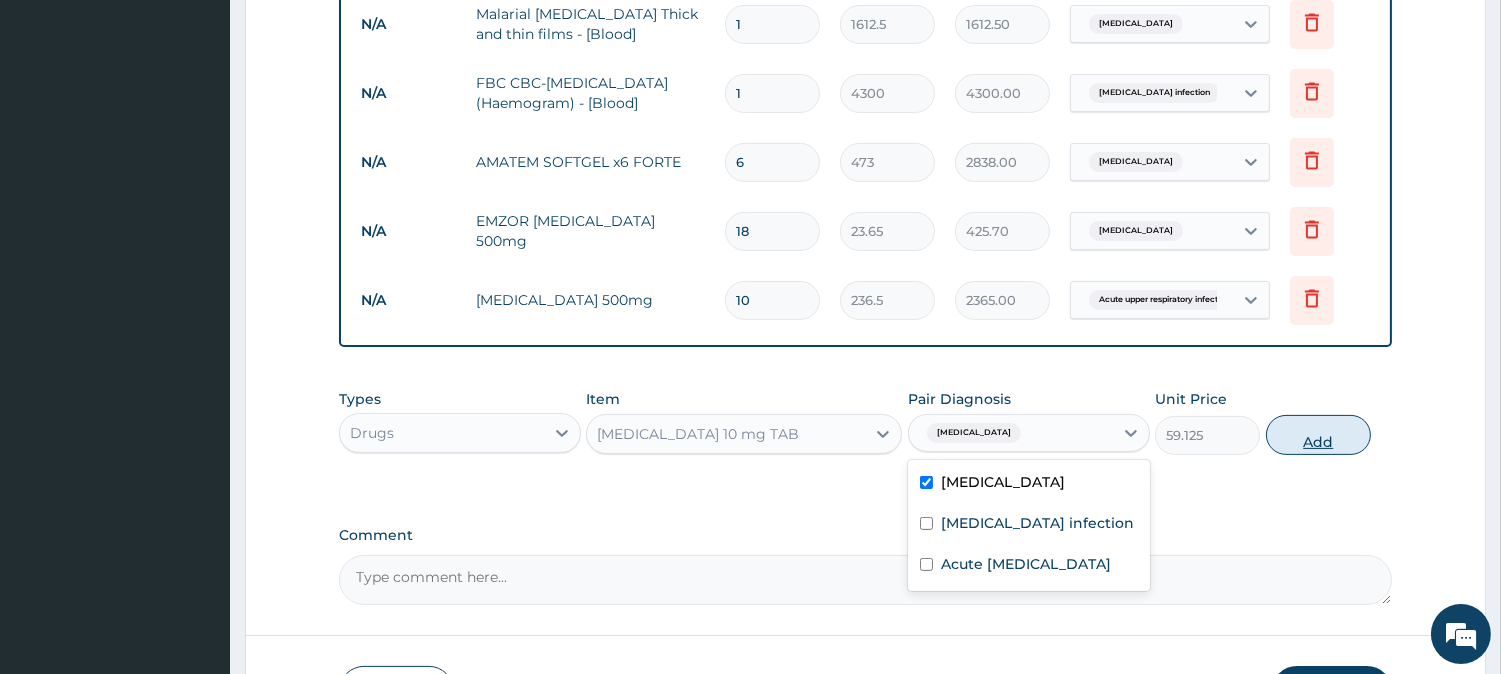click on "Add" at bounding box center (1318, 435) 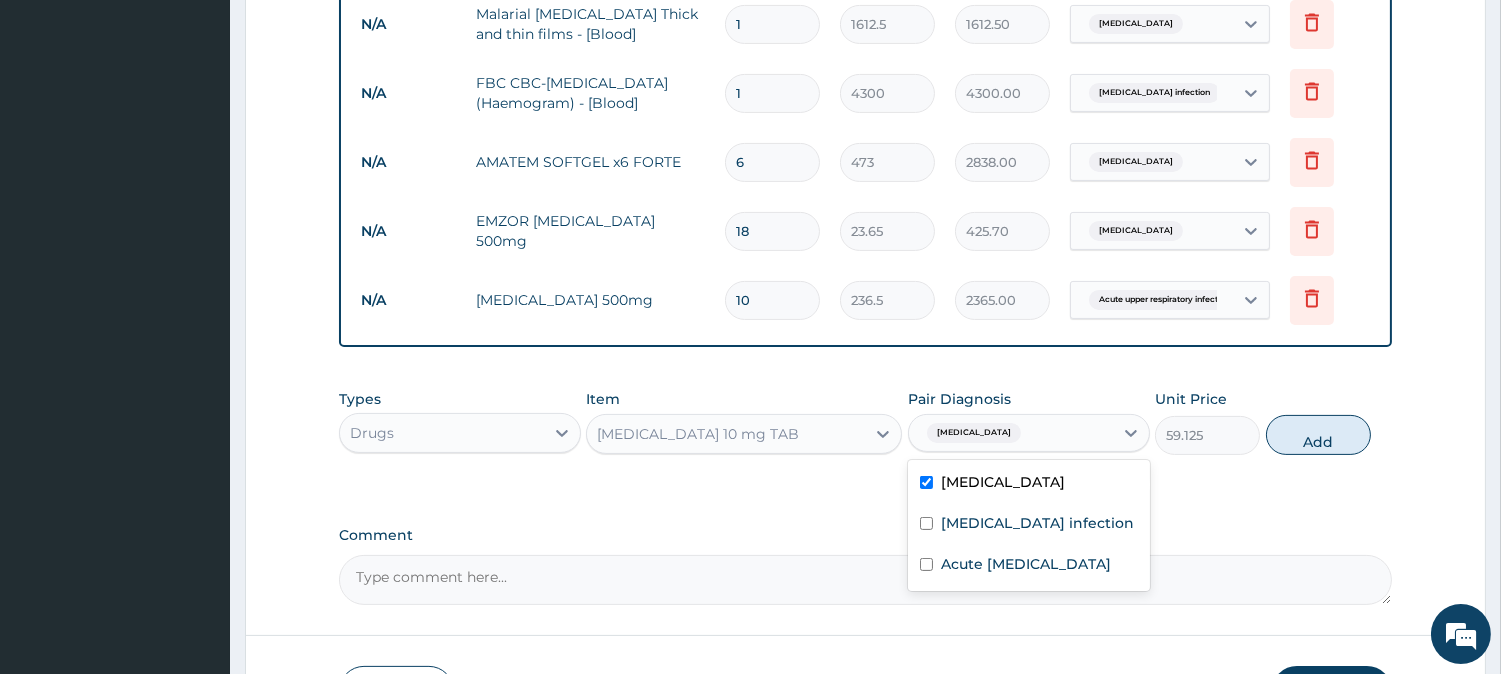 type on "0" 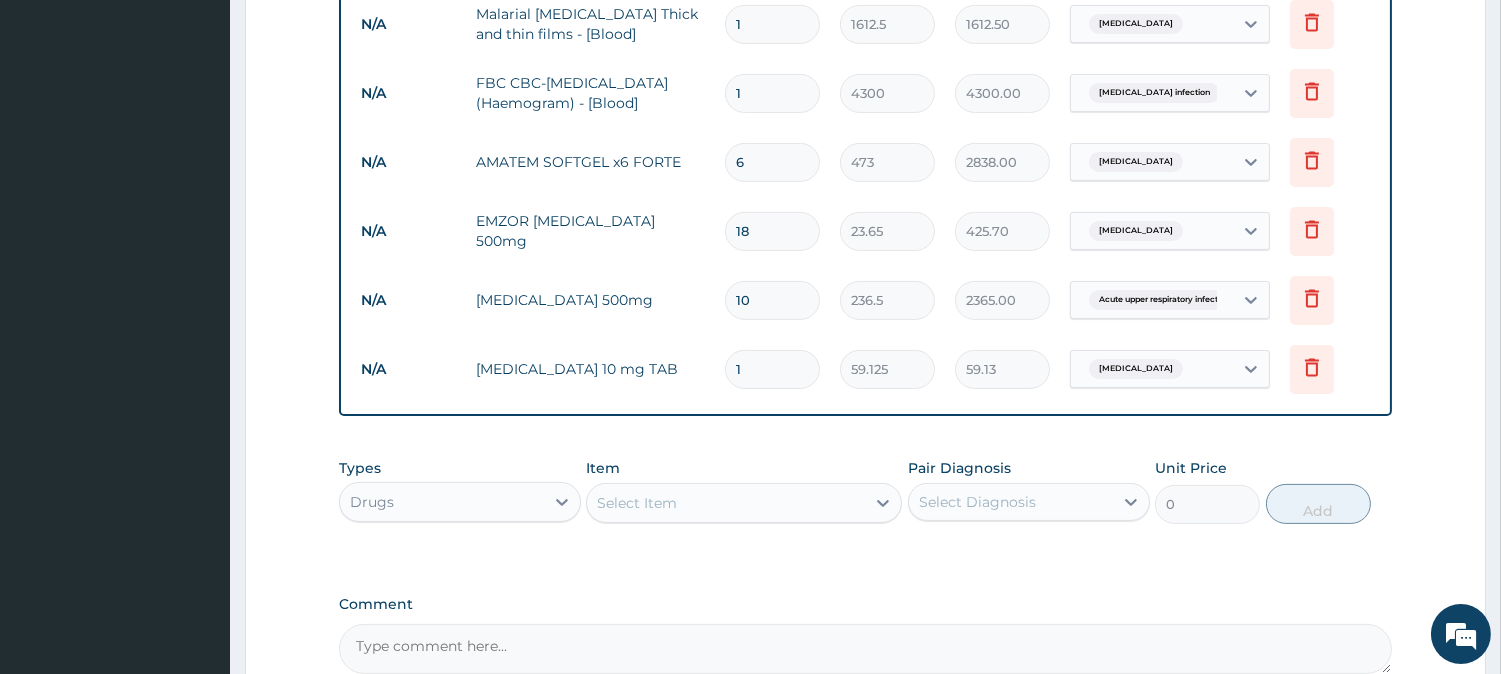 type 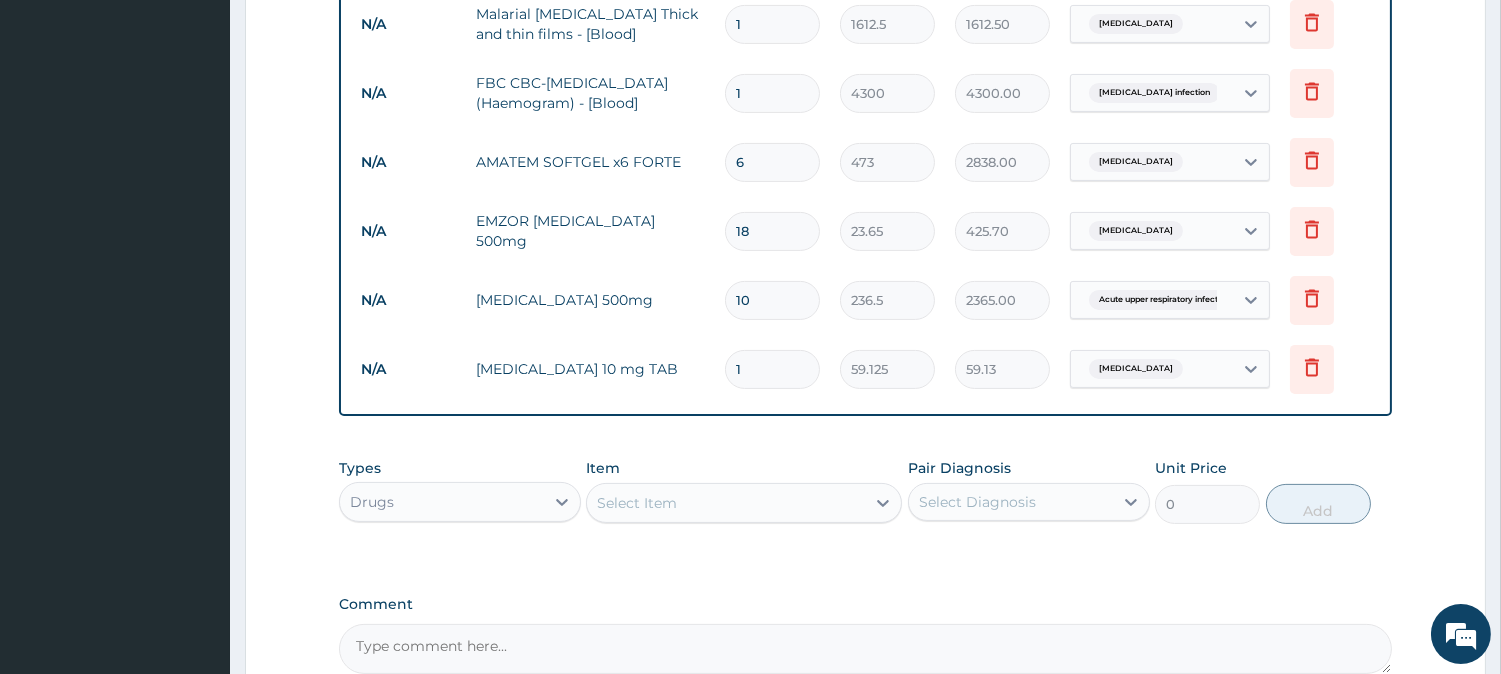 type on "0.00" 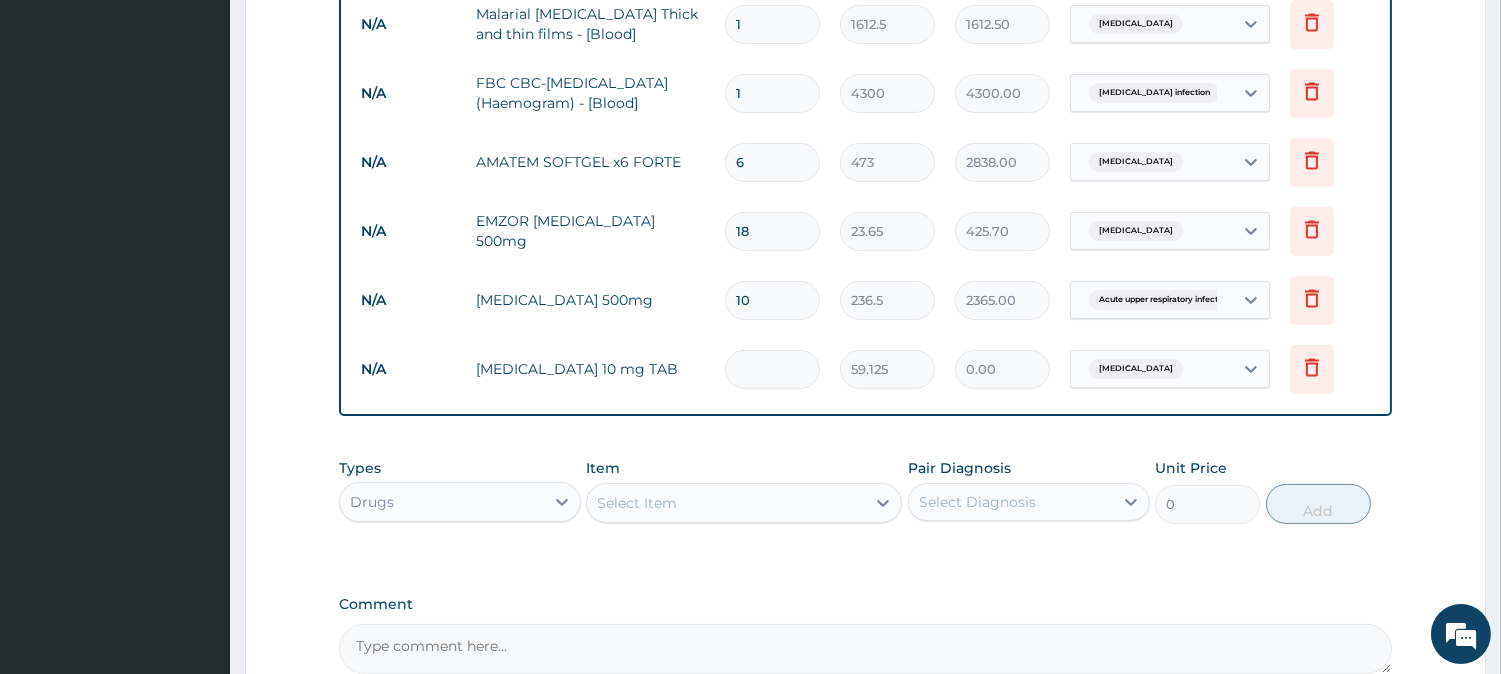type on "5" 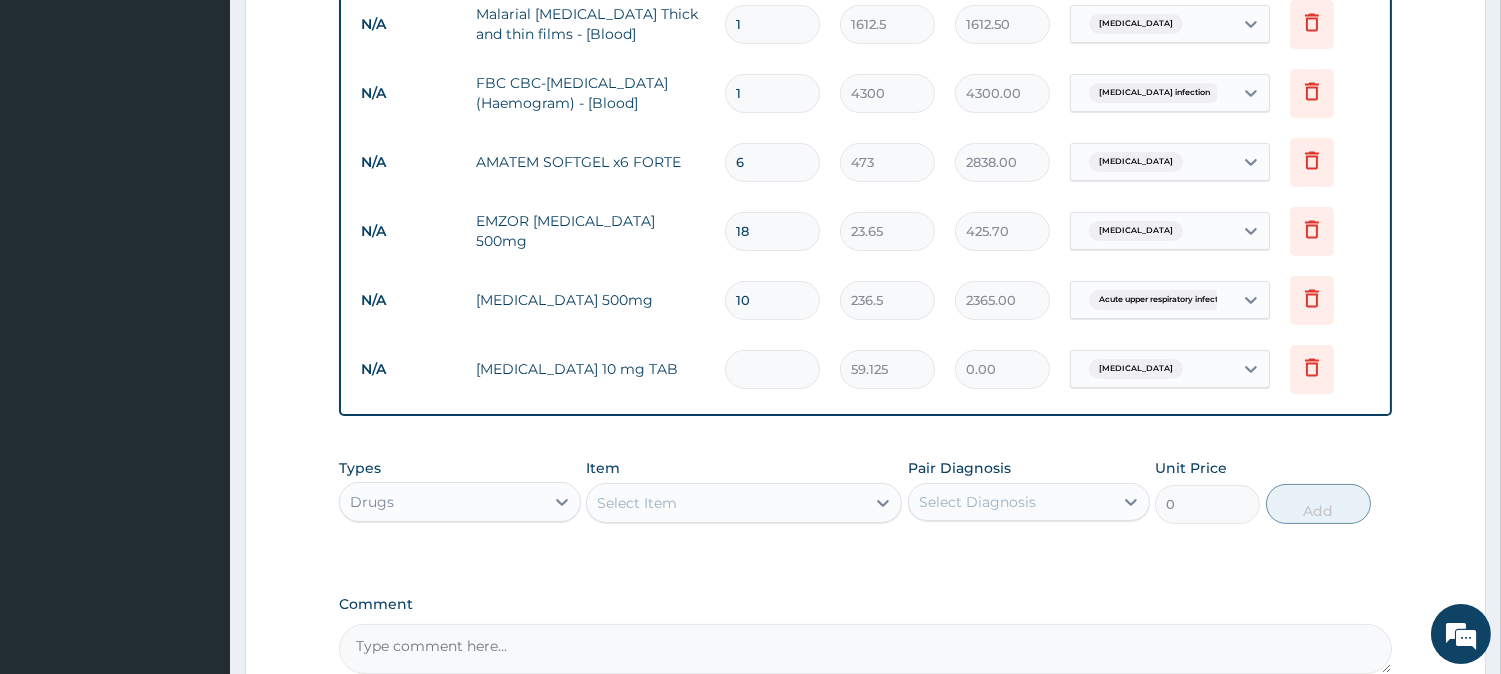 type on "295.63" 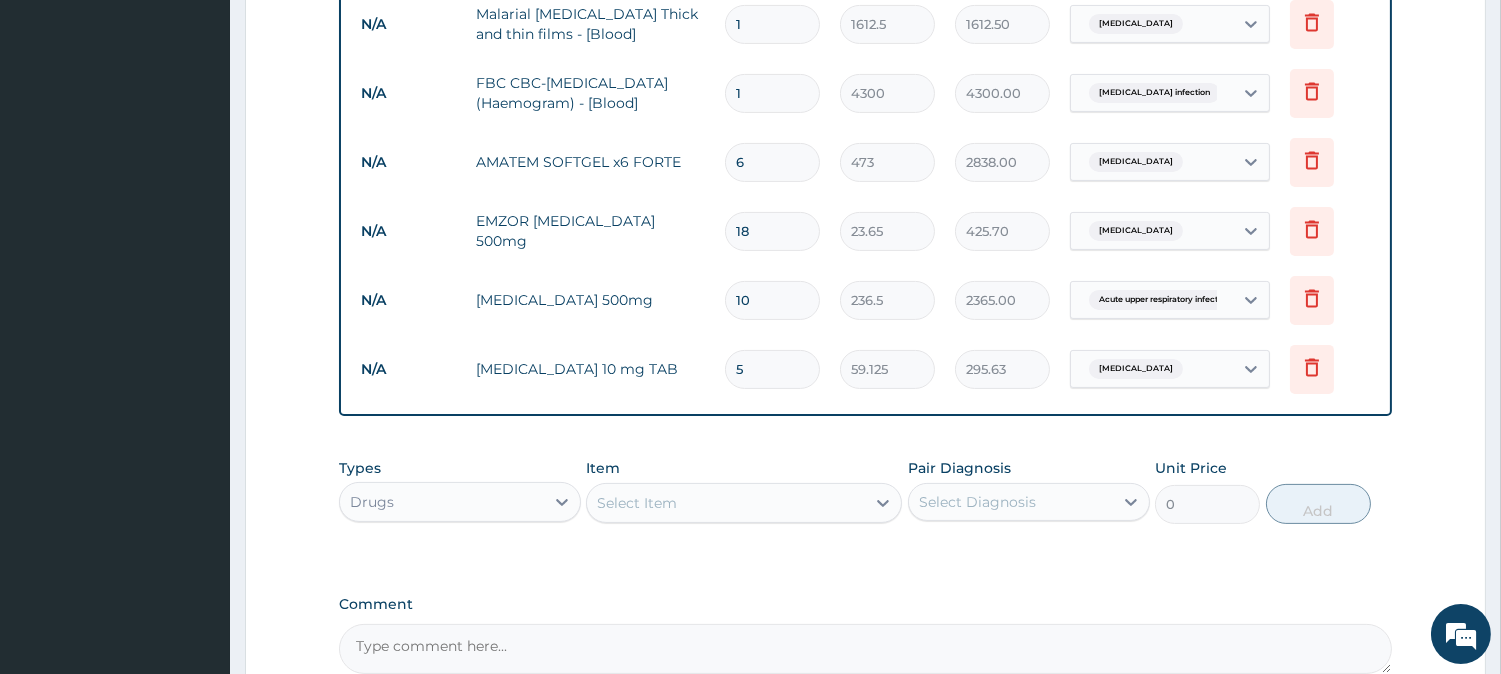 type 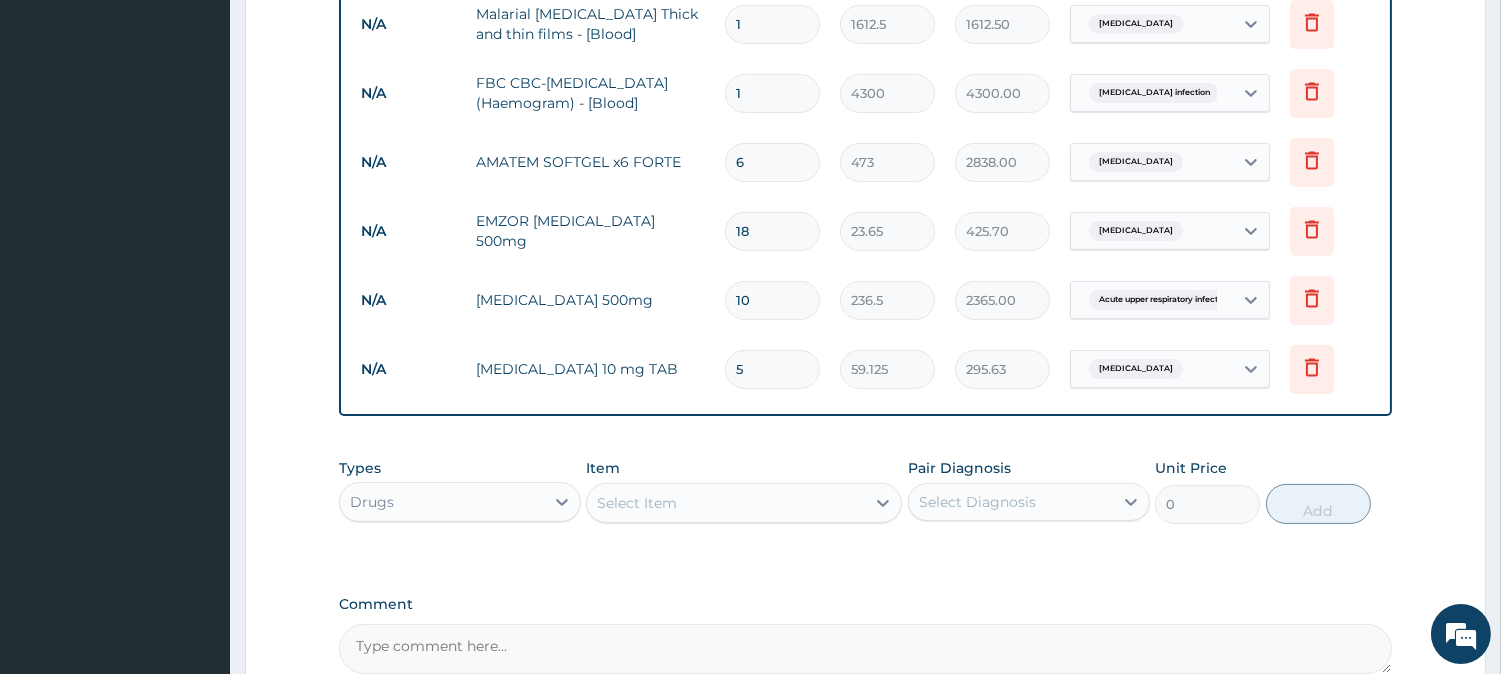 type on "0.00" 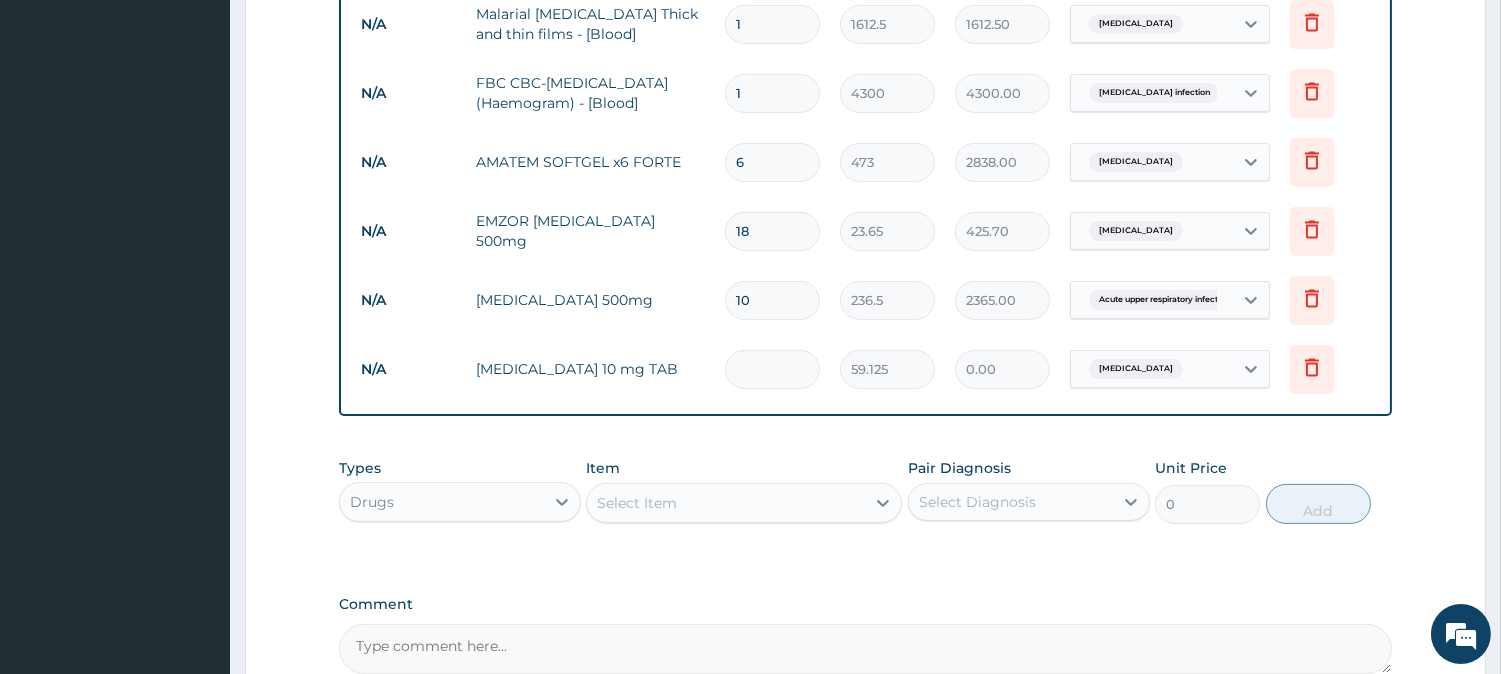 type on "1" 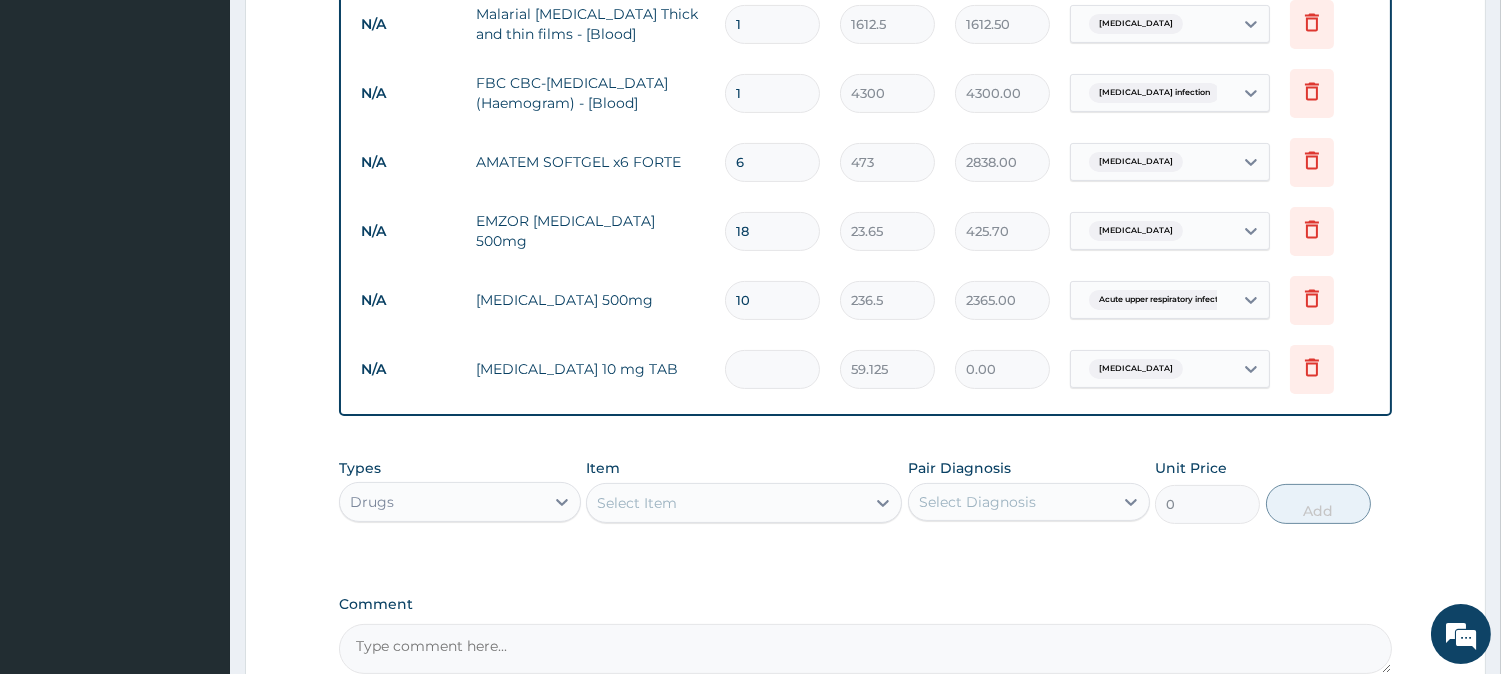 type on "59.13" 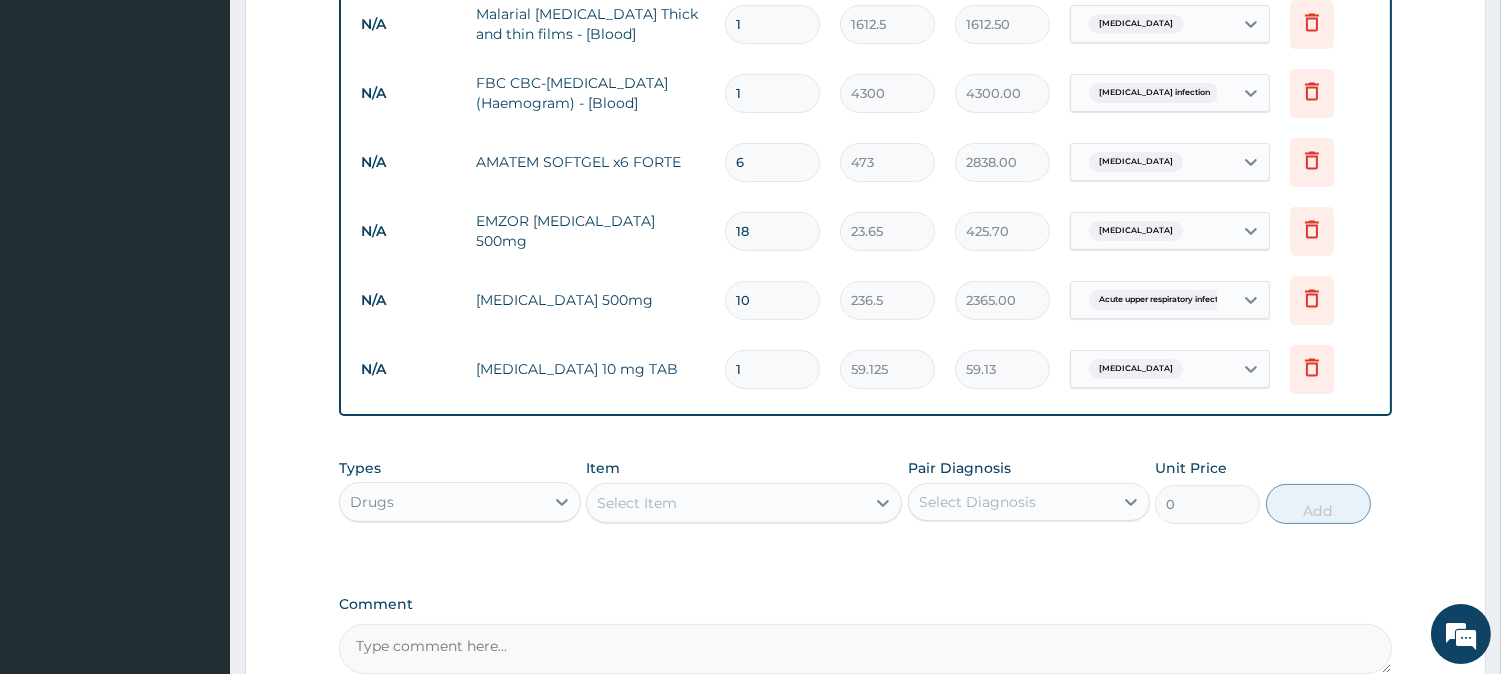 type on "10" 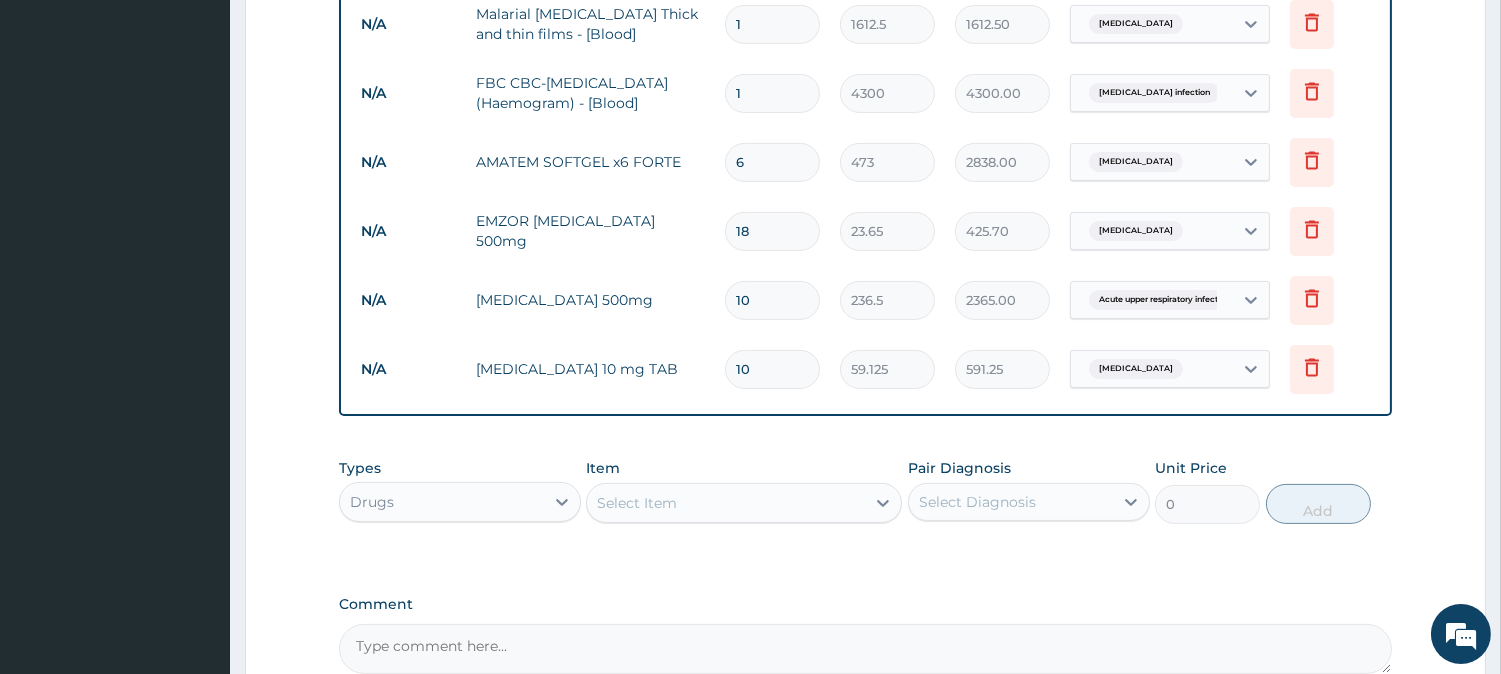 type on "10" 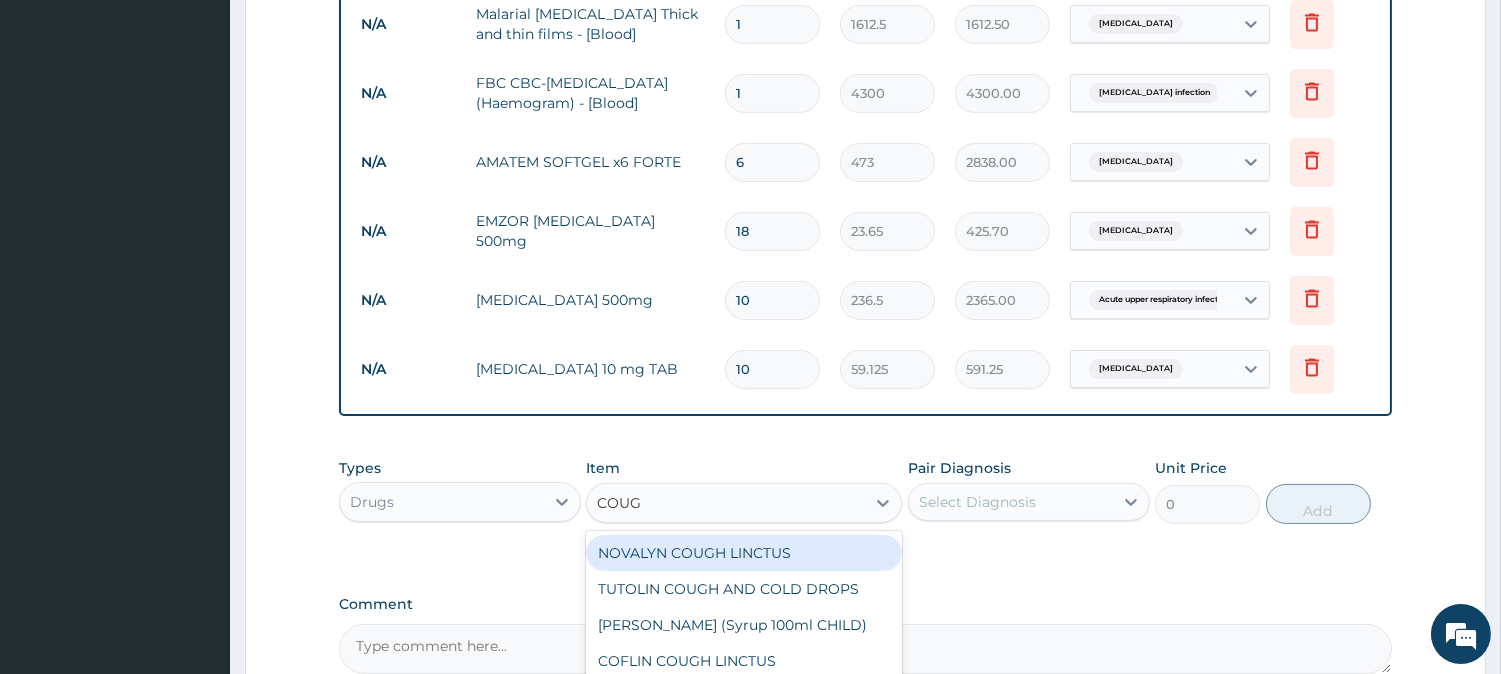 type on "COUGH" 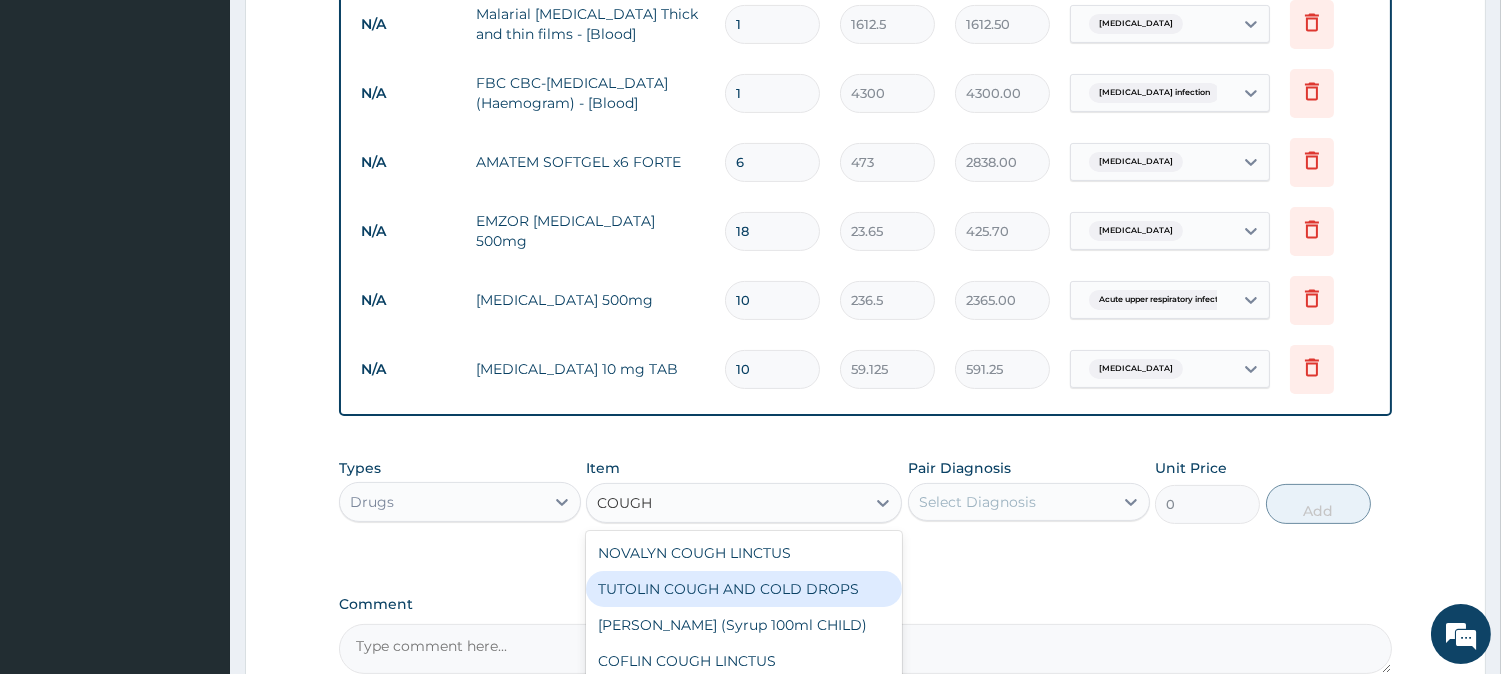 scroll, scrollTop: 215, scrollLeft: 0, axis: vertical 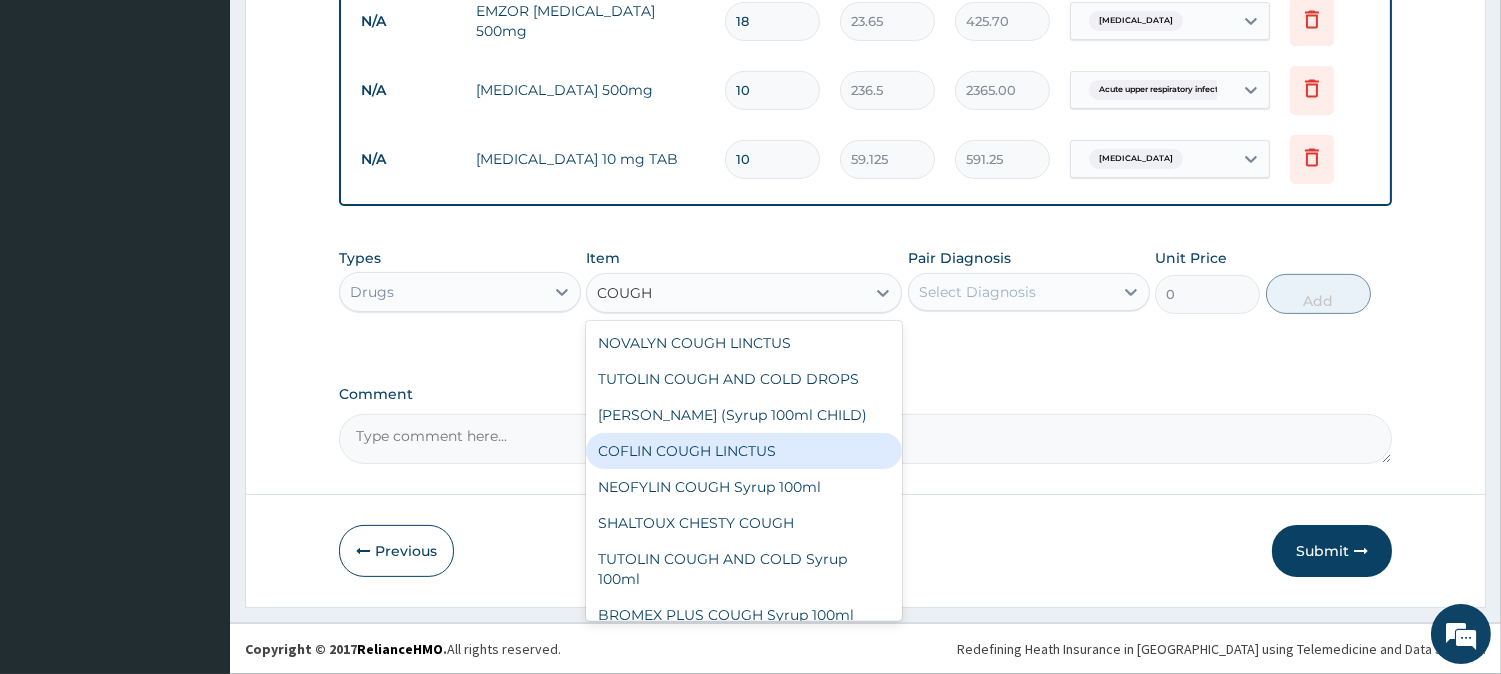 click on "COFLIN COUGH LINCTUS" at bounding box center [744, 451] 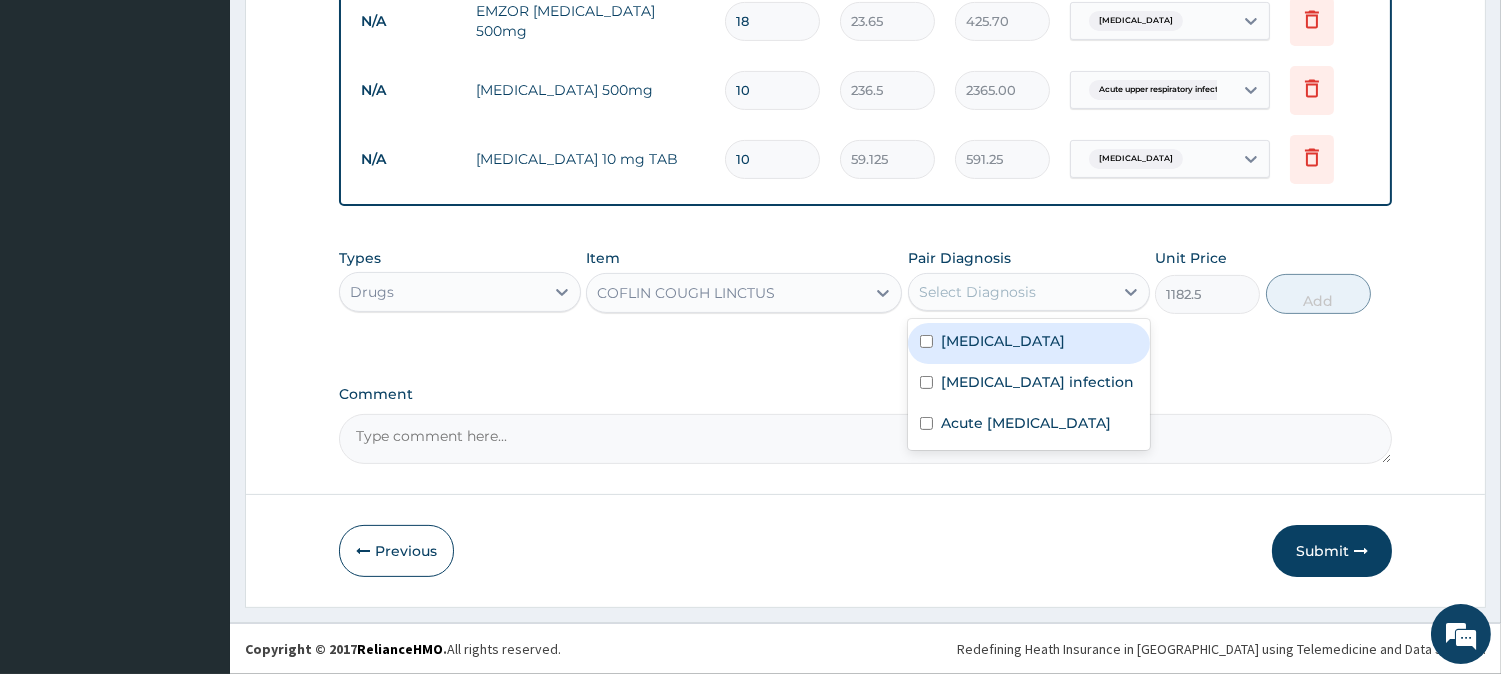 click on "Select Diagnosis" at bounding box center [977, 292] 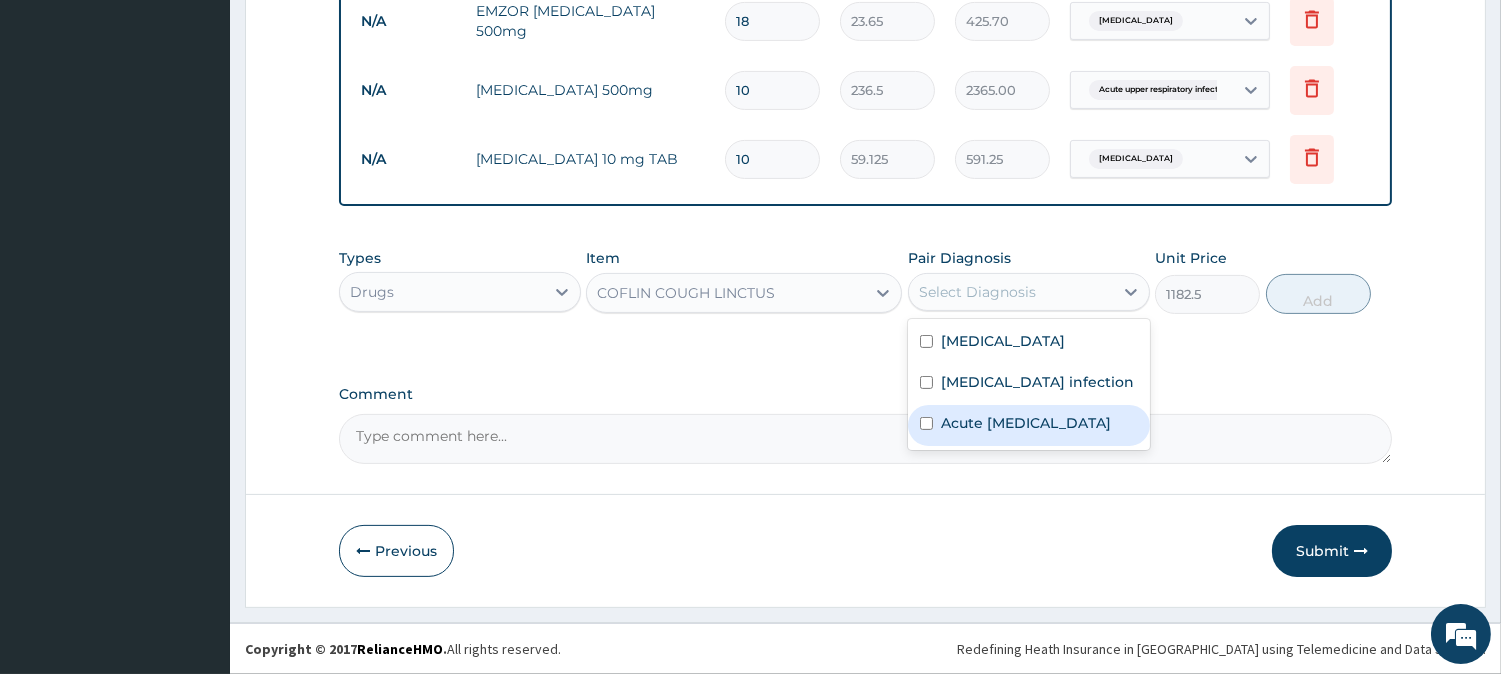 click on "Acute [MEDICAL_DATA]" at bounding box center [1026, 423] 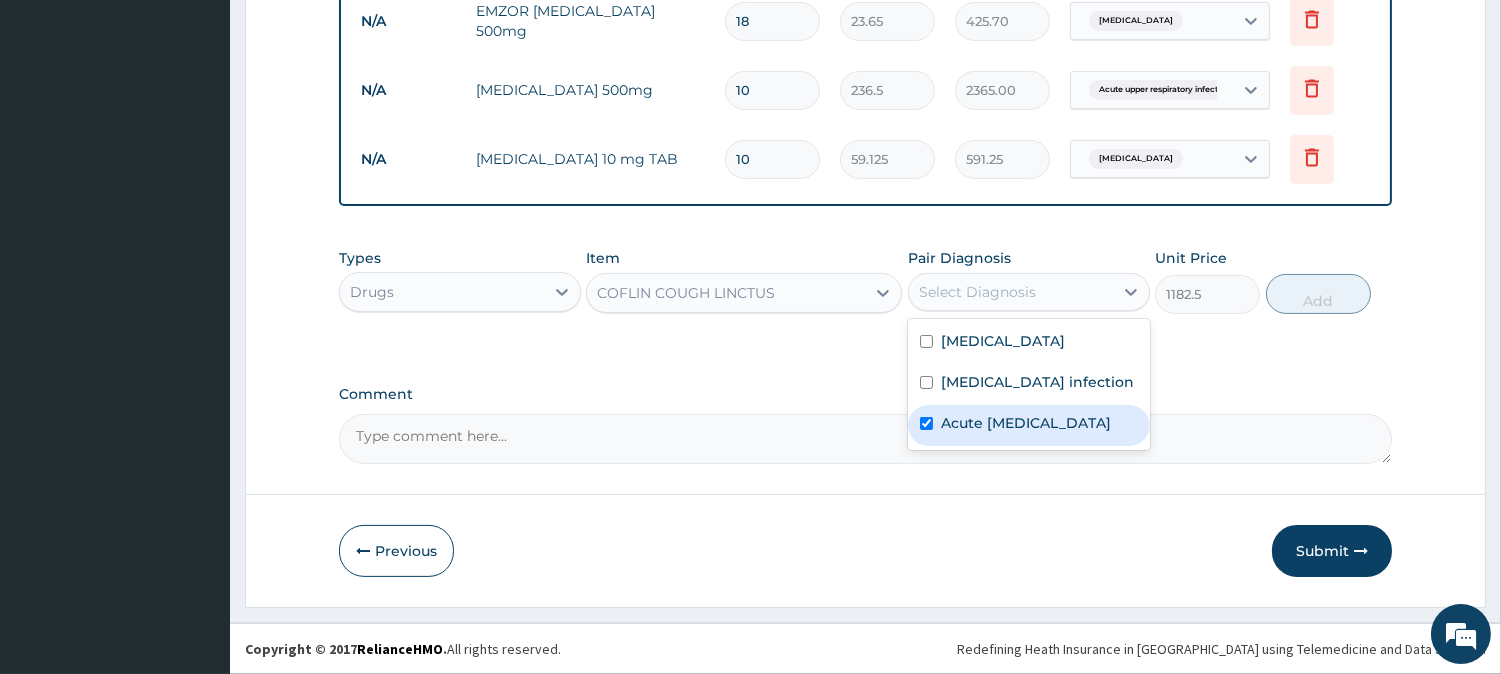 checkbox on "true" 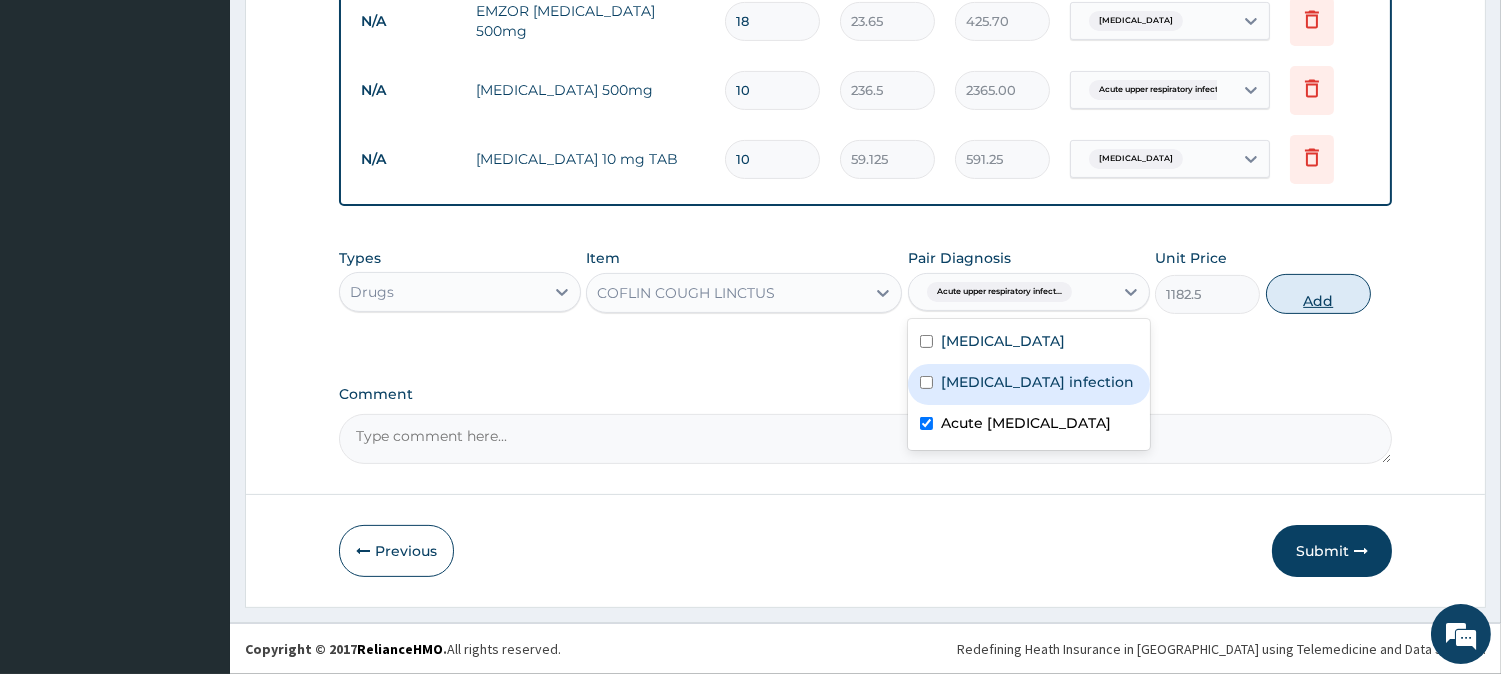 click on "Add" at bounding box center (1318, 294) 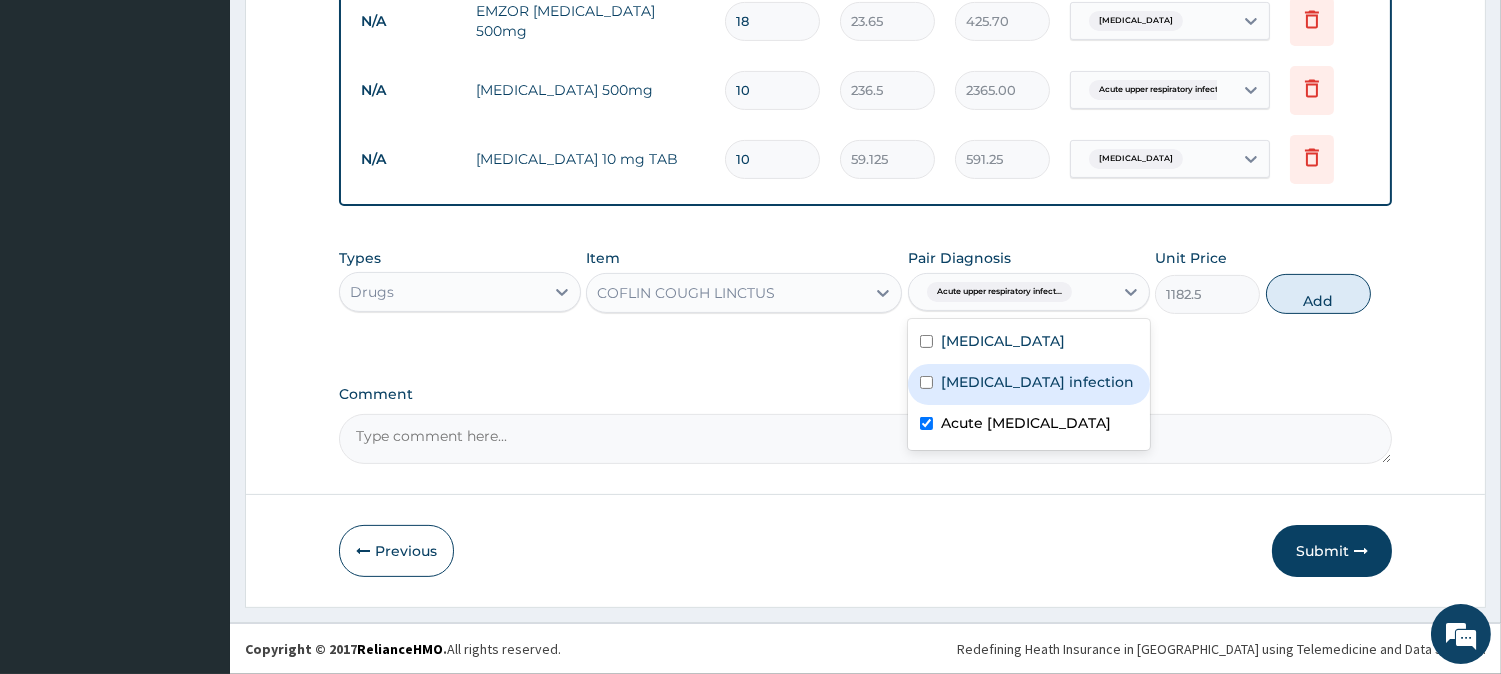 type on "0" 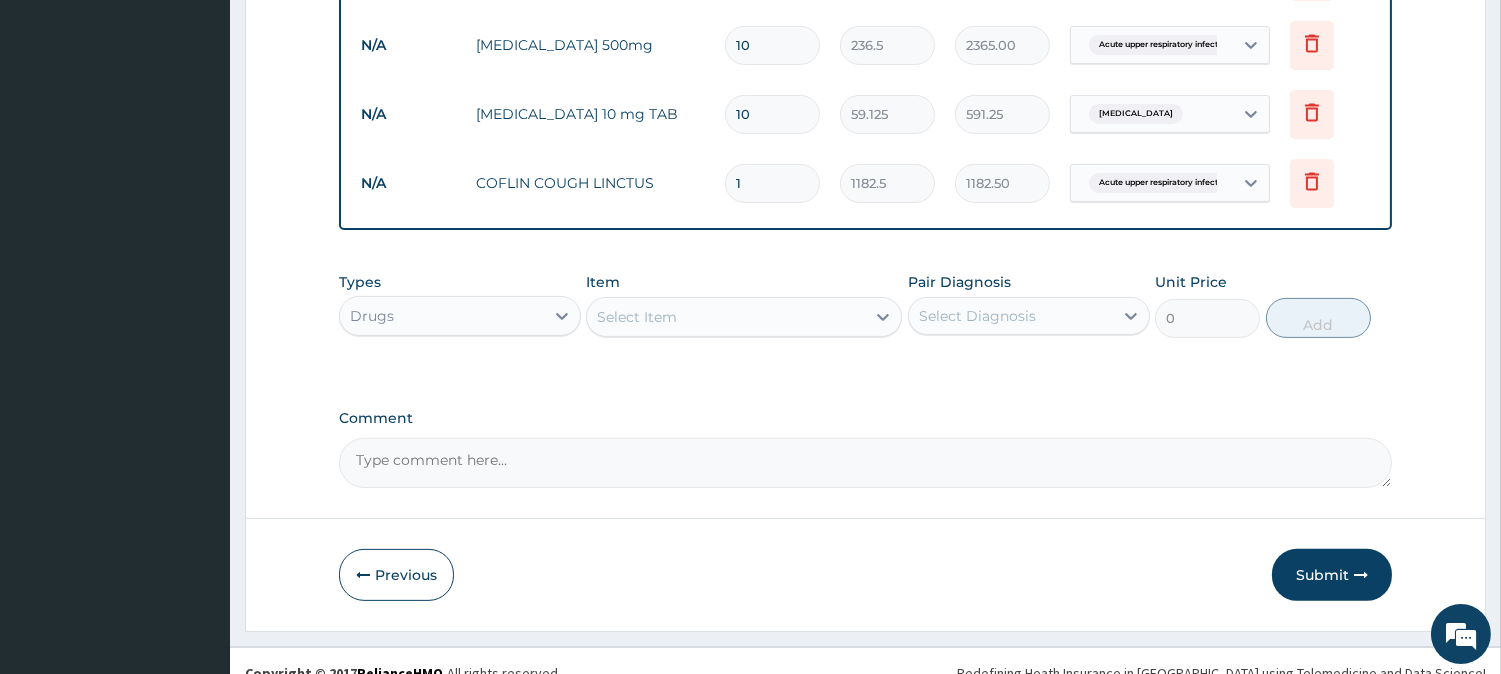 scroll, scrollTop: 1167, scrollLeft: 0, axis: vertical 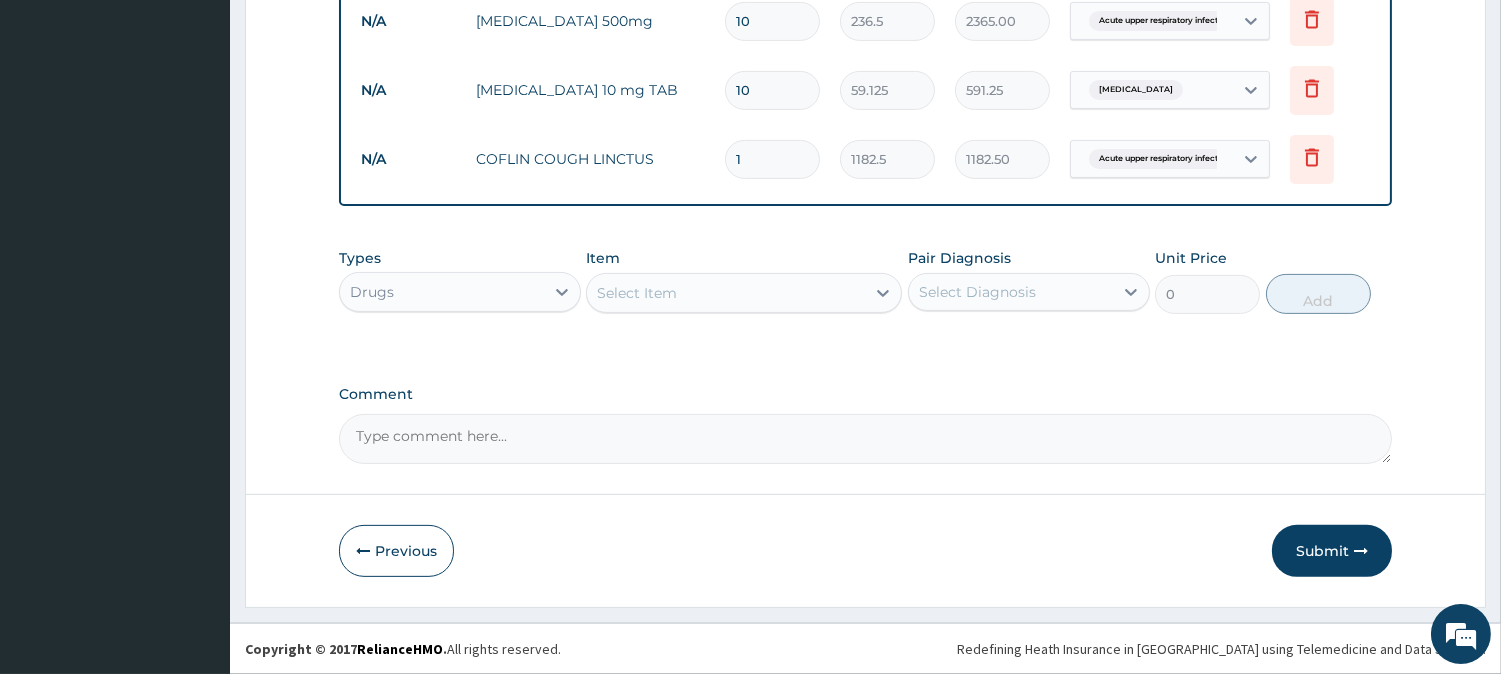 click on "Comment" at bounding box center (865, 439) 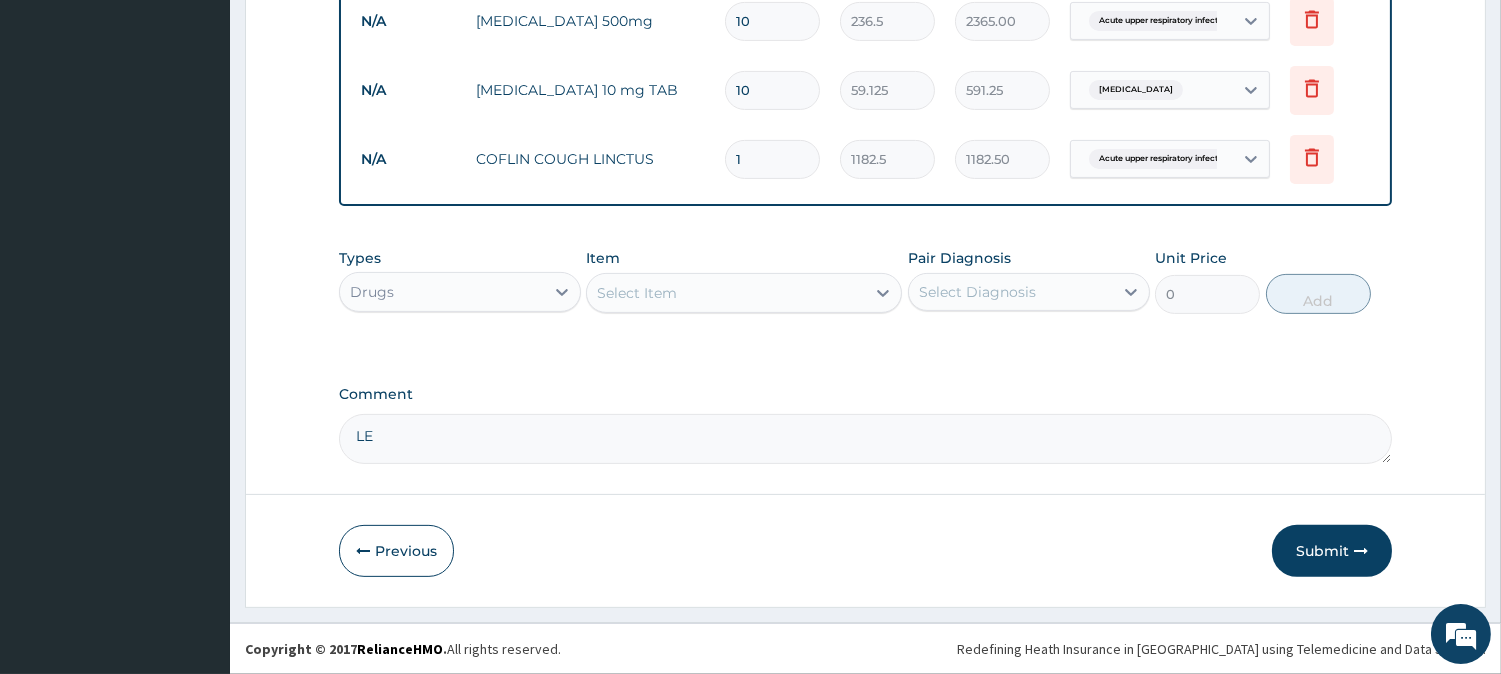 type on "L" 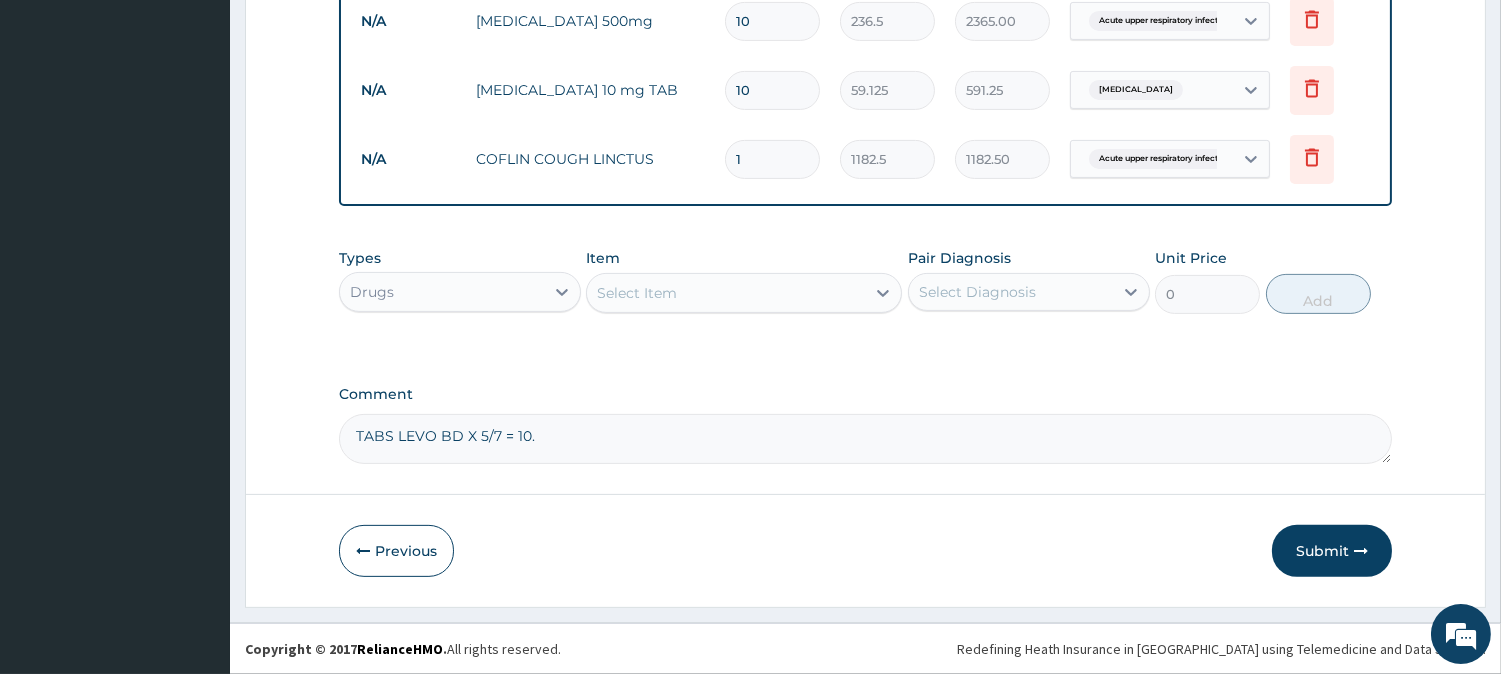 click on "TABS LEVO BD X 5/7 = 10." at bounding box center (865, 439) 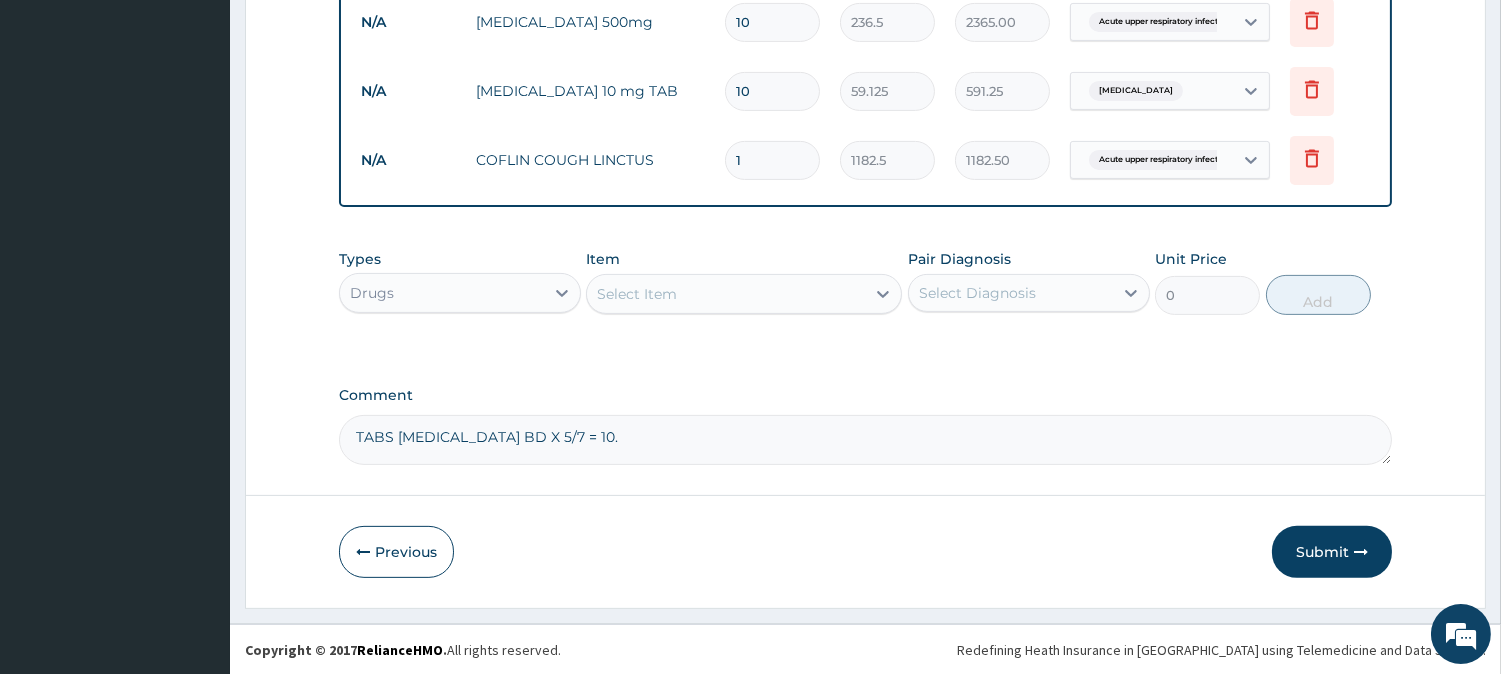 scroll, scrollTop: 1167, scrollLeft: 0, axis: vertical 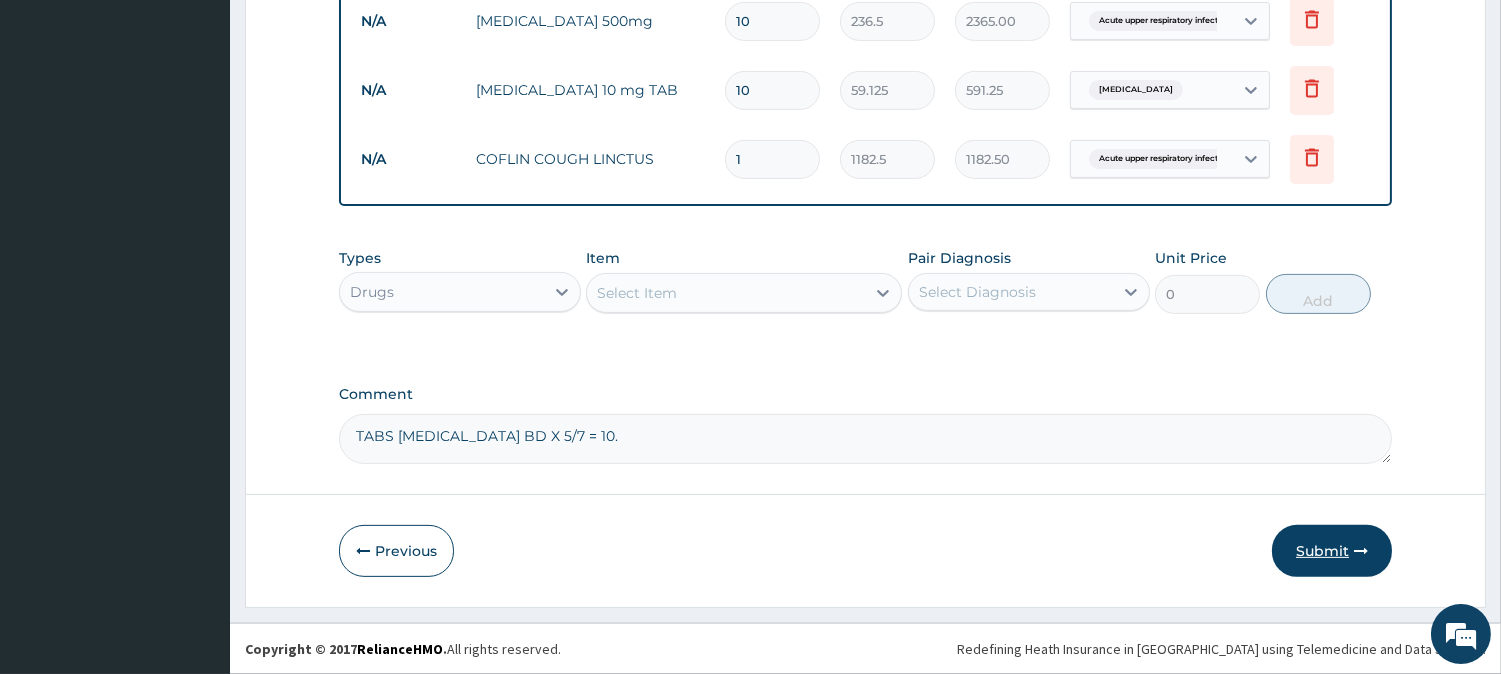 type on "TABS LEVOFLOXACIN BD X 5/7 = 10." 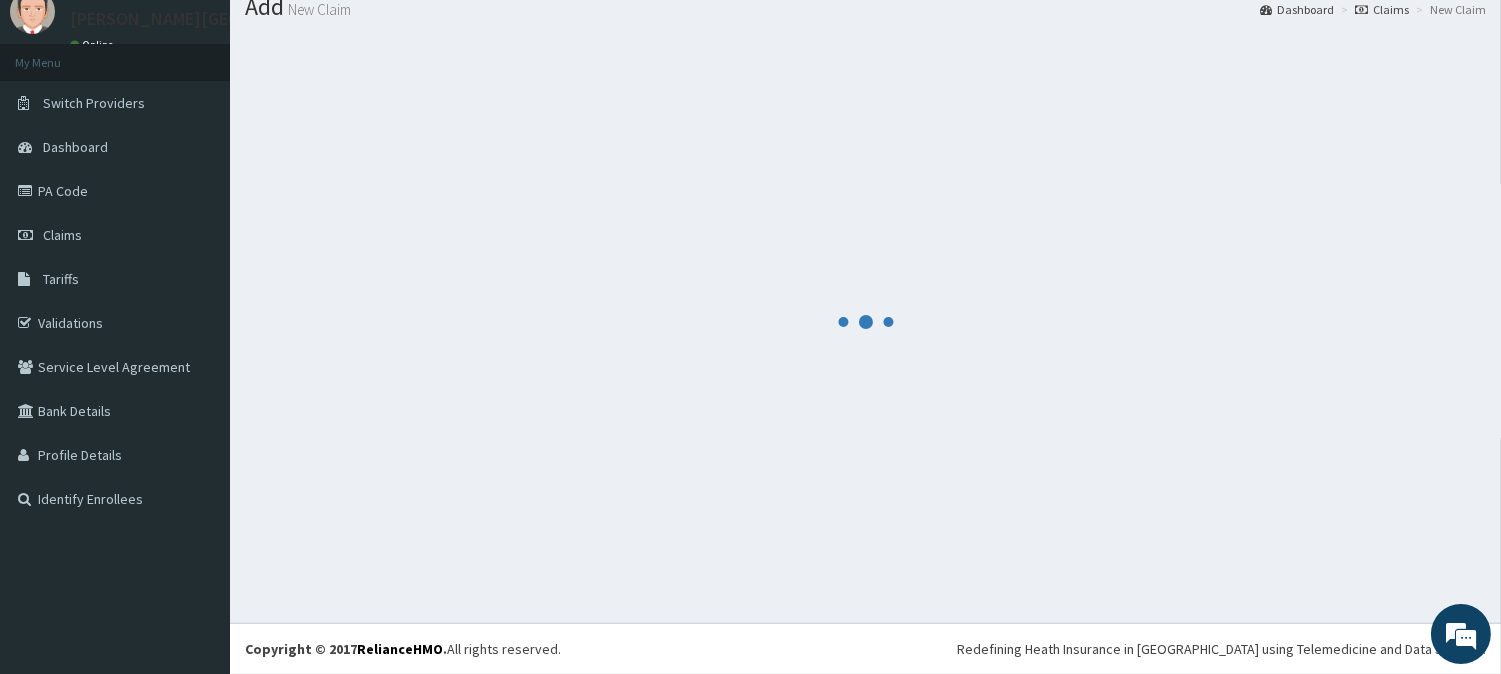 scroll, scrollTop: 1167, scrollLeft: 0, axis: vertical 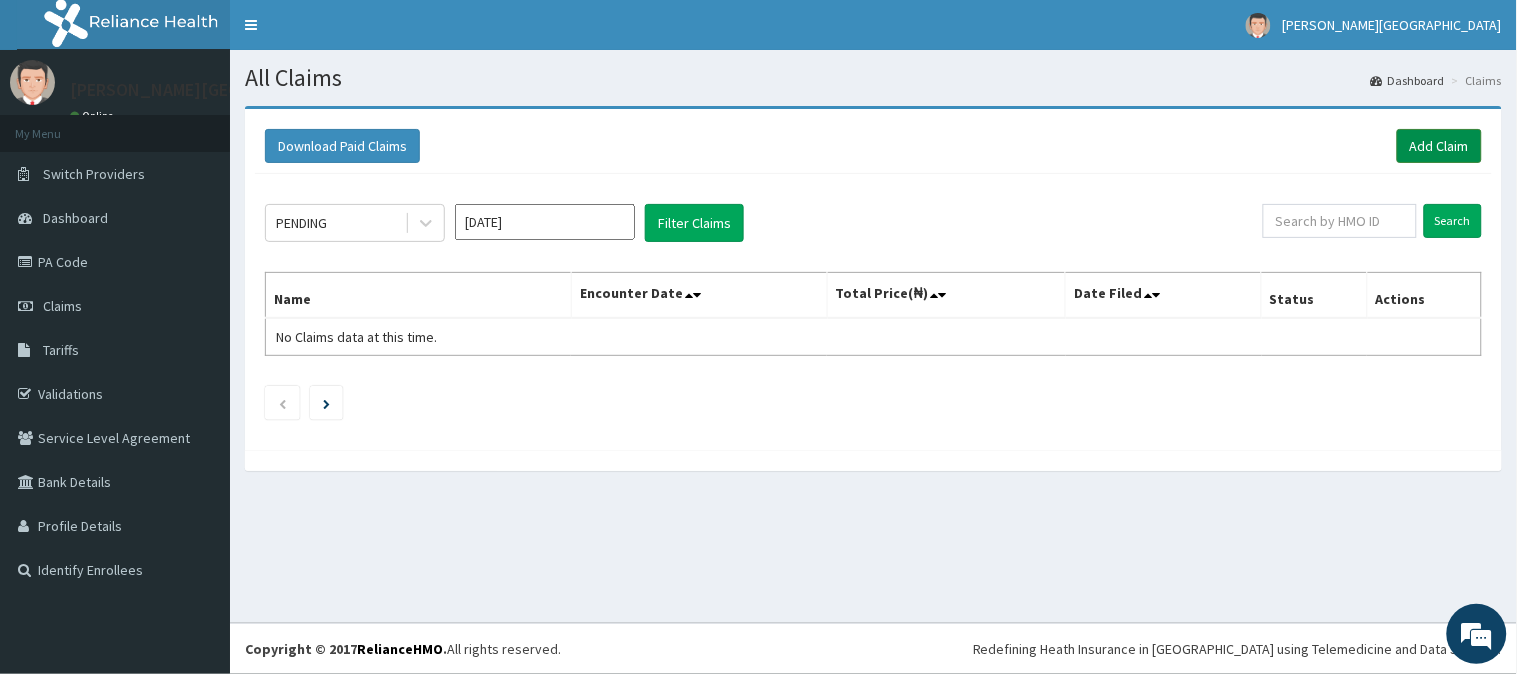 click on "Add Claim" at bounding box center [1439, 146] 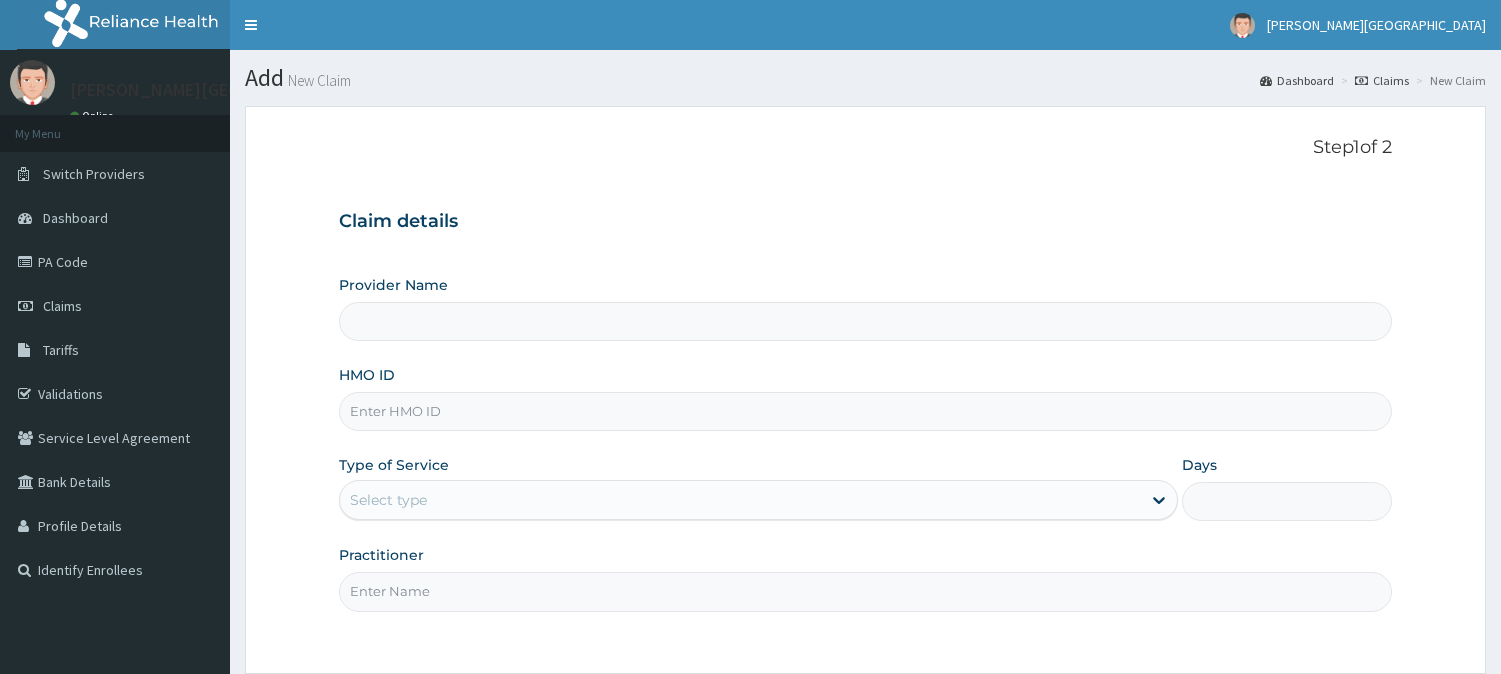 scroll, scrollTop: 0, scrollLeft: 0, axis: both 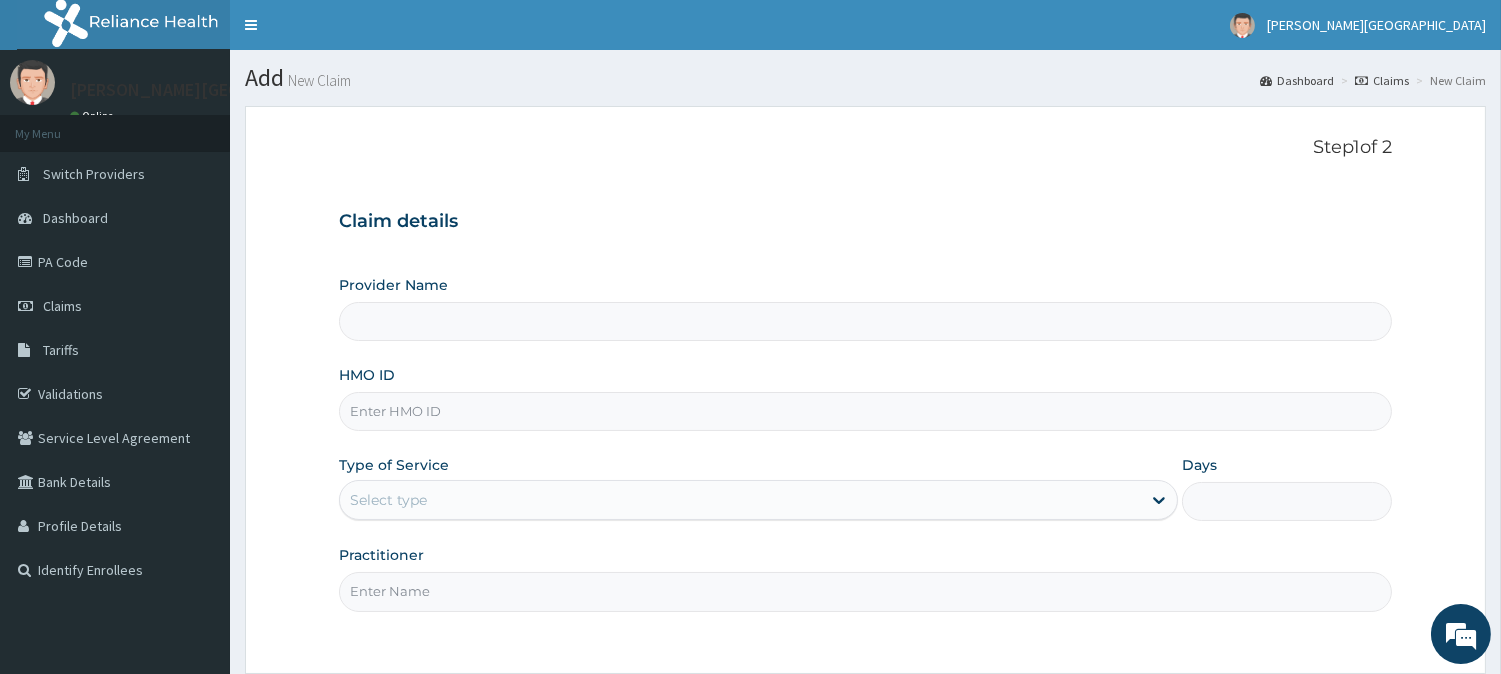 type on "Domingo Specialist Hospital" 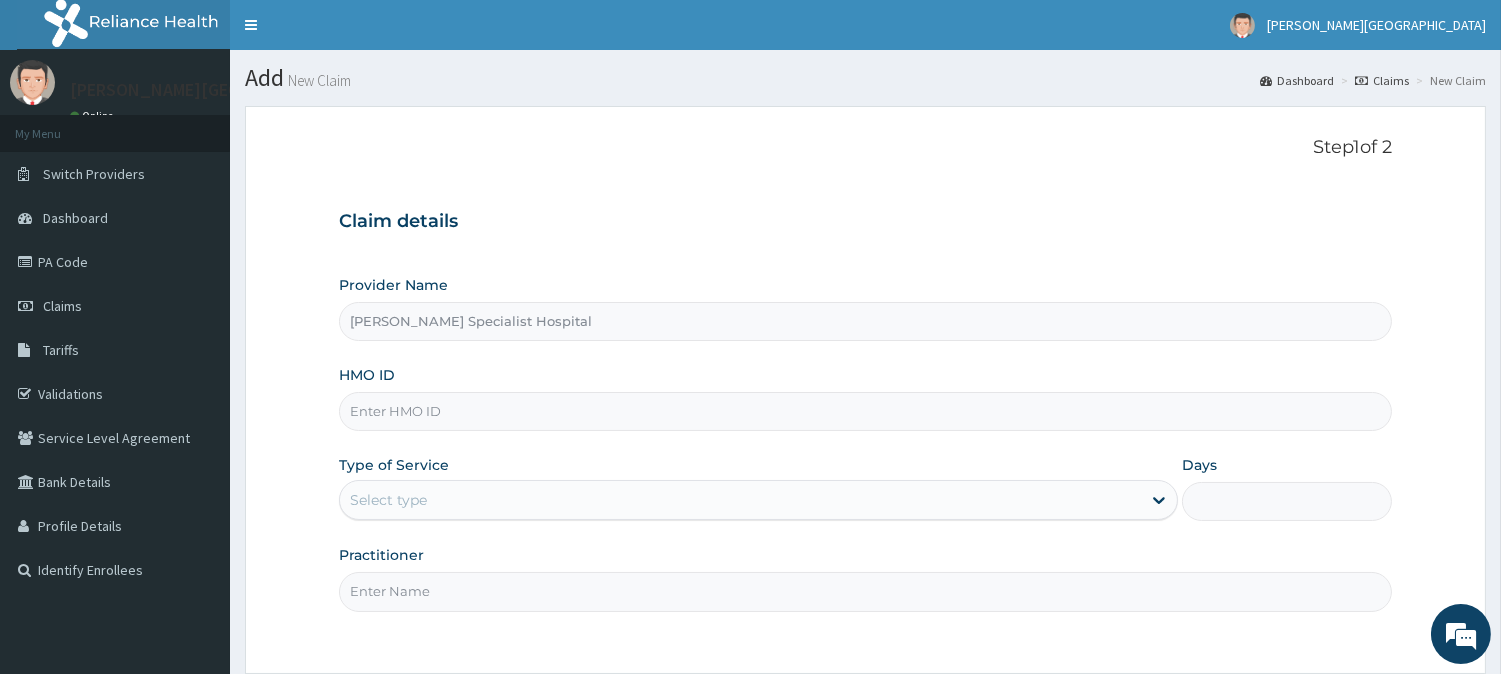 scroll, scrollTop: 0, scrollLeft: 0, axis: both 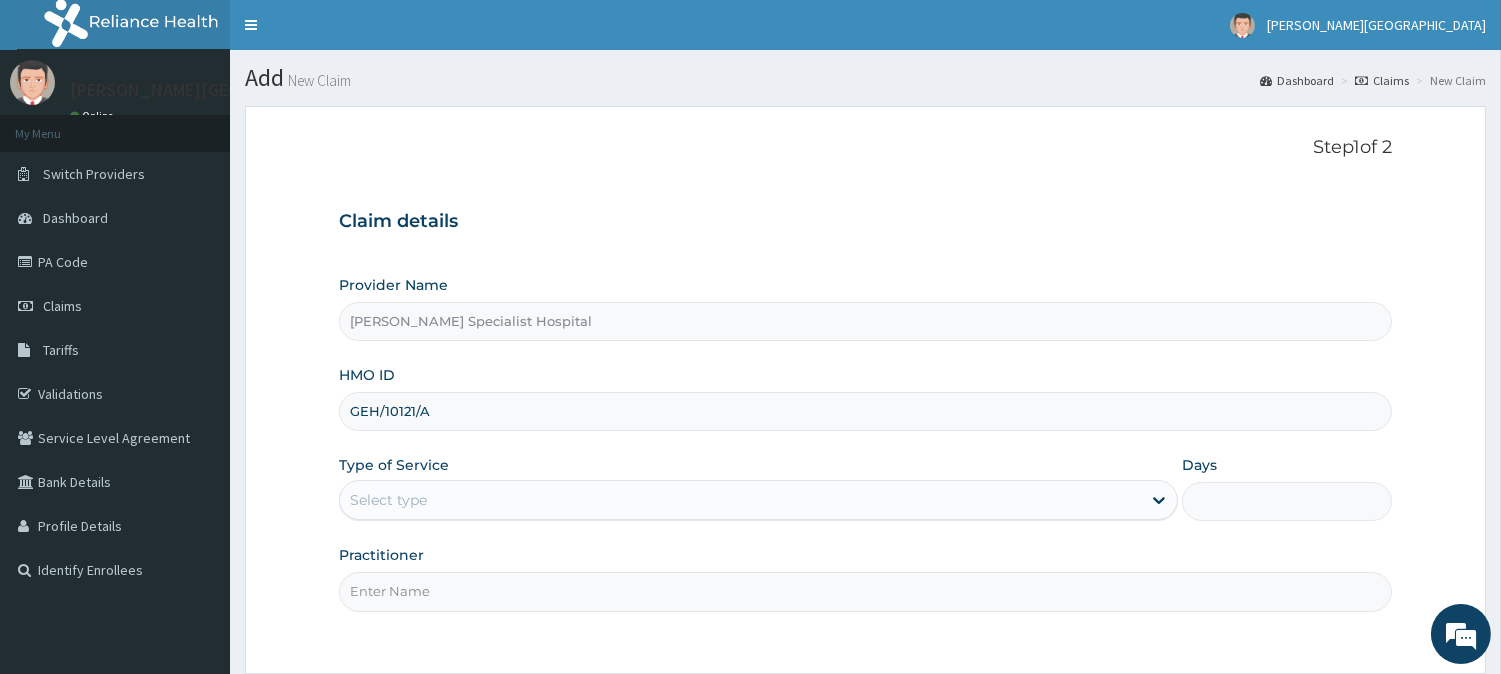 click on "GEH/10121/A" at bounding box center [865, 411] 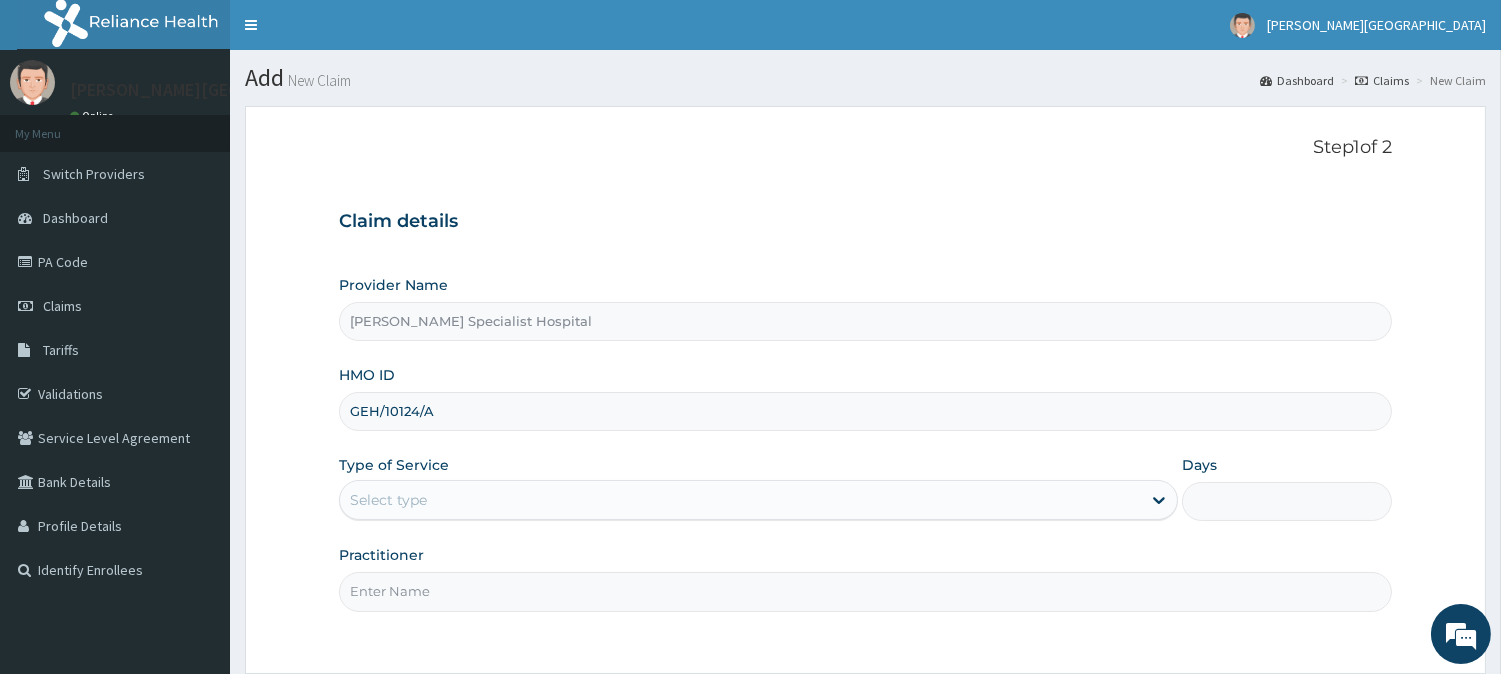 scroll, scrollTop: 111, scrollLeft: 0, axis: vertical 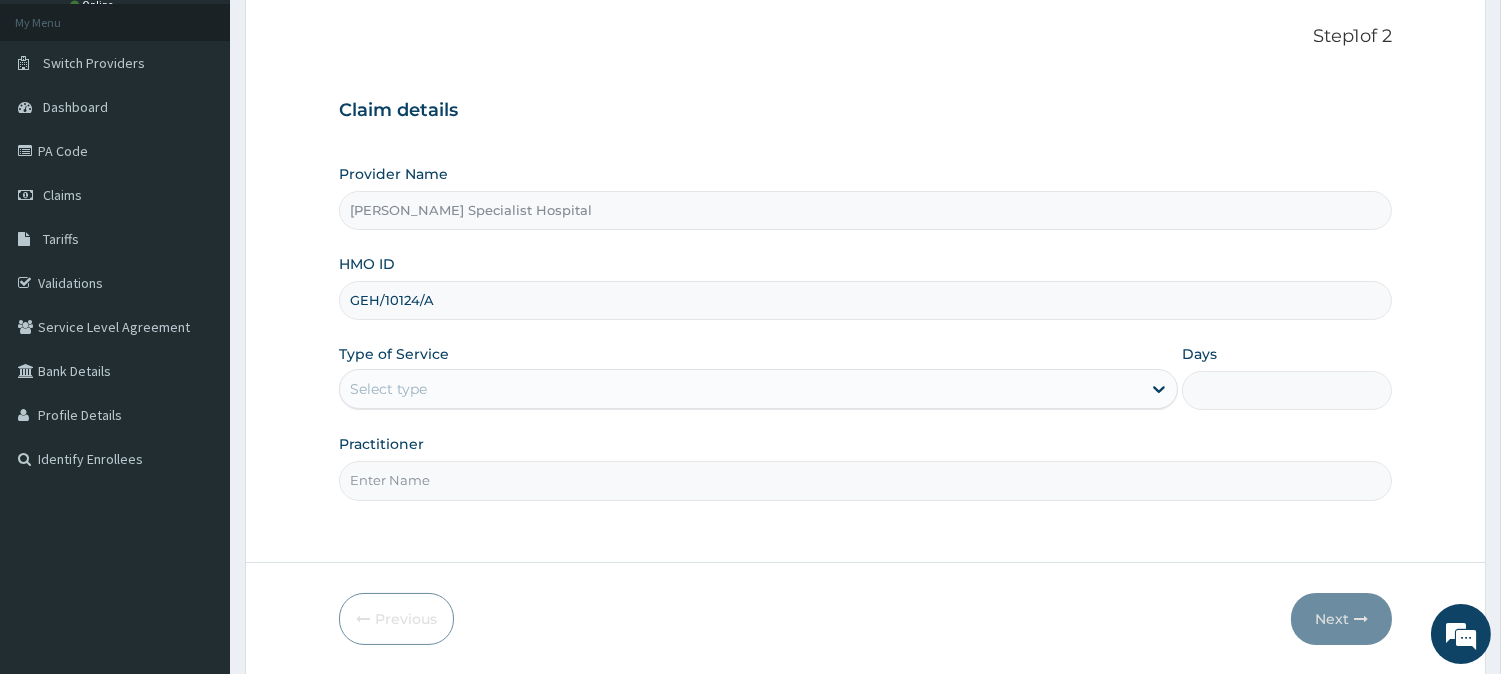 type on "GEH/10124/A" 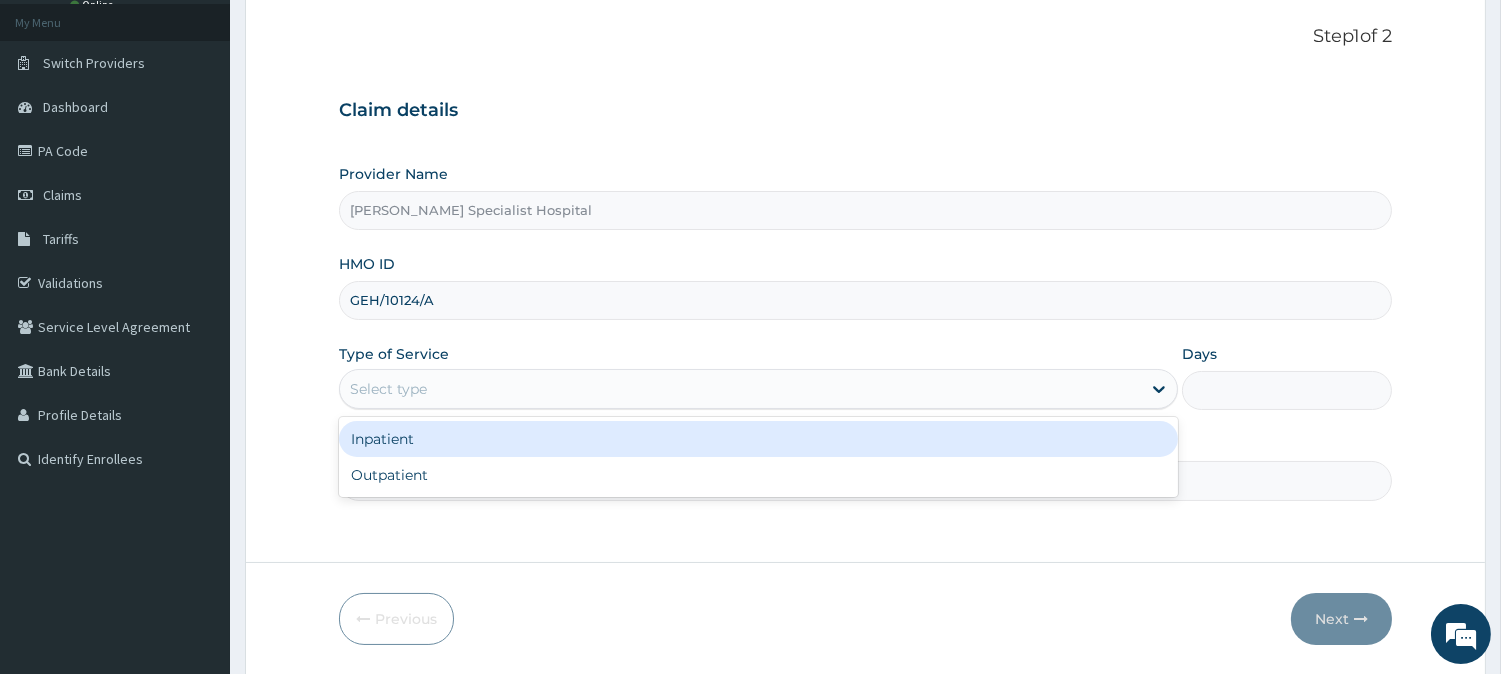 click on "Select type" at bounding box center (740, 389) 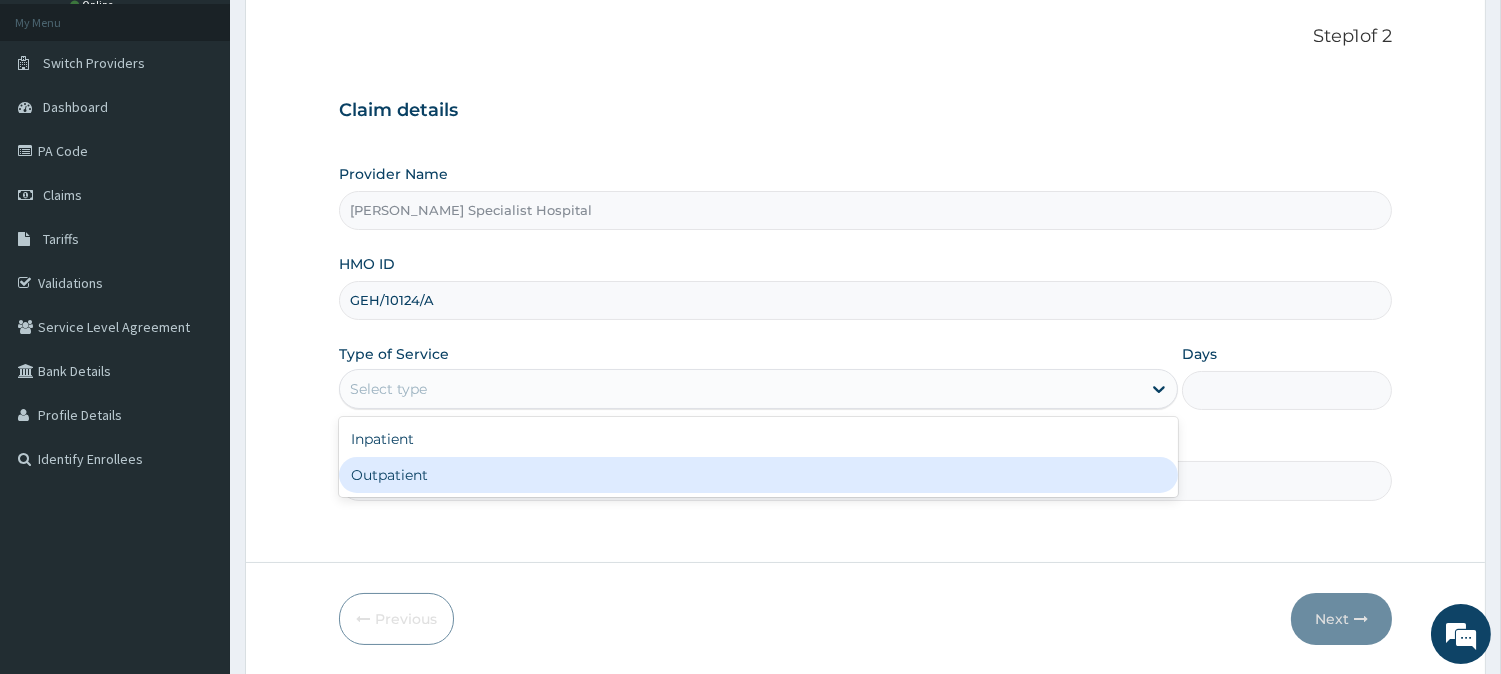 click on "Outpatient" at bounding box center [758, 475] 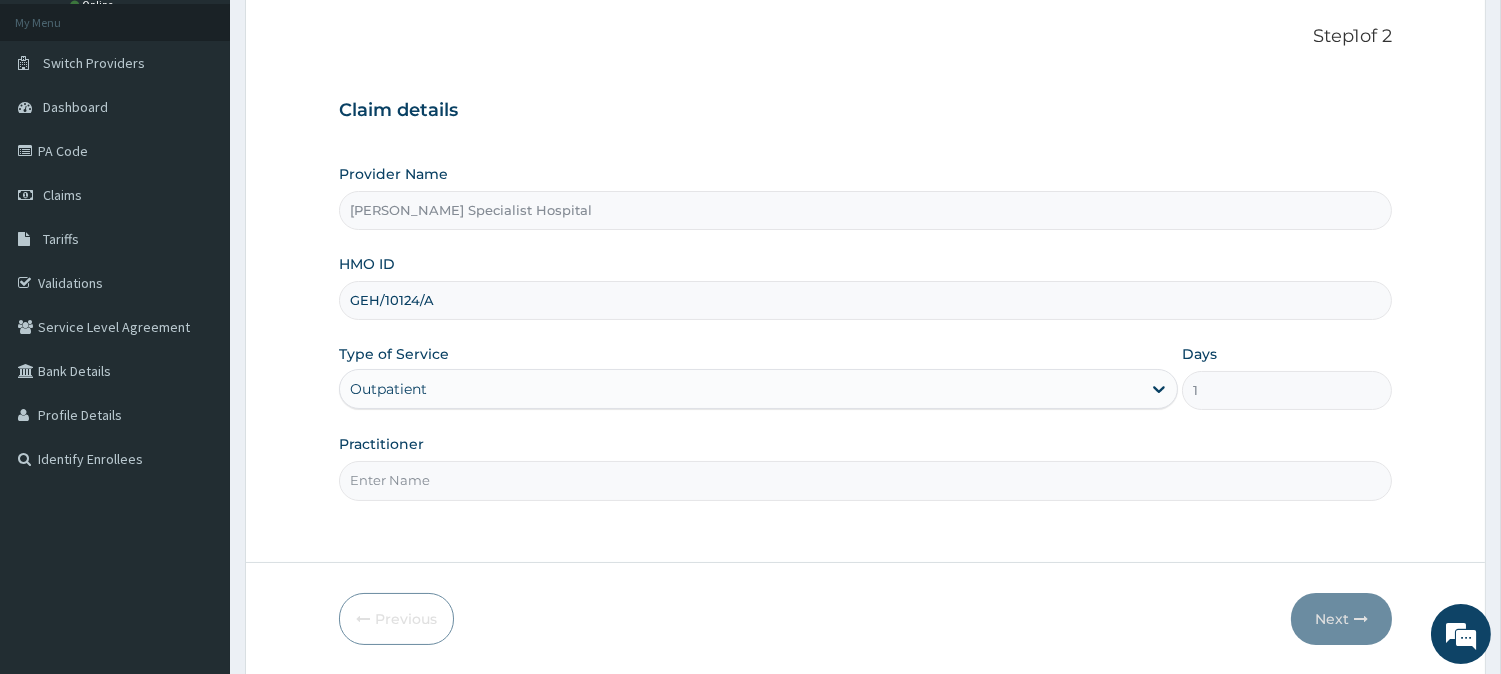 click on "Step  1  of 2 Claim details Provider Name Domingo Specialist Hospital HMO ID GEH/10124/A Type of Service Outpatient Days 1 Practitioner" at bounding box center (865, 279) 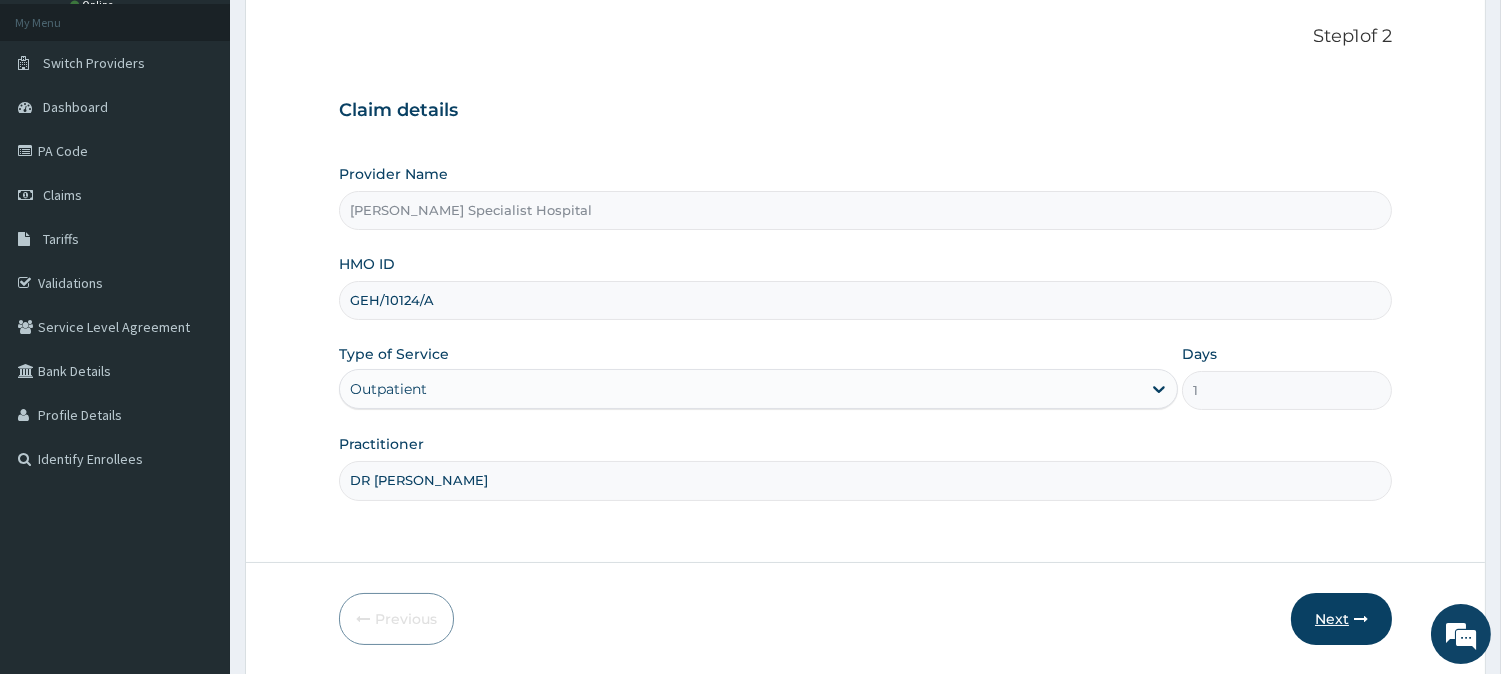 type on "DR INEM" 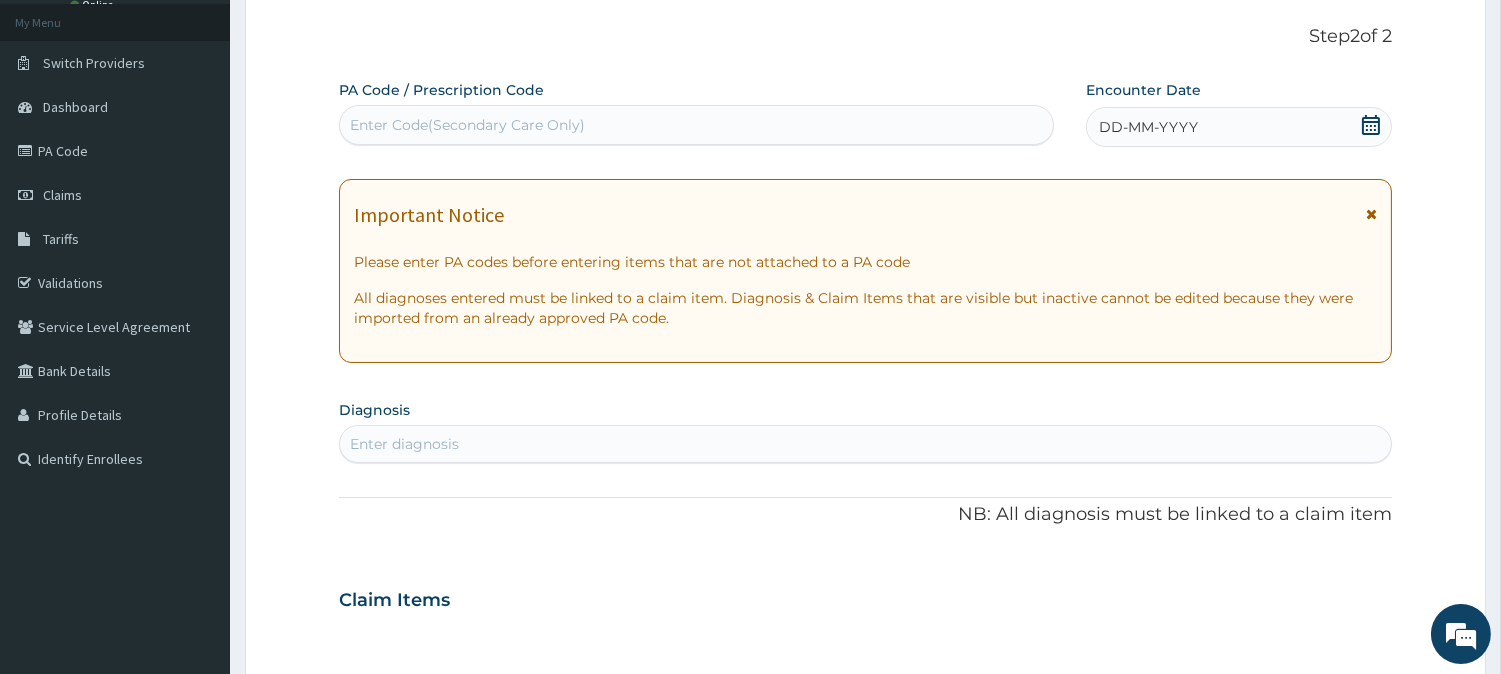 scroll, scrollTop: 0, scrollLeft: 0, axis: both 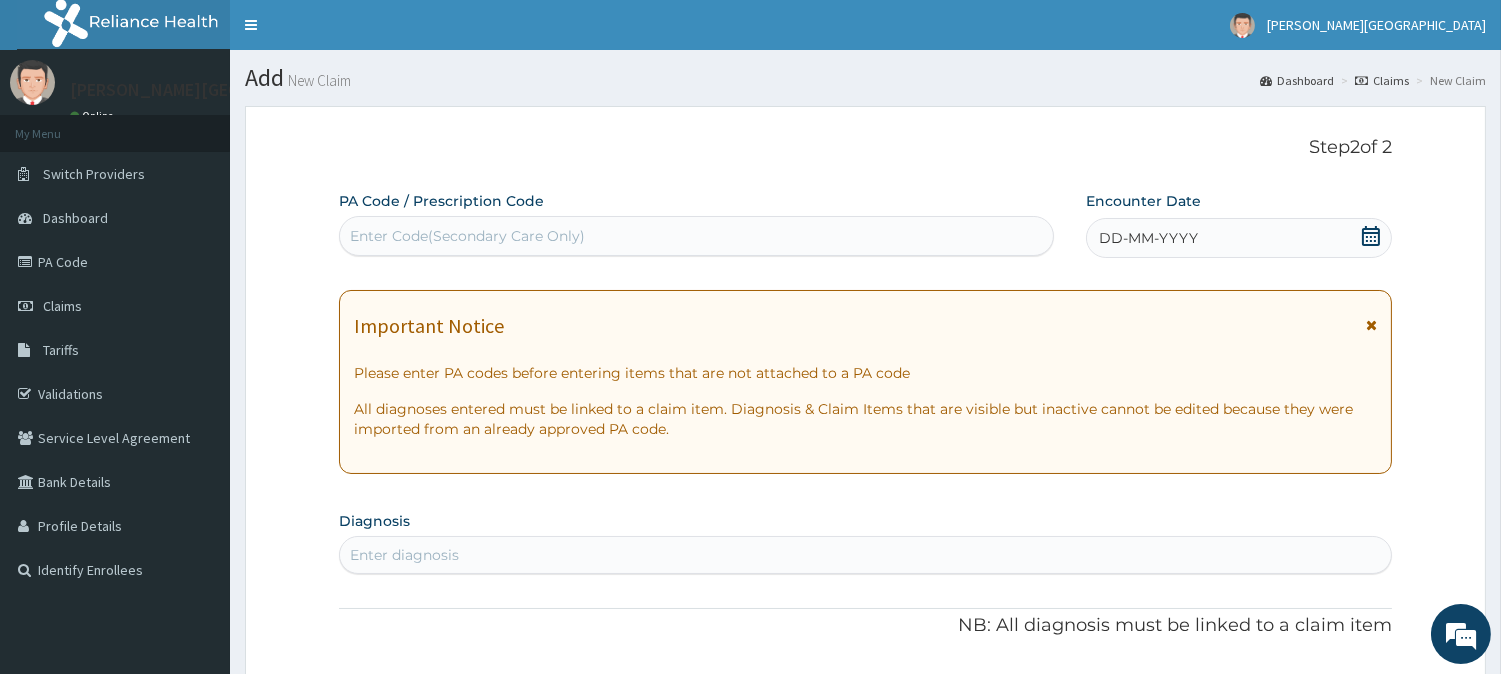 click 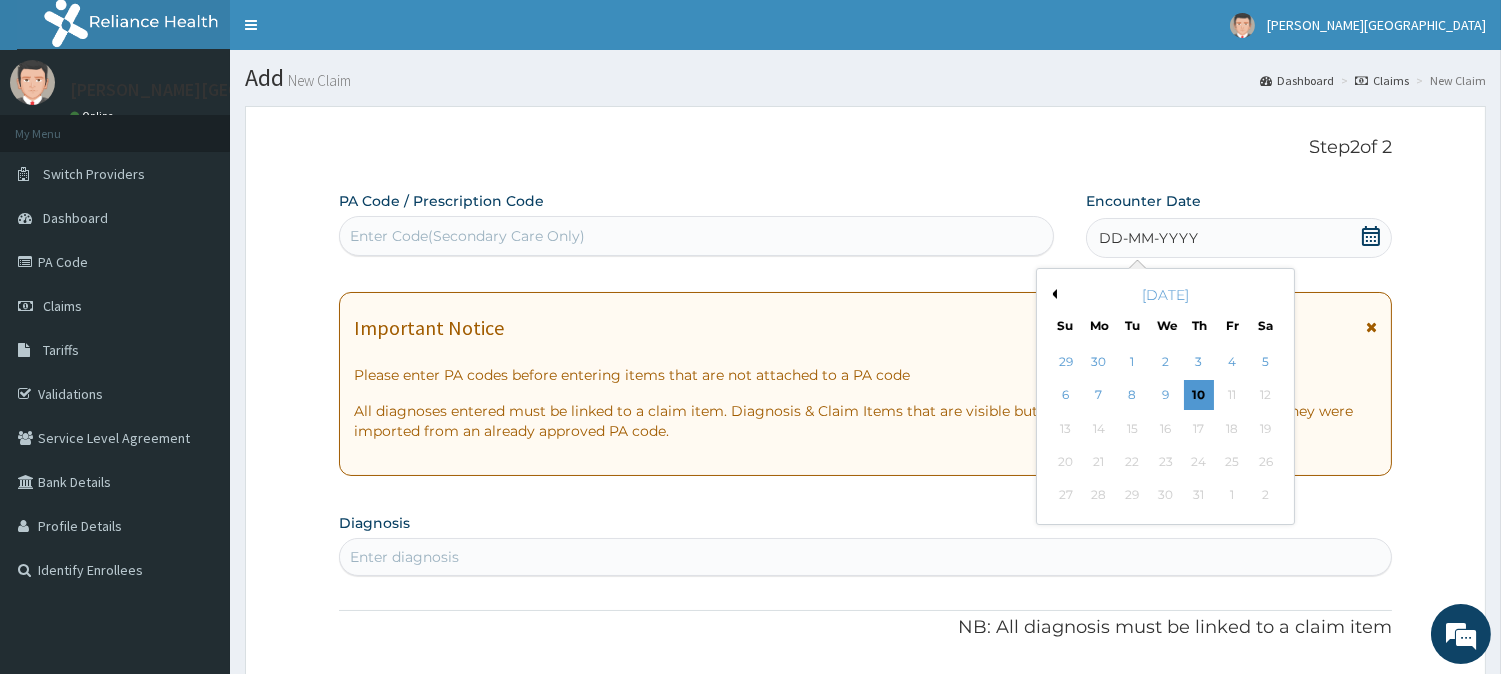 click on "July 2025" at bounding box center (1165, 295) 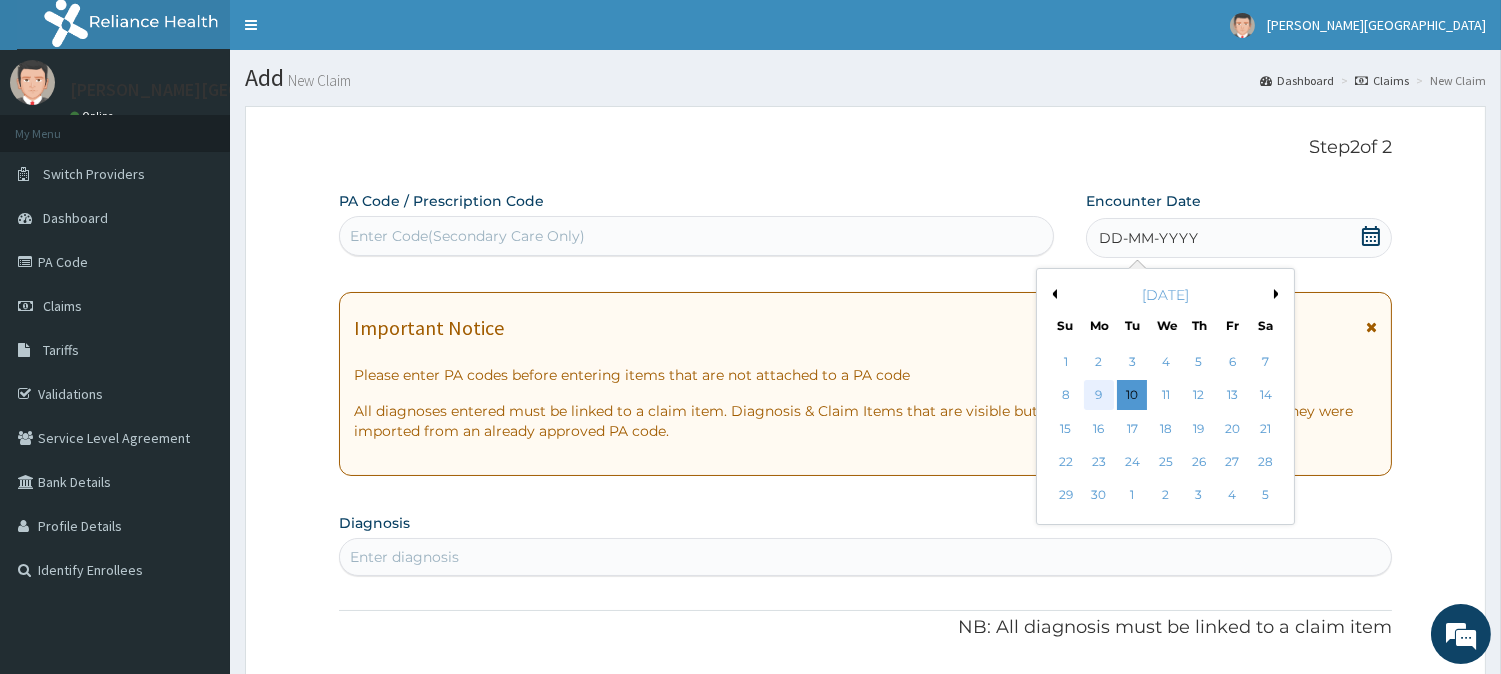 click on "9" at bounding box center [1099, 396] 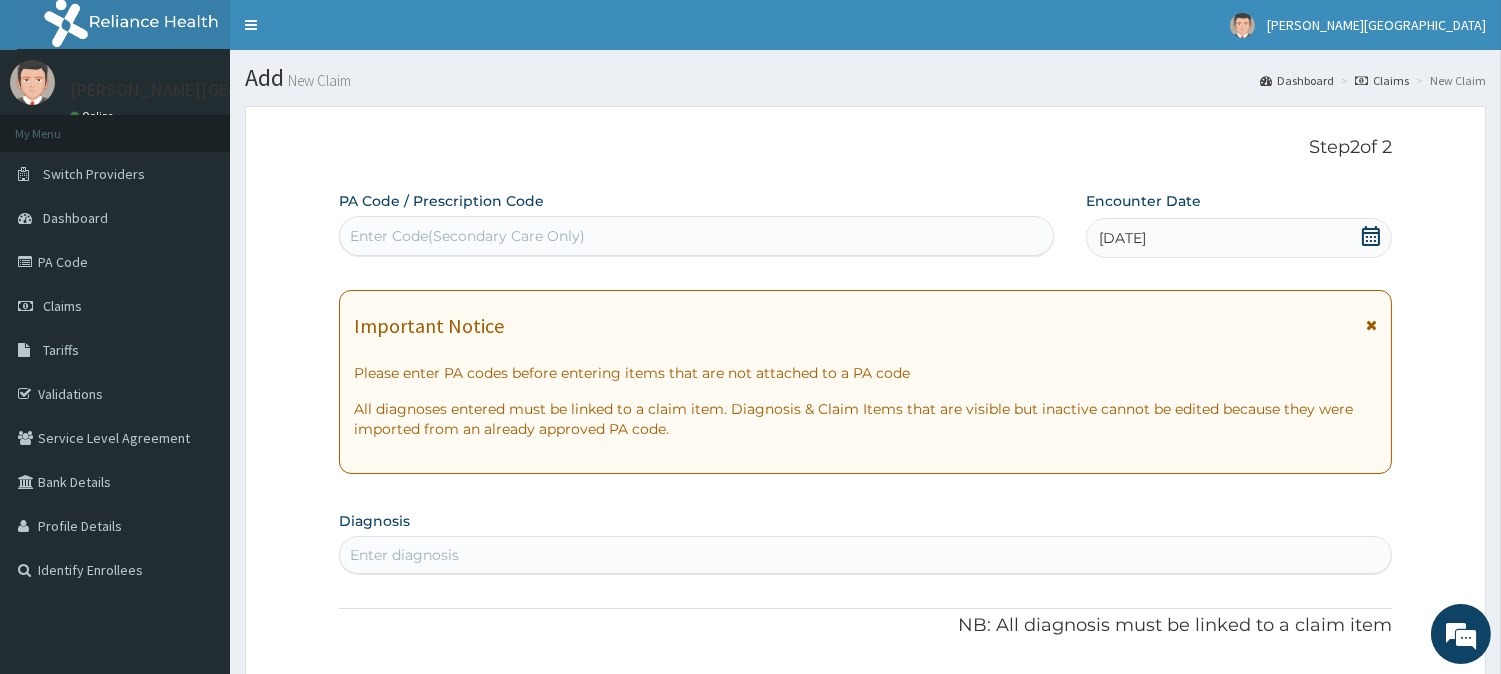 click at bounding box center (1371, 325) 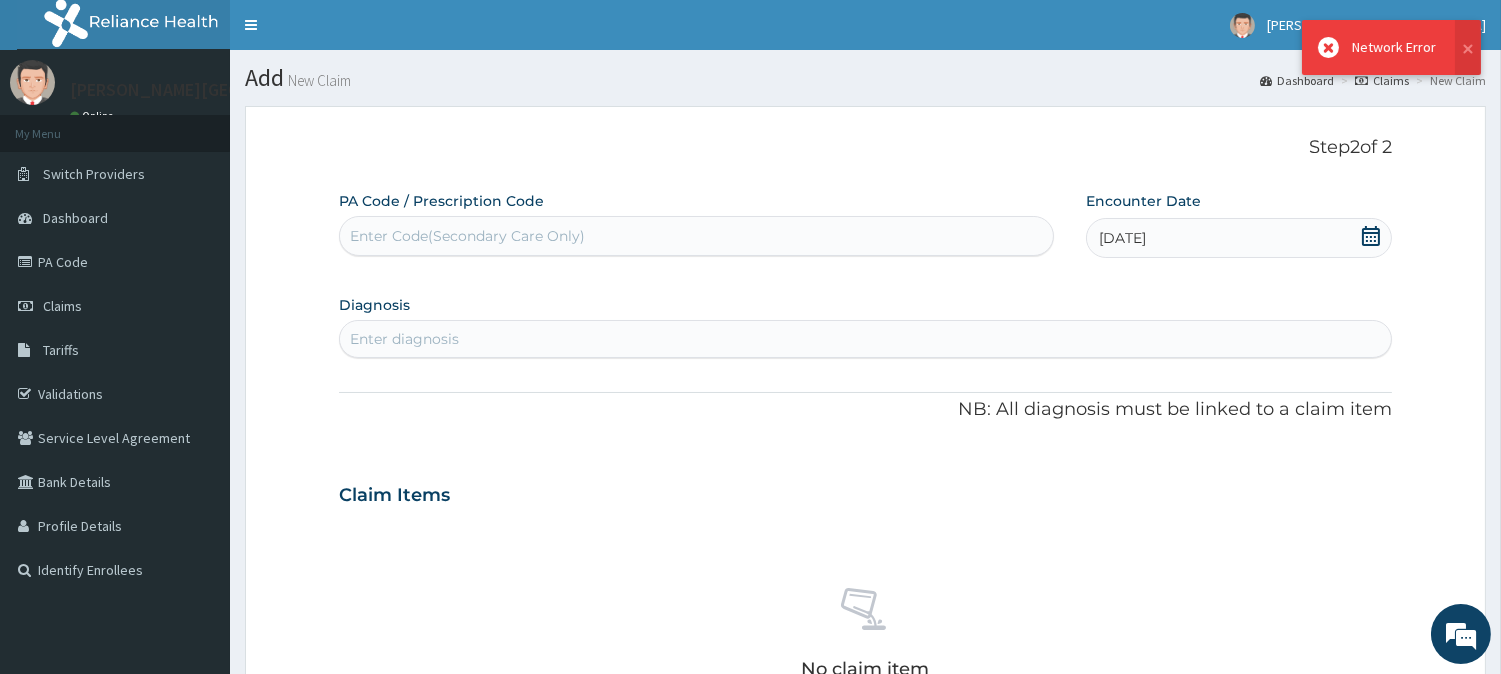 click on "Enter diagnosis" at bounding box center [865, 339] 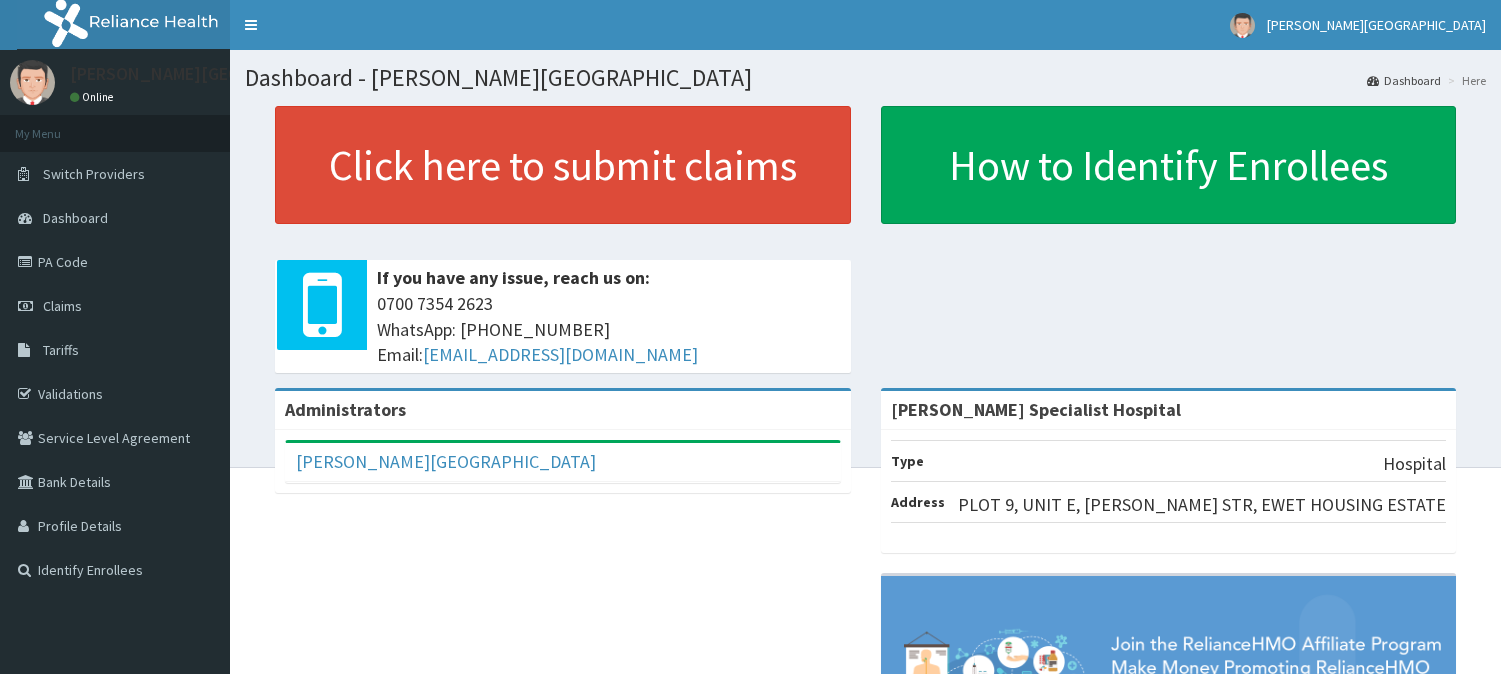 scroll, scrollTop: 0, scrollLeft: 0, axis: both 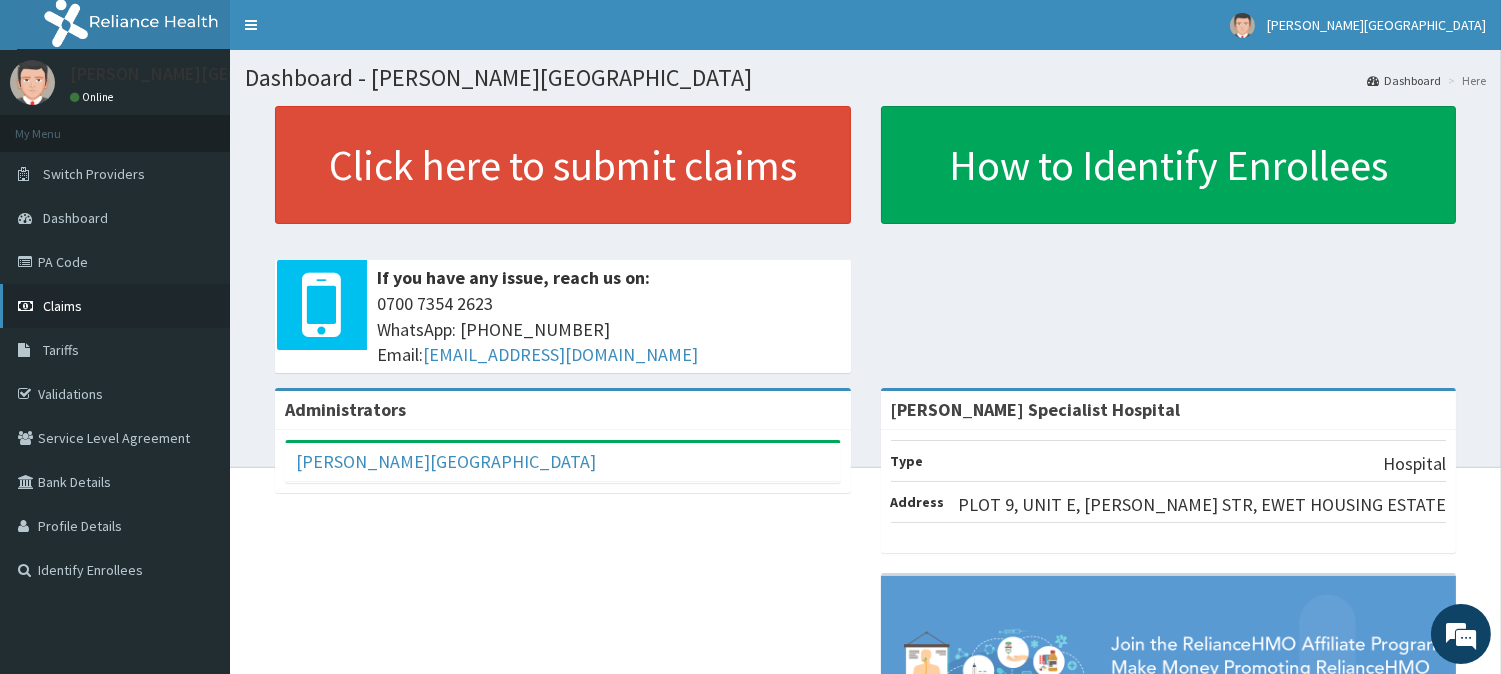 click on "Claims" at bounding box center (115, 306) 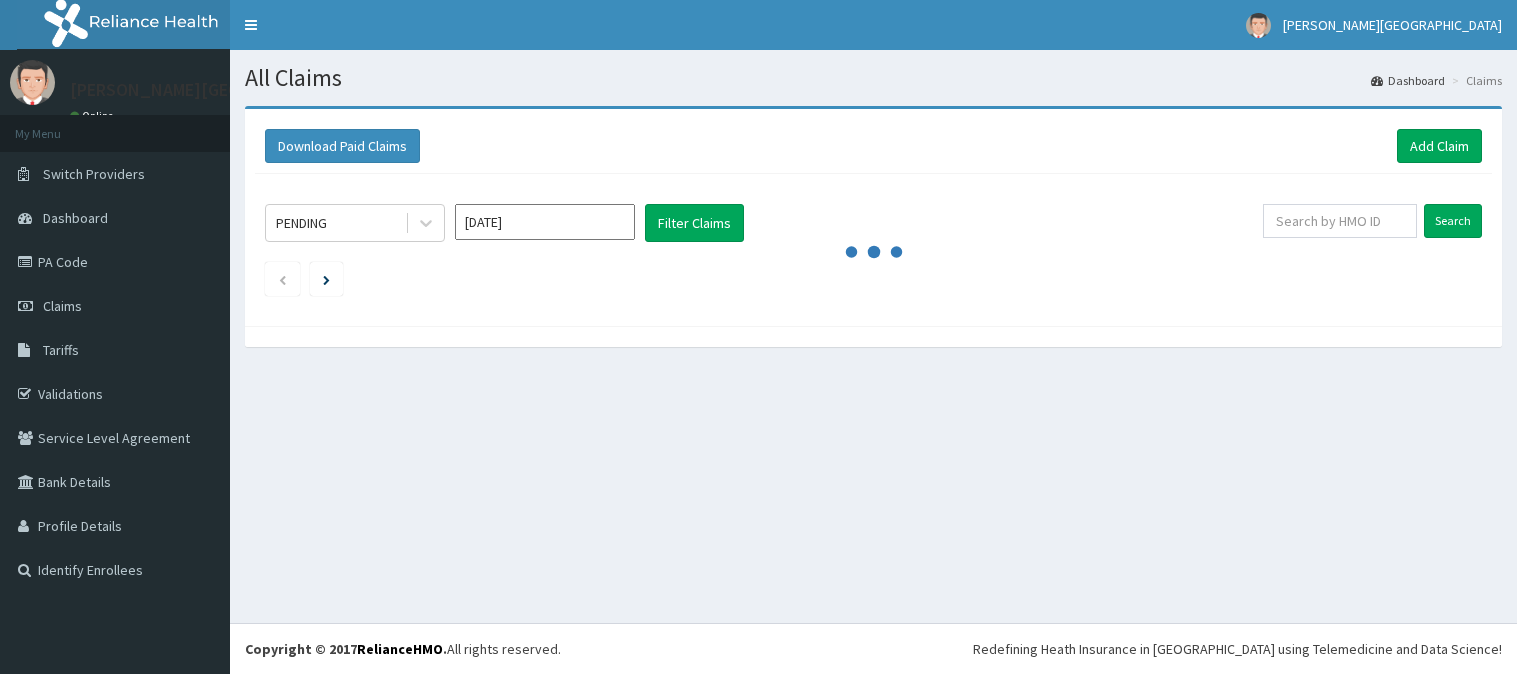 scroll, scrollTop: 0, scrollLeft: 0, axis: both 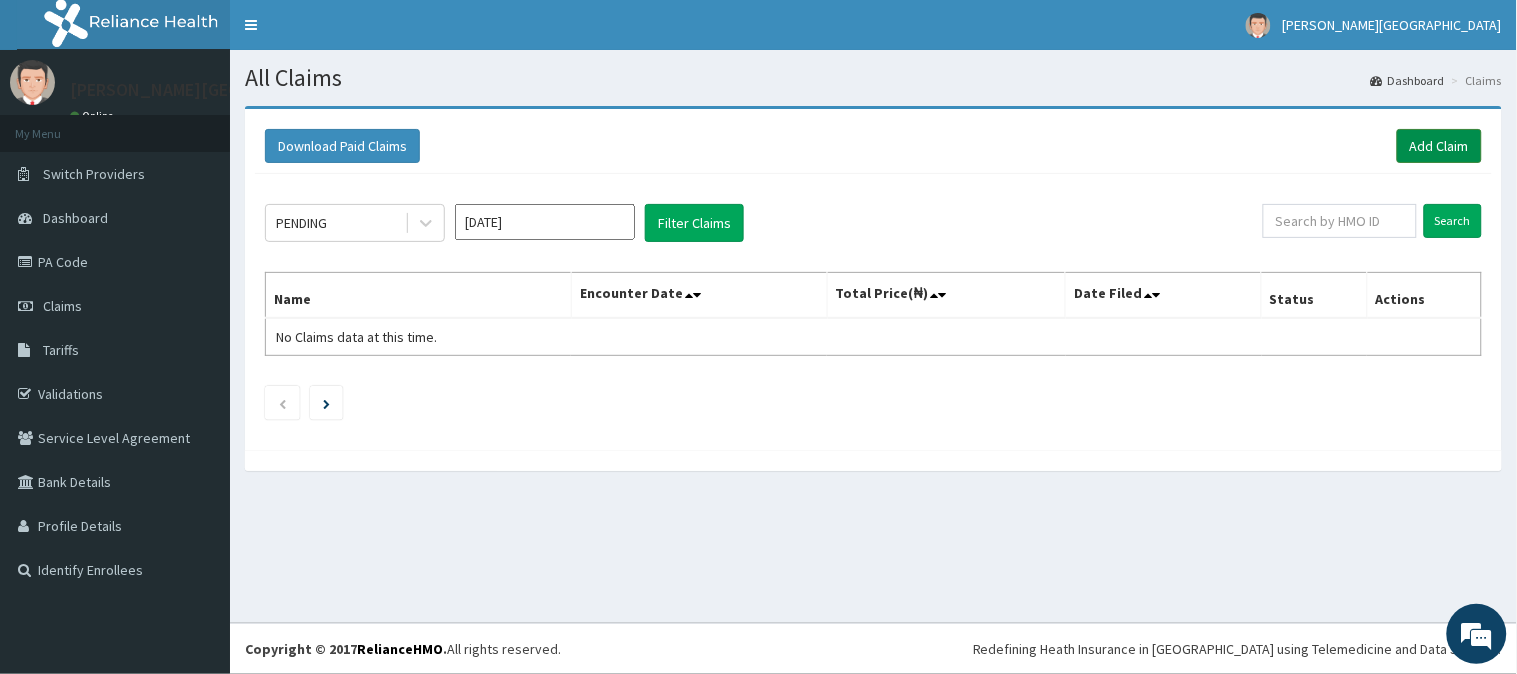 click on "Add Claim" at bounding box center (1439, 146) 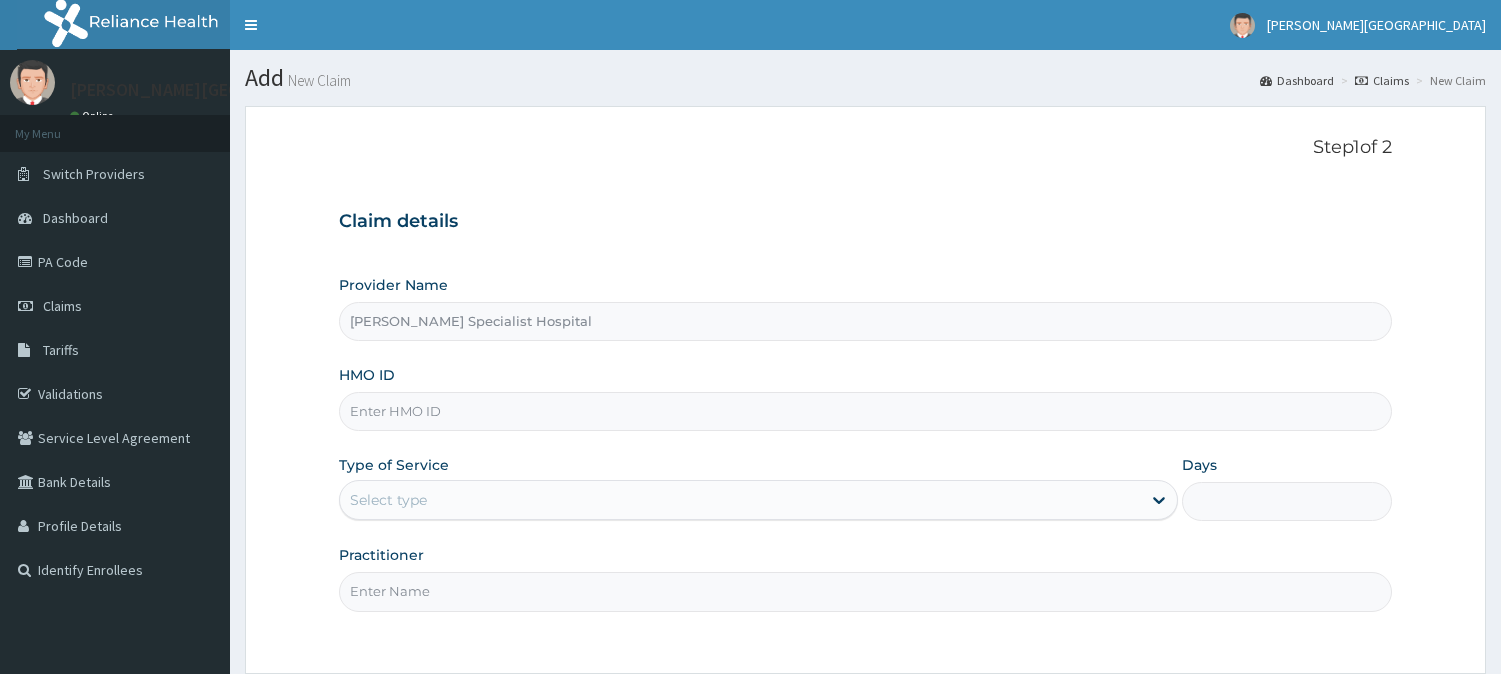 scroll, scrollTop: 0, scrollLeft: 0, axis: both 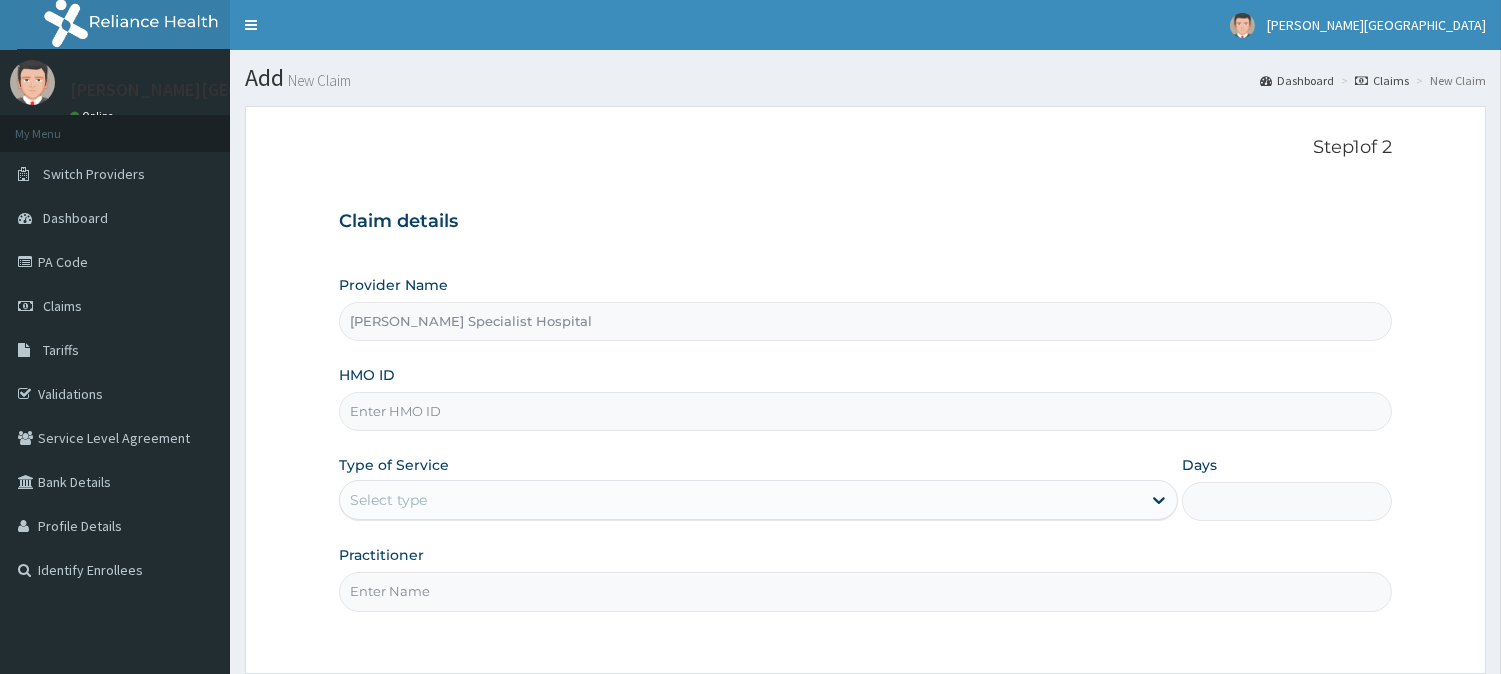 click on "HMO ID" at bounding box center (865, 411) 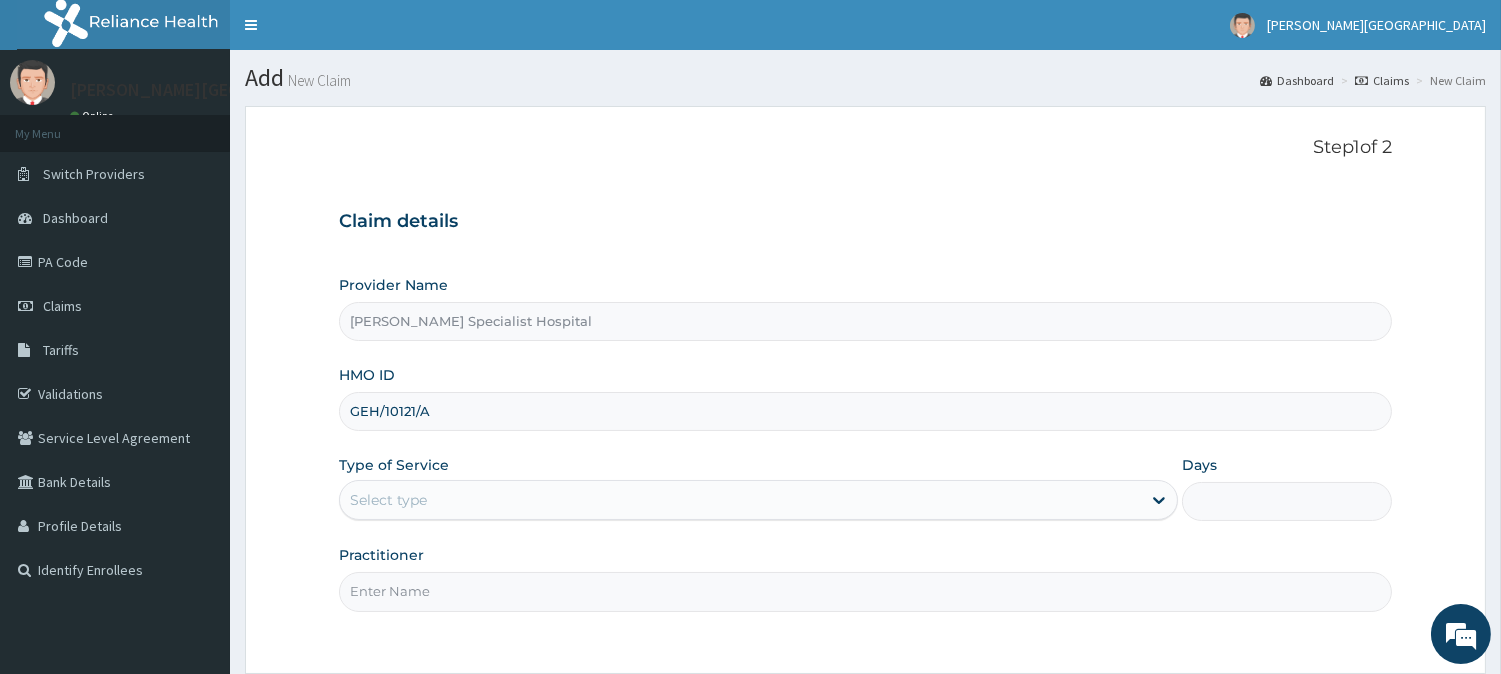 scroll, scrollTop: 0, scrollLeft: 0, axis: both 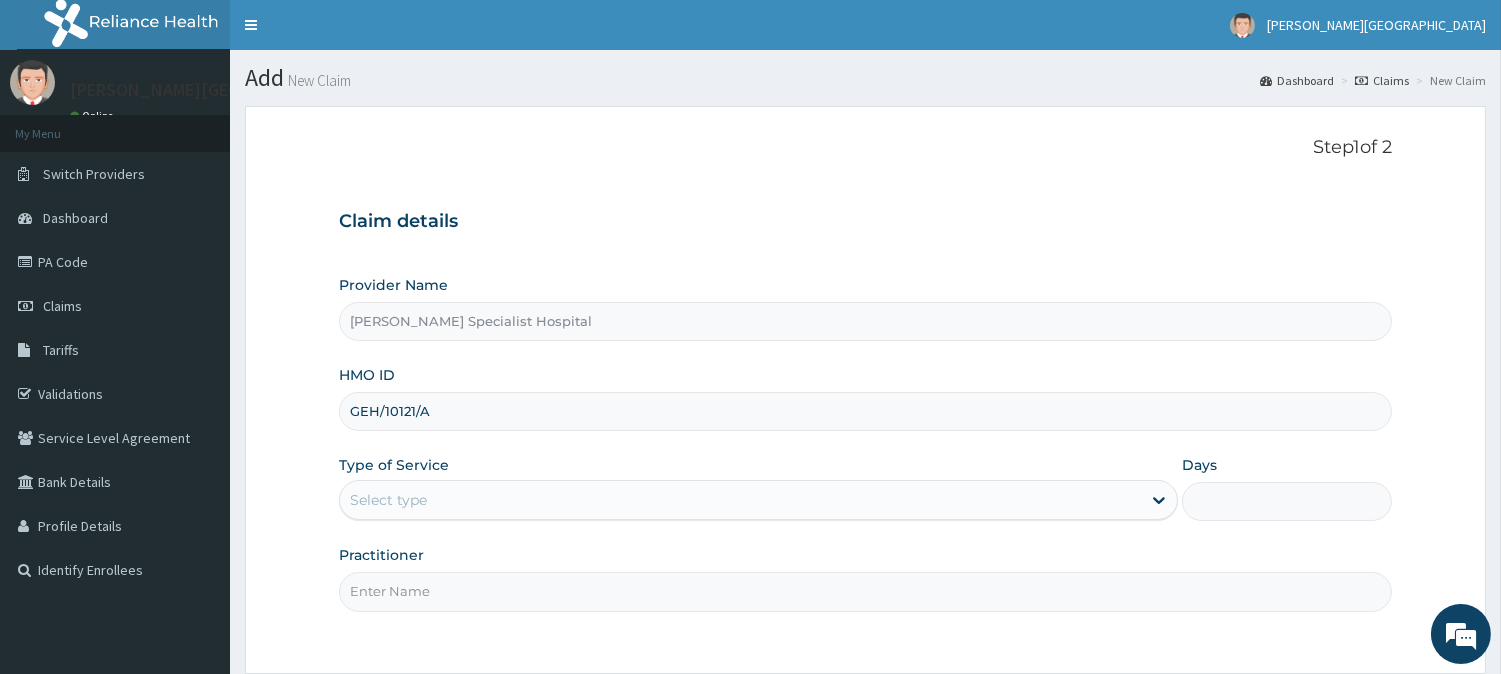 click on "GEH/10121/A" at bounding box center (865, 411) 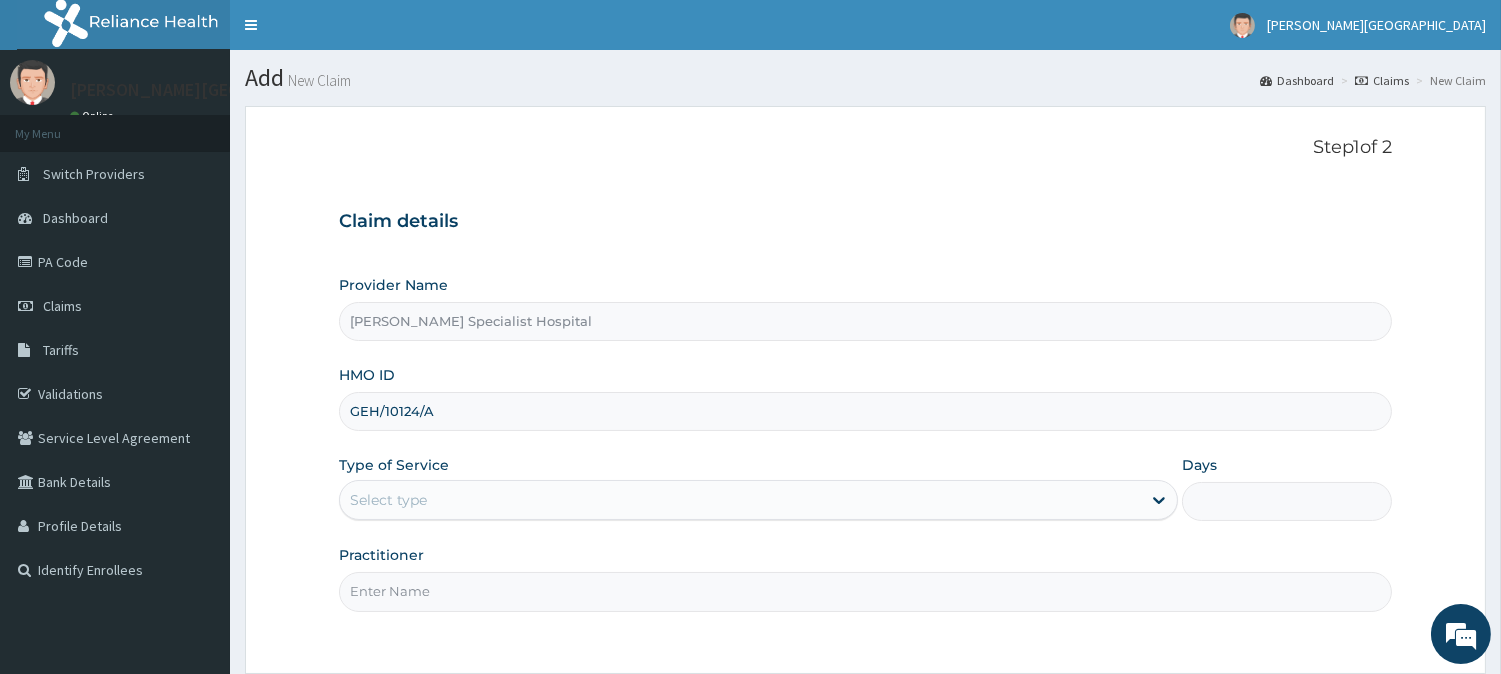 type on "GEH/10124/A" 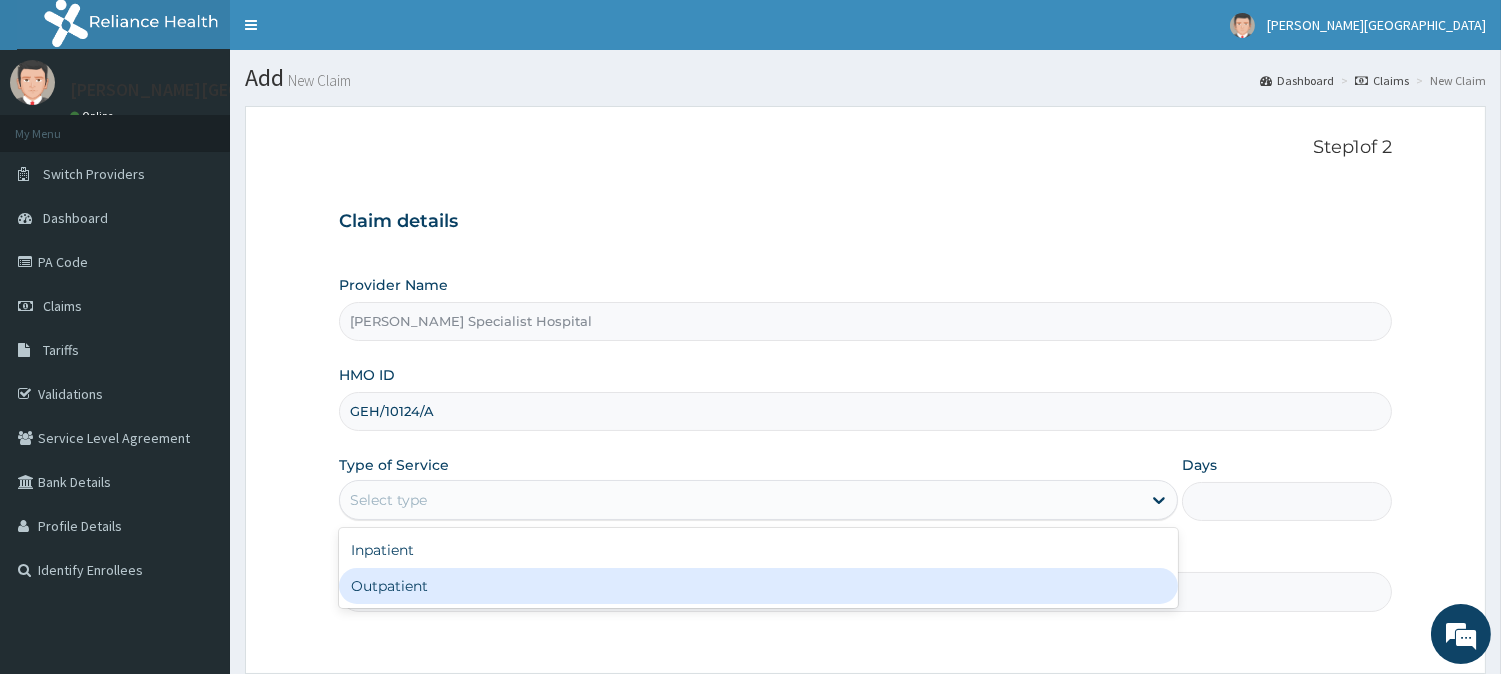 drag, startPoint x: 432, startPoint y: 590, endPoint x: 474, endPoint y: 575, distance: 44.598206 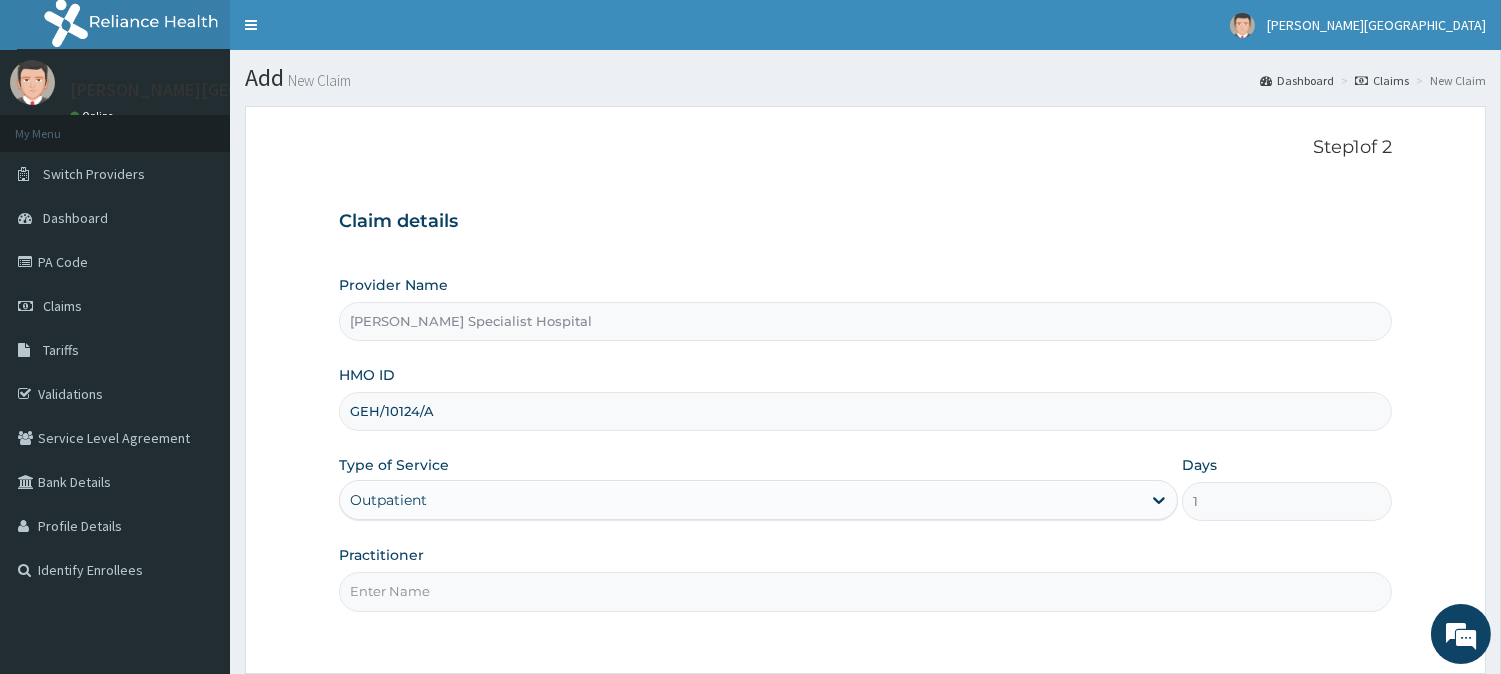 click on "Practitioner" at bounding box center (865, 591) 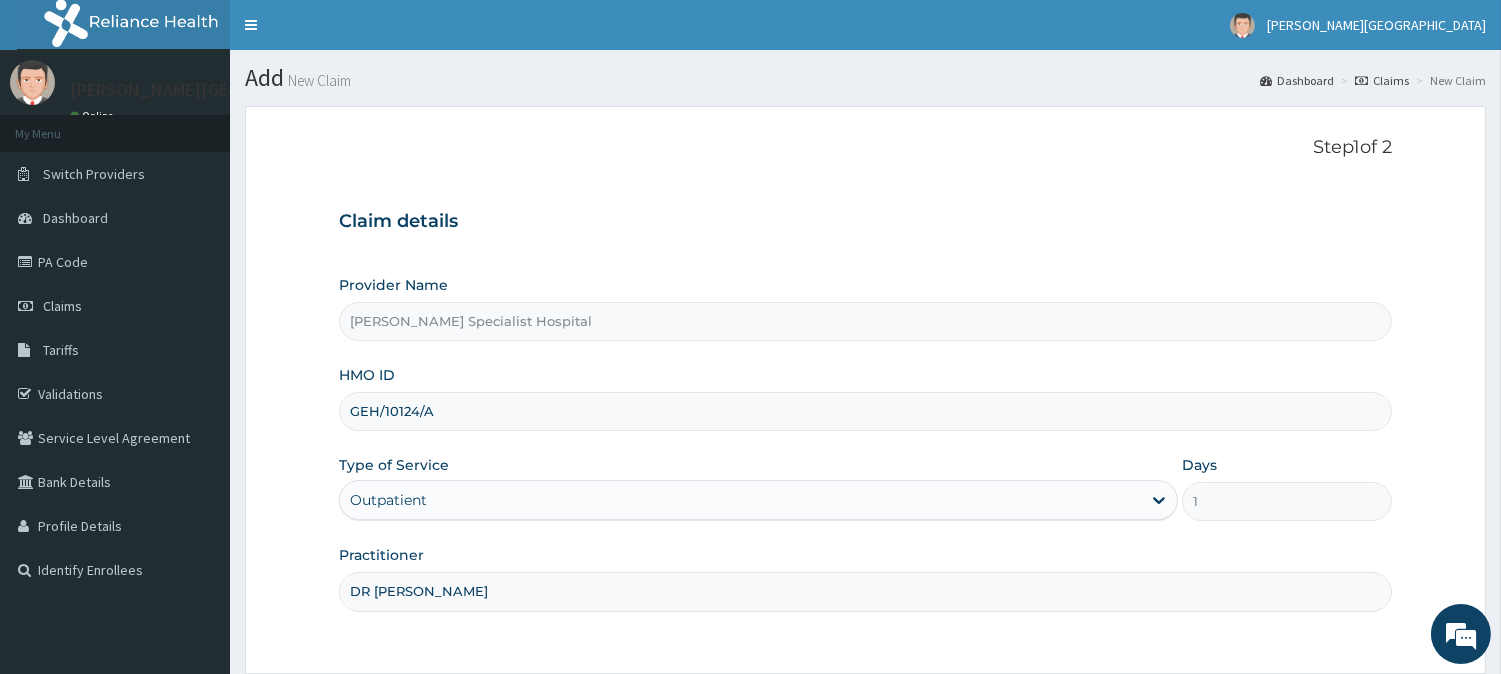 scroll, scrollTop: 111, scrollLeft: 0, axis: vertical 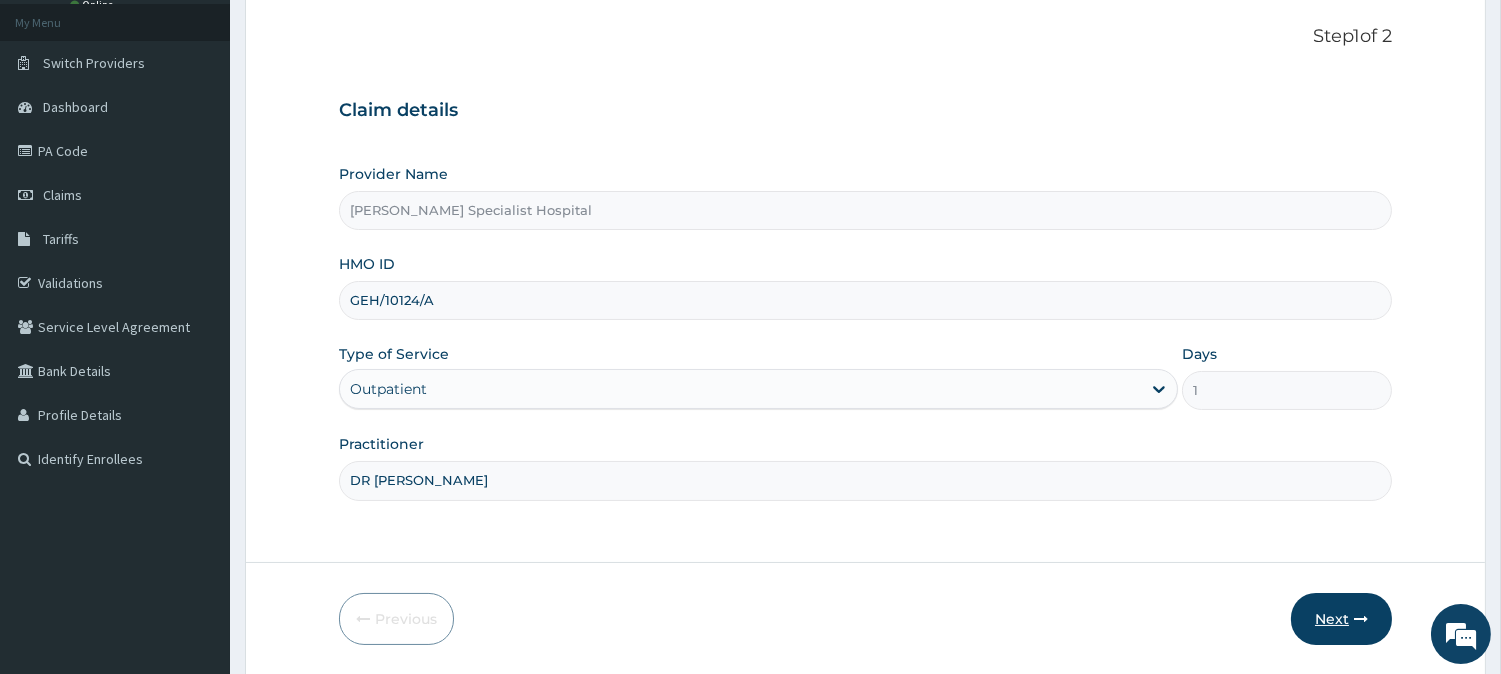 type on "DR [PERSON_NAME]" 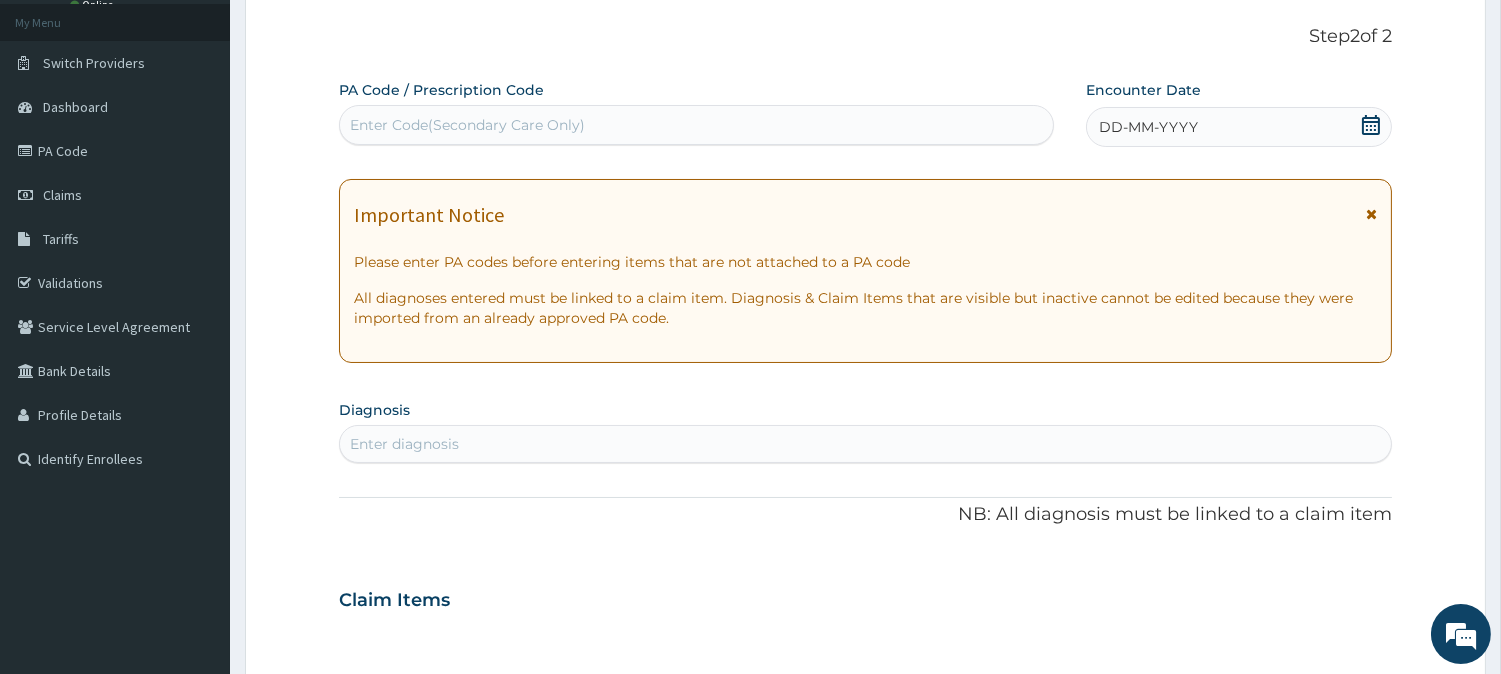 click 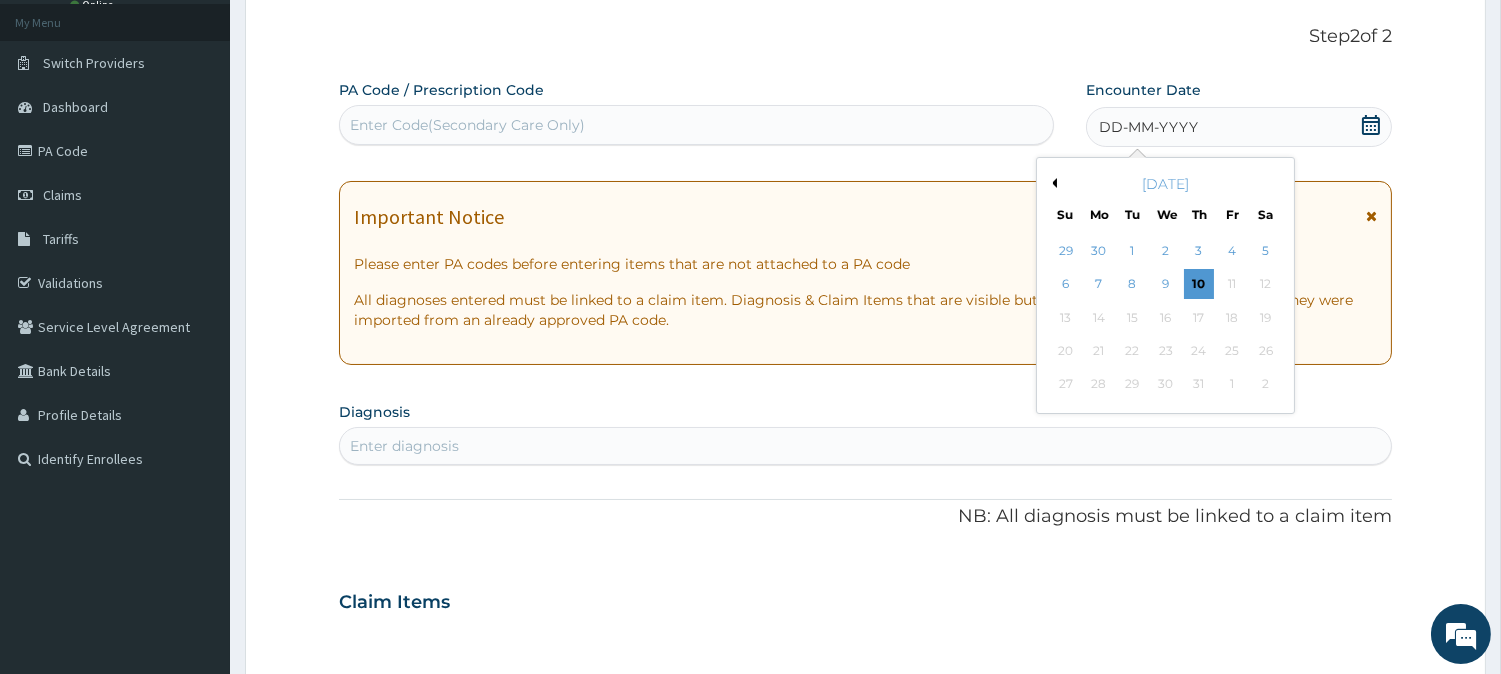click on "Previous Month" at bounding box center [1052, 183] 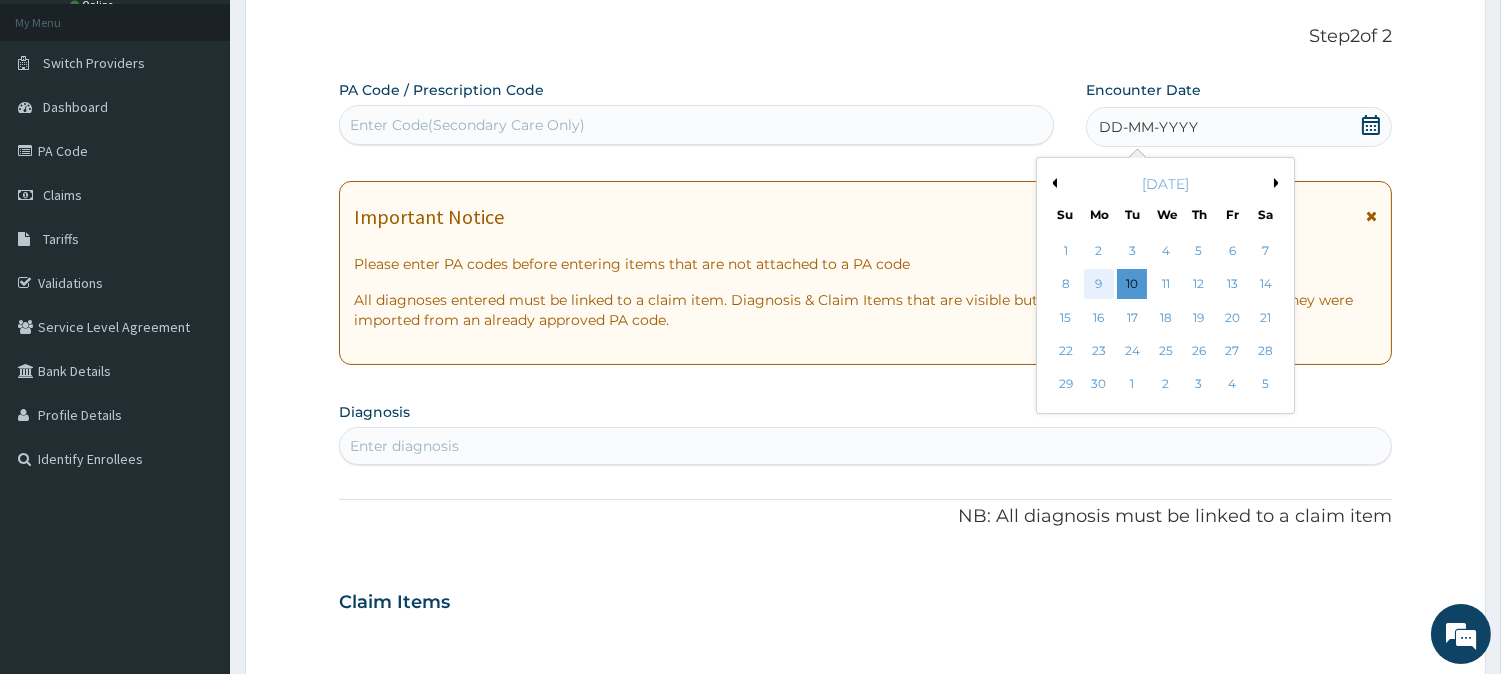 click on "9" at bounding box center [1099, 285] 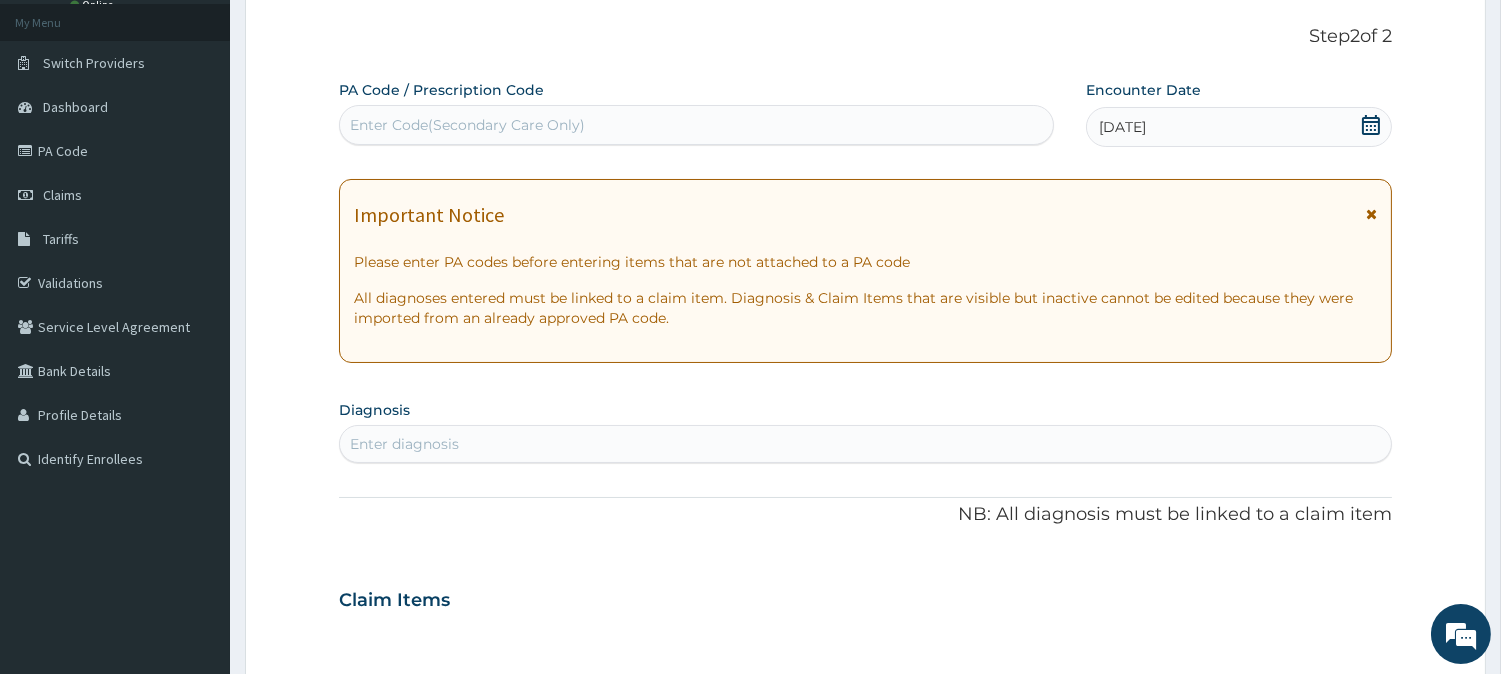 click at bounding box center (1371, 214) 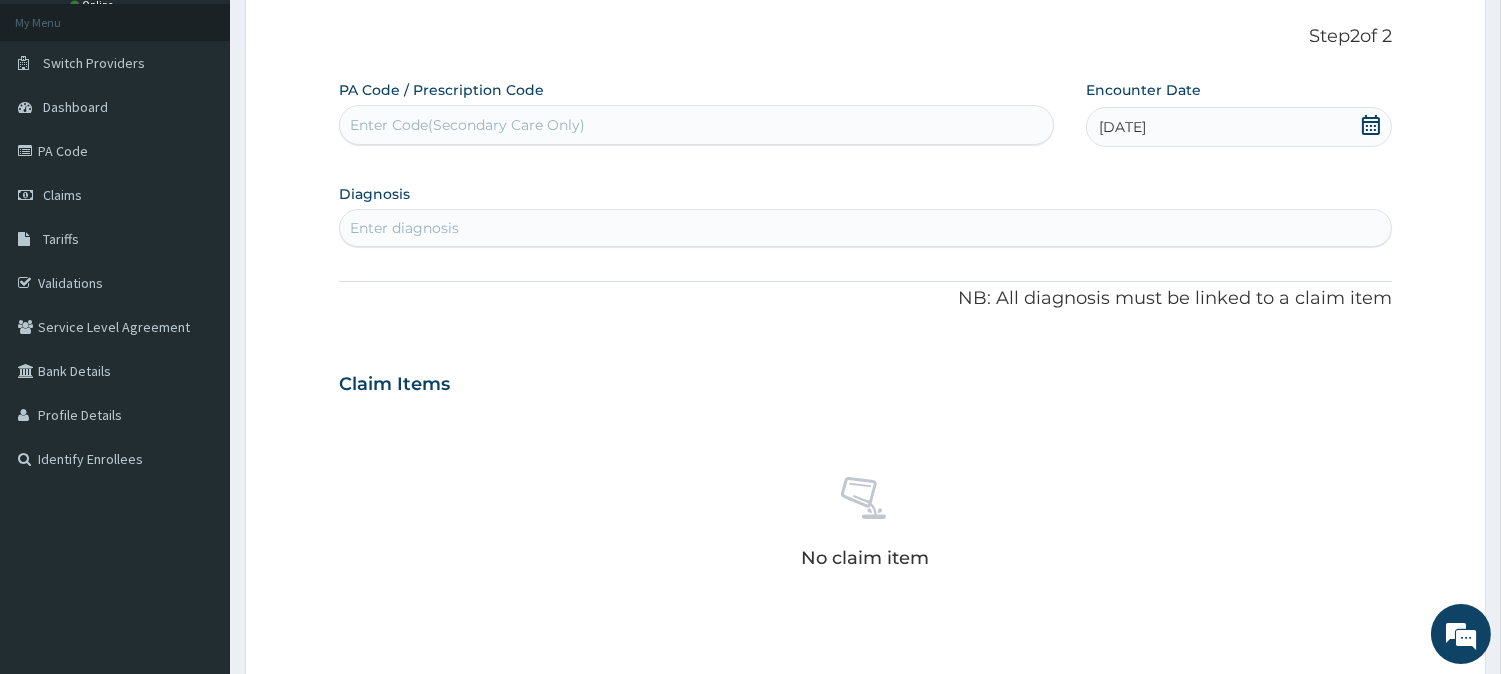 click on "Enter diagnosis" at bounding box center (865, 228) 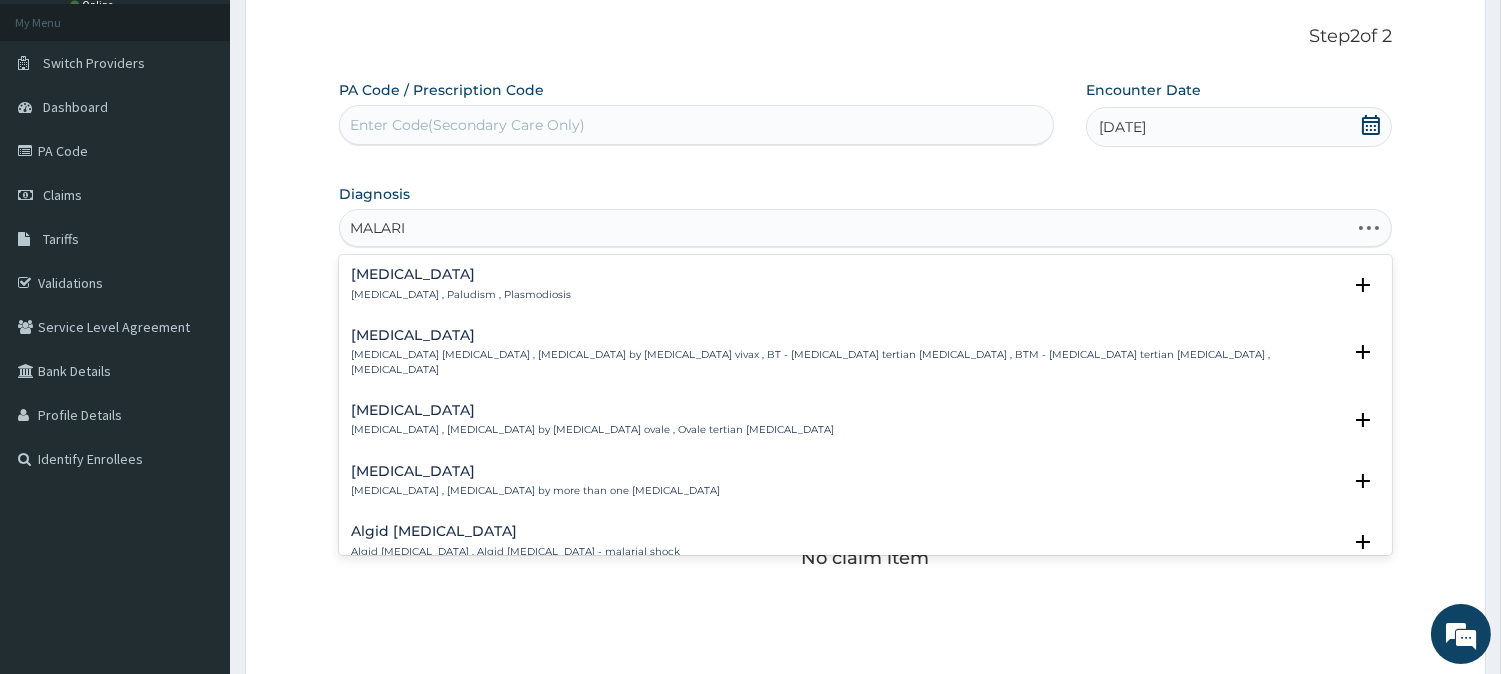 type on "[MEDICAL_DATA]" 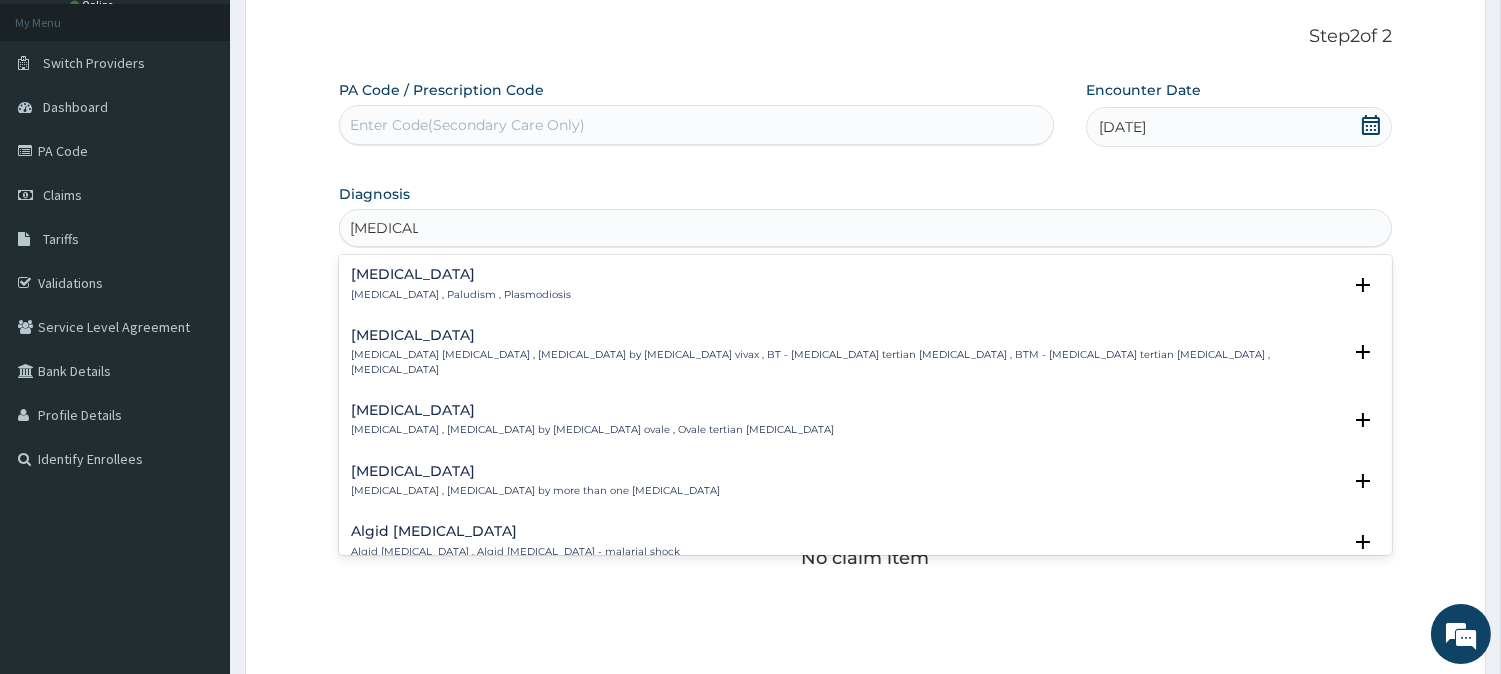 click on "[MEDICAL_DATA] , Paludism , Plasmodiosis" at bounding box center [461, 295] 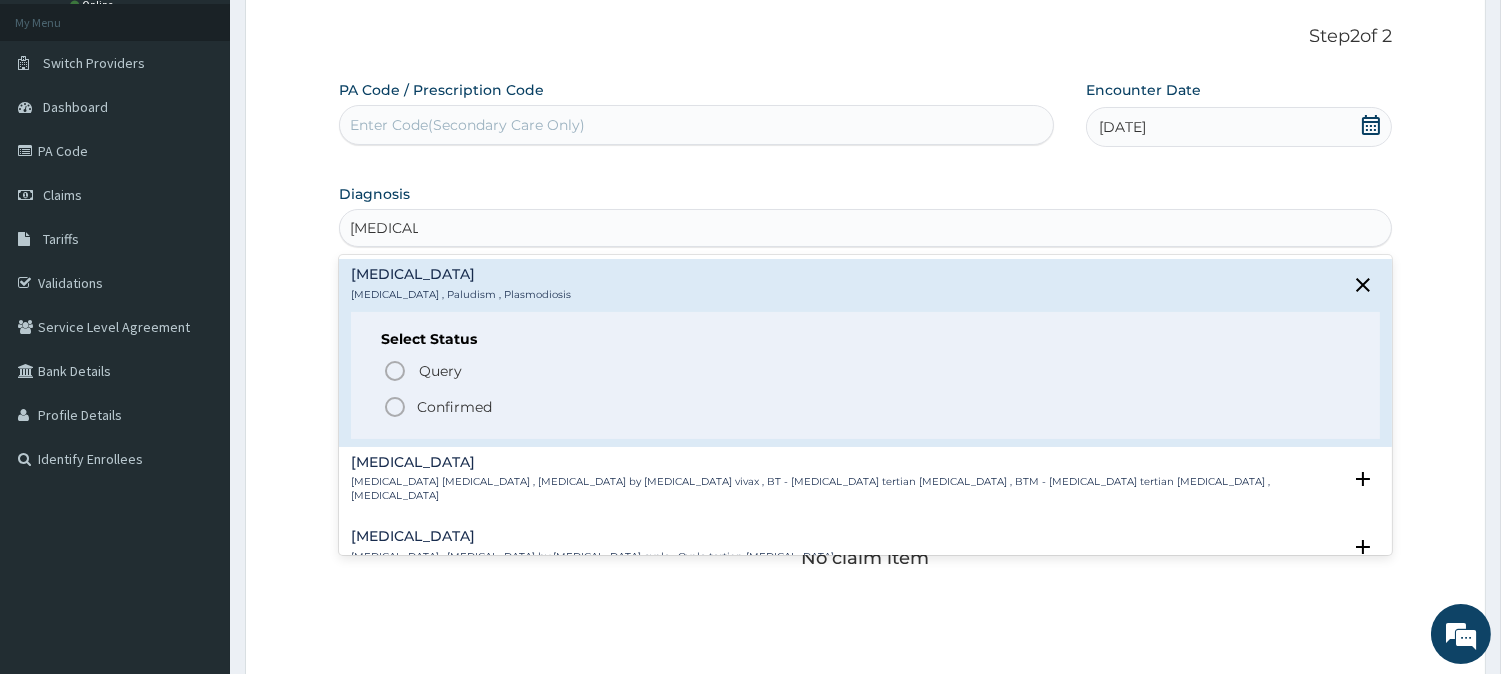 click 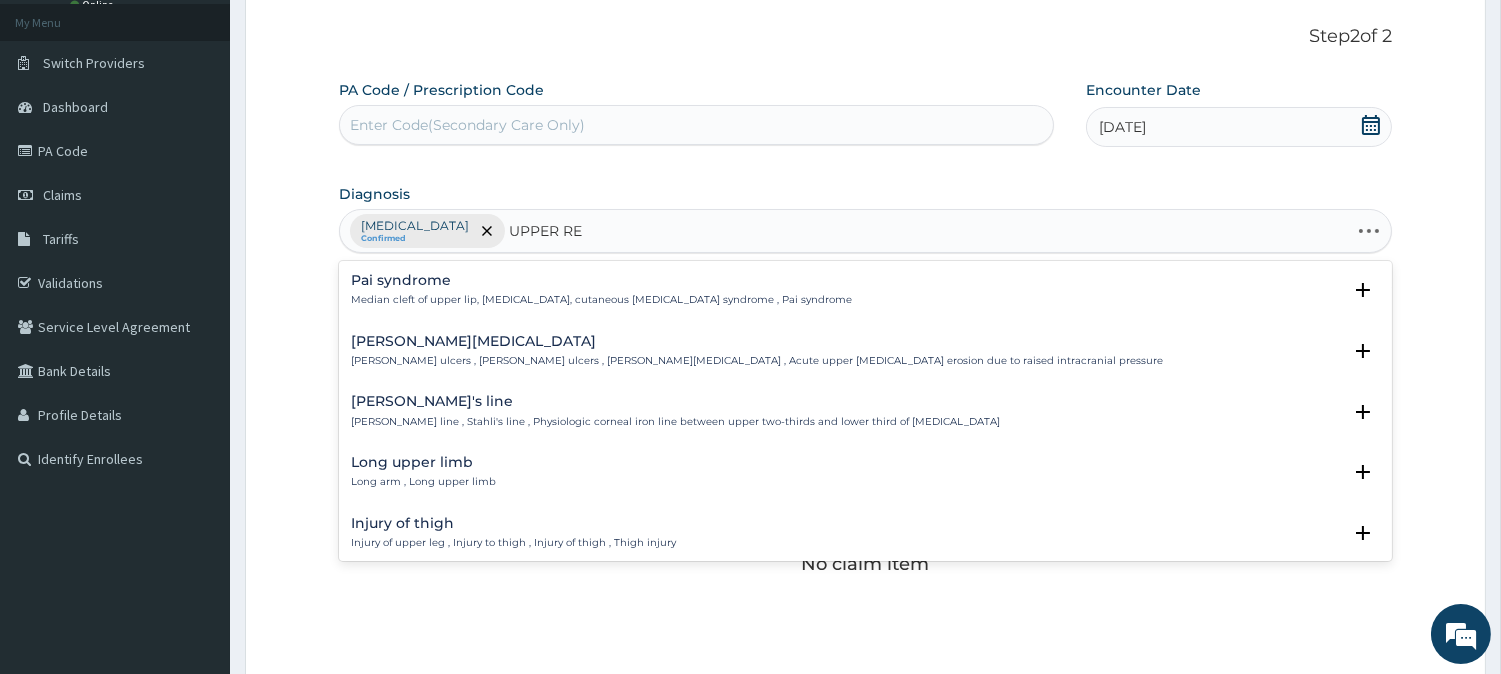type on "UPPER RES" 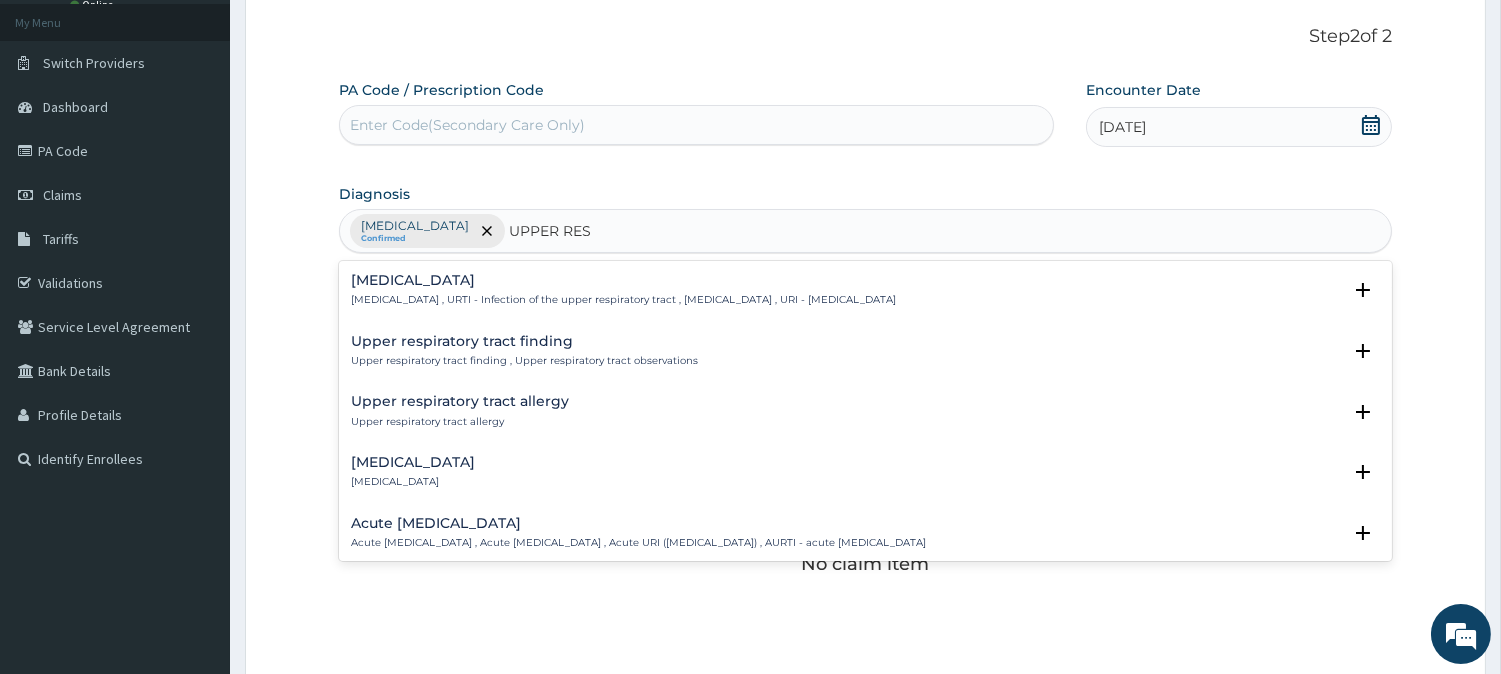 scroll, scrollTop: 222, scrollLeft: 0, axis: vertical 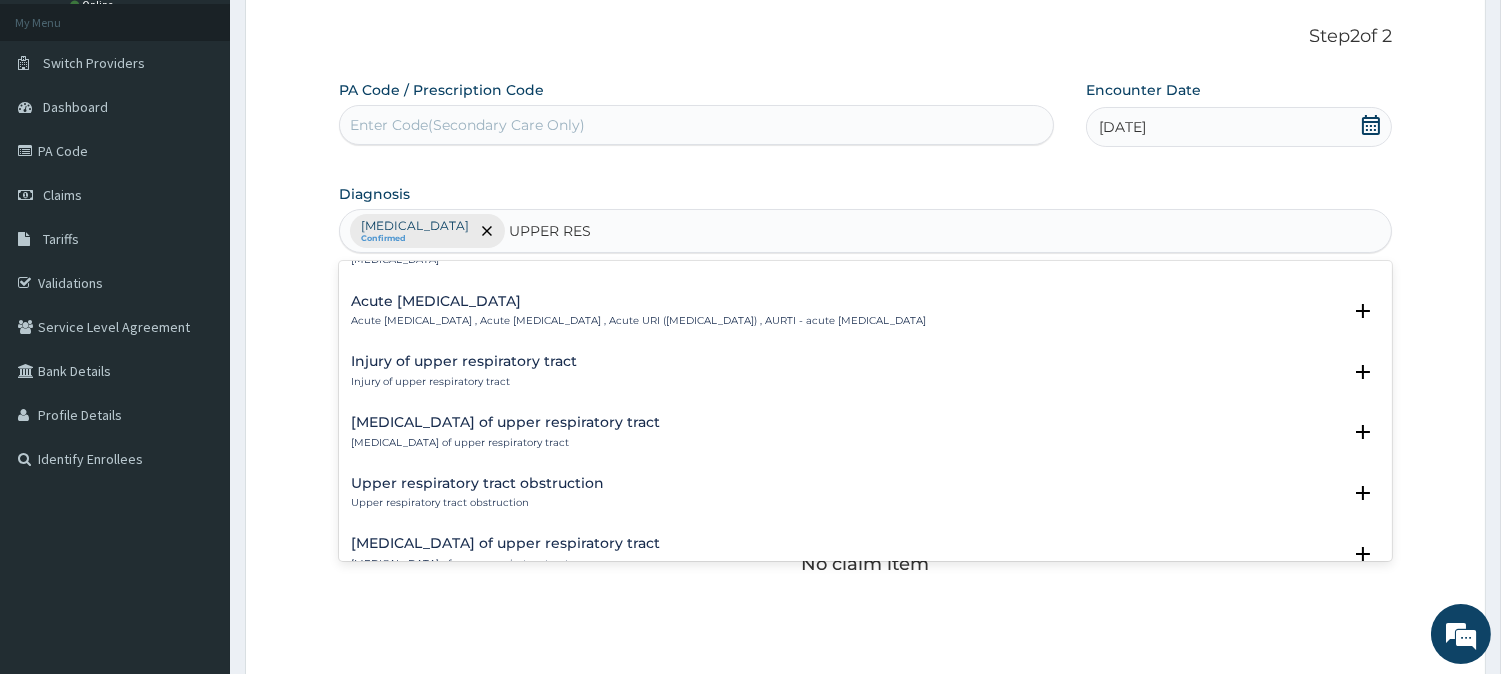 click on "Acute [MEDICAL_DATA]" at bounding box center (638, 301) 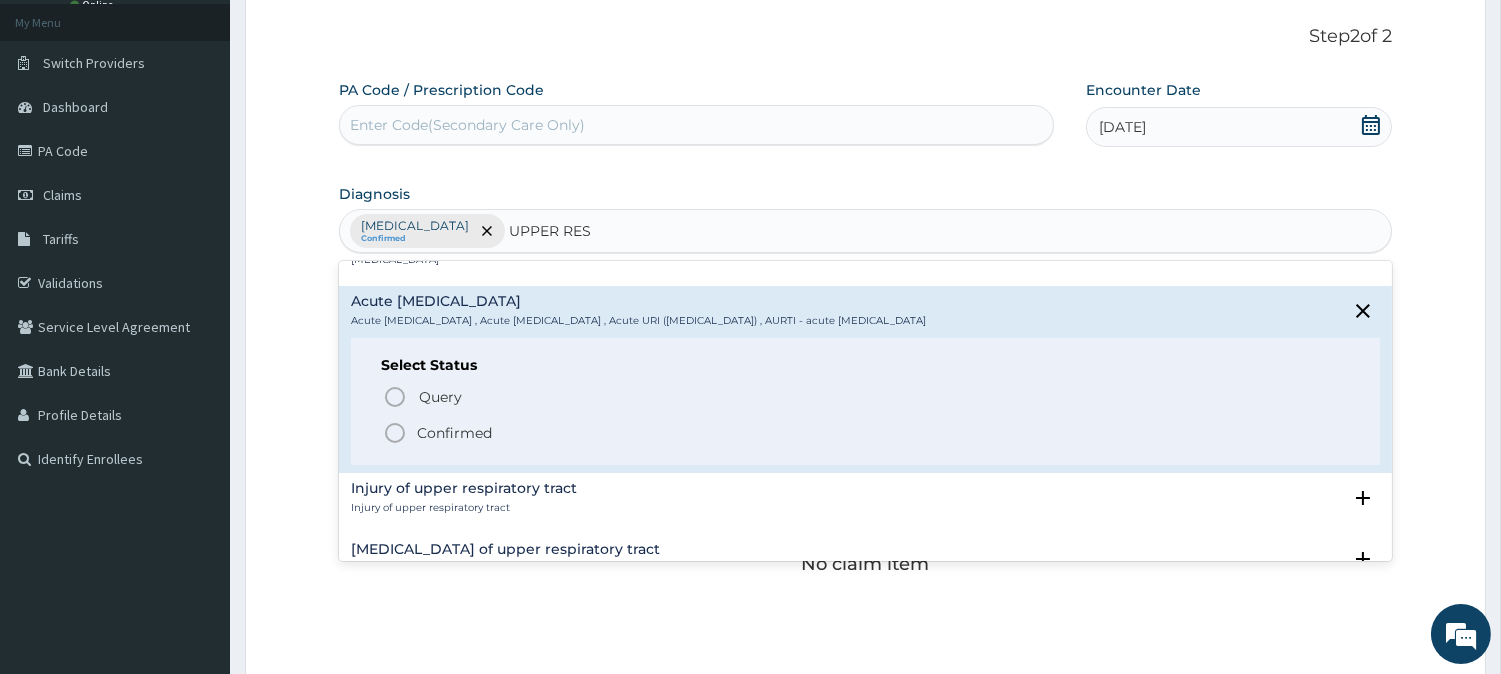 click on "Confirmed" at bounding box center [454, 433] 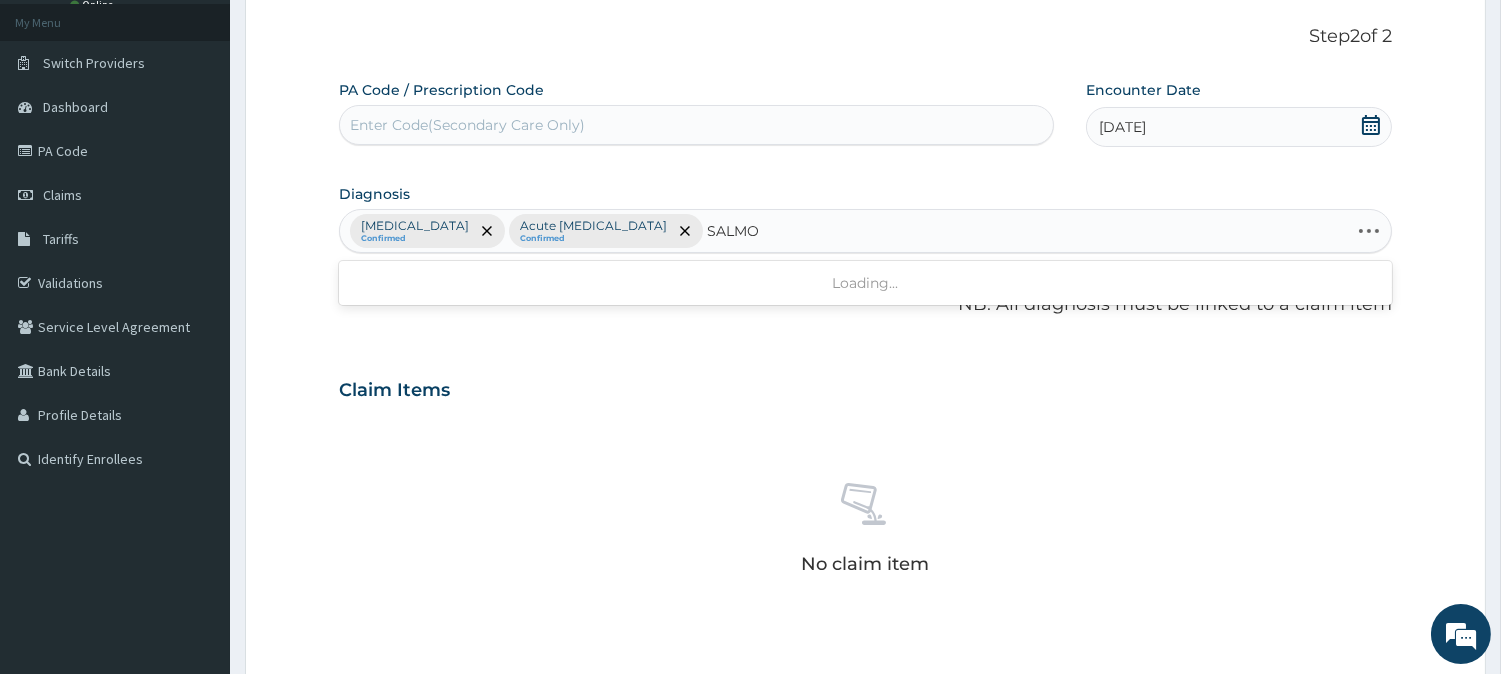 type on "SALMON" 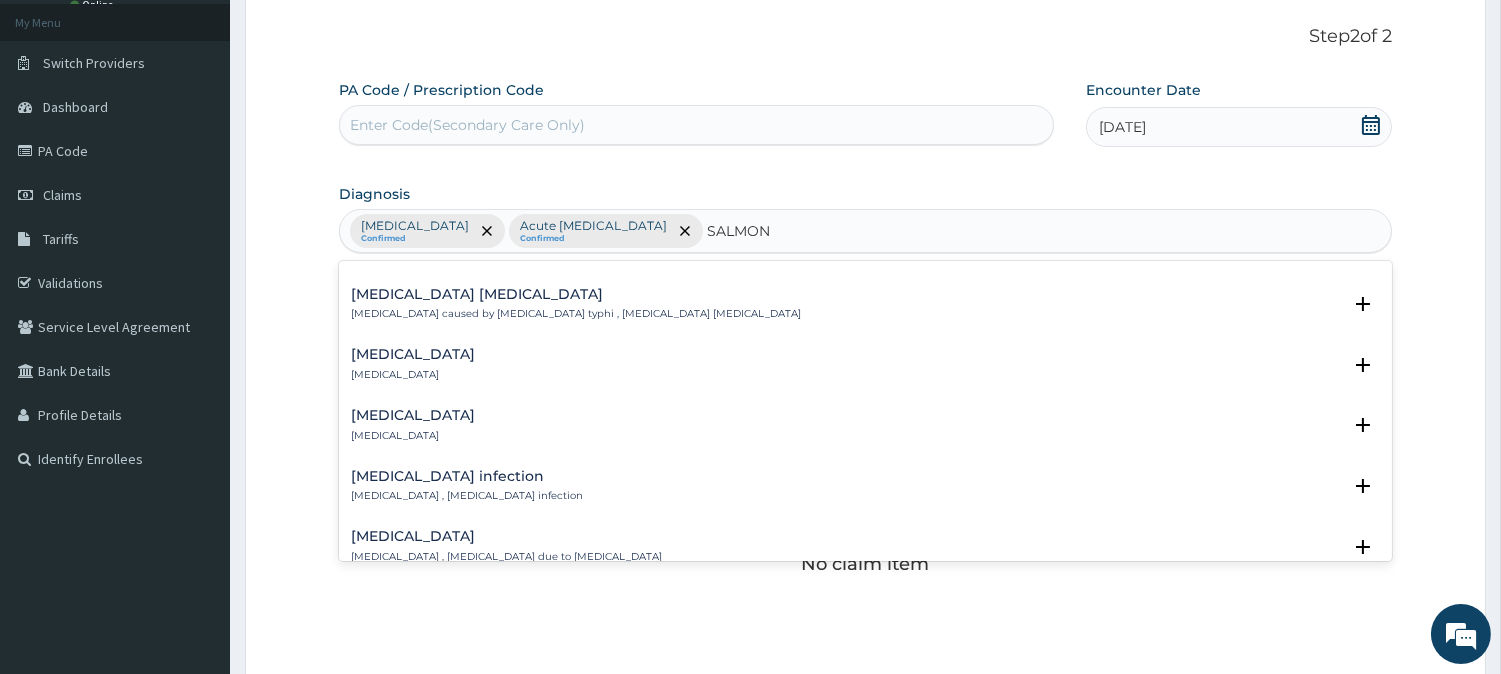 scroll, scrollTop: 444, scrollLeft: 0, axis: vertical 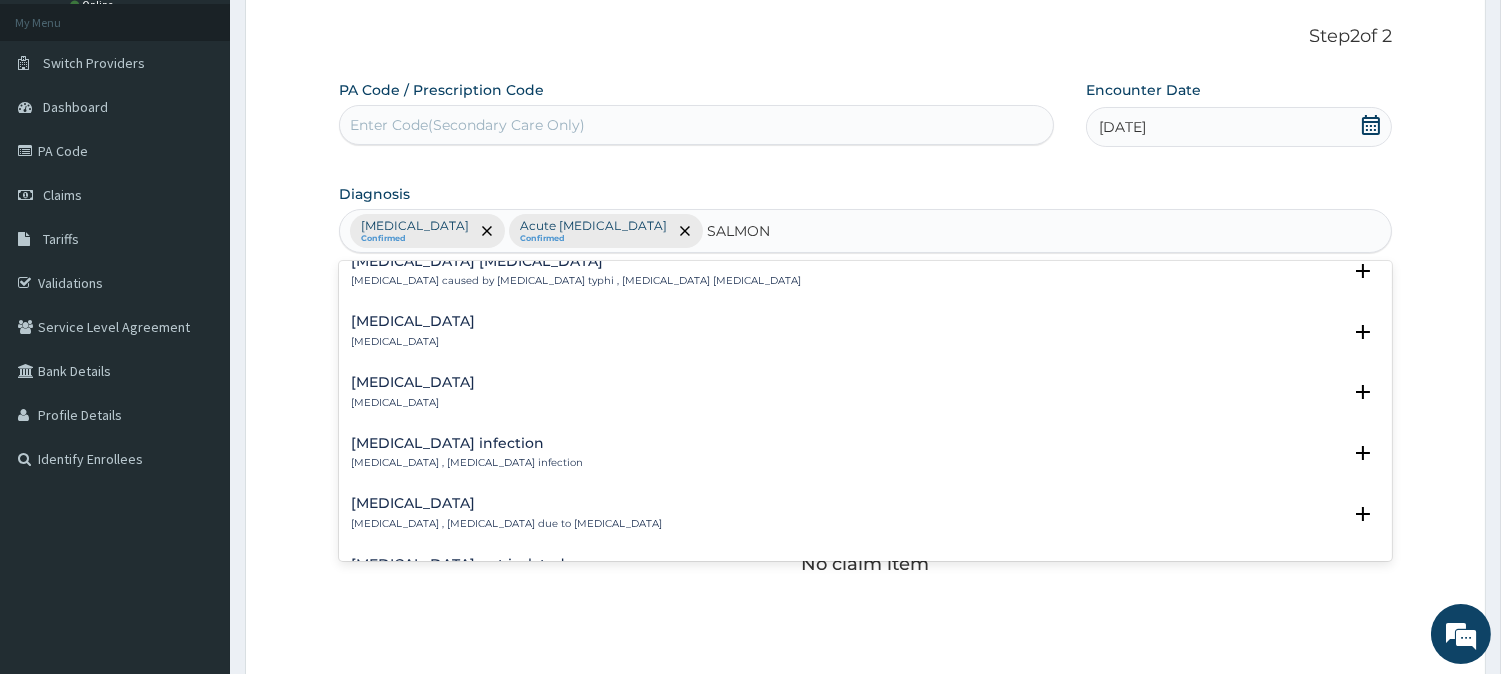 click on "[MEDICAL_DATA] infection" at bounding box center [467, 443] 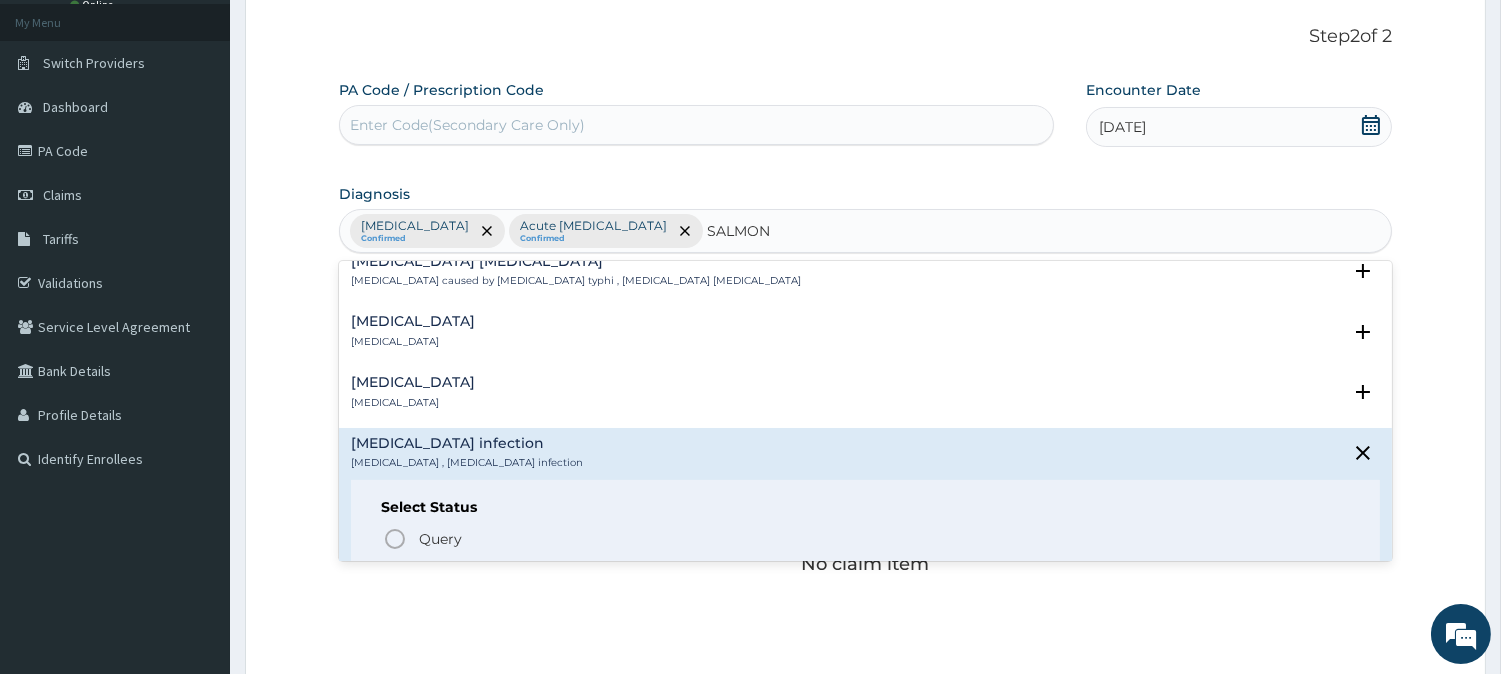 scroll, scrollTop: 555, scrollLeft: 0, axis: vertical 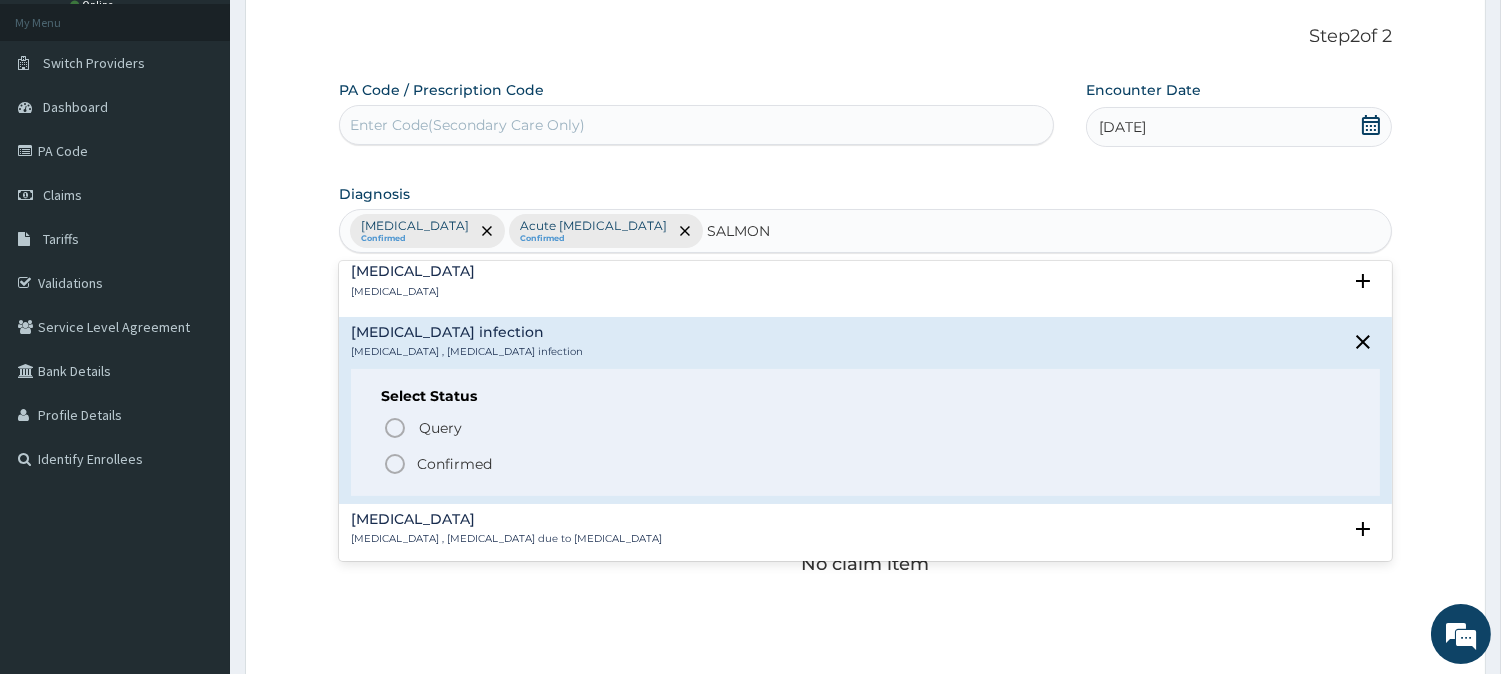 click on "Confirmed" at bounding box center [454, 464] 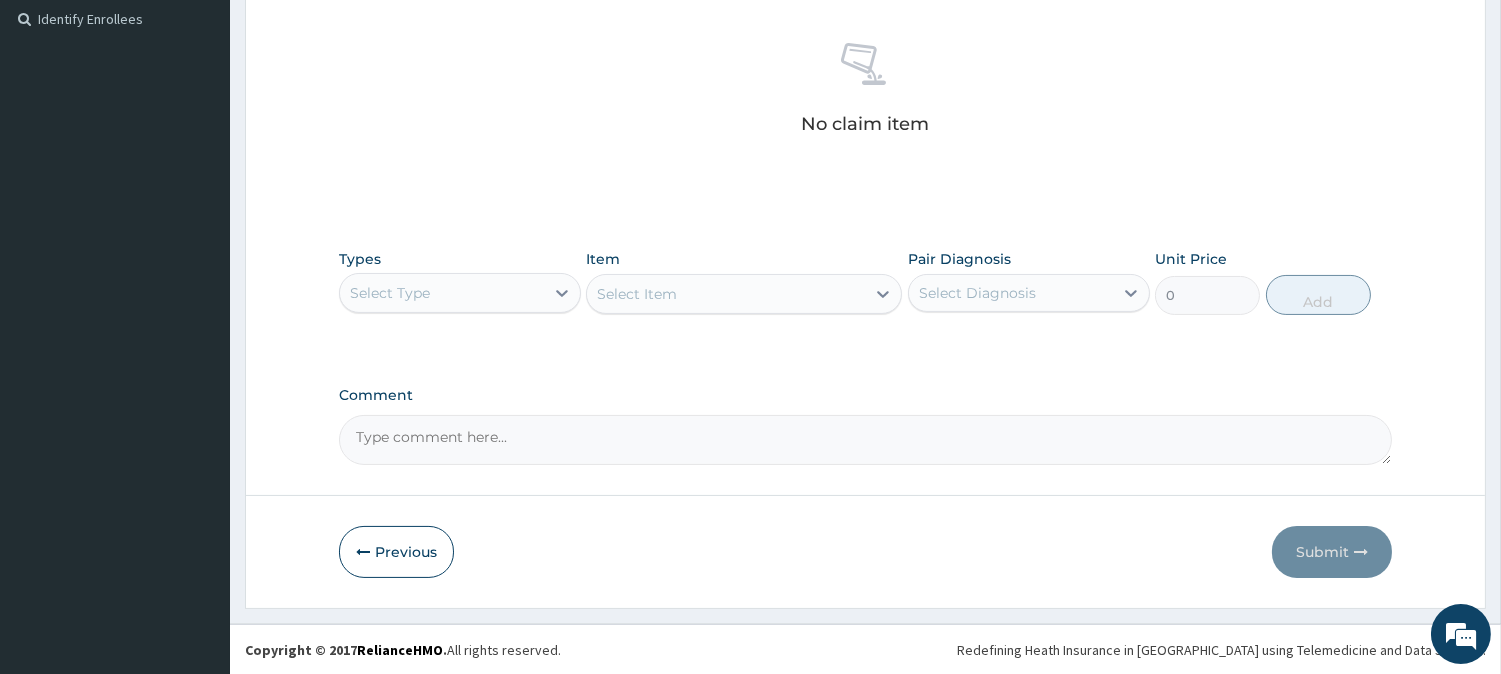scroll, scrollTop: 552, scrollLeft: 0, axis: vertical 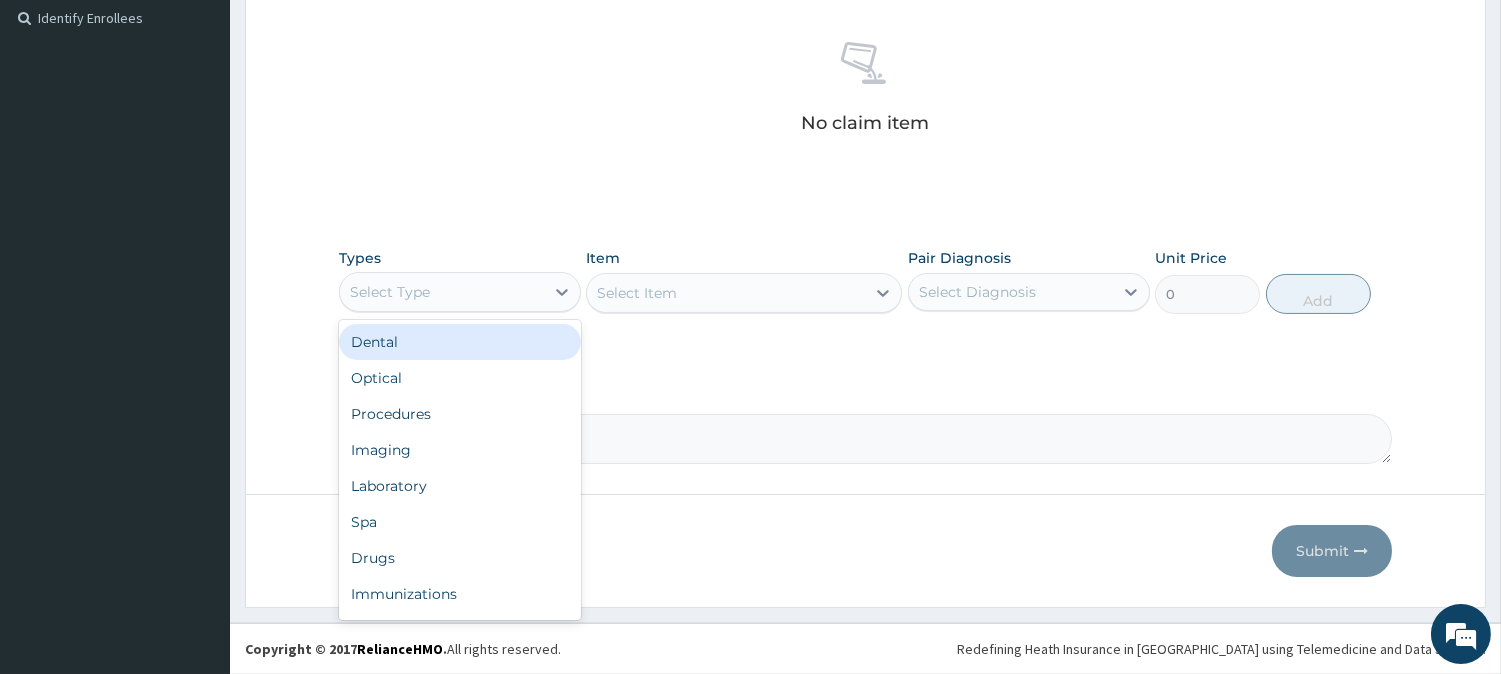 click on "Select Type" at bounding box center [442, 292] 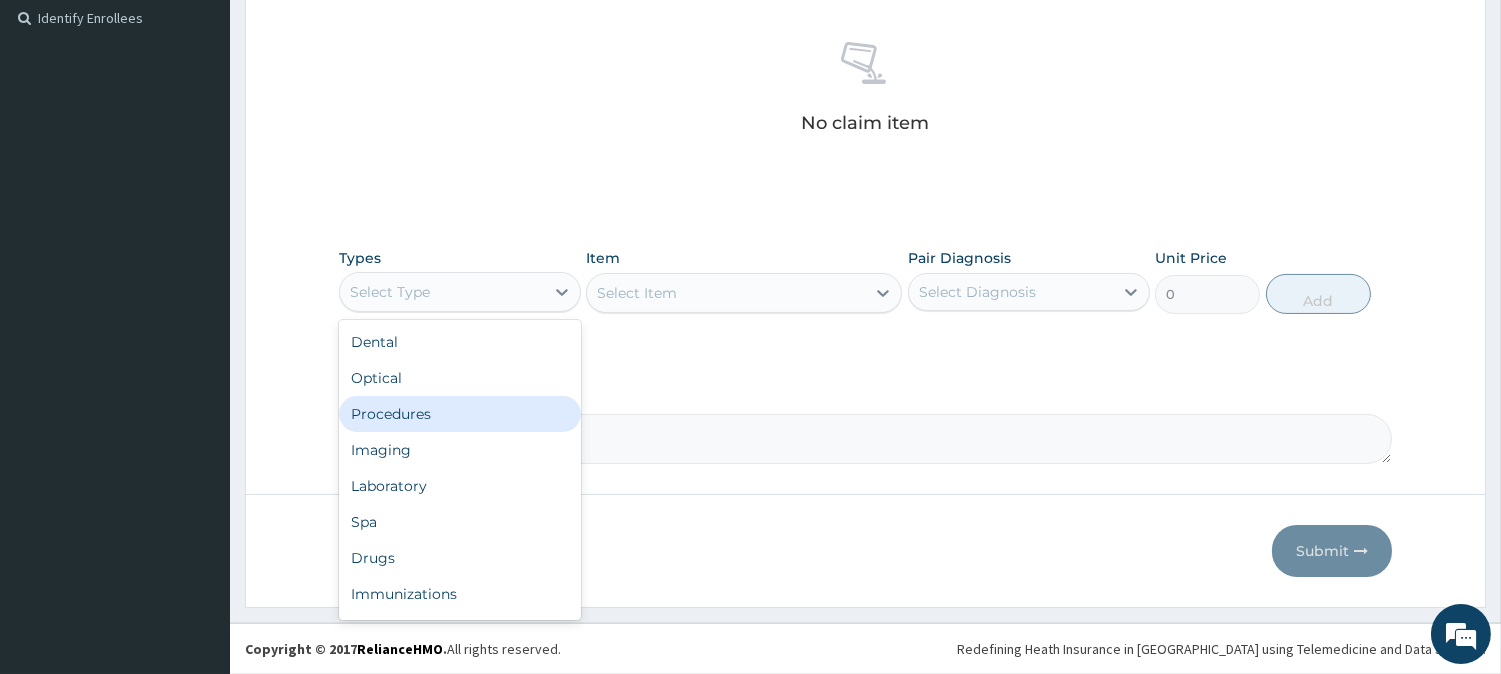 click on "Procedures" at bounding box center [460, 414] 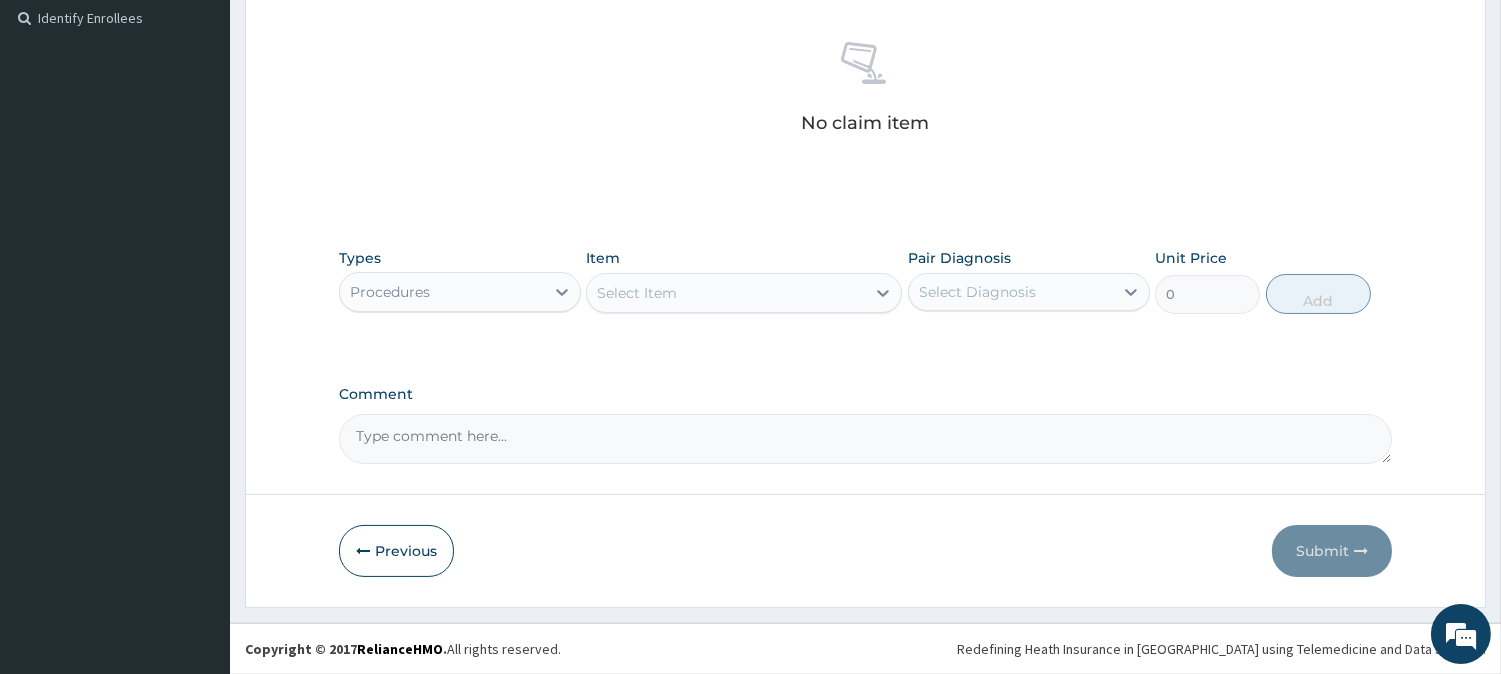 click on "Select Item" at bounding box center [637, 293] 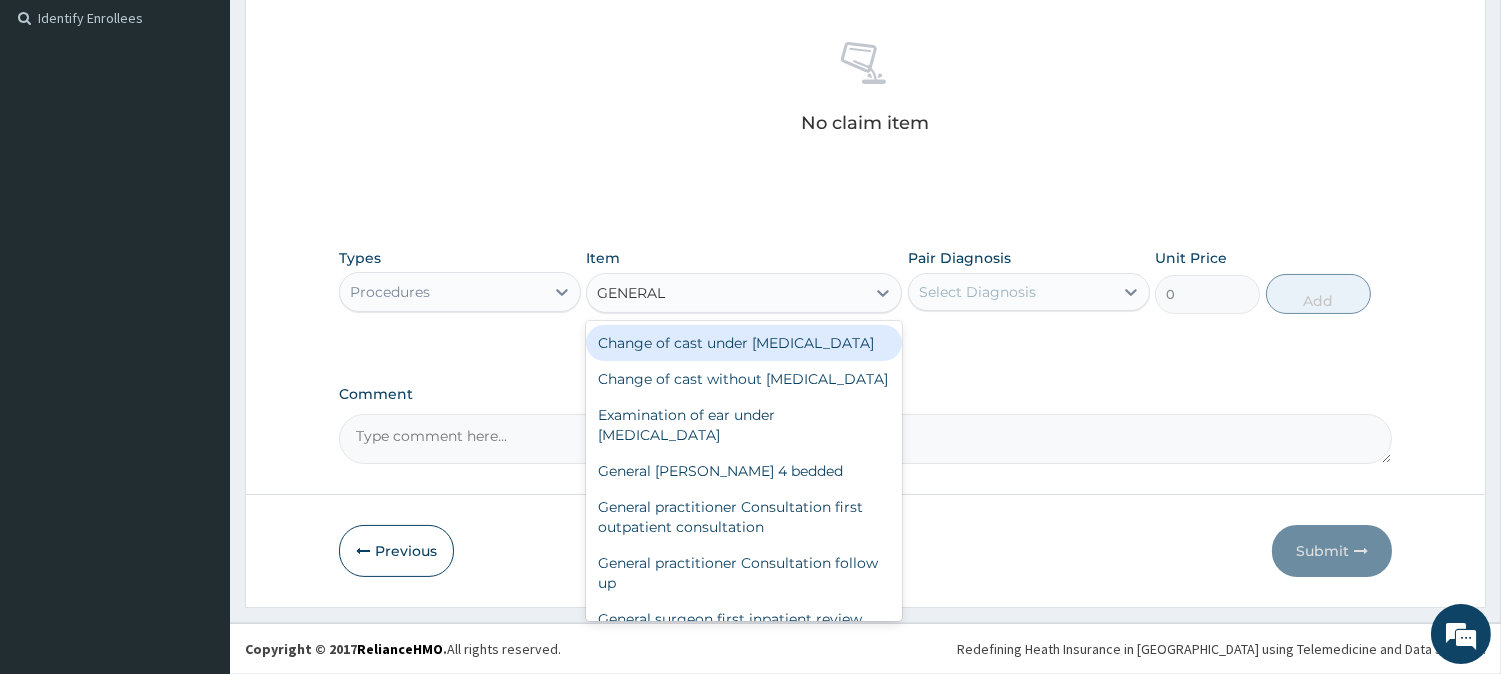 type on "GENERAL P" 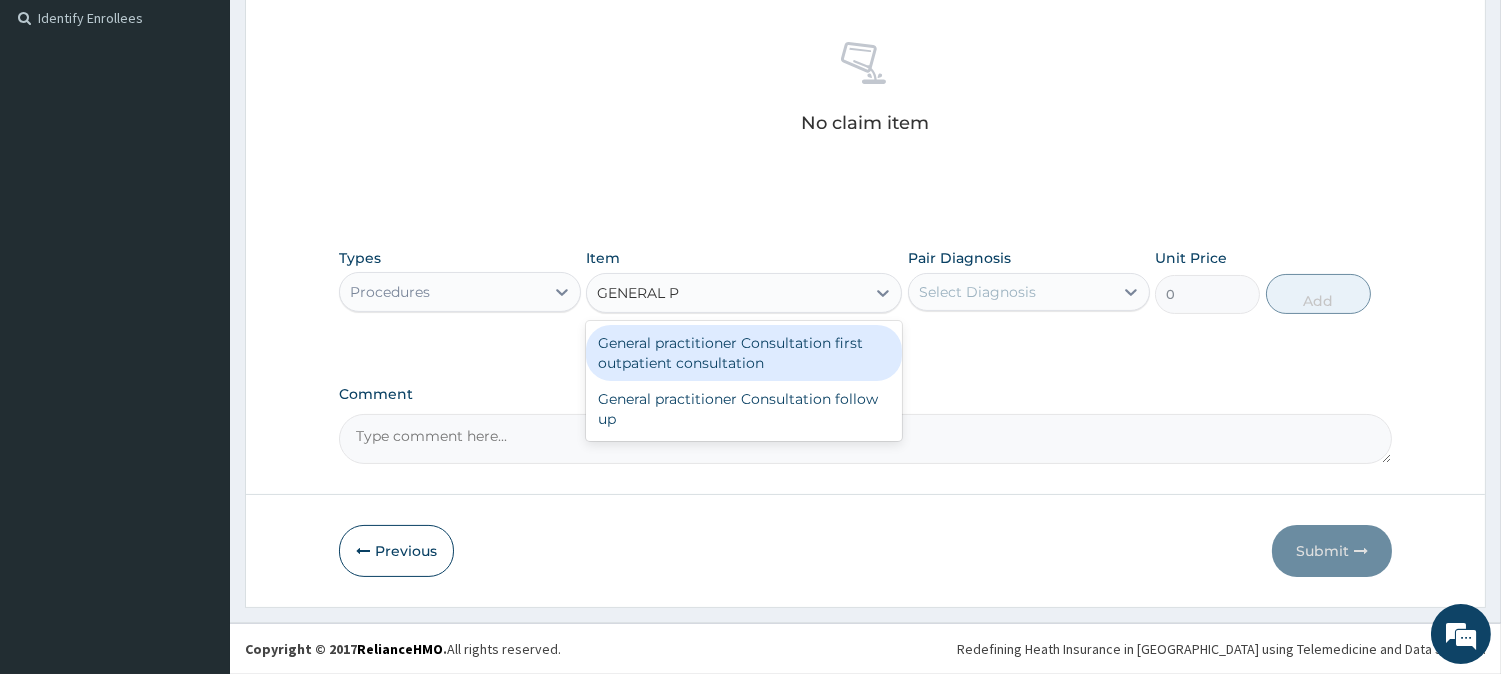 click on "General practitioner Consultation first outpatient consultation" at bounding box center [744, 353] 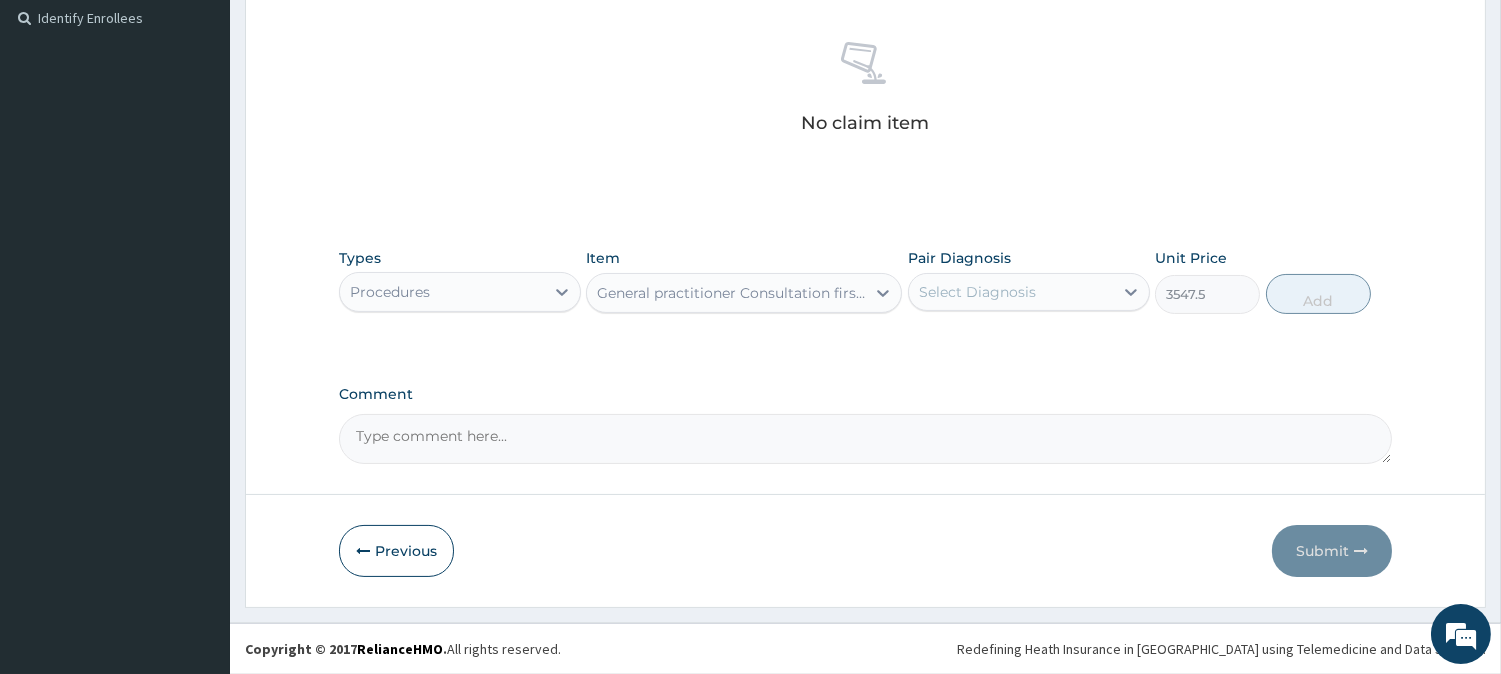 click on "Pair Diagnosis Select Diagnosis" at bounding box center [1029, 281] 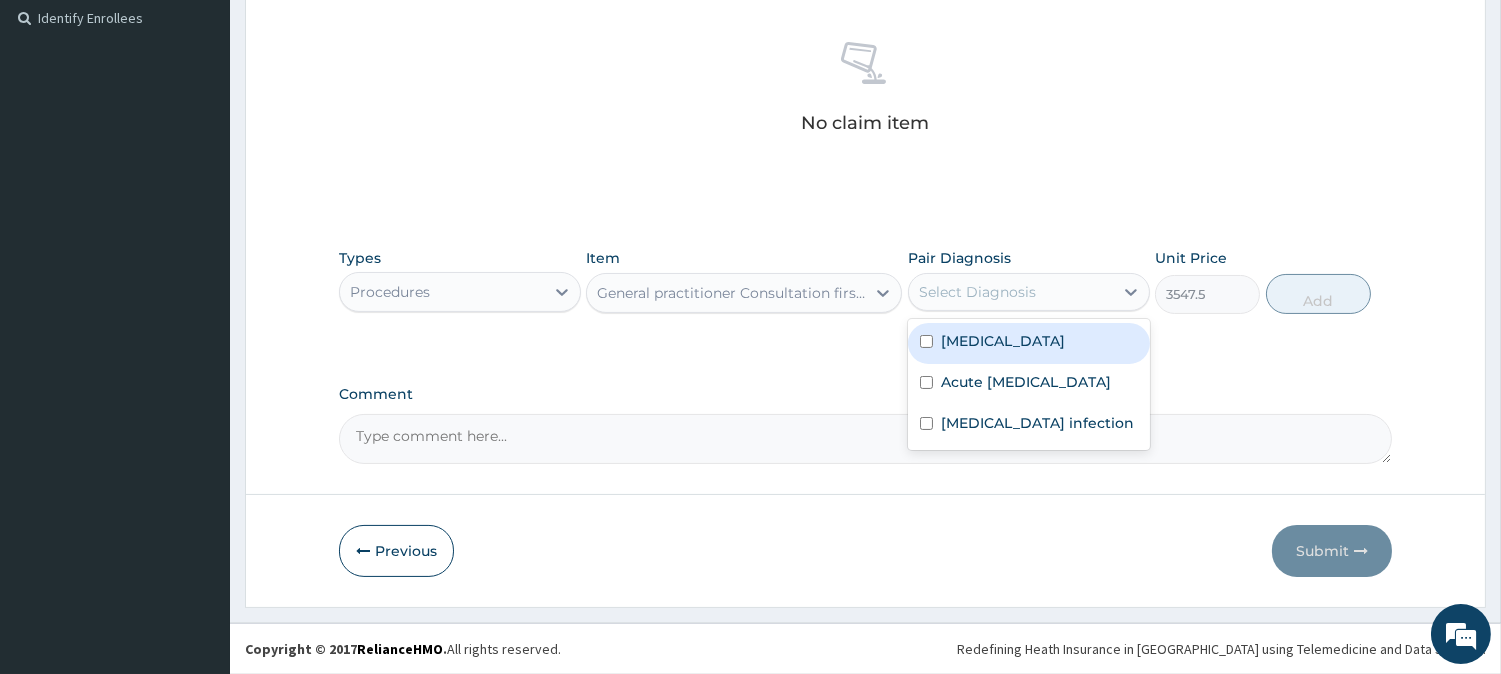 click on "Select Diagnosis" at bounding box center [977, 292] 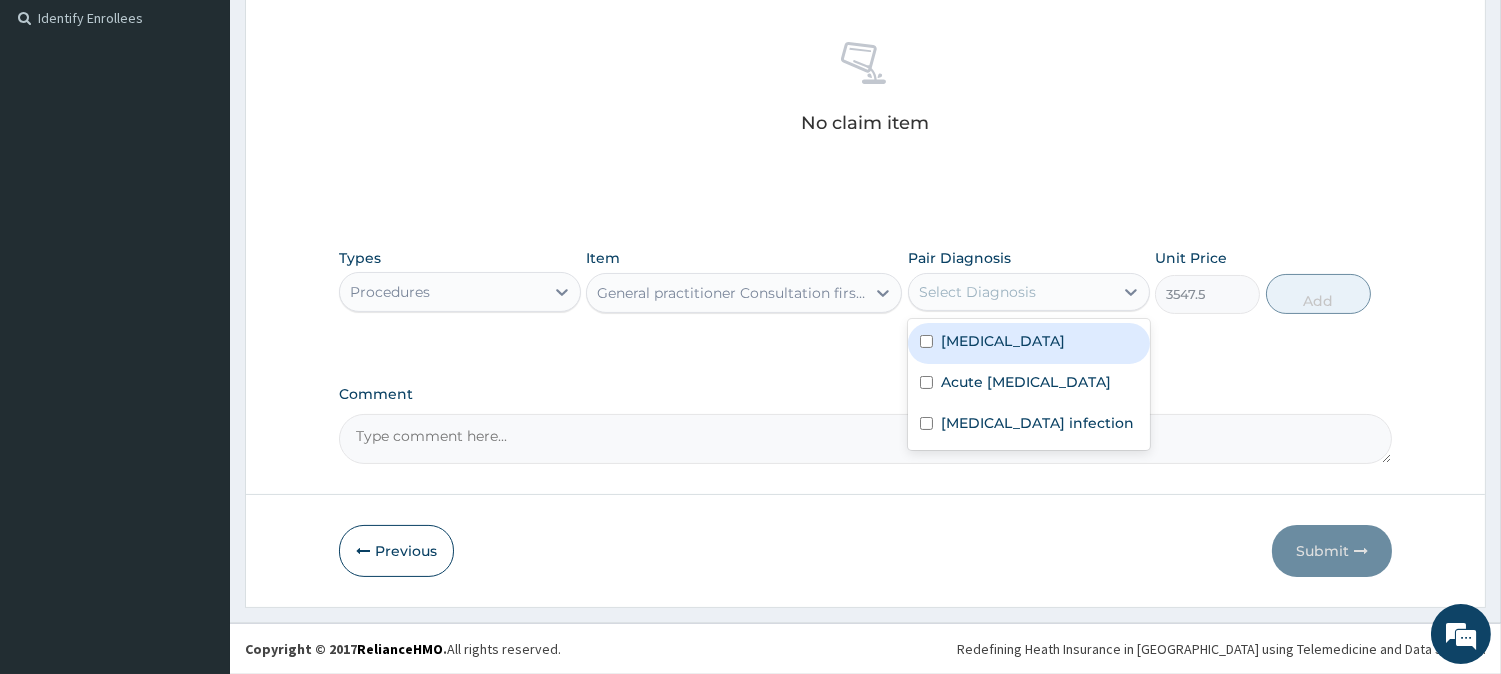 drag, startPoint x: 1014, startPoint y: 343, endPoint x: 1113, endPoint y: 341, distance: 99.0202 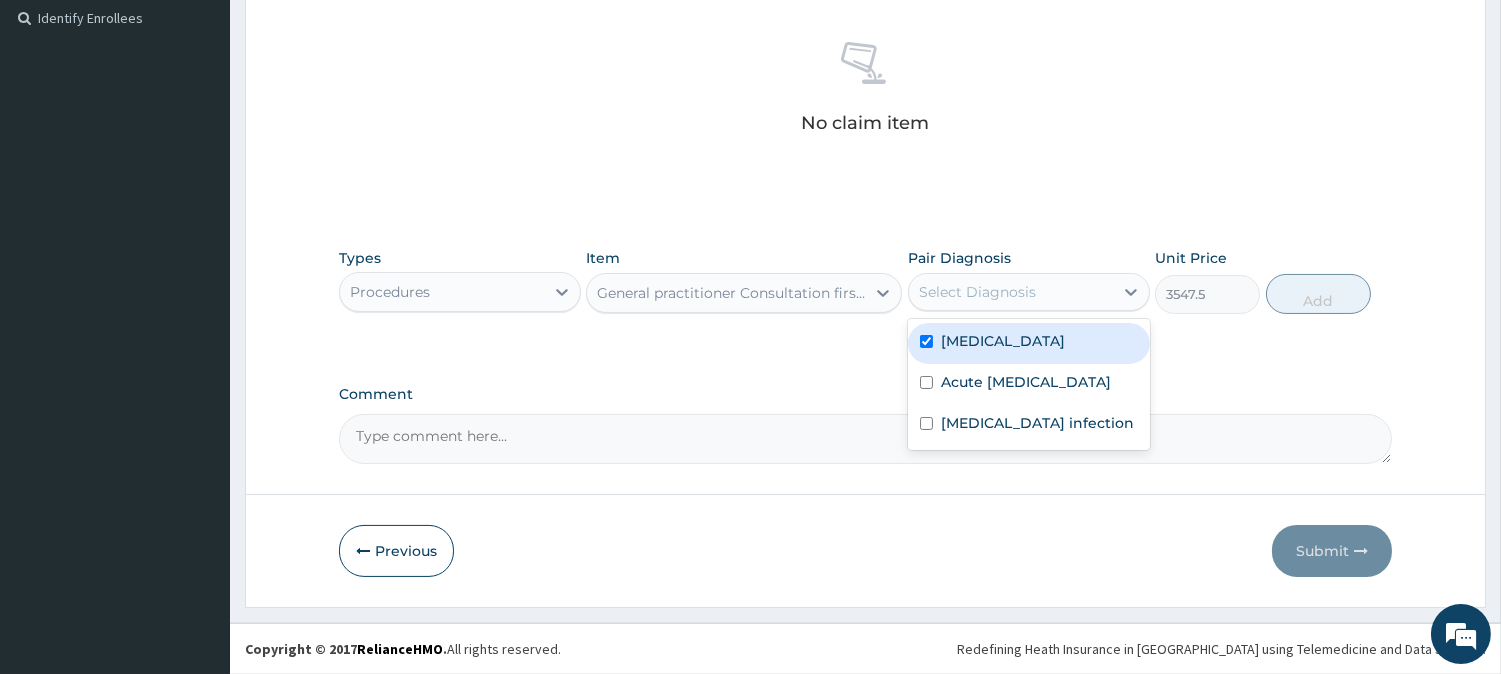 checkbox on "true" 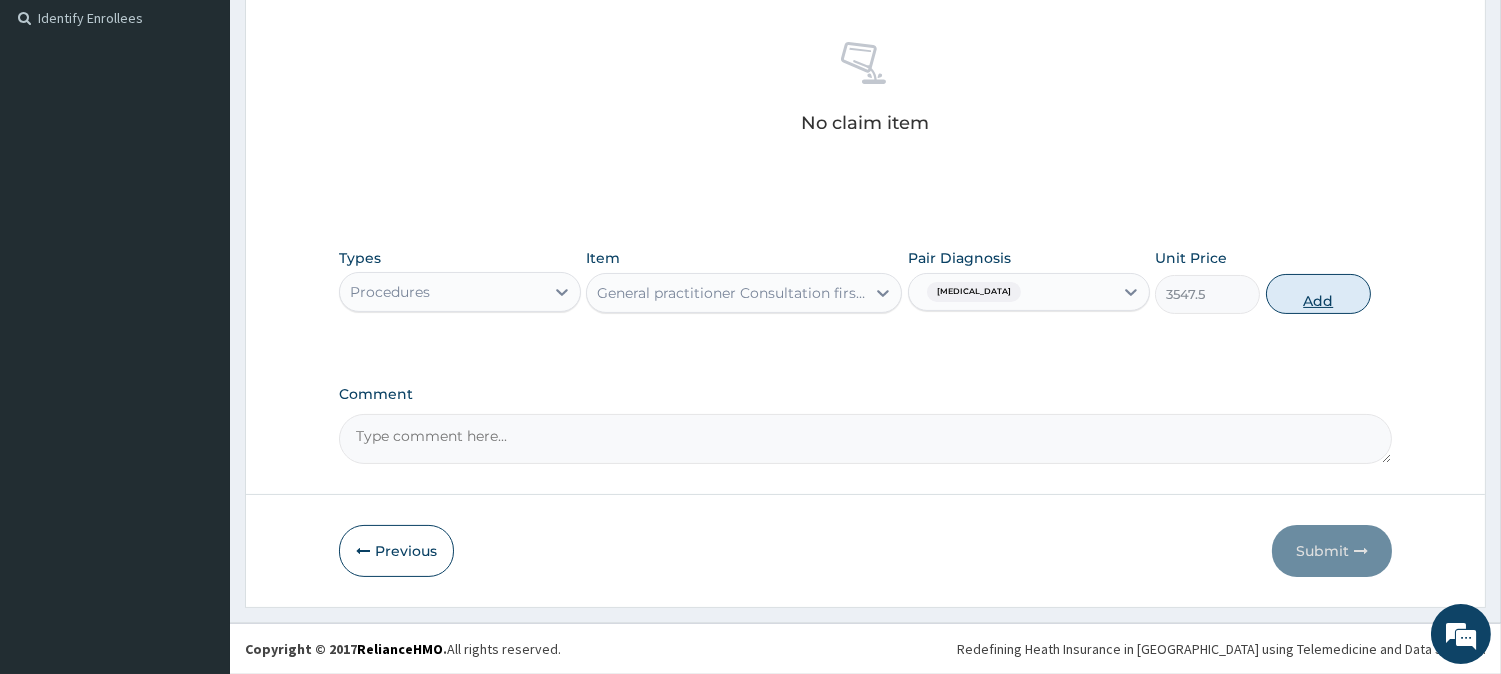 click on "Add" at bounding box center [1318, 294] 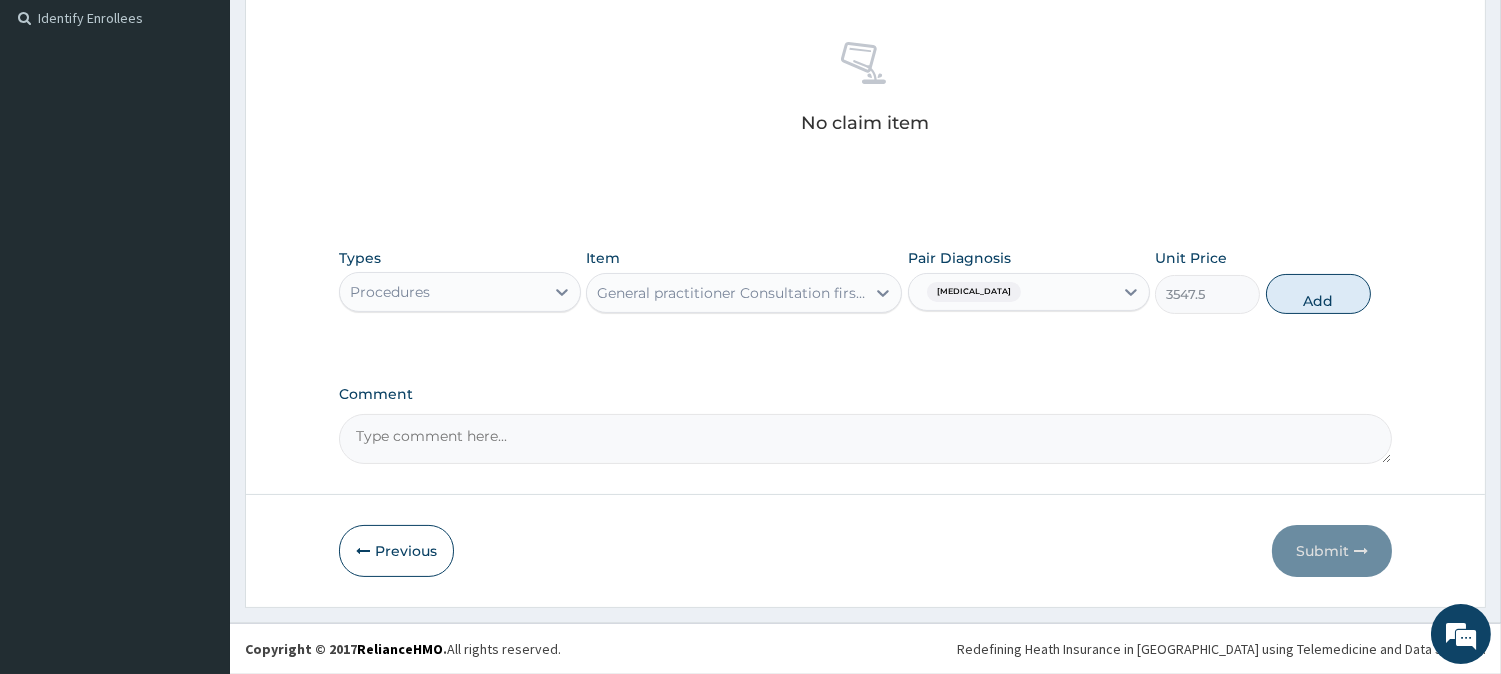 type on "0" 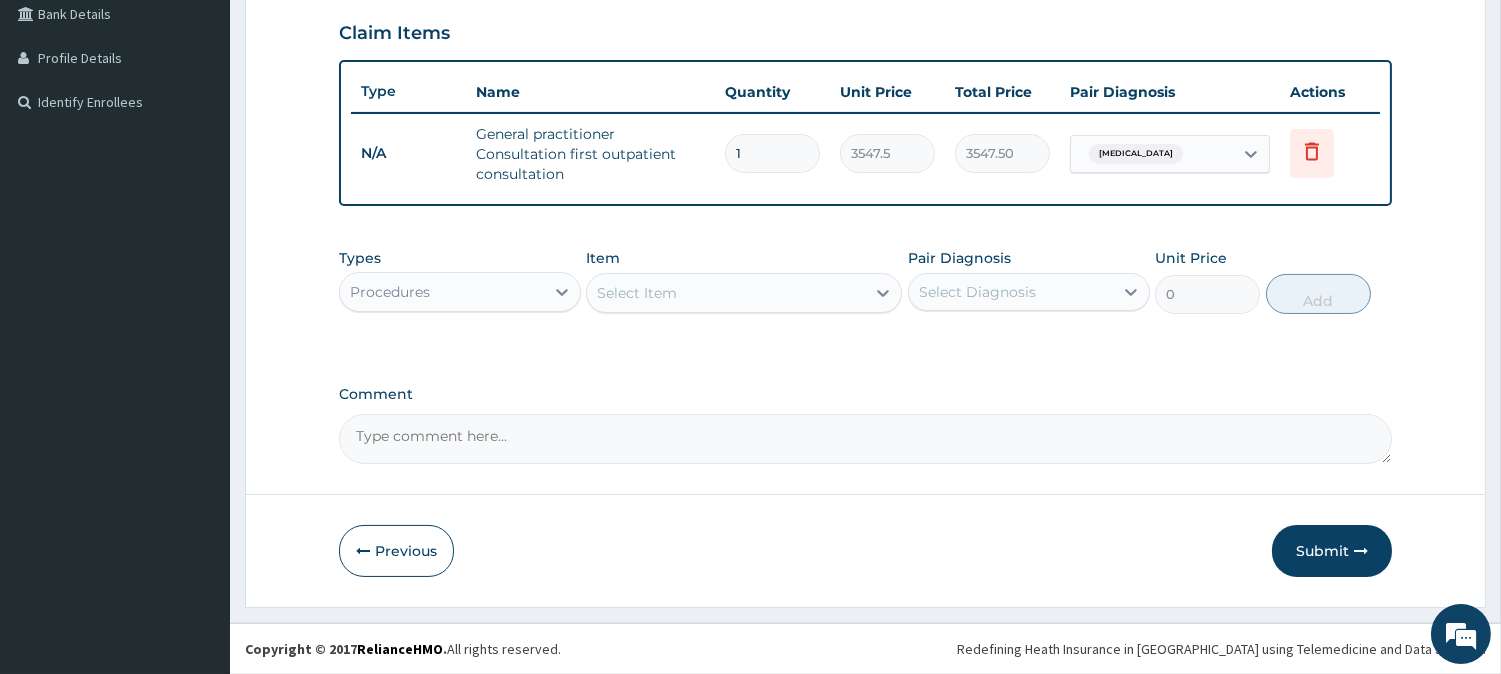 scroll, scrollTop: 465, scrollLeft: 0, axis: vertical 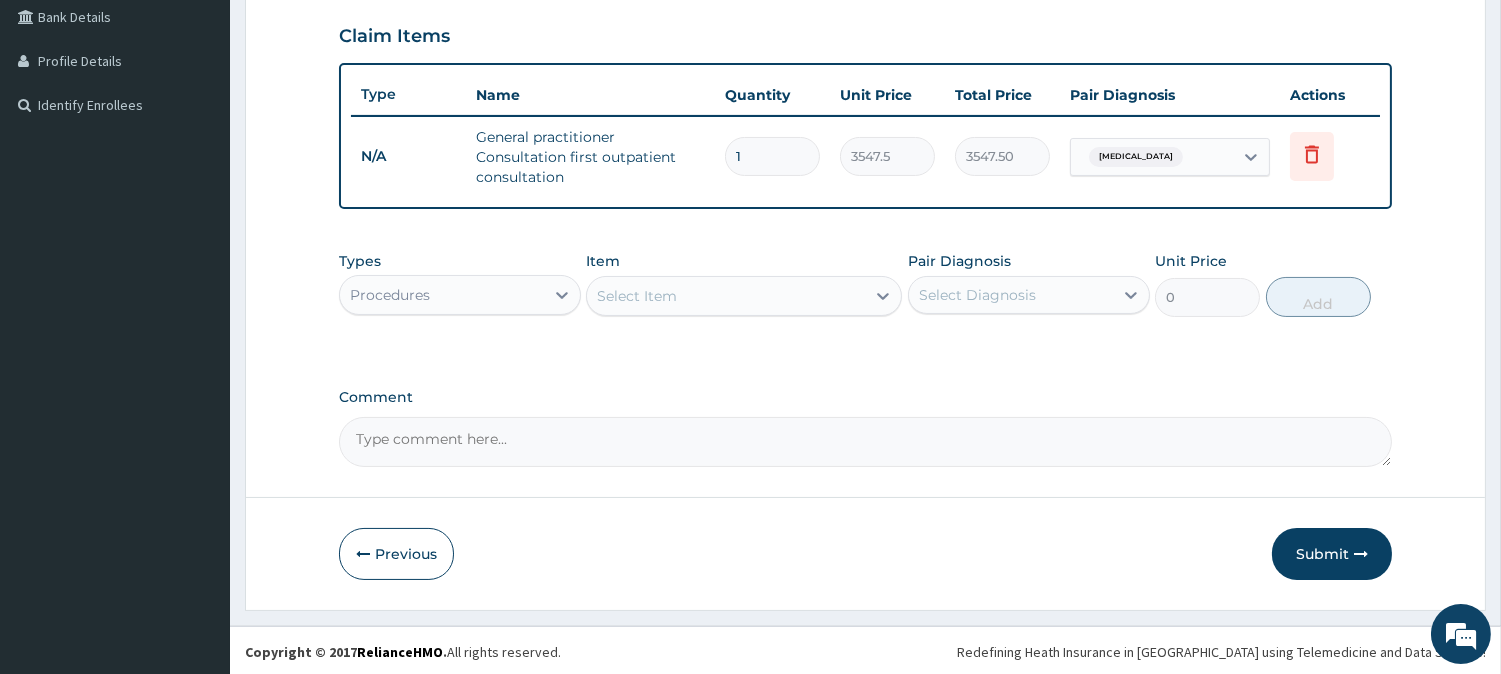 click on "Types Procedures Item Select Item Pair Diagnosis Select Diagnosis Unit Price 0 Add" at bounding box center (865, 284) 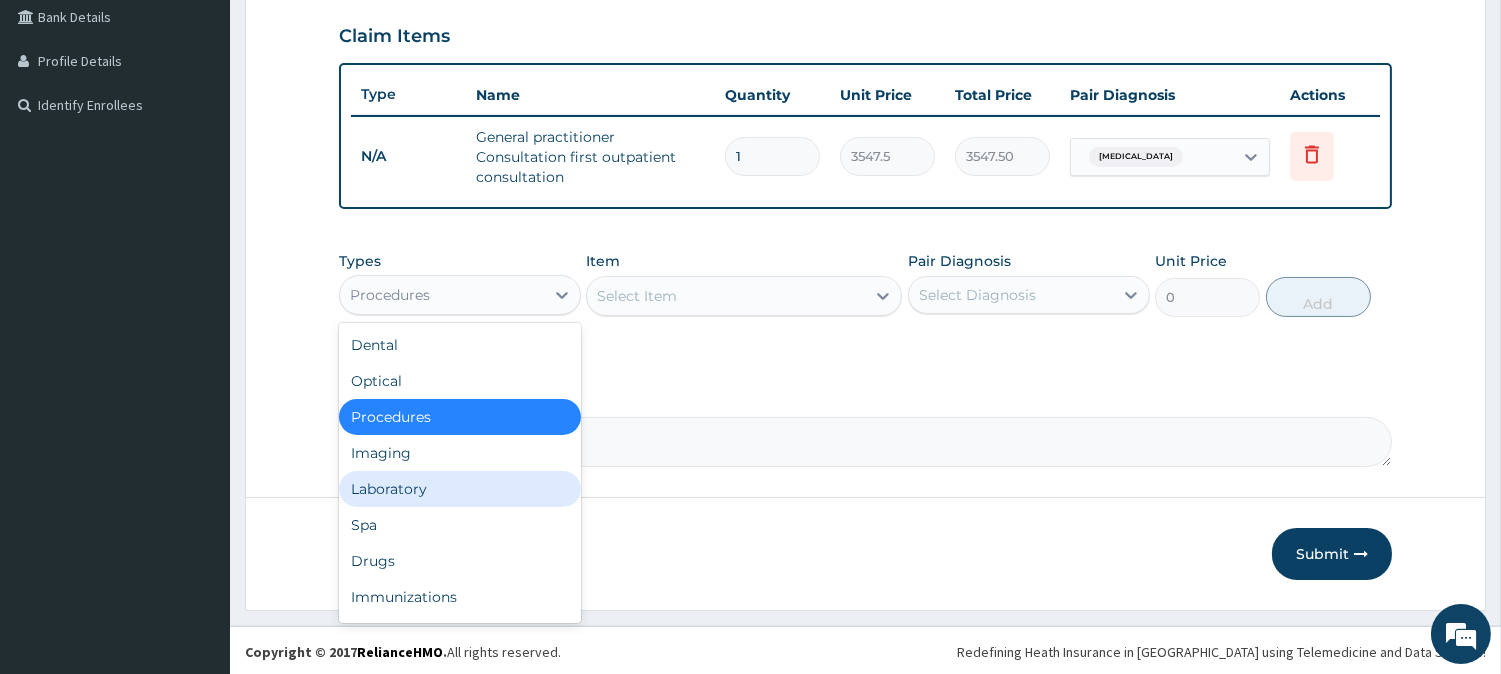 click on "Laboratory" at bounding box center (460, 489) 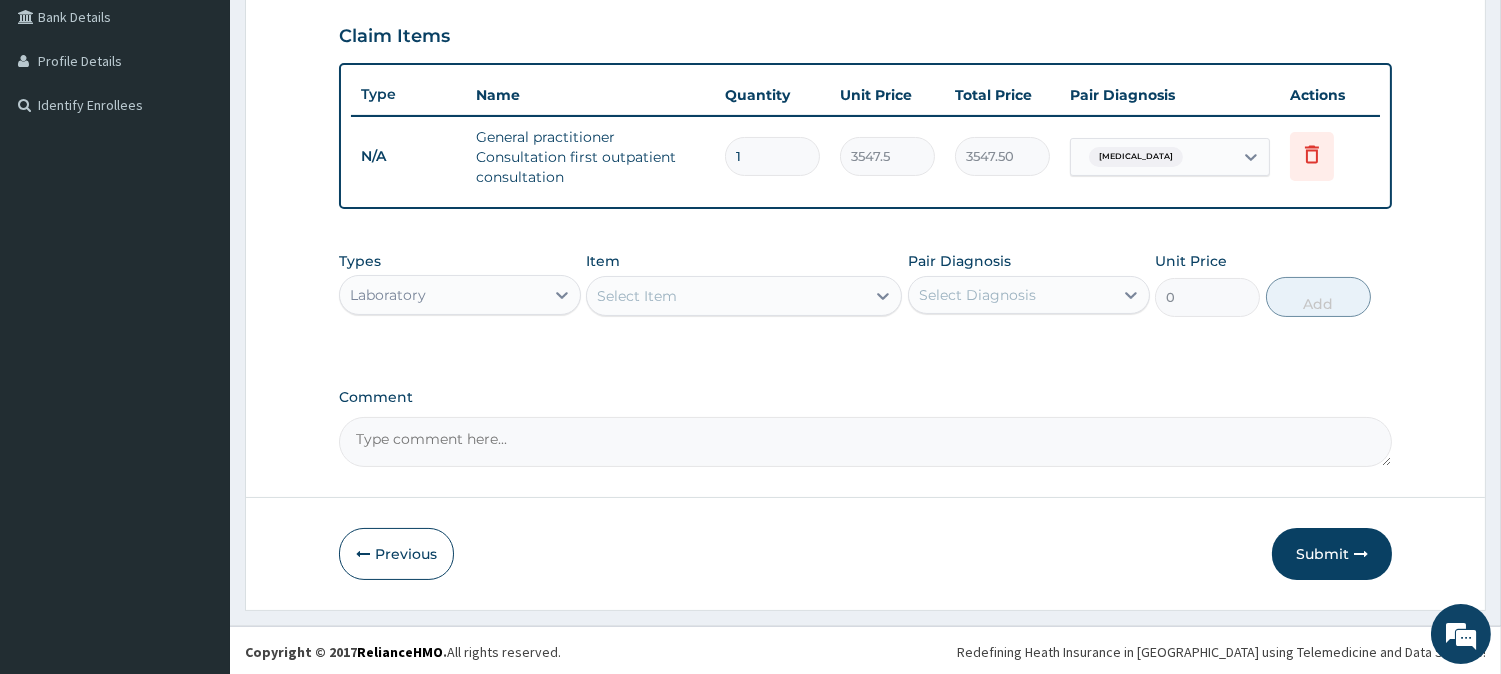 click on "Select Item" at bounding box center (726, 296) 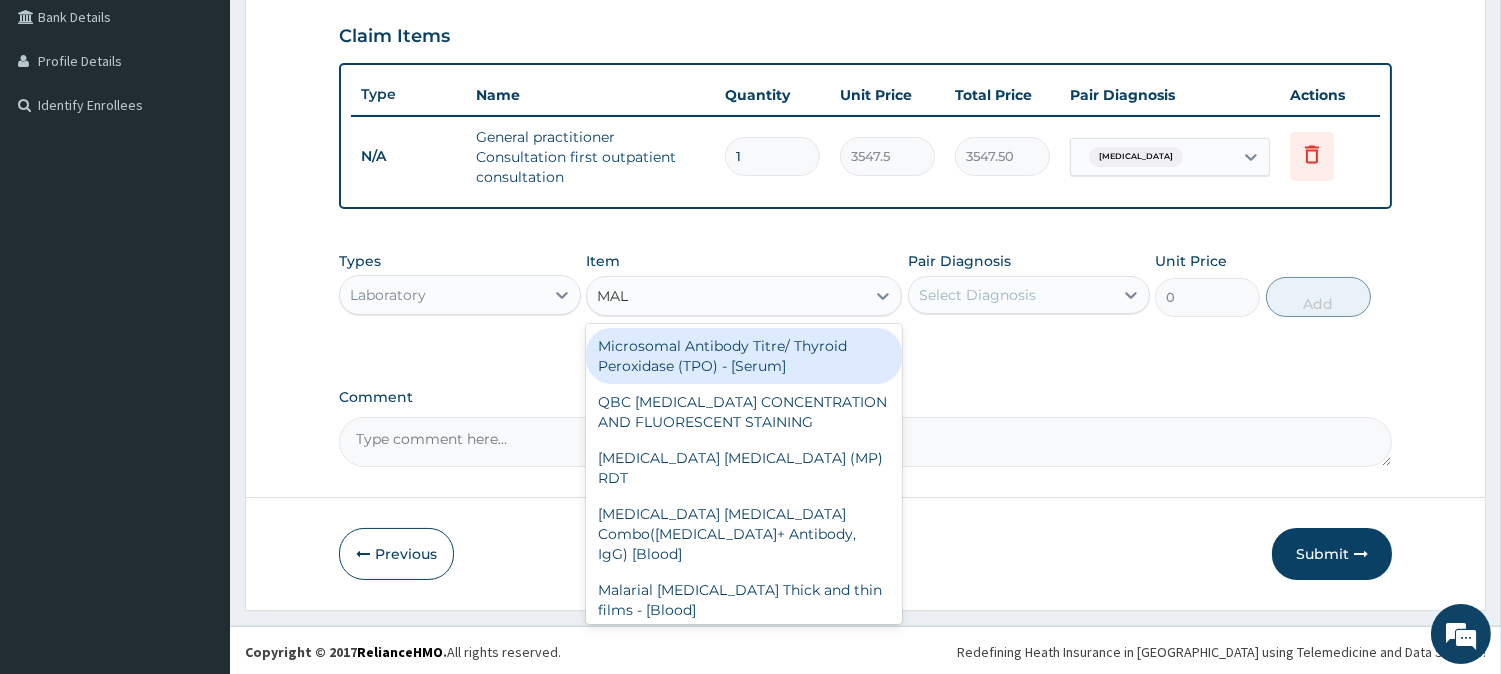 type on "MALA" 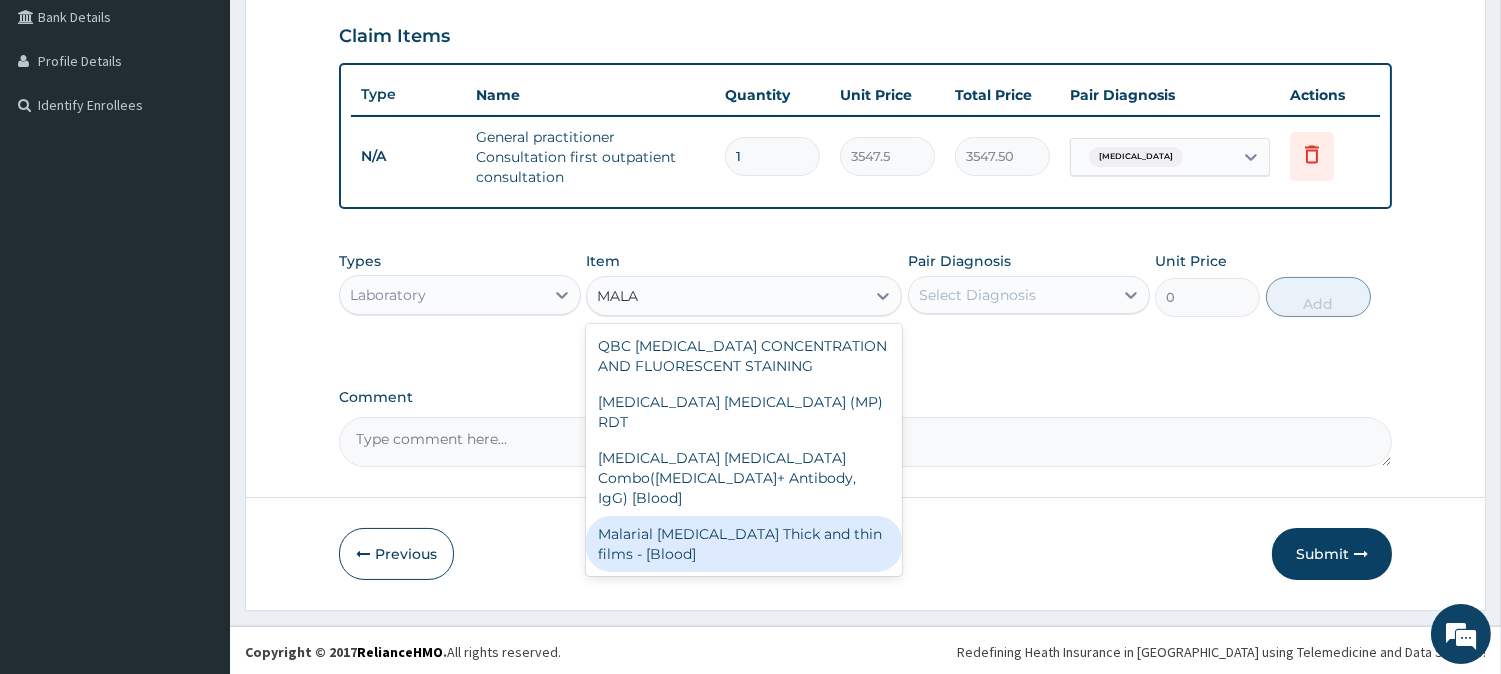drag, startPoint x: 698, startPoint y: 498, endPoint x: 824, endPoint y: 388, distance: 167.26027 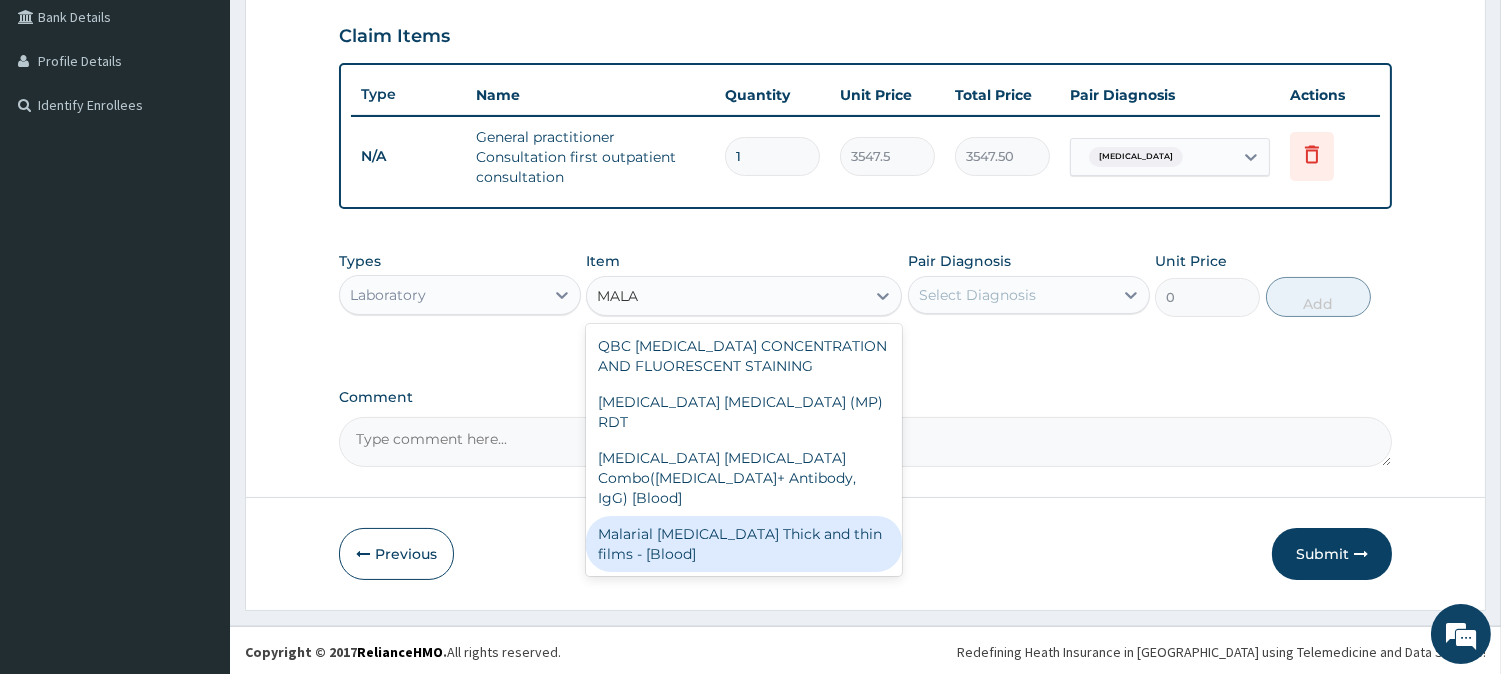click on "Malarial [MEDICAL_DATA] Thick and thin films - [Blood]" at bounding box center (744, 544) 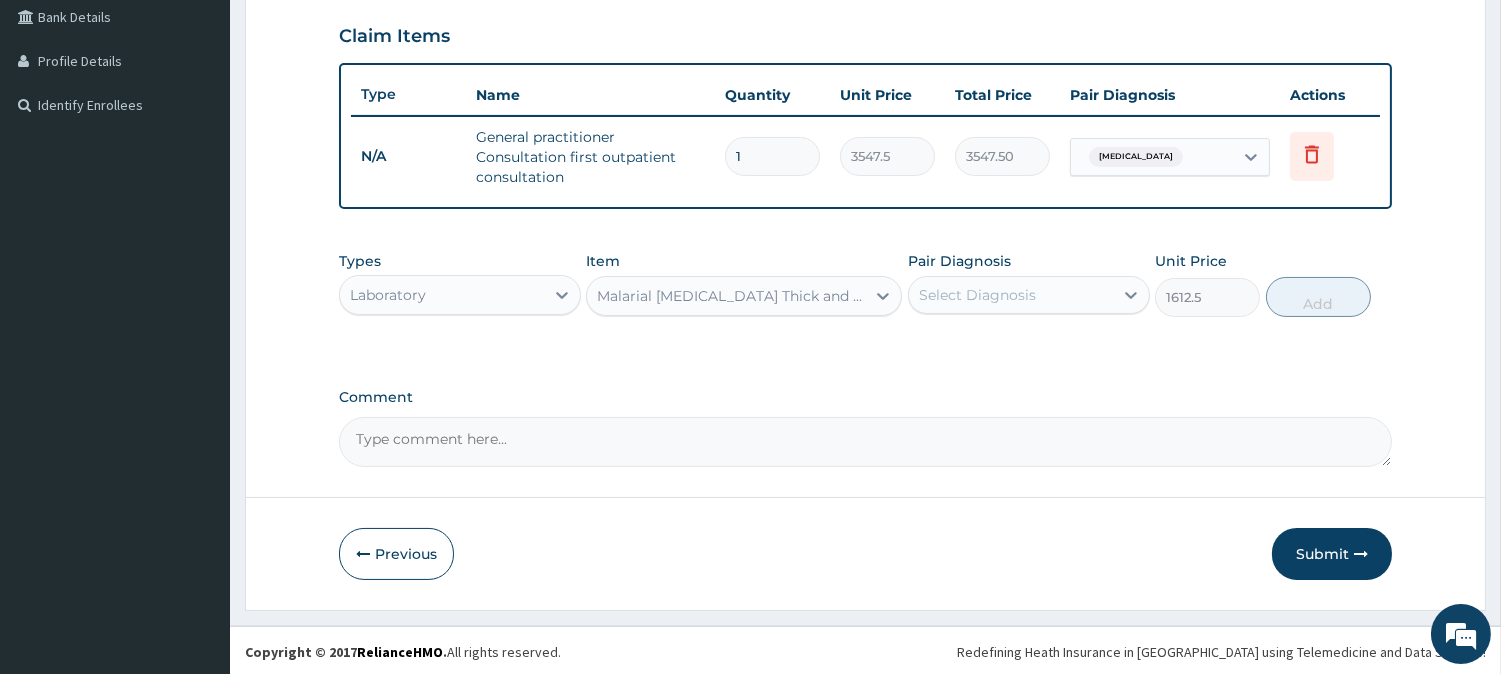 click on "Select Diagnosis" at bounding box center [977, 295] 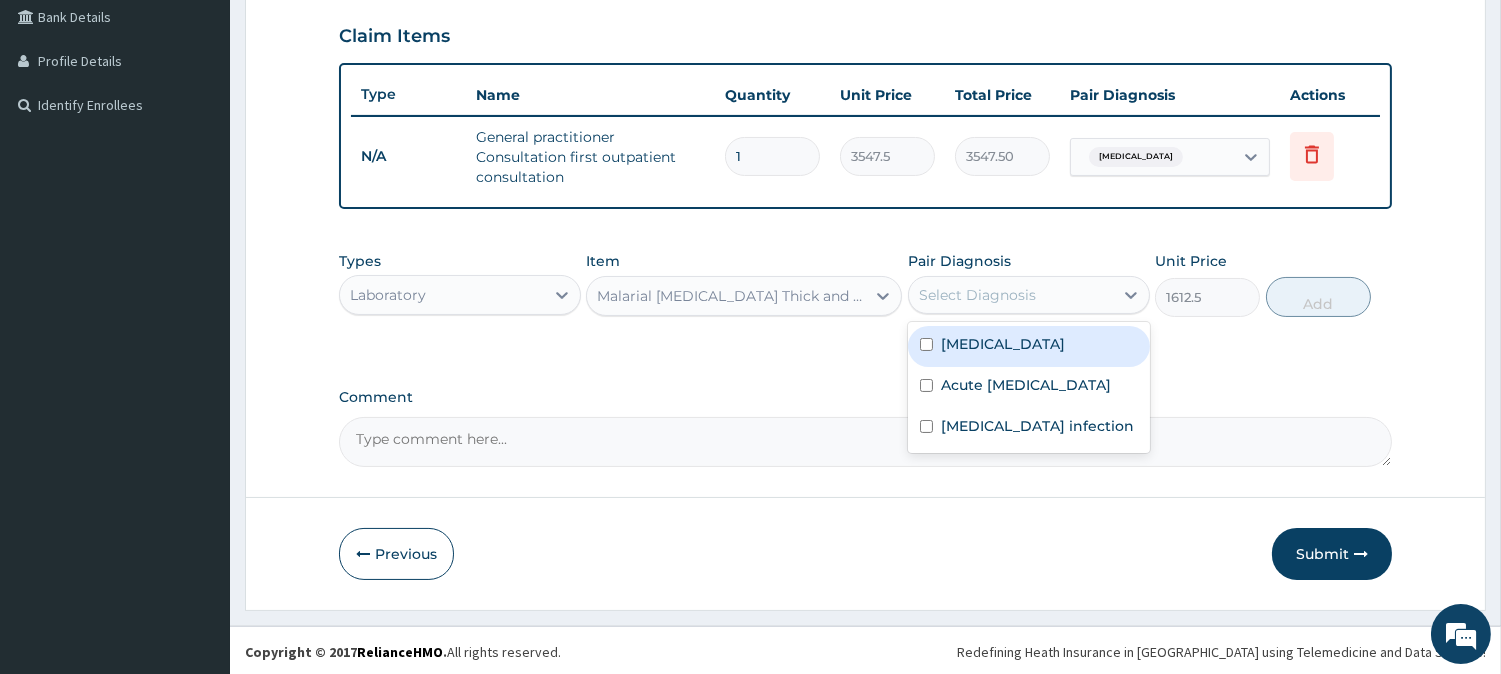click on "[MEDICAL_DATA]" at bounding box center (1029, 346) 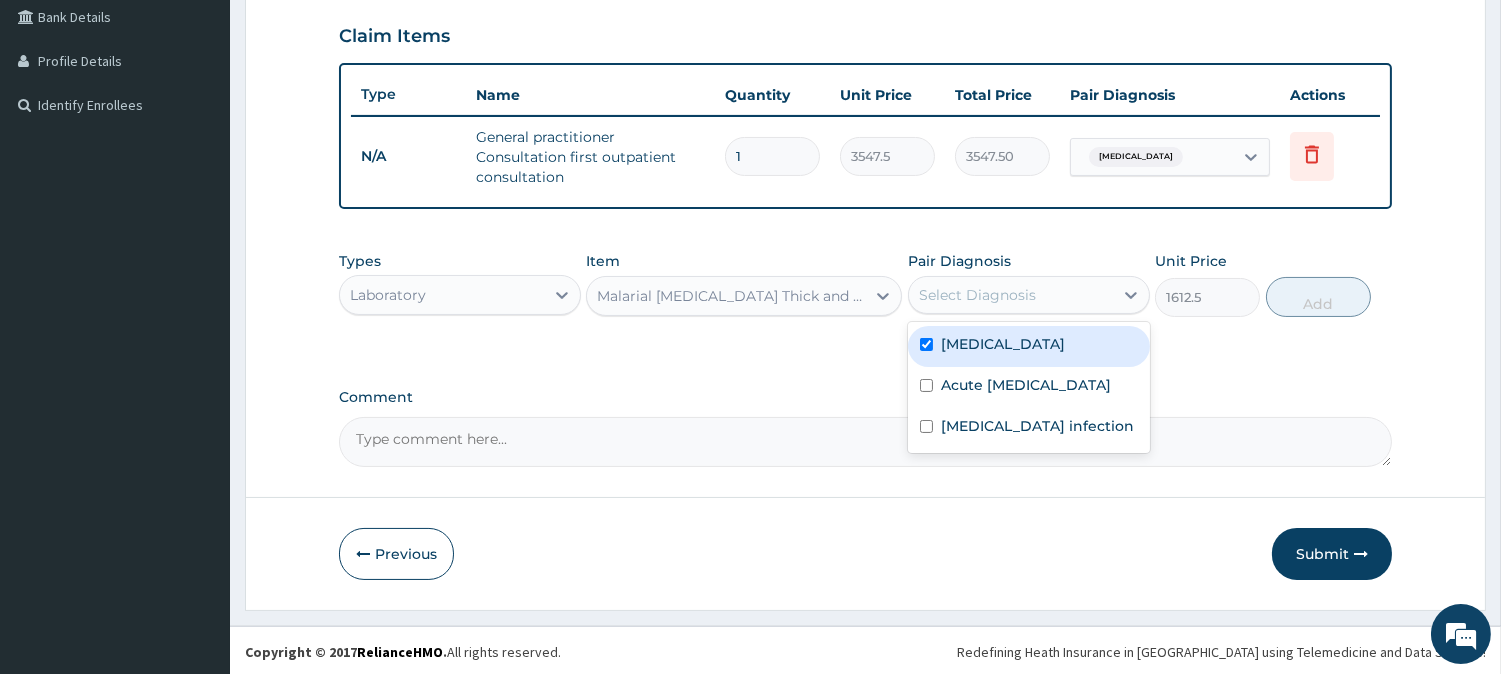 checkbox on "true" 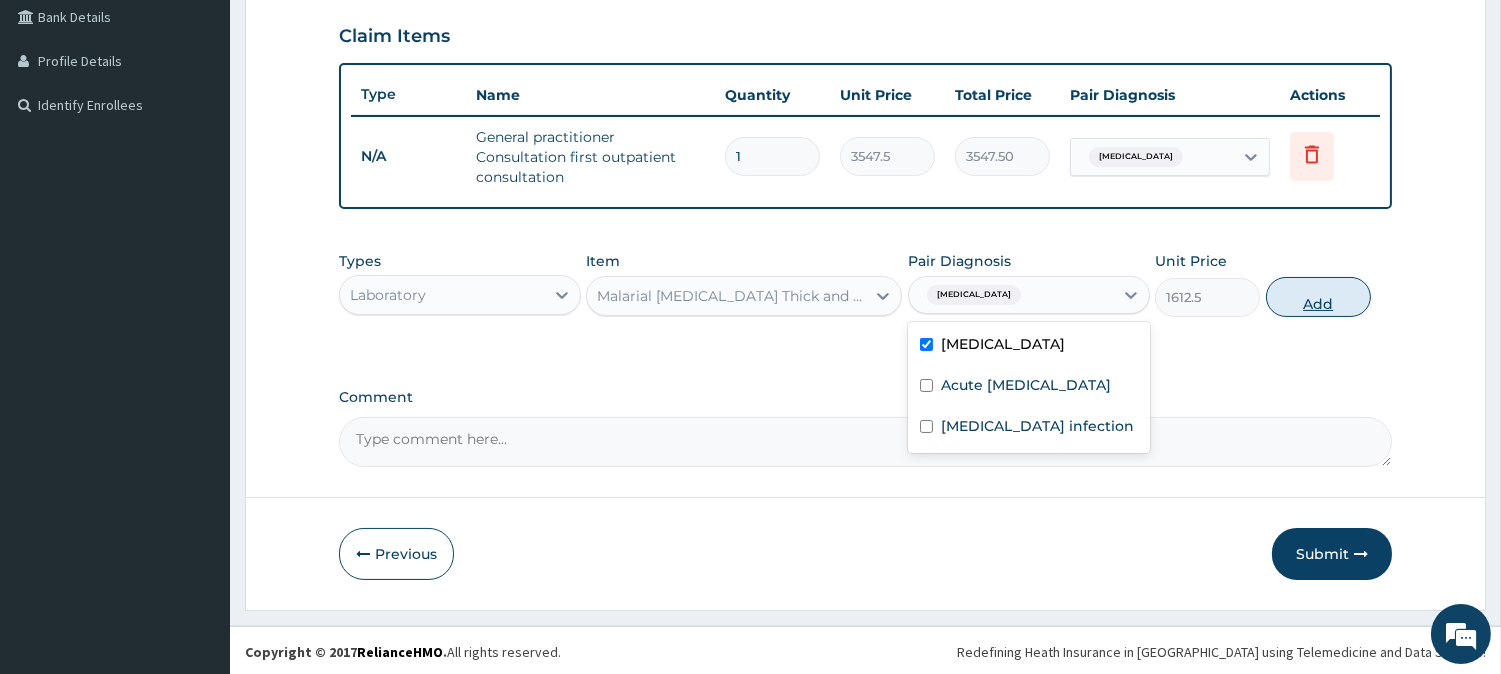 click on "Add" at bounding box center (1318, 297) 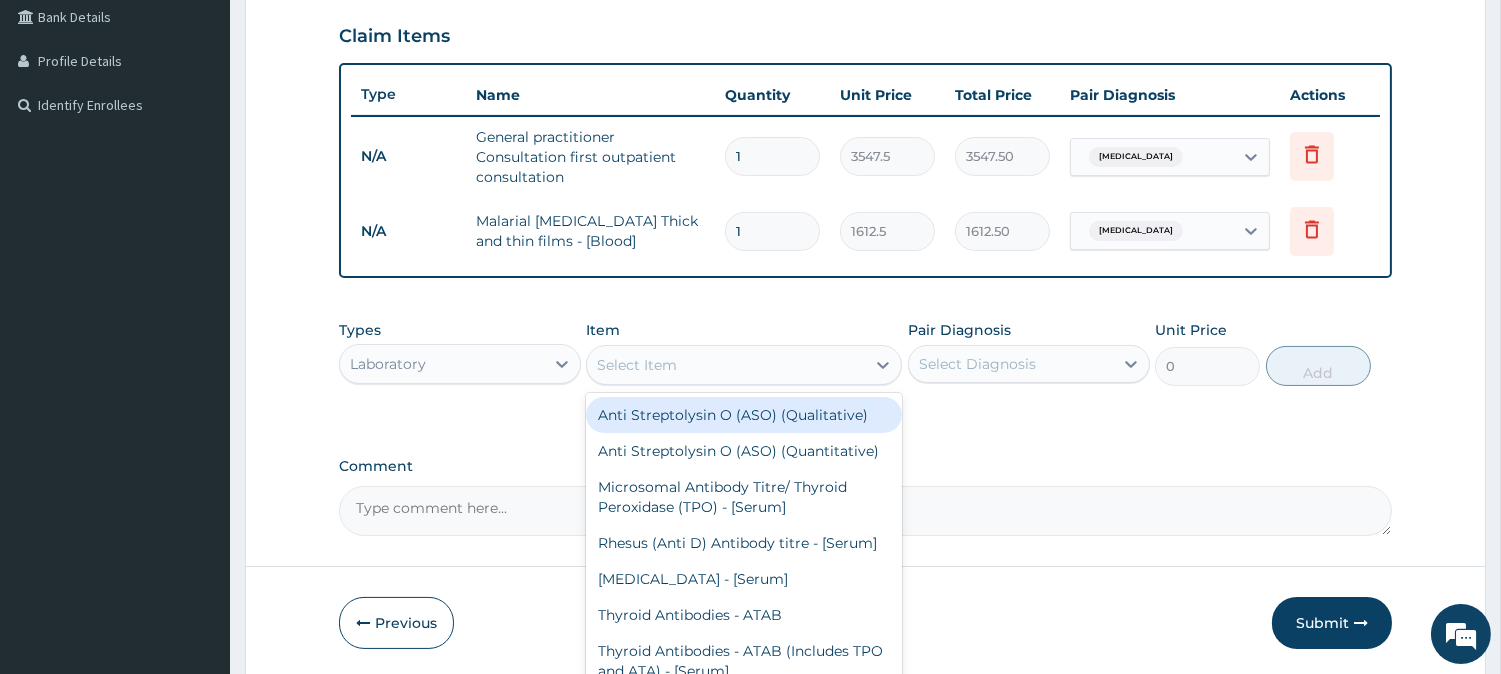 click on "Select Item" at bounding box center [637, 365] 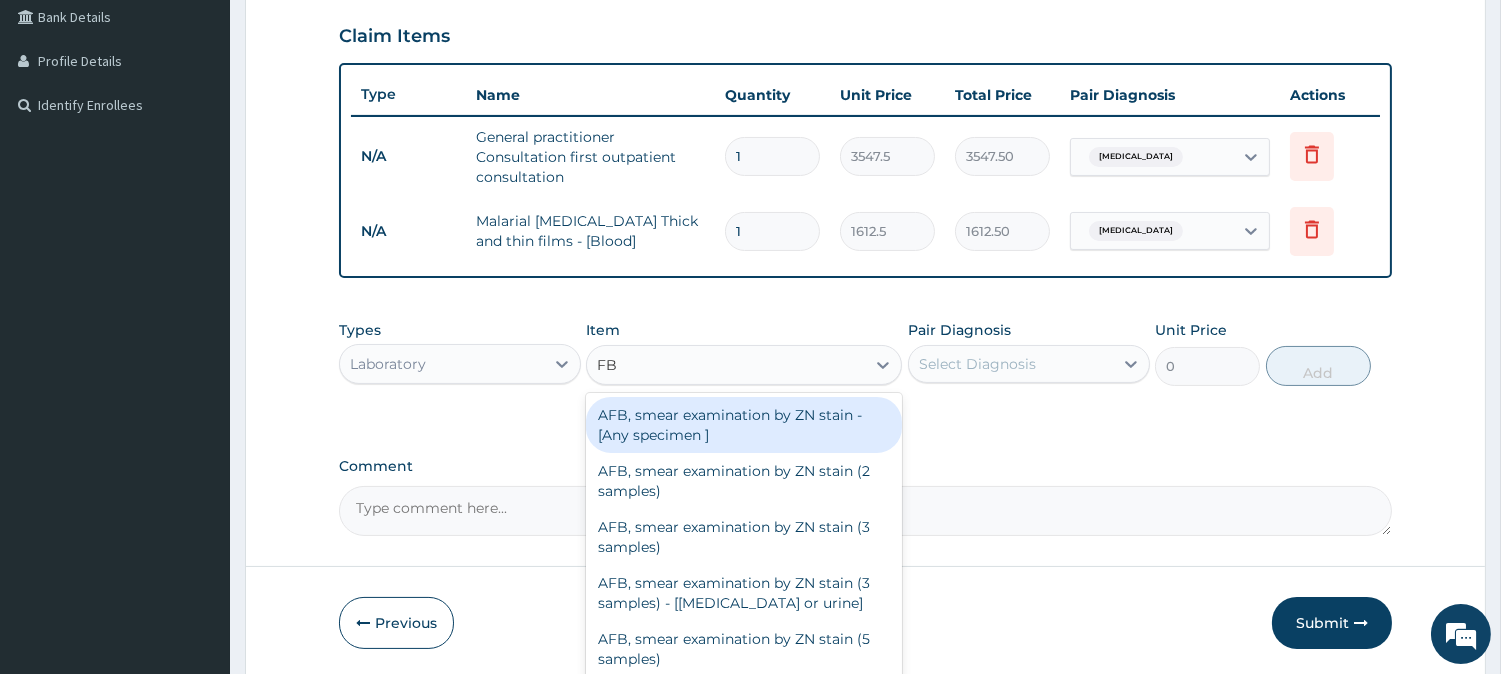 type on "FBC" 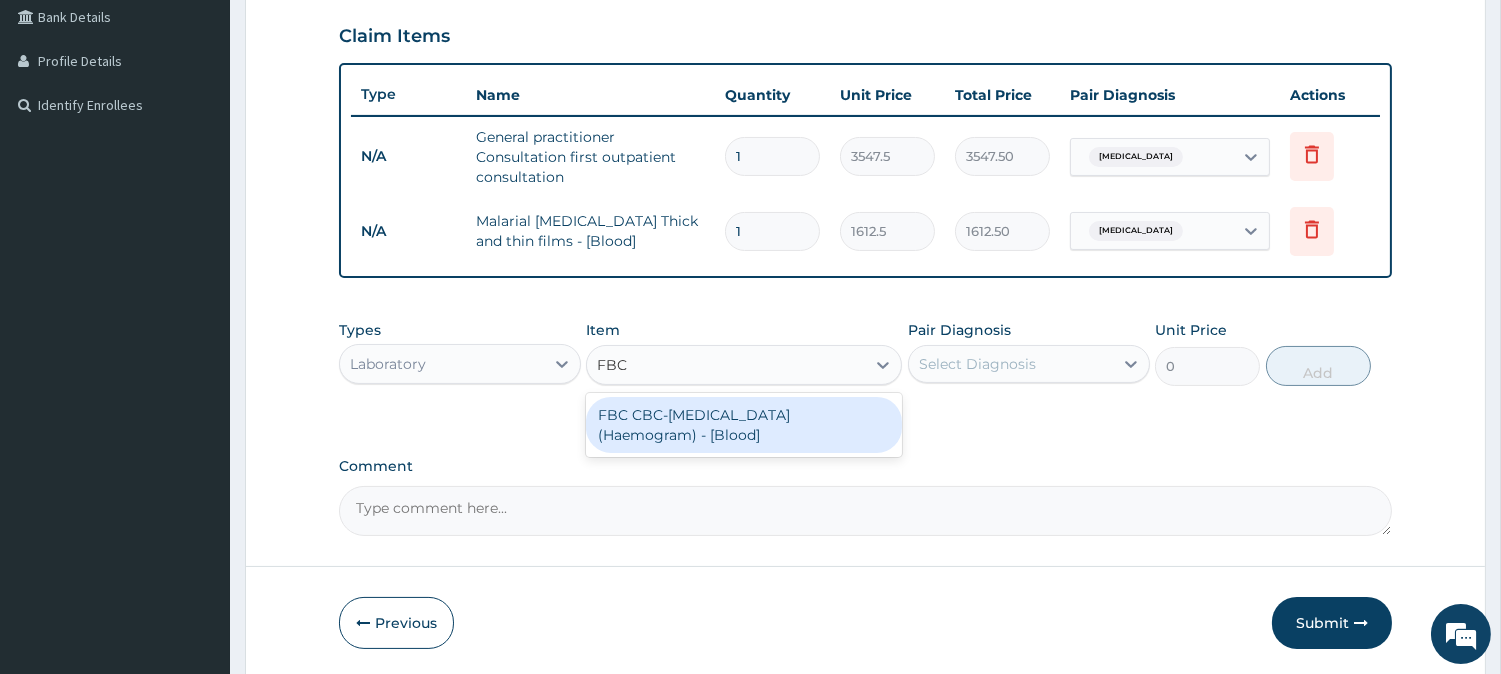 click on "FBC CBC-[MEDICAL_DATA] (Haemogram) - [Blood]" at bounding box center [744, 425] 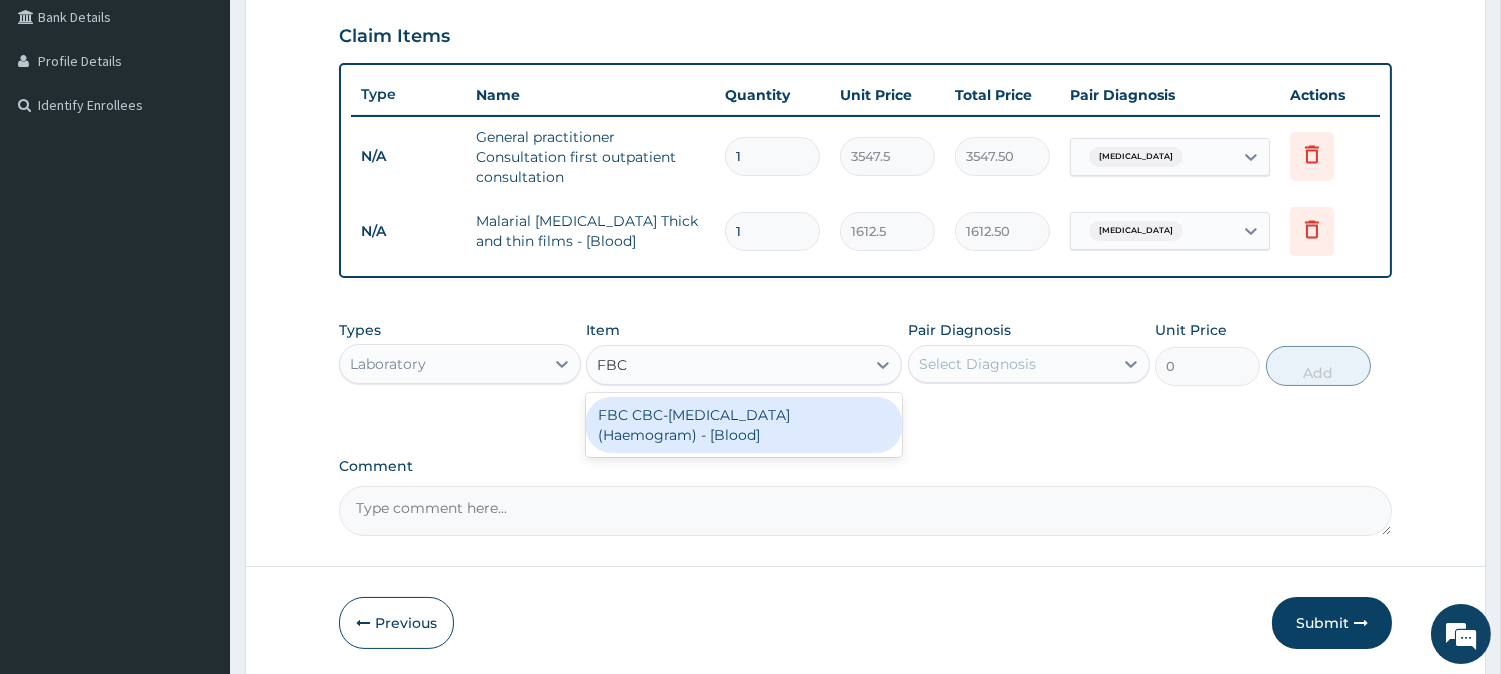 type 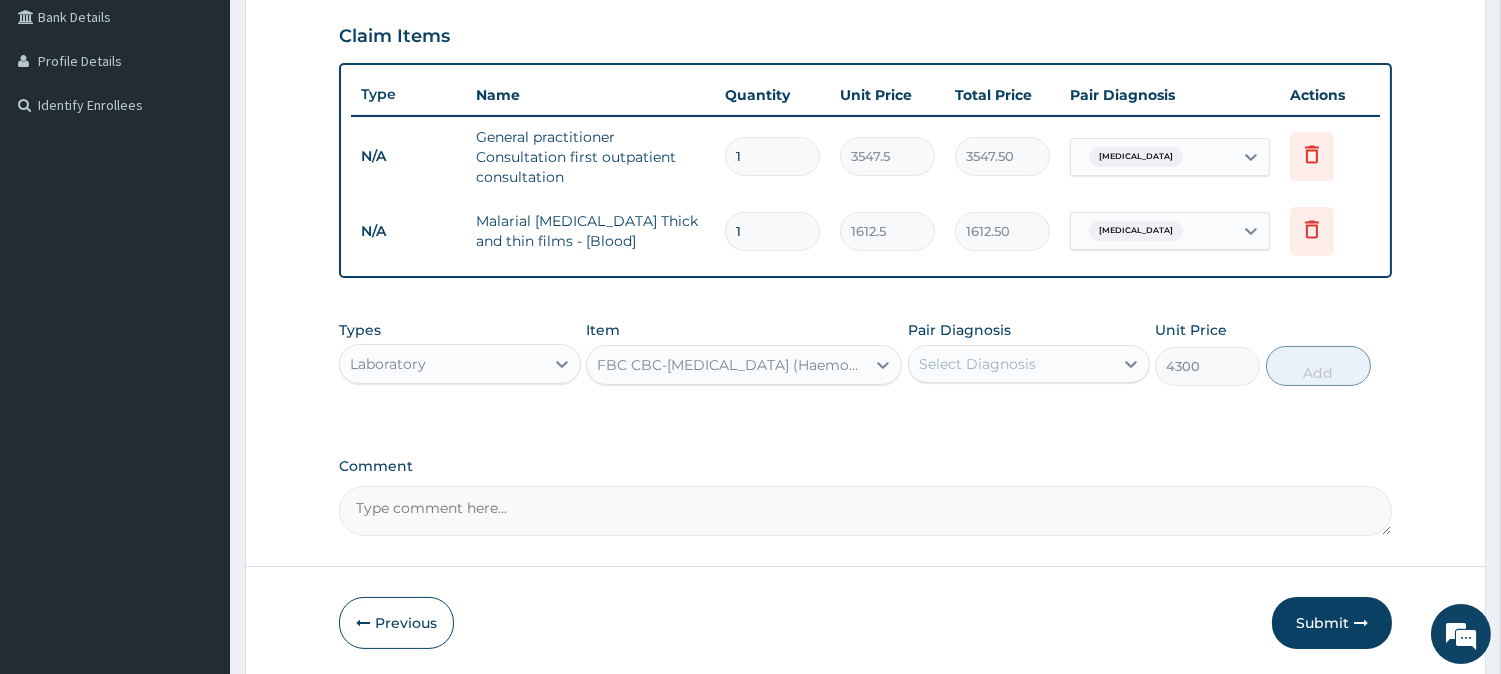 click on "Select Diagnosis" at bounding box center (977, 364) 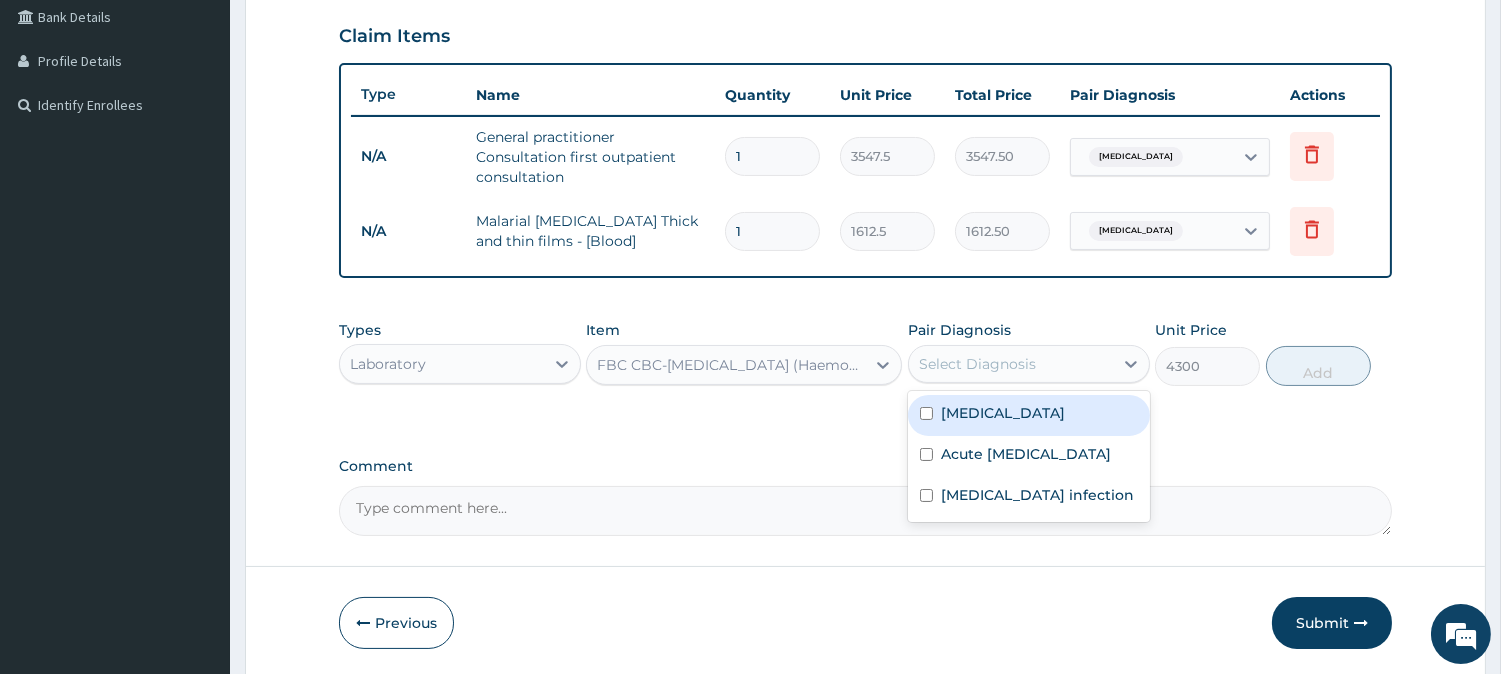 click on "[MEDICAL_DATA]" at bounding box center (1029, 415) 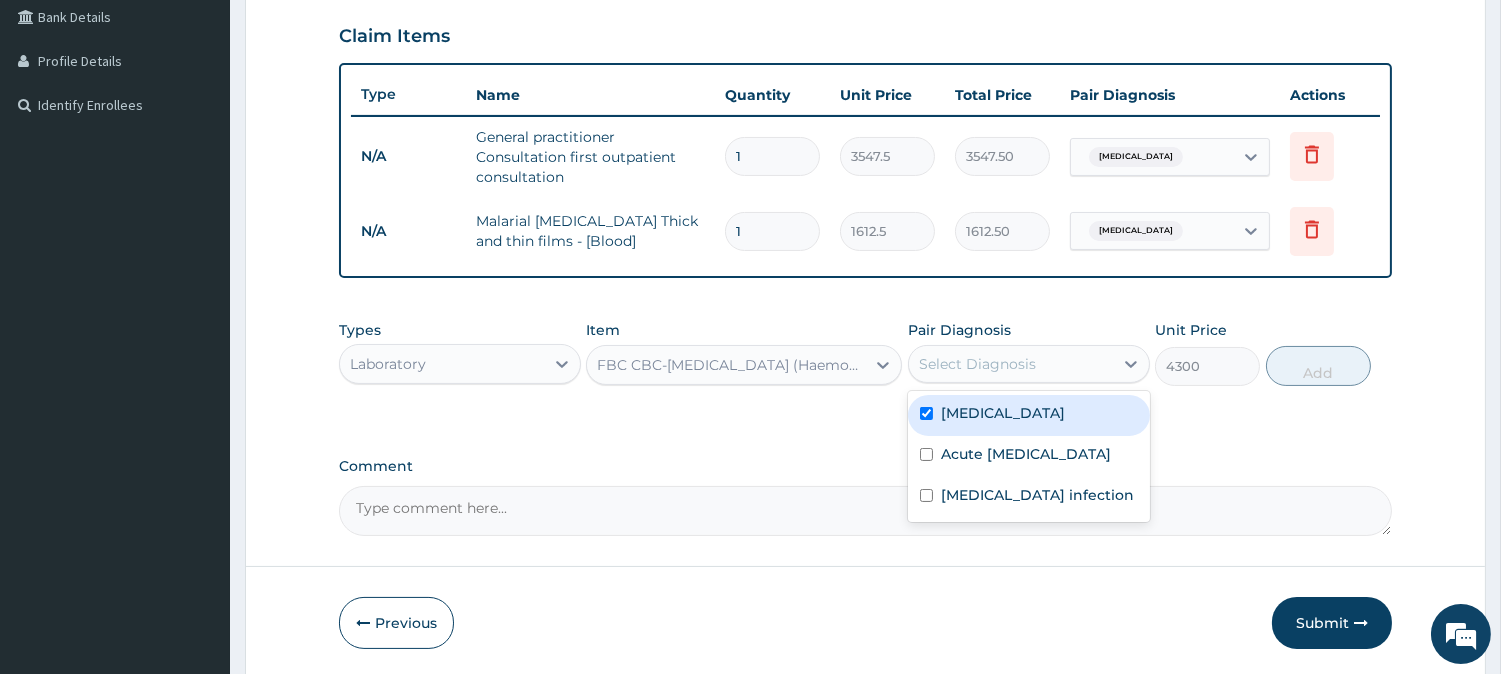 checkbox on "true" 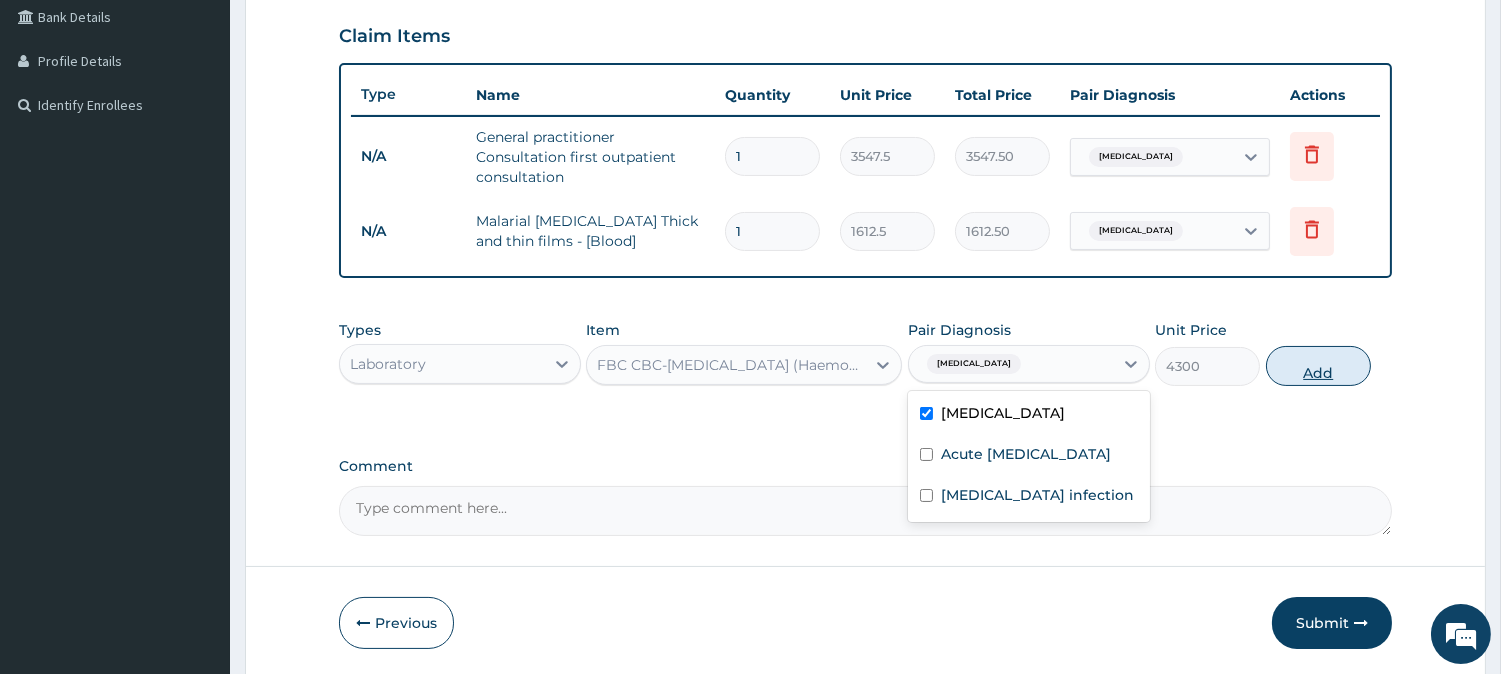 click on "Add" at bounding box center [1318, 366] 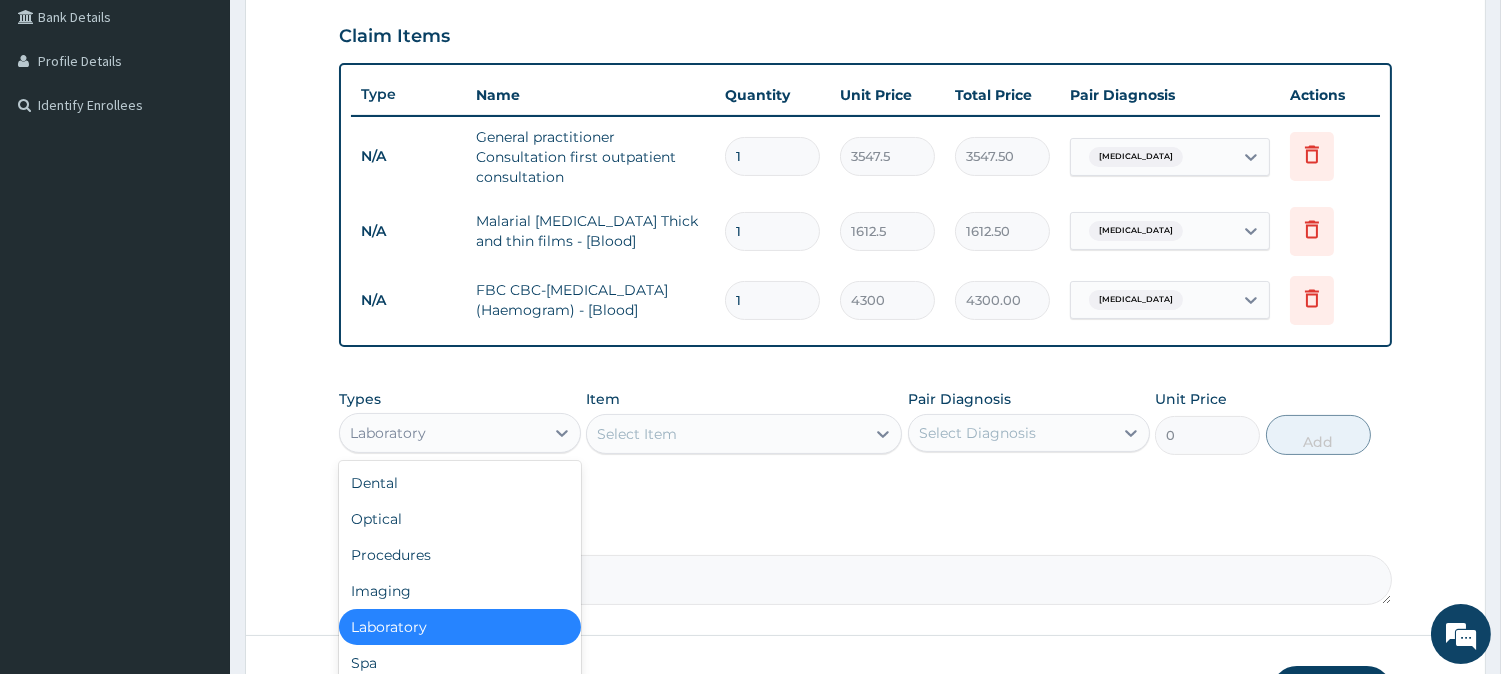 click on "Laboratory" at bounding box center (442, 433) 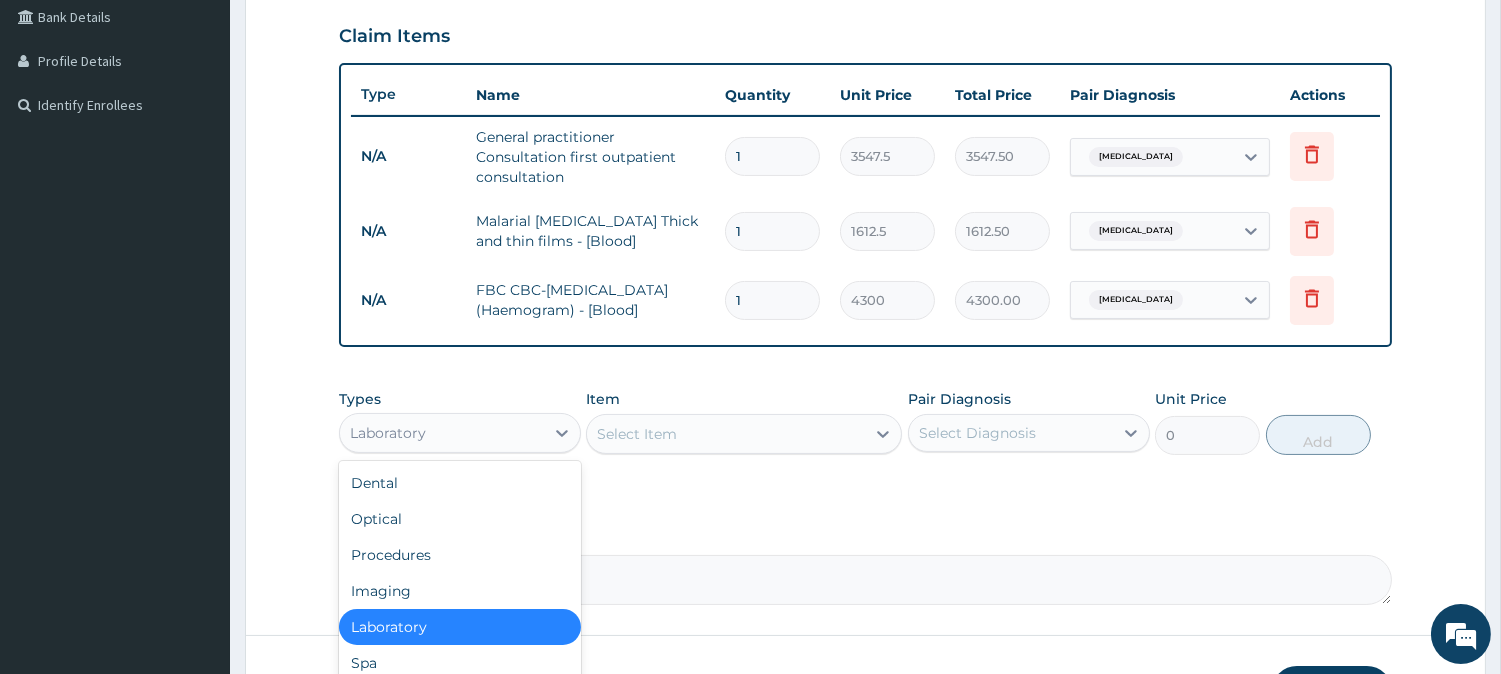 scroll, scrollTop: 67, scrollLeft: 0, axis: vertical 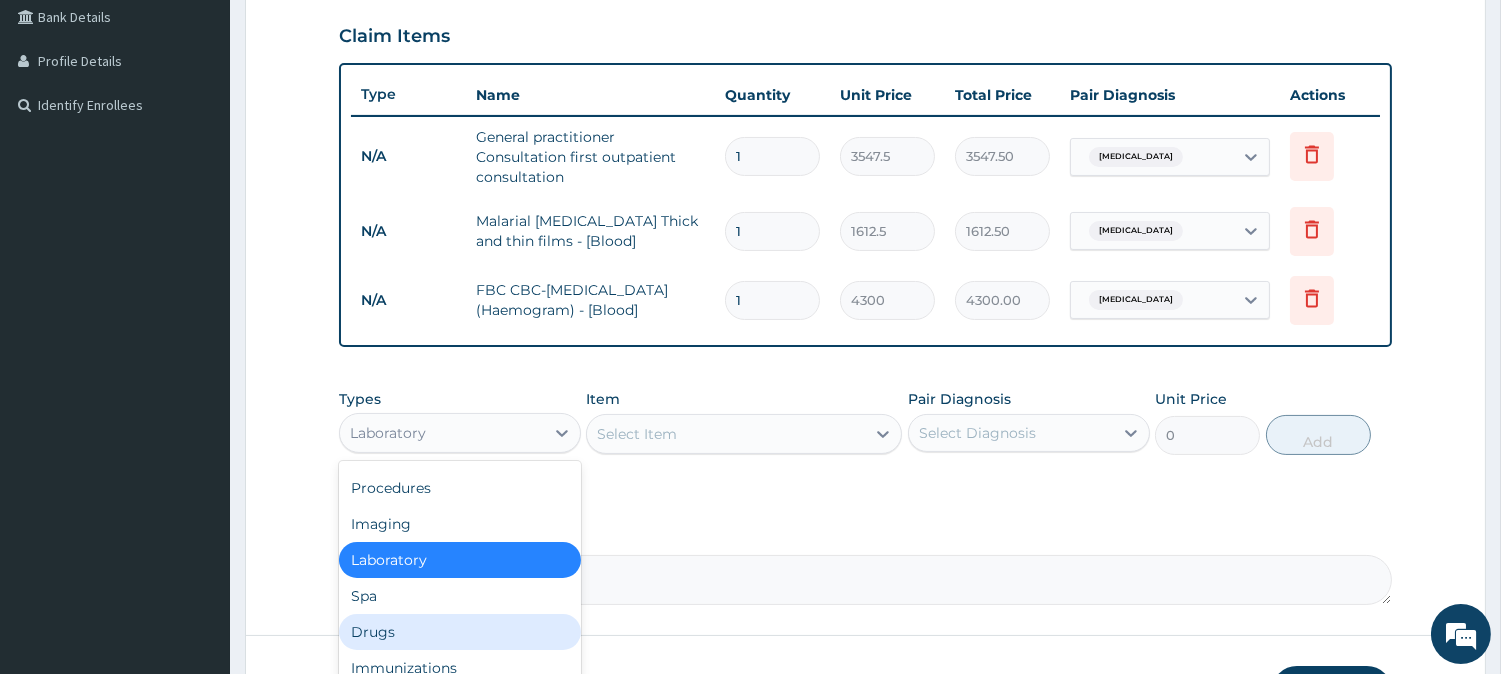 click on "Drugs" at bounding box center [460, 632] 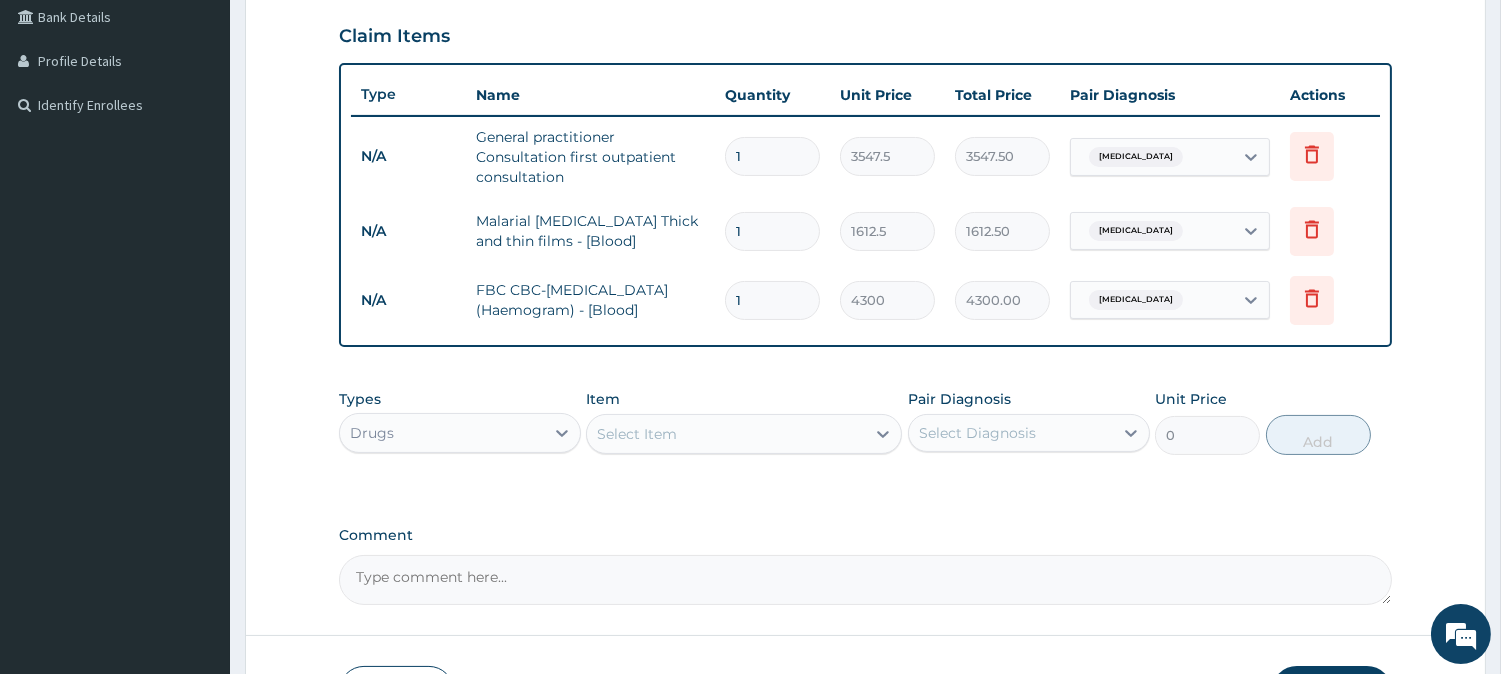 click on "Select Item" at bounding box center (726, 434) 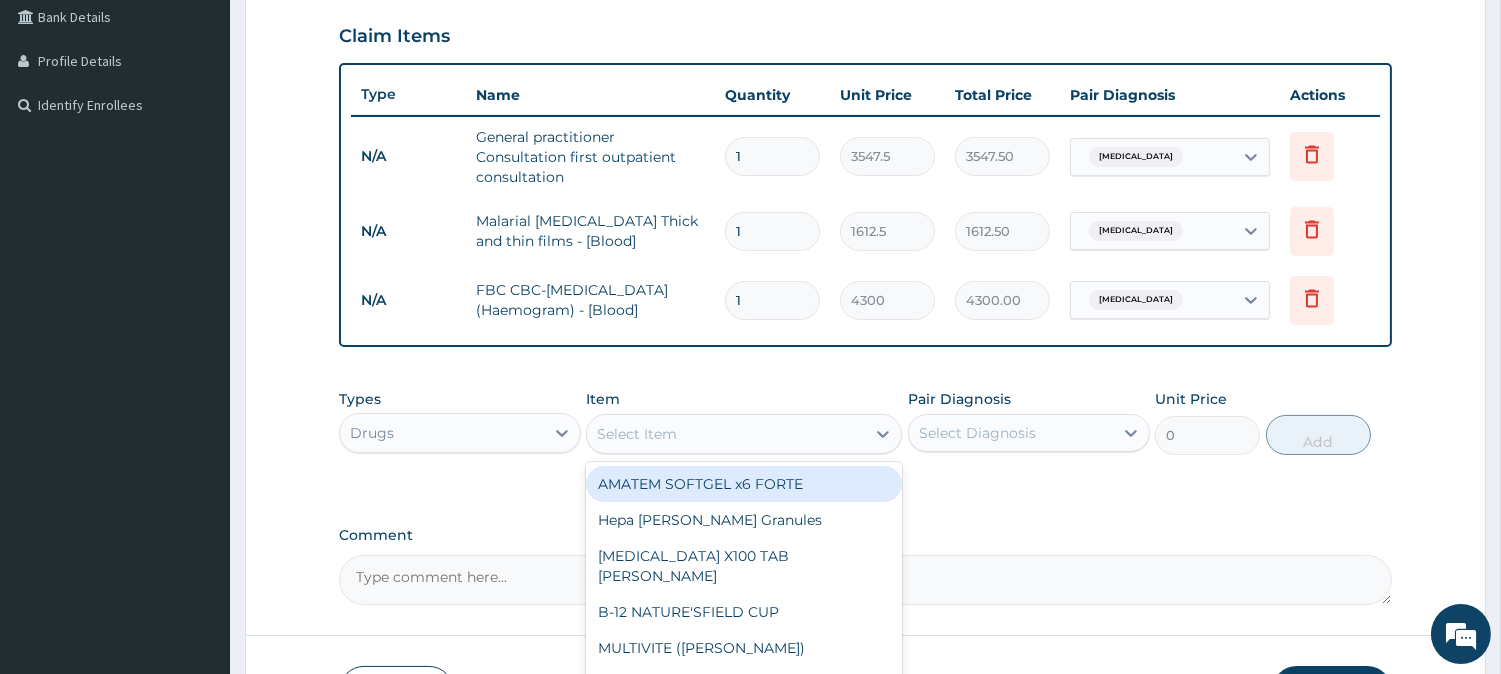 click on "AMATEM SOFTGEL x6 FORTE" at bounding box center [744, 484] 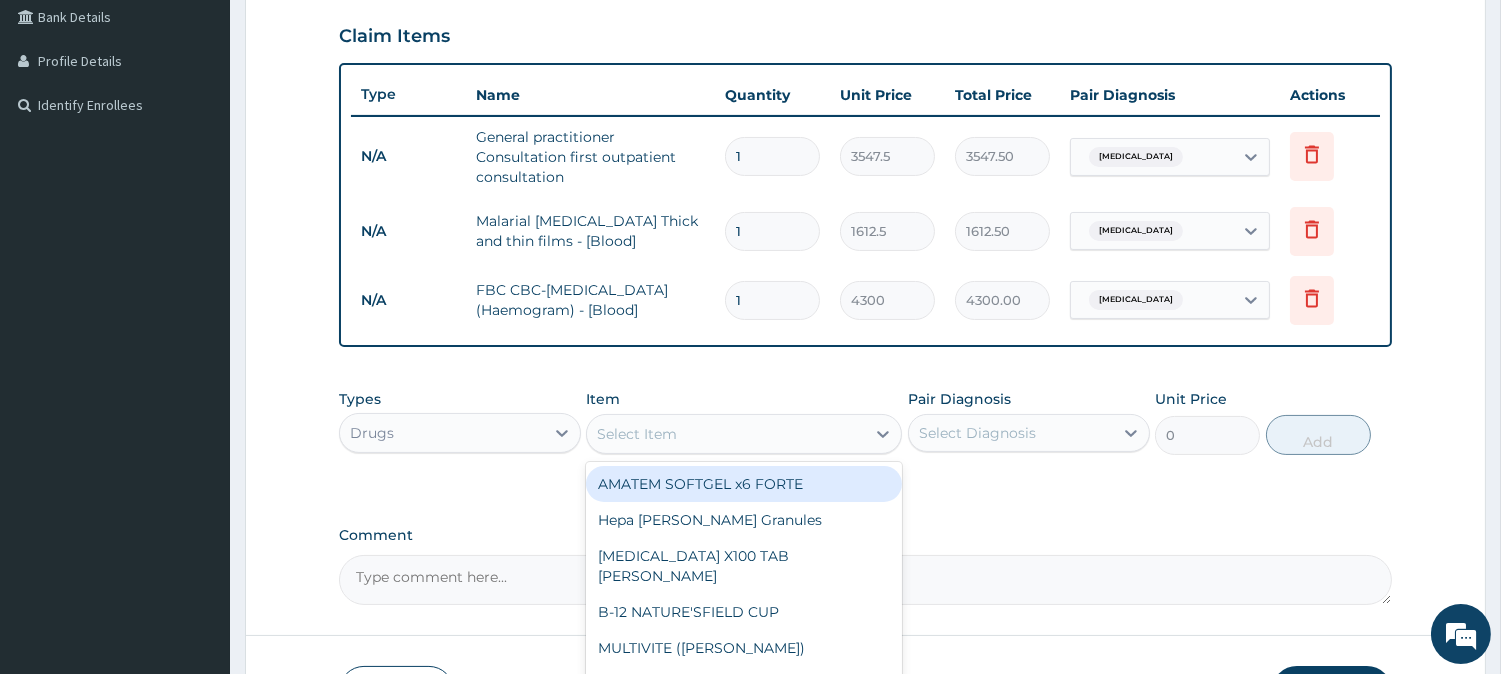 type on "473" 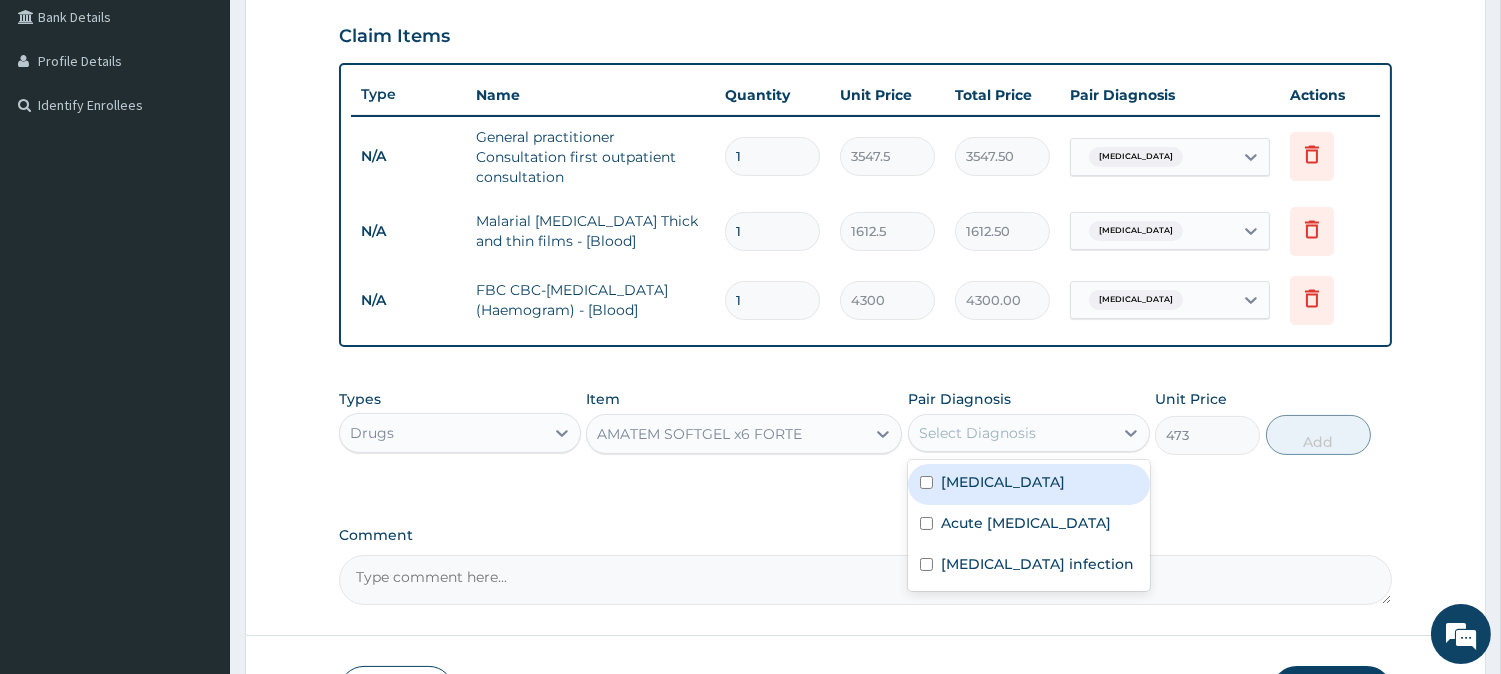 click on "Select Diagnosis" at bounding box center (977, 433) 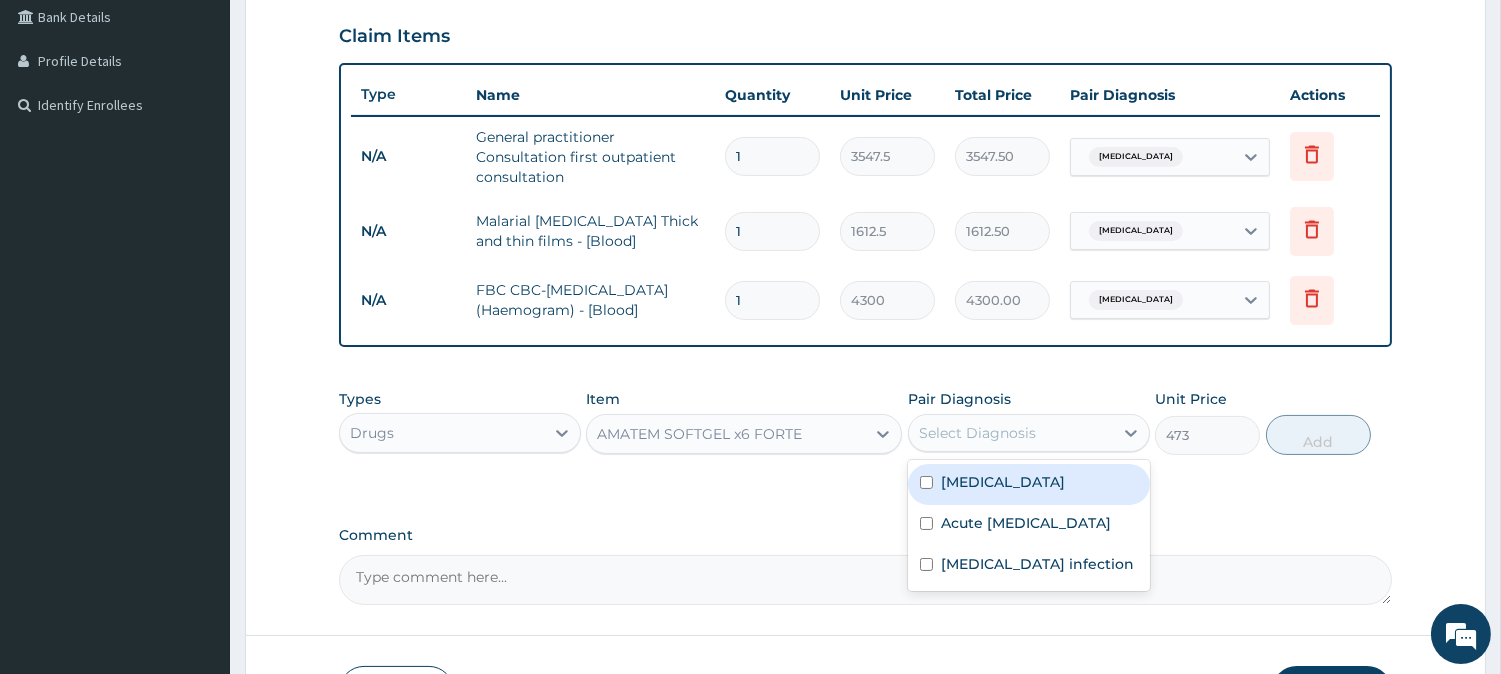 click on "[MEDICAL_DATA]" at bounding box center [1029, 484] 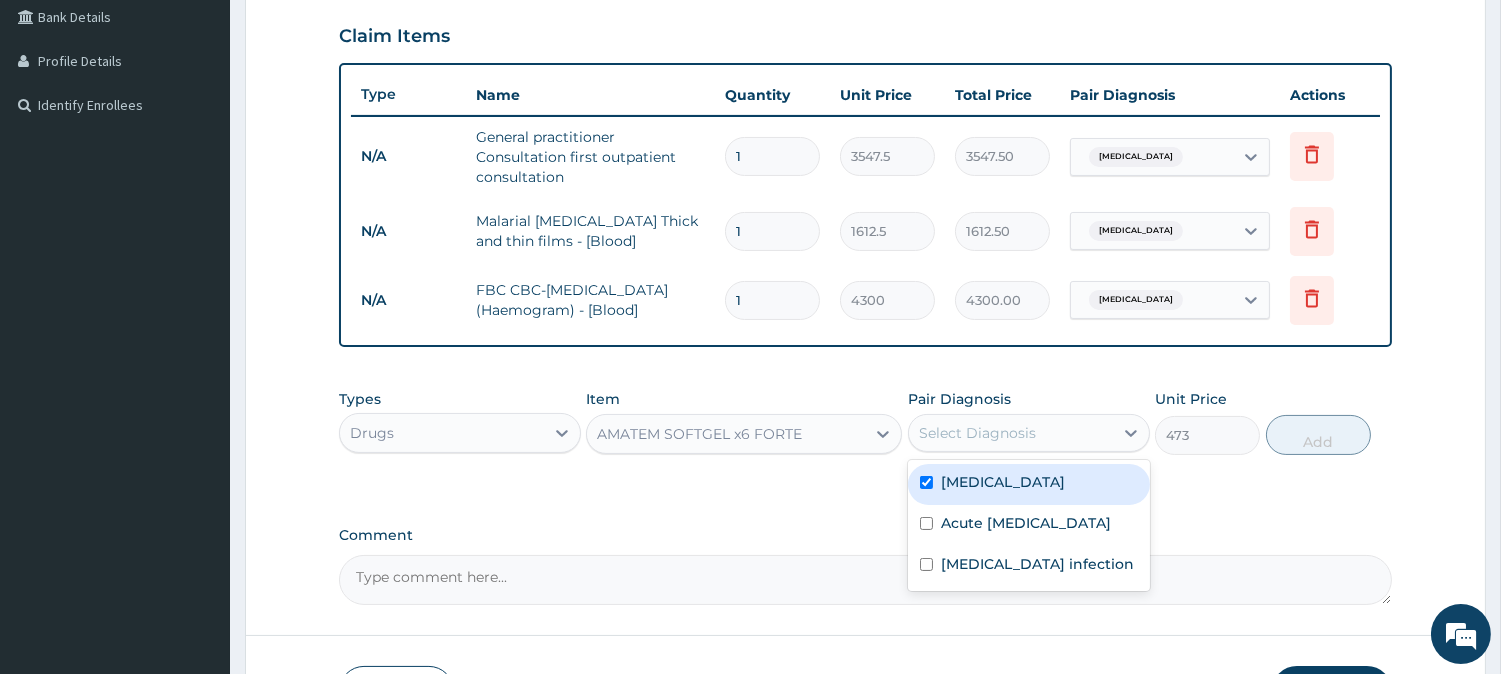 checkbox on "true" 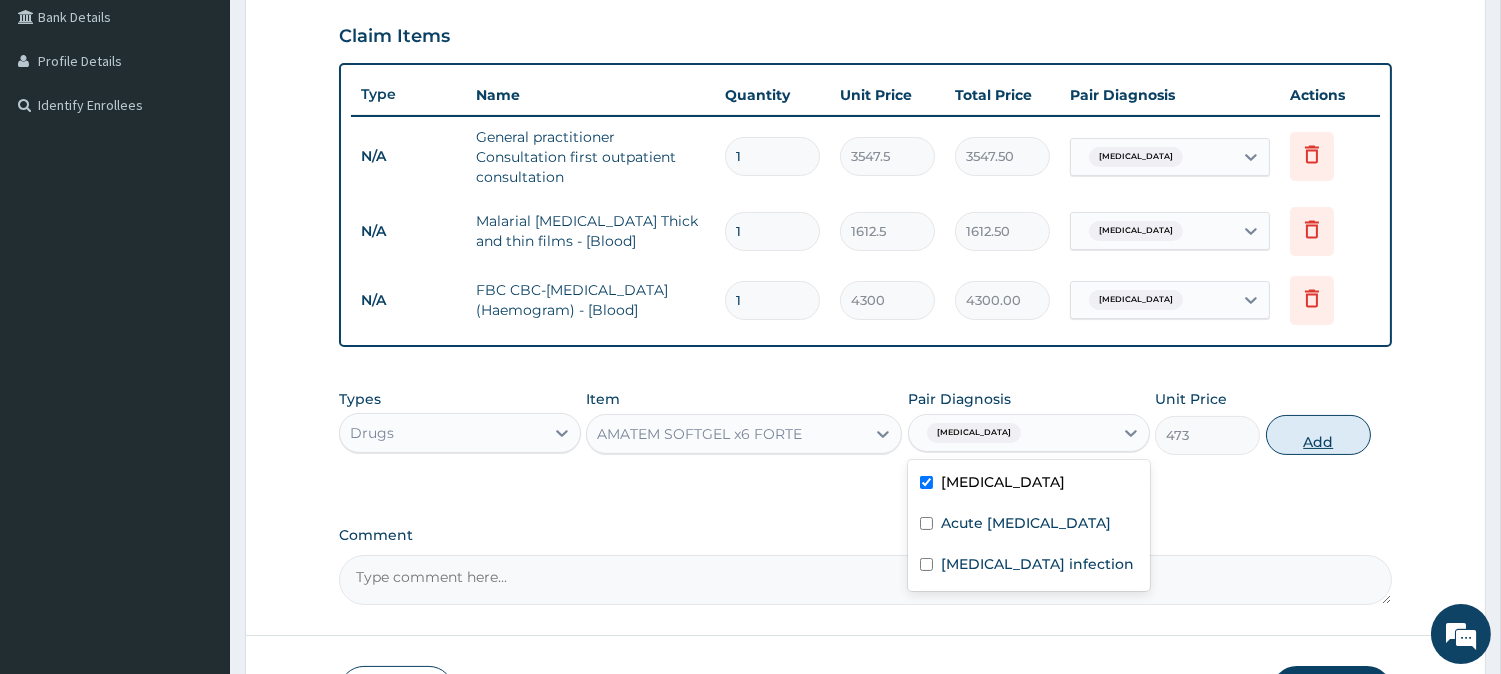 click on "Add" at bounding box center (1318, 435) 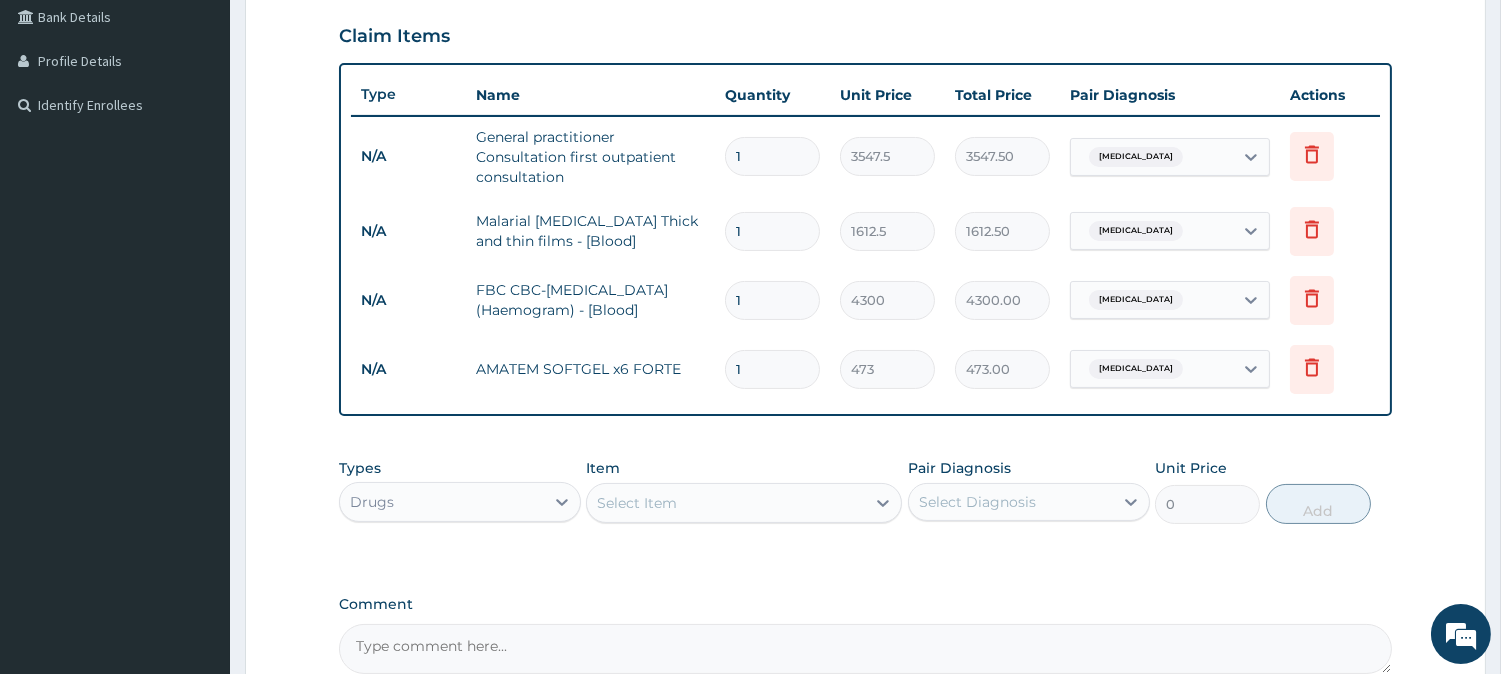 type 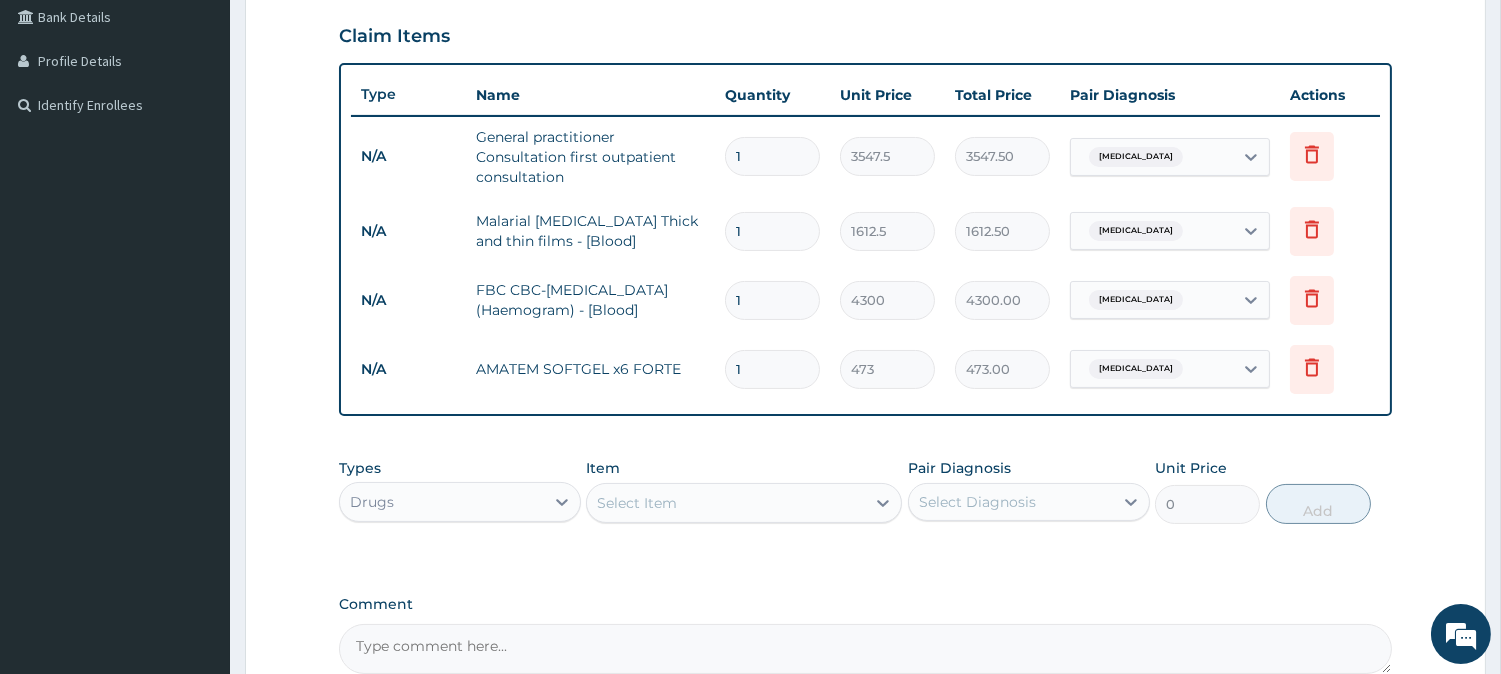 type on "0.00" 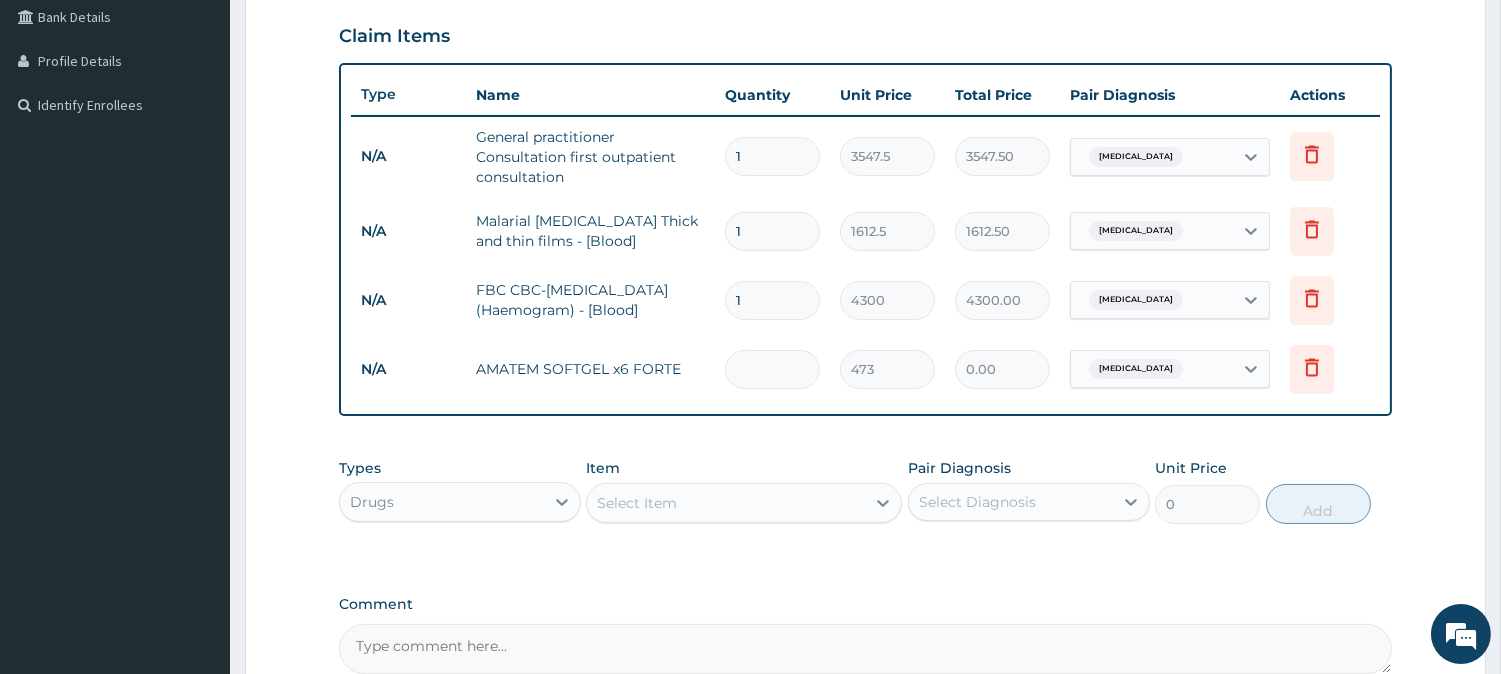 type on "6" 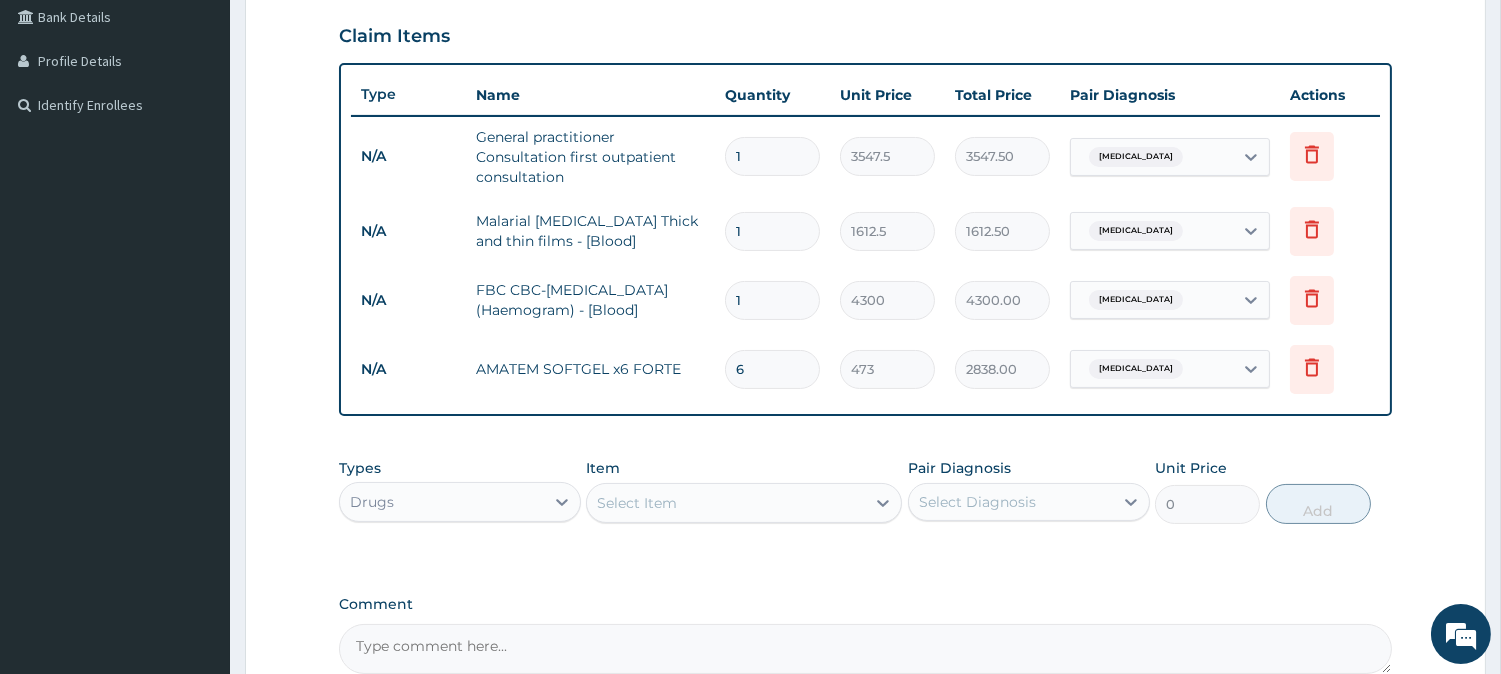 type on "6" 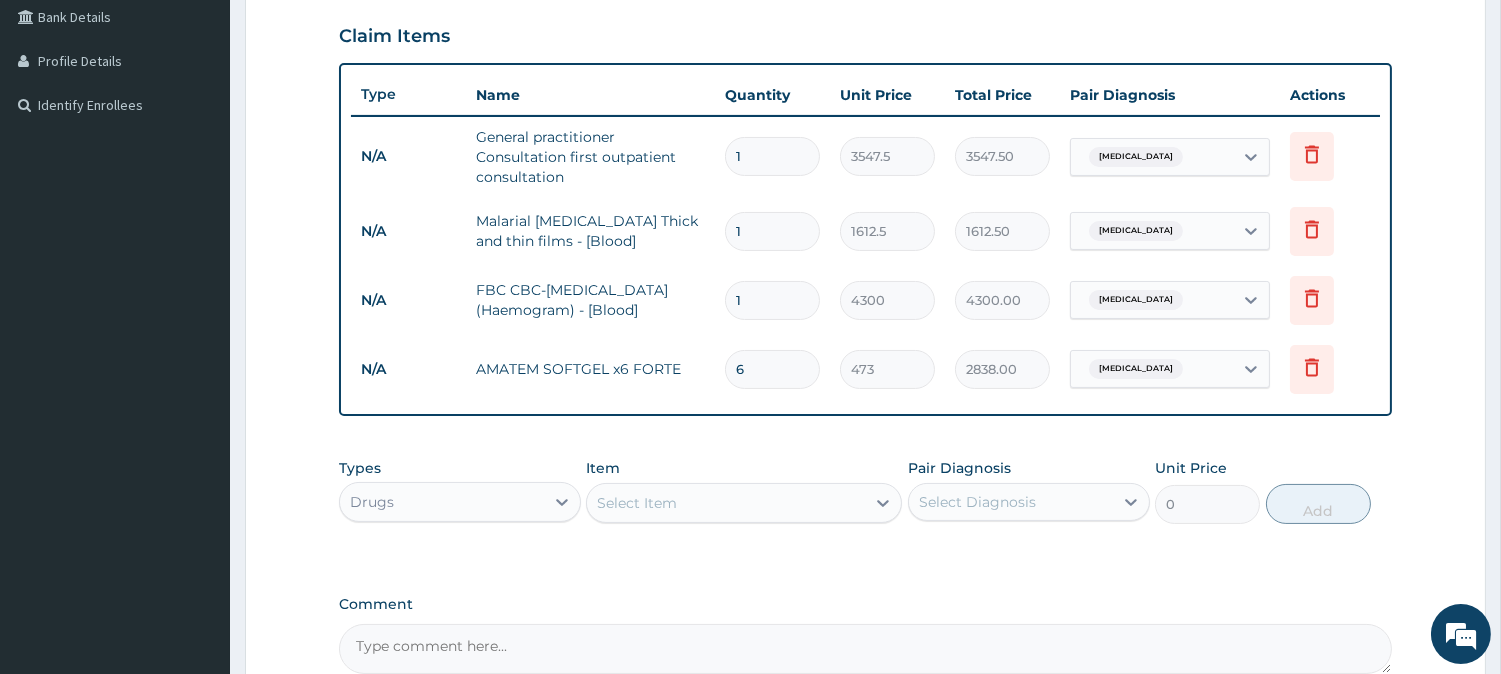 click on "Select Item" at bounding box center [726, 503] 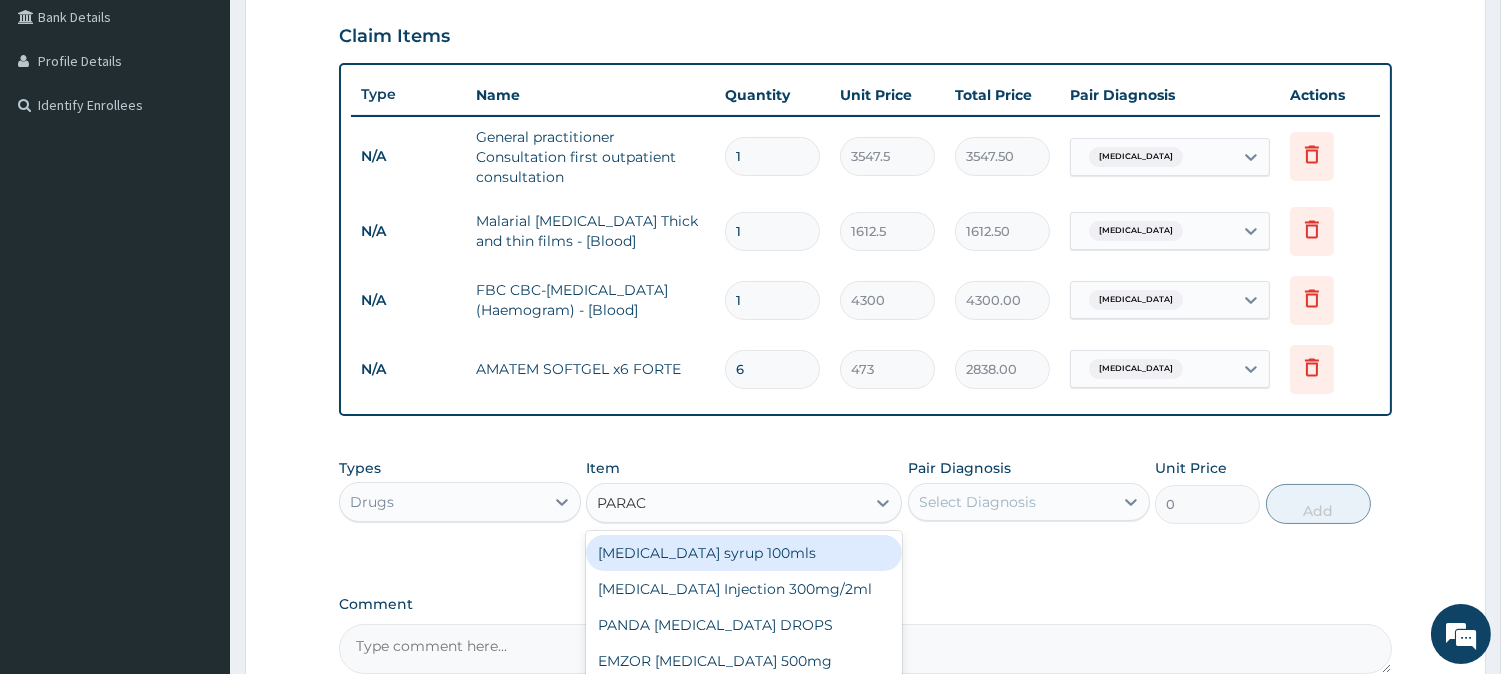 type on "PARACE" 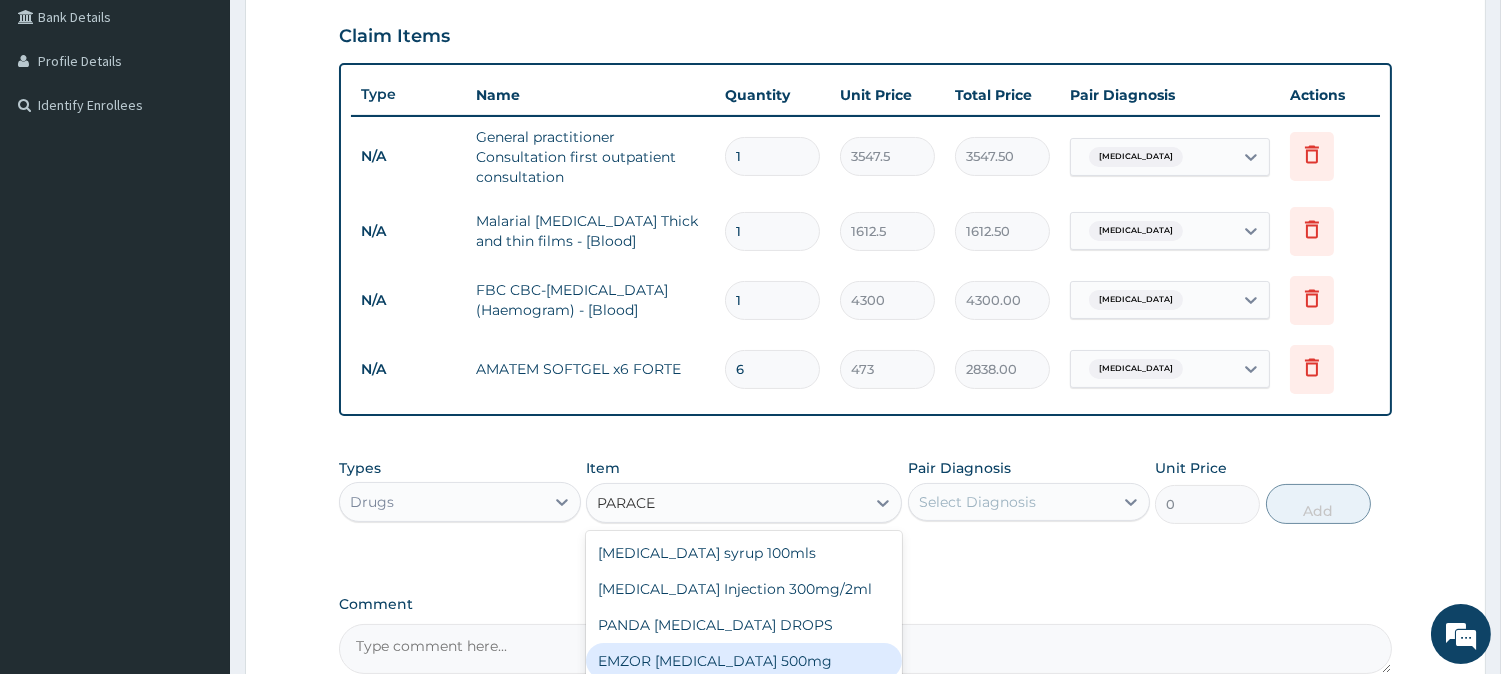 click on "EMZOR [MEDICAL_DATA] 500mg" at bounding box center [744, 661] 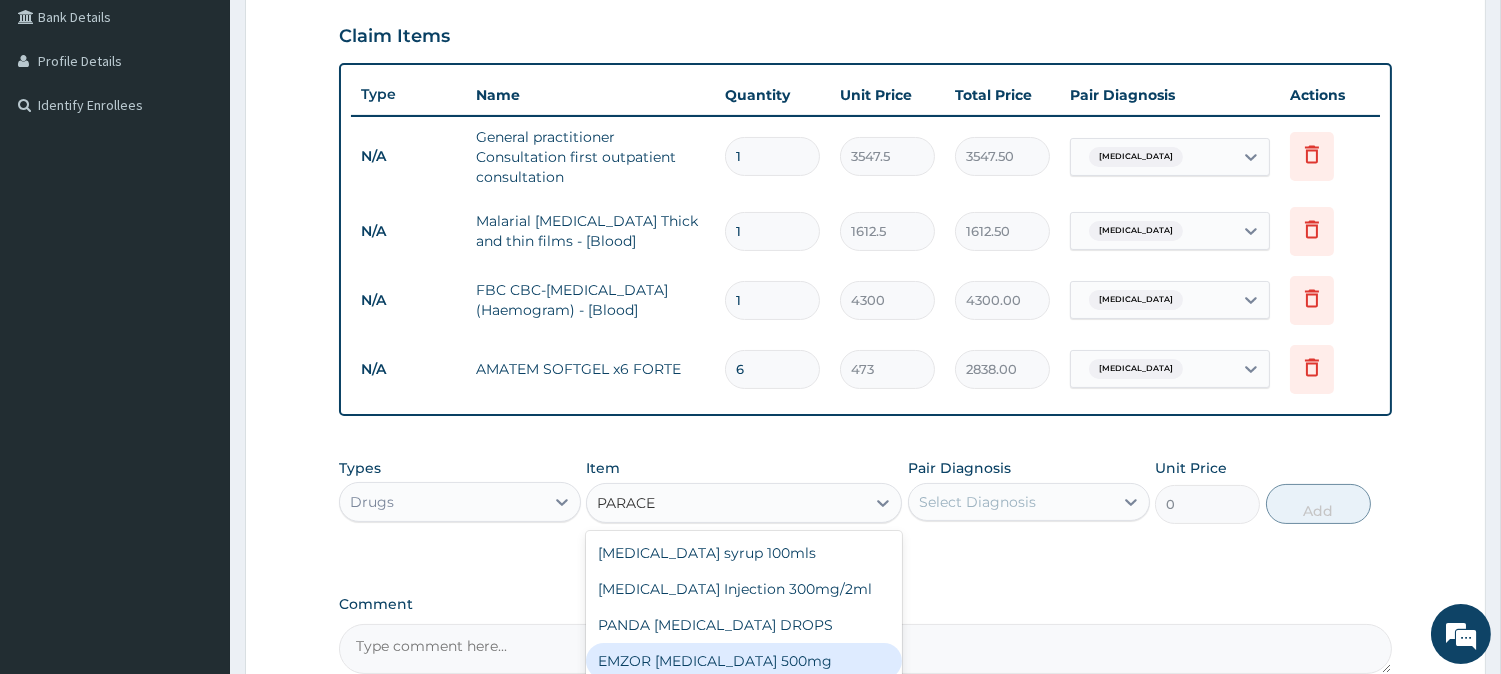 type 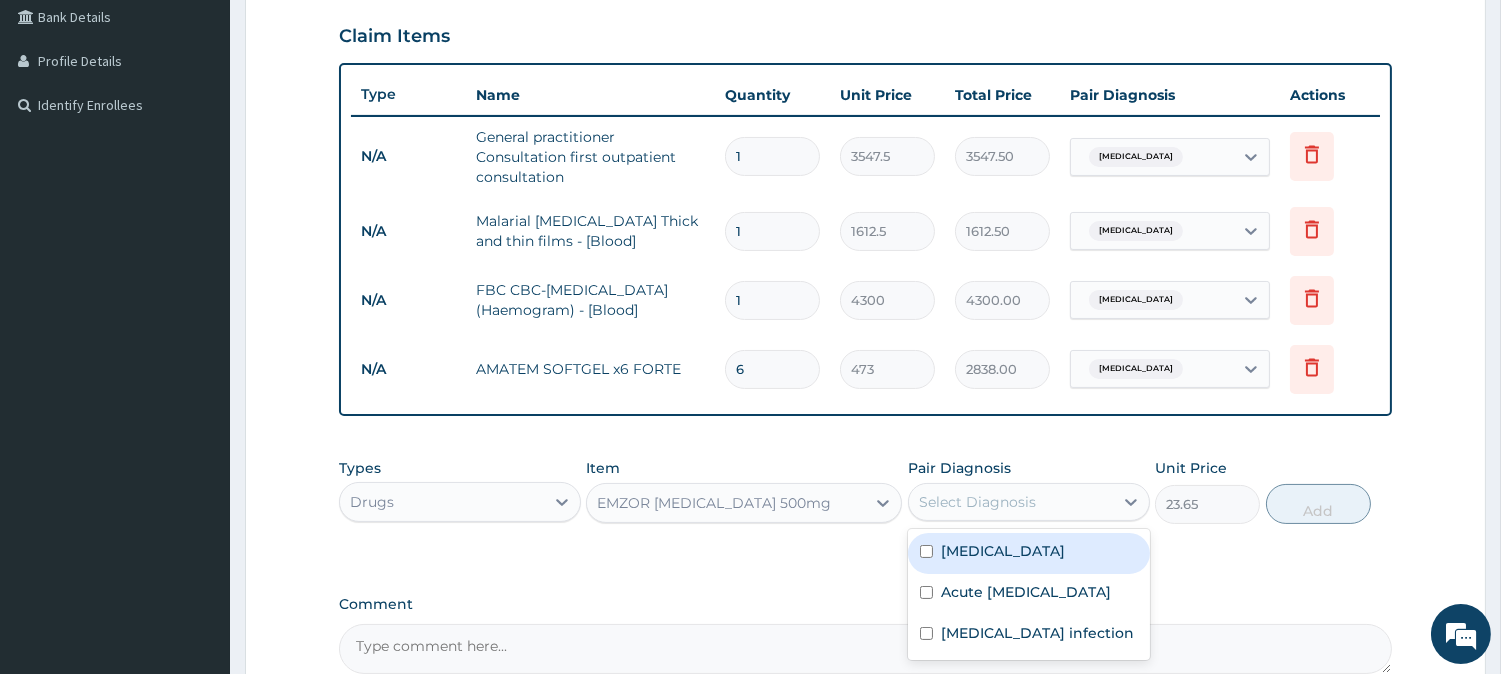 click on "Select Diagnosis" at bounding box center [977, 502] 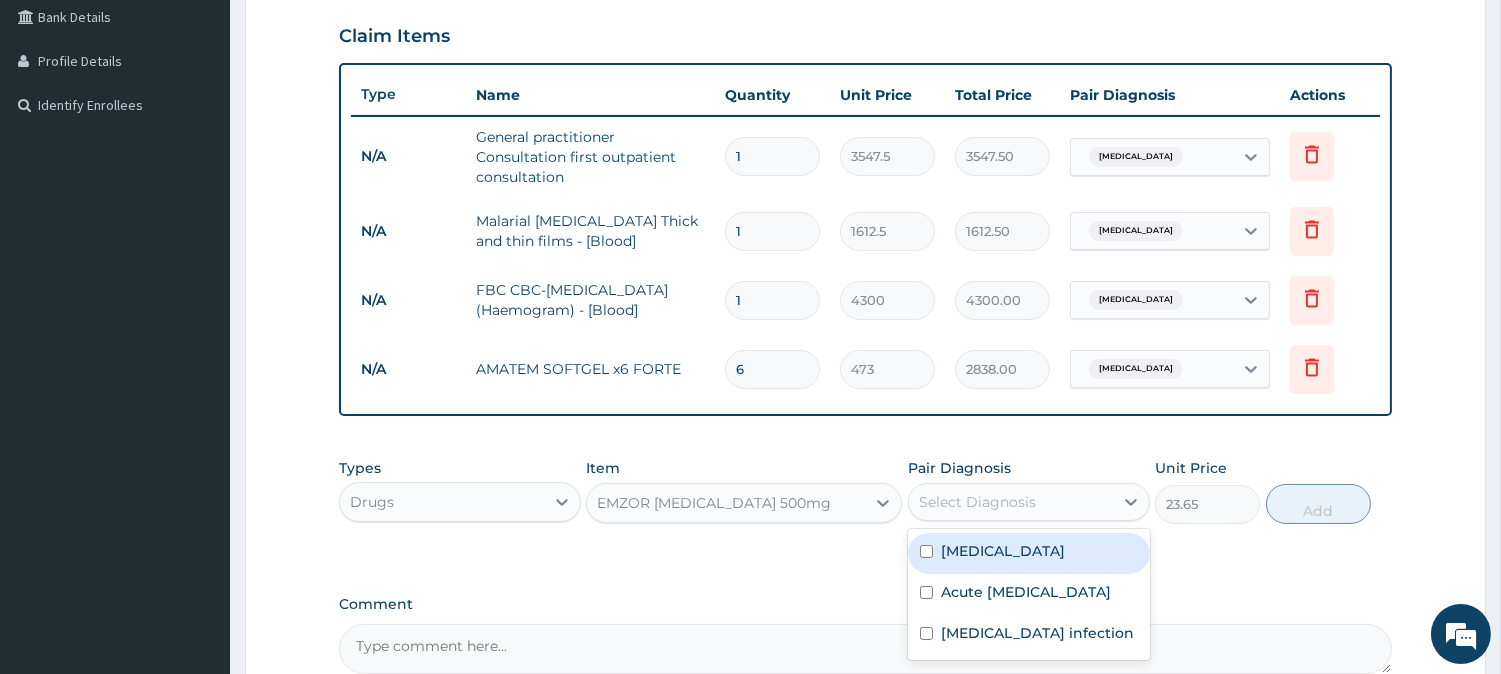 click on "[MEDICAL_DATA]" at bounding box center [1003, 551] 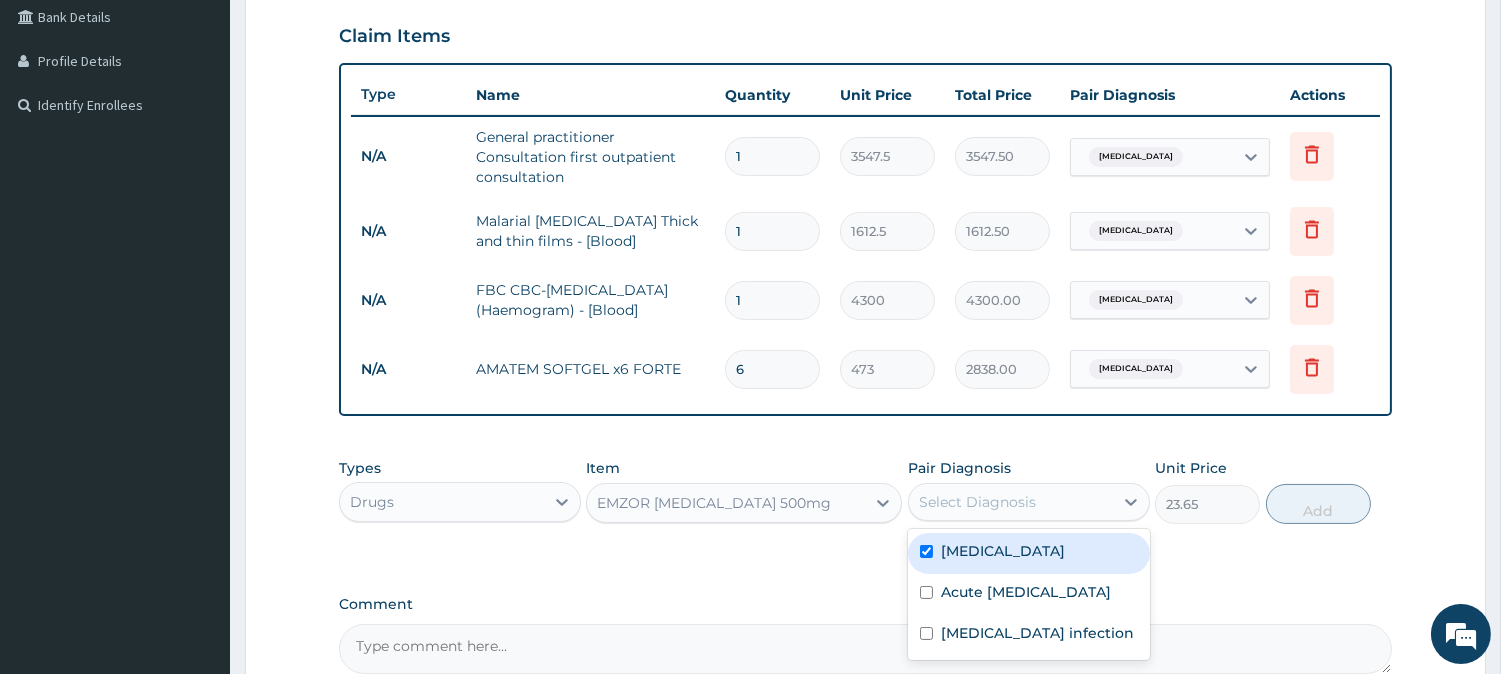 checkbox on "true" 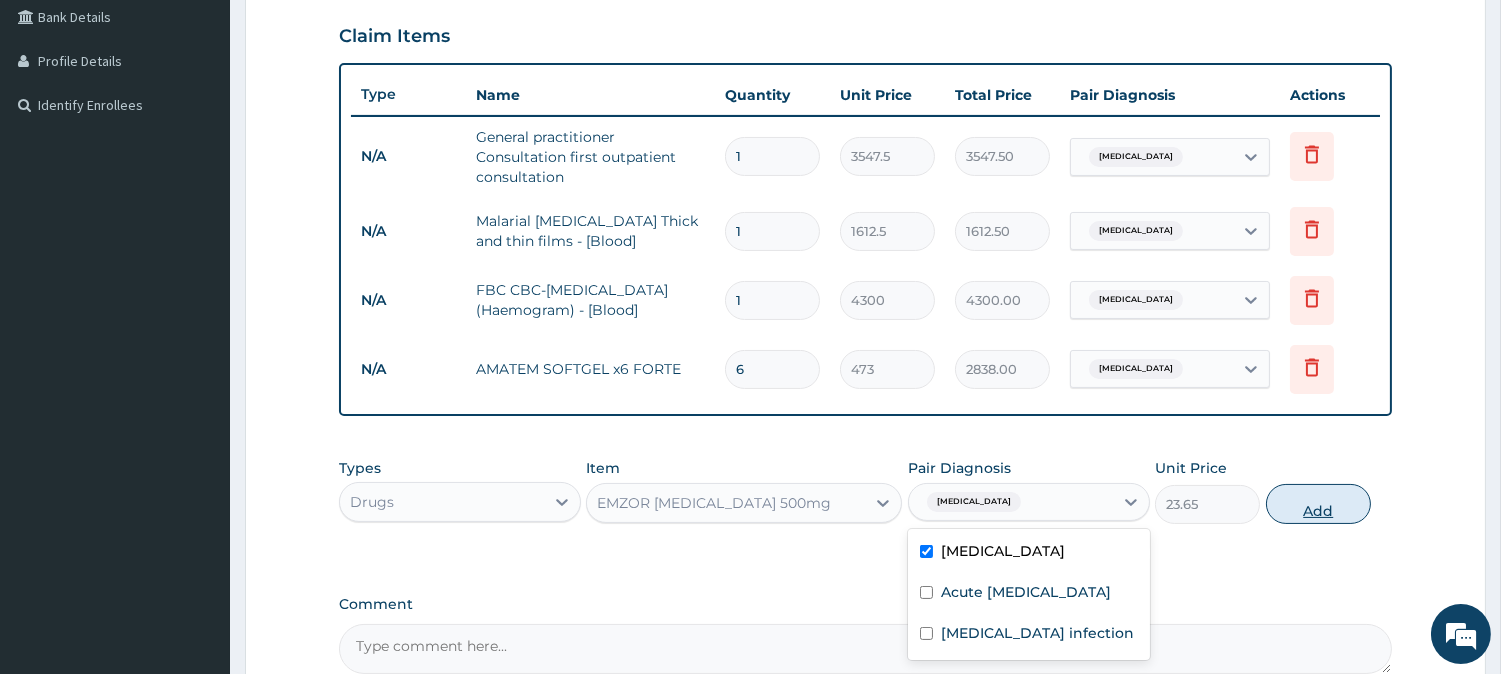 click on "Add" at bounding box center [1318, 504] 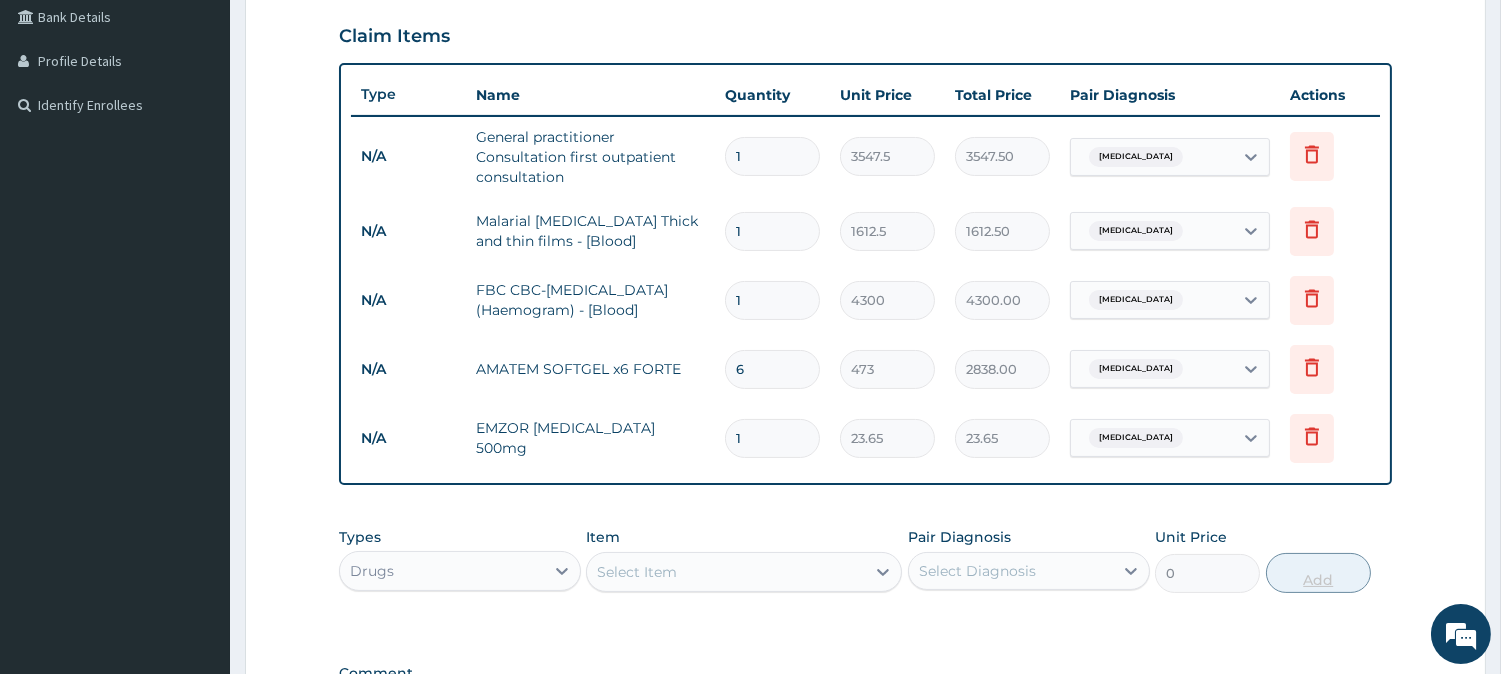 type on "18" 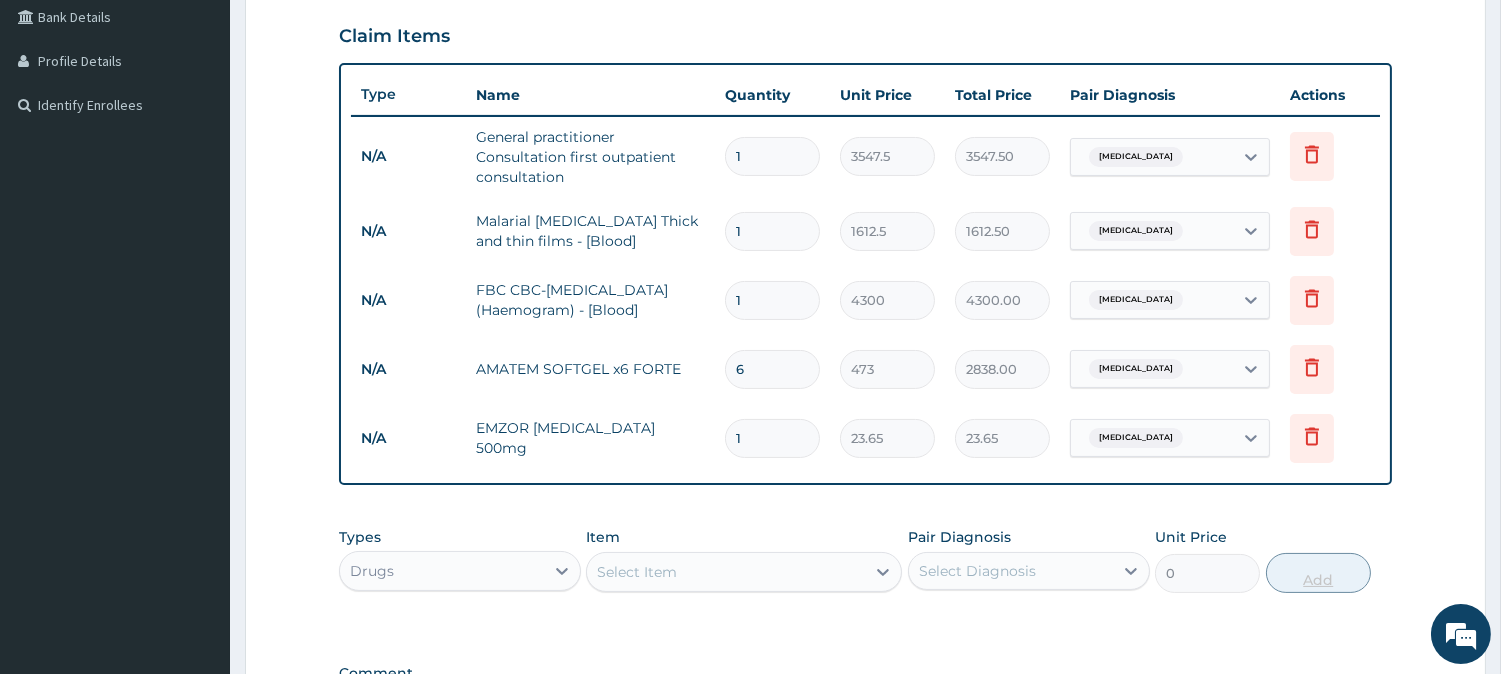 type on "425.70" 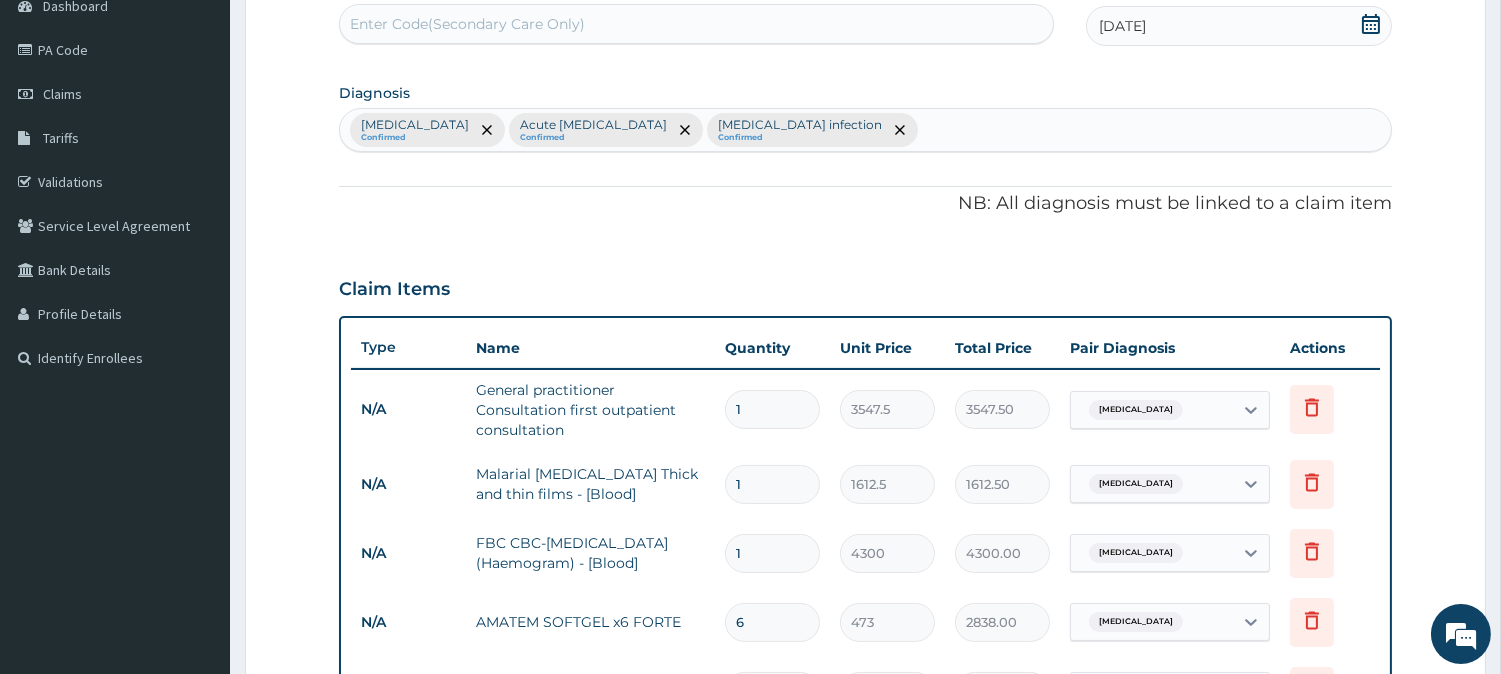 scroll, scrollTop: 132, scrollLeft: 0, axis: vertical 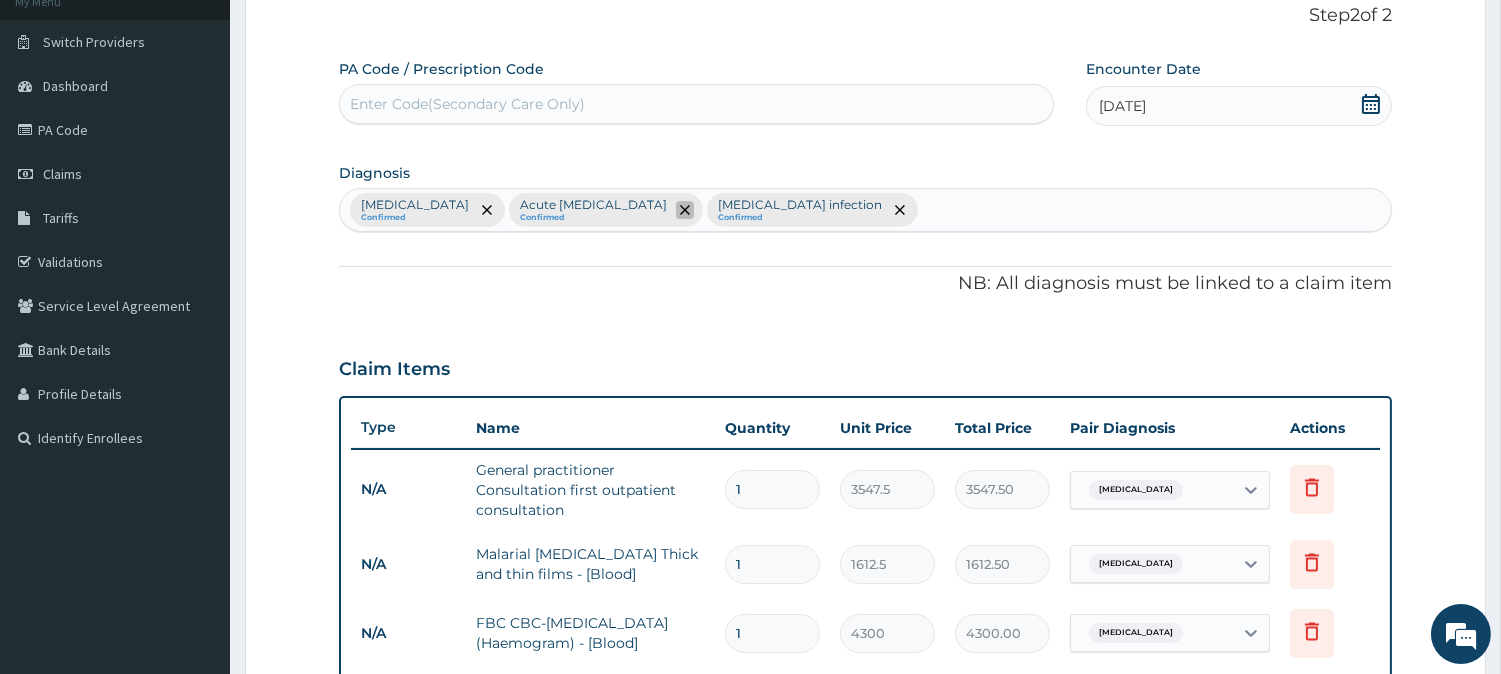 click 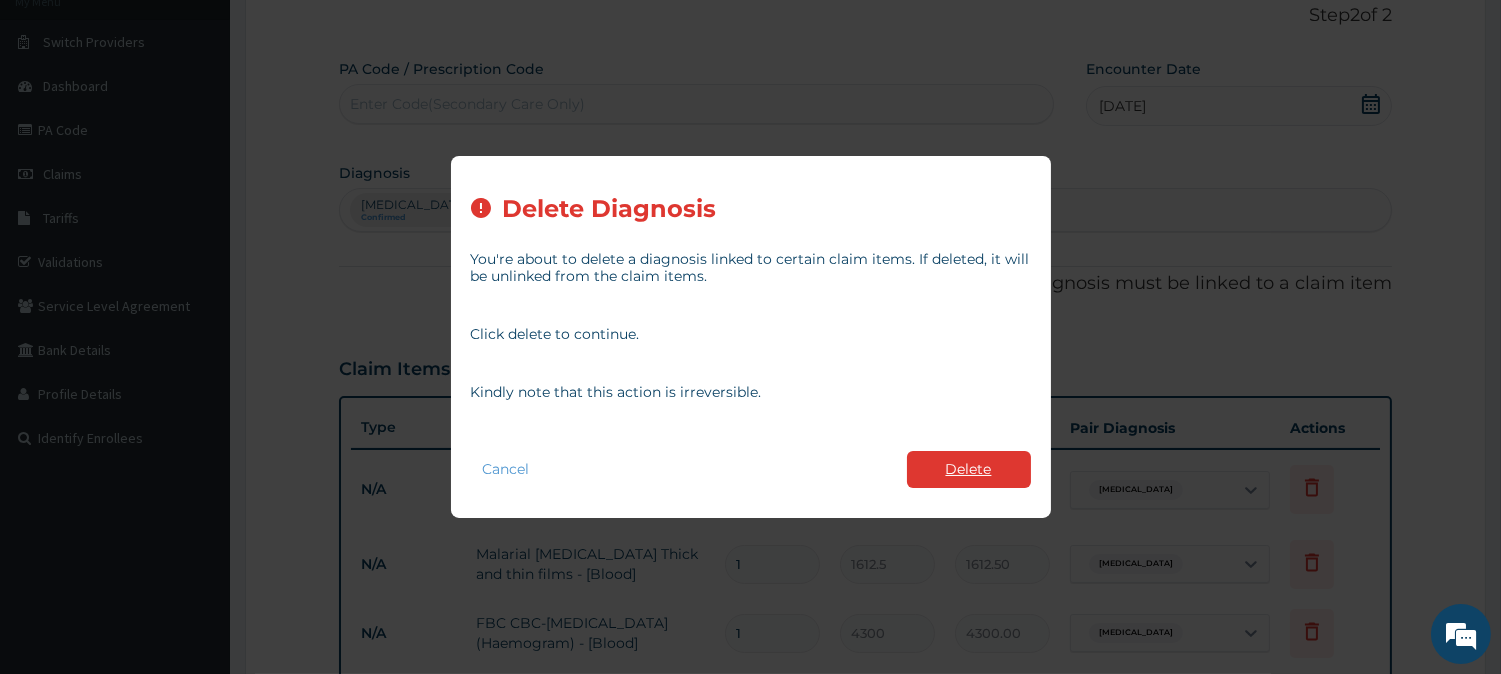 type on "18" 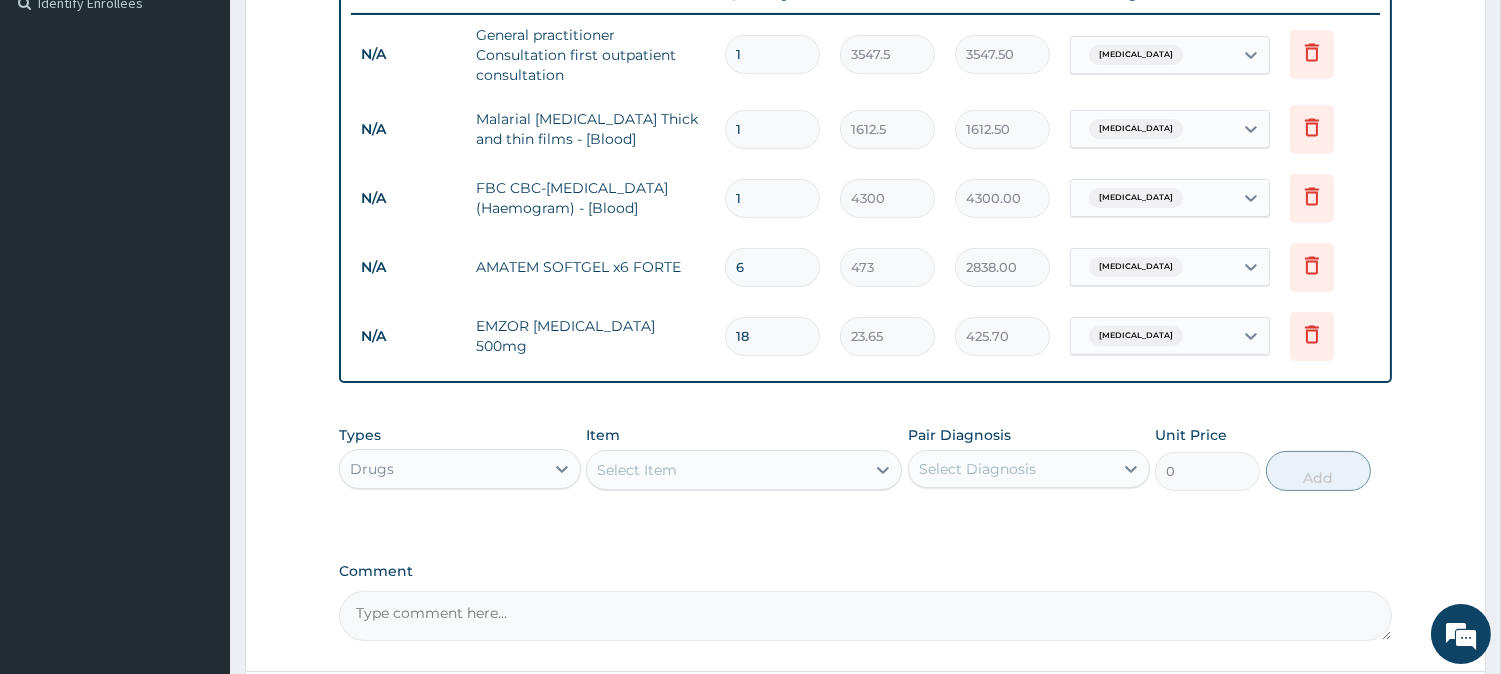 scroll, scrollTop: 576, scrollLeft: 0, axis: vertical 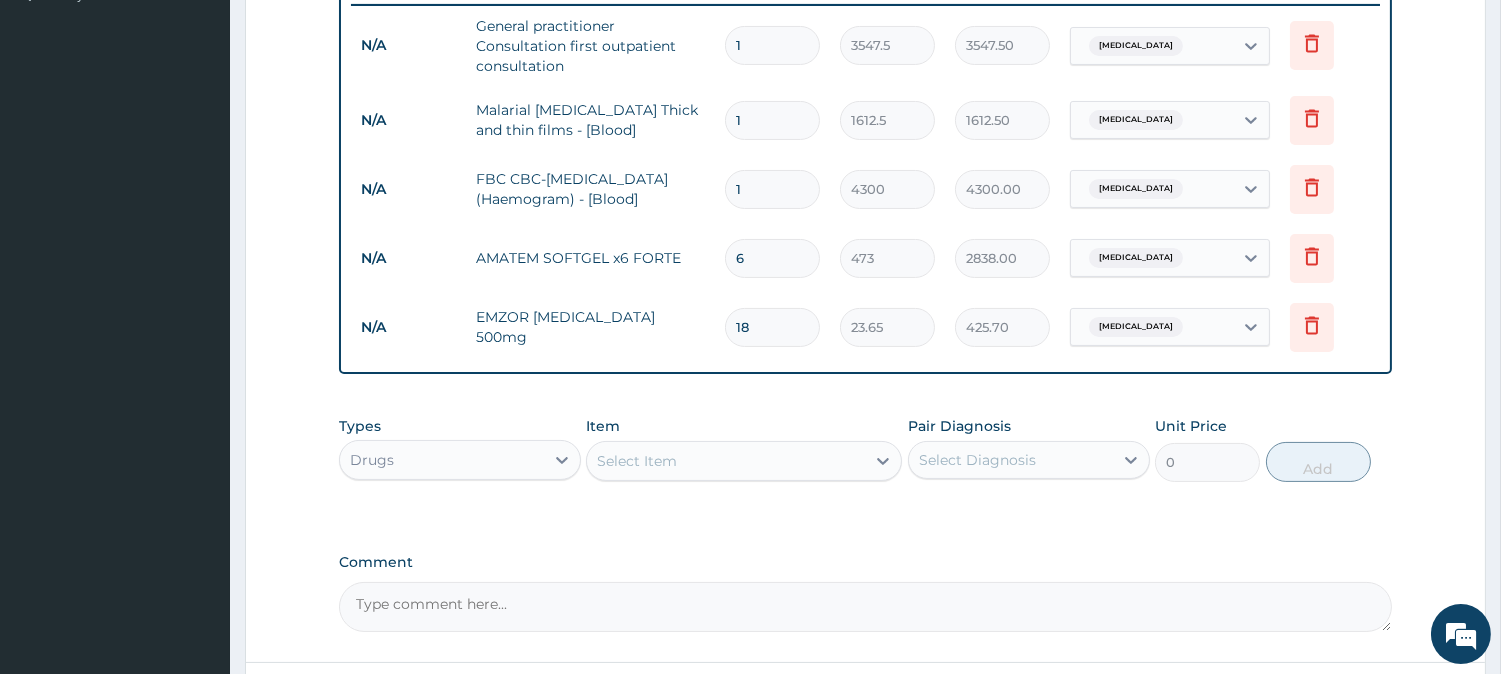 click on "[MEDICAL_DATA]" at bounding box center [1152, 189] 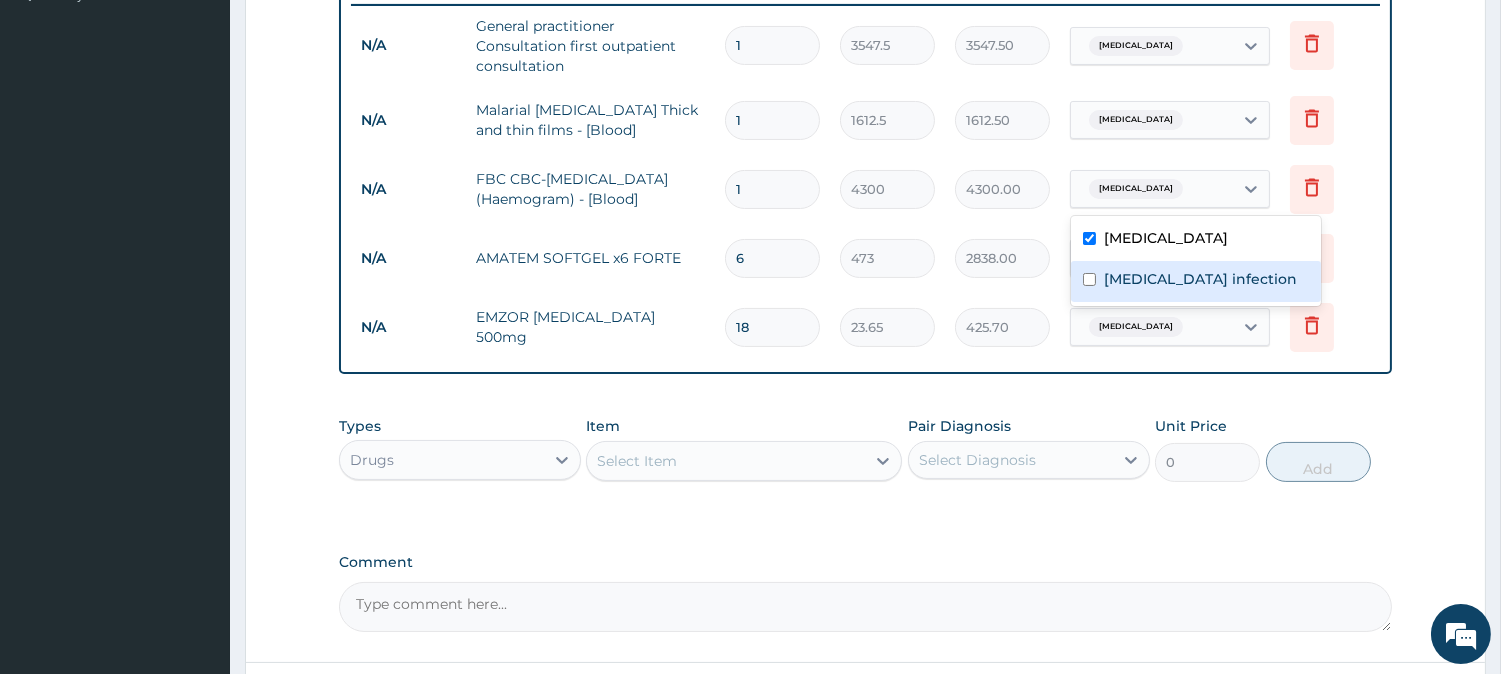 click on "[MEDICAL_DATA] infection" at bounding box center [1200, 279] 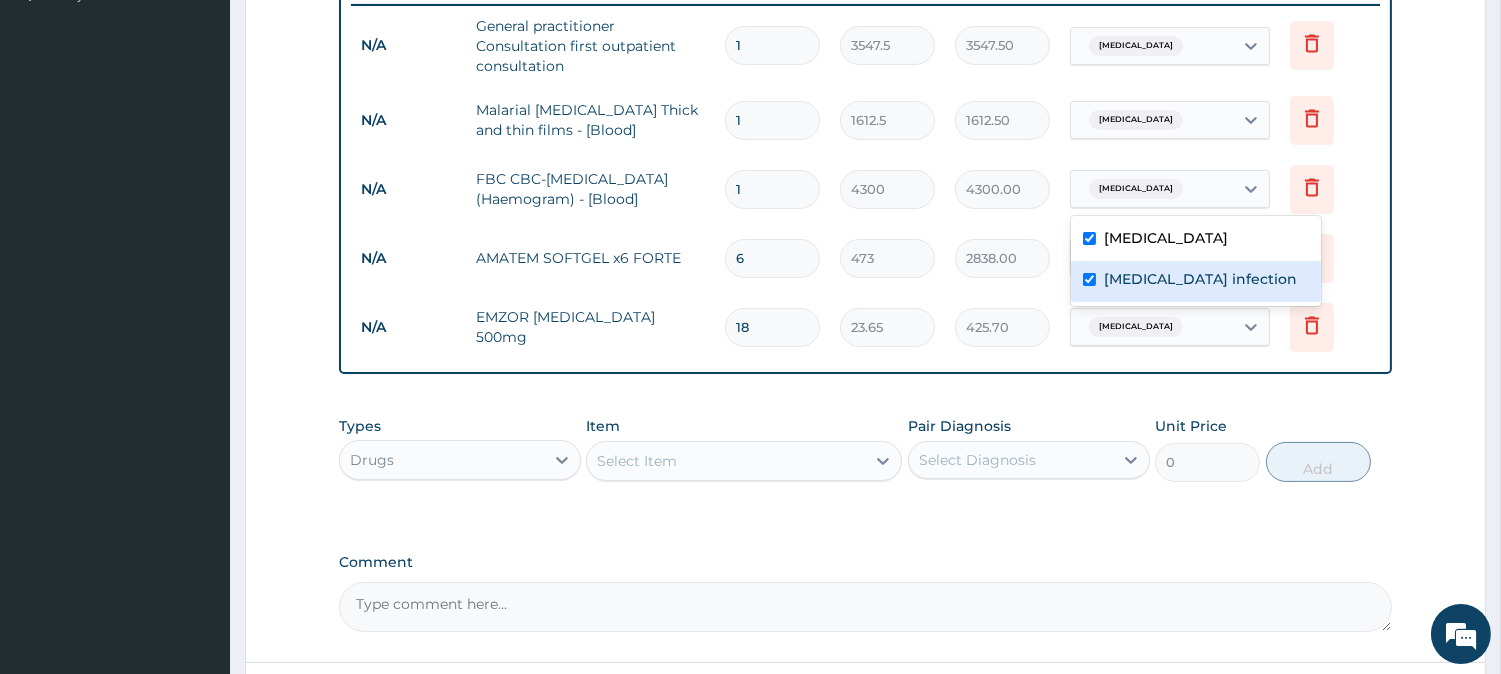 checkbox on "true" 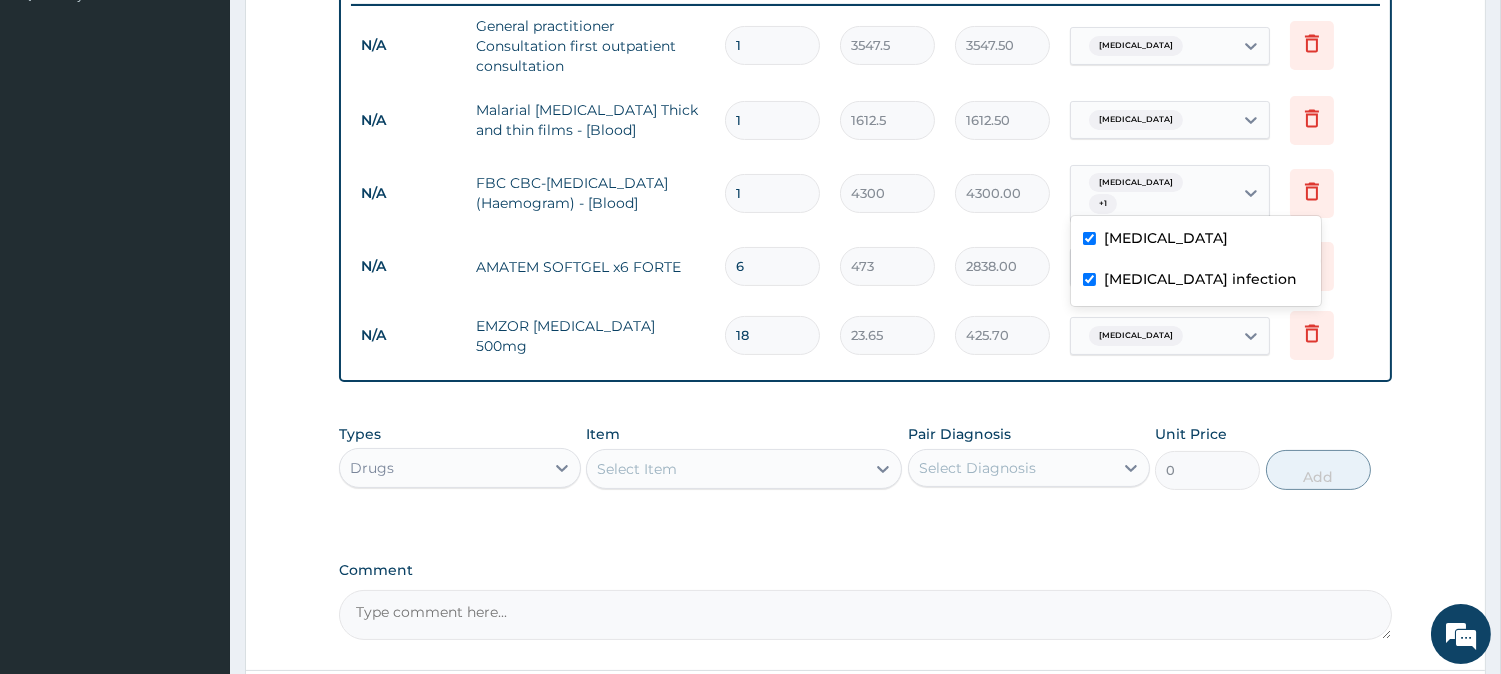 click on "[MEDICAL_DATA]" at bounding box center [1166, 238] 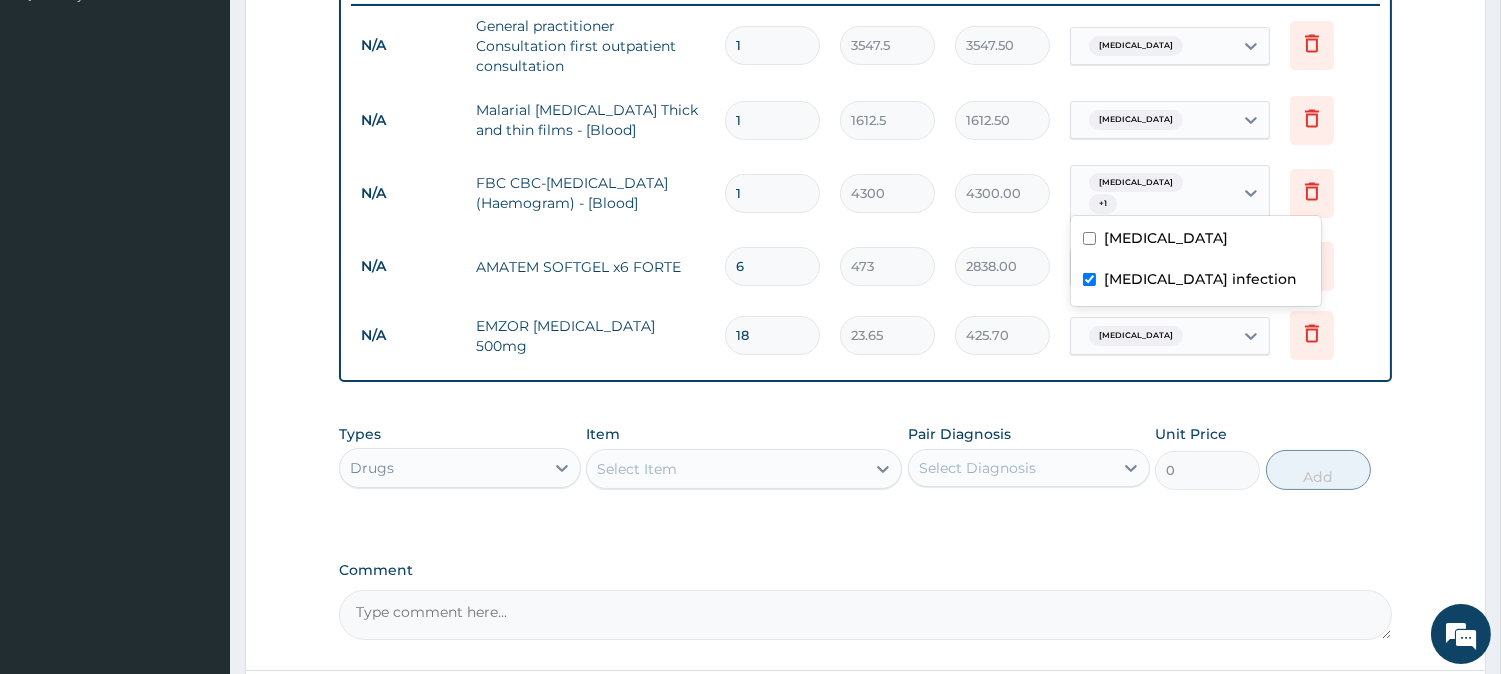 checkbox on "false" 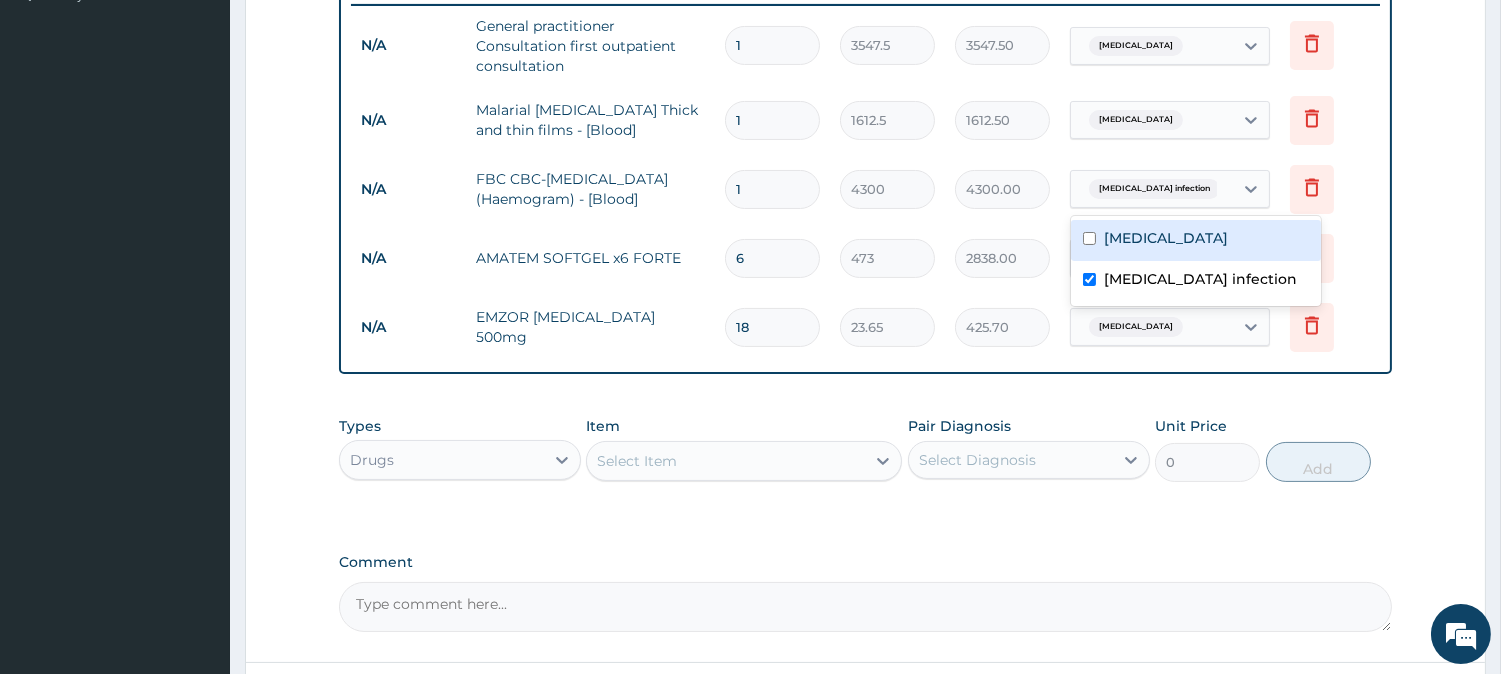 click at bounding box center (1222, 189) 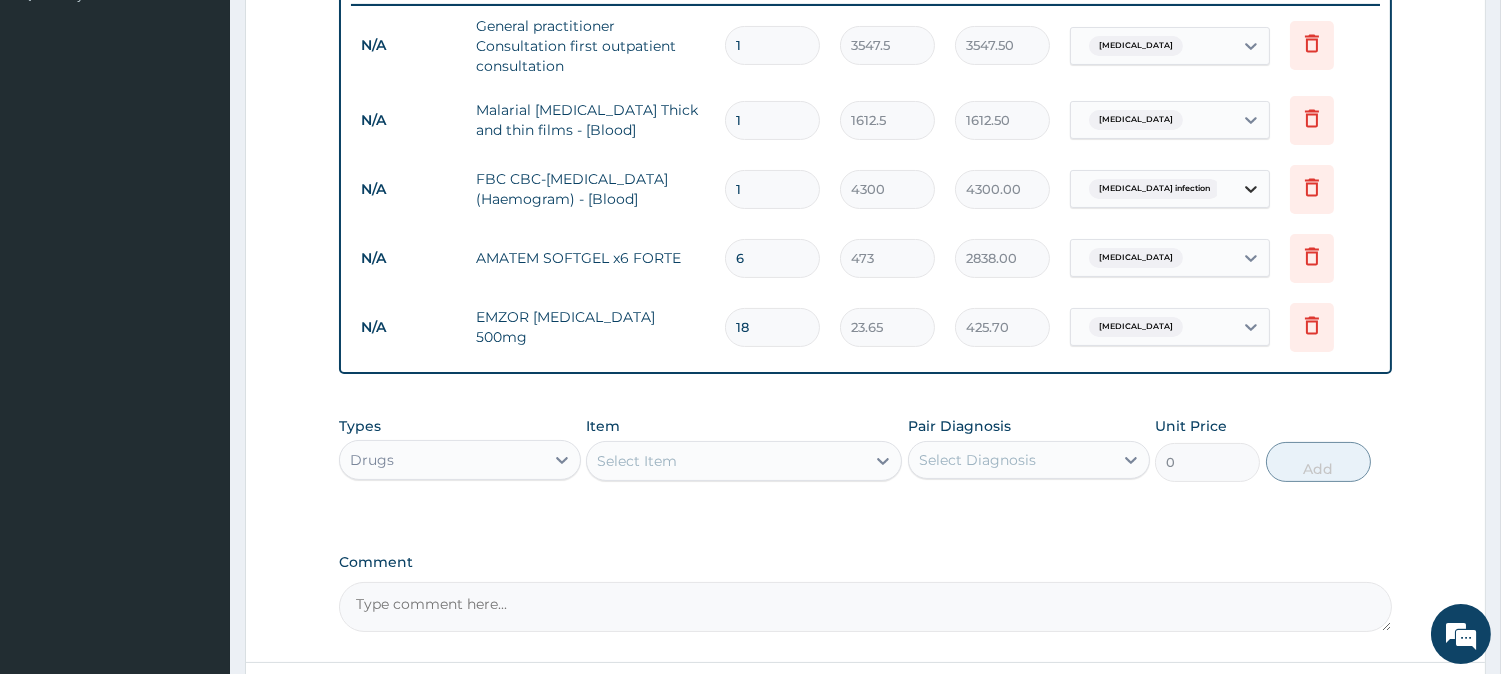 click 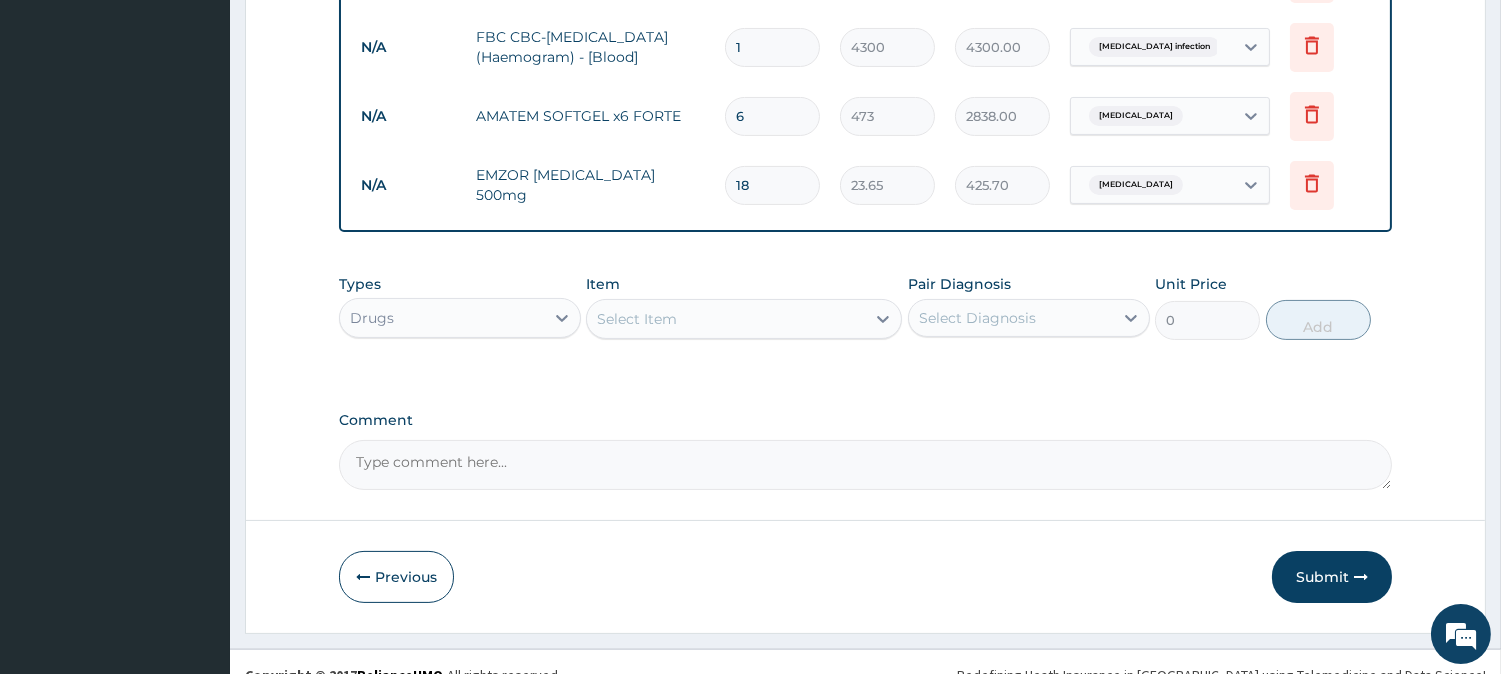 scroll, scrollTop: 743, scrollLeft: 0, axis: vertical 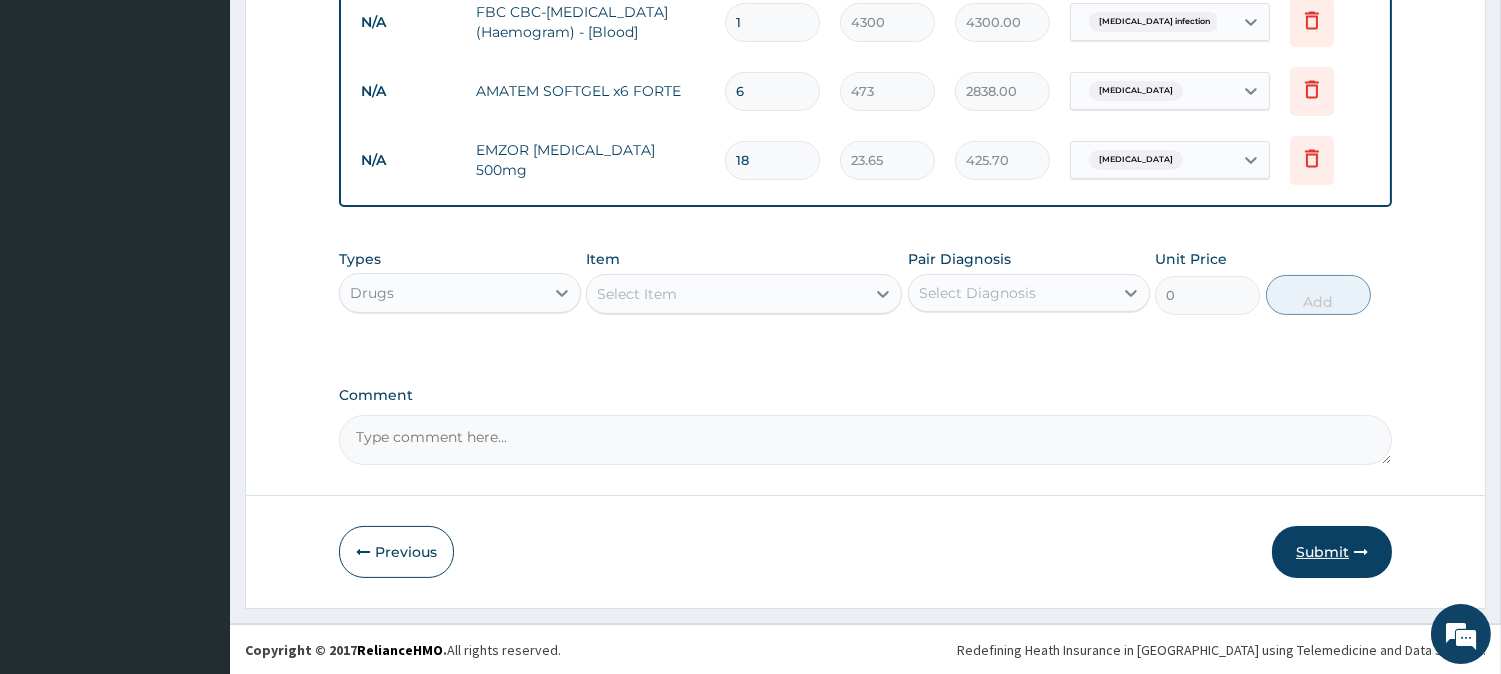 click on "Submit" at bounding box center [1332, 552] 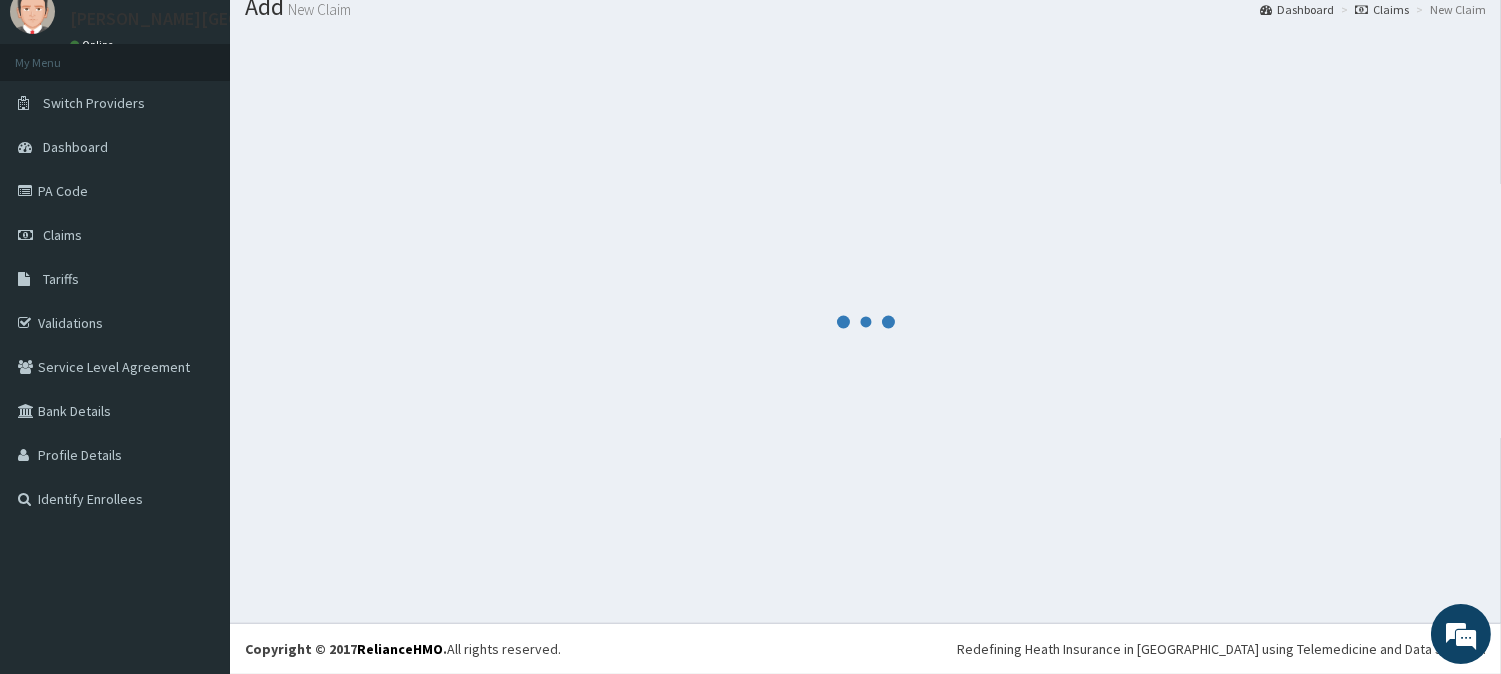 scroll, scrollTop: 743, scrollLeft: 0, axis: vertical 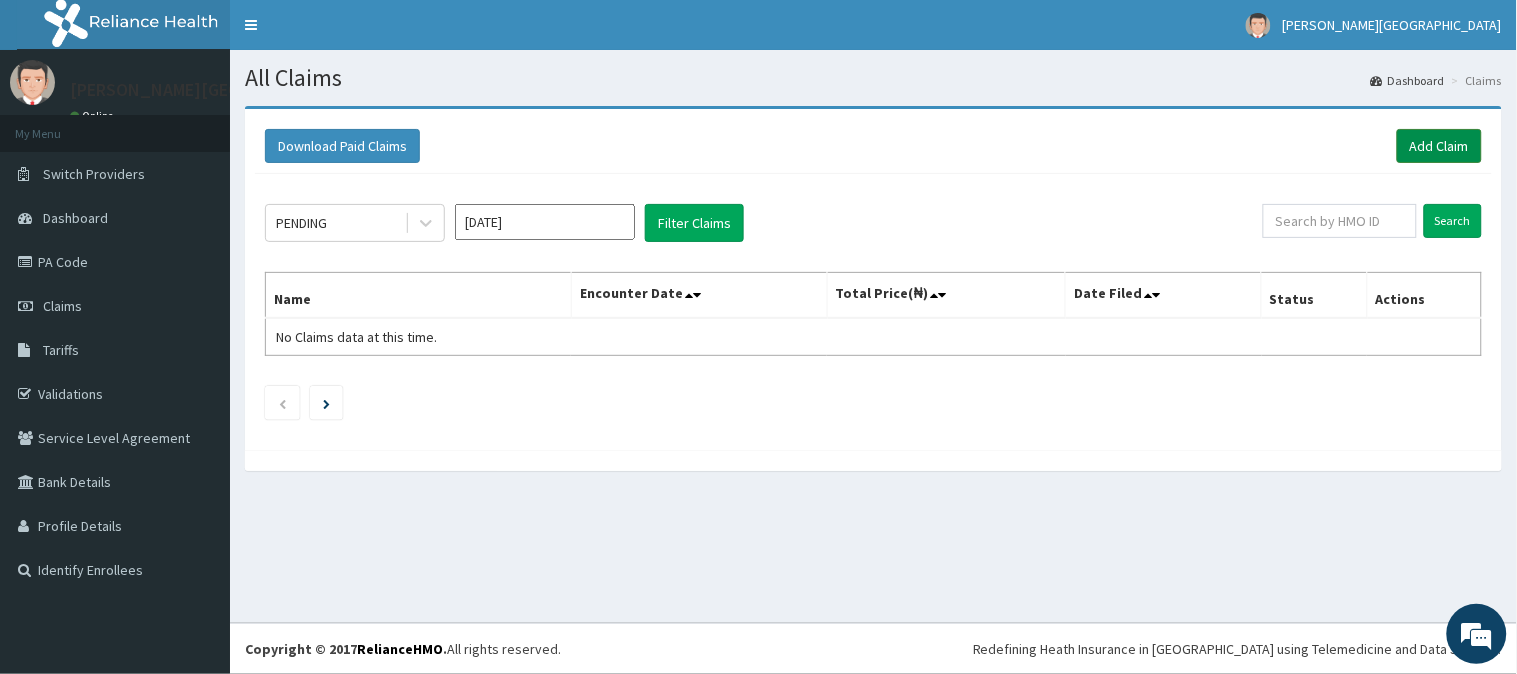 click on "Add Claim" at bounding box center [1439, 146] 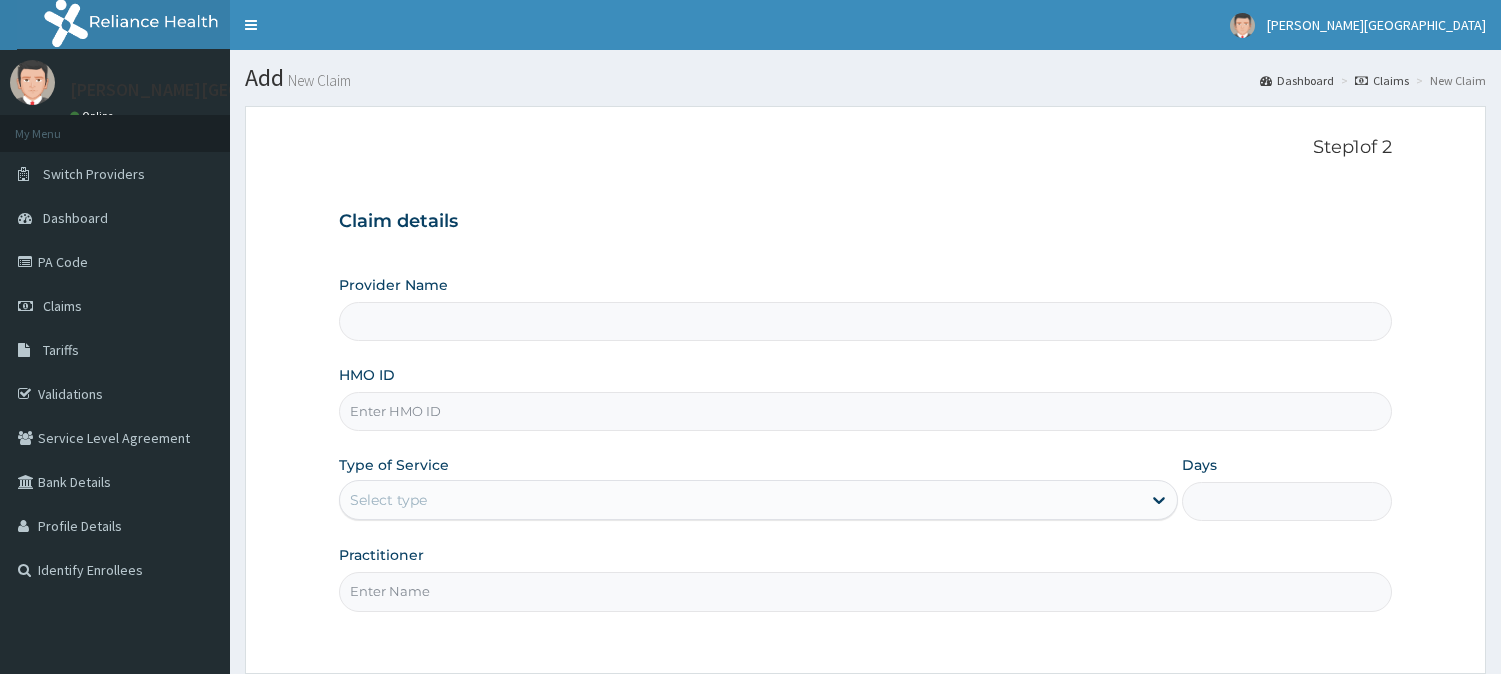 scroll, scrollTop: 0, scrollLeft: 0, axis: both 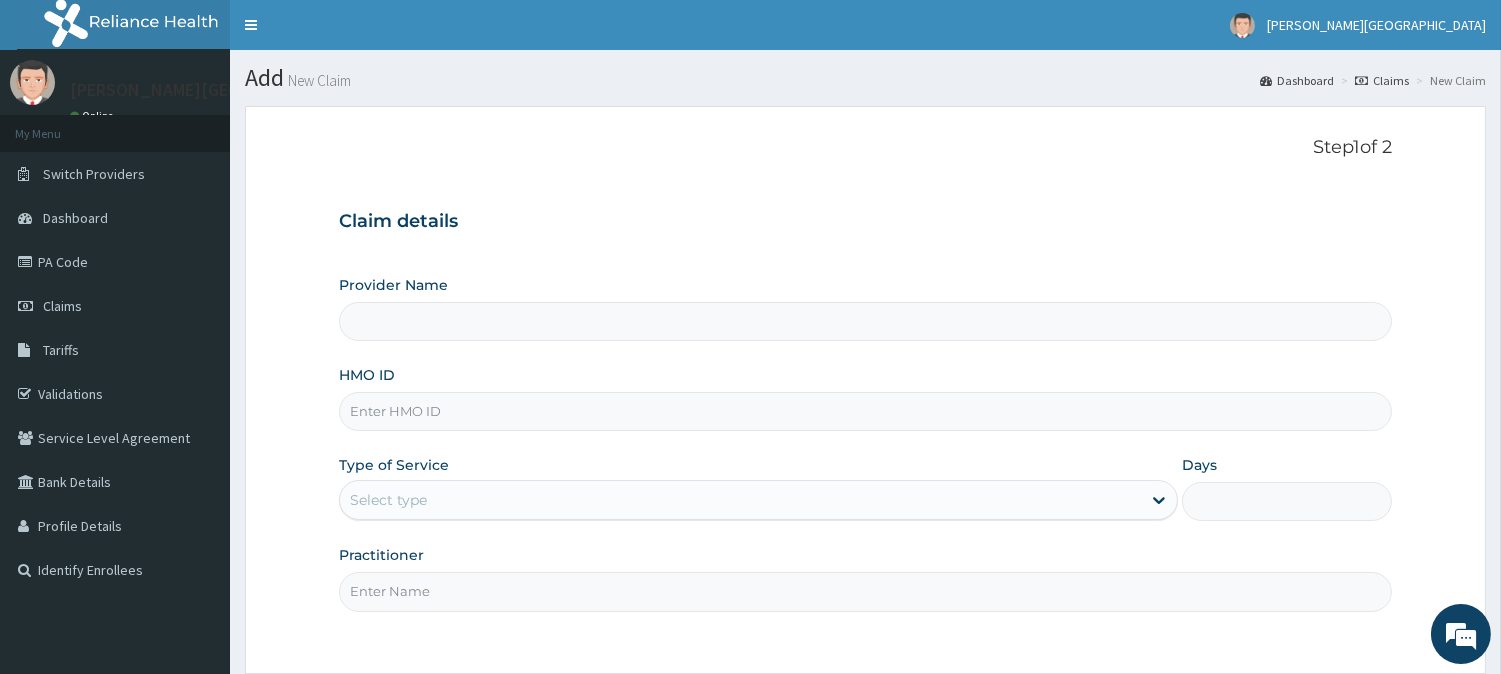 type on "[PERSON_NAME] Specialist Hospital" 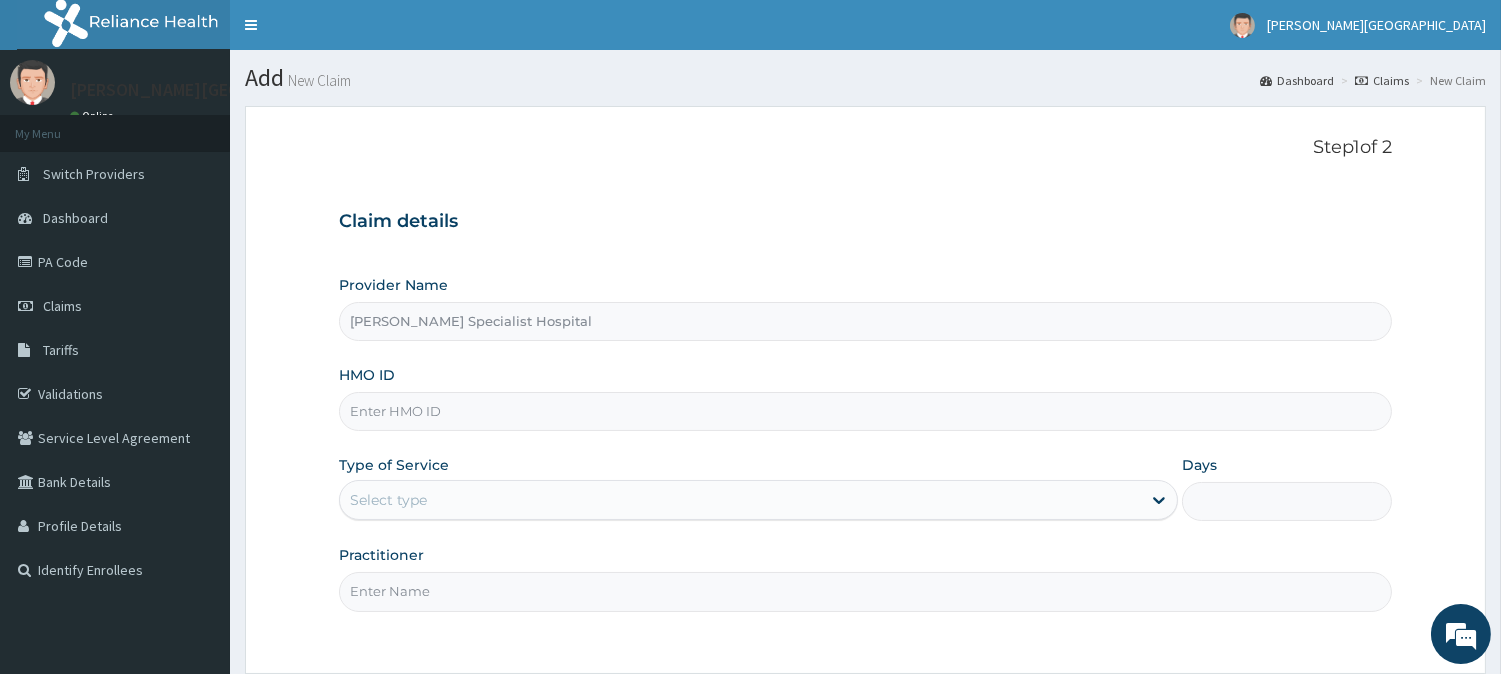 click on "HMO ID" at bounding box center (865, 411) 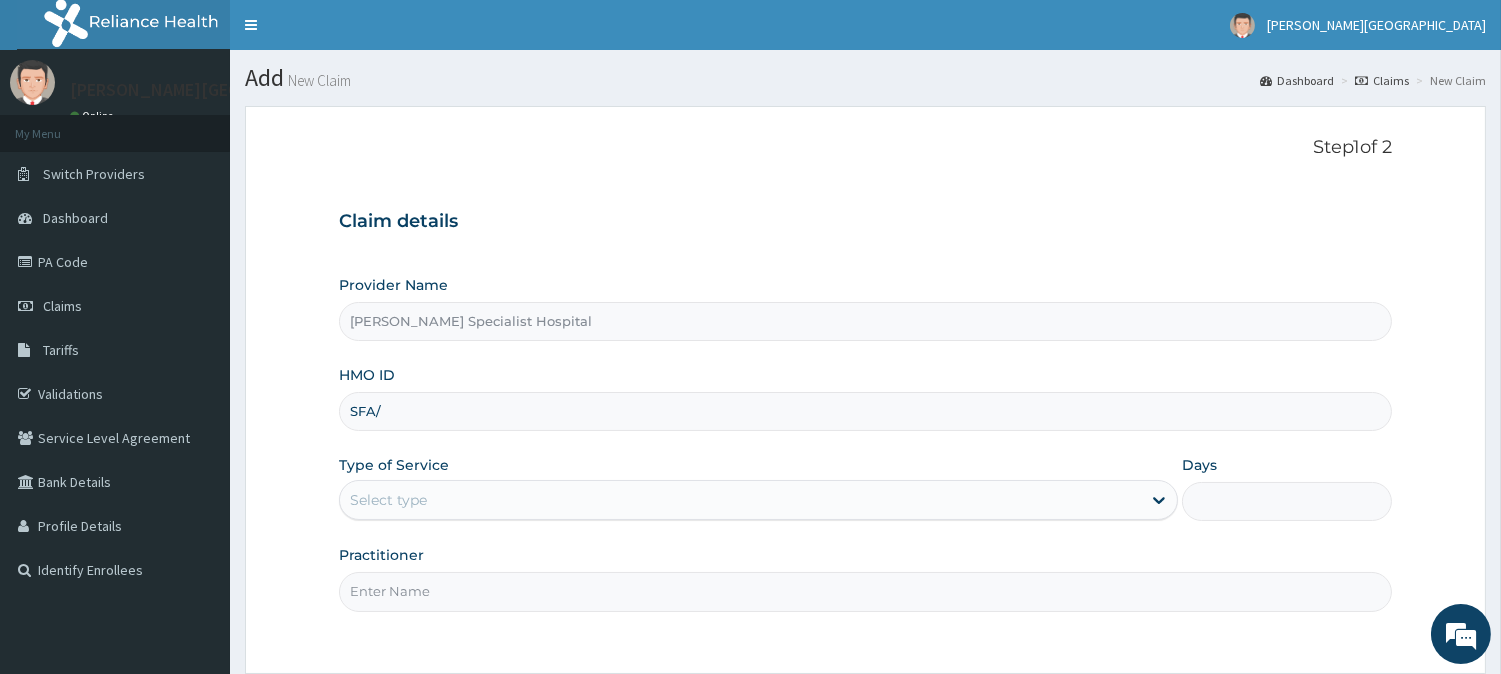 scroll, scrollTop: 0, scrollLeft: 0, axis: both 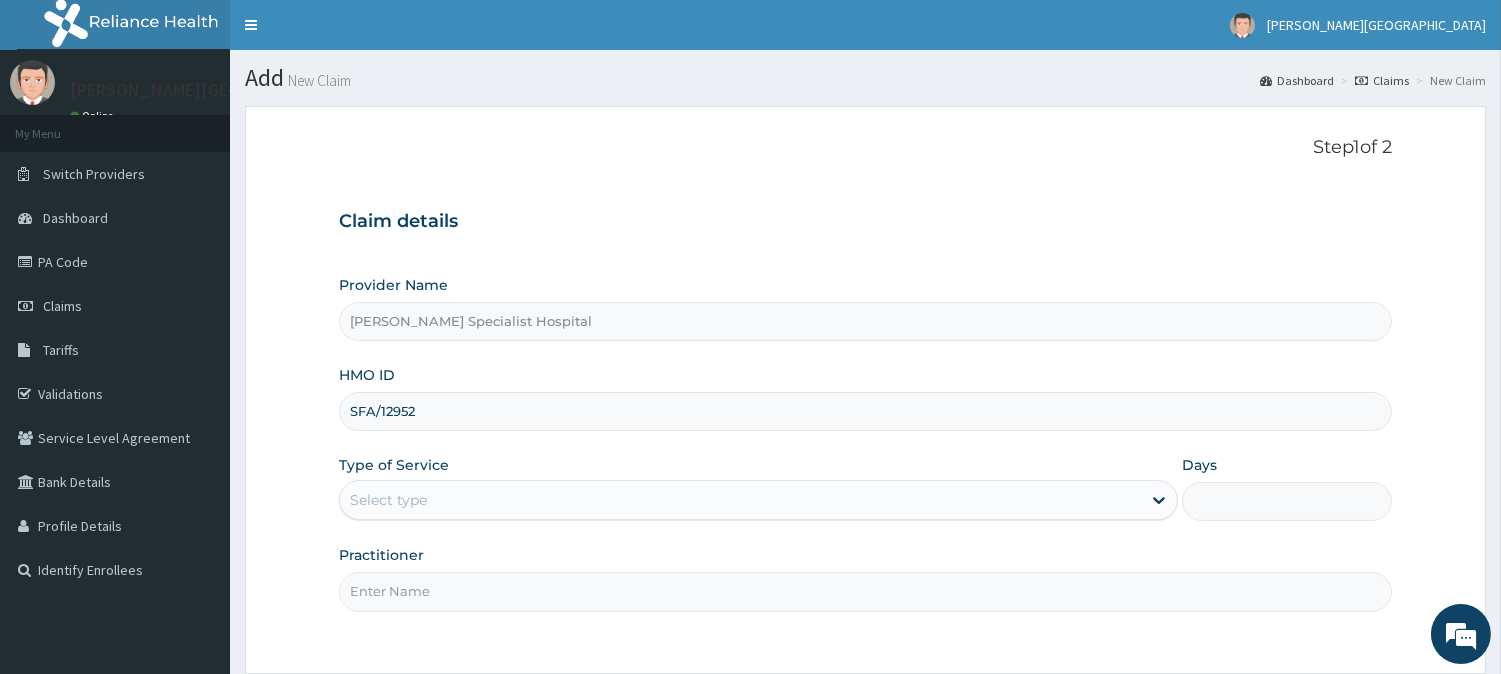 type on "SFA/12952/A" 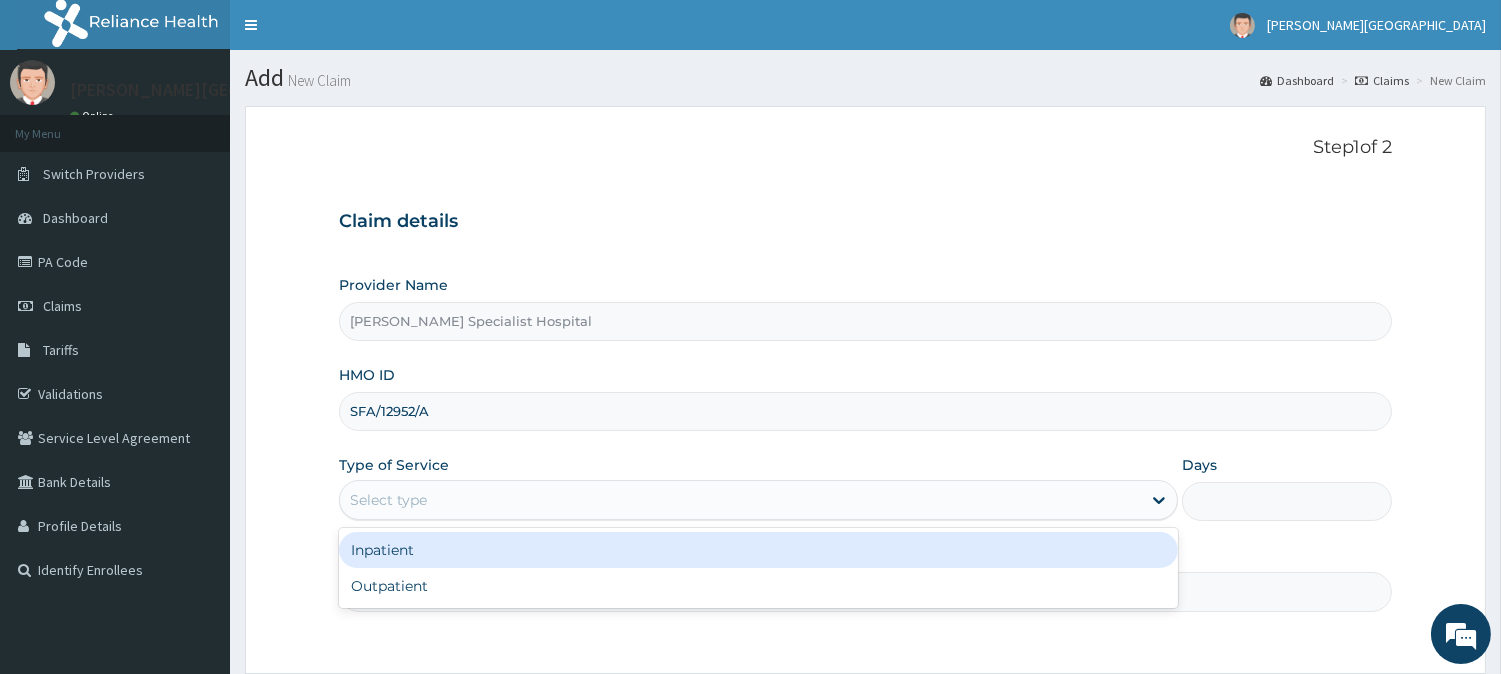 click on "Select type" at bounding box center (740, 500) 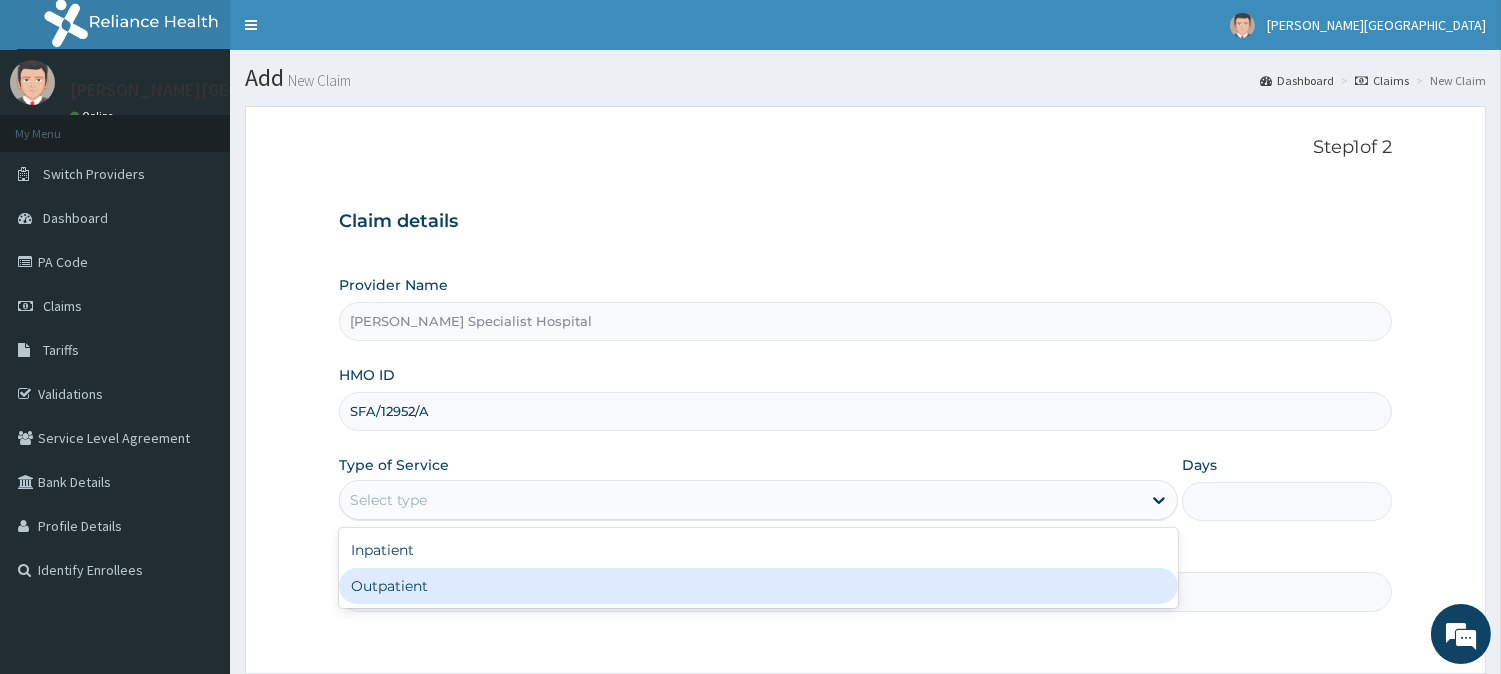 click on "Outpatient" at bounding box center [758, 586] 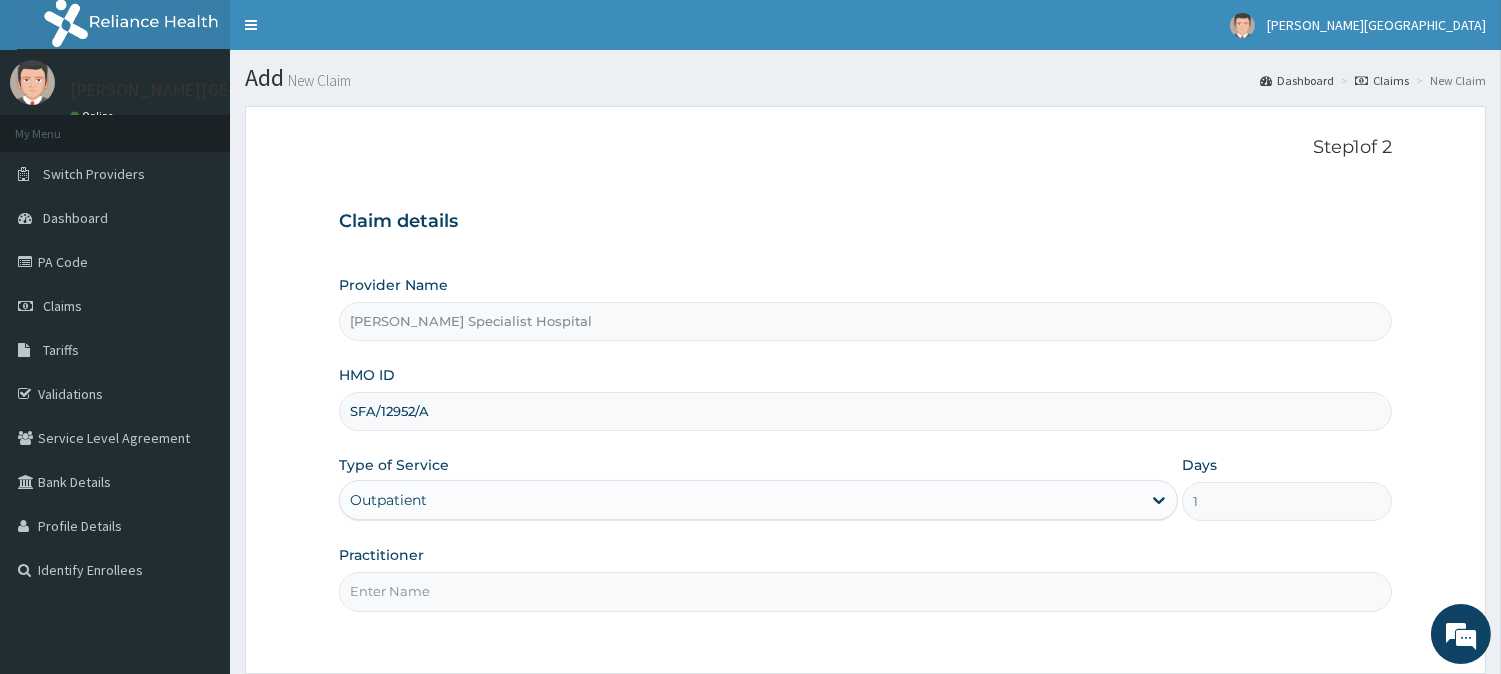 click on "Practitioner" at bounding box center [865, 591] 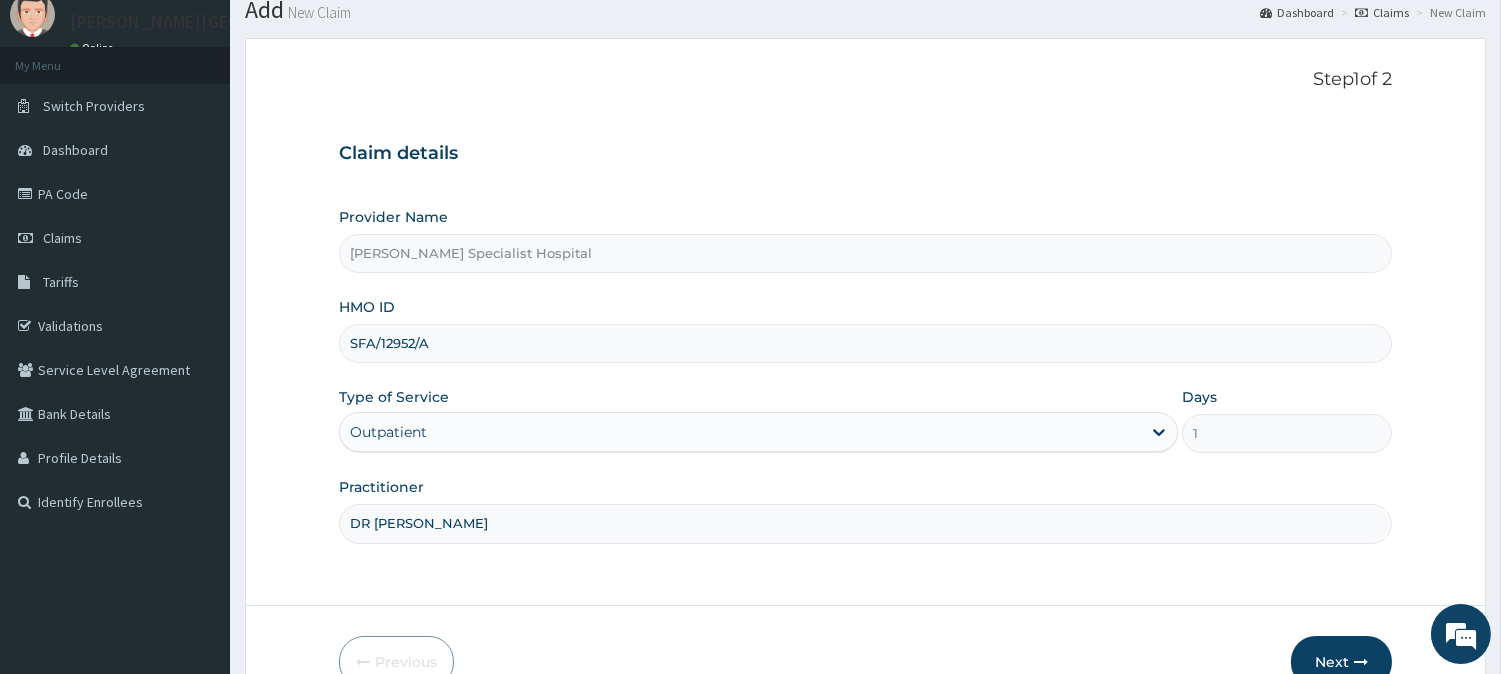 scroll, scrollTop: 178, scrollLeft: 0, axis: vertical 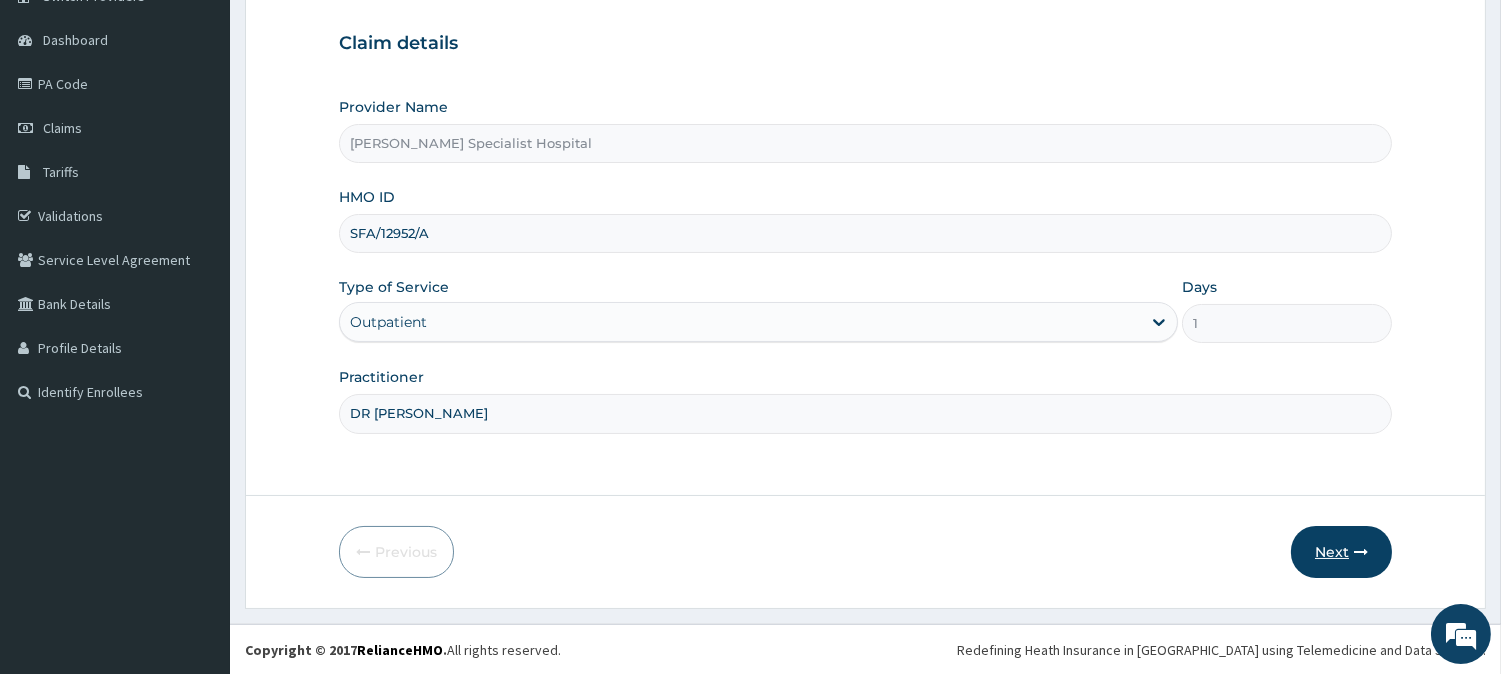 type on "DR [PERSON_NAME]" 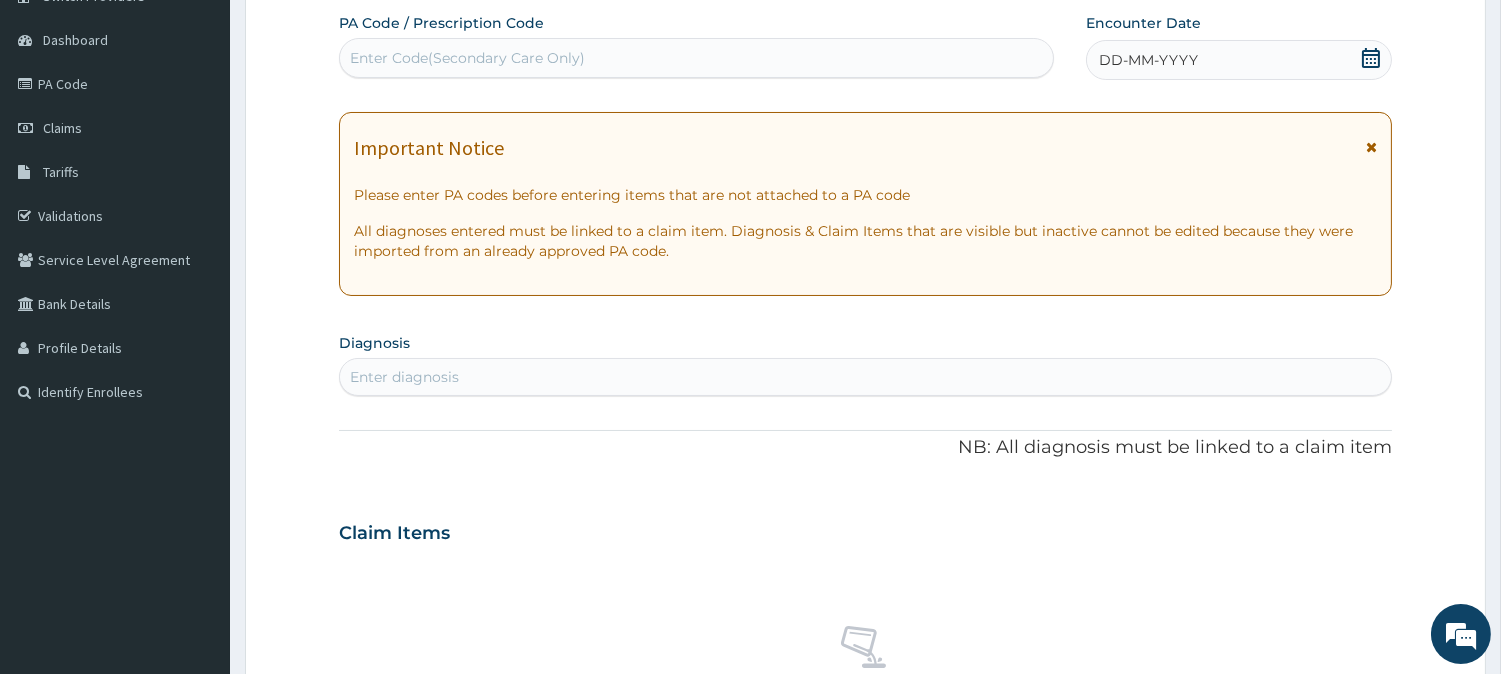 click 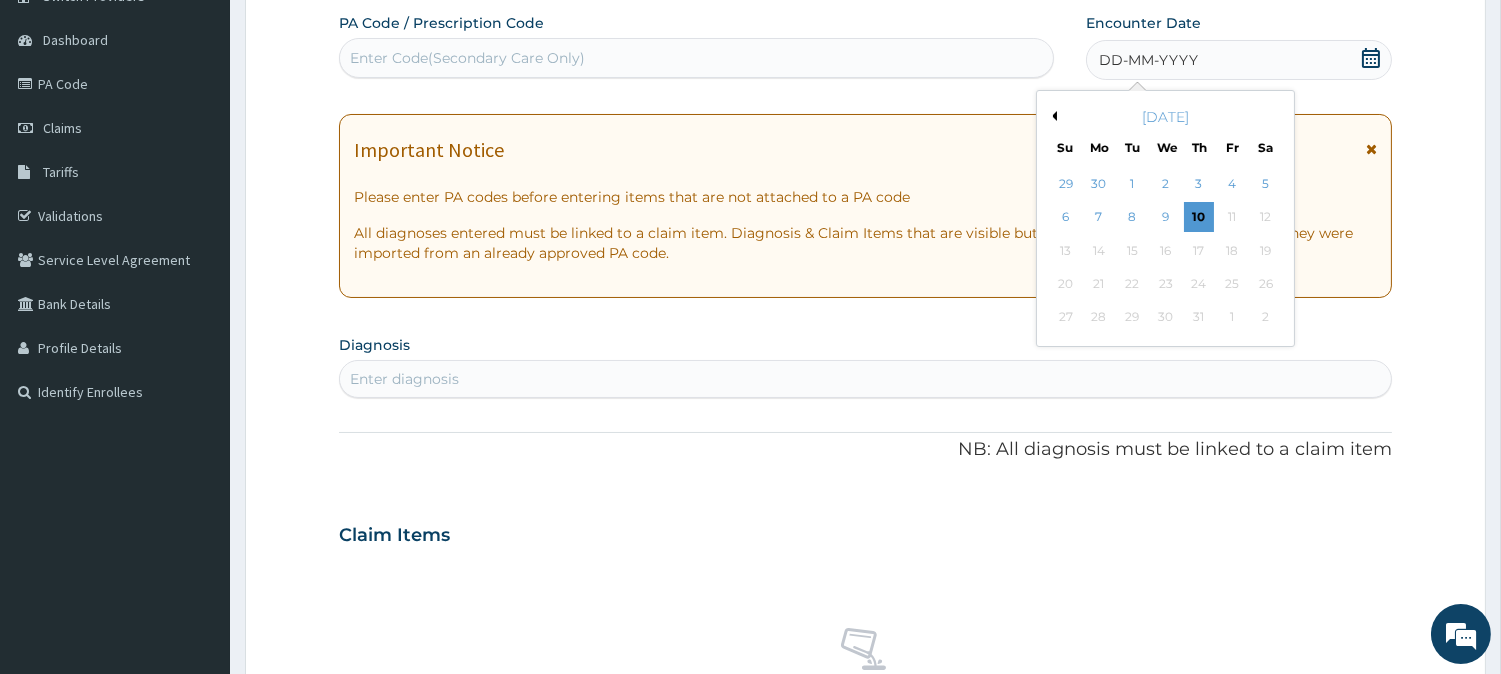 click on "[DATE]" at bounding box center [1165, 117] 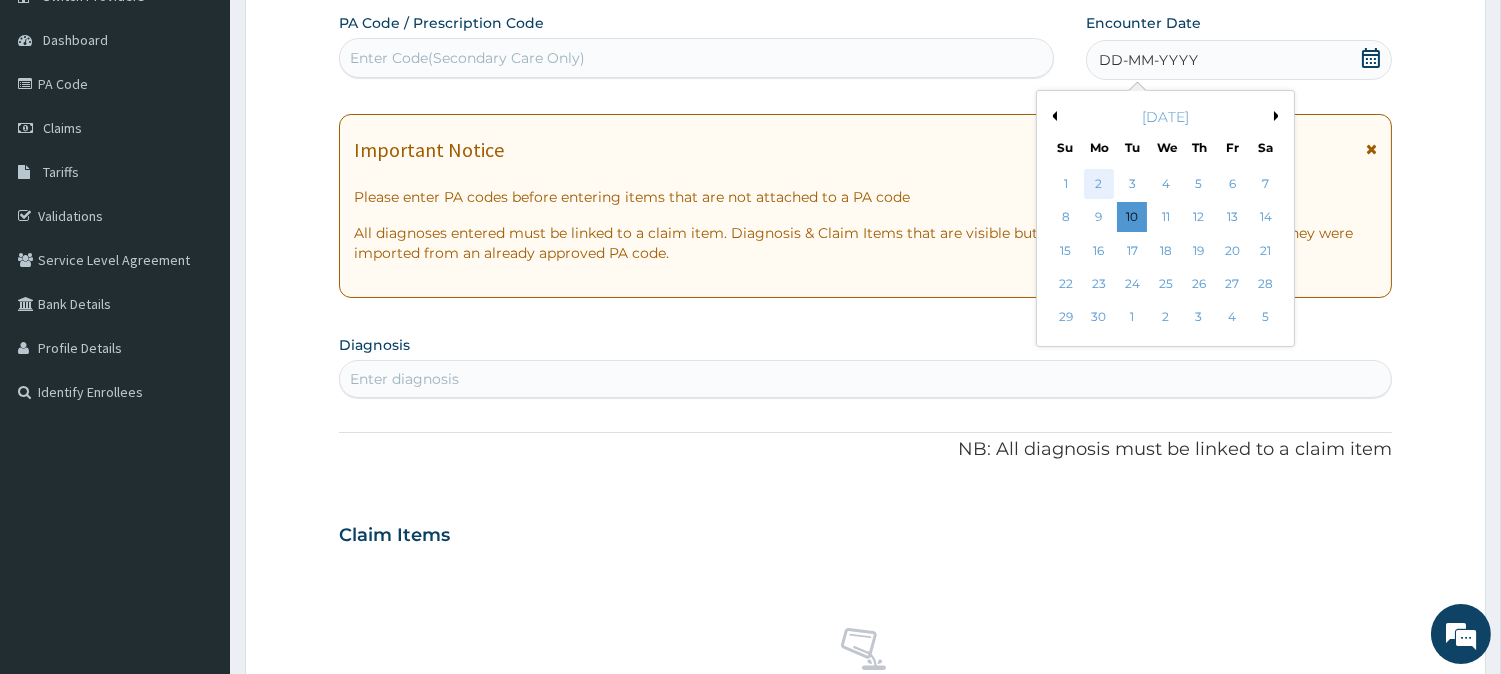 click on "2" at bounding box center (1099, 184) 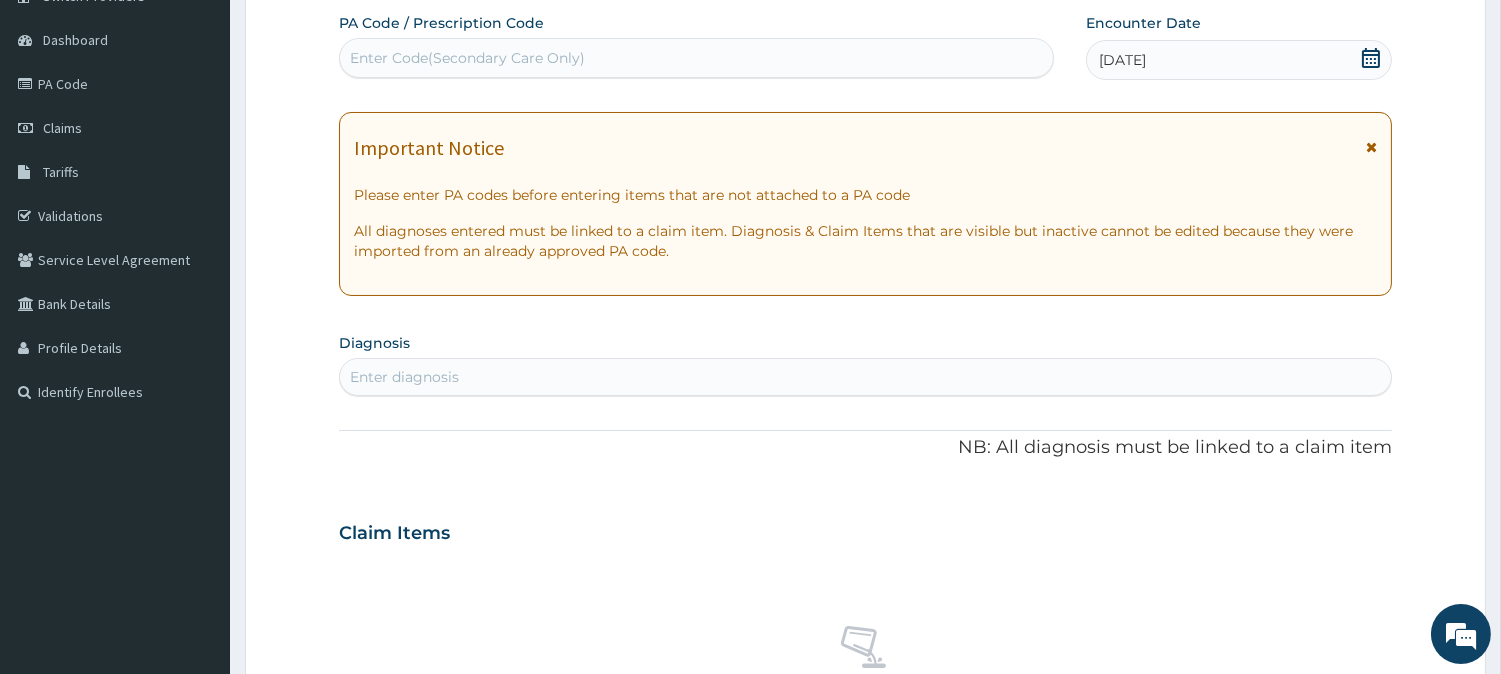 click at bounding box center [1371, 147] 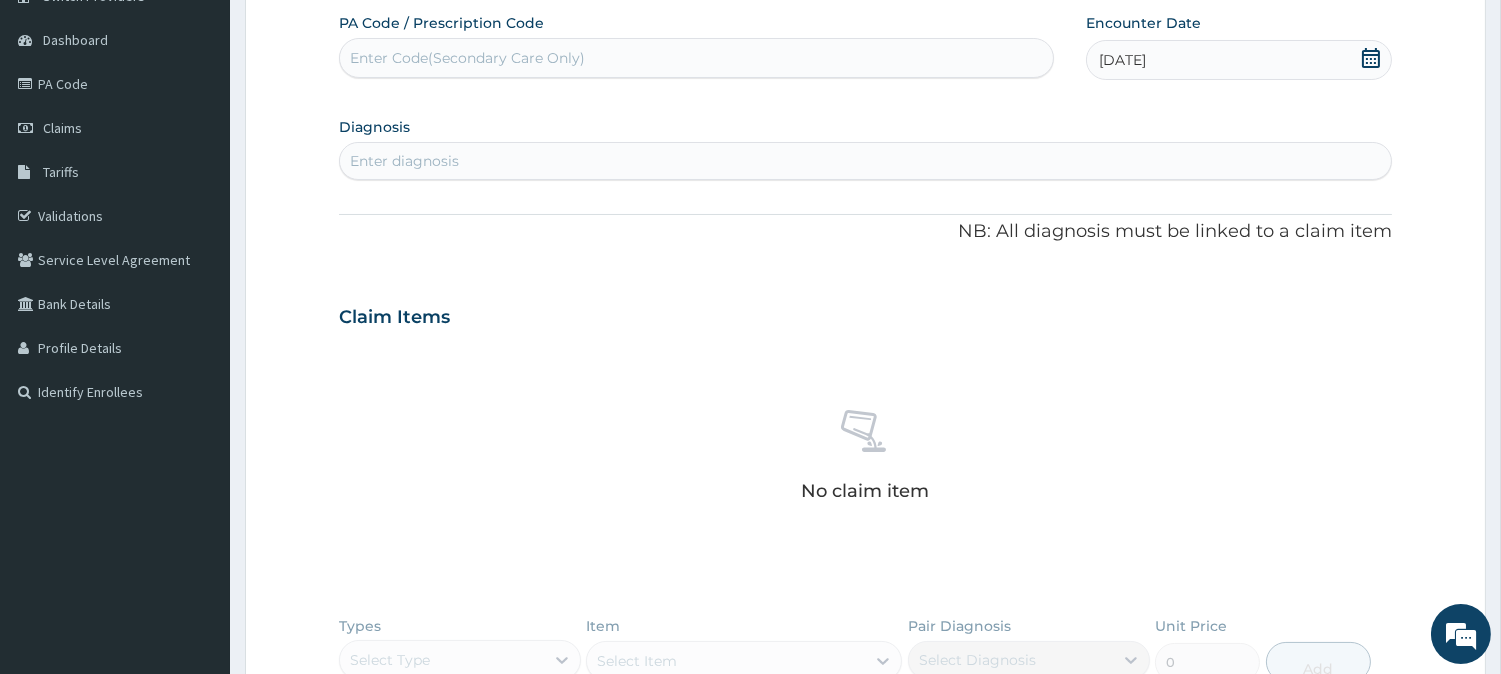 click on "Enter diagnosis" at bounding box center (865, 161) 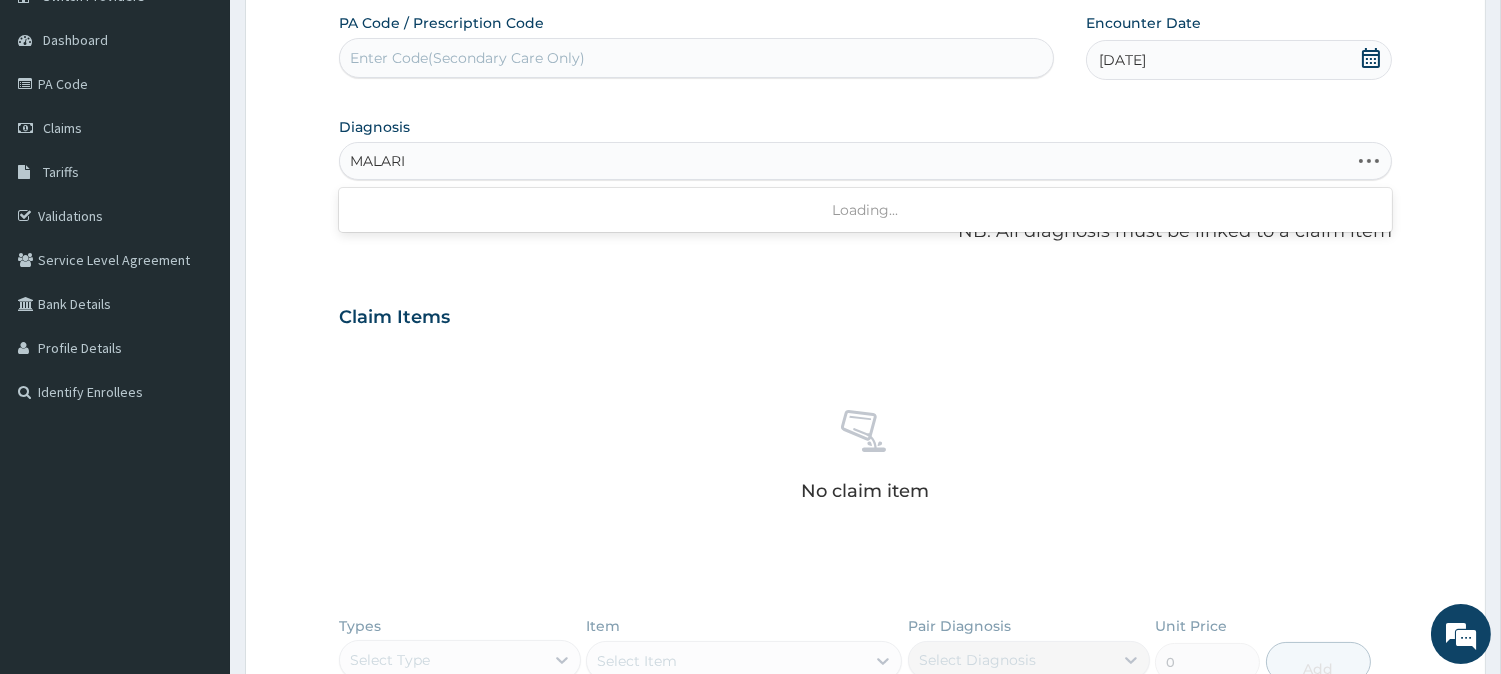 type on "[MEDICAL_DATA]" 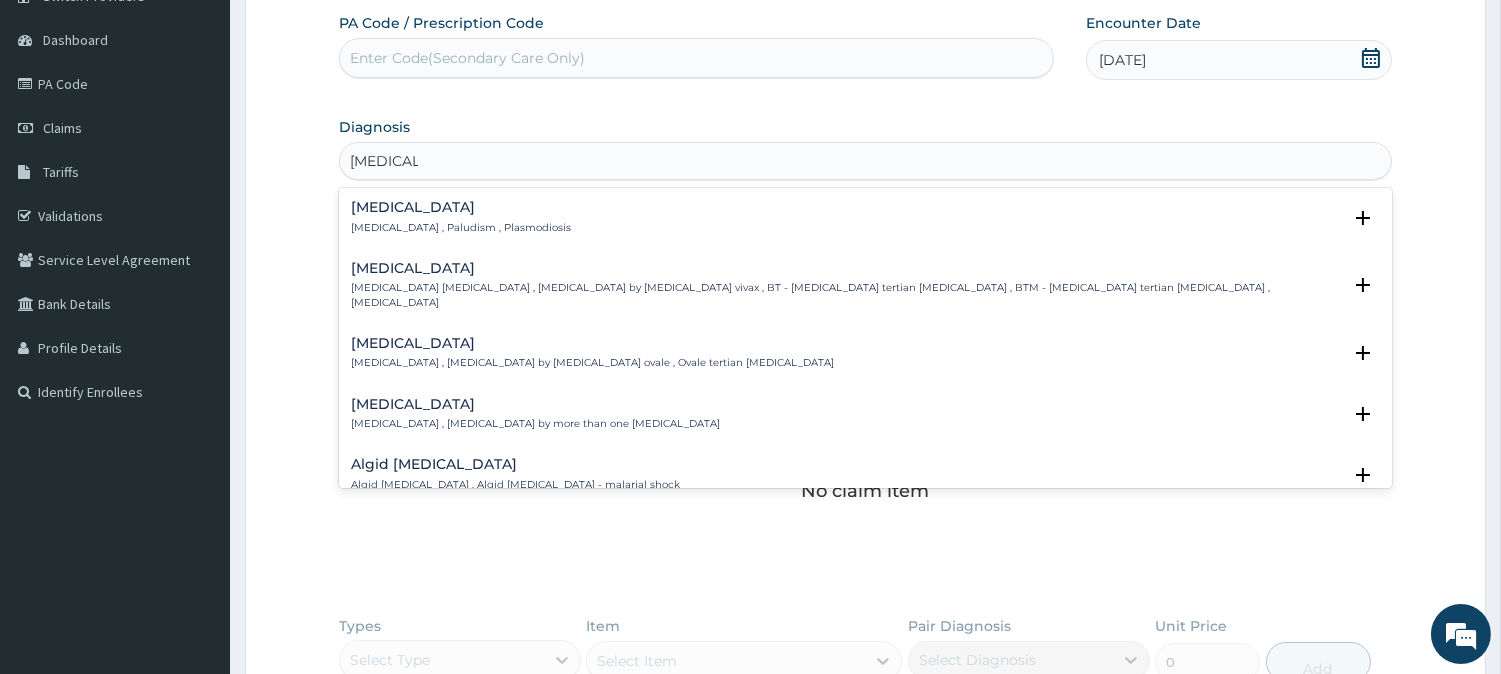 click on "[MEDICAL_DATA] [MEDICAL_DATA] , Paludism , Plasmodiosis" at bounding box center [461, 217] 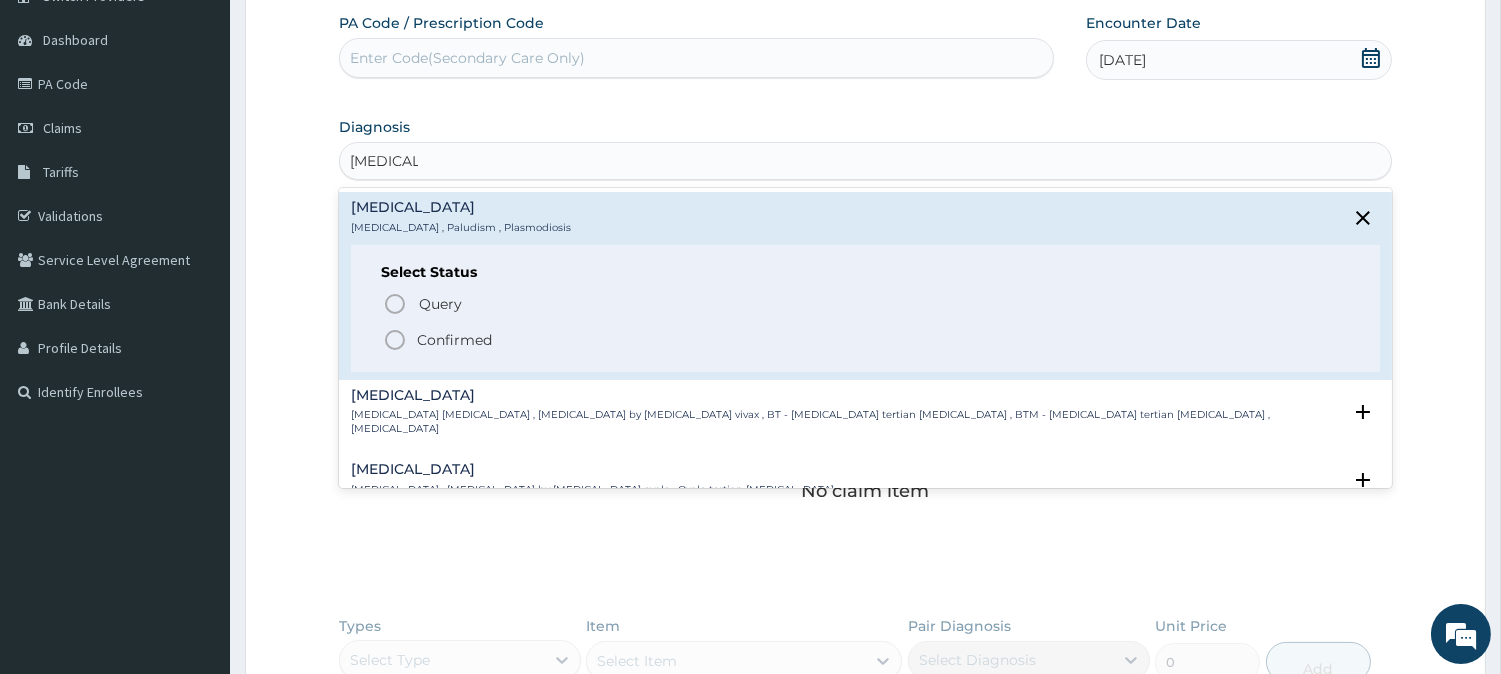 click on "Confirmed" at bounding box center (454, 340) 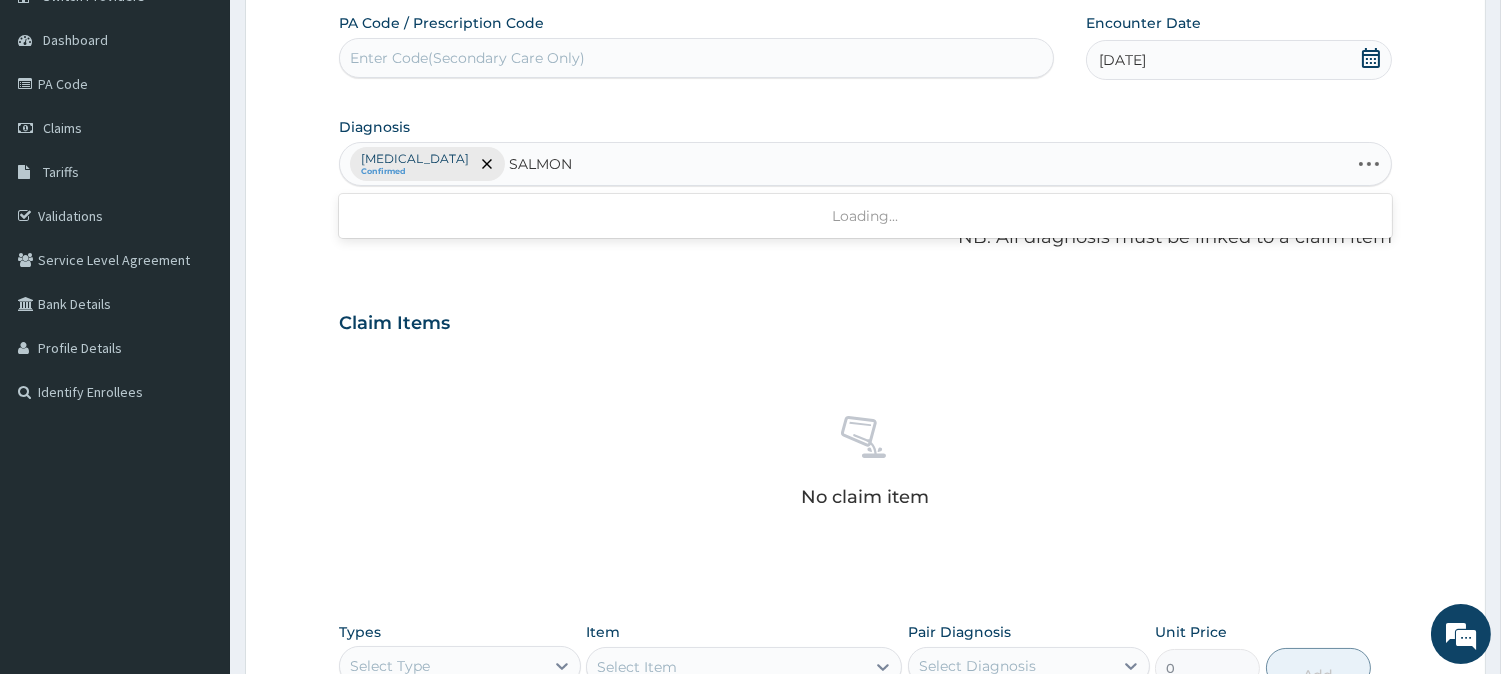 type on "SALMONE" 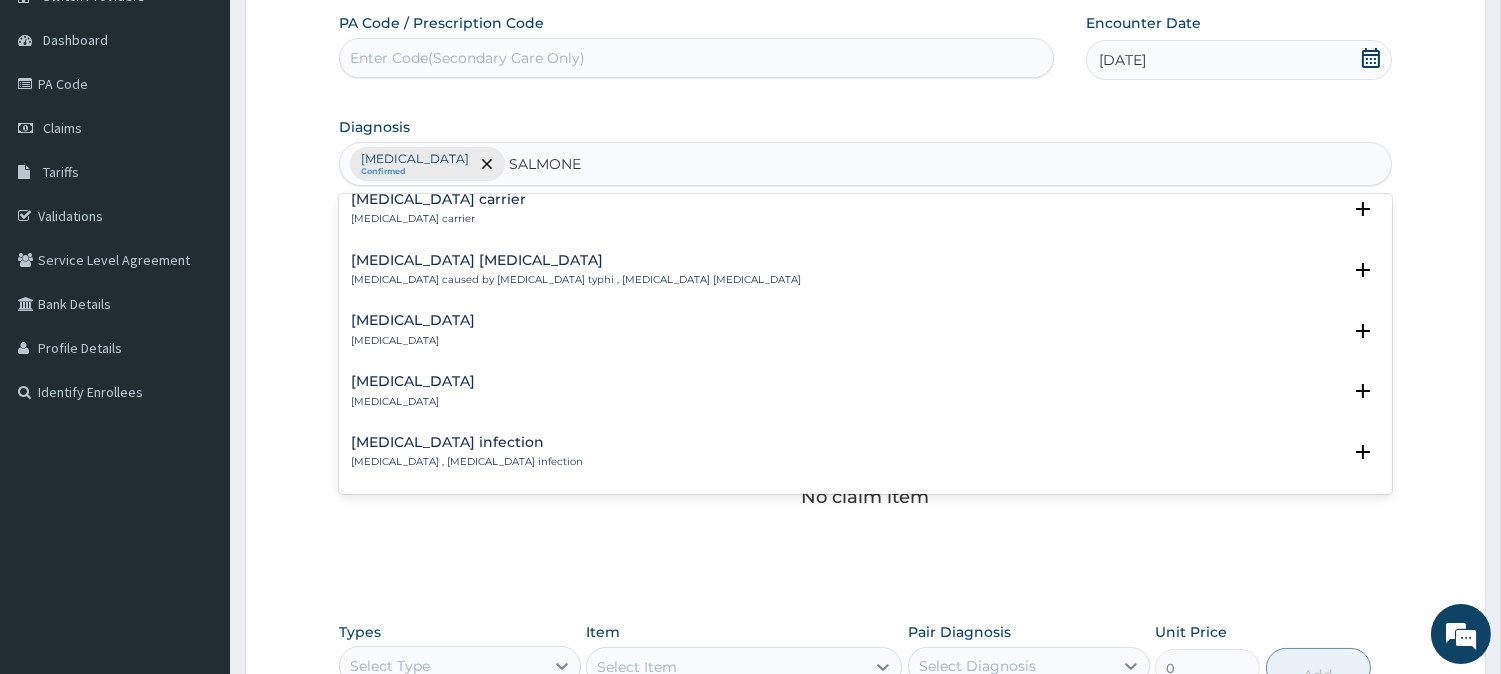 scroll, scrollTop: 333, scrollLeft: 0, axis: vertical 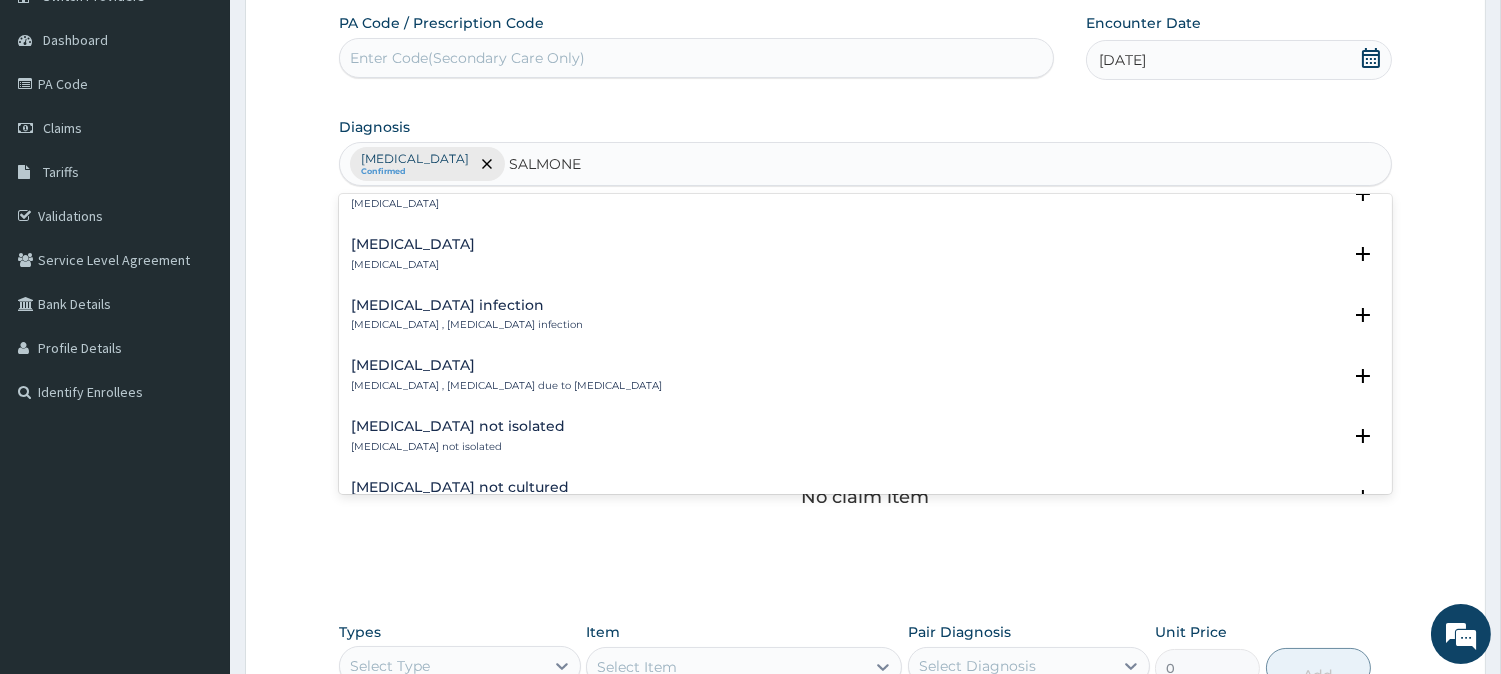 click on "[MEDICAL_DATA] infection" at bounding box center (467, 305) 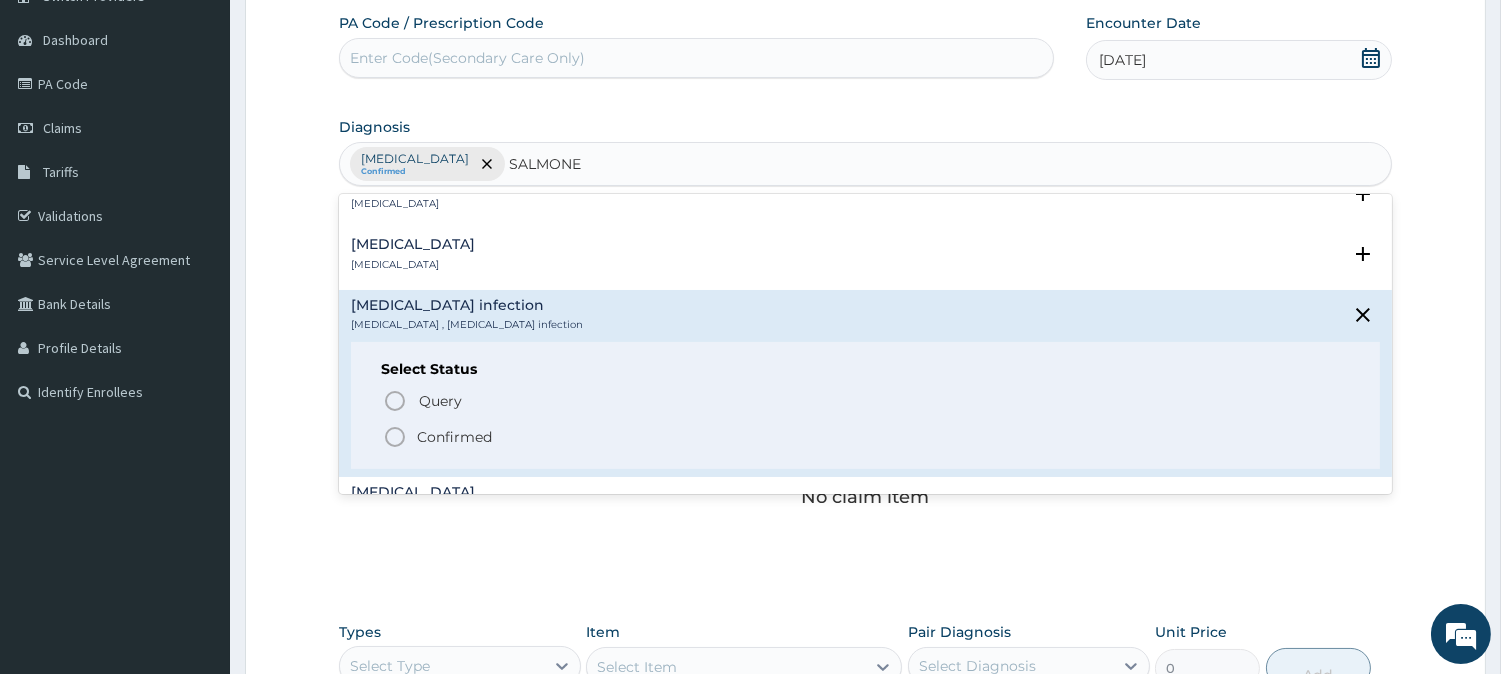 click 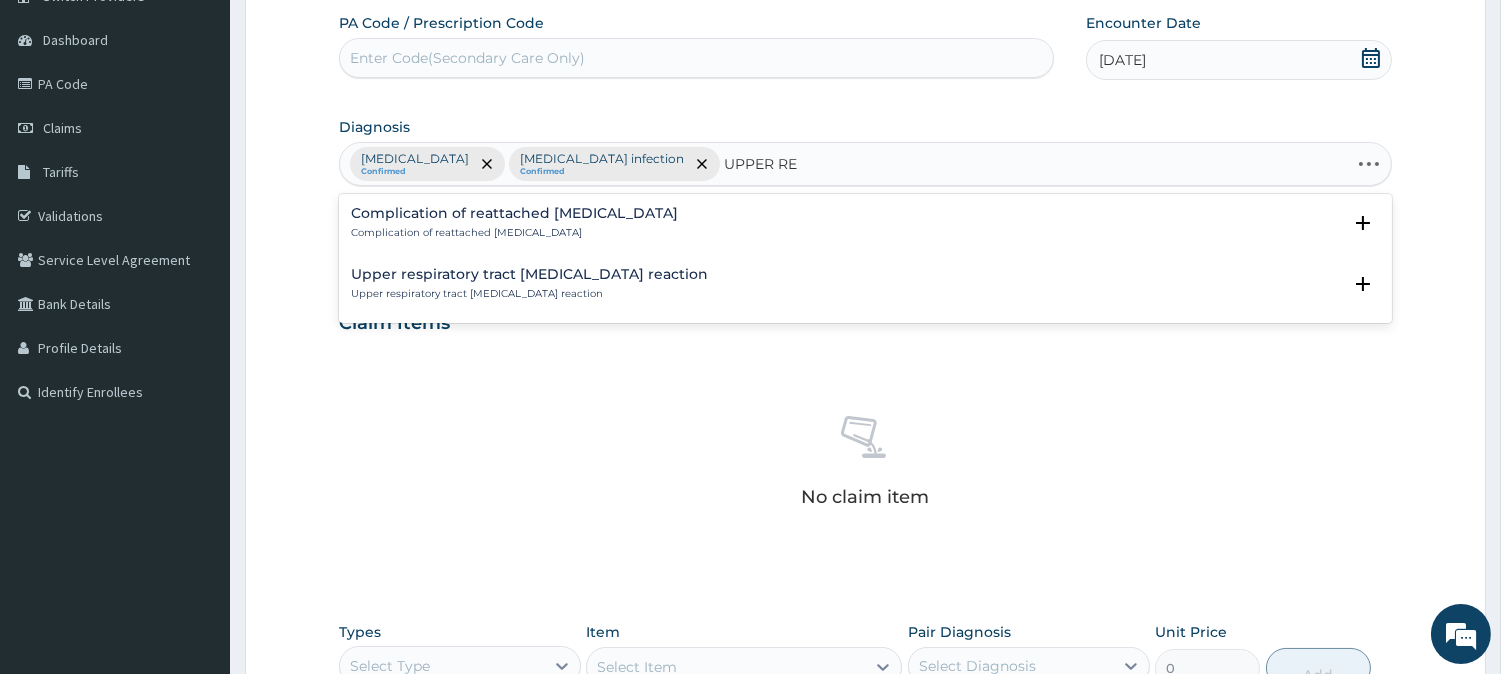 type on "UPPER RES" 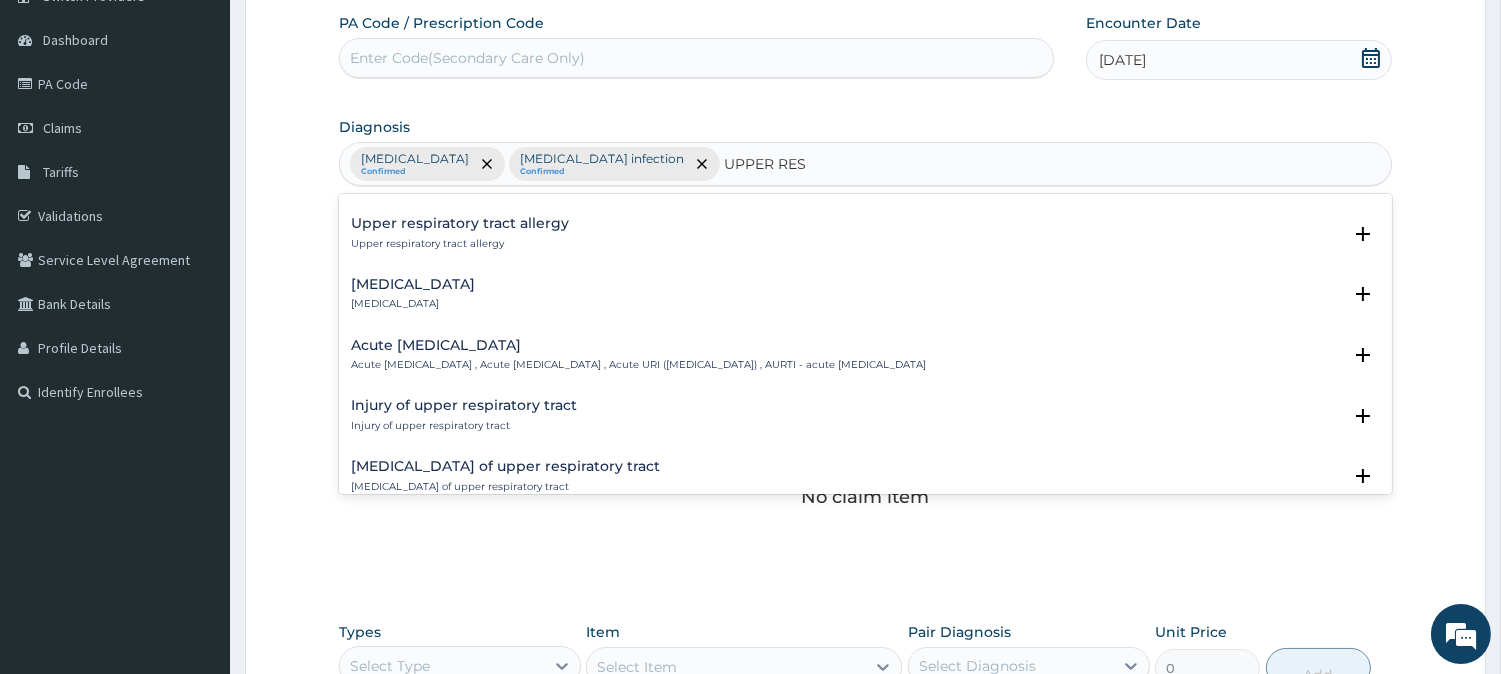 click on "Acute [MEDICAL_DATA]" at bounding box center (638, 345) 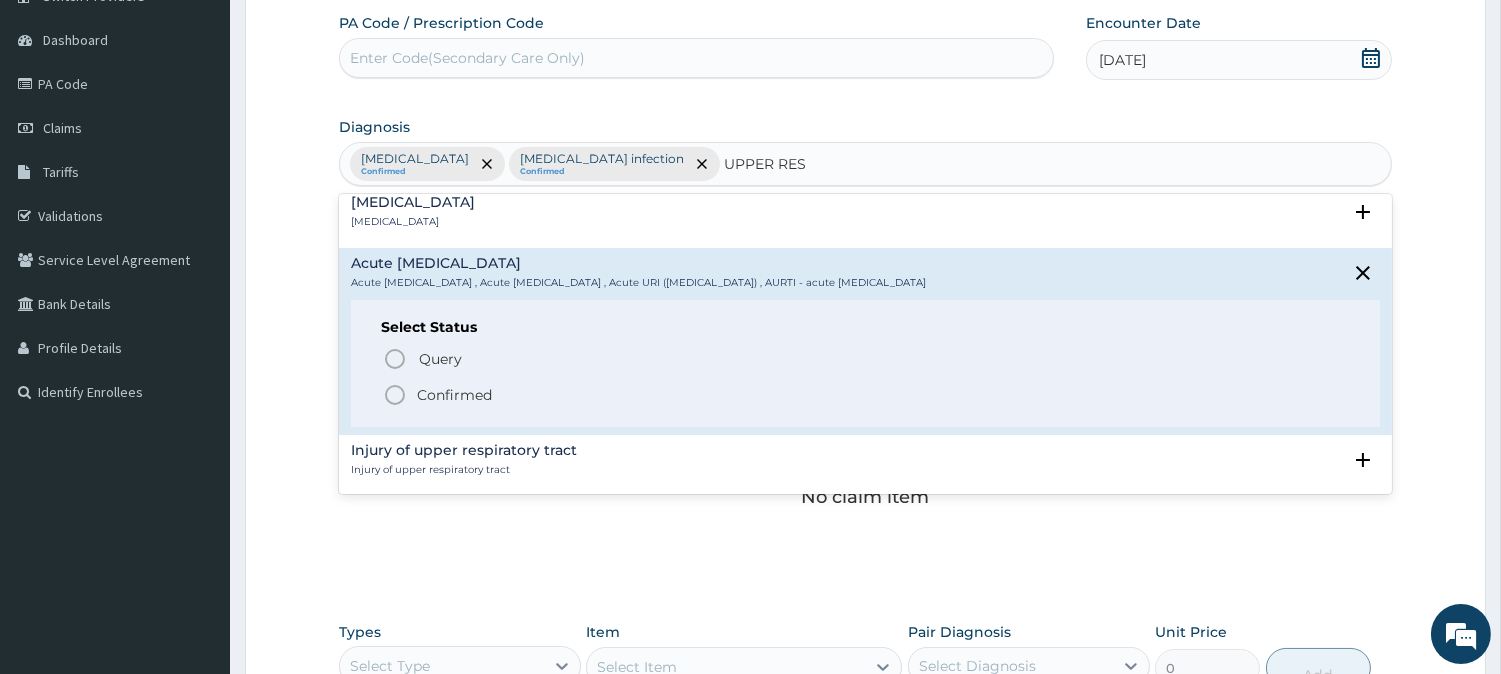scroll, scrollTop: 222, scrollLeft: 0, axis: vertical 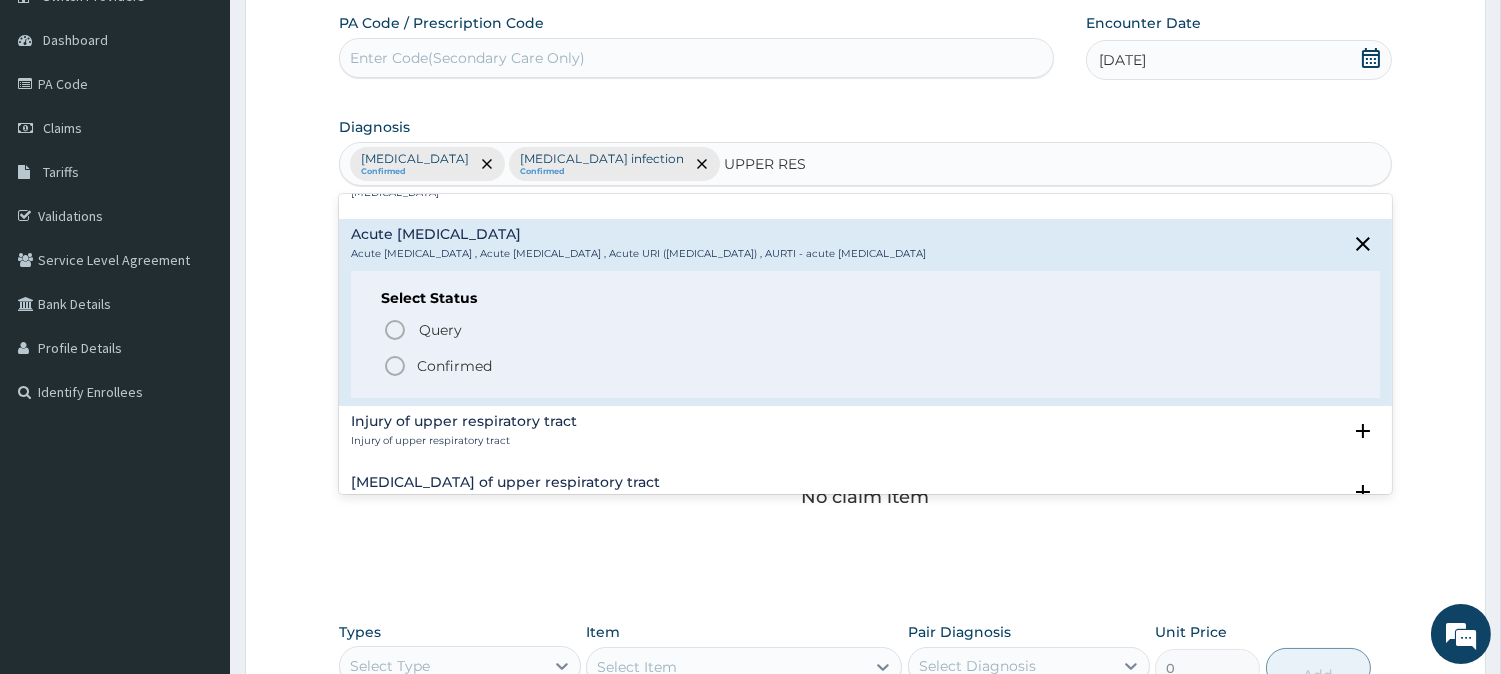 click on "Confirmed" at bounding box center [454, 366] 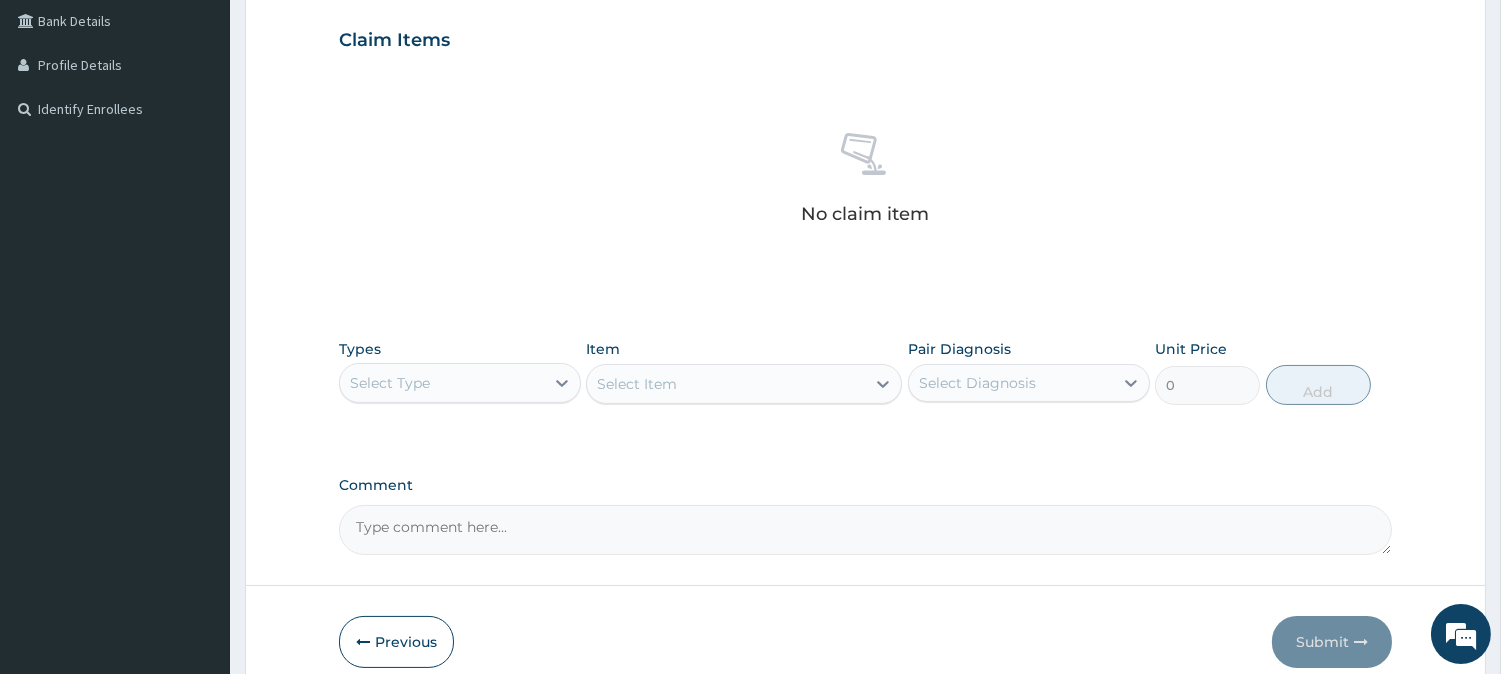 scroll, scrollTop: 512, scrollLeft: 0, axis: vertical 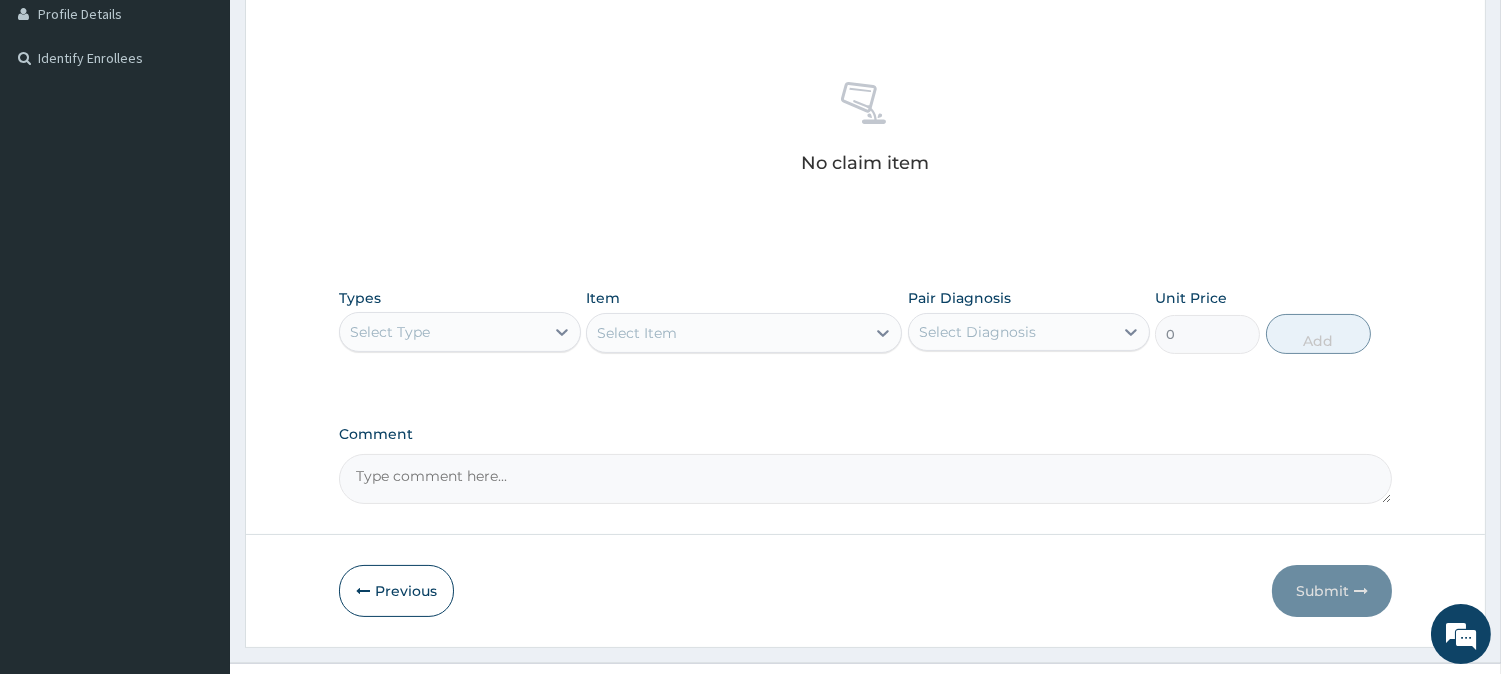 click on "Select Type" at bounding box center (442, 332) 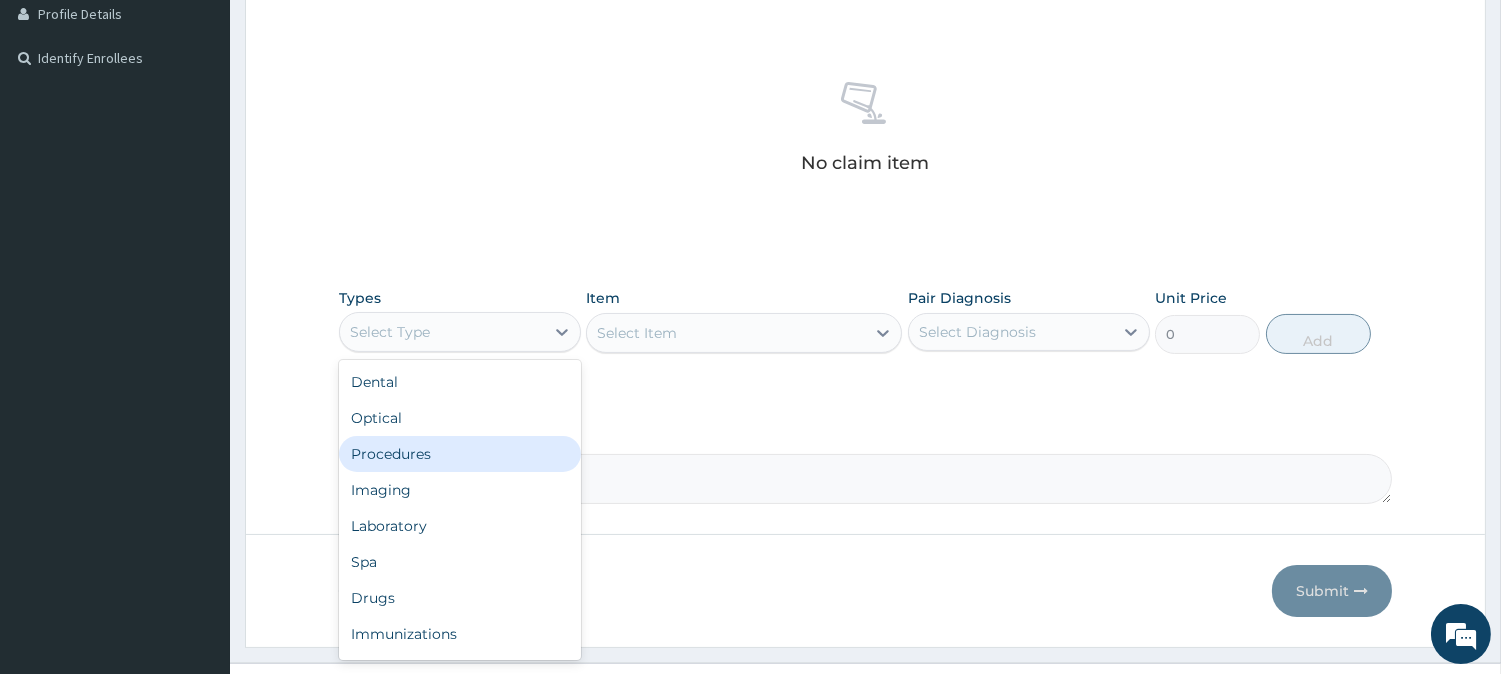 click on "Procedures" at bounding box center [460, 454] 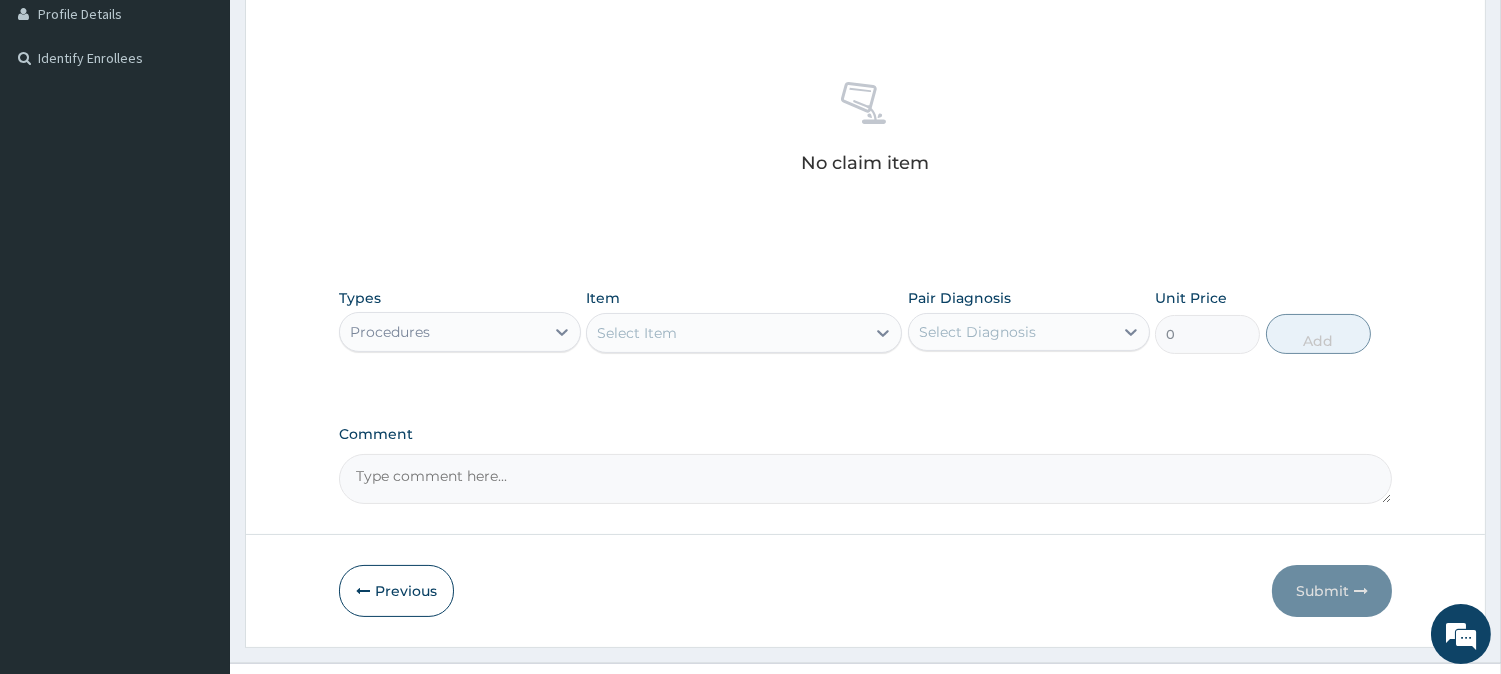 click on "Select Item" at bounding box center (637, 333) 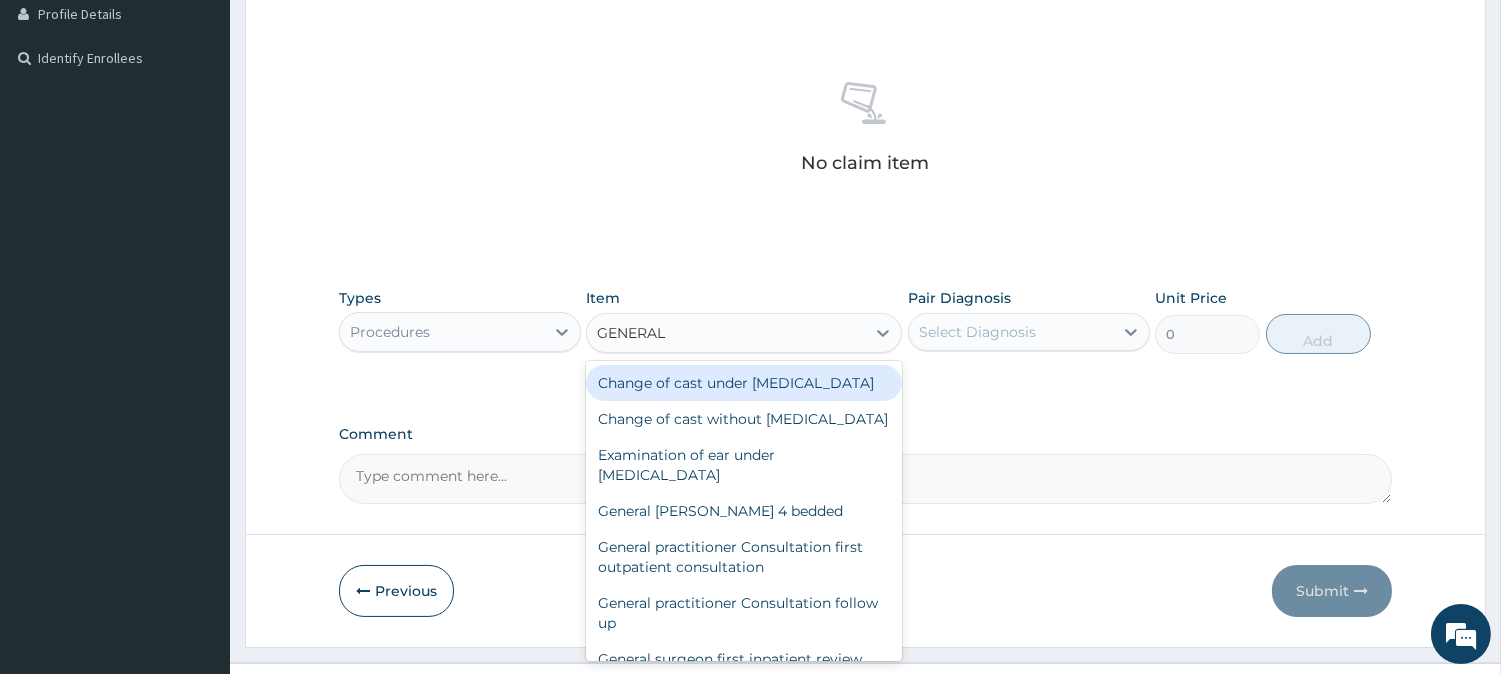 type on "GENERAL P" 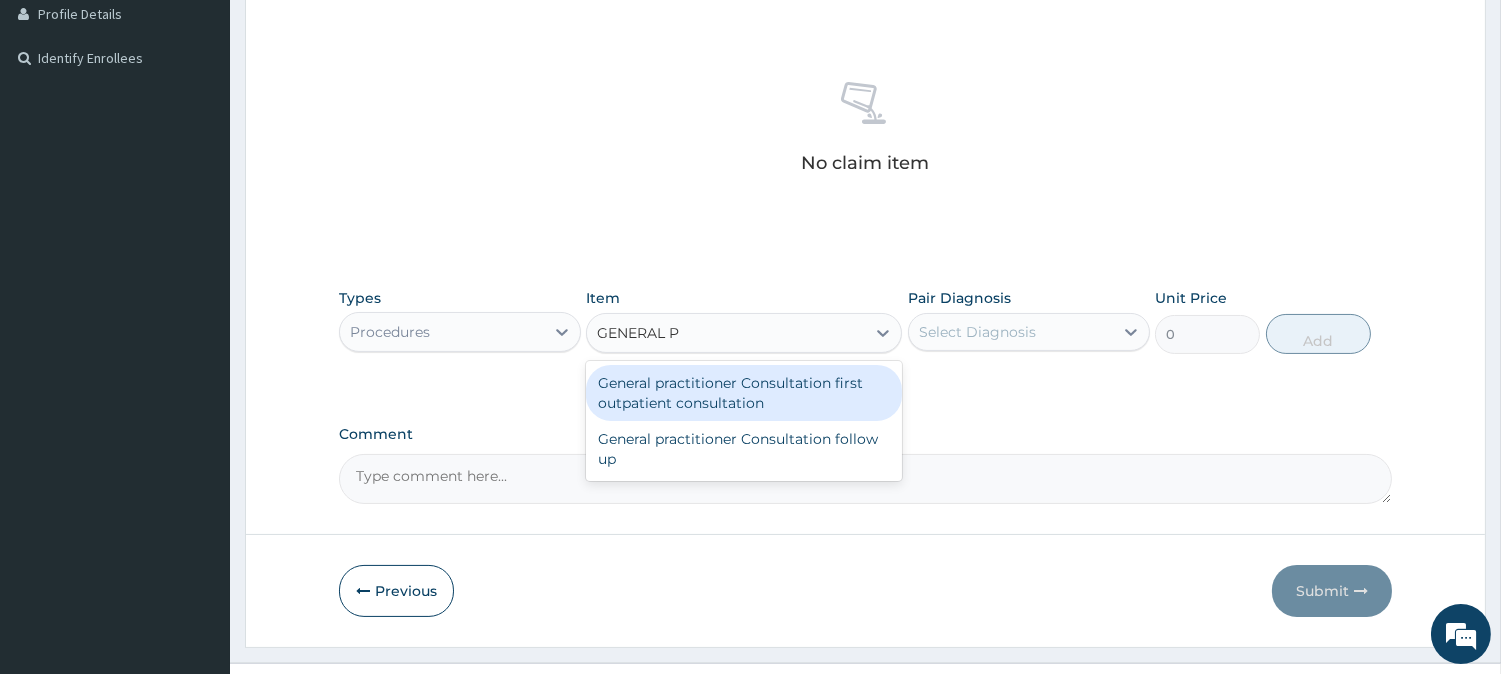 click on "General practitioner Consultation first outpatient consultation" at bounding box center [744, 393] 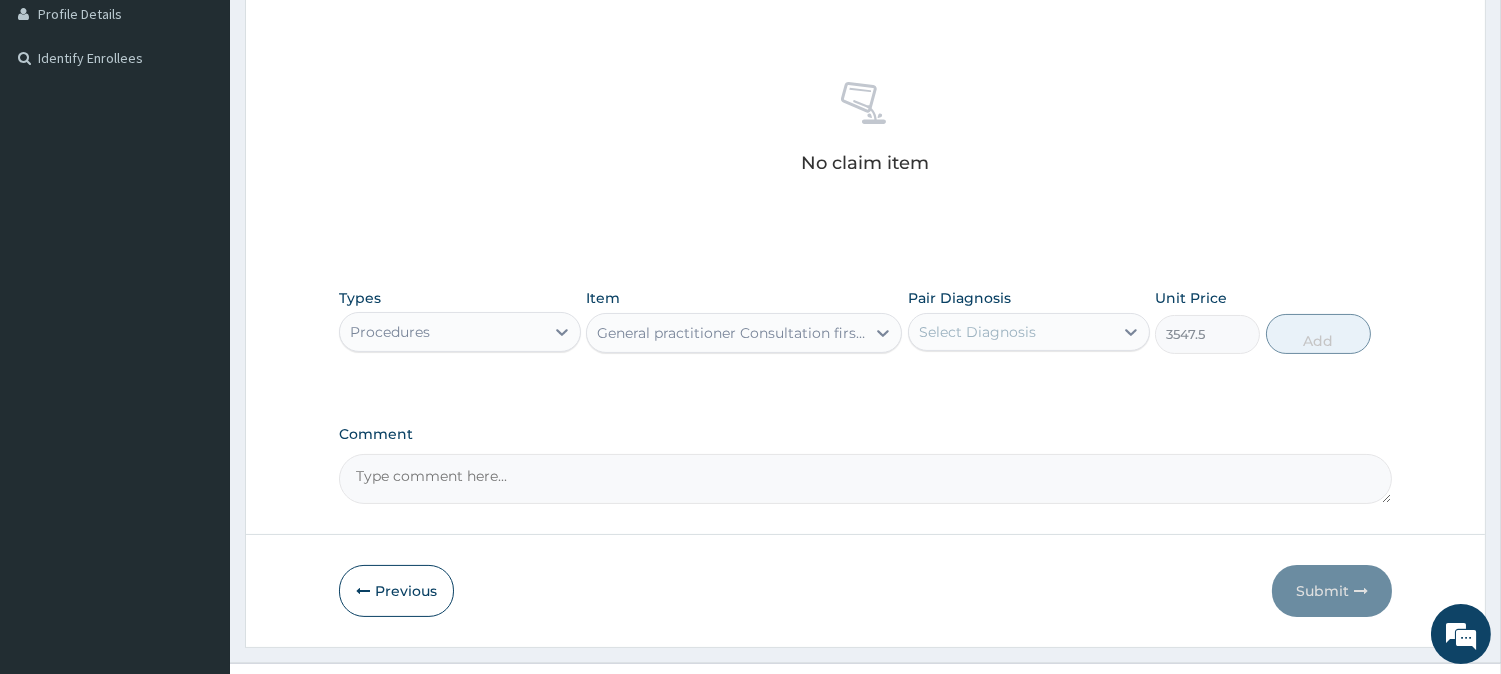 click on "Select Diagnosis" at bounding box center [1011, 332] 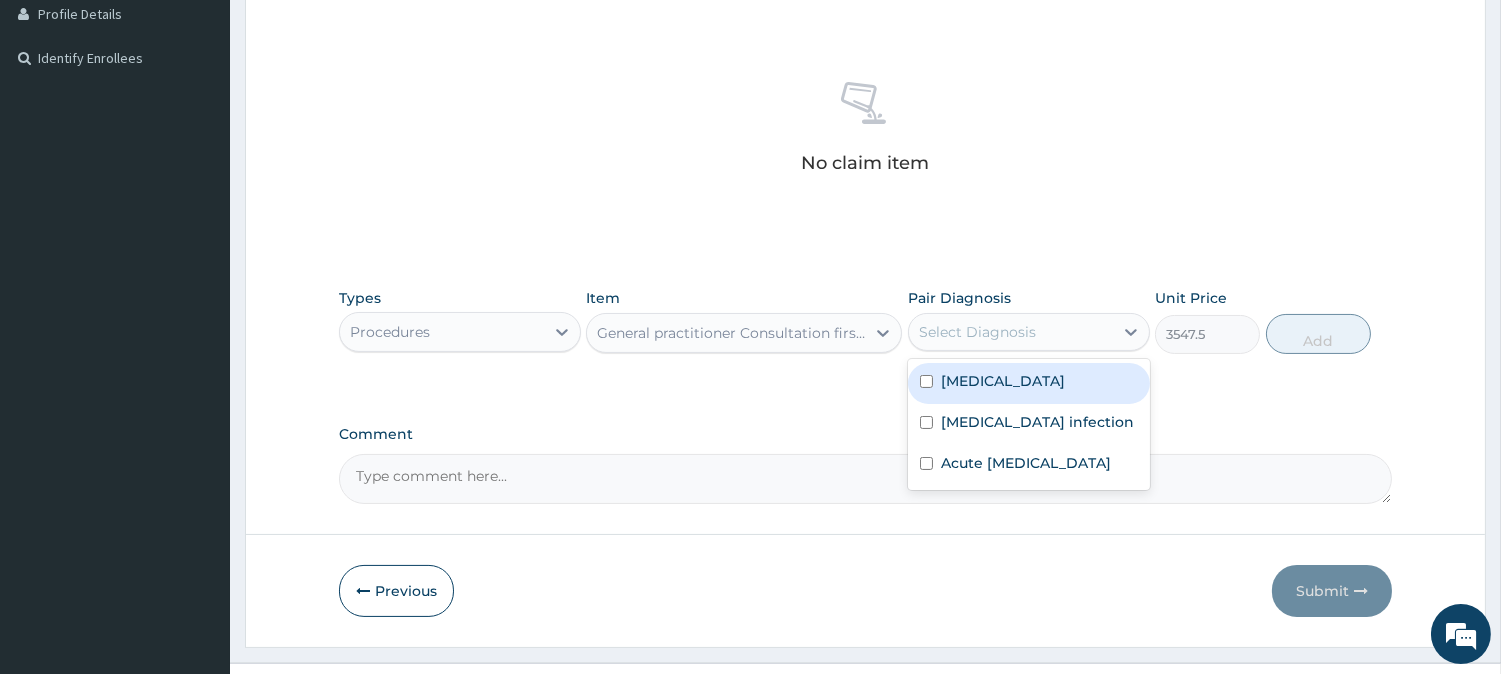 drag, startPoint x: 973, startPoint y: 378, endPoint x: 1001, endPoint y: 382, distance: 28.284271 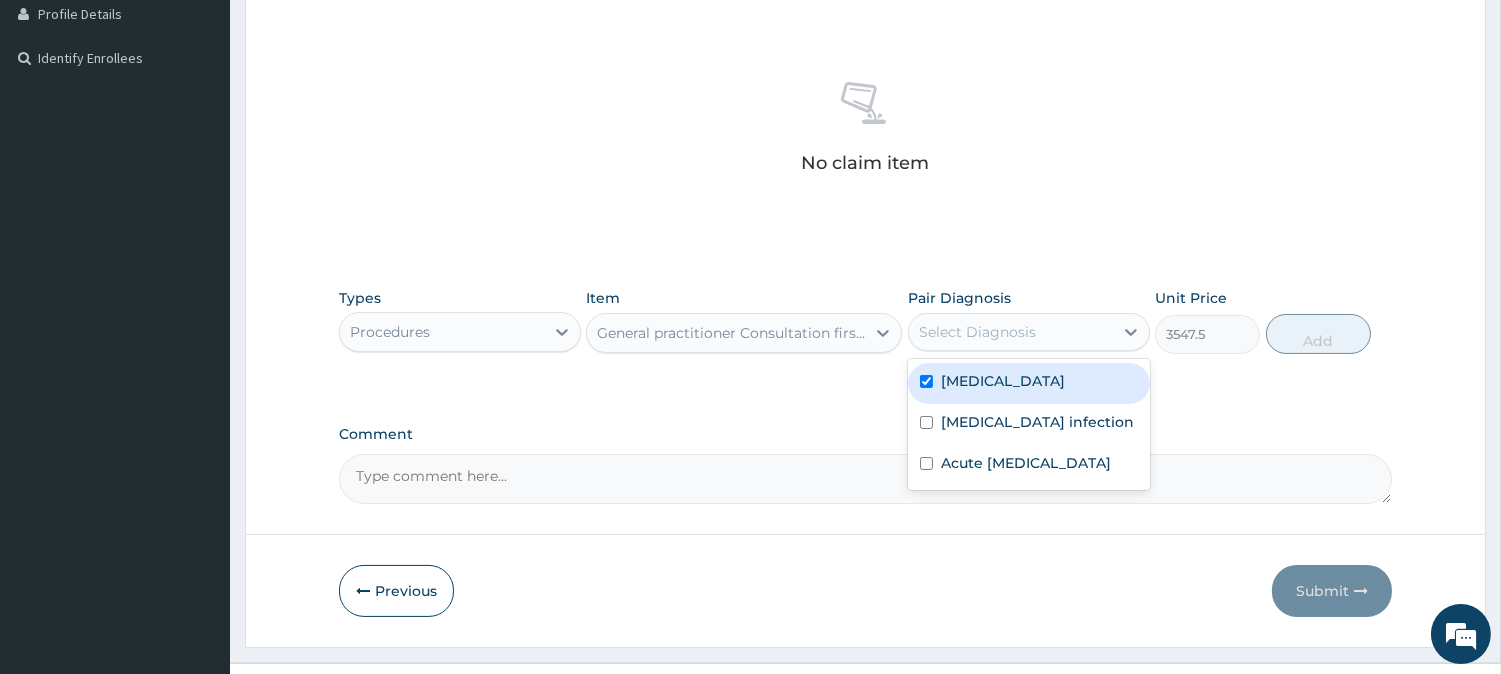checkbox on "true" 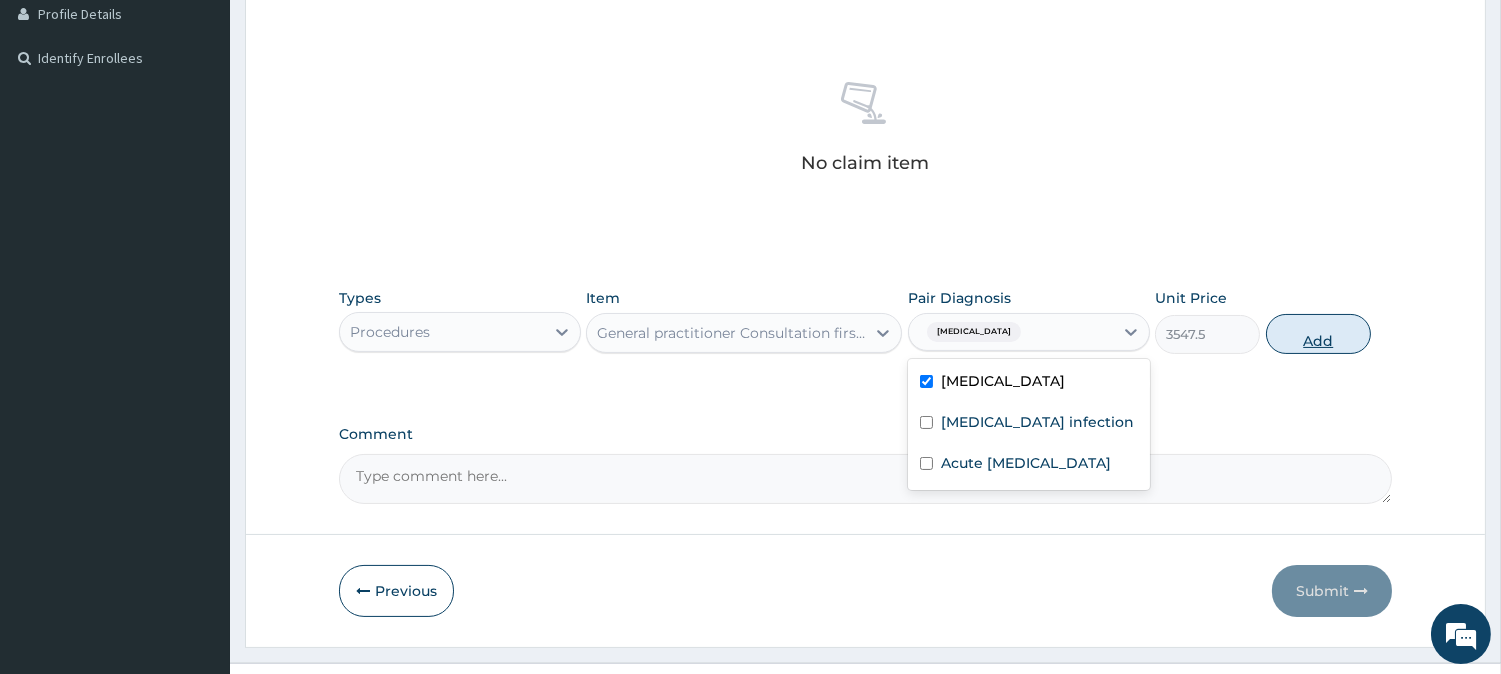 click on "Add" at bounding box center (1318, 334) 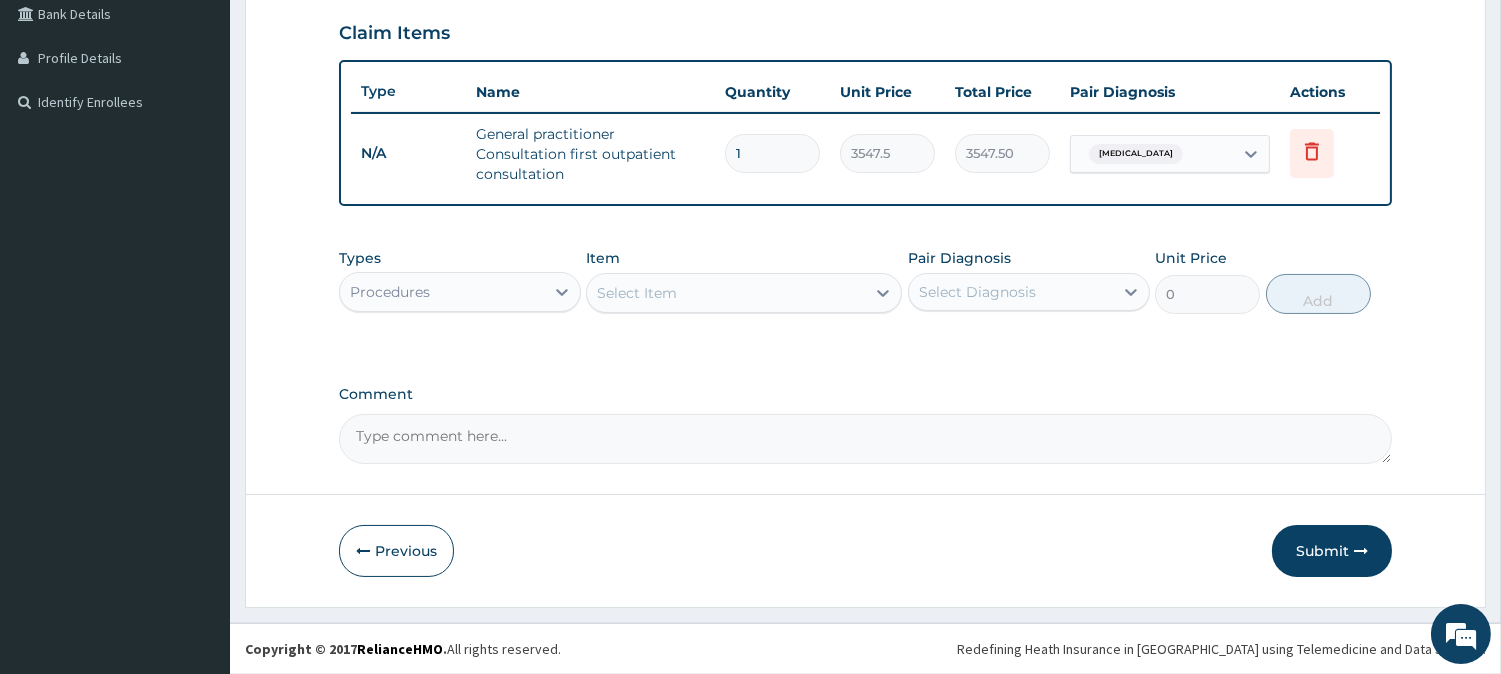 scroll, scrollTop: 465, scrollLeft: 0, axis: vertical 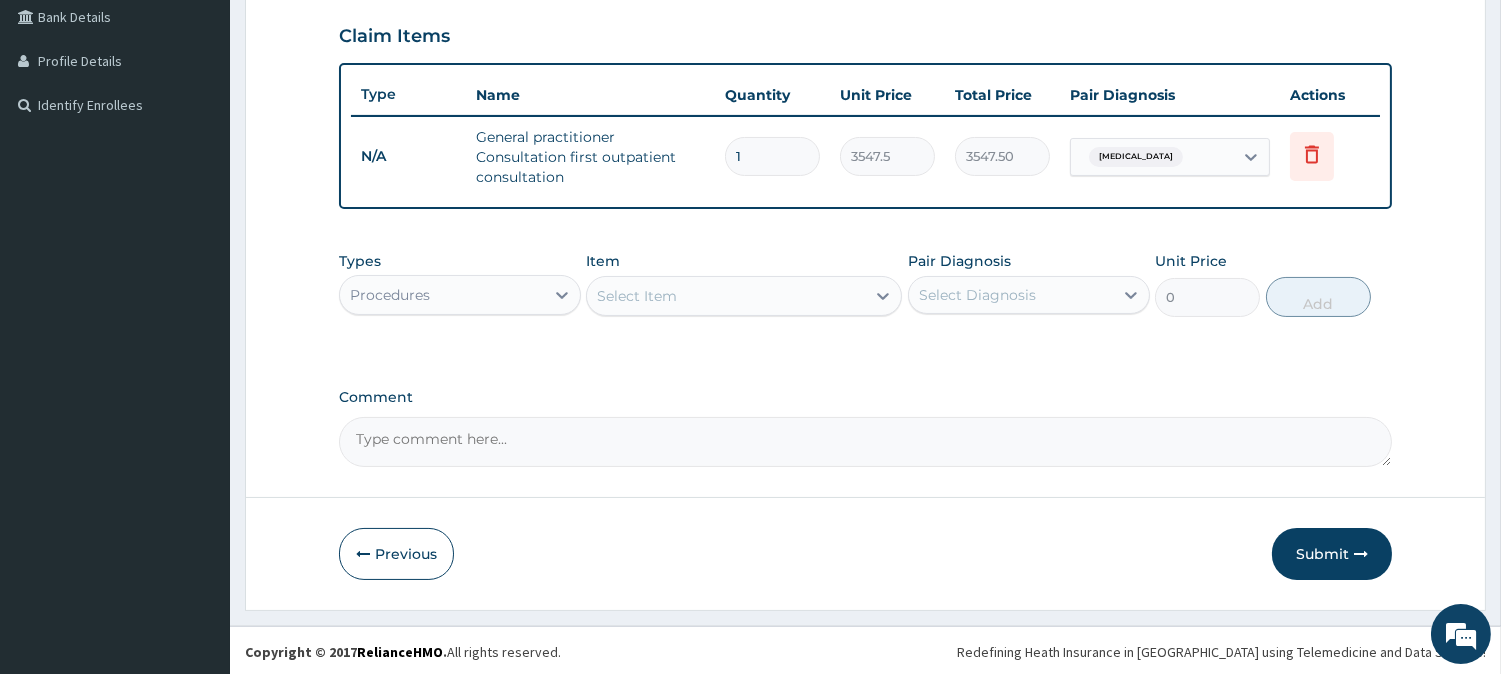 click on "Procedures" at bounding box center [442, 295] 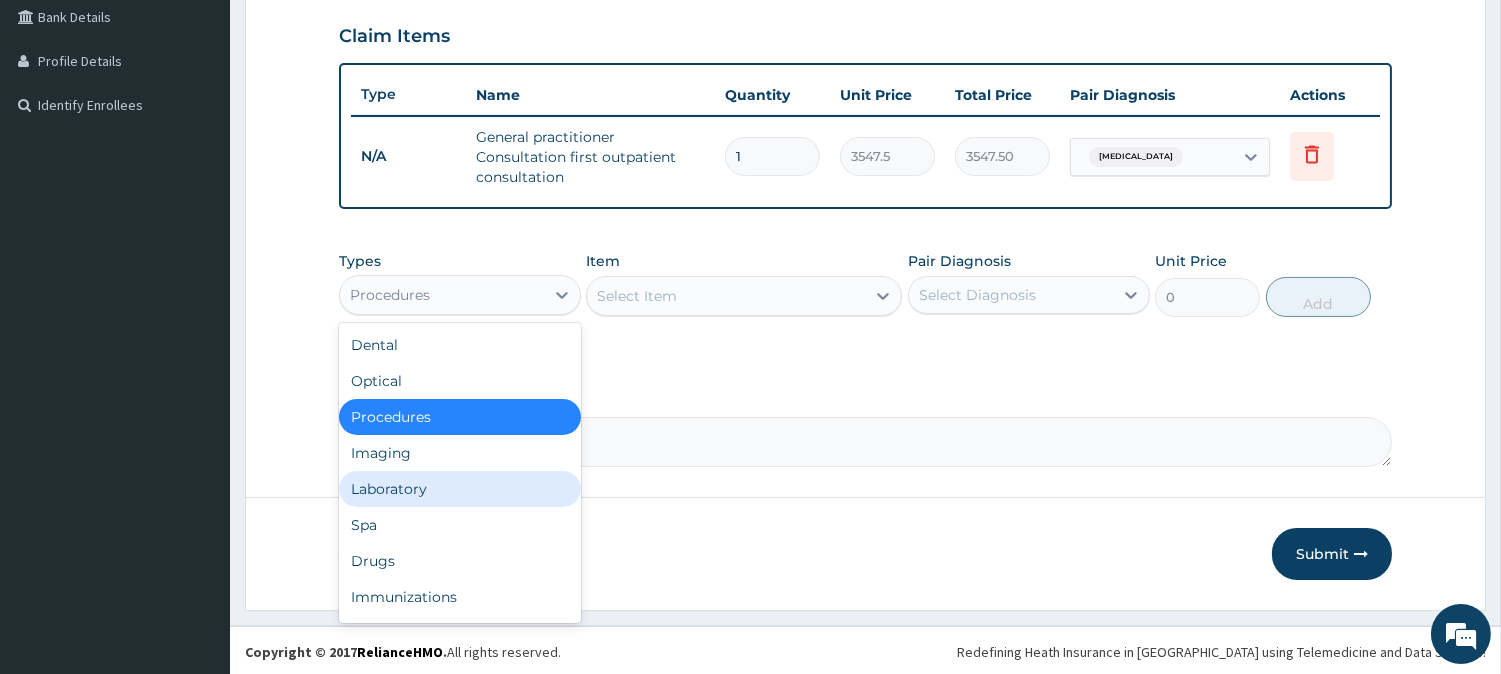 click on "Laboratory" at bounding box center [460, 489] 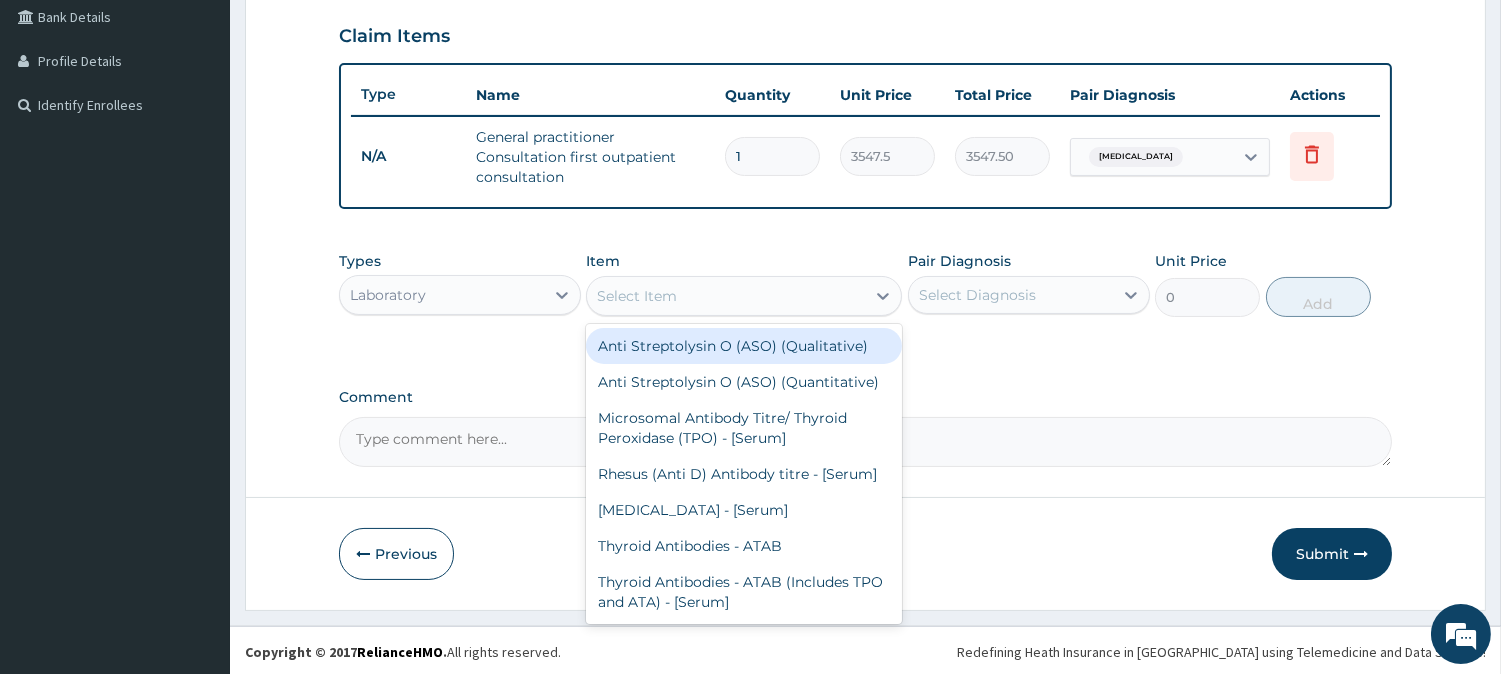 click on "Select Item" at bounding box center (637, 296) 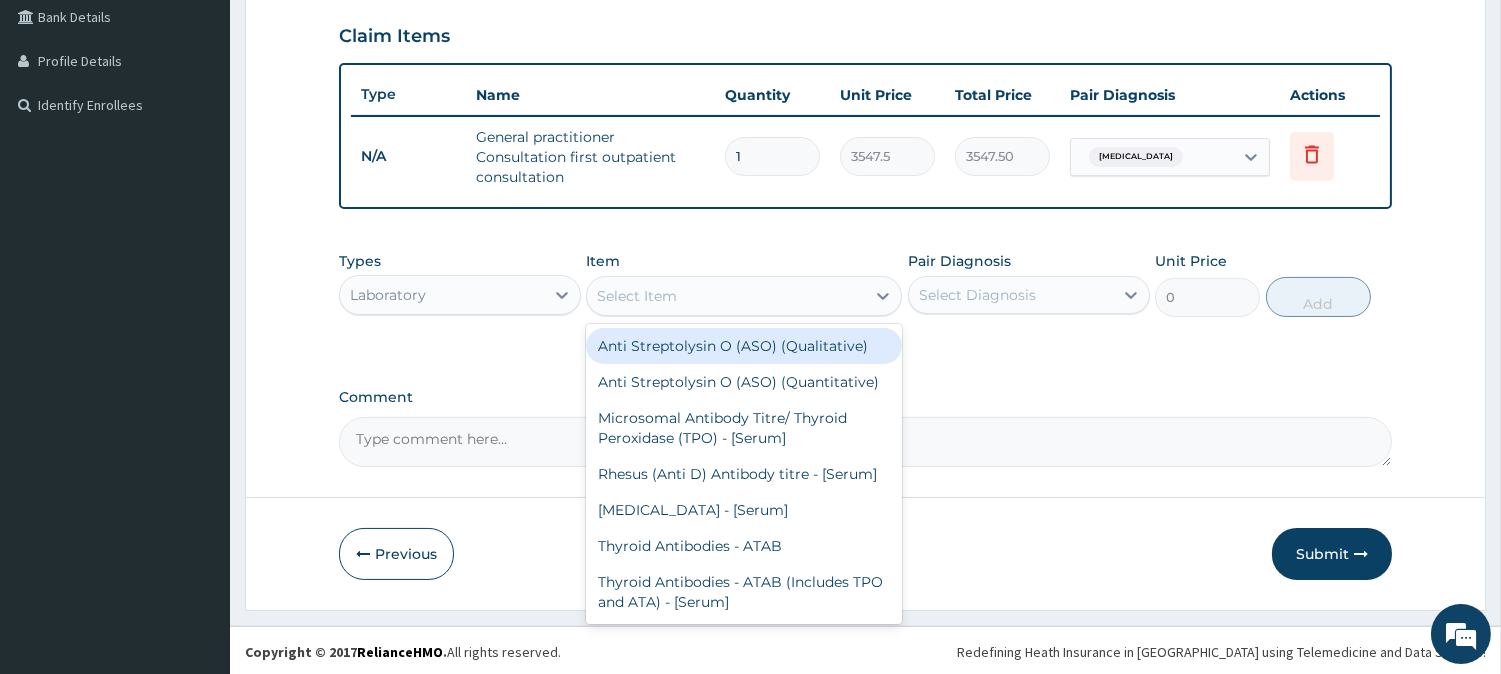 type on "U" 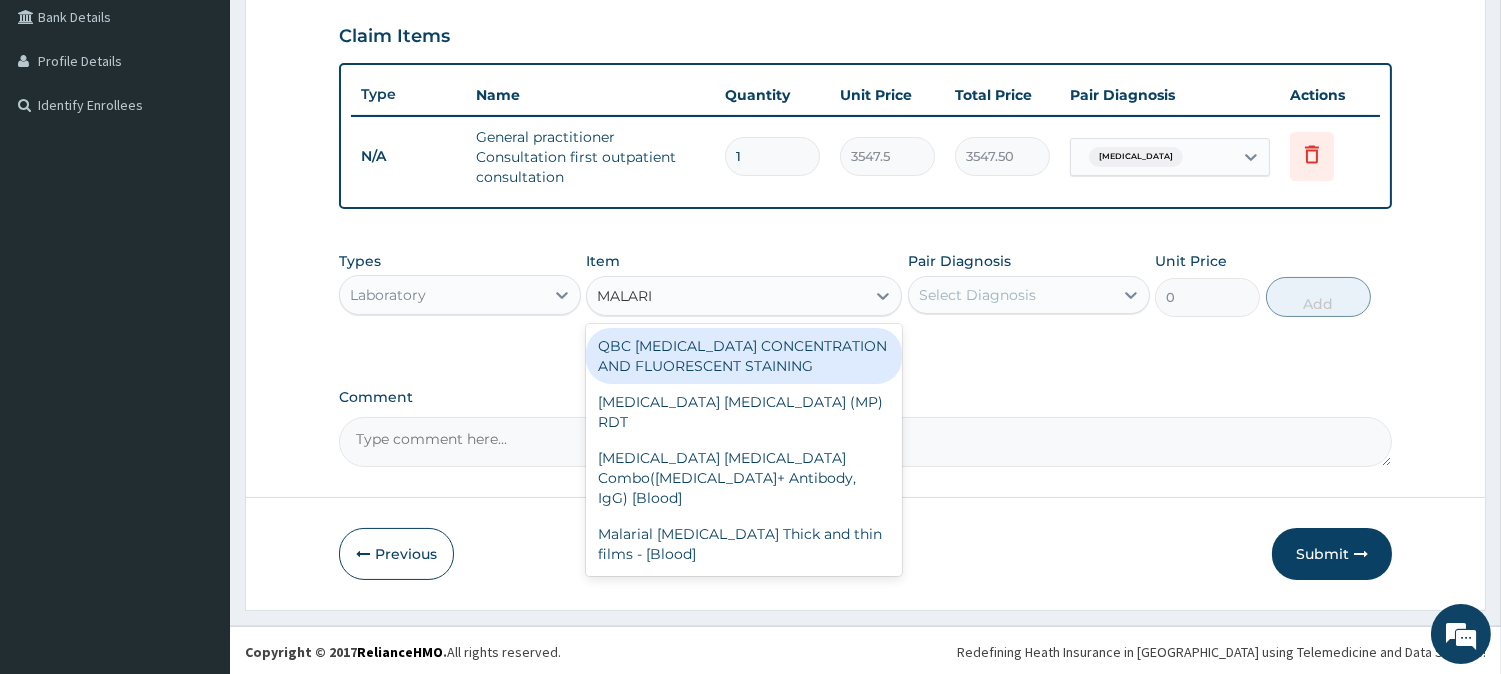 type on "MALARIA" 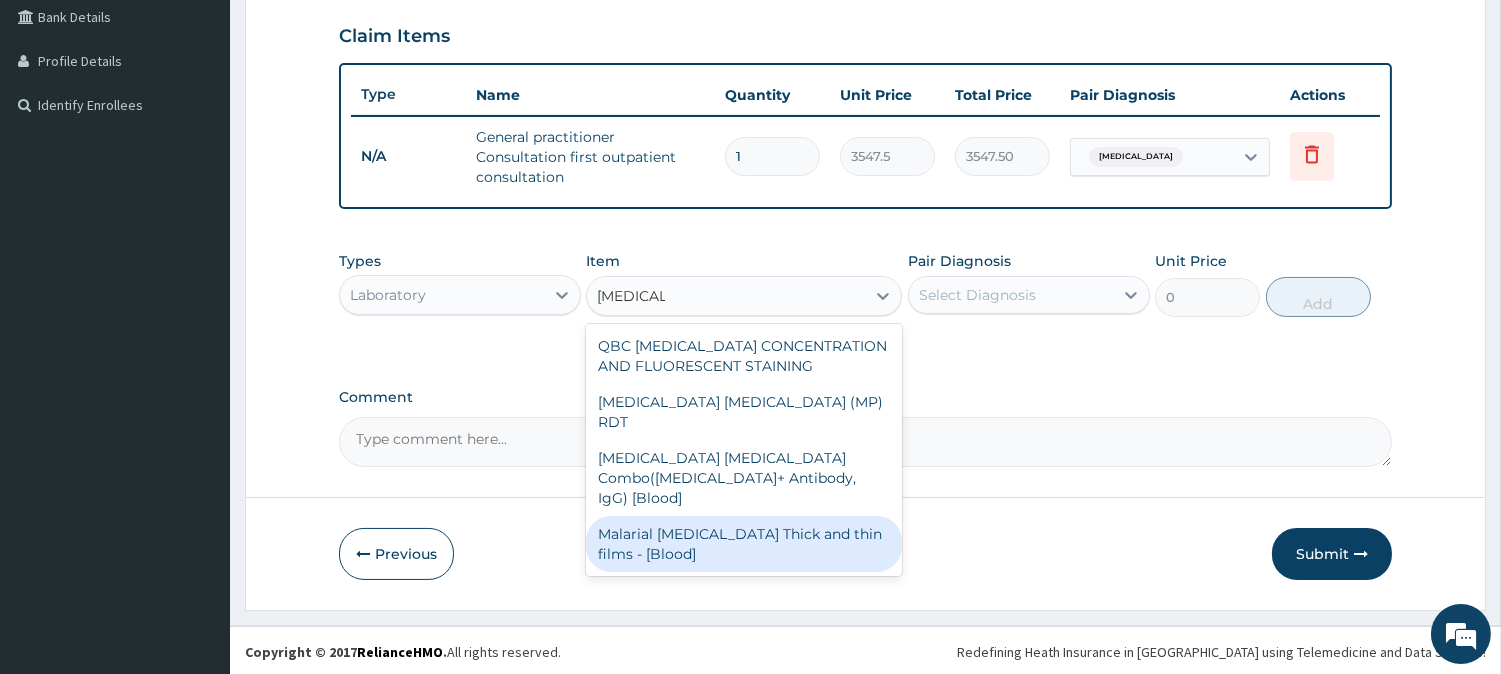 drag, startPoint x: 783, startPoint y: 494, endPoint x: 880, endPoint y: 380, distance: 149.683 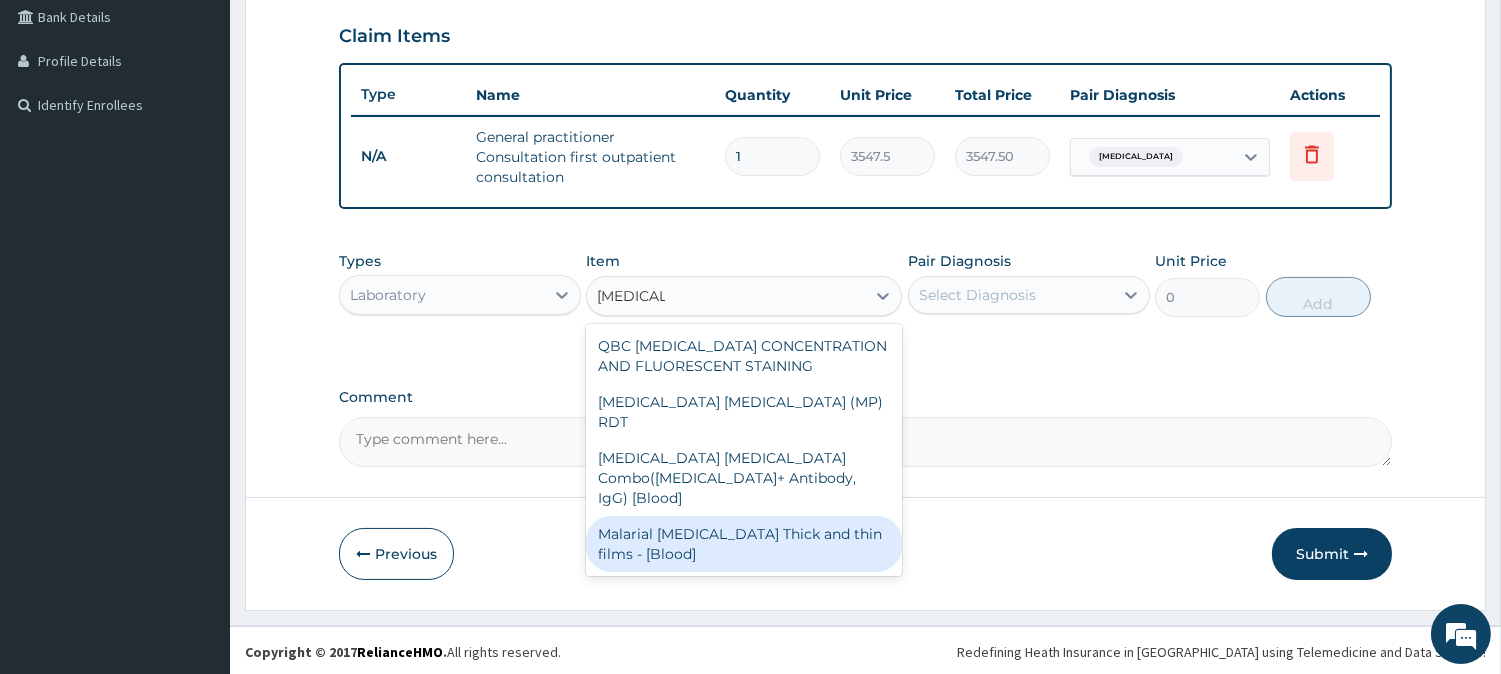 click on "Malarial [MEDICAL_DATA] Thick and thin films - [Blood]" at bounding box center [744, 544] 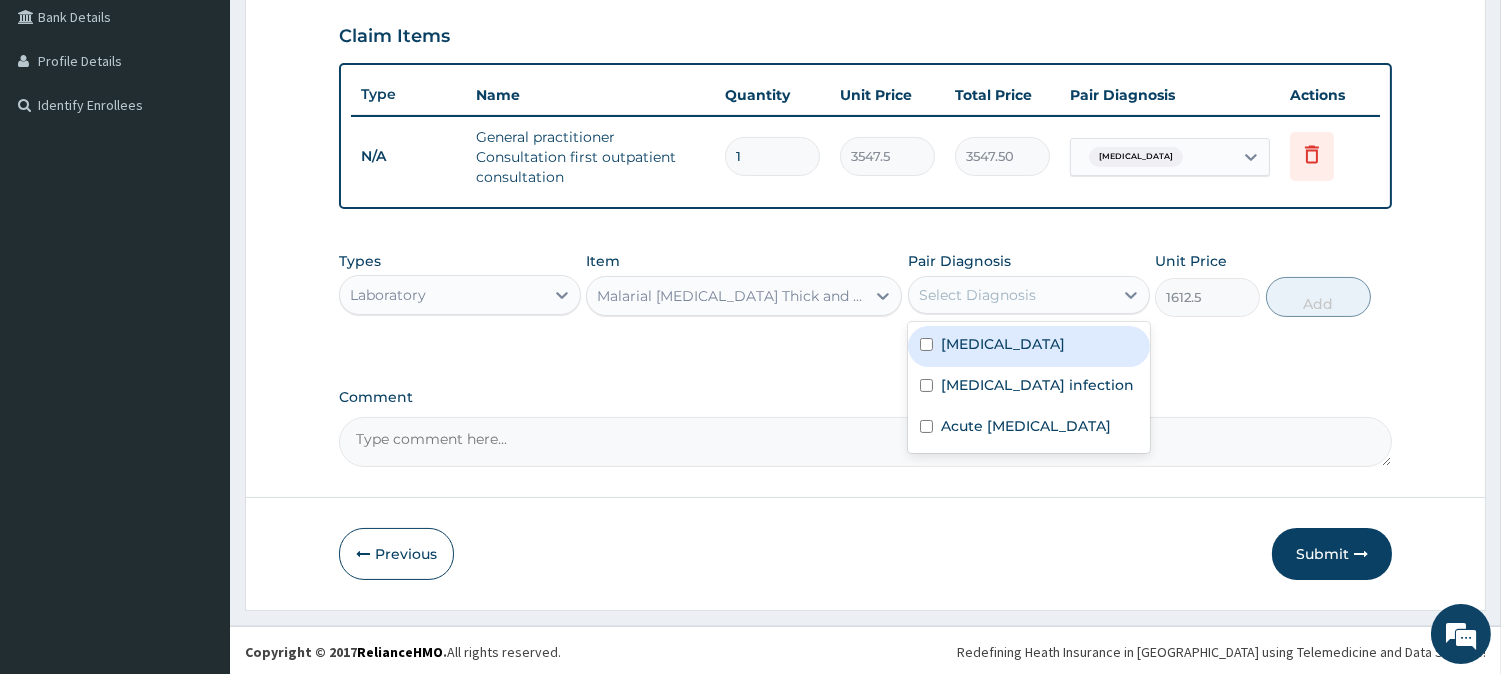 click on "Select Diagnosis" at bounding box center [977, 295] 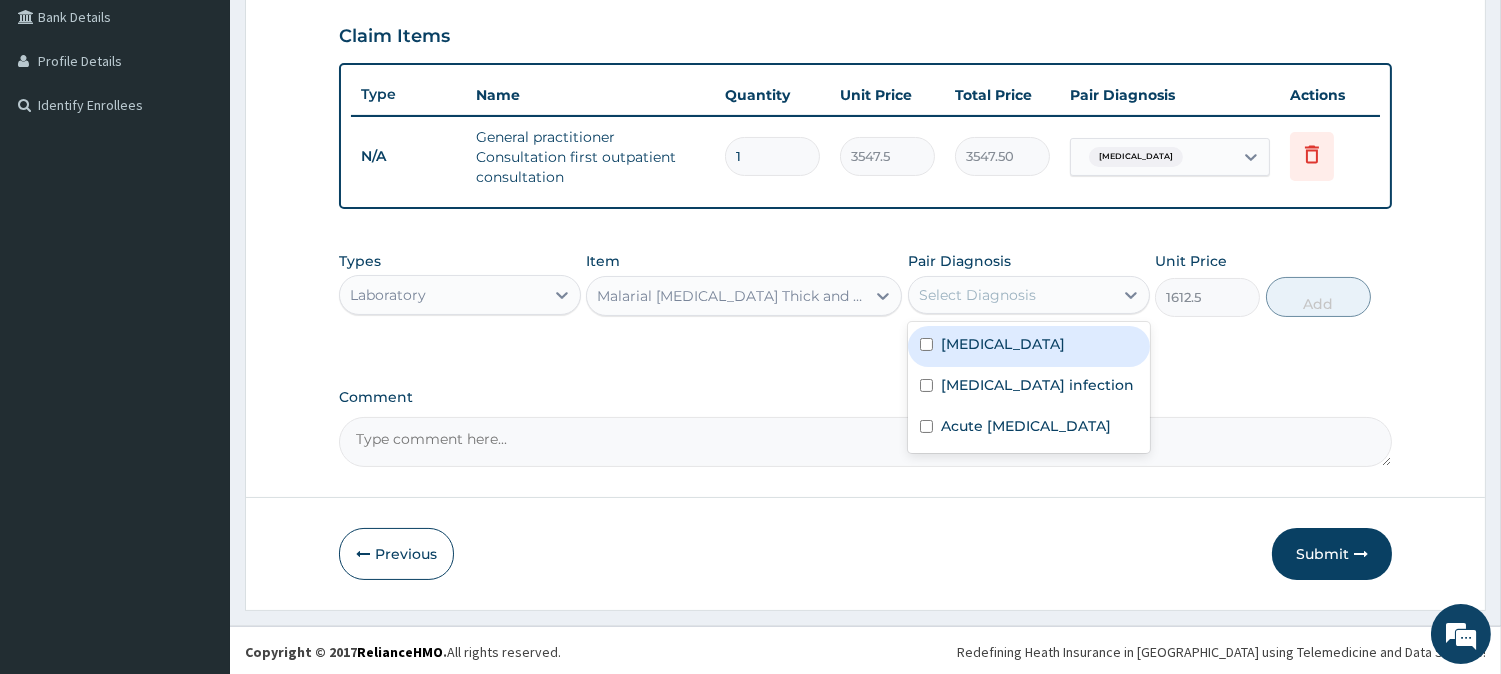 click on "[MEDICAL_DATA]" at bounding box center (1003, 344) 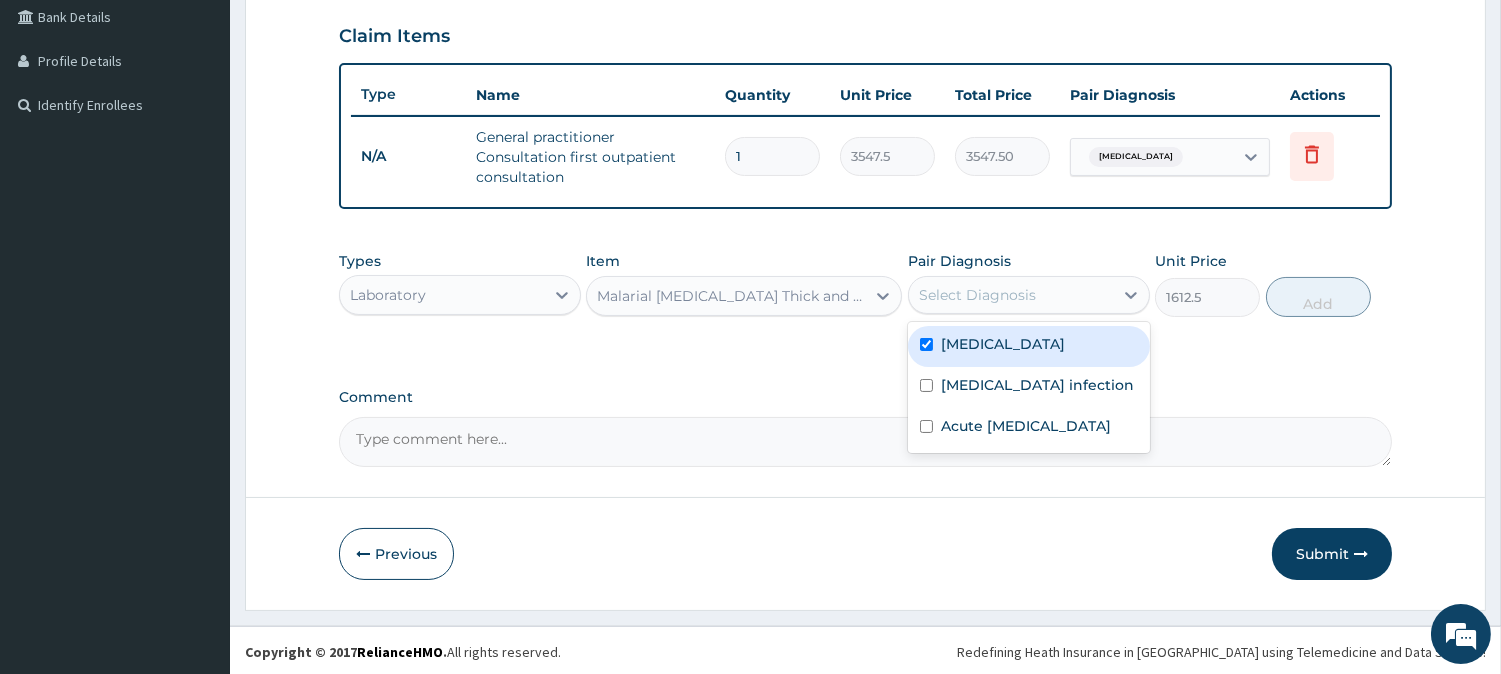 checkbox on "true" 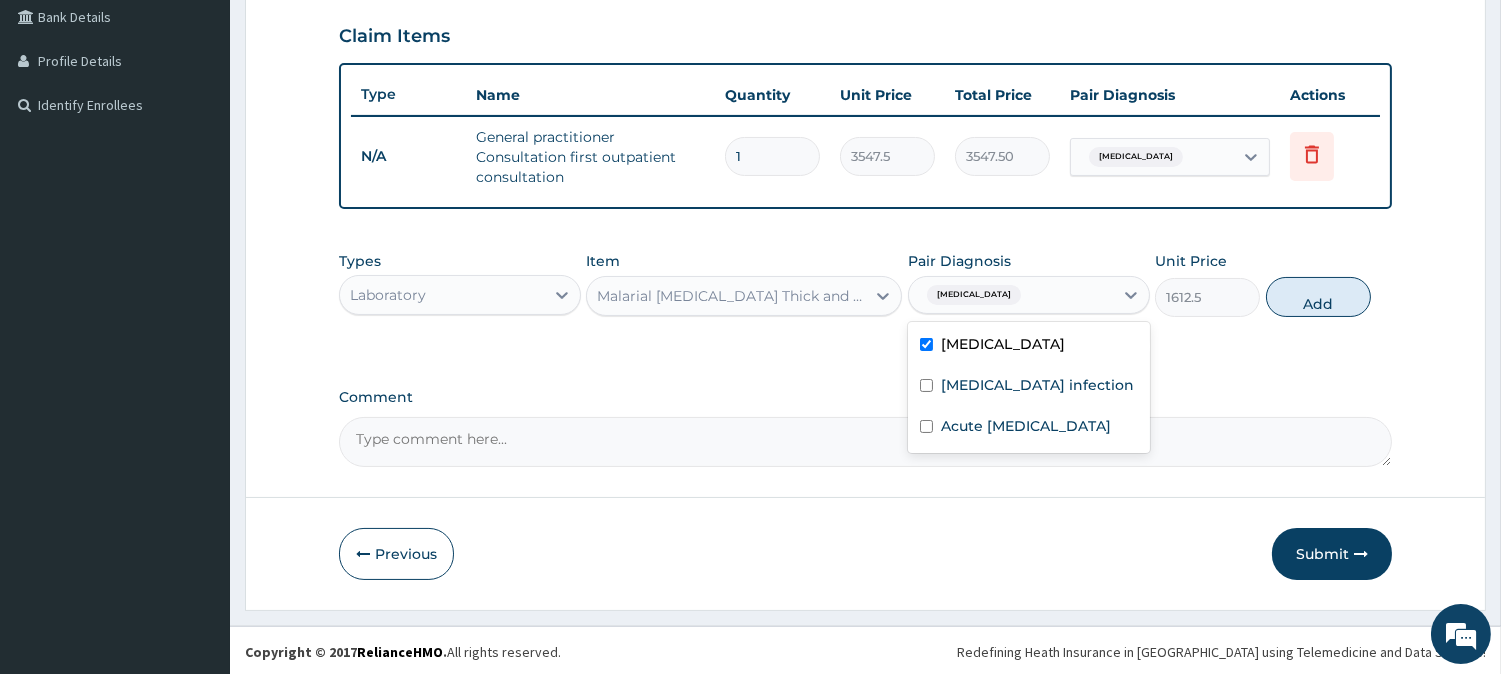drag, startPoint x: 1288, startPoint y: 295, endPoint x: 1182, endPoint y: 307, distance: 106.677086 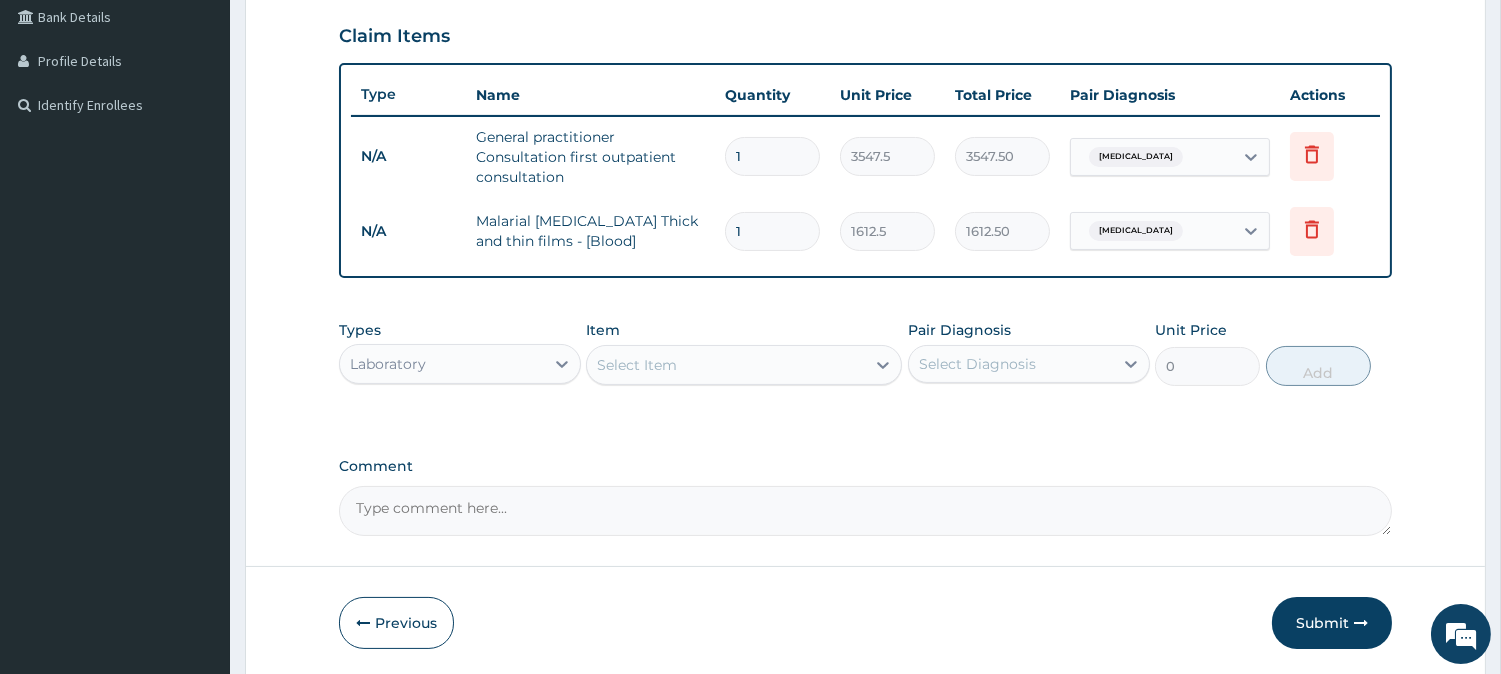 click on "Laboratory" at bounding box center (442, 364) 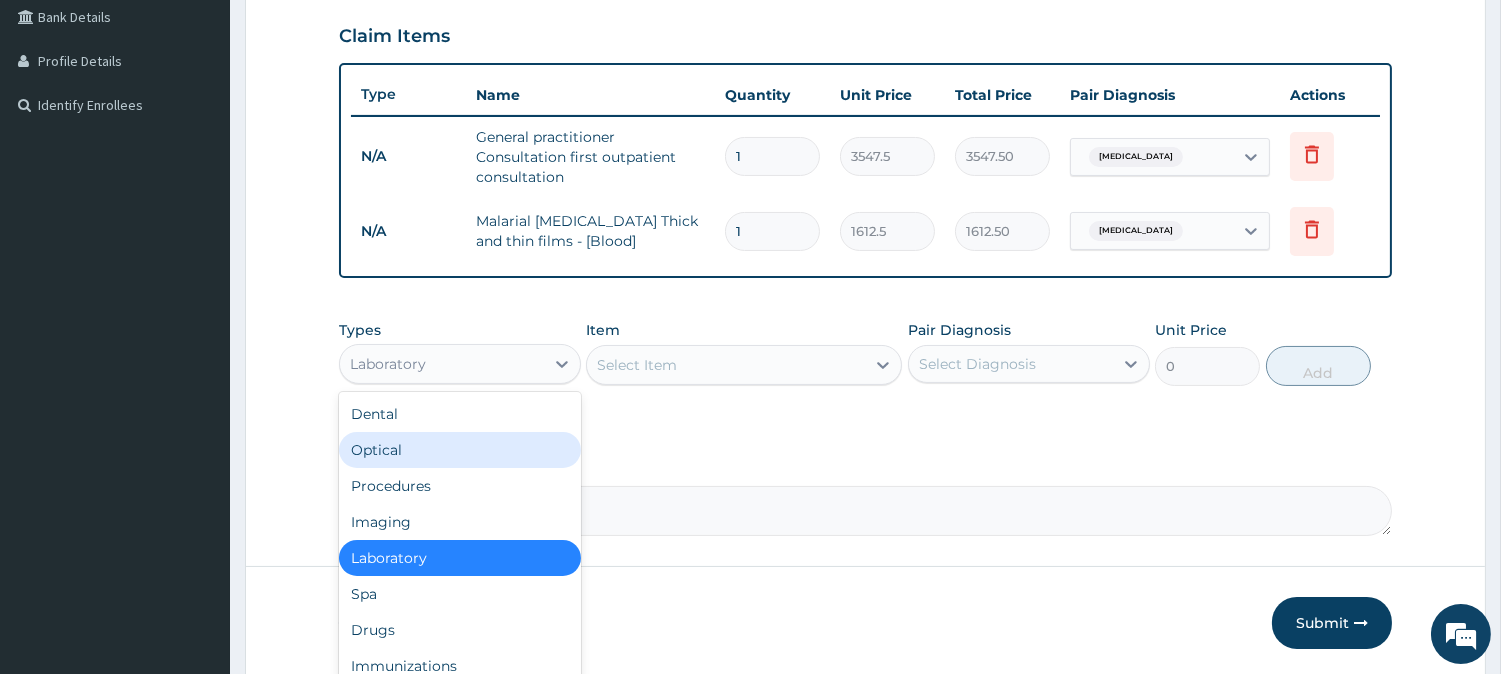 click on "Select Item" at bounding box center [637, 365] 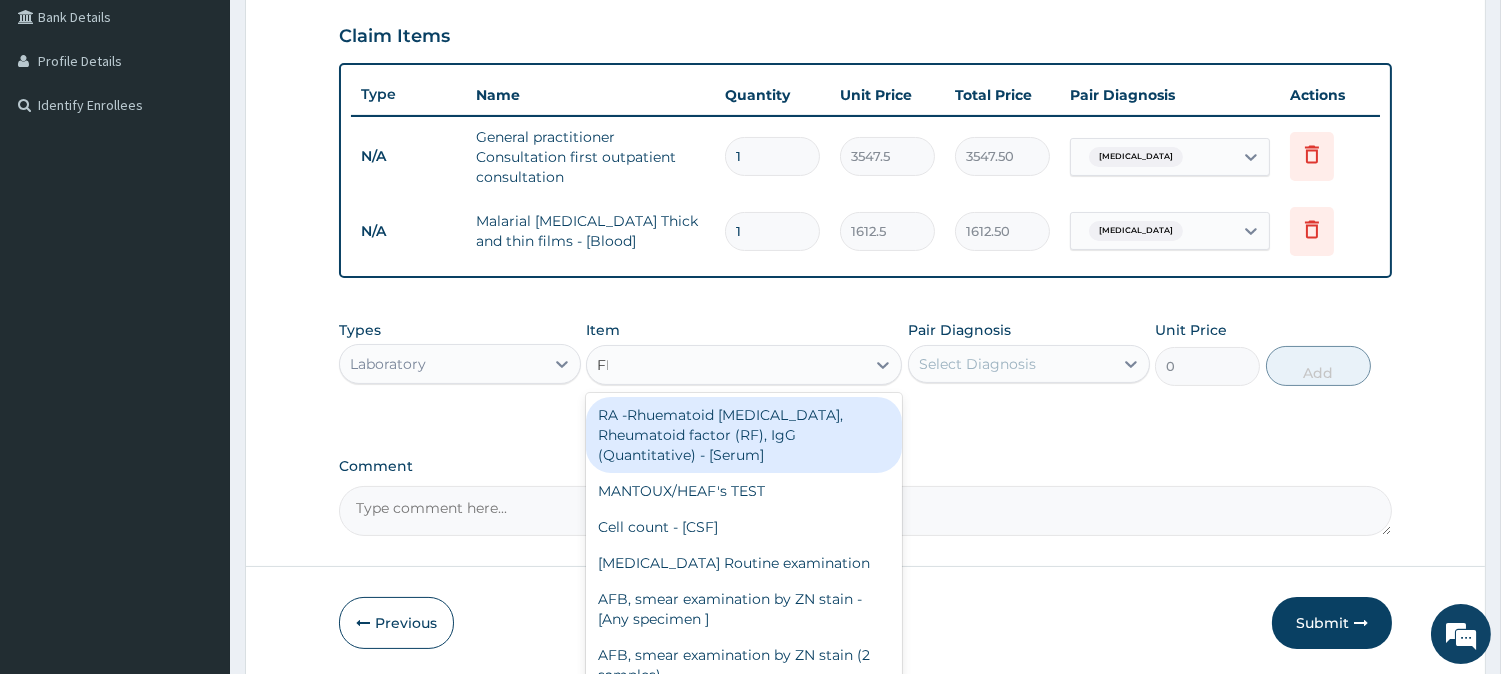 type on "FBC" 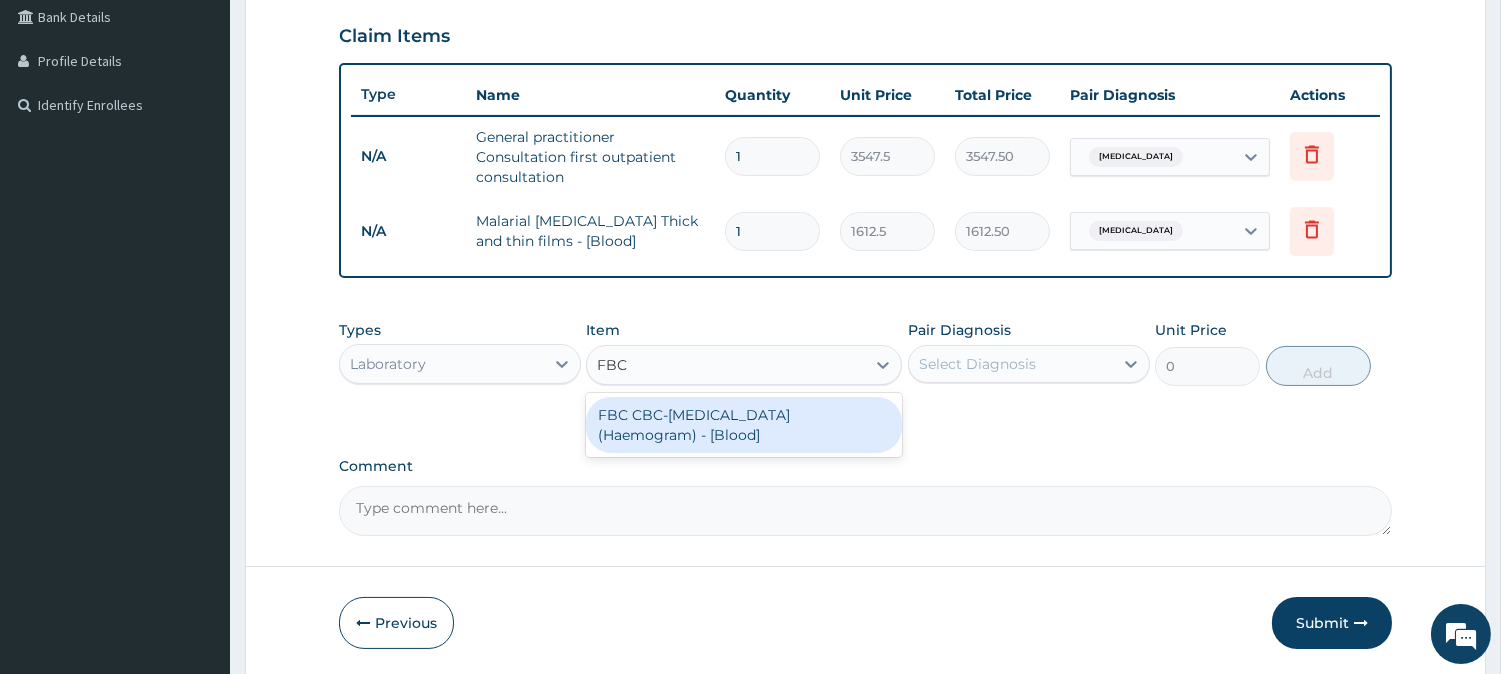 click on "FBC CBC-[MEDICAL_DATA] (Haemogram) - [Blood]" at bounding box center (744, 425) 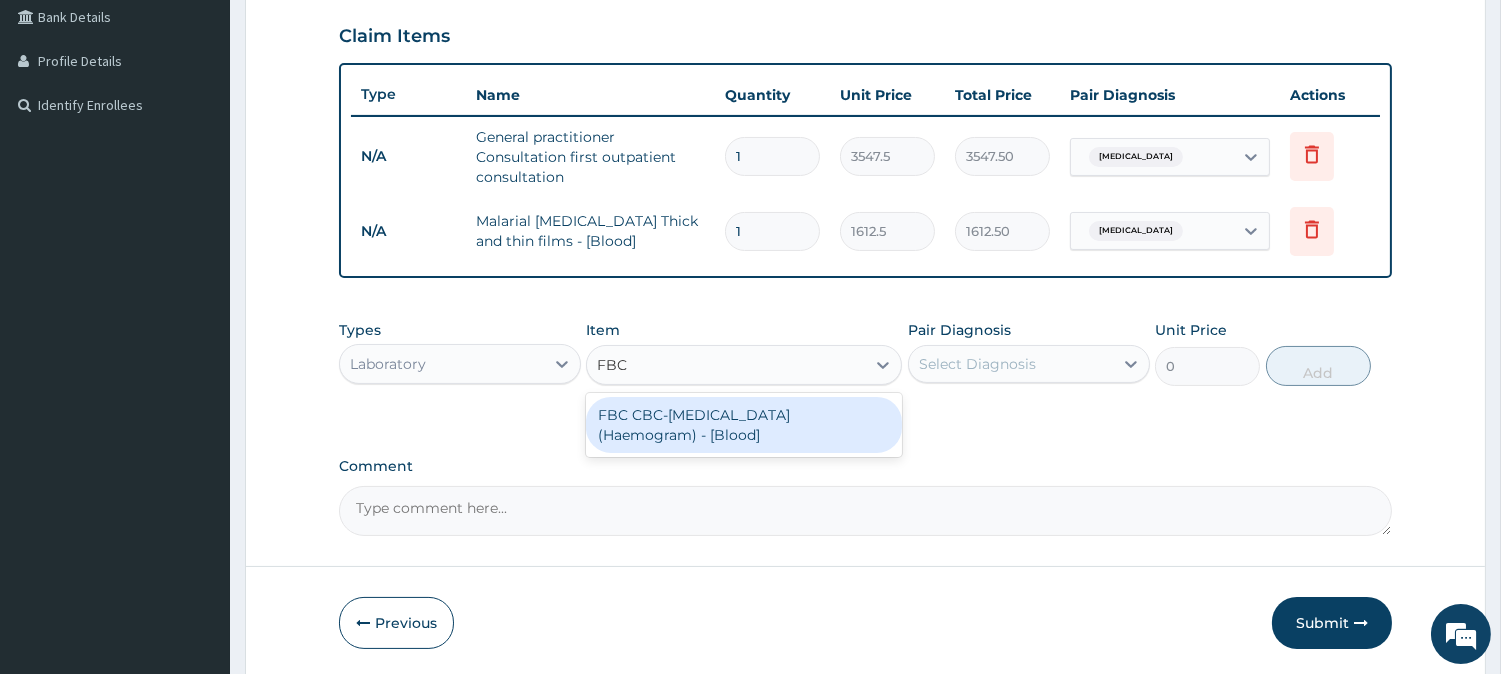 type 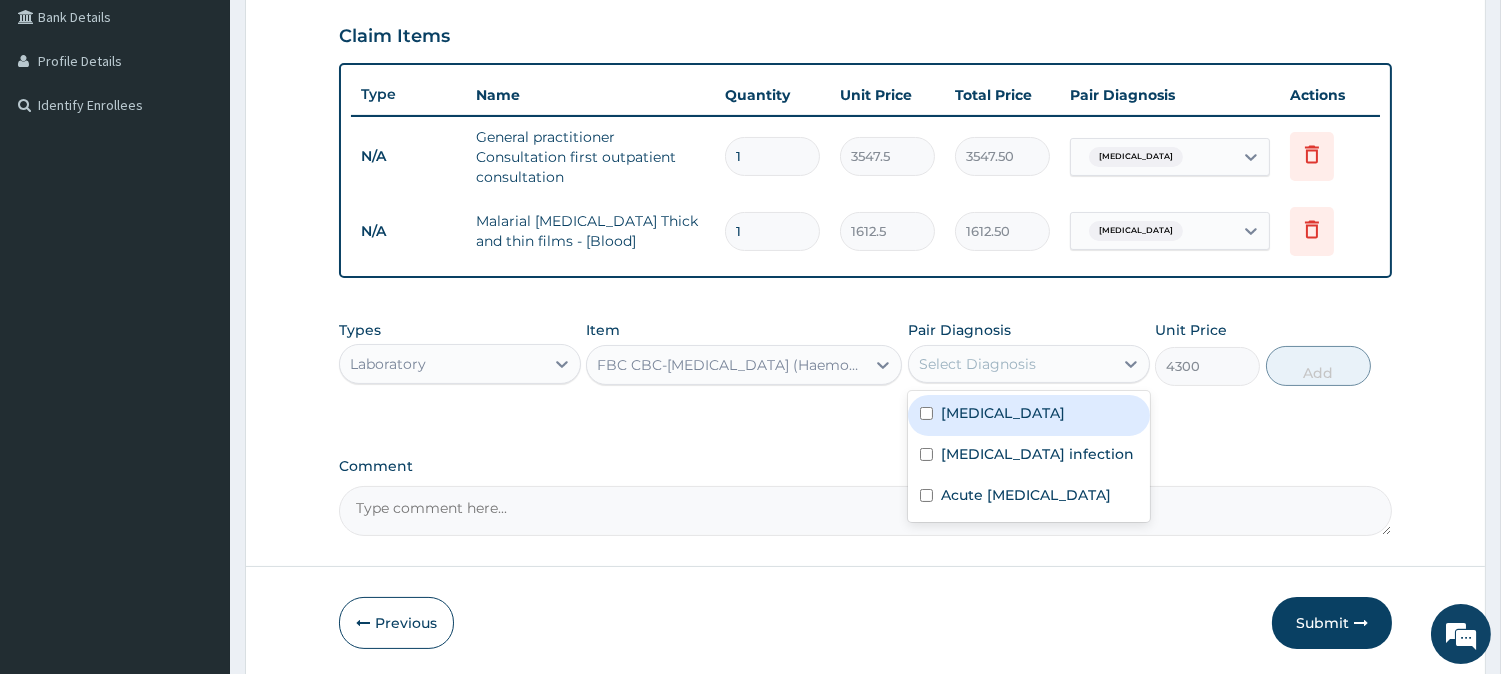 click on "Select Diagnosis" at bounding box center (977, 364) 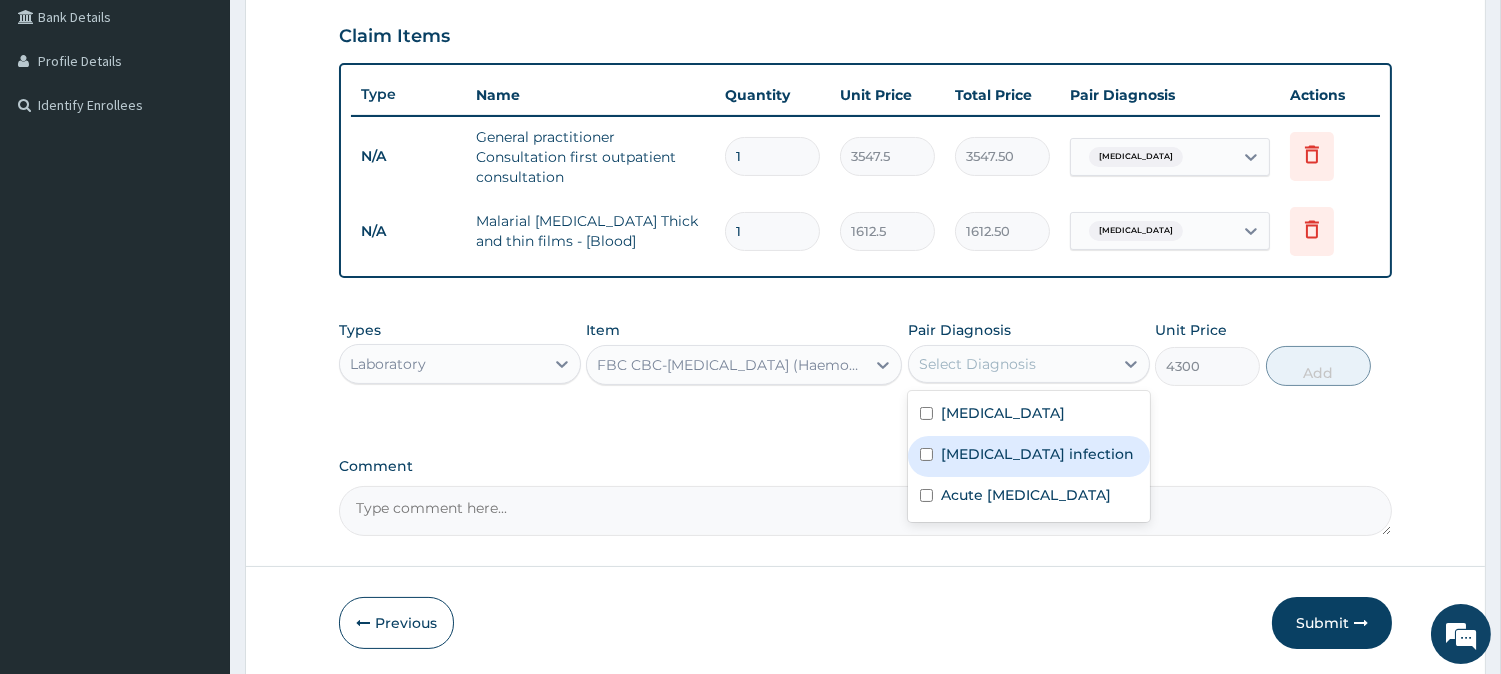 click on "[MEDICAL_DATA] infection" at bounding box center (1037, 454) 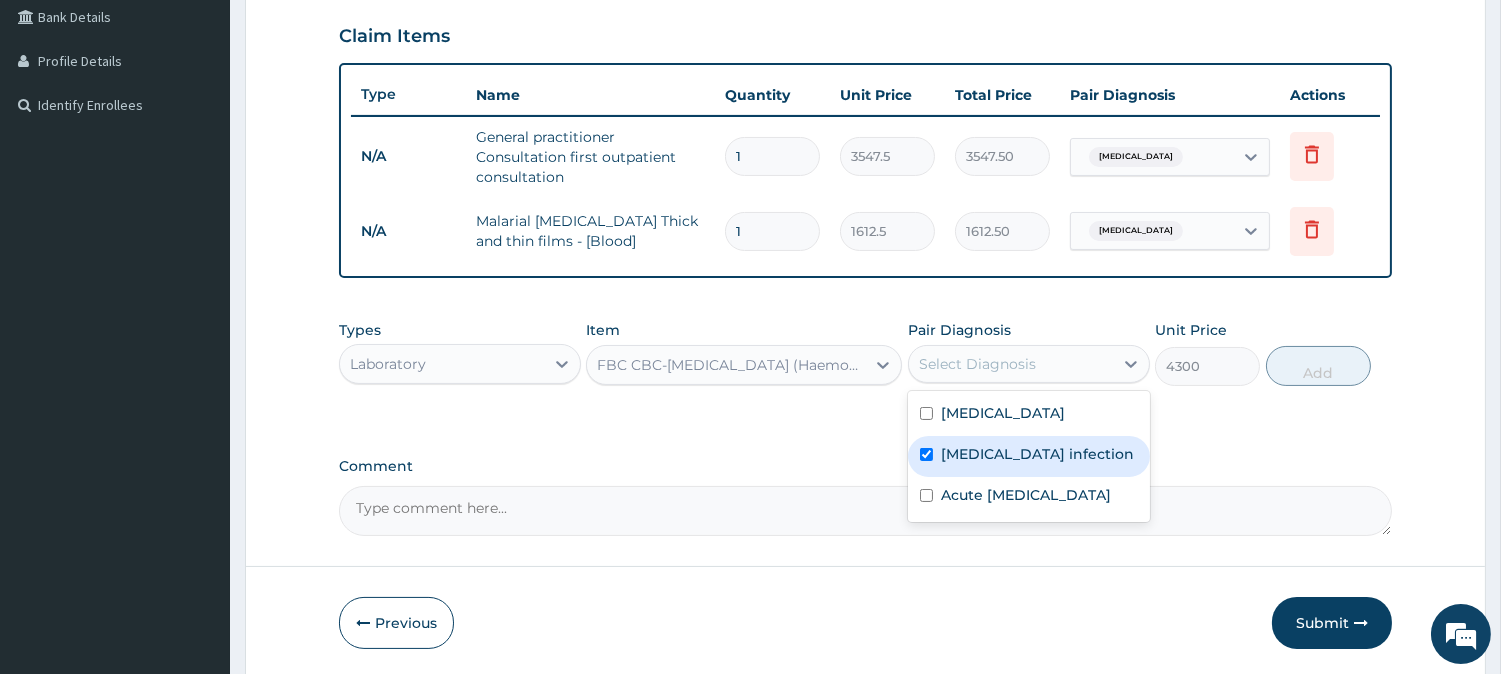 checkbox on "true" 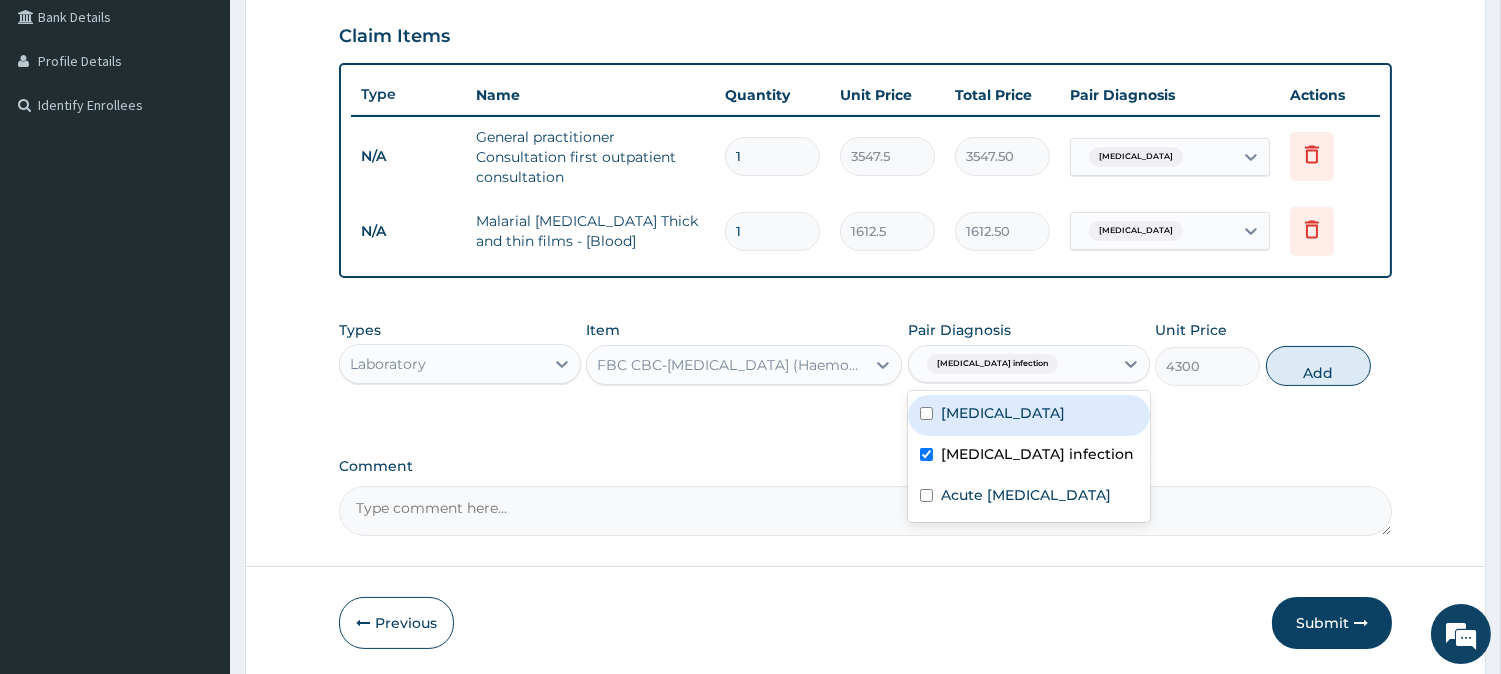 click on "Add" at bounding box center (1318, 366) 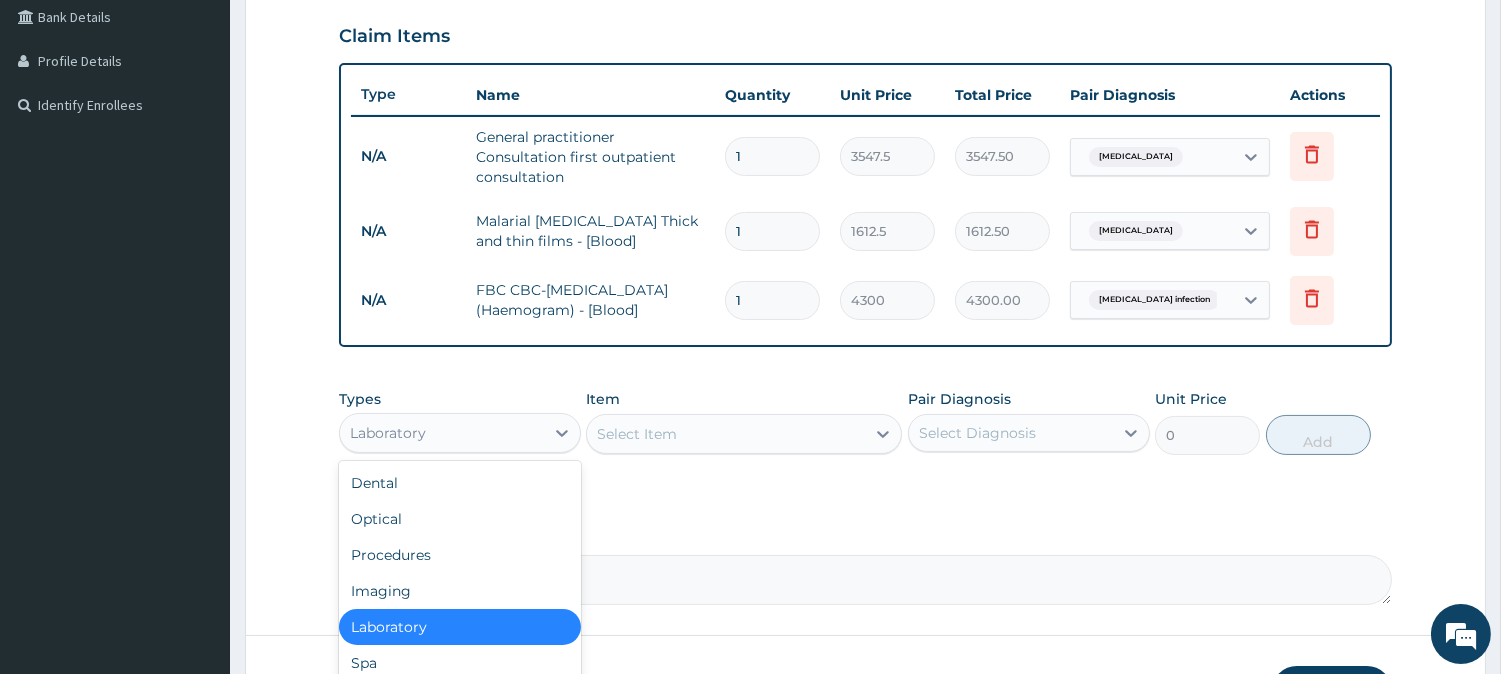 click on "Laboratory" at bounding box center [442, 433] 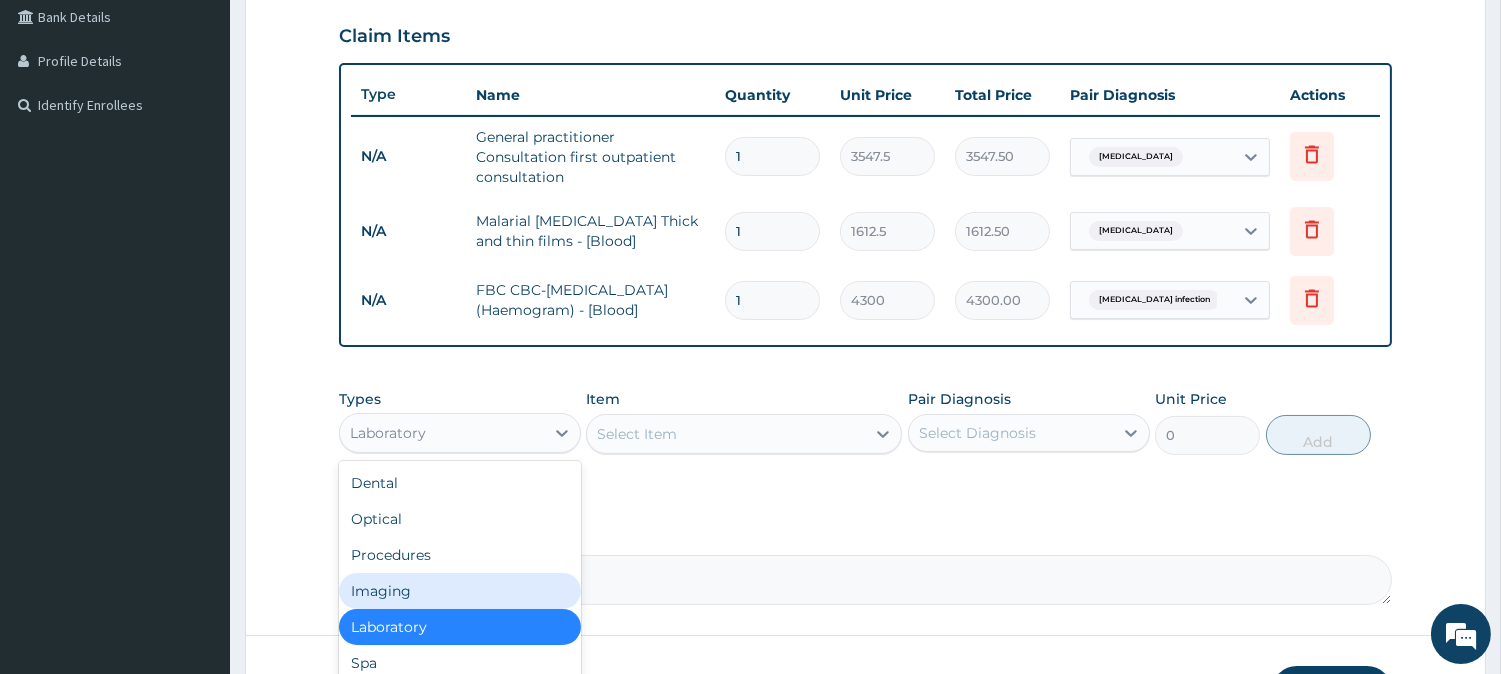 scroll, scrollTop: 67, scrollLeft: 0, axis: vertical 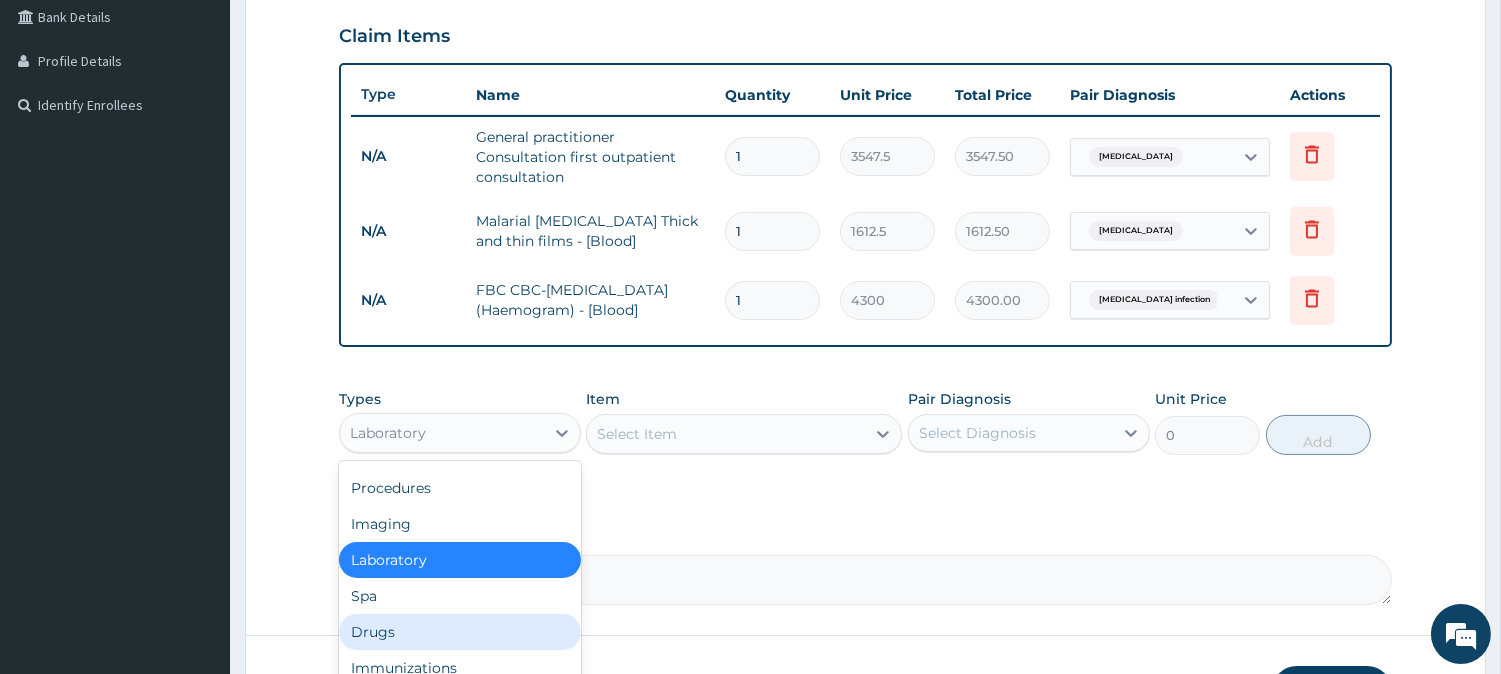 drag, startPoint x: 392, startPoint y: 625, endPoint x: 400, endPoint y: 611, distance: 16.124516 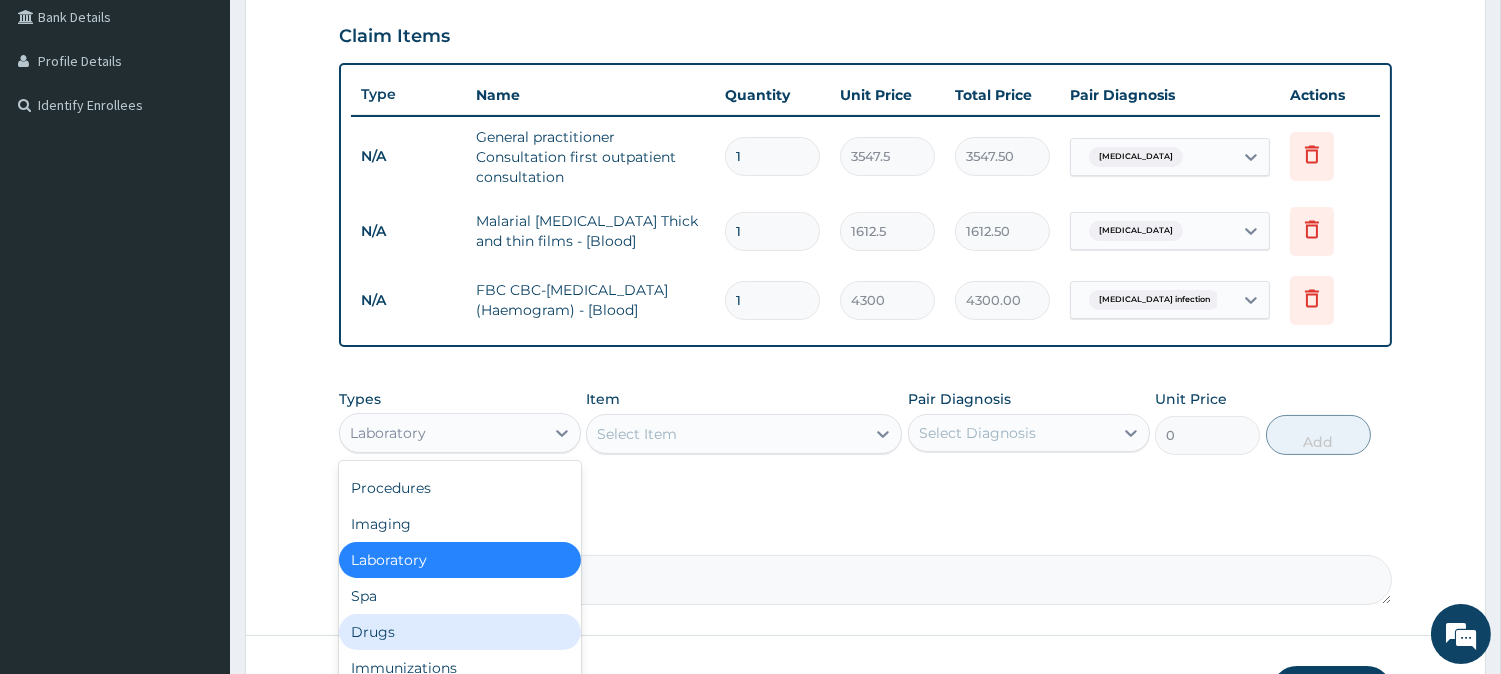 click on "Drugs" at bounding box center (460, 632) 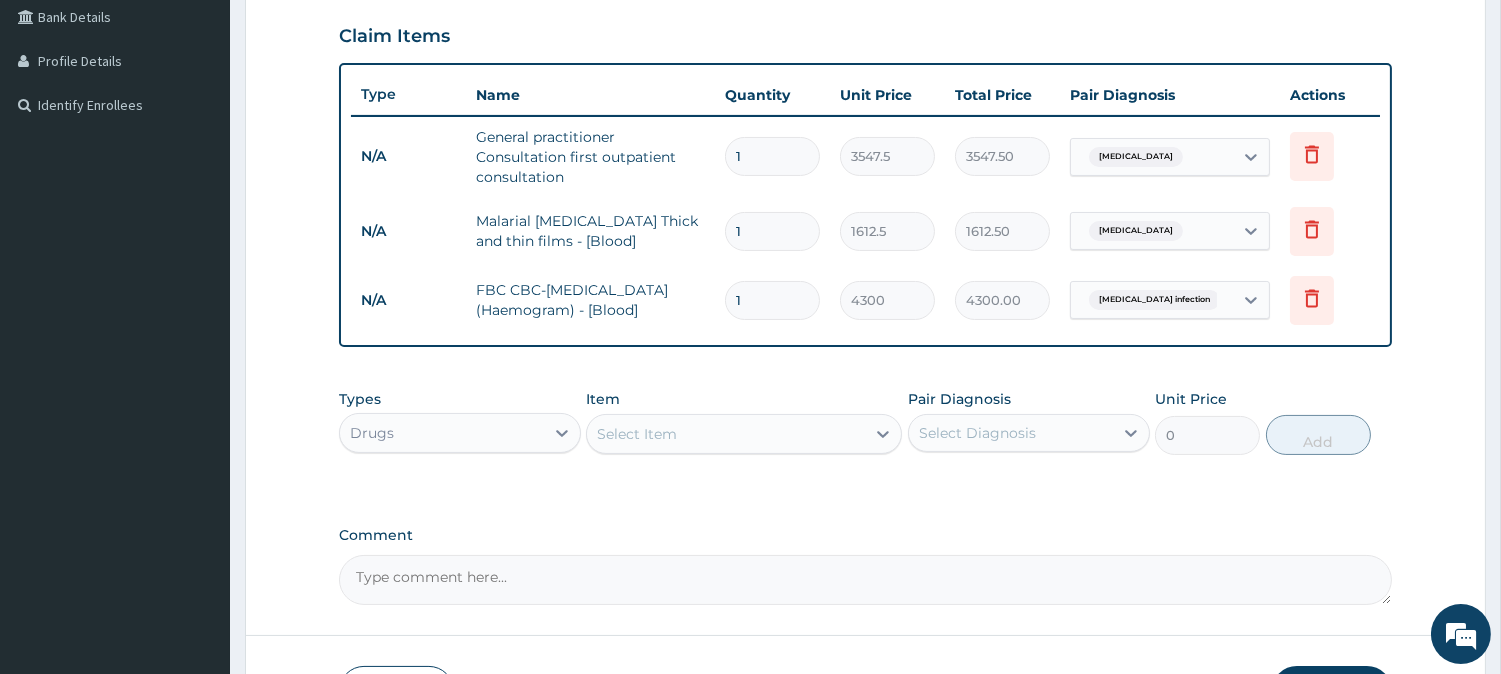 click on "Select Item" at bounding box center [637, 434] 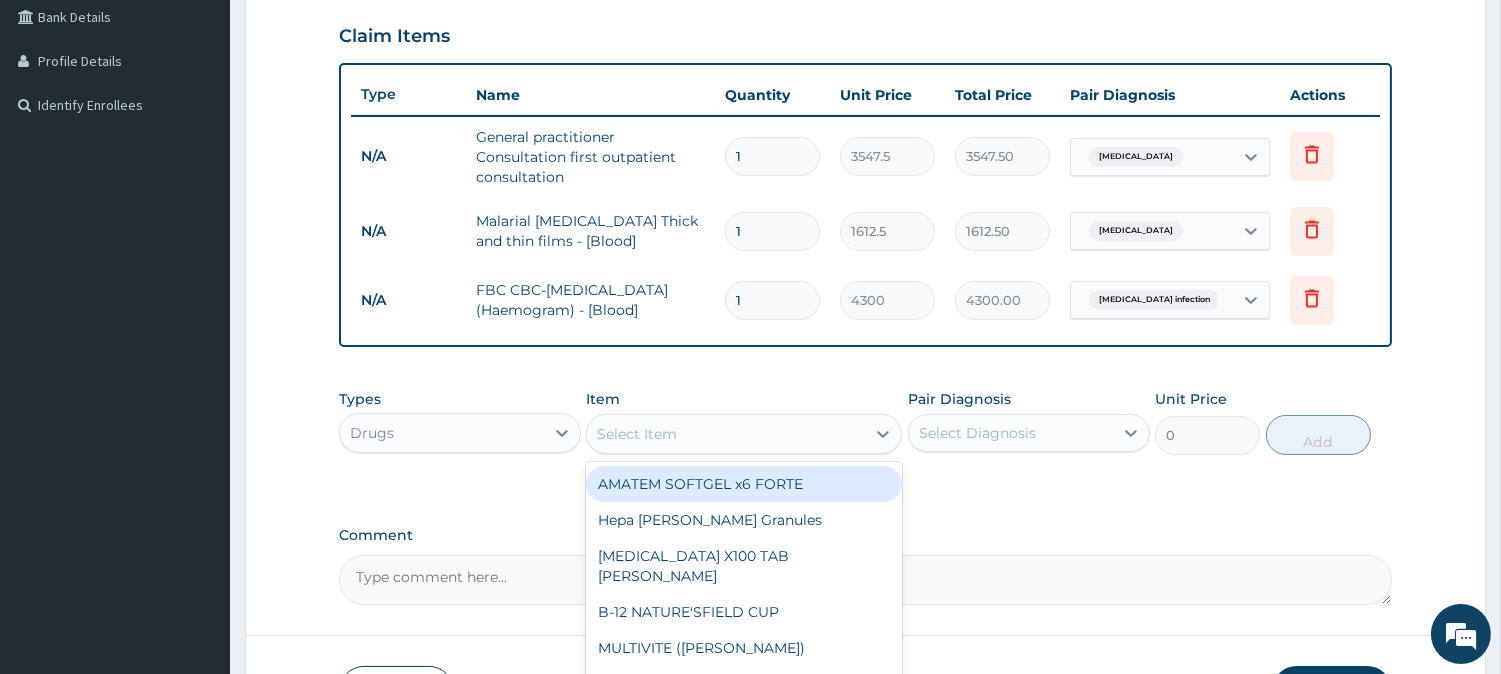 click on "AMATEM SOFTGEL x6 FORTE" at bounding box center [744, 484] 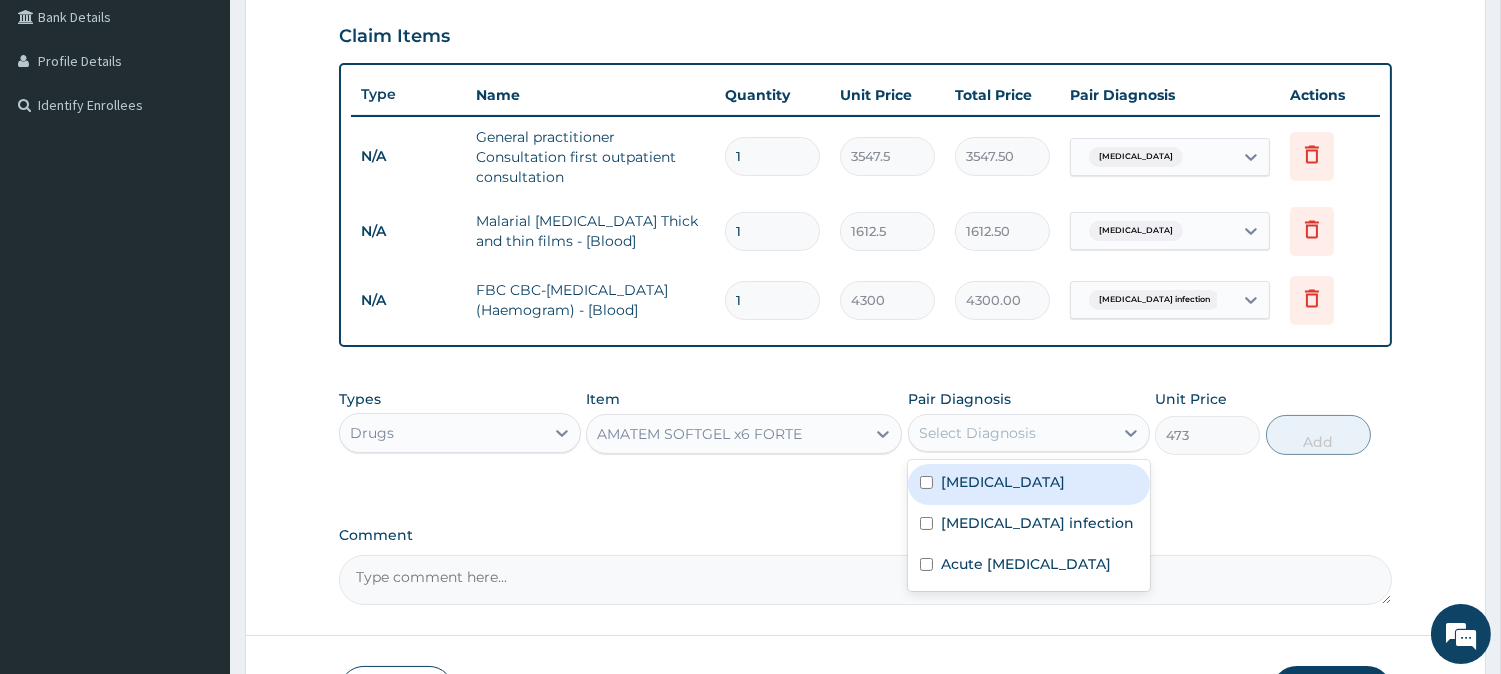 click on "Select Diagnosis" at bounding box center [977, 433] 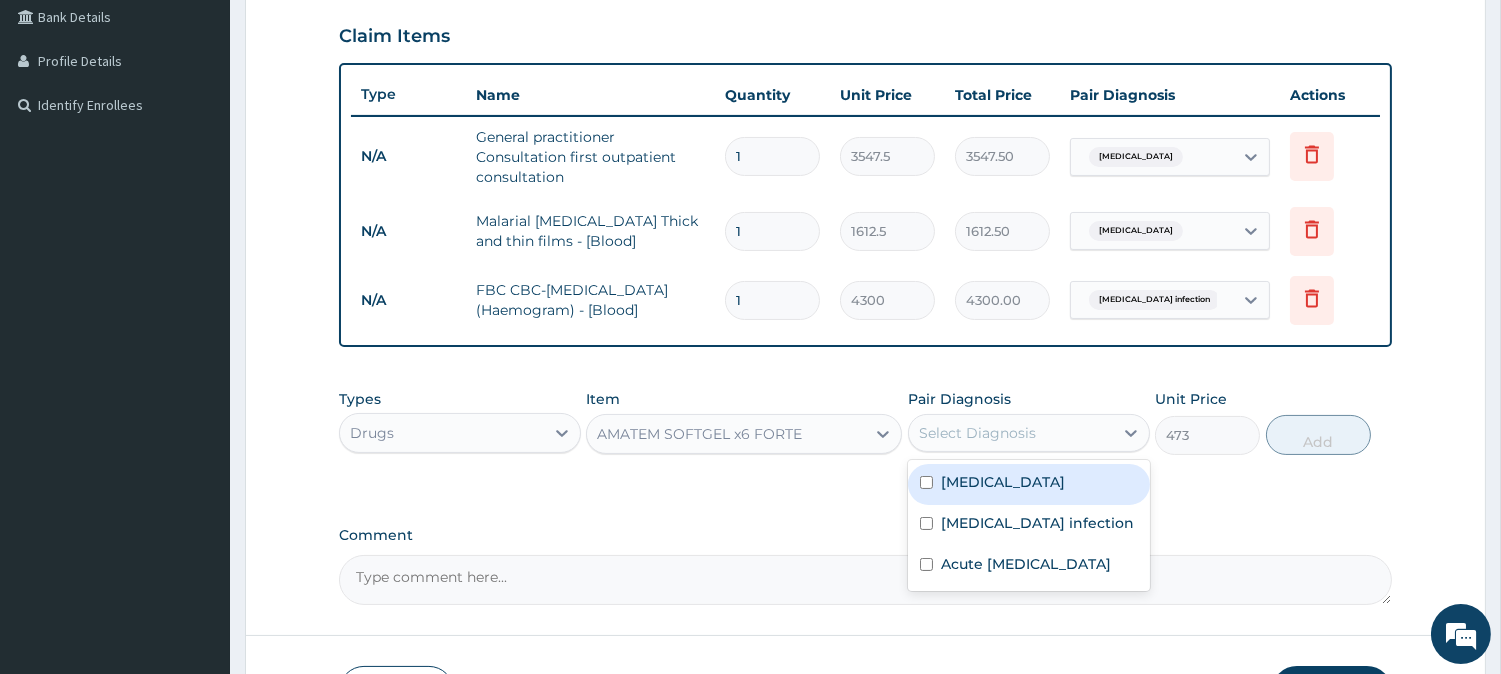 click on "[MEDICAL_DATA]" at bounding box center (1029, 484) 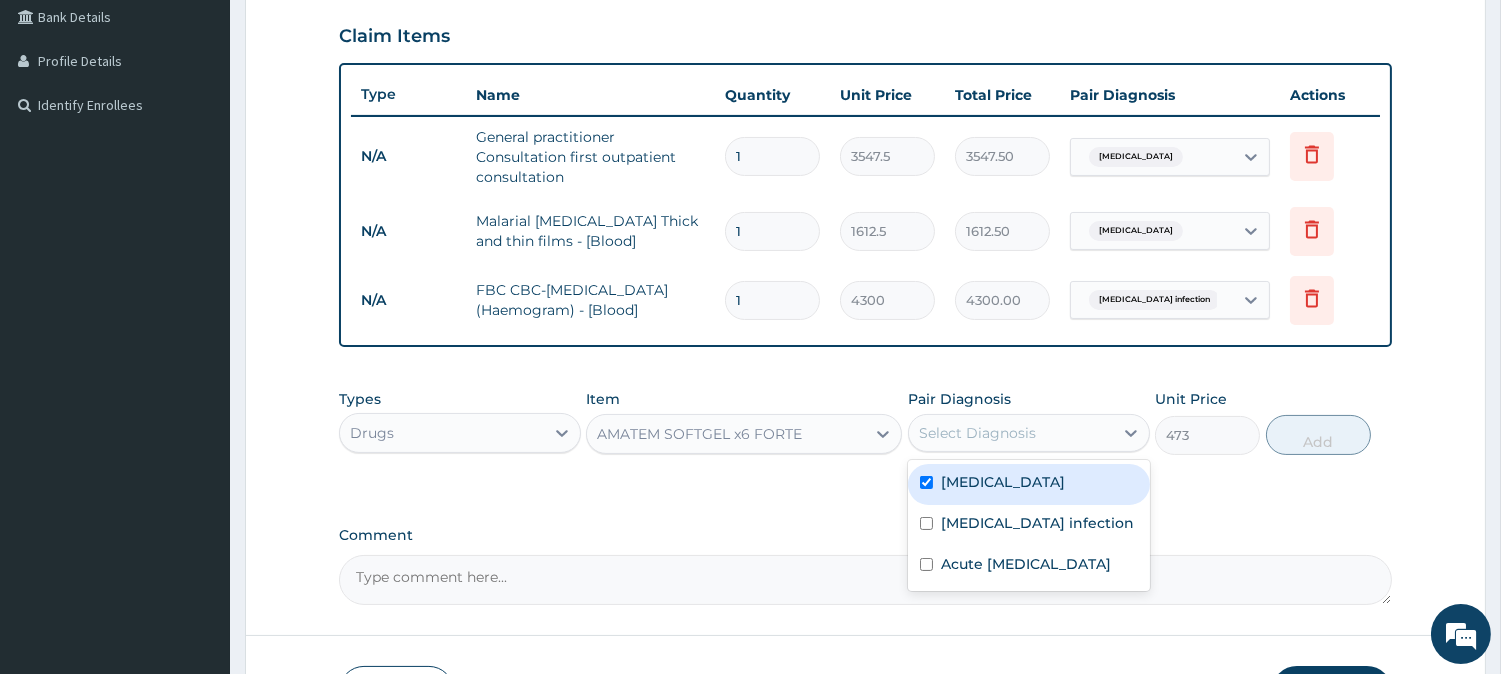checkbox on "true" 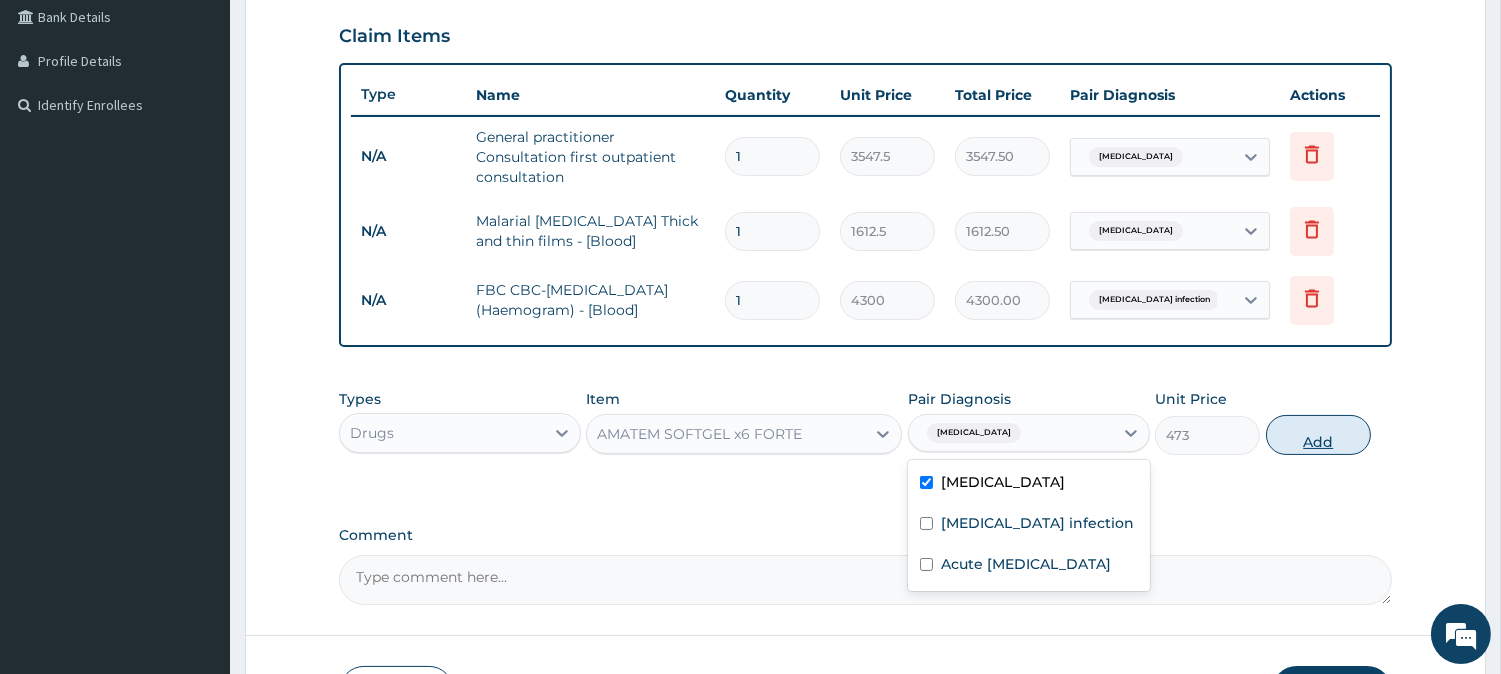 click on "Add" at bounding box center [1318, 435] 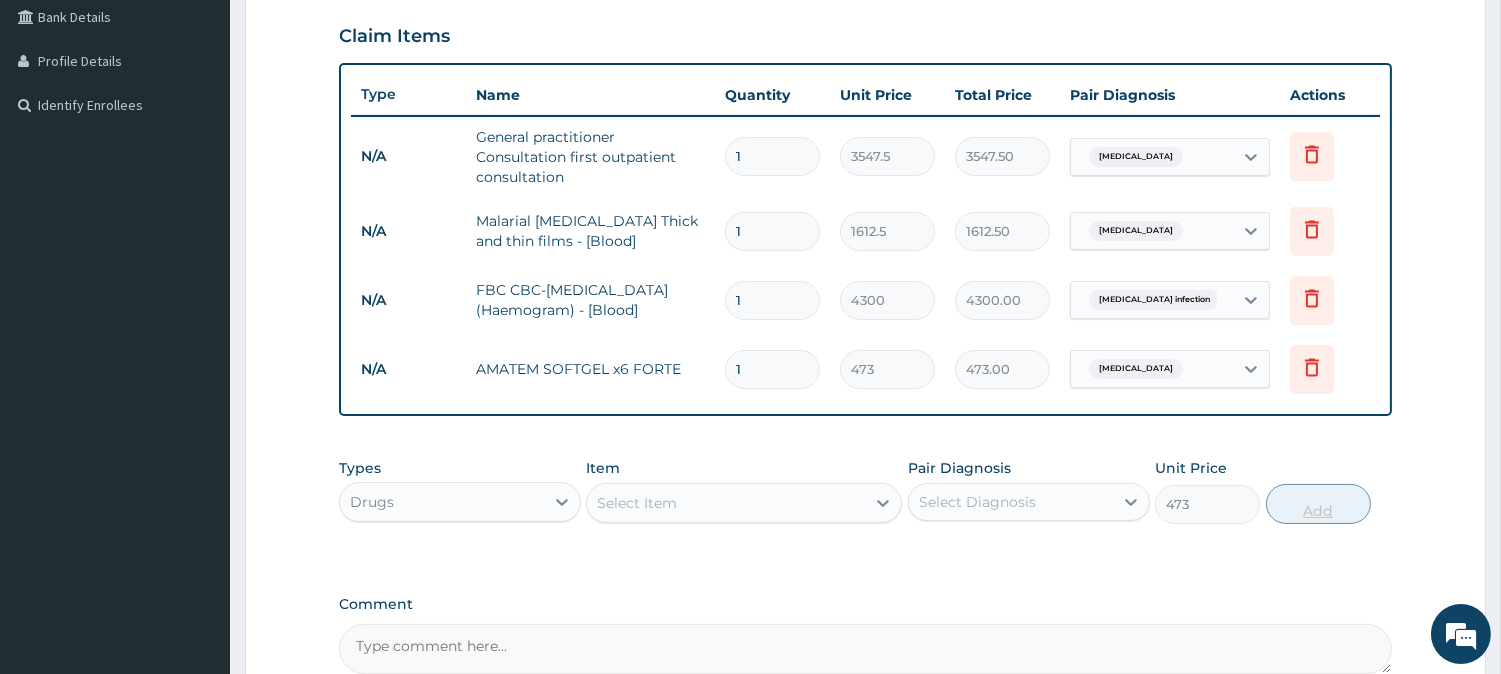 type on "0" 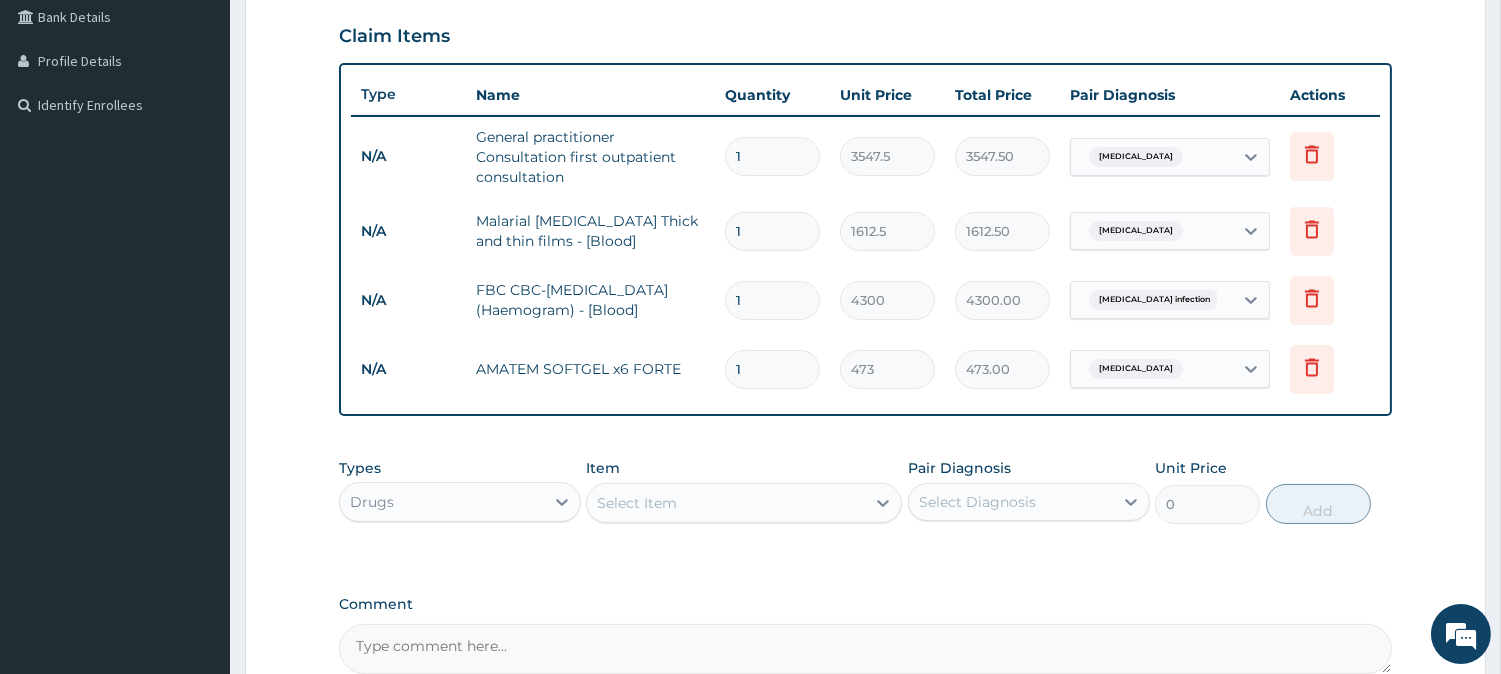 type 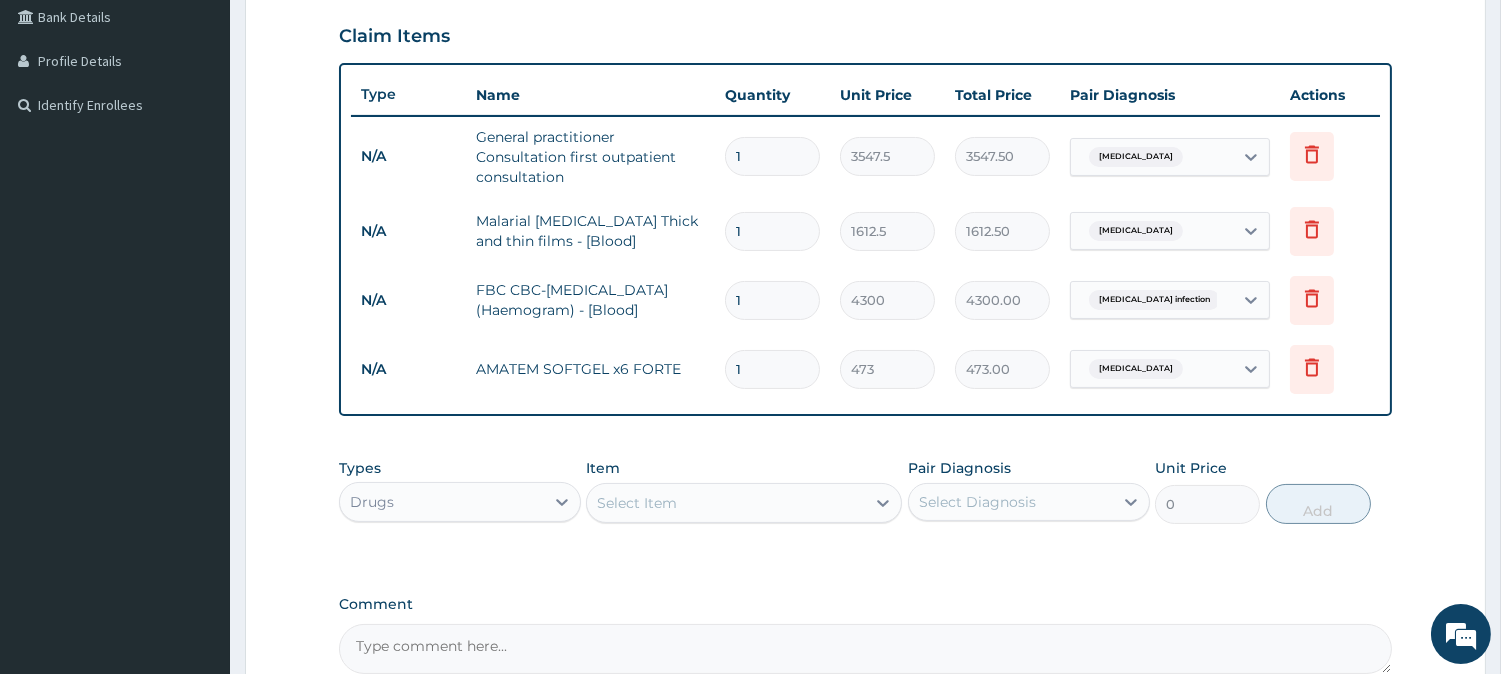 type on "0.00" 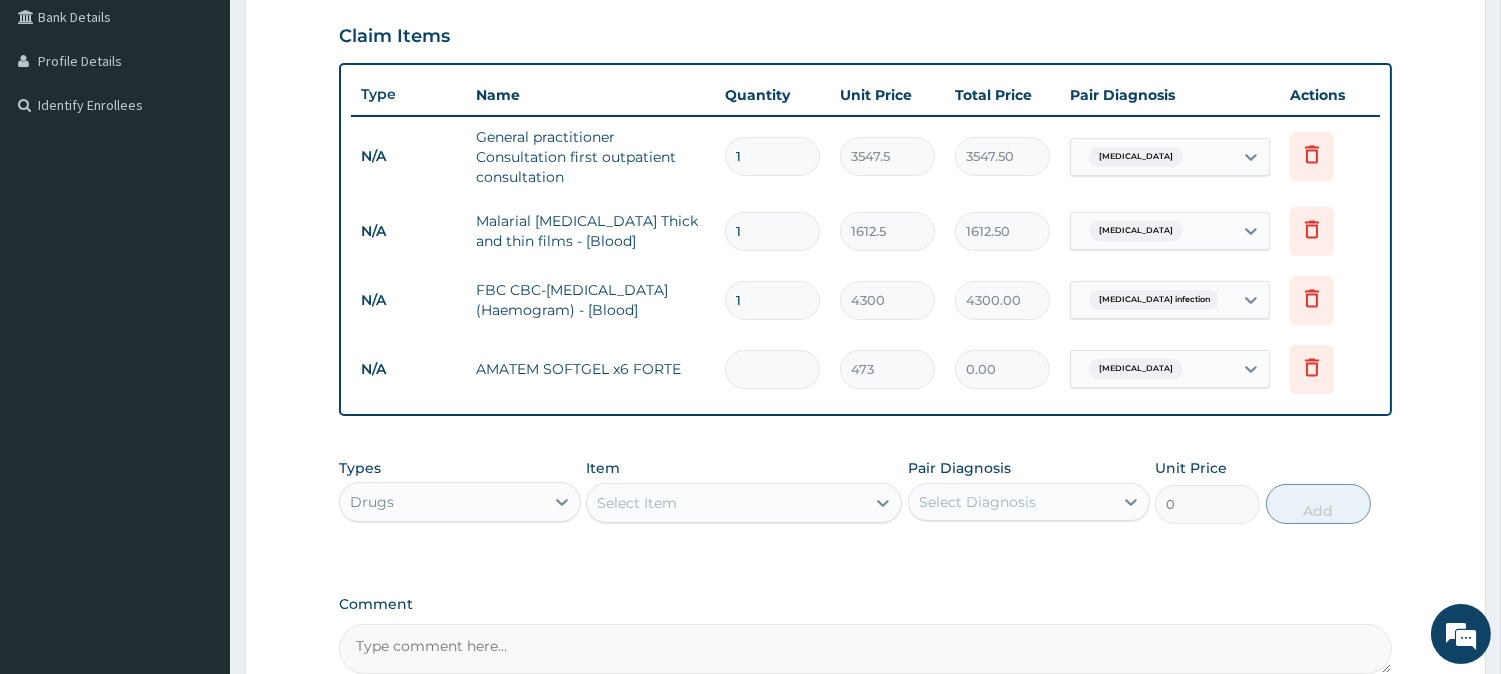 type on "6" 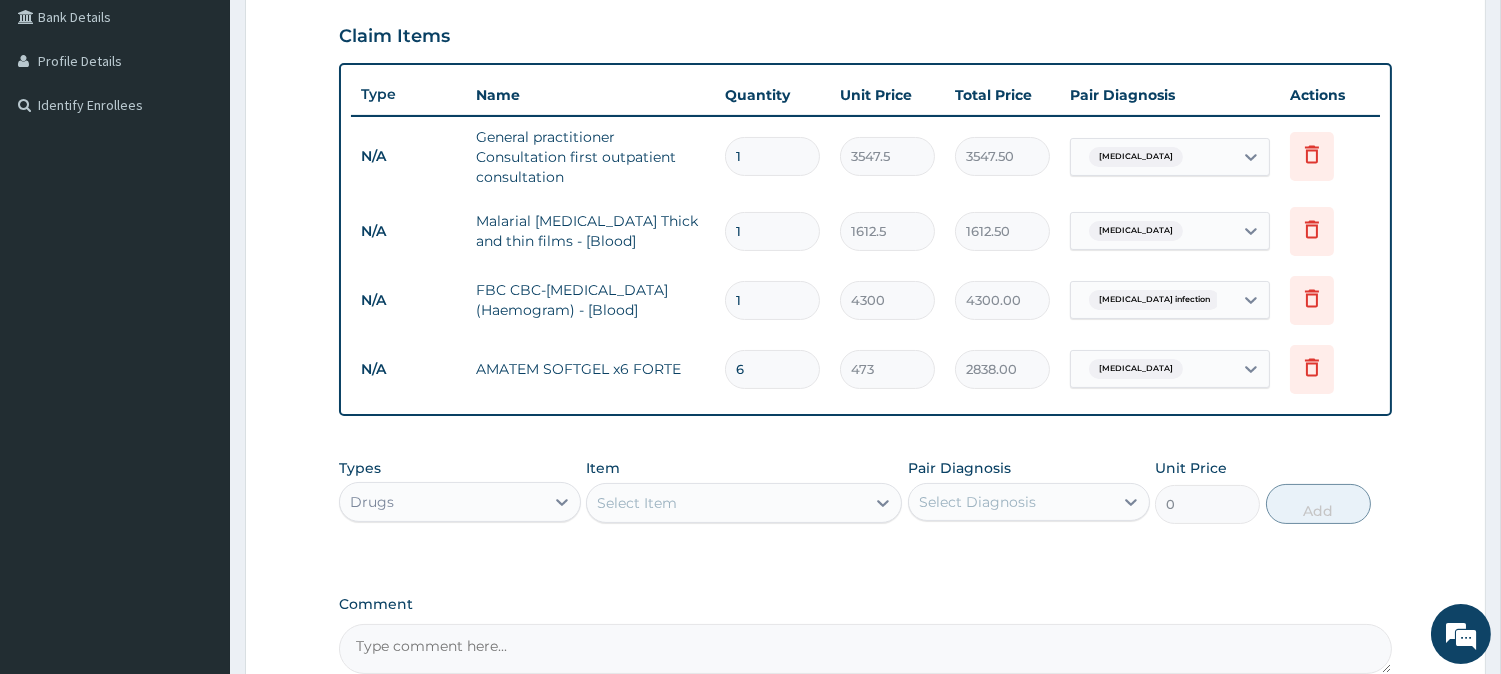 type on "6" 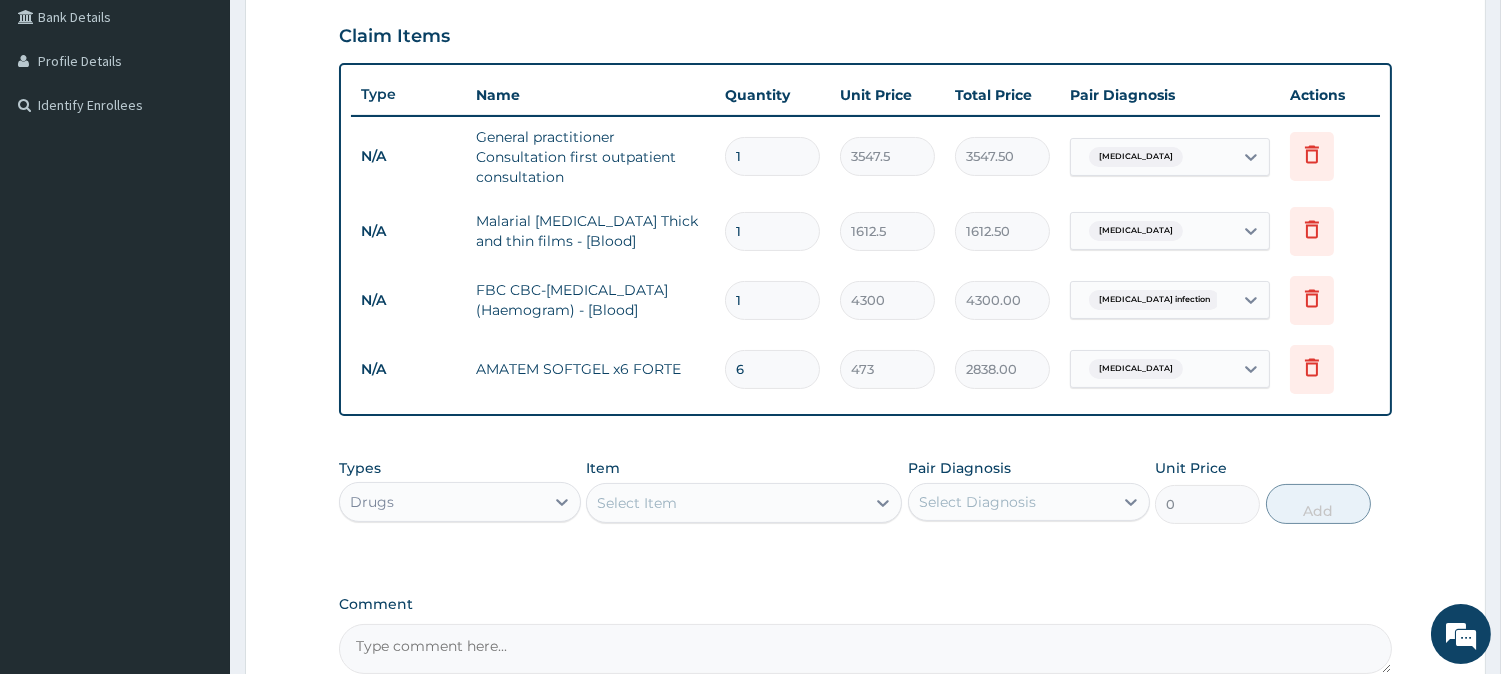 click on "Types Drugs Item Select Item Pair Diagnosis Select Diagnosis Unit Price 0 Add" at bounding box center [865, 491] 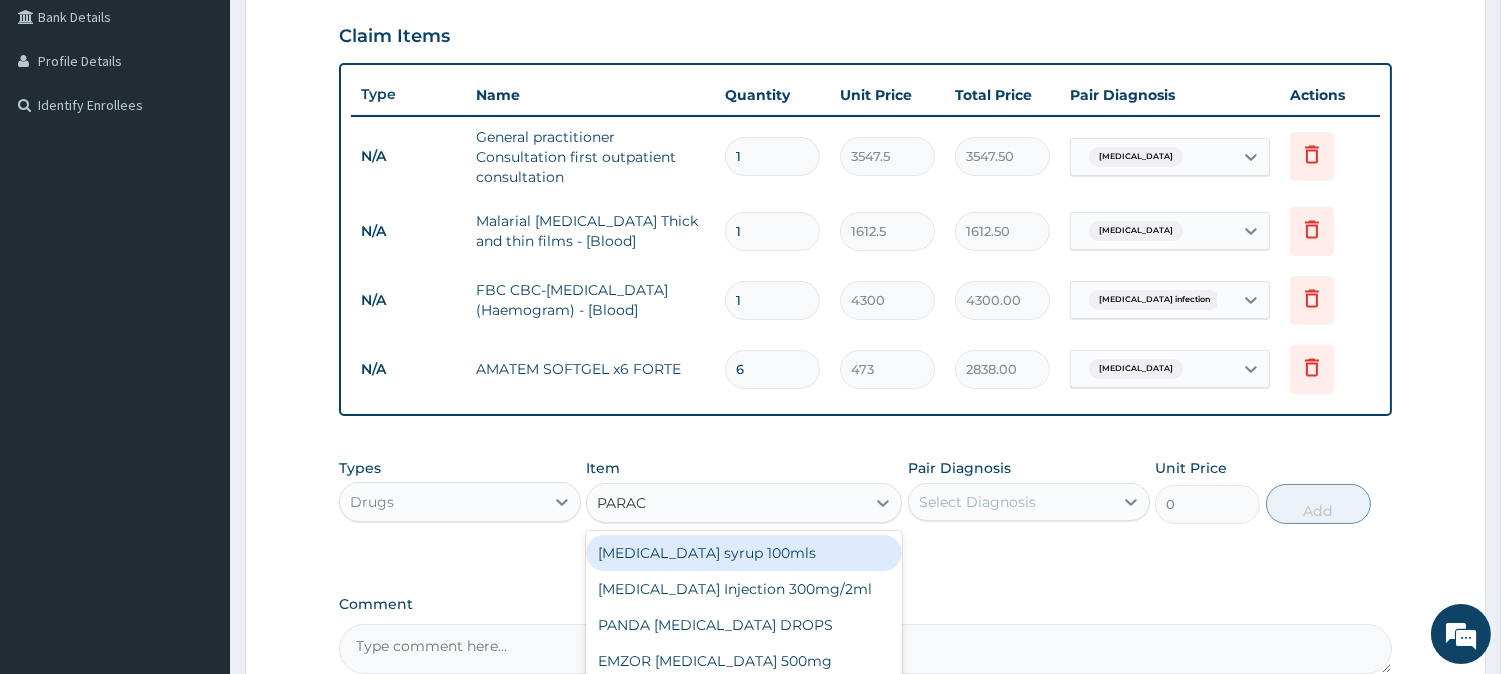 type on "PARACE" 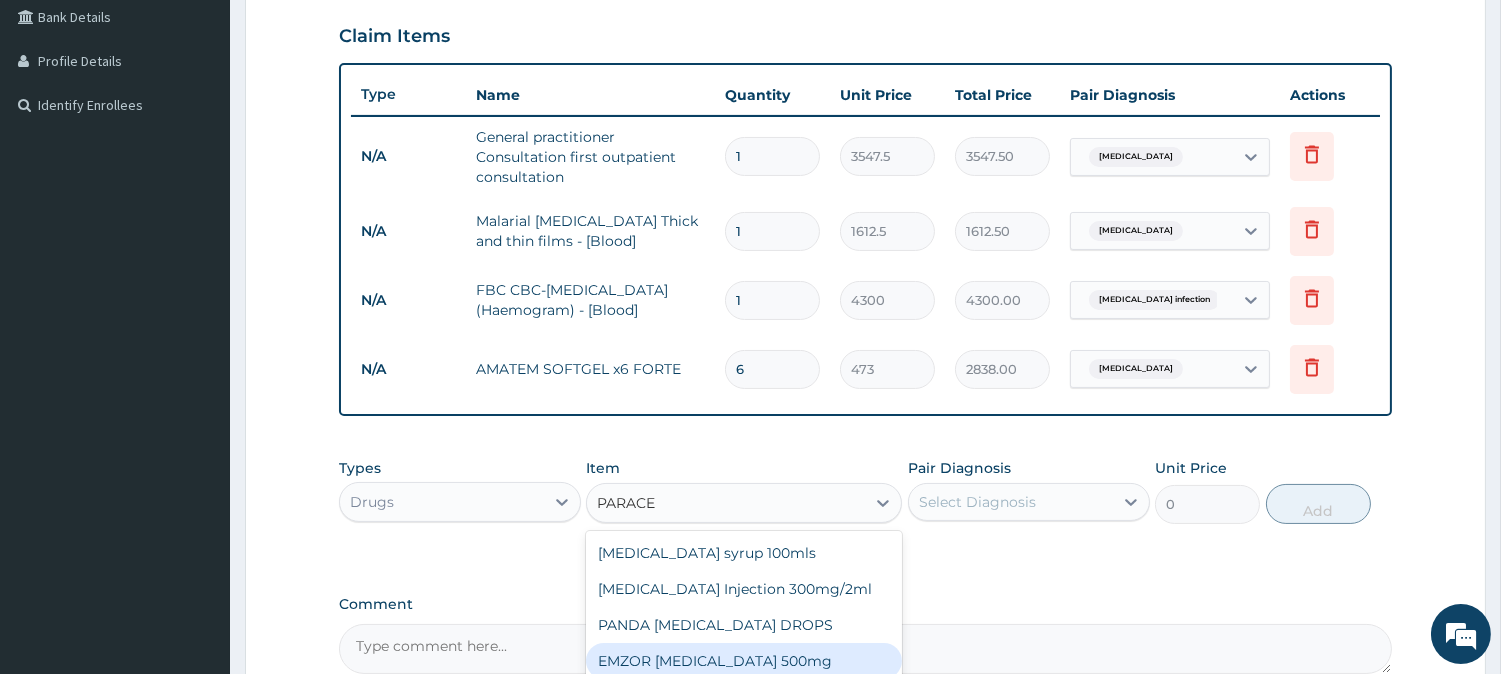 click on "EMZOR [MEDICAL_DATA] 500mg" at bounding box center [744, 661] 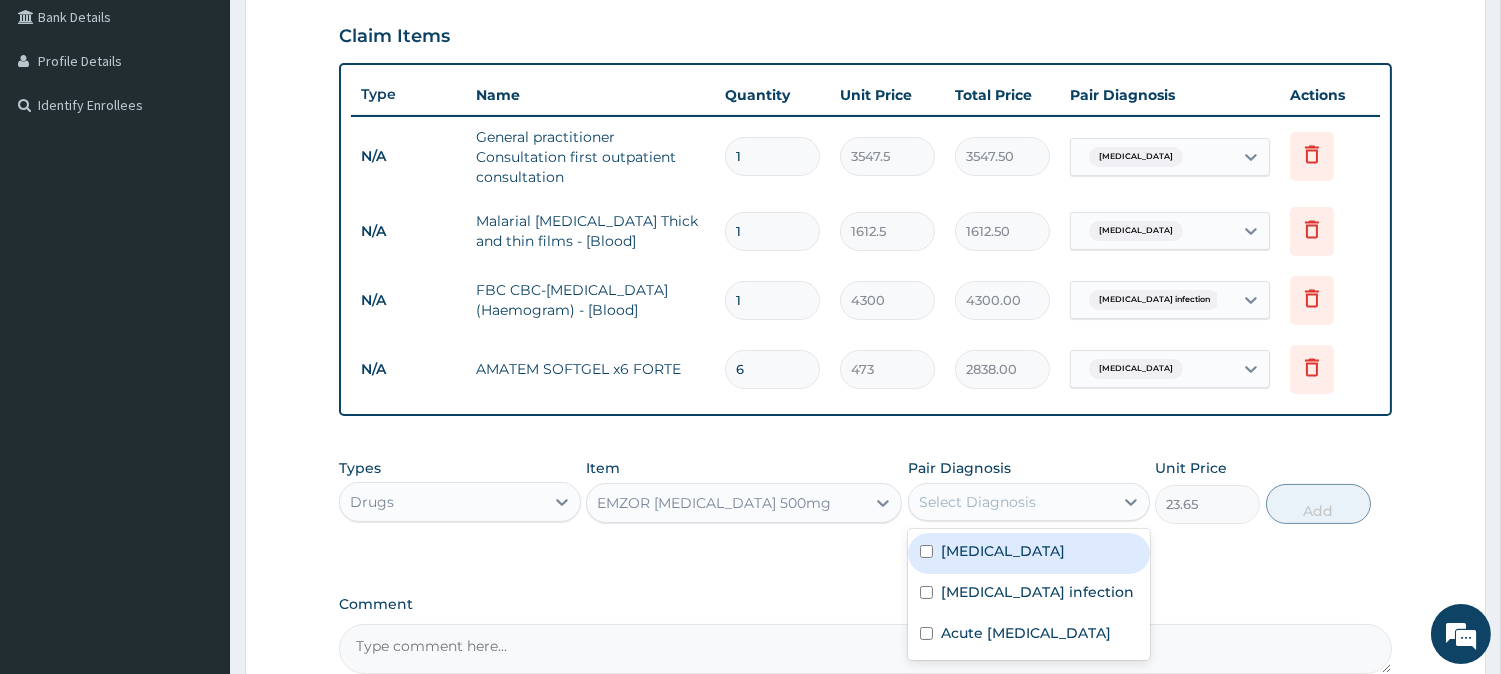 click on "Select Diagnosis" at bounding box center (977, 502) 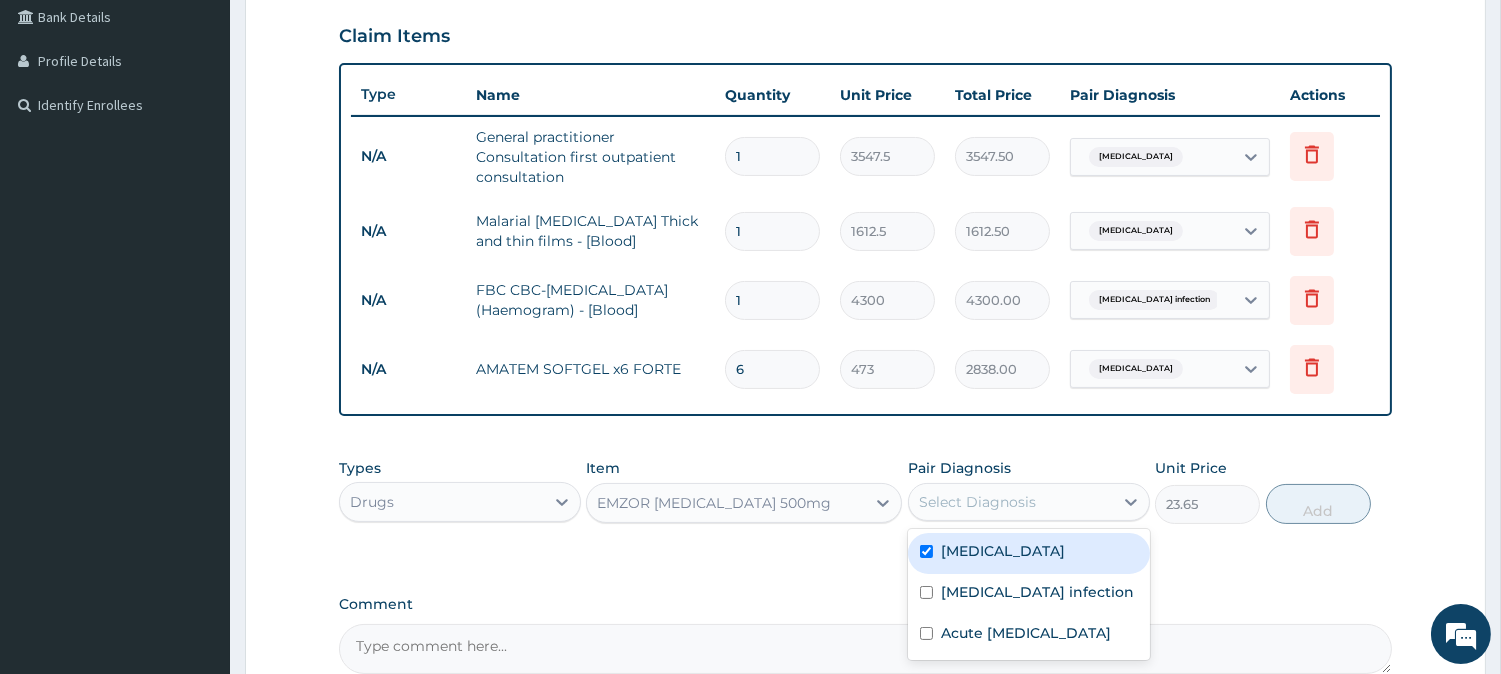 checkbox on "true" 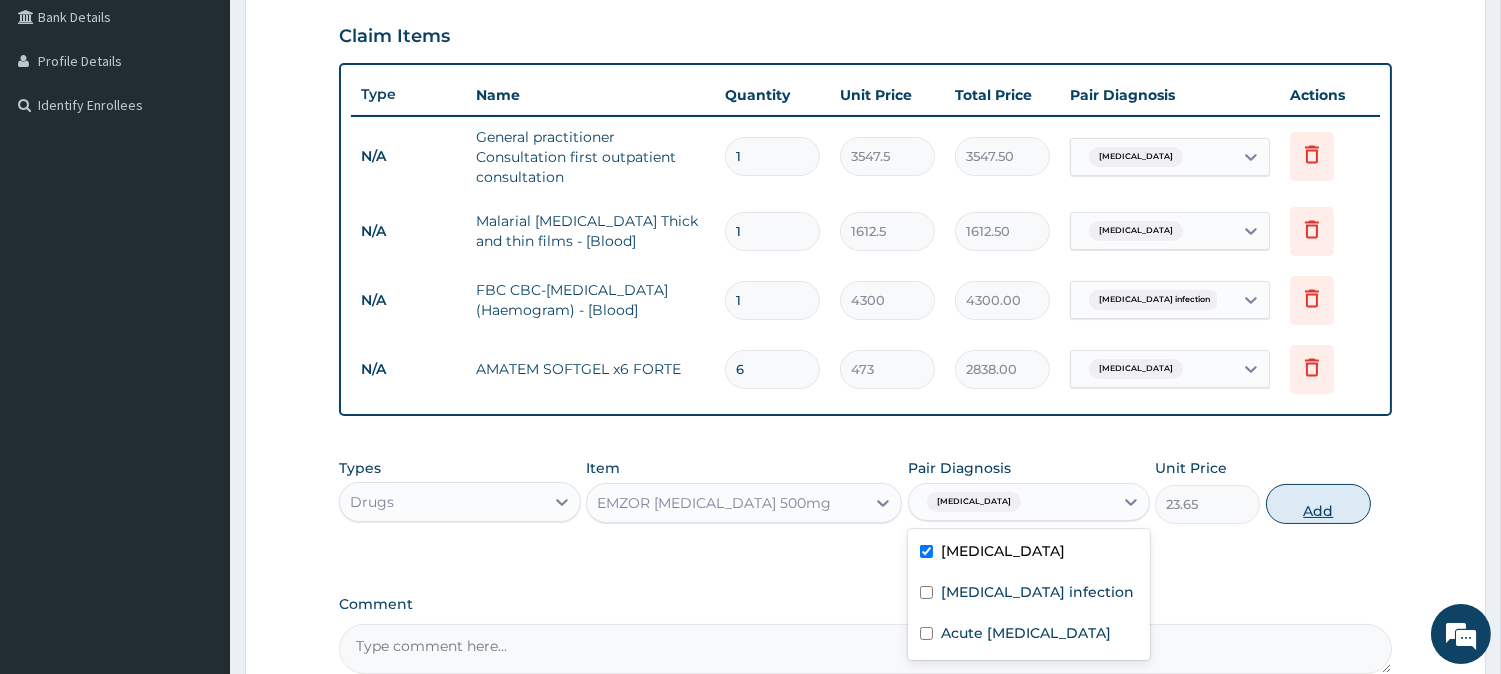 click on "Add" at bounding box center (1318, 504) 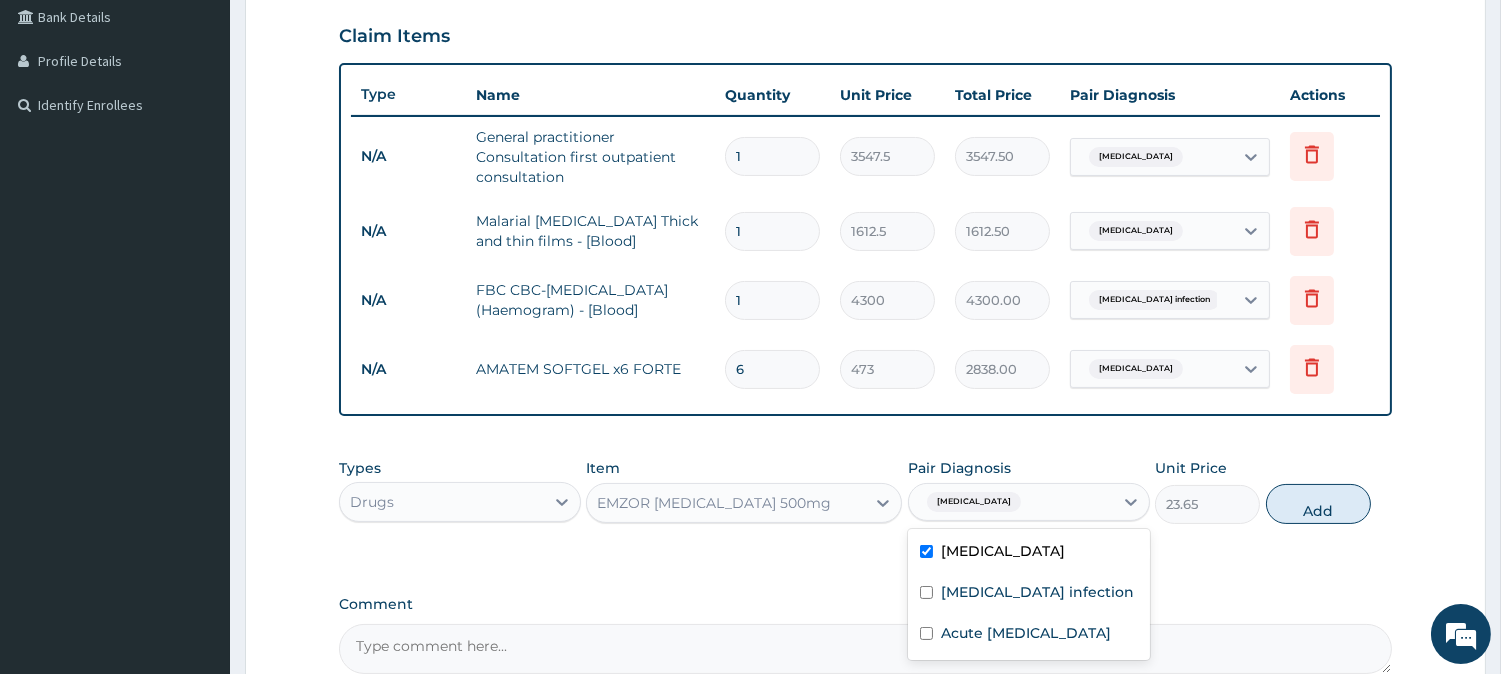 type on "0" 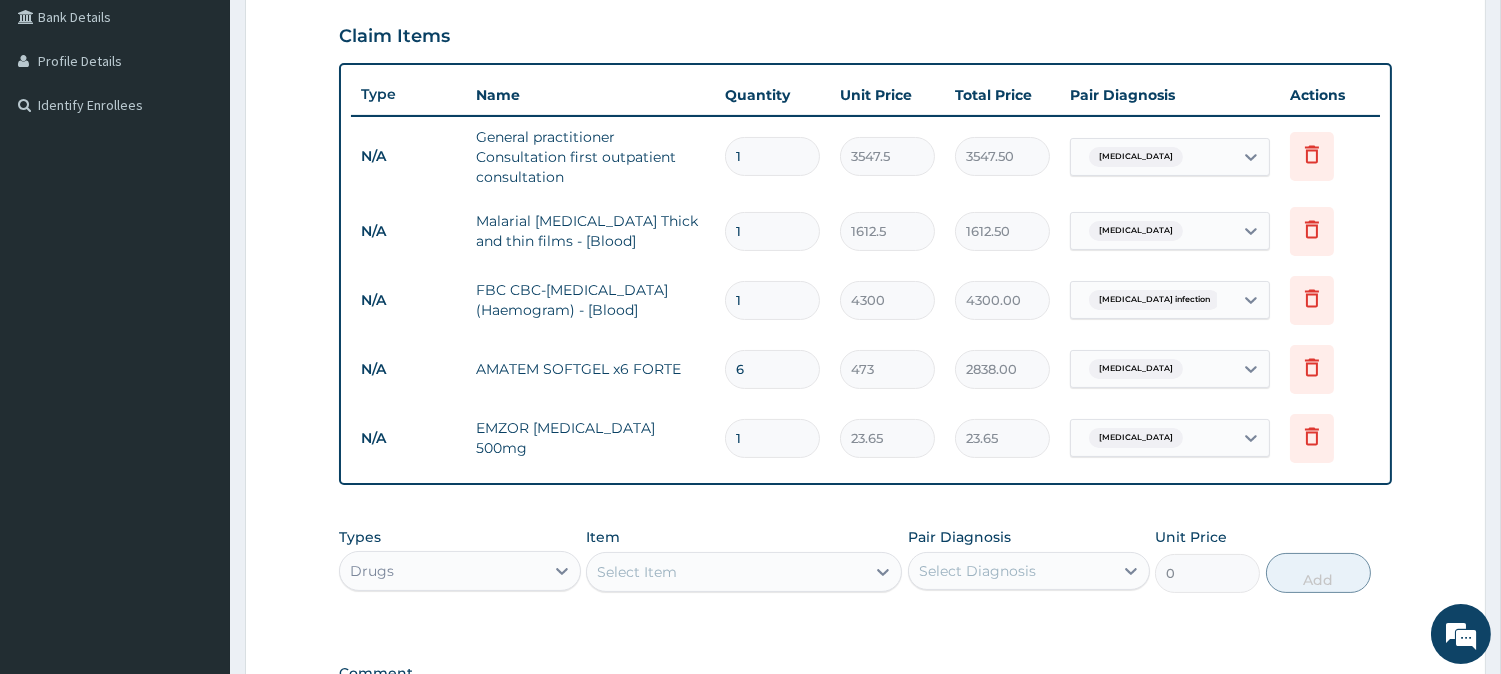 type on "18" 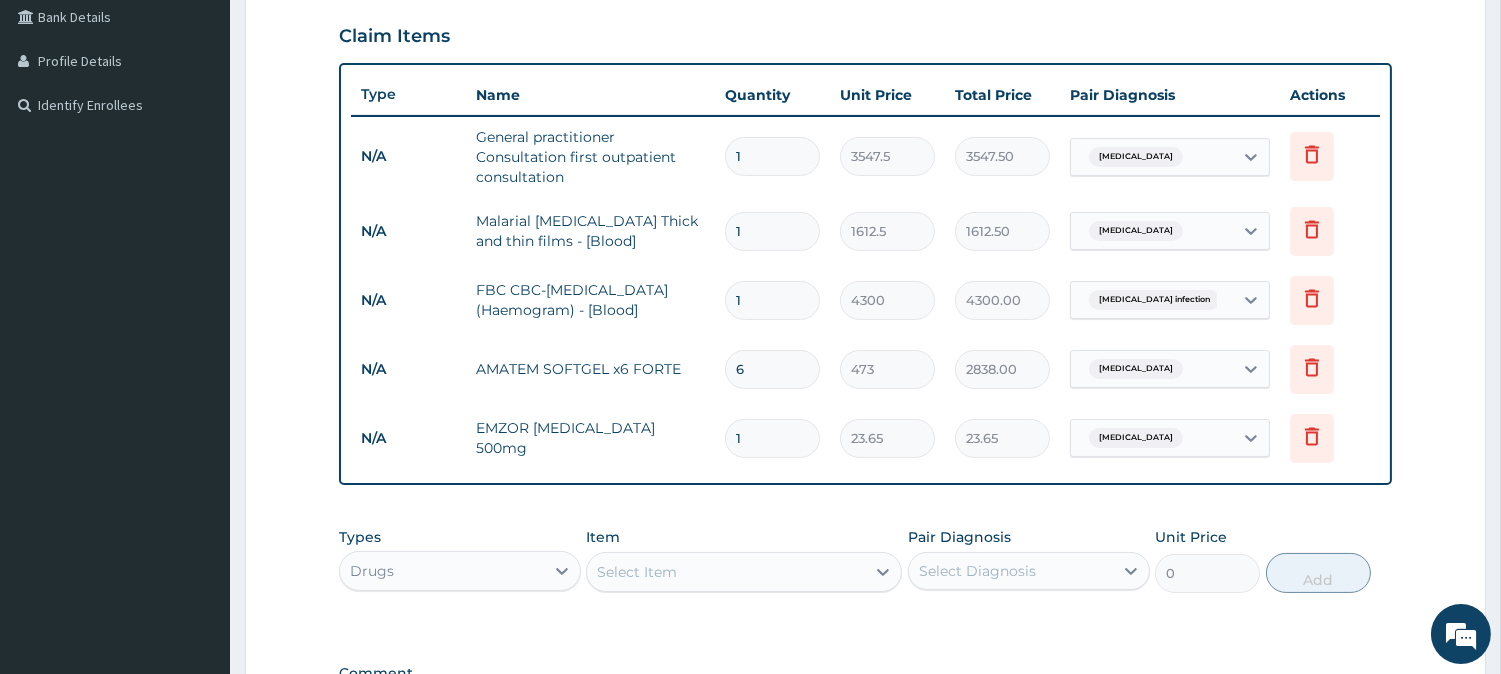 type on "425.70" 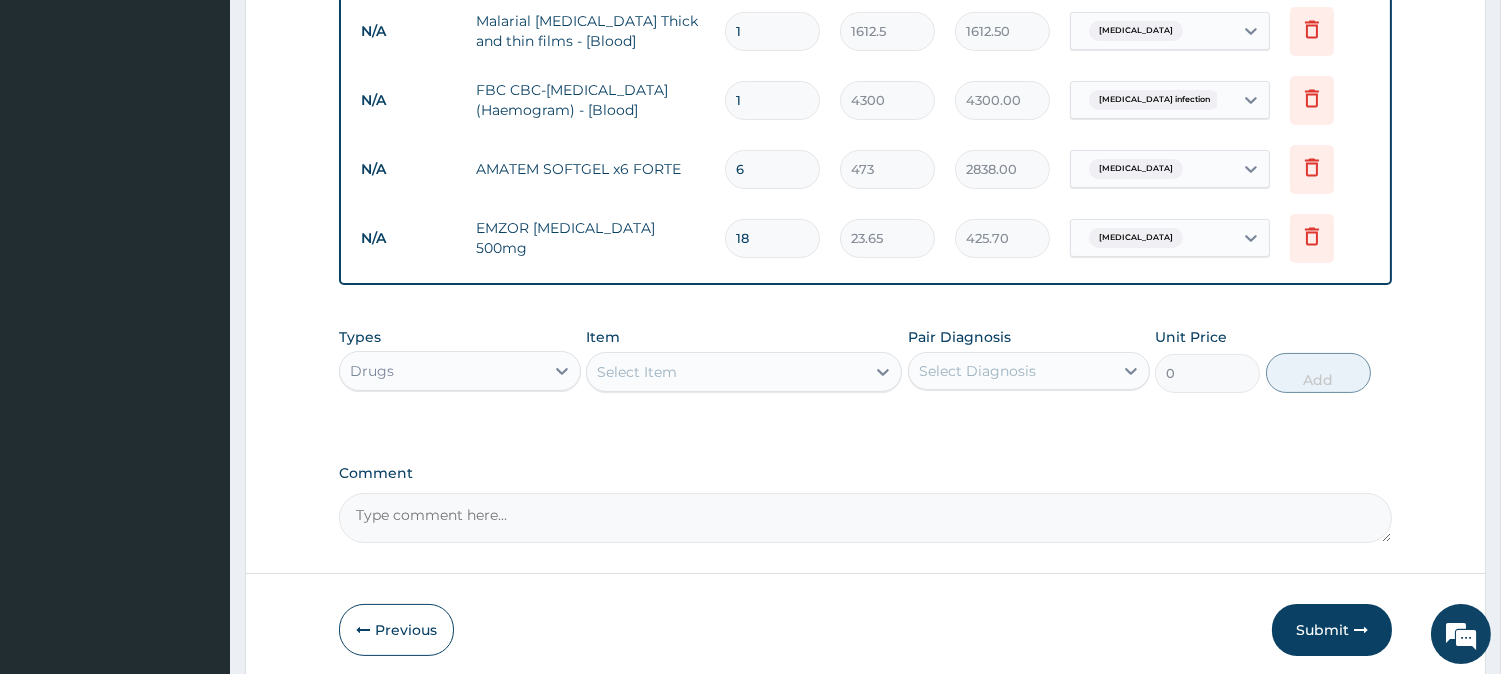 scroll, scrollTop: 743, scrollLeft: 0, axis: vertical 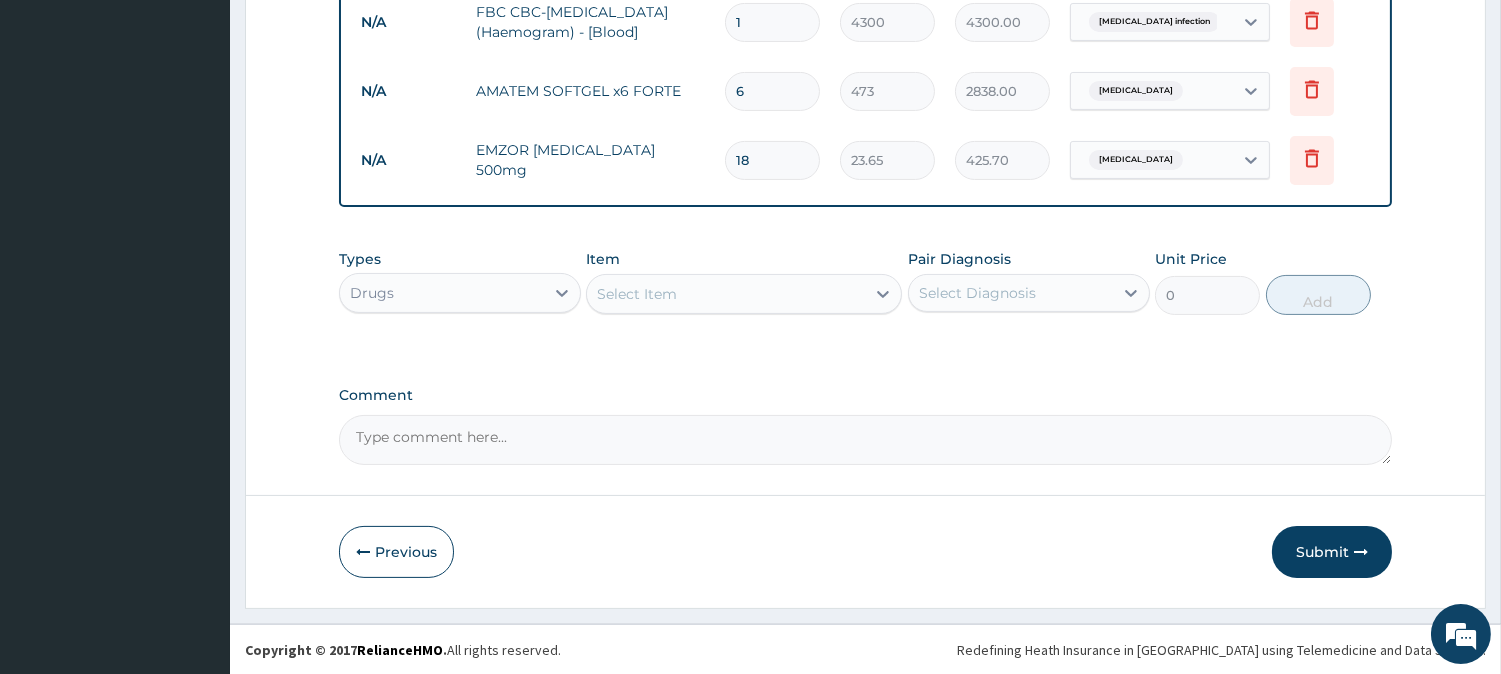 type on "18" 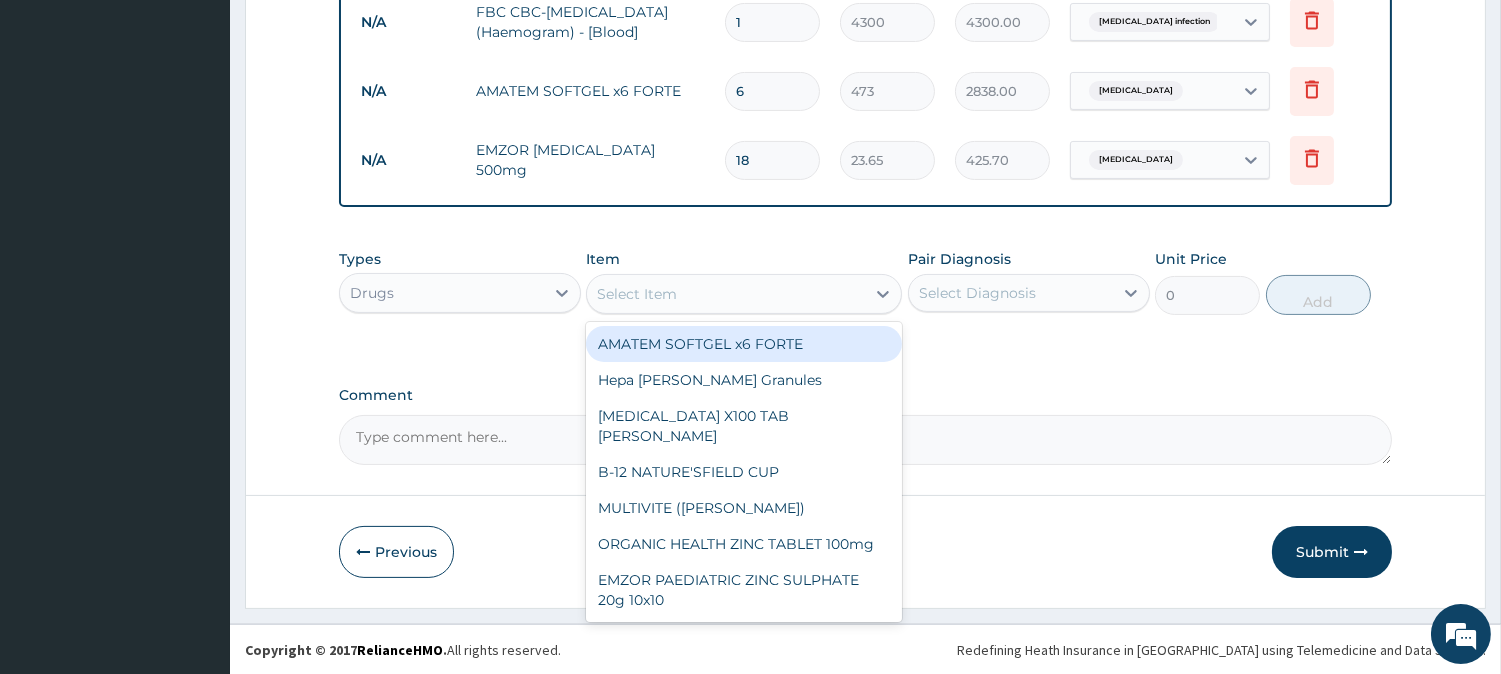 click on "Select Item" at bounding box center (637, 294) 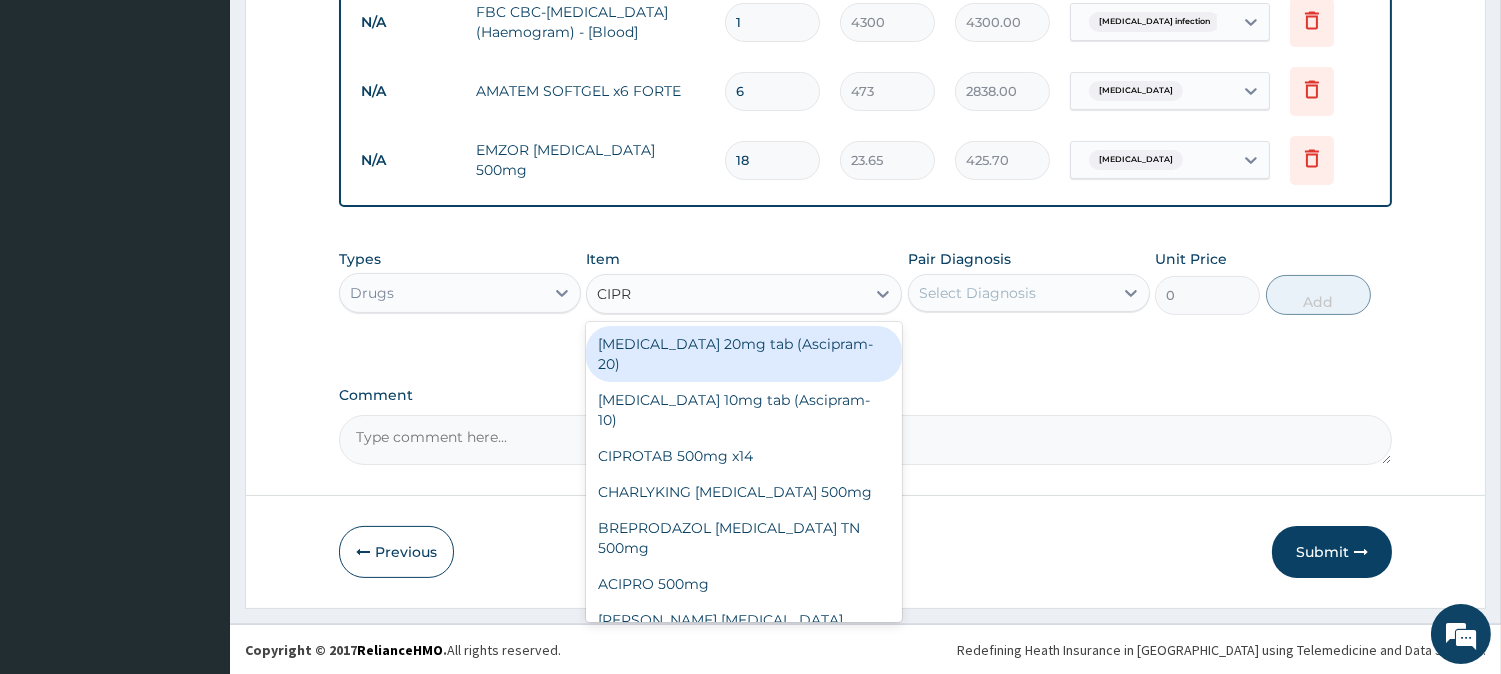 type on "[MEDICAL_DATA]" 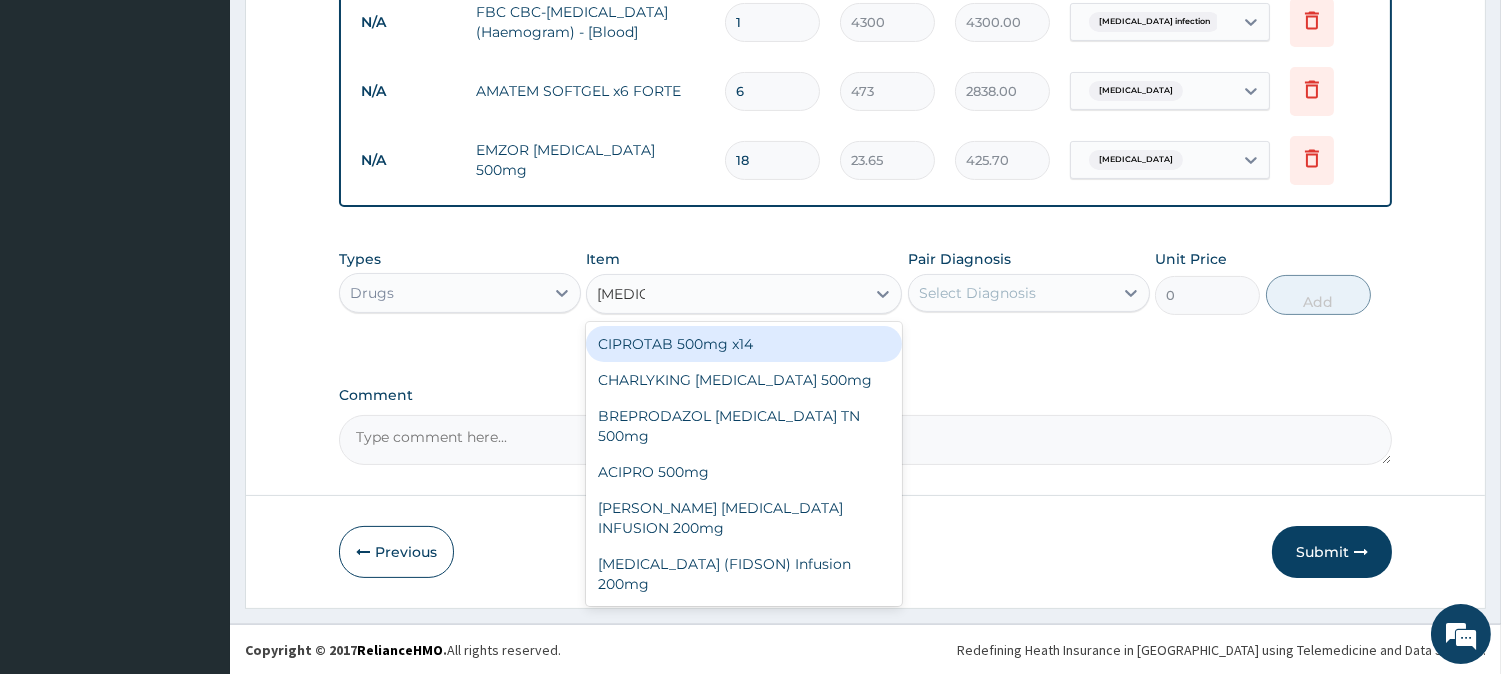 click on "CIPROTAB 500mg x14" at bounding box center (744, 344) 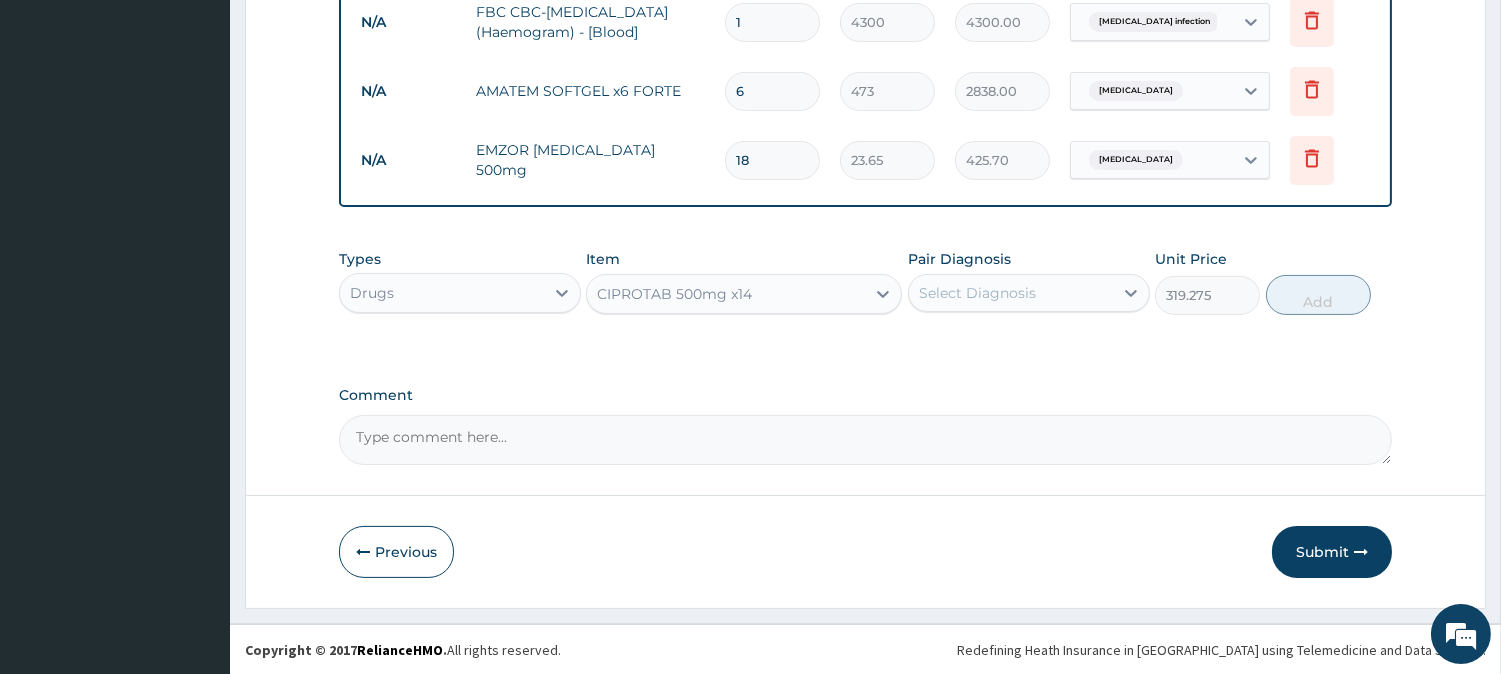 click on "Select Diagnosis" at bounding box center [977, 293] 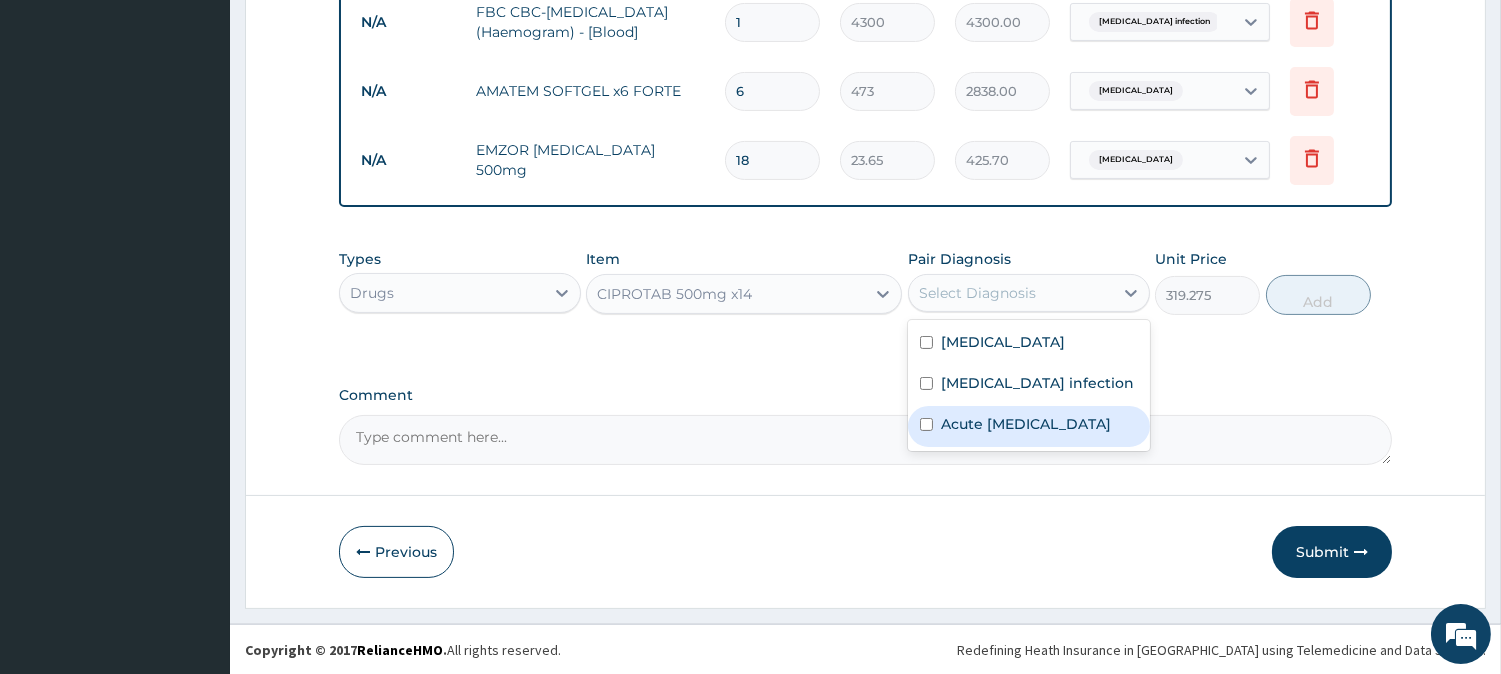 click on "Acute [MEDICAL_DATA]" at bounding box center (1026, 424) 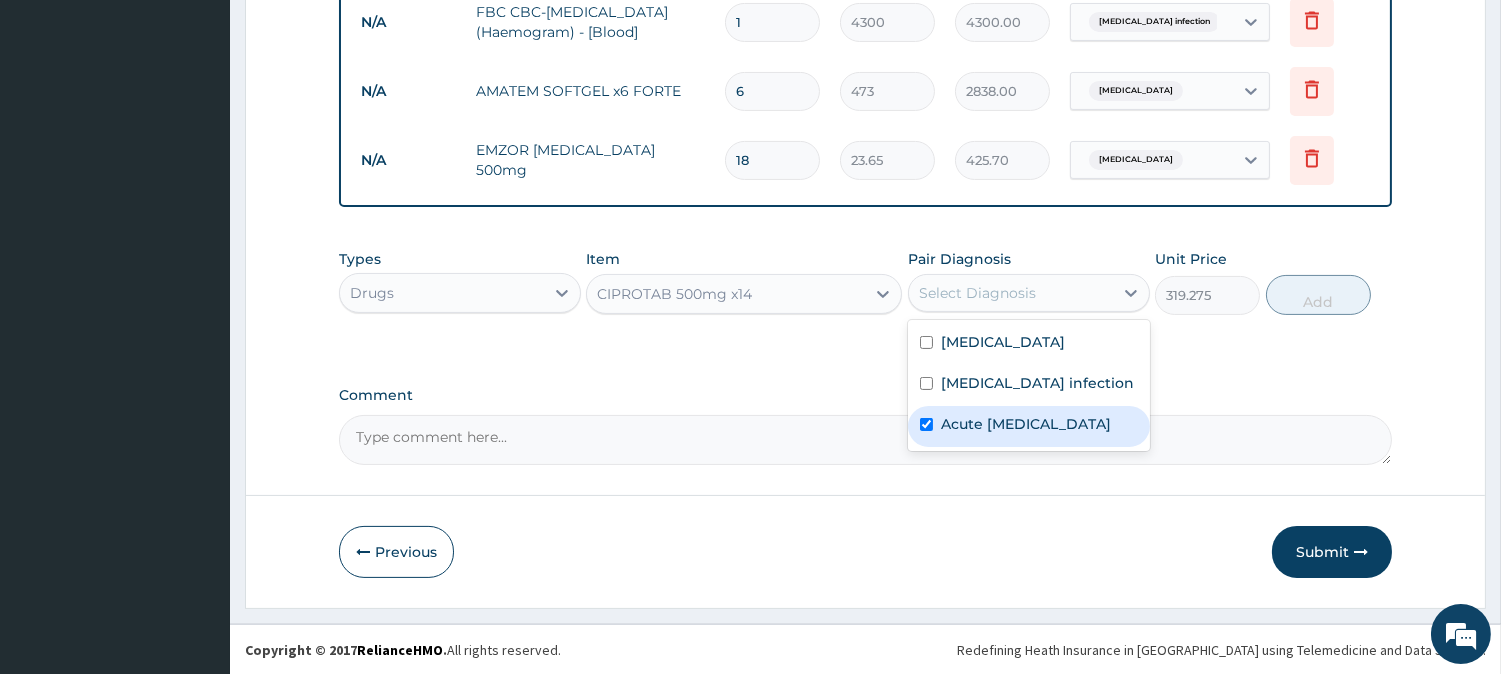 checkbox on "true" 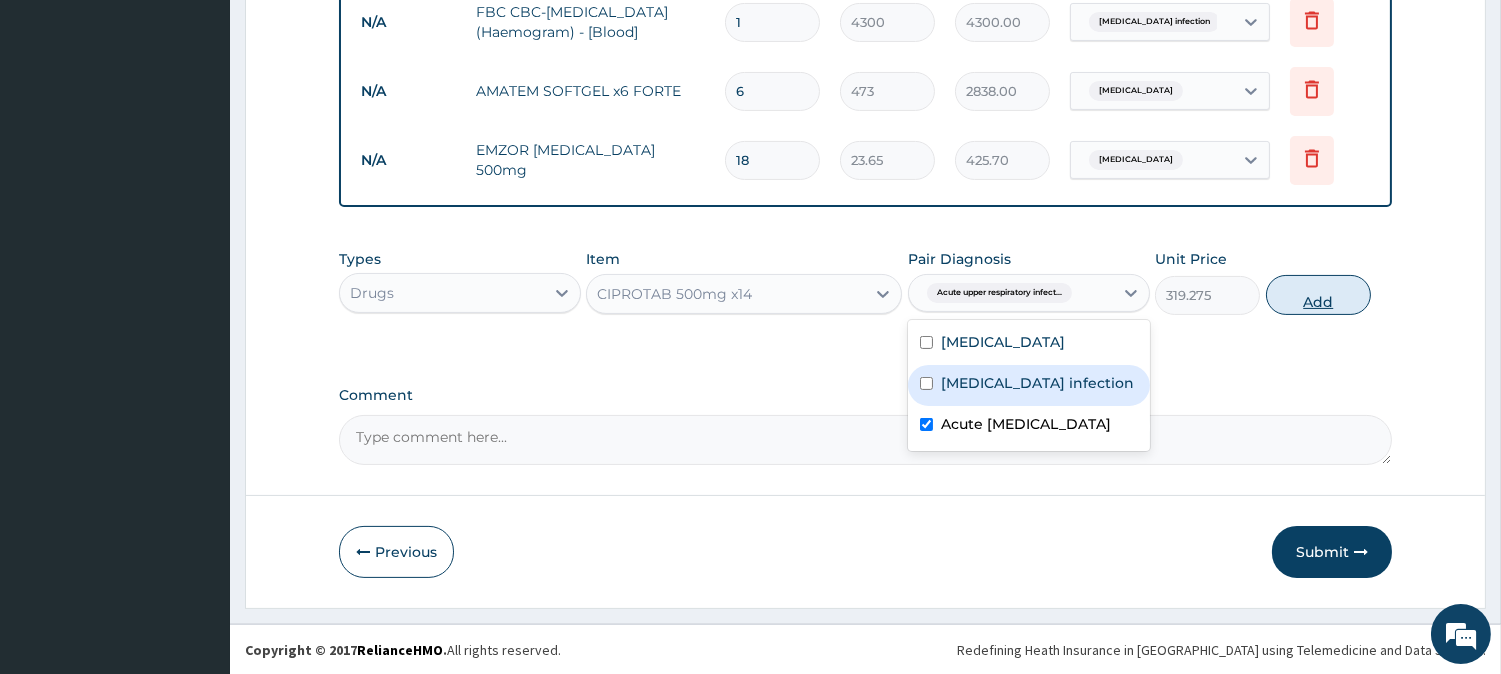click on "Add" at bounding box center [1318, 295] 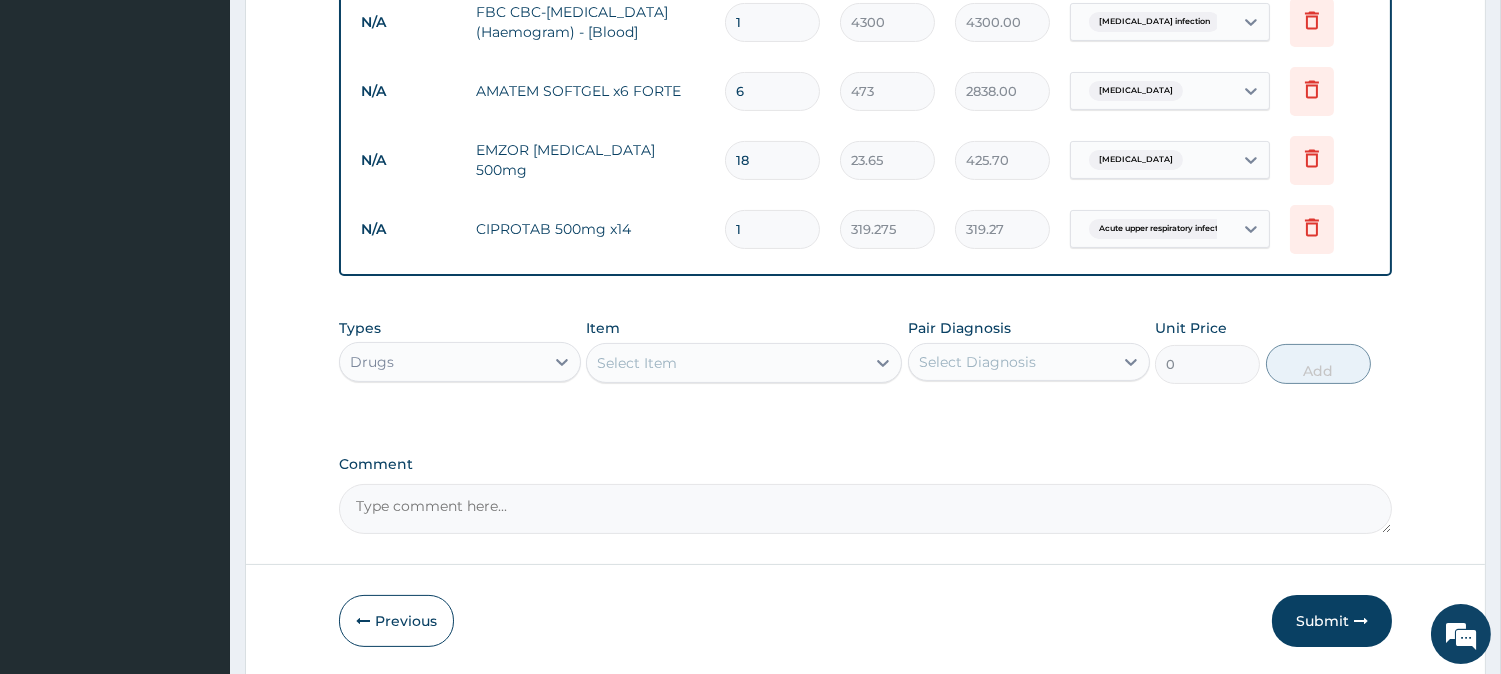 type on "10" 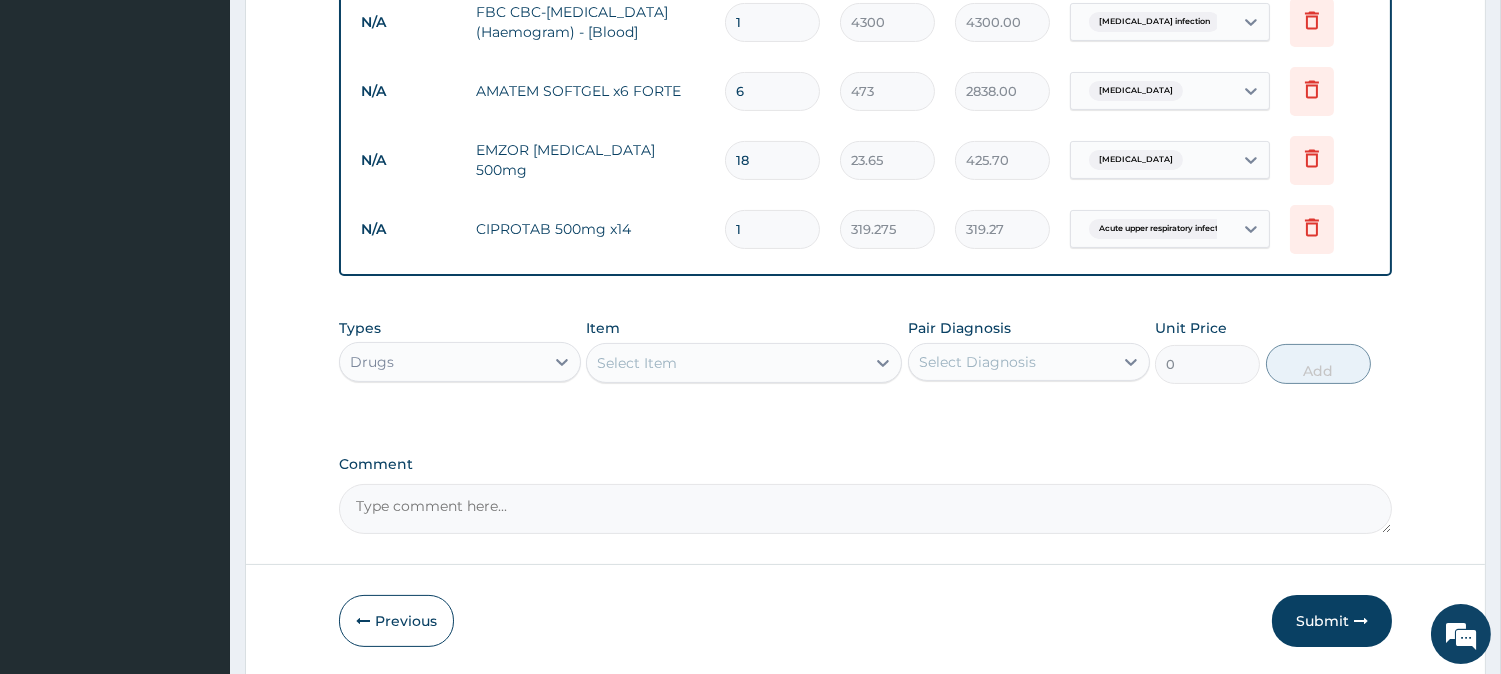 type on "3192.75" 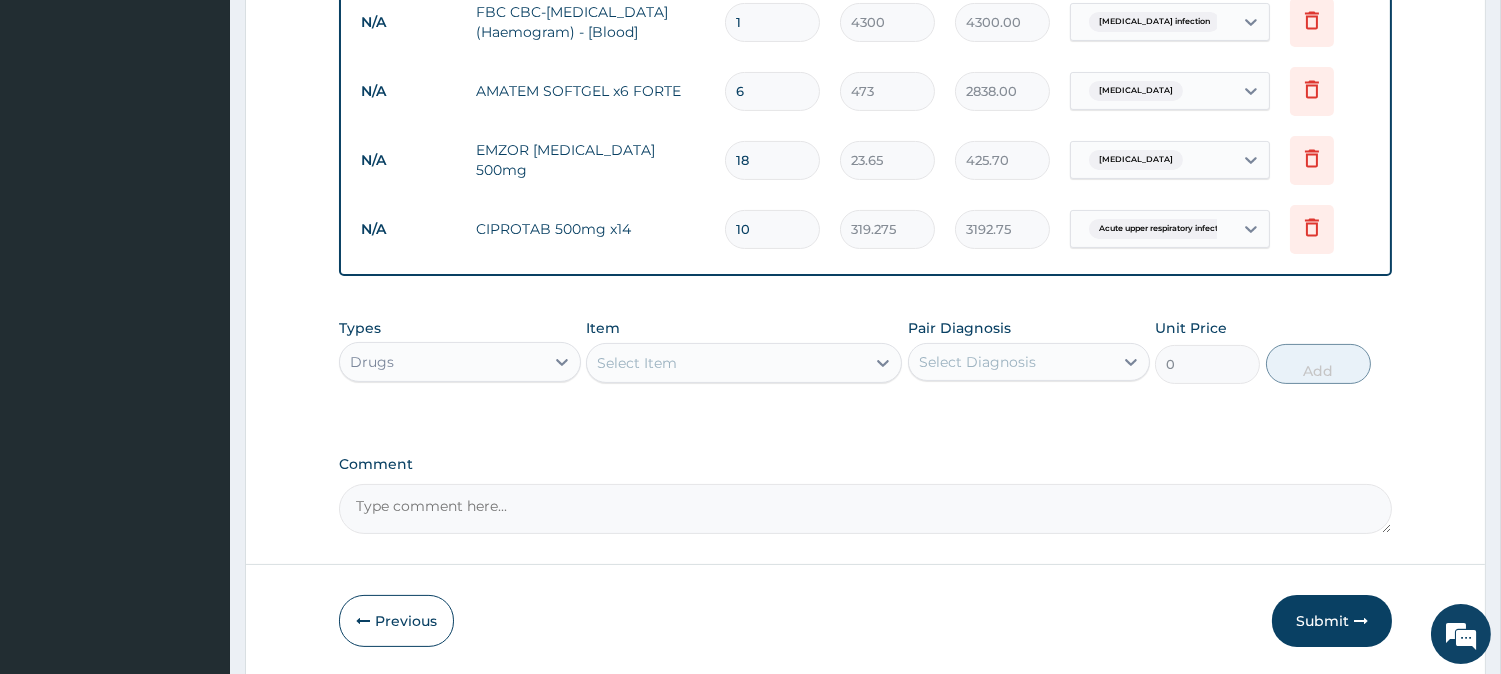 type on "10" 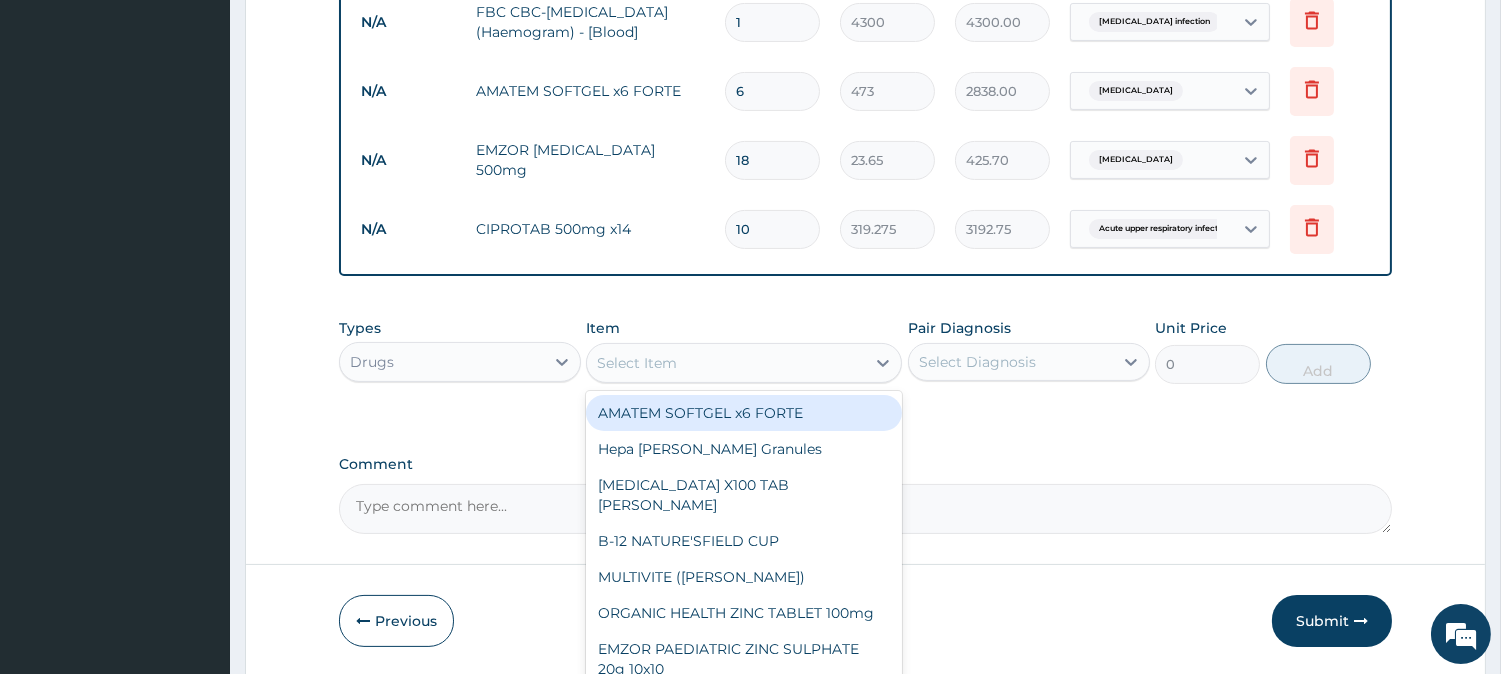 click on "Select Item" at bounding box center [637, 363] 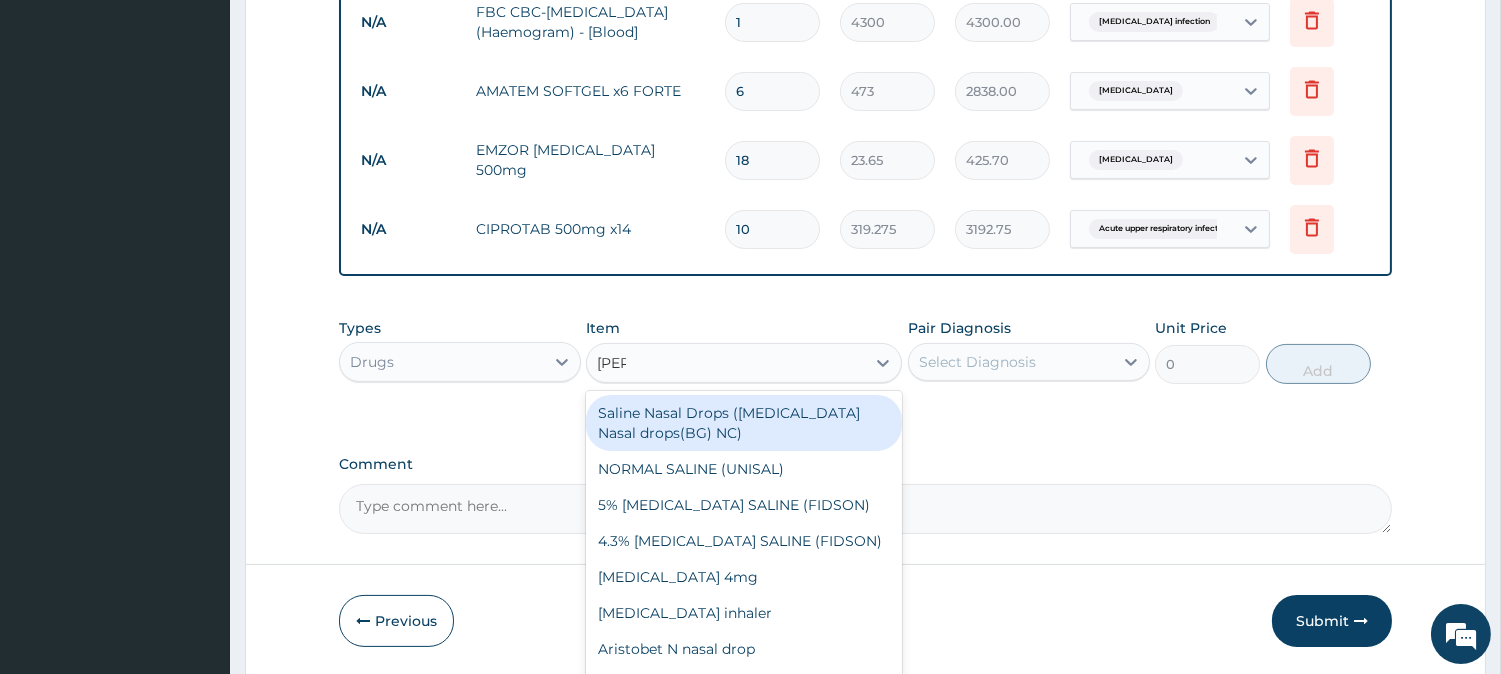 type on "SALB" 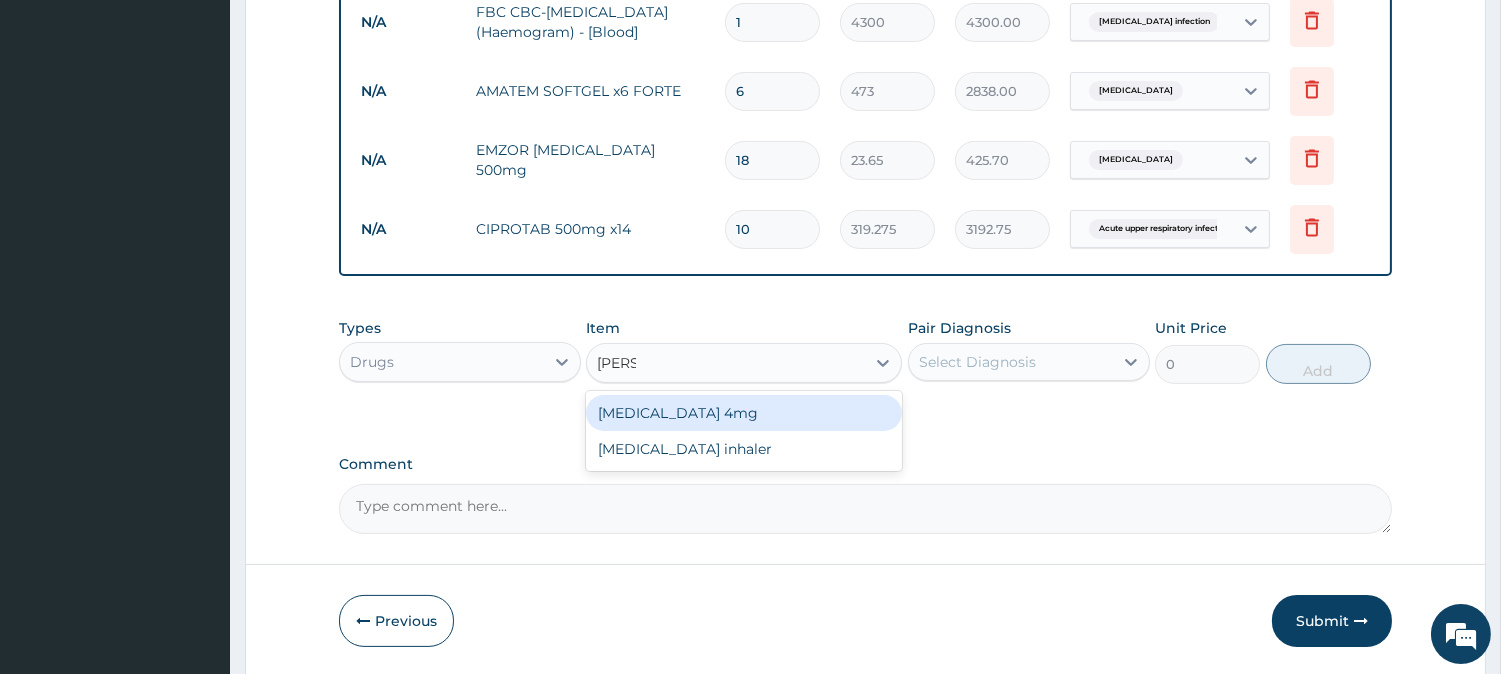 click on "[MEDICAL_DATA] 4mg" at bounding box center (744, 413) 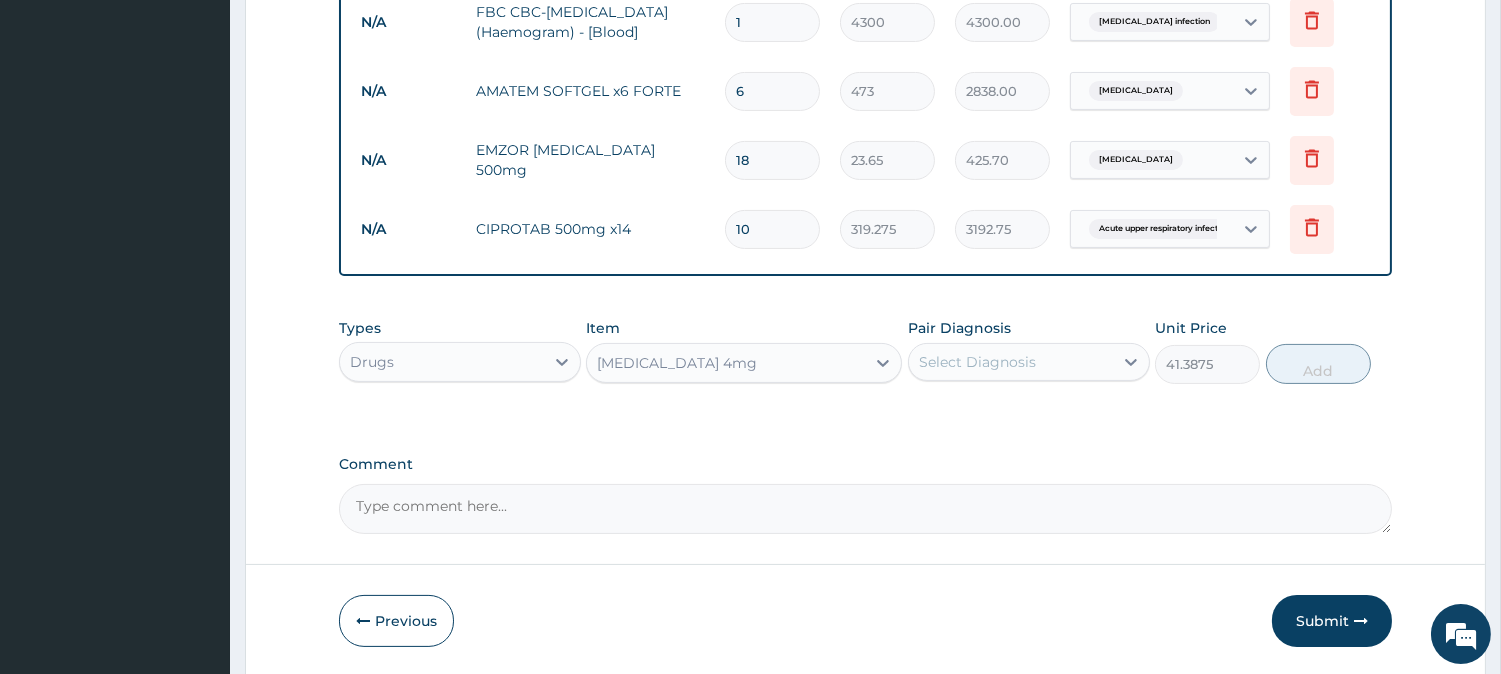 click on "Select Diagnosis" at bounding box center [977, 362] 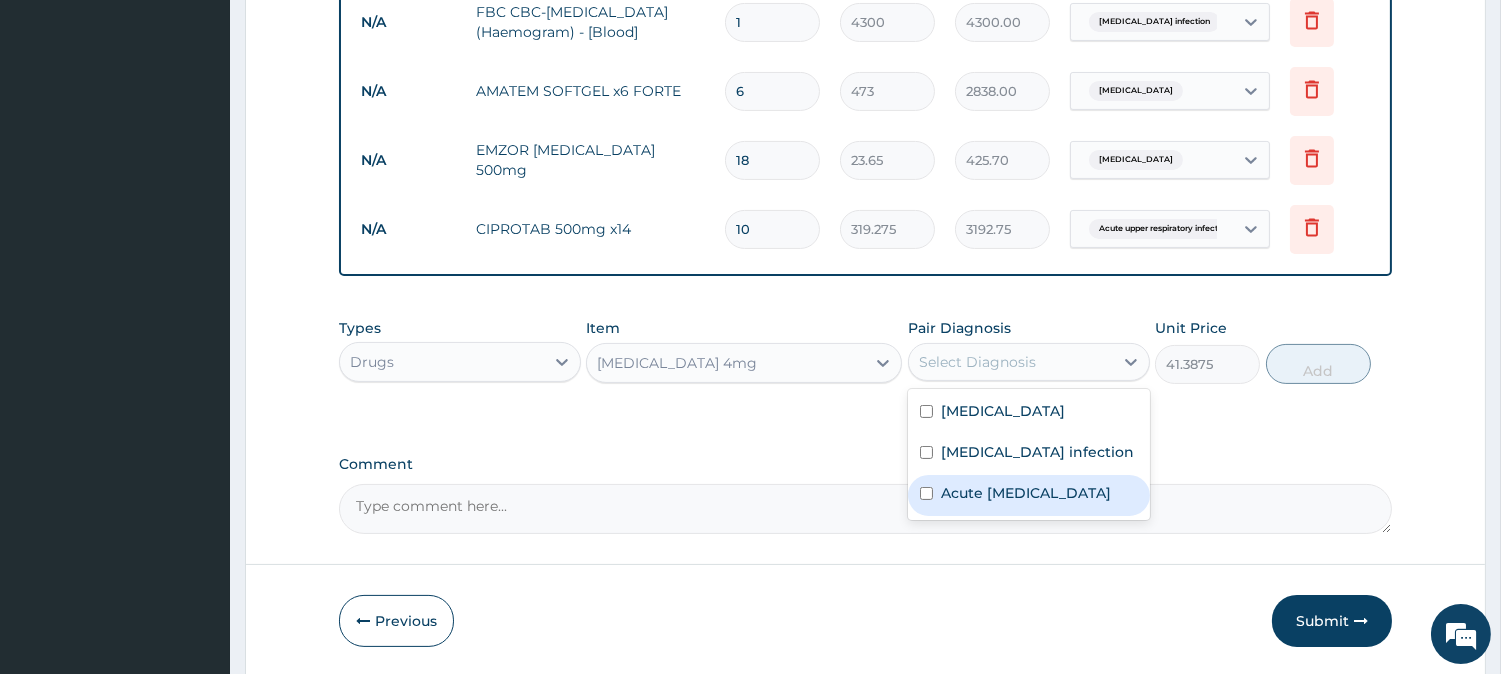 click on "Acute upper respiratory infection" at bounding box center [1026, 493] 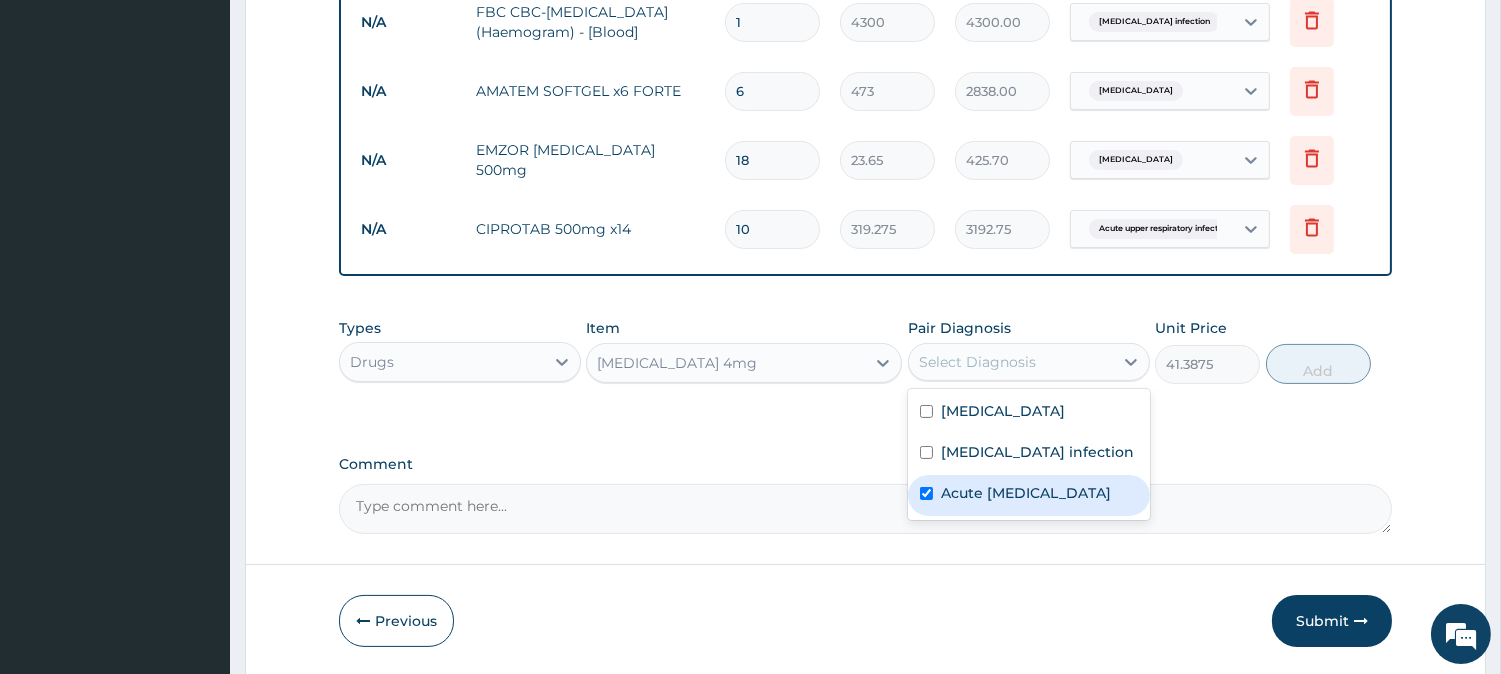checkbox on "true" 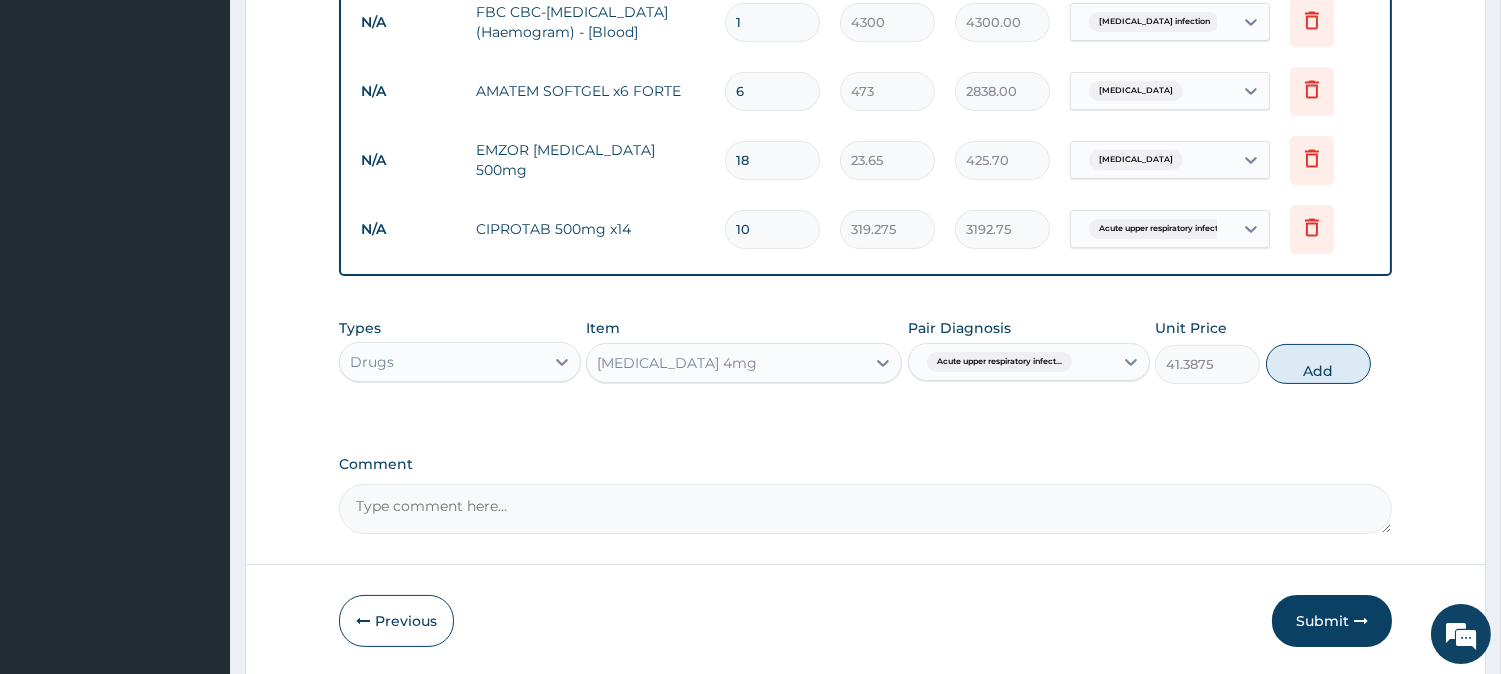 click on "Add" at bounding box center (1318, 364) 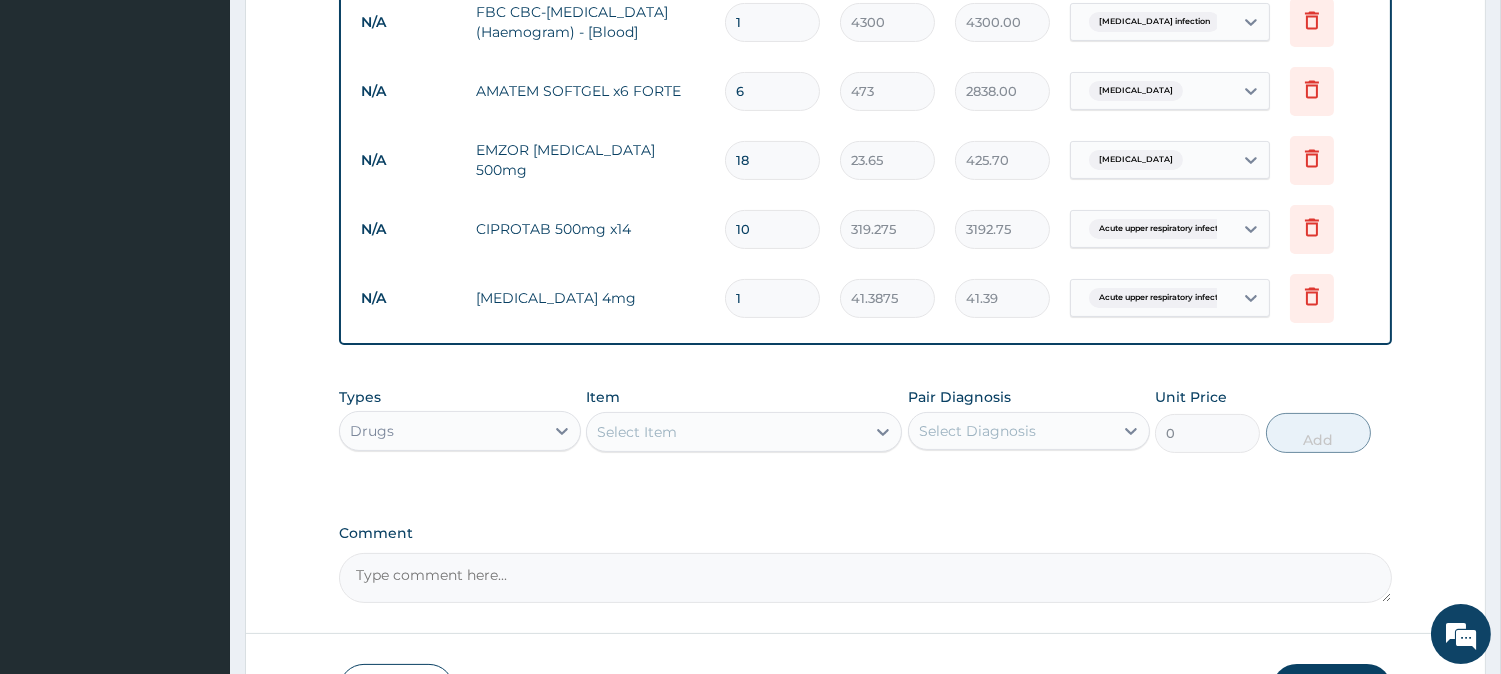 type on "10" 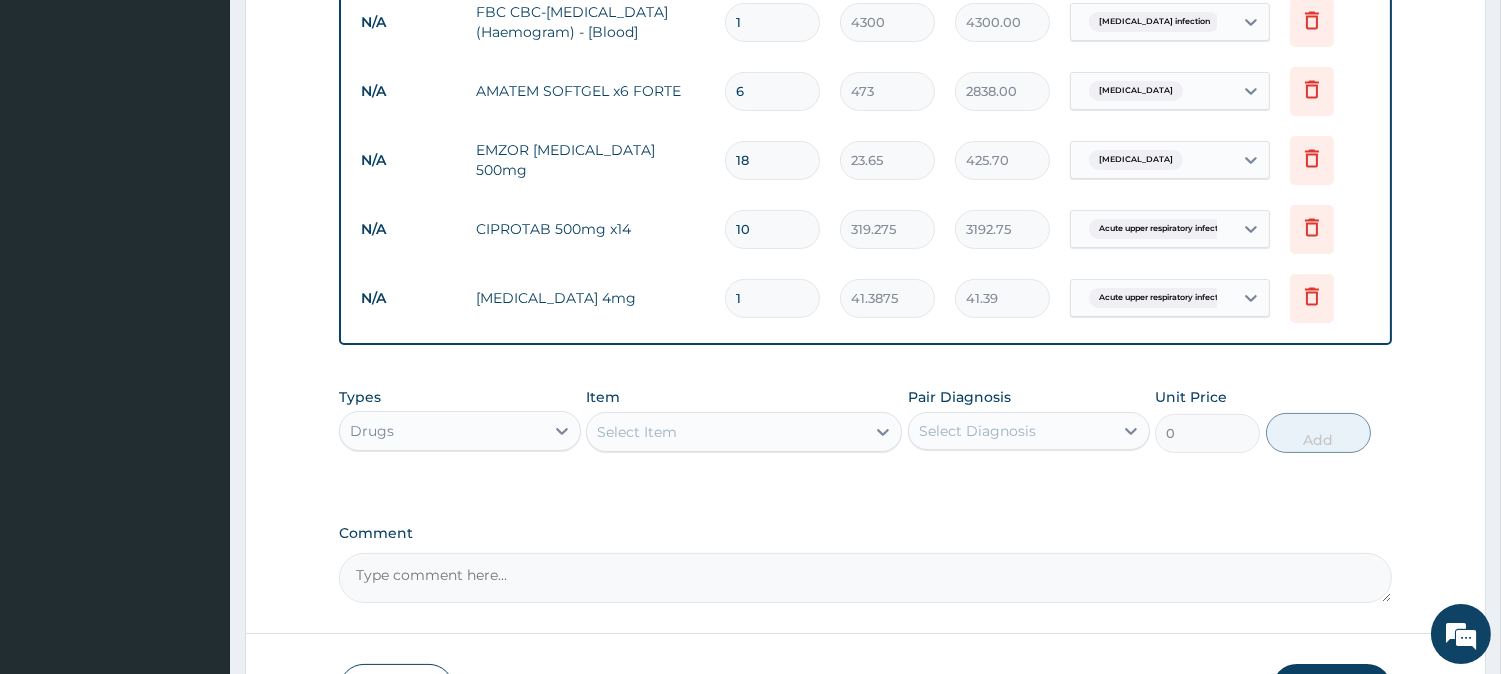 type on "413.88" 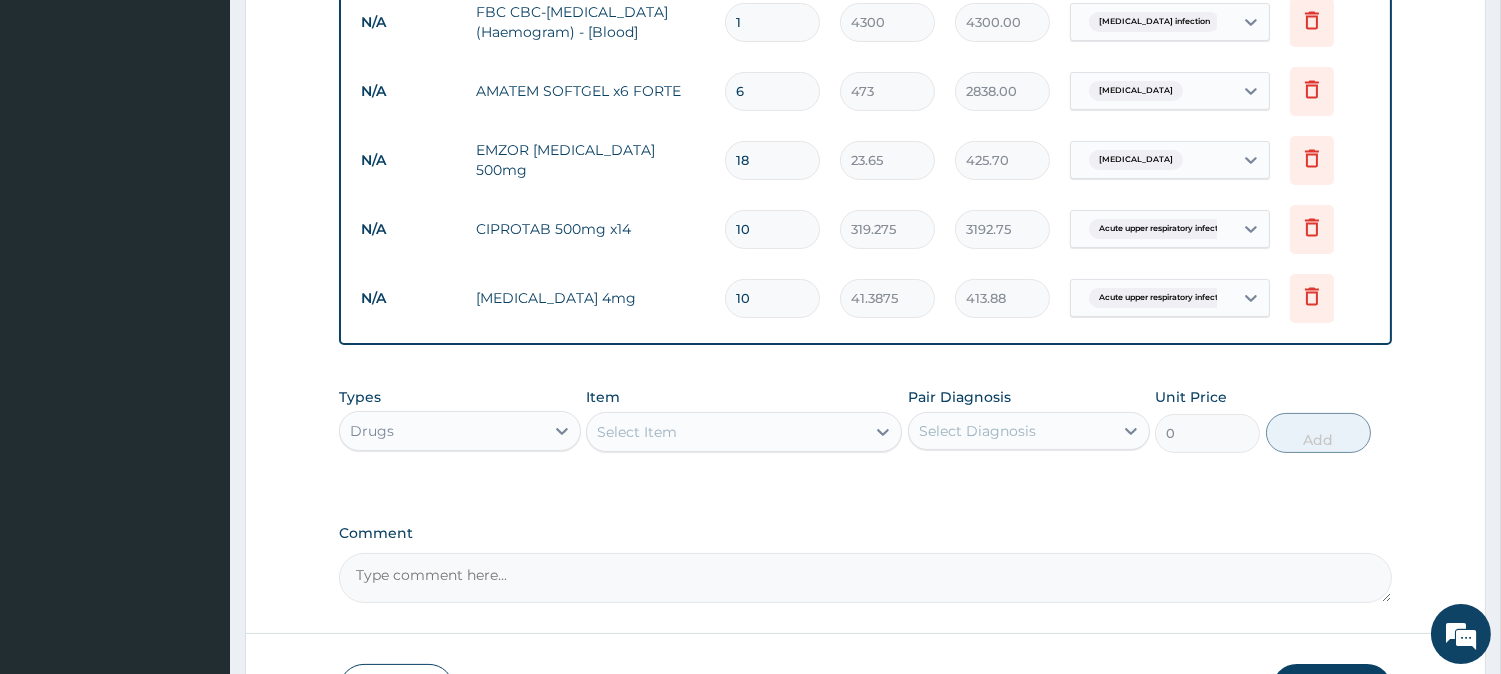 scroll, scrollTop: 882, scrollLeft: 0, axis: vertical 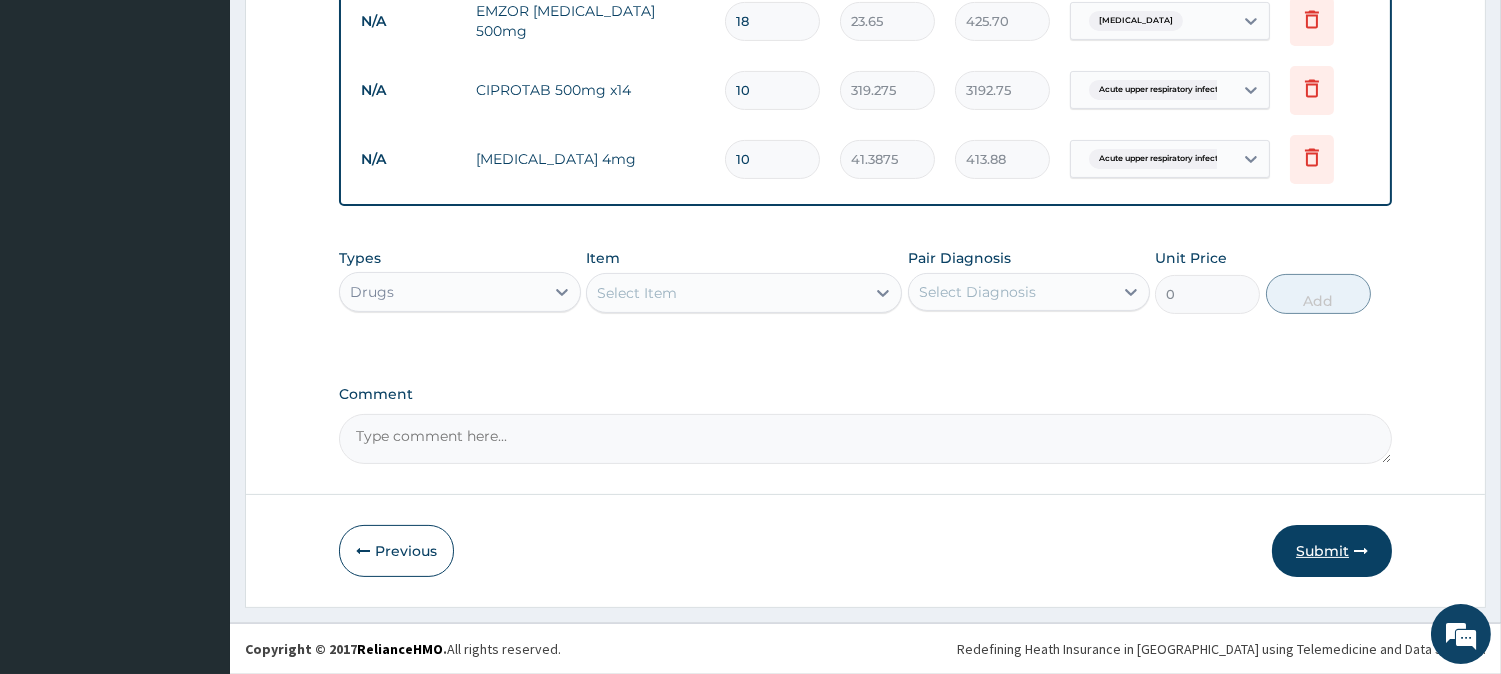 type on "10" 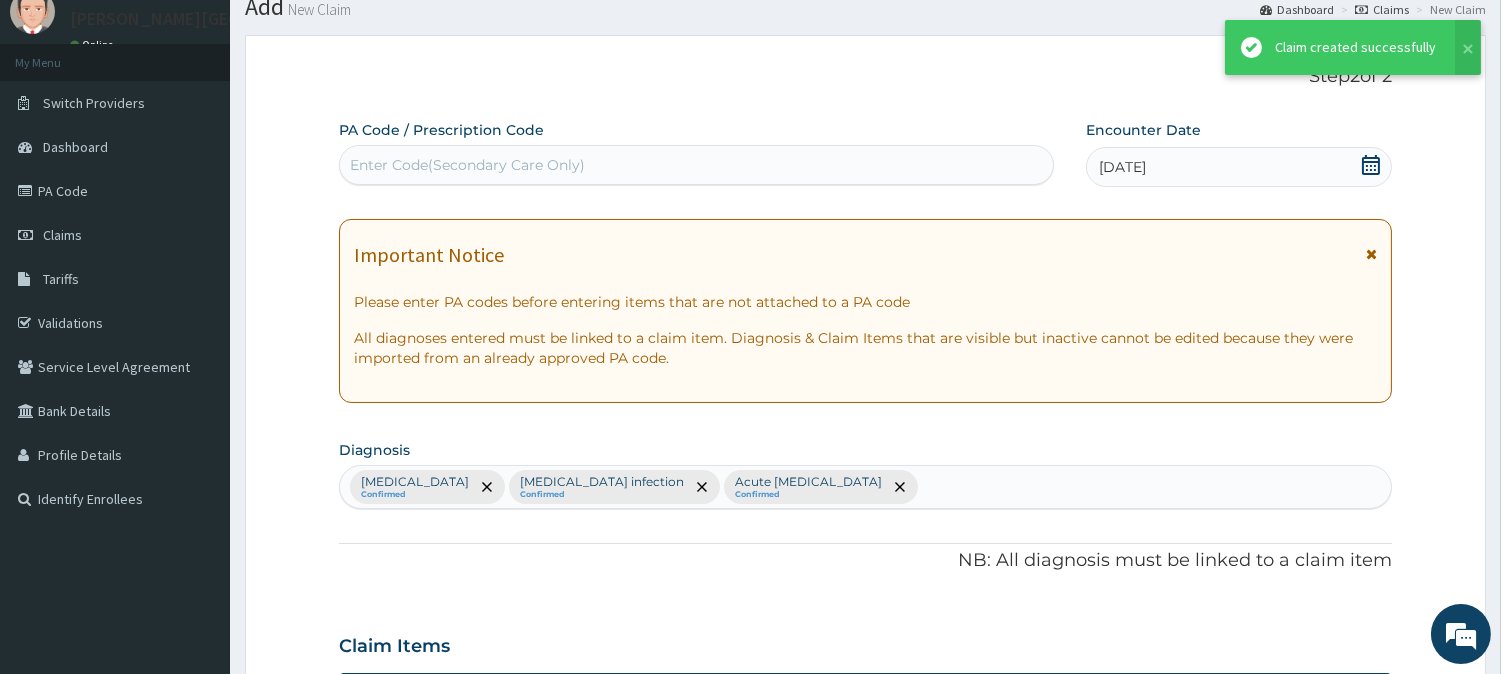 scroll, scrollTop: 882, scrollLeft: 0, axis: vertical 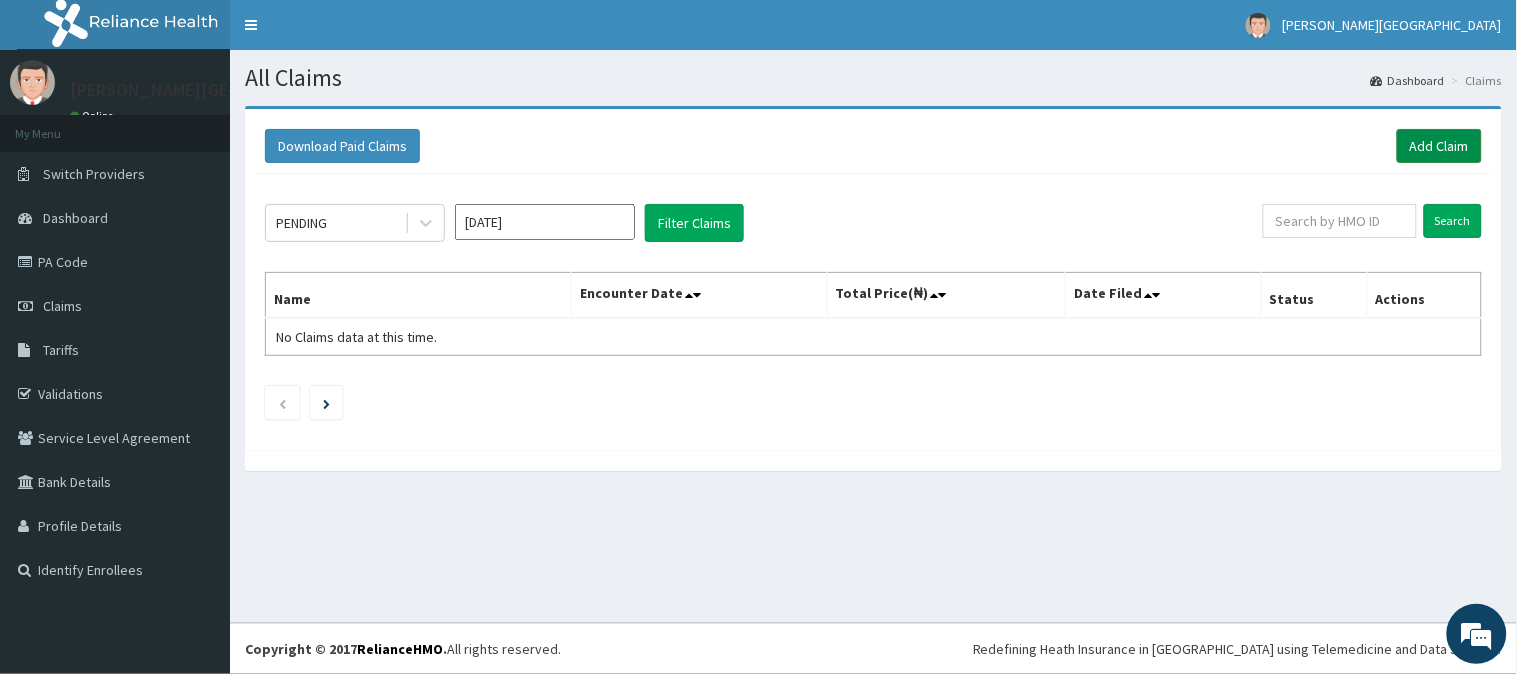 click on "Add Claim" at bounding box center [1439, 146] 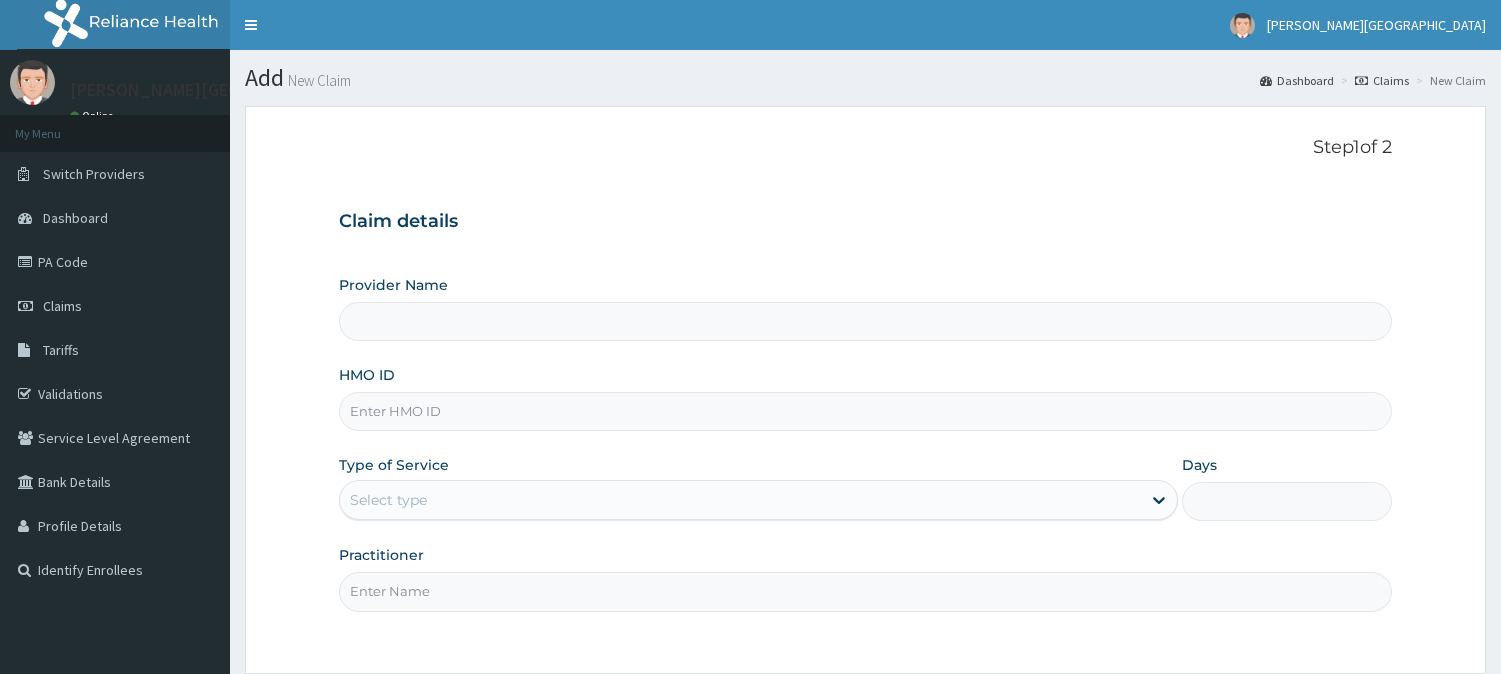 scroll, scrollTop: 0, scrollLeft: 0, axis: both 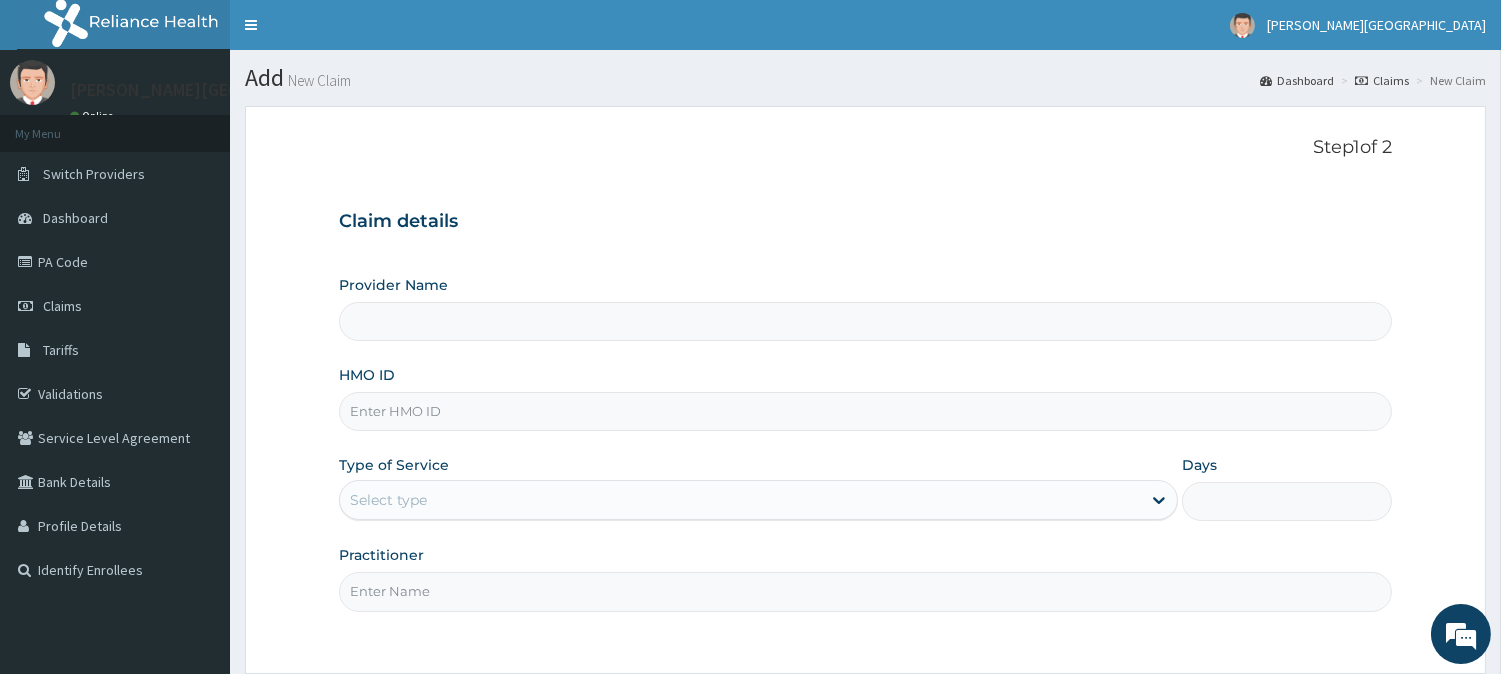 type on "[PERSON_NAME] Specialist Hospital" 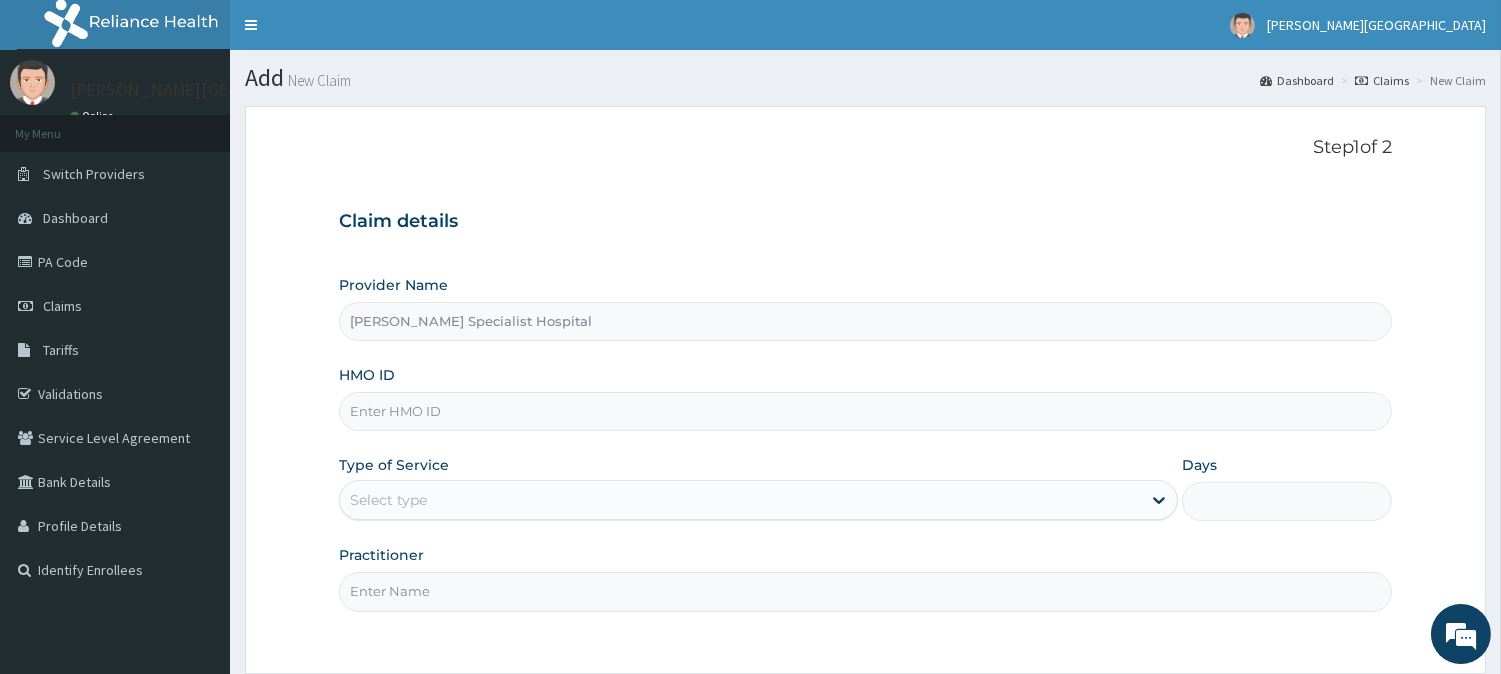 click on "HMO ID" at bounding box center (865, 411) 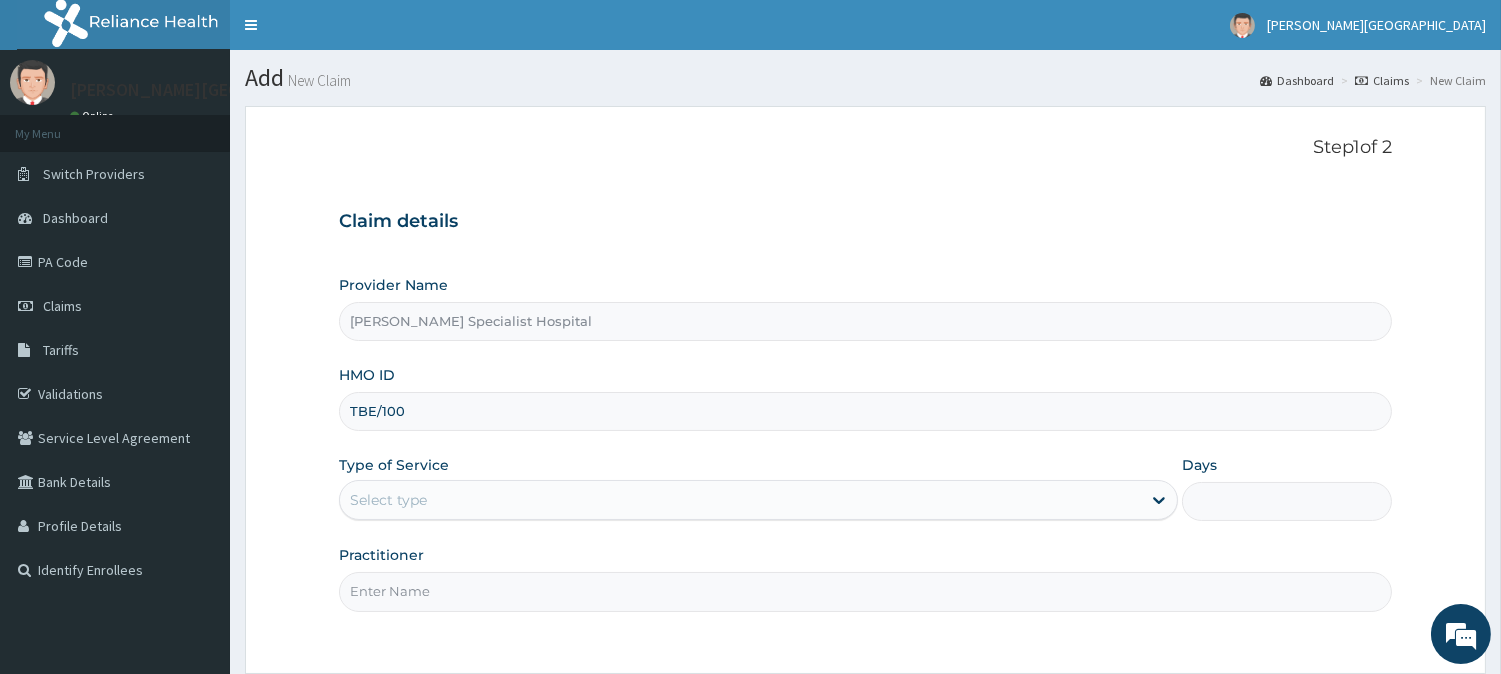 scroll, scrollTop: 0, scrollLeft: 0, axis: both 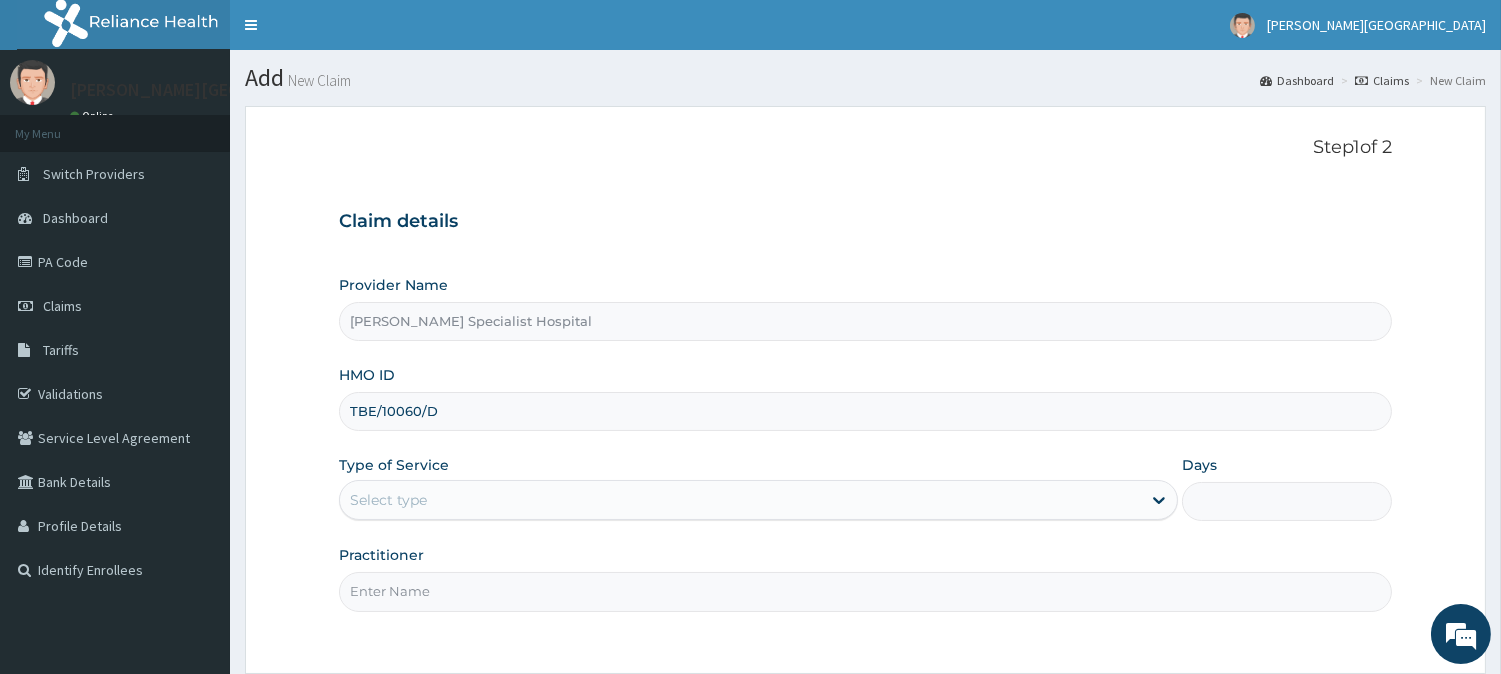 type on "TBE/10060/D" 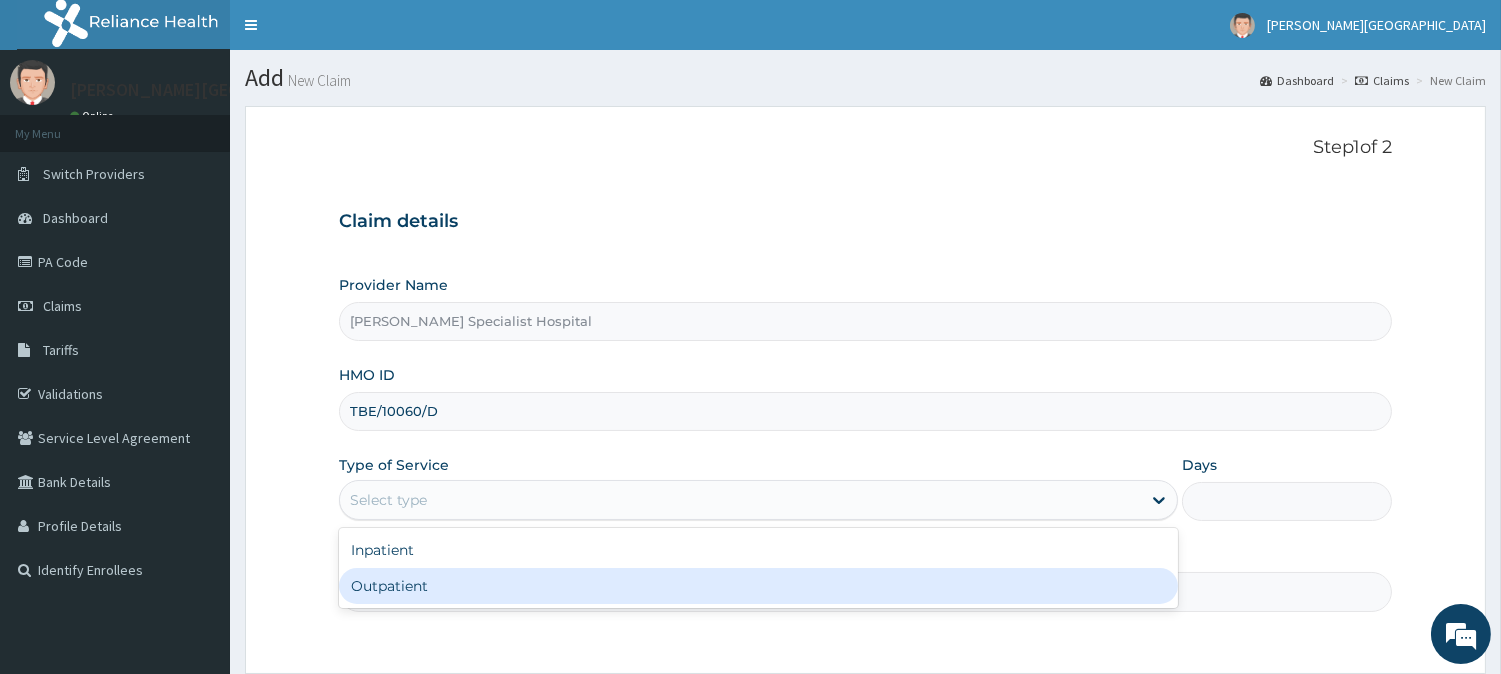 click on "Outpatient" at bounding box center [758, 586] 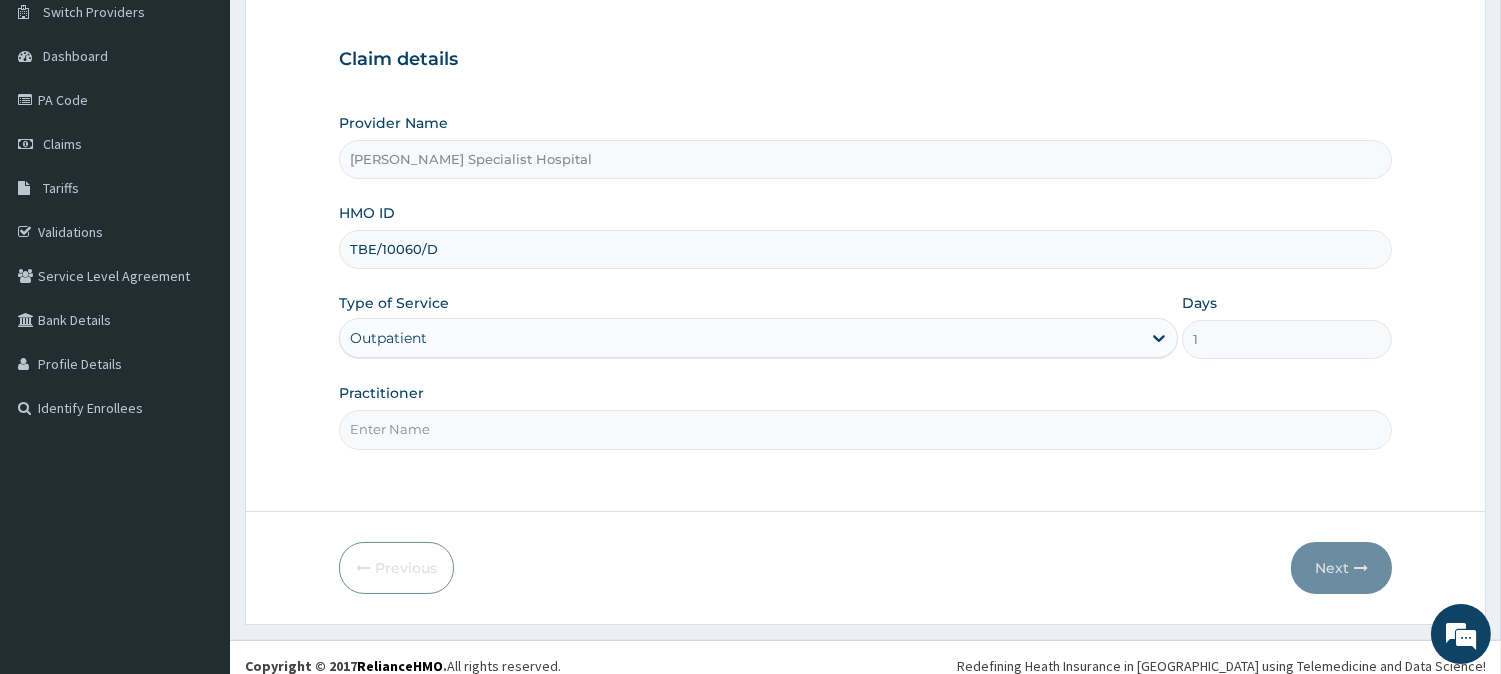 scroll, scrollTop: 178, scrollLeft: 0, axis: vertical 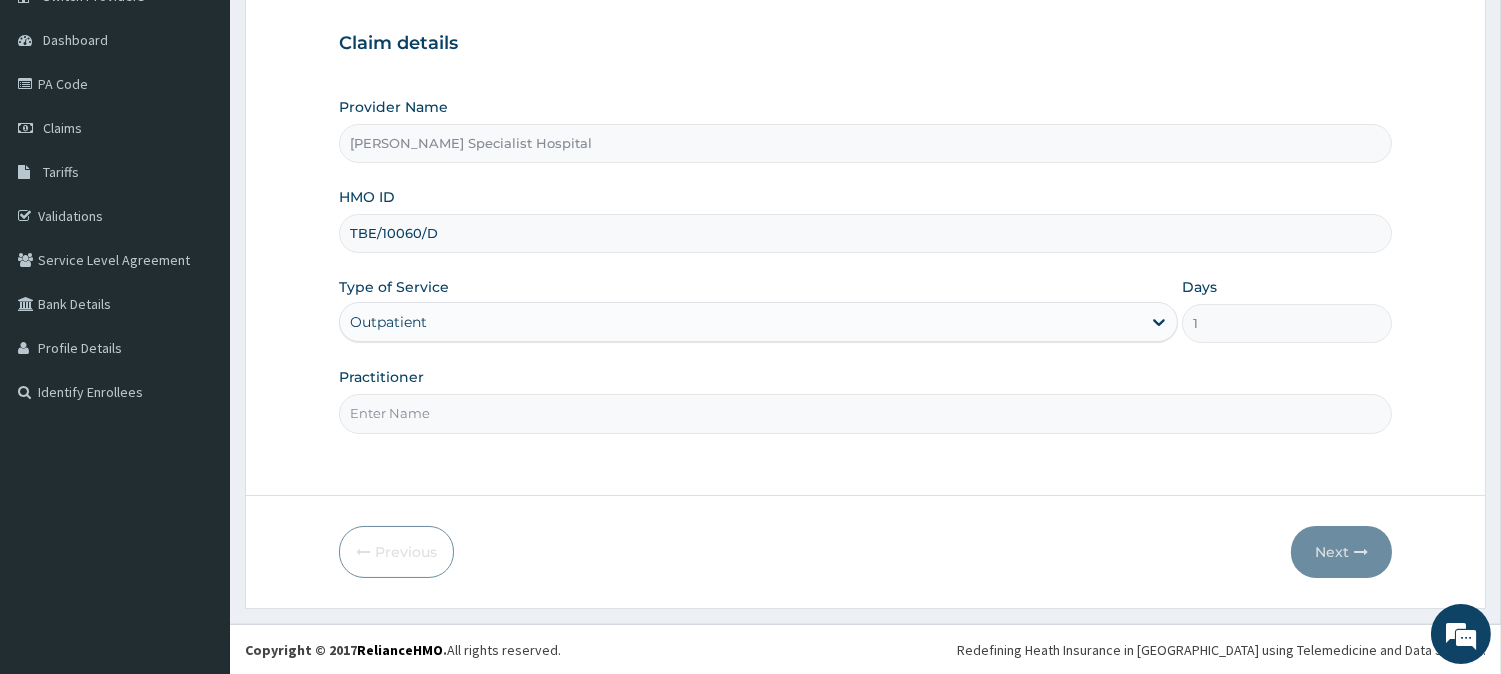 click on "Practitioner" at bounding box center (865, 413) 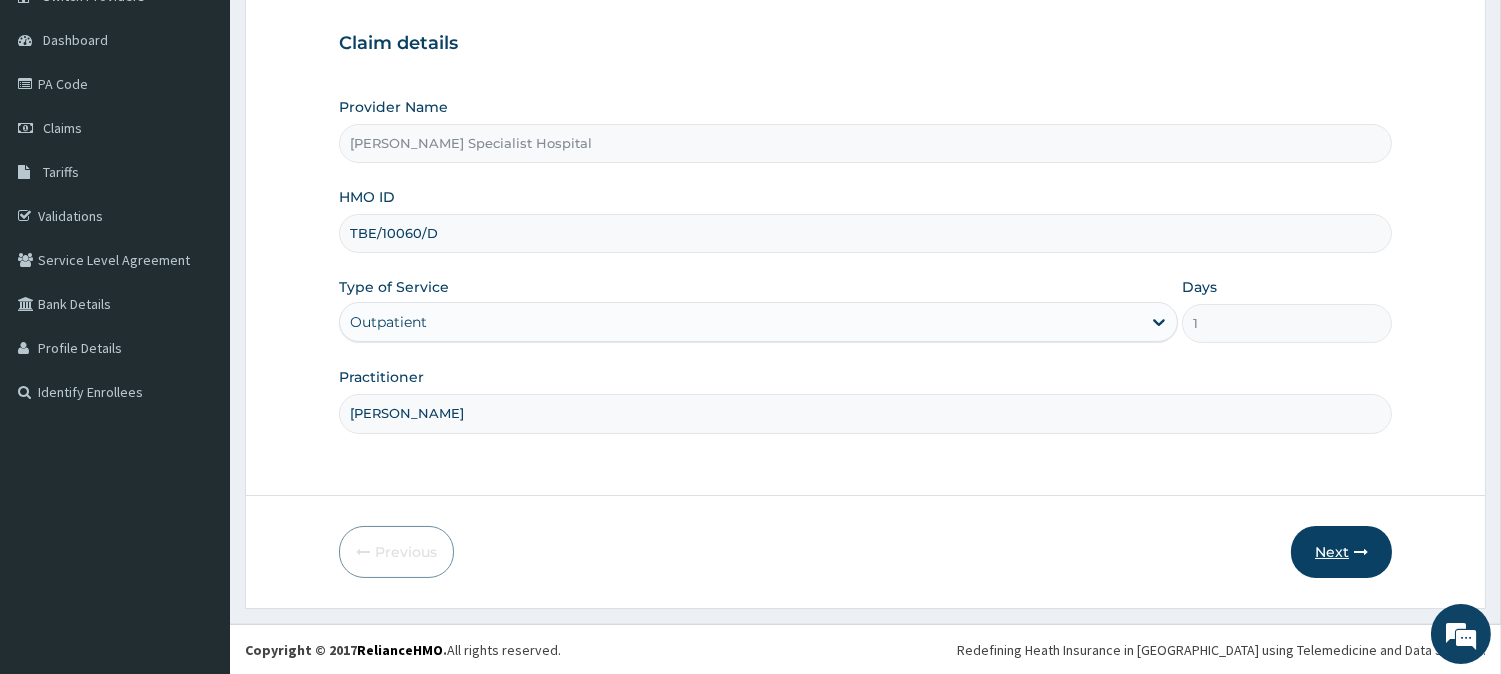 type on "[PERSON_NAME]" 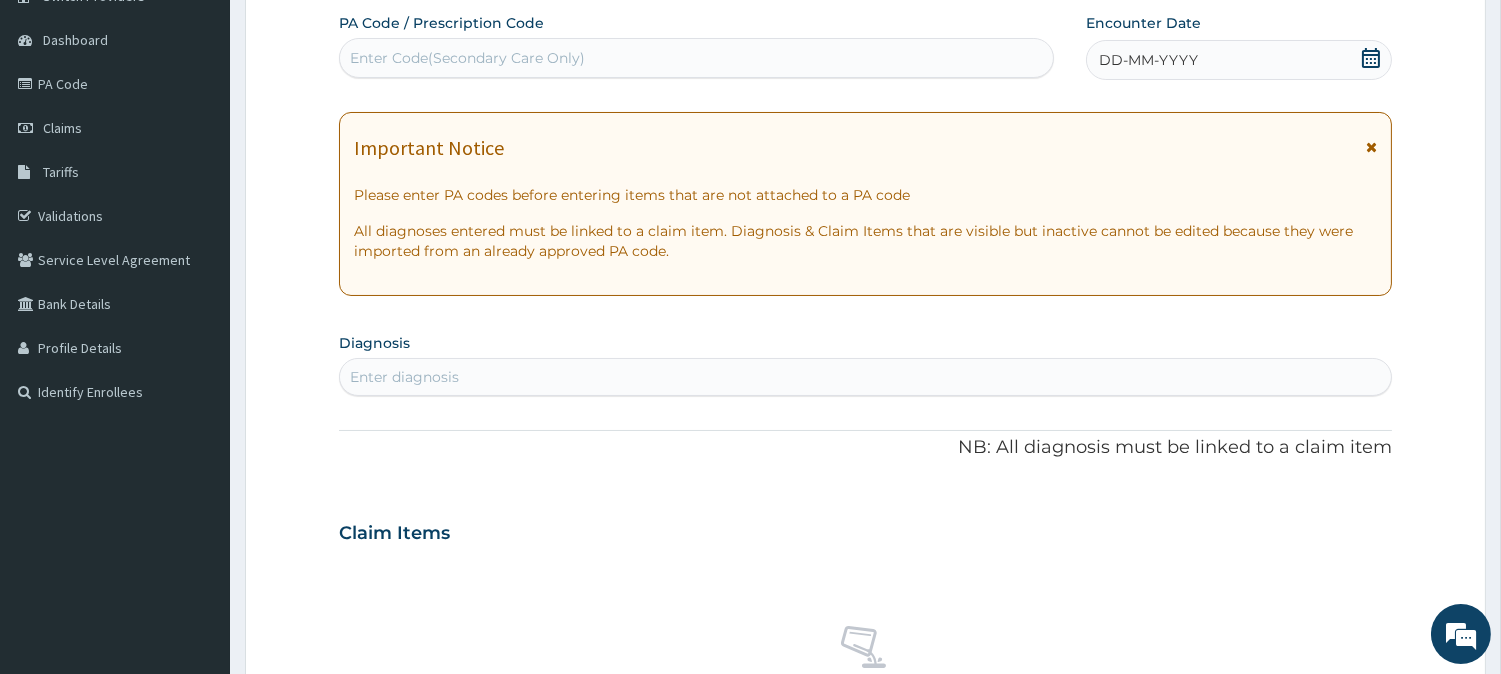 click at bounding box center [1371, 147] 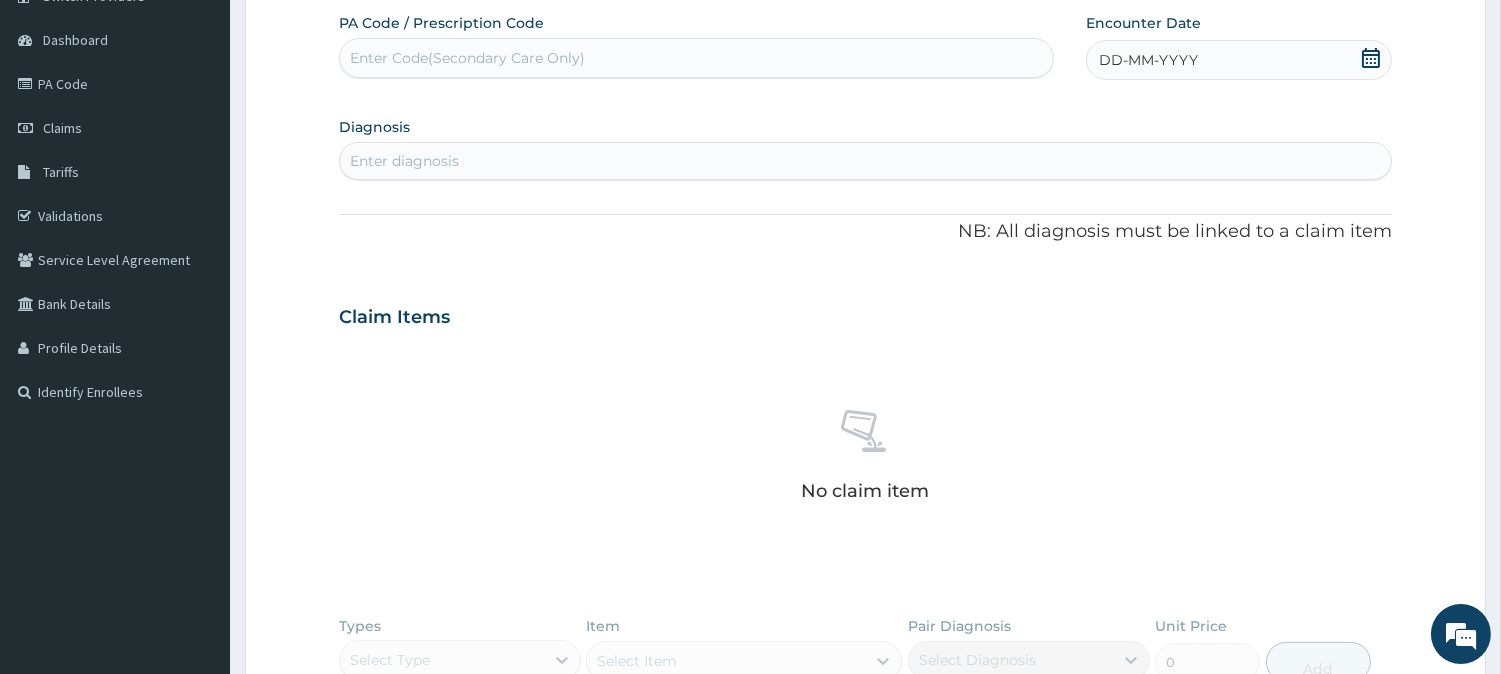 click 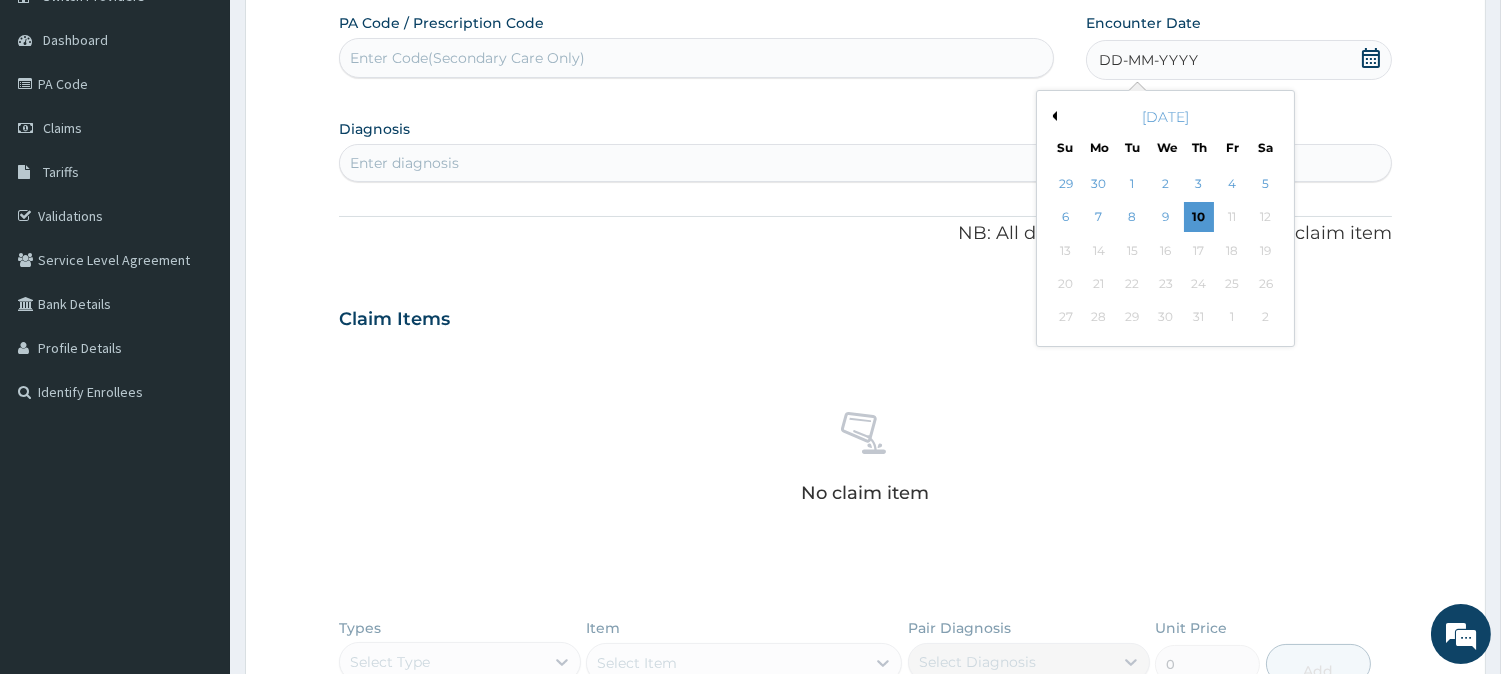 click on "Previous Month" at bounding box center [1052, 116] 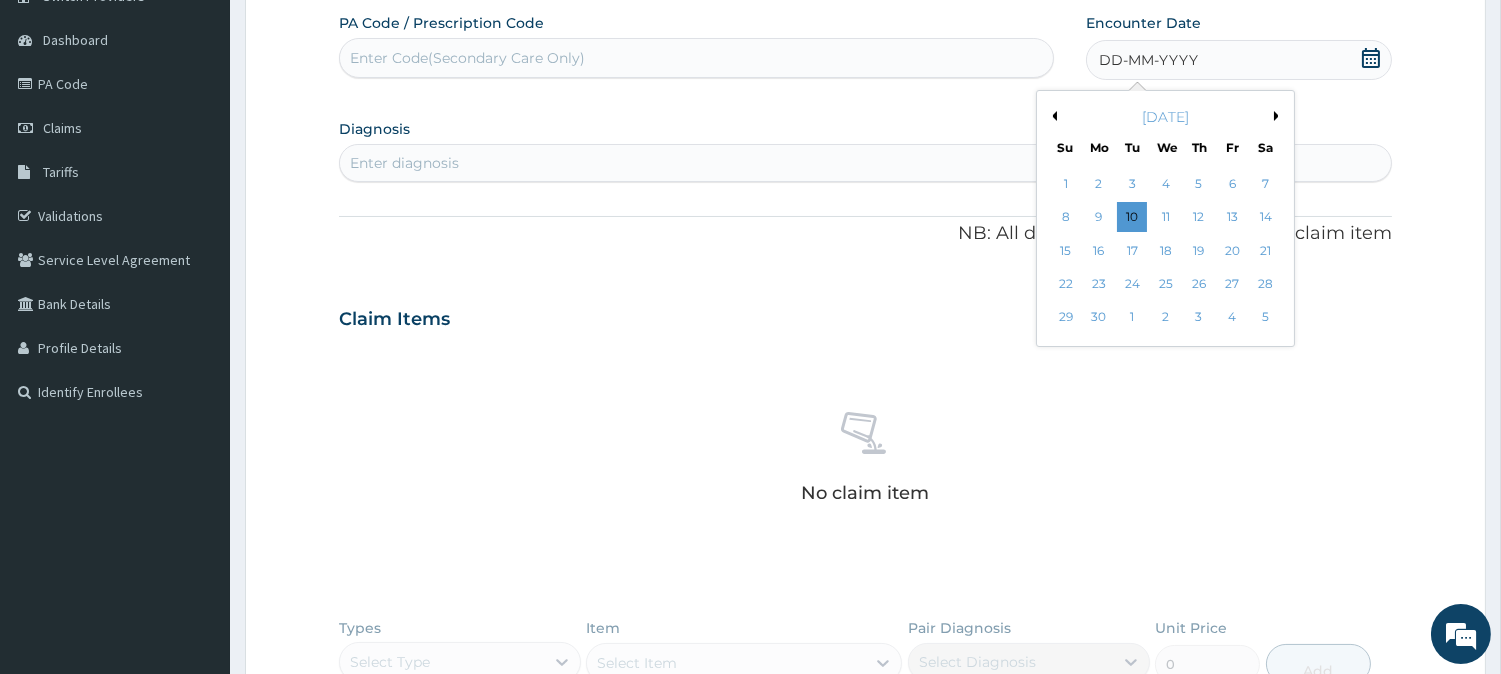 click on "13" at bounding box center (1232, 218) 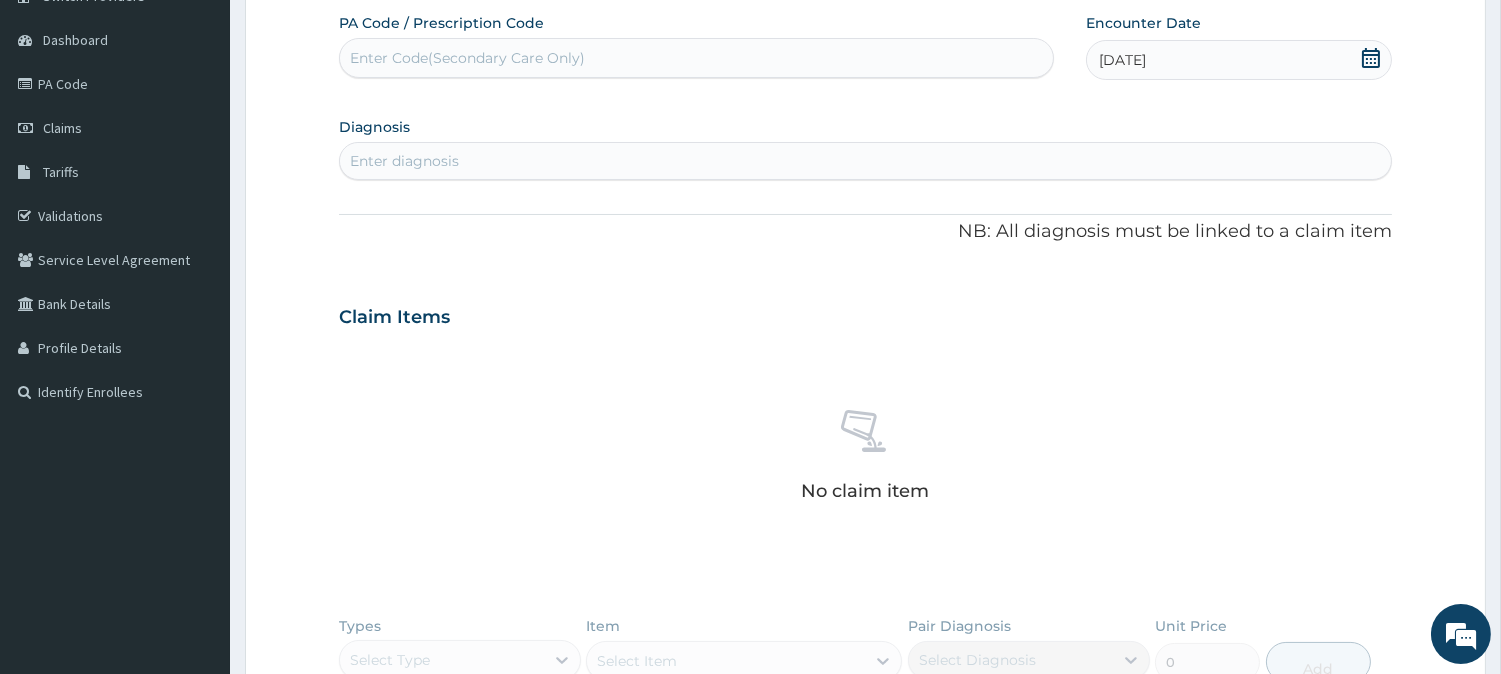 click on "Enter diagnosis" at bounding box center (865, 161) 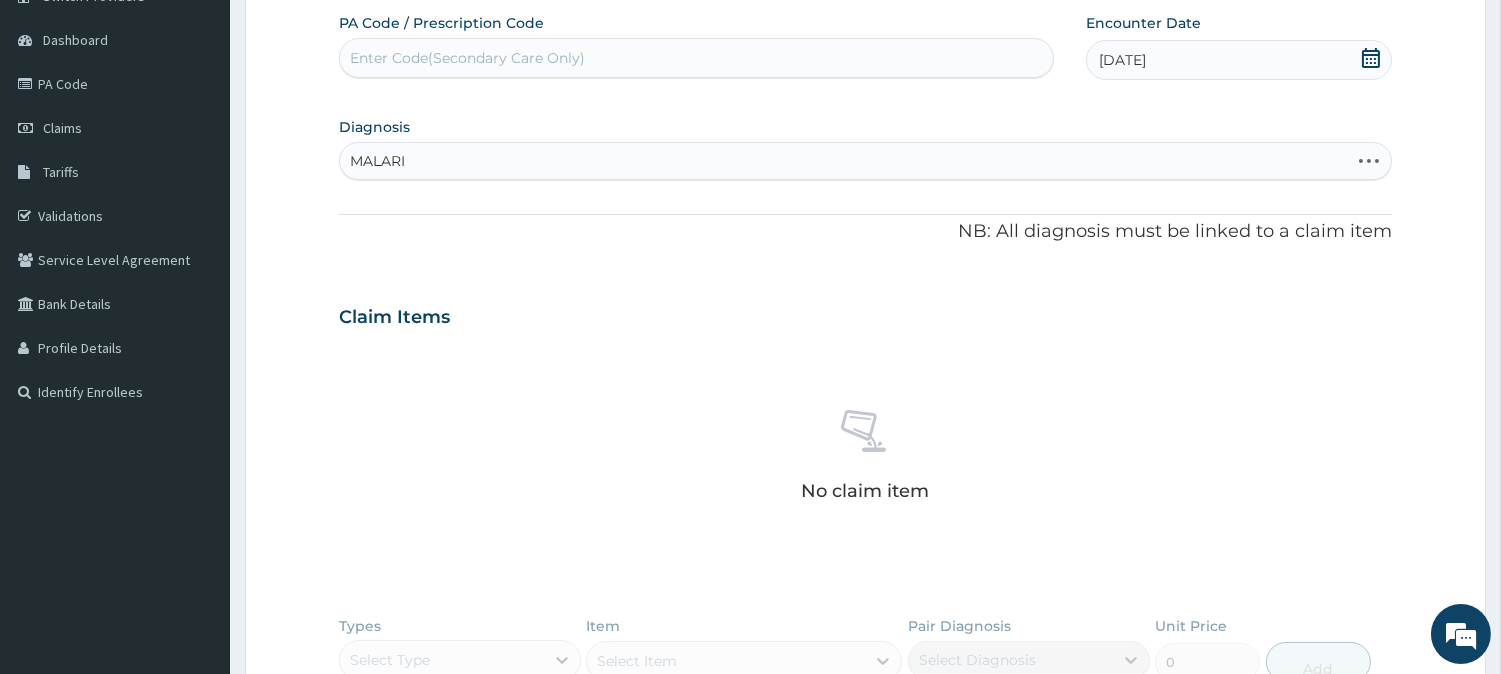 type on "[MEDICAL_DATA]" 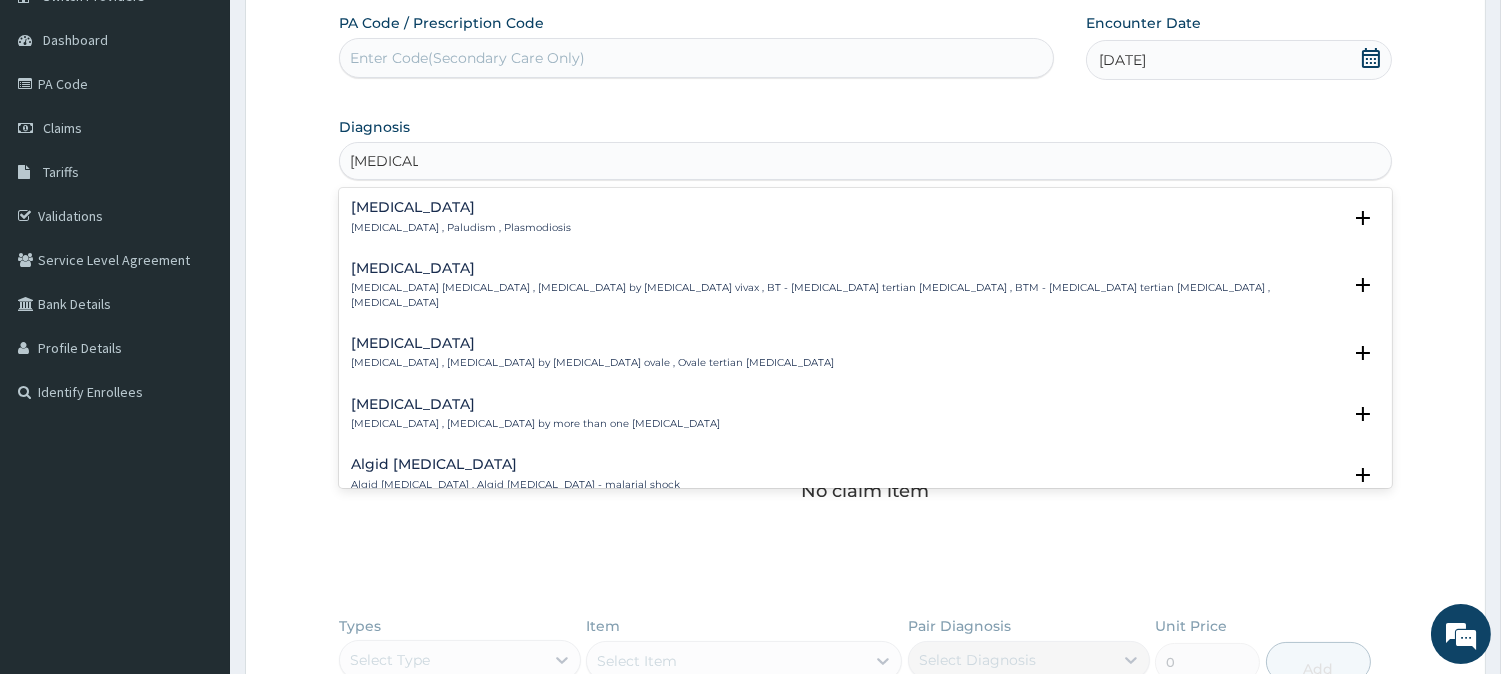 click on "[MEDICAL_DATA]" at bounding box center [461, 207] 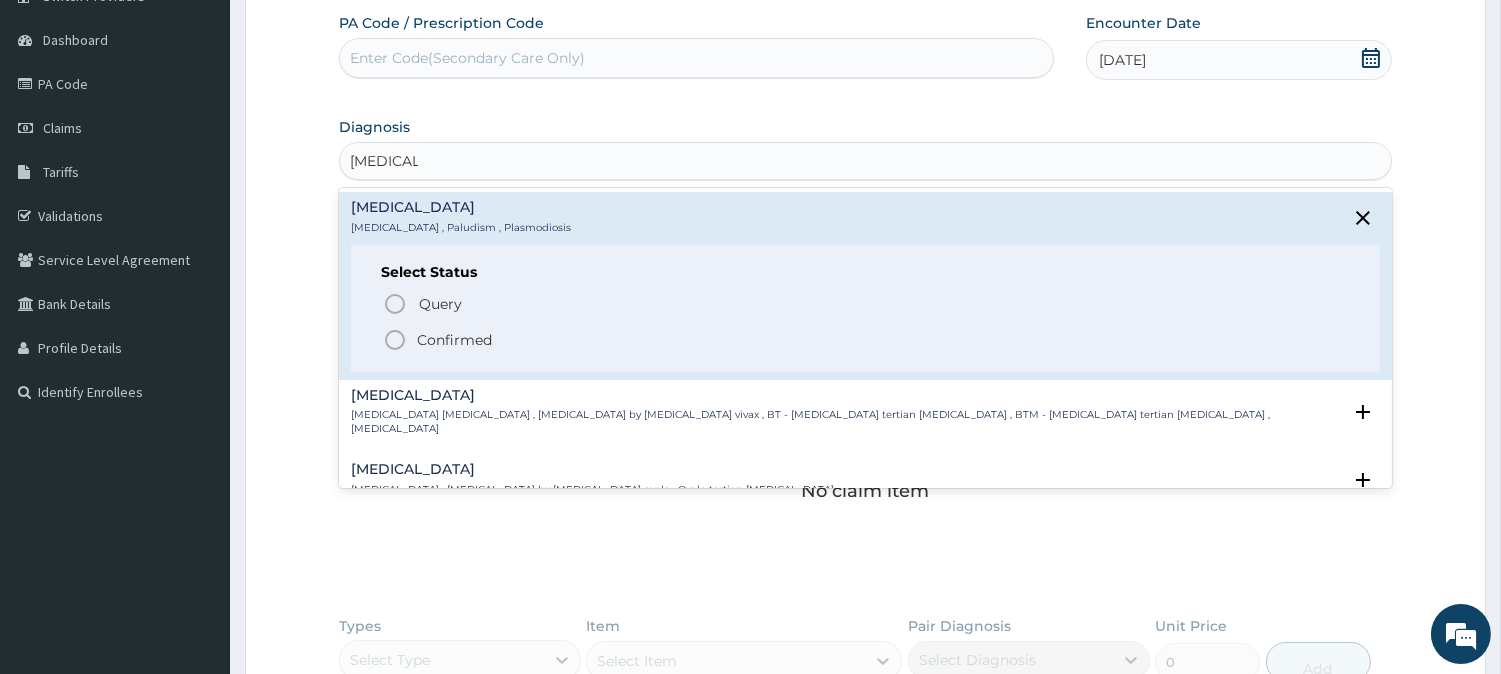 click on "Confirmed" at bounding box center [454, 340] 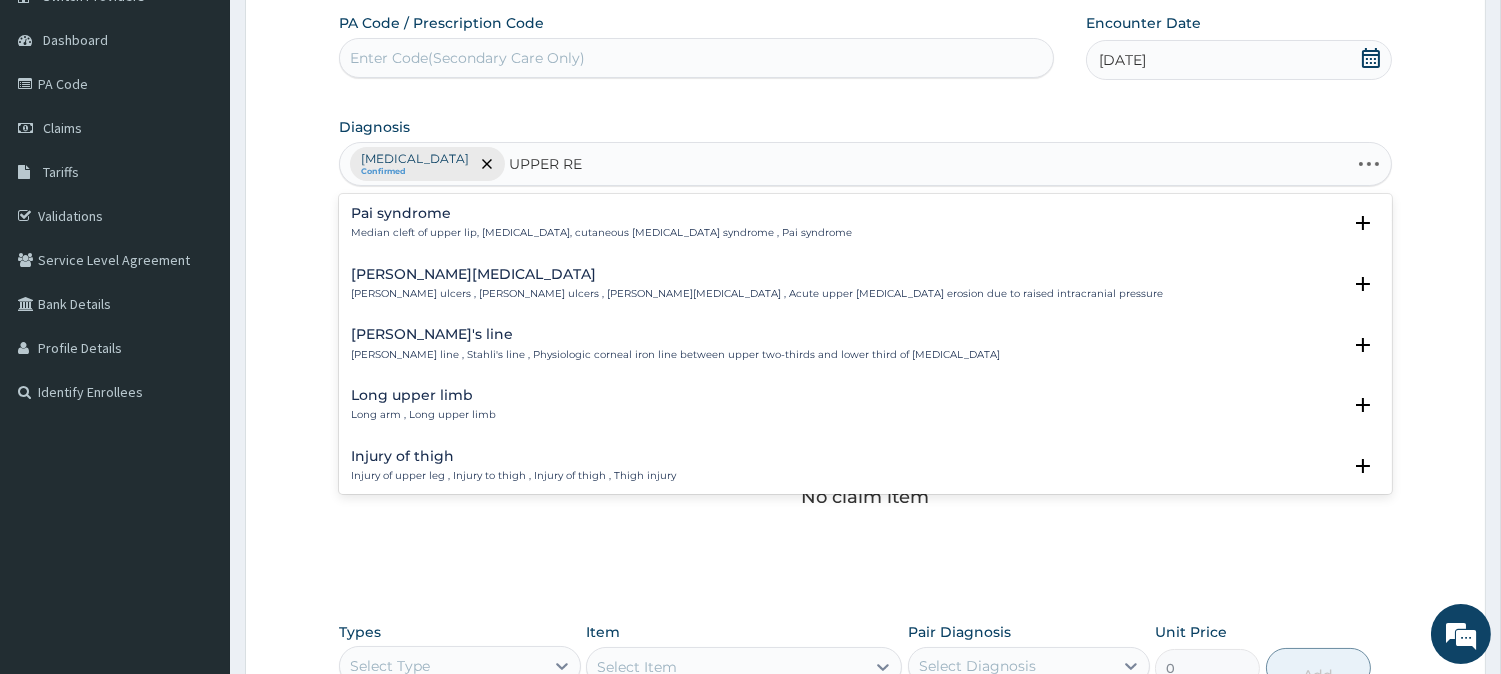 type on "UPPER RES" 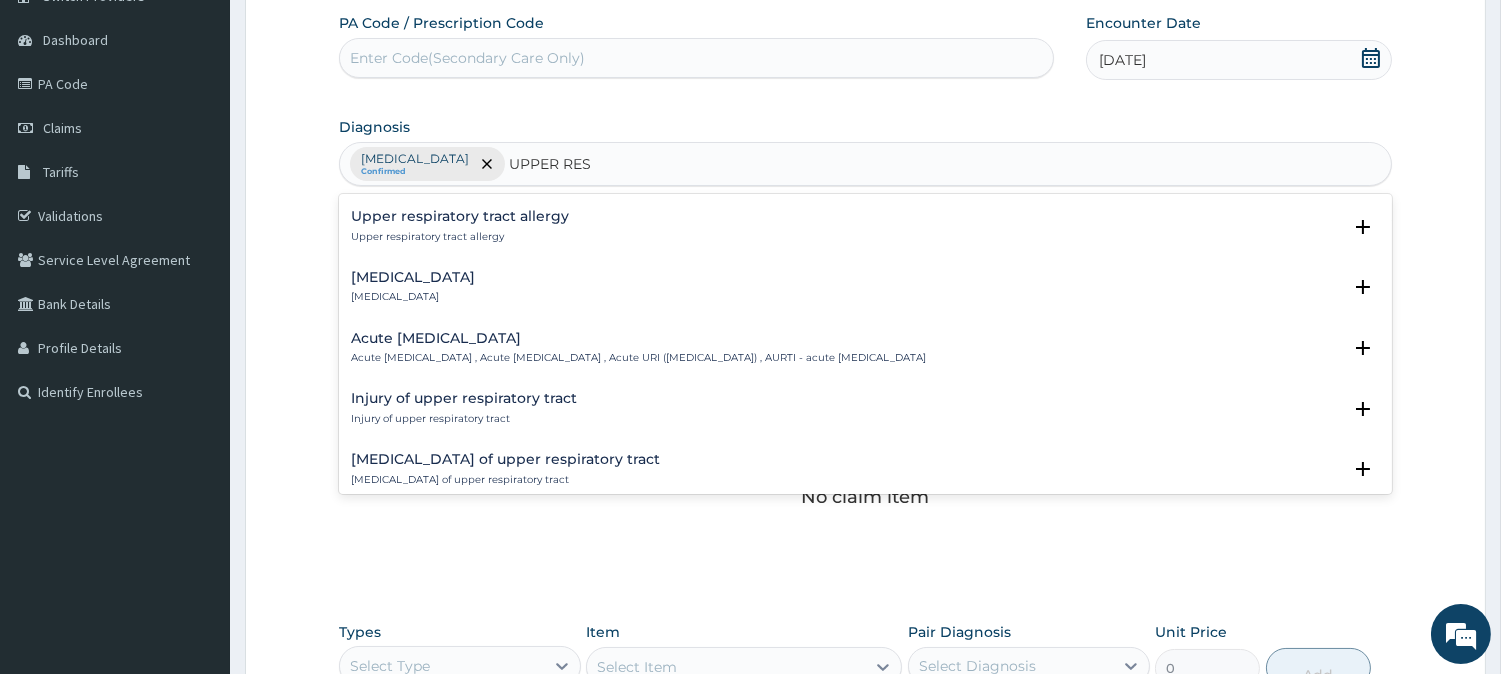 scroll, scrollTop: 222, scrollLeft: 0, axis: vertical 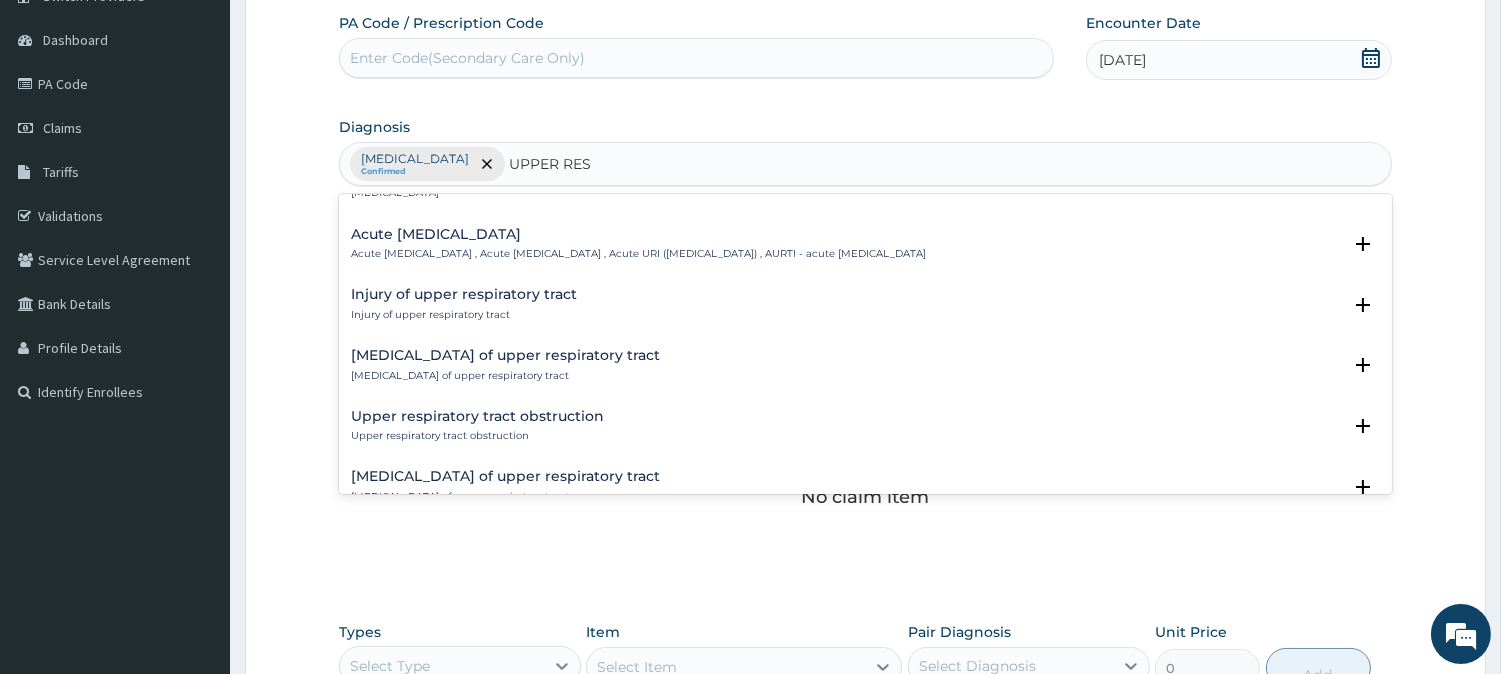 click on "Acute [MEDICAL_DATA] , Acute [MEDICAL_DATA] , Acute URI ([MEDICAL_DATA]) , AURTI - acute [MEDICAL_DATA]" at bounding box center (638, 254) 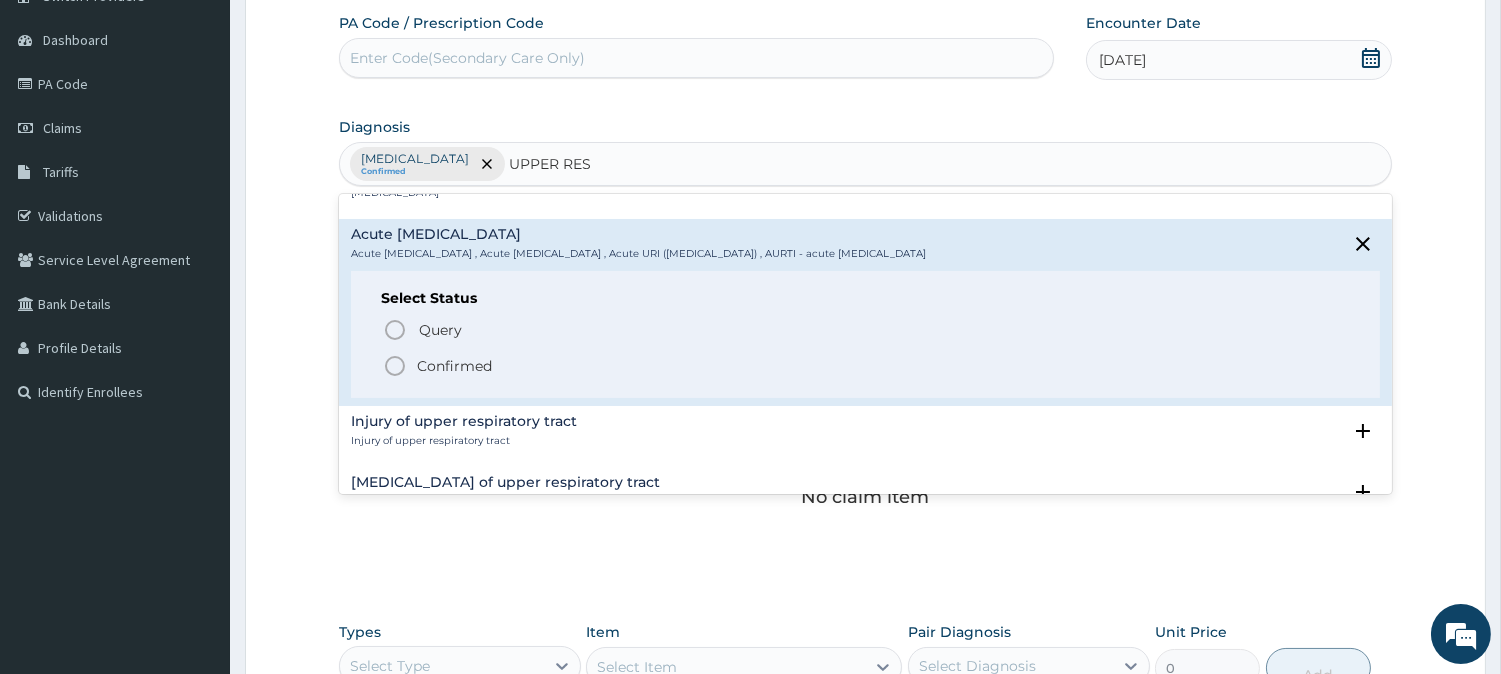 click on "Confirmed" at bounding box center [866, 366] 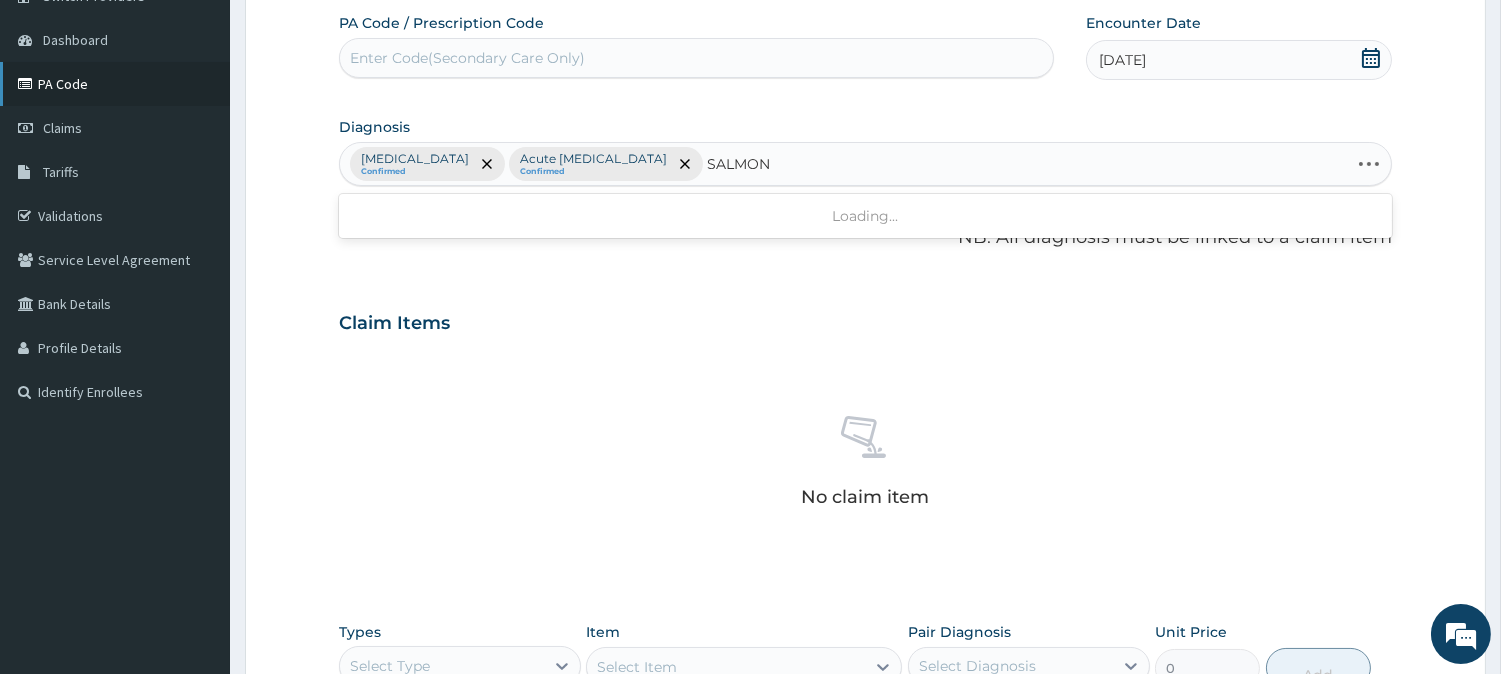 type on "SALMONE" 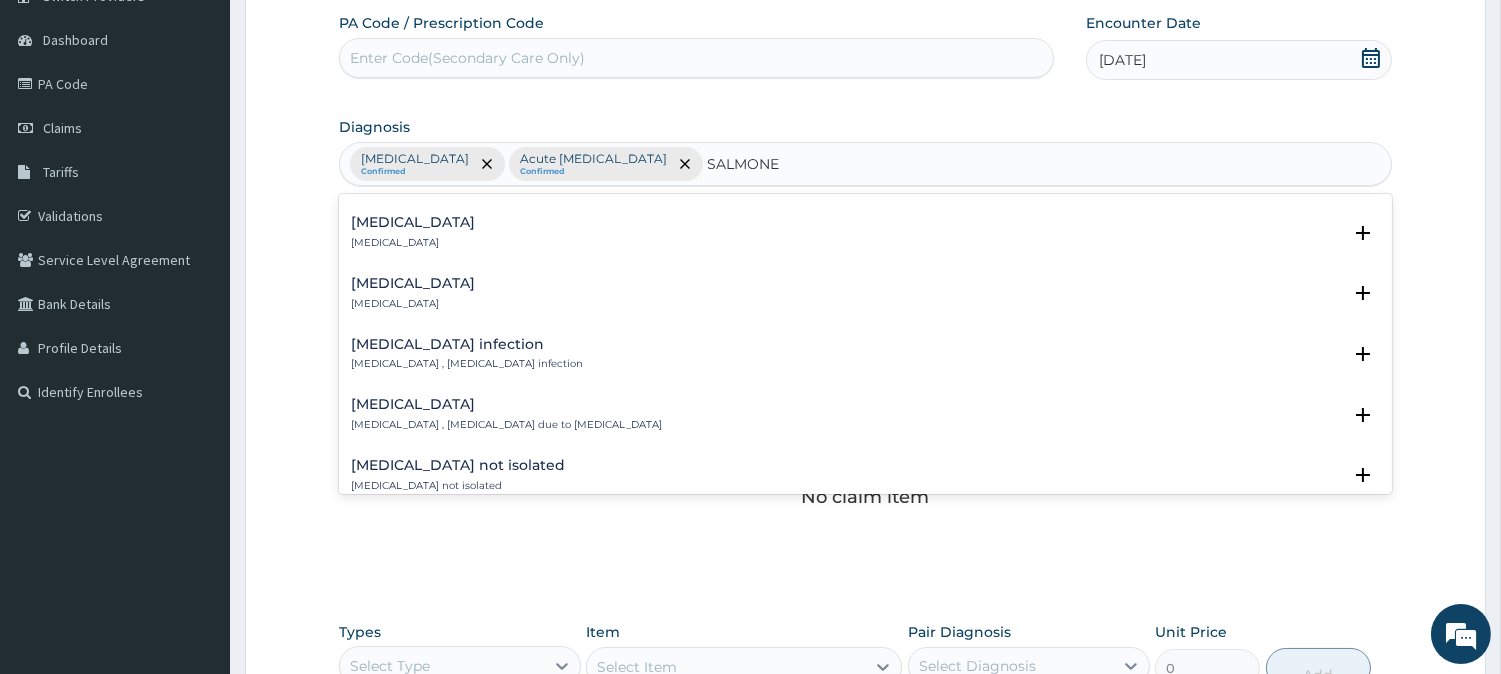 scroll, scrollTop: 333, scrollLeft: 0, axis: vertical 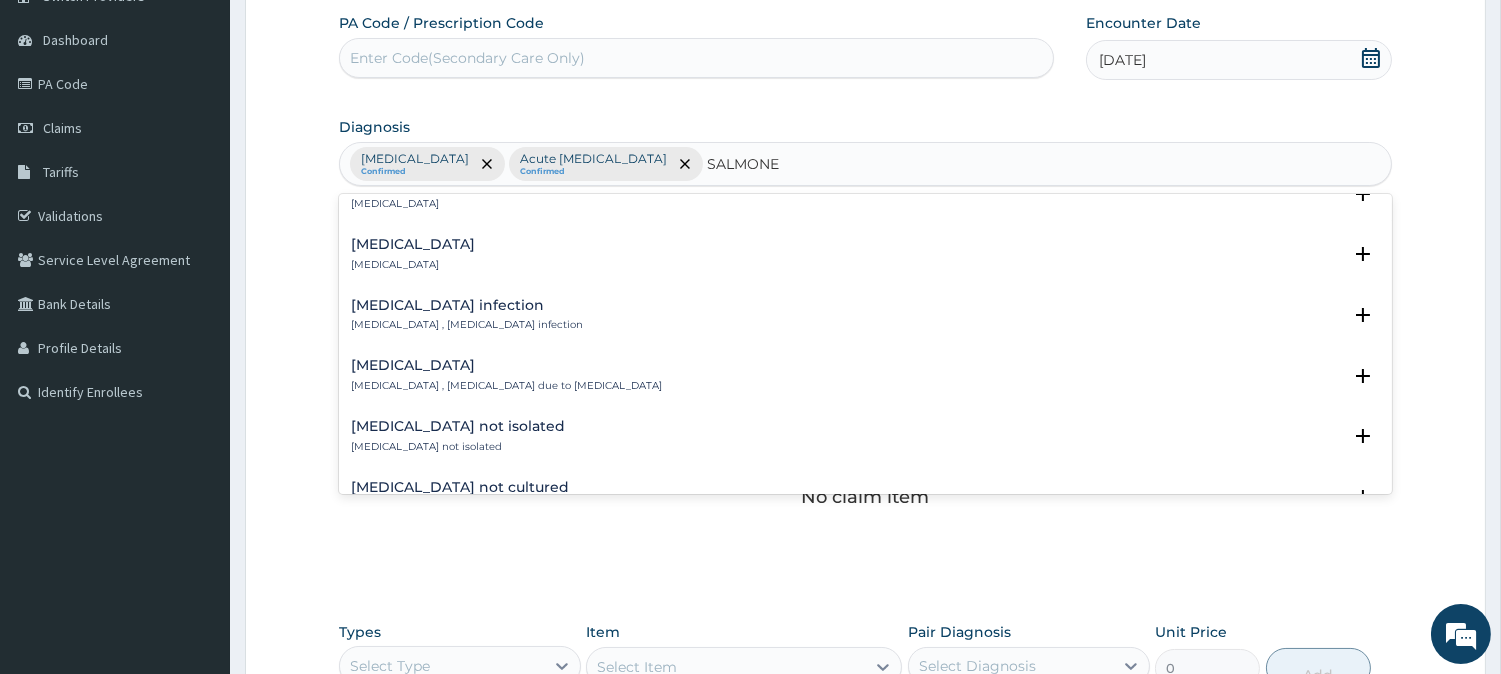 click on "[MEDICAL_DATA] infection" at bounding box center (467, 305) 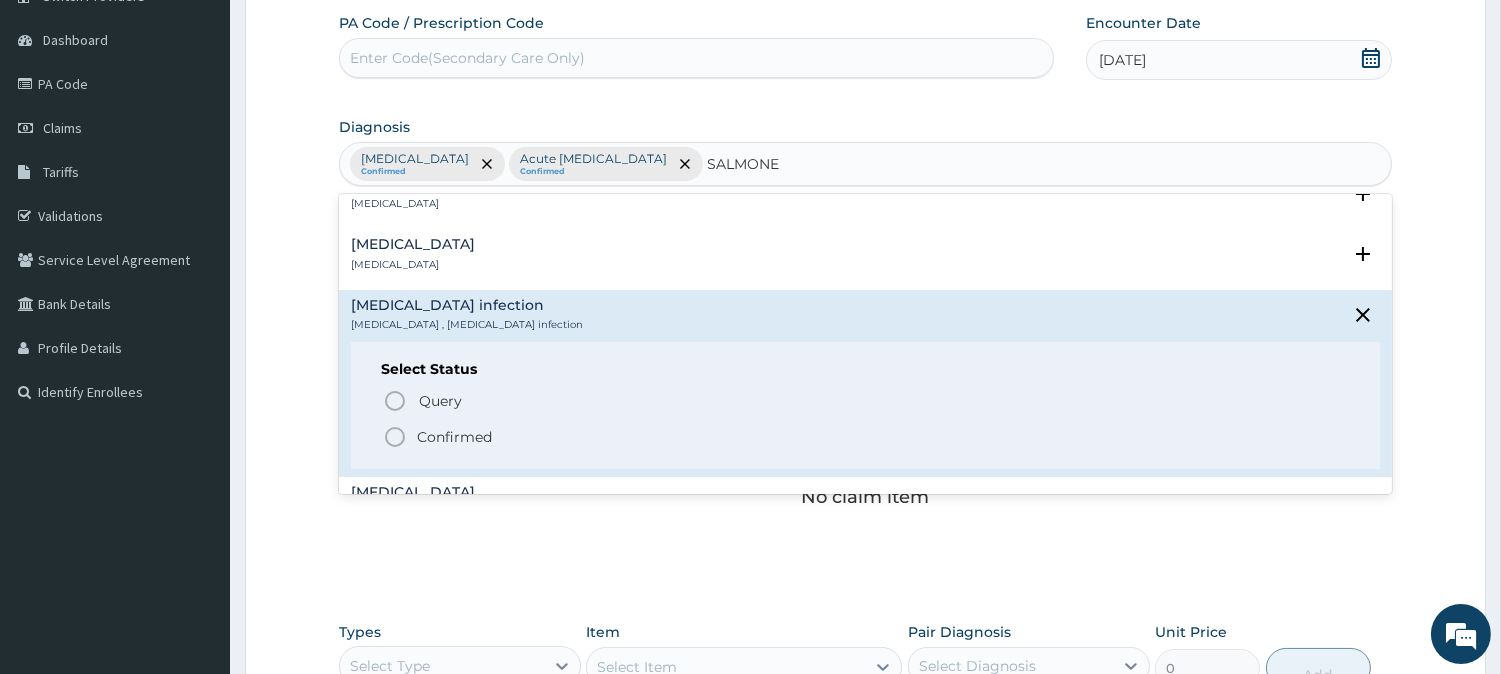 drag, startPoint x: 426, startPoint y: 427, endPoint x: 428, endPoint y: 411, distance: 16.124516 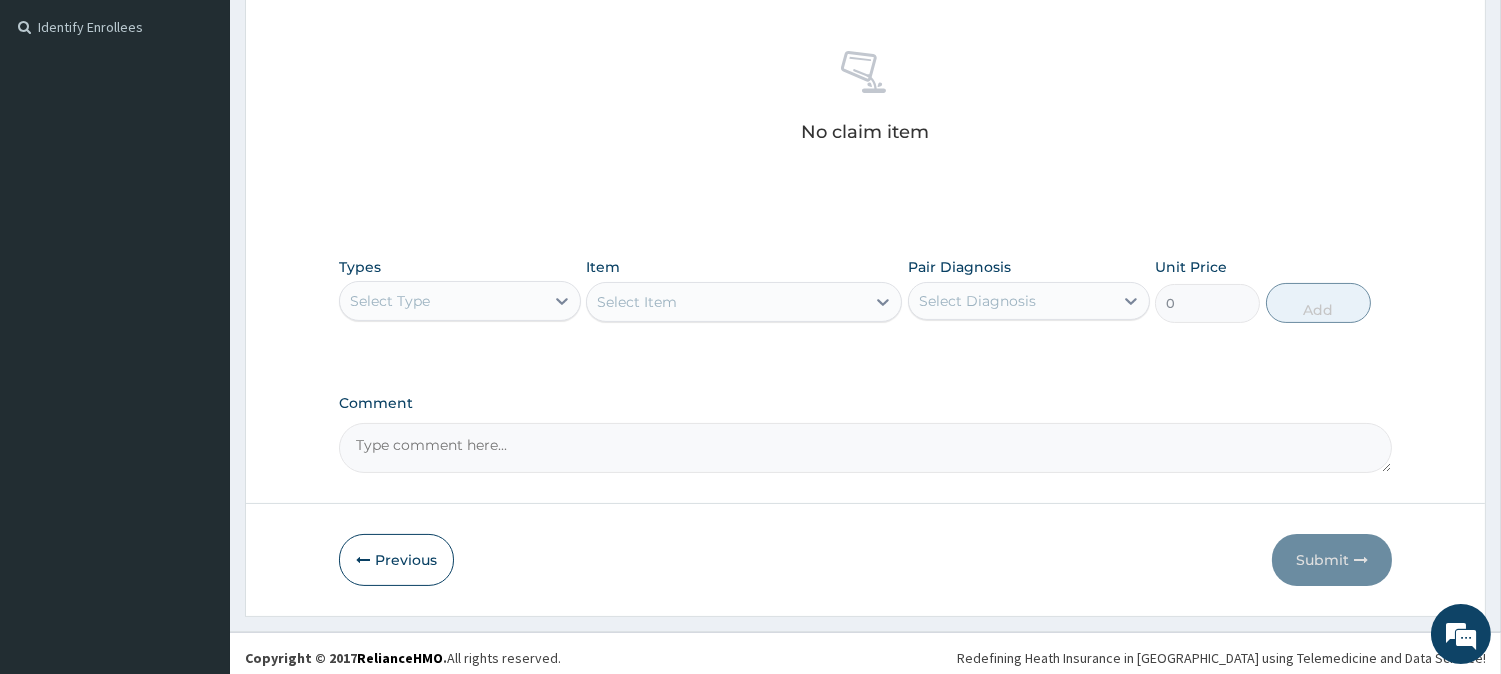 scroll, scrollTop: 552, scrollLeft: 0, axis: vertical 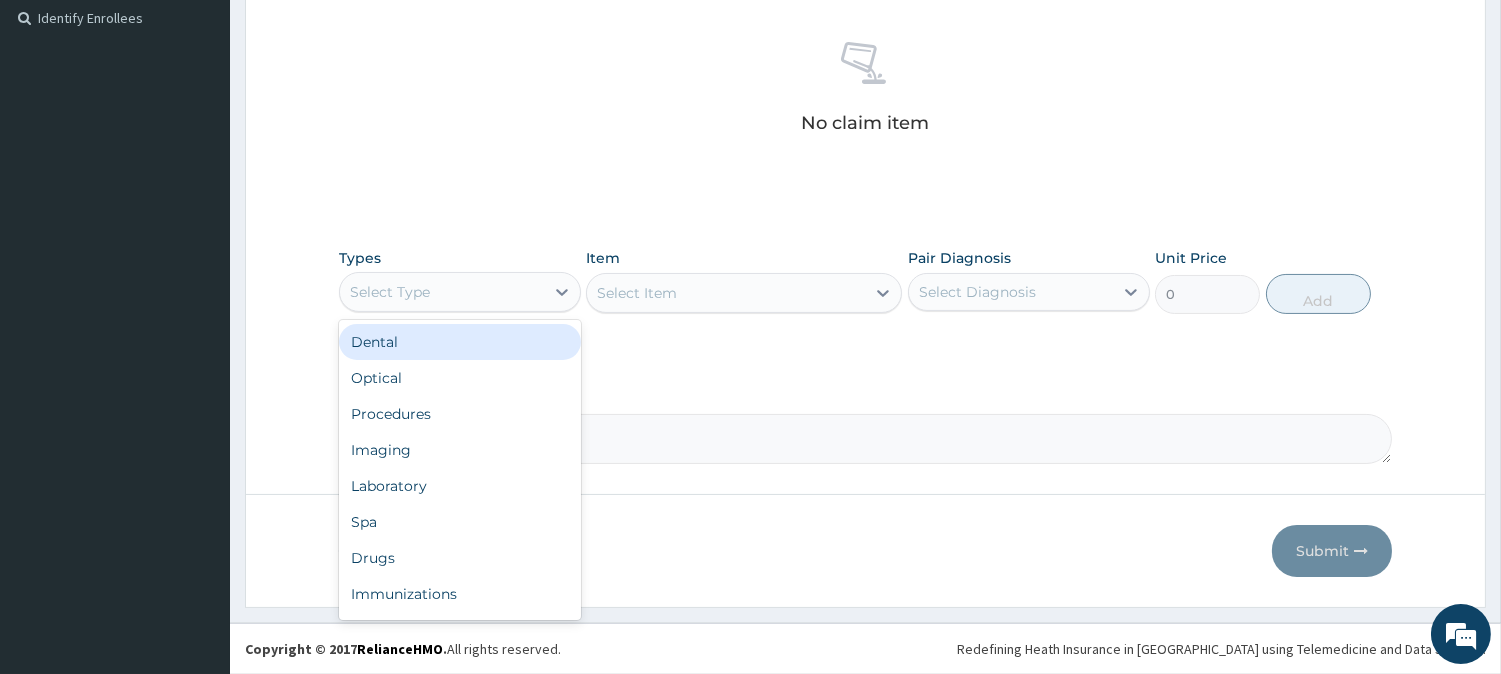 click on "Select Type" at bounding box center (442, 292) 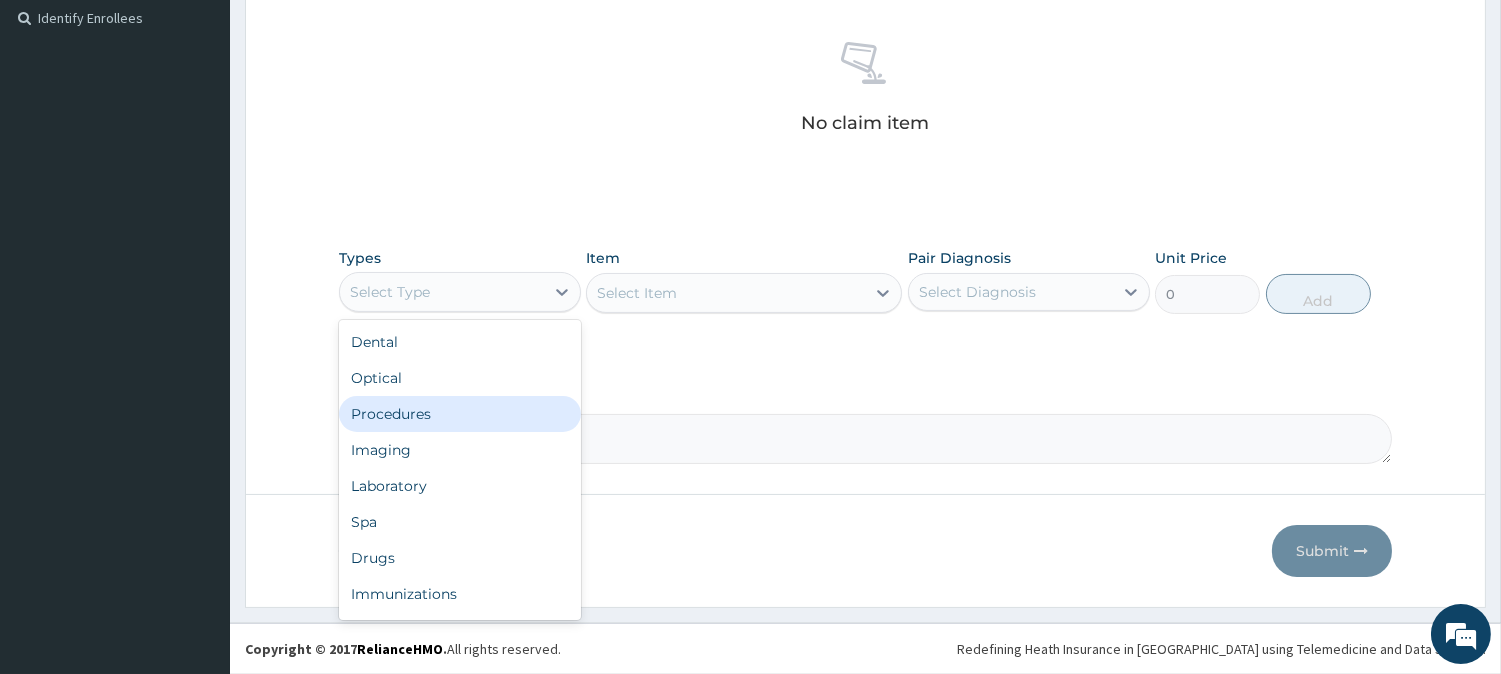 click on "Procedures" at bounding box center (460, 414) 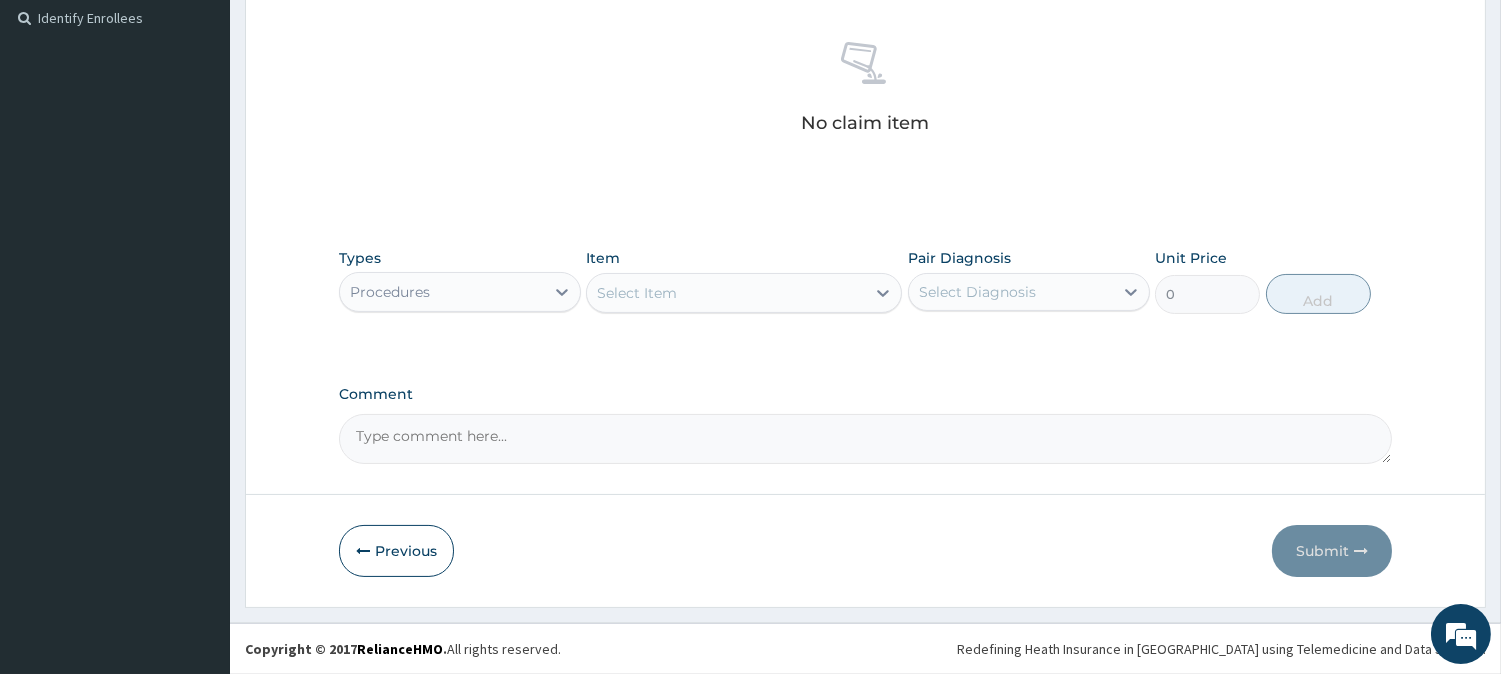 click on "Select Item" at bounding box center (726, 293) 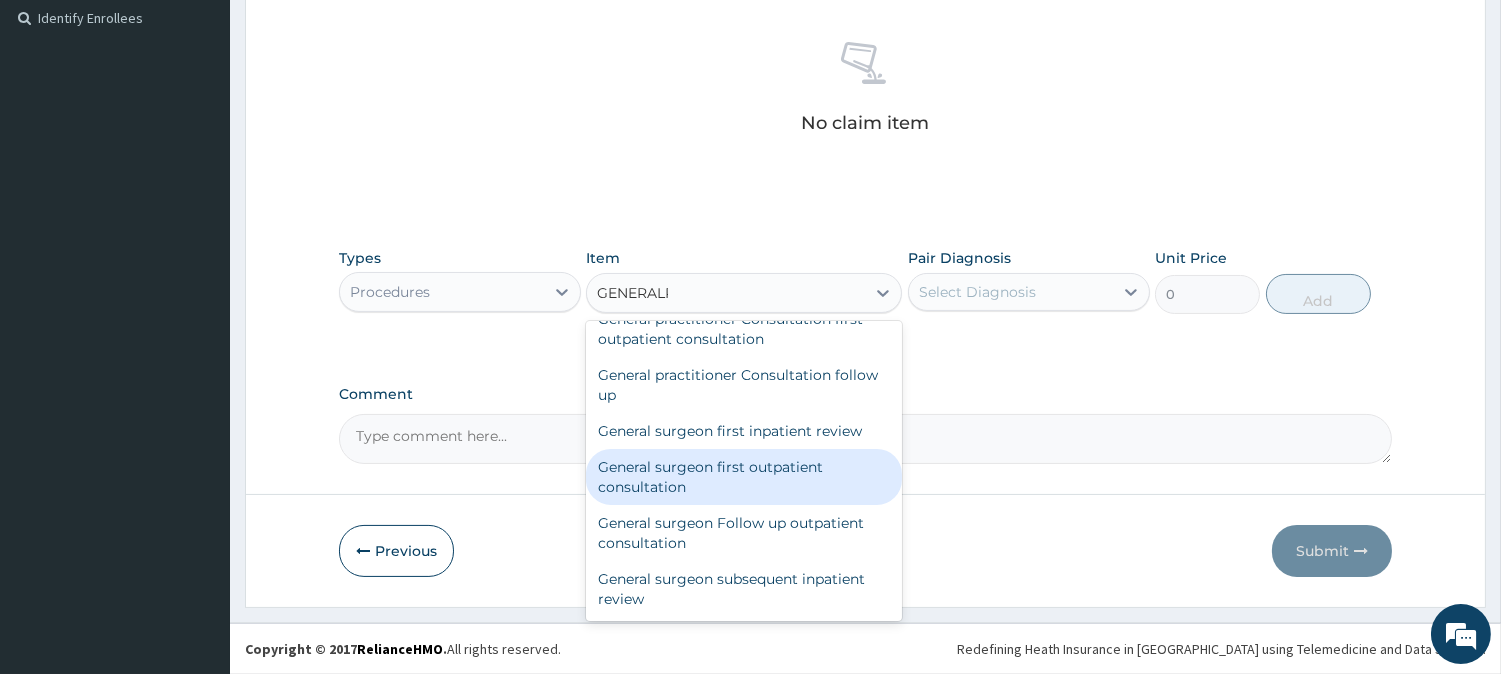 scroll, scrollTop: 0, scrollLeft: 0, axis: both 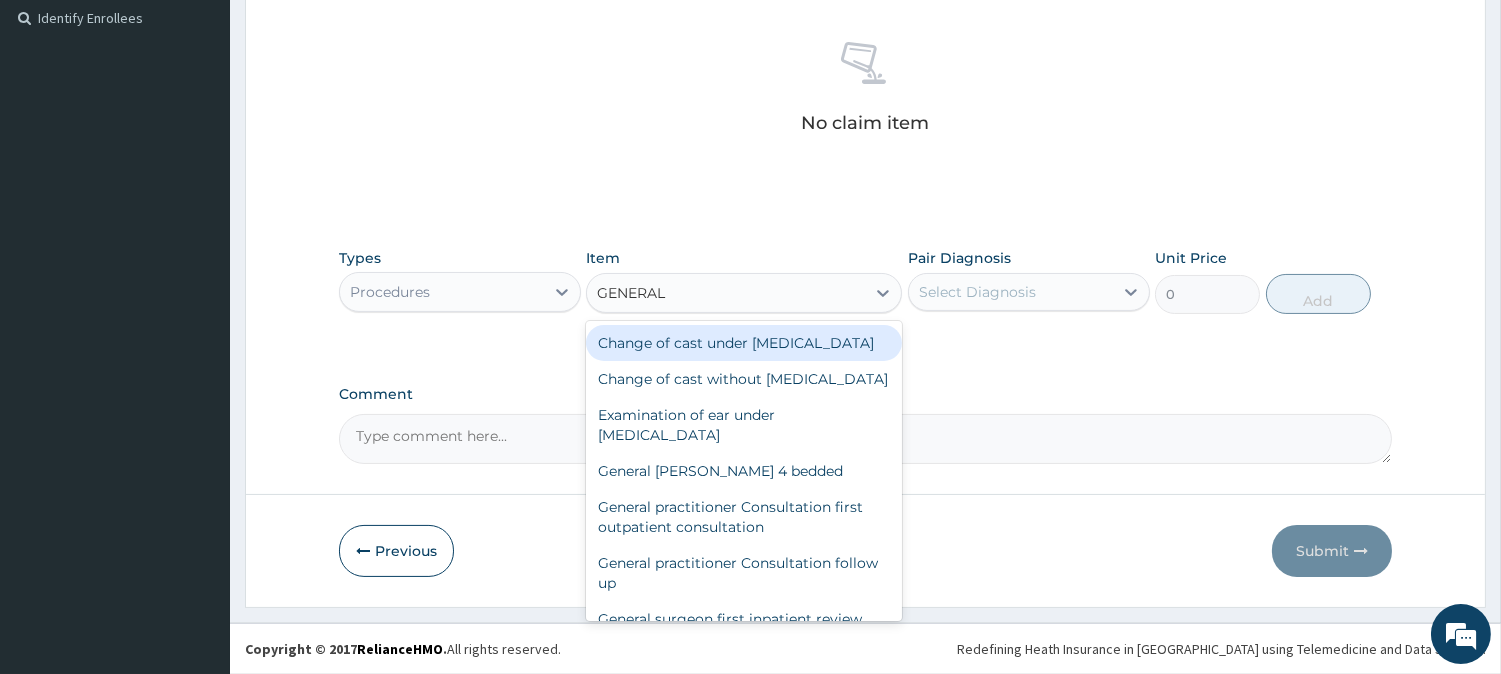 type on "GENERAL P" 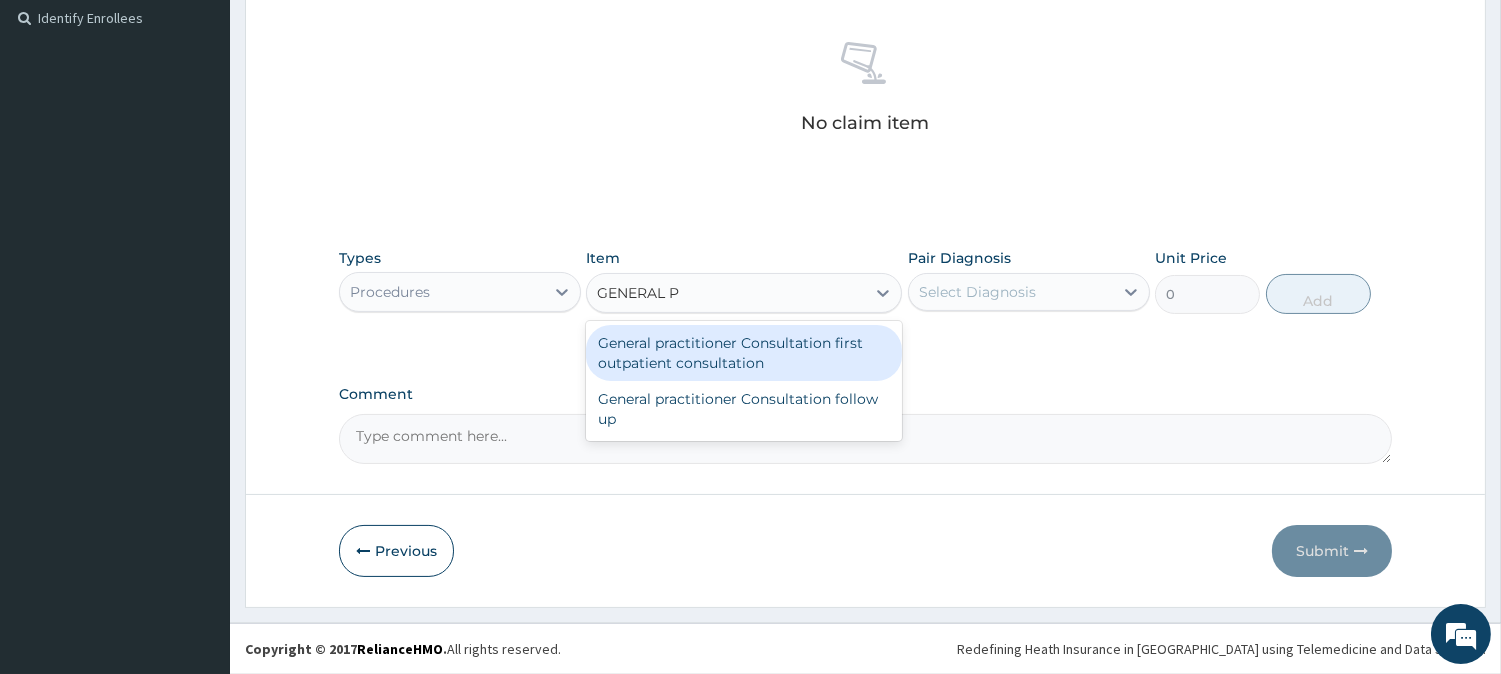 click on "General practitioner Consultation first outpatient consultation" at bounding box center (744, 353) 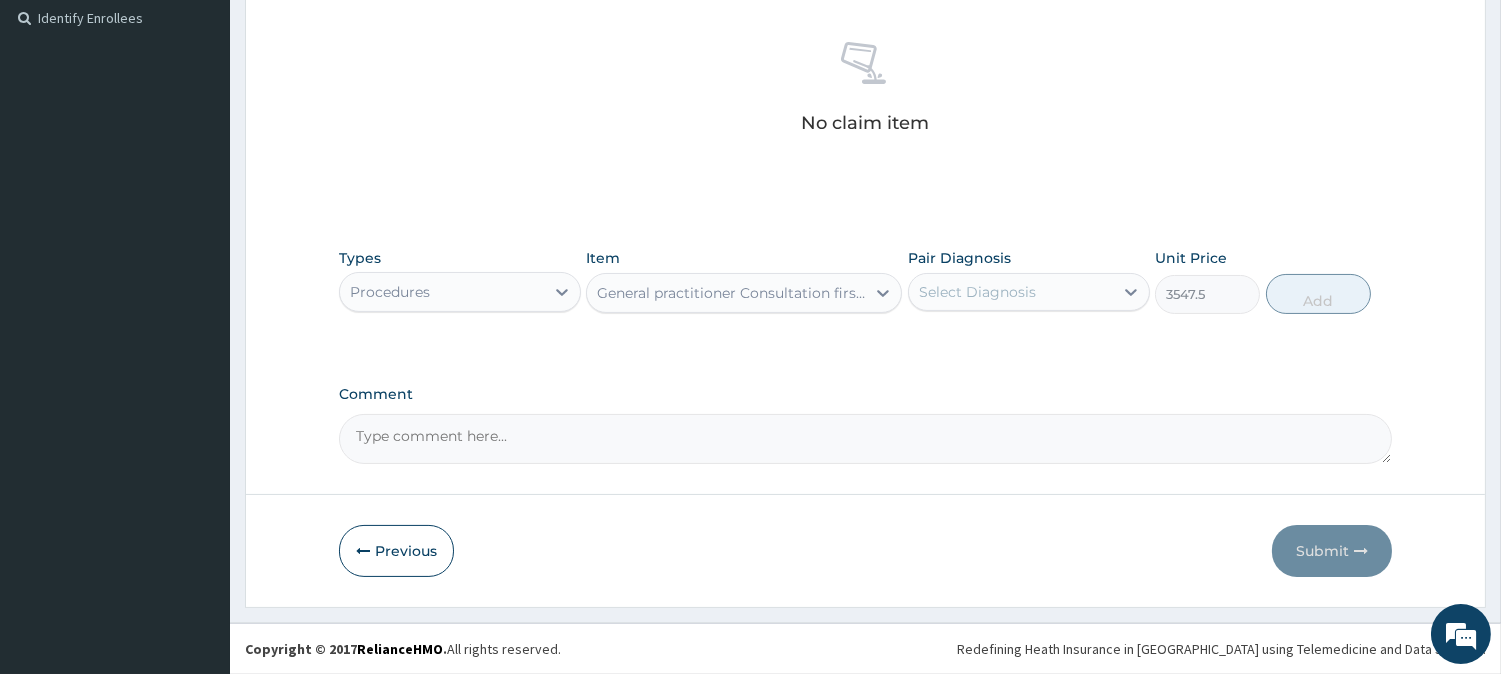 click on "Select Diagnosis" at bounding box center (977, 292) 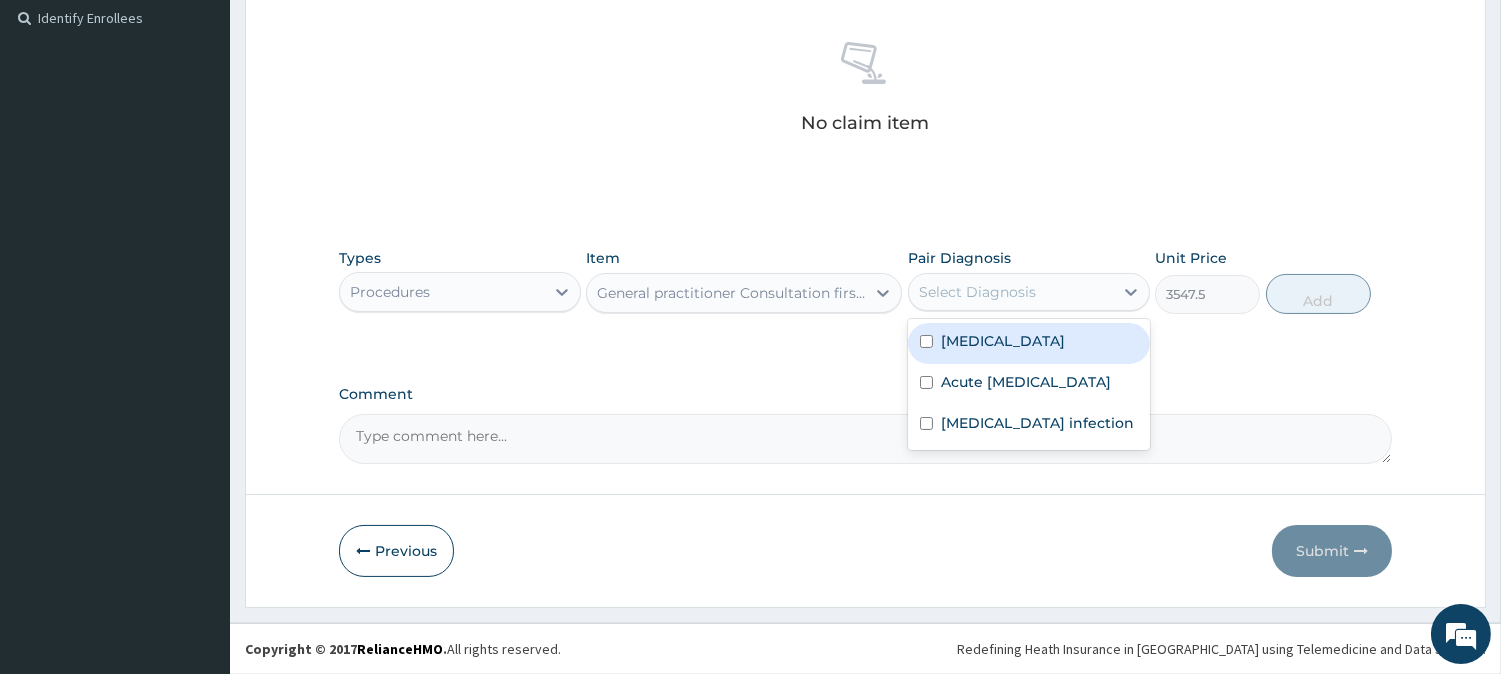 click on "[MEDICAL_DATA]" at bounding box center [1003, 341] 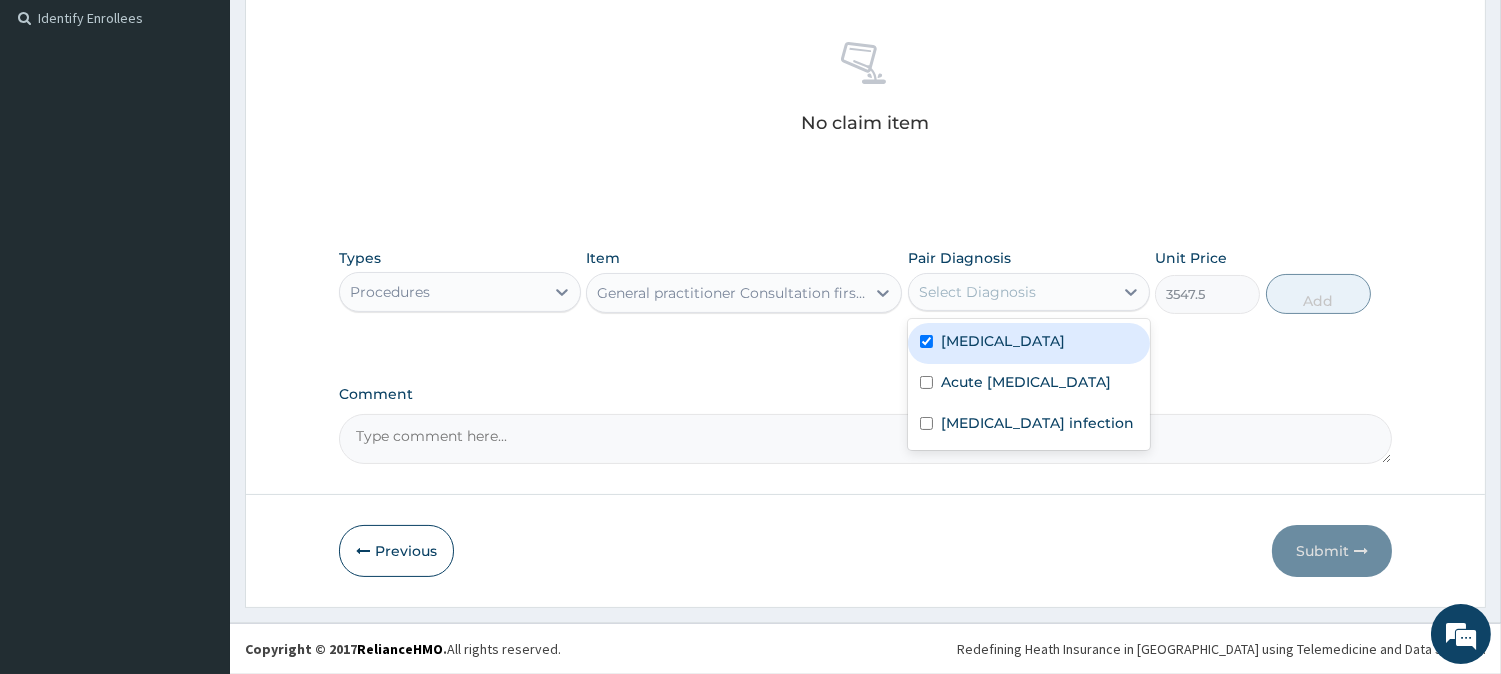 checkbox on "true" 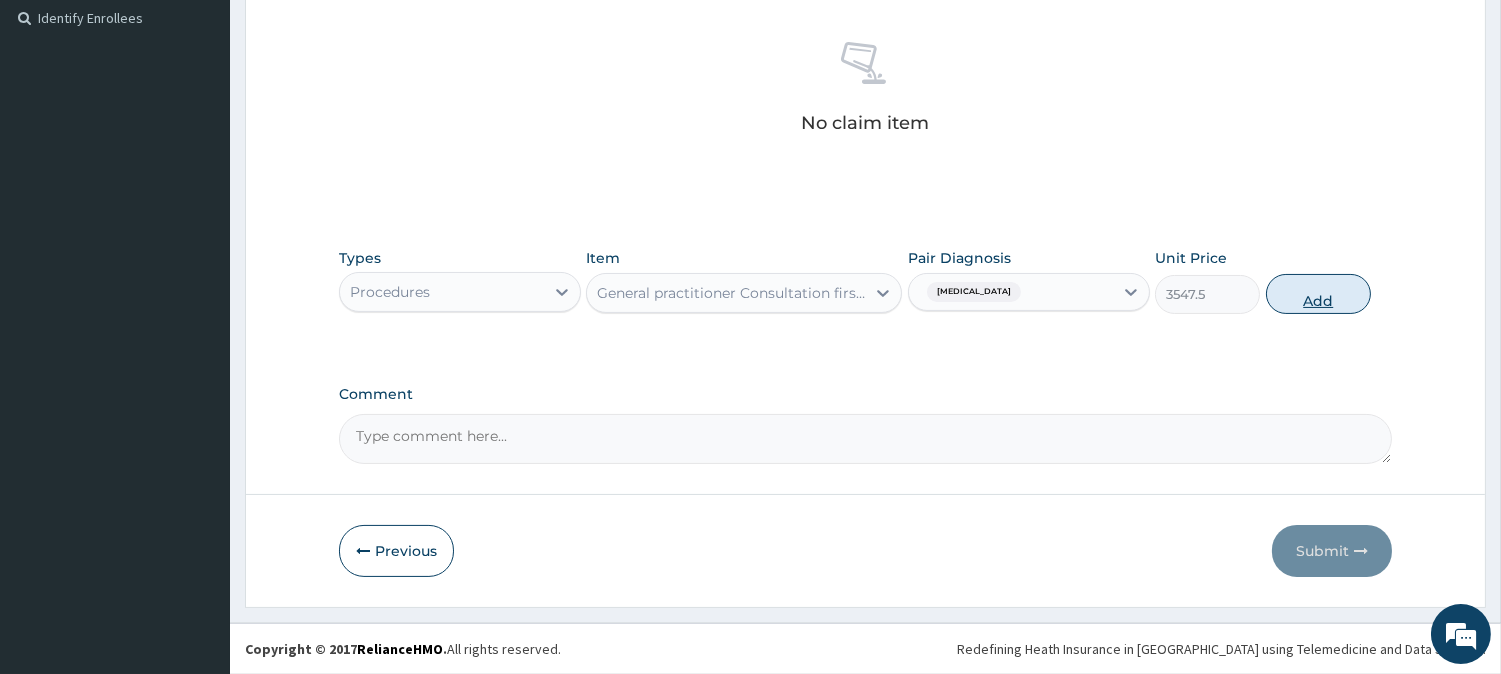 click on "Add" at bounding box center (1318, 294) 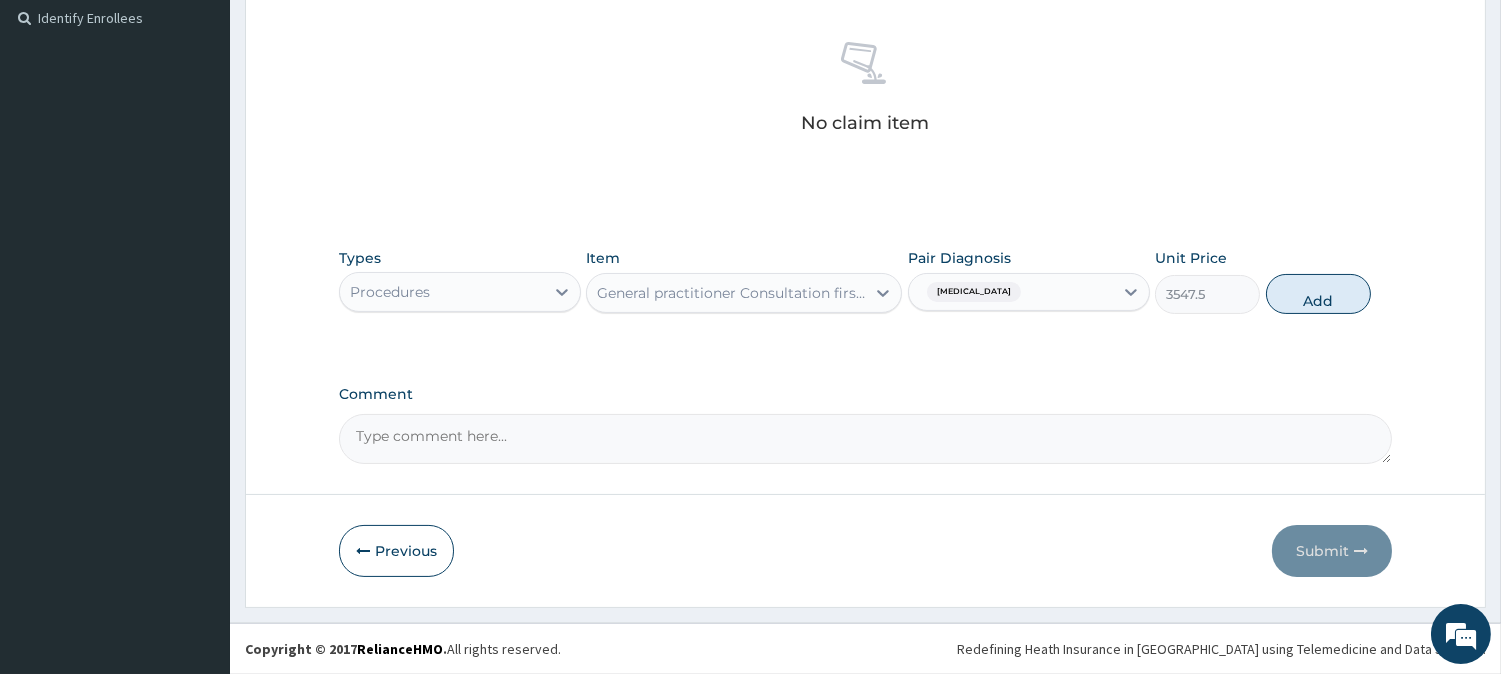 type on "0" 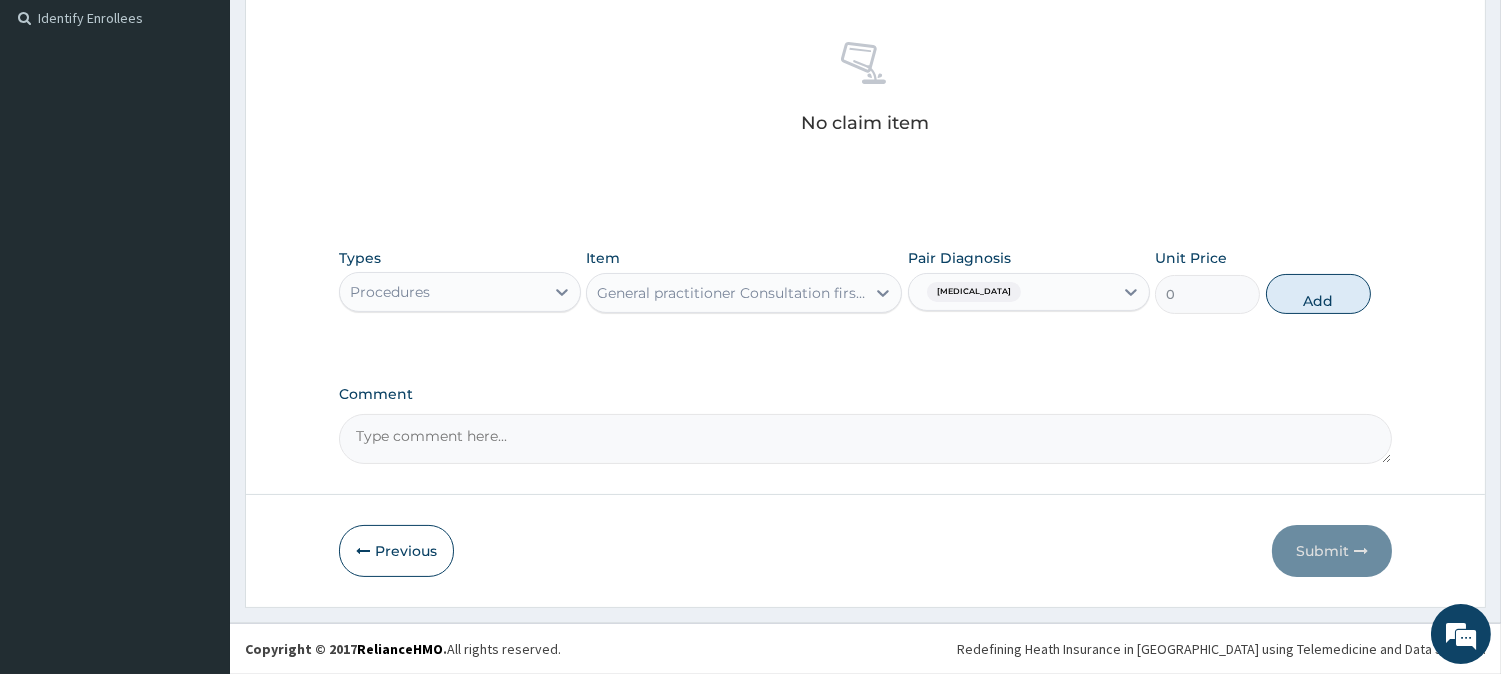 scroll, scrollTop: 465, scrollLeft: 0, axis: vertical 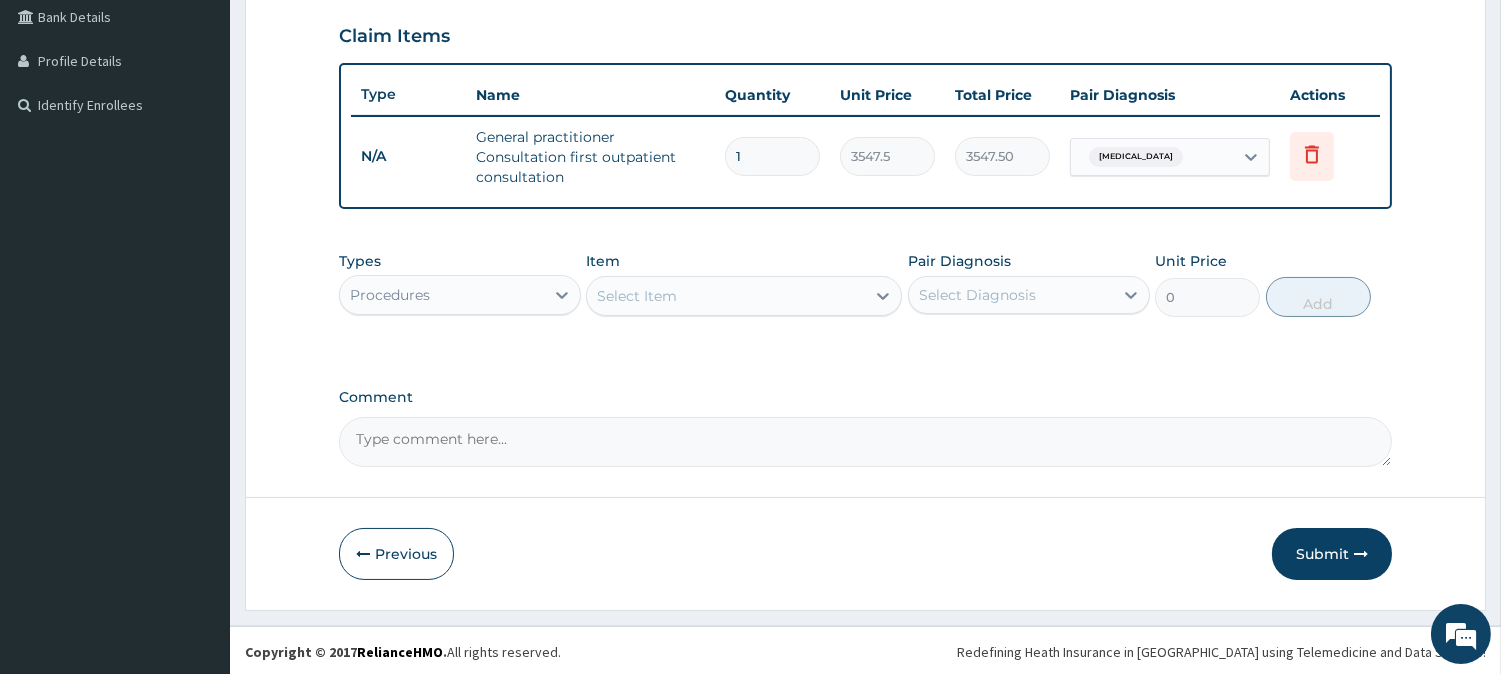 click on "Procedures" at bounding box center [442, 295] 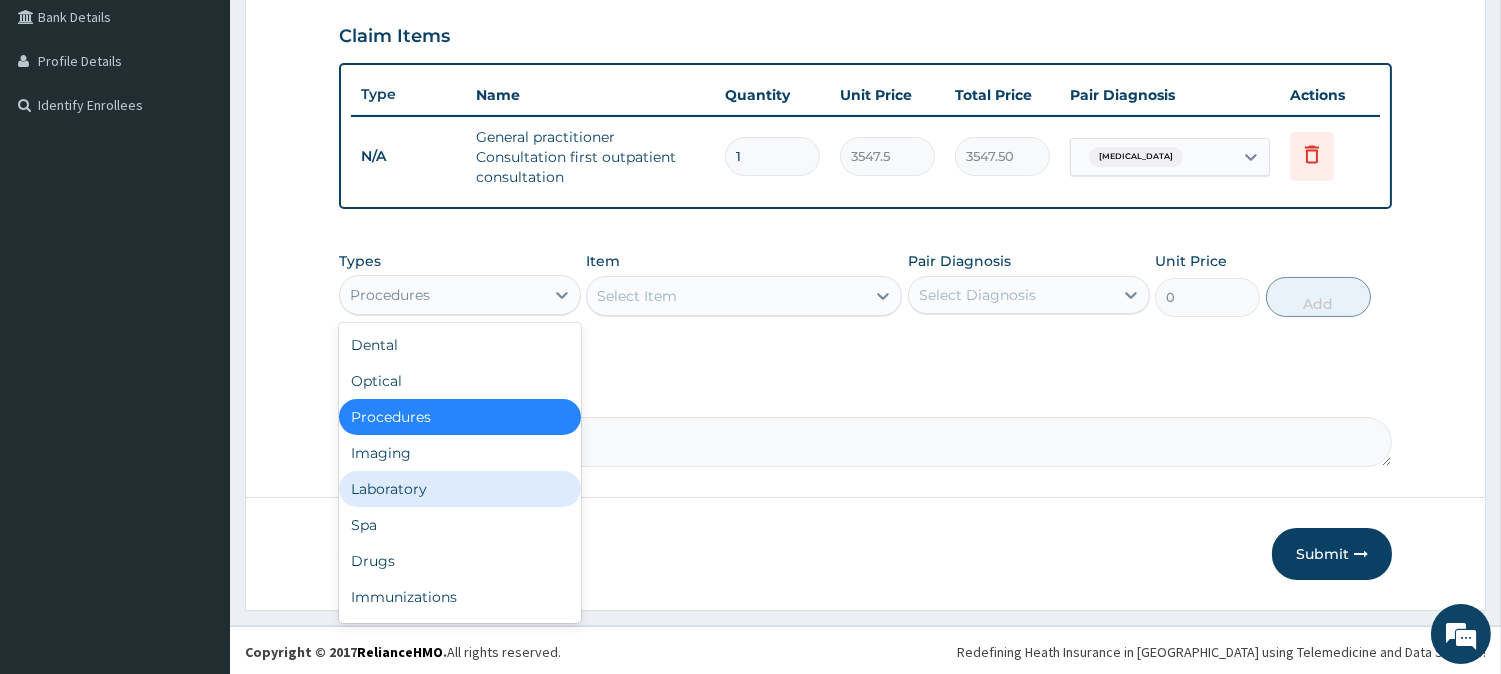 click on "Laboratory" at bounding box center (460, 489) 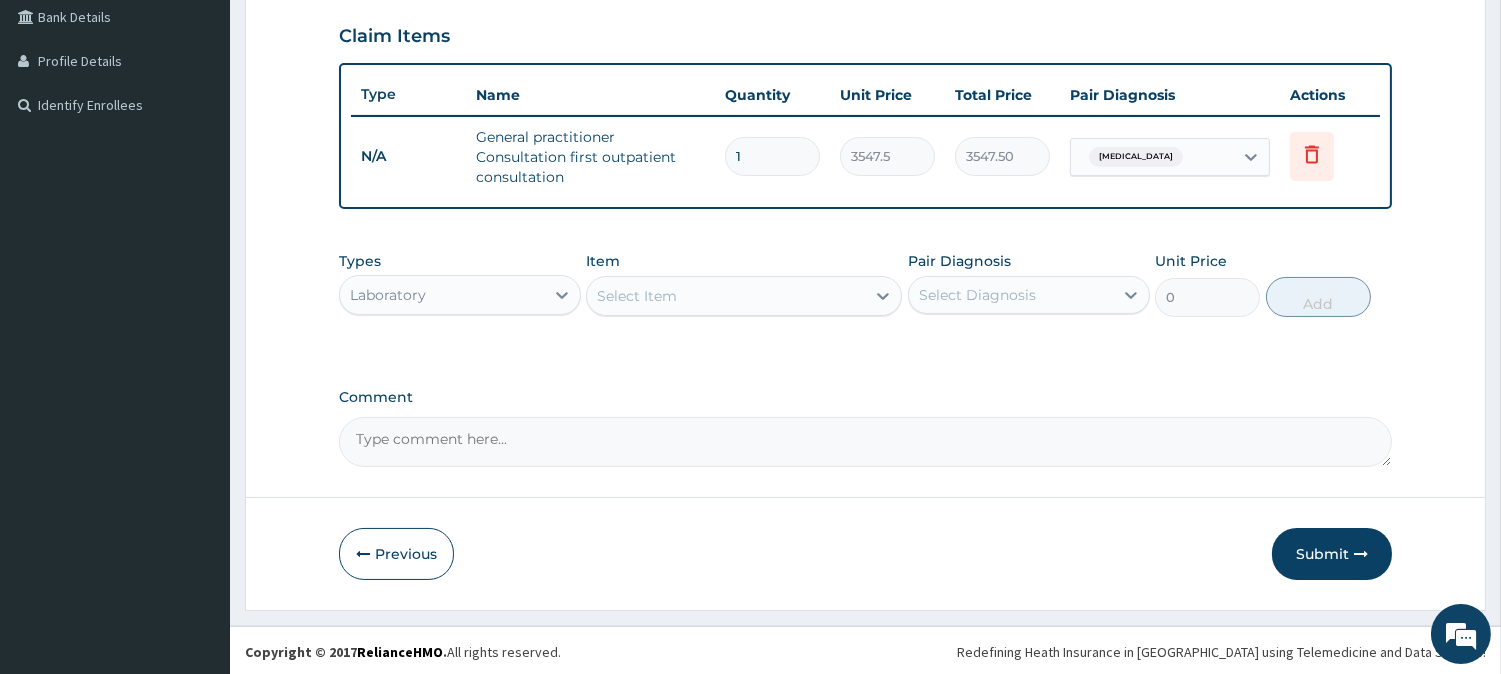 click on "Select Item" at bounding box center [637, 296] 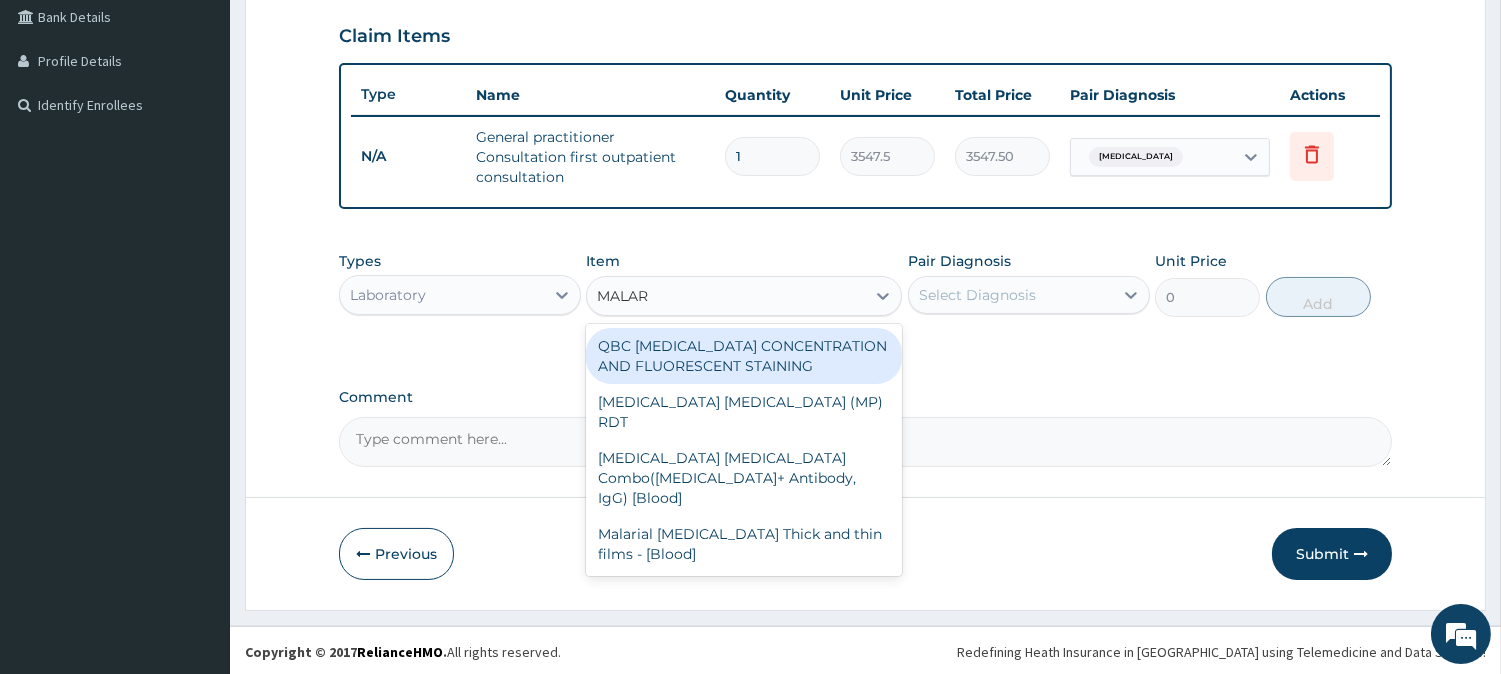 type on "MALARI" 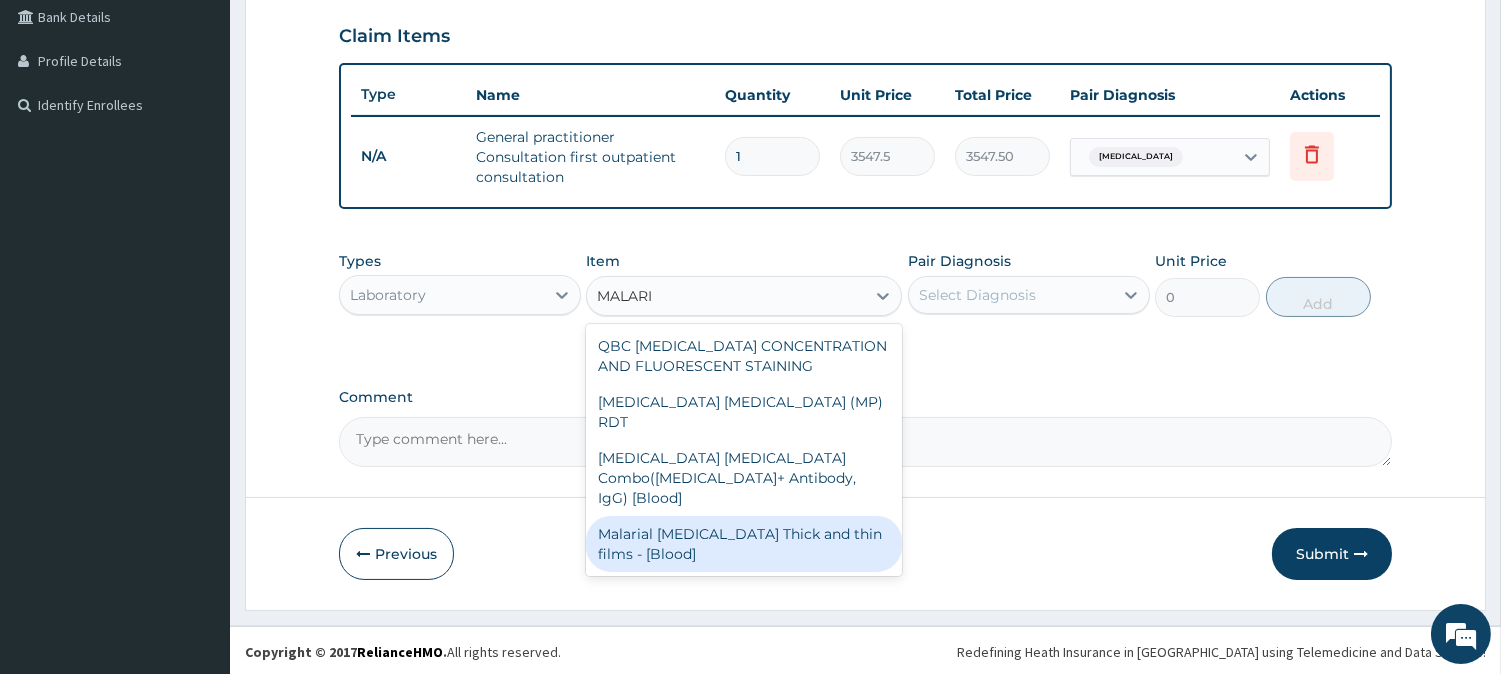click on "Malarial [MEDICAL_DATA] Thick and thin films - [Blood]" at bounding box center [744, 544] 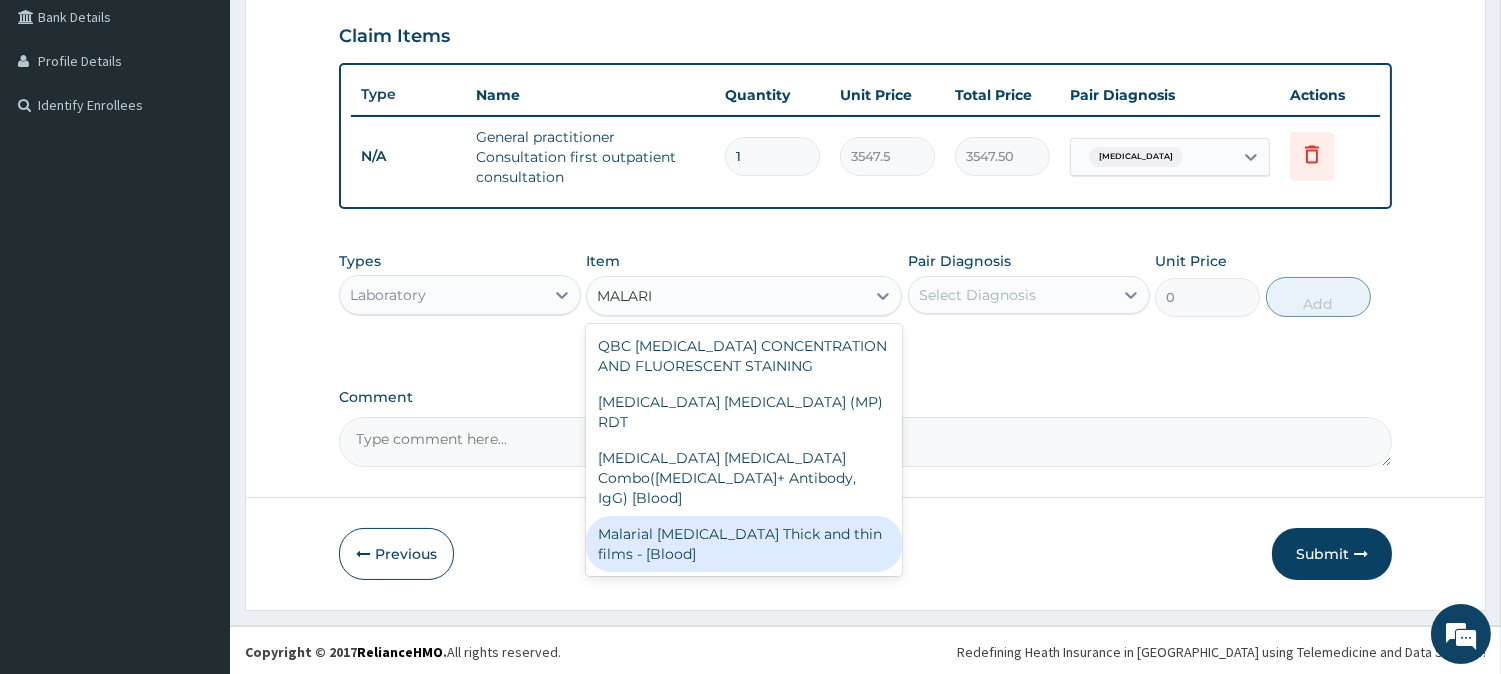 type 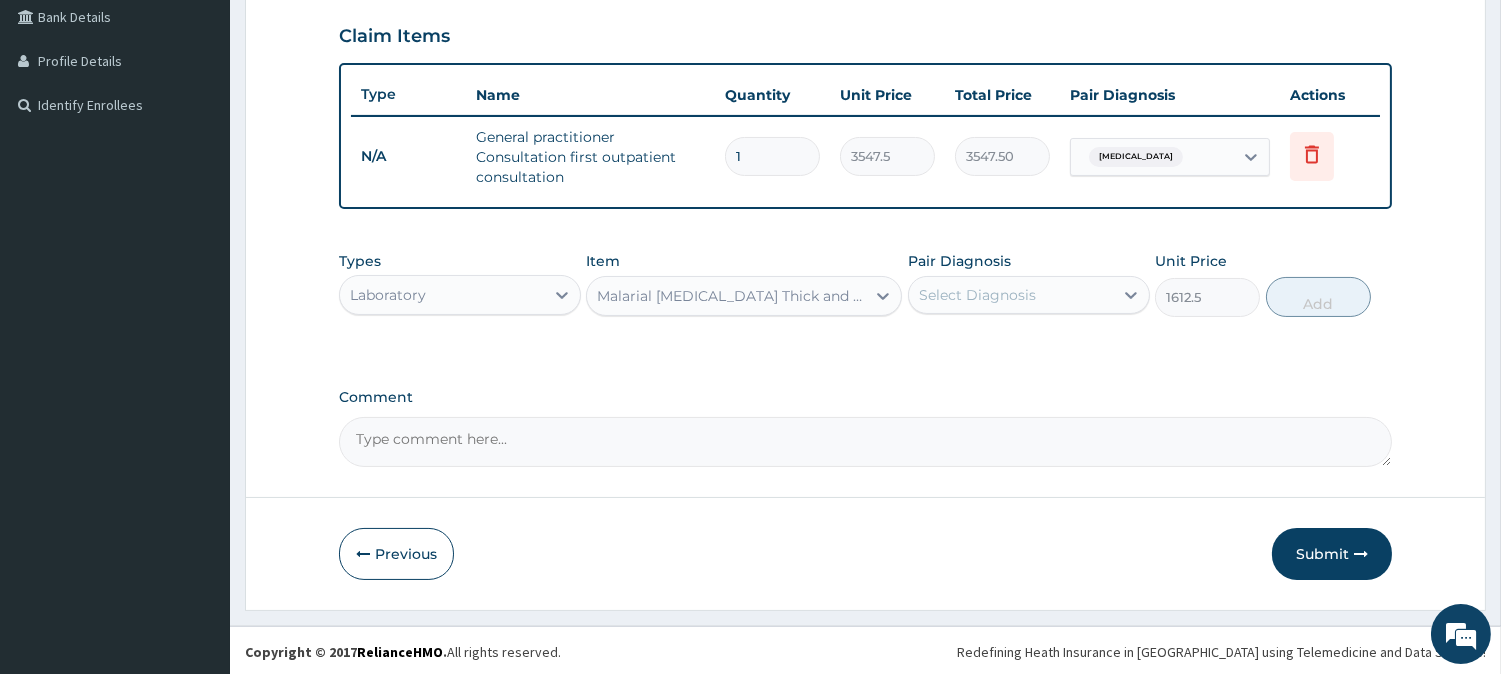 click on "Select Diagnosis" at bounding box center (977, 295) 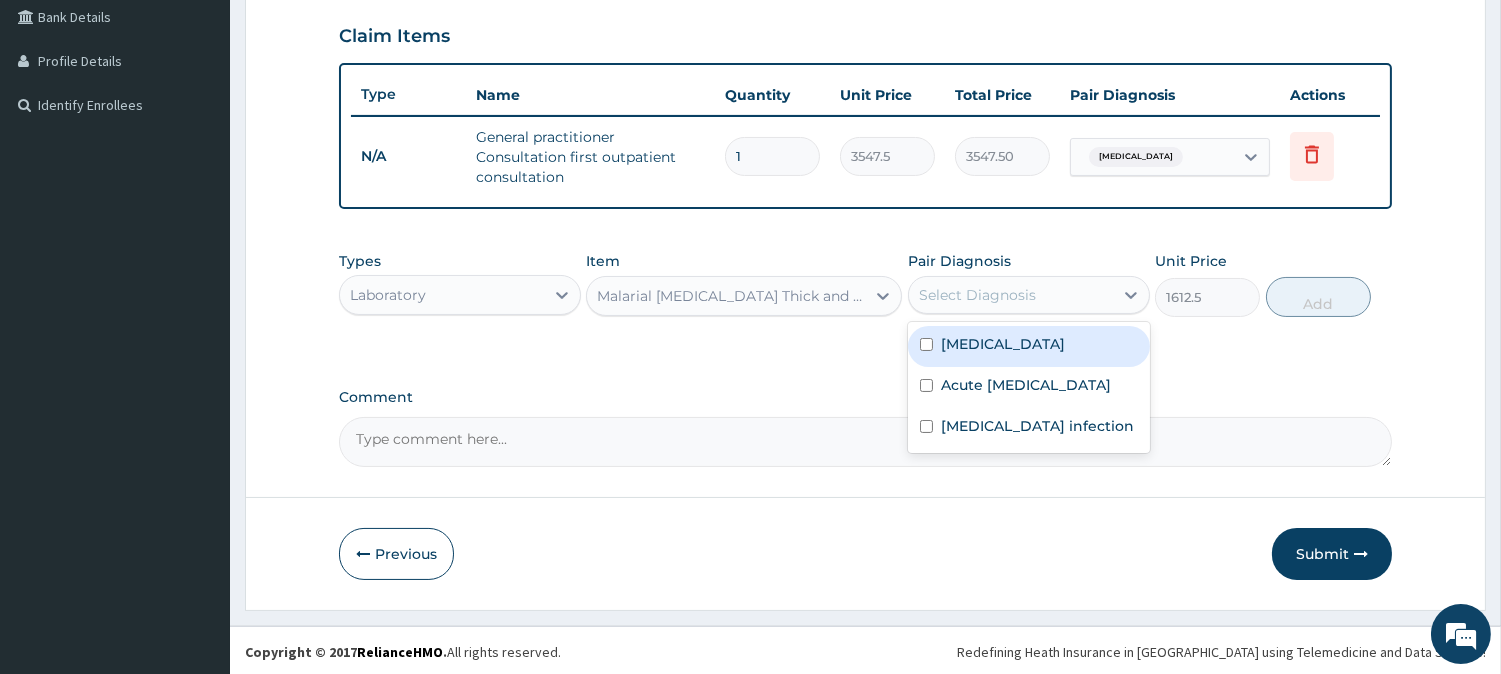 click on "Malaria" at bounding box center [1003, 344] 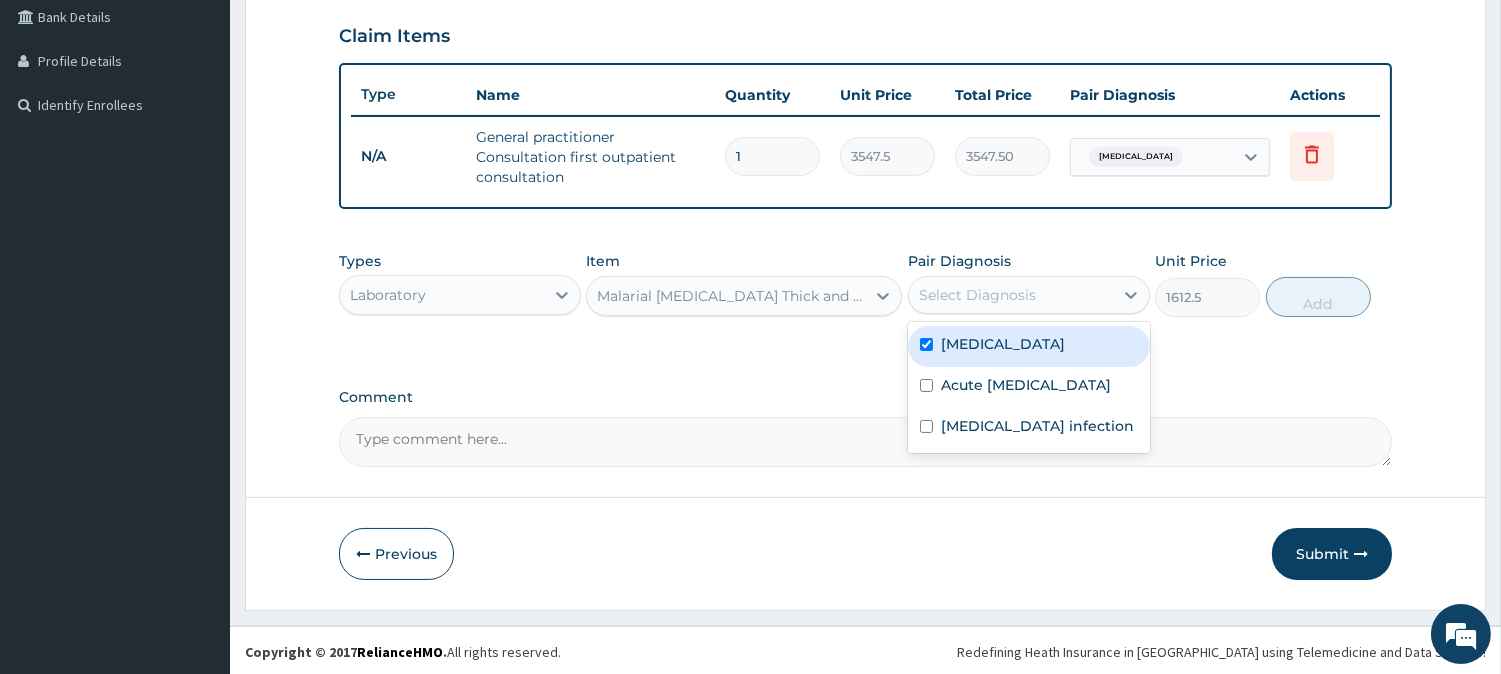 checkbox on "true" 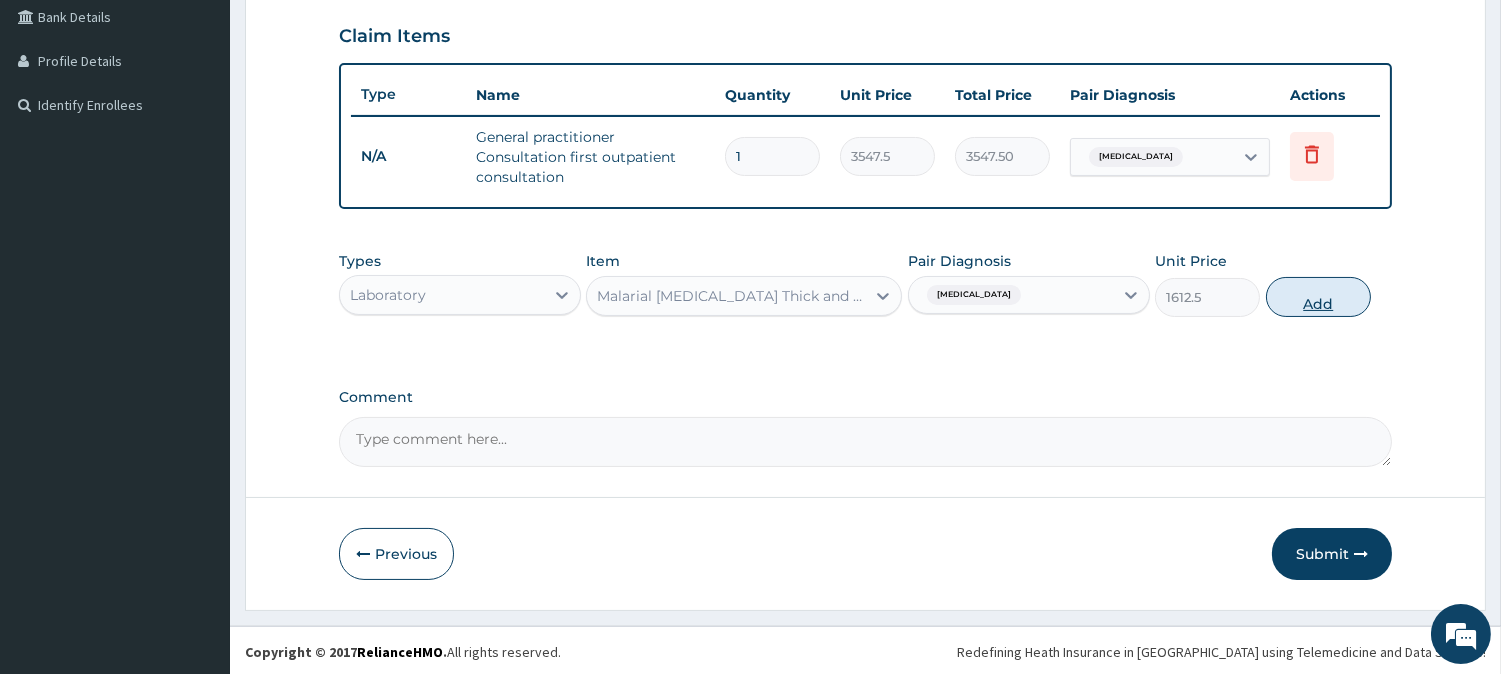 click on "Add" at bounding box center [1318, 297] 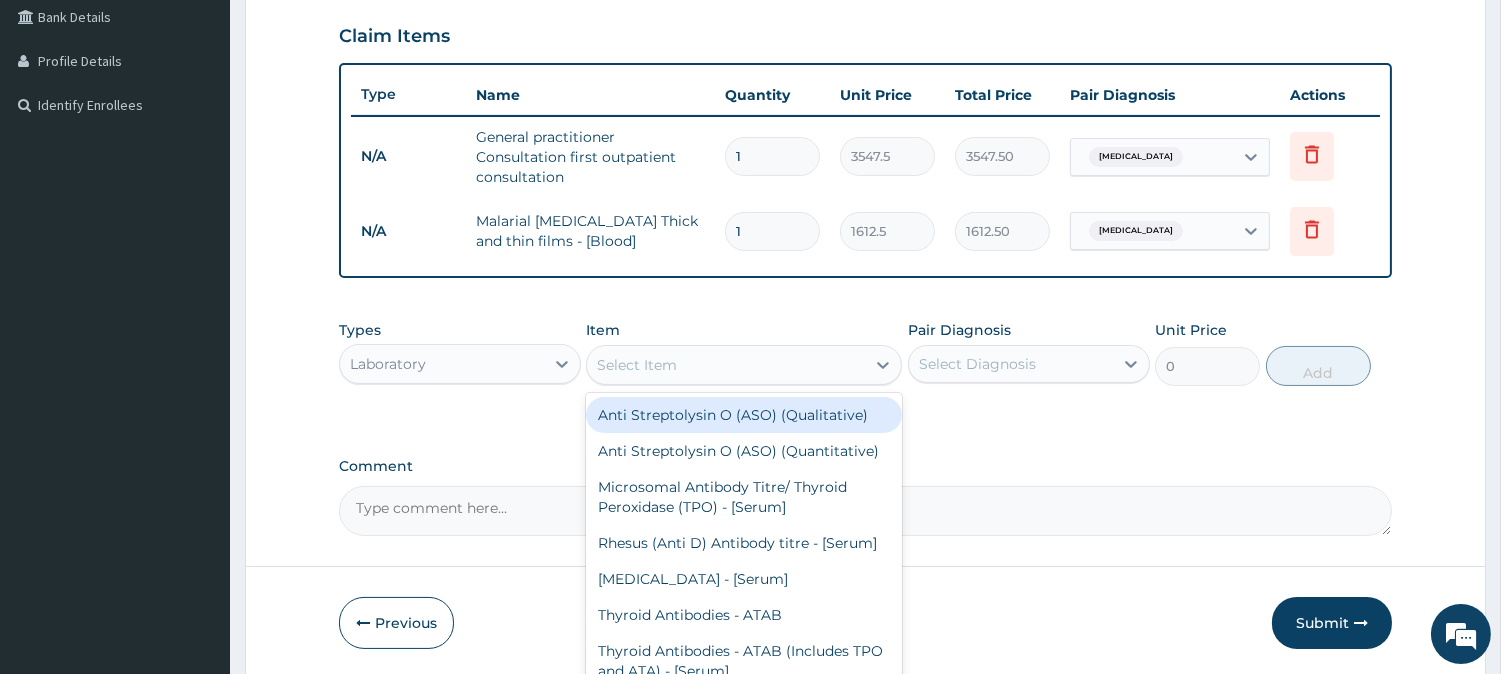 click on "Select Item" at bounding box center [726, 365] 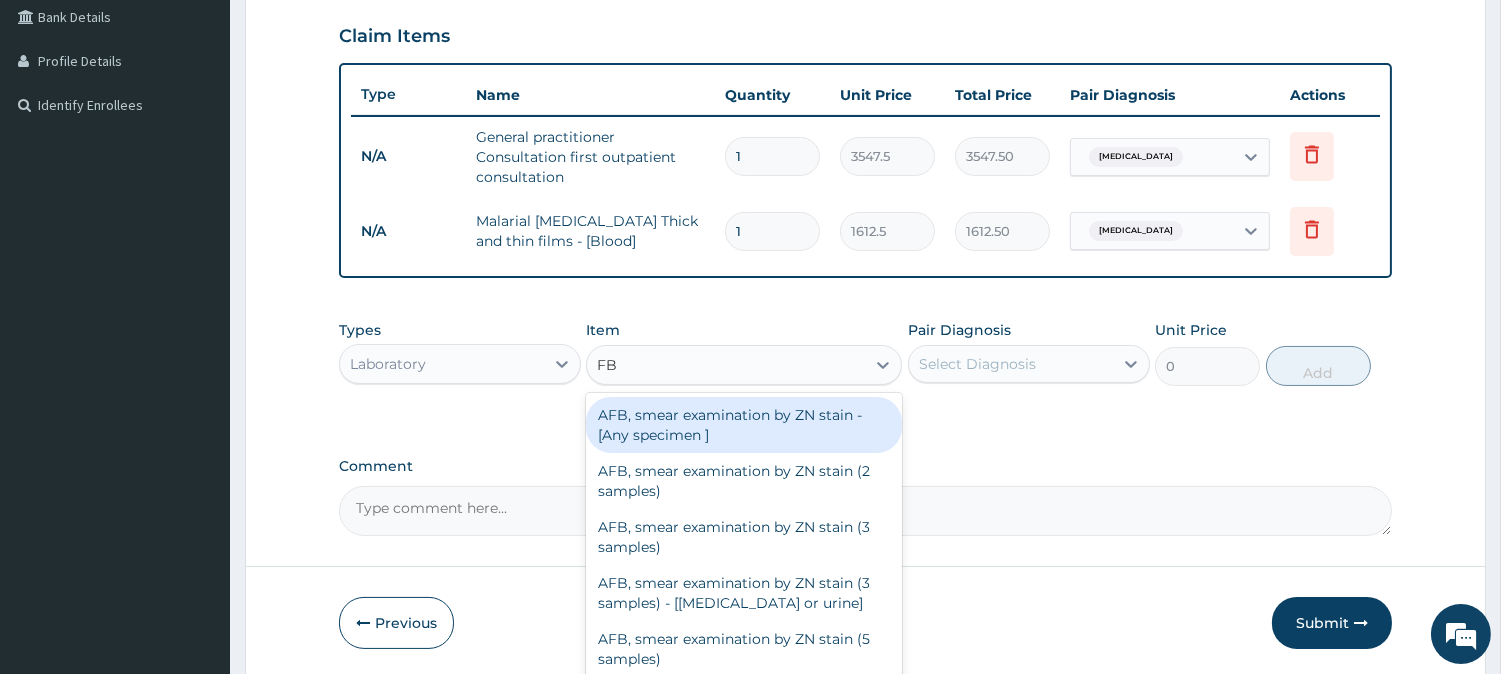 type on "FBC" 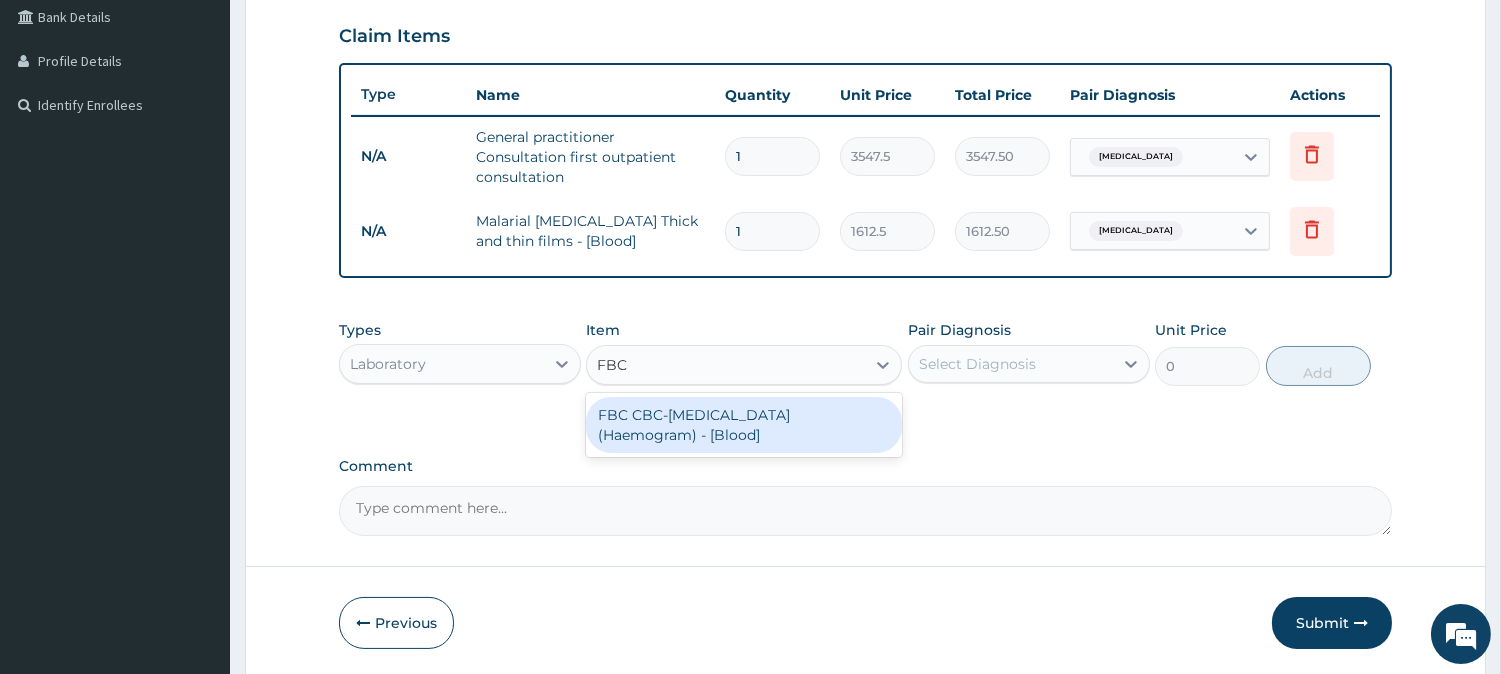 drag, startPoint x: 731, startPoint y: 421, endPoint x: 812, endPoint y: 408, distance: 82.036575 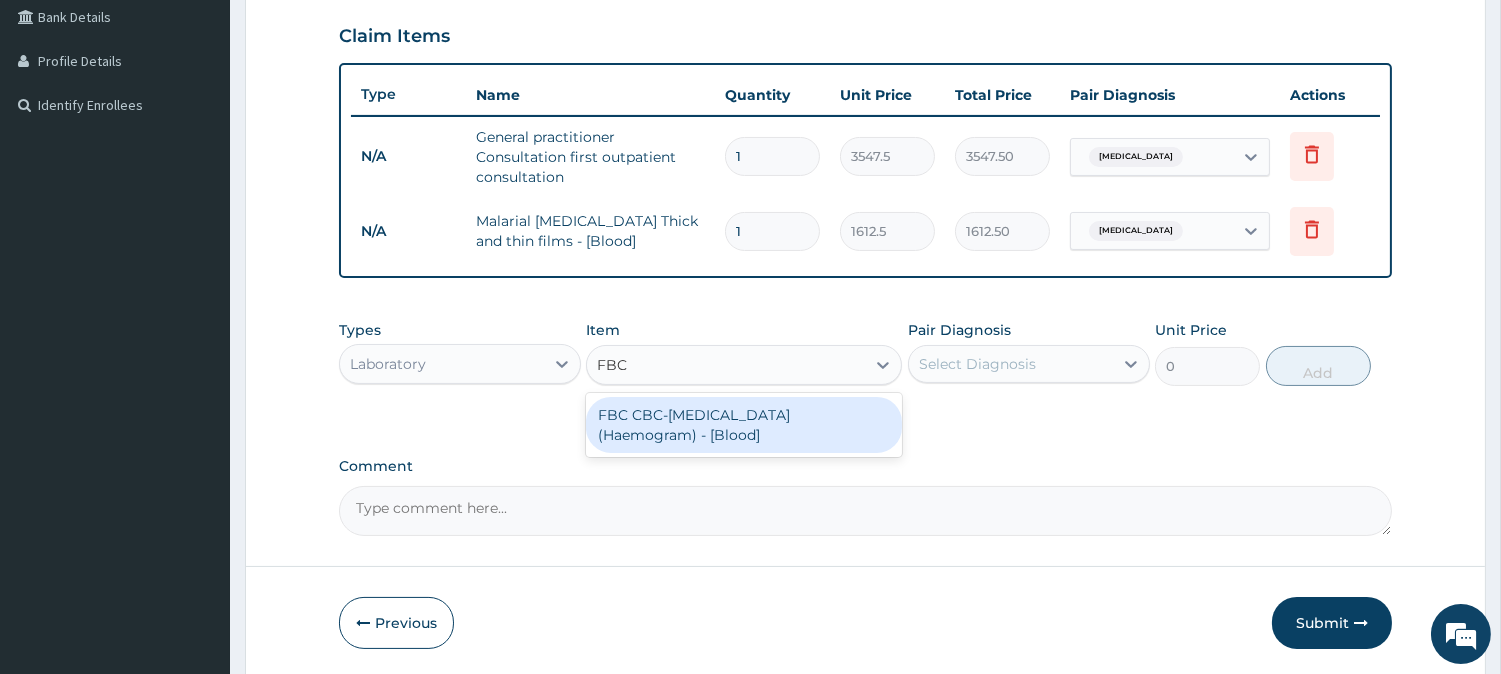 click on "FBC CBC-Complete Blood Count (Haemogram) - [Blood]" at bounding box center (744, 425) 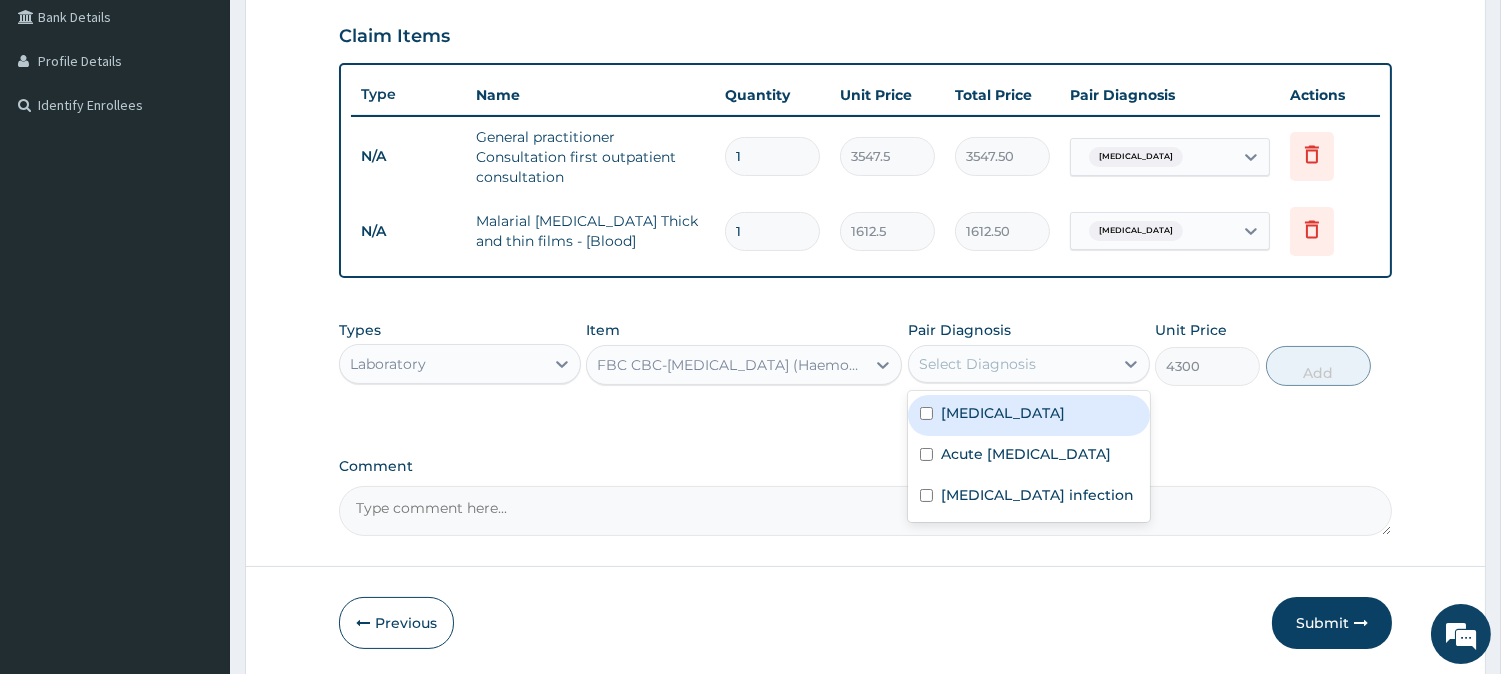 click on "Select Diagnosis" at bounding box center (977, 364) 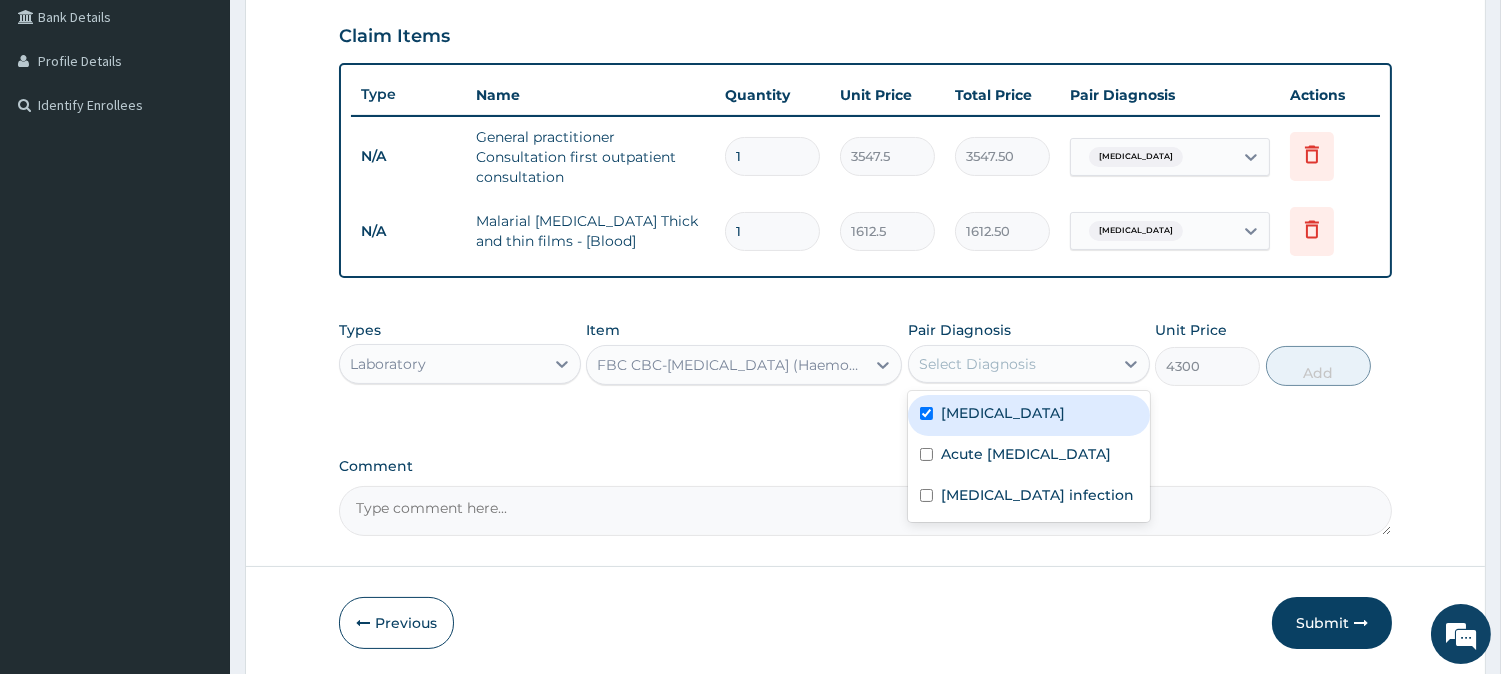 checkbox on "true" 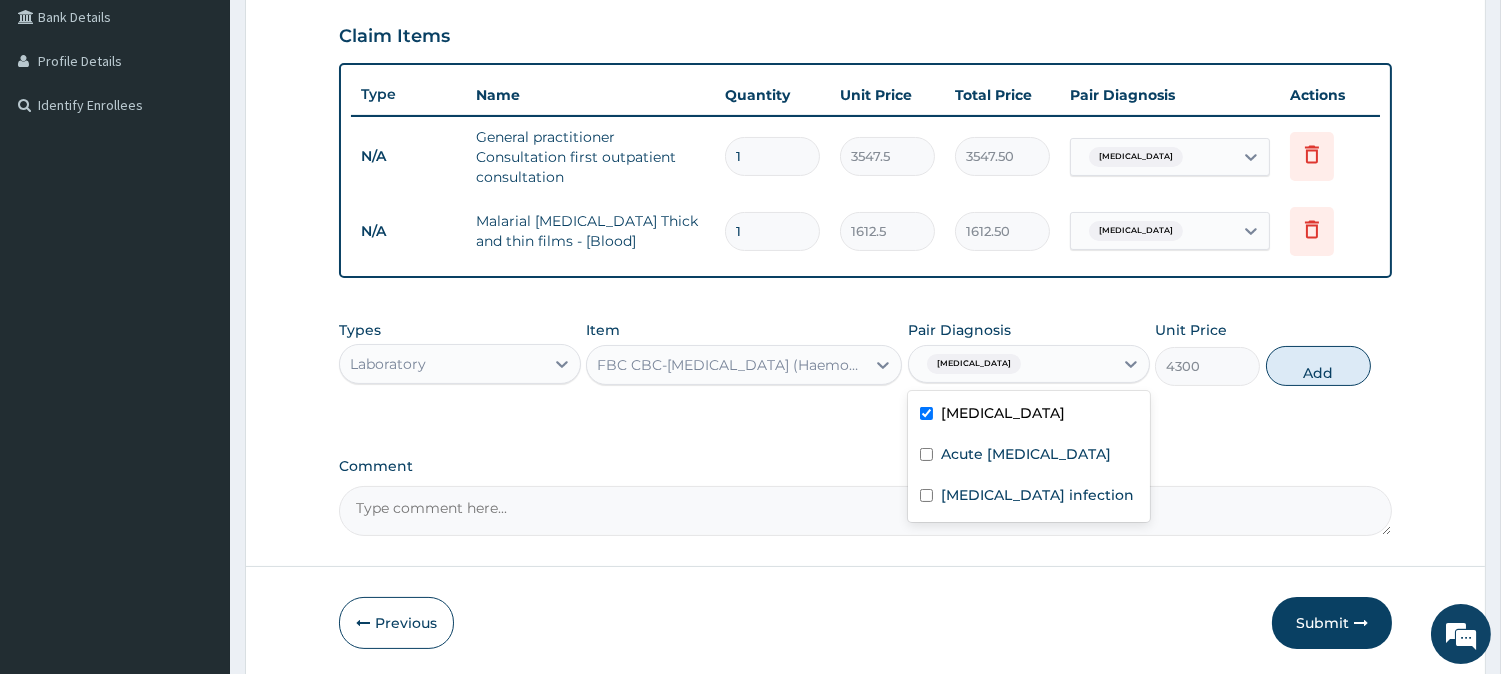 click on "[MEDICAL_DATA]" at bounding box center [1011, 364] 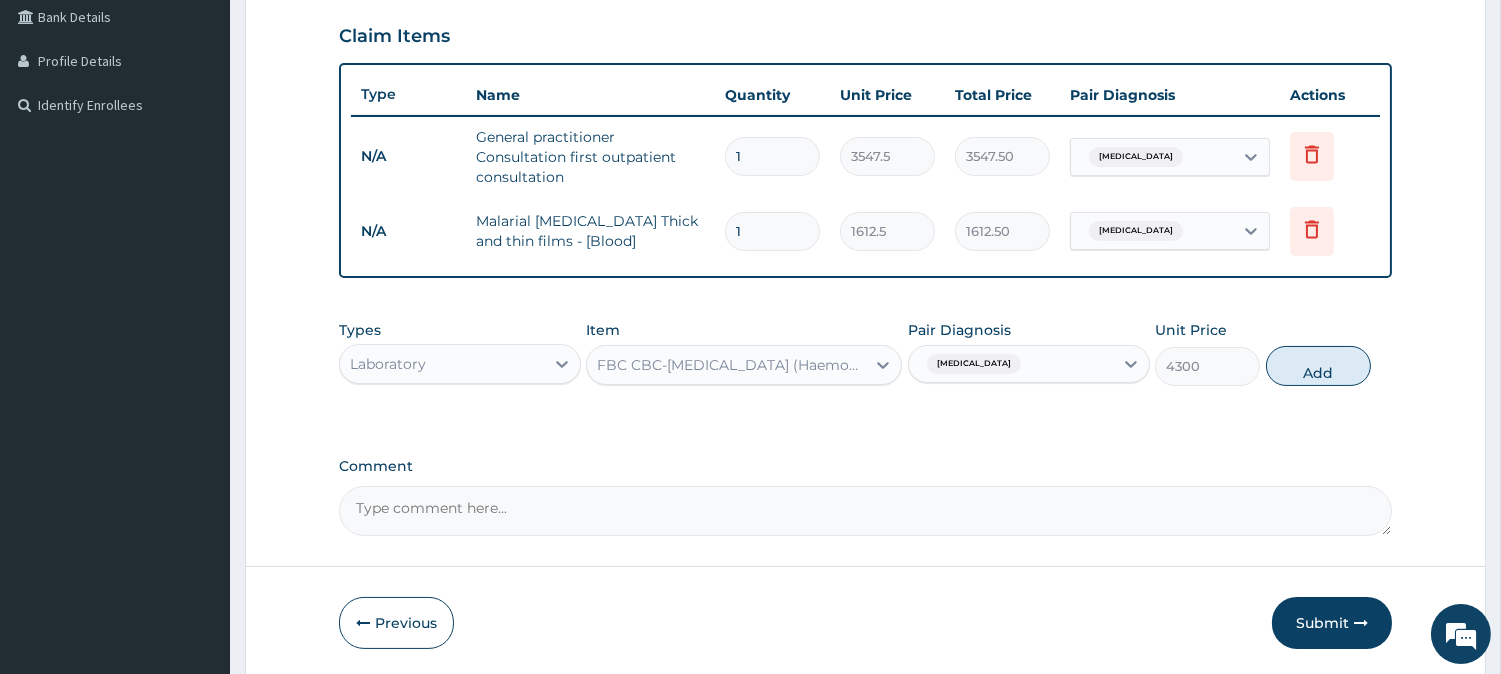 click on "[MEDICAL_DATA]" at bounding box center (1011, 364) 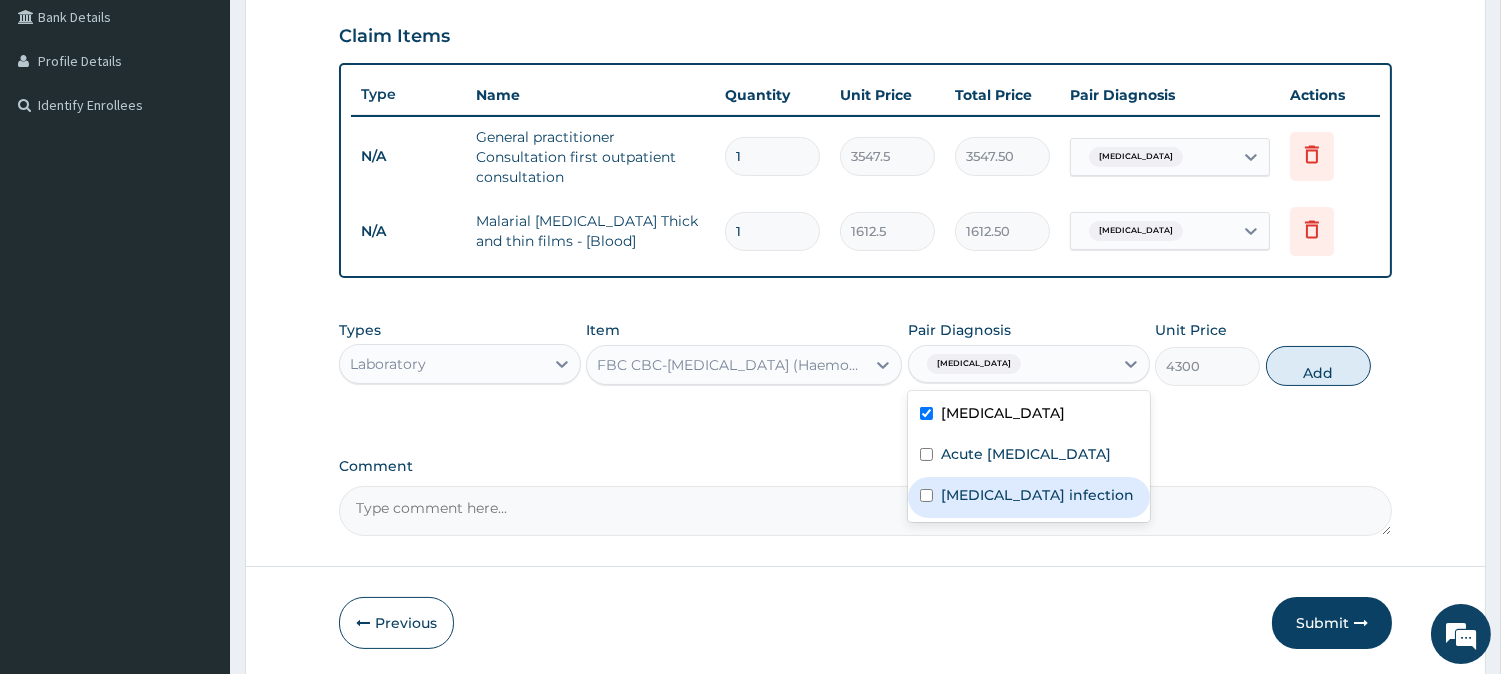 click on "[MEDICAL_DATA] infection" at bounding box center [1037, 495] 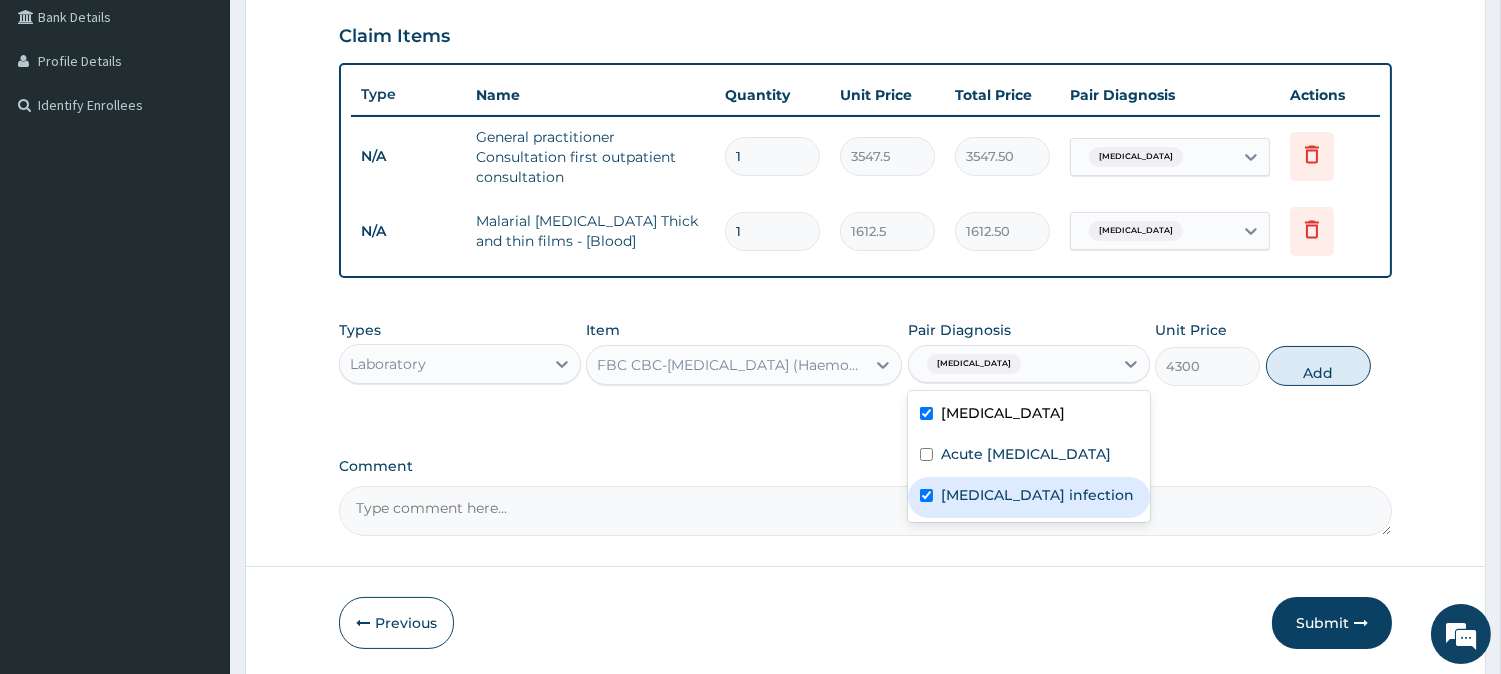 checkbox on "true" 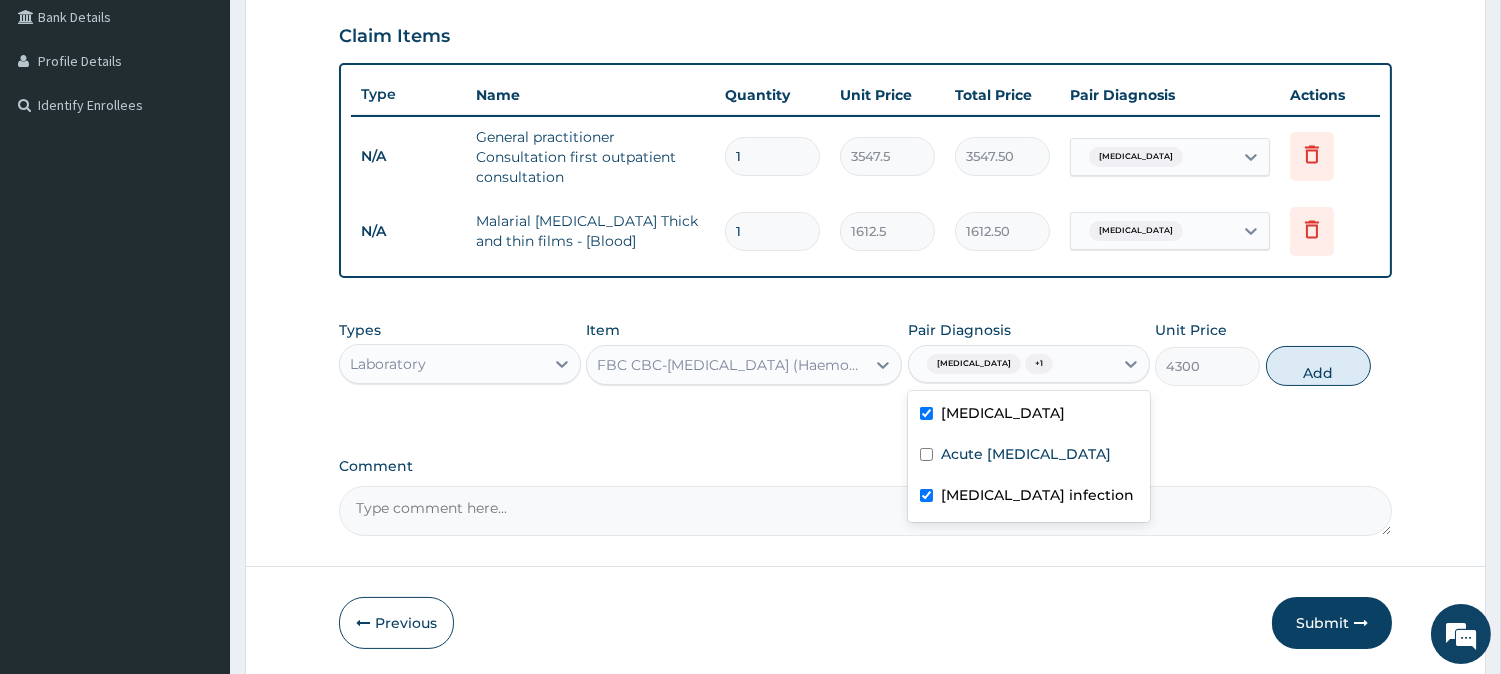click on "[MEDICAL_DATA]" at bounding box center (1029, 415) 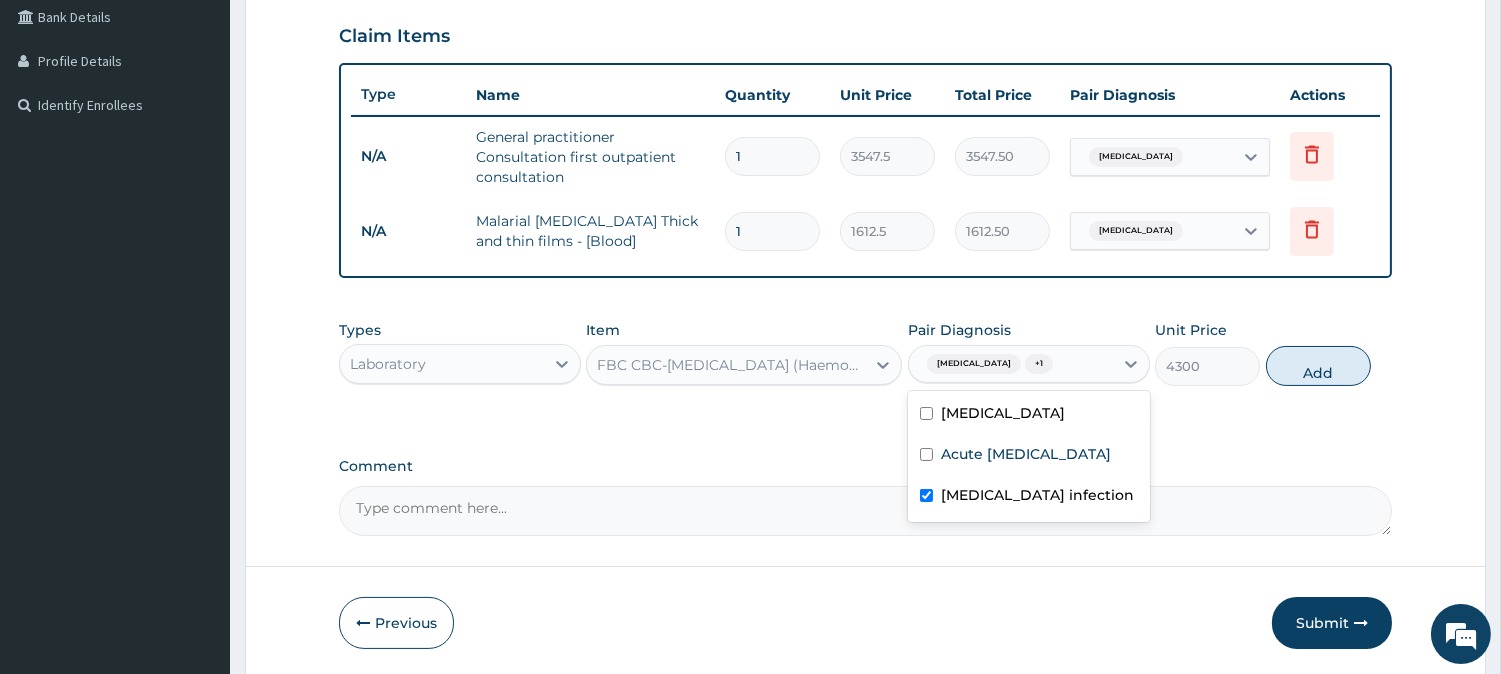 checkbox on "false" 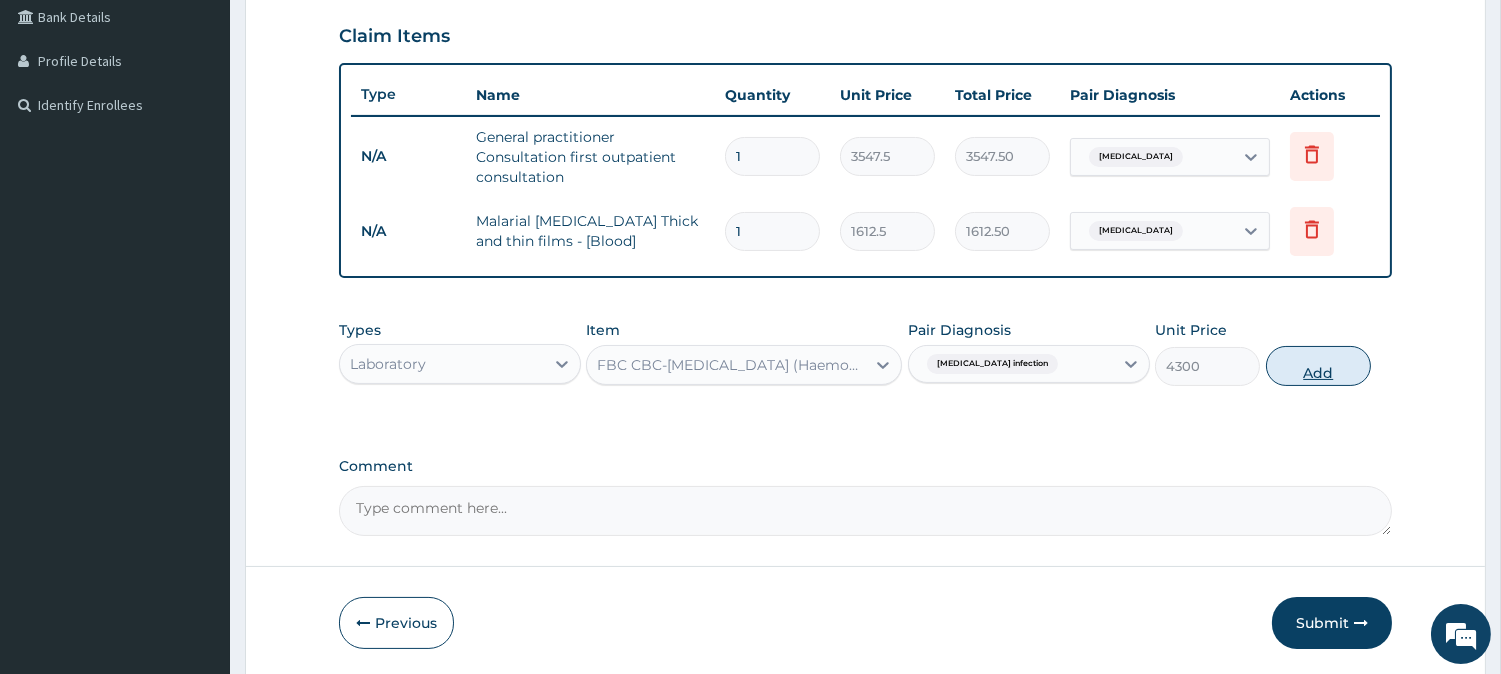 click on "Add" at bounding box center [1318, 366] 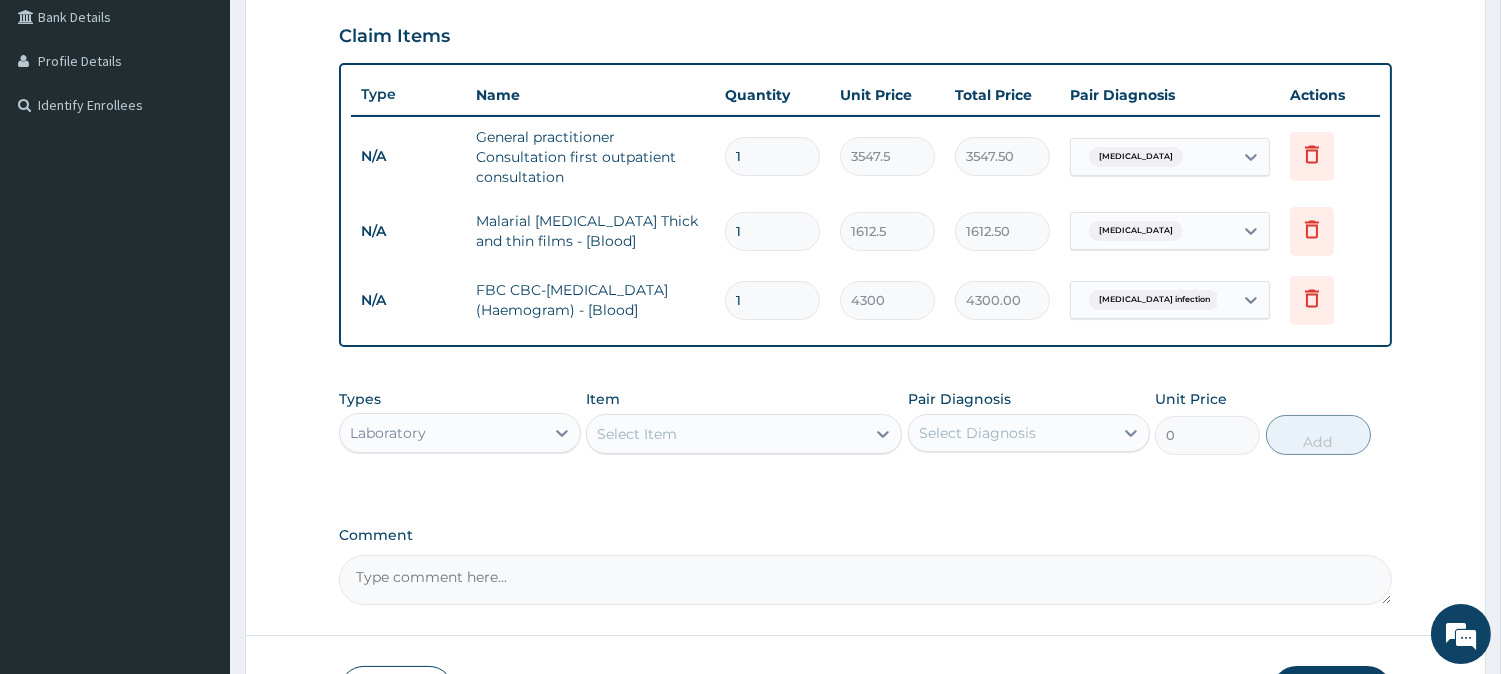 click on "Laboratory" at bounding box center (442, 433) 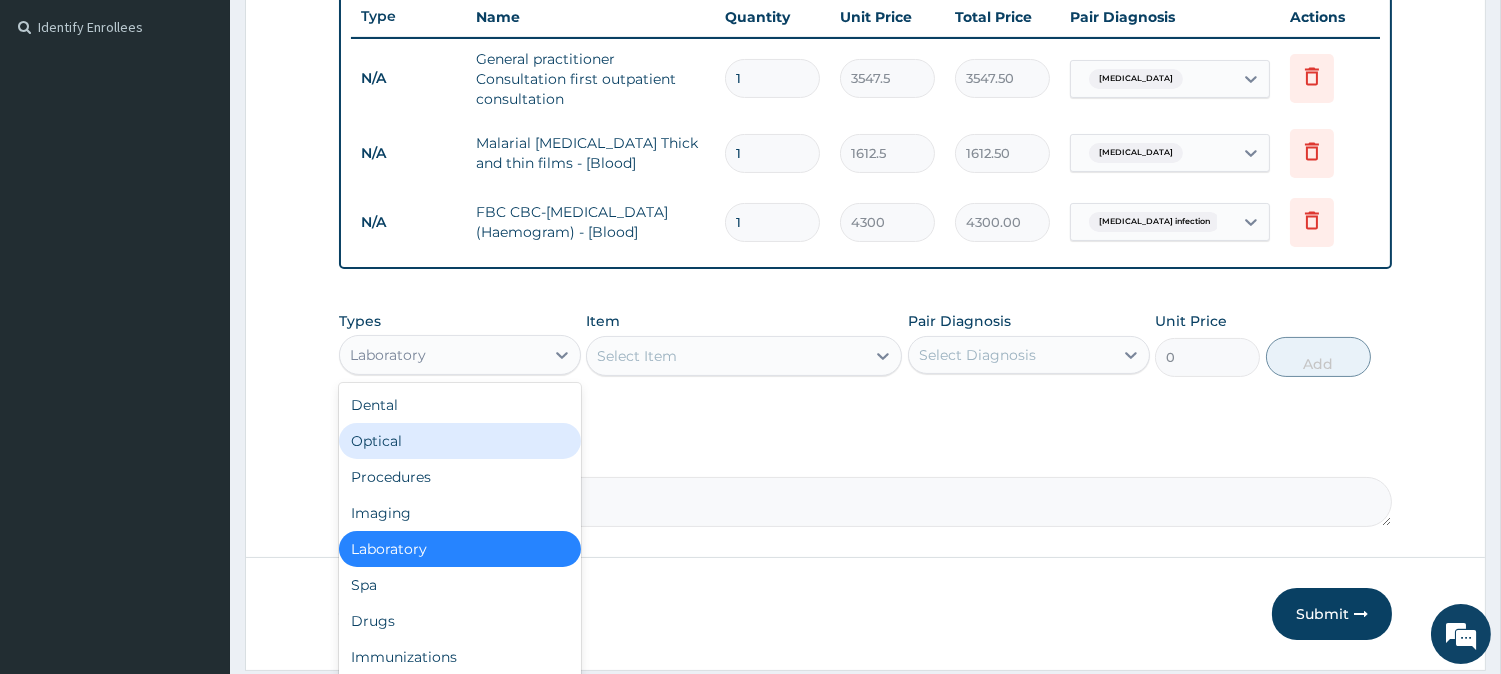 scroll, scrollTop: 576, scrollLeft: 0, axis: vertical 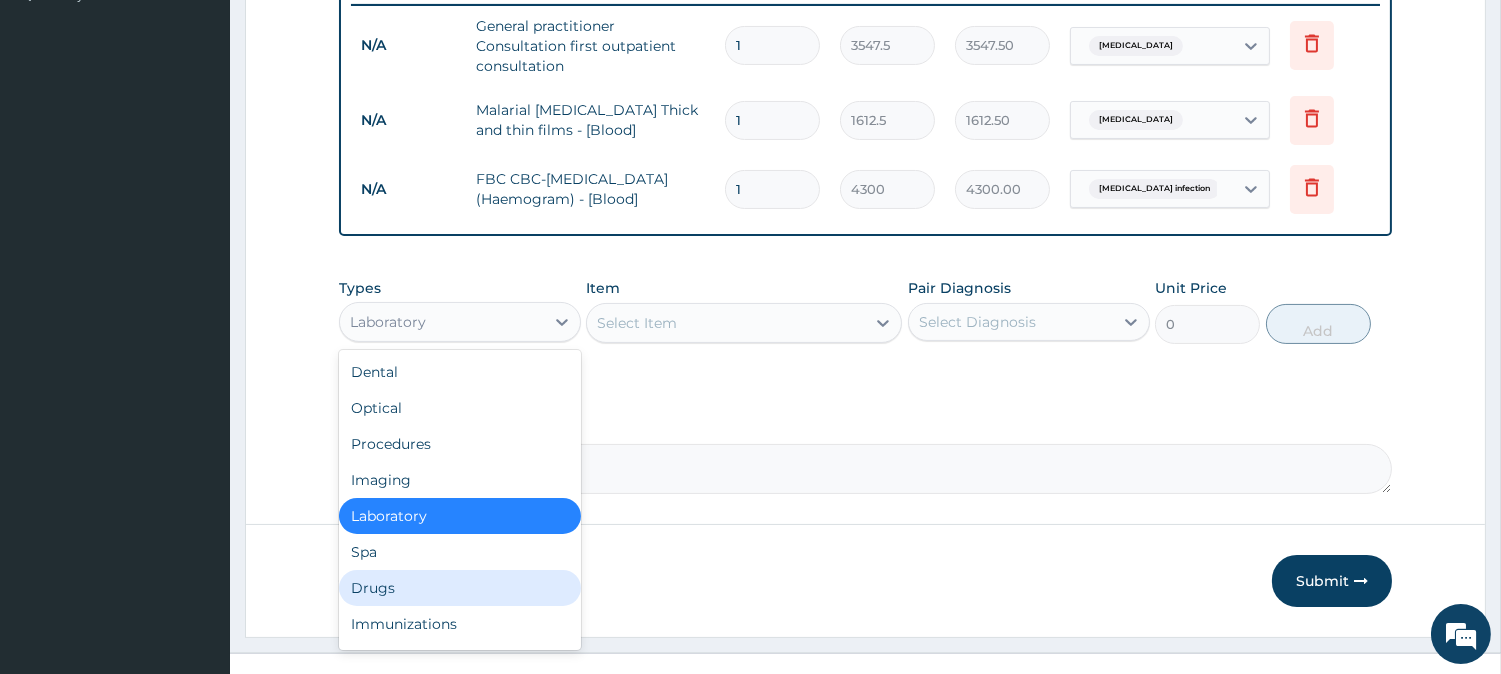 drag, startPoint x: 384, startPoint y: 585, endPoint x: 400, endPoint y: 566, distance: 24.839485 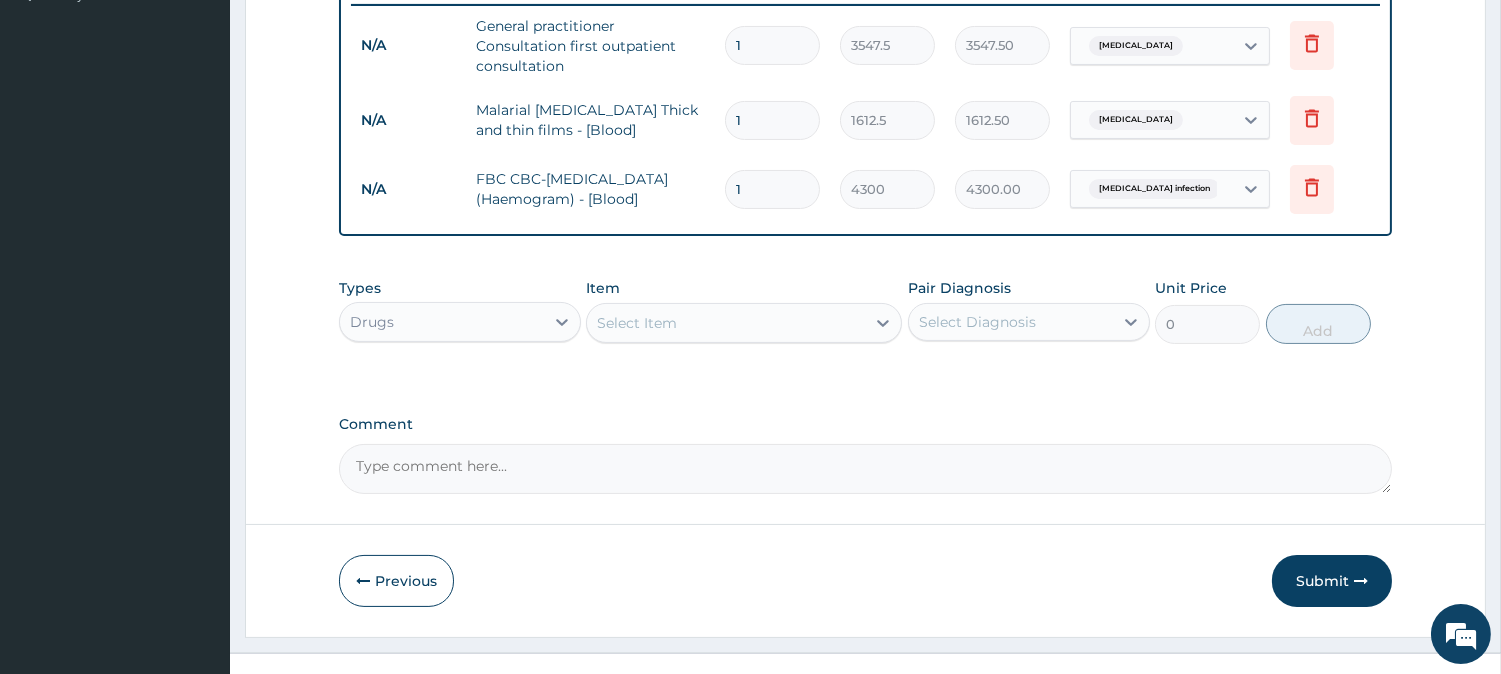 click on "Select Item" at bounding box center [637, 323] 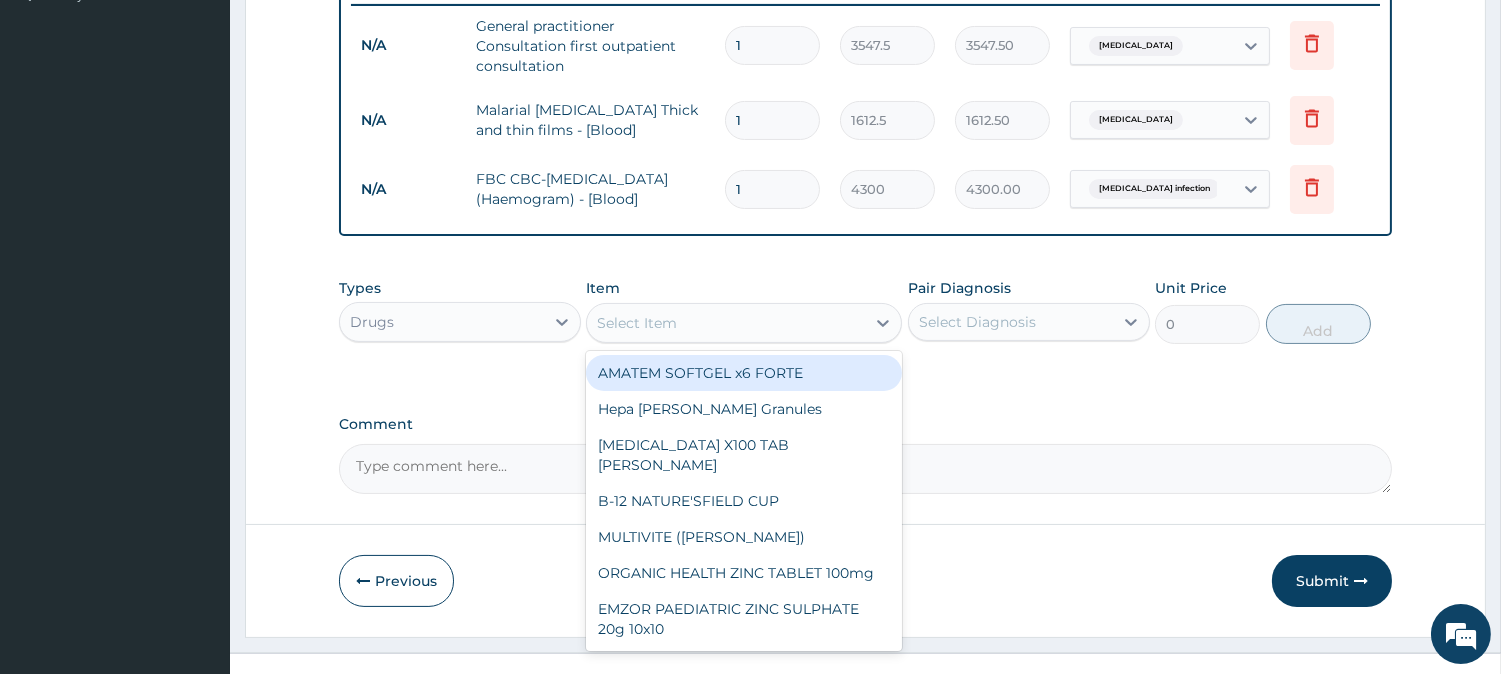 click on "AMATEM SOFTGEL x6 FORTE" at bounding box center [744, 373] 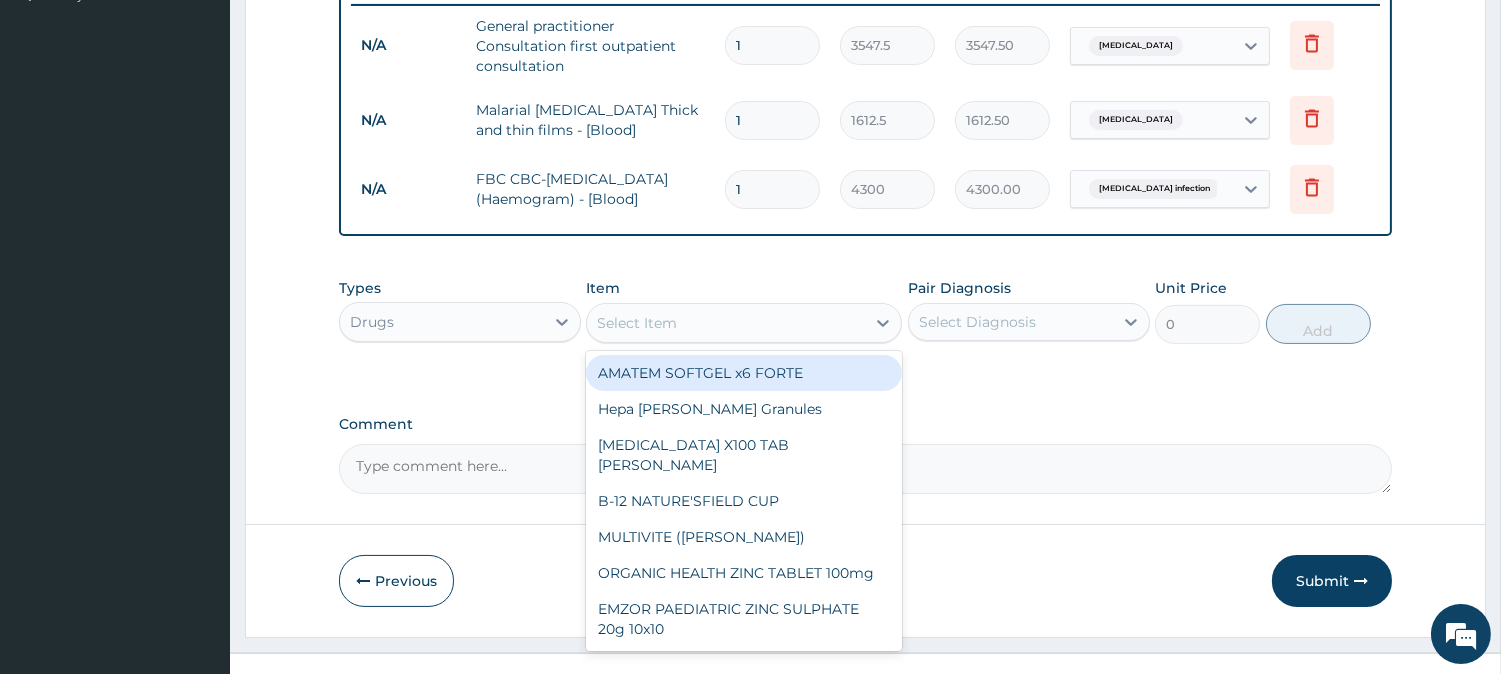 type on "473" 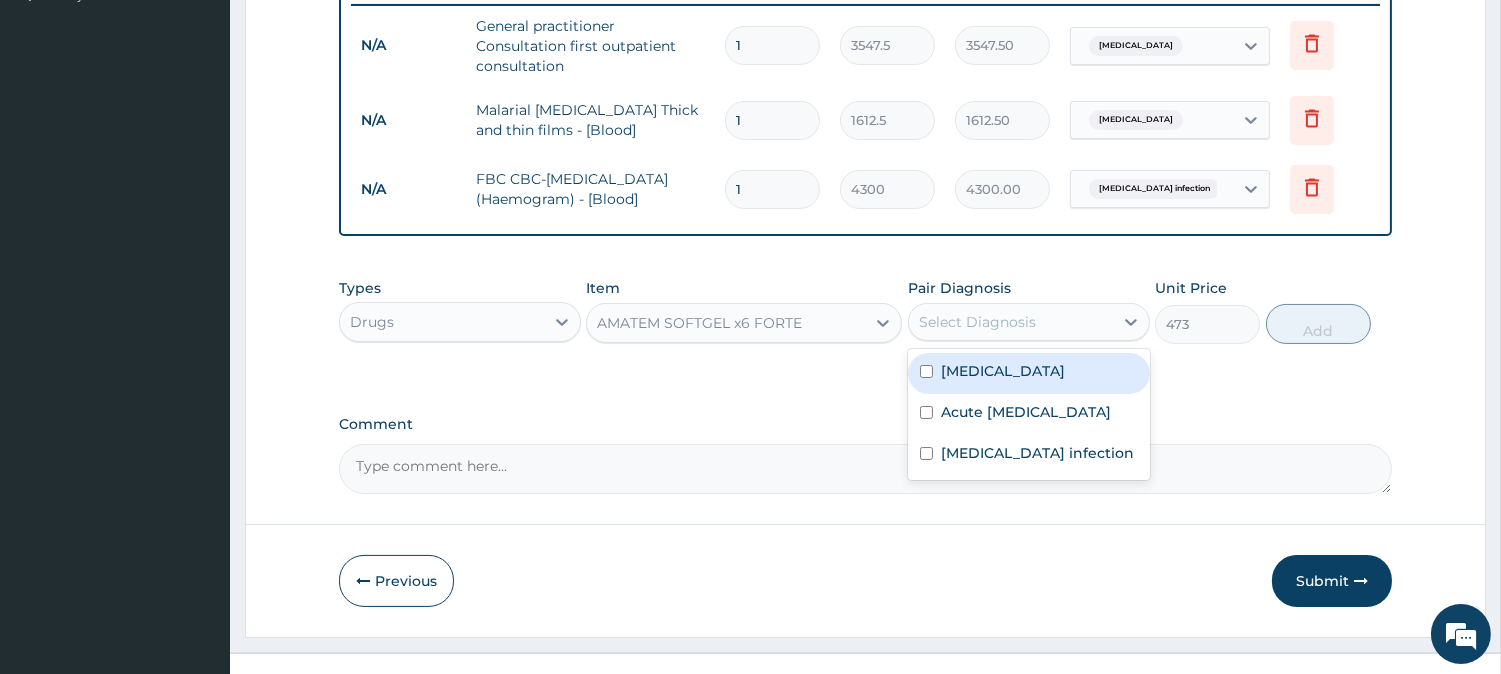 click on "Select Diagnosis" at bounding box center (977, 322) 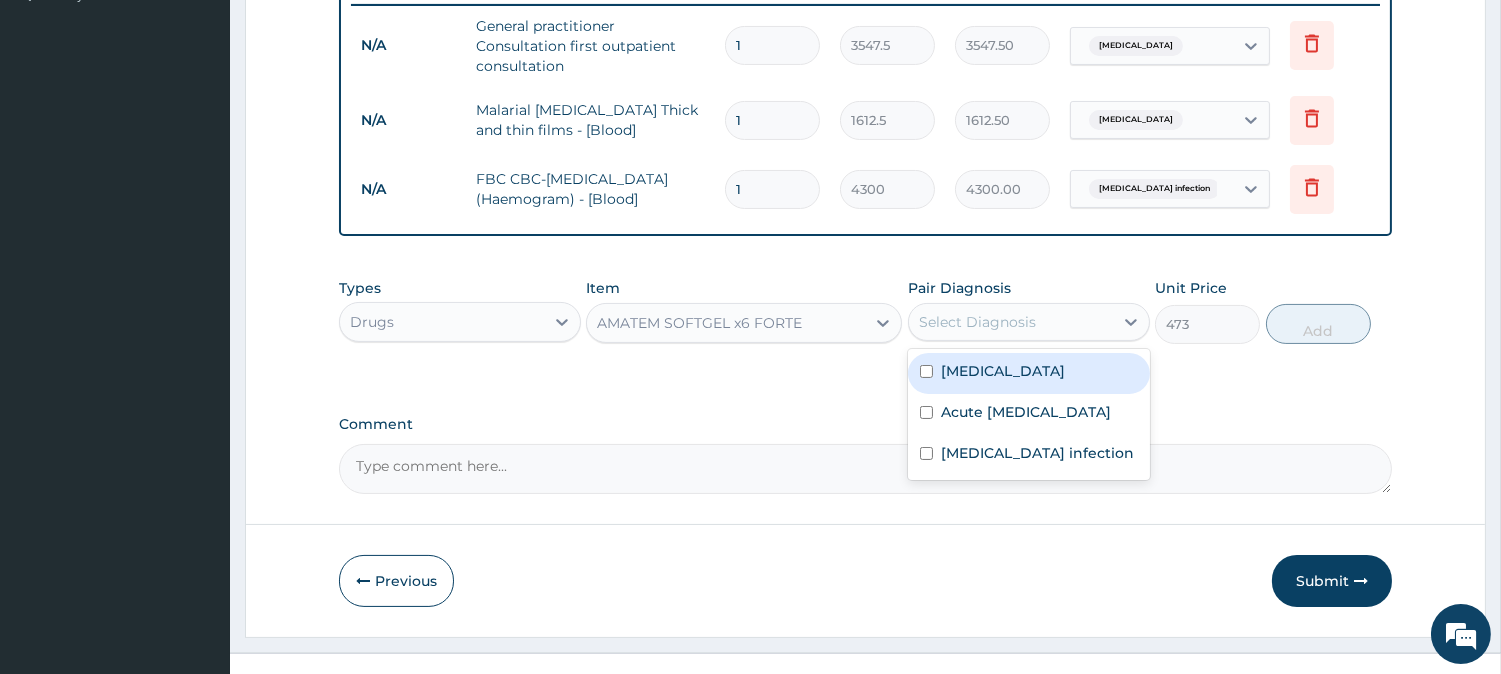 click on "[MEDICAL_DATA]" at bounding box center (1003, 371) 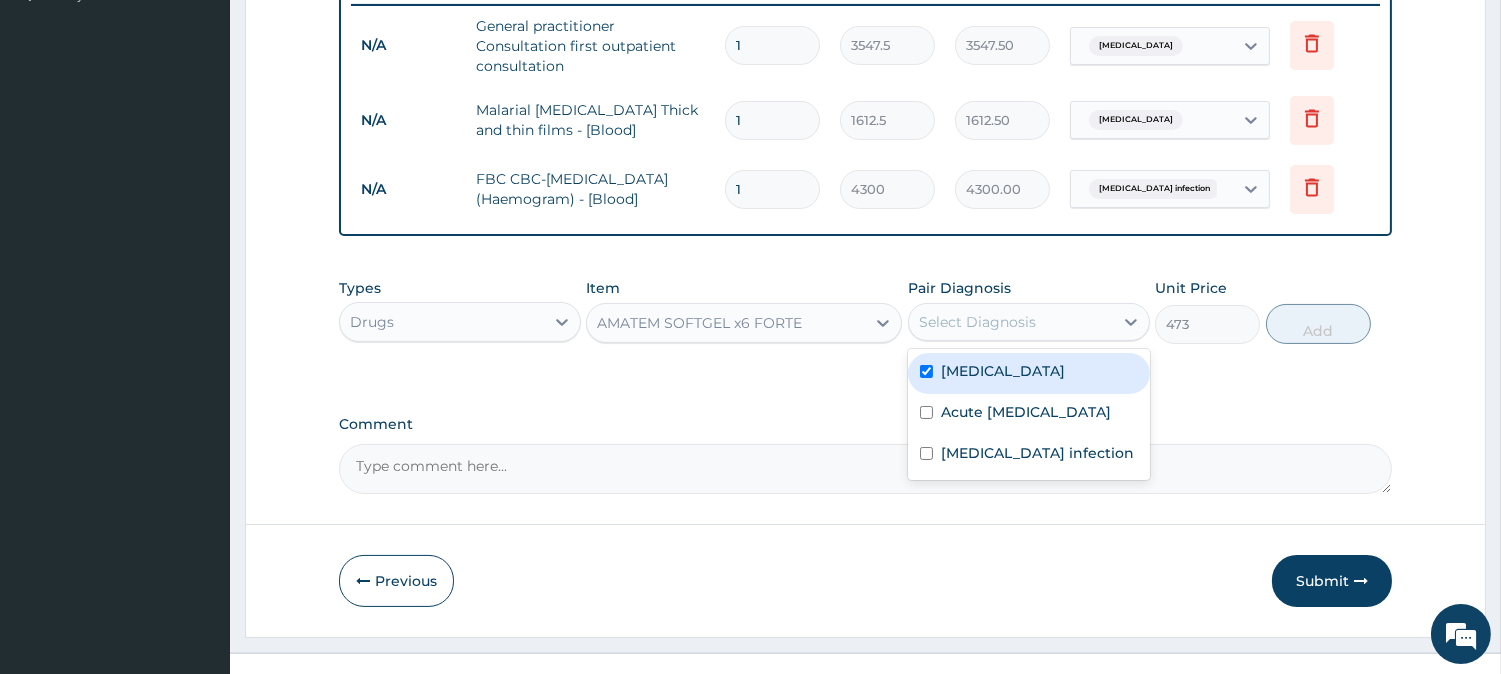 checkbox on "true" 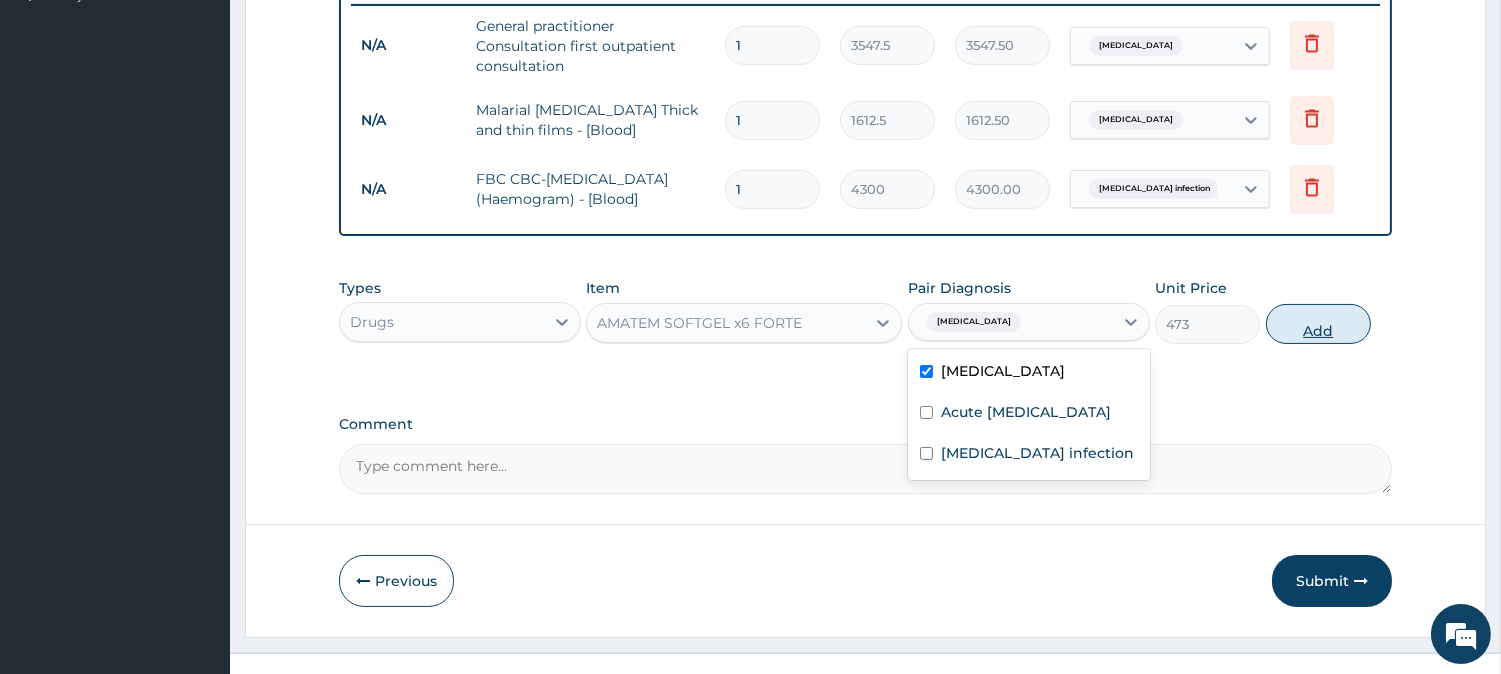 click on "Add" at bounding box center [1318, 324] 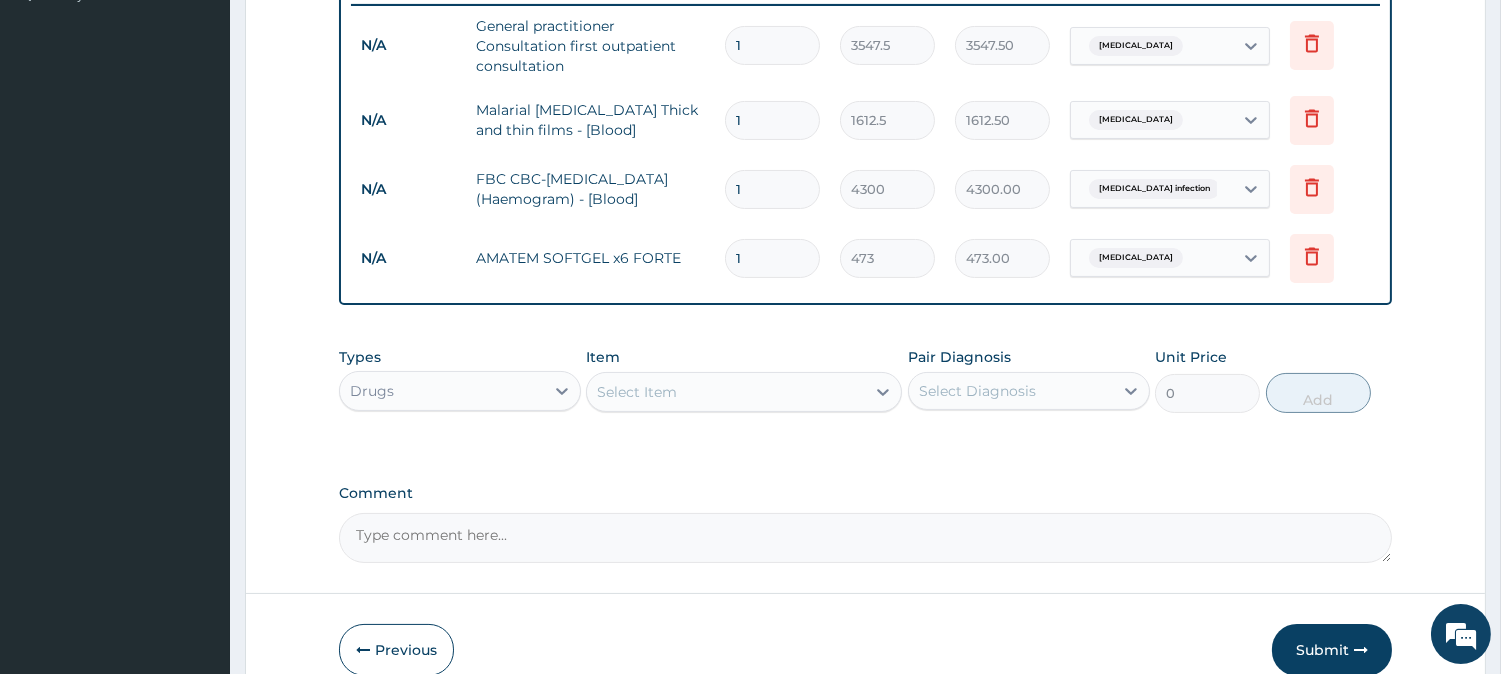 type 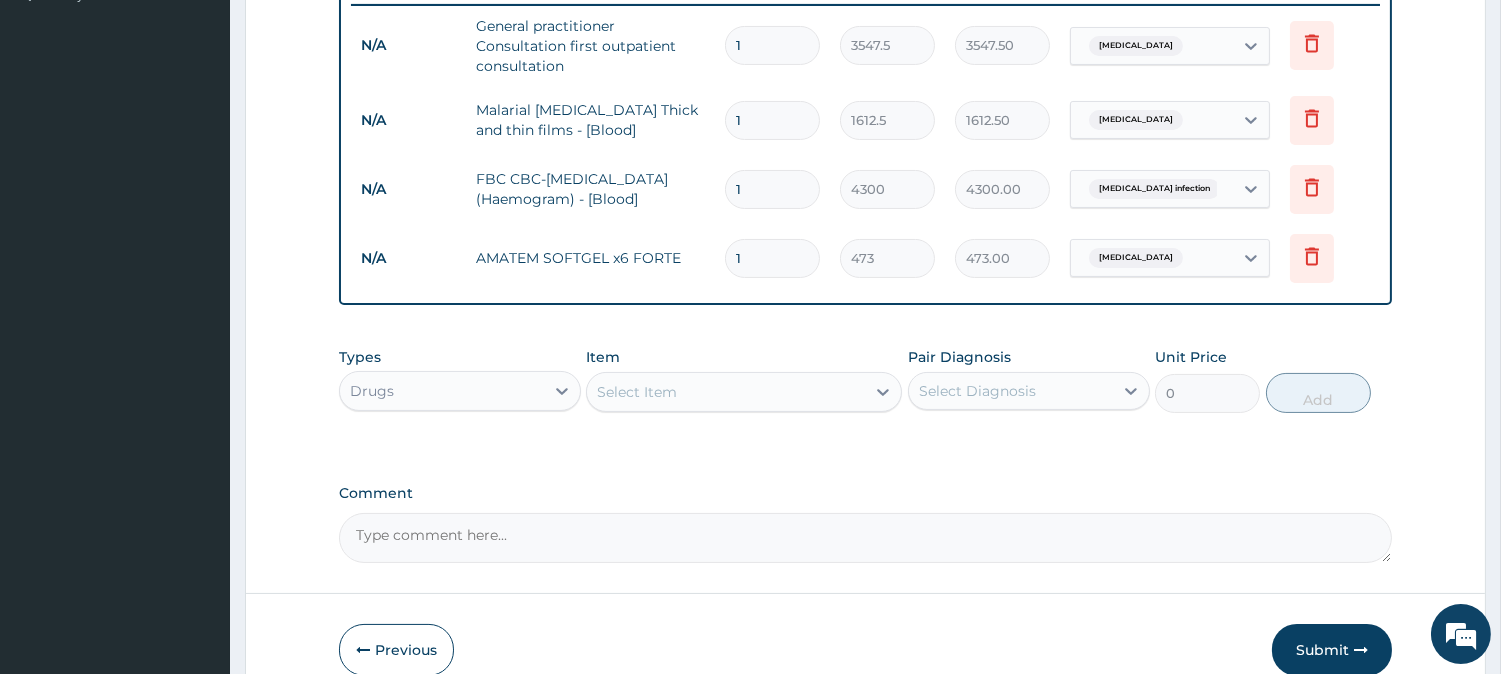 type on "0.00" 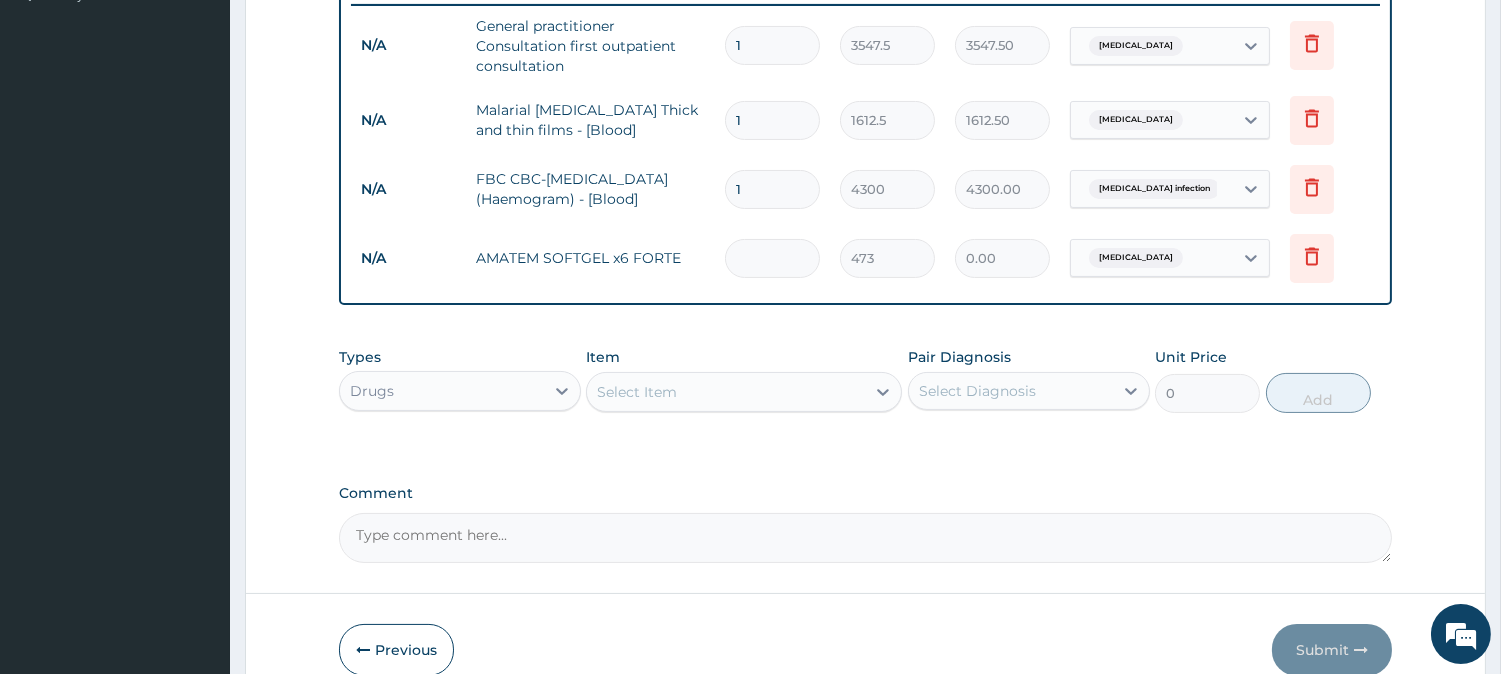 type on "6" 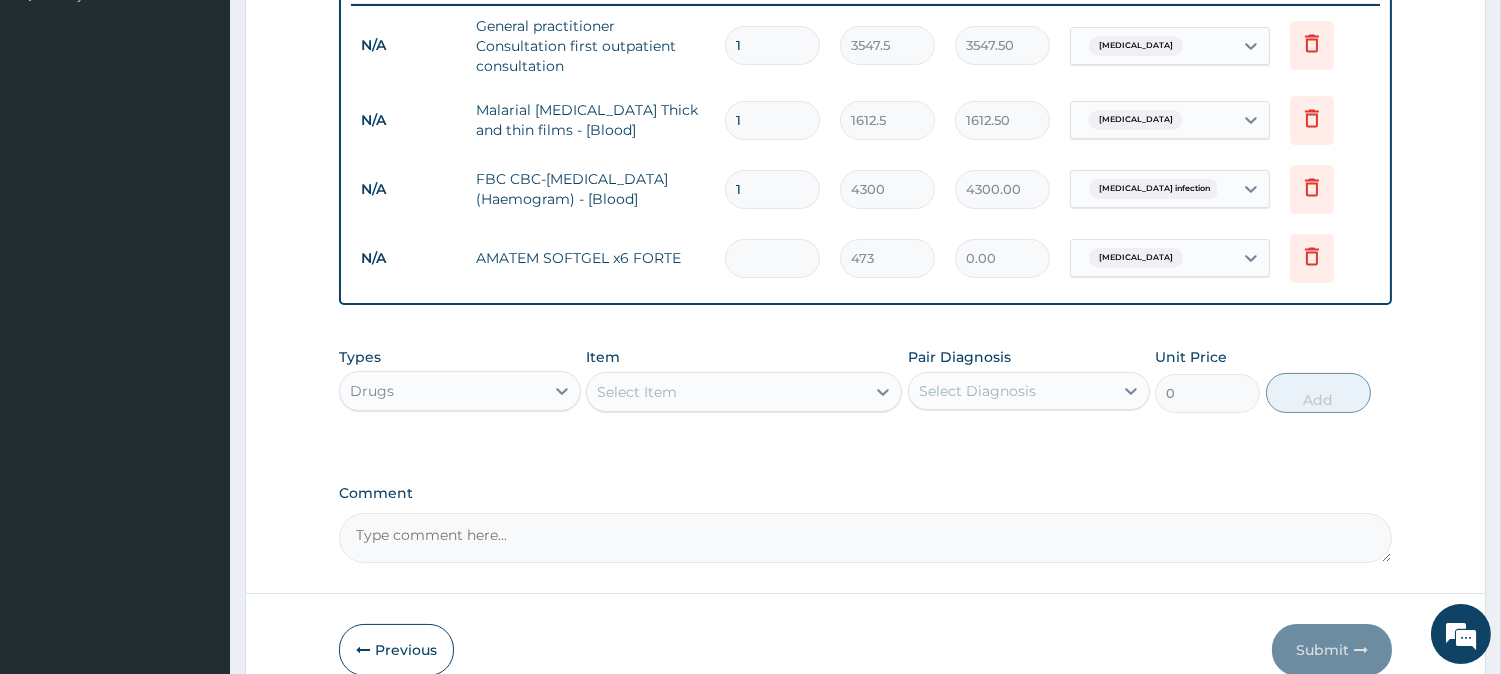 type on "2838.00" 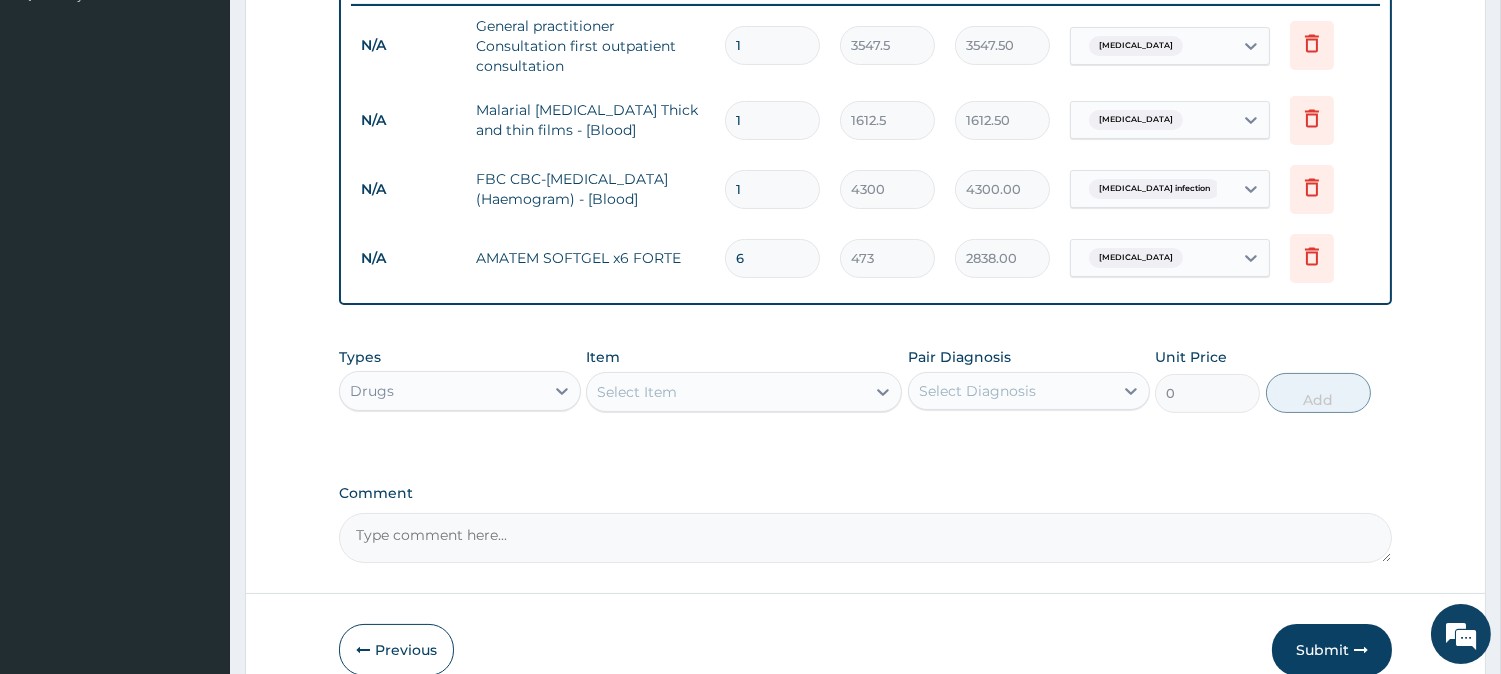 type on "6" 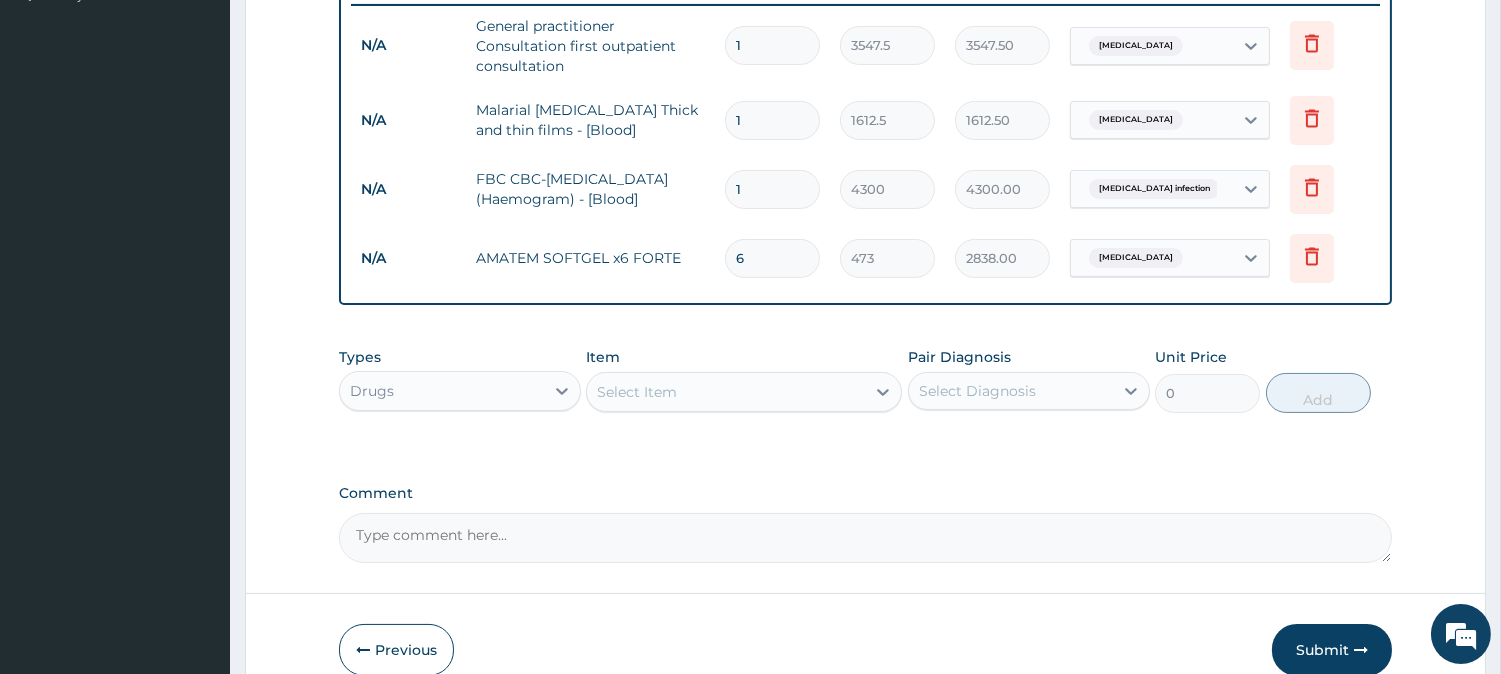 click on "Select Item" at bounding box center (637, 392) 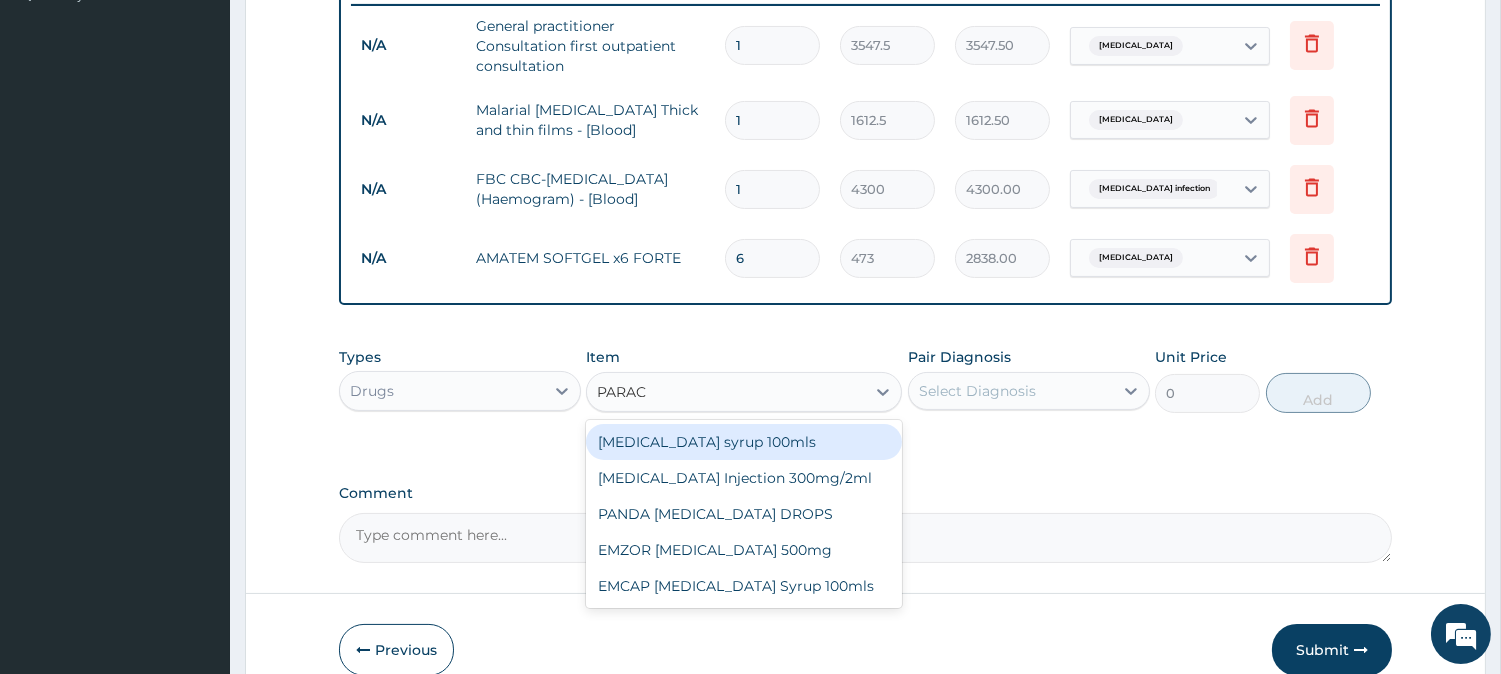 type on "PARACE" 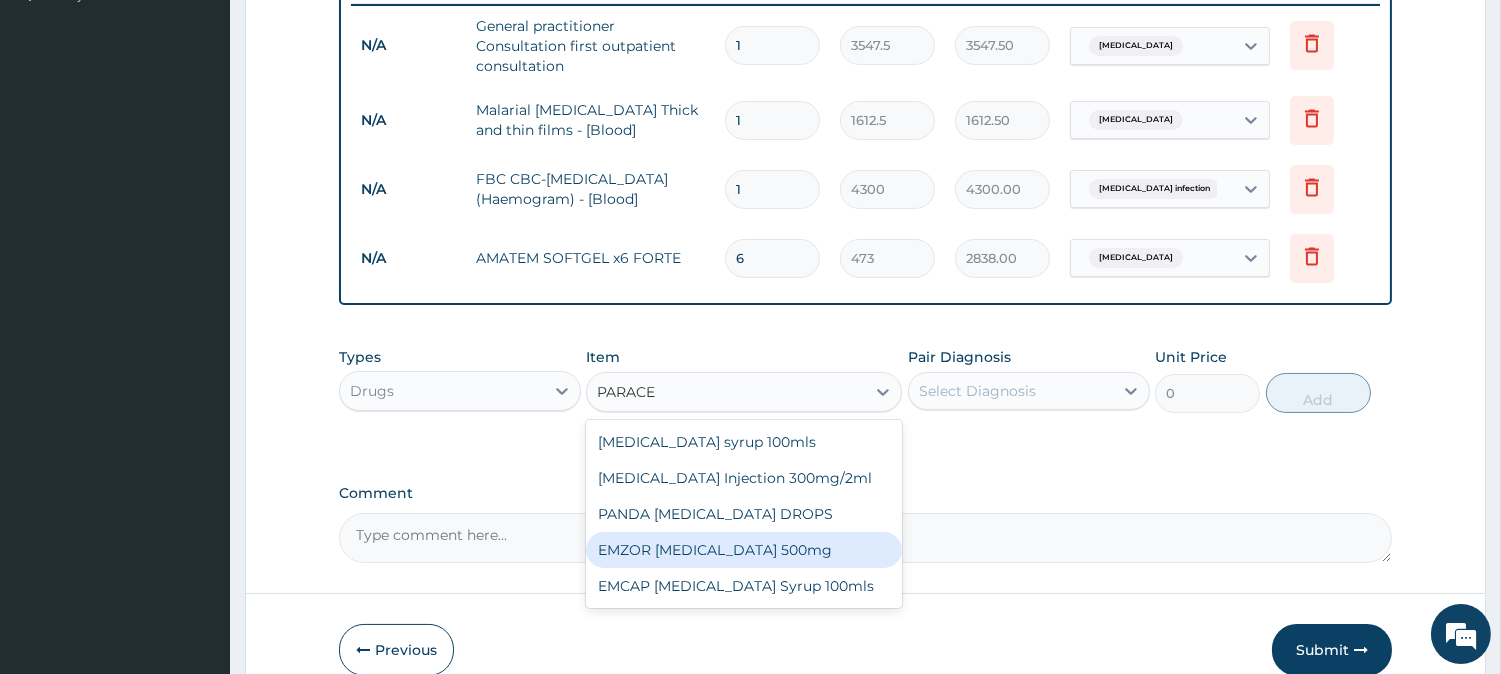 click on "EMZOR [MEDICAL_DATA] 500mg" at bounding box center (744, 550) 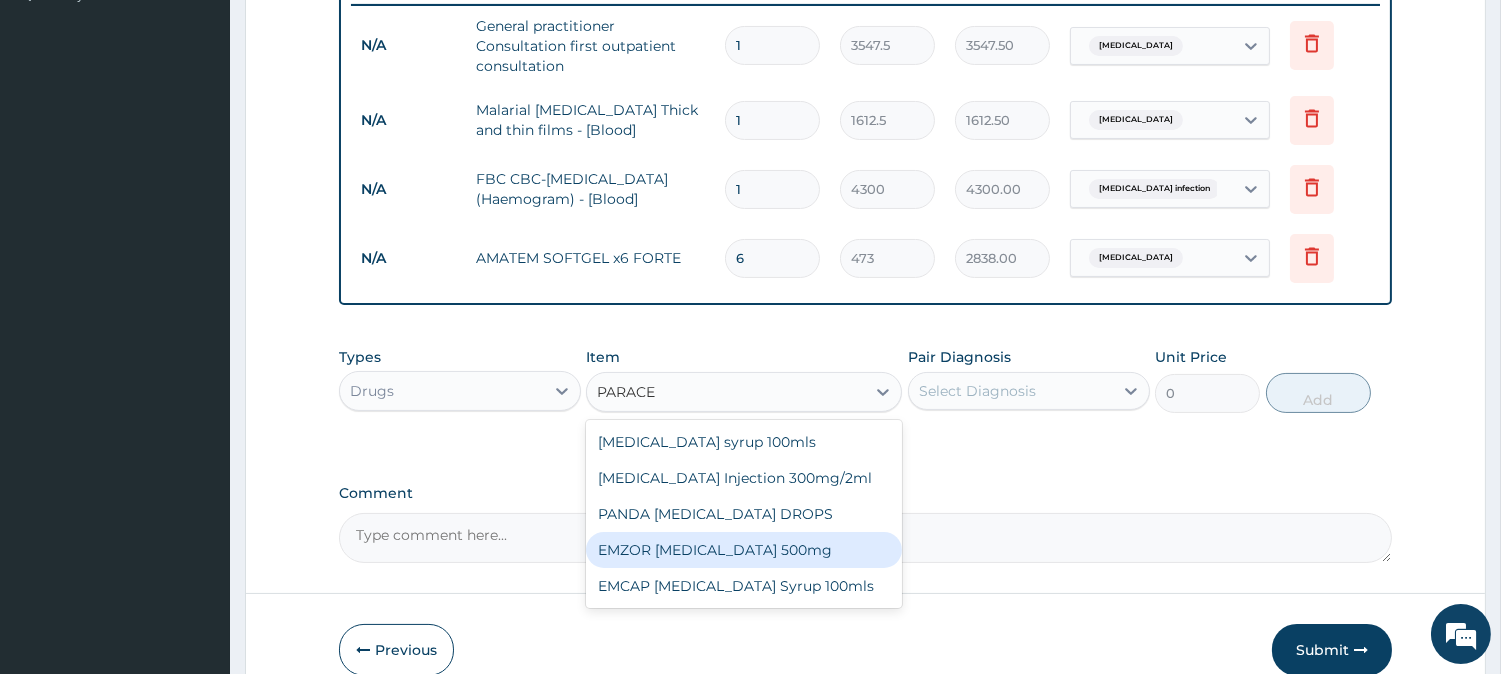 type 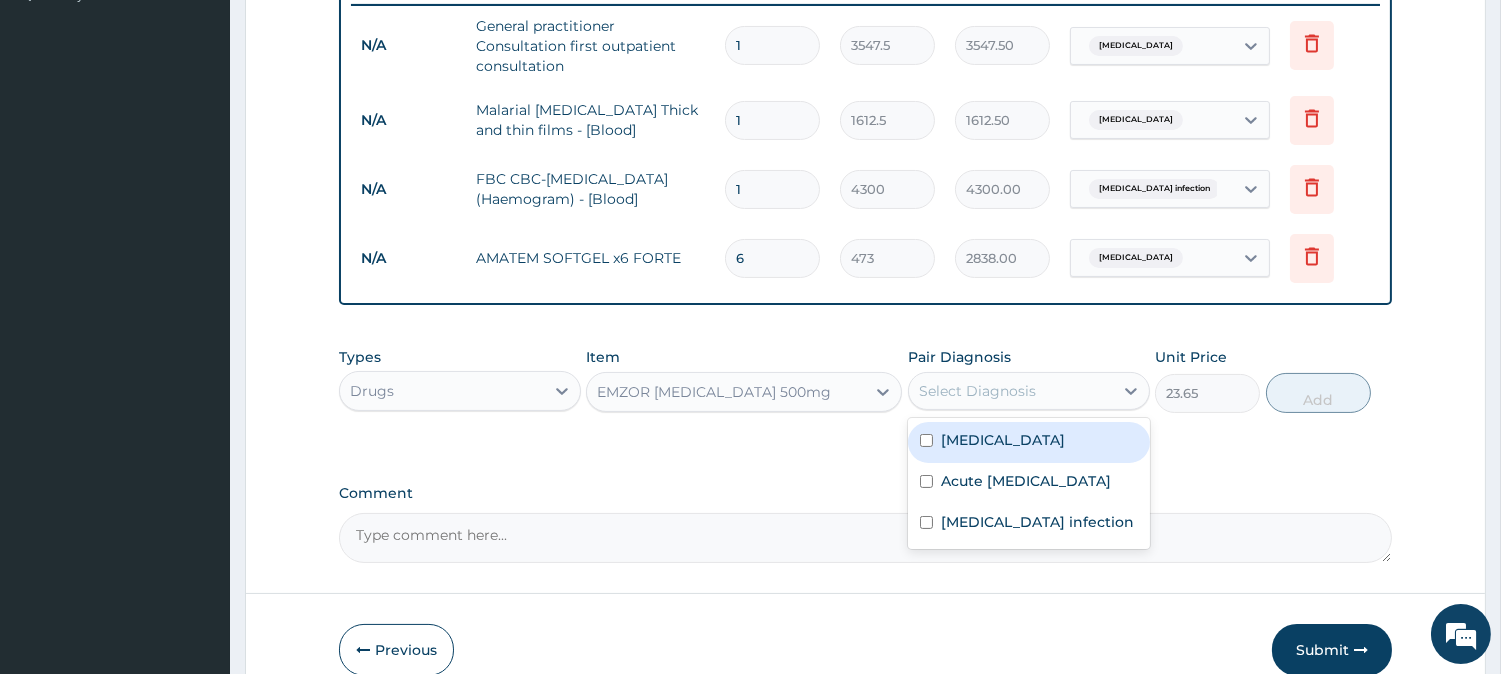 click on "Select Diagnosis" at bounding box center [1011, 391] 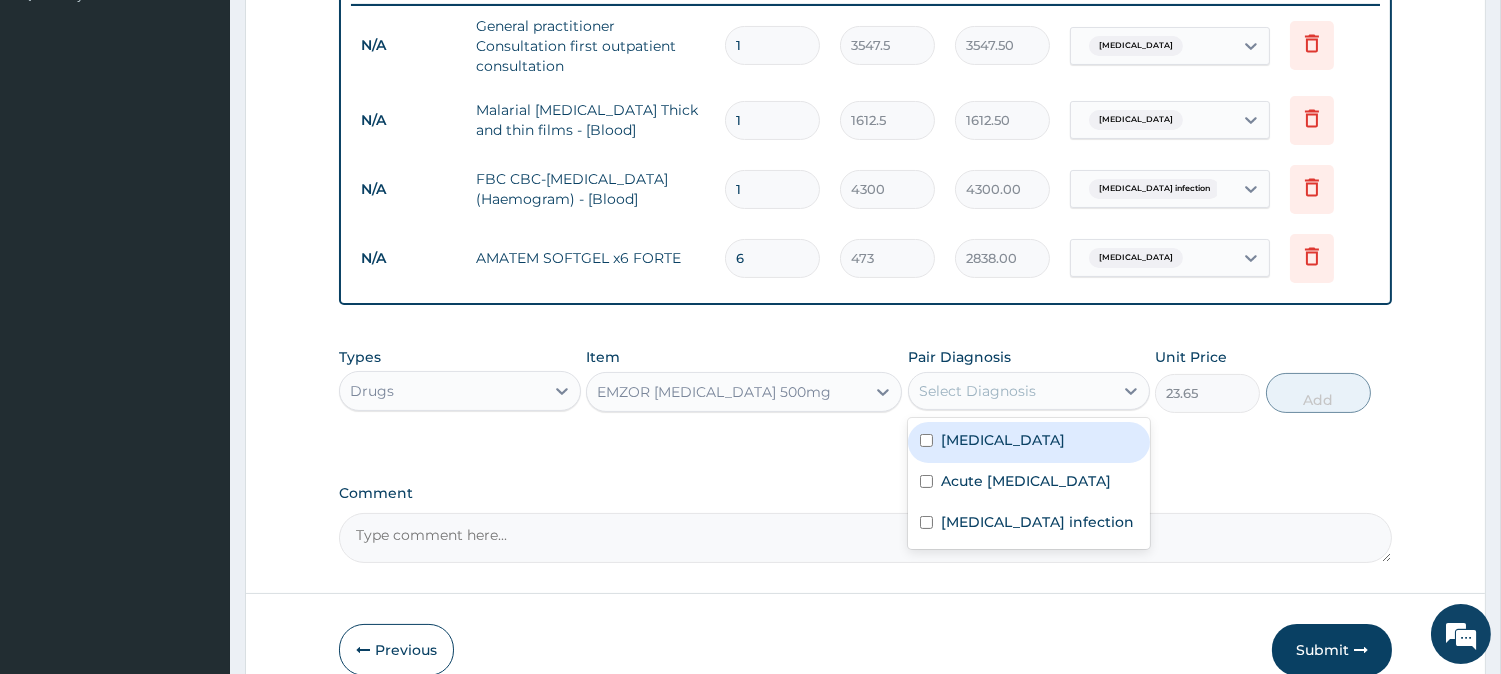 click on "[MEDICAL_DATA]" at bounding box center [1003, 440] 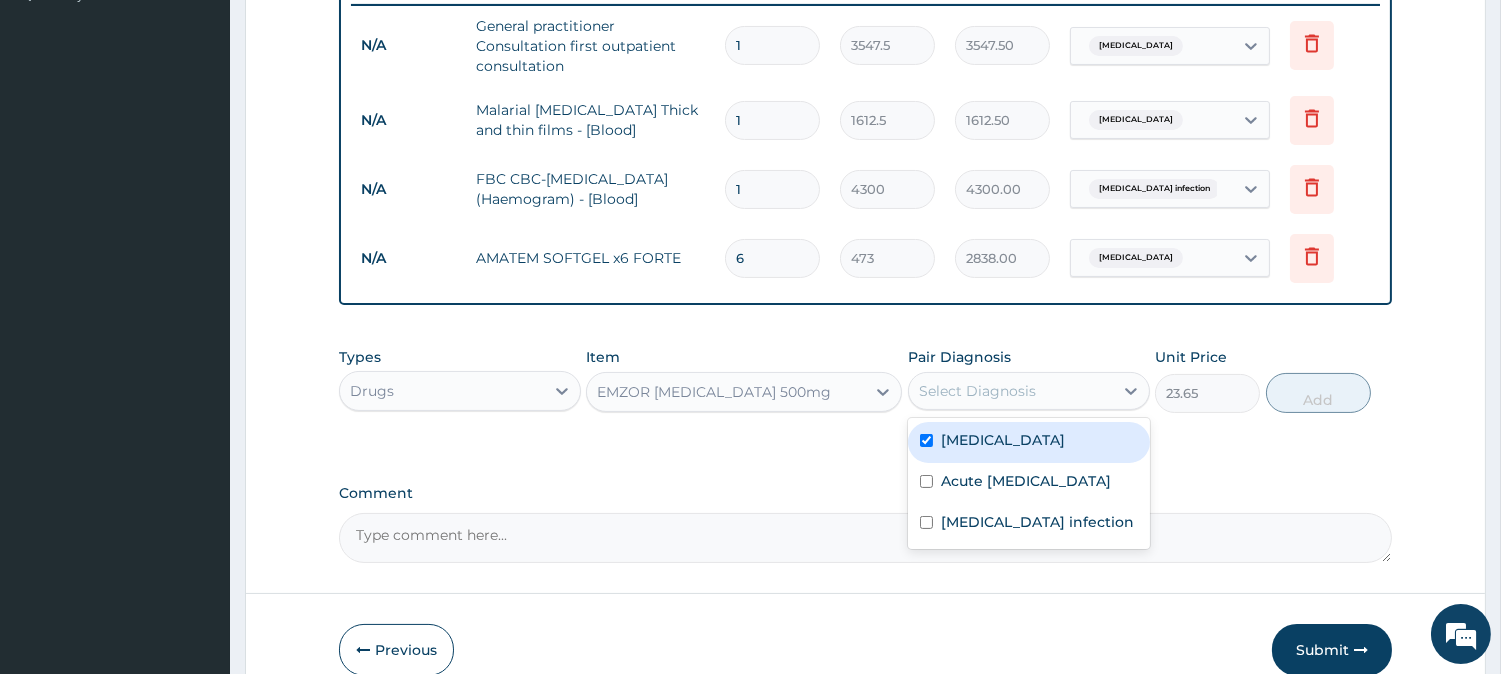 checkbox on "true" 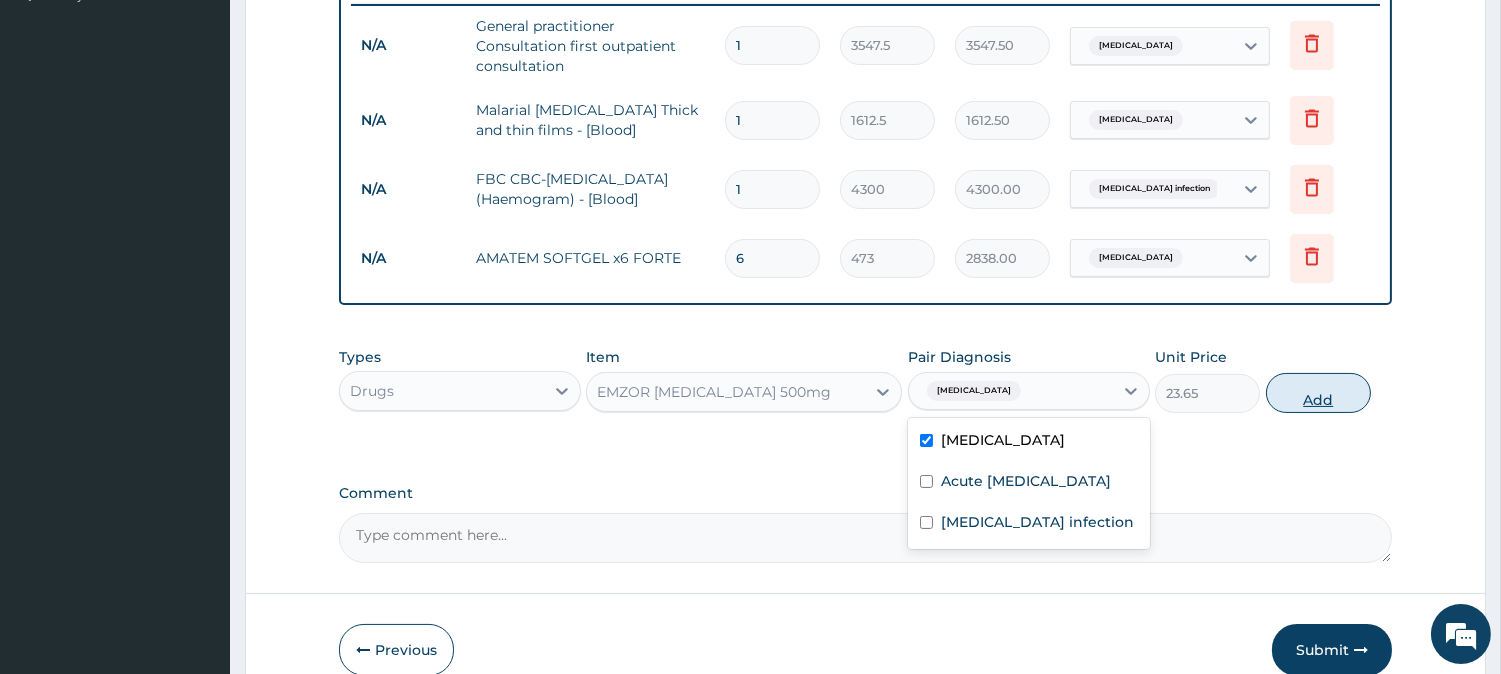 click on "Add" at bounding box center (1318, 393) 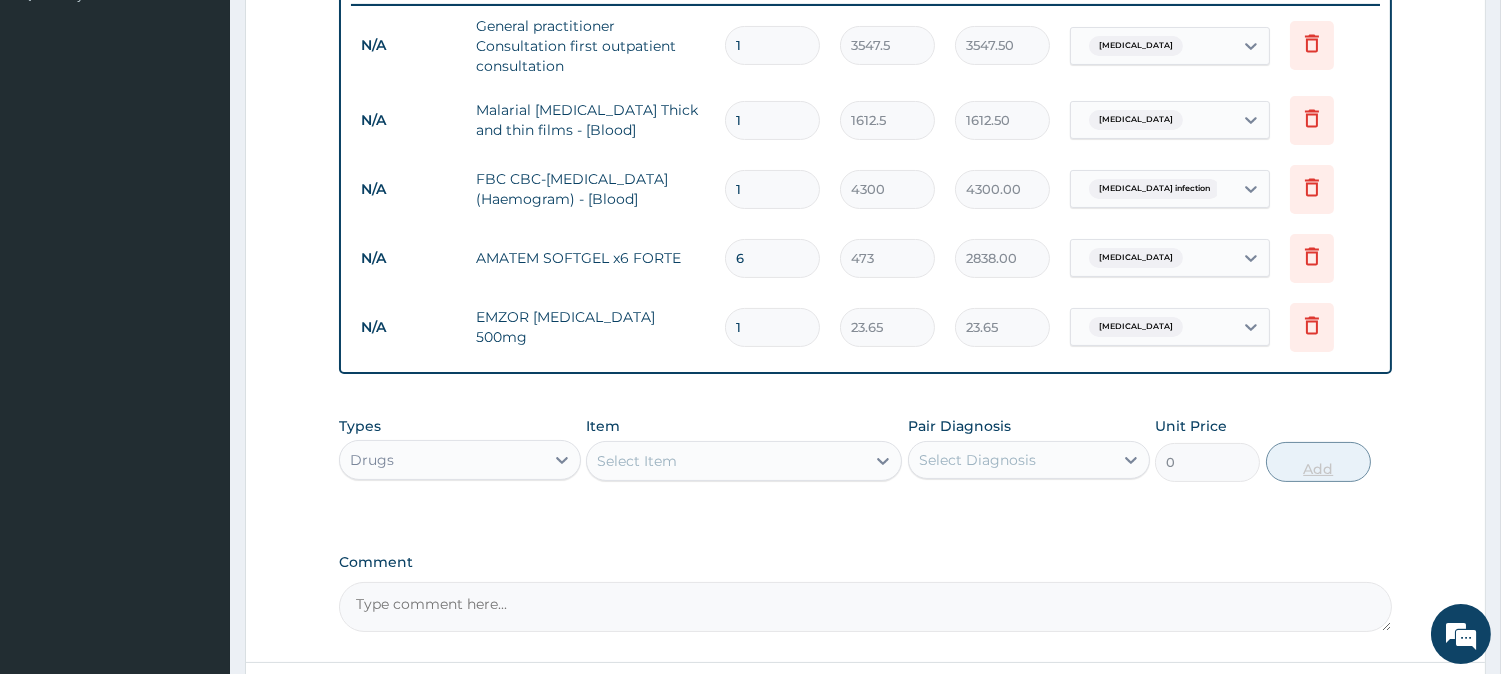 type on "18" 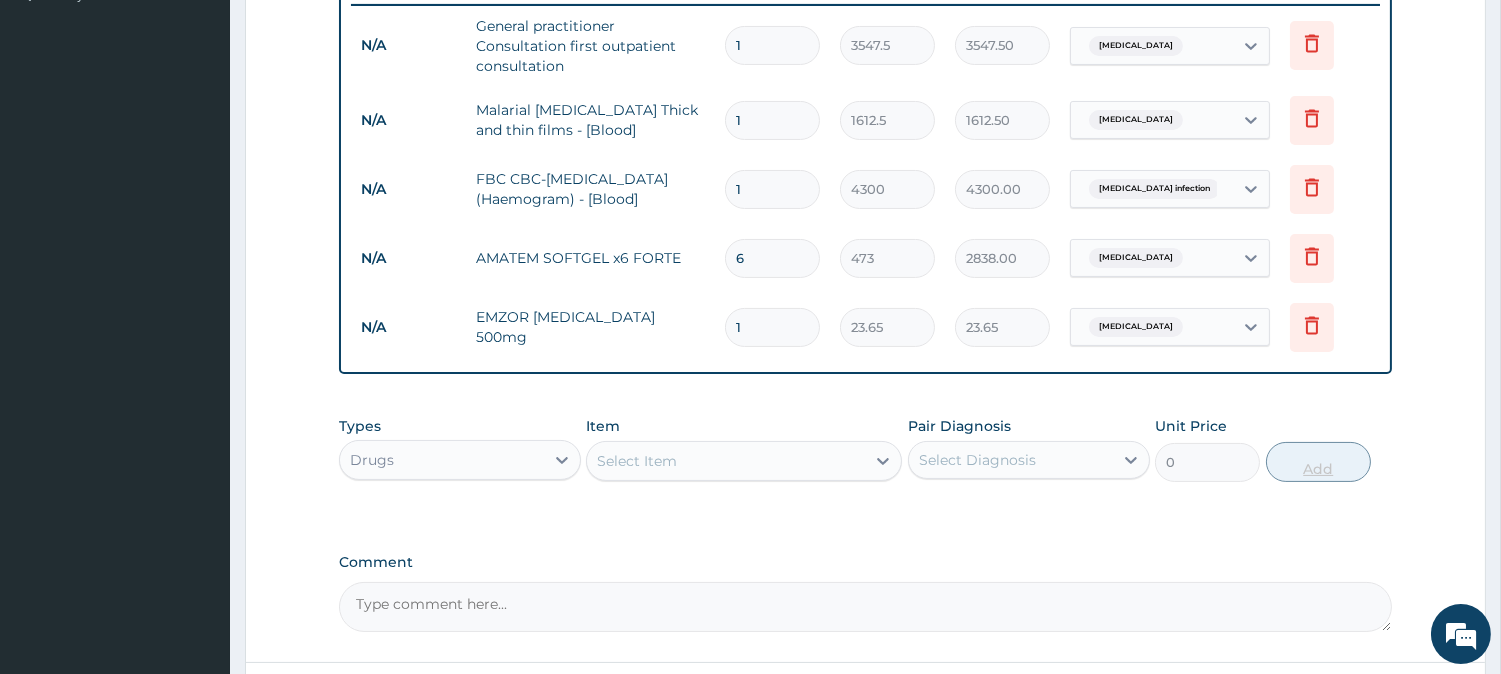 type on "425.70" 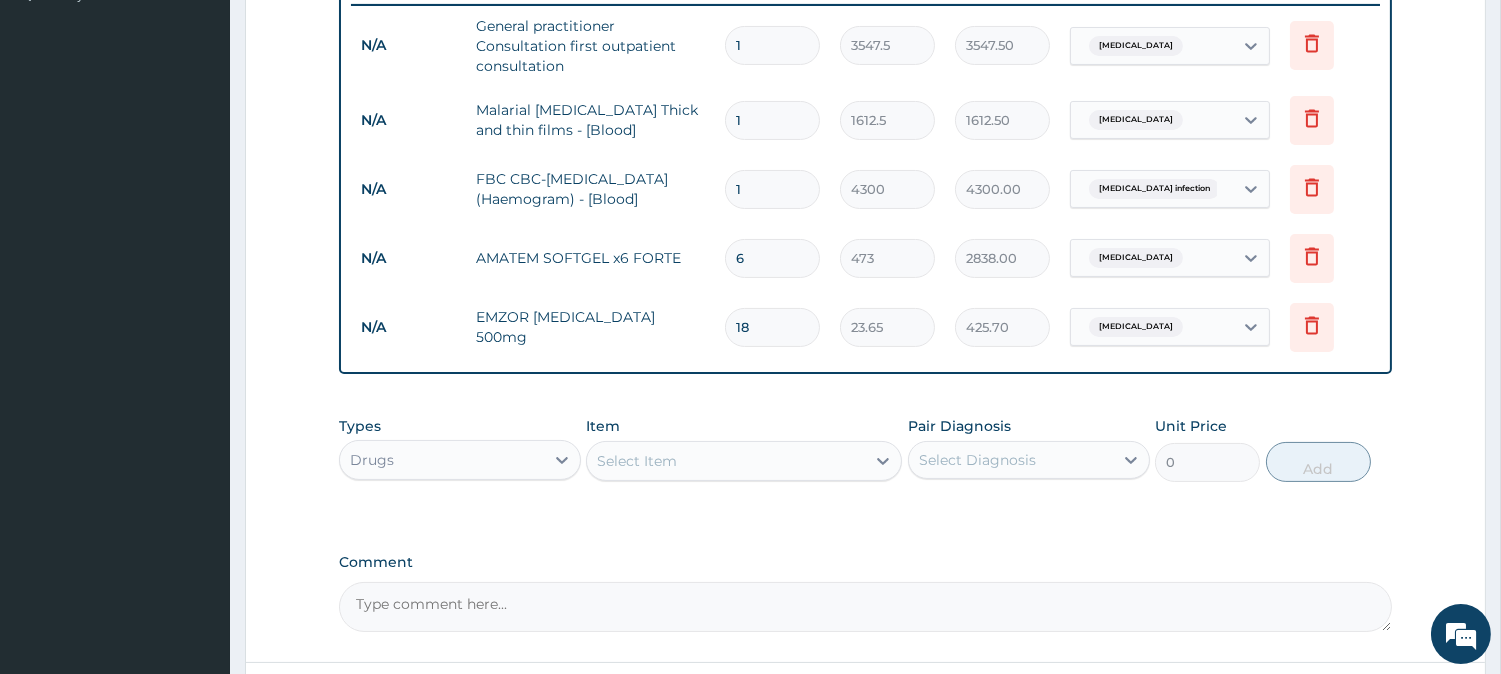 type on "18" 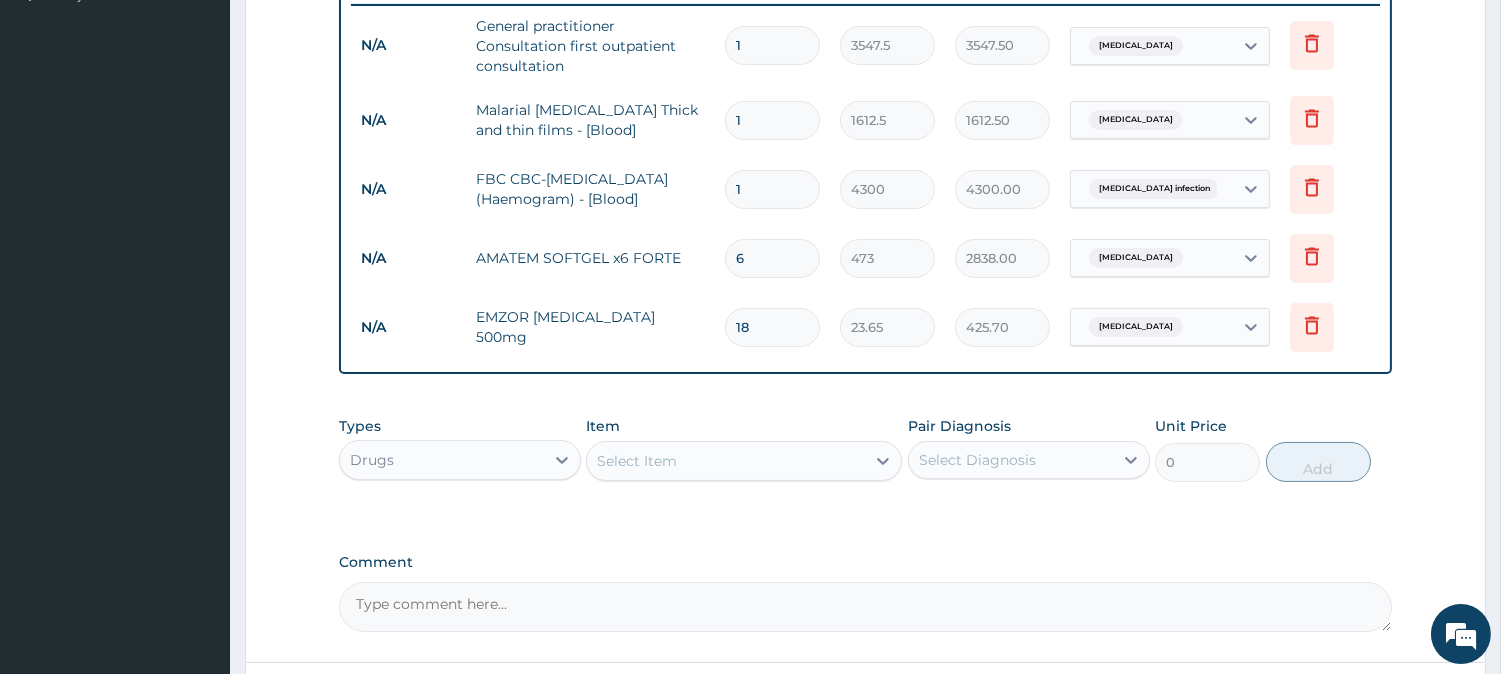 click on "Select Item" at bounding box center (726, 461) 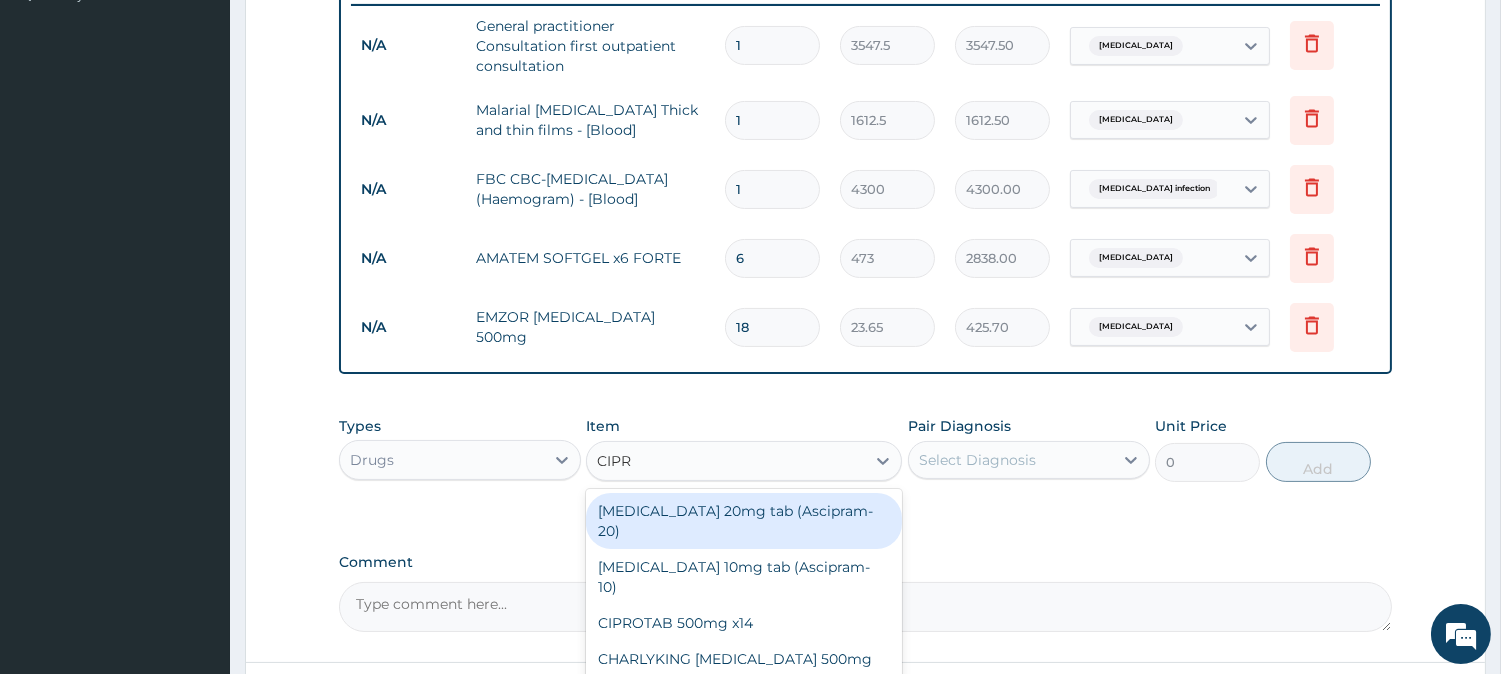 type on "[MEDICAL_DATA]" 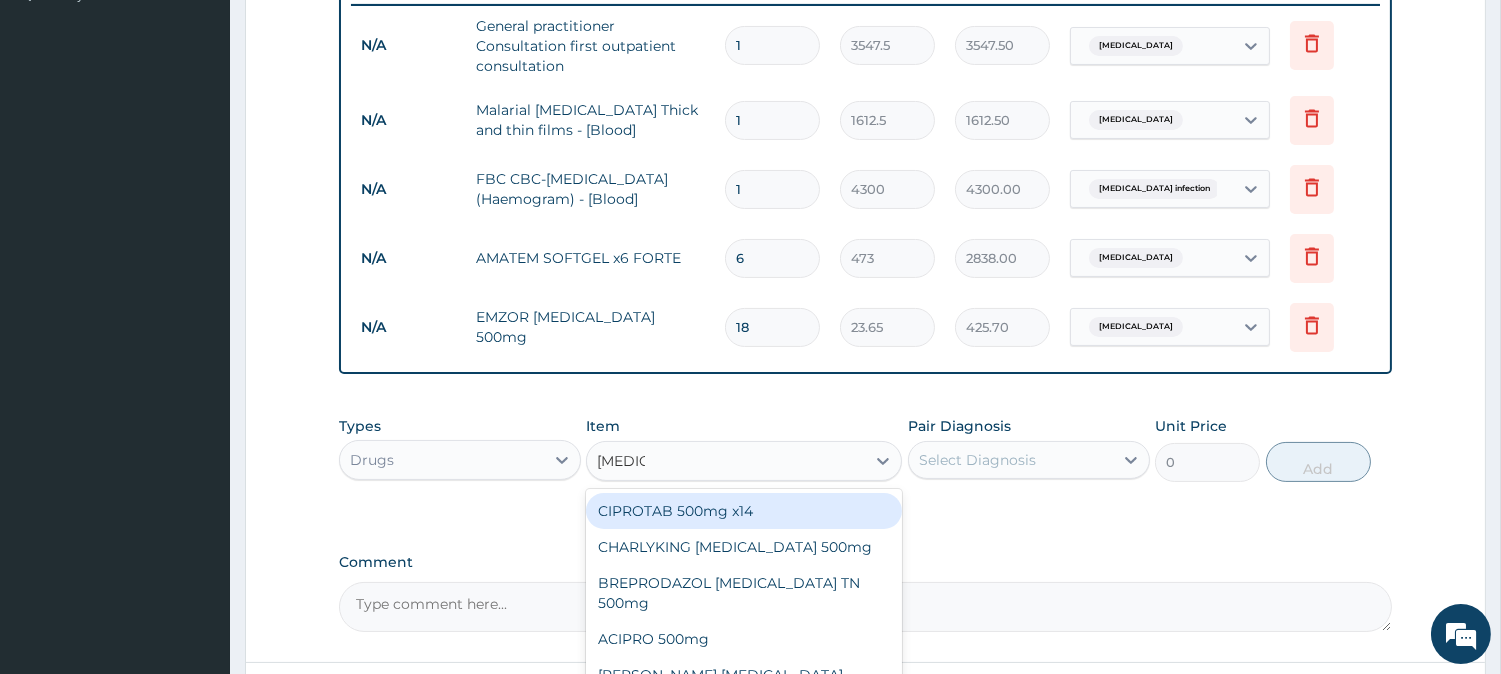click on "CIPROTAB 500mg x14" at bounding box center [744, 511] 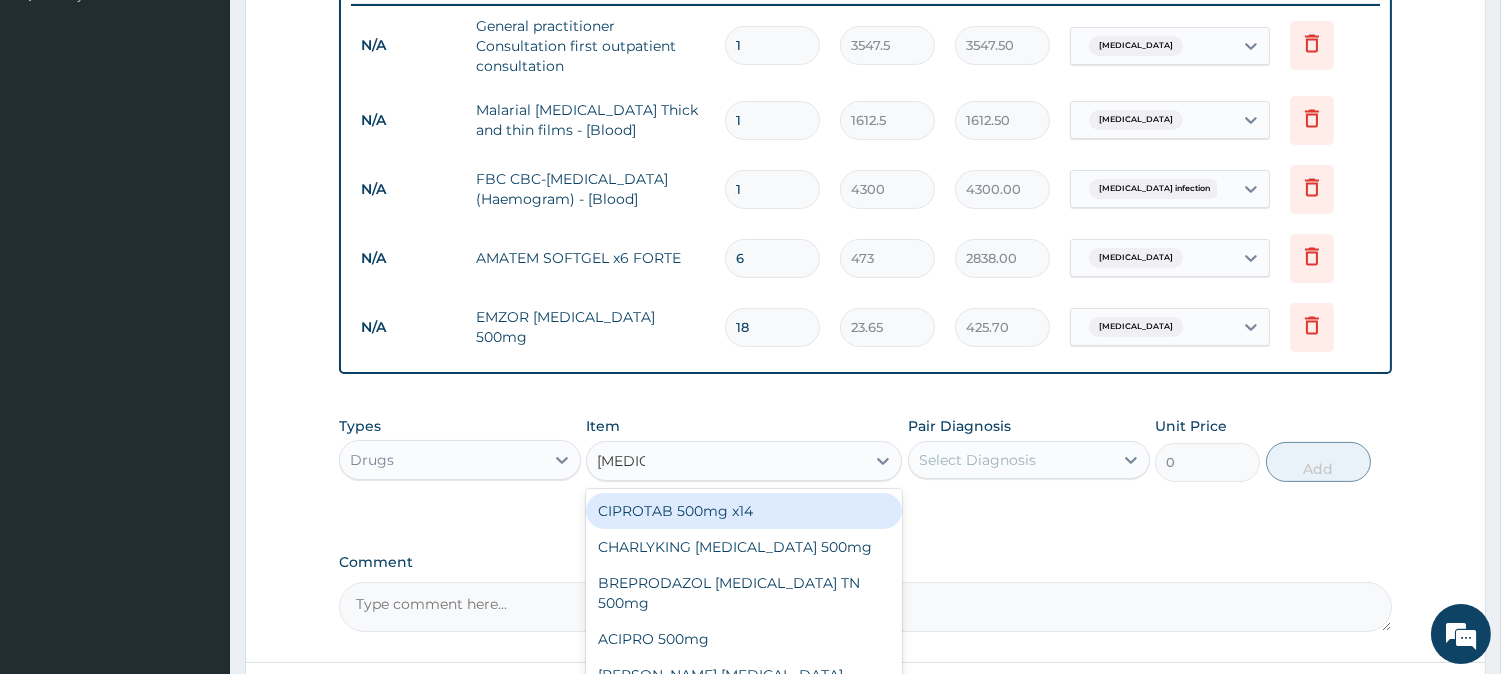 type 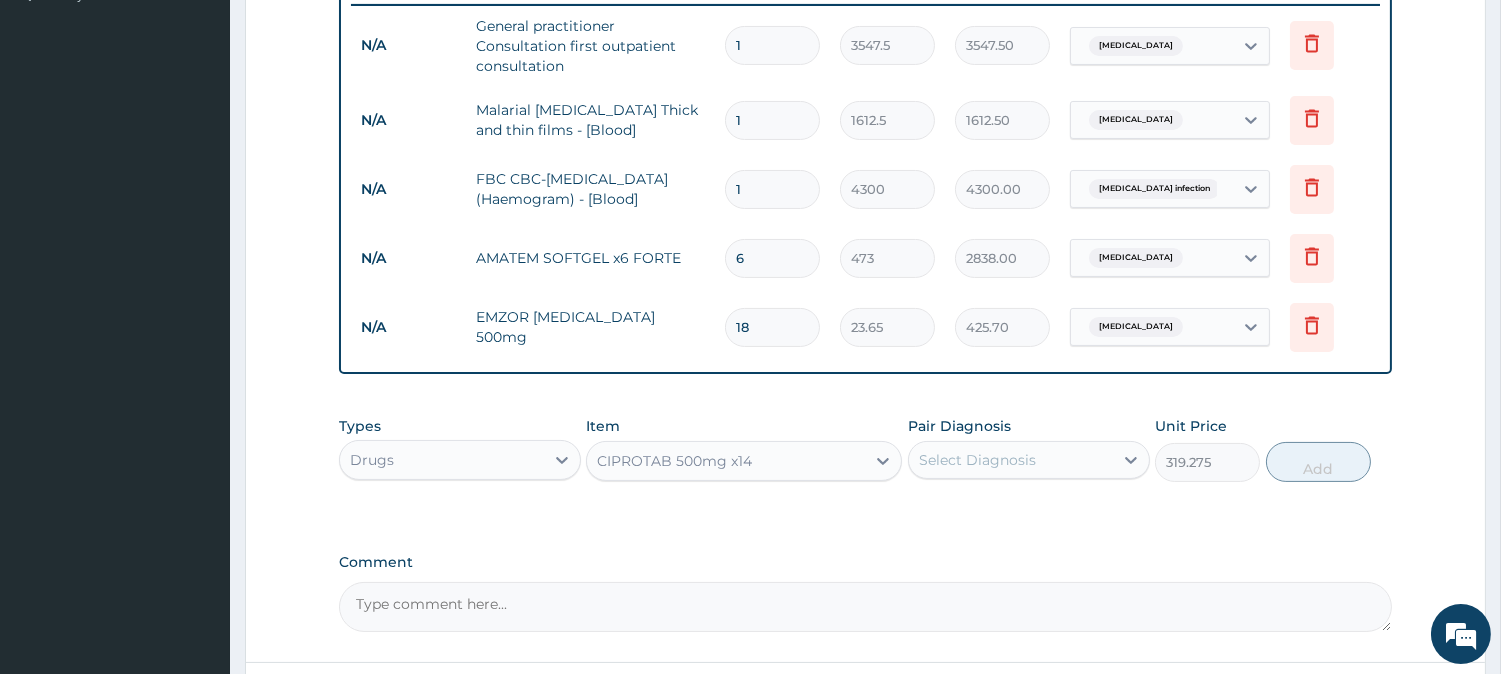 click on "Select Diagnosis" at bounding box center [977, 460] 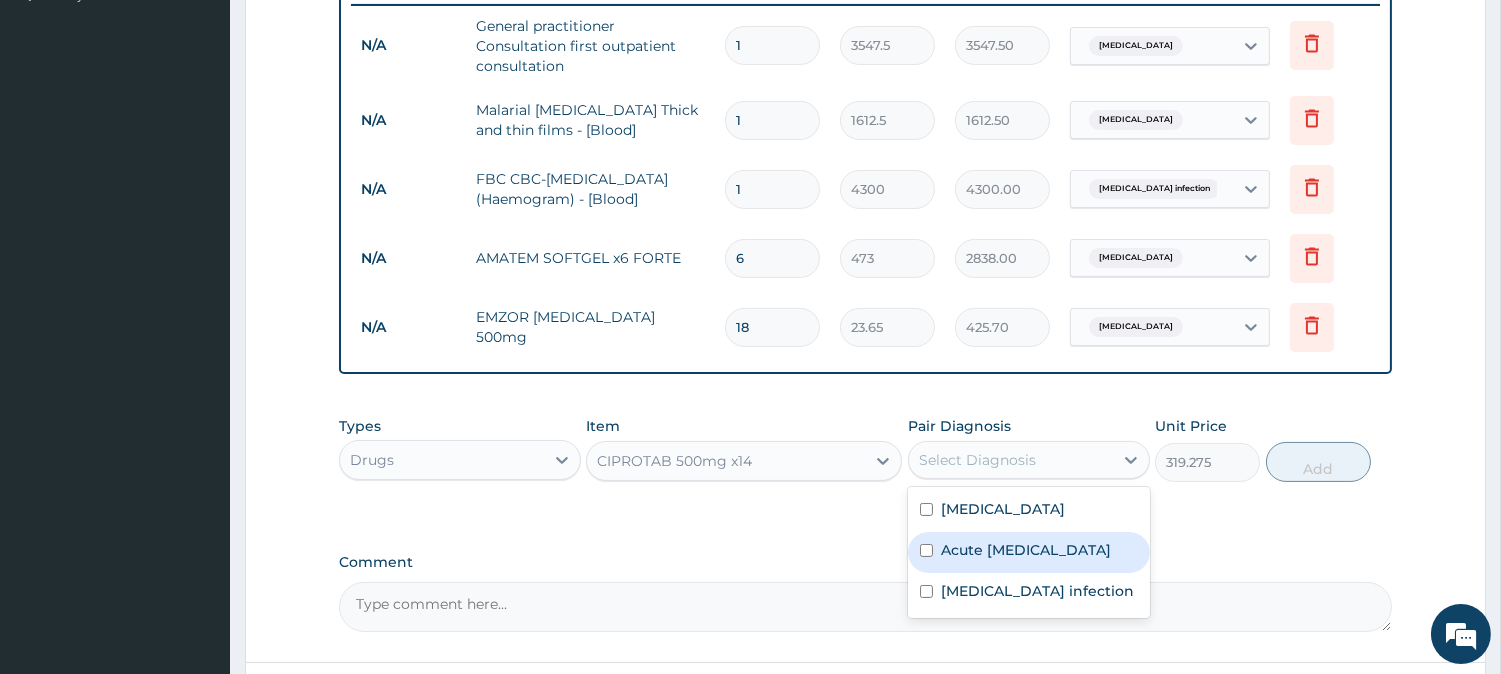 click on "Acute [MEDICAL_DATA]" at bounding box center [1026, 550] 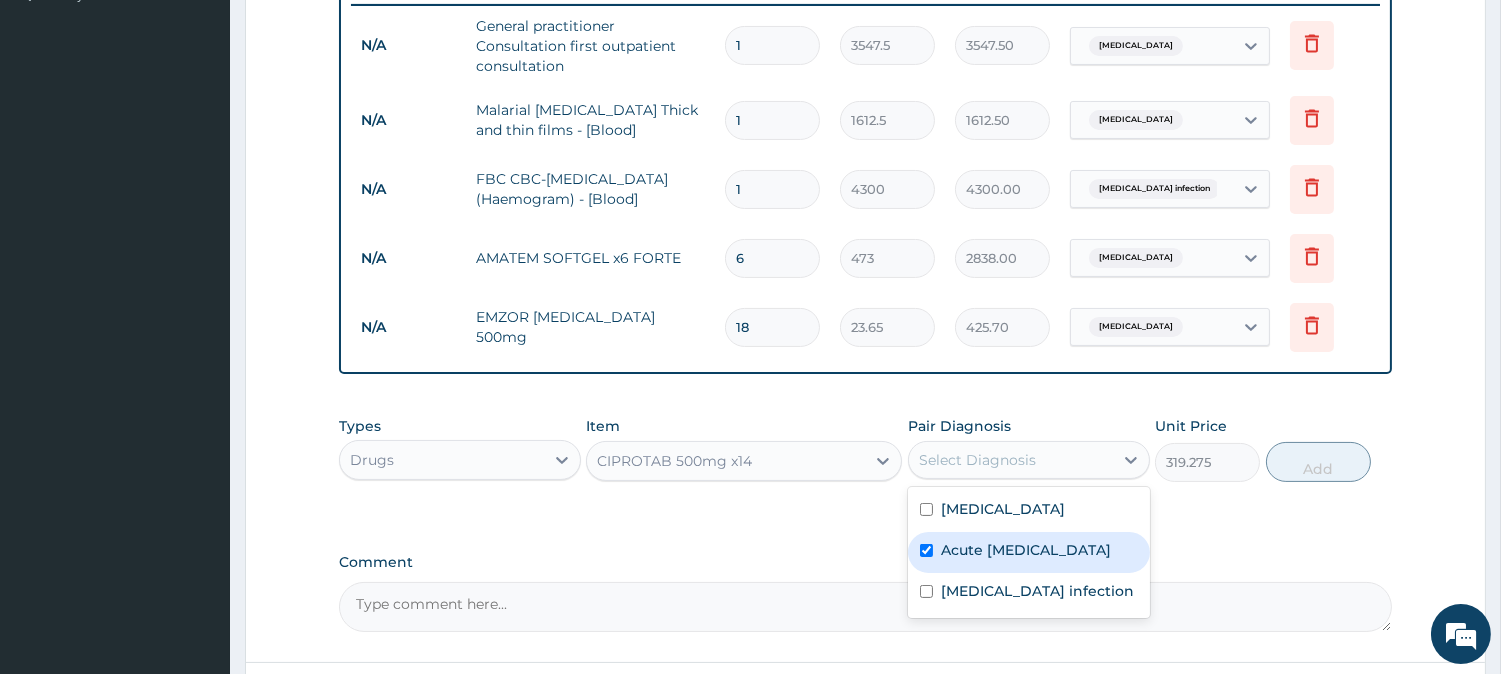 checkbox on "true" 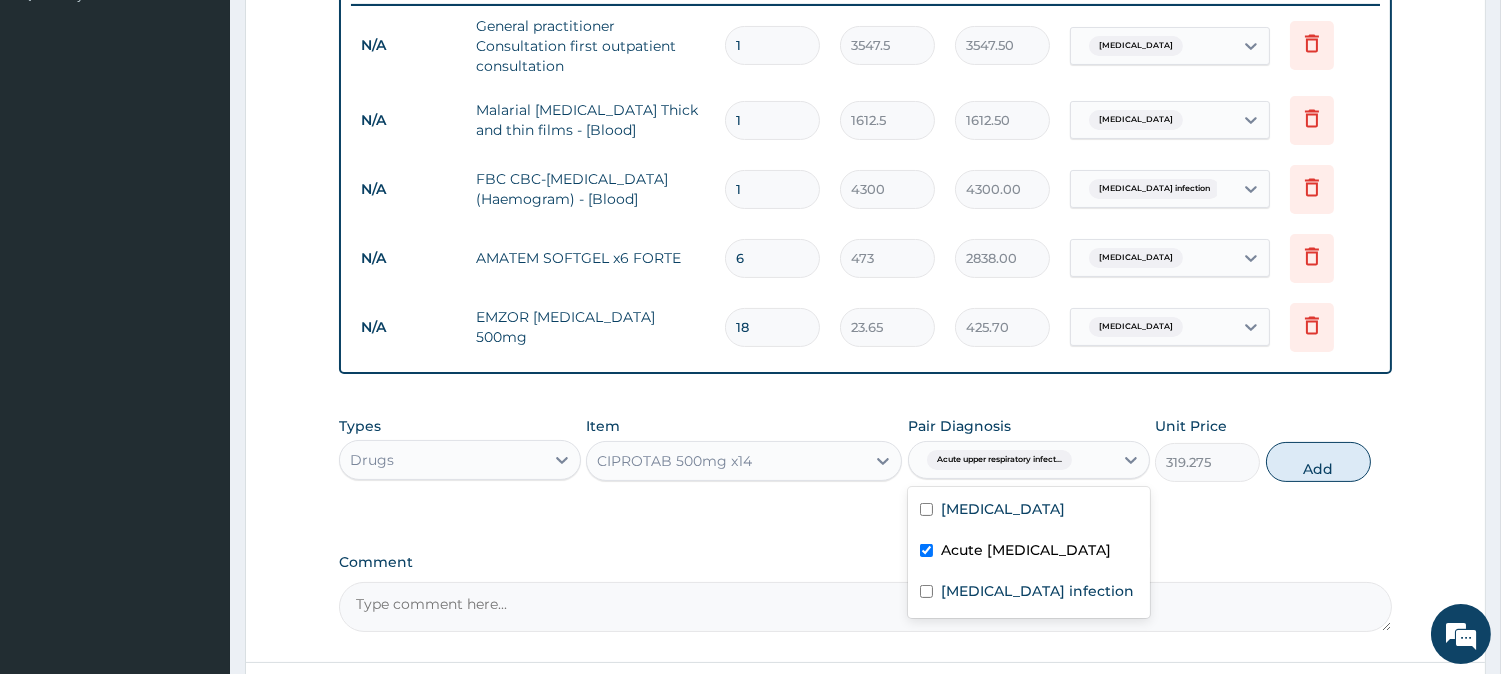 click on "Add" at bounding box center [1318, 462] 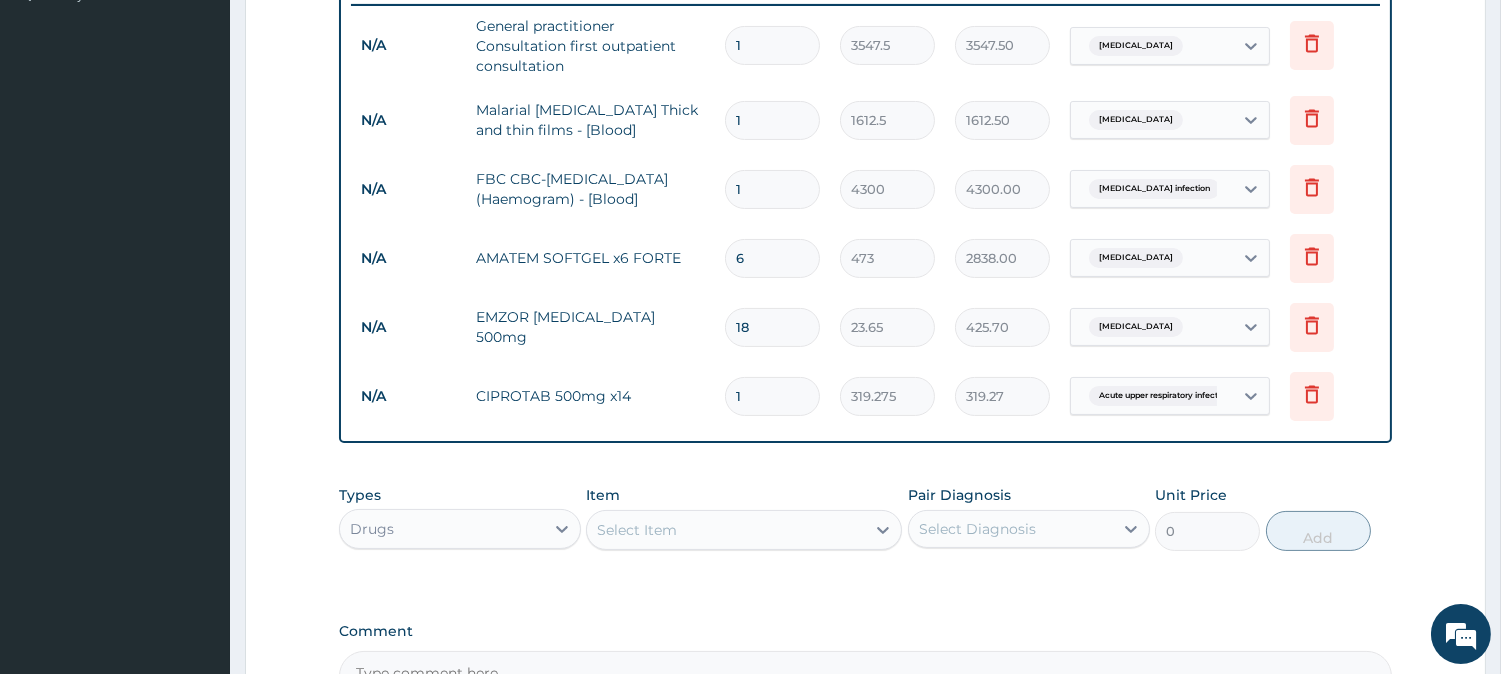 type on "10" 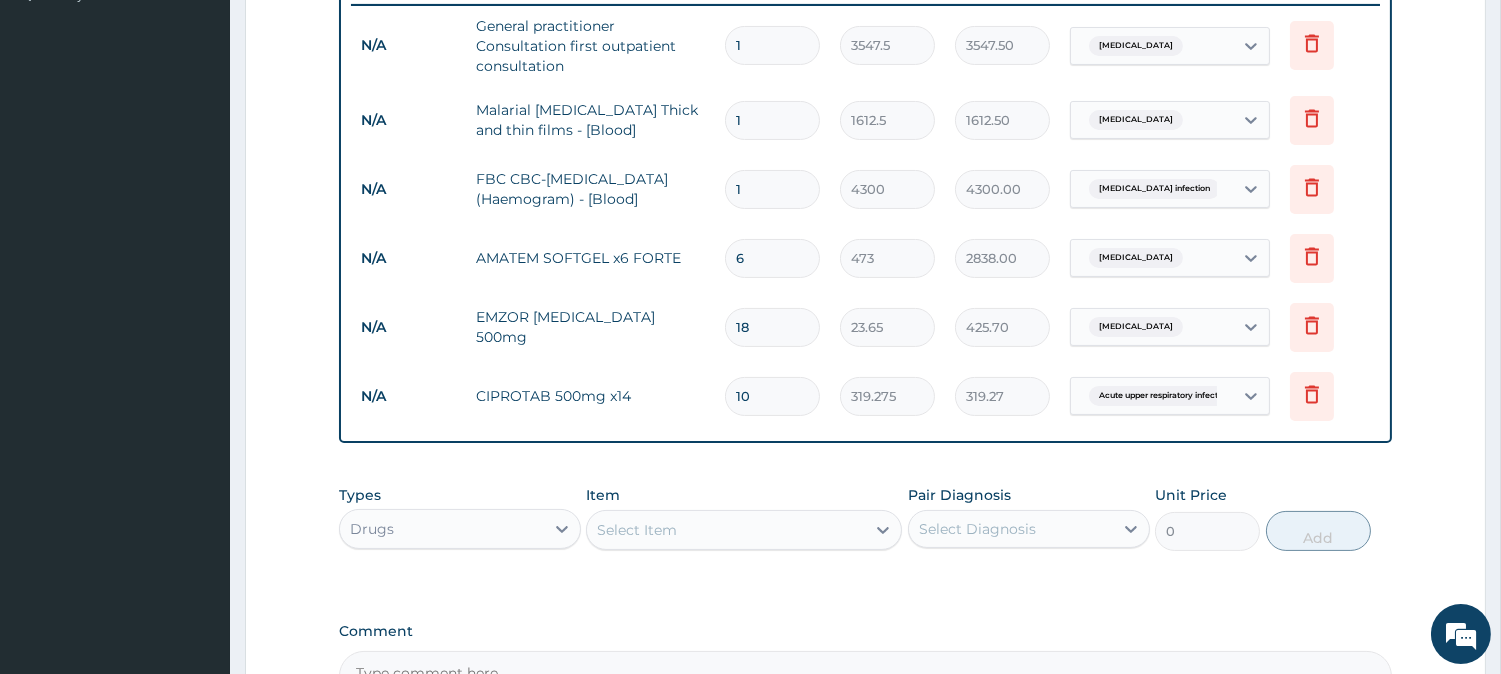 type on "3192.75" 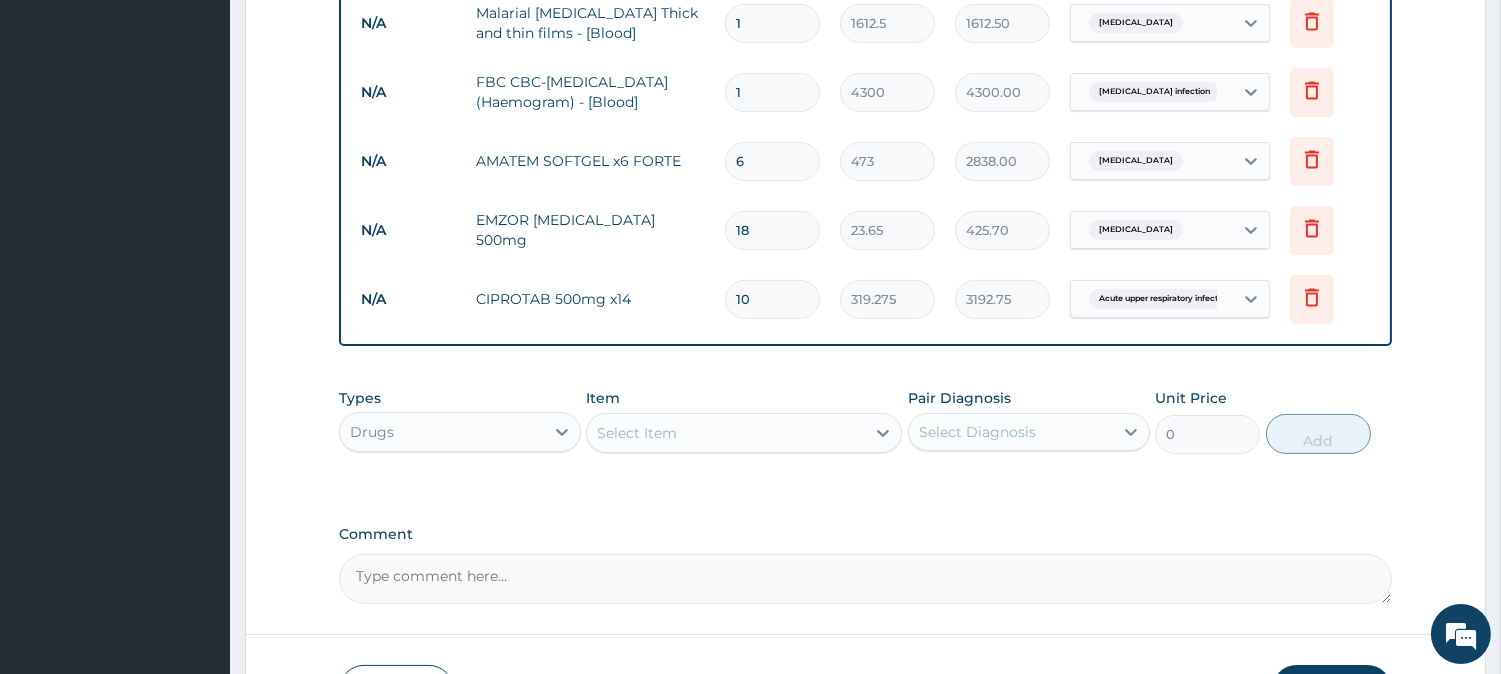 scroll, scrollTop: 798, scrollLeft: 0, axis: vertical 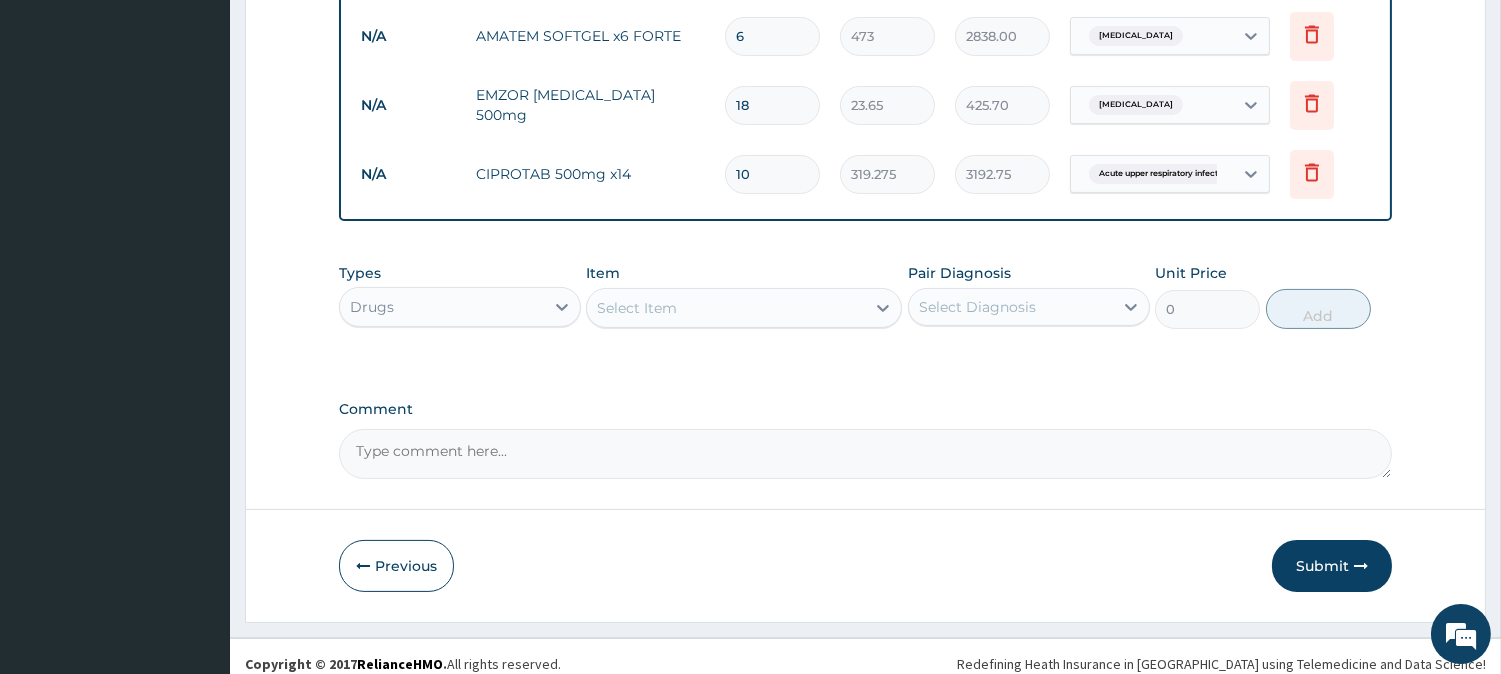 type on "10" 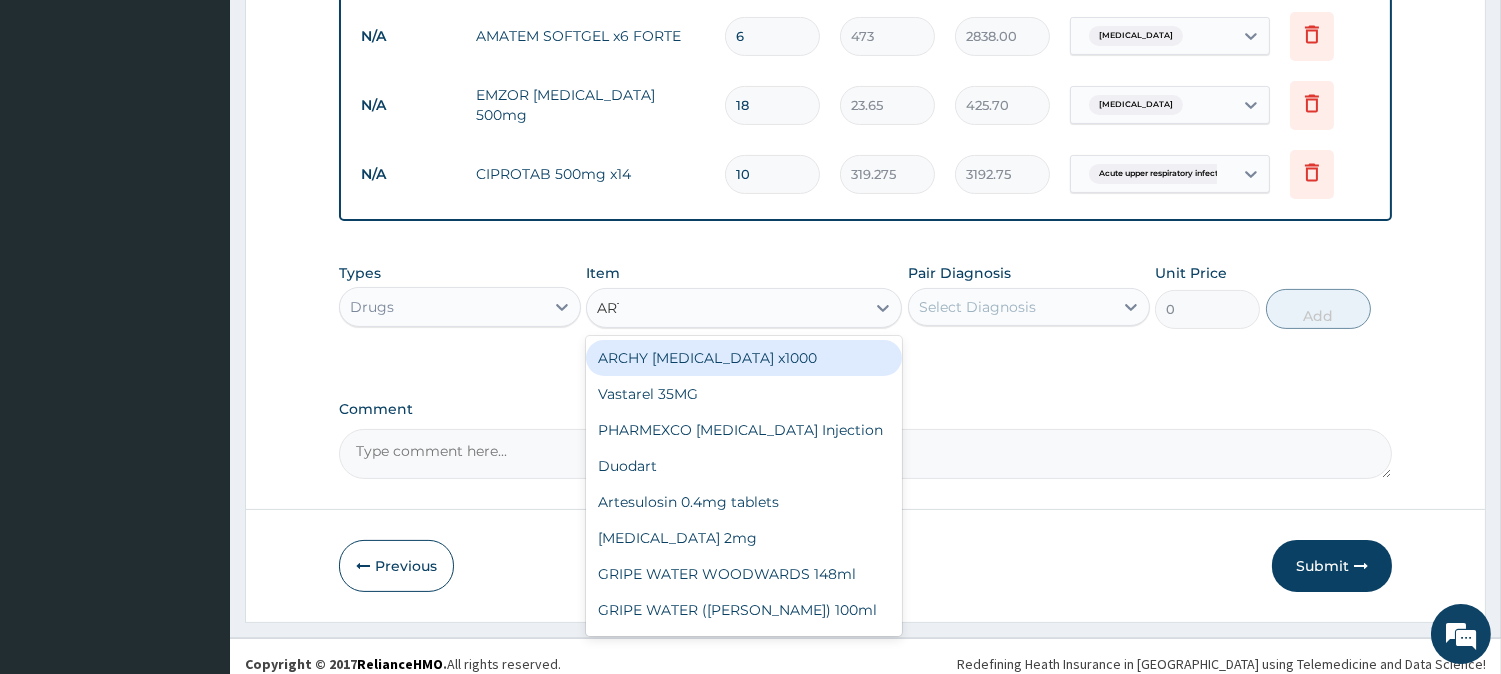 type on "ARTE" 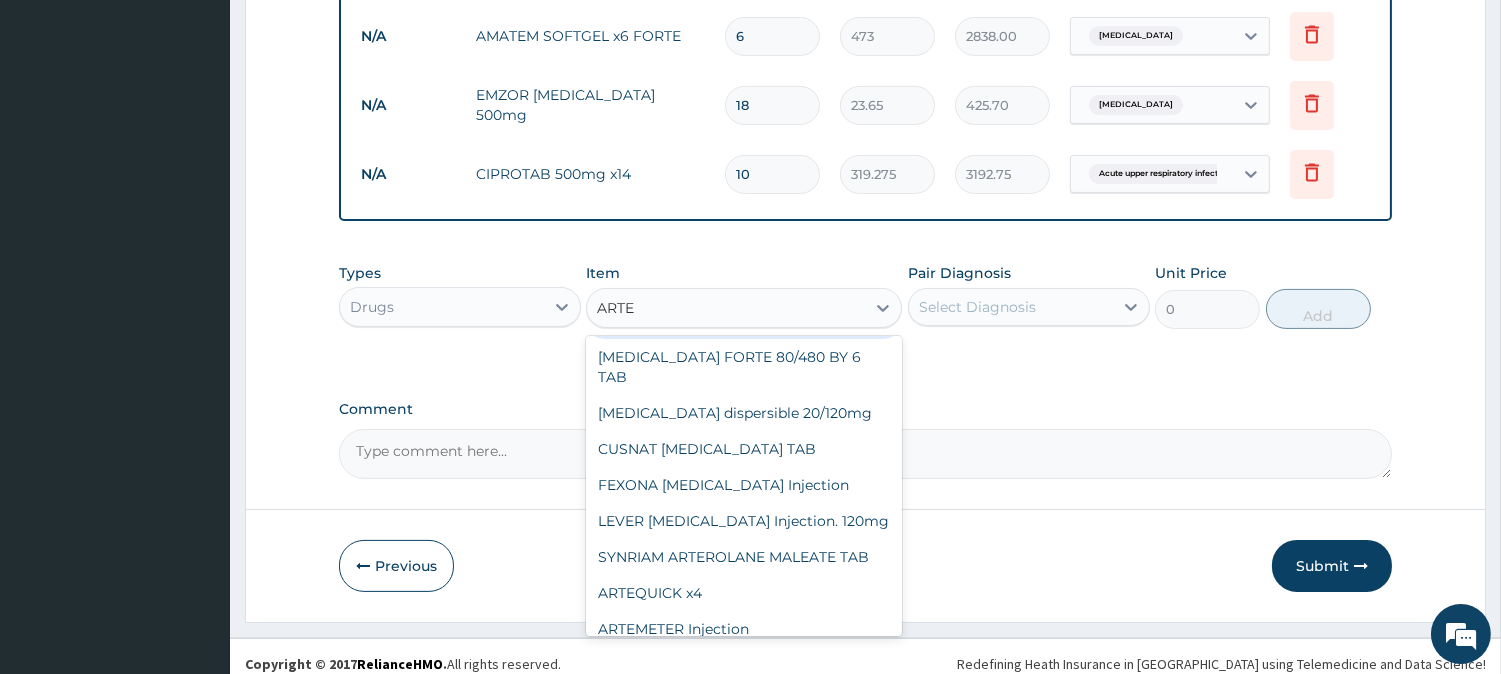 scroll, scrollTop: 111, scrollLeft: 0, axis: vertical 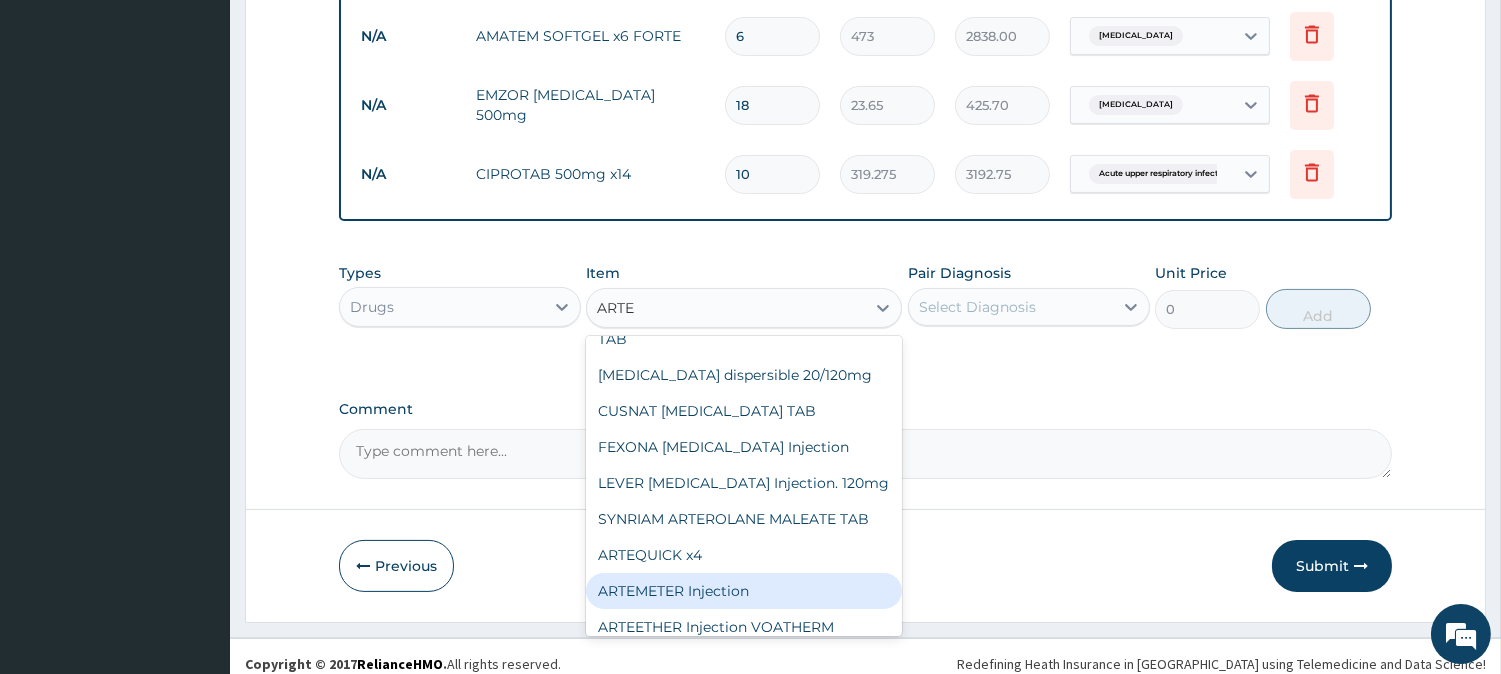 click on "ARTEMETER Injection" at bounding box center [744, 591] 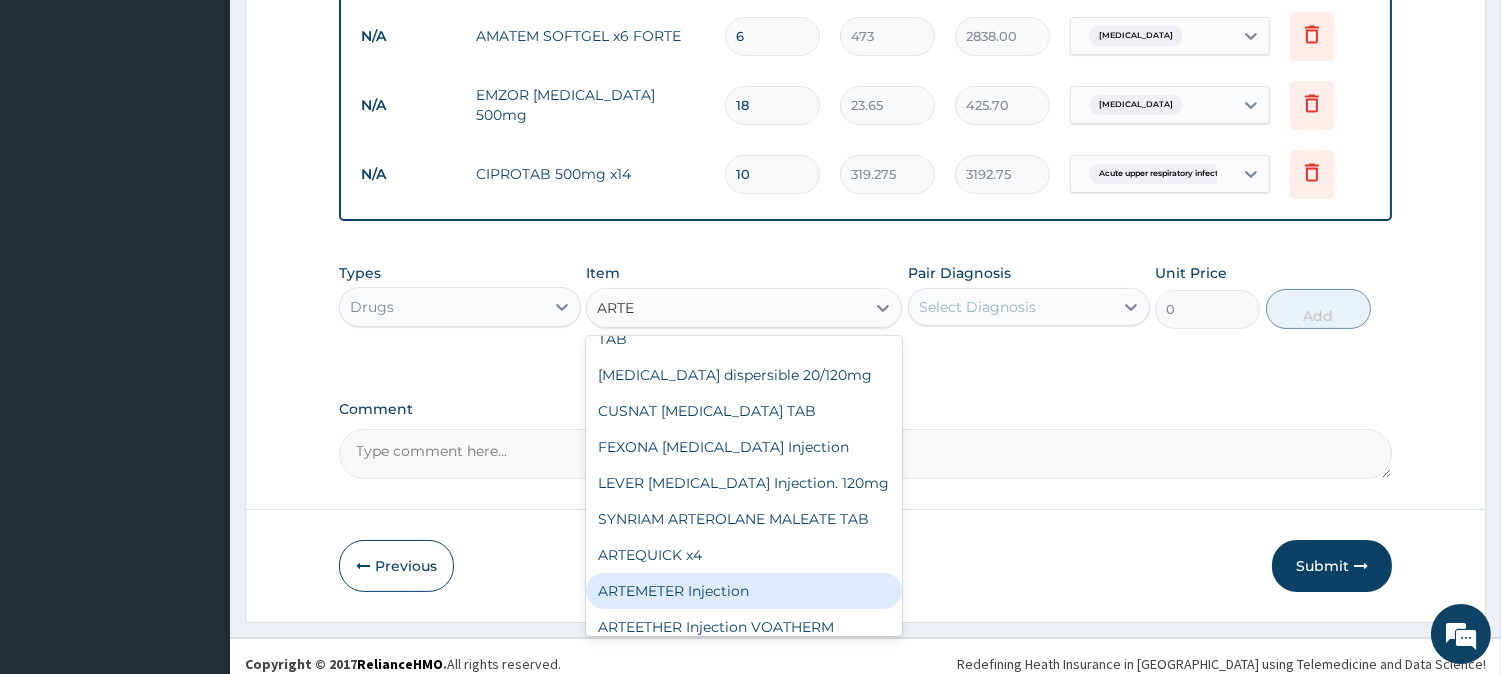type 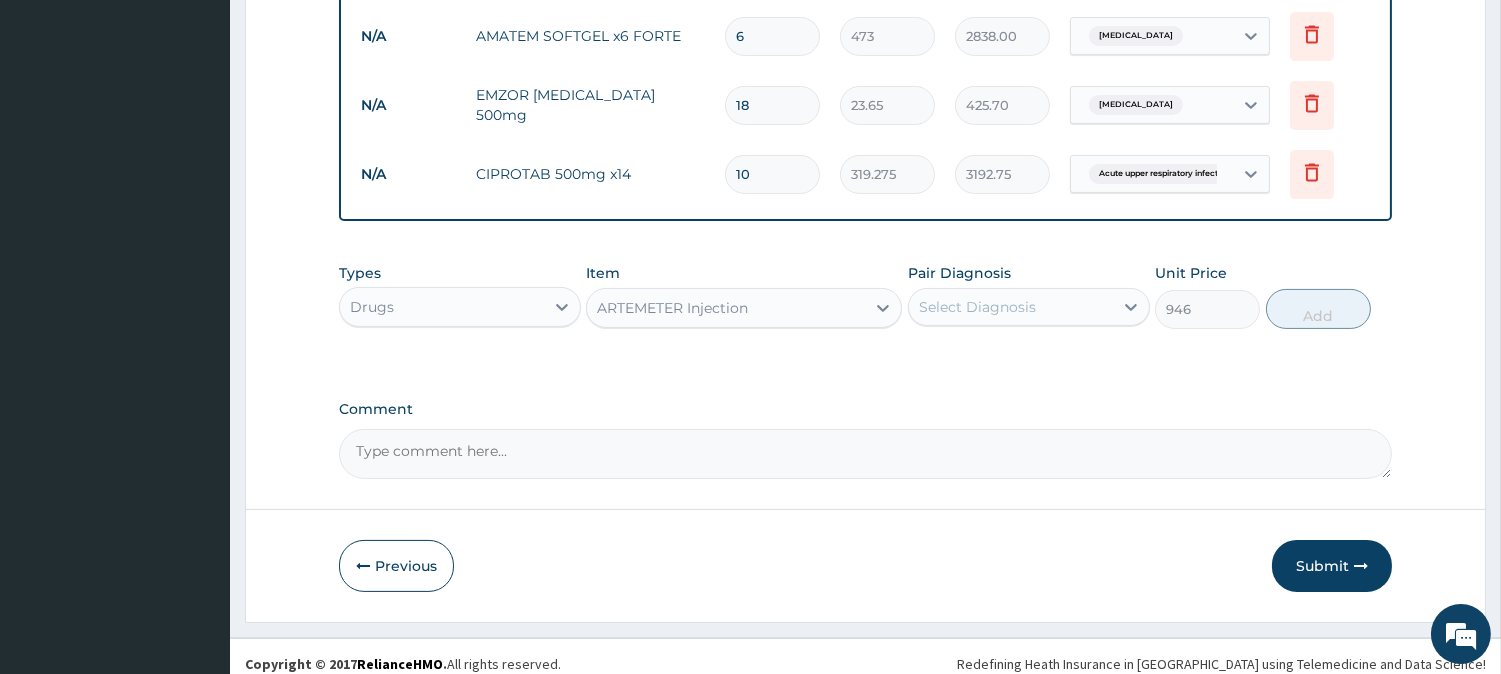 click on "Select Diagnosis" at bounding box center [977, 307] 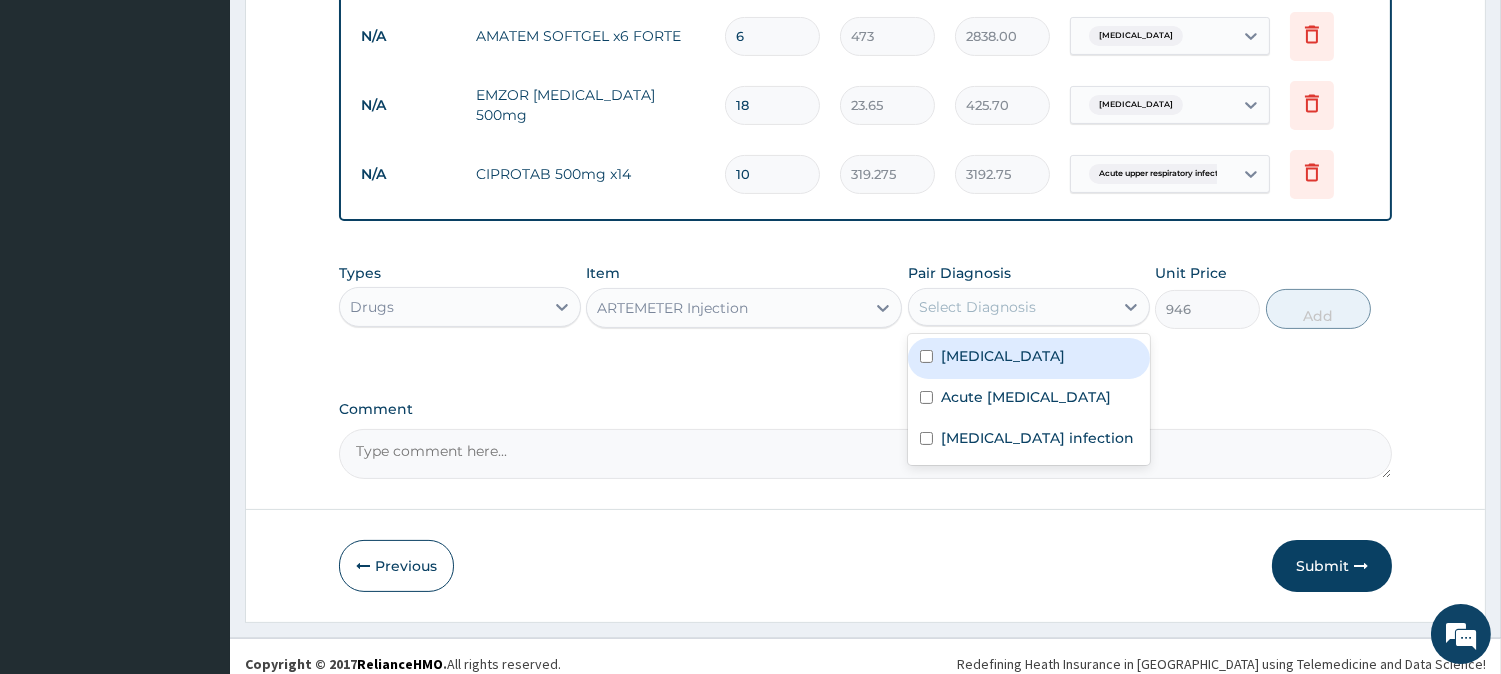 click on "[MEDICAL_DATA]" at bounding box center [1003, 356] 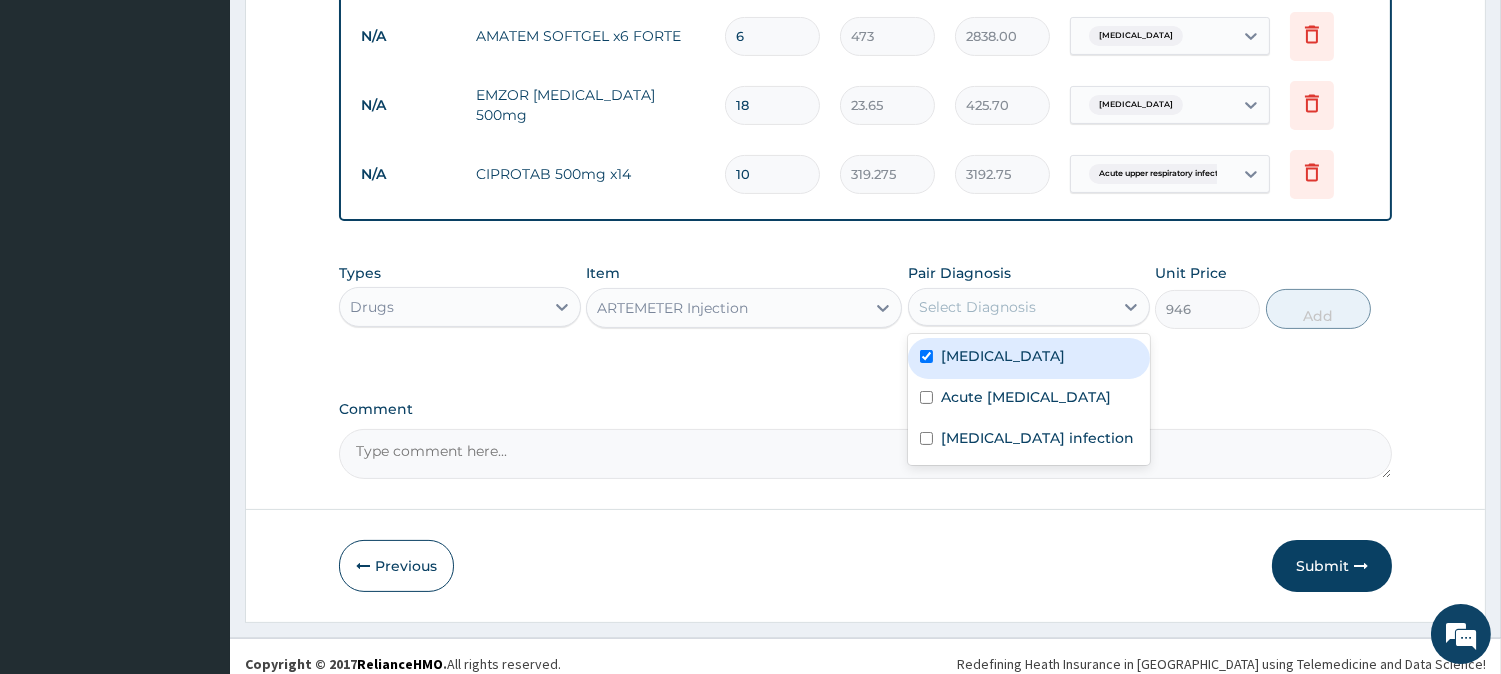checkbox on "true" 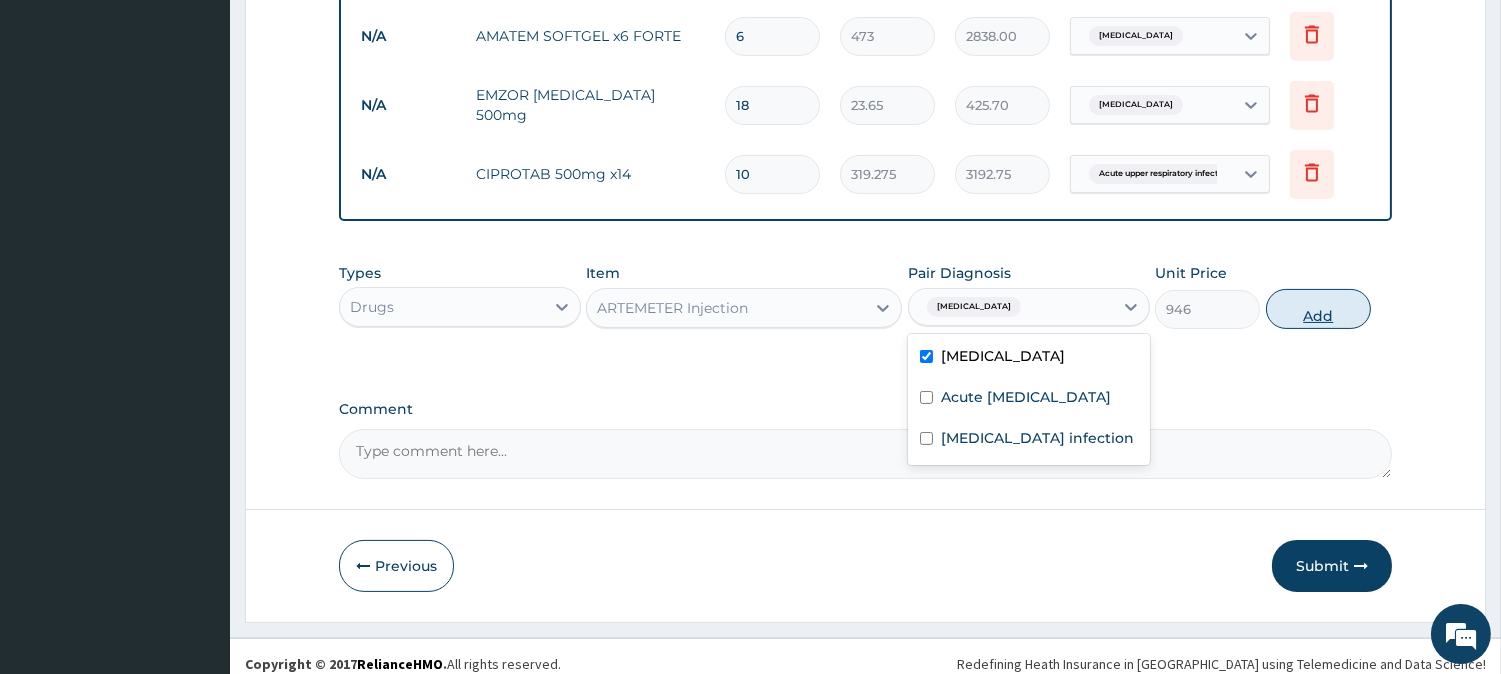click on "Add" at bounding box center [1318, 309] 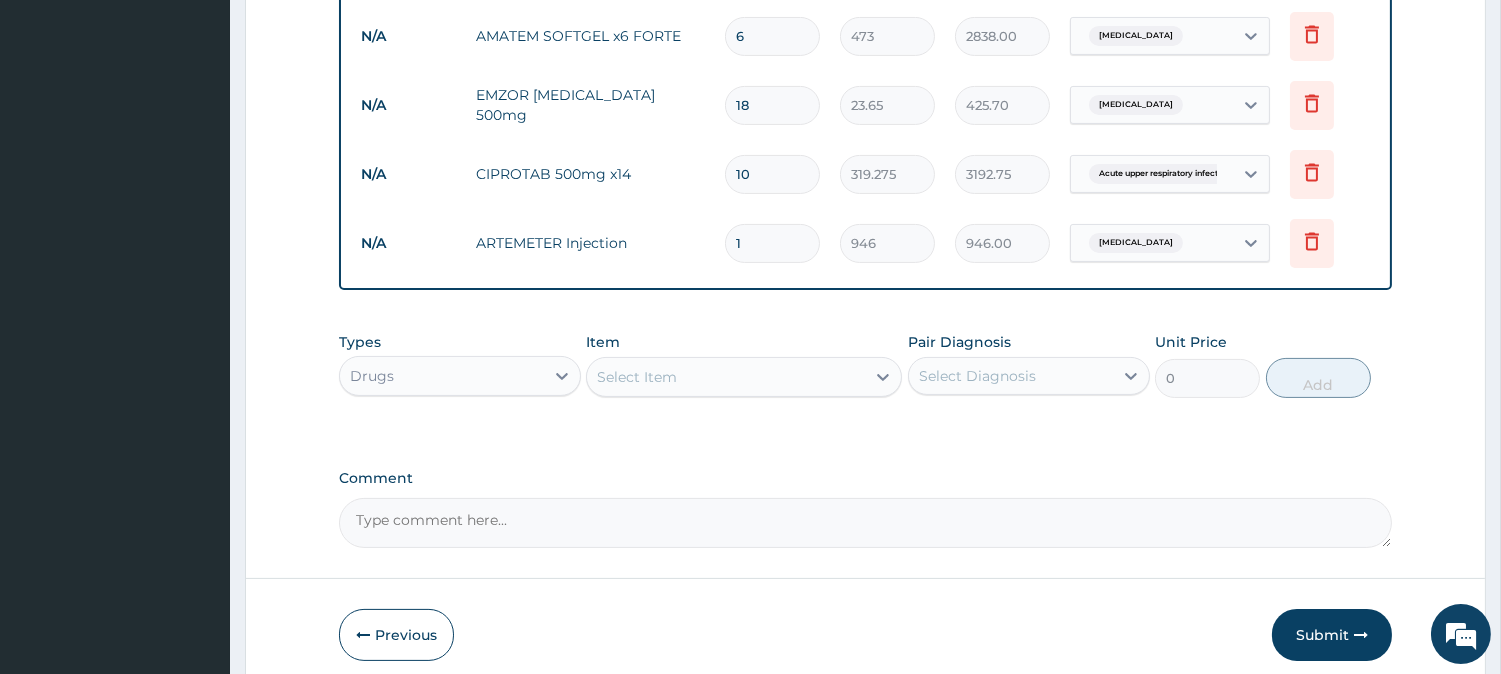 type 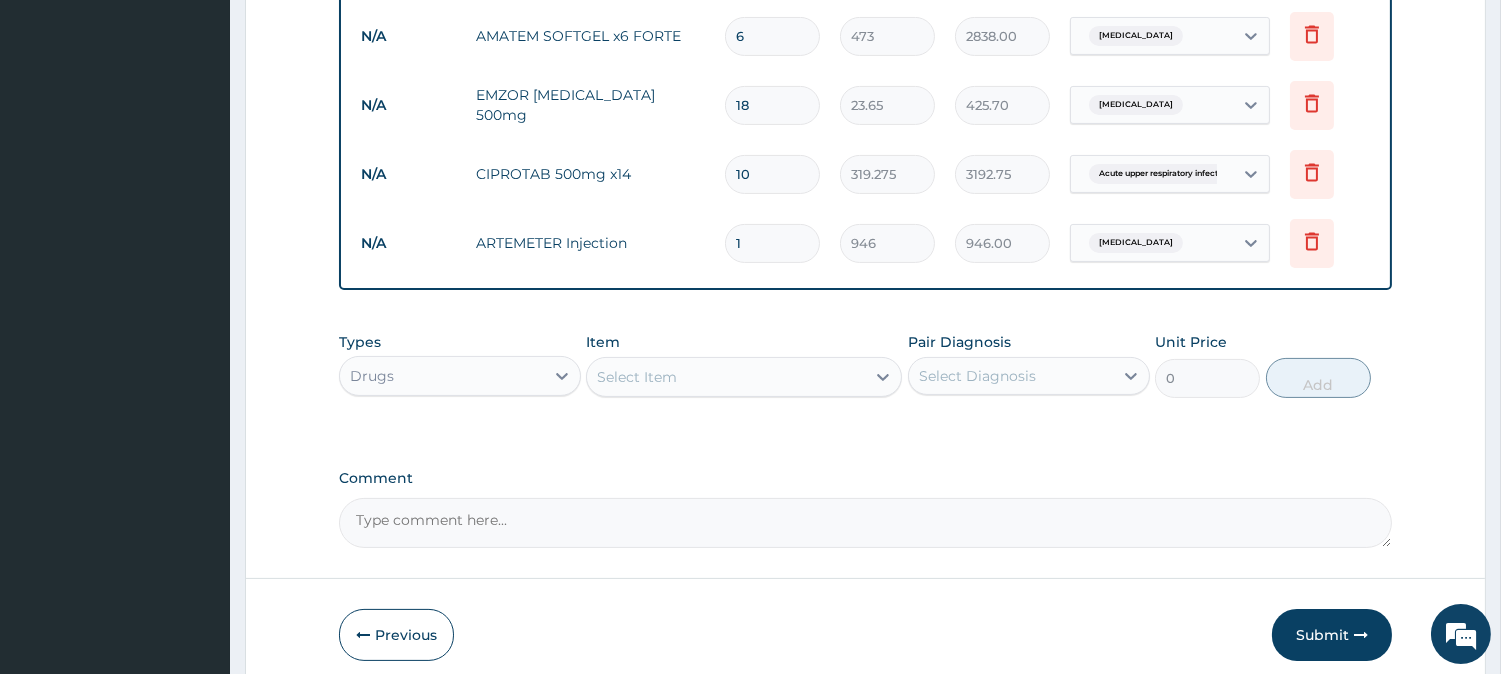 type on "0.00" 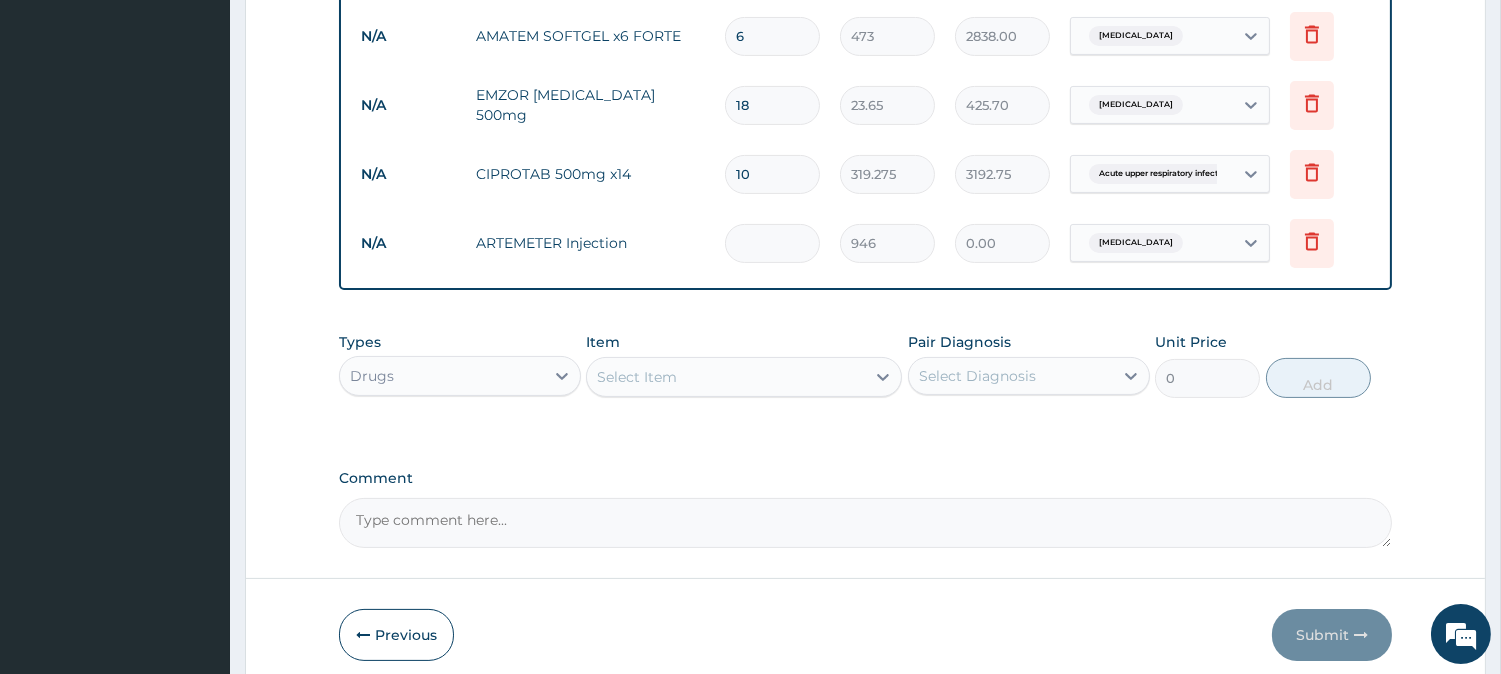 type on "3" 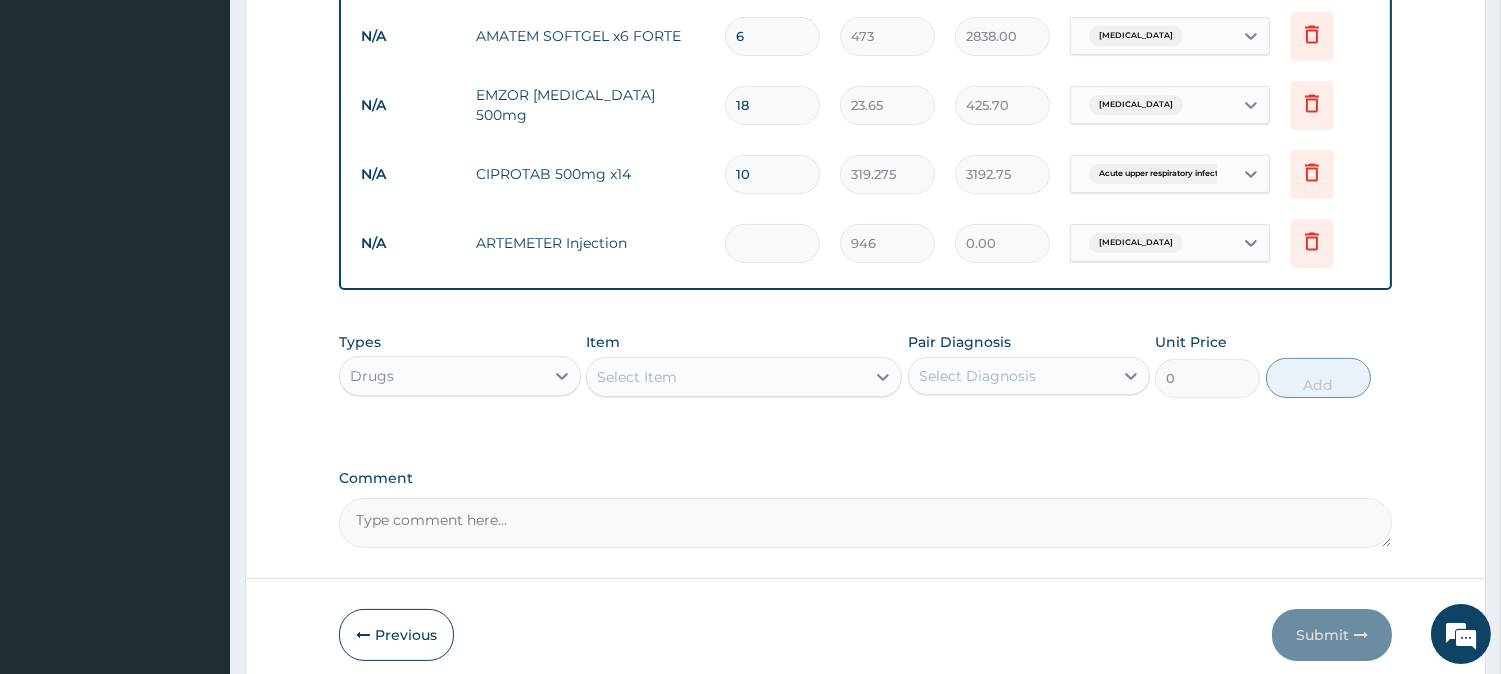 type on "2838.00" 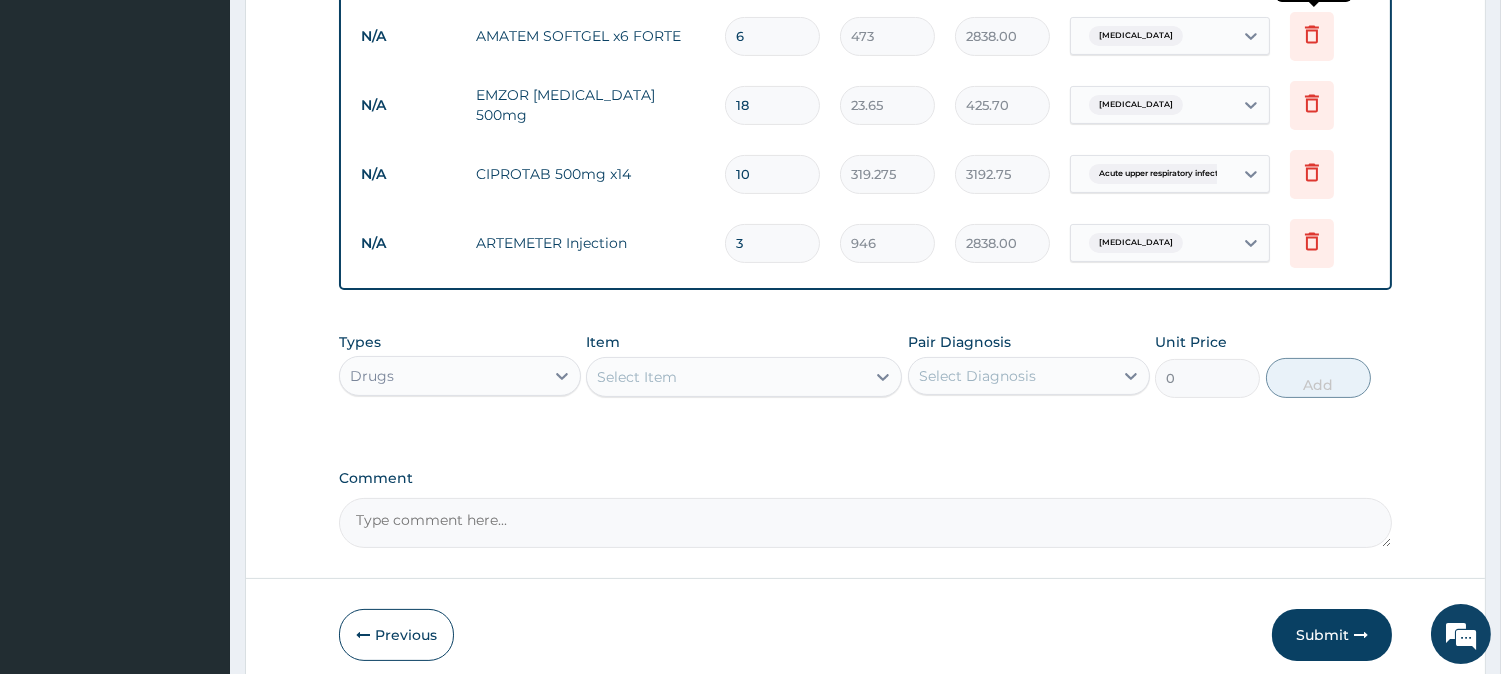 type on "3" 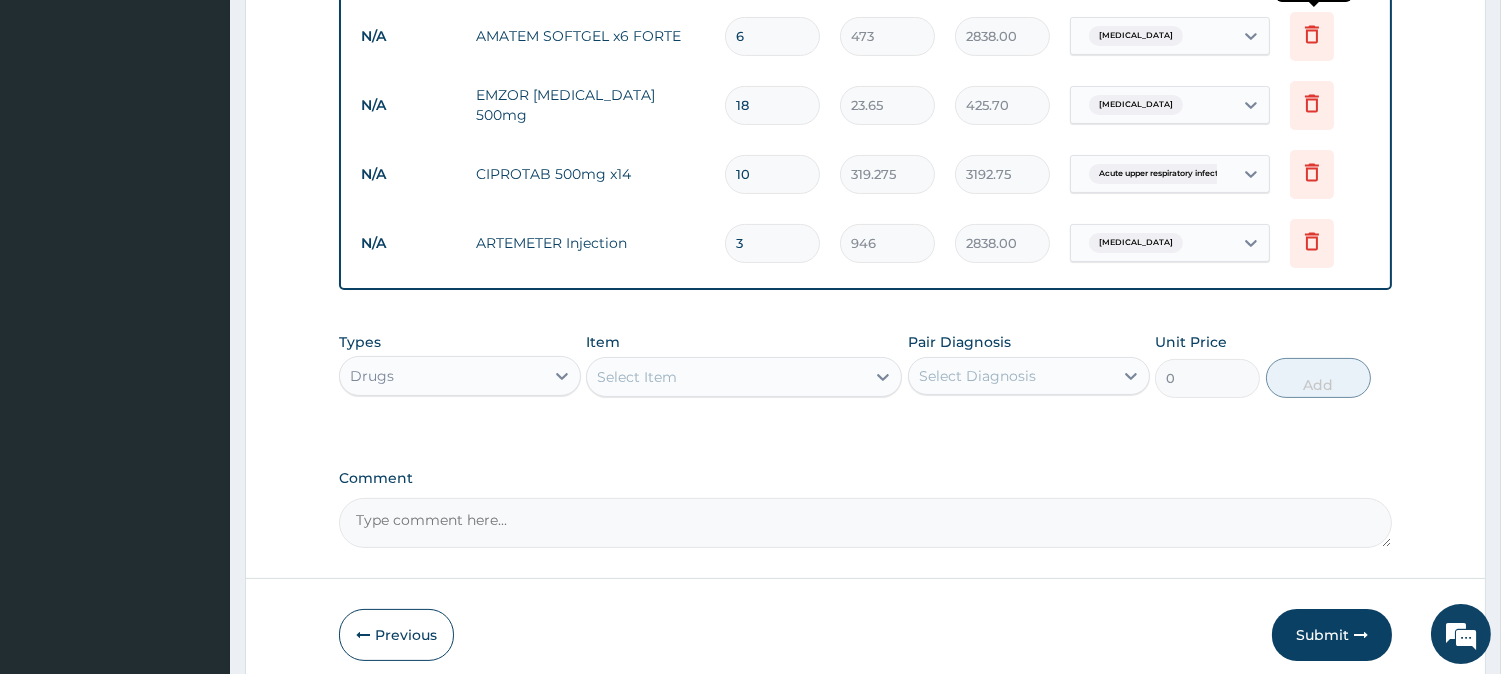 click 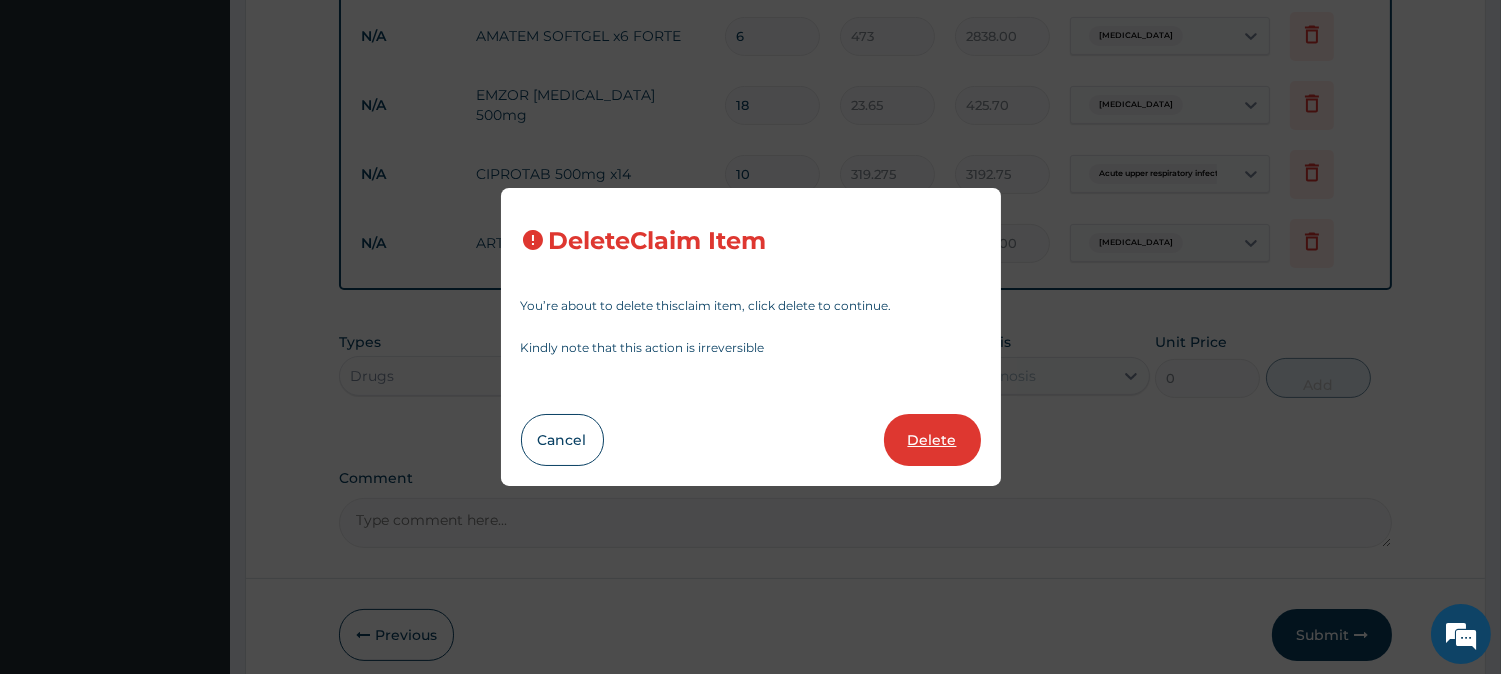 click on "Delete" at bounding box center (932, 440) 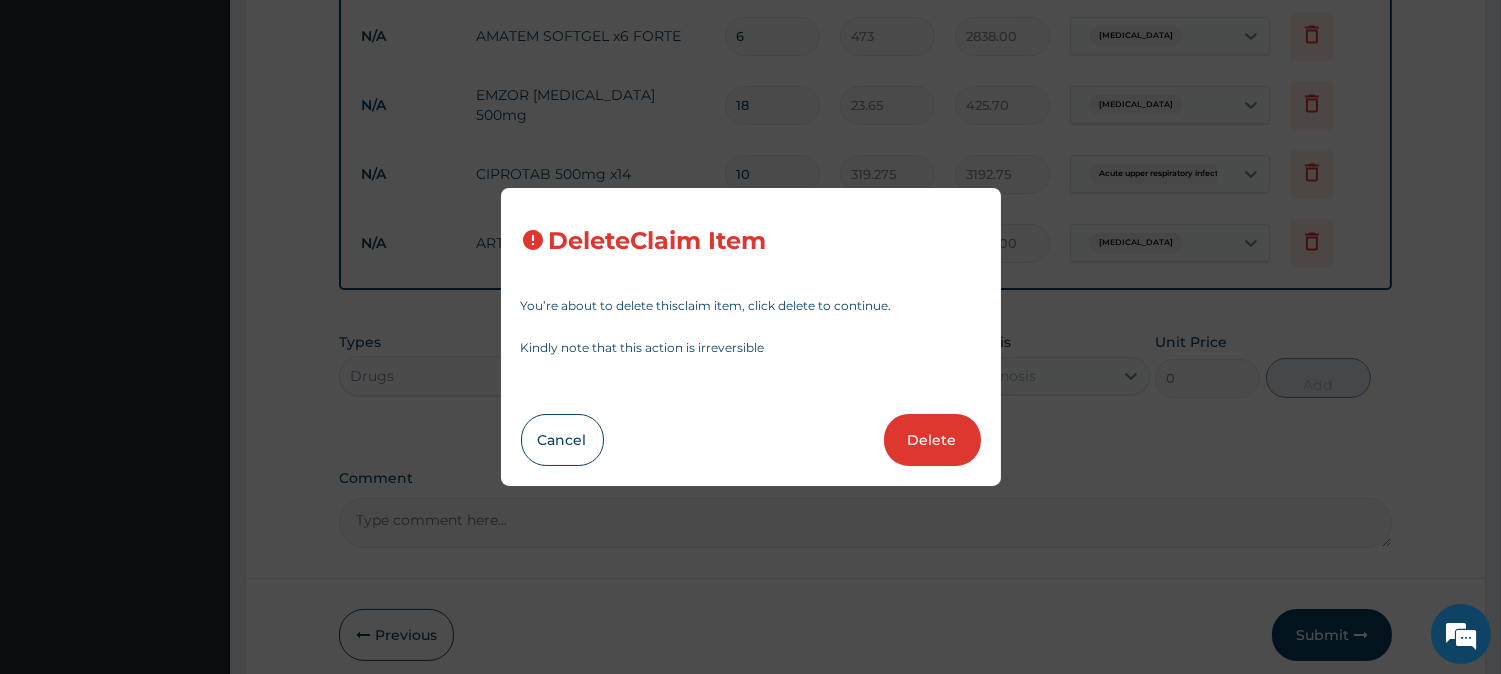type on "18" 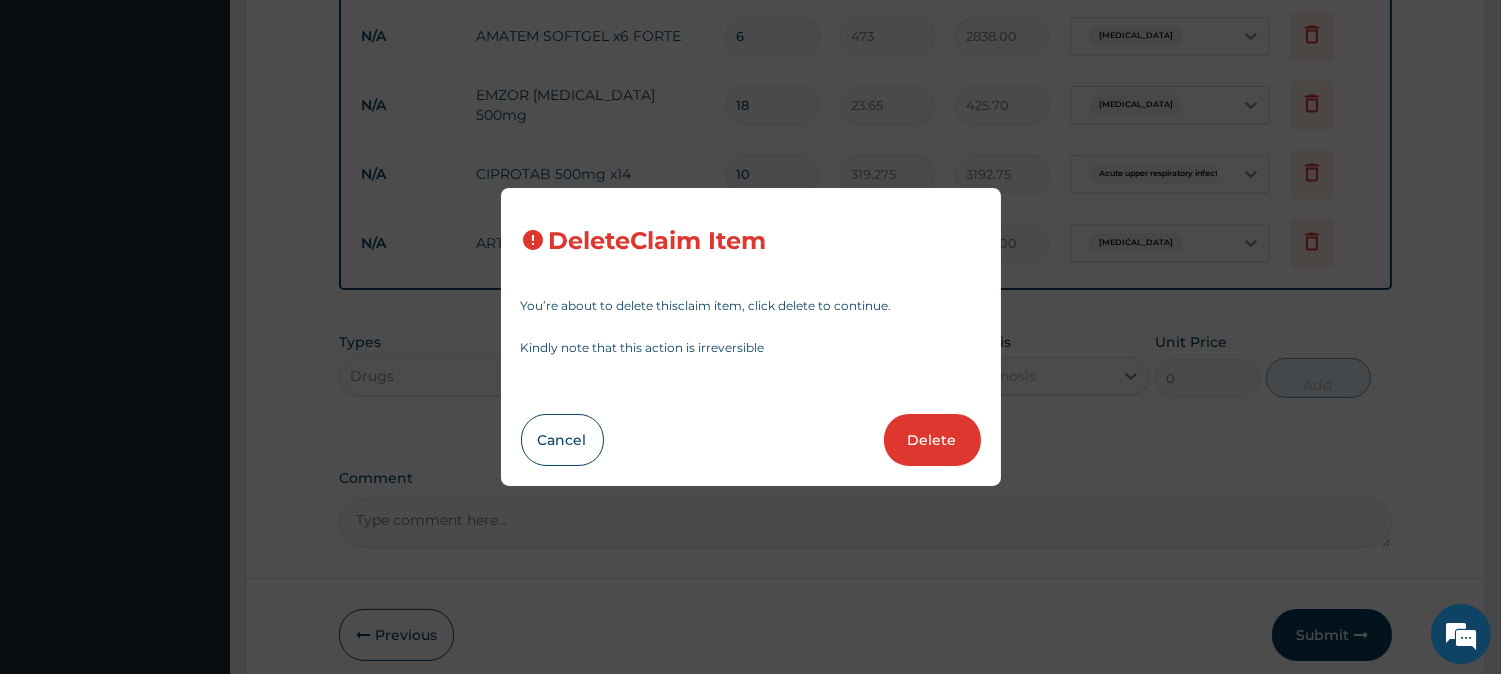 type on "23.65" 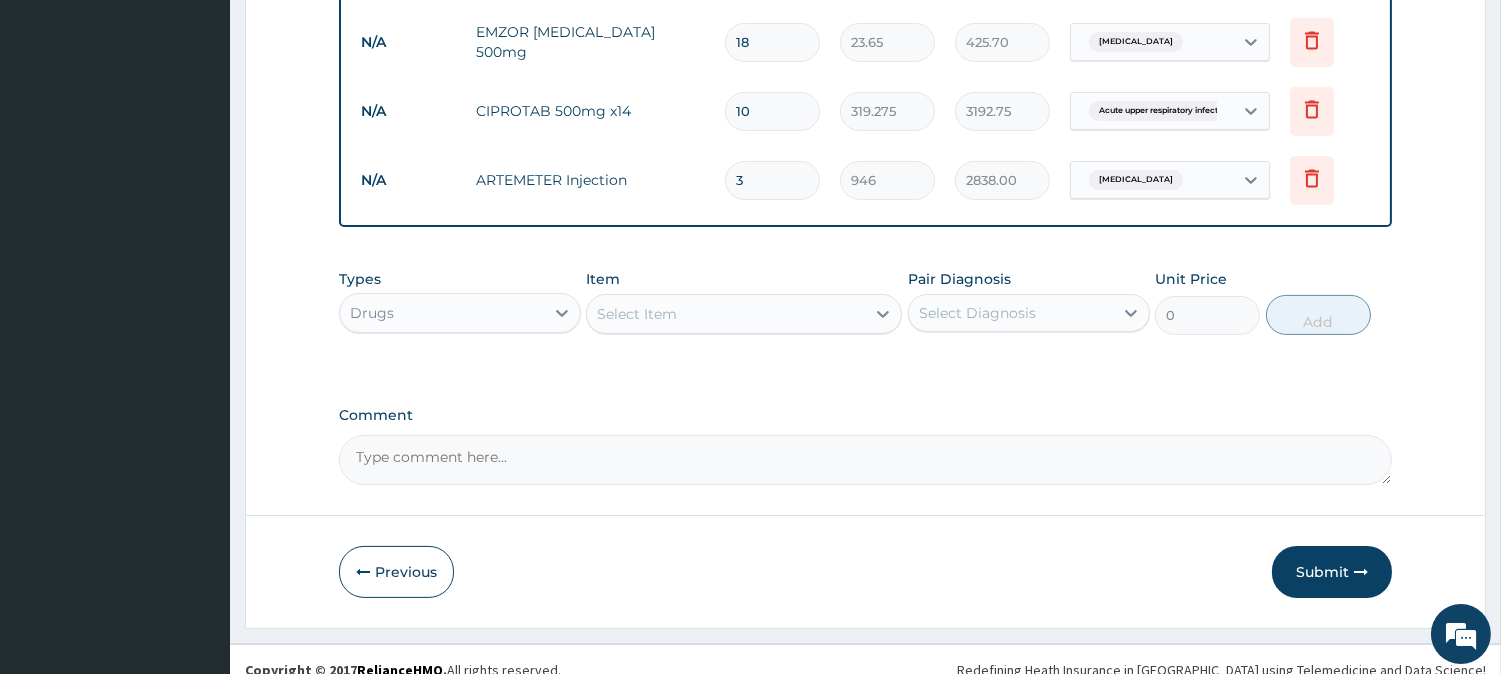 scroll, scrollTop: 687, scrollLeft: 0, axis: vertical 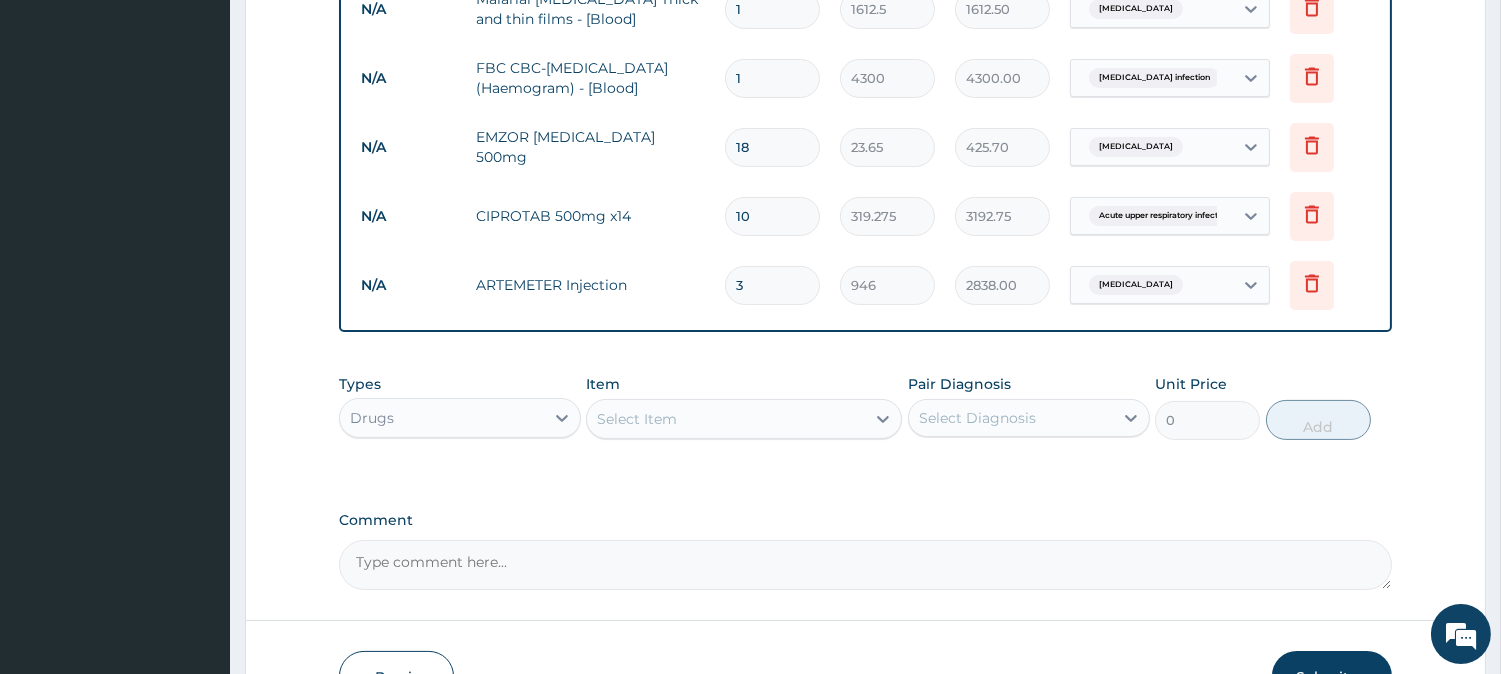 click on "Select Item" at bounding box center [726, 419] 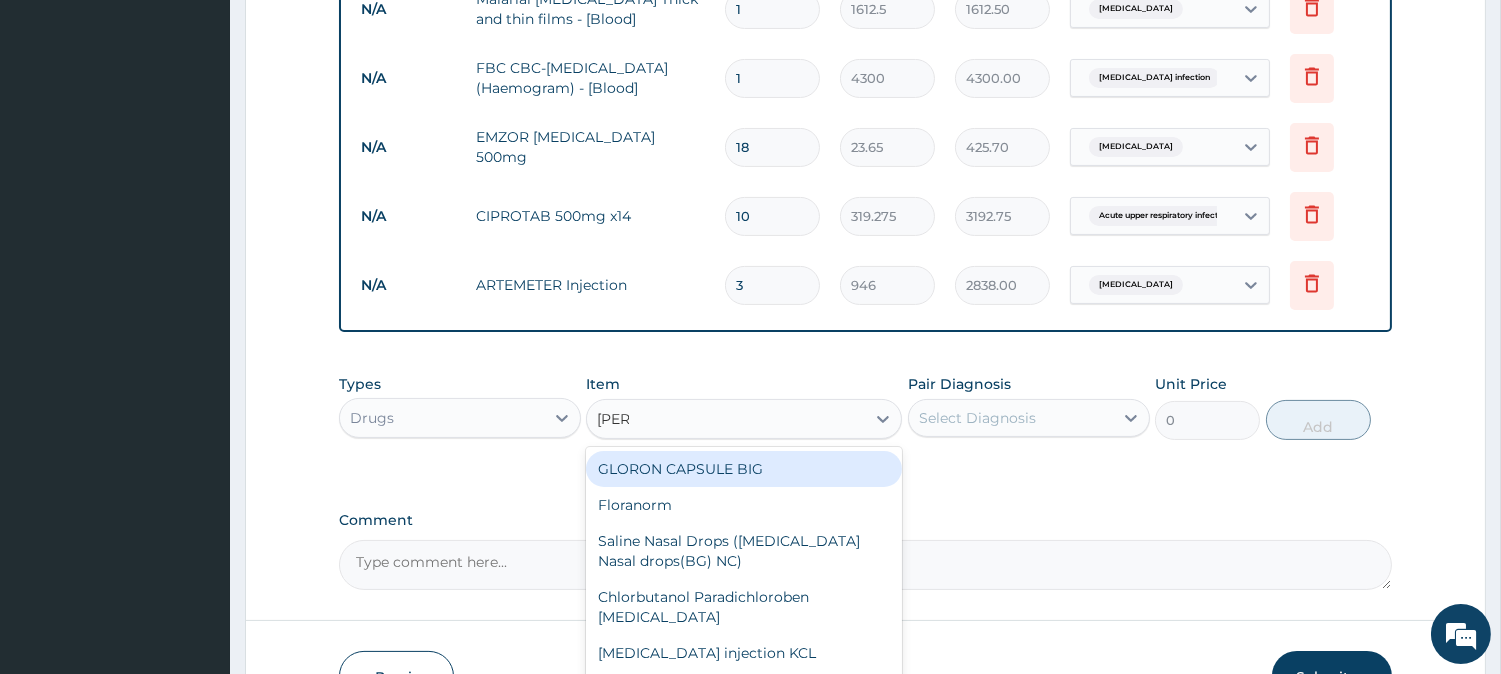 type on "LORAT" 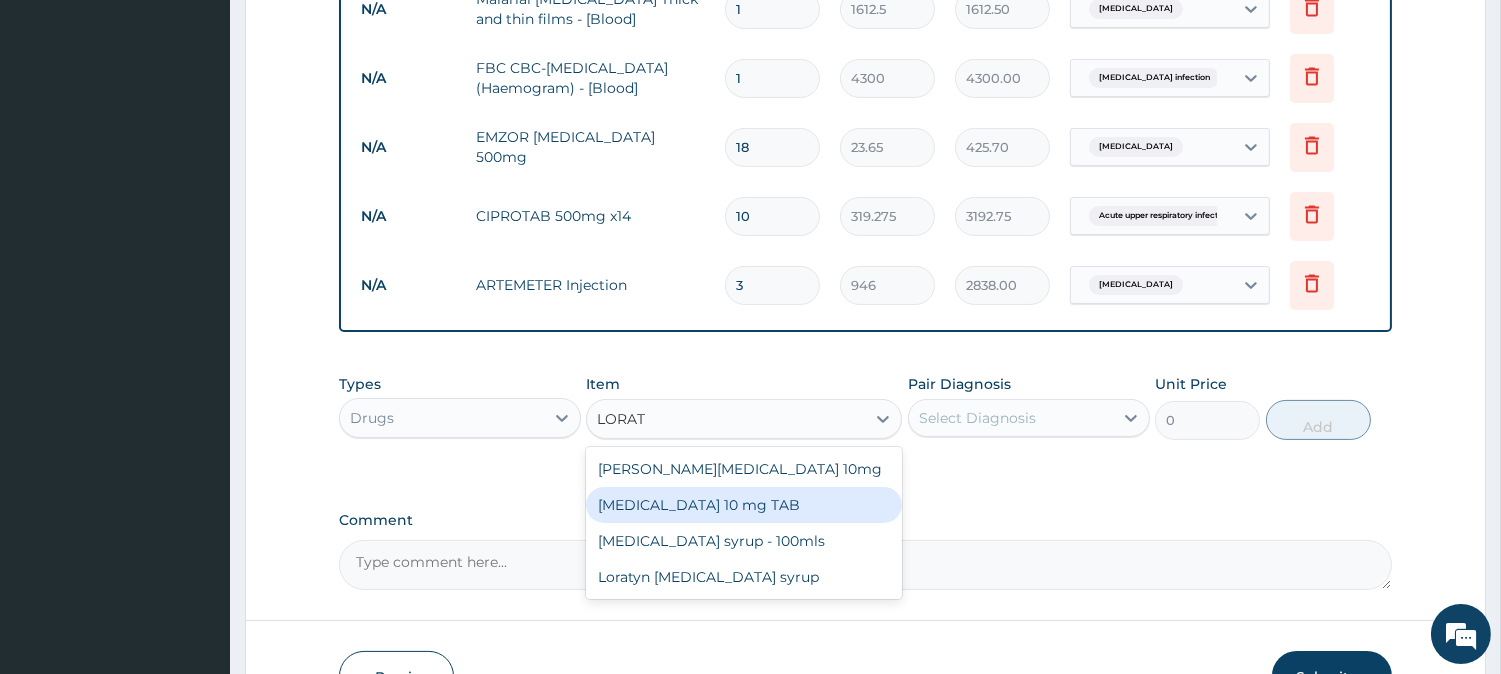 click on "[MEDICAL_DATA] 10 mg TAB" at bounding box center [744, 505] 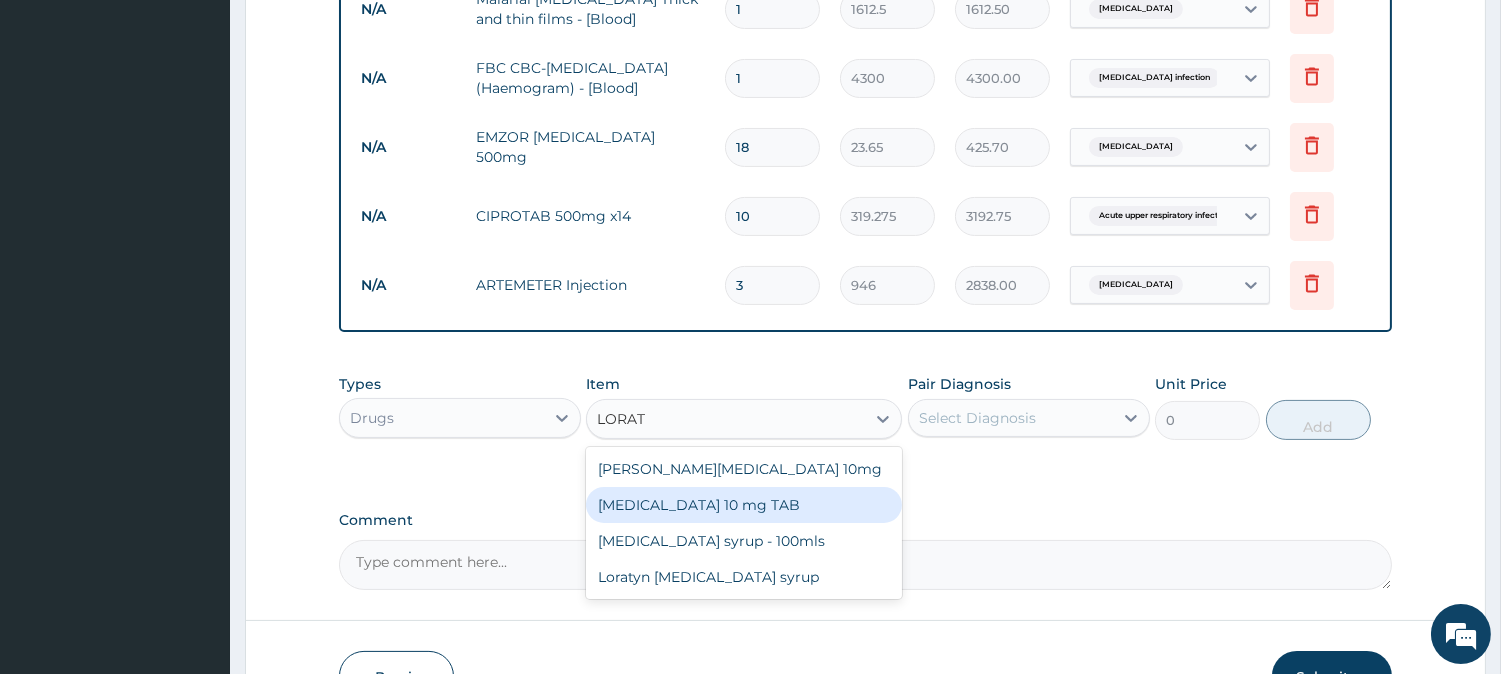 type 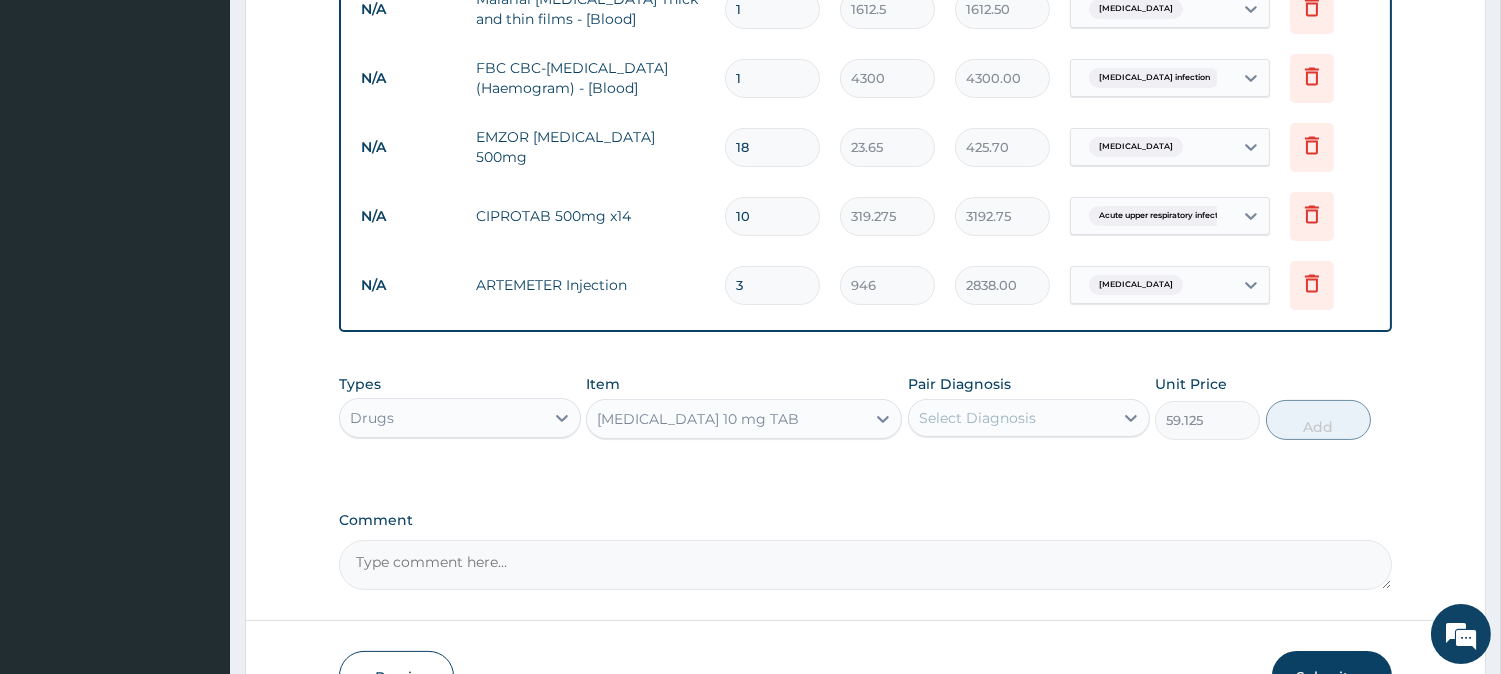 click on "Select Diagnosis" at bounding box center (977, 418) 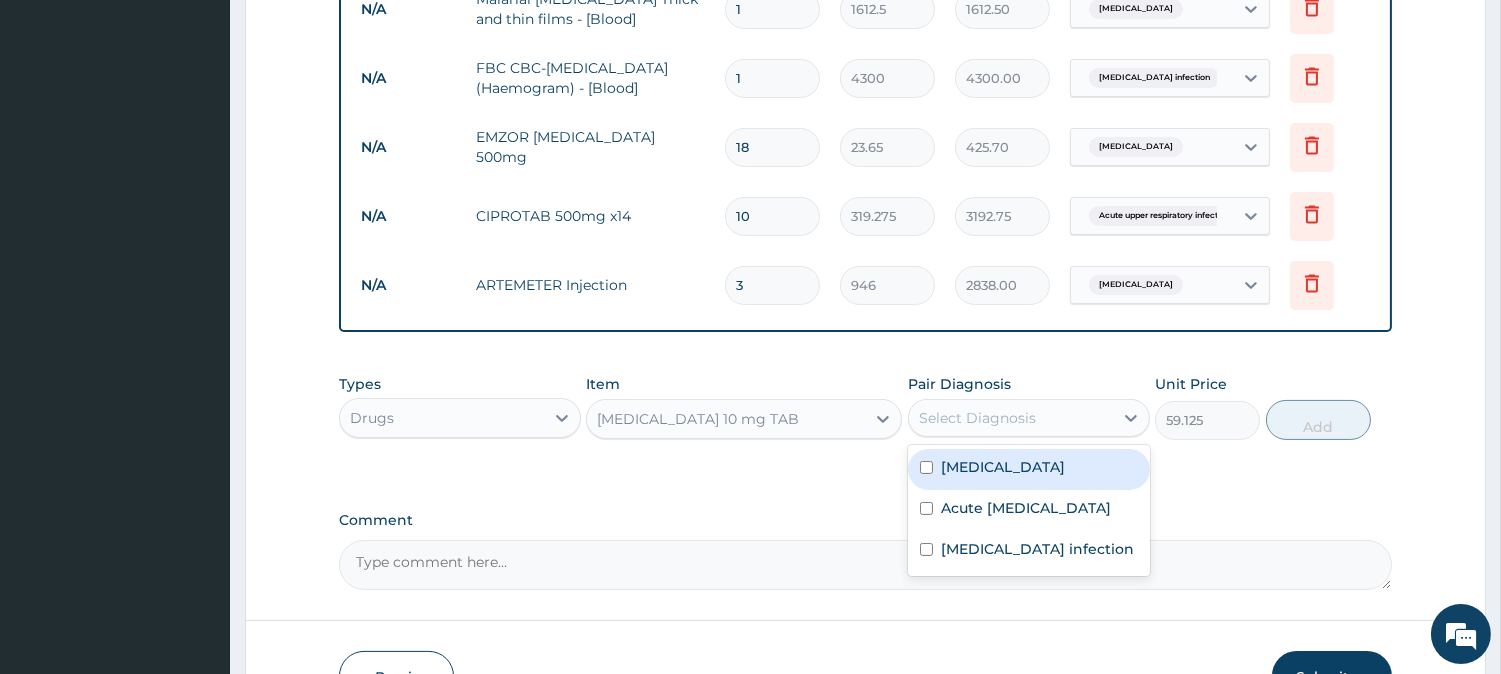 click on "[MEDICAL_DATA]" at bounding box center (1003, 467) 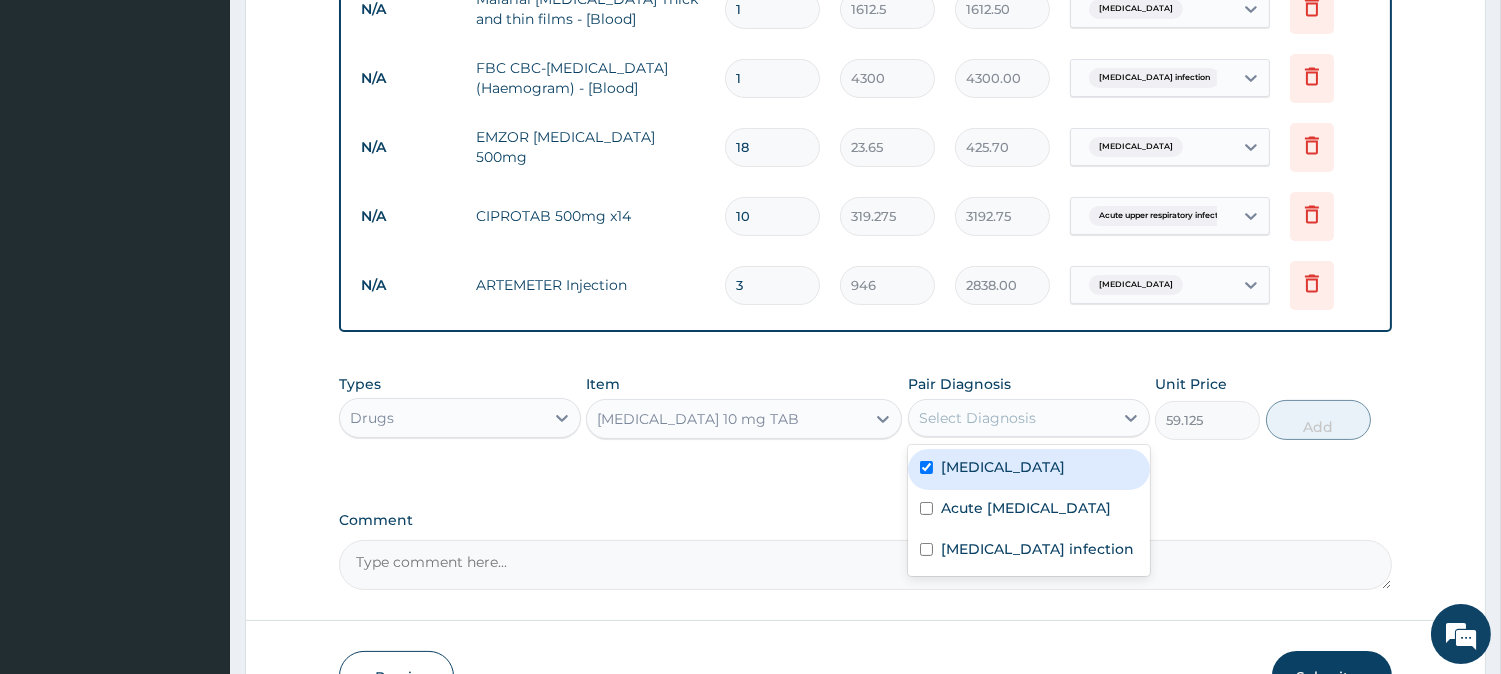checkbox on "true" 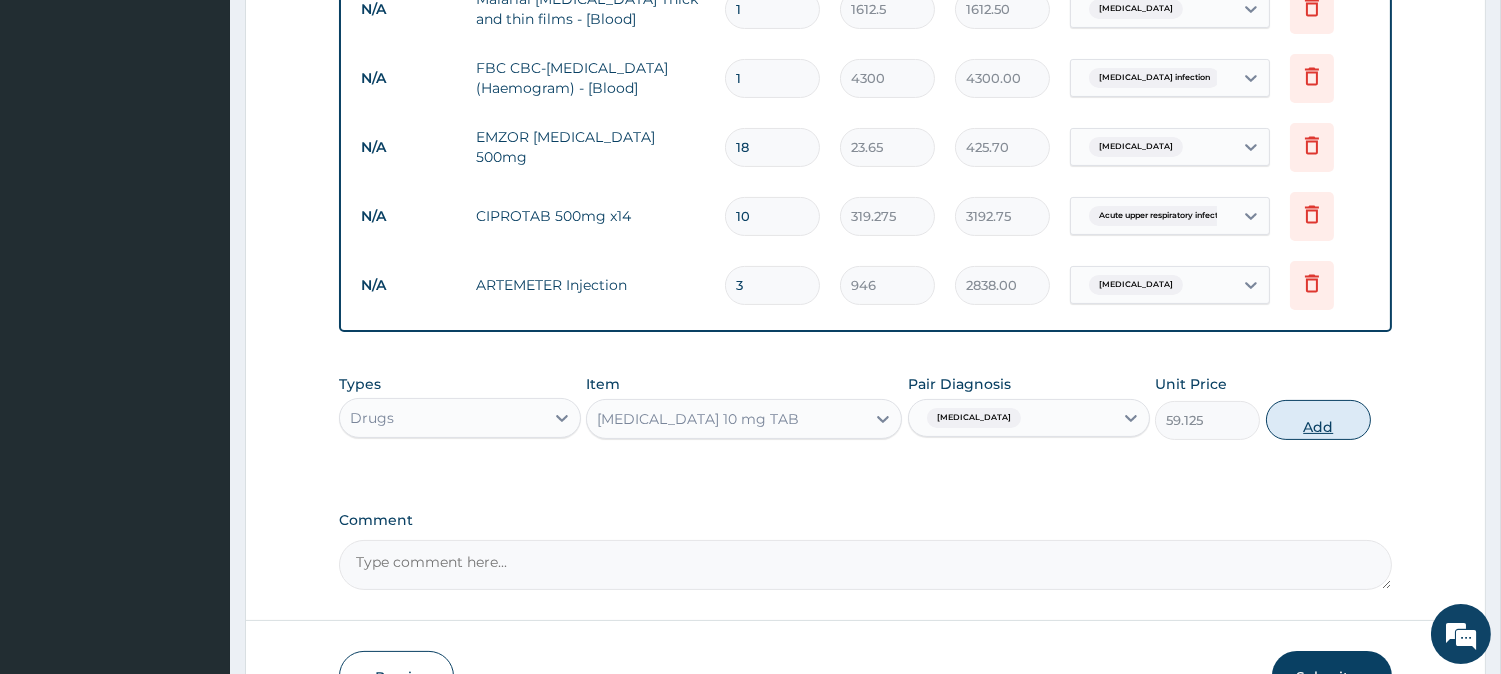 click on "Add" at bounding box center (1318, 420) 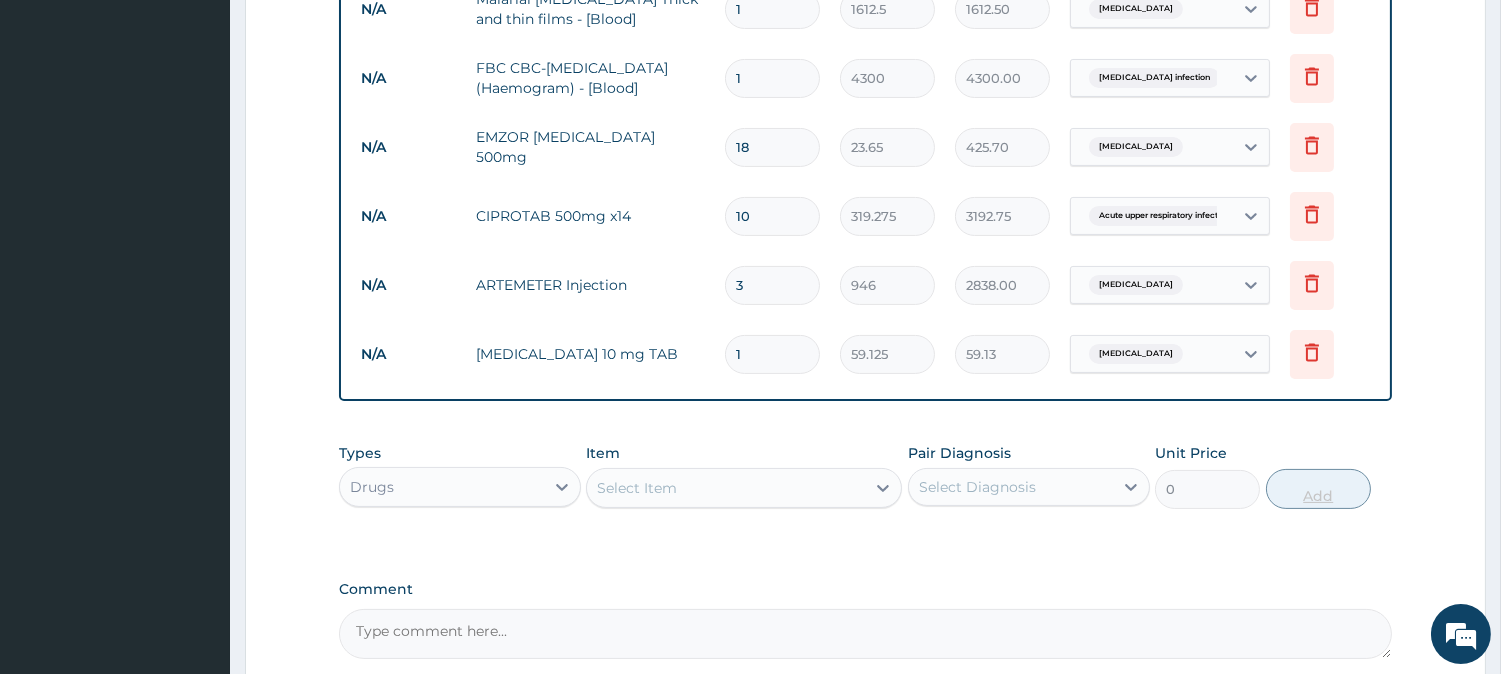 type on "10" 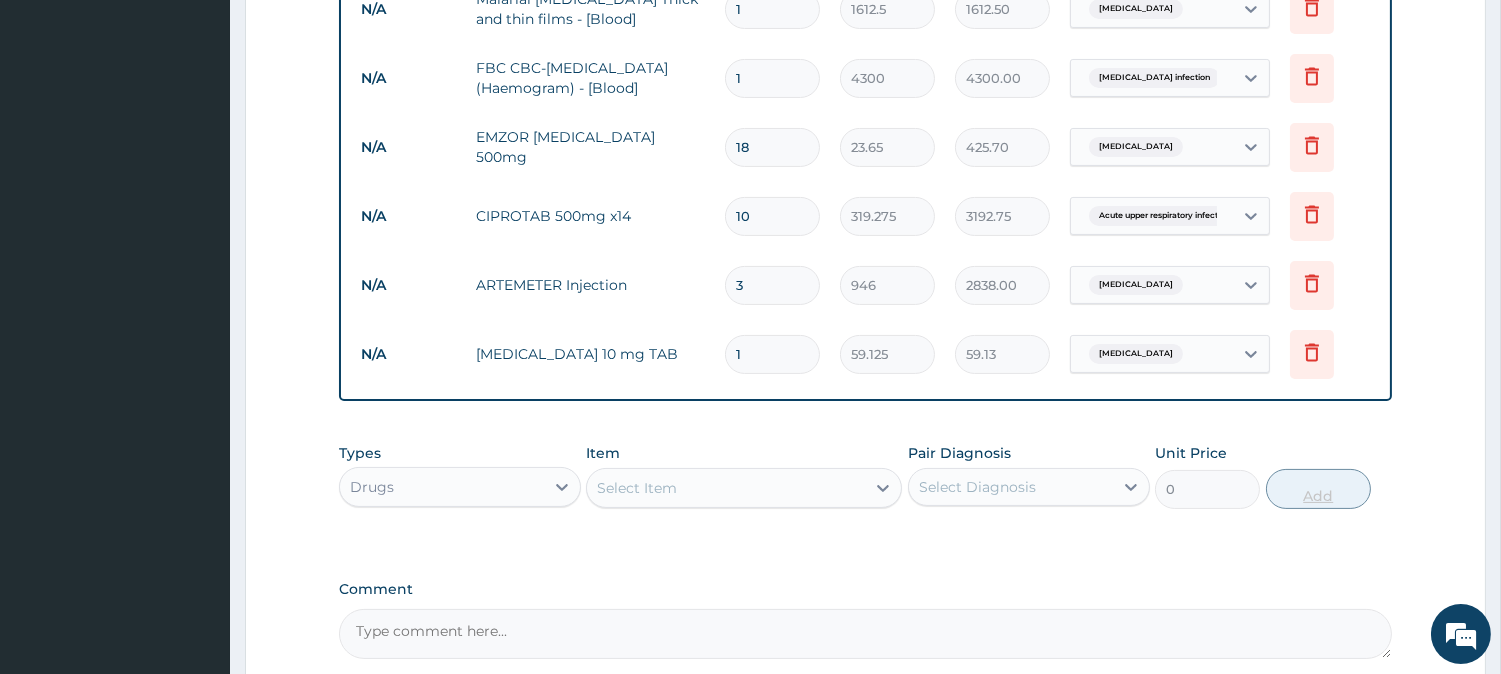type on "591.25" 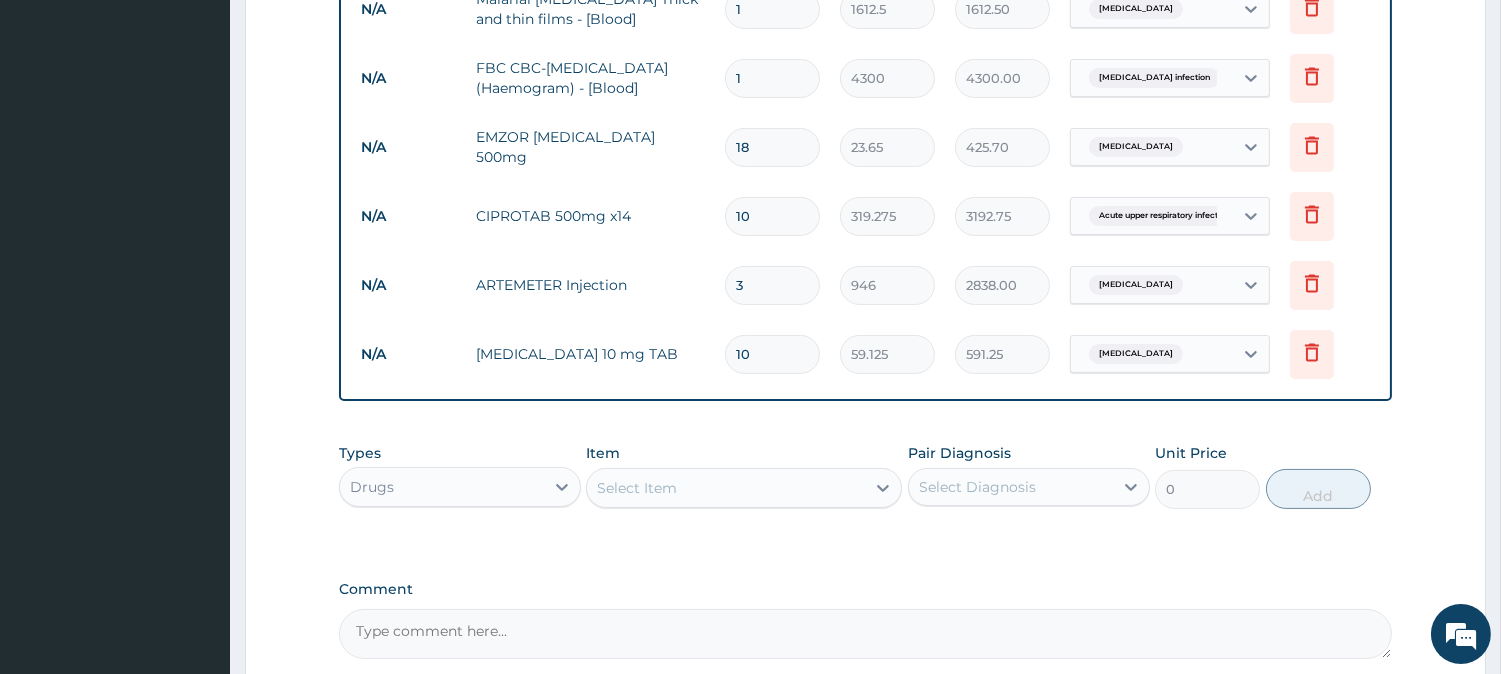 type on "10" 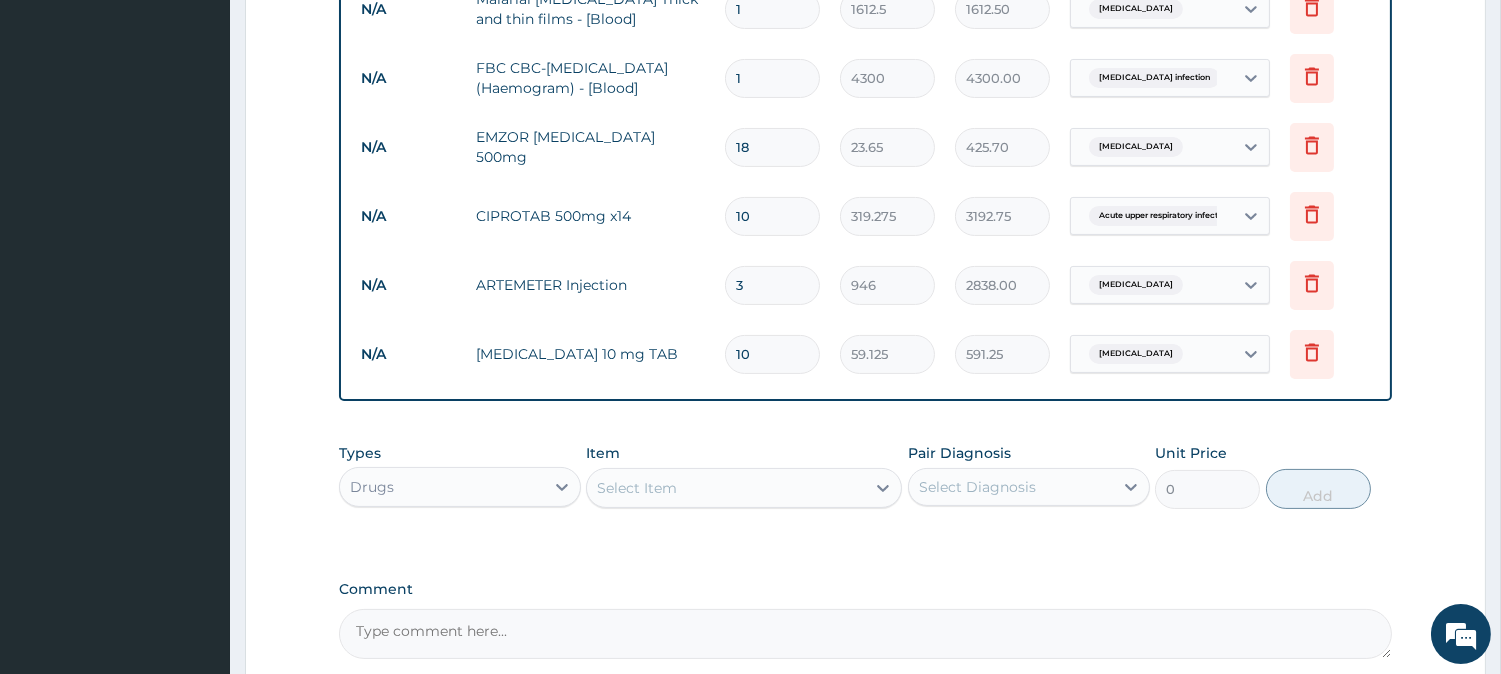 click on "Select Item" at bounding box center [726, 488] 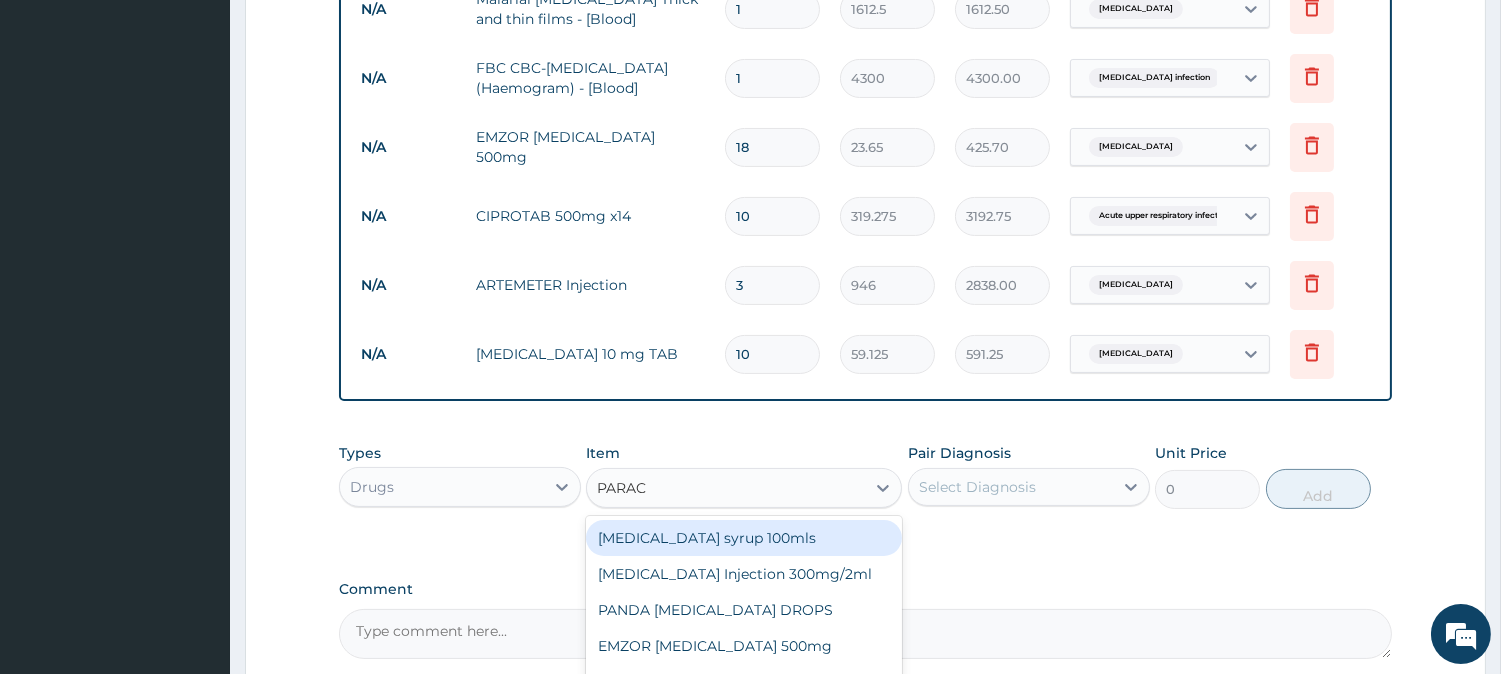 type on "PARACE" 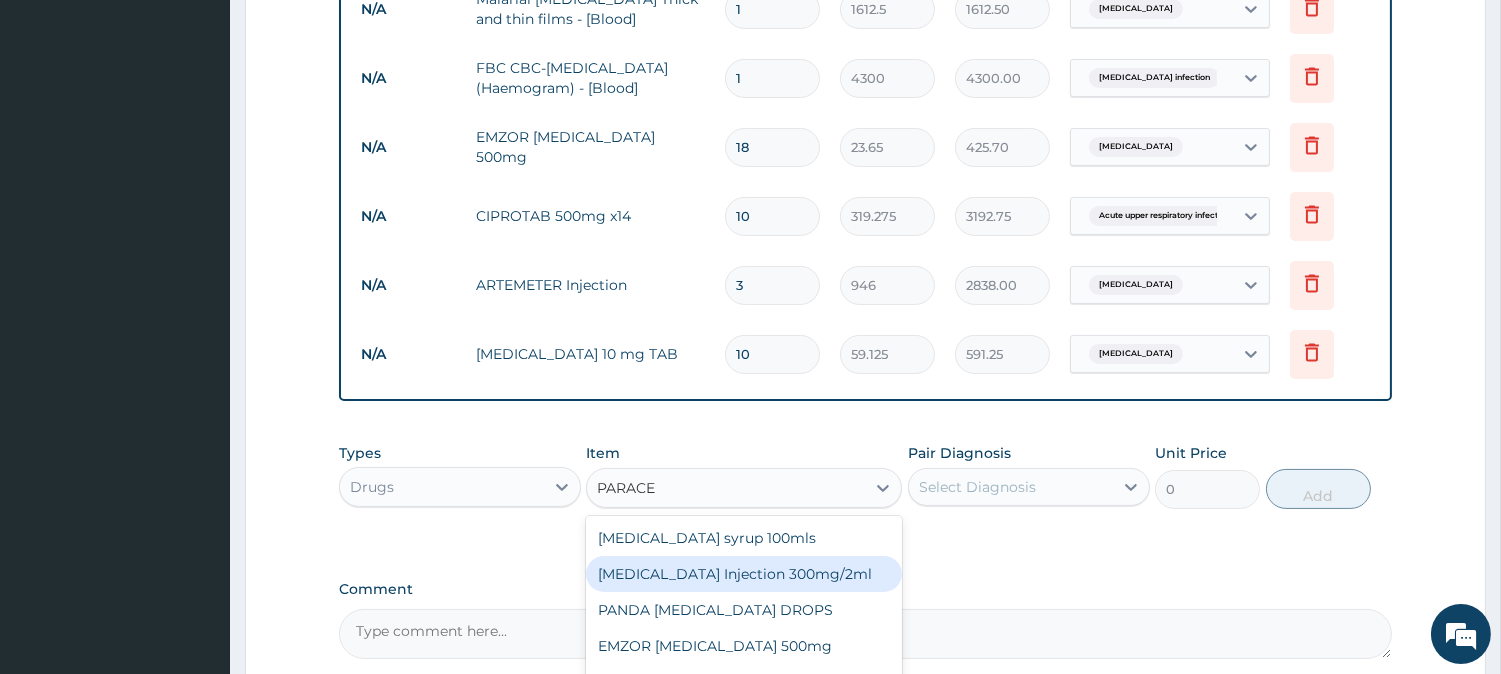 click on "[MEDICAL_DATA] Injection 300mg/2ml" at bounding box center (744, 574) 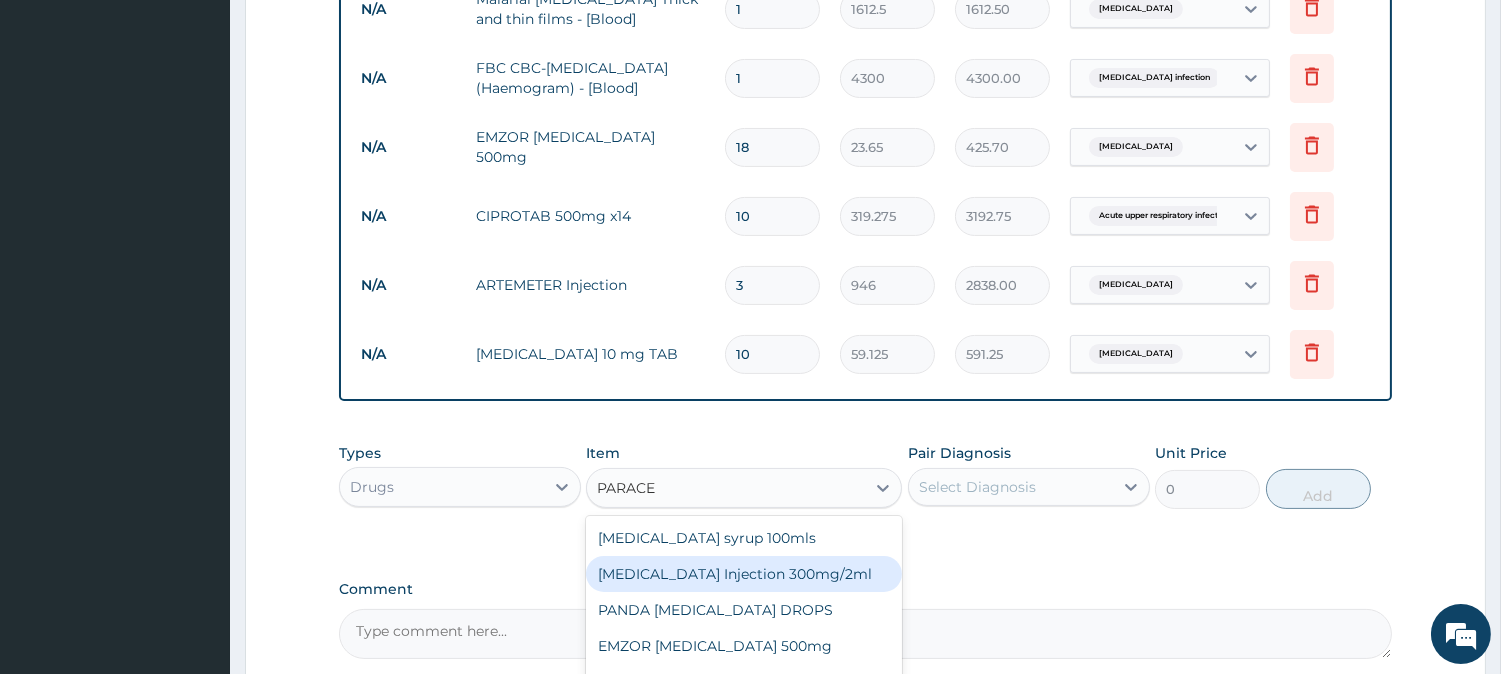 type 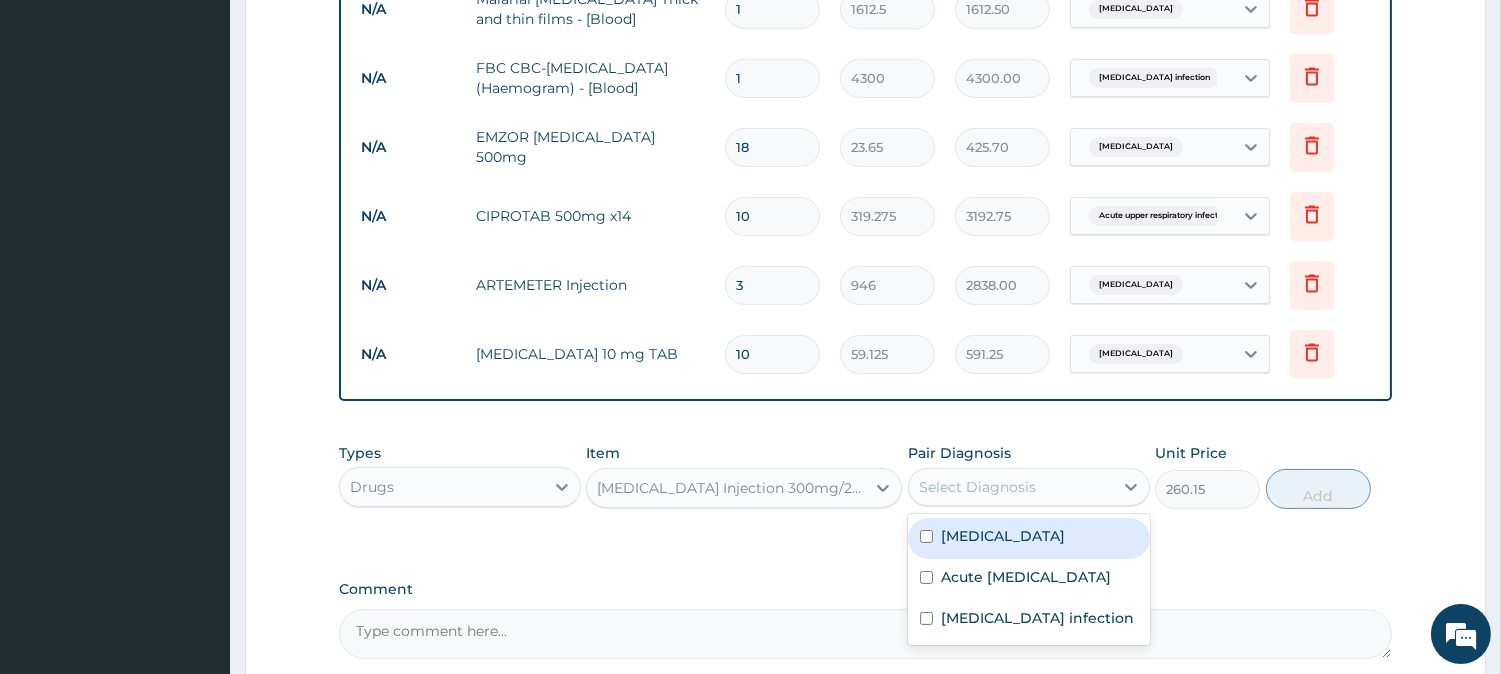 click on "Select Diagnosis" at bounding box center (1011, 487) 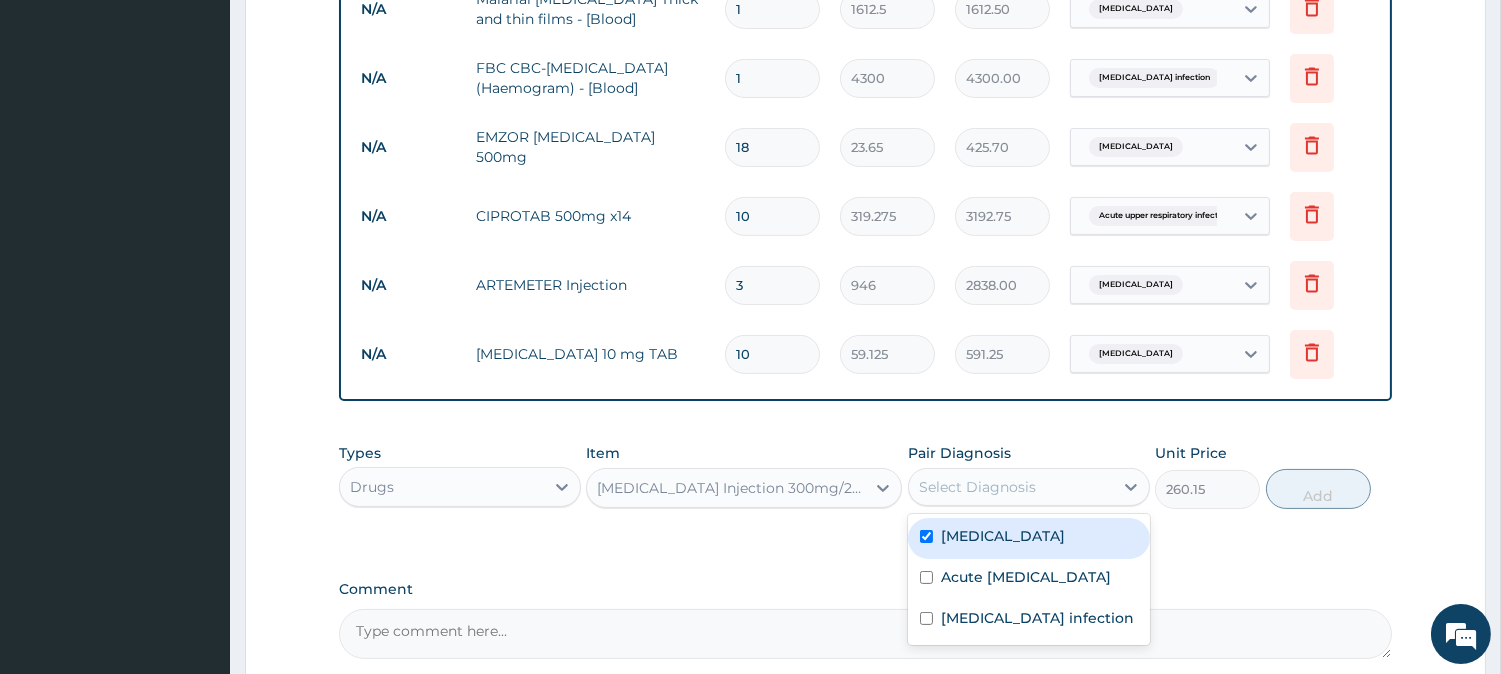 checkbox on "true" 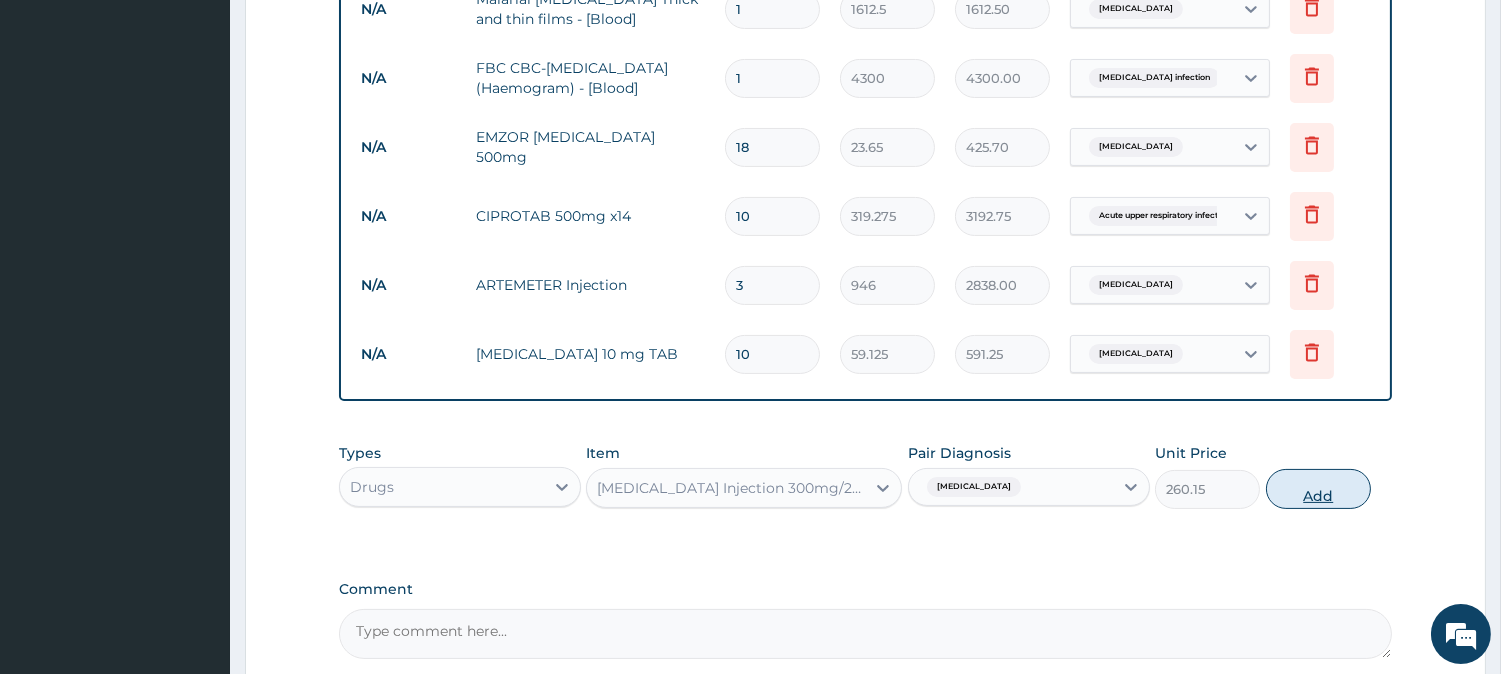 click on "Add" at bounding box center [1318, 489] 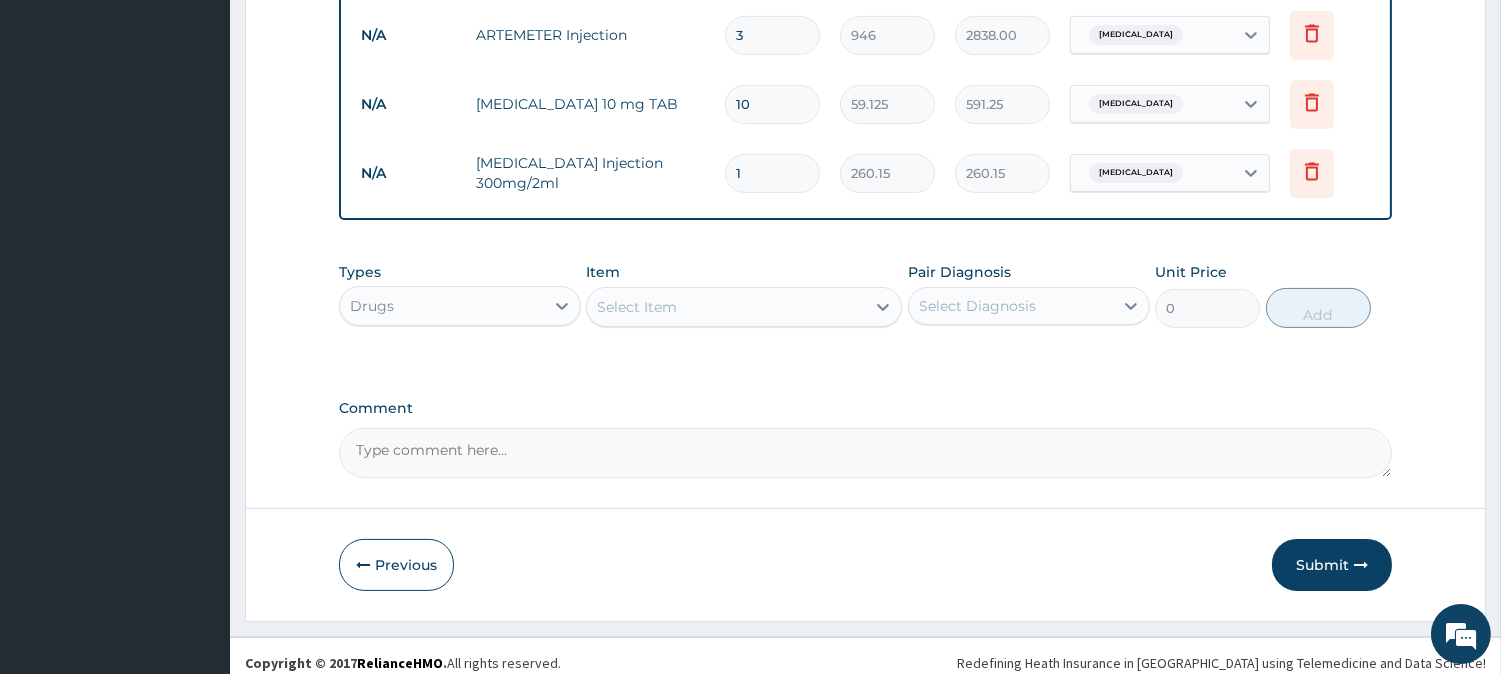 scroll, scrollTop: 952, scrollLeft: 0, axis: vertical 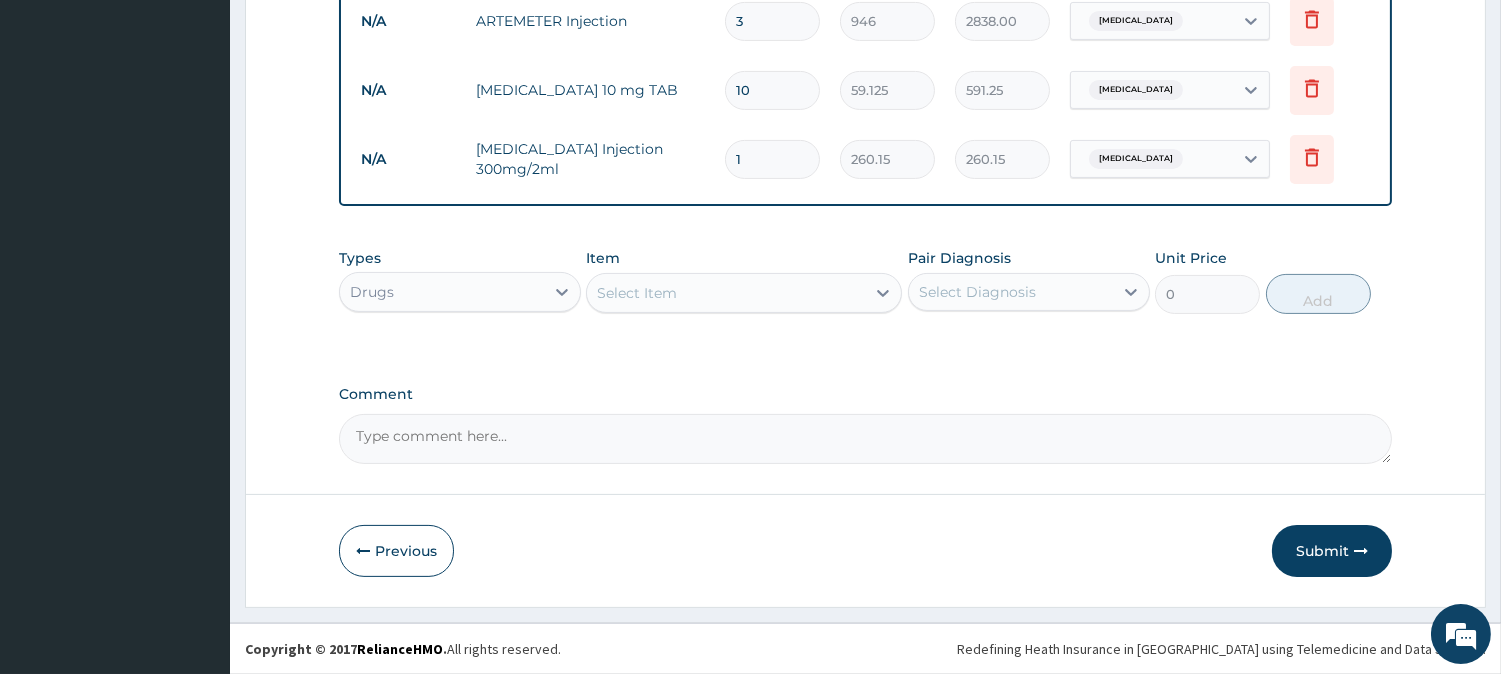 click on "Comment" at bounding box center (865, 439) 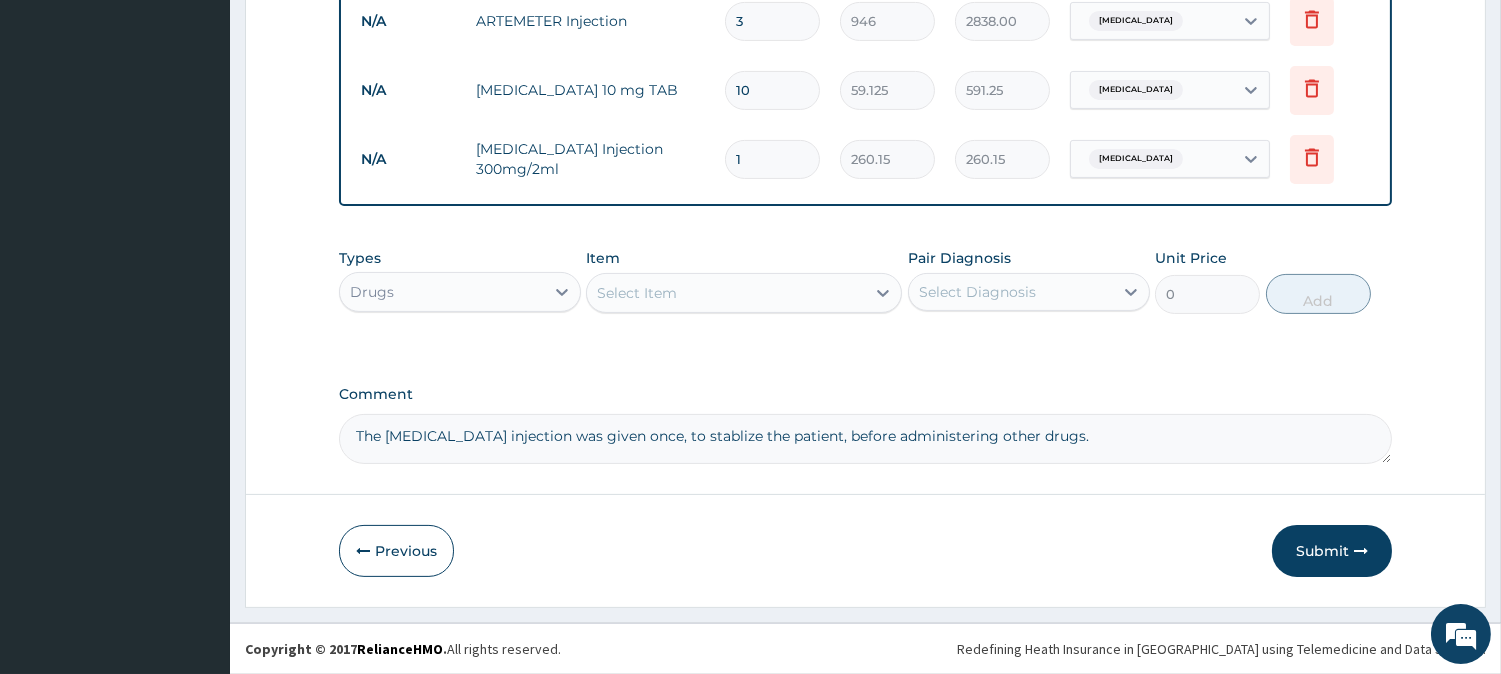 click on "Step  2  of 2 PA Code / Prescription Code Enter Code(Secondary Care Only) Encounter Date 13-06-2025 Diagnosis Malaria Confirmed Acute upper respiratory infection Confirmed Salmonella infection Confirmed NB: All diagnosis must be linked to a claim item Claim Items Type Name Quantity Unit Price Total Price Pair Diagnosis Actions N/A General practitioner Consultation first outpatient consultation 1 3547.5 3547.50 Malaria Delete N/A Malarial Parasite Thick and thin films - [Blood] 1 1612.5 1612.50 Malaria Delete N/A FBC CBC-Complete Blood Count (Haemogram) - [Blood] 1 4300 4300.00 Salmonella infection Delete N/A EMZOR PARACETAMOL 500mg 18 23.65 425.70 Malaria Delete N/A CIPROTAB 500mg x14 10 319.275 3192.75 Acute upper respiratory infect... Delete N/A ARTEMETER Injection 3 946 2838.00 Malaria Delete N/A LORATADINE 10 mg TAB 10 59.125 591.25 Malaria Delete N/A PARACETAMOL Injection 300mg/2ml 1 260.15 260.15 Malaria Delete Types Drugs Item Select Item Pair Diagnosis Select Diagnosis Unit Price 0 Add Comment" at bounding box center (865, -119) 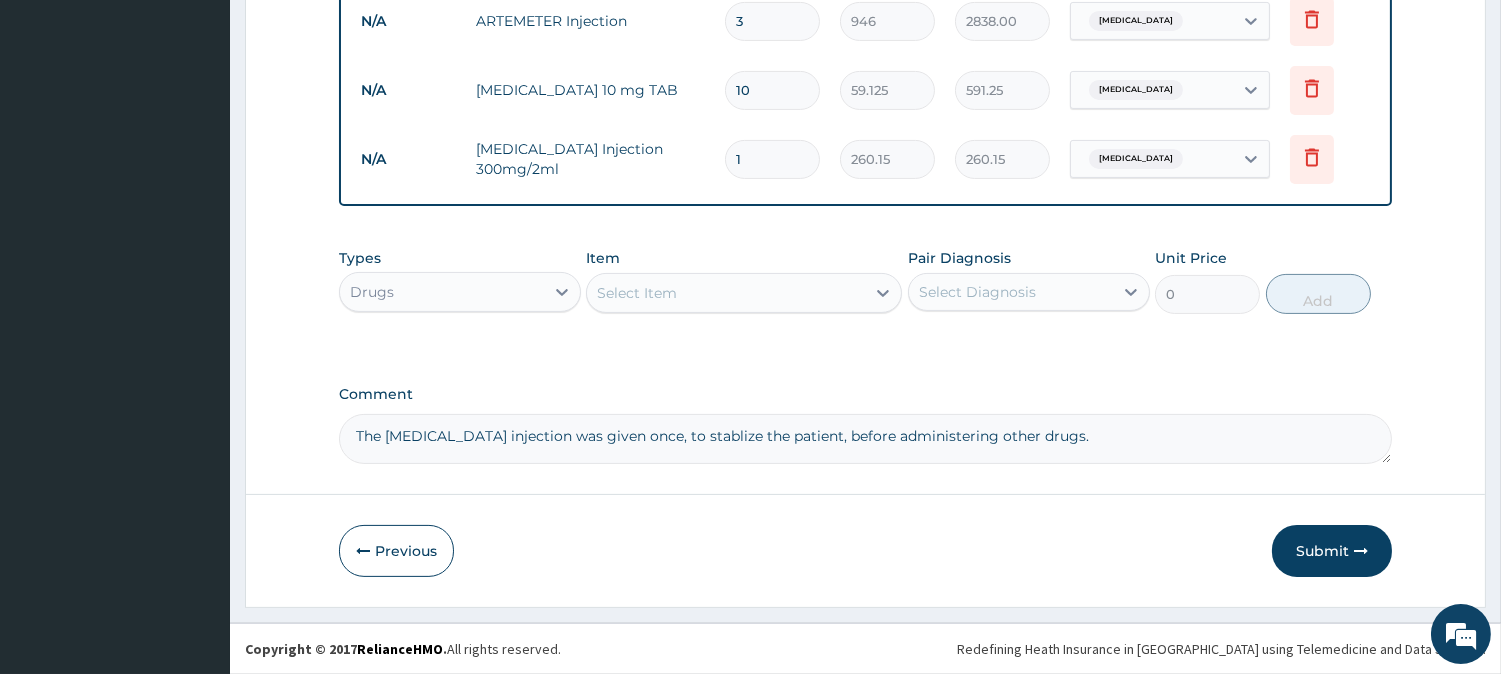 click on "stabilize" 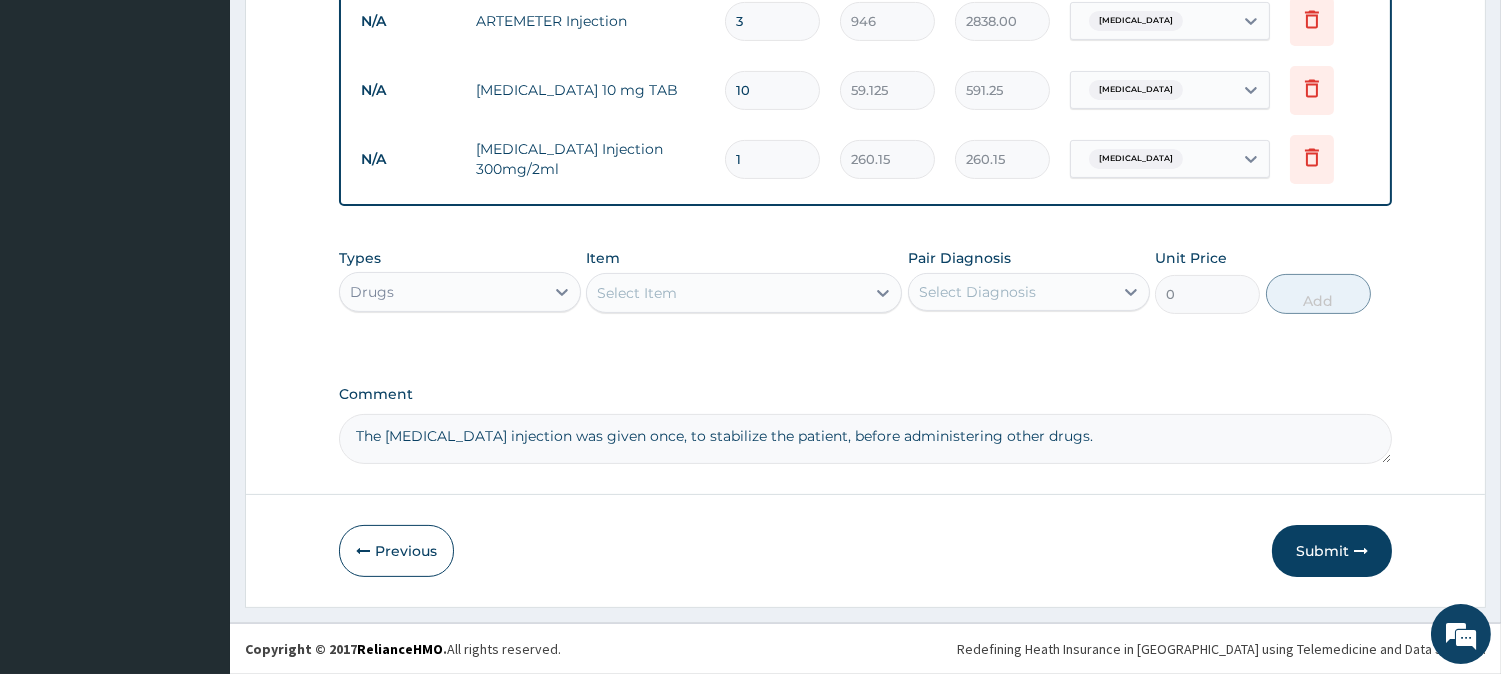 click on "The paracetamol injection was given once, to stabilize the patient, before administering other drugs." at bounding box center (865, 439) 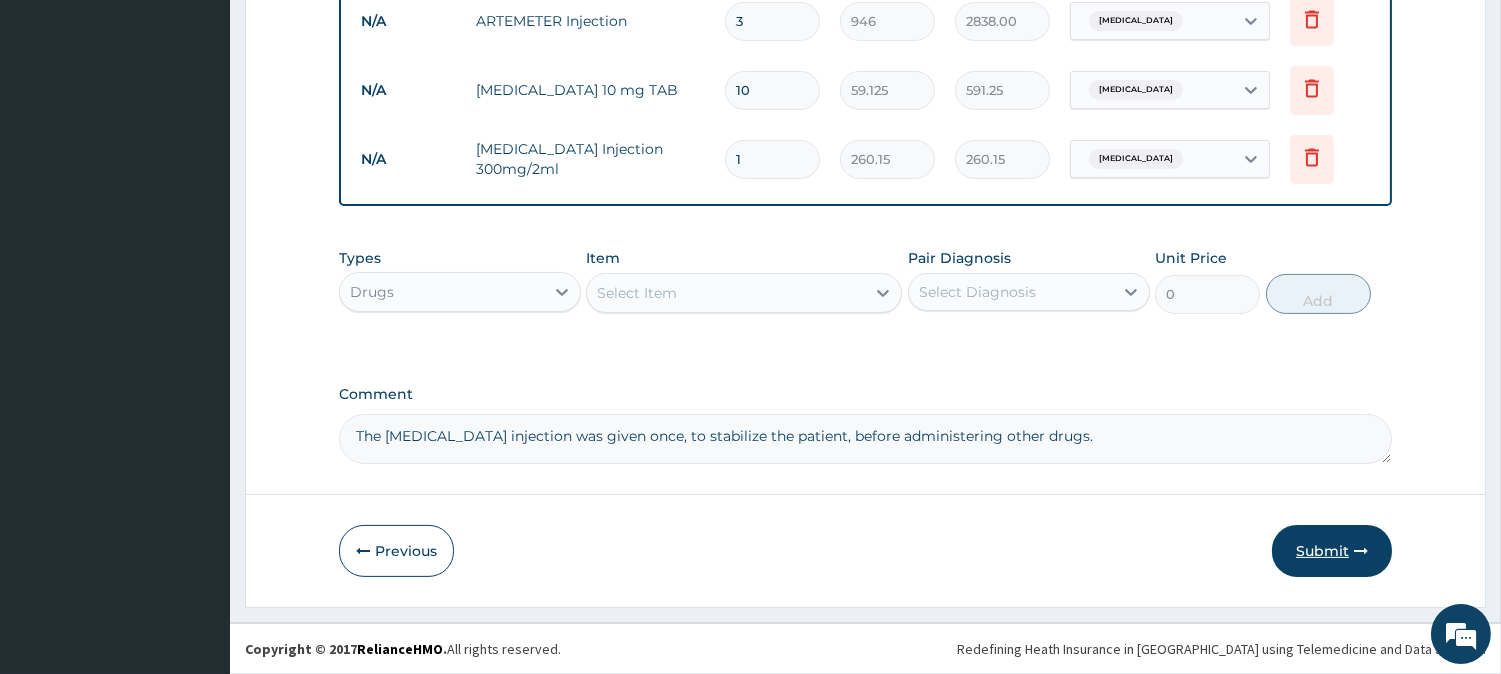 type on "The paracetamol injection was given once, to stabilize the patient, before administering other drugs." 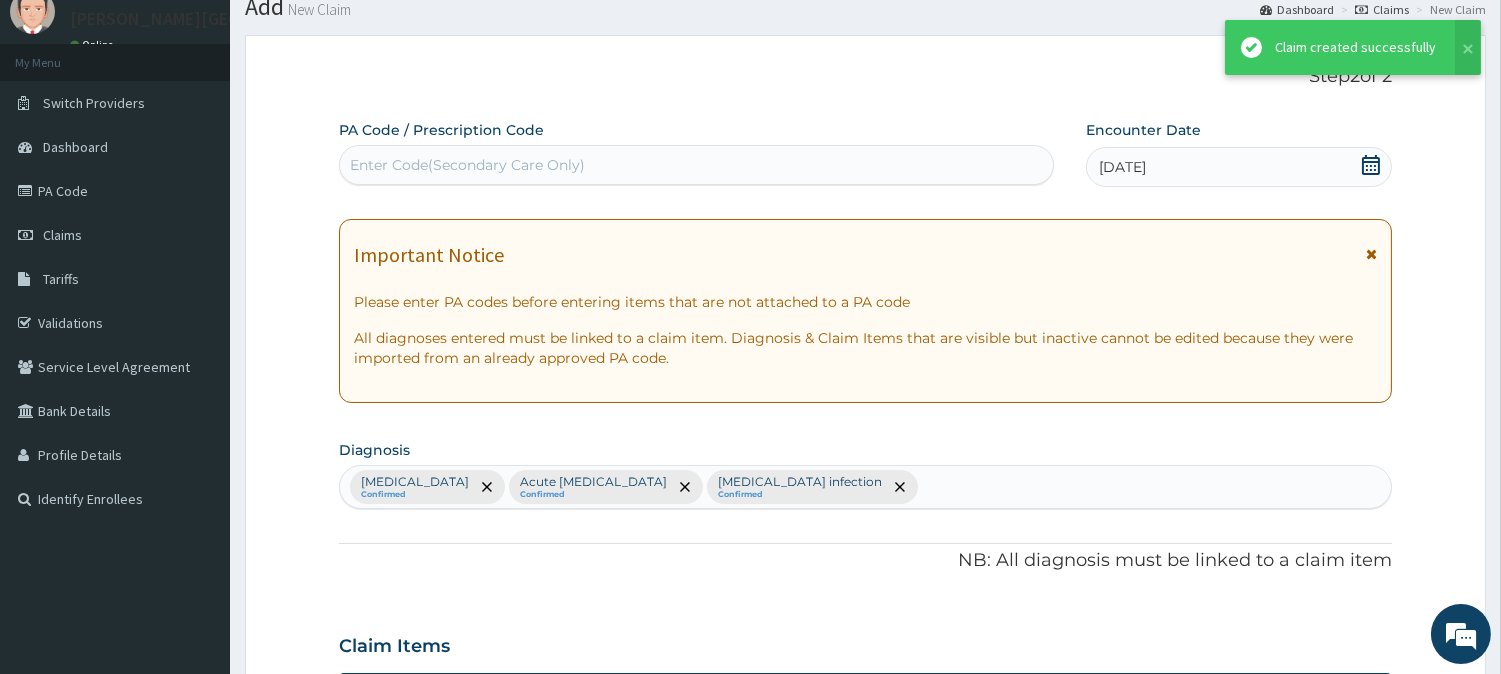 scroll, scrollTop: 952, scrollLeft: 0, axis: vertical 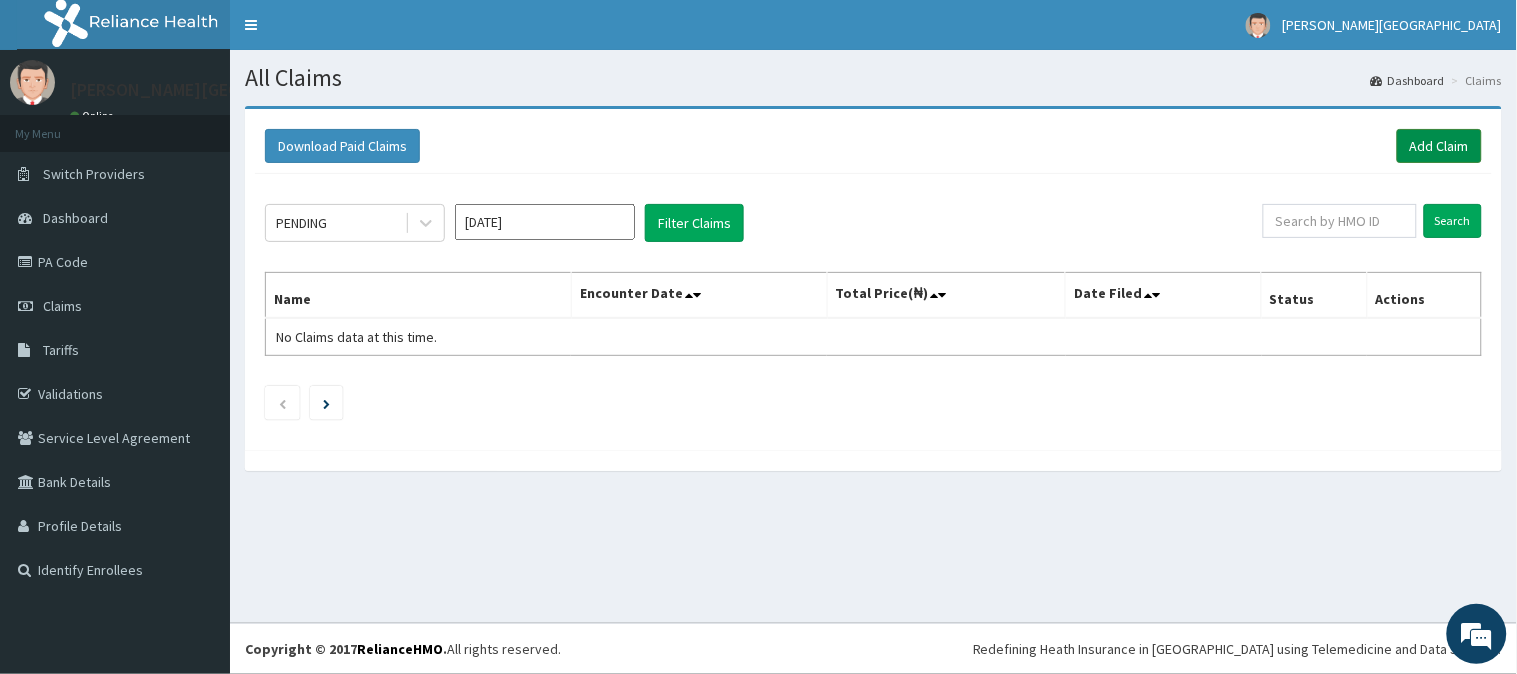 click on "Add Claim" at bounding box center [1439, 146] 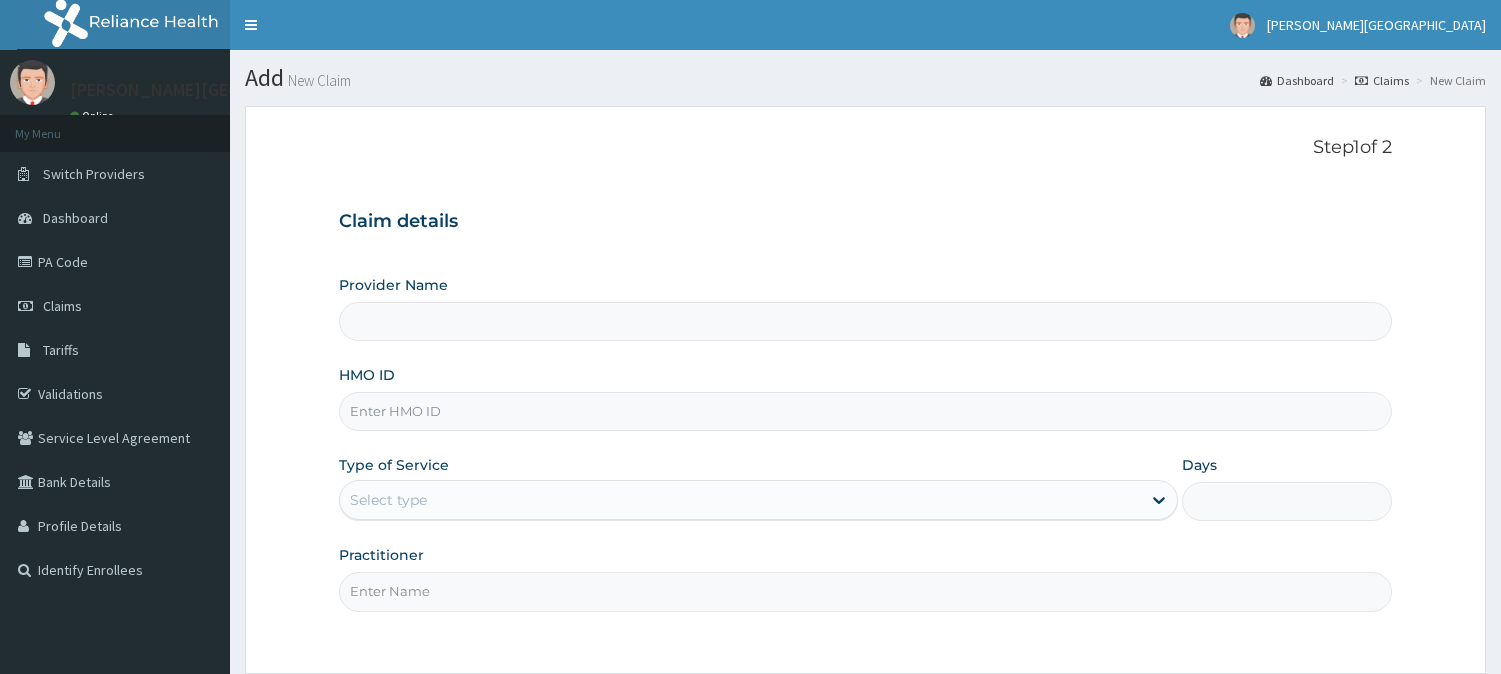 scroll, scrollTop: 0, scrollLeft: 0, axis: both 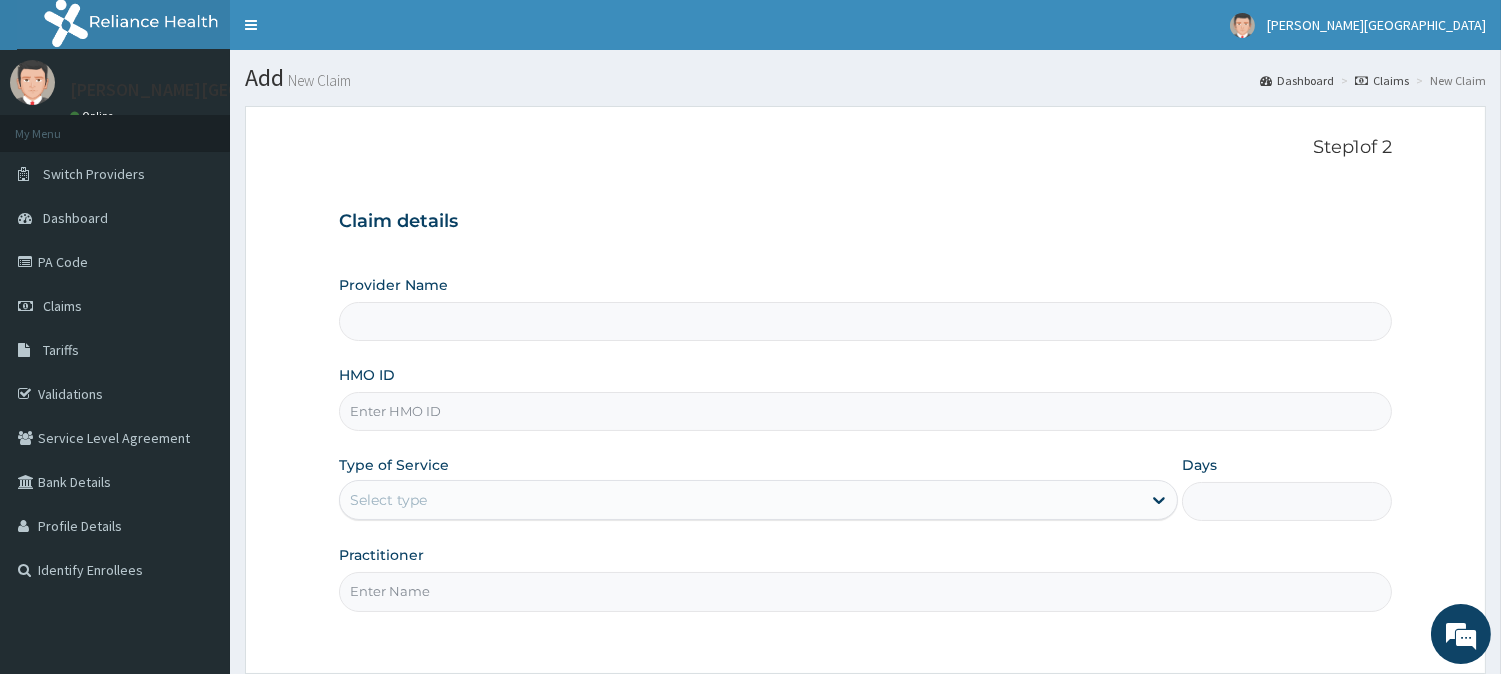 type on "[PERSON_NAME] Specialist Hospital" 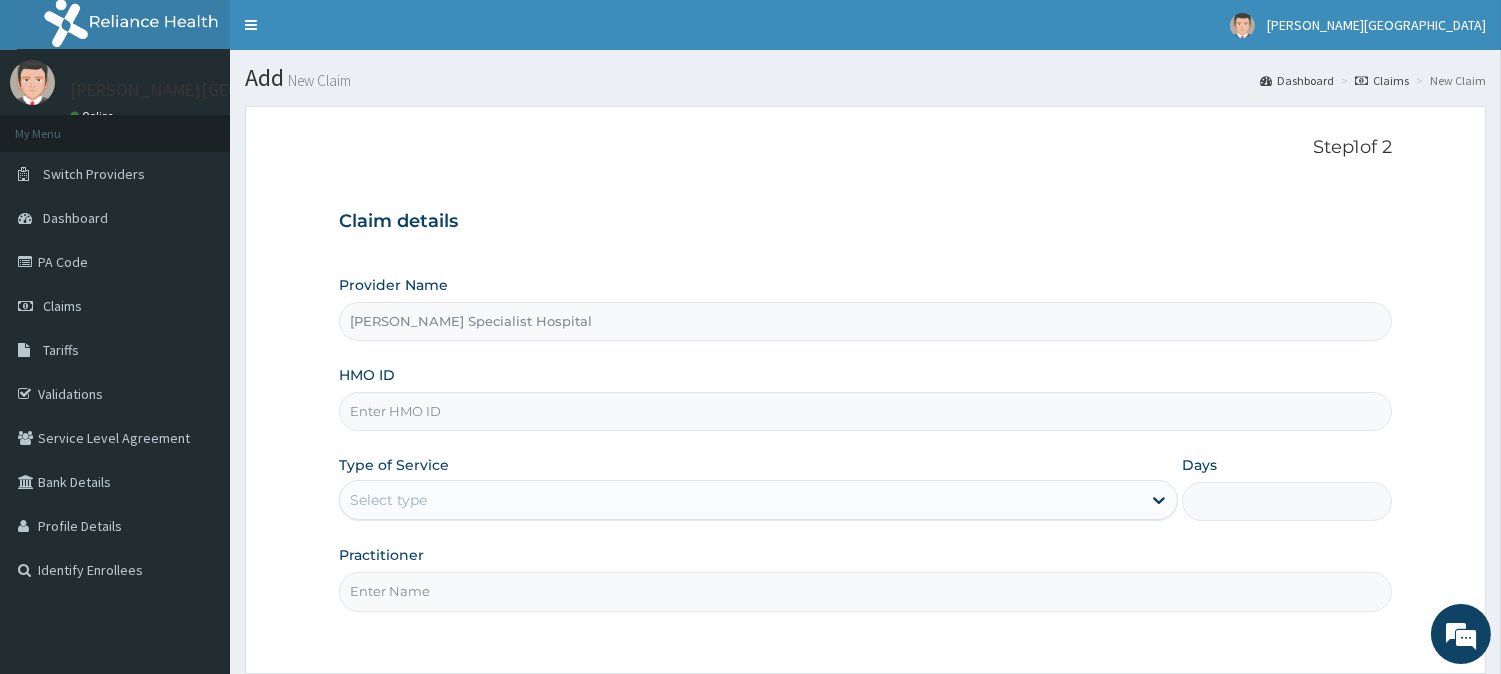click on "HMO ID" at bounding box center (865, 411) 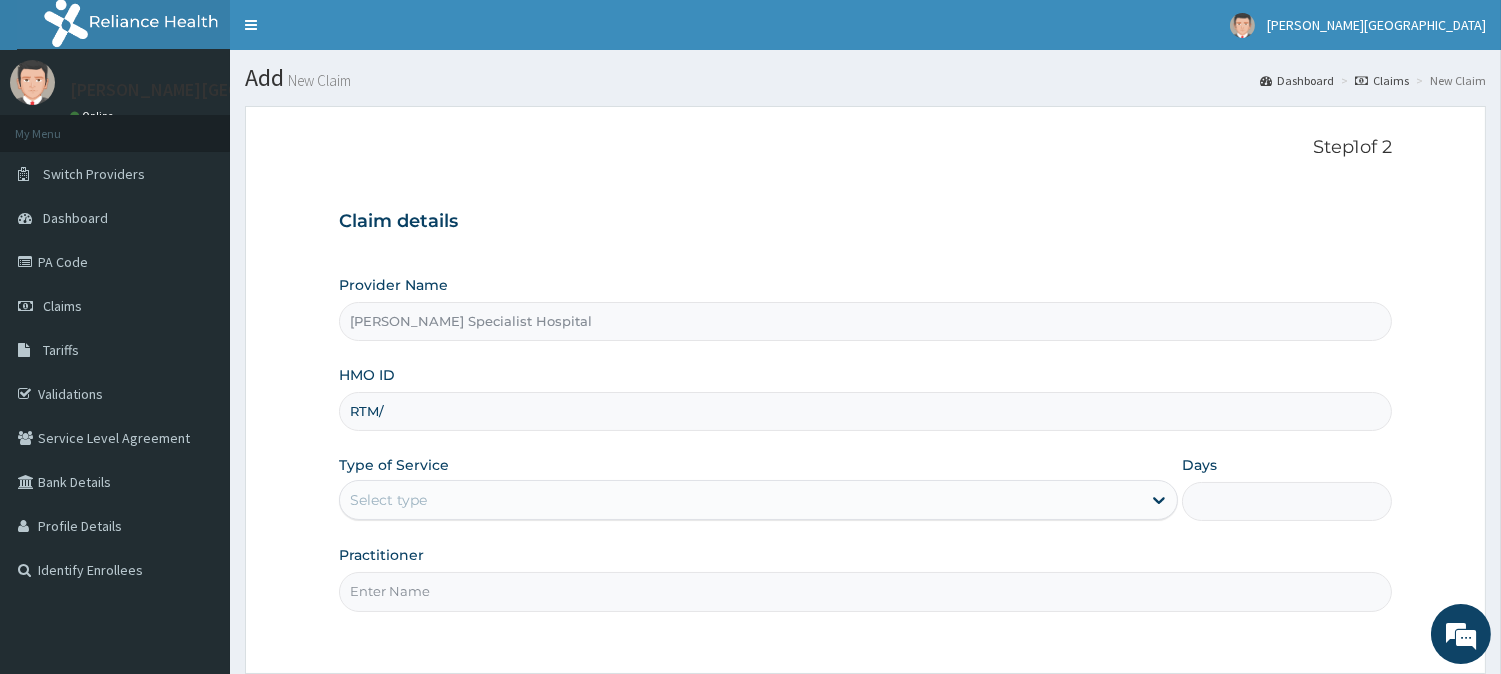 type on "RTM/10006/A" 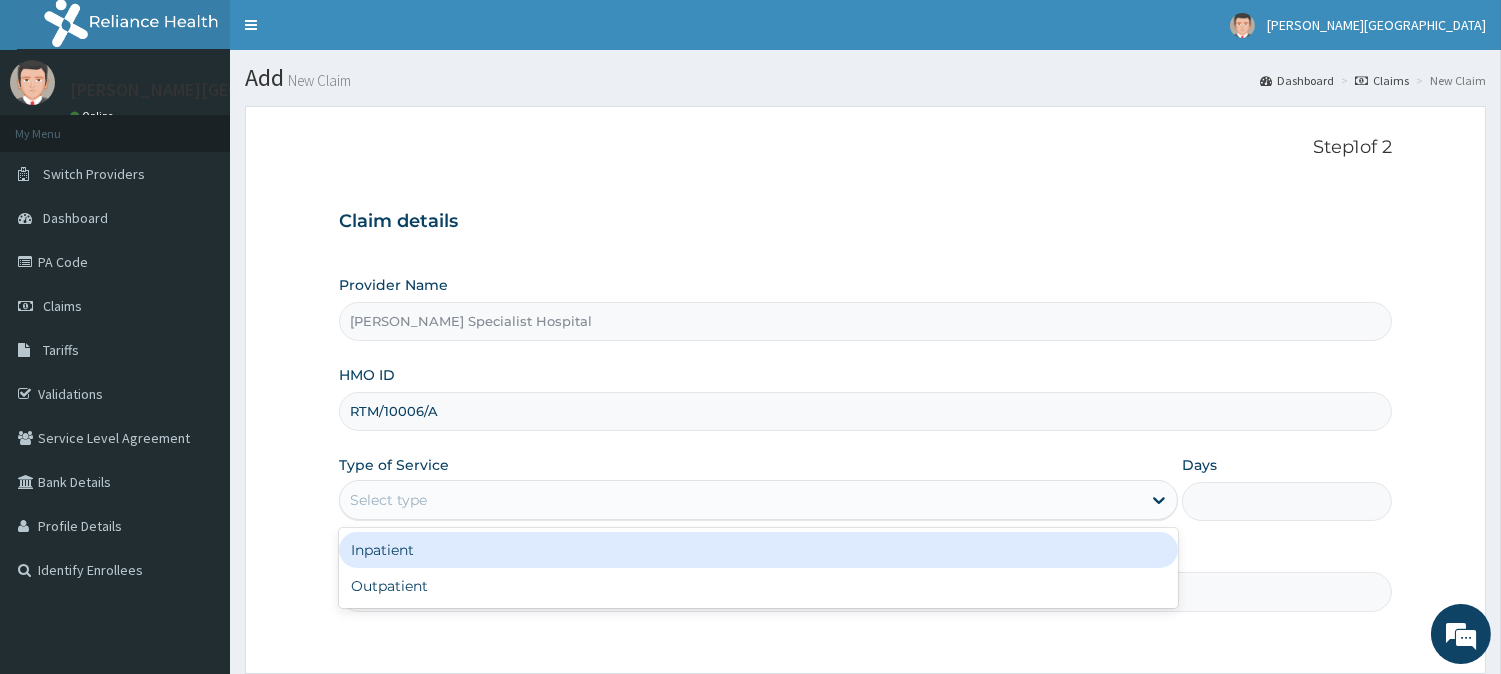 click on "Select type" at bounding box center [740, 500] 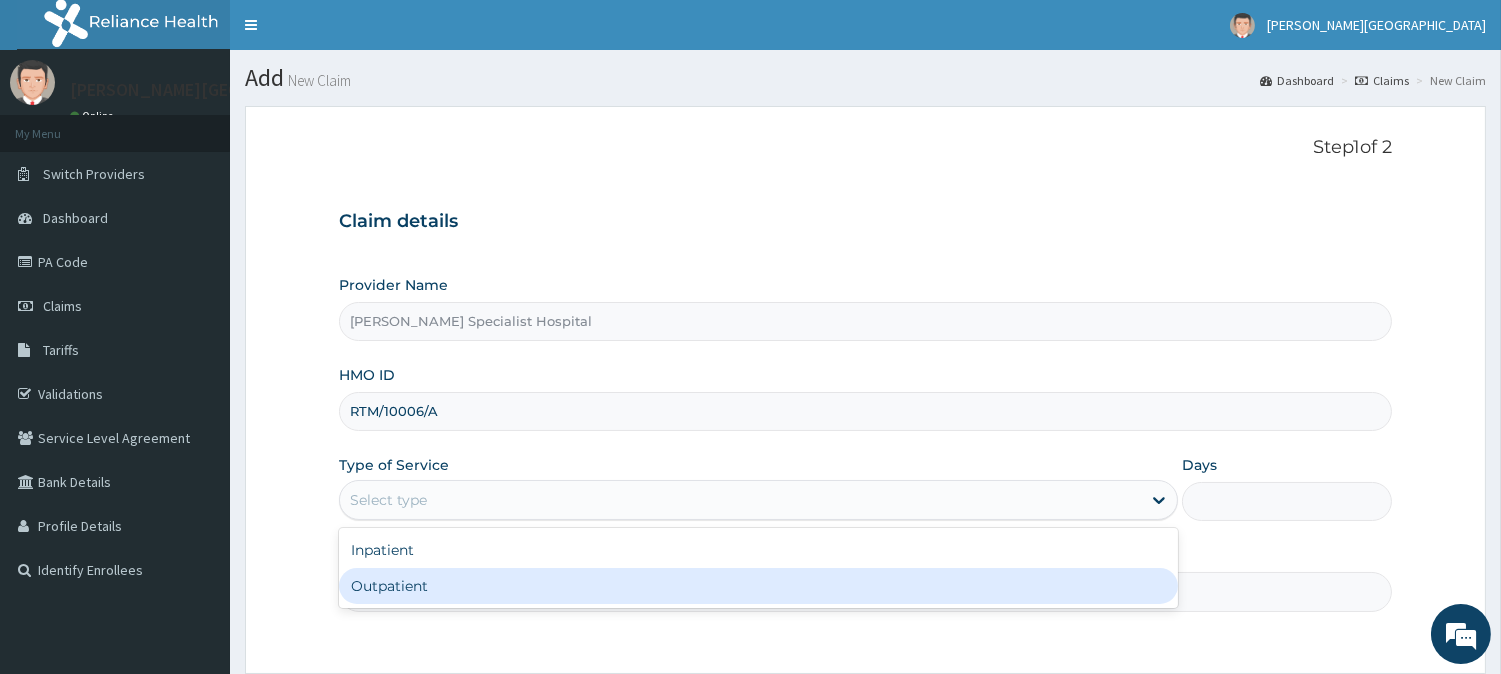 click on "Outpatient" at bounding box center [758, 586] 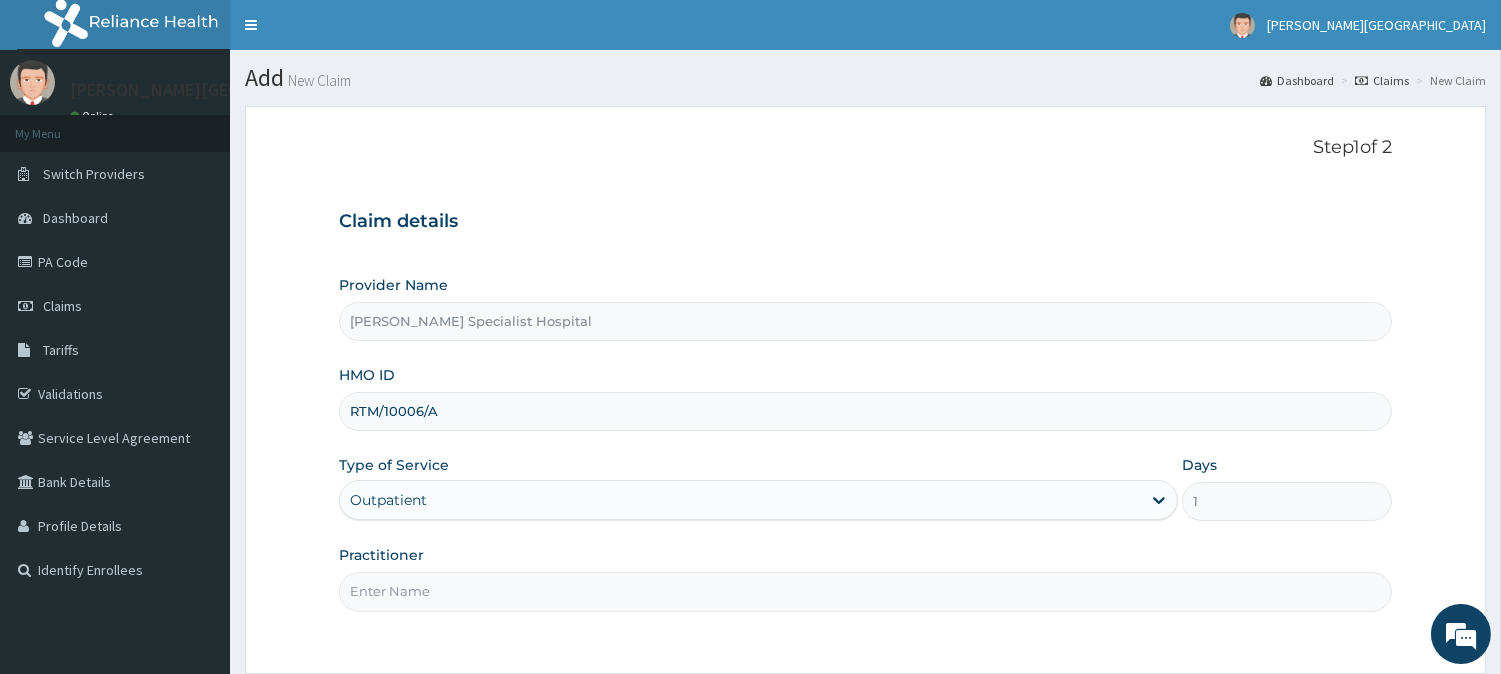 click on "Practitioner" at bounding box center (865, 591) 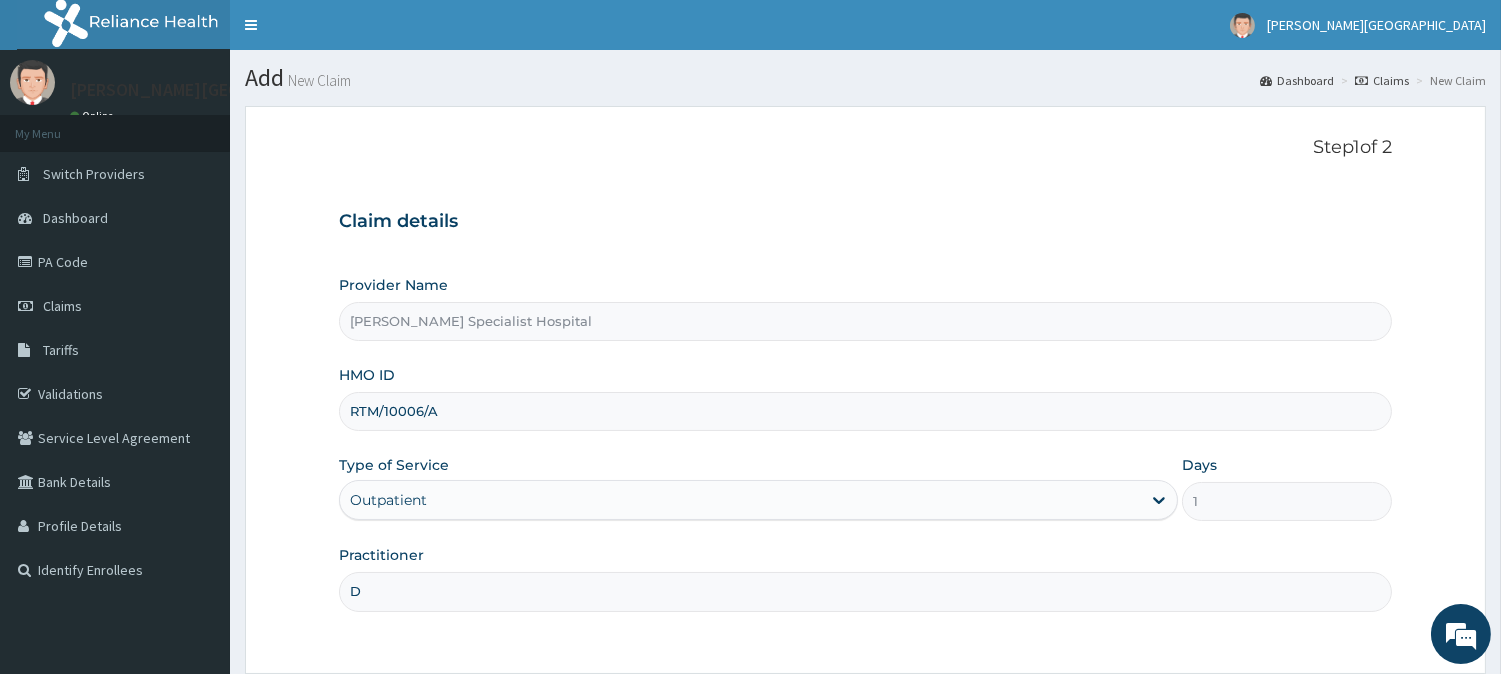 scroll, scrollTop: 0, scrollLeft: 0, axis: both 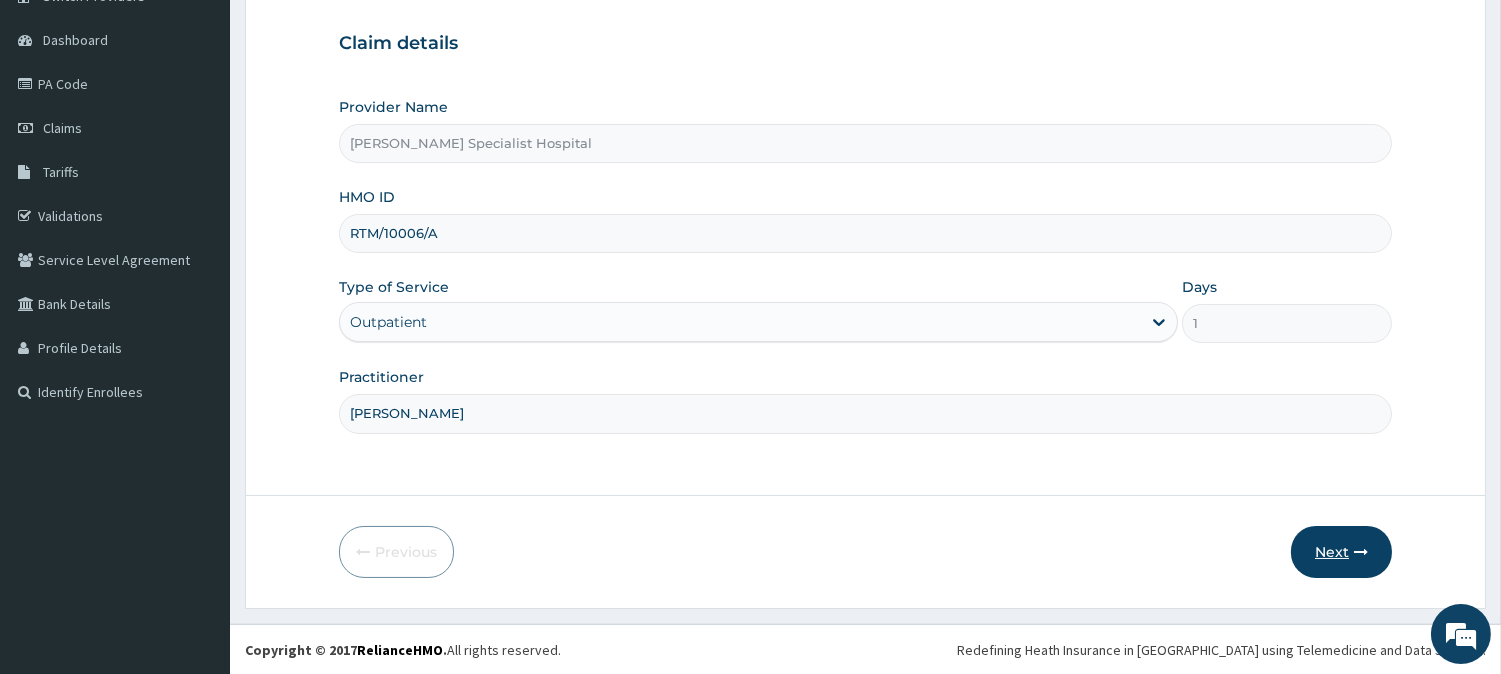 type on "[PERSON_NAME]" 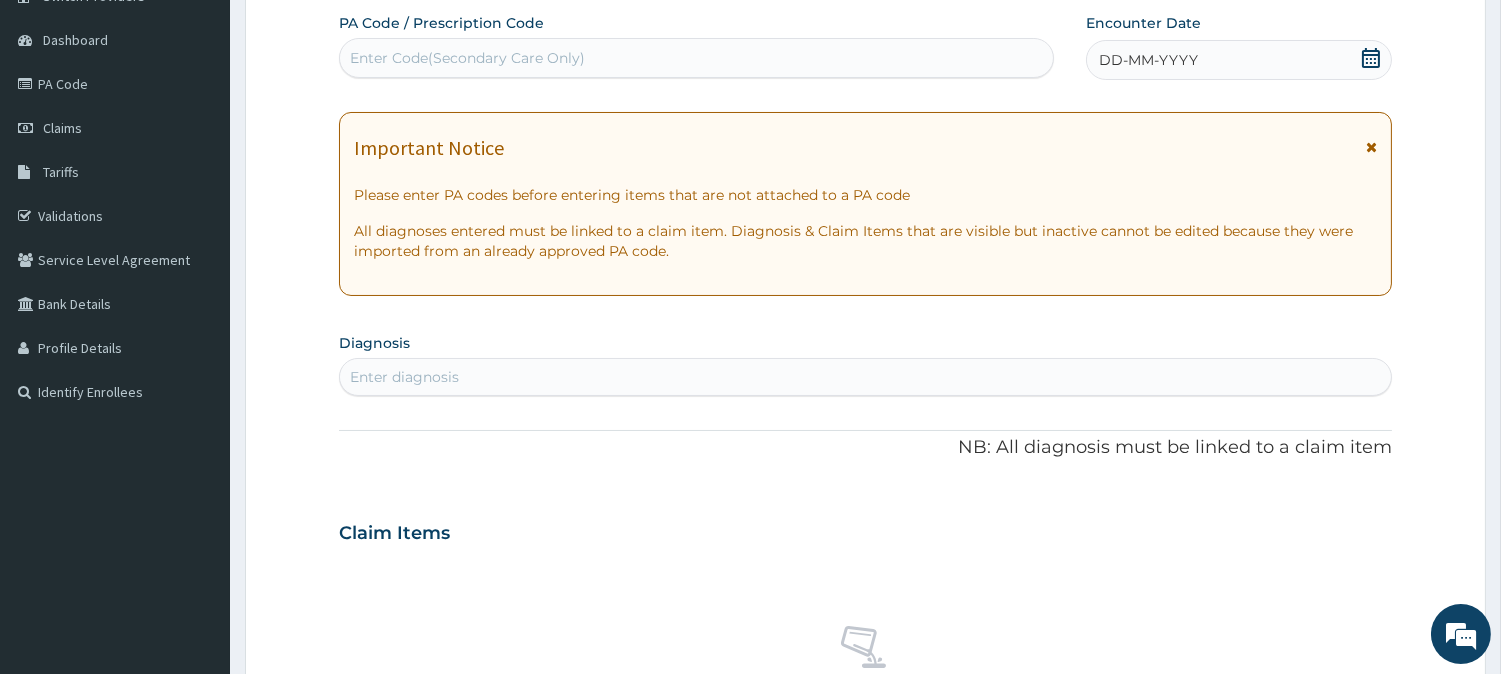 click at bounding box center [1371, 147] 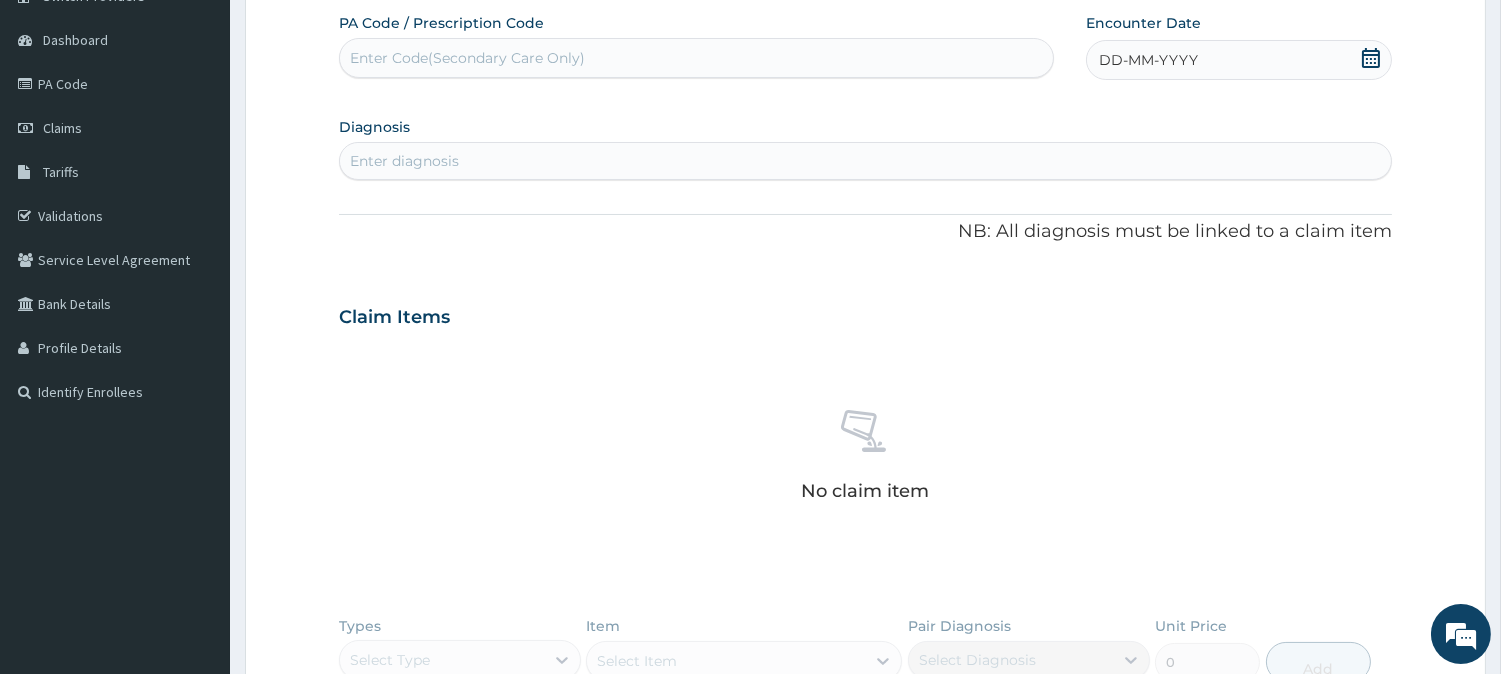 click 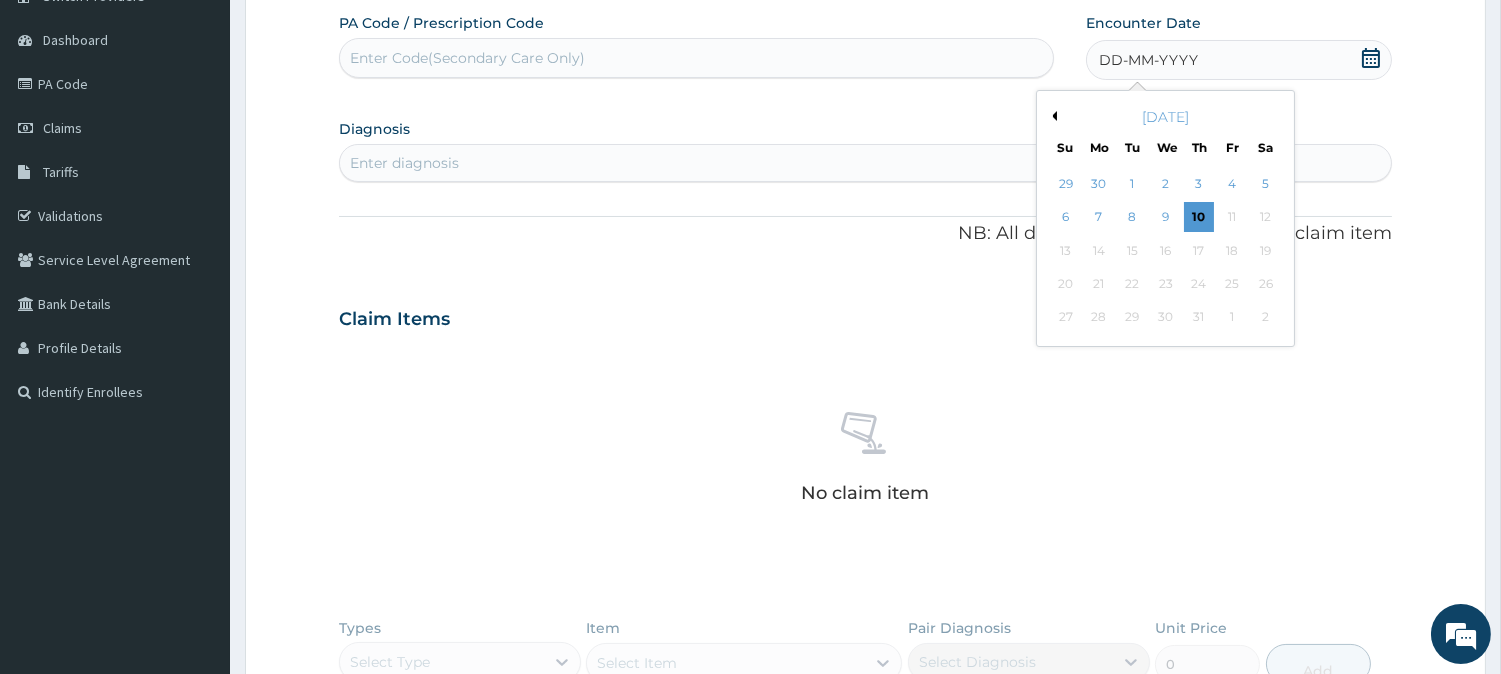 click on "Previous Month" at bounding box center (1052, 116) 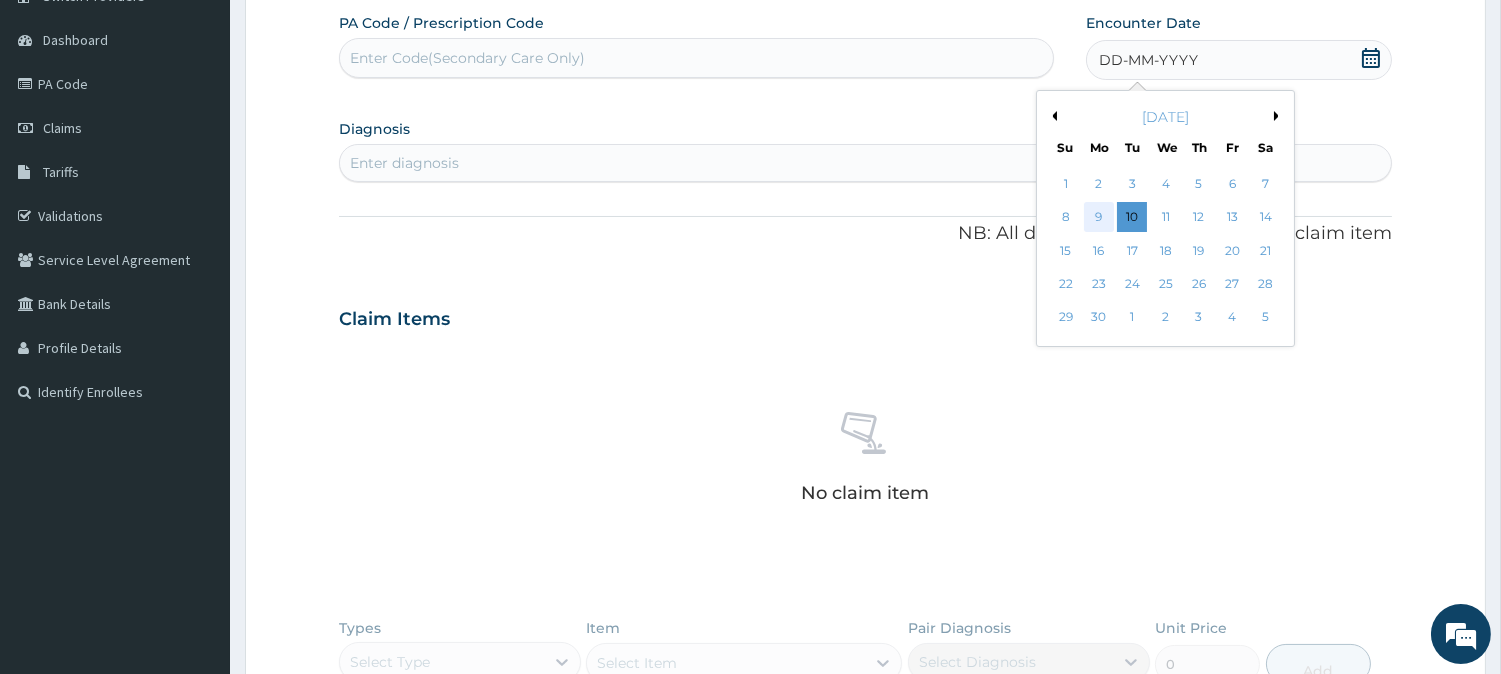 click on "9" at bounding box center [1099, 218] 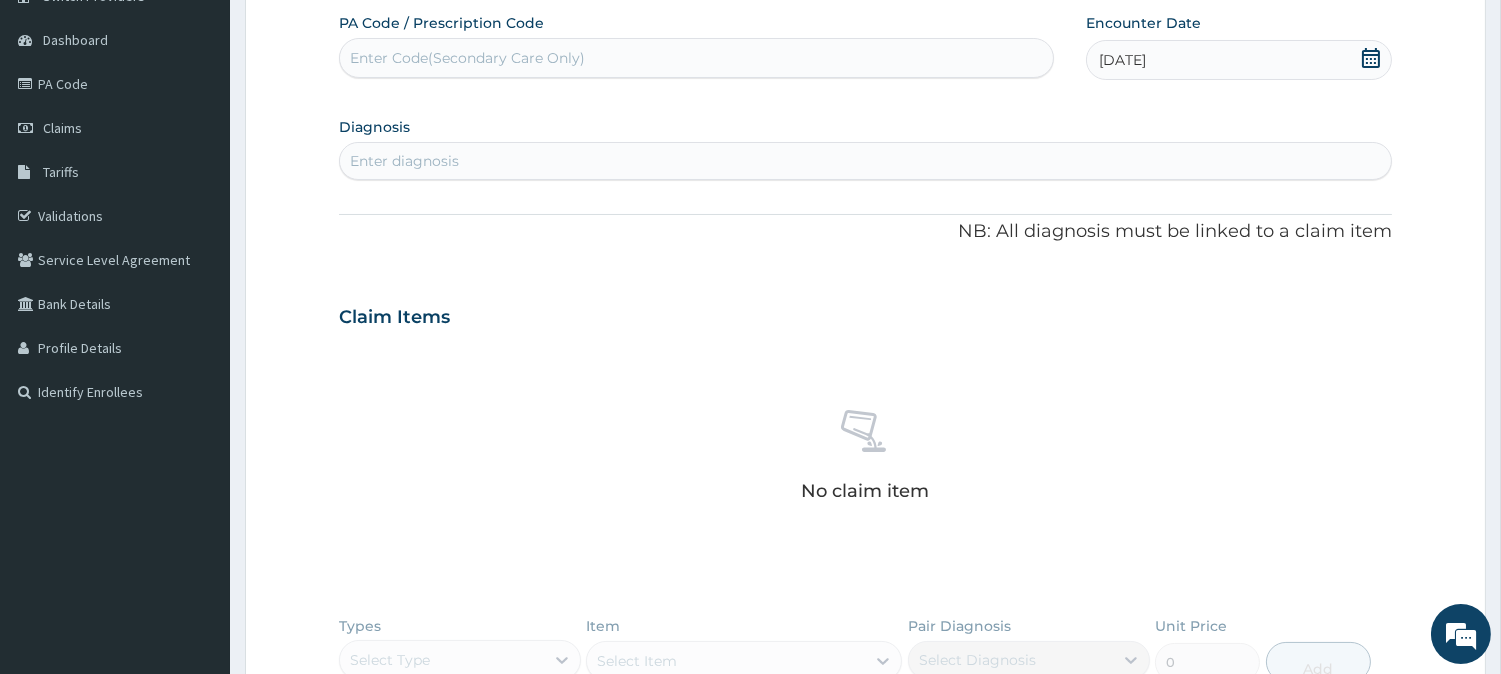 click on "Enter diagnosis" at bounding box center [865, 161] 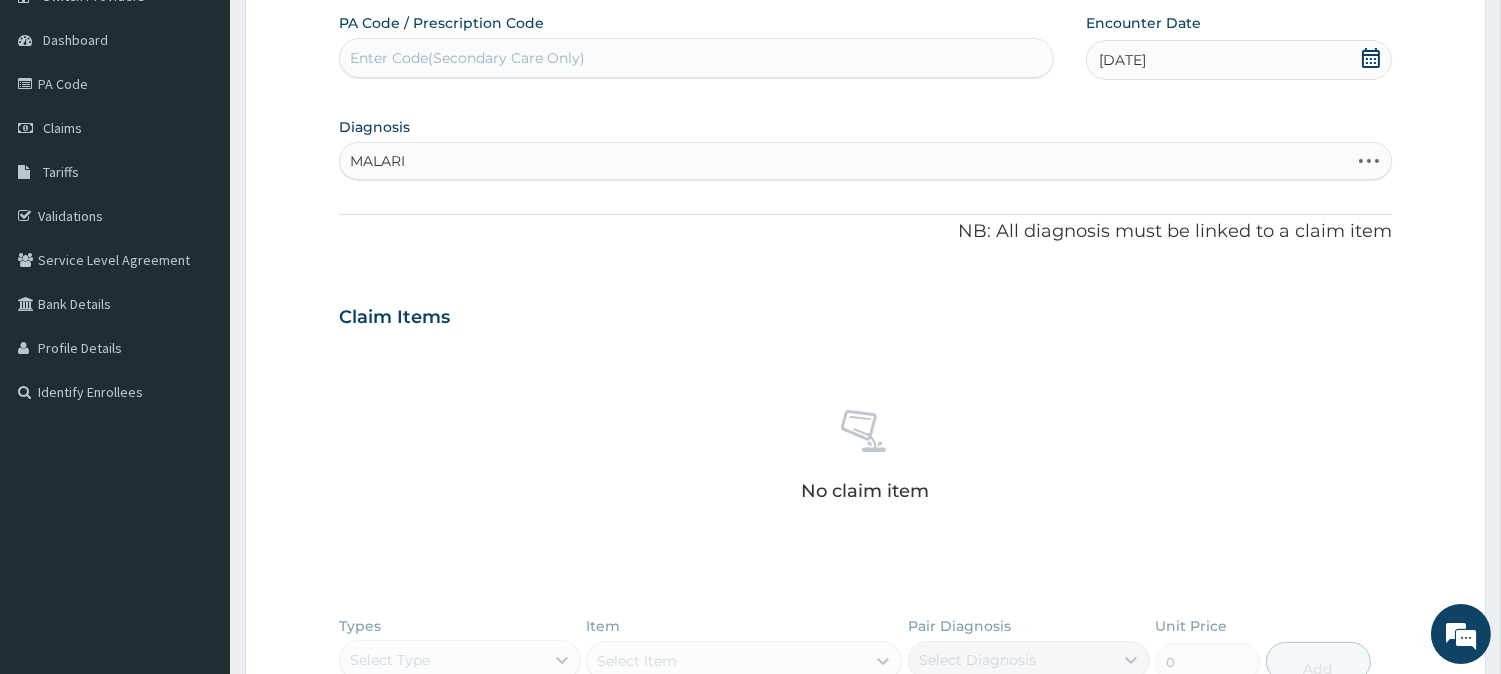 type on "[MEDICAL_DATA]" 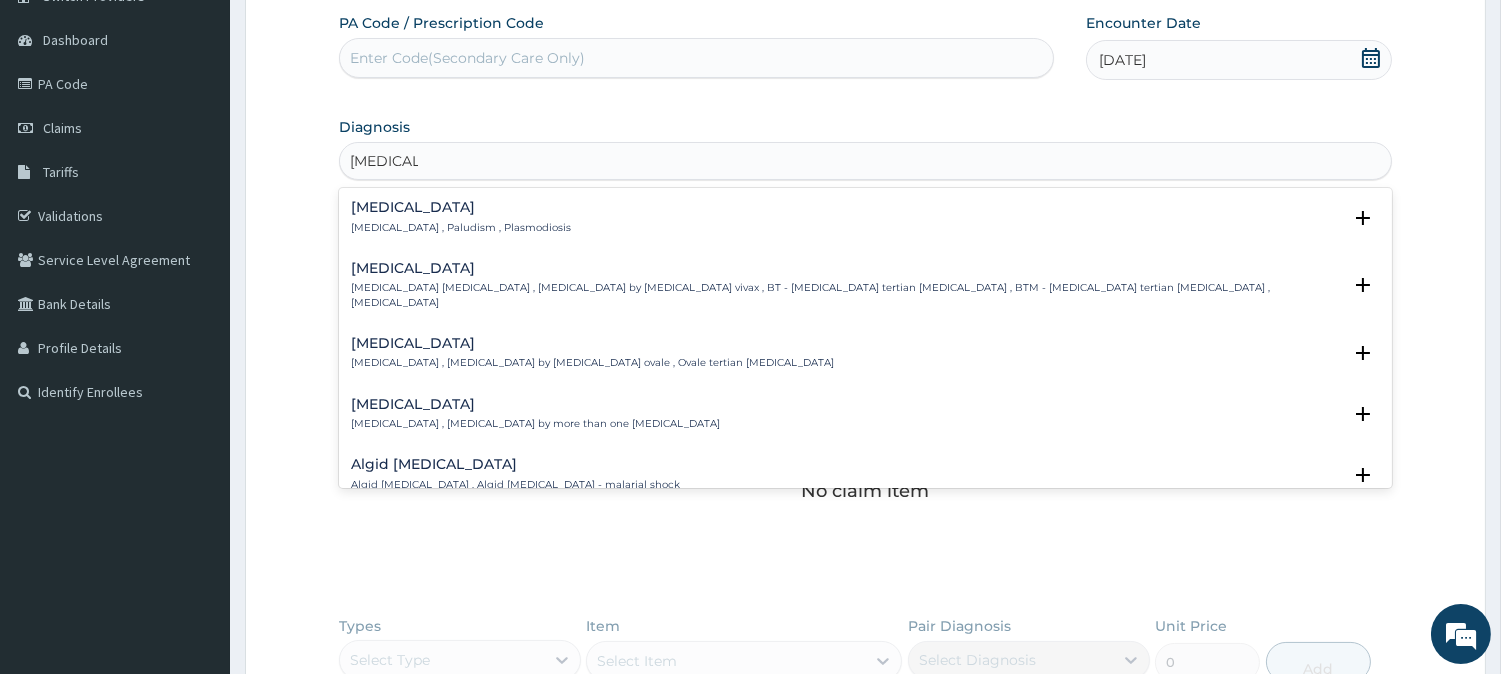 click on "[MEDICAL_DATA]" at bounding box center (461, 207) 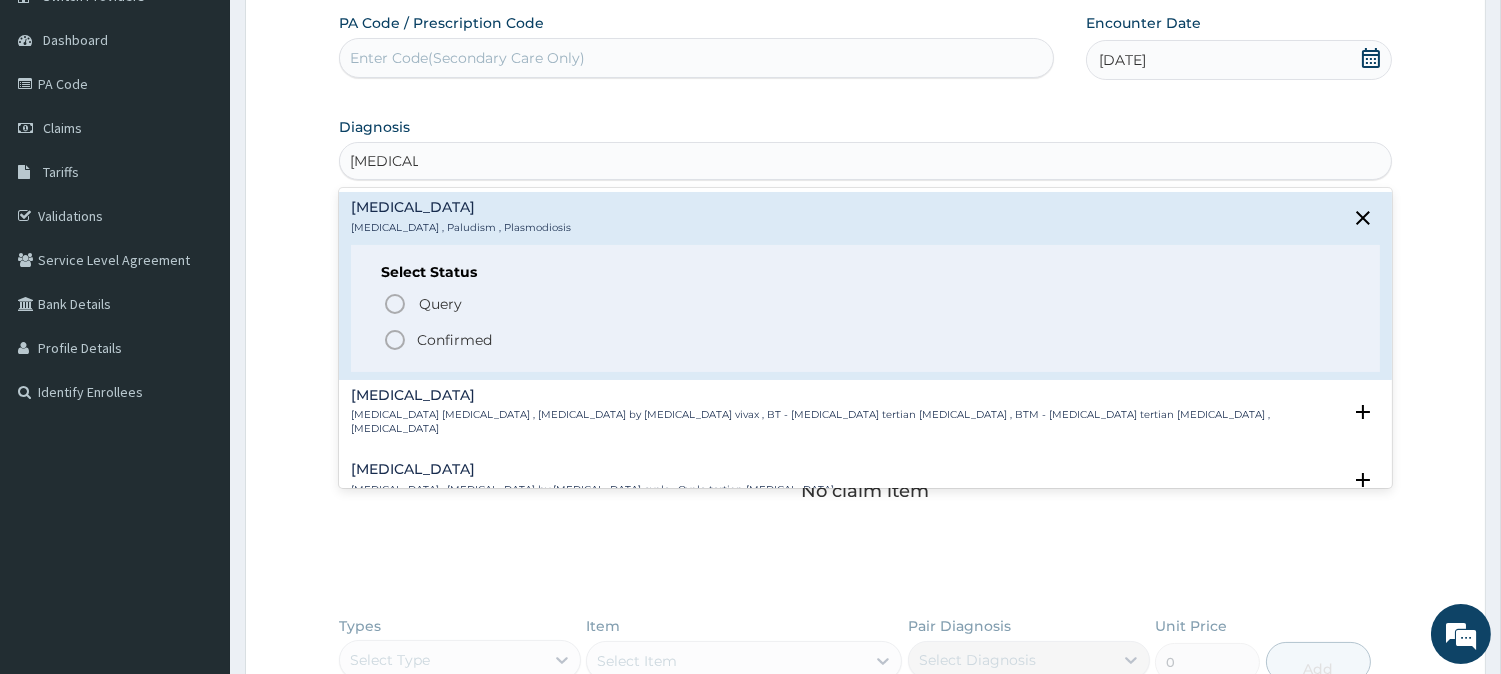 click on "Confirmed" at bounding box center [454, 340] 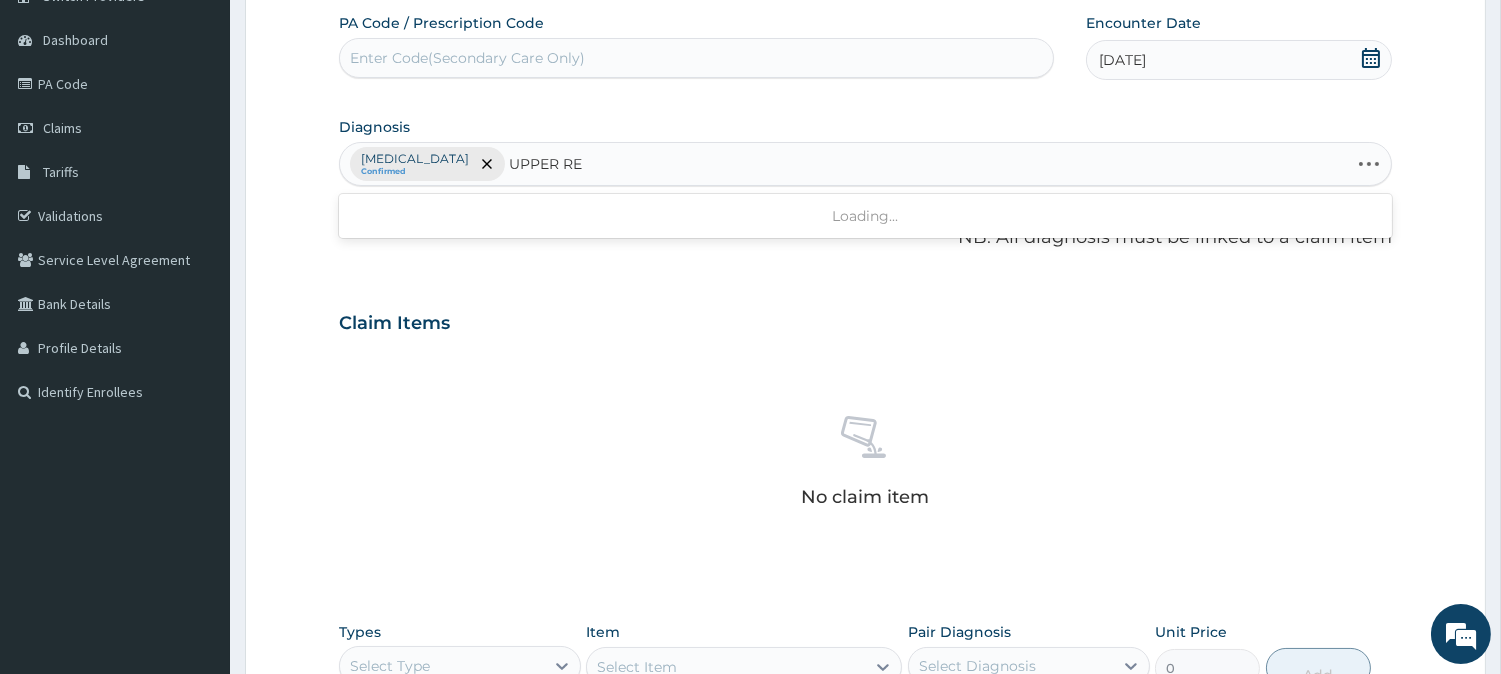 type on "UPPER RES" 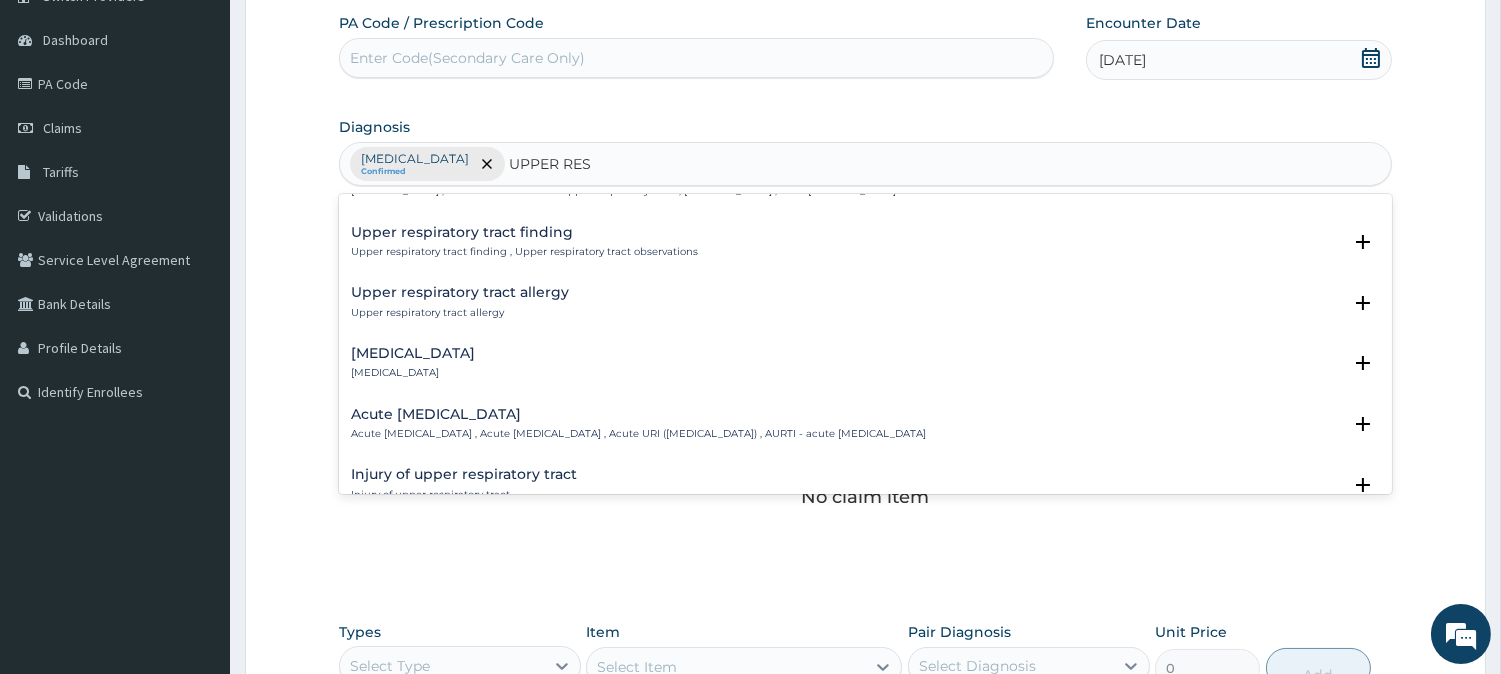 scroll, scrollTop: 111, scrollLeft: 0, axis: vertical 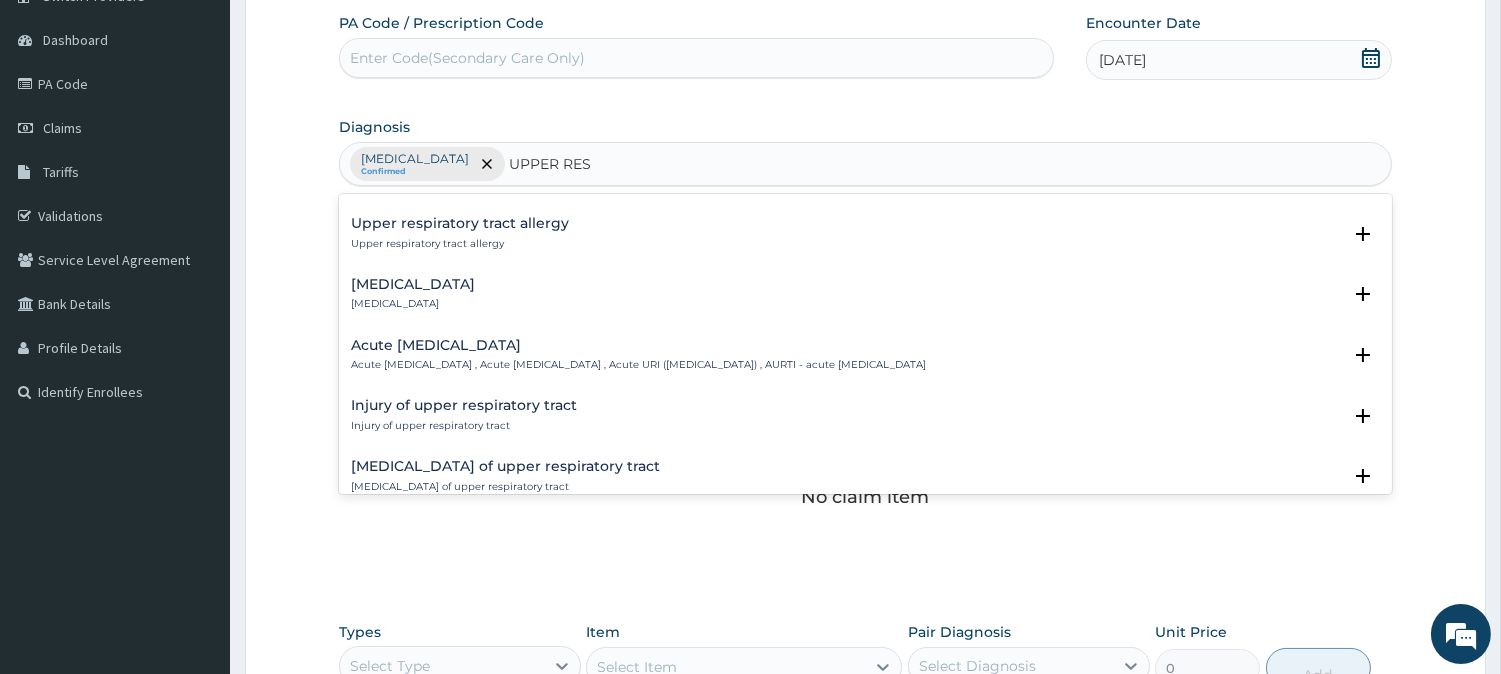 click on "Acute [MEDICAL_DATA] Acute [MEDICAL_DATA] , Acute [MEDICAL_DATA] , Acute URI ([MEDICAL_DATA]) , AURTI - acute [MEDICAL_DATA]" at bounding box center [638, 355] 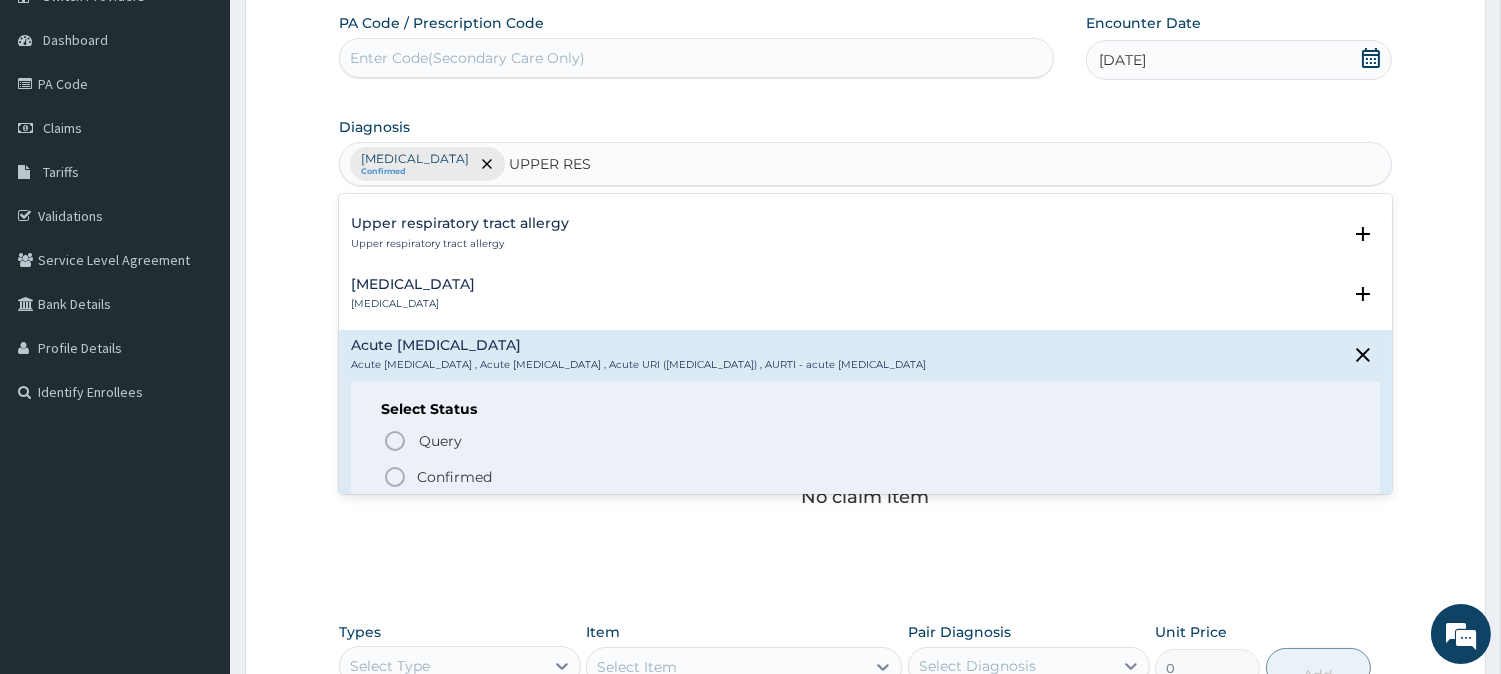click on "Confirmed" at bounding box center (454, 477) 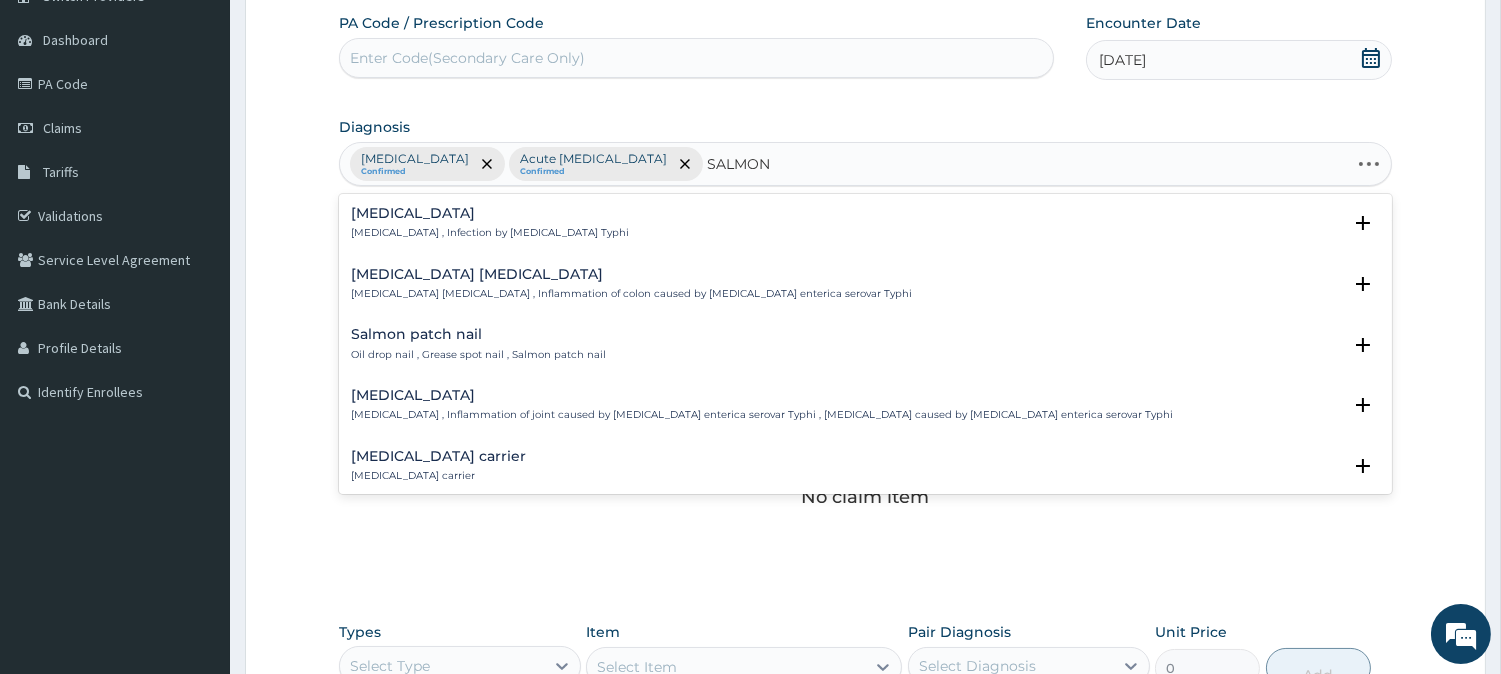 type on "SALMONE" 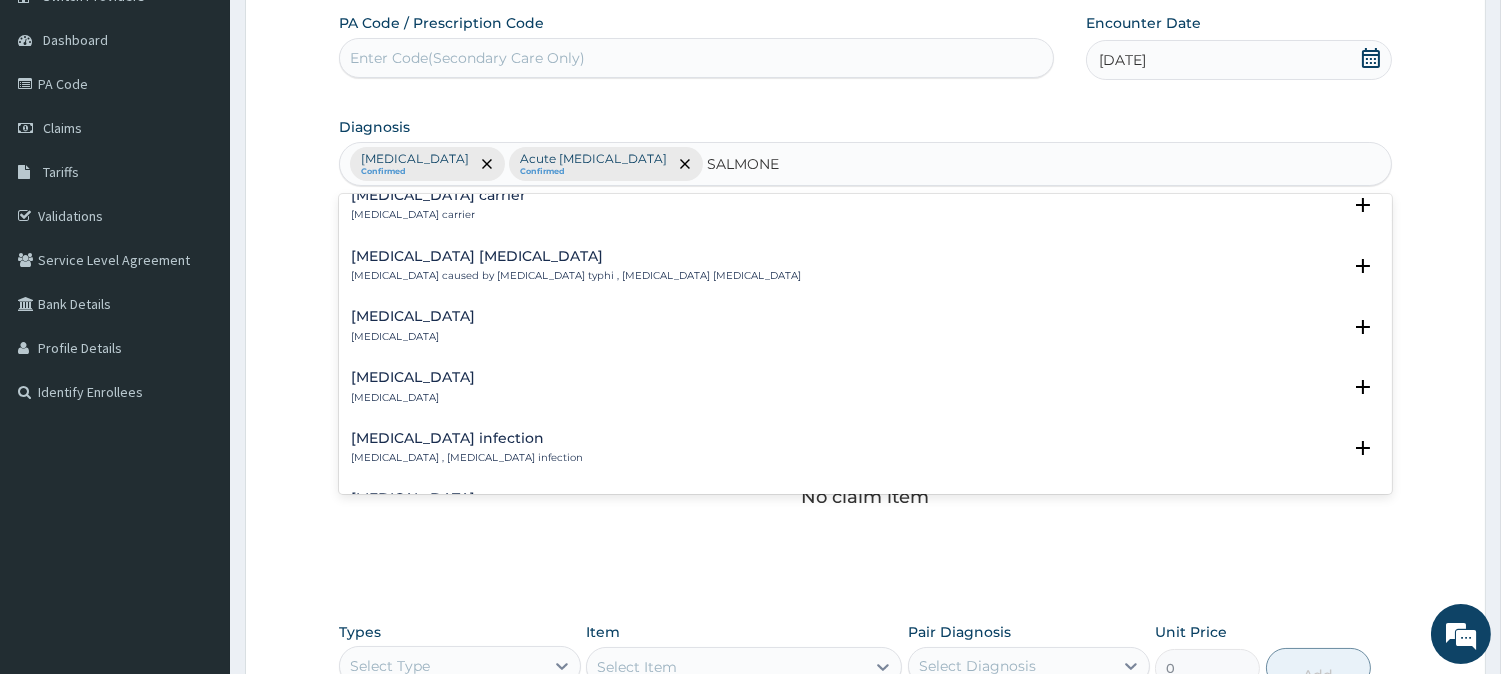 scroll, scrollTop: 333, scrollLeft: 0, axis: vertical 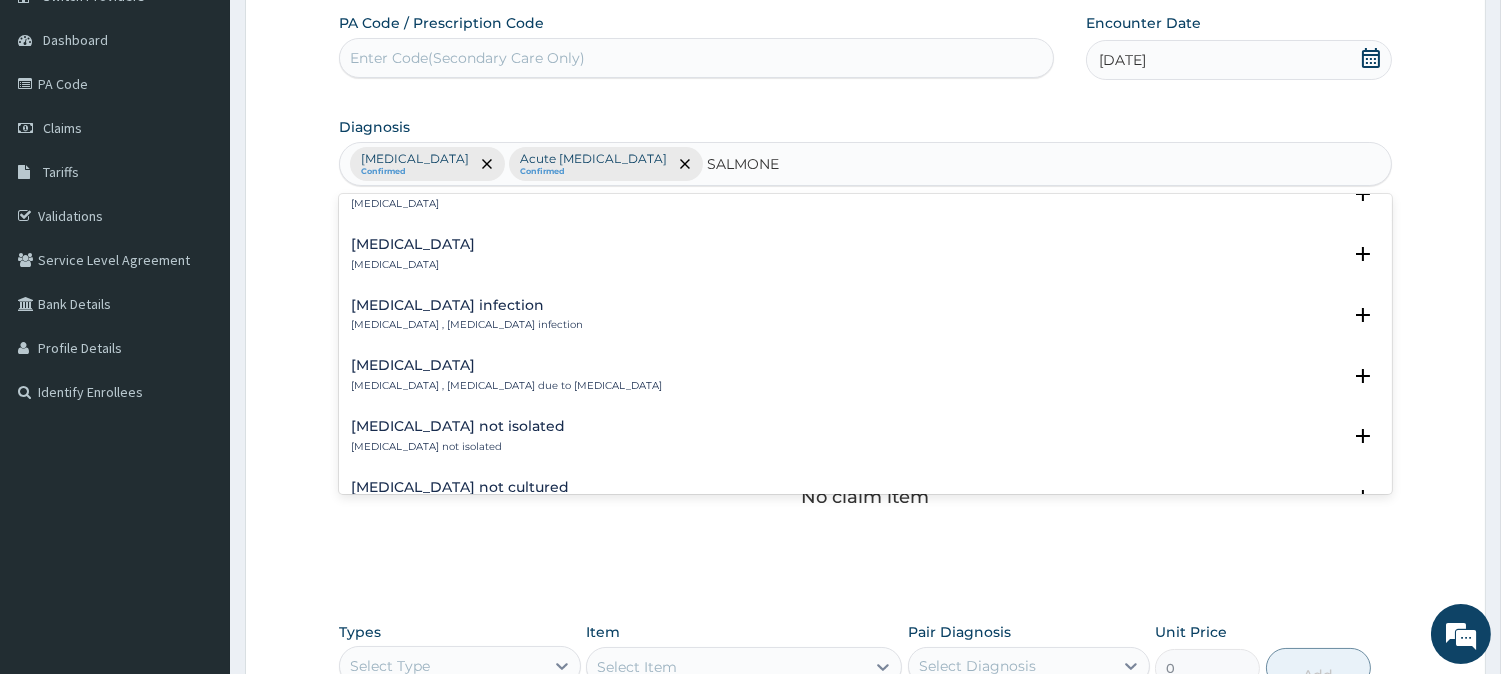 click on "[MEDICAL_DATA] infection" at bounding box center [467, 305] 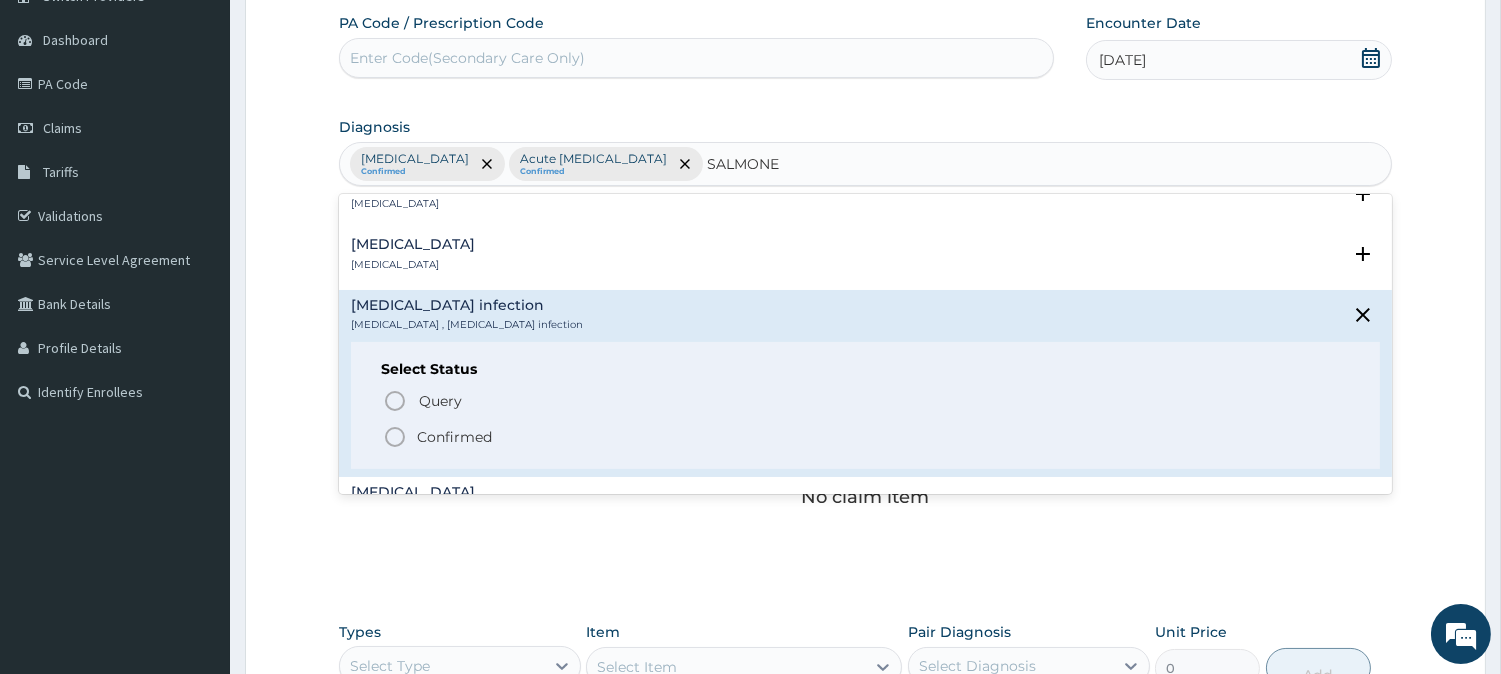 drag, startPoint x: 455, startPoint y: 428, endPoint x: 465, endPoint y: 413, distance: 18.027756 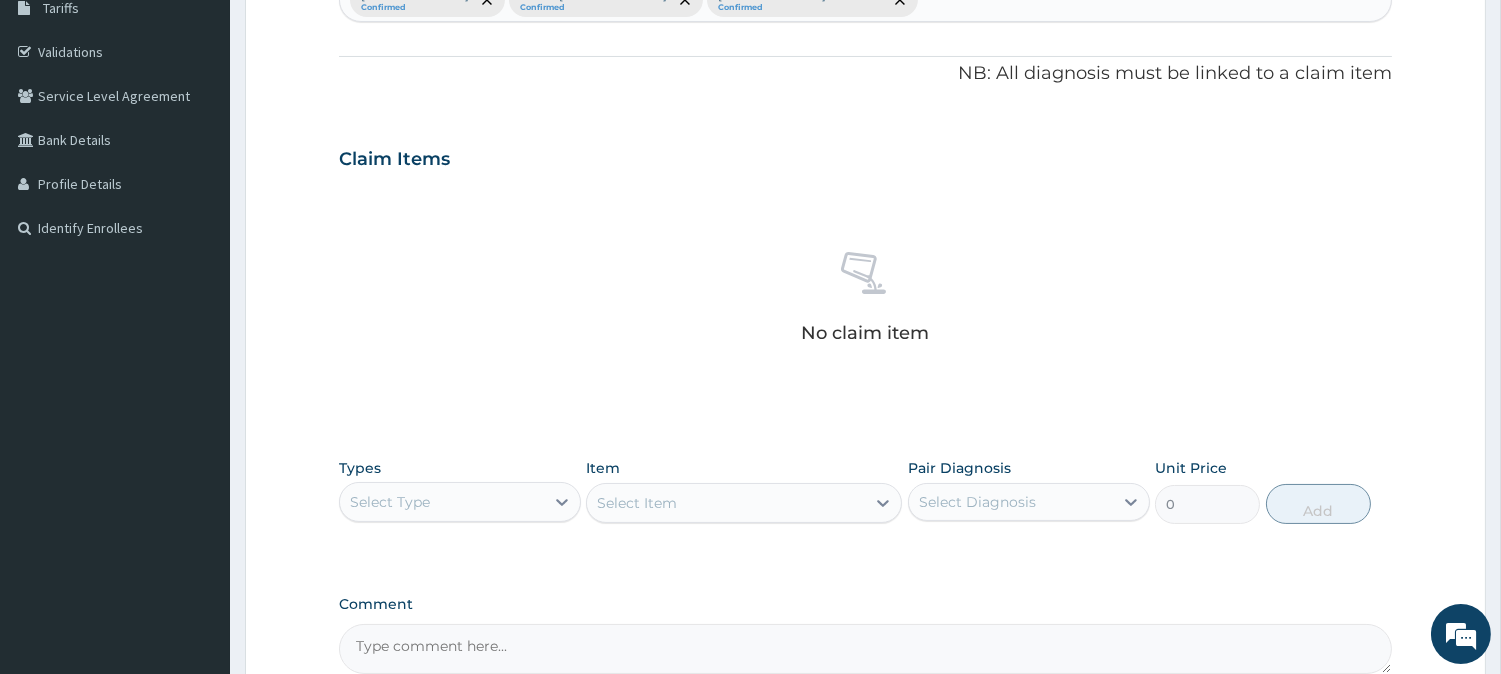 scroll, scrollTop: 512, scrollLeft: 0, axis: vertical 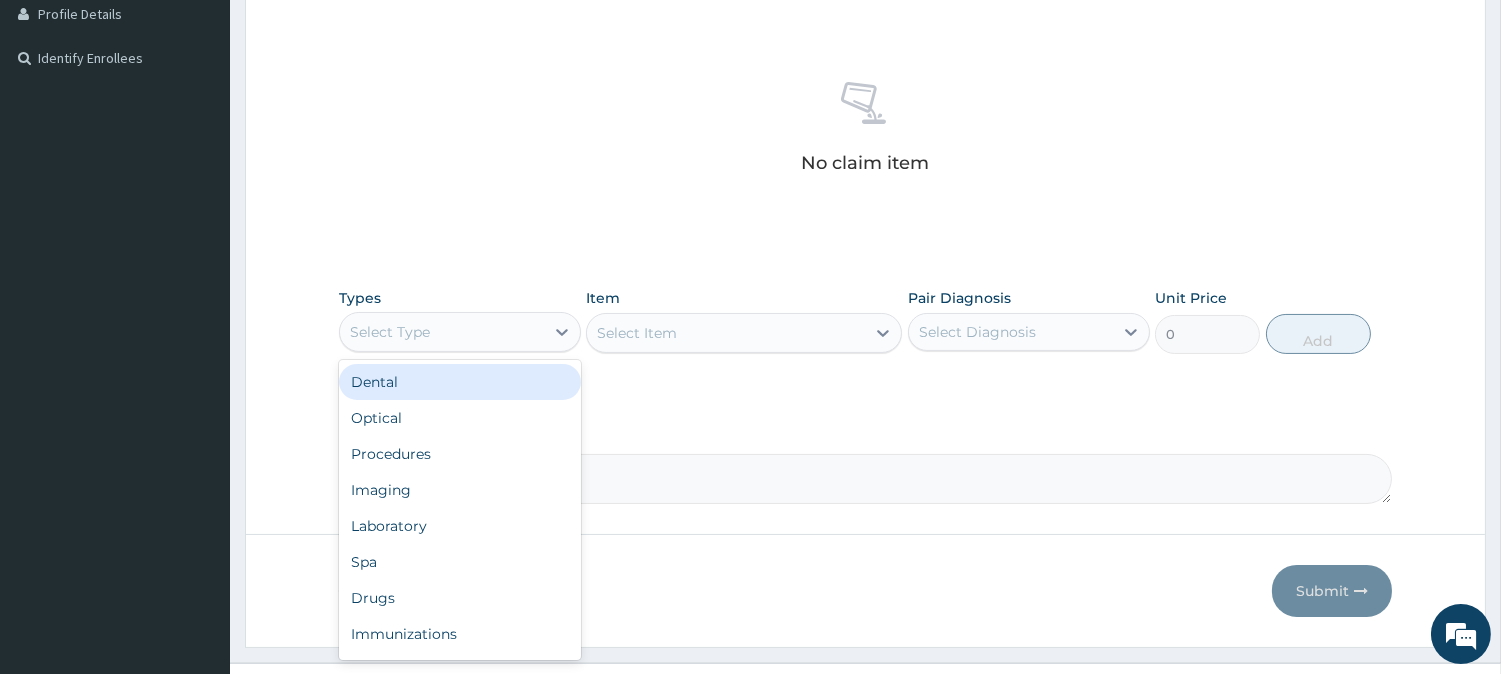 click on "Select Type" at bounding box center [442, 332] 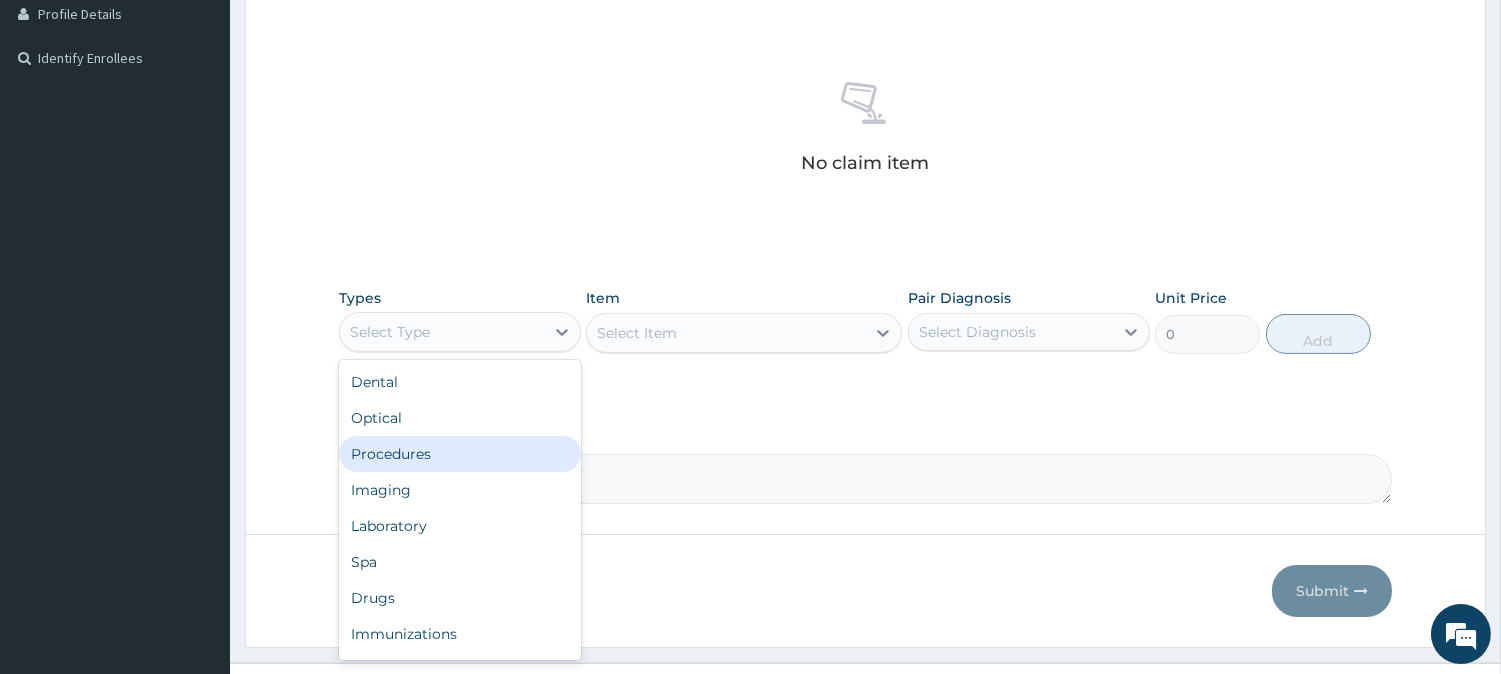 drag, startPoint x: 416, startPoint y: 448, endPoint x: 446, endPoint y: 425, distance: 37.802116 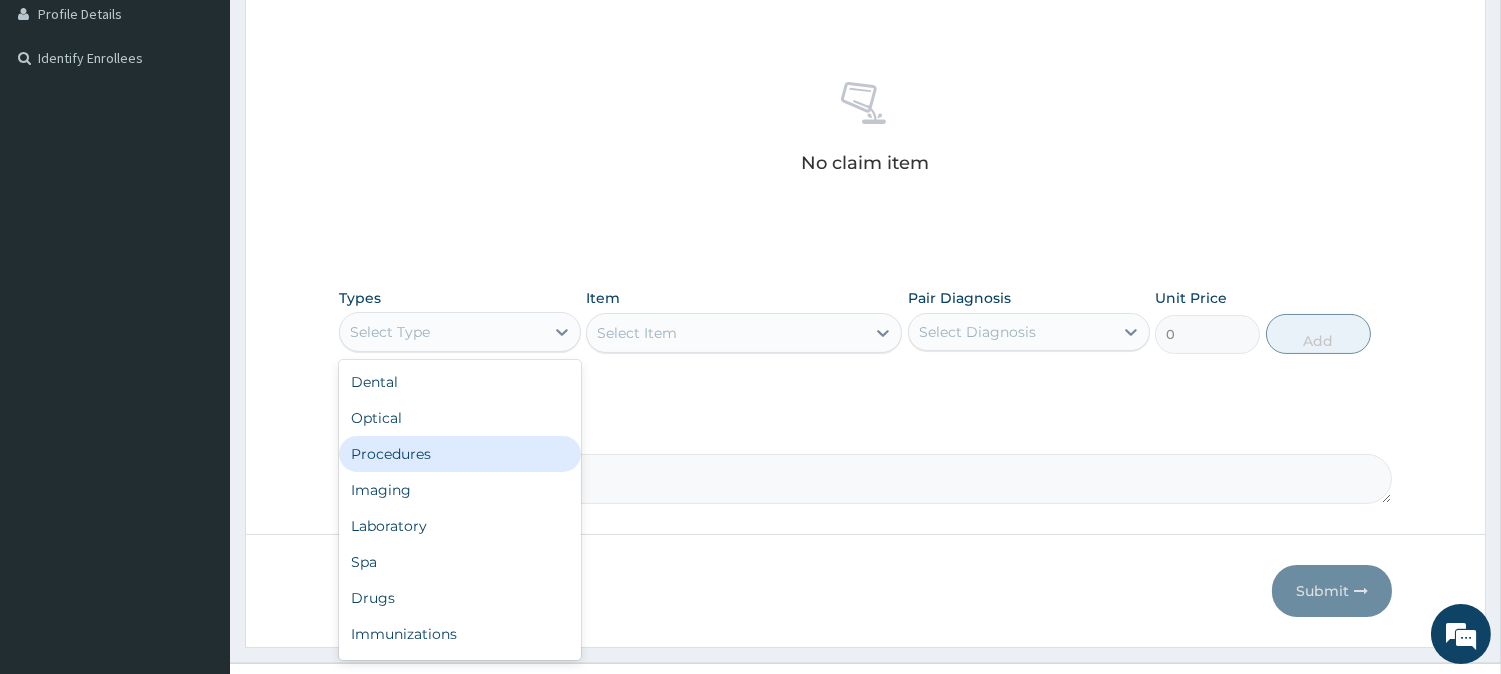 click on "Procedures" at bounding box center (460, 454) 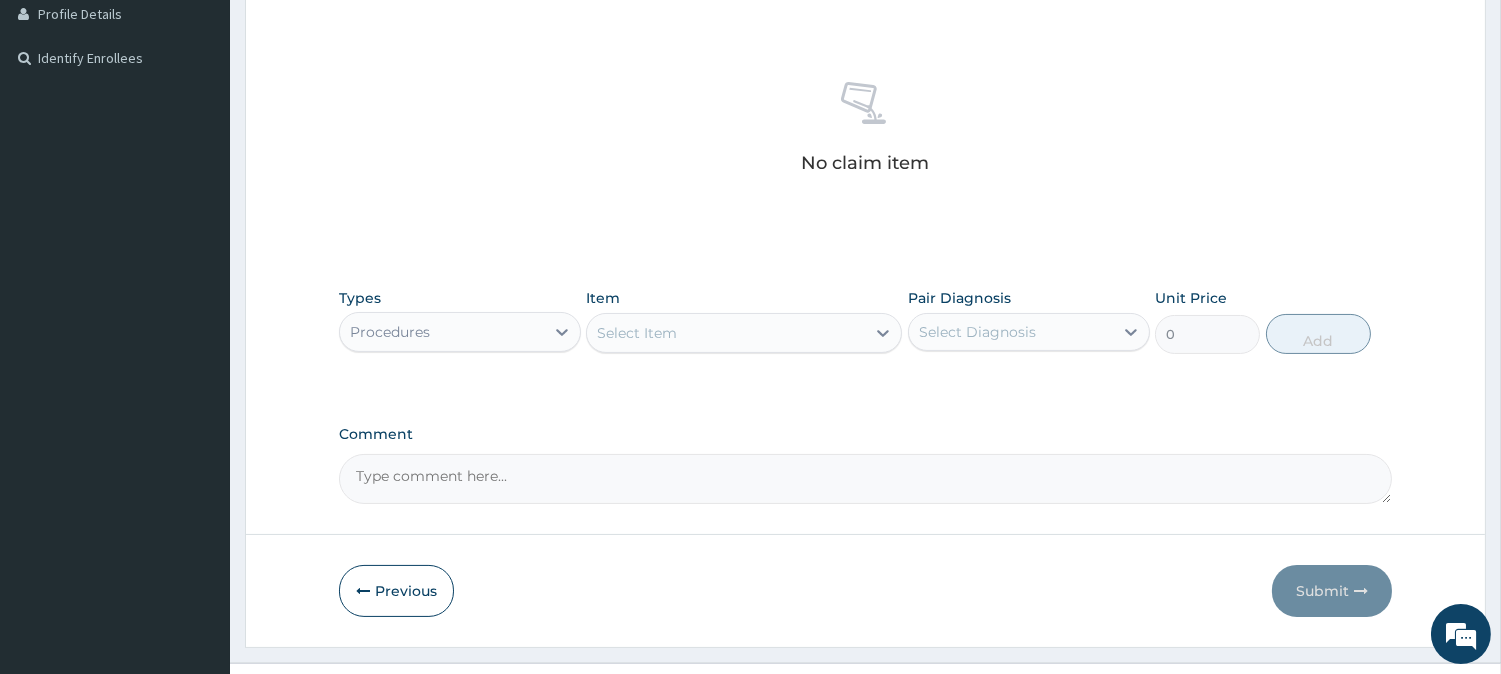 click on "Select Item" at bounding box center [637, 333] 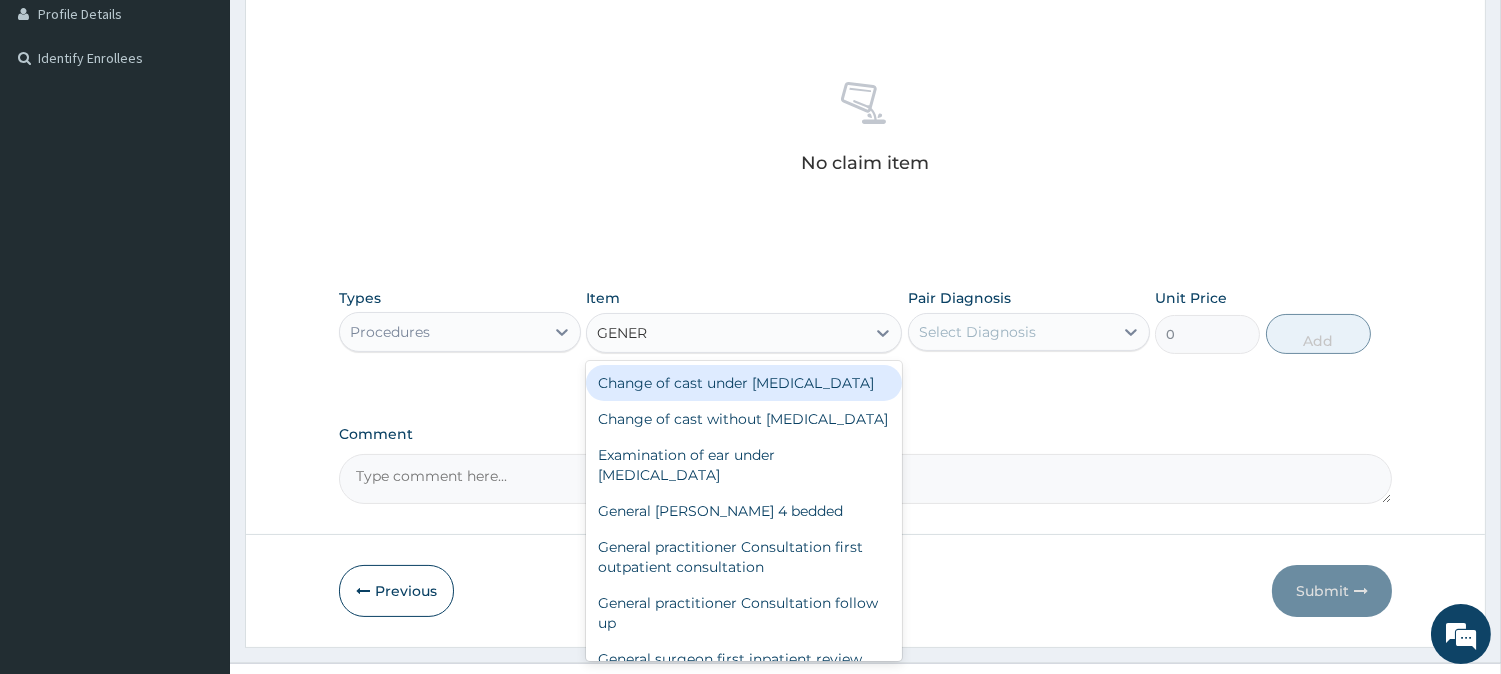 type on "GENERA" 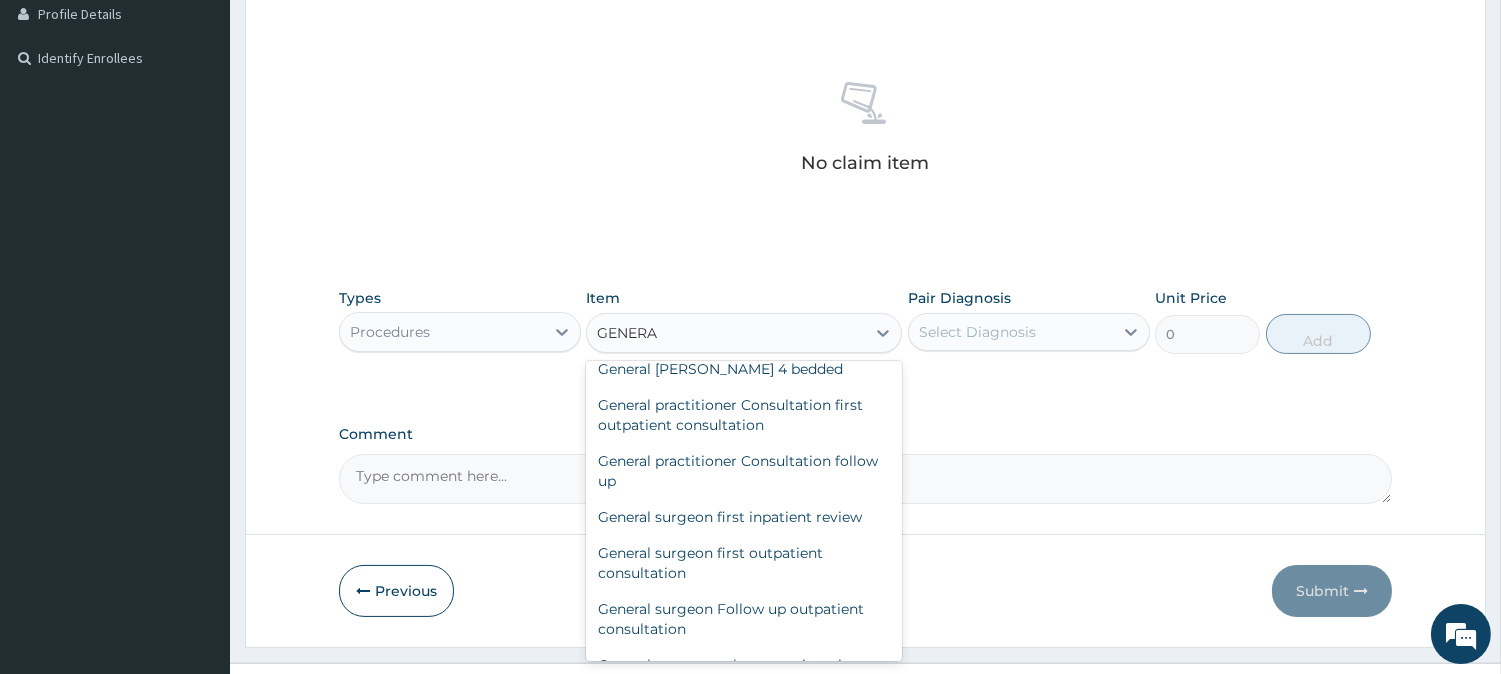 scroll, scrollTop: 222, scrollLeft: 0, axis: vertical 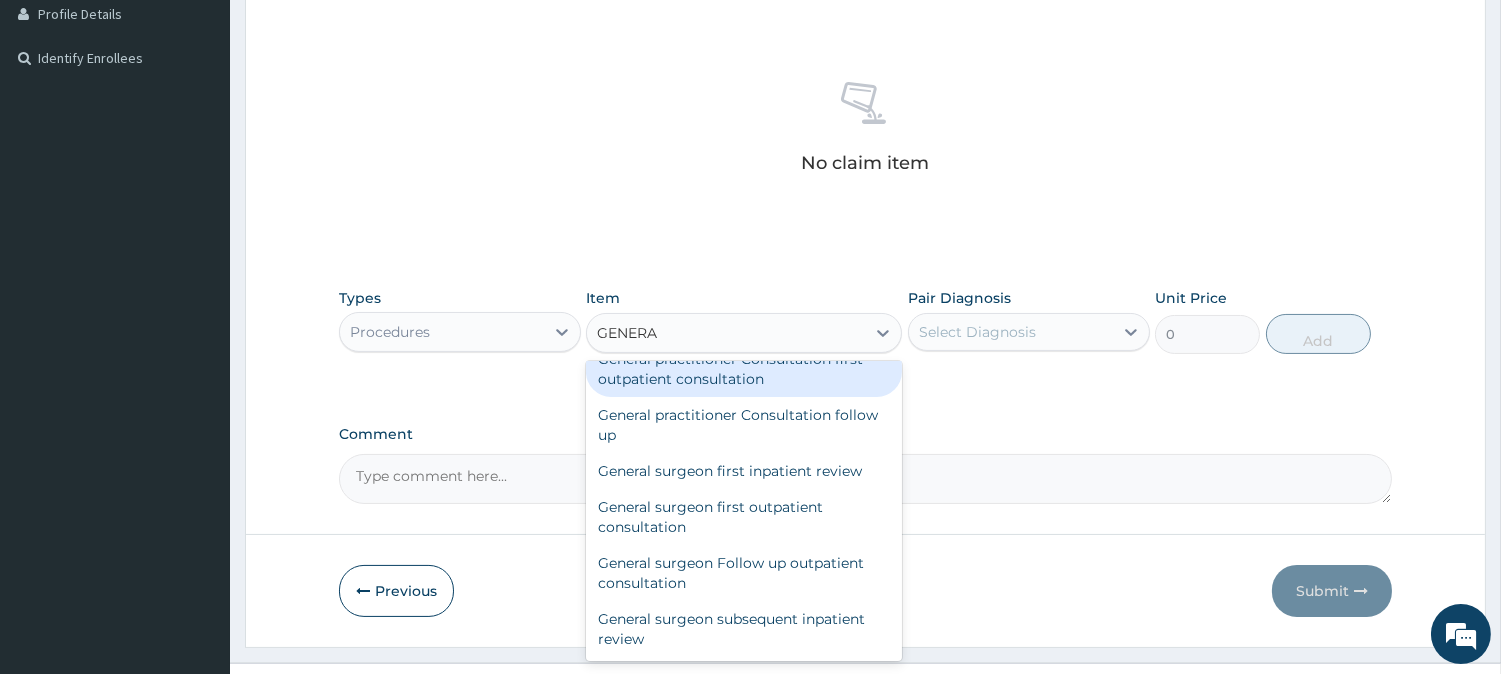 click on "General practitioner Consultation first outpatient consultation" at bounding box center (744, 369) 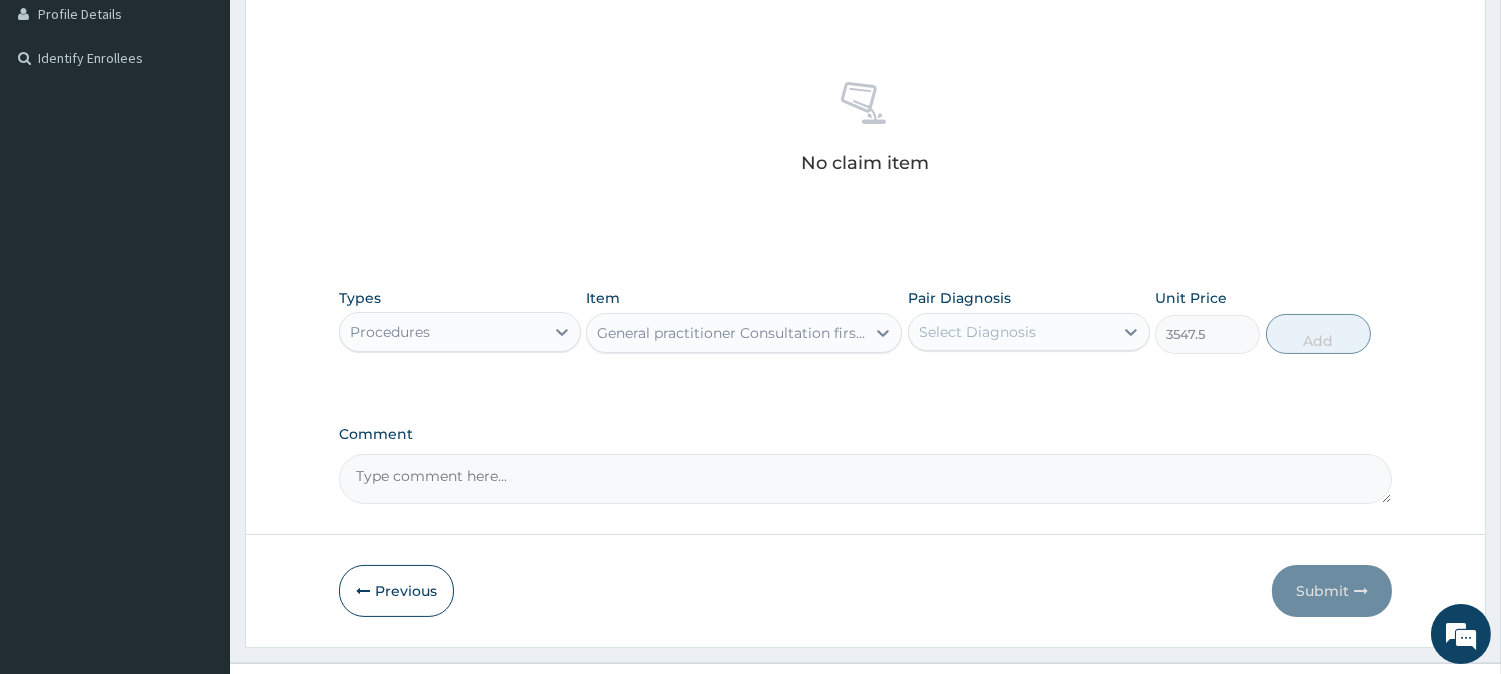 click on "Select Diagnosis" at bounding box center [977, 332] 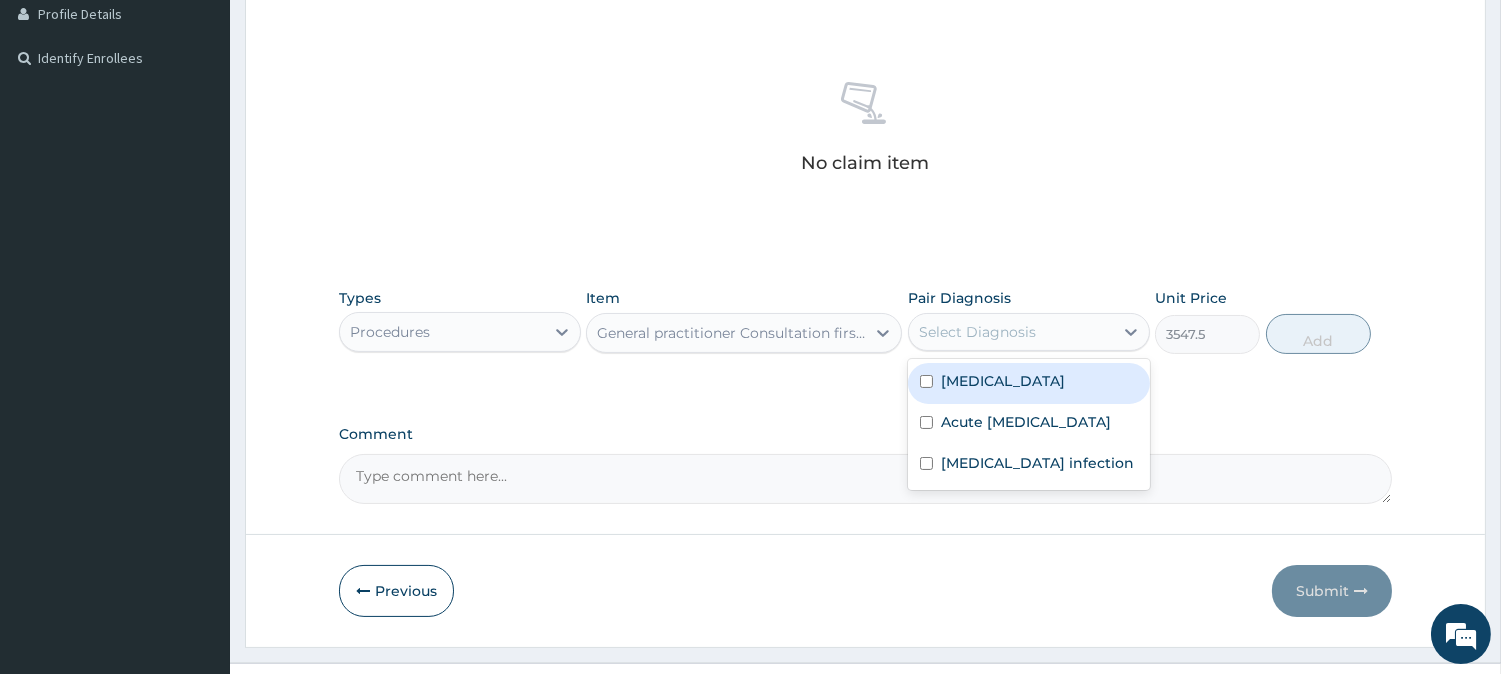 click on "[MEDICAL_DATA]" at bounding box center (1003, 381) 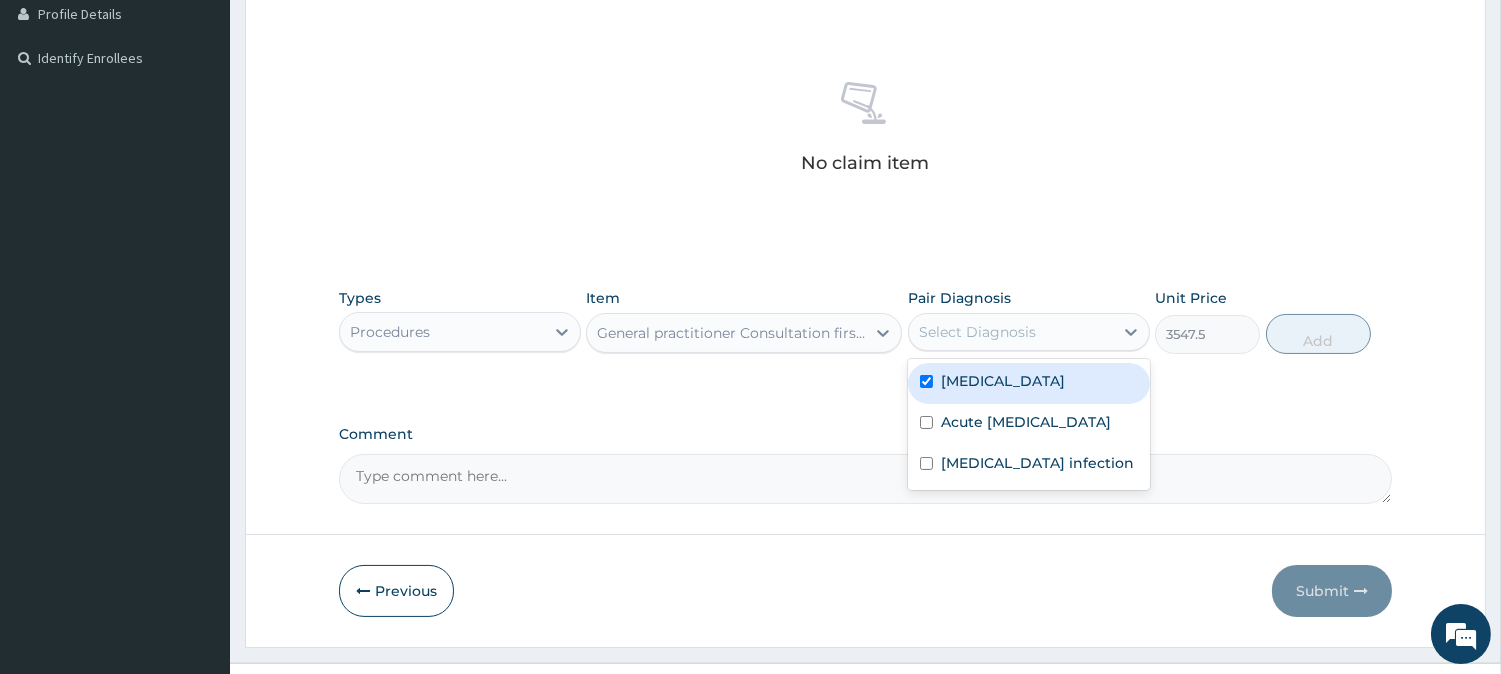 checkbox on "true" 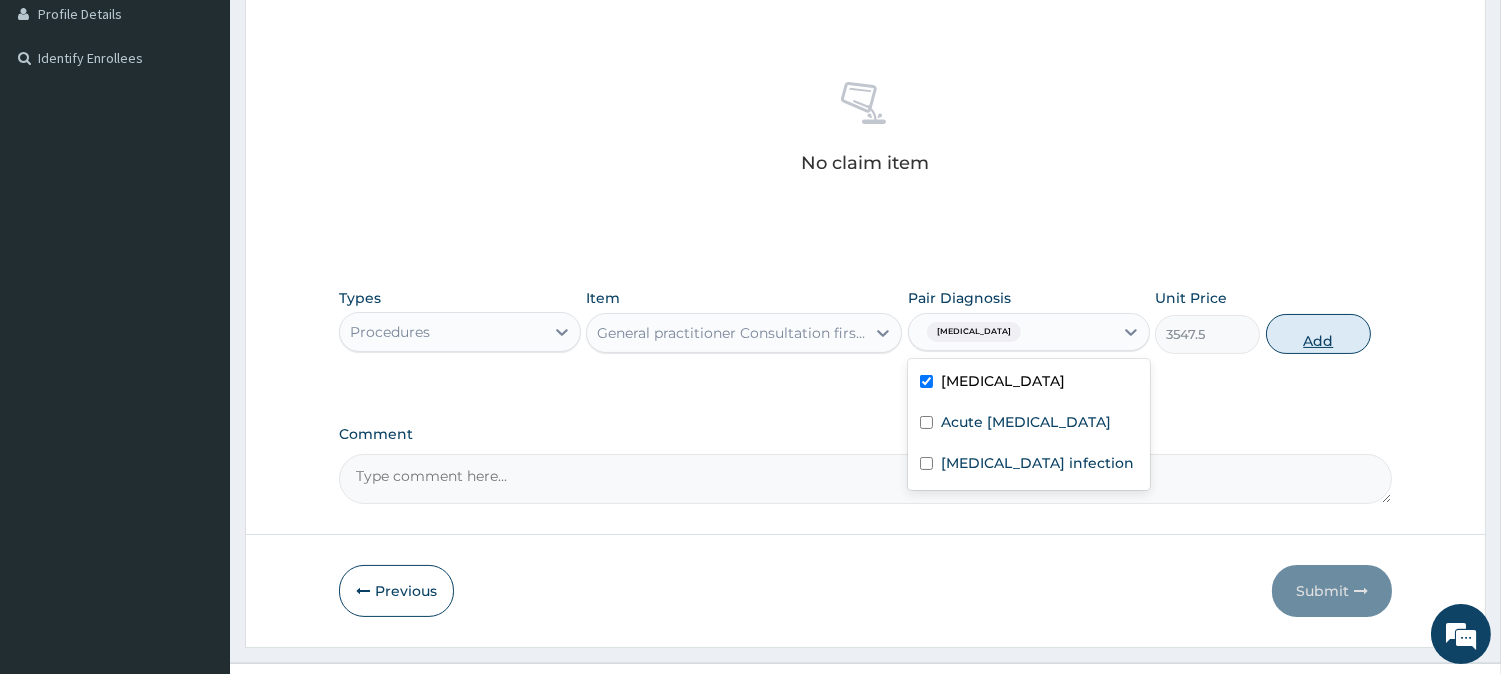 click on "Add" at bounding box center [1318, 334] 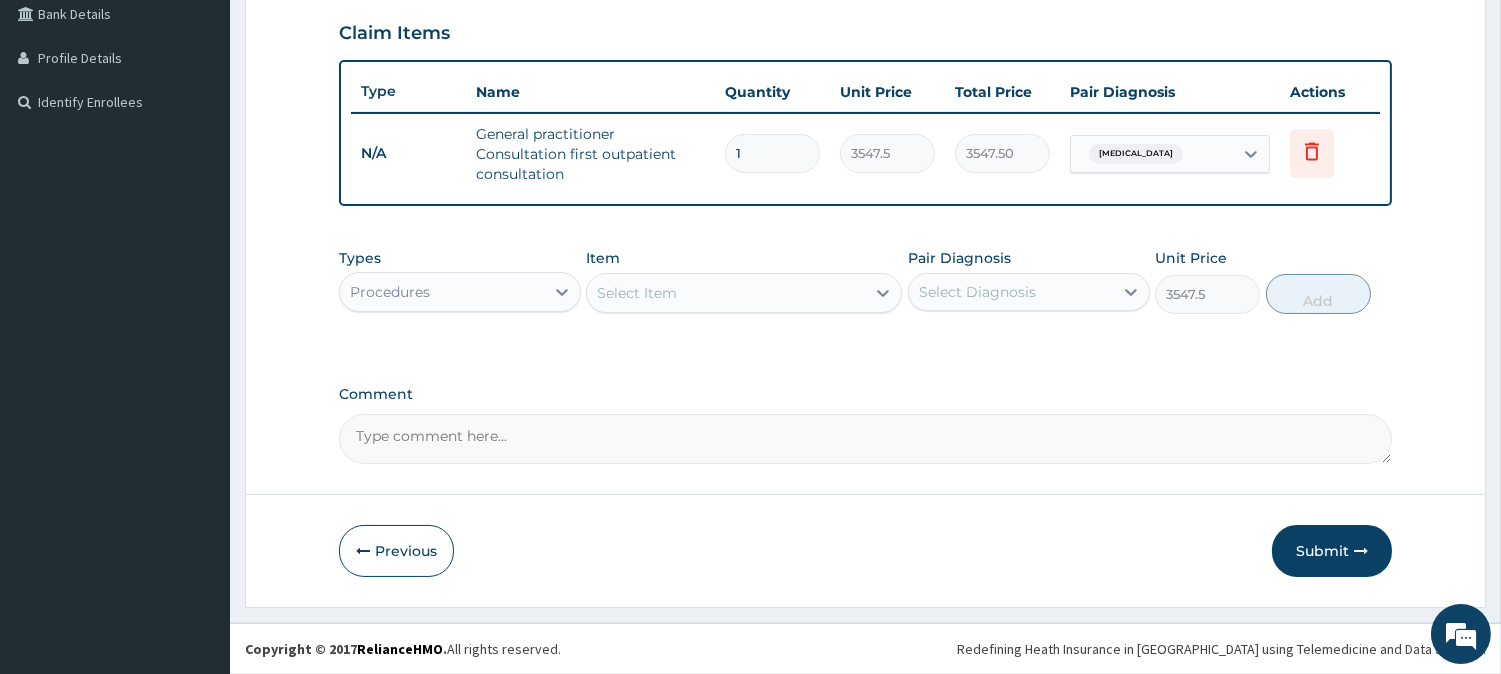 type on "0" 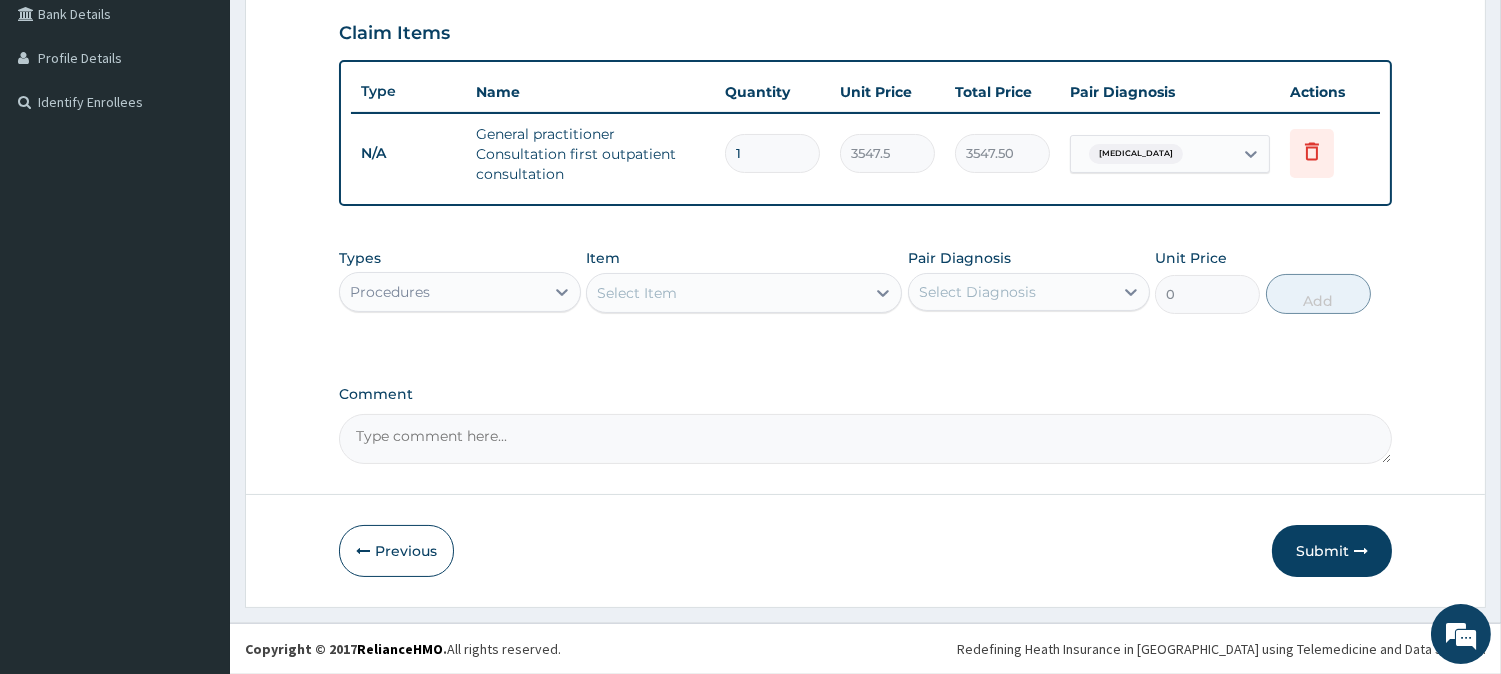 scroll, scrollTop: 465, scrollLeft: 0, axis: vertical 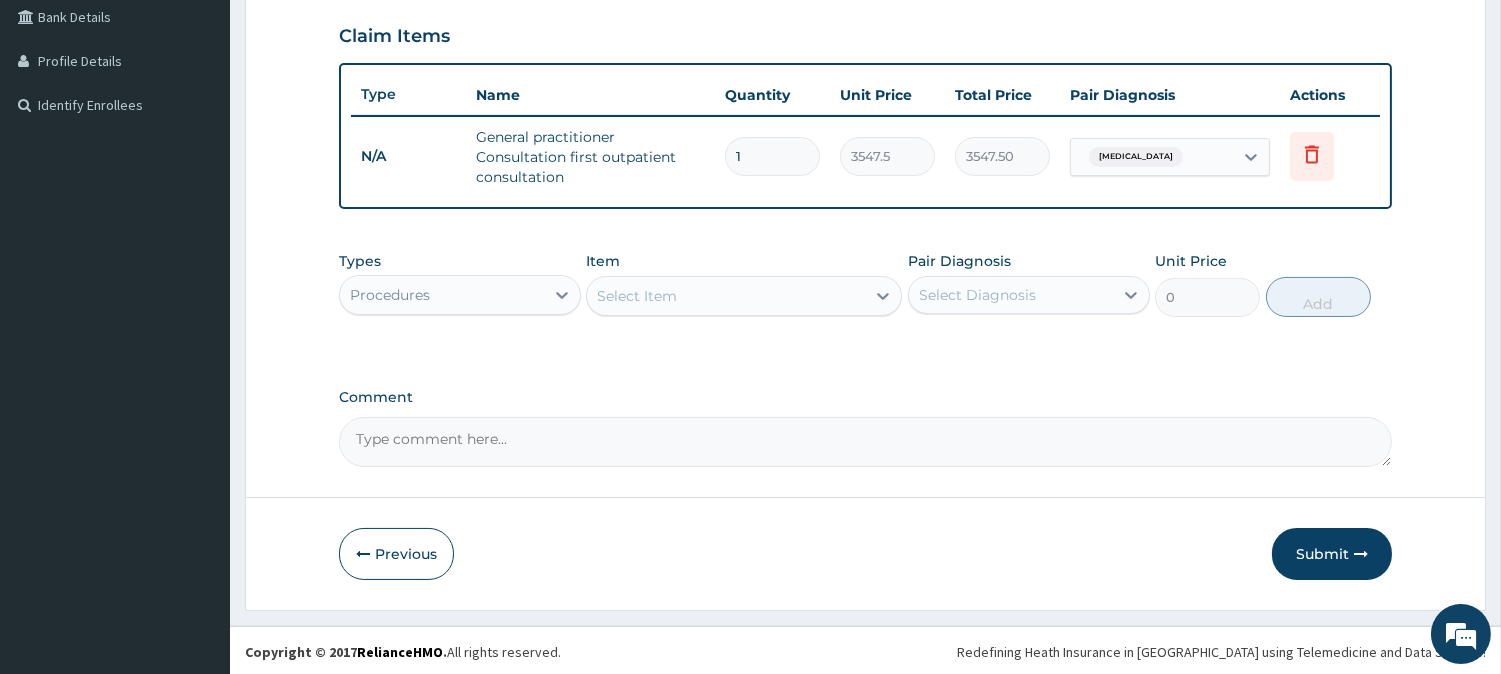 click on "Procedures" at bounding box center [442, 295] 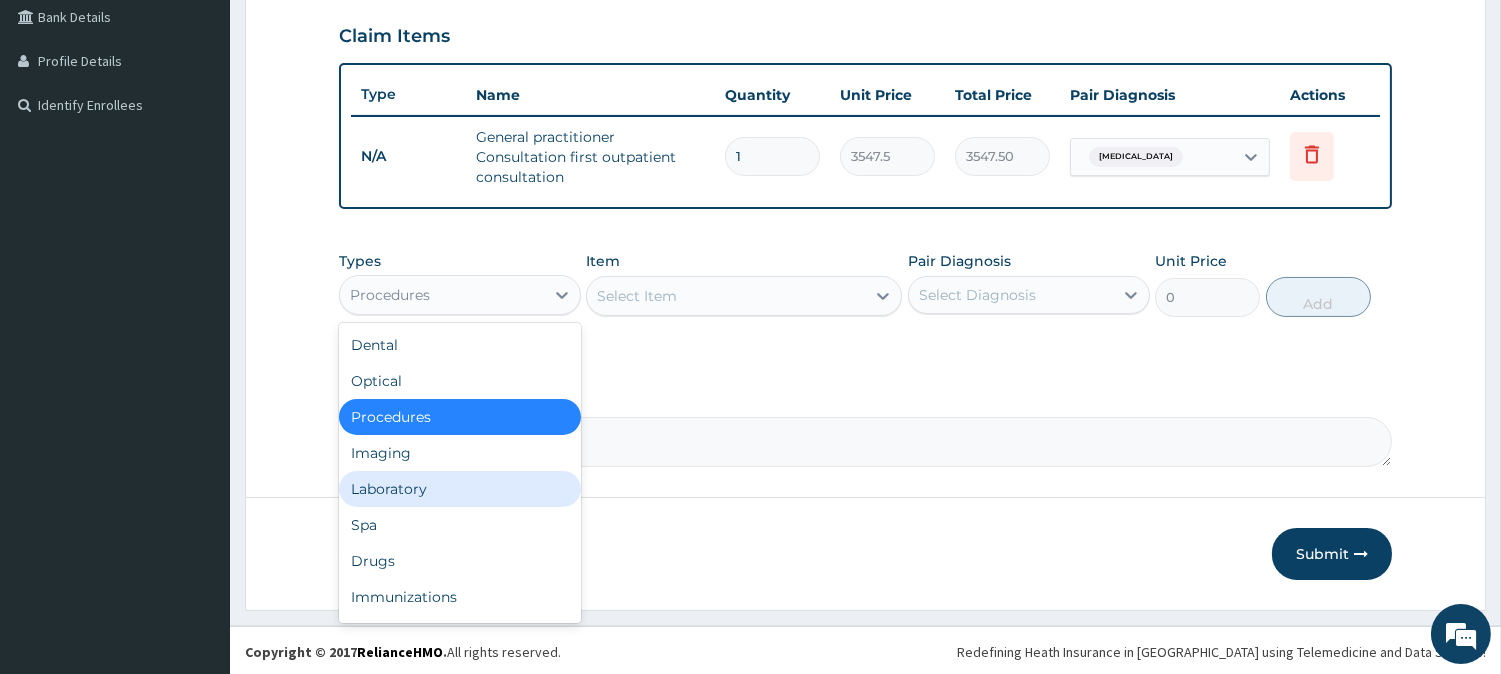 click on "Laboratory" at bounding box center [460, 489] 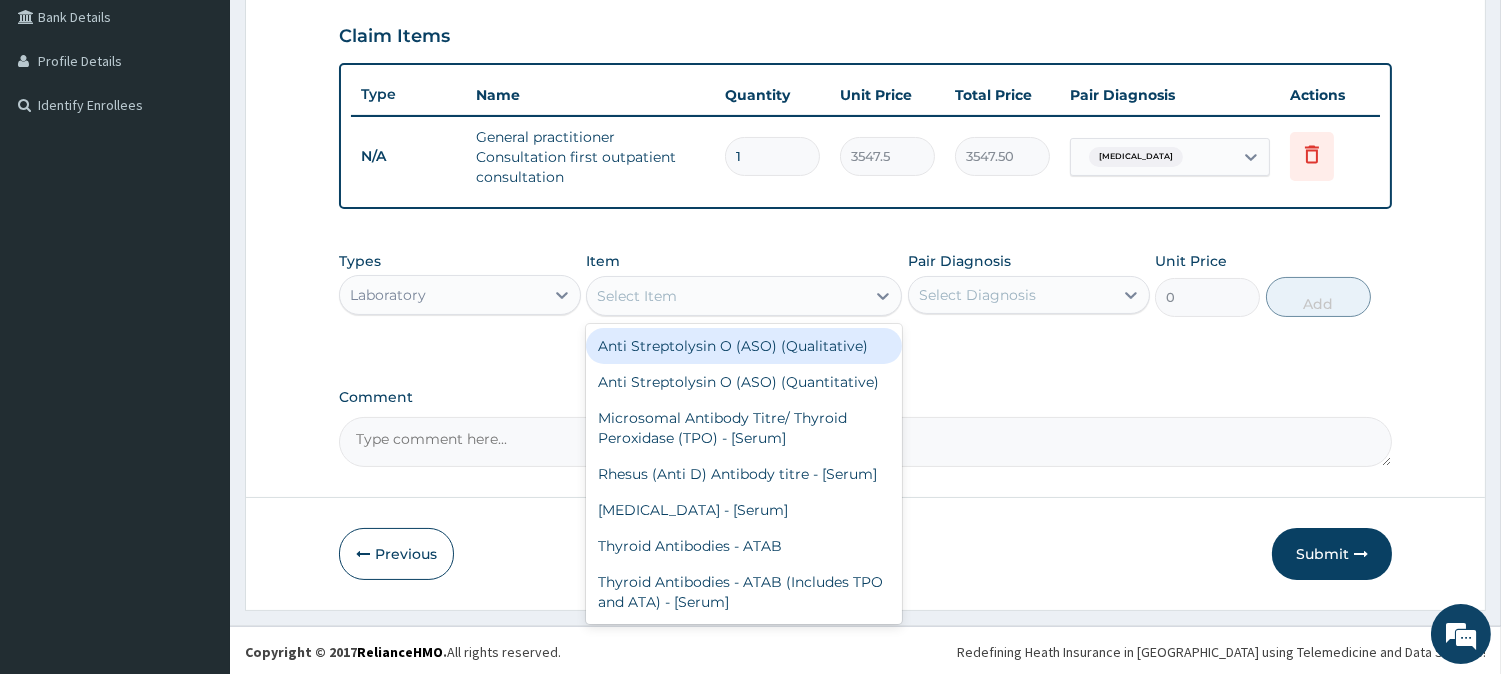 click on "Select Item" at bounding box center [637, 296] 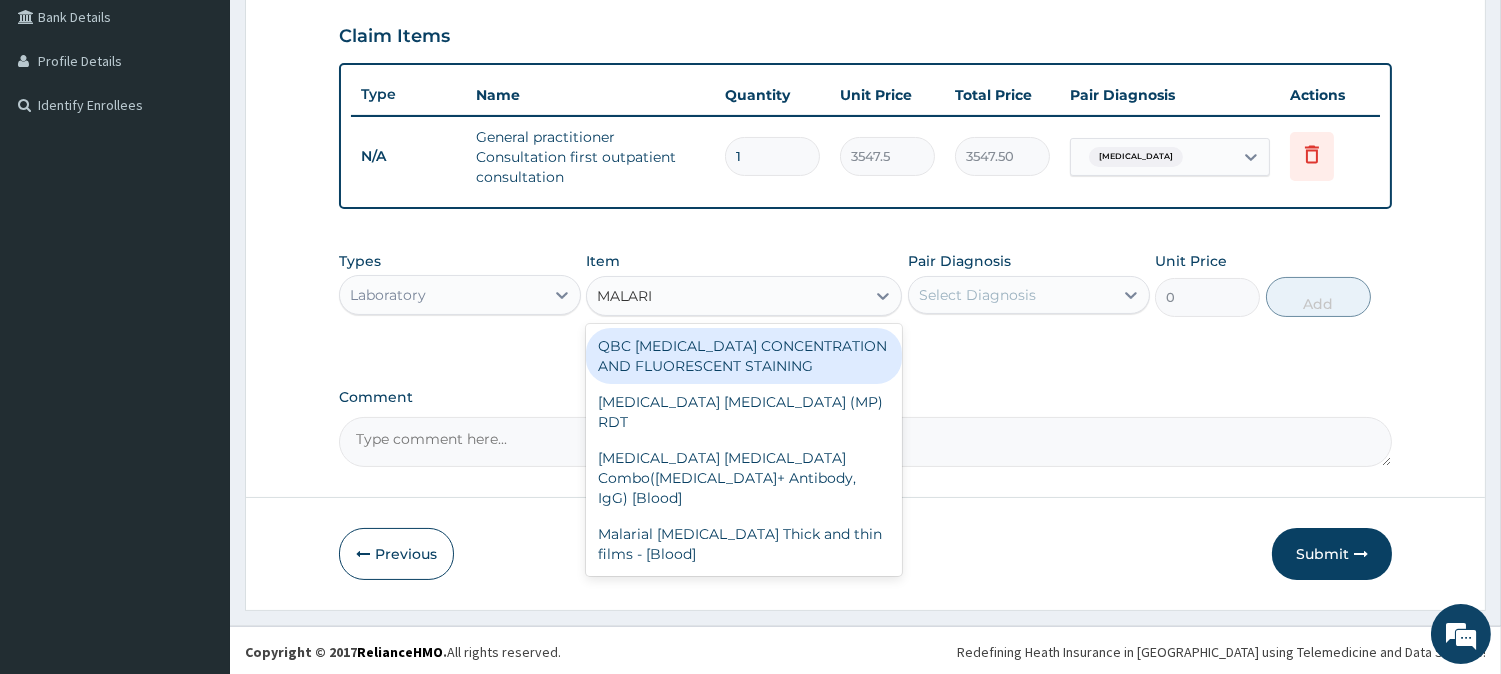 type on "[MEDICAL_DATA]" 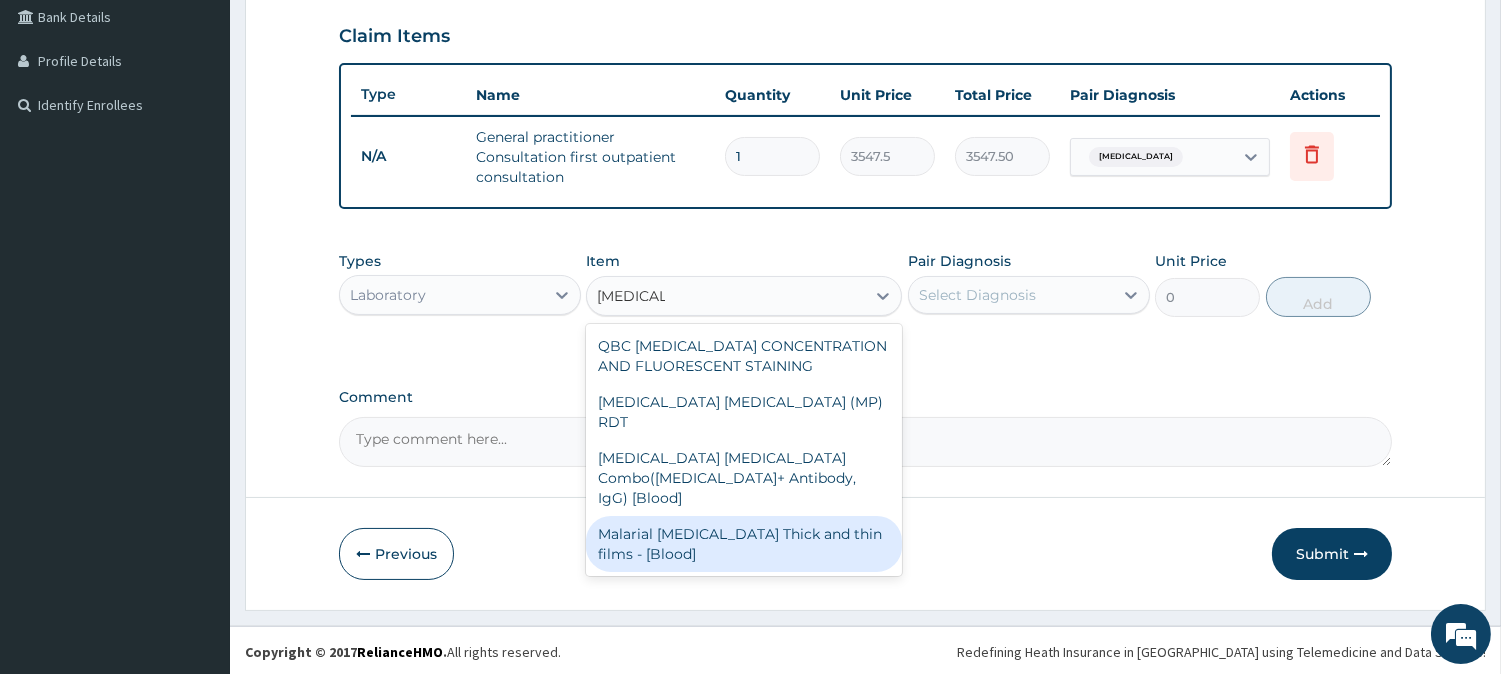 click on "Malarial [MEDICAL_DATA] Thick and thin films - [Blood]" at bounding box center (744, 544) 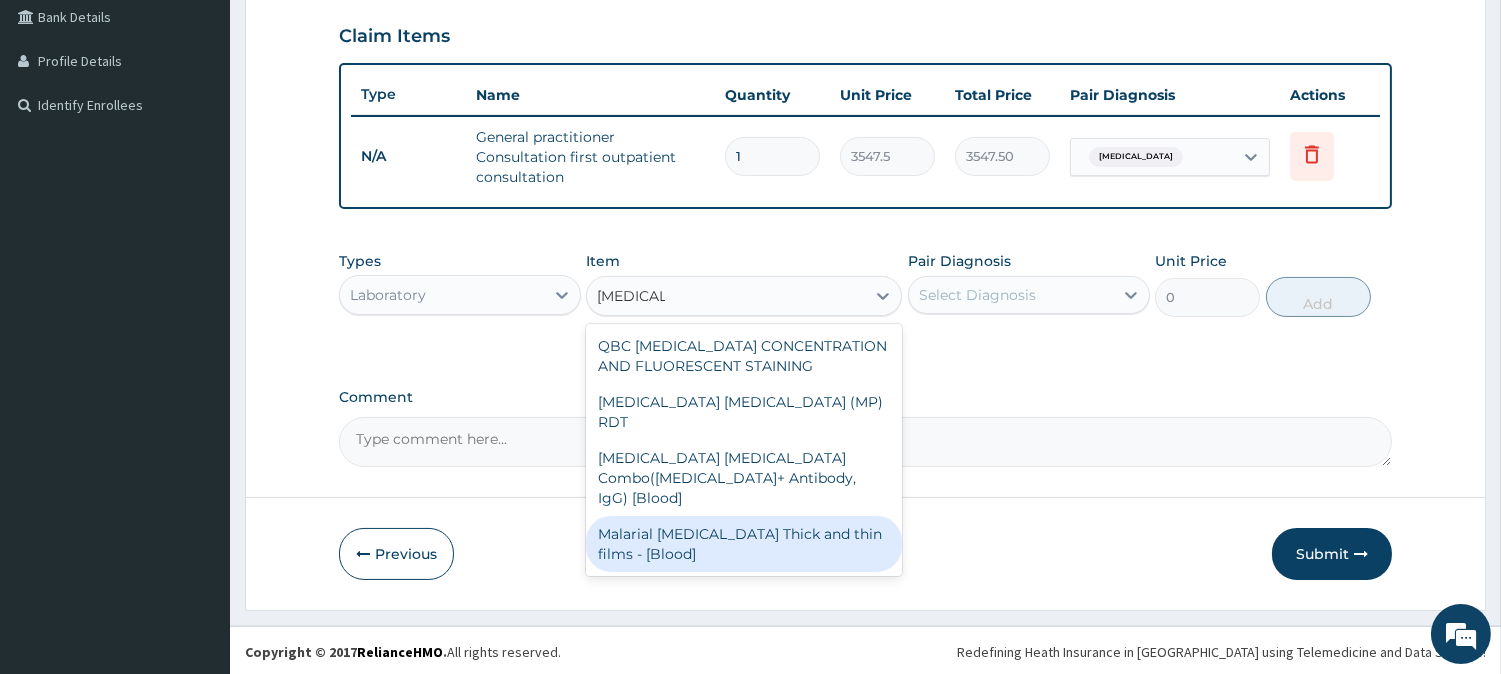 type 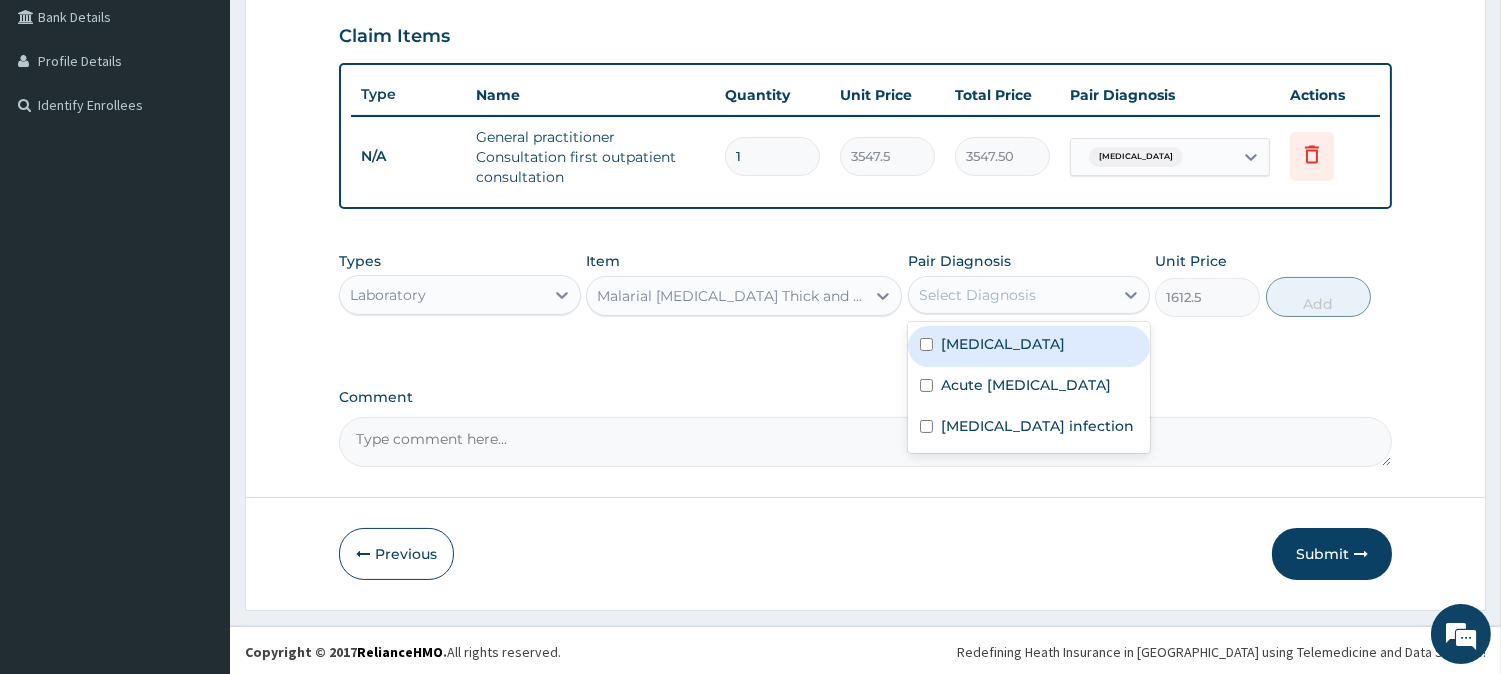 click on "Select Diagnosis" at bounding box center (977, 295) 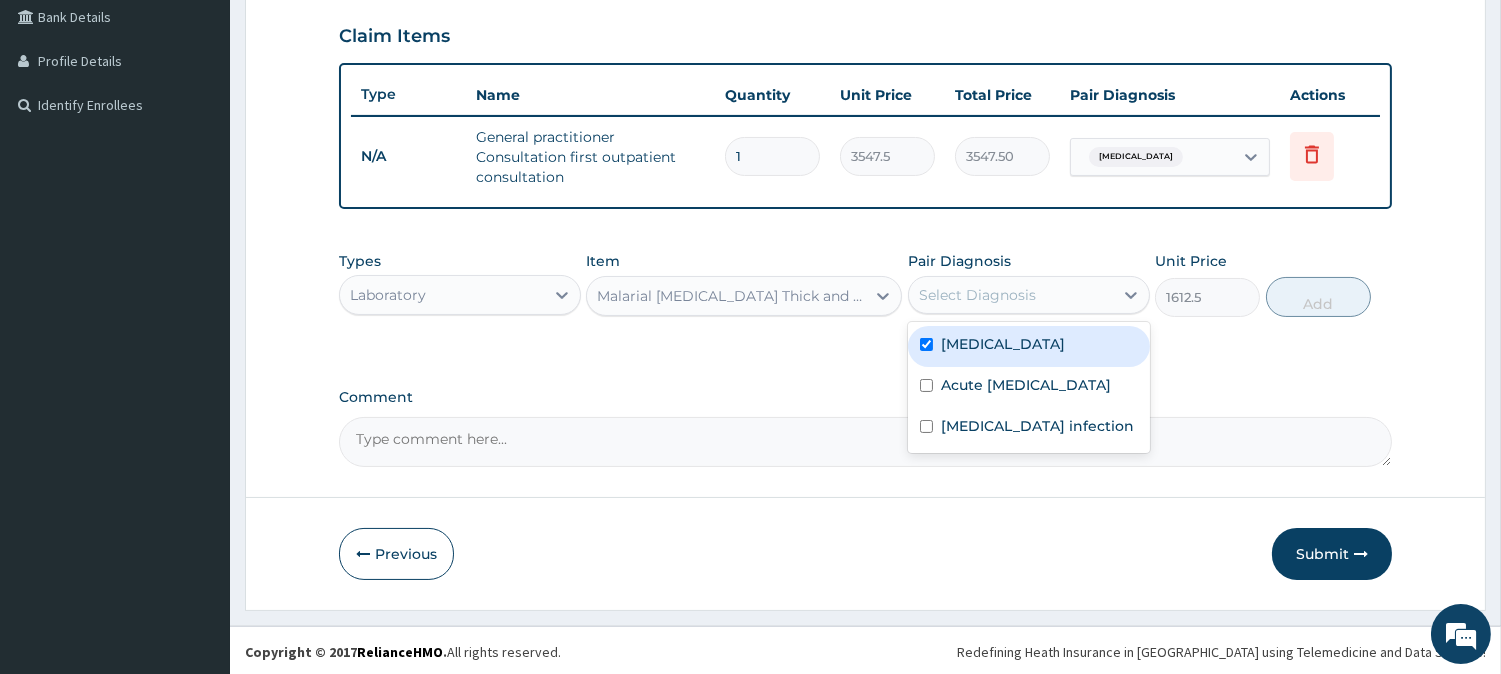 checkbox on "true" 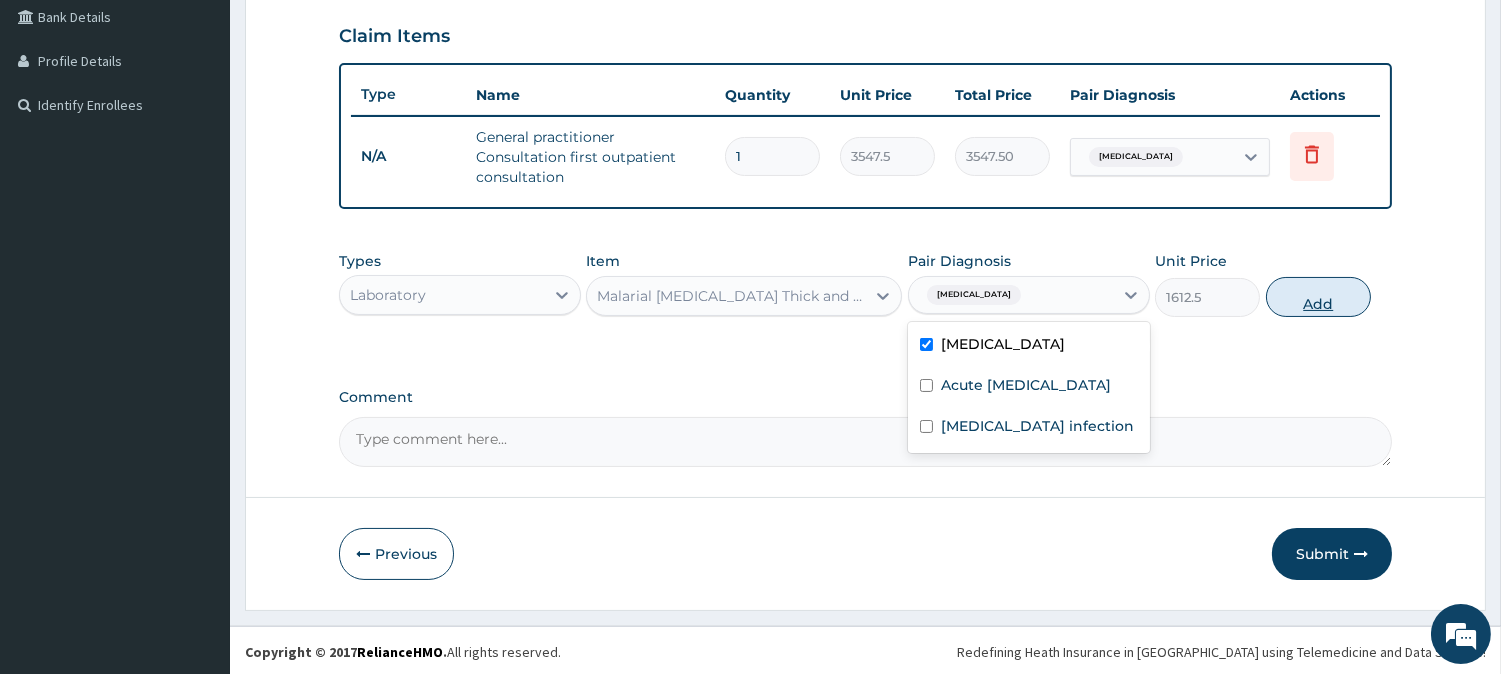 click on "Add" at bounding box center [1318, 297] 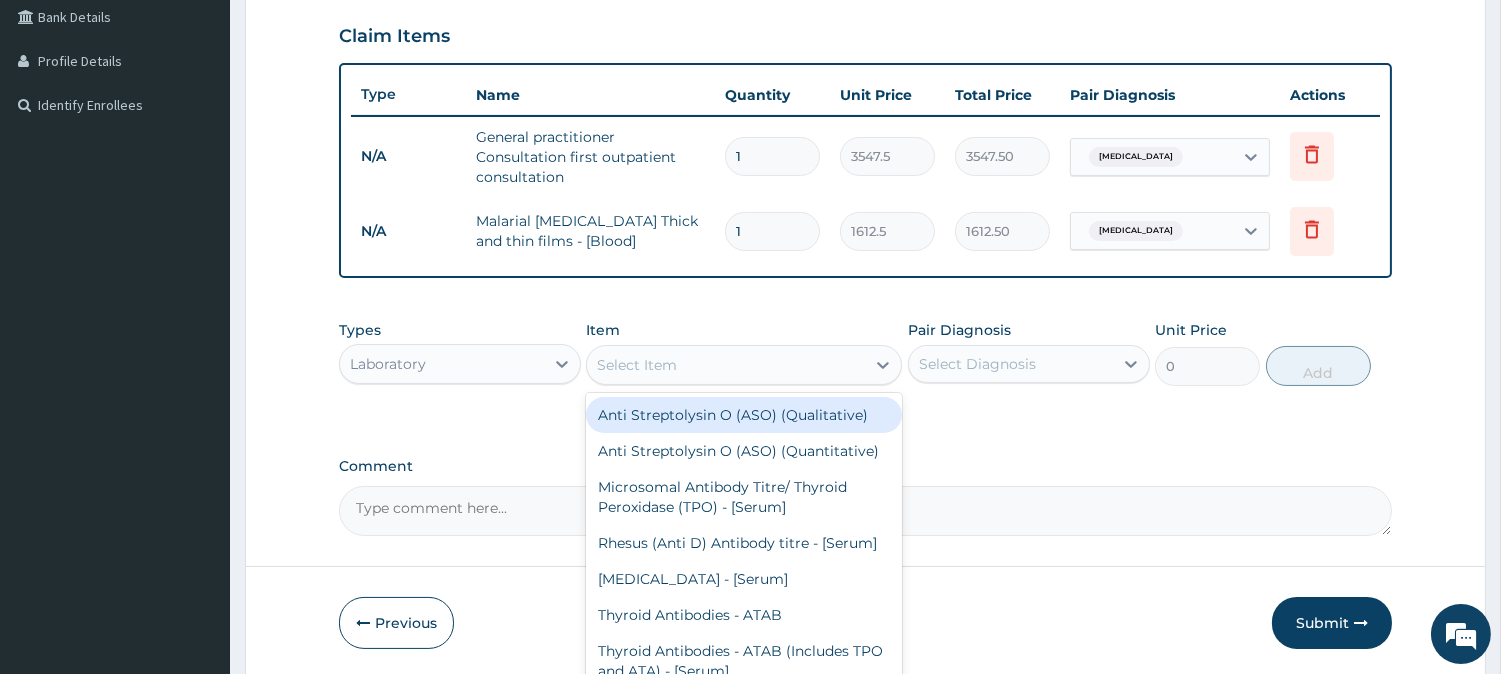 click on "Select Item" at bounding box center [637, 365] 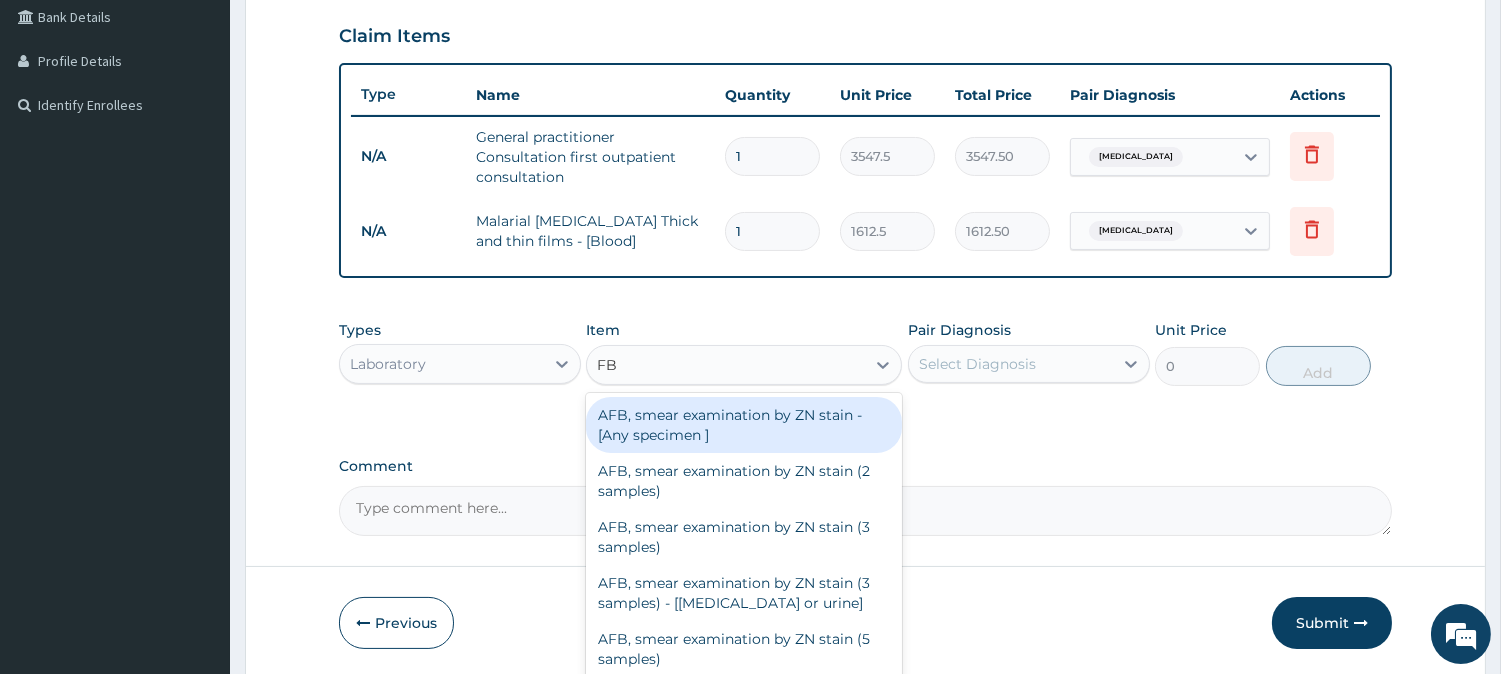 type on "FBC" 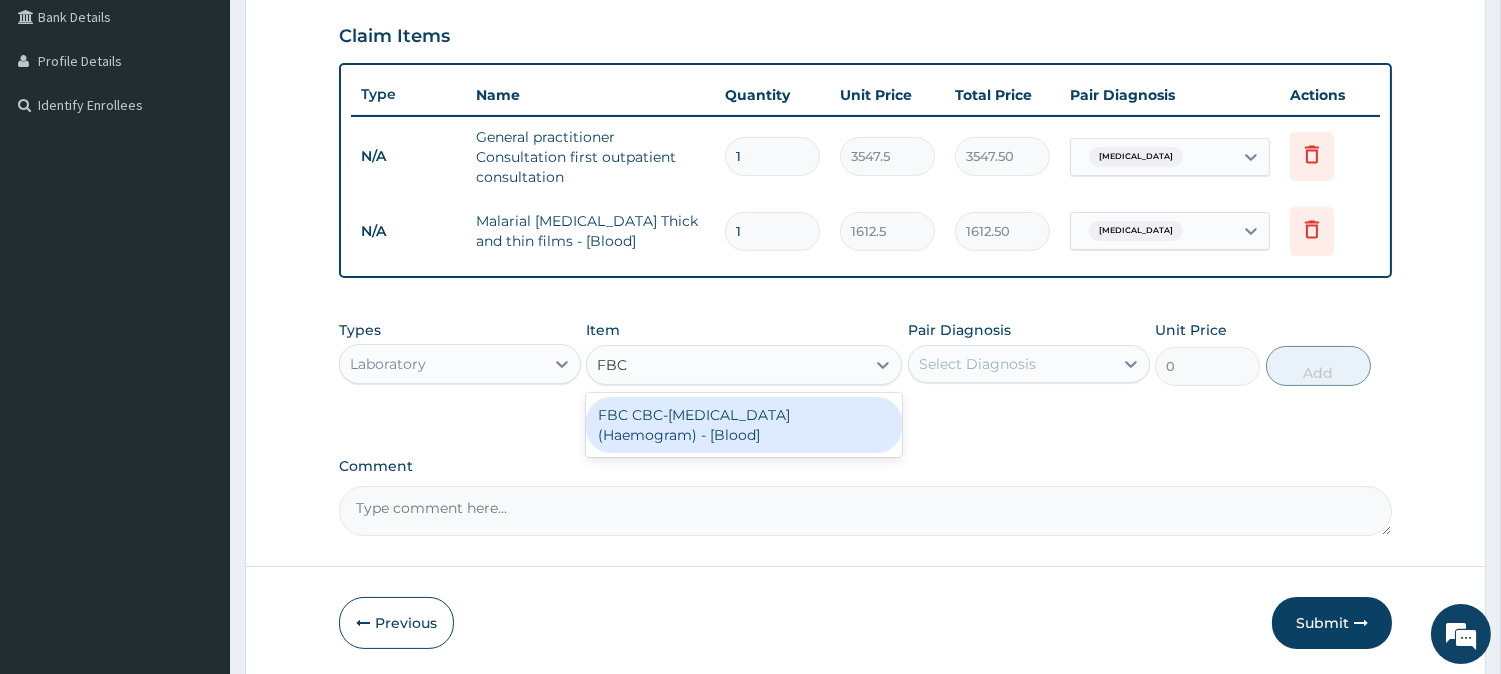 click on "FBC CBC-[MEDICAL_DATA] (Haemogram) - [Blood]" at bounding box center (744, 425) 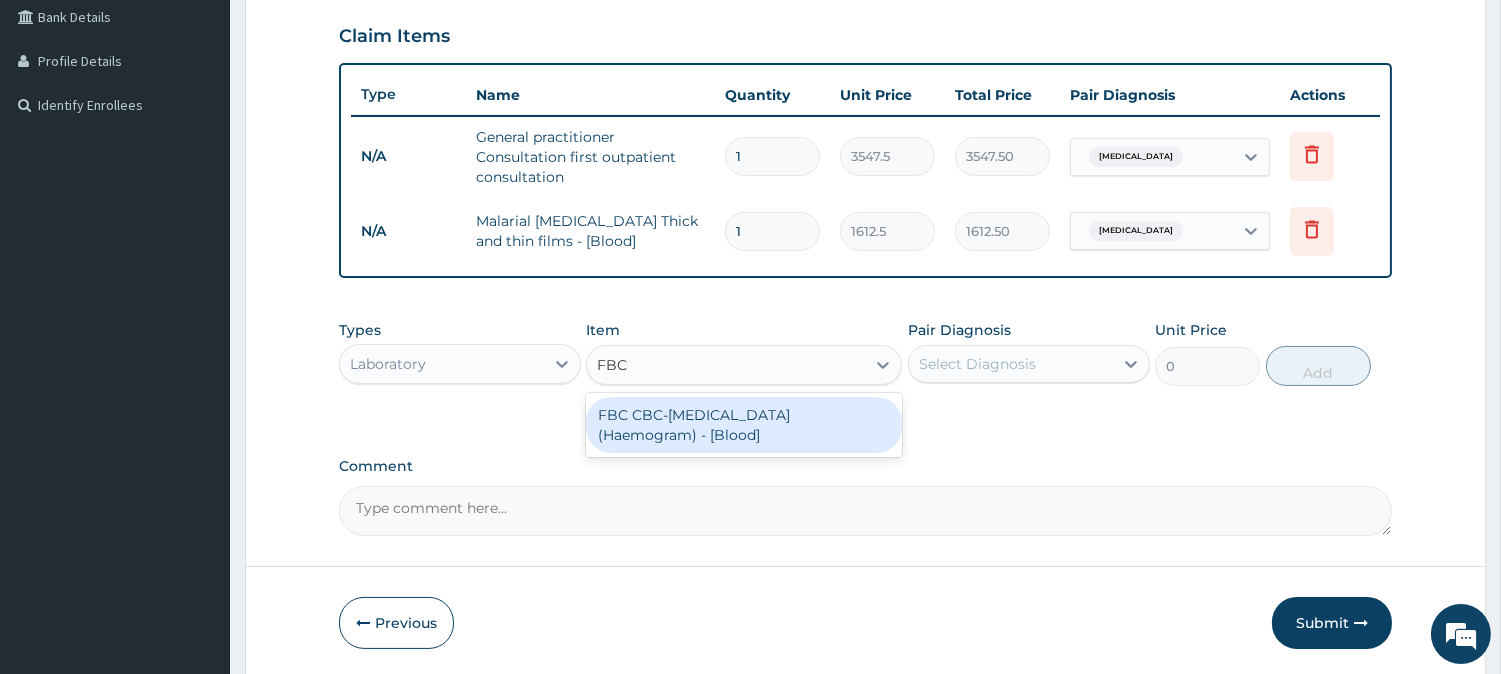 type 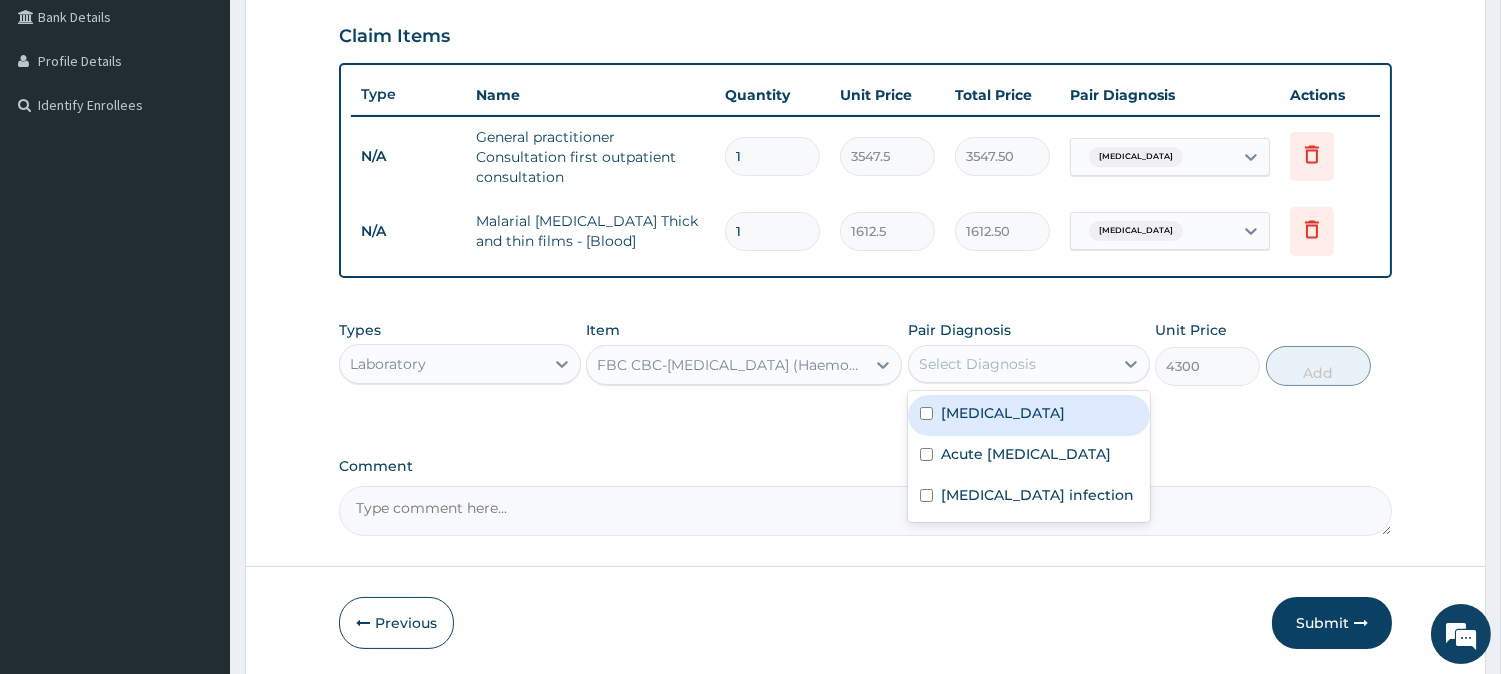 click on "Select Diagnosis" at bounding box center [977, 364] 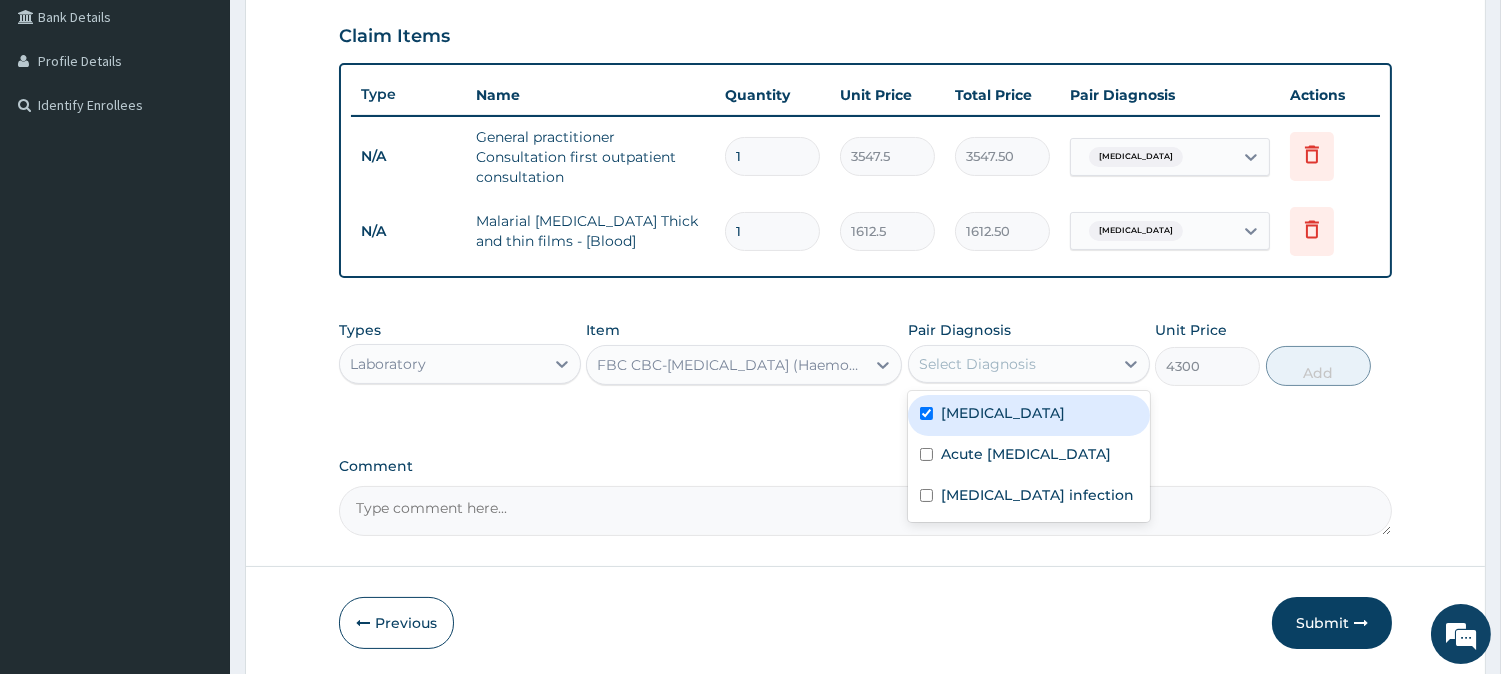 checkbox on "true" 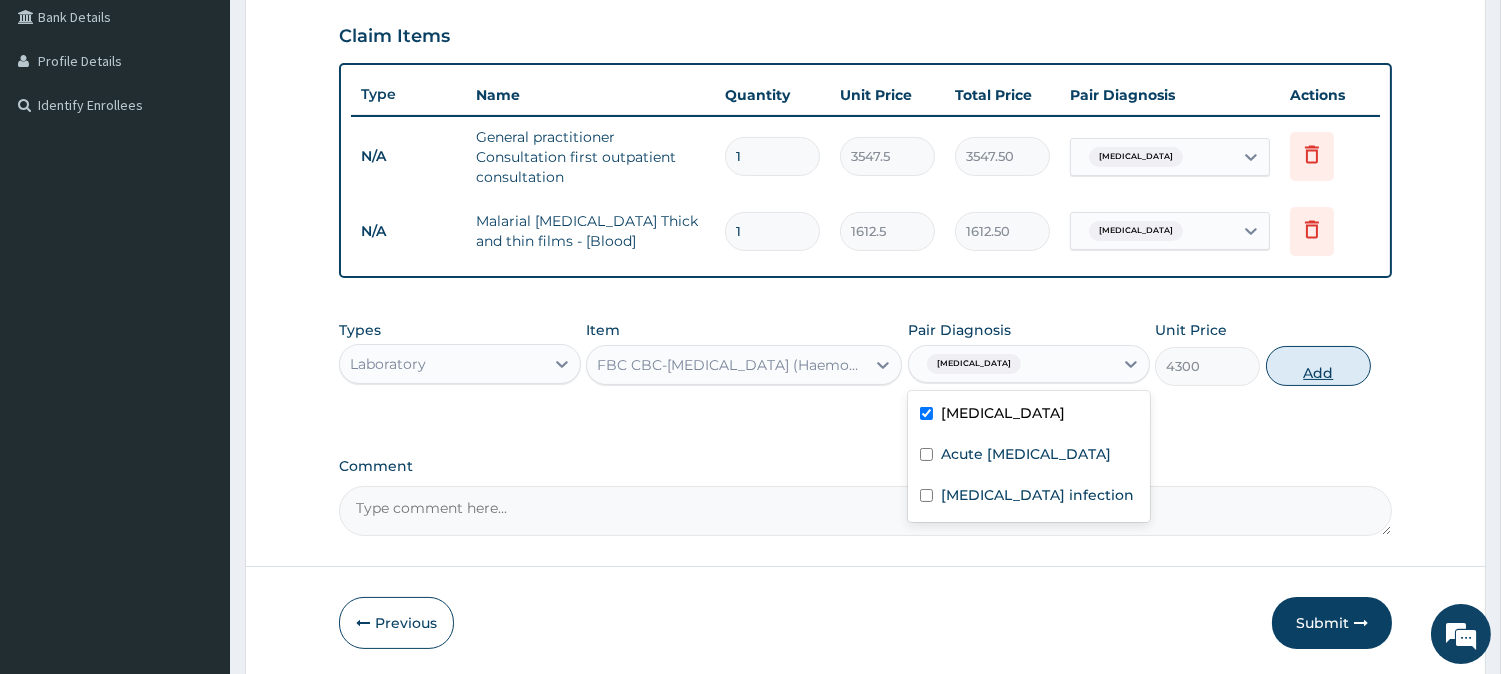 click on "Add" at bounding box center [1318, 366] 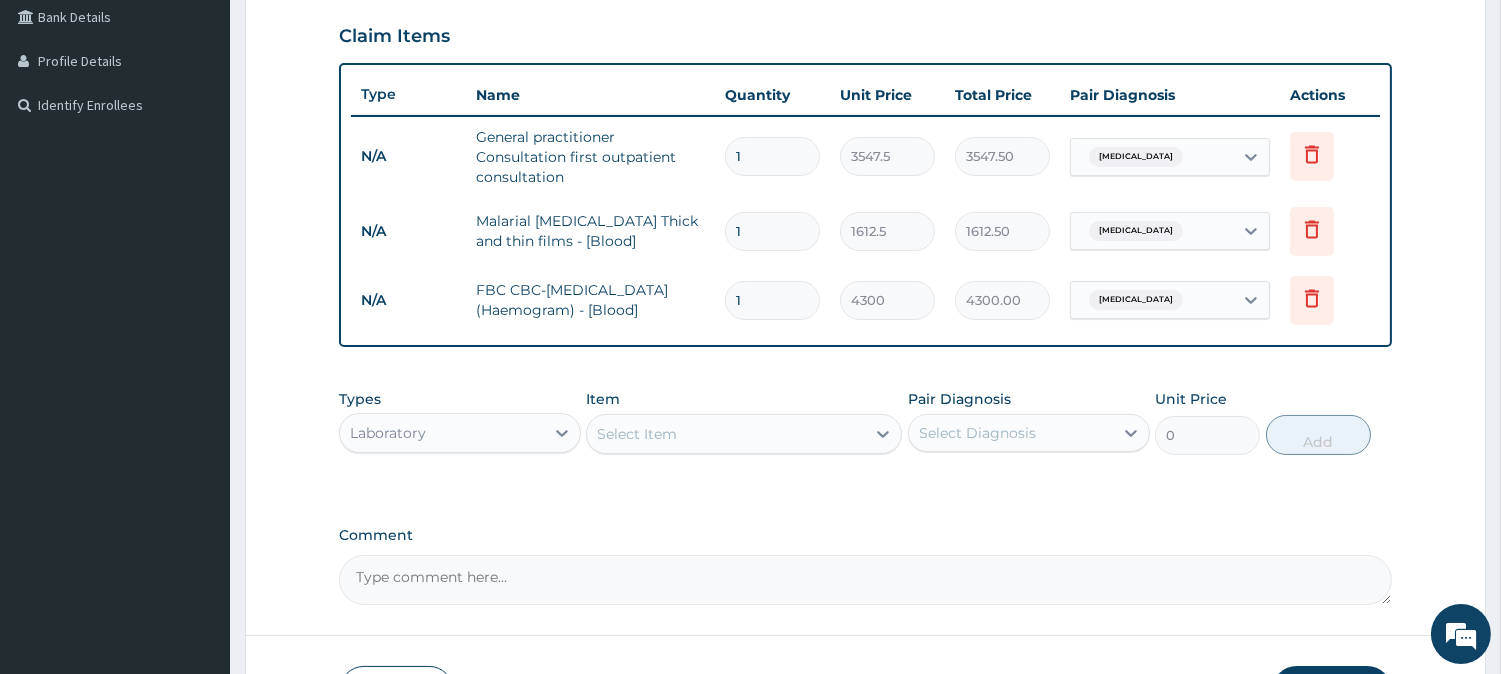 drag, startPoint x: 508, startPoint y: 441, endPoint x: 500, endPoint y: 454, distance: 15.264338 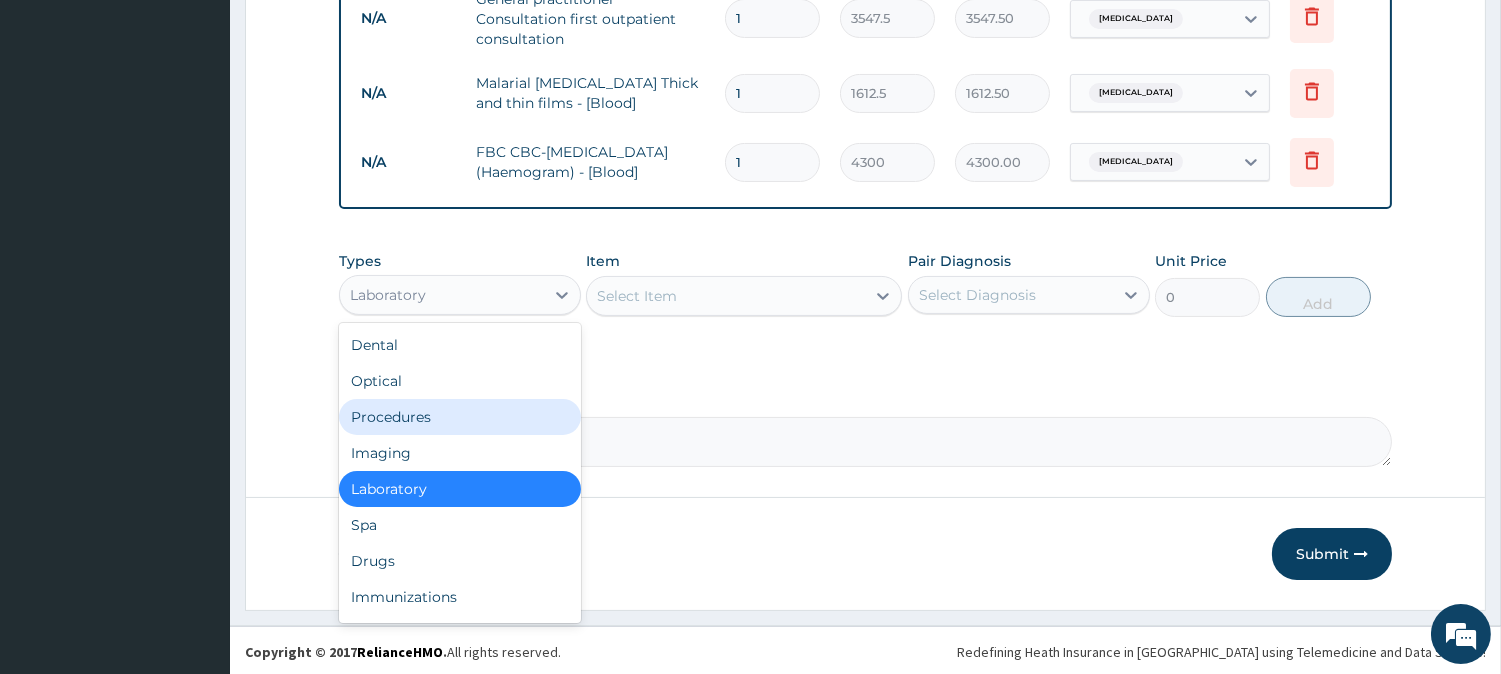 scroll, scrollTop: 604, scrollLeft: 0, axis: vertical 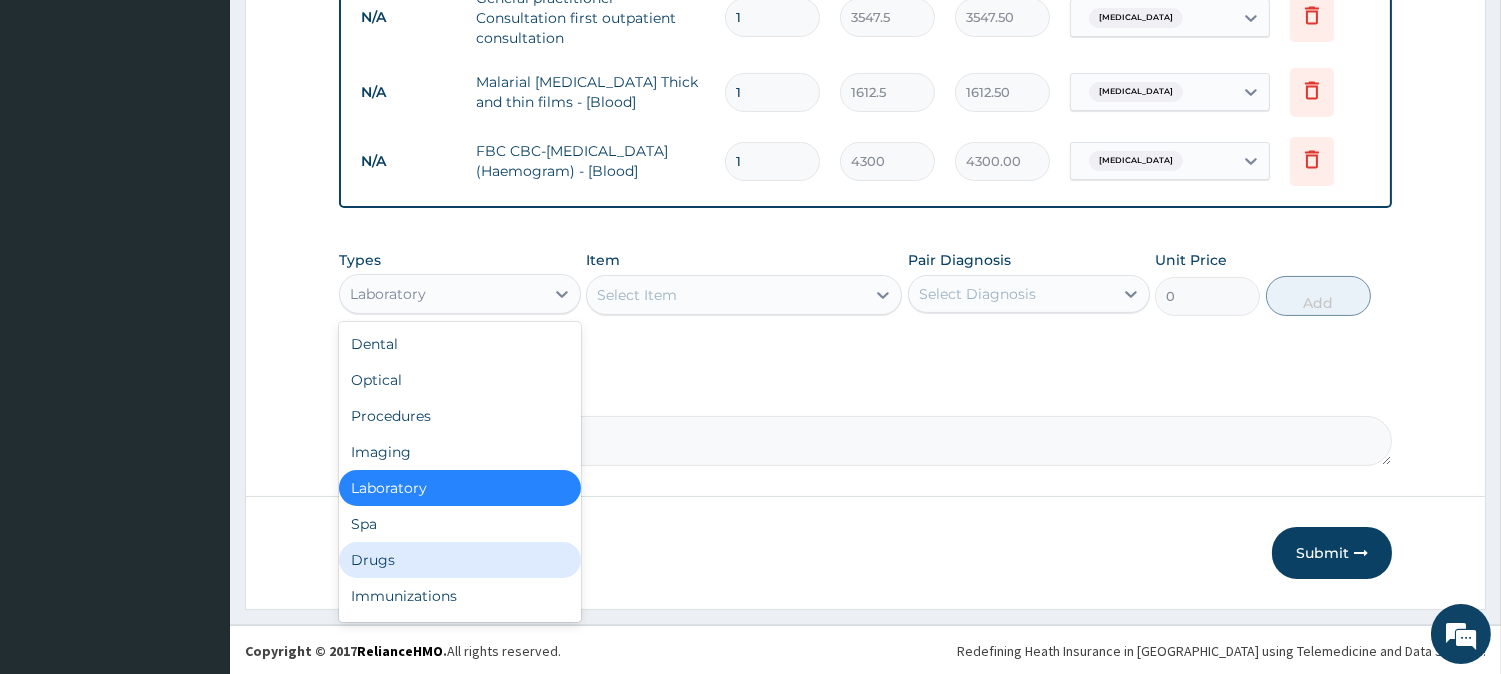 click on "Drugs" at bounding box center (460, 560) 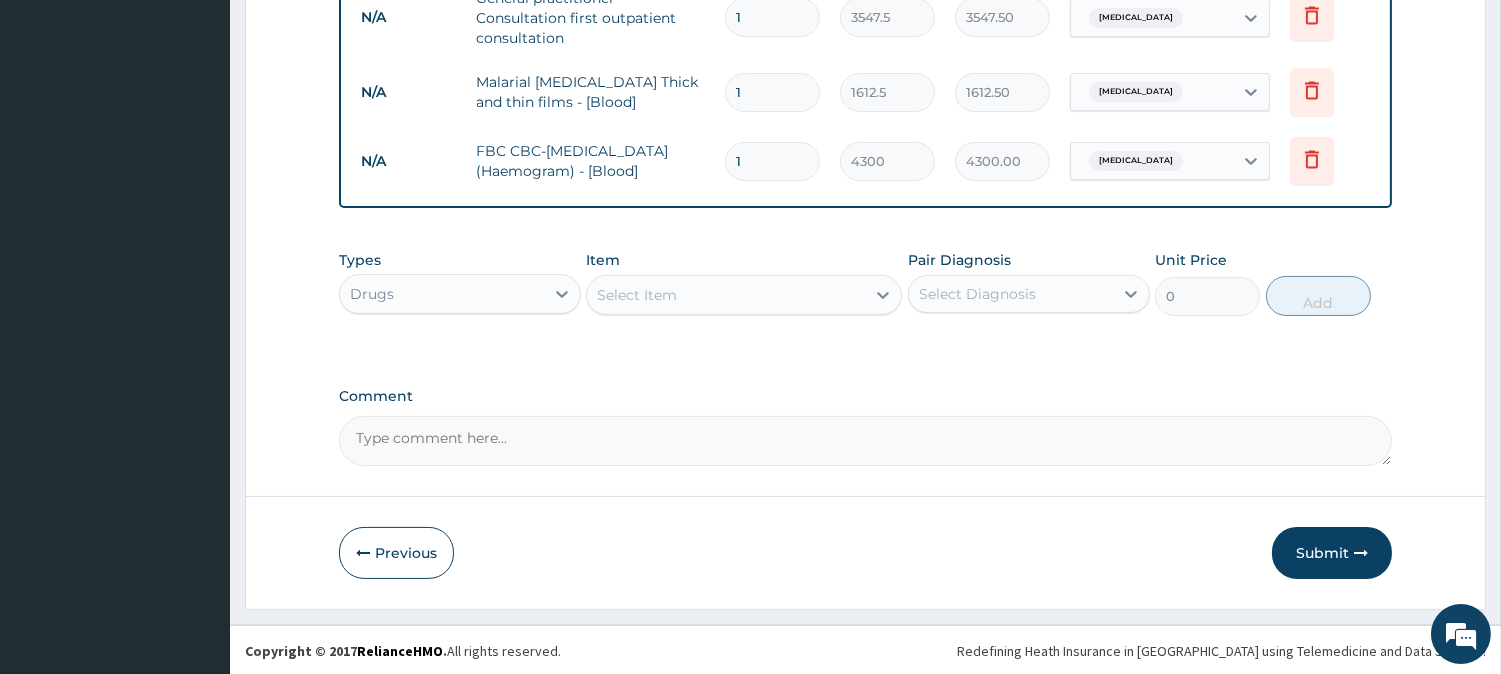 click on "Select Item" at bounding box center [726, 295] 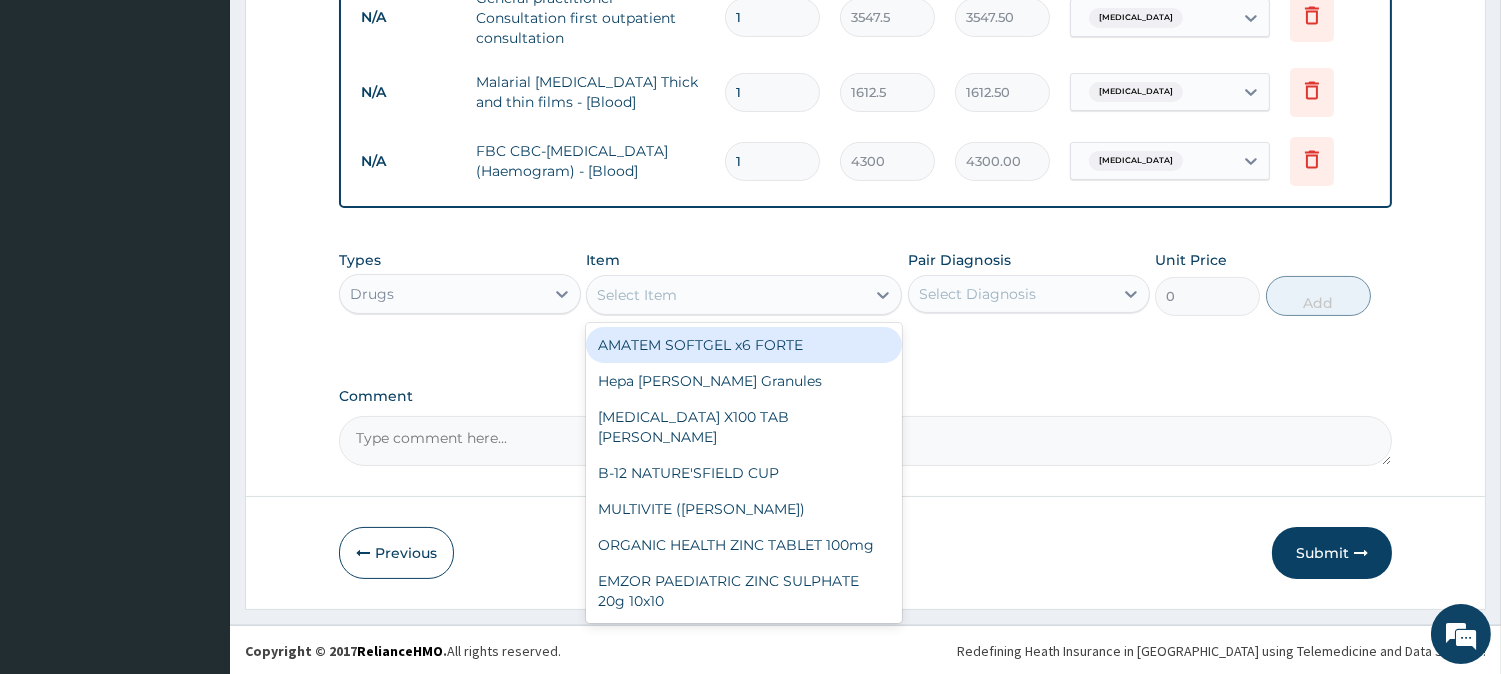click on "AMATEM SOFTGEL x6 FORTE" at bounding box center (744, 345) 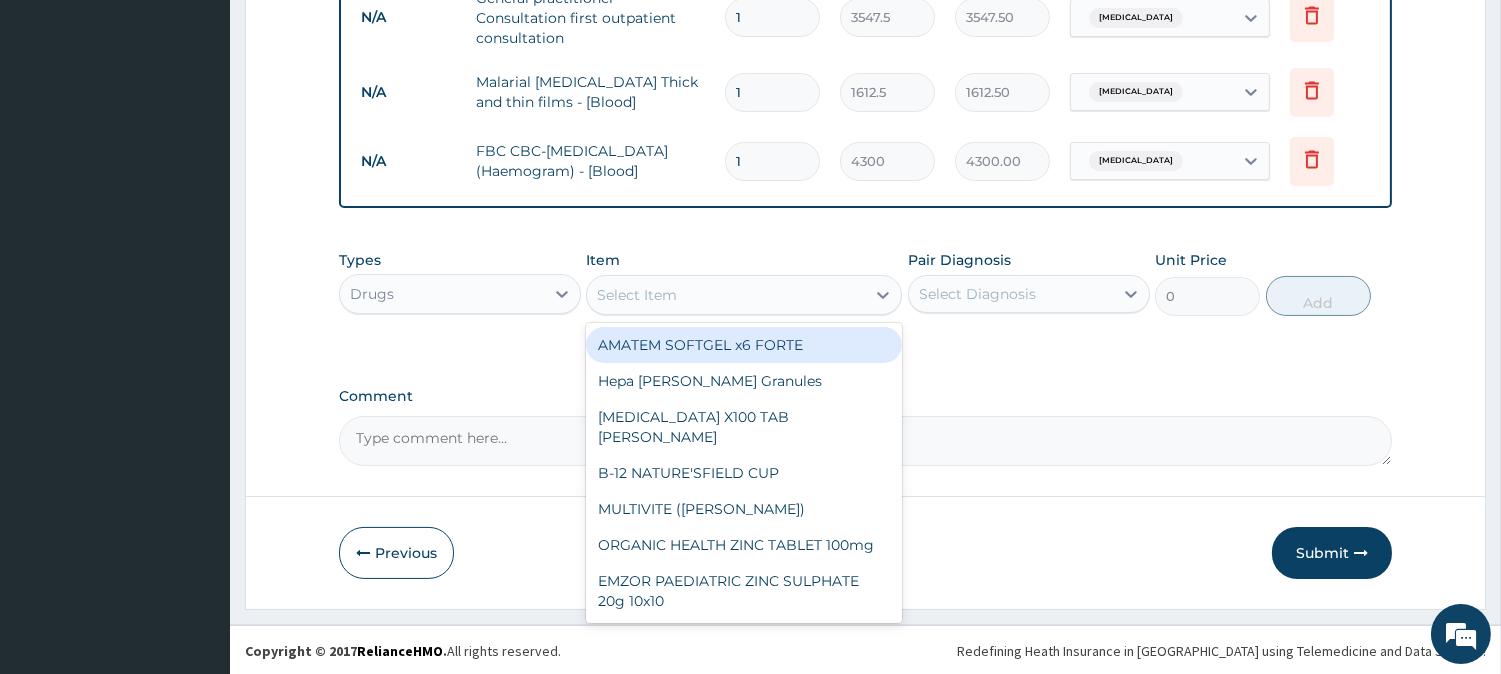 type on "473" 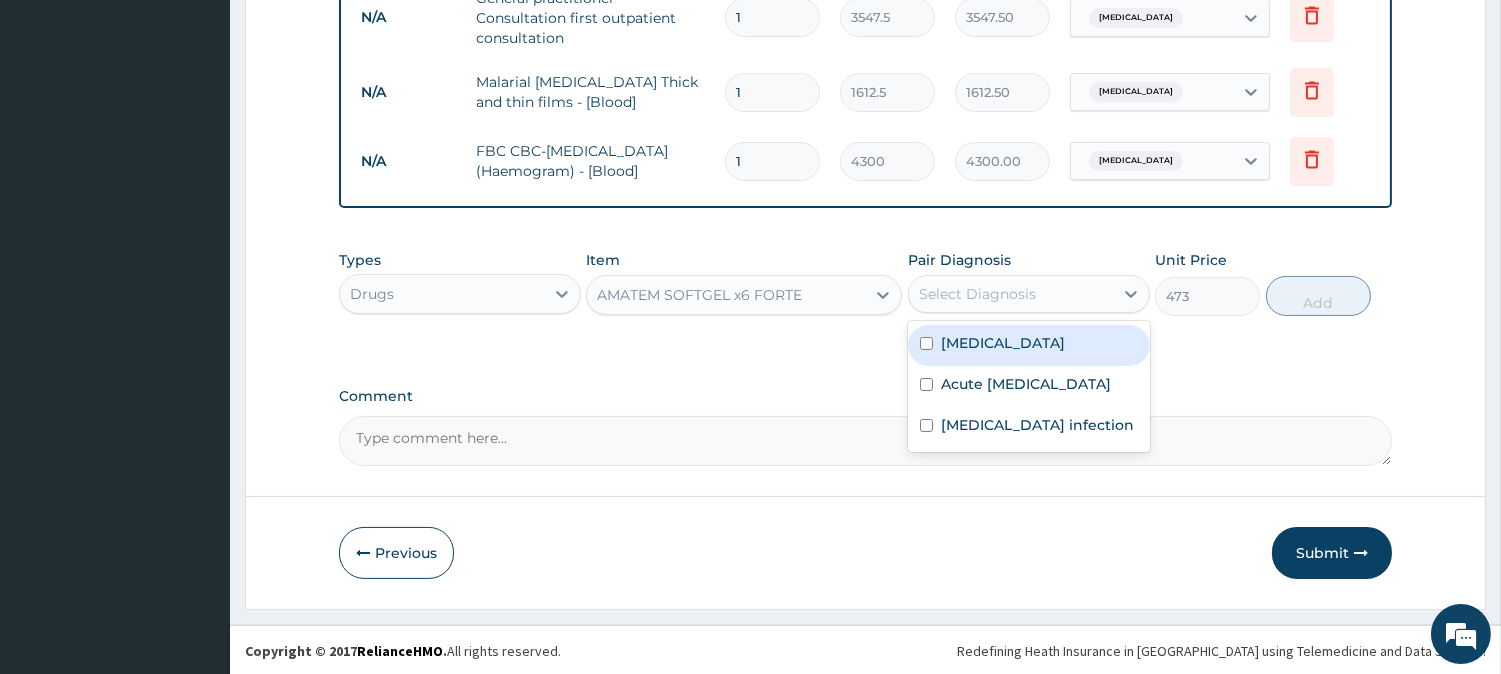 click on "Select Diagnosis" at bounding box center (1011, 294) 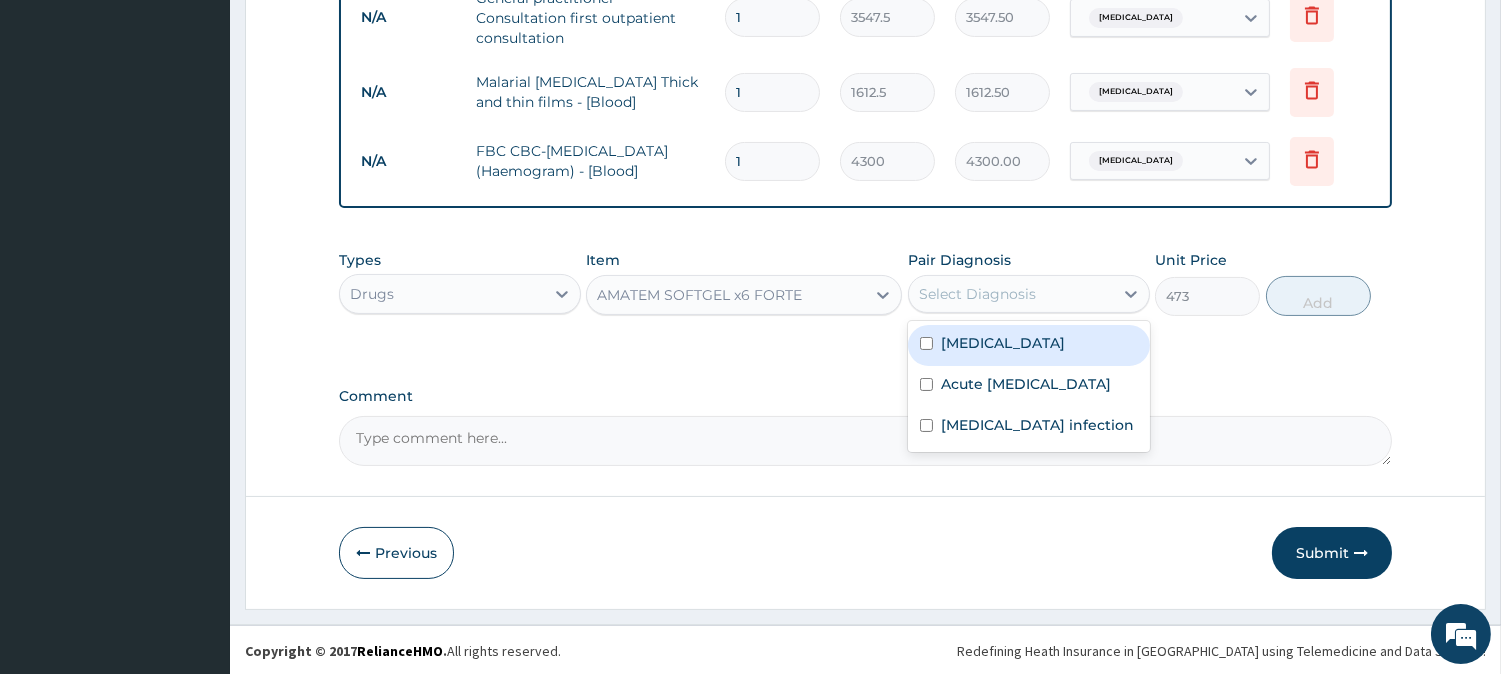 click on "[MEDICAL_DATA]" at bounding box center (1029, 345) 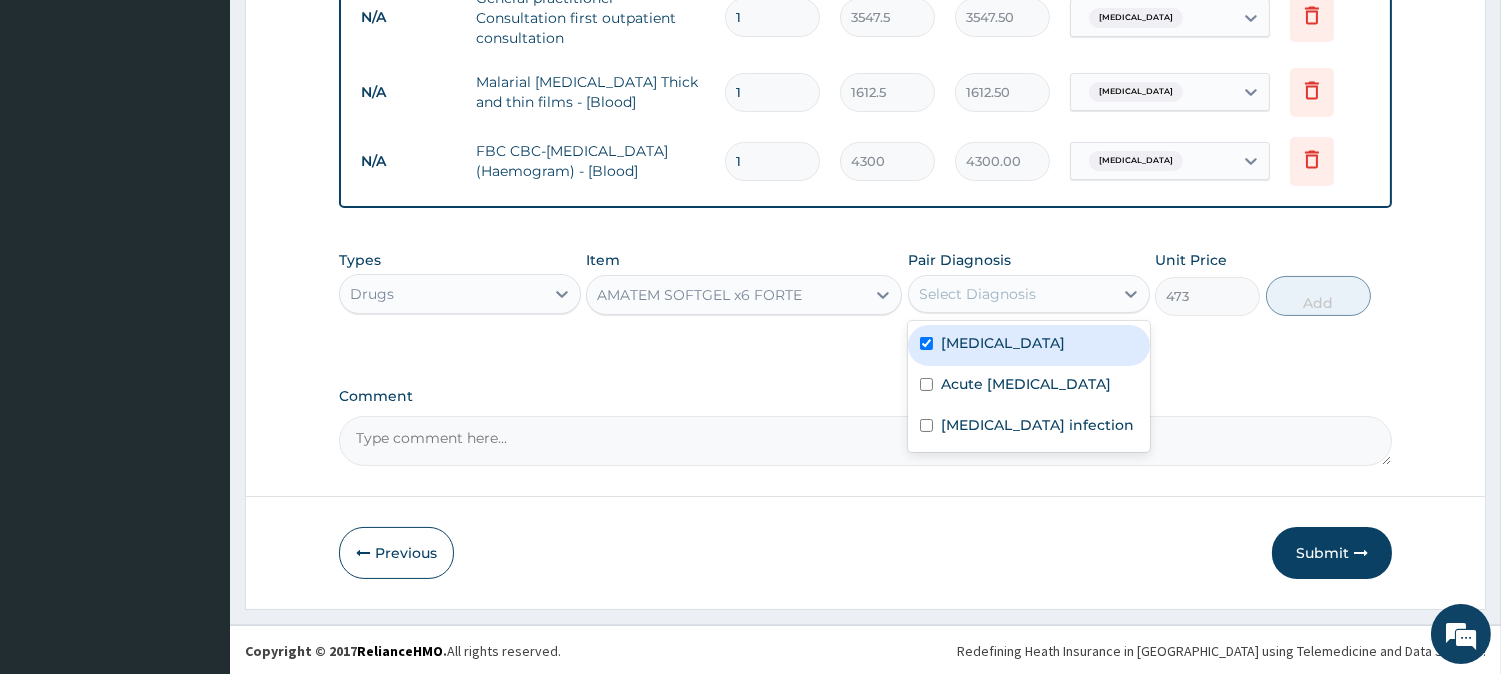 checkbox on "true" 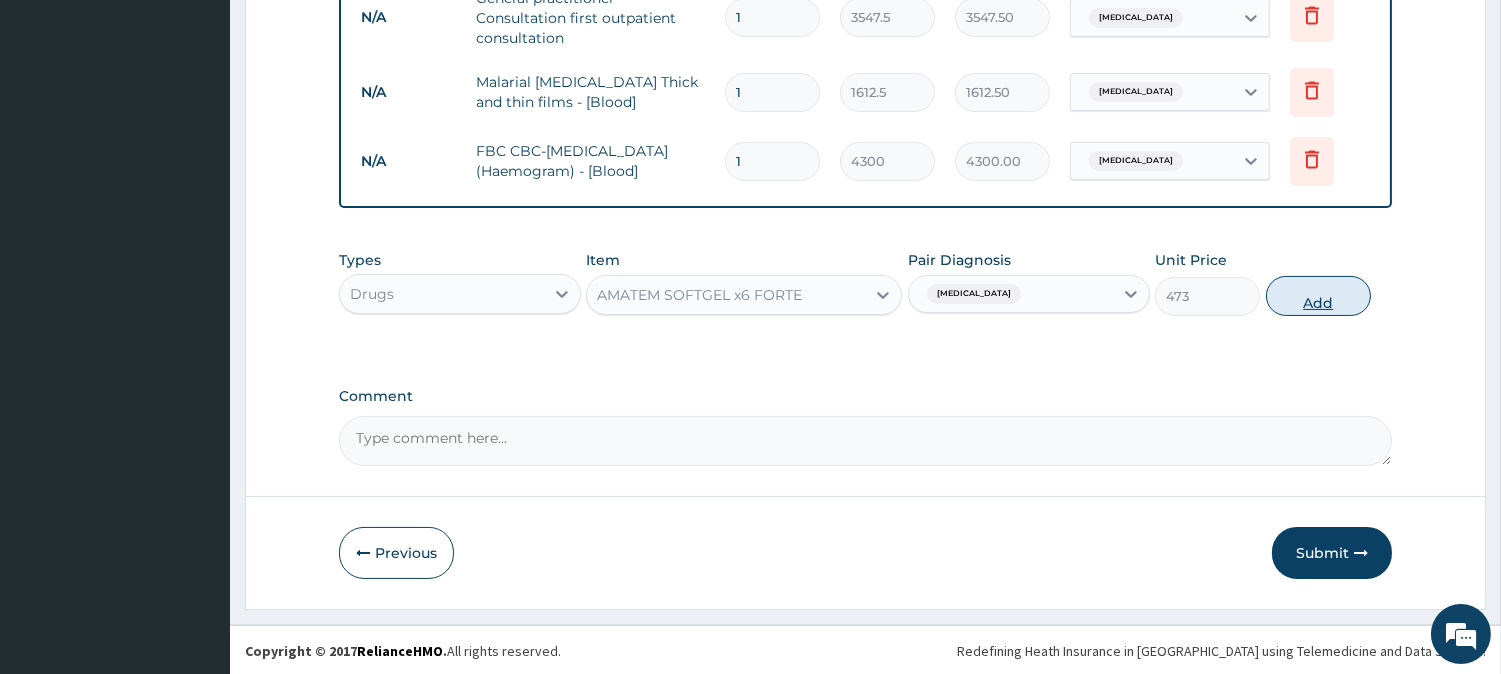 click on "Add" at bounding box center [1318, 296] 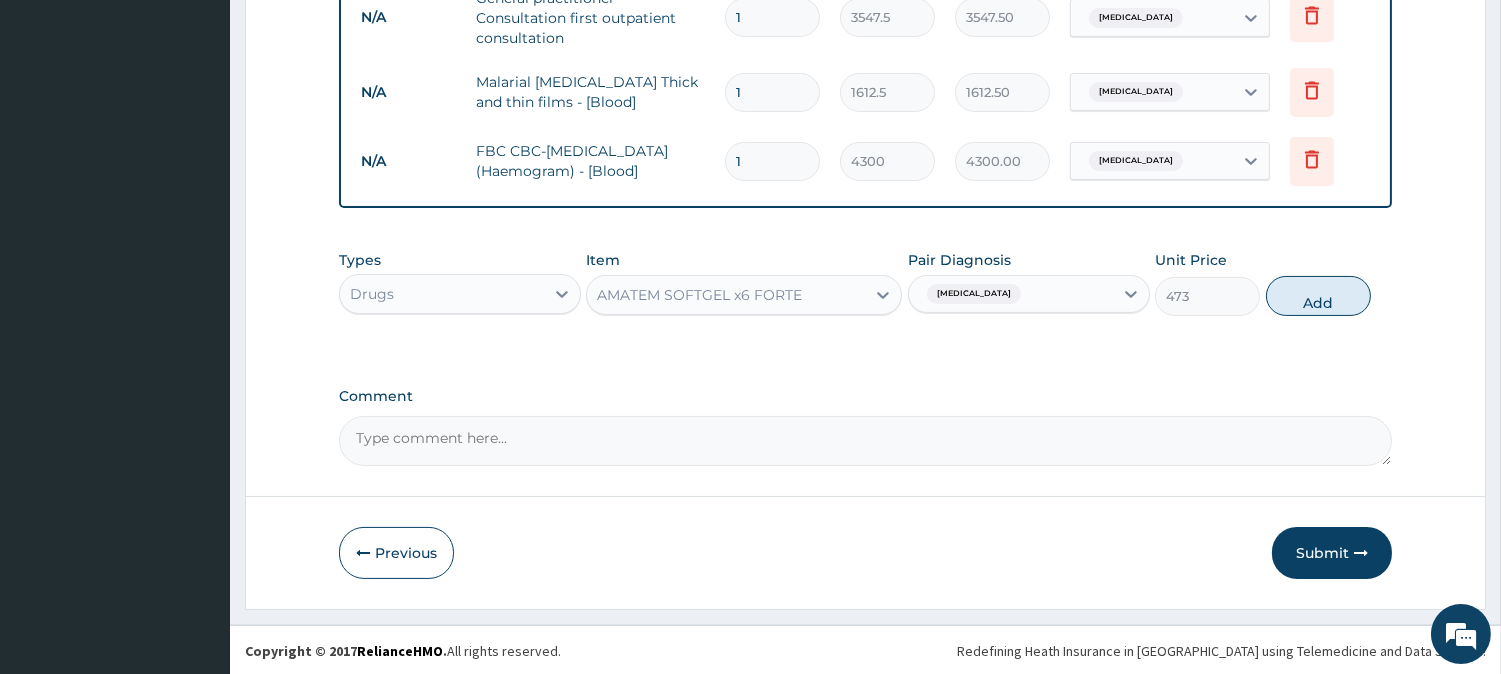 type on "0" 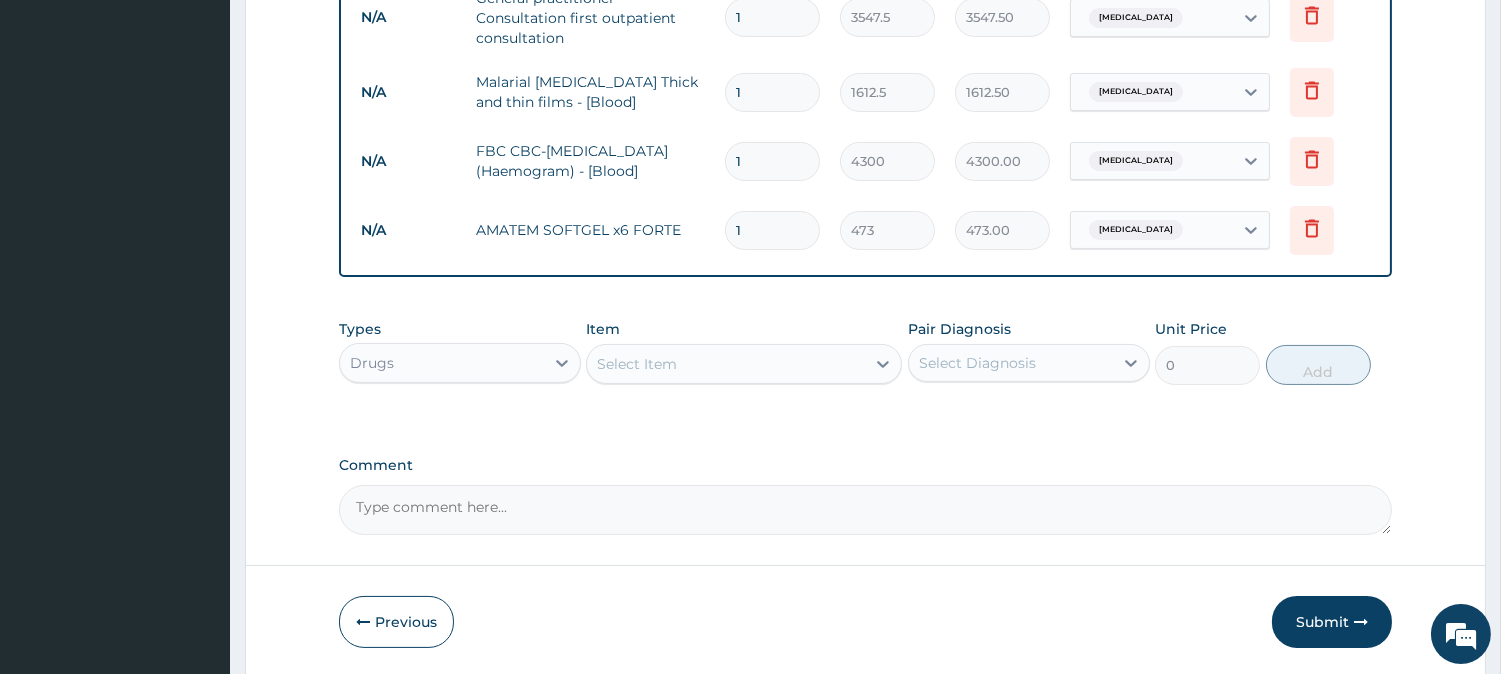 type 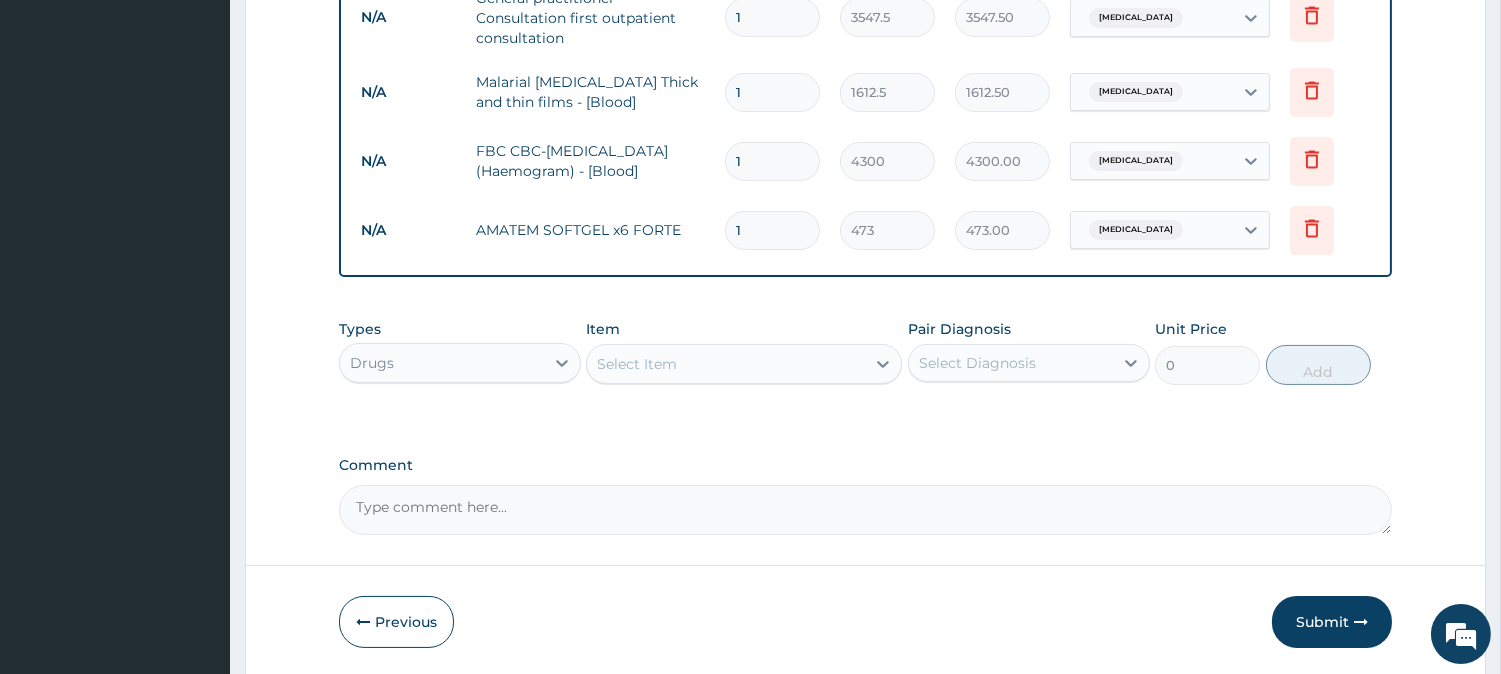 type on "0.00" 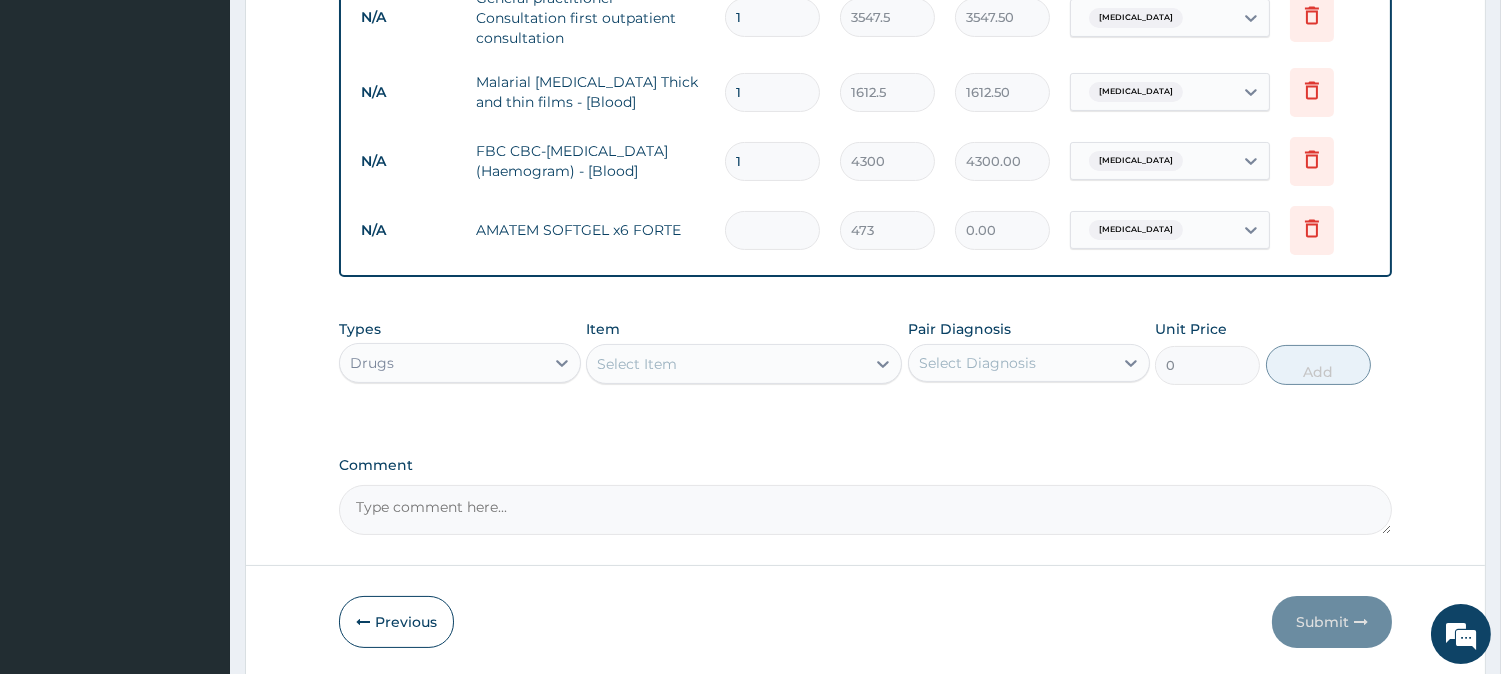 type on "6" 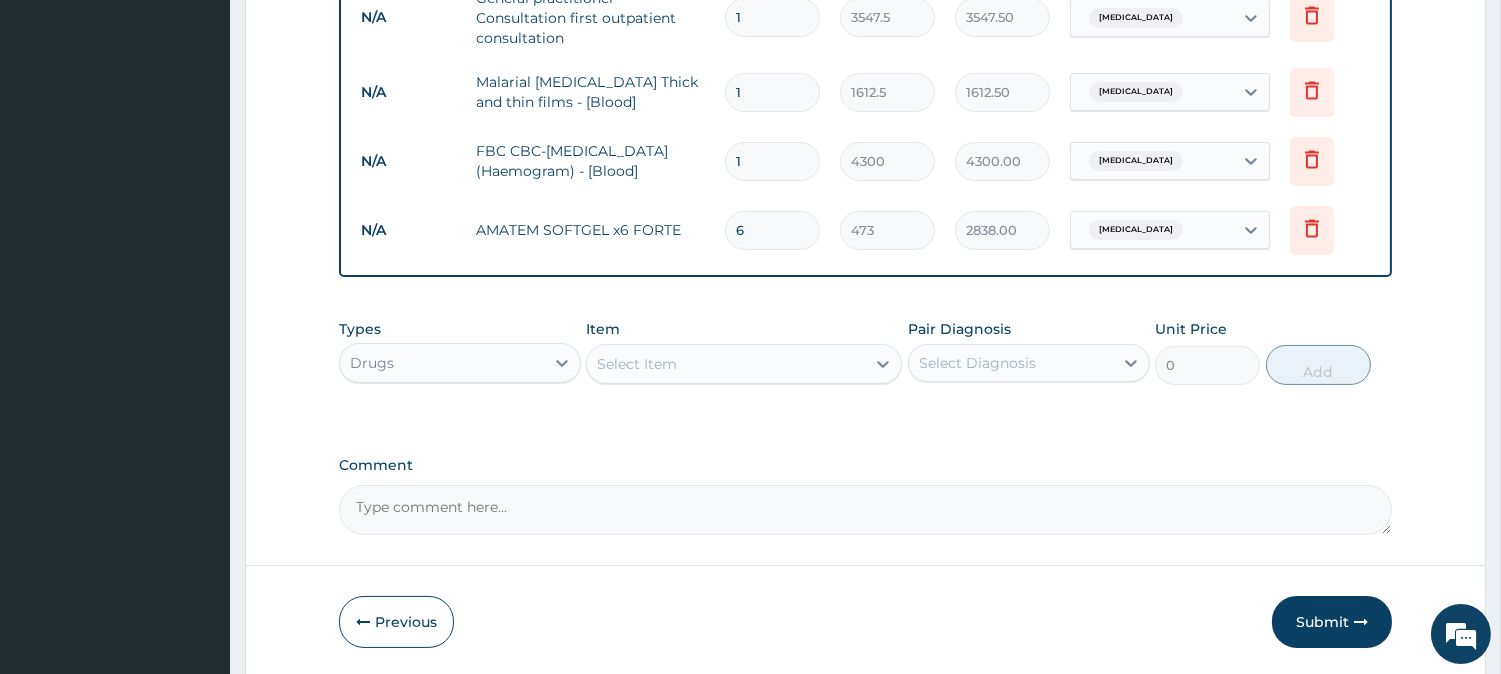 type on "6" 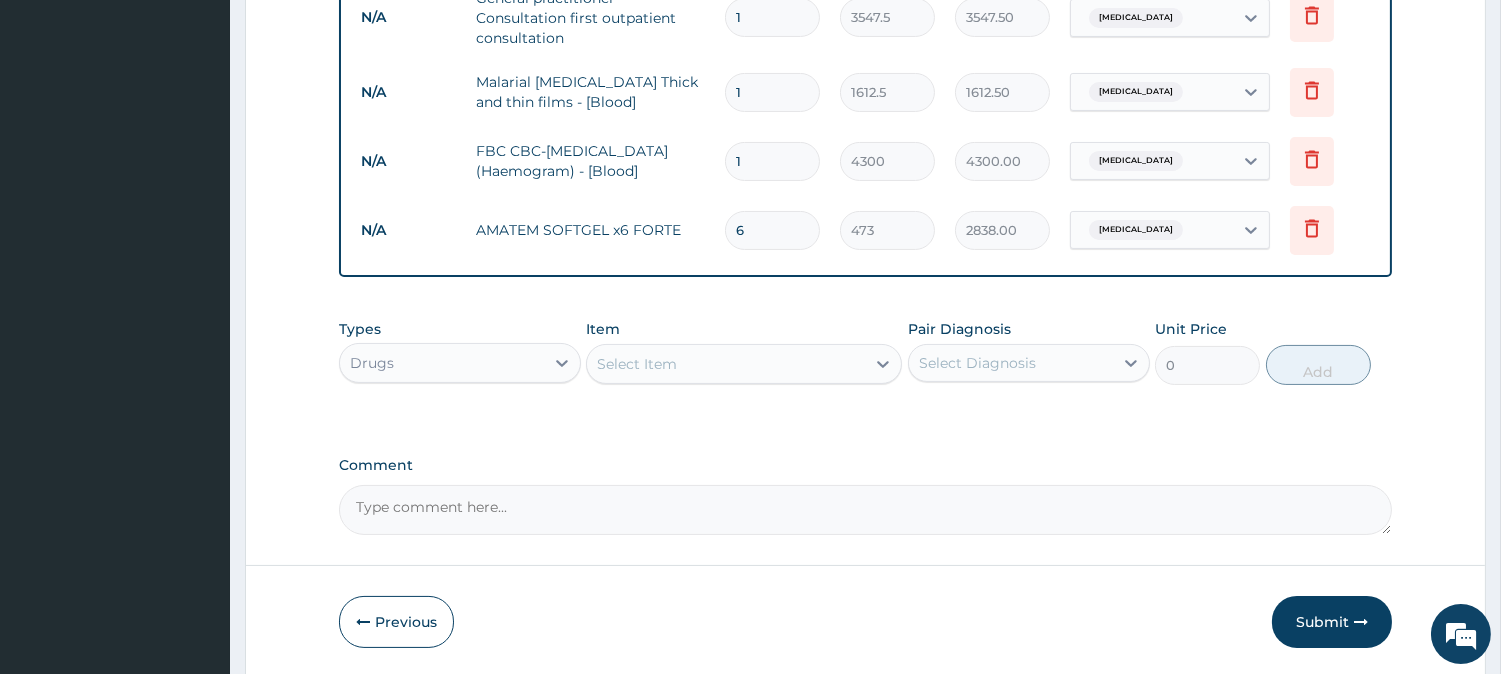 click on "Select Item" at bounding box center (637, 364) 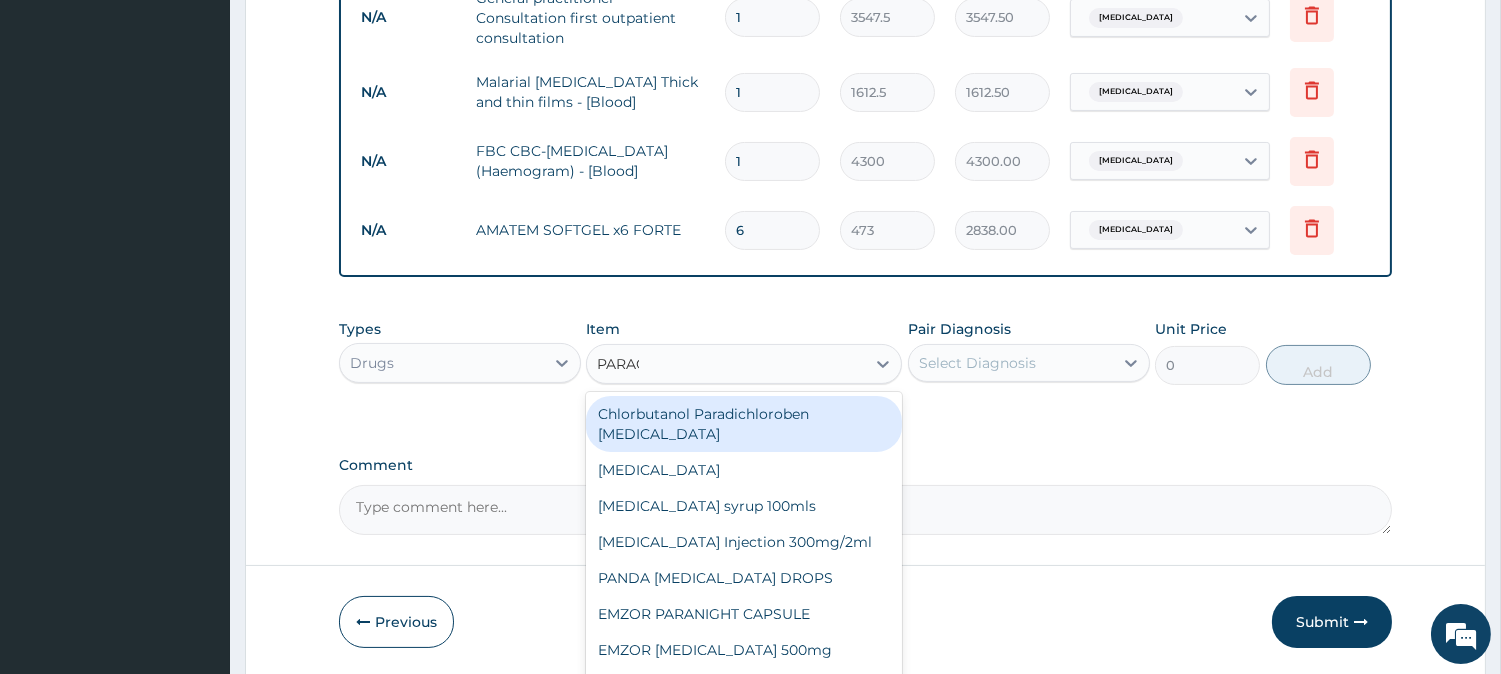 type on "PARACE" 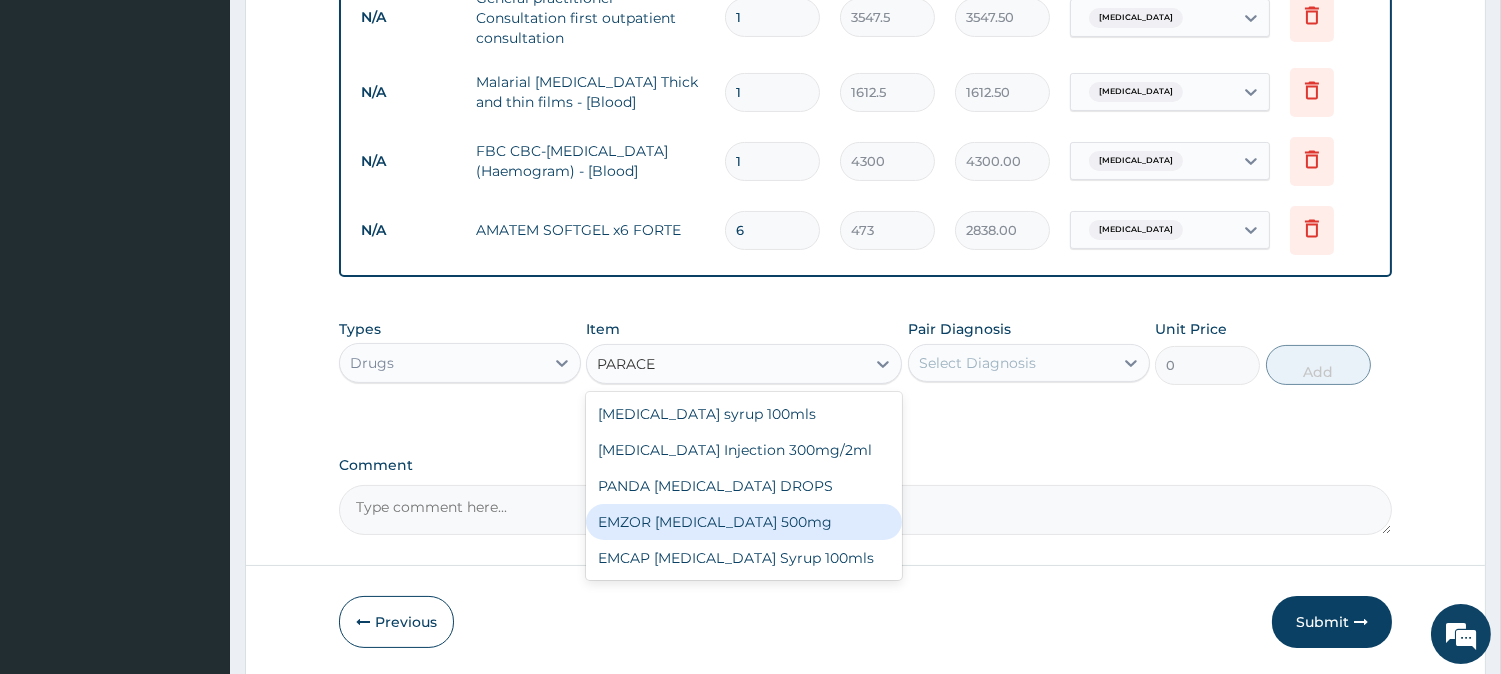 click on "EMZOR [MEDICAL_DATA] 500mg" at bounding box center (744, 522) 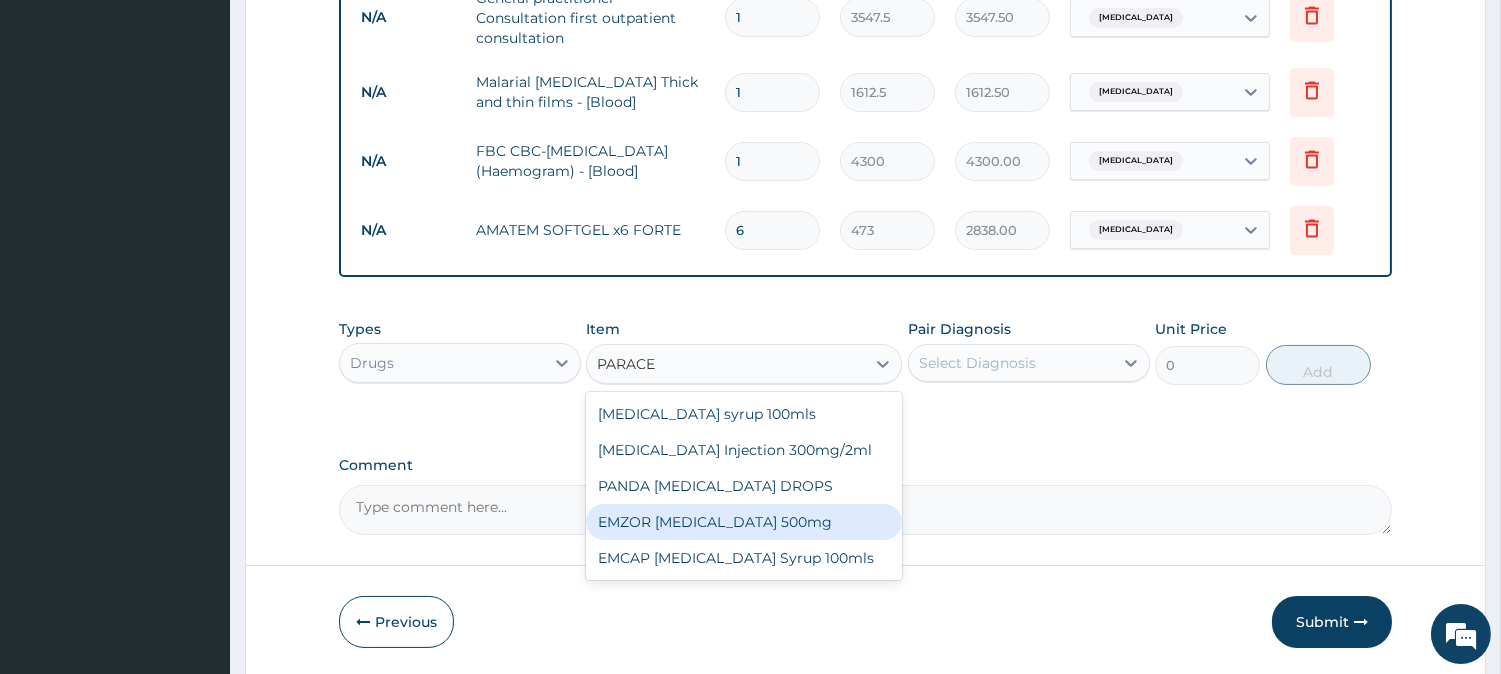 type 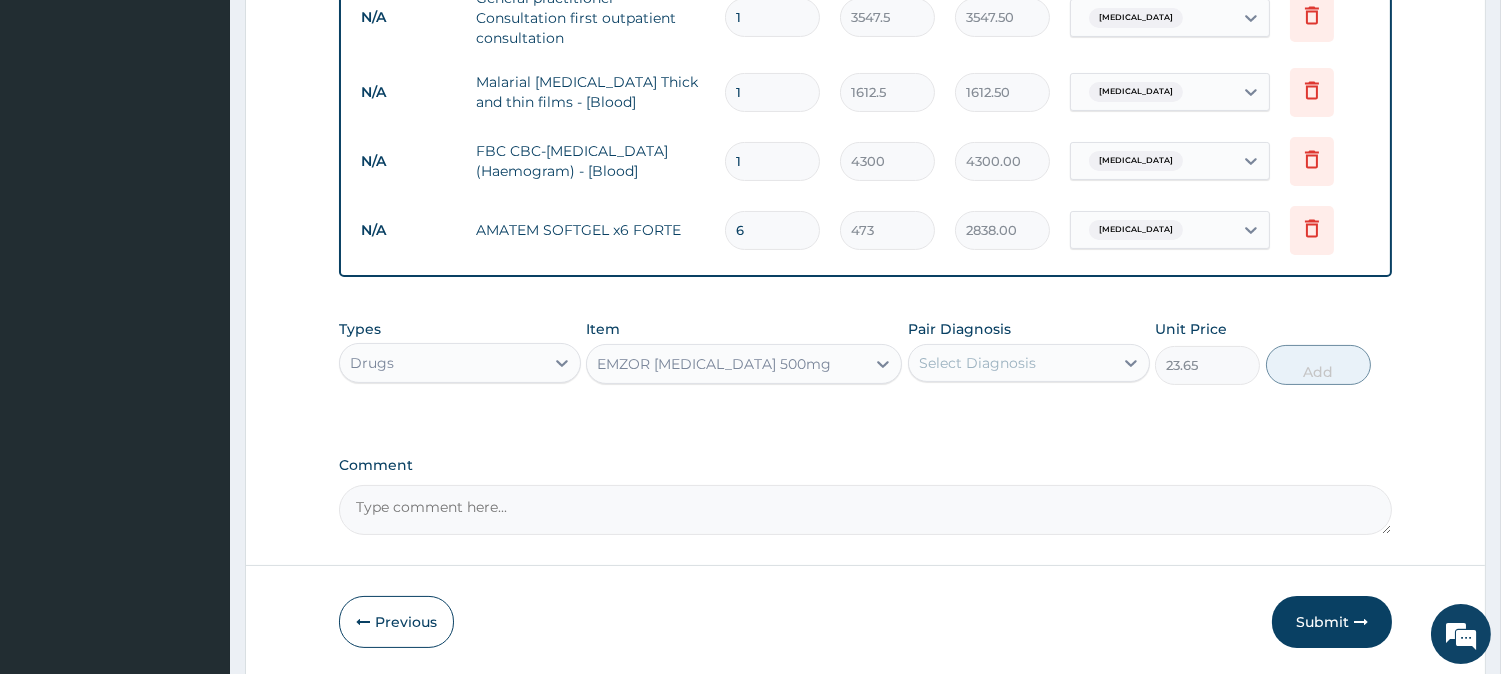 click on "Select Diagnosis" at bounding box center [1011, 363] 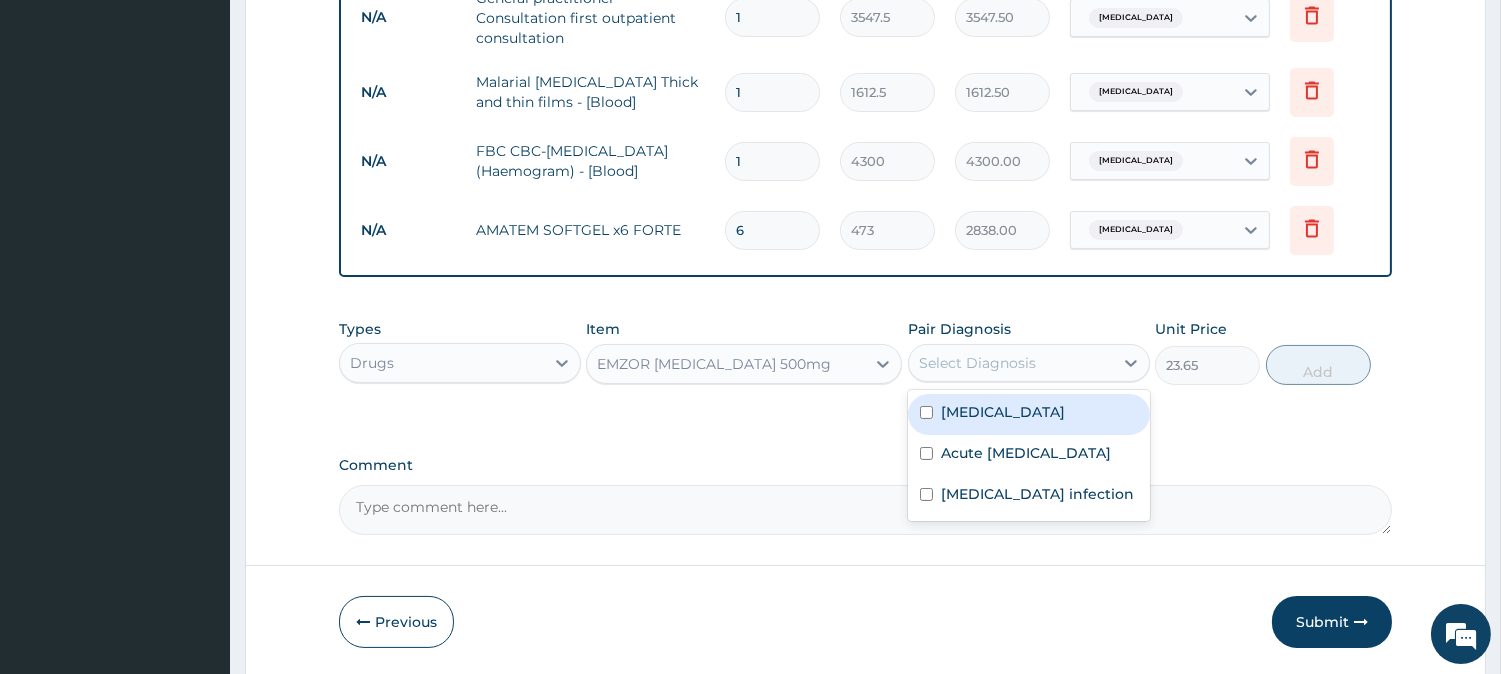 click on "[MEDICAL_DATA]" at bounding box center [1029, 414] 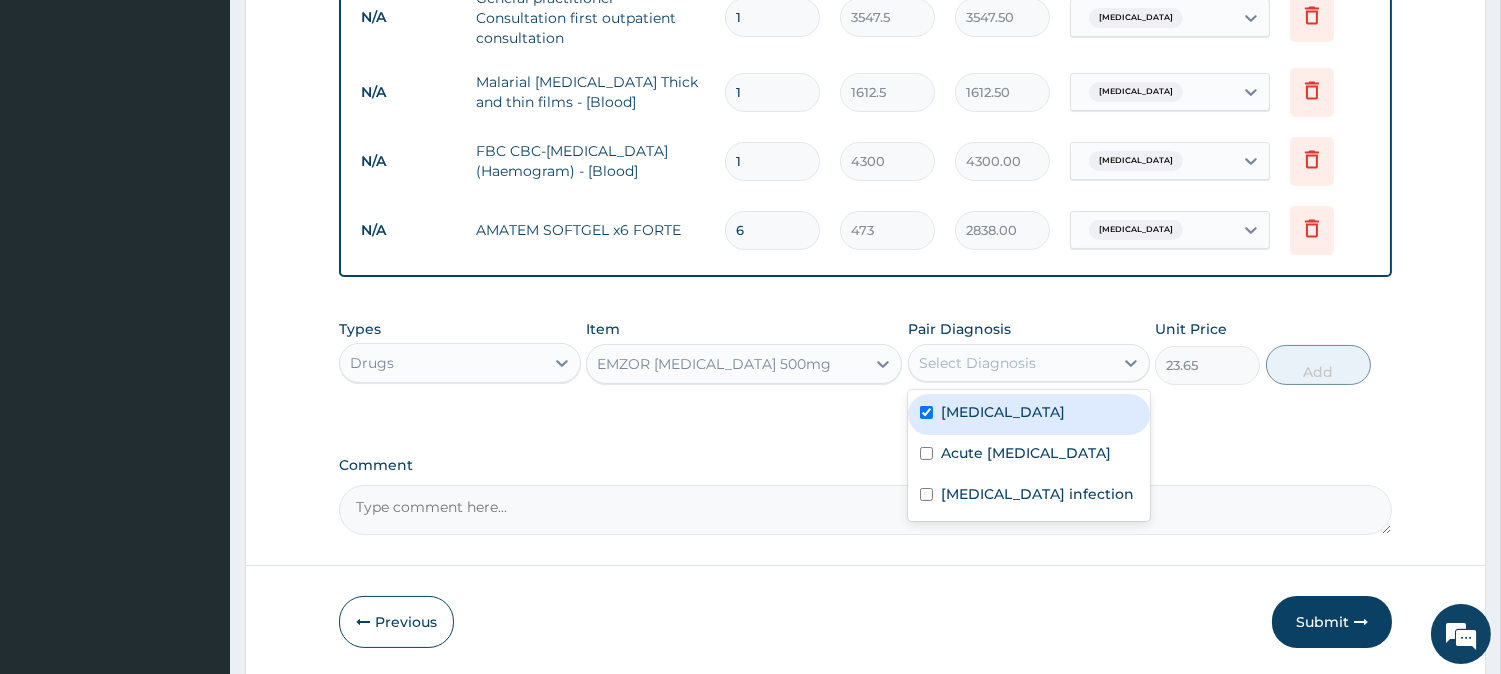 checkbox on "true" 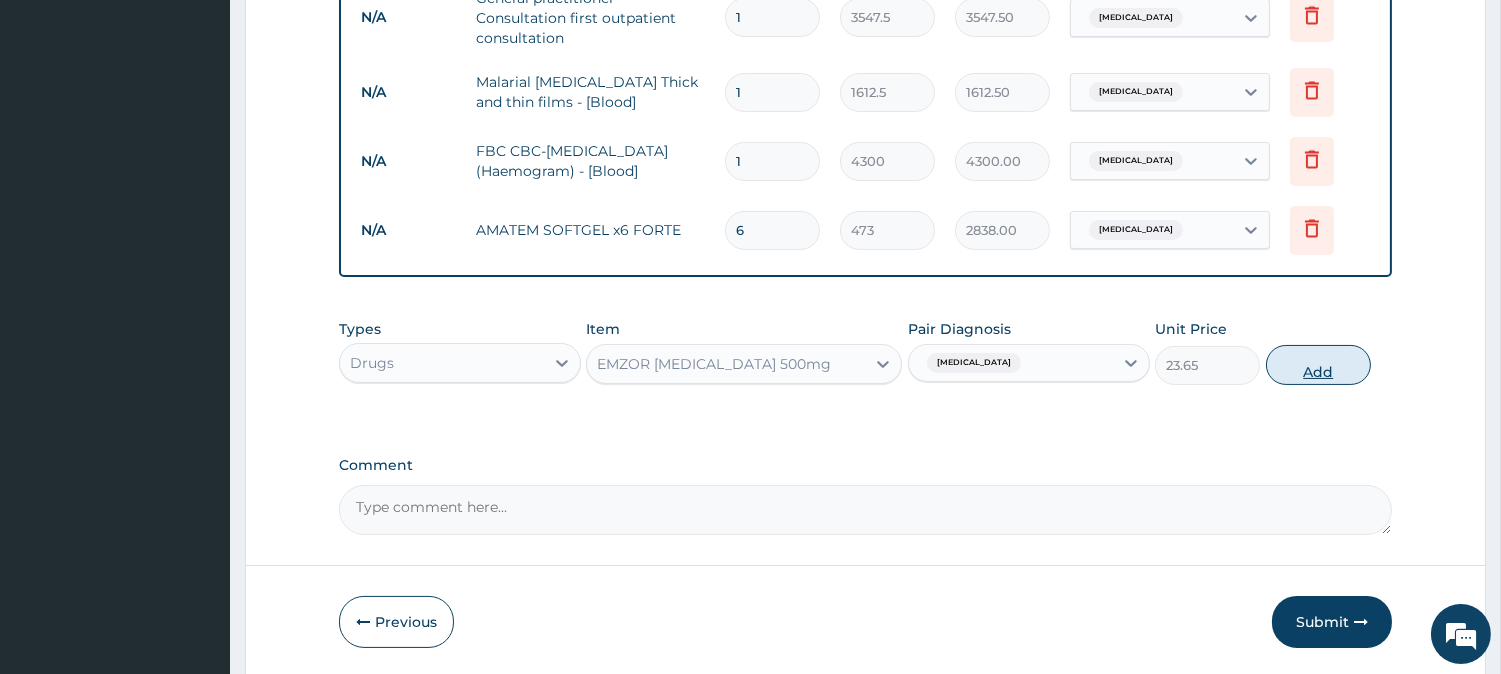 click on "Add" at bounding box center (1318, 365) 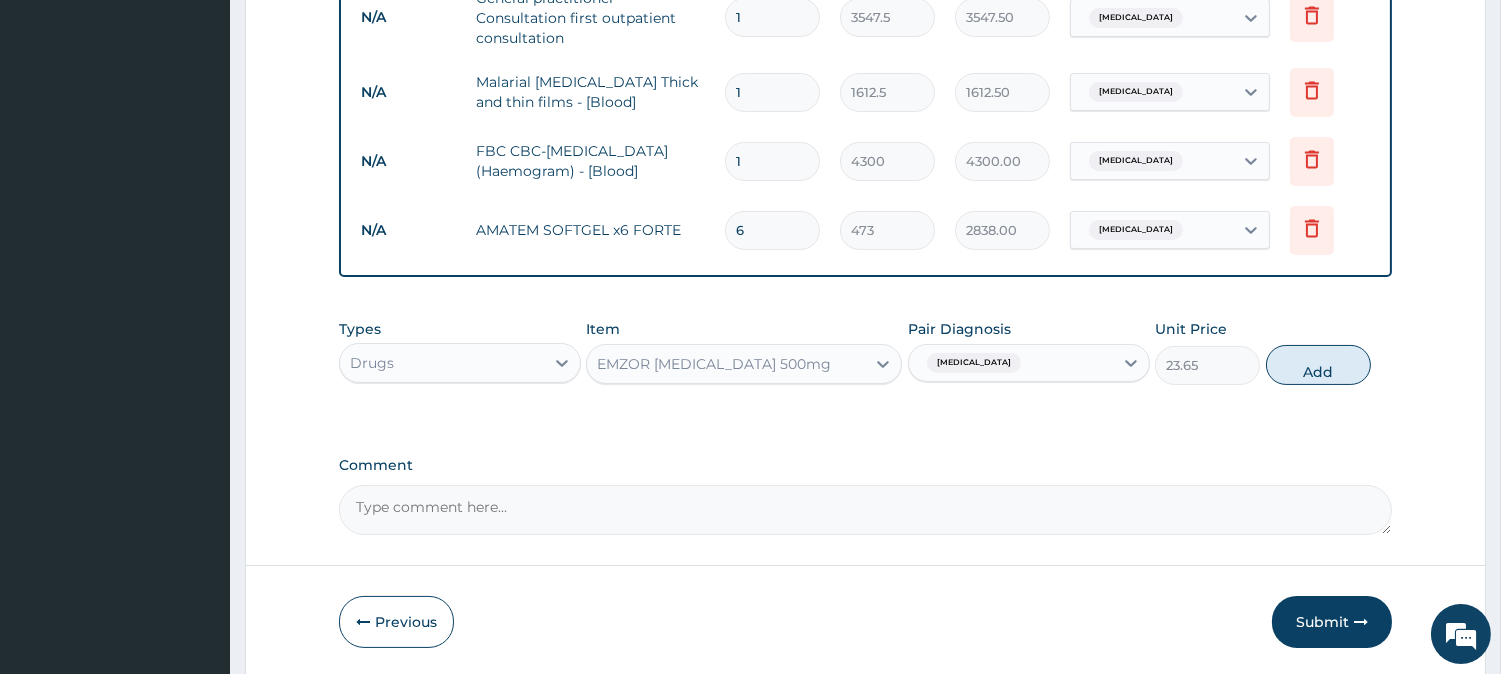 type on "0" 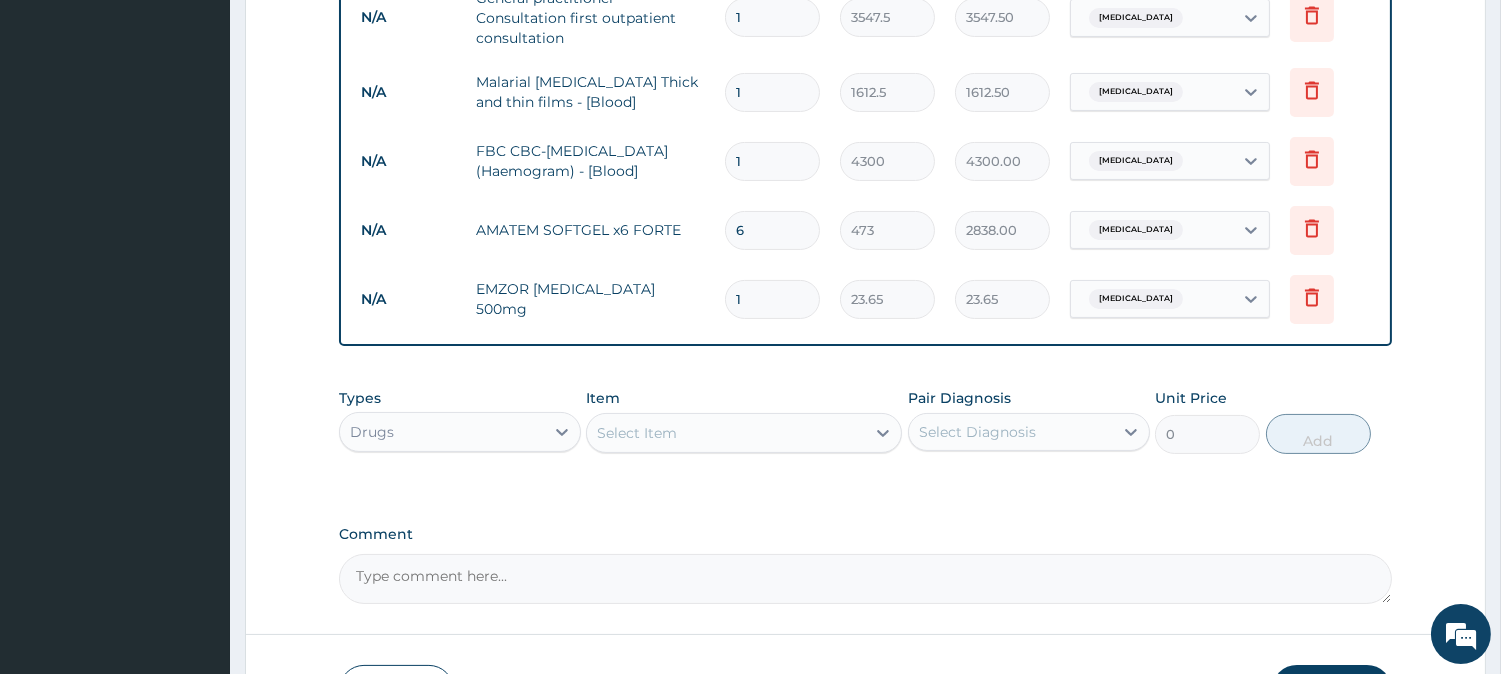 type on "18" 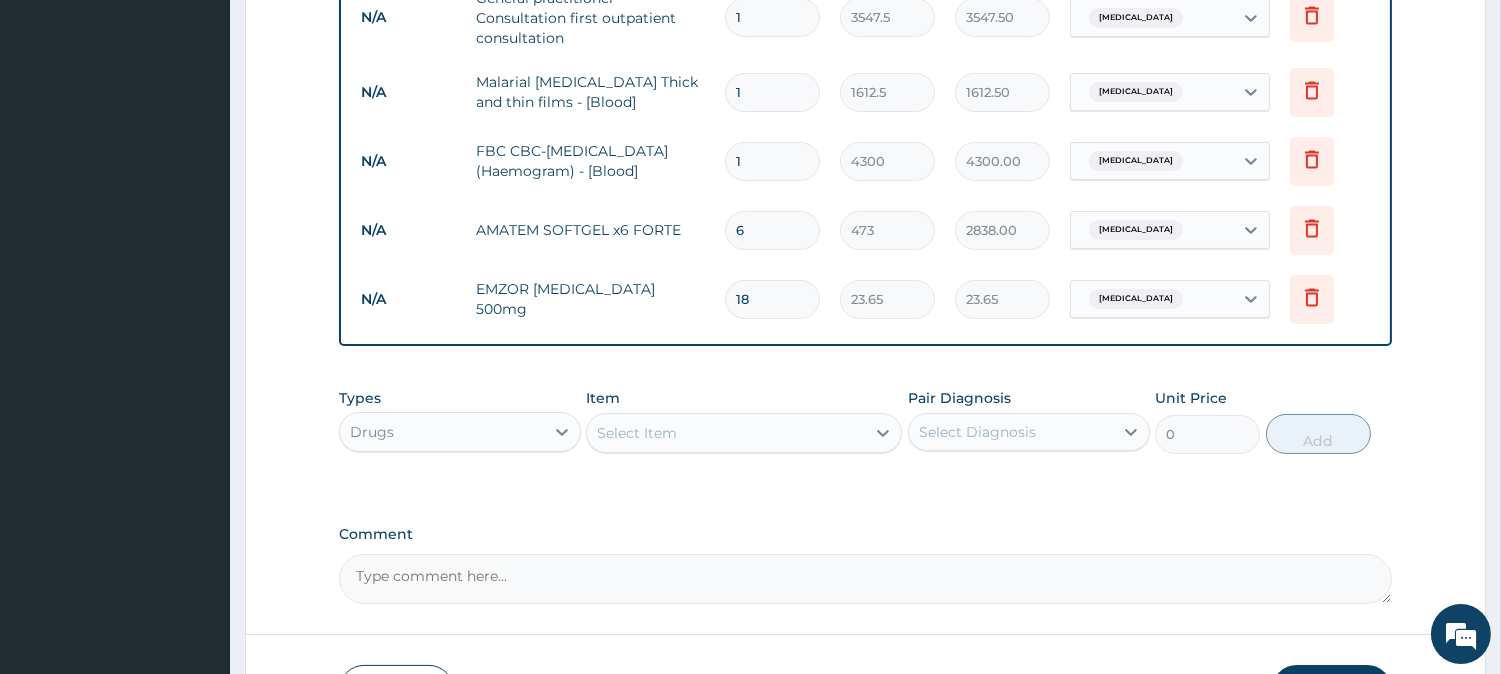 type on "425.70" 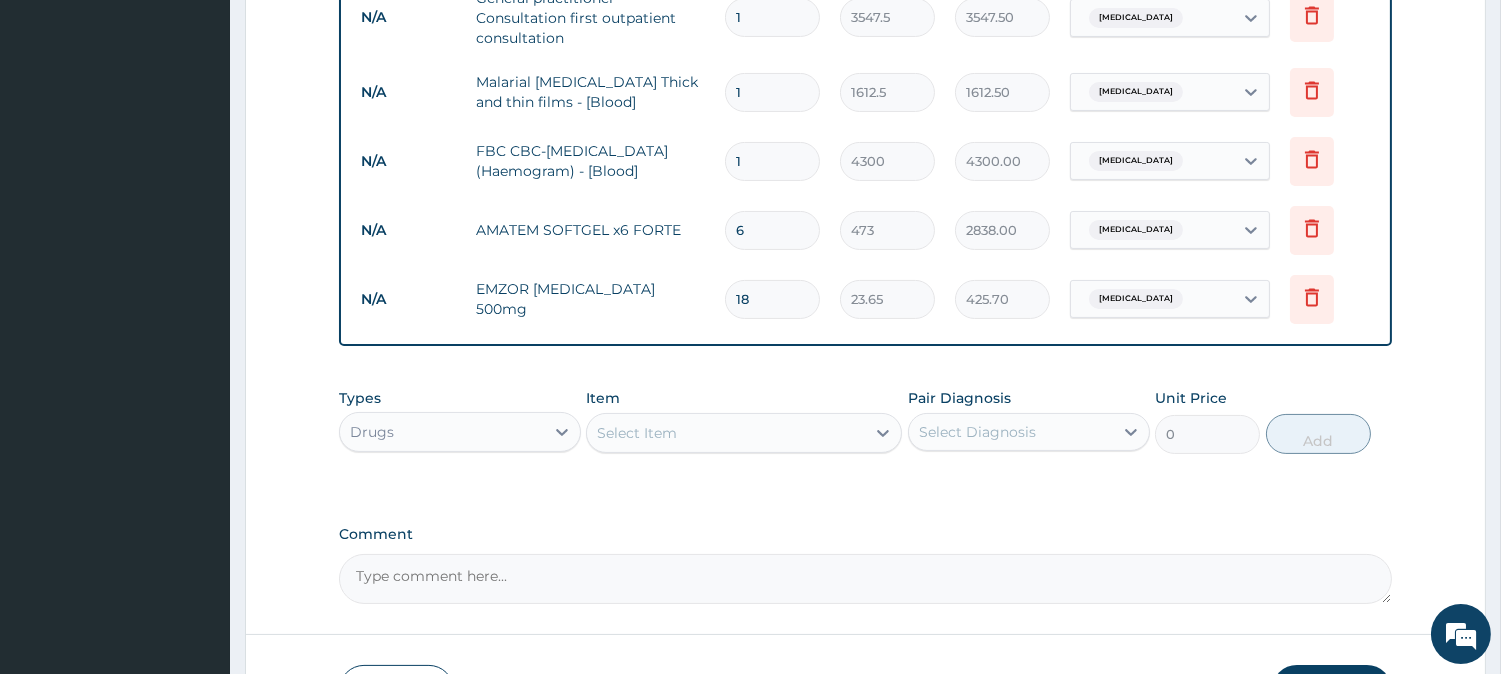 type on "18" 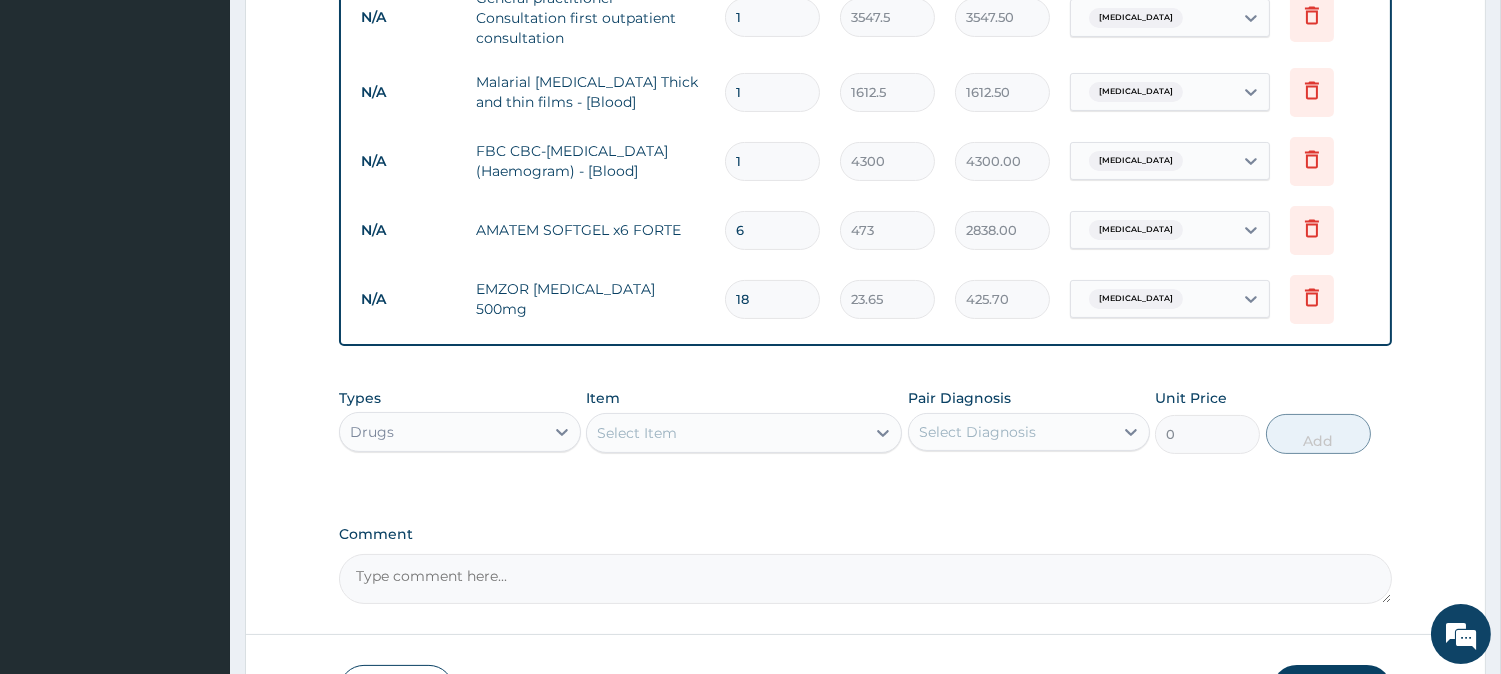 click on "Select Item" at bounding box center [637, 433] 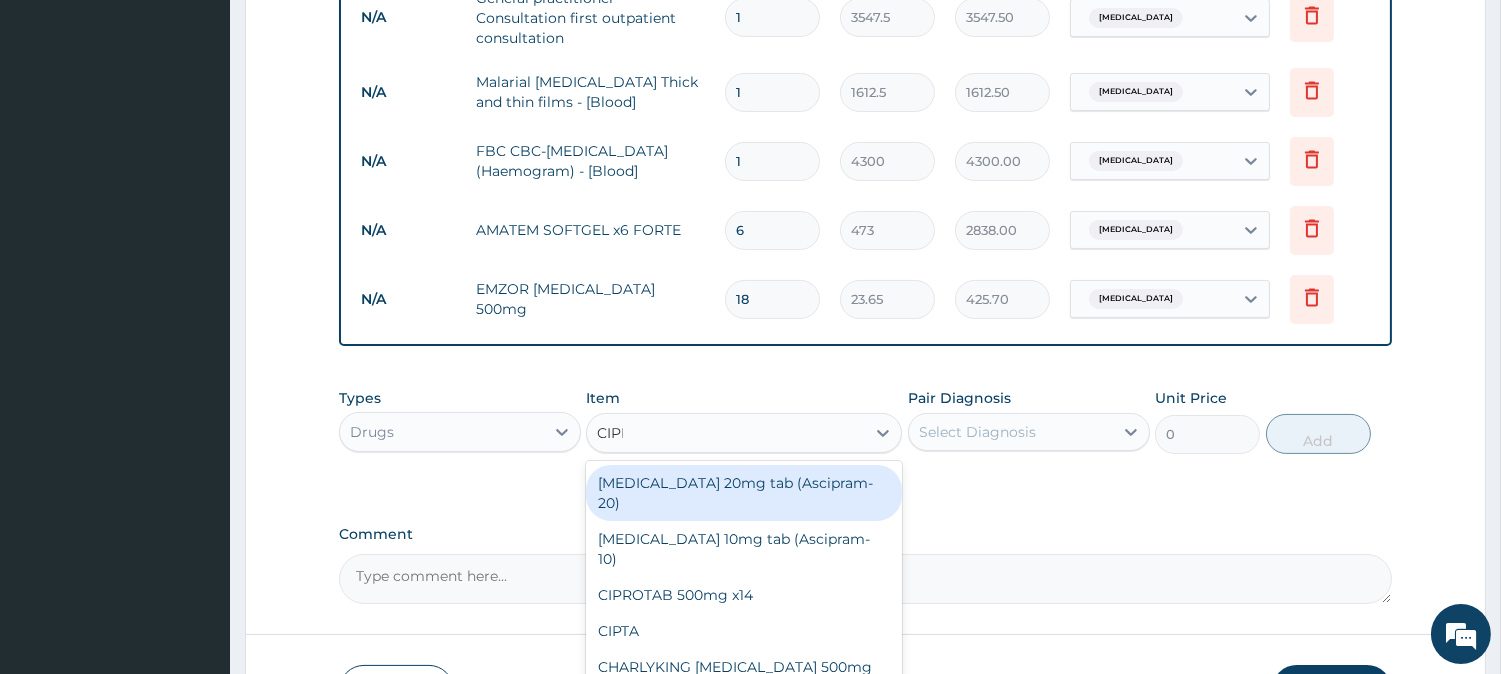 type on "[MEDICAL_DATA]" 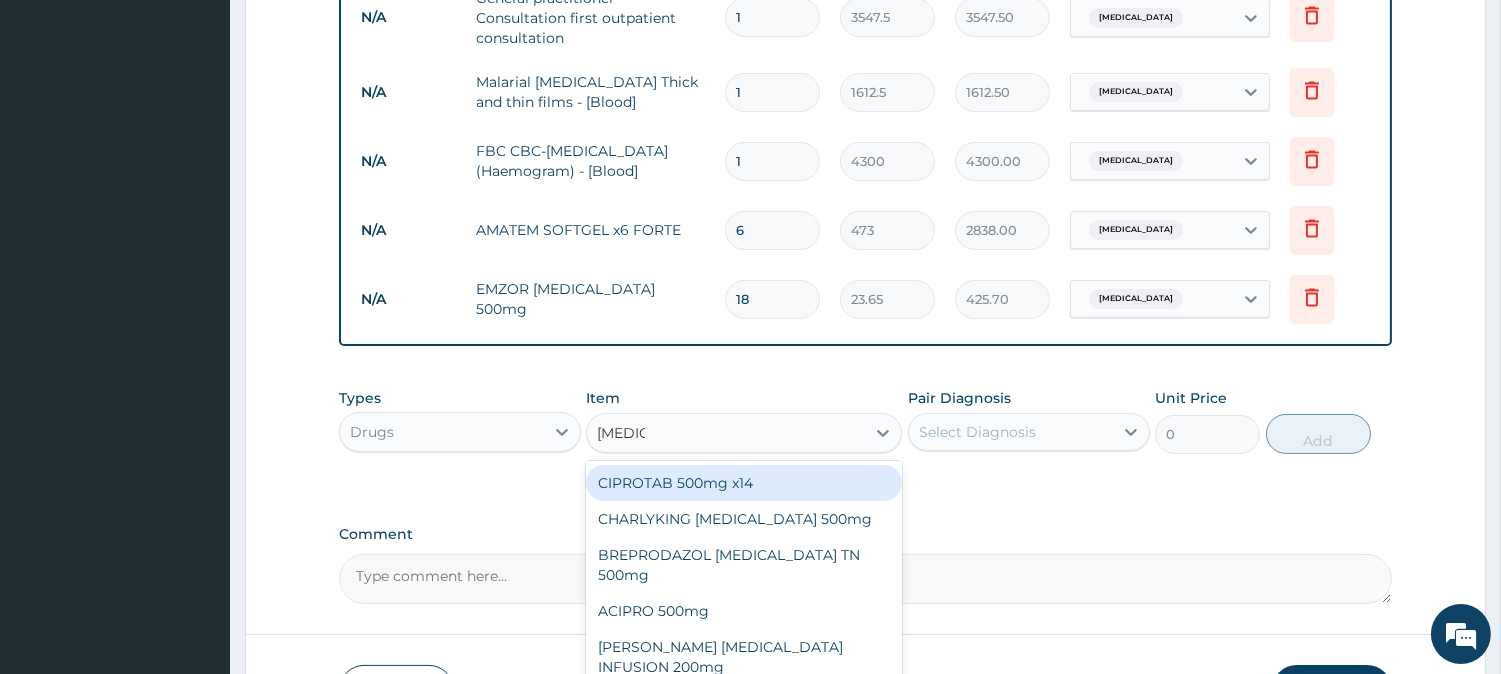 click on "CIPROTAB 500mg x14" at bounding box center (744, 483) 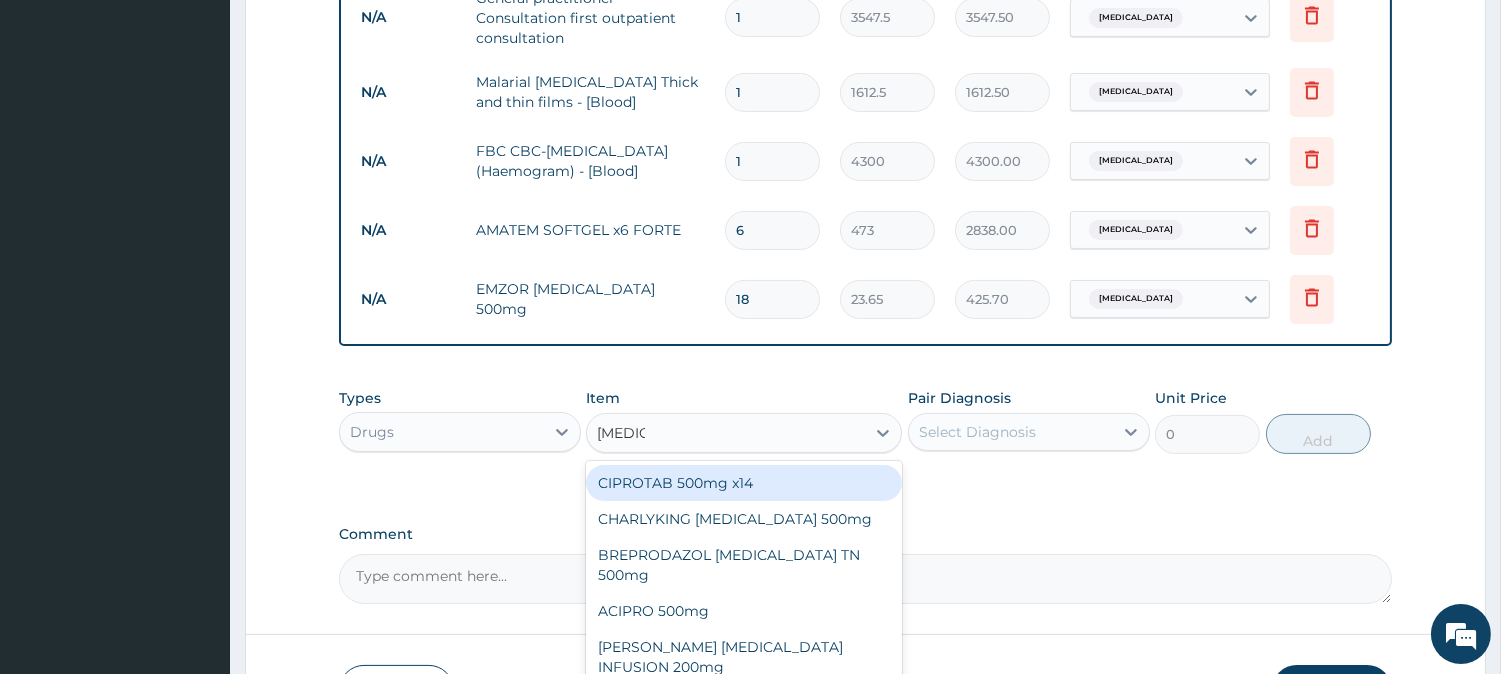 type 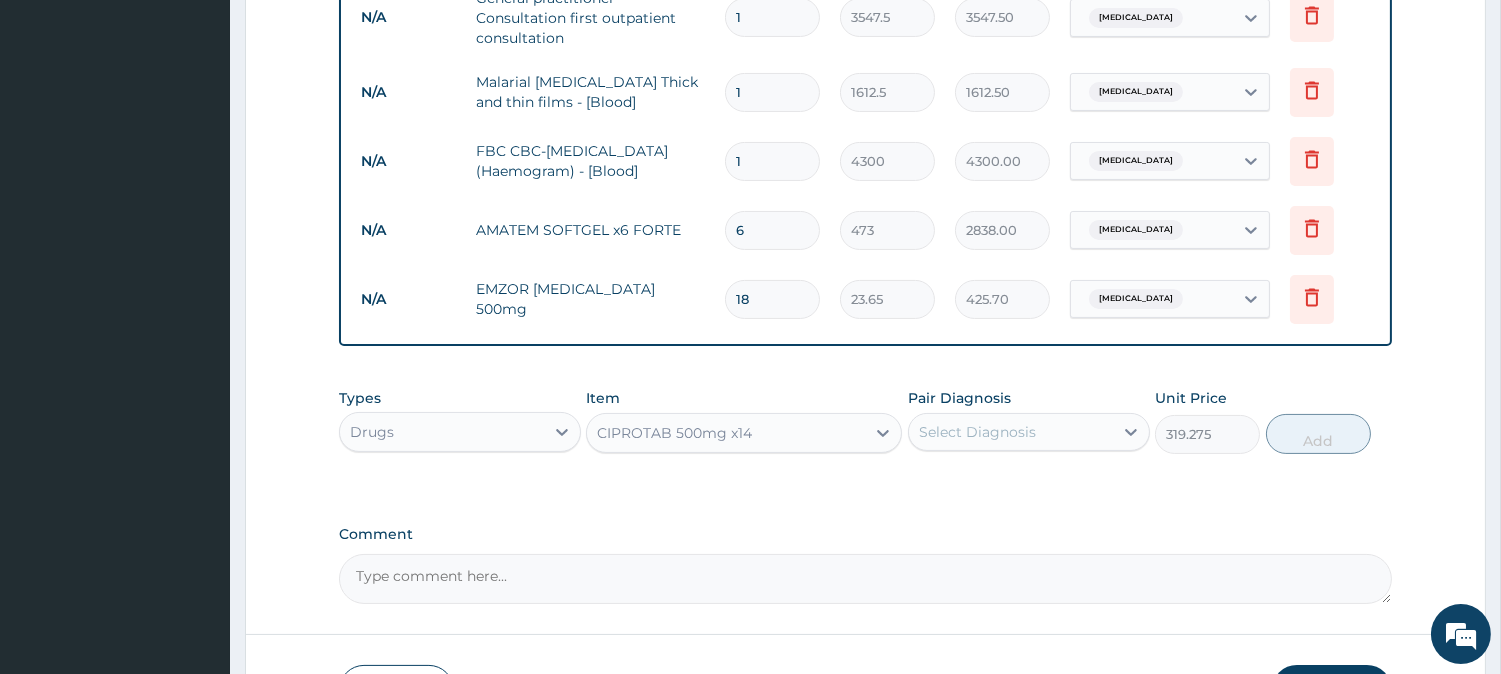 click on "Select Diagnosis" at bounding box center [977, 432] 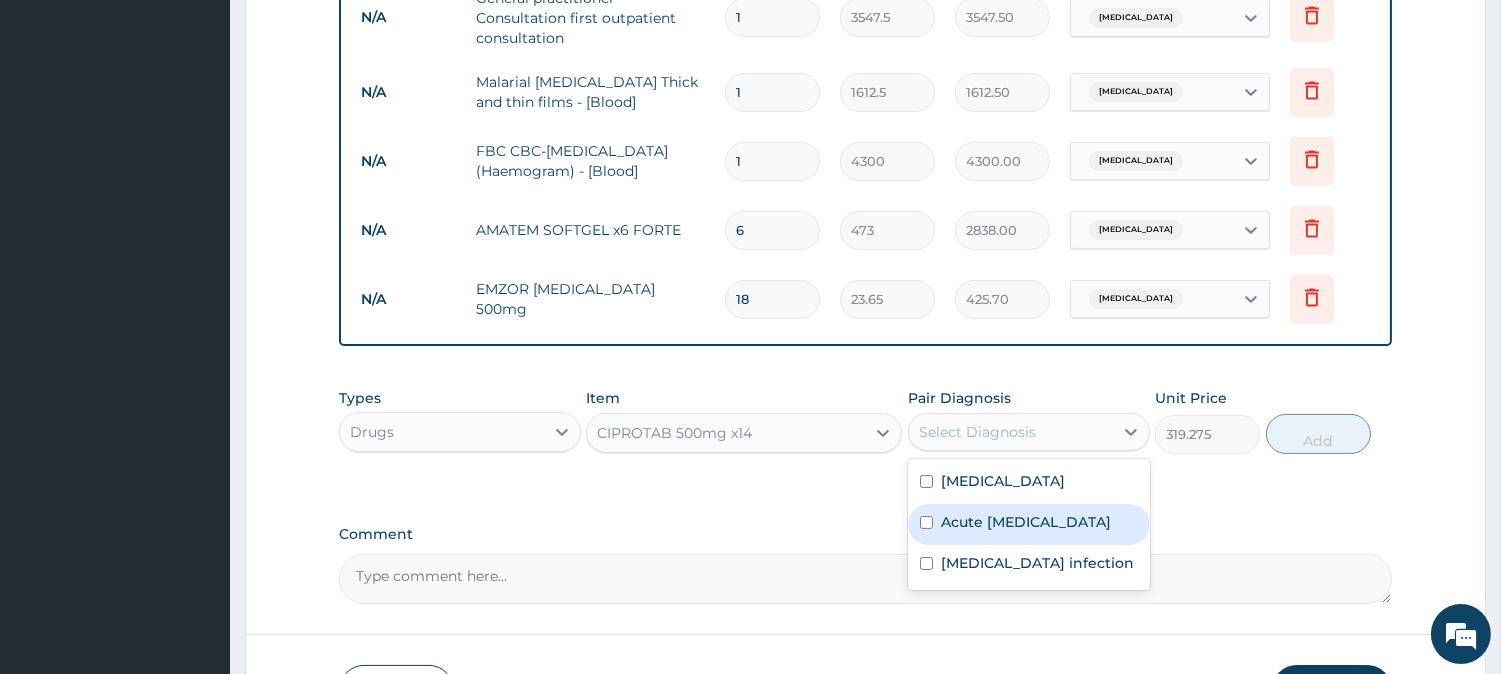 drag, startPoint x: 994, startPoint y: 527, endPoint x: 1005, endPoint y: 526, distance: 11.045361 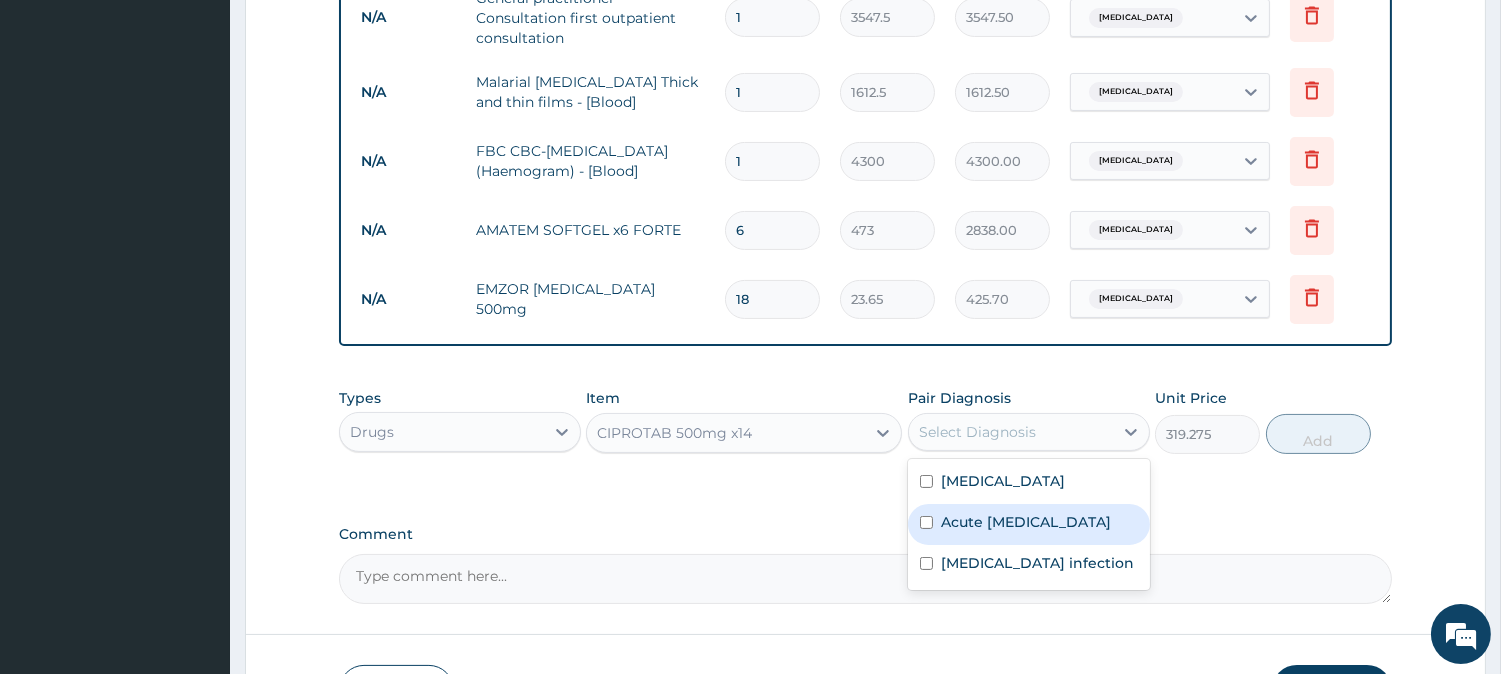 click on "Acute [MEDICAL_DATA]" at bounding box center (1026, 522) 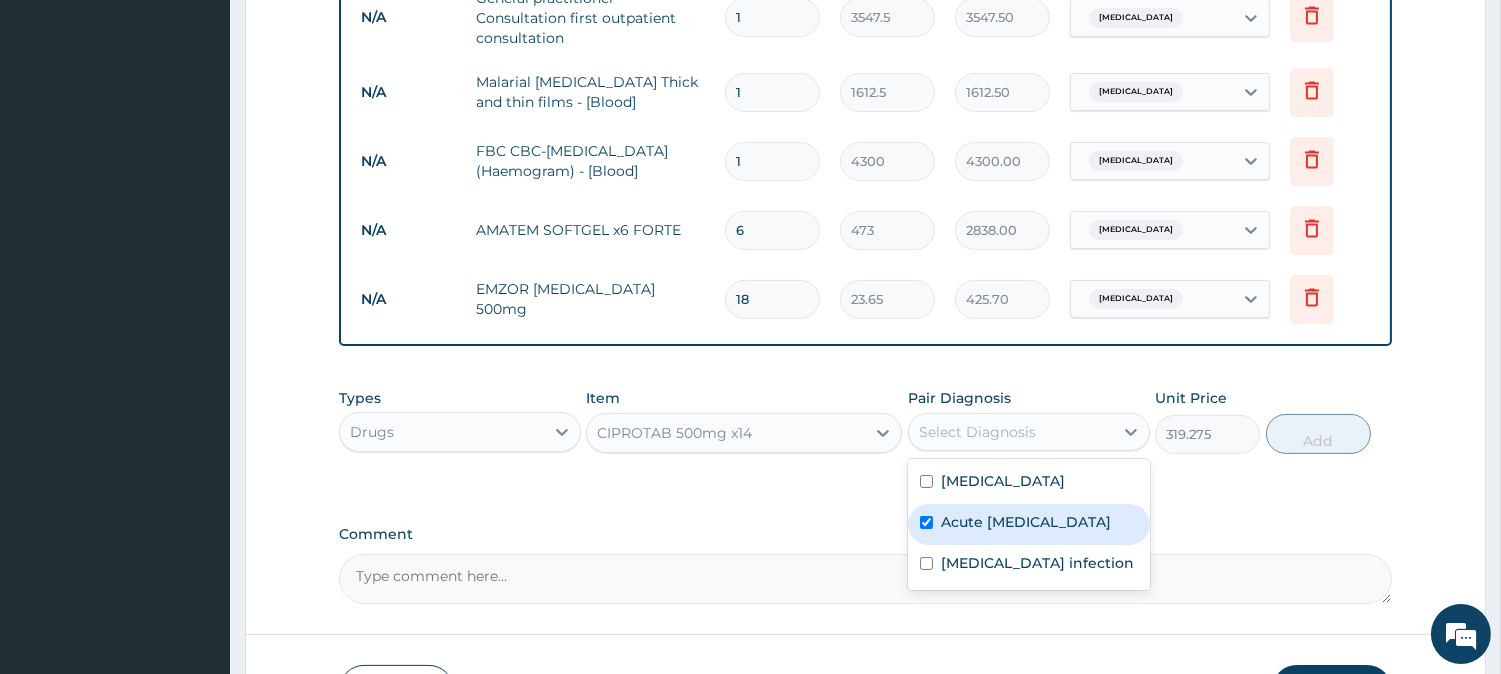 checkbox on "true" 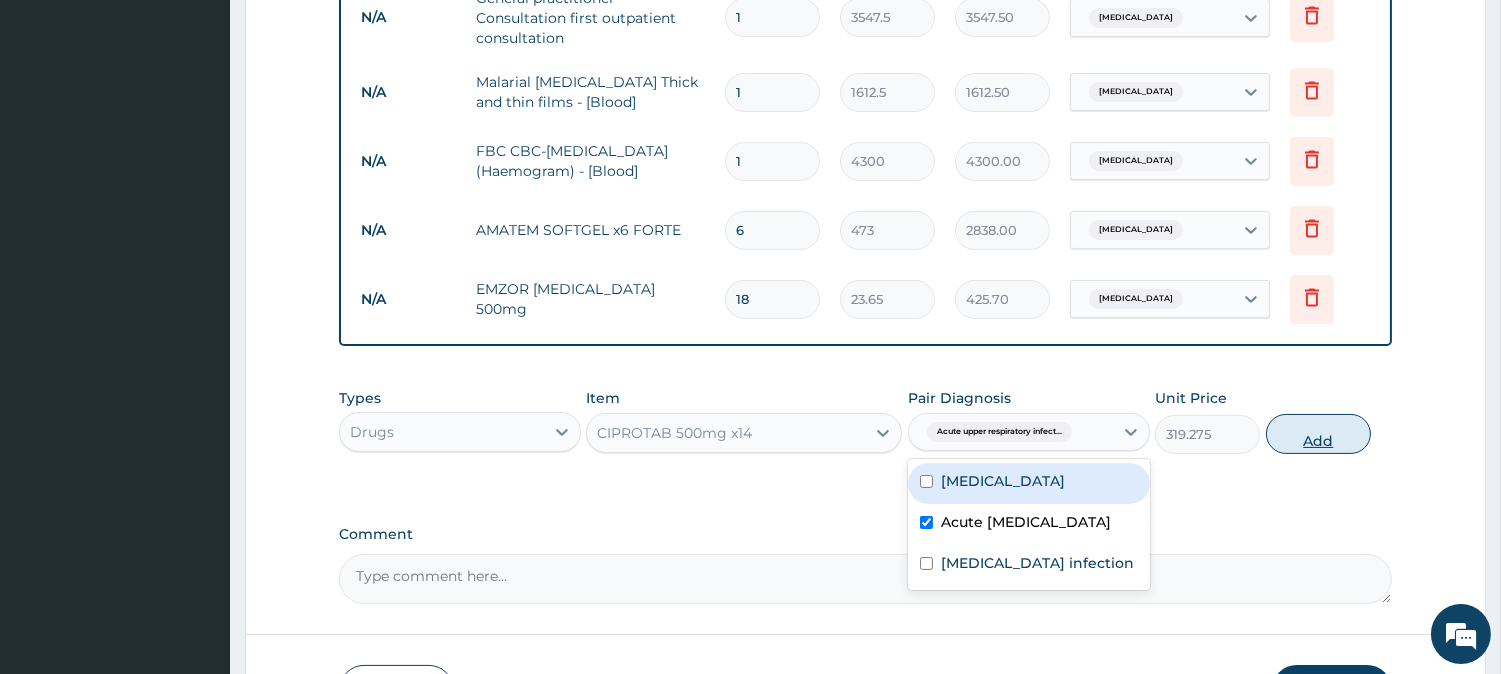click on "Add" at bounding box center [1318, 434] 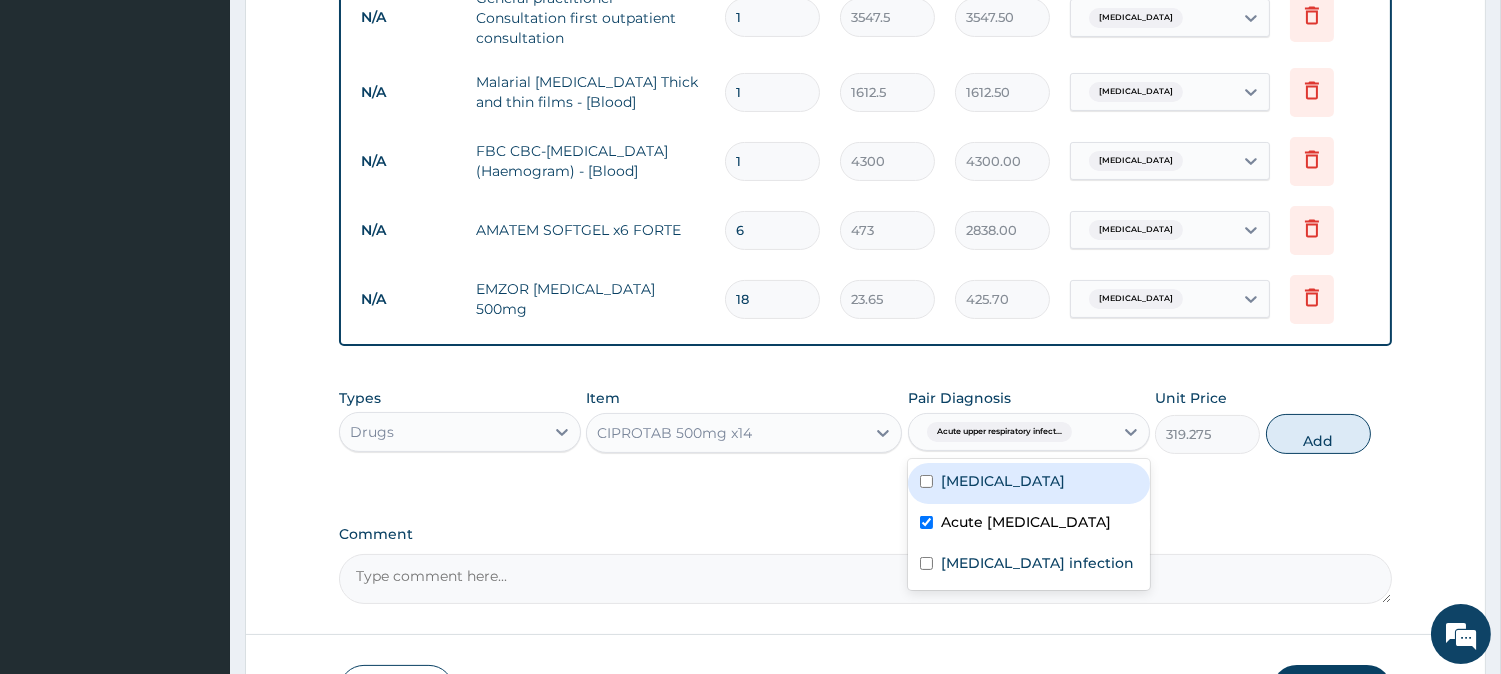 type on "0" 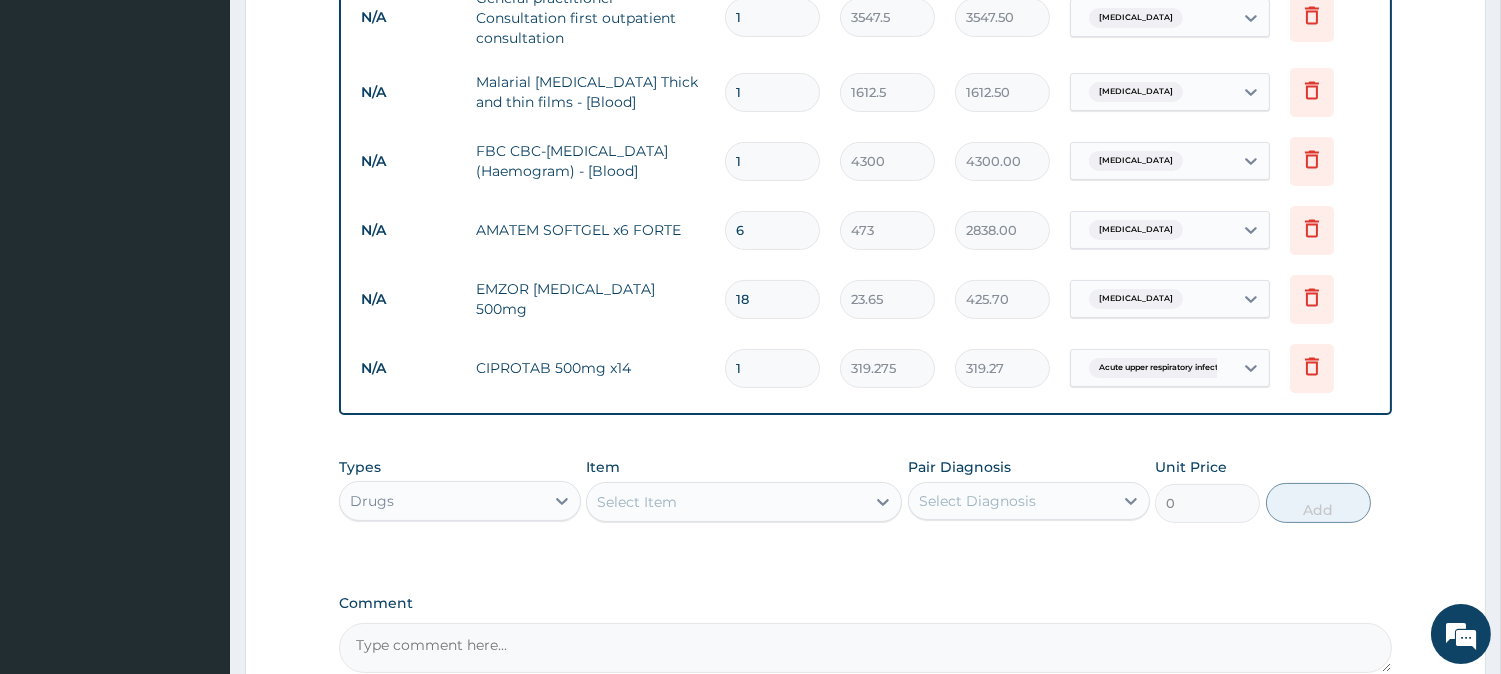 type on "10" 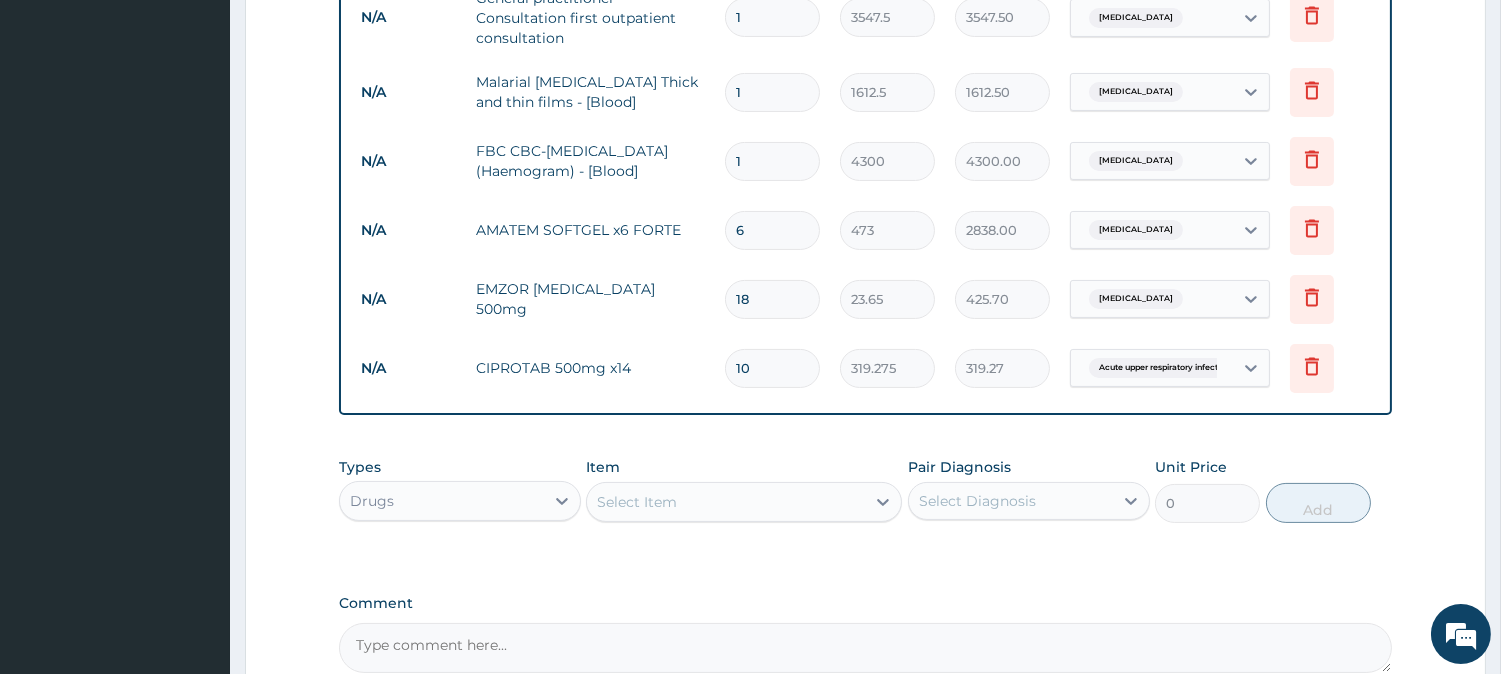 type on "3192.75" 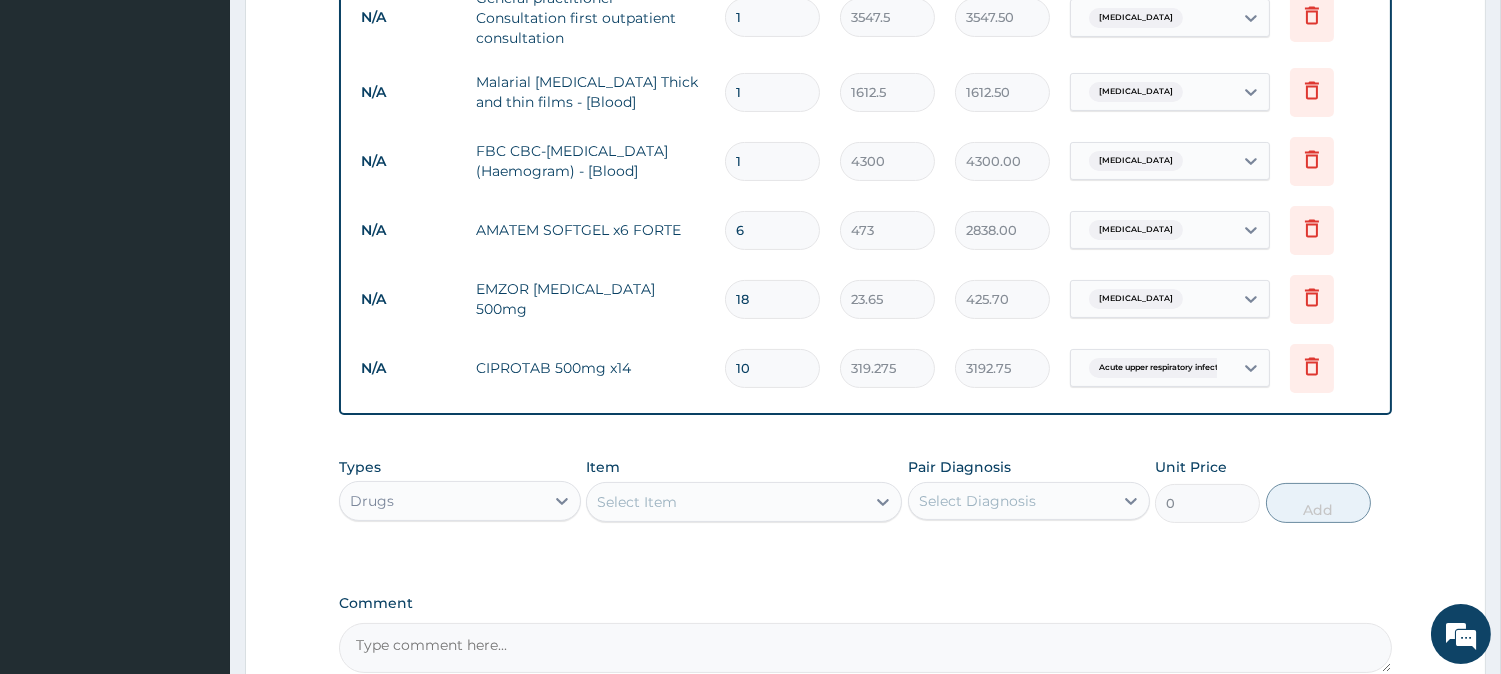 scroll, scrollTop: 813, scrollLeft: 0, axis: vertical 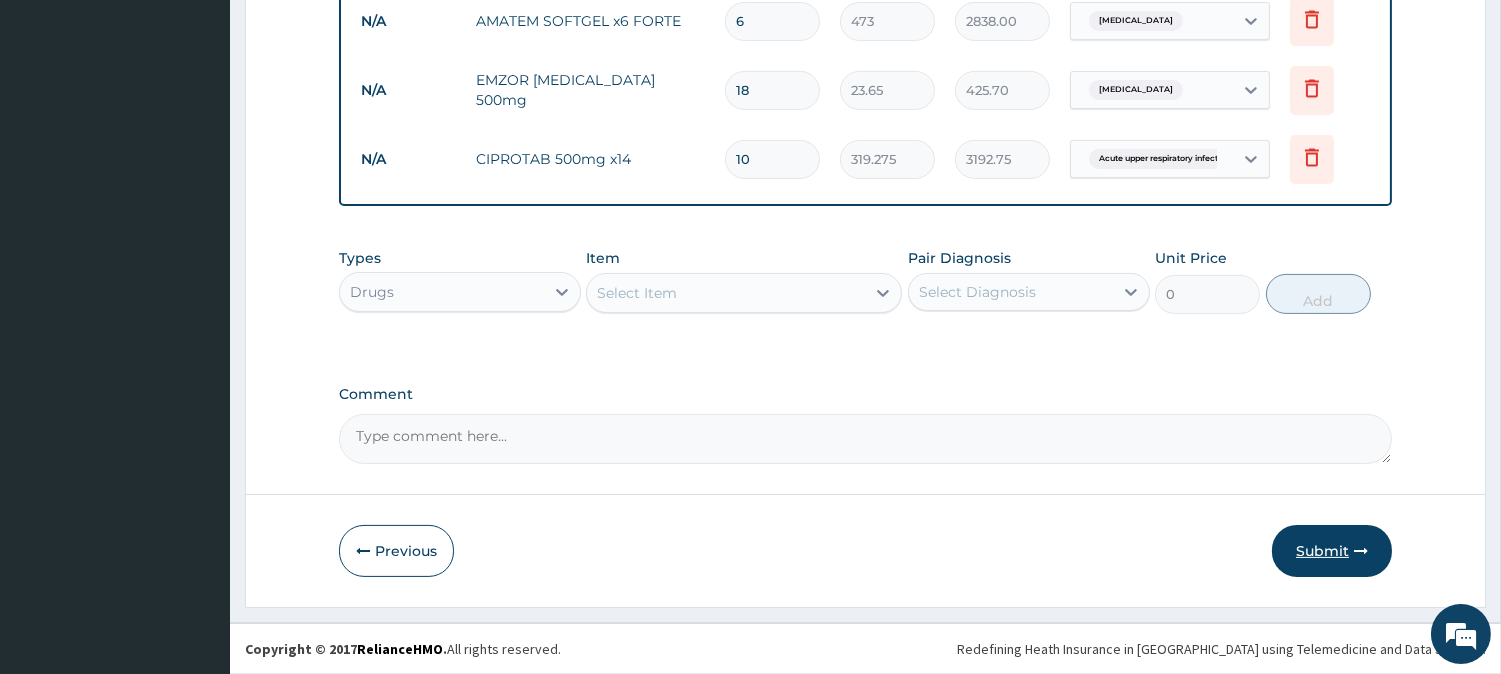 type on "10" 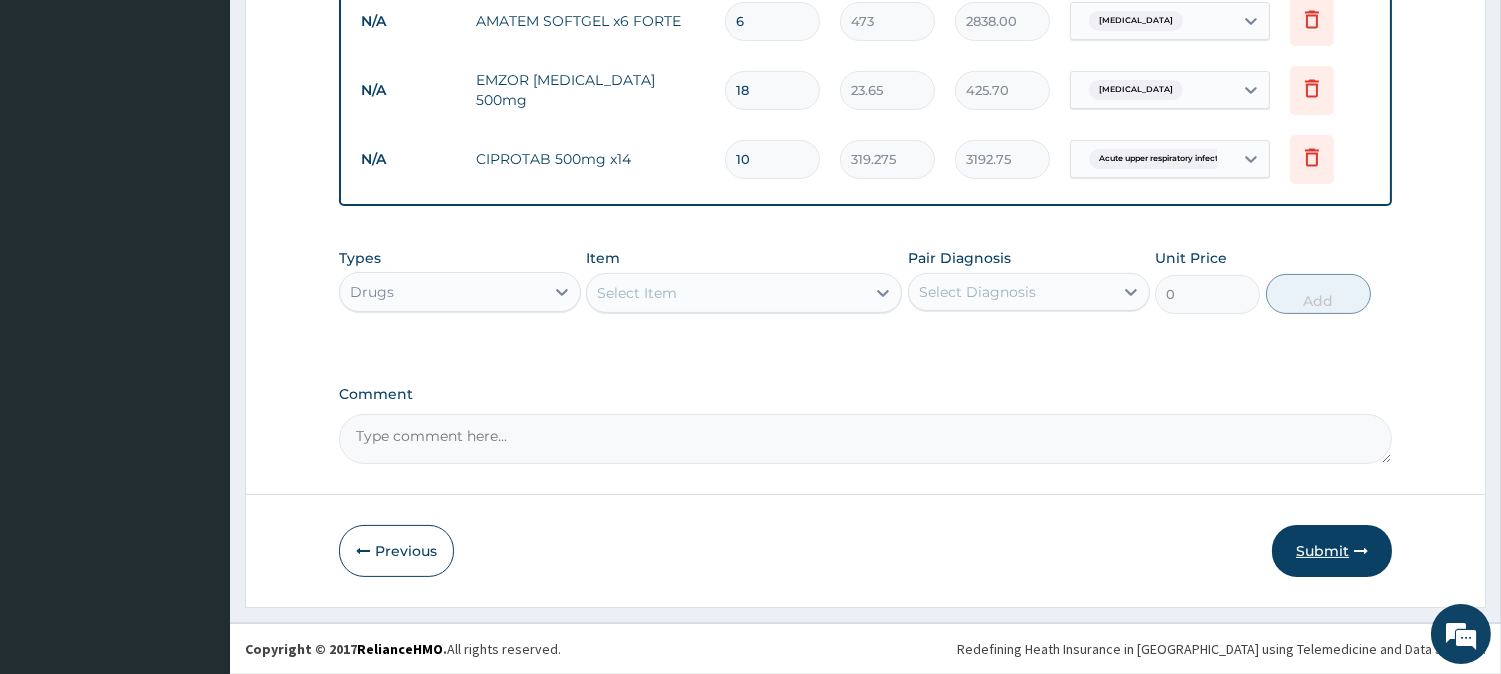 click on "Submit" at bounding box center (1332, 551) 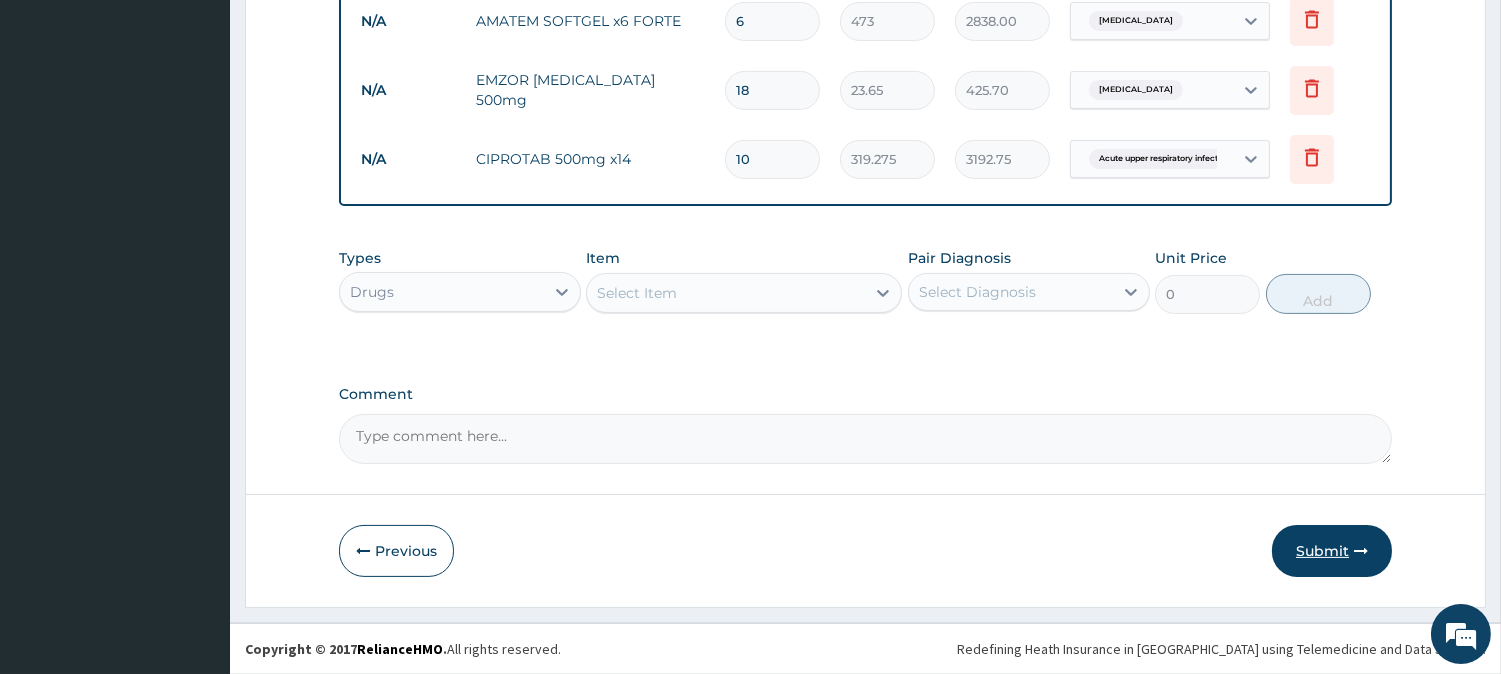 click on "Submit" at bounding box center (1332, 551) 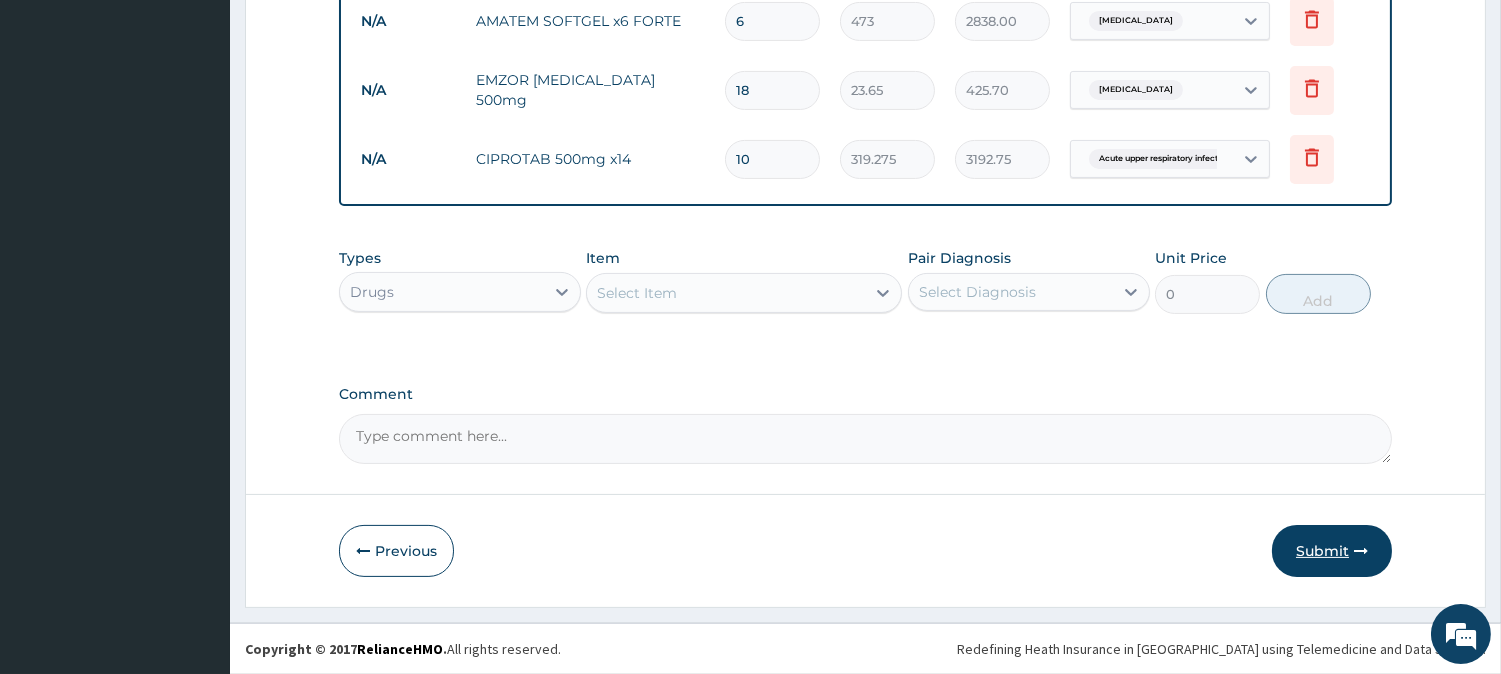 click on "Submit" at bounding box center (1332, 551) 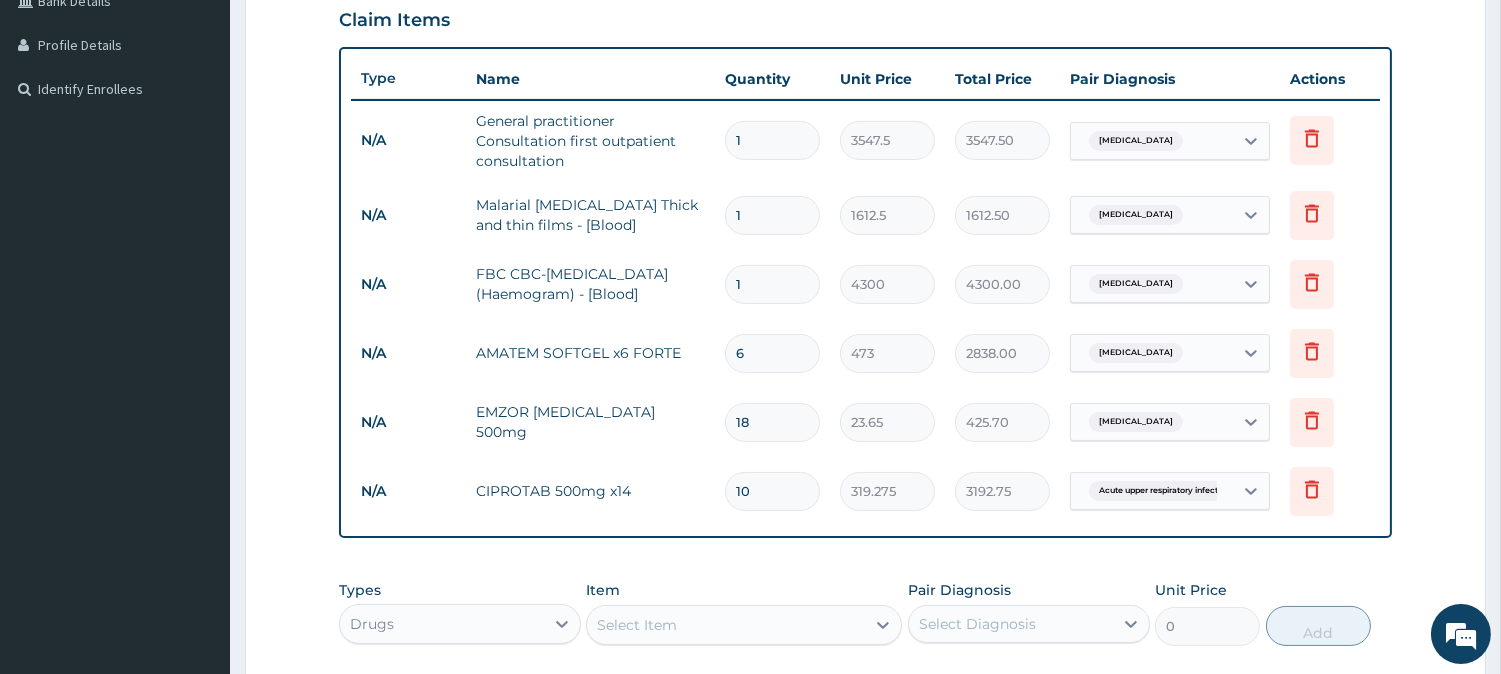 scroll, scrollTop: 480, scrollLeft: 0, axis: vertical 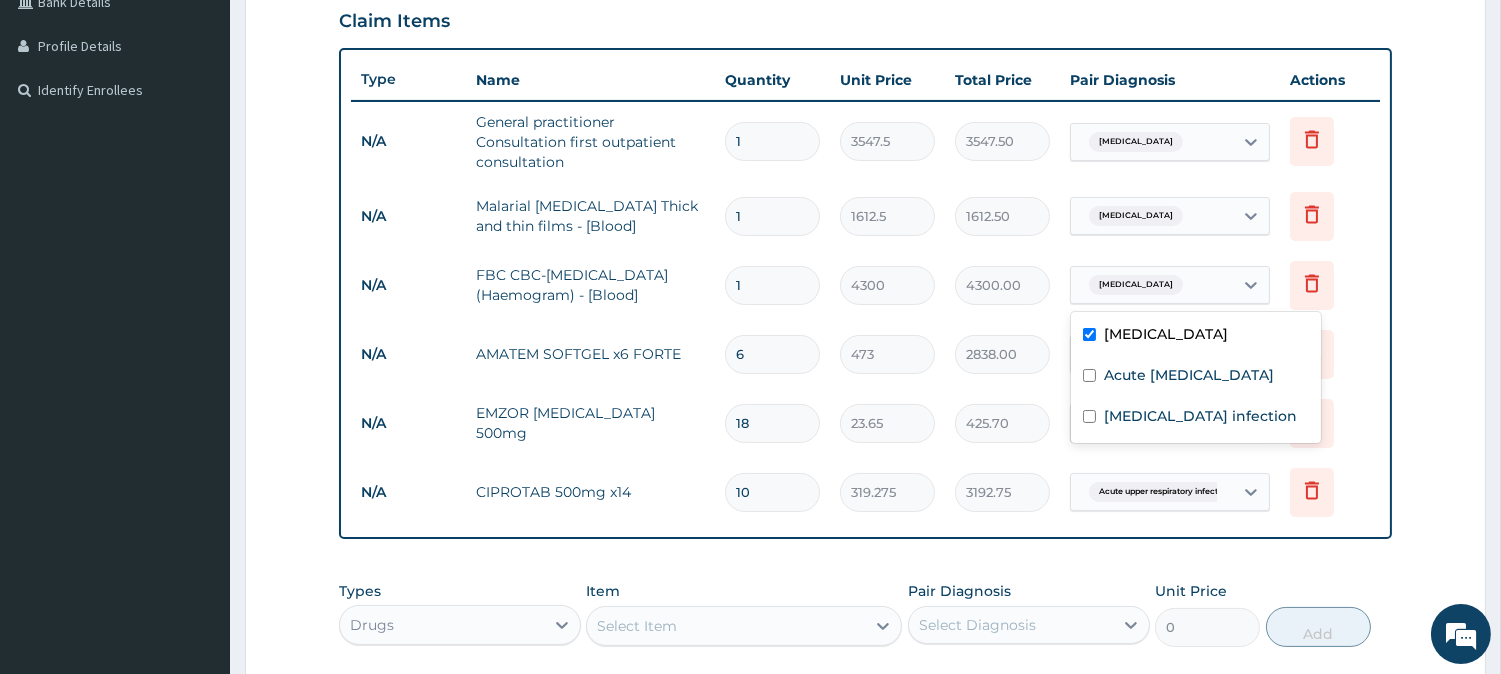 click on "[MEDICAL_DATA]" at bounding box center (1152, 285) 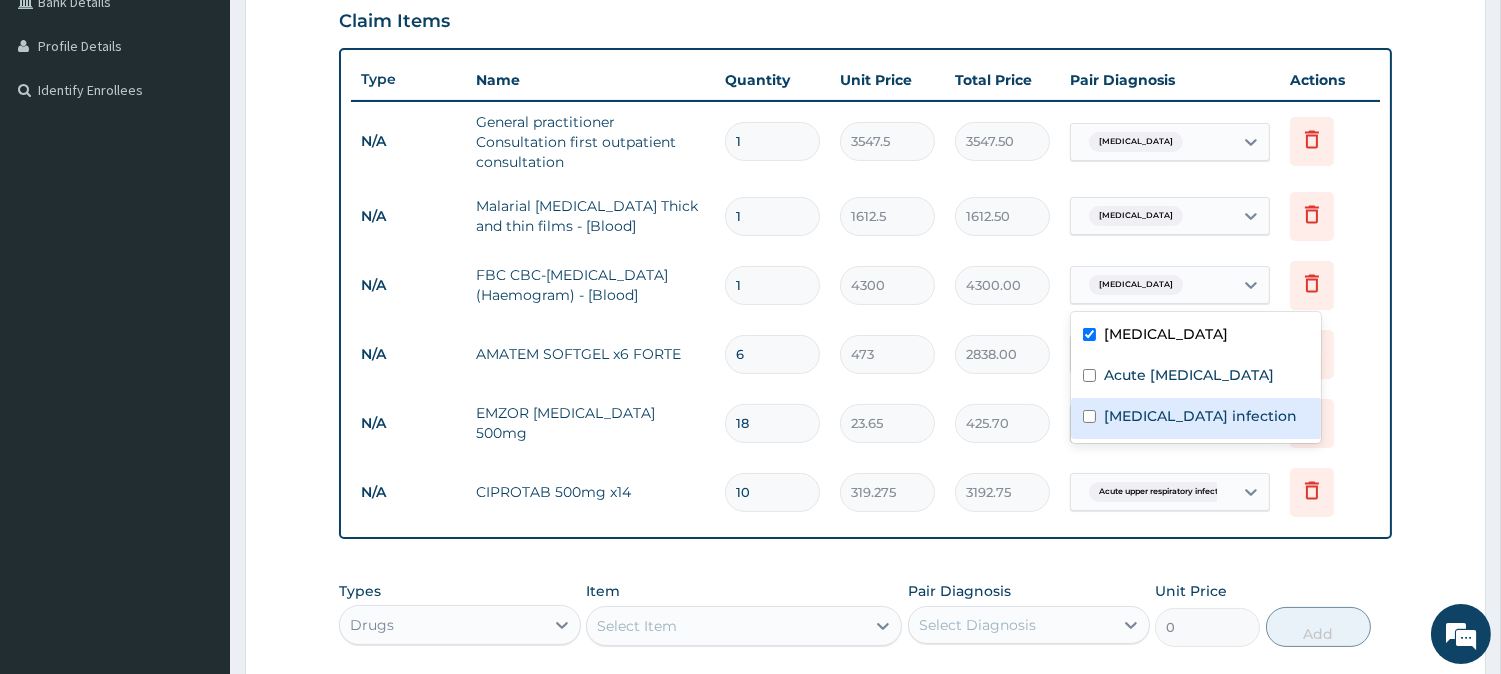 drag, startPoint x: 1140, startPoint y: 436, endPoint x: 1140, endPoint y: 422, distance: 14 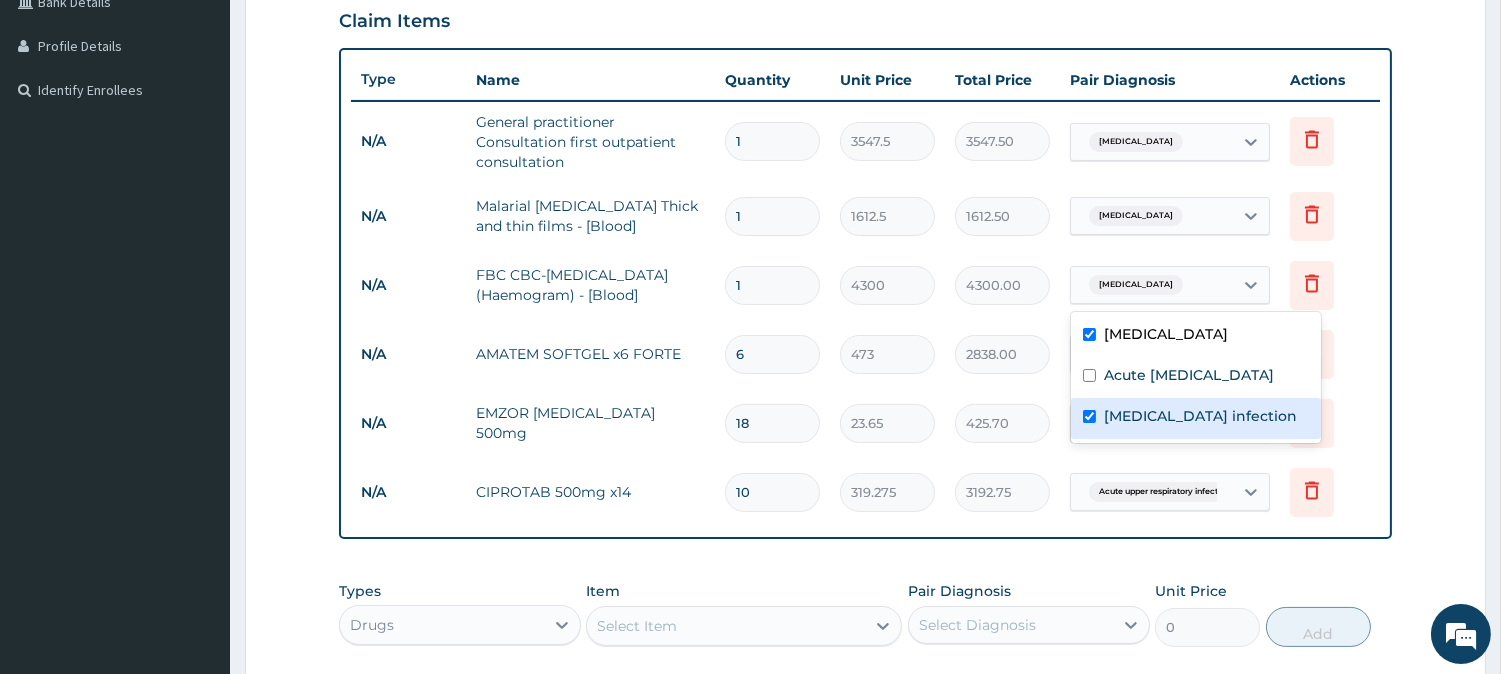 checkbox on "true" 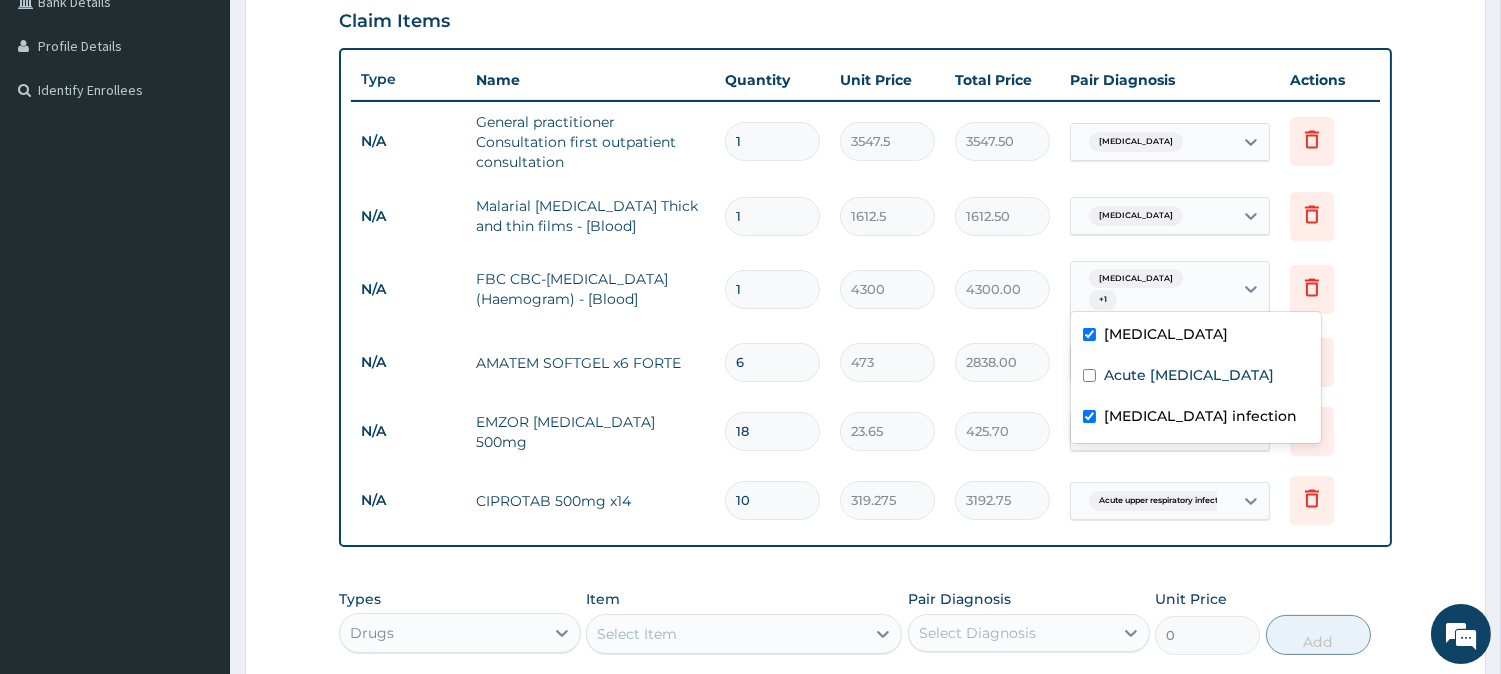 click on "[MEDICAL_DATA]" at bounding box center [1196, 336] 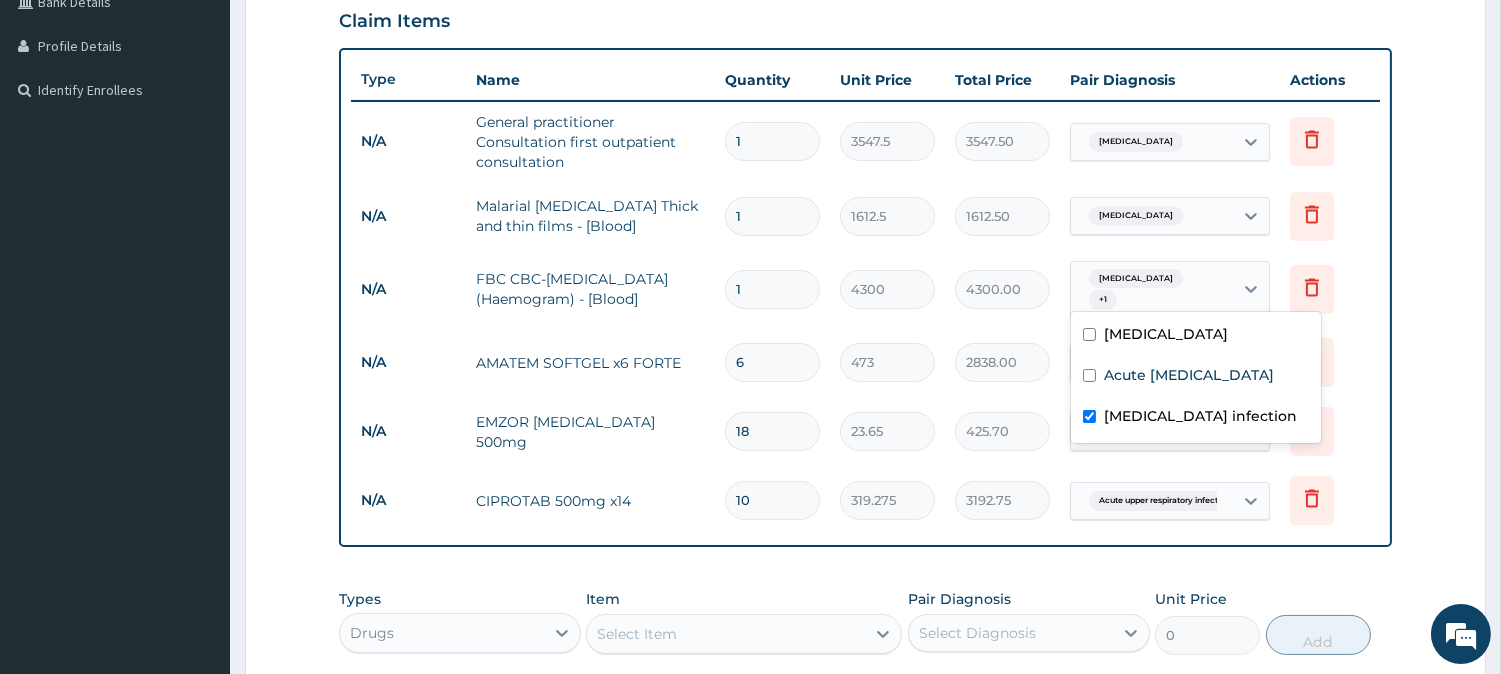 checkbox on "false" 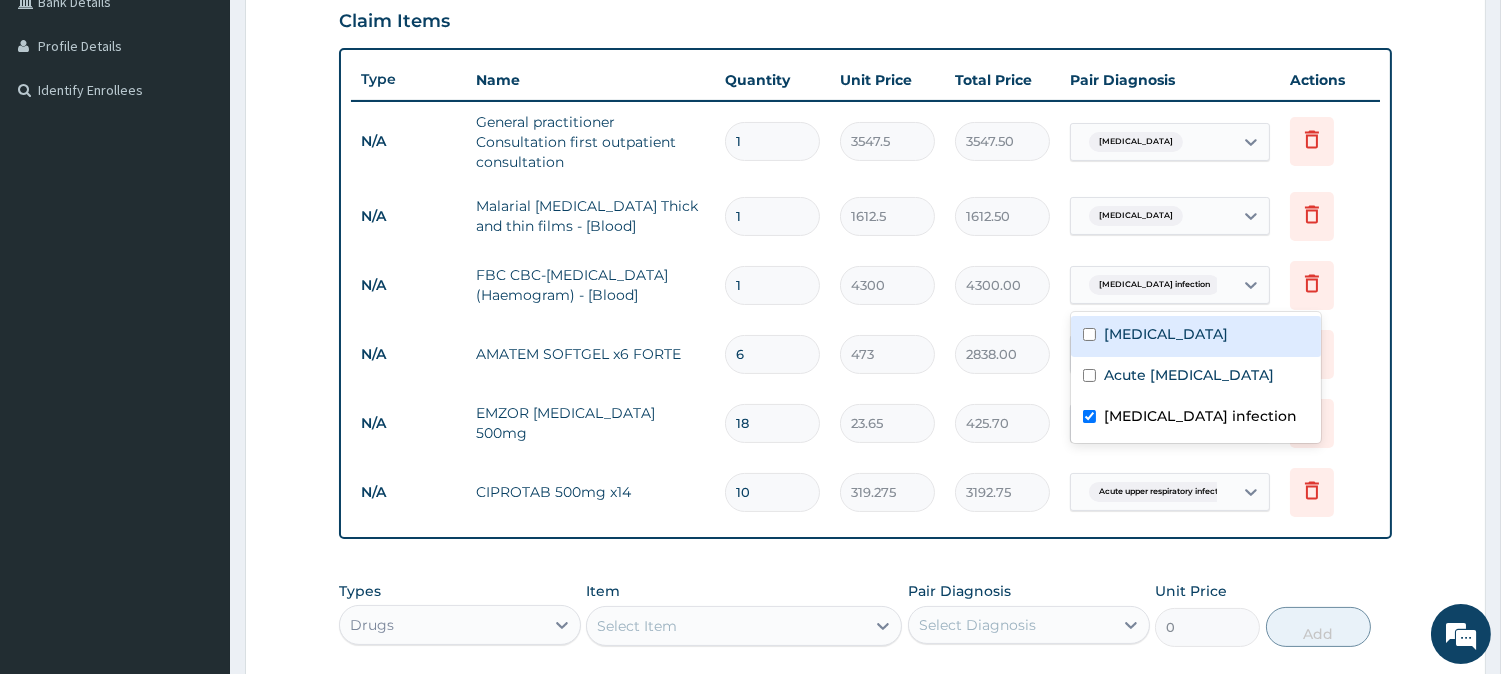 click on "[MEDICAL_DATA] infection" at bounding box center [1152, 285] 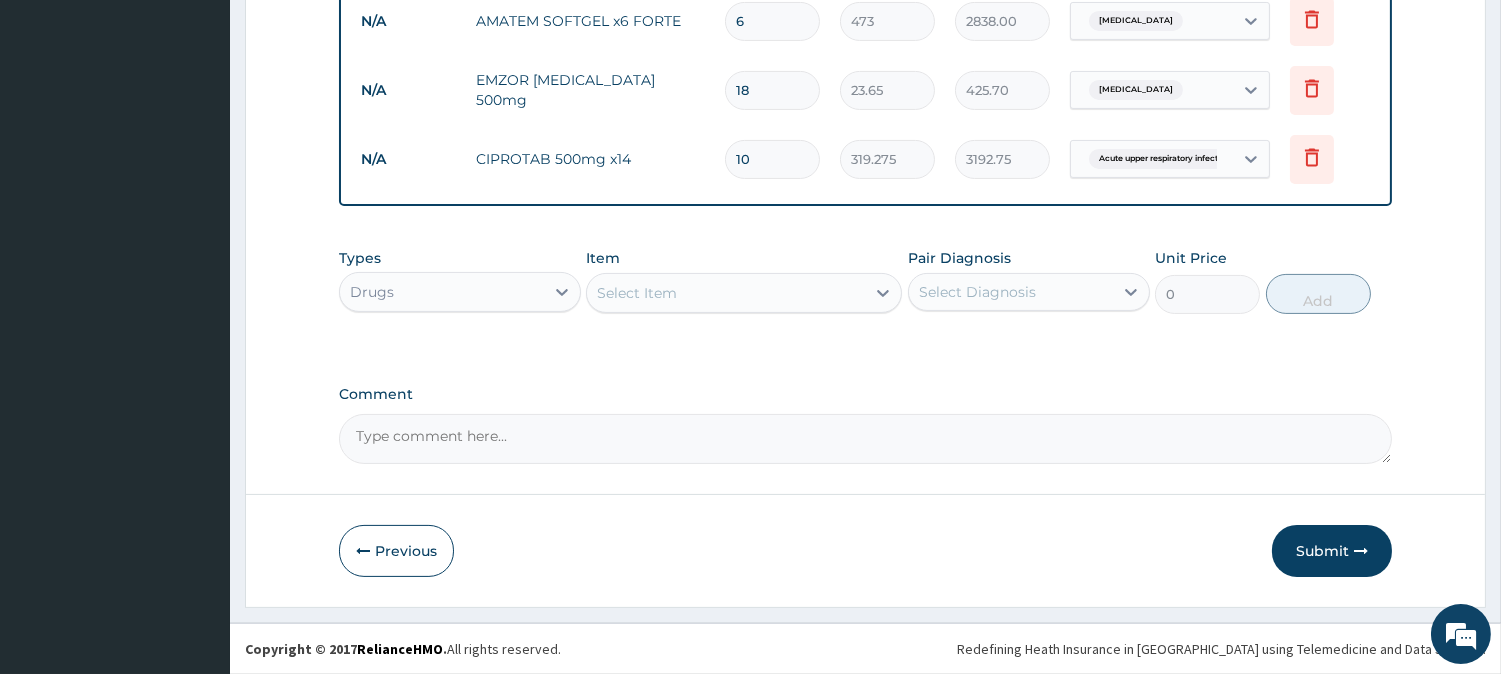 click on "Submit" at bounding box center [1332, 551] 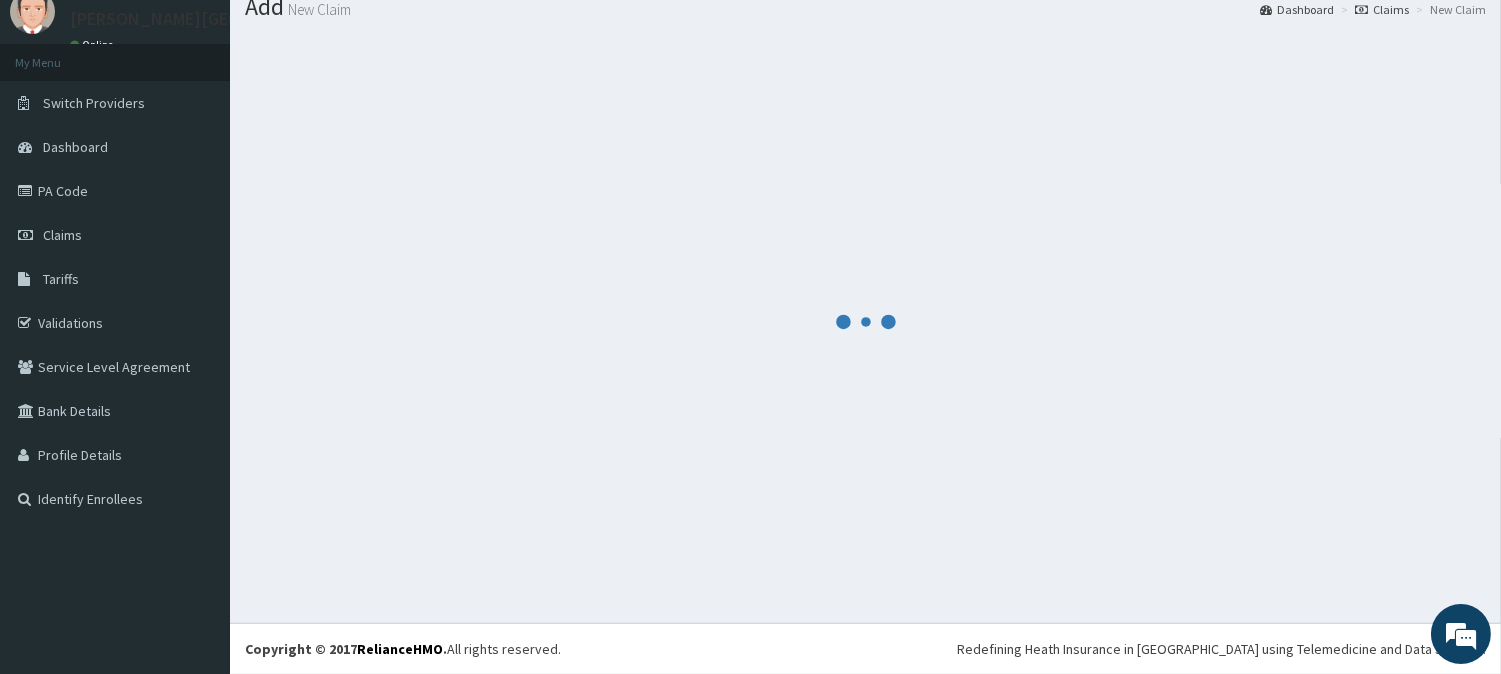 scroll, scrollTop: 813, scrollLeft: 0, axis: vertical 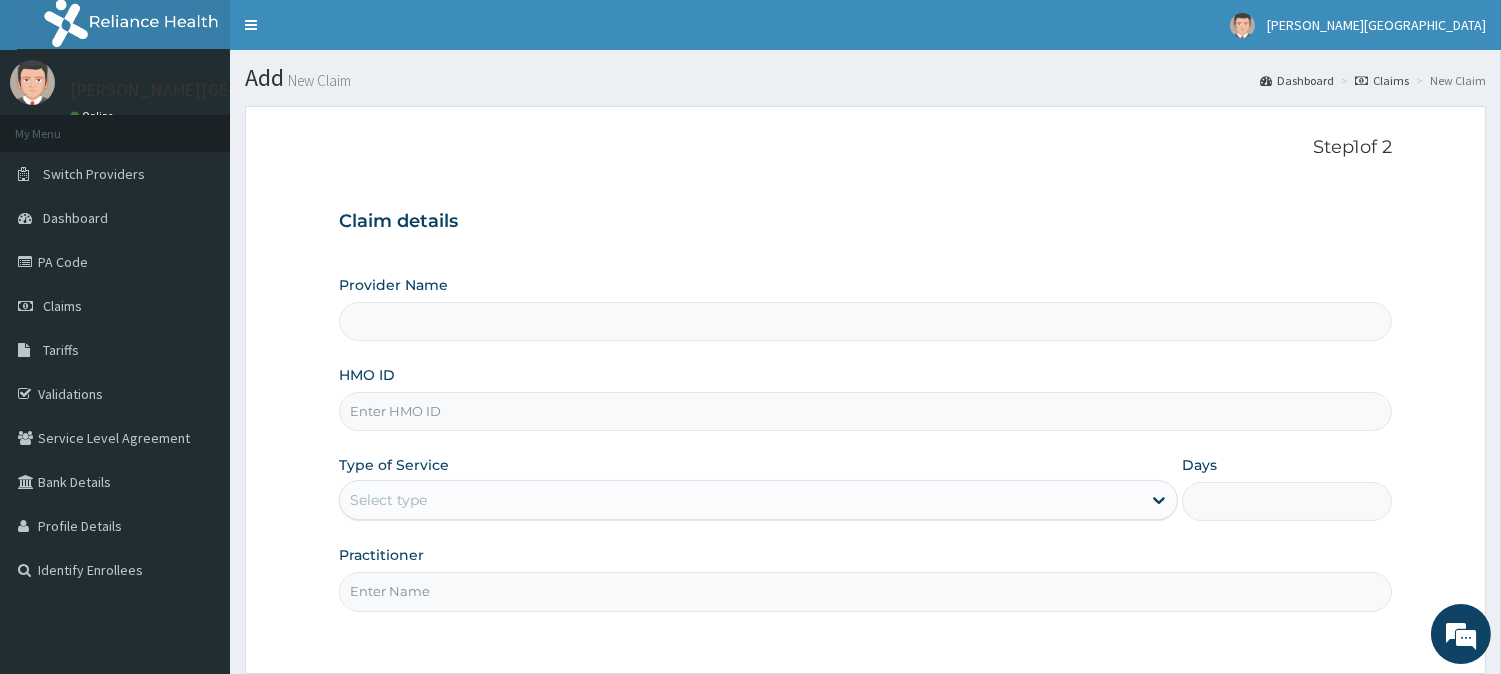 type on "[PERSON_NAME] Specialist Hospital" 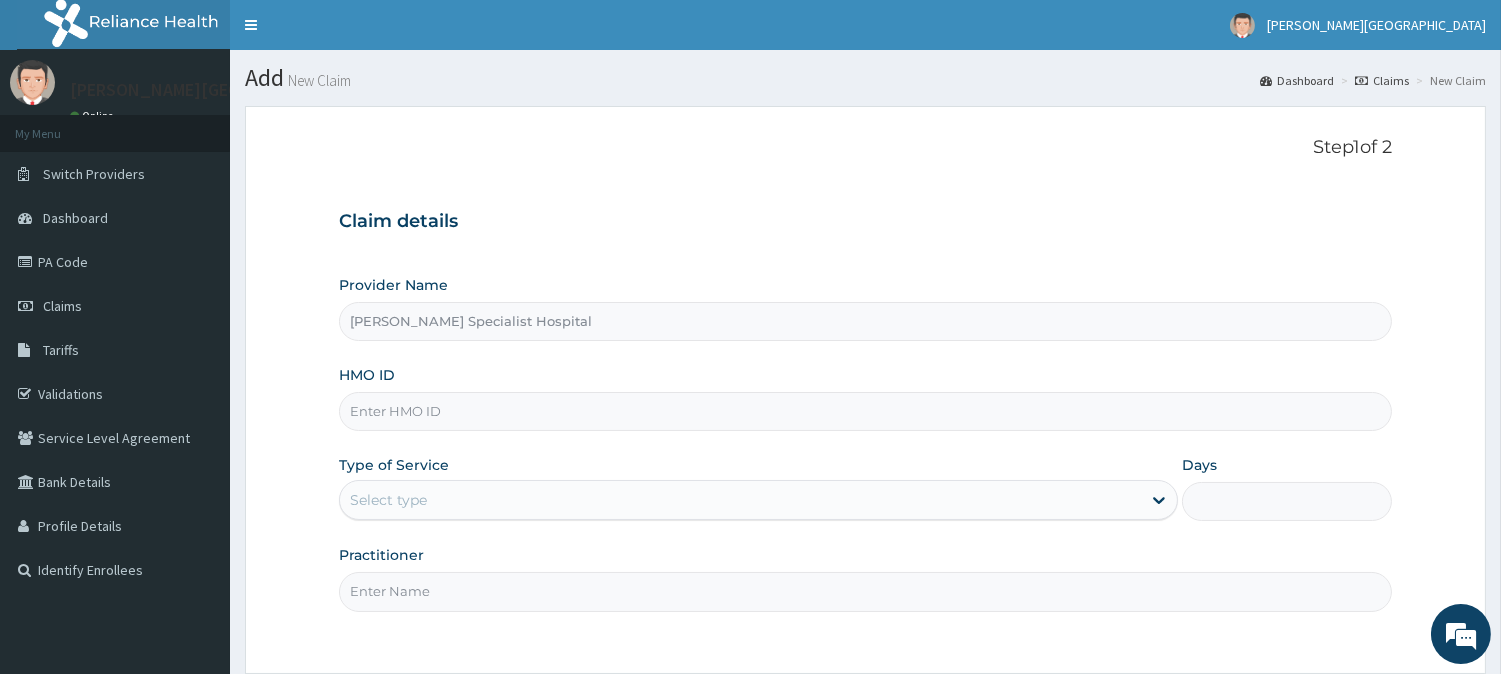 click on "HMO ID" at bounding box center (865, 411) 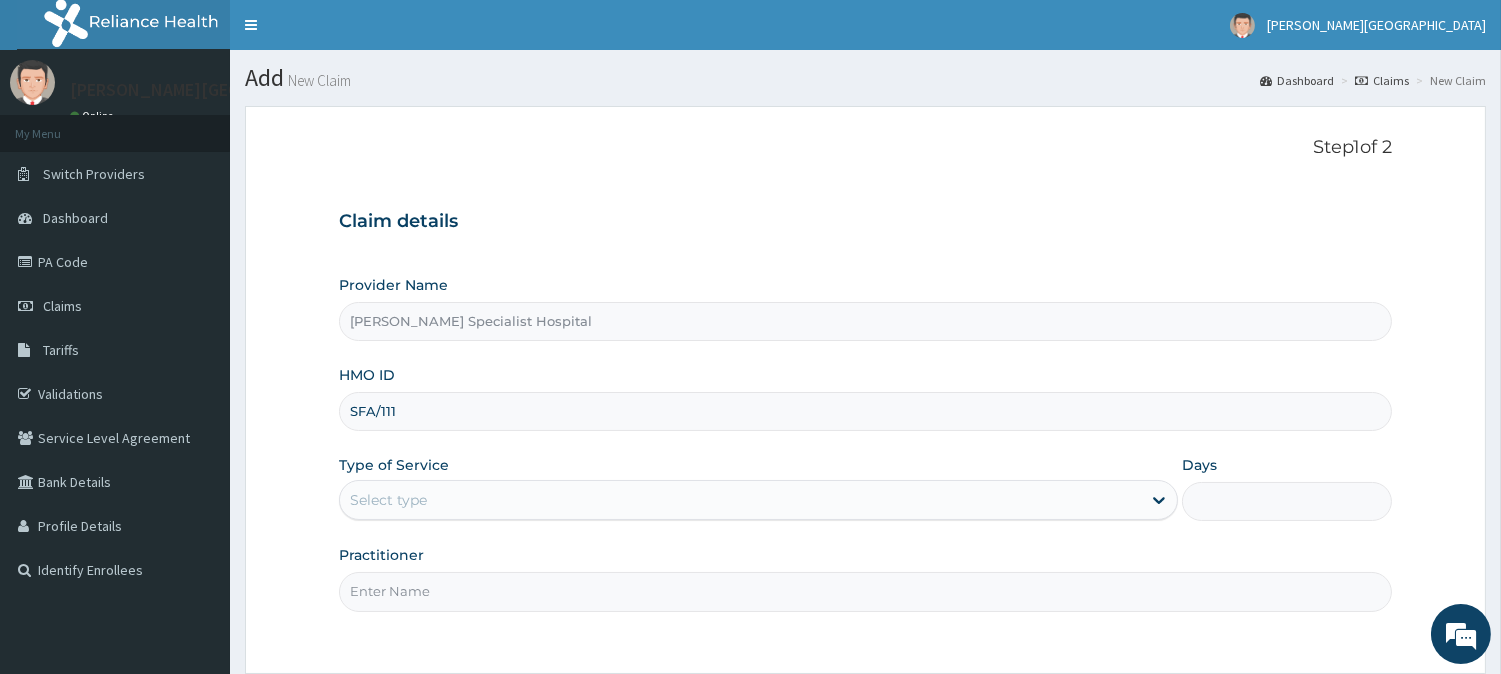 scroll, scrollTop: 0, scrollLeft: 0, axis: both 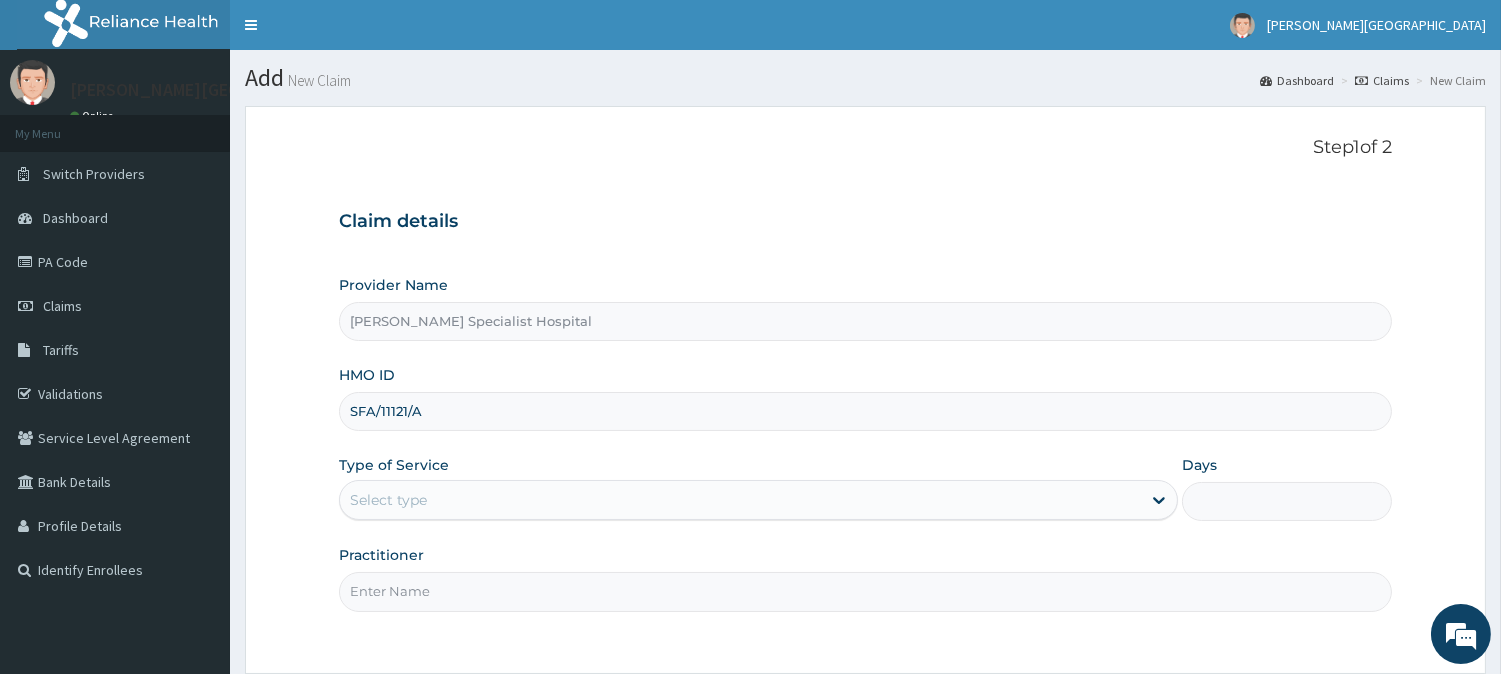 type on "SFA/11121/A" 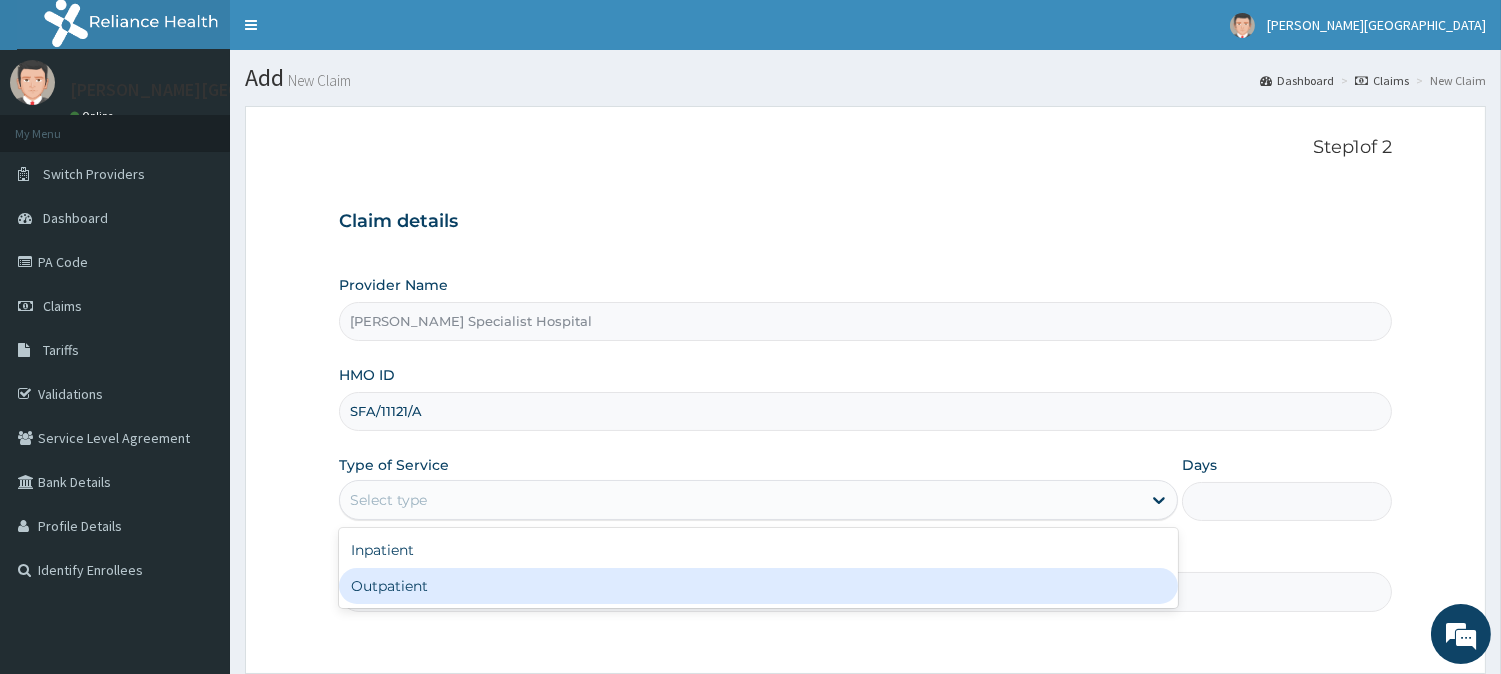 click on "Outpatient" at bounding box center [758, 586] 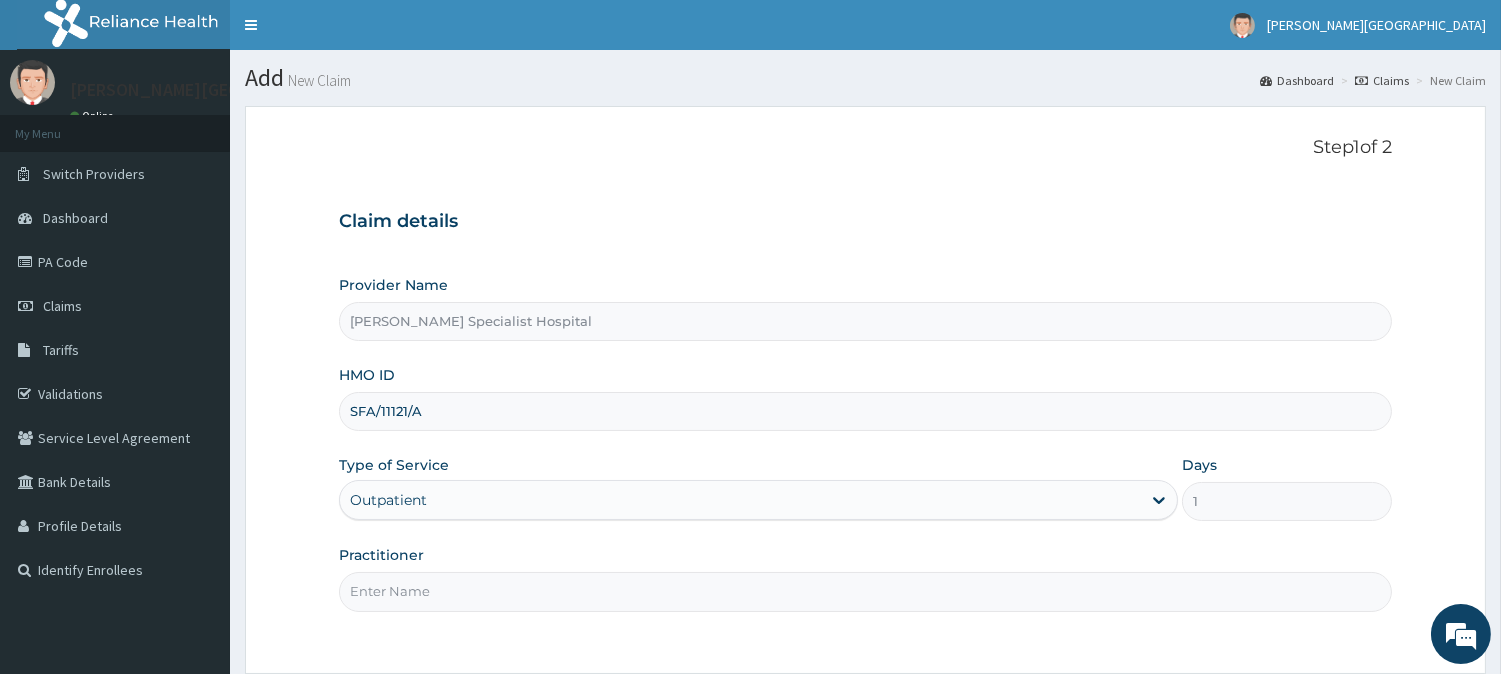 click on "Practitioner" at bounding box center (865, 591) 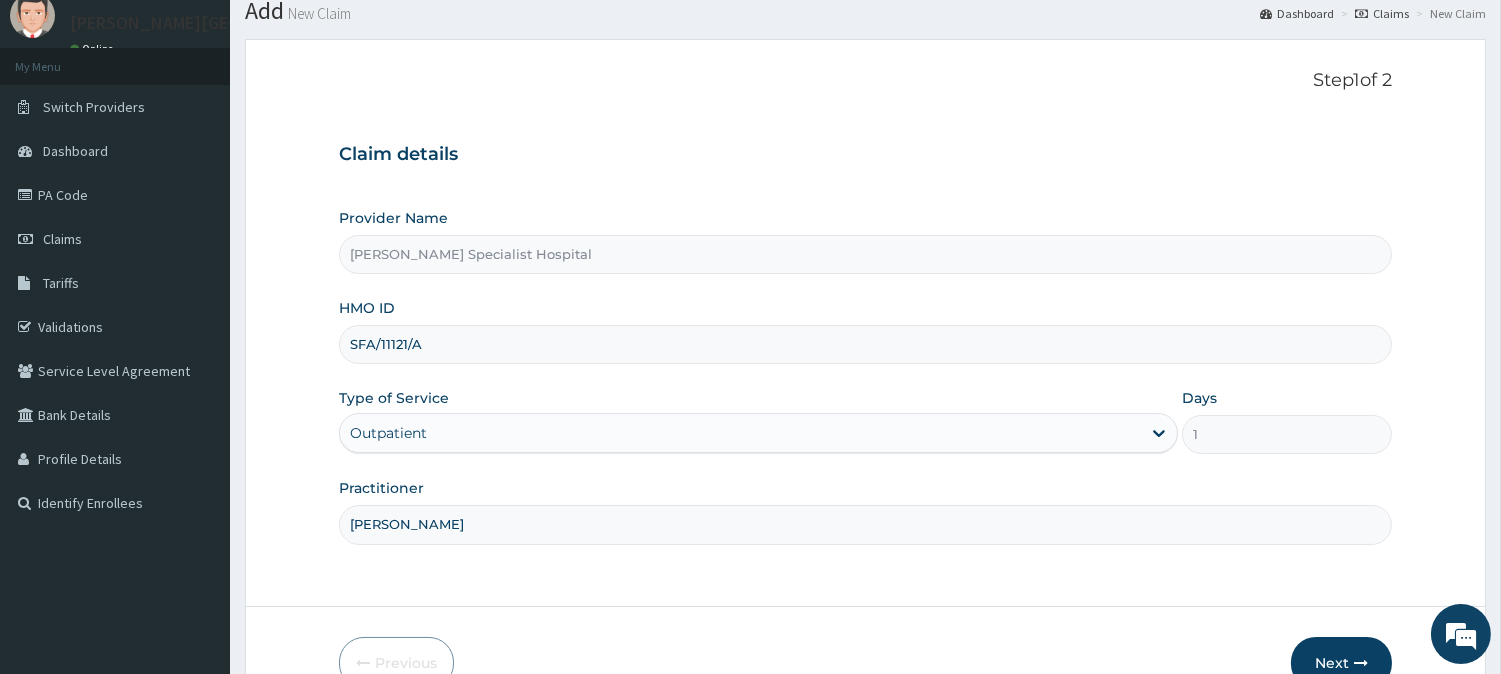 scroll, scrollTop: 178, scrollLeft: 0, axis: vertical 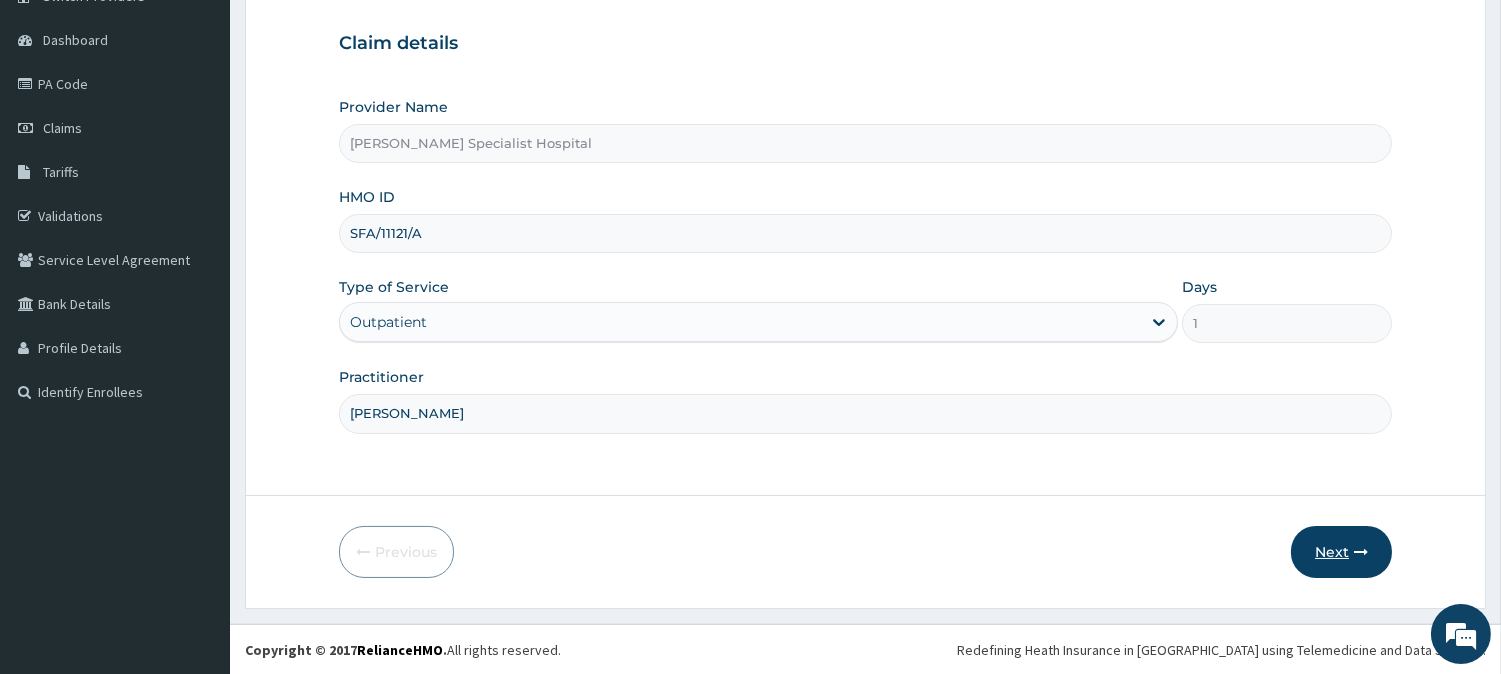 type on "[PERSON_NAME]" 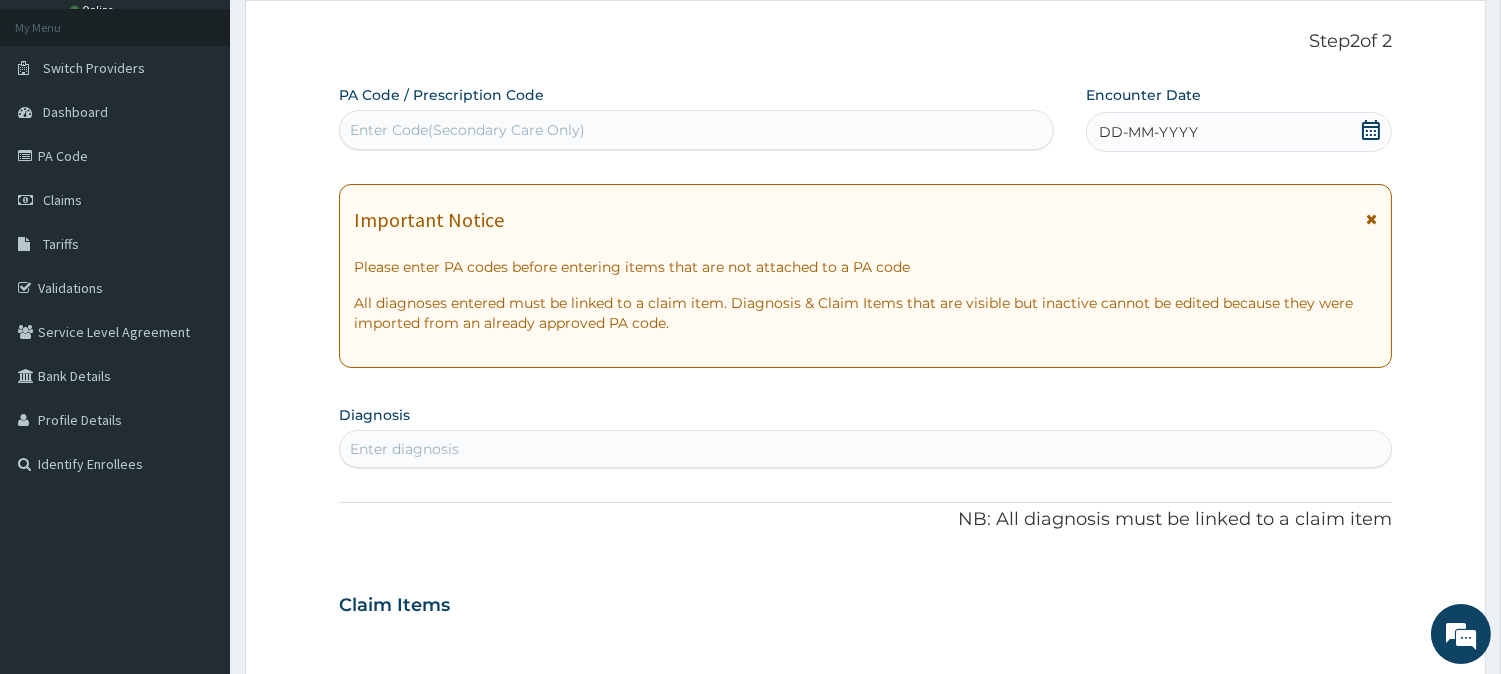 scroll, scrollTop: 67, scrollLeft: 0, axis: vertical 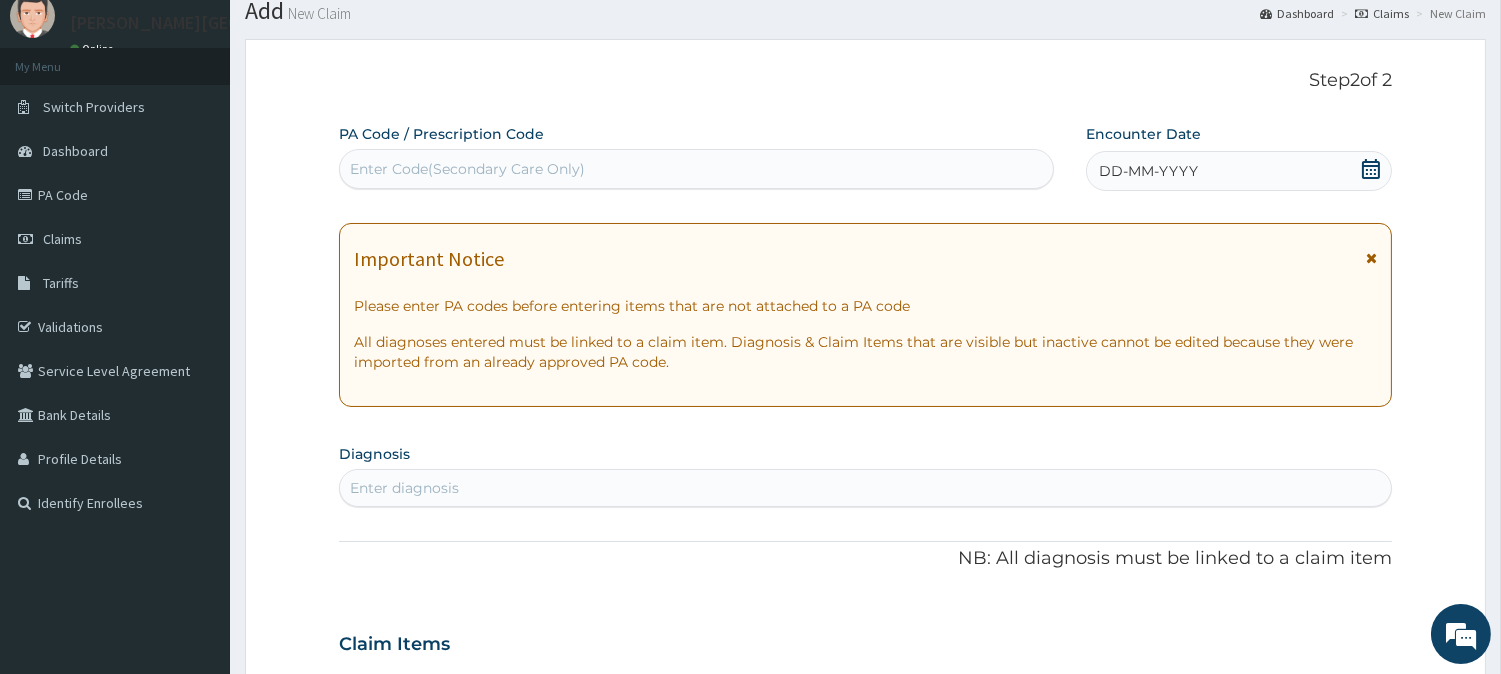 click at bounding box center (1371, 258) 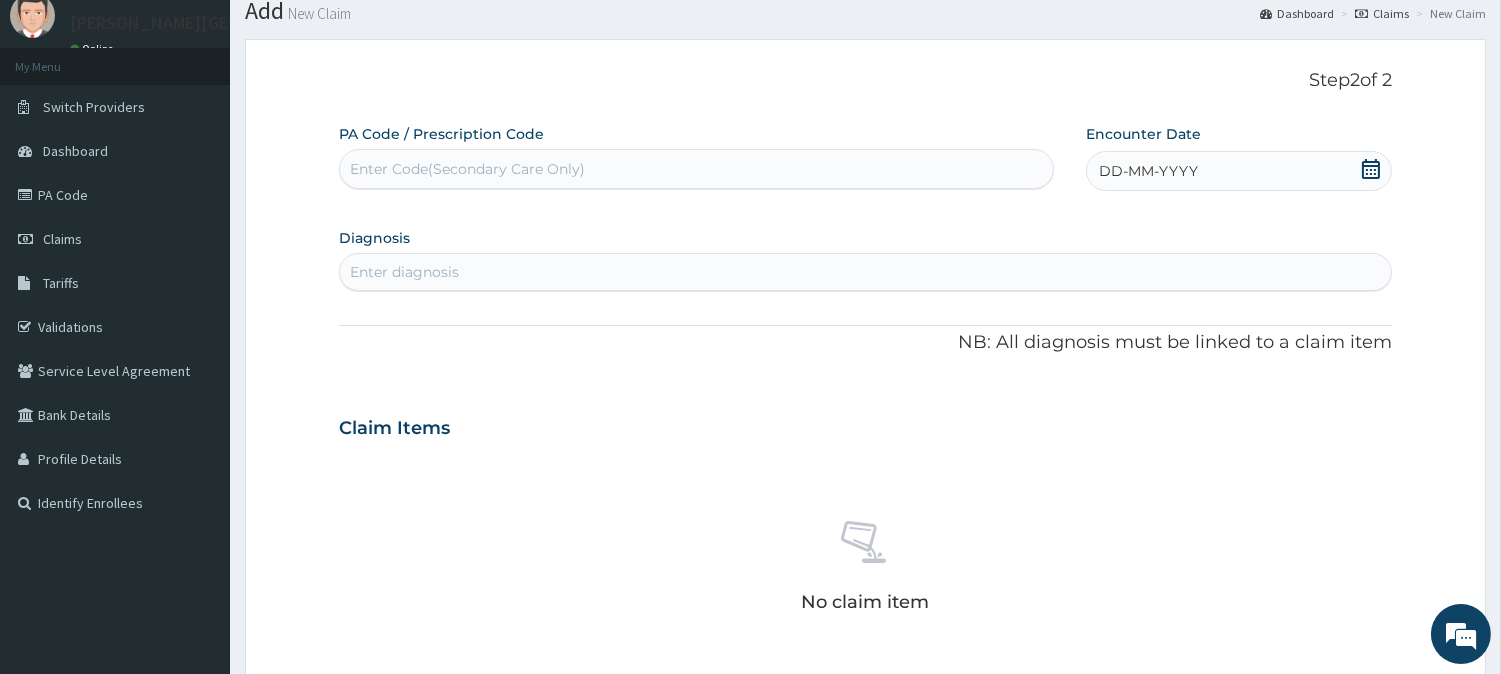 click 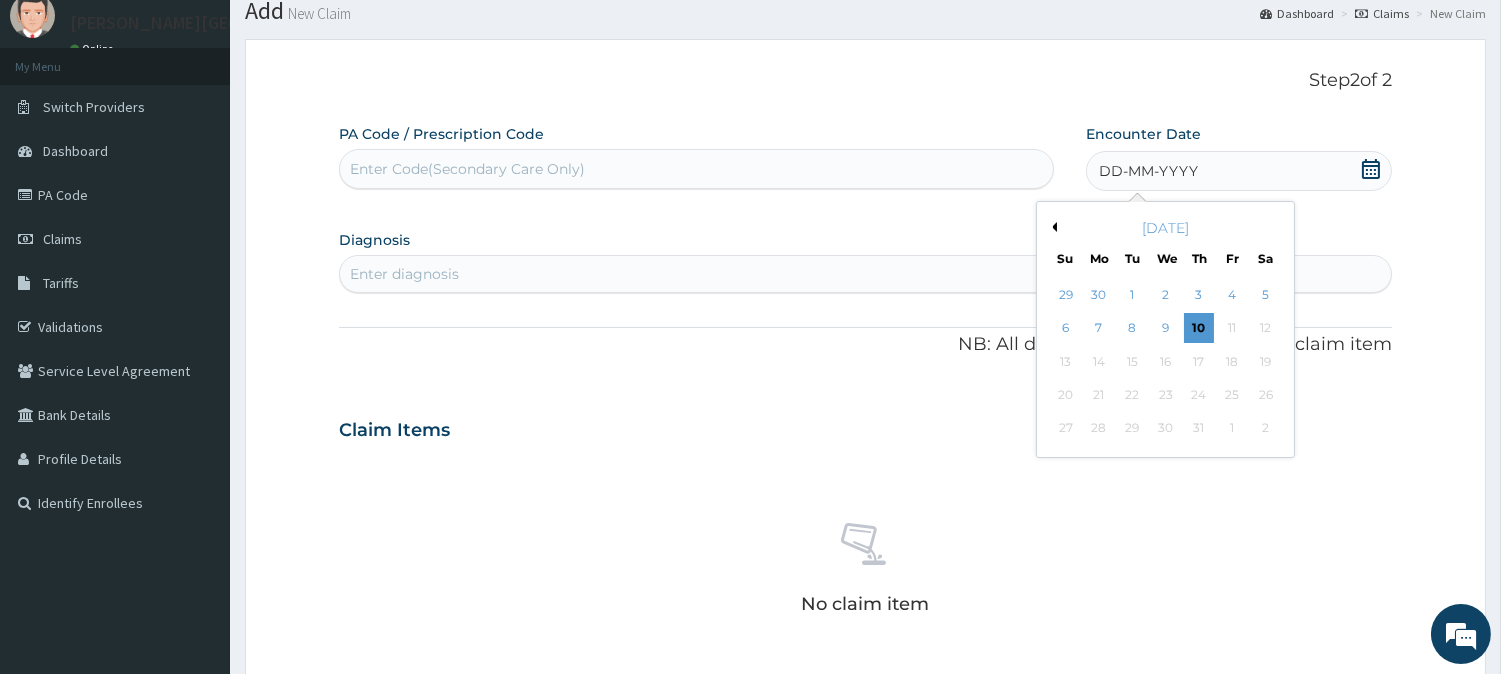 click on "Previous Month" at bounding box center [1052, 227] 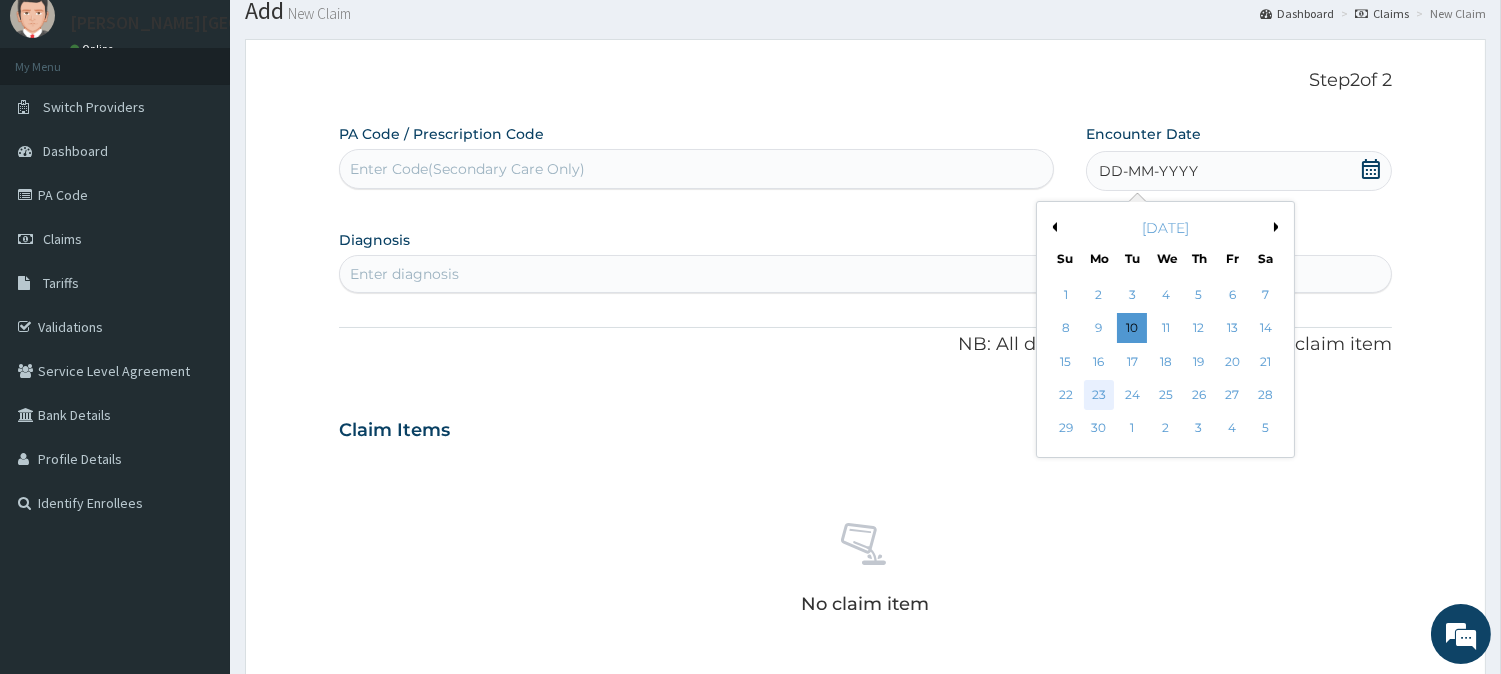 click on "23" at bounding box center [1099, 395] 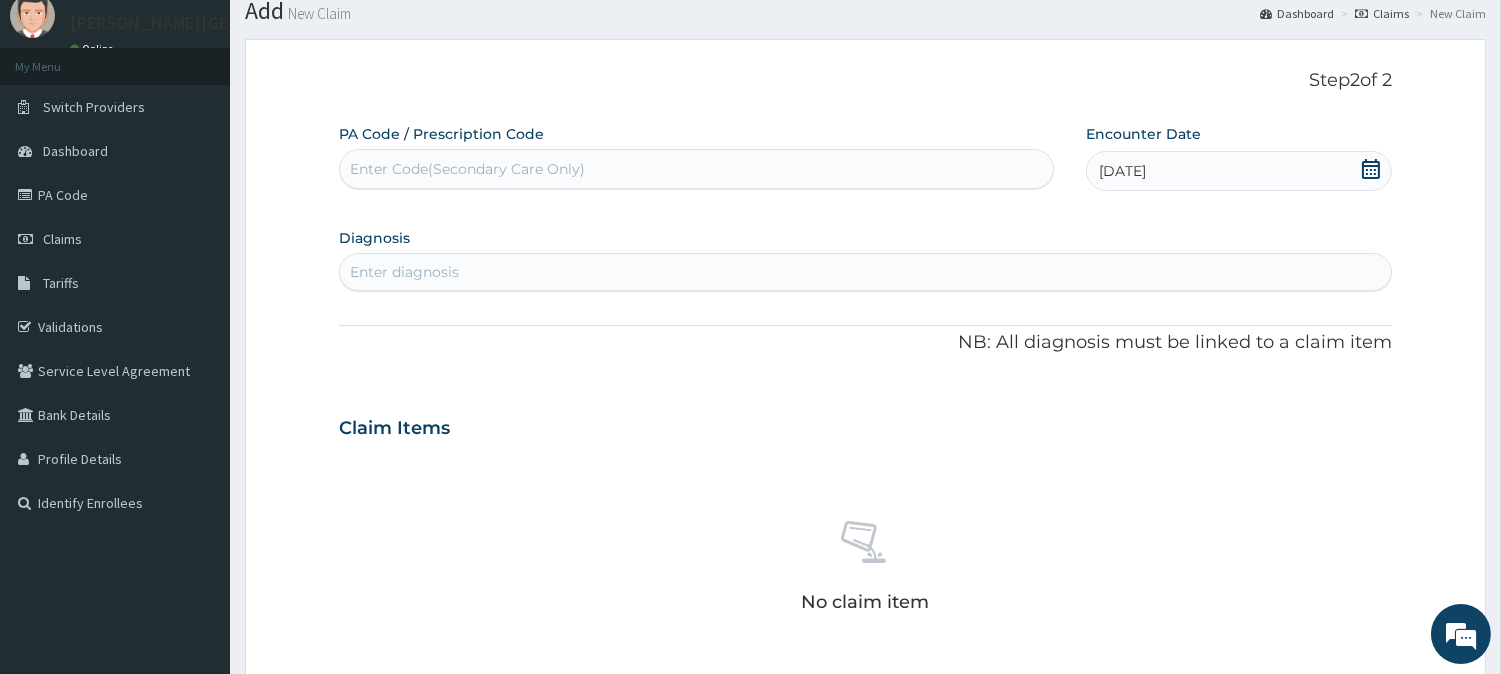click on "Enter diagnosis" at bounding box center [865, 272] 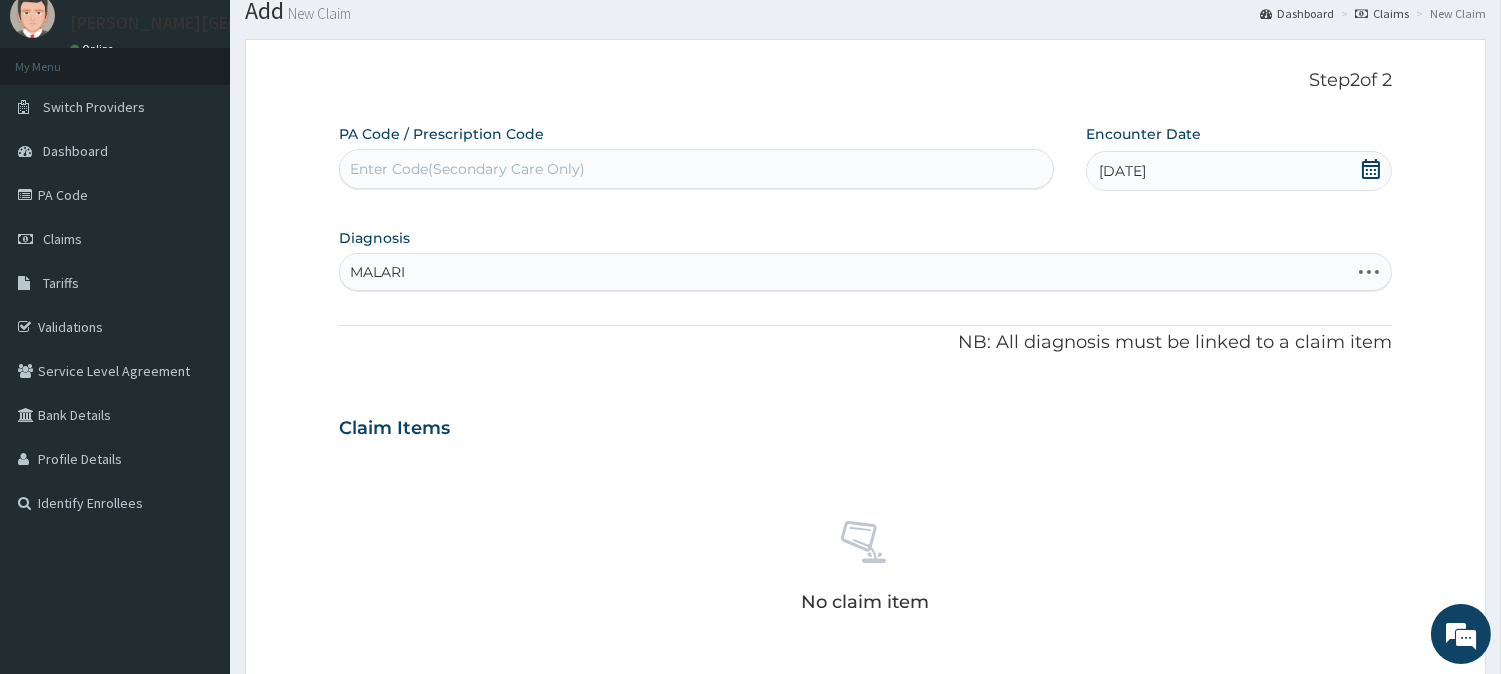 type on "[MEDICAL_DATA]" 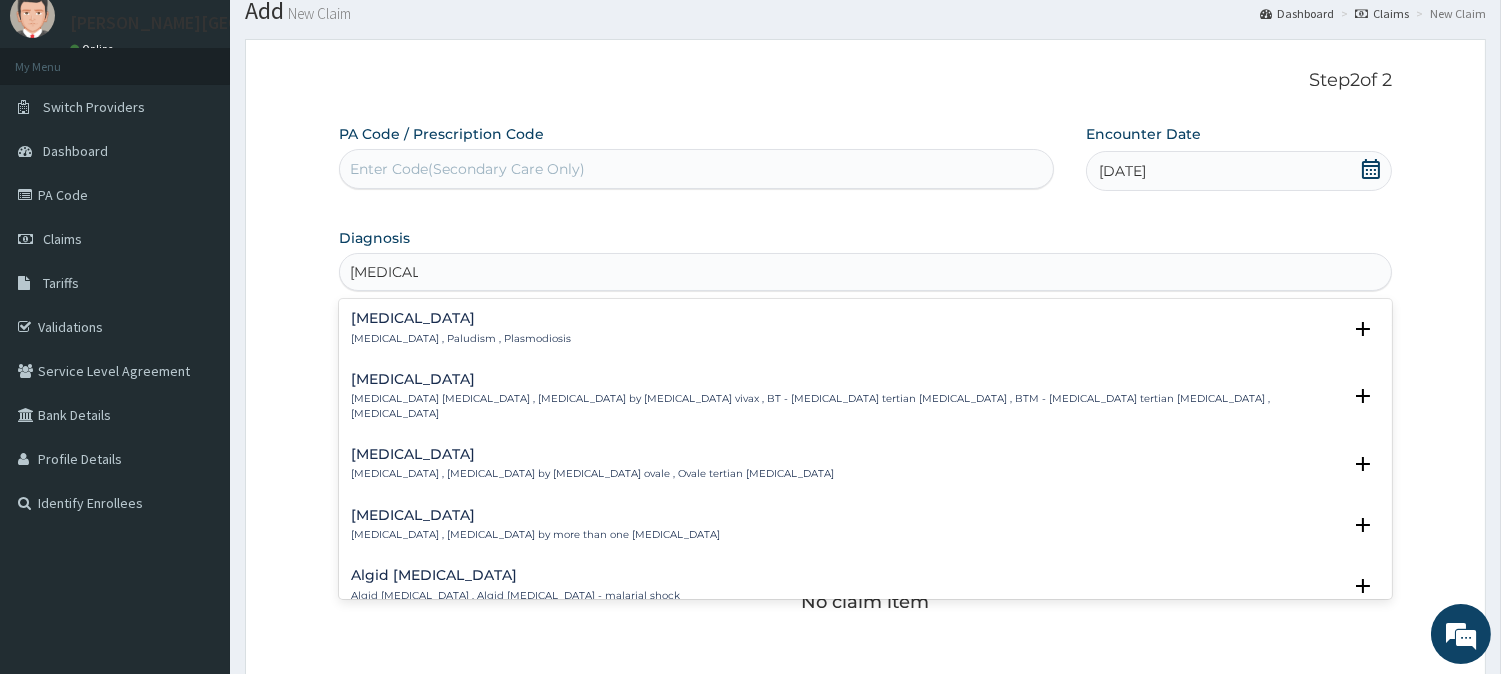 click on "[MEDICAL_DATA] [MEDICAL_DATA] , Paludism , Plasmodiosis" at bounding box center [461, 328] 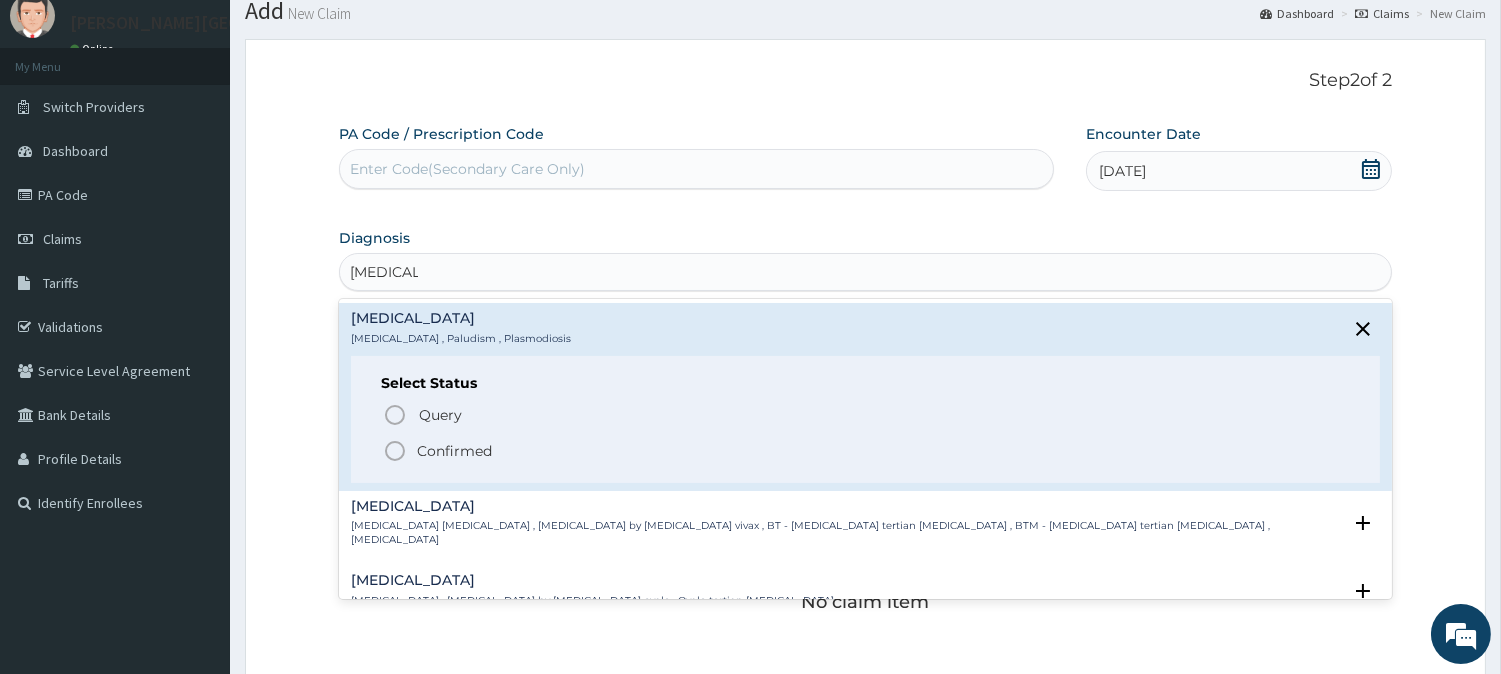 click on "Confirmed" at bounding box center (454, 451) 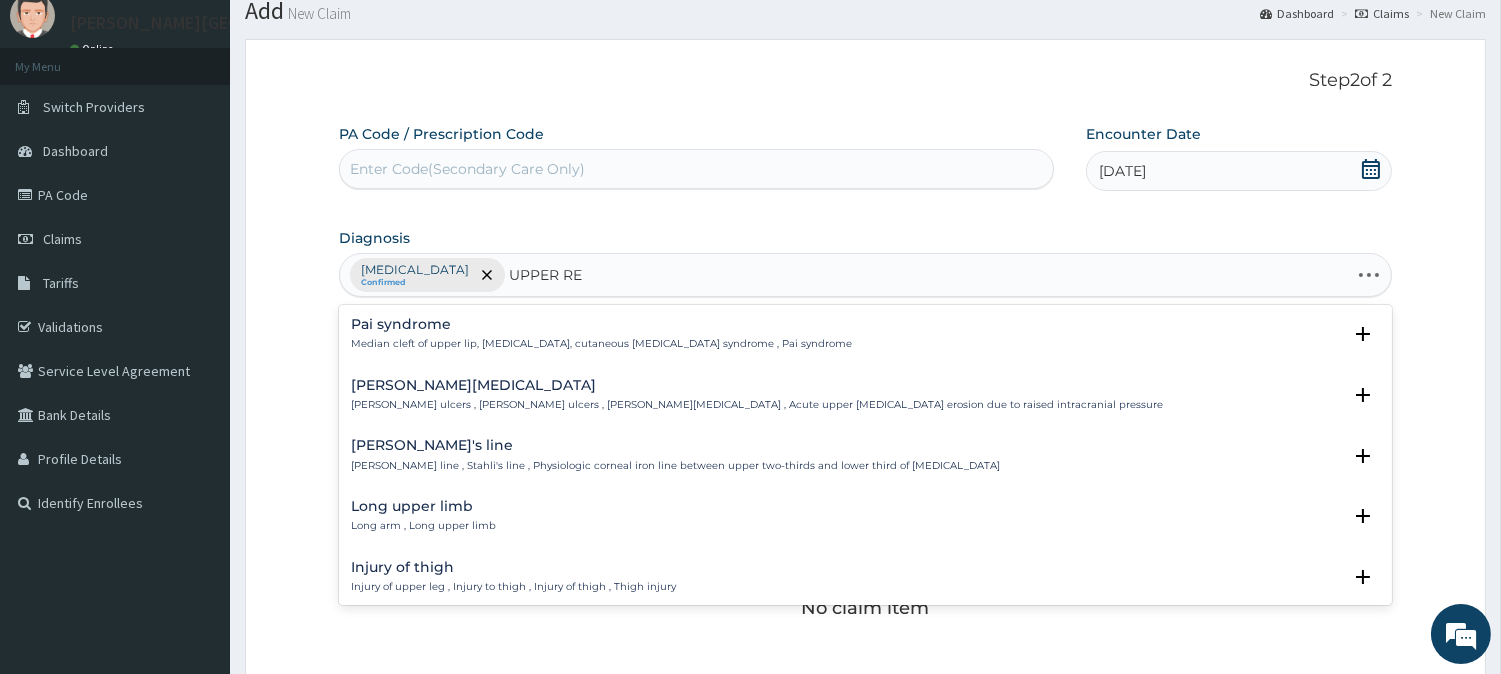 type on "UPPER RES" 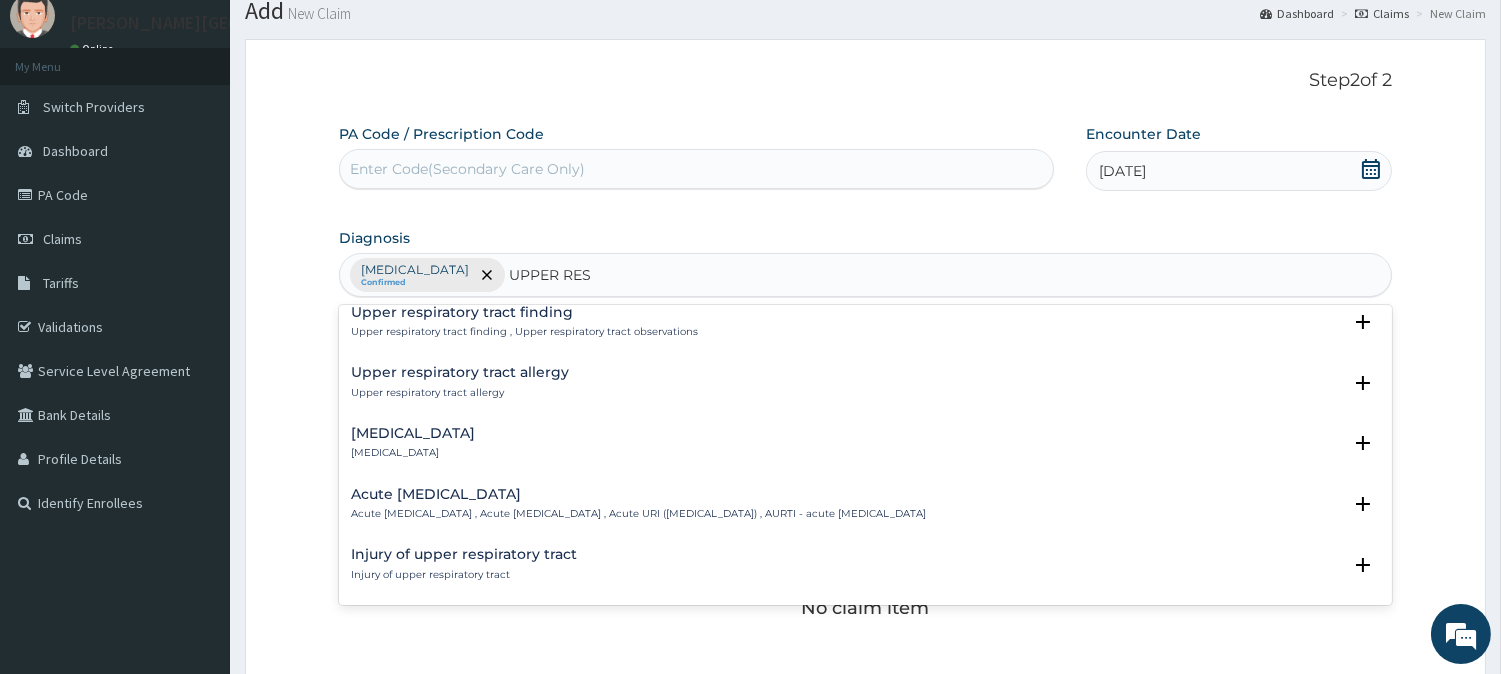 scroll, scrollTop: 111, scrollLeft: 0, axis: vertical 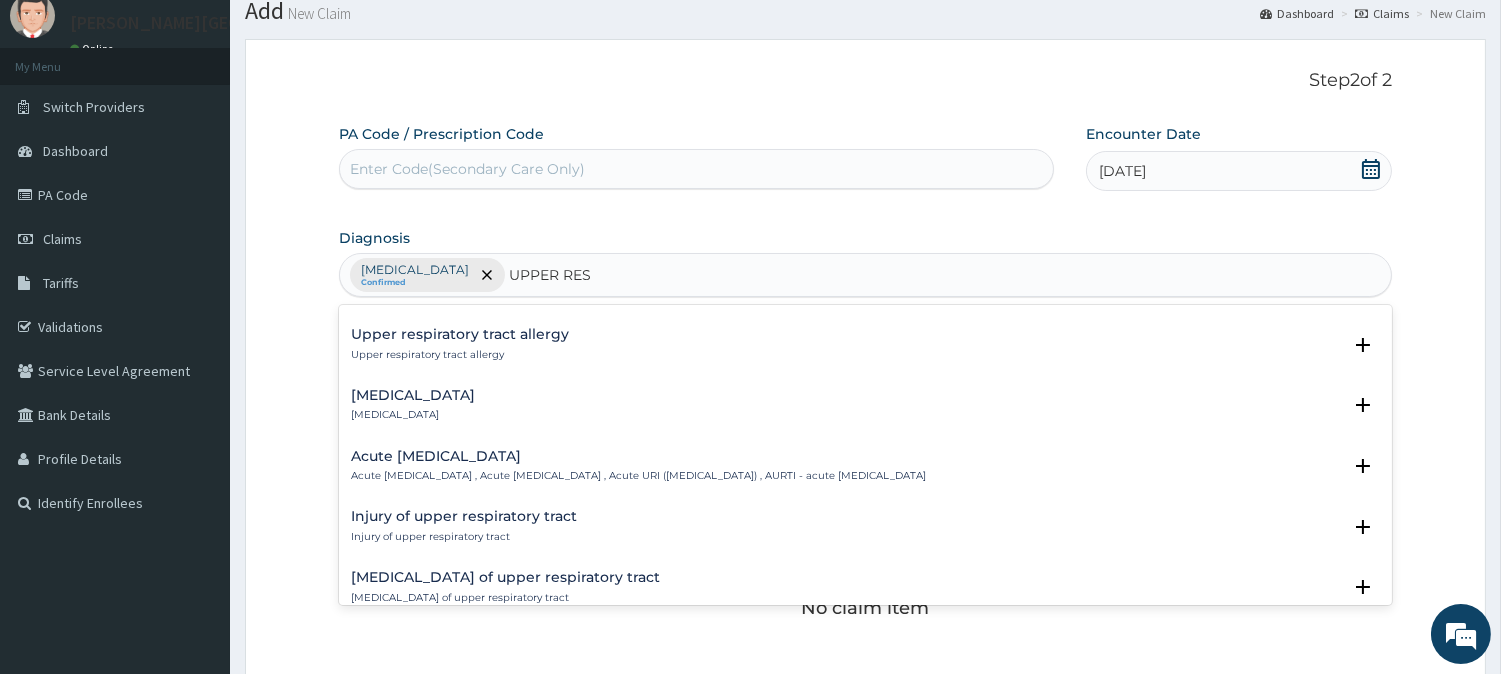 click on "Acute [MEDICAL_DATA] Acute [MEDICAL_DATA] , Acute [MEDICAL_DATA] , Acute URI ([MEDICAL_DATA]) , AURTI - acute [MEDICAL_DATA]" at bounding box center (638, 466) 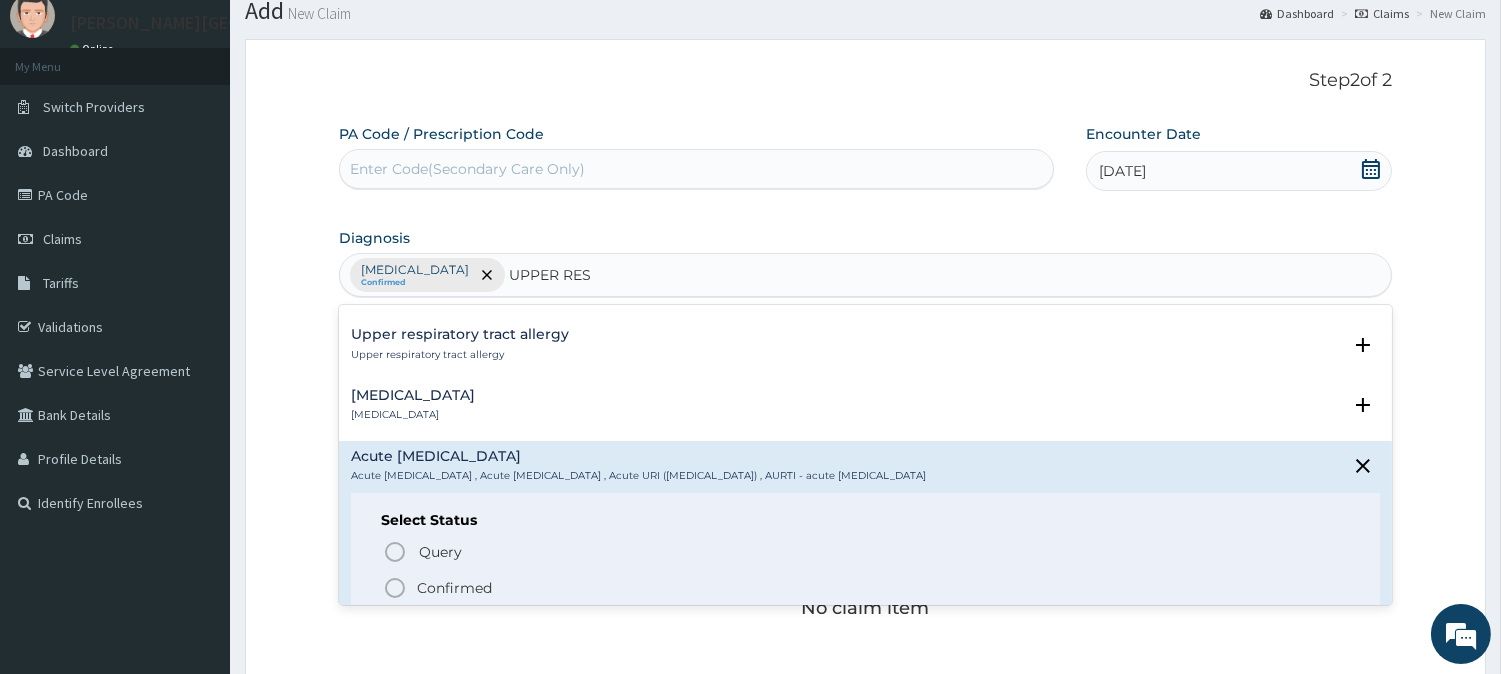 drag, startPoint x: 433, startPoint y: 575, endPoint x: 447, endPoint y: 556, distance: 23.600847 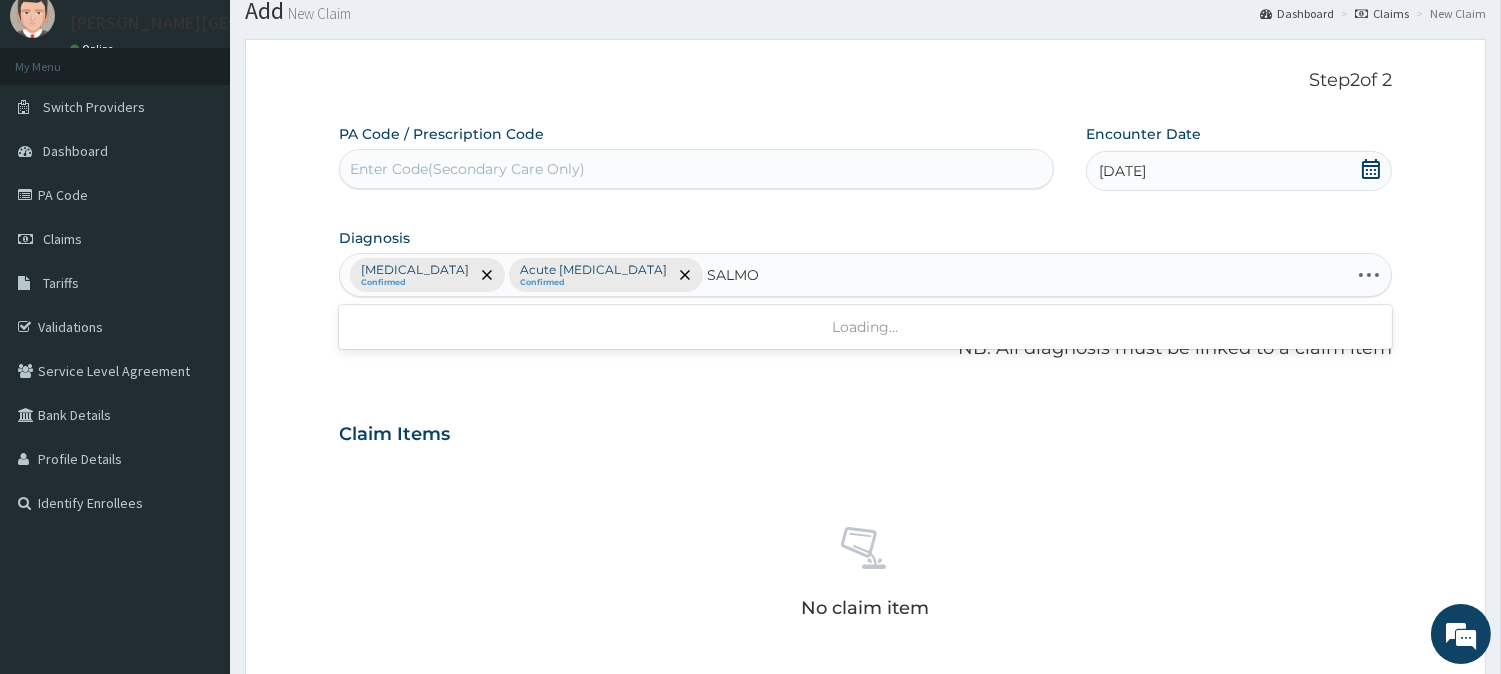 type on "SALMON" 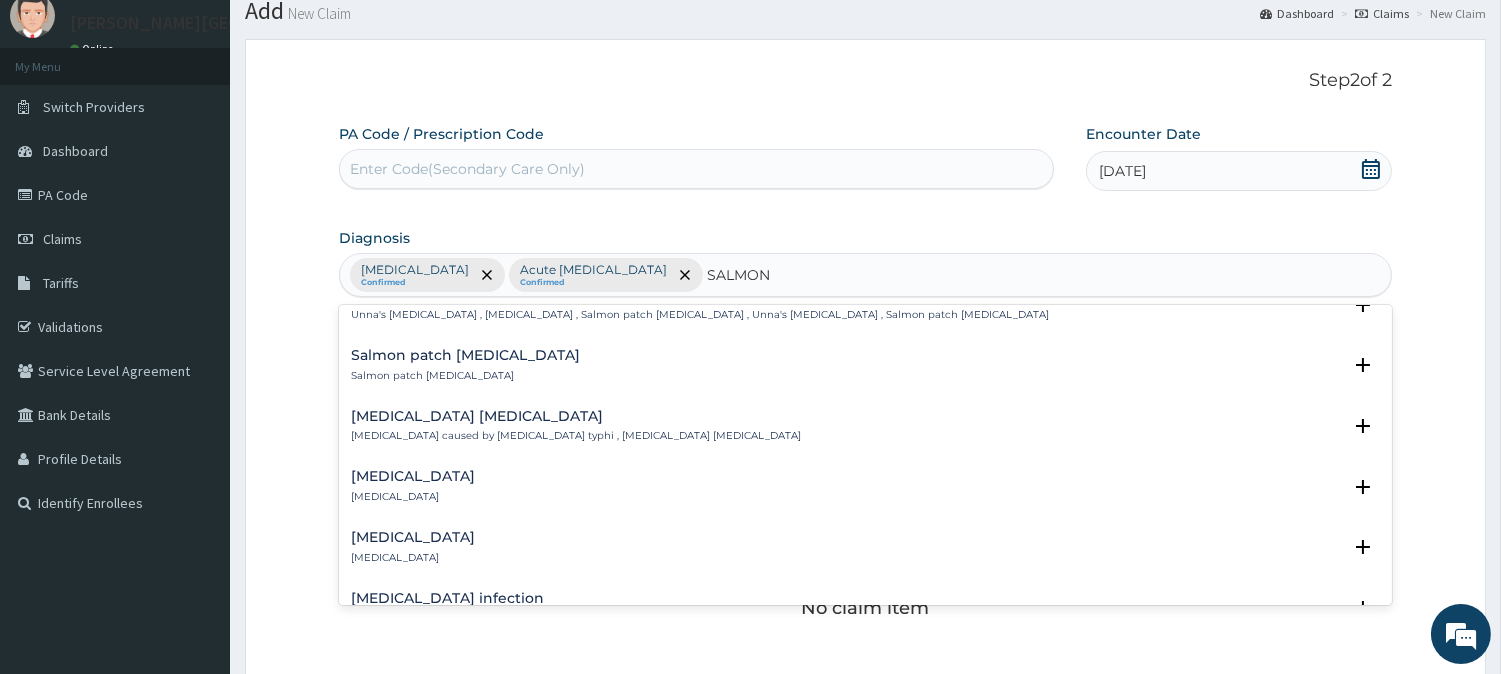 scroll, scrollTop: 444, scrollLeft: 0, axis: vertical 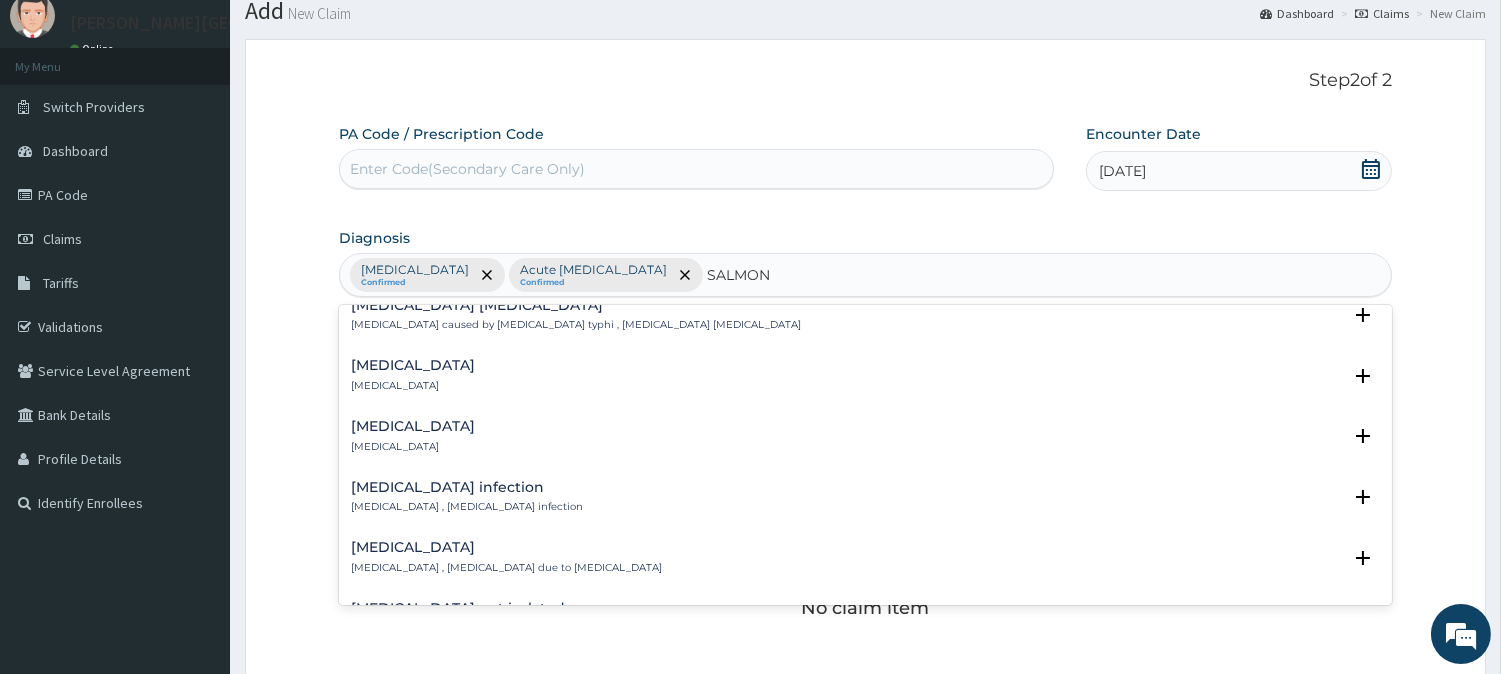 click on "[MEDICAL_DATA] infection" at bounding box center (467, 487) 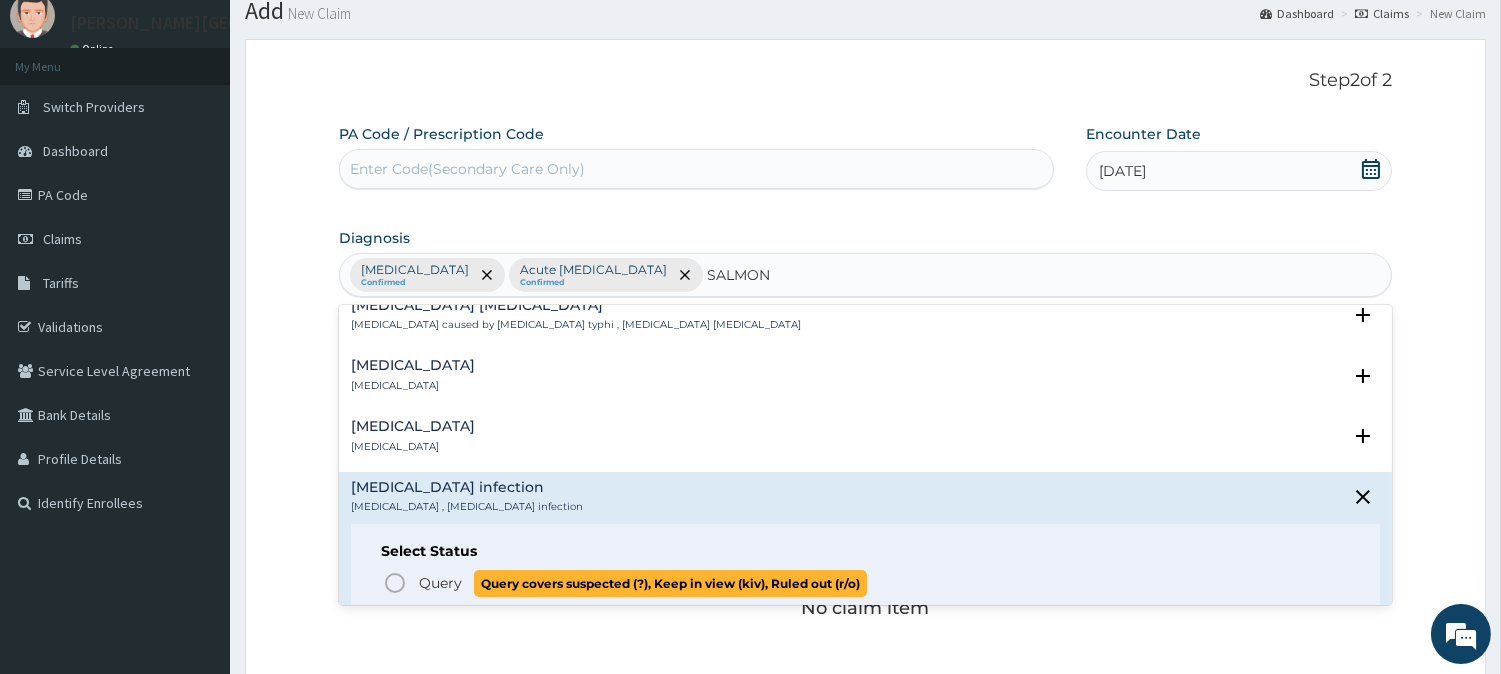 scroll, scrollTop: 555, scrollLeft: 0, axis: vertical 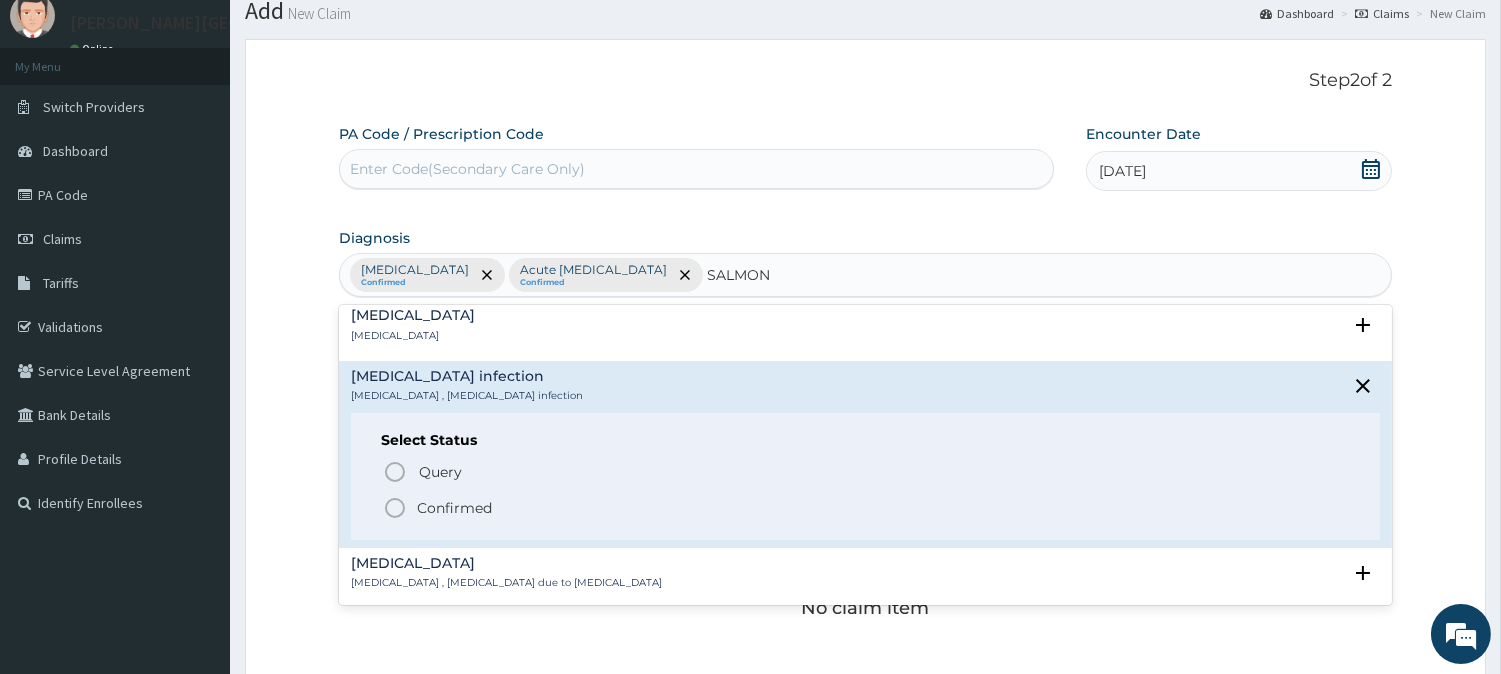 click on "Confirmed" at bounding box center (454, 508) 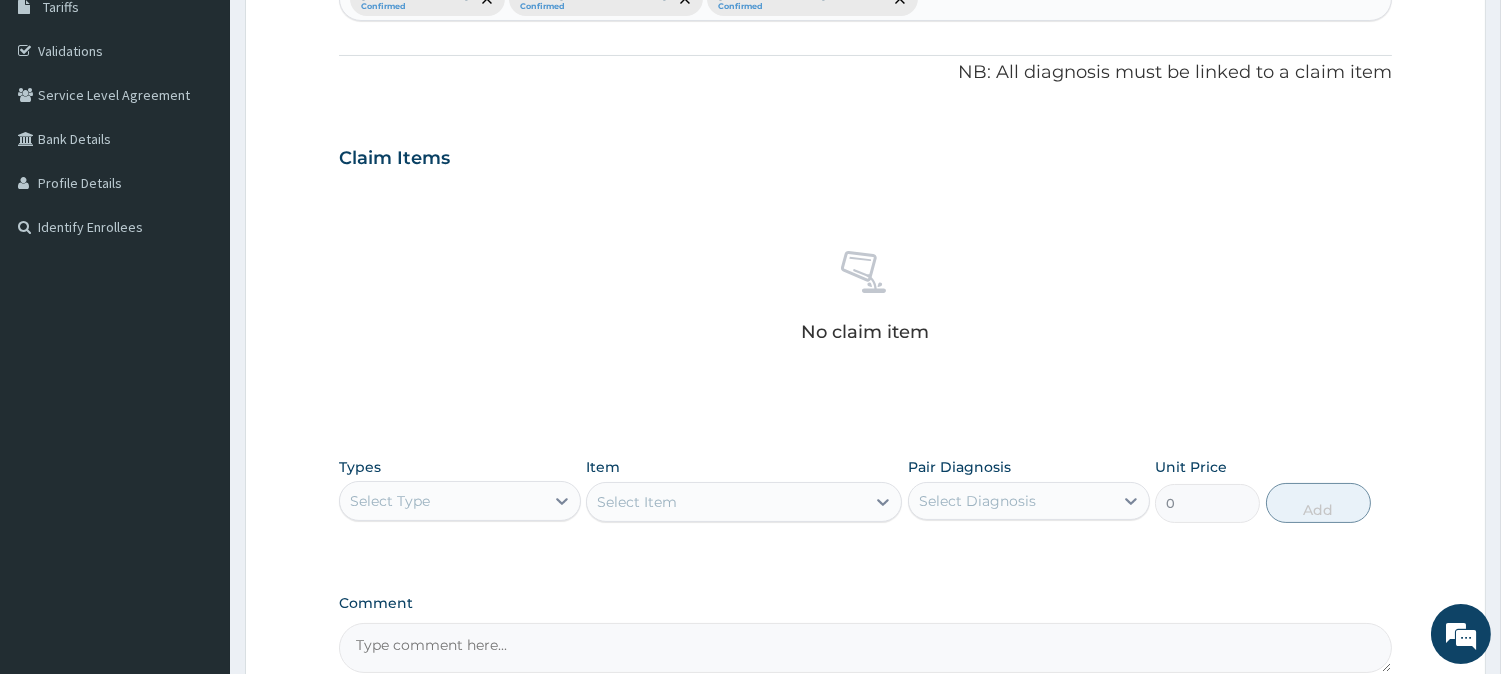 scroll, scrollTop: 401, scrollLeft: 0, axis: vertical 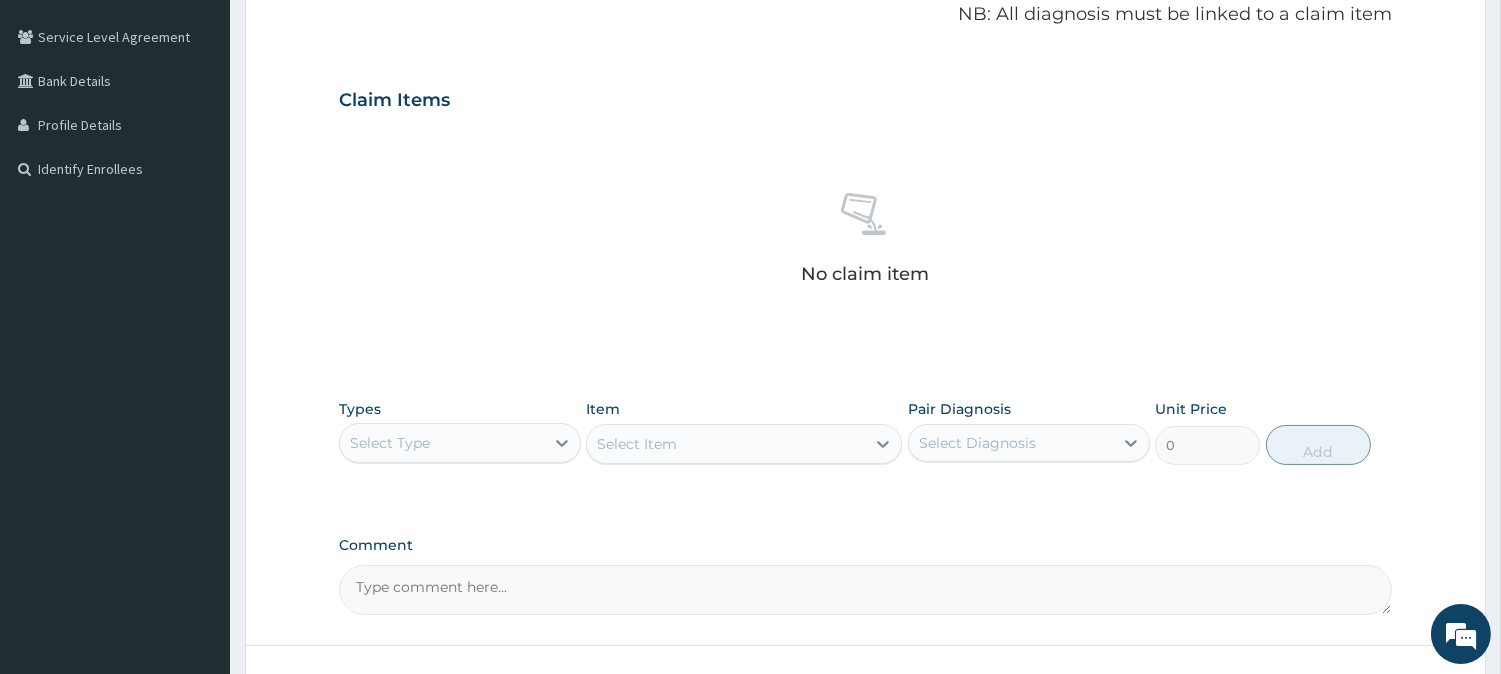 click on "Select Type" at bounding box center [442, 443] 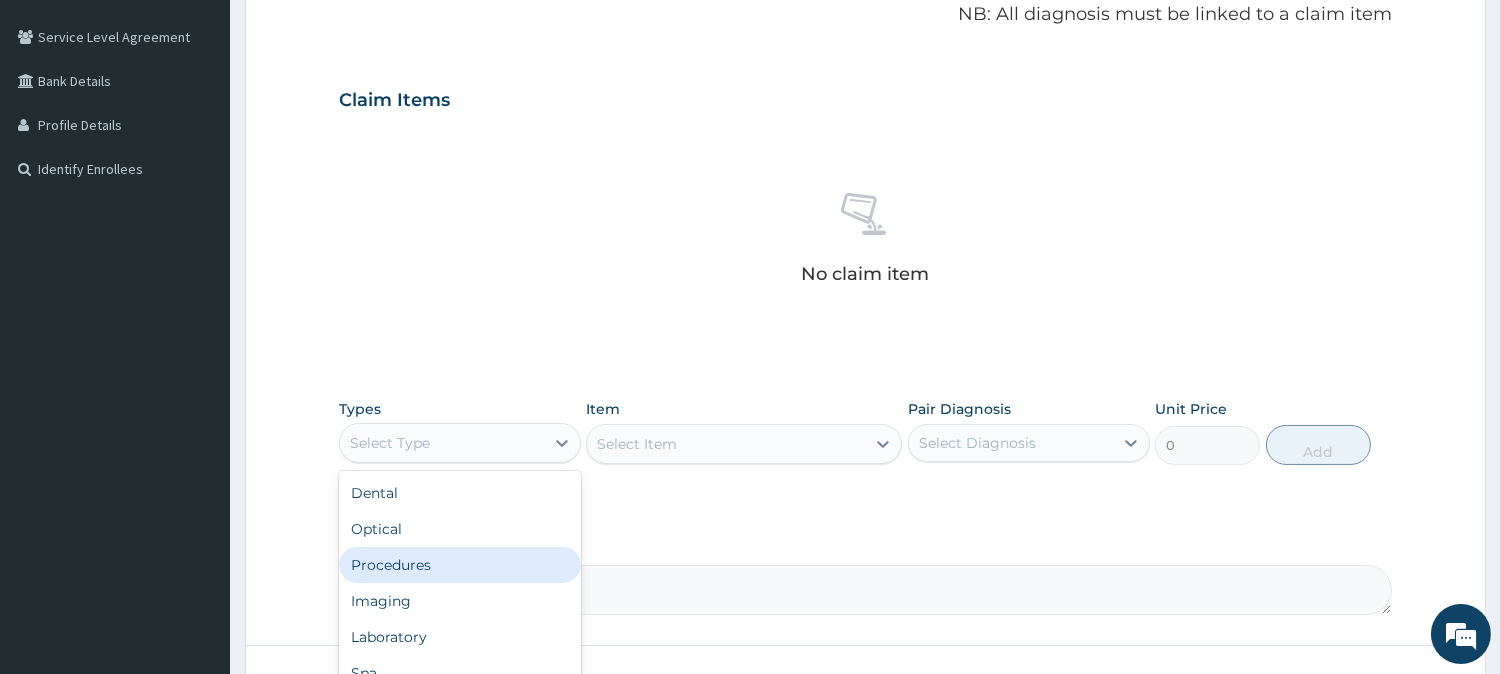 click on "Procedures" at bounding box center (460, 565) 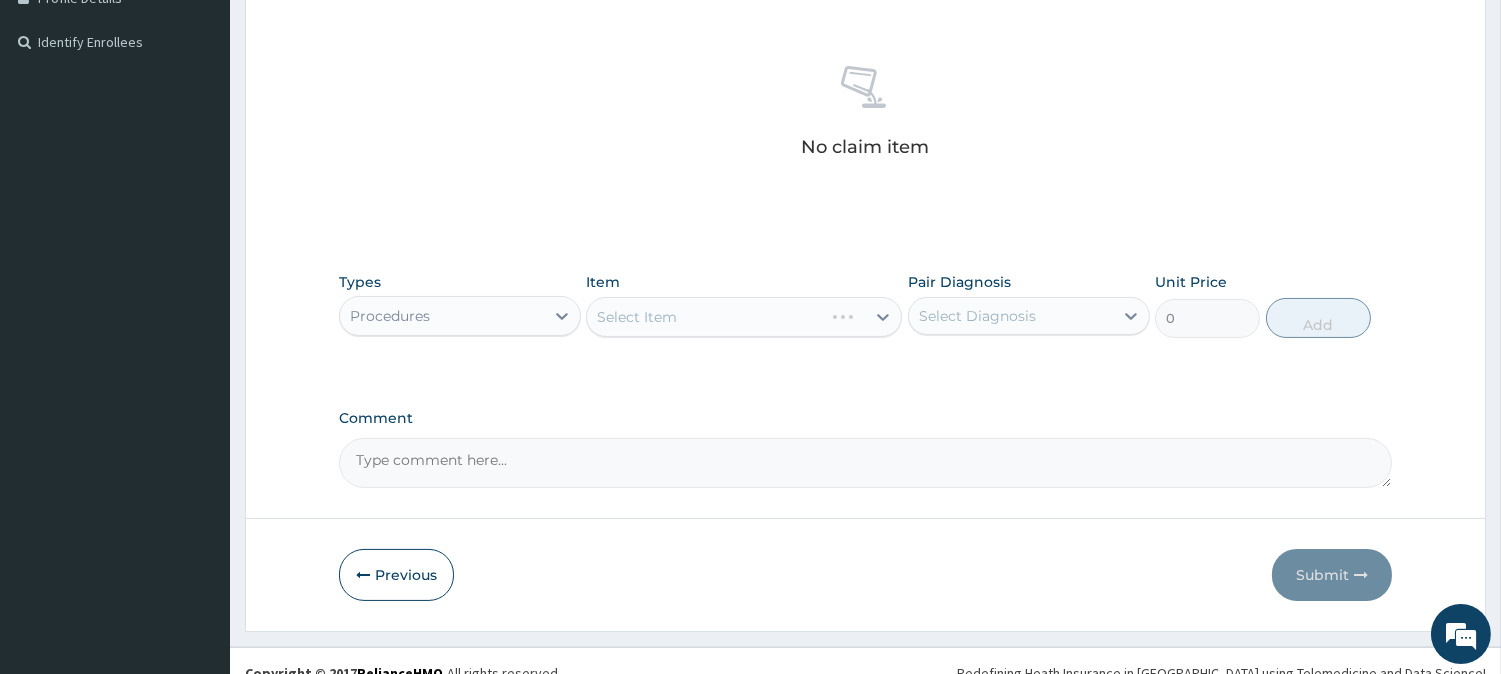scroll, scrollTop: 552, scrollLeft: 0, axis: vertical 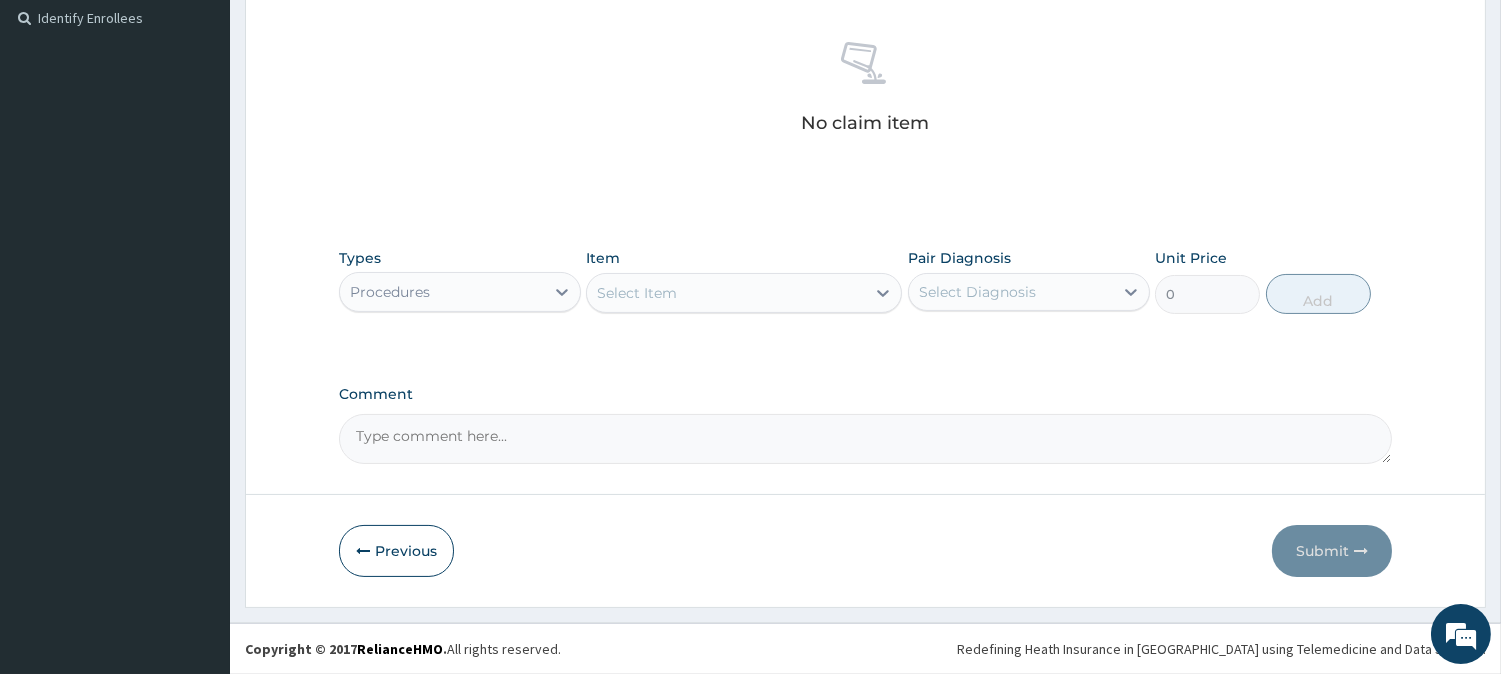 click on "Select Item" at bounding box center [726, 293] 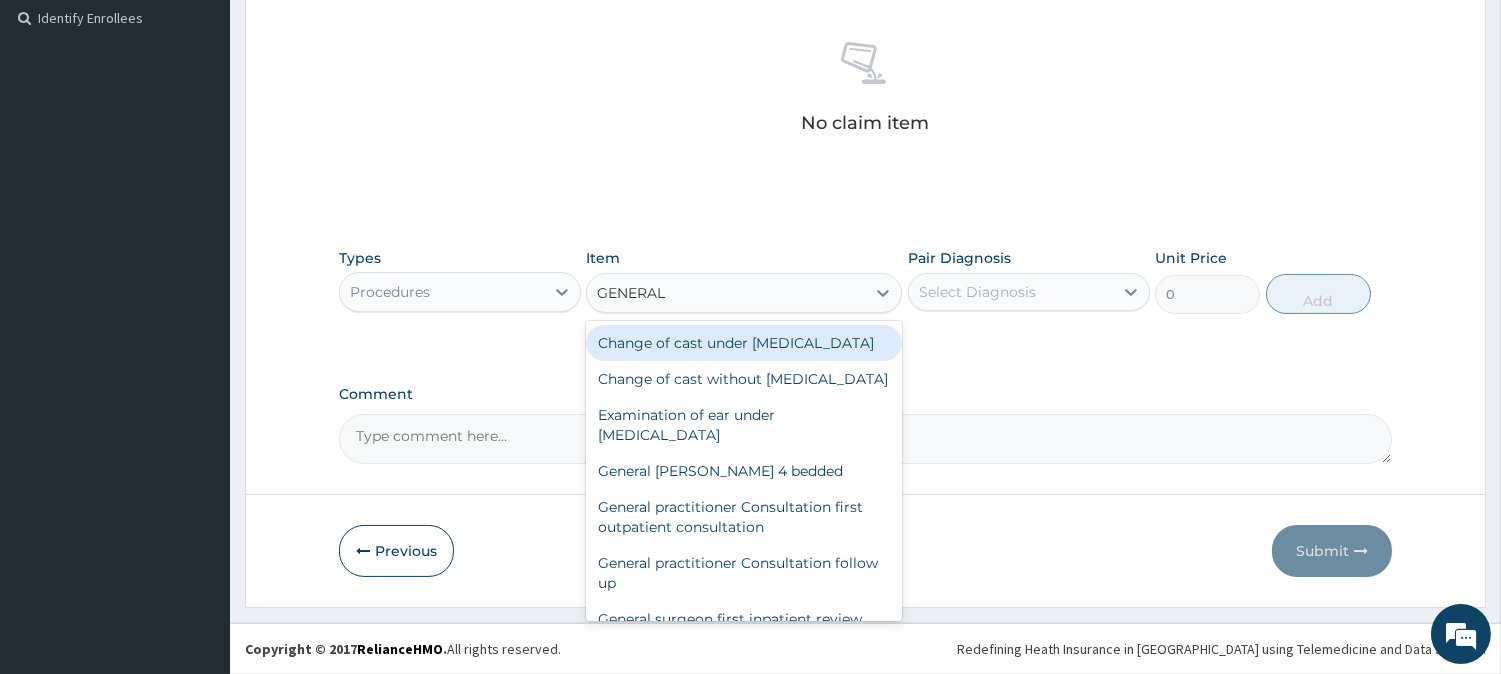 type on "GENERAL P" 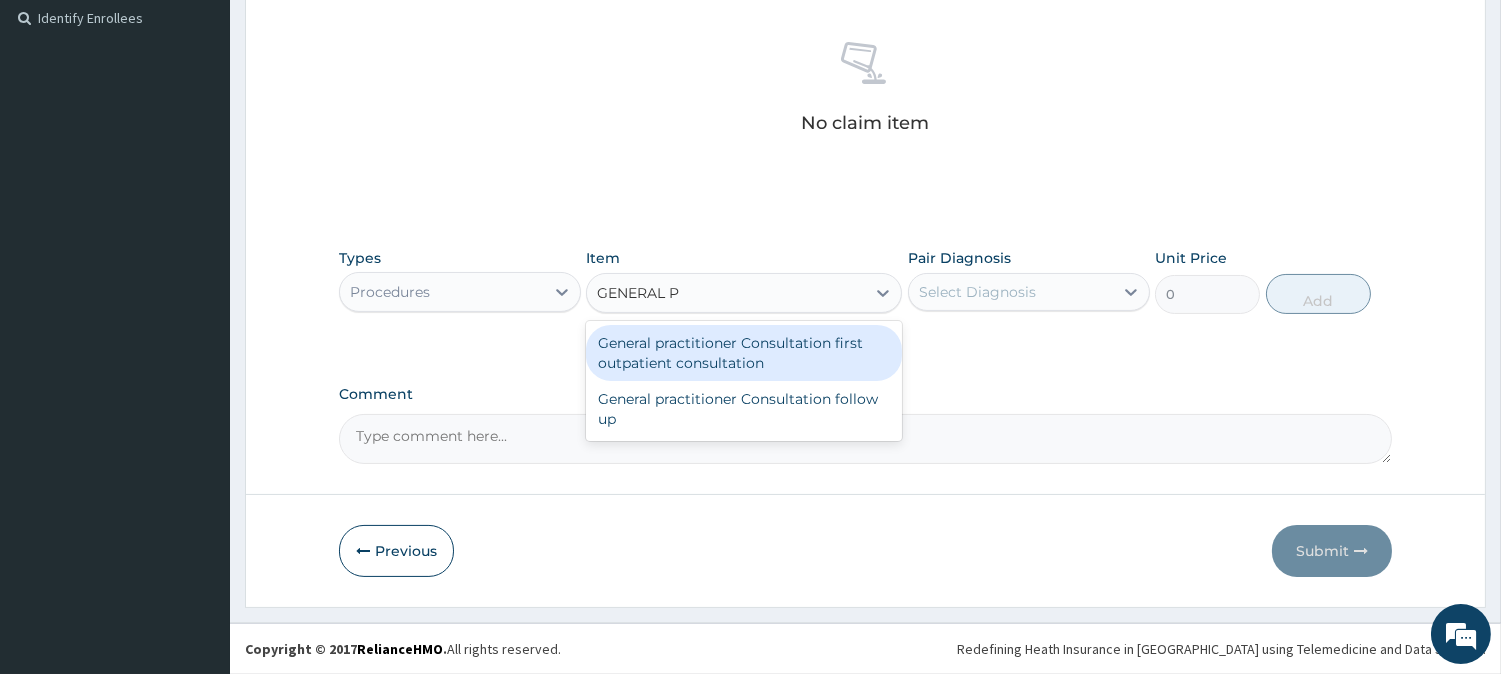 click on "General practitioner Consultation first outpatient consultation" at bounding box center (744, 353) 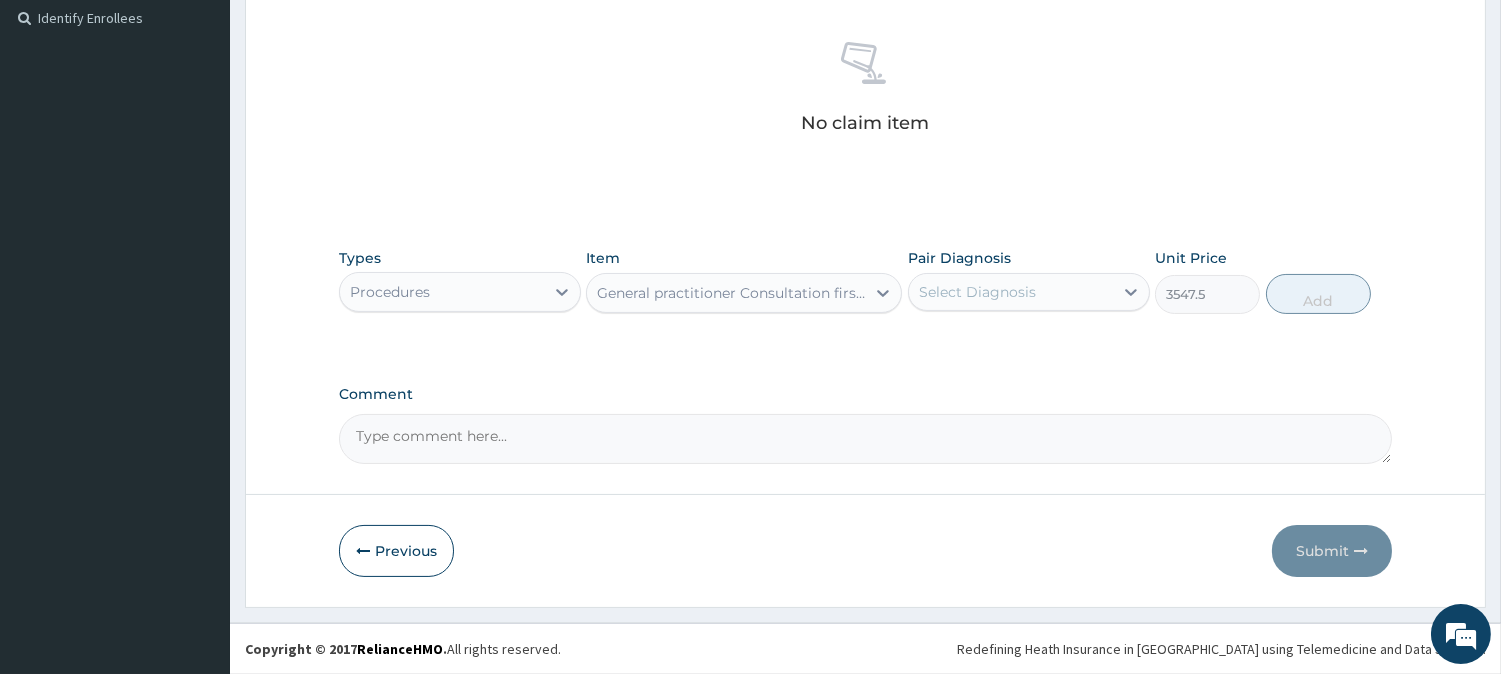 click on "Select Diagnosis" at bounding box center (977, 292) 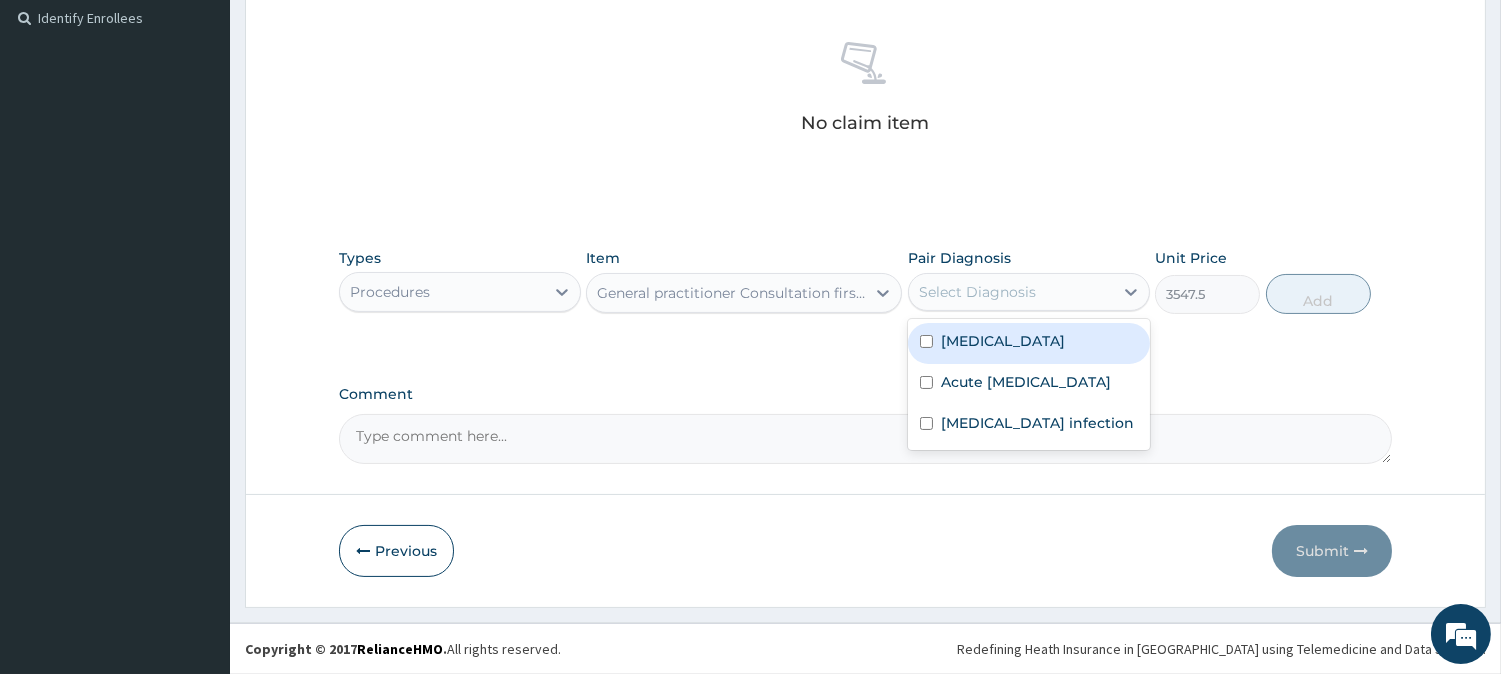 click on "[MEDICAL_DATA]" at bounding box center (1003, 341) 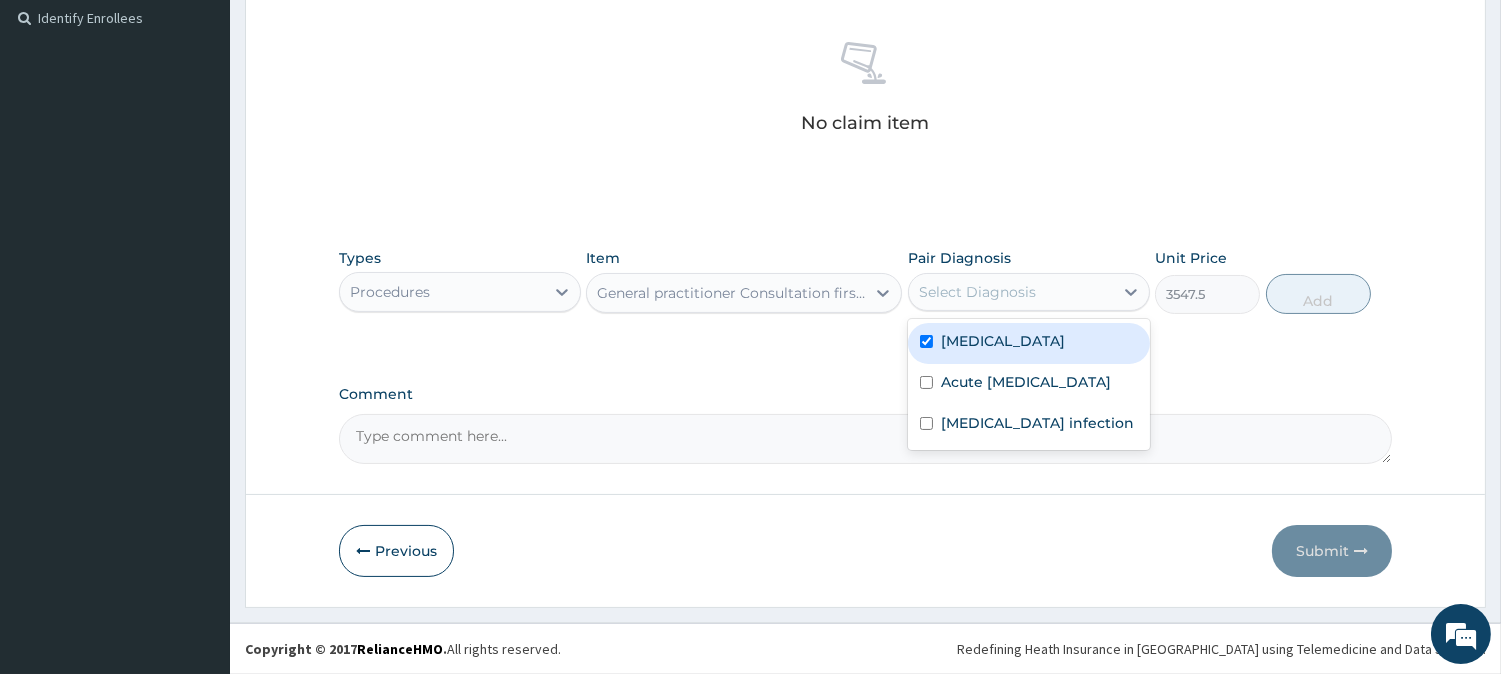 checkbox on "true" 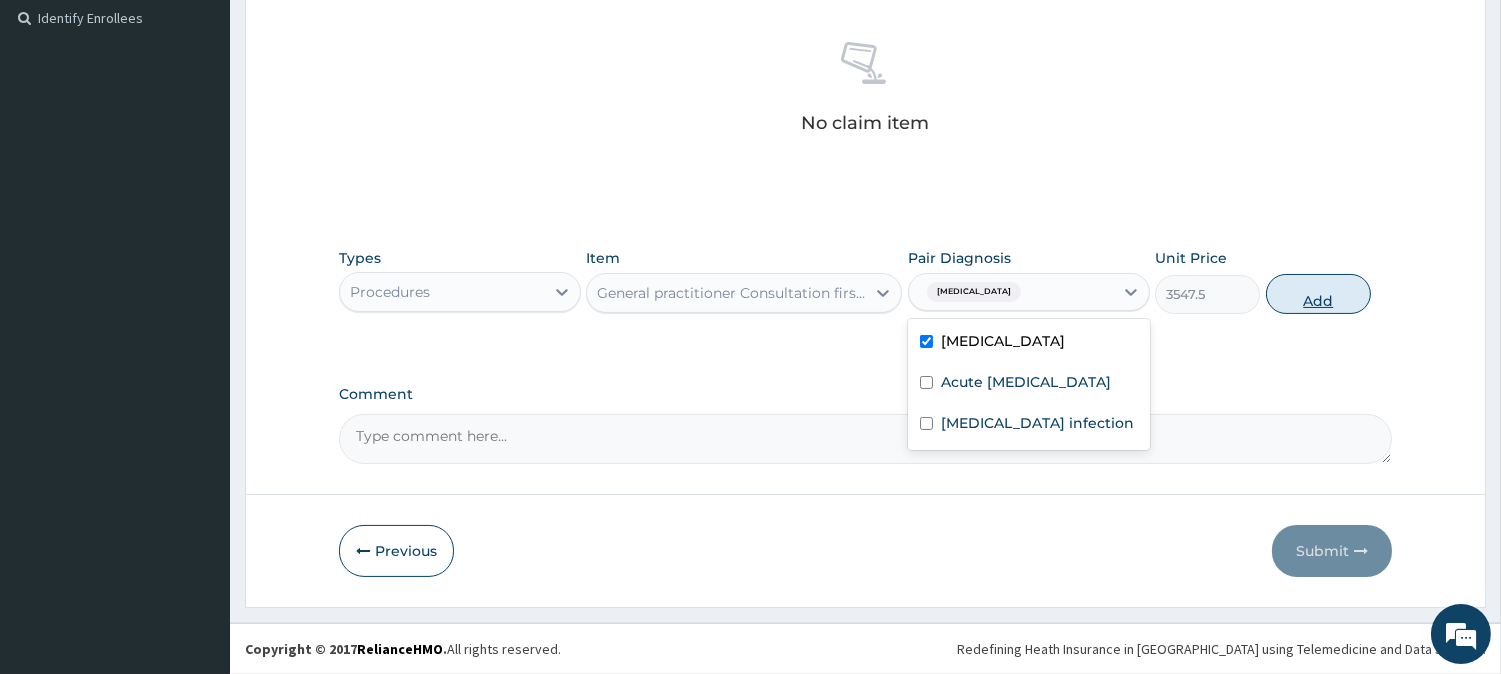 click on "Add" at bounding box center [1318, 294] 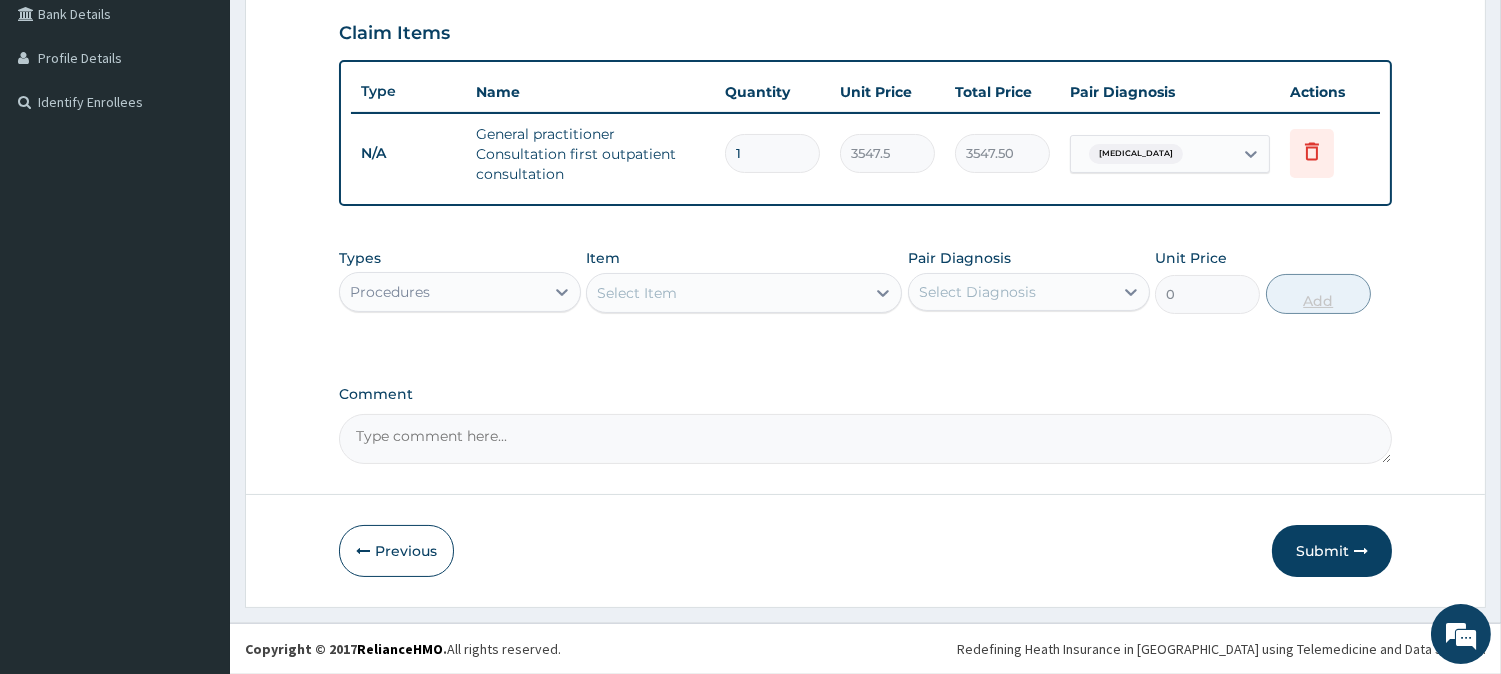 scroll, scrollTop: 465, scrollLeft: 0, axis: vertical 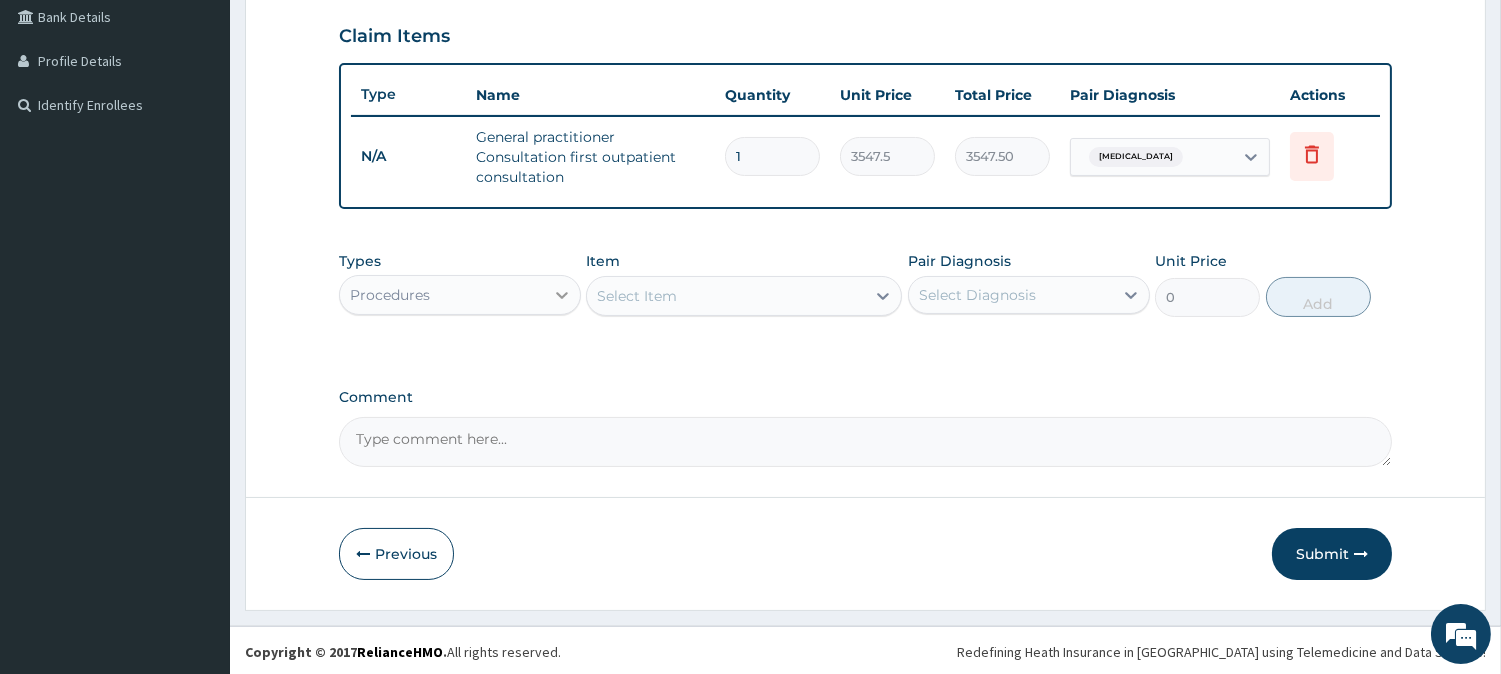 click 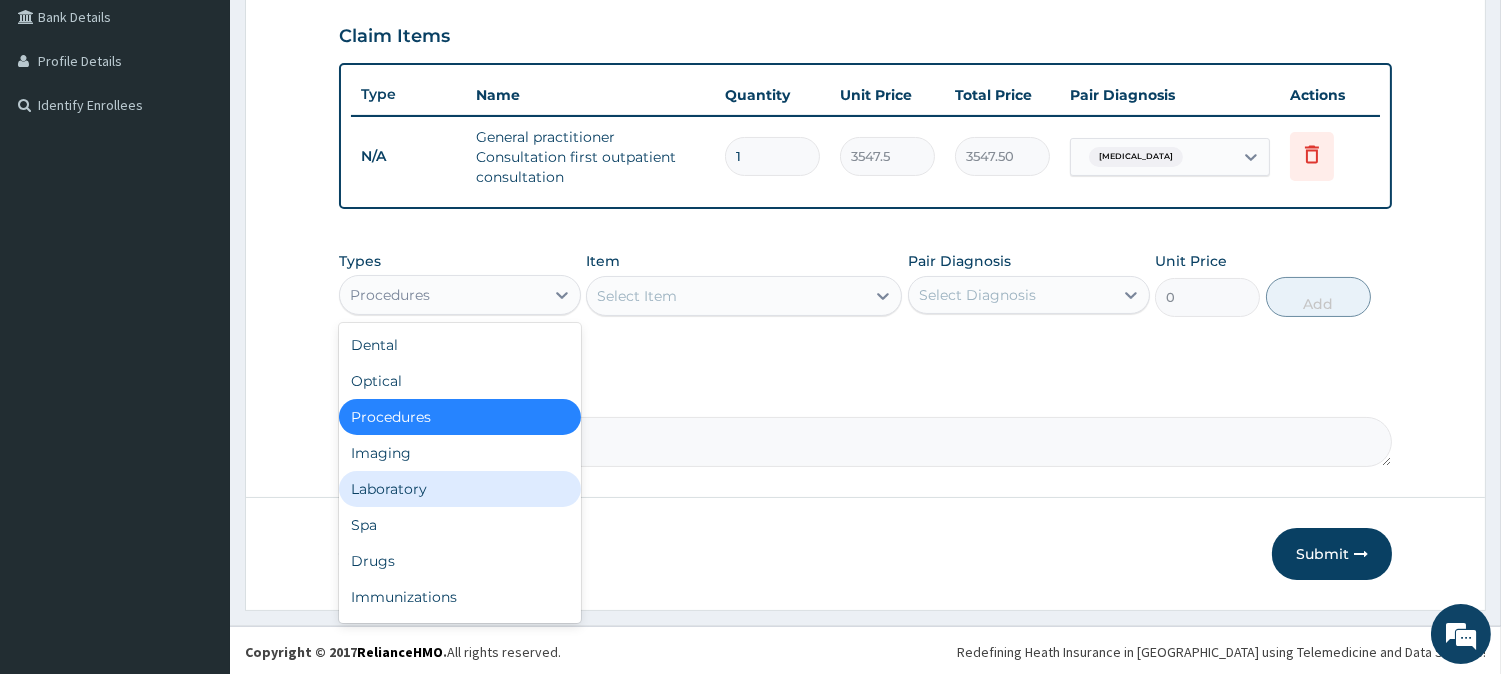 click on "Laboratory" at bounding box center (460, 489) 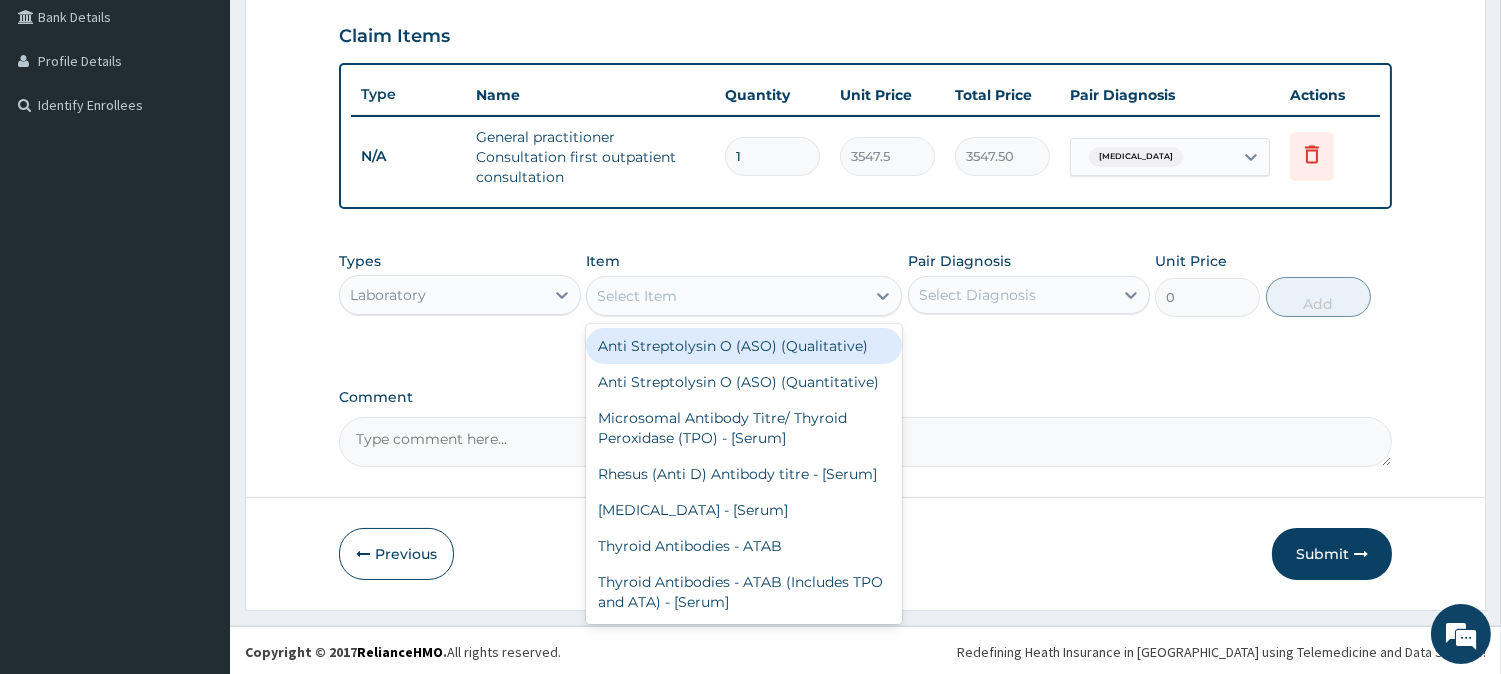 click on "Select Item" at bounding box center [726, 296] 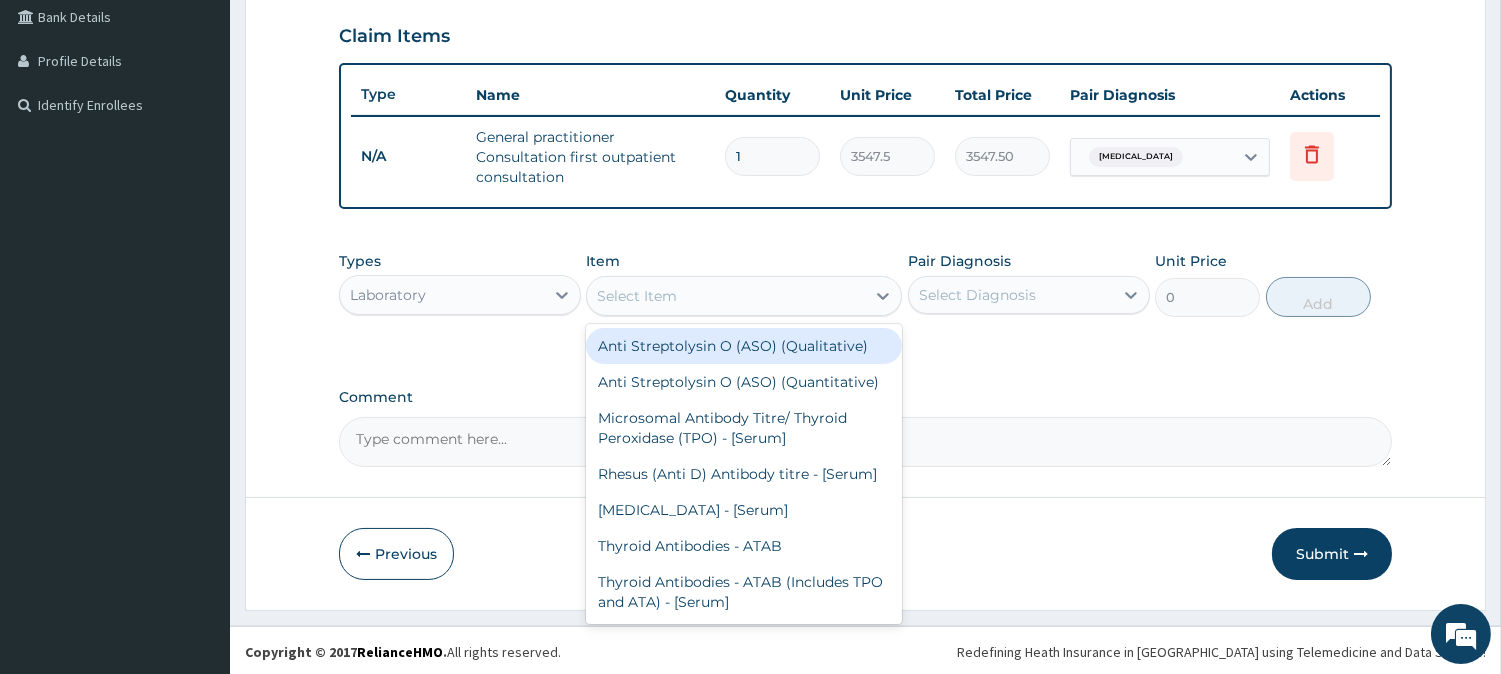 type on "." 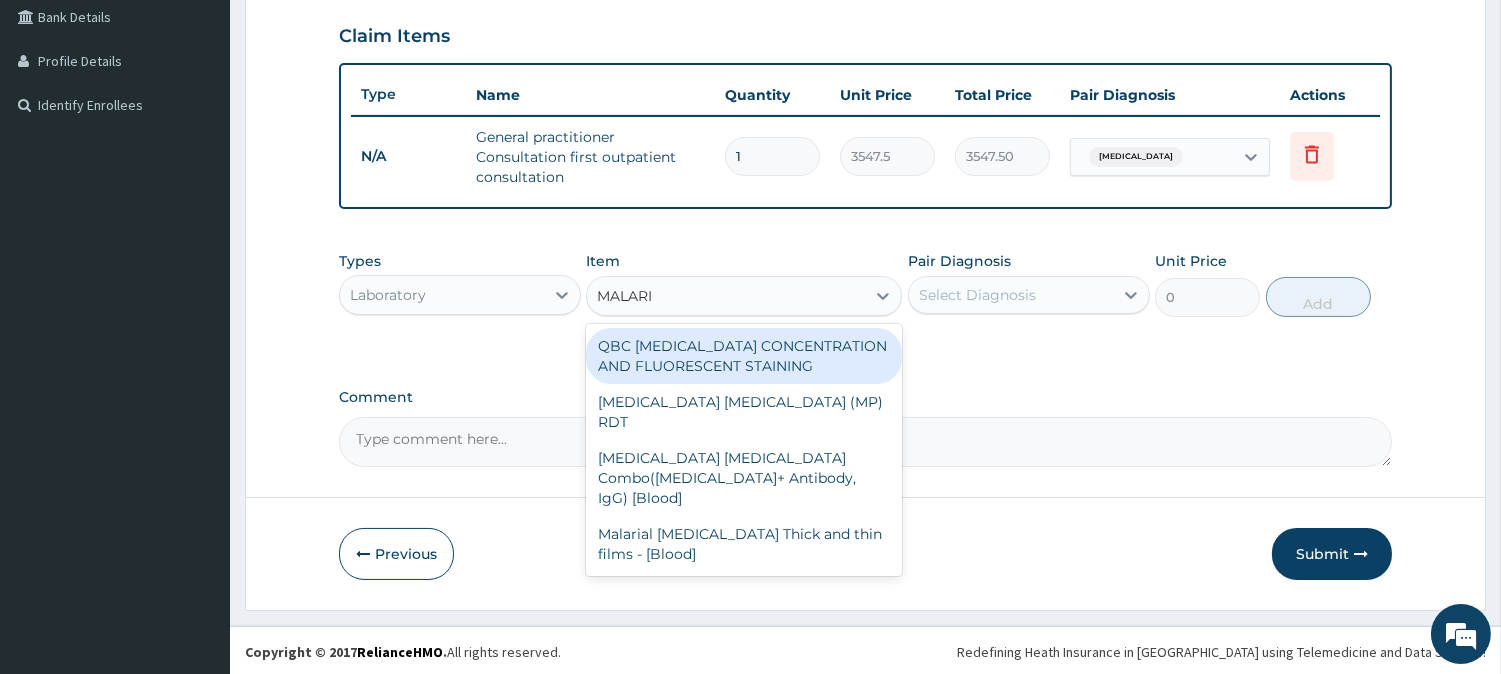 type on "[MEDICAL_DATA]" 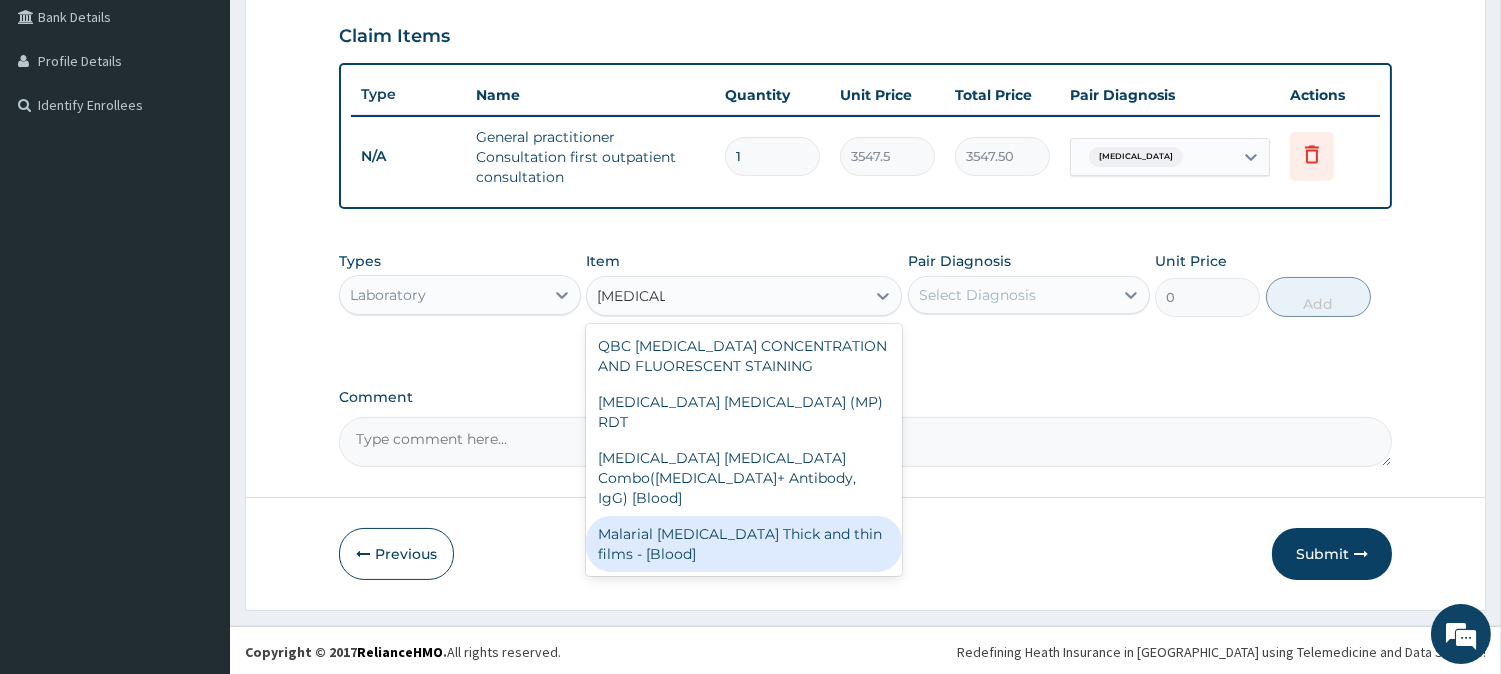 click on "Malarial [MEDICAL_DATA] Thick and thin films - [Blood]" at bounding box center [744, 544] 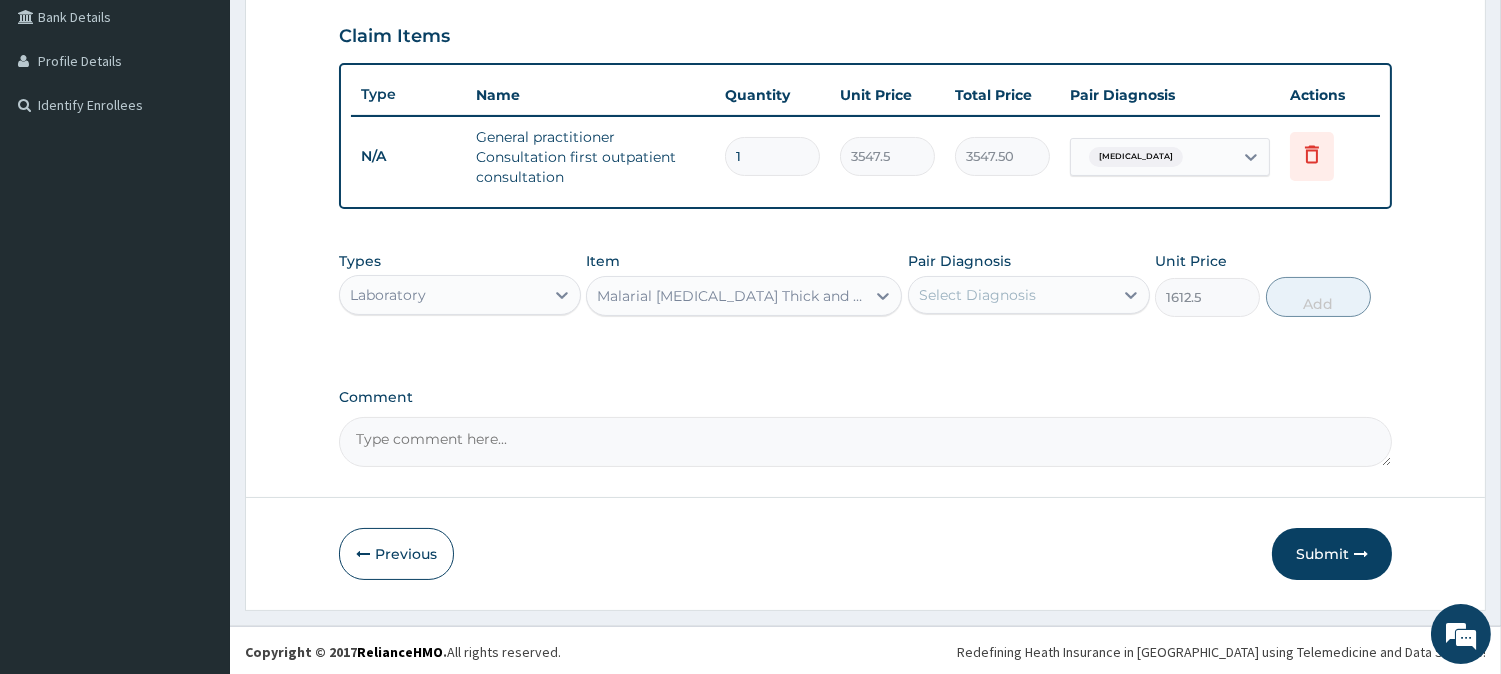 click on "Select Diagnosis" at bounding box center [1011, 295] 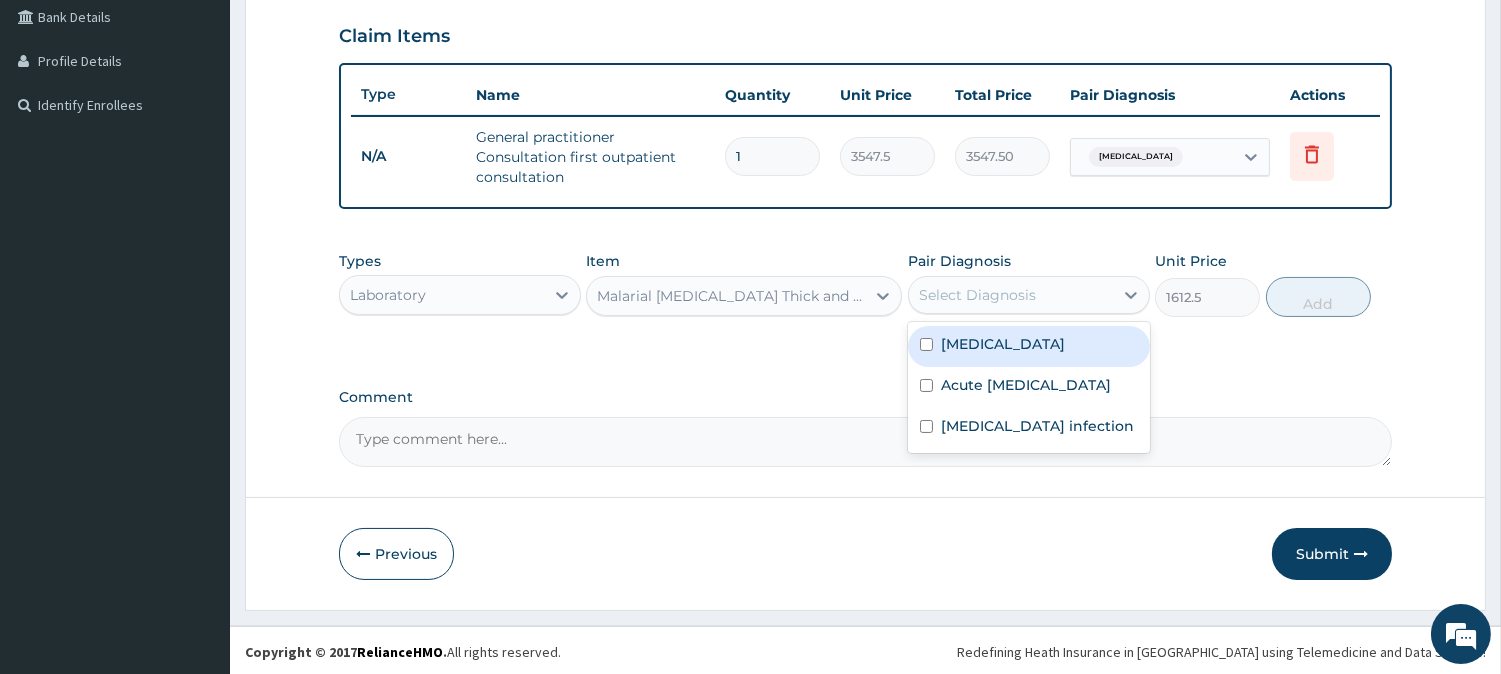 click on "[MEDICAL_DATA]" at bounding box center [1003, 344] 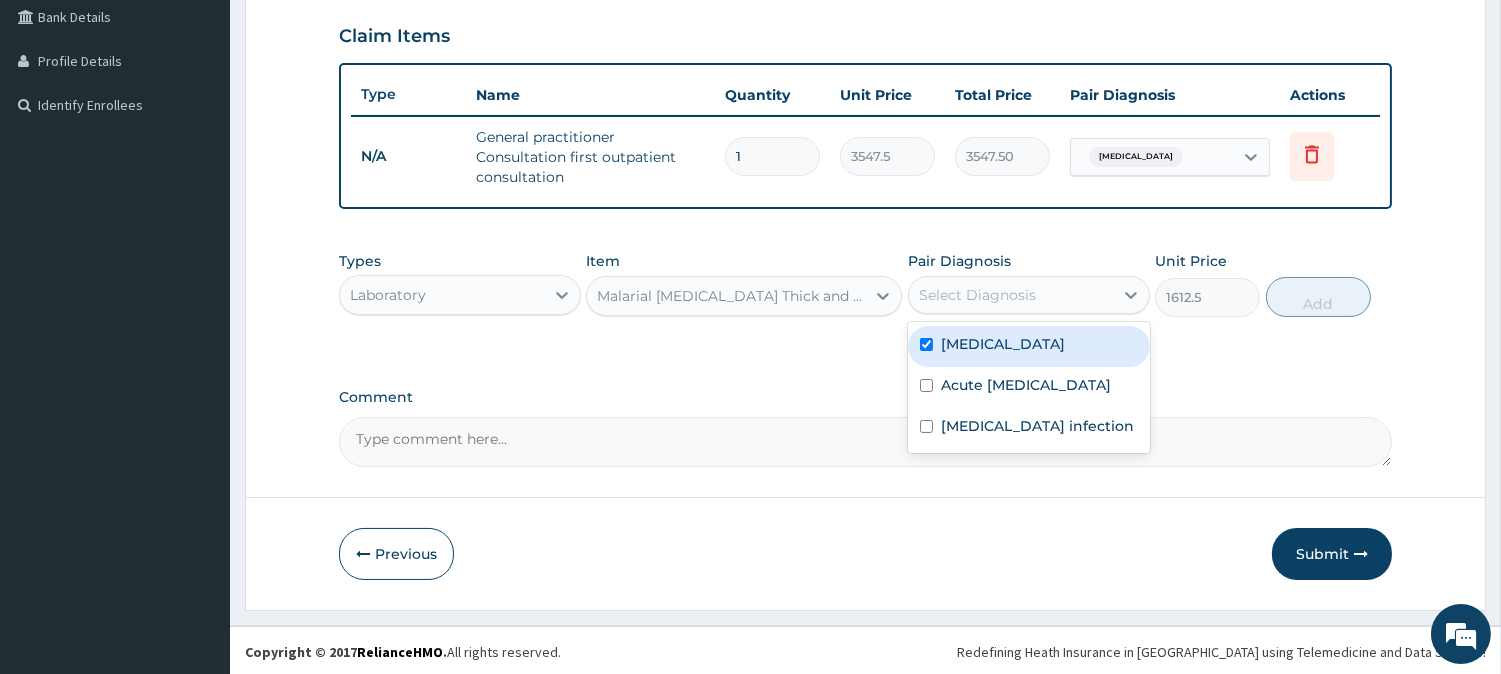 checkbox on "true" 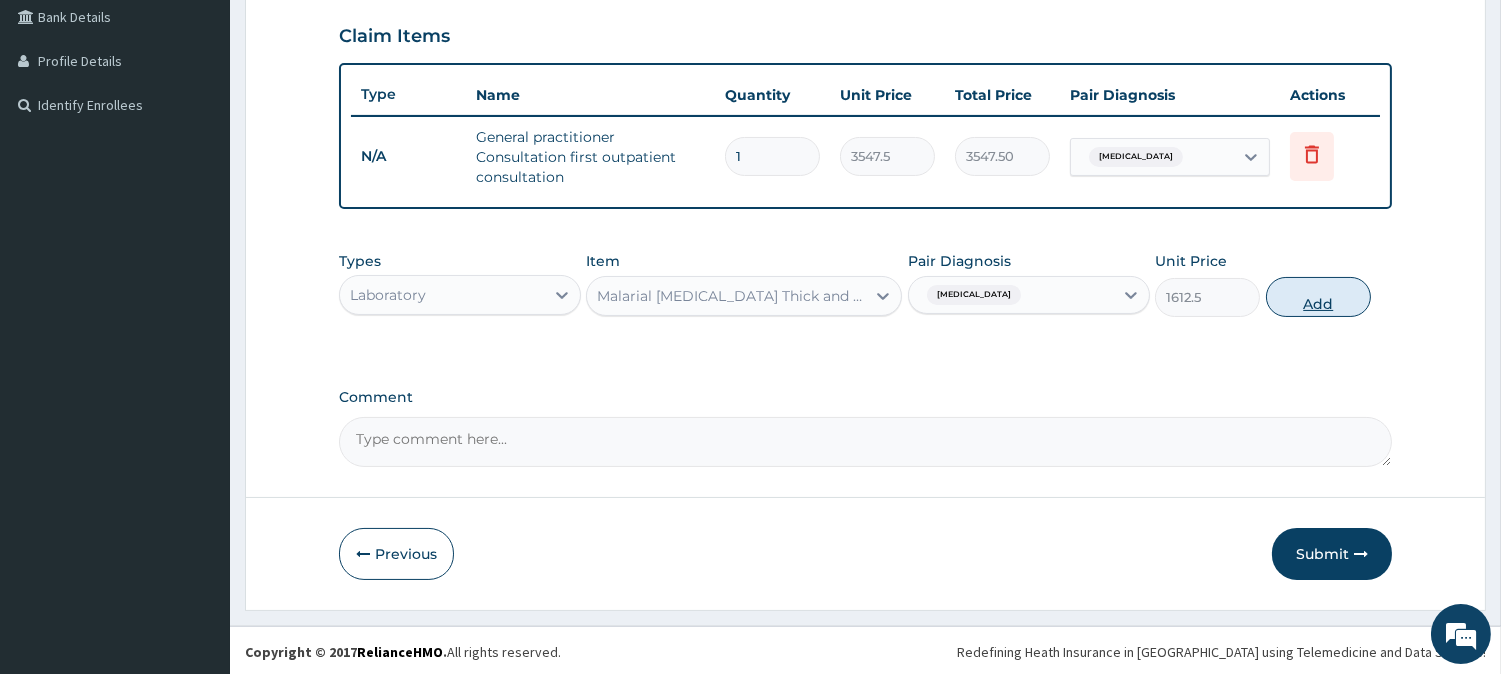 click on "Add" at bounding box center (1318, 297) 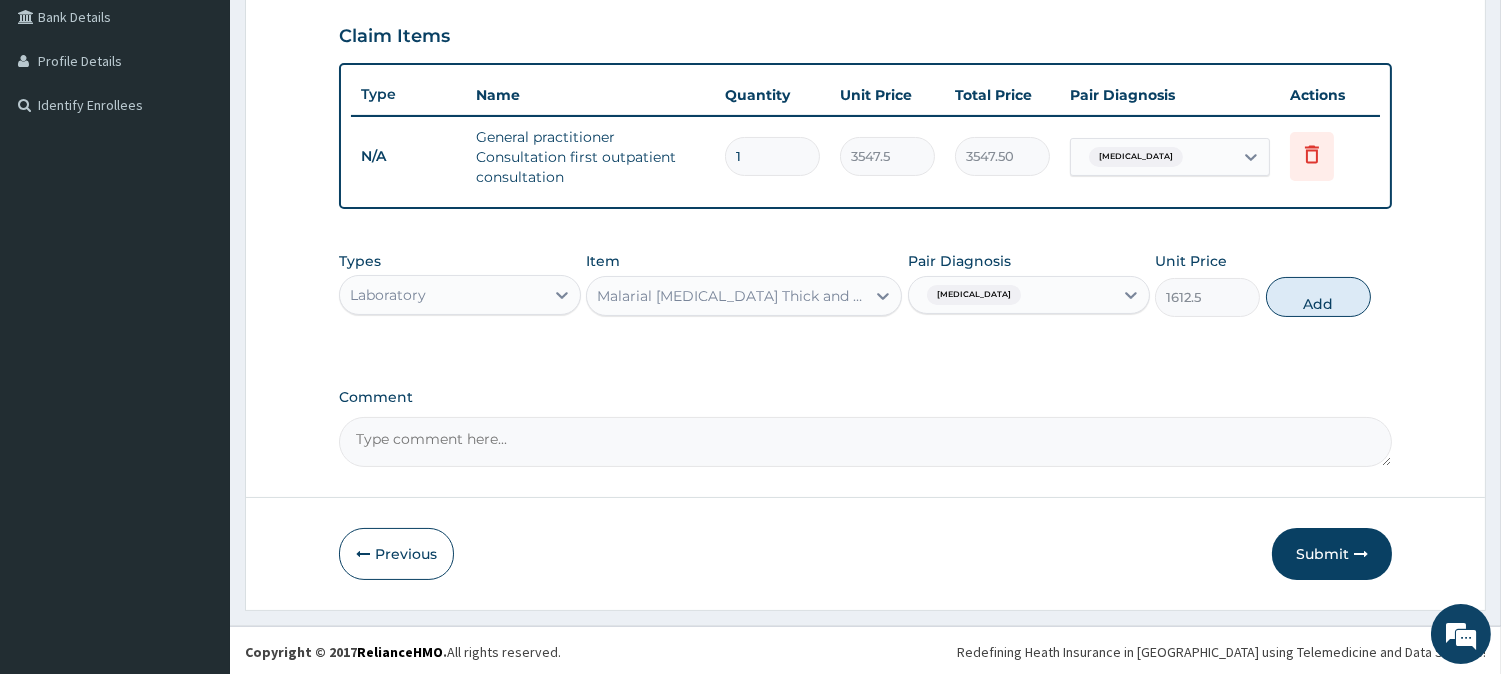 type on "0" 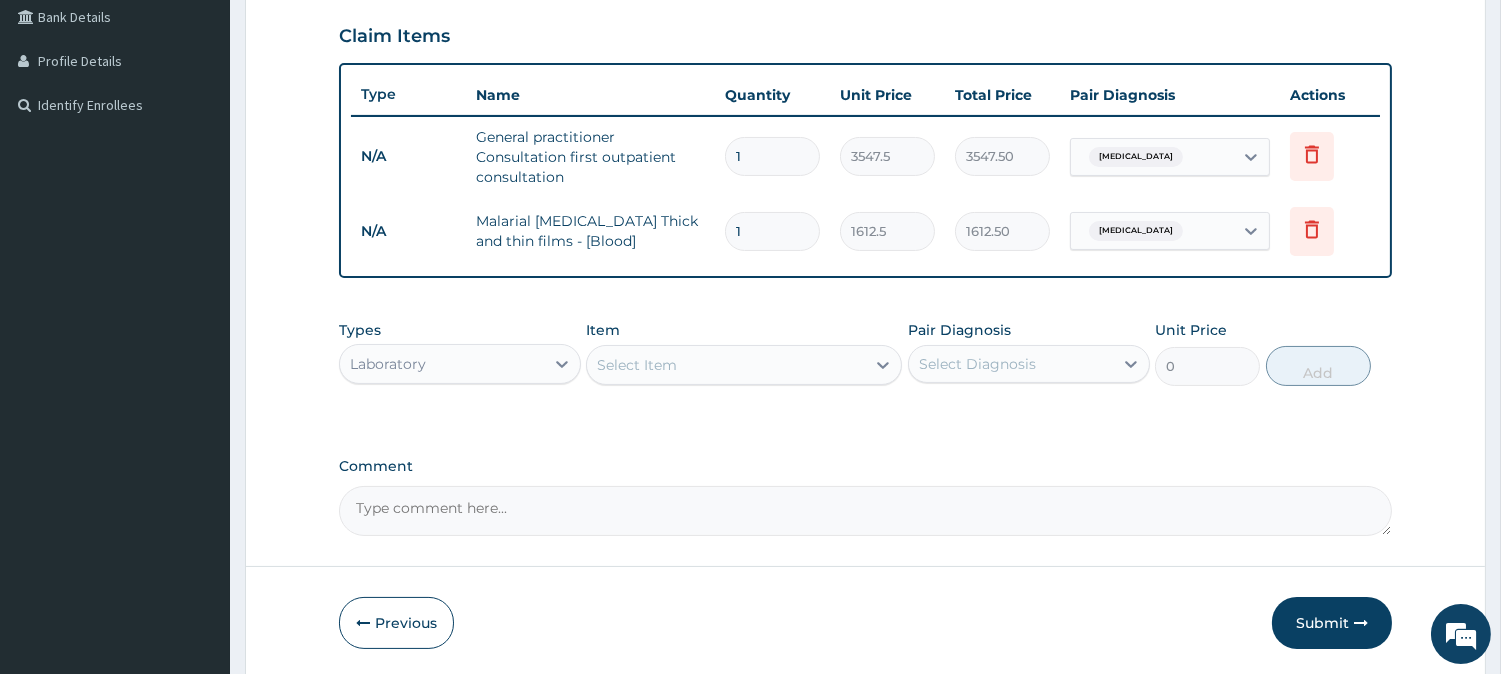click on "Select Item" at bounding box center [744, 365] 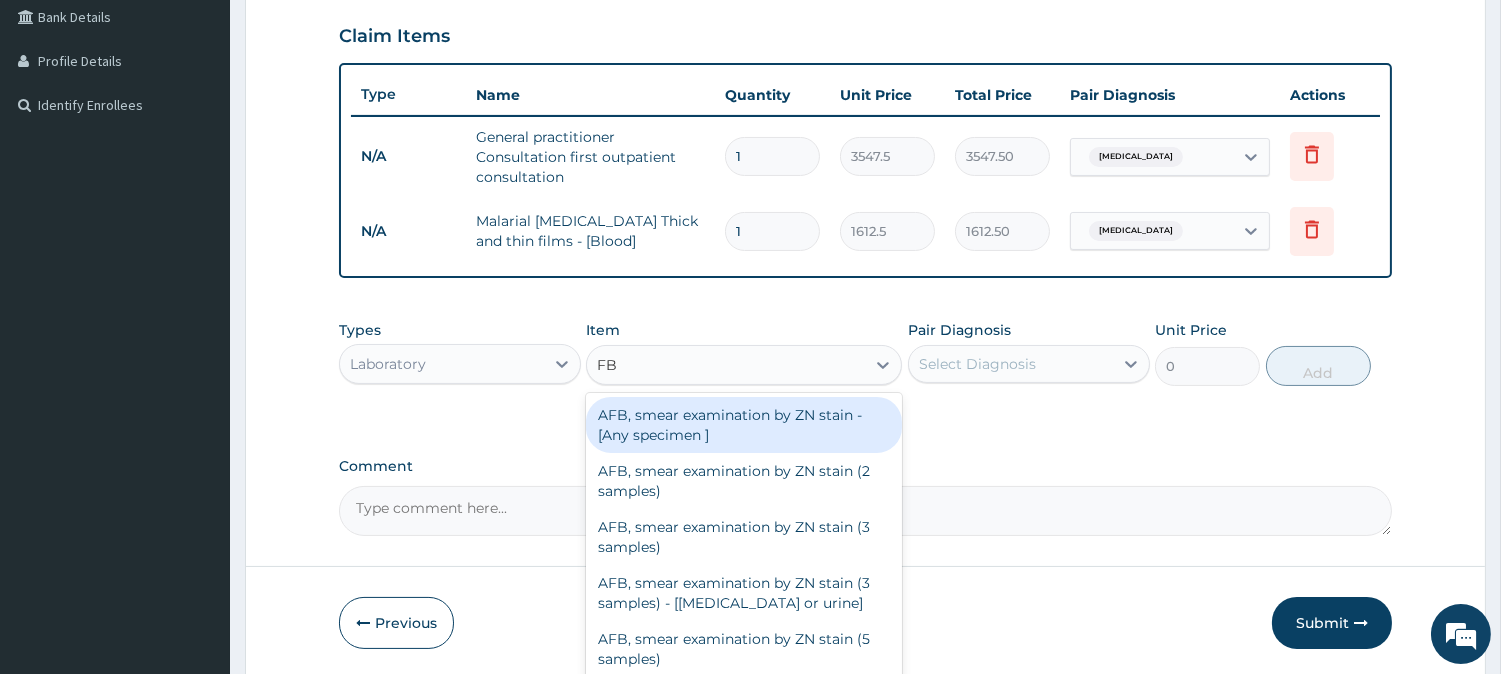type on "FBC" 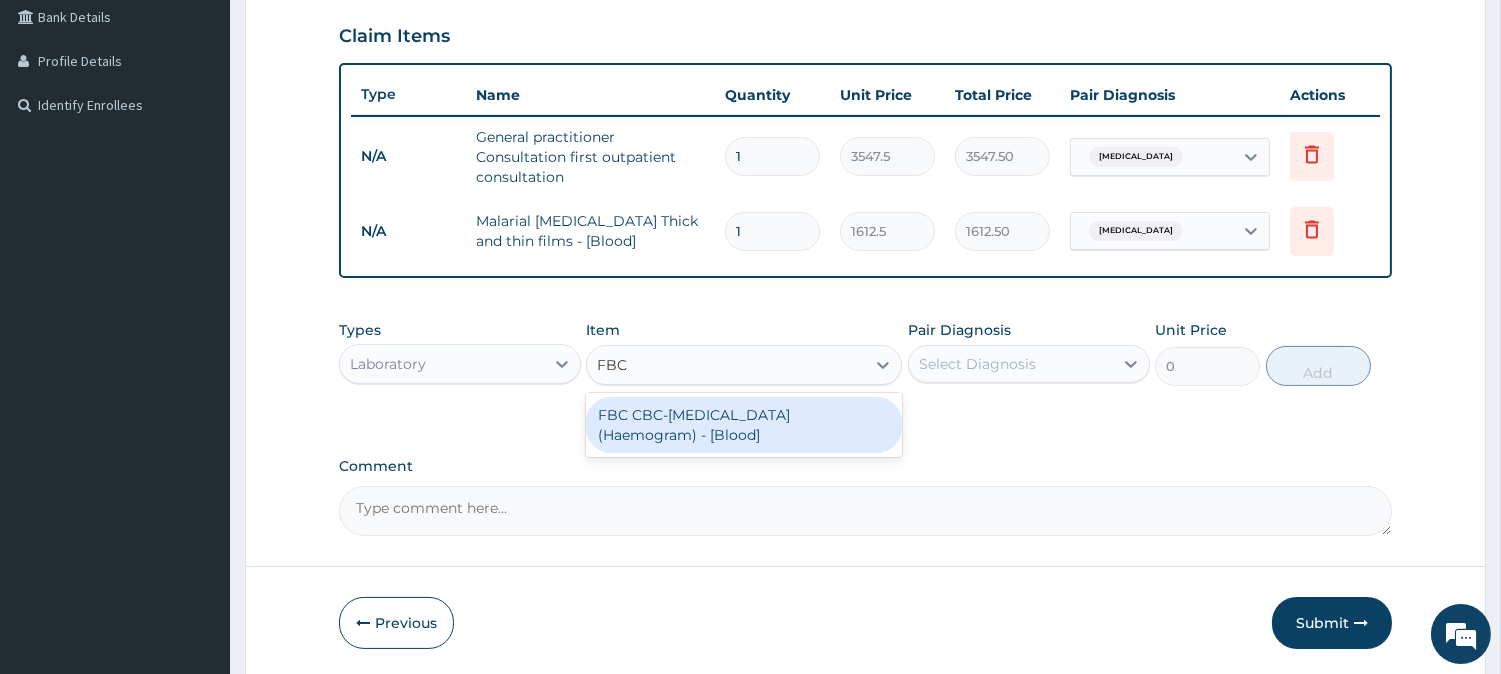 click on "FBC CBC-[MEDICAL_DATA] (Haemogram) - [Blood]" at bounding box center (744, 425) 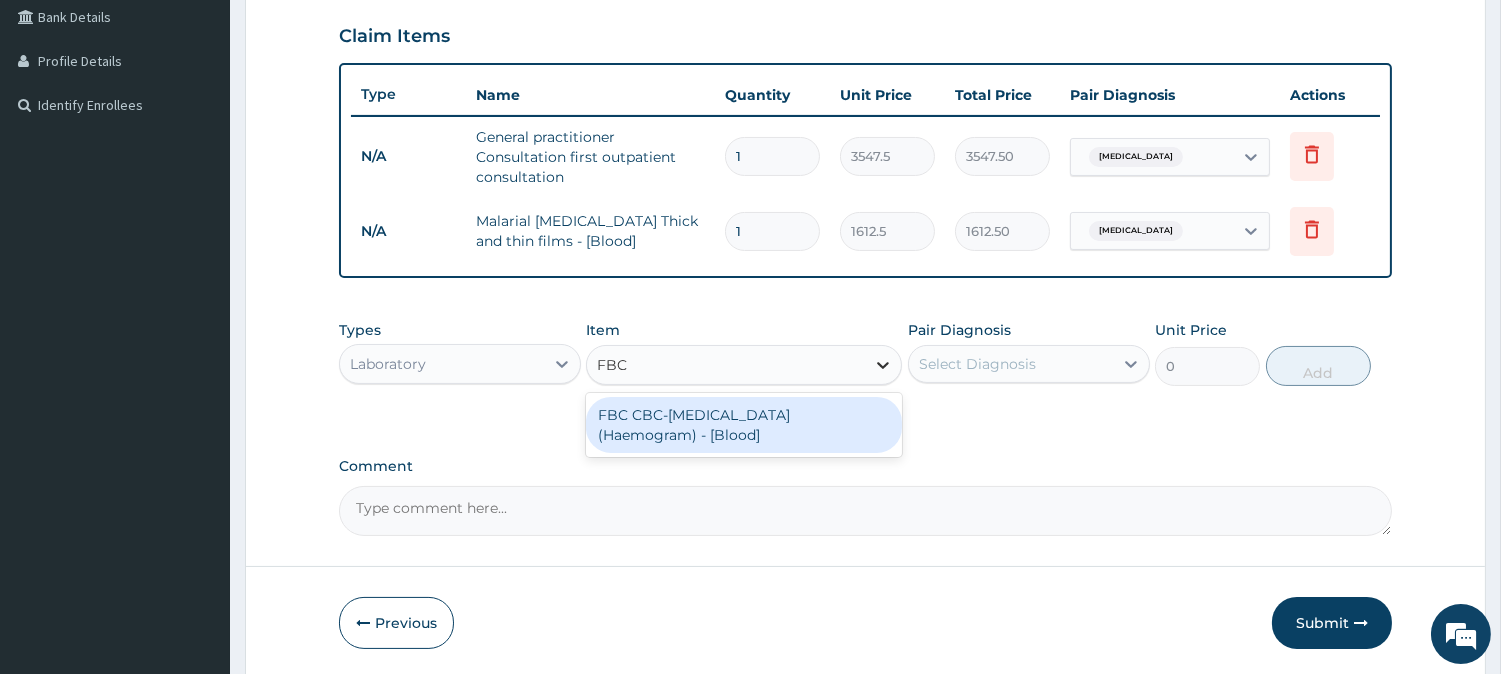 type 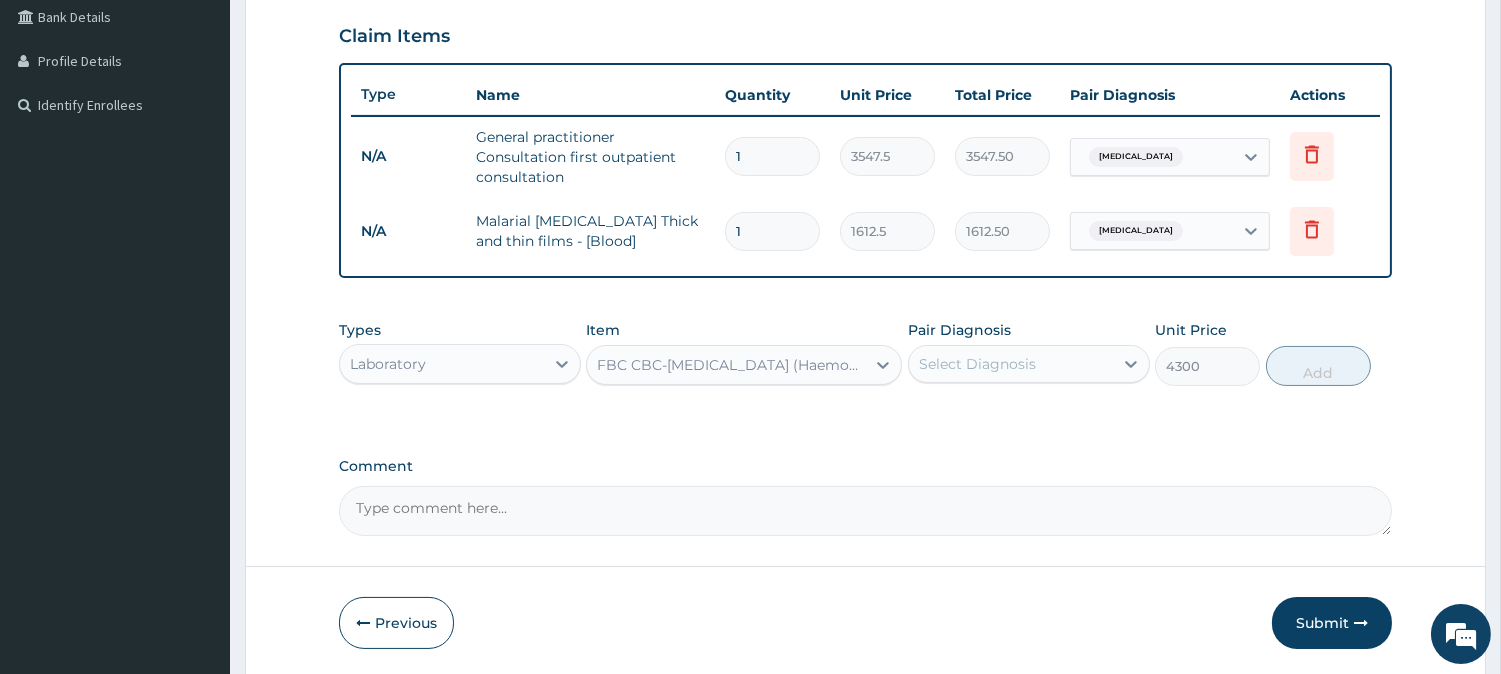 click on "Select Diagnosis" at bounding box center (977, 364) 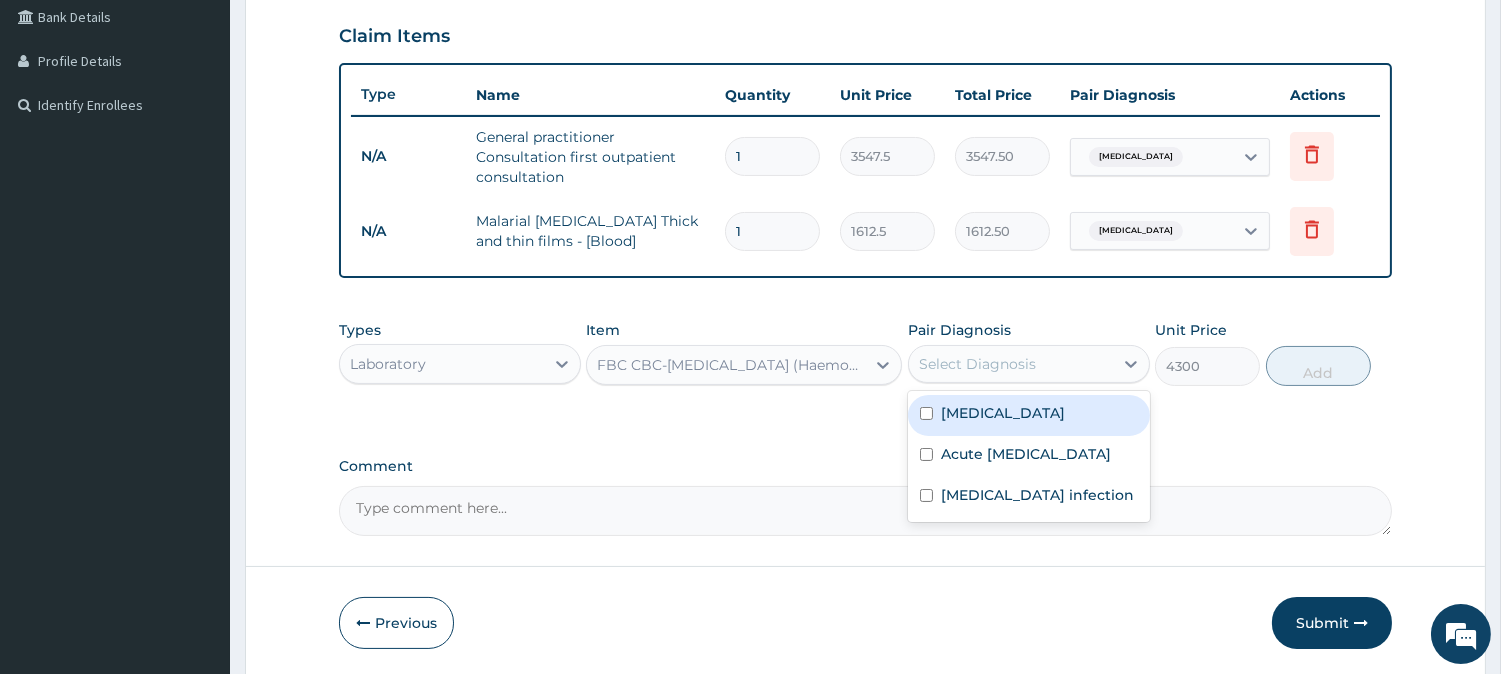 click on "[MEDICAL_DATA]" at bounding box center [1029, 415] 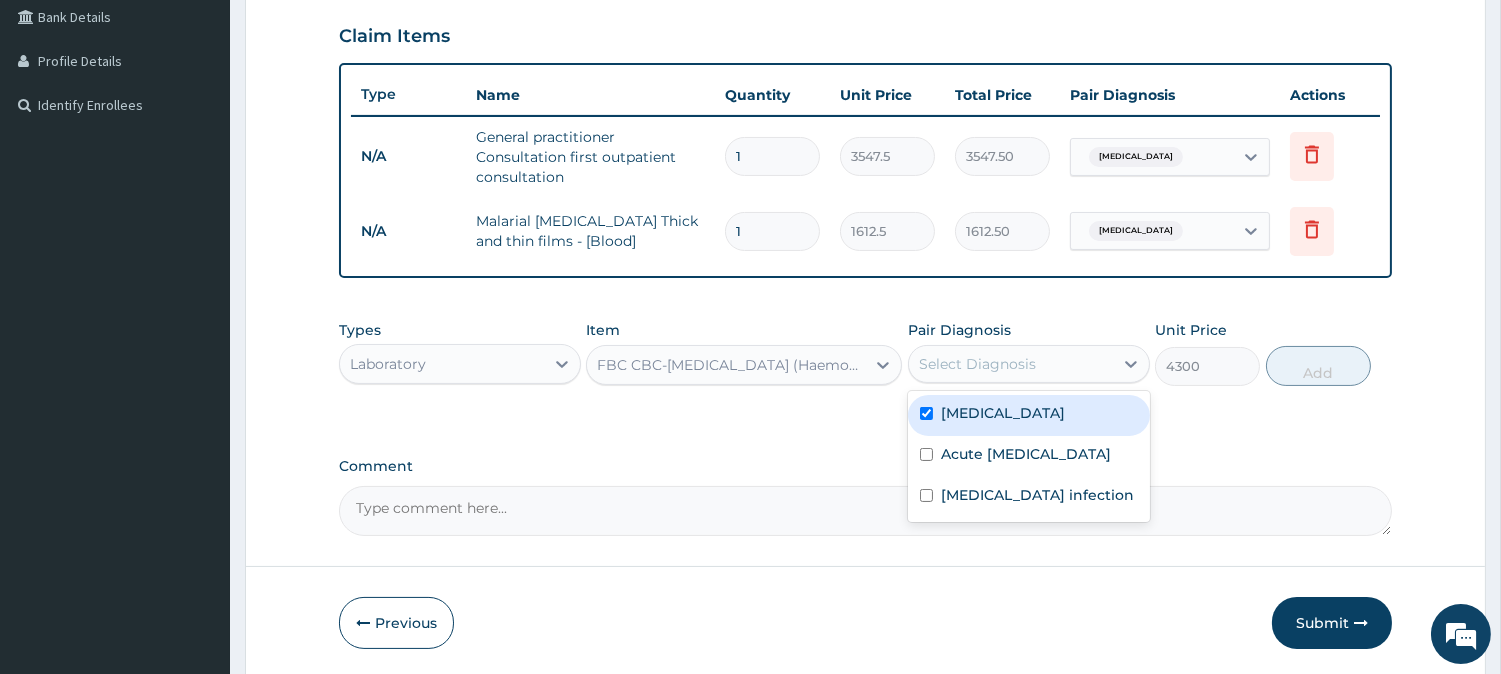 checkbox on "true" 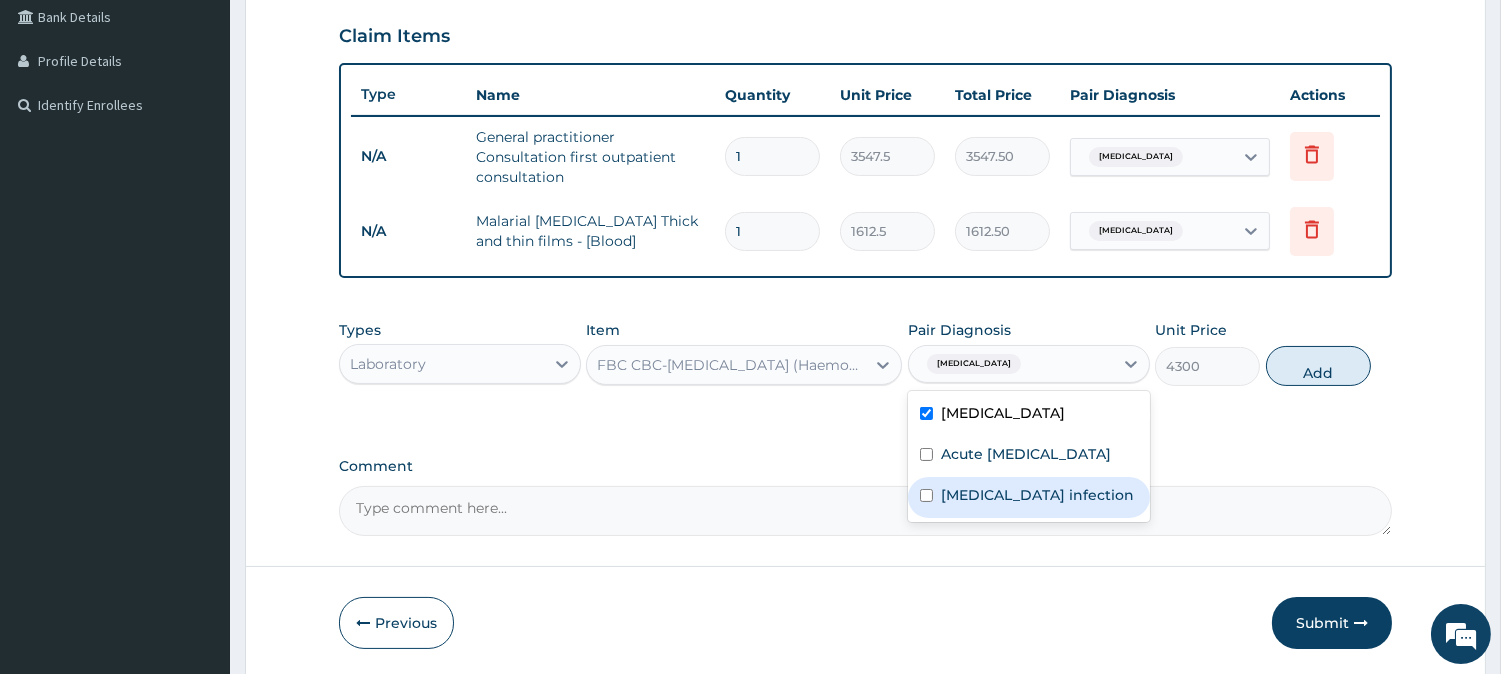 click on "[MEDICAL_DATA] infection" at bounding box center (1037, 495) 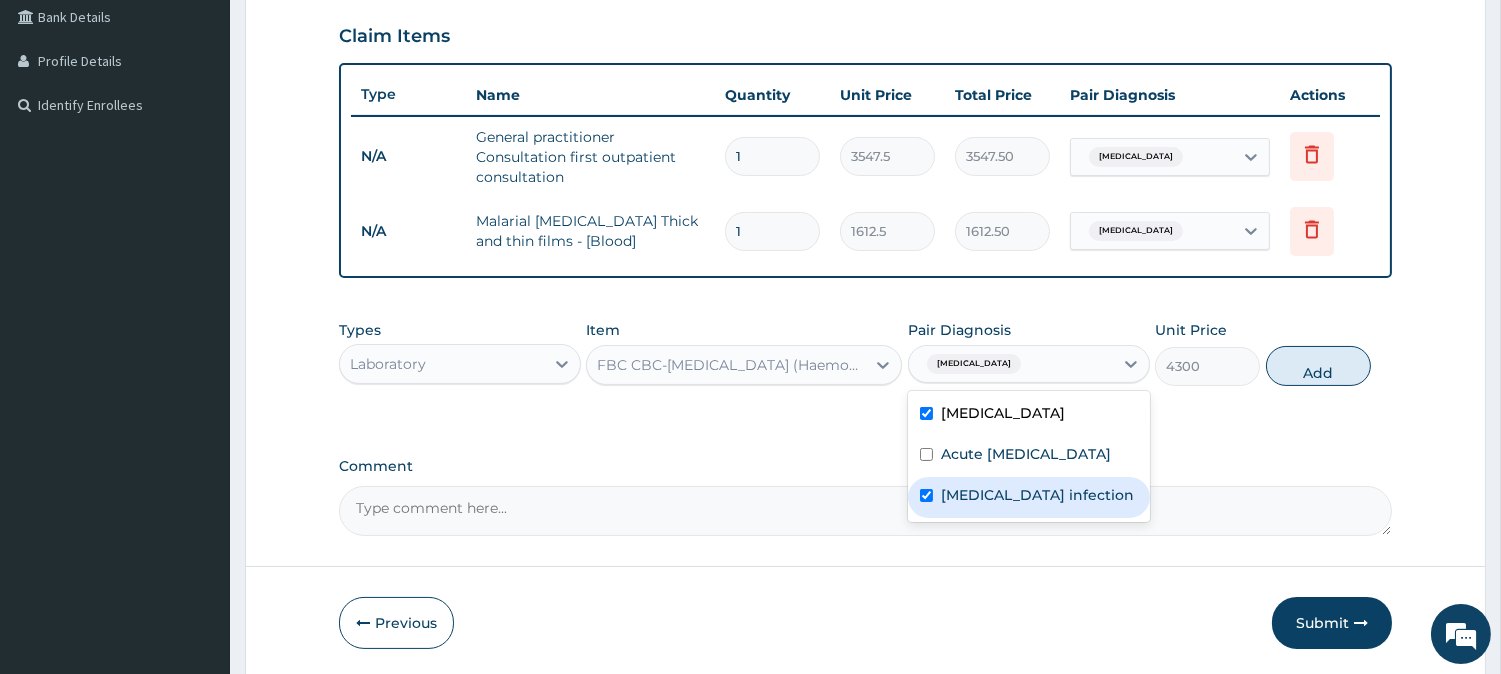 checkbox on "true" 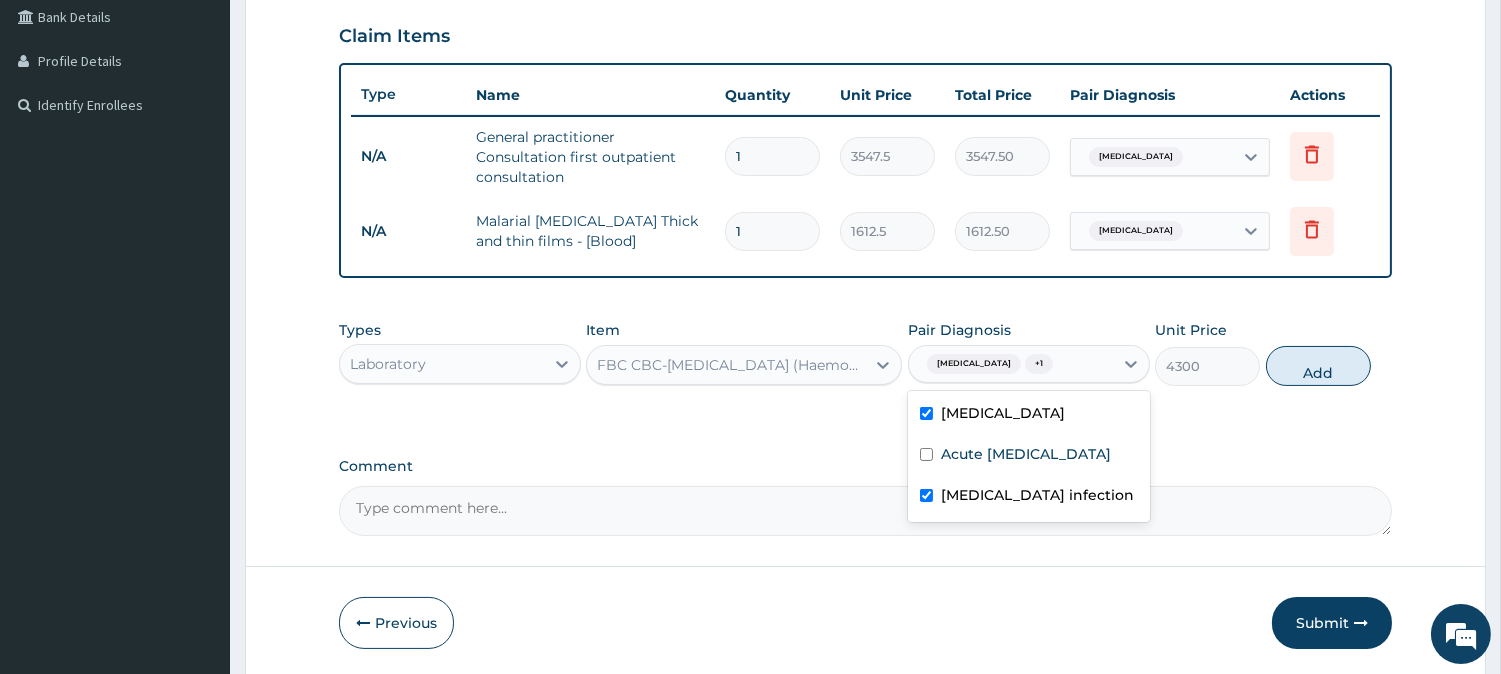 click on "[MEDICAL_DATA]" at bounding box center (1029, 415) 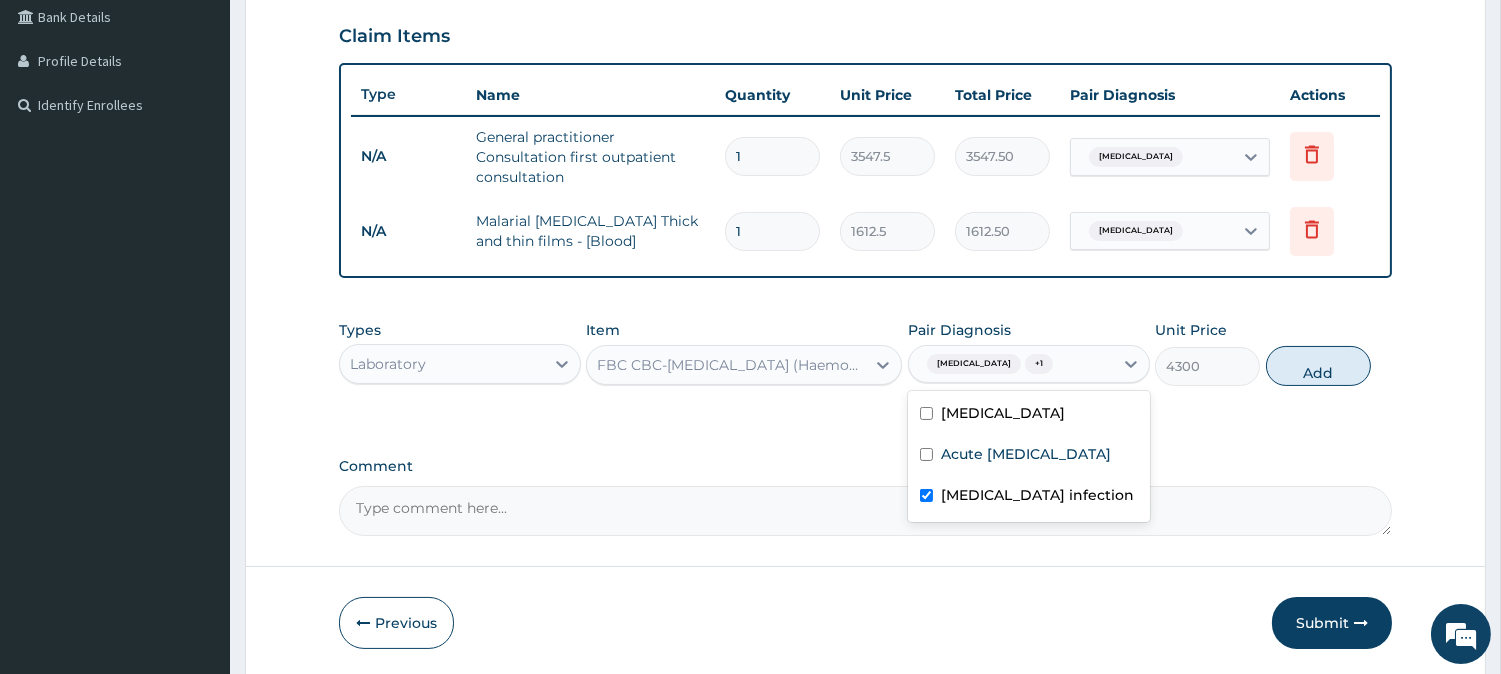 checkbox on "false" 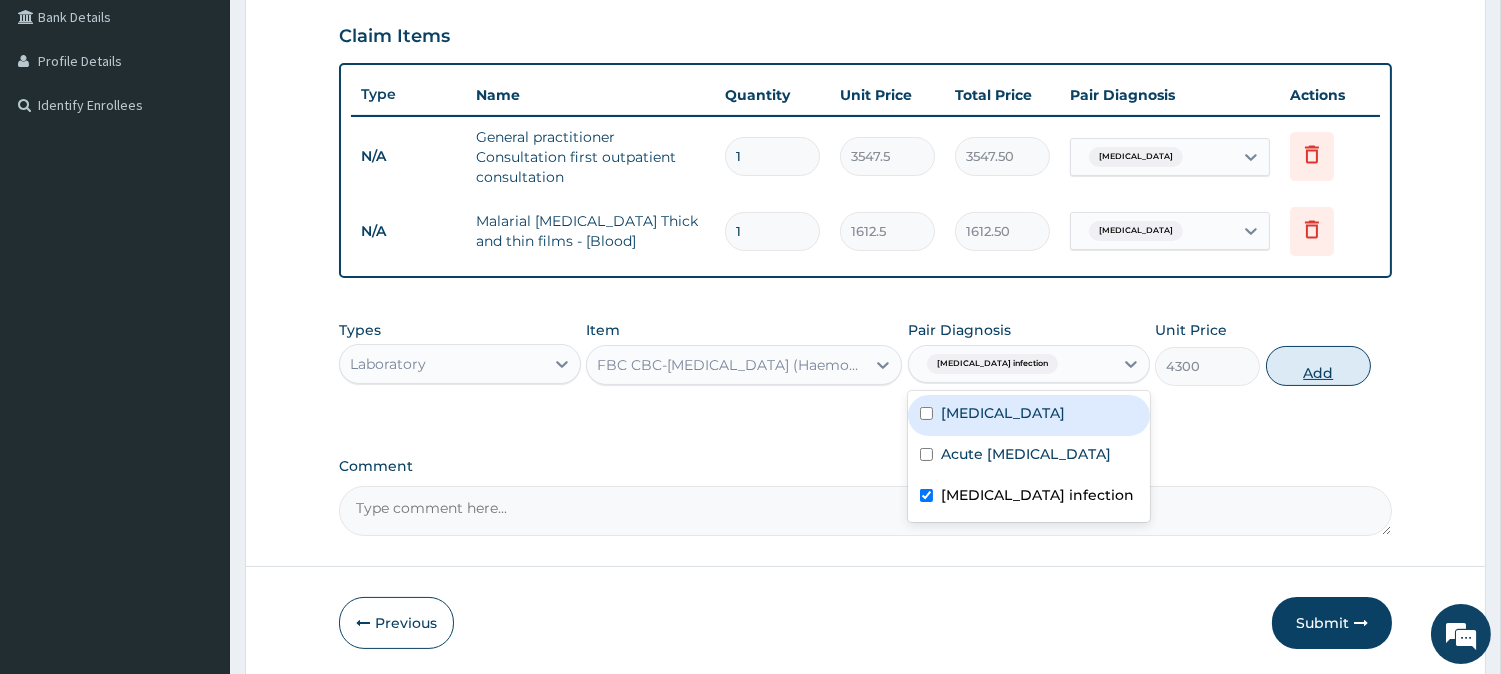 click on "Add" at bounding box center [1318, 366] 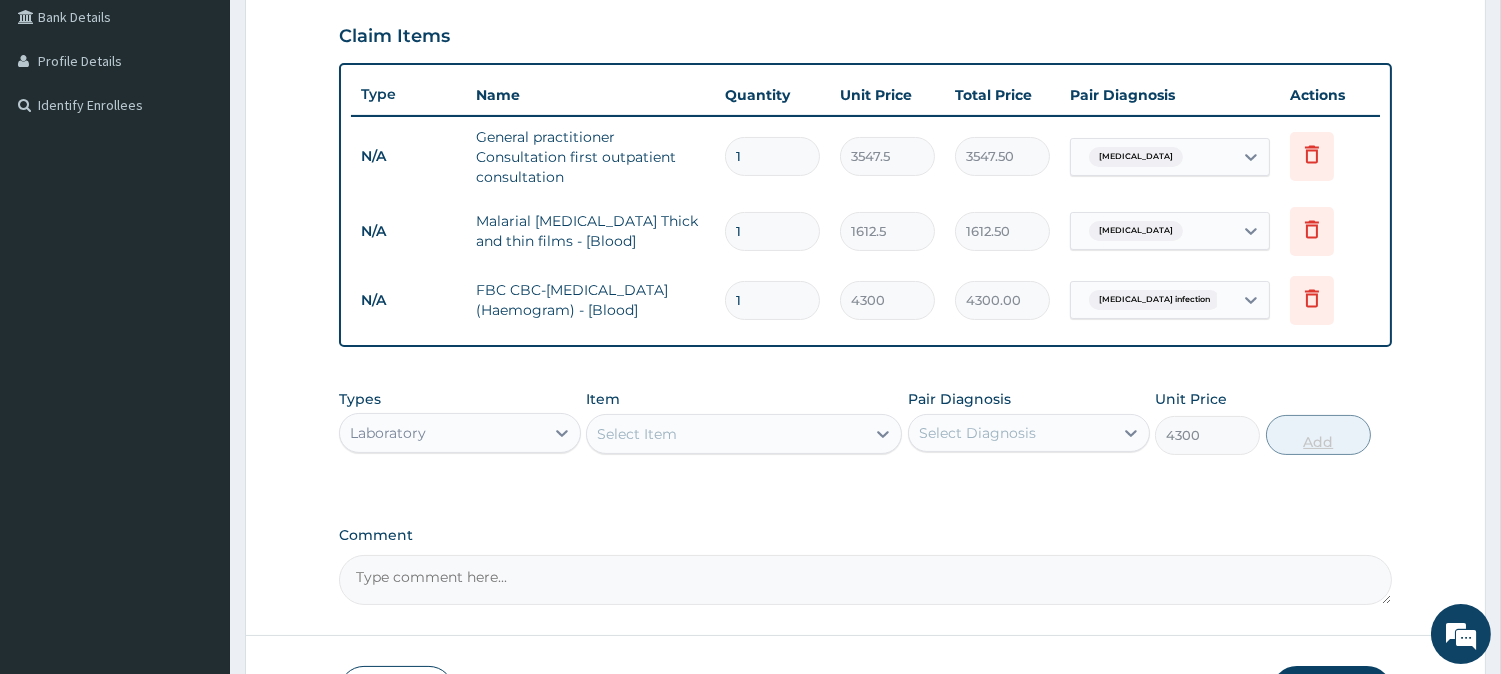 type on "0" 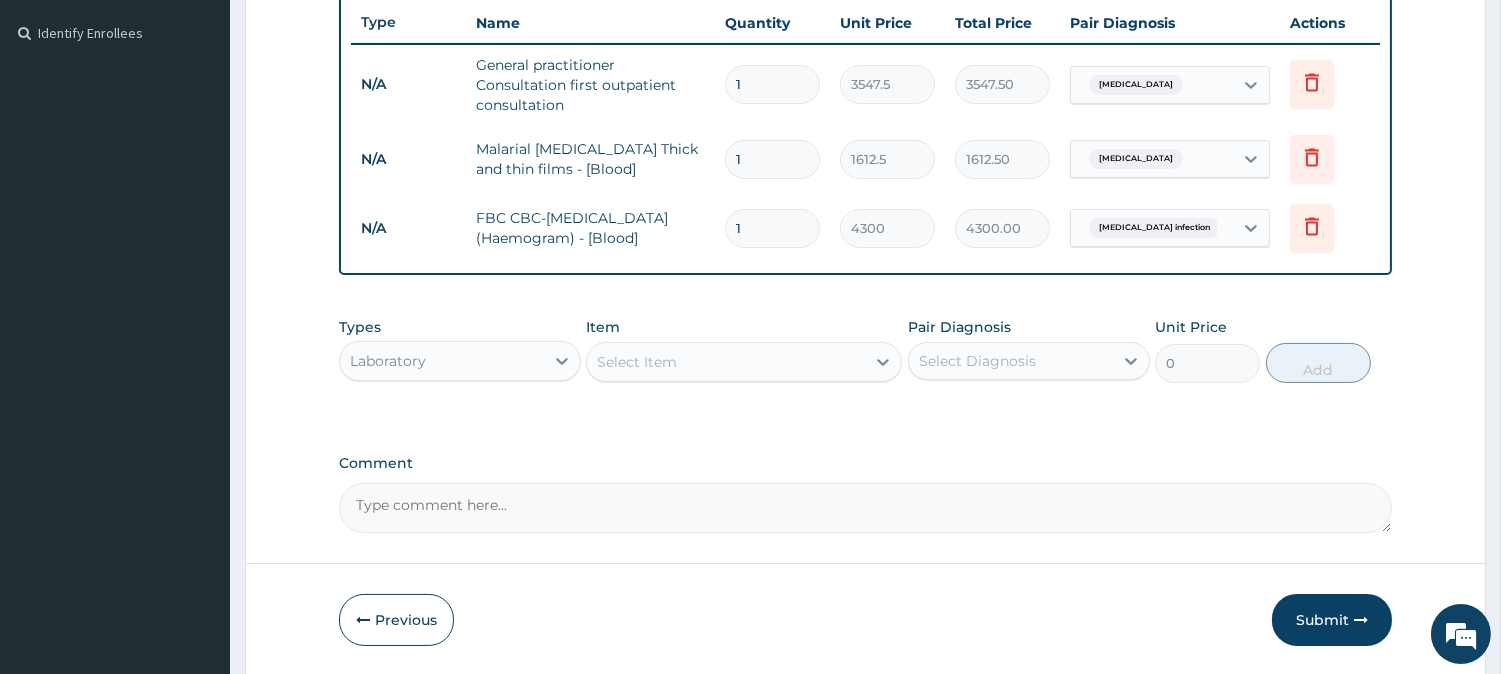 scroll, scrollTop: 576, scrollLeft: 0, axis: vertical 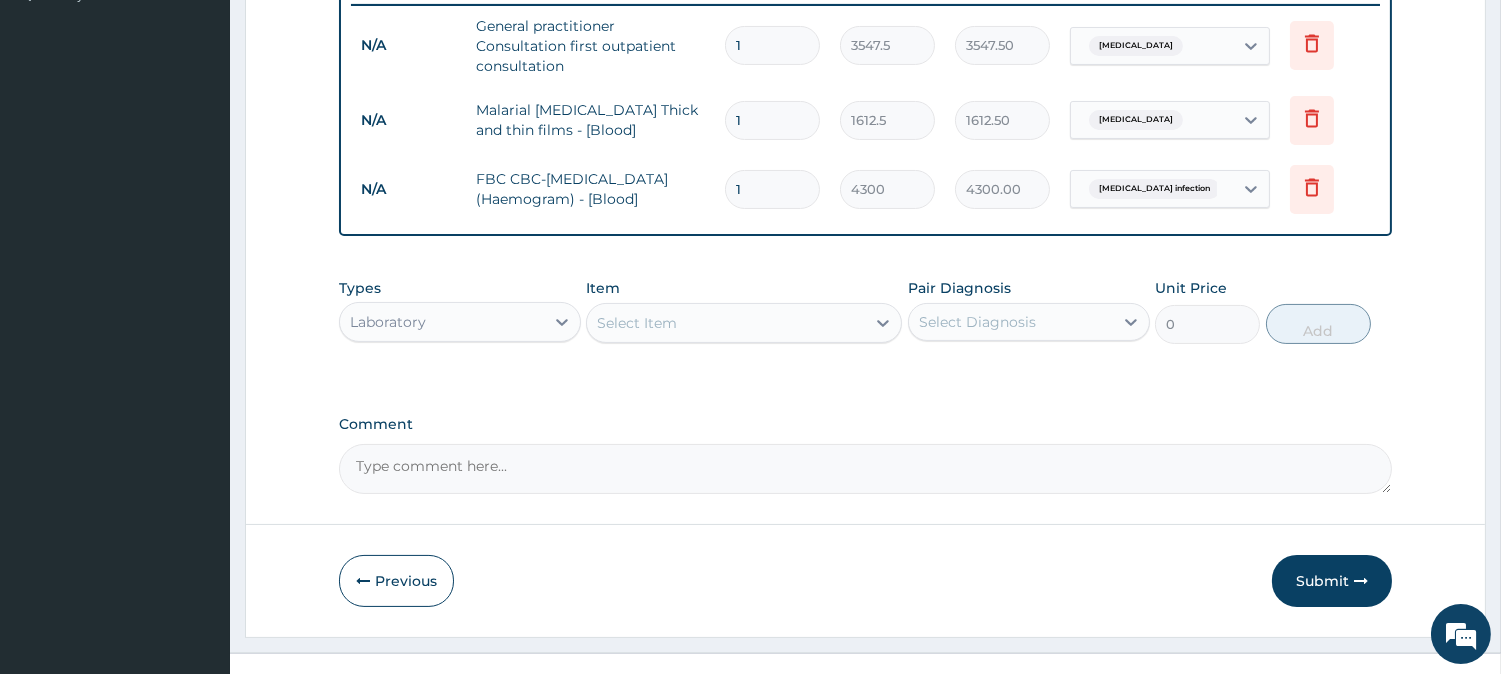 click on "Laboratory" at bounding box center (442, 322) 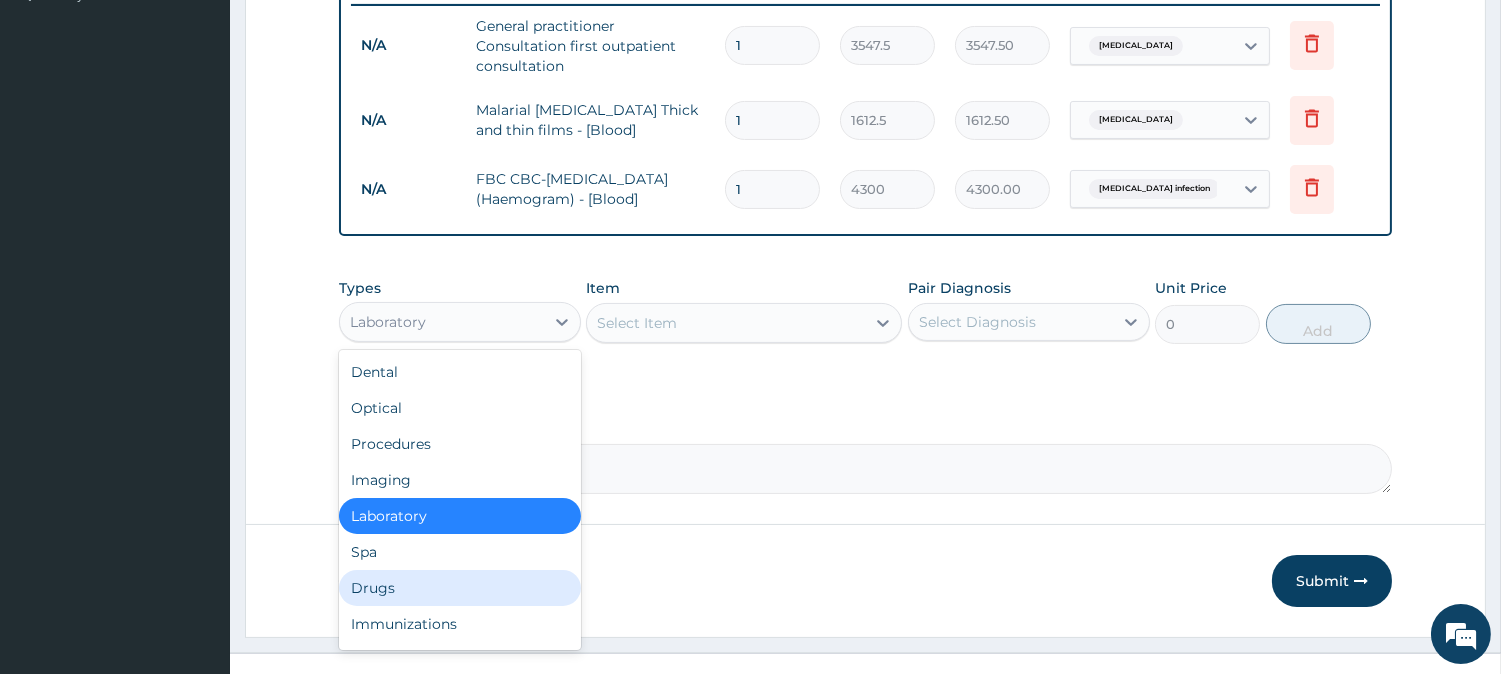 click on "Drugs" at bounding box center (460, 588) 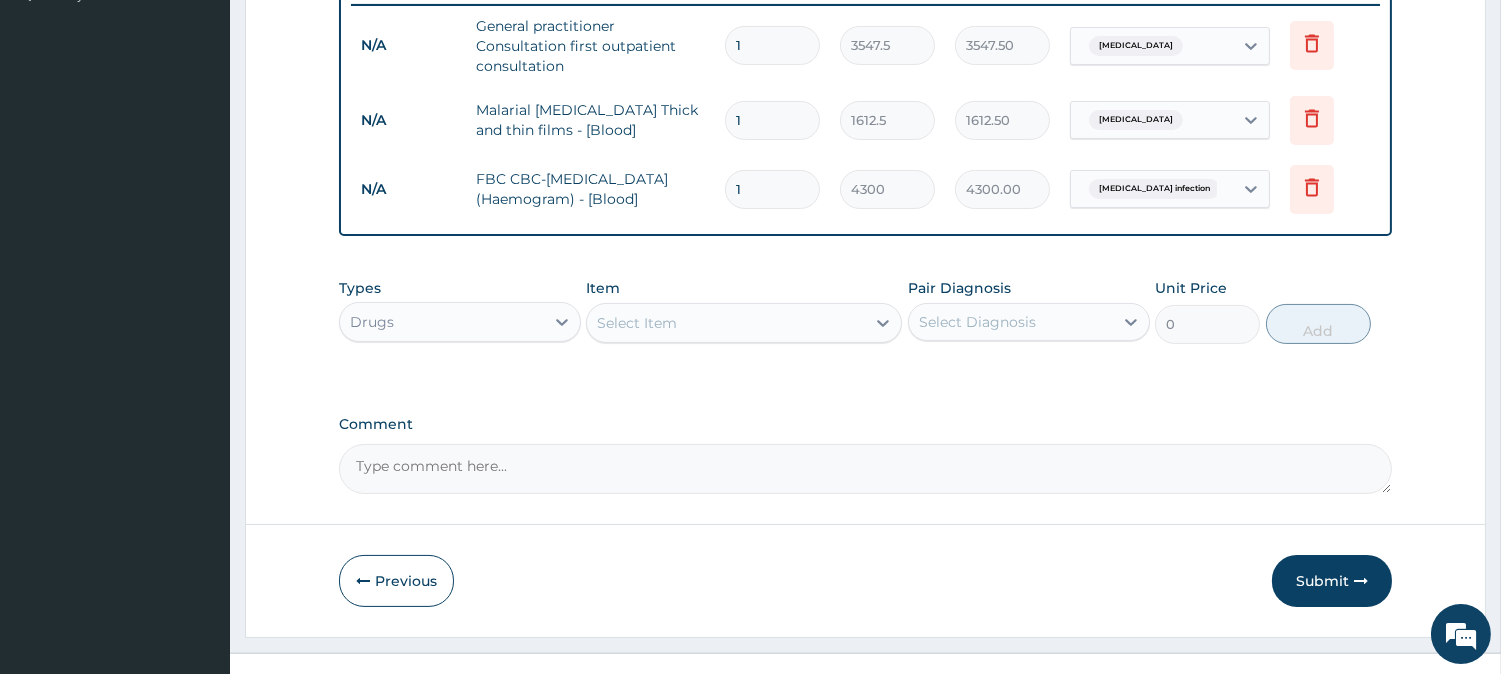 click on "Select Item" at bounding box center [744, 323] 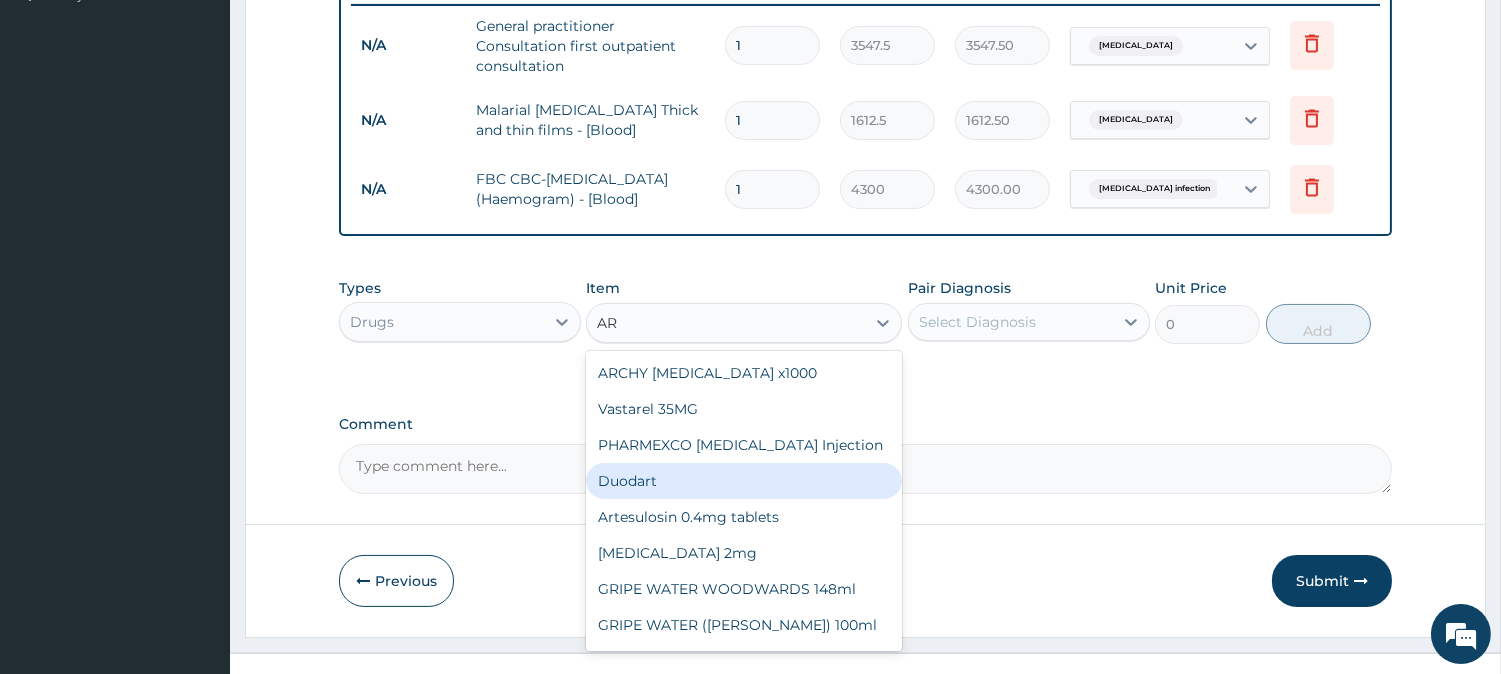 type on "A" 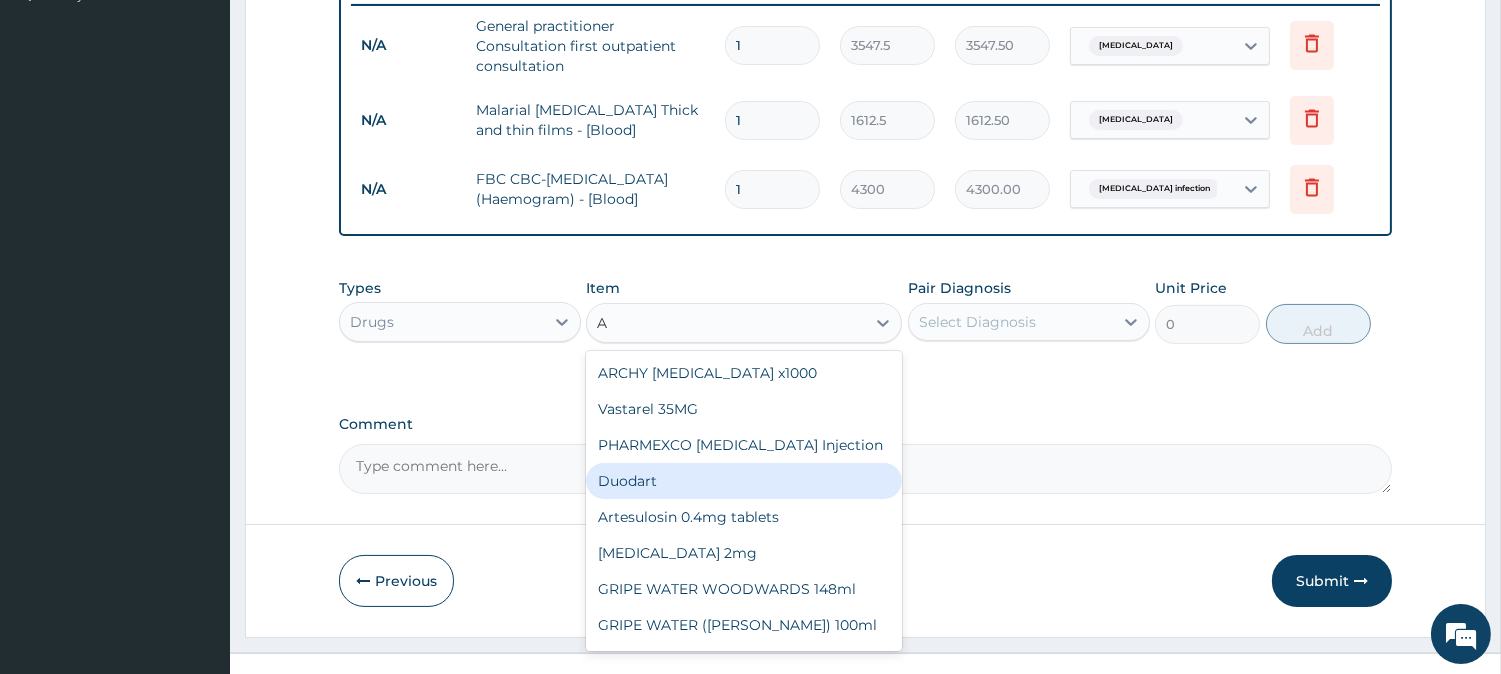 type 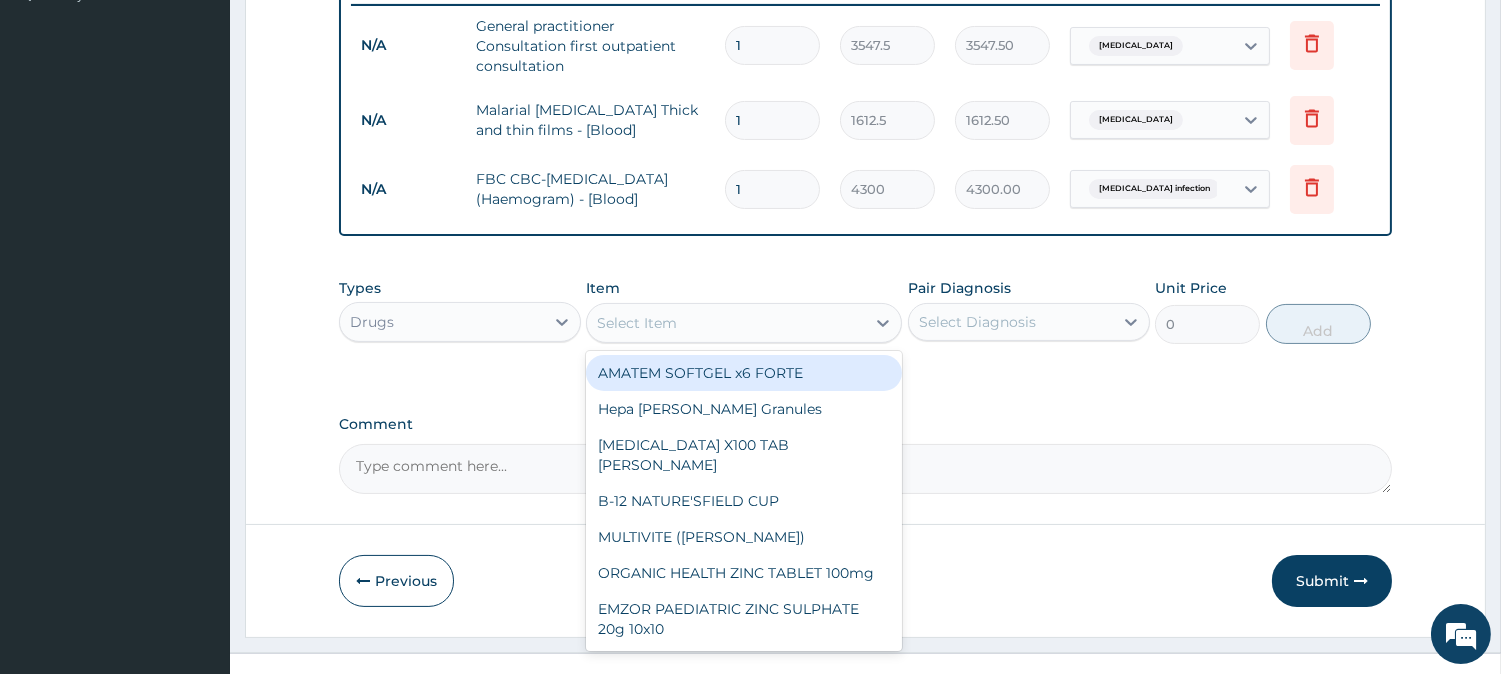 click on "AMATEM SOFTGEL x6 FORTE" at bounding box center [744, 373] 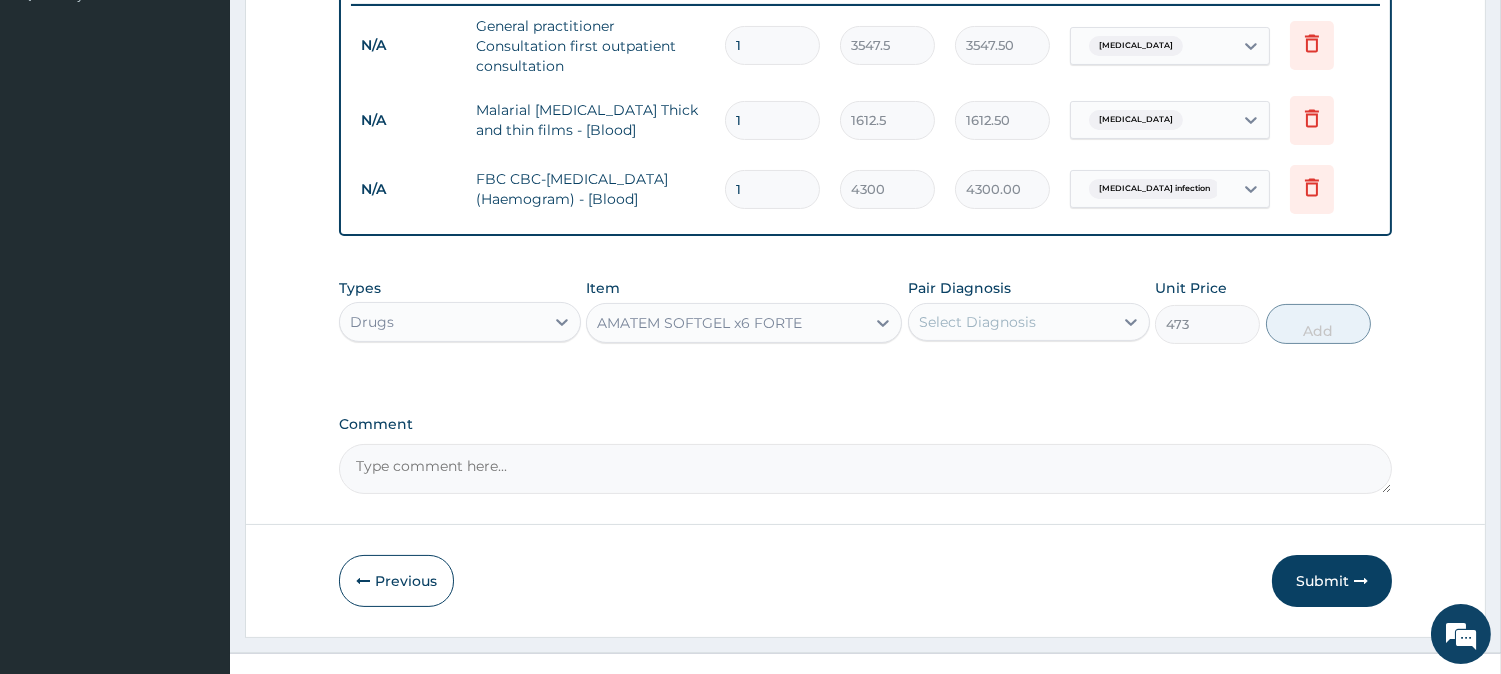 click on "AMATEM SOFTGEL x6 FORTE" at bounding box center (726, 323) 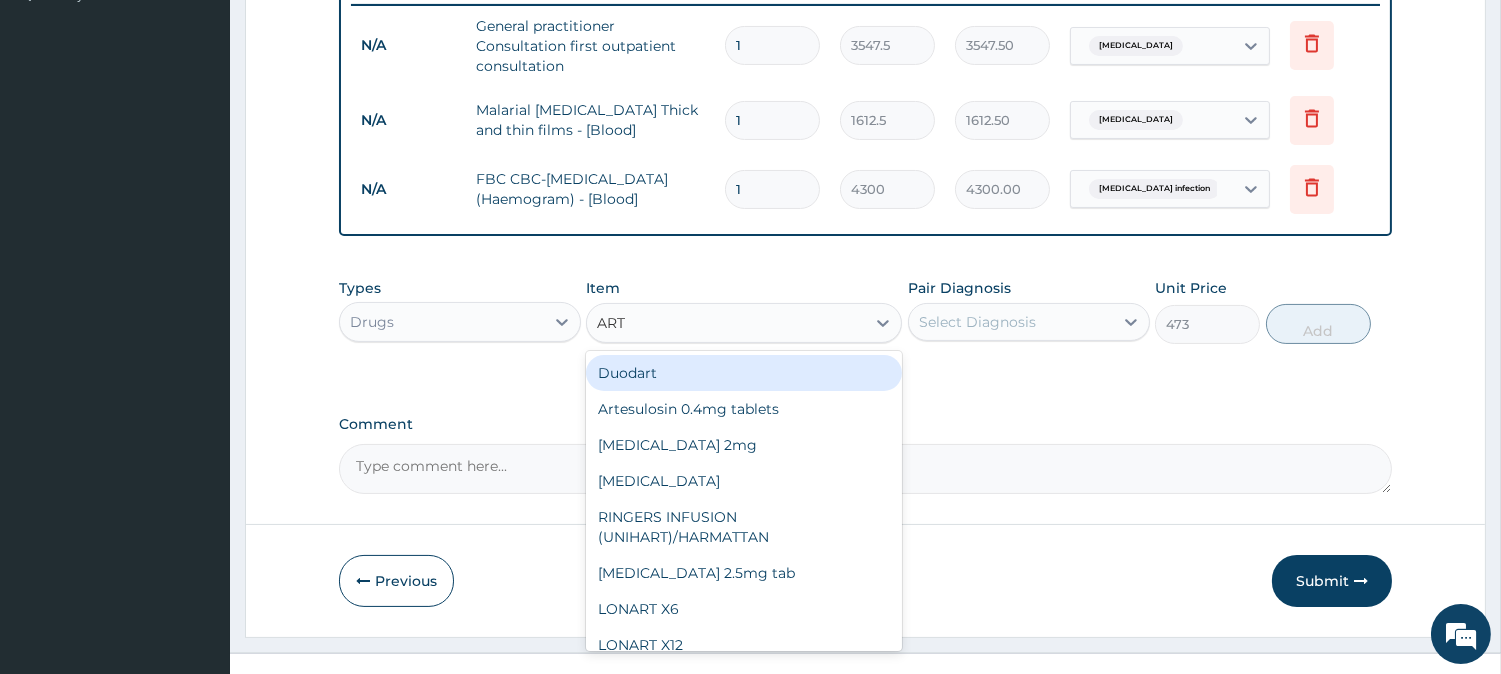 type on "ARTE" 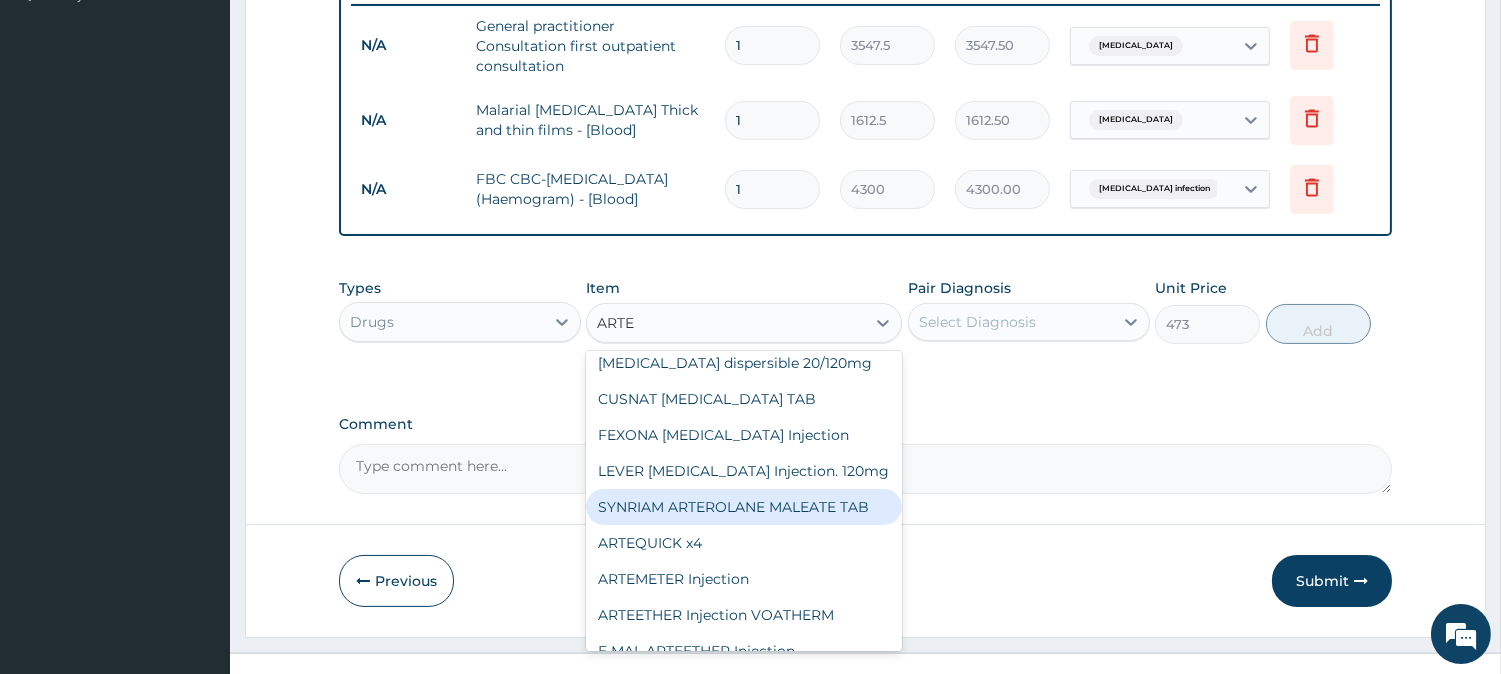 scroll, scrollTop: 140, scrollLeft: 0, axis: vertical 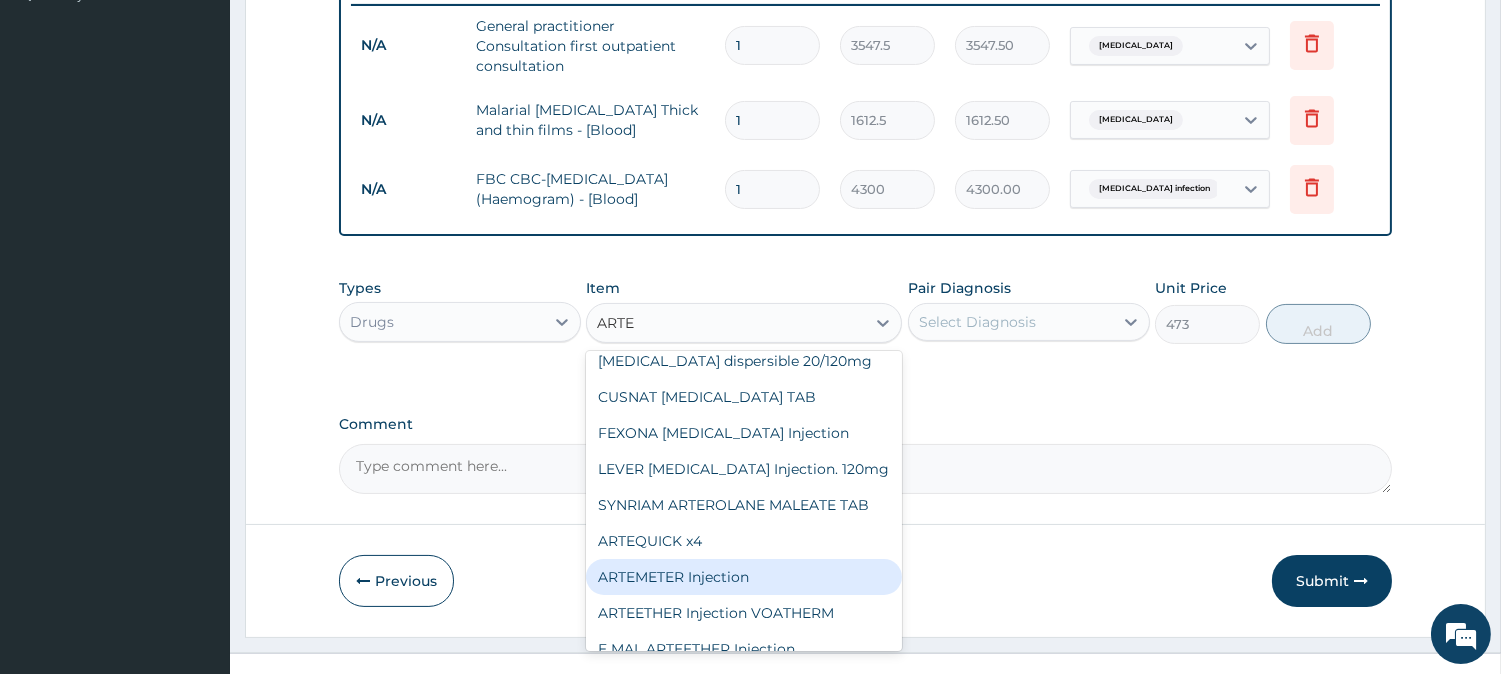 click on "ARTEMETER Injection" at bounding box center (744, 577) 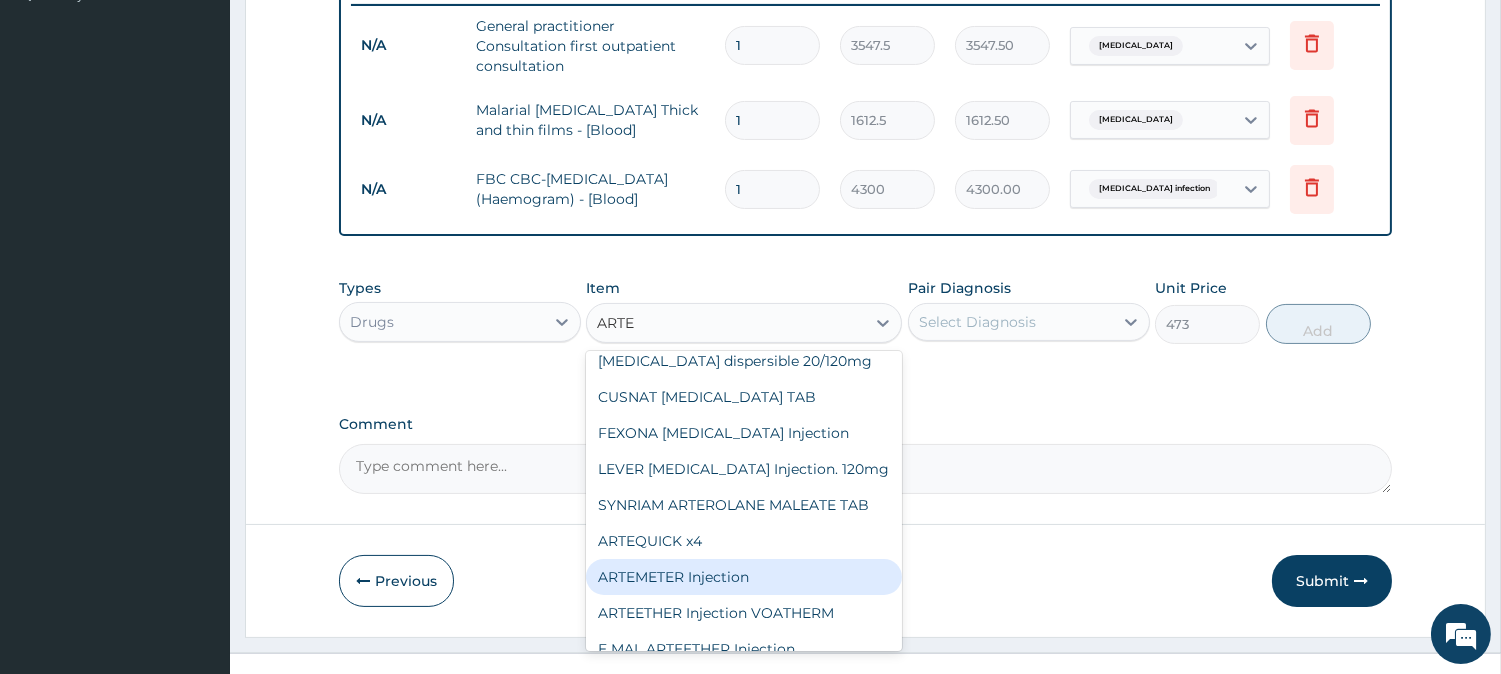 type 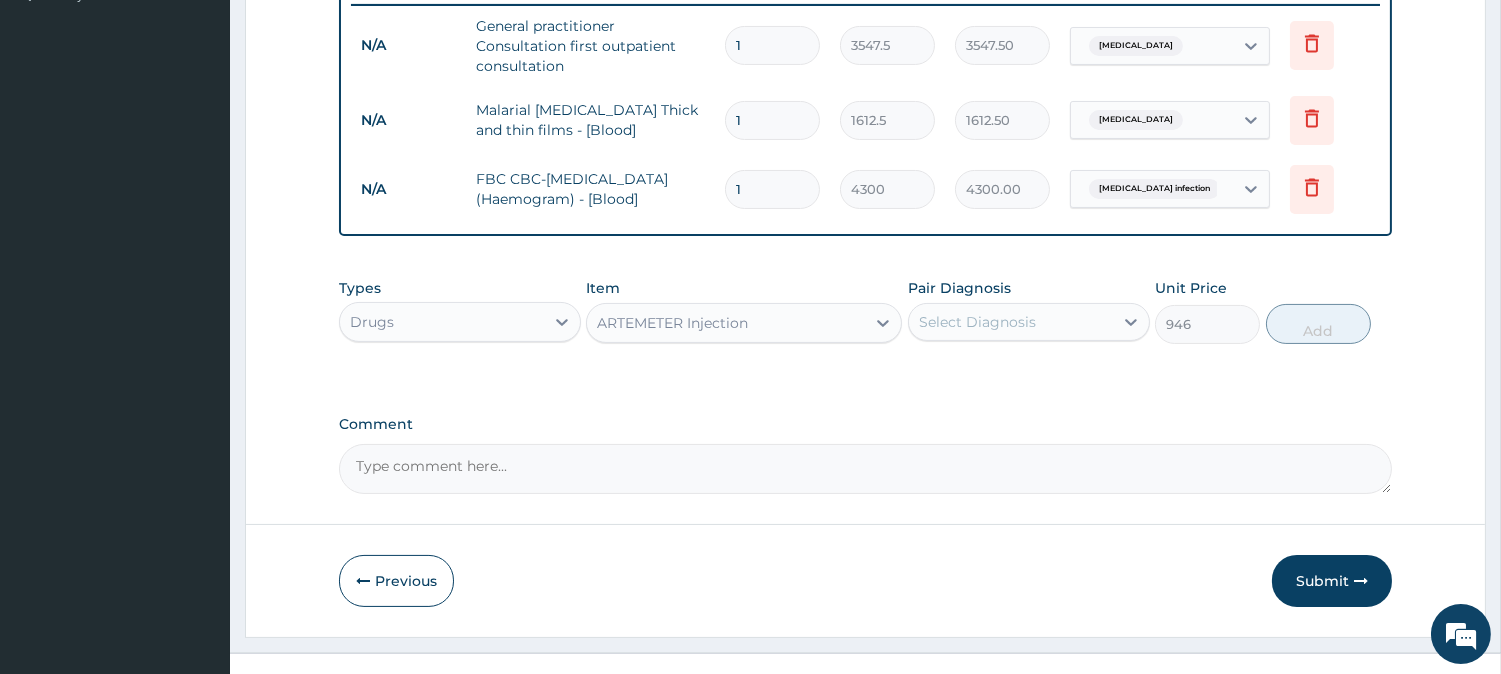 click on "Select Diagnosis" at bounding box center [977, 322] 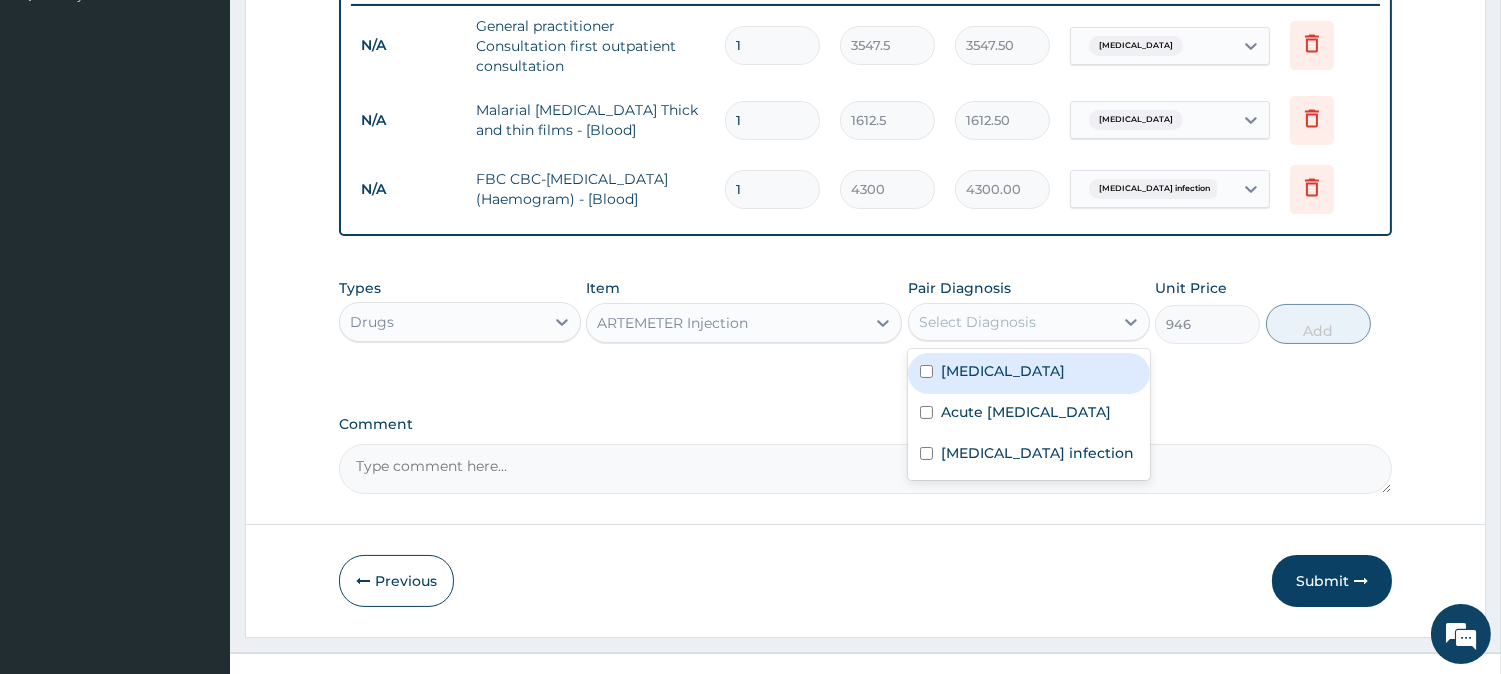 click on "Malaria" at bounding box center (1003, 371) 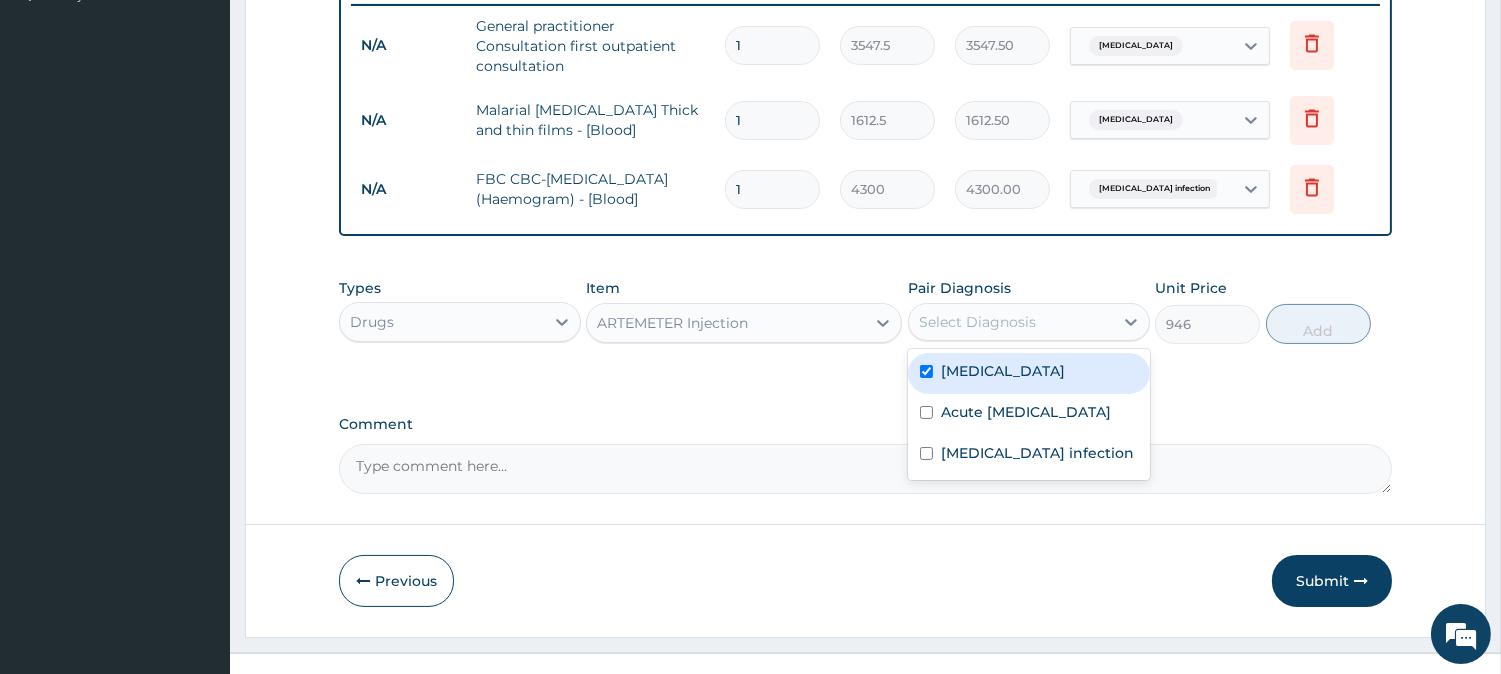 checkbox on "true" 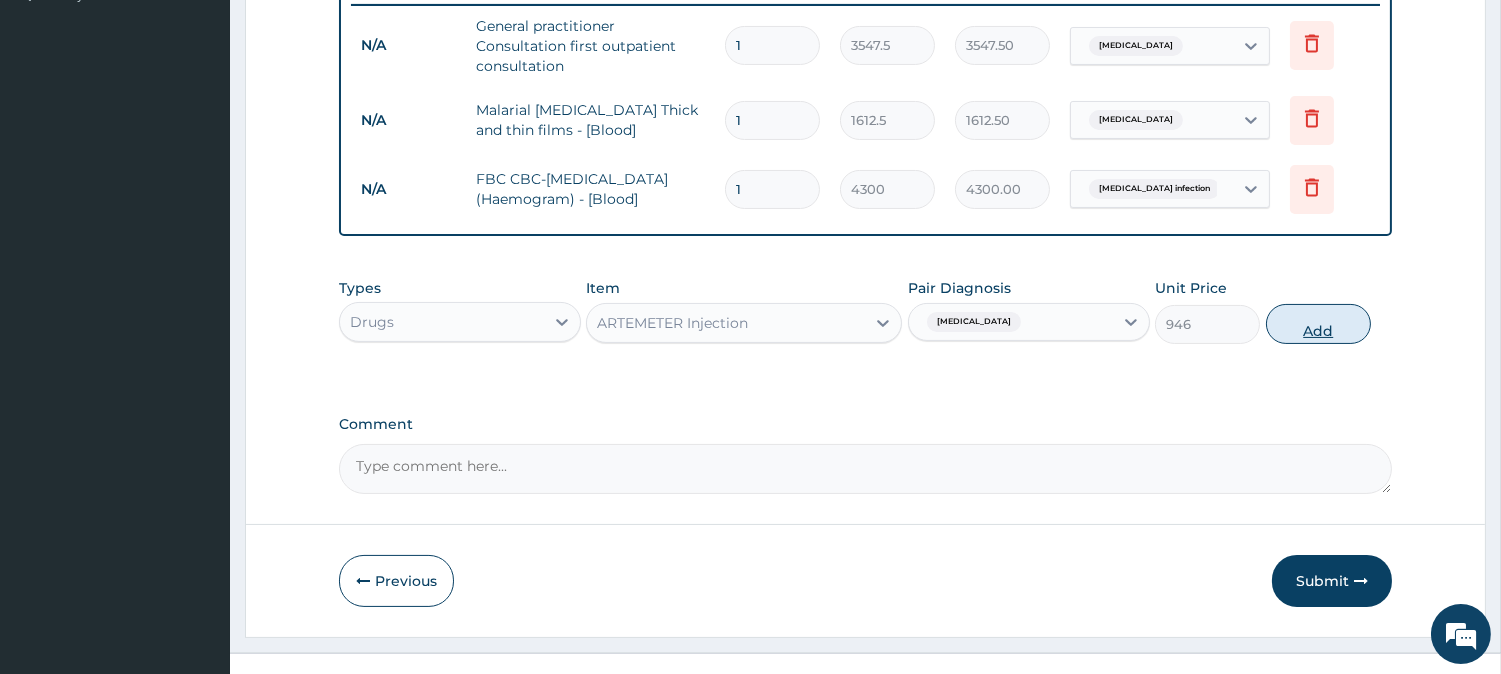 click on "Add" at bounding box center [1318, 324] 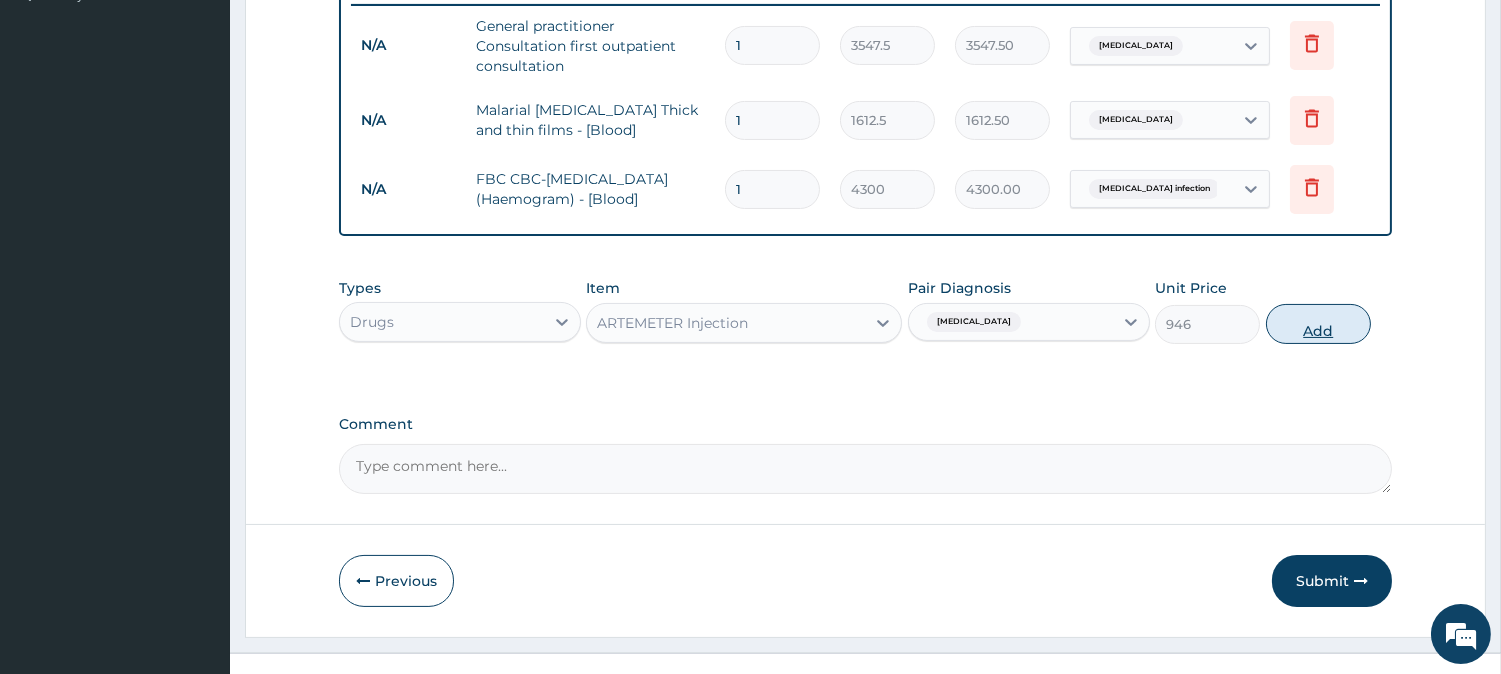 type on "0" 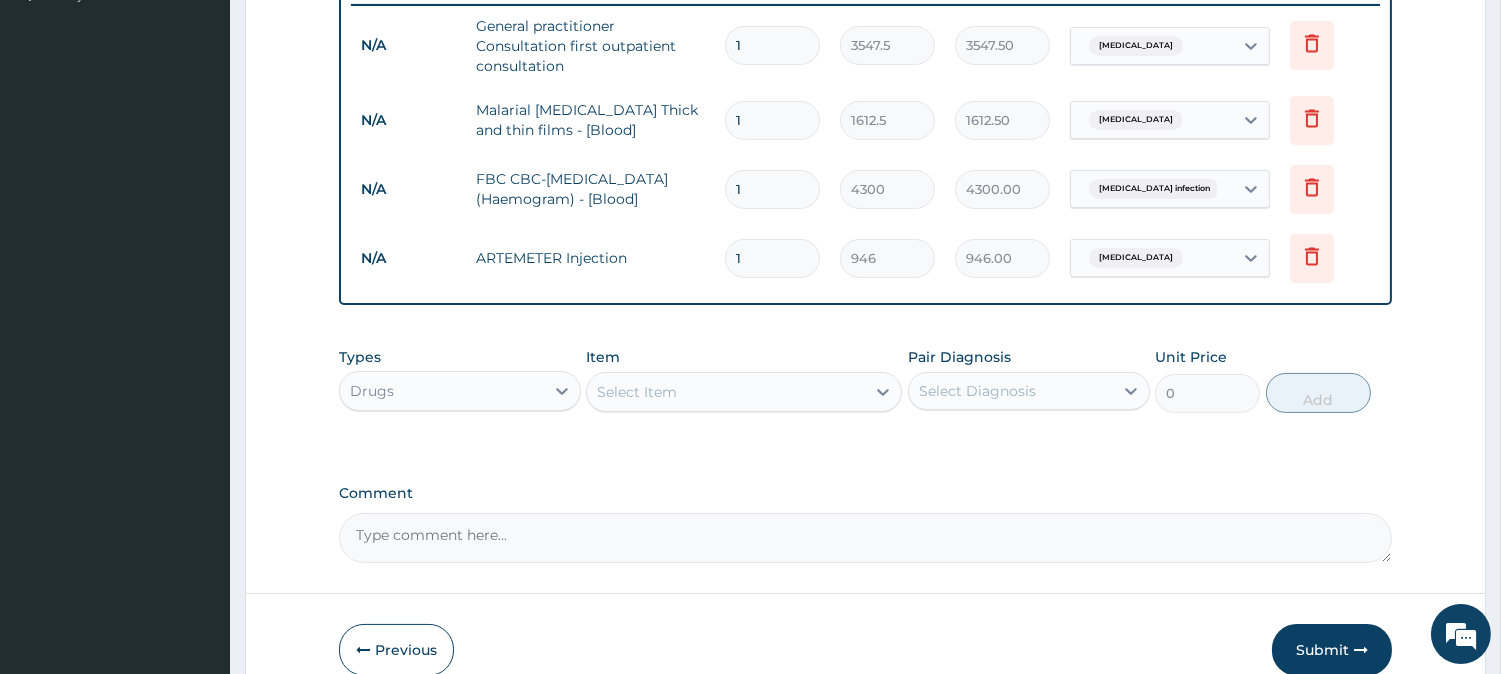 type 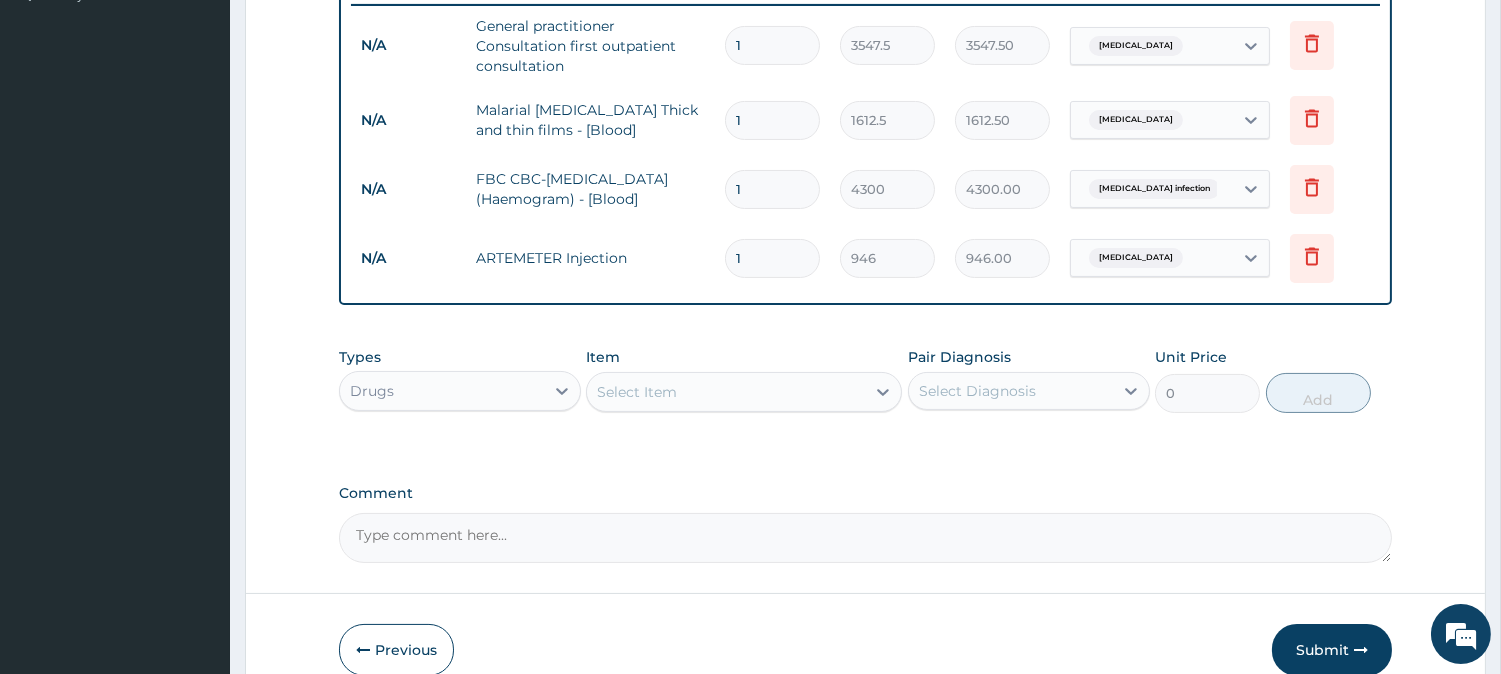 type on "0.00" 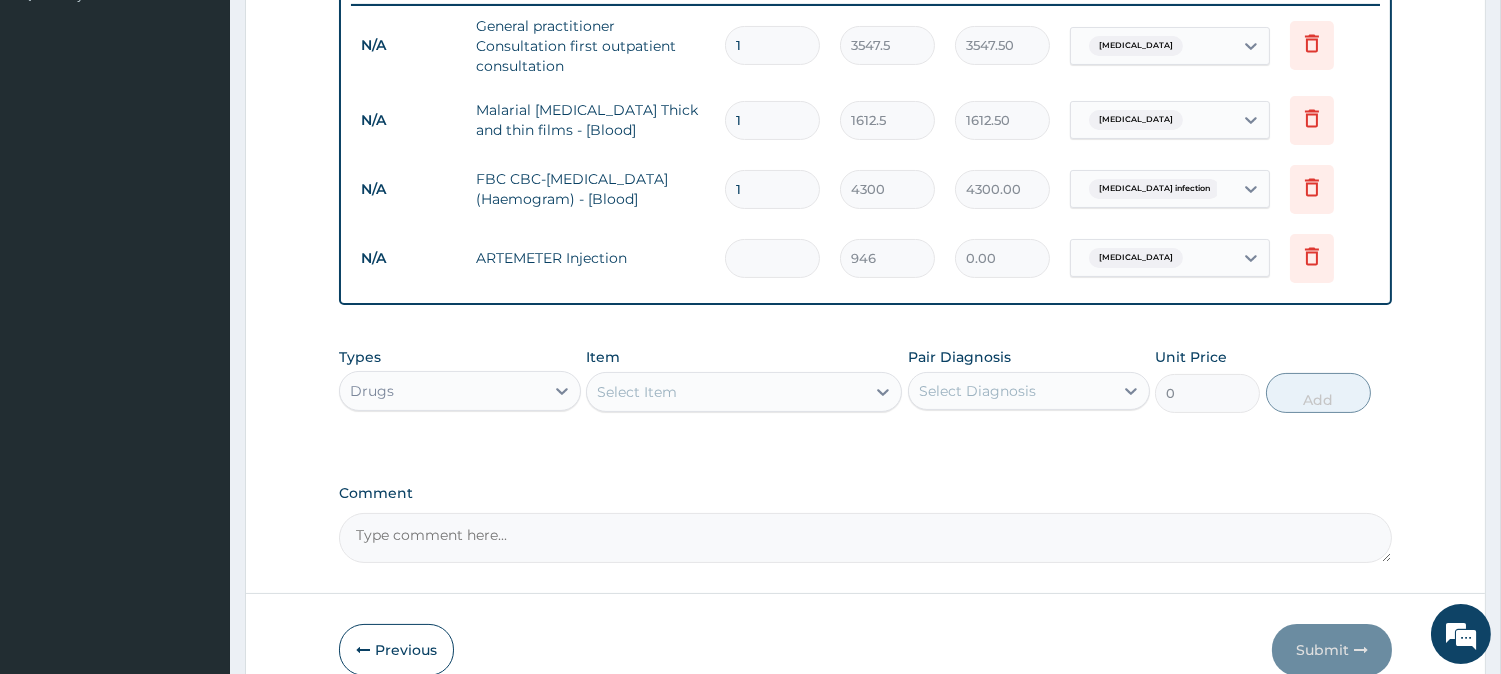 type on "3" 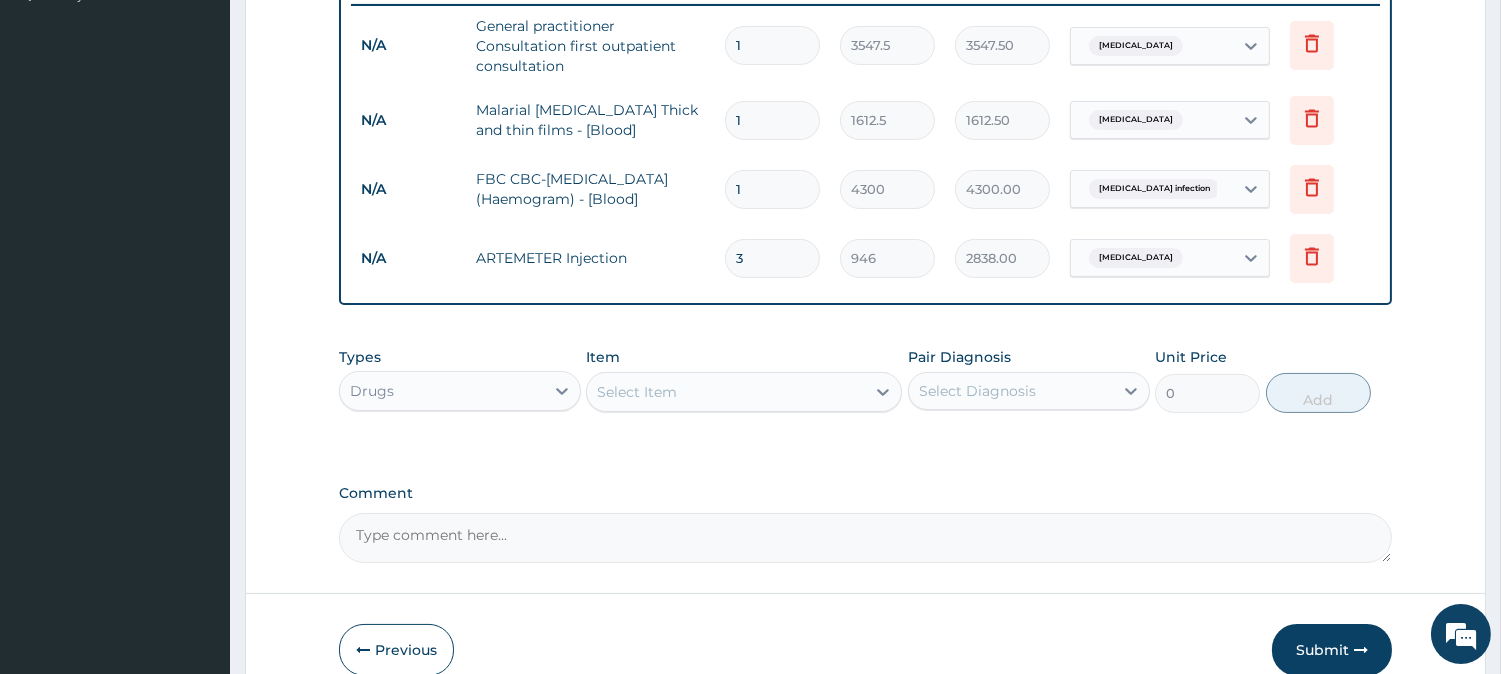 type on "3" 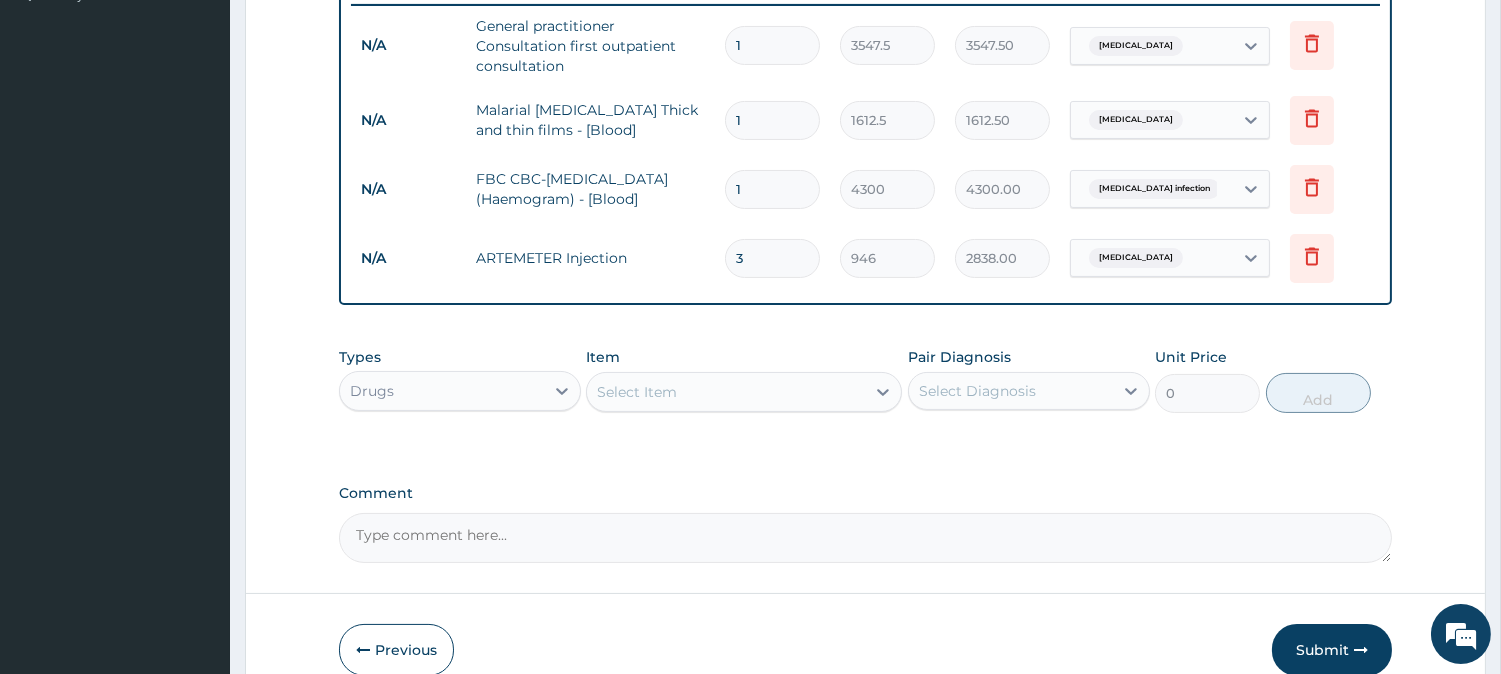 click on "Select Item" at bounding box center (726, 392) 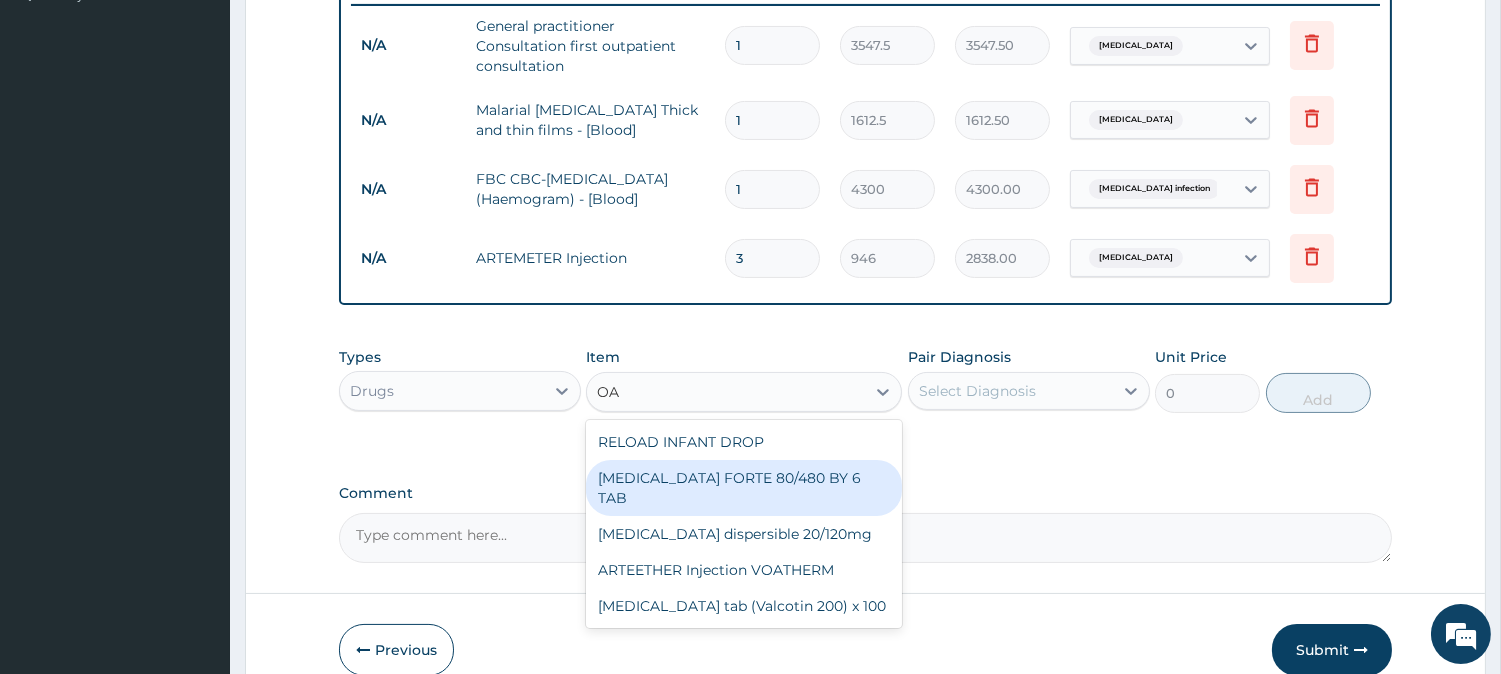 type on "O" 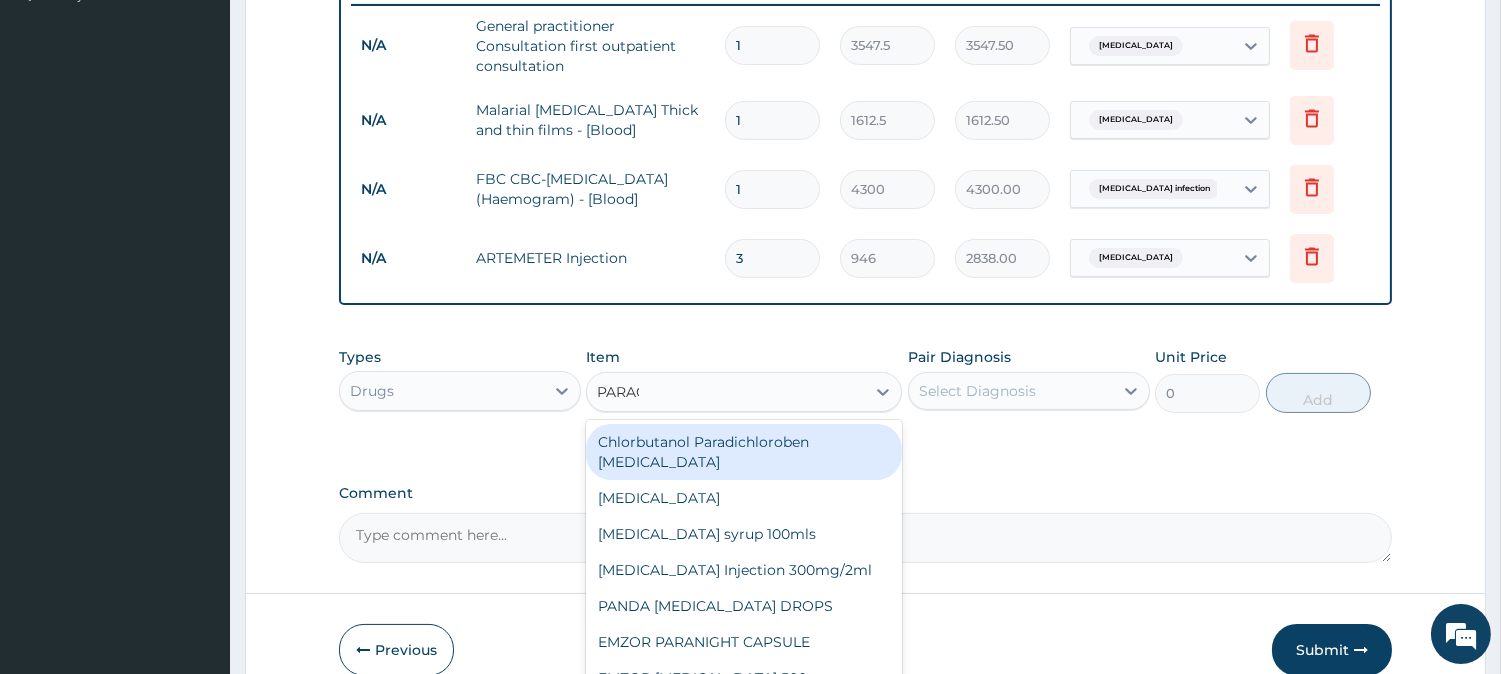 type on "PARACE" 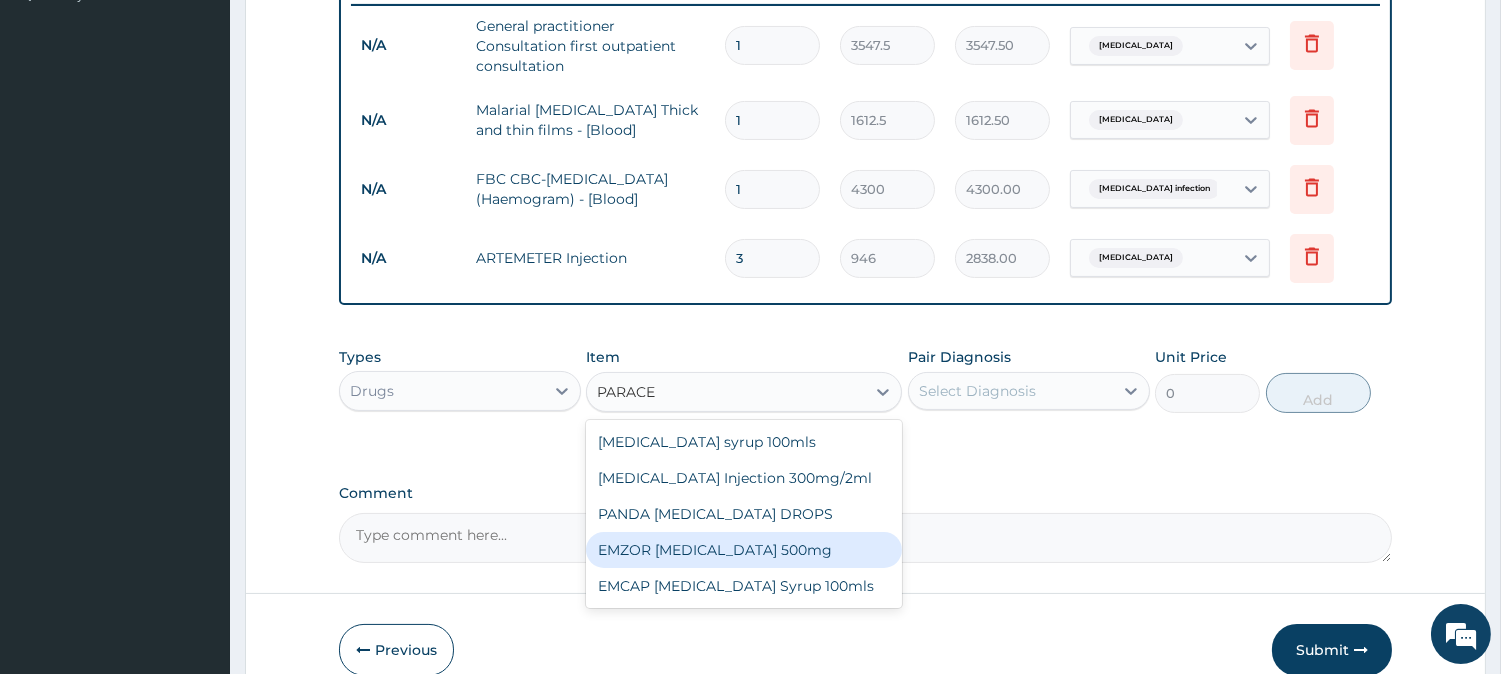 click on "EMZOR PARACETAMOL 500mg" at bounding box center [744, 550] 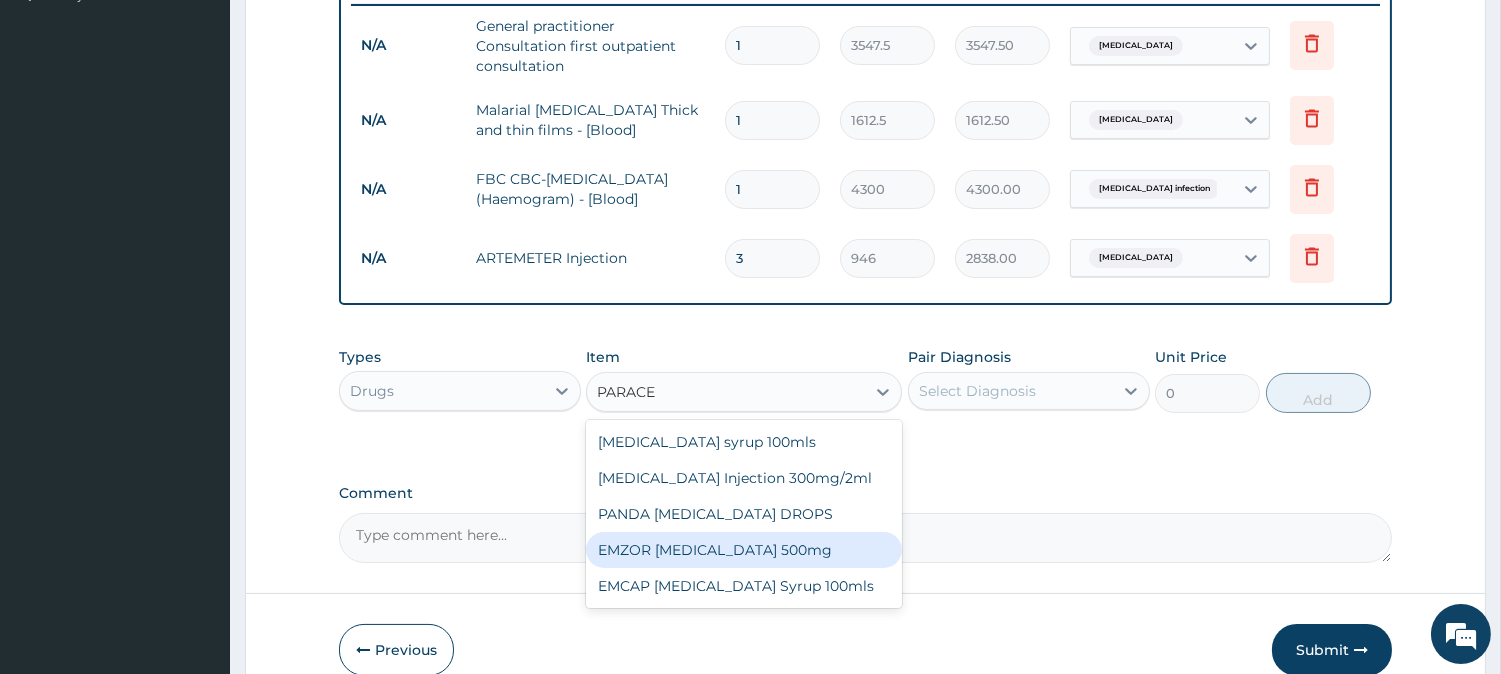 type 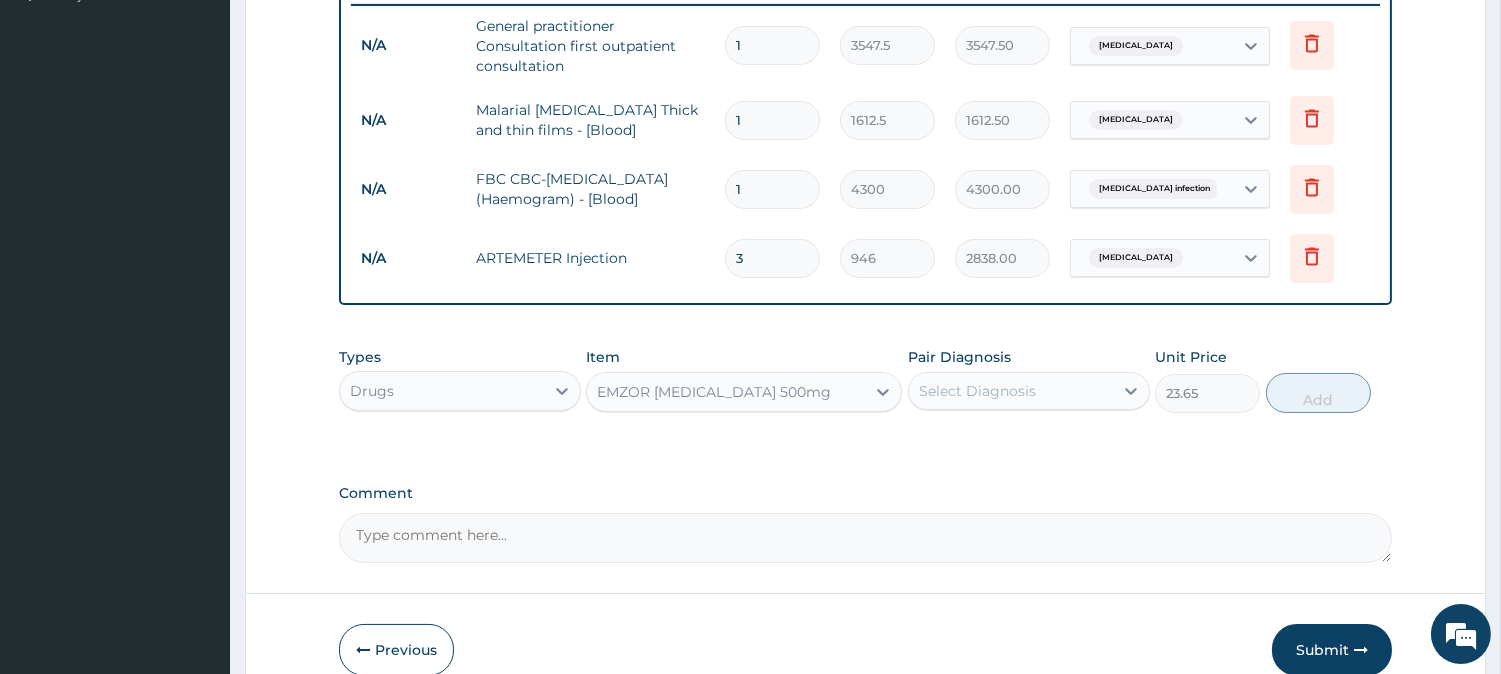 click on "Select Diagnosis" at bounding box center (977, 391) 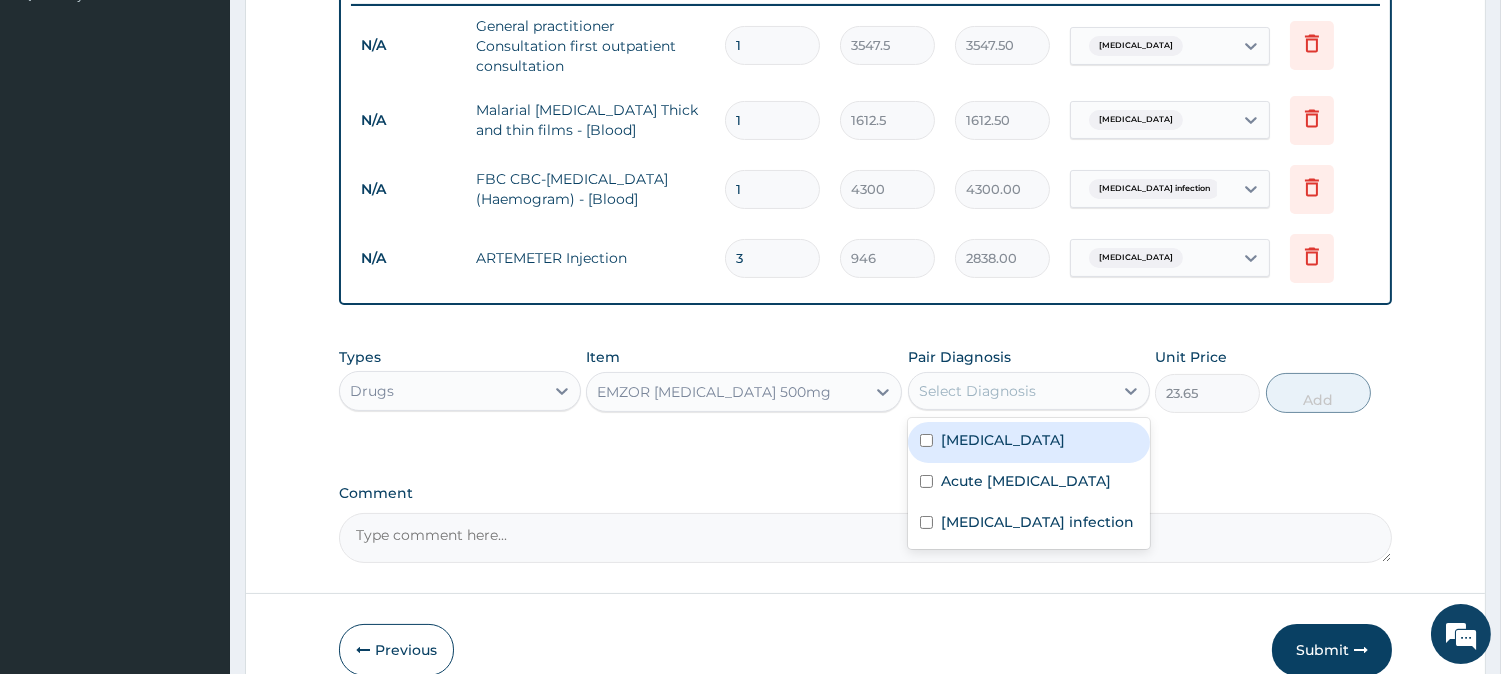 click on "Malaria" at bounding box center [1003, 440] 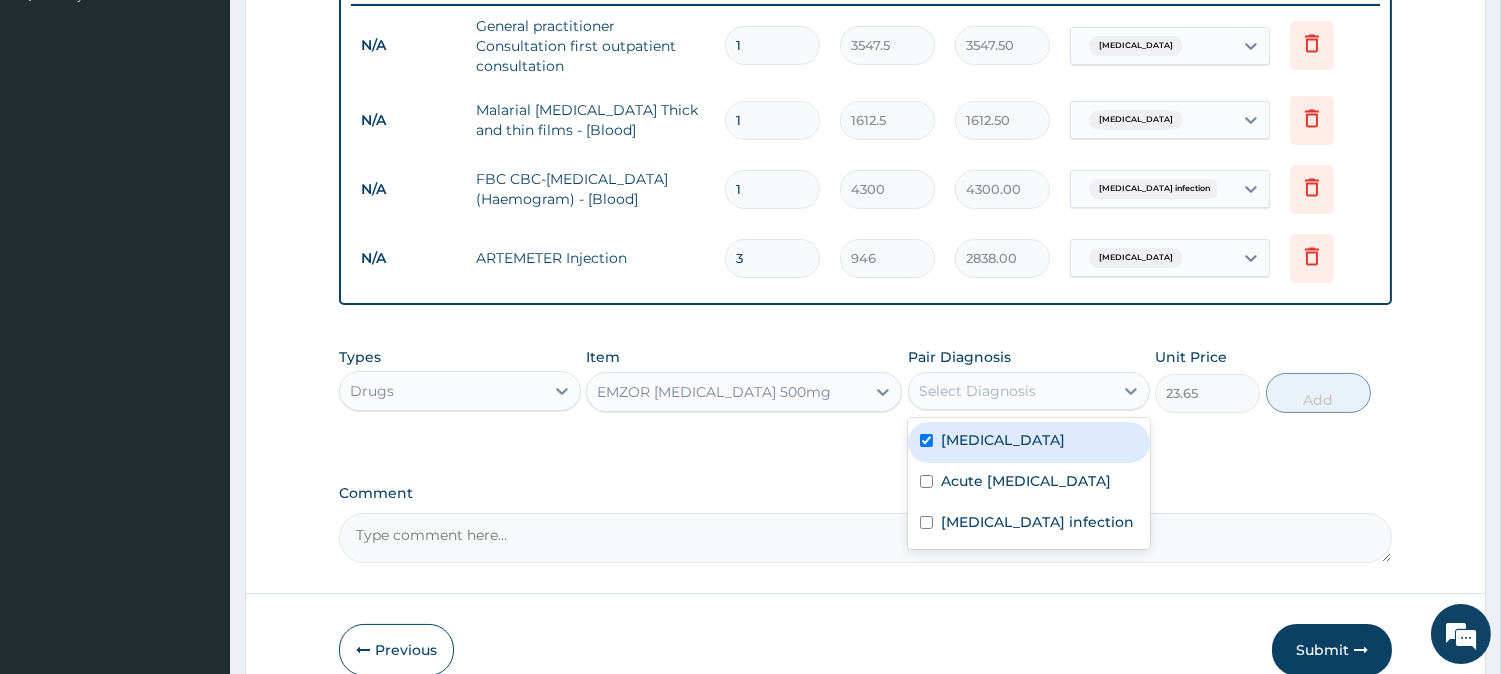 checkbox on "true" 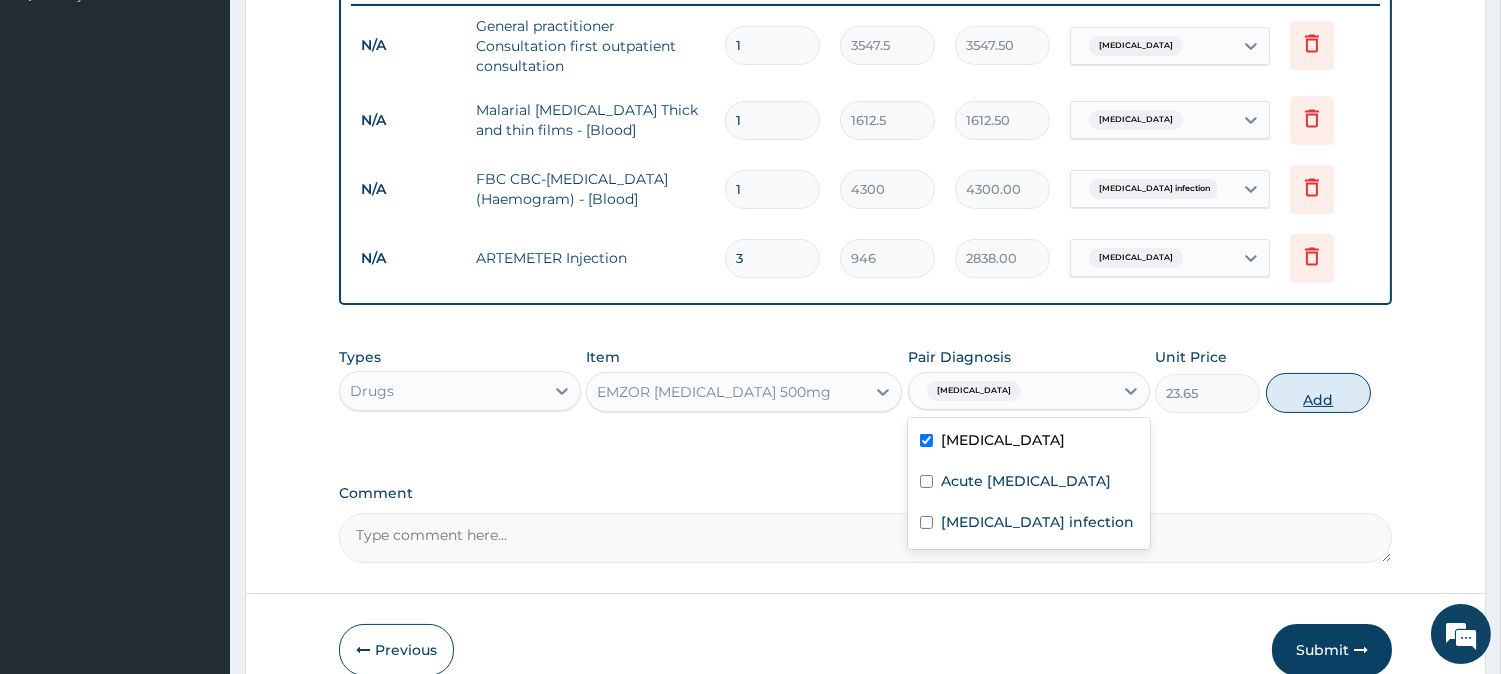 click on "Add" at bounding box center (1318, 393) 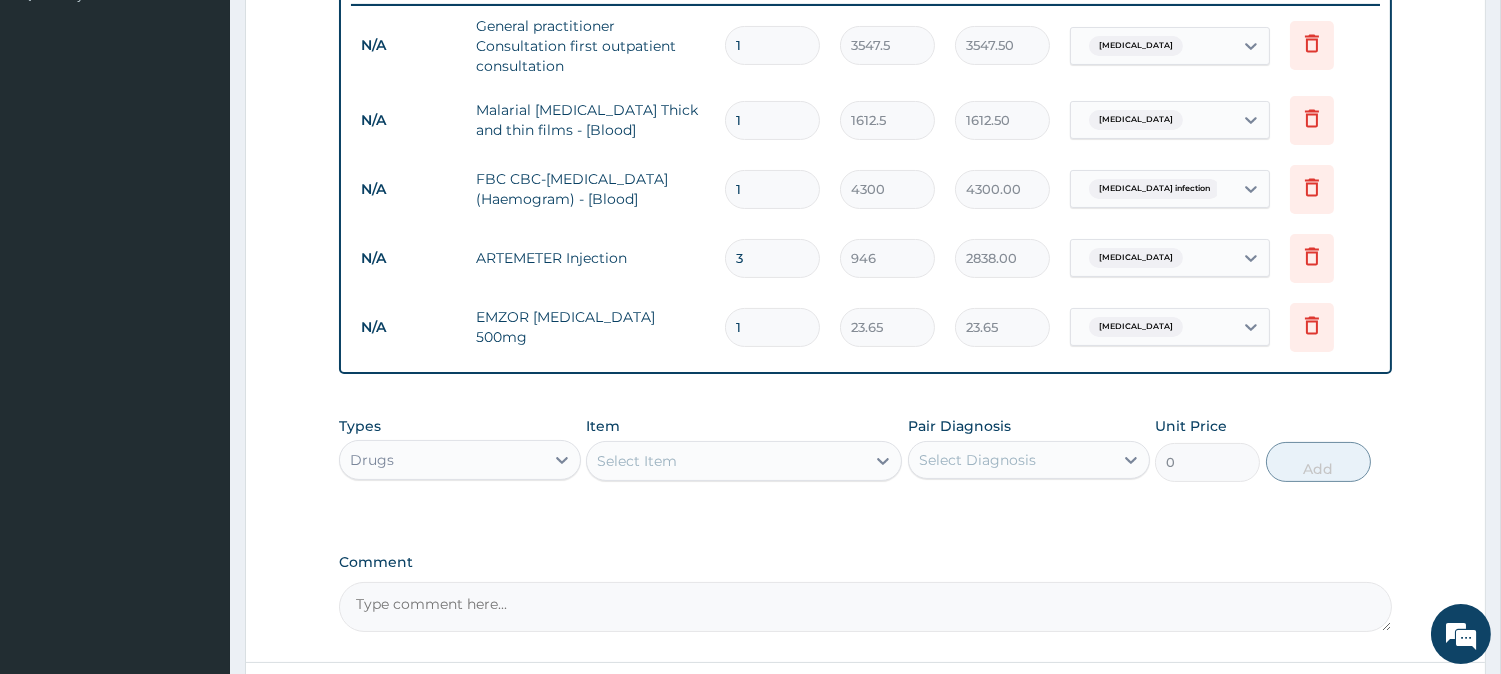 type on "18" 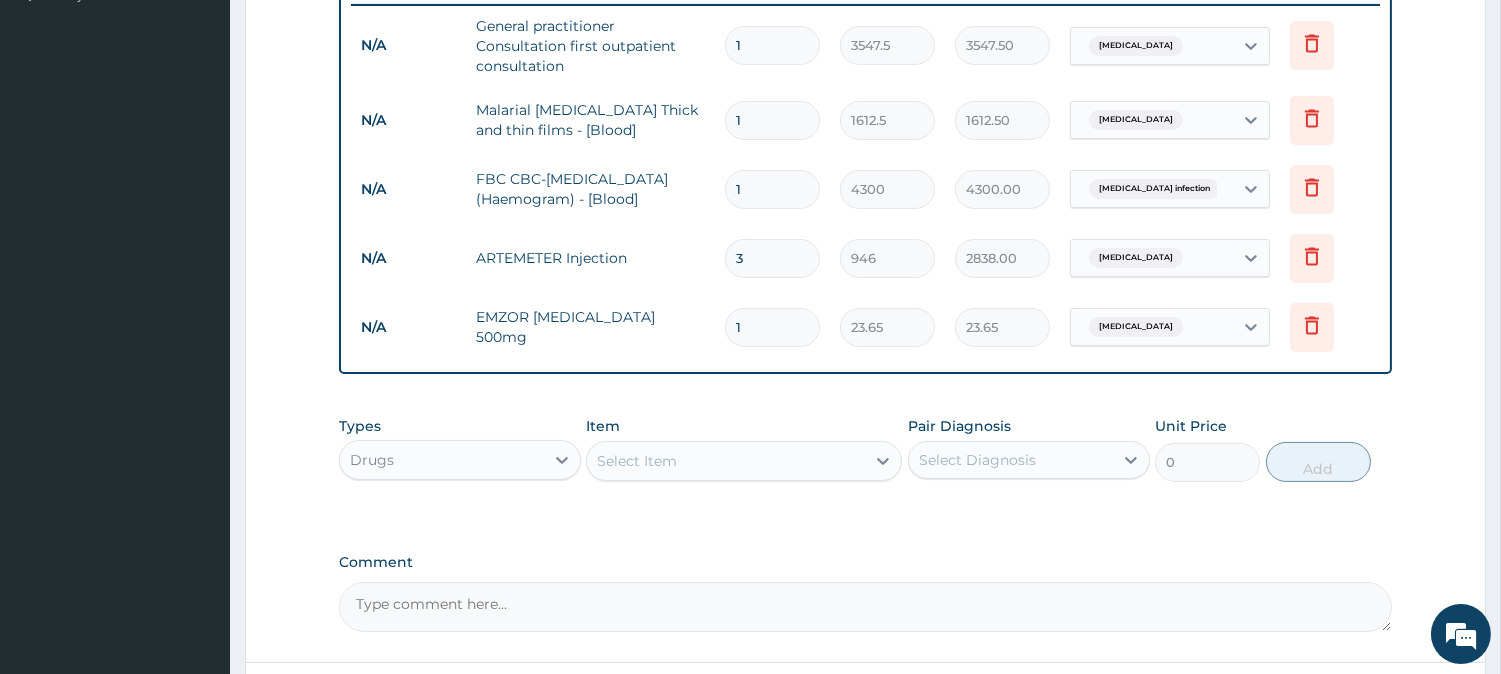 type on "425.70" 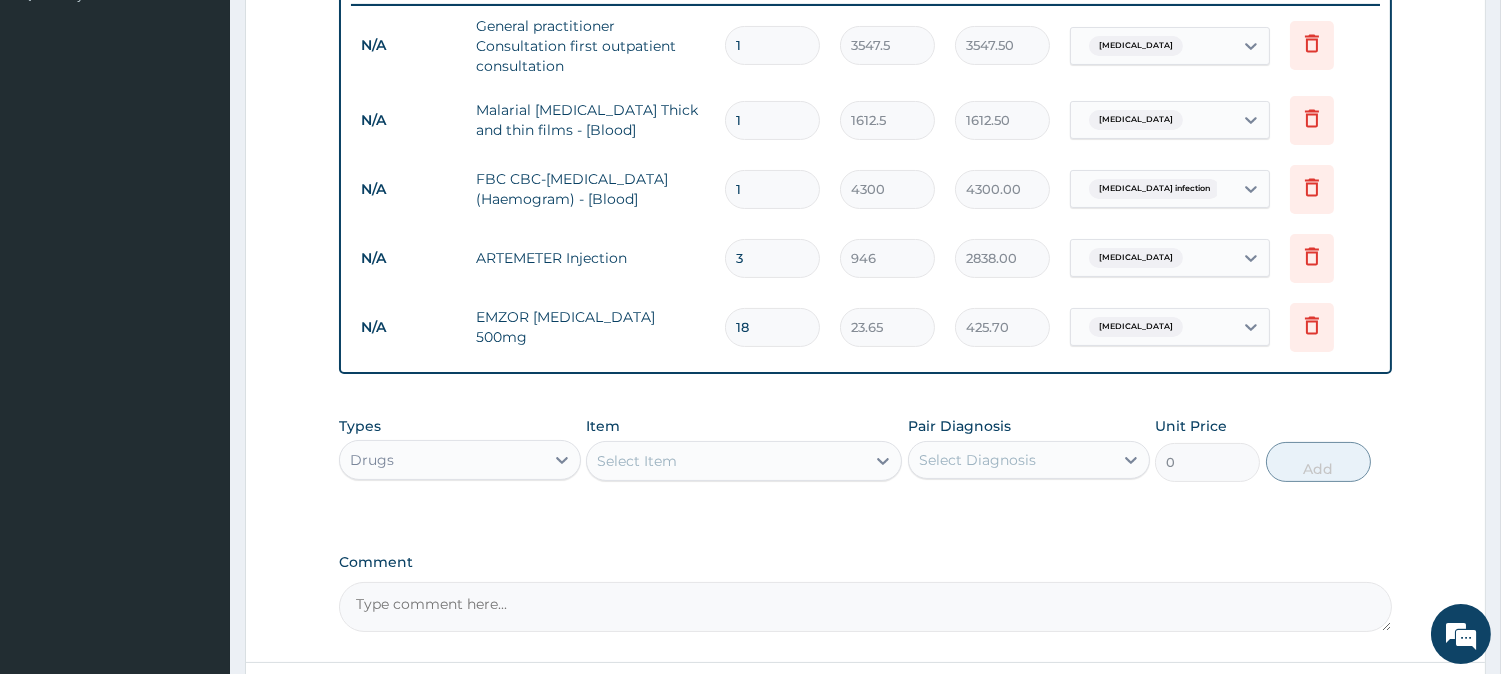 type on "18" 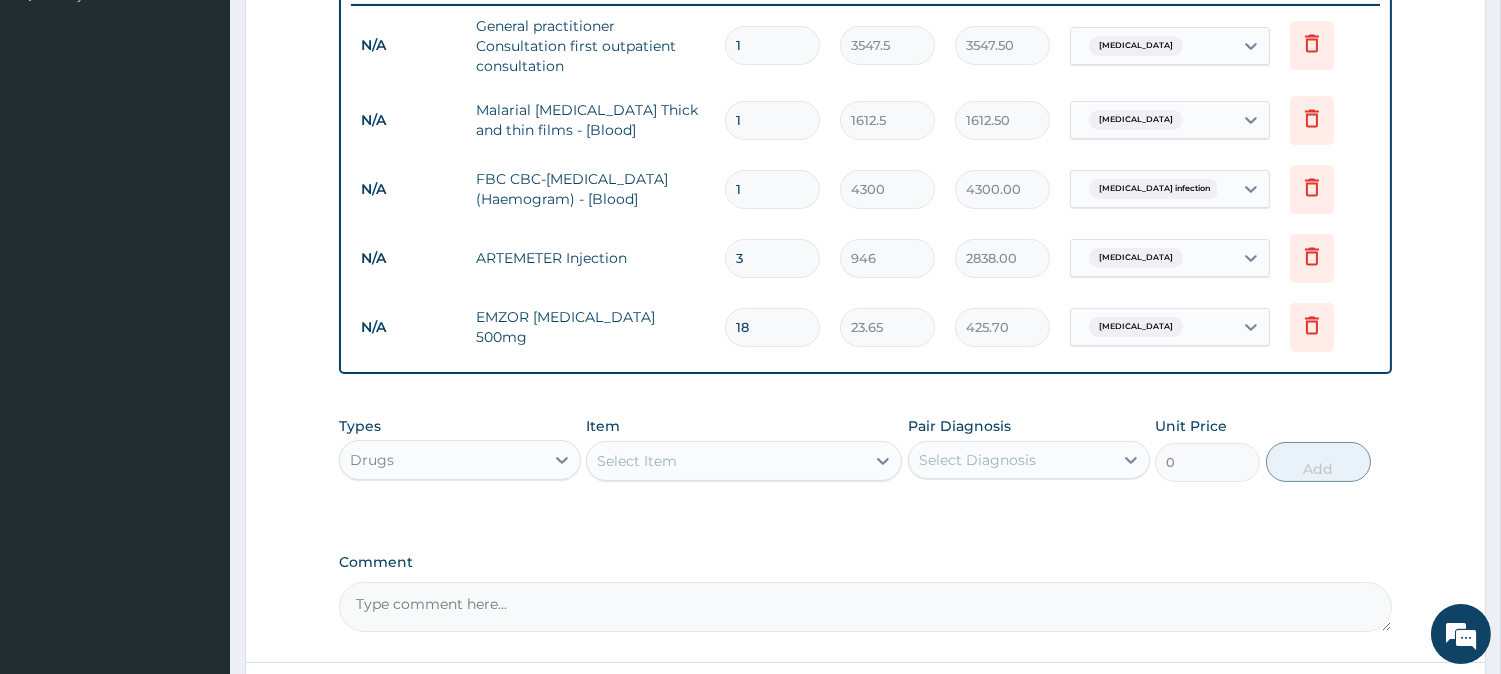 click on "Select Item" at bounding box center (726, 461) 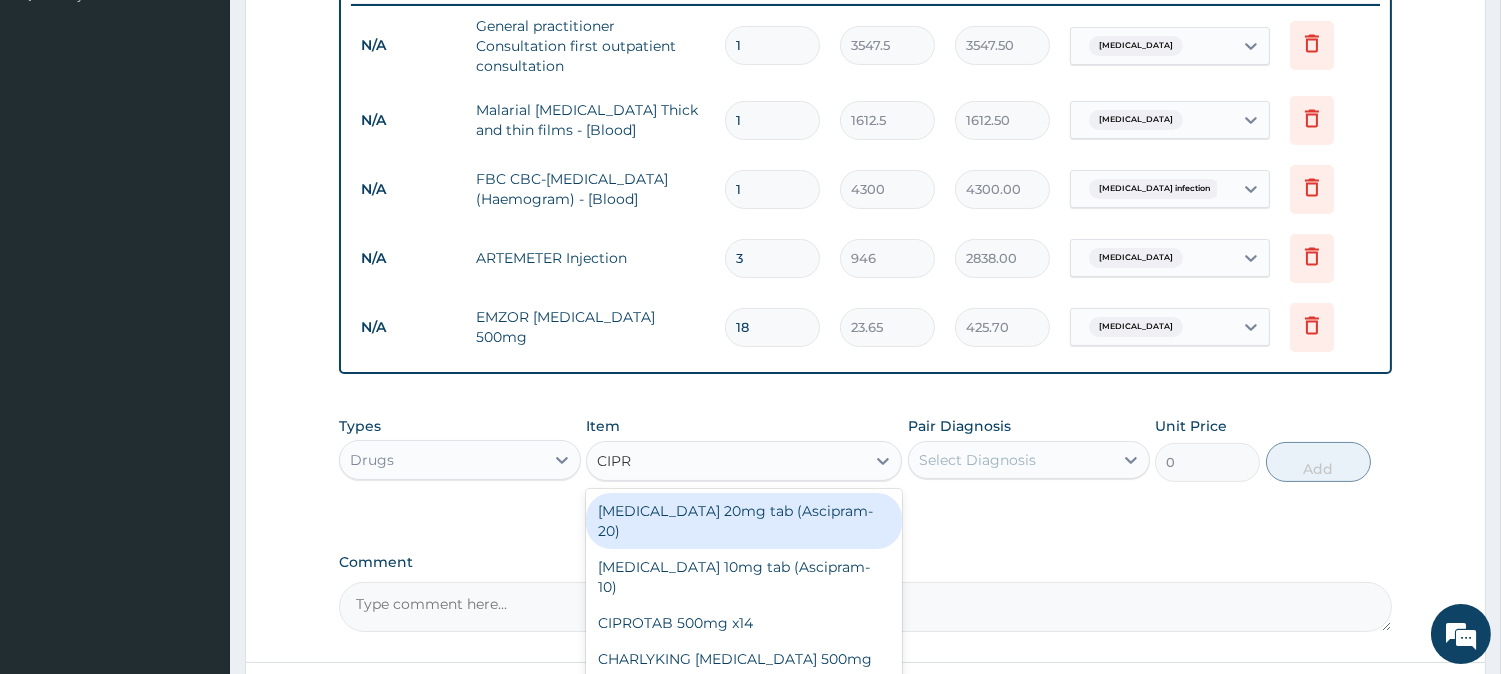 type on "[MEDICAL_DATA]" 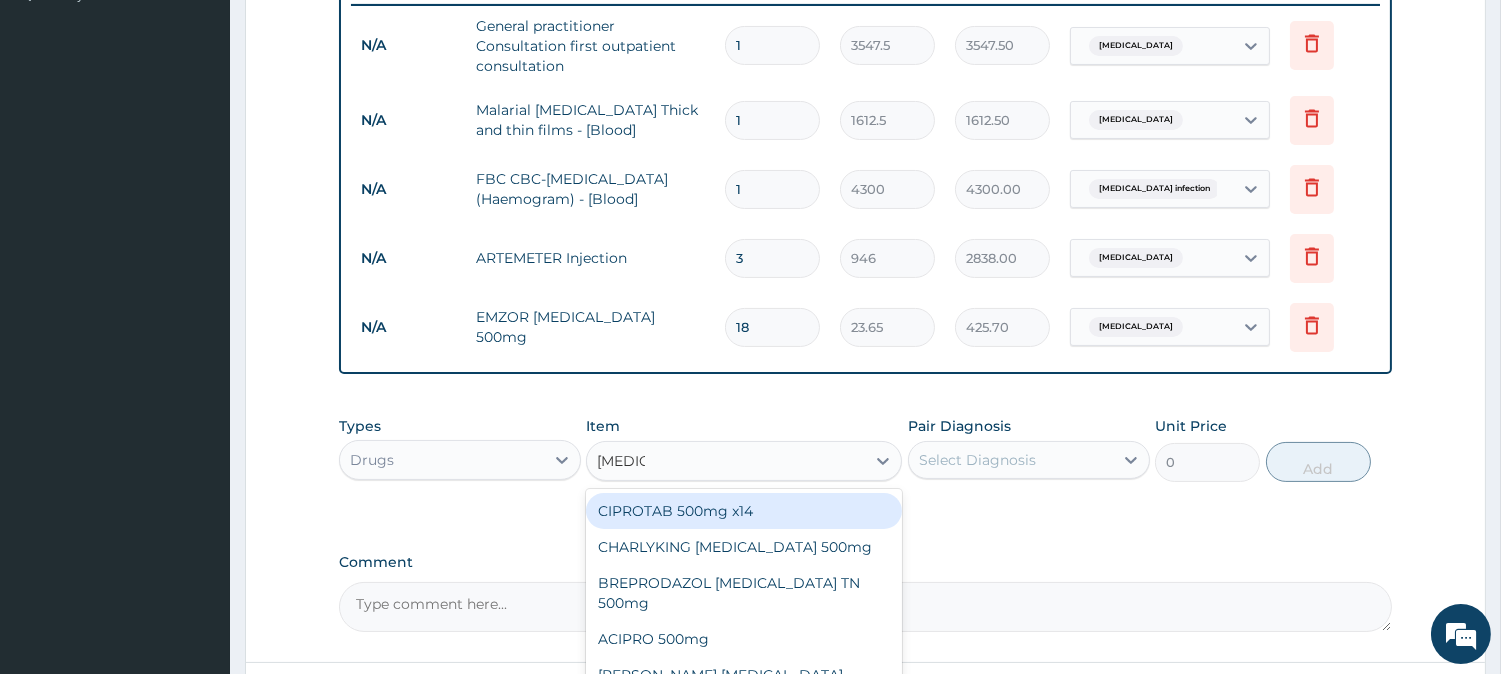 click on "CIPROTAB 500mg x14" at bounding box center (744, 511) 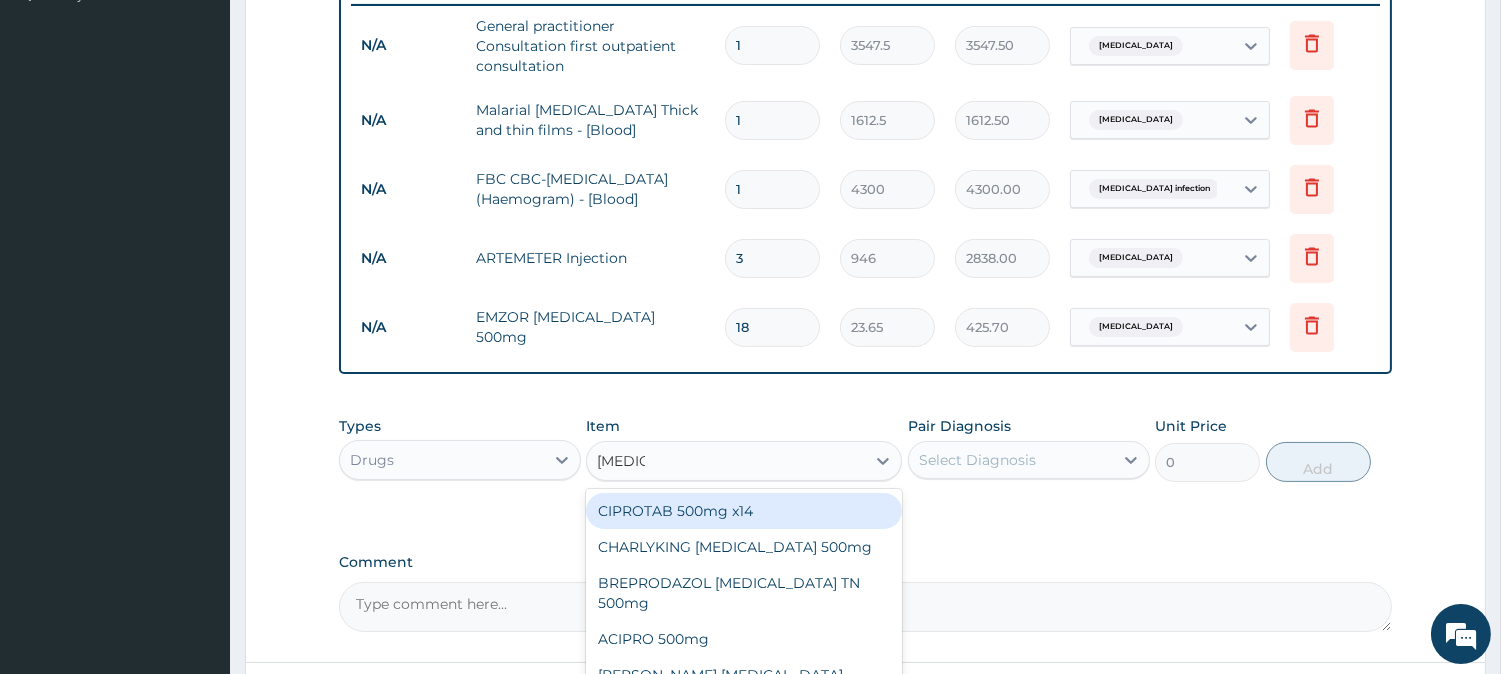 type 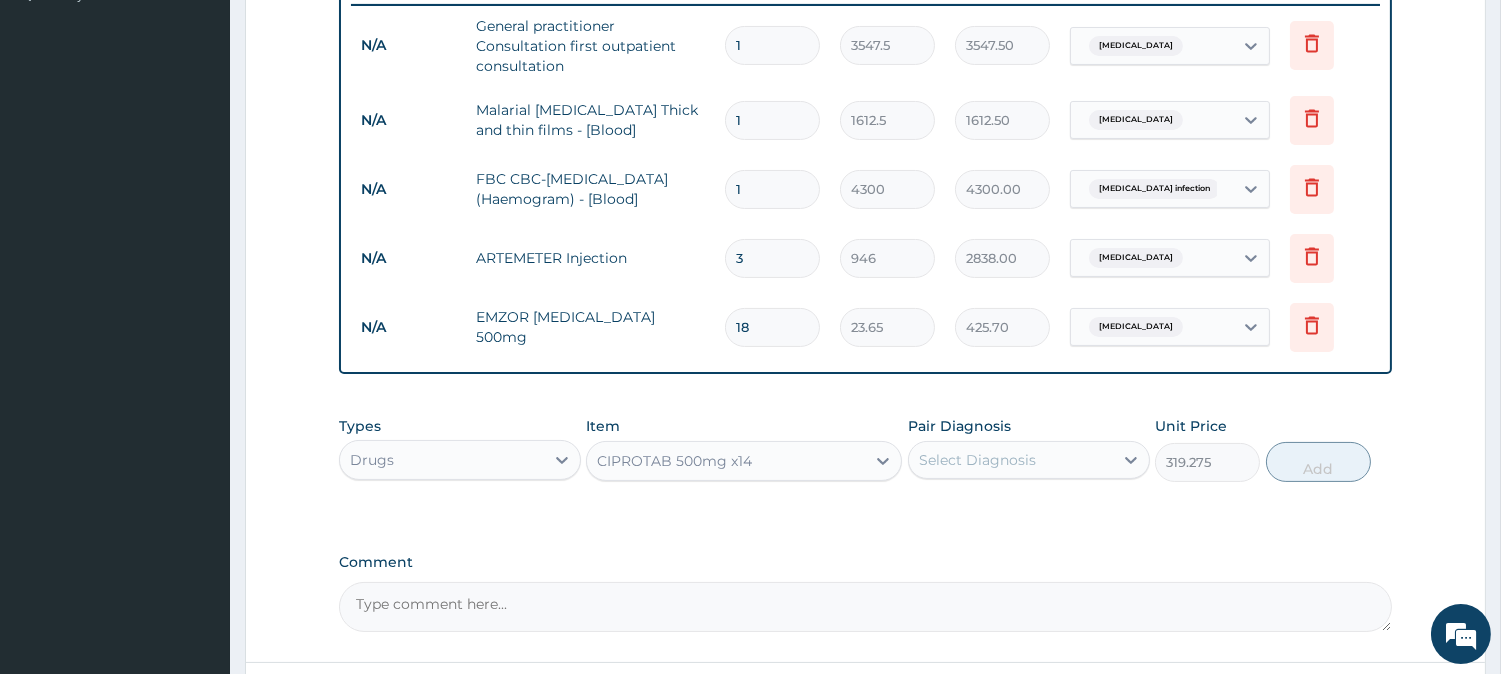 click on "Select Diagnosis" at bounding box center (977, 460) 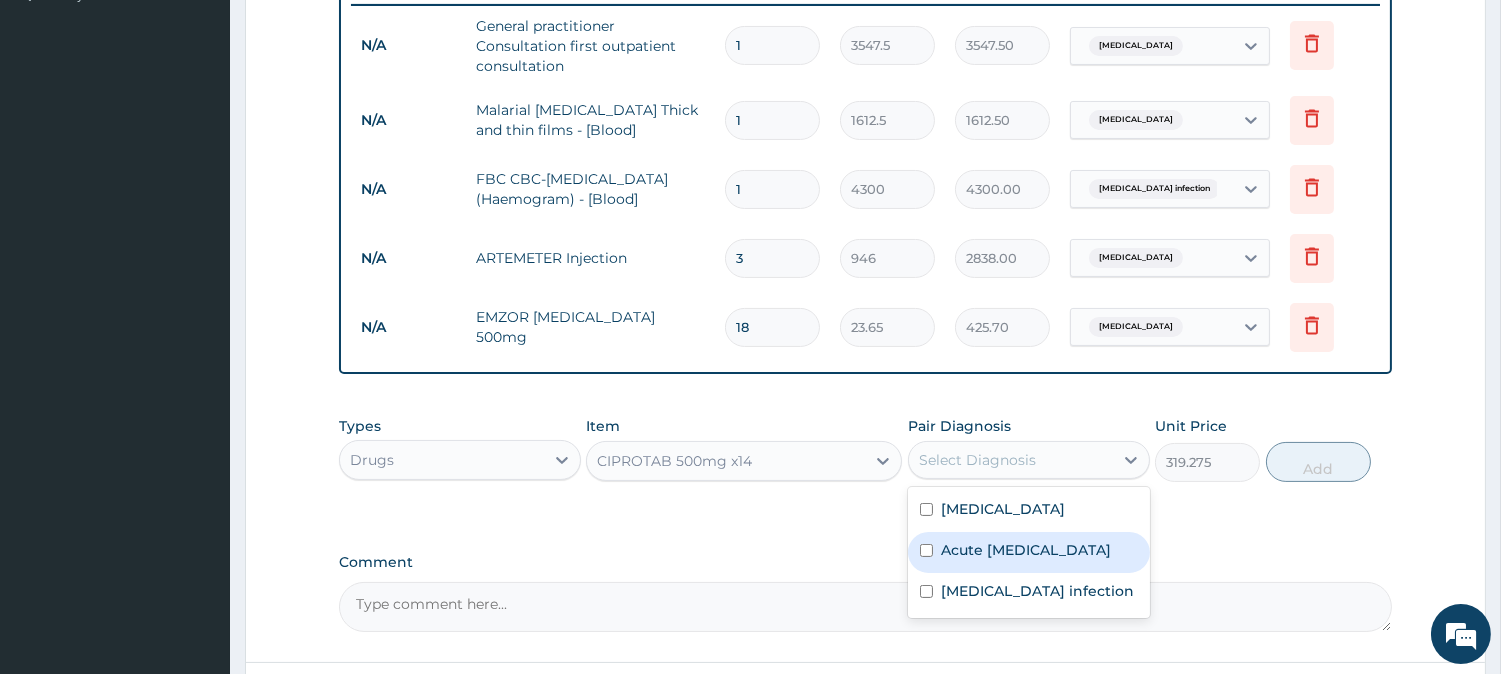 click on "Acute [MEDICAL_DATA]" at bounding box center [1026, 550] 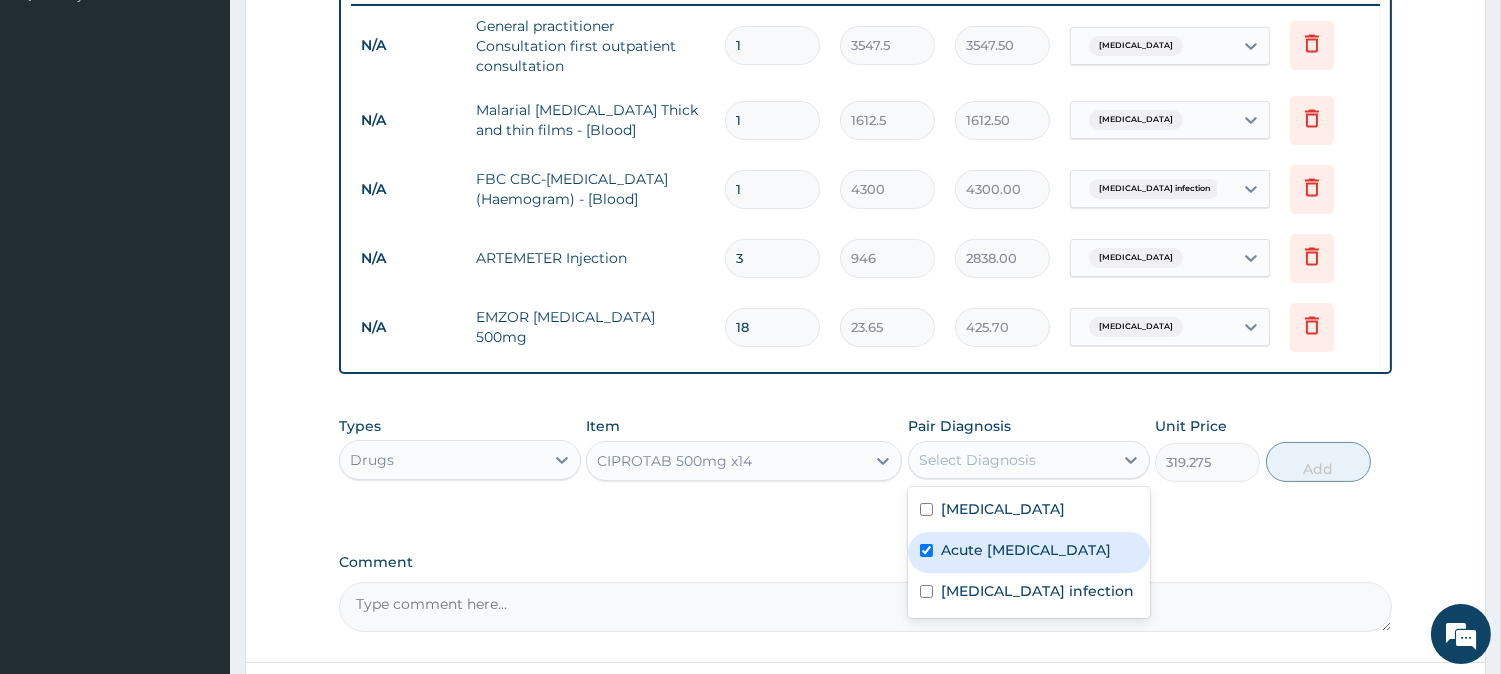 checkbox on "true" 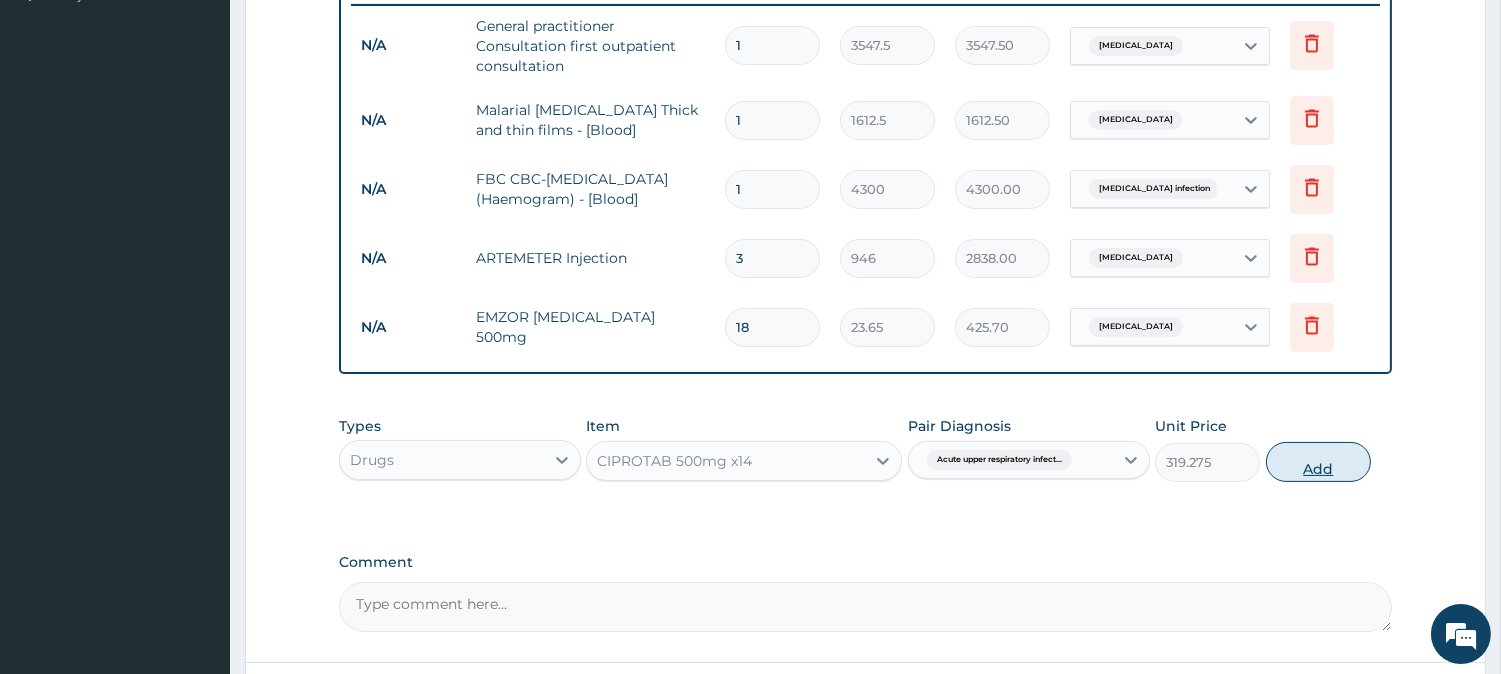 click on "Add" at bounding box center (1318, 462) 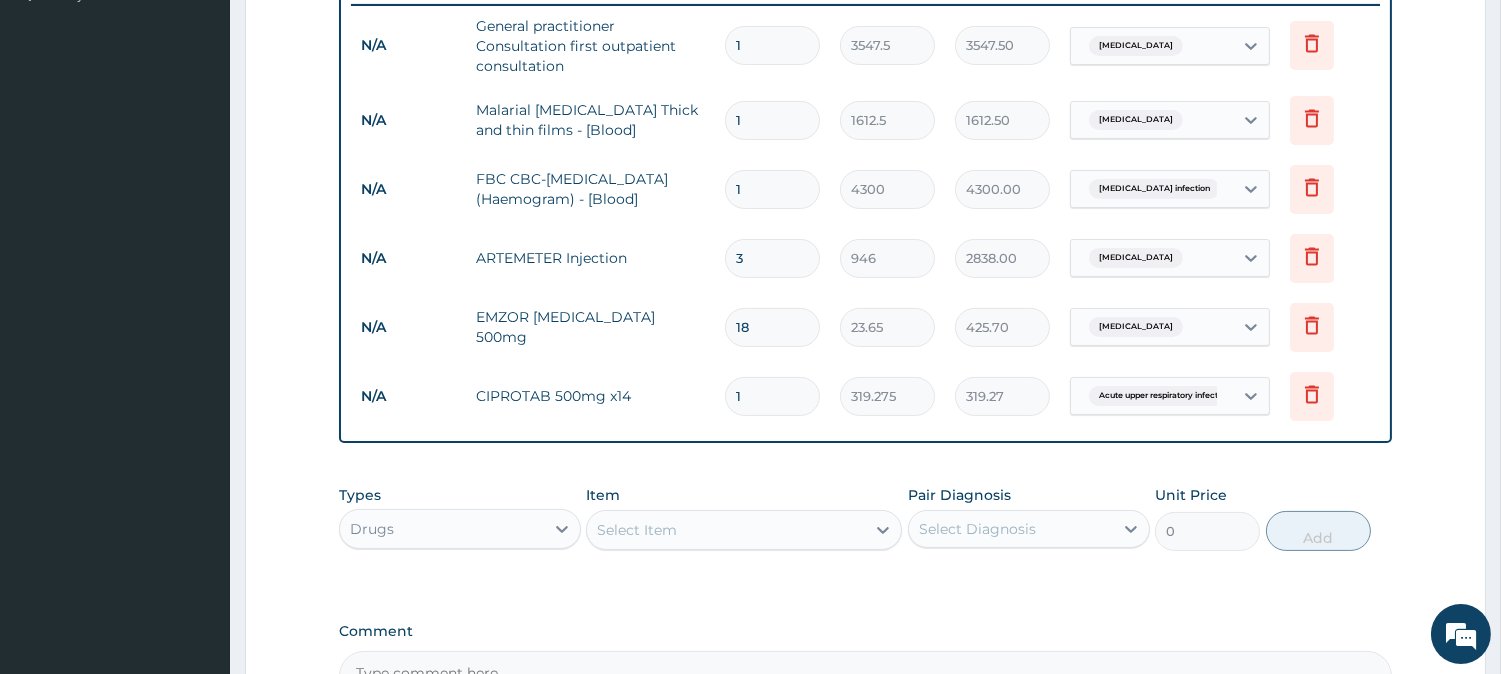 type on "10" 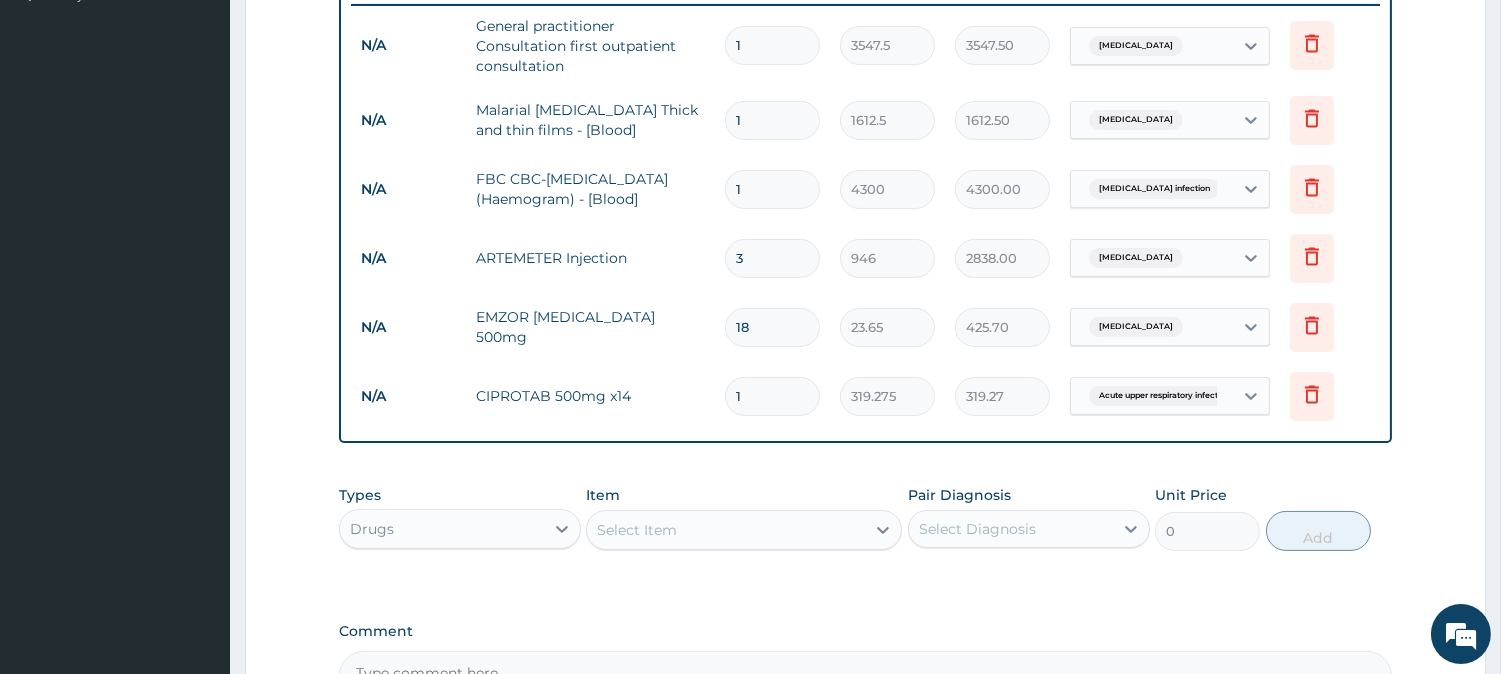 type on "3192.75" 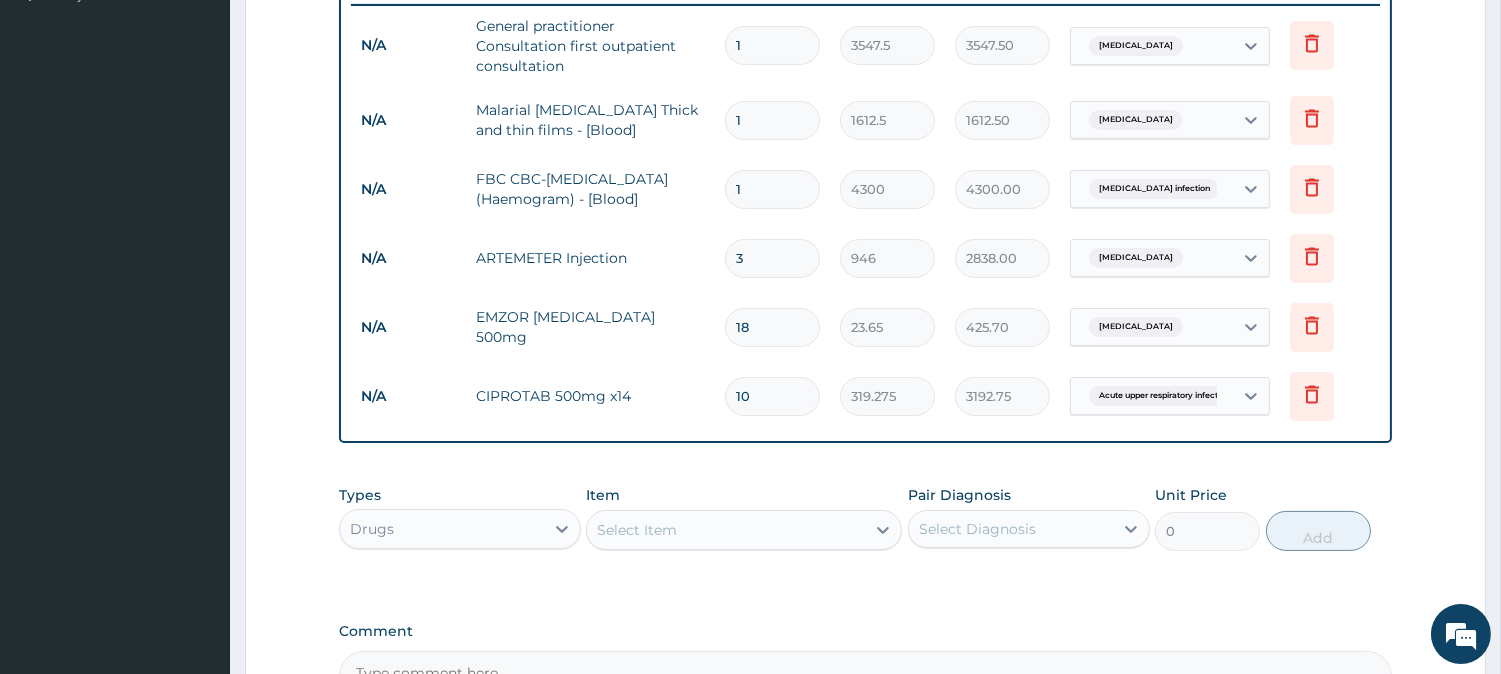 type on "10" 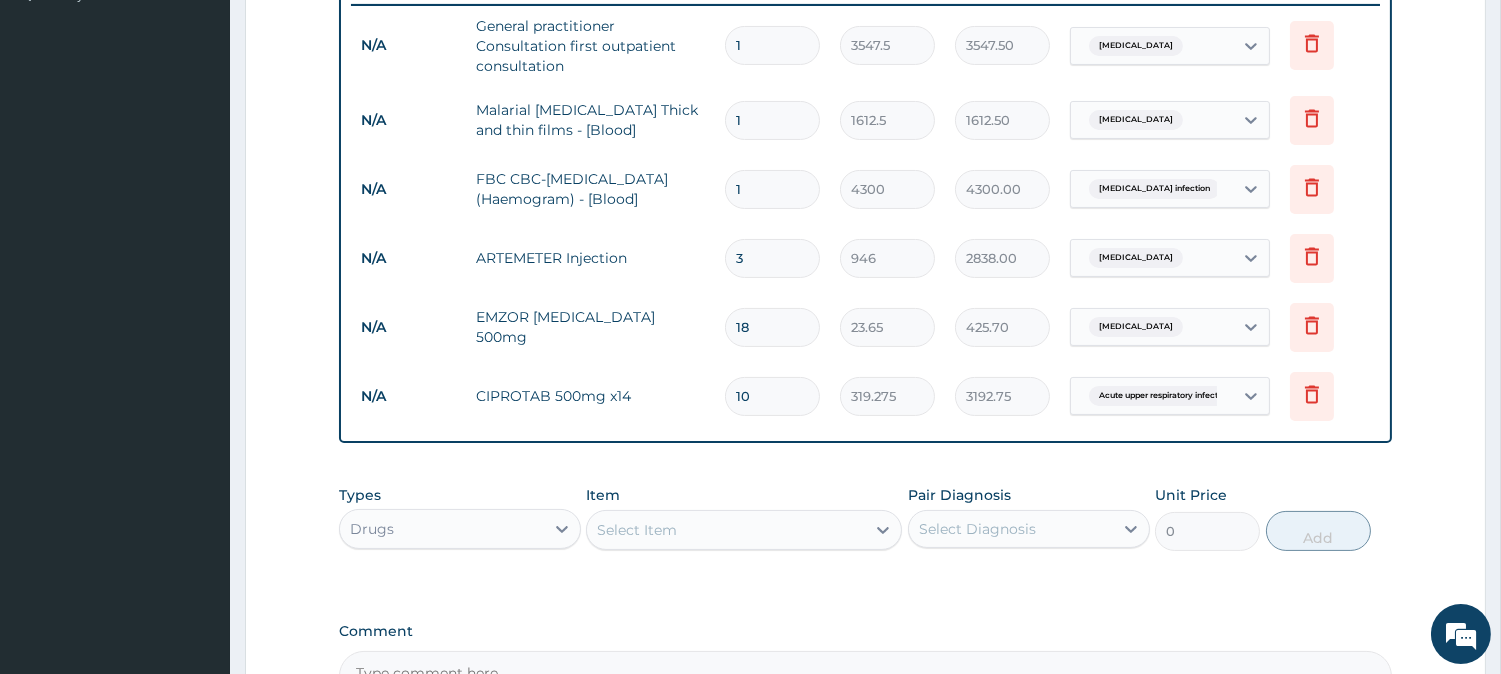 click on "Select Item" at bounding box center (637, 530) 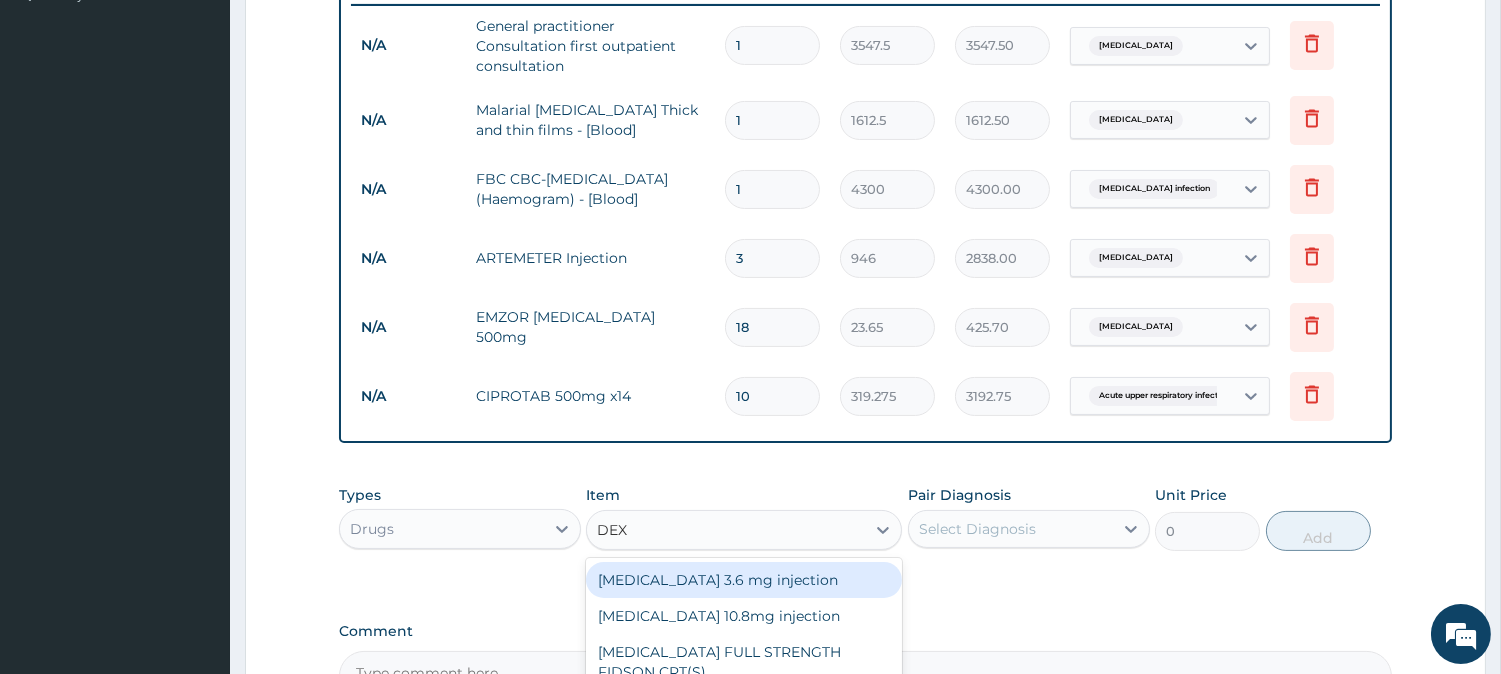 type on "DEXA" 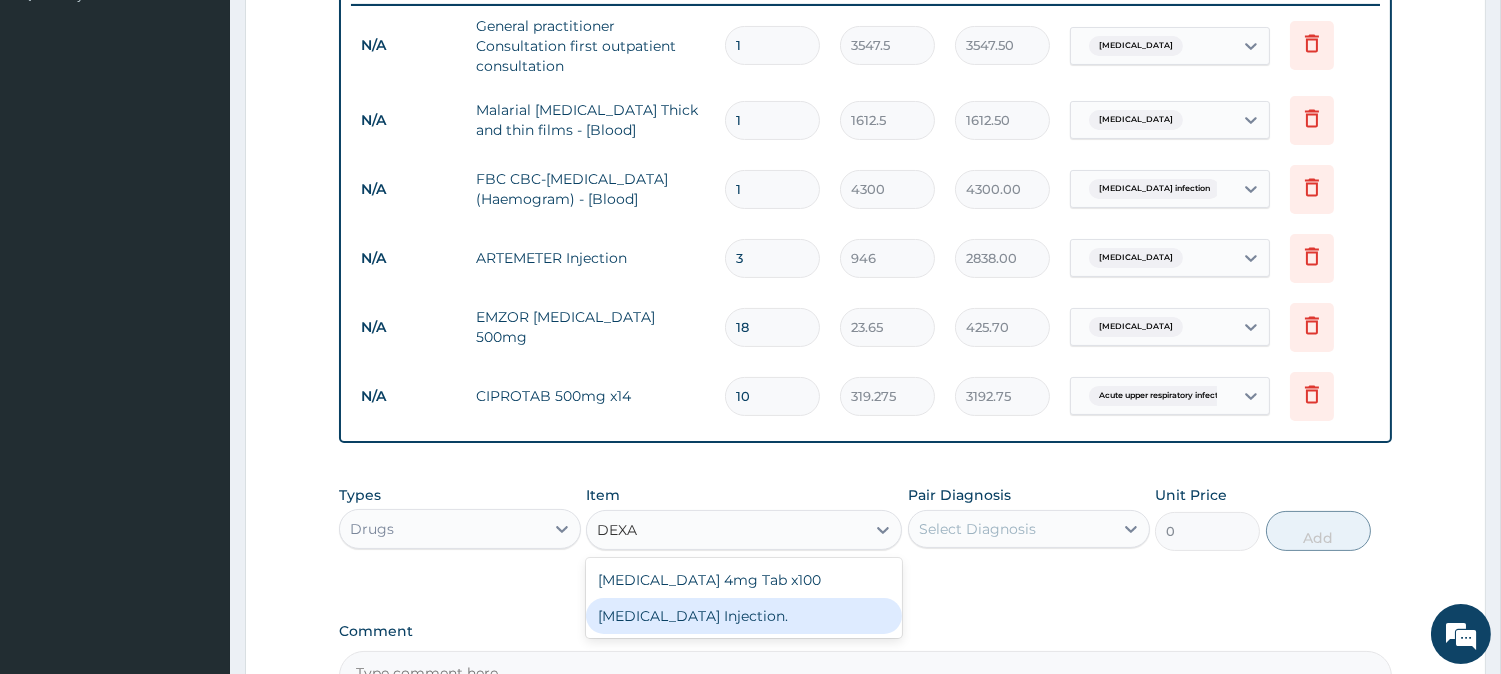 click on "DEXAMETHASONE Injection." at bounding box center (744, 616) 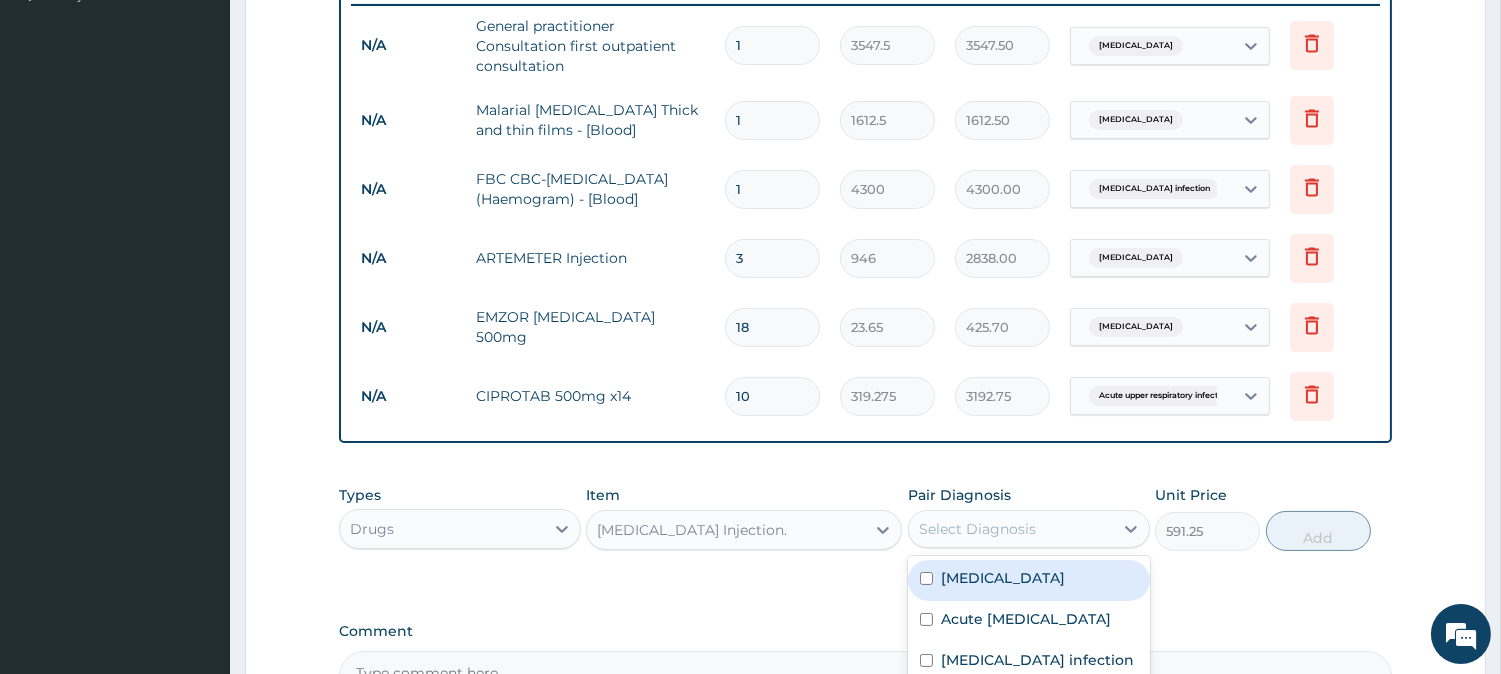 click on "Select Diagnosis" at bounding box center [977, 529] 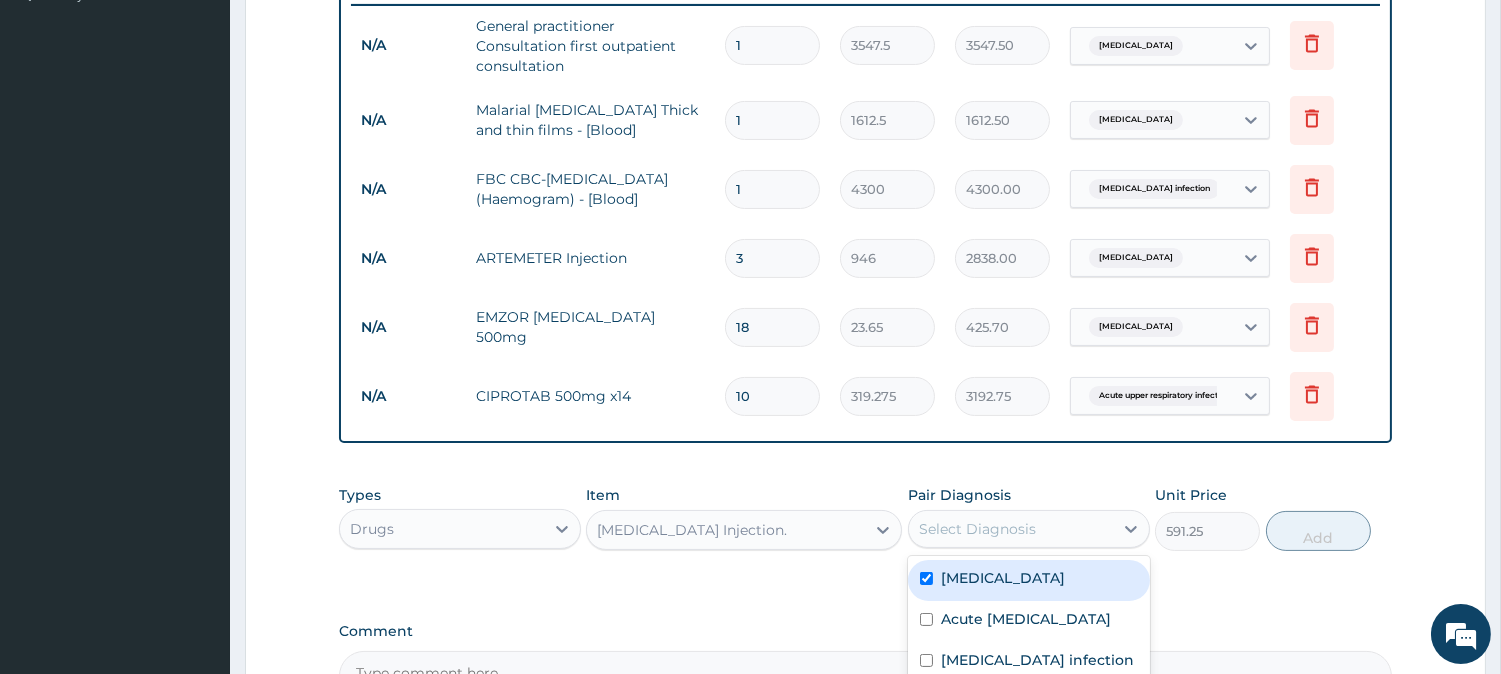 checkbox on "true" 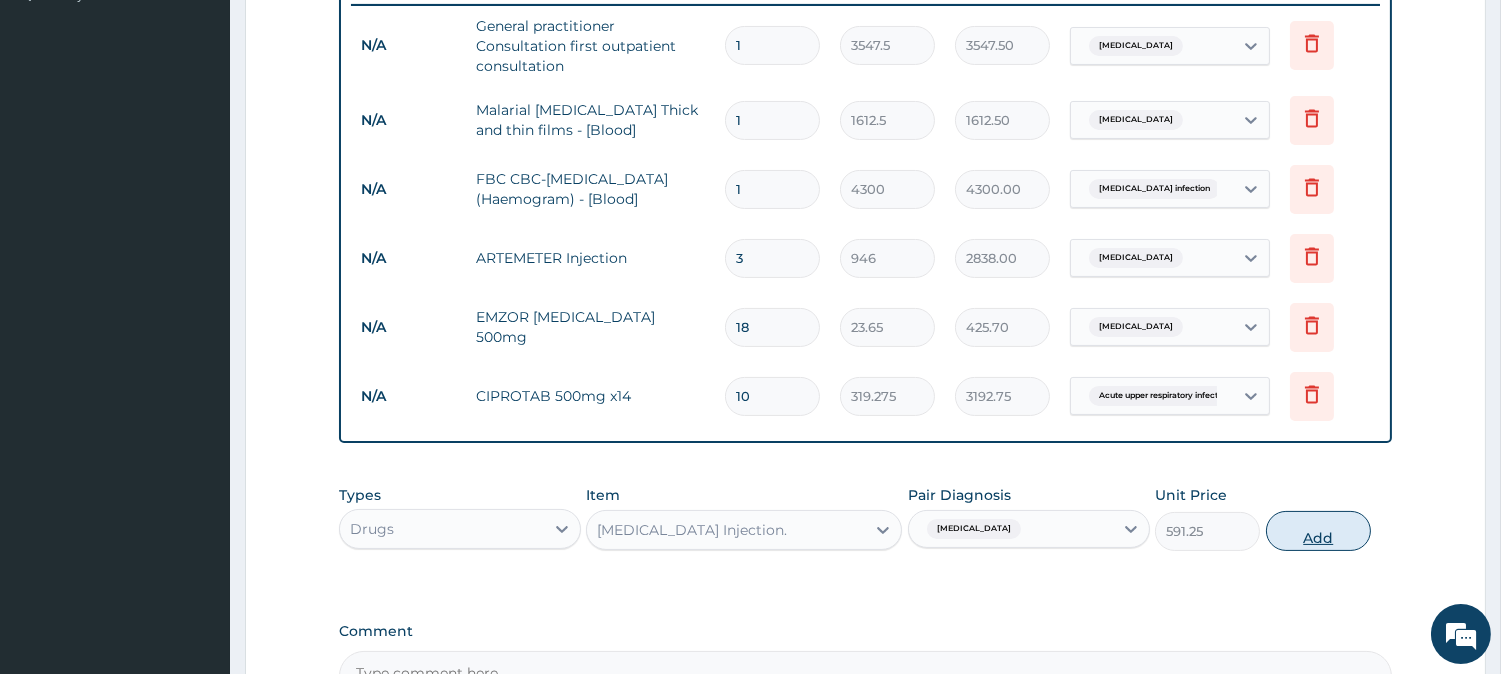click on "Add" at bounding box center [1318, 531] 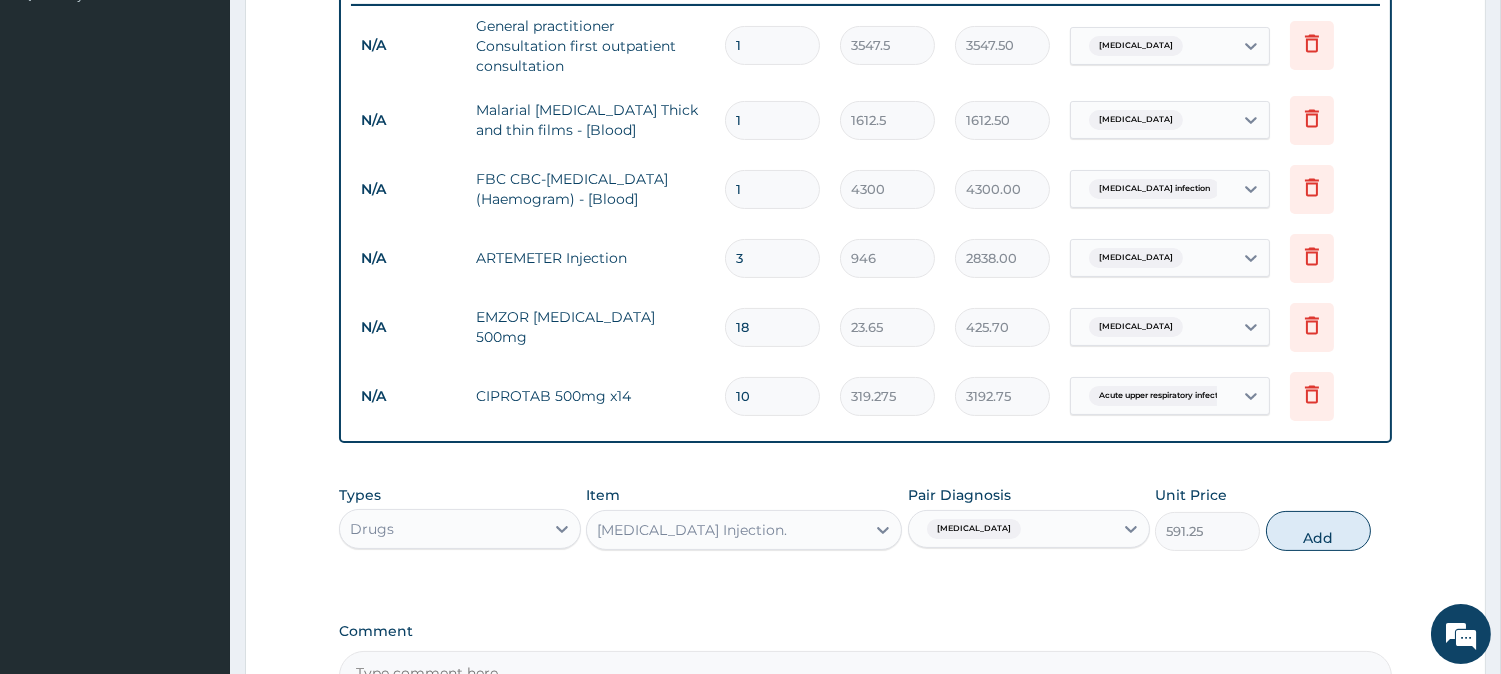 type on "0" 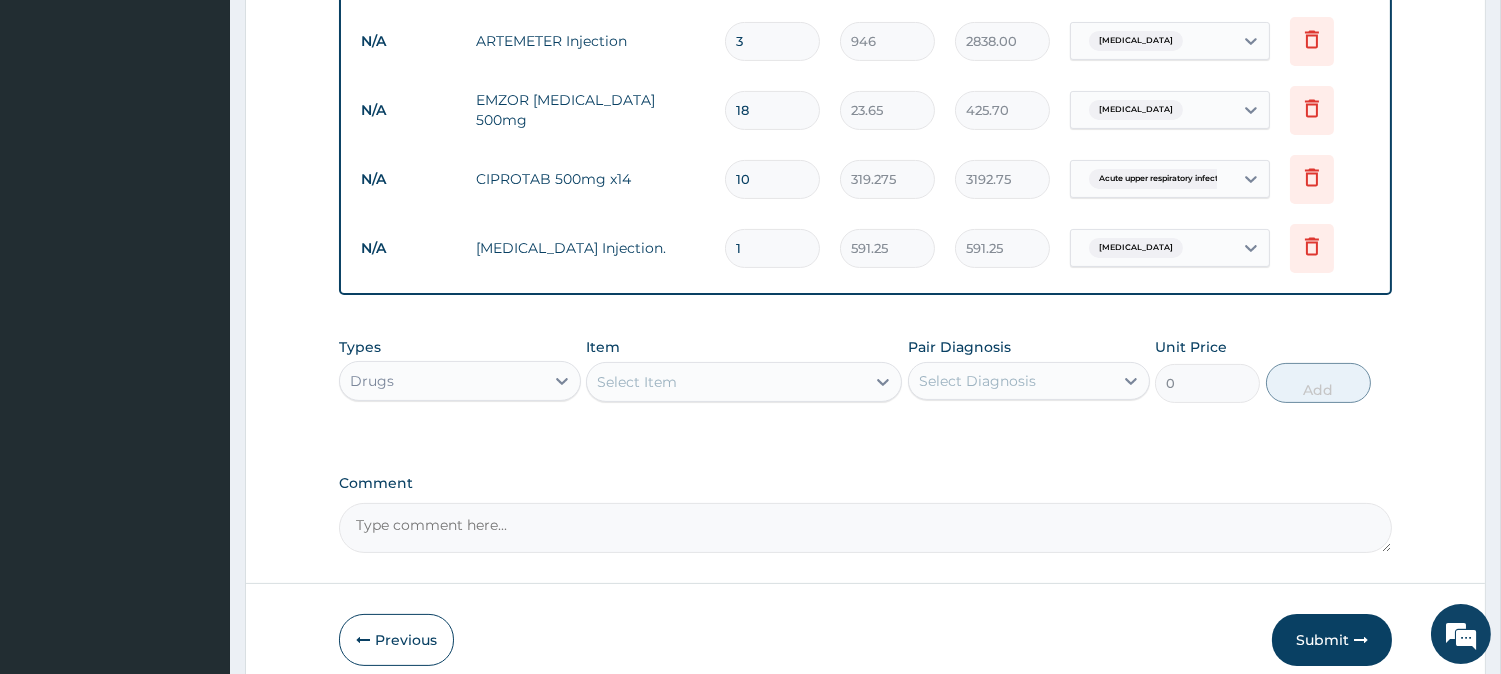 scroll, scrollTop: 798, scrollLeft: 0, axis: vertical 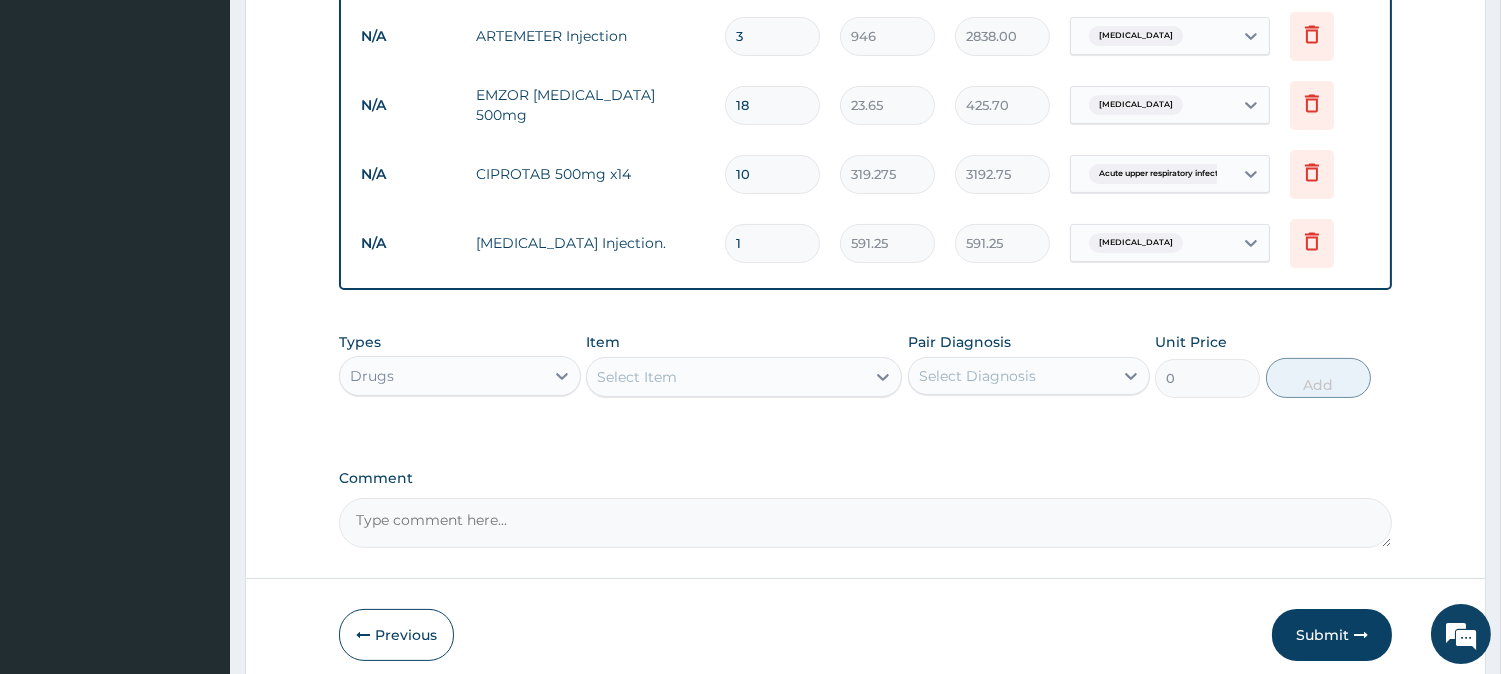 drag, startPoint x: 1326, startPoint y: 622, endPoint x: 1325, endPoint y: 608, distance: 14.035668 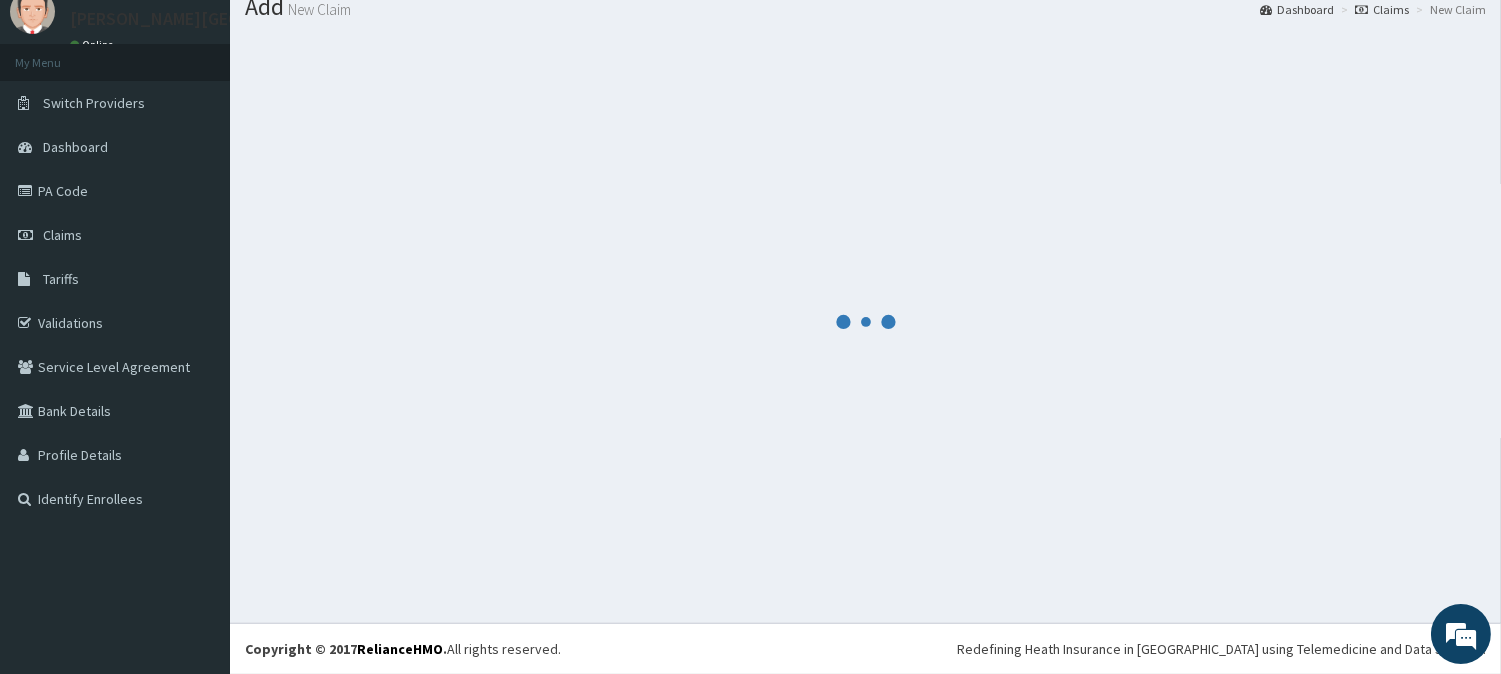 scroll, scrollTop: 798, scrollLeft: 0, axis: vertical 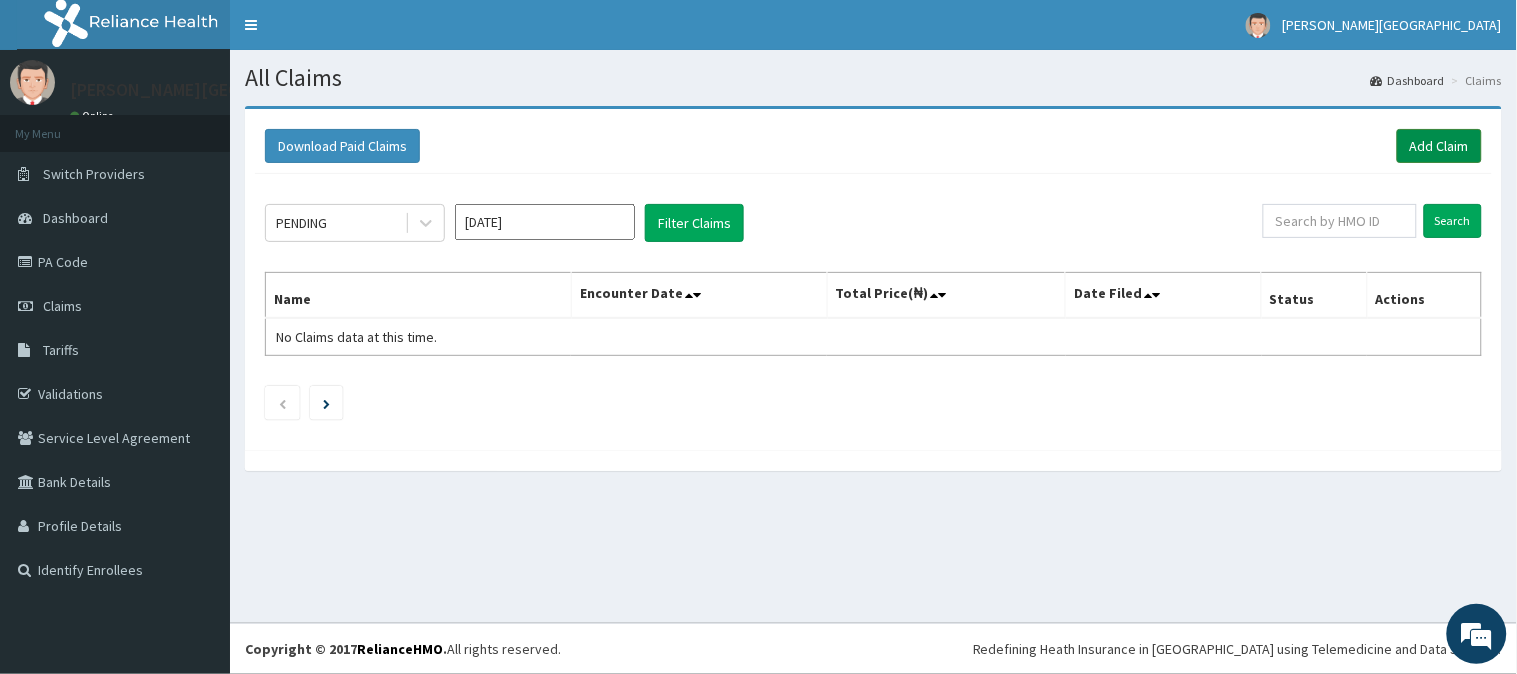 click on "Add Claim" at bounding box center [1439, 146] 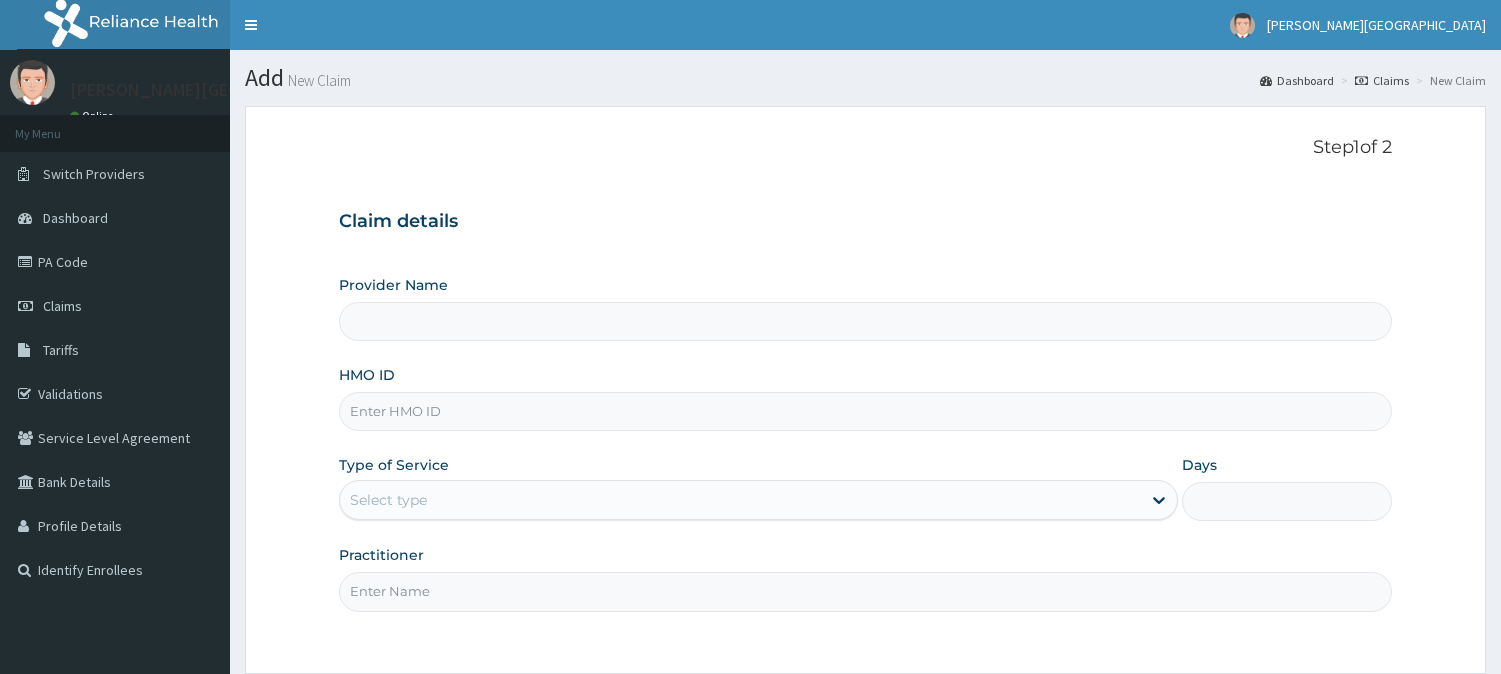 scroll, scrollTop: 0, scrollLeft: 0, axis: both 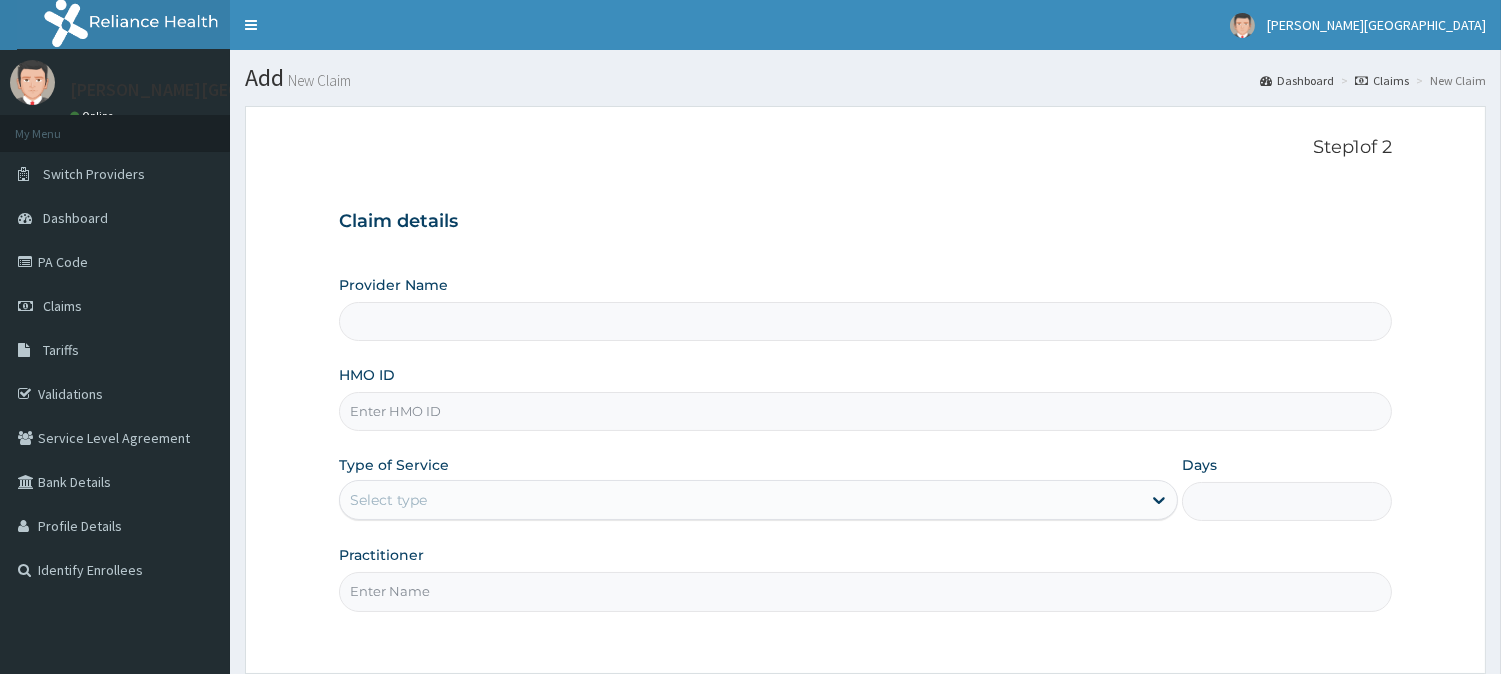 click on "HMO ID" at bounding box center [865, 411] 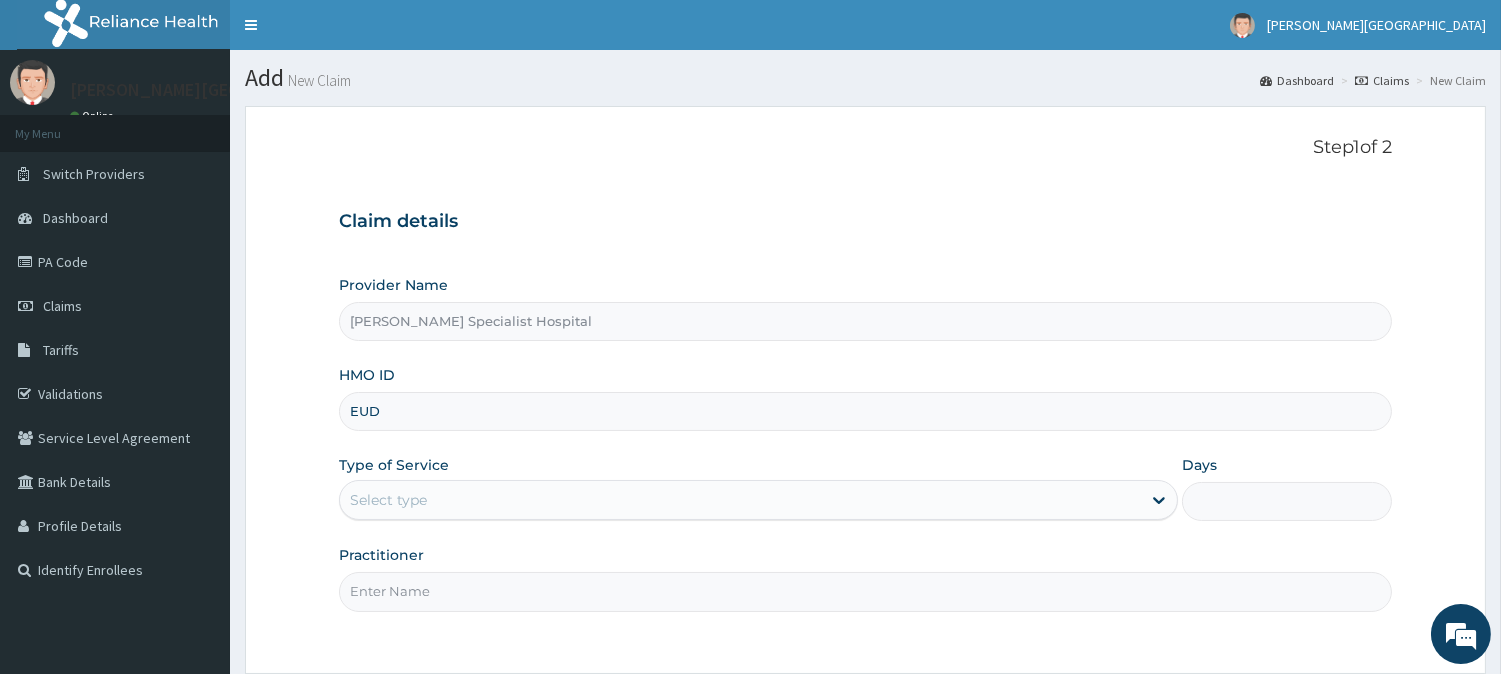 type on "EUD/10059/B" 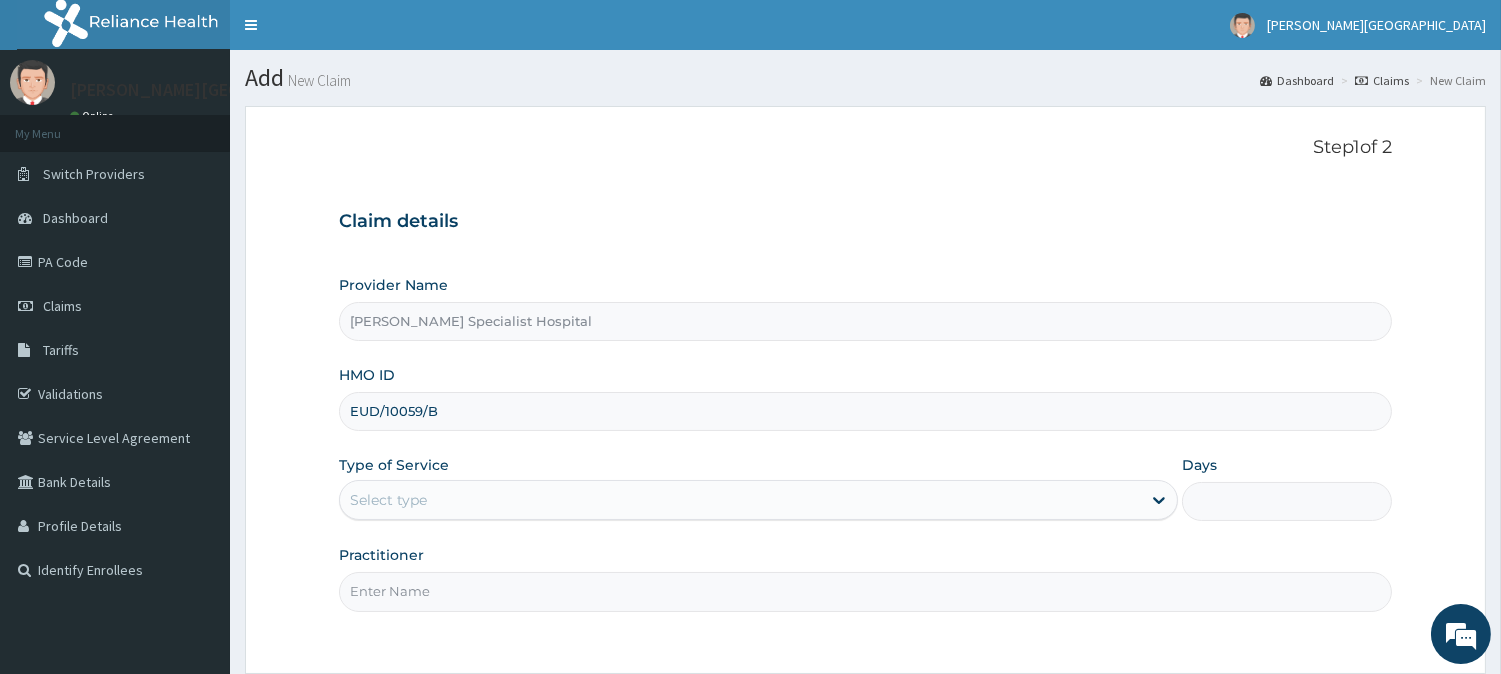 click on "Select type" at bounding box center (758, 500) 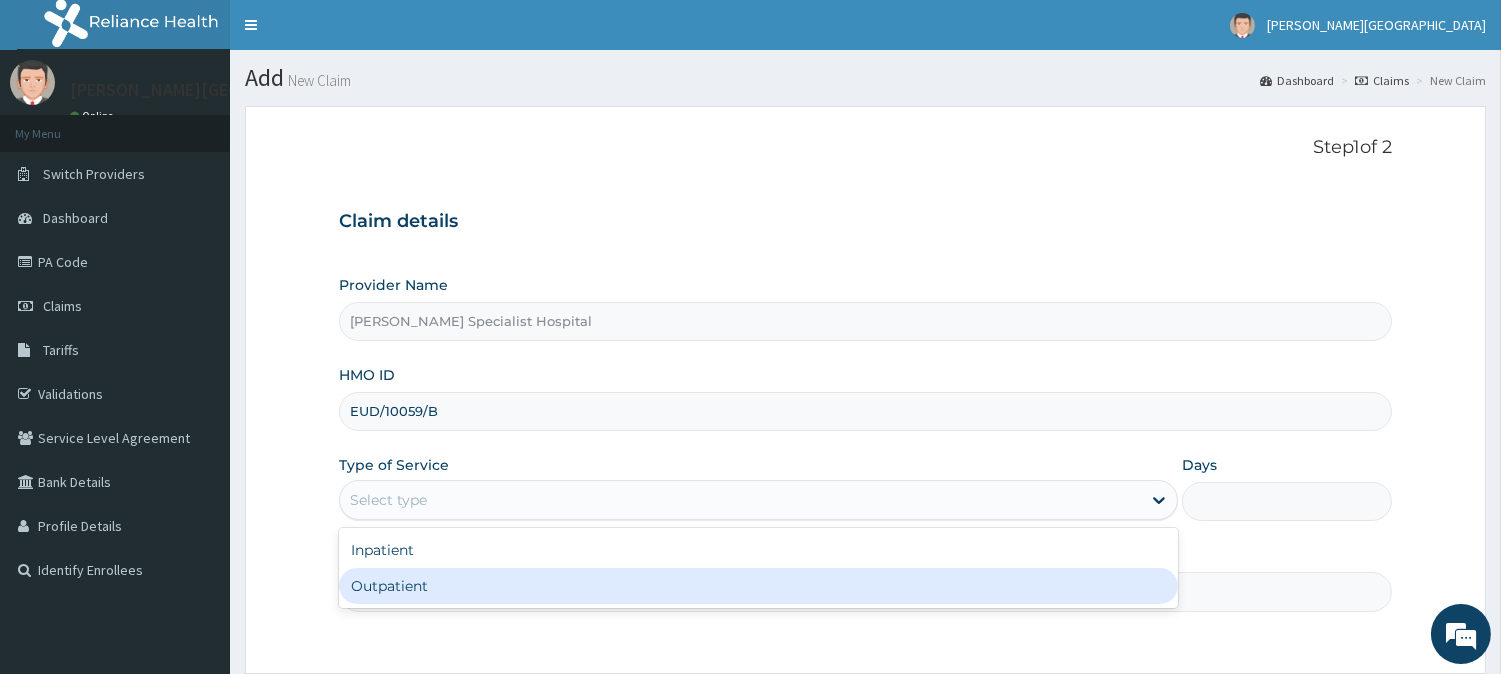 click on "Outpatient" at bounding box center [758, 586] 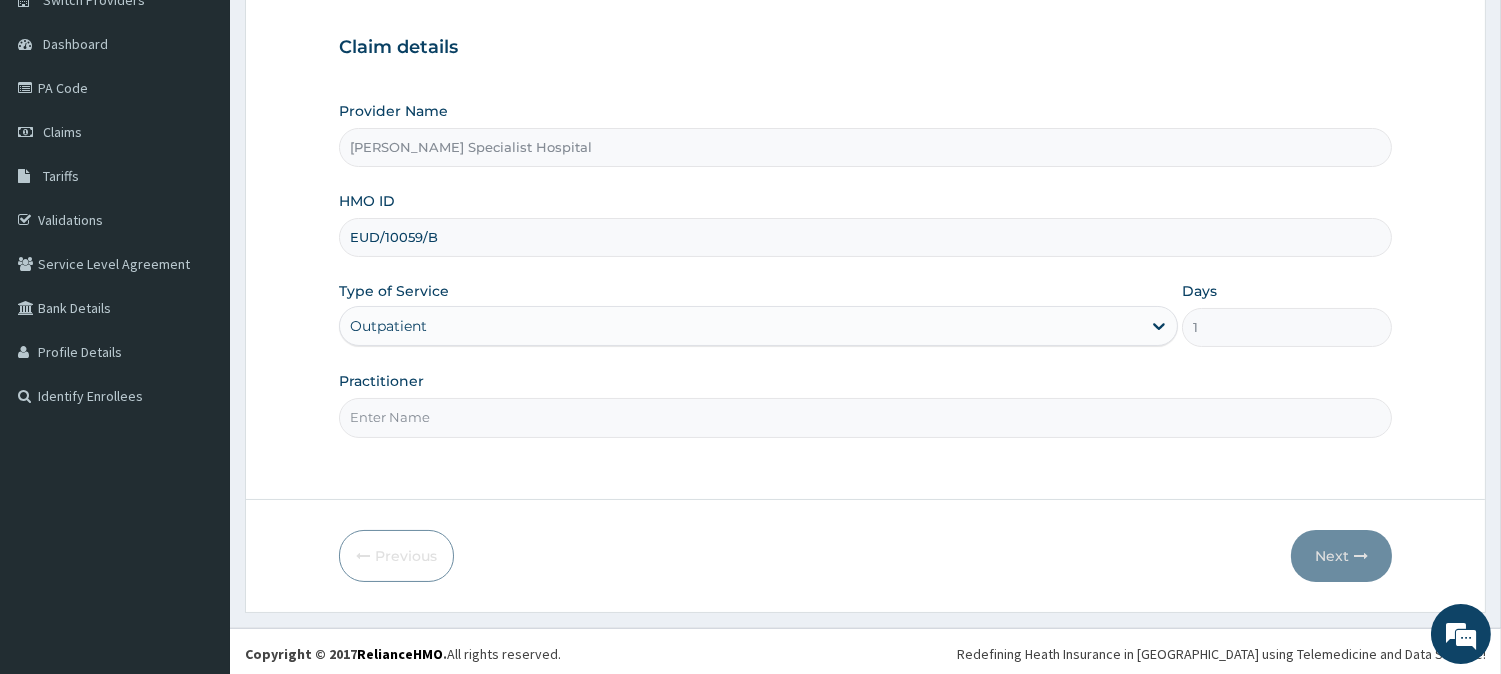 scroll, scrollTop: 178, scrollLeft: 0, axis: vertical 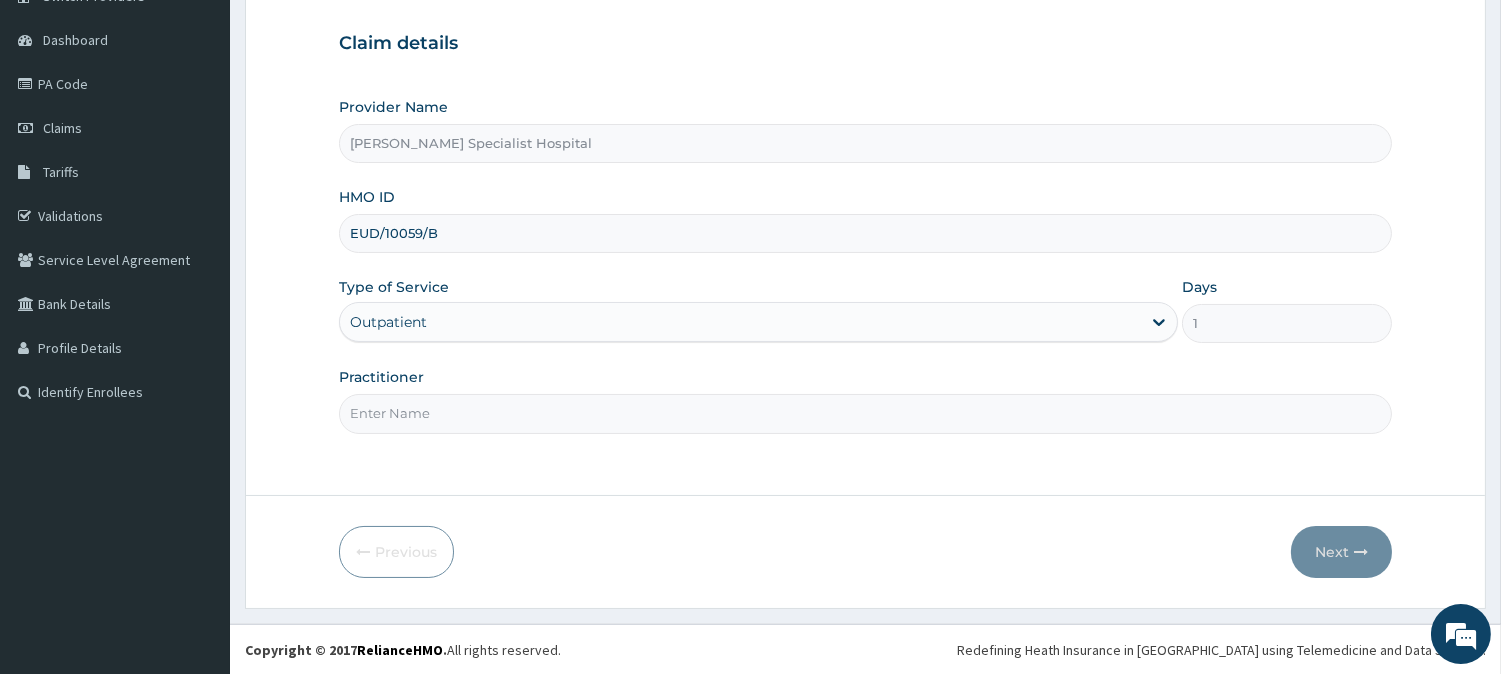 click on "Practitioner" at bounding box center [865, 413] 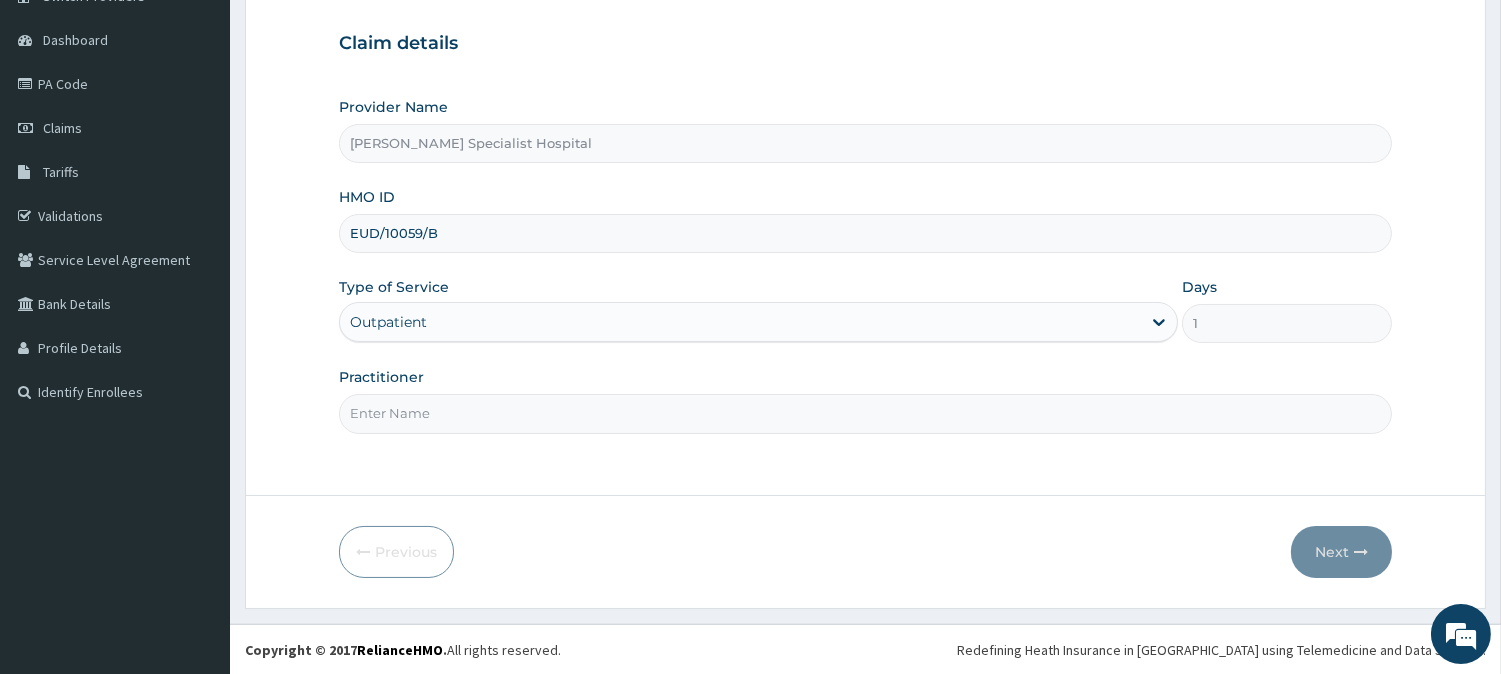 scroll, scrollTop: 0, scrollLeft: 0, axis: both 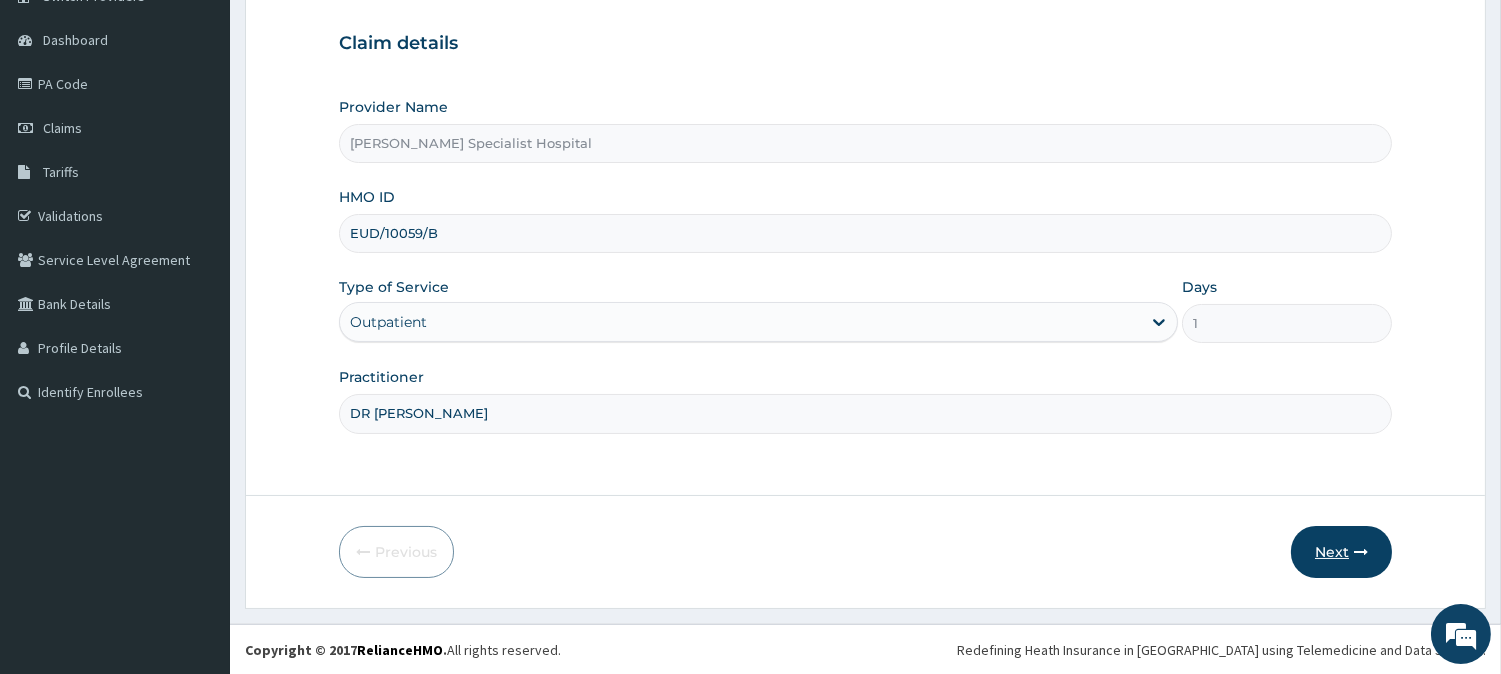 type on "DR [PERSON_NAME]" 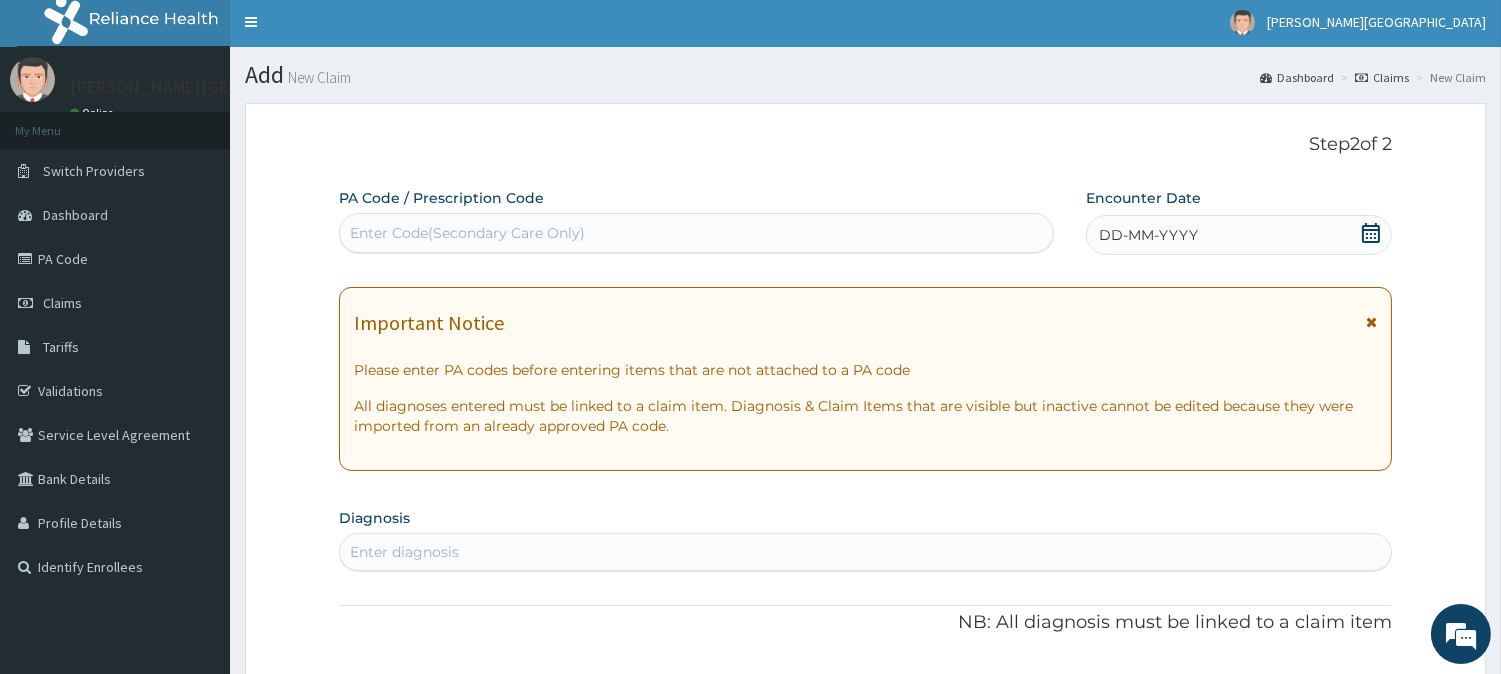 scroll, scrollTop: 0, scrollLeft: 0, axis: both 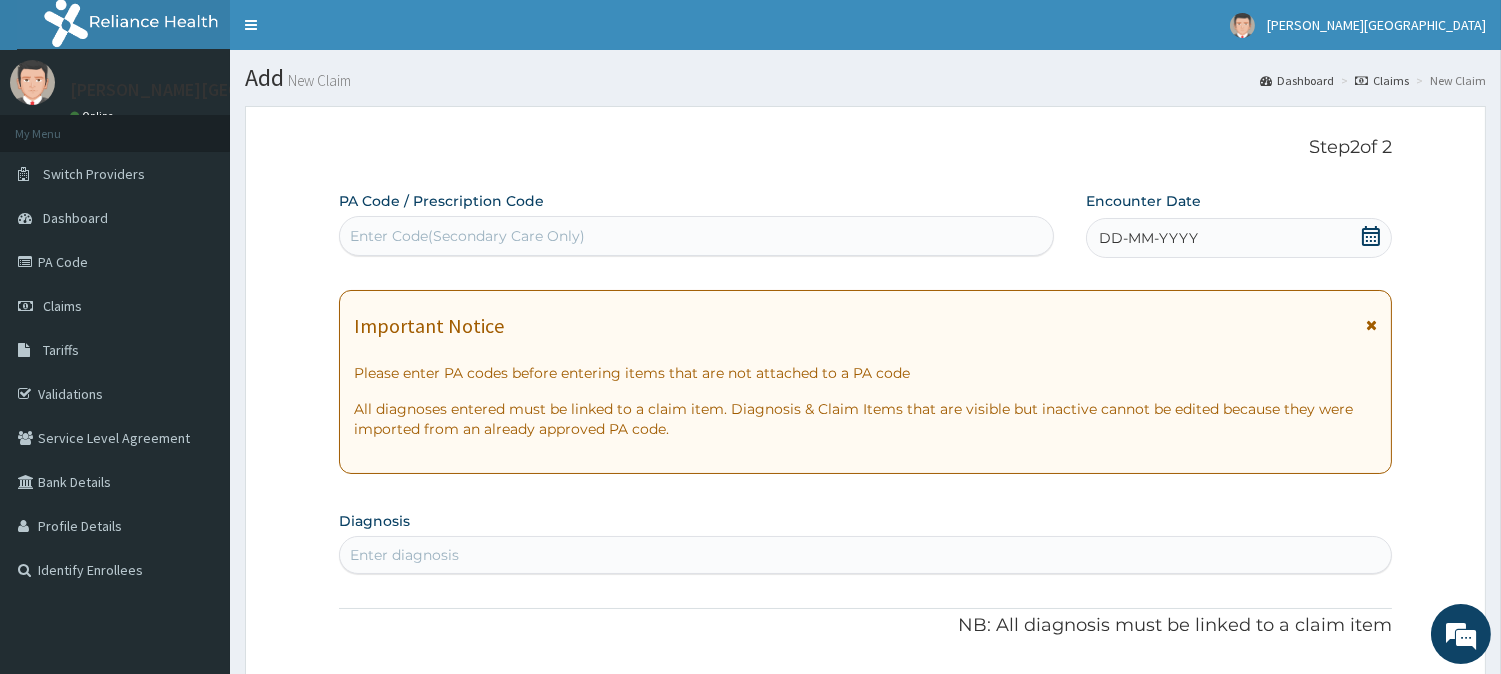 click at bounding box center [1371, 325] 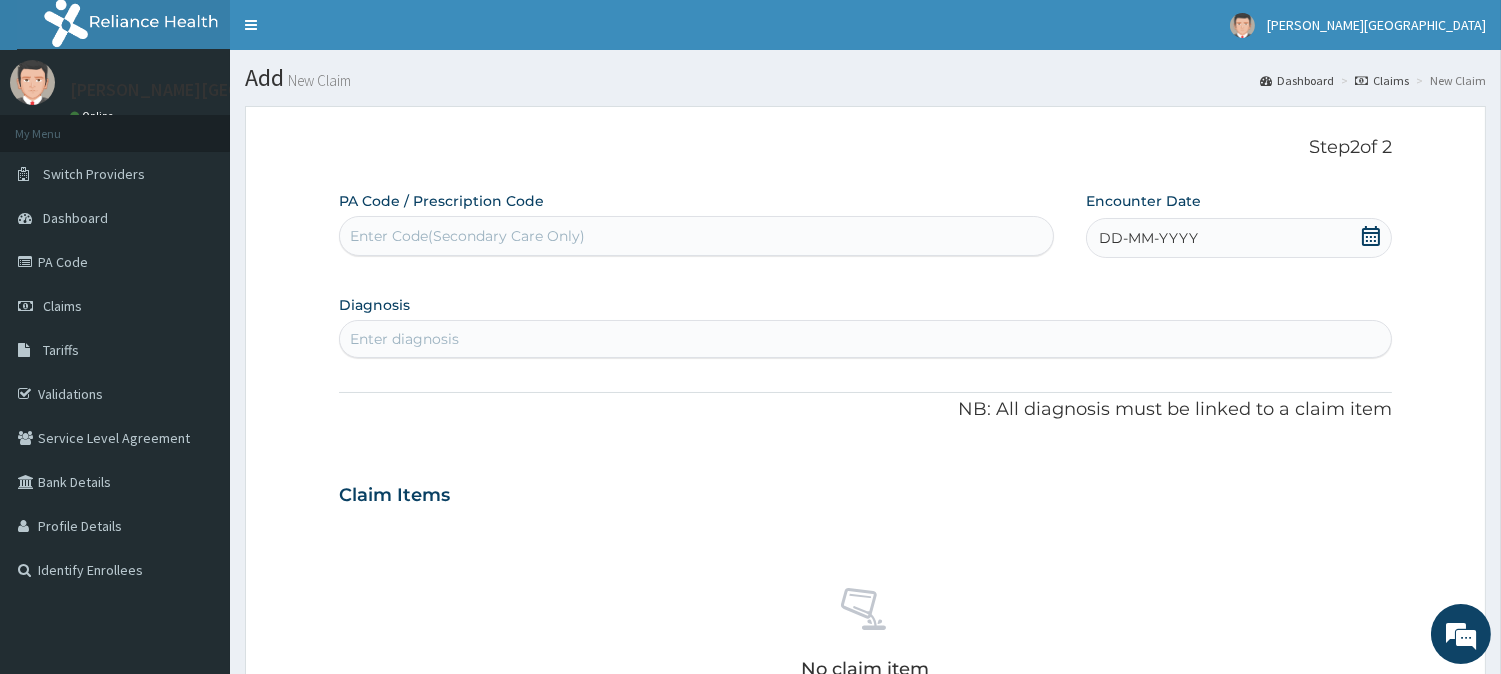 click at bounding box center [1371, 238] 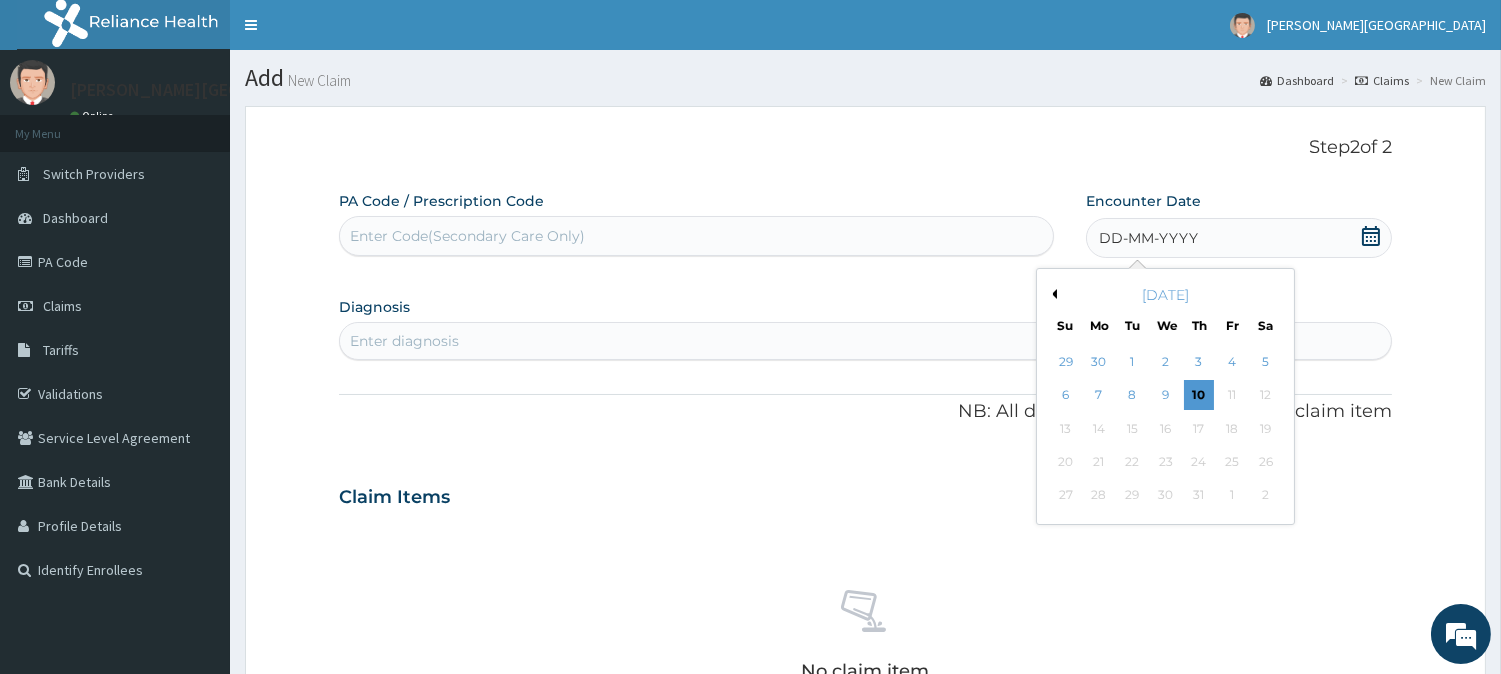 click on "Previous Month" at bounding box center (1052, 294) 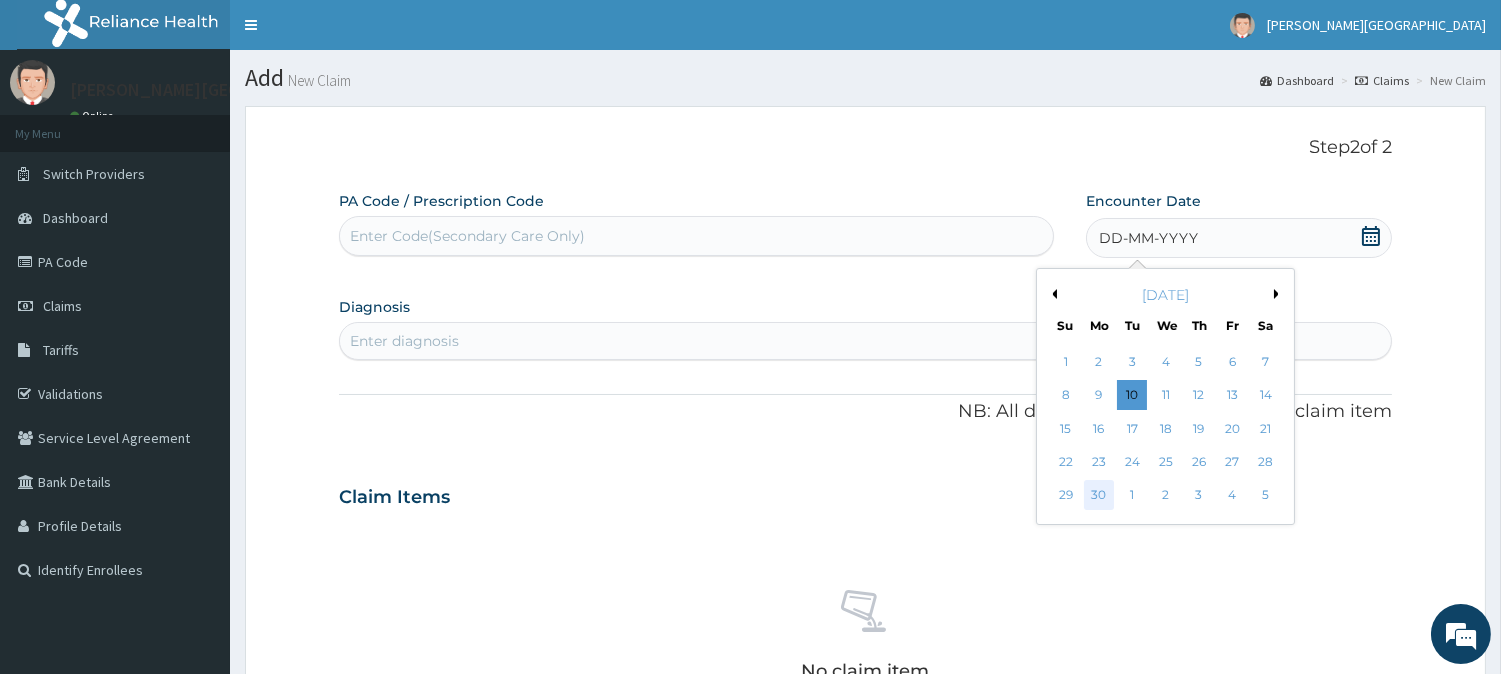 click on "30" at bounding box center (1099, 496) 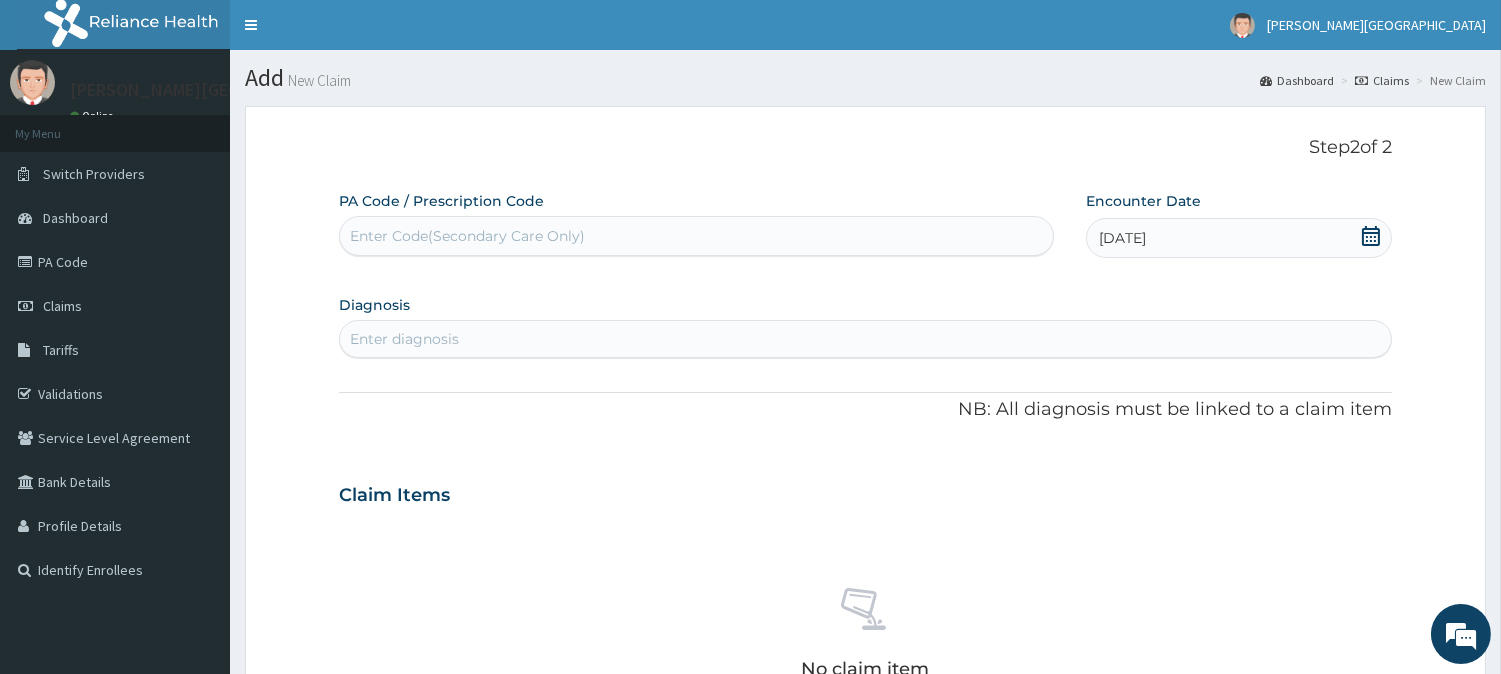 click on "Enter diagnosis" at bounding box center (404, 339) 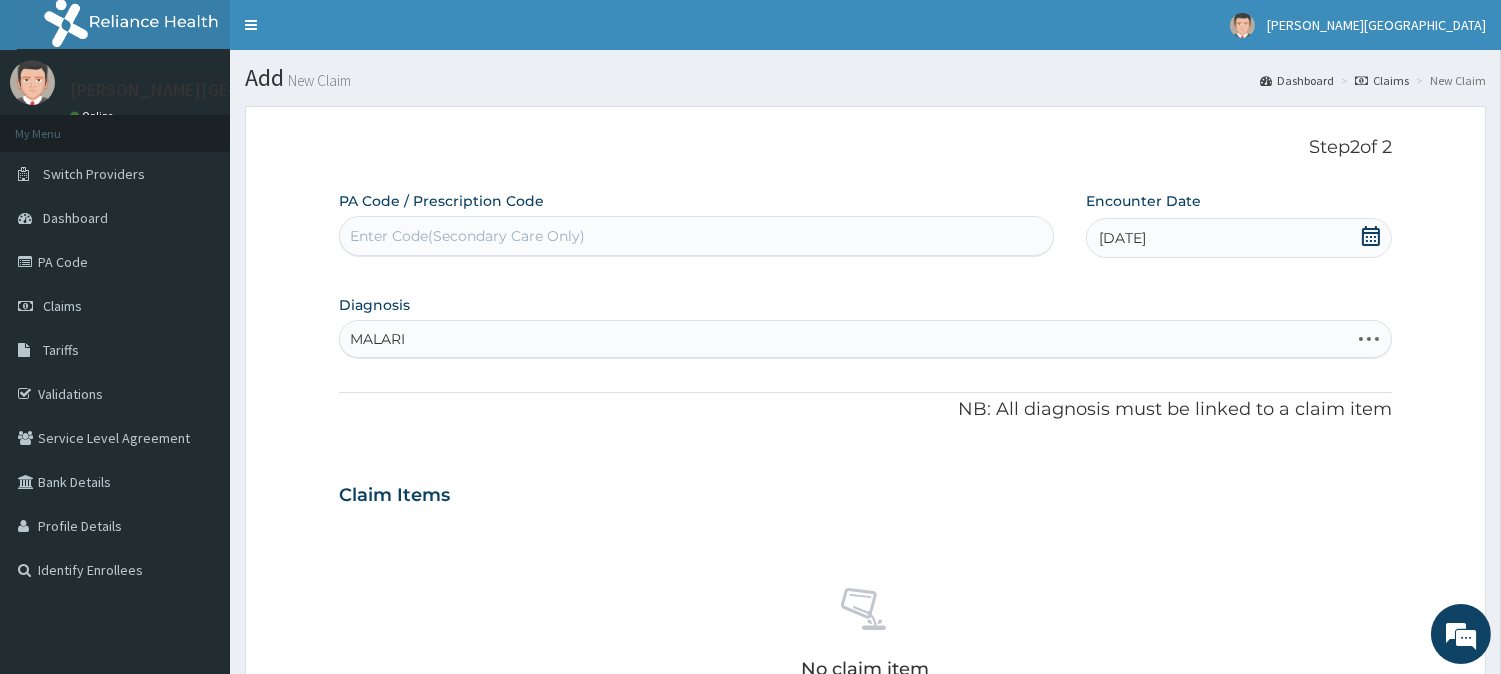 type on "MALARIA" 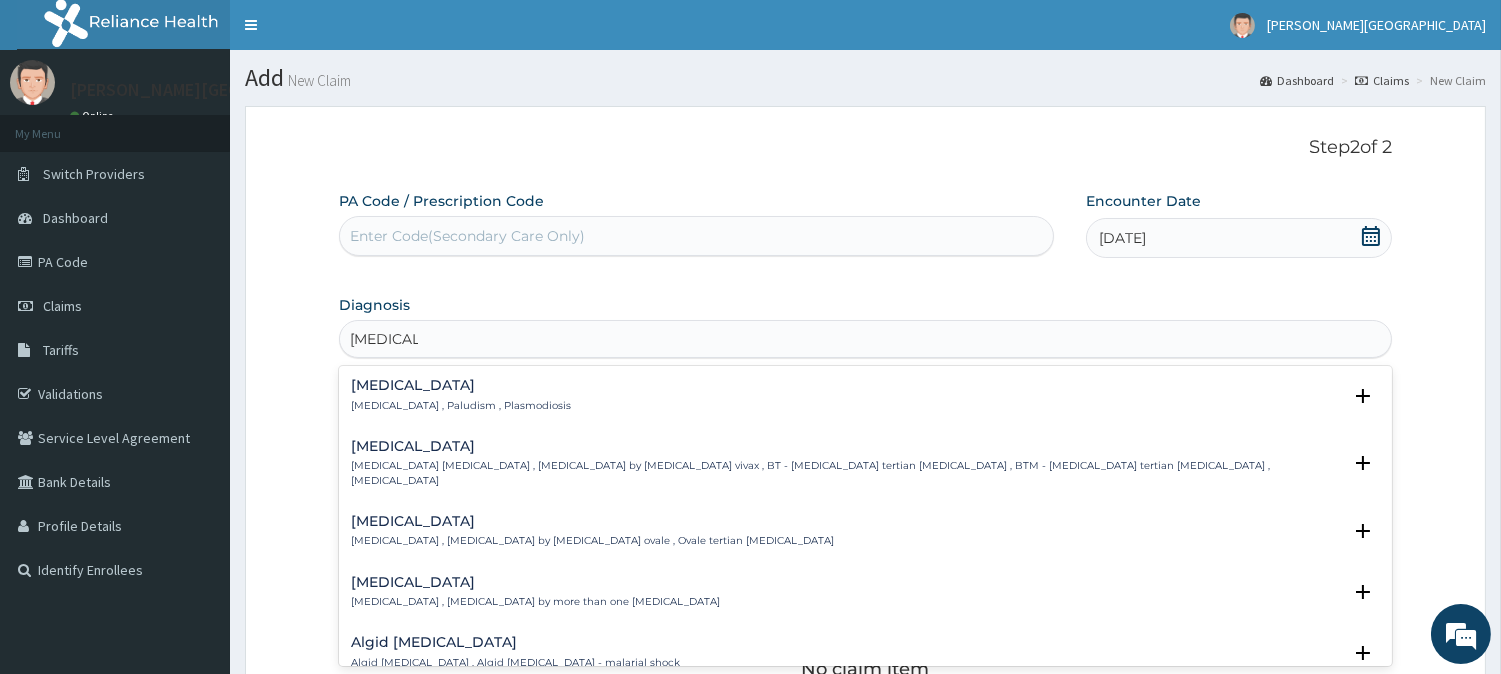 click on "Malaria Malaria , Paludism , Plasmodiosis" at bounding box center (461, 395) 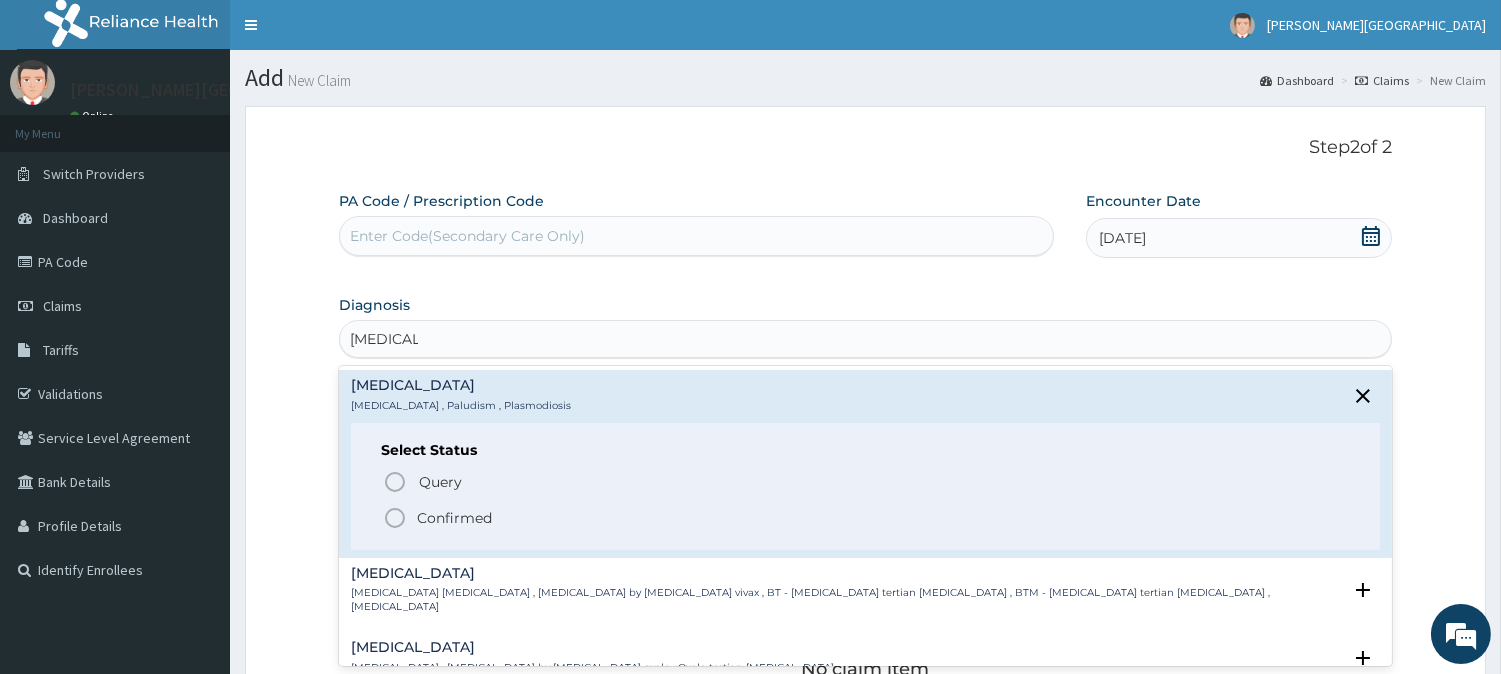 click on "Confirmed" at bounding box center (866, 518) 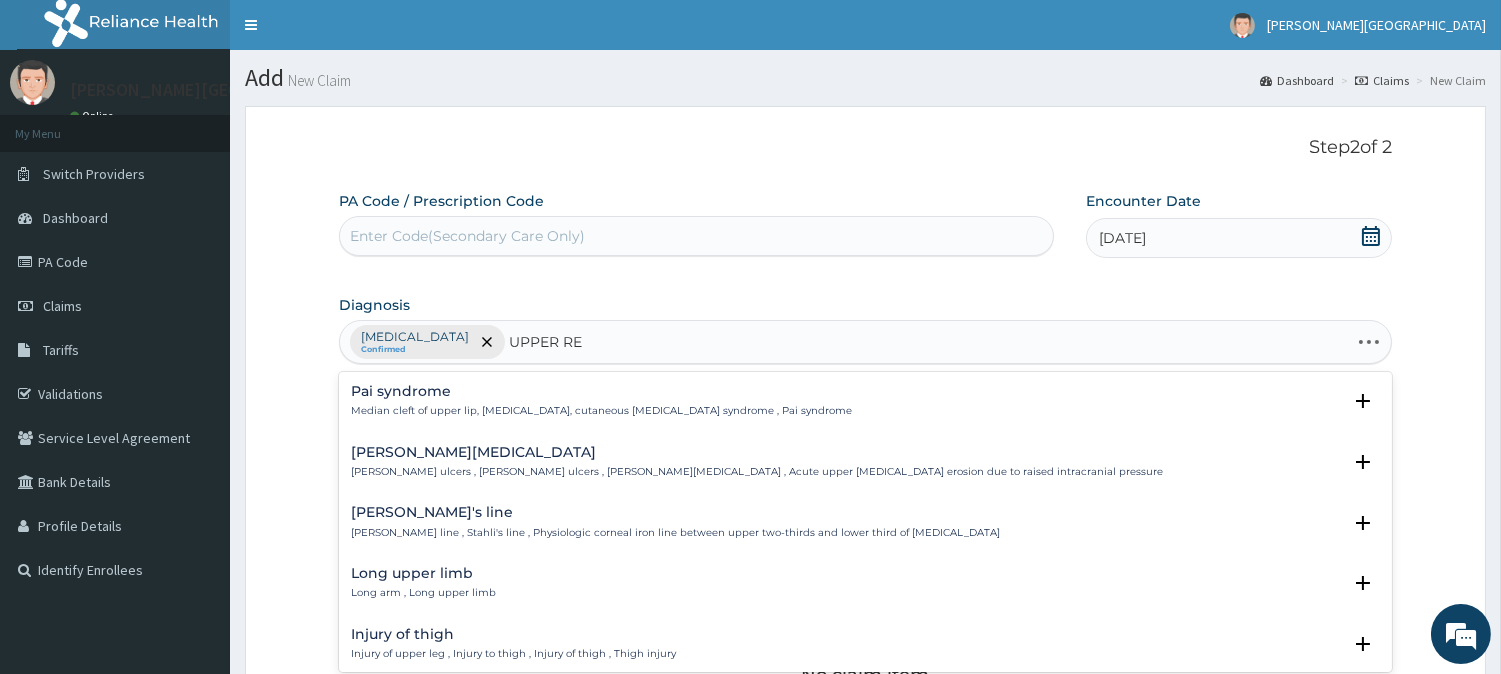 type on "UPPER RES" 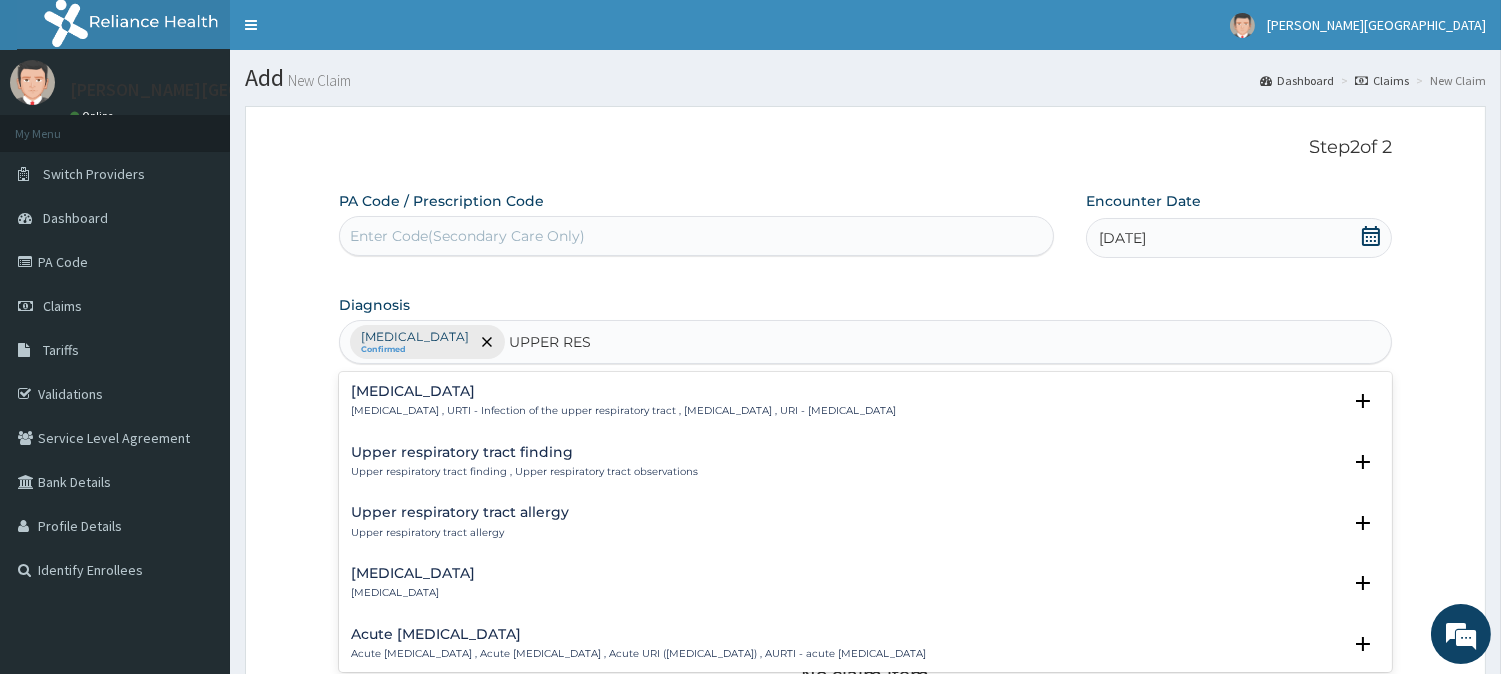 scroll, scrollTop: 111, scrollLeft: 0, axis: vertical 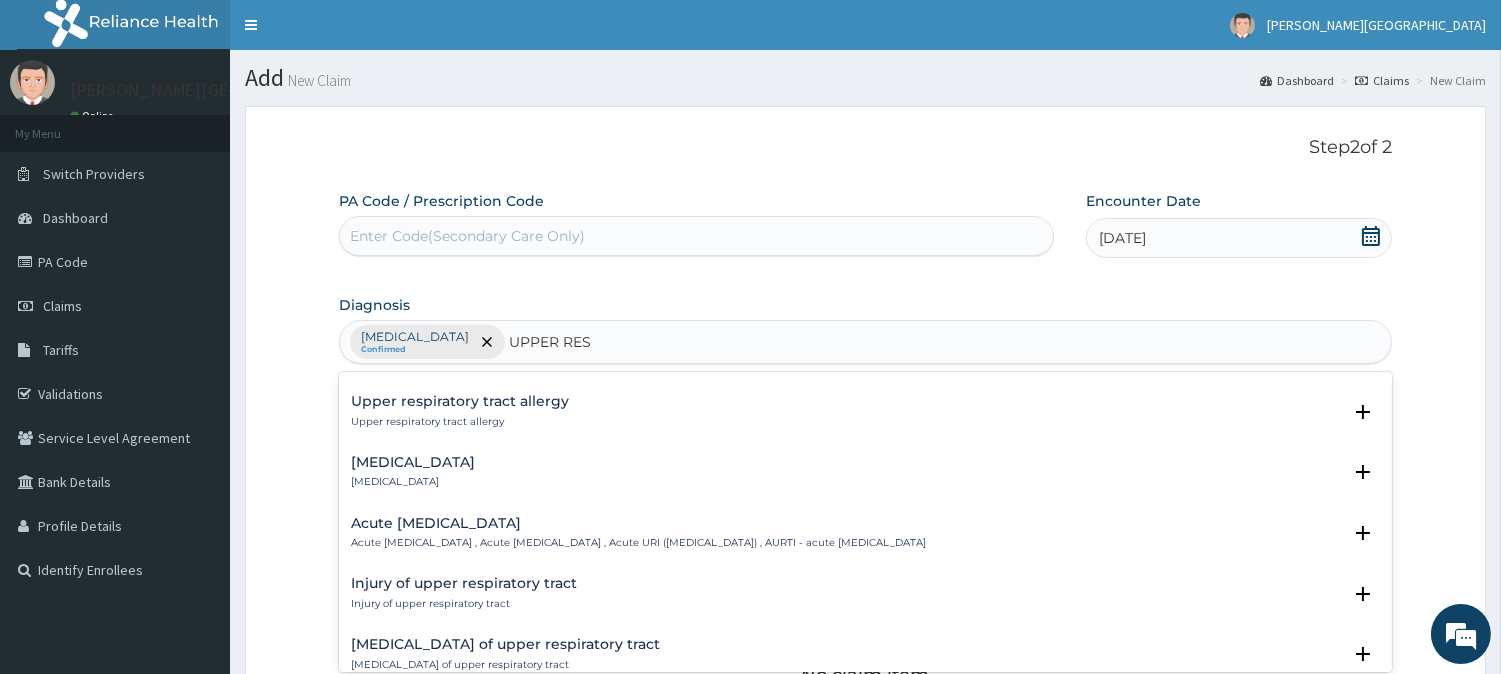 click on "Acute upper respiratory infection , Acute upper respiratory tract infection , Acute URI (upper respiratory infection) , AURTI - acute upper respiratory tract infection" at bounding box center (638, 543) 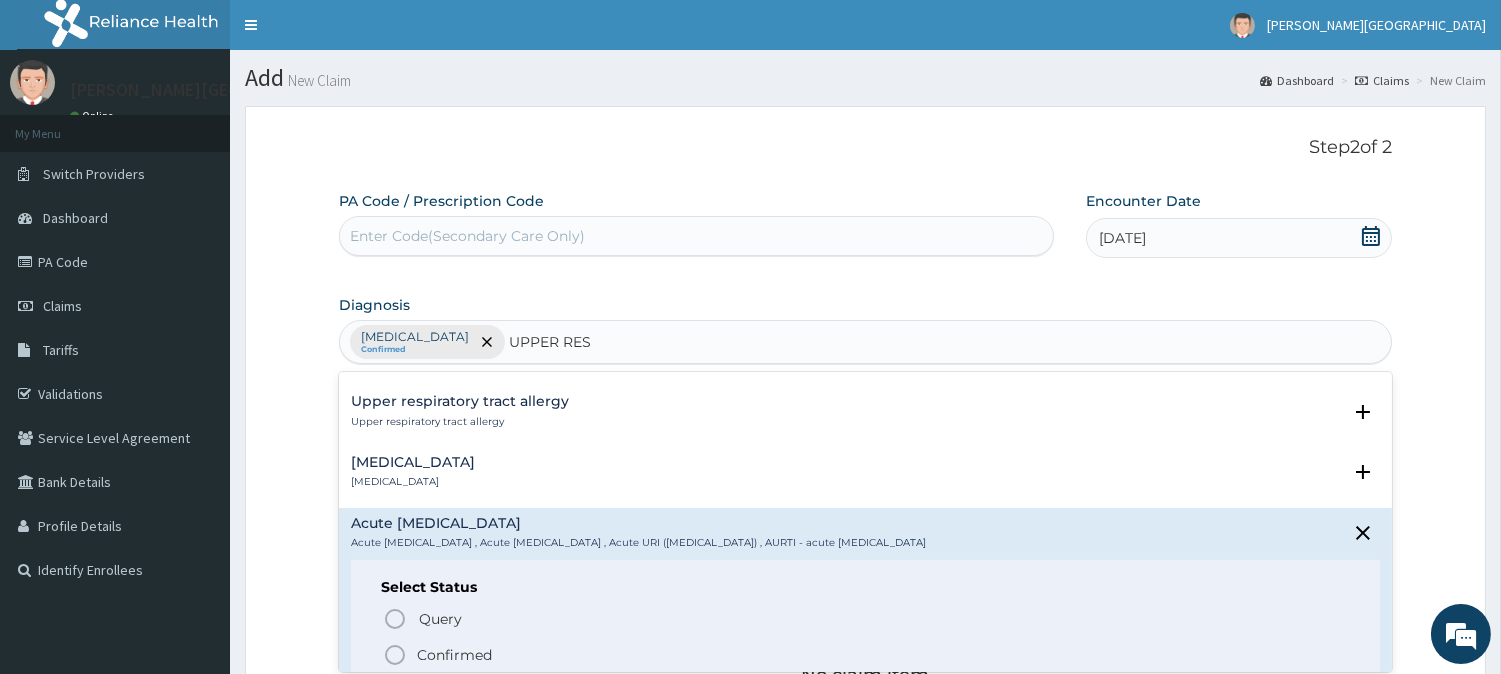 click on "Confirmed" at bounding box center (454, 655) 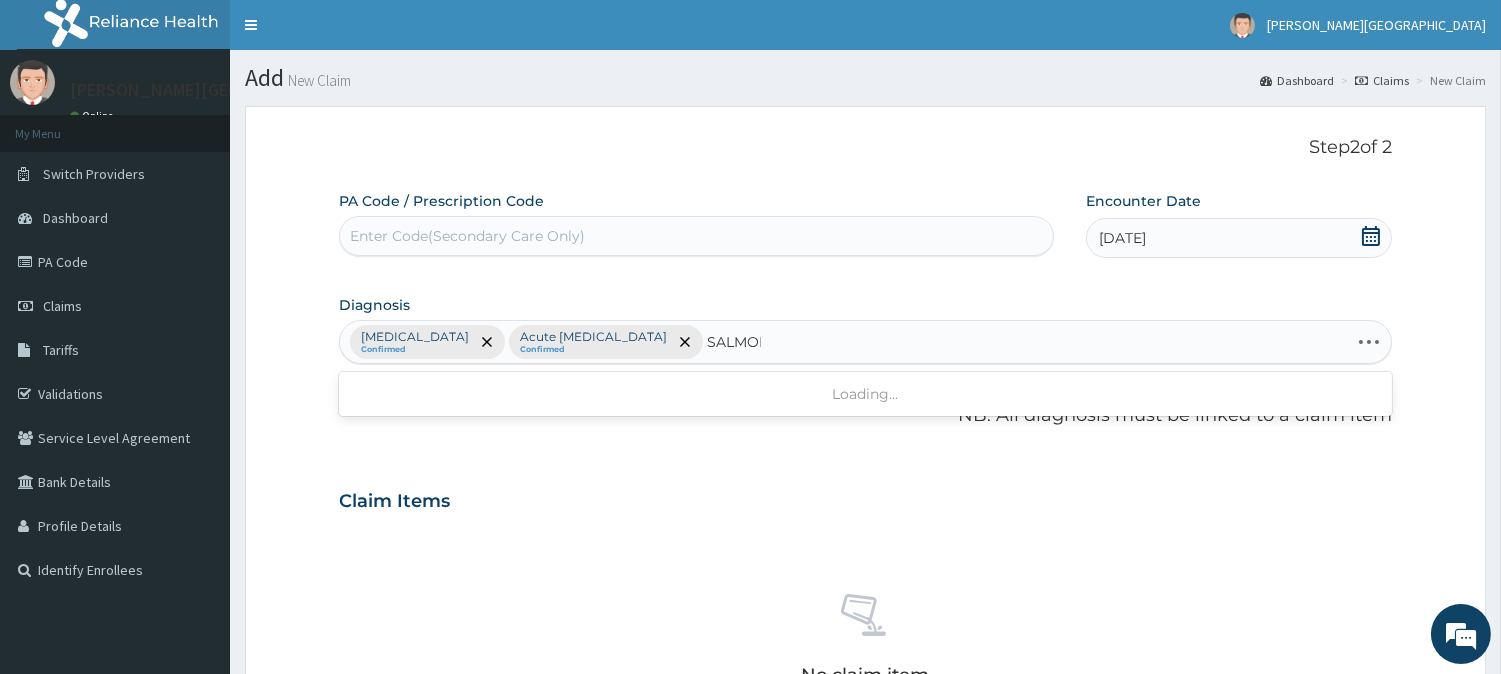 type on "SALMONE" 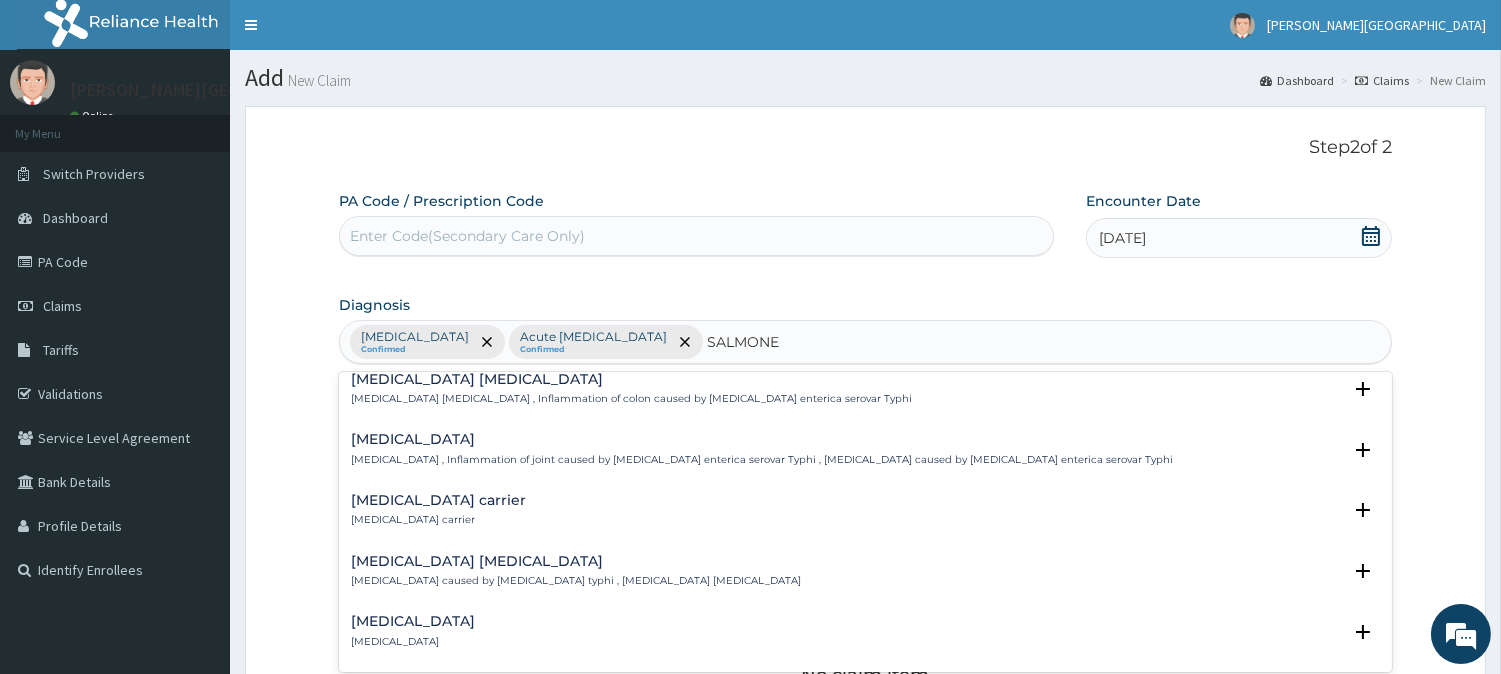 scroll, scrollTop: 222, scrollLeft: 0, axis: vertical 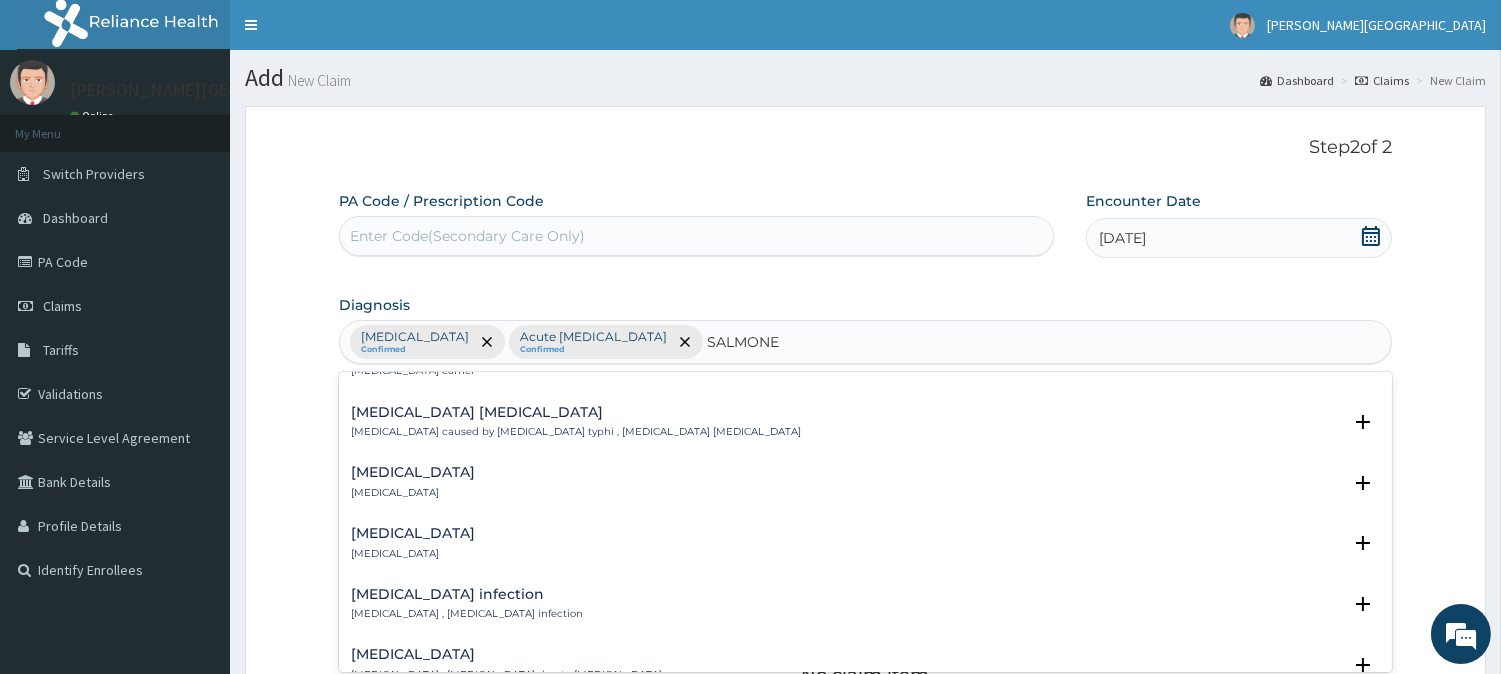 click on "[MEDICAL_DATA] infection" at bounding box center (467, 594) 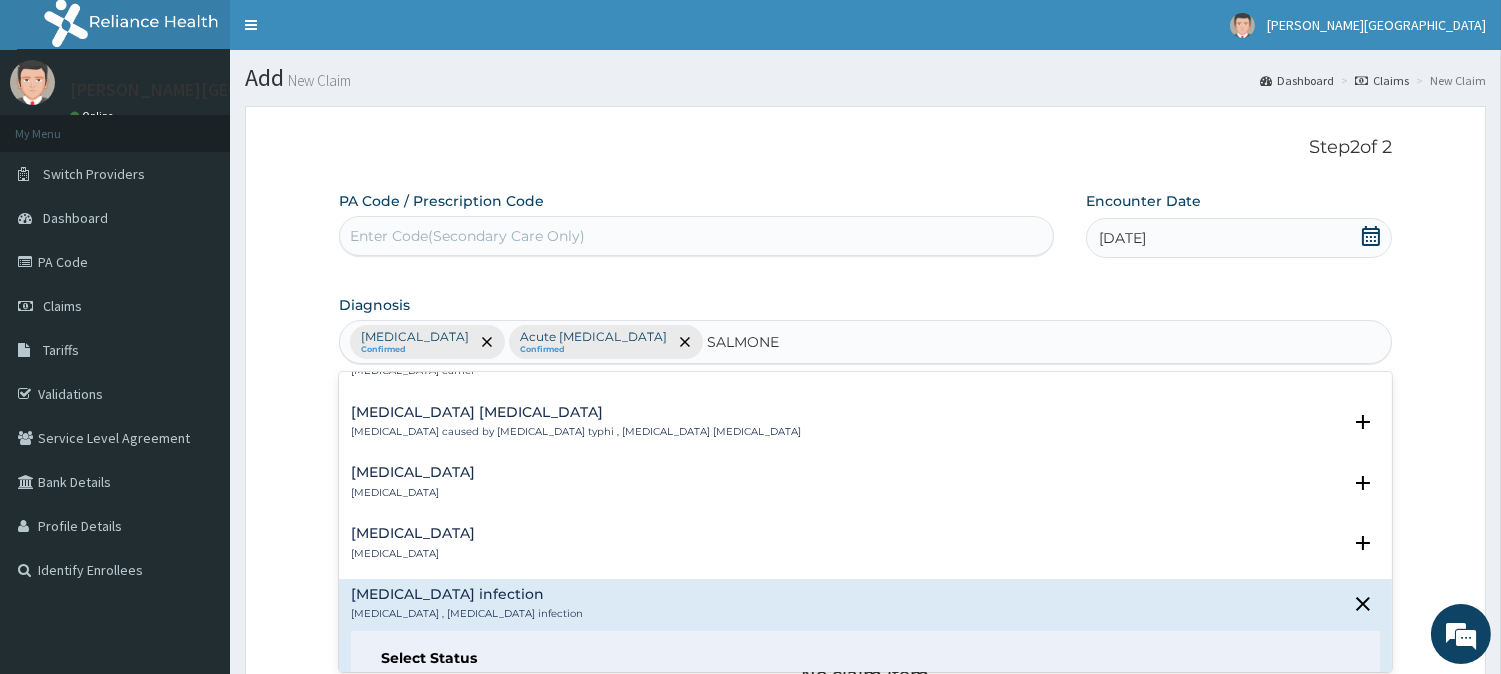 scroll, scrollTop: 444, scrollLeft: 0, axis: vertical 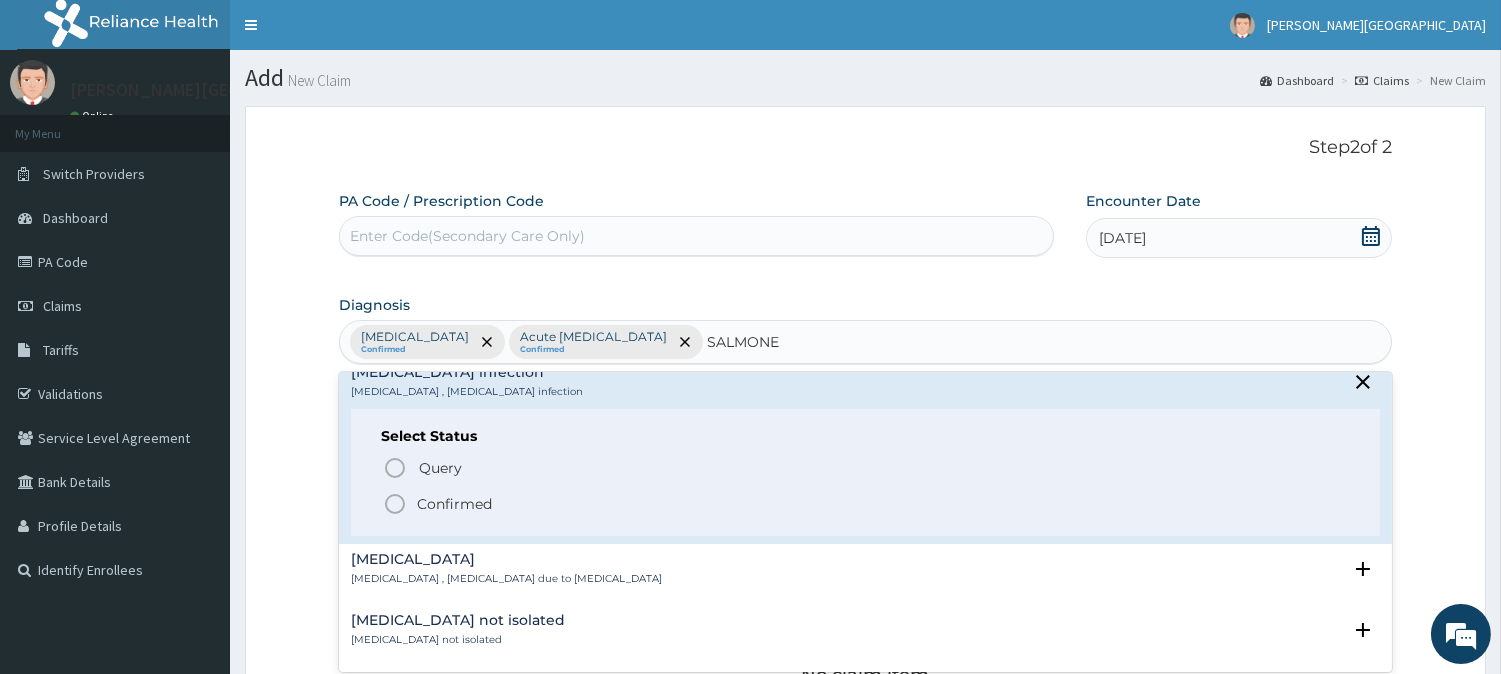 click on "Confirmed" at bounding box center [454, 504] 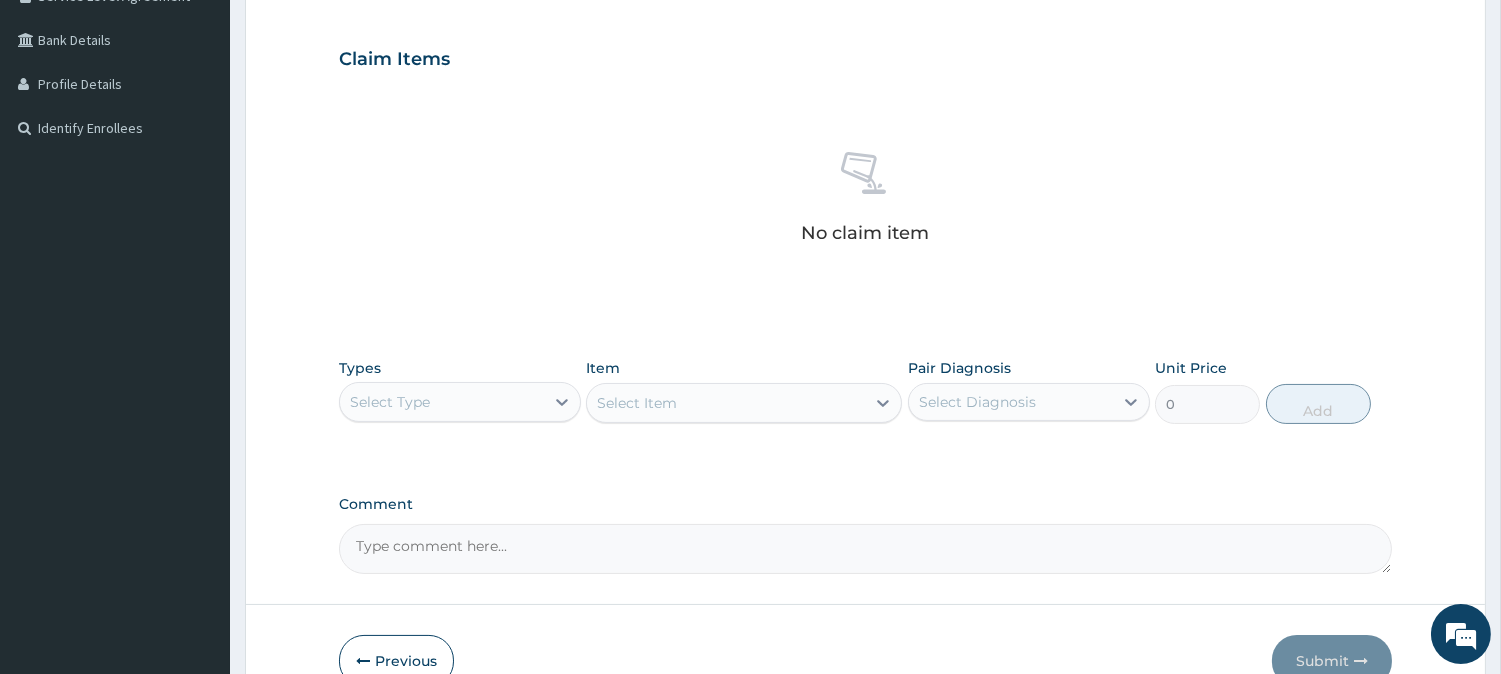 scroll, scrollTop: 444, scrollLeft: 0, axis: vertical 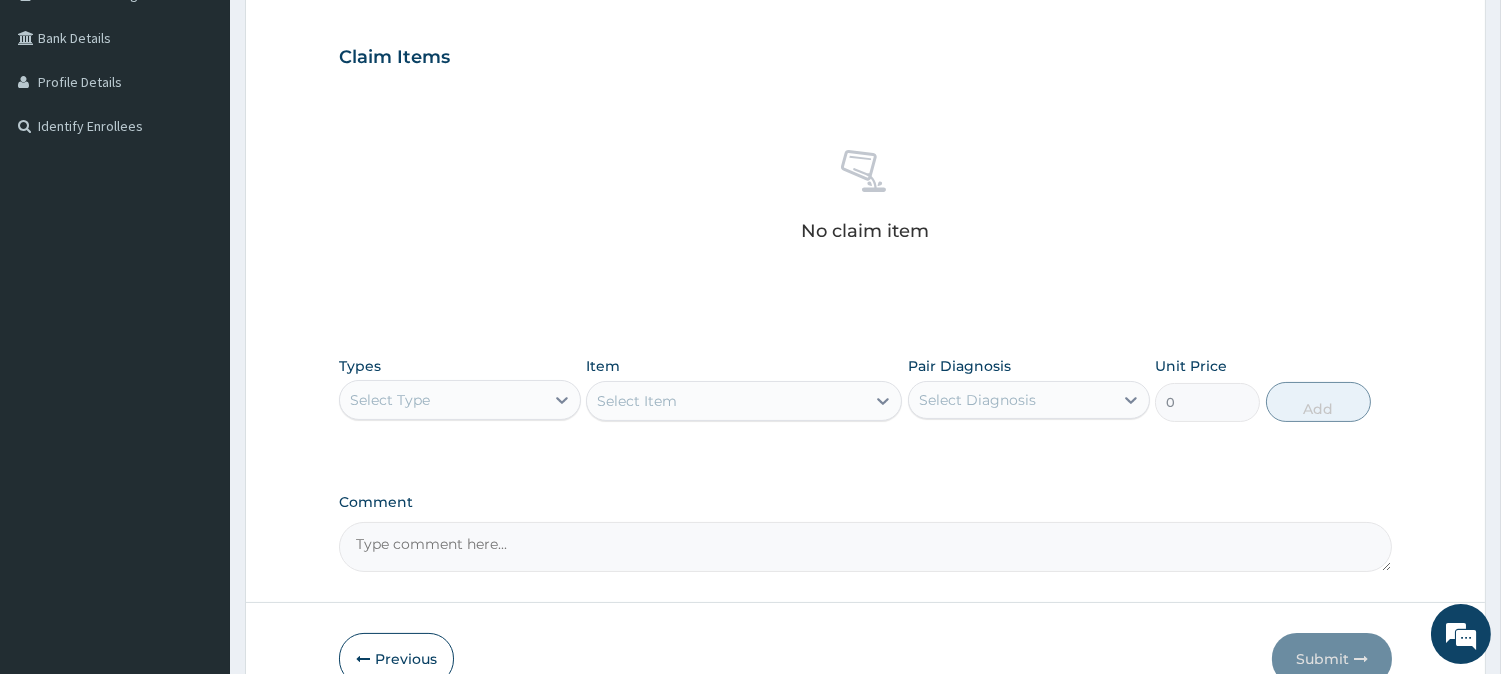 click on "Select Type" at bounding box center (442, 400) 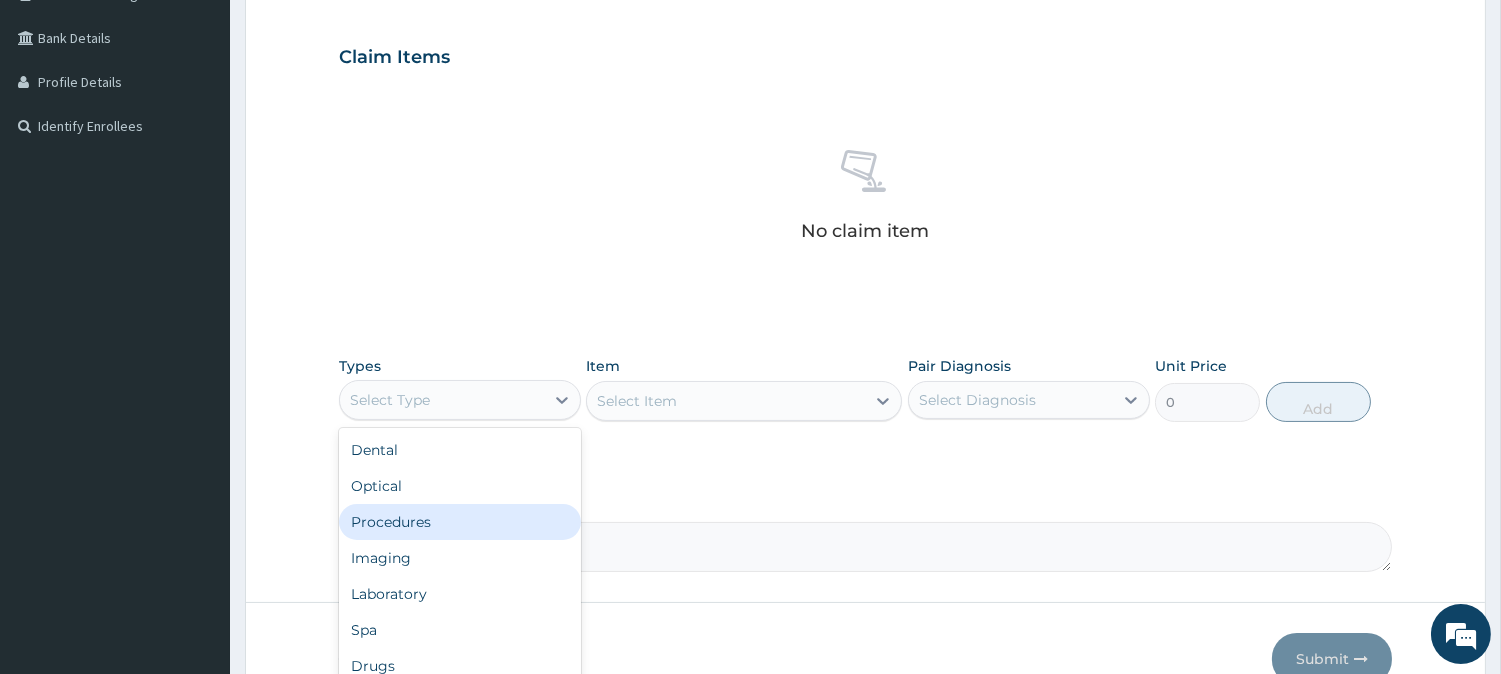 click on "Procedures" at bounding box center [460, 522] 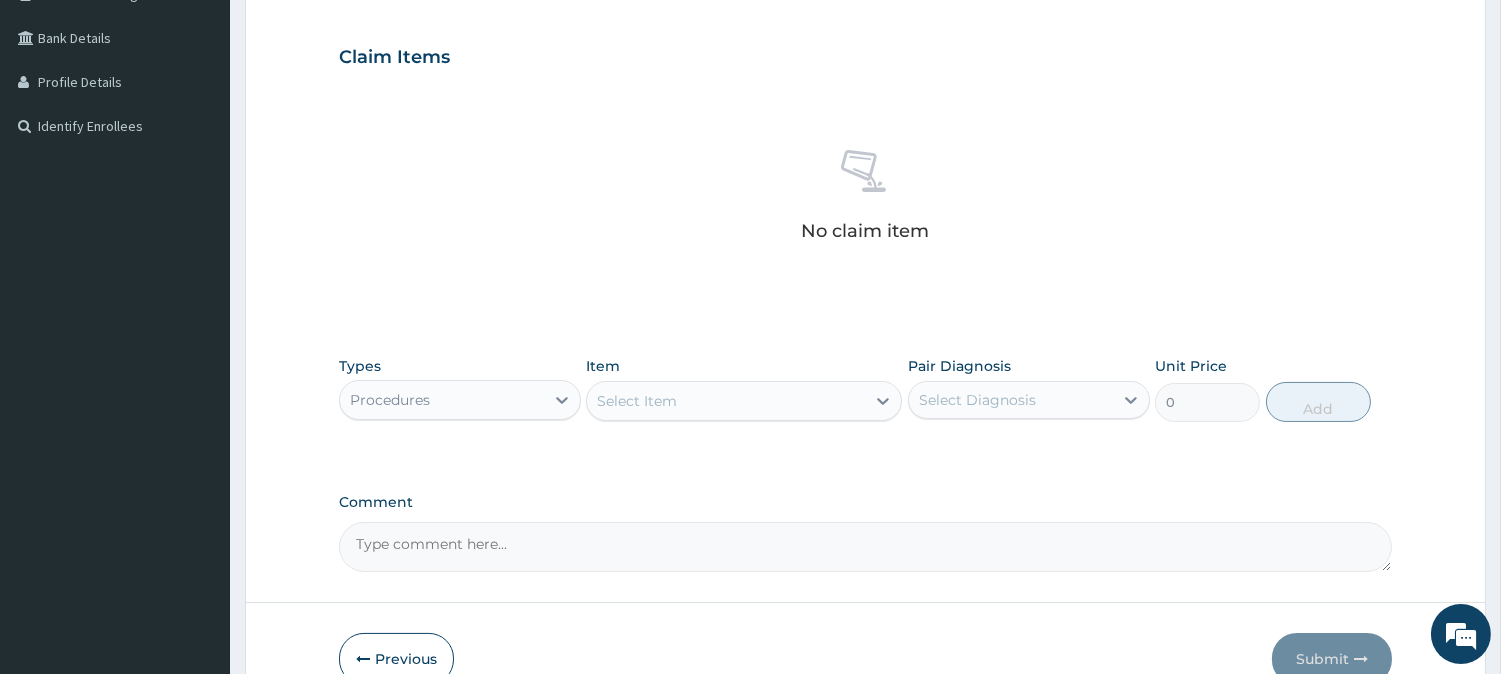 click on "Select Item" at bounding box center (637, 401) 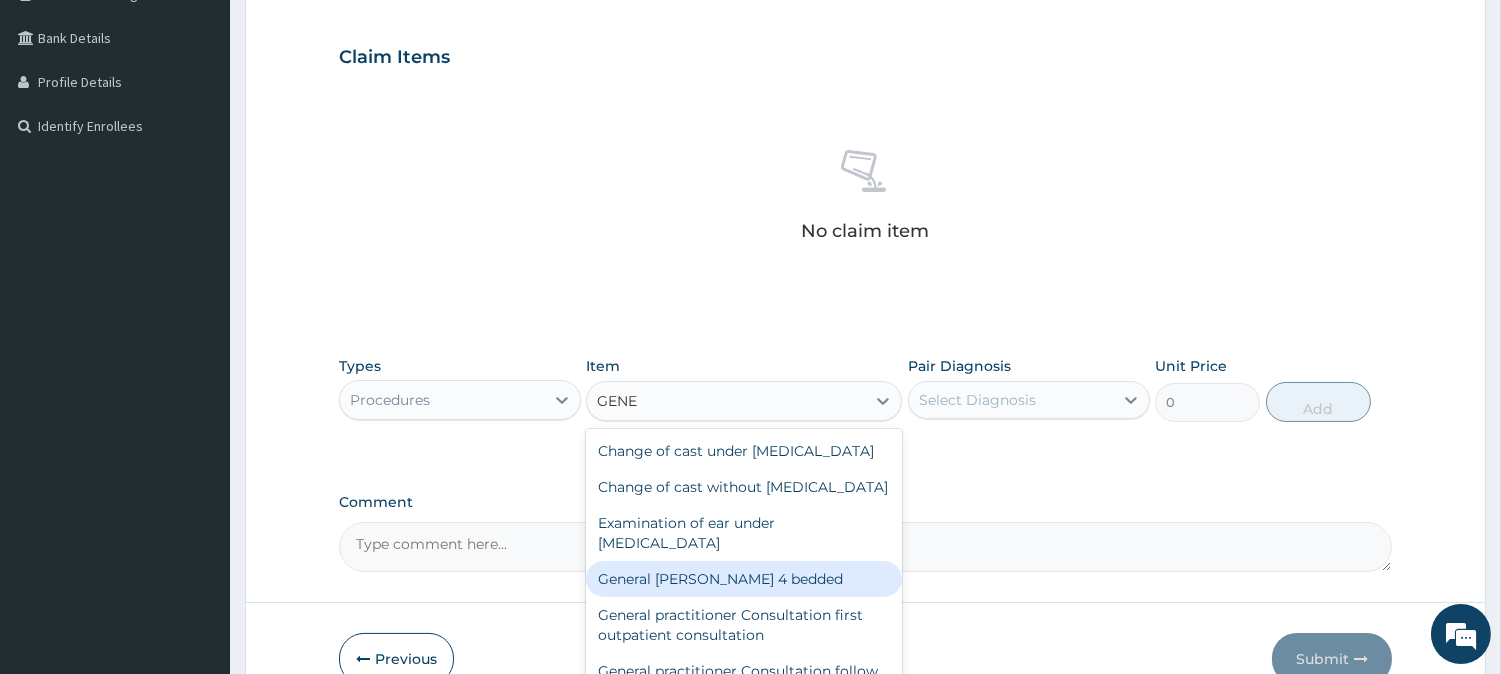 type on "GENER" 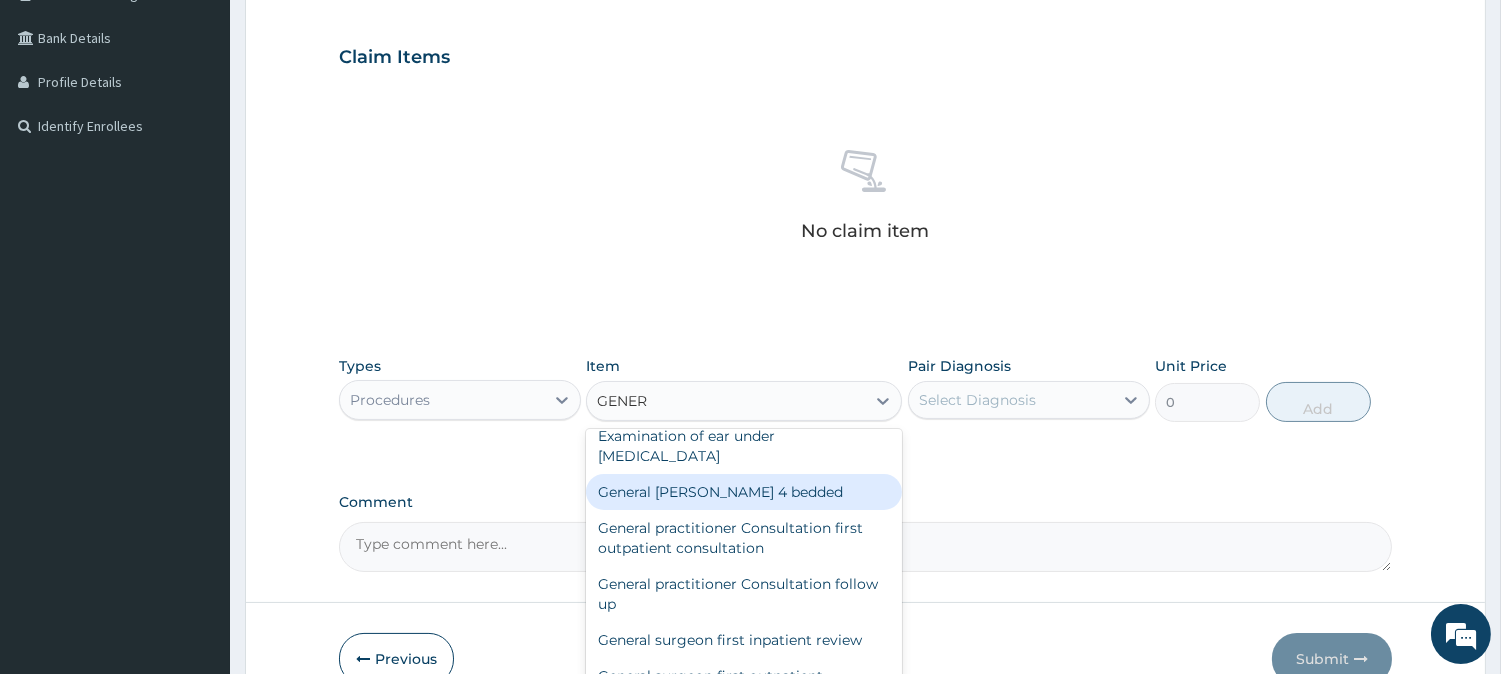 scroll, scrollTop: 111, scrollLeft: 0, axis: vertical 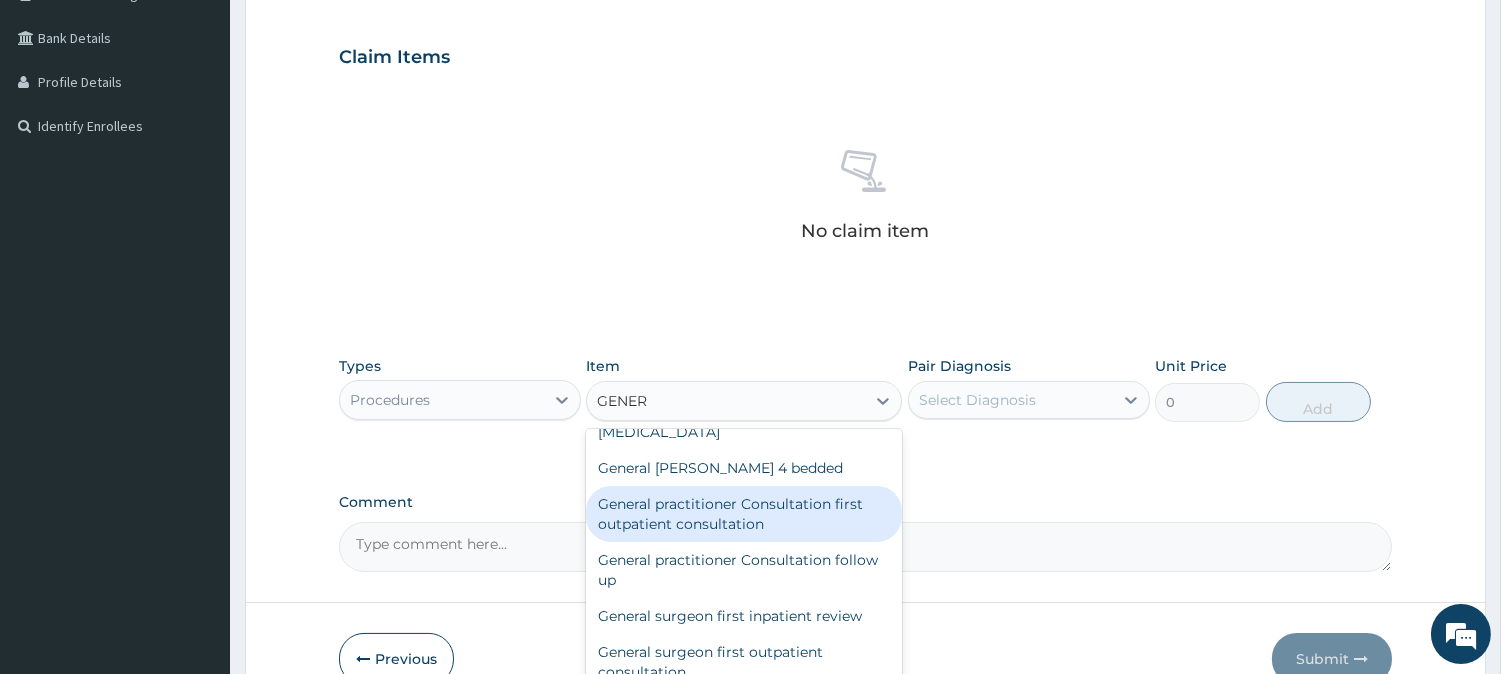 click on "General practitioner Consultation first outpatient consultation" at bounding box center [744, 514] 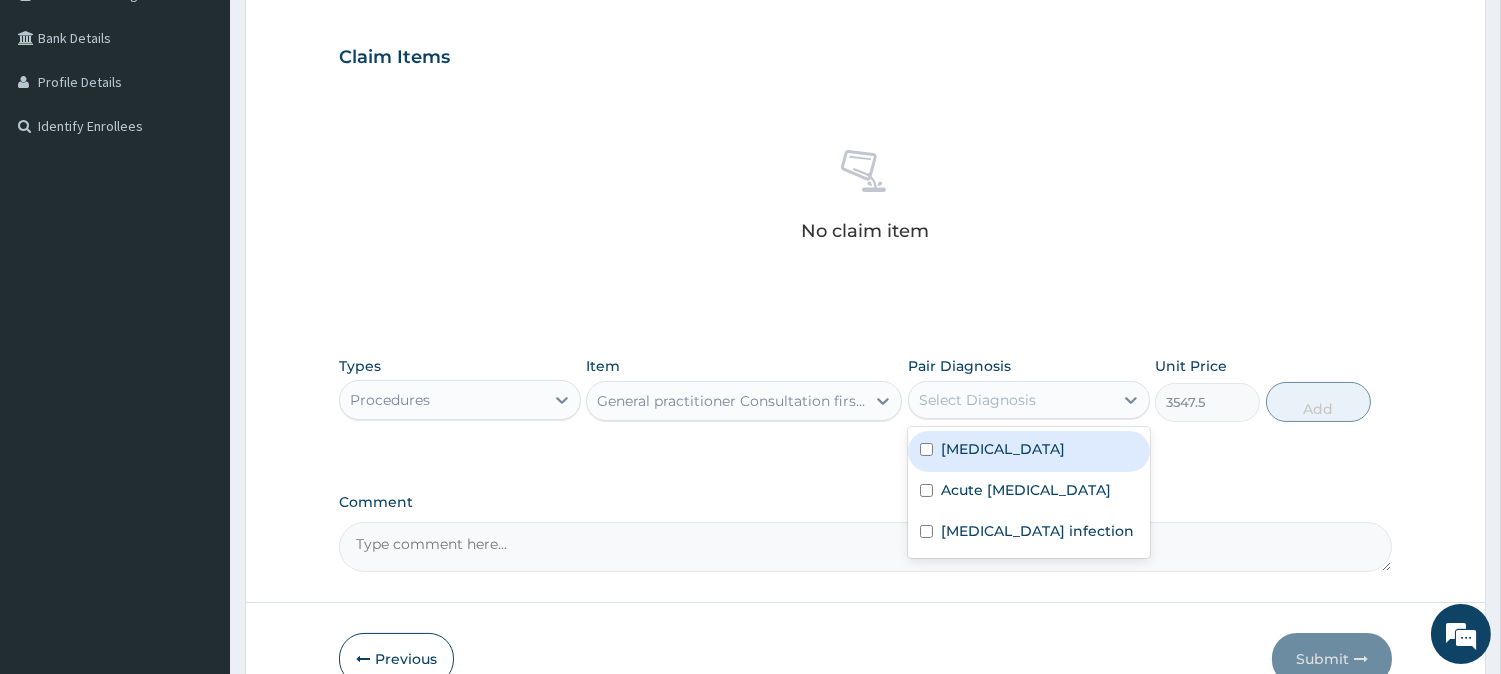 click on "Select Diagnosis" at bounding box center (977, 400) 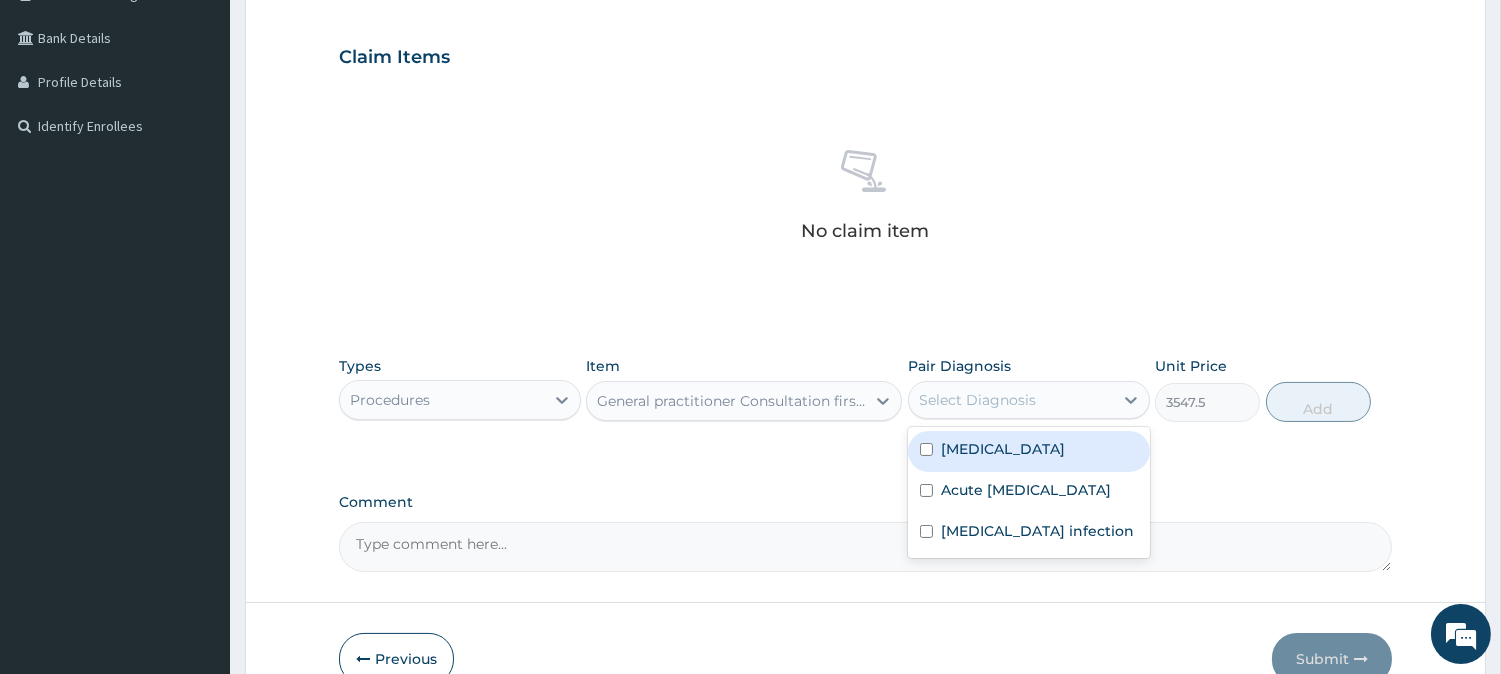 drag, startPoint x: 968, startPoint y: 451, endPoint x: 994, endPoint y: 444, distance: 26.925823 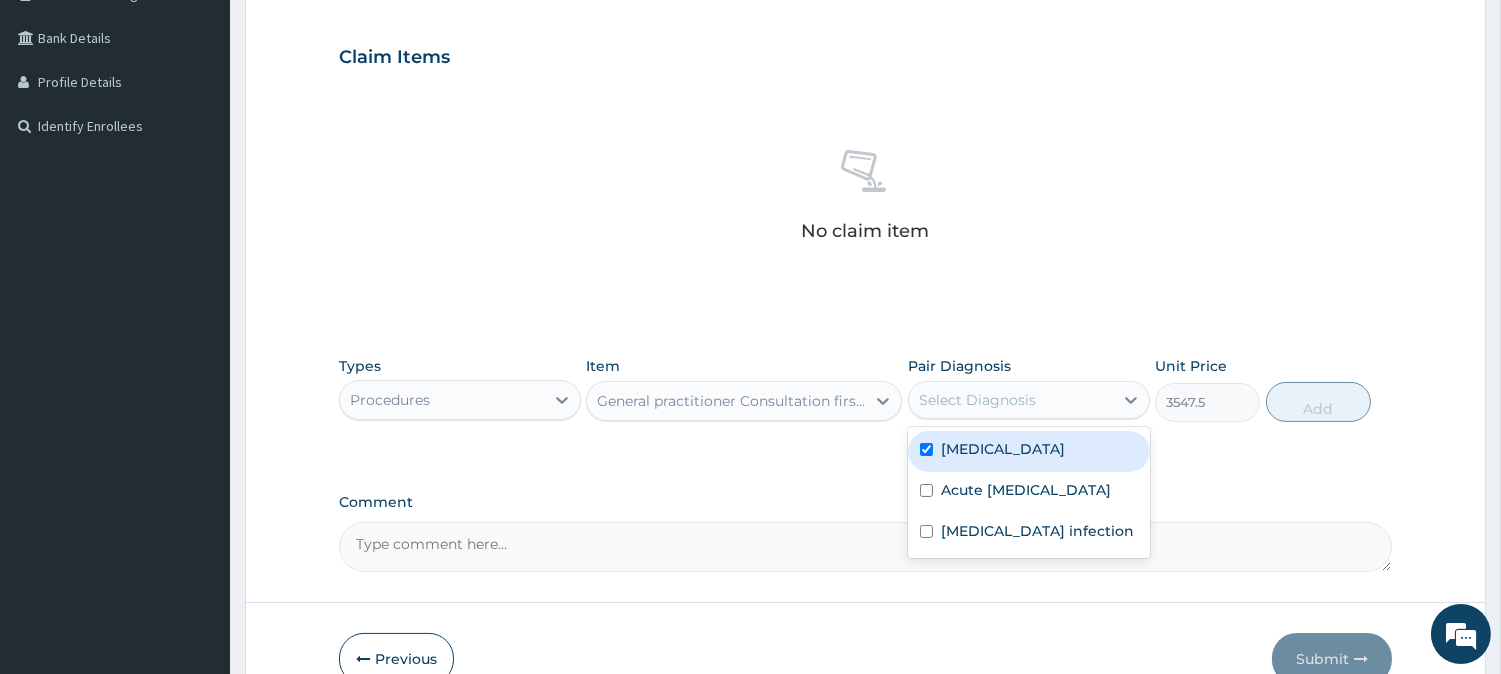 checkbox on "true" 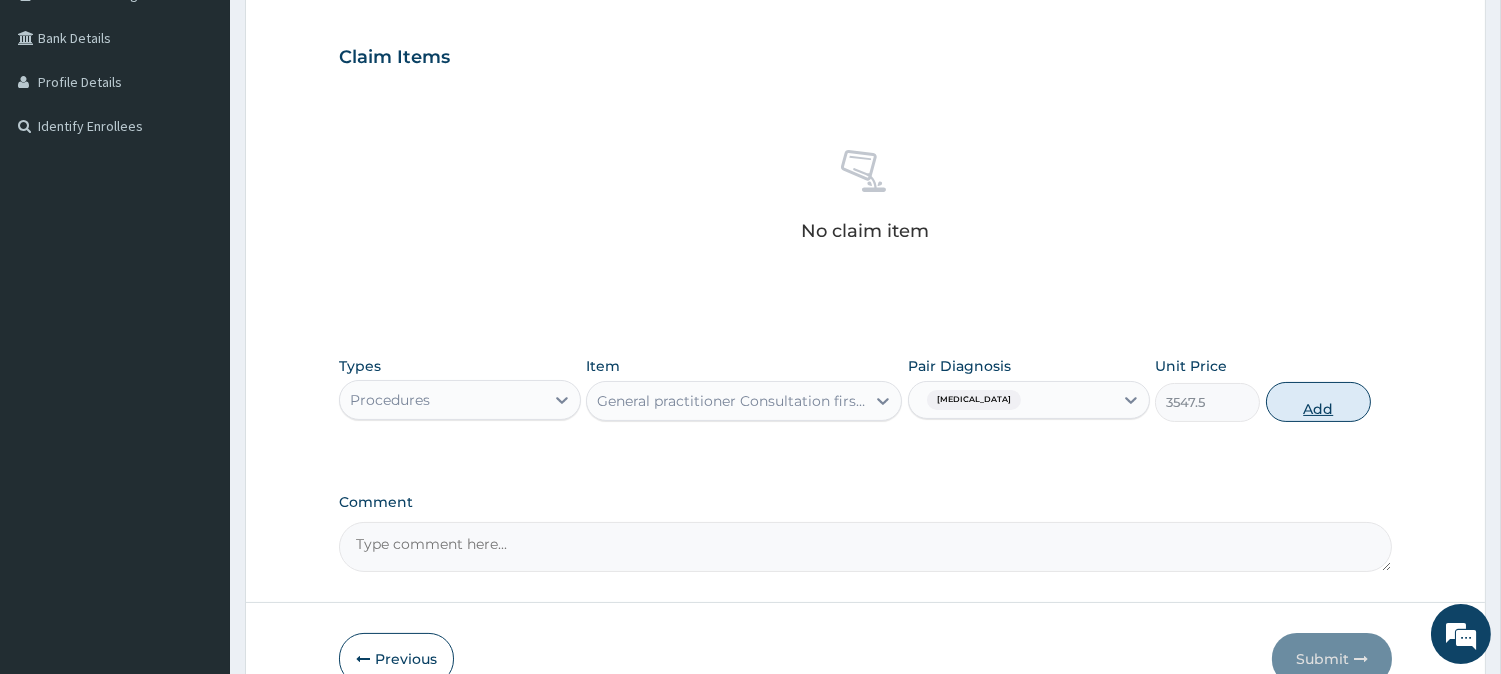 click on "Add" at bounding box center (1318, 402) 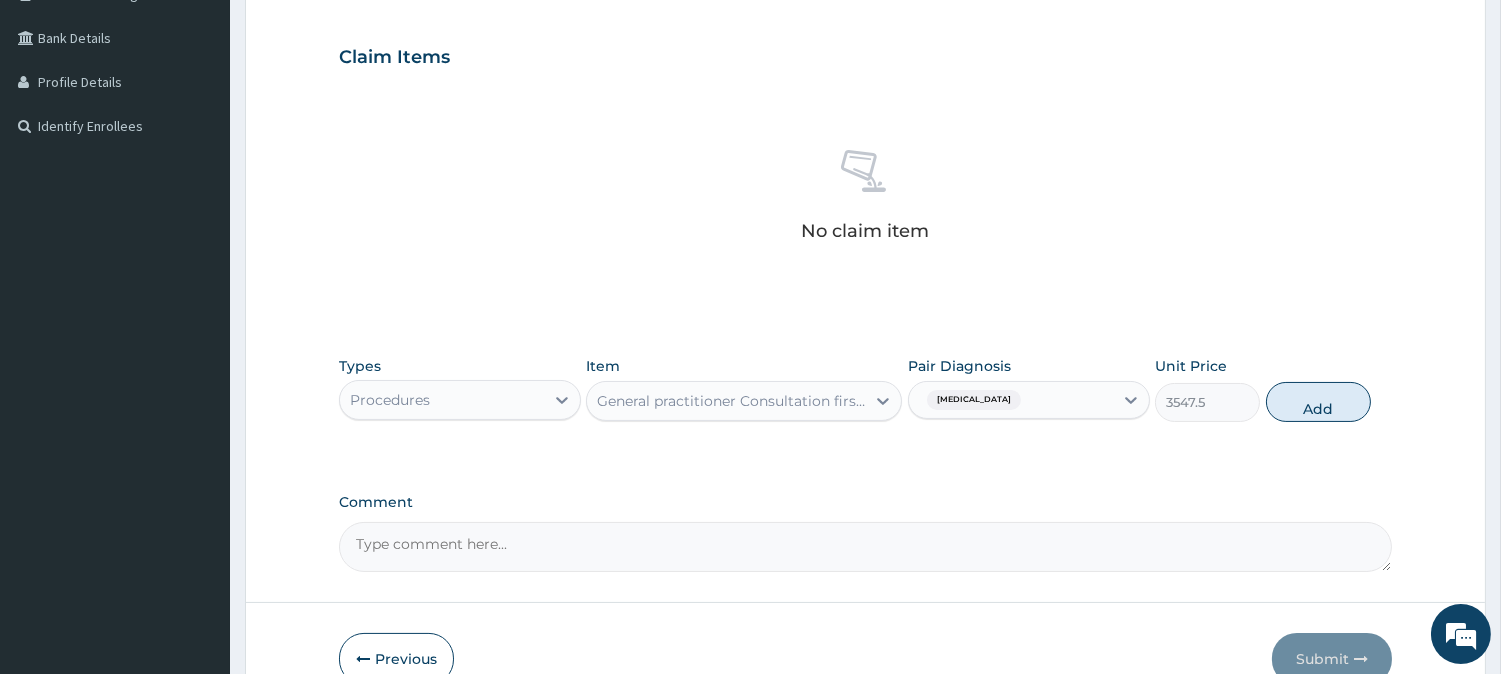 type on "0" 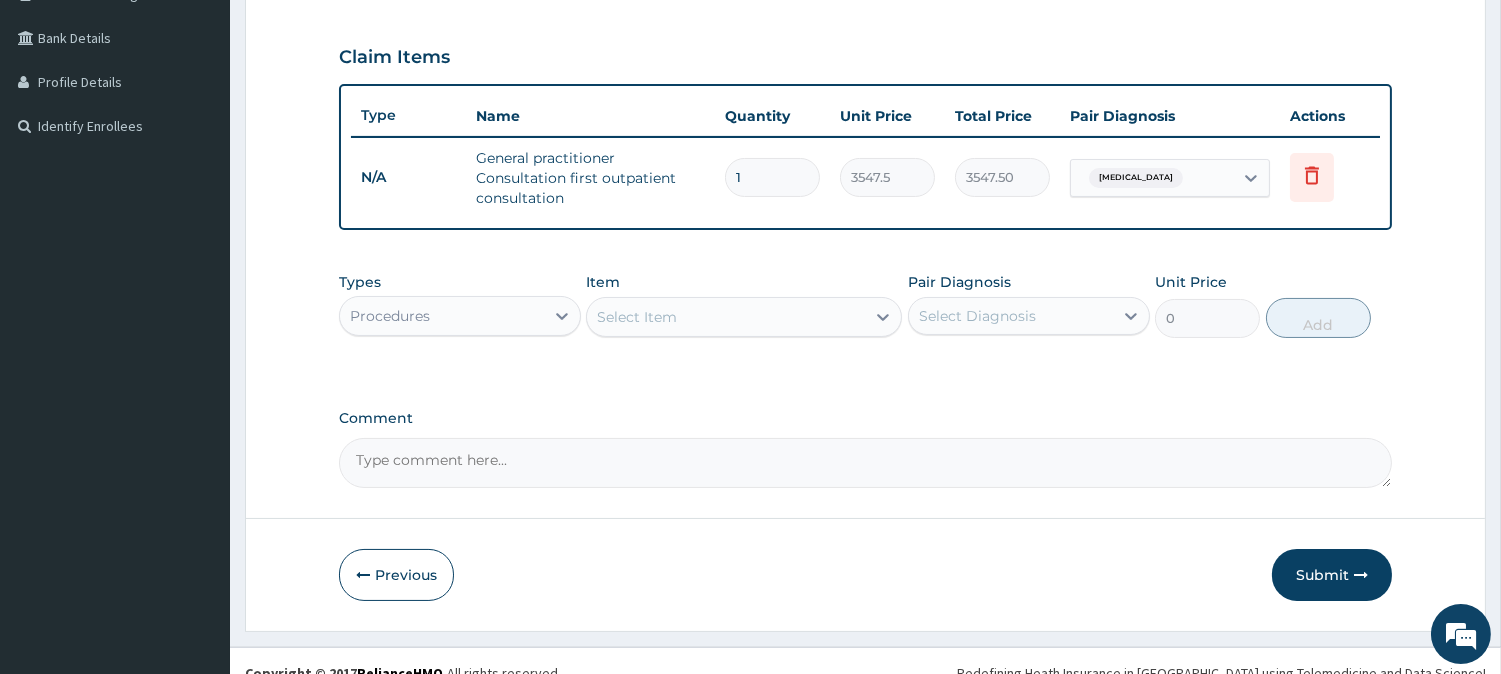 drag, startPoint x: 516, startPoint y: 310, endPoint x: 516, endPoint y: 323, distance: 13 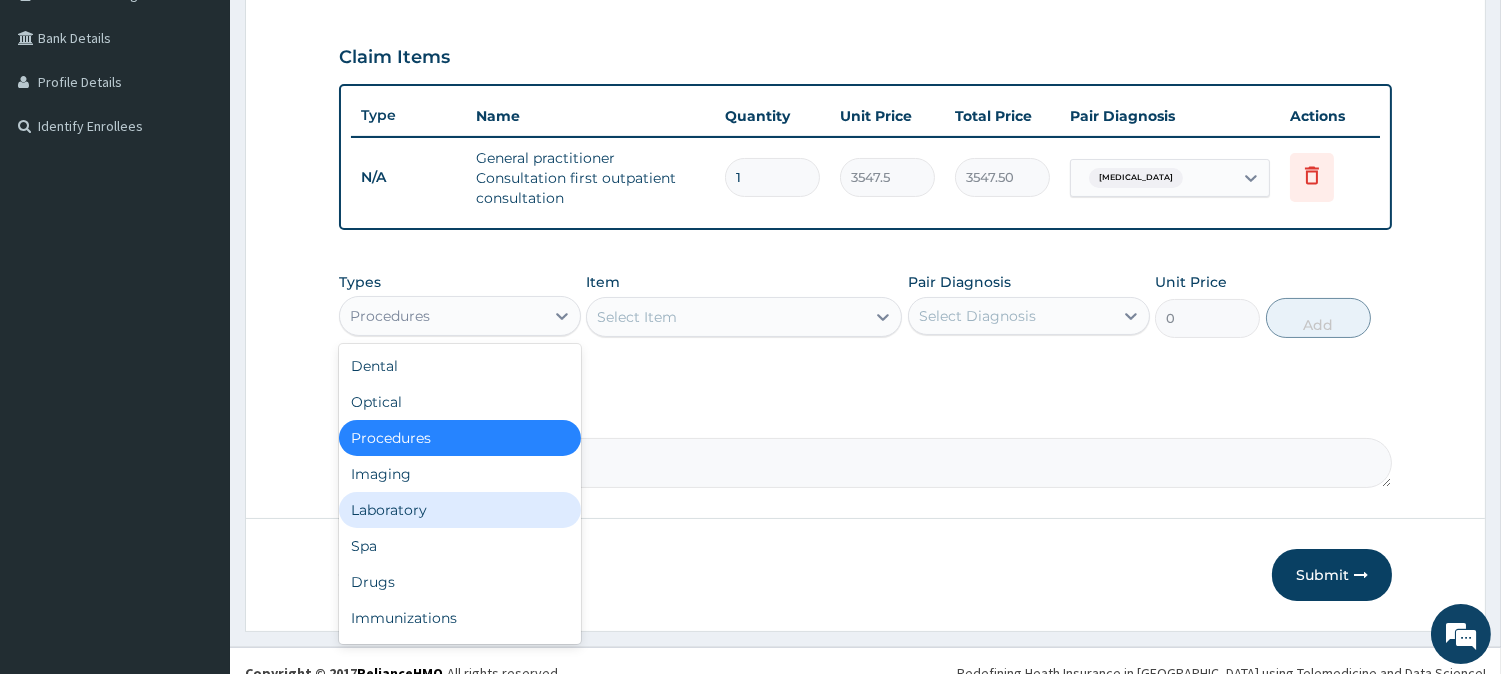 click on "Laboratory" at bounding box center (460, 510) 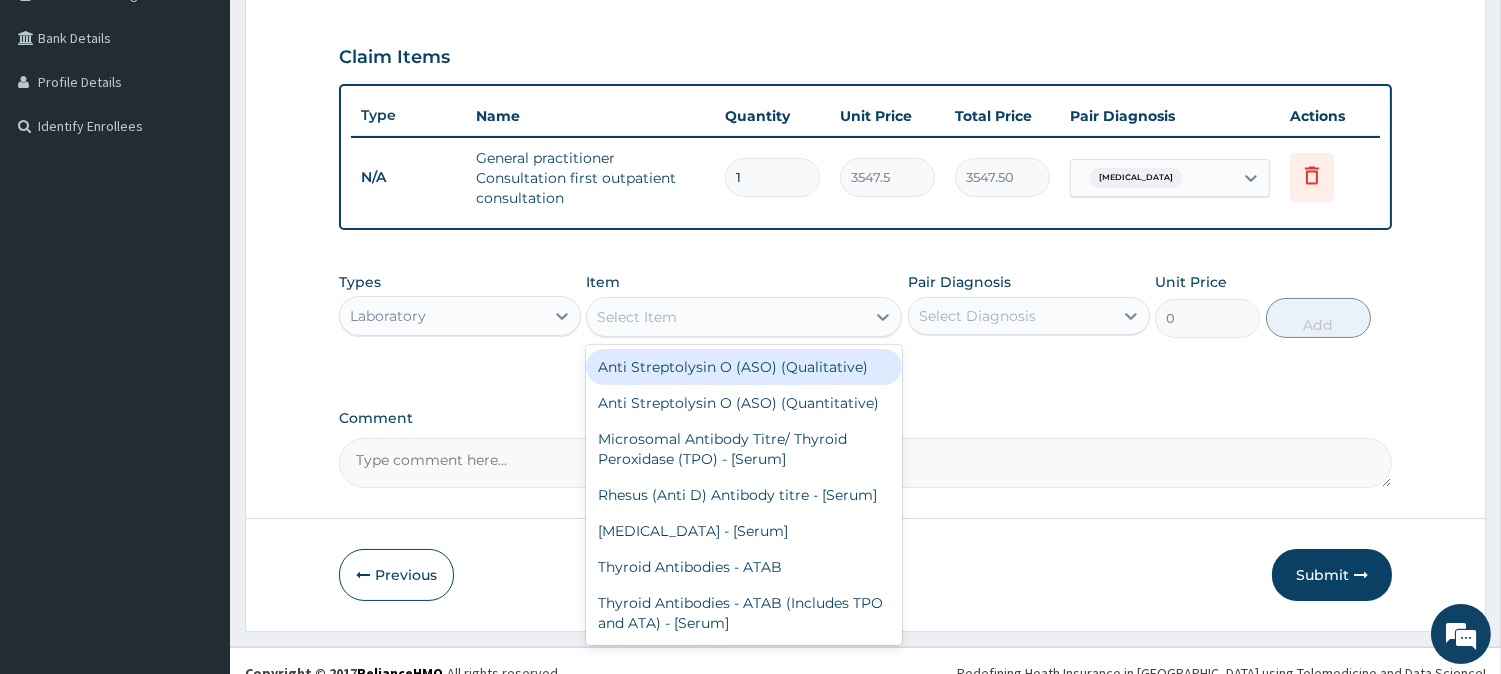 click on "Select Item" at bounding box center [637, 317] 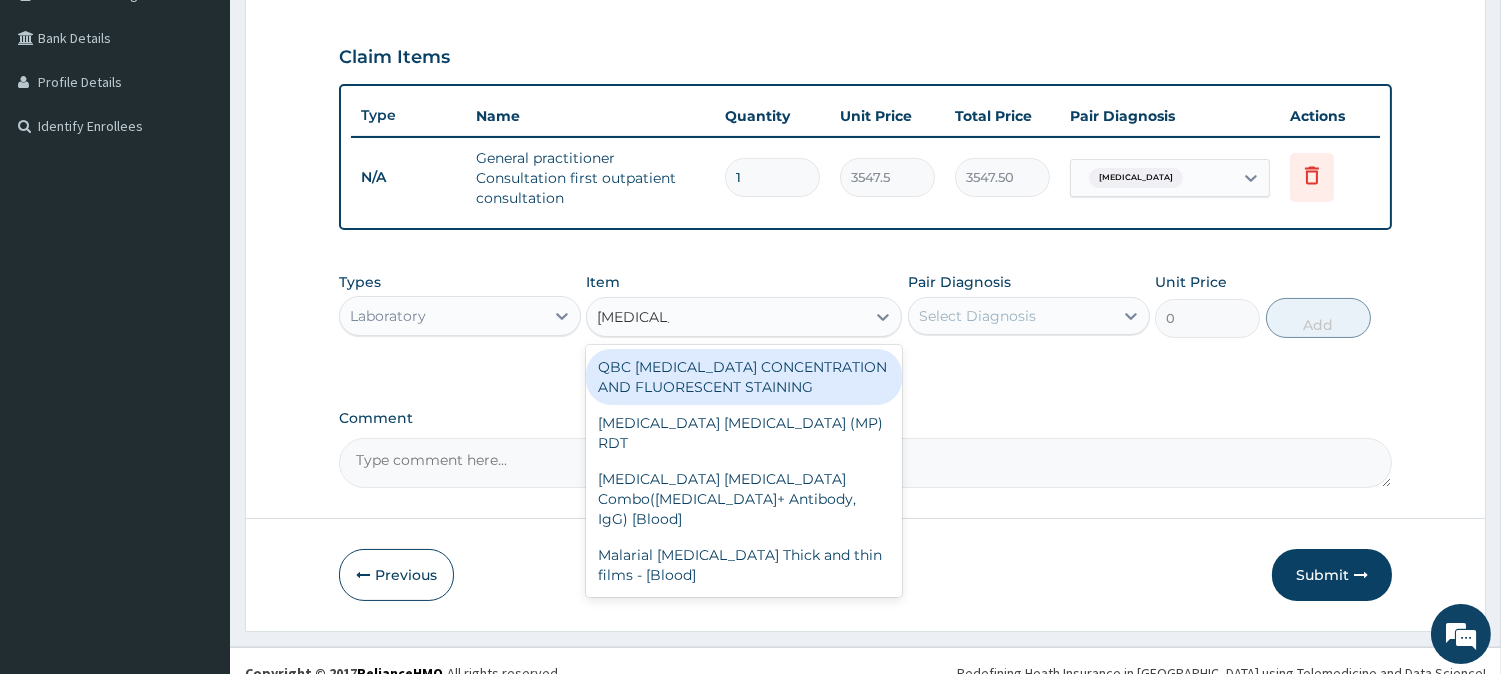 type on "MALARIA P" 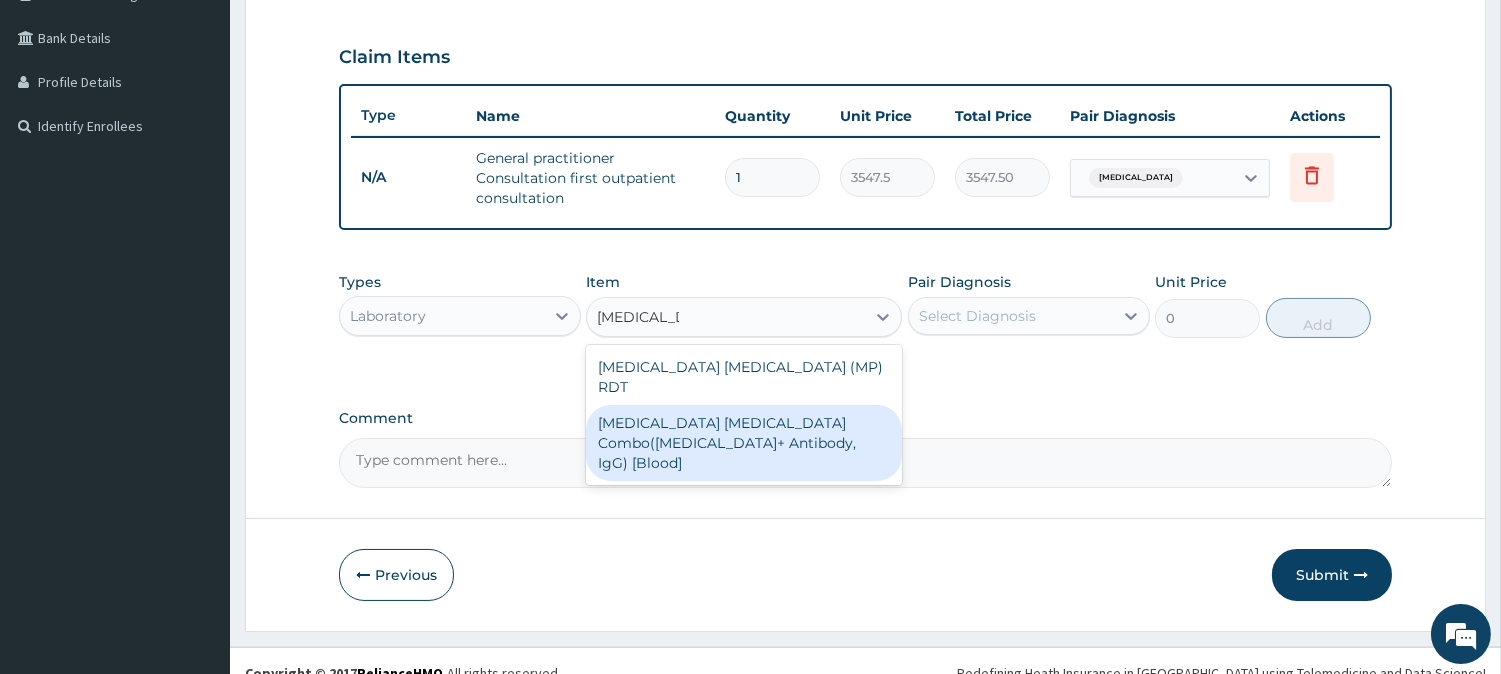 click on "[MEDICAL_DATA] [MEDICAL_DATA] Combo([MEDICAL_DATA]+ Antibody, IgG) [Blood]" at bounding box center [744, 443] 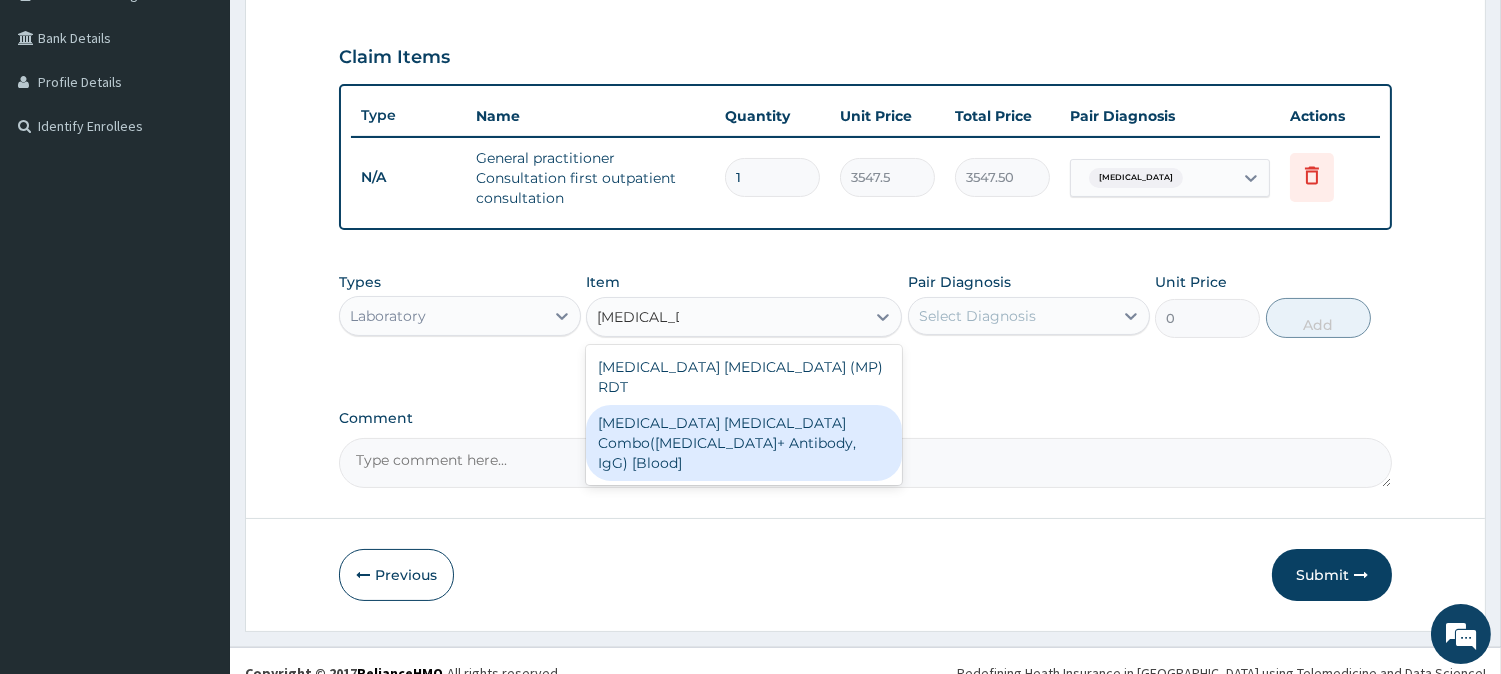 type 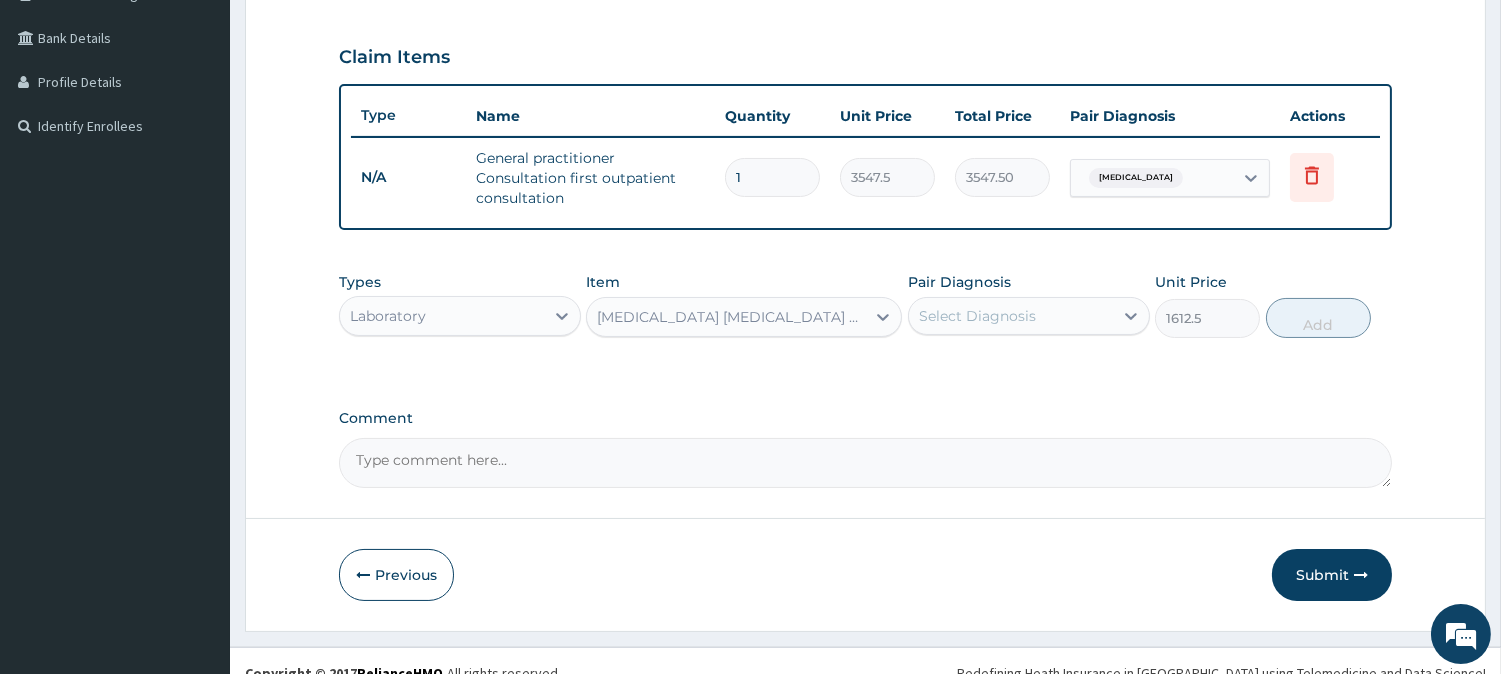 click on "Select Diagnosis" at bounding box center (977, 316) 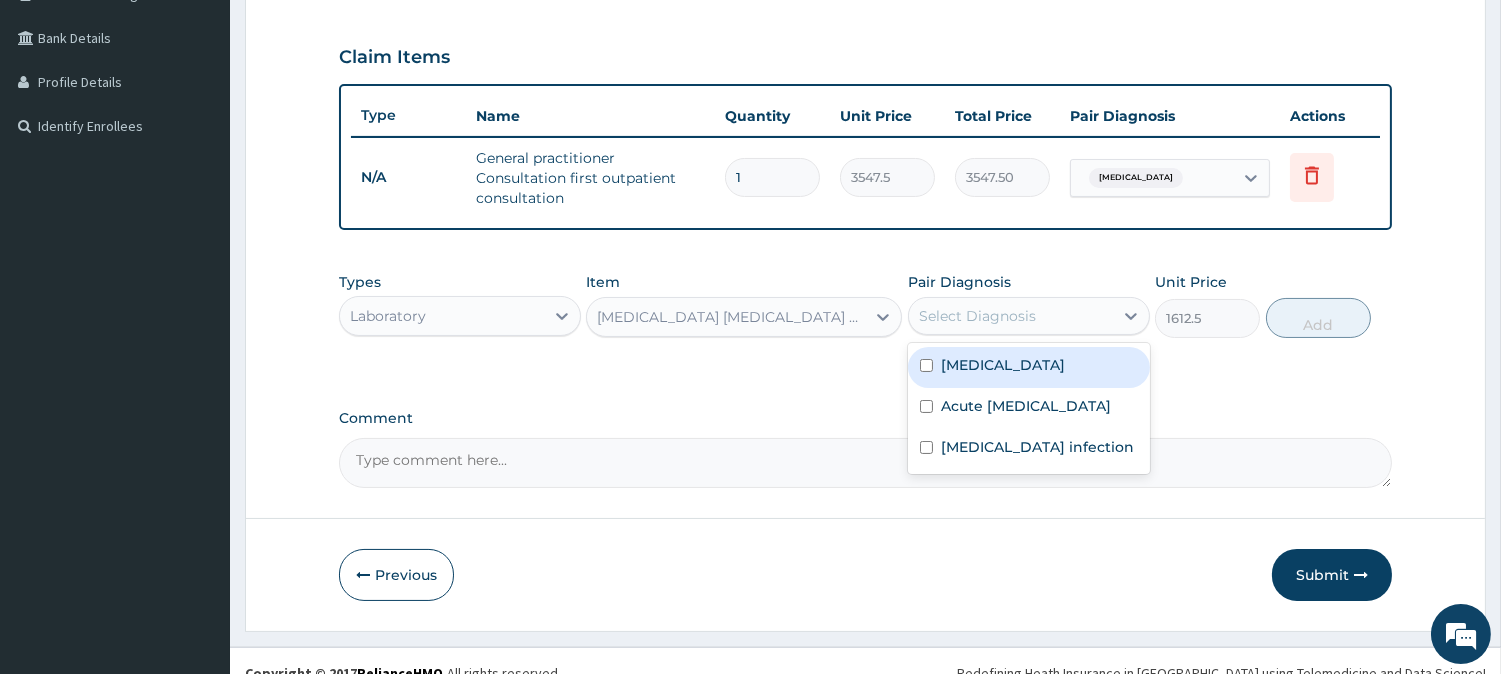 click on "[MEDICAL_DATA]" at bounding box center (1003, 365) 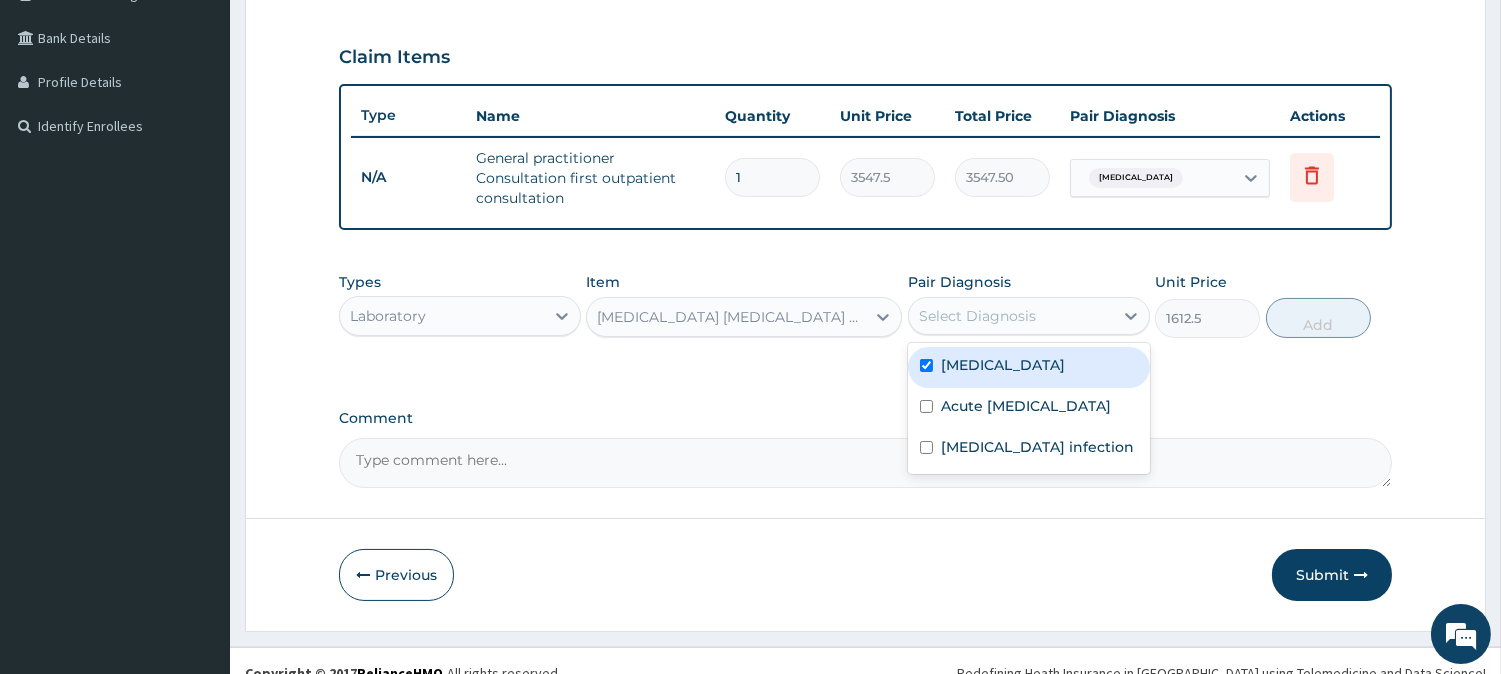 checkbox on "true" 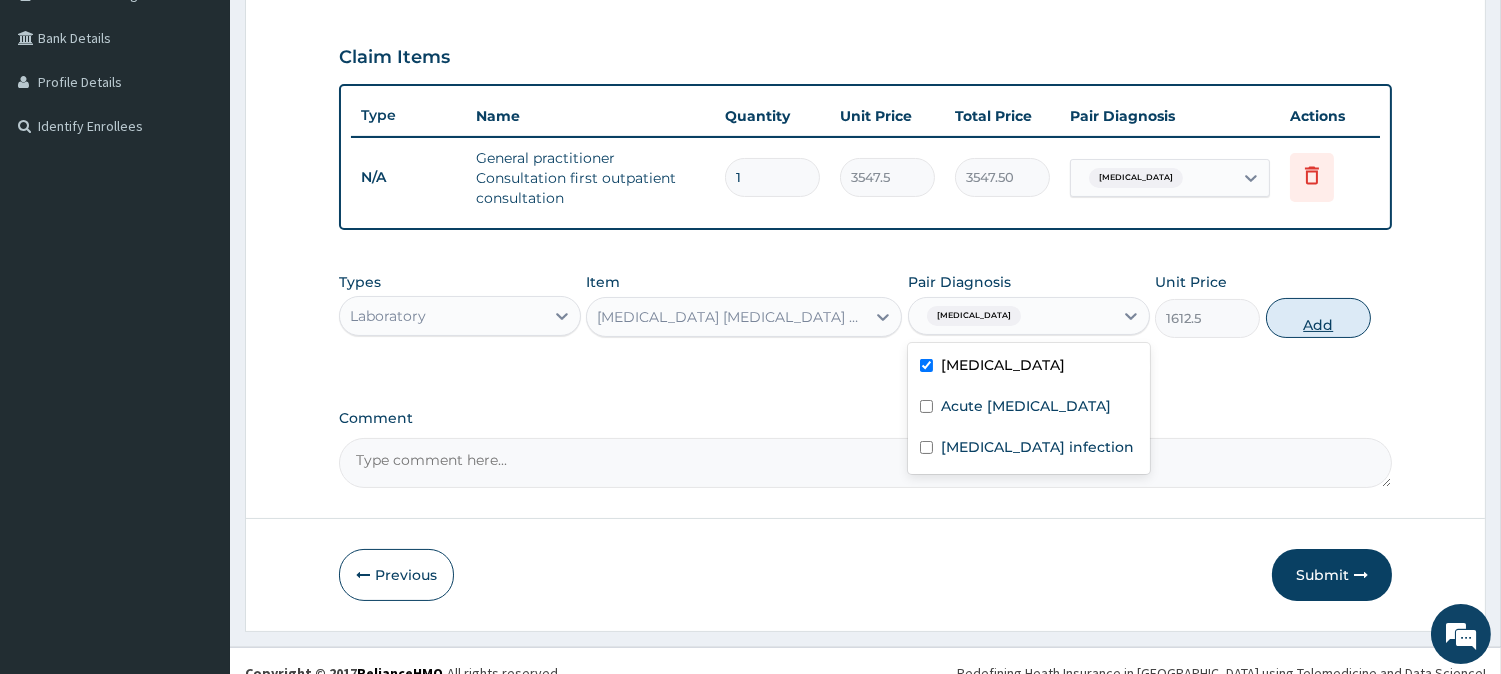 click on "Add" at bounding box center [1318, 318] 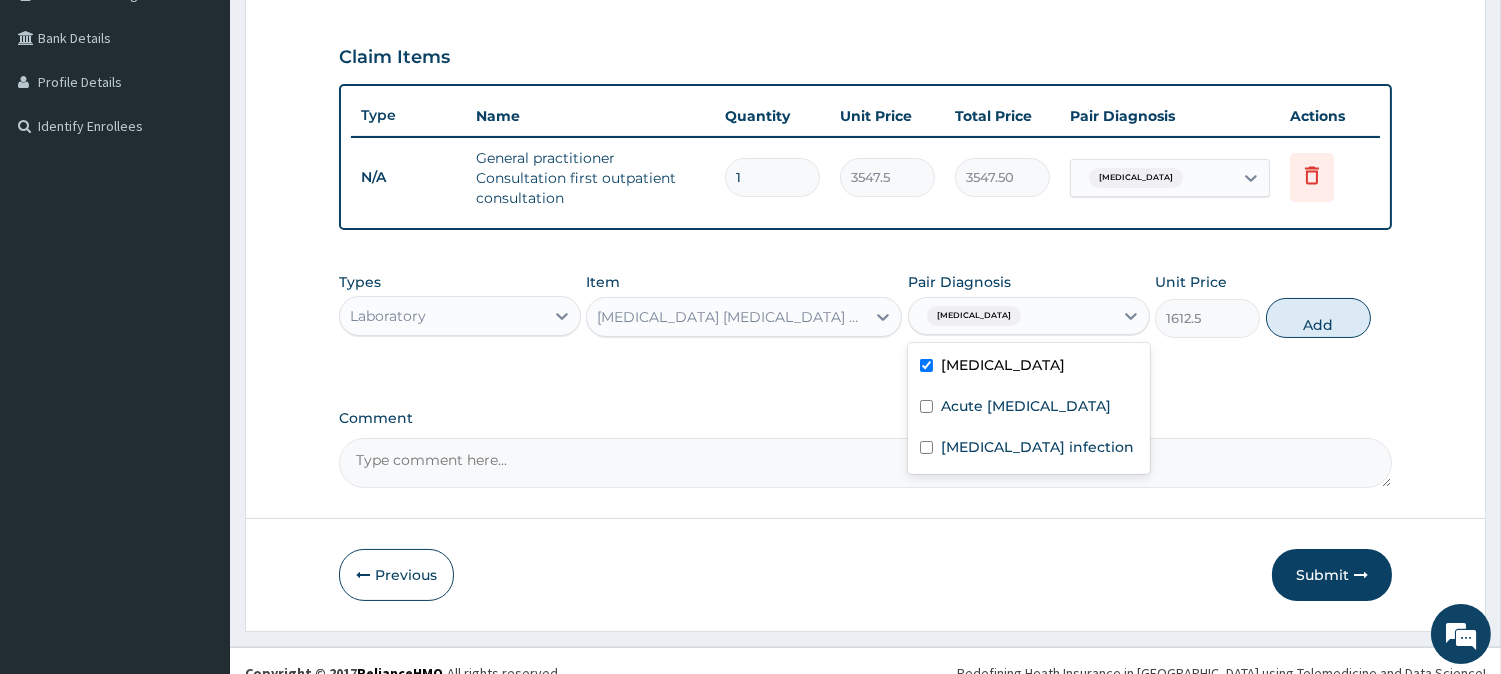 type on "0" 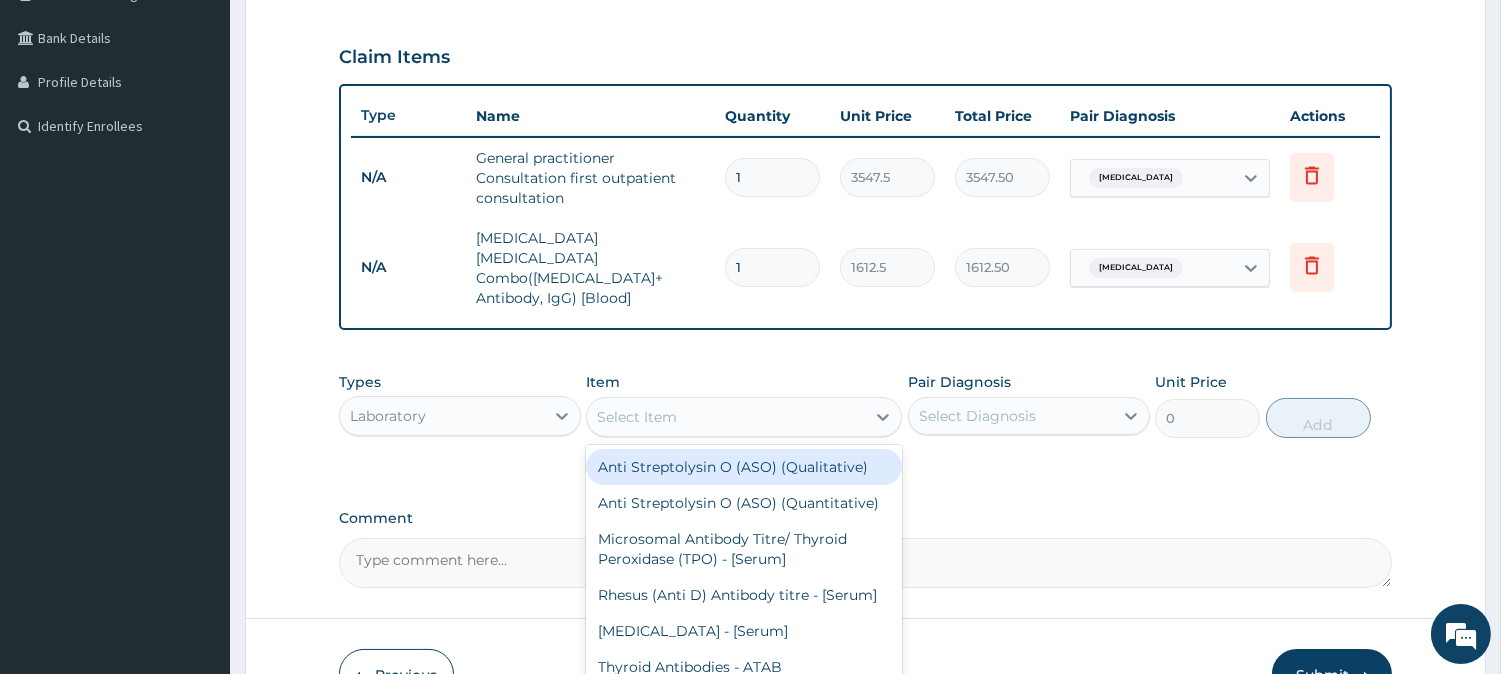click on "Select Item" at bounding box center (637, 417) 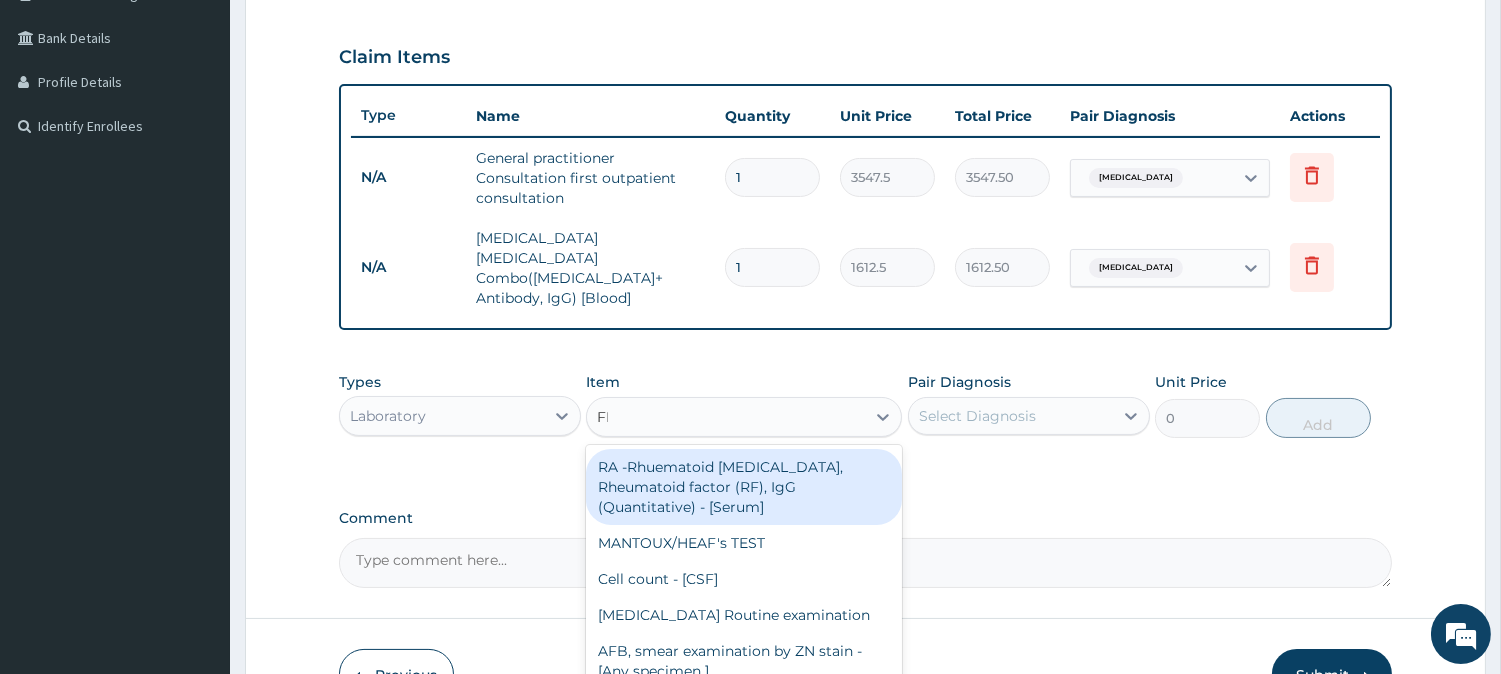 type on "FBC" 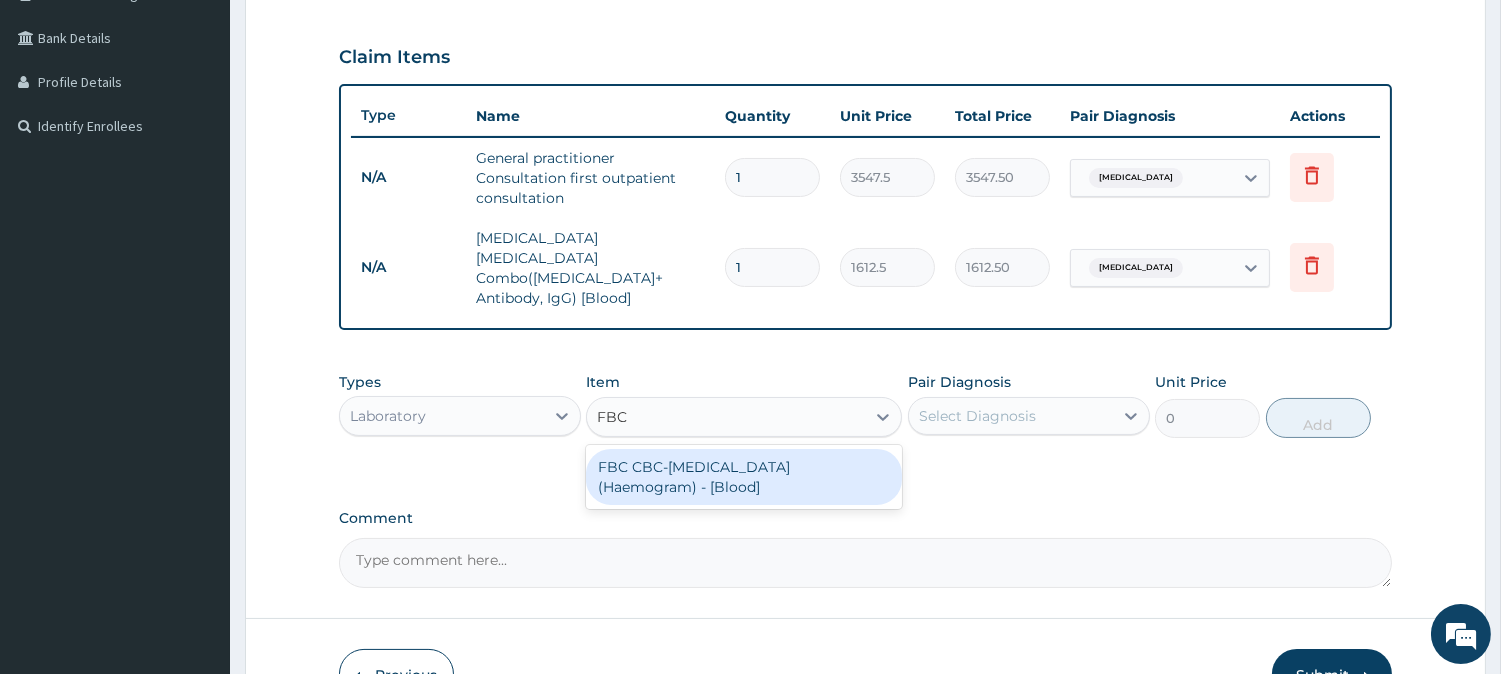 click on "FBC CBC-[MEDICAL_DATA] (Haemogram) - [Blood]" at bounding box center (744, 477) 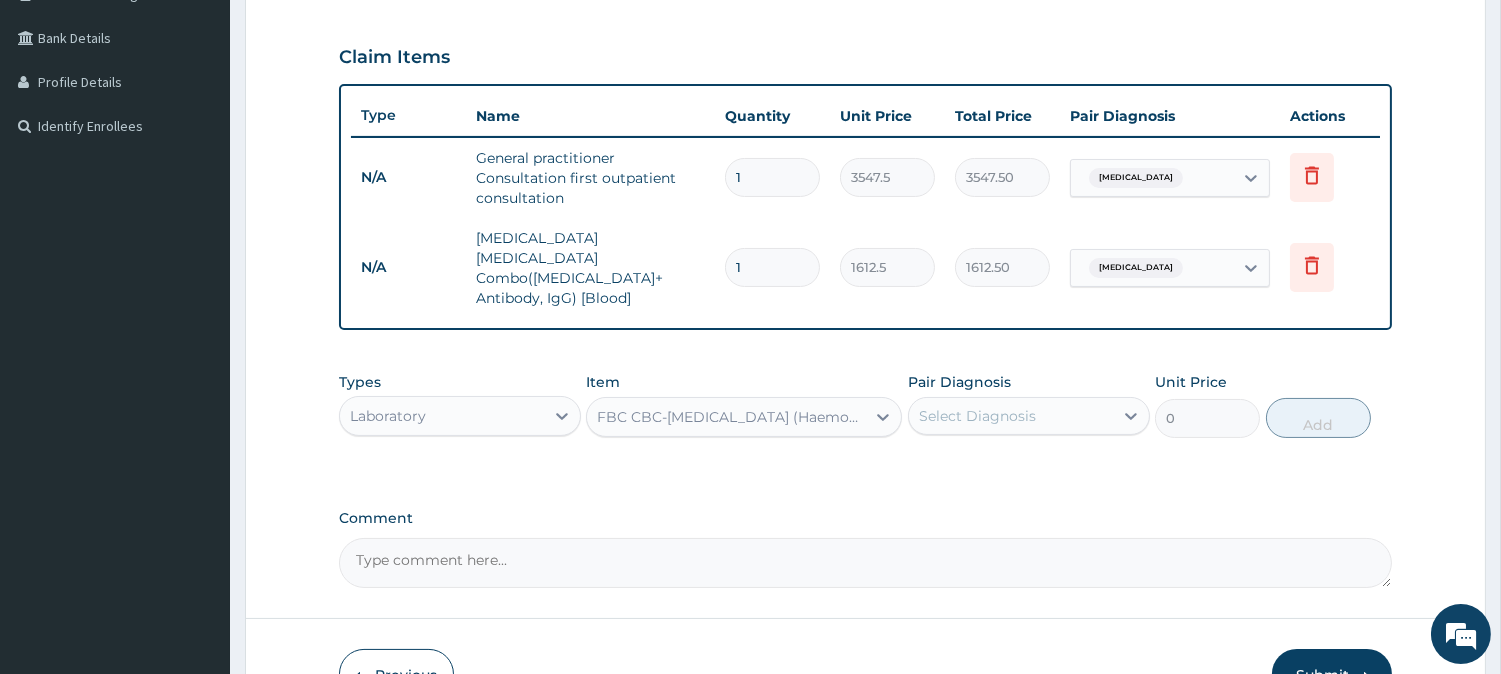 type 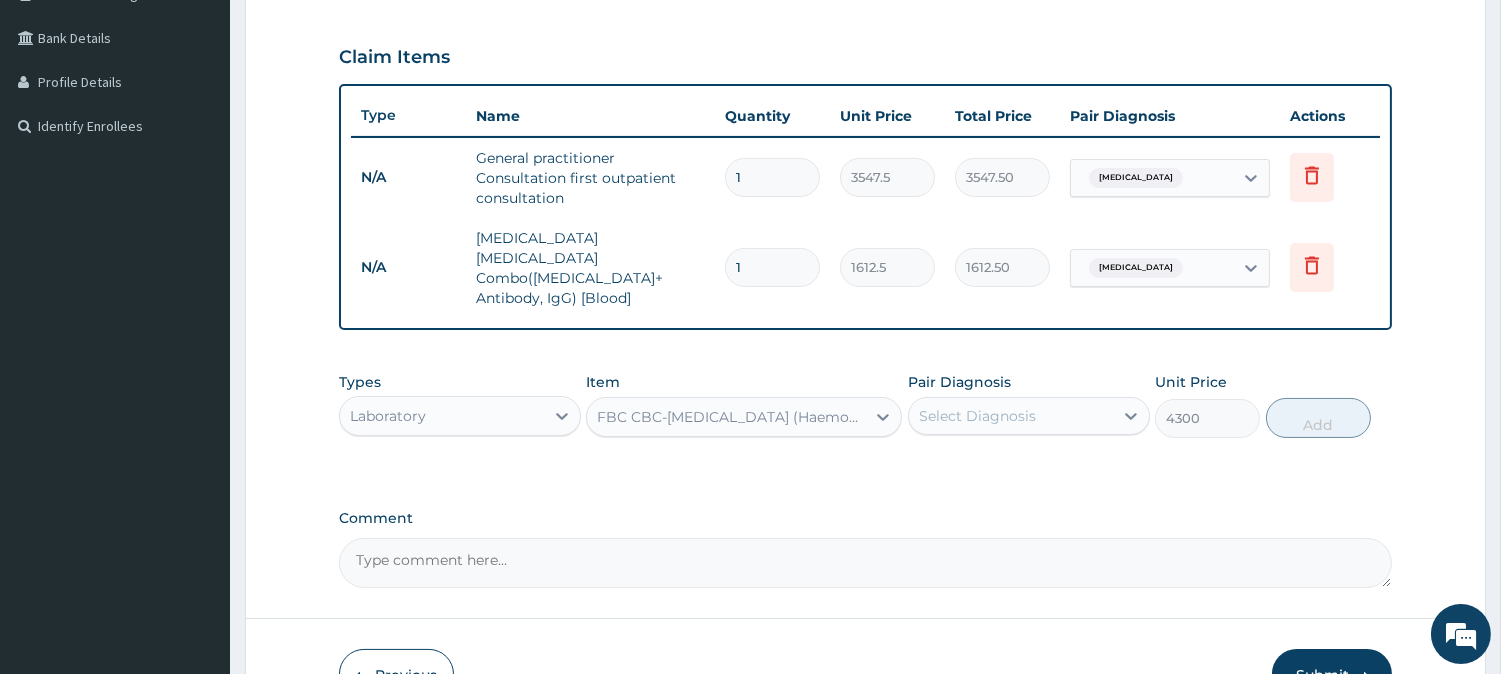 click on "Select Diagnosis" at bounding box center [977, 416] 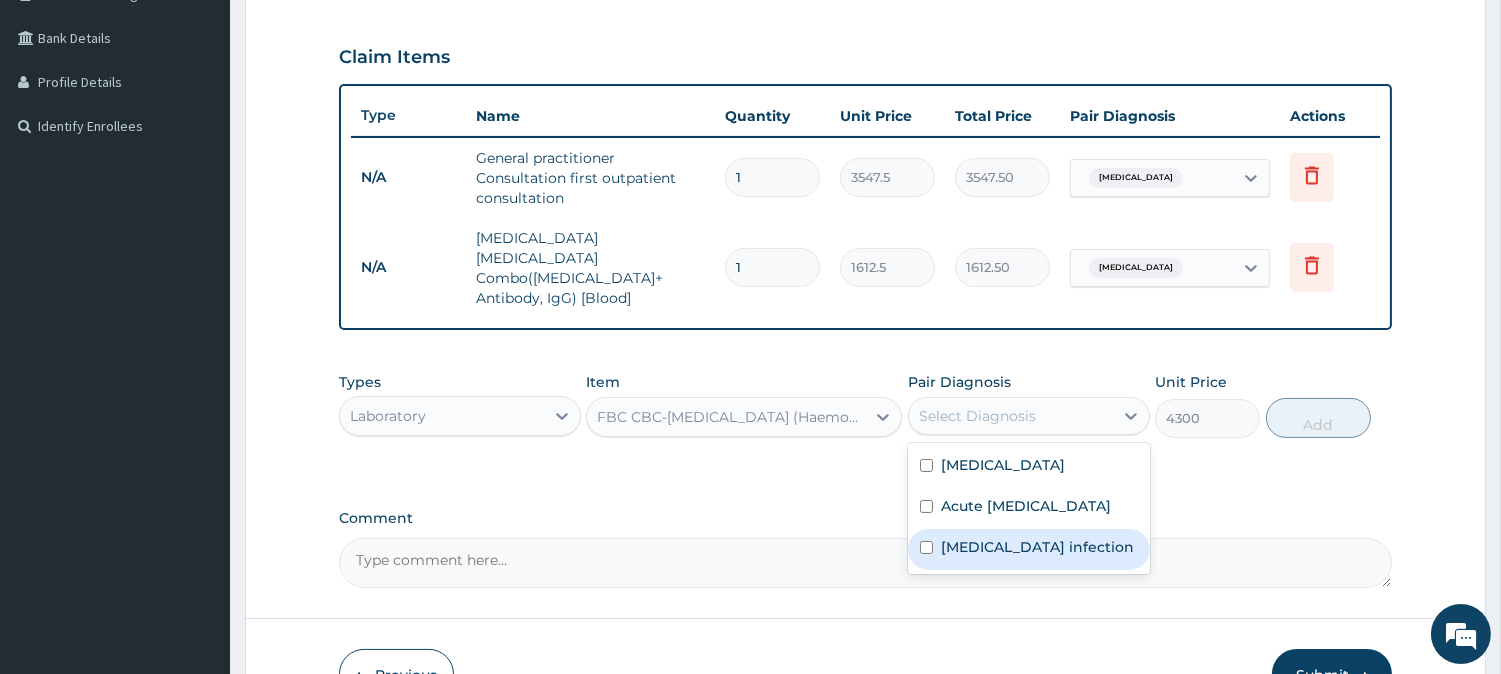 click on "[MEDICAL_DATA] infection" at bounding box center [1037, 547] 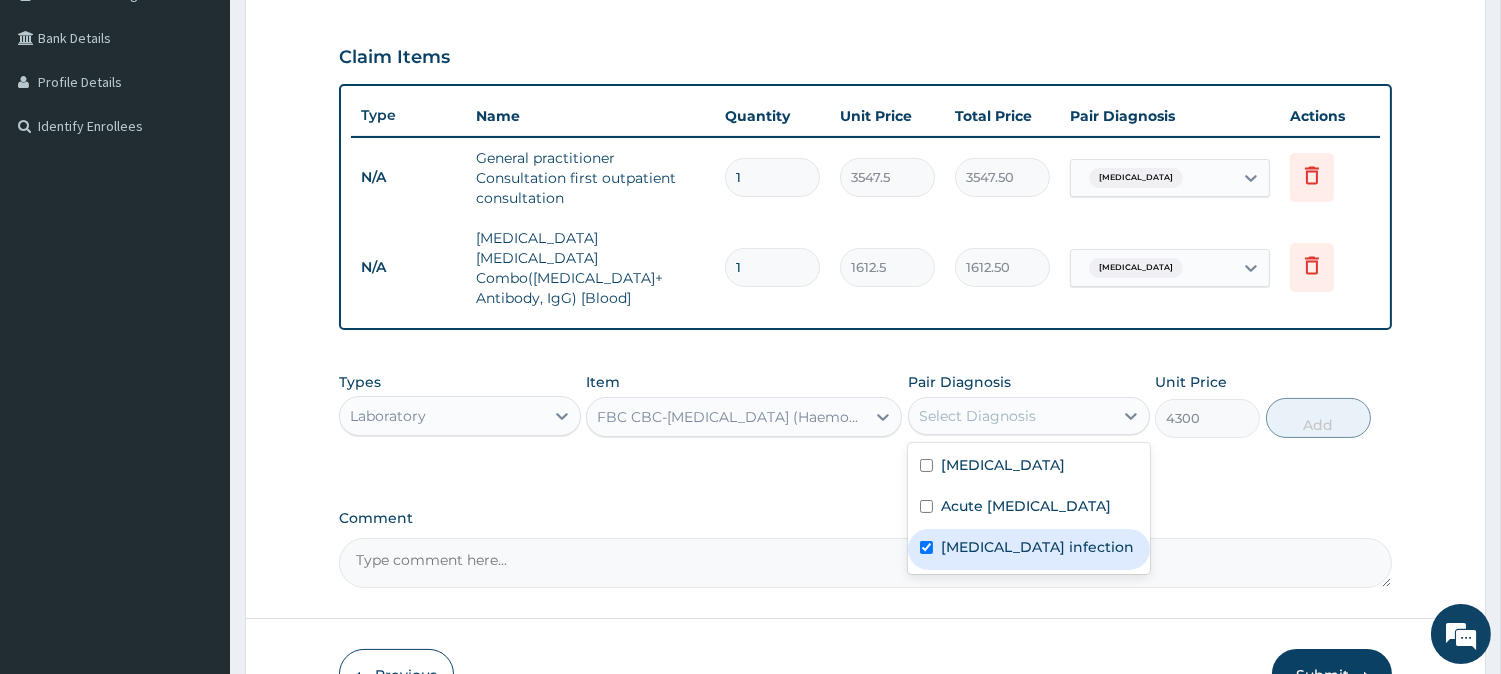 checkbox on "true" 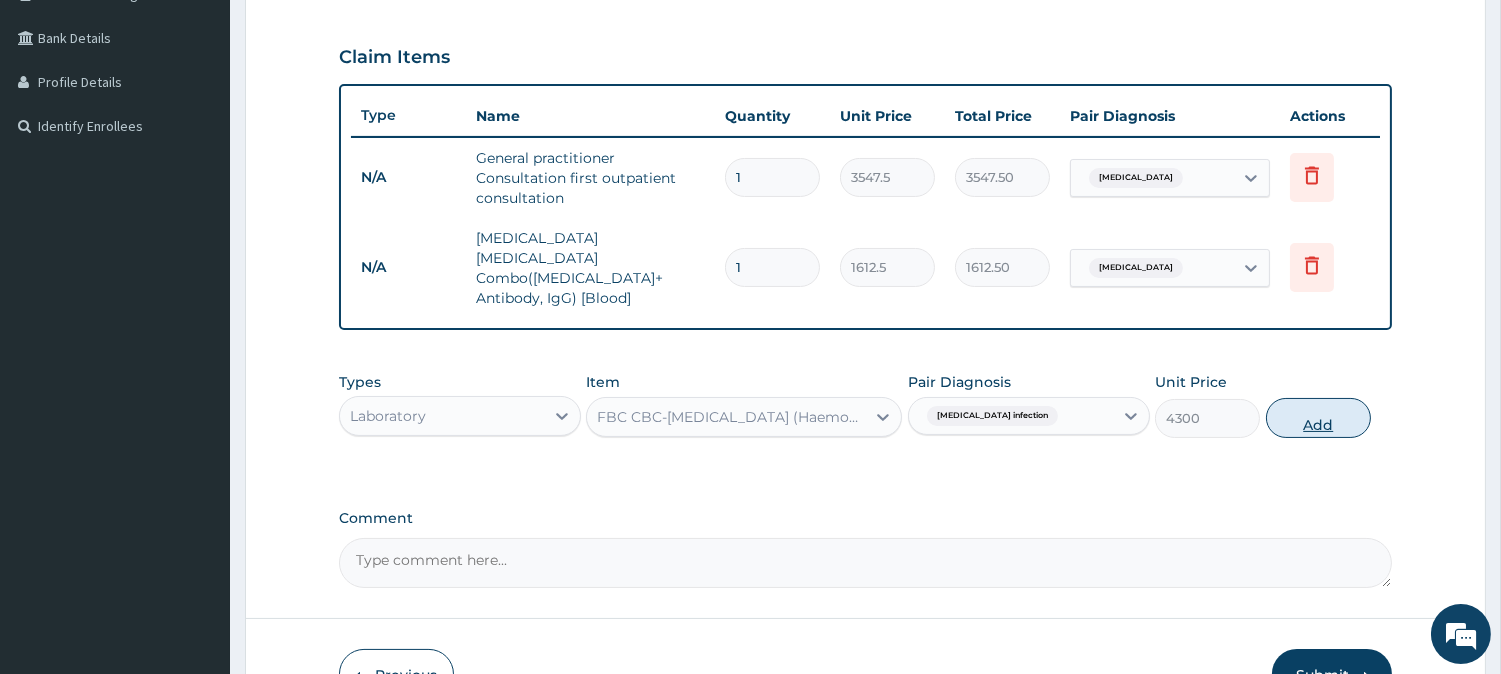 click on "Add" at bounding box center (1318, 418) 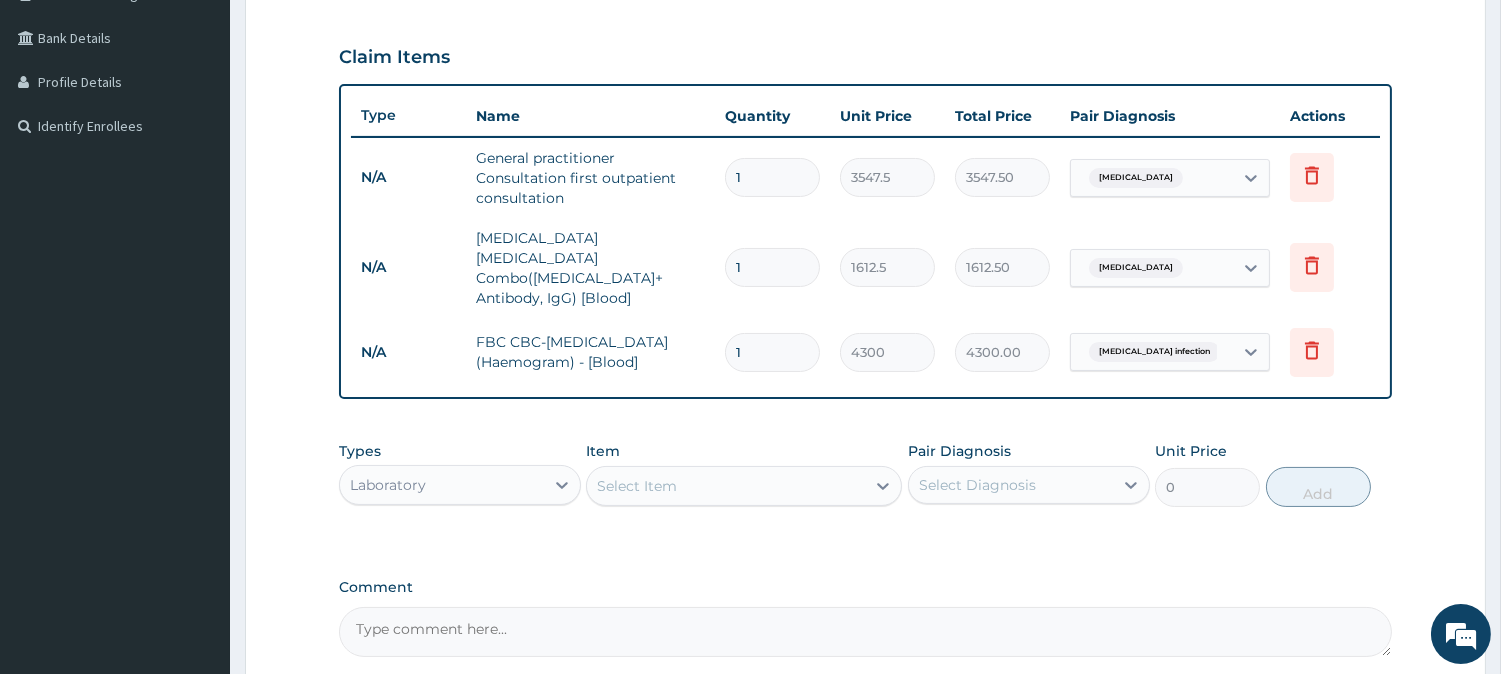 click on "Laboratory" at bounding box center (442, 485) 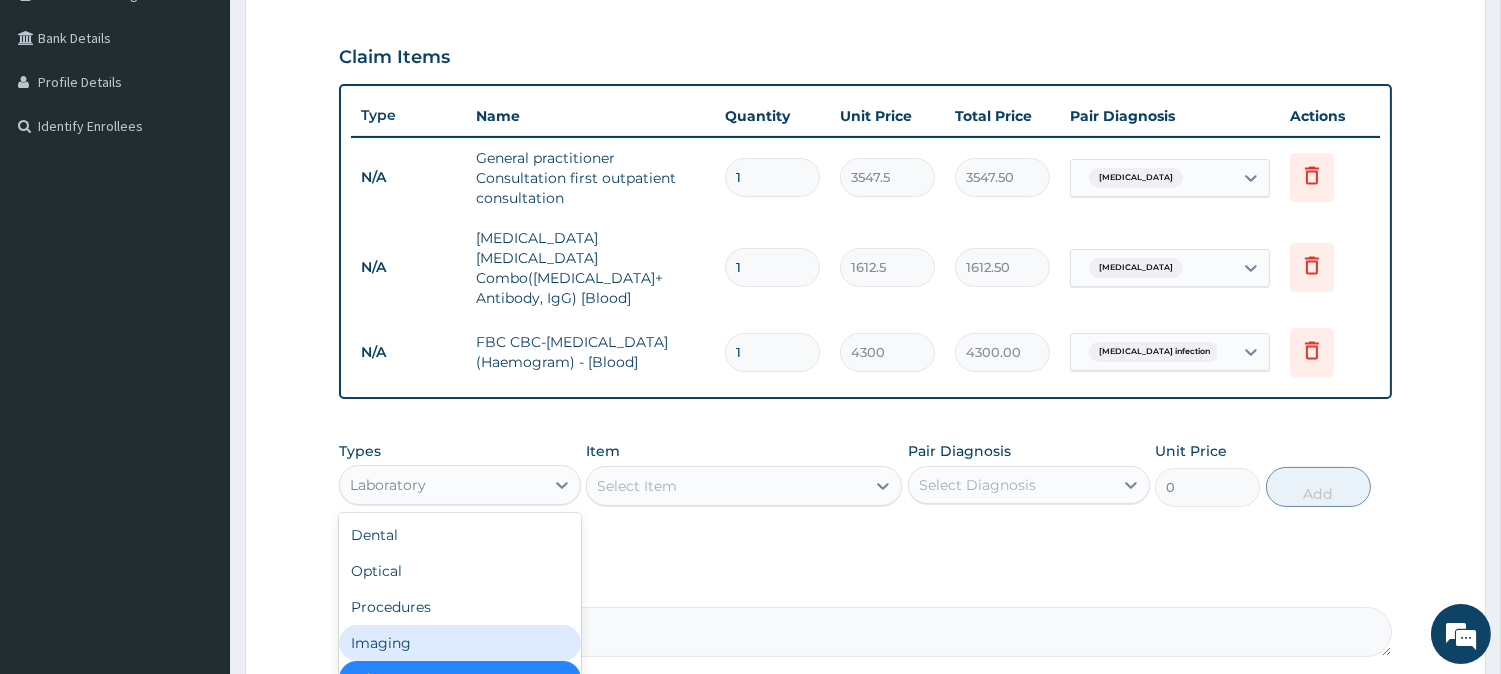 scroll, scrollTop: 67, scrollLeft: 0, axis: vertical 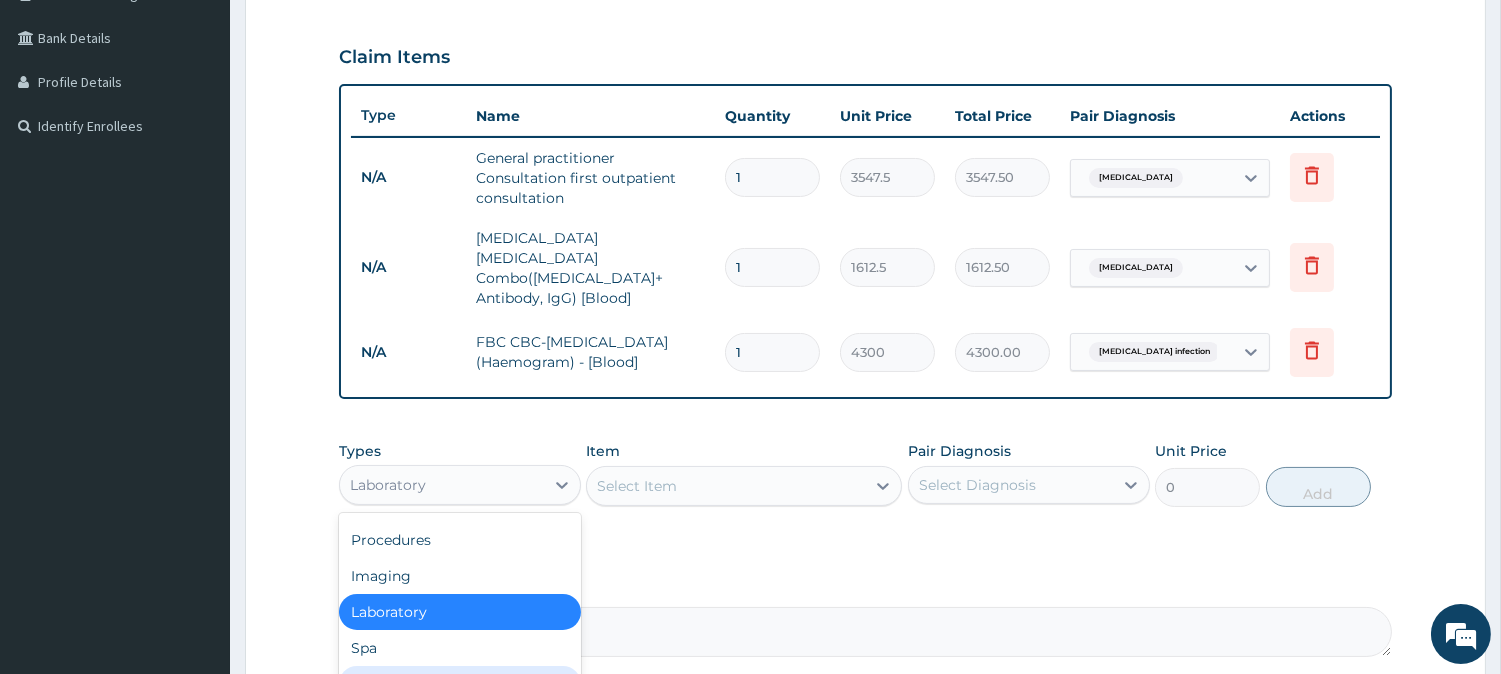 click on "Drugs" at bounding box center (460, 684) 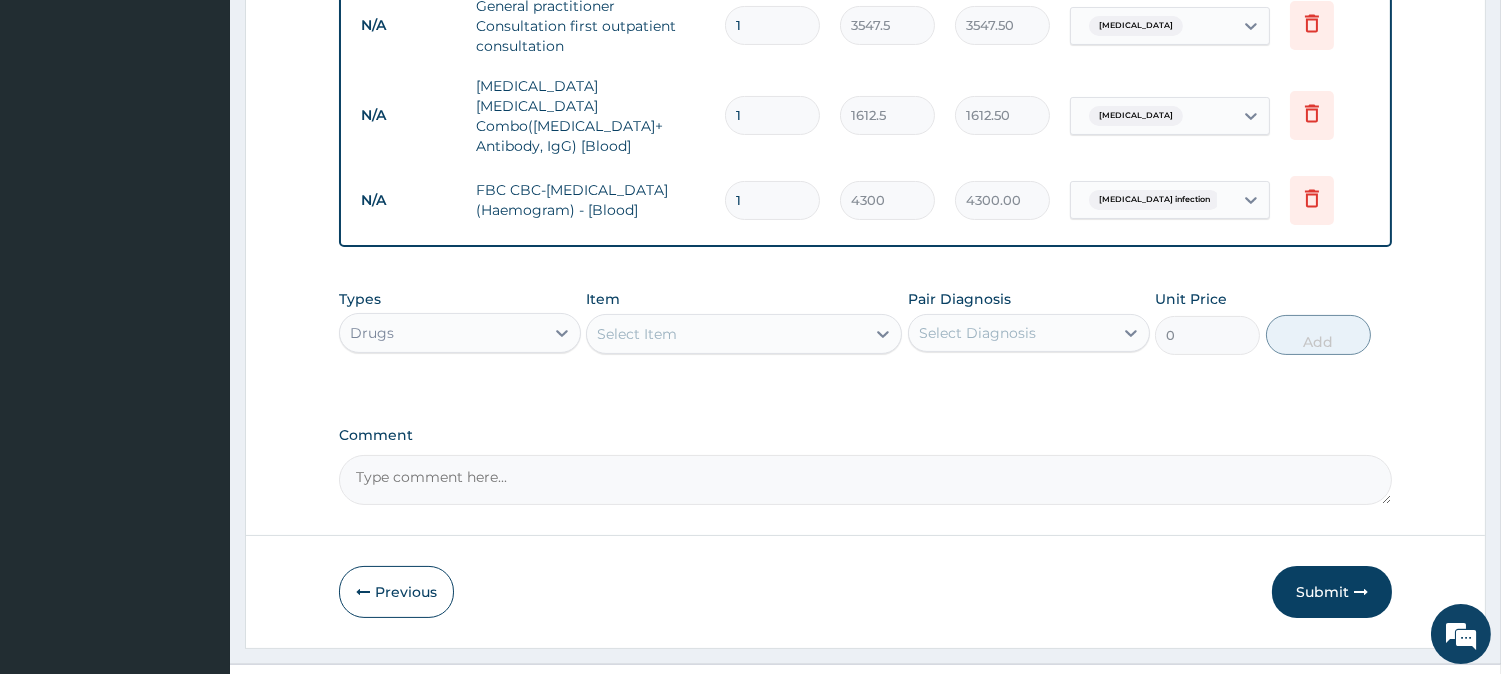 scroll, scrollTop: 604, scrollLeft: 0, axis: vertical 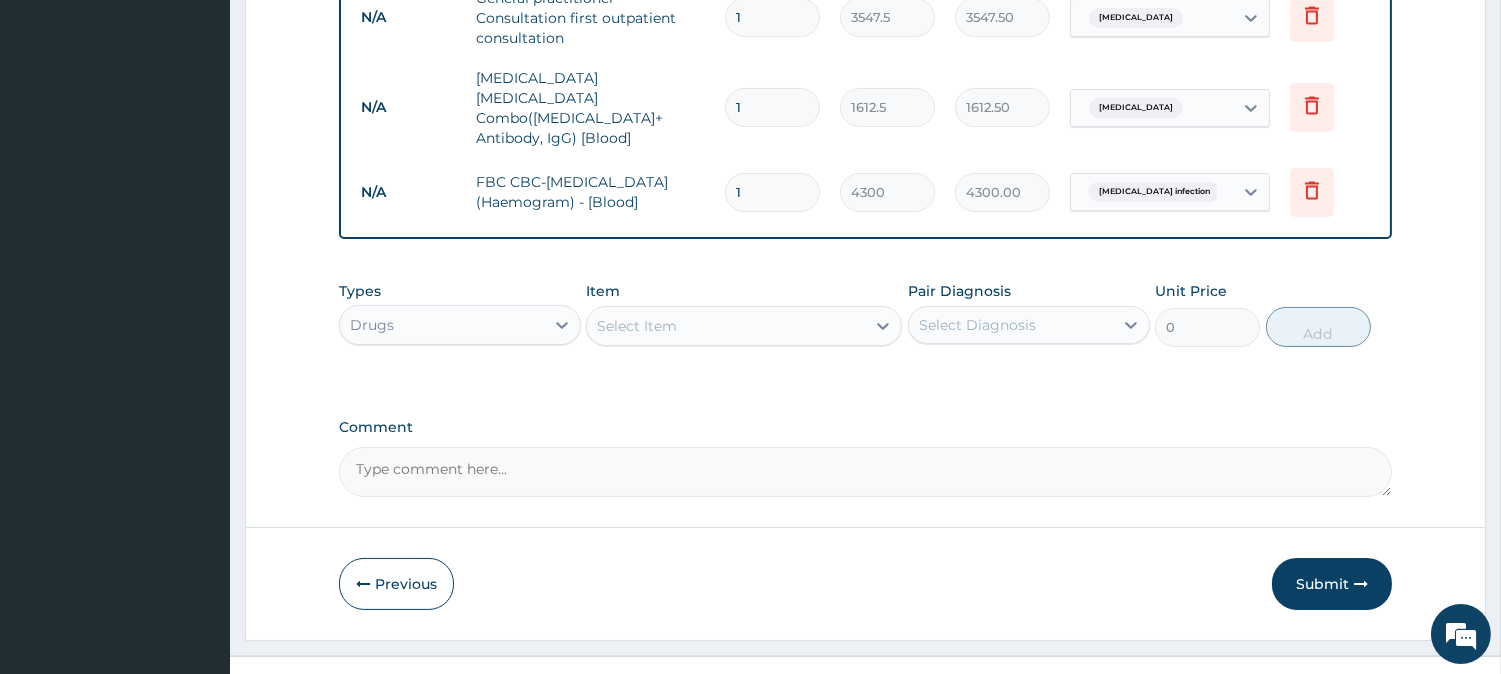 click on "Select Item" at bounding box center [637, 326] 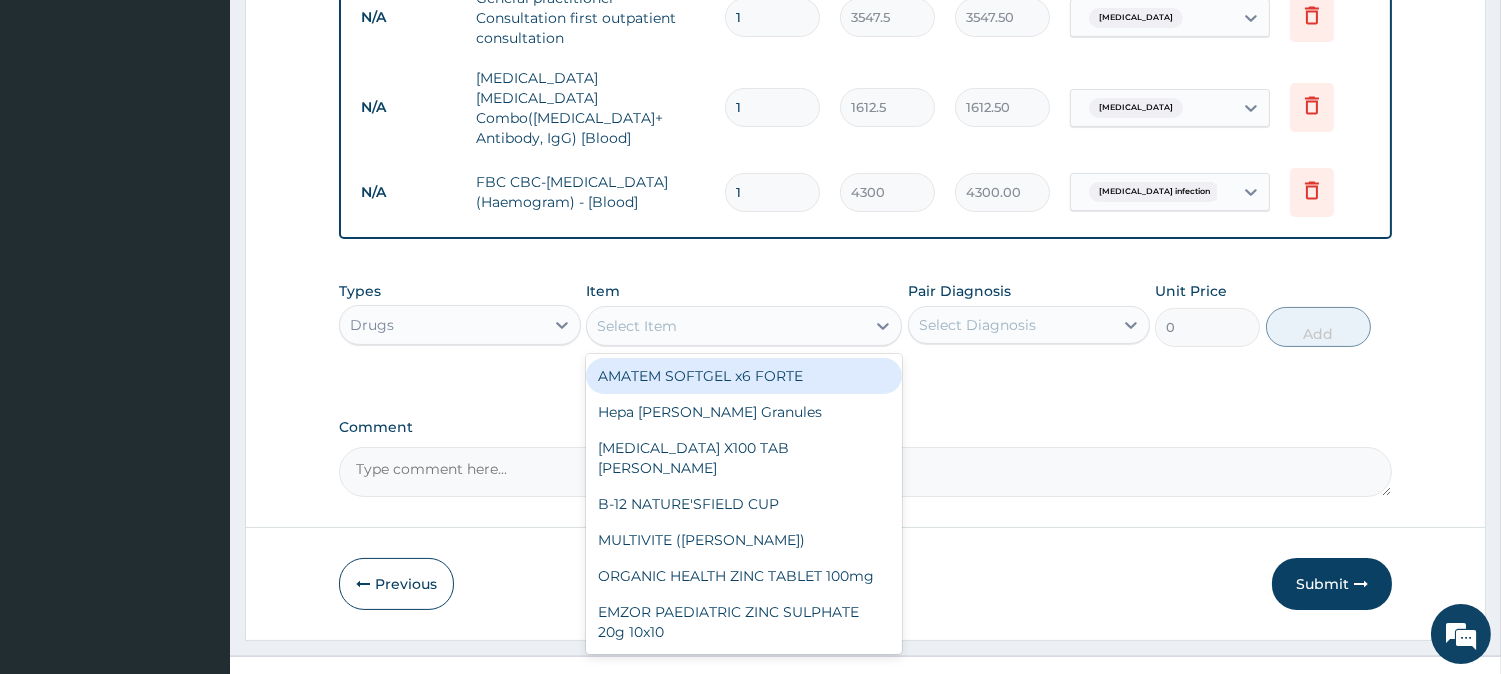 click on "AMATEM SOFTGEL x6 FORTE" at bounding box center [744, 376] 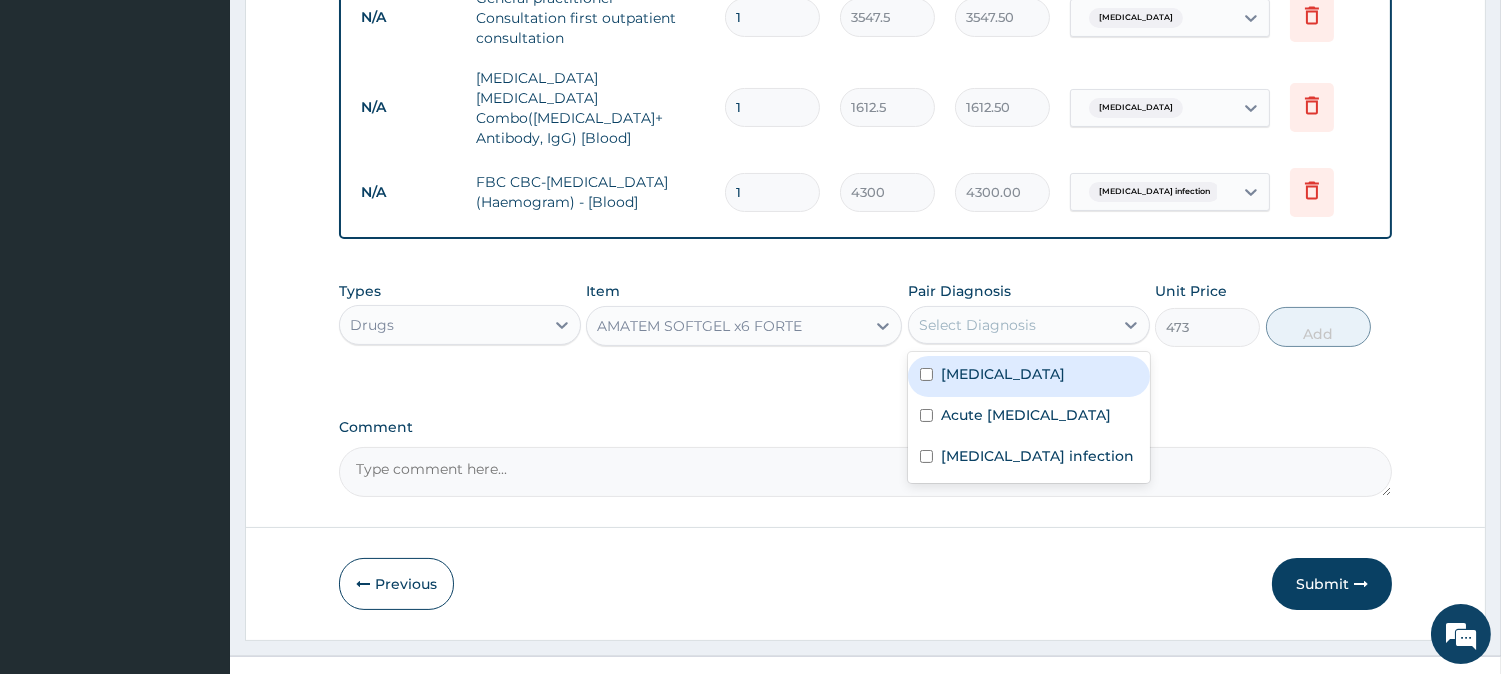 click on "Select Diagnosis" at bounding box center [977, 325] 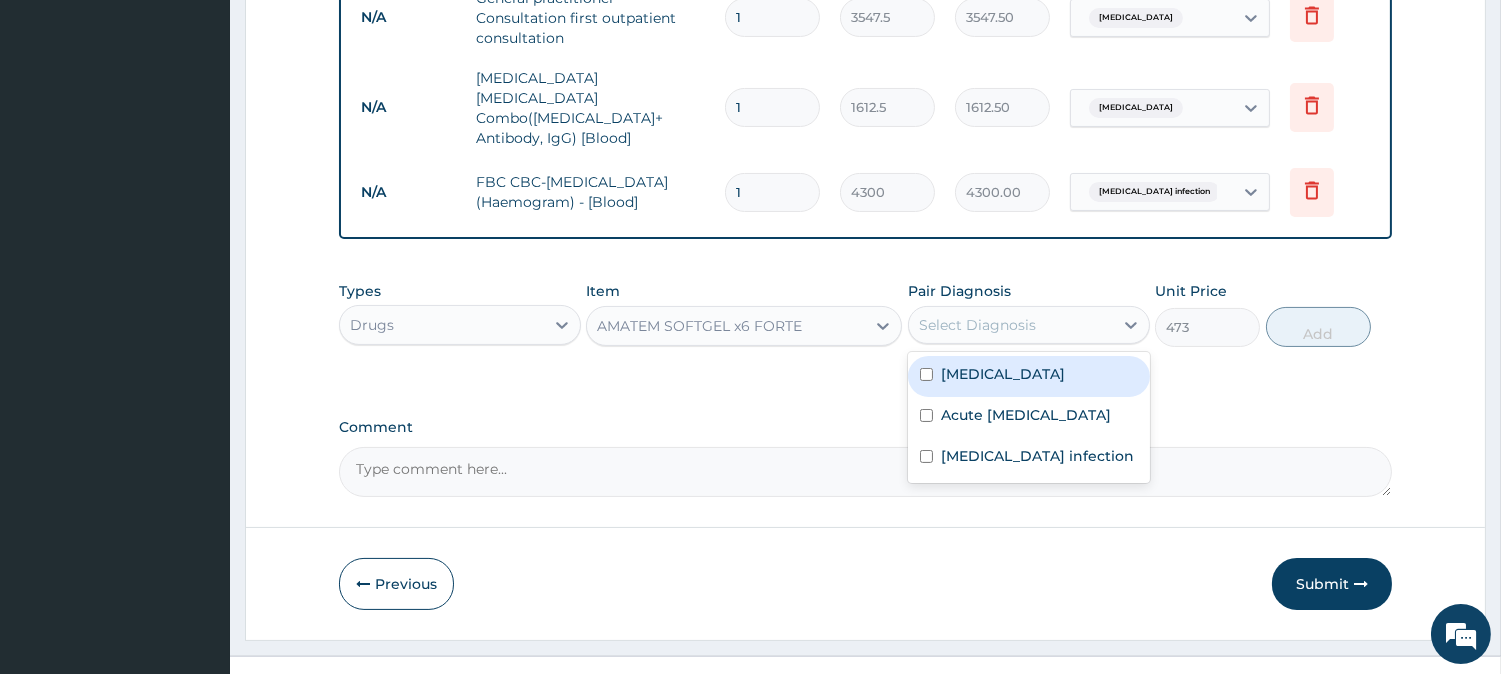 click on "[MEDICAL_DATA]" at bounding box center [1003, 374] 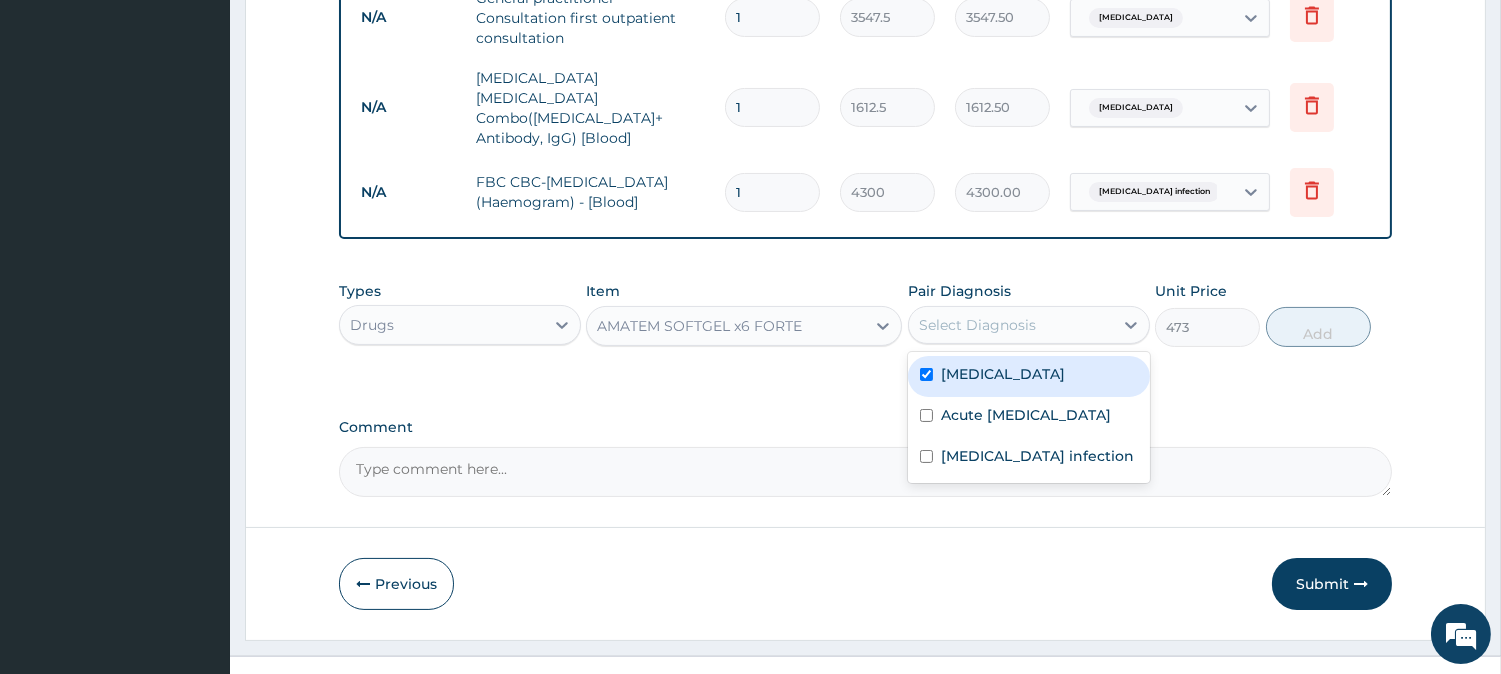checkbox on "true" 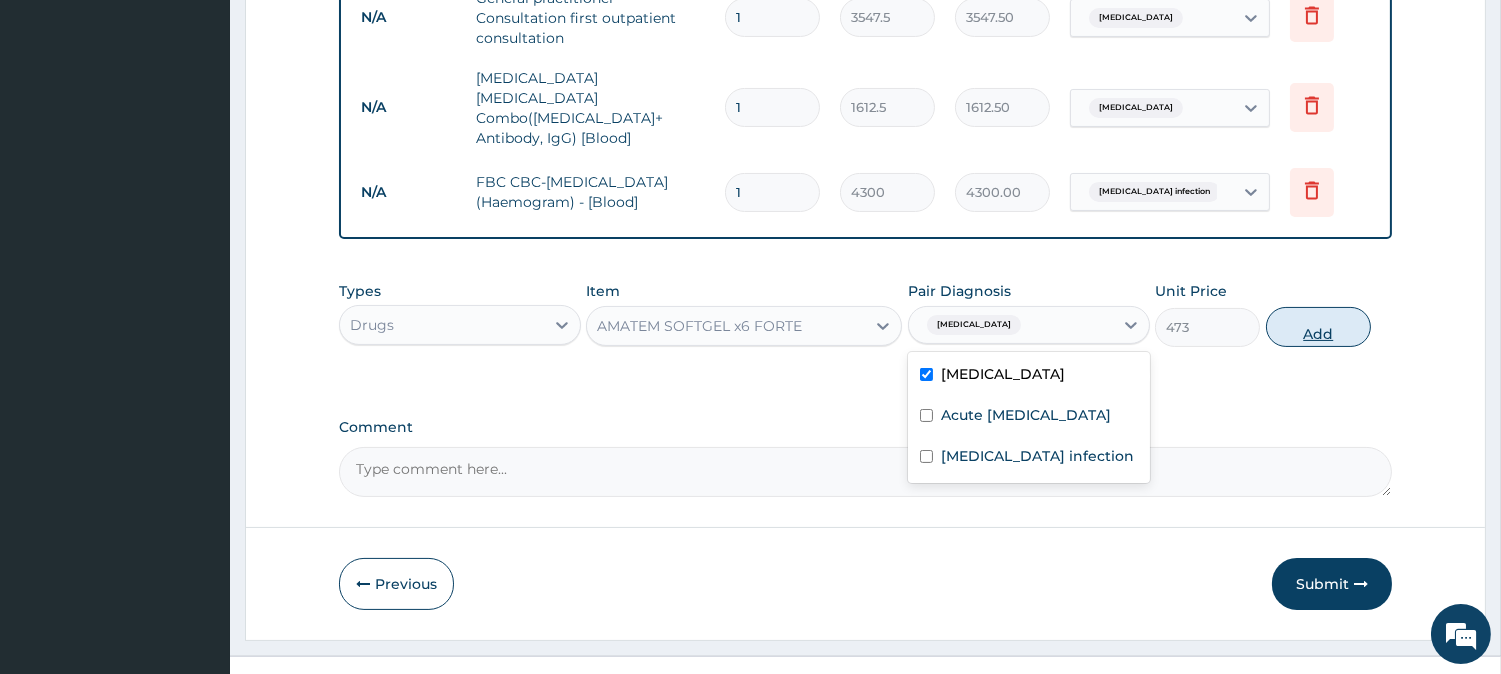 click on "Add" at bounding box center (1318, 327) 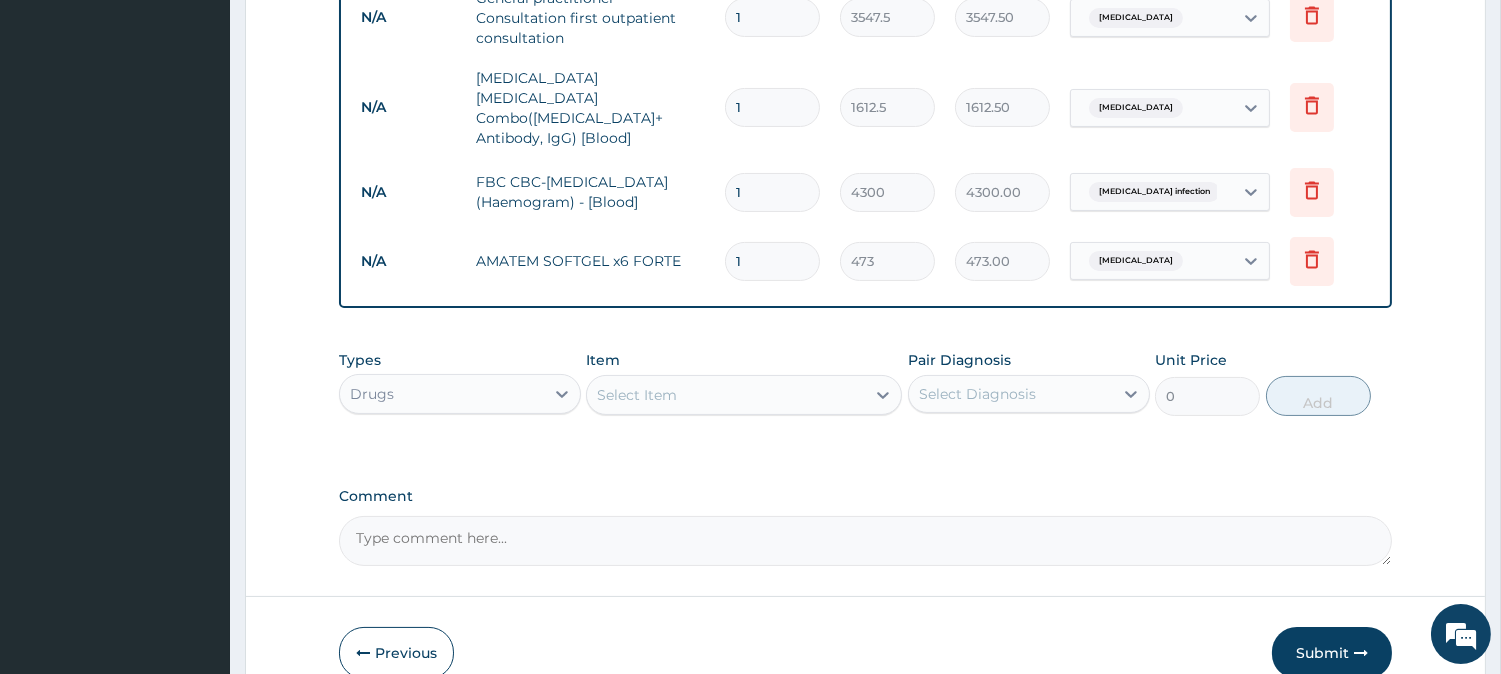 type 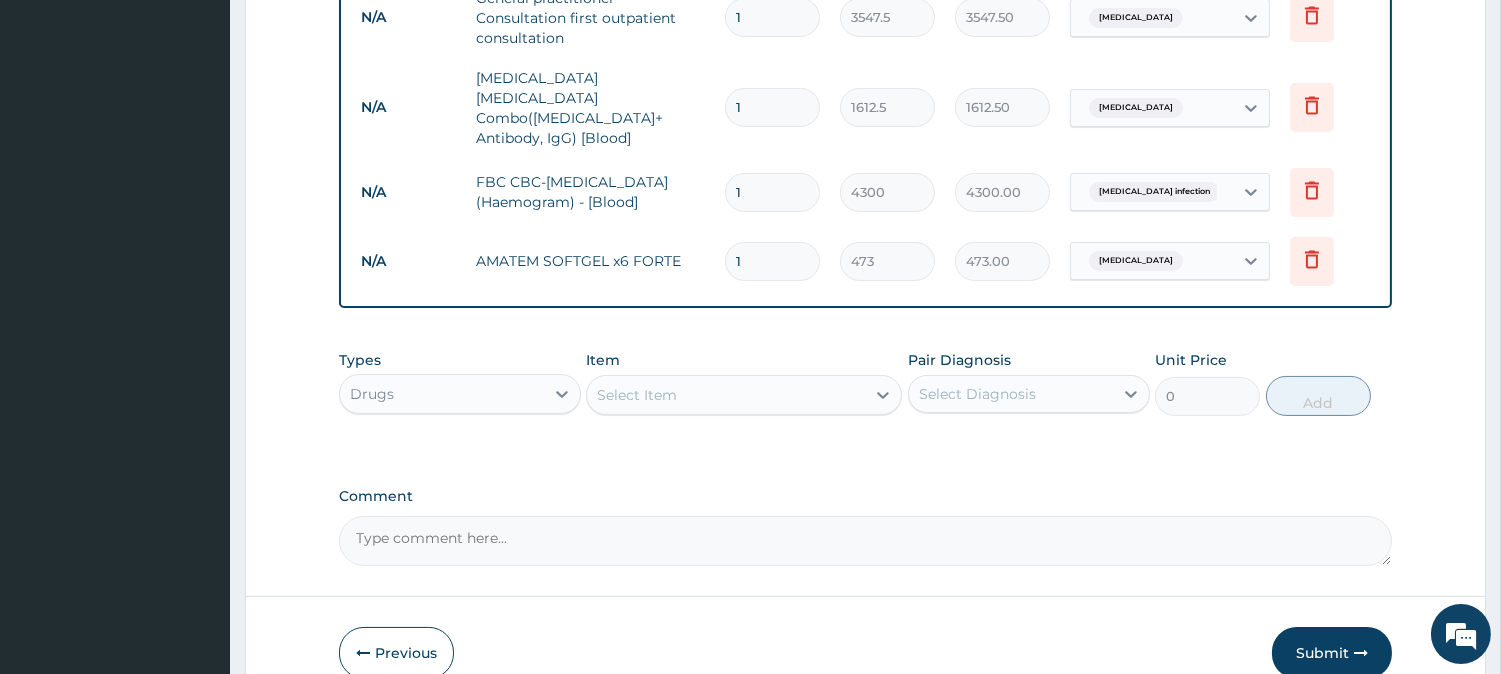 type on "0.00" 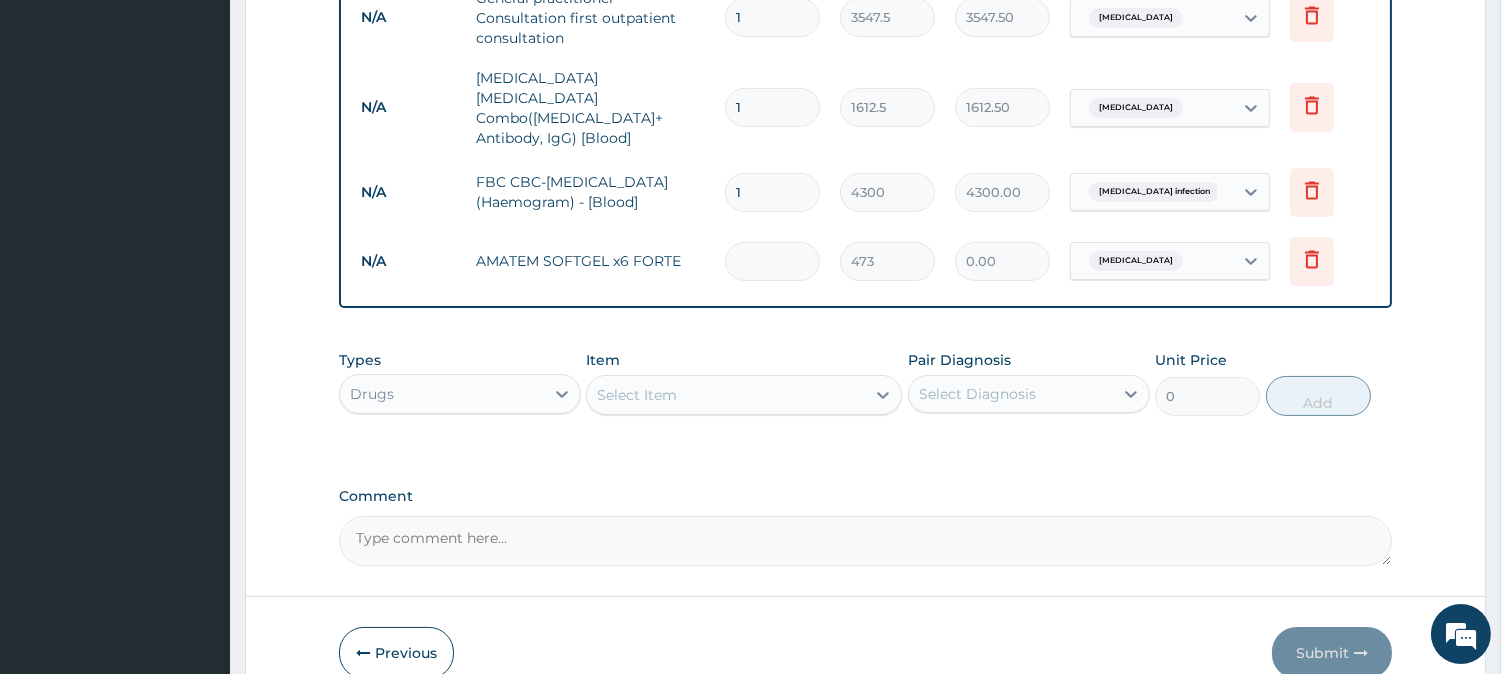 type on "6" 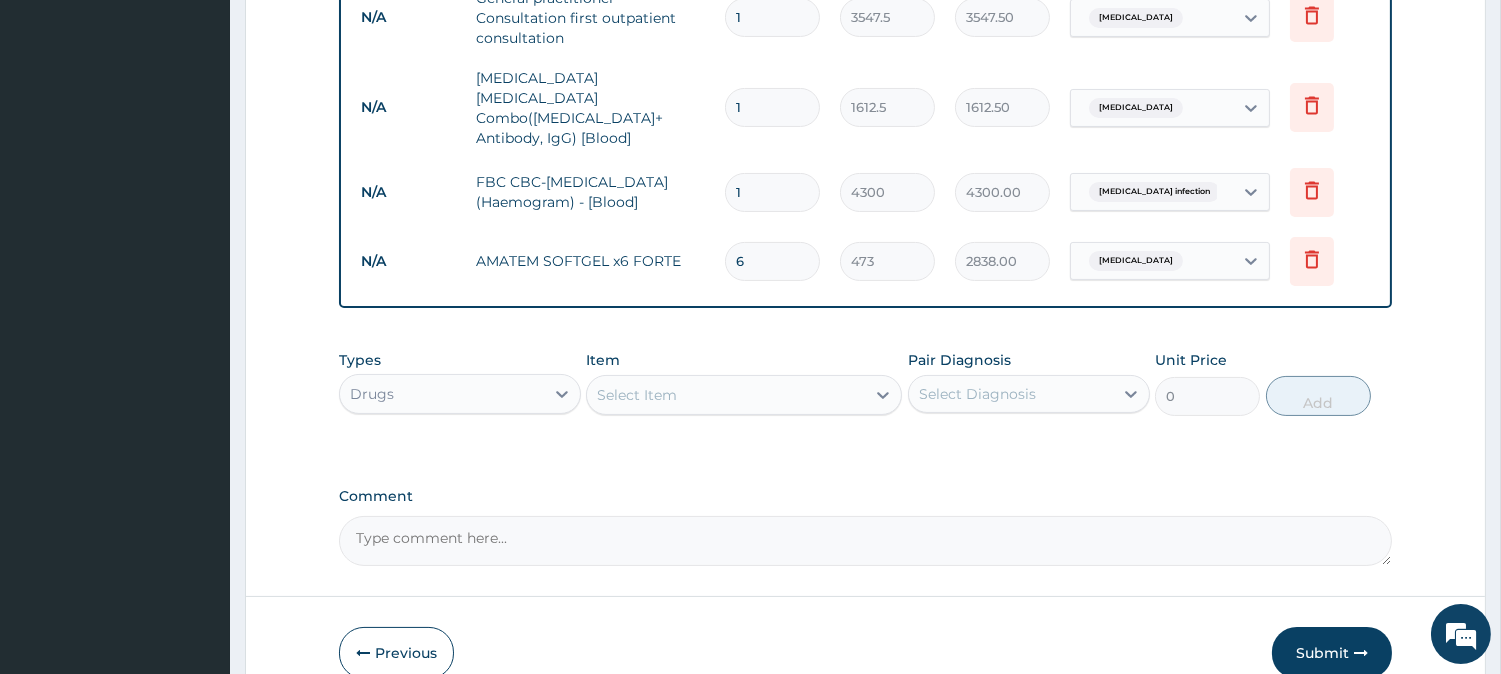 type on "6" 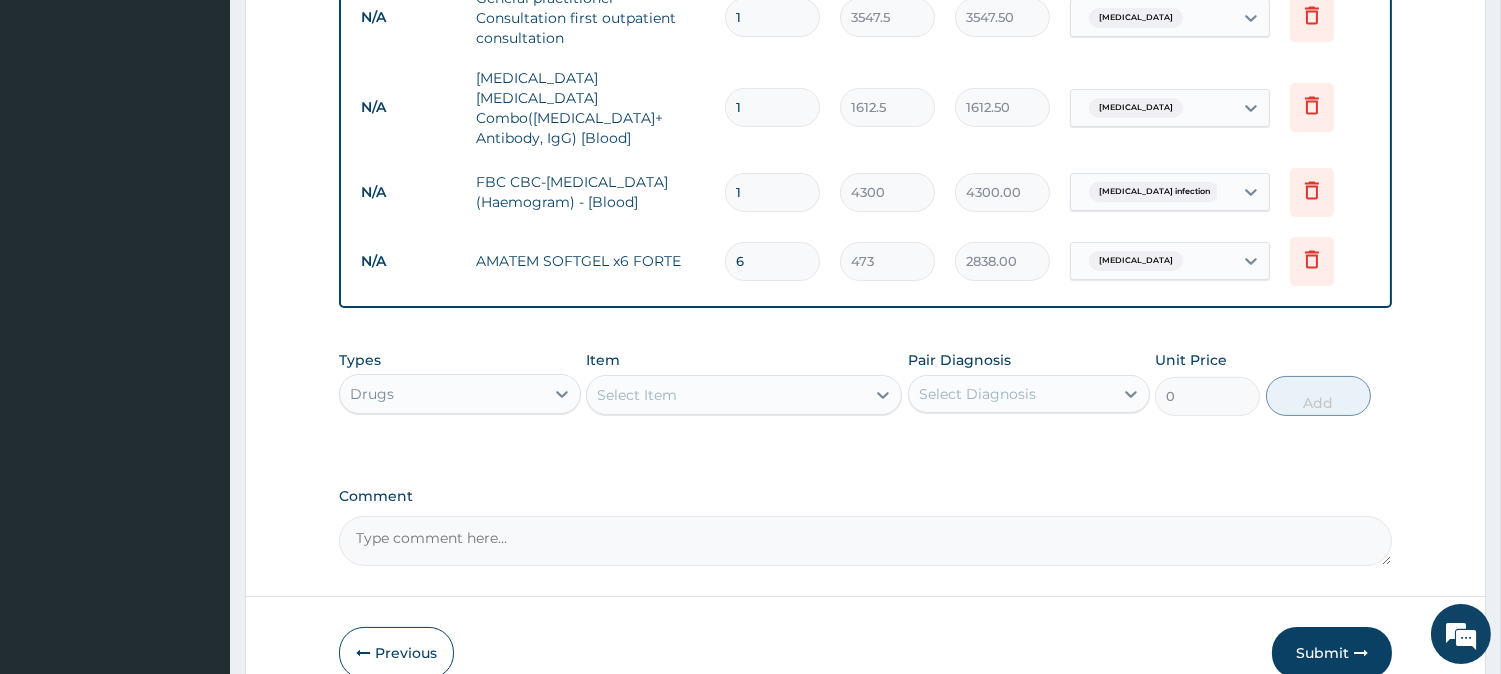 click on "Select Item" at bounding box center [744, 395] 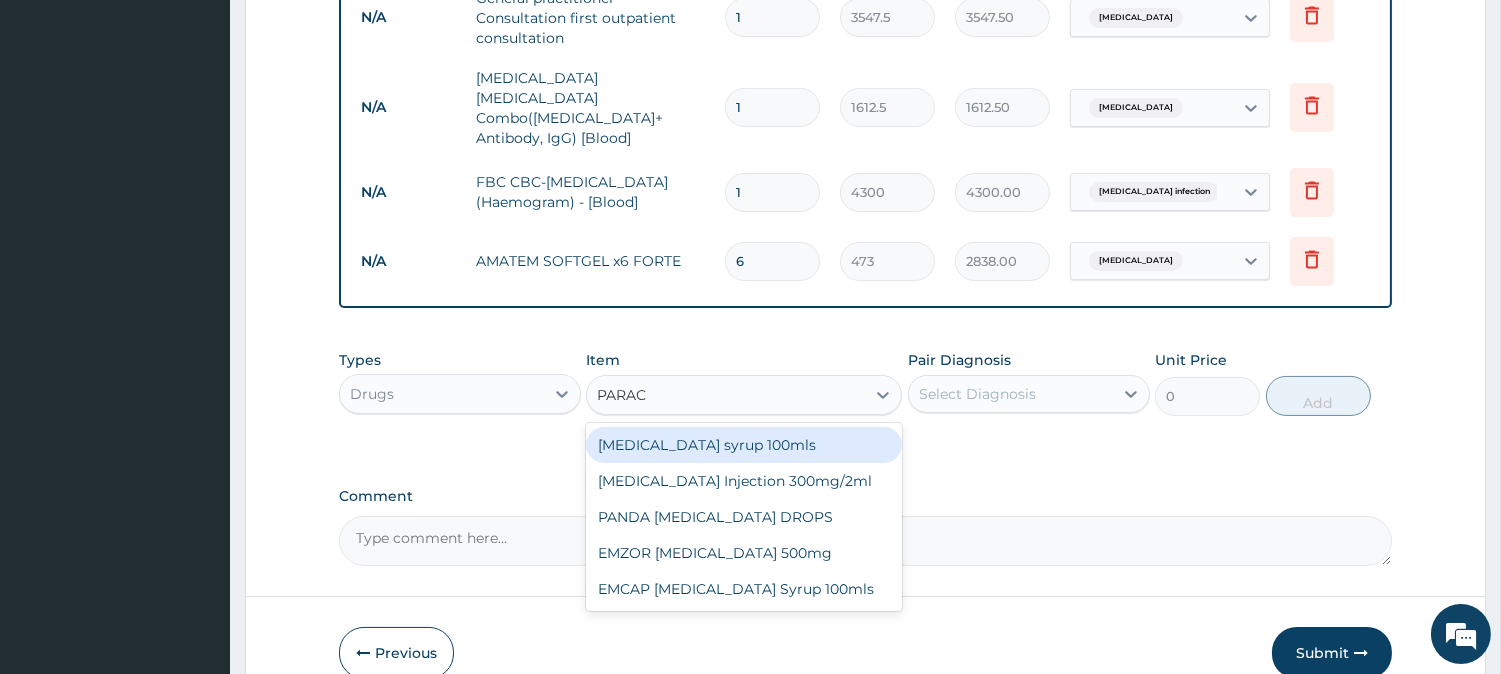 type on "PARACE" 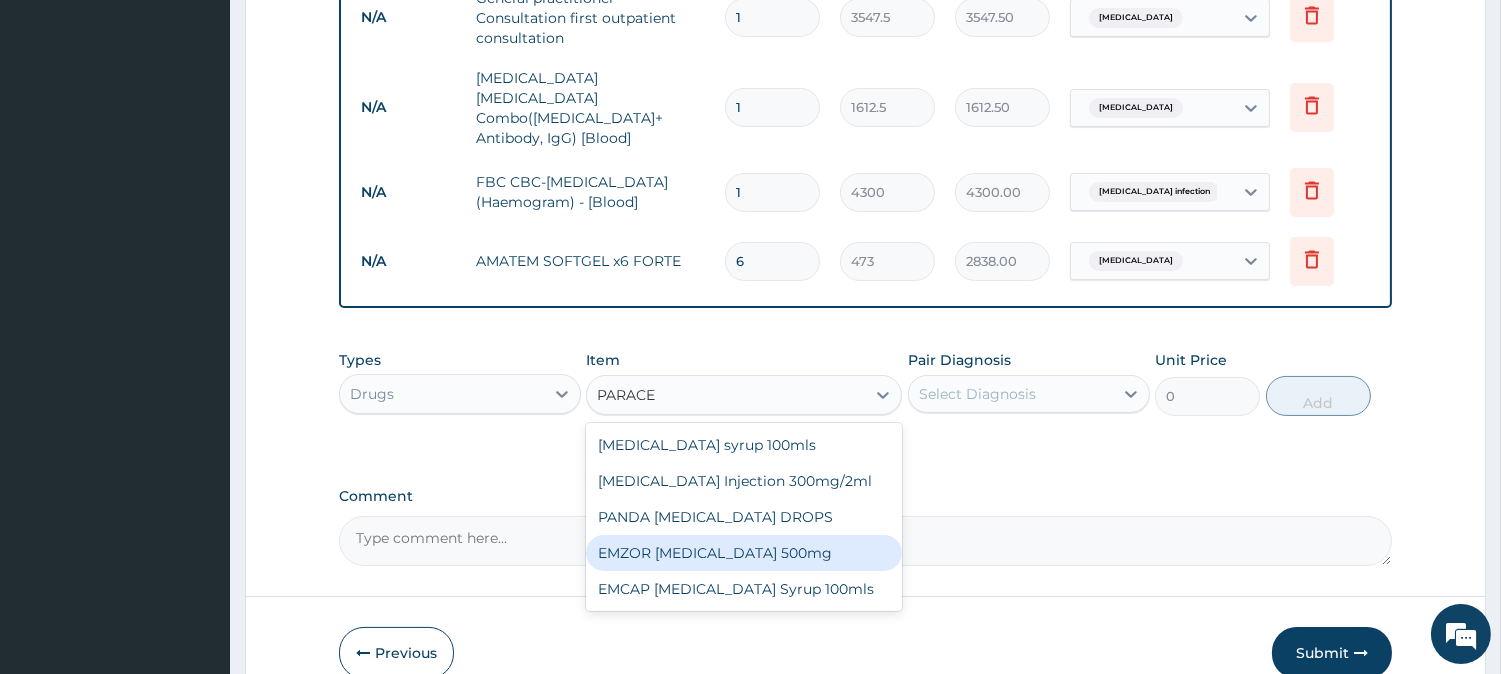 drag, startPoint x: 692, startPoint y: 511, endPoint x: 1006, endPoint y: 410, distance: 329.8439 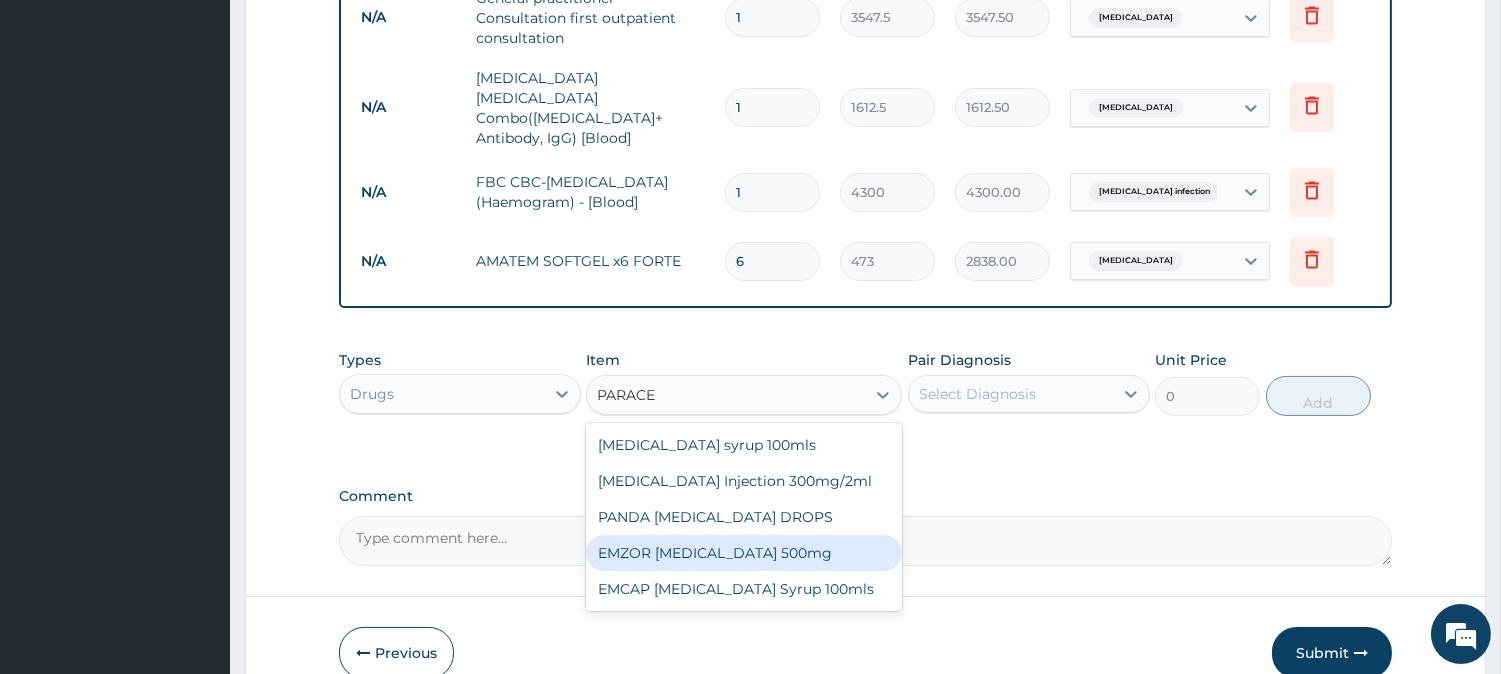 click on "EMZOR [MEDICAL_DATA] 500mg" at bounding box center [744, 553] 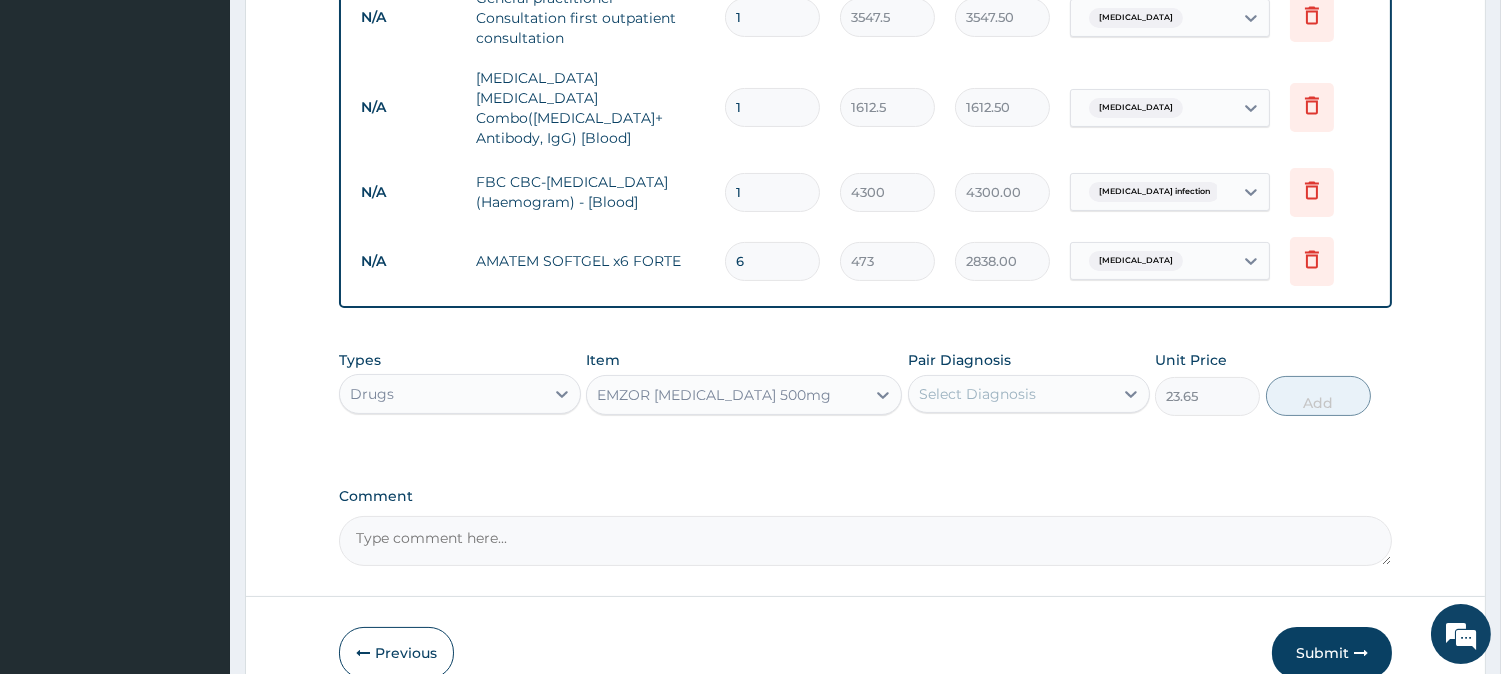 click on "Select Diagnosis" at bounding box center [1011, 394] 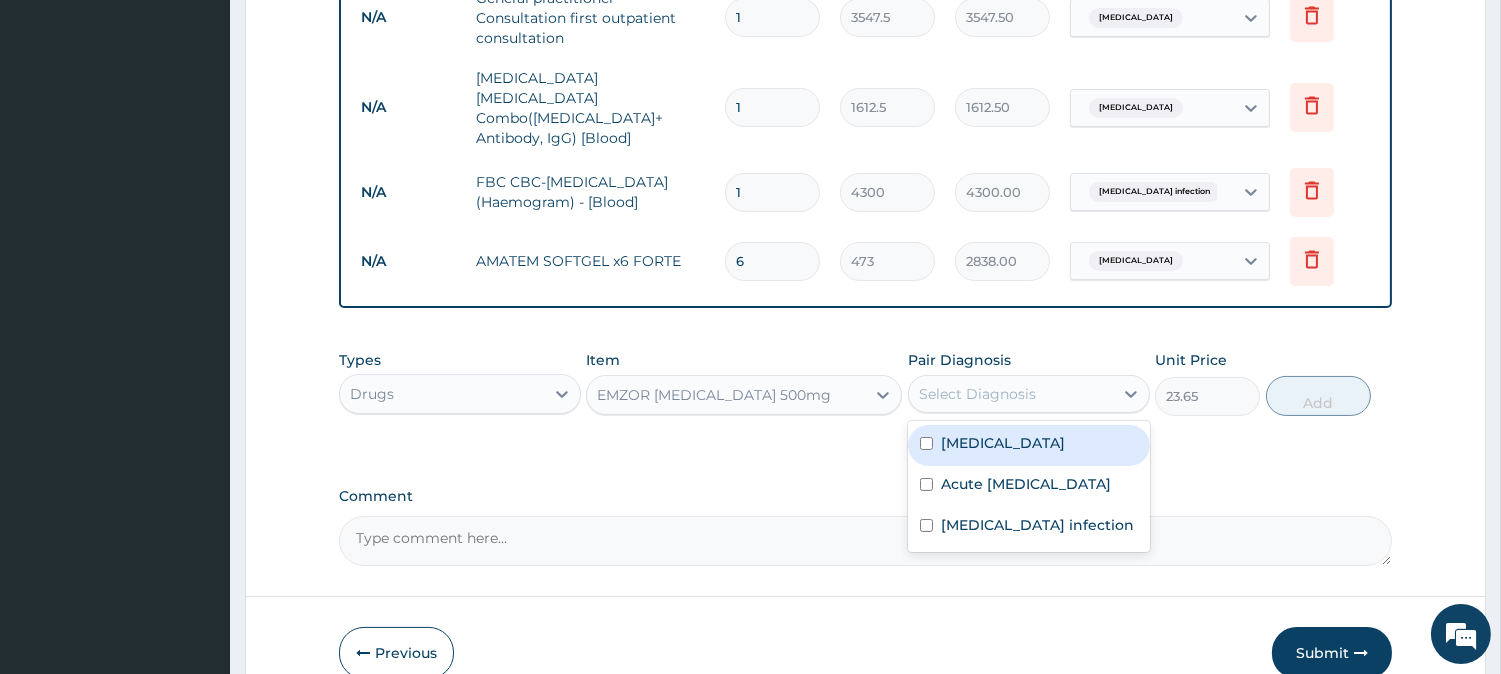 drag, startPoint x: 1004, startPoint y: 416, endPoint x: 1015, endPoint y: 413, distance: 11.401754 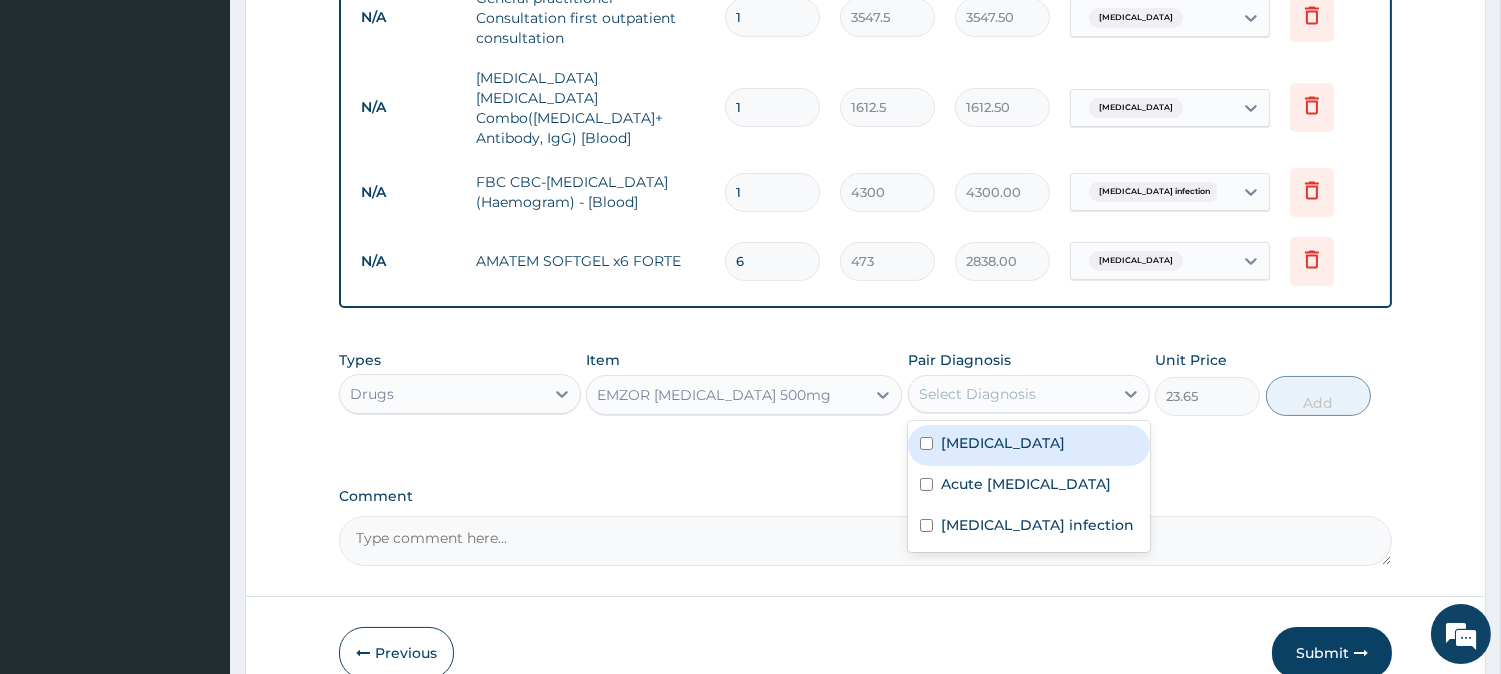 click on "[MEDICAL_DATA]" at bounding box center [1029, 445] 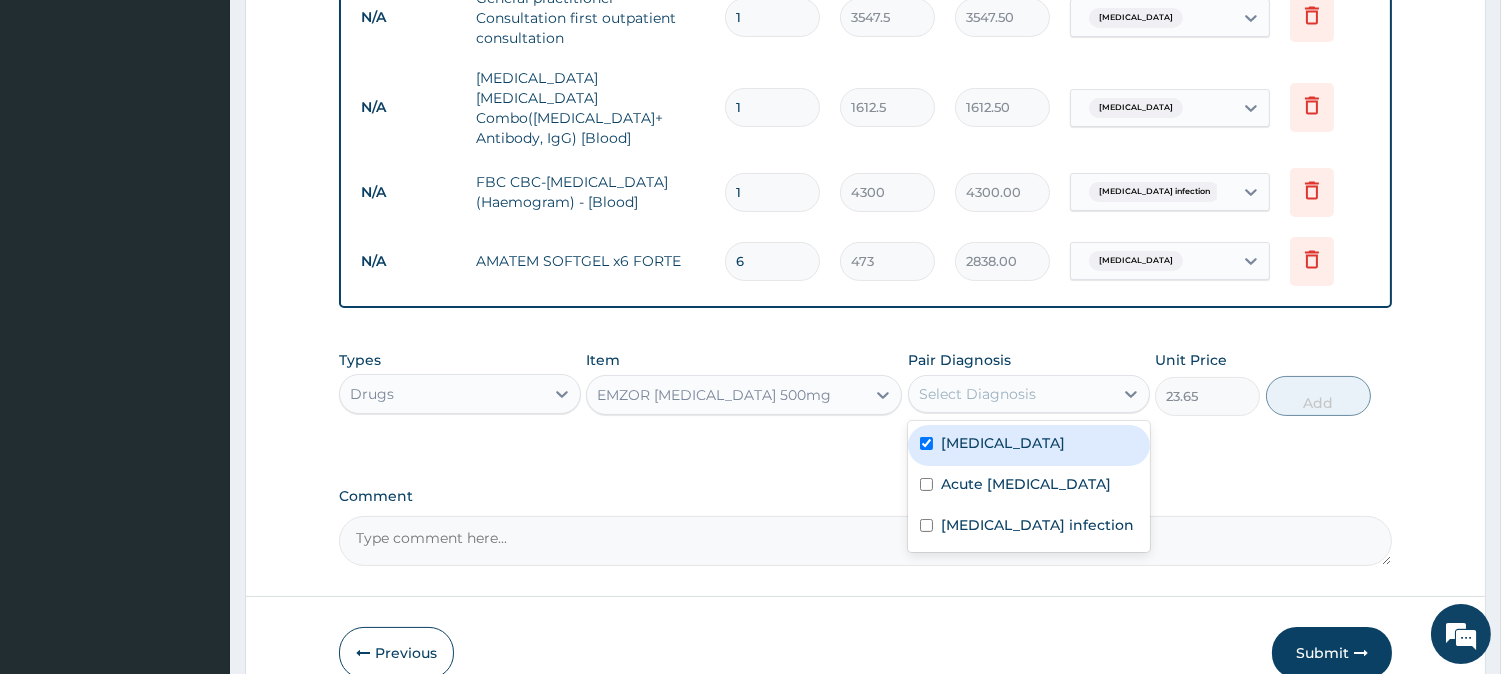 checkbox on "true" 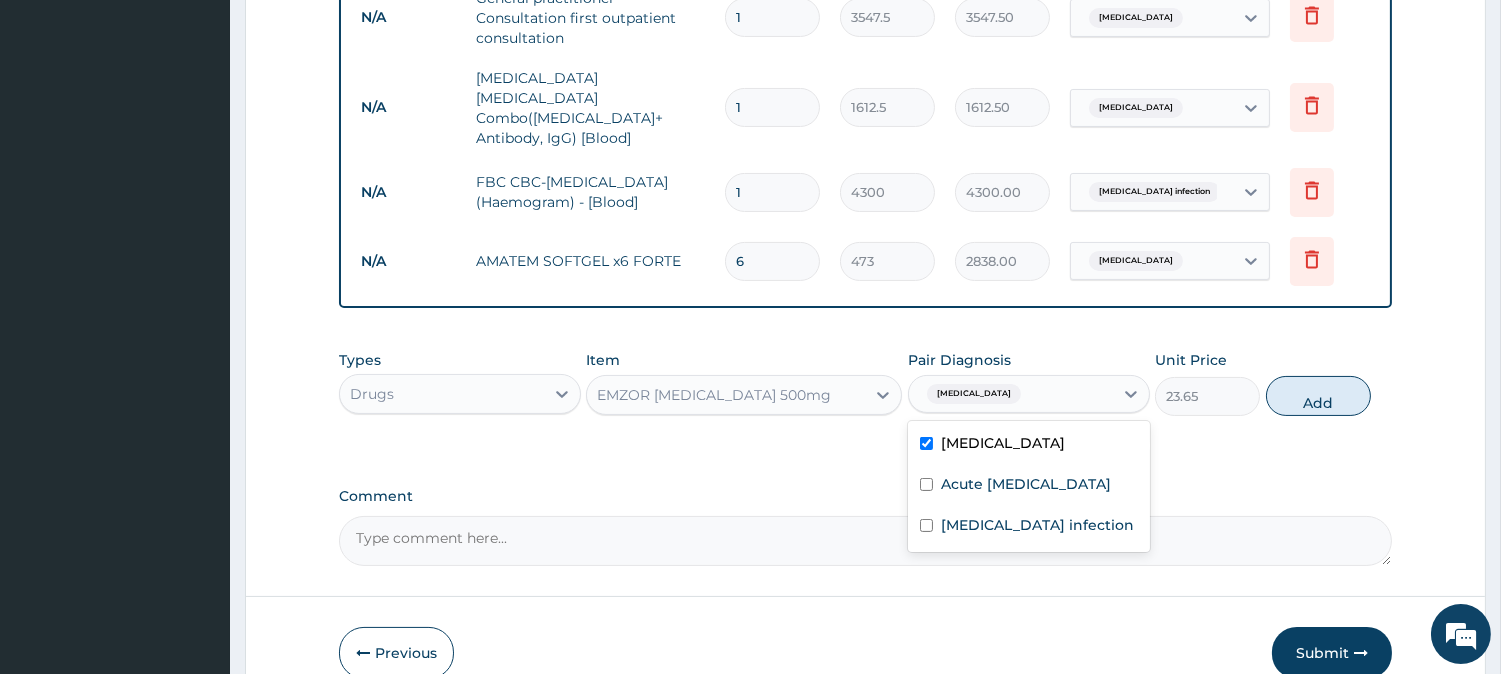 drag, startPoint x: 1274, startPoint y: 358, endPoint x: 1247, endPoint y: 373, distance: 30.88689 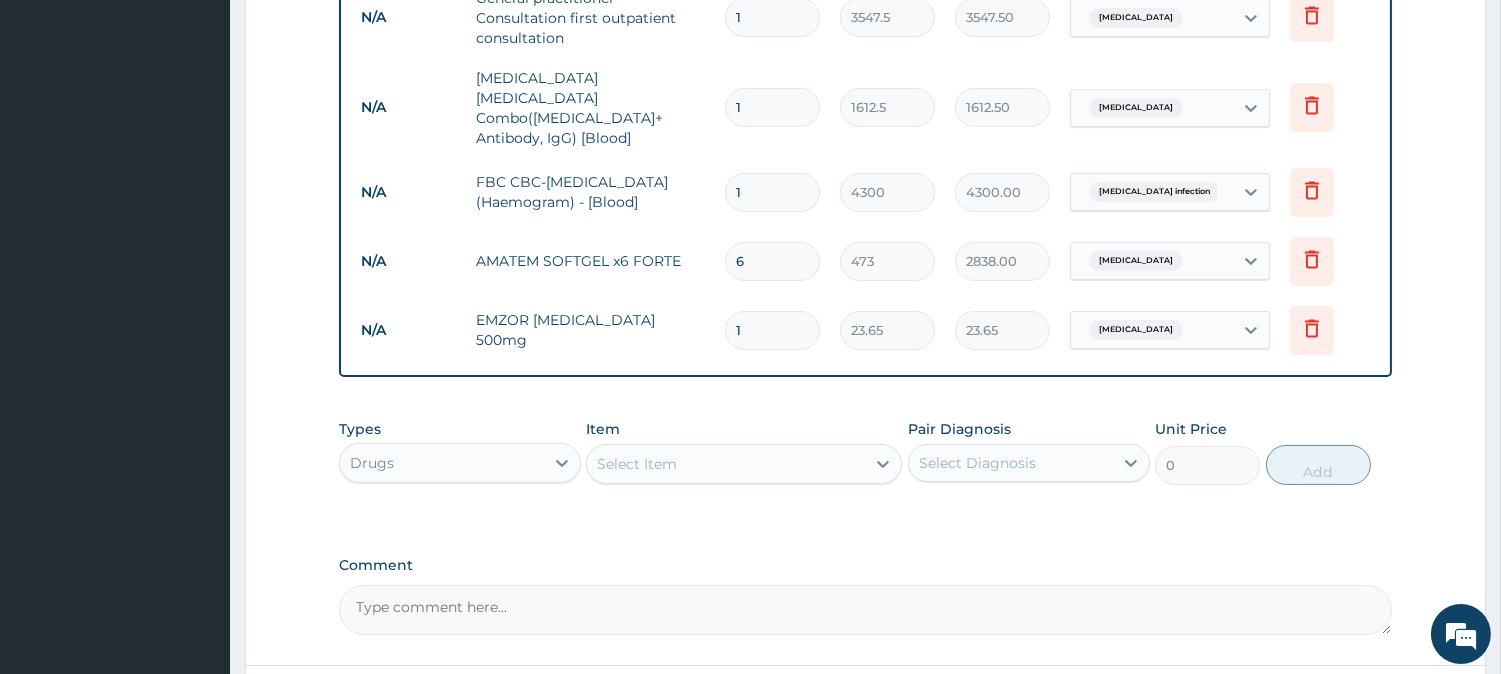type on "18" 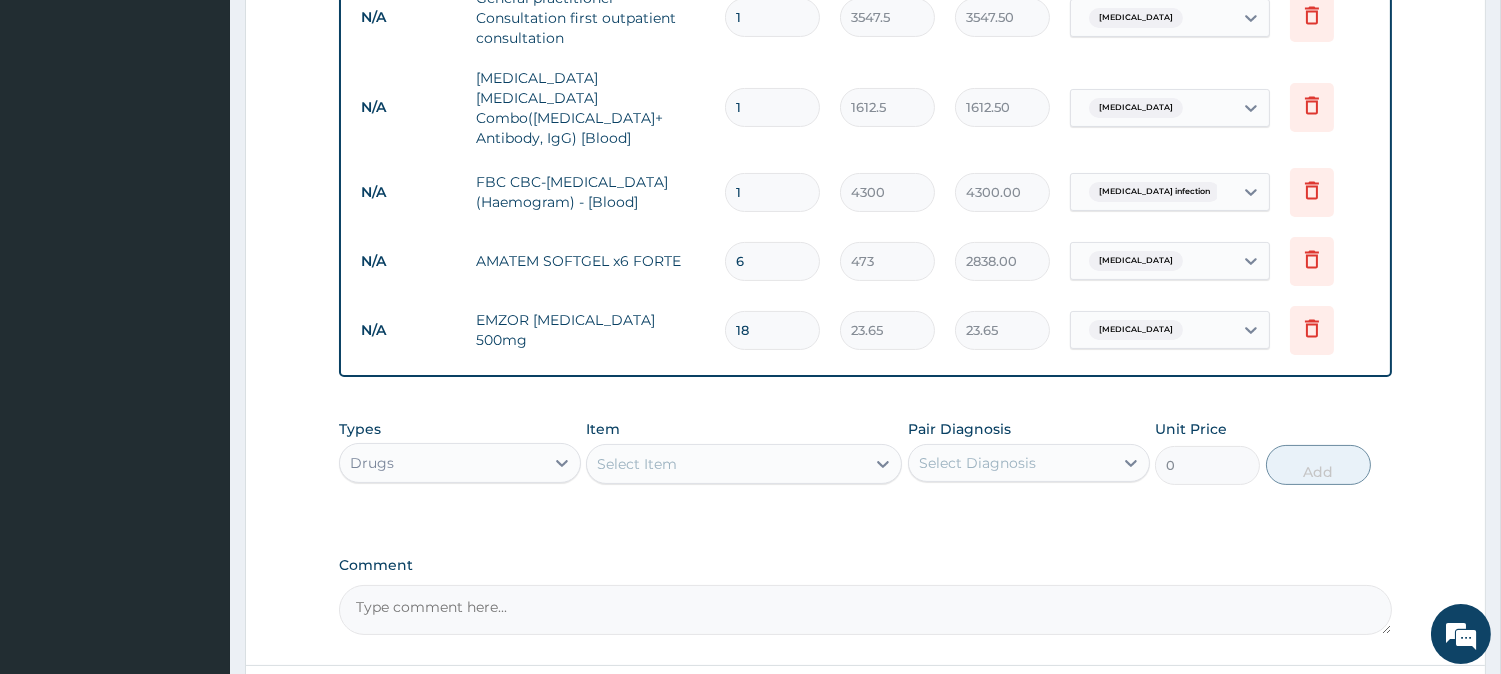 type on "425.70" 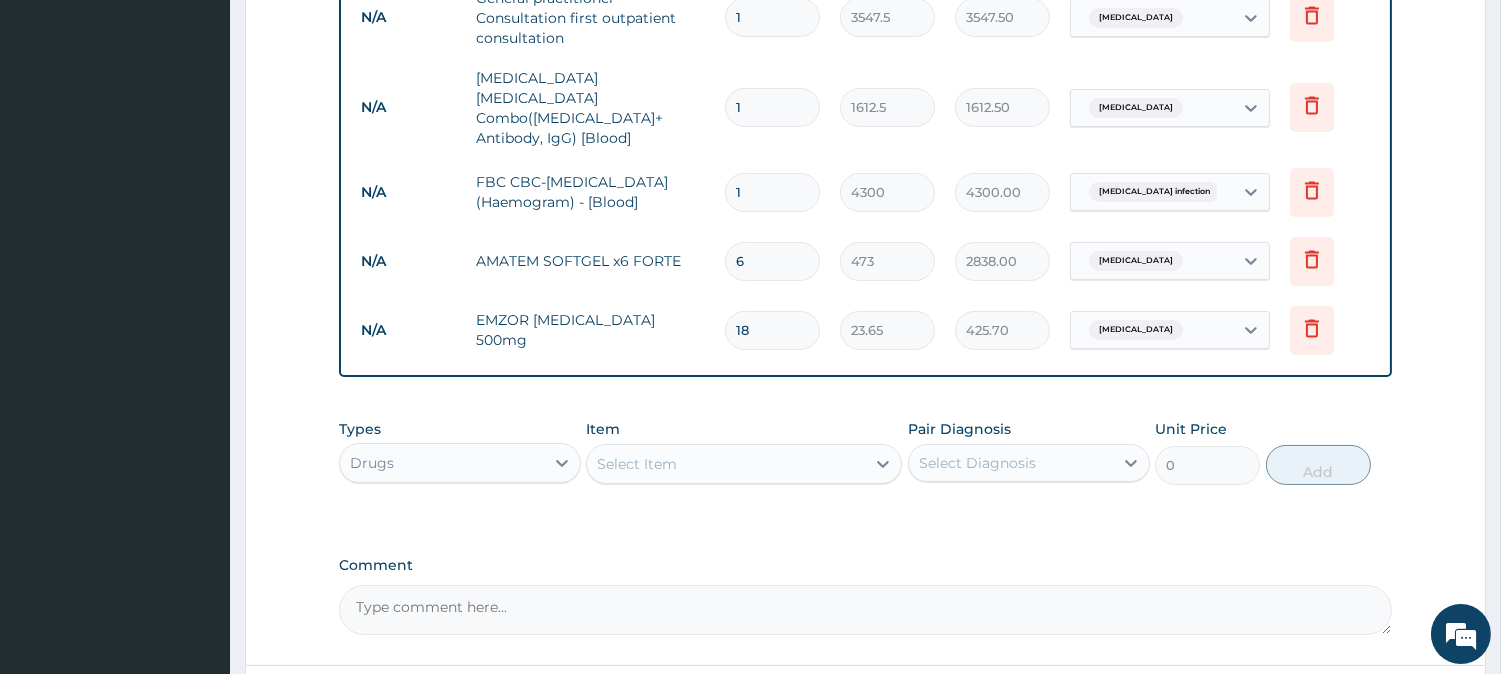 type on "18" 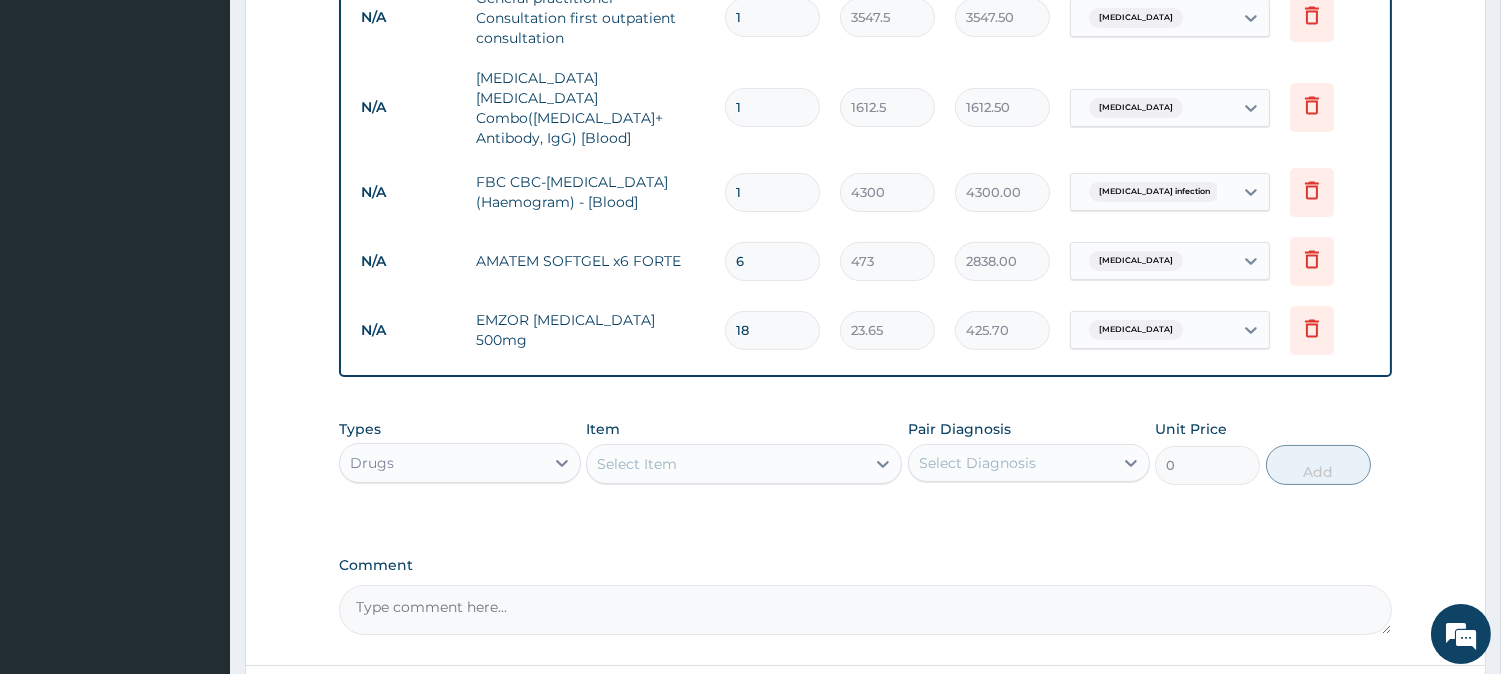 click on "Select Item" at bounding box center [726, 464] 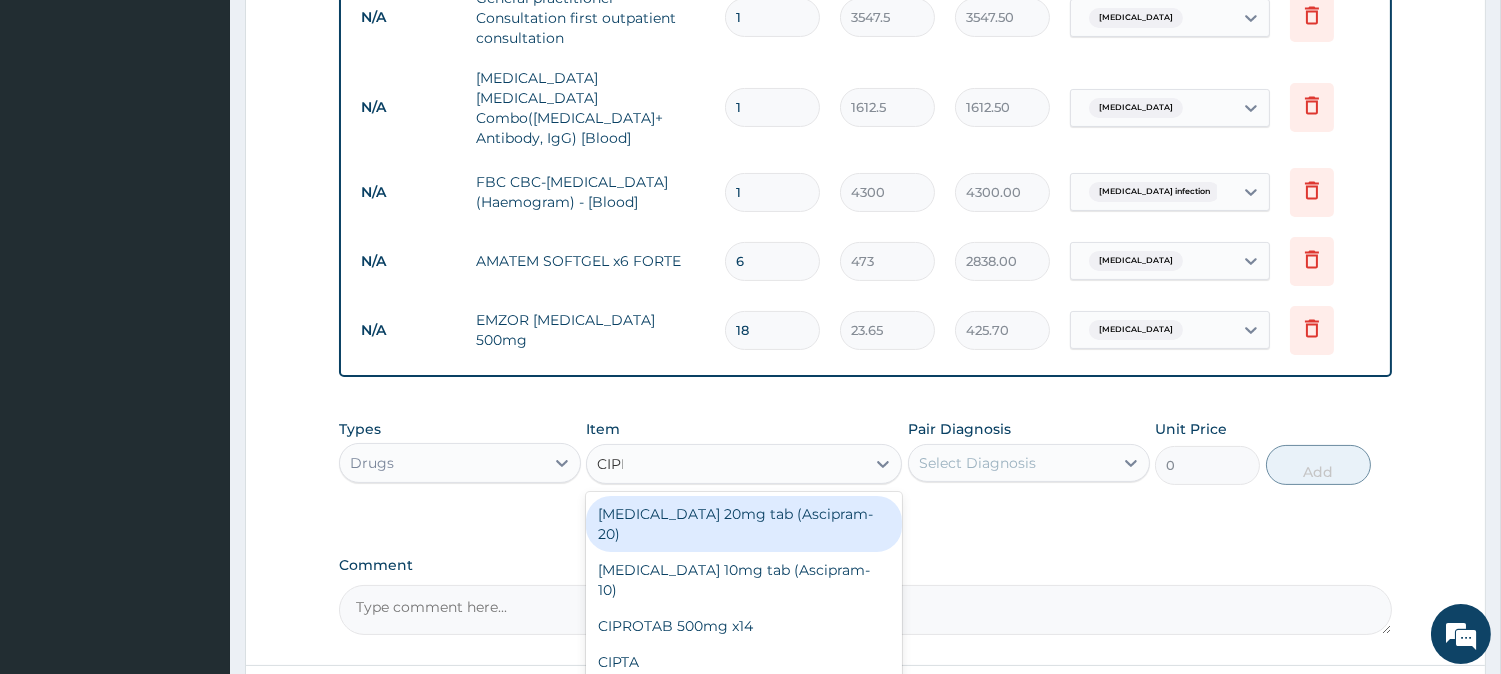 type on "CIPRO" 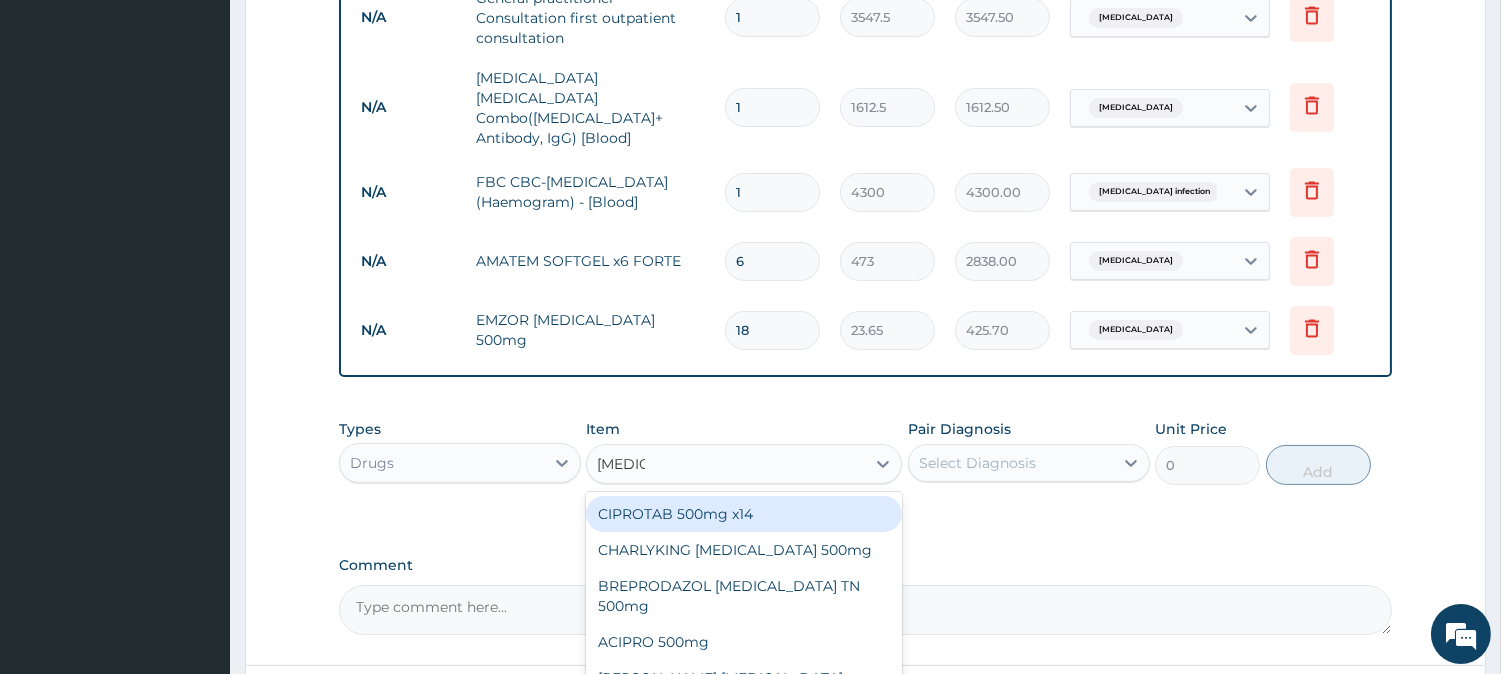 click on "CIPROTAB 500mg x14" at bounding box center (744, 514) 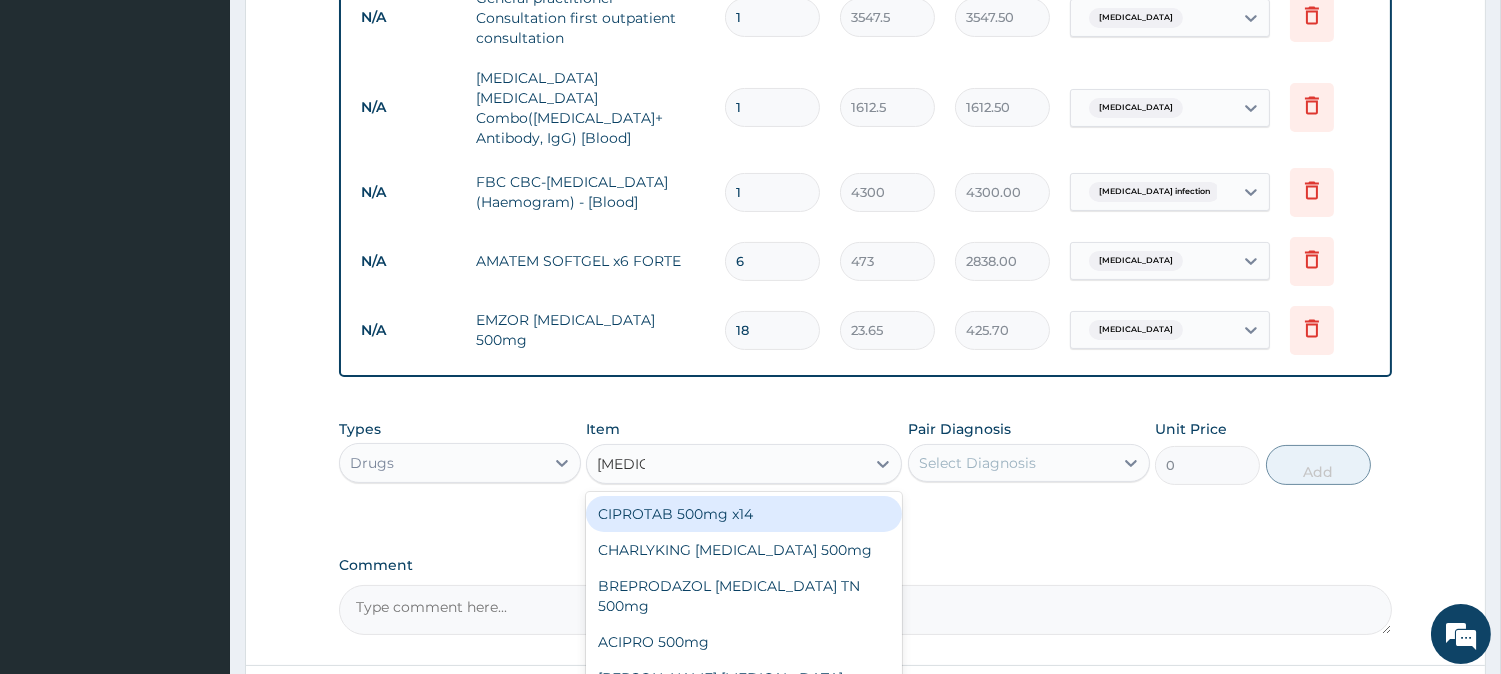 type 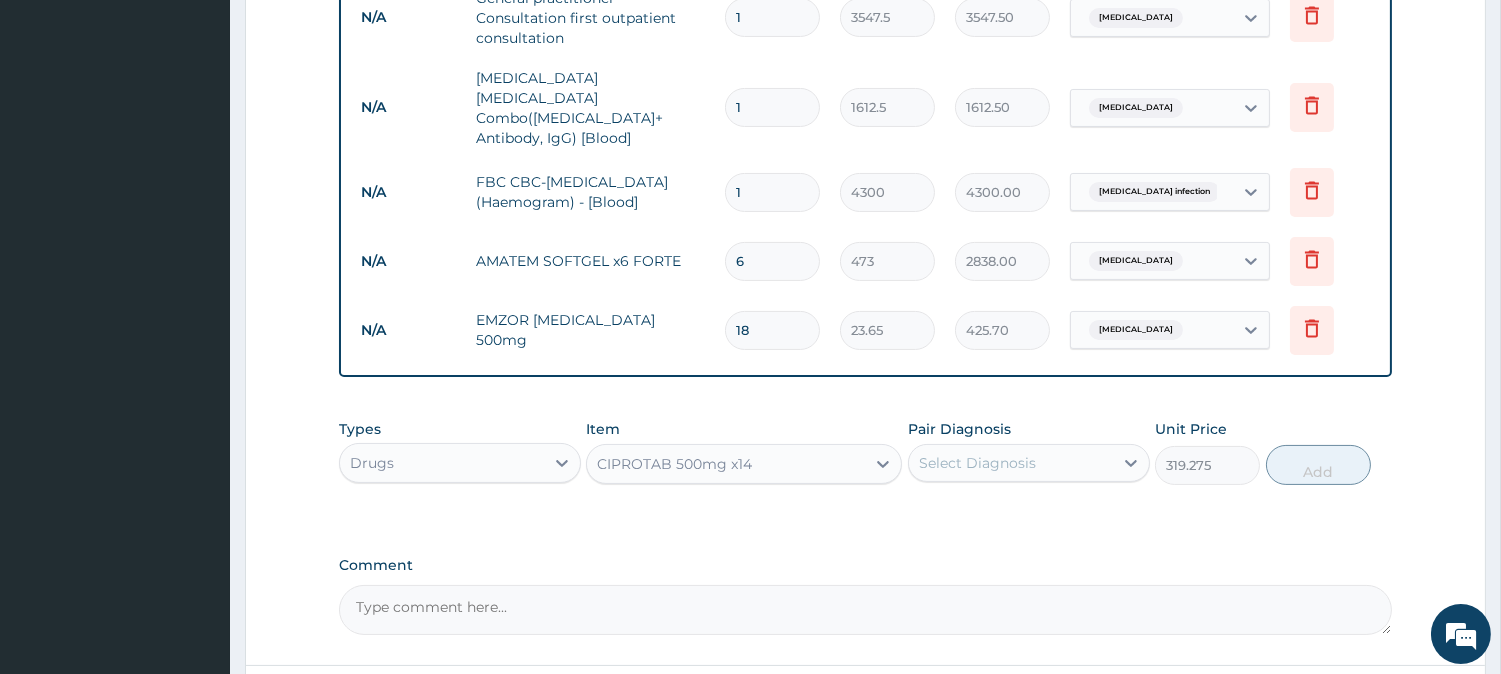 click on "Select Diagnosis" at bounding box center (1011, 463) 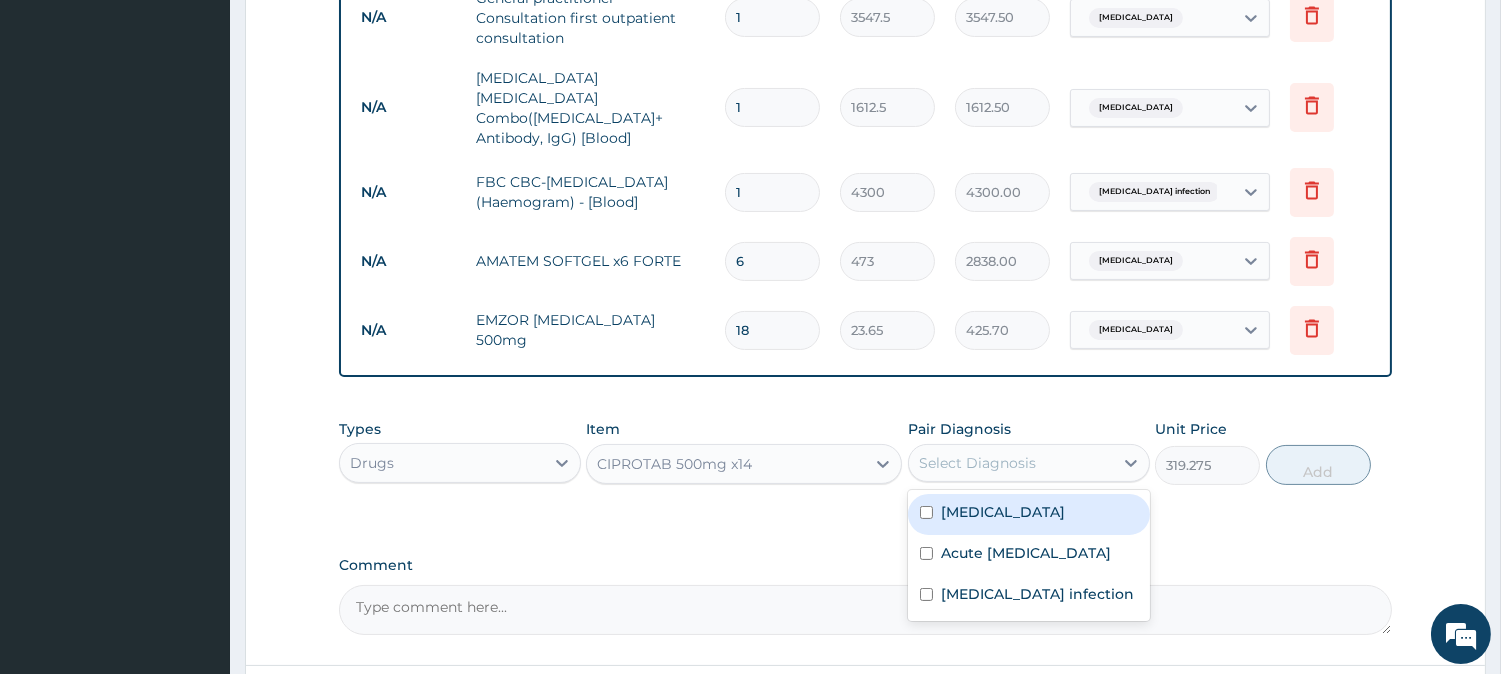 click on "[MEDICAL_DATA]" at bounding box center [1029, 514] 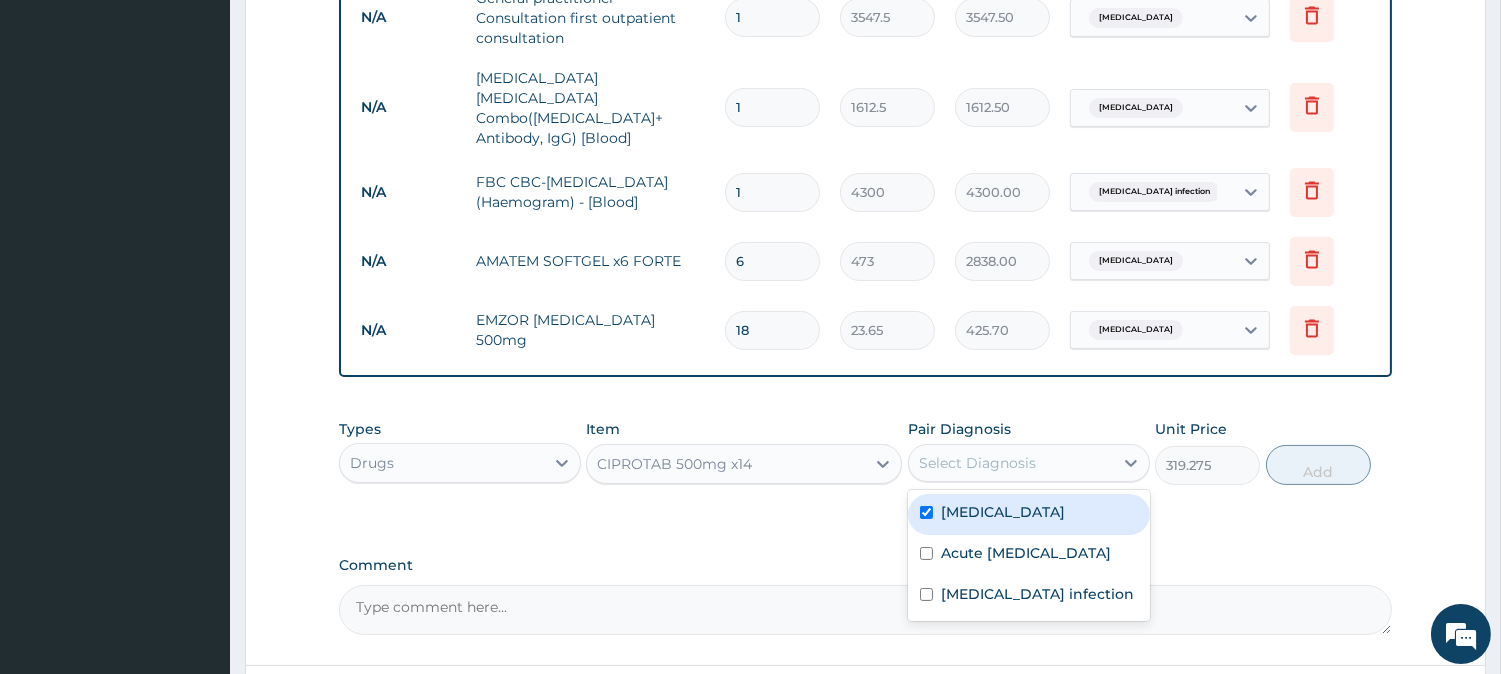 checkbox on "true" 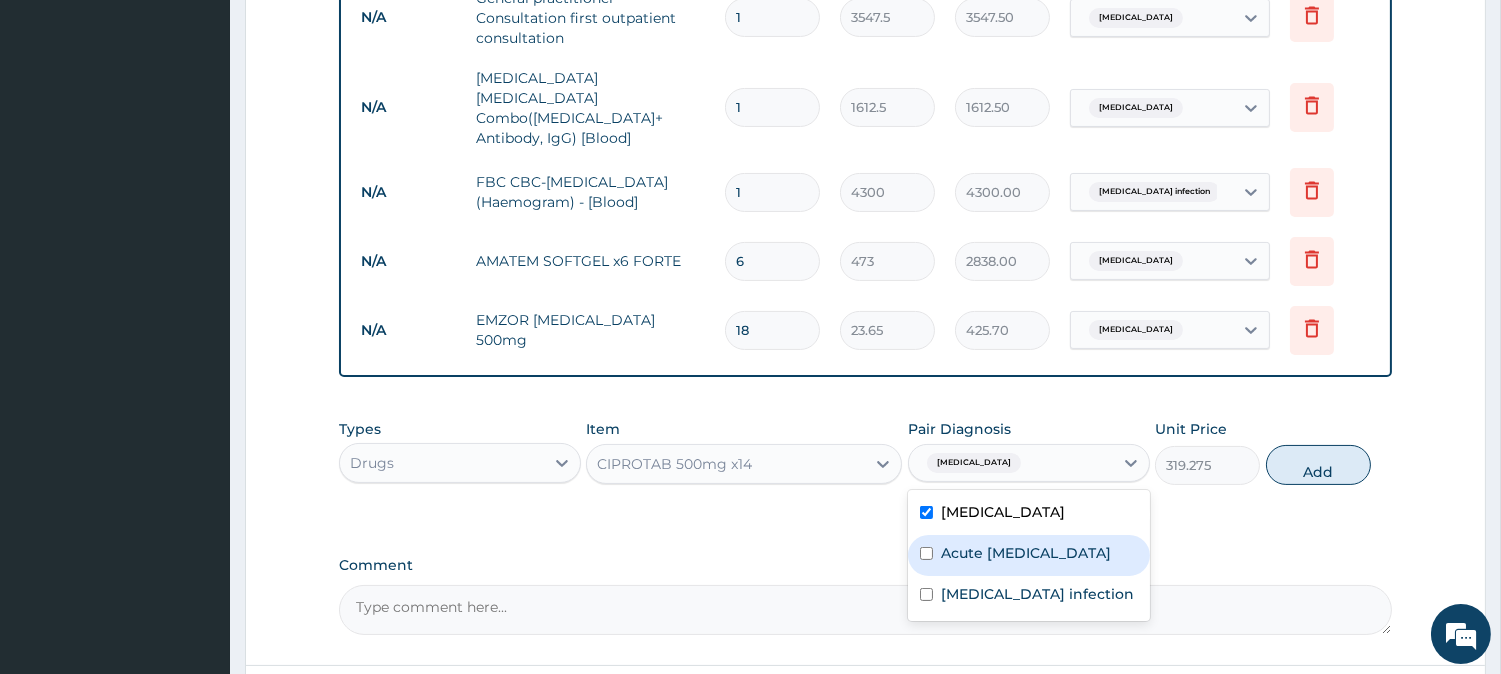 click on "Acute [MEDICAL_DATA]" at bounding box center [1026, 553] 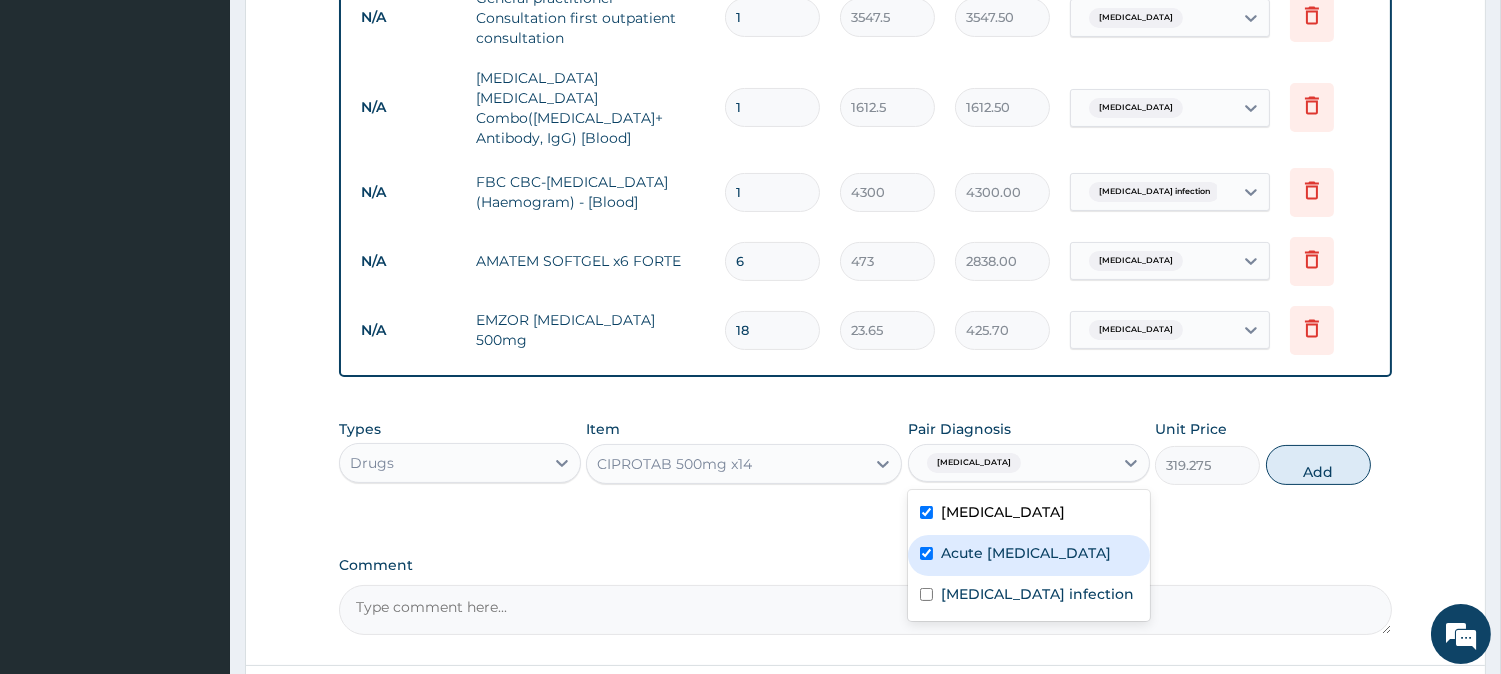 checkbox on "true" 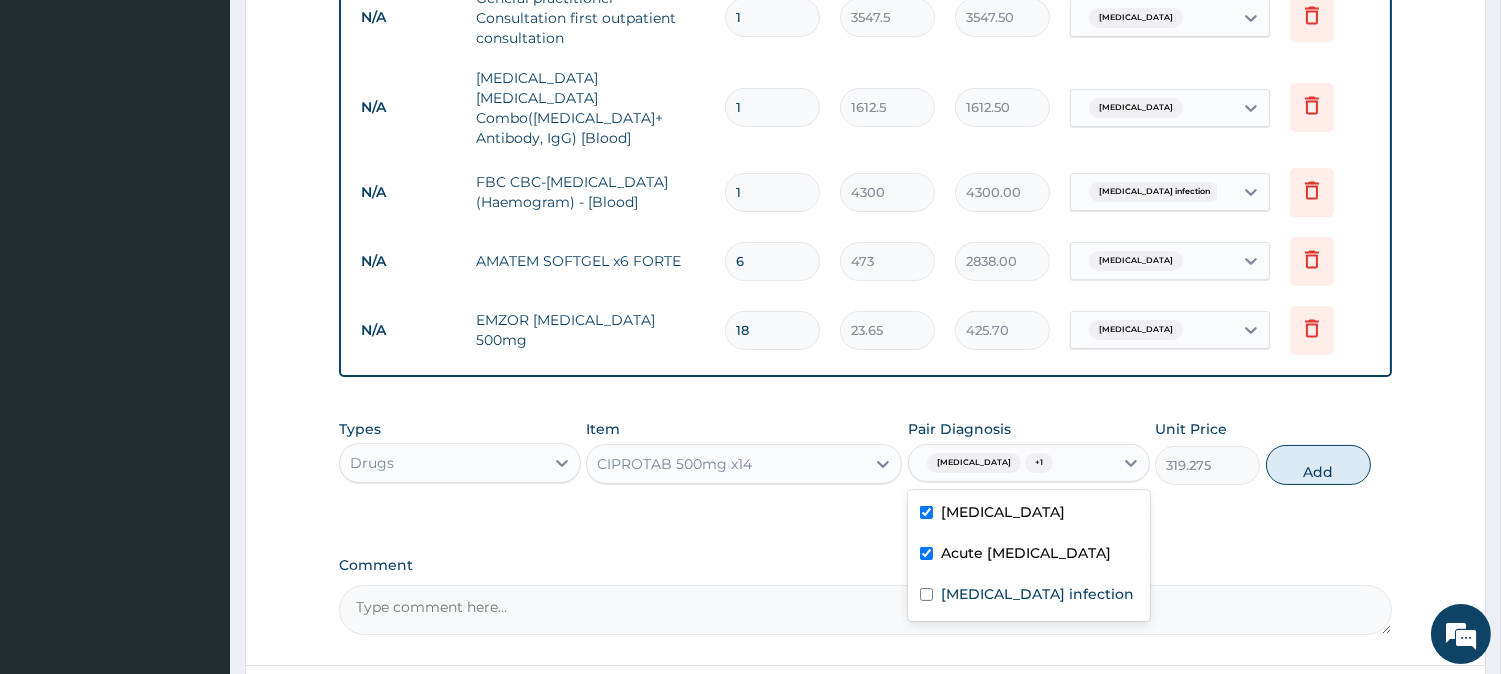 click on "[MEDICAL_DATA]" at bounding box center (1029, 514) 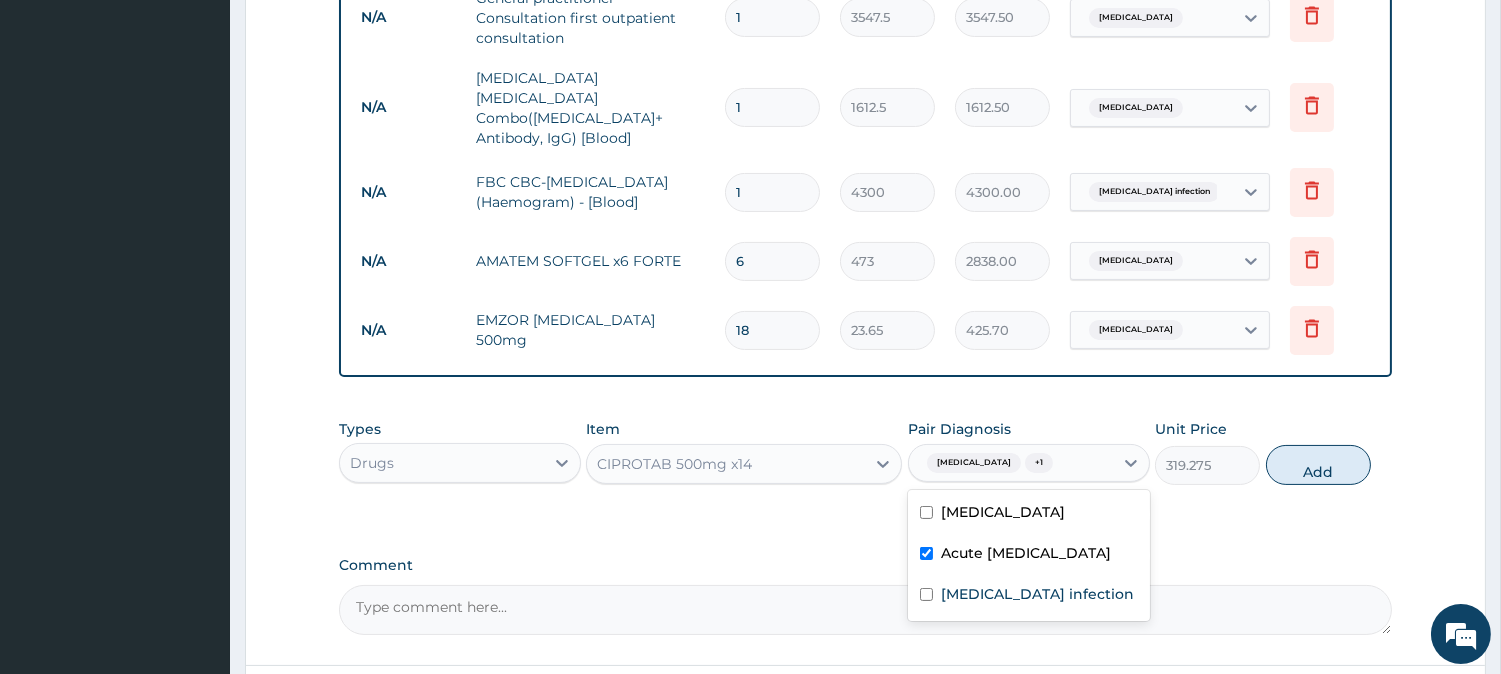 checkbox on "false" 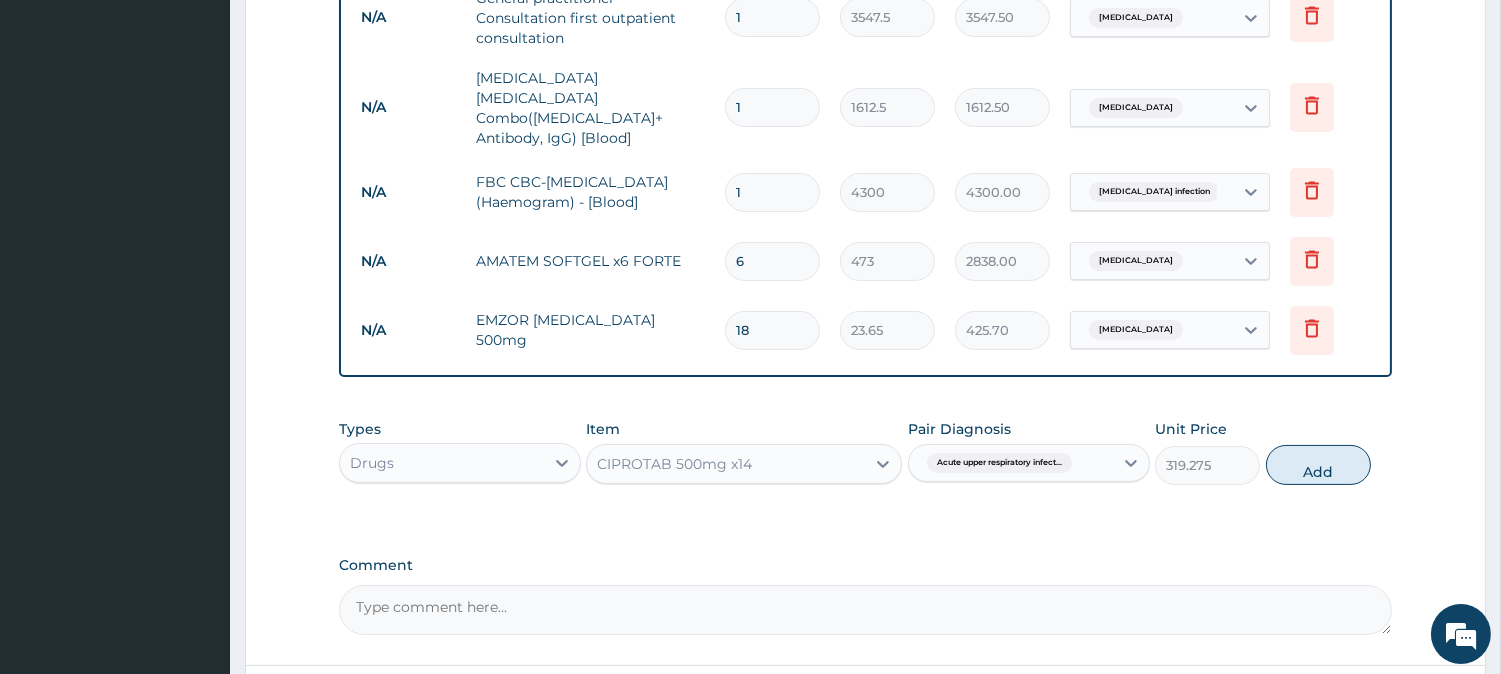 click on "Add" at bounding box center [1318, 465] 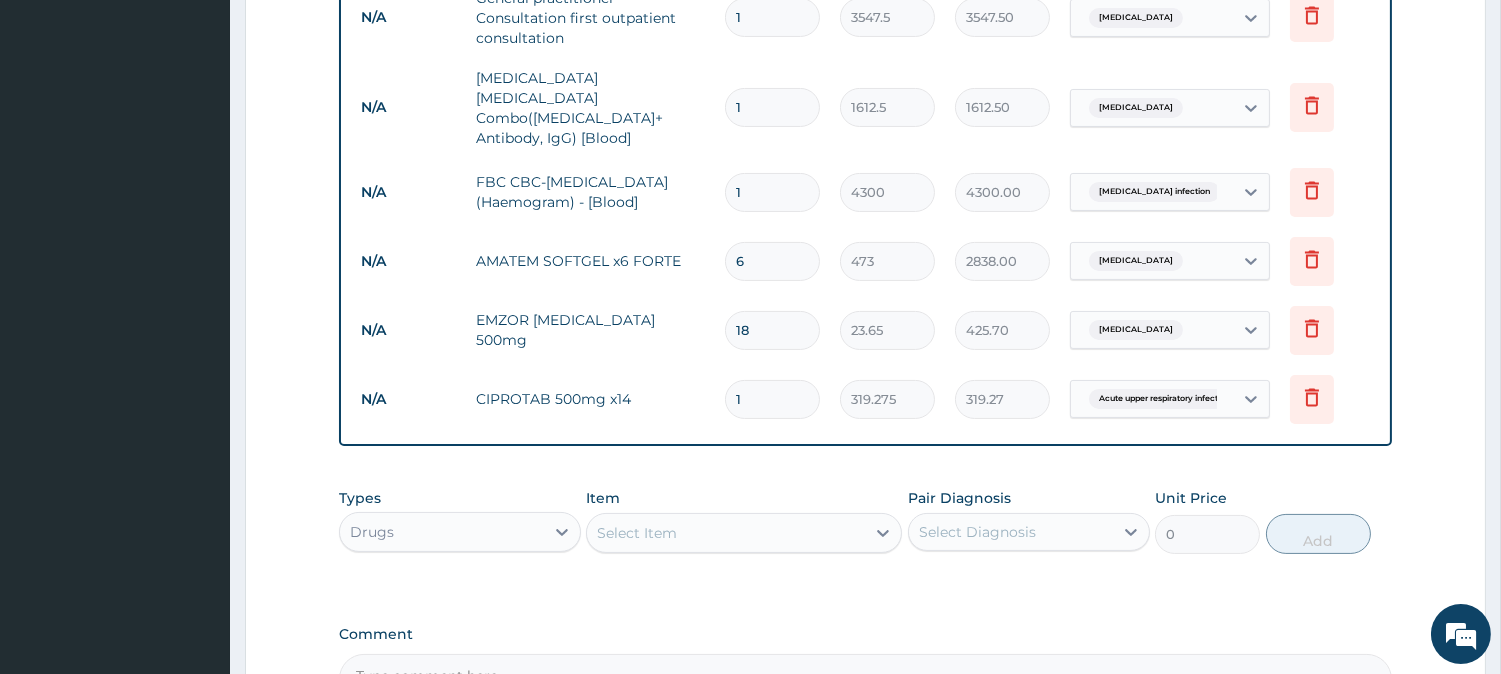 type on "10" 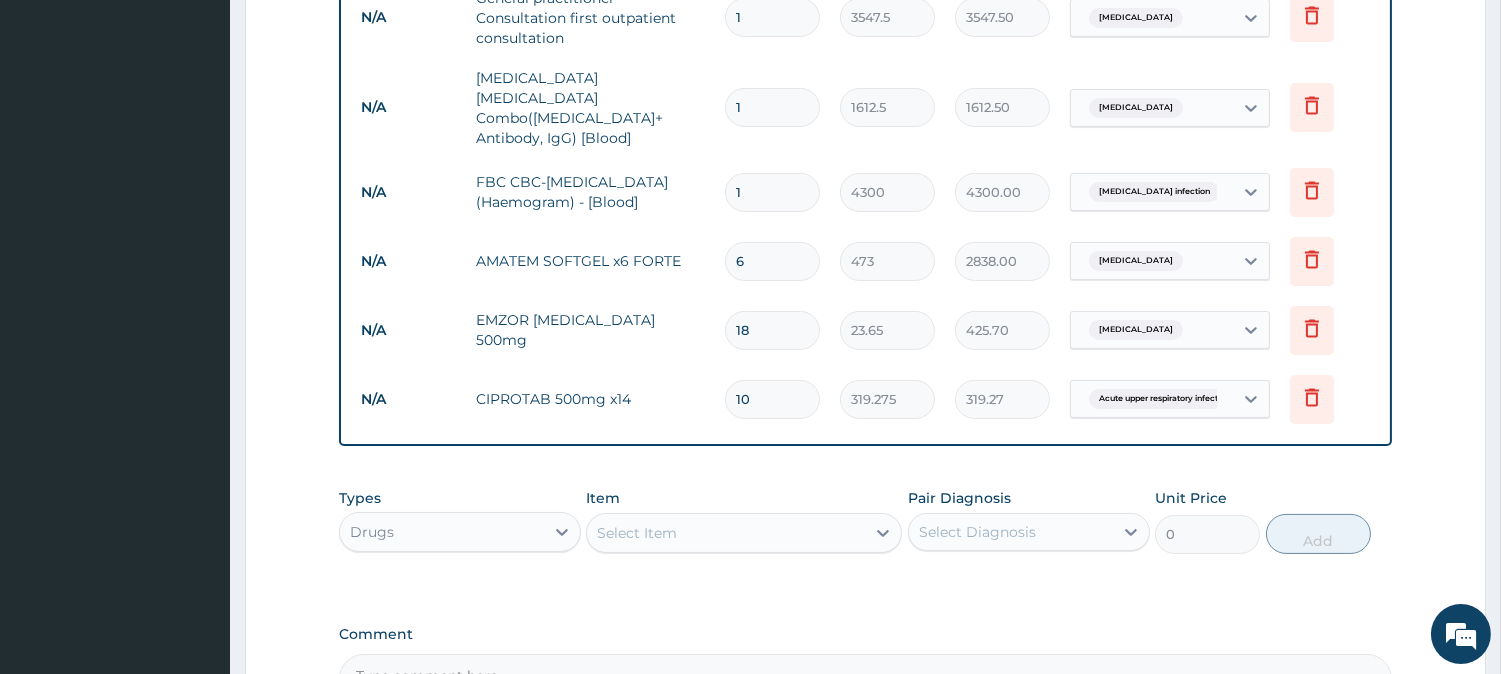 type on "3192.75" 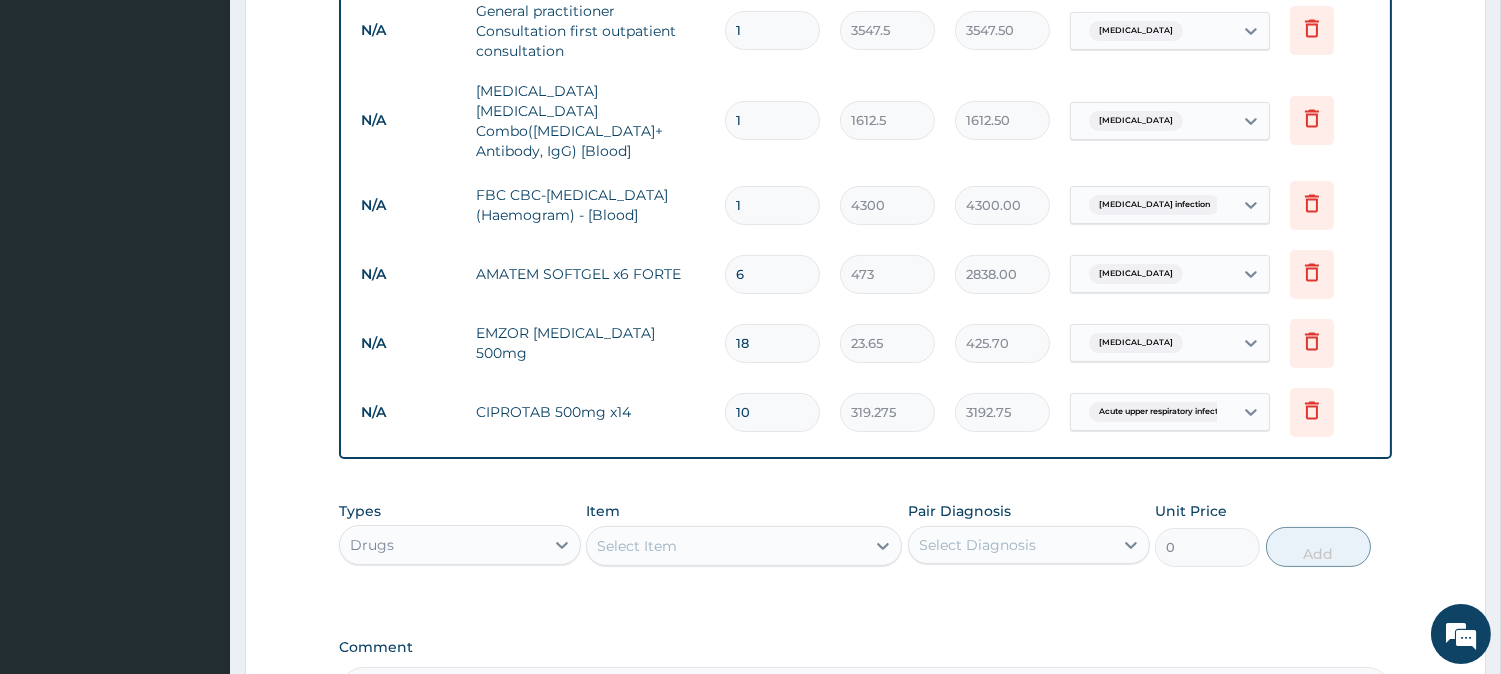 scroll, scrollTop: 813, scrollLeft: 0, axis: vertical 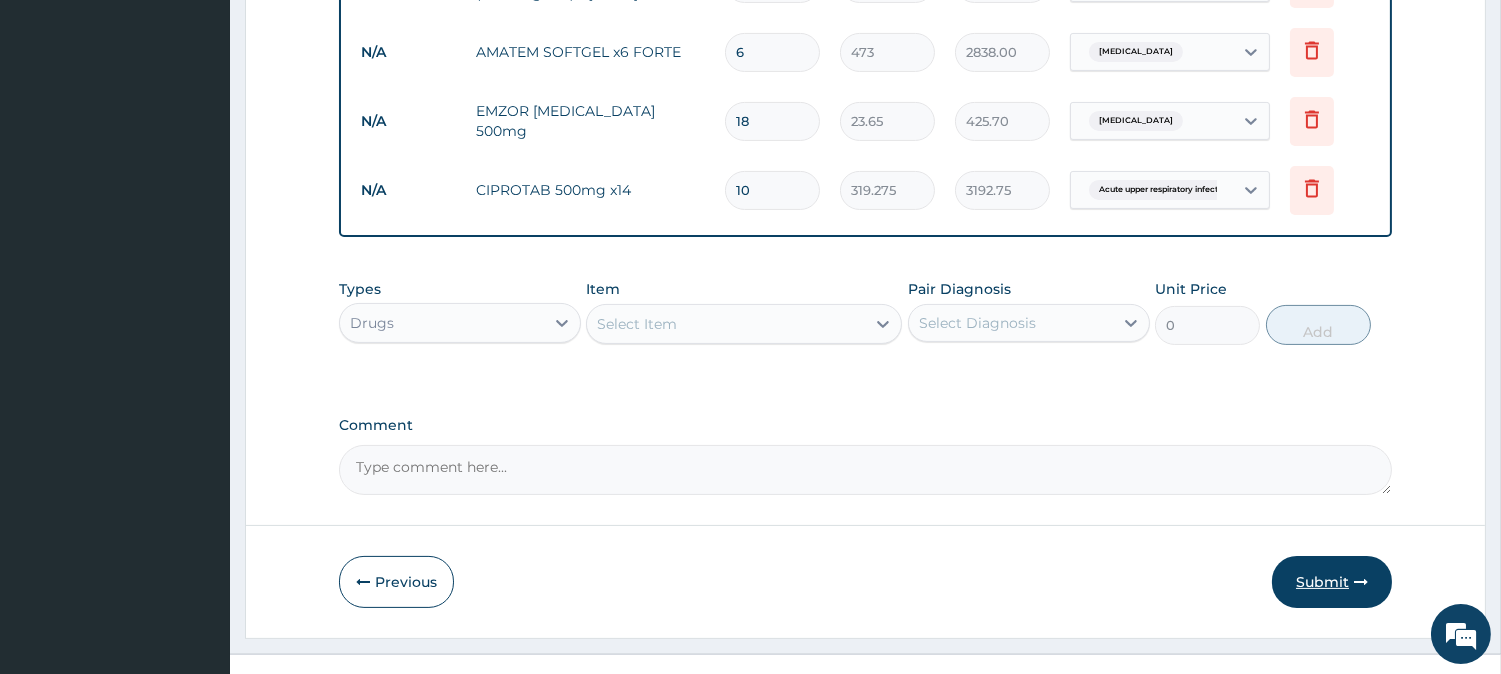 type on "10" 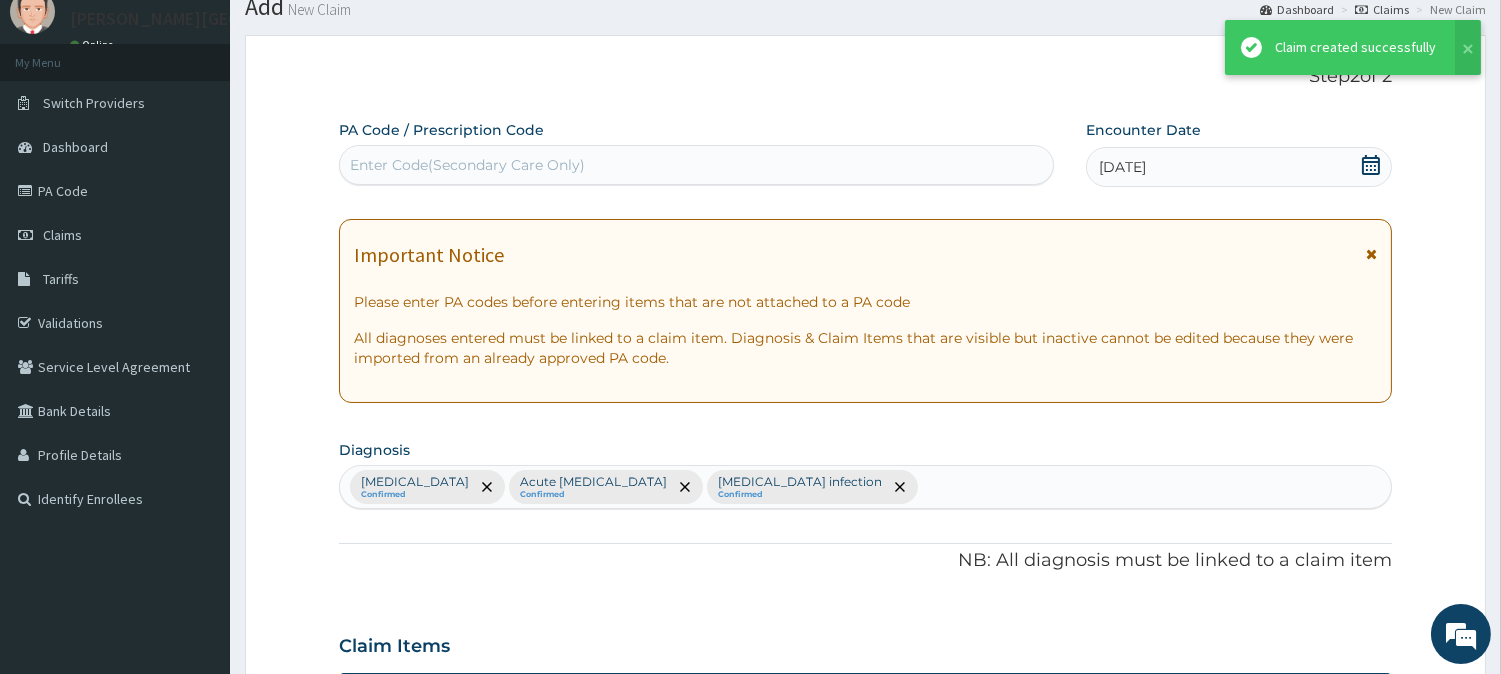 scroll, scrollTop: 813, scrollLeft: 0, axis: vertical 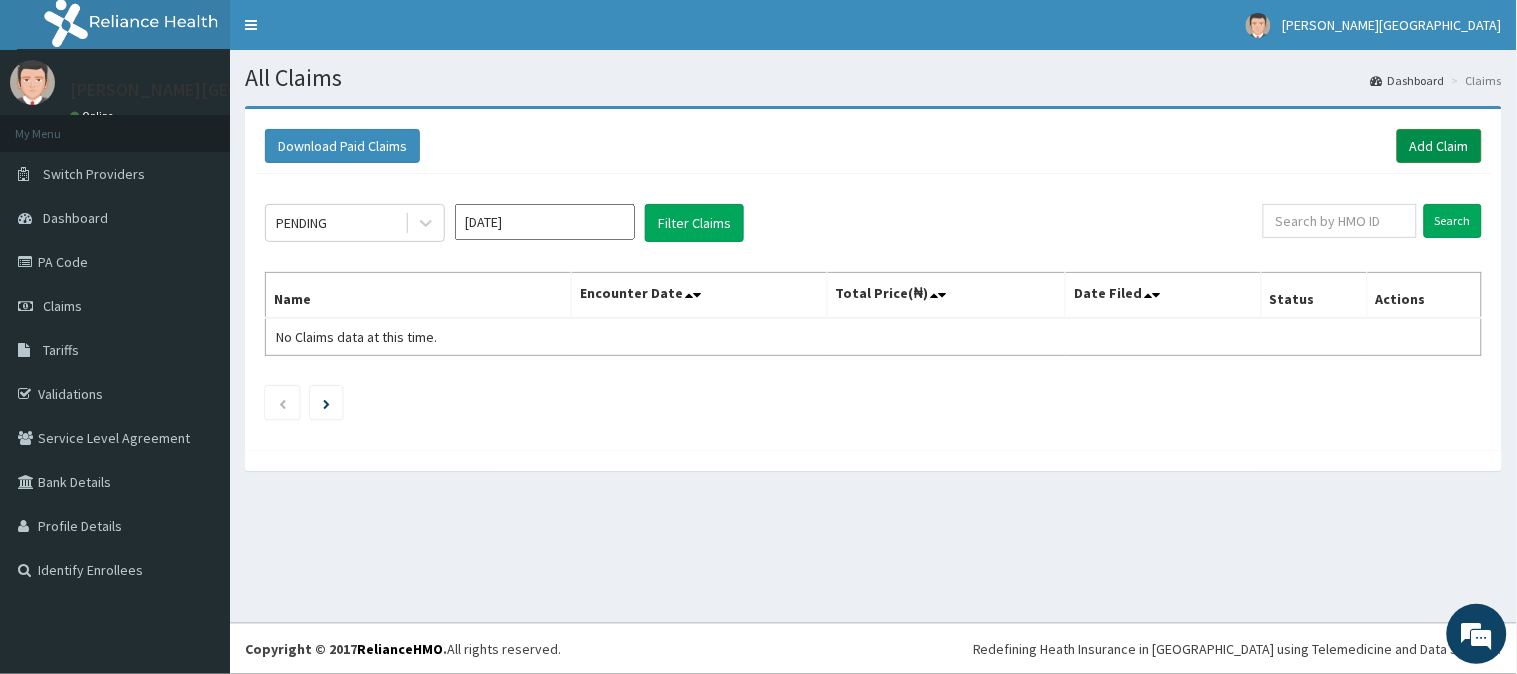 click on "Add Claim" at bounding box center [1439, 146] 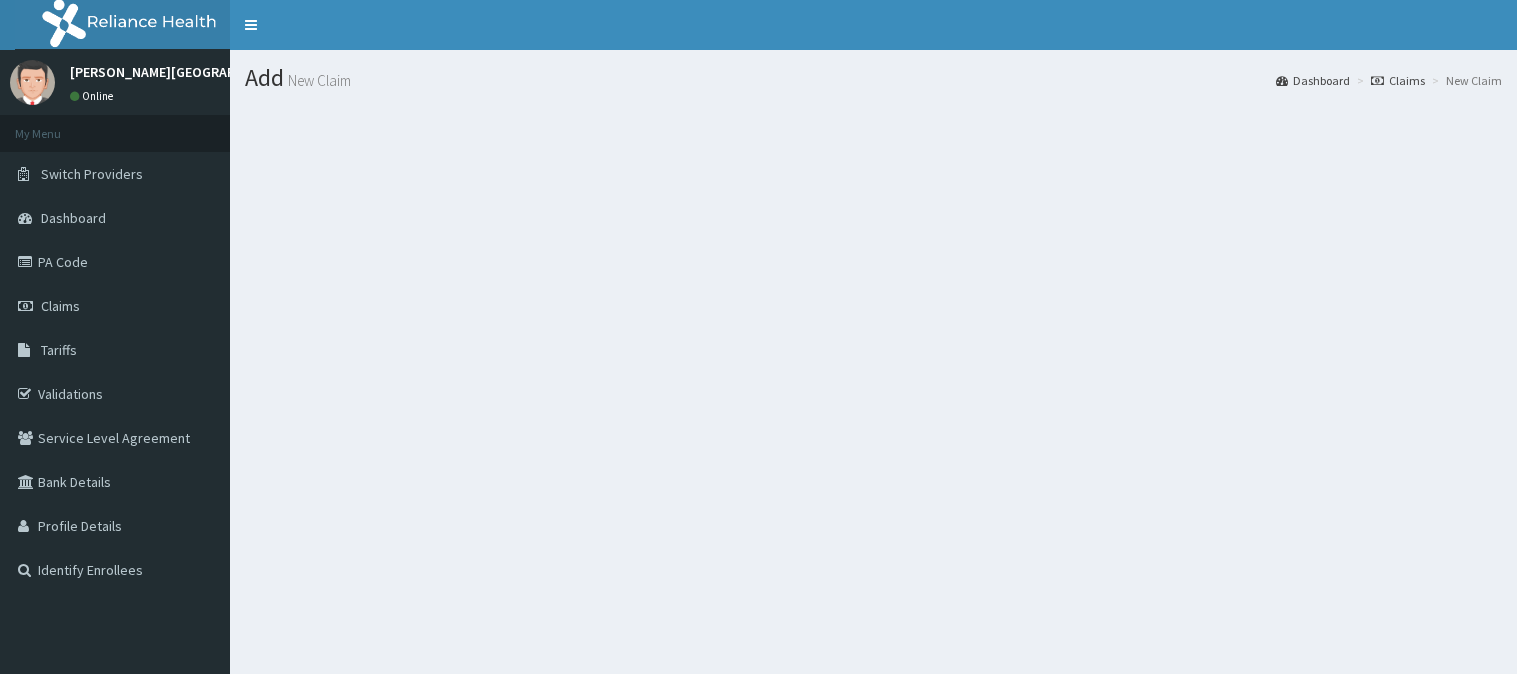 scroll, scrollTop: 0, scrollLeft: 0, axis: both 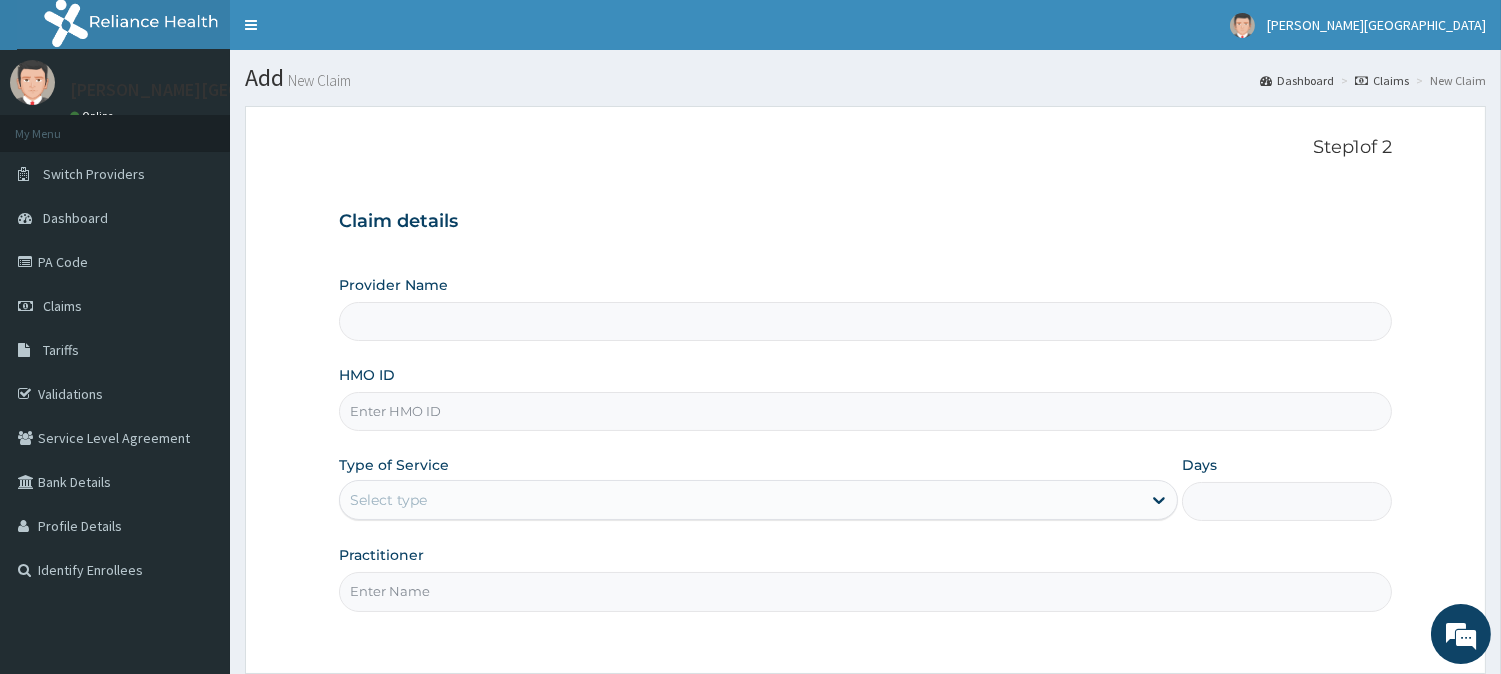 type on "[PERSON_NAME] Specialist Hospital" 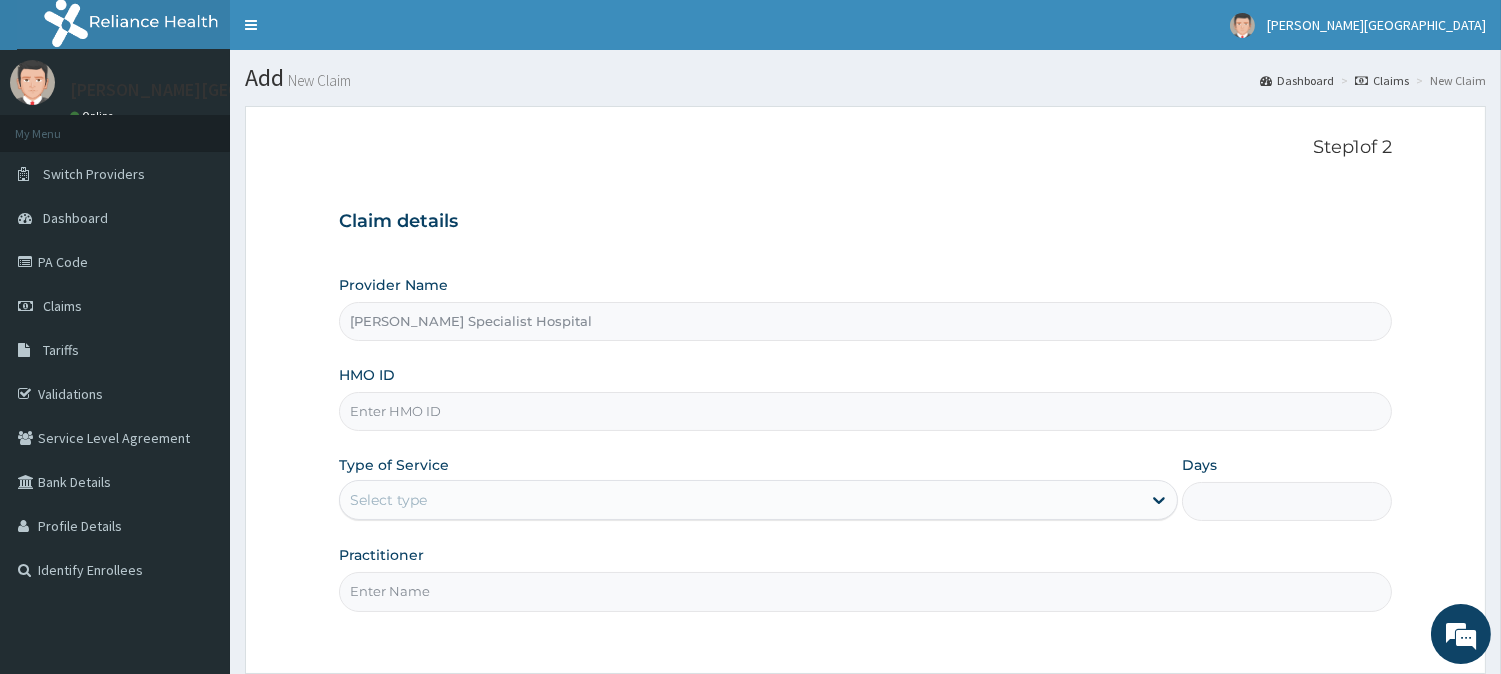 click on "HMO ID" at bounding box center [865, 411] 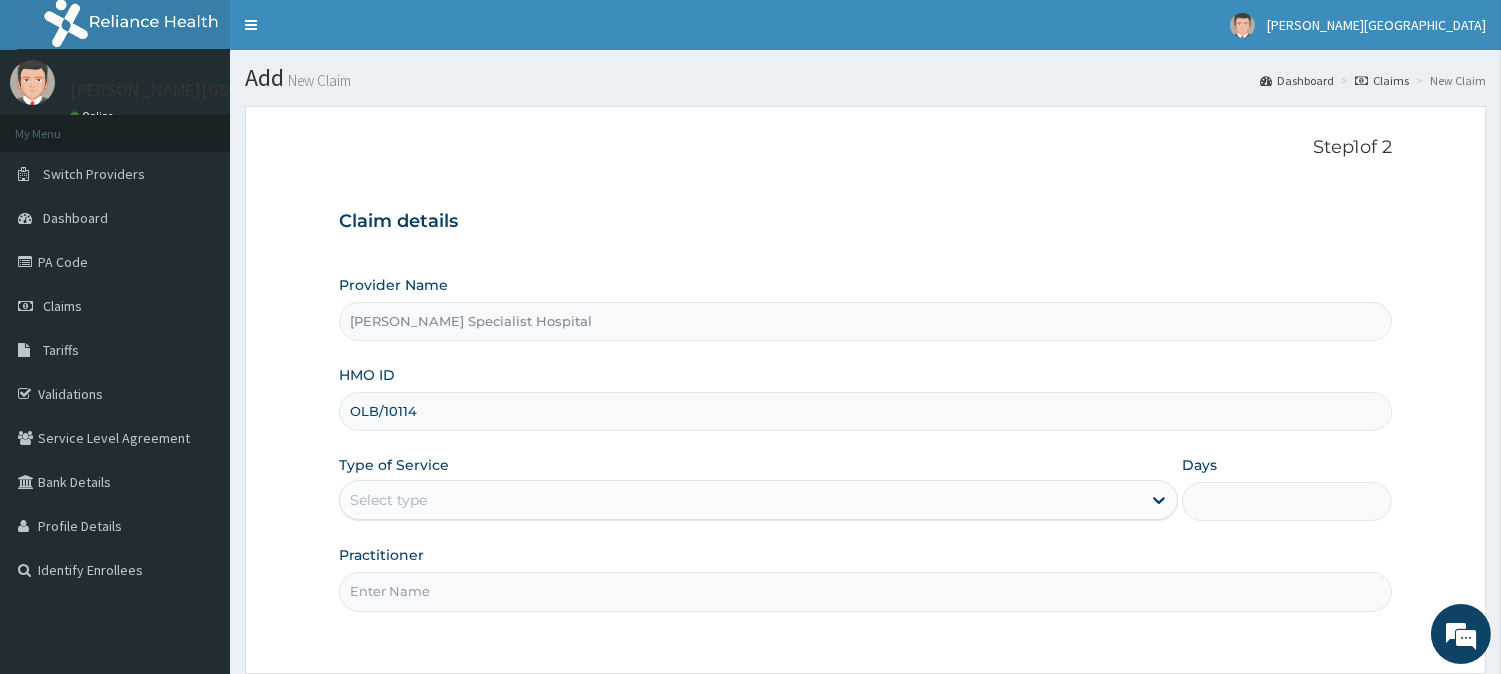 scroll, scrollTop: 0, scrollLeft: 0, axis: both 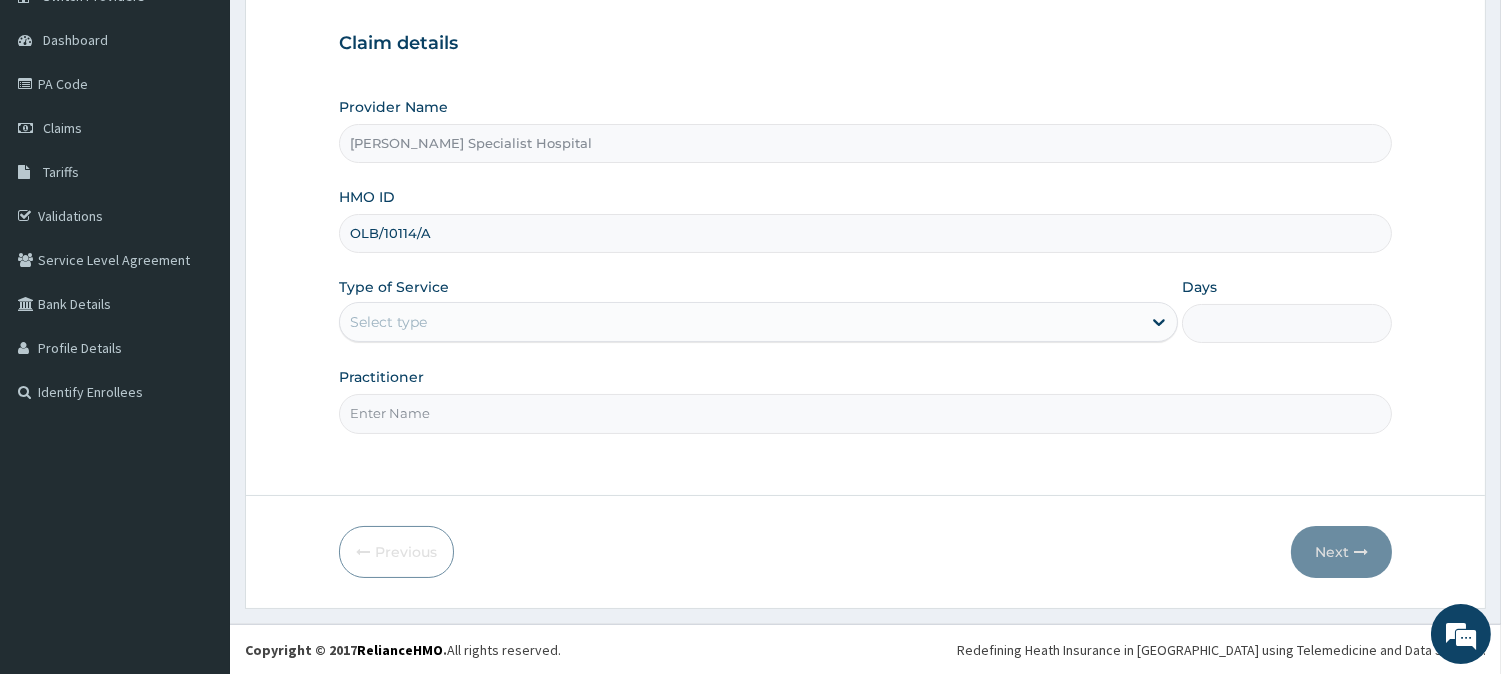 type on "OLB/10114/A" 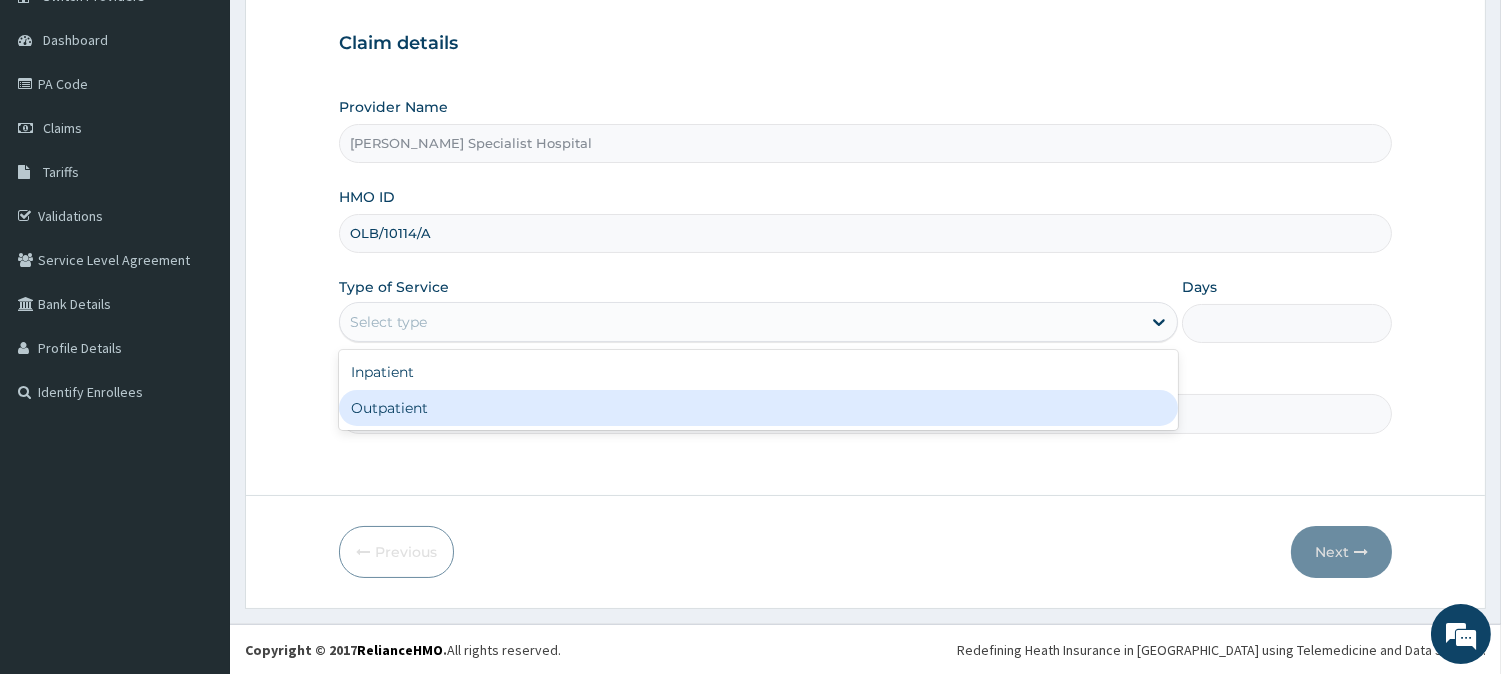 click on "Outpatient" at bounding box center [758, 408] 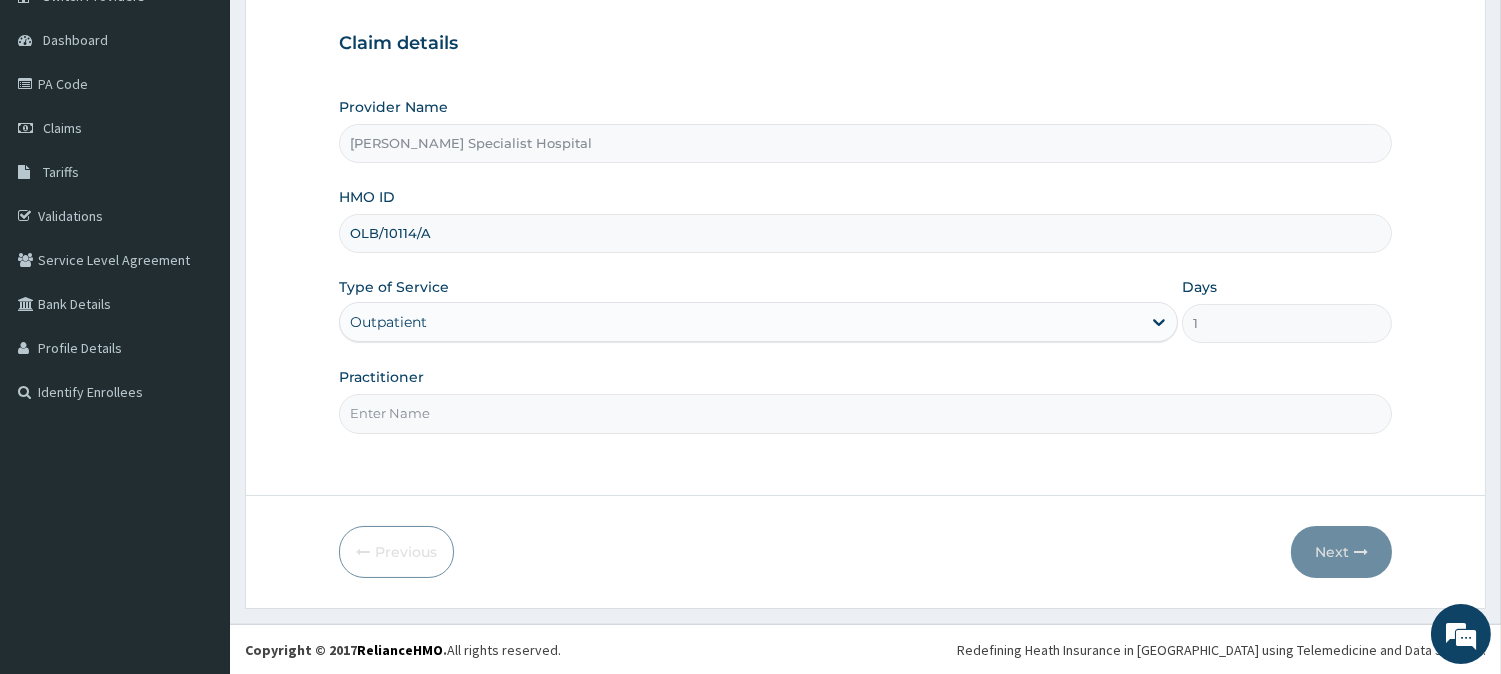 click on "Practitioner" at bounding box center (865, 413) 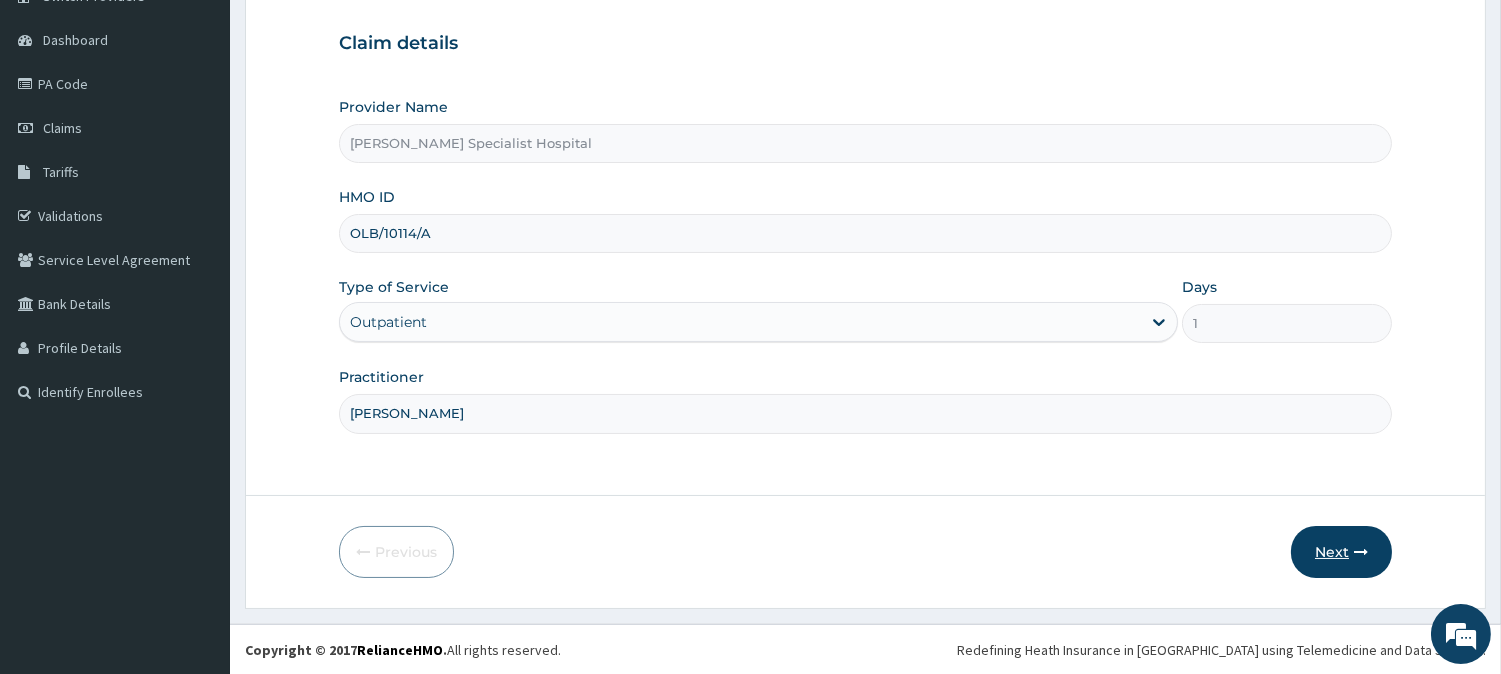 type on "[PERSON_NAME]" 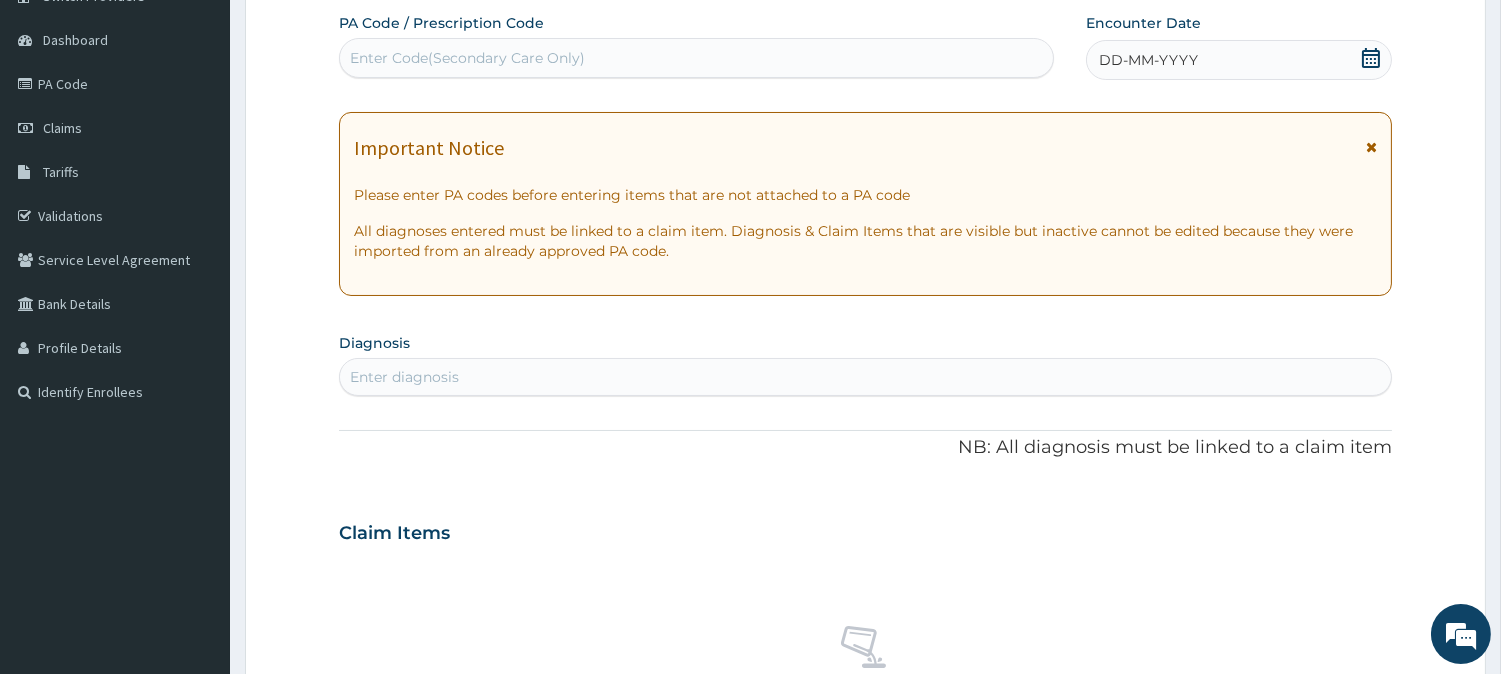 click at bounding box center (1371, 147) 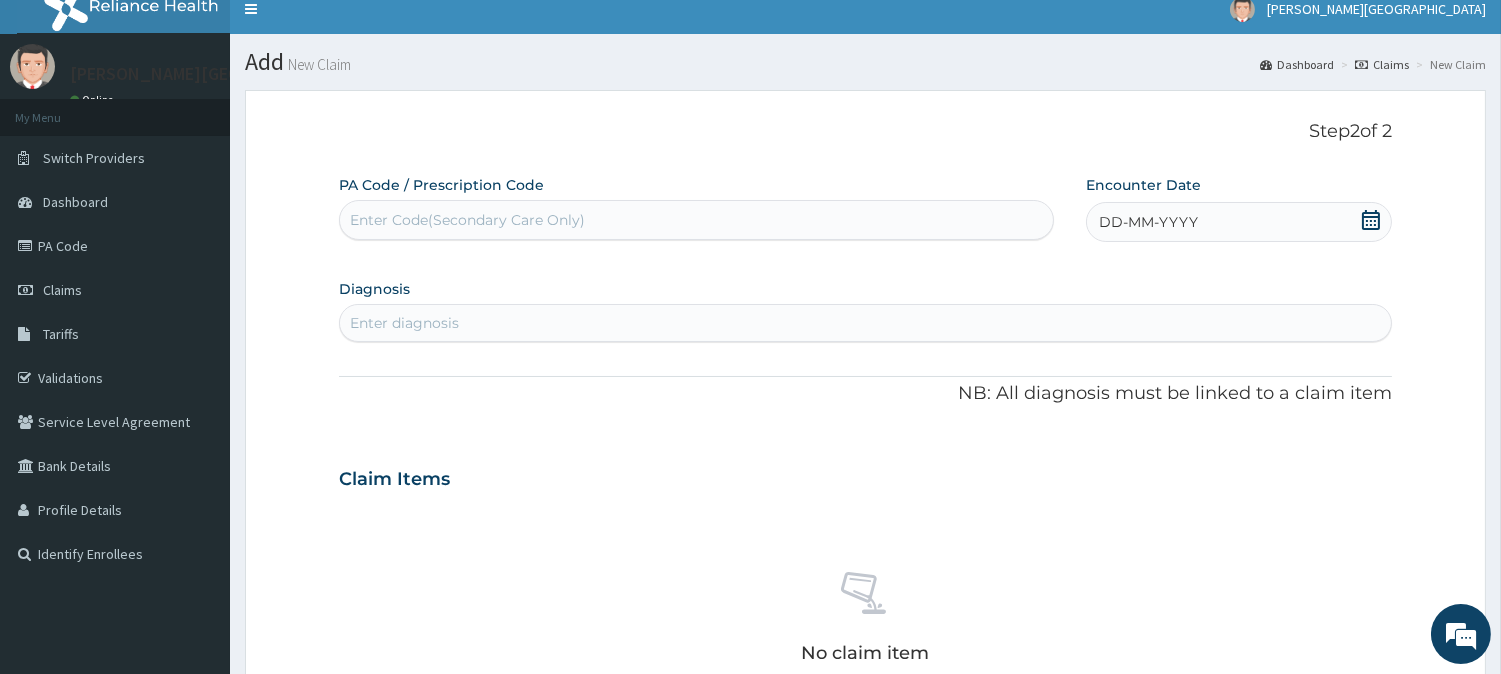 scroll, scrollTop: 0, scrollLeft: 0, axis: both 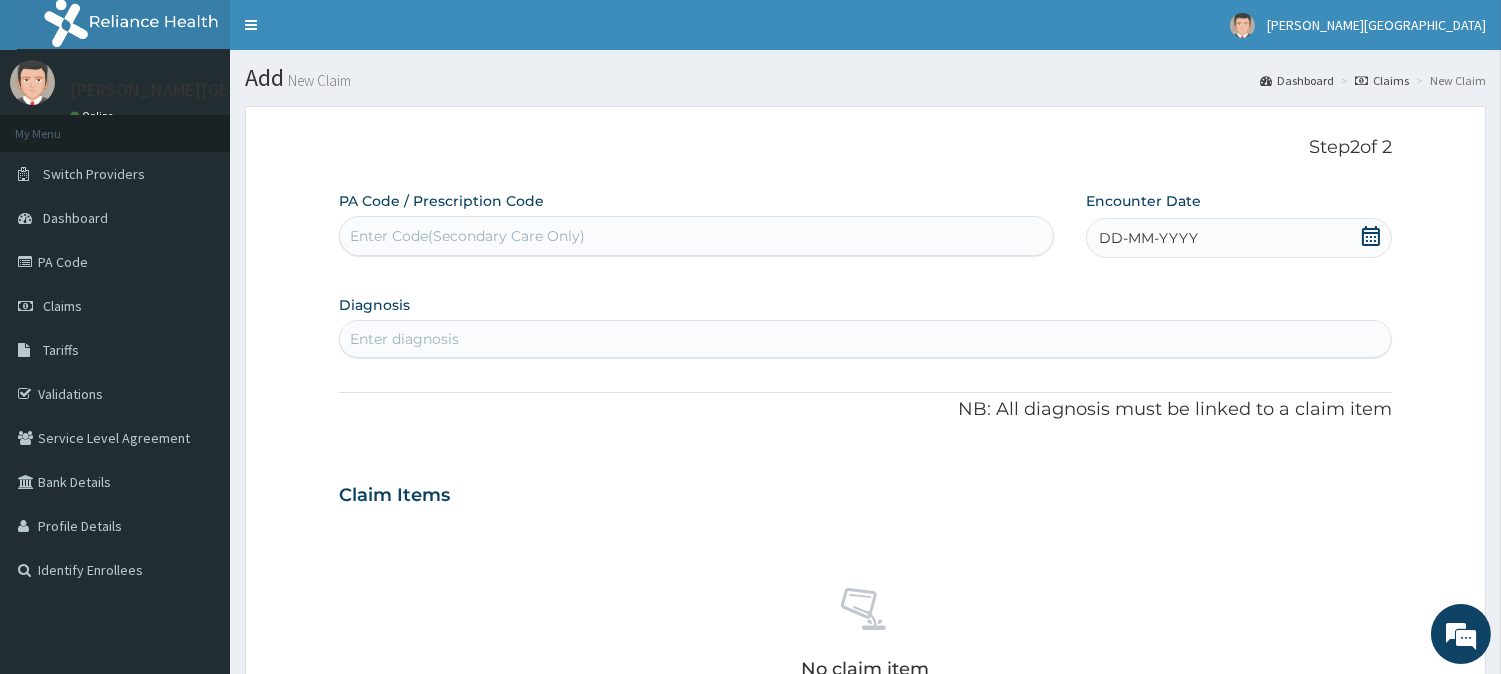 click on "Enter Code(Secondary Care Only)" at bounding box center [696, 236] 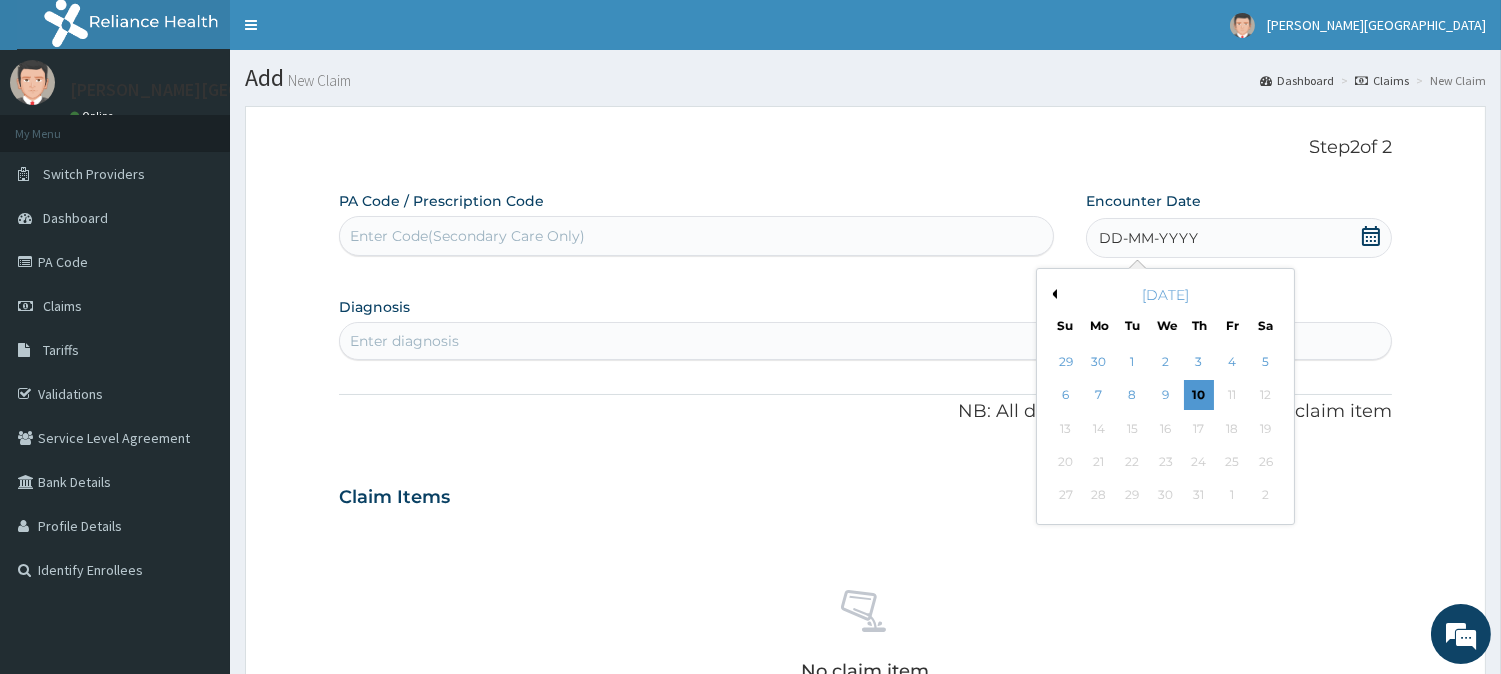 drag, startPoint x: 1054, startPoint y: 293, endPoint x: 1067, endPoint y: 338, distance: 46.840153 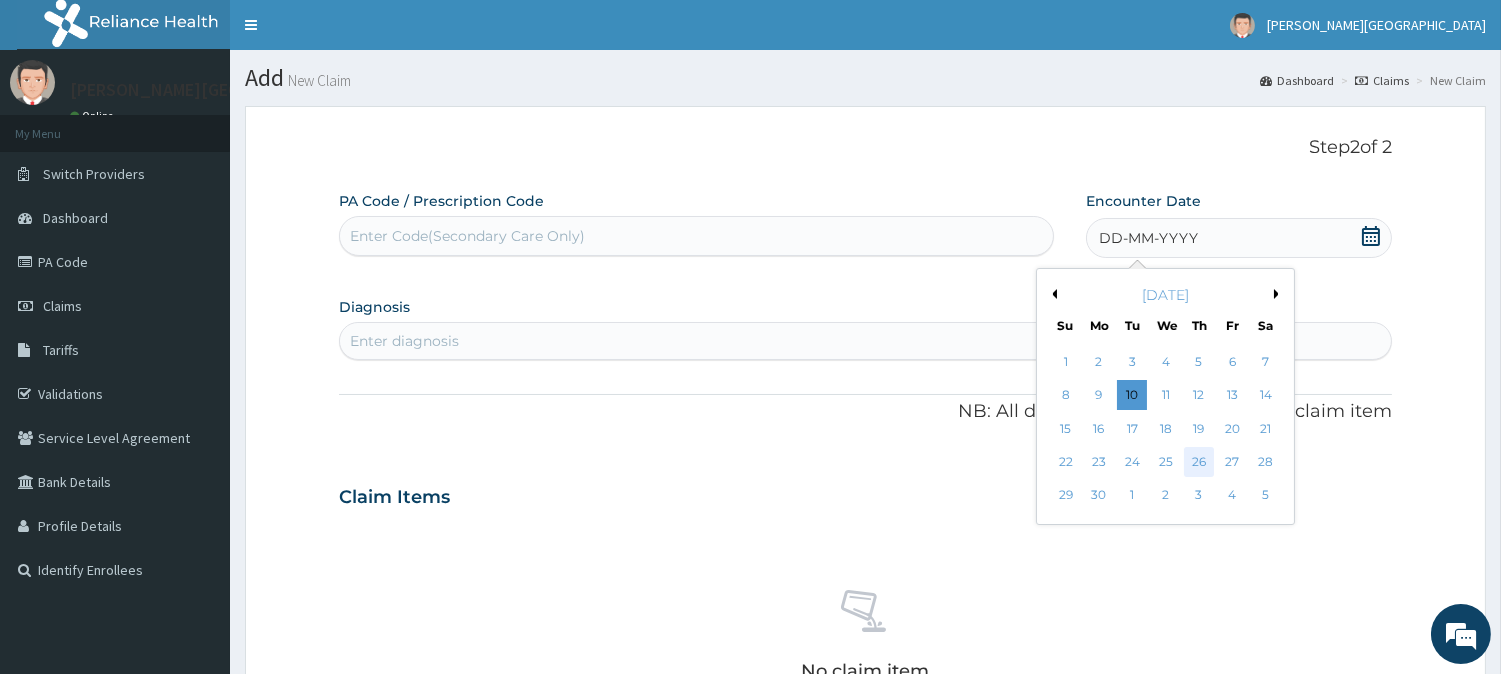 click on "26" at bounding box center [1199, 462] 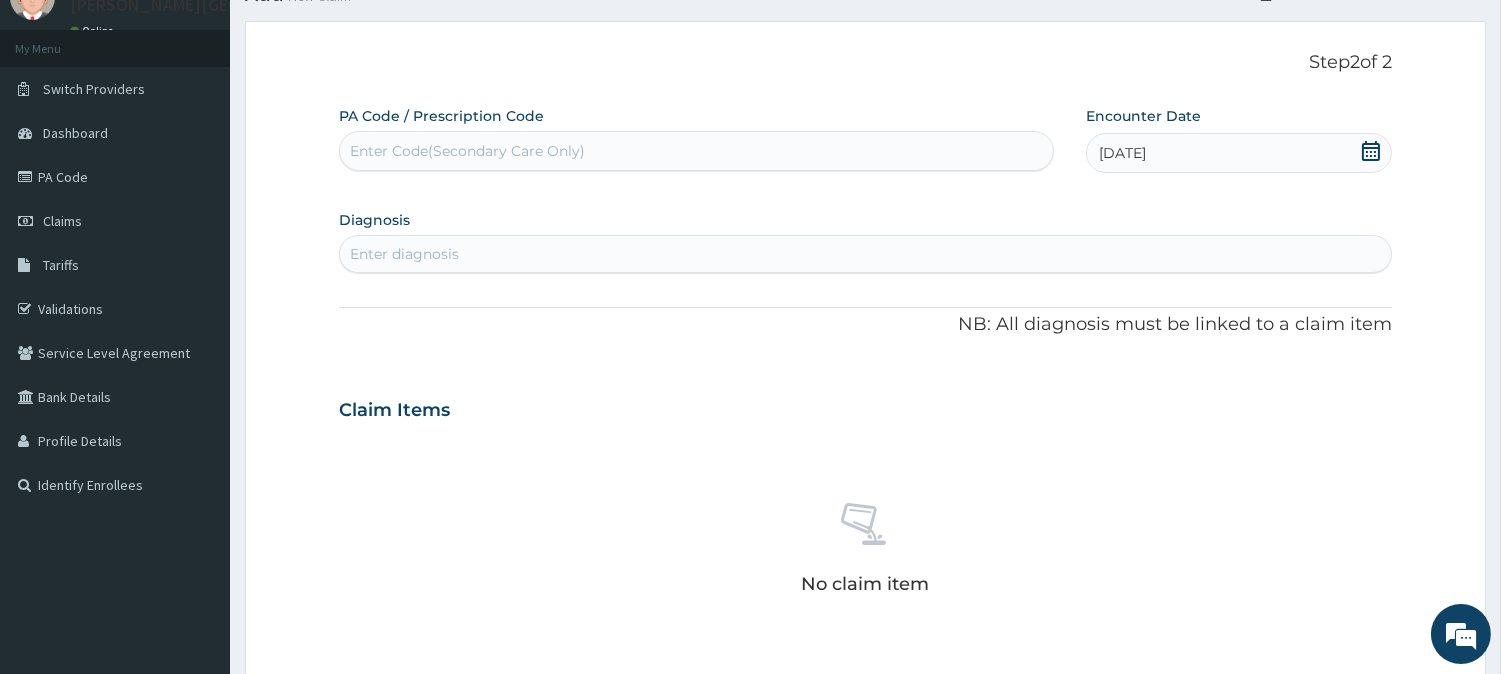 scroll, scrollTop: 222, scrollLeft: 0, axis: vertical 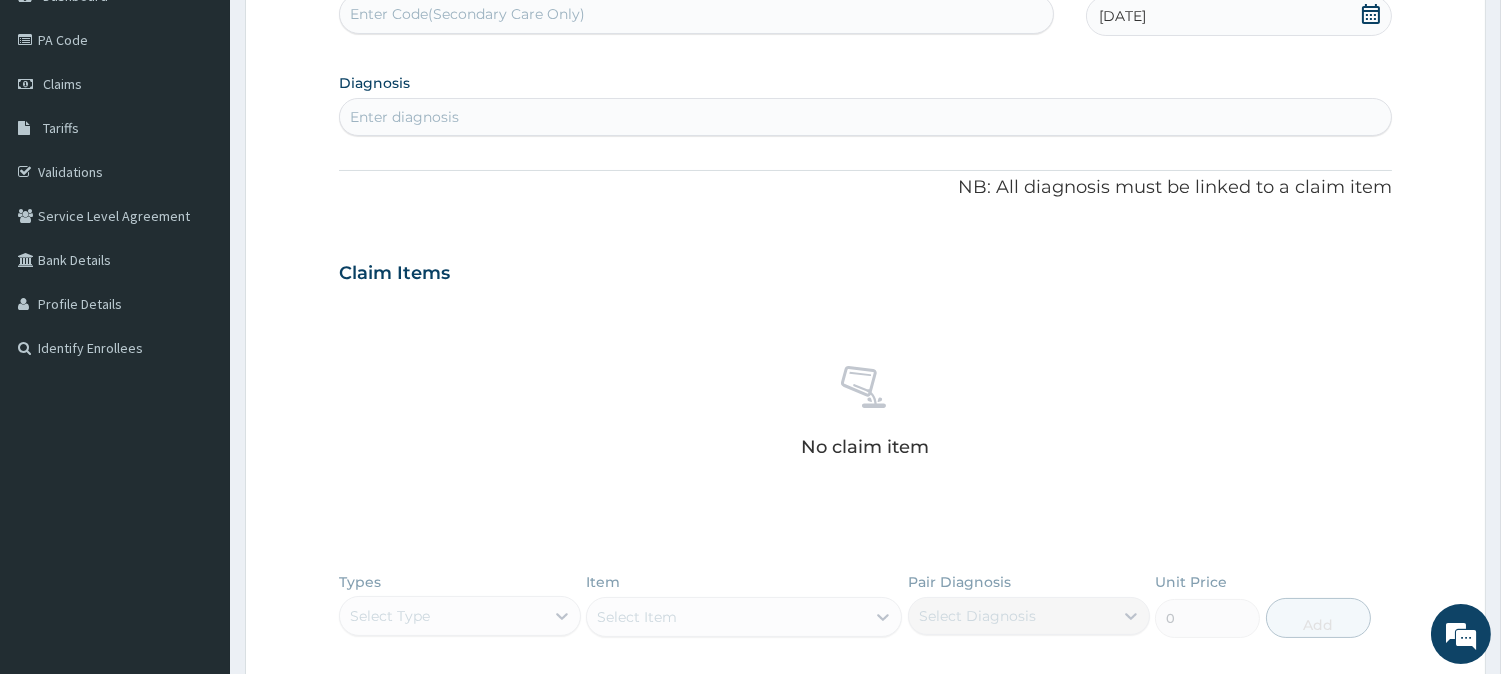 click on "Enter diagnosis" at bounding box center [865, 117] 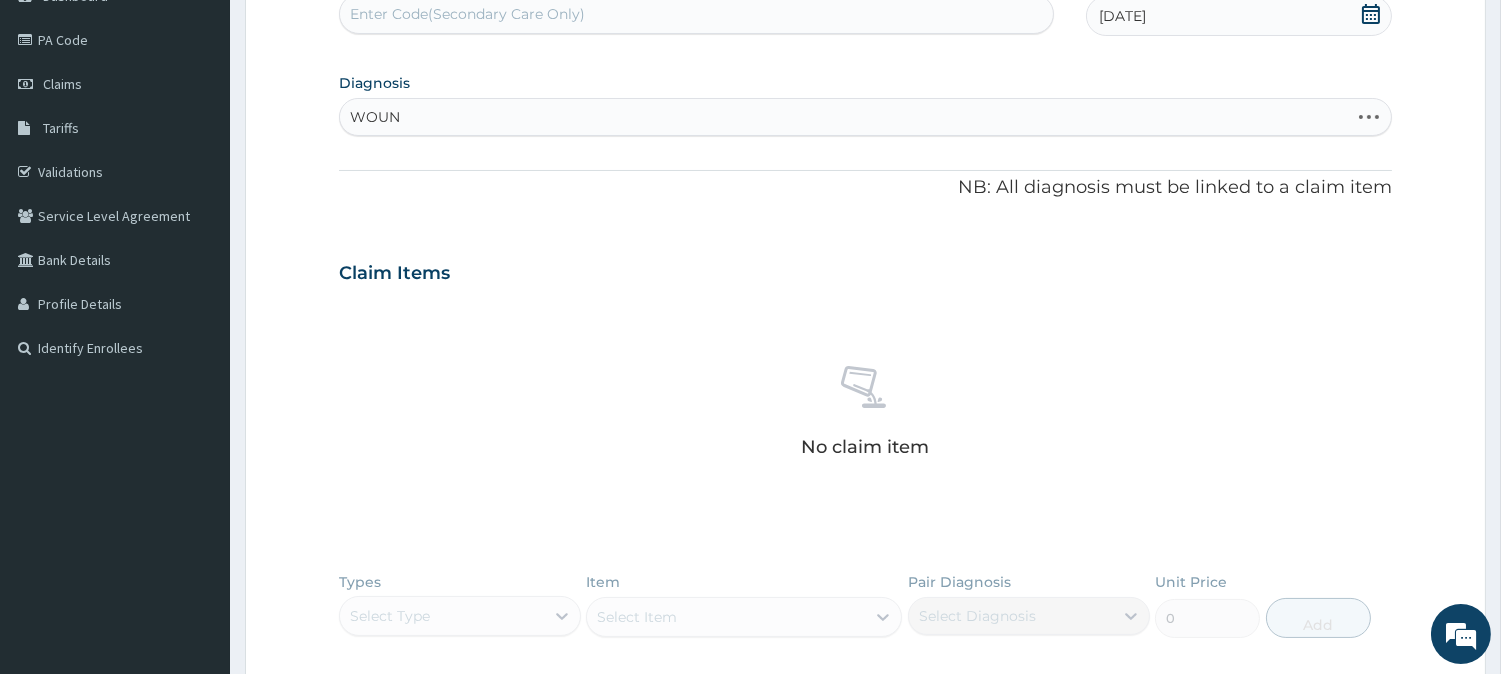 type on "WOUND" 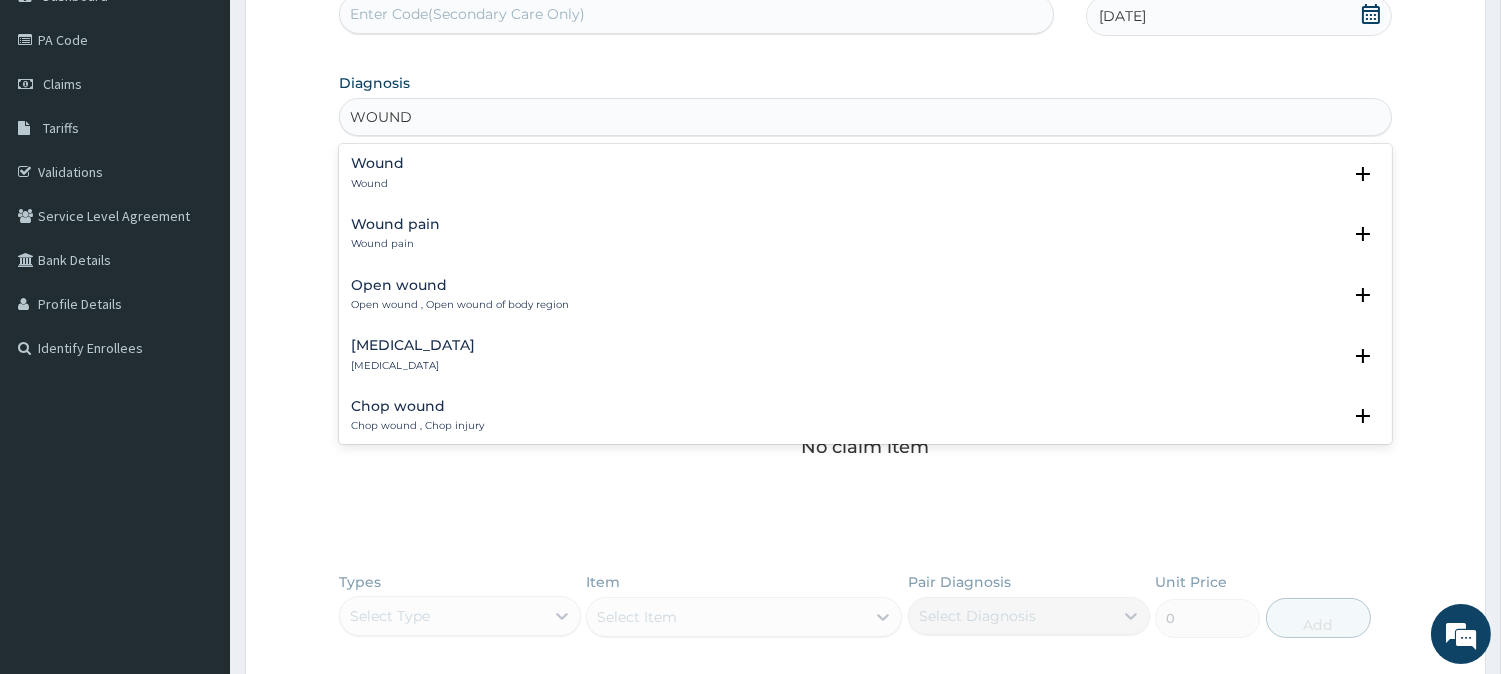 click on "Open wound" at bounding box center (460, 285) 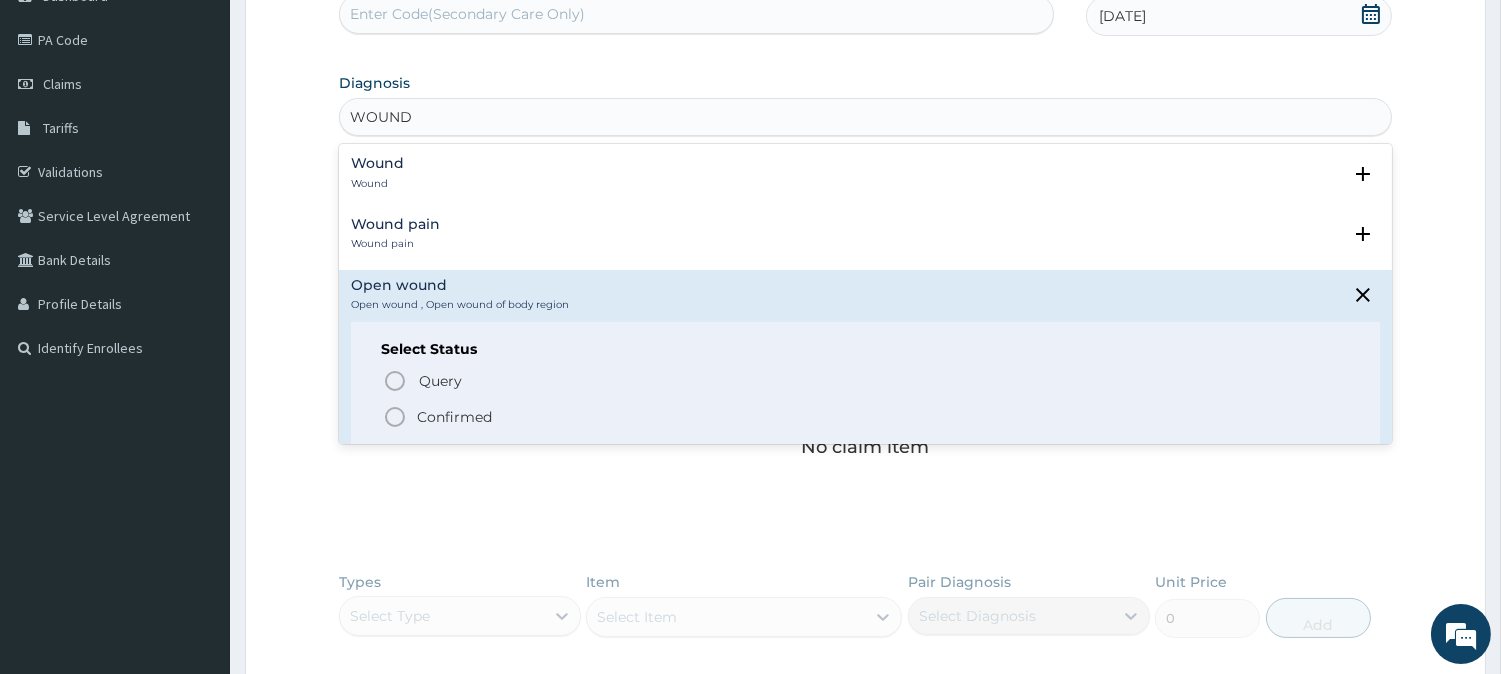 click on "Confirmed" at bounding box center (454, 417) 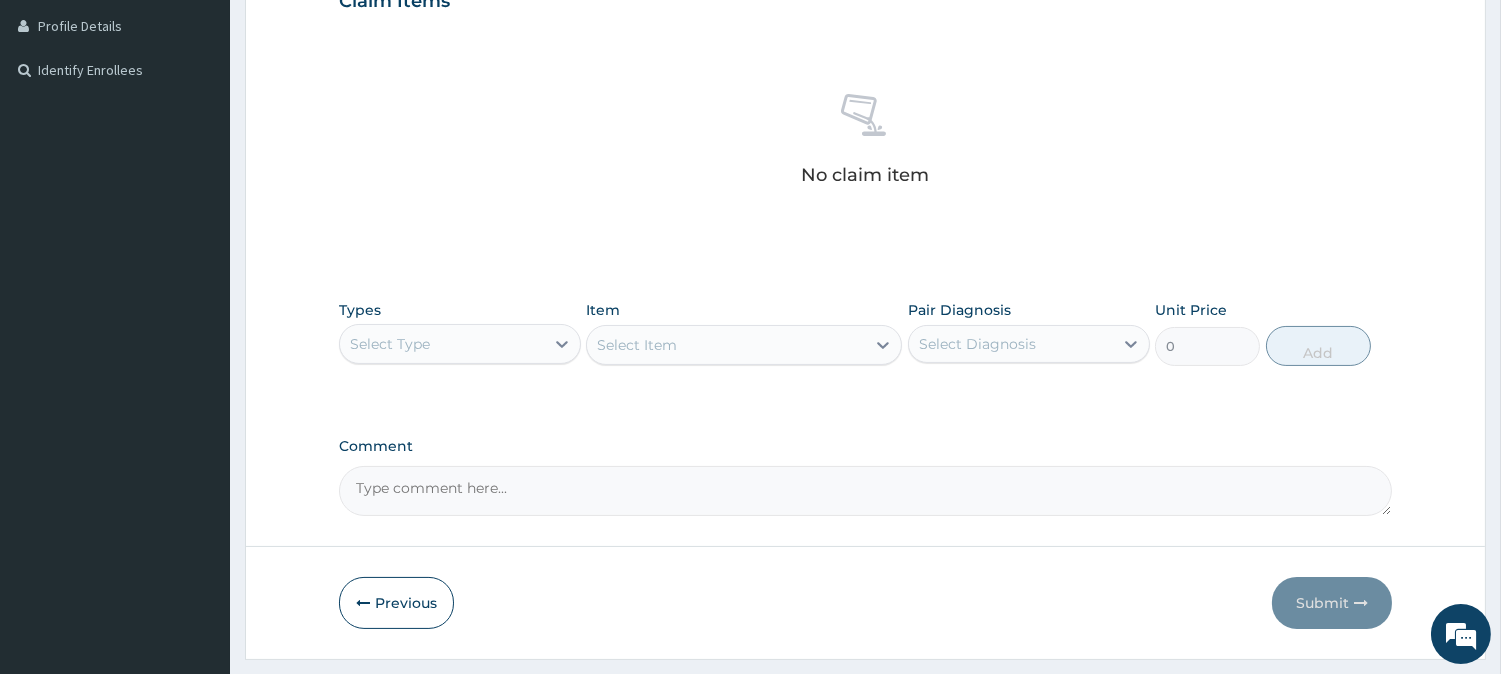 scroll, scrollTop: 552, scrollLeft: 0, axis: vertical 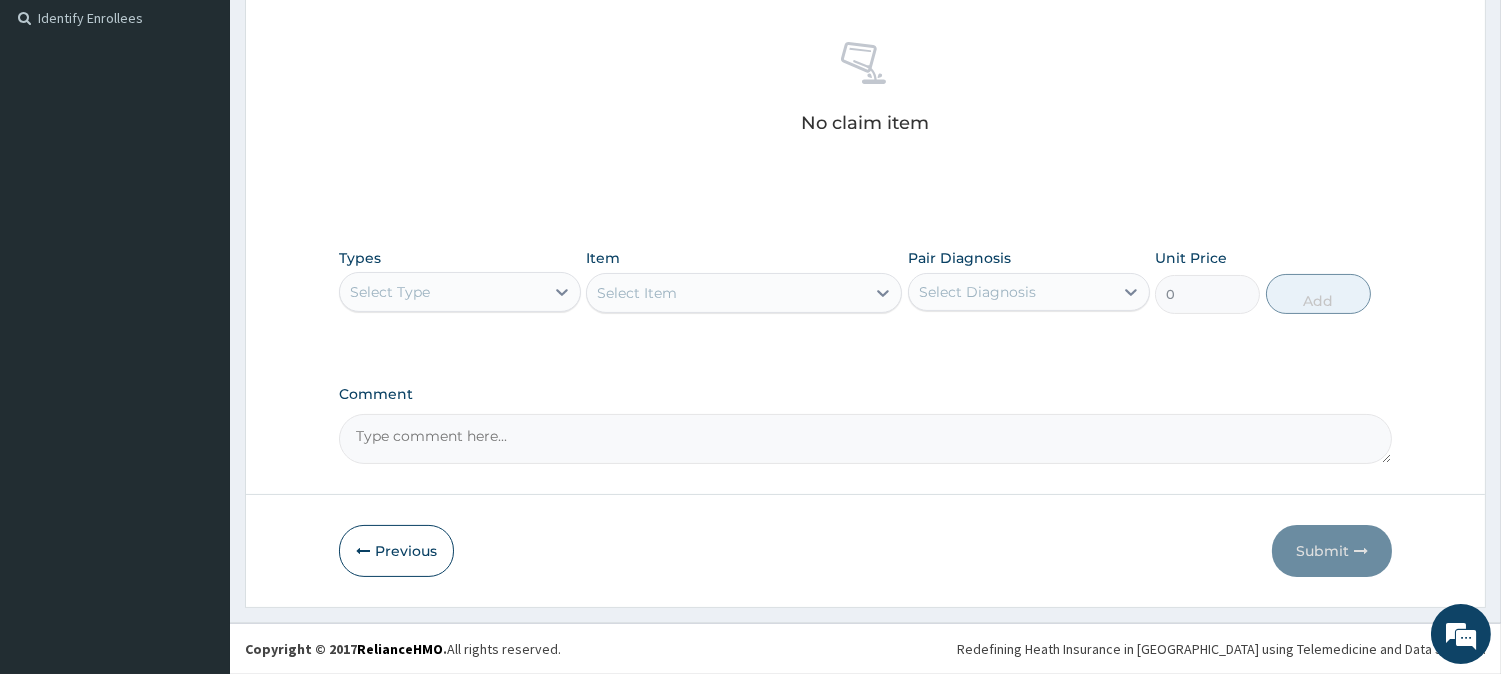 click on "Select Type" at bounding box center (442, 292) 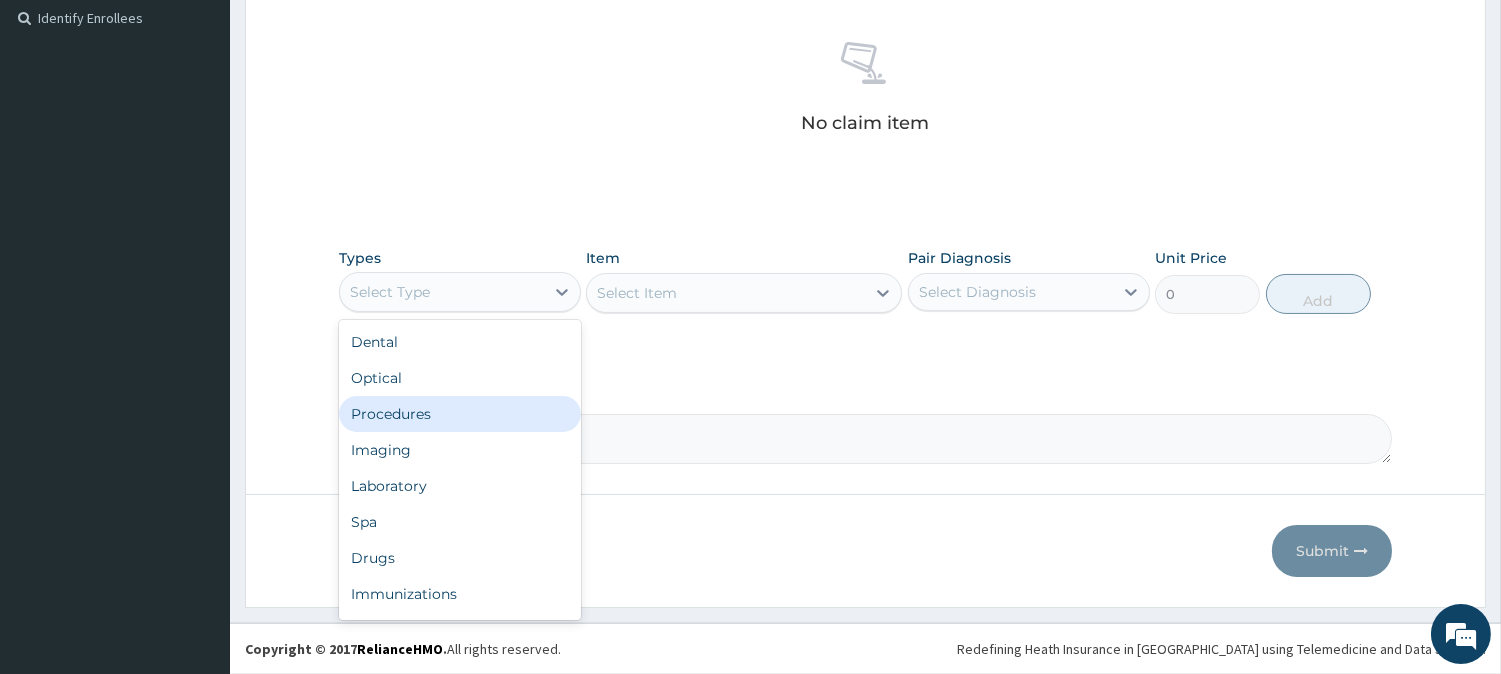 click on "Procedures" at bounding box center [460, 414] 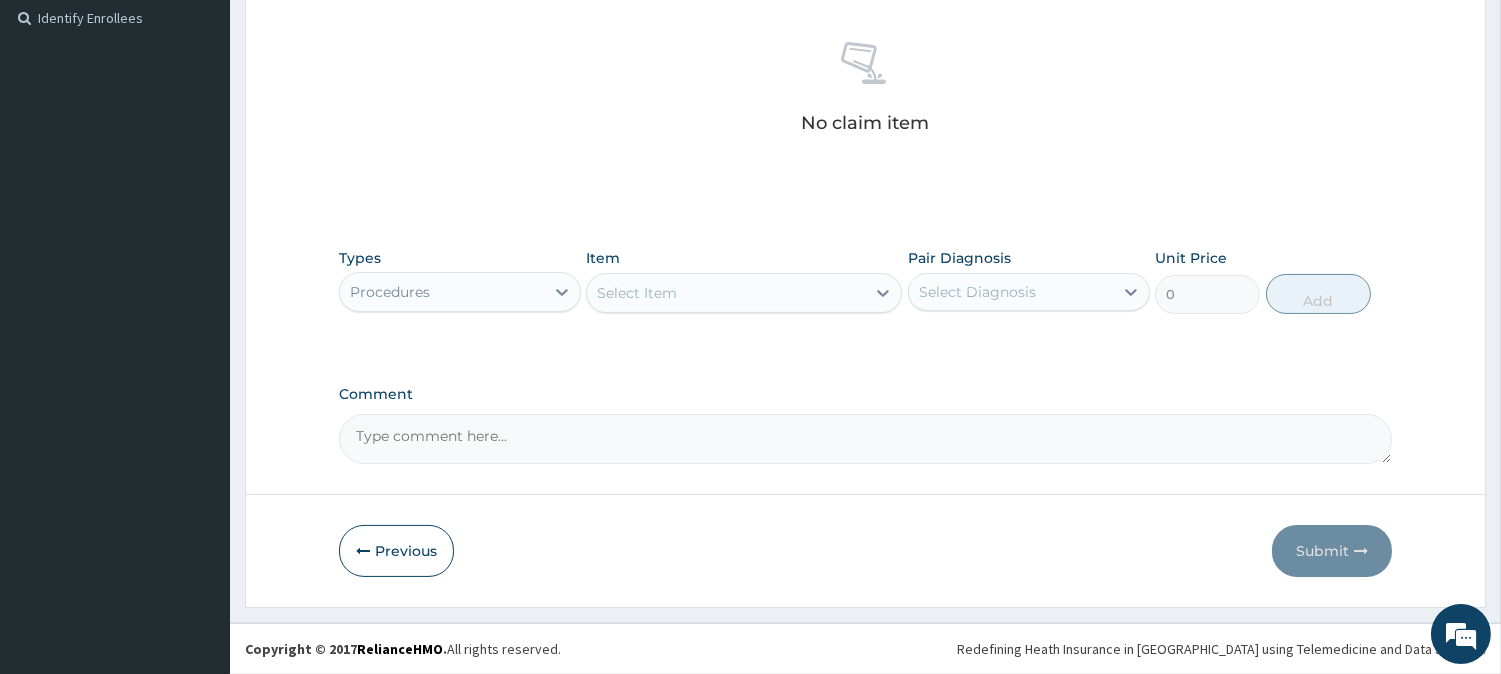 click on "Select Item" at bounding box center [637, 293] 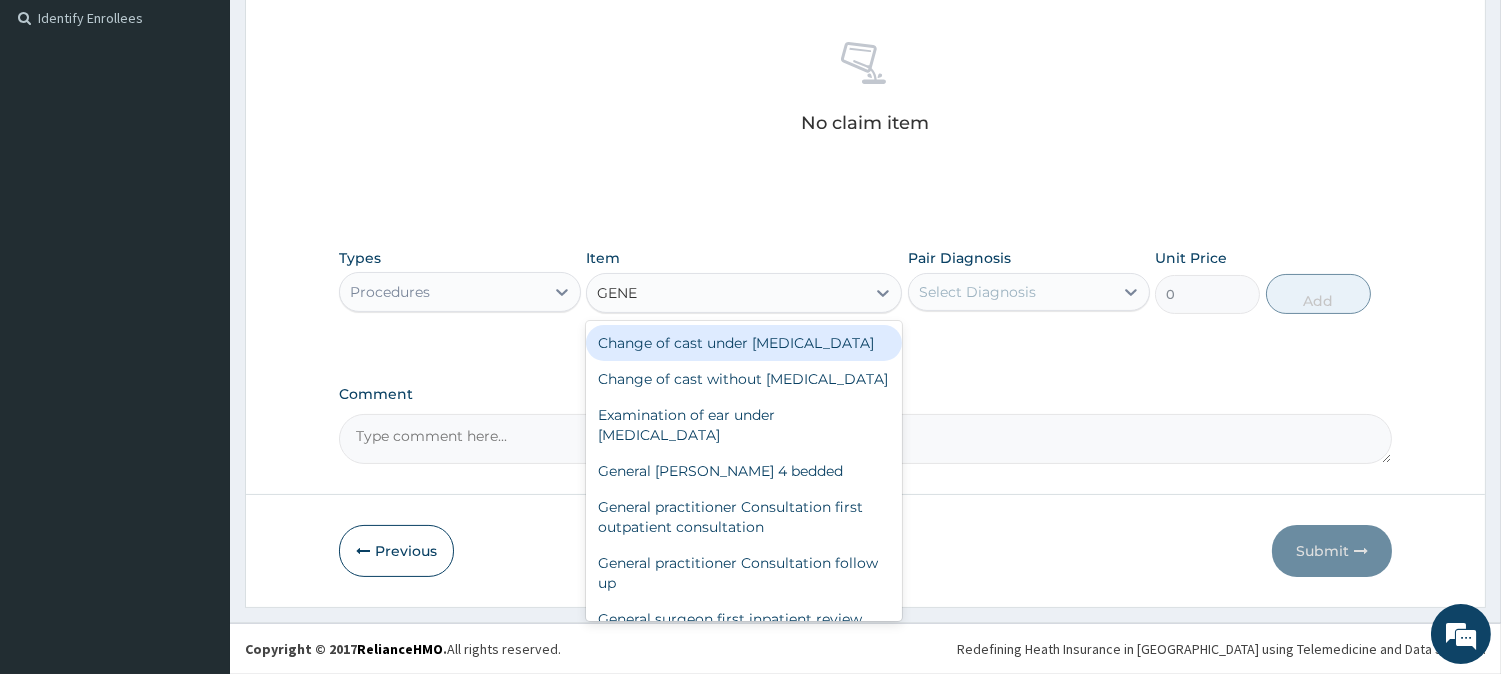 type on "GENER" 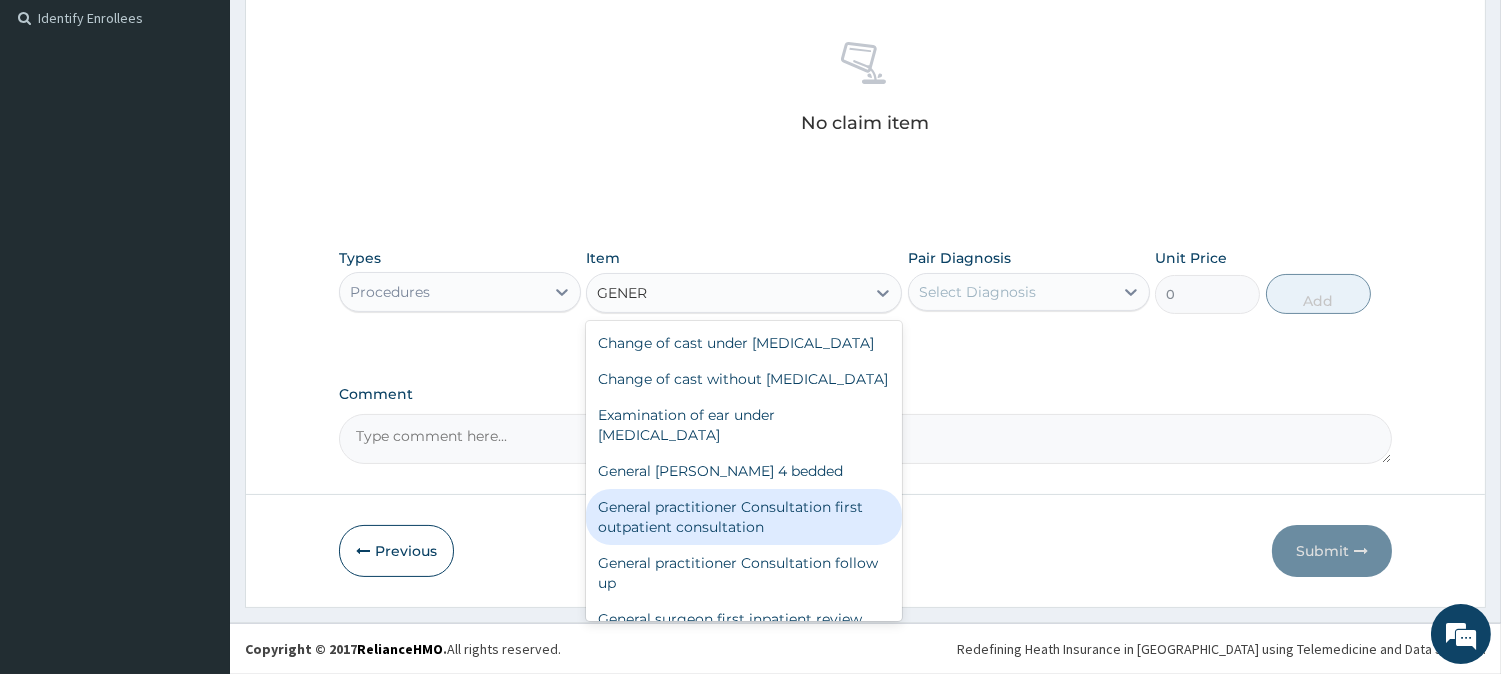 drag, startPoint x: 795, startPoint y: 551, endPoint x: 834, endPoint y: 474, distance: 86.313385 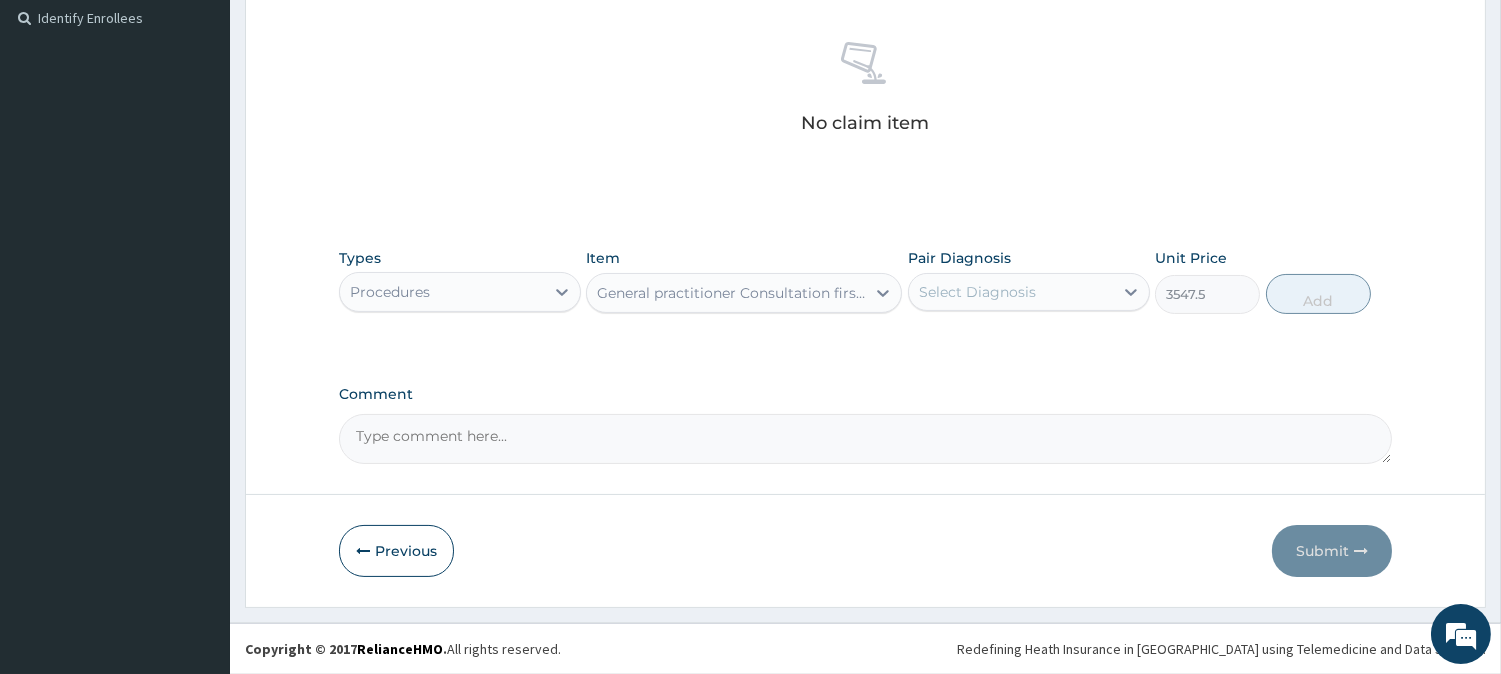 drag, startPoint x: 995, startPoint y: 287, endPoint x: 988, endPoint y: 302, distance: 16.552946 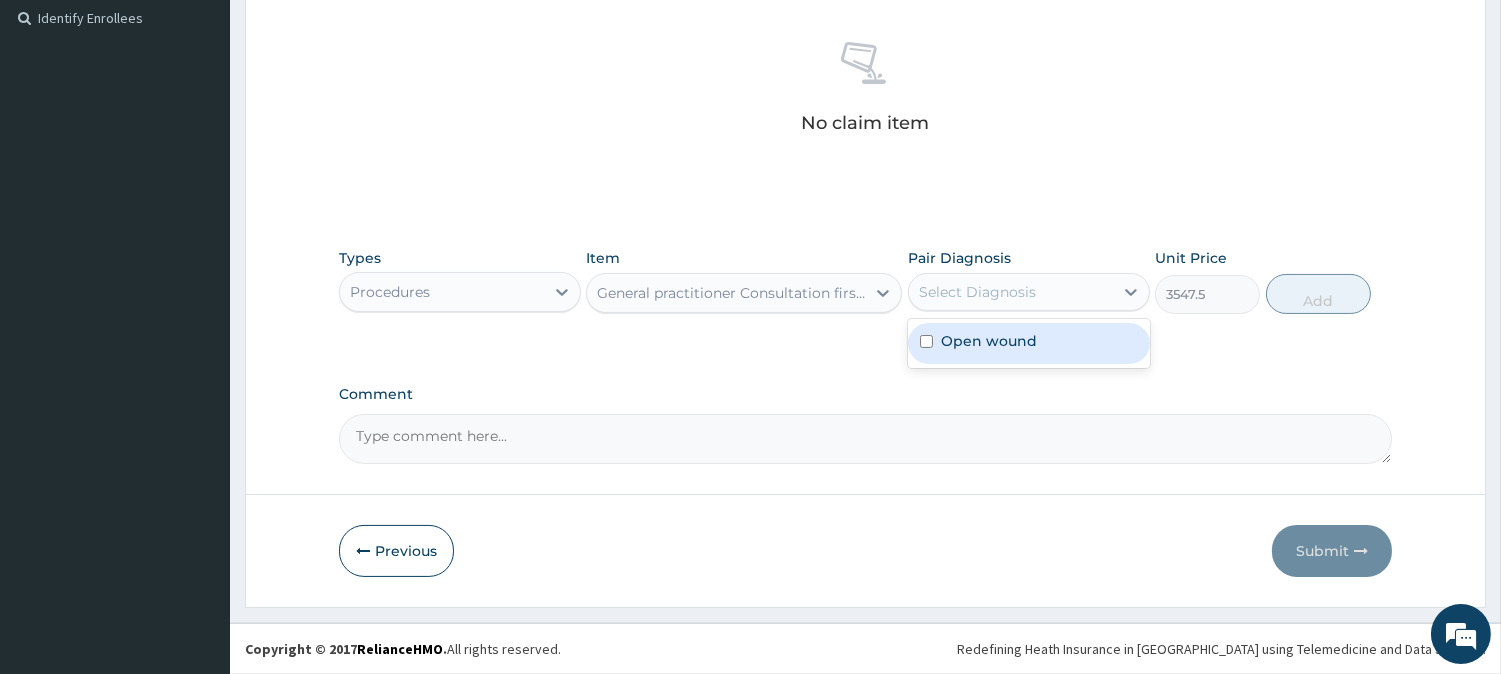click on "Open wound" at bounding box center (989, 341) 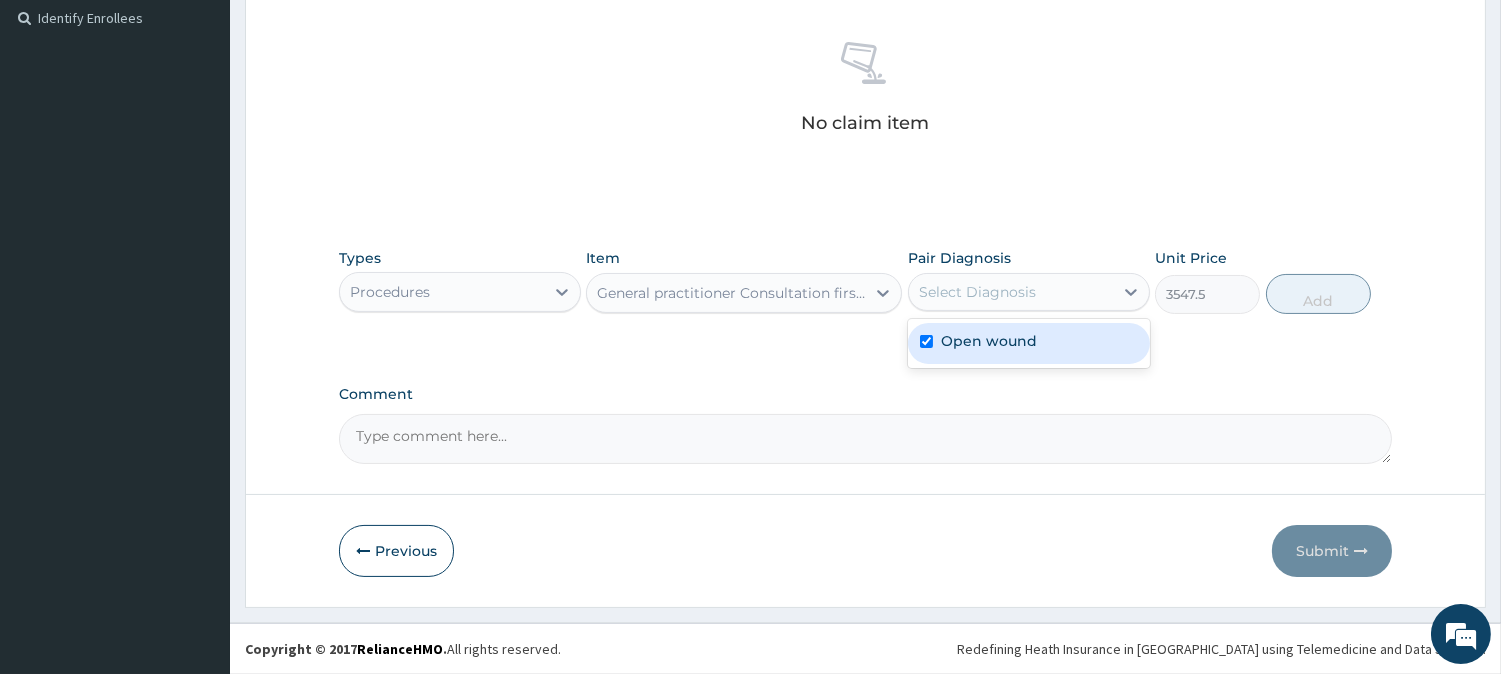 checkbox on "true" 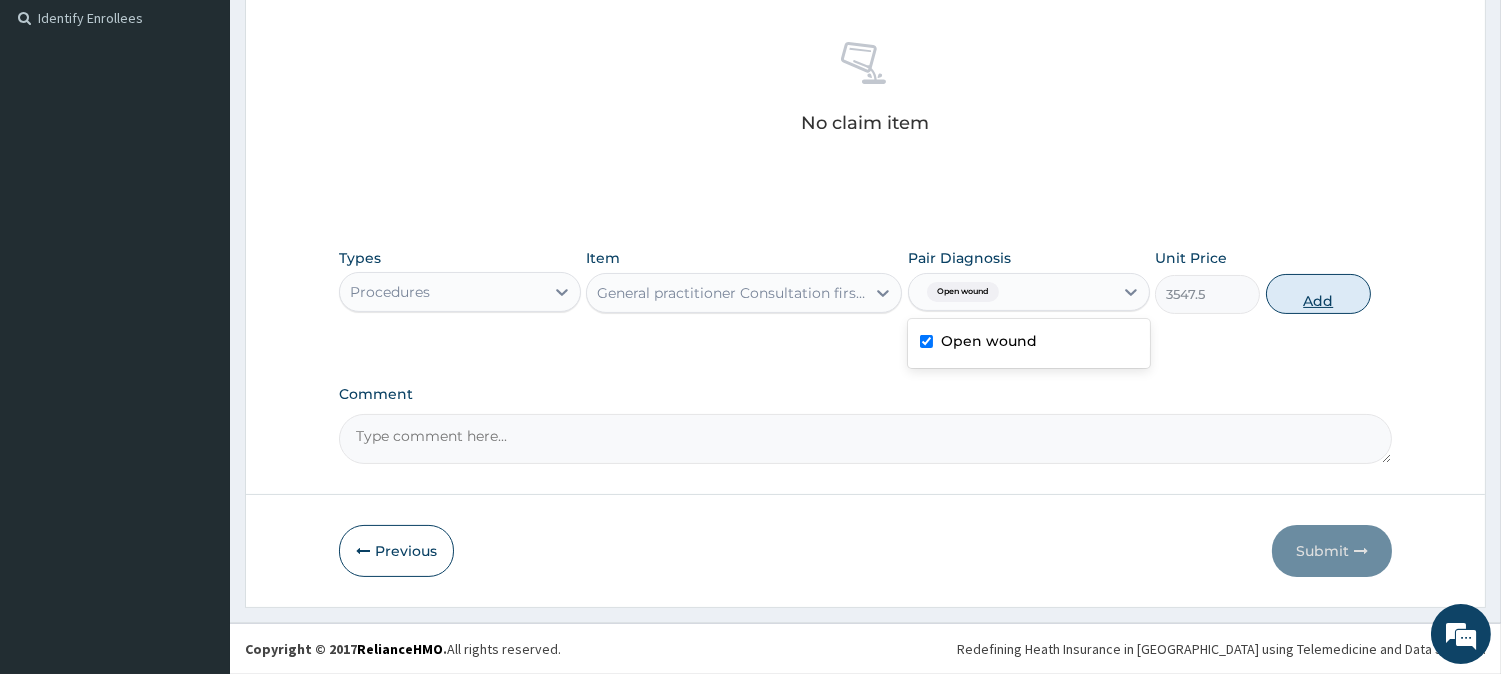 click on "Add" at bounding box center (1318, 294) 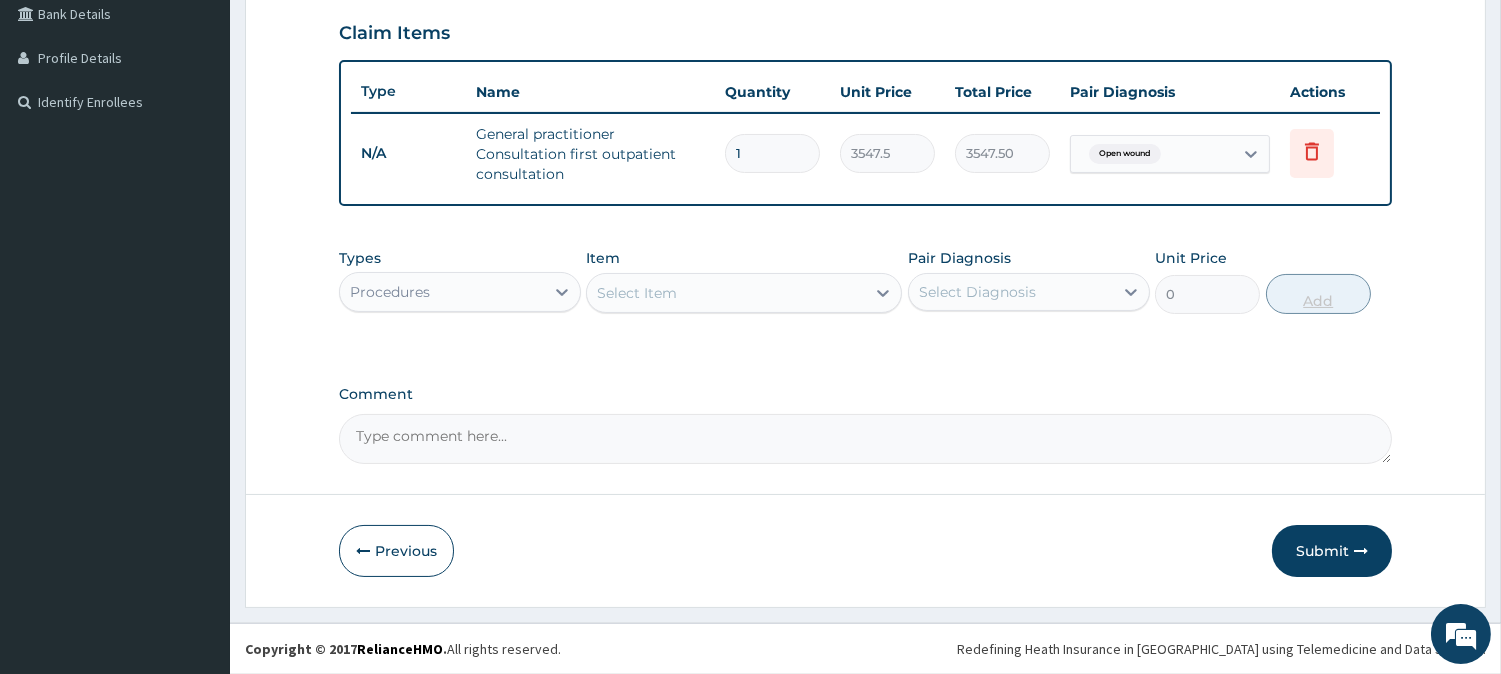 scroll, scrollTop: 465, scrollLeft: 0, axis: vertical 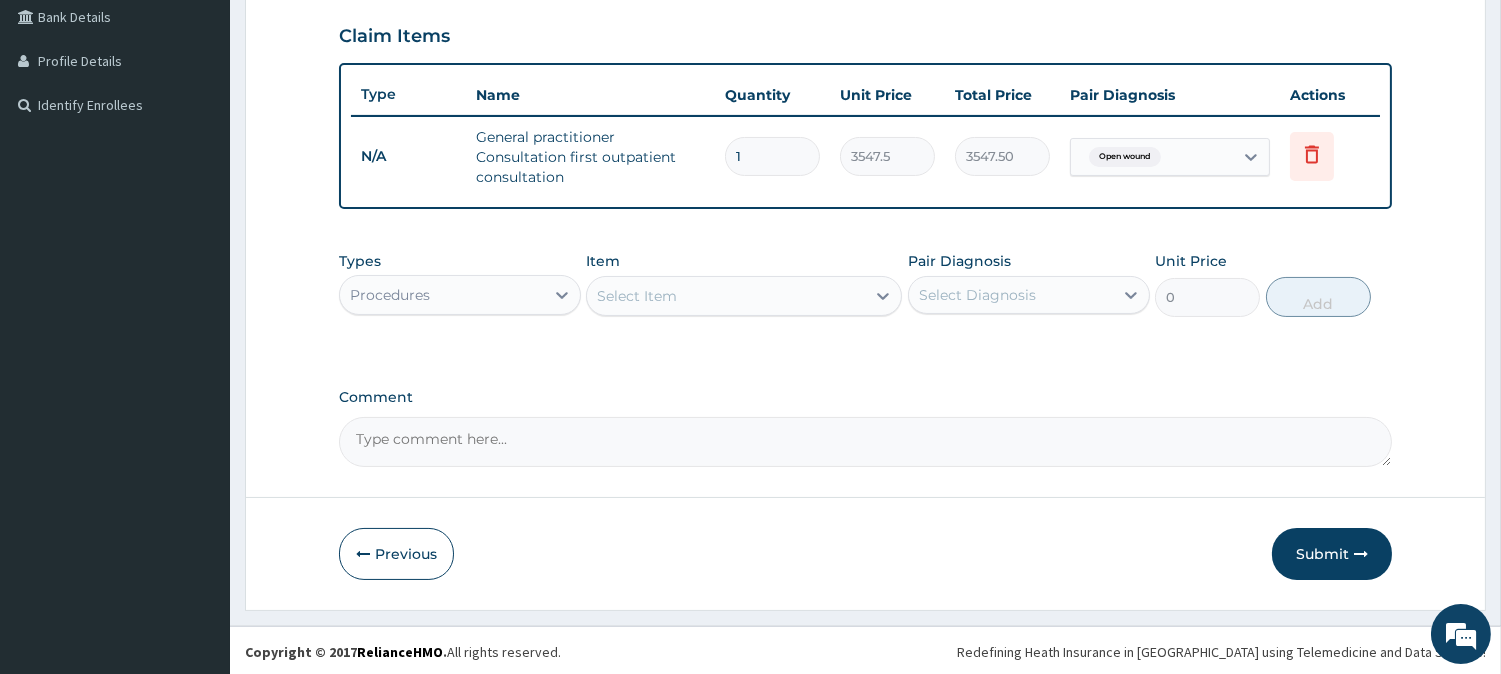 click on "Procedures" at bounding box center (442, 295) 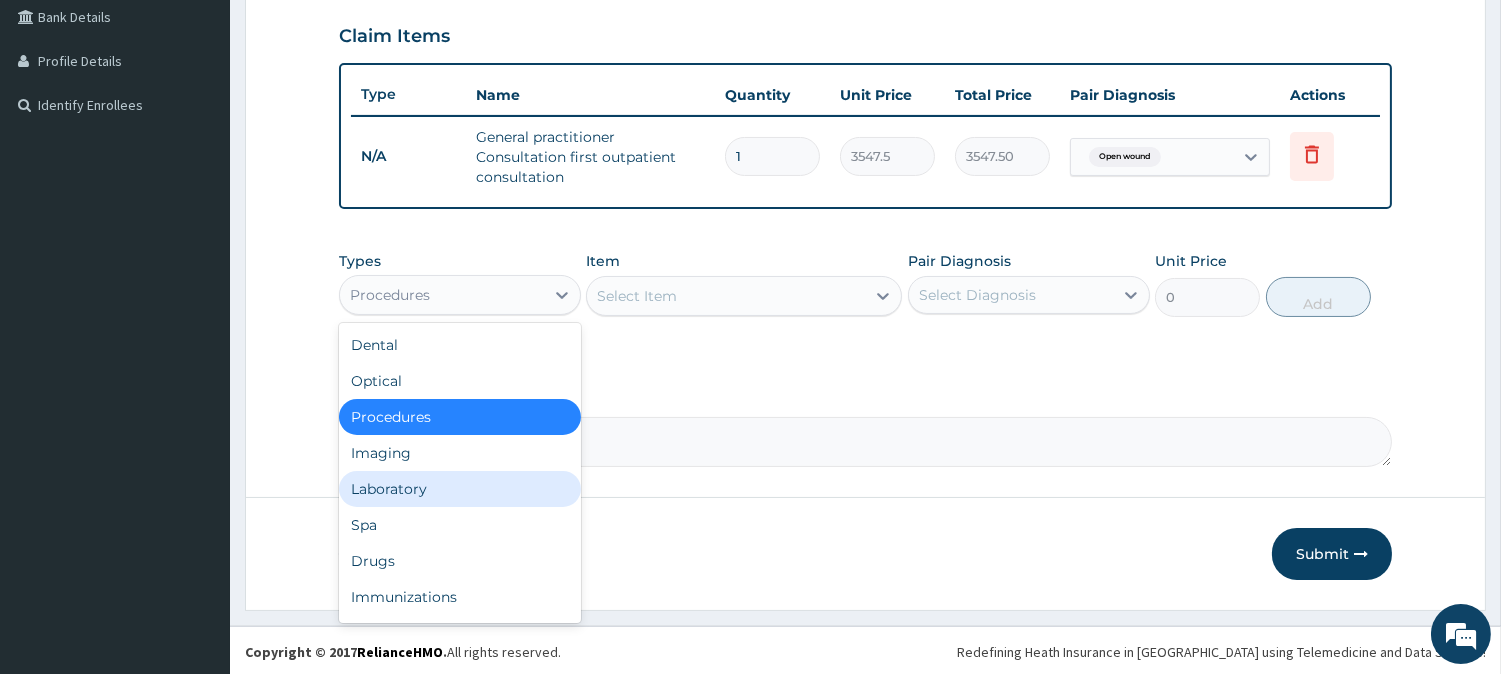 click on "Laboratory" at bounding box center [460, 489] 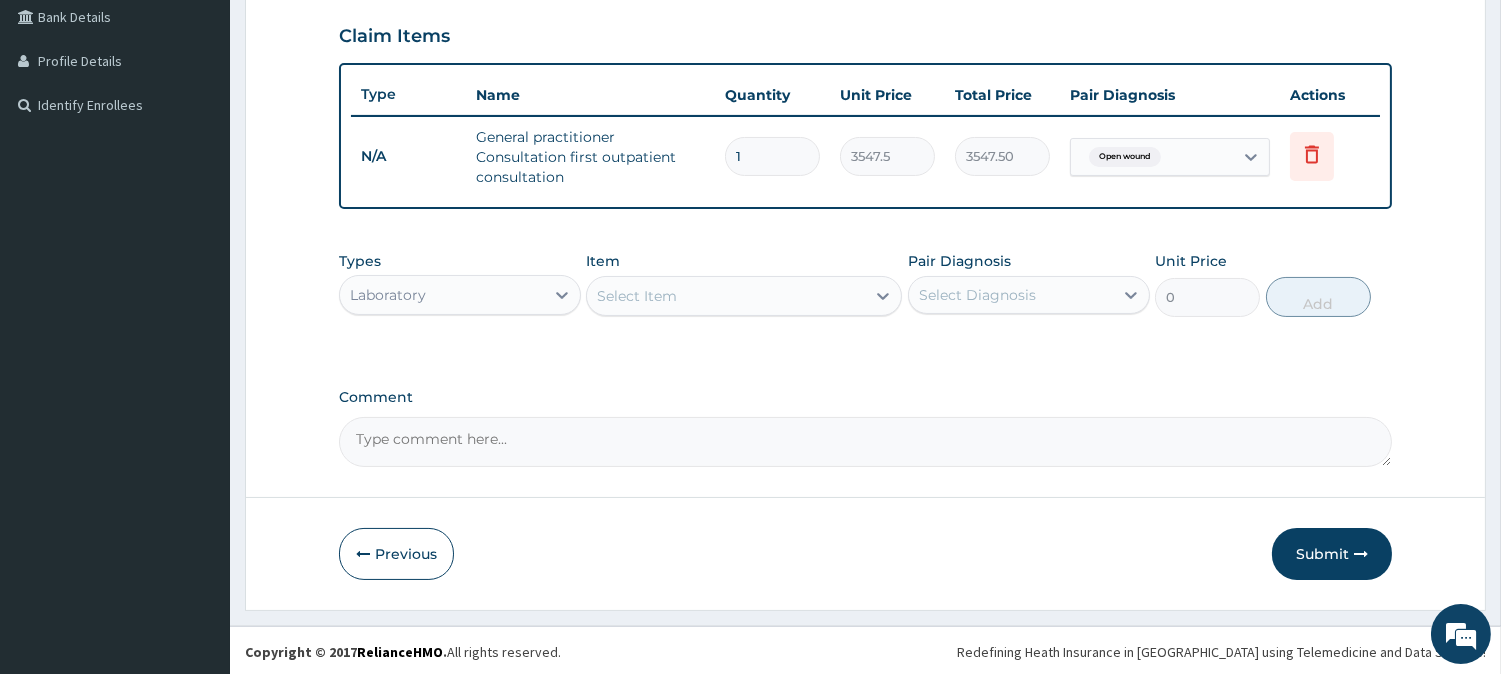 click on "Select Item" at bounding box center [637, 296] 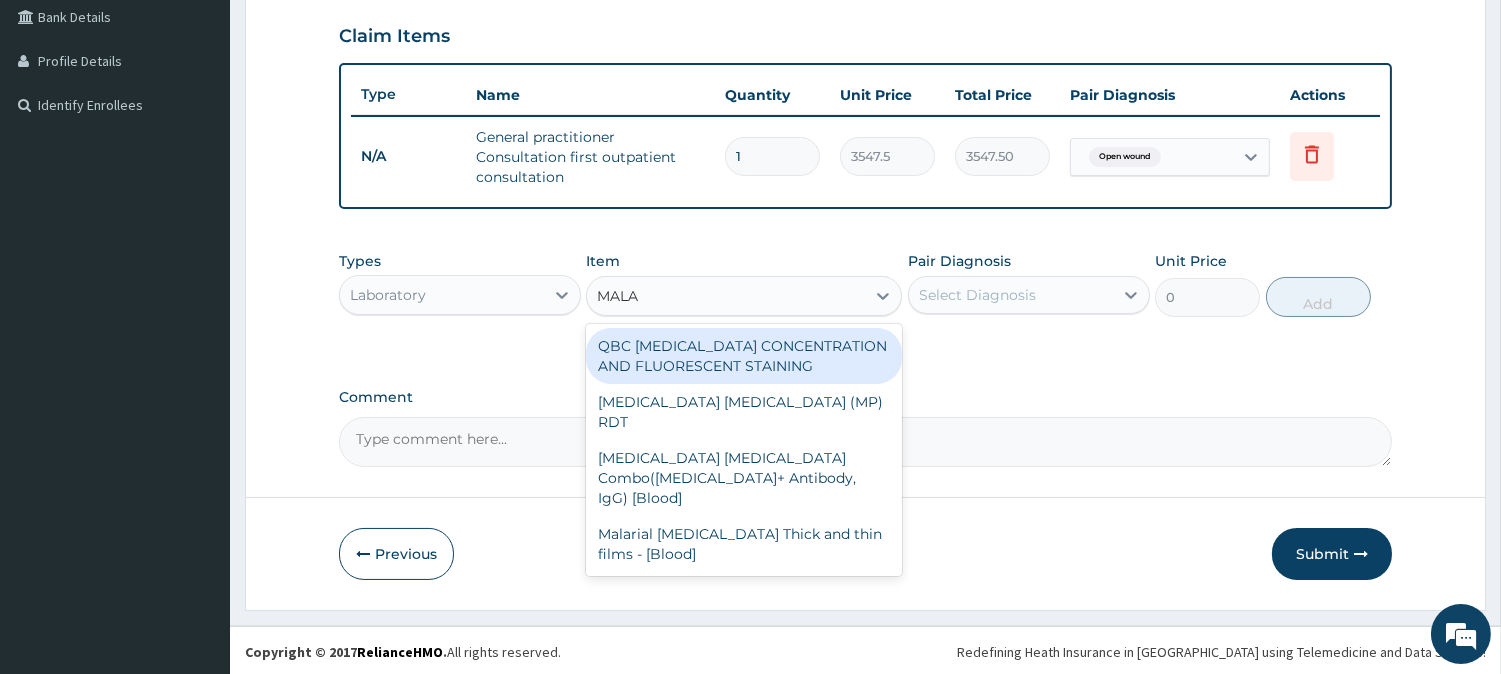 type on "MALAR" 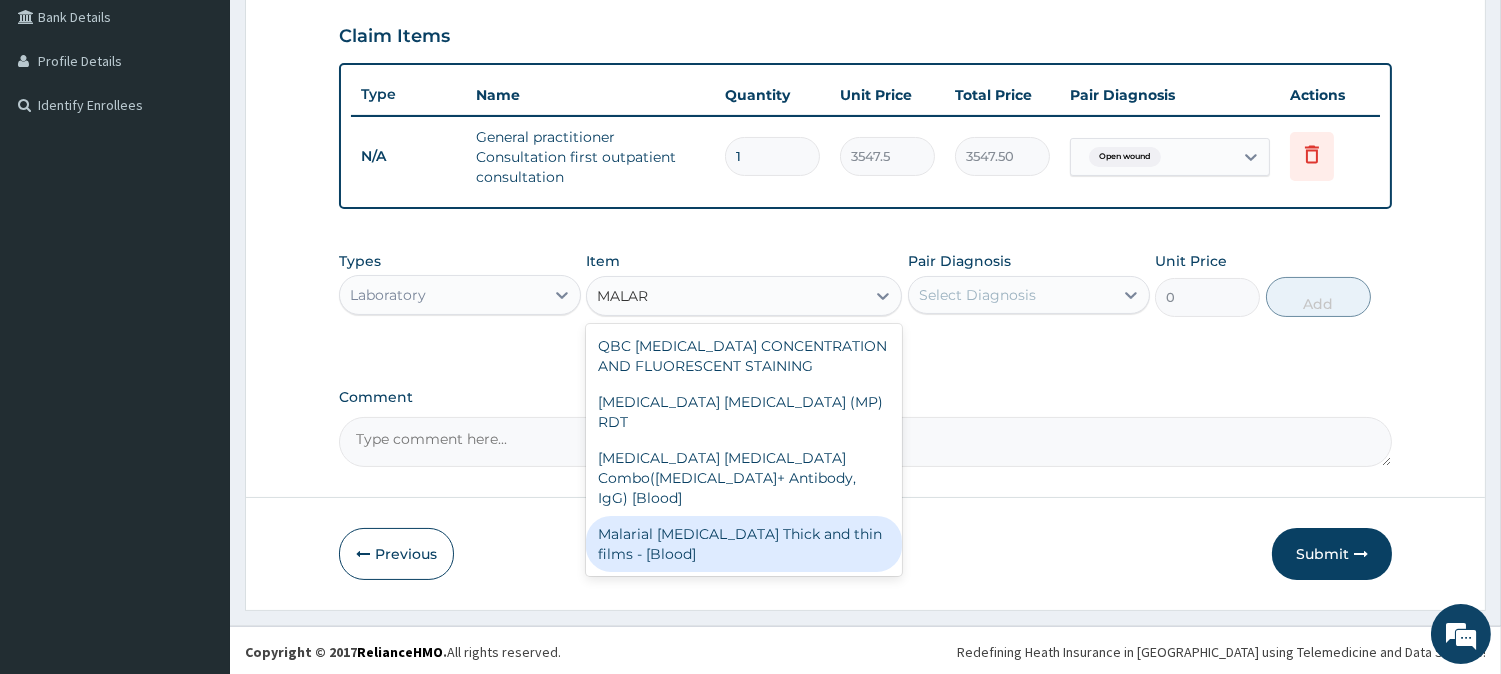 drag, startPoint x: 768, startPoint y: 494, endPoint x: 797, endPoint y: 470, distance: 37.64306 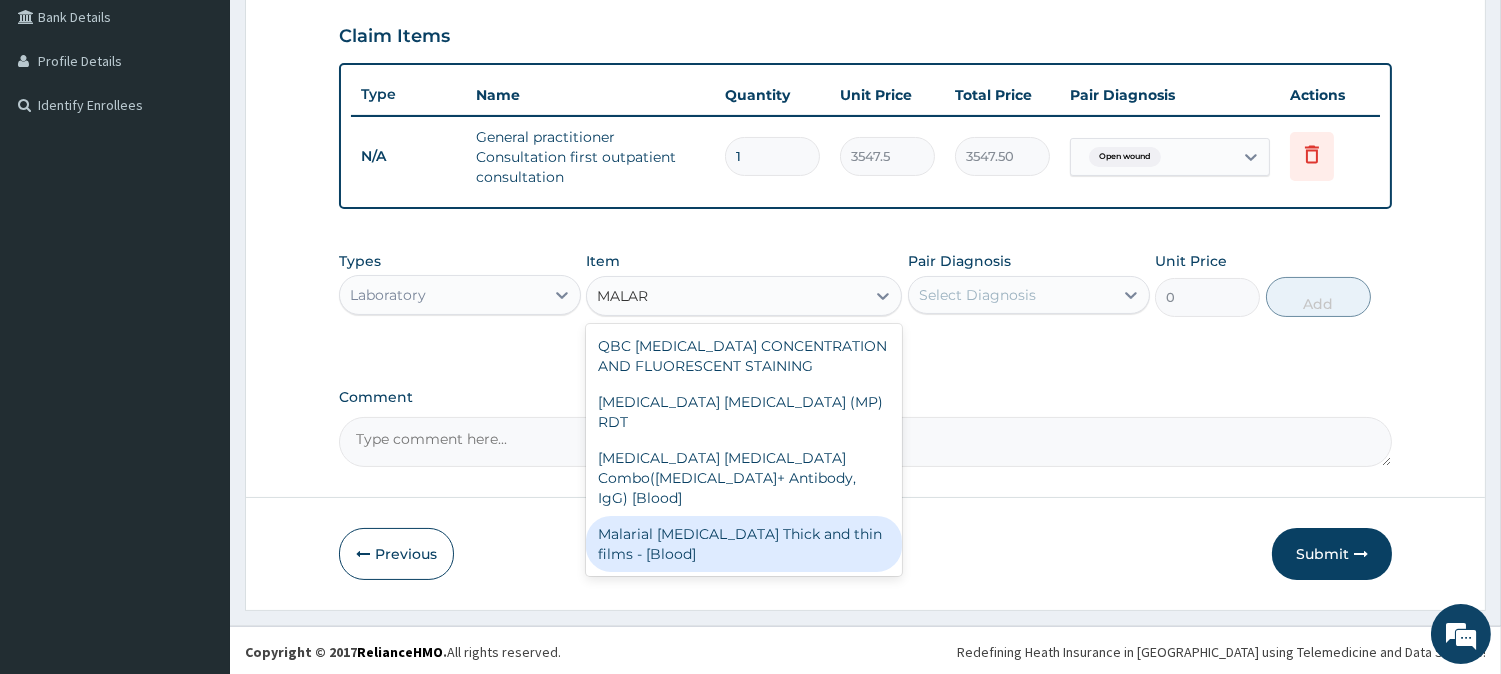click on "Malarial [MEDICAL_DATA] Thick and thin films - [Blood]" at bounding box center [744, 544] 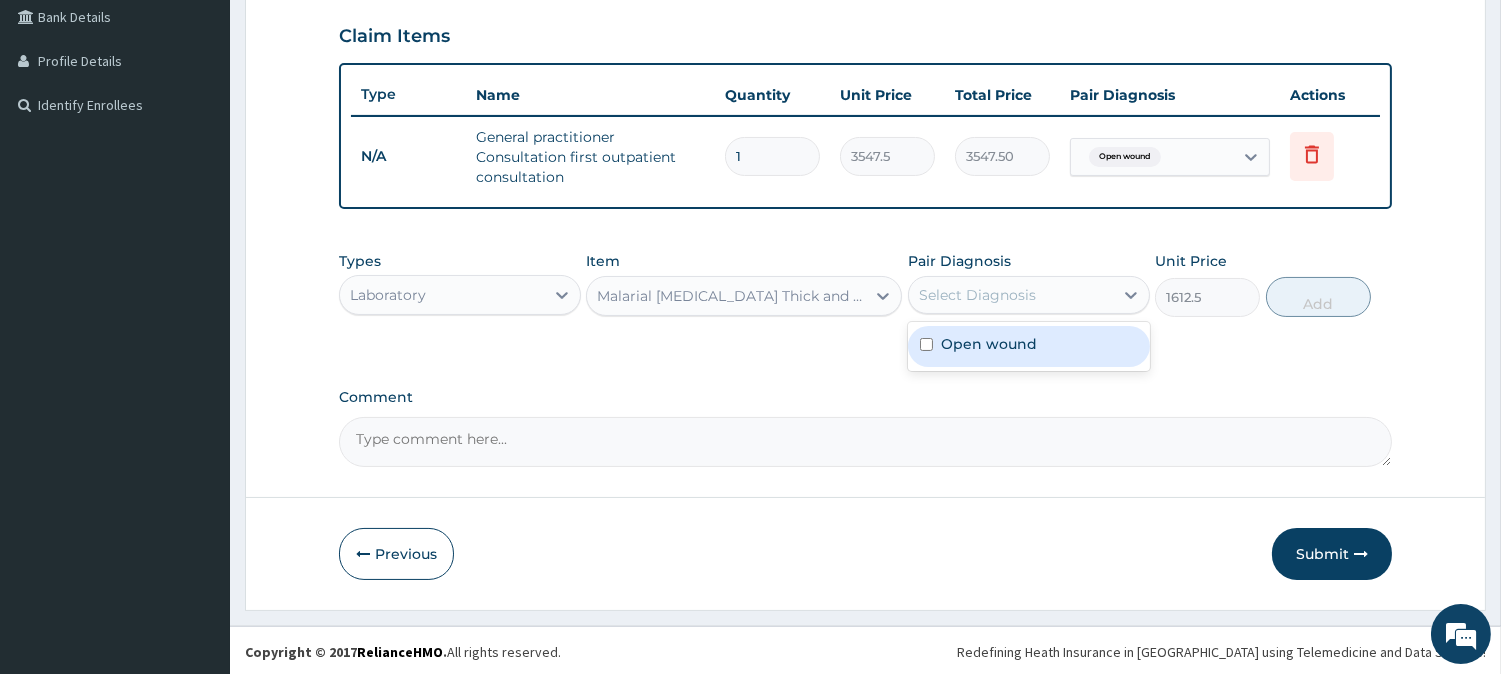click on "Select Diagnosis" at bounding box center (1011, 295) 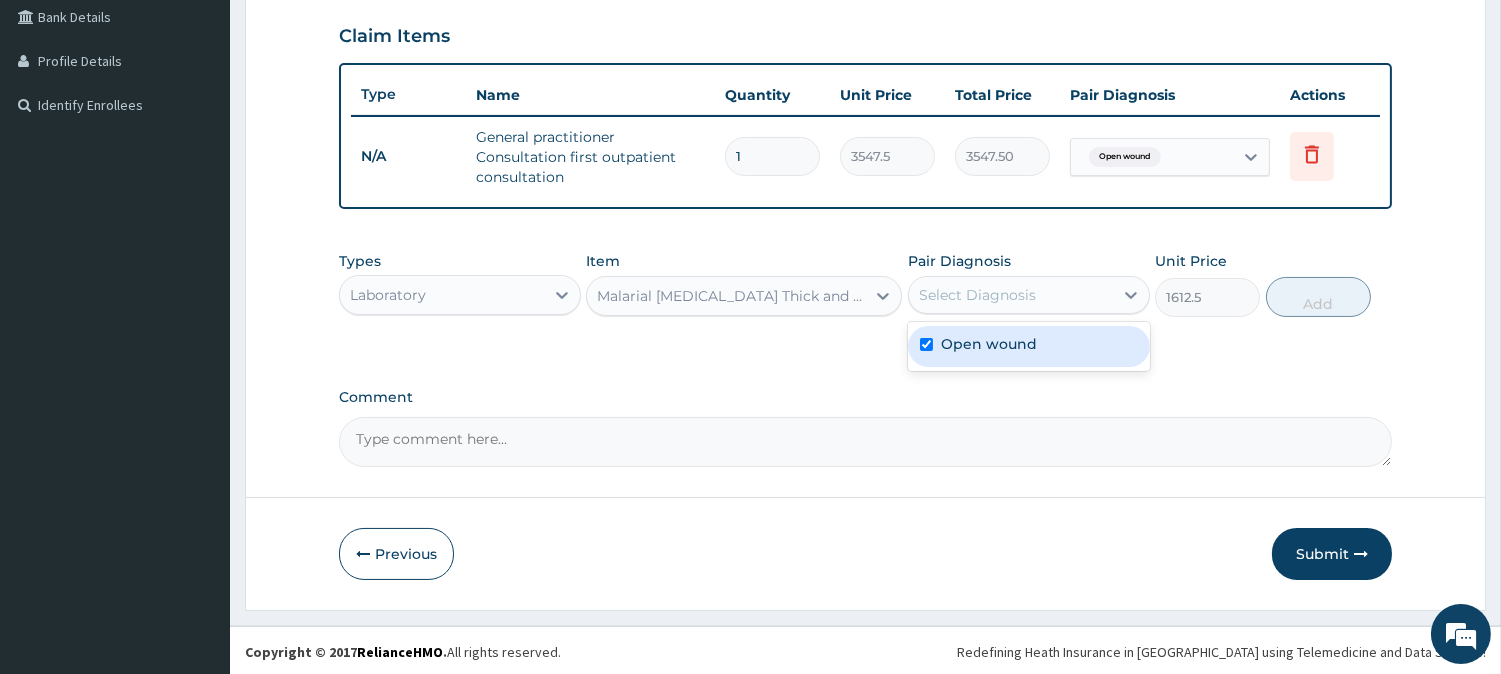 checkbox on "true" 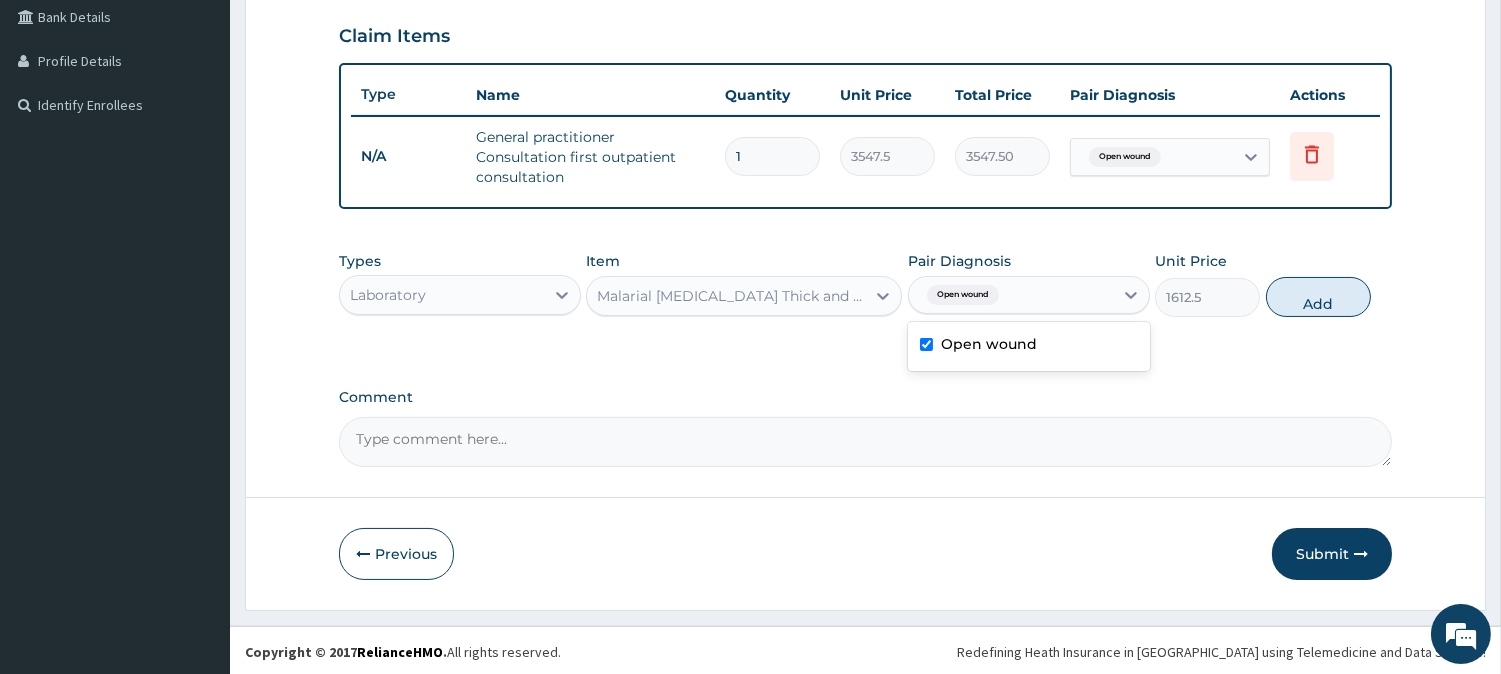 click on "Laboratory" at bounding box center [442, 295] 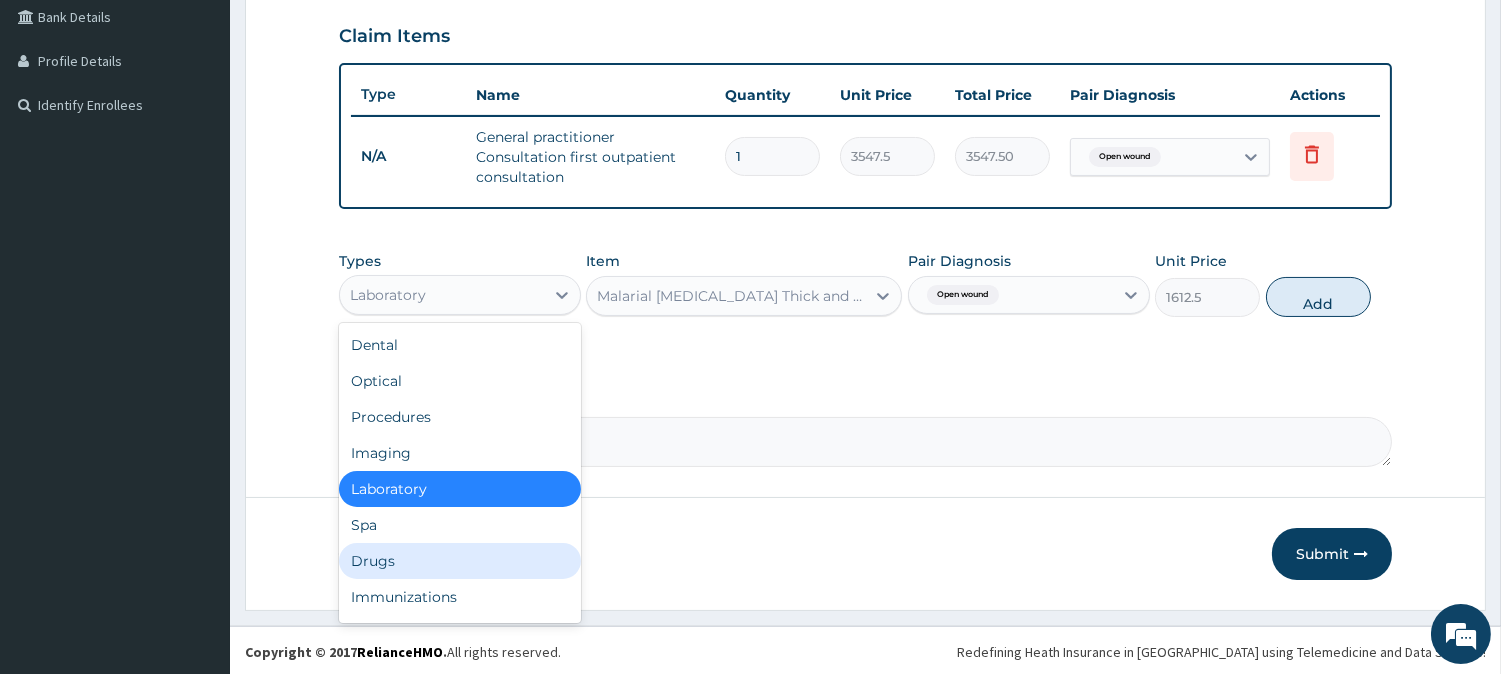 click on "Drugs" at bounding box center [460, 561] 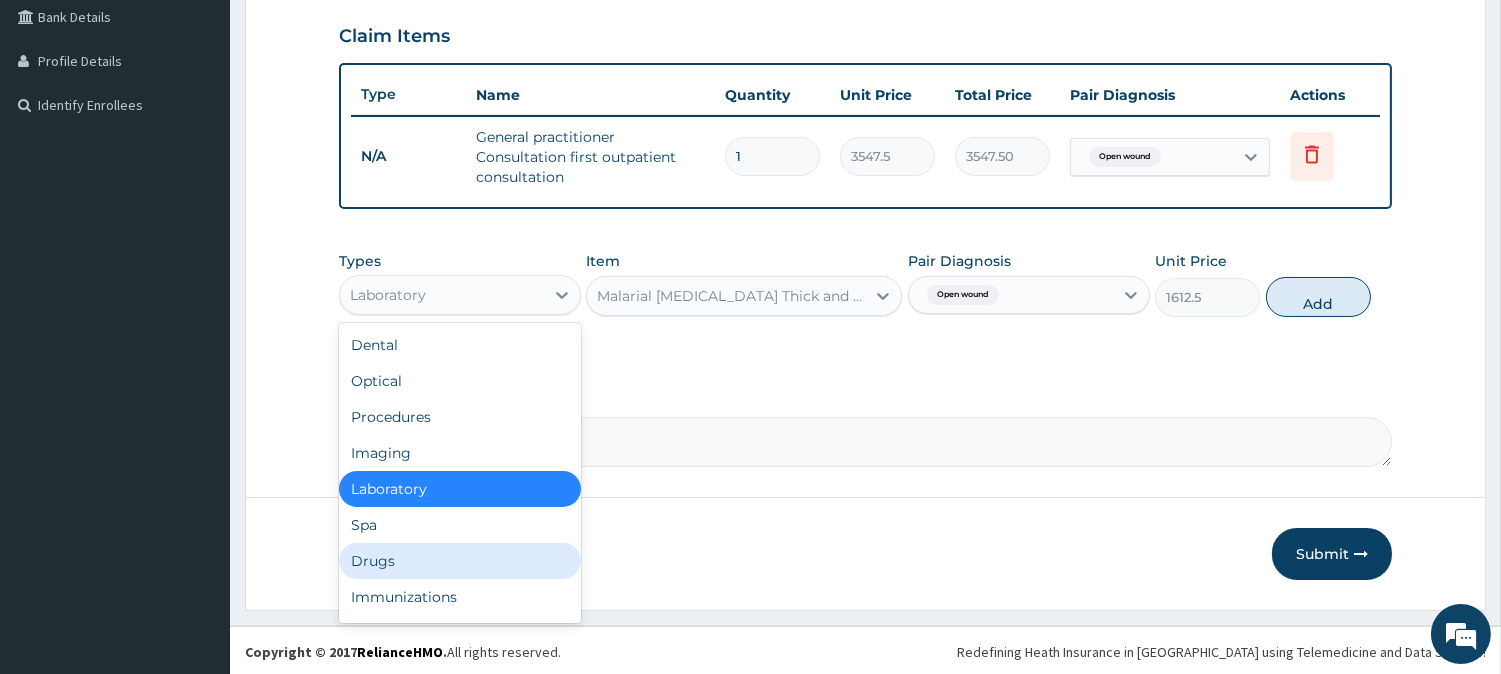 type on "0" 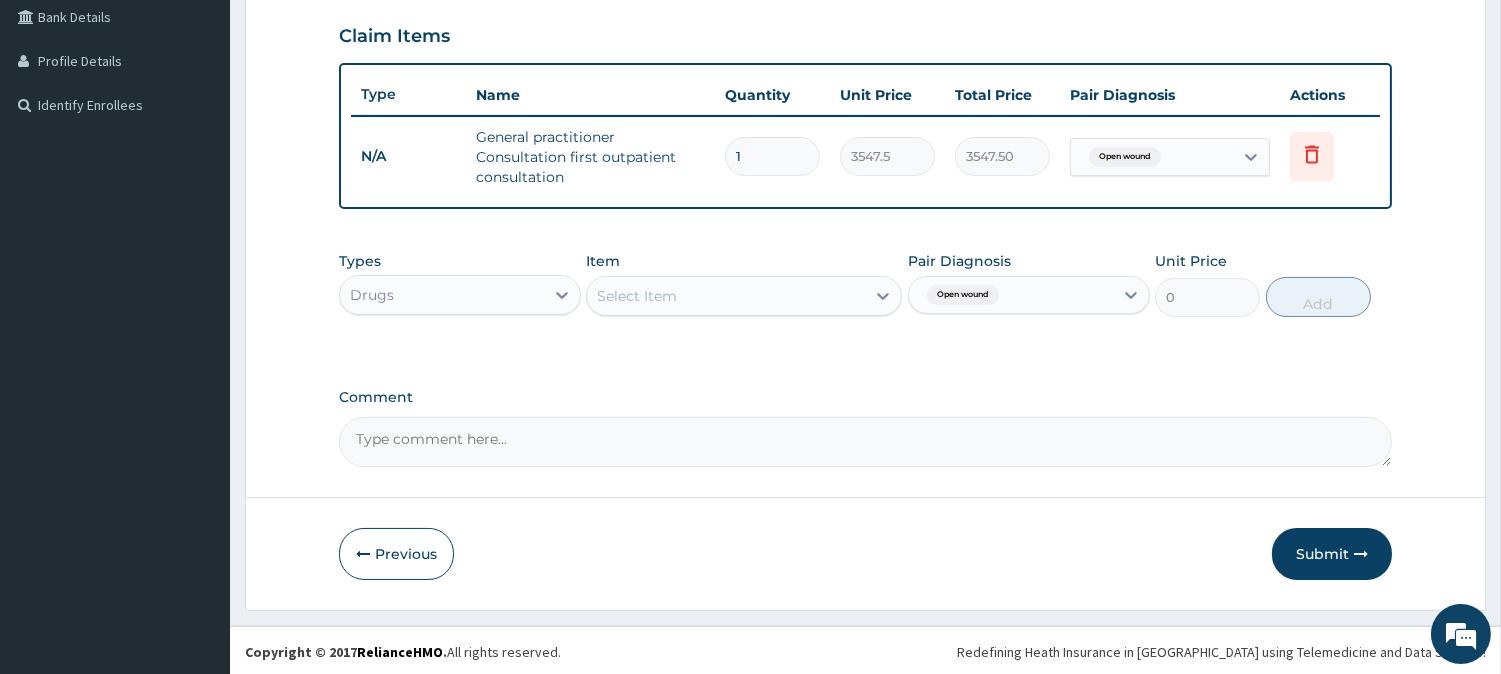 click on "Select Item" at bounding box center (726, 296) 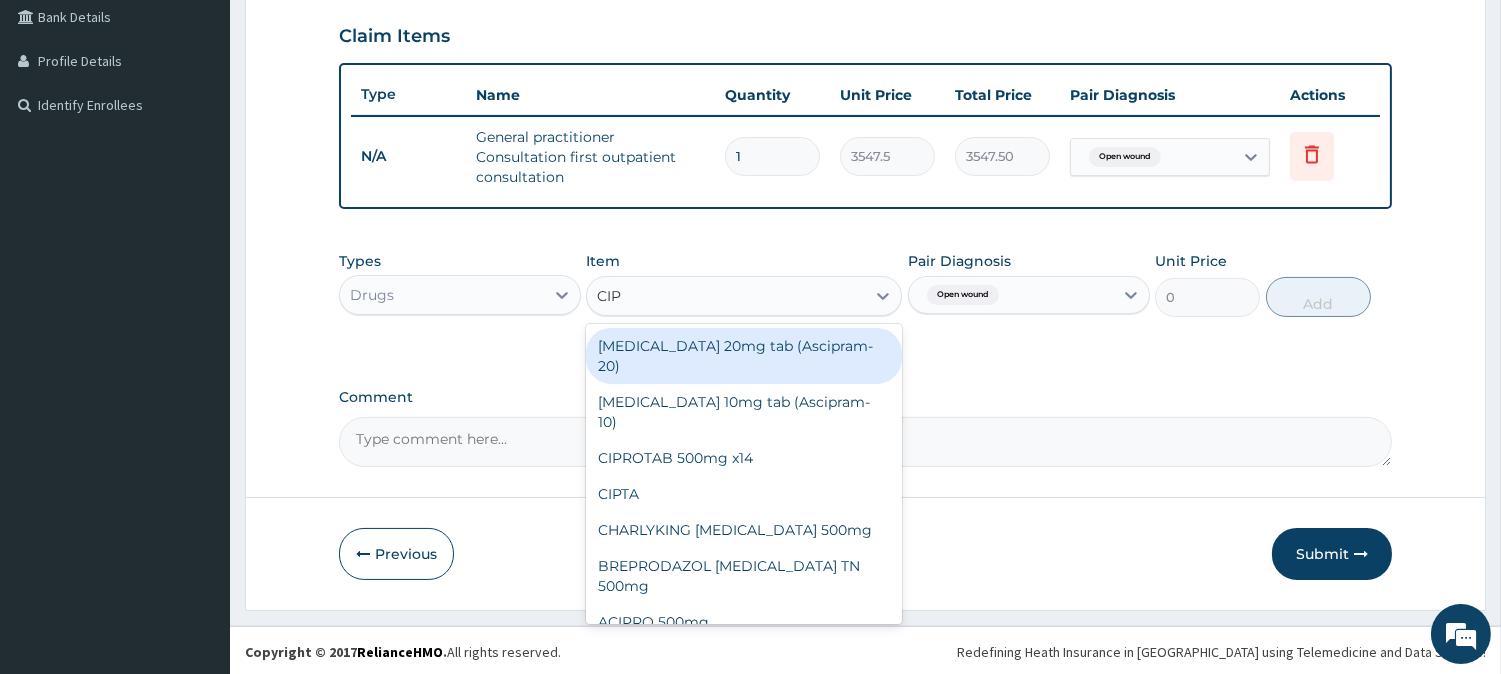 type on "CIPR" 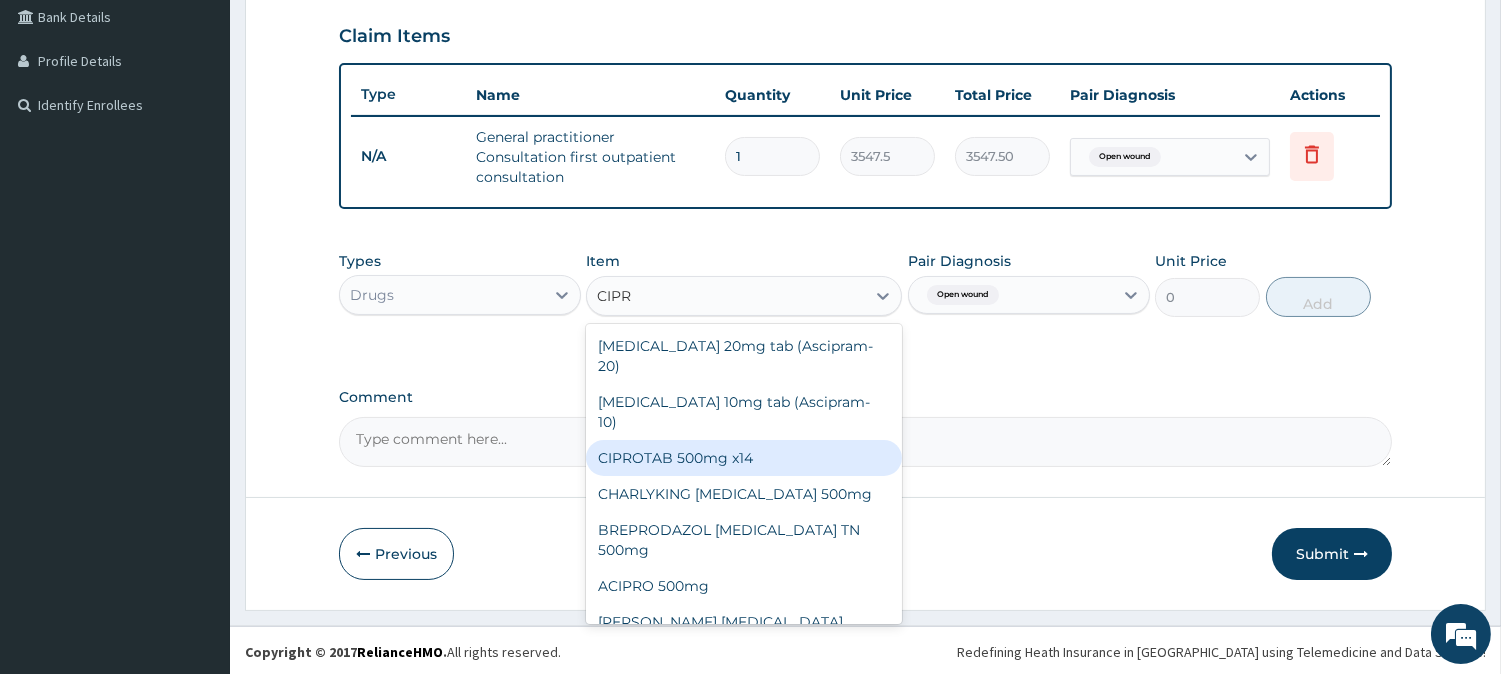drag, startPoint x: 752, startPoint y: 415, endPoint x: 978, endPoint y: 354, distance: 234.08759 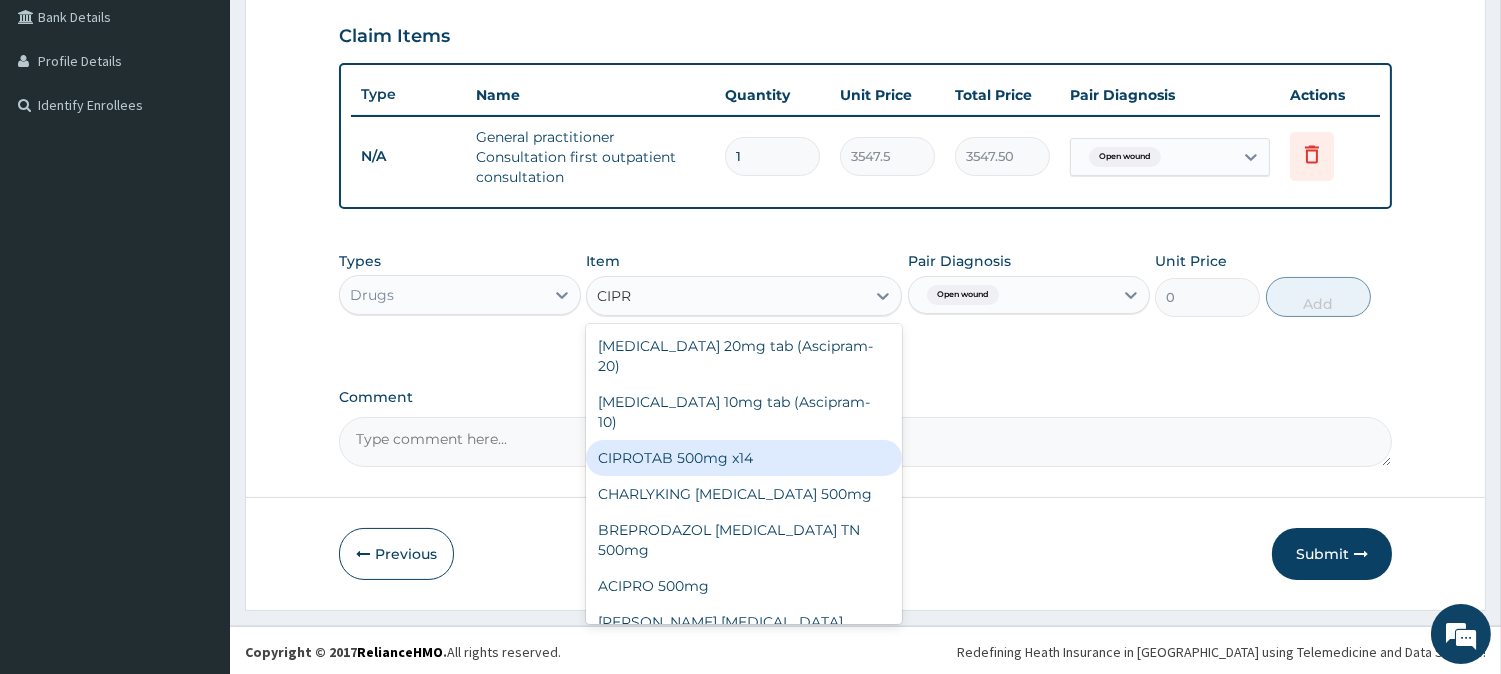 click on "CIPROTAB 500mg x14" at bounding box center [744, 458] 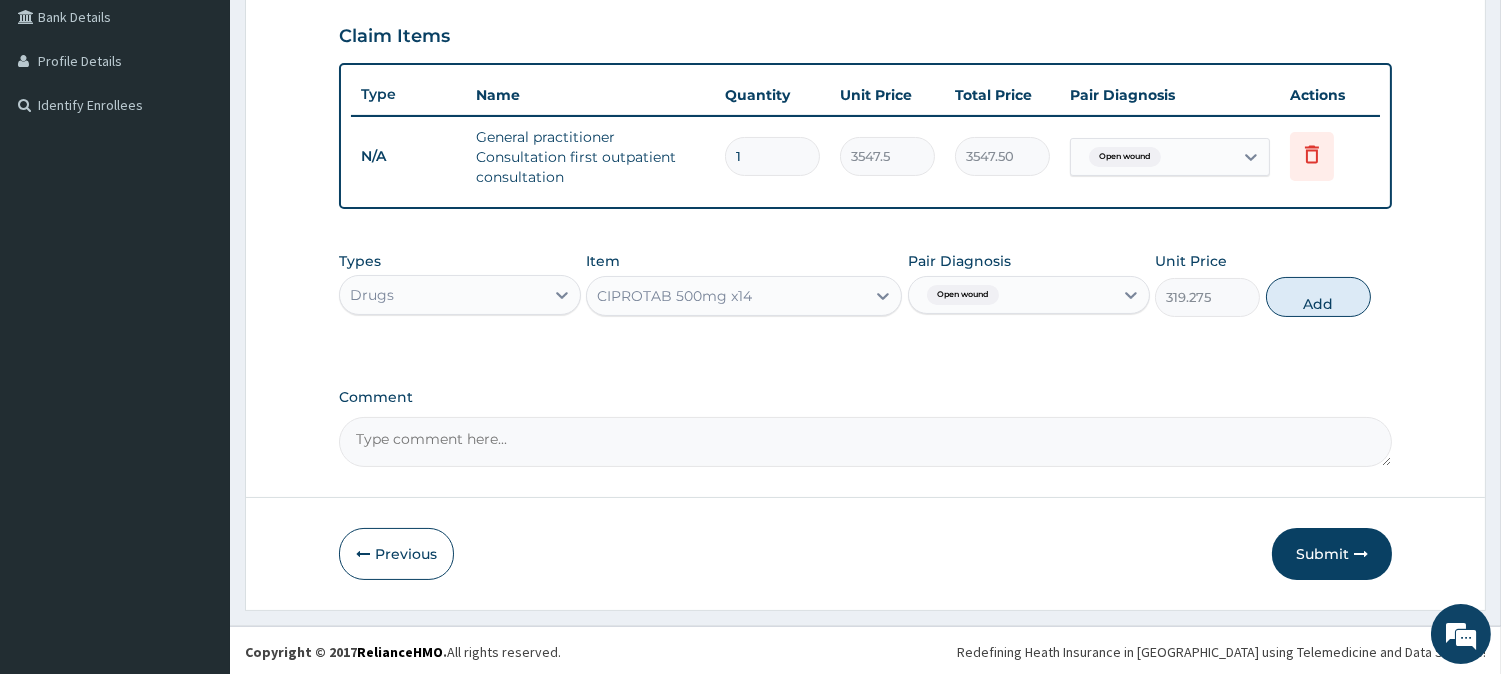 click on "Add" at bounding box center [1318, 297] 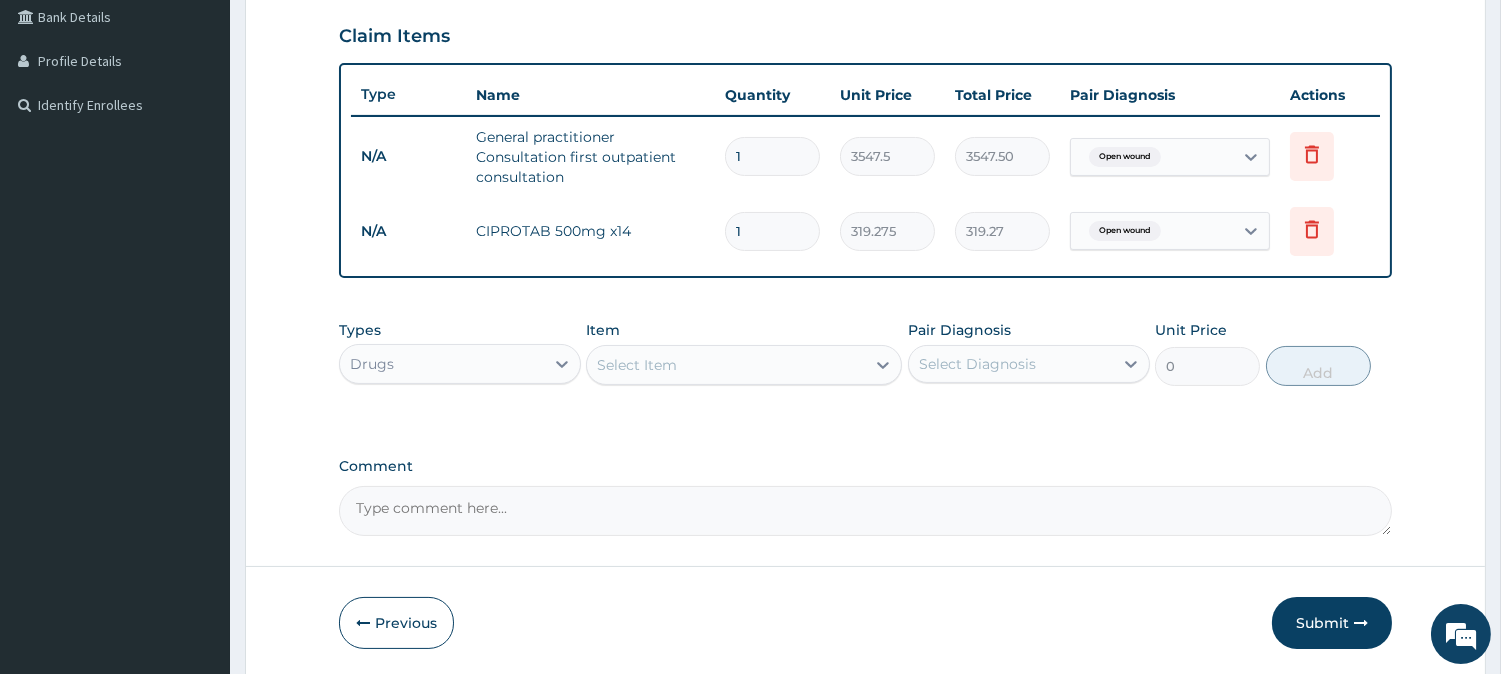 type on "10" 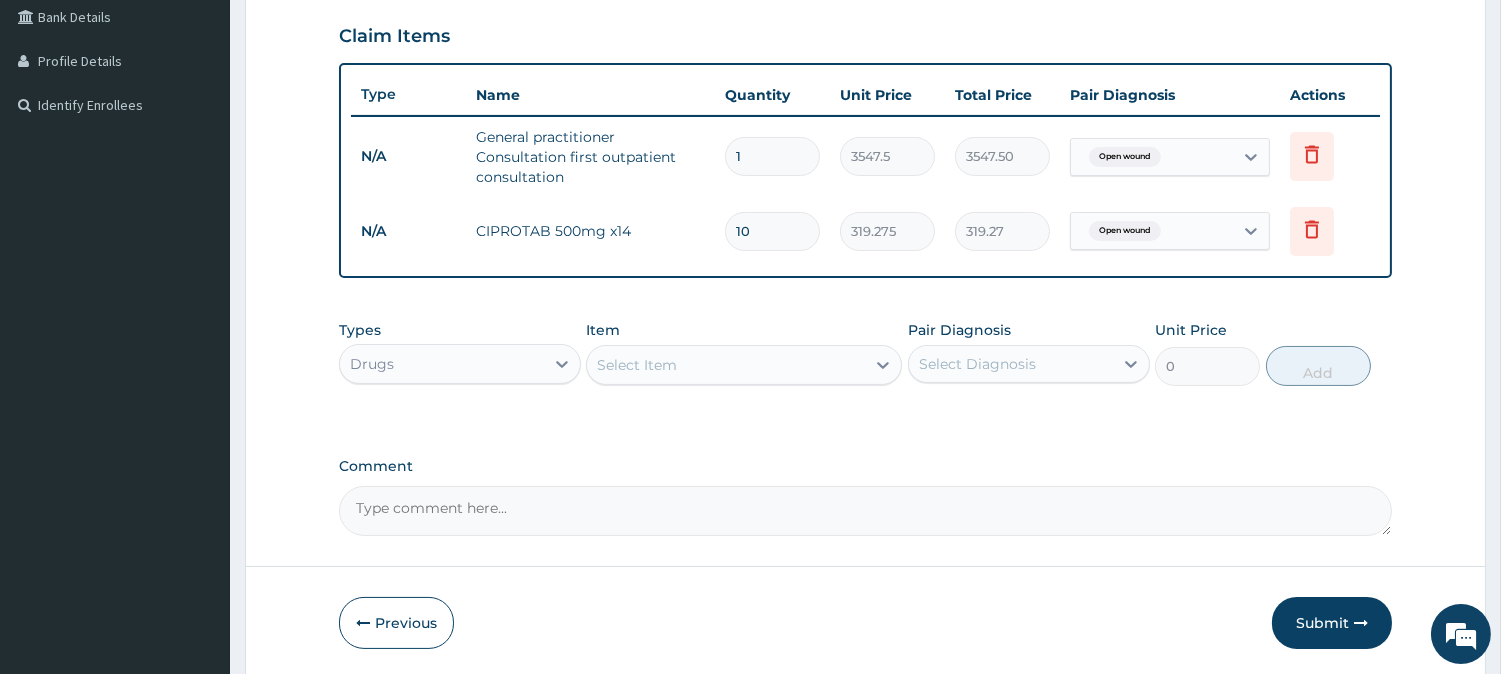 type on "3192.75" 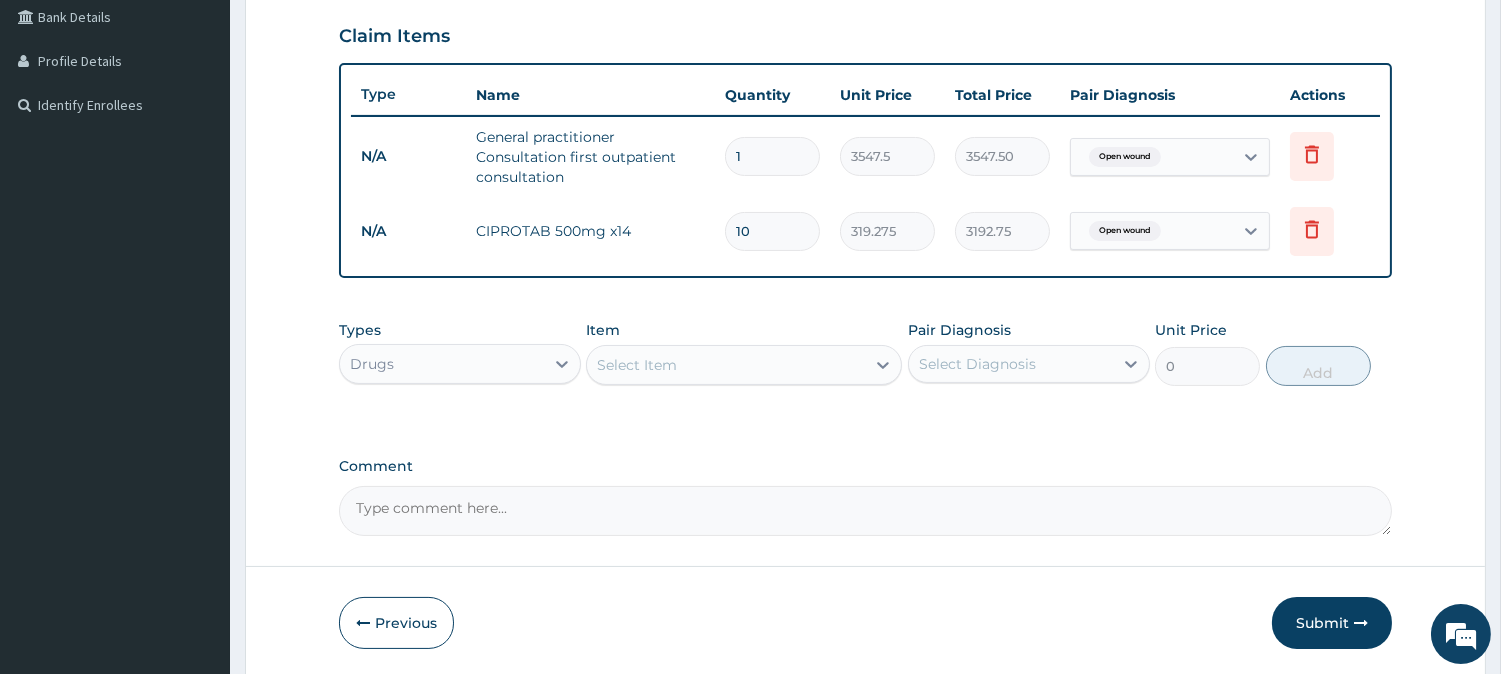 type on "10" 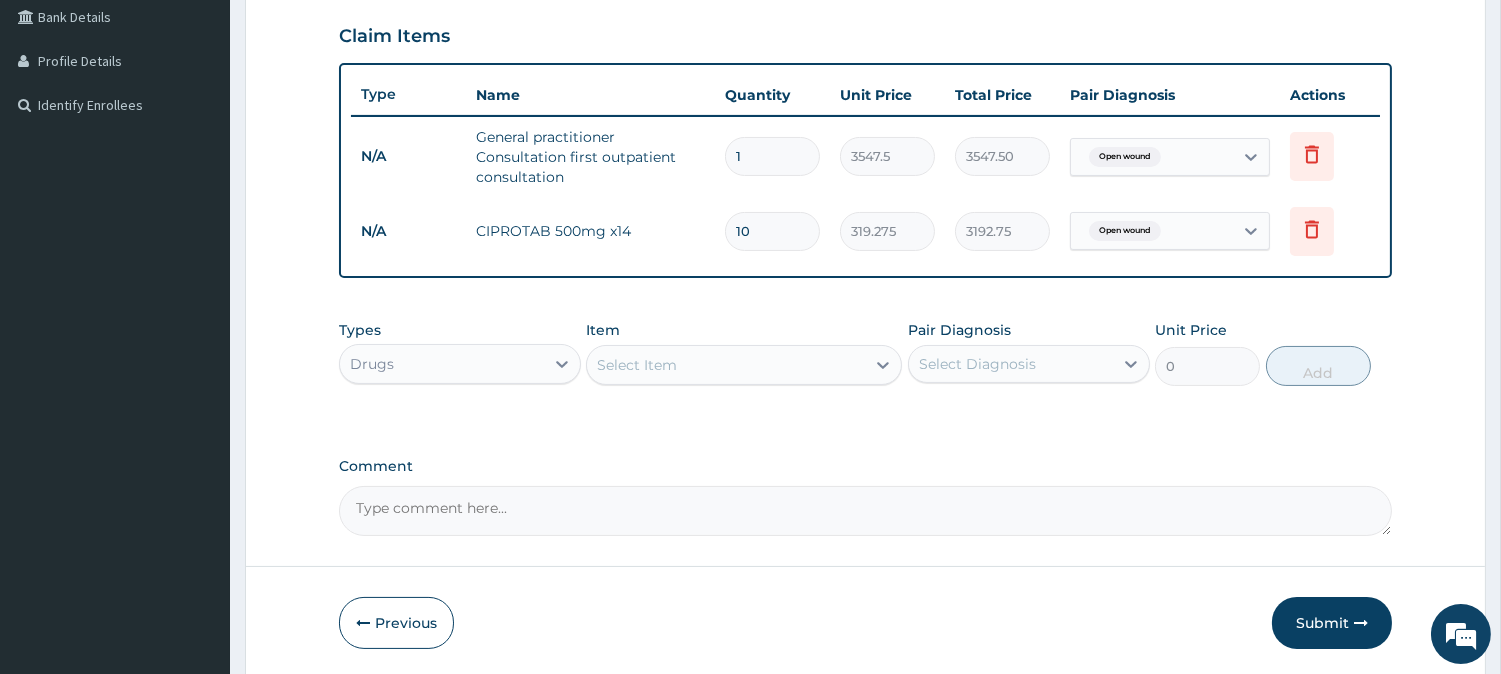click on "Select Item" at bounding box center (726, 365) 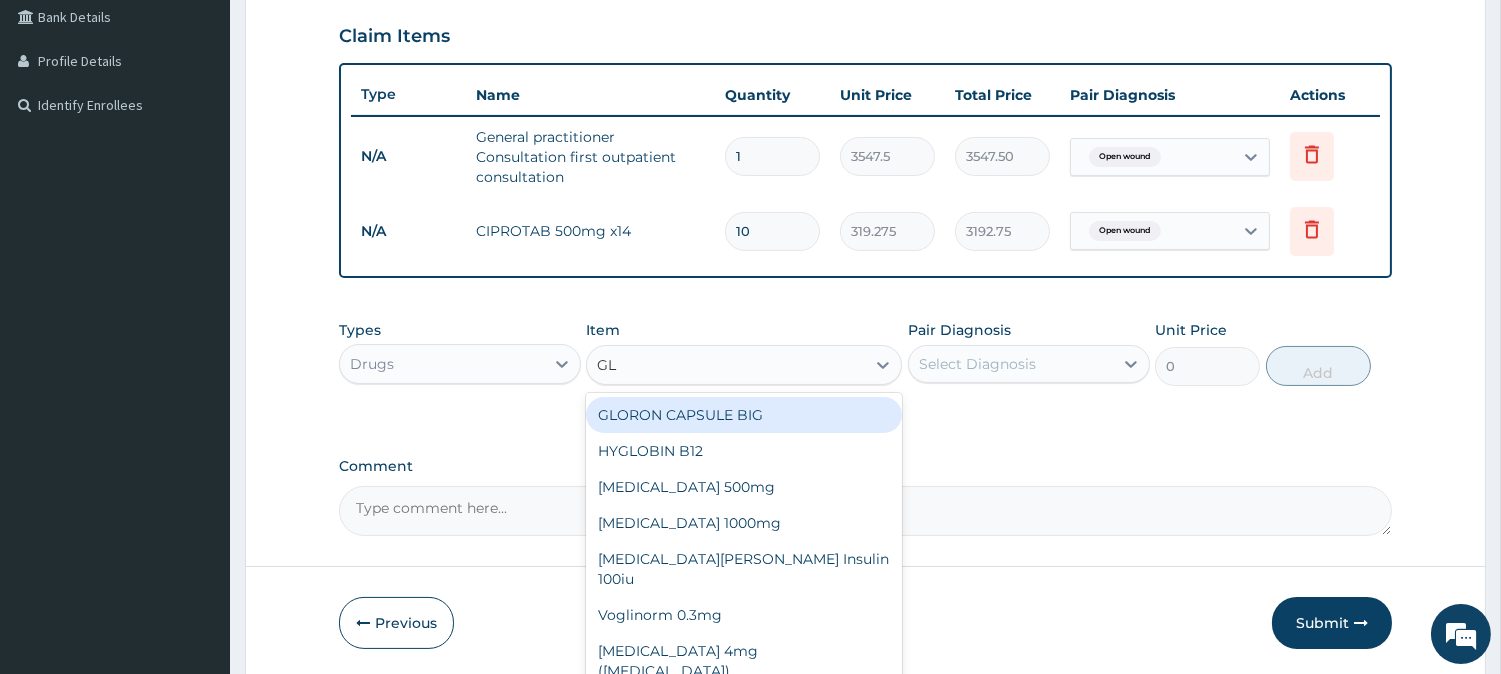 type on "G" 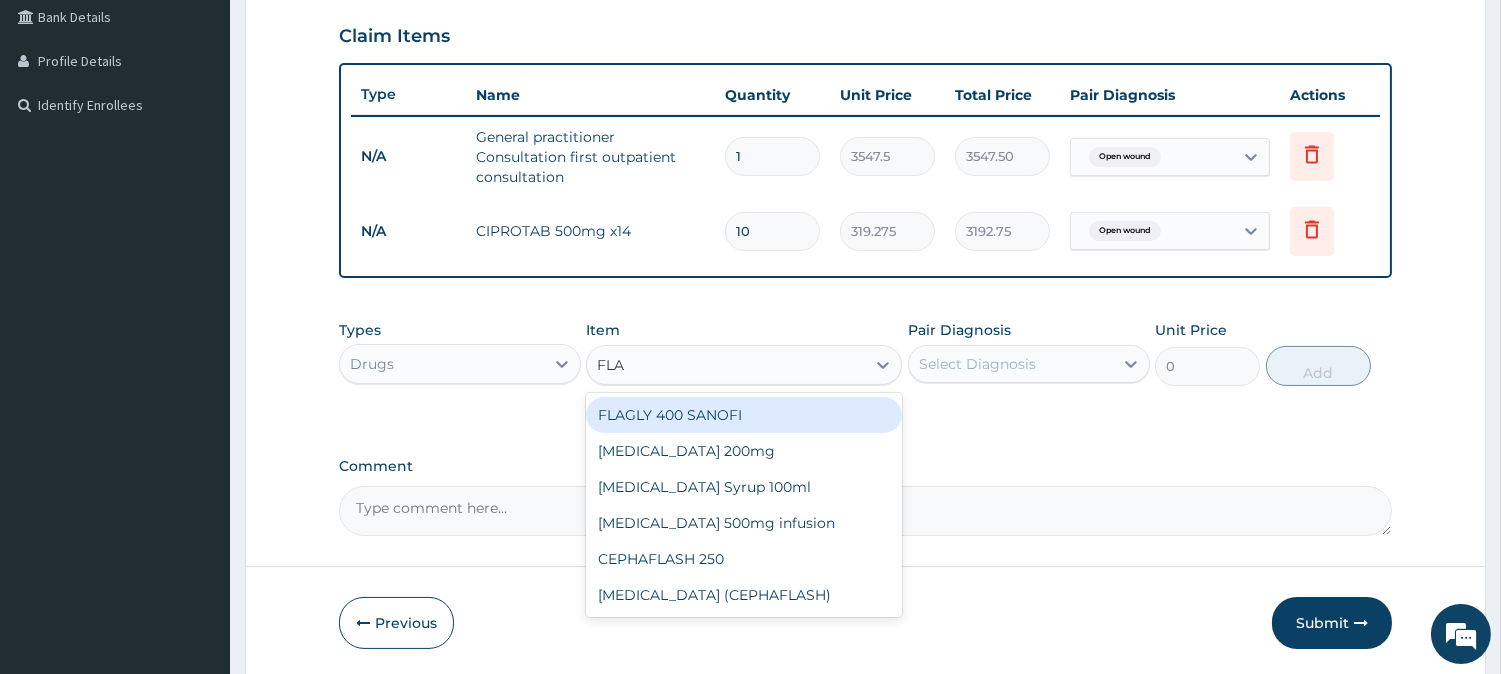 type on "FLAG" 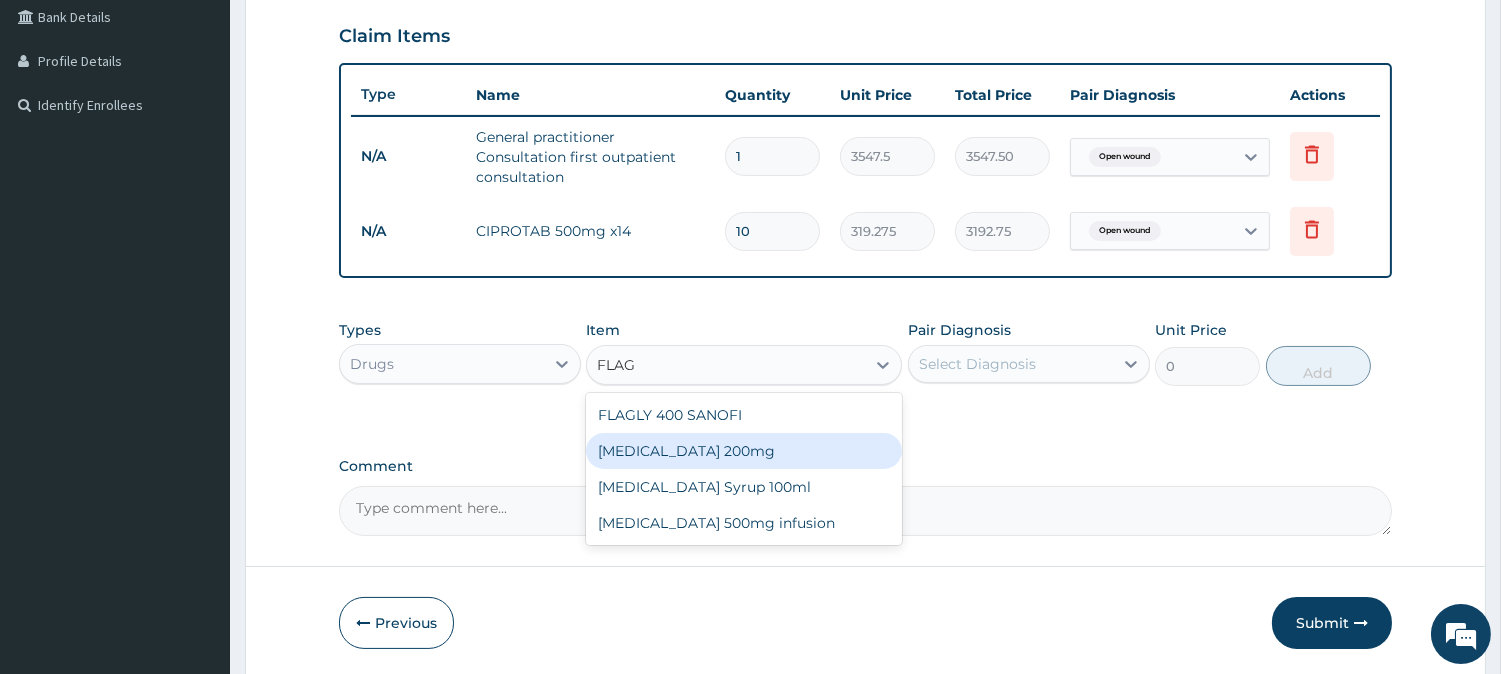 click on "Flagyl 200mg" at bounding box center [744, 451] 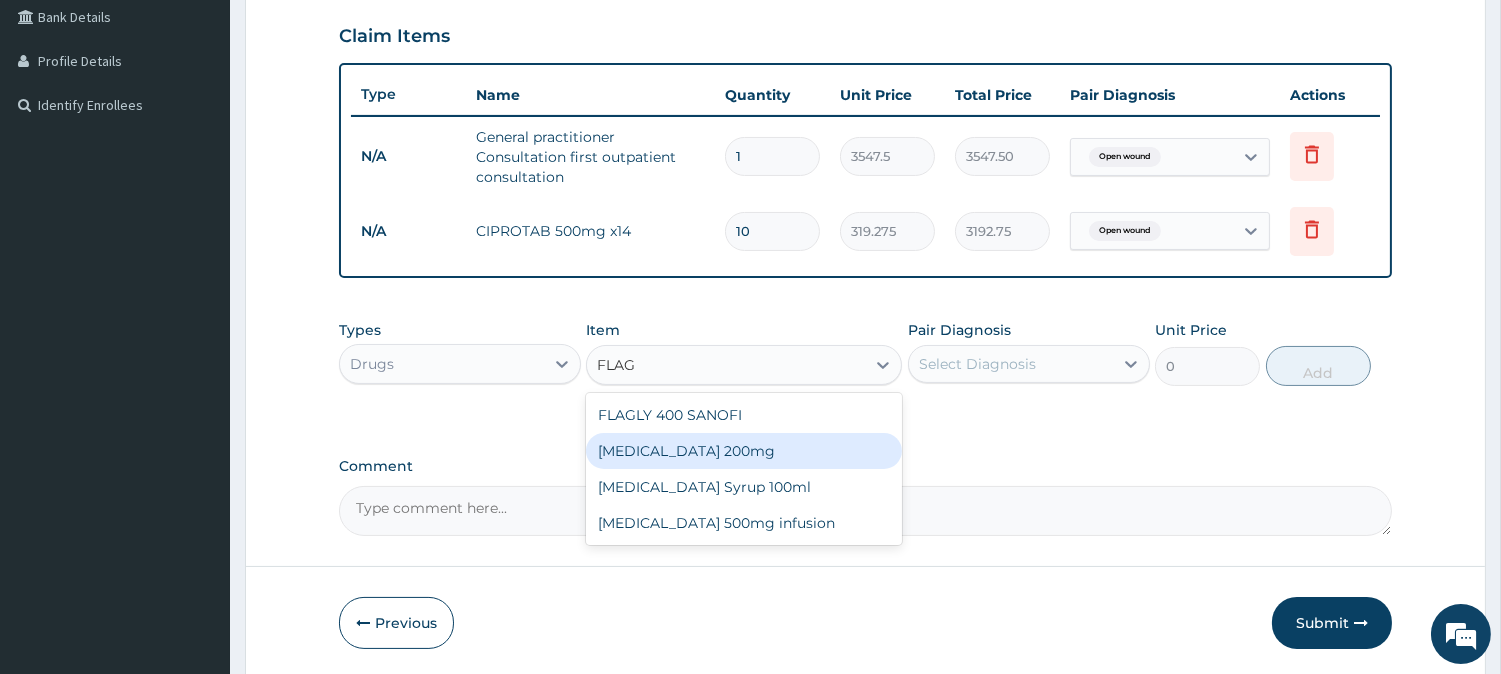 type 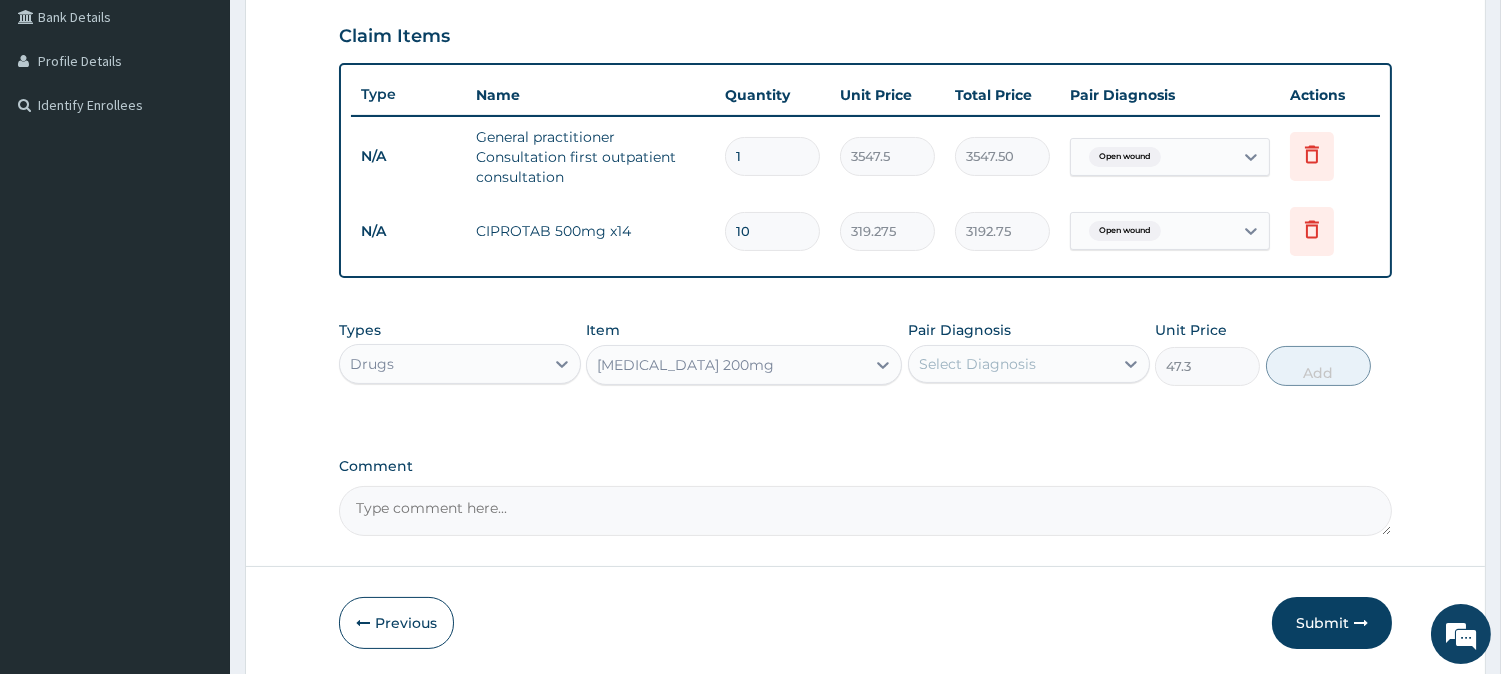 click on "Select Diagnosis" at bounding box center (977, 364) 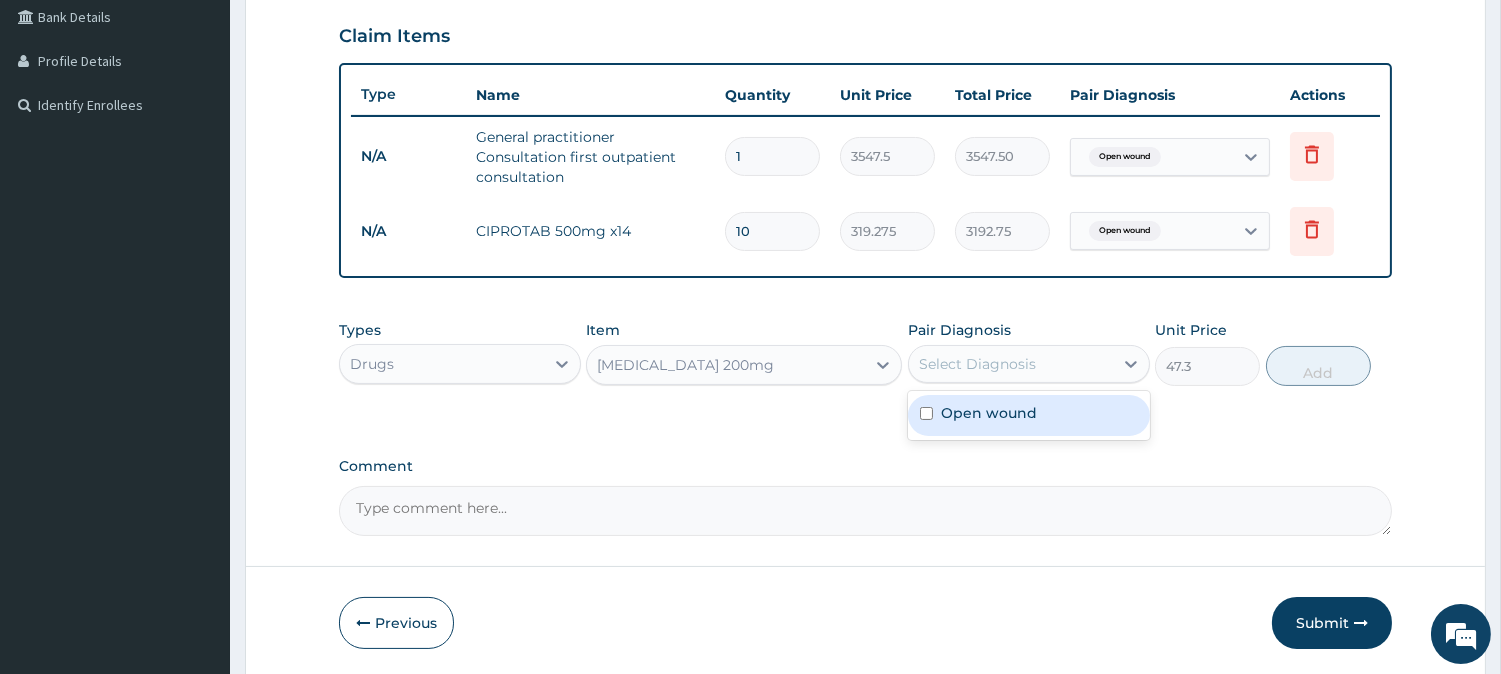 click on "Open wound" at bounding box center [989, 413] 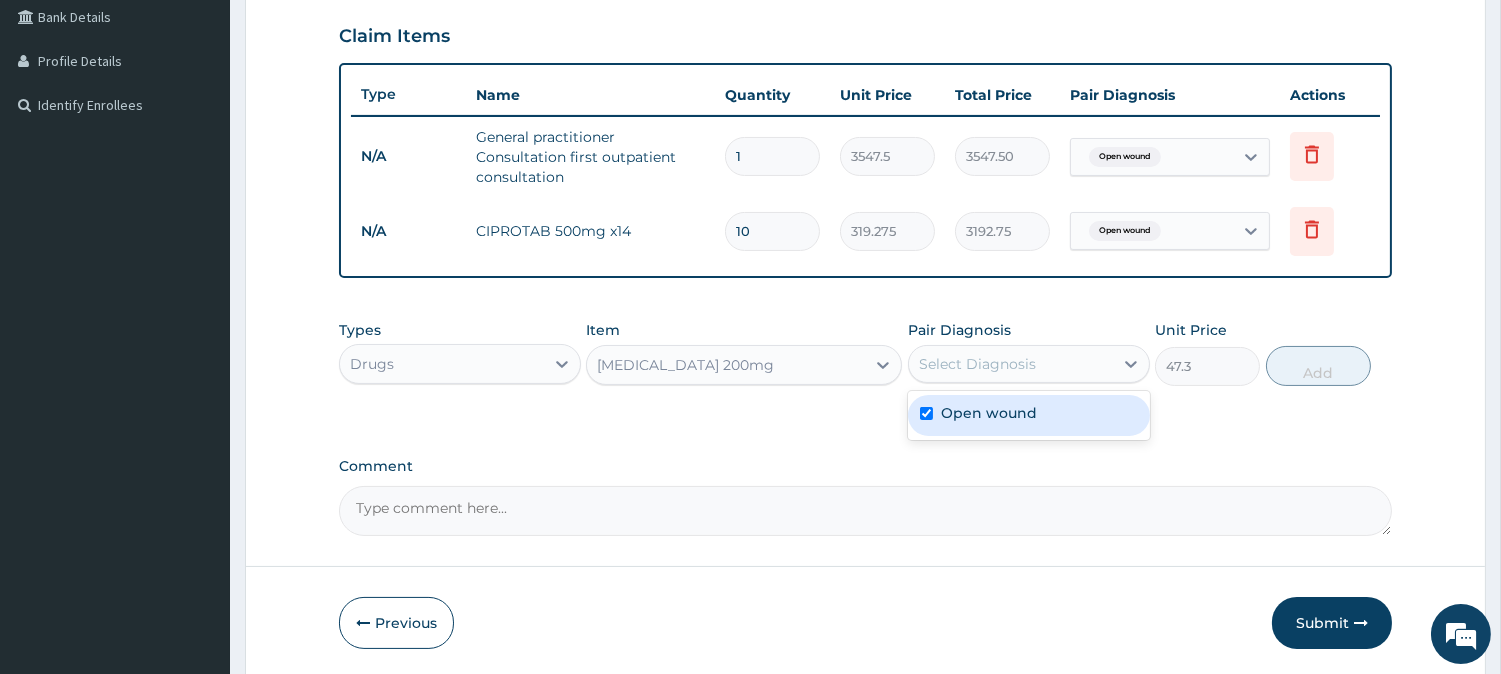 checkbox on "true" 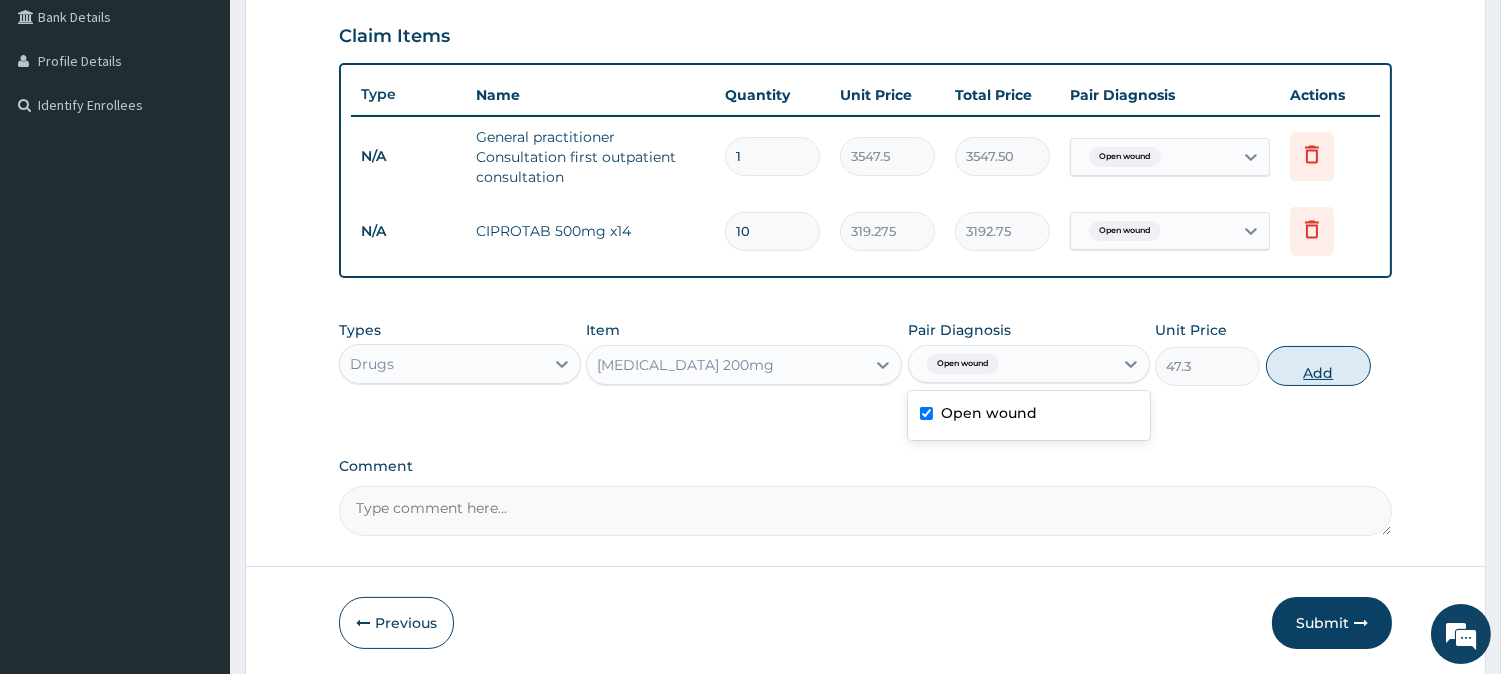 click on "Add" at bounding box center [1318, 366] 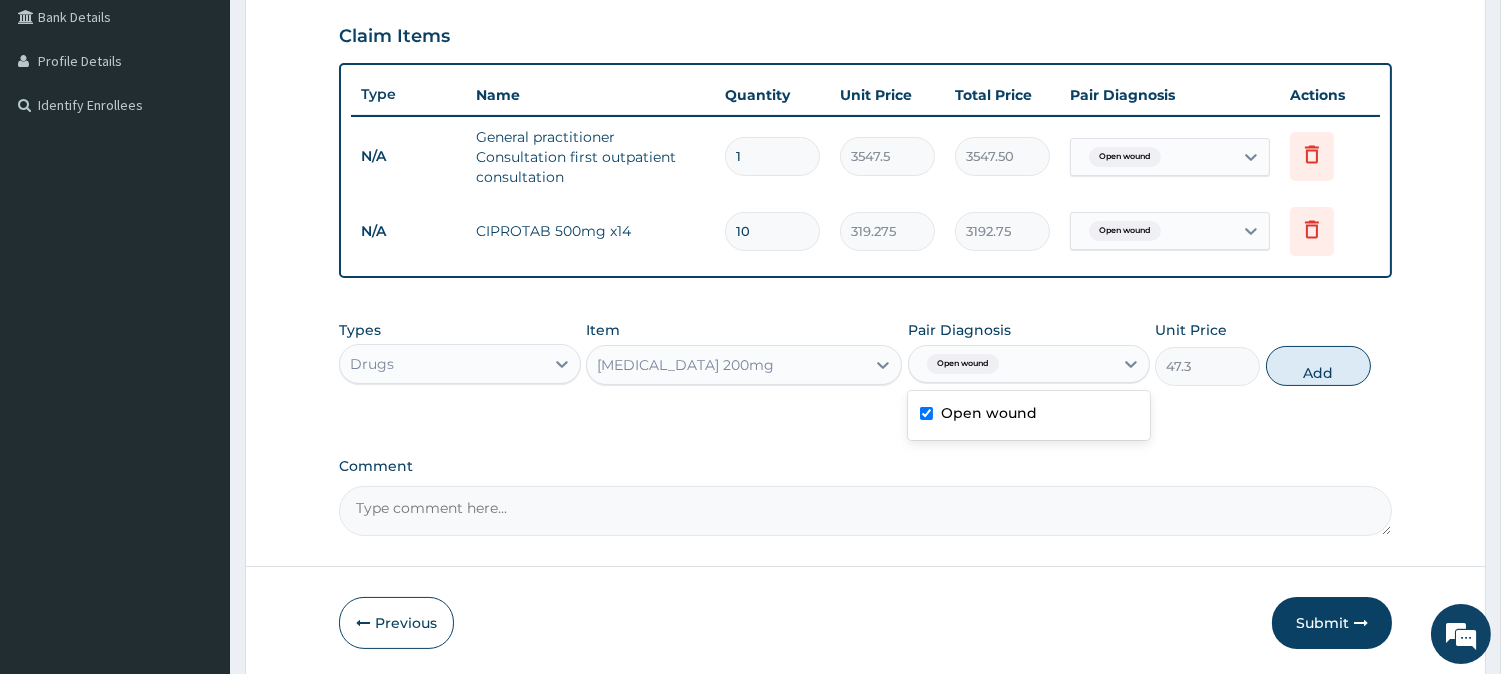 type on "0" 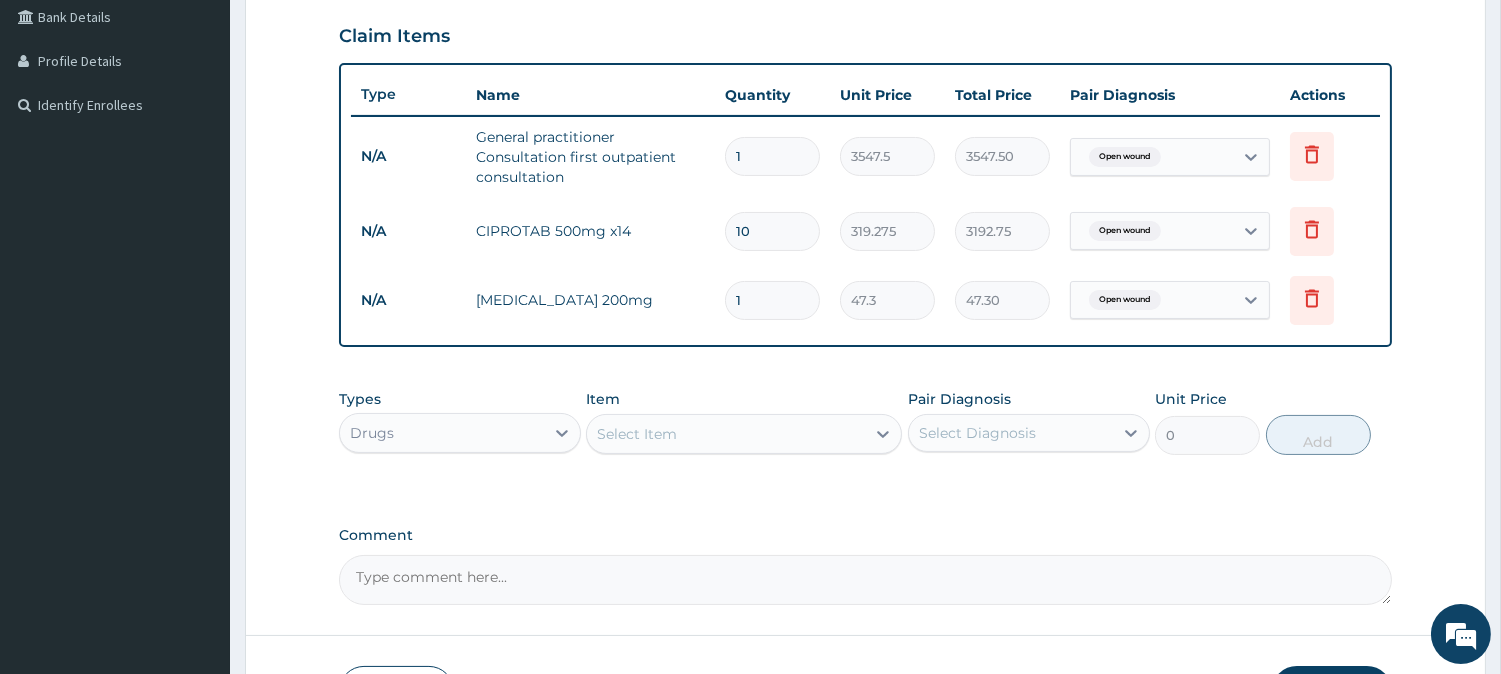 type 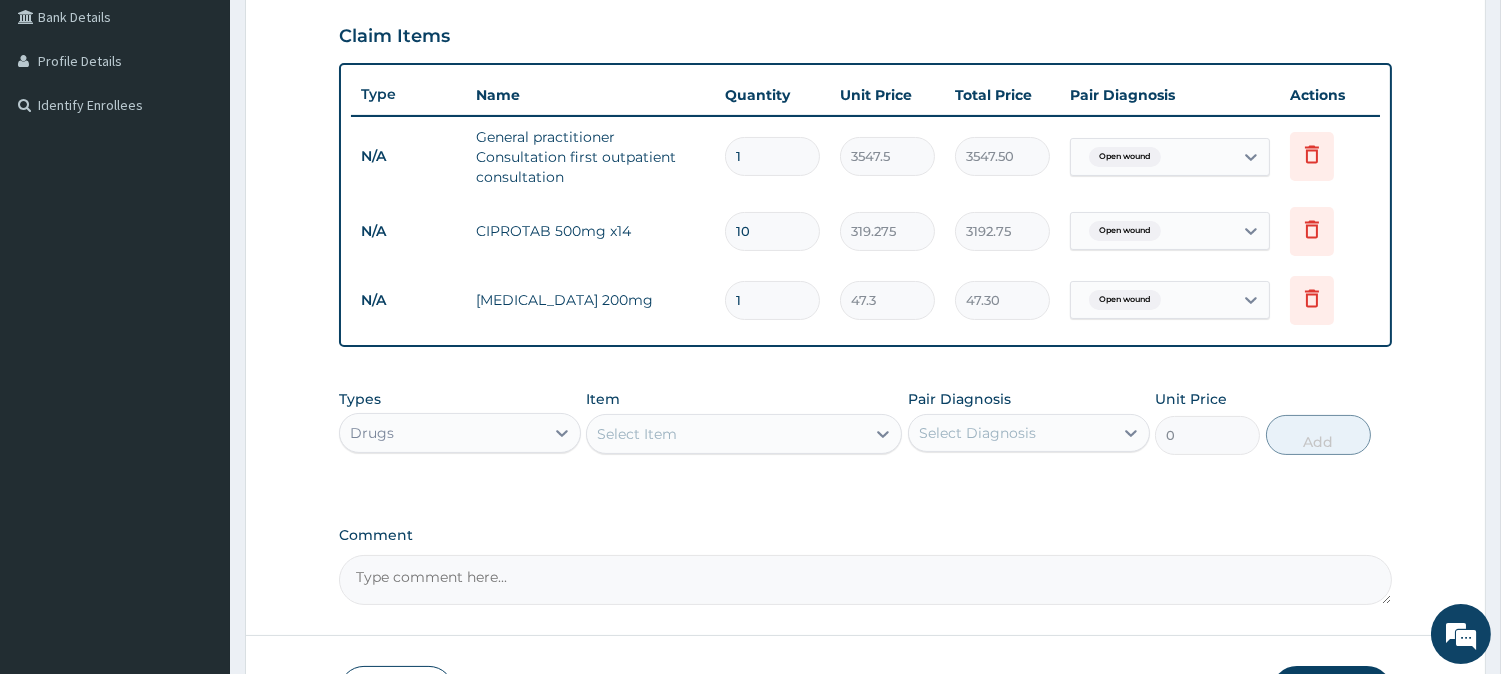 type on "0.00" 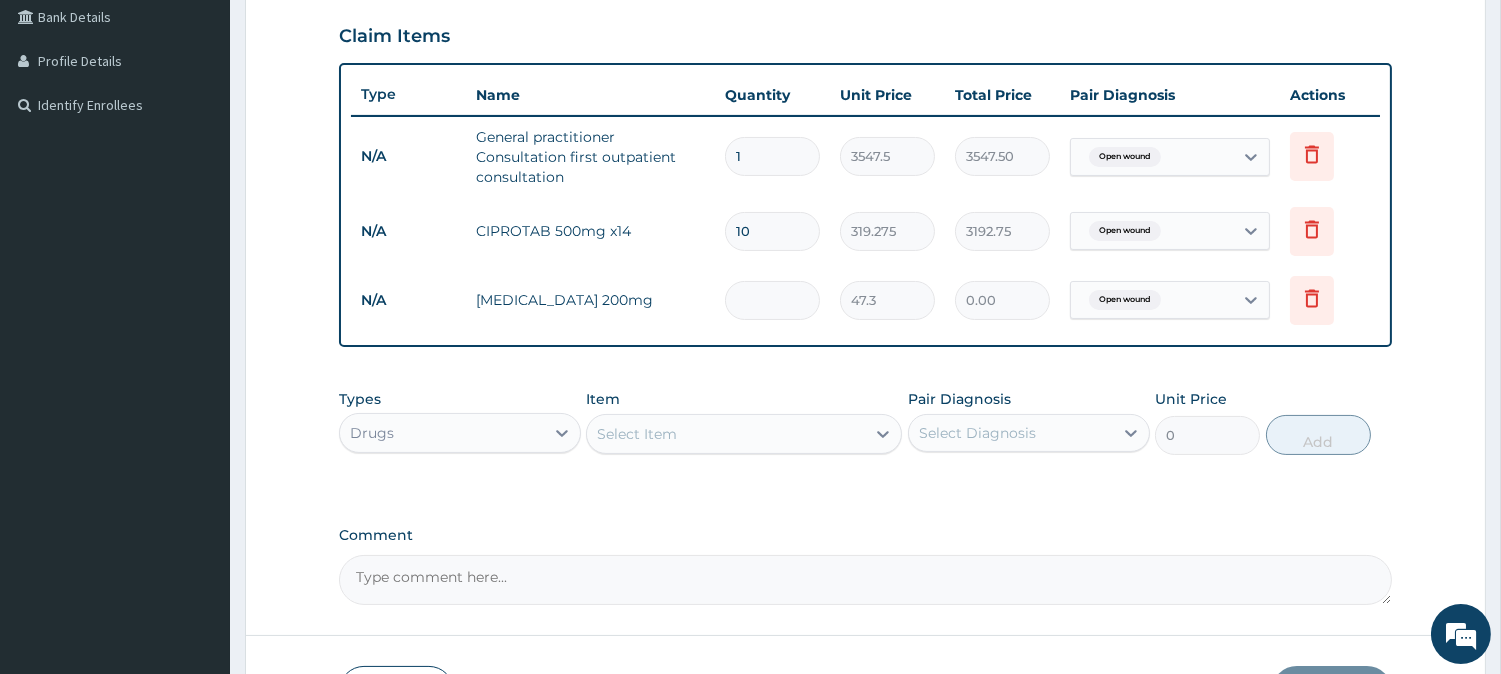 type on "5" 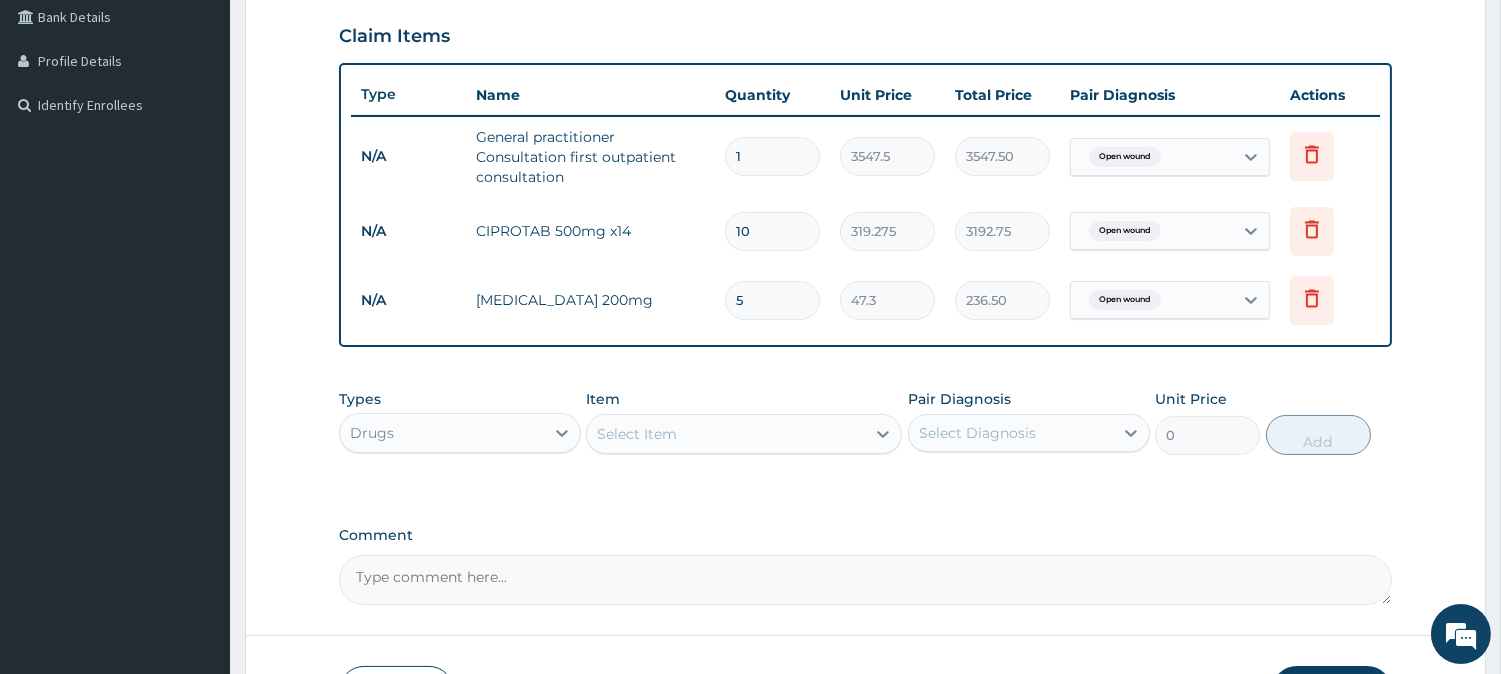 type on "5" 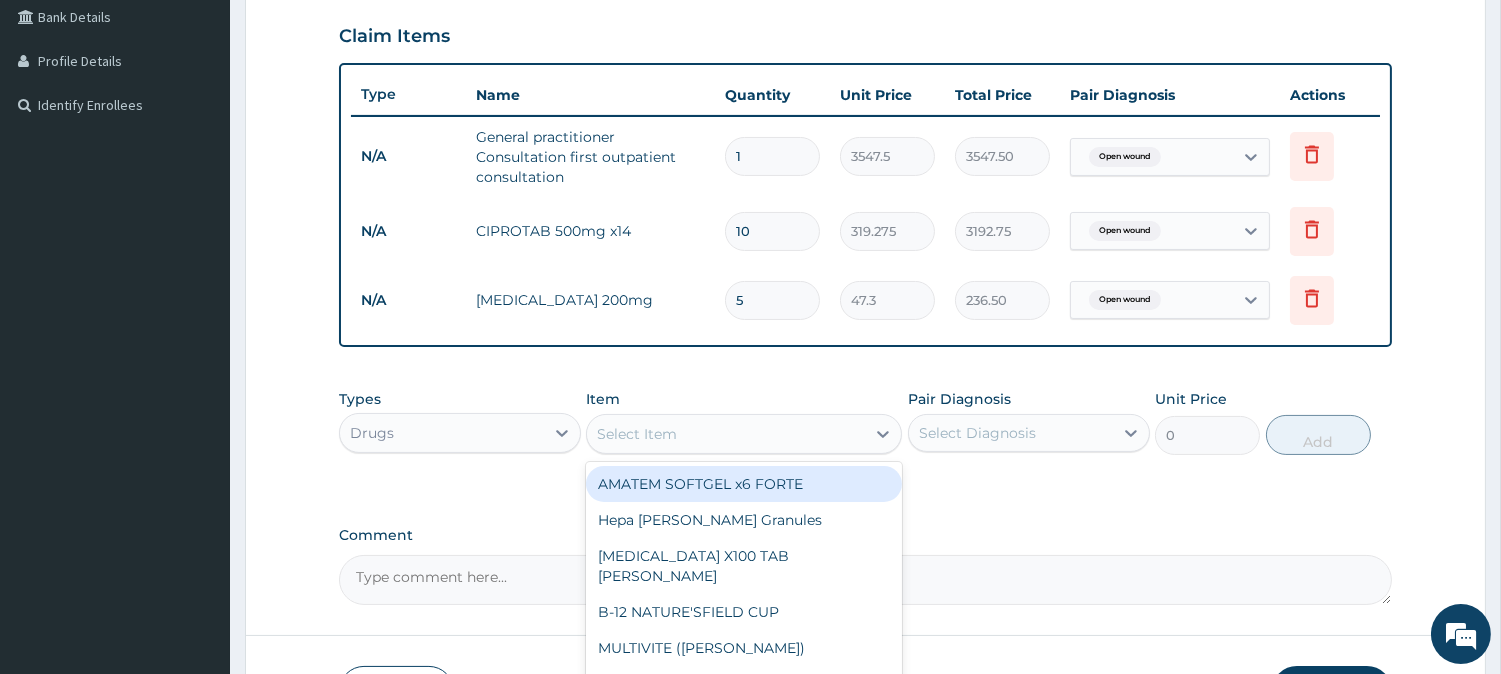 click on "Select Item" at bounding box center (637, 434) 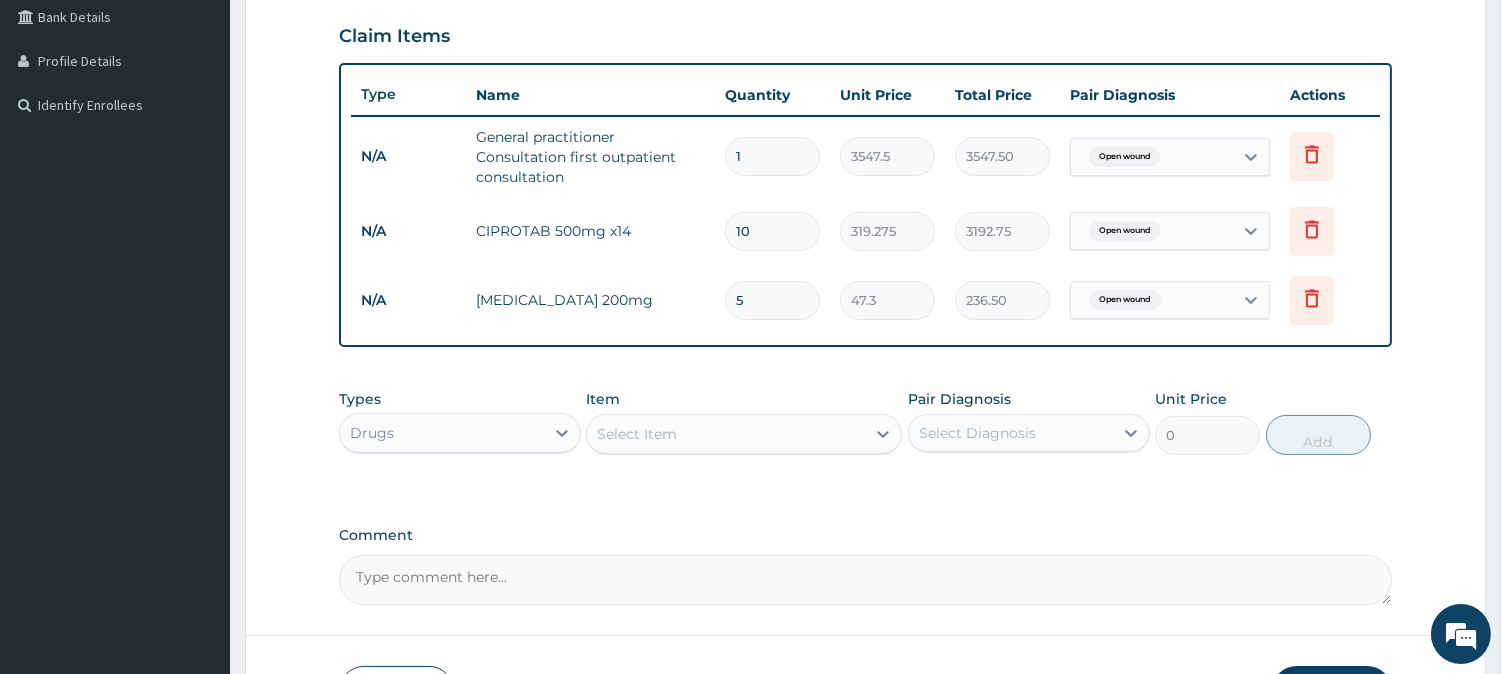click on "Select Item" at bounding box center [637, 434] 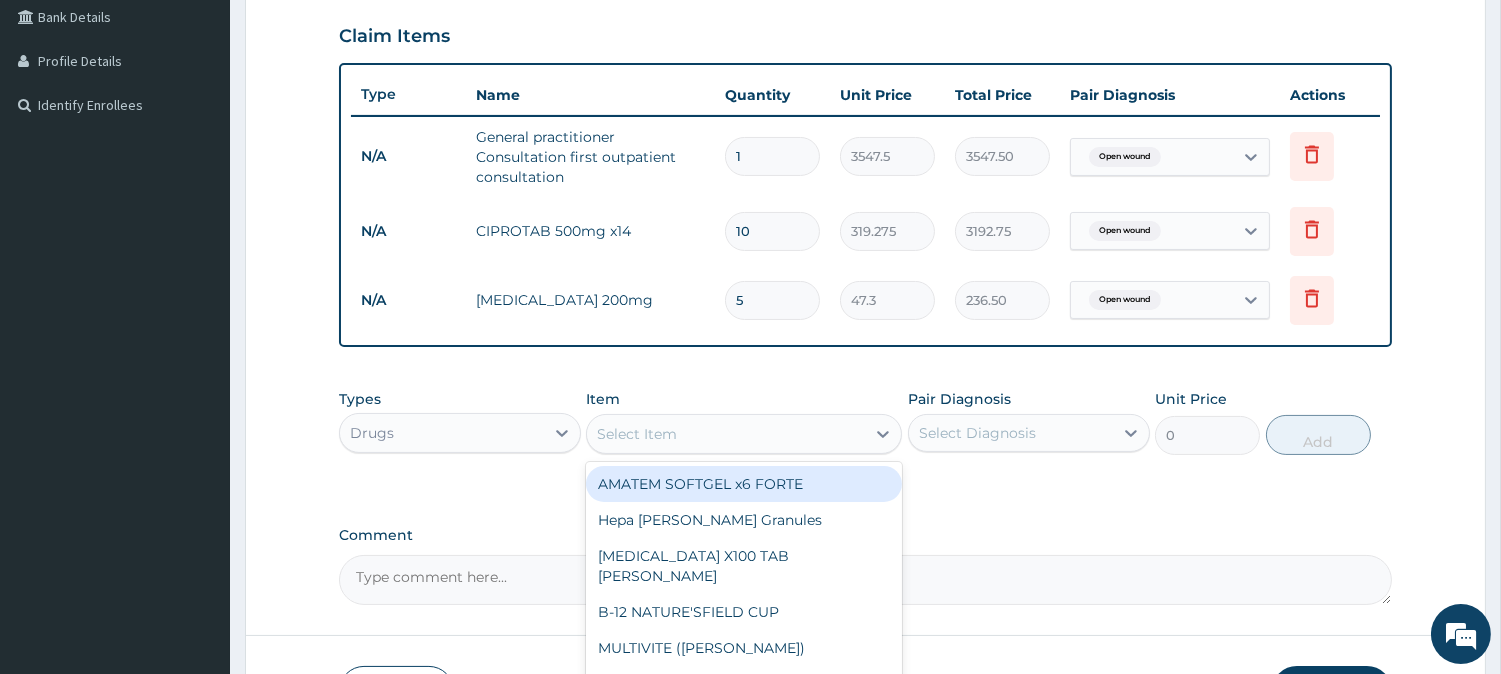 click on "Select Item" at bounding box center [637, 434] 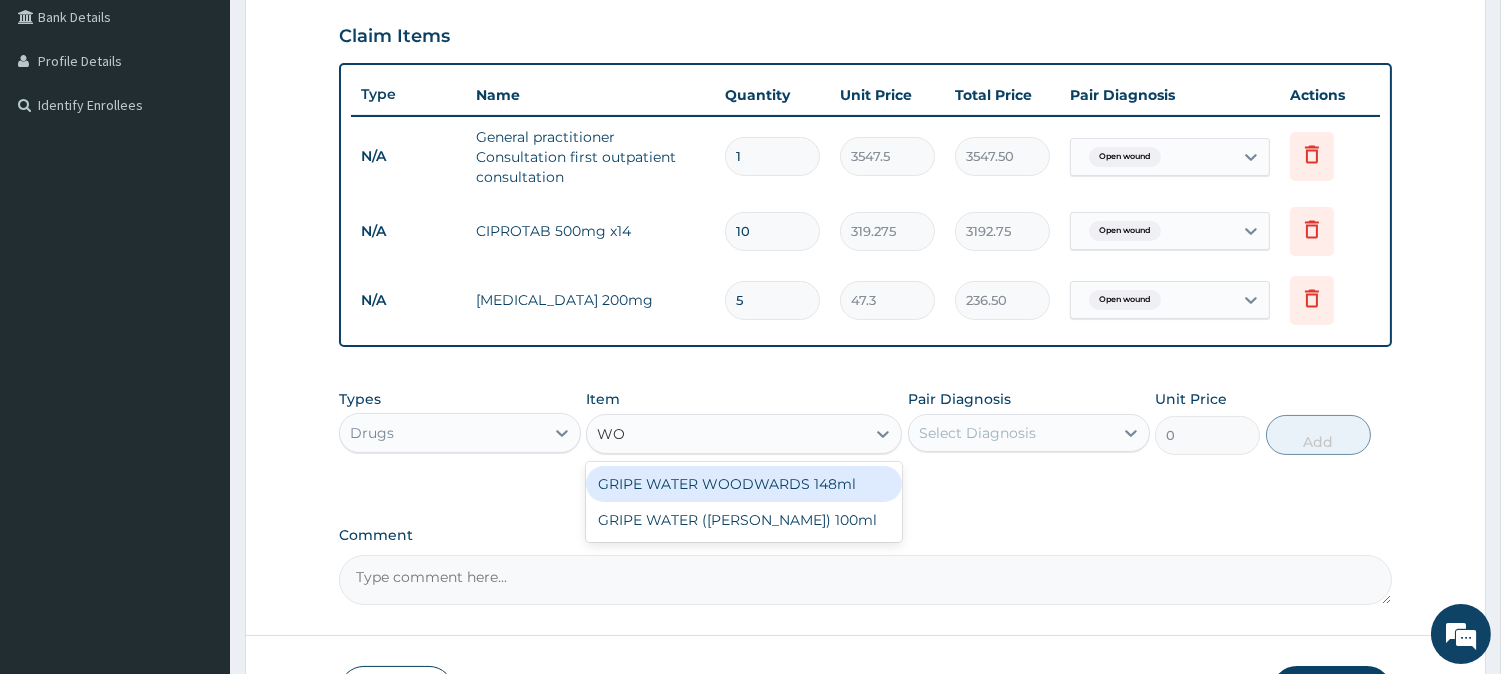 type on "W" 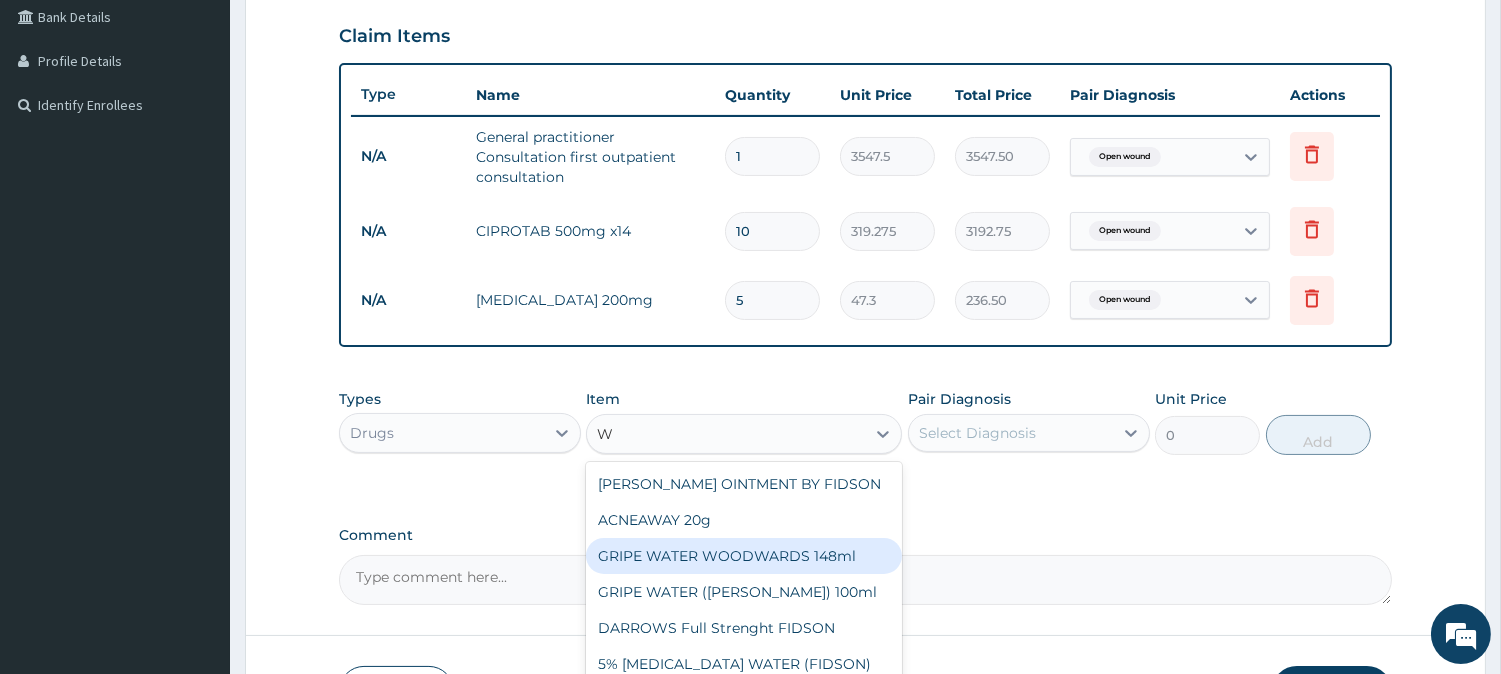 type 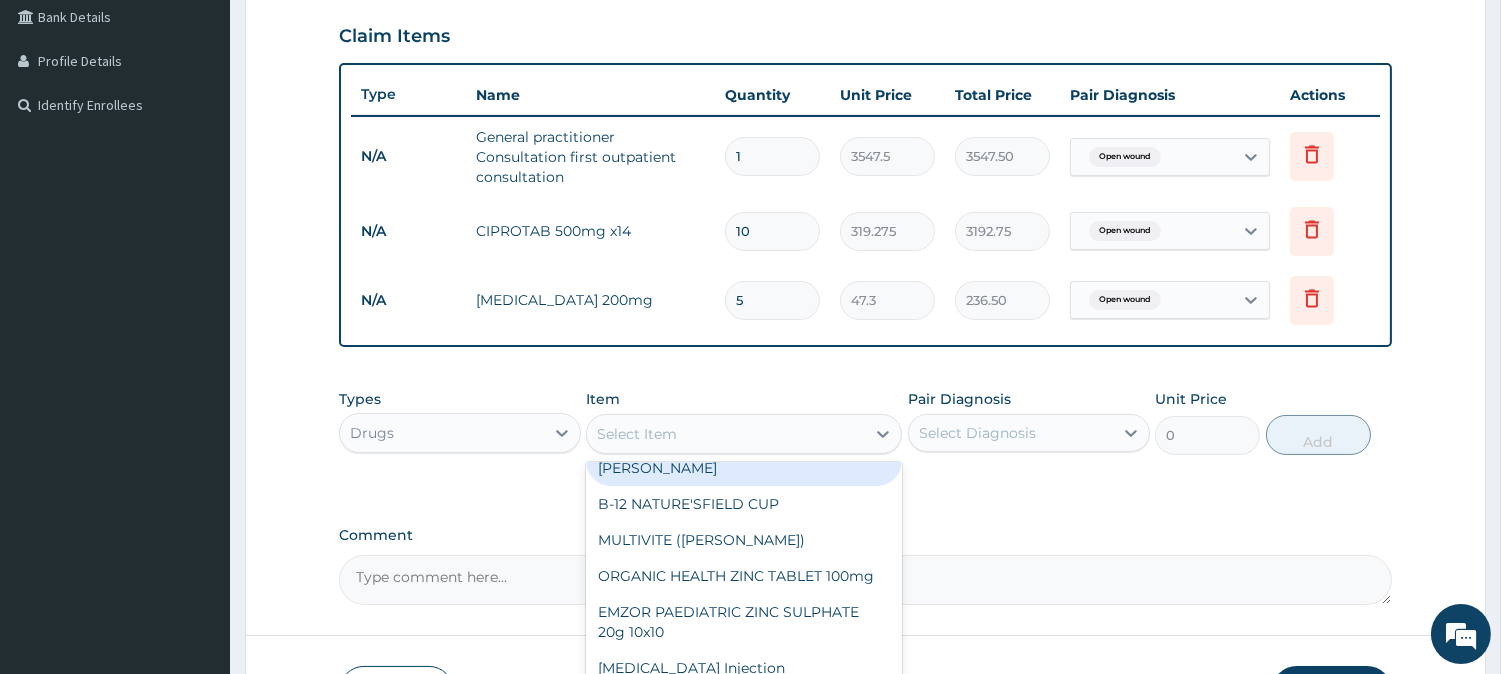 scroll, scrollTop: 111, scrollLeft: 0, axis: vertical 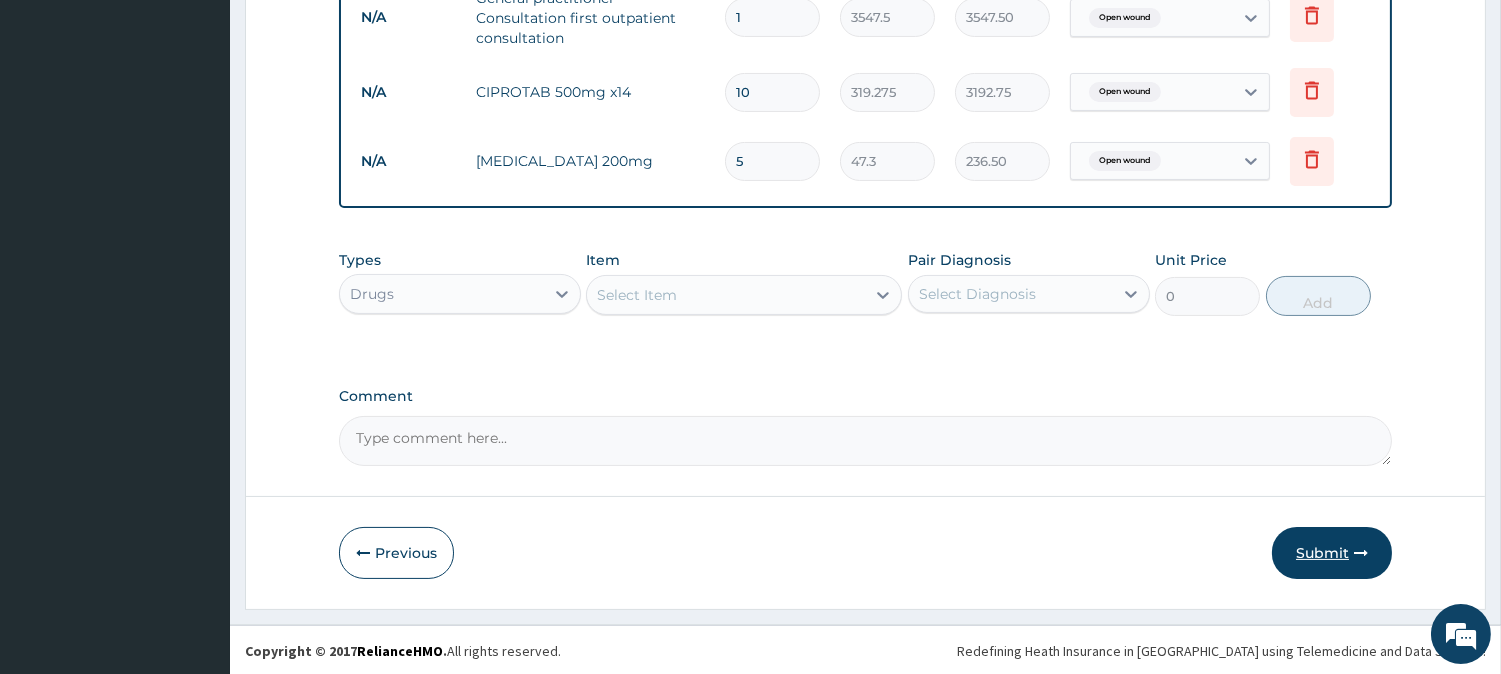 click on "Submit" at bounding box center (1332, 553) 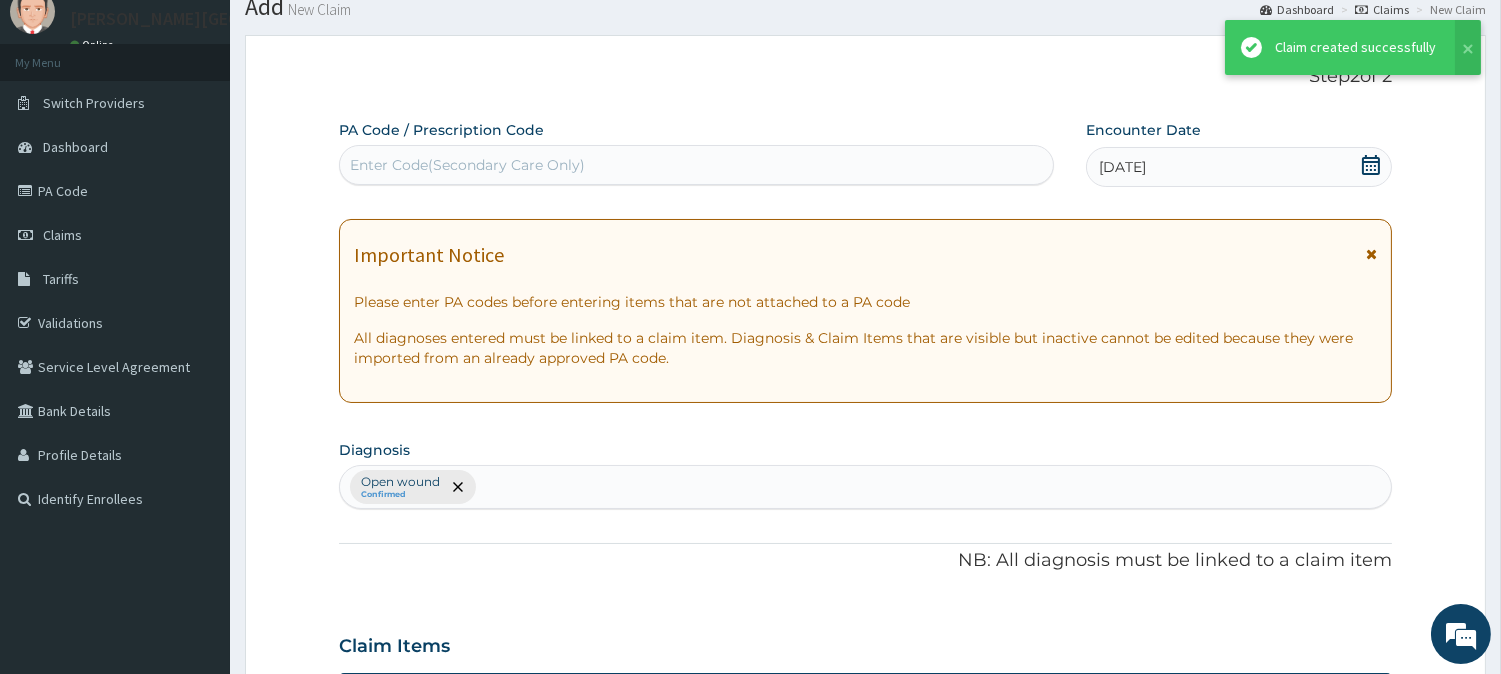 scroll, scrollTop: 604, scrollLeft: 0, axis: vertical 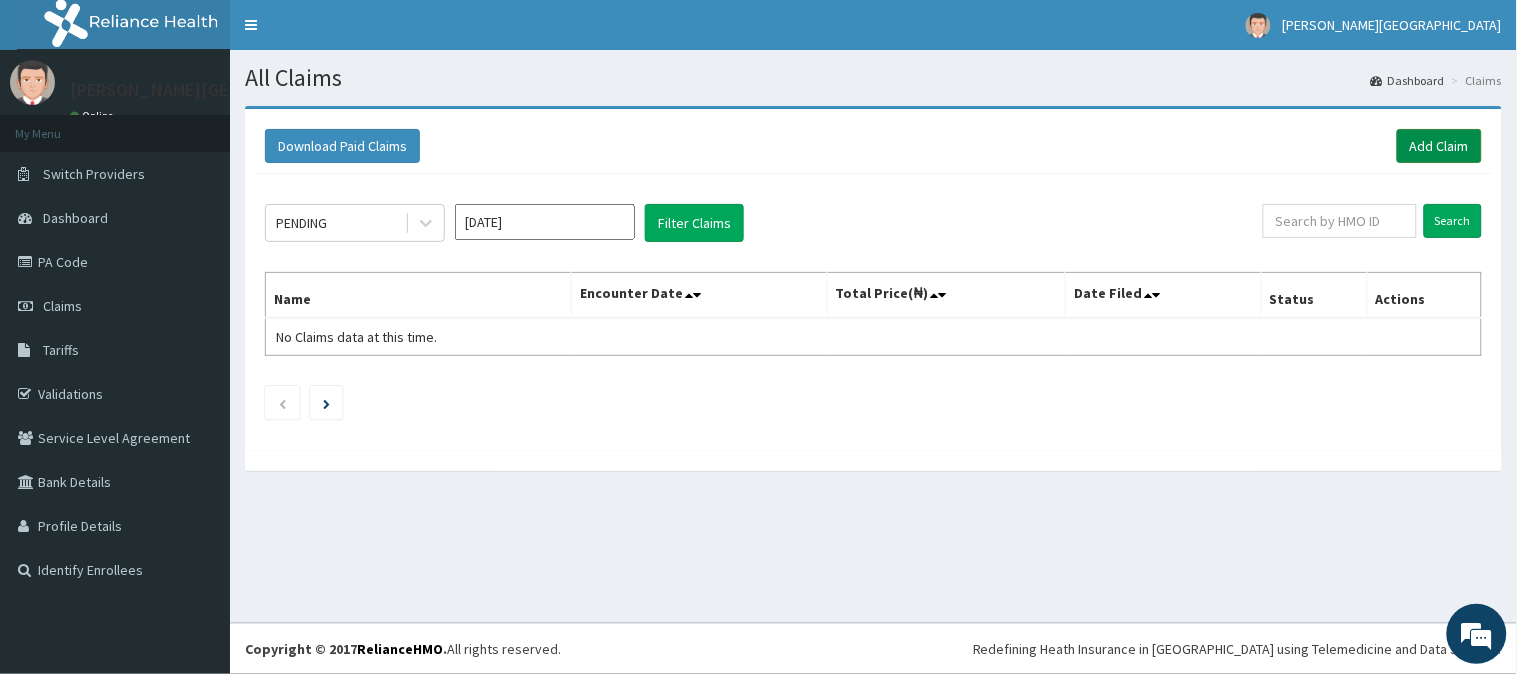 click on "Add Claim" at bounding box center [1439, 146] 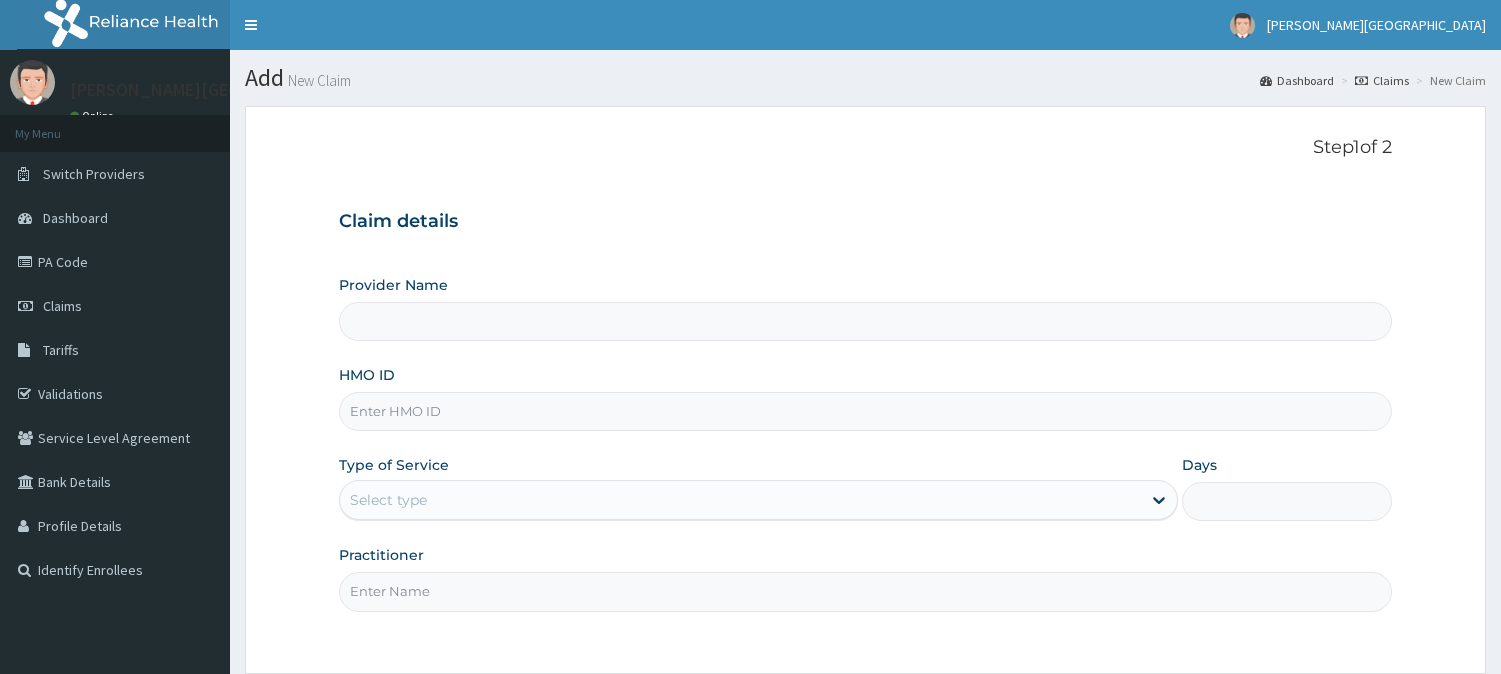 scroll, scrollTop: 0, scrollLeft: 0, axis: both 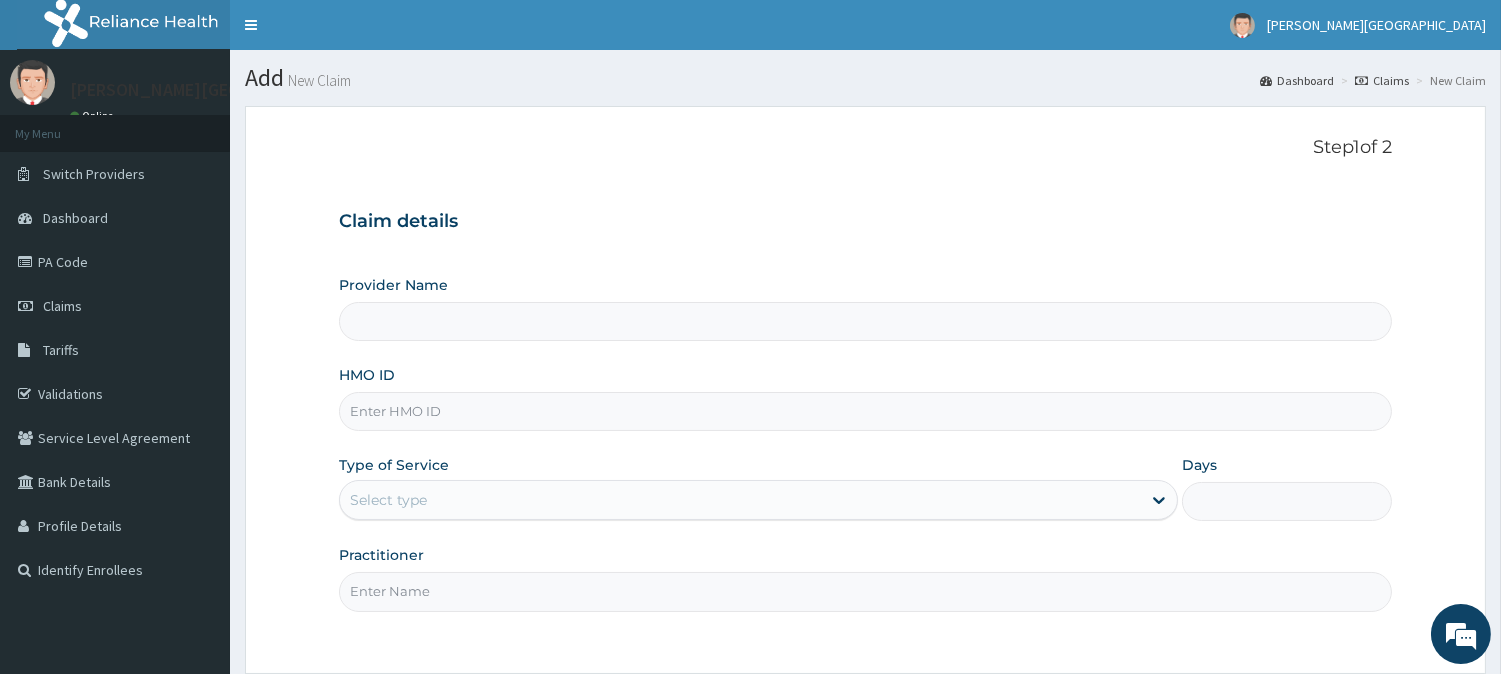 click on "HMO ID" at bounding box center (865, 411) 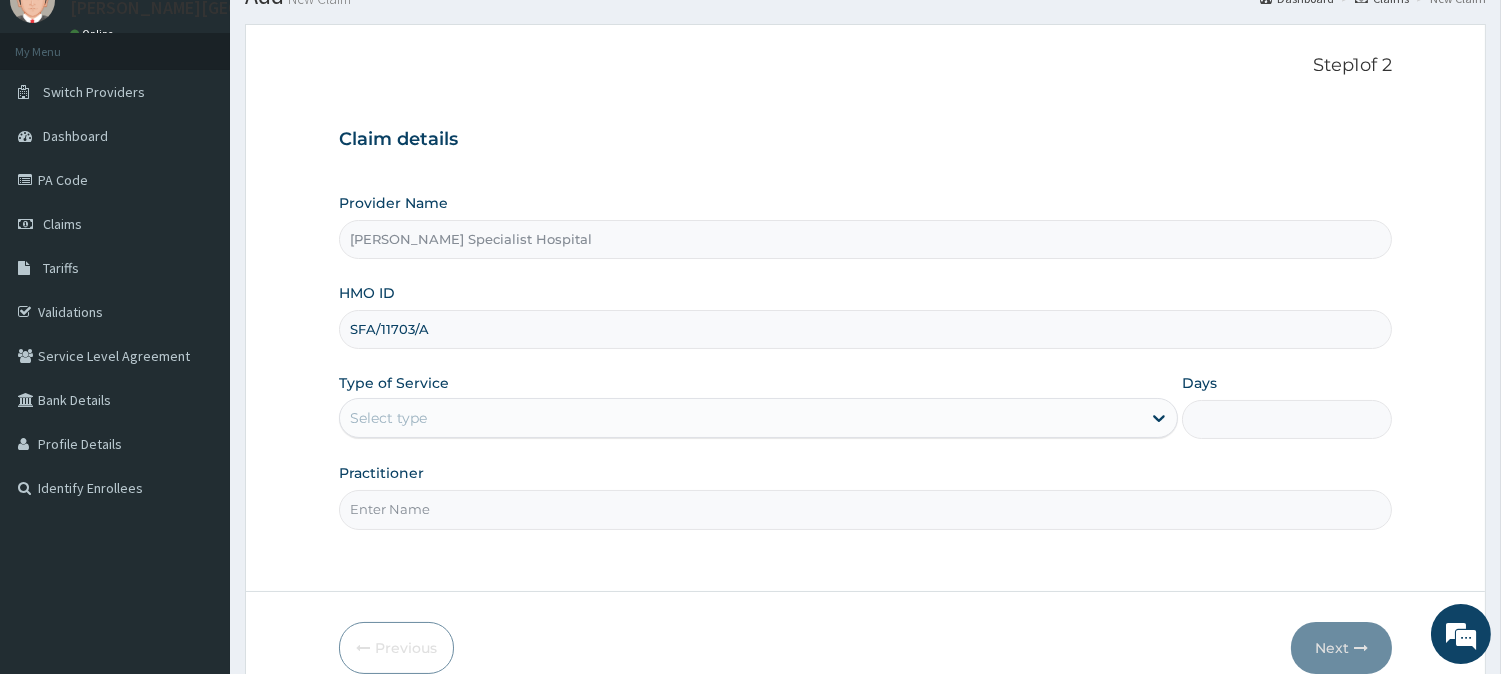 scroll, scrollTop: 178, scrollLeft: 0, axis: vertical 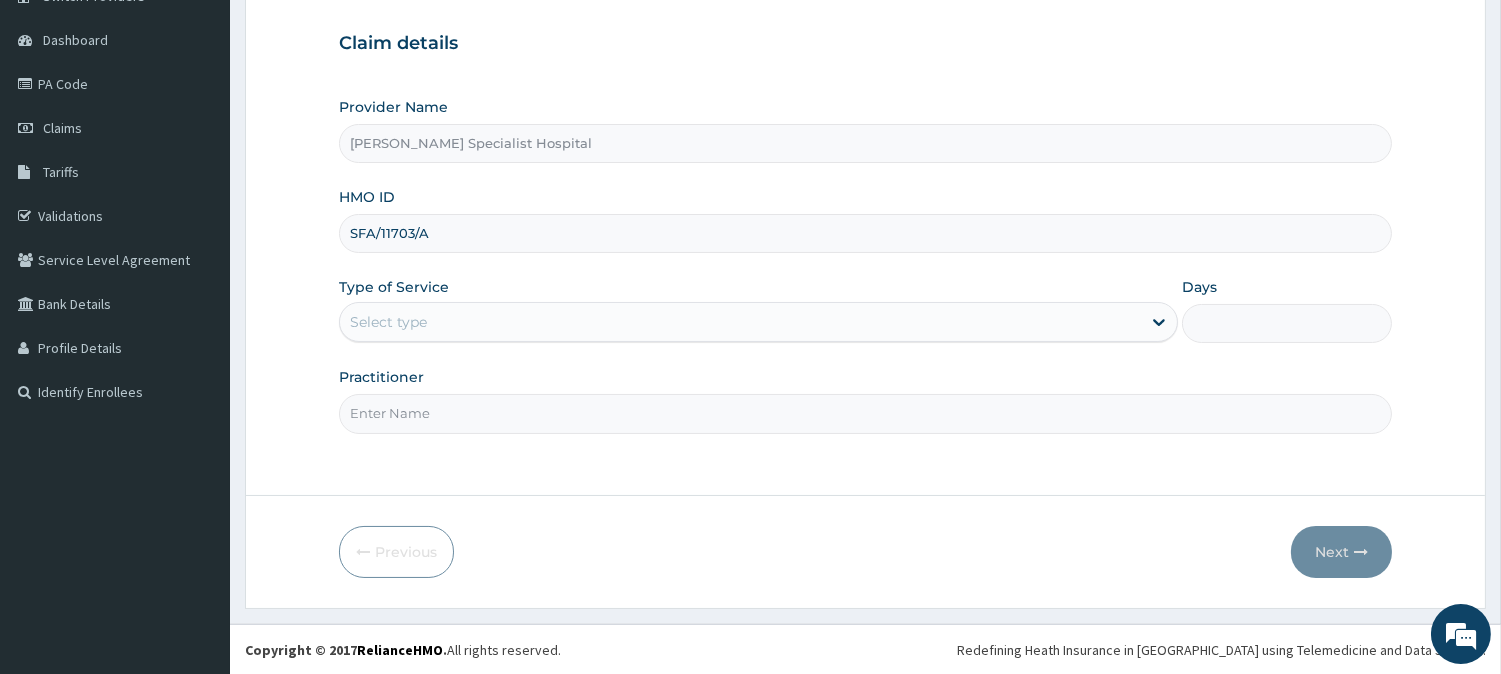 type on "SFA/11703/A" 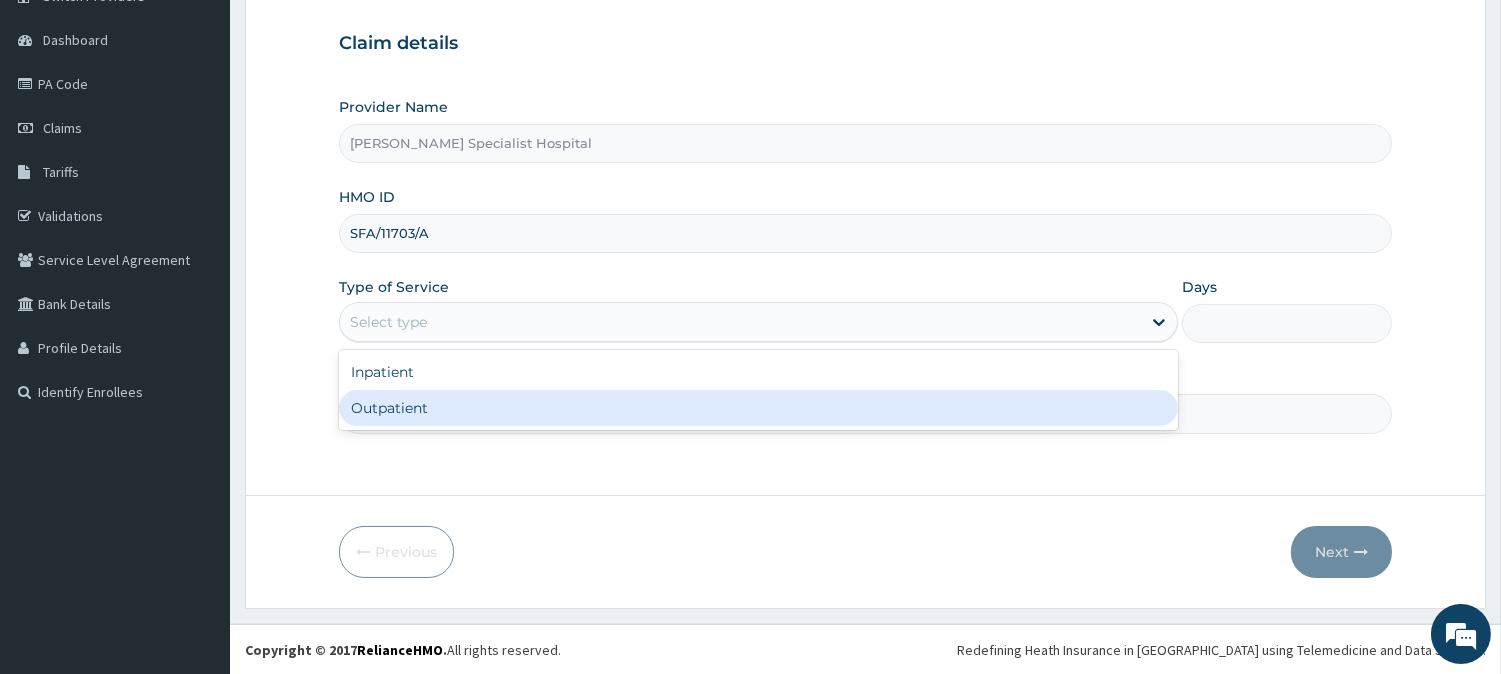 scroll, scrollTop: 0, scrollLeft: 0, axis: both 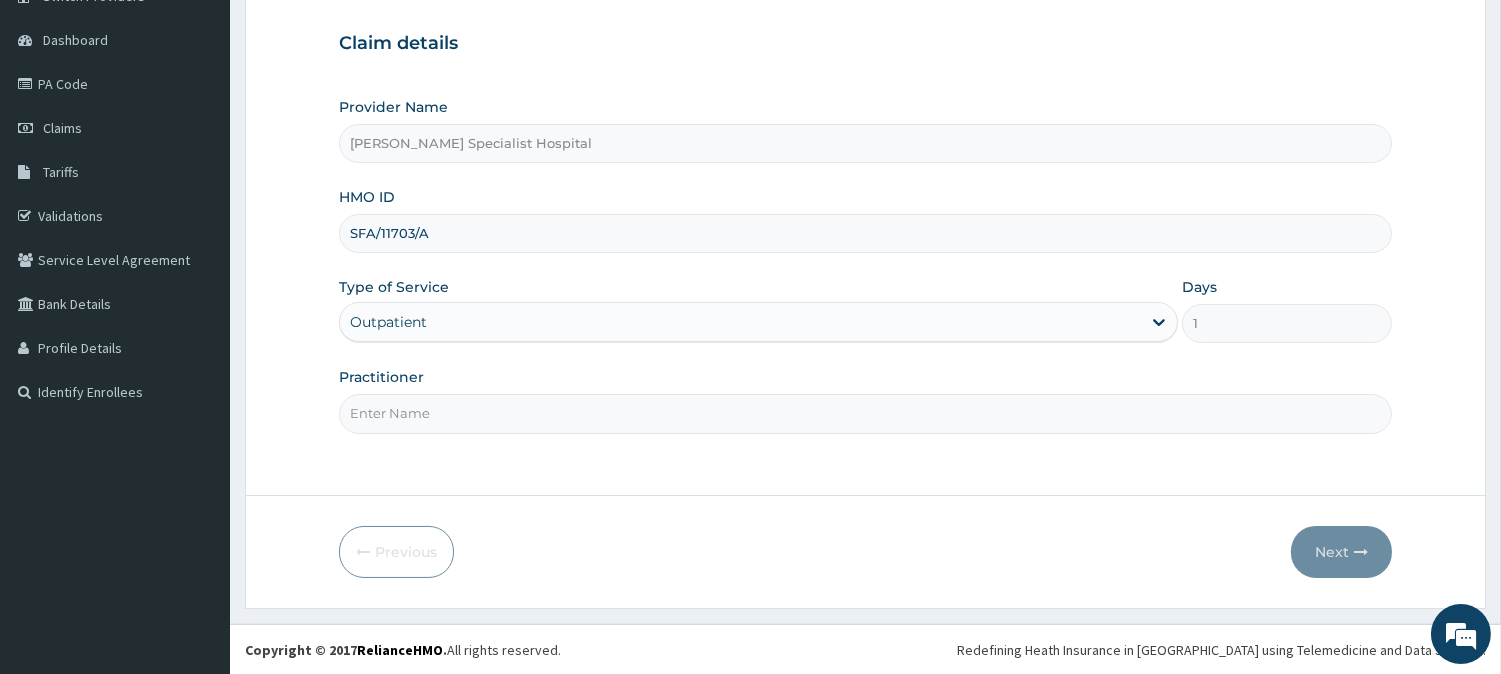 click on "Practitioner" at bounding box center (865, 413) 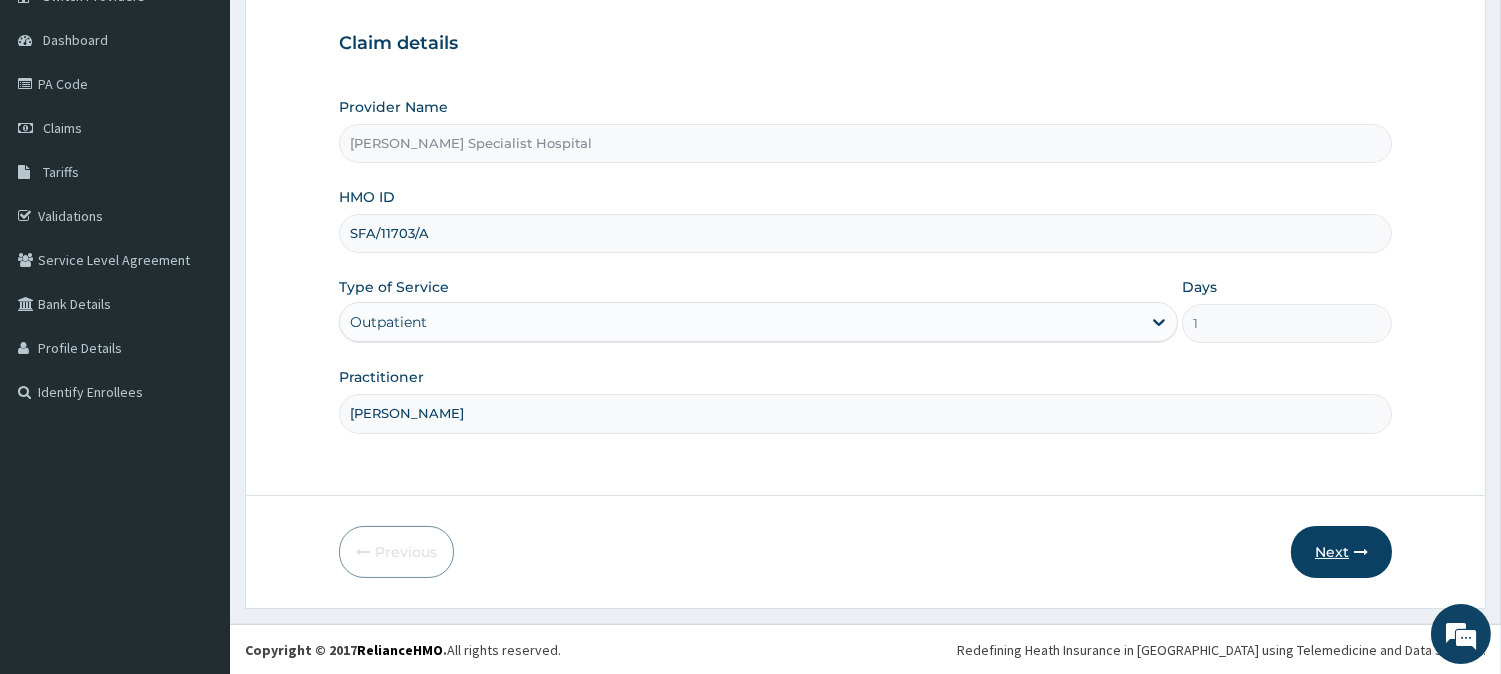 type on "[PERSON_NAME]" 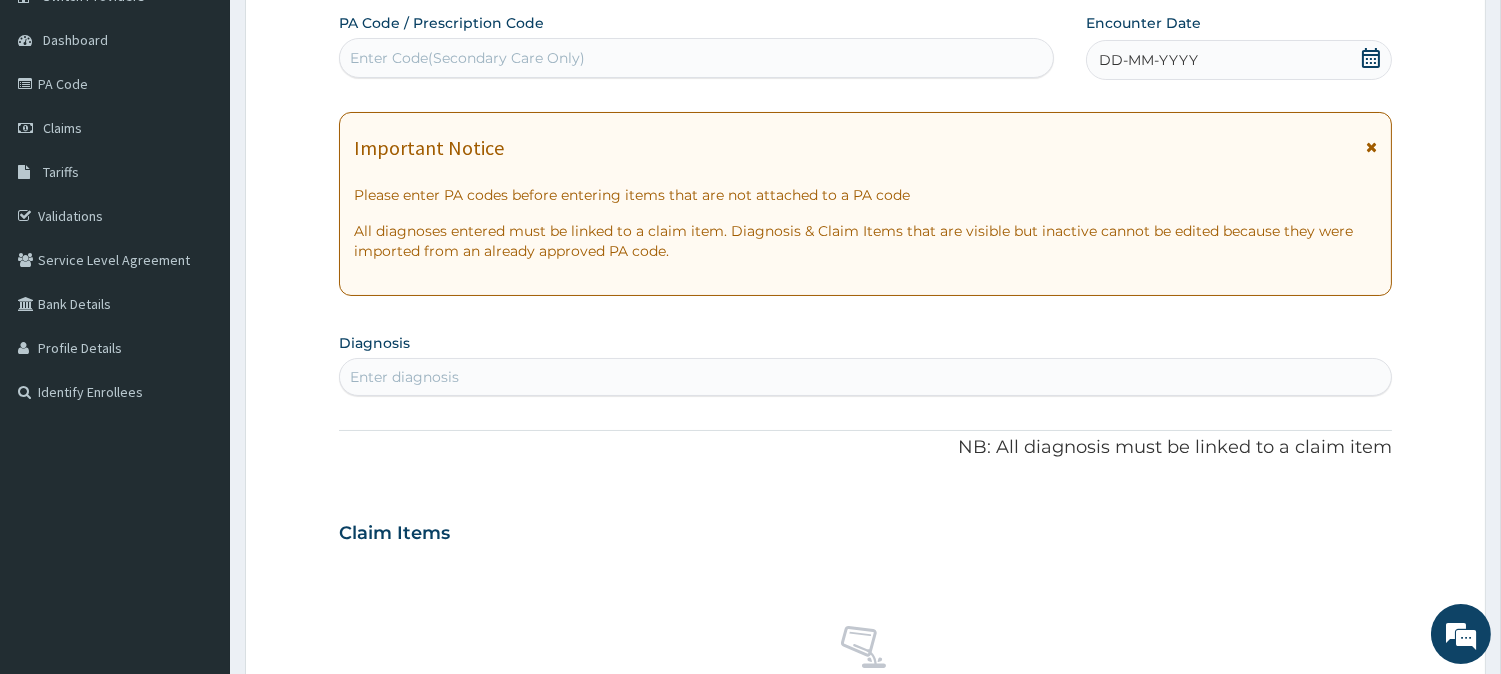 click at bounding box center (1371, 147) 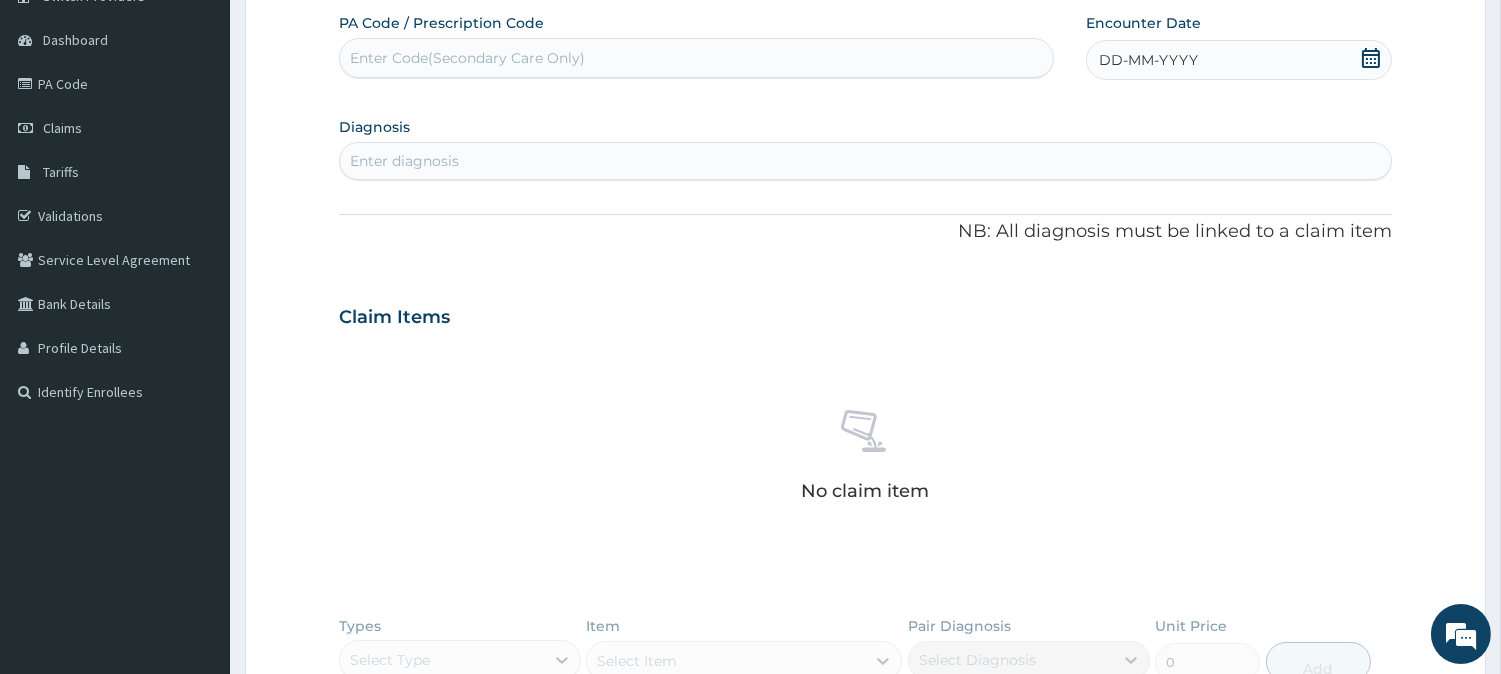 drag, startPoint x: 1372, startPoint y: 64, endPoint x: 1363, endPoint y: 73, distance: 12.727922 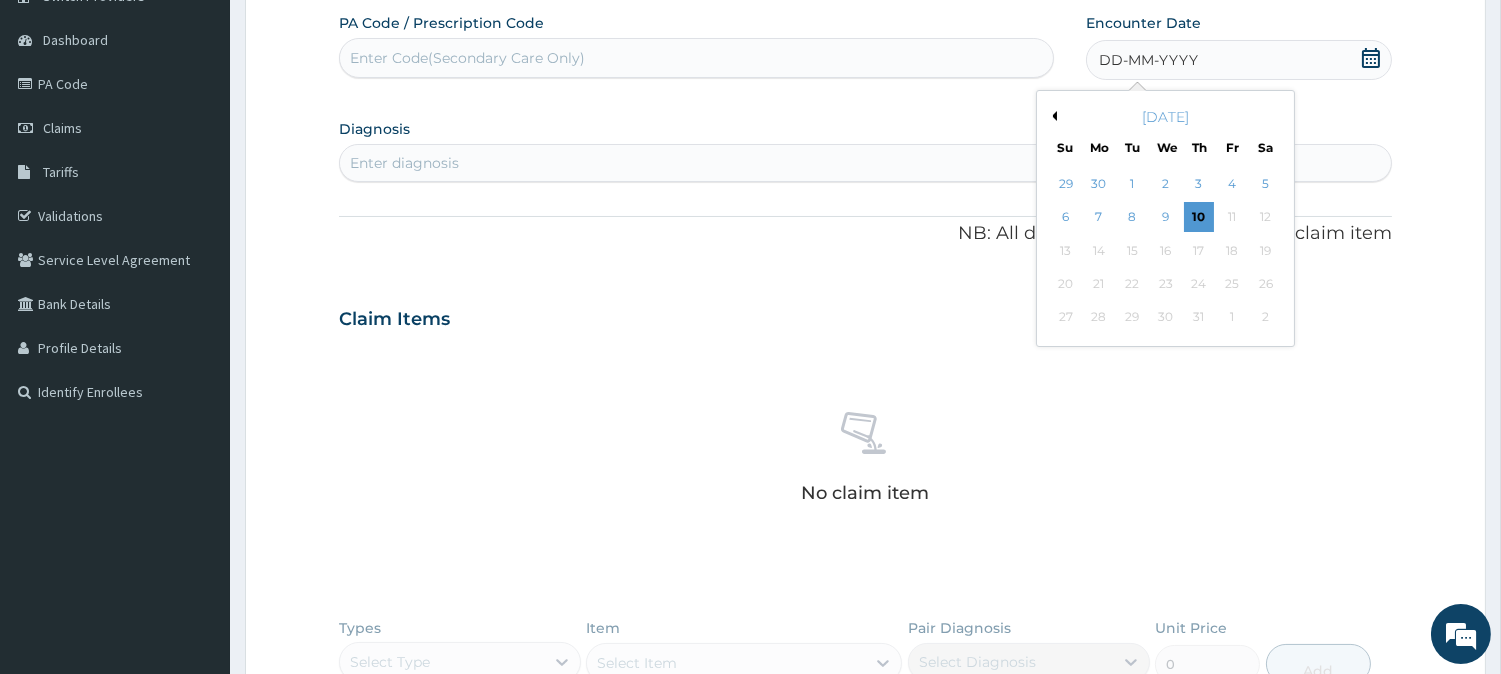 click on "Previous Month July 2025 Su Mo Tu We Th Fr Sa 29 30 1 2 3 4 5 6 7 8 9 10 11 12 13 14 15 16 17 18 19 20 21 22 23 24 25 26 27 28 29 30 31 1 2" at bounding box center (1165, 218) 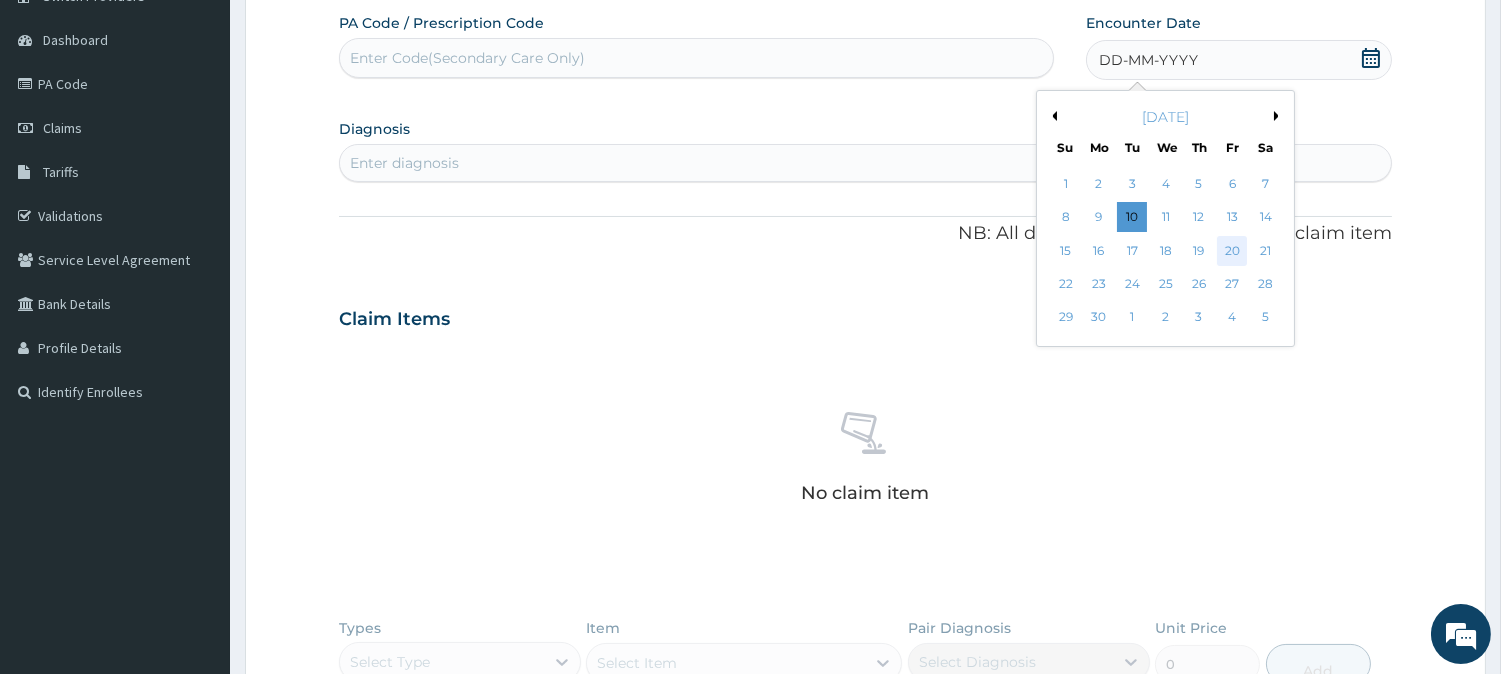 click on "20" at bounding box center (1232, 251) 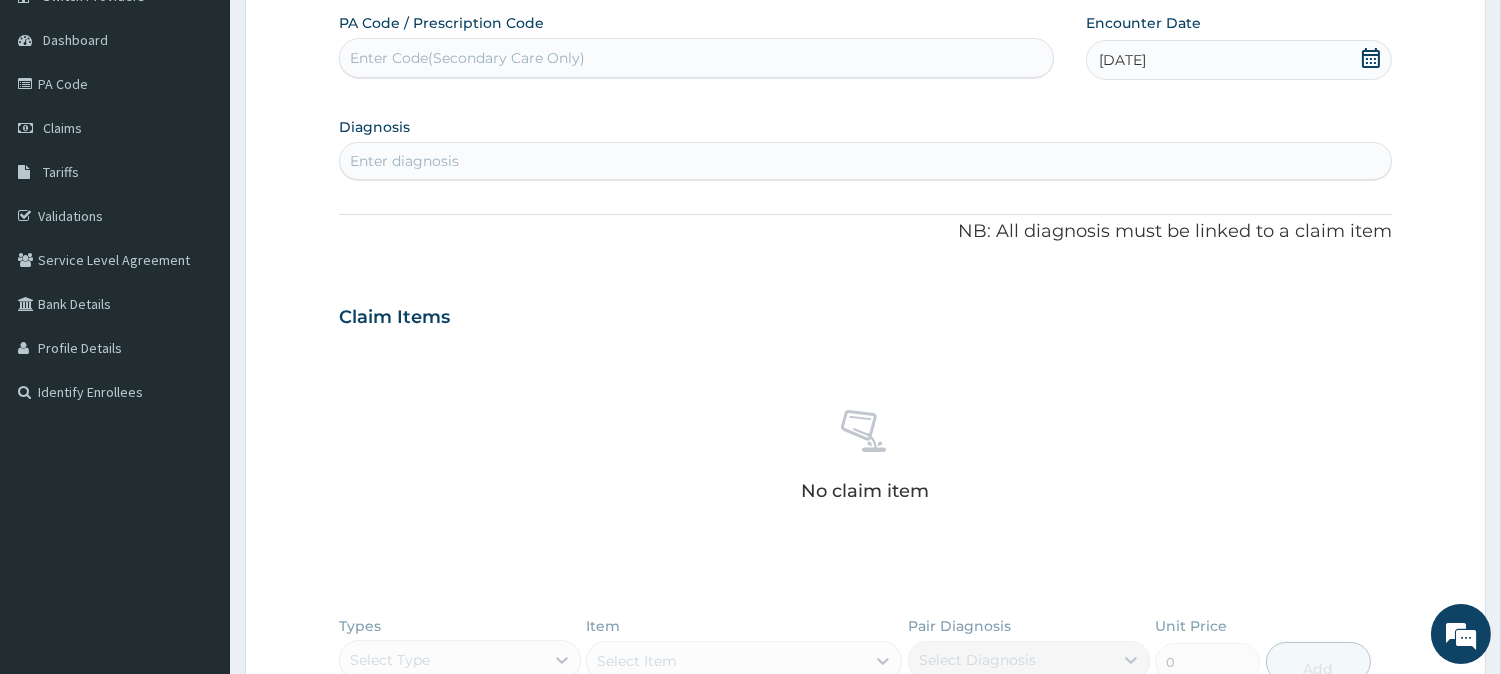 click on "Enter diagnosis" at bounding box center (865, 161) 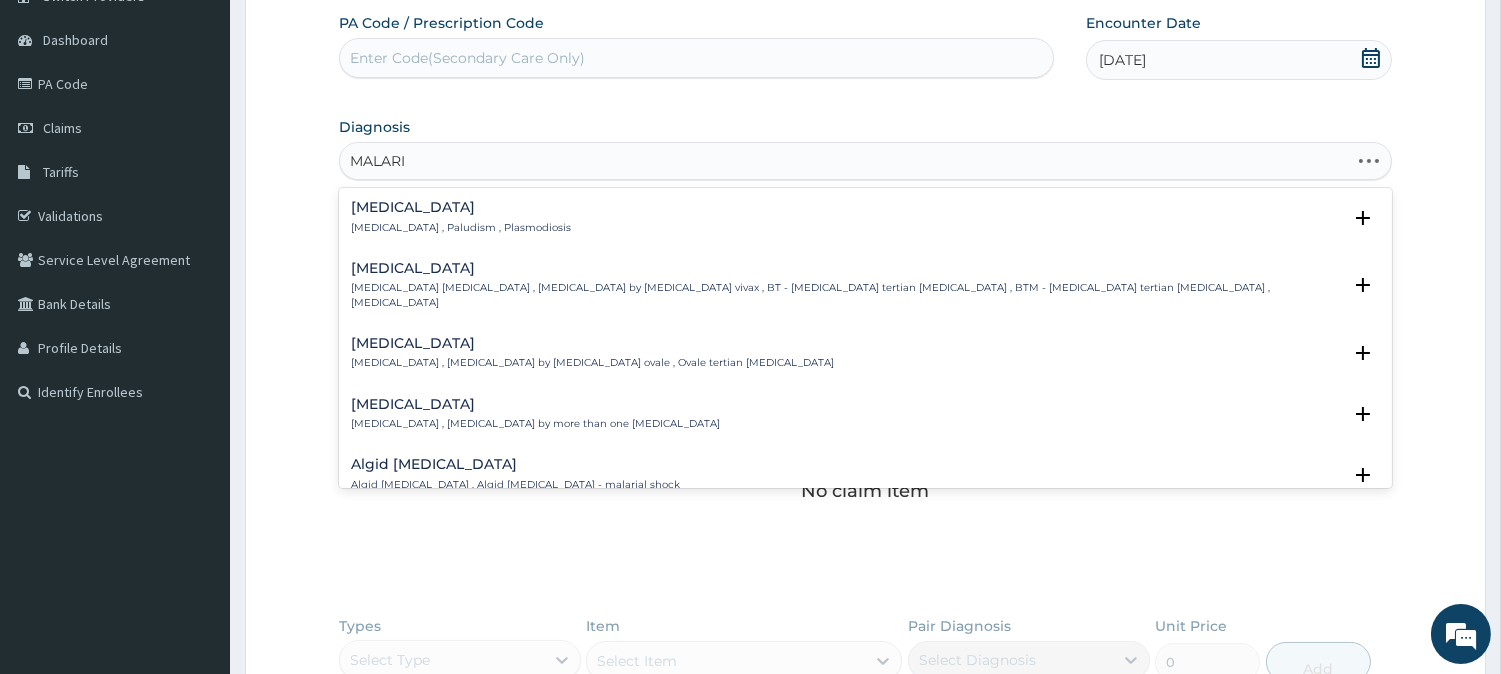 type on "[MEDICAL_DATA]" 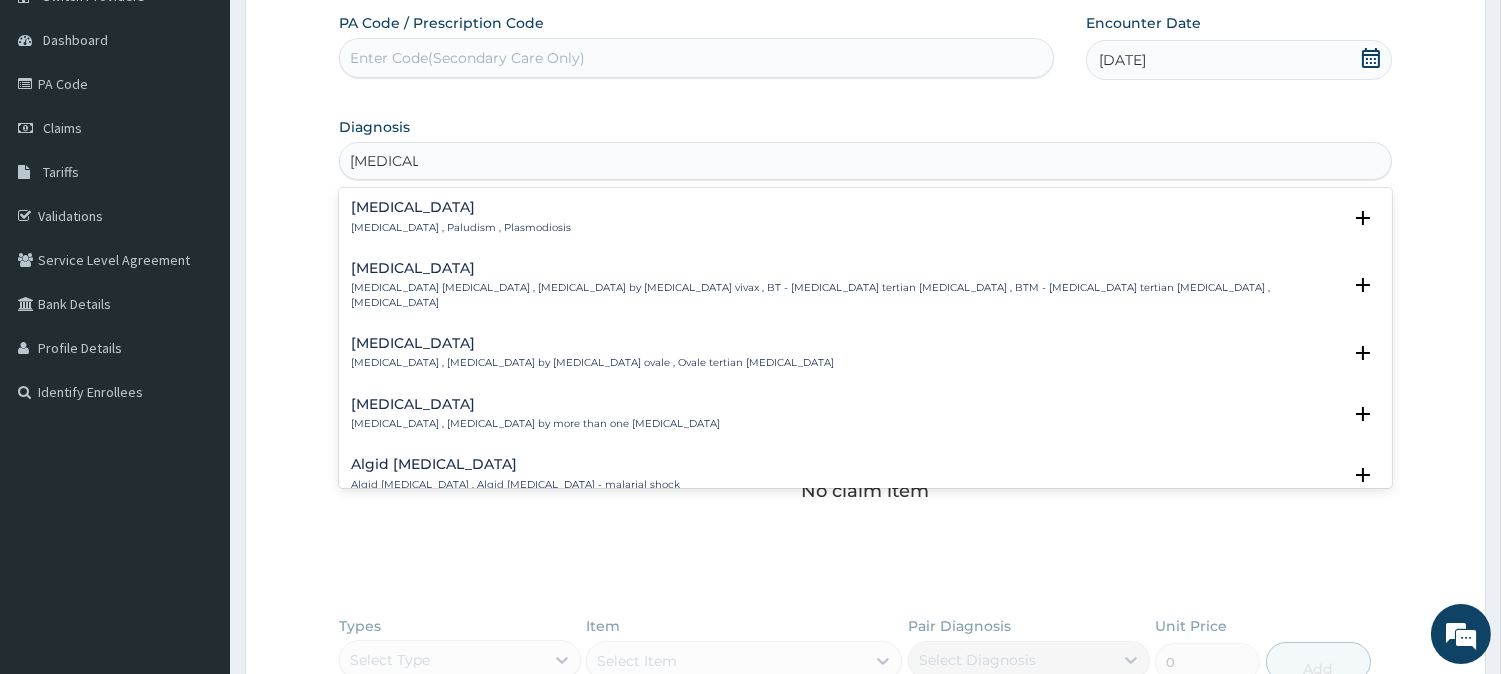 click on "[MEDICAL_DATA] , Paludism , Plasmodiosis" at bounding box center [461, 228] 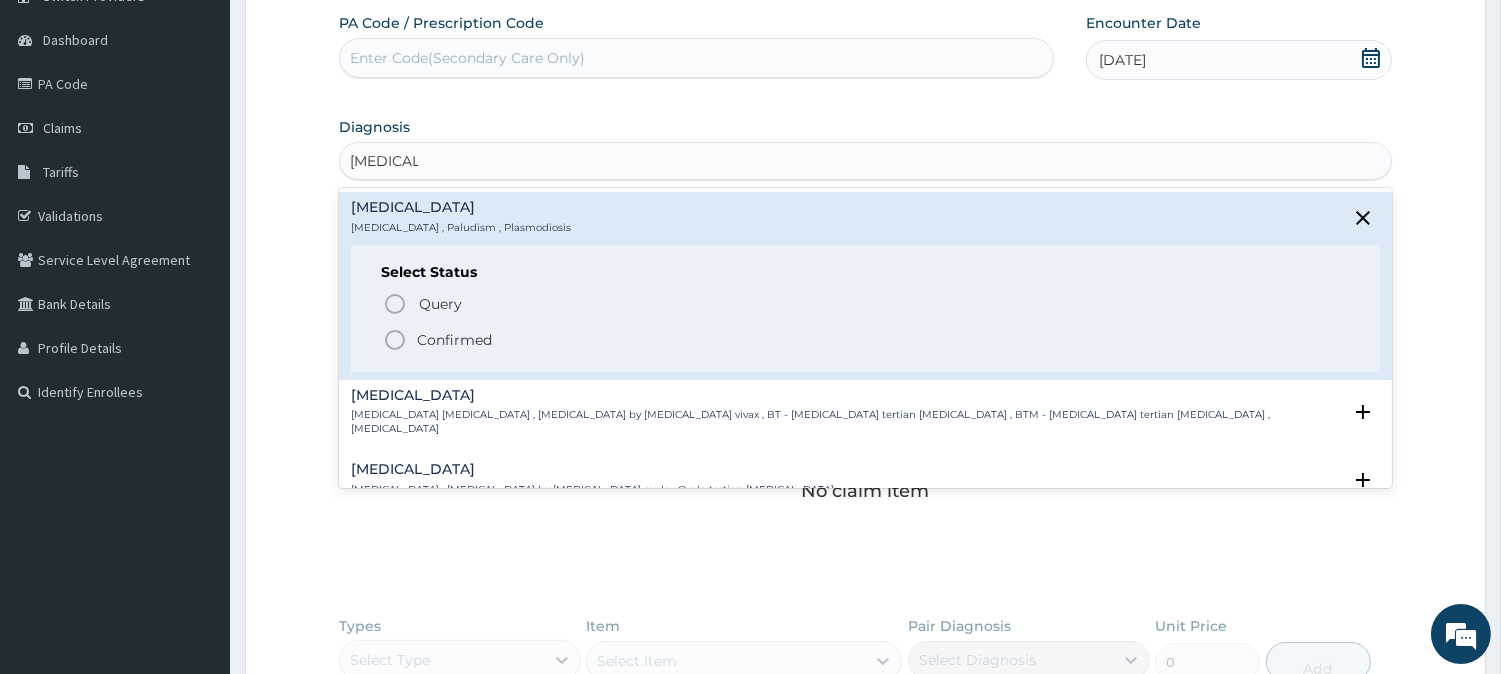click on "Confirmed" at bounding box center (454, 340) 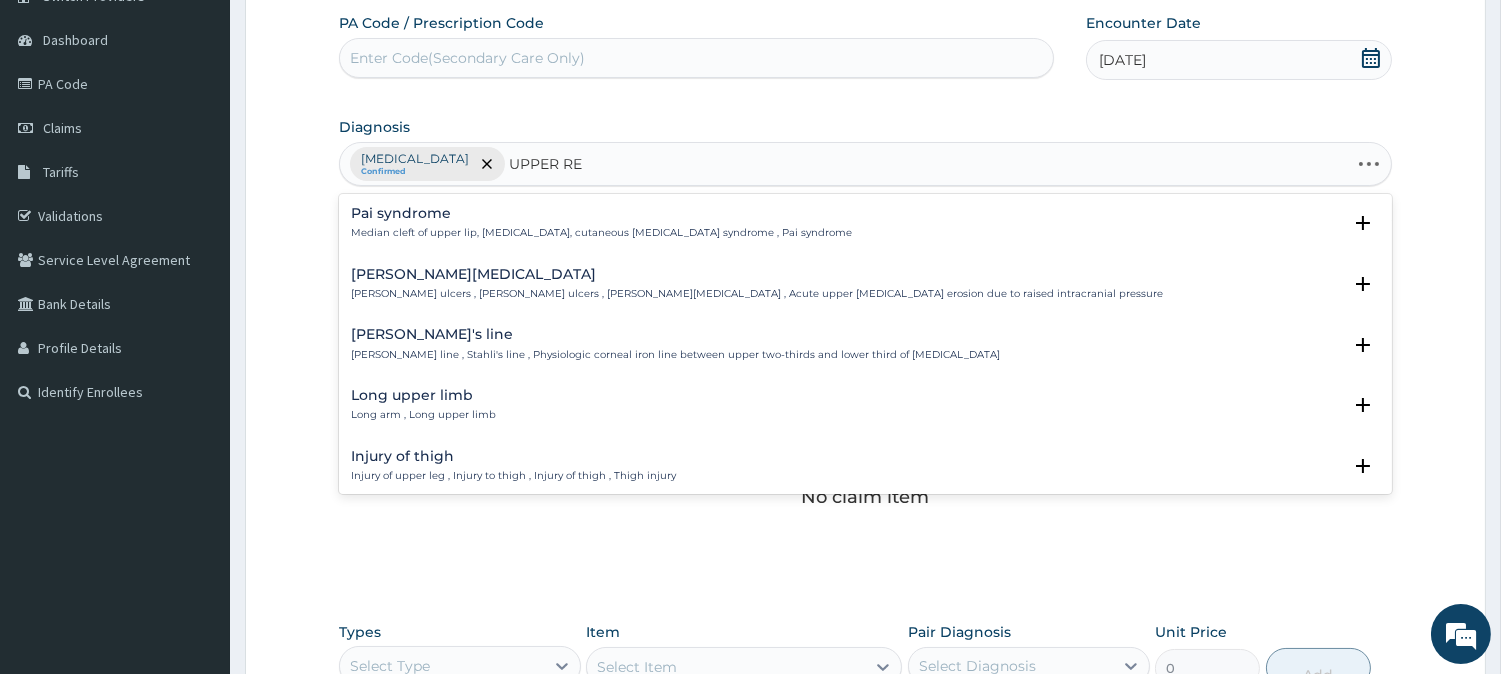 type on "UPPER RES" 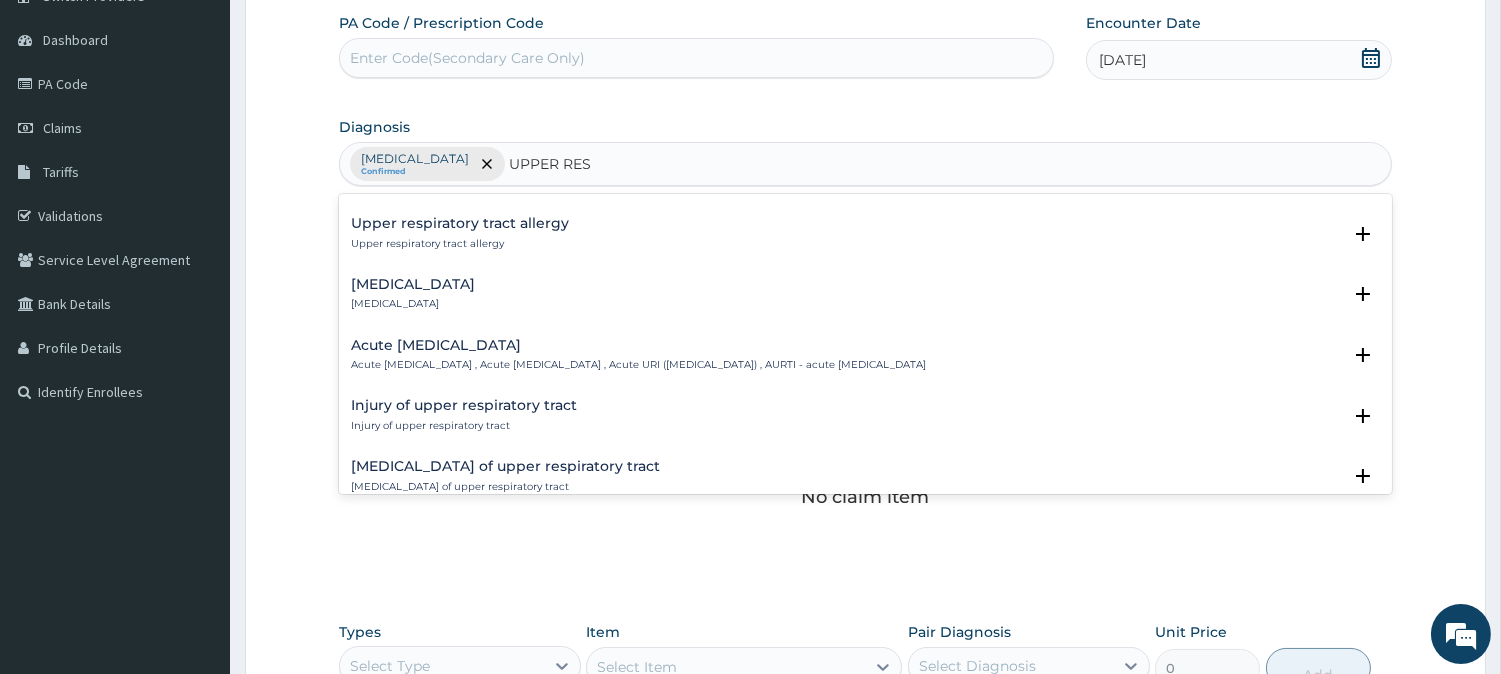 click on "Acute [MEDICAL_DATA]" at bounding box center [638, 345] 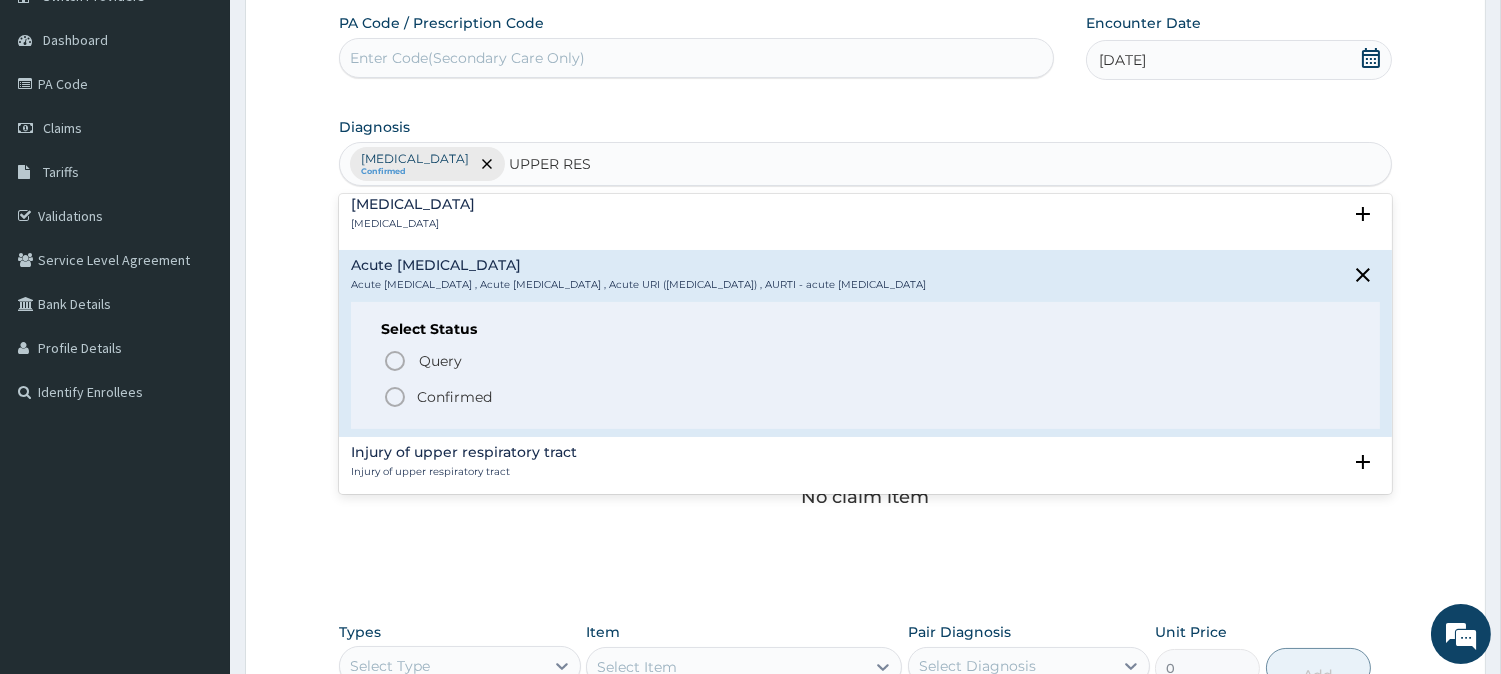 scroll, scrollTop: 222, scrollLeft: 0, axis: vertical 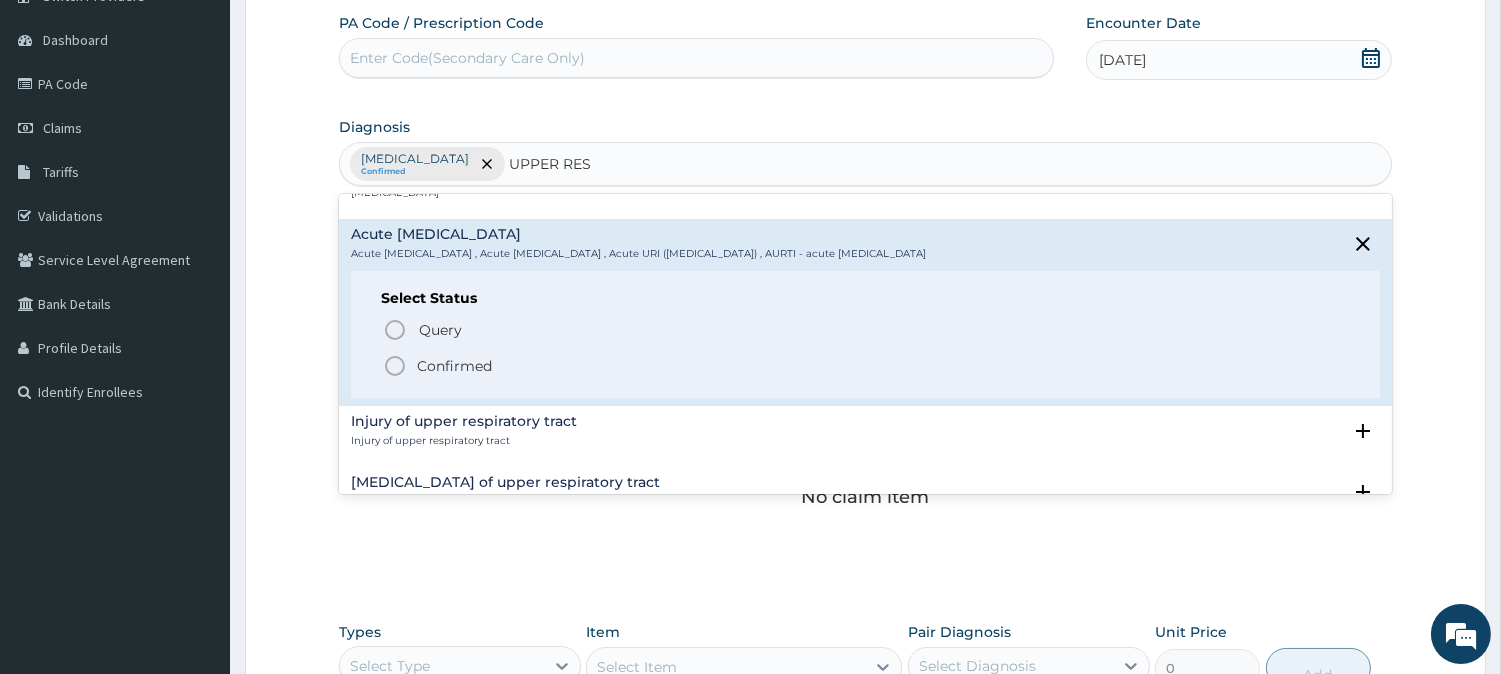 click on "Confirmed" at bounding box center [454, 366] 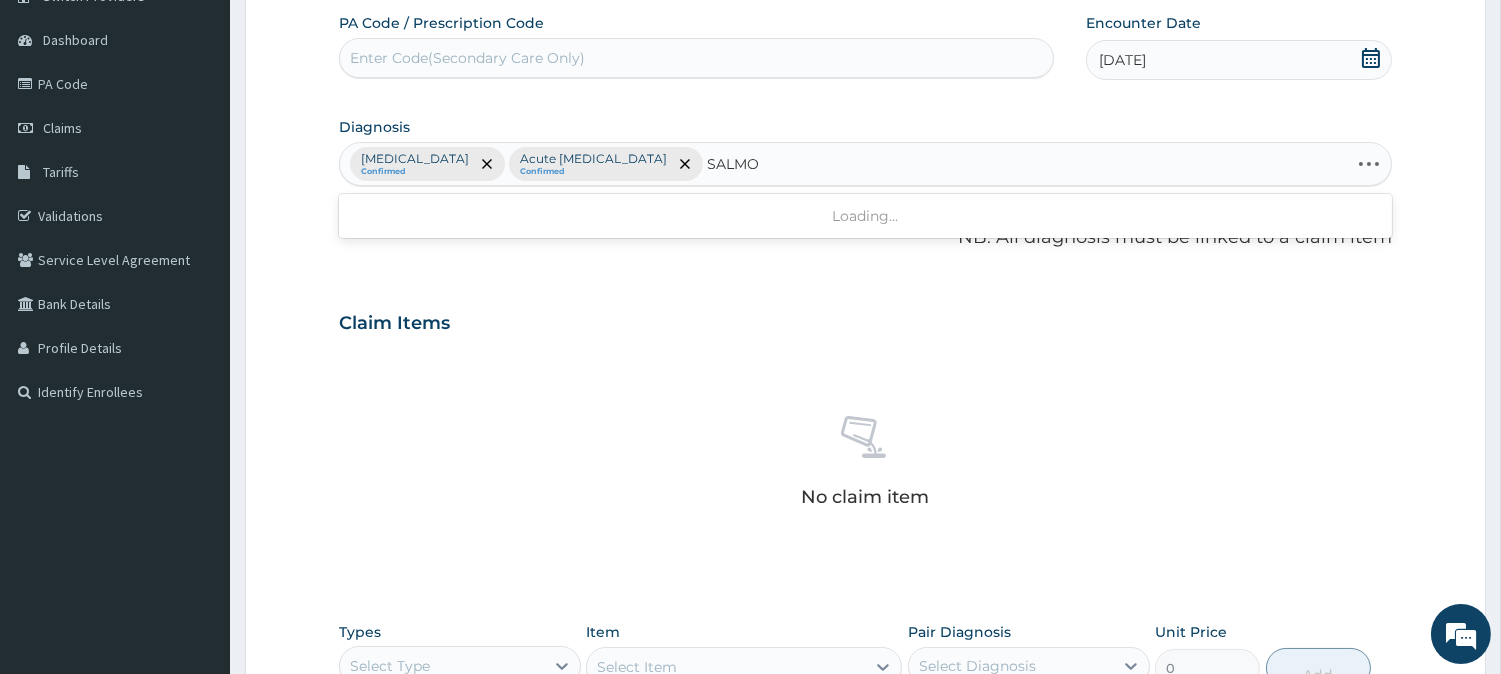 type on "SALMON" 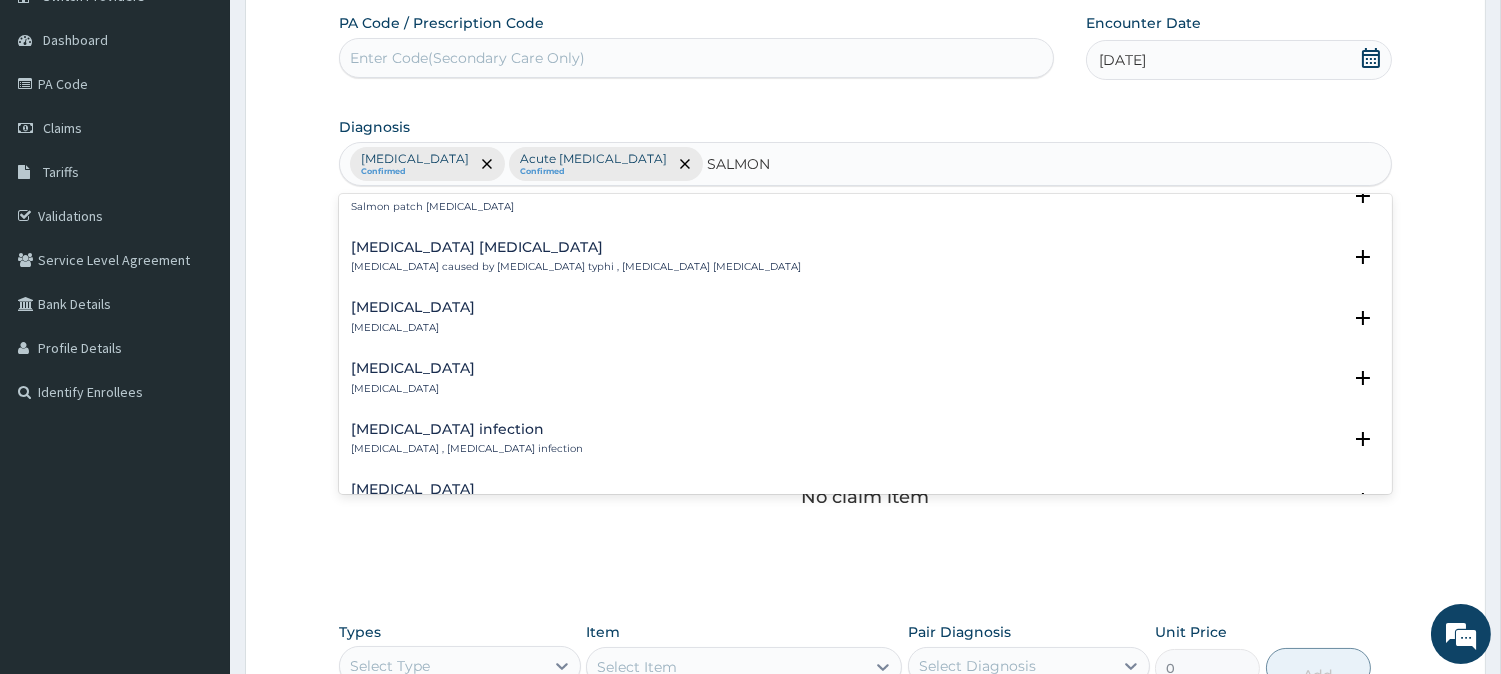 scroll, scrollTop: 444, scrollLeft: 0, axis: vertical 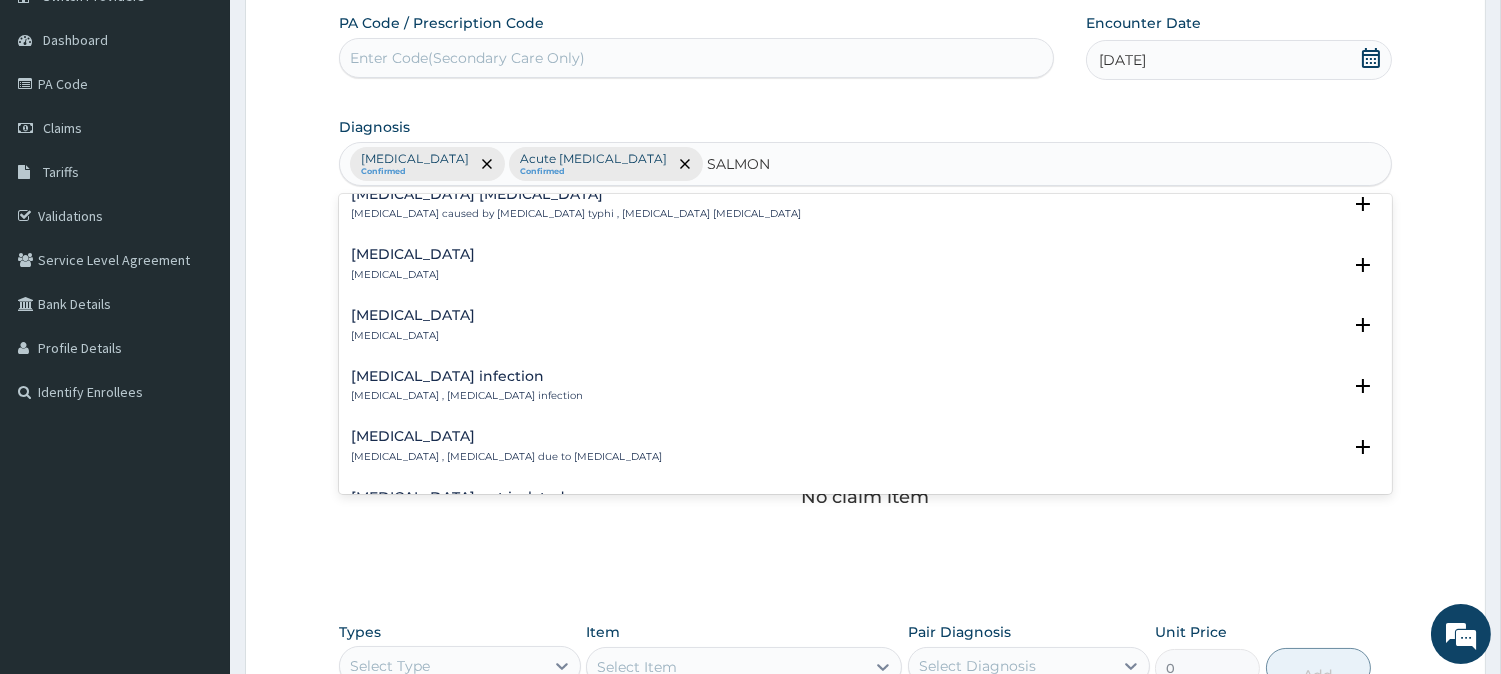 click on "[MEDICAL_DATA] infection" at bounding box center [467, 376] 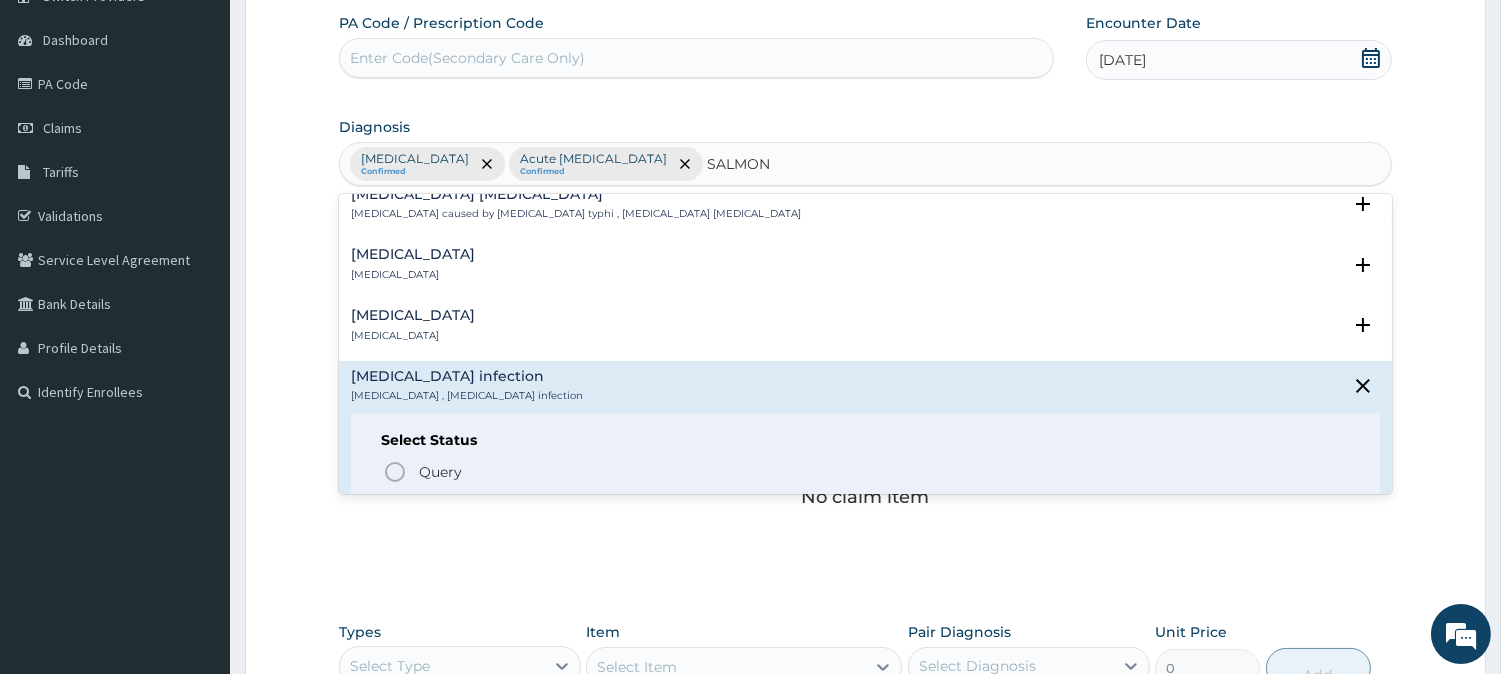 scroll, scrollTop: 555, scrollLeft: 0, axis: vertical 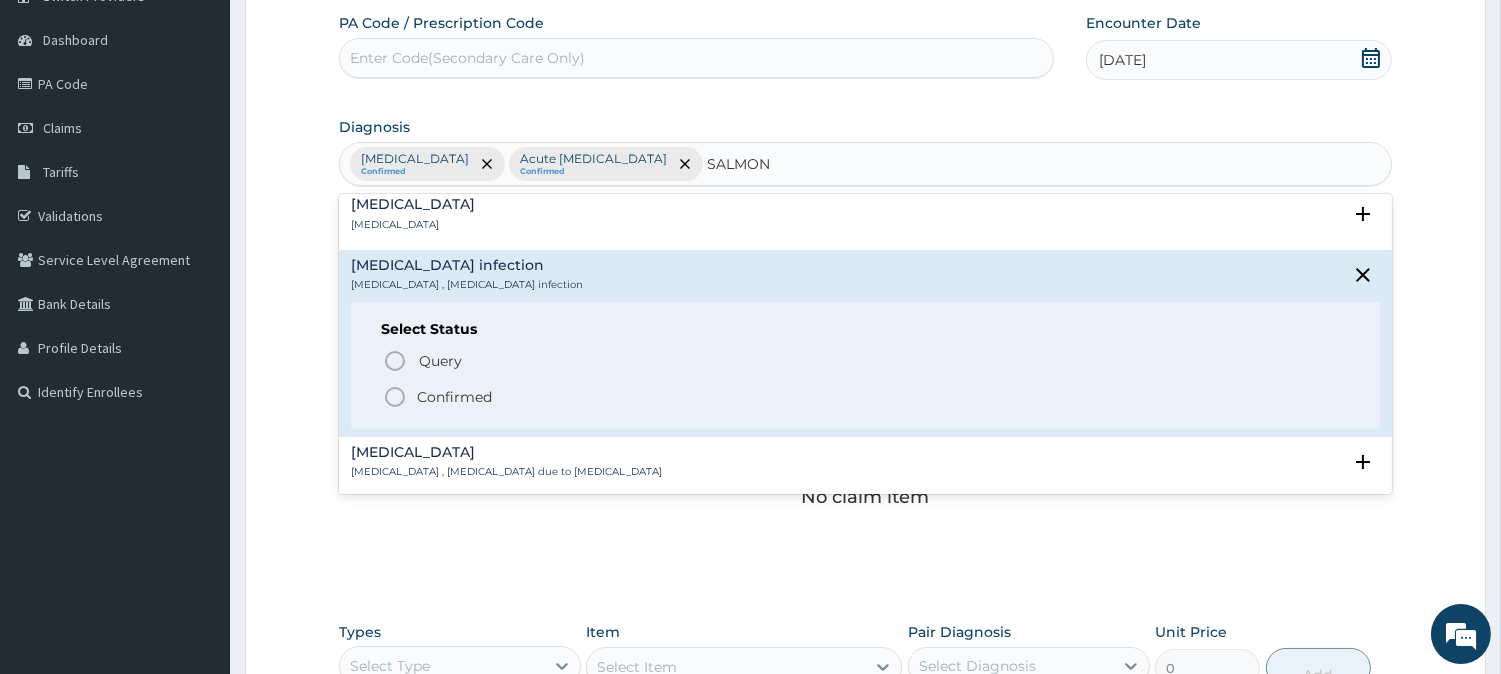 click on "Confirmed" at bounding box center (454, 397) 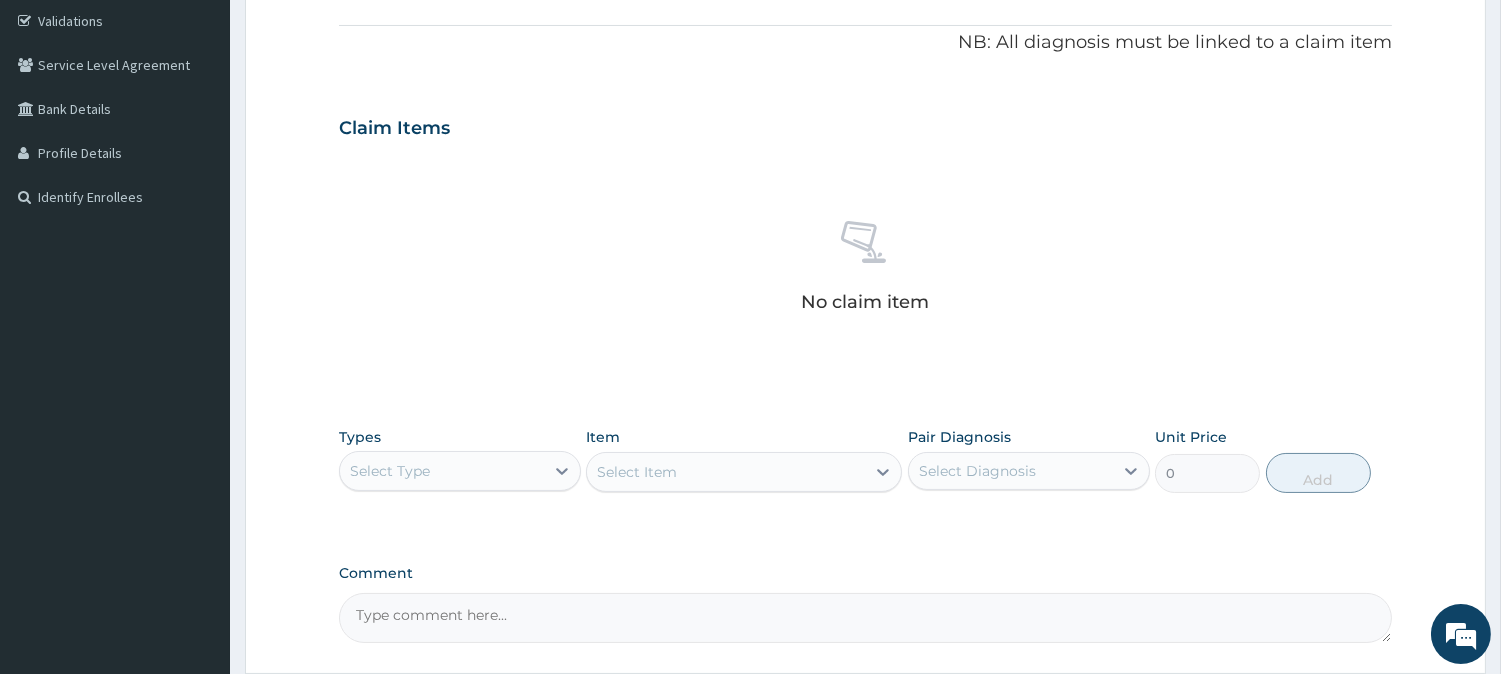 scroll, scrollTop: 552, scrollLeft: 0, axis: vertical 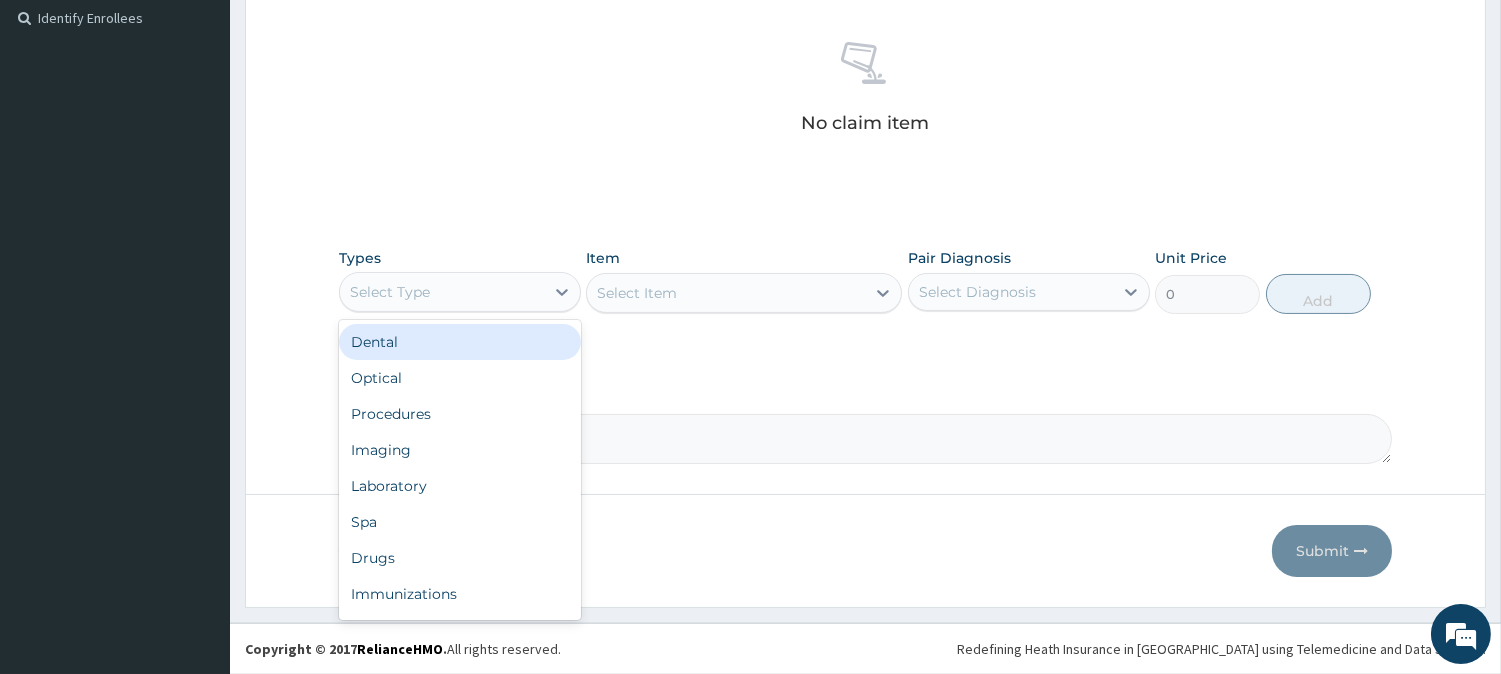 click on "Select Type" at bounding box center (442, 292) 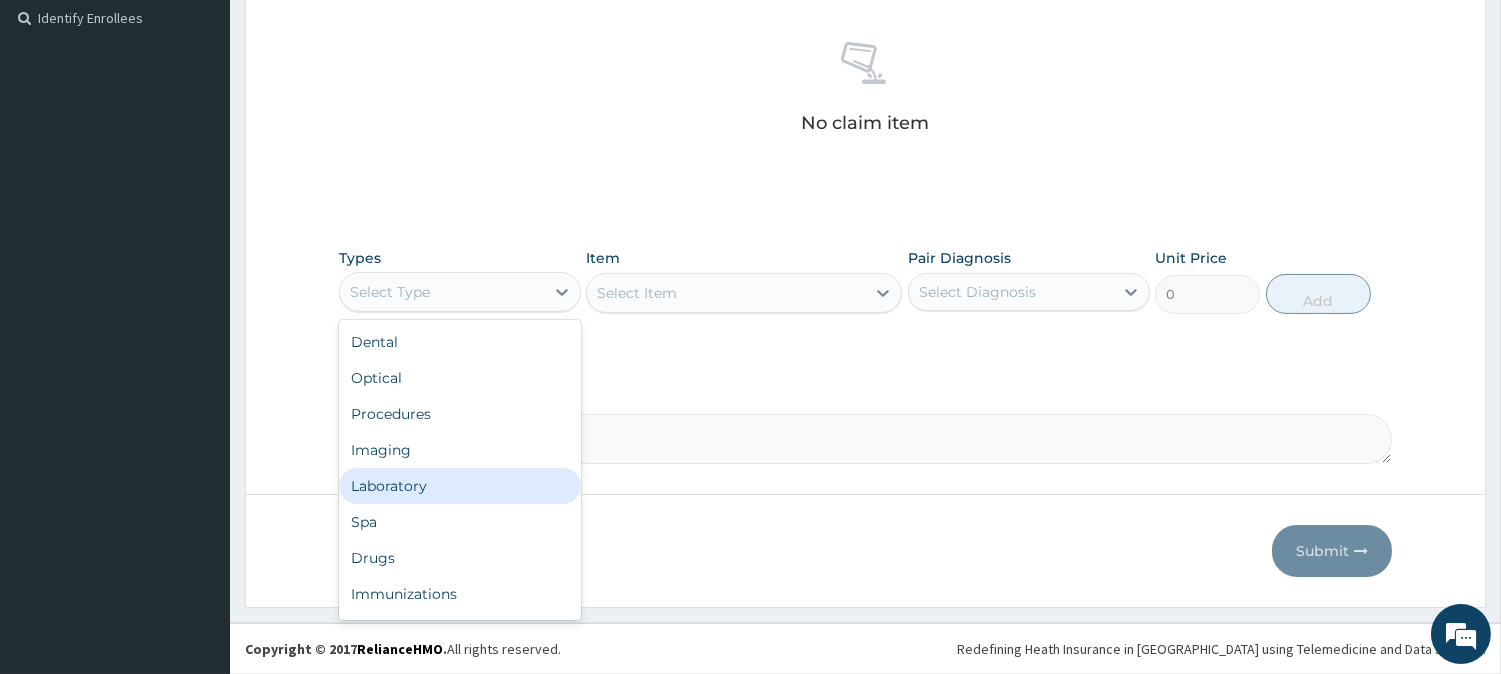 click on "Laboratory" at bounding box center (460, 486) 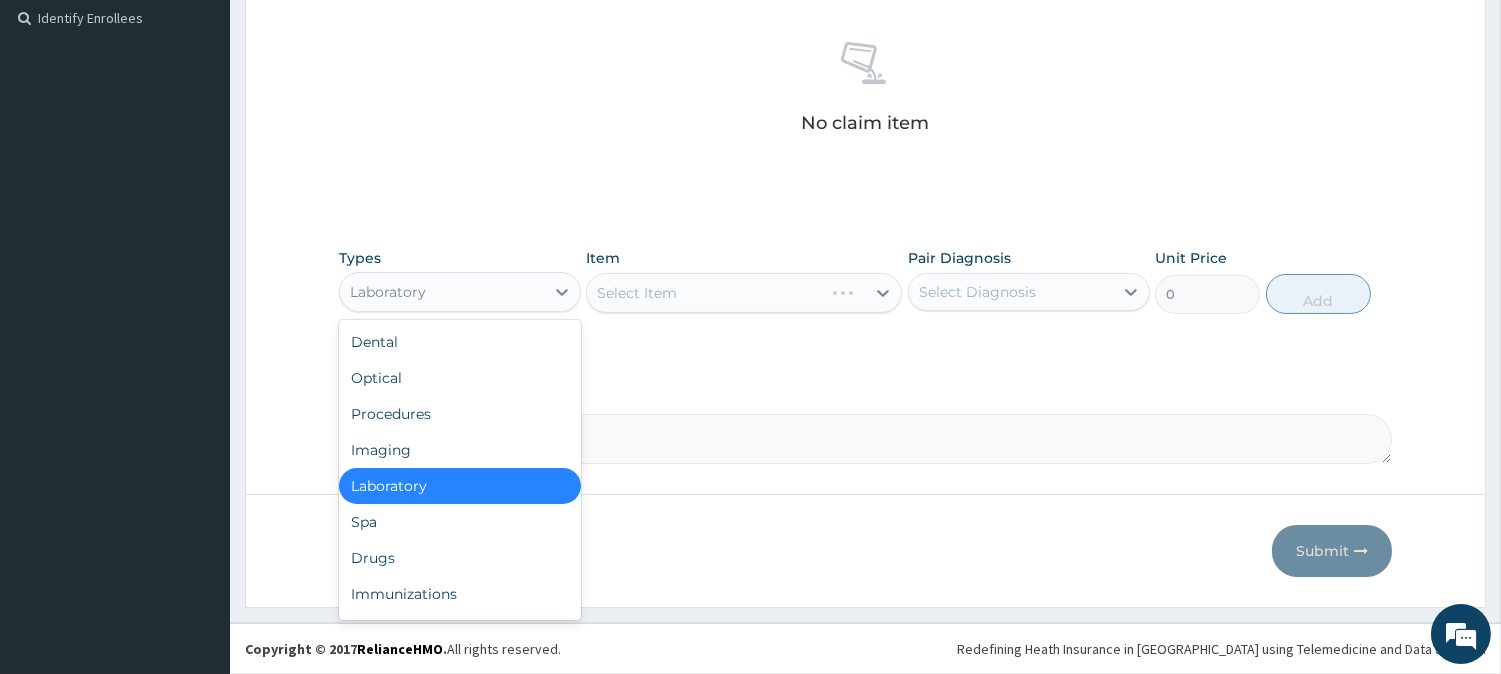 click on "Laboratory" at bounding box center [442, 292] 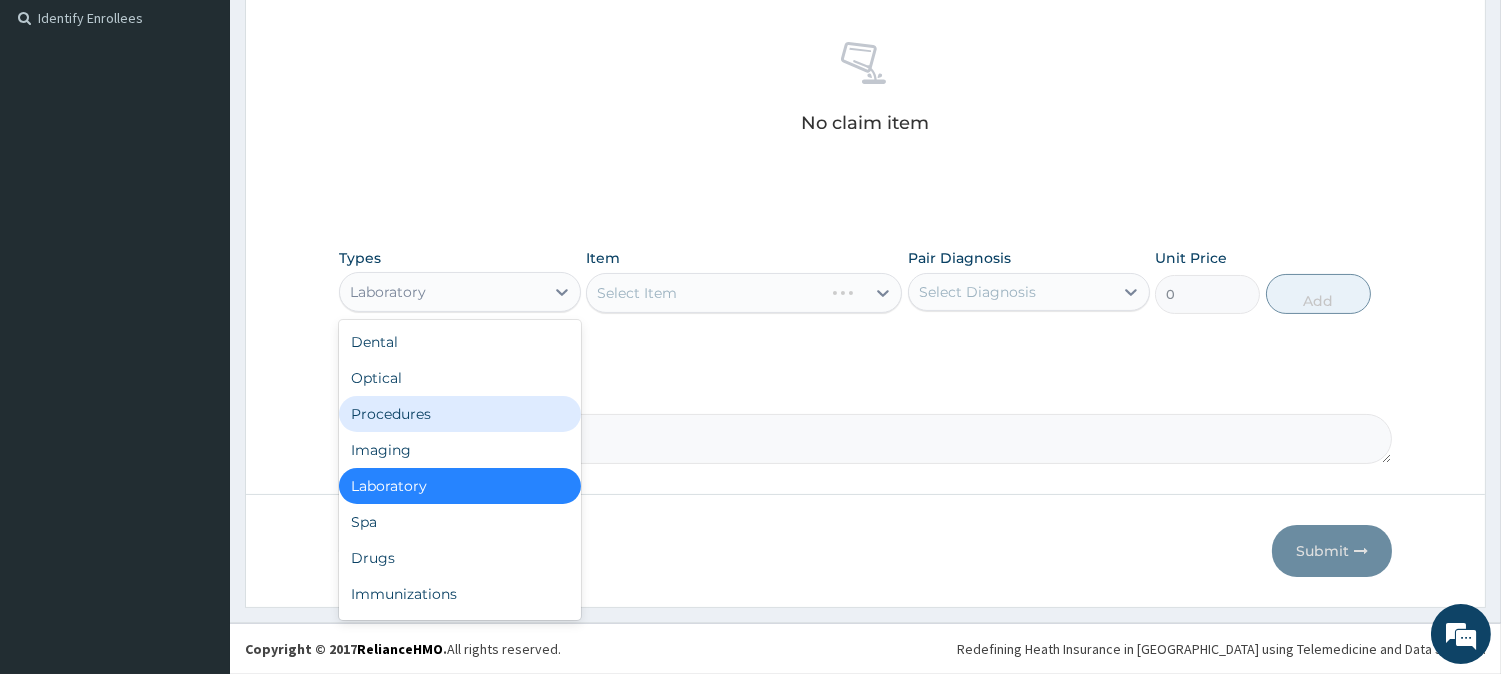 click on "Procedures" at bounding box center (460, 414) 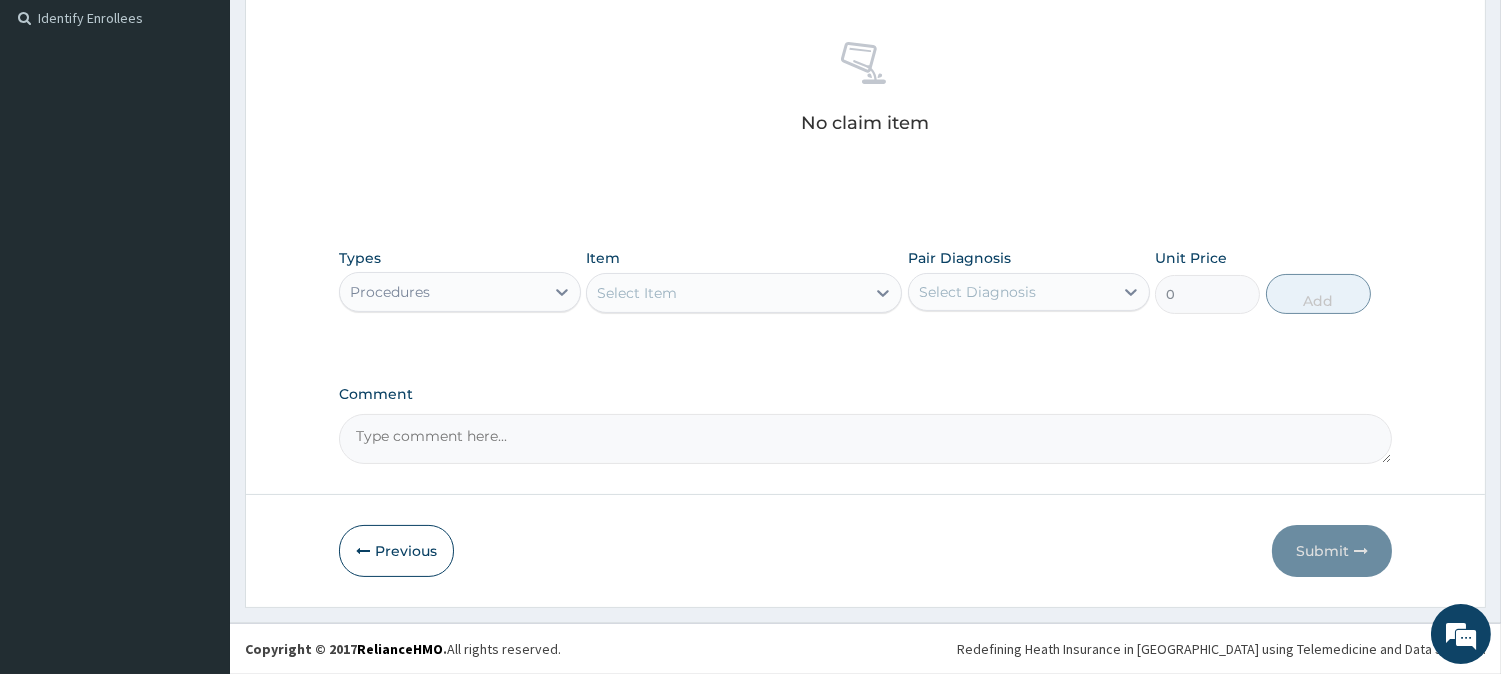 click on "Select Item" at bounding box center (726, 293) 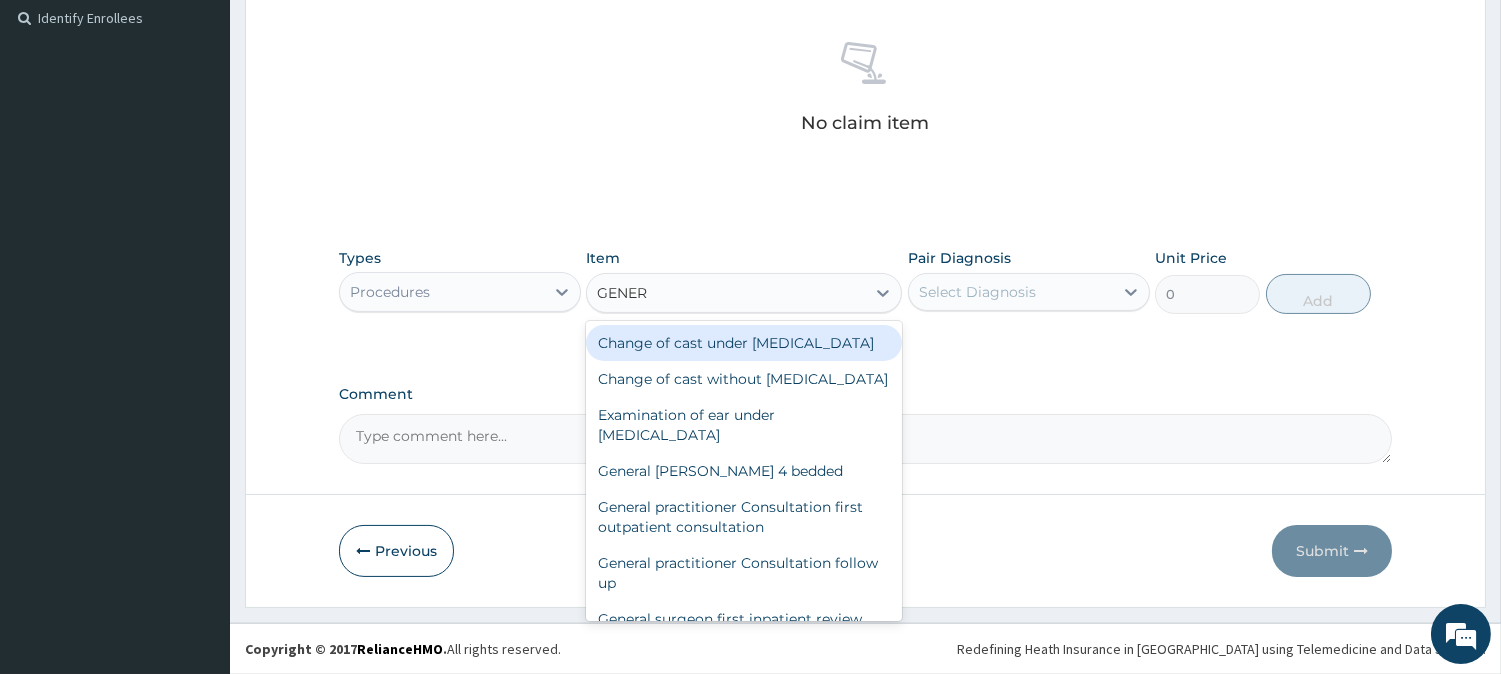 type on "GENERA" 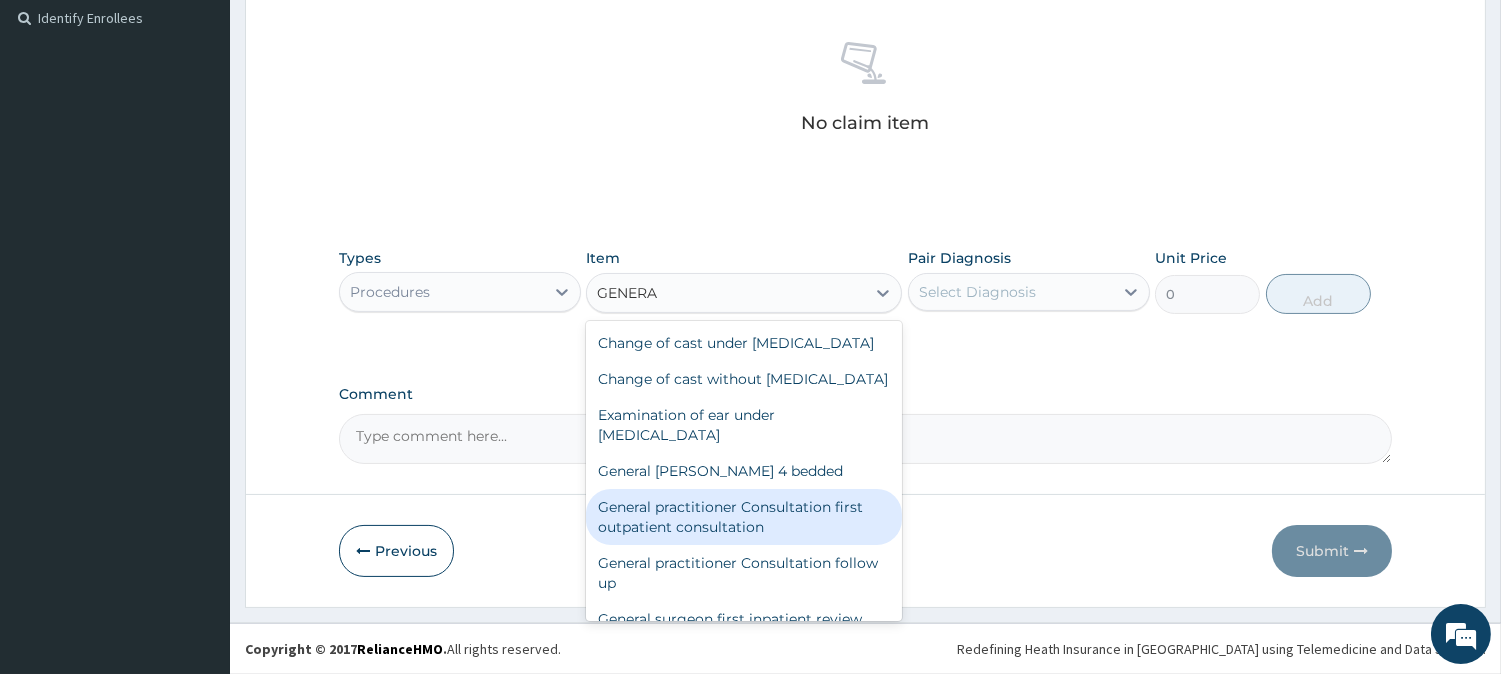 click on "General practitioner Consultation first outpatient consultation" at bounding box center [744, 517] 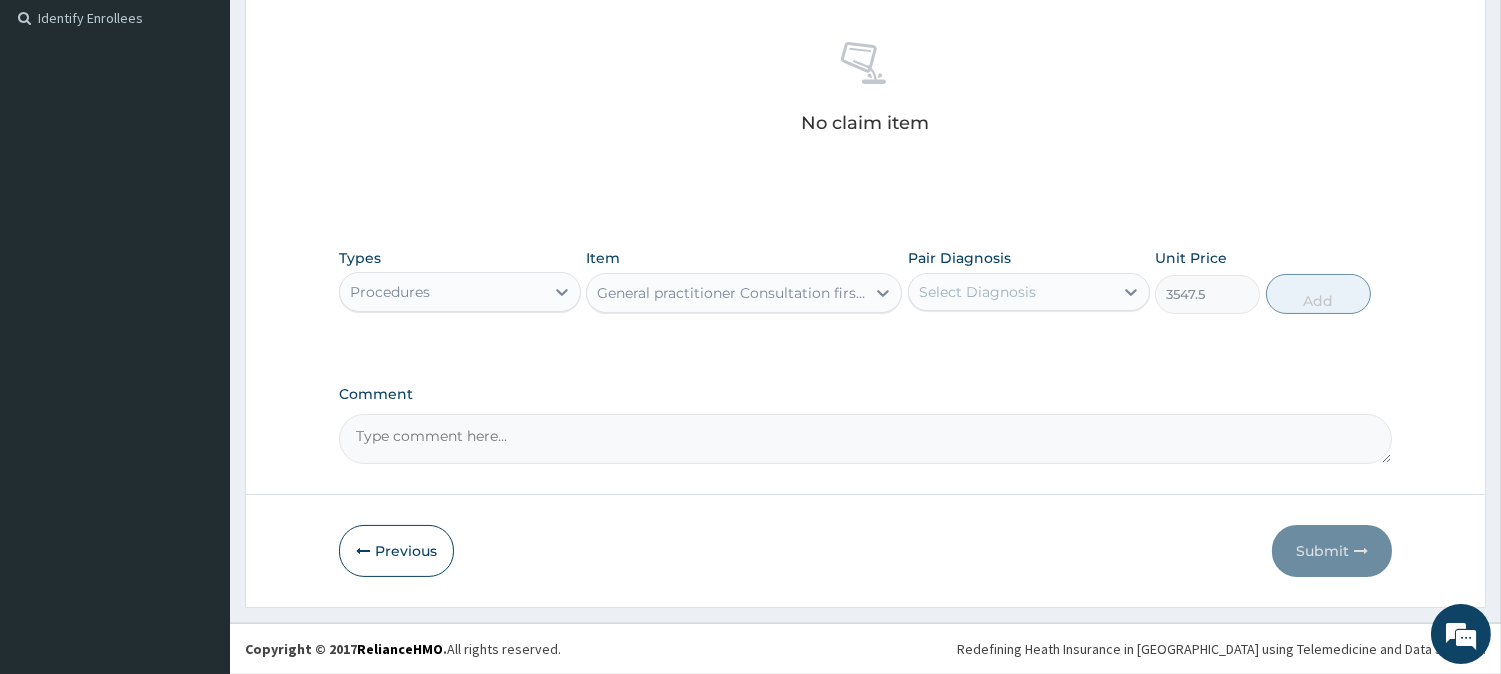 click on "Select Diagnosis" at bounding box center [977, 292] 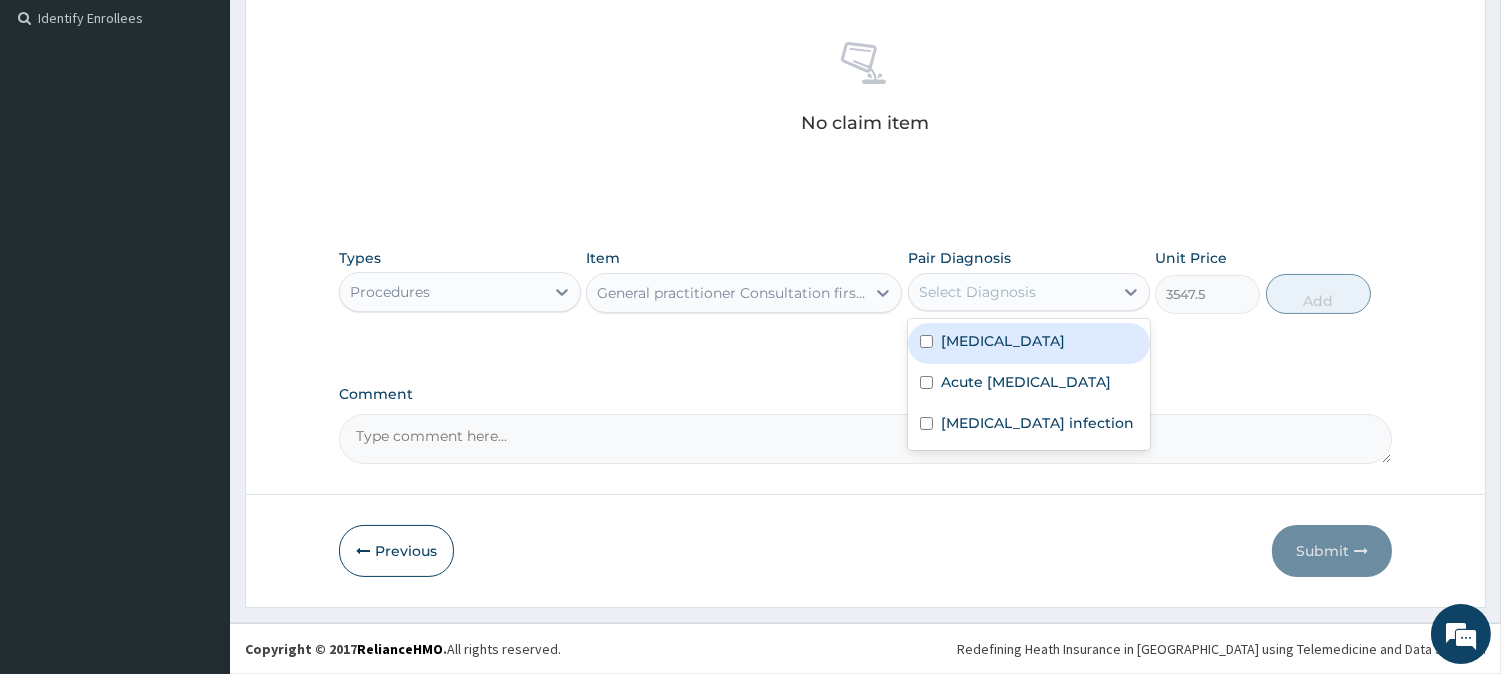 click on "[MEDICAL_DATA]" at bounding box center (1003, 341) 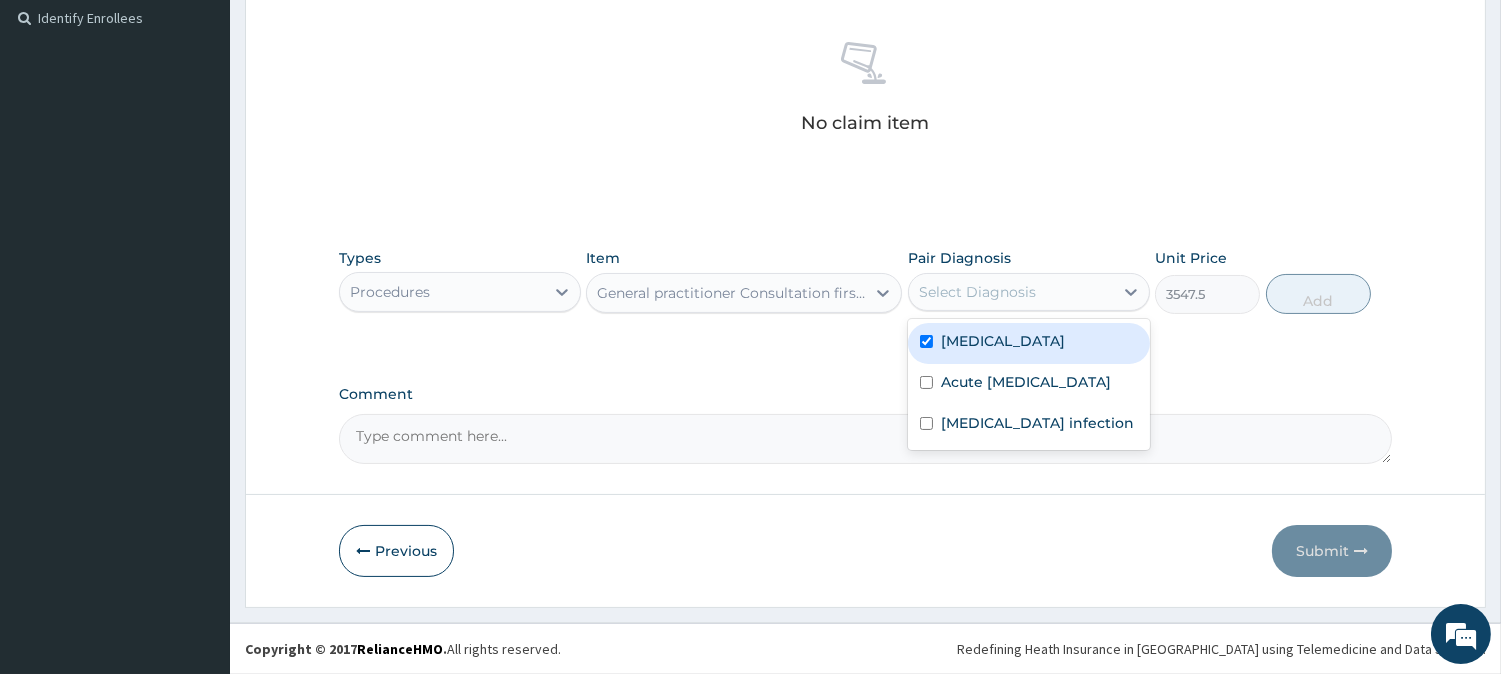 checkbox on "true" 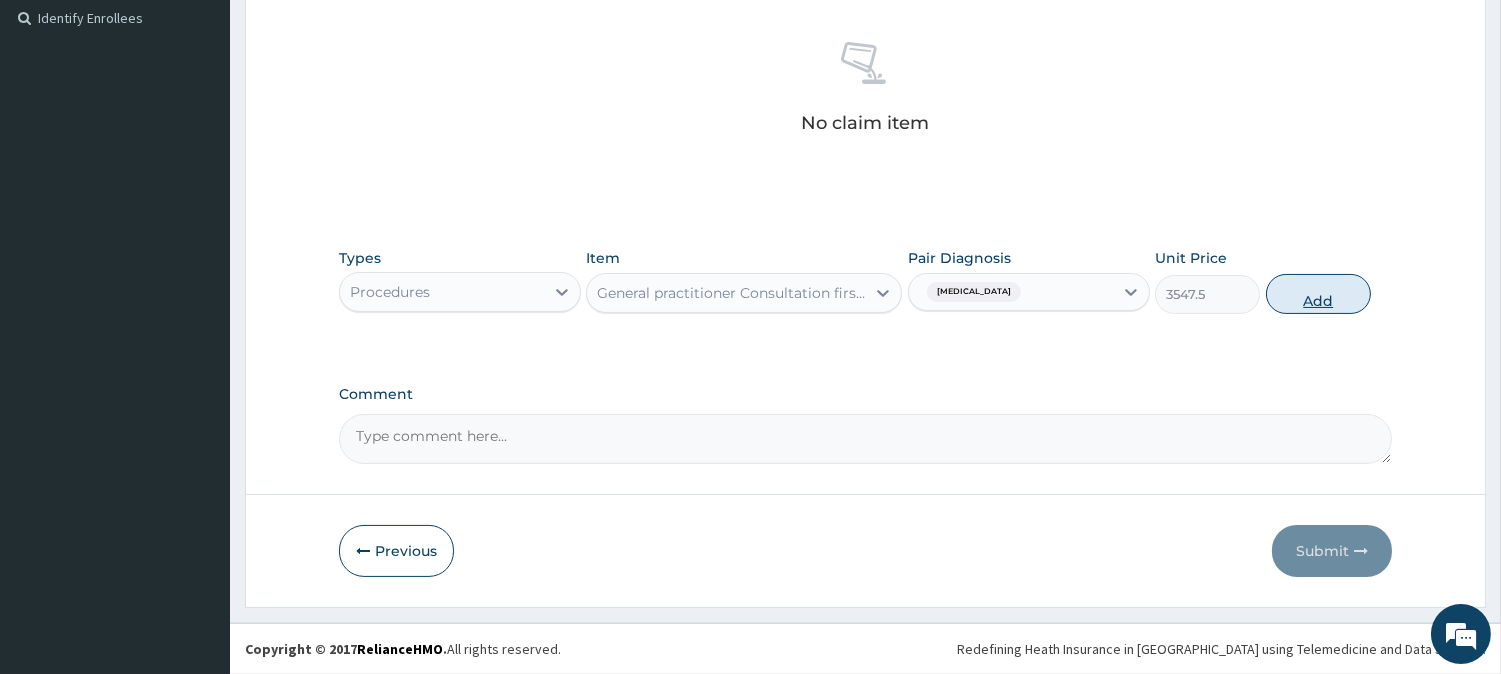 click on "Add" at bounding box center (1318, 294) 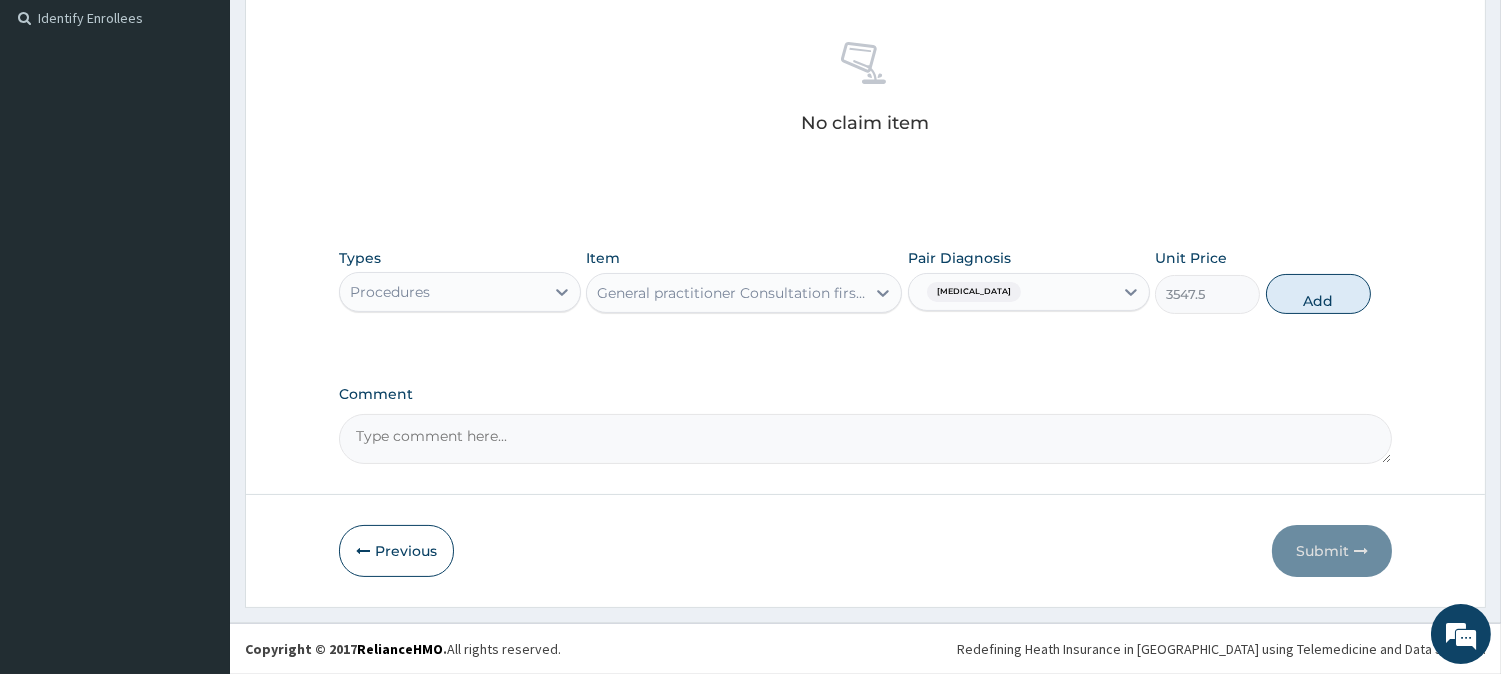 type on "0" 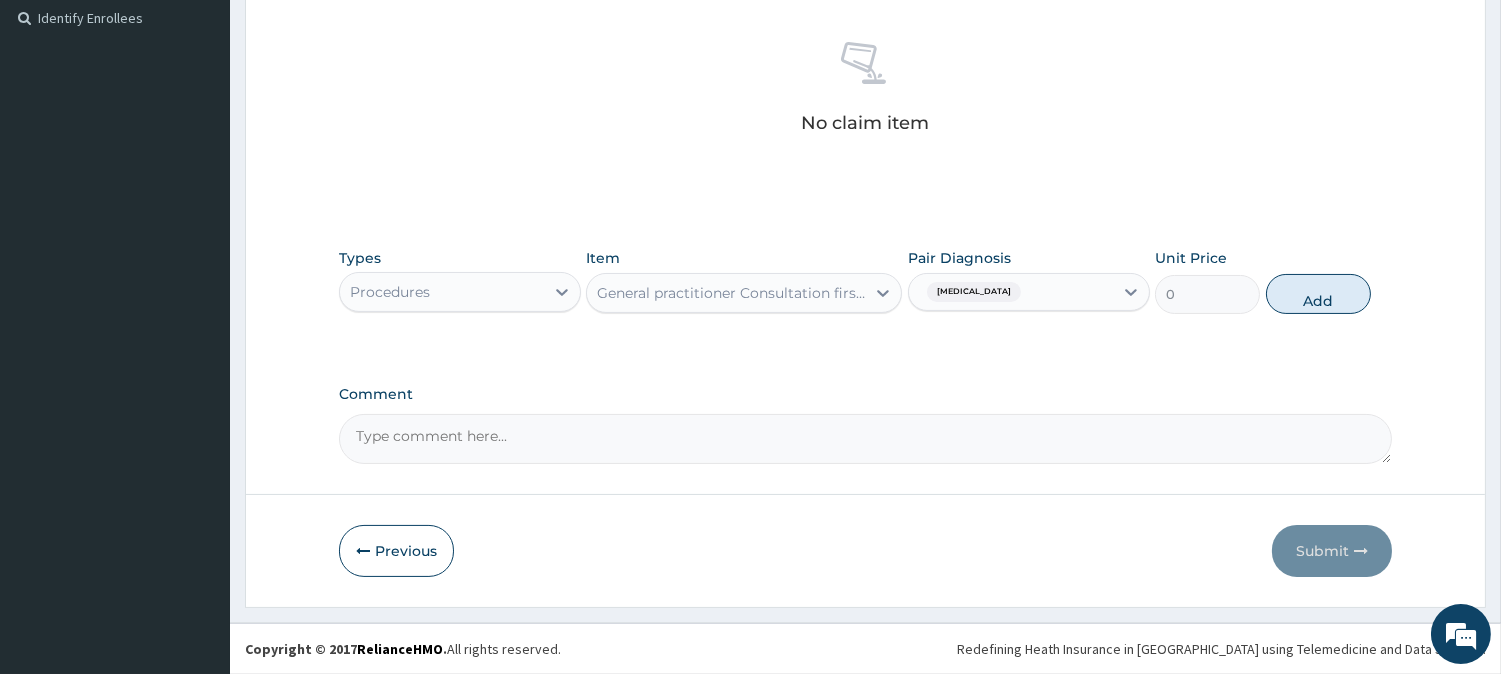 scroll, scrollTop: 465, scrollLeft: 0, axis: vertical 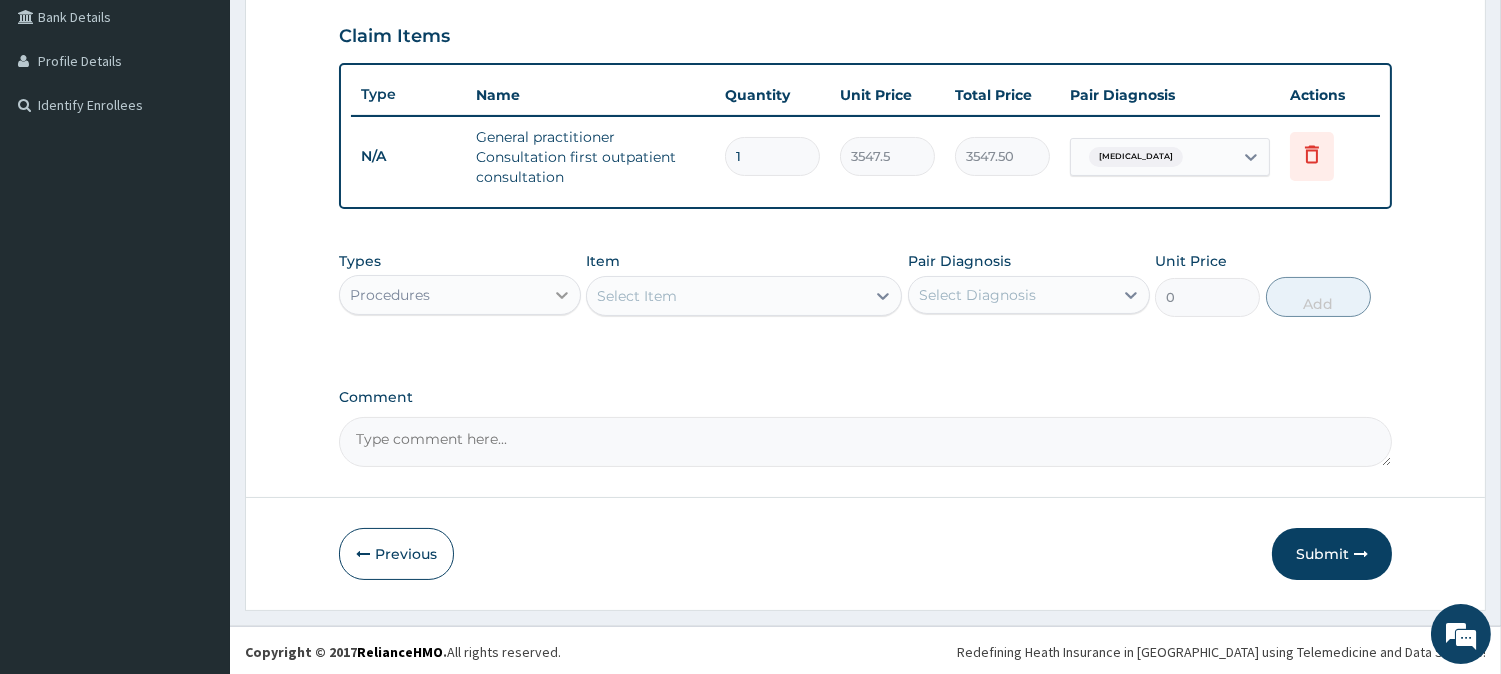 click 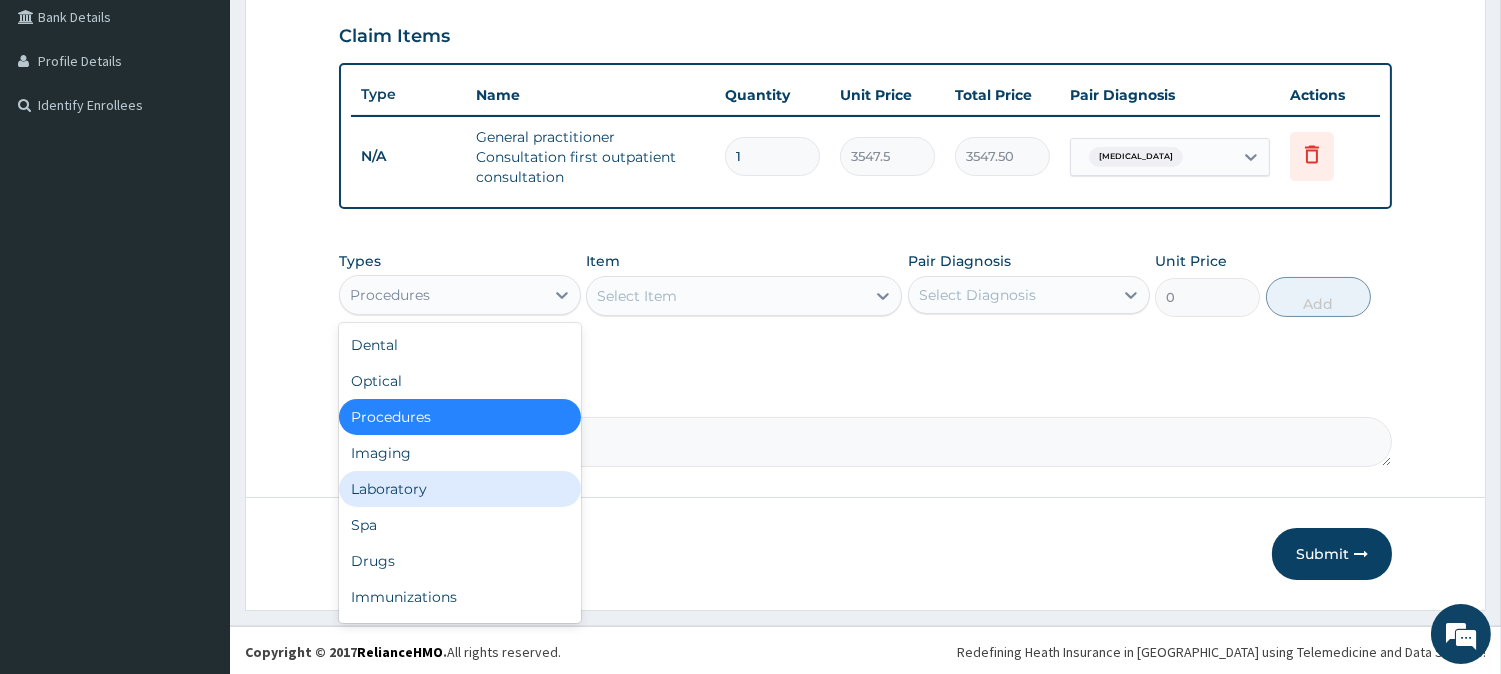 click on "Laboratory" at bounding box center (460, 489) 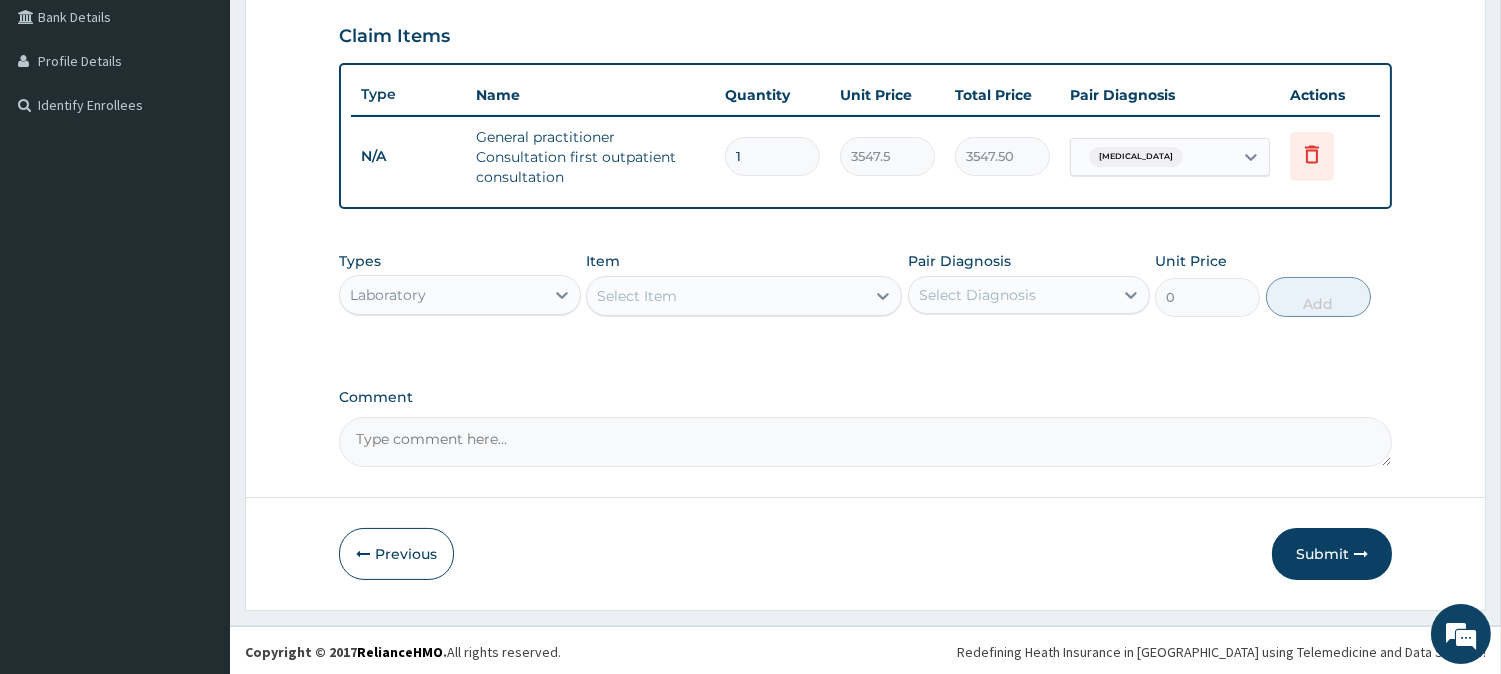 click on "Select Item" at bounding box center [637, 296] 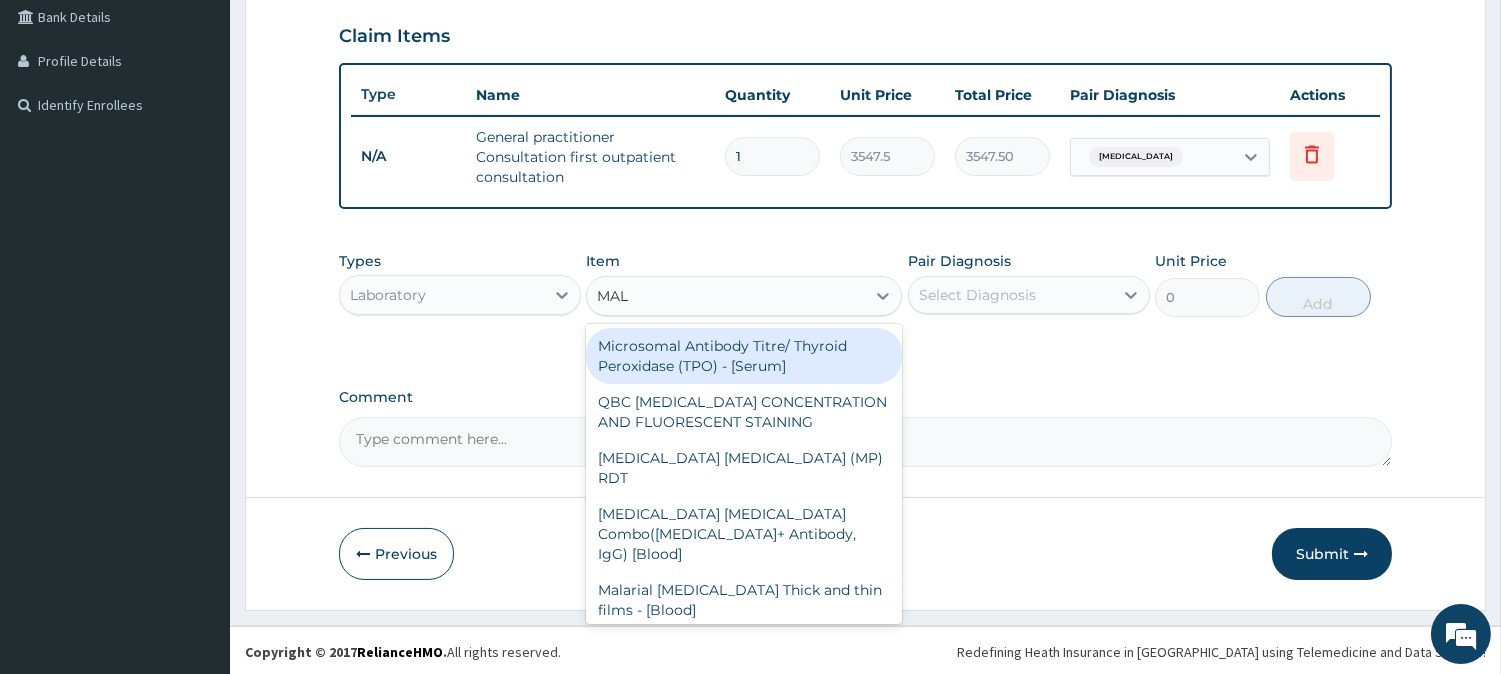 type on "MALA" 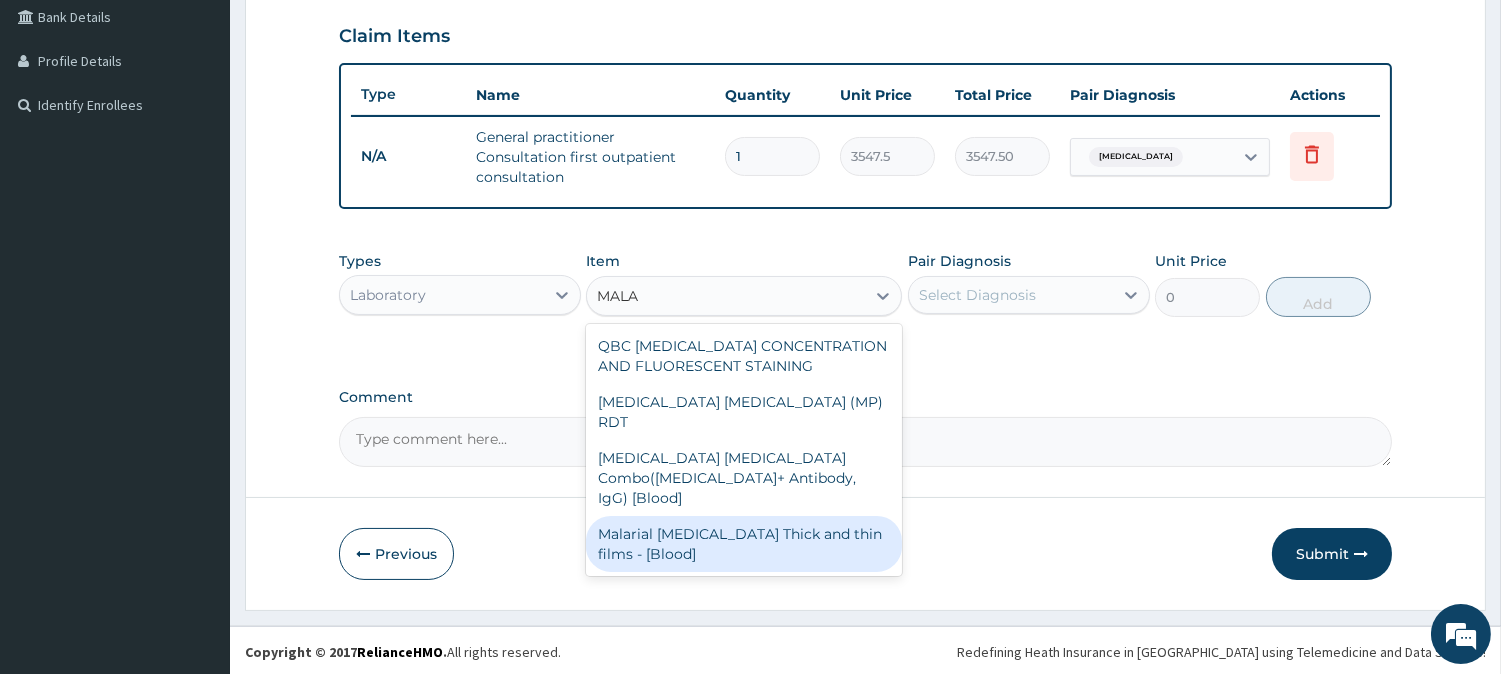 click on "Malarial [MEDICAL_DATA] Thick and thin films - [Blood]" at bounding box center [744, 544] 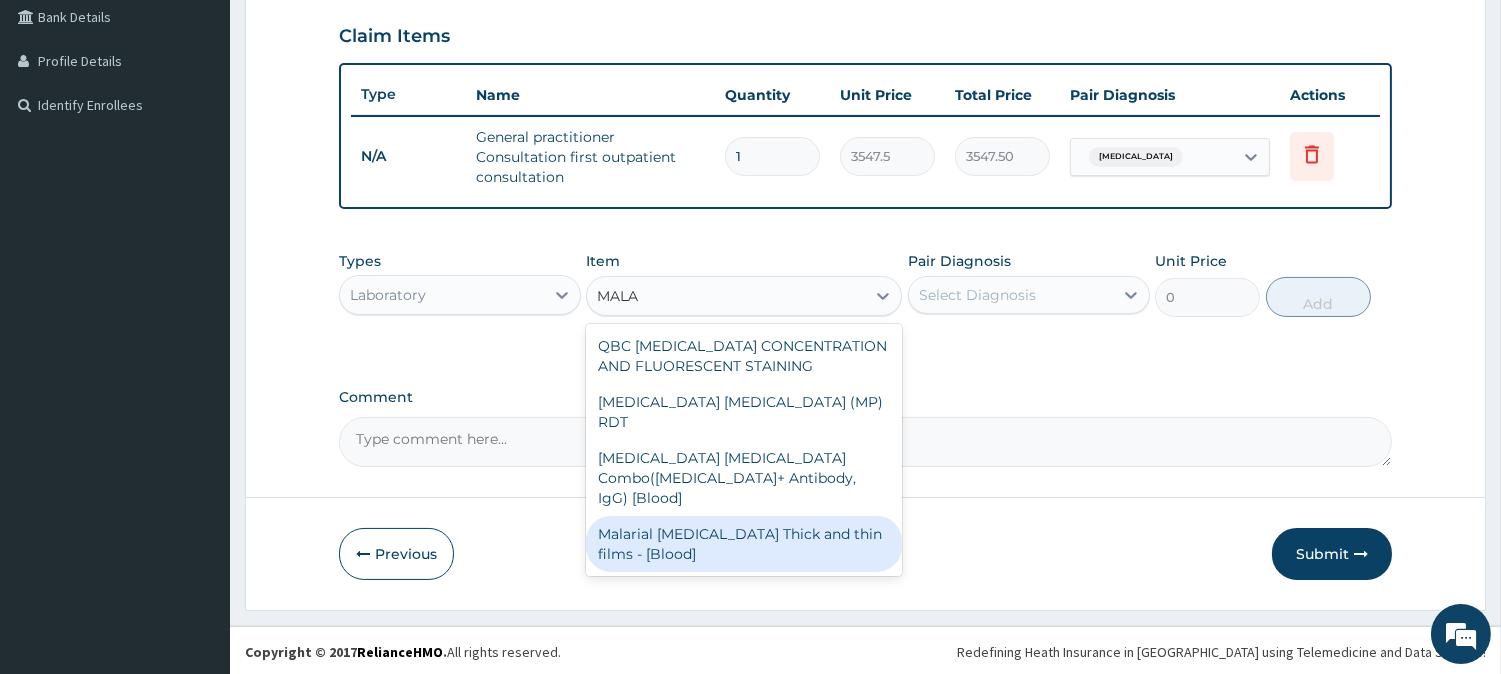 type 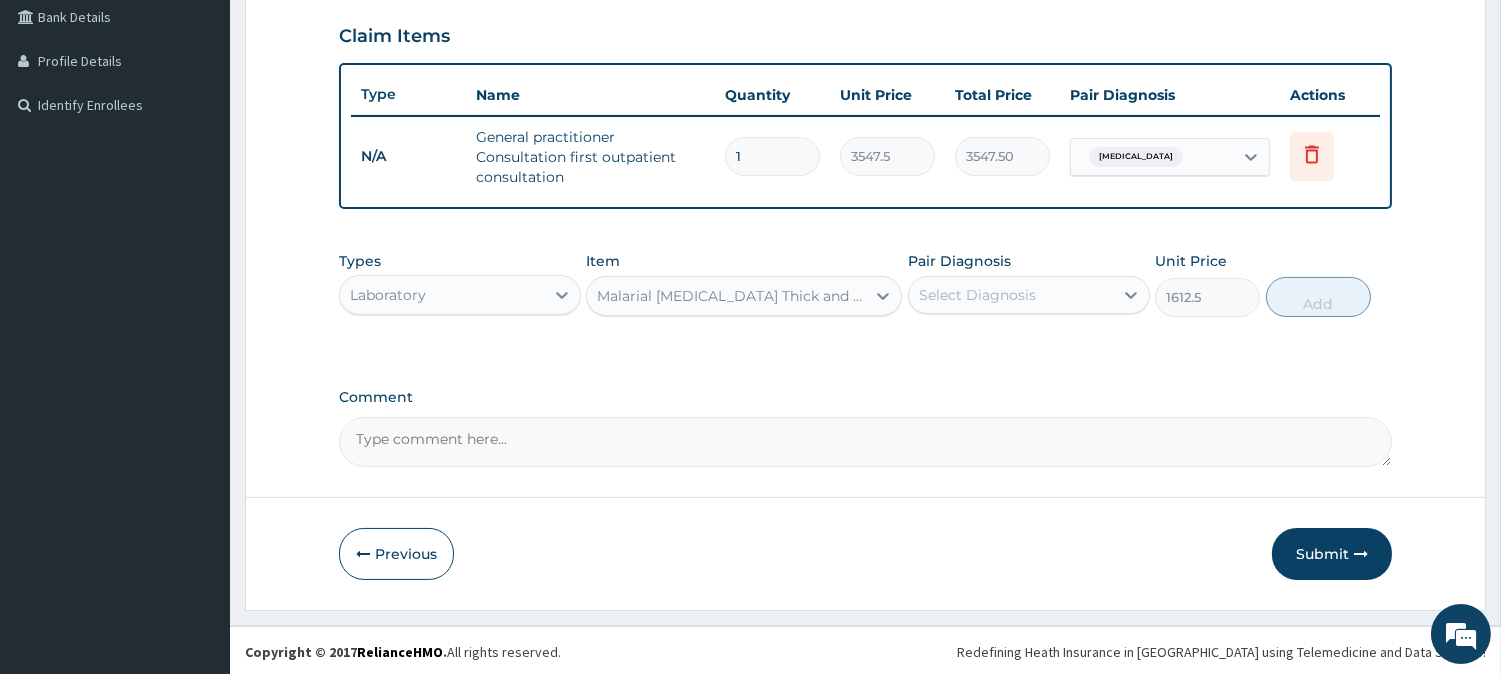 click on "Select Diagnosis" at bounding box center (977, 295) 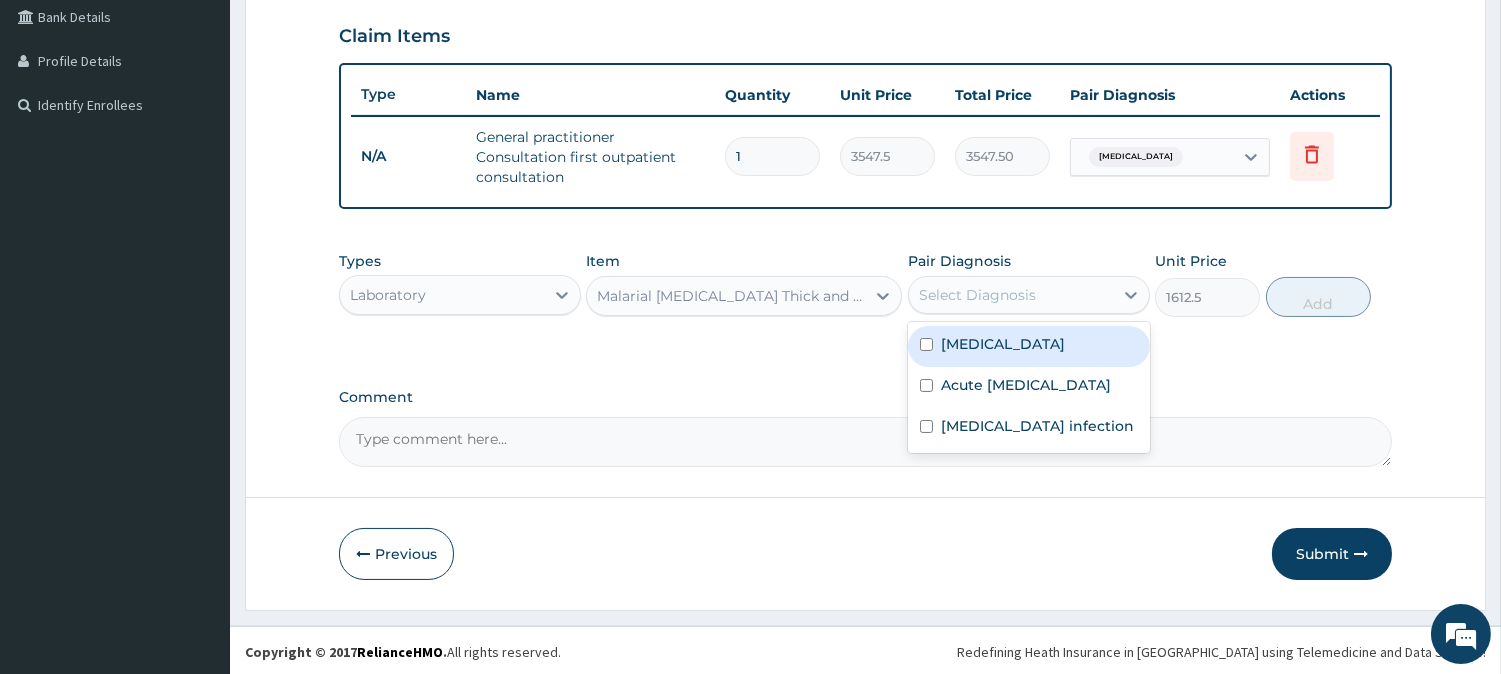 click on "Malarial [MEDICAL_DATA] Thick and thin films - [Blood]" at bounding box center (732, 296) 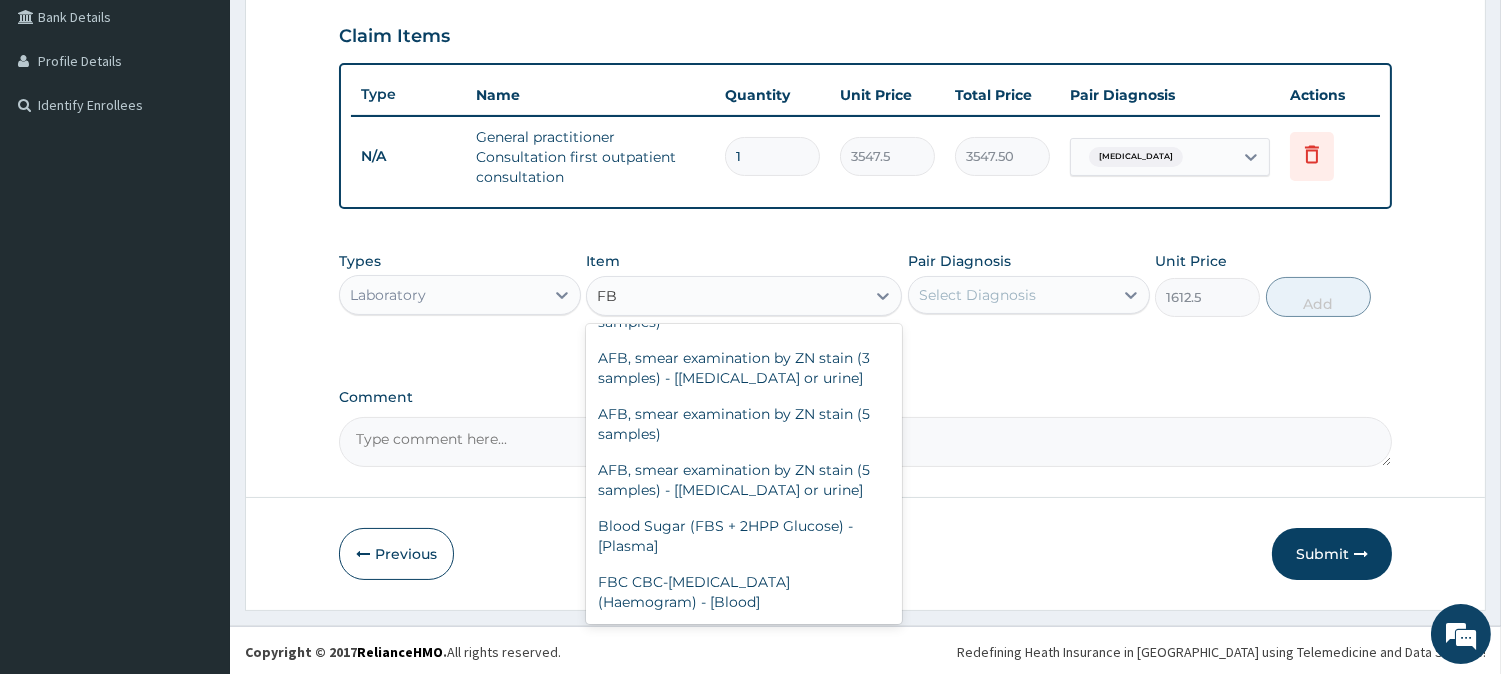 scroll, scrollTop: 155, scrollLeft: 0, axis: vertical 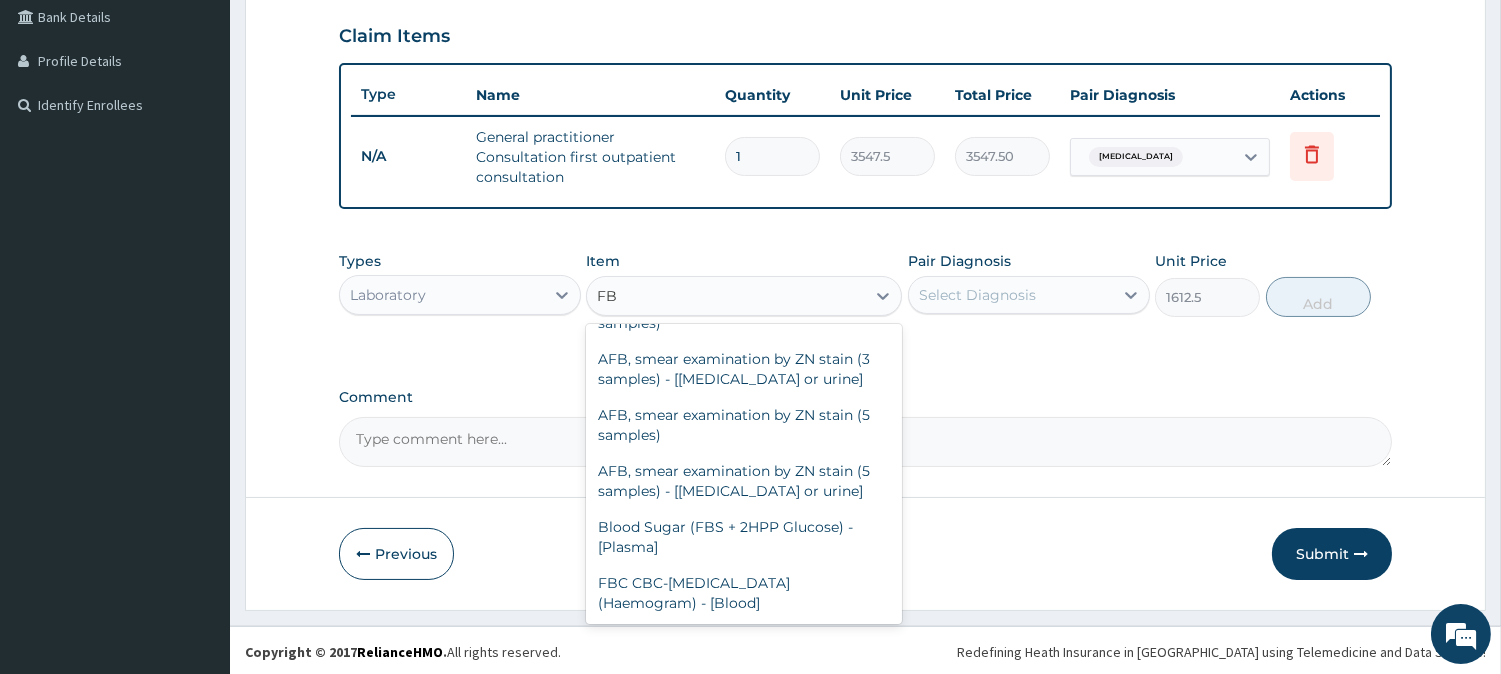 type on "FBC" 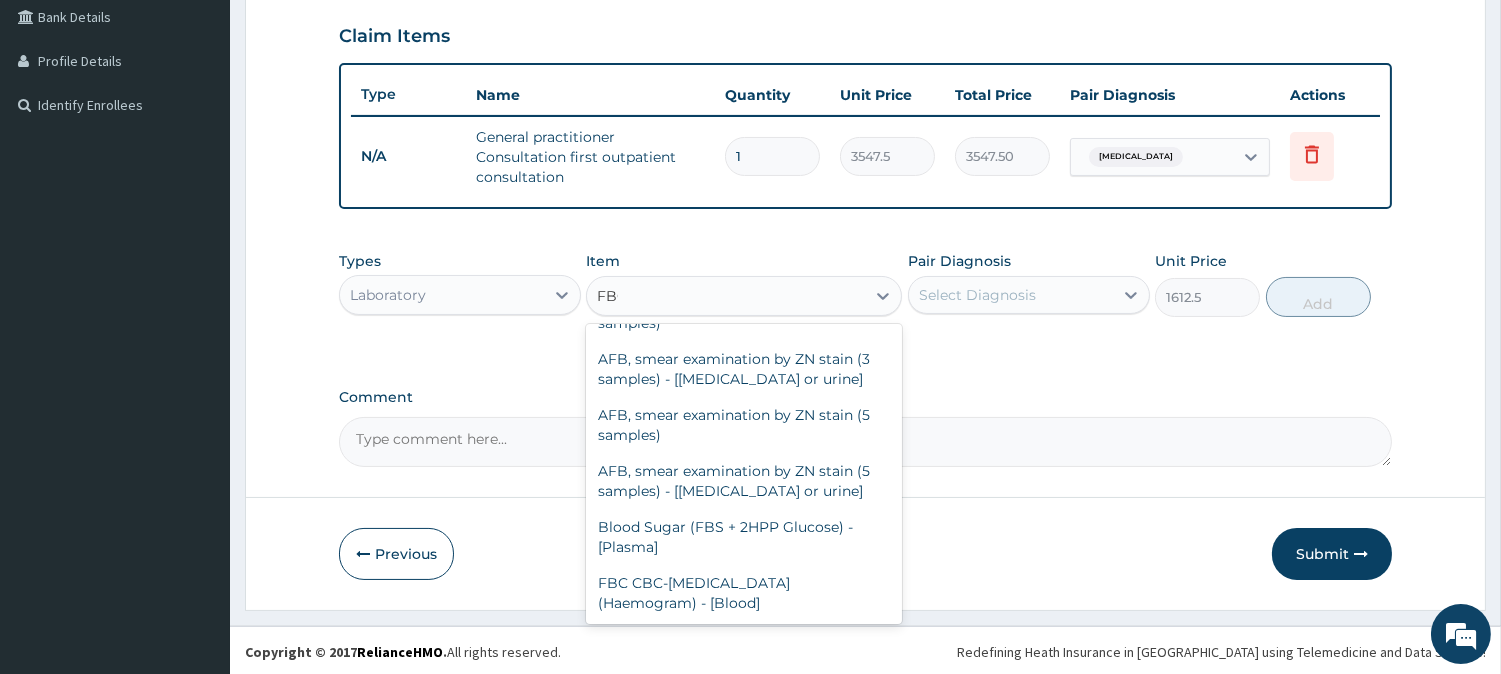scroll, scrollTop: 0, scrollLeft: 0, axis: both 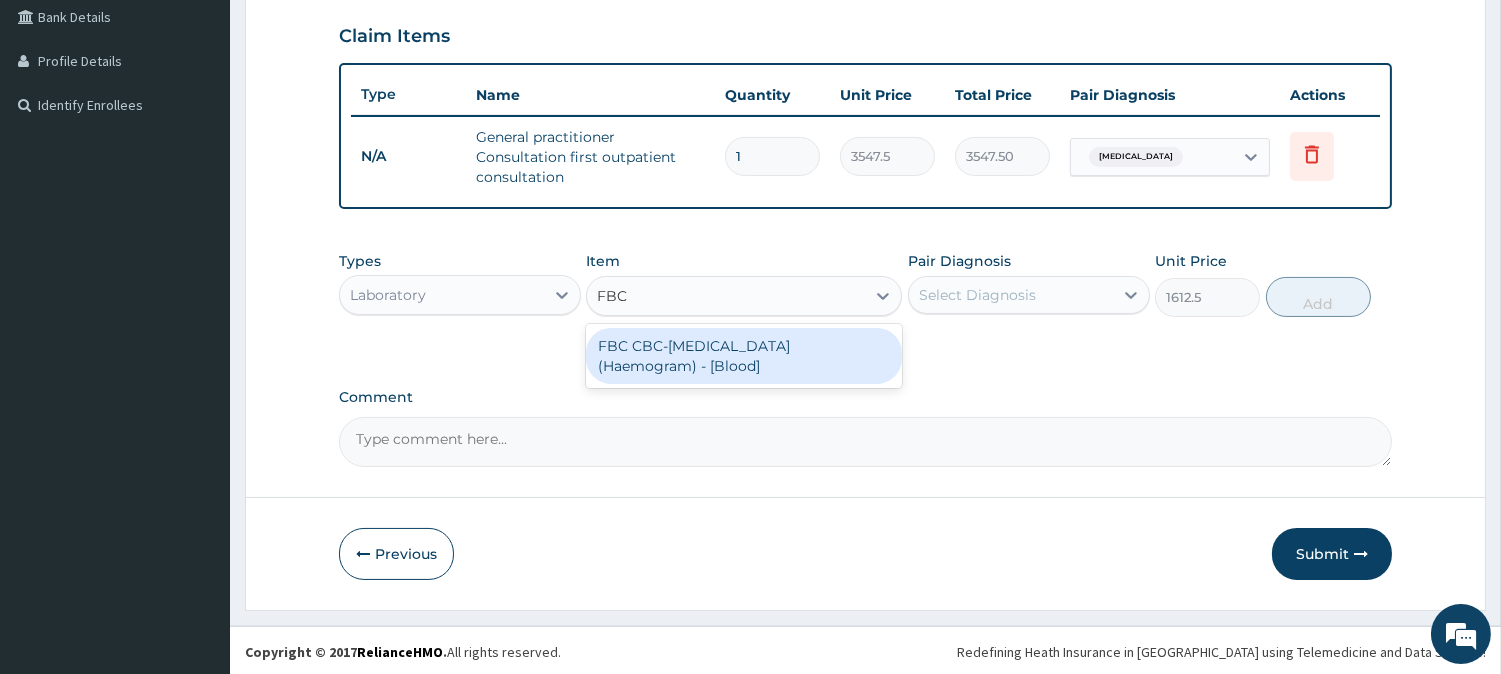 click on "FBC CBC-[MEDICAL_DATA] (Haemogram) - [Blood]" at bounding box center (744, 356) 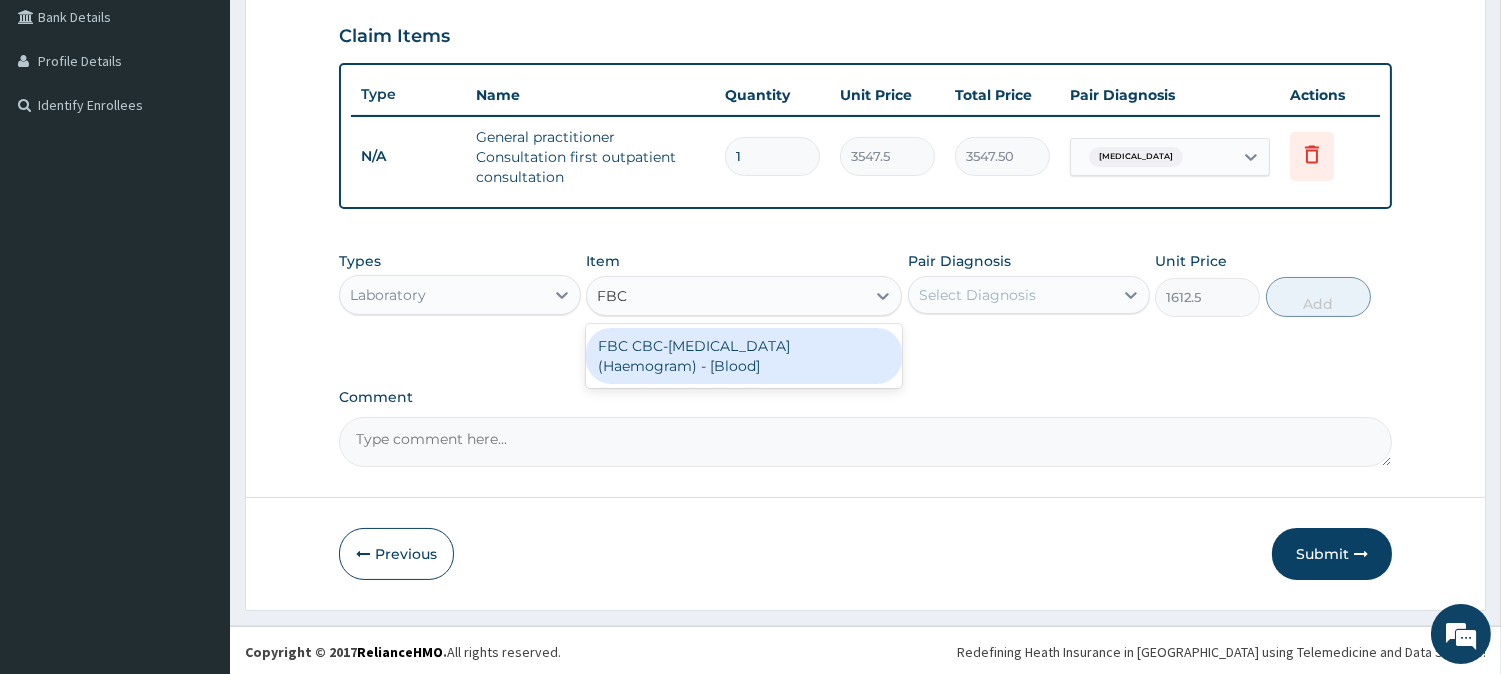 type 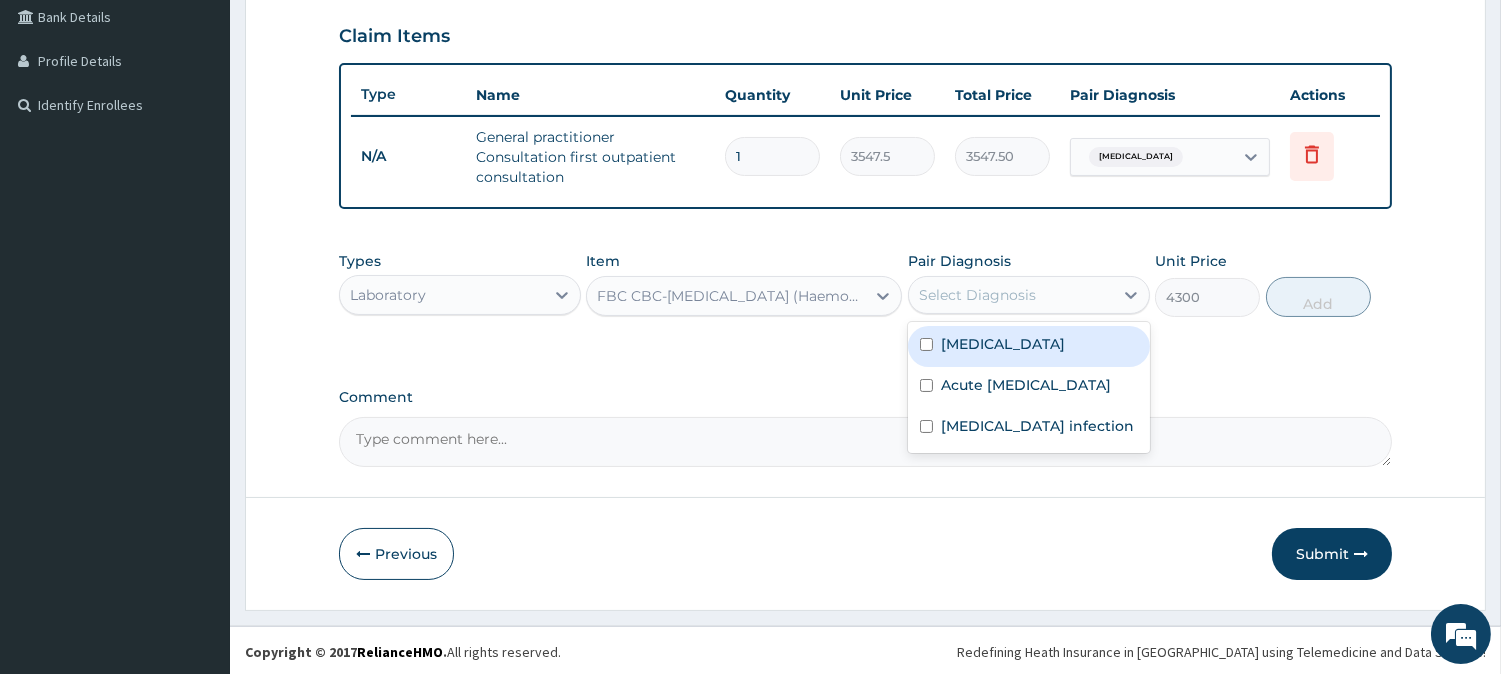 click on "Select Diagnosis" at bounding box center (1011, 295) 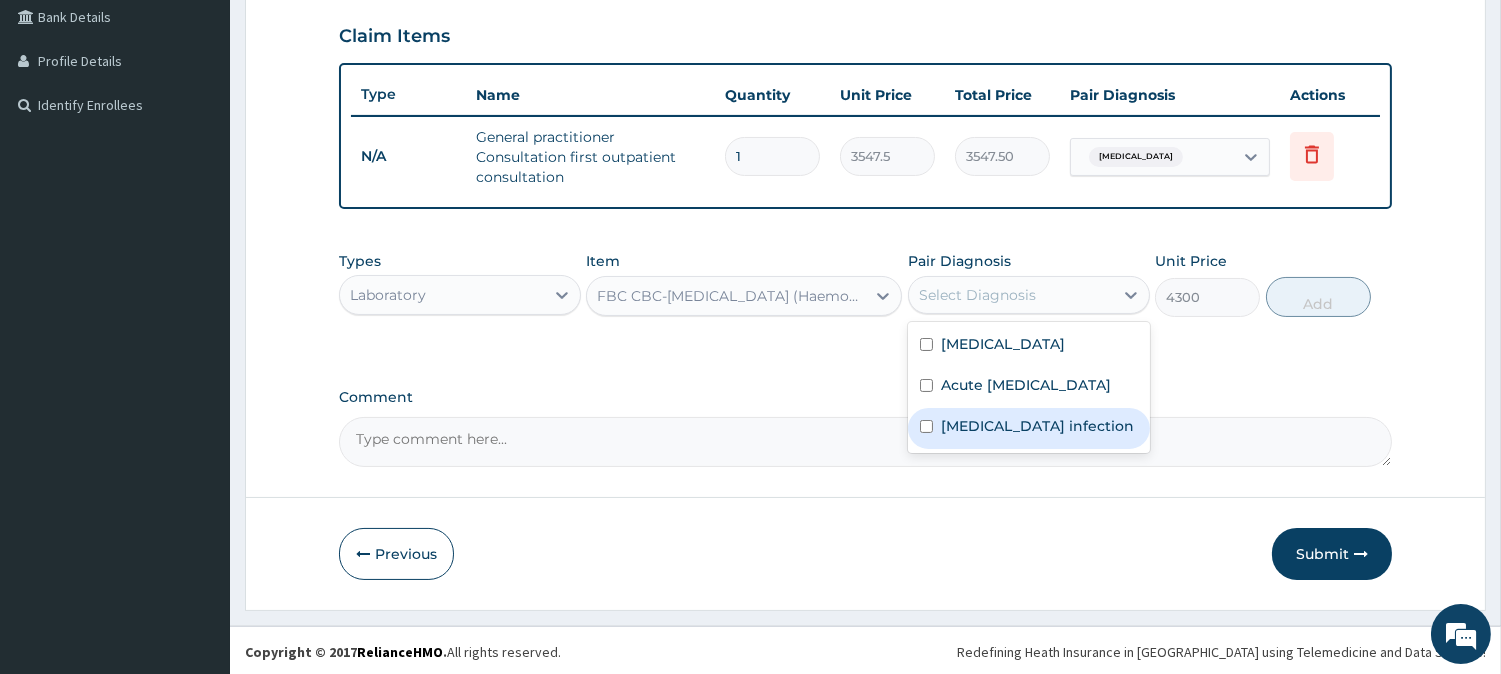 drag, startPoint x: 981, startPoint y: 450, endPoint x: 1031, endPoint y: 421, distance: 57.801384 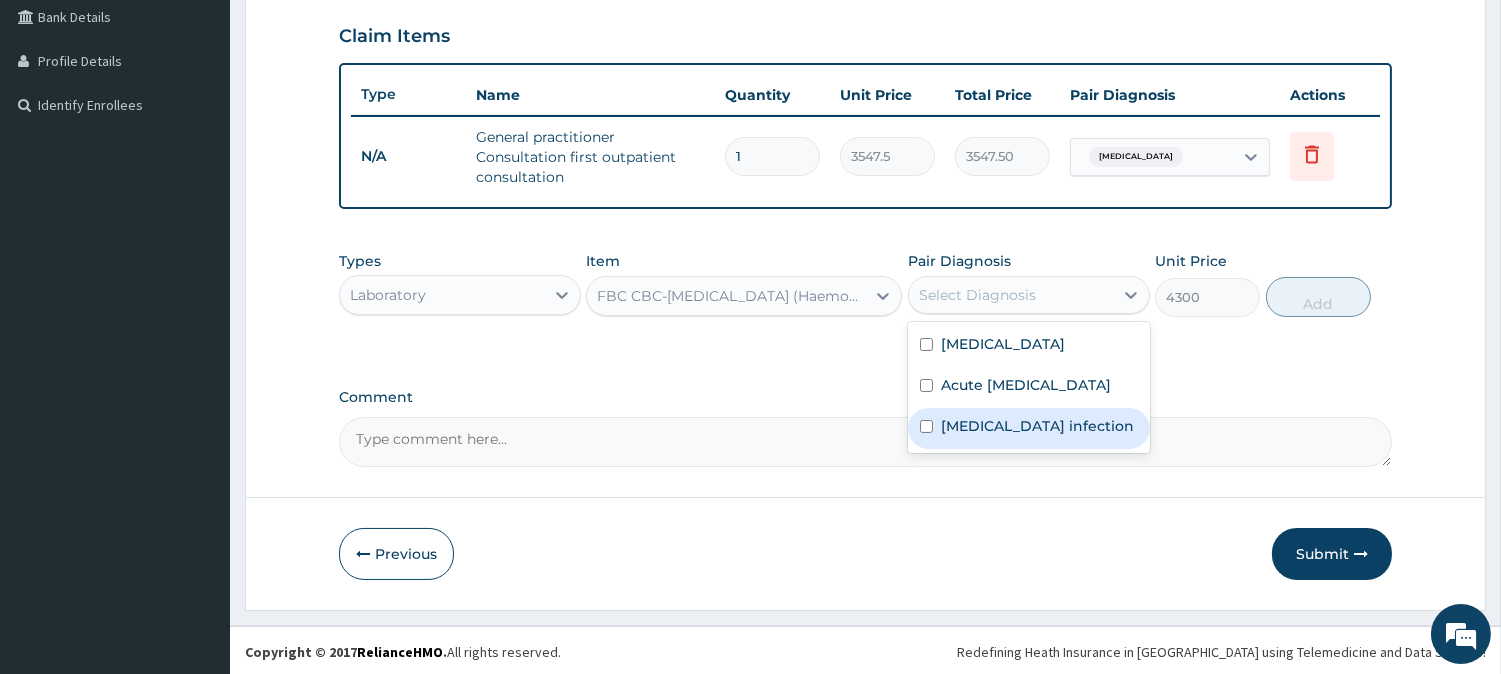 click on "[MEDICAL_DATA] infection" at bounding box center [1037, 426] 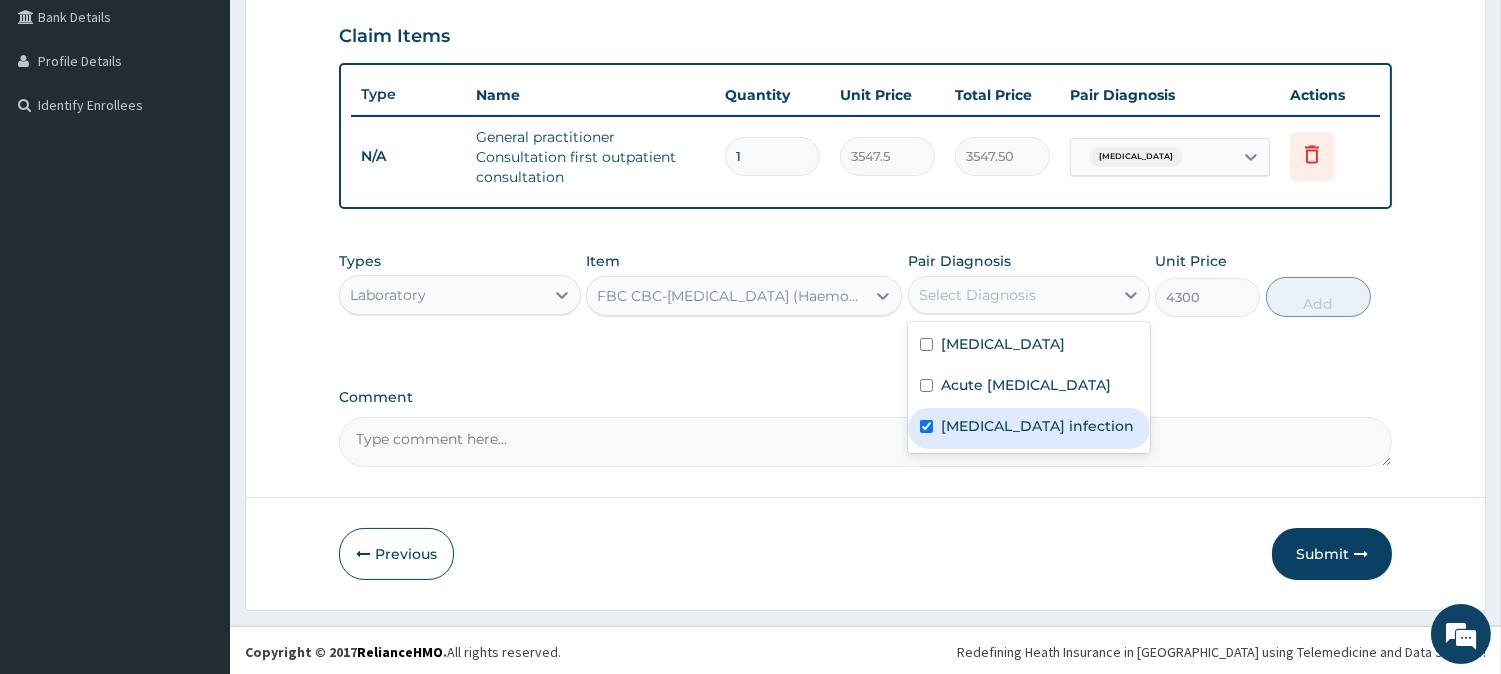 checkbox on "true" 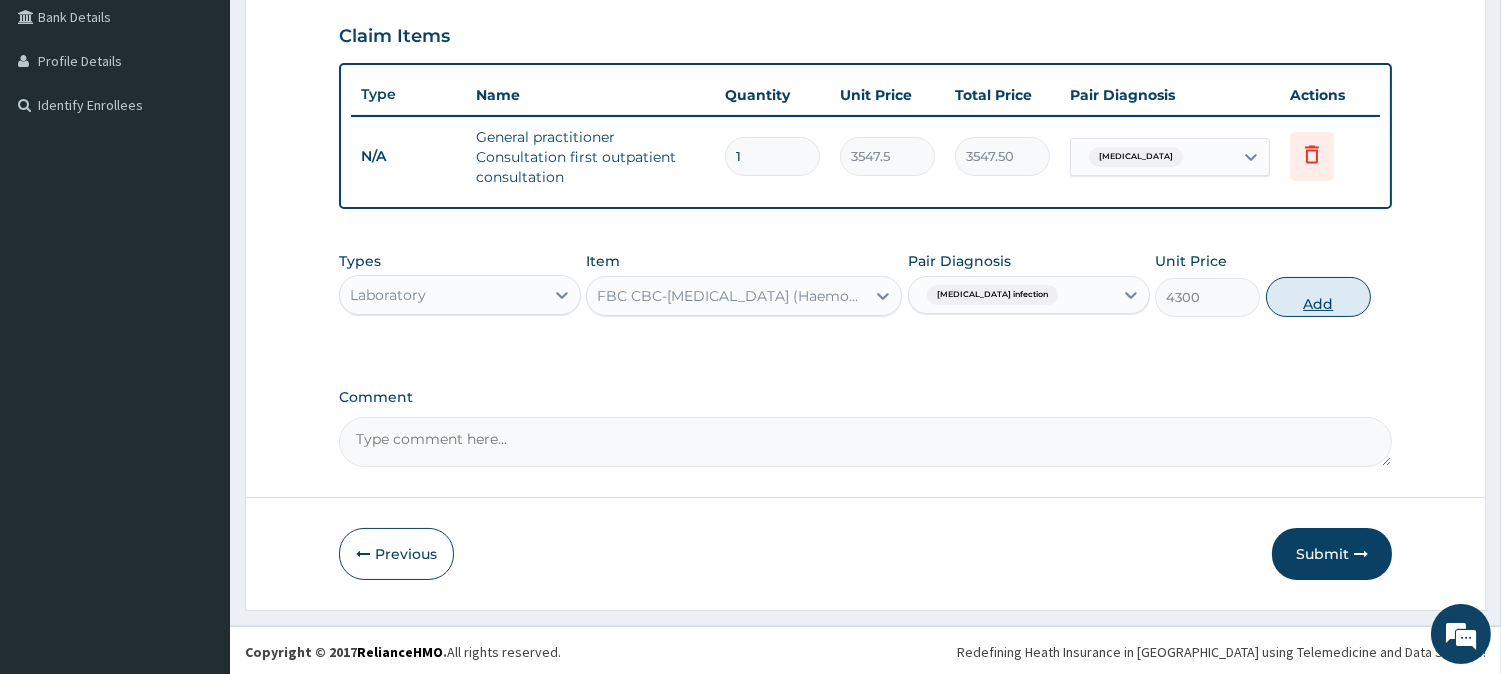 click on "Add" at bounding box center [1318, 297] 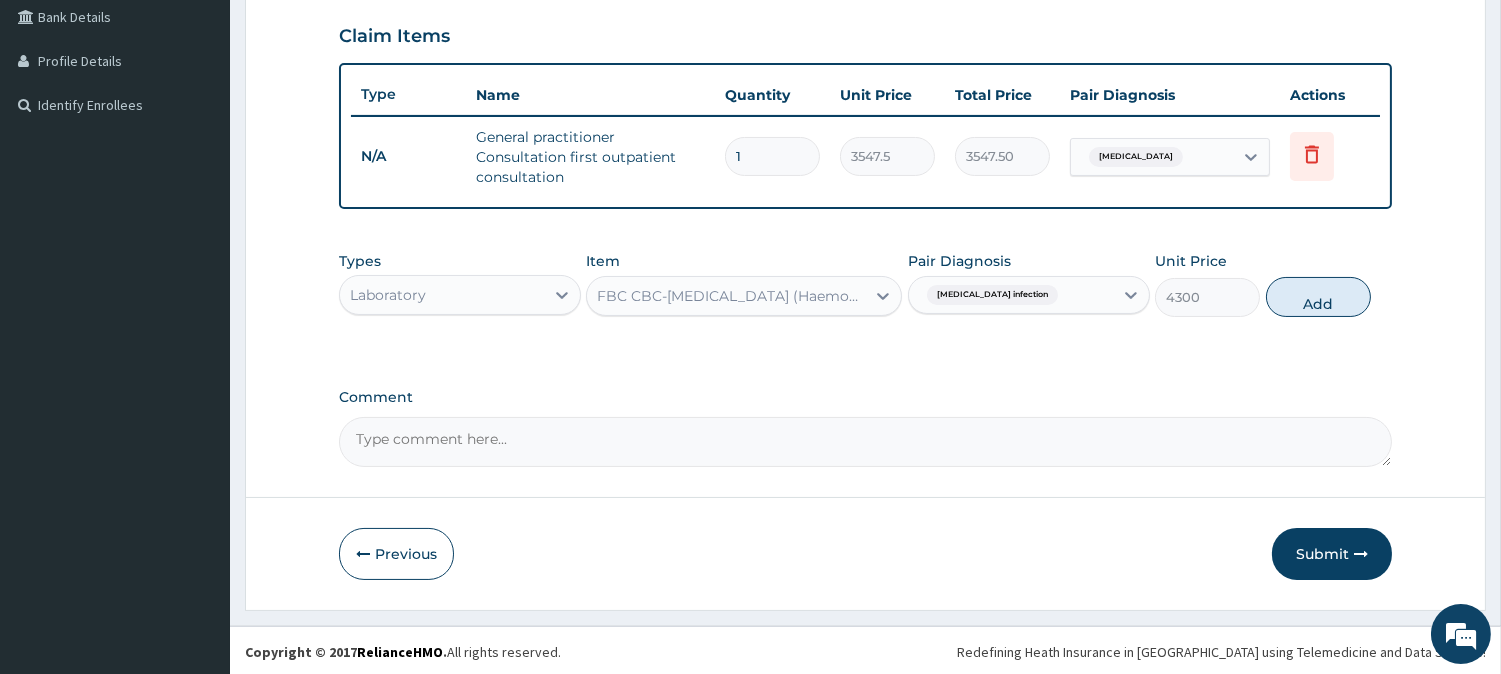 type on "0" 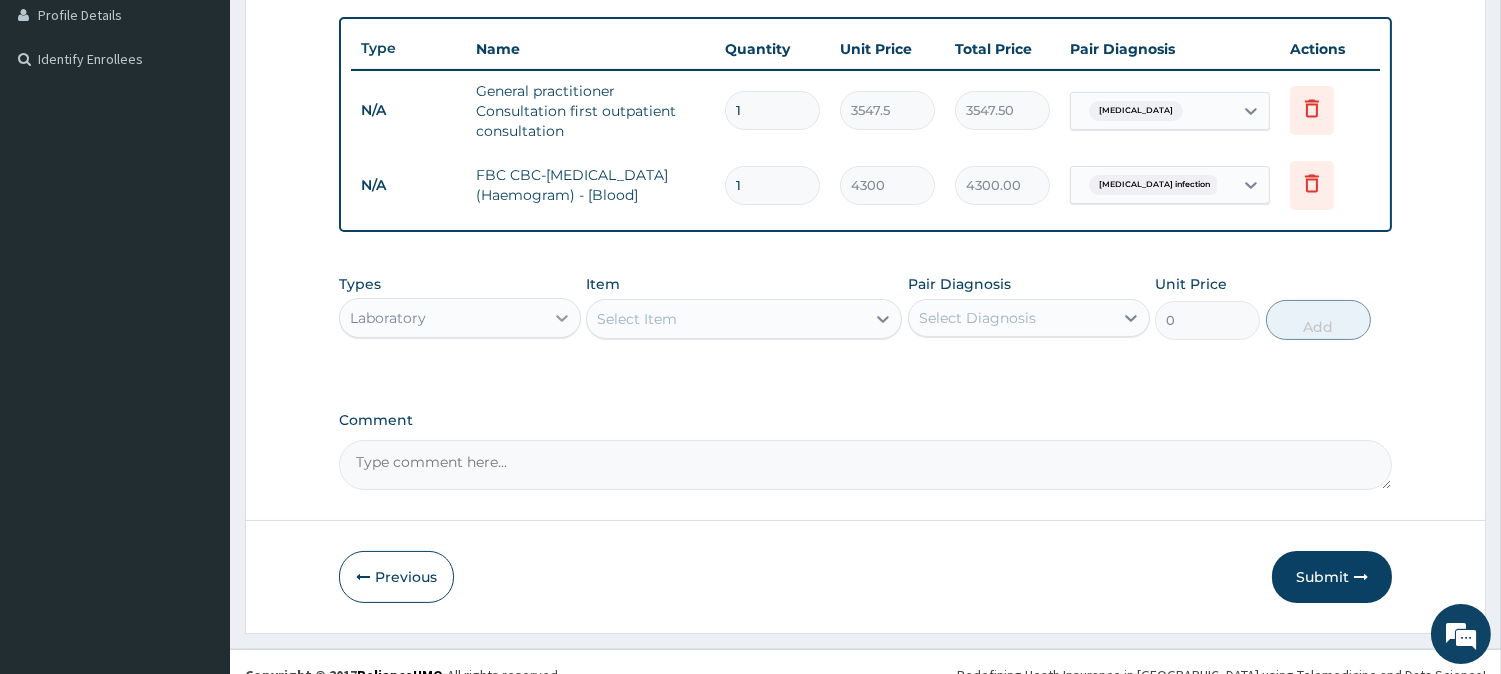scroll, scrollTop: 534, scrollLeft: 0, axis: vertical 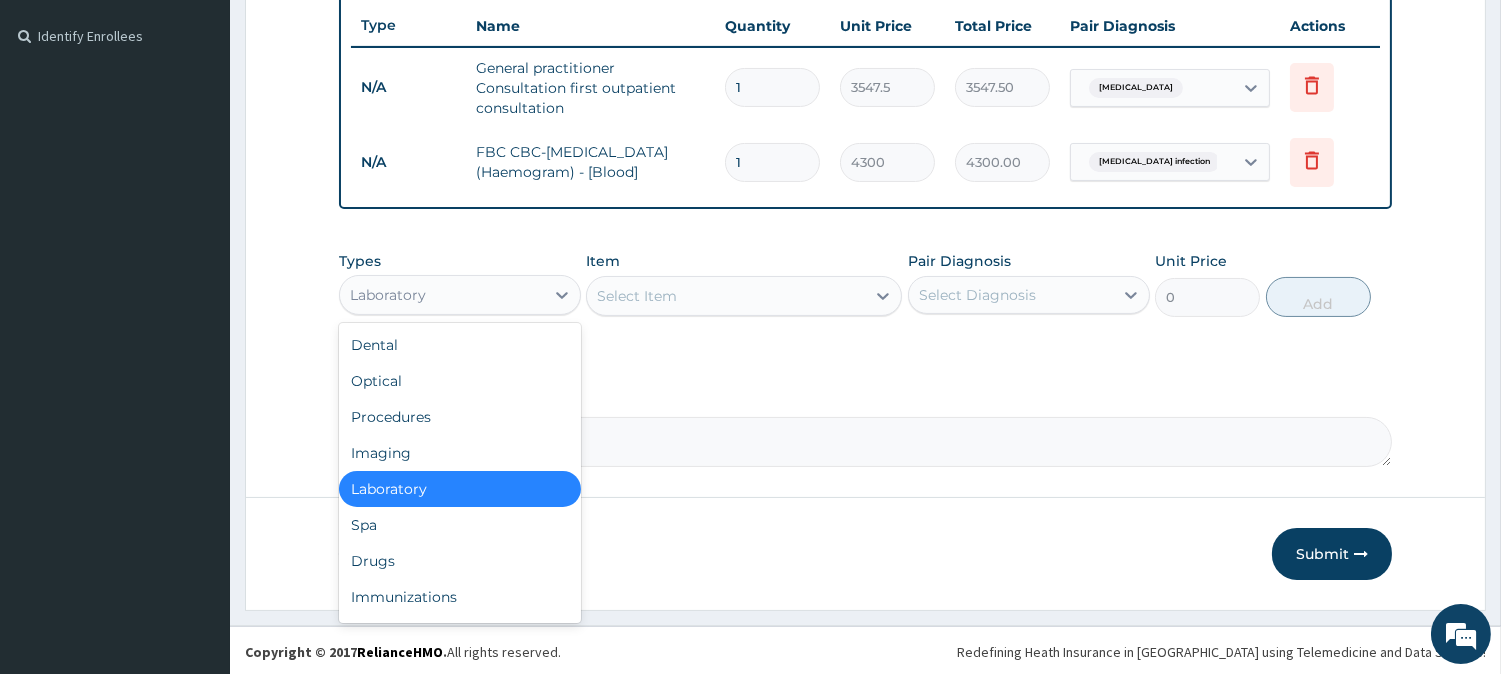 click on "Laboratory" at bounding box center (442, 295) 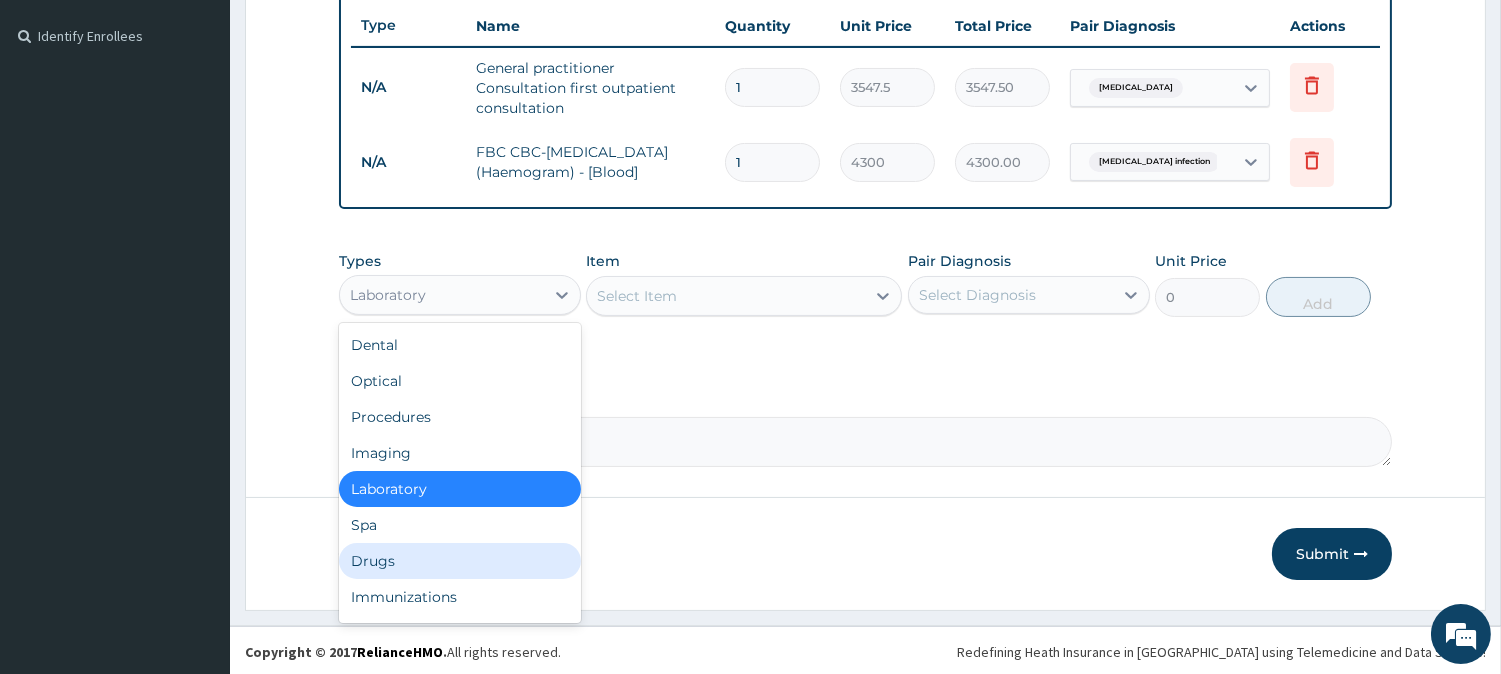 drag, startPoint x: 411, startPoint y: 548, endPoint x: 424, endPoint y: 530, distance: 22.203604 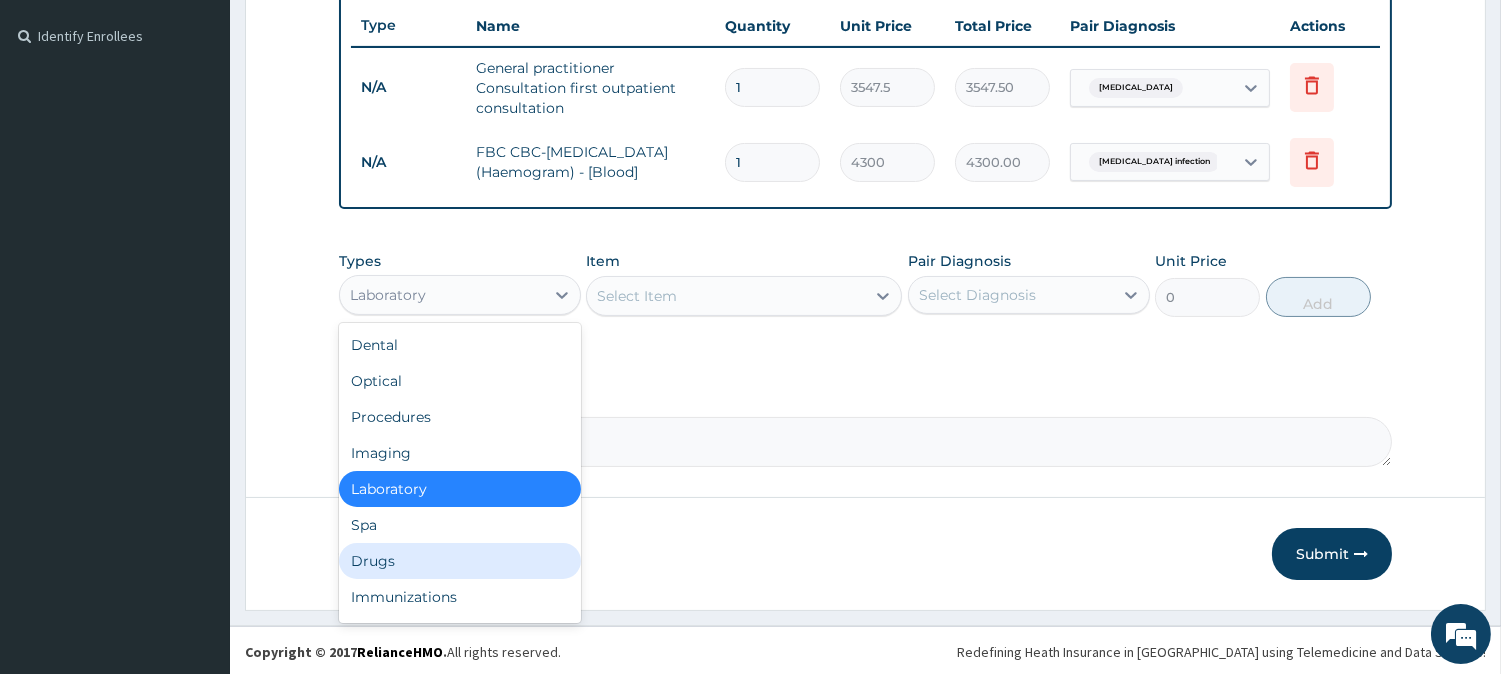 click on "Drugs" at bounding box center (460, 561) 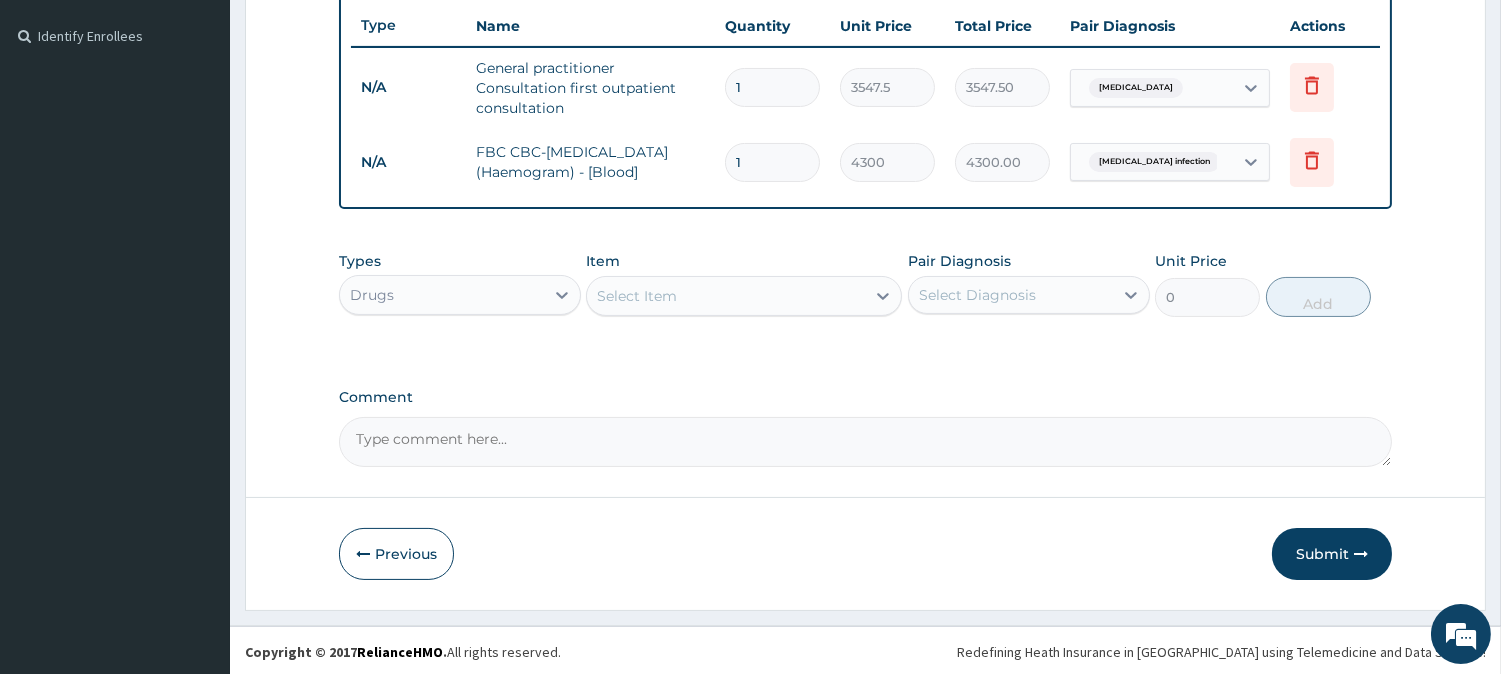 click on "Select Item" at bounding box center (726, 296) 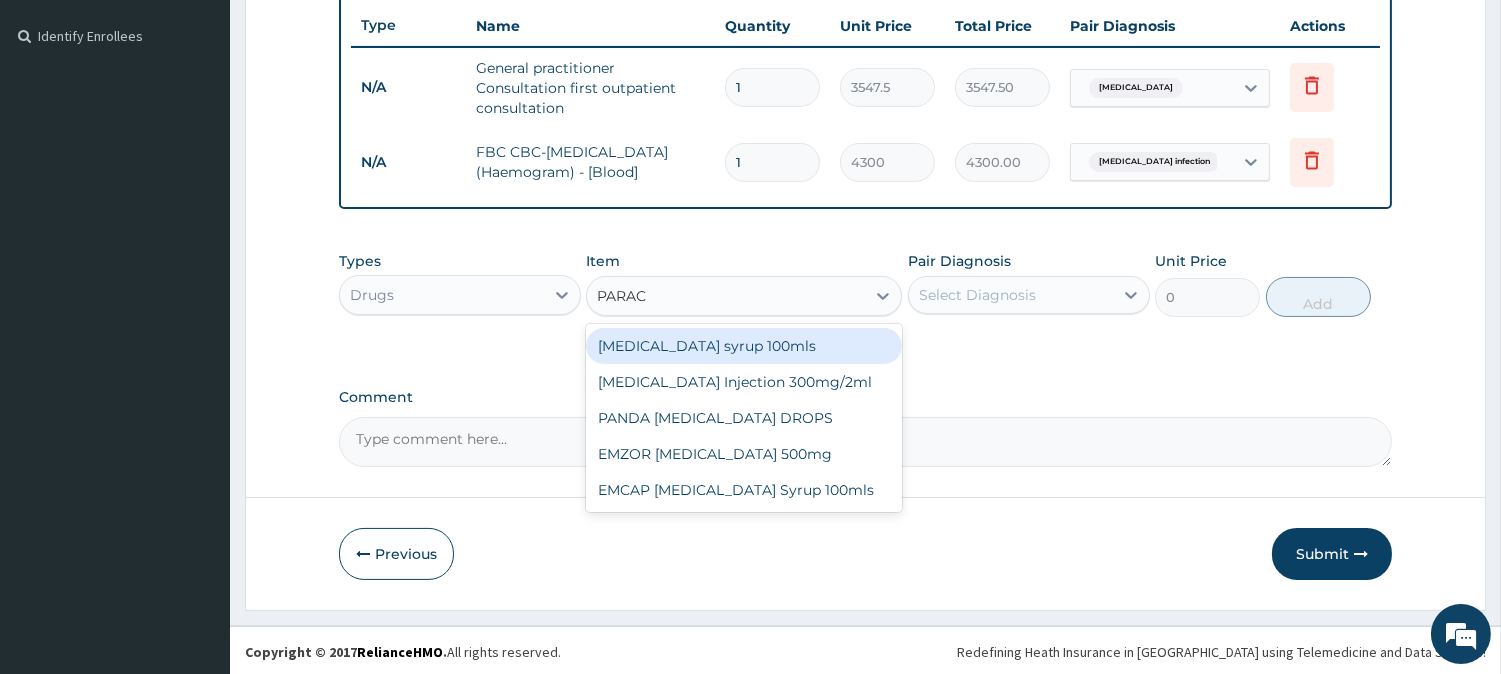 type on "PARACE" 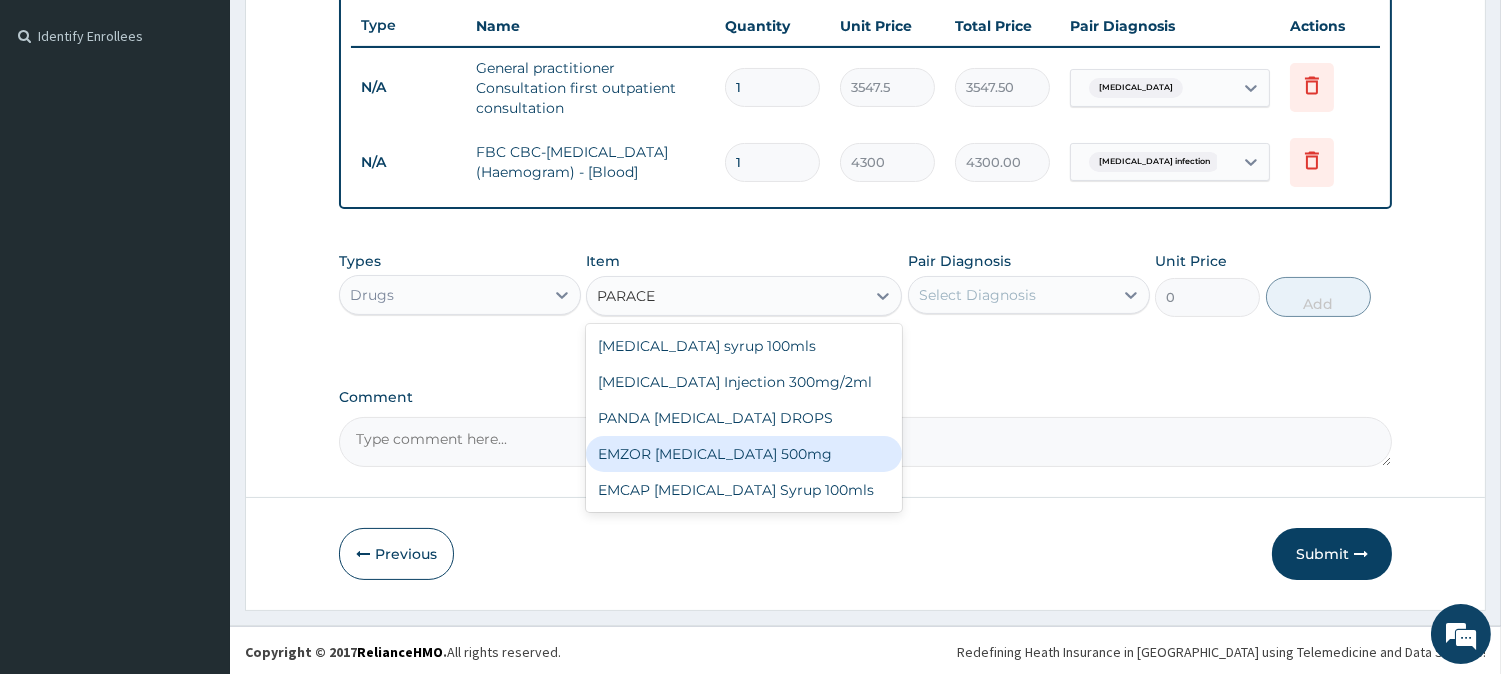 click on "EMZOR PARACETAMOL 500mg" at bounding box center [744, 454] 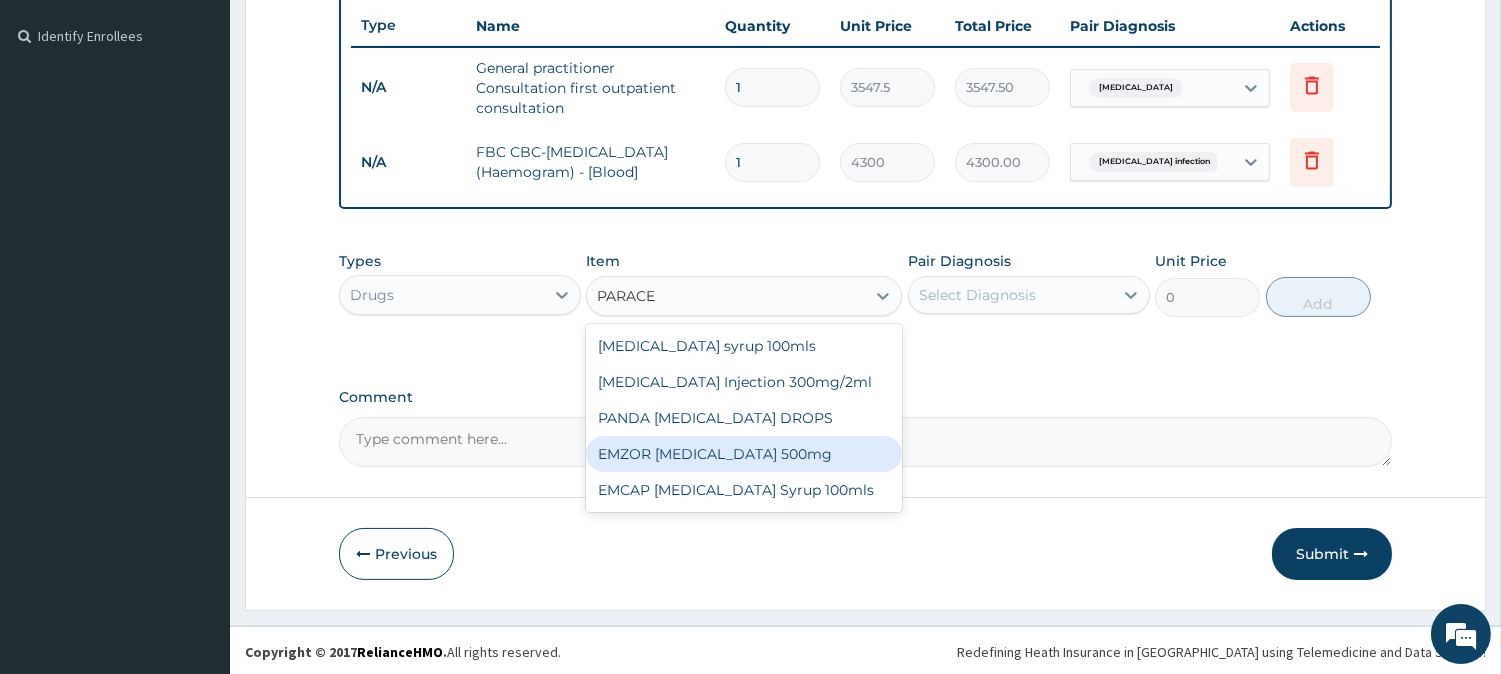 type 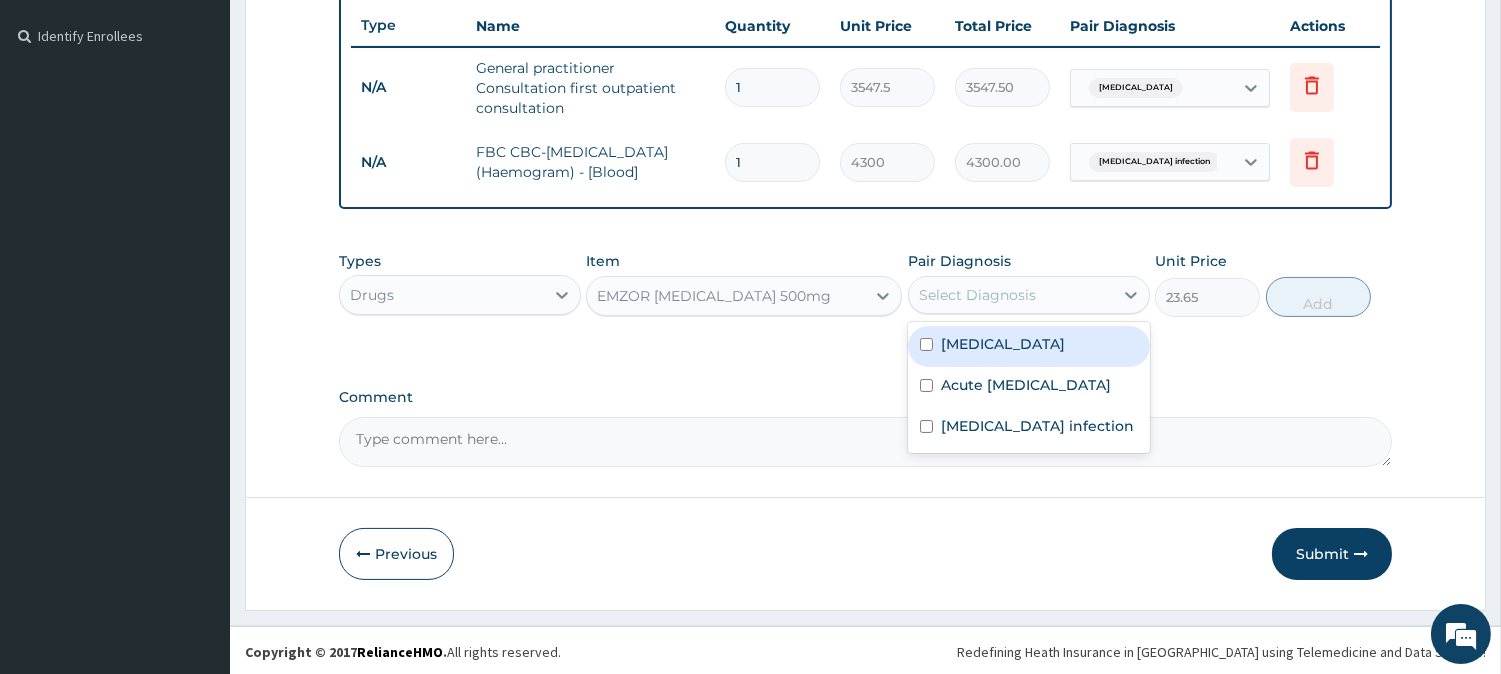 click on "Select Diagnosis" at bounding box center [977, 295] 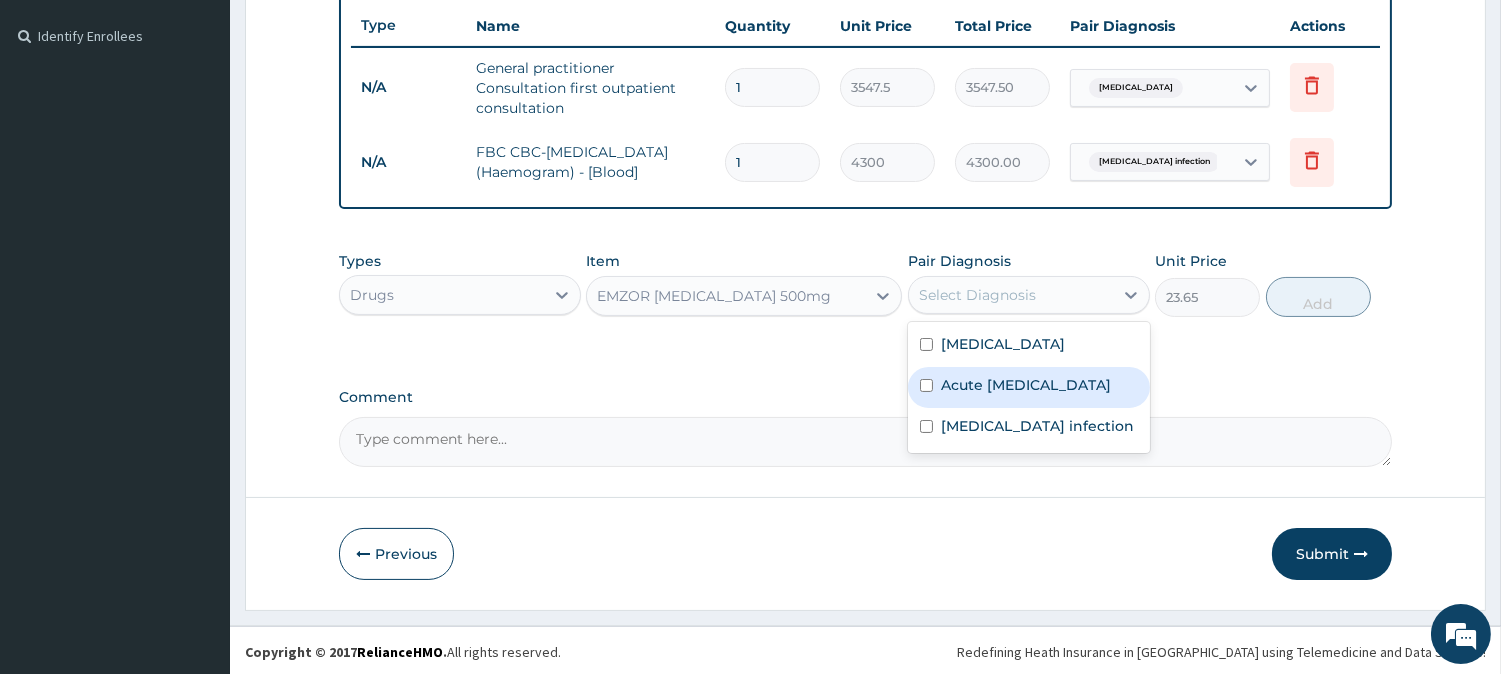click on "Acute upper respiratory infection" at bounding box center (1026, 385) 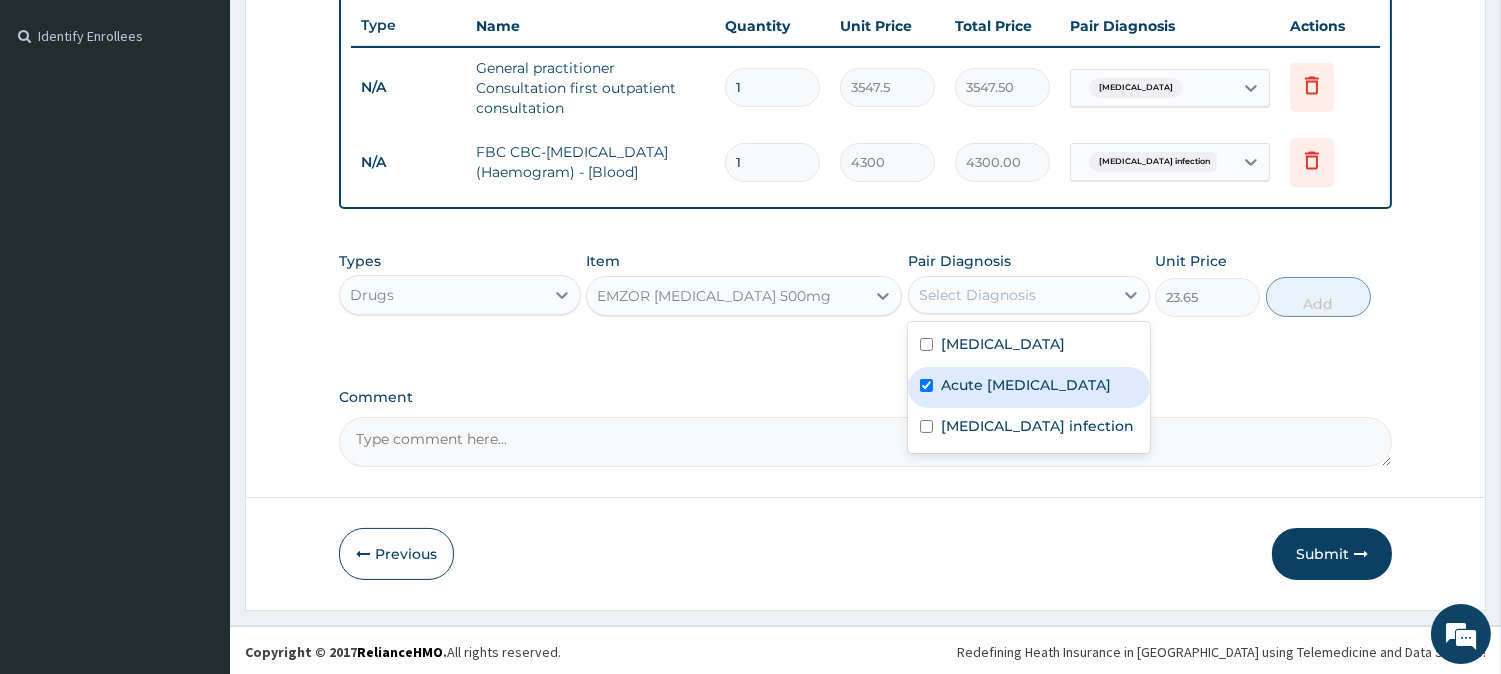 checkbox on "true" 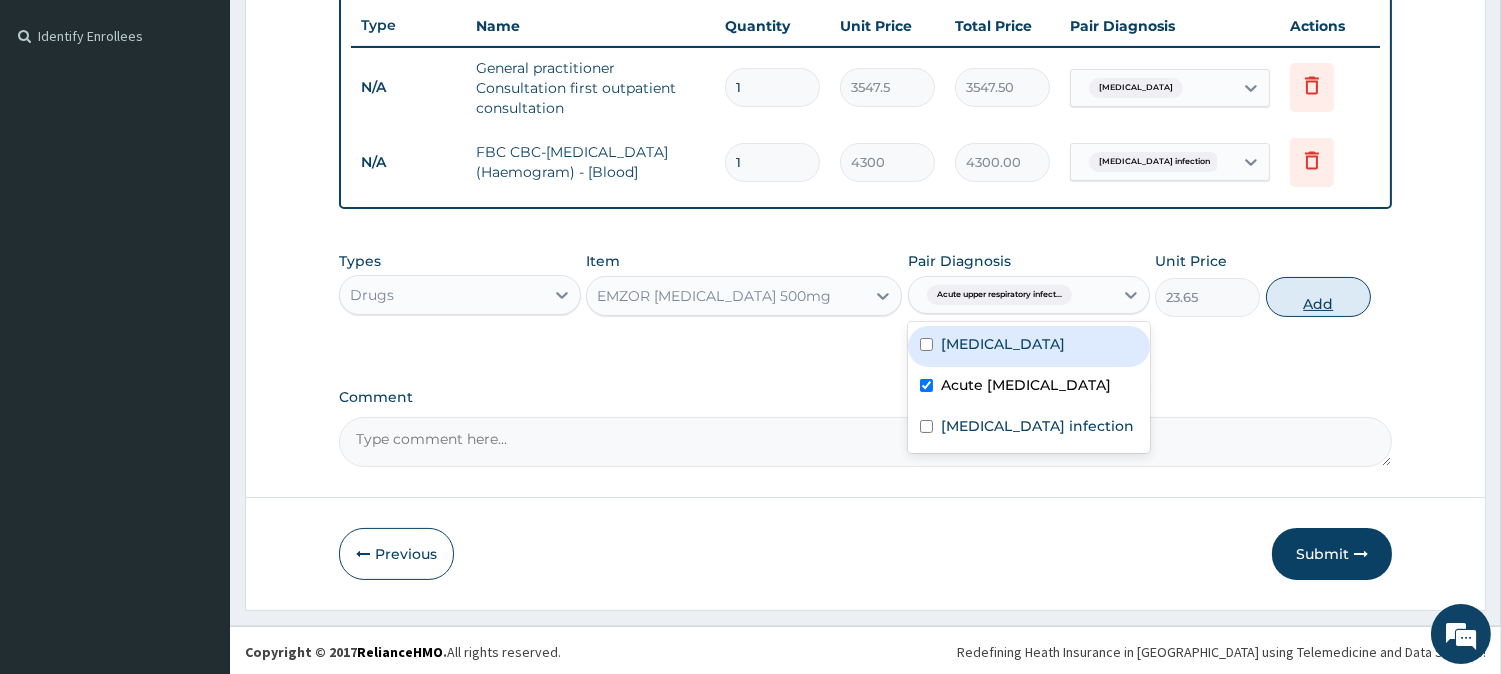 click on "Add" at bounding box center (1318, 297) 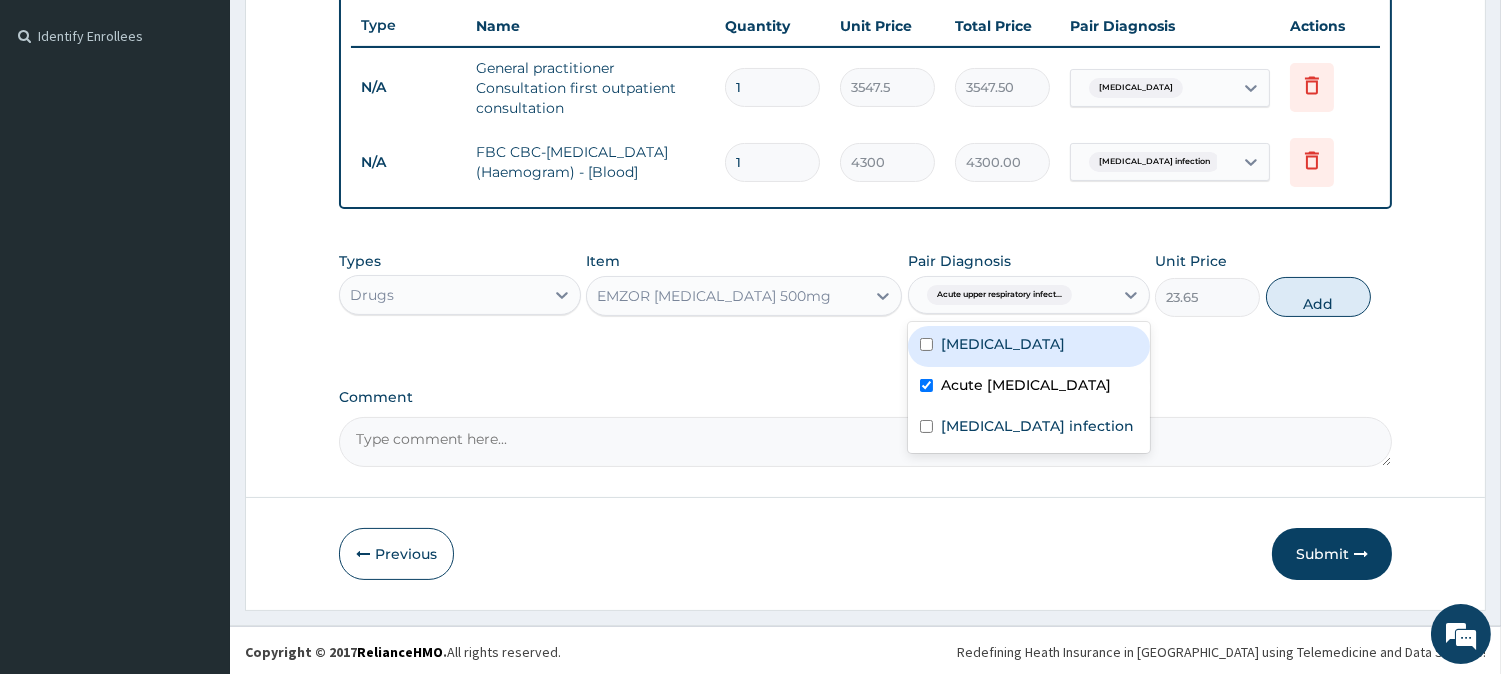 type on "0" 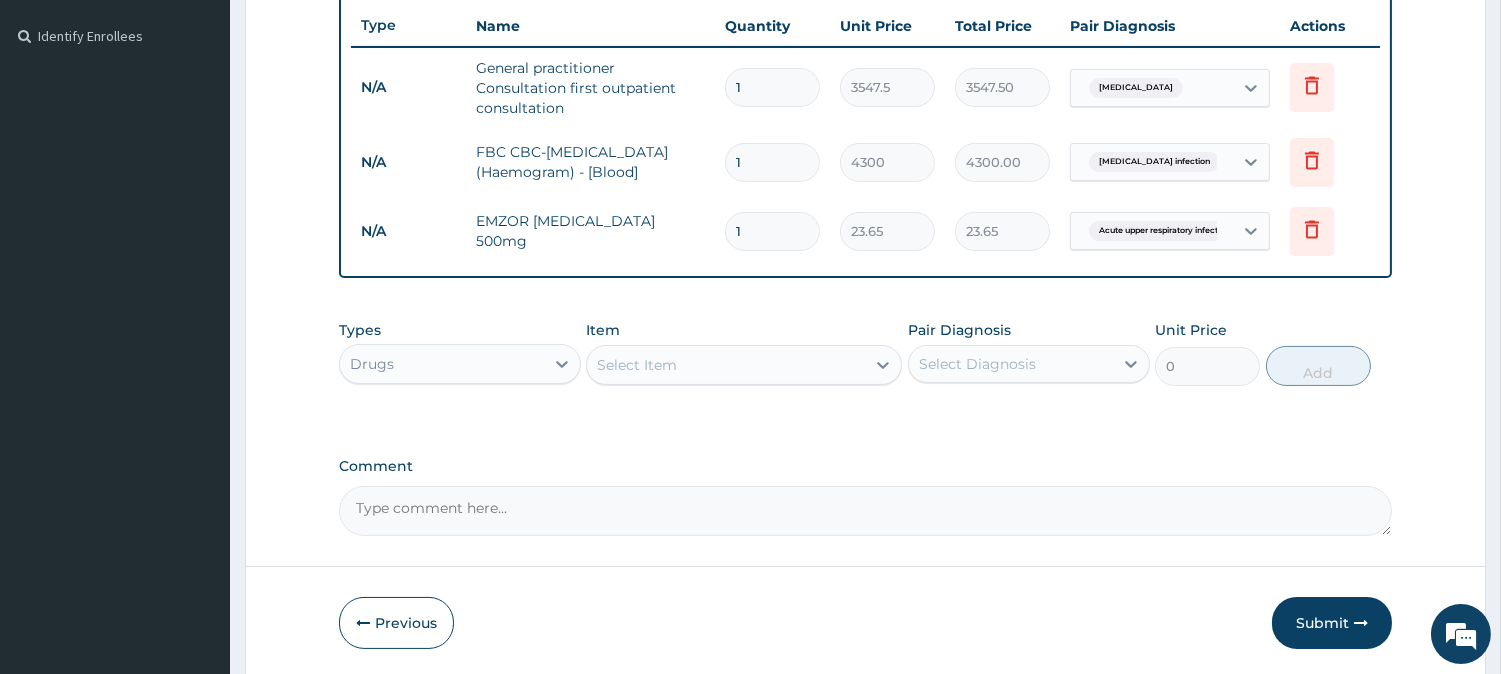 type on "18" 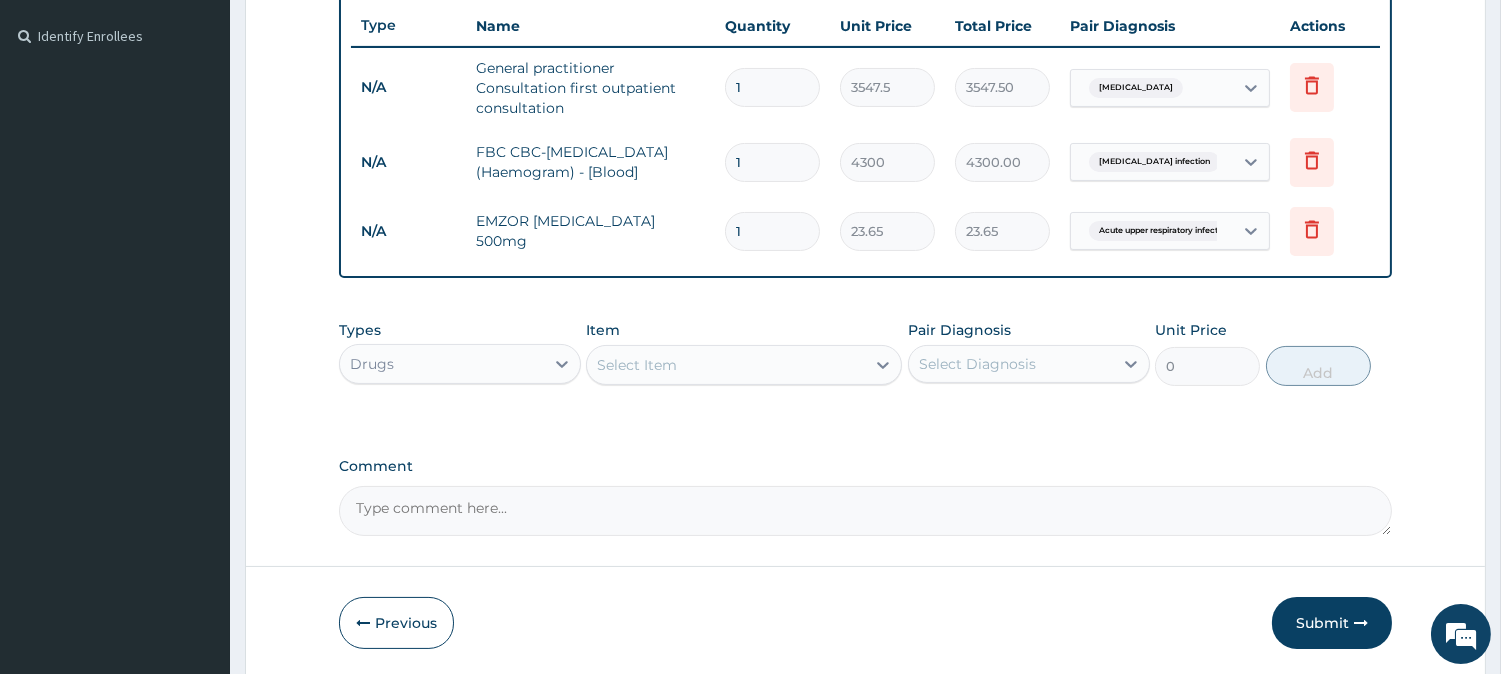 type on "425.70" 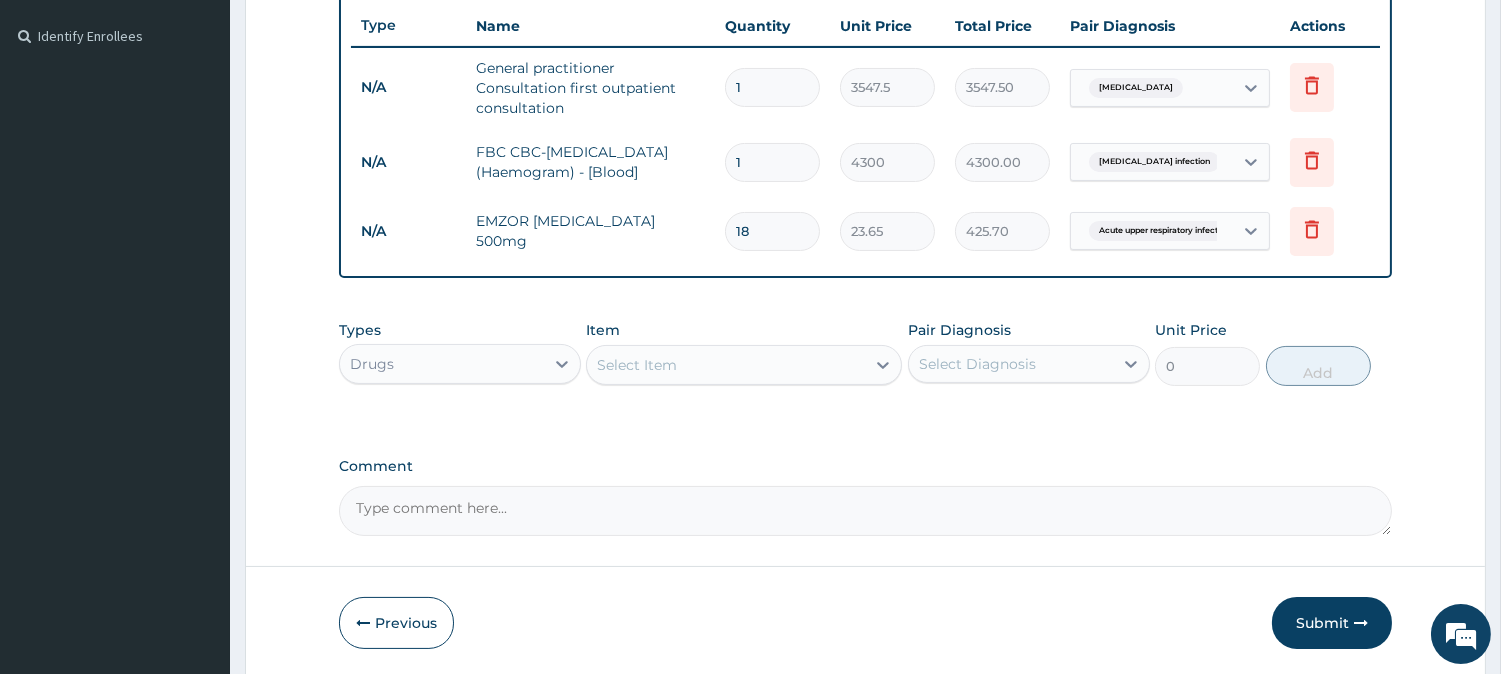 type on "18" 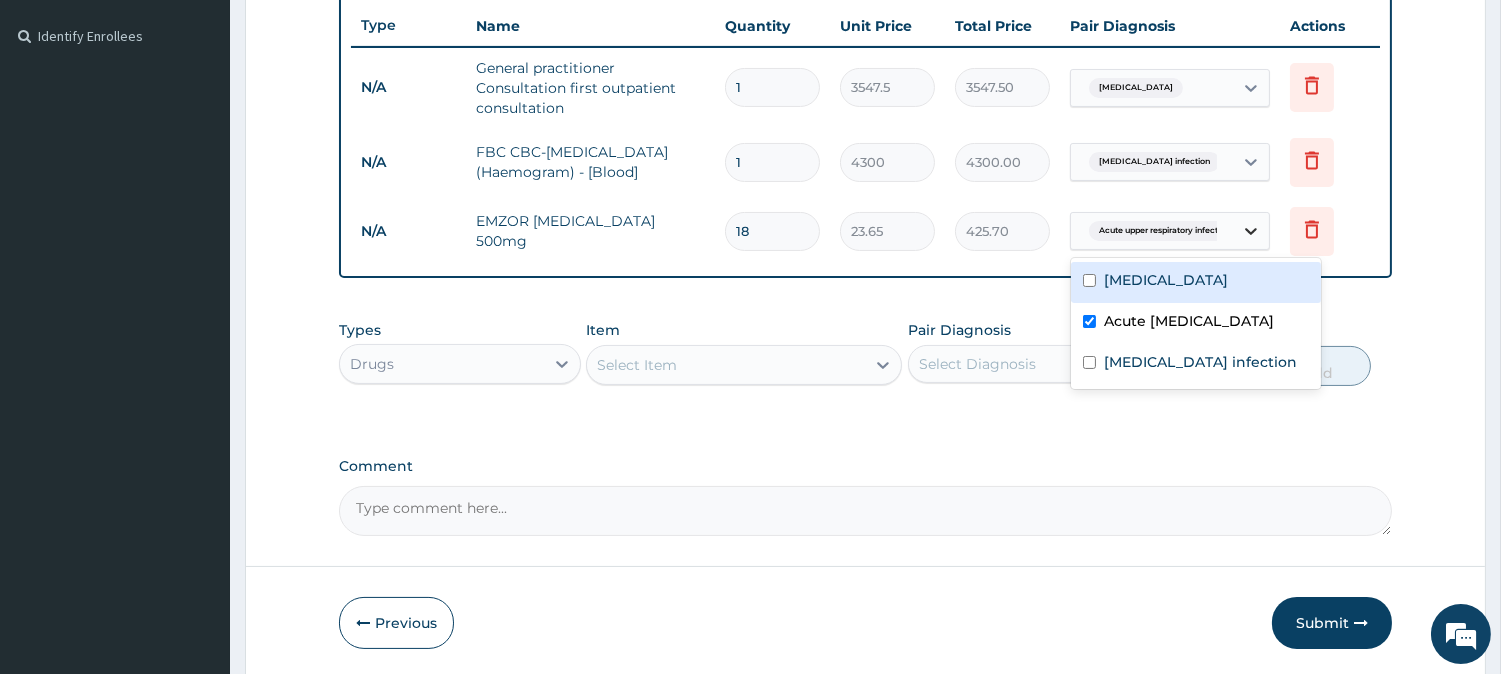click 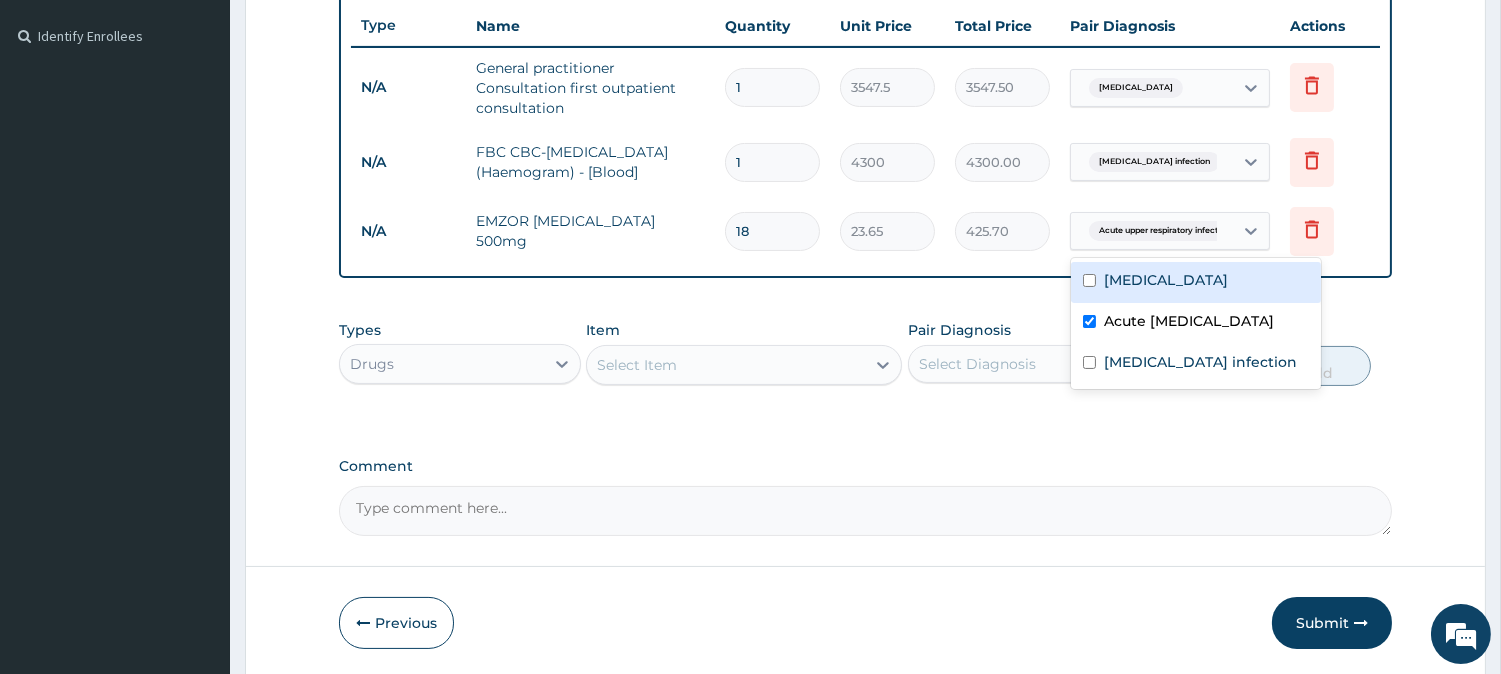 click on "Malaria" at bounding box center (1166, 280) 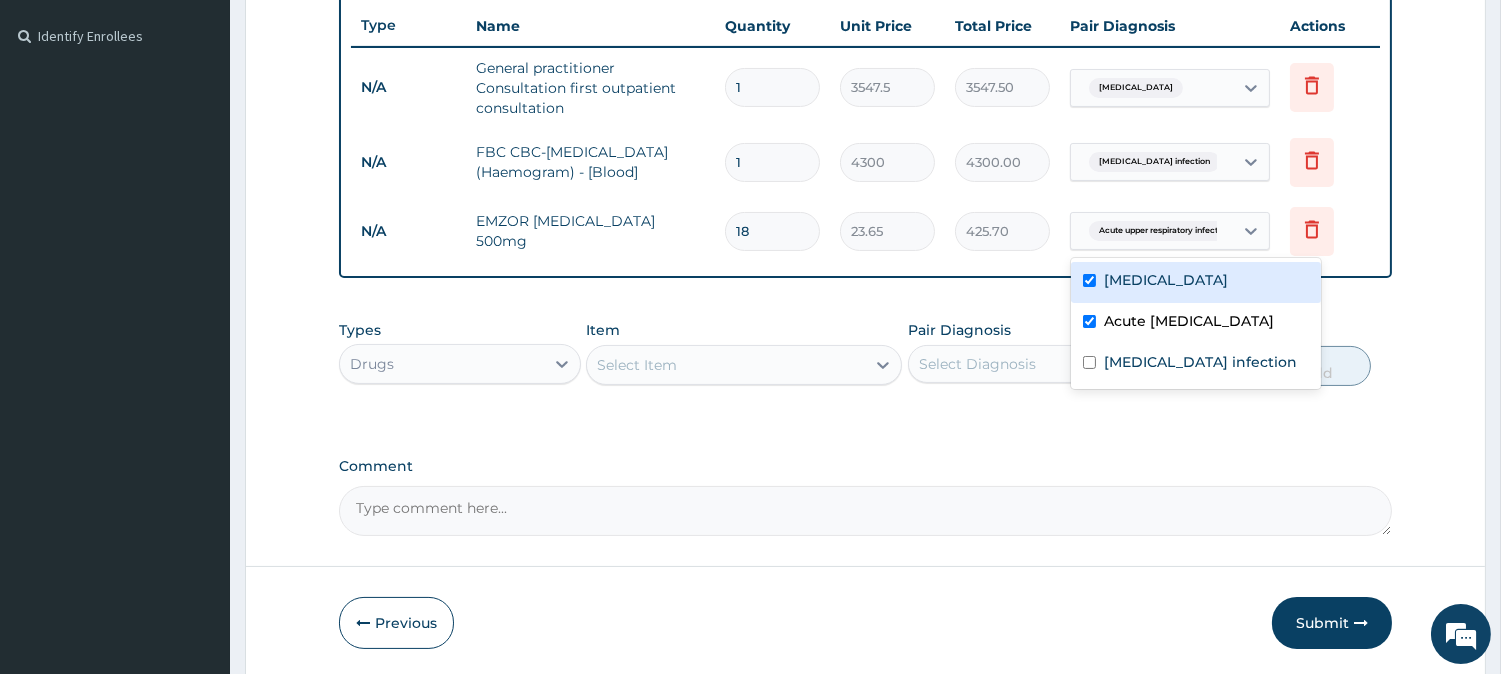 checkbox on "true" 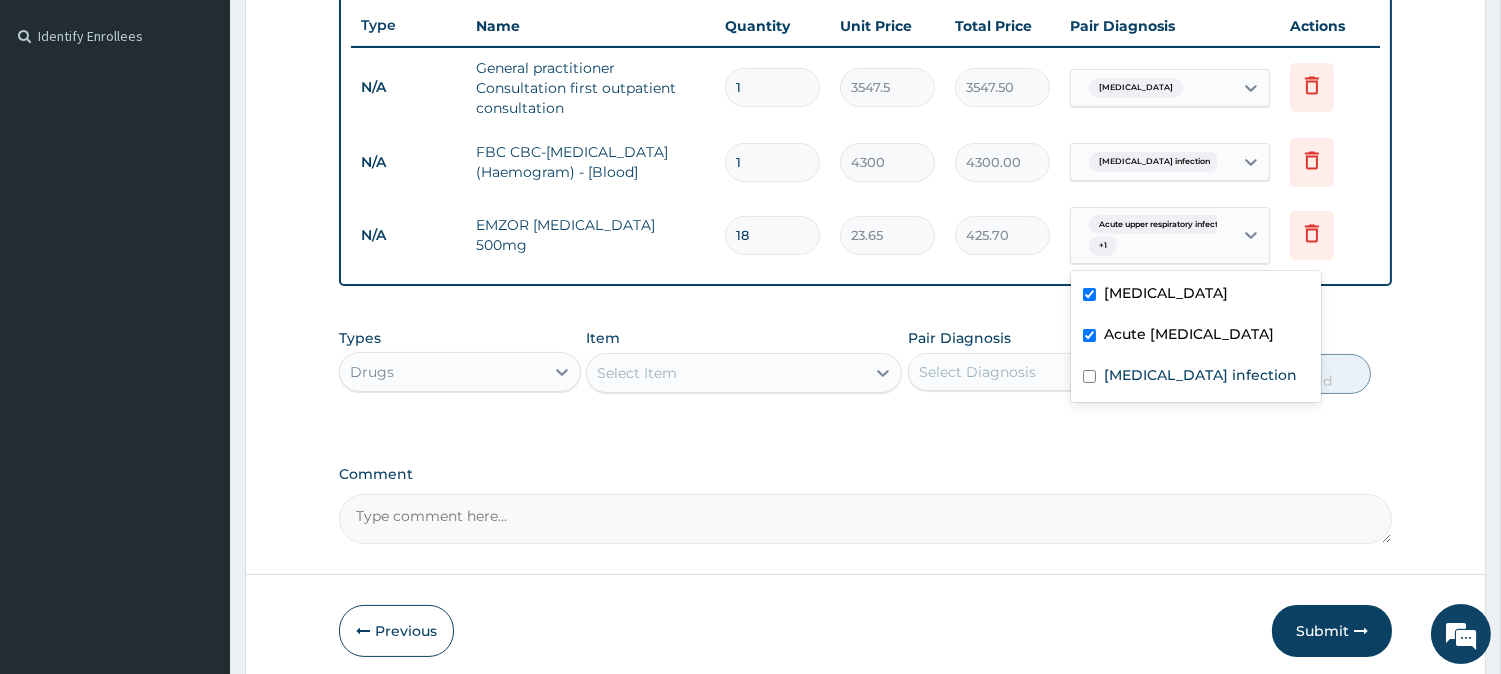 click on "Acute upper respiratory infection" at bounding box center [1189, 334] 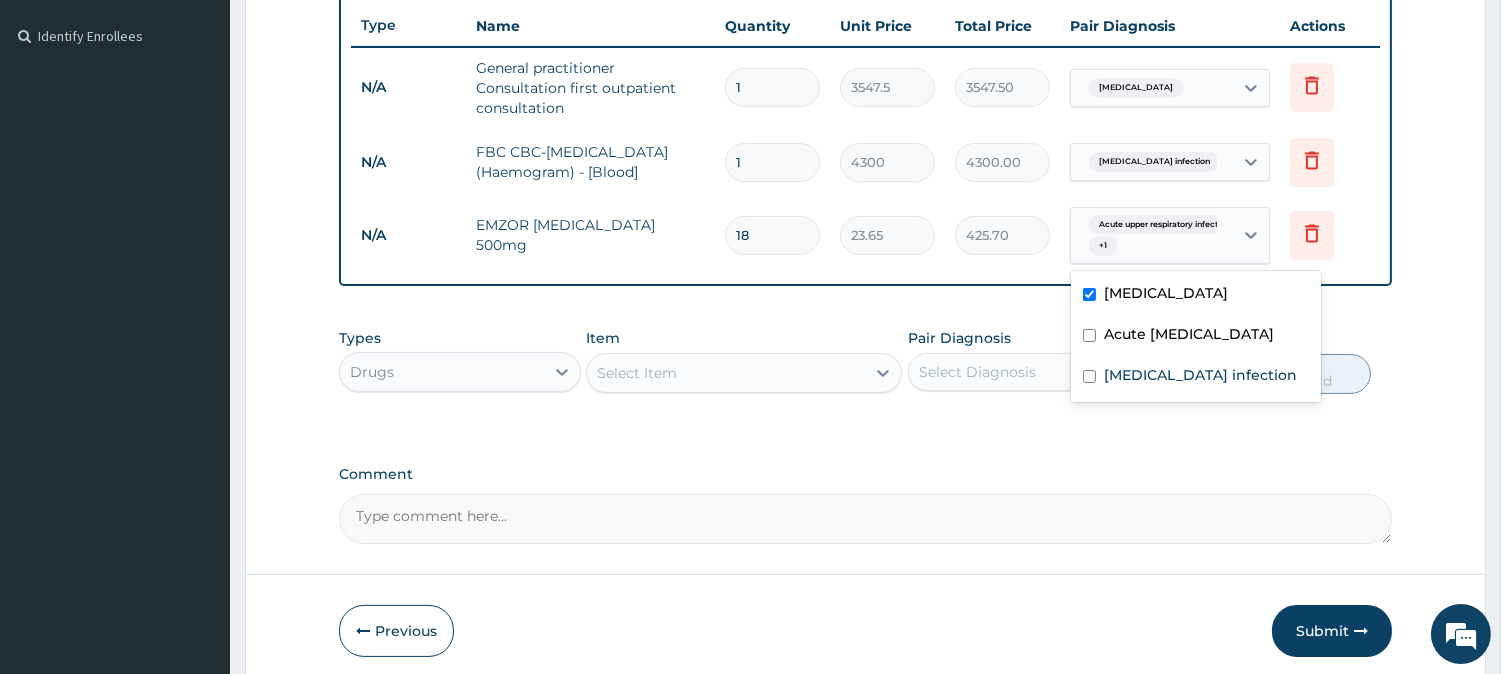 checkbox on "false" 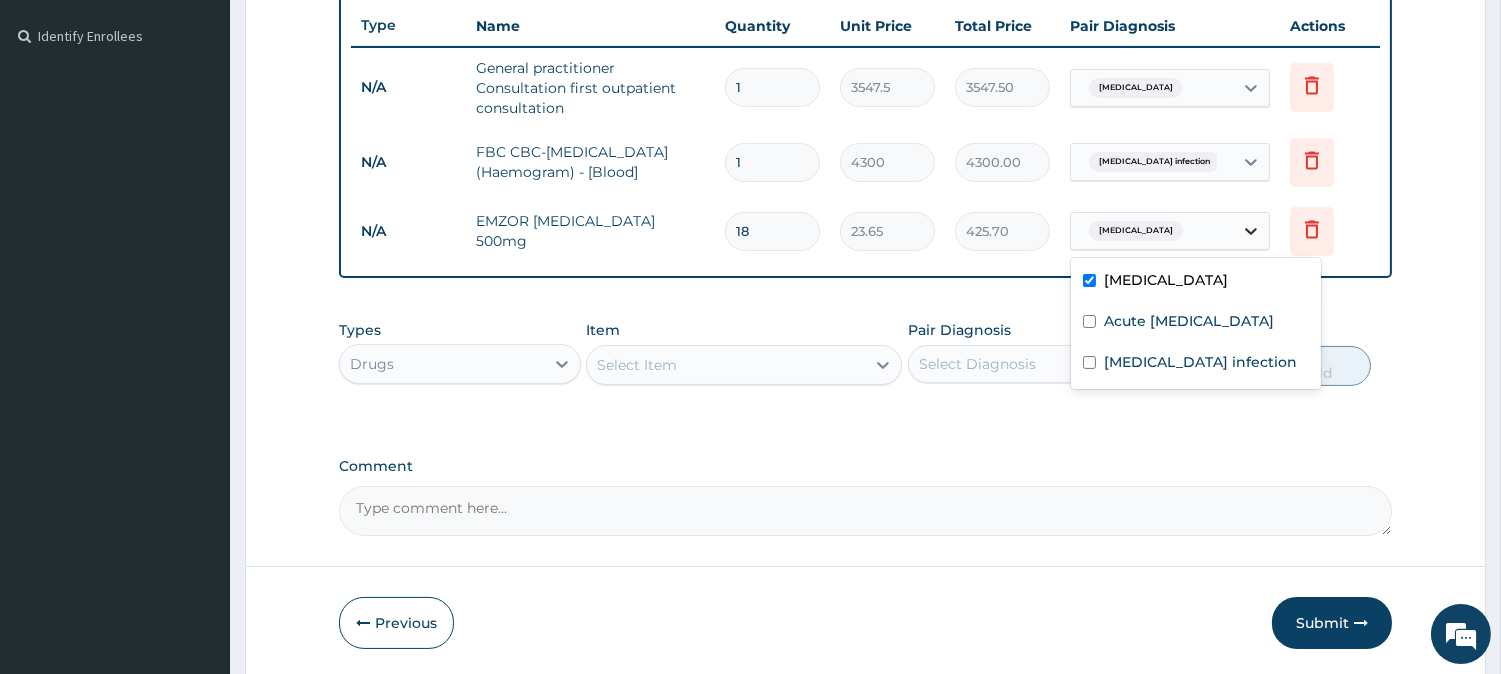 drag, startPoint x: 1262, startPoint y: 223, endPoint x: 1236, endPoint y: 233, distance: 27.856777 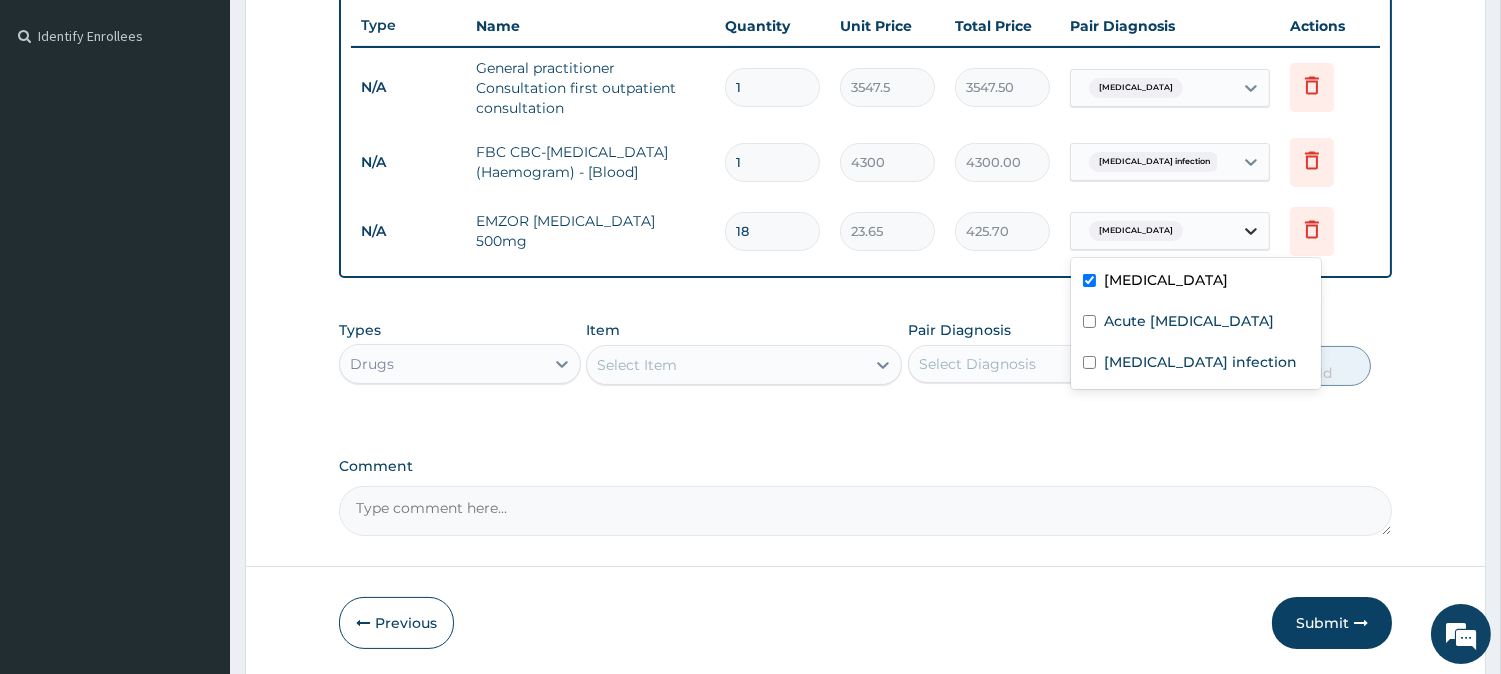 click at bounding box center (1251, 231) 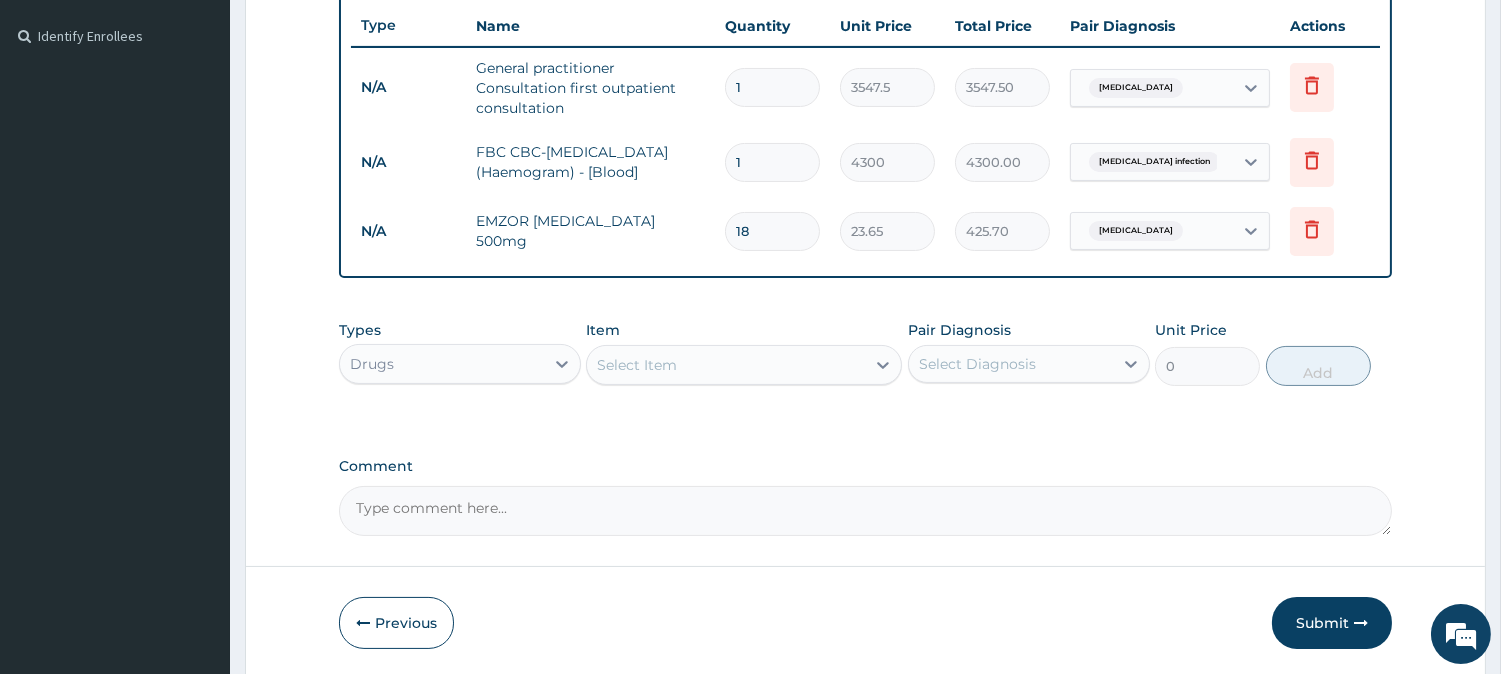 click on "Select Item" at bounding box center [637, 365] 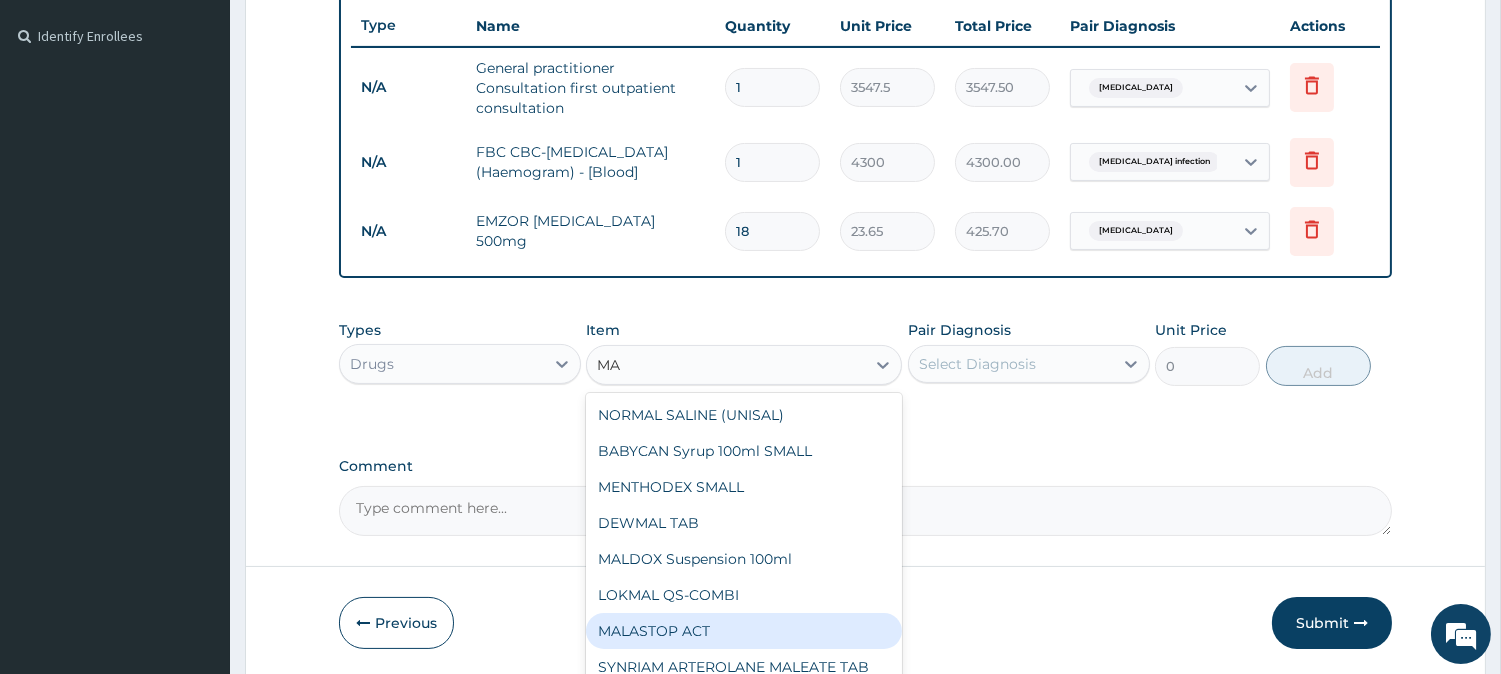 type on "M" 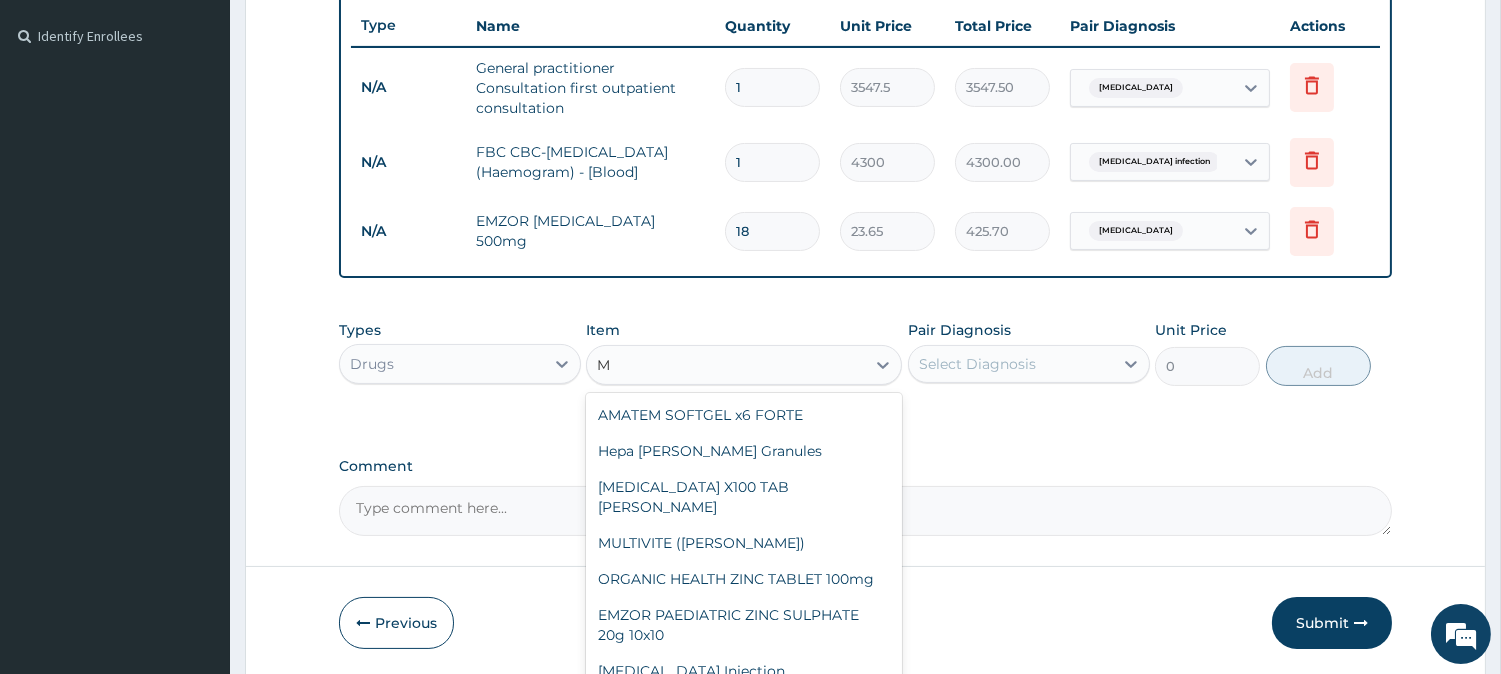 type 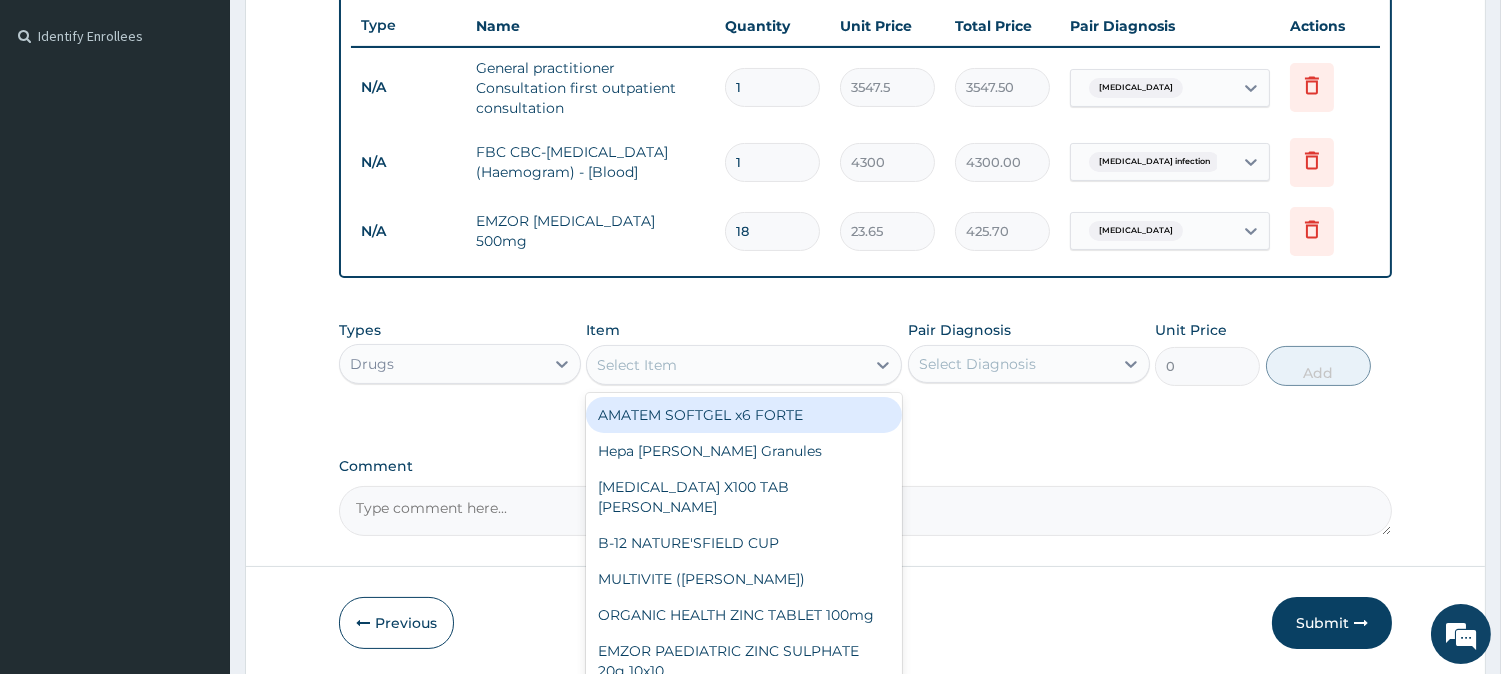 drag, startPoint x: 802, startPoint y: 416, endPoint x: 836, endPoint y: 397, distance: 38.948685 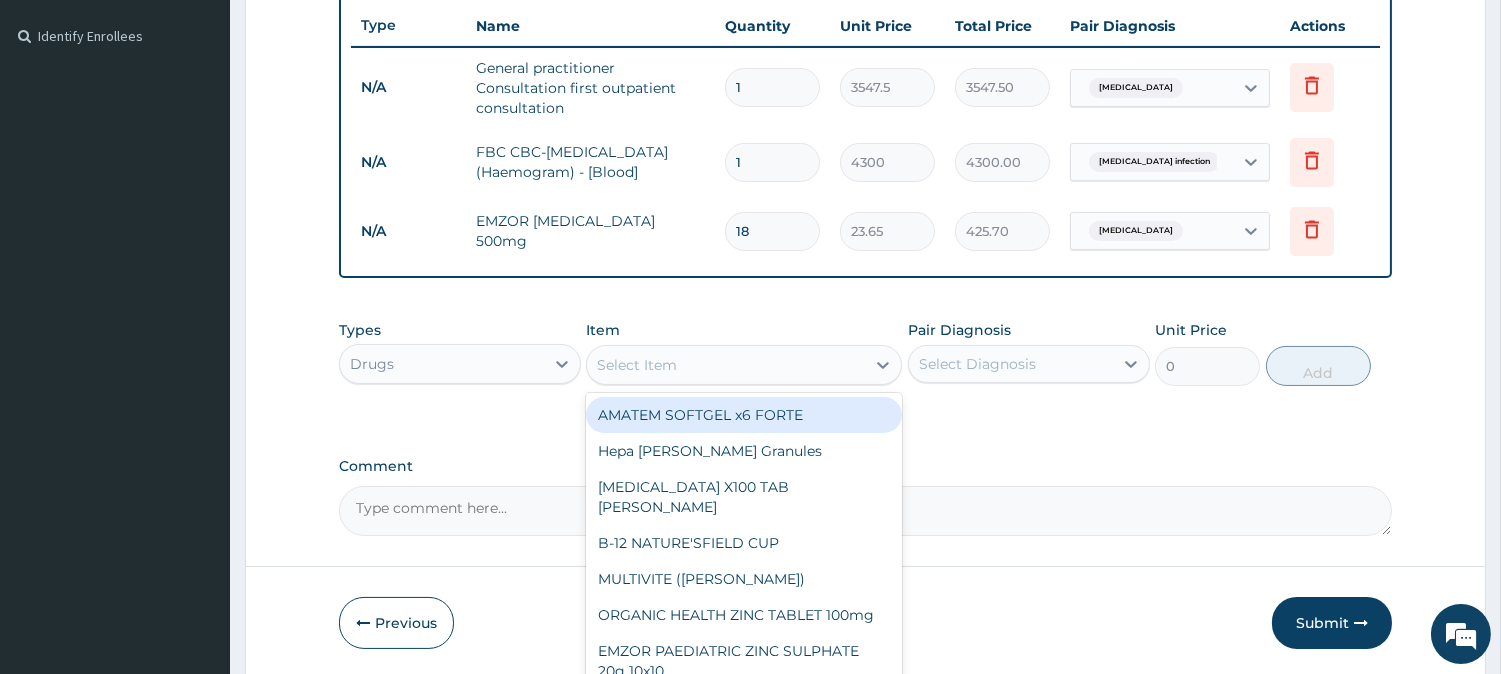 click on "AMATEM SOFTGEL x6 FORTE" at bounding box center (744, 415) 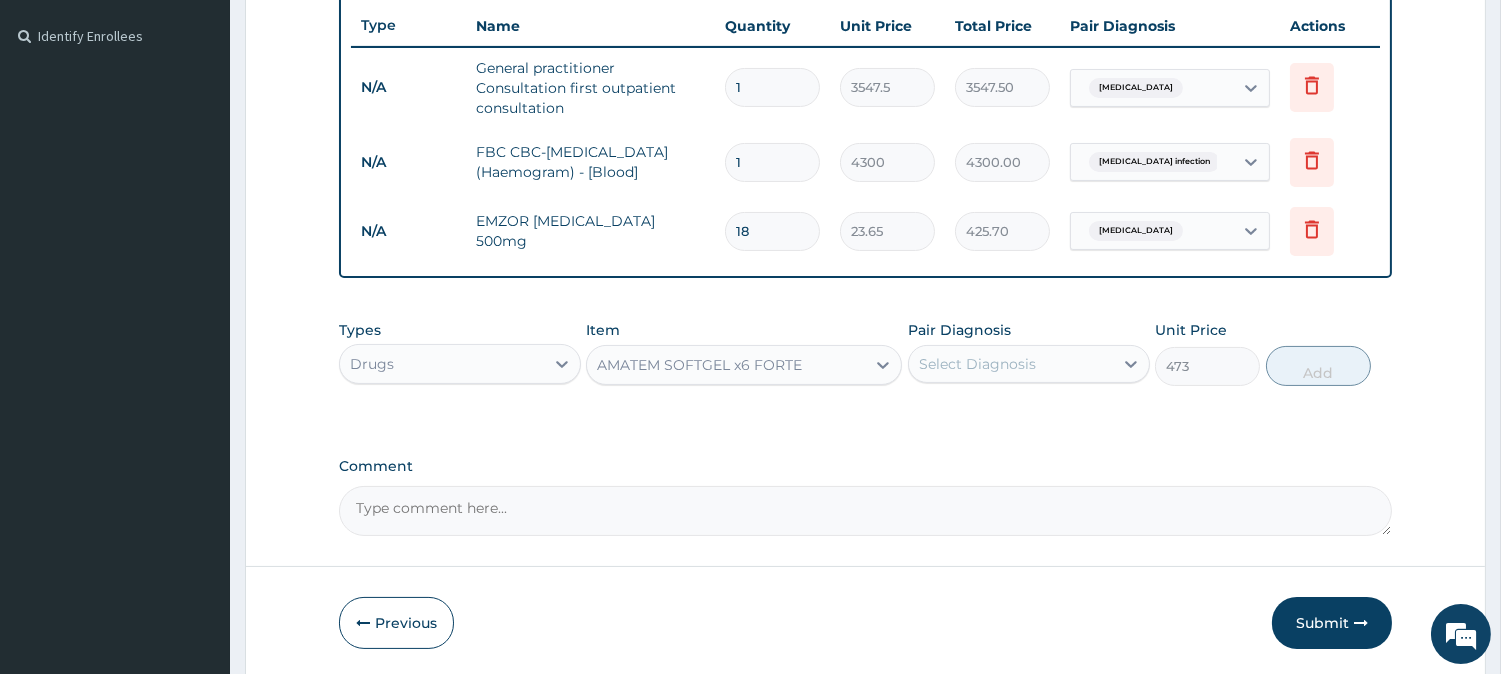 click on "Select Diagnosis" at bounding box center [977, 364] 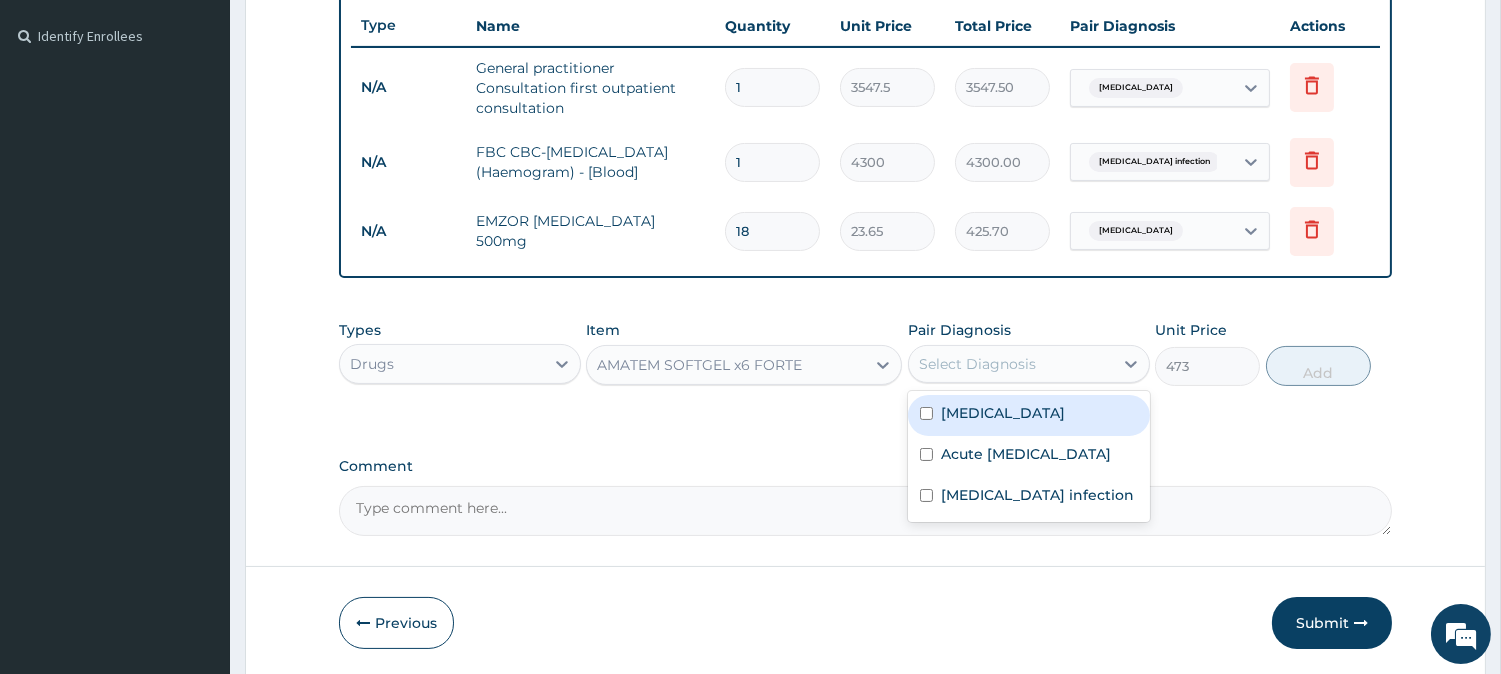 click on "Malaria" at bounding box center (1029, 415) 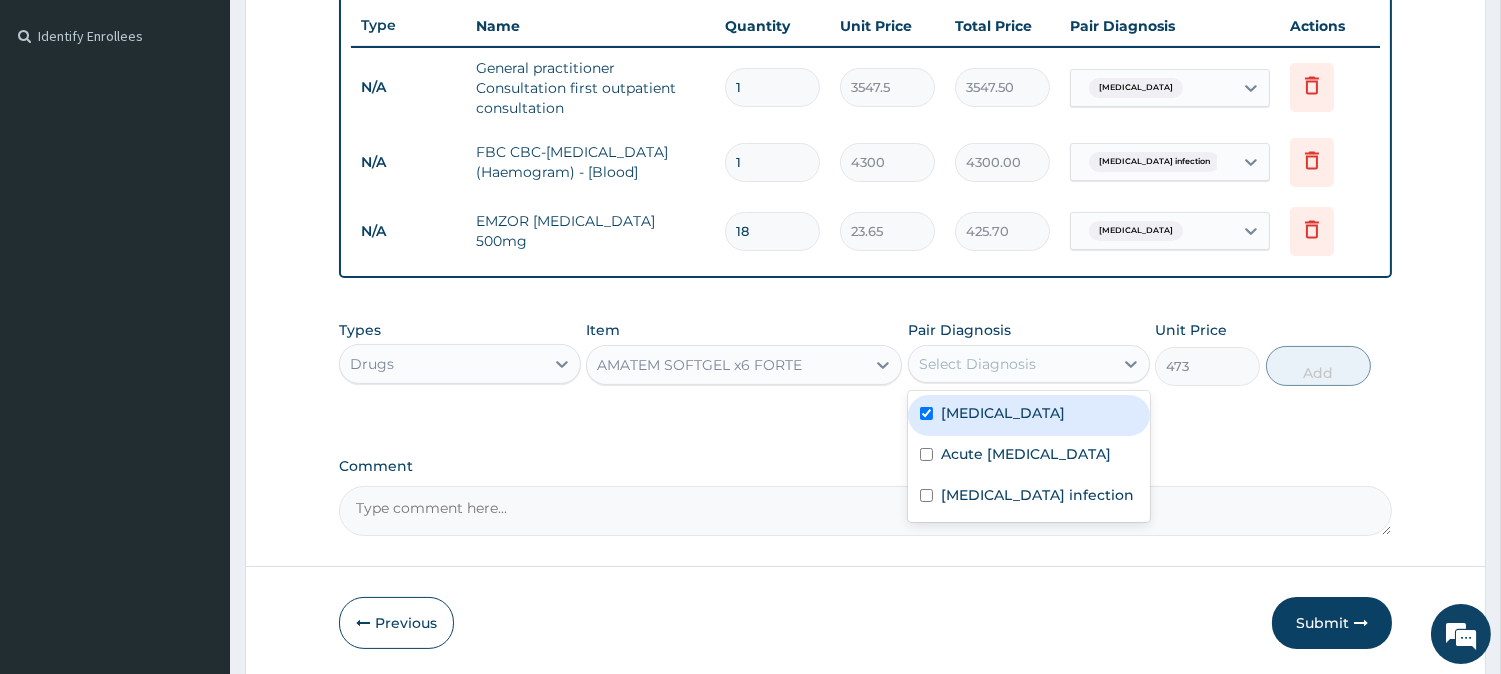 checkbox on "true" 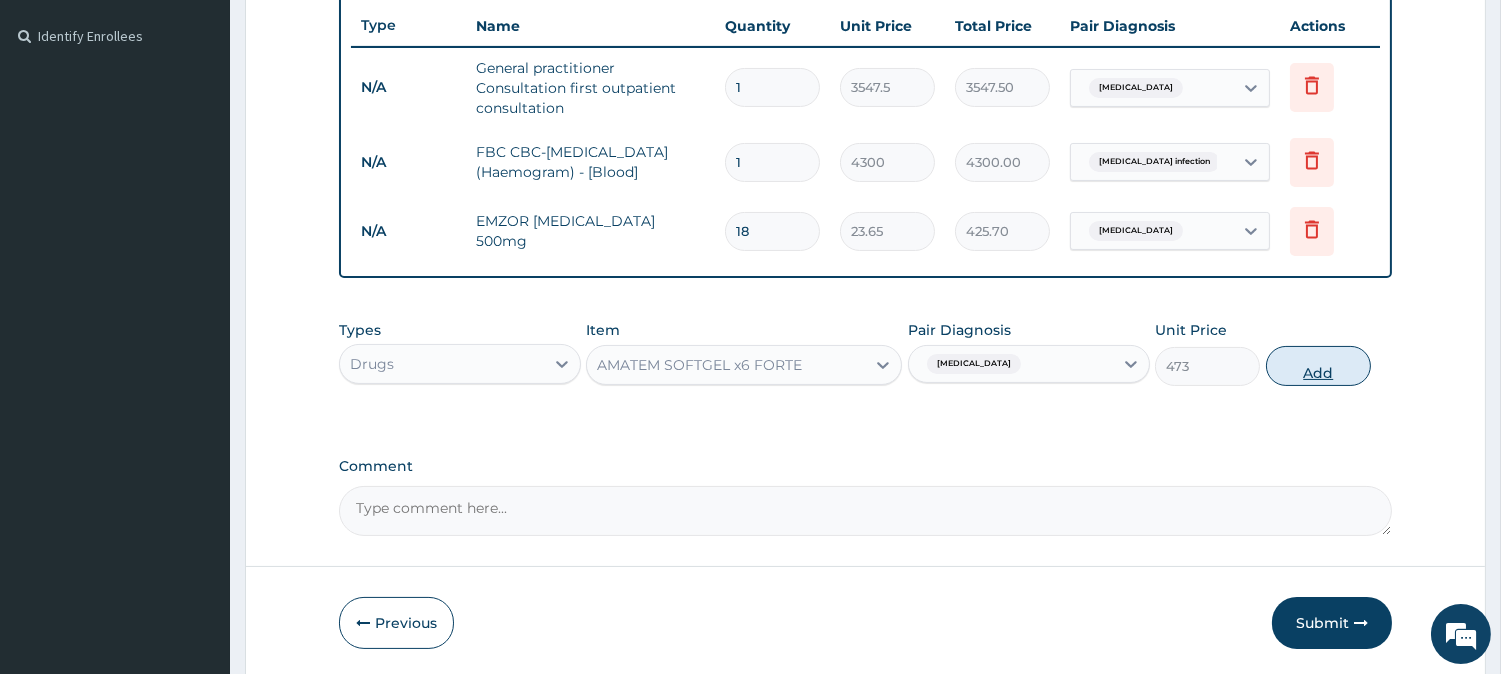 click on "Add" at bounding box center [1318, 366] 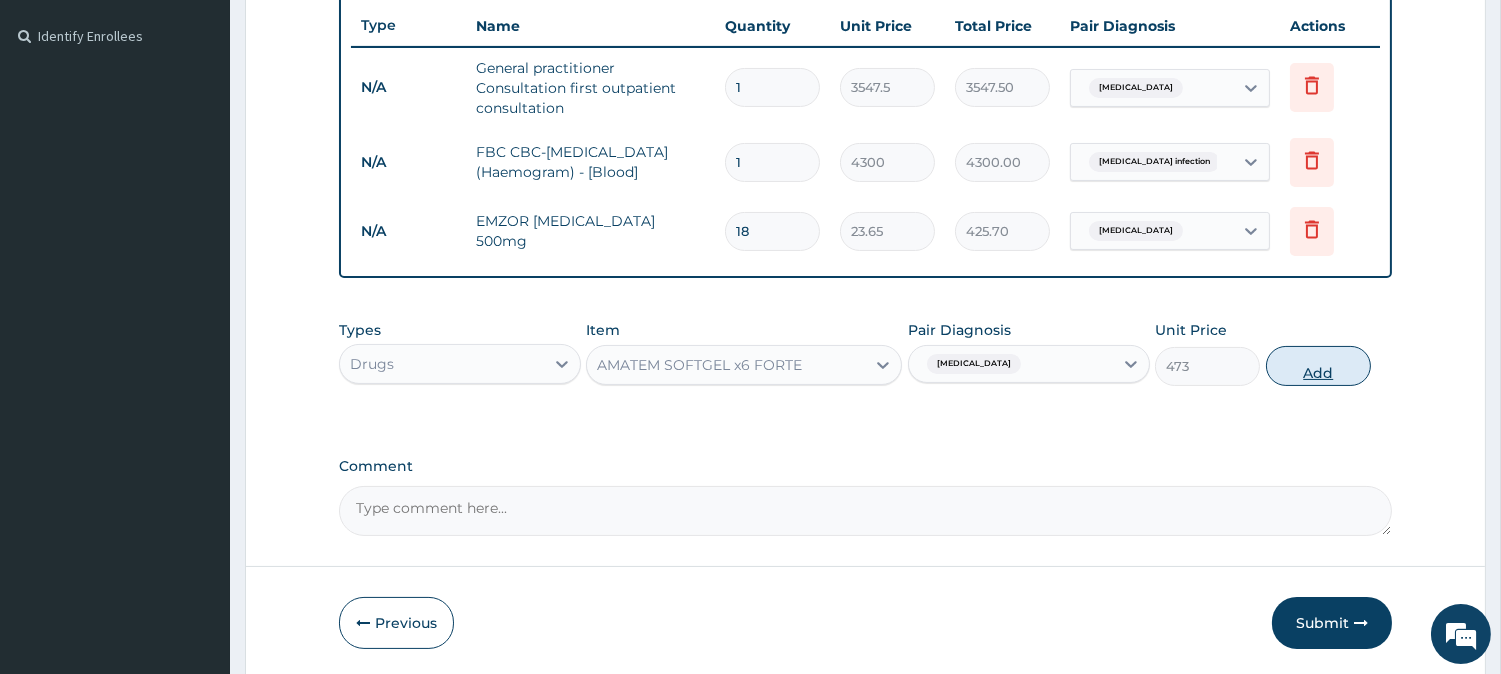type on "0" 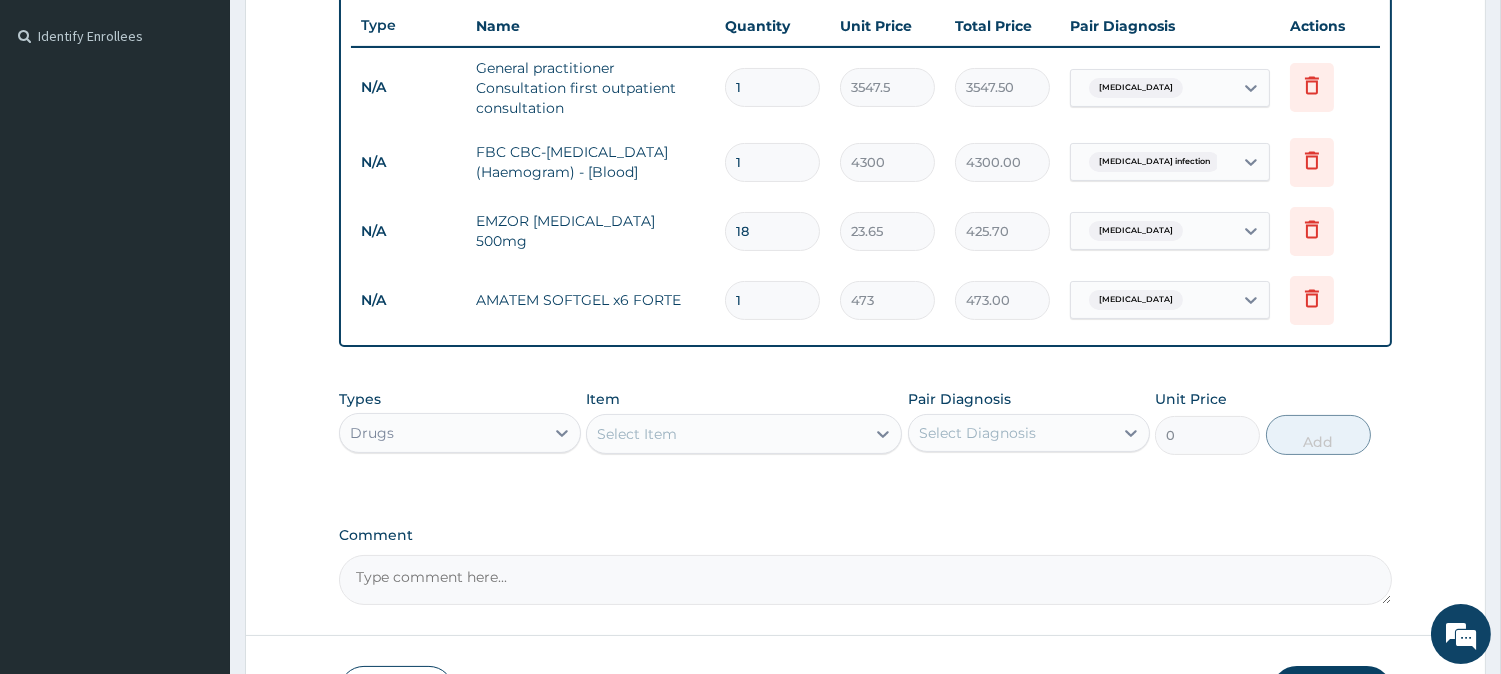 type 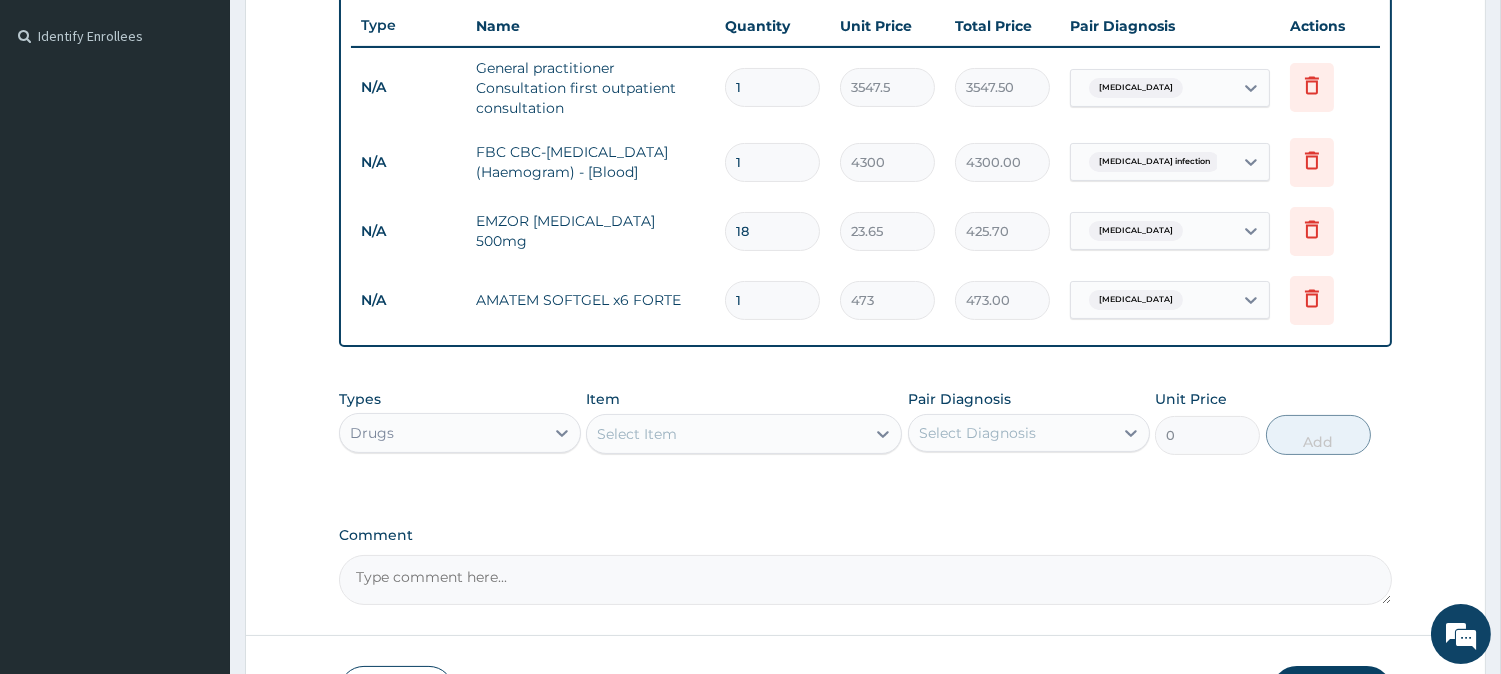 type on "0.00" 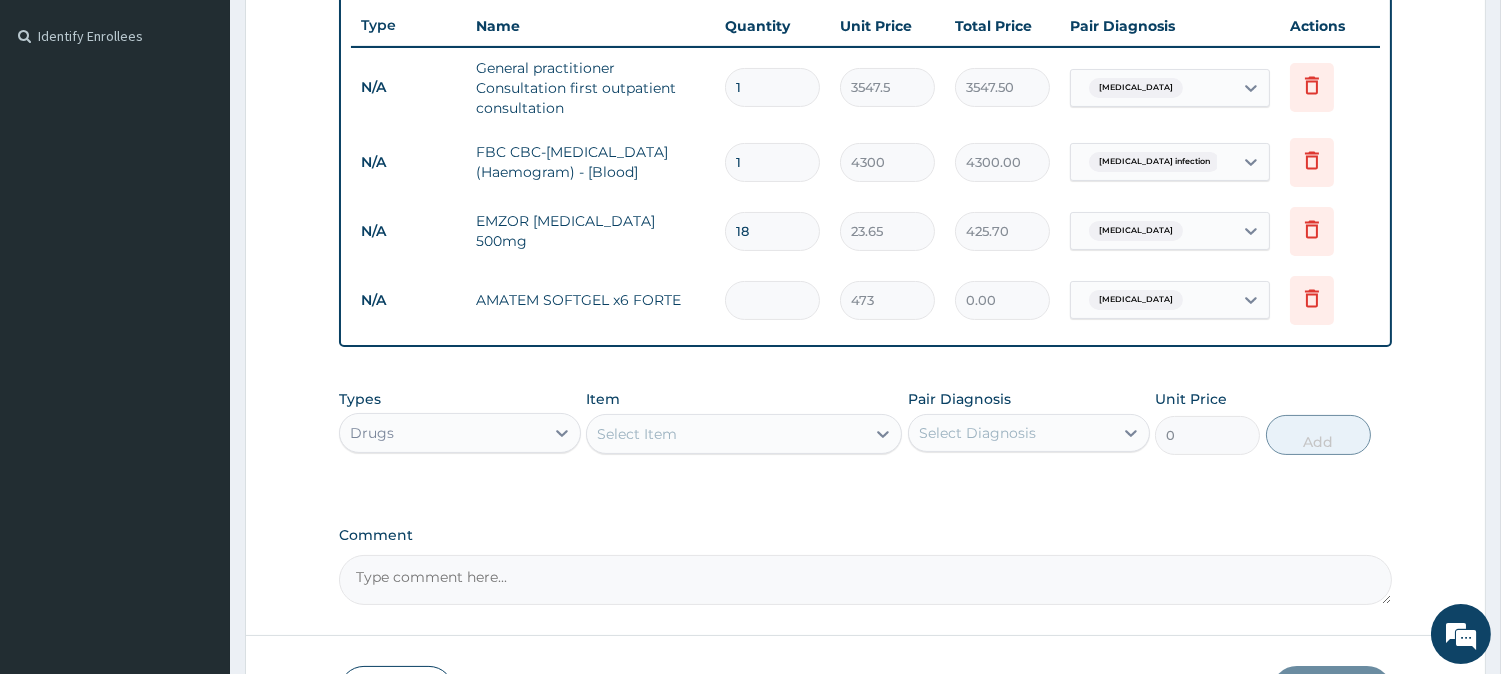 type on "6" 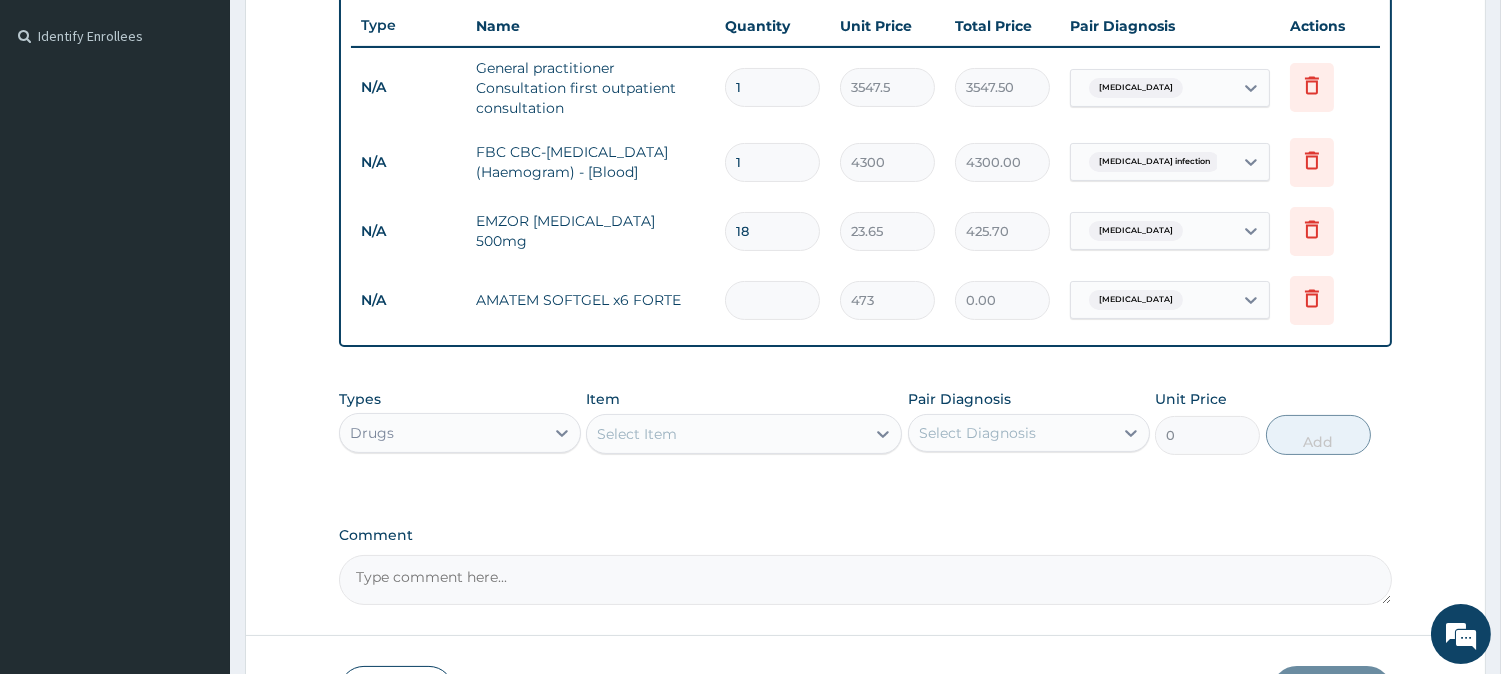 type on "2838.00" 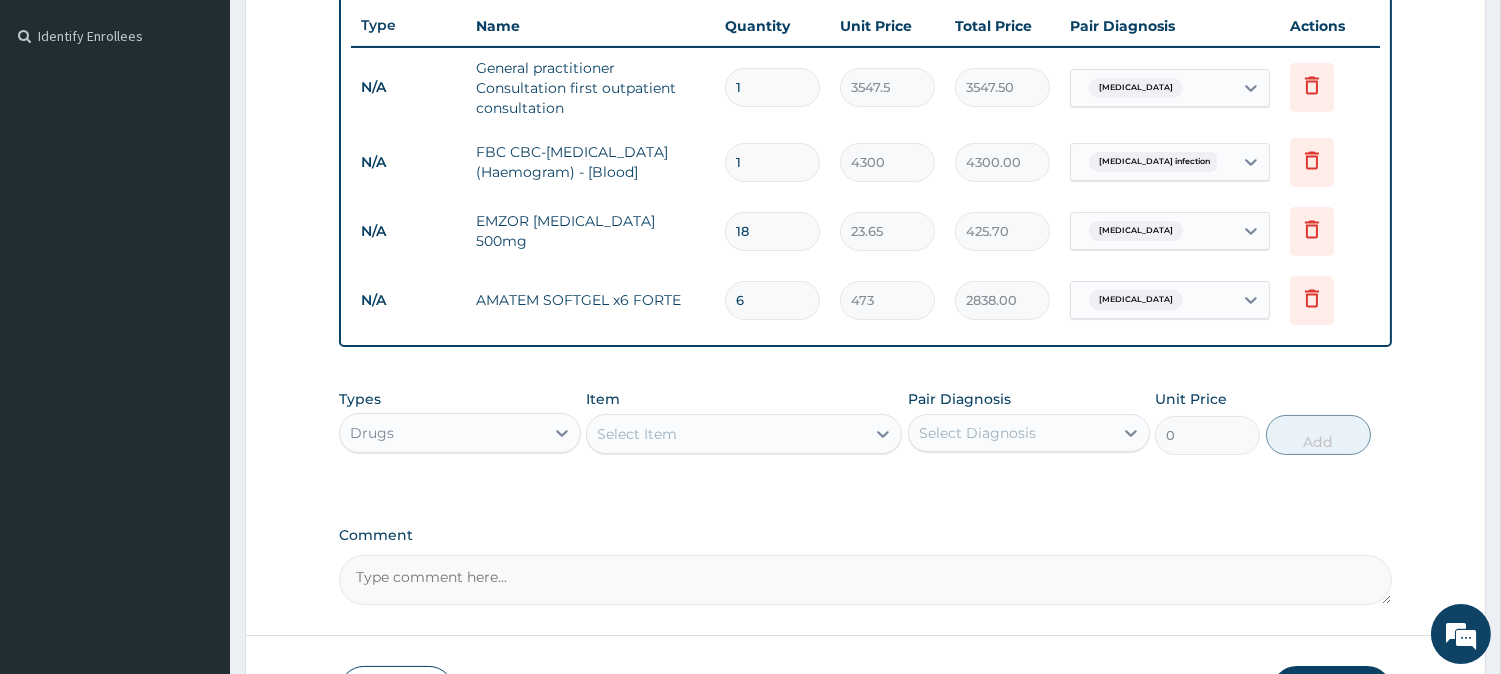 type on "6" 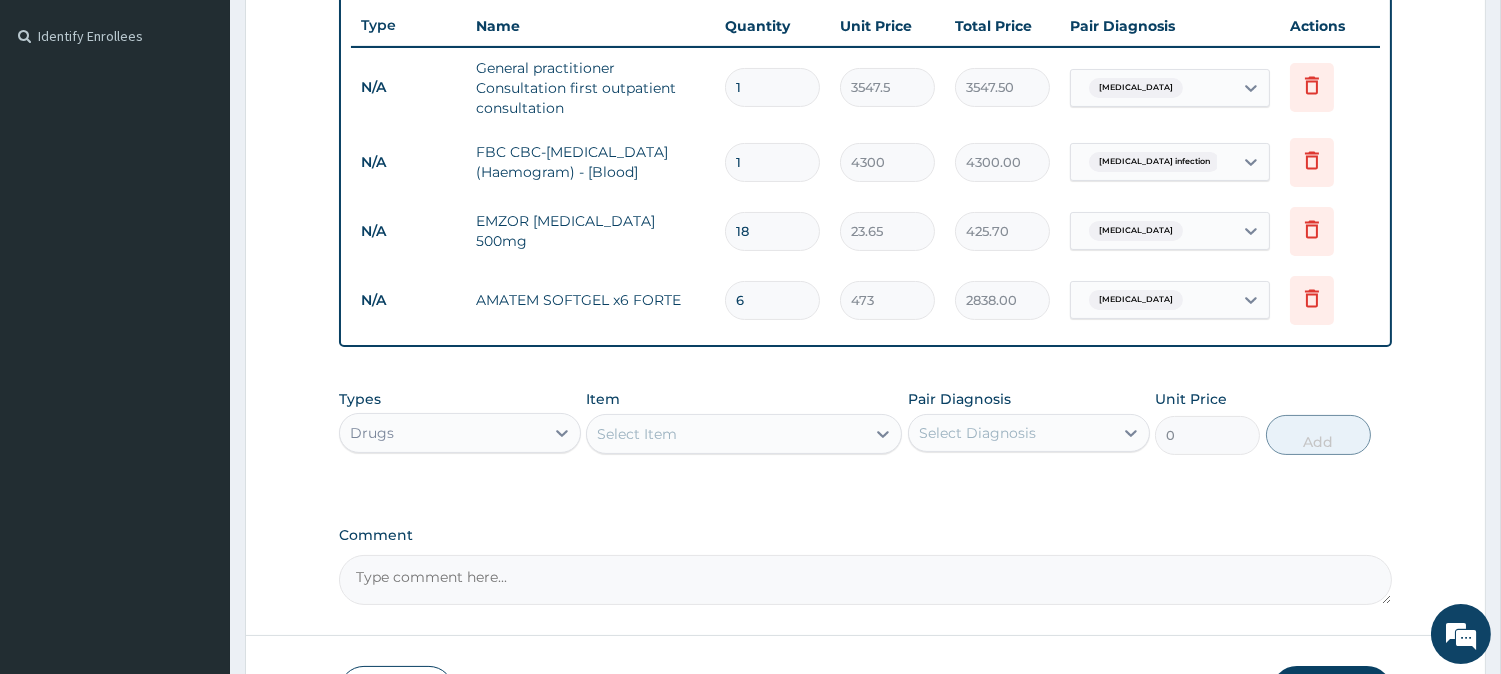 scroll, scrollTop: 201, scrollLeft: 0, axis: vertical 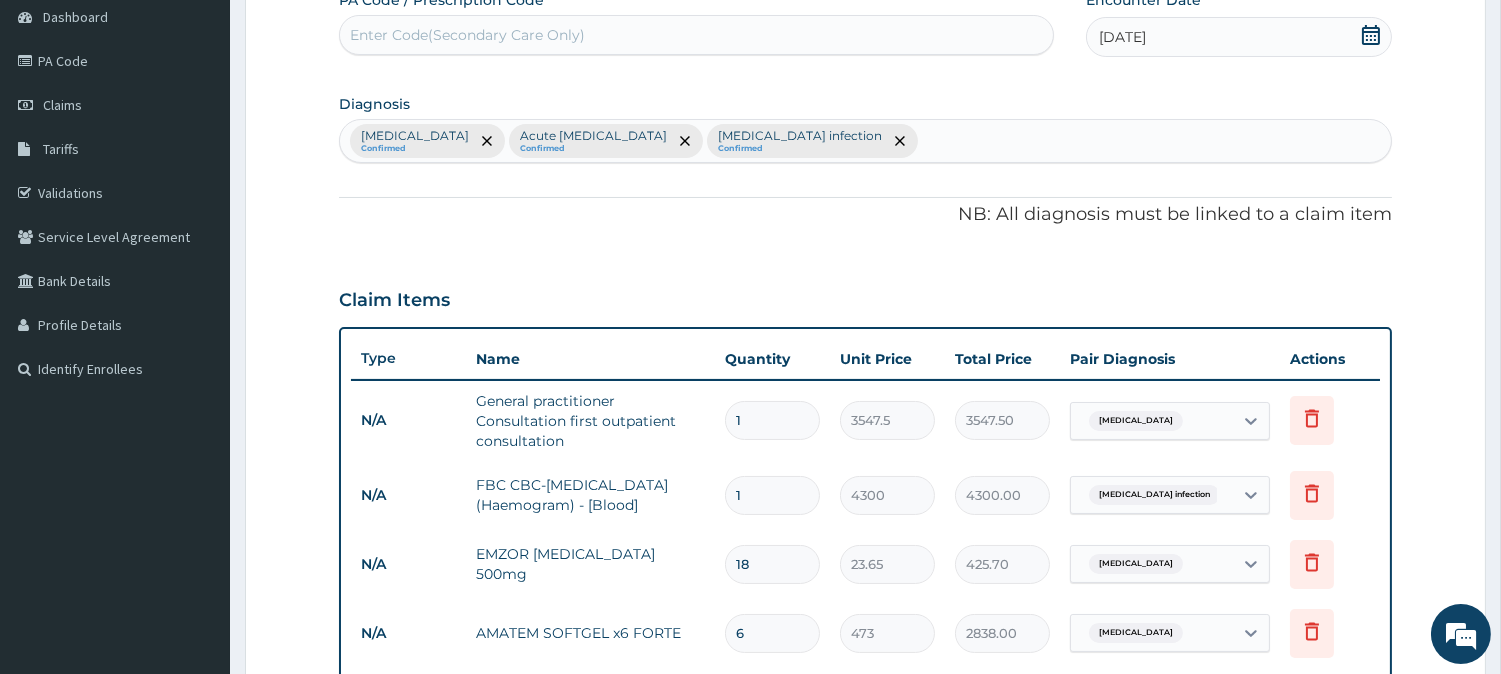 click on "Malaria Confirmed Acute upper respiratory infection Confirmed Salmonella infection Confirmed" at bounding box center (865, 141) 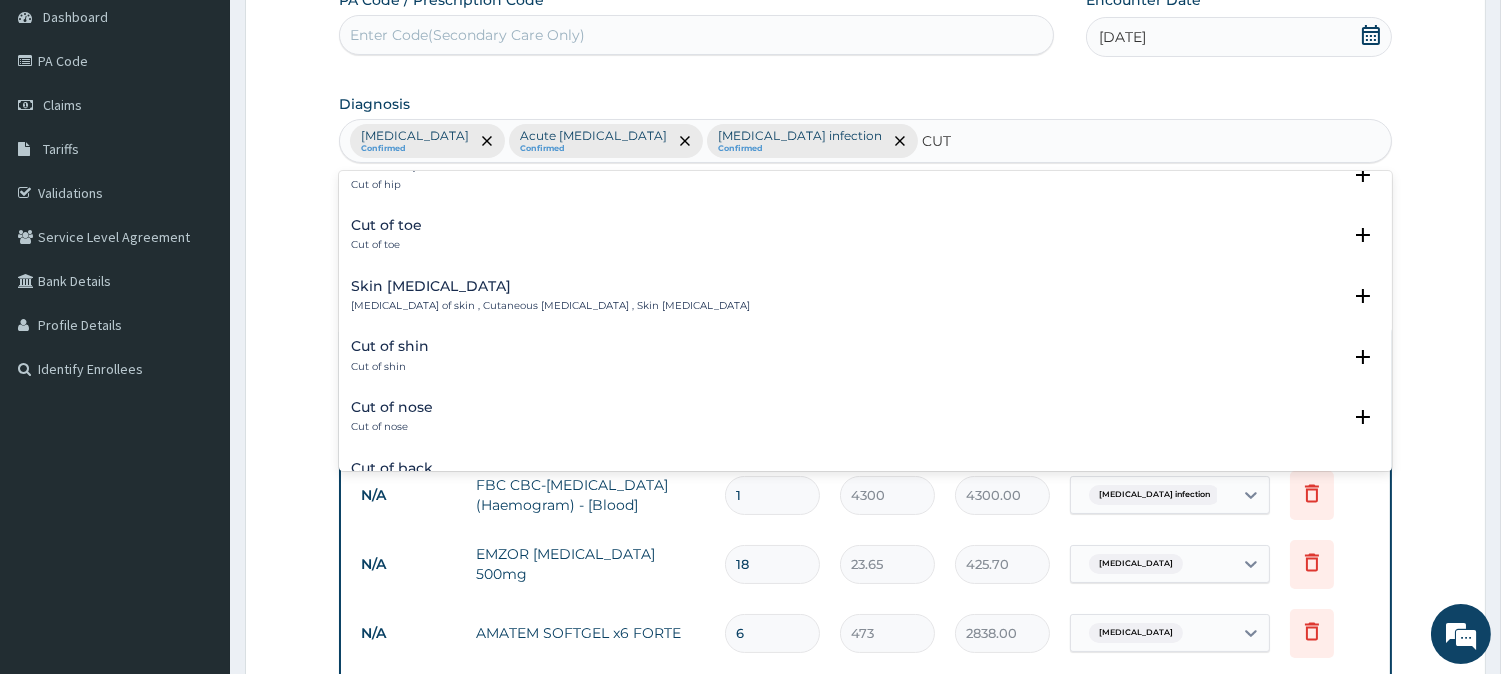 scroll, scrollTop: 0, scrollLeft: 0, axis: both 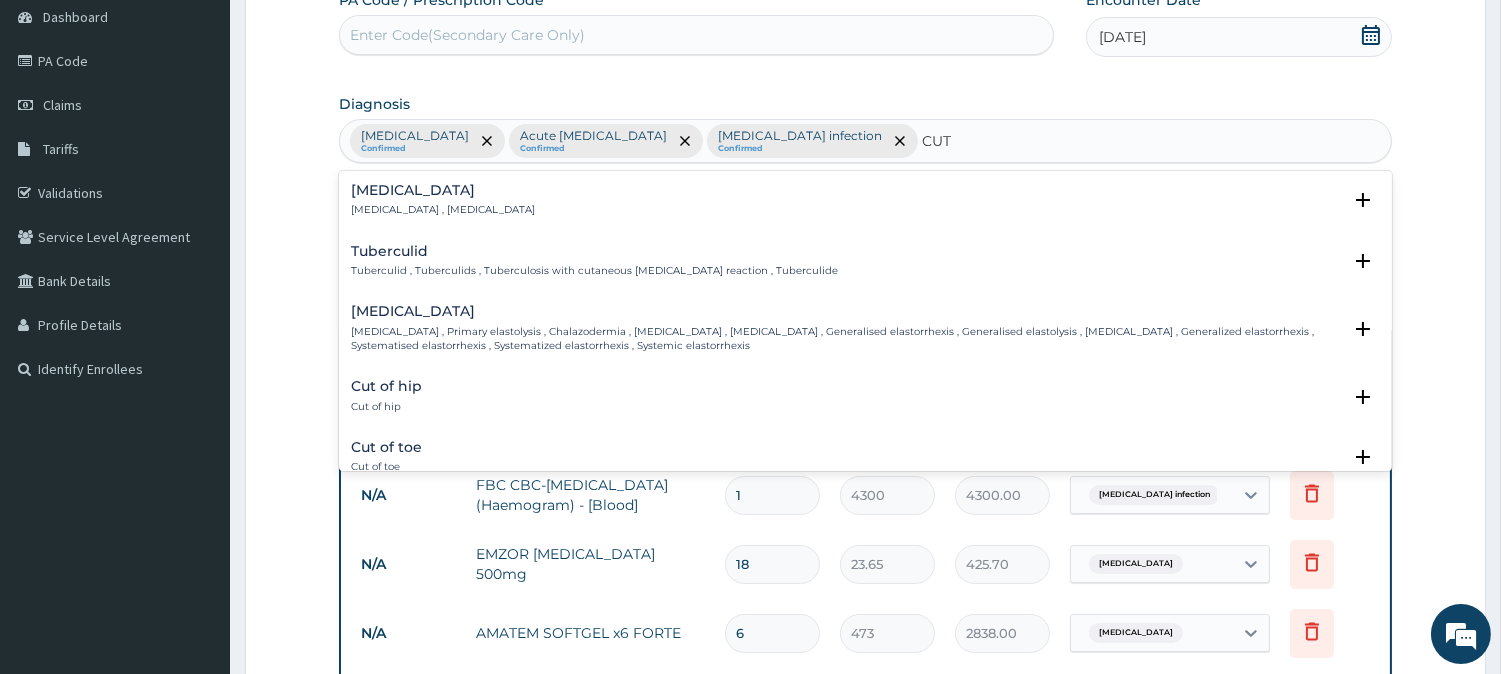 type on "CUT" 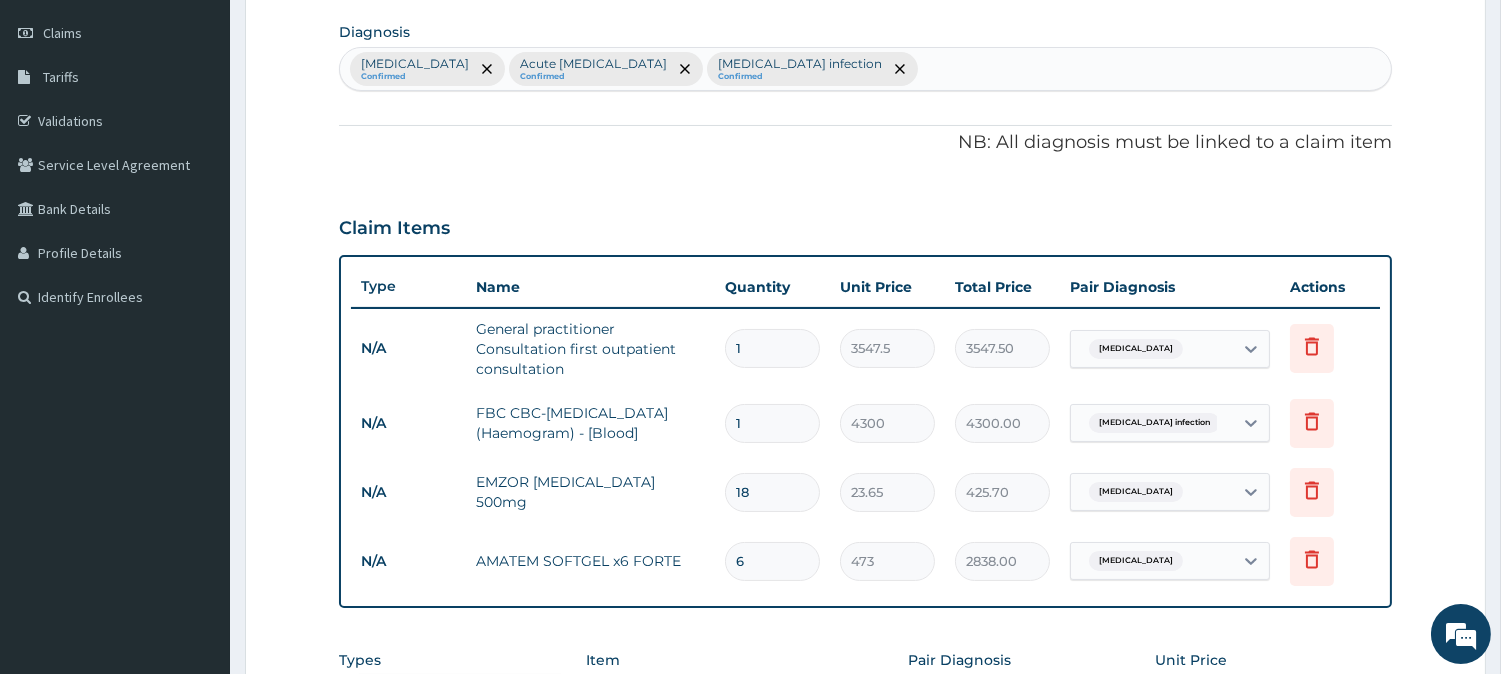 scroll, scrollTop: 312, scrollLeft: 0, axis: vertical 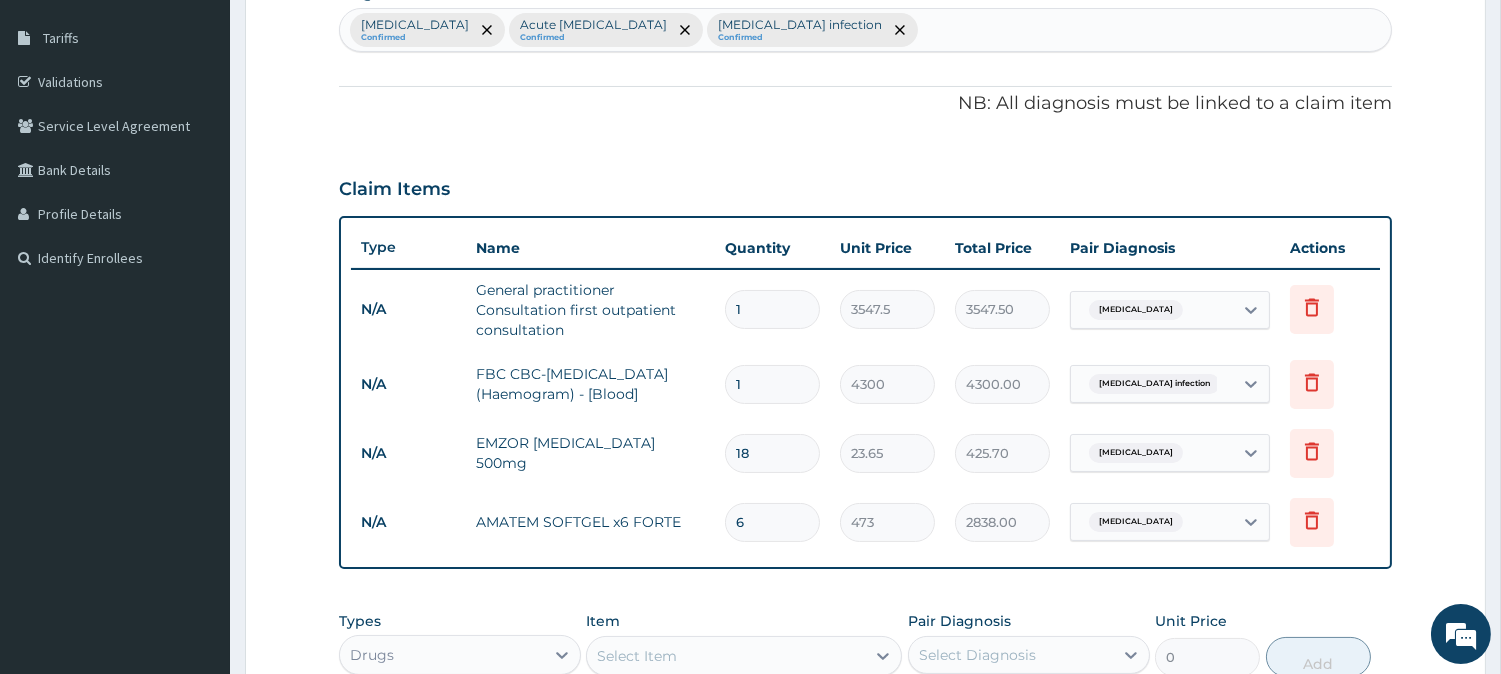 click on "Malaria Confirmed Acute upper respiratory infection Confirmed Salmonella infection Confirmed" at bounding box center (865, 30) 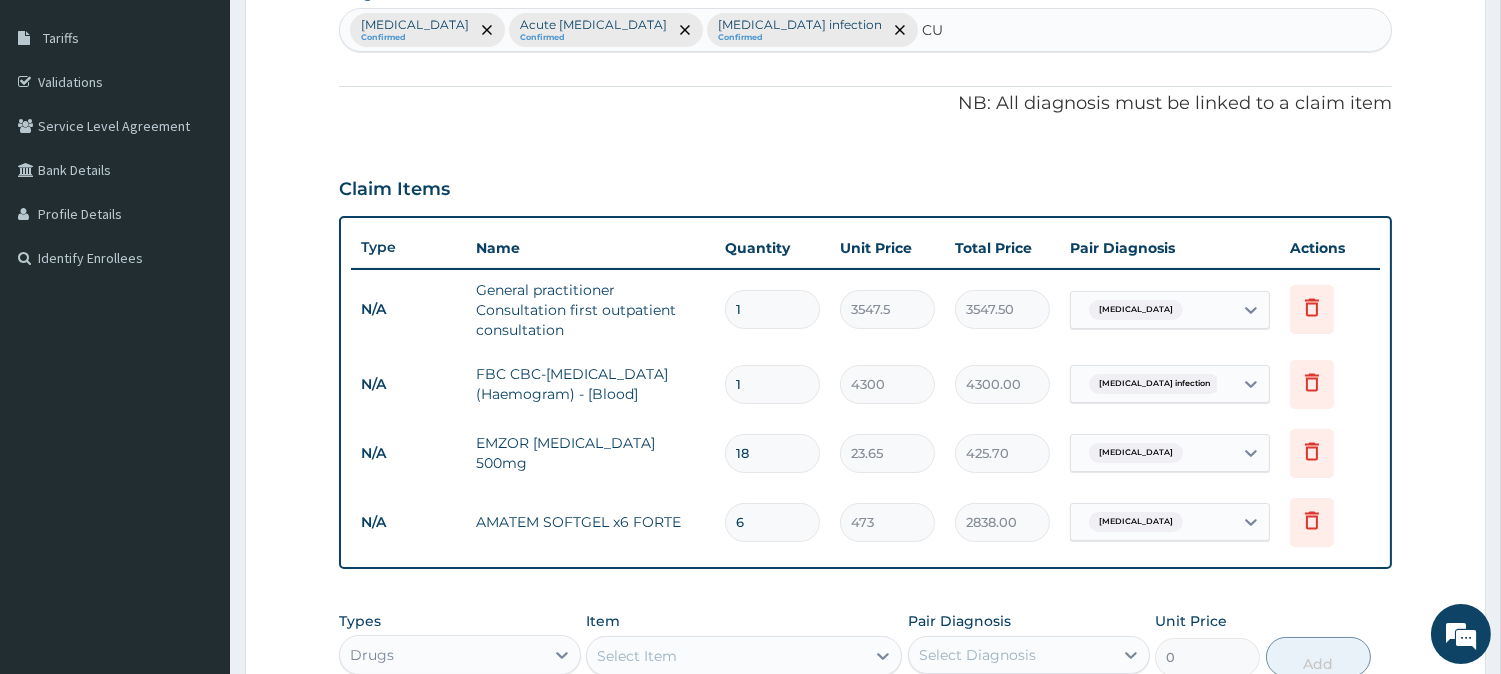 type on "CUT" 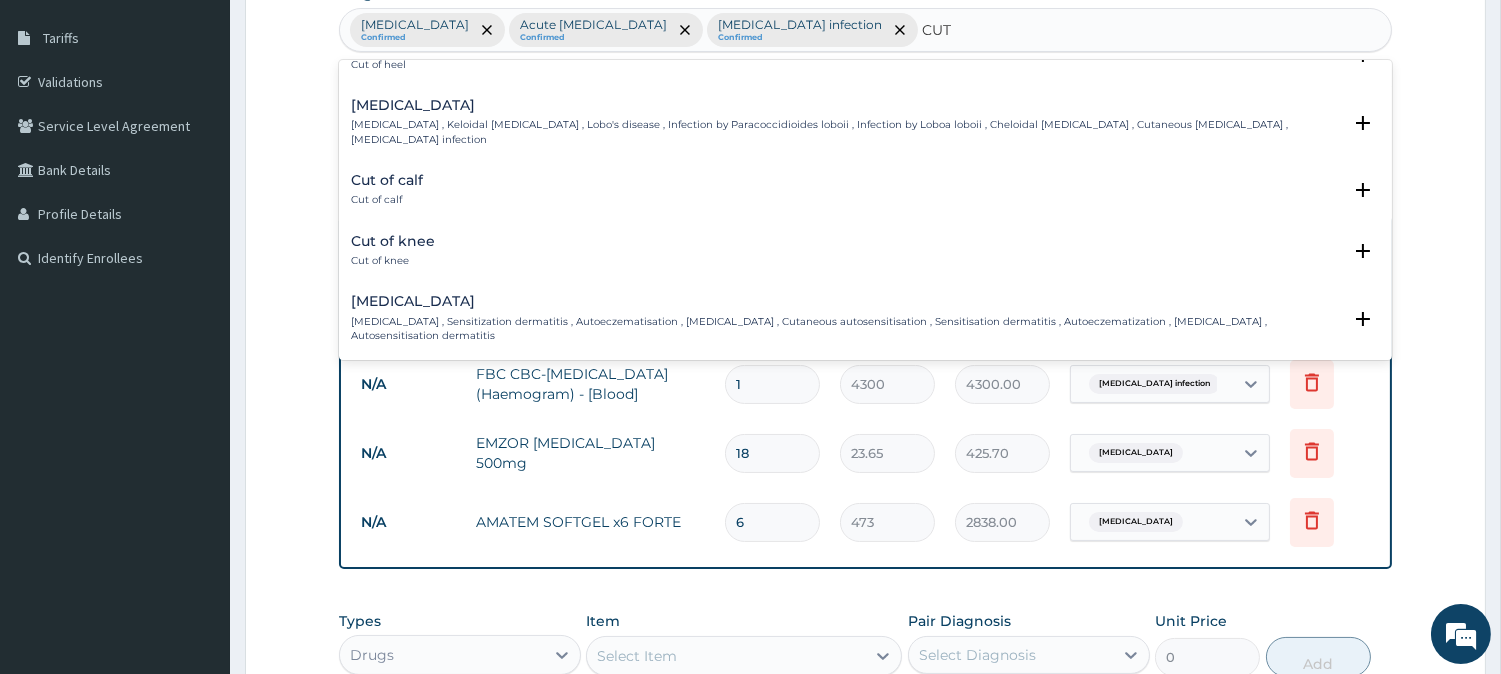scroll, scrollTop: 888, scrollLeft: 0, axis: vertical 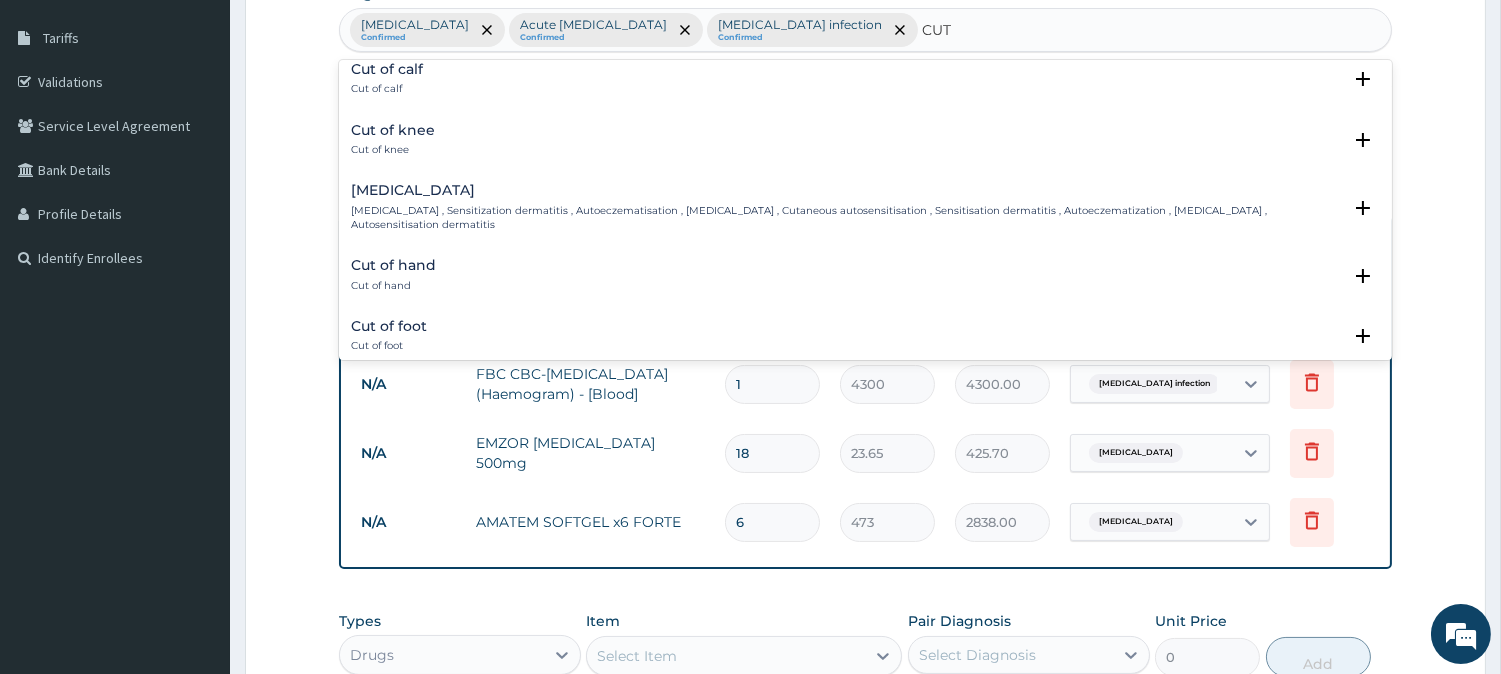 click on "Cut of hand" at bounding box center (393, 265) 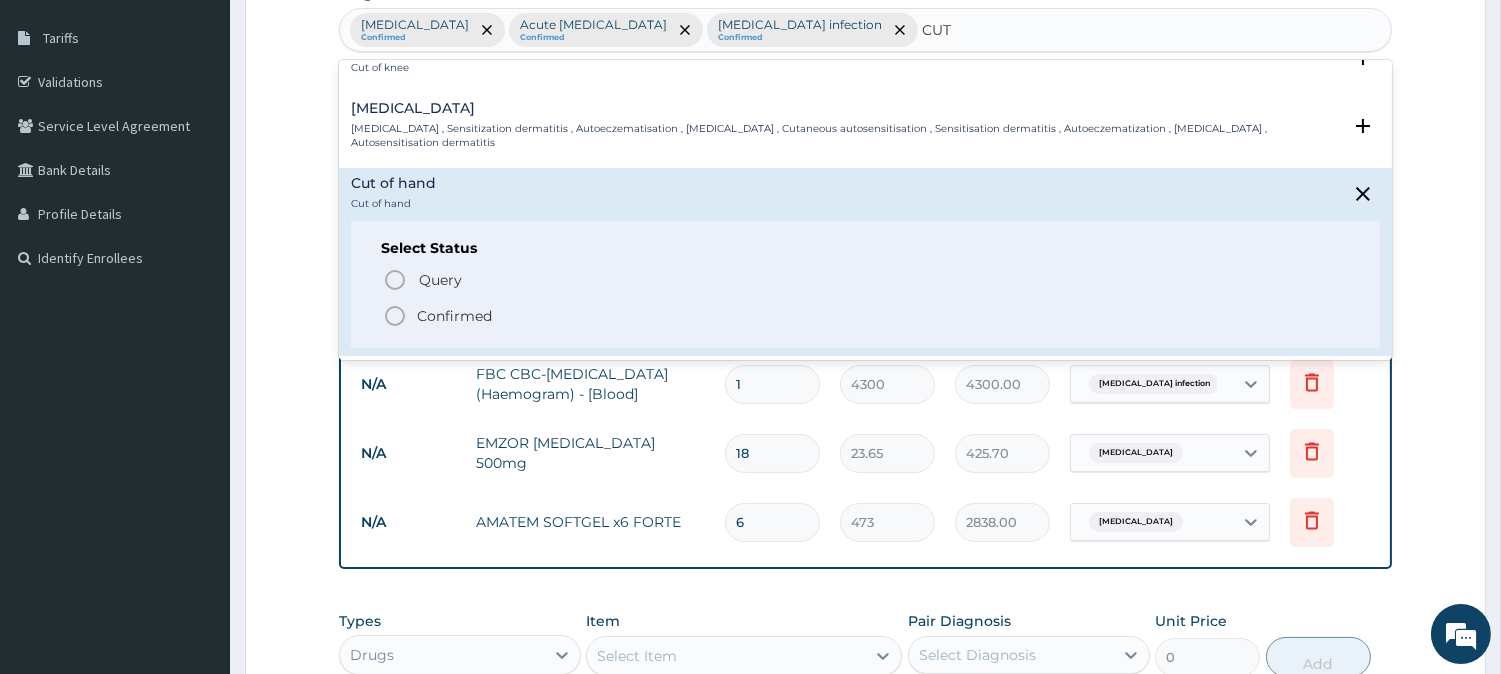 scroll, scrollTop: 1000, scrollLeft: 0, axis: vertical 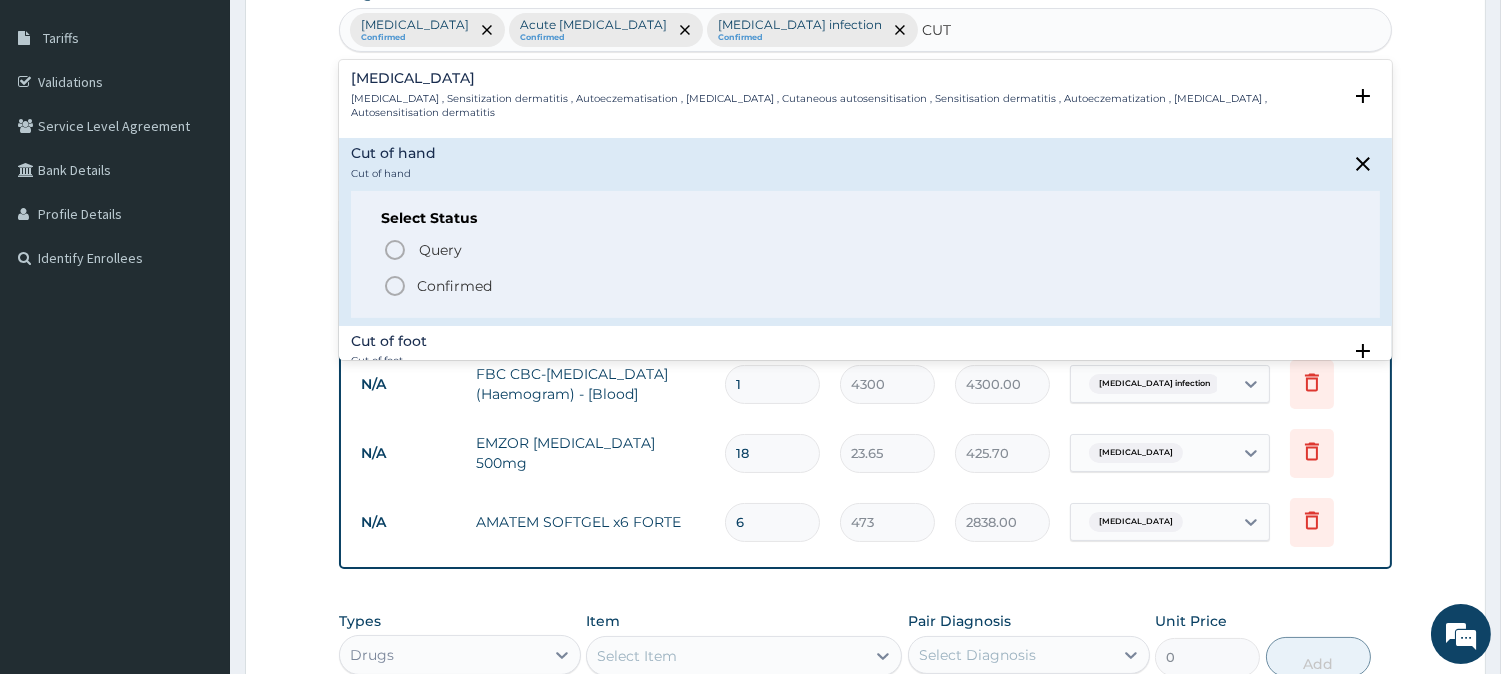 click on "Confirmed" at bounding box center (454, 286) 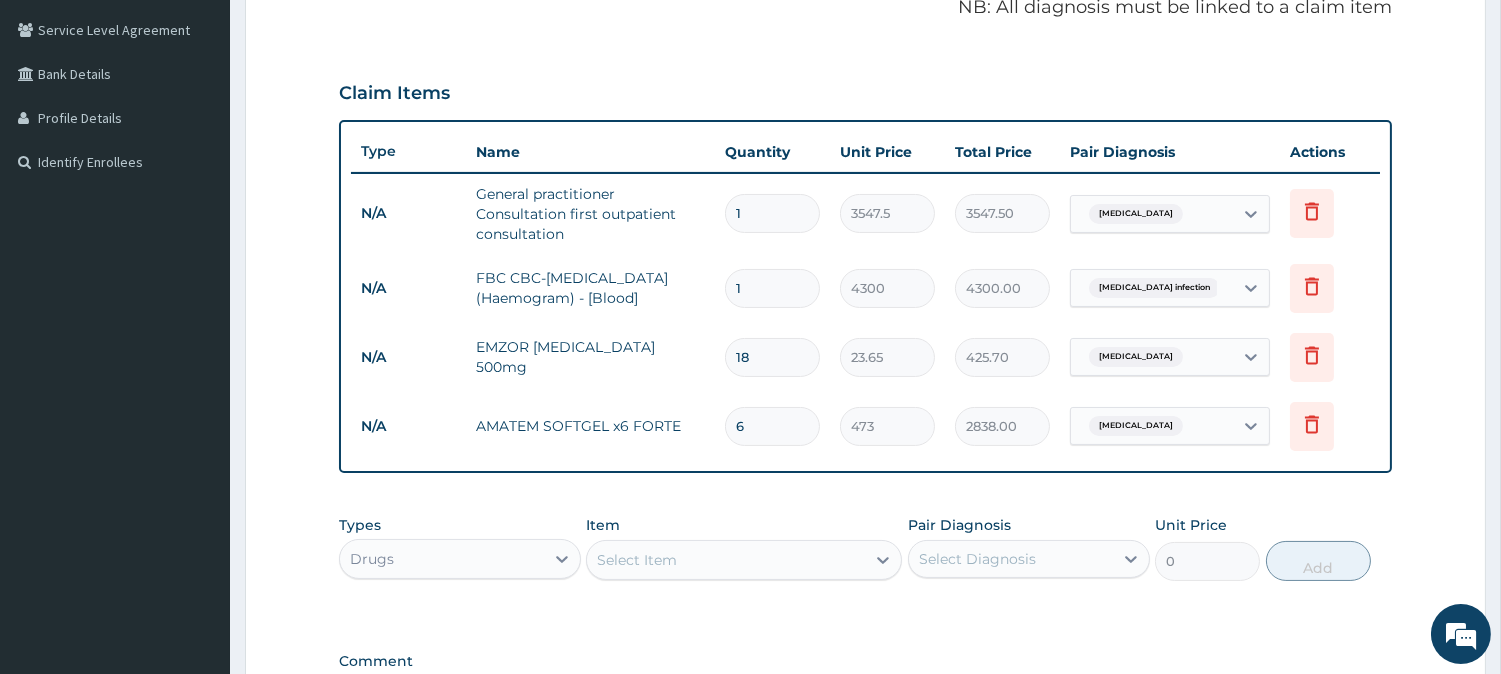 scroll, scrollTop: 534, scrollLeft: 0, axis: vertical 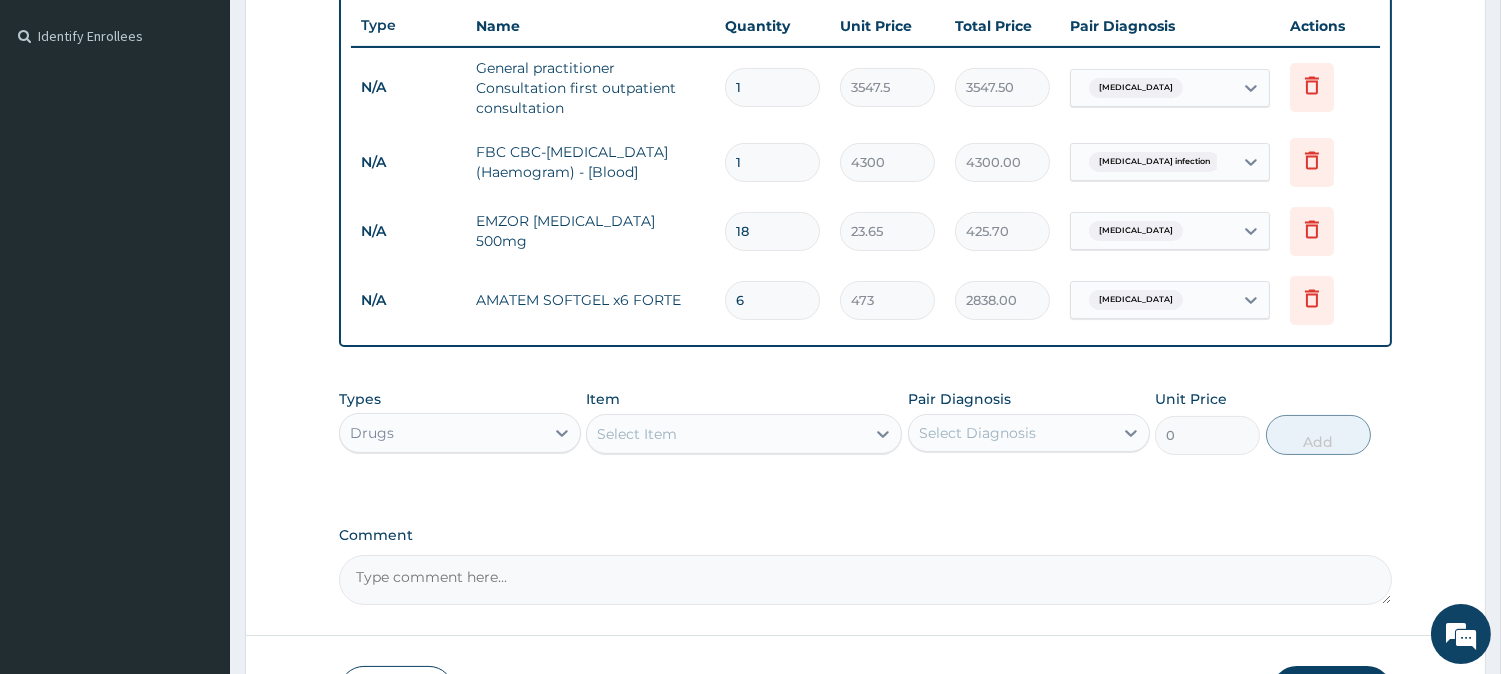 click on "Select Item" at bounding box center (726, 434) 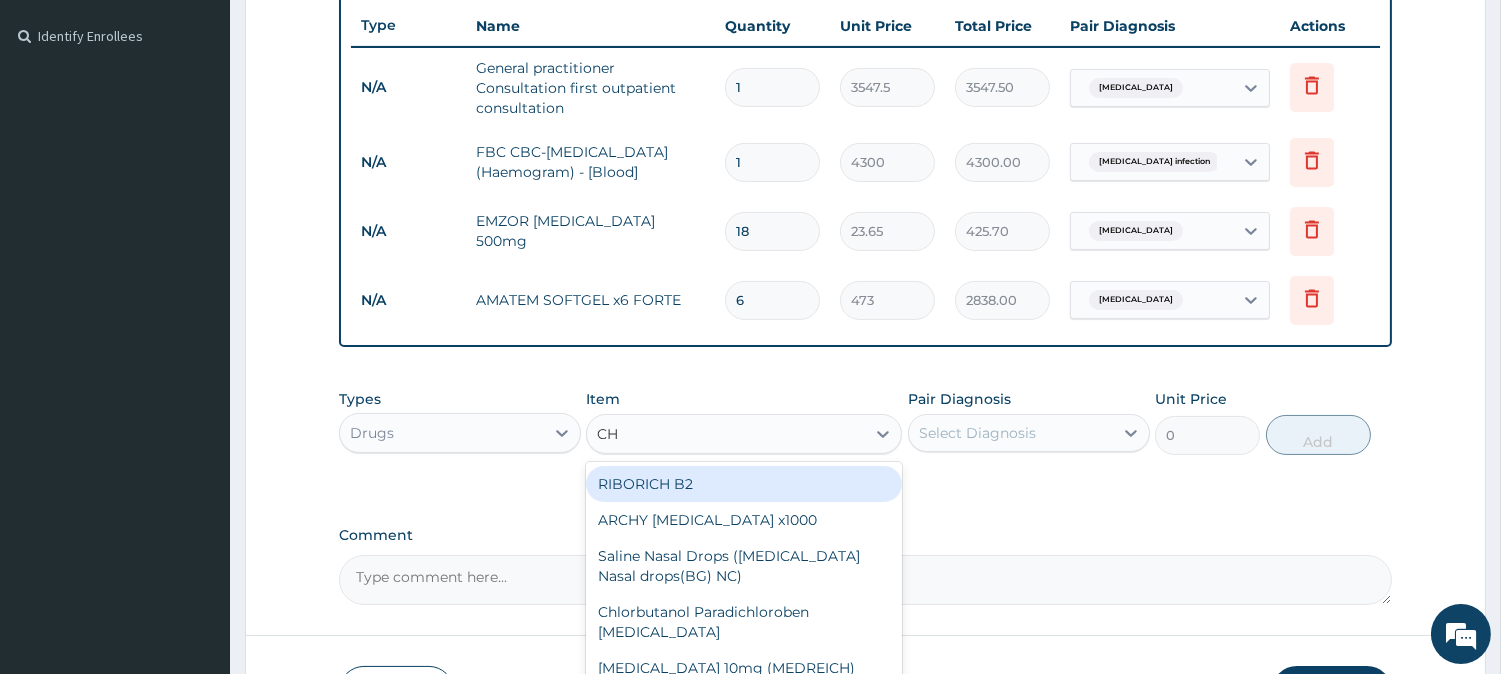type on "CHY" 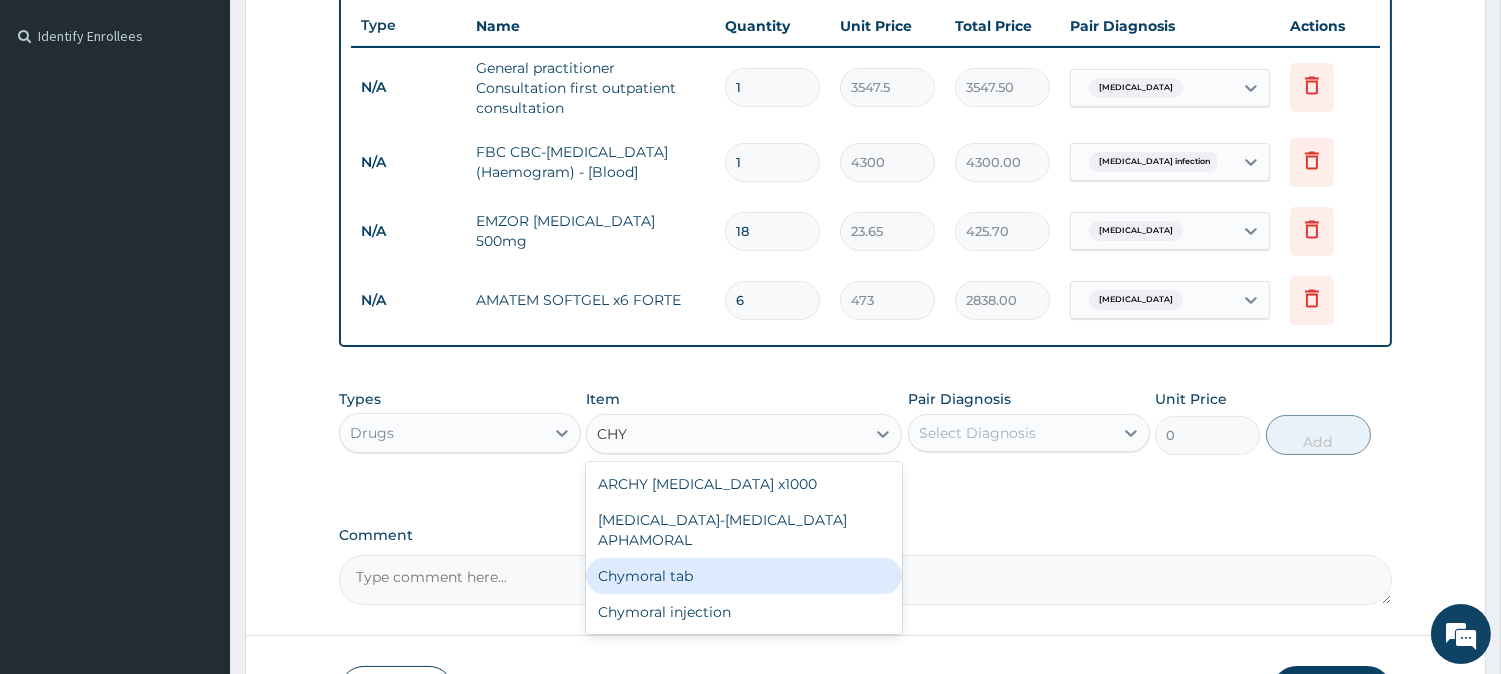 drag, startPoint x: 686, startPoint y: 548, endPoint x: 924, endPoint y: 486, distance: 245.94308 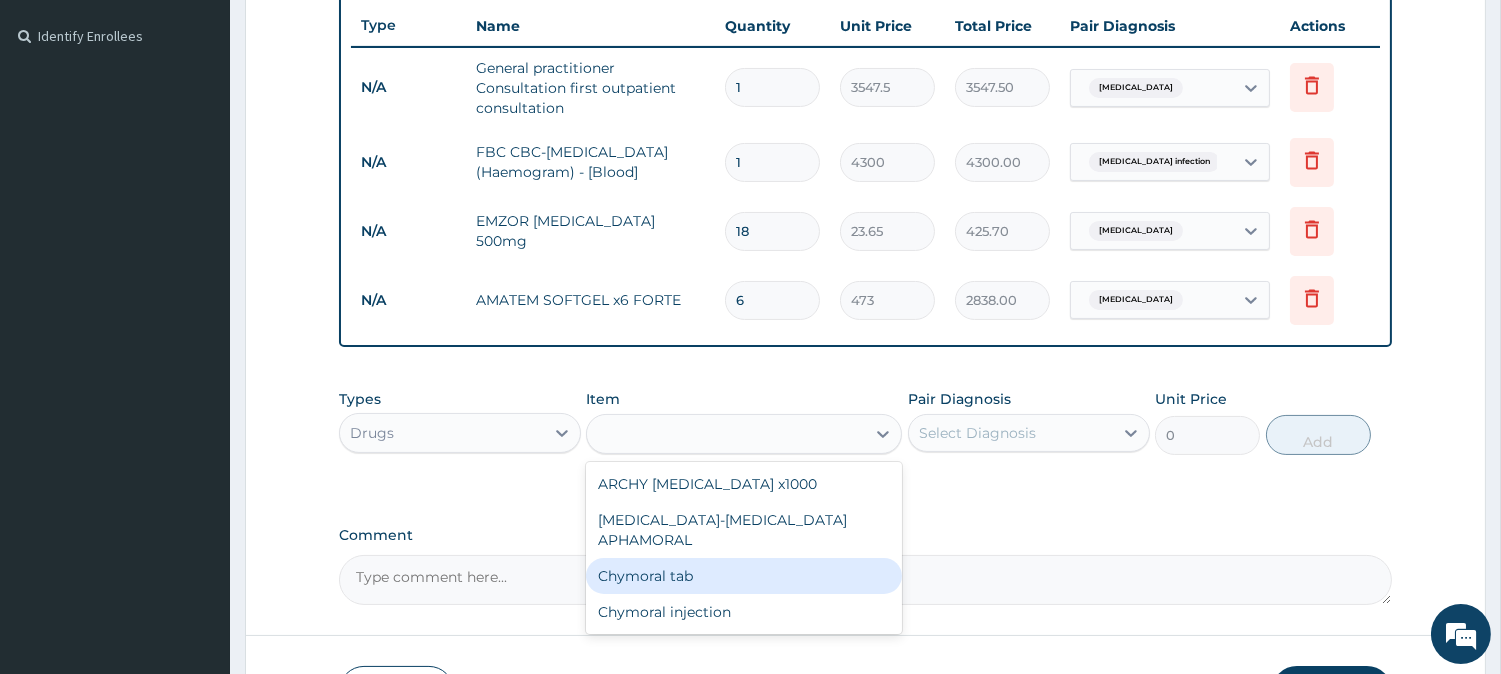 type on "65.0375" 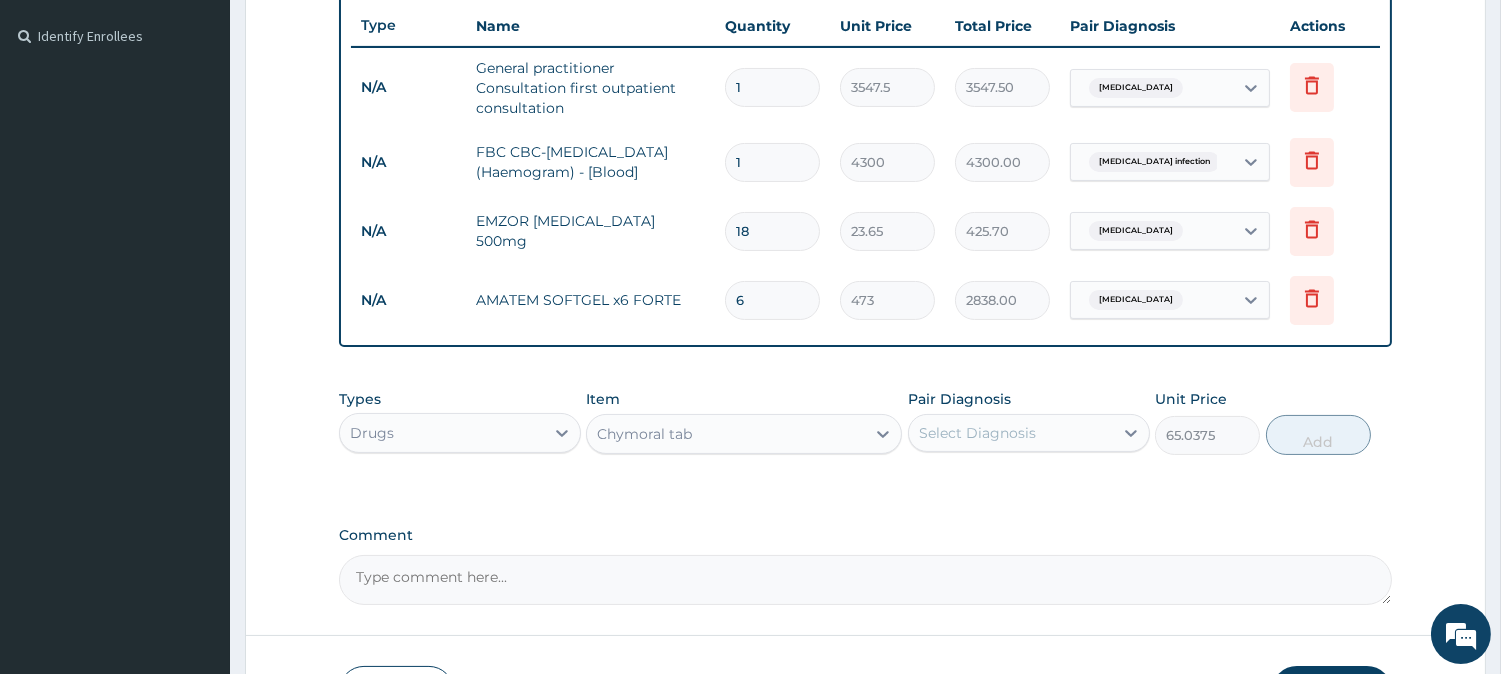 click on "Select Diagnosis" at bounding box center [977, 433] 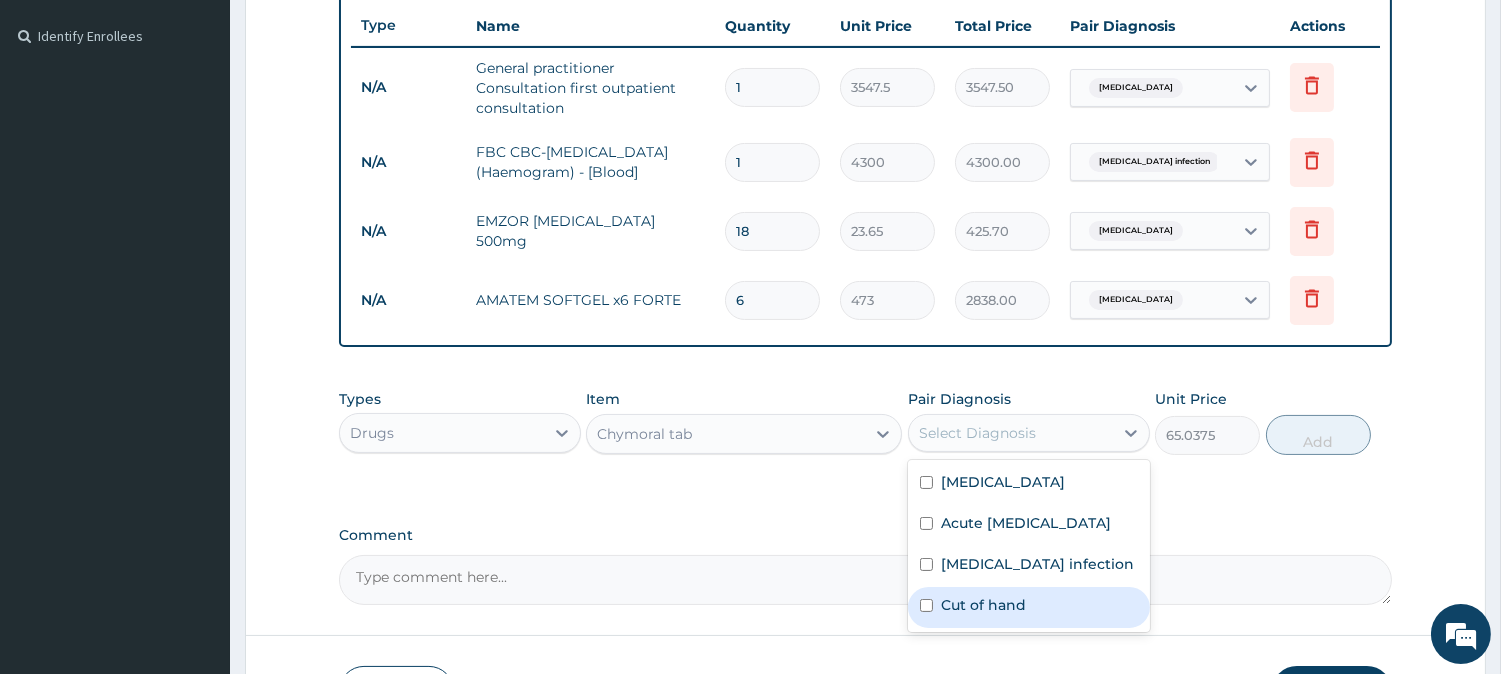 click on "Cut of hand" at bounding box center (983, 605) 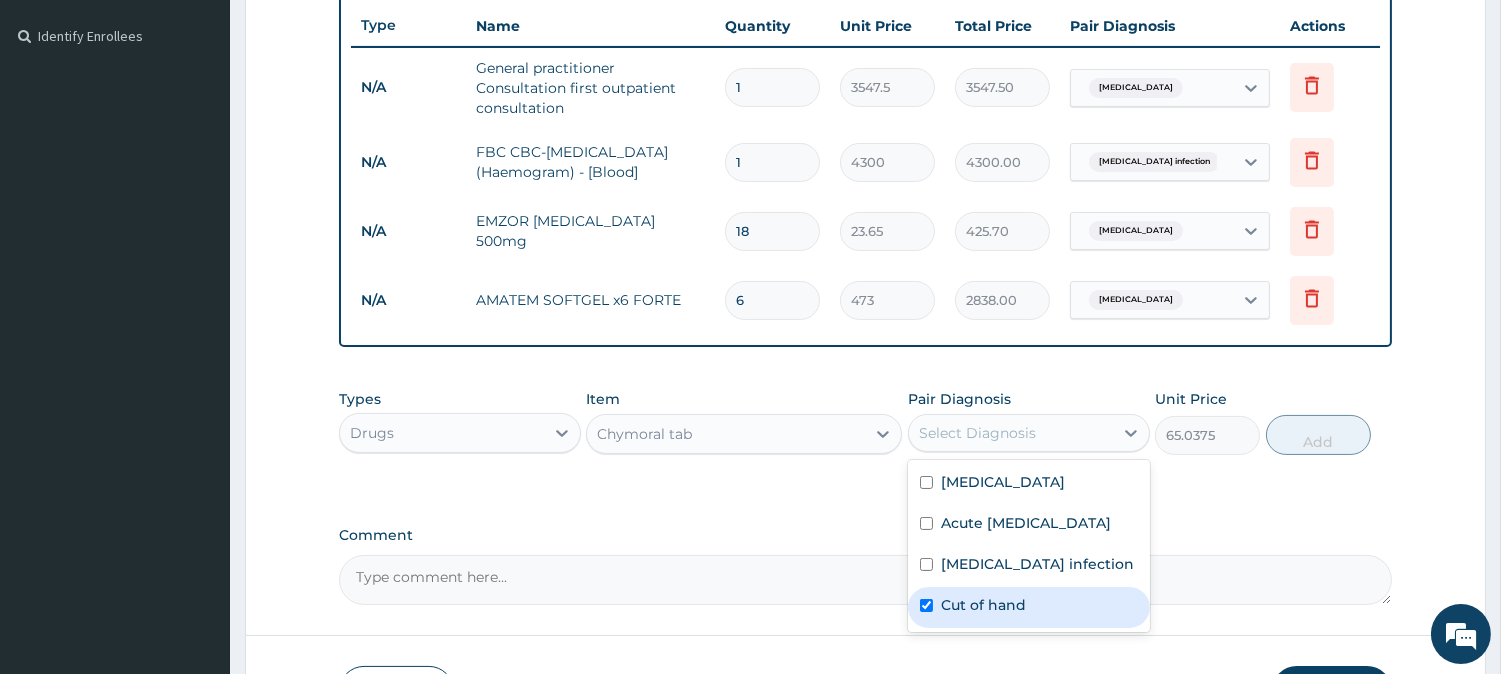 checkbox on "true" 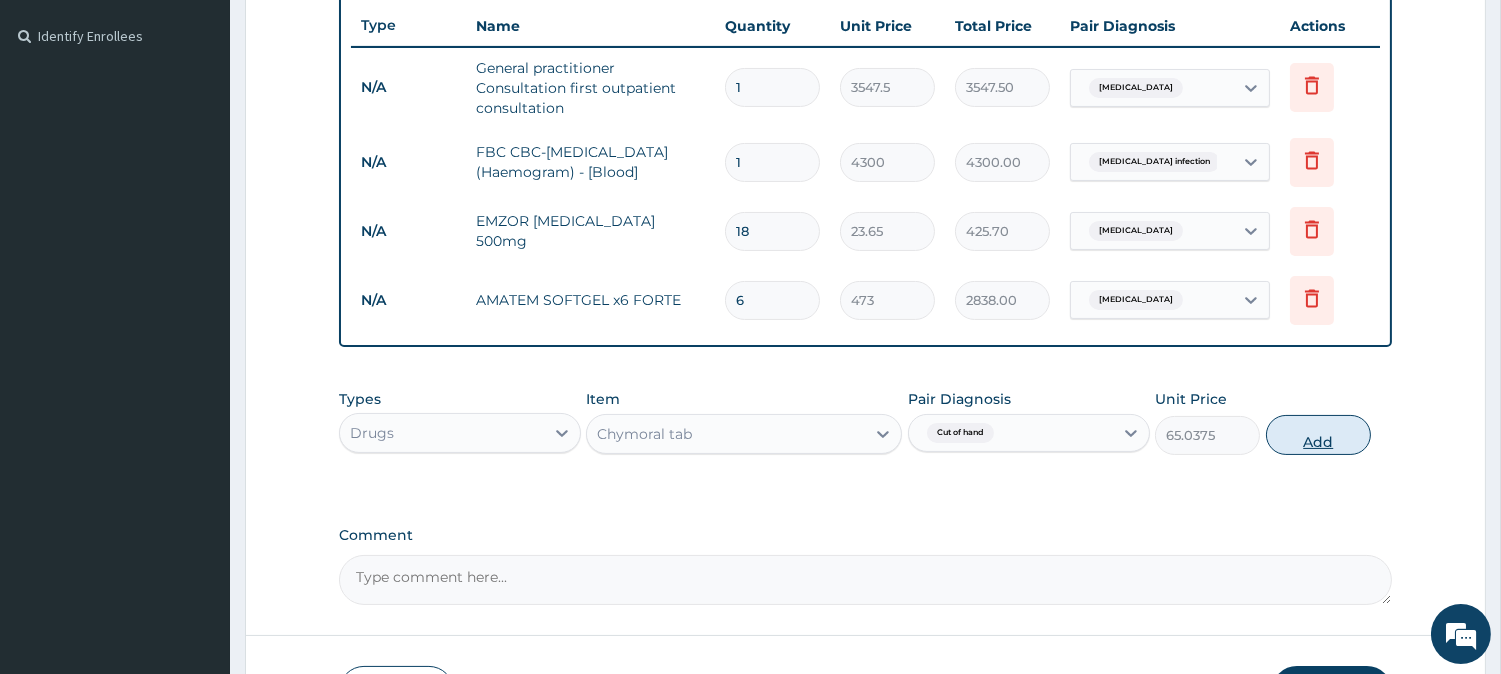 click on "Add" at bounding box center [1318, 435] 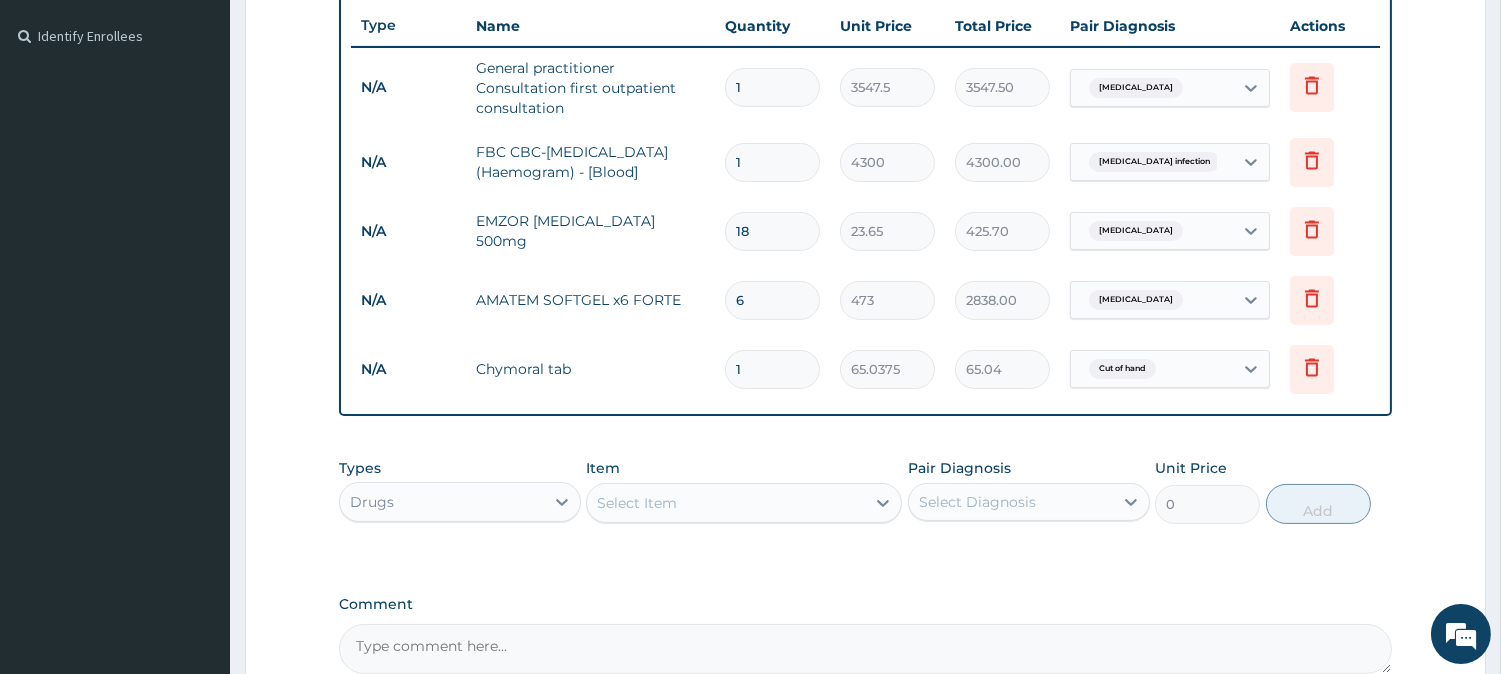 type on "21" 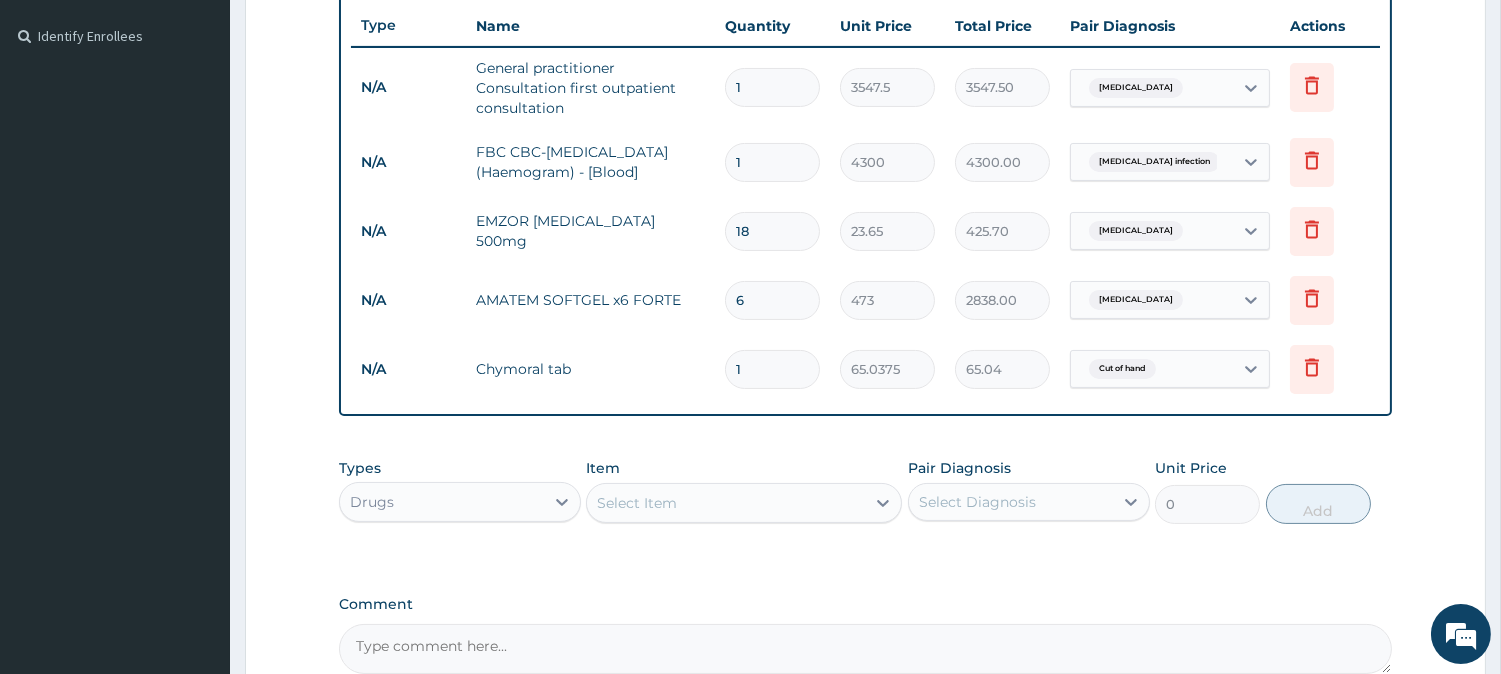 type on "1365.79" 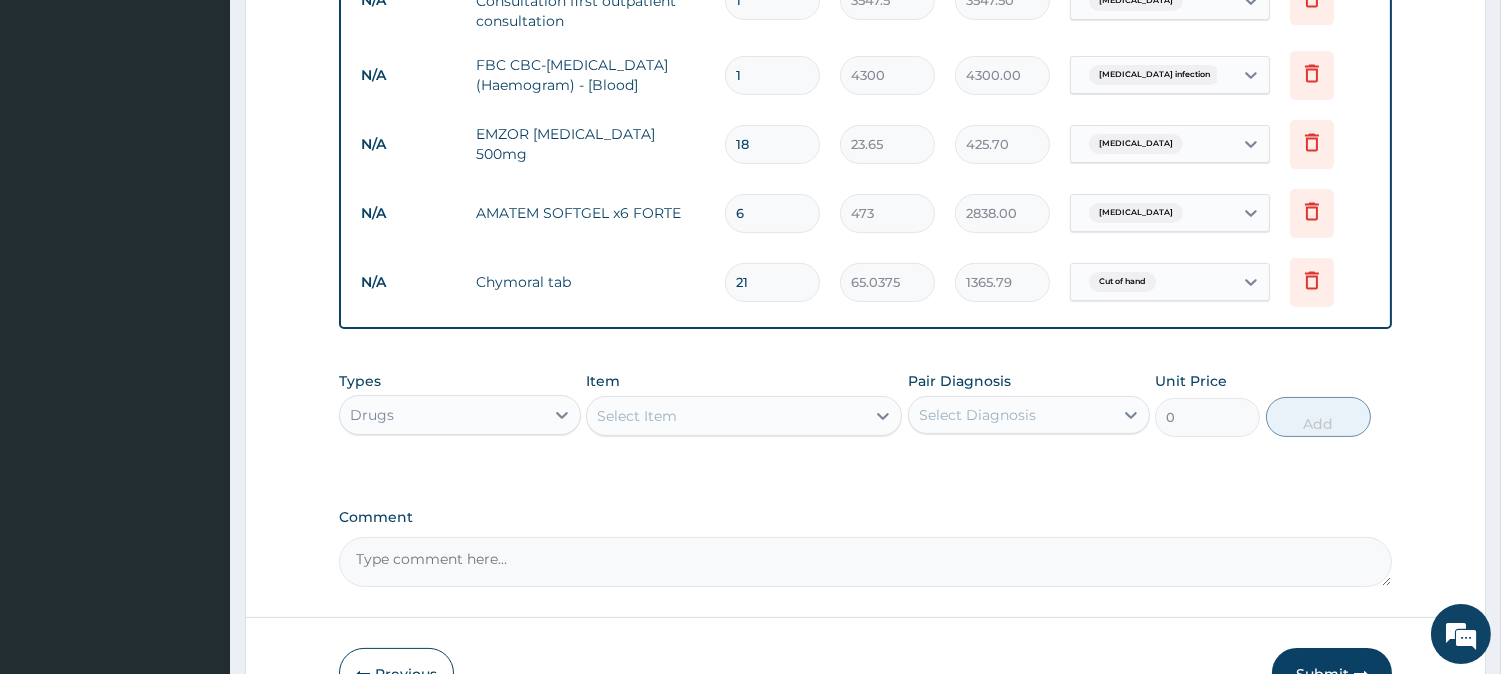 scroll, scrollTop: 743, scrollLeft: 0, axis: vertical 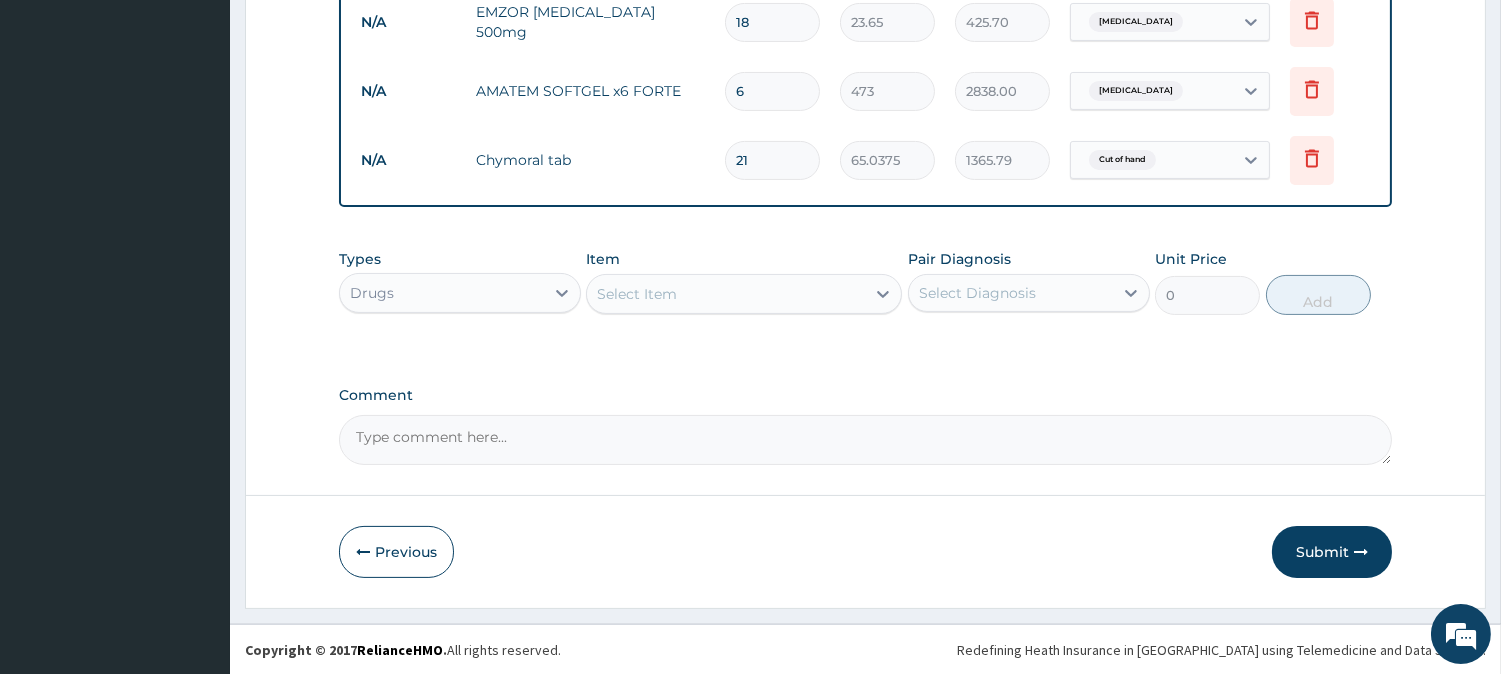 type on "21" 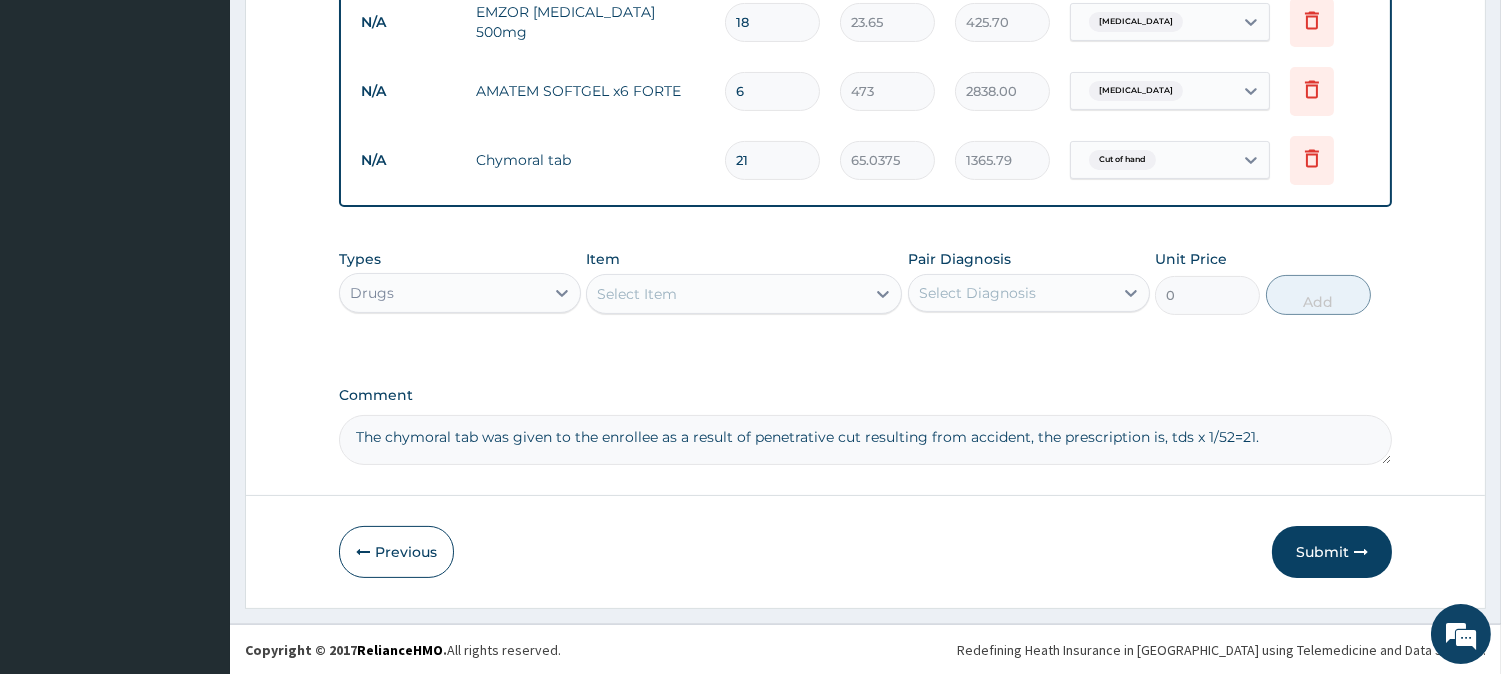 click on "an accident;" 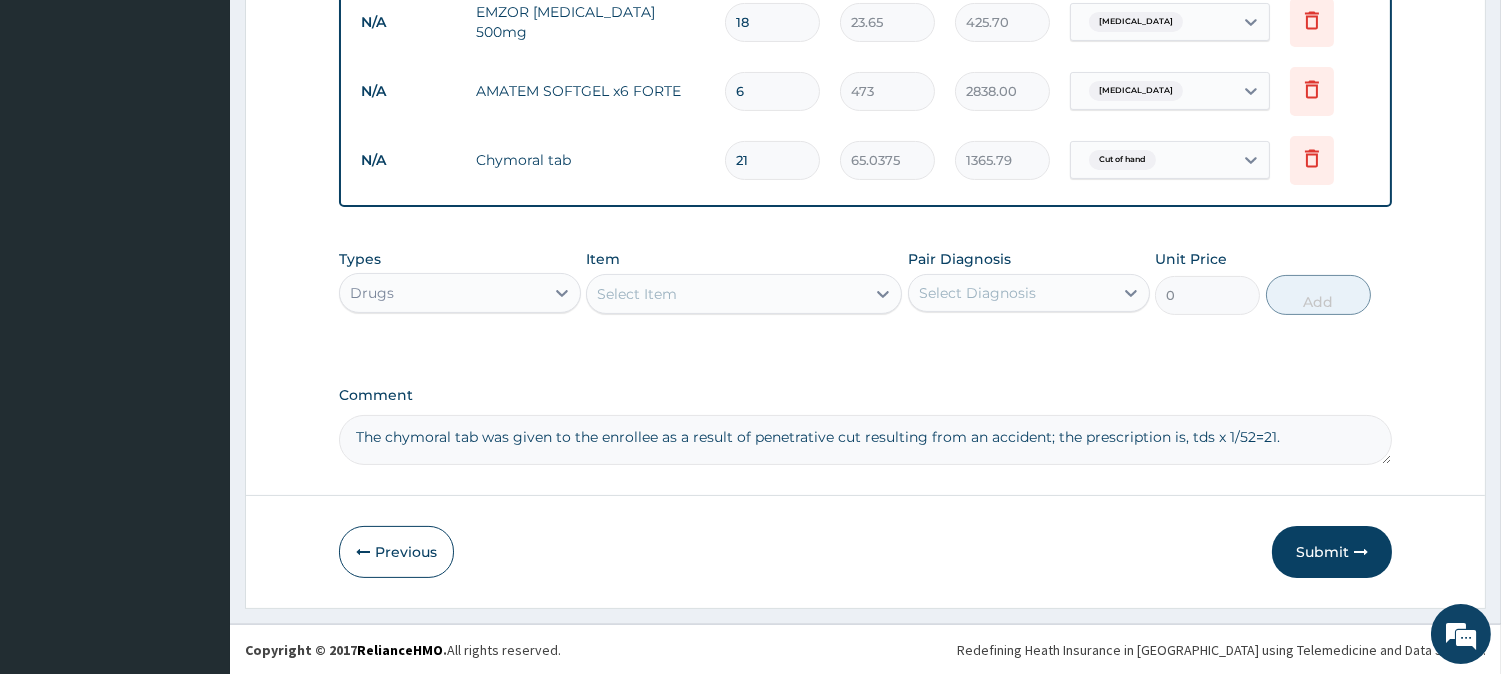 click on "is ," 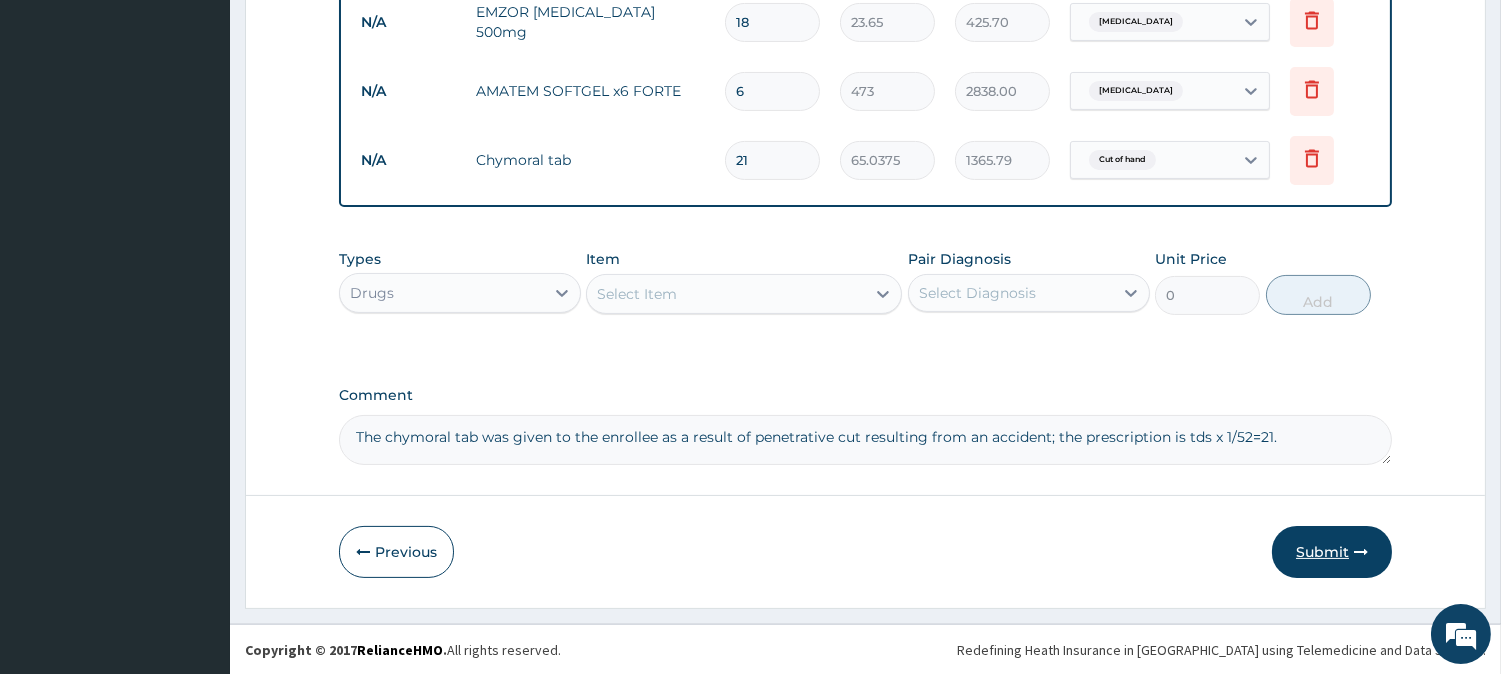 type on "The chymoral tab was given to the enrollee as a result of penetrative cut resulting from an accident; the prescription is tds x 1/52=21." 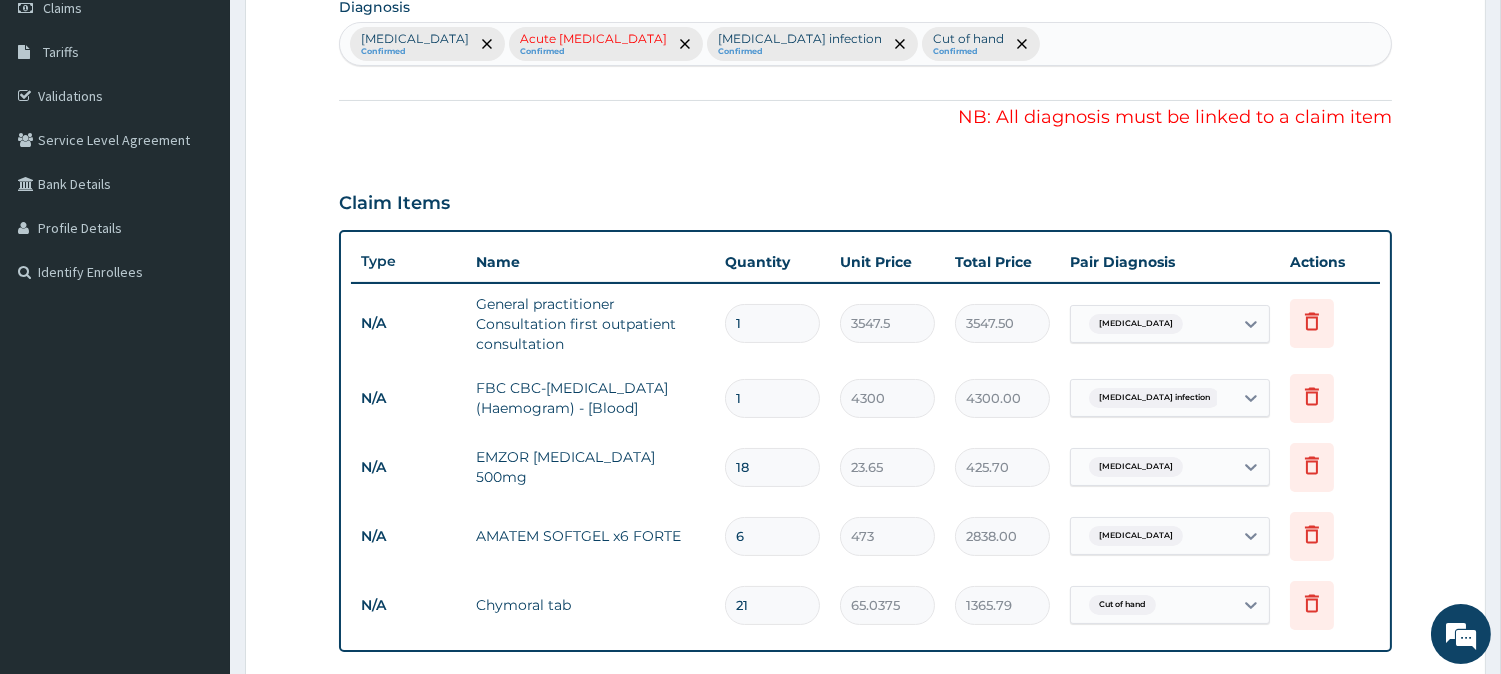 scroll, scrollTop: 187, scrollLeft: 0, axis: vertical 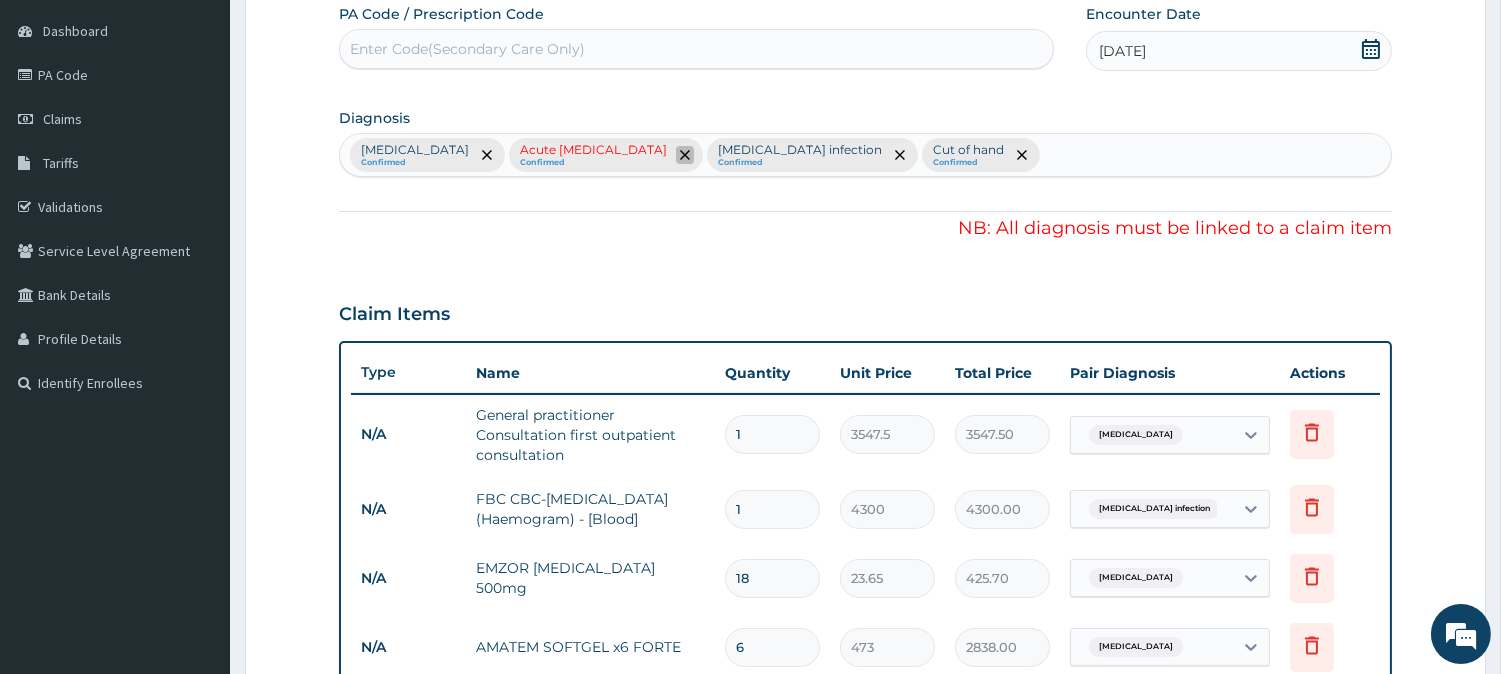 click 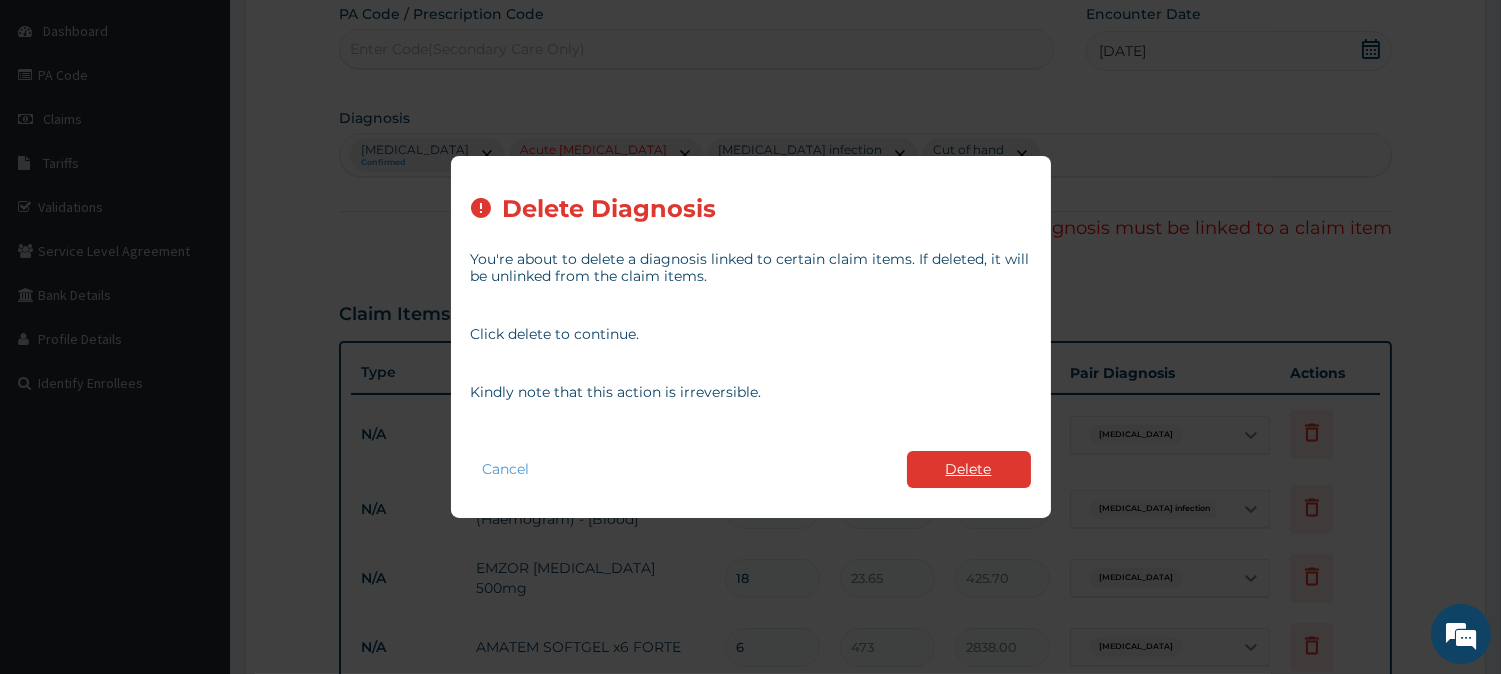 click on "Delete" at bounding box center [969, 469] 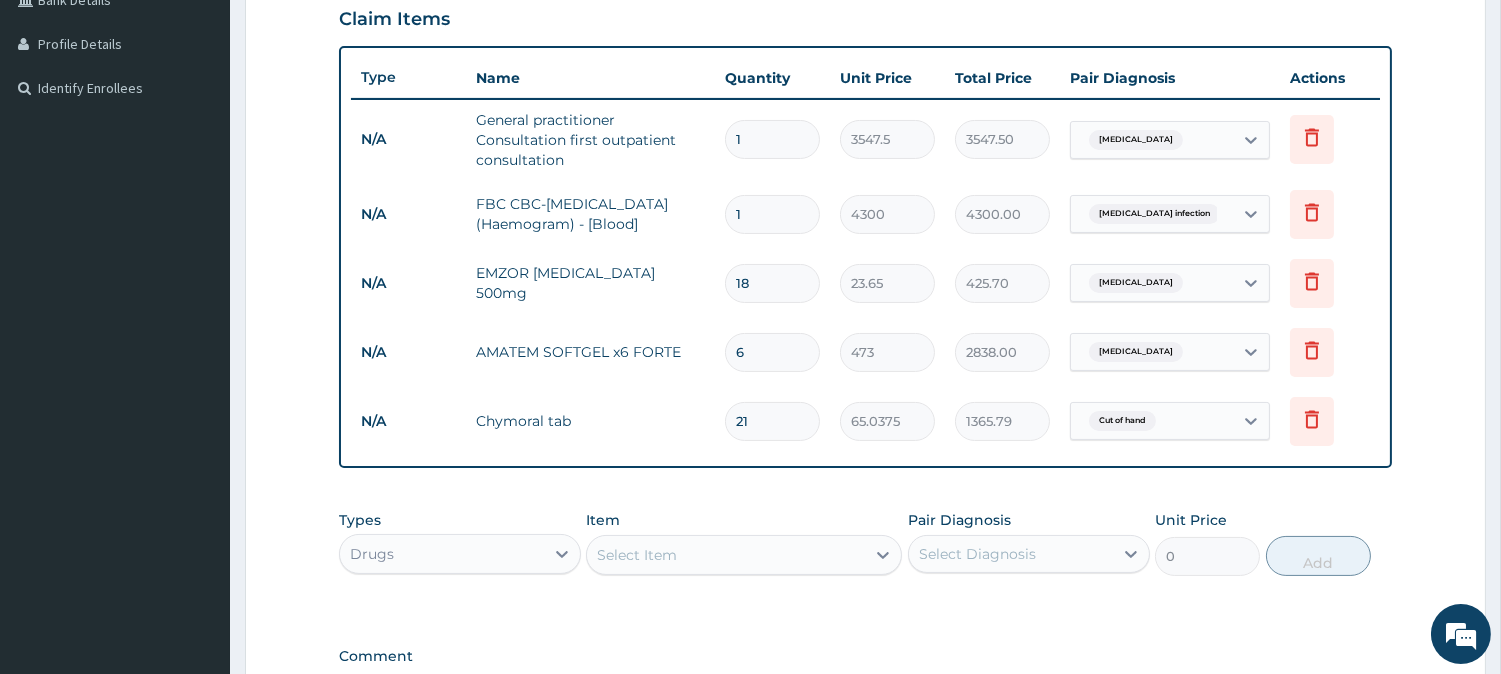scroll, scrollTop: 521, scrollLeft: 0, axis: vertical 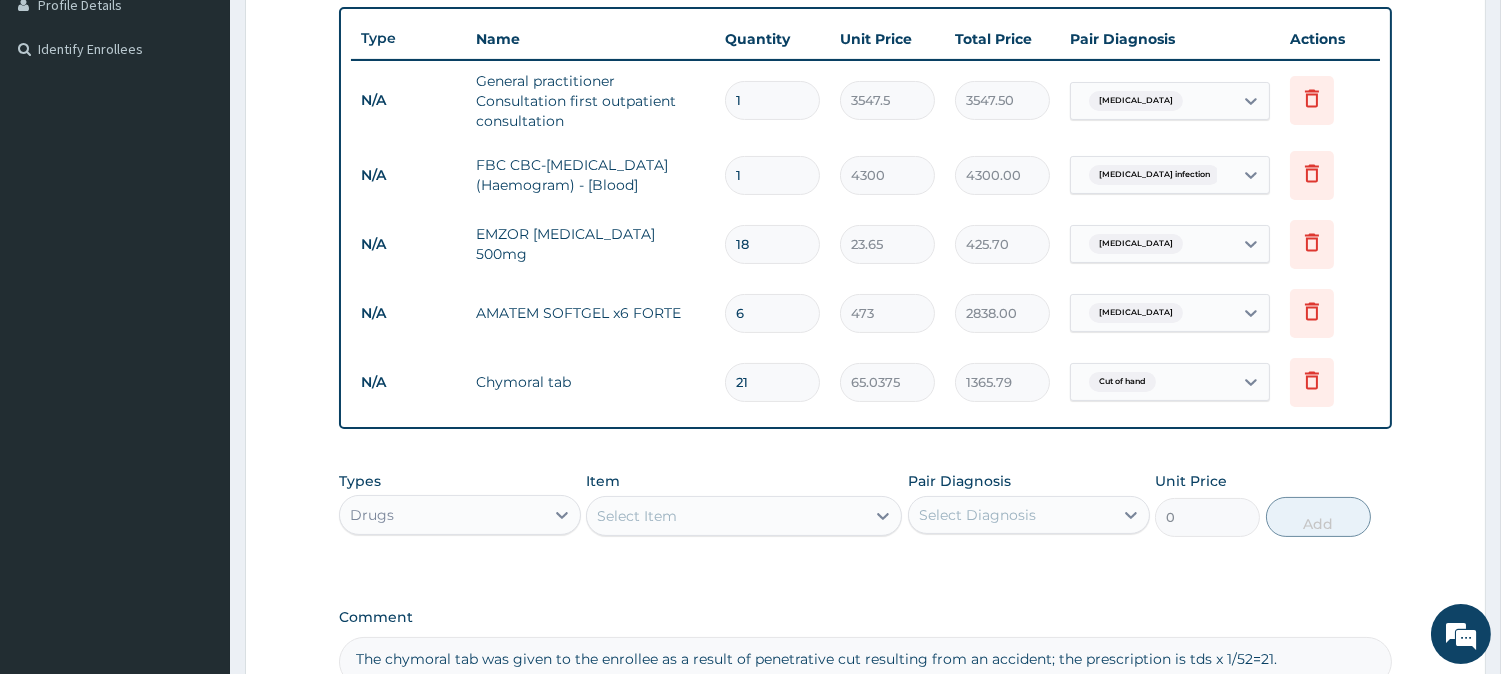 click on "Select Item" at bounding box center [637, 516] 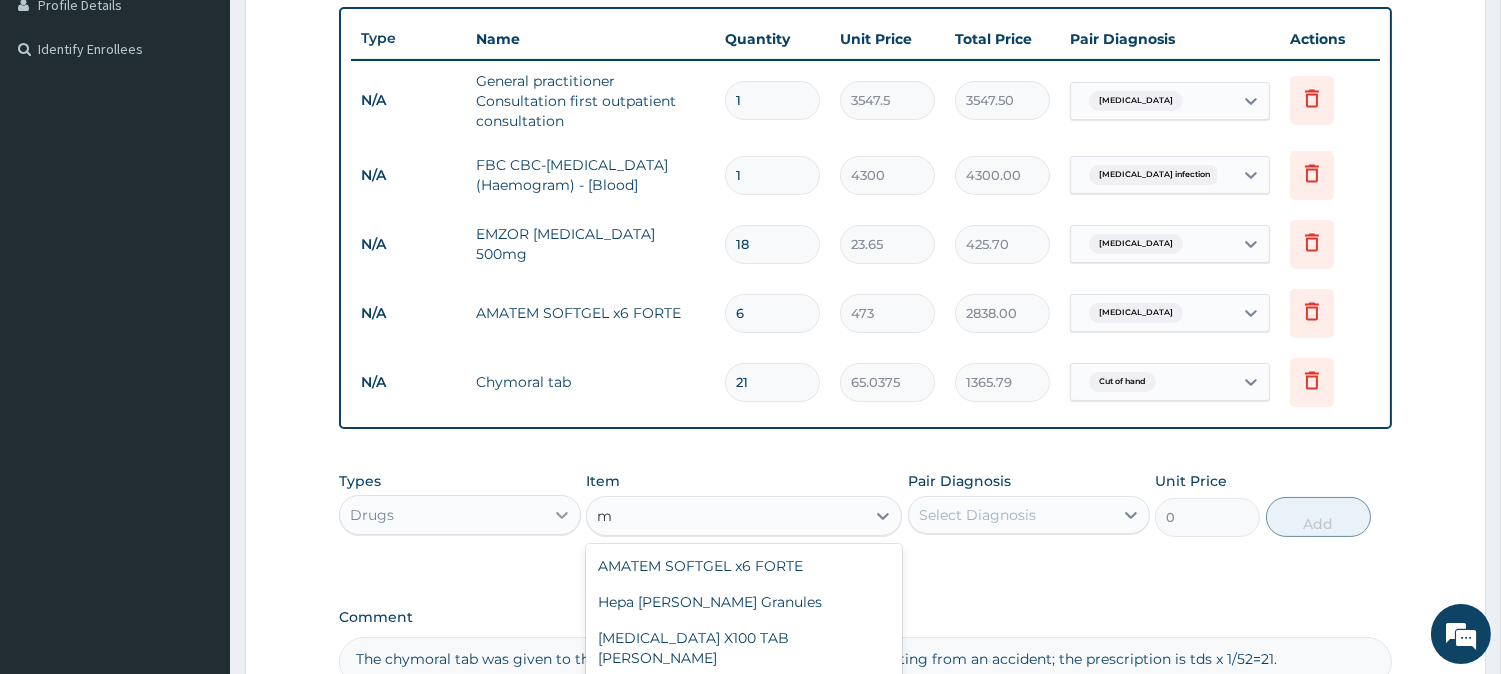 type on "m" 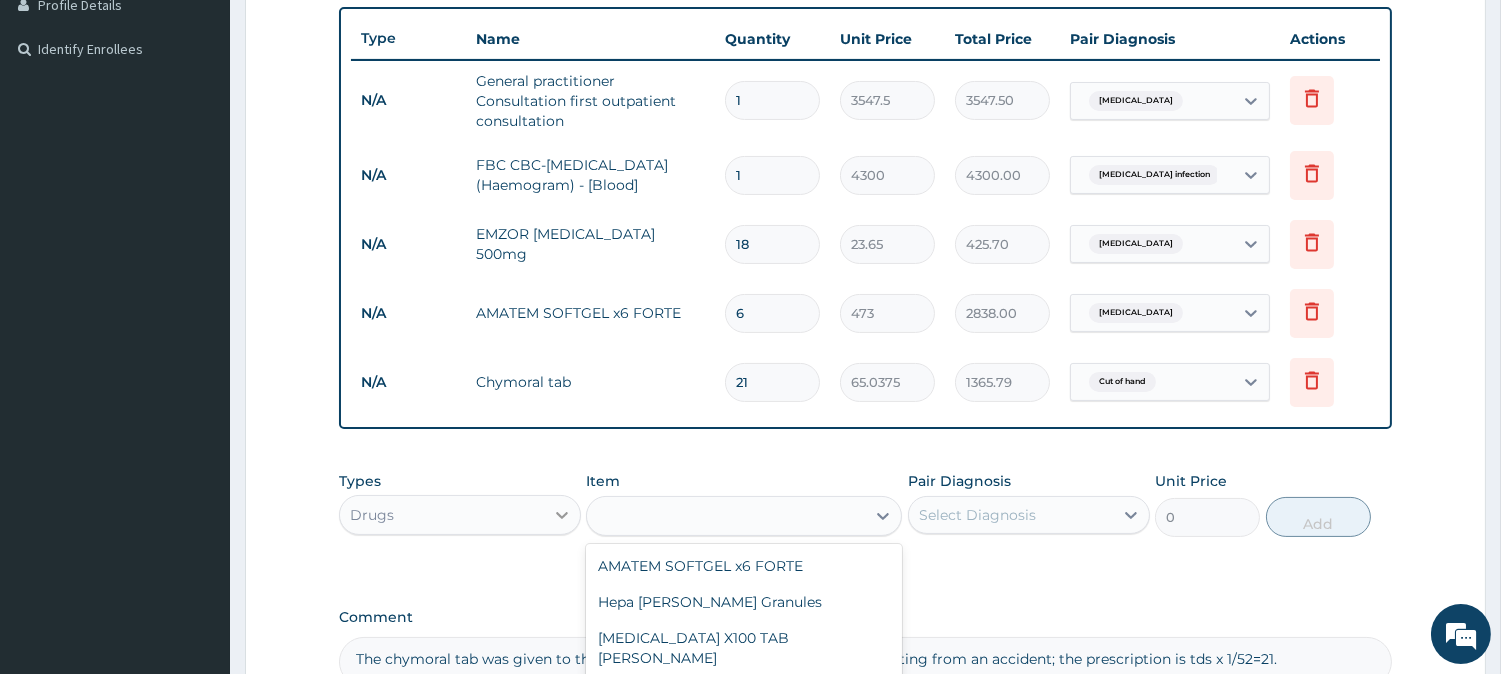 click at bounding box center (562, 515) 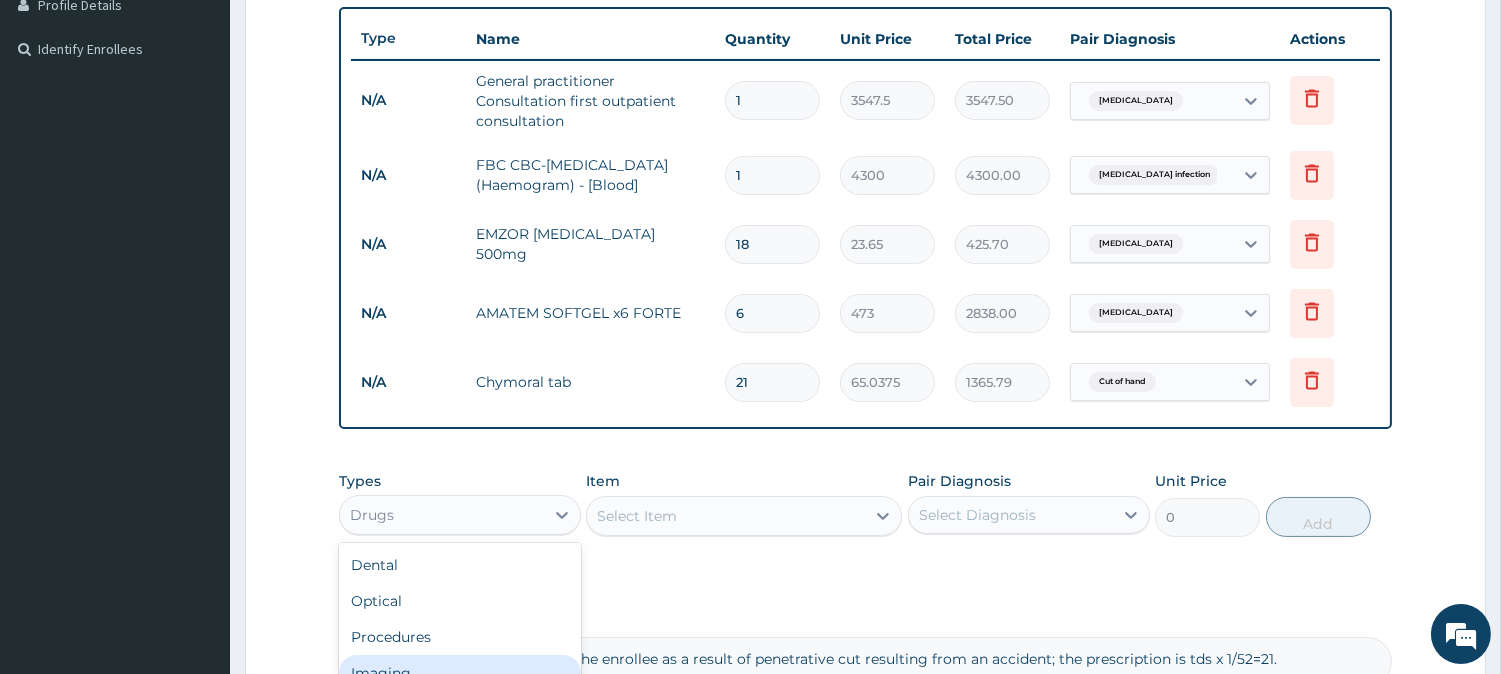 scroll, scrollTop: 67, scrollLeft: 0, axis: vertical 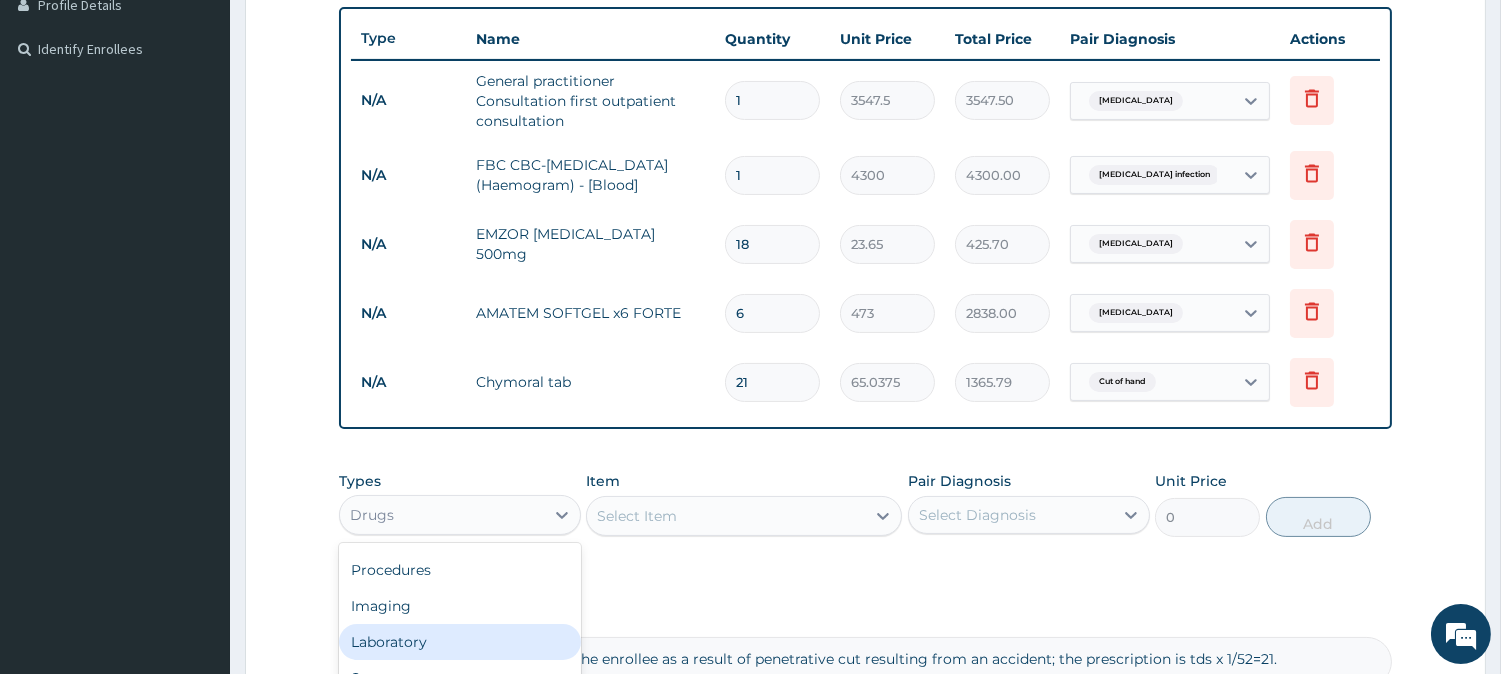 click on "Laboratory" at bounding box center [460, 642] 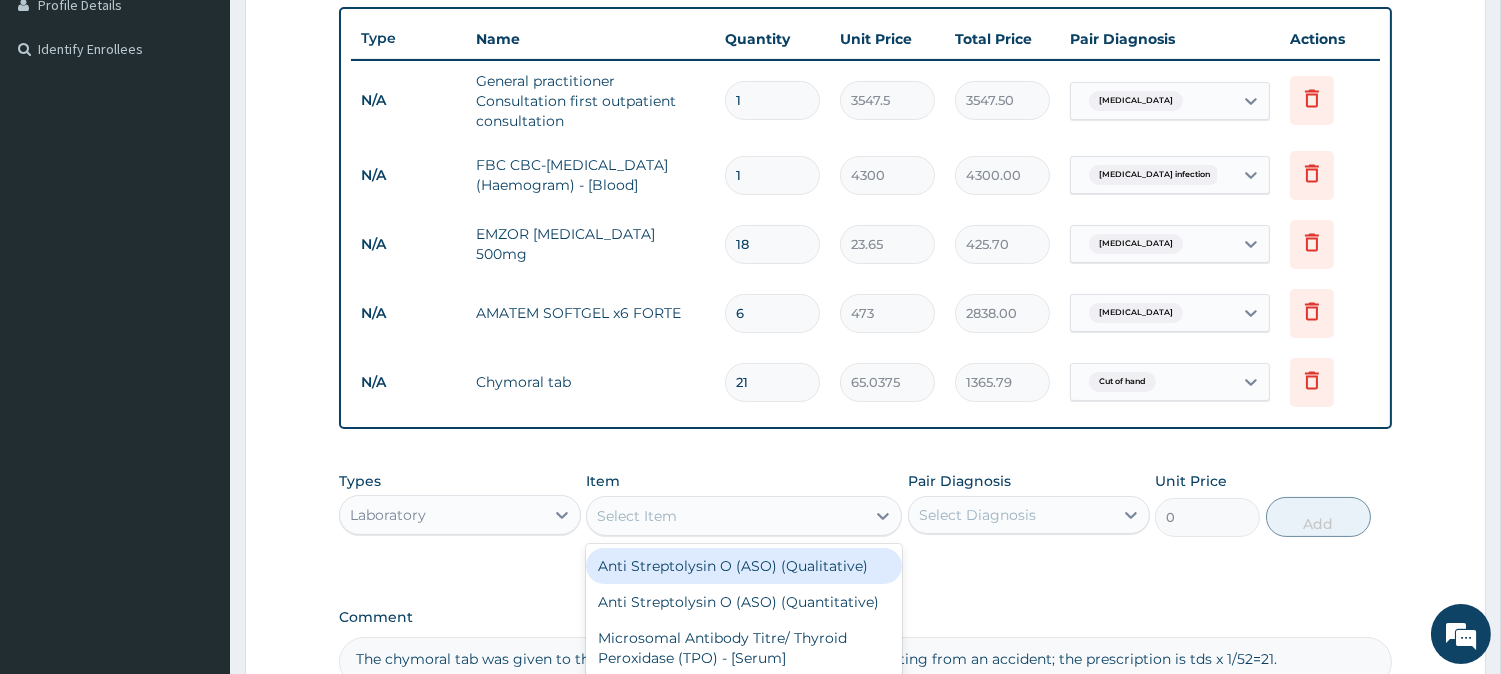 click on "Select Item" at bounding box center [637, 516] 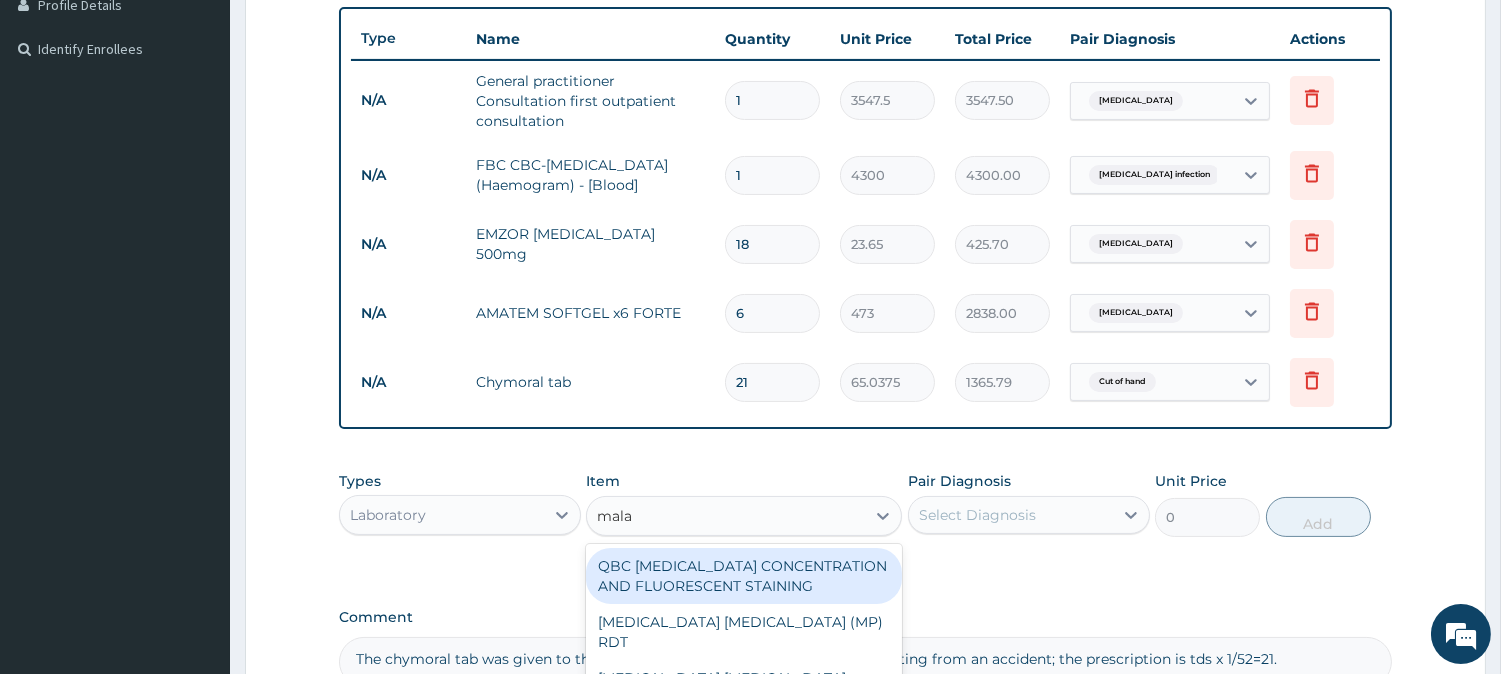 type on "malar" 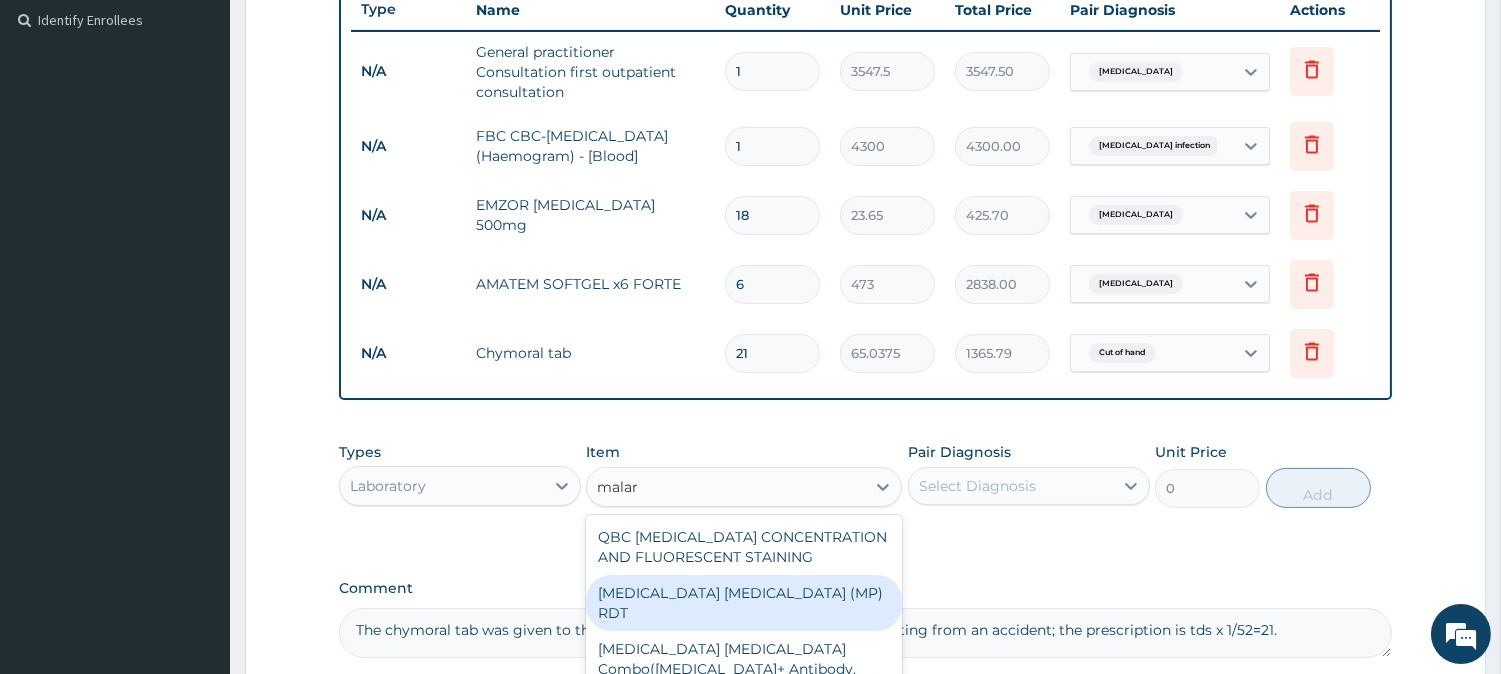 scroll, scrollTop: 743, scrollLeft: 0, axis: vertical 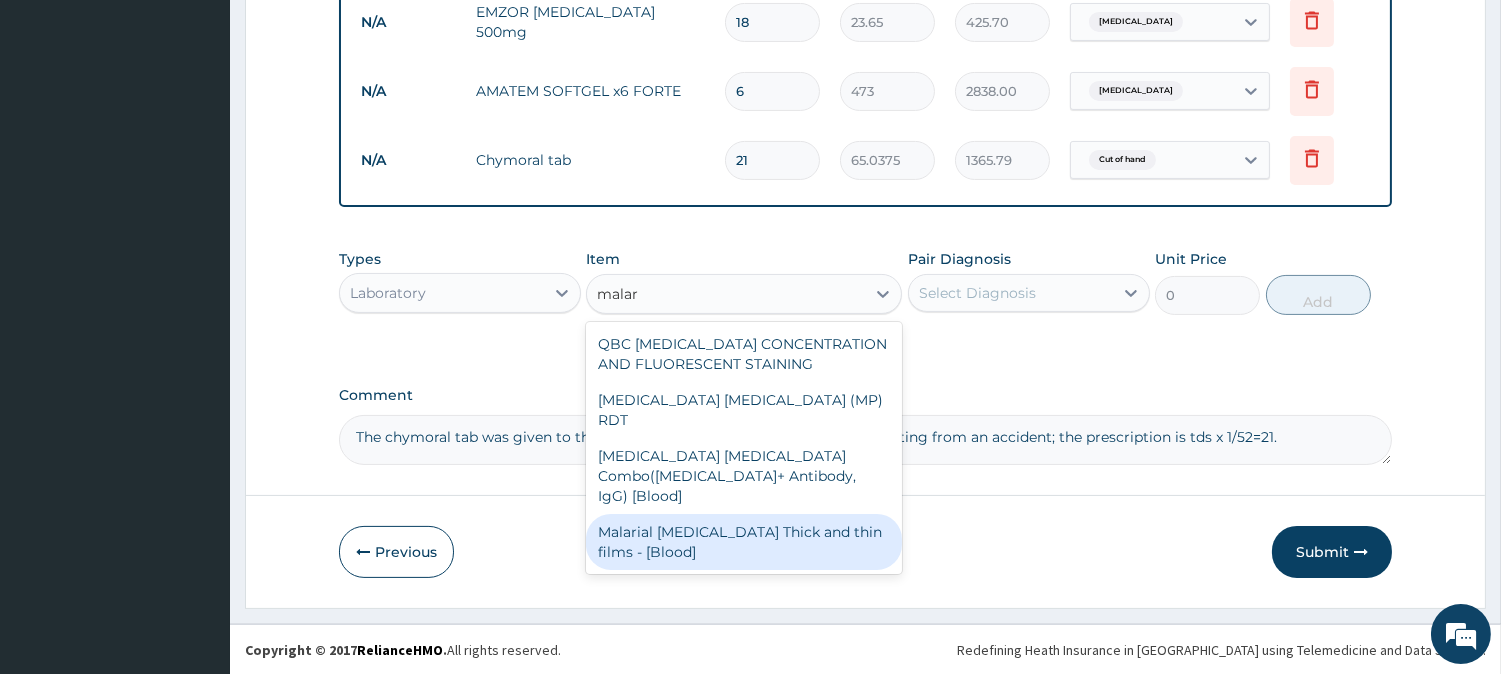 click on "Malarial Parasite Thick and thin films - [Blood]" at bounding box center [744, 542] 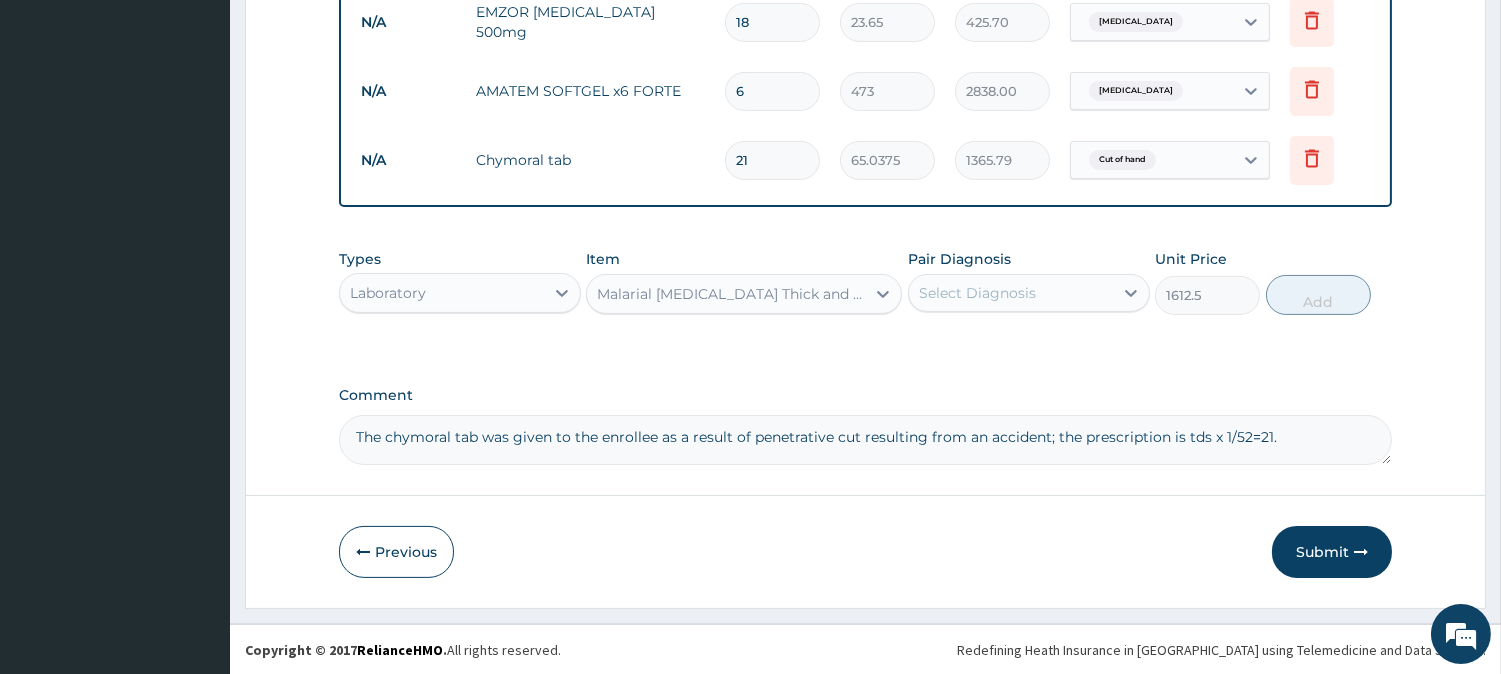 click on "Select Diagnosis" at bounding box center [977, 293] 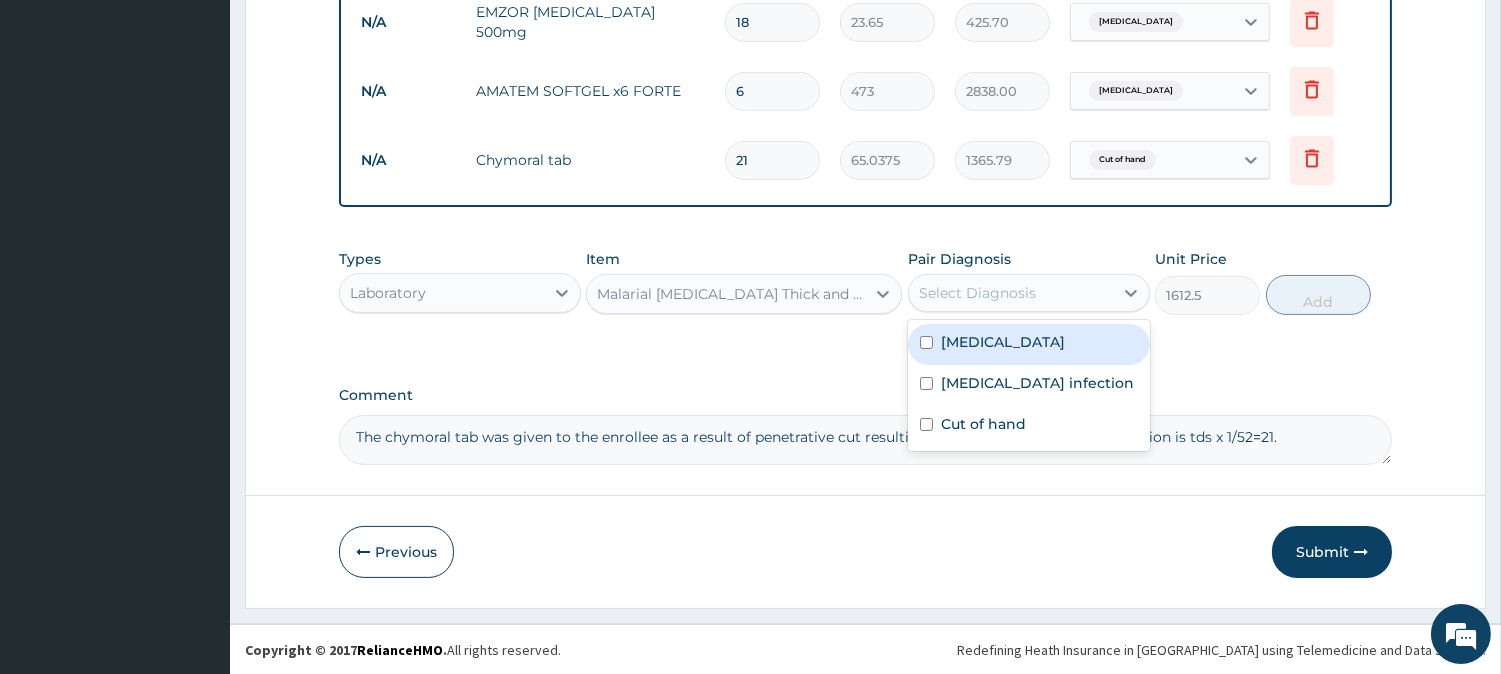 click on "Malaria" at bounding box center [1003, 342] 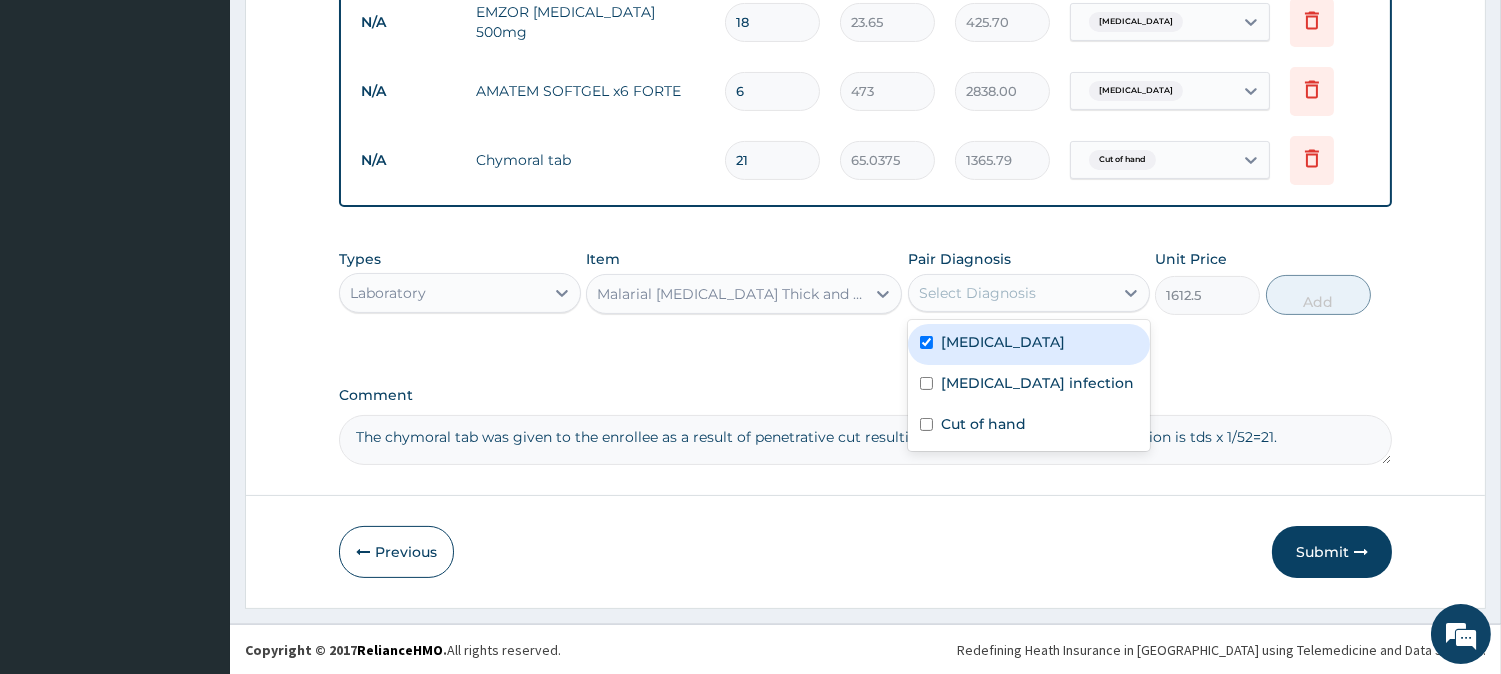 checkbox on "true" 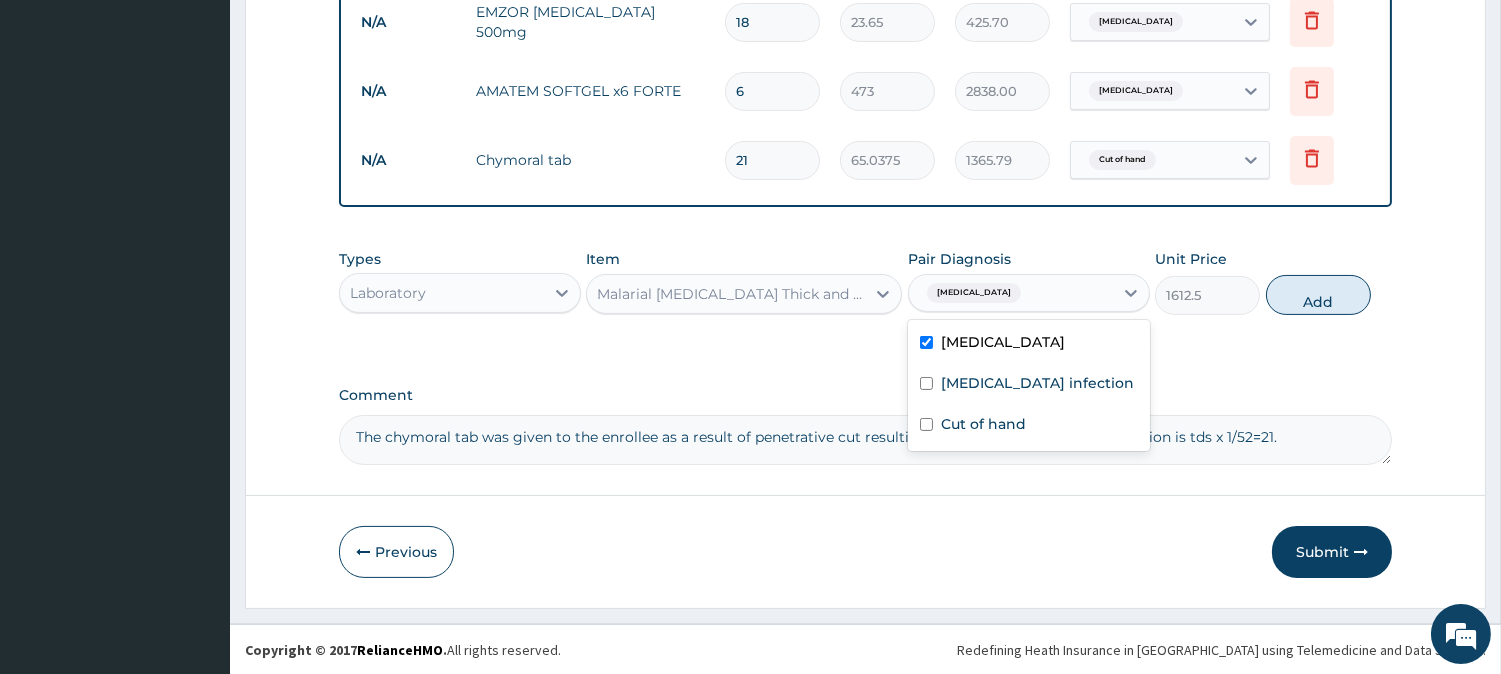 click on "Add" at bounding box center [1318, 295] 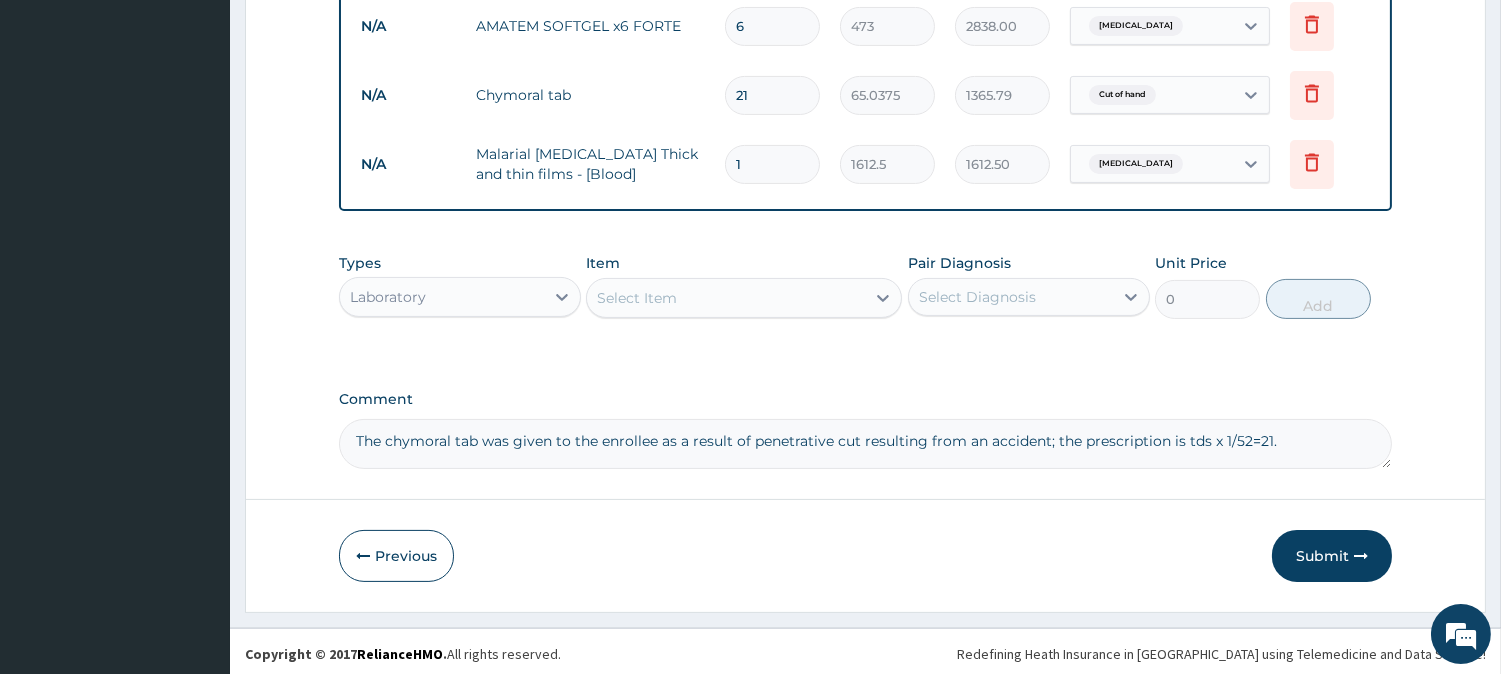 scroll, scrollTop: 813, scrollLeft: 0, axis: vertical 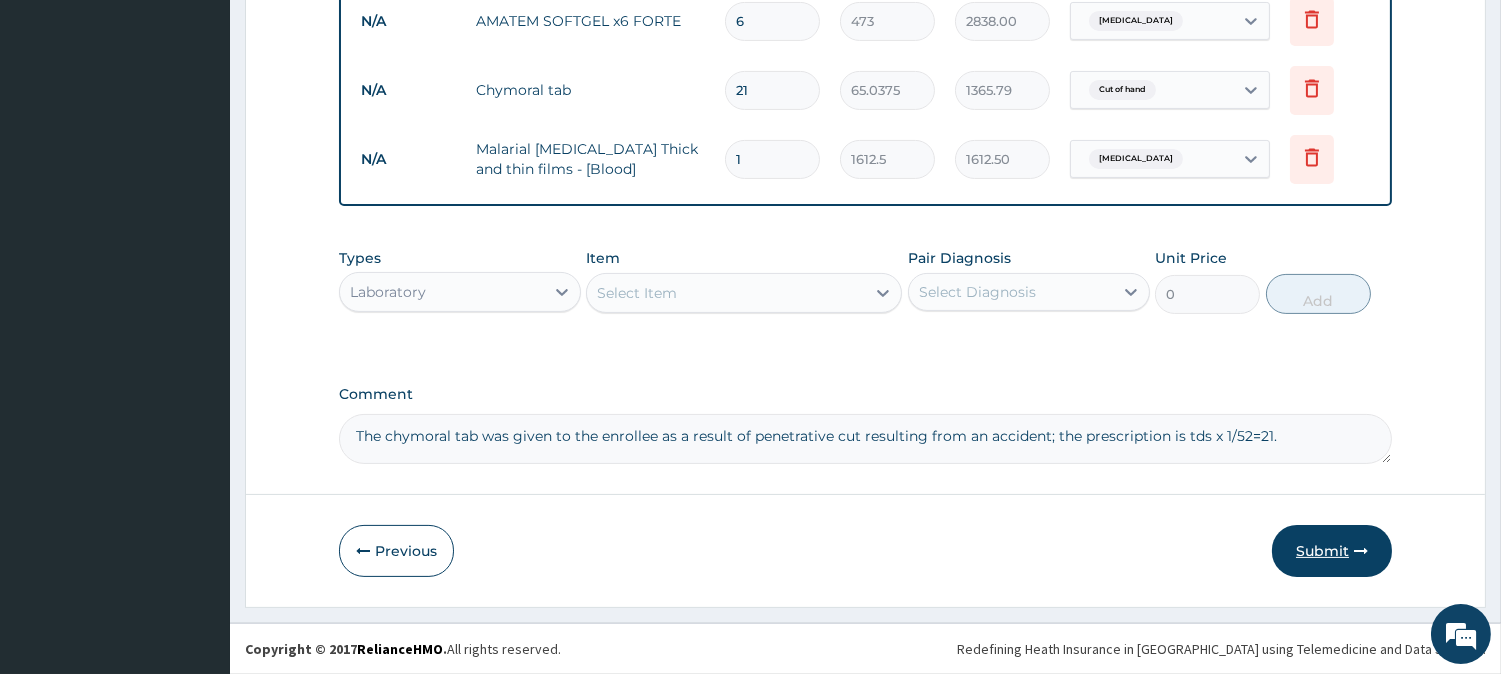 click on "Submit" at bounding box center [1332, 551] 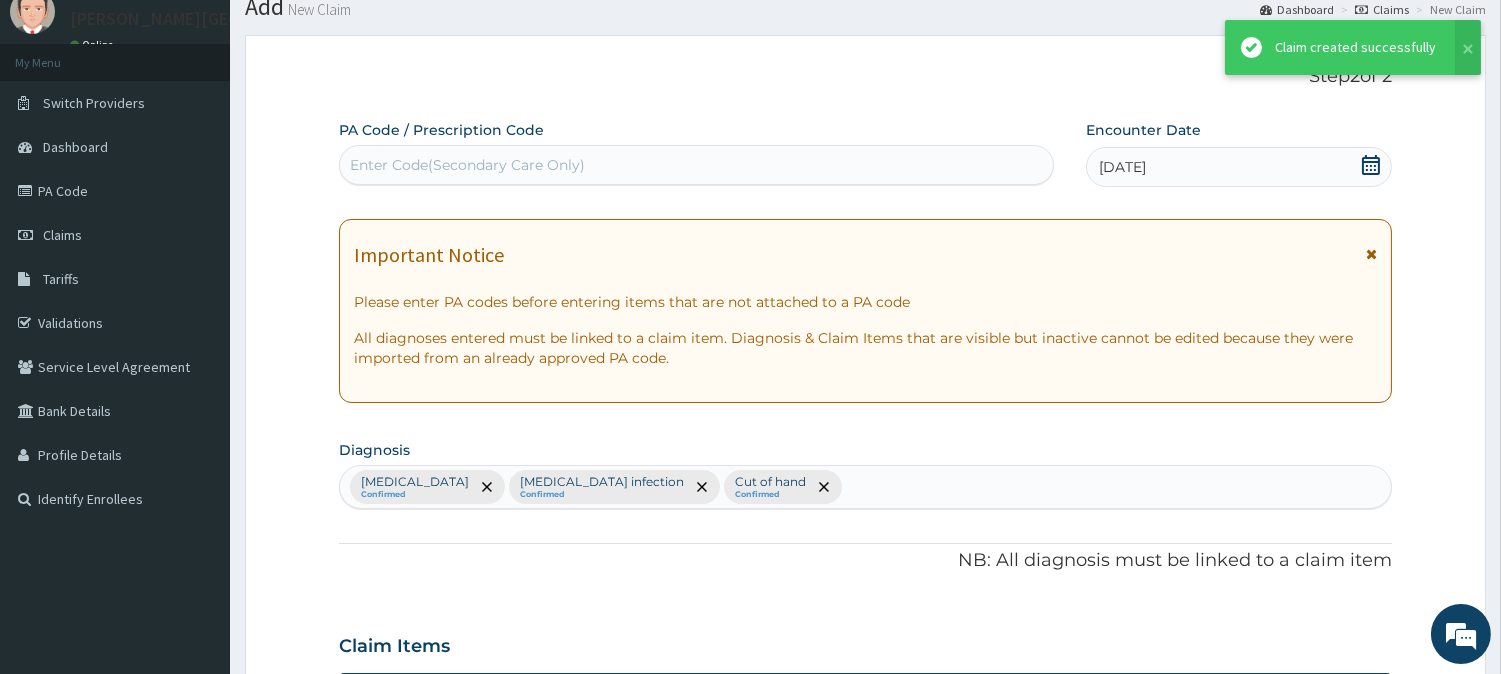 scroll, scrollTop: 813, scrollLeft: 0, axis: vertical 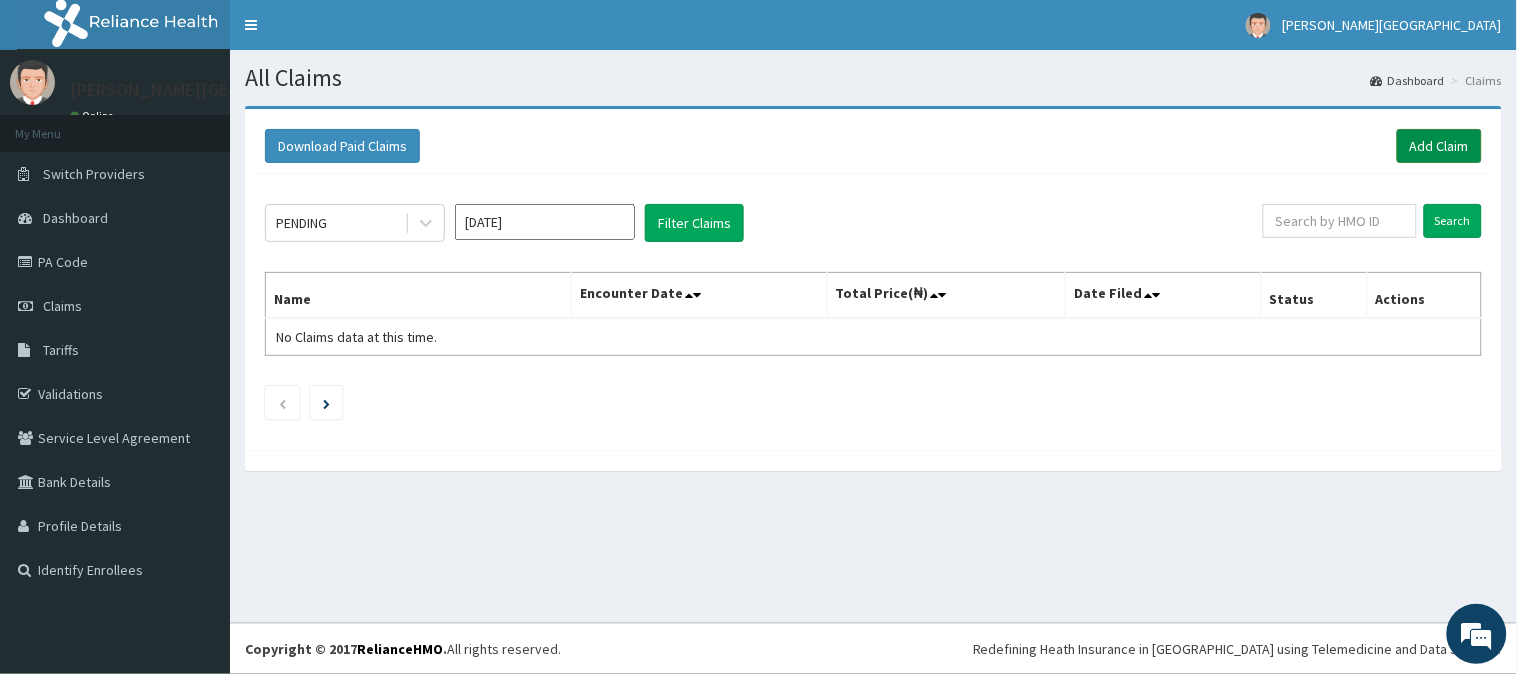 click on "Add Claim" at bounding box center [1439, 146] 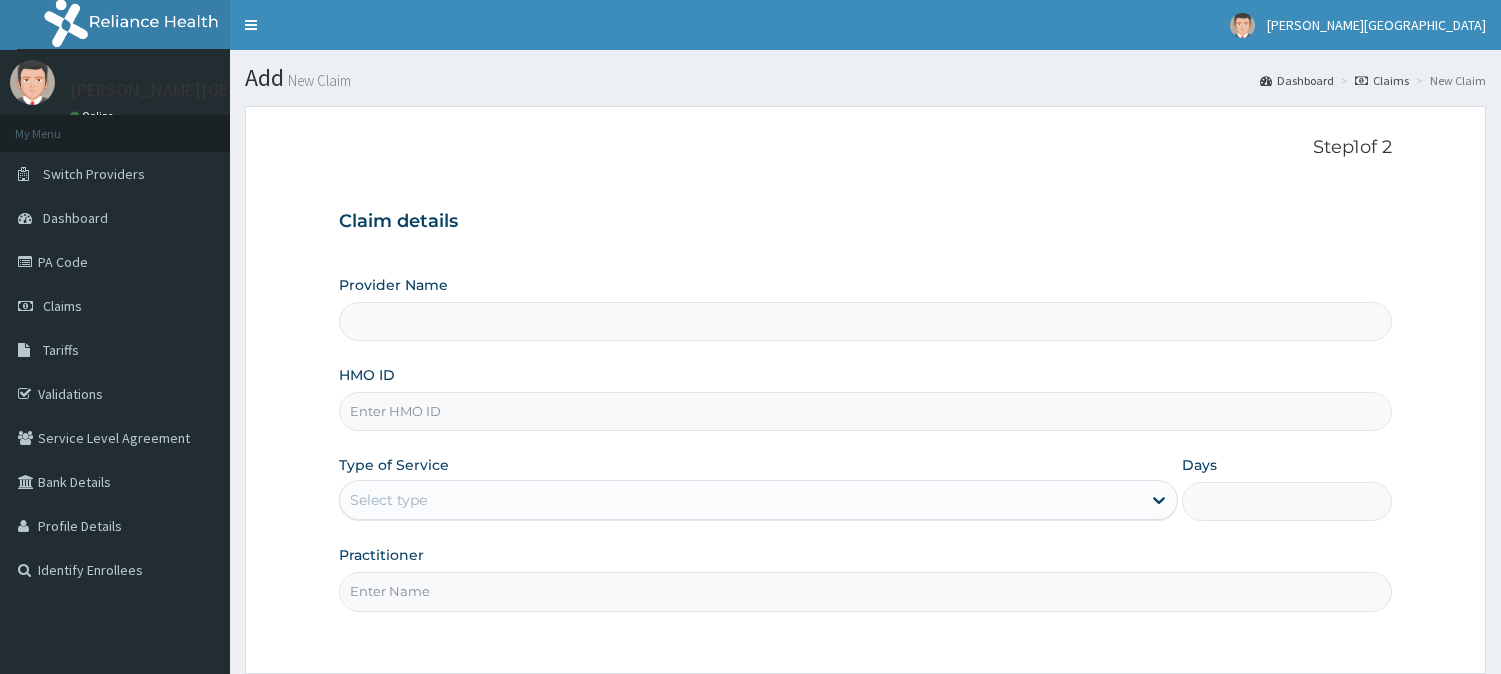 scroll, scrollTop: 0, scrollLeft: 0, axis: both 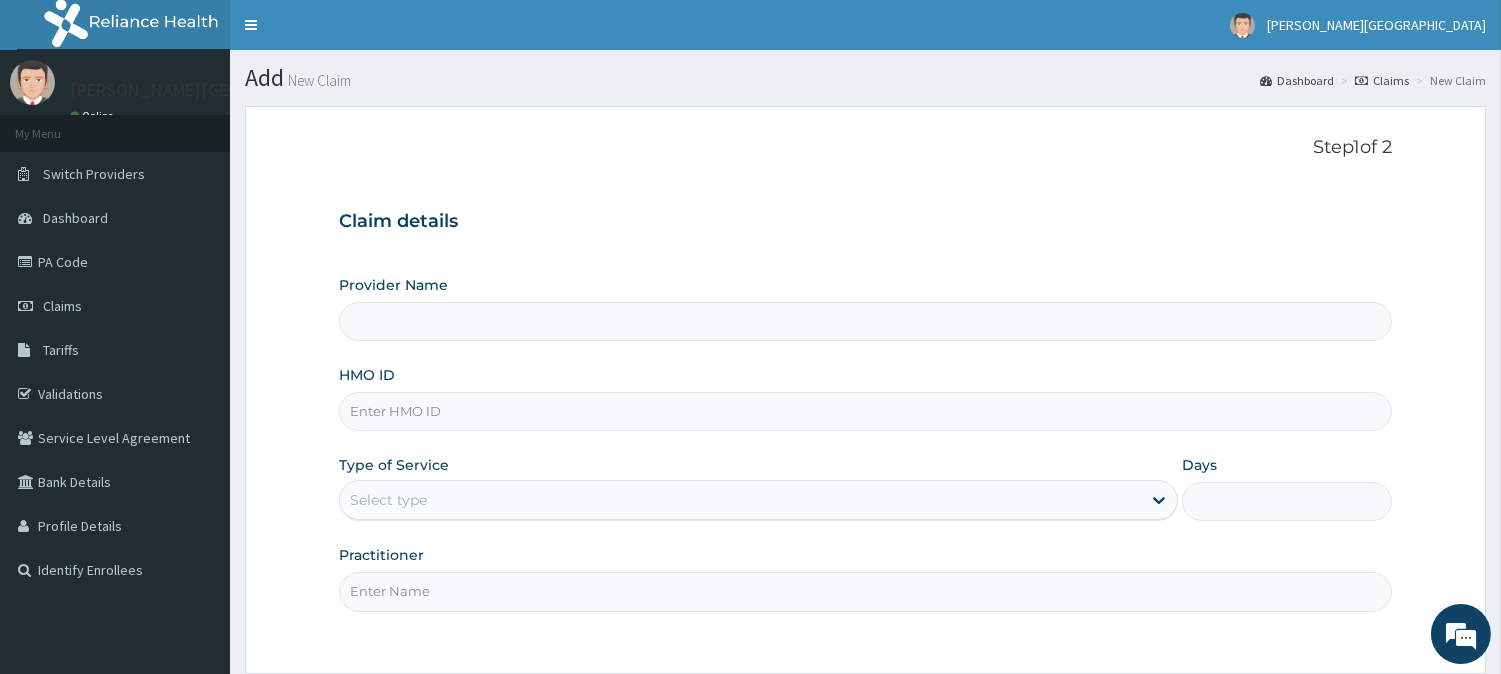 type on "[PERSON_NAME] Specialist Hospital" 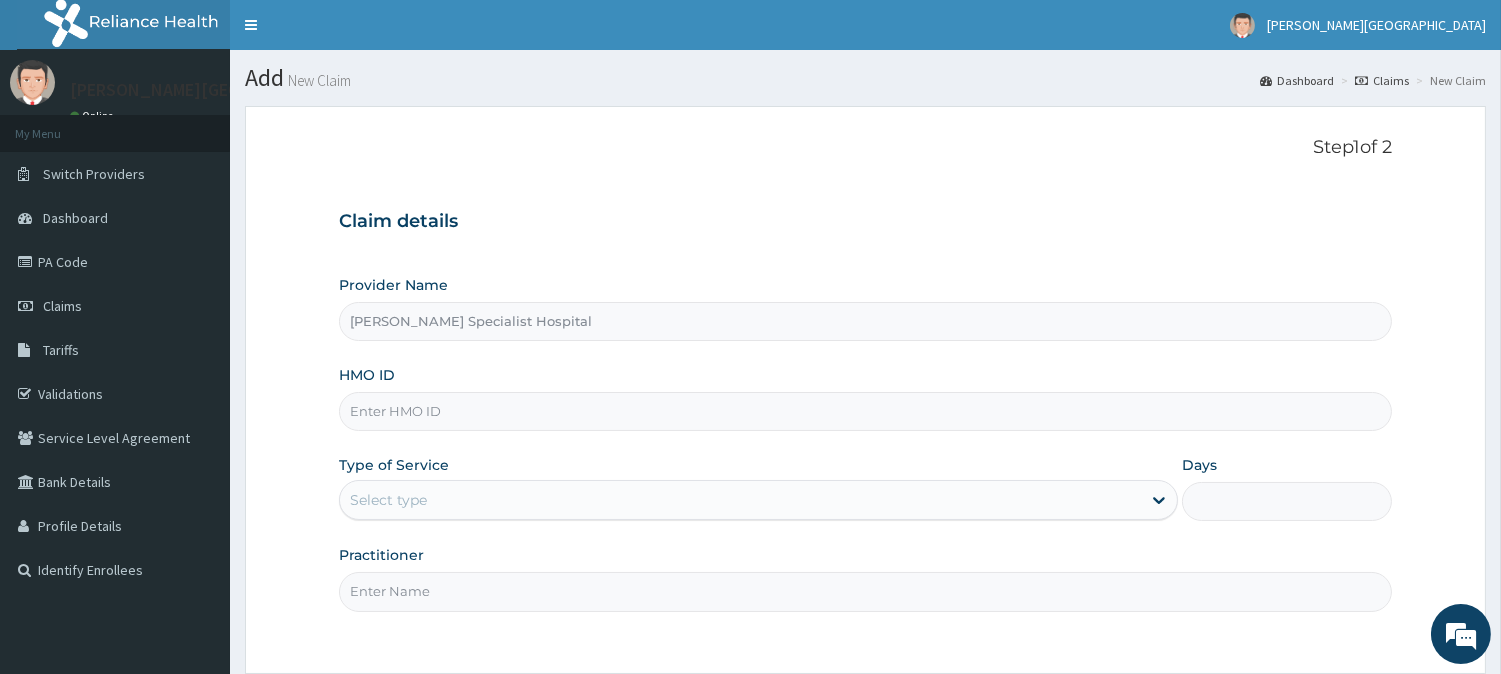 scroll, scrollTop: 0, scrollLeft: 0, axis: both 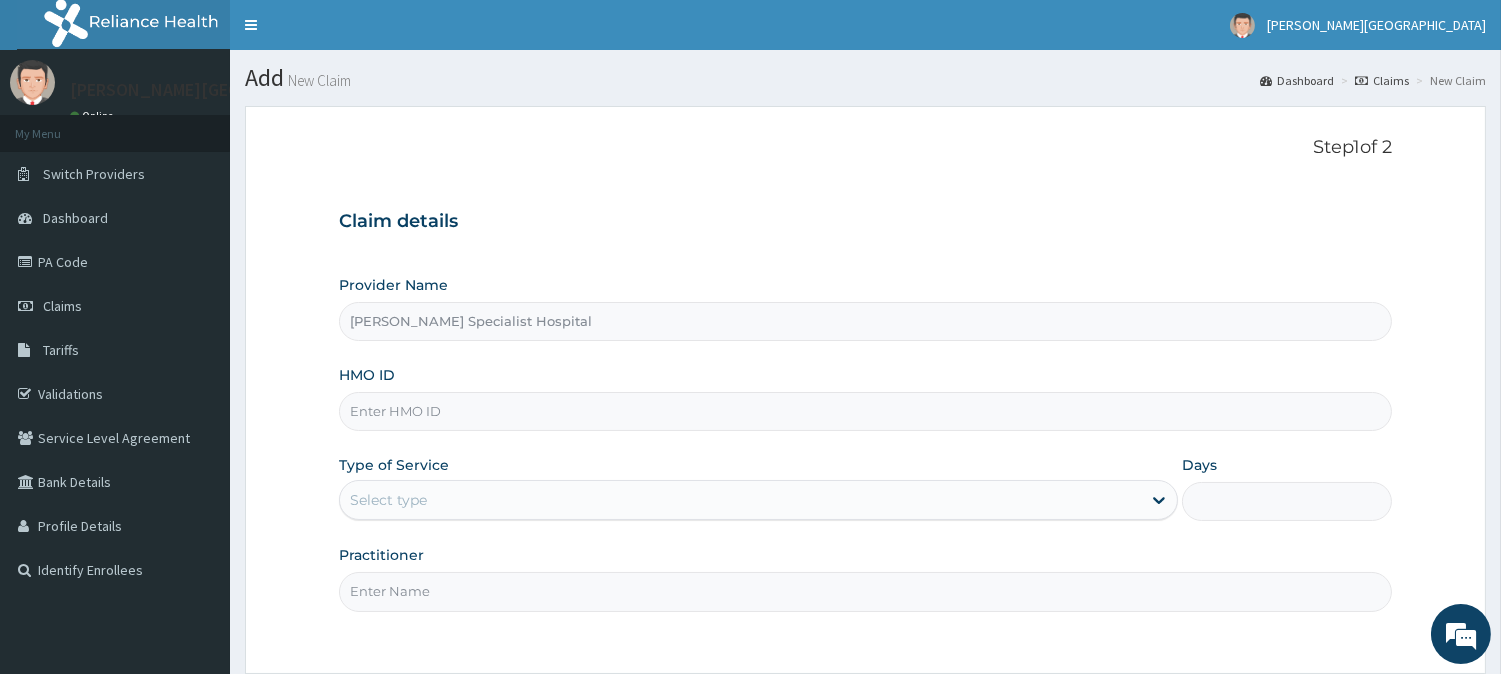click on "HMO ID" at bounding box center [865, 411] 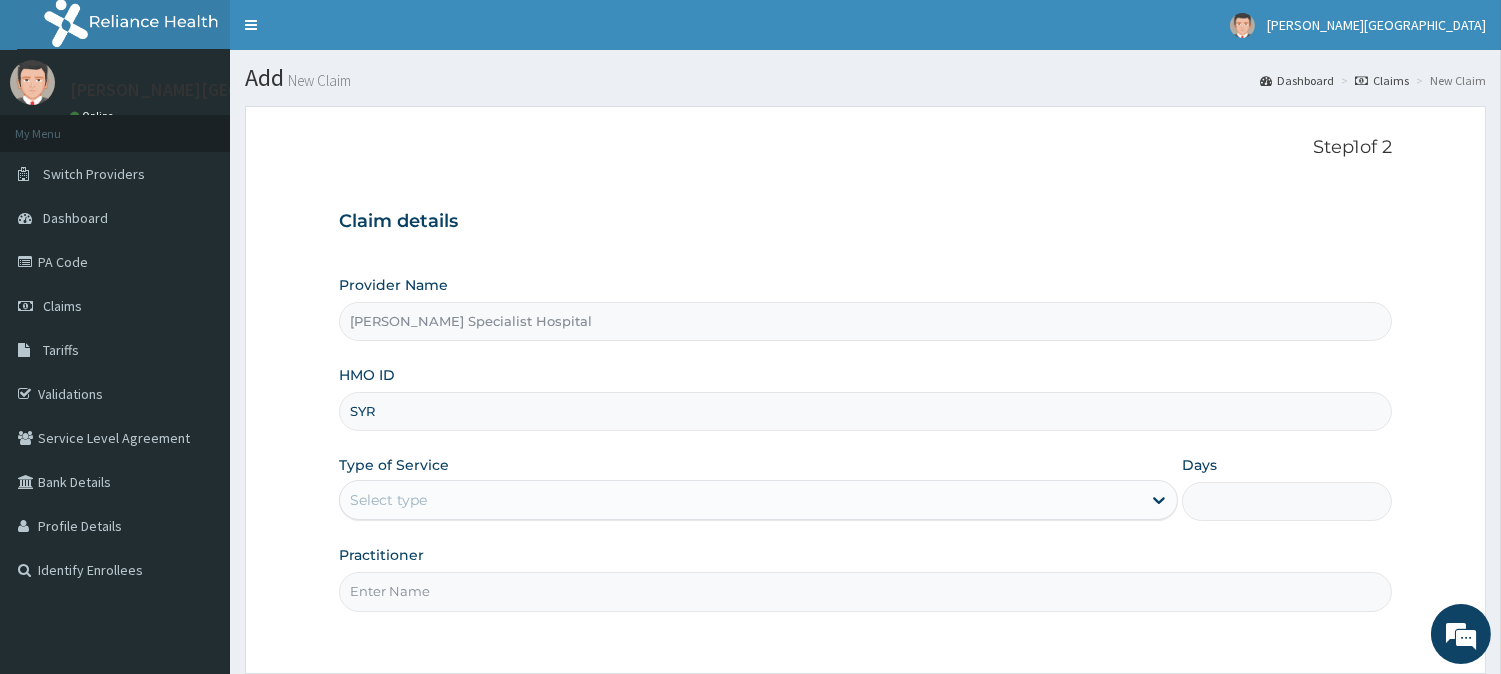 type on "SYR/10052/A" 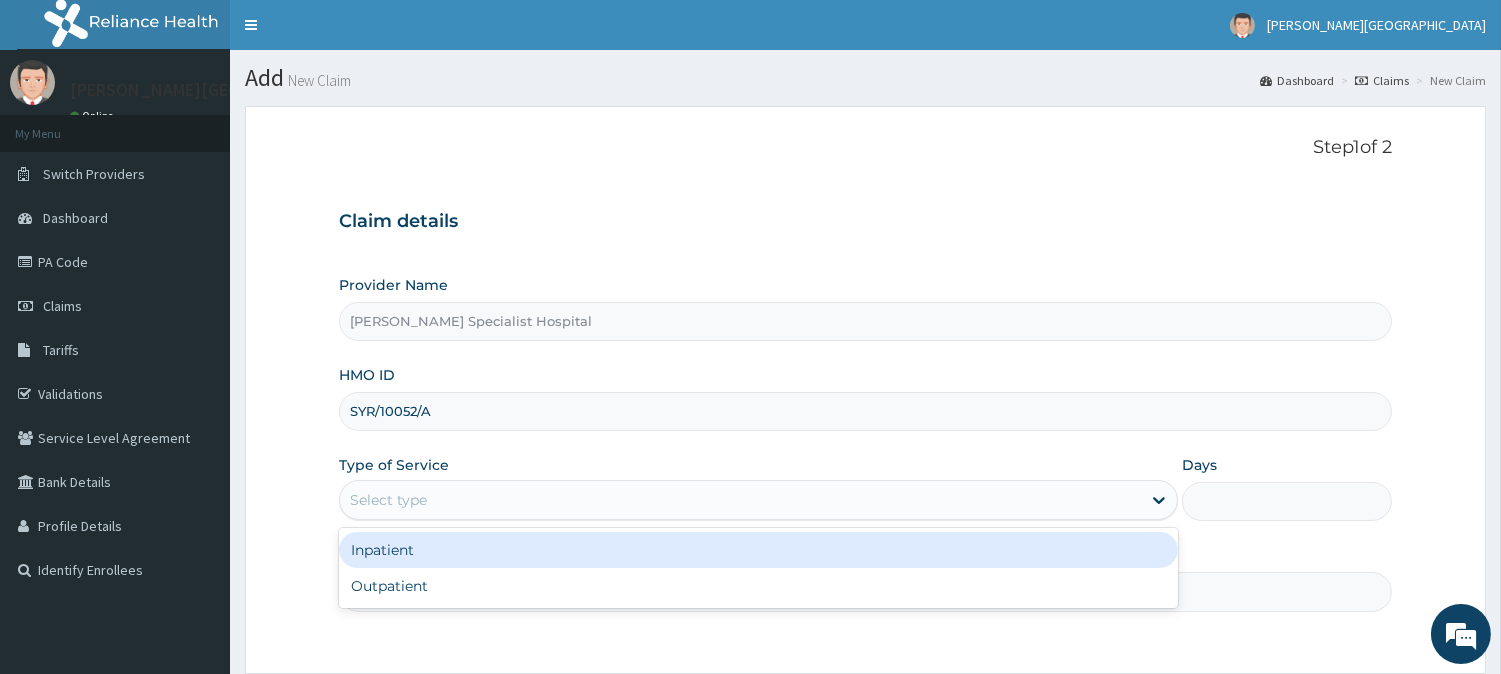 click on "Select type" at bounding box center (740, 500) 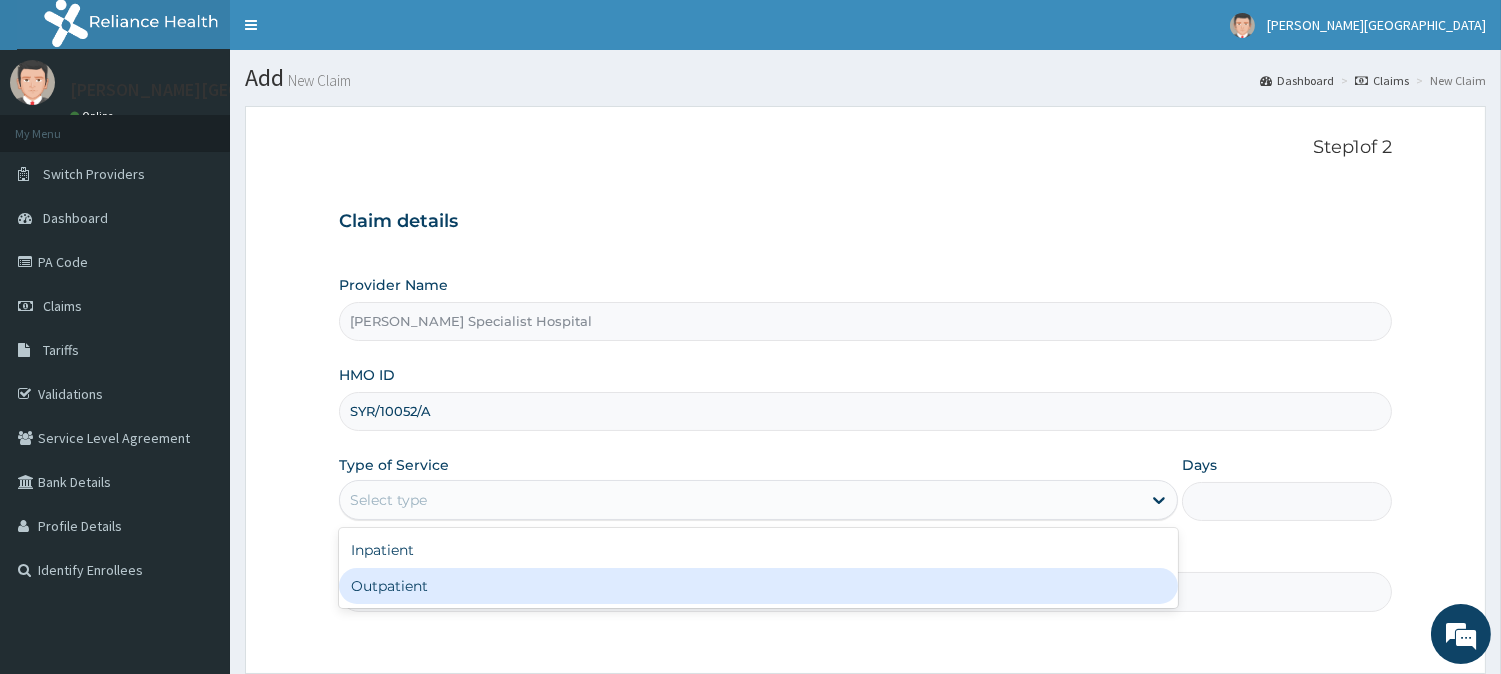click on "Outpatient" at bounding box center [758, 586] 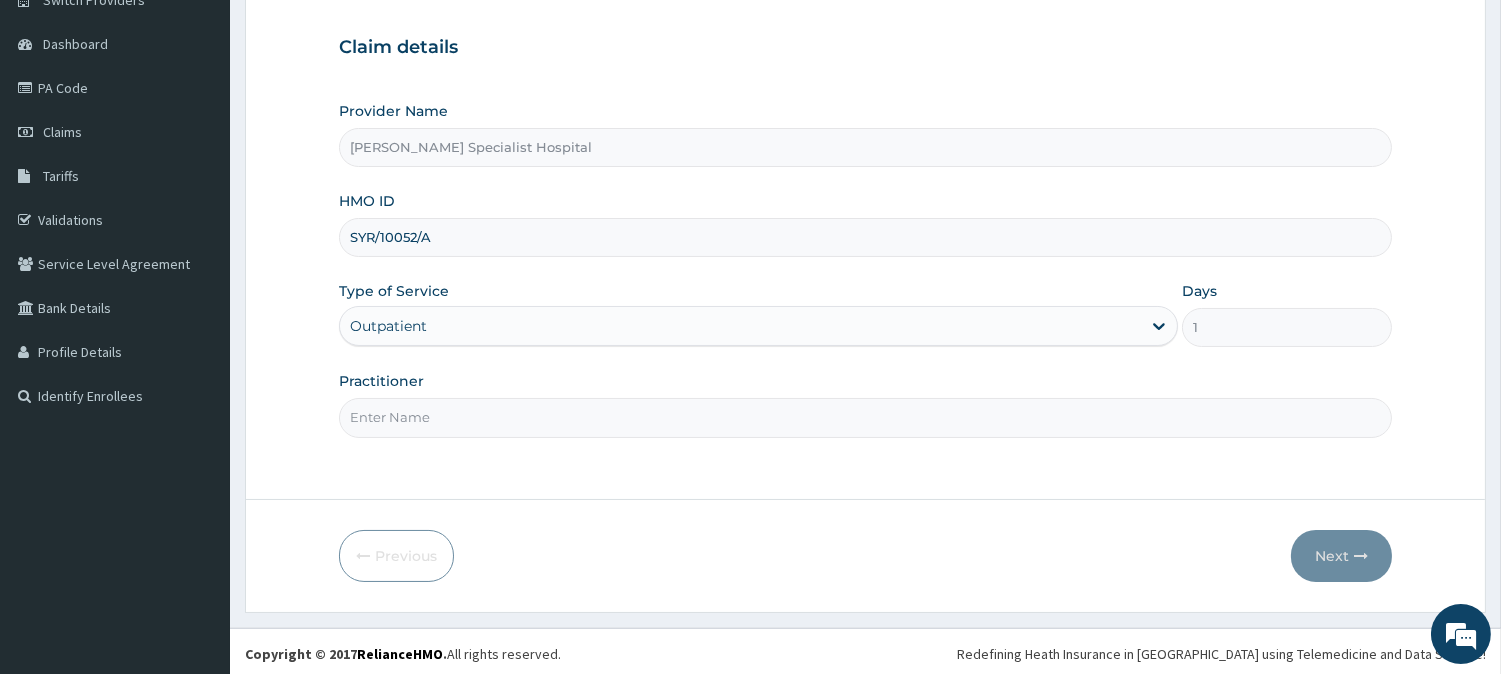 scroll, scrollTop: 178, scrollLeft: 0, axis: vertical 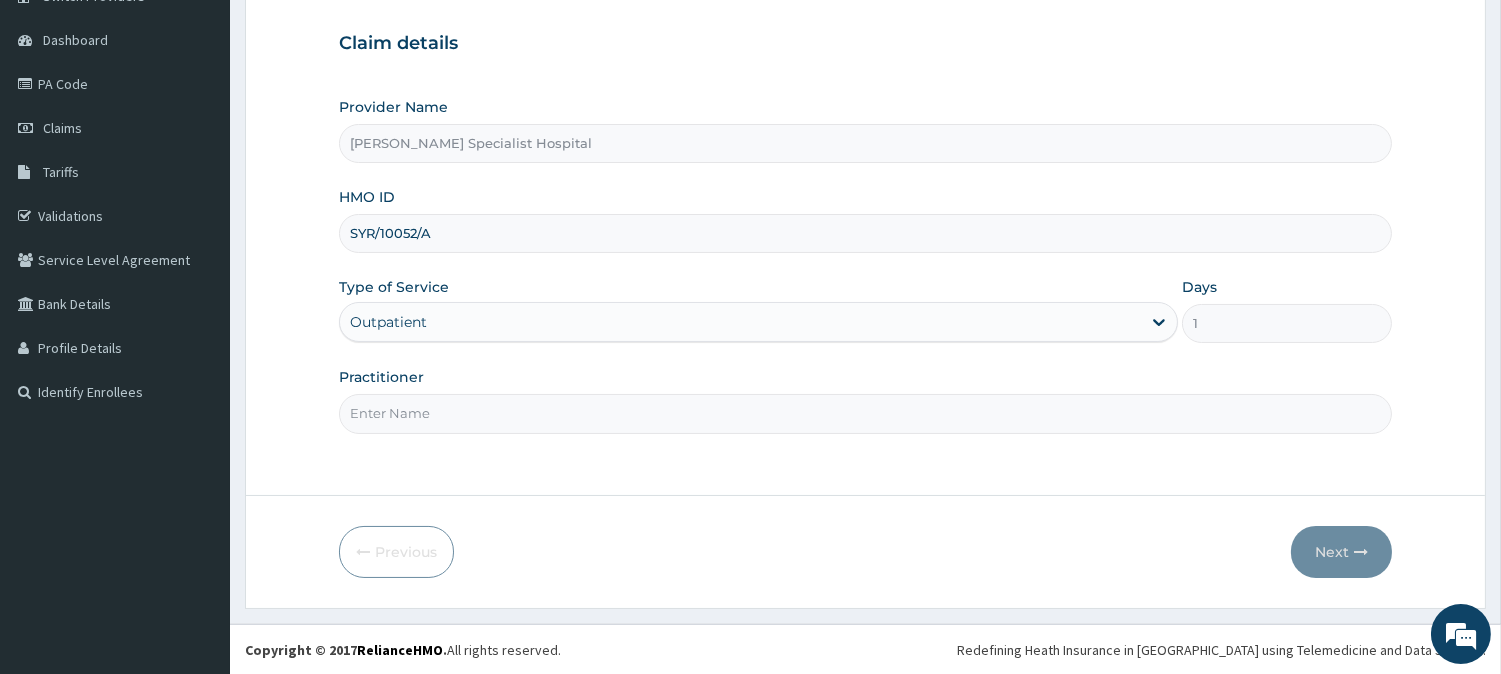 click on "Practitioner" at bounding box center [865, 413] 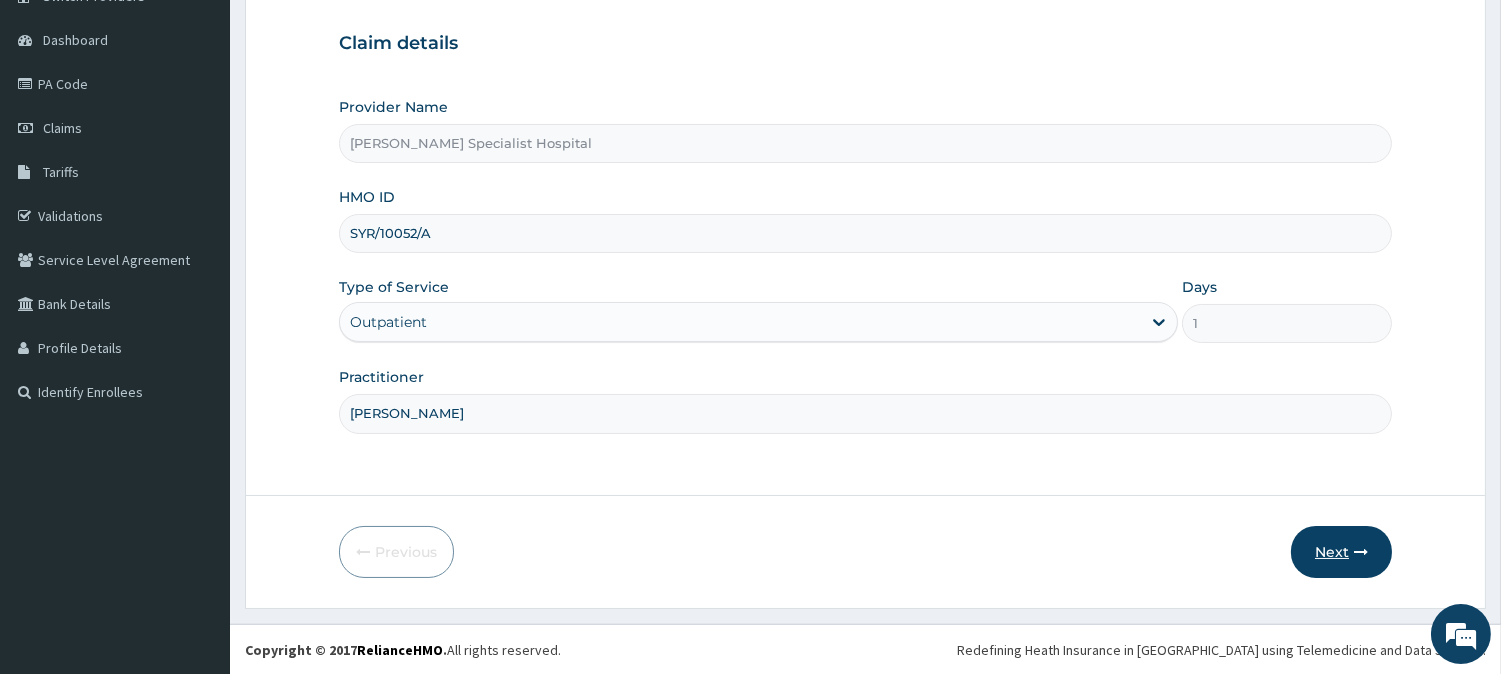 type on "[PERSON_NAME]" 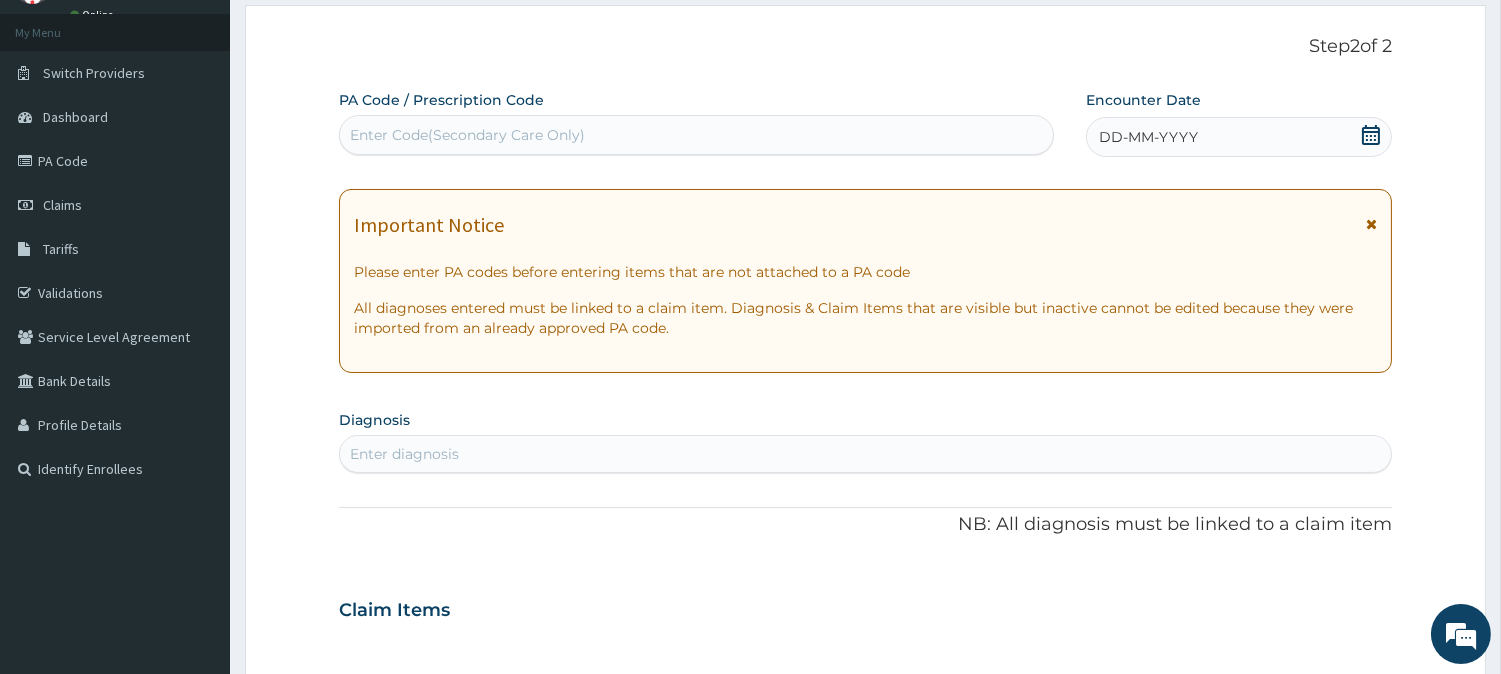scroll, scrollTop: 0, scrollLeft: 0, axis: both 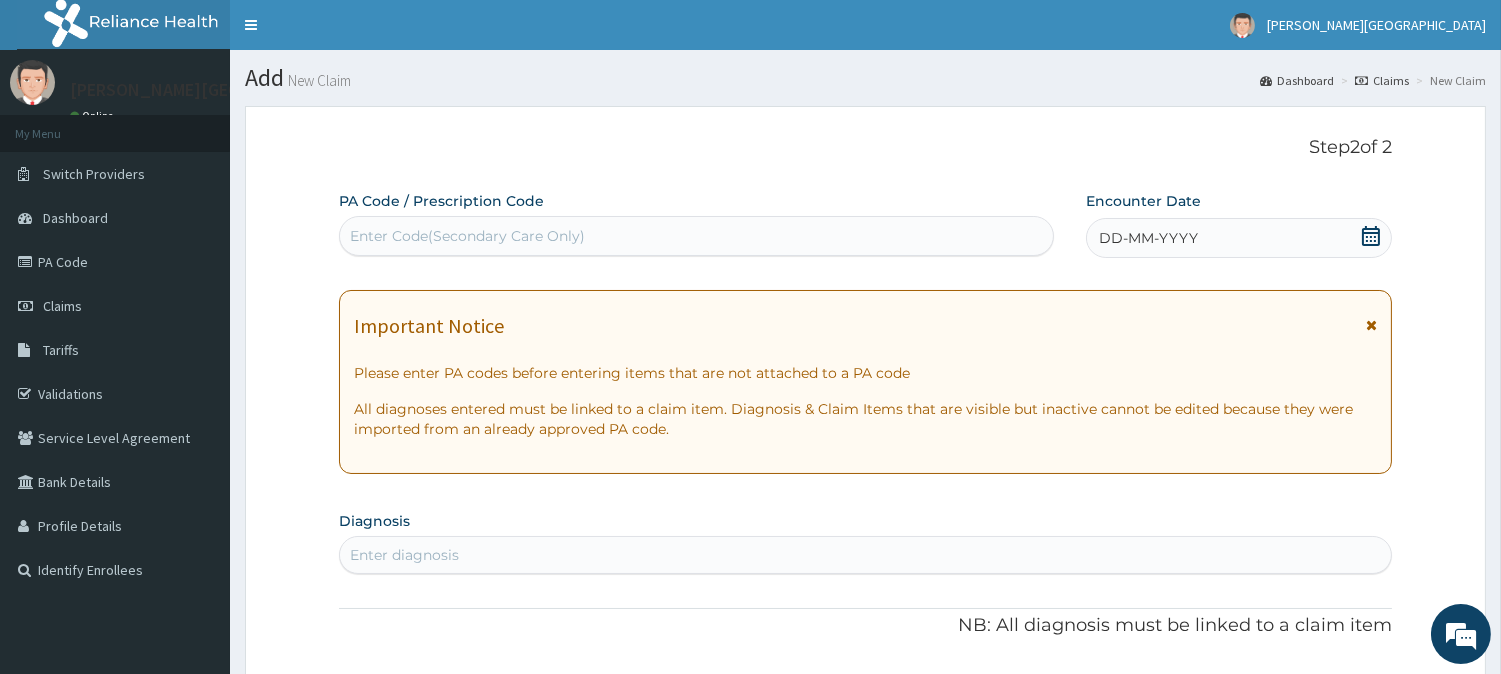 click at bounding box center [1371, 325] 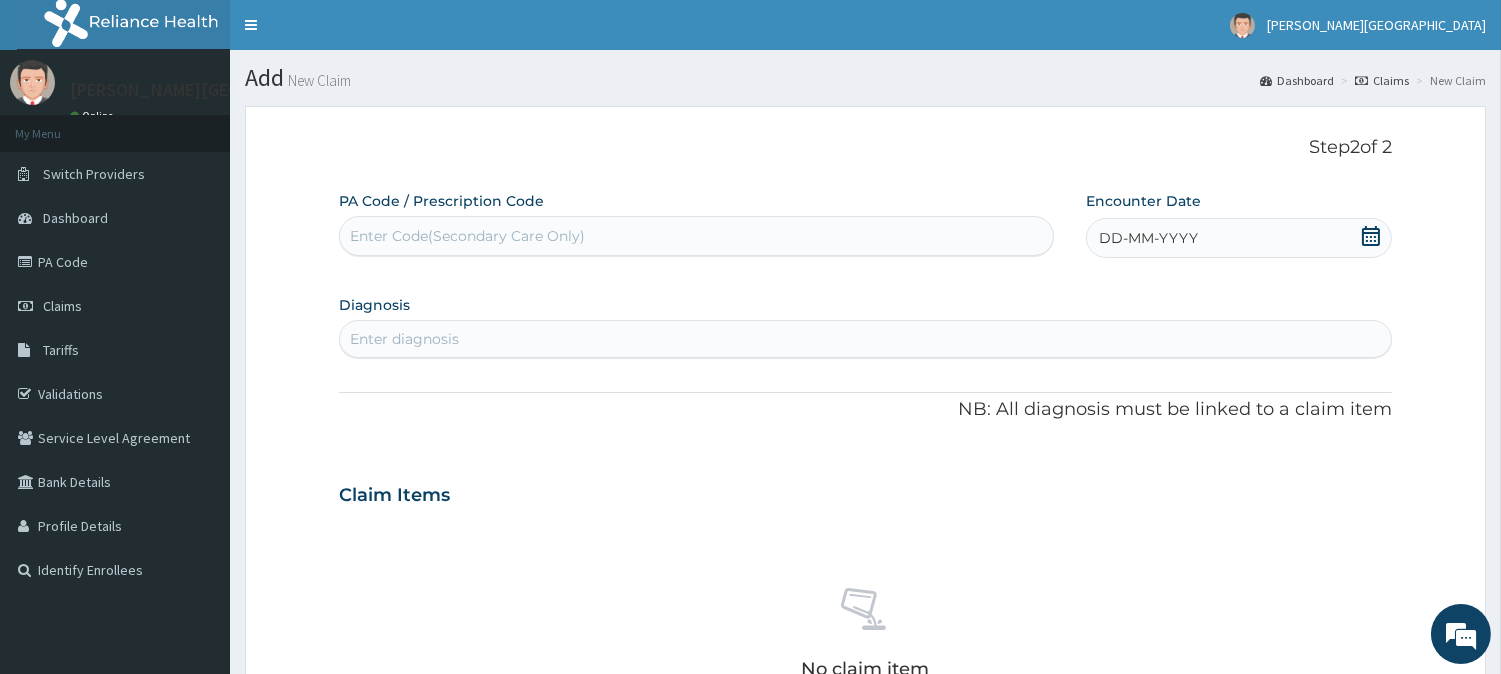 click on "DD-MM-YYYY" at bounding box center (1239, 238) 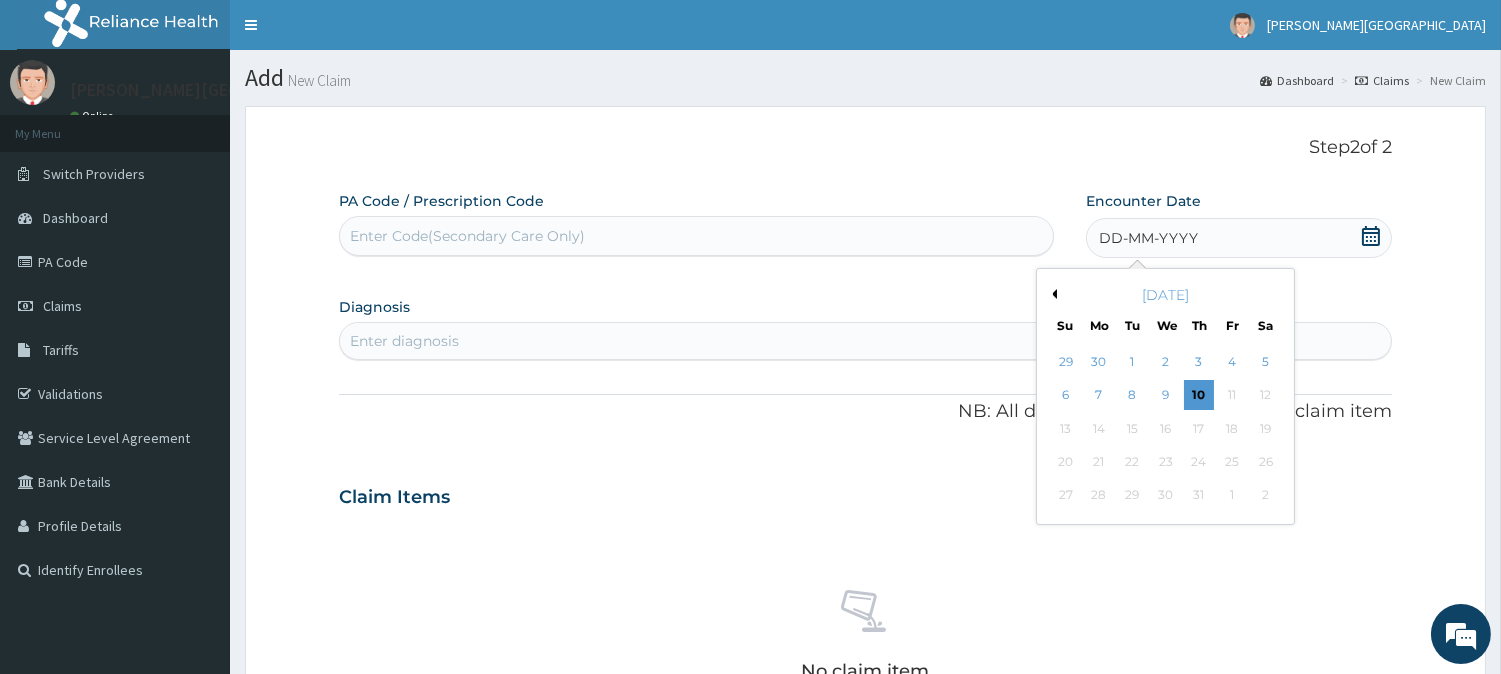 click on "Previous Month" at bounding box center [1052, 294] 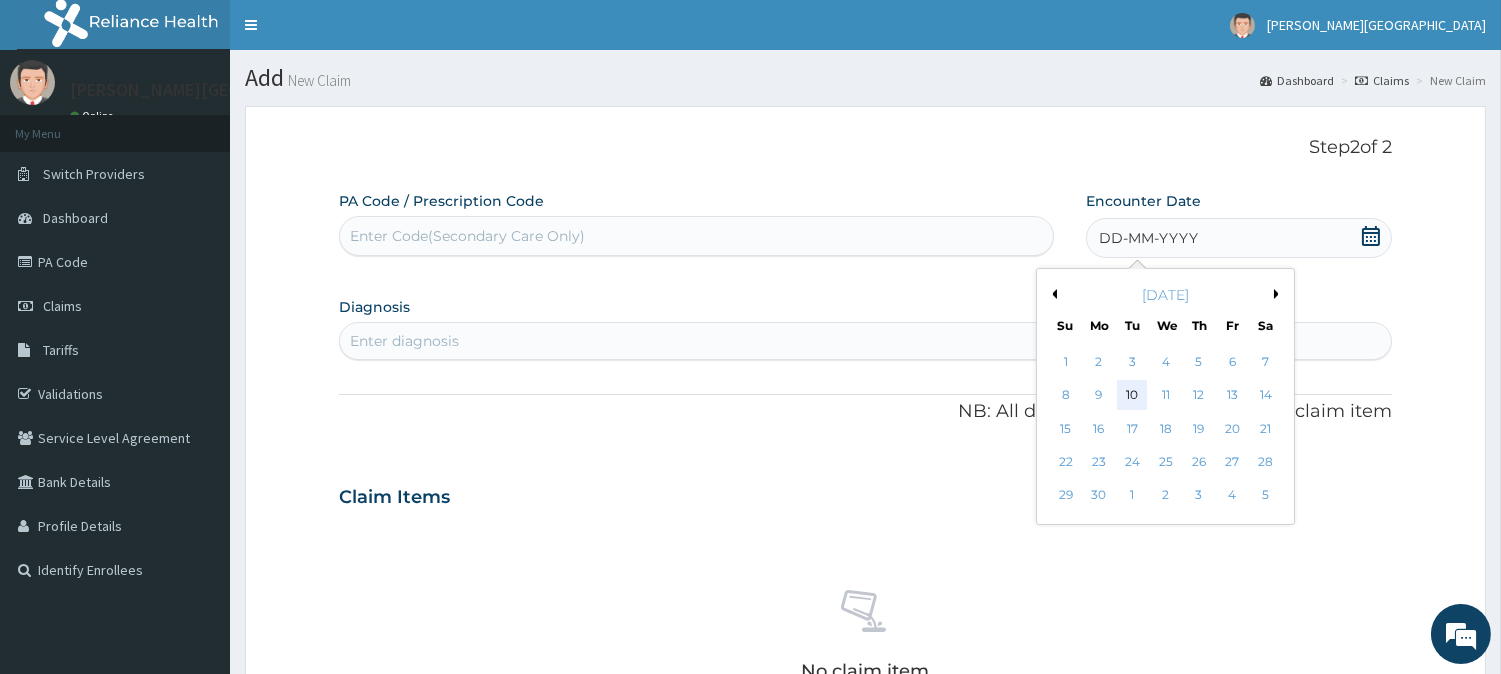 click on "10" at bounding box center [1132, 396] 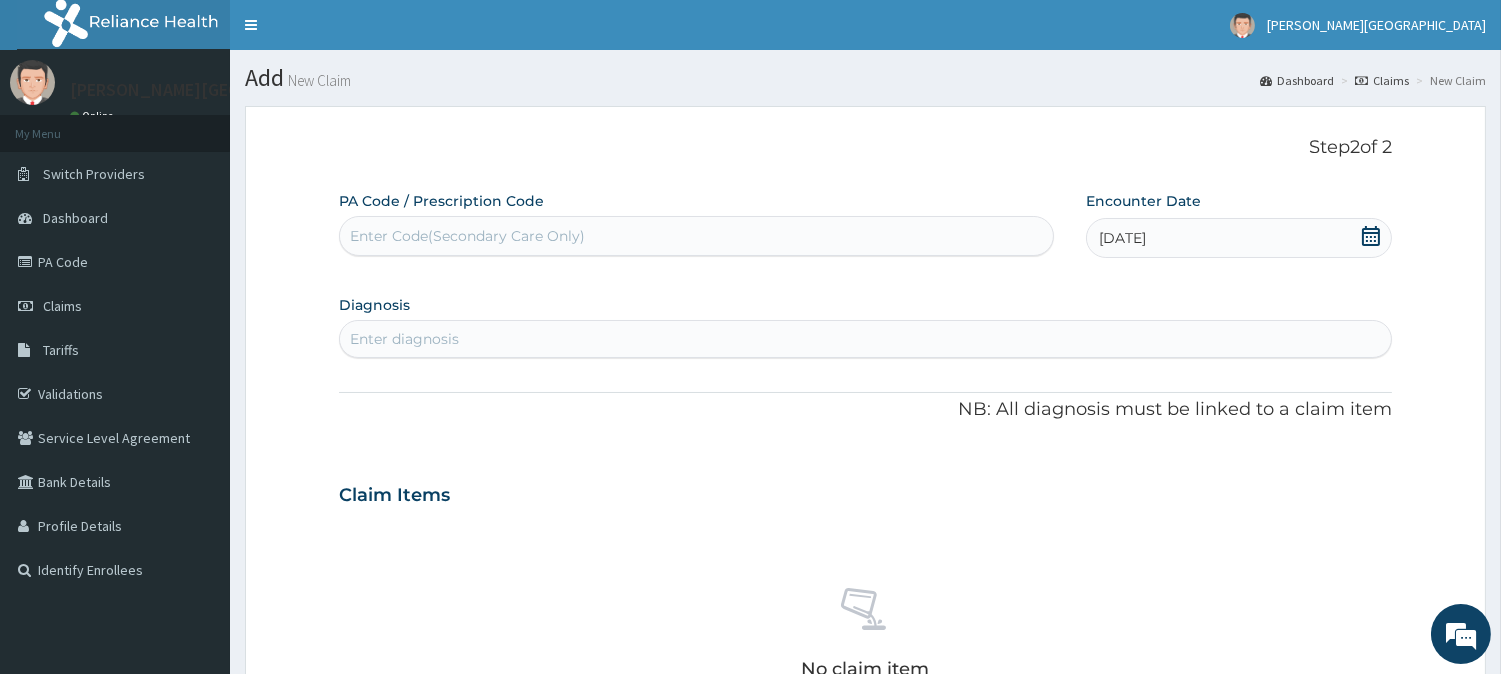 click on "Enter Code(Secondary Care Only)" at bounding box center [467, 236] 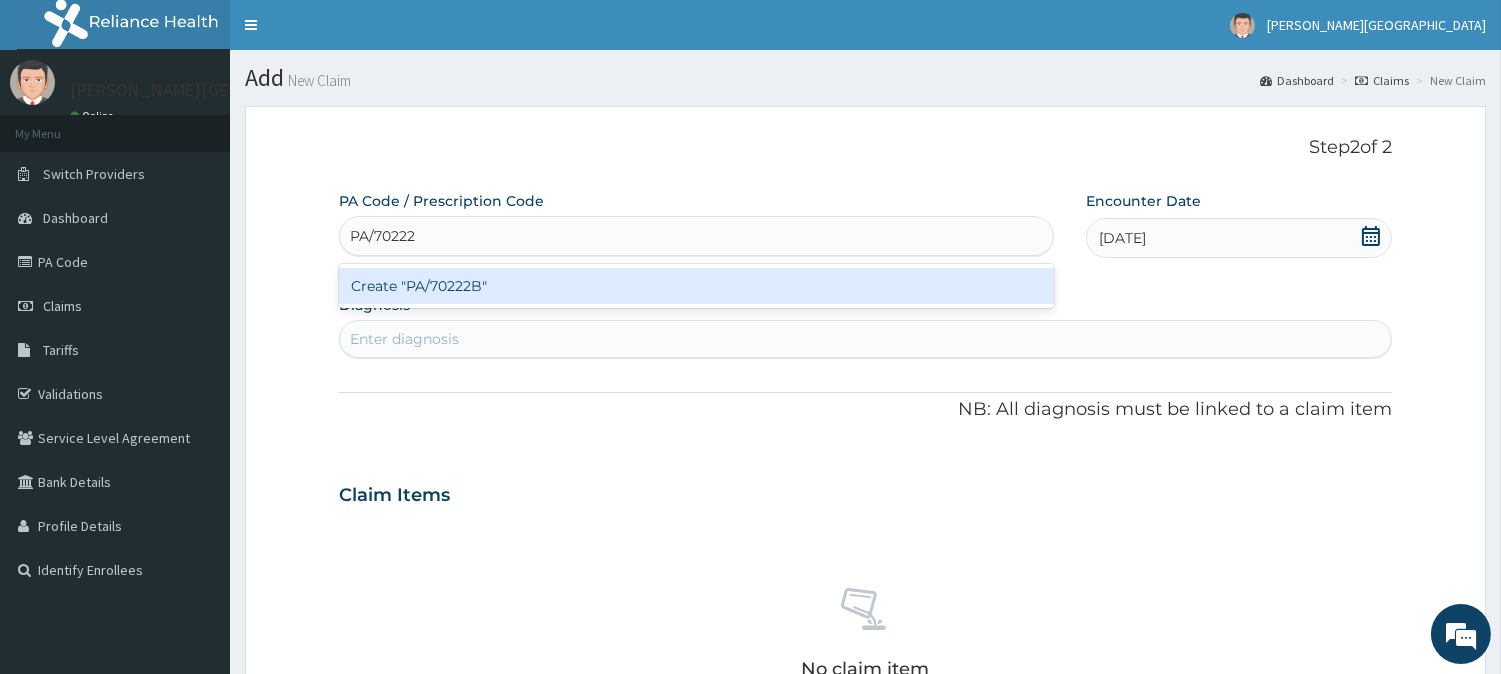 type on "PA/70222B" 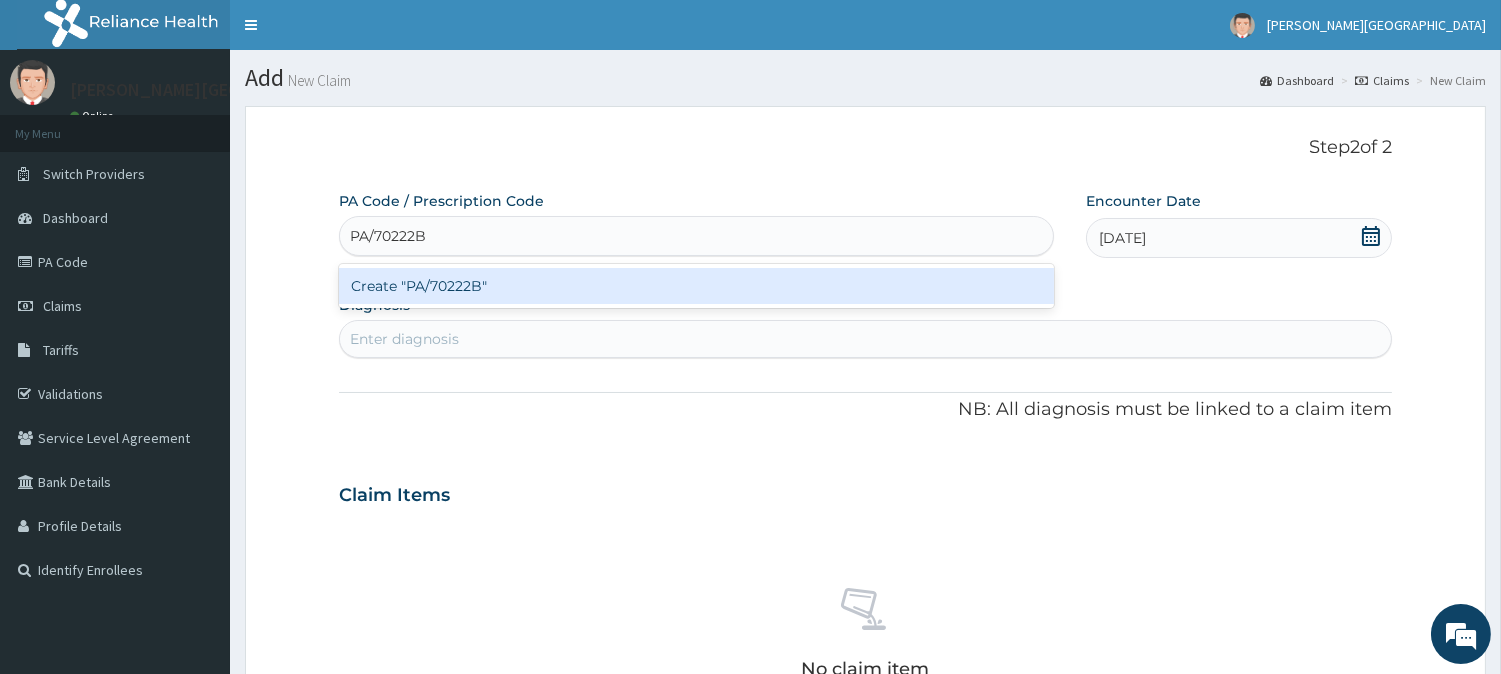click on "Create "PA/70222B"" at bounding box center (696, 286) 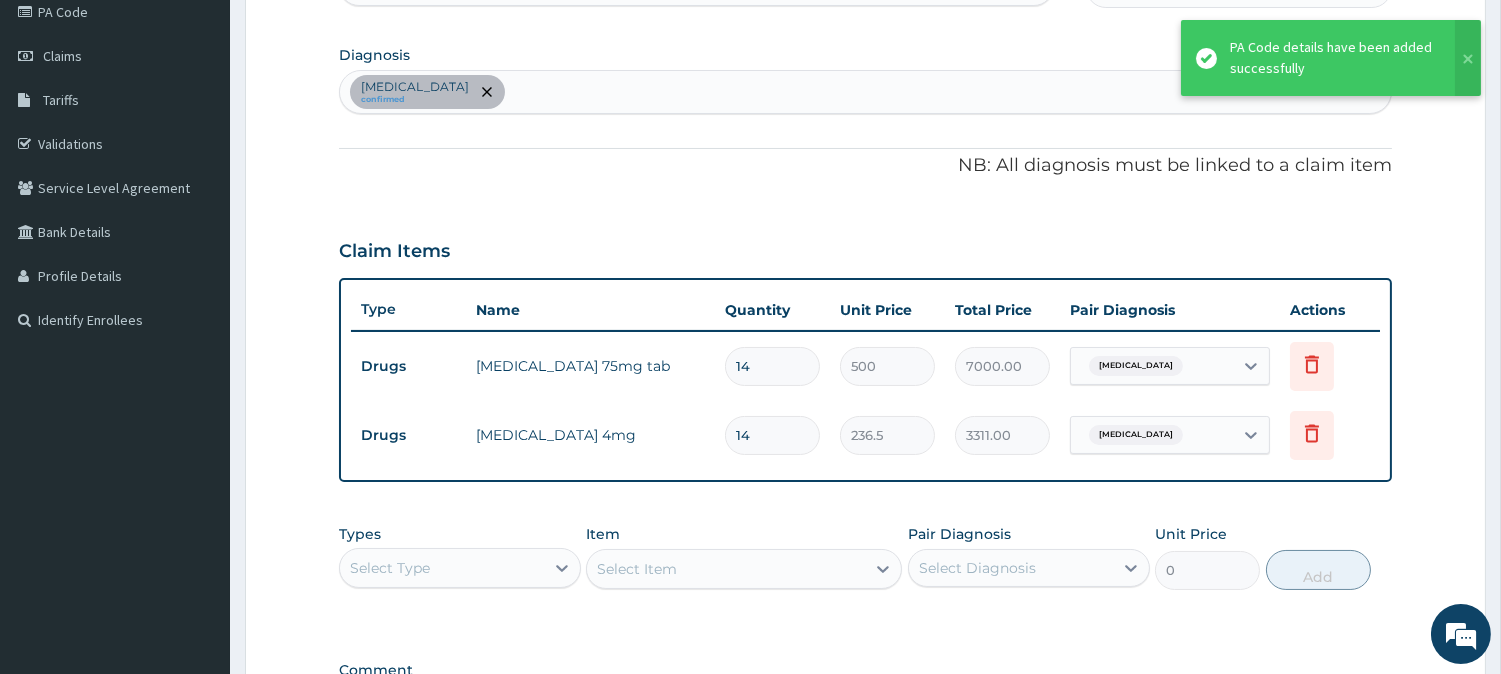 scroll, scrollTop: 252, scrollLeft: 0, axis: vertical 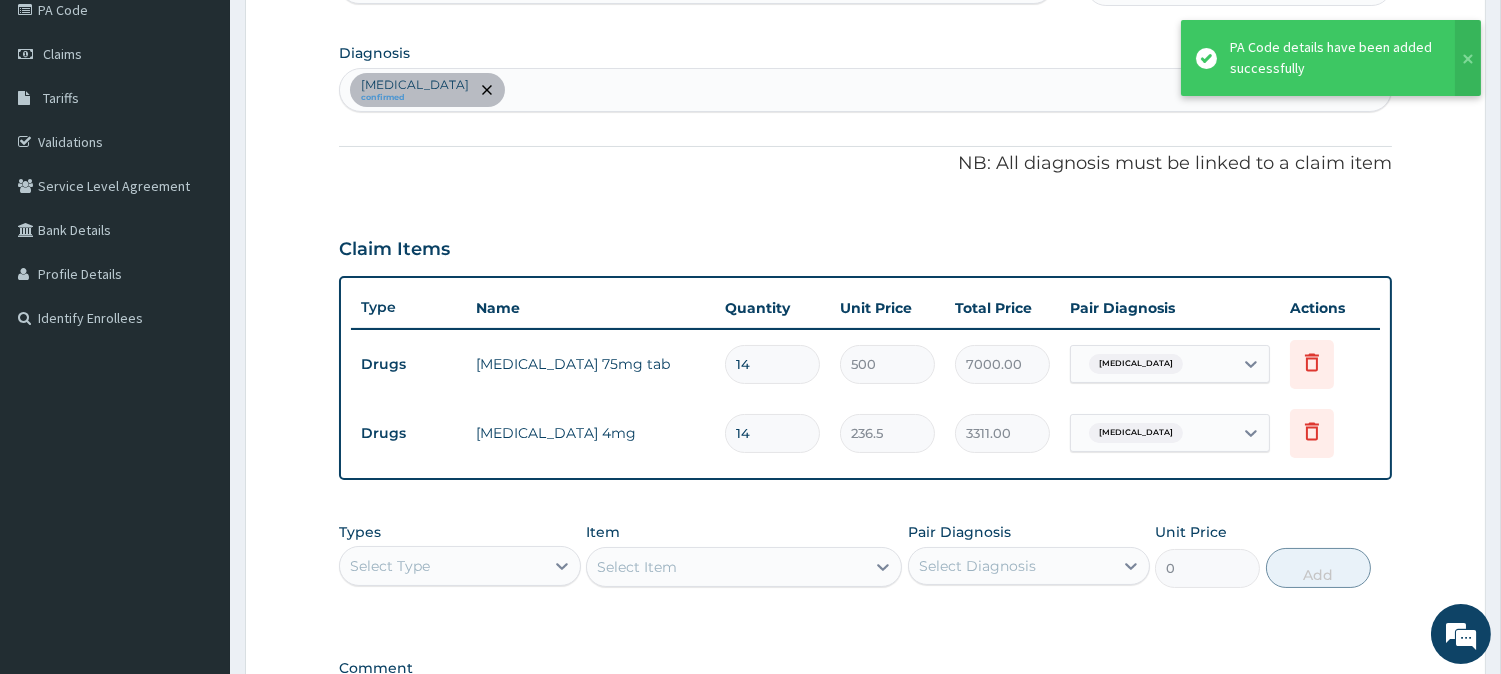 click on "[MEDICAL_DATA] confirmed" at bounding box center (865, 90) 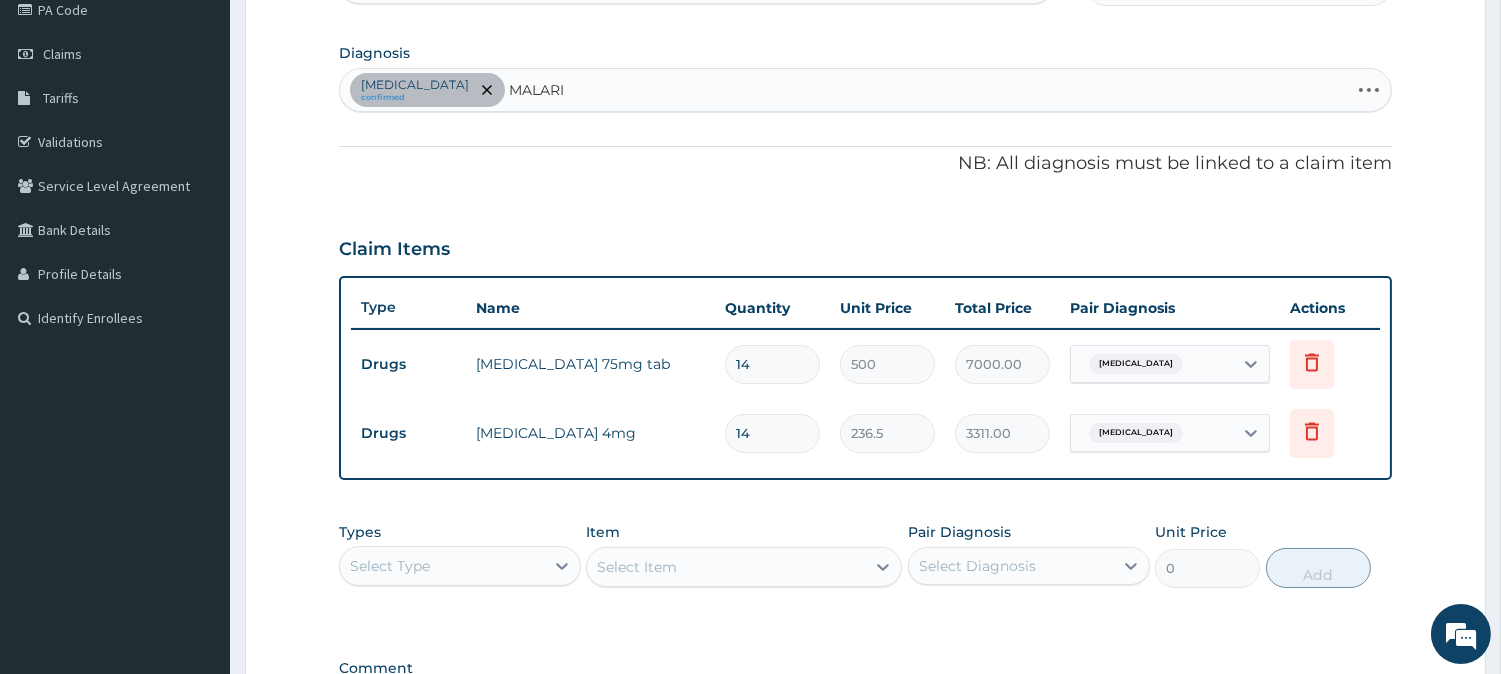 type on "[MEDICAL_DATA]" 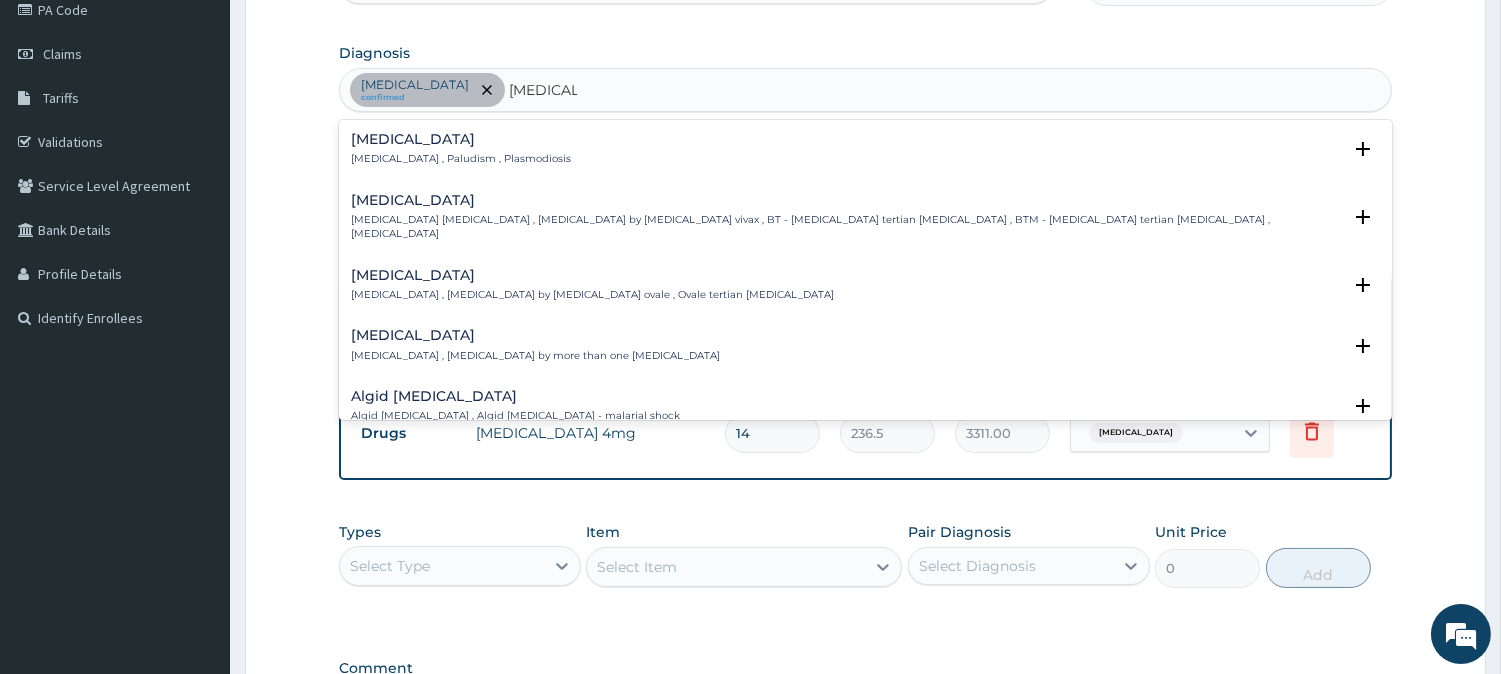 click on "[MEDICAL_DATA]" at bounding box center (461, 139) 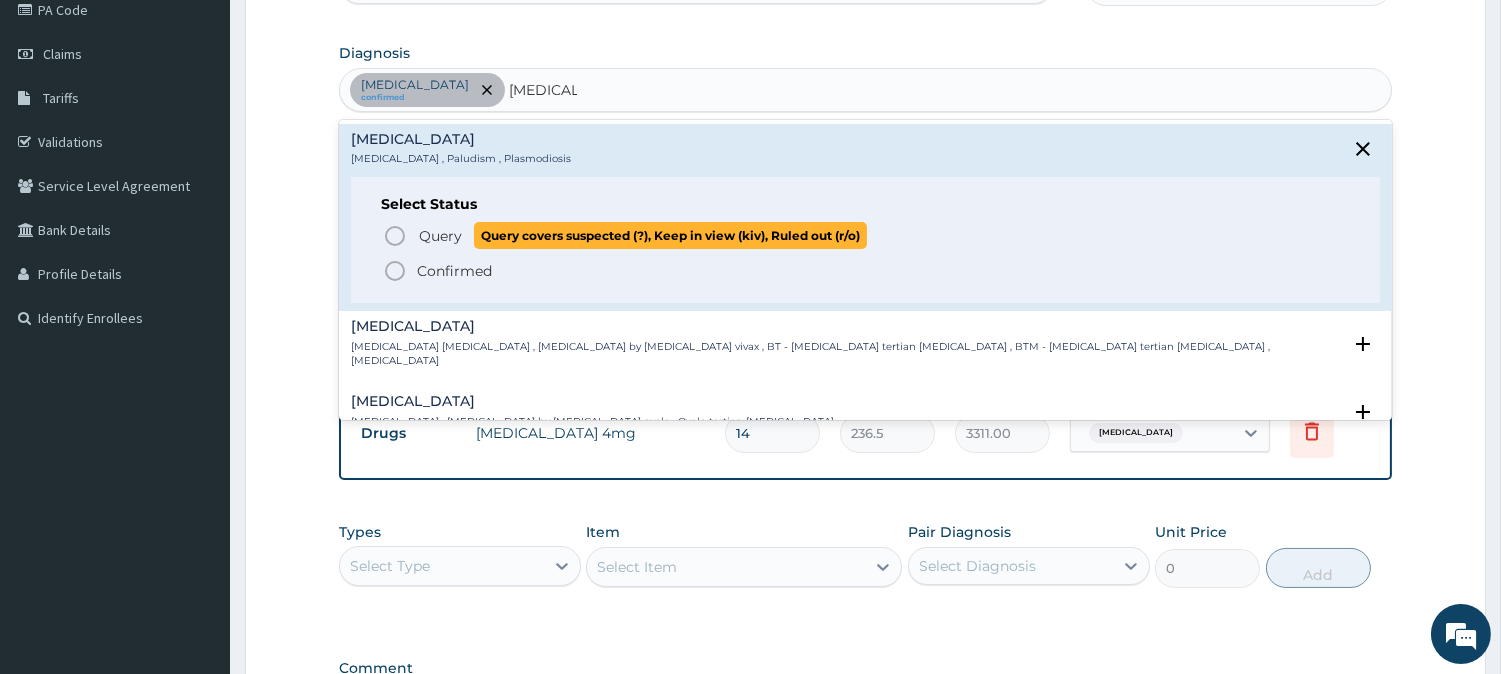 click on "Query" at bounding box center [440, 236] 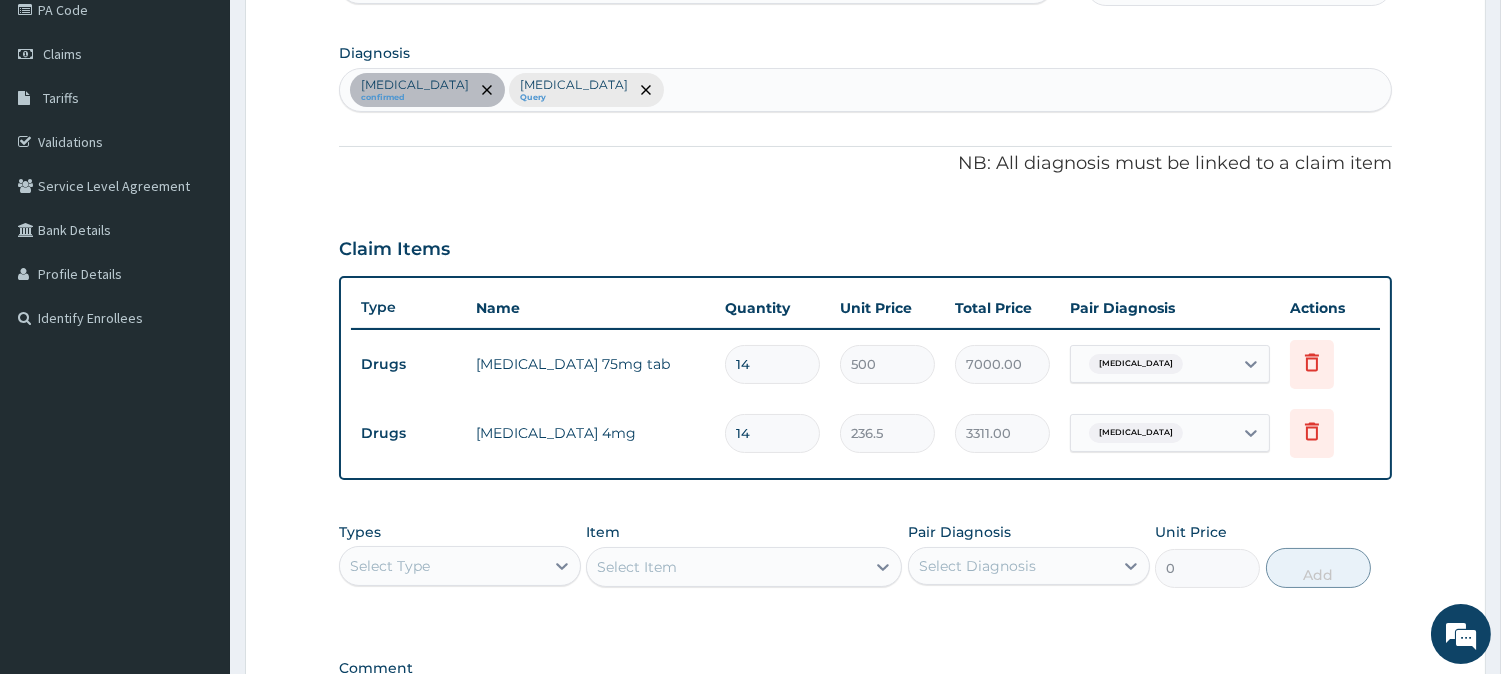 click on "[MEDICAL_DATA]" at bounding box center (574, 85) 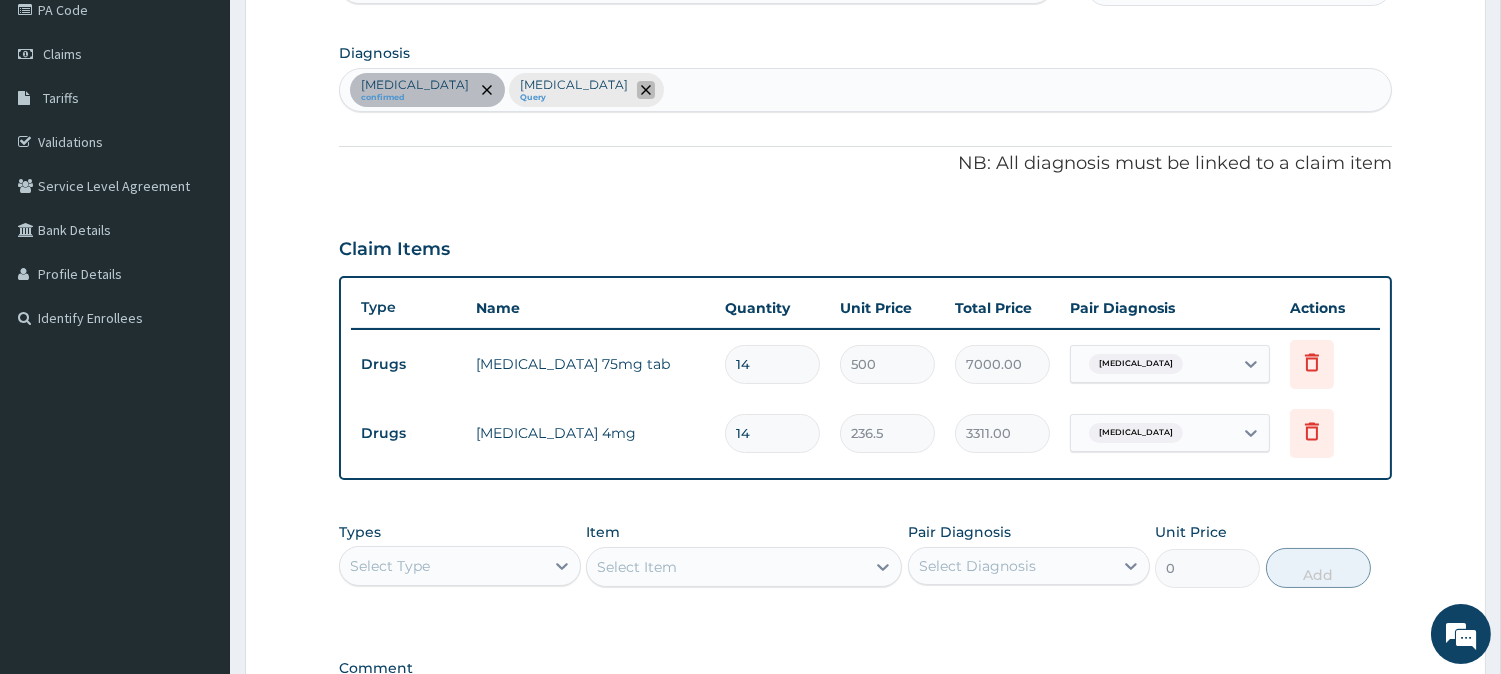 click at bounding box center [646, 90] 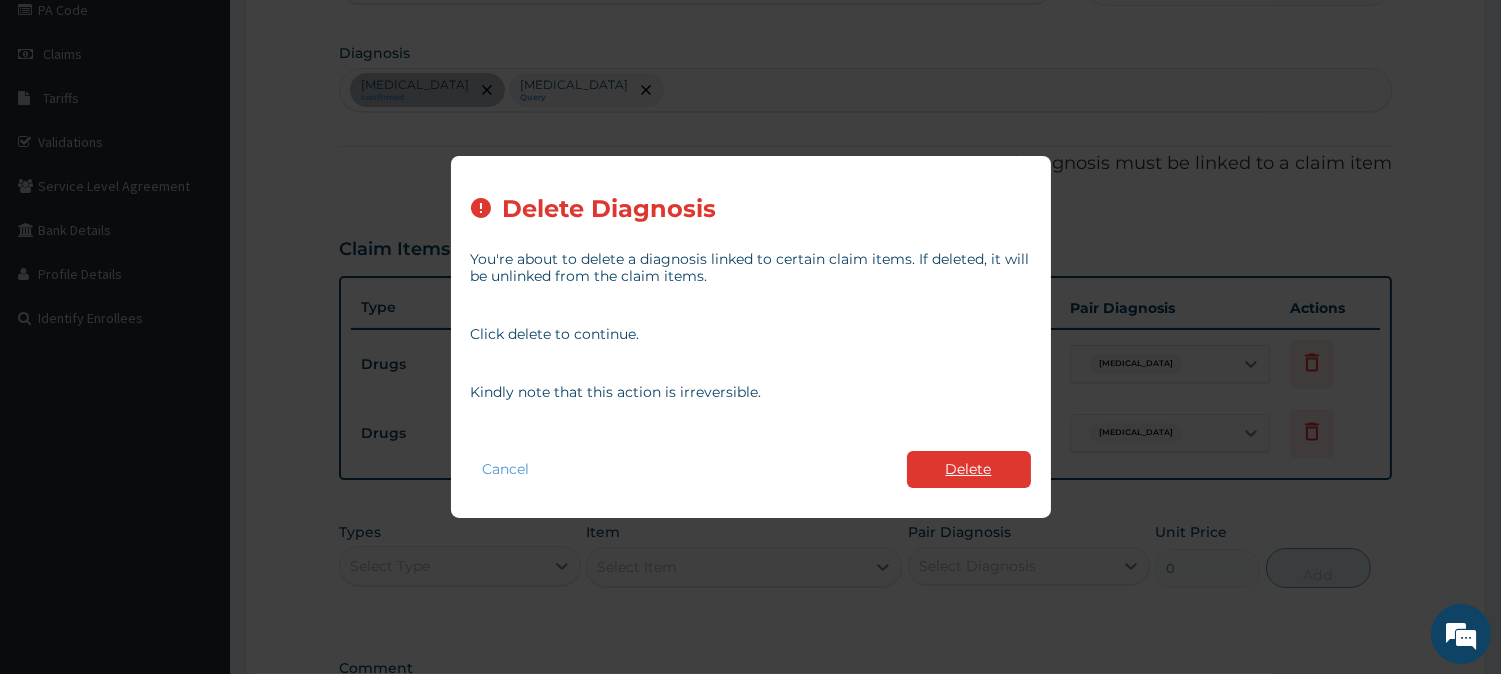 click on "Delete" at bounding box center (969, 469) 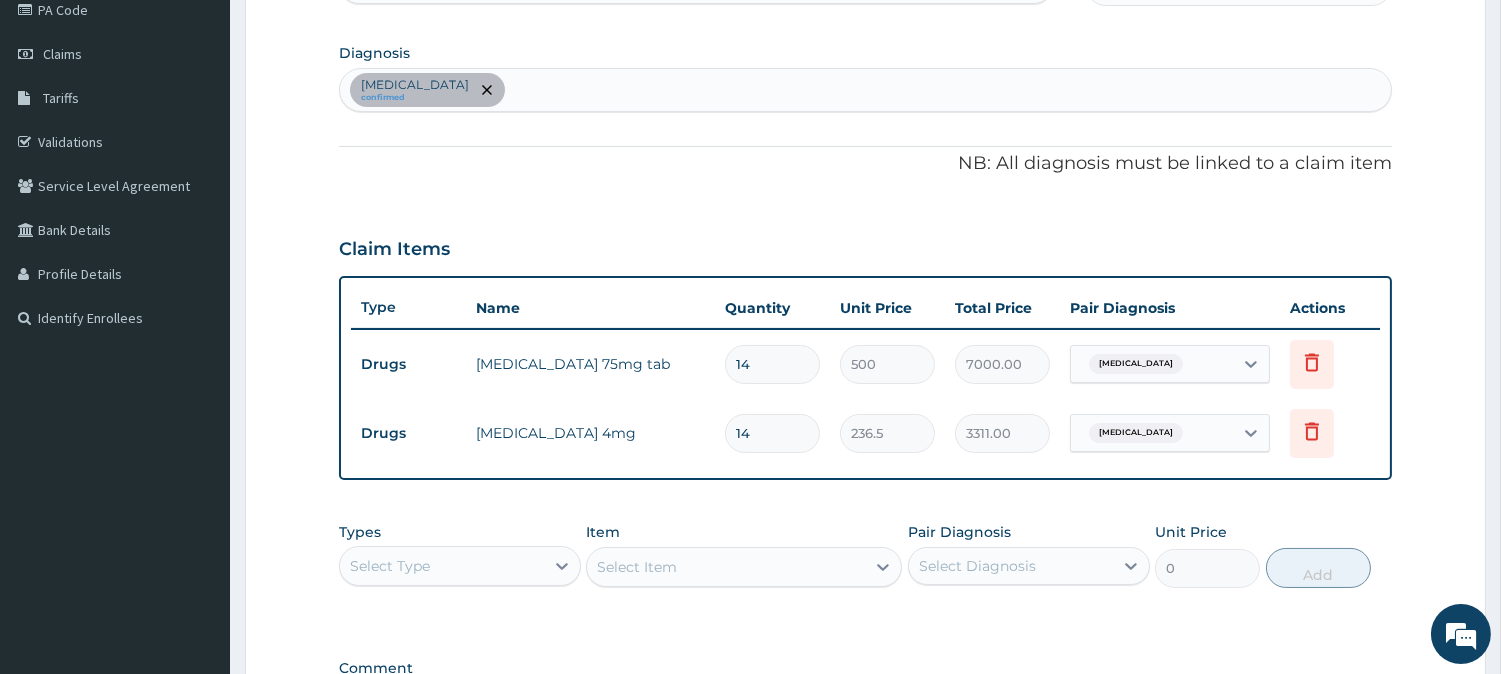 click on "PA Code / Prescription Code PA/70222B Encounter Date [DATE] Diagnosis [MEDICAL_DATA] confirmed NB: All diagnosis must be linked to a claim item Claim Items Type Name Quantity Unit Price Total Price Pair Diagnosis Actions Drugs [MEDICAL_DATA] 75mg tab 14 500 7000.00 [MEDICAL_DATA] Delete Drugs [MEDICAL_DATA] 4mg 14 236.5 3311.00 [MEDICAL_DATA] Delete Types Select Type Item Select Item Pair Diagnosis Select Diagnosis Unit Price 0 Add Comment" at bounding box center (865, 338) 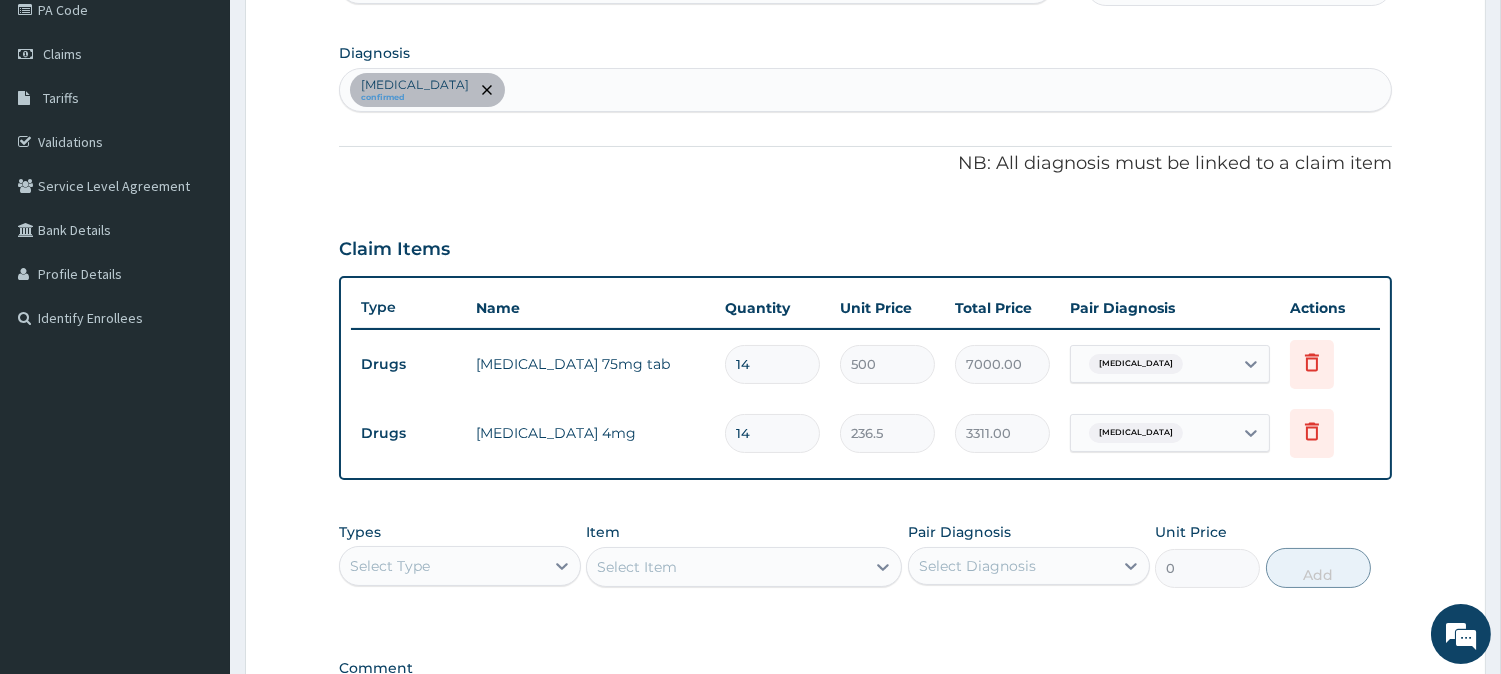 click on "[MEDICAL_DATA] confirmed" at bounding box center [865, 90] 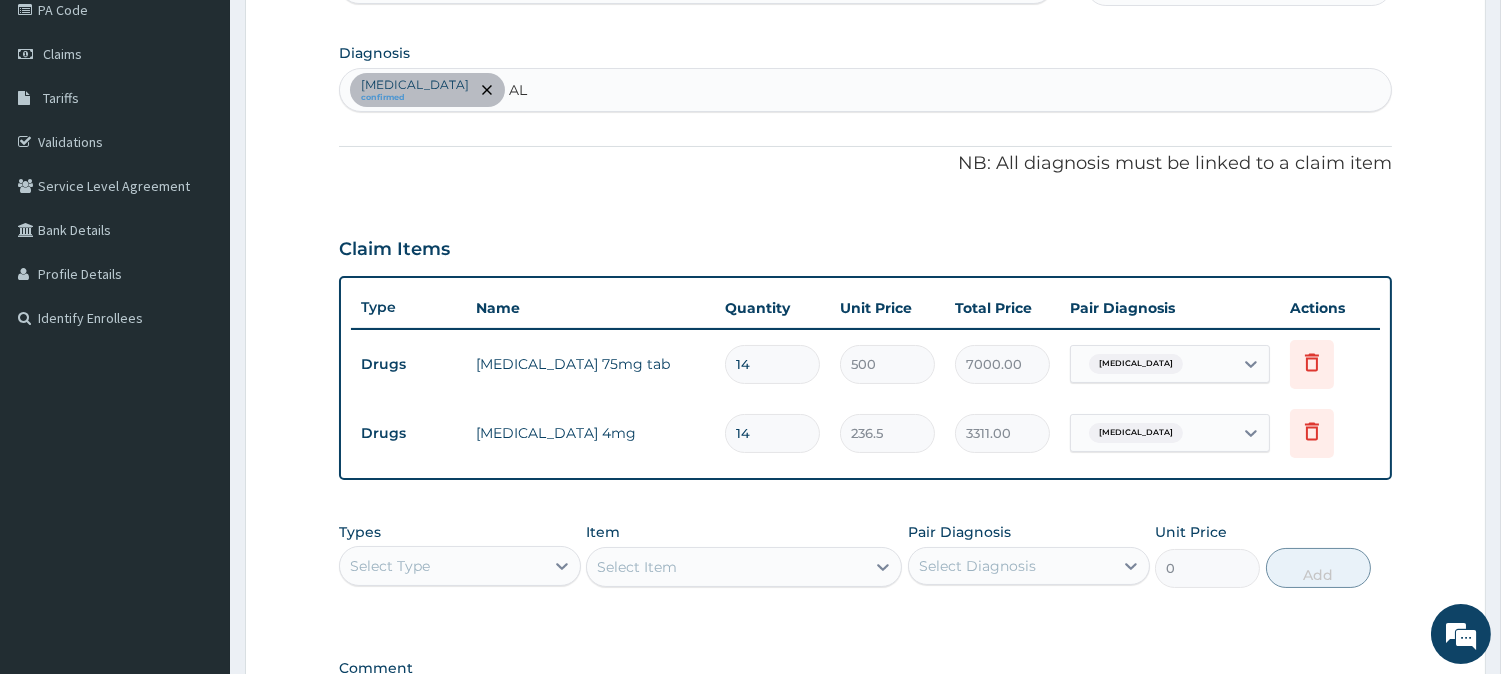 type on "A" 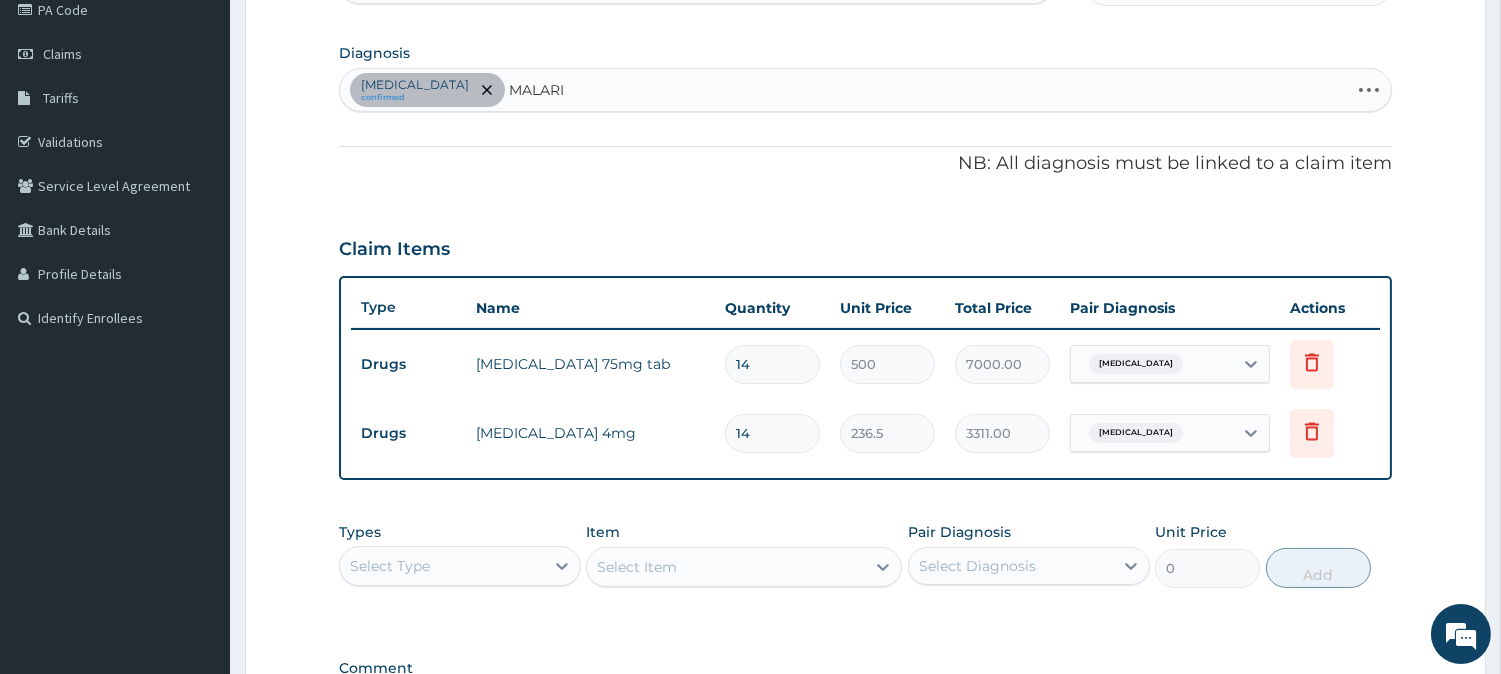 type on "[MEDICAL_DATA]" 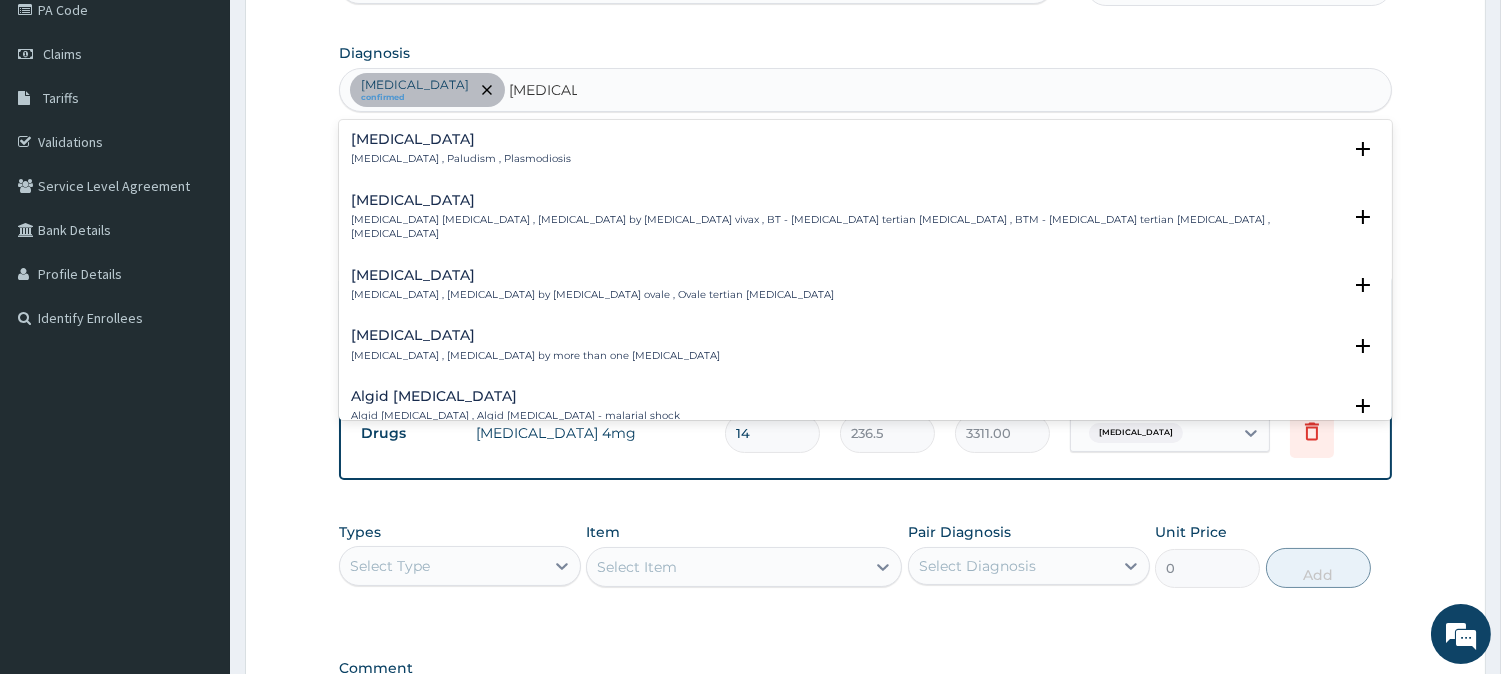 click on "[MEDICAL_DATA]" at bounding box center (461, 139) 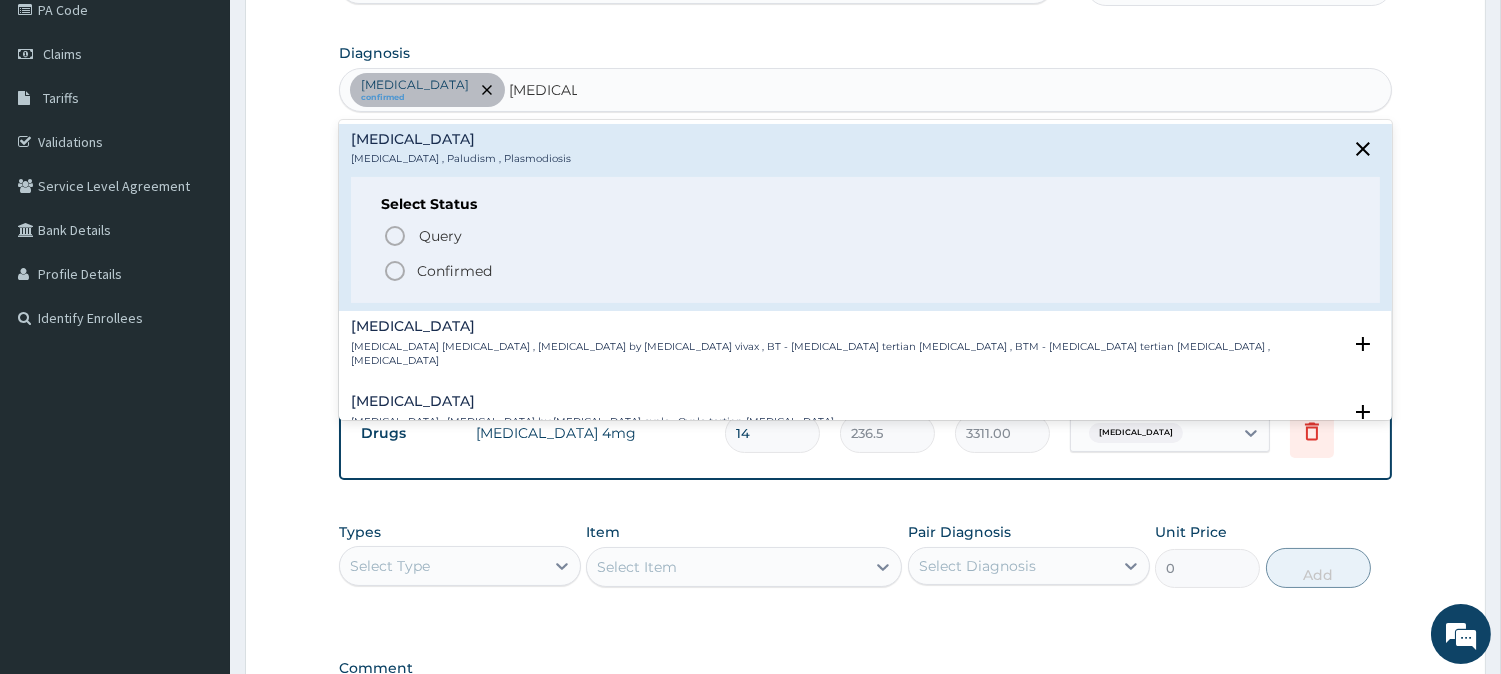 click on "Confirmed" at bounding box center (866, 271) 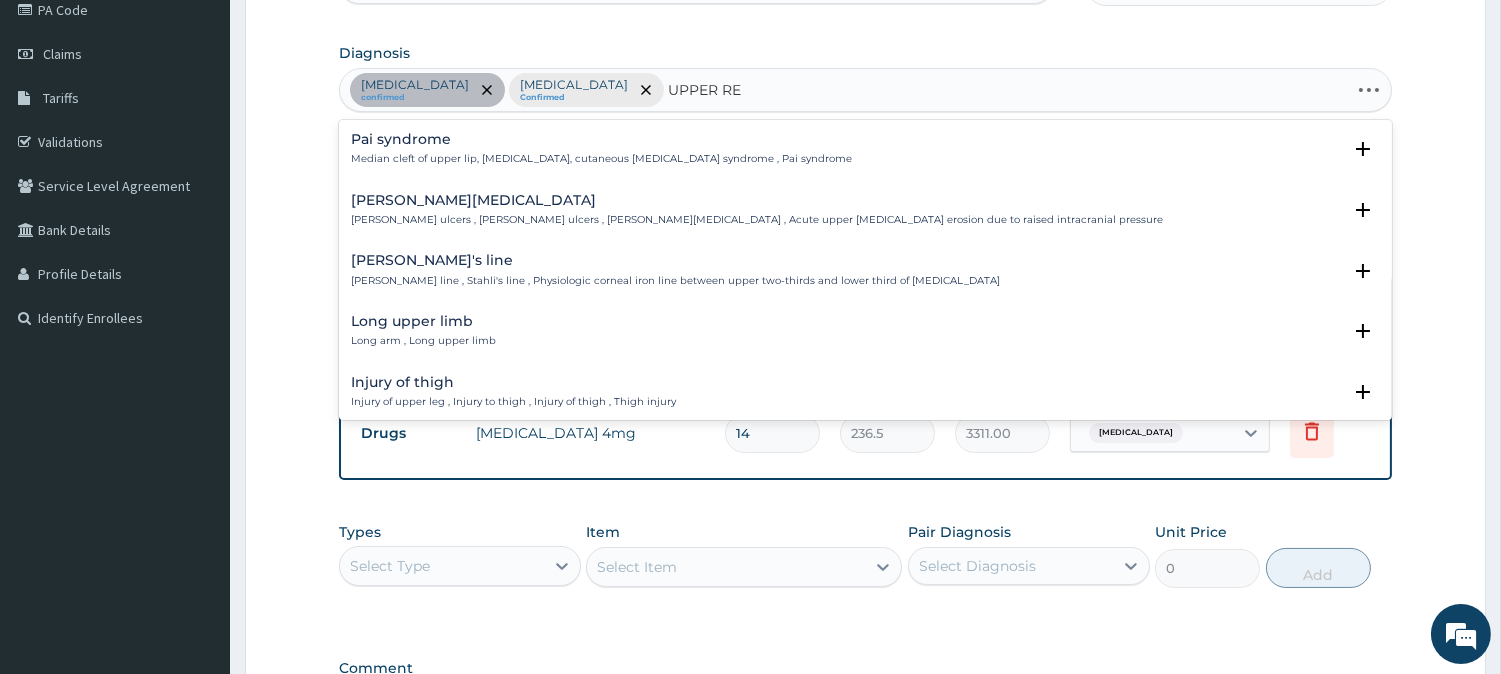 type on "UPPER RES" 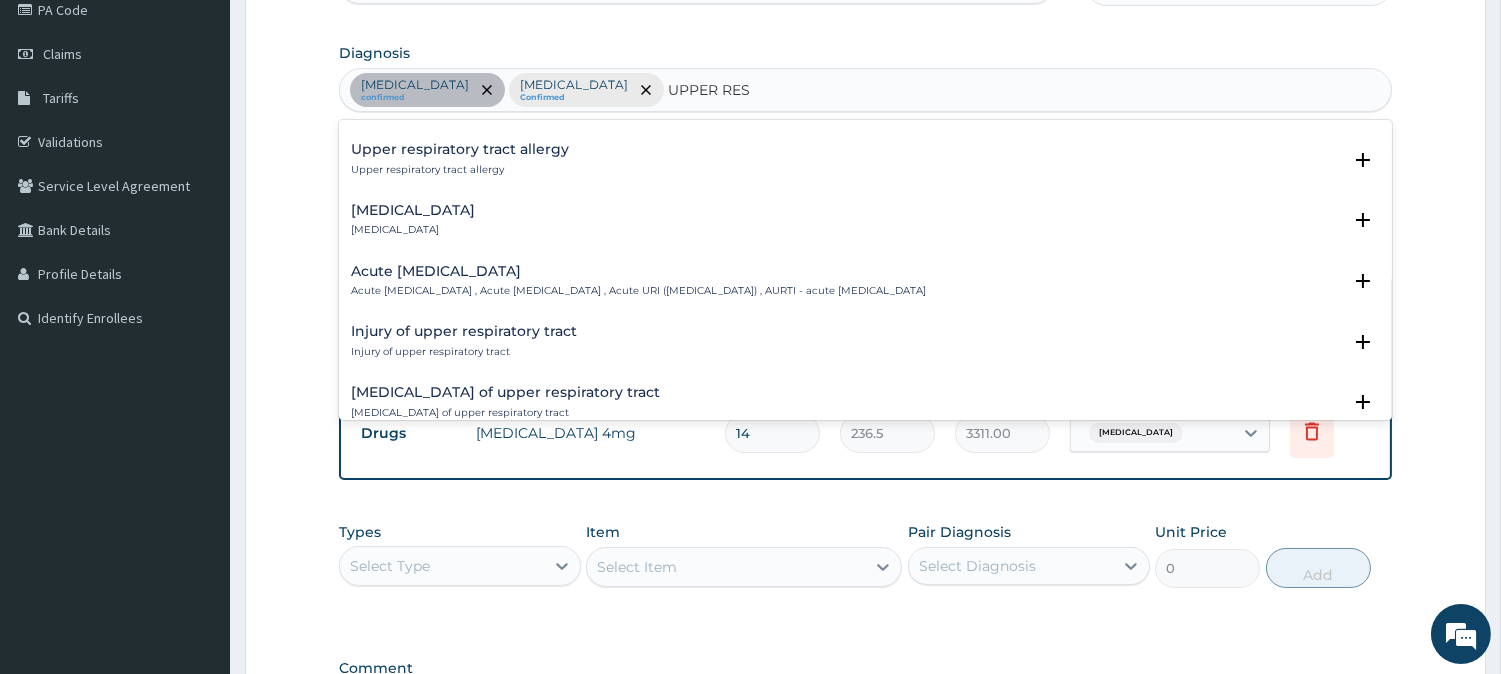 click on "Acute [MEDICAL_DATA]" at bounding box center (638, 271) 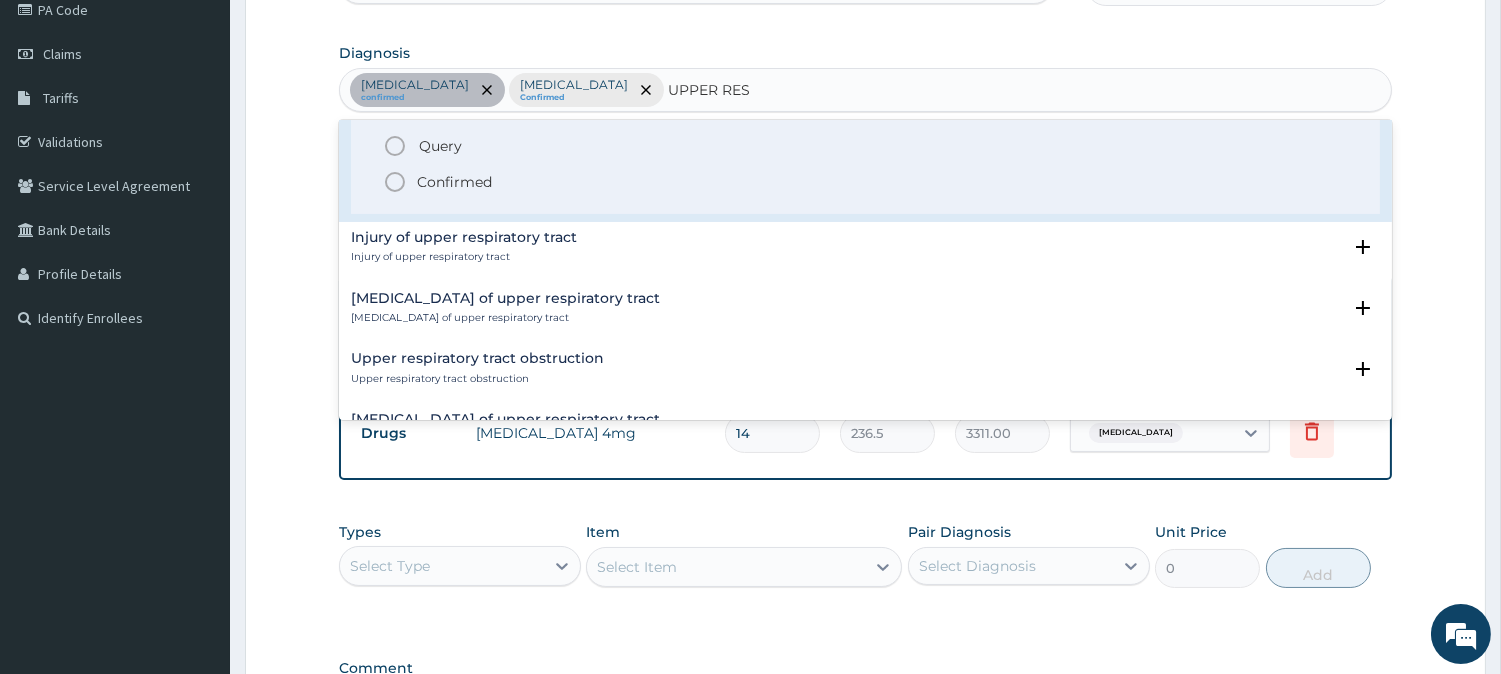 scroll, scrollTop: 333, scrollLeft: 0, axis: vertical 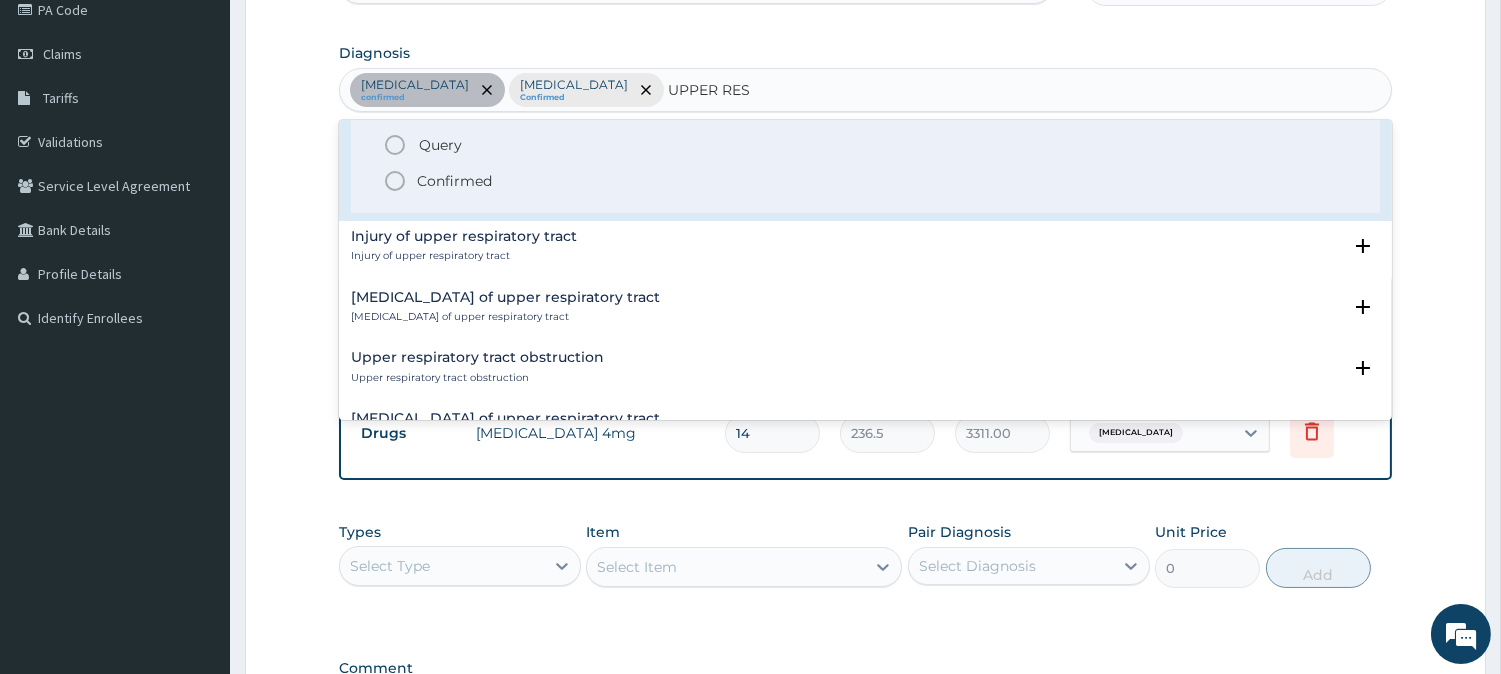 click on "Confirmed" at bounding box center (454, 181) 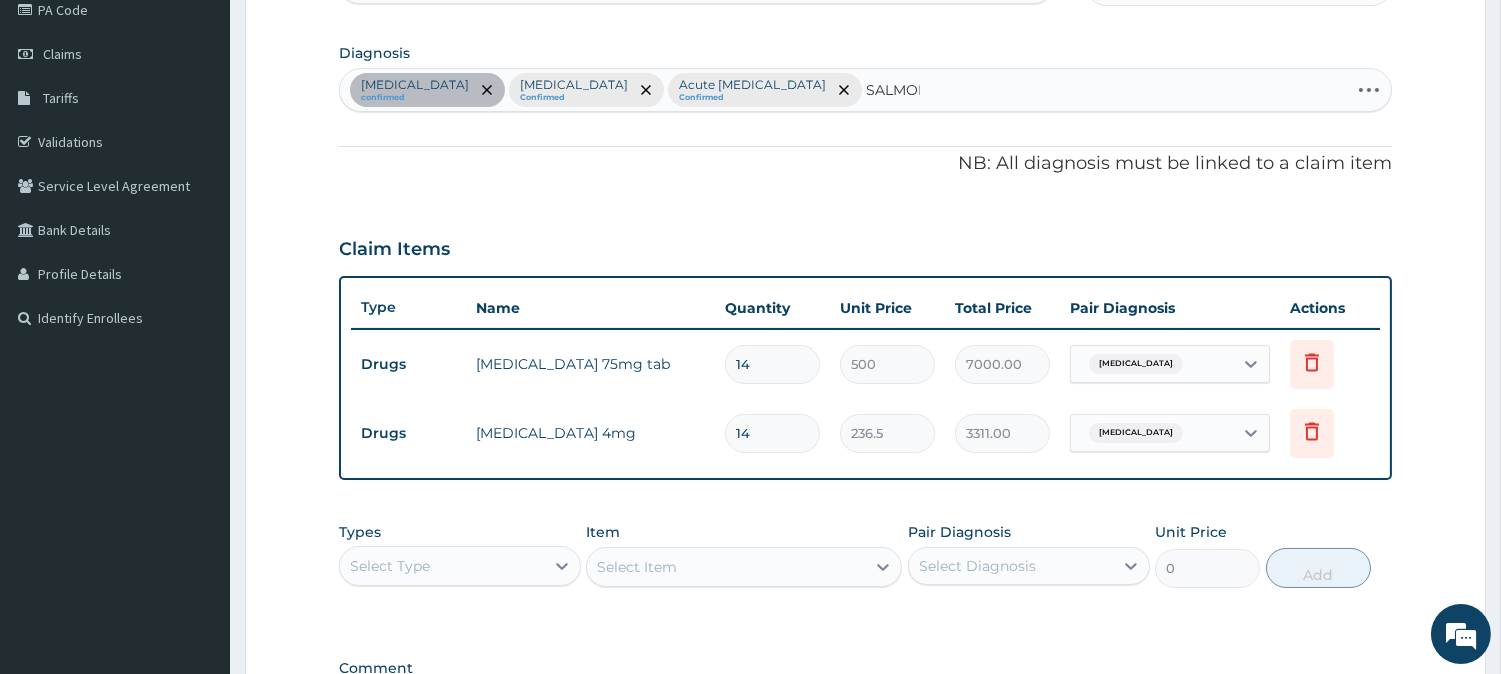 type on "SALMONE" 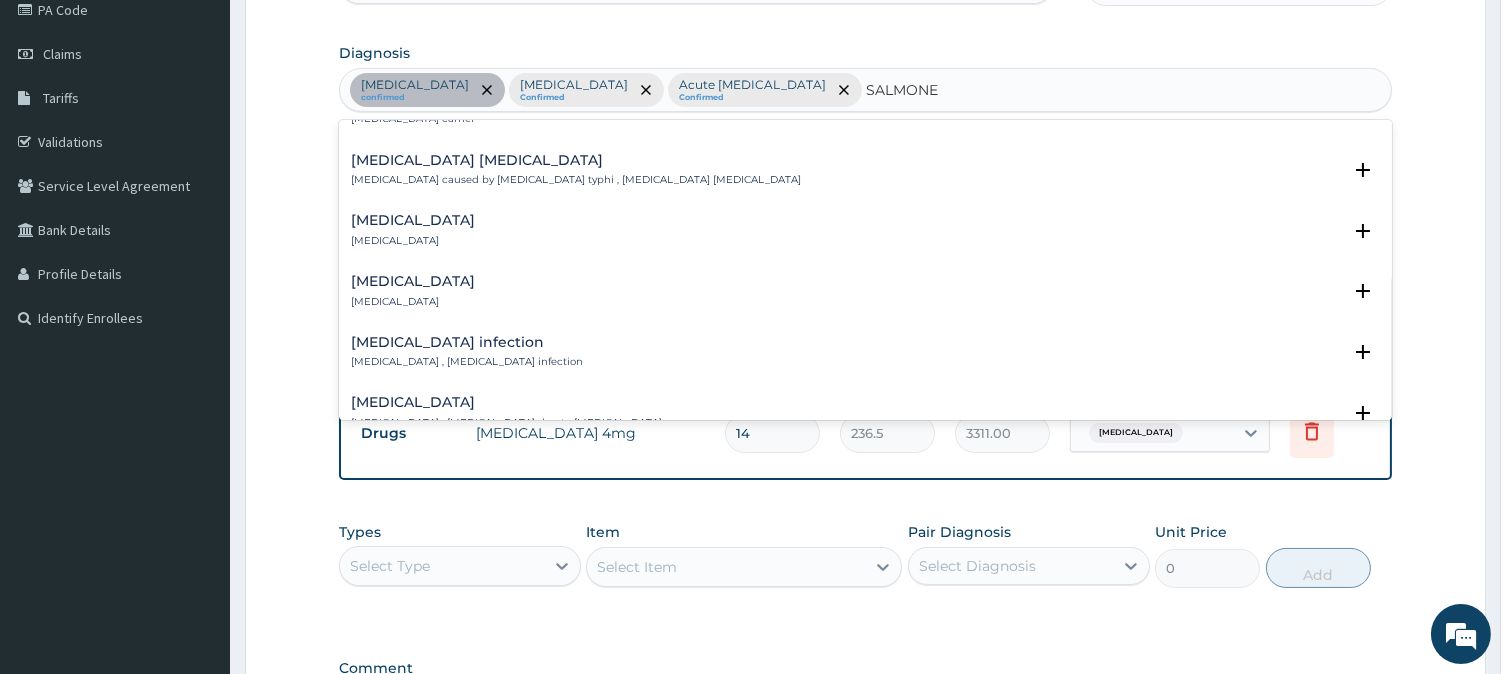 scroll, scrollTop: 333, scrollLeft: 0, axis: vertical 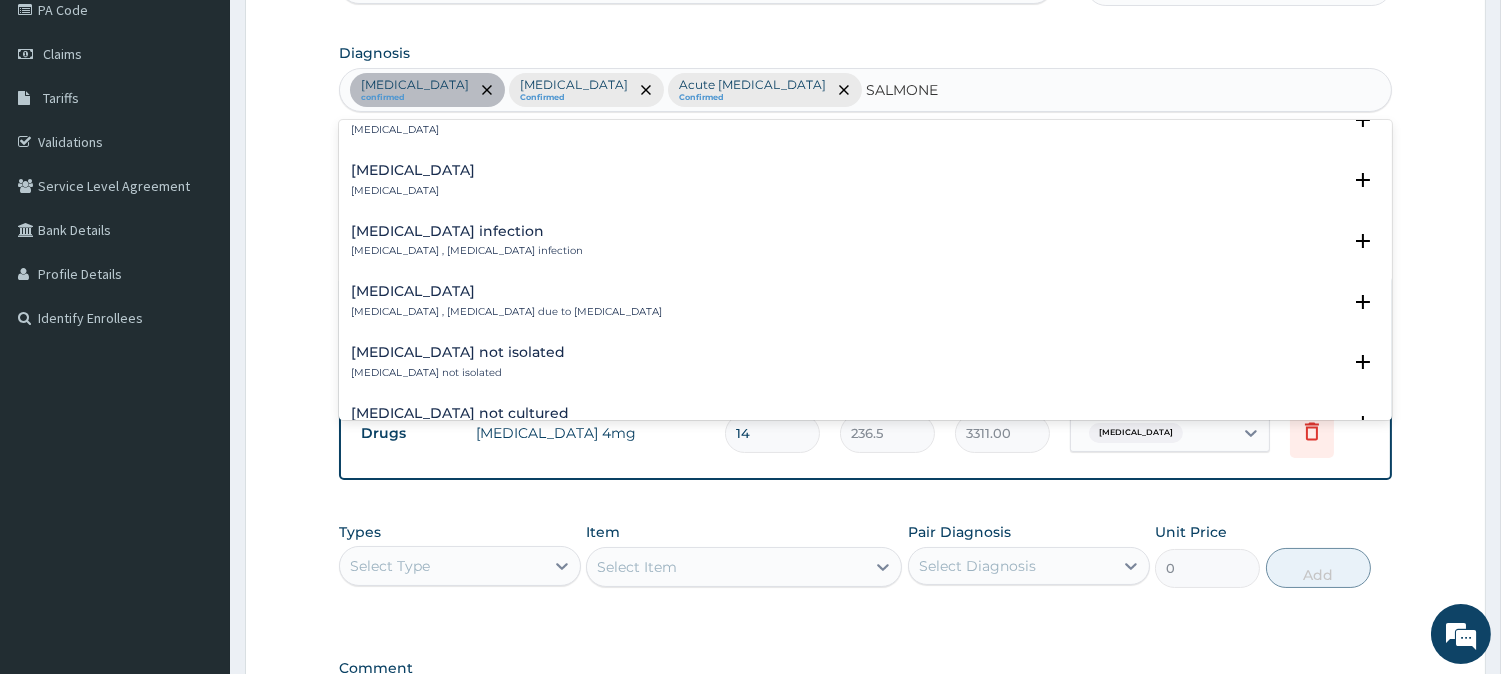 click on "Salmonella infection" at bounding box center (467, 231) 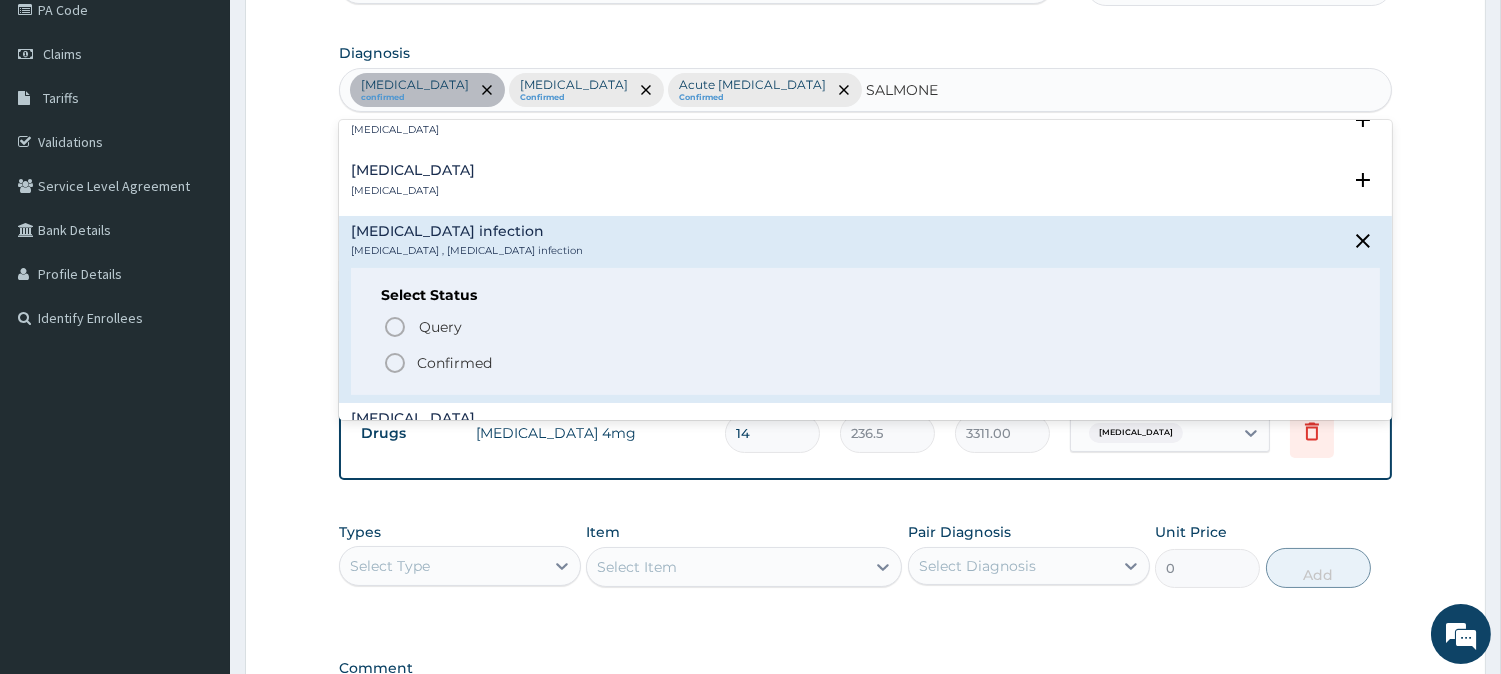 click on "Confirmed" at bounding box center (454, 363) 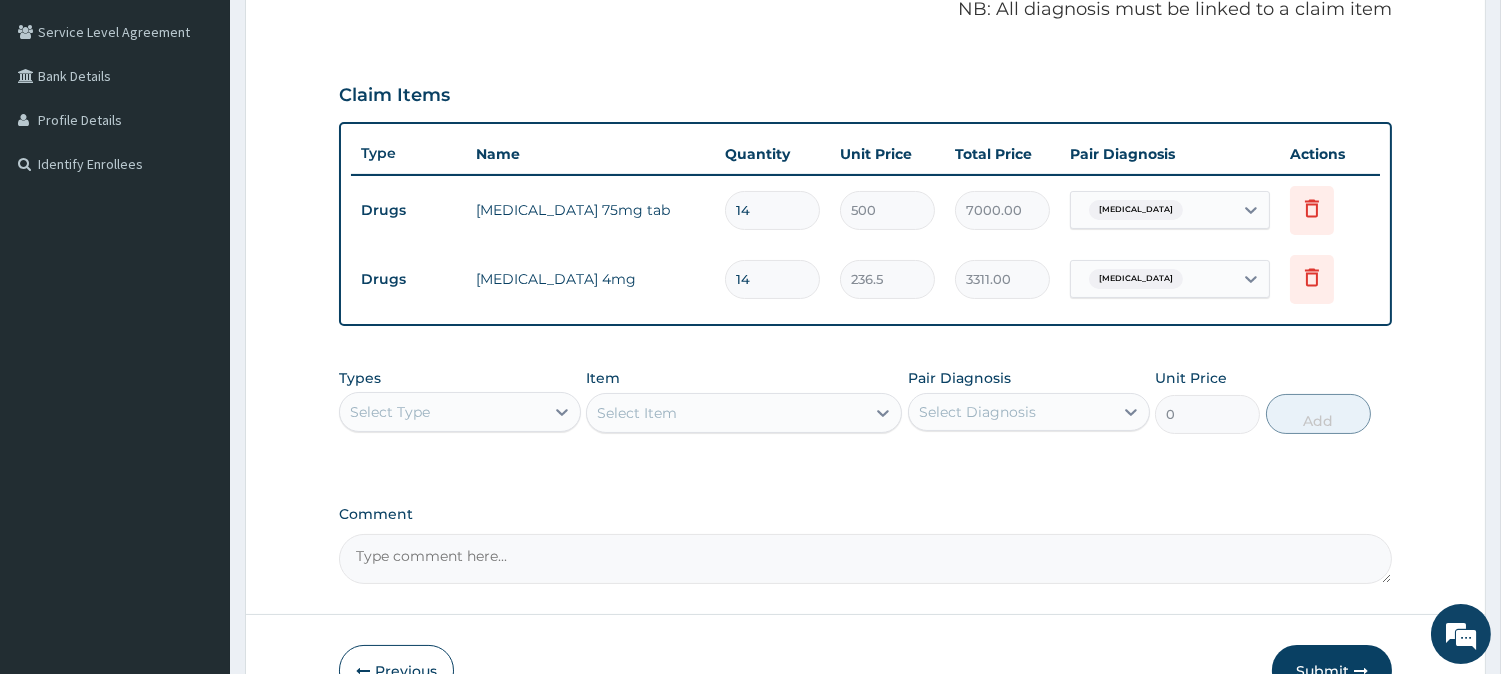 scroll, scrollTop: 474, scrollLeft: 0, axis: vertical 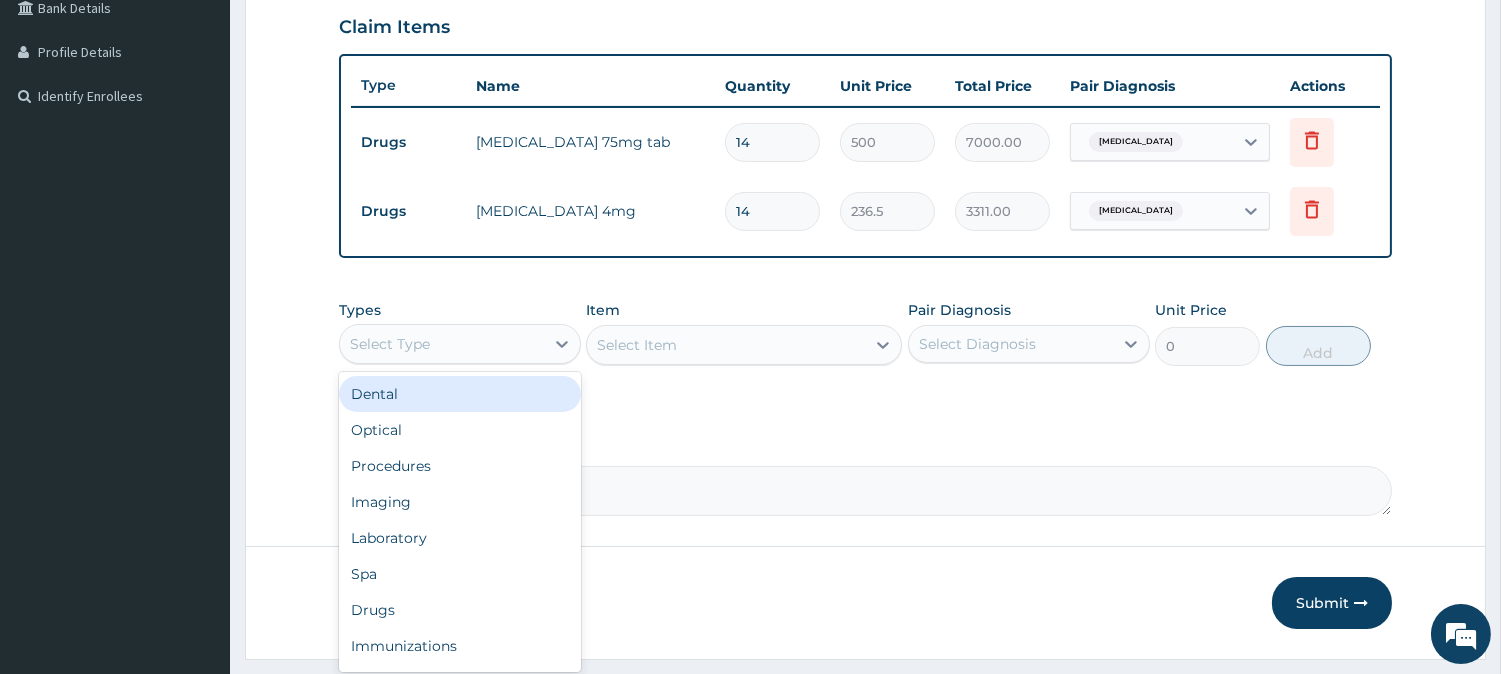 click on "Select Type" at bounding box center (442, 344) 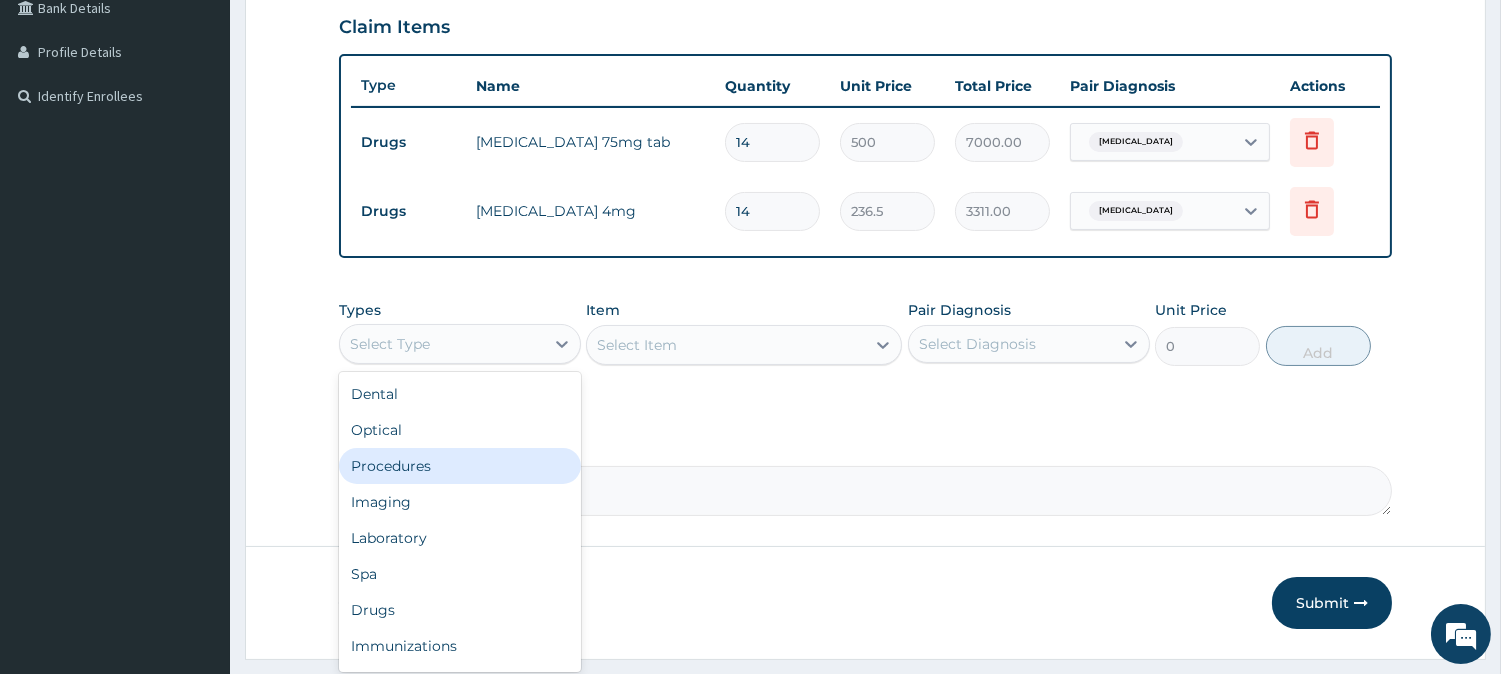 click on "Procedures" at bounding box center [460, 466] 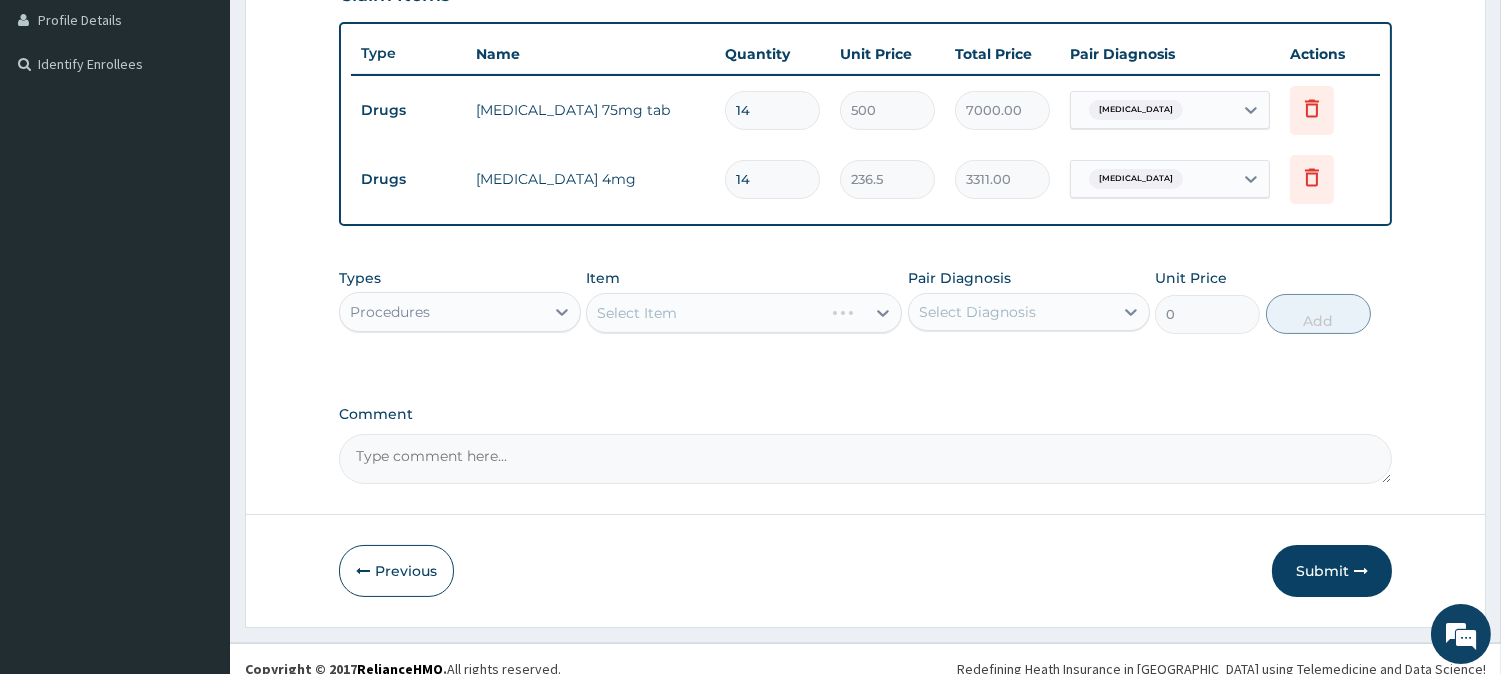 scroll, scrollTop: 524, scrollLeft: 0, axis: vertical 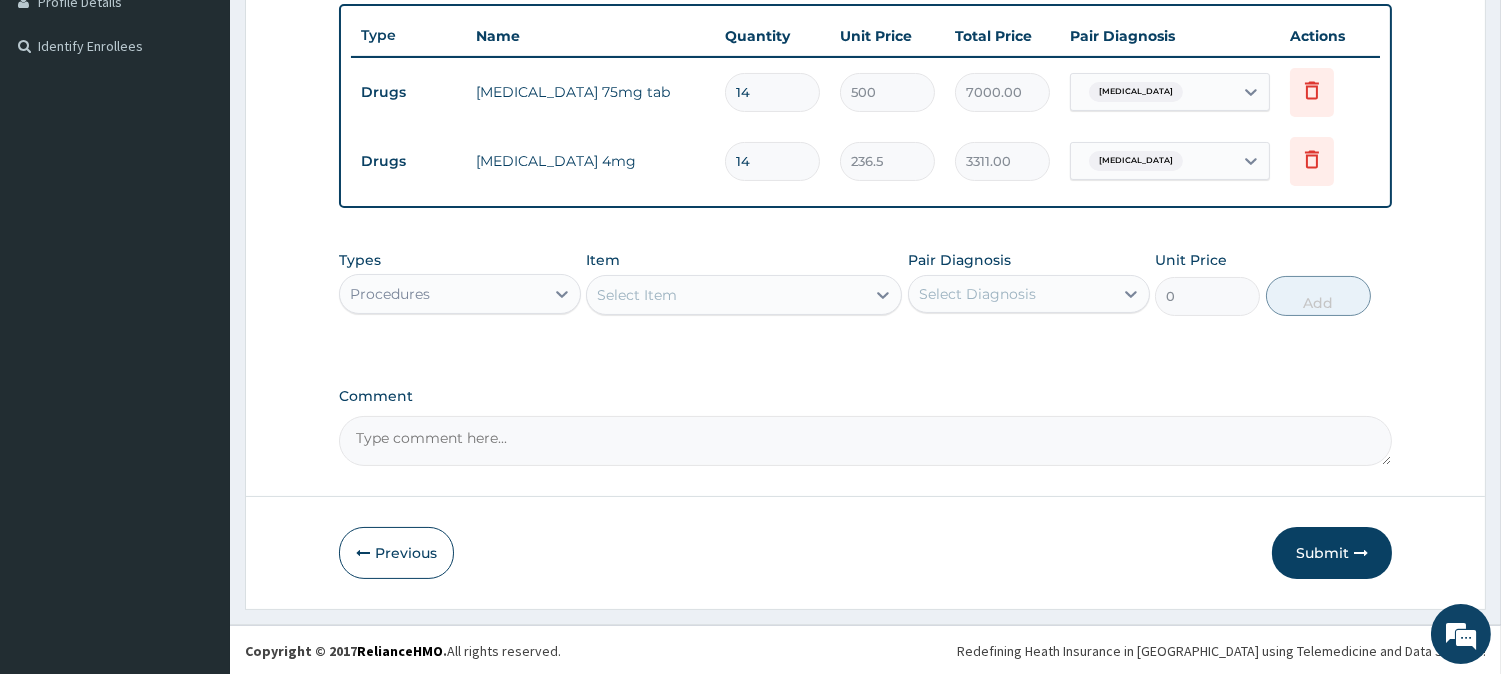 click on "Select Item" at bounding box center [726, 295] 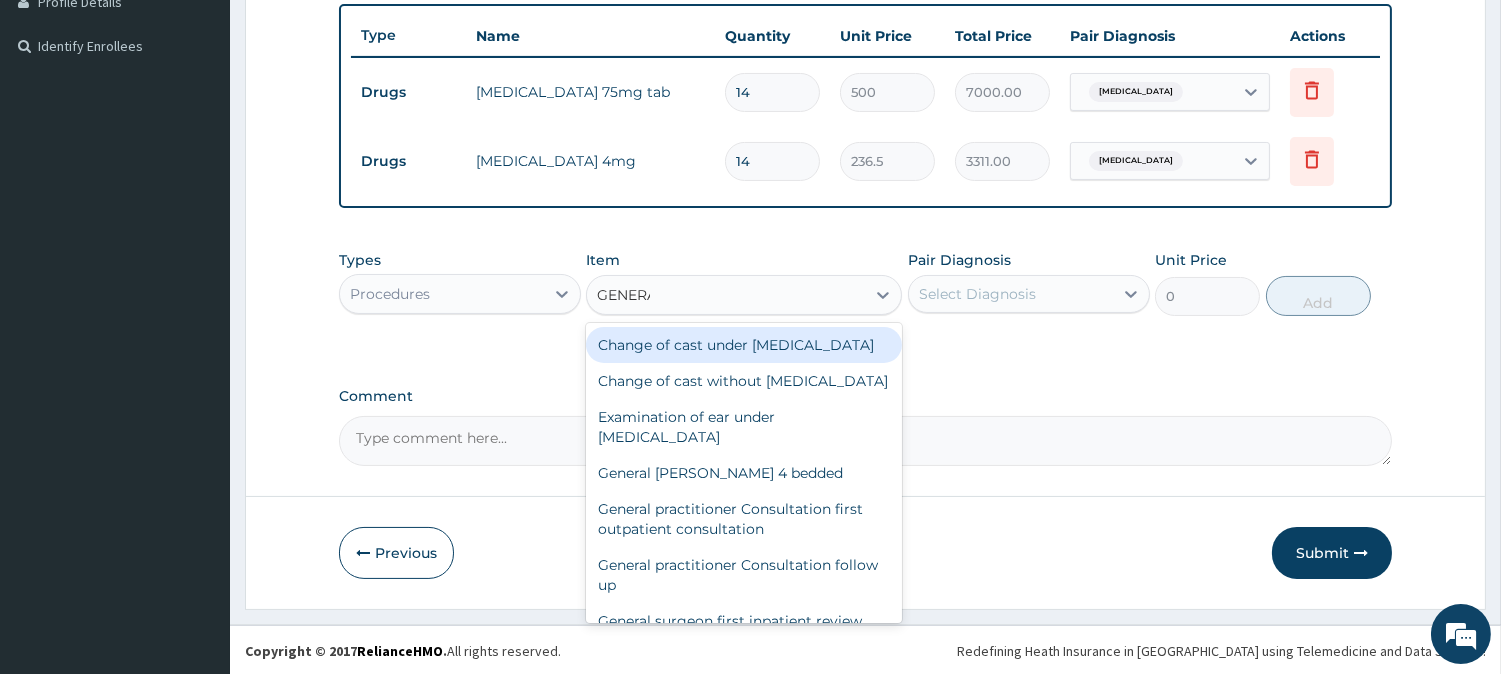 type on "GENERAL" 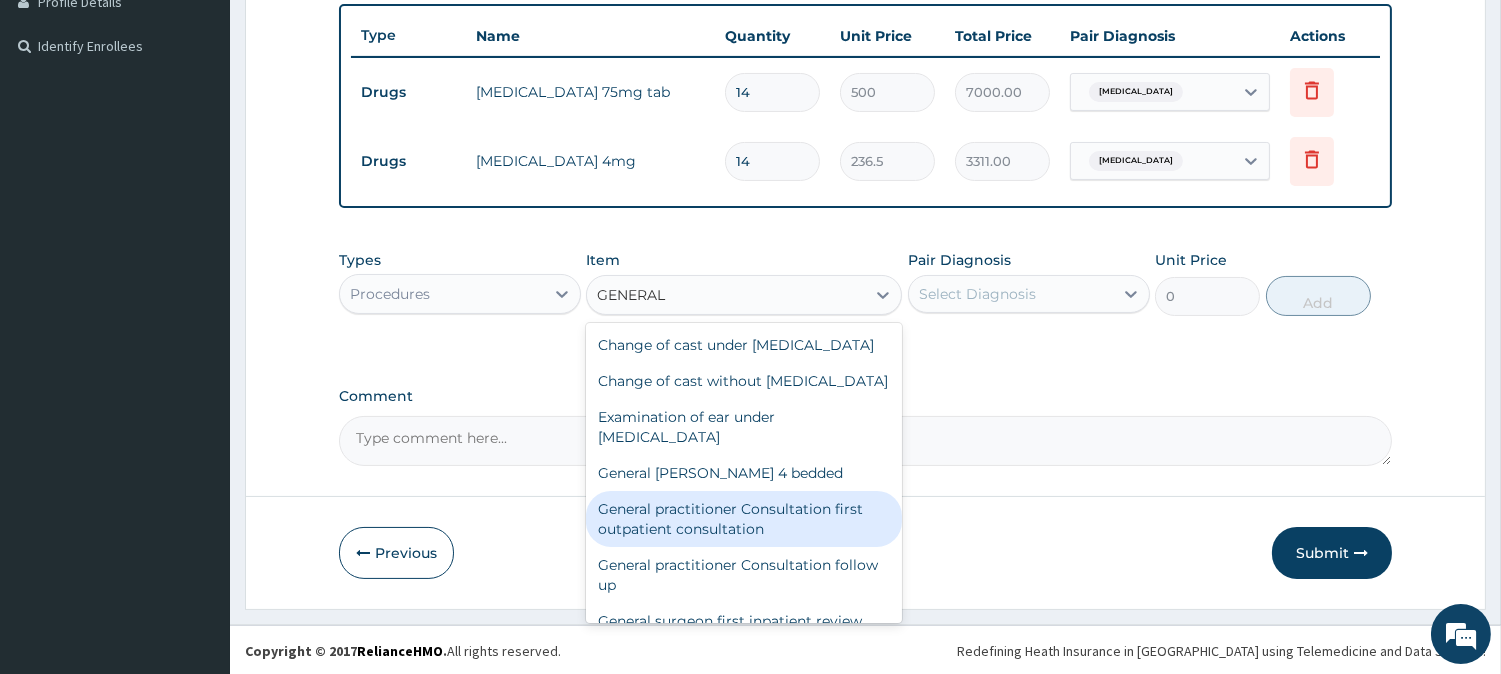 drag, startPoint x: 757, startPoint y: 563, endPoint x: 898, endPoint y: 413, distance: 205.86646 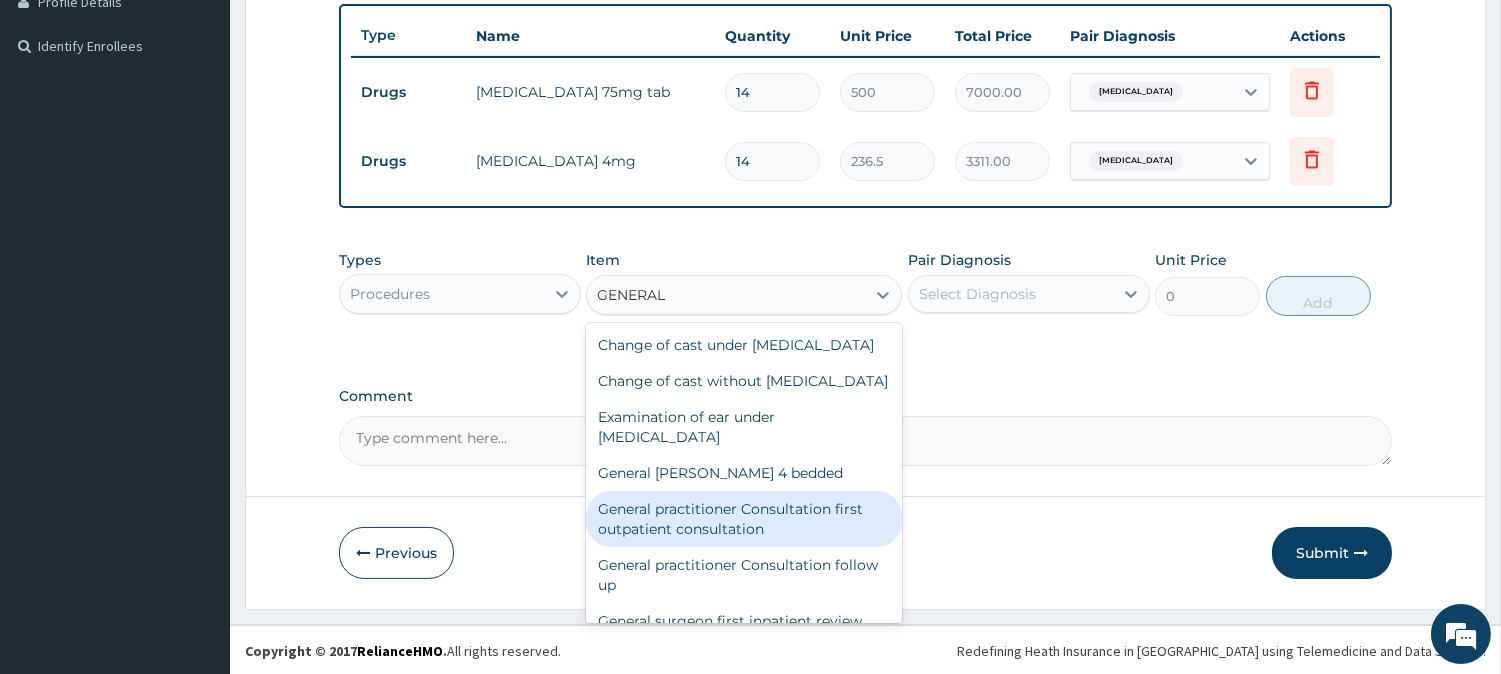 click on "General practitioner Consultation first outpatient consultation" at bounding box center (744, 519) 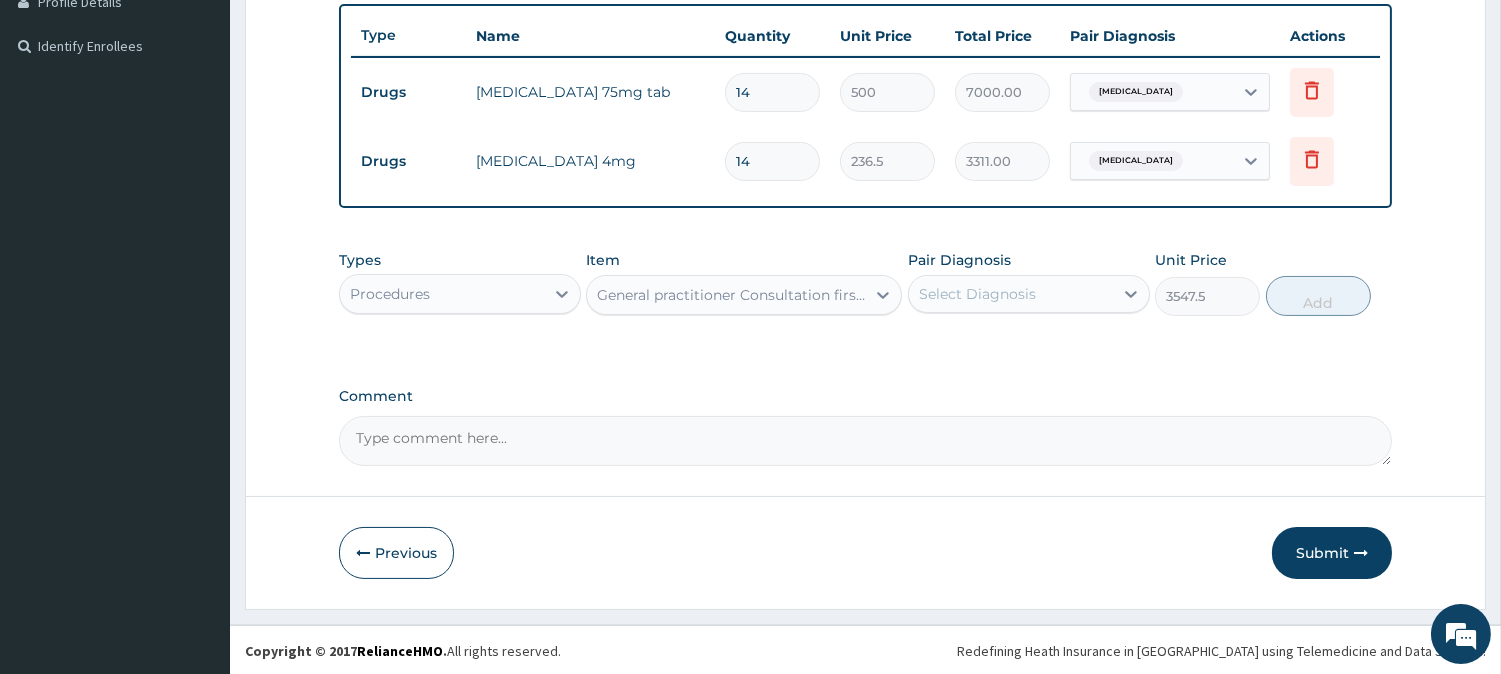 click on "Select Diagnosis" at bounding box center [977, 294] 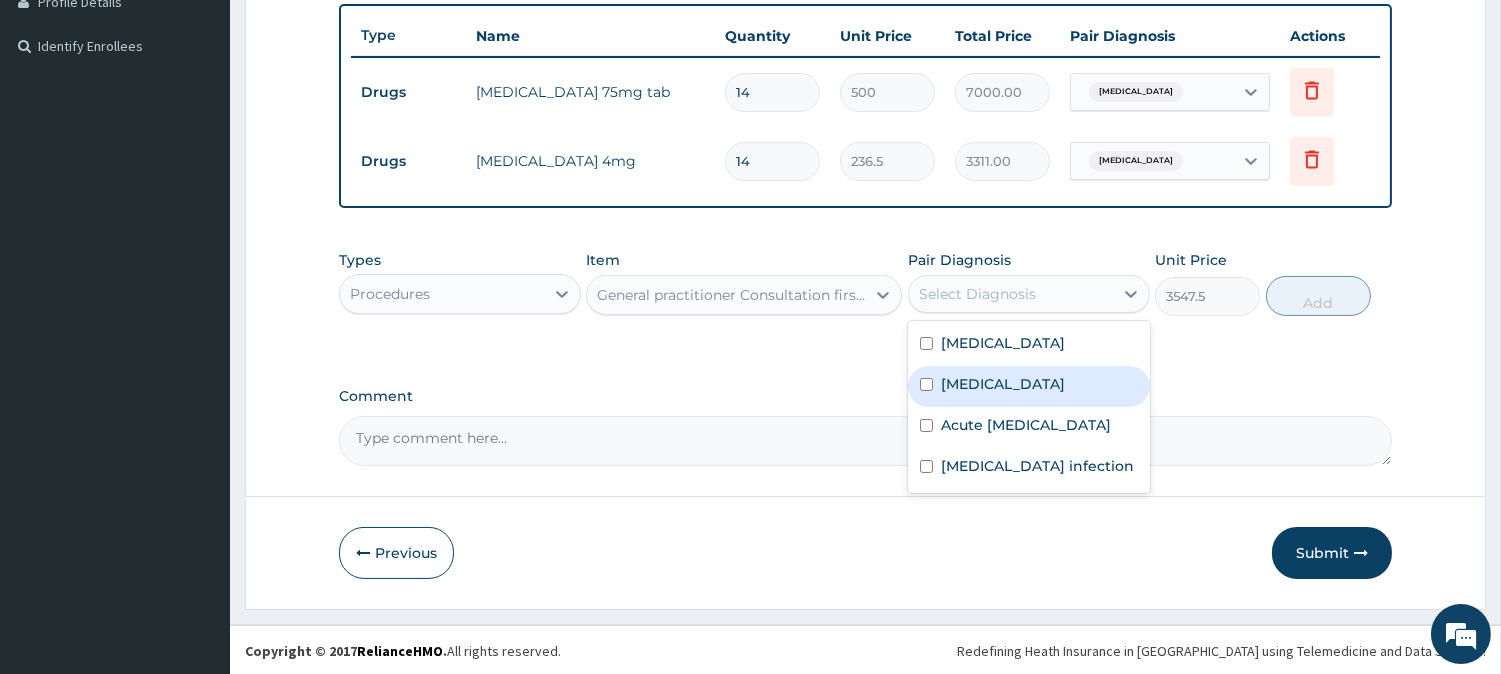 click on "Malaria" at bounding box center [1003, 384] 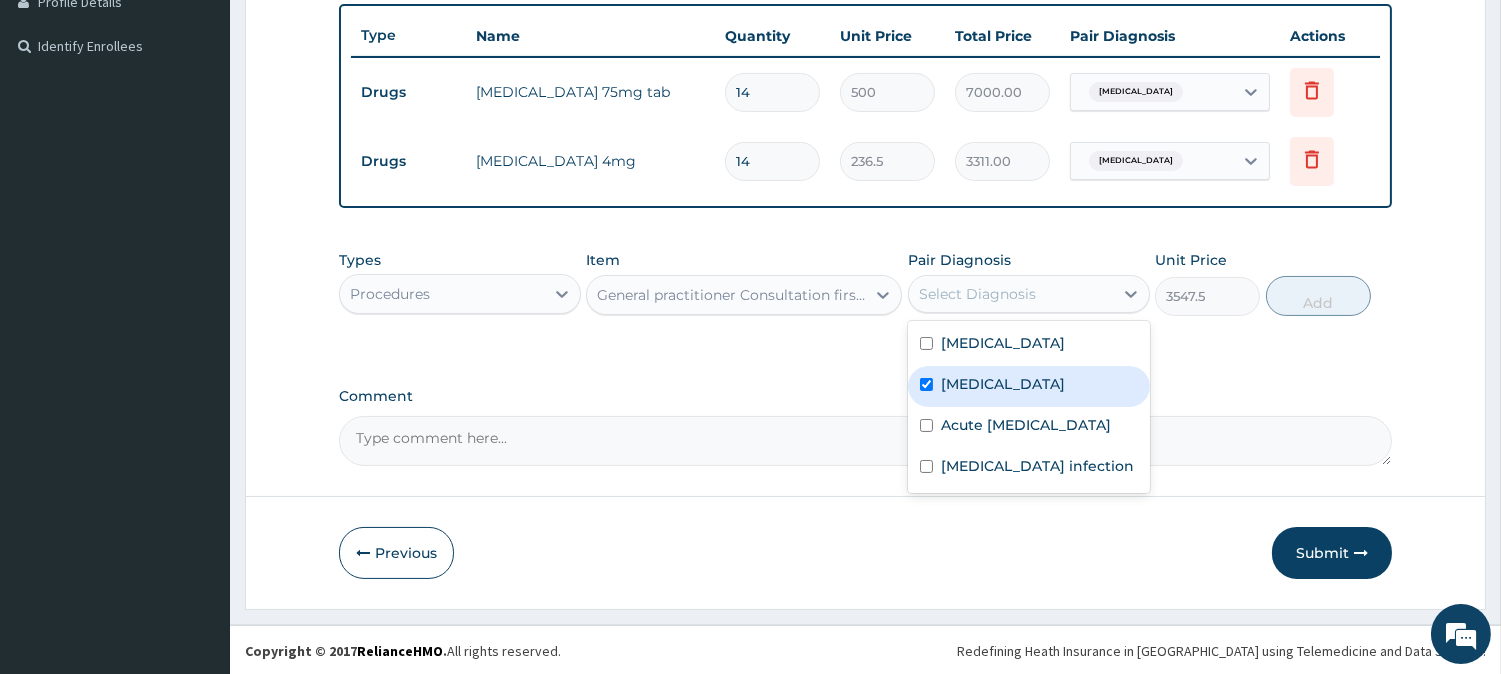checkbox on "true" 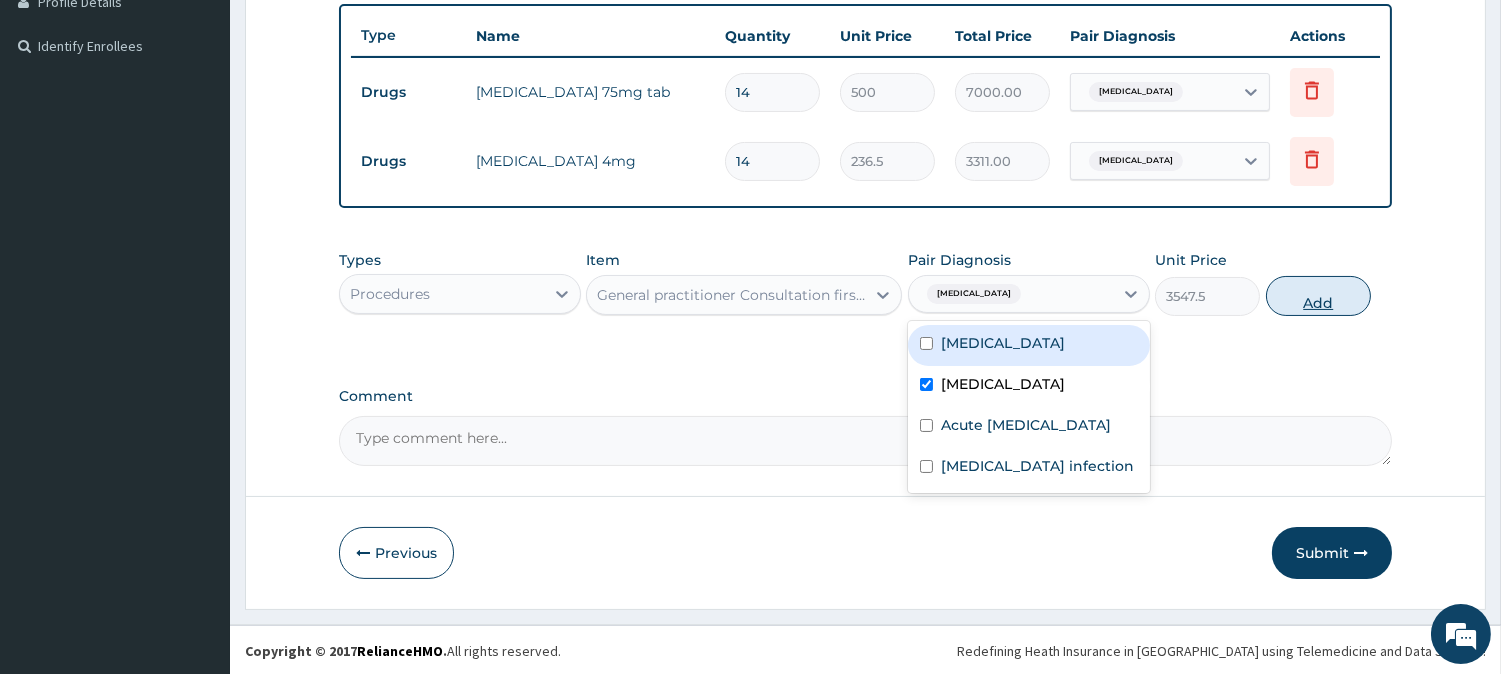 click on "Add" at bounding box center [1318, 296] 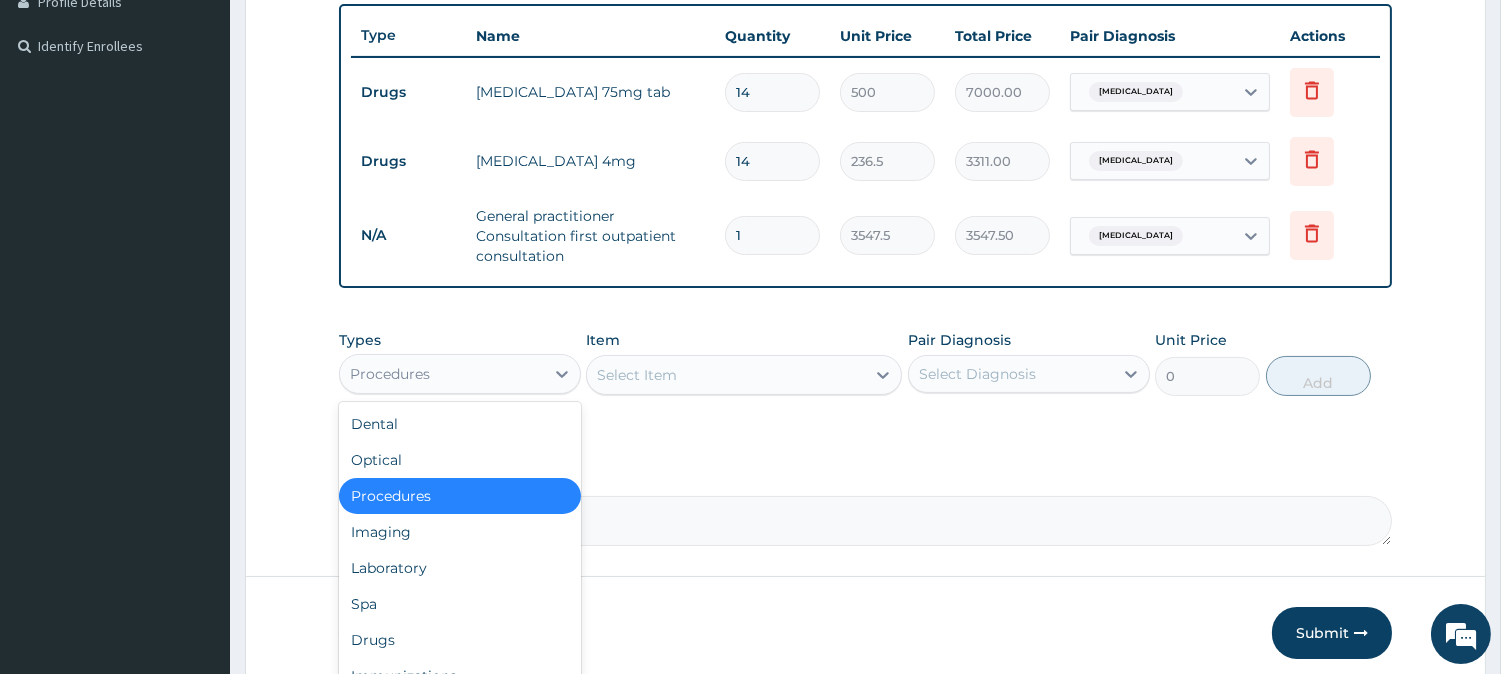 click on "Procedures" at bounding box center [442, 374] 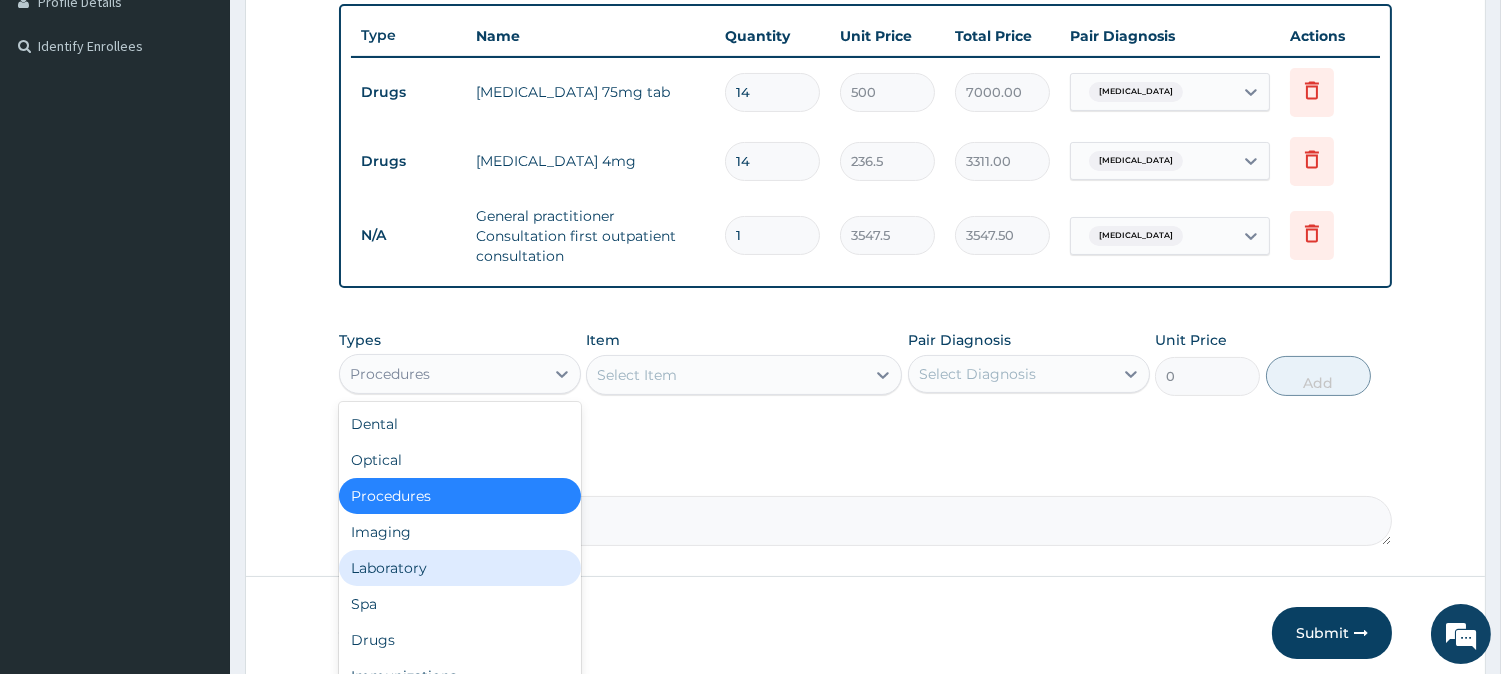 click on "Laboratory" at bounding box center (460, 568) 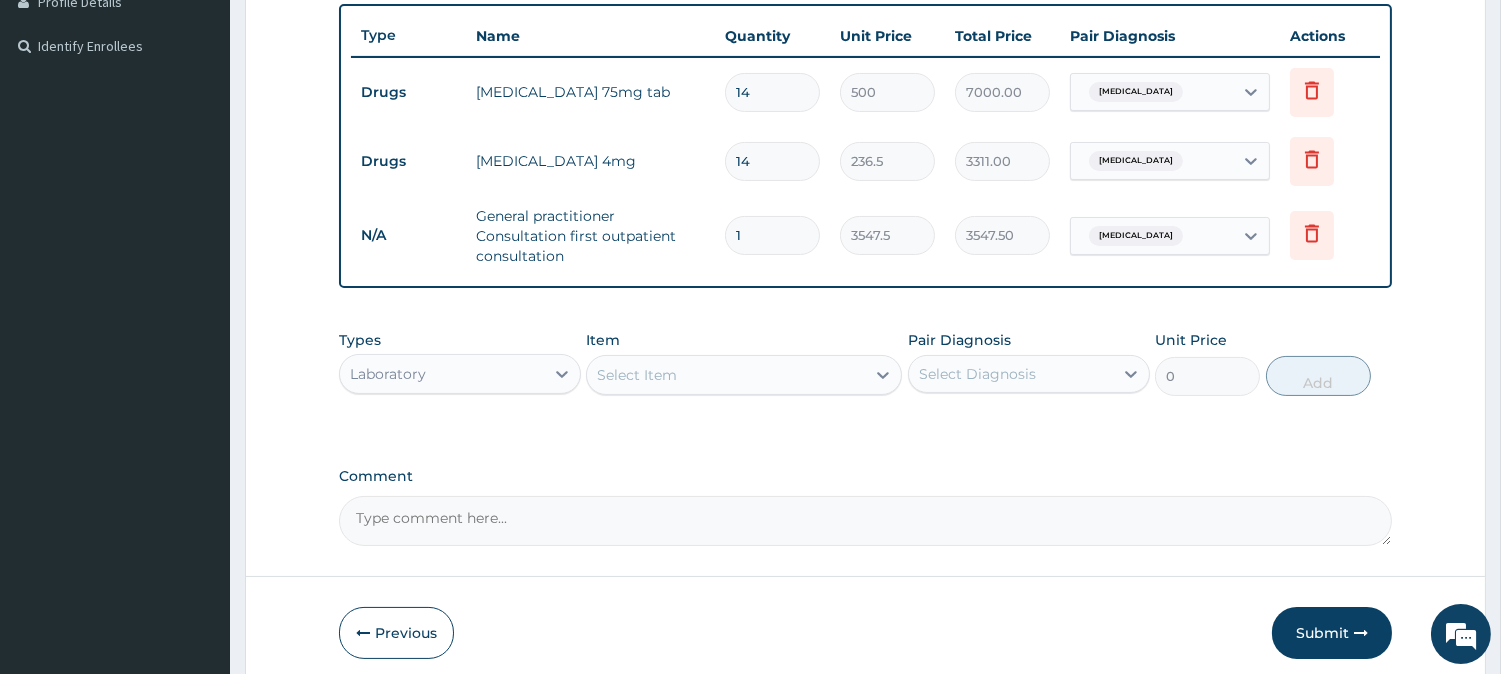 click on "Select Item" at bounding box center [726, 375] 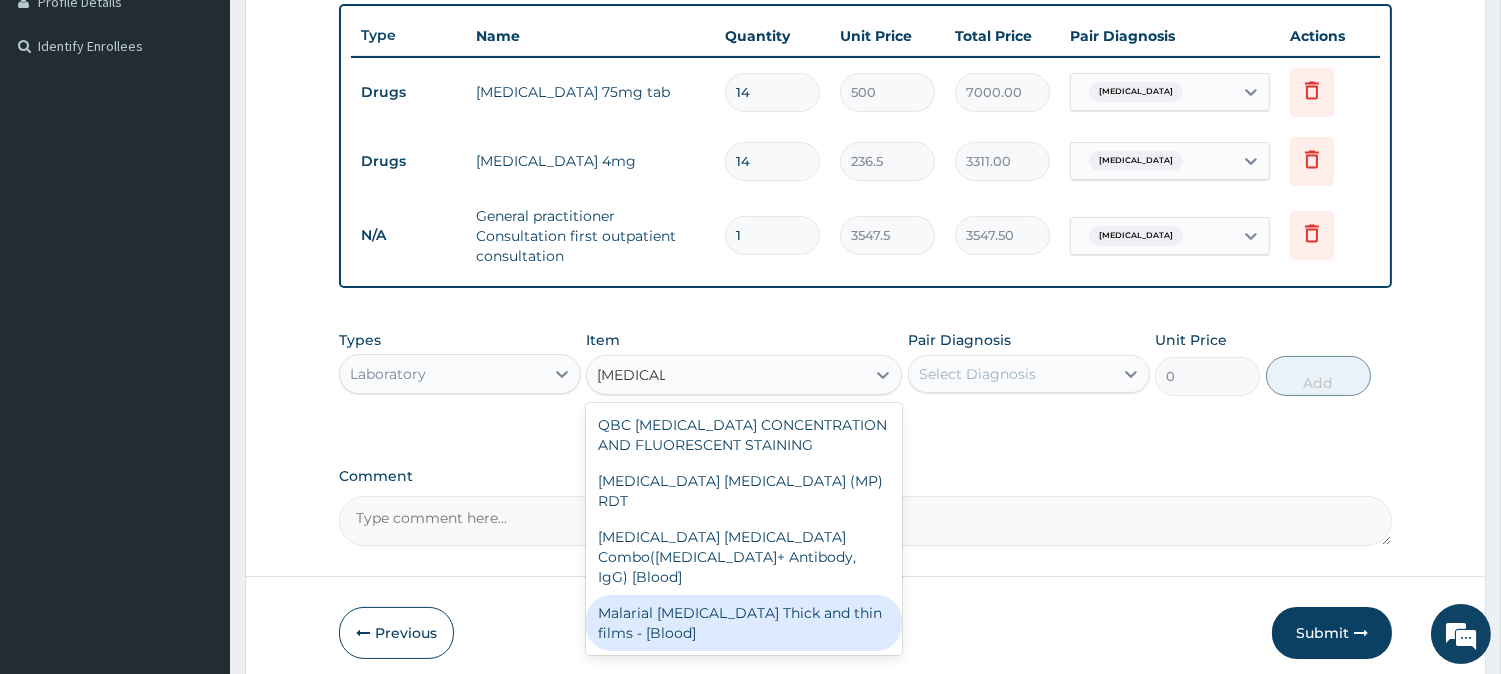 drag, startPoint x: 702, startPoint y: 563, endPoint x: 856, endPoint y: 444, distance: 194.62015 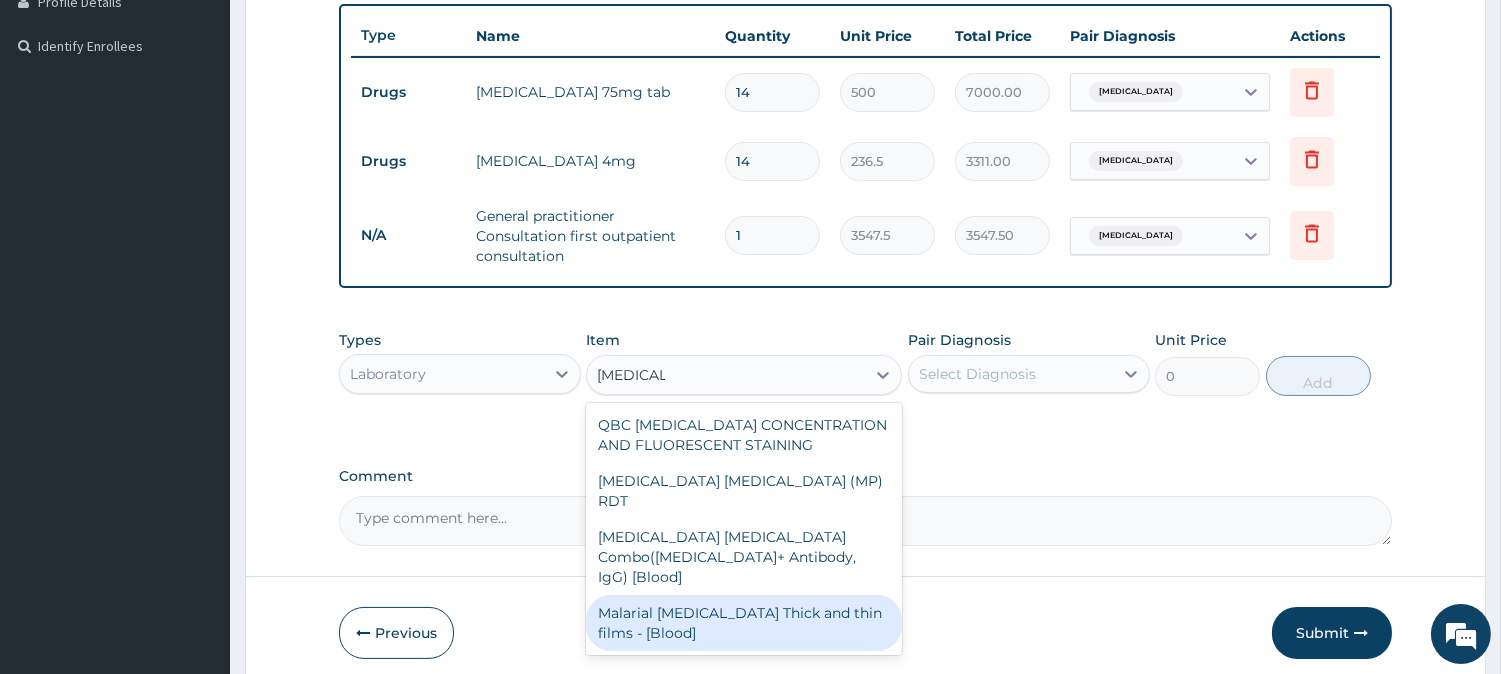 click on "QBC MALARIA CONCENTRATION AND FLUORESCENT STAINING MALARIA PARASITE (MP) RDT Malaria Parasite Combo(Blood Film+ Antibody, IgG) [Blood] Malarial Parasite Thick and thin films - [Blood]" at bounding box center (744, 529) 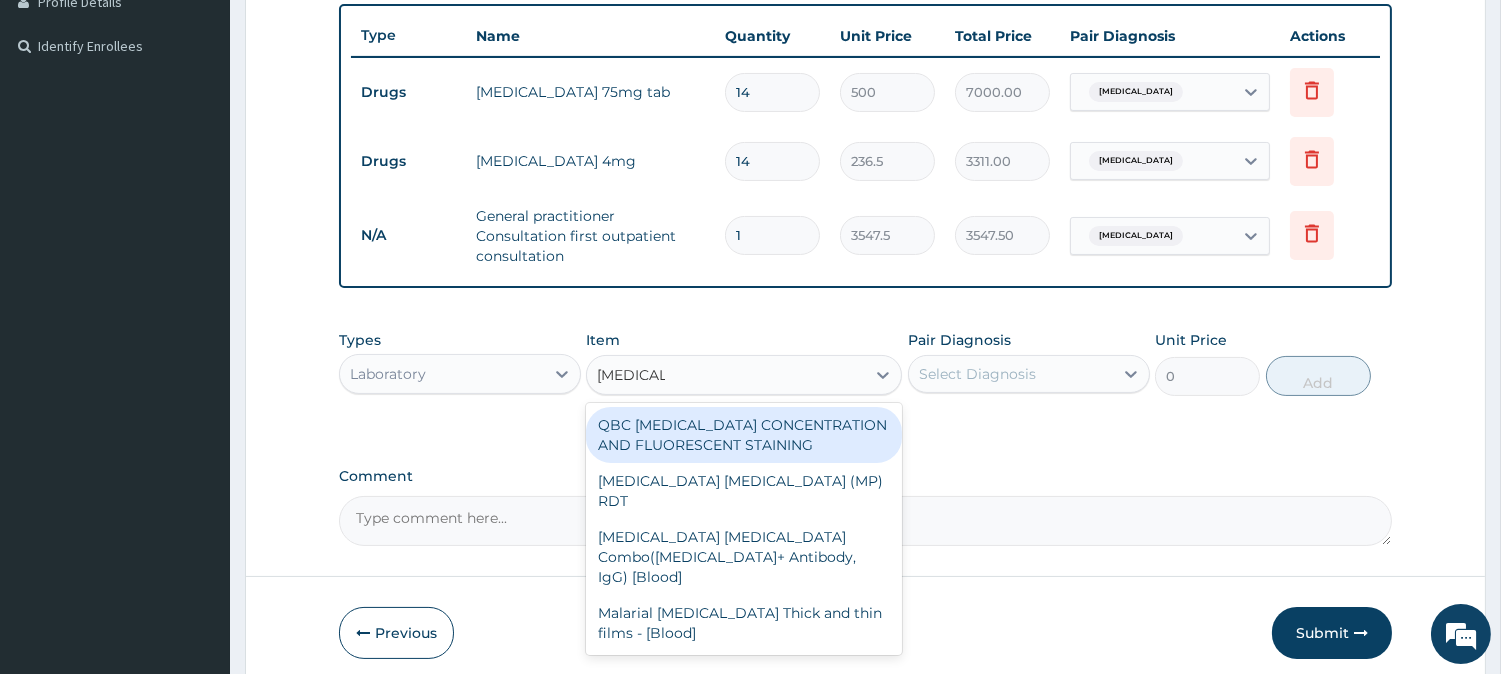 type on "MALARIA" 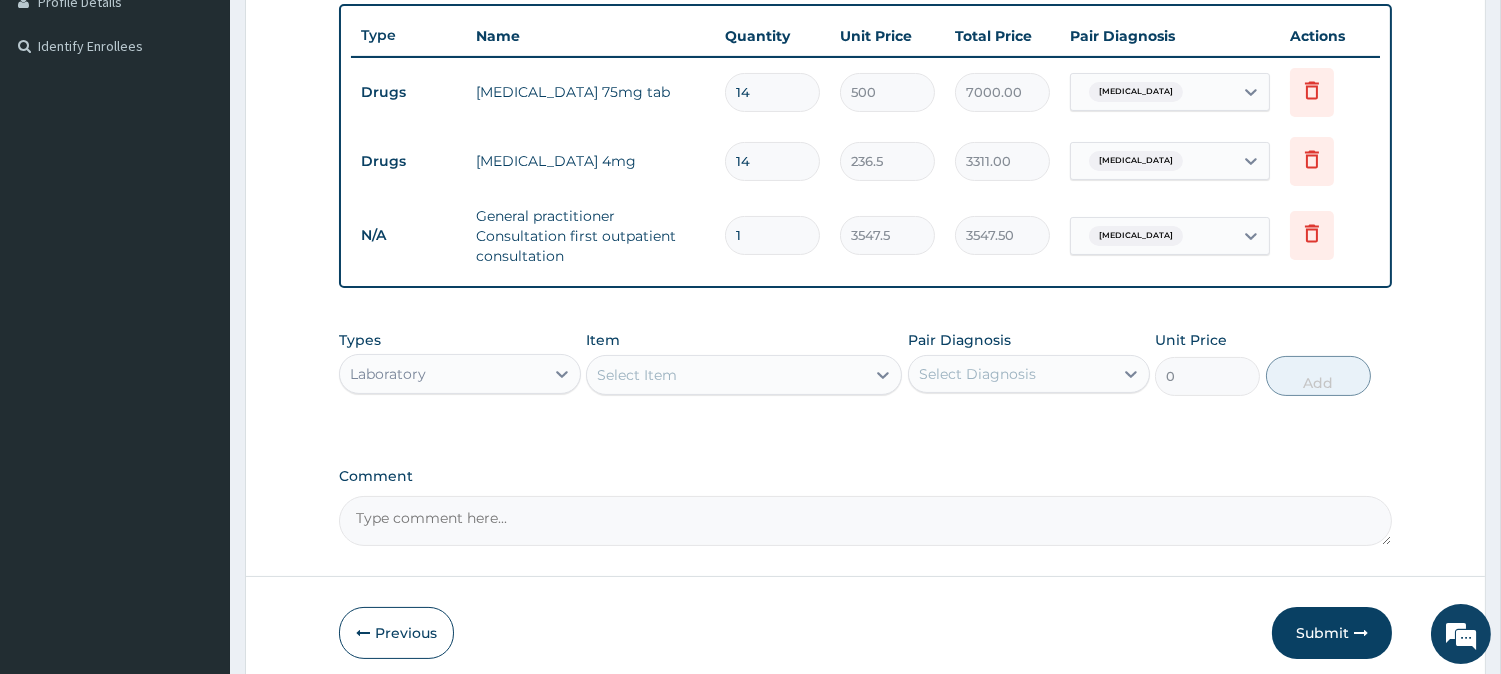 drag, startPoint x: 1021, startPoint y: 342, endPoint x: 1002, endPoint y: 368, distance: 32.202484 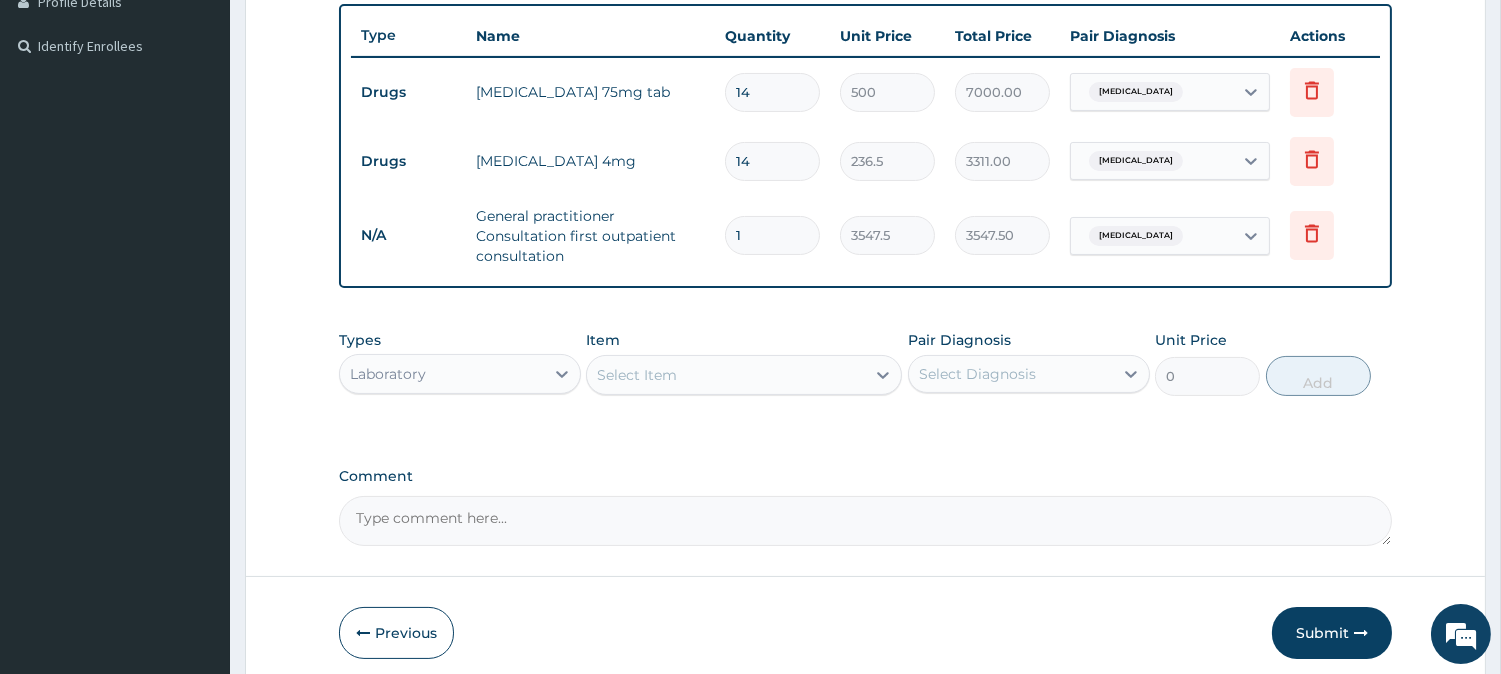 click on "Pair Diagnosis Select Diagnosis" at bounding box center [1029, 363] 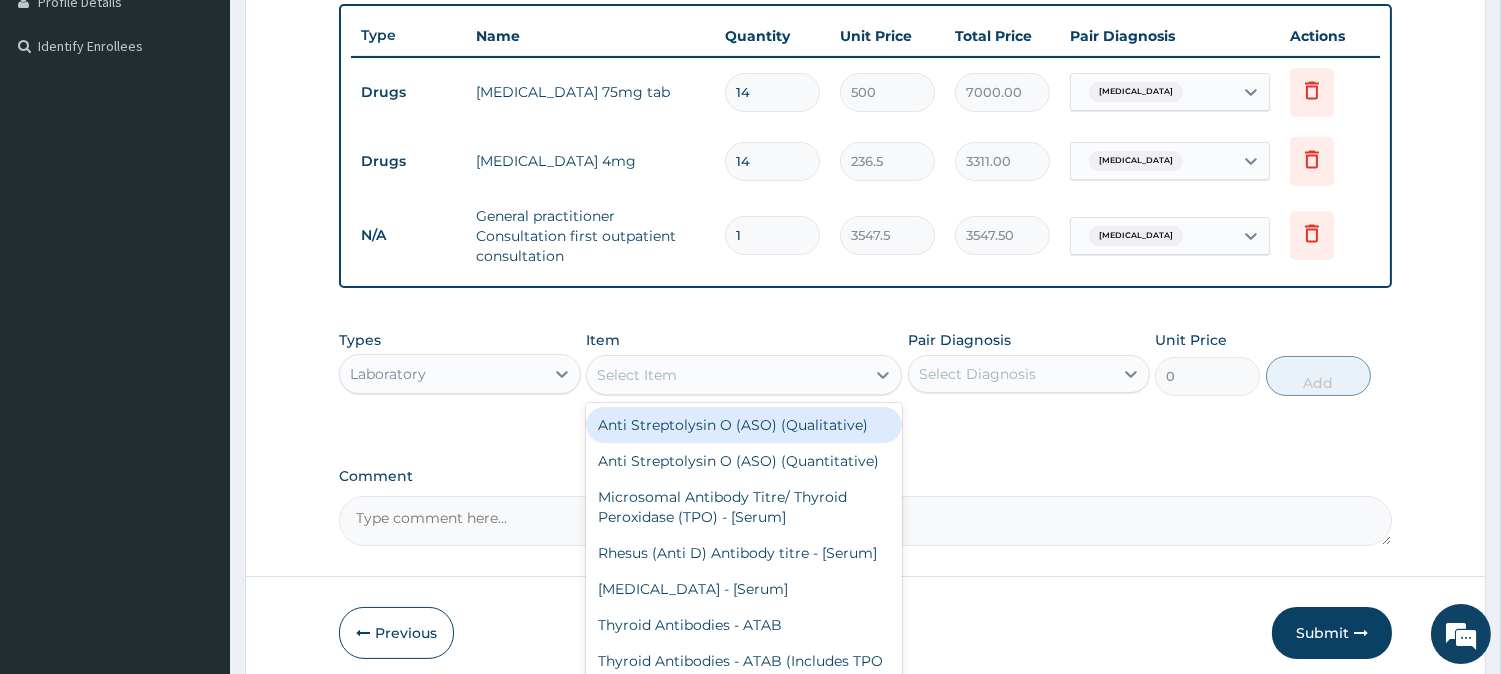click on "Select Item" at bounding box center [726, 375] 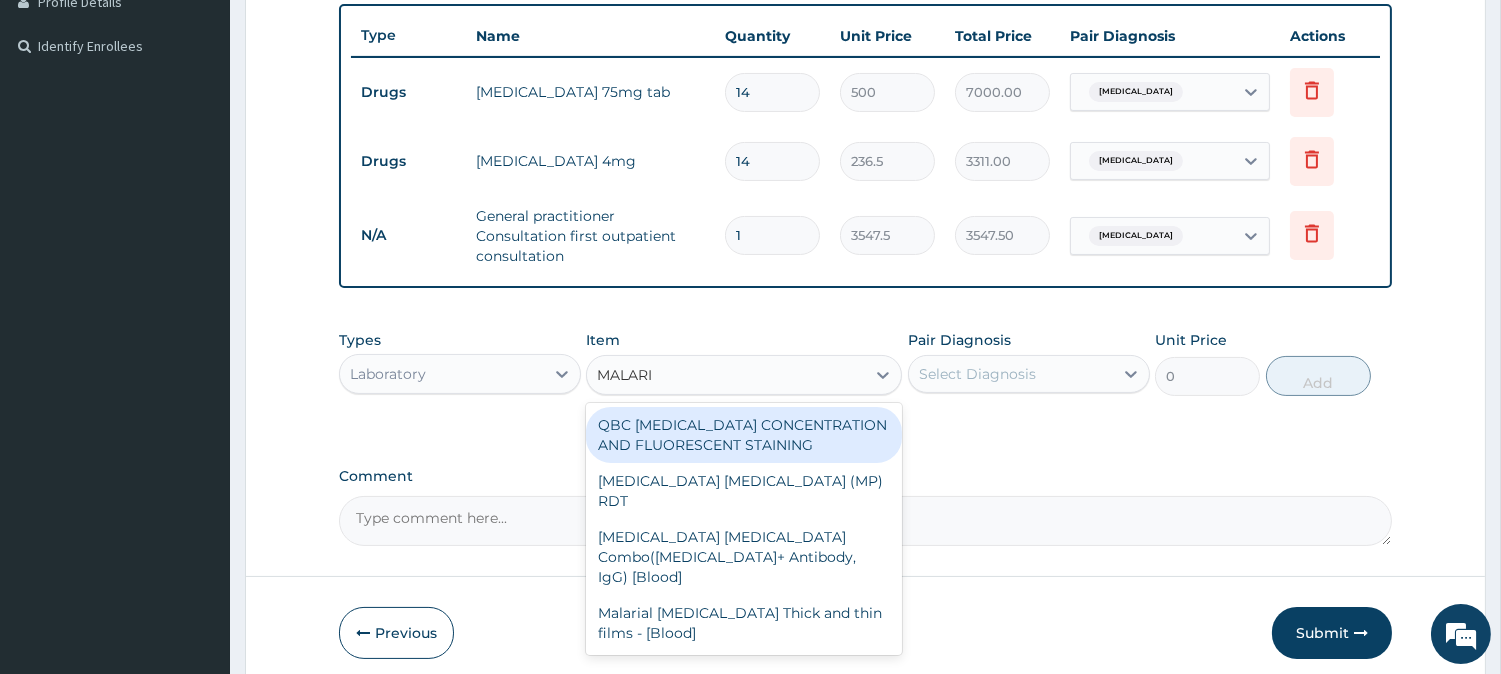 type on "MALARIA" 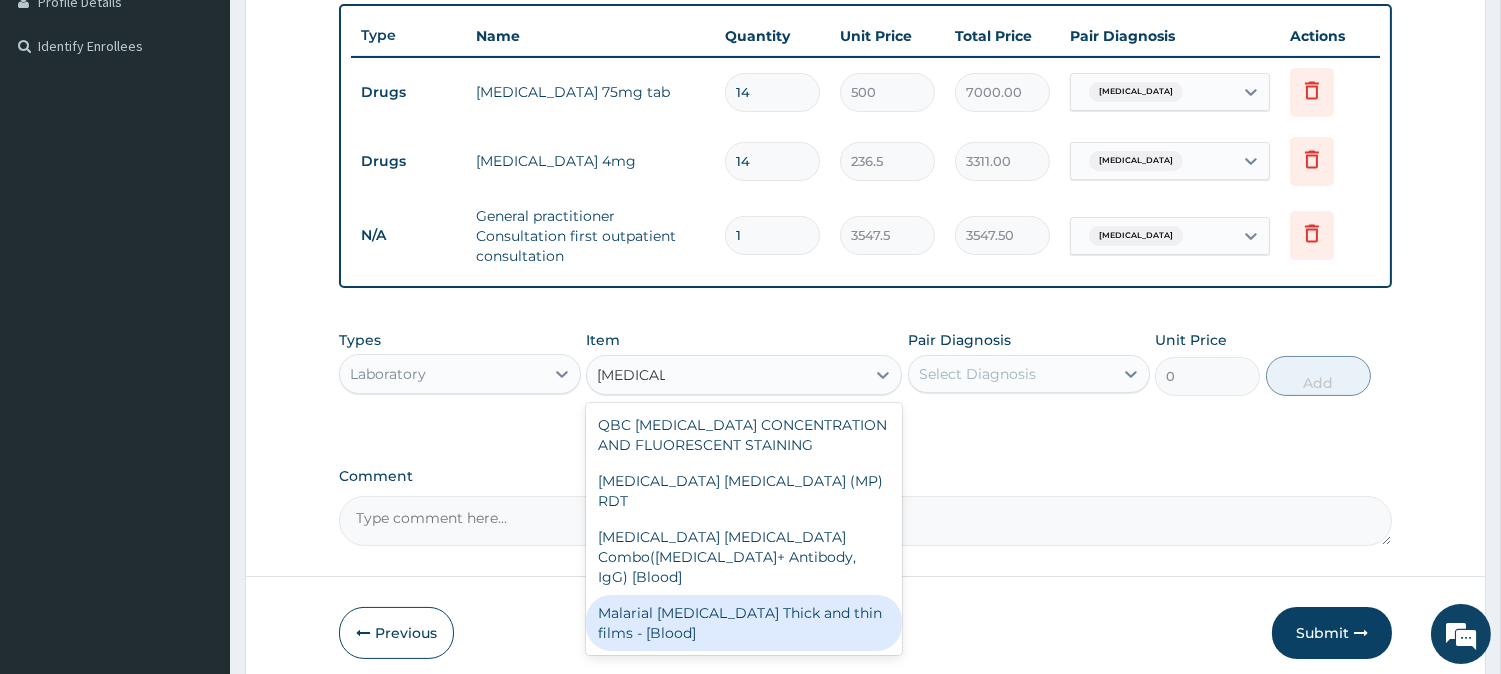 drag, startPoint x: 737, startPoint y: 581, endPoint x: 828, endPoint y: 508, distance: 116.6619 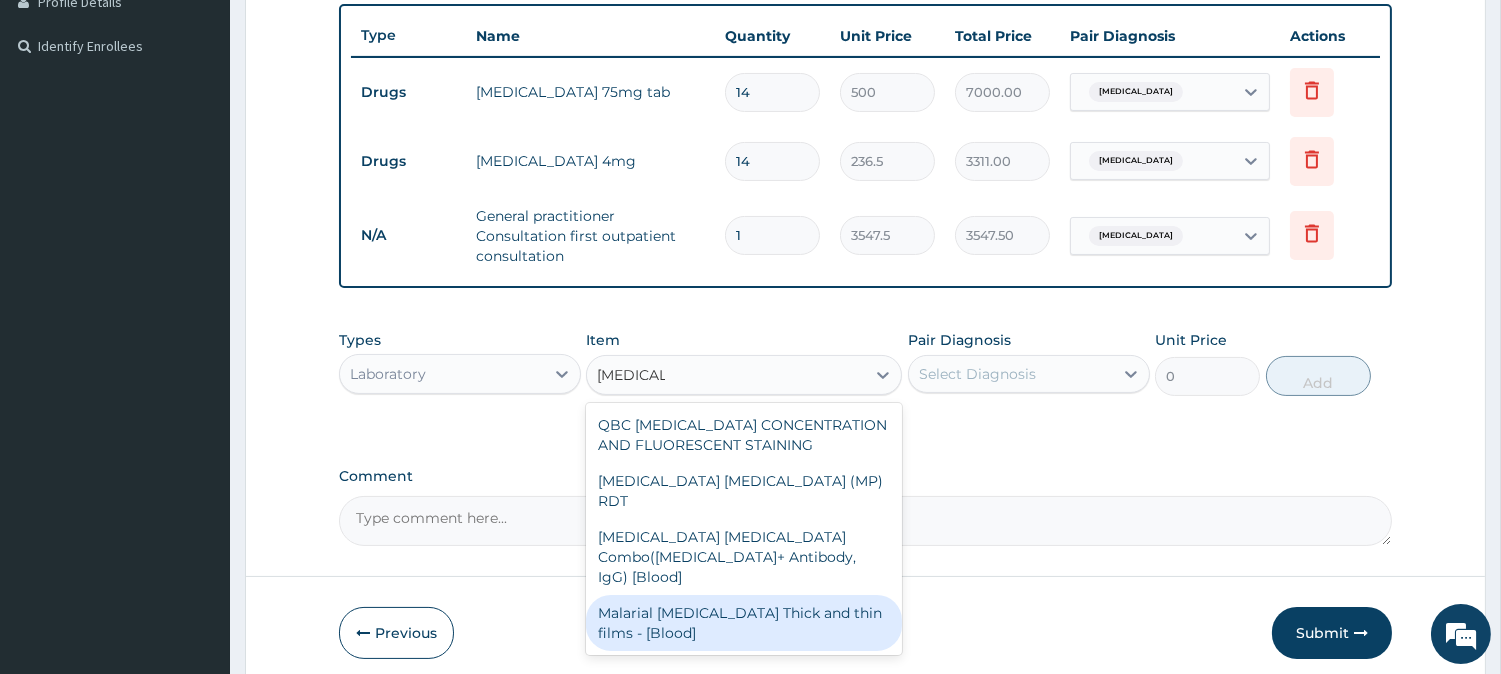 click on "Malarial [MEDICAL_DATA] Thick and thin films - [Blood]" at bounding box center [744, 623] 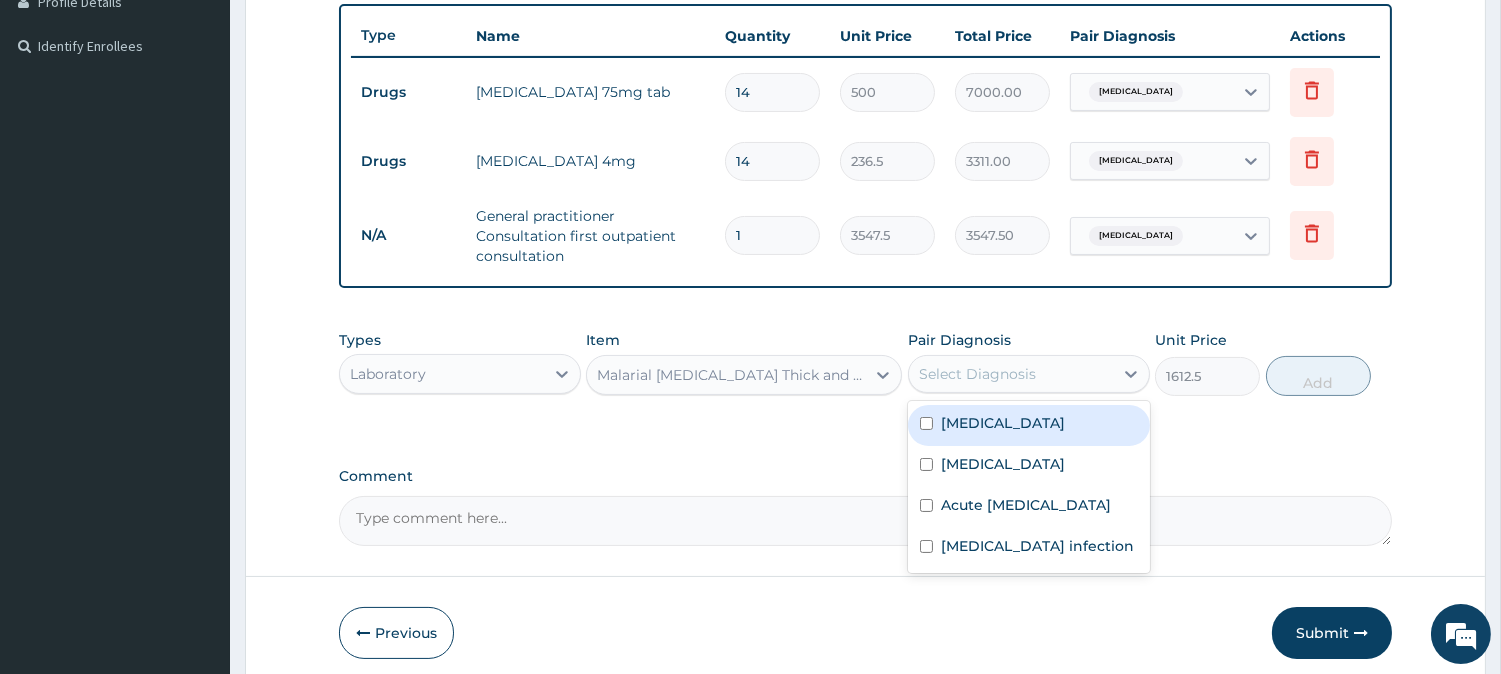 click on "Select Diagnosis" at bounding box center [977, 374] 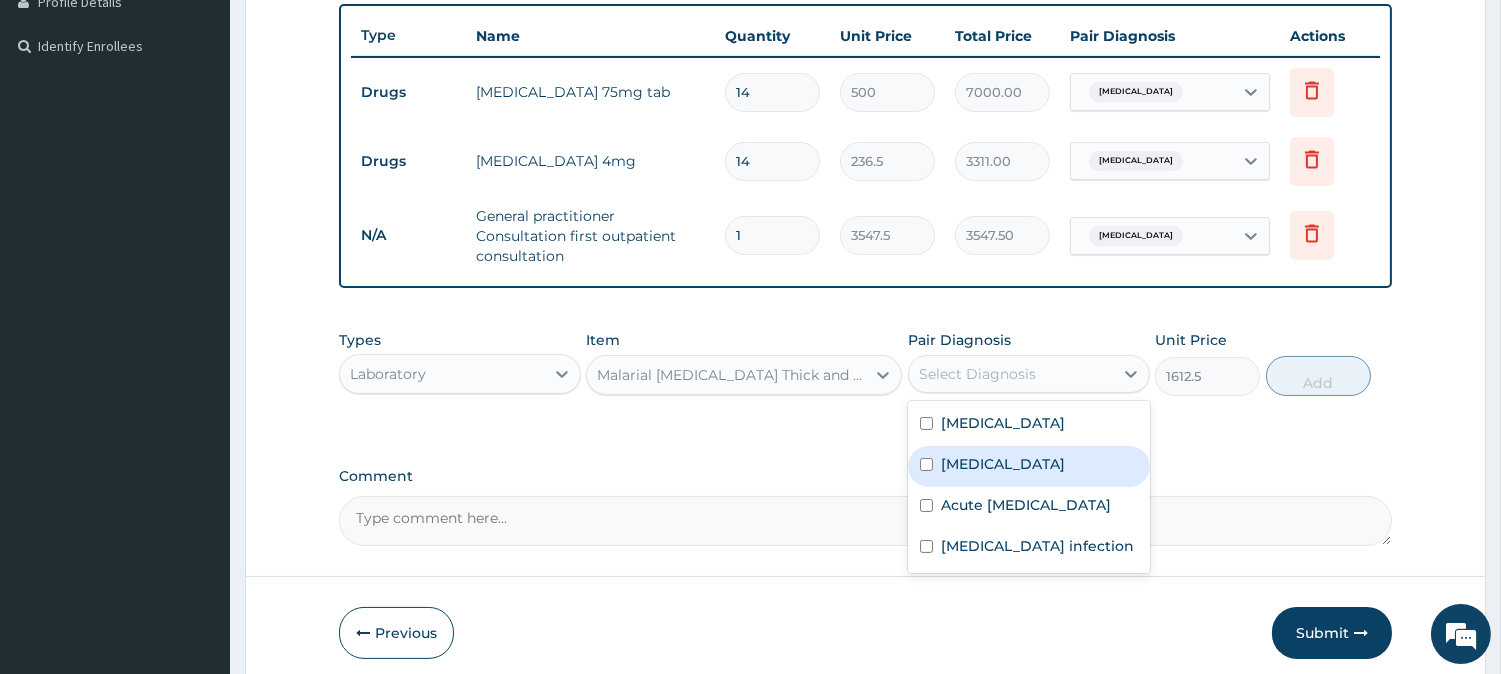 click on "[MEDICAL_DATA]" at bounding box center (1029, 466) 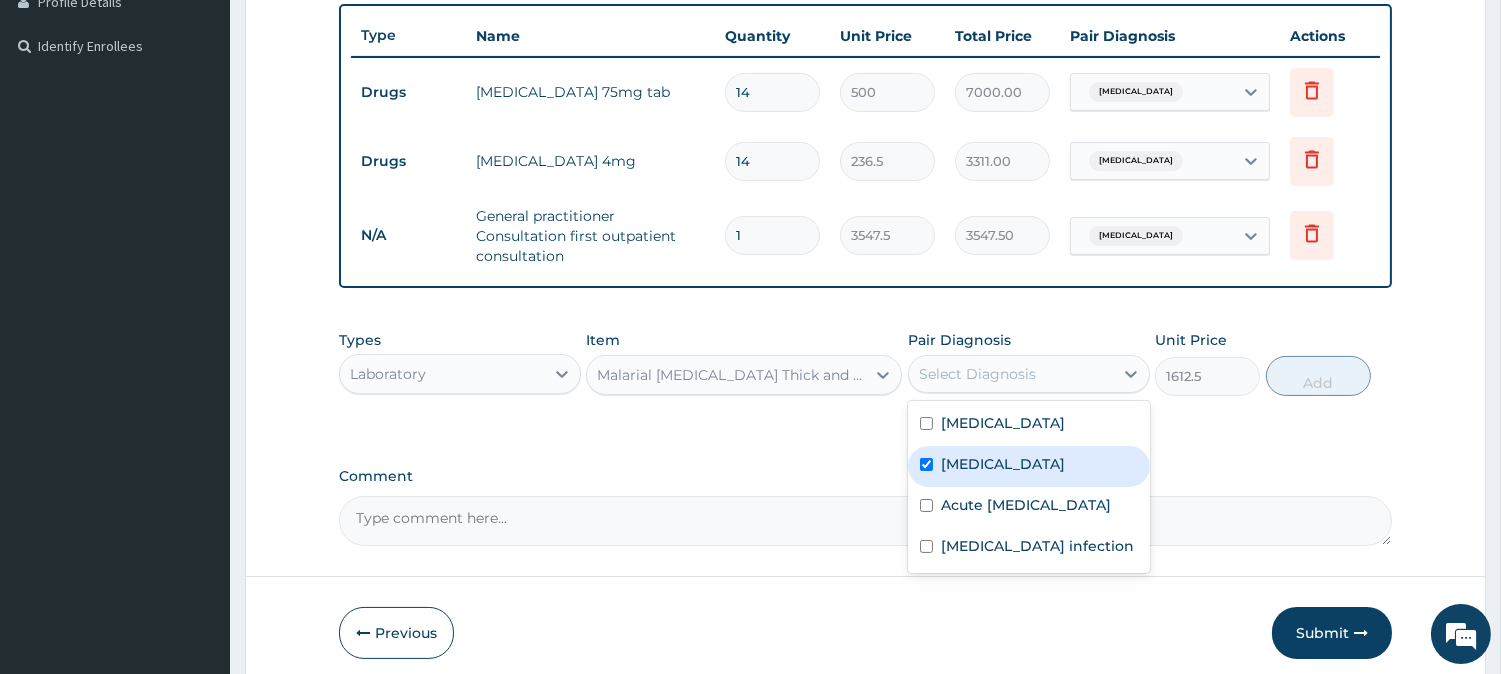 checkbox on "true" 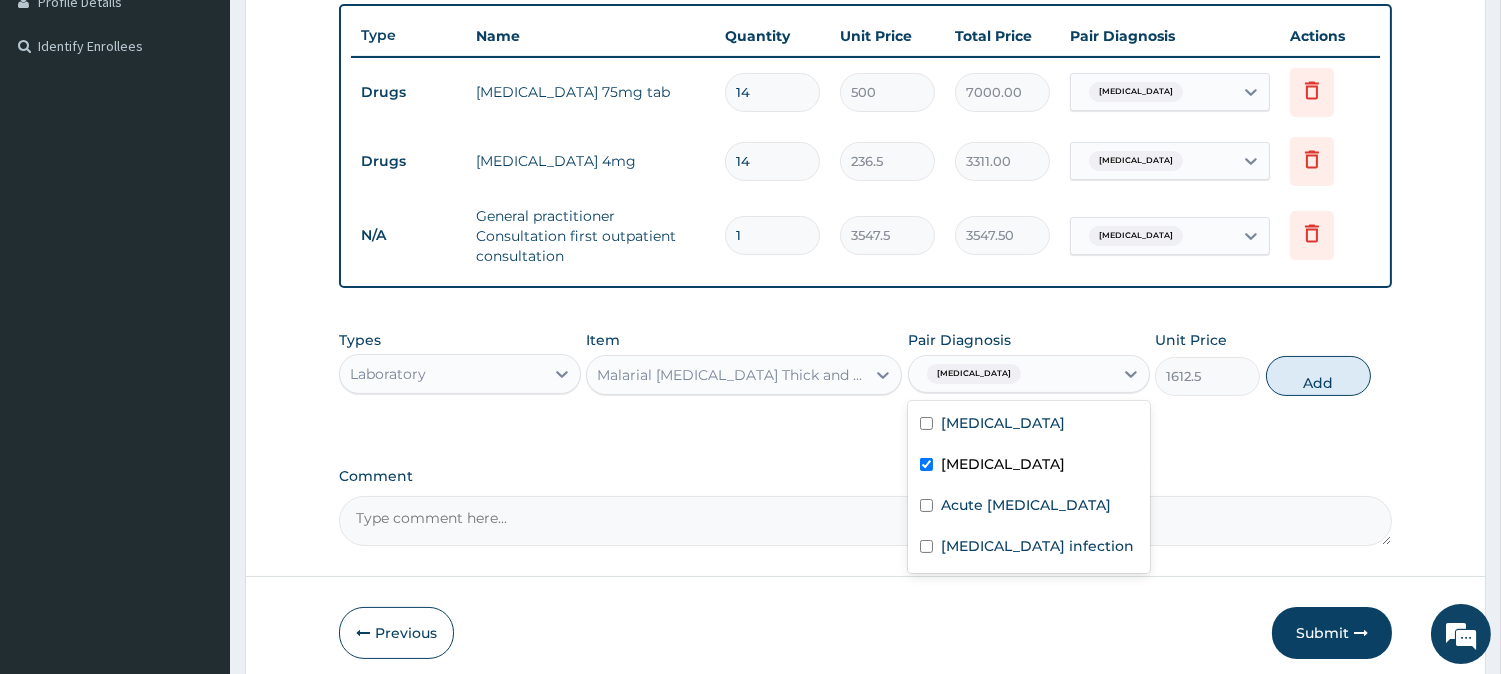 click on "Types Laboratory Item Malarial Parasite Thick and thin films - [Blood] Pair Diagnosis option Malaria, selected. option Malaria selected, 2 of 4. 4 results available. Use Up and Down to choose options, press Enter to select the currently focused option, press Escape to exit the menu, press Tab to select the option and exit the menu. Malaria Spasm Malaria Acute upper respiratory infection Salmonella infection Unit Price 1612.5 Add" at bounding box center [865, 363] 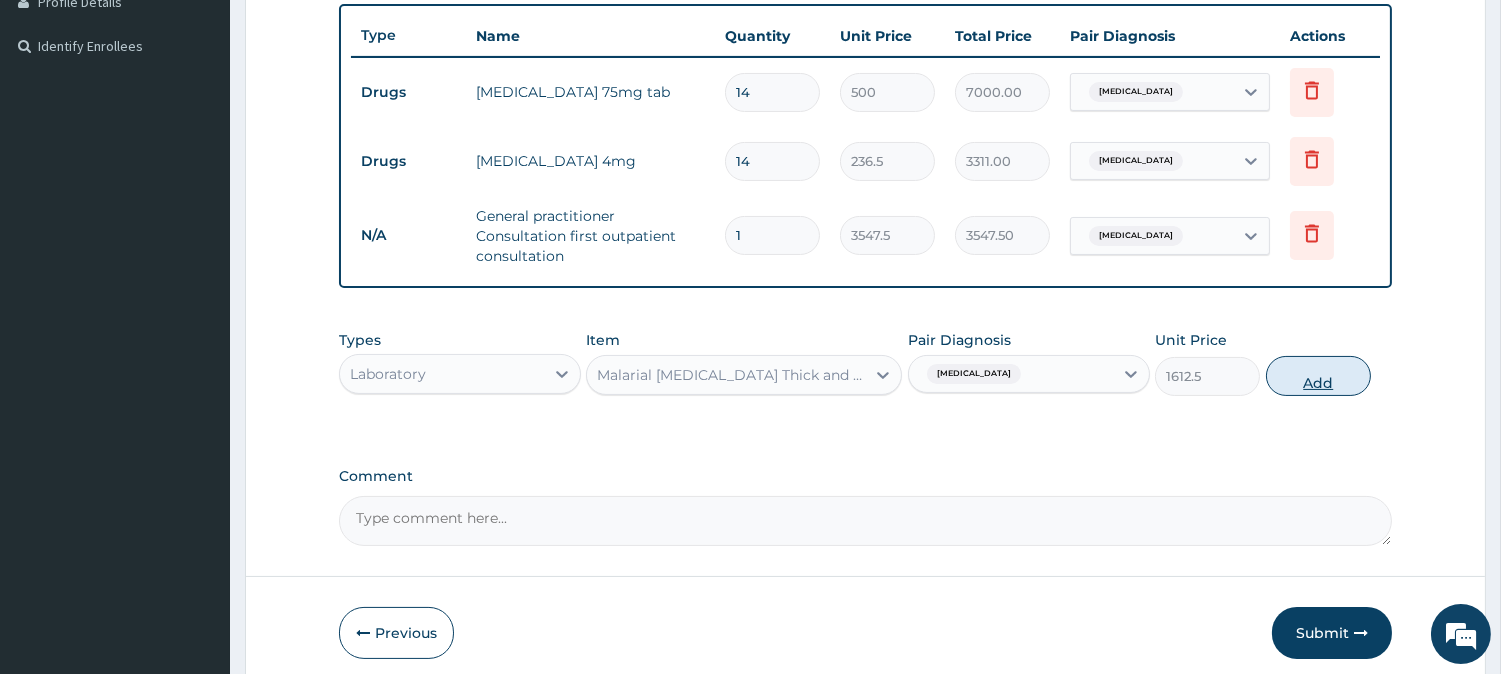 click on "Add" at bounding box center [1318, 376] 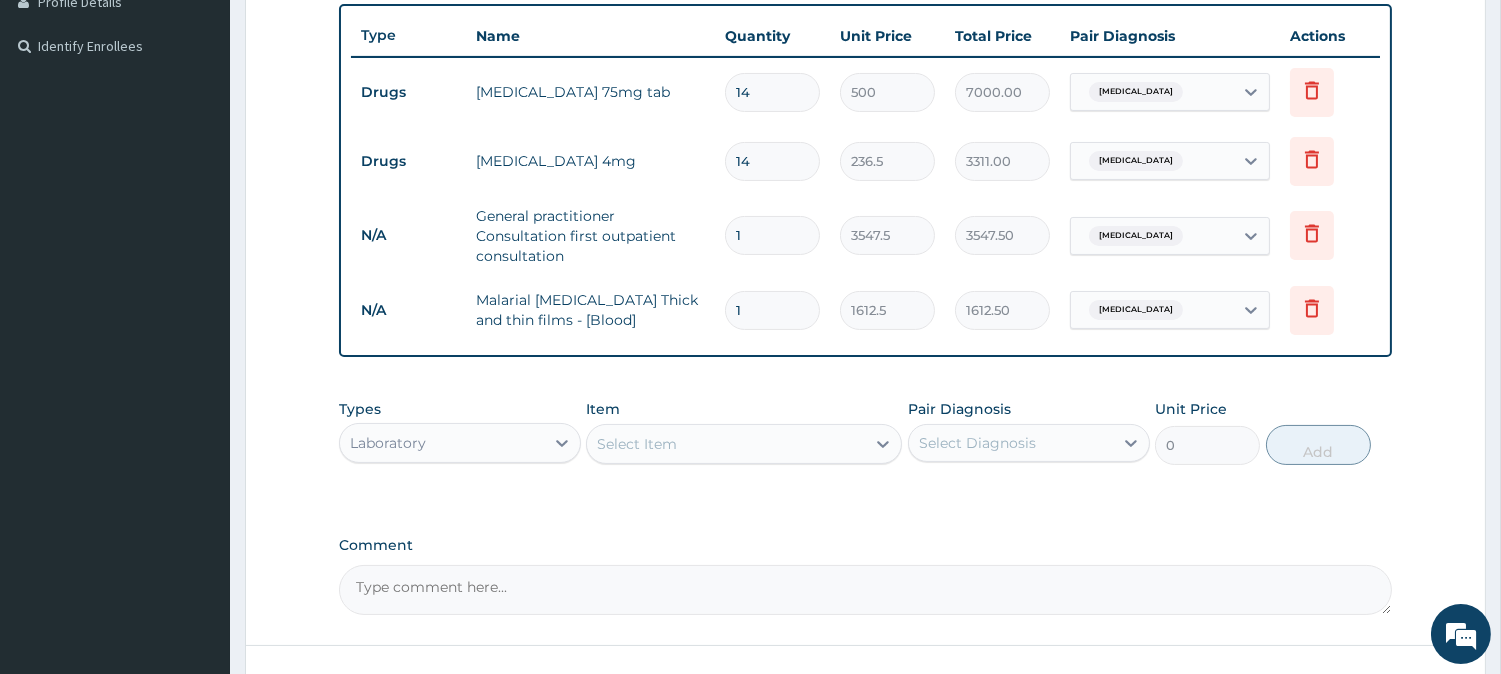 click on "Select Item" at bounding box center (726, 444) 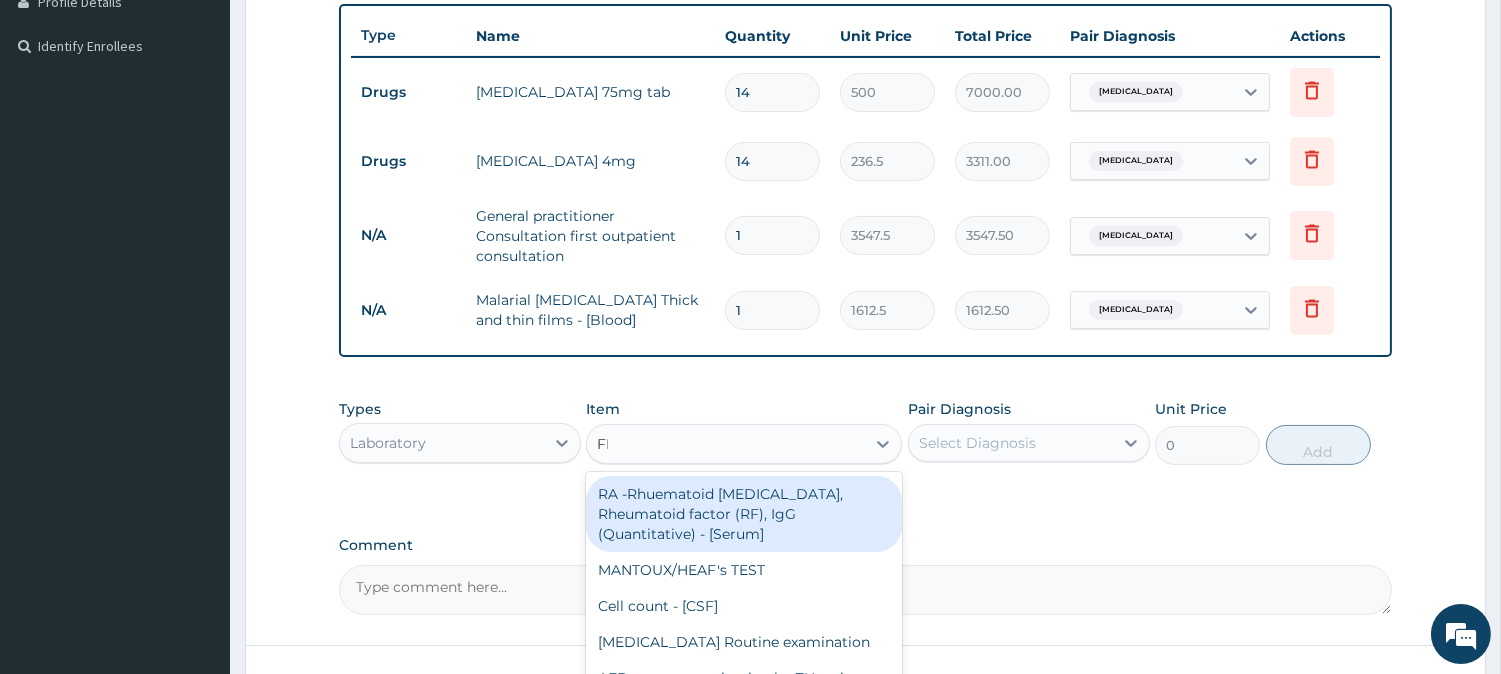 type on "FBC" 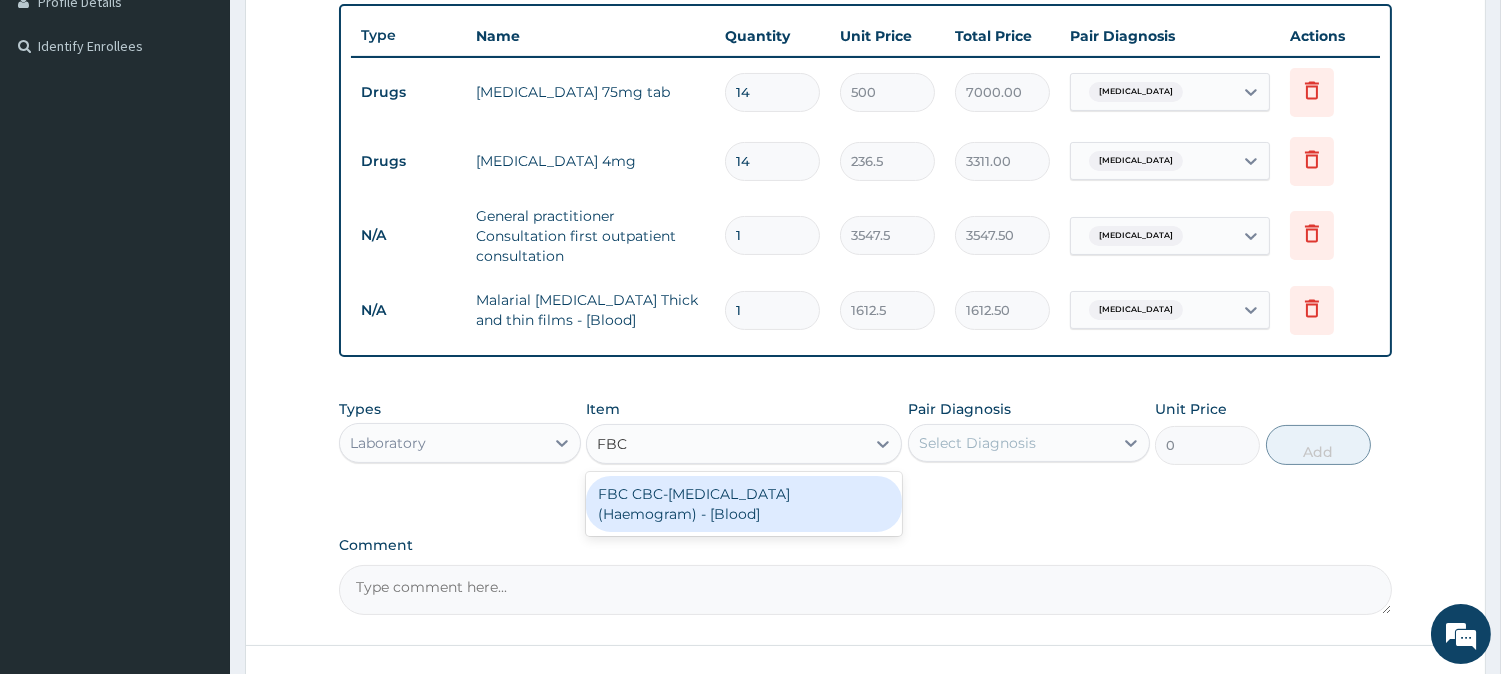click on "FBC CBC-[MEDICAL_DATA] (Haemogram) - [Blood]" at bounding box center (744, 504) 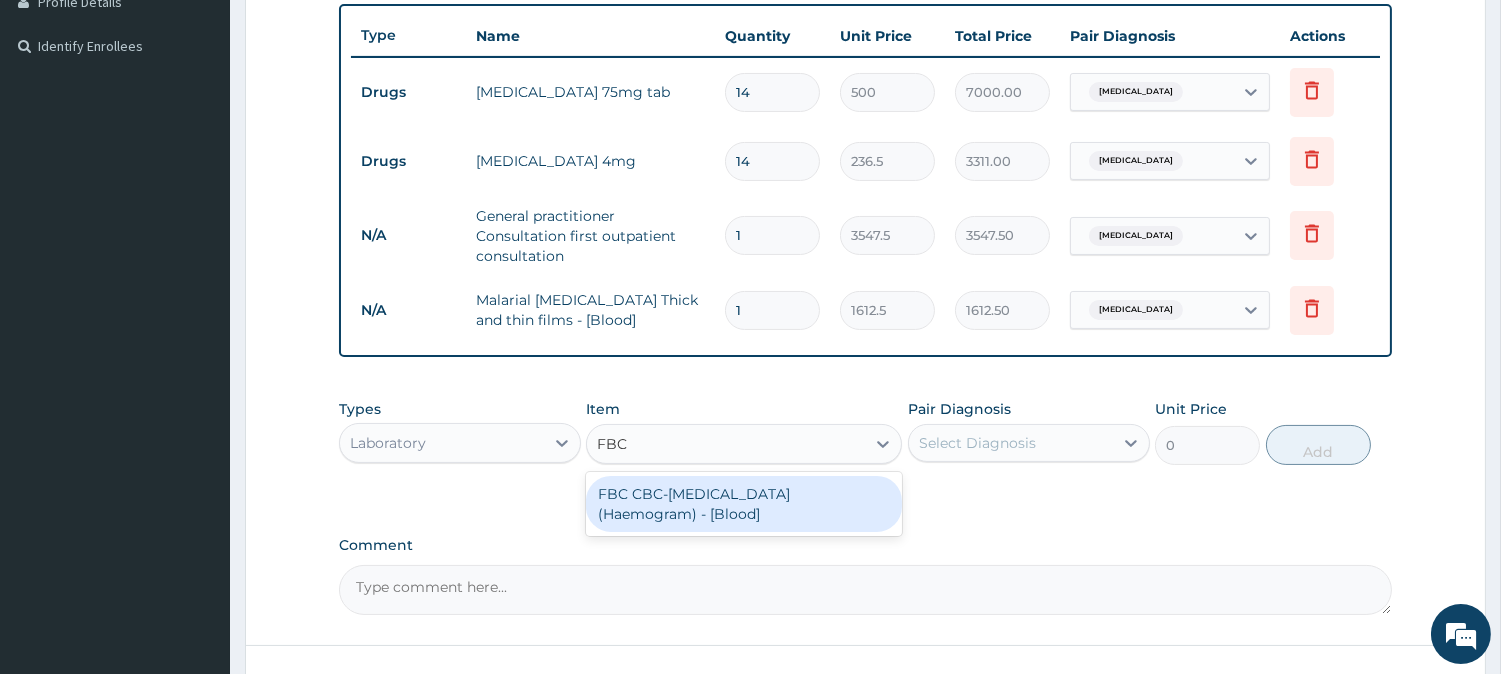 type 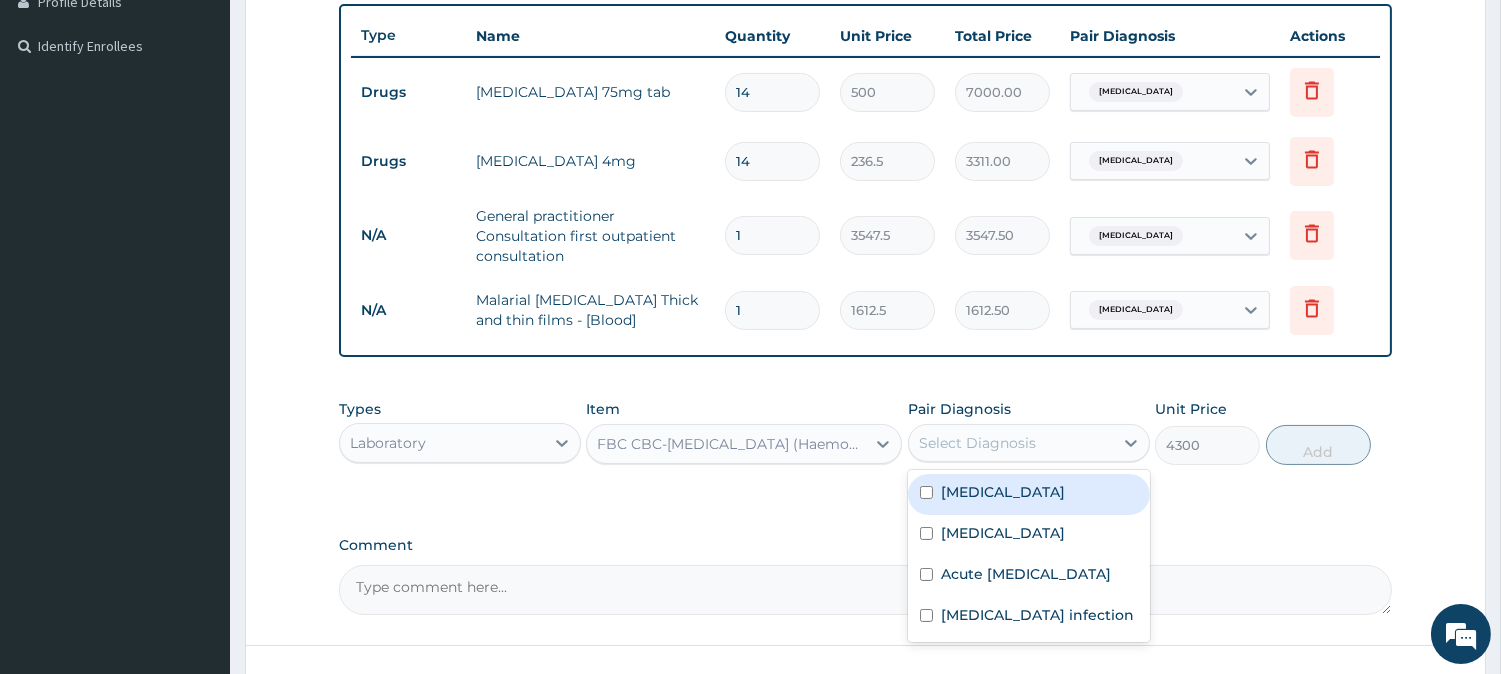 click on "Select Diagnosis" at bounding box center [977, 443] 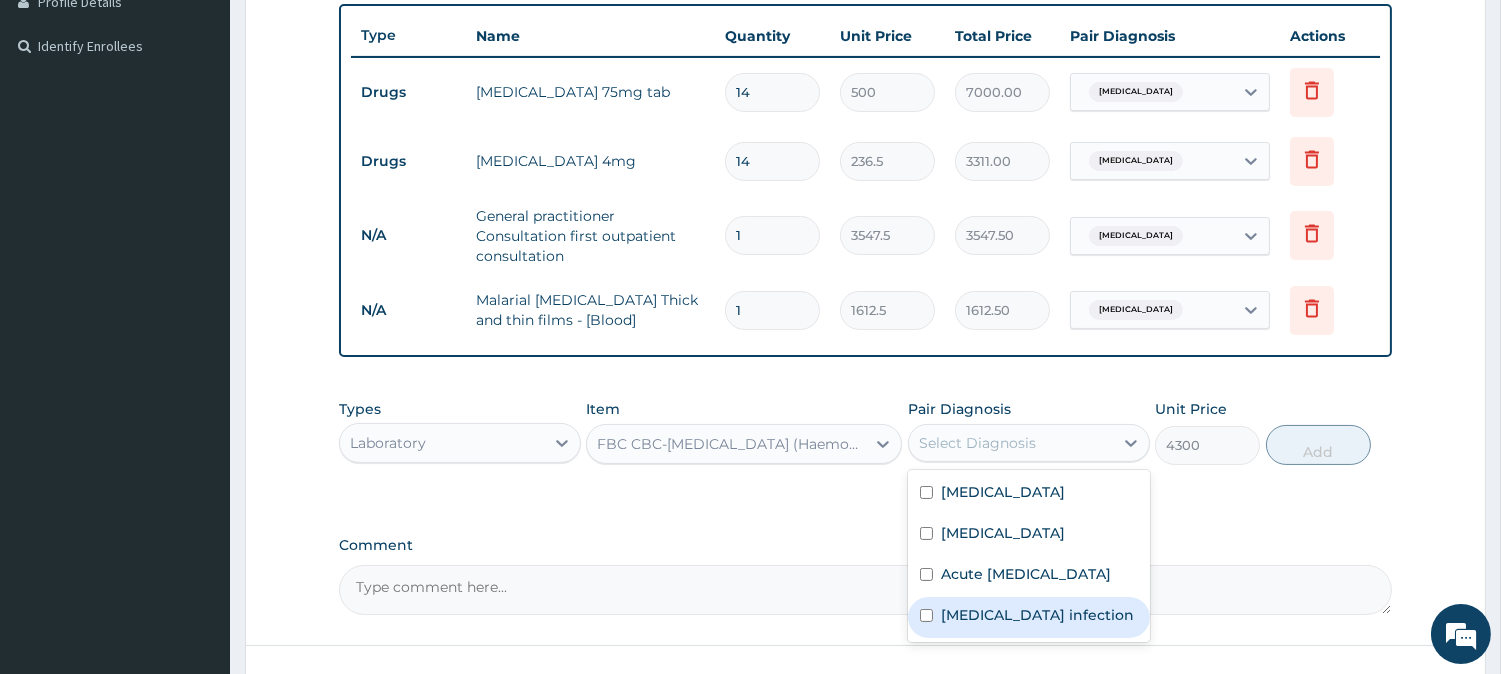 click on "[MEDICAL_DATA] infection" at bounding box center [1037, 615] 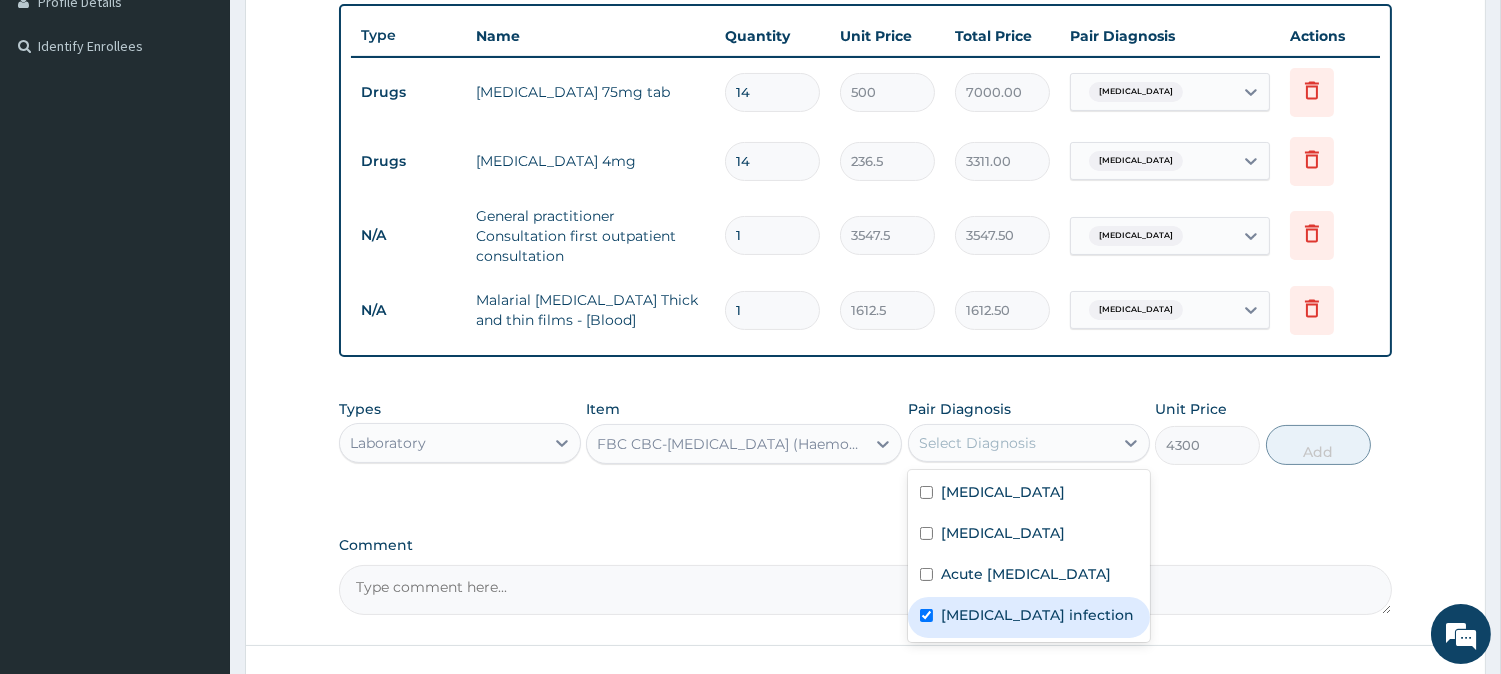checkbox on "true" 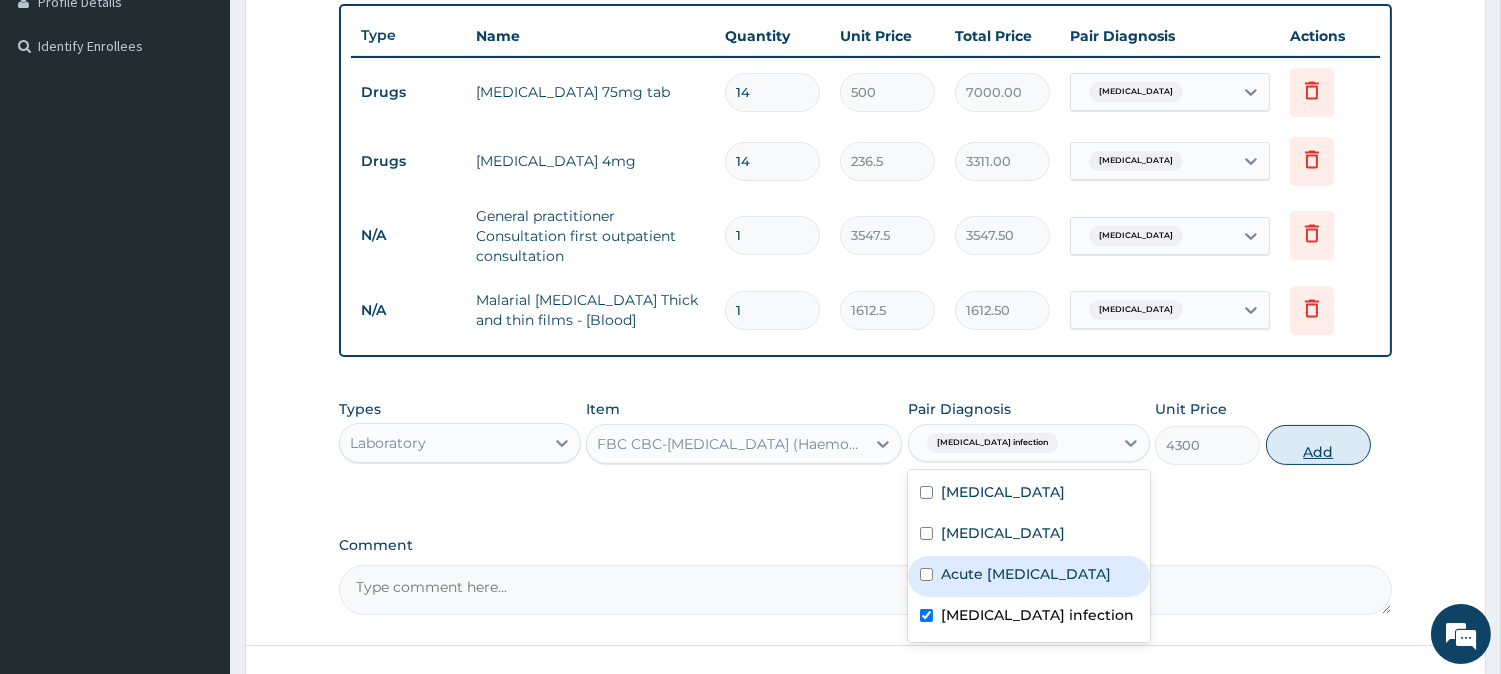 click on "Add" at bounding box center (1318, 445) 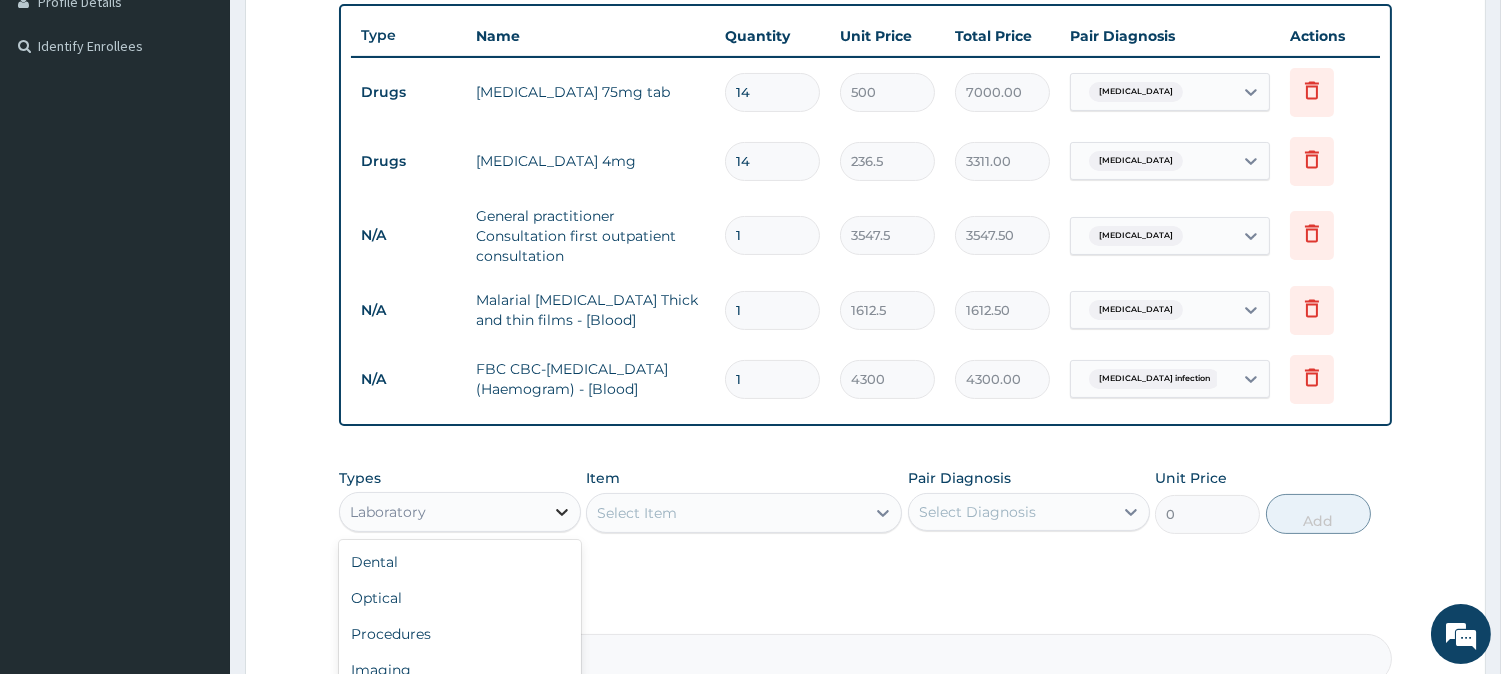 click at bounding box center (562, 512) 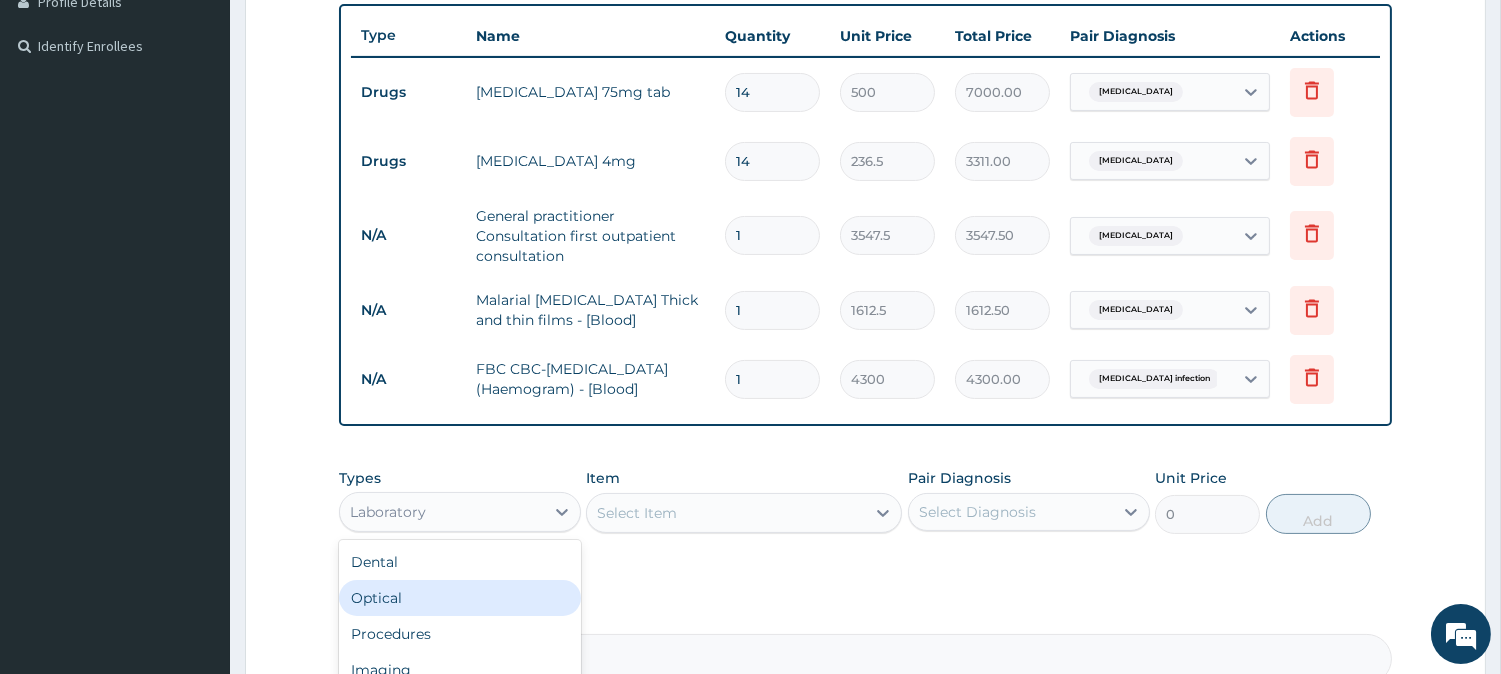 scroll, scrollTop: 67, scrollLeft: 0, axis: vertical 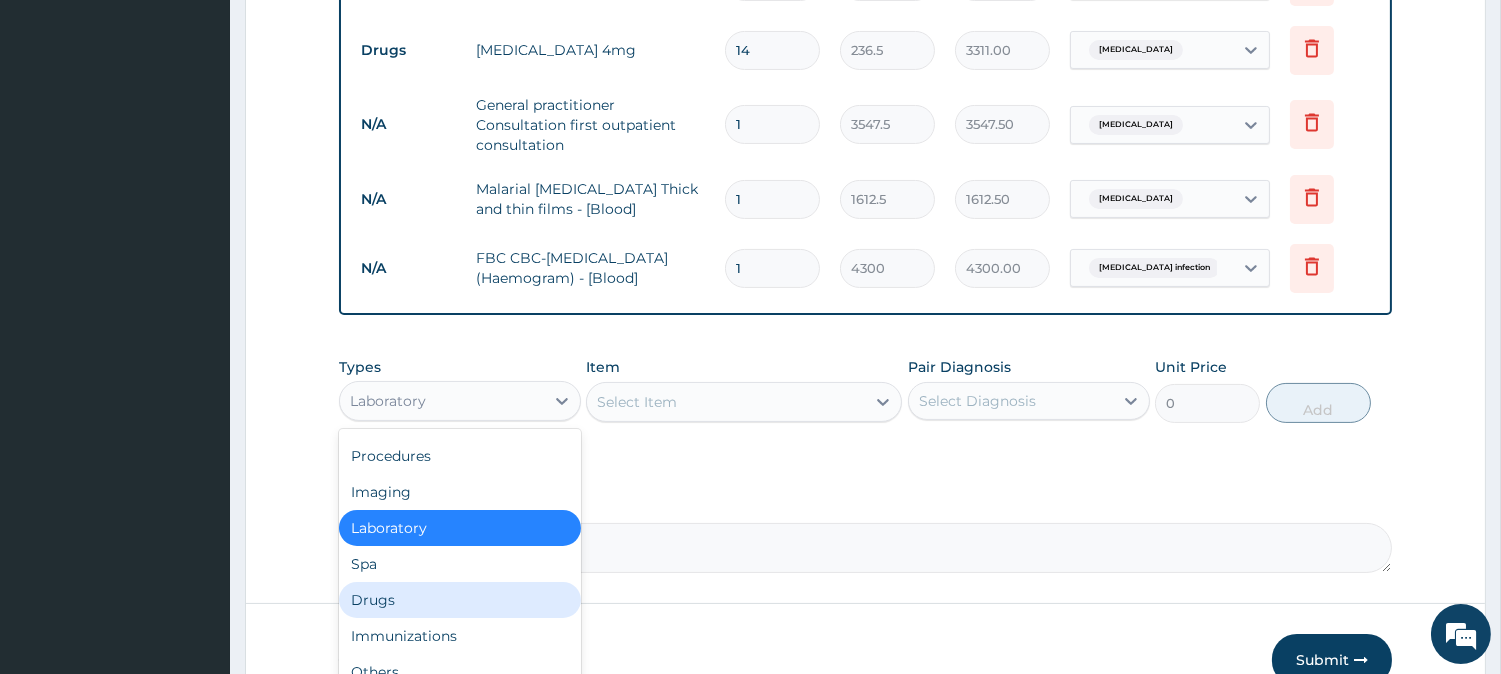 drag, startPoint x: 427, startPoint y: 598, endPoint x: 462, endPoint y: 585, distance: 37.336308 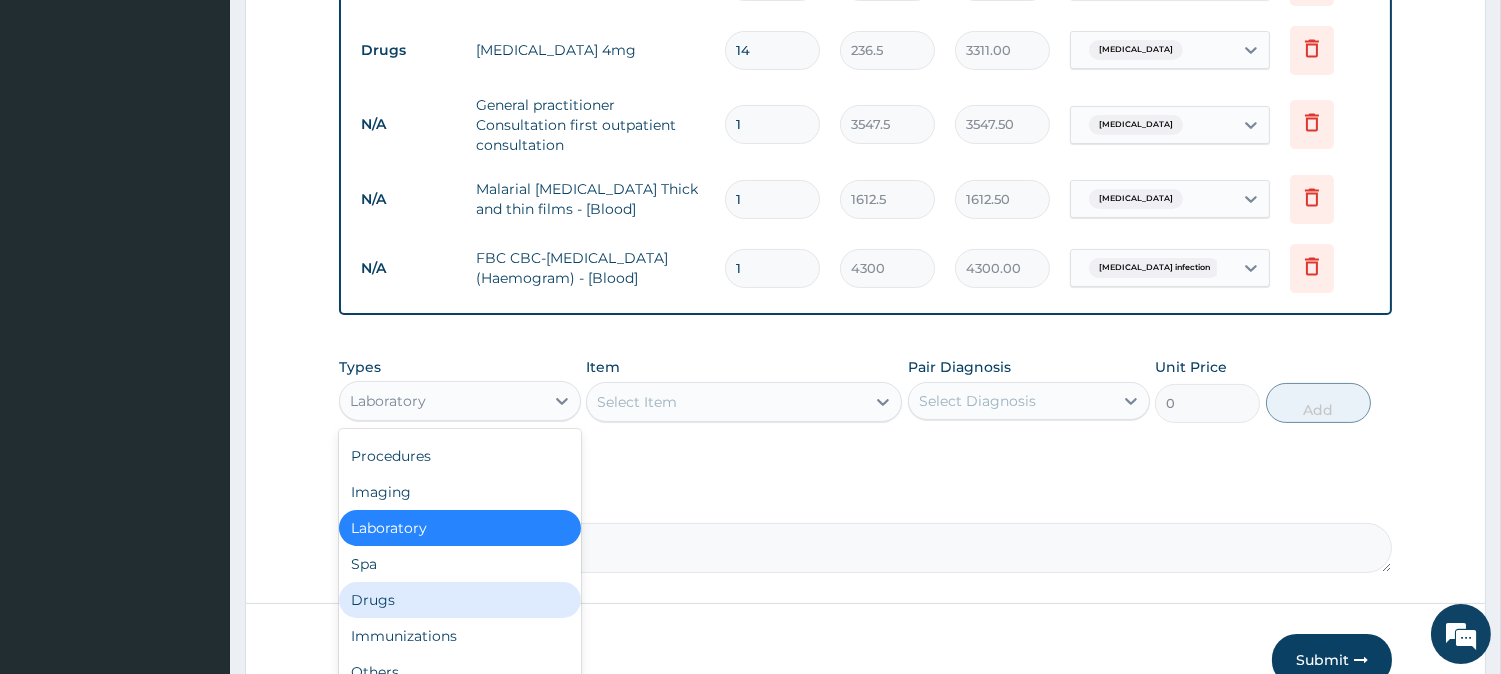 click on "Drugs" at bounding box center (460, 600) 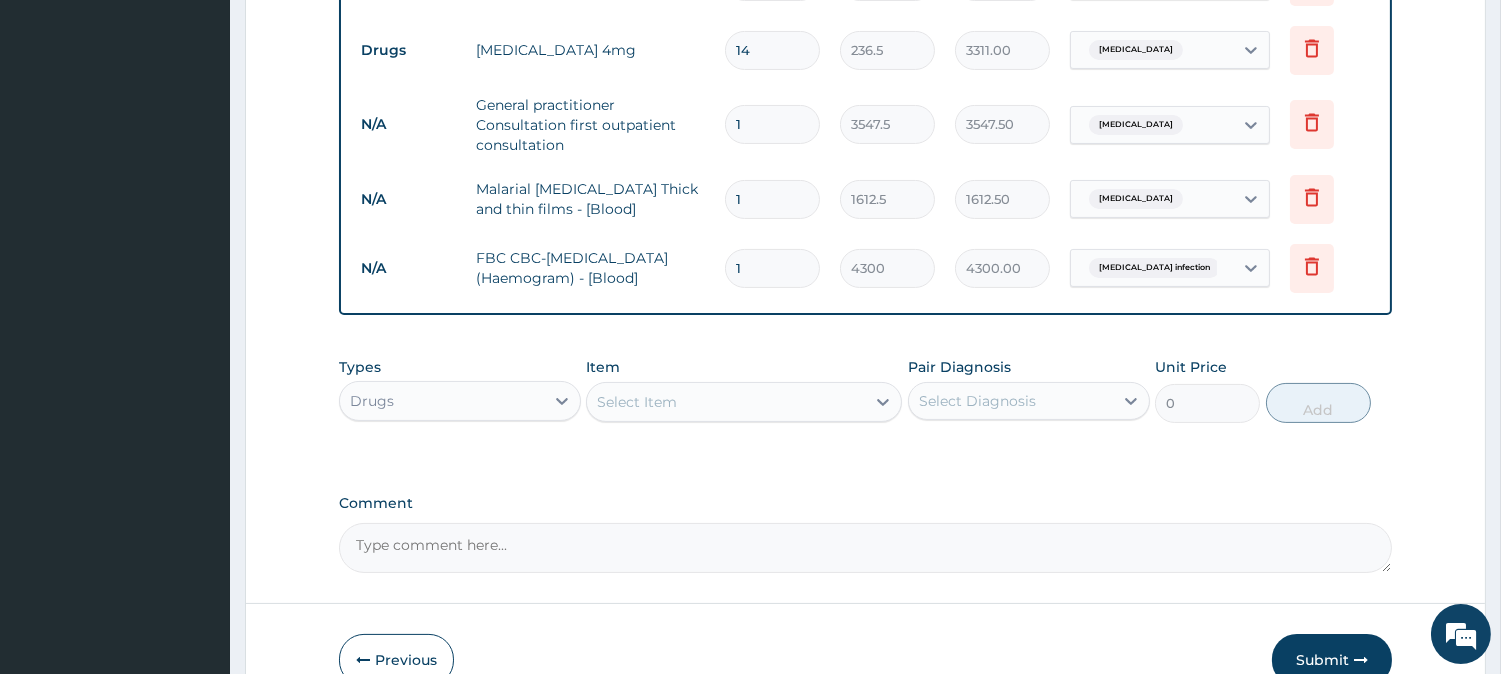 click on "Select Item" at bounding box center (637, 402) 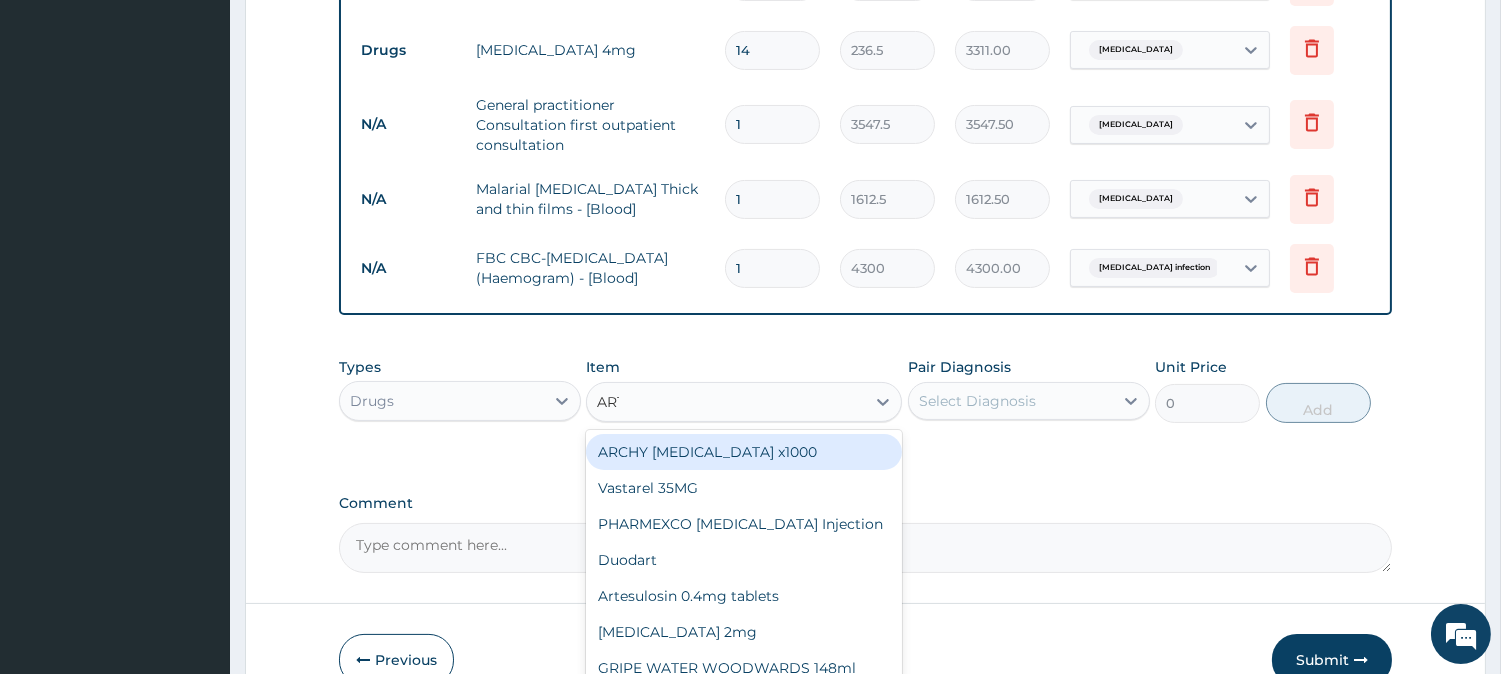type on "ARTE" 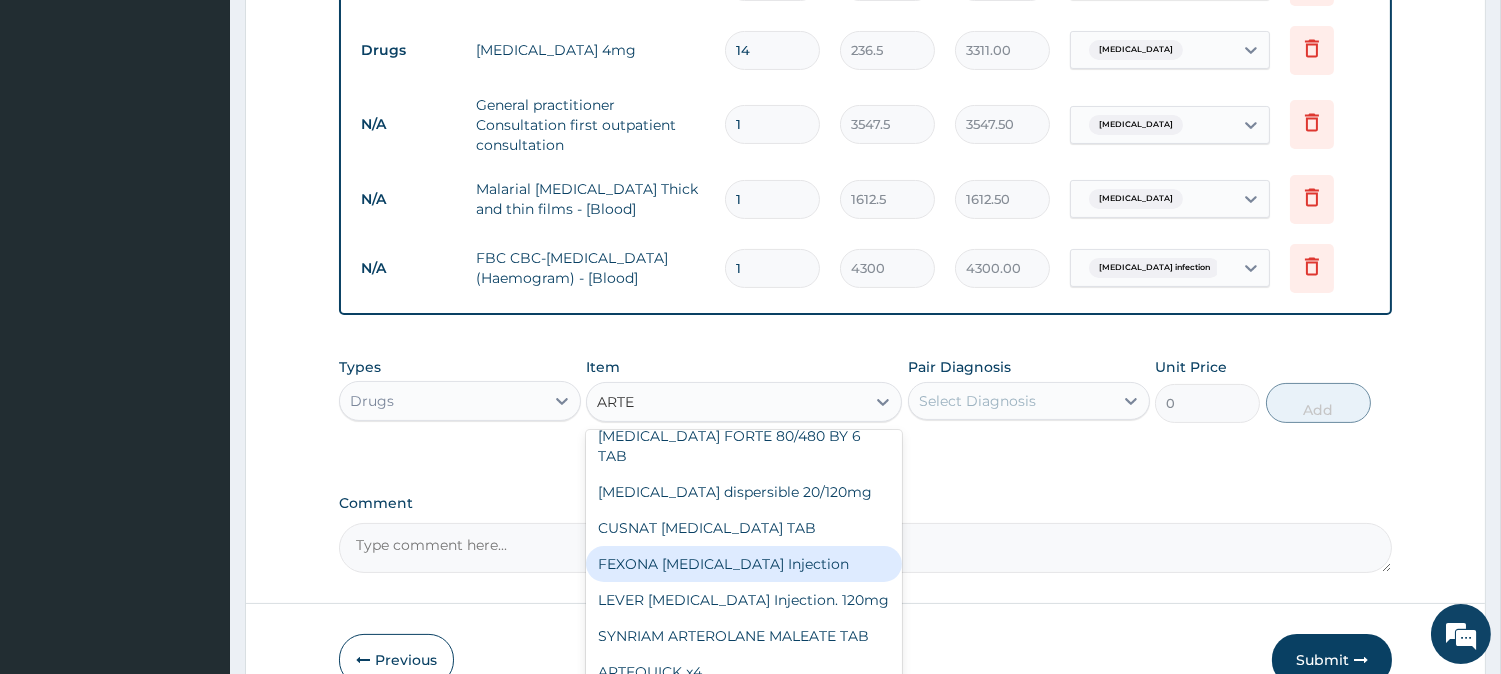 scroll, scrollTop: 140, scrollLeft: 0, axis: vertical 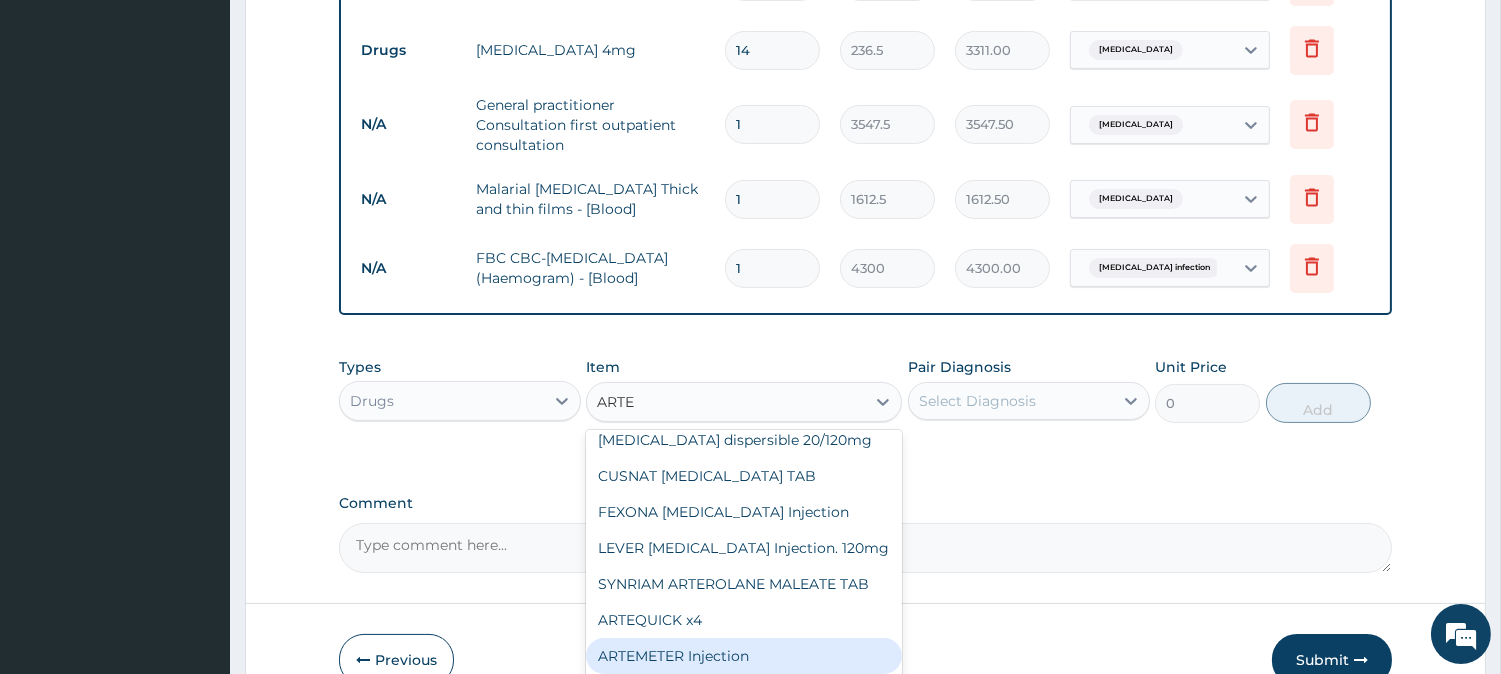 drag, startPoint x: 723, startPoint y: 625, endPoint x: 732, endPoint y: 613, distance: 15 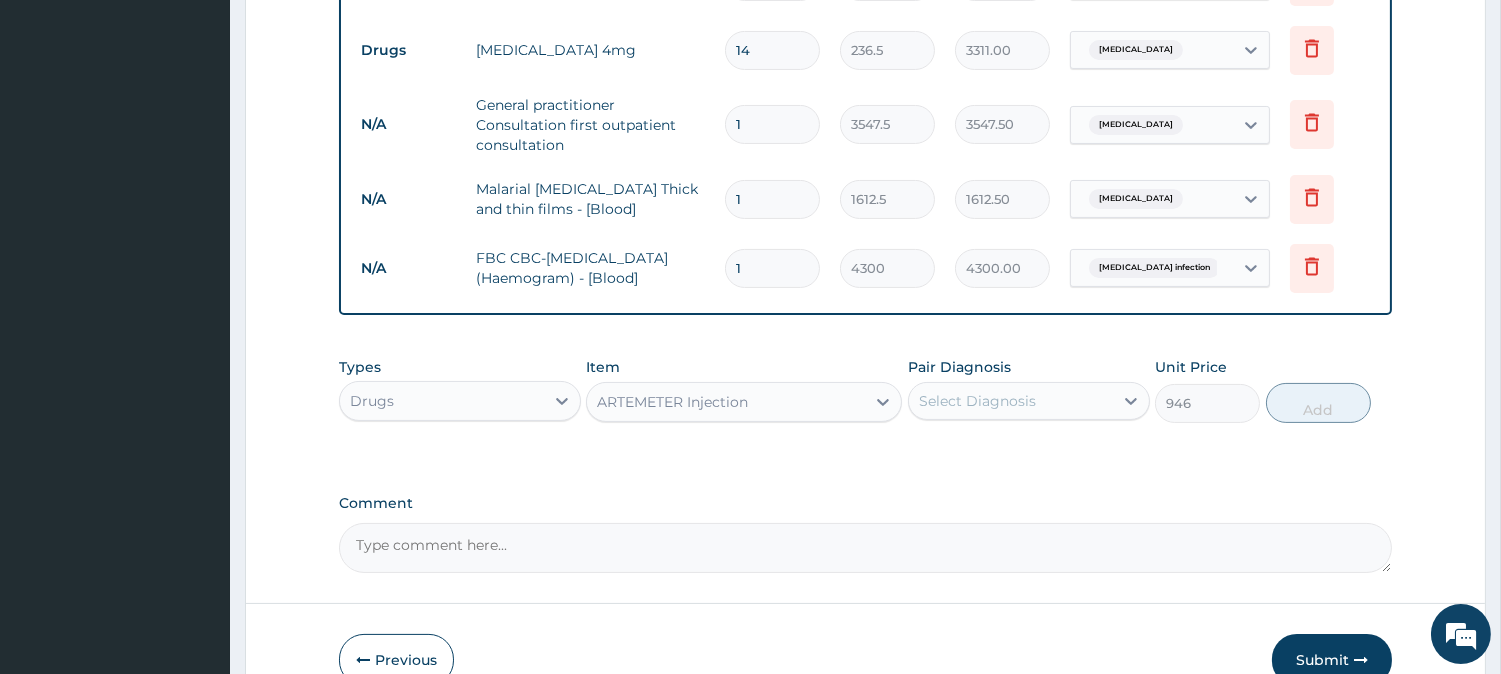 click on "Select Diagnosis" at bounding box center (977, 401) 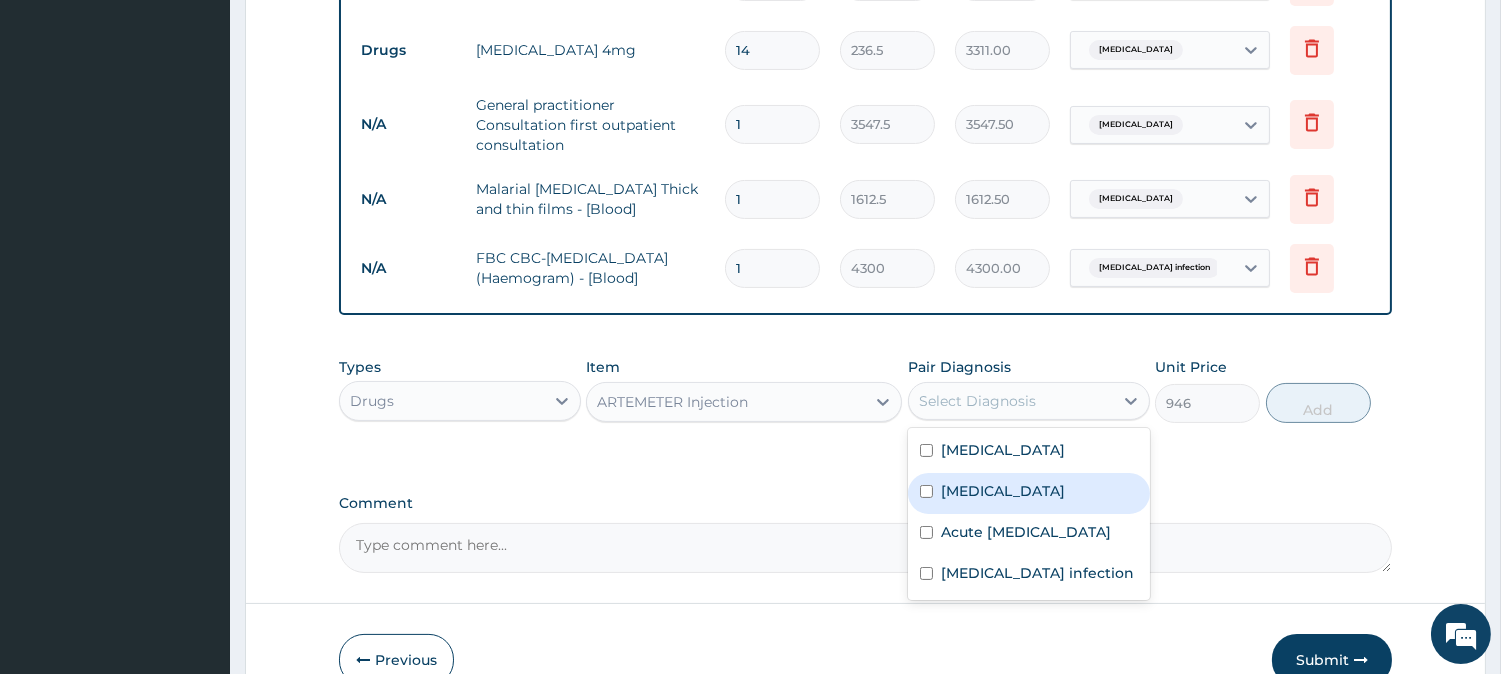 click on "[MEDICAL_DATA]" at bounding box center [1003, 491] 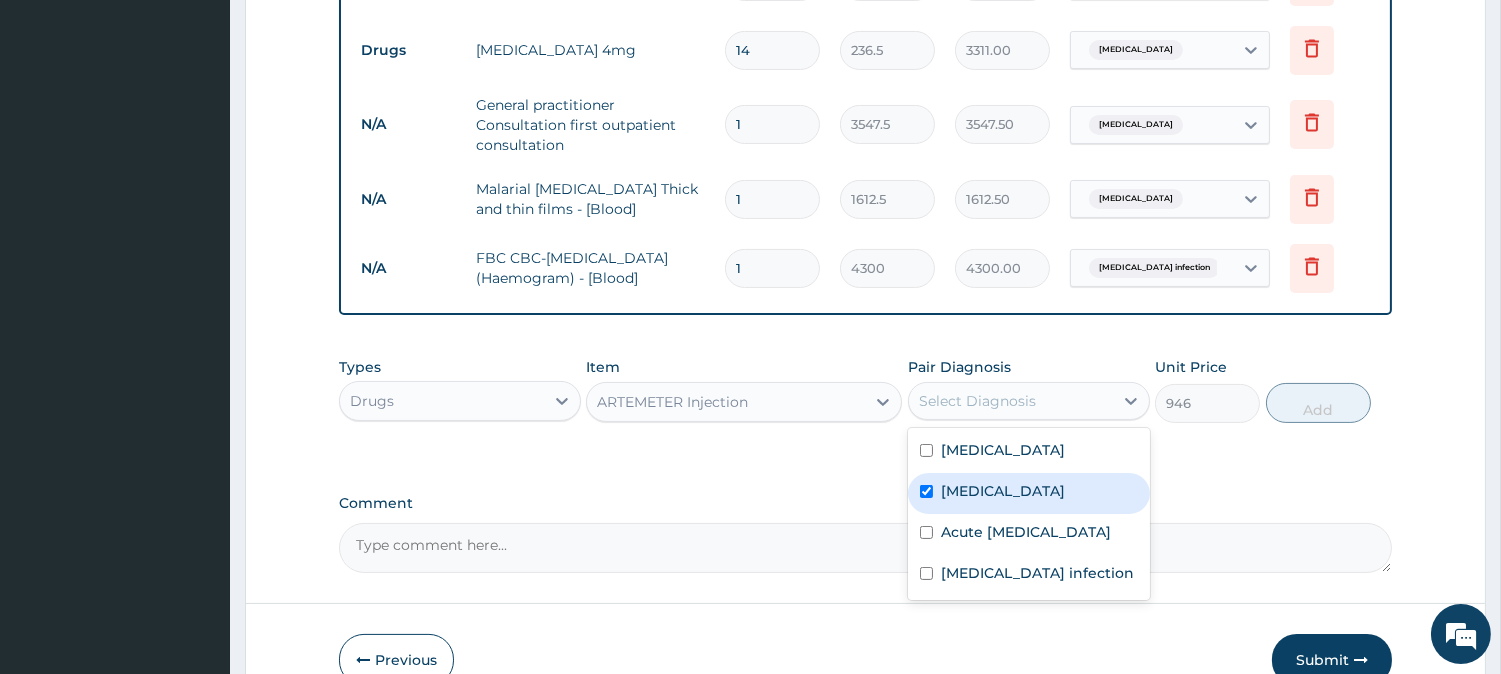 checkbox on "true" 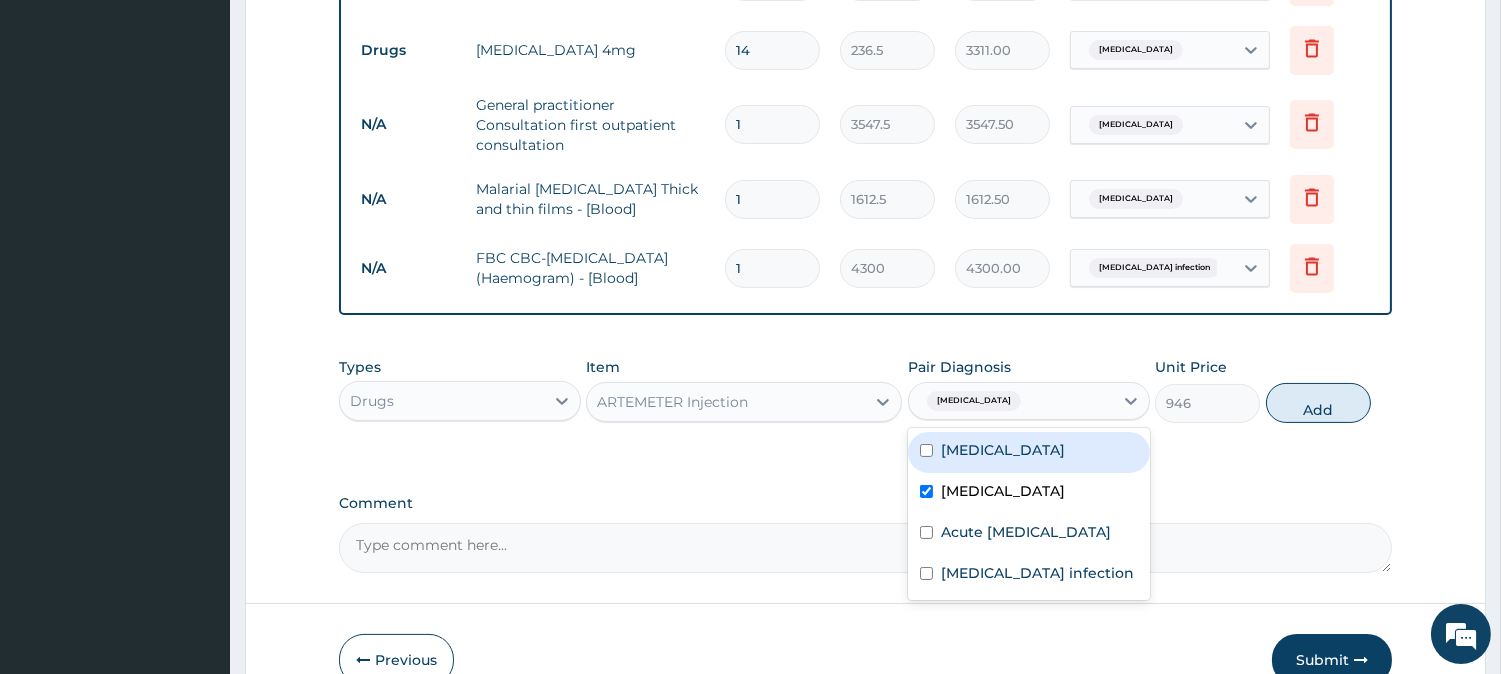 click on "Add" at bounding box center (1318, 403) 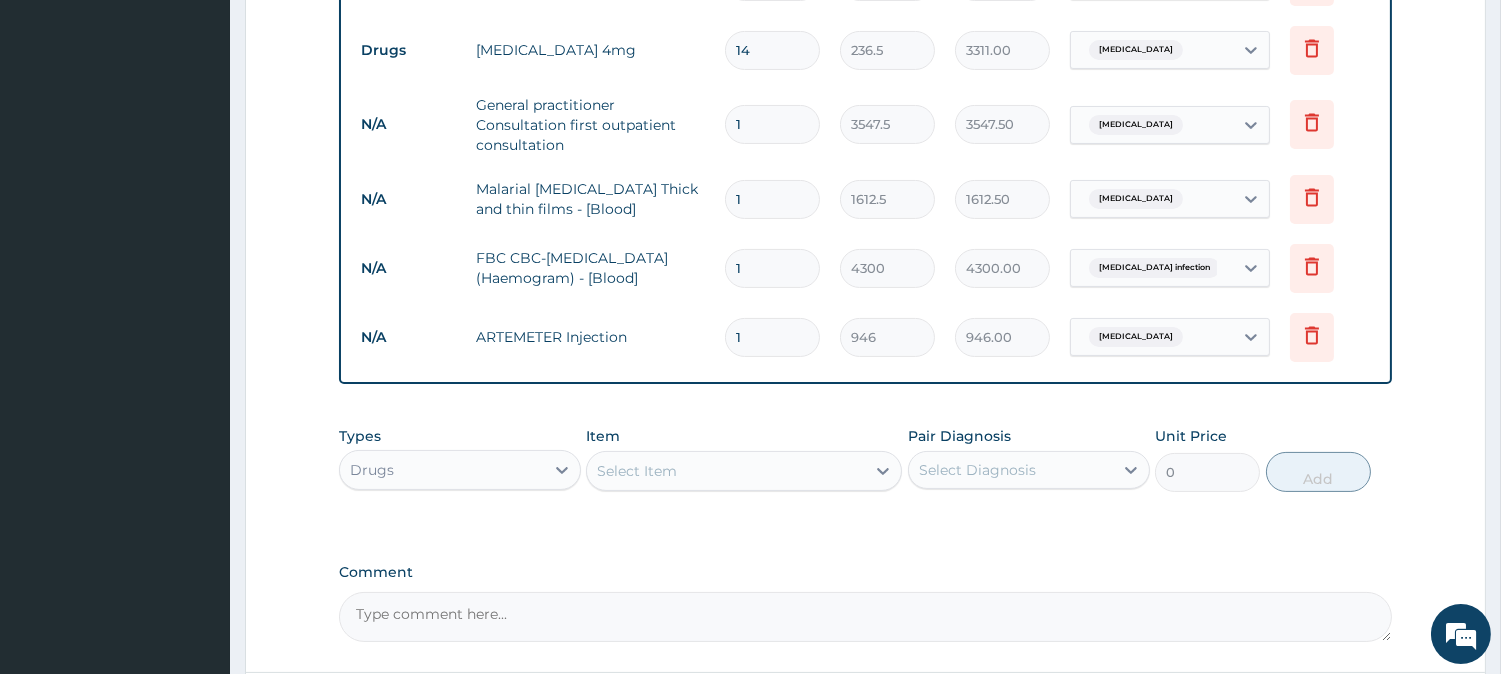 type 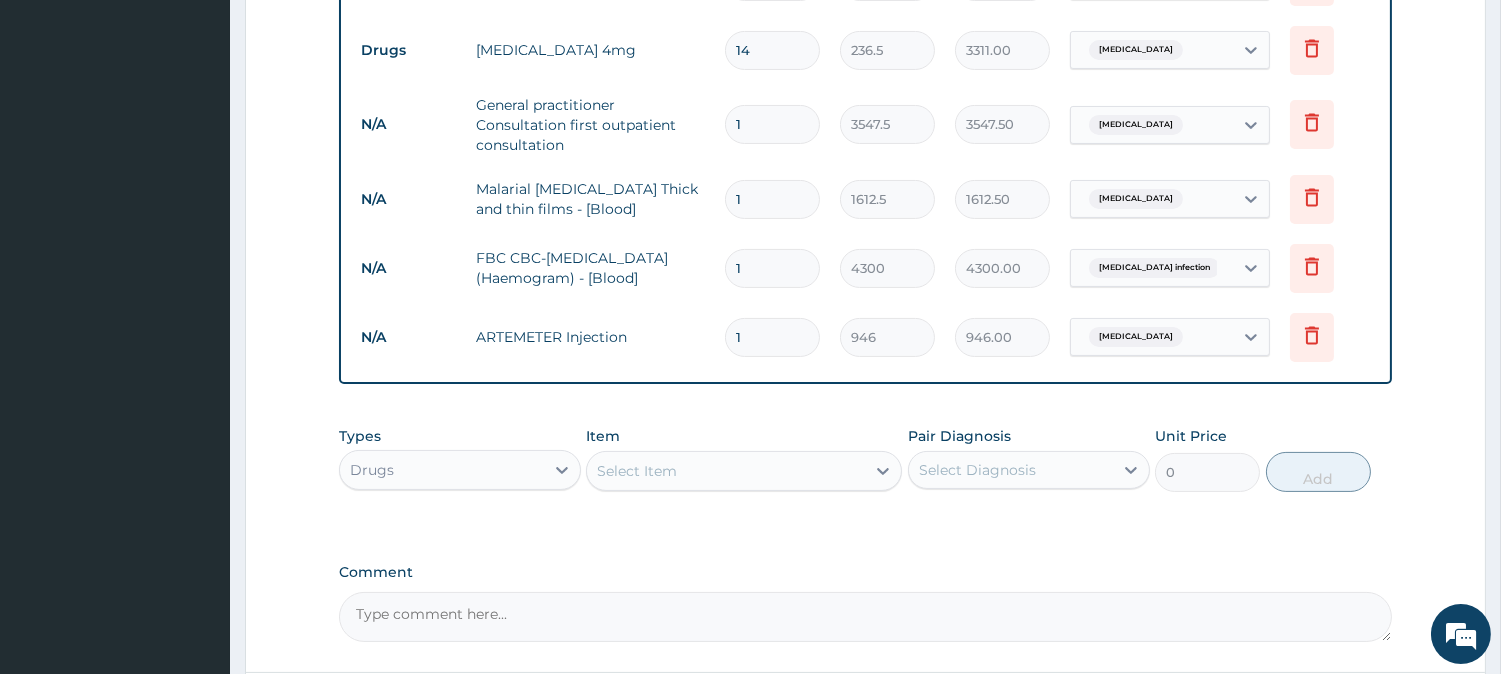 type on "0.00" 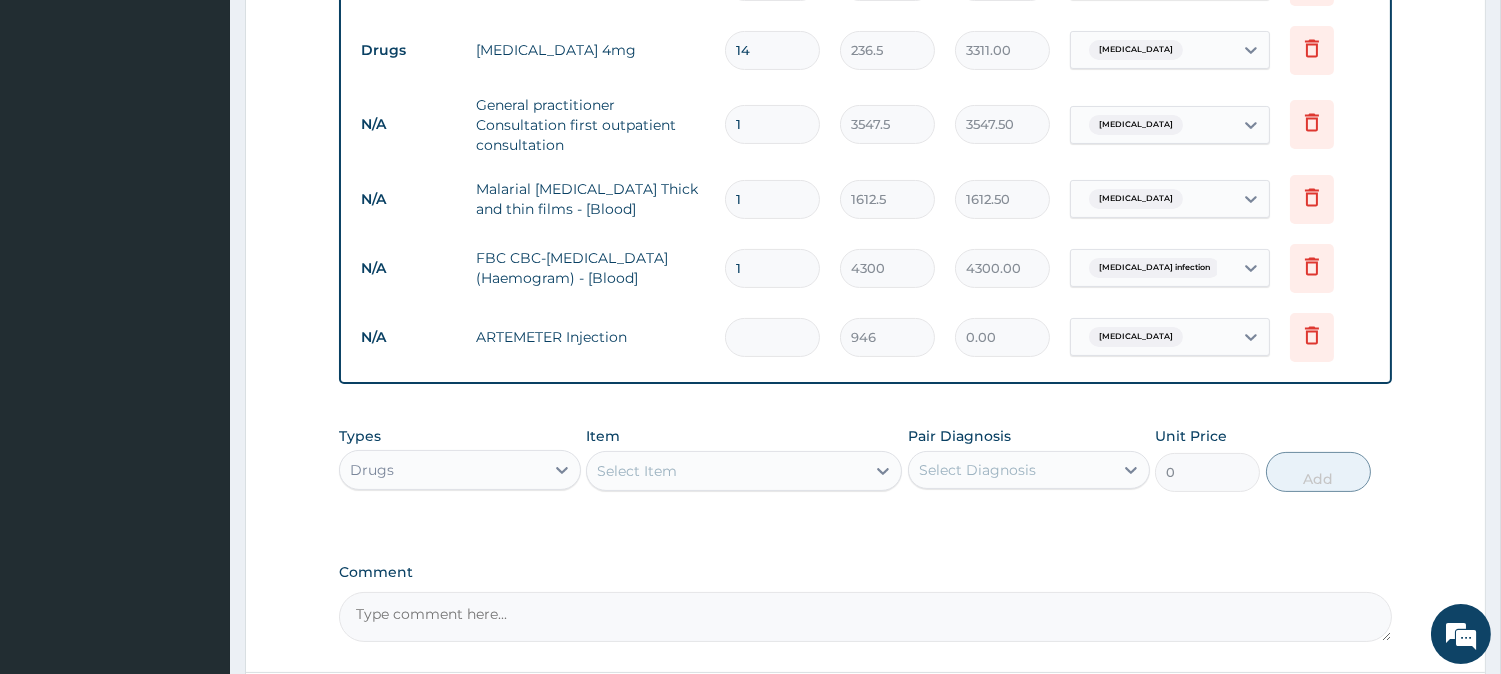 type on "3" 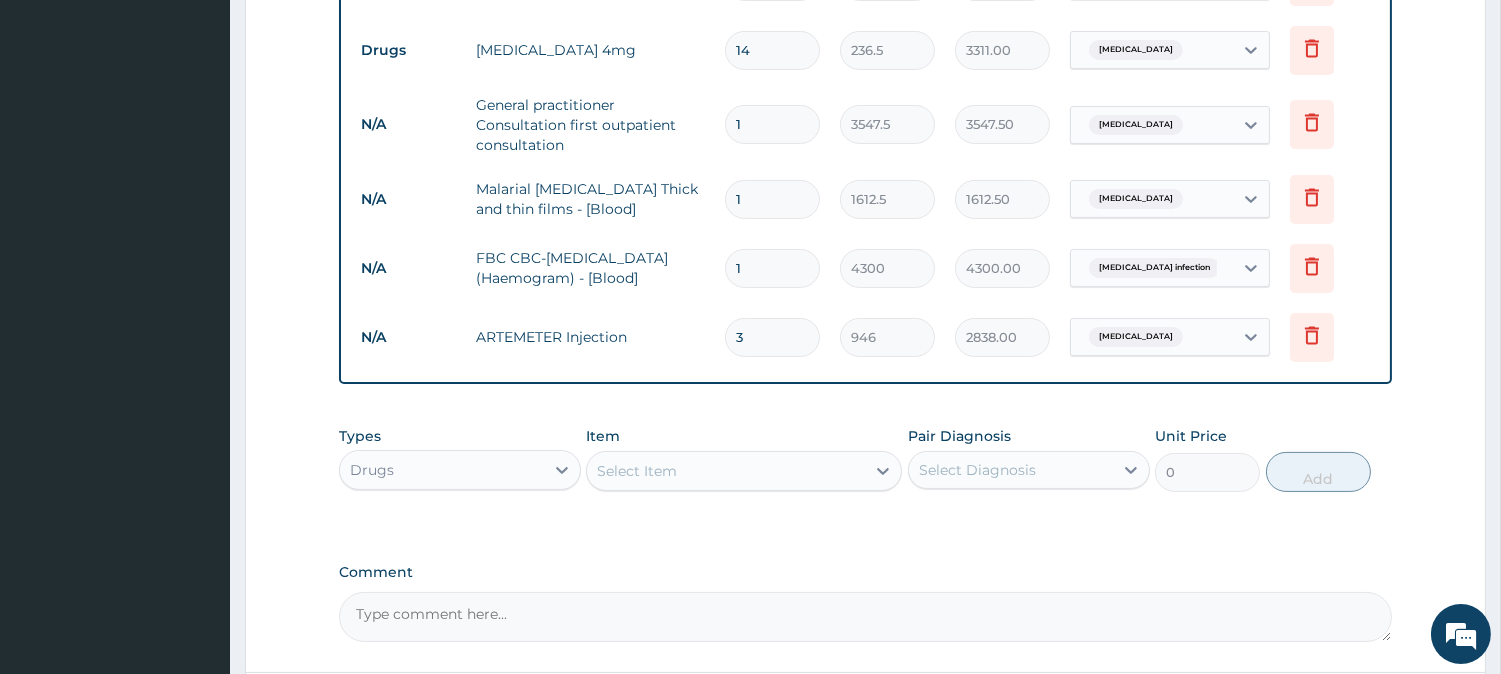 type on "3" 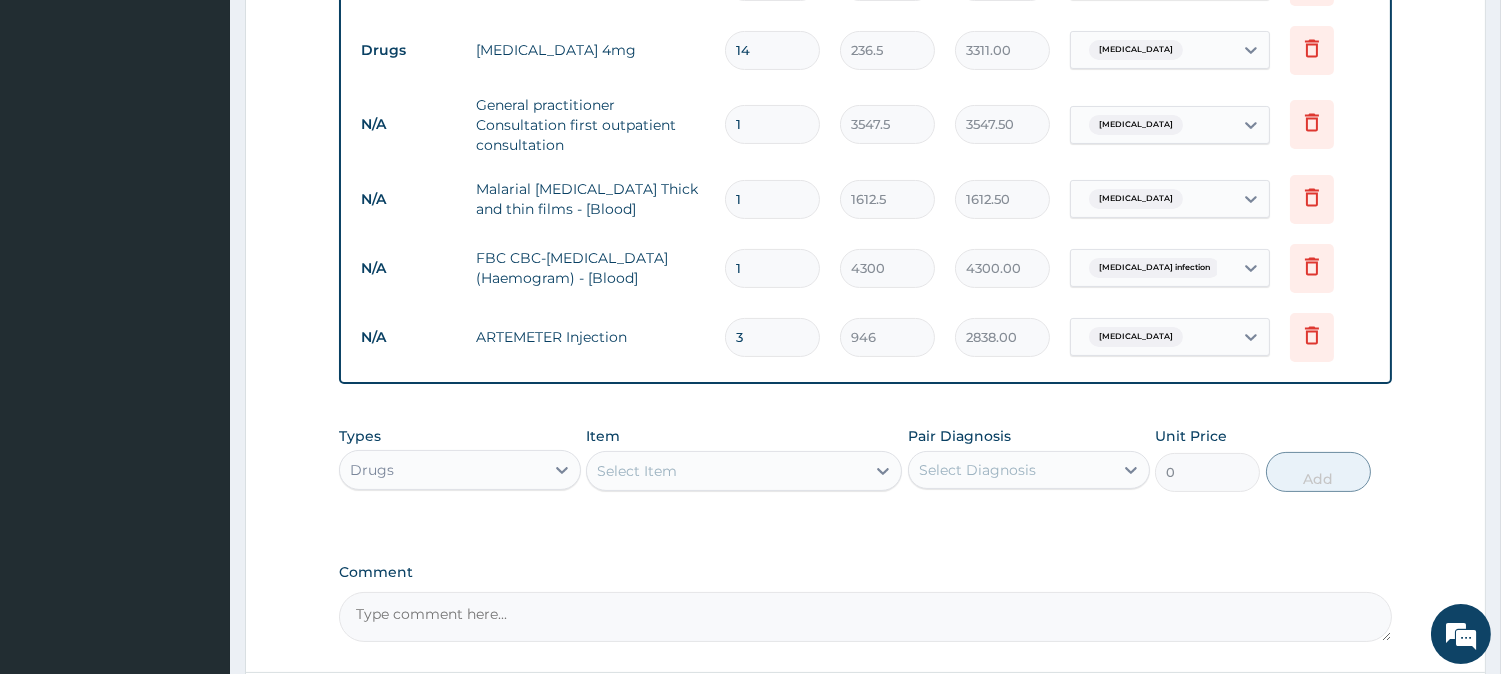 click on "Select Item" at bounding box center [637, 471] 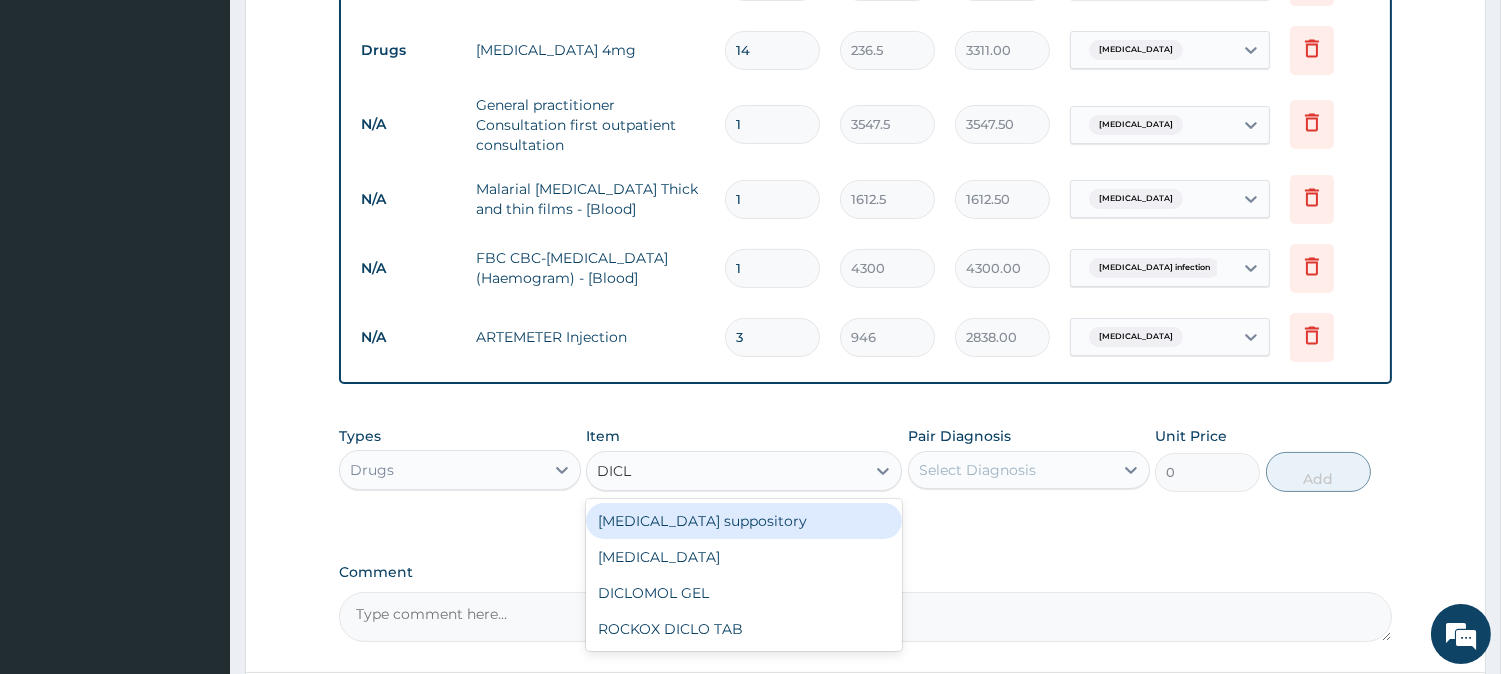 type on "DICLO" 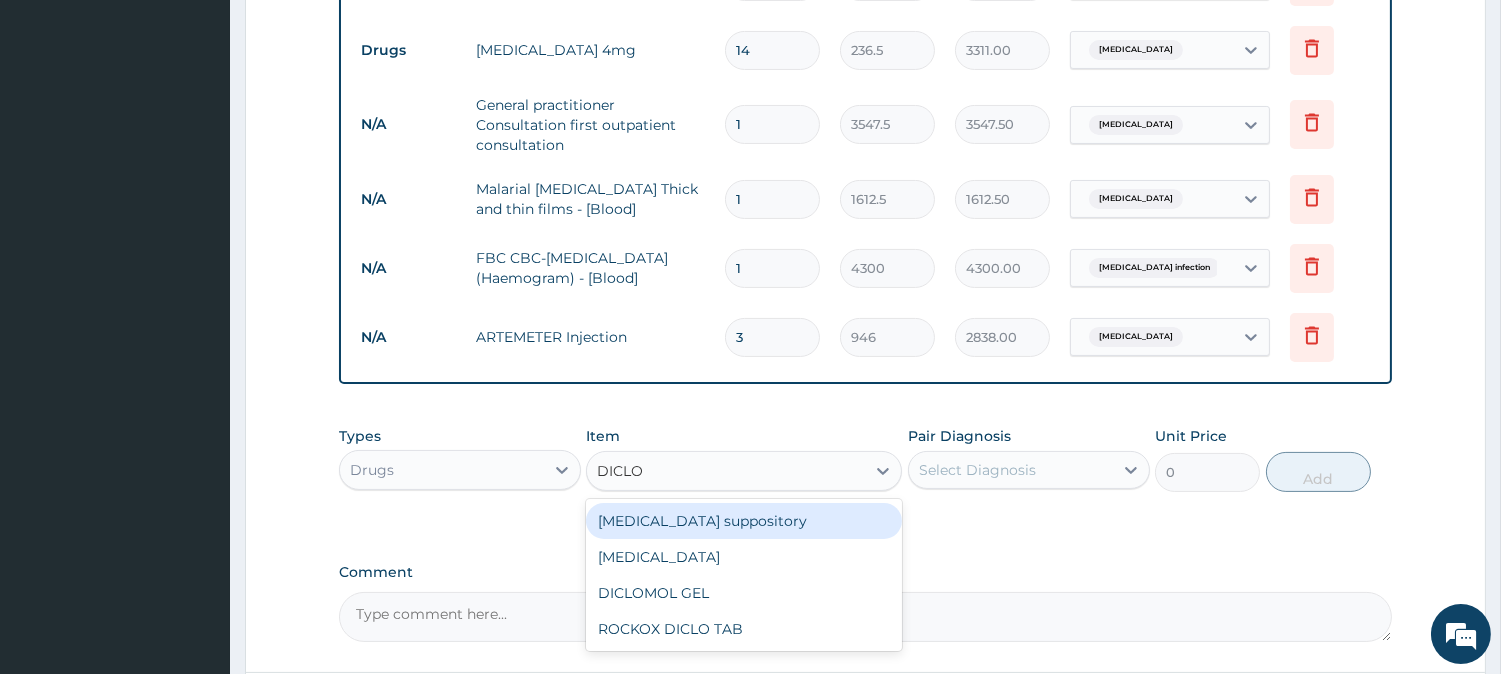 click on "Diclofenac suppository" at bounding box center [744, 521] 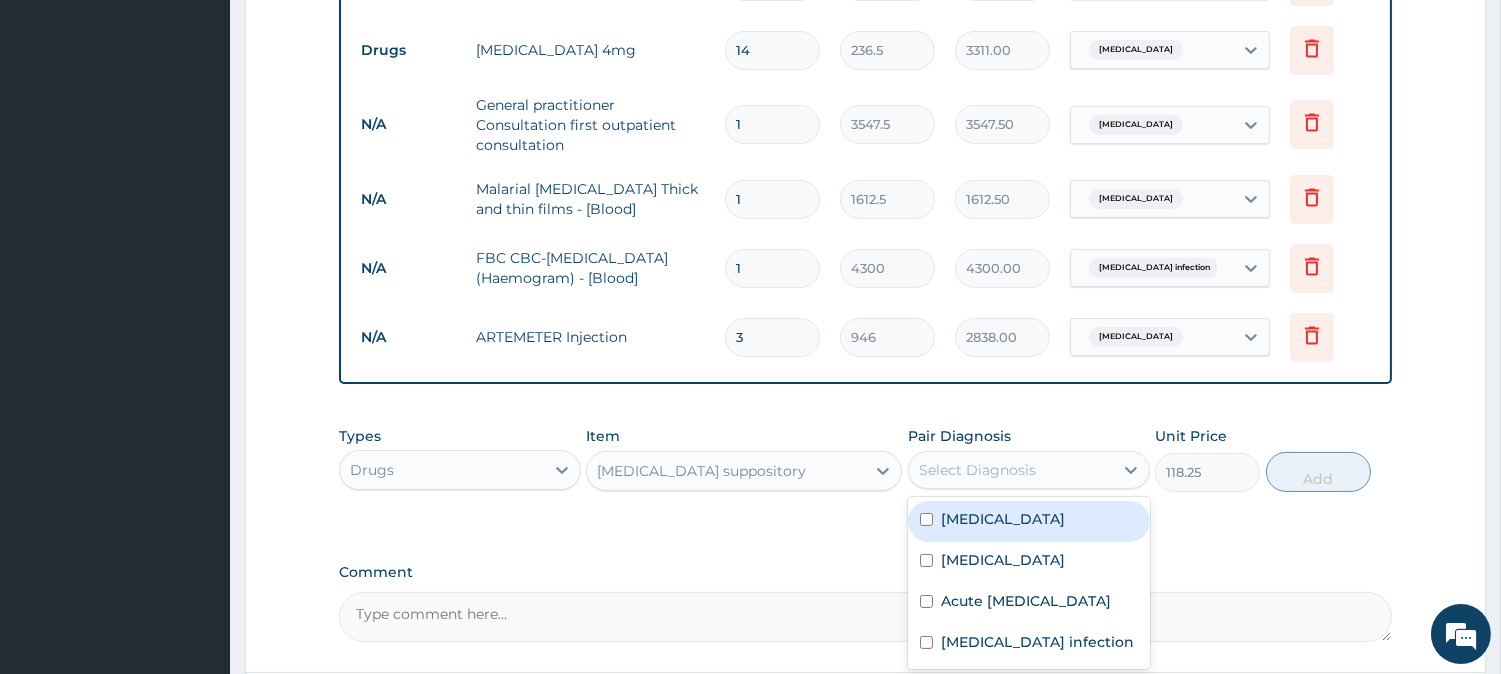 click on "Select Diagnosis" at bounding box center [977, 470] 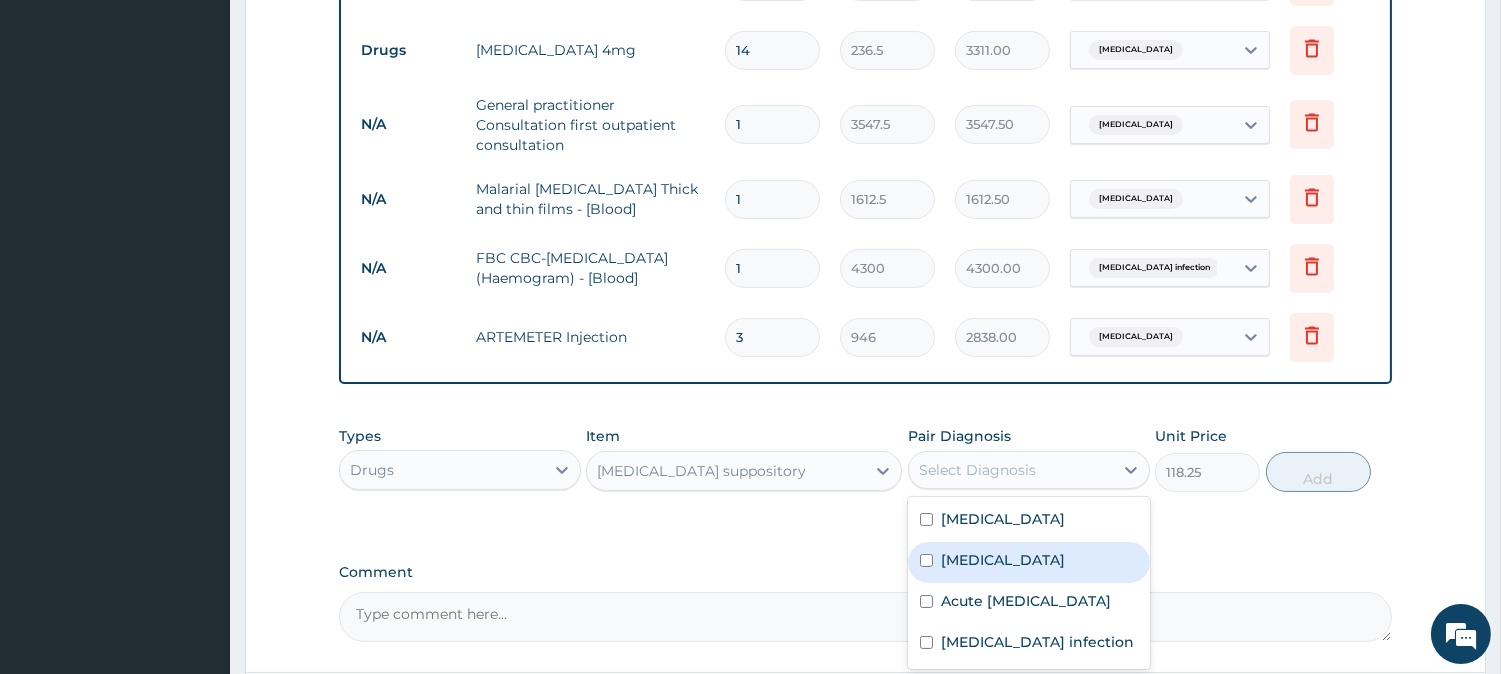 click on "[MEDICAL_DATA]" at bounding box center (1003, 560) 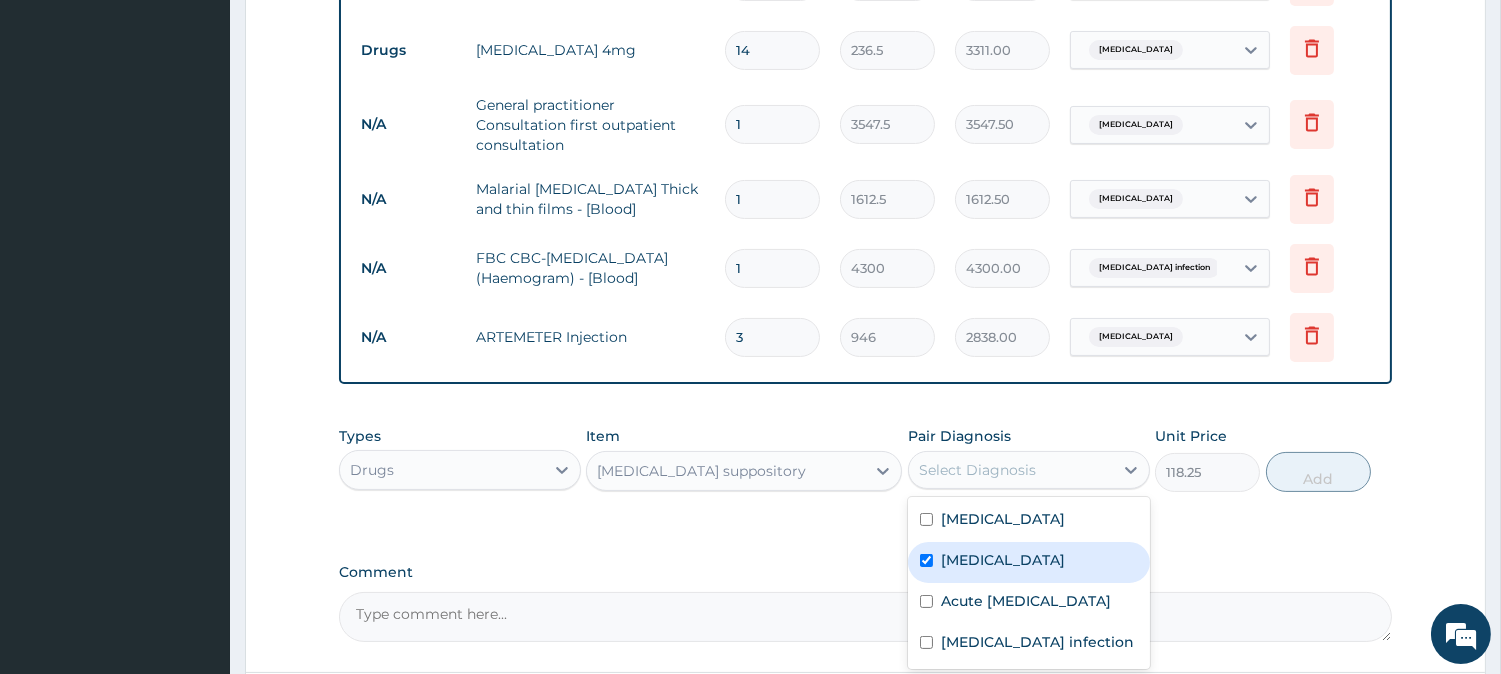 checkbox on "true" 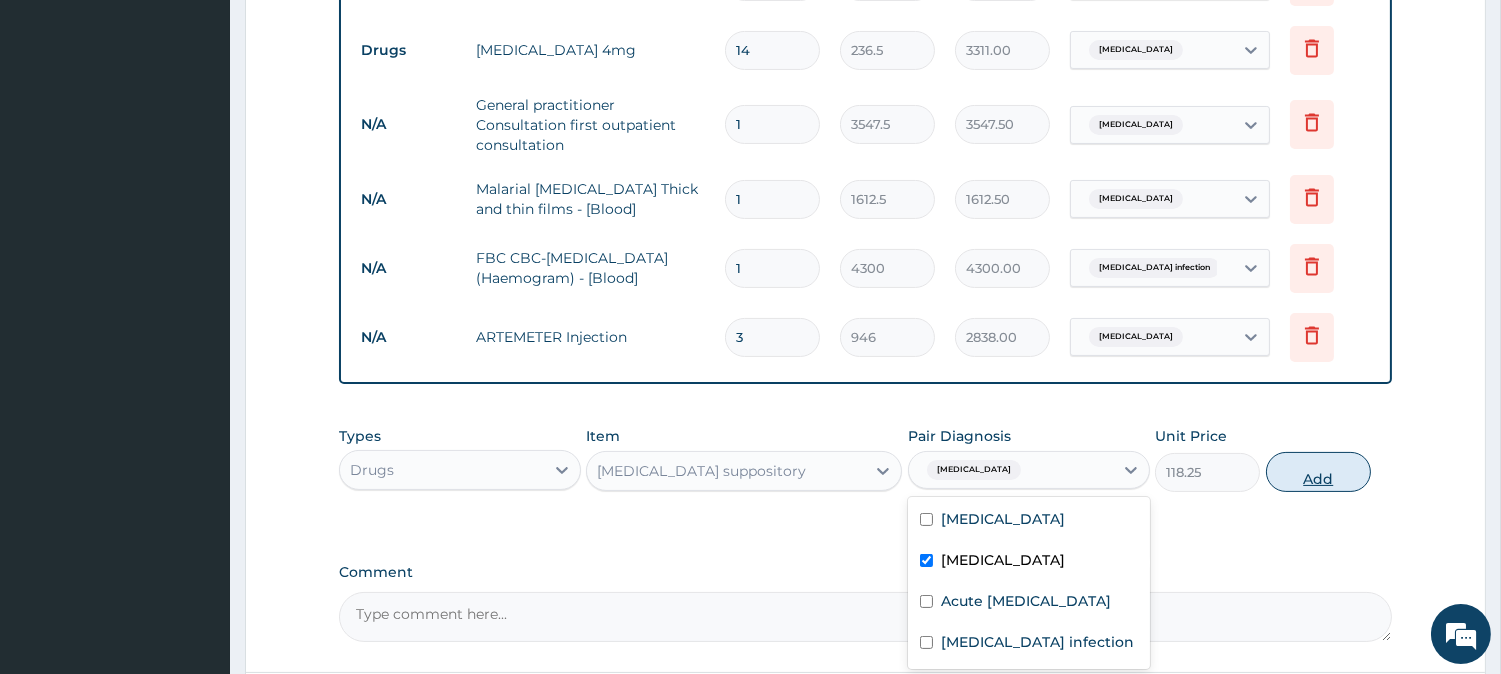 click on "Add" at bounding box center [1318, 472] 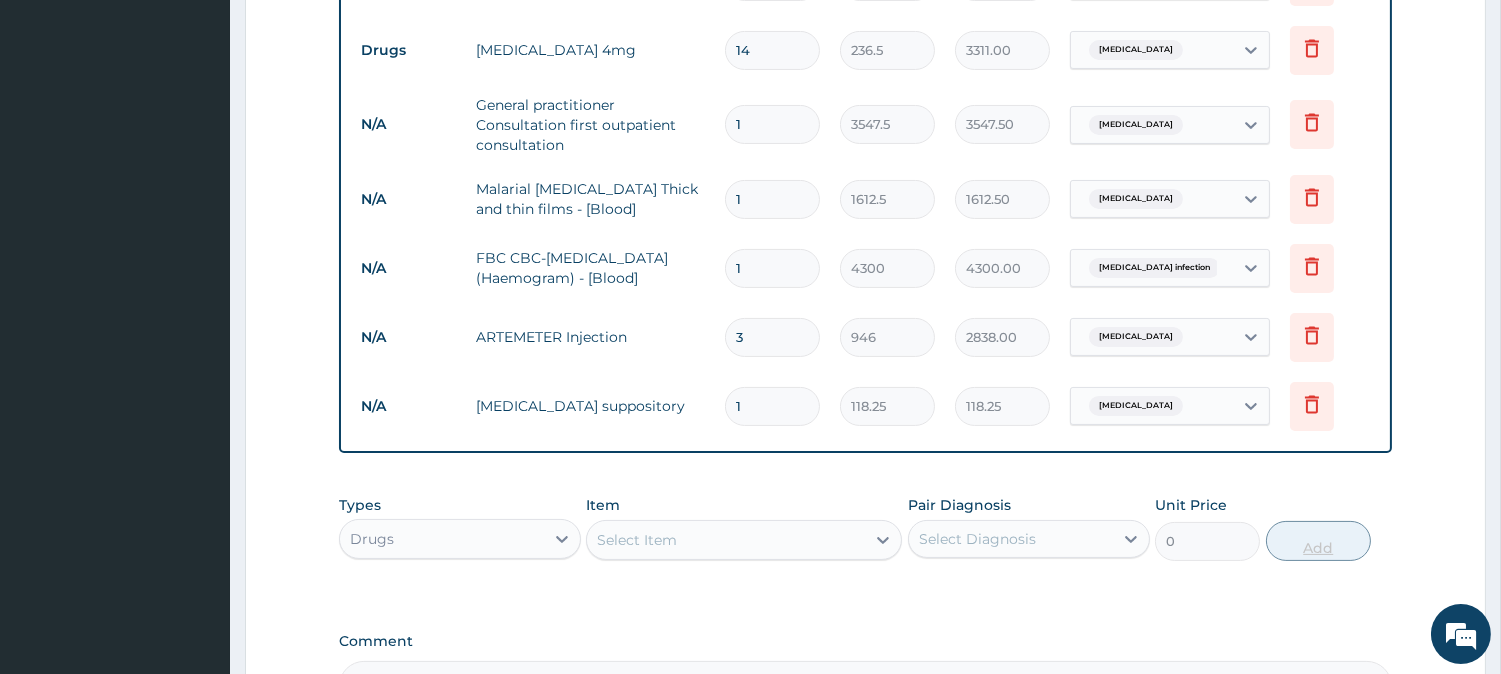 type 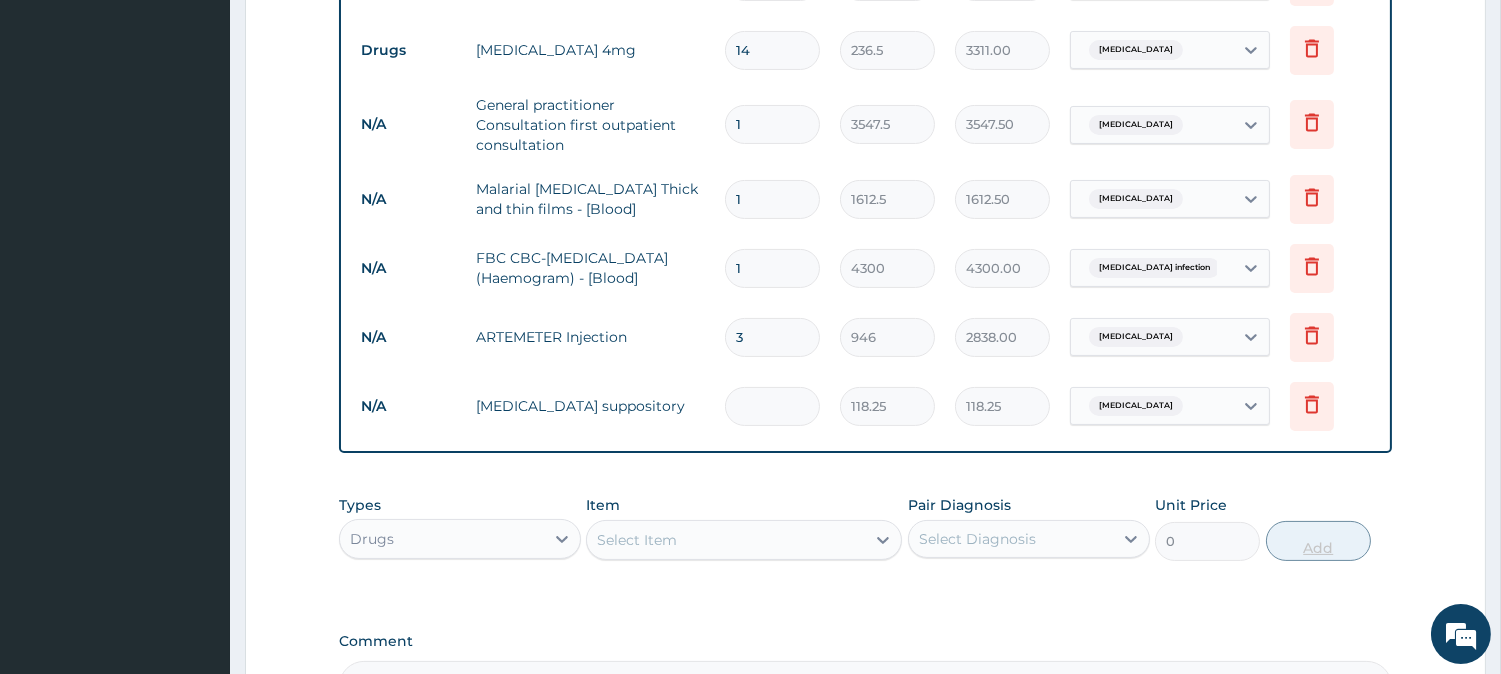 type on "0.00" 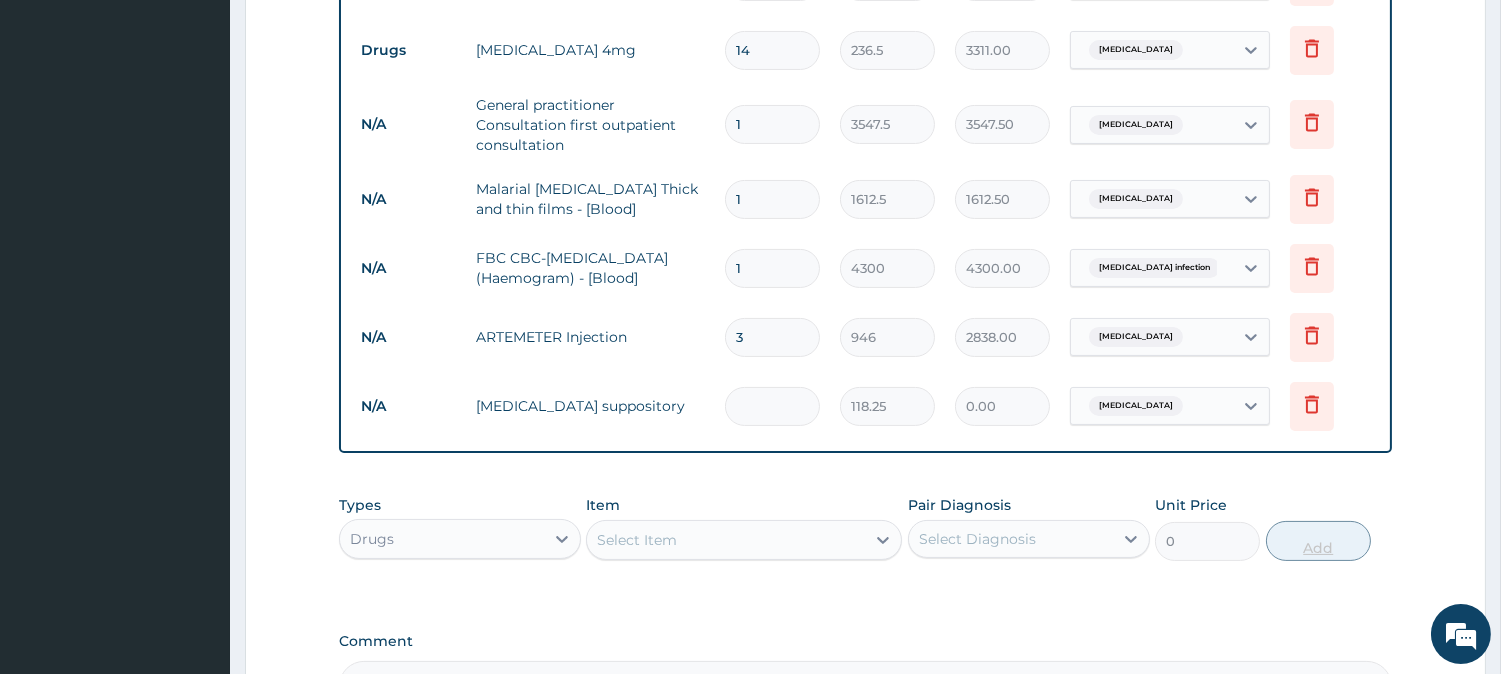 type on "3" 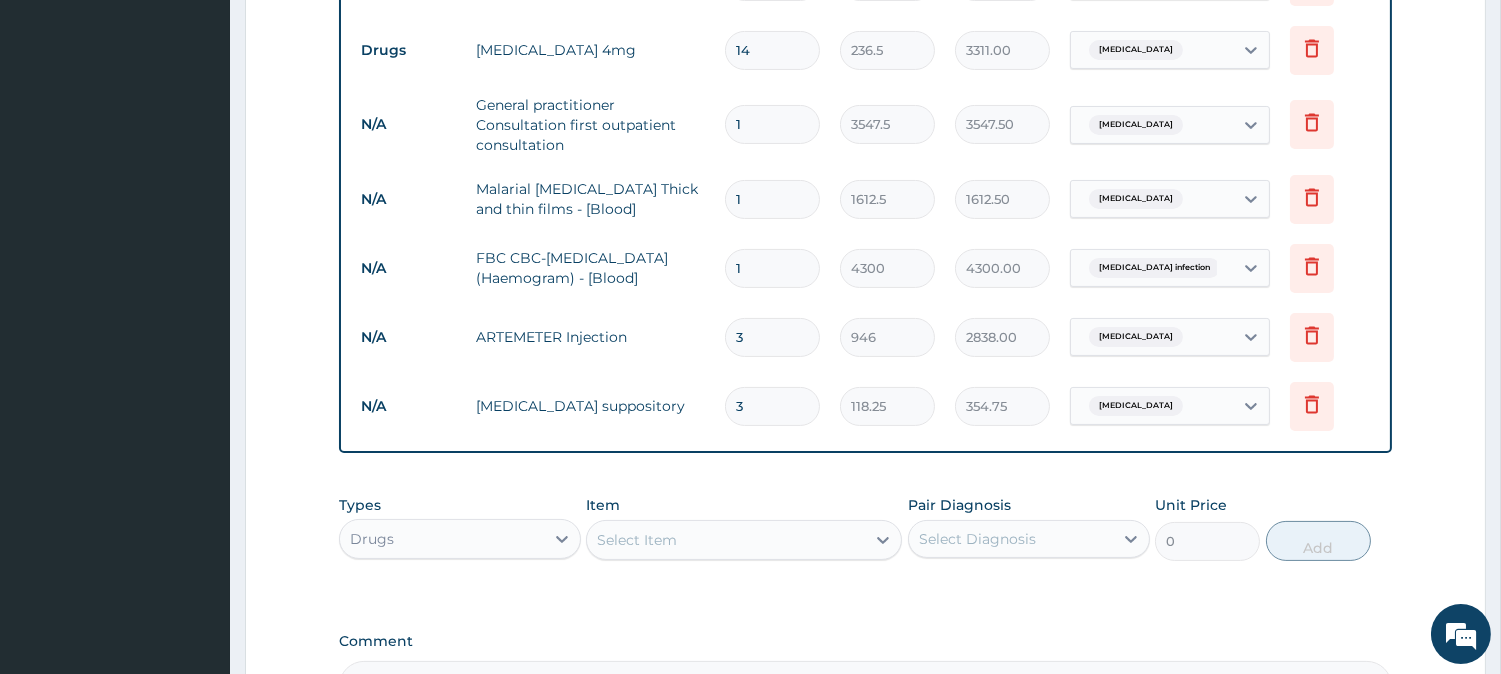 type on "3" 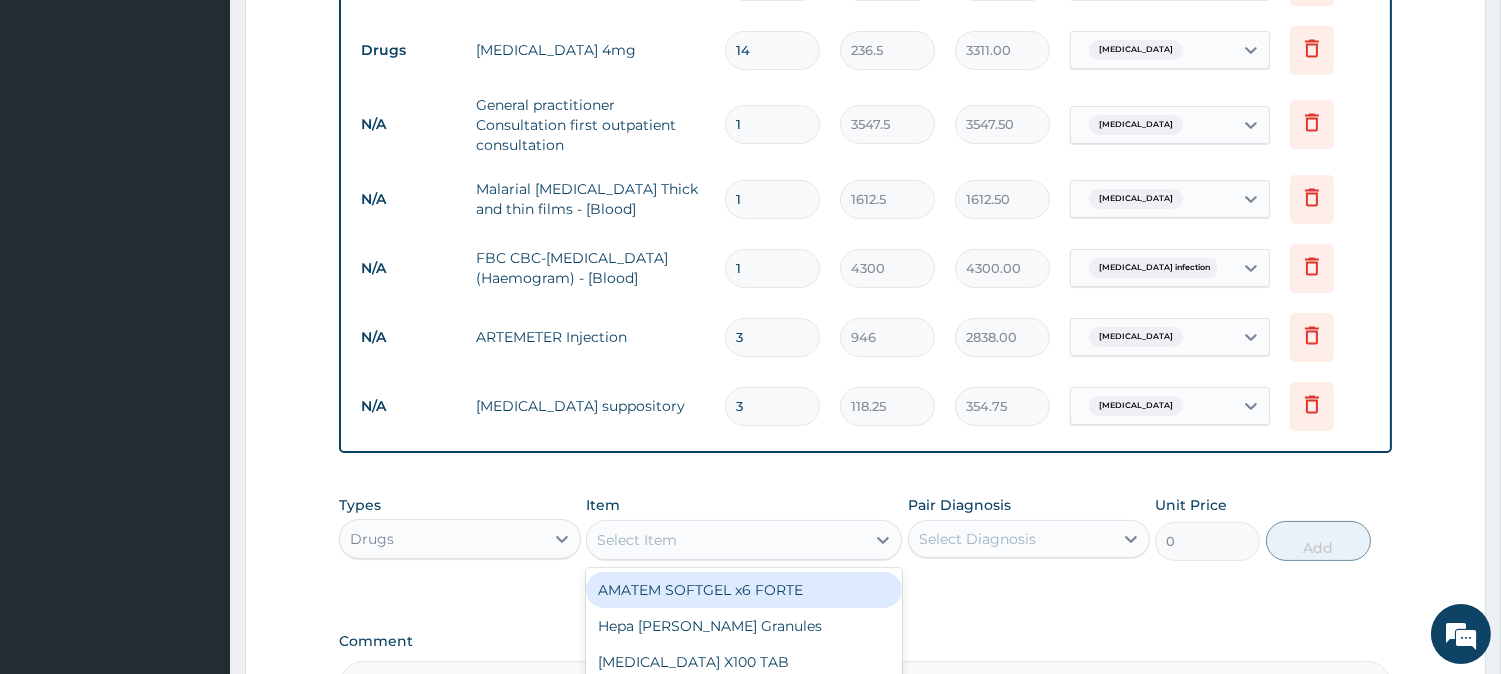 click on "Select Item" at bounding box center (726, 540) 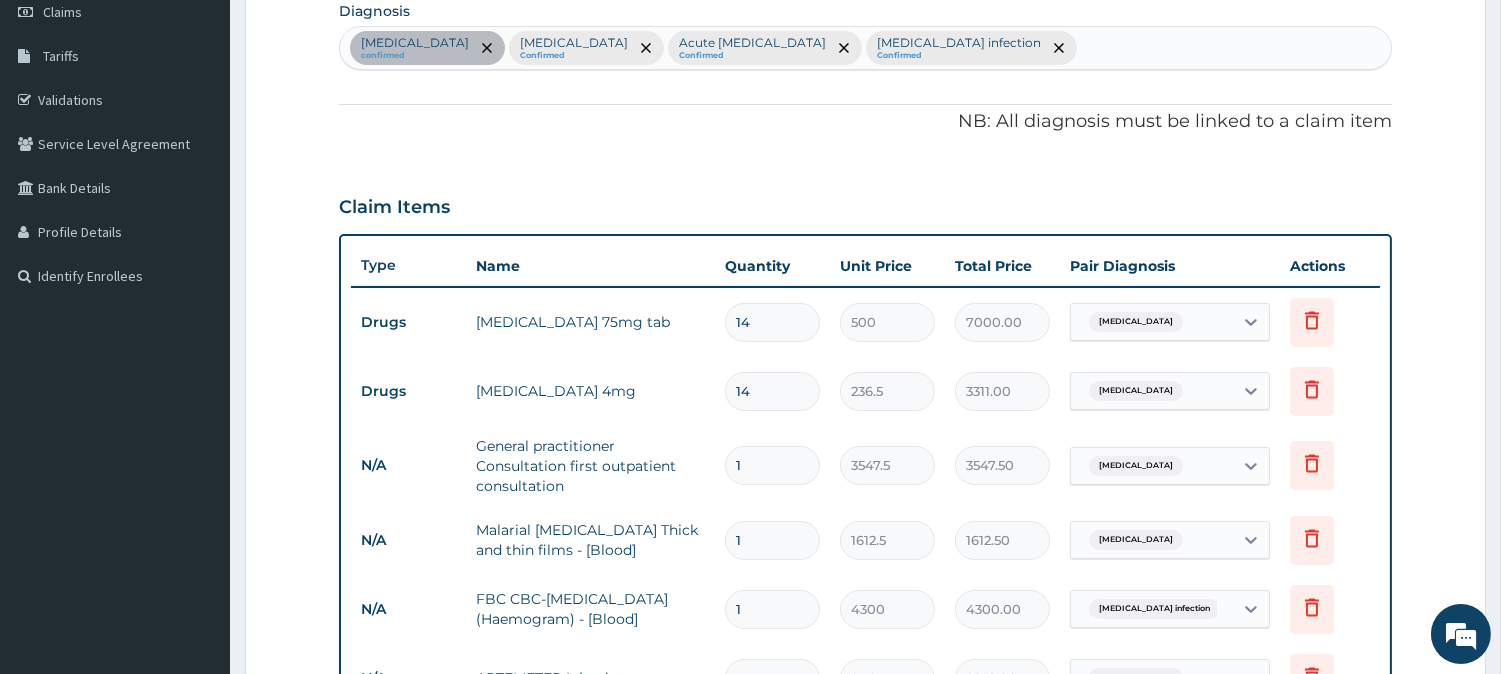 scroll, scrollTop: 191, scrollLeft: 0, axis: vertical 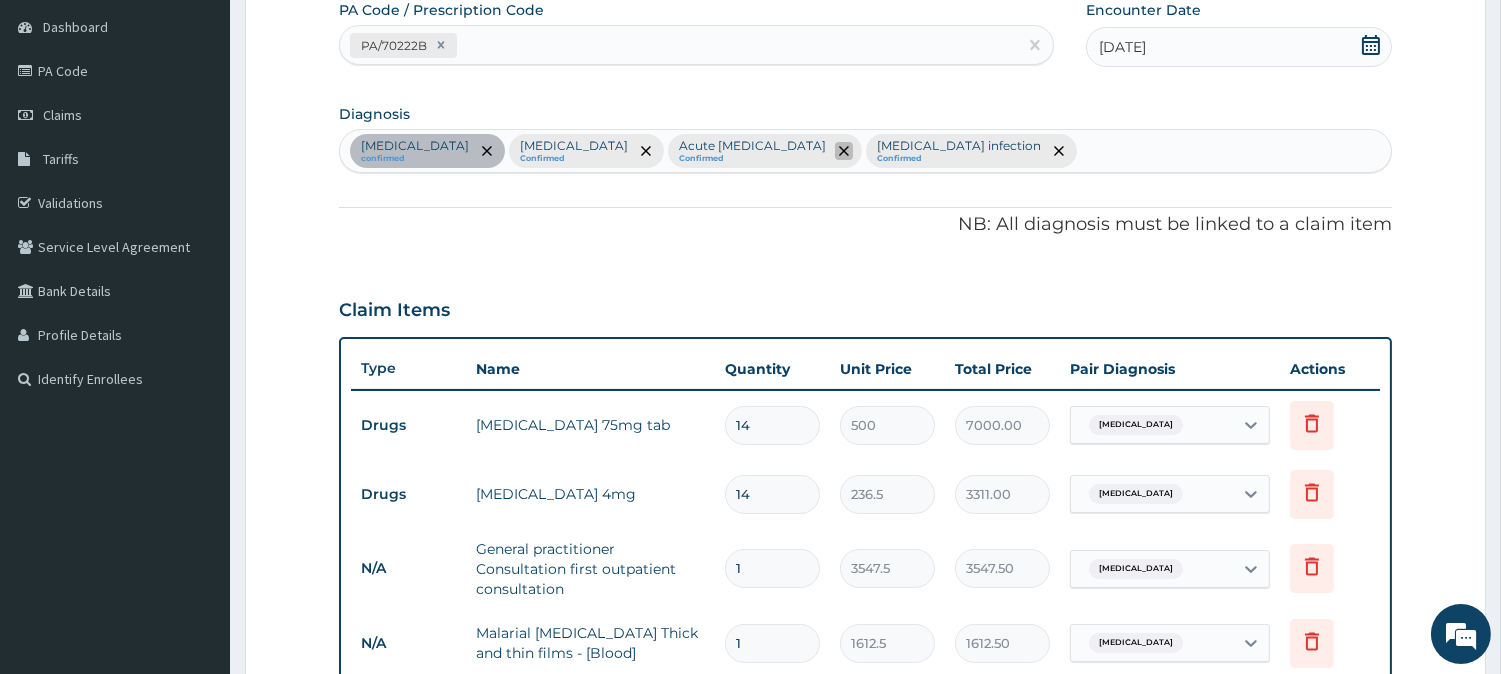 click at bounding box center [844, 151] 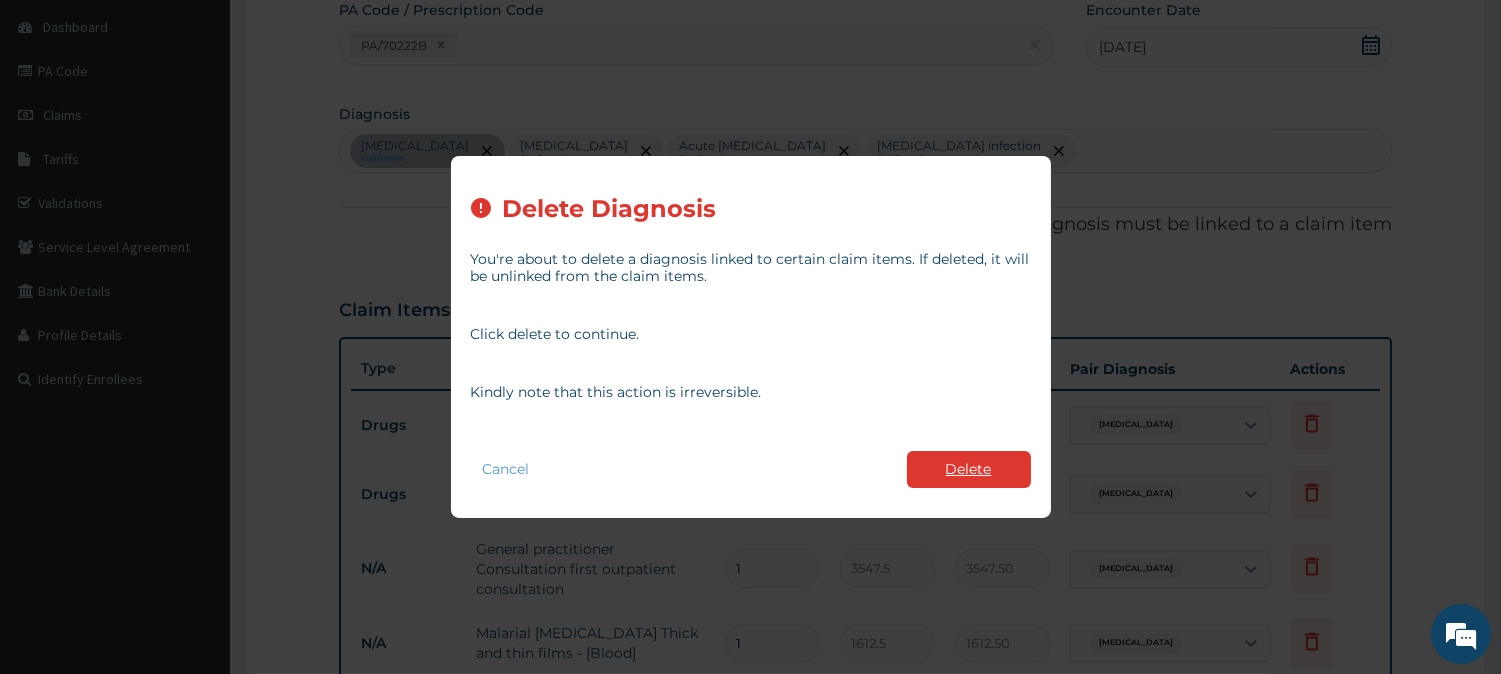 click on "Delete" at bounding box center [969, 469] 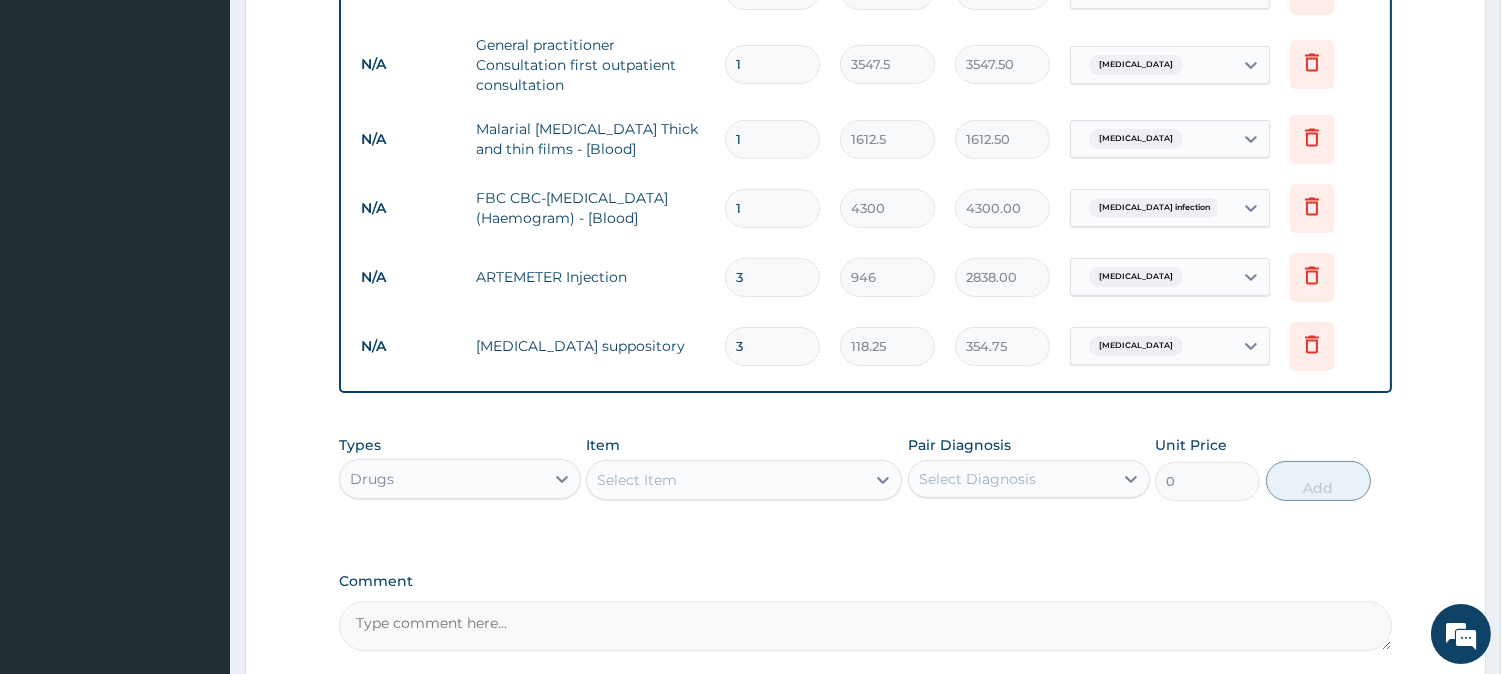 scroll, scrollTop: 882, scrollLeft: 0, axis: vertical 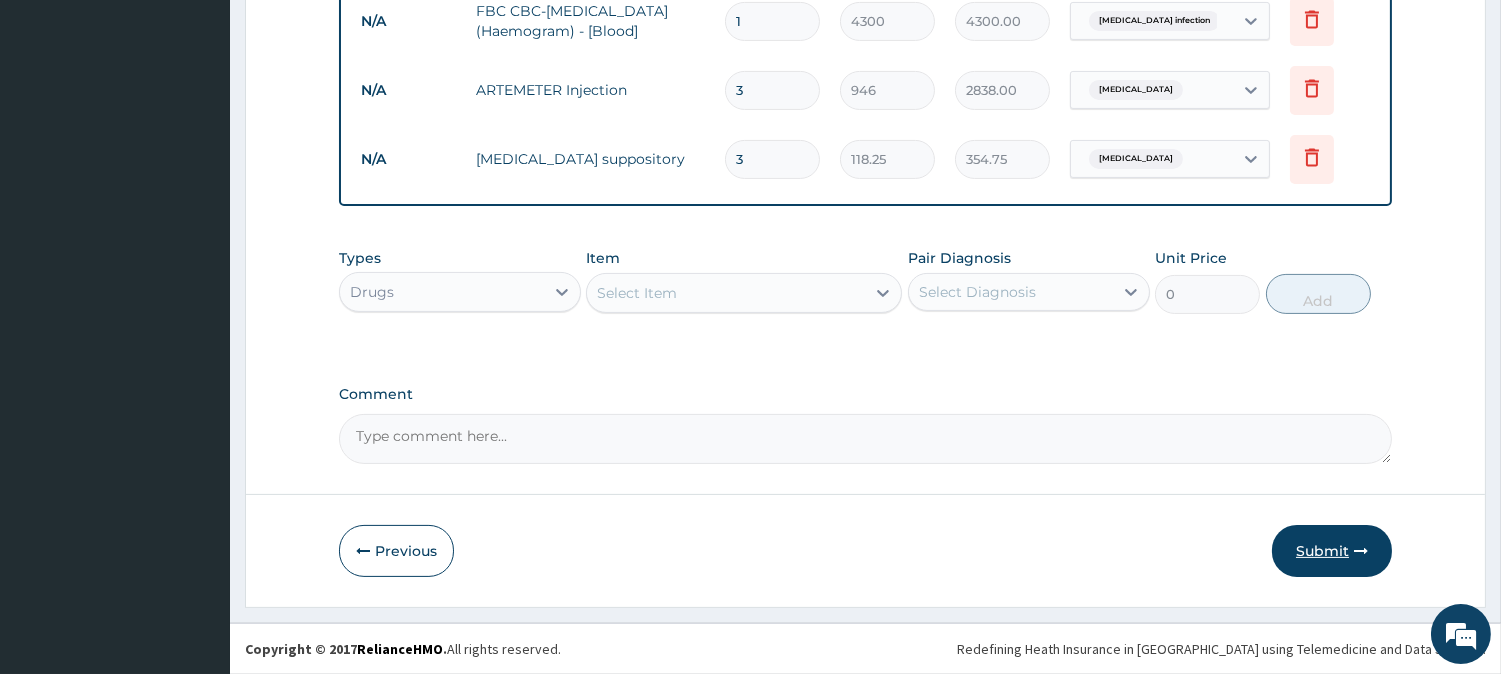 click on "Submit" at bounding box center (1332, 551) 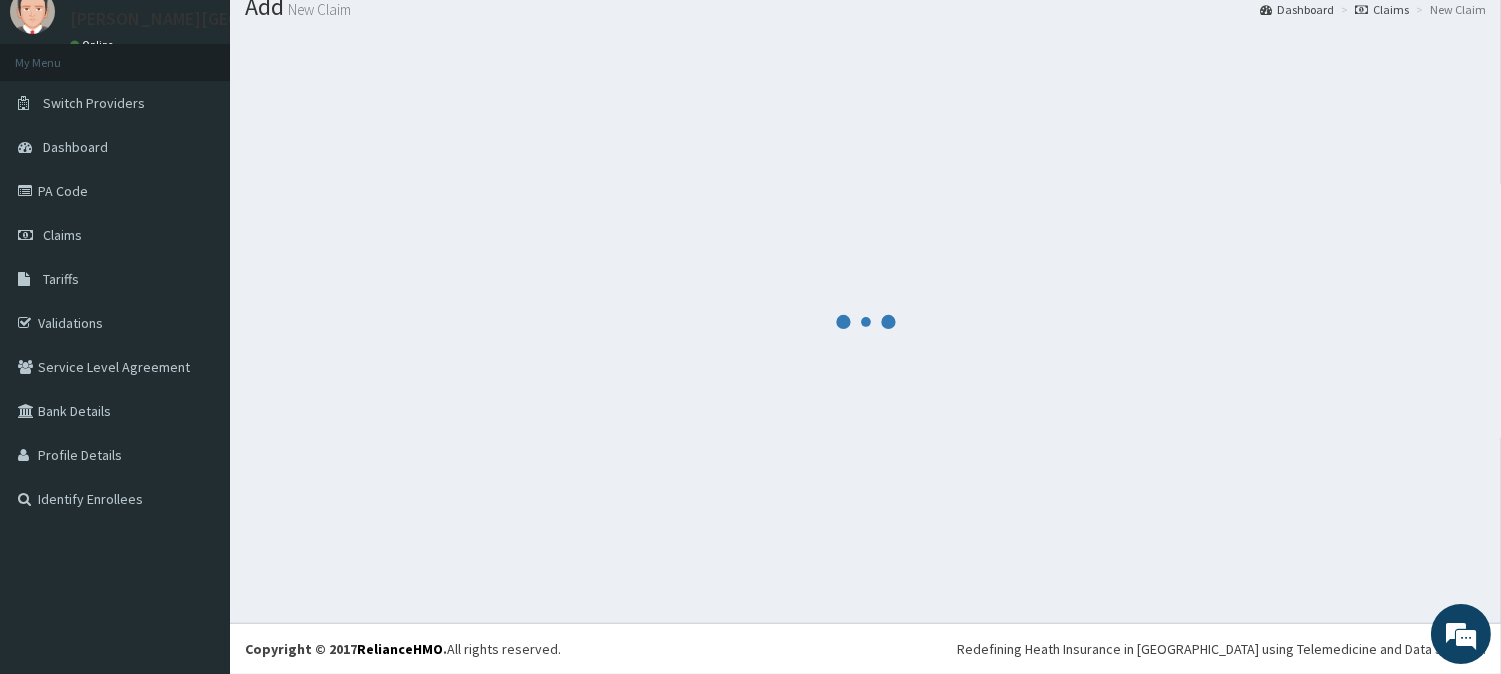 scroll, scrollTop: 882, scrollLeft: 0, axis: vertical 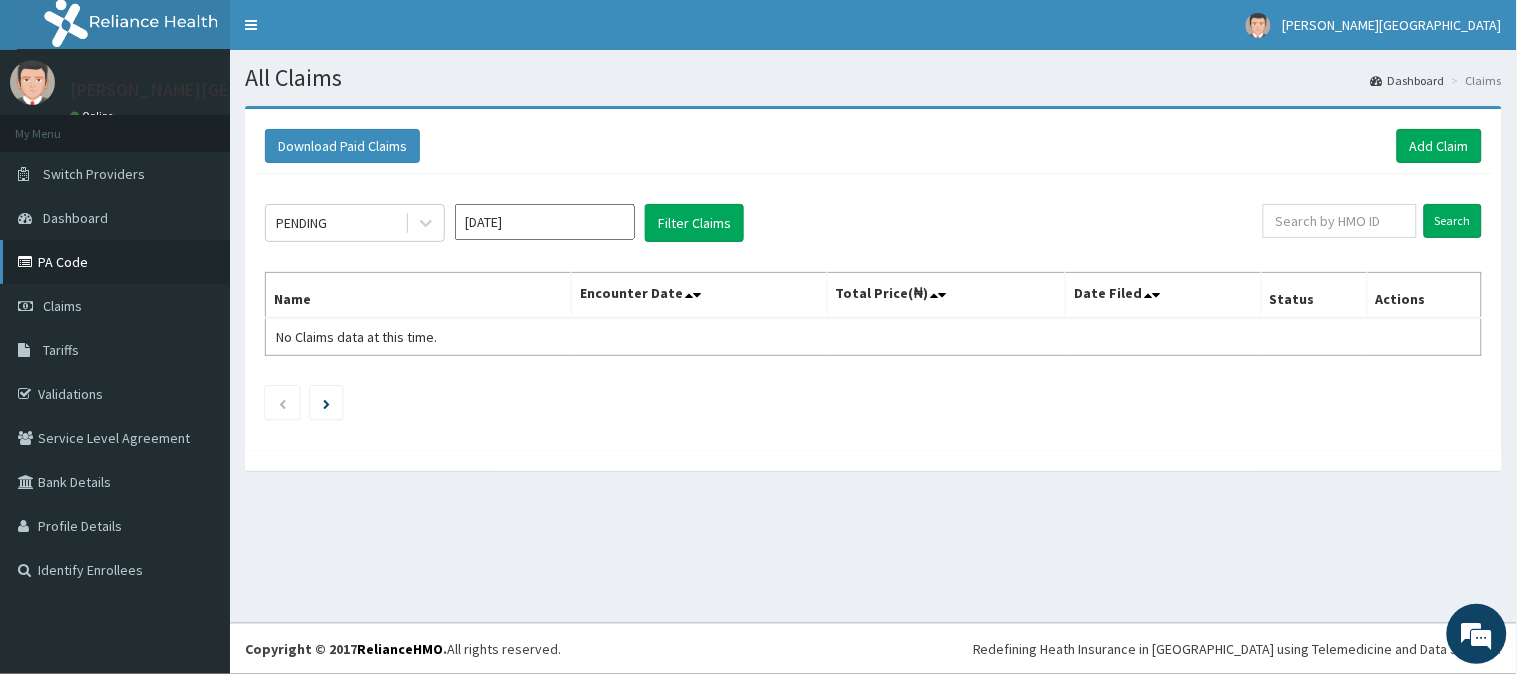 click on "PA Code" at bounding box center [115, 262] 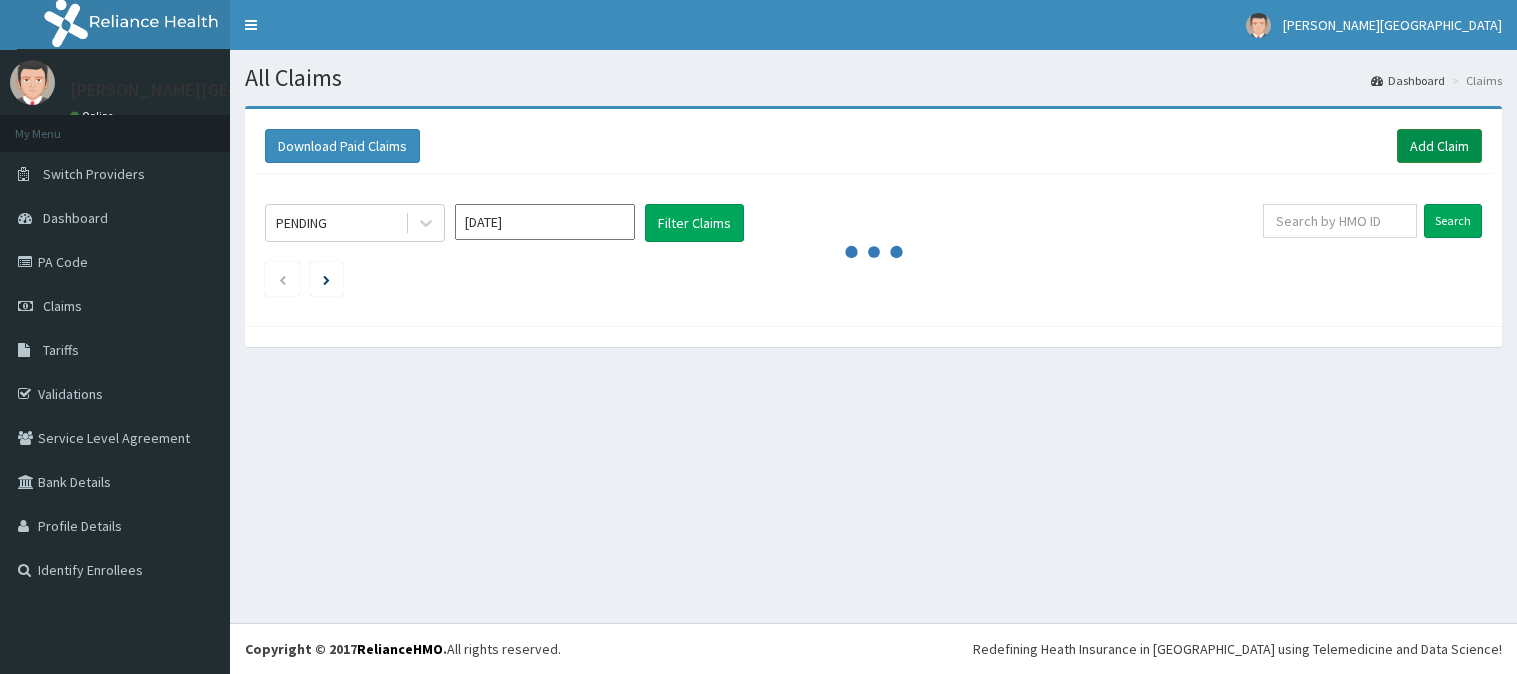 click on "Add Claim" at bounding box center [1439, 146] 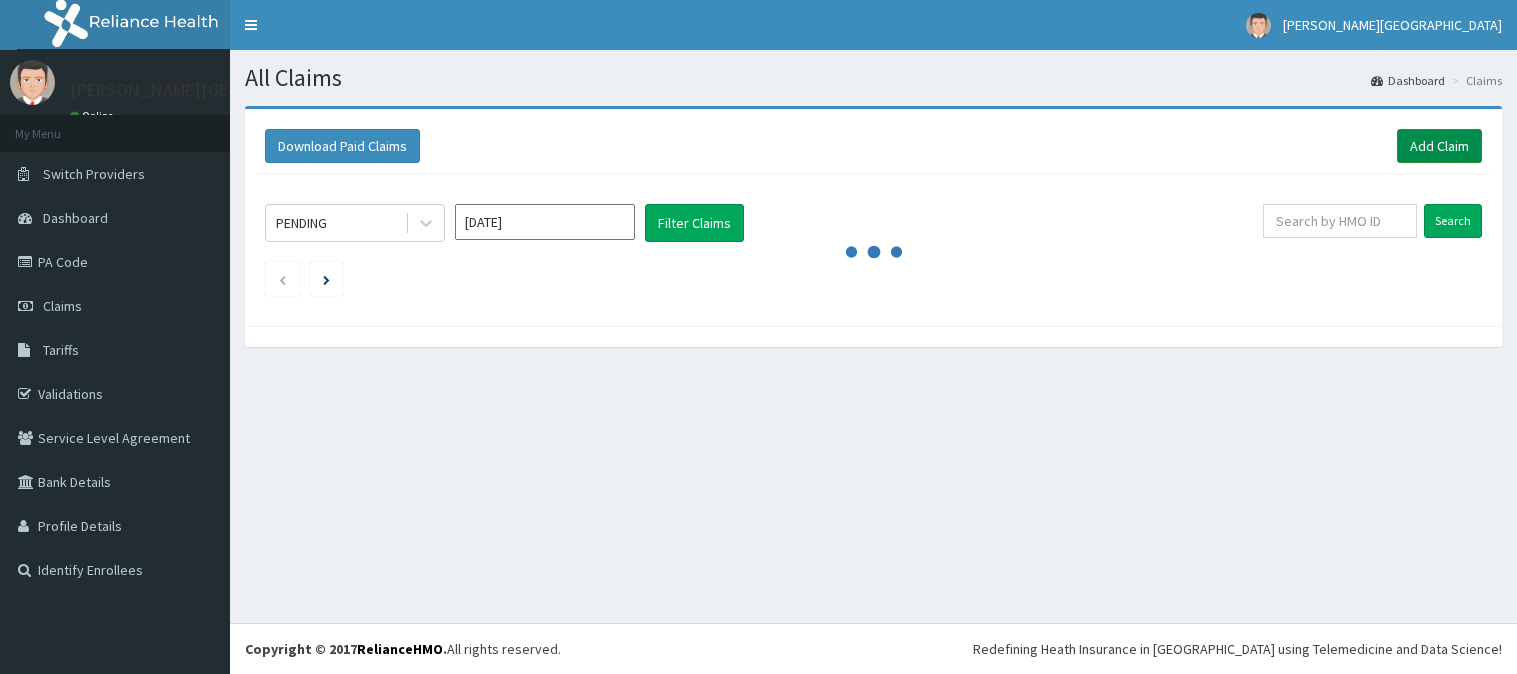 scroll, scrollTop: 0, scrollLeft: 0, axis: both 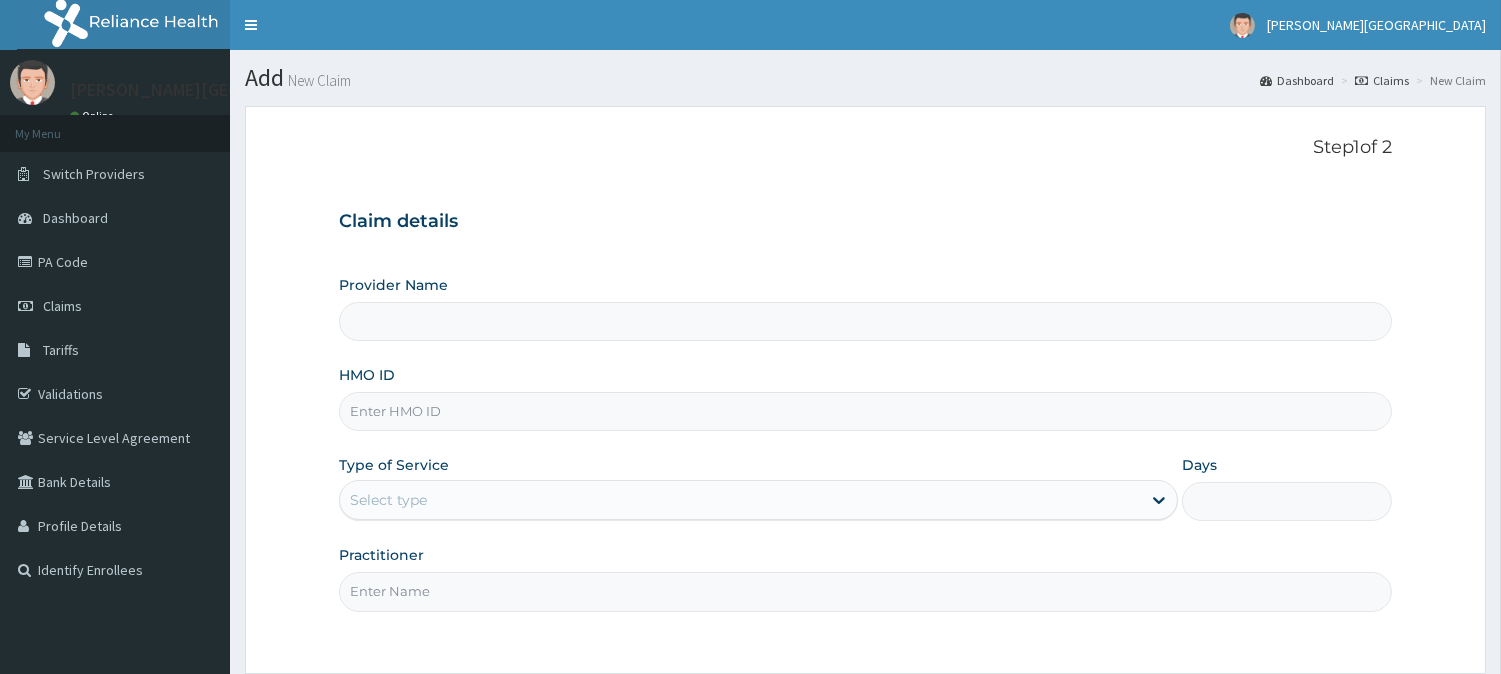 click on "HMO ID" at bounding box center [865, 411] 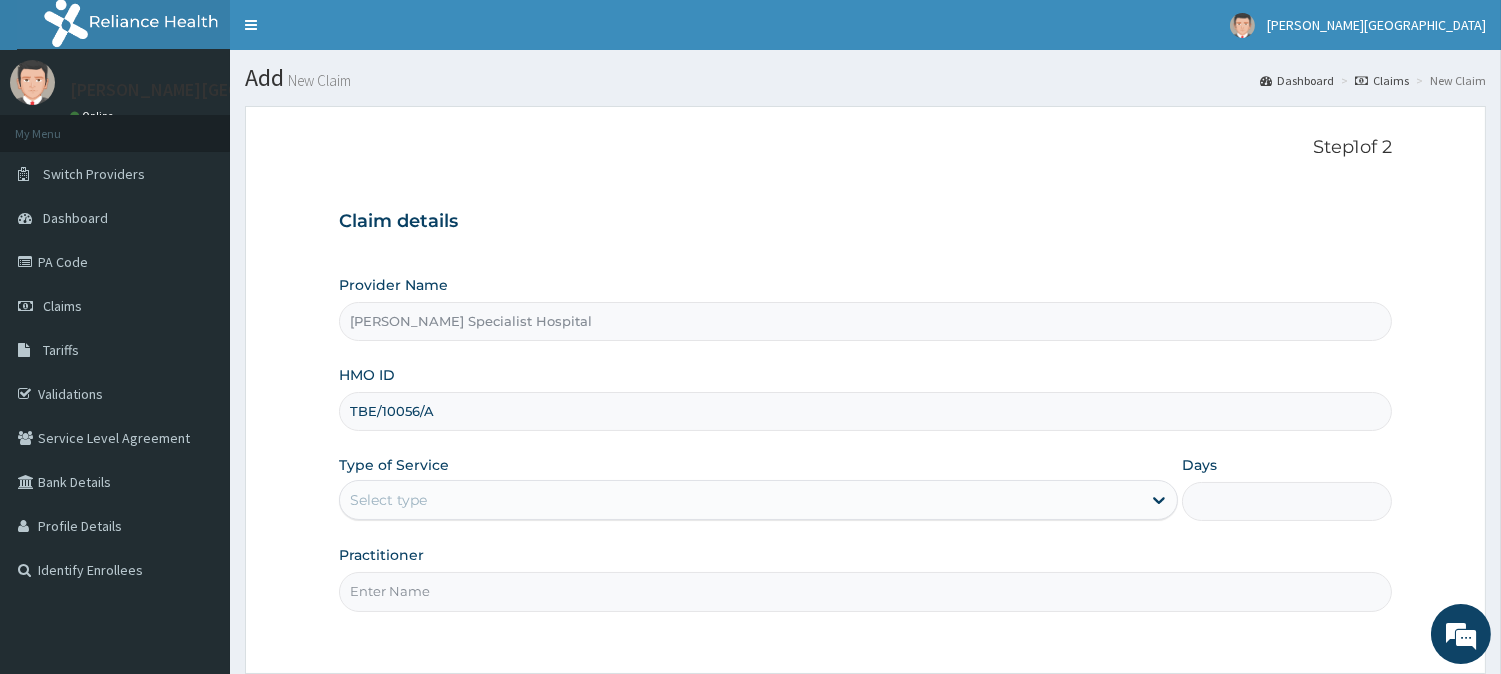 type on "TBE/10056/A" 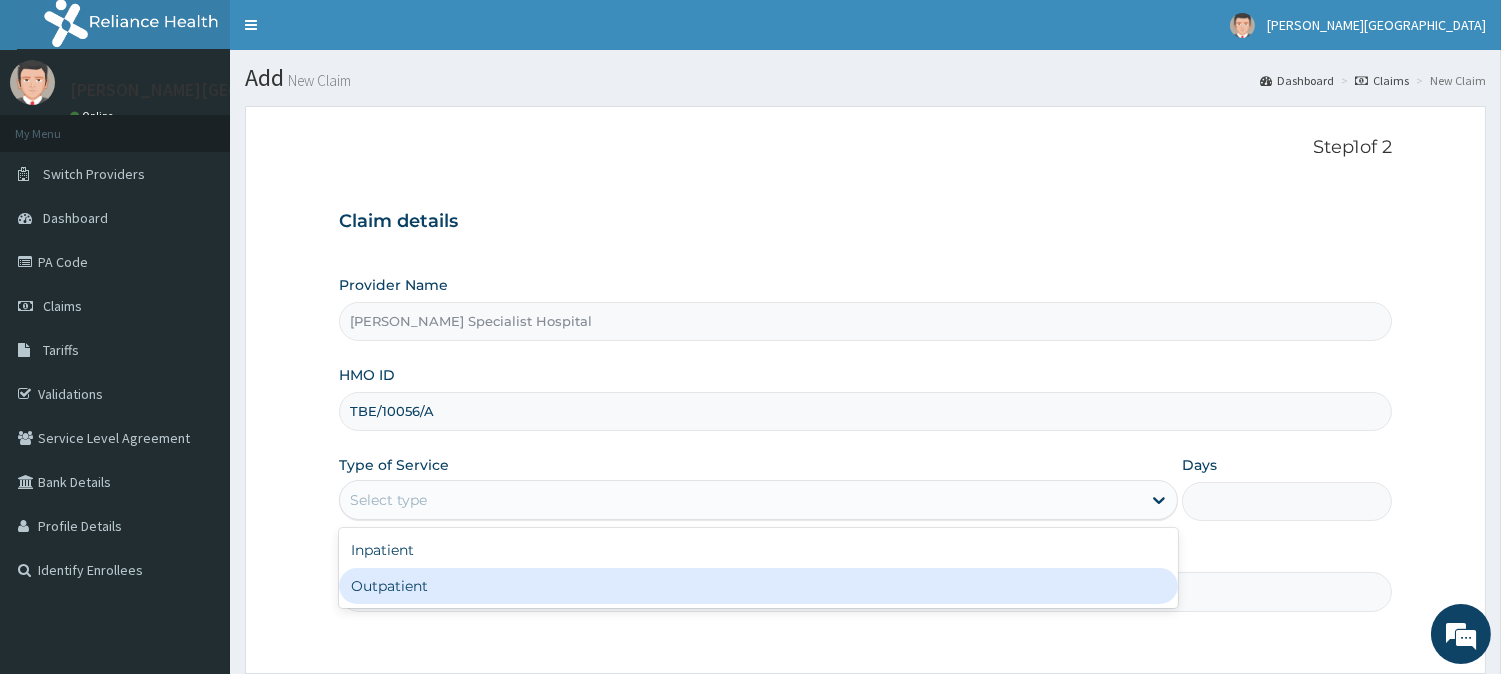 scroll, scrollTop: 0, scrollLeft: 0, axis: both 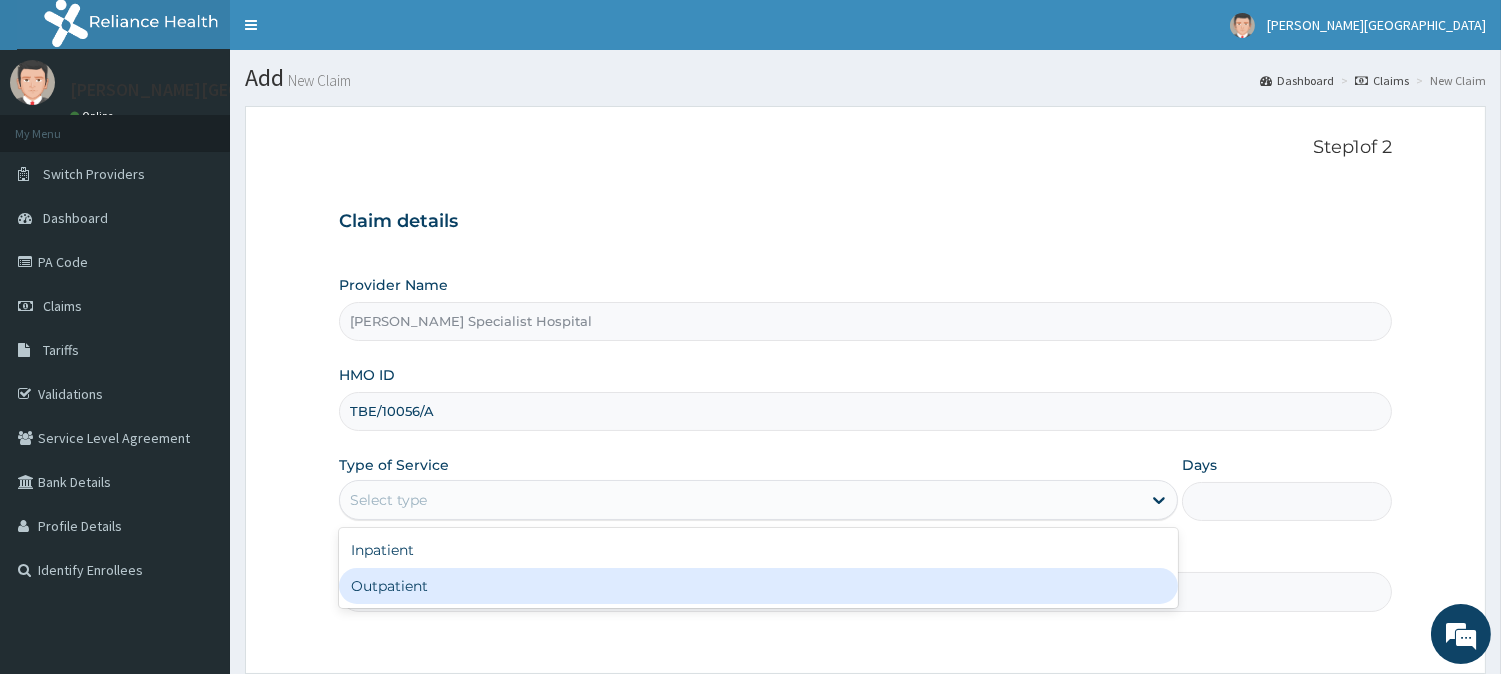 click on "Outpatient" at bounding box center [758, 586] 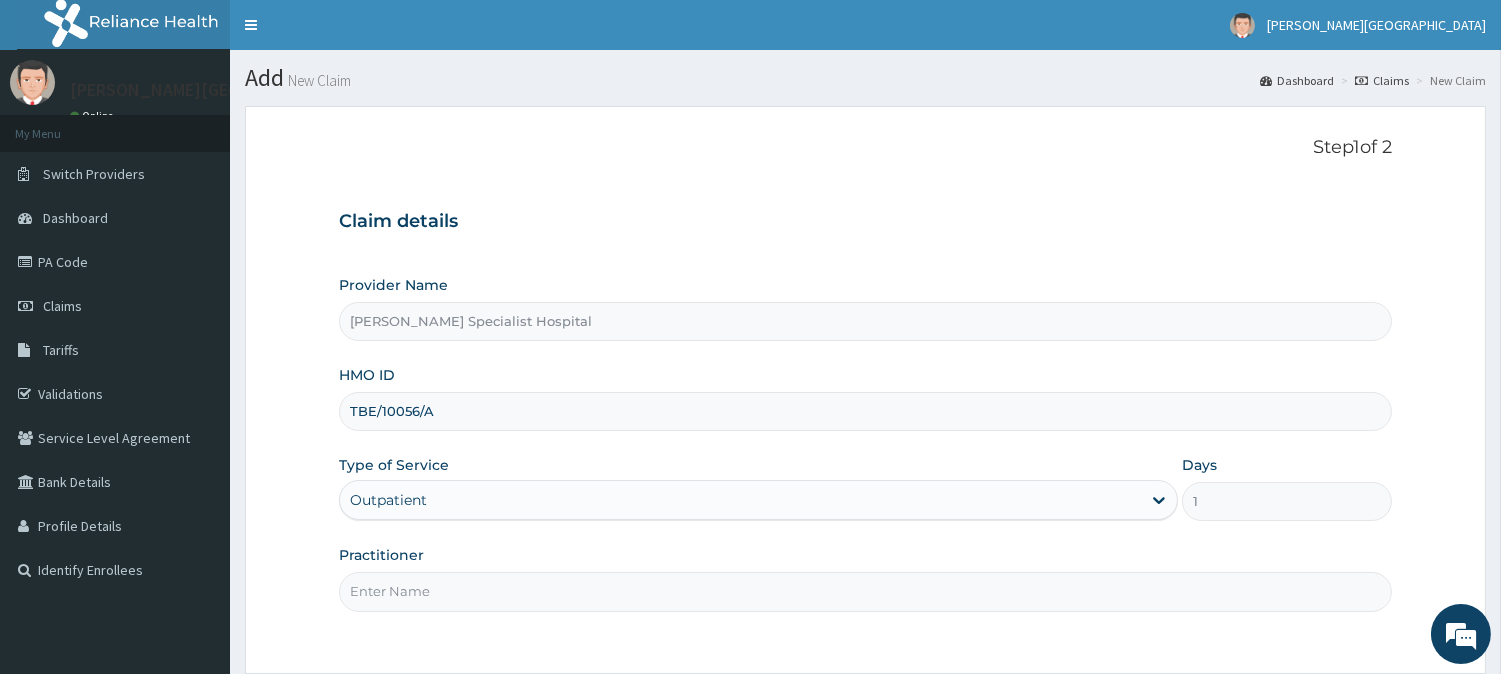 click on "Practitioner" at bounding box center [865, 591] 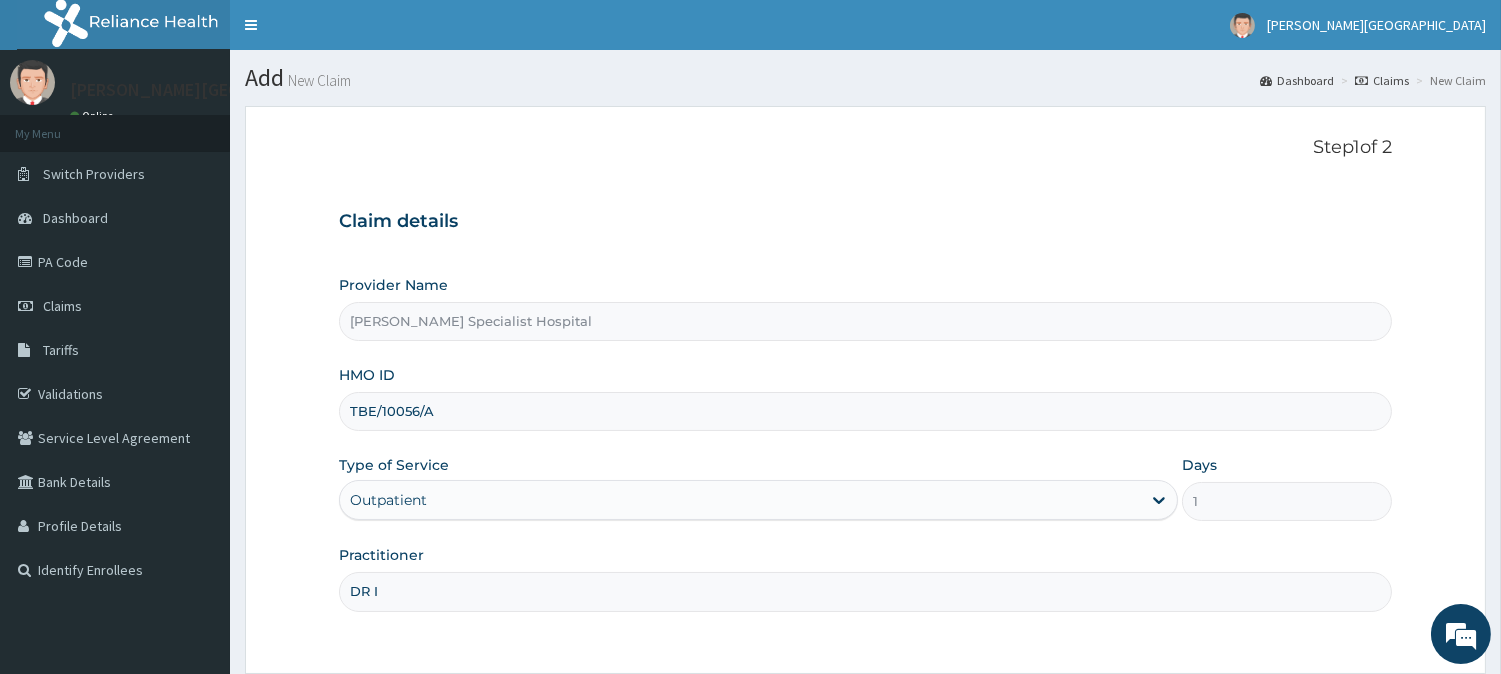 type on "DR [PERSON_NAME]" 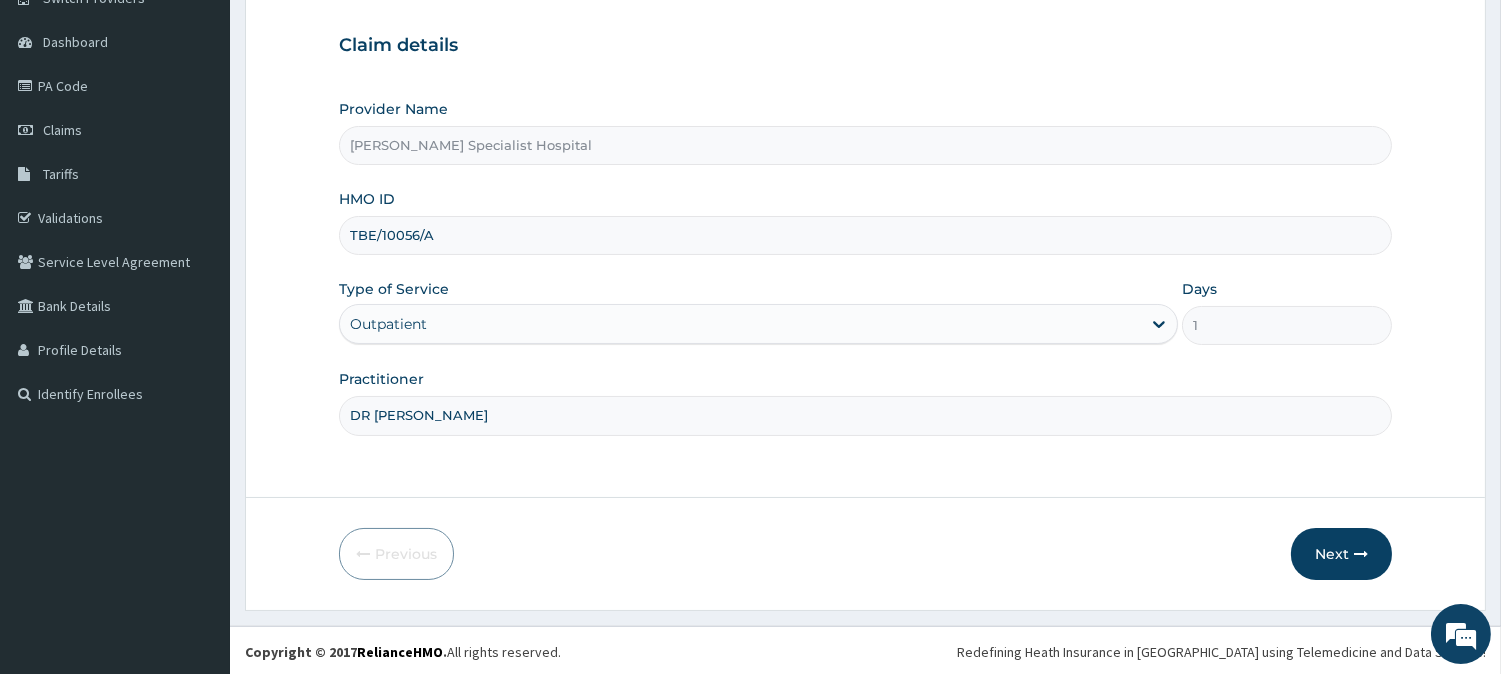 scroll, scrollTop: 178, scrollLeft: 0, axis: vertical 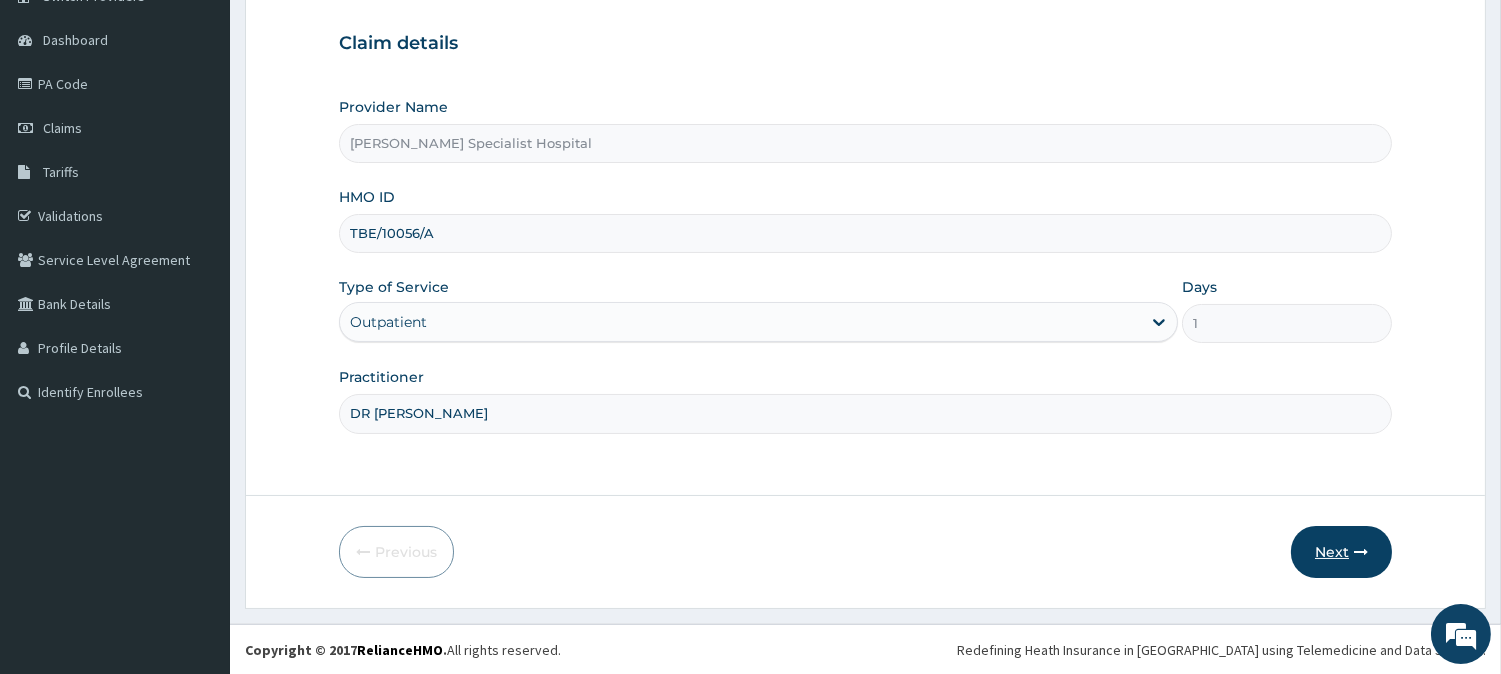 click on "Next" at bounding box center (1341, 552) 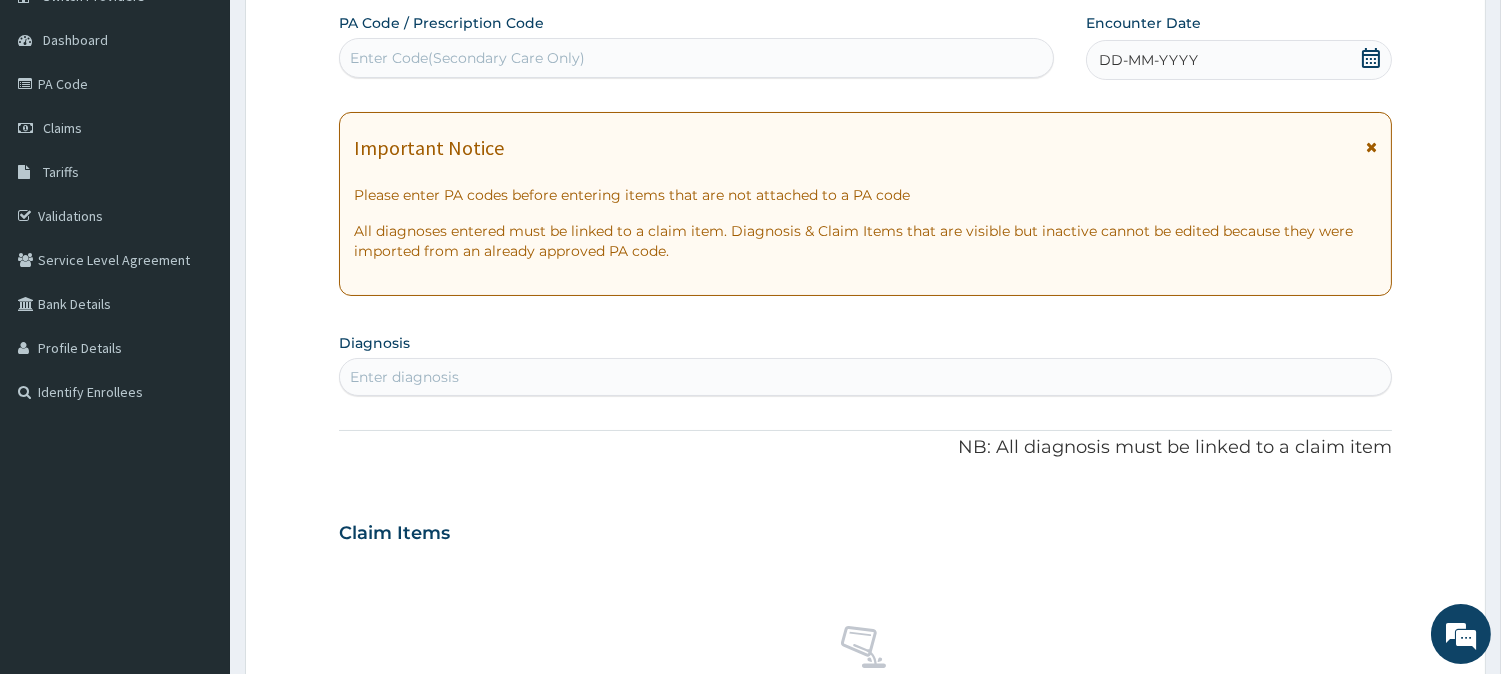 click at bounding box center [1371, 147] 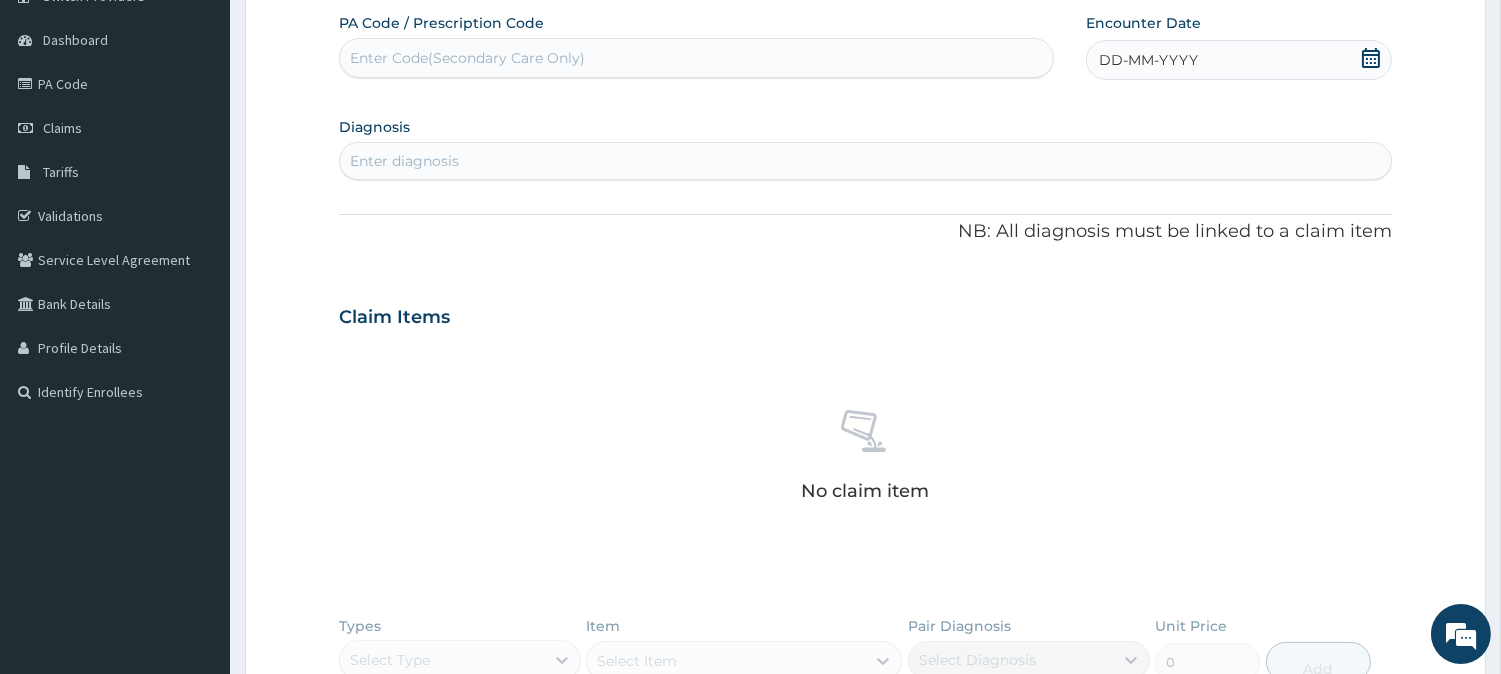 click 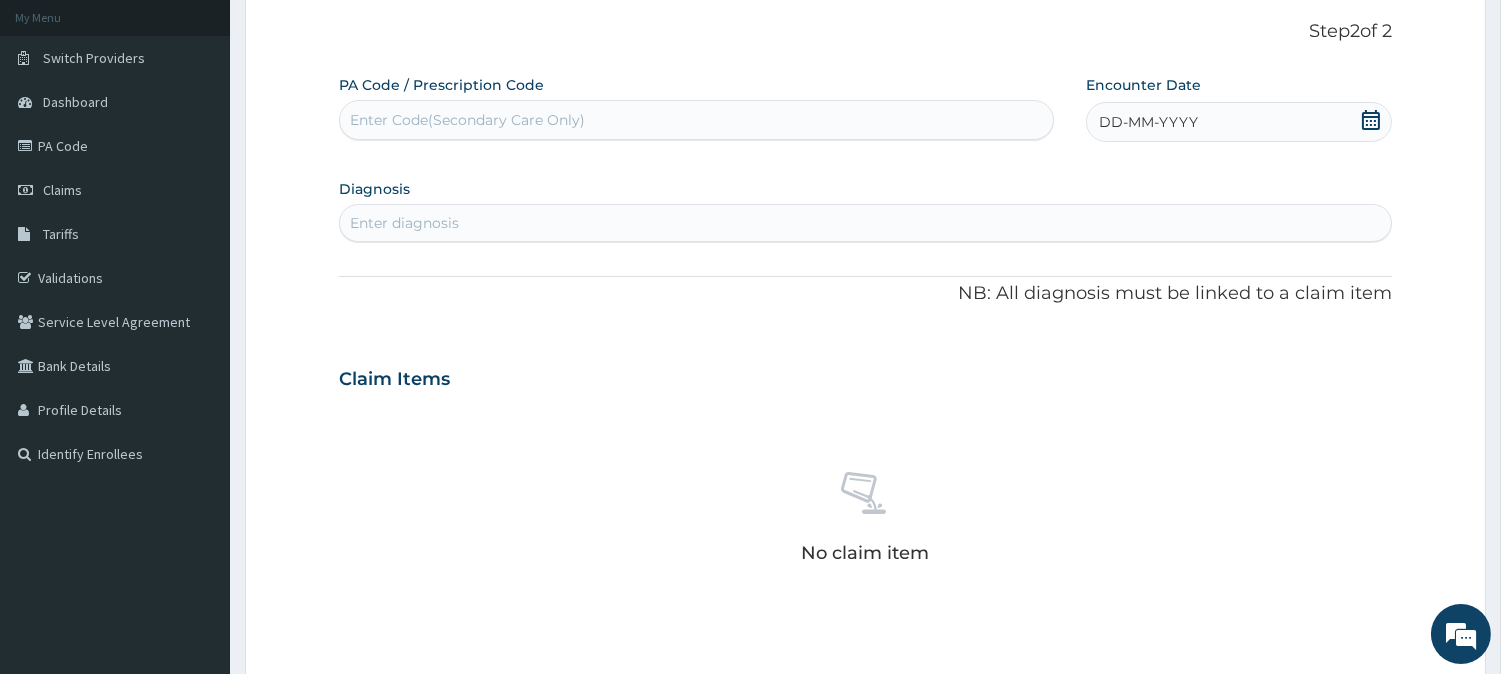 scroll, scrollTop: 67, scrollLeft: 0, axis: vertical 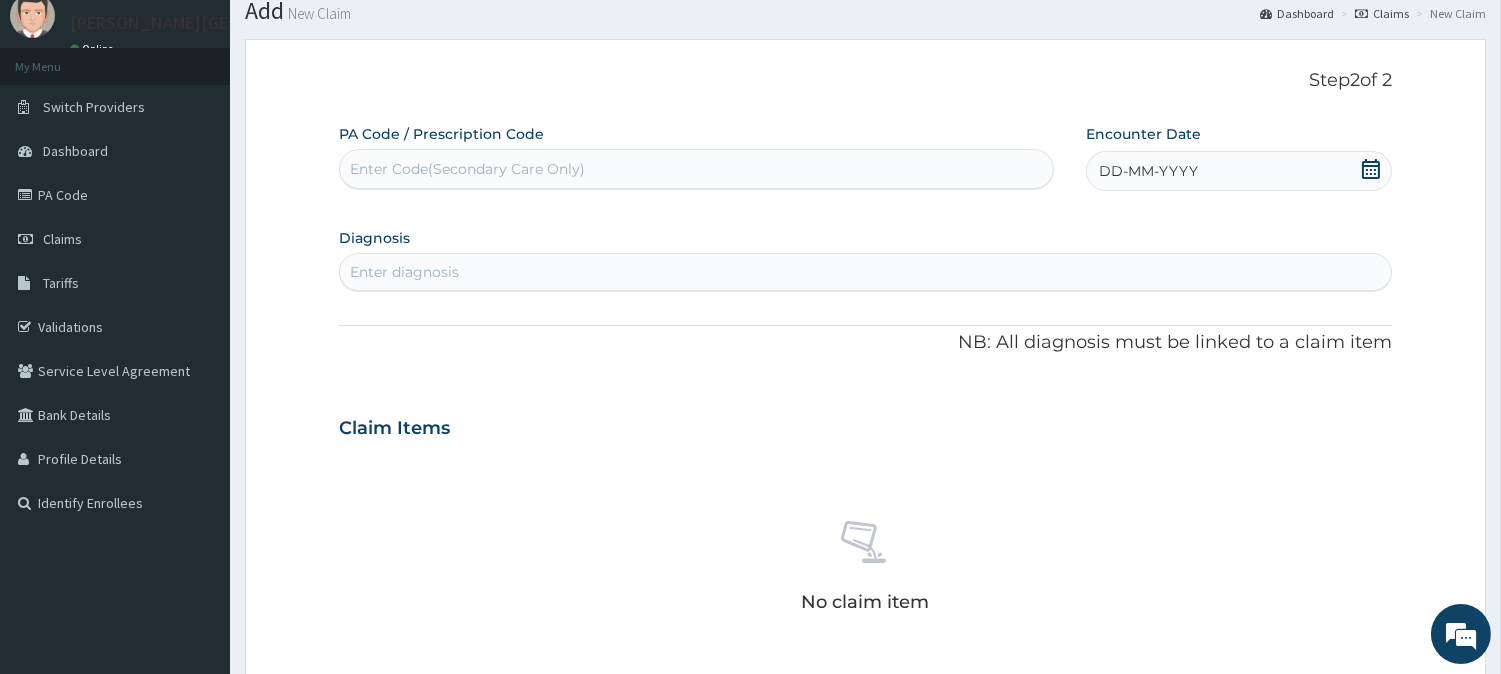 click on "Enter Code(Secondary Care Only)" at bounding box center (696, 169) 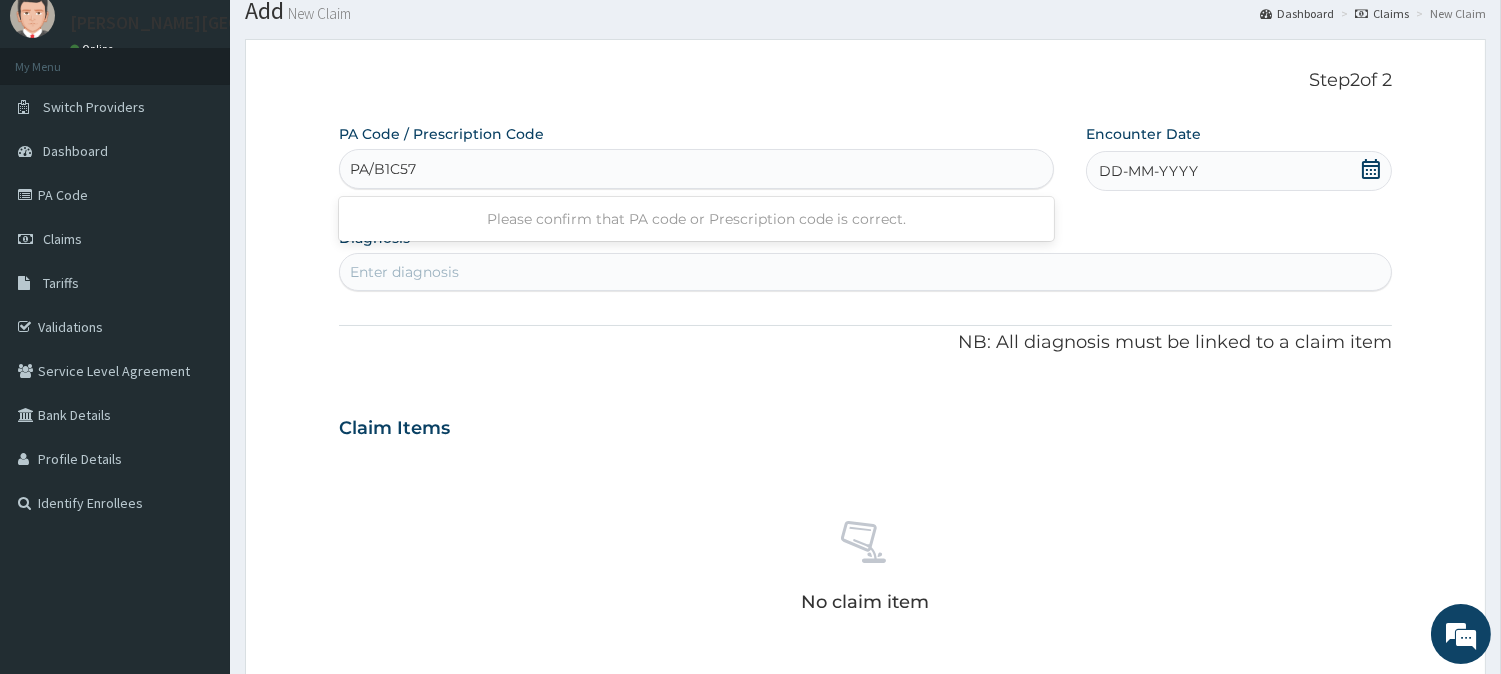 type on "PA/B1C578" 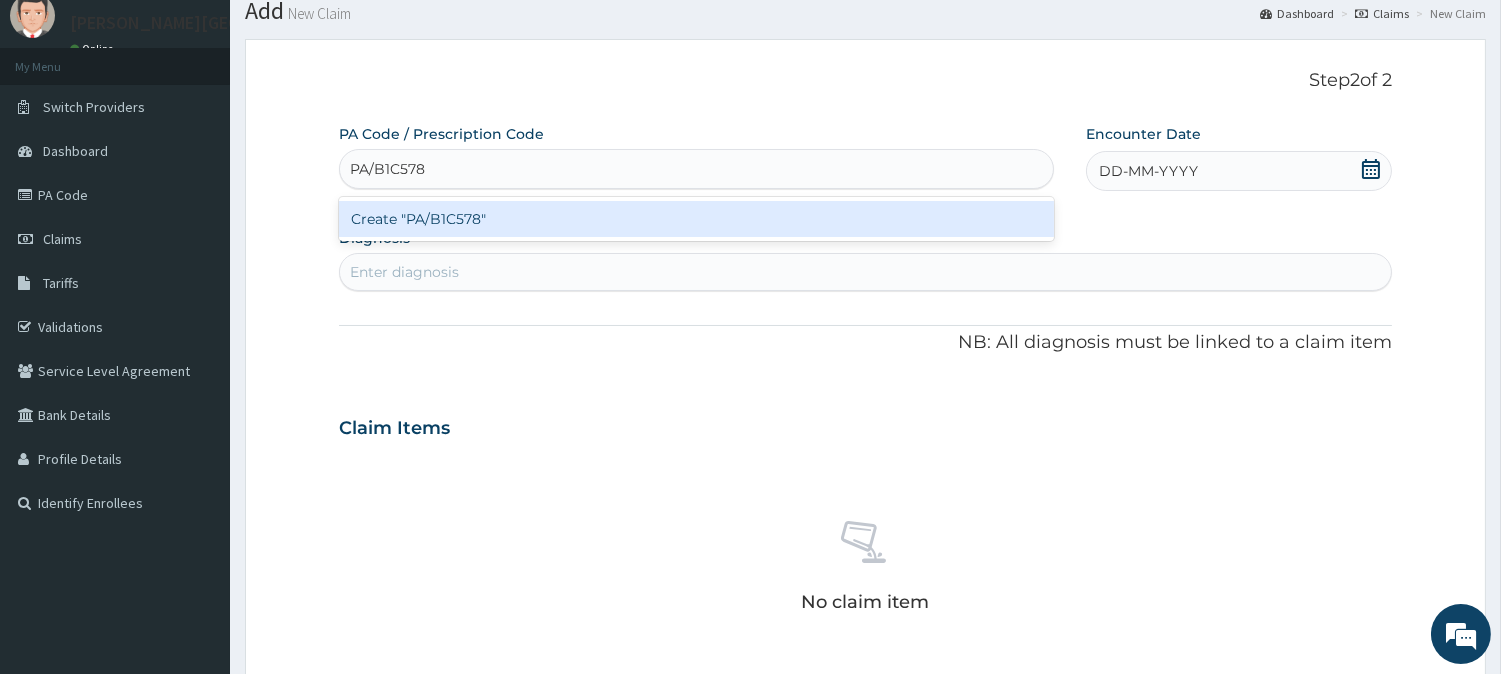 click on "Create "PA/B1C578"" at bounding box center (696, 219) 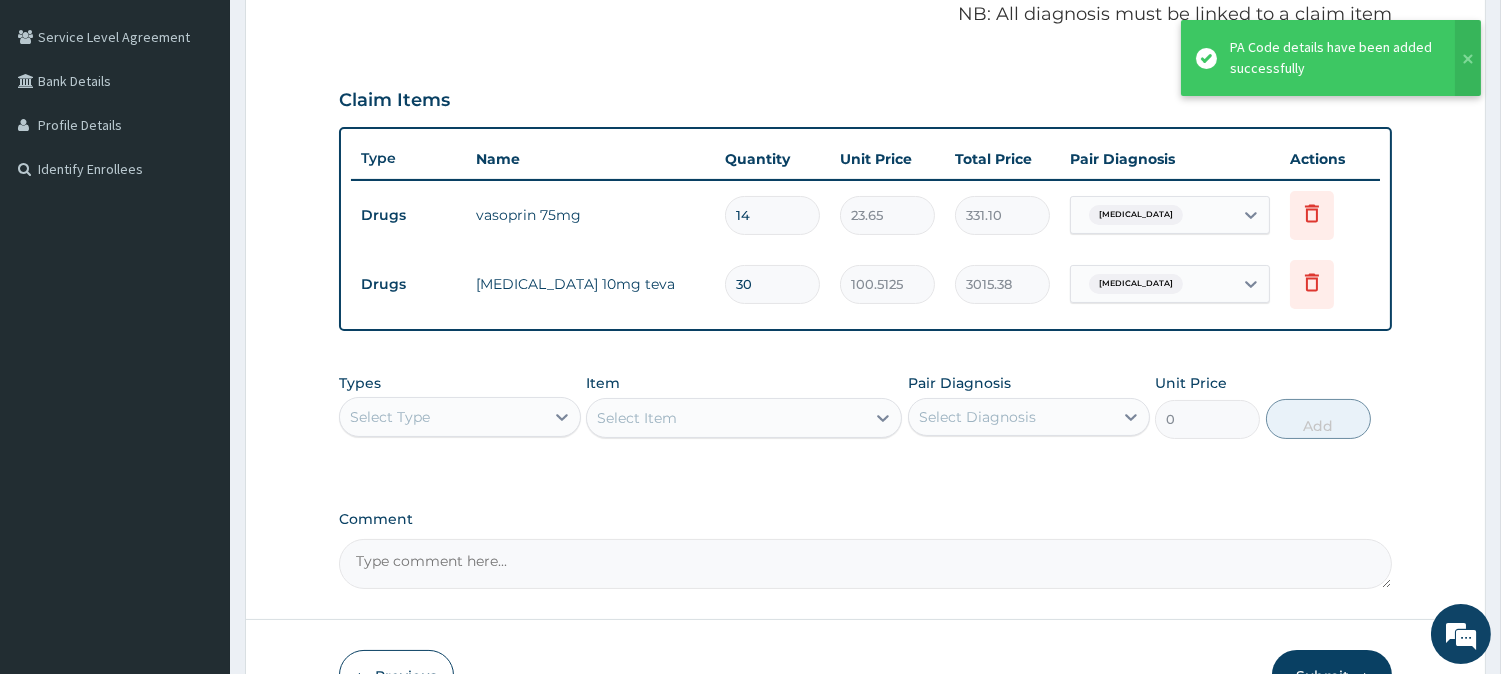 scroll, scrollTop: 524, scrollLeft: 0, axis: vertical 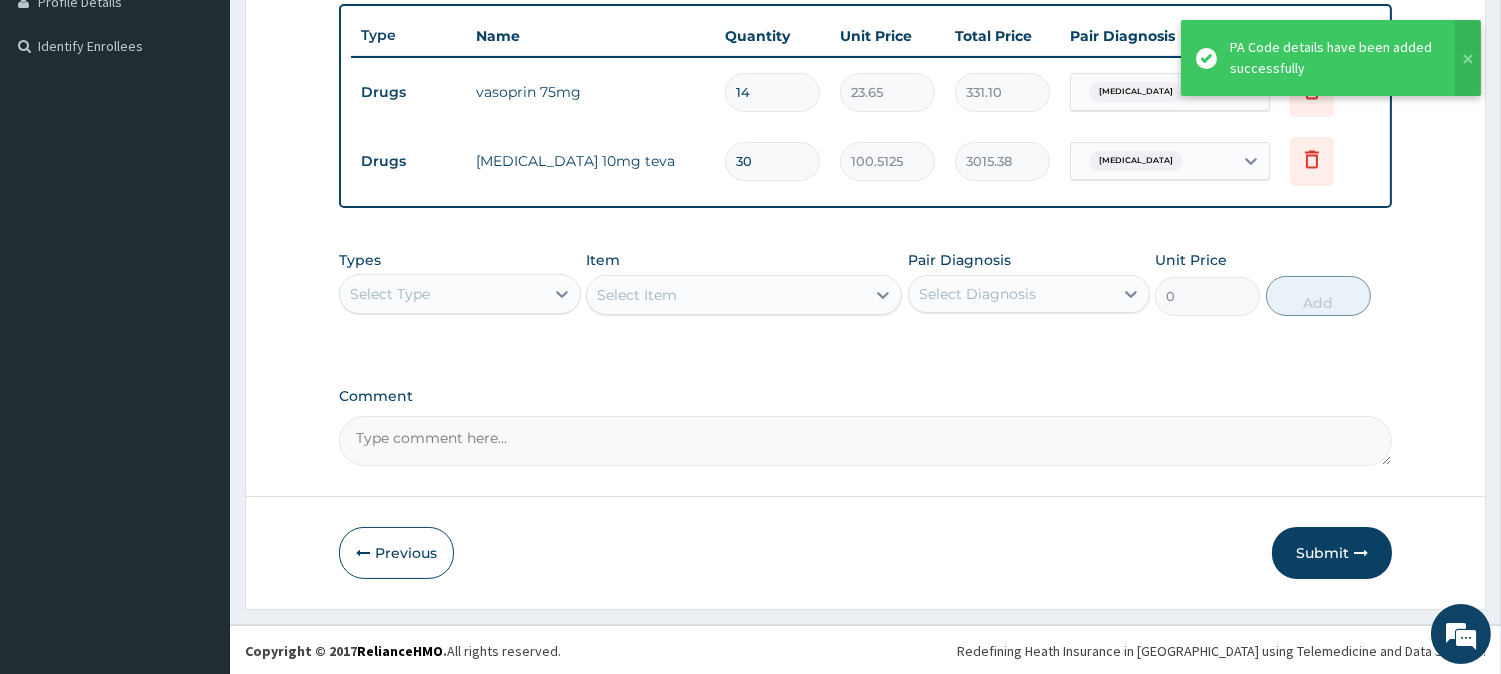 click on "Comment" at bounding box center (865, 441) 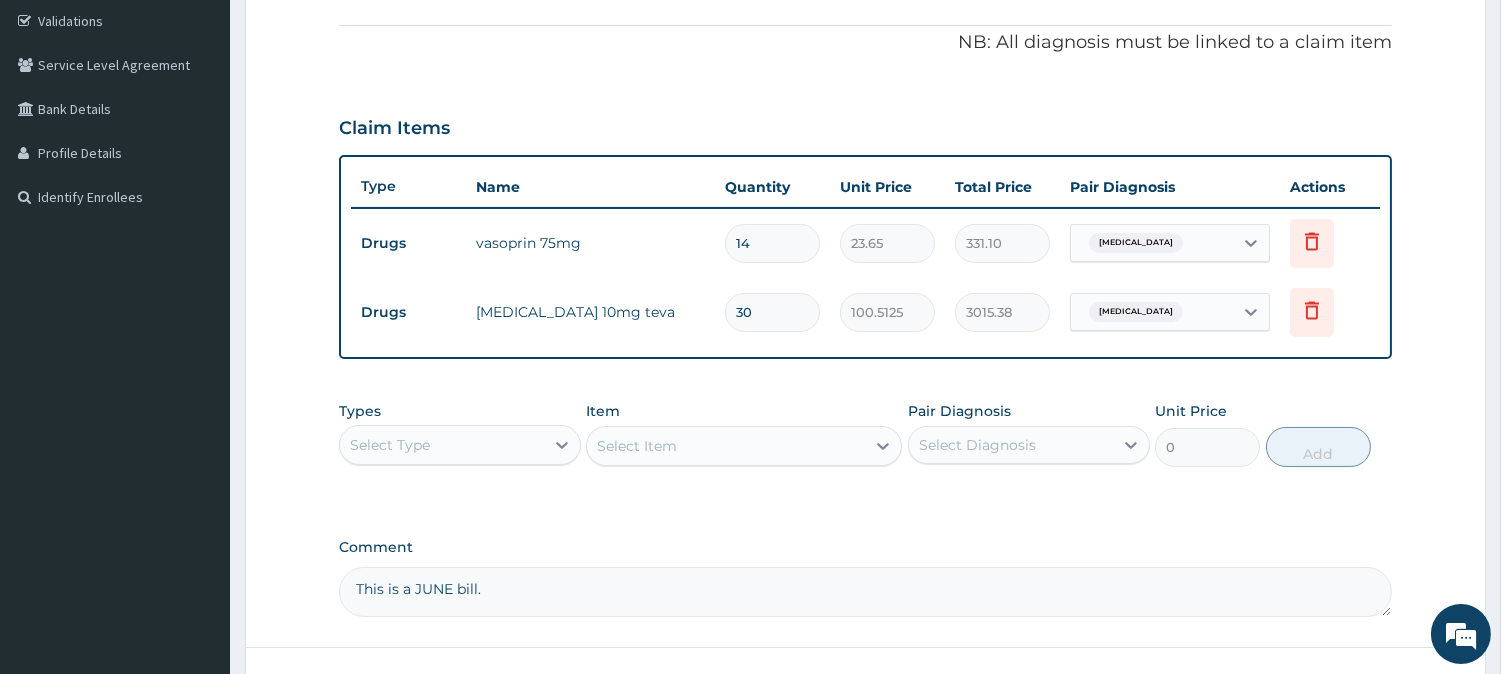 scroll, scrollTop: 191, scrollLeft: 0, axis: vertical 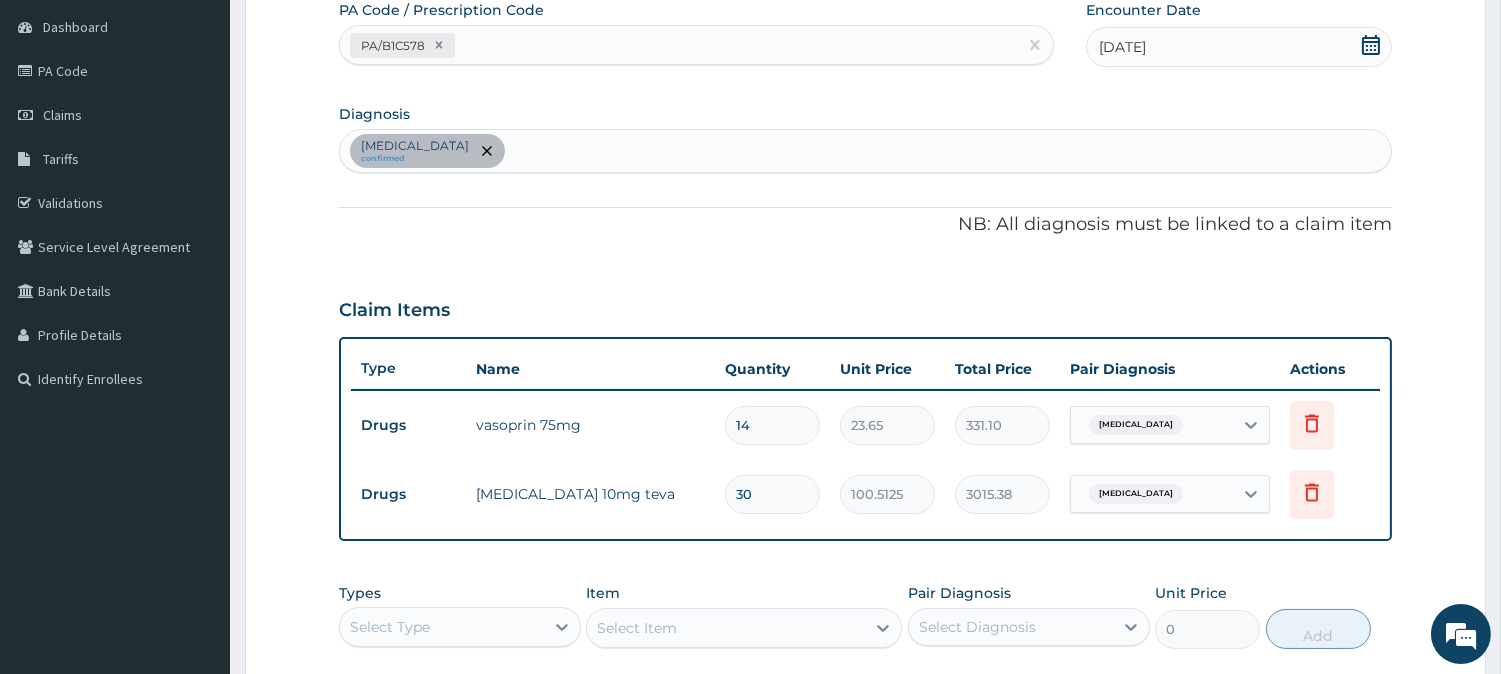 type on "This is a JUNE bill." 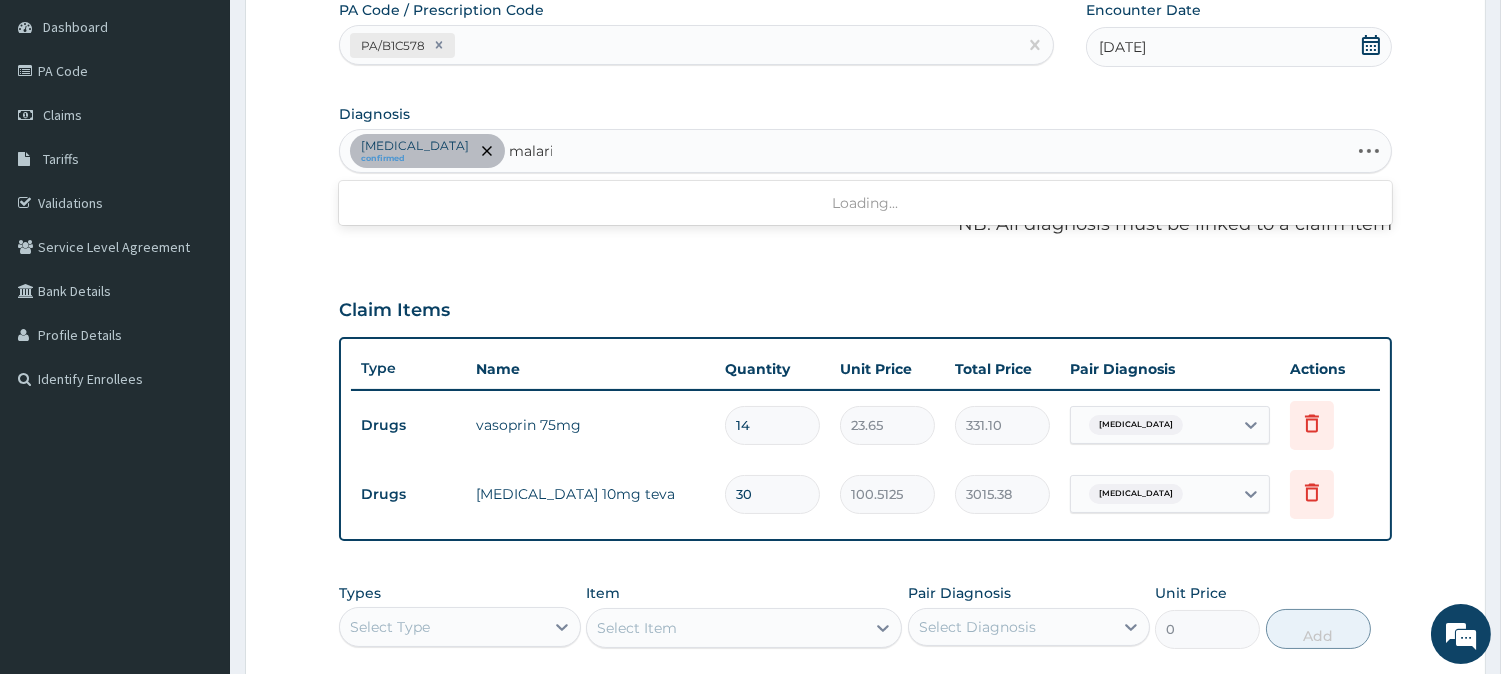 type on "malaria" 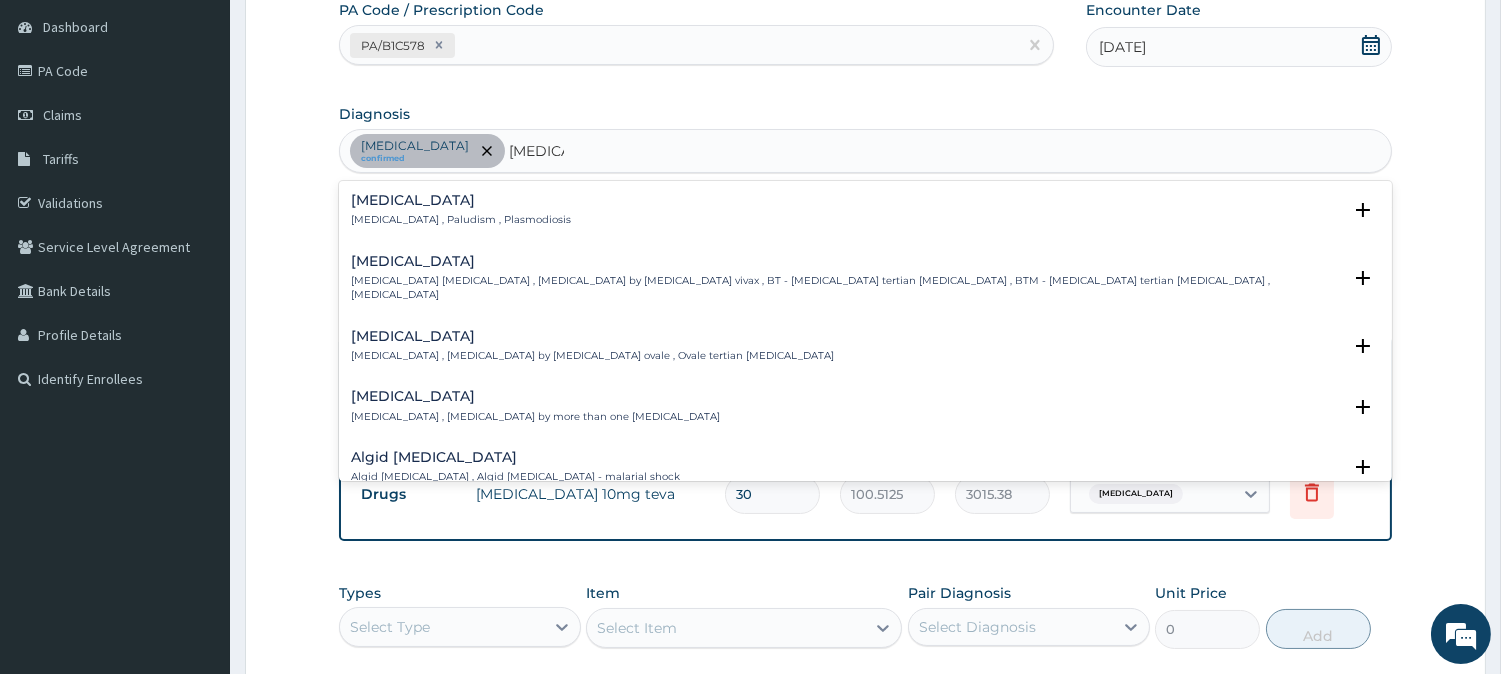 click on "Malaria" at bounding box center [461, 200] 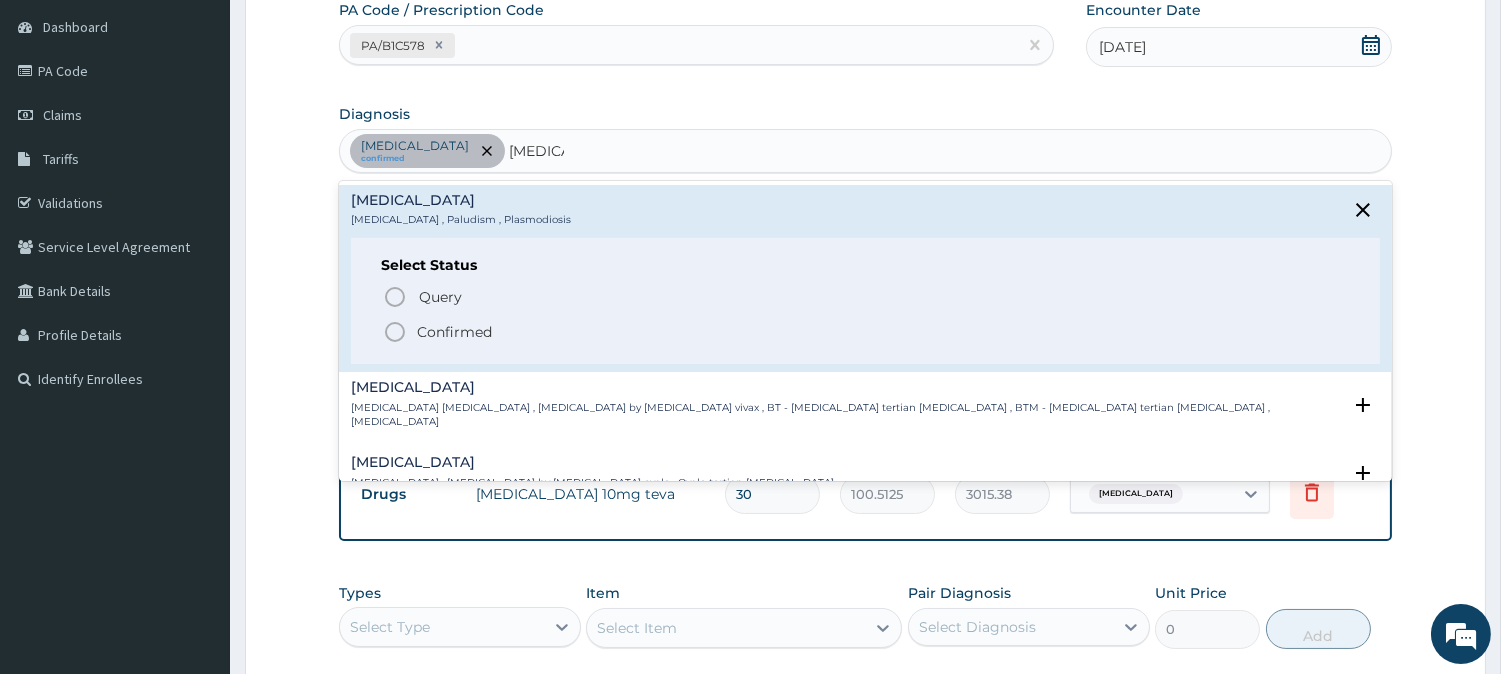 click 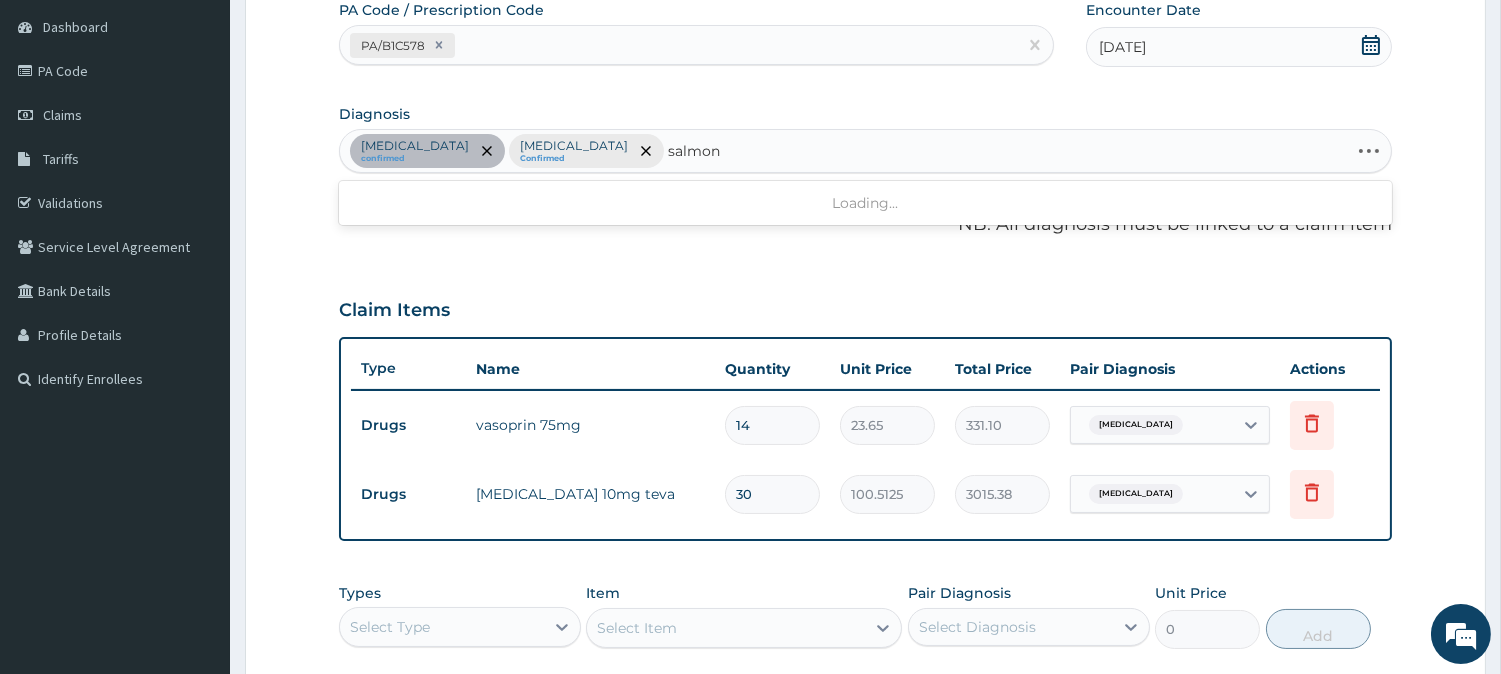 type on "salmone" 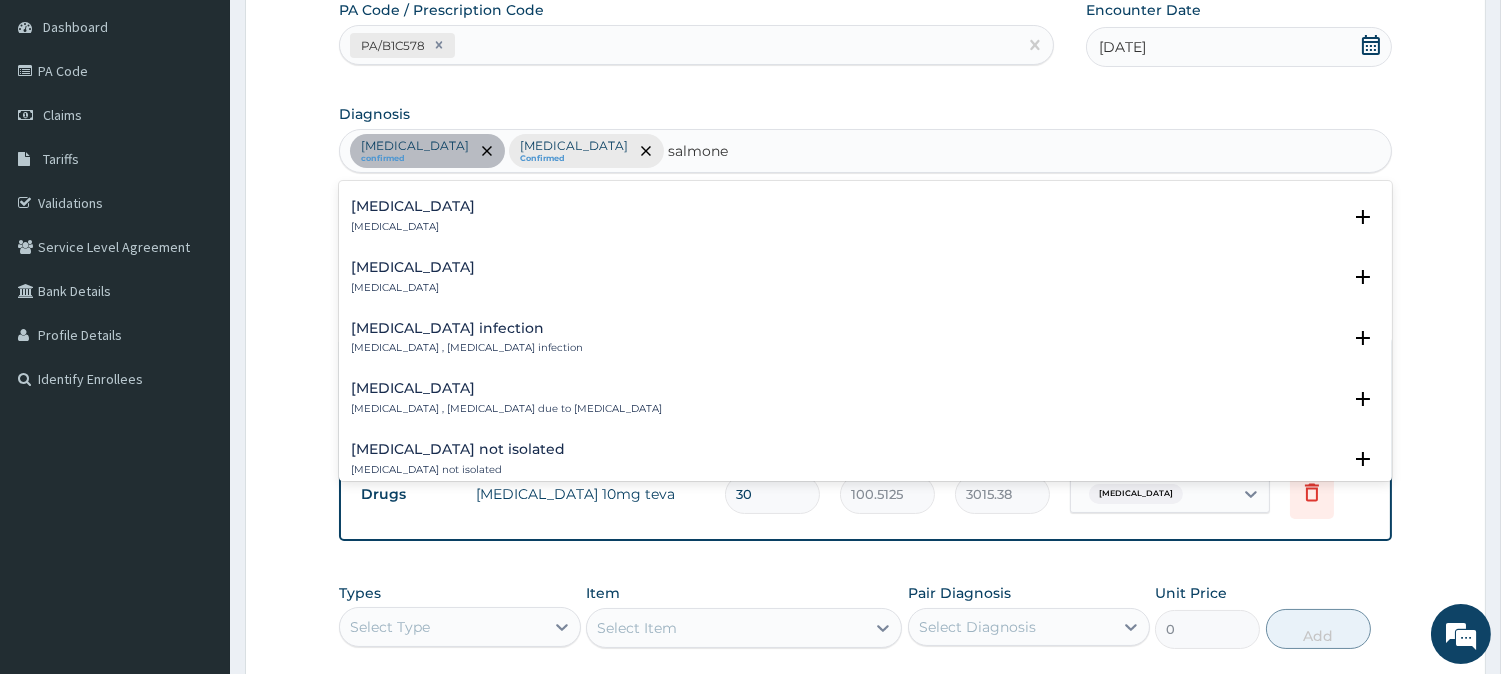 scroll, scrollTop: 333, scrollLeft: 0, axis: vertical 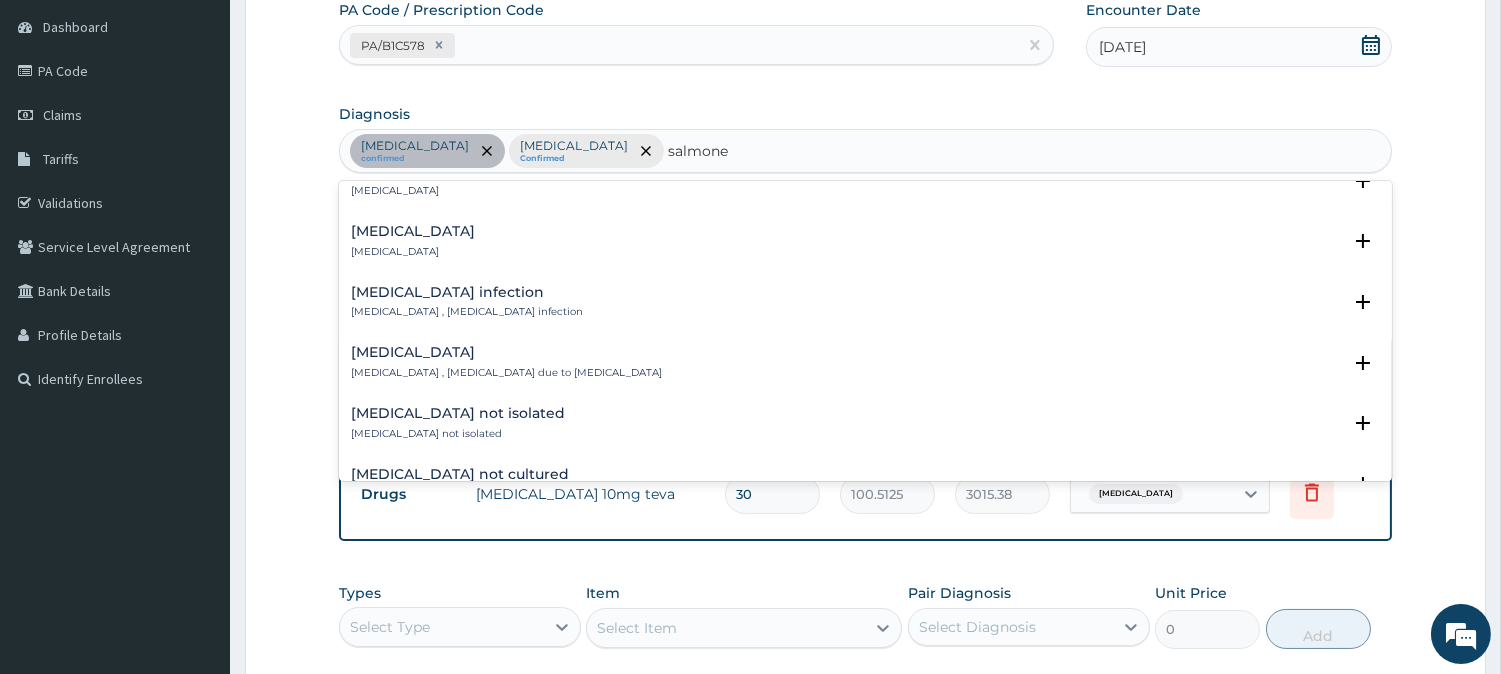 click on "Salmonella infection" at bounding box center (467, 292) 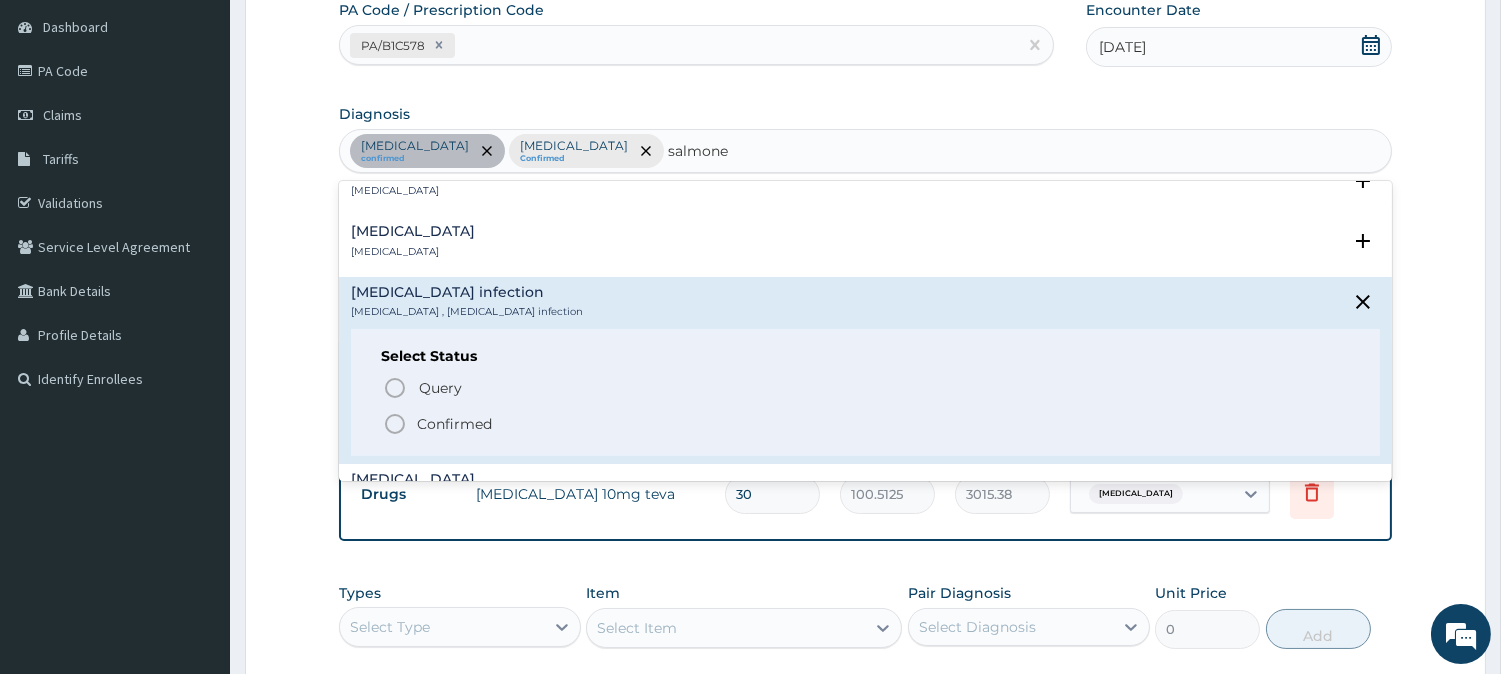 click on "Confirmed" at bounding box center [454, 424] 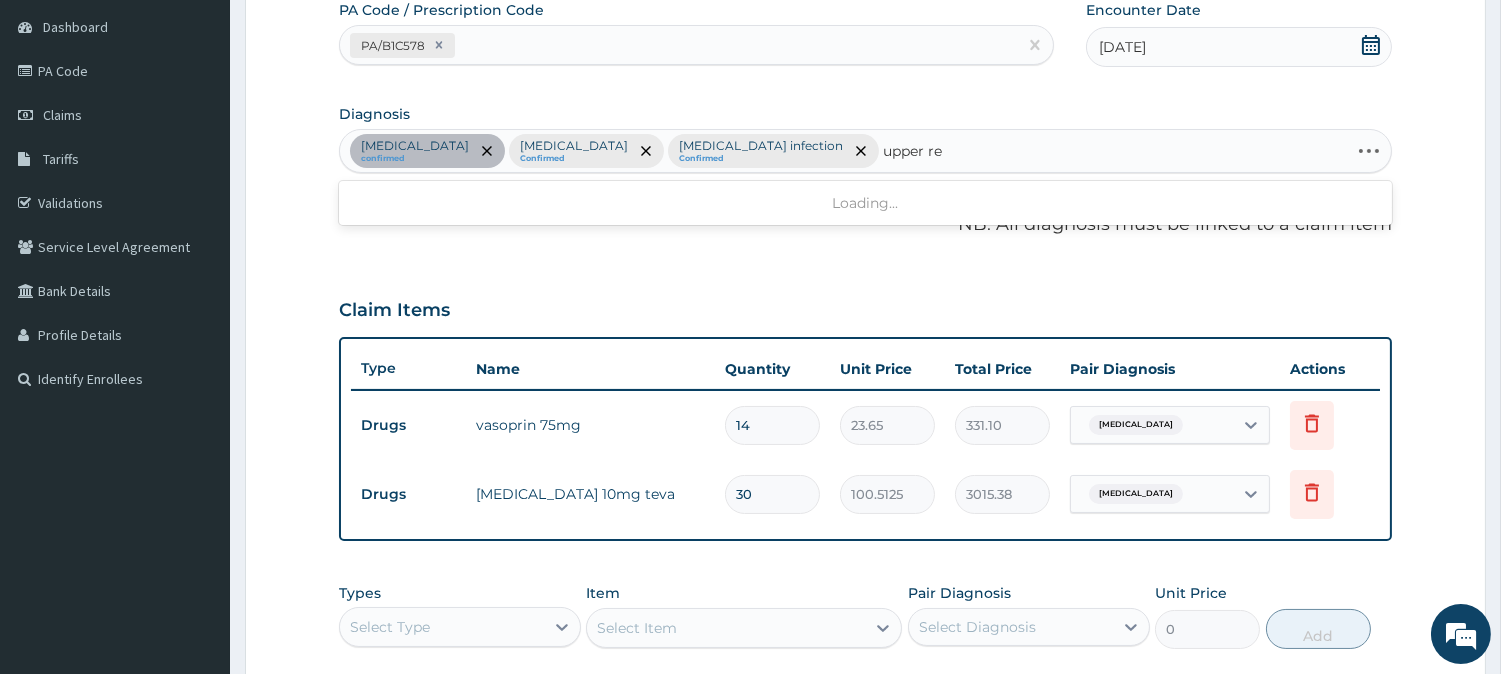 type on "upper res" 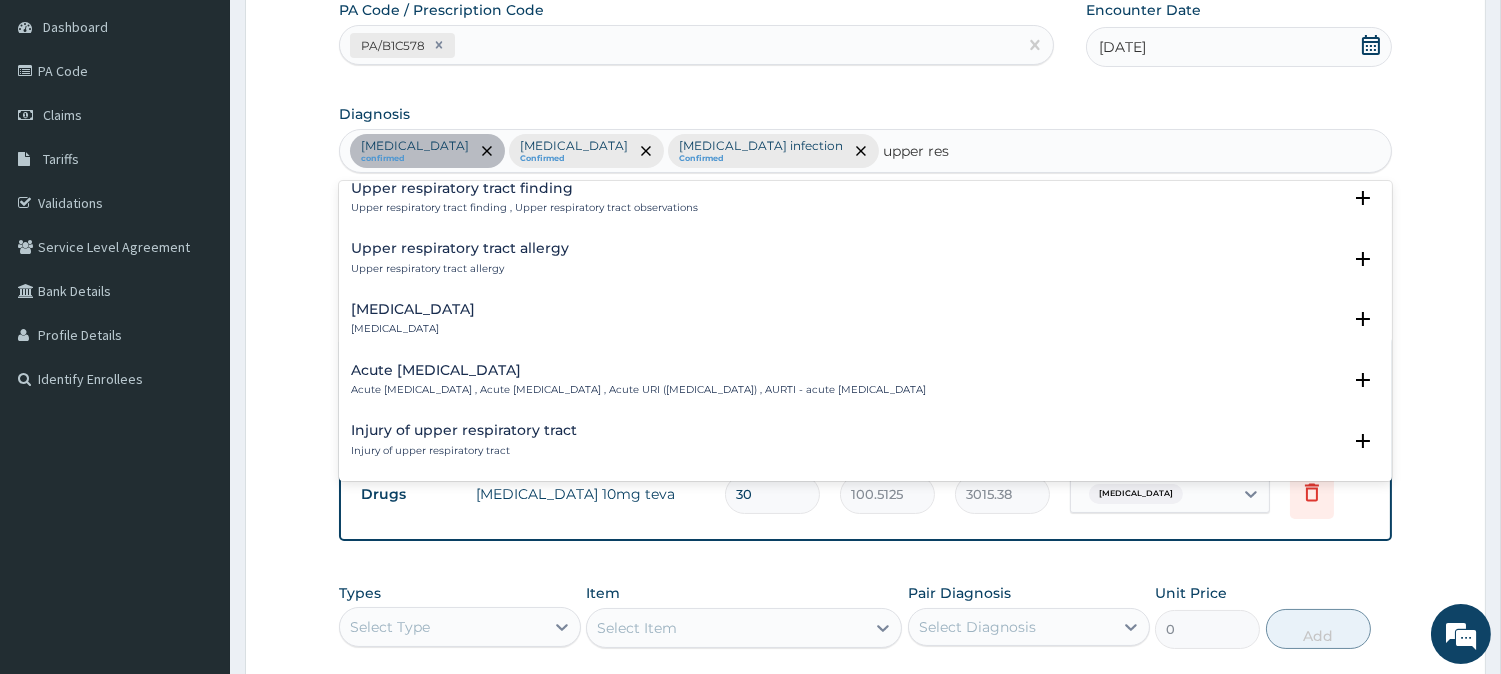 scroll, scrollTop: 111, scrollLeft: 0, axis: vertical 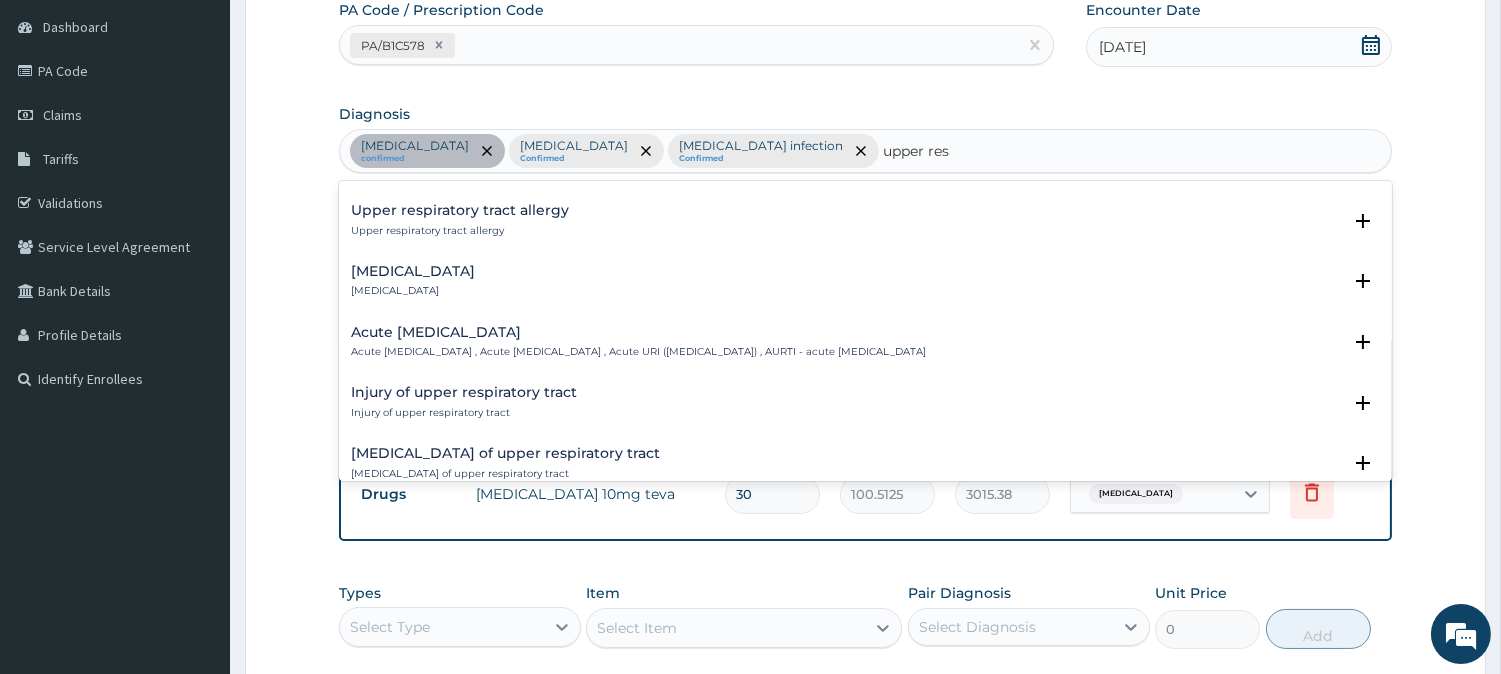 click on "Acute upper respiratory infection" at bounding box center (638, 332) 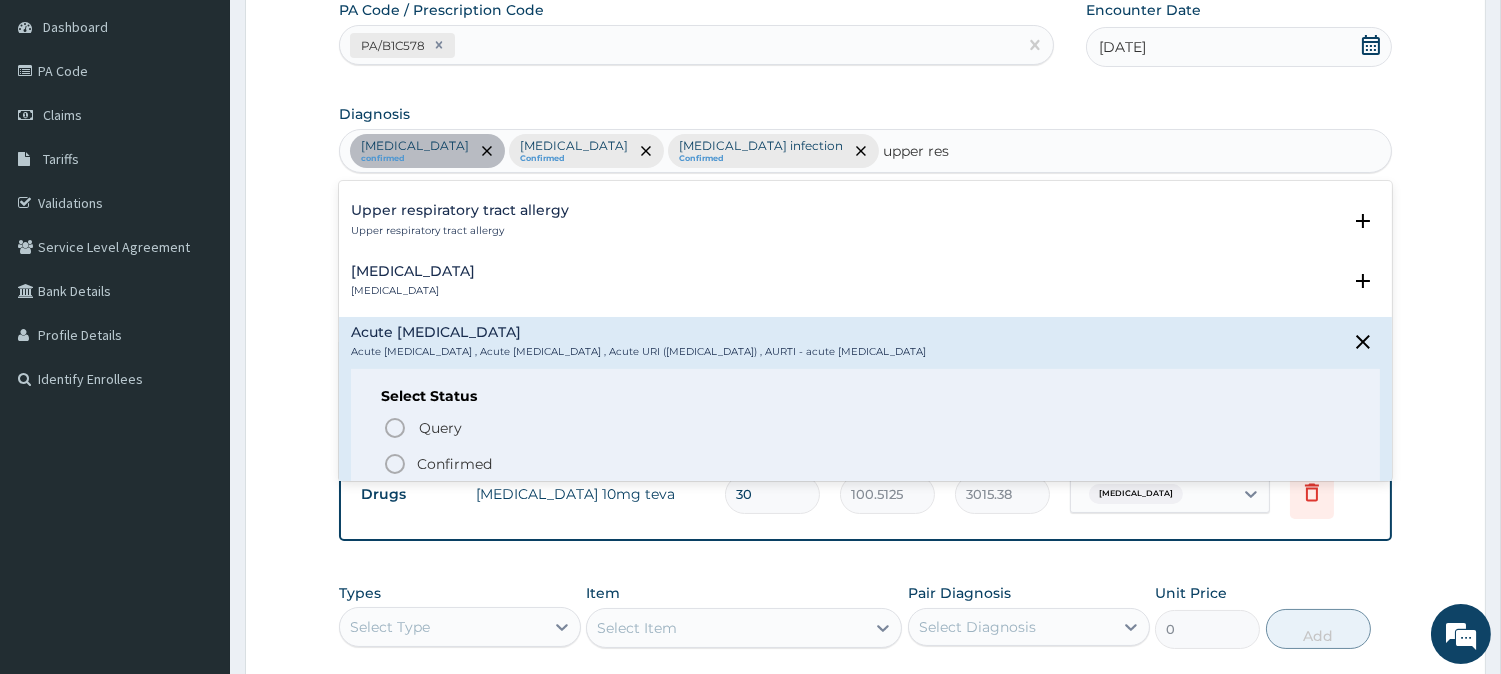 click on "Query Query covers suspected (?), Keep in view (kiv), Ruled out (r/o) Confirmed" at bounding box center [865, 445] 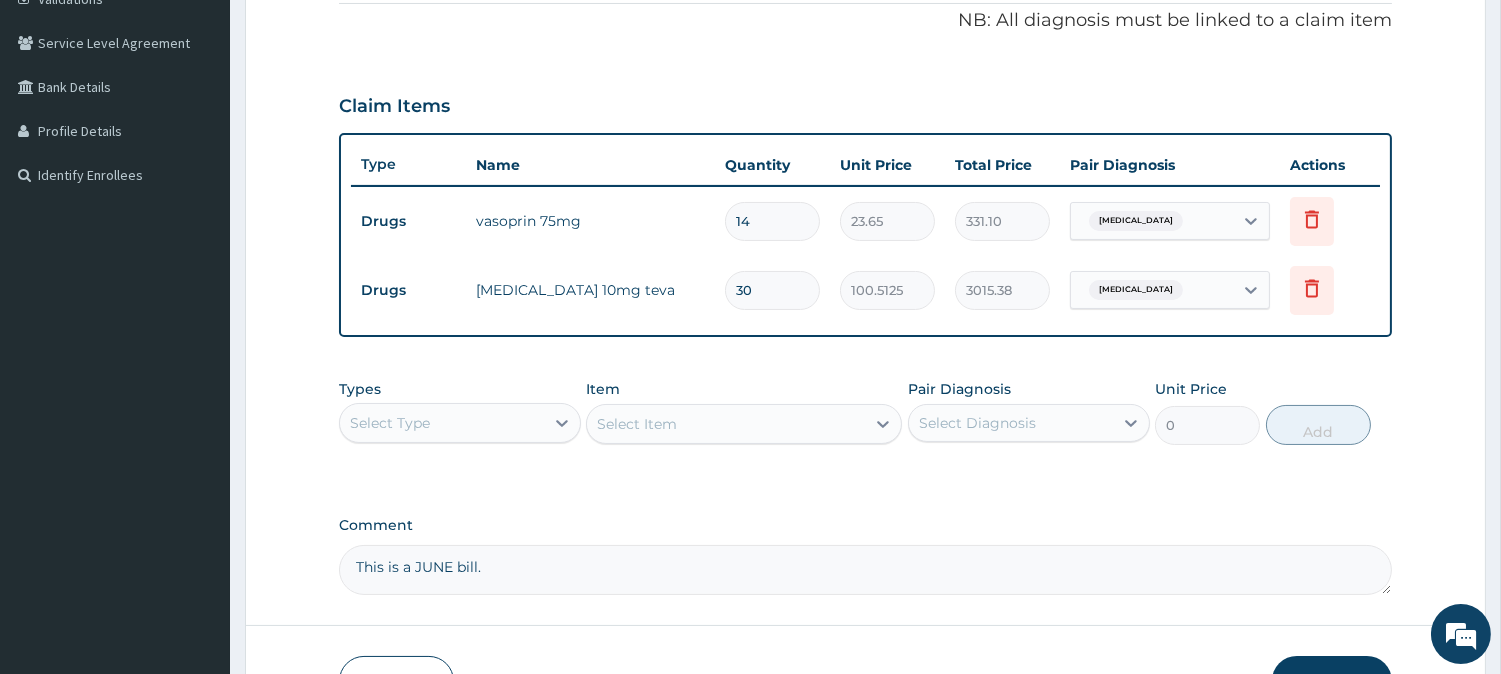 scroll, scrollTop: 413, scrollLeft: 0, axis: vertical 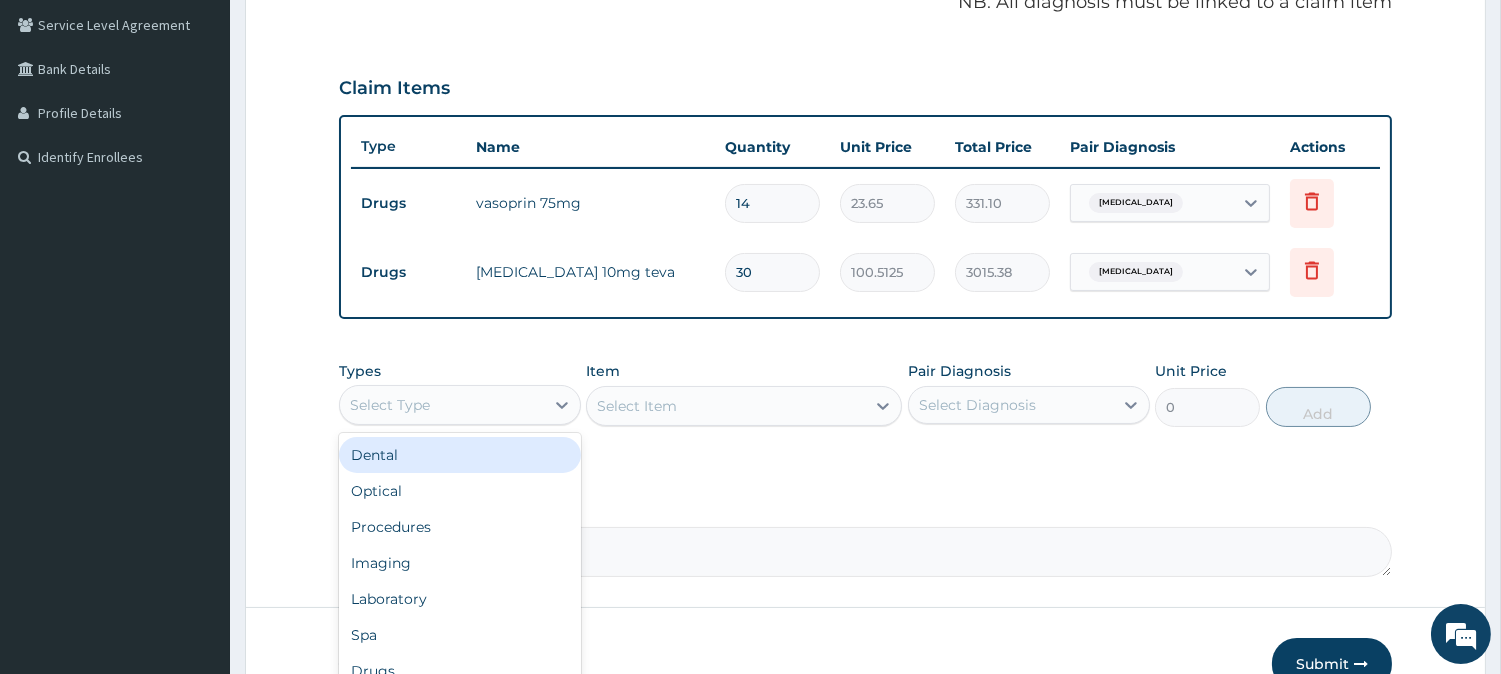 click on "Select Type" at bounding box center [442, 405] 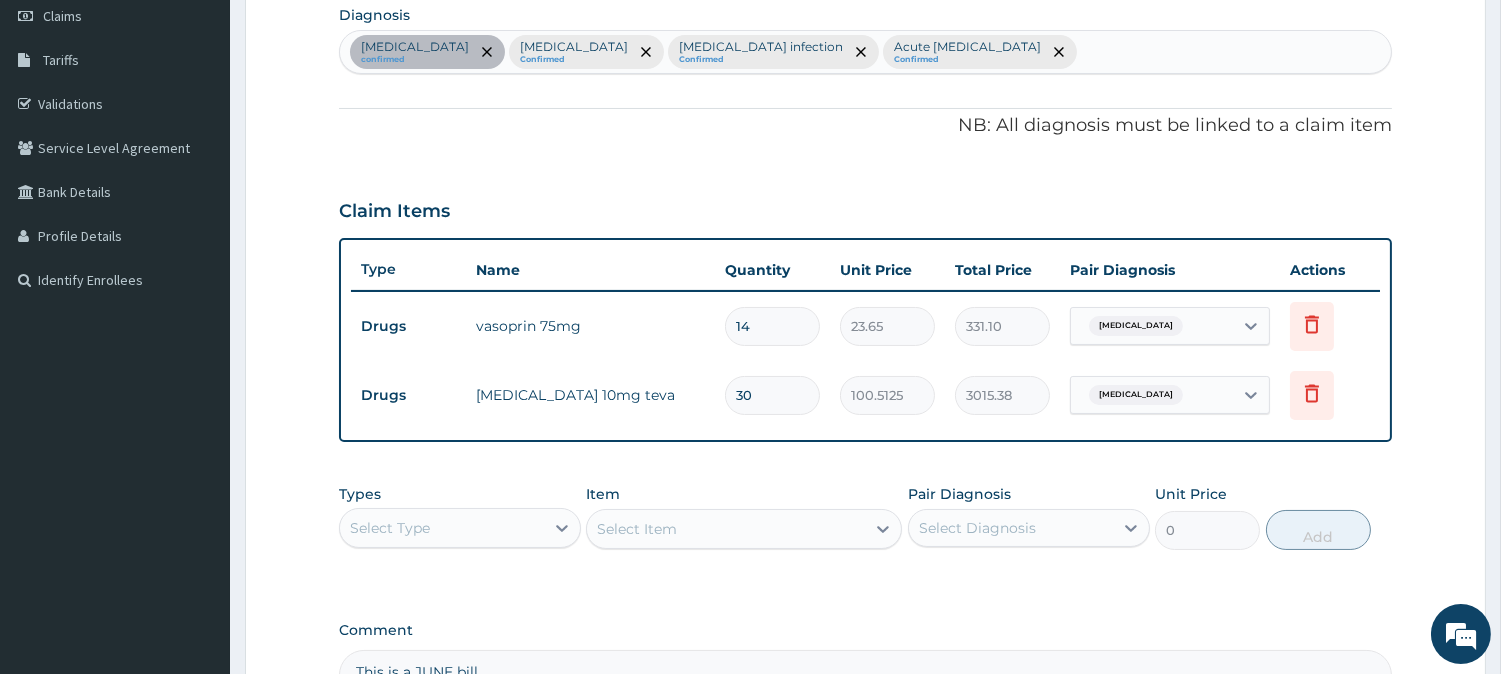 scroll, scrollTop: 413, scrollLeft: 0, axis: vertical 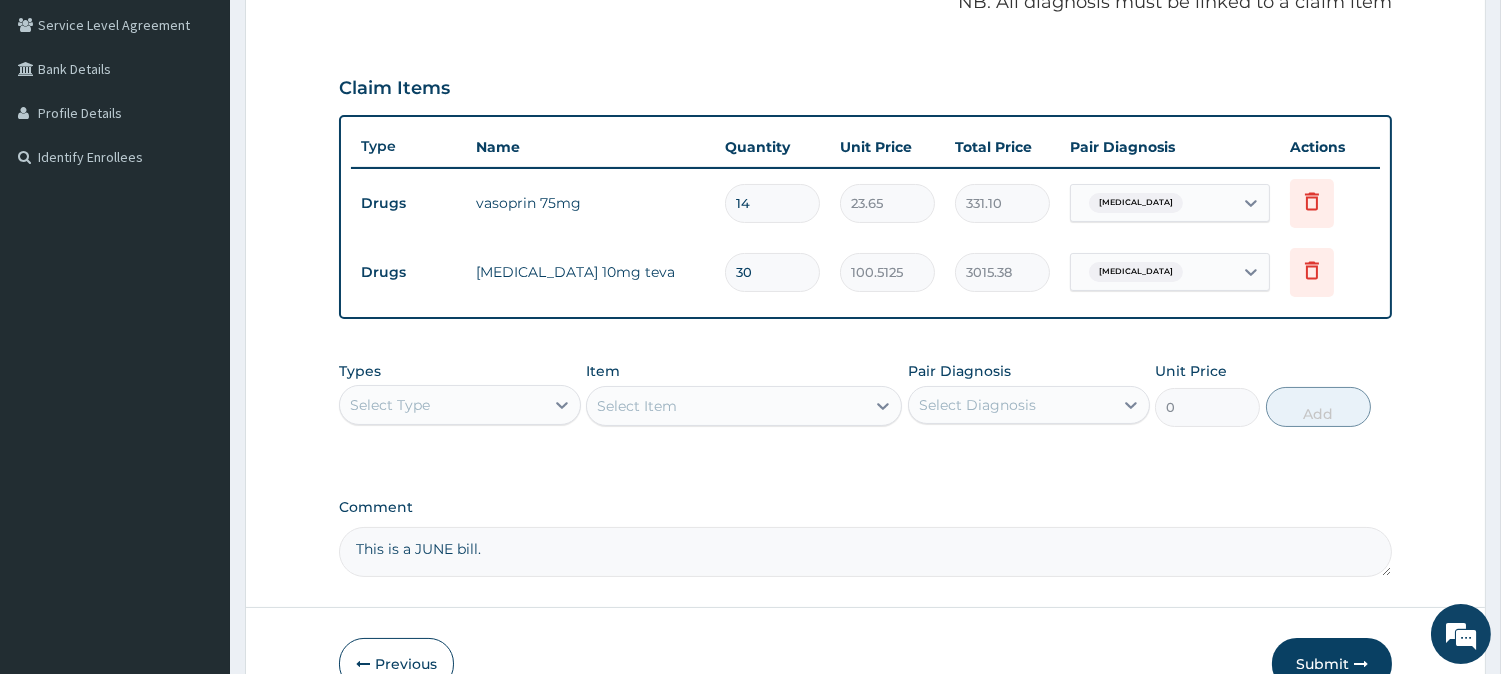 click on "Select Type" at bounding box center [442, 405] 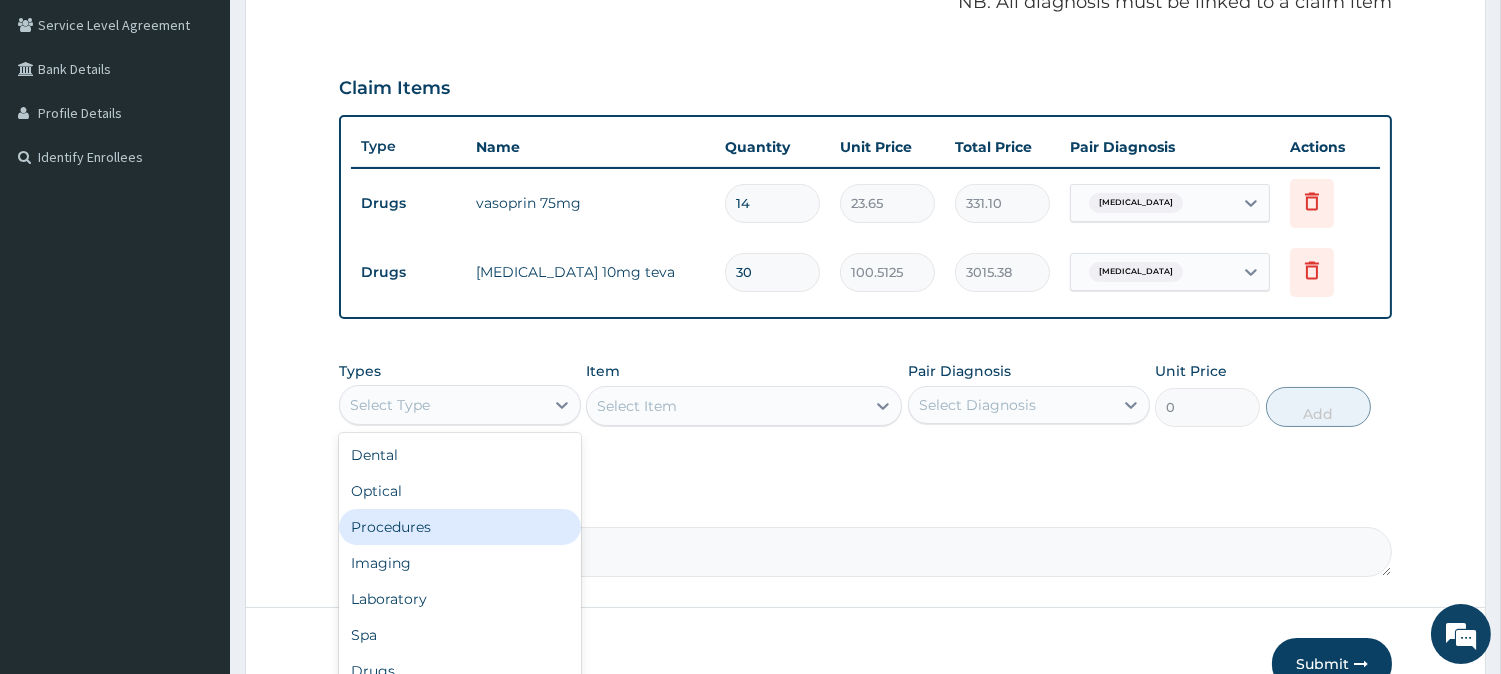 click on "Procedures" at bounding box center (460, 527) 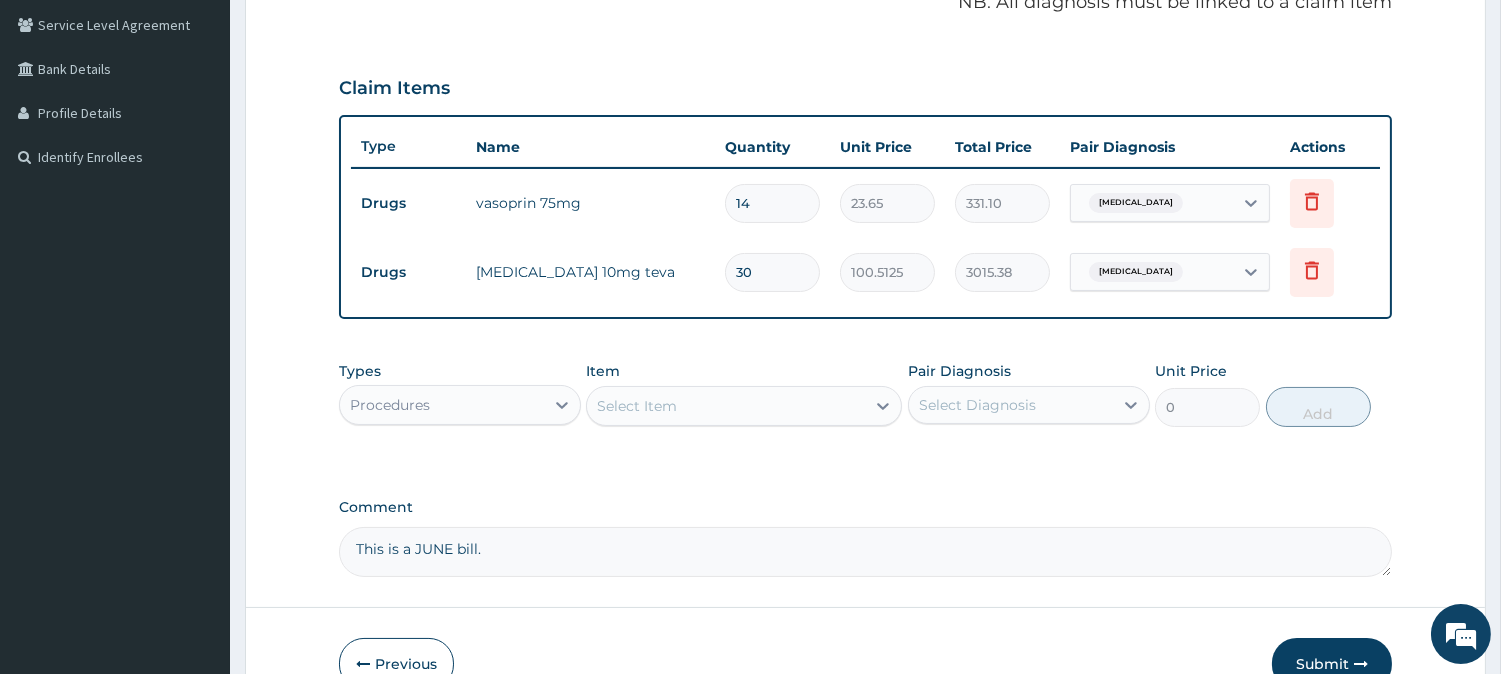 click on "Select Item" at bounding box center (726, 406) 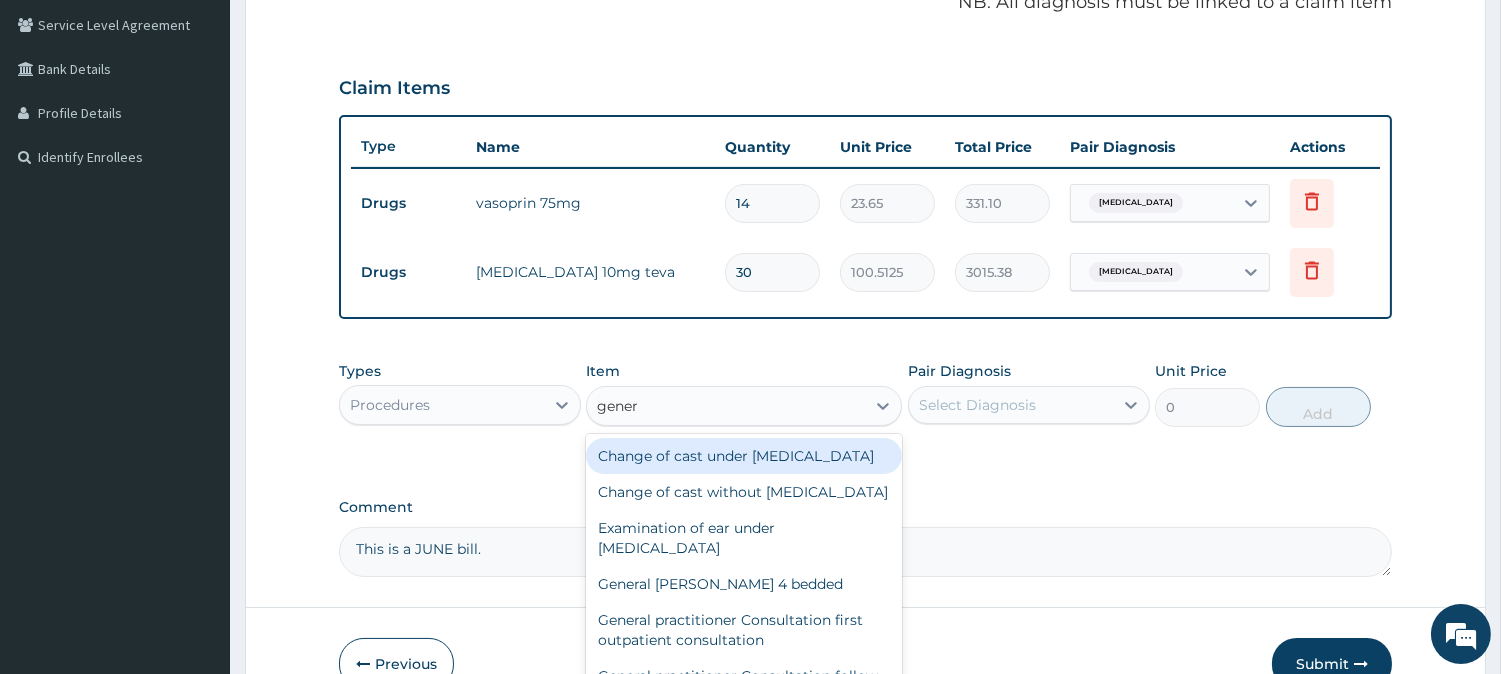 type on "genera" 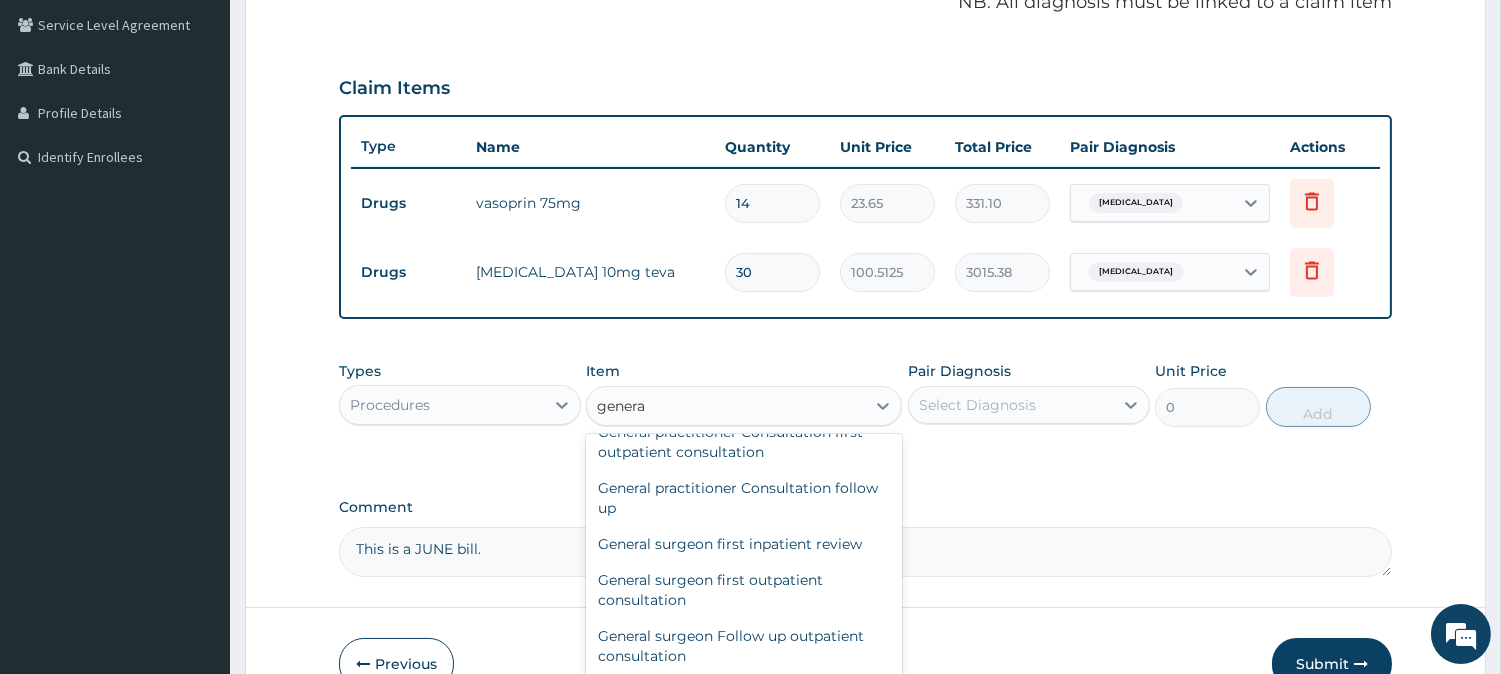 scroll, scrollTop: 222, scrollLeft: 0, axis: vertical 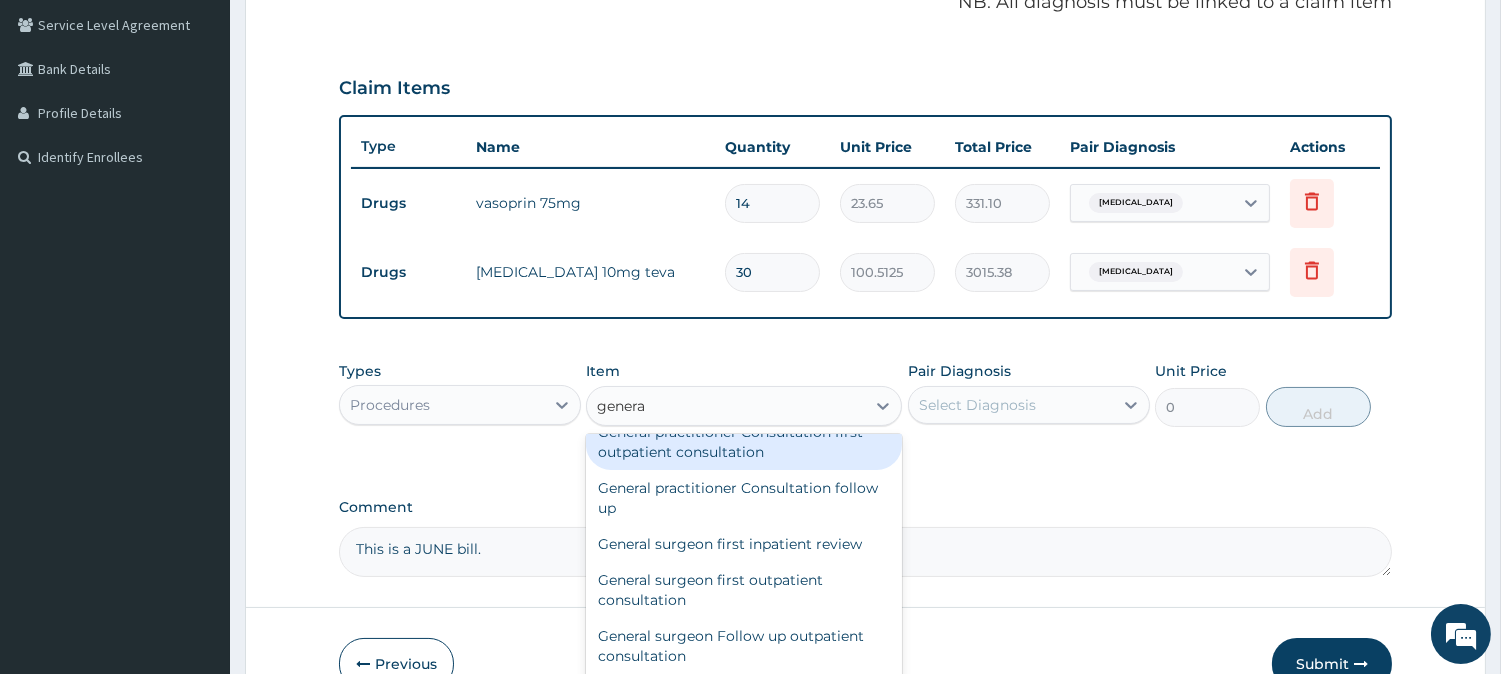 click on "General practitioner Consultation first outpatient consultation" at bounding box center [744, 442] 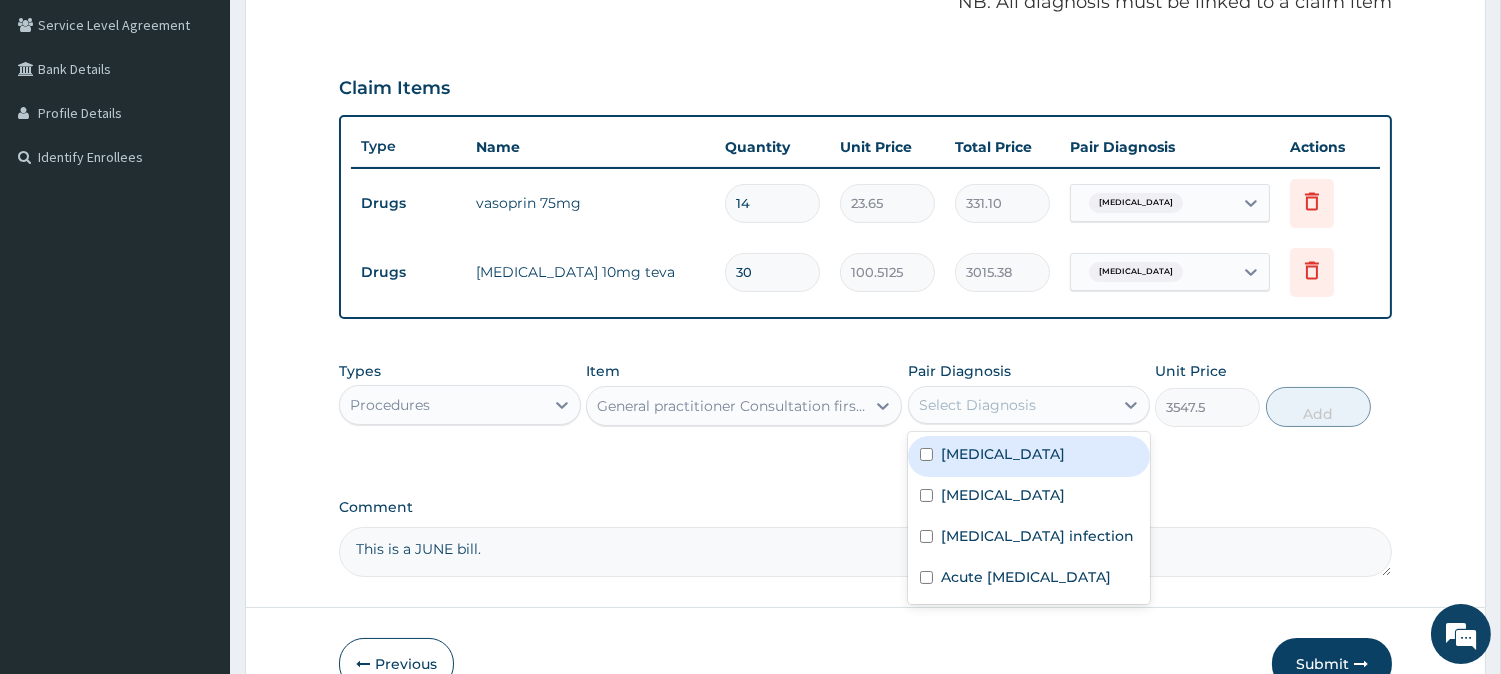click on "Select Diagnosis" at bounding box center (977, 405) 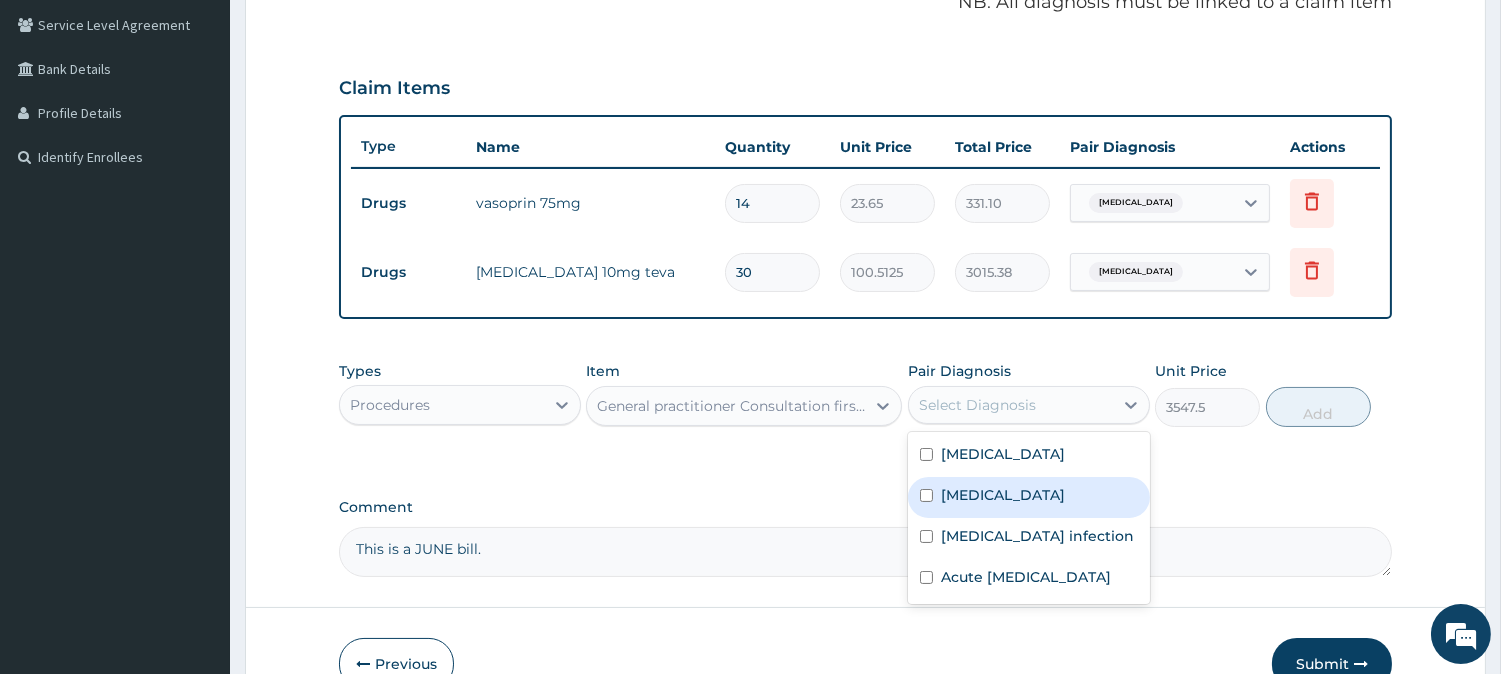 click on "Malaria" at bounding box center (1003, 495) 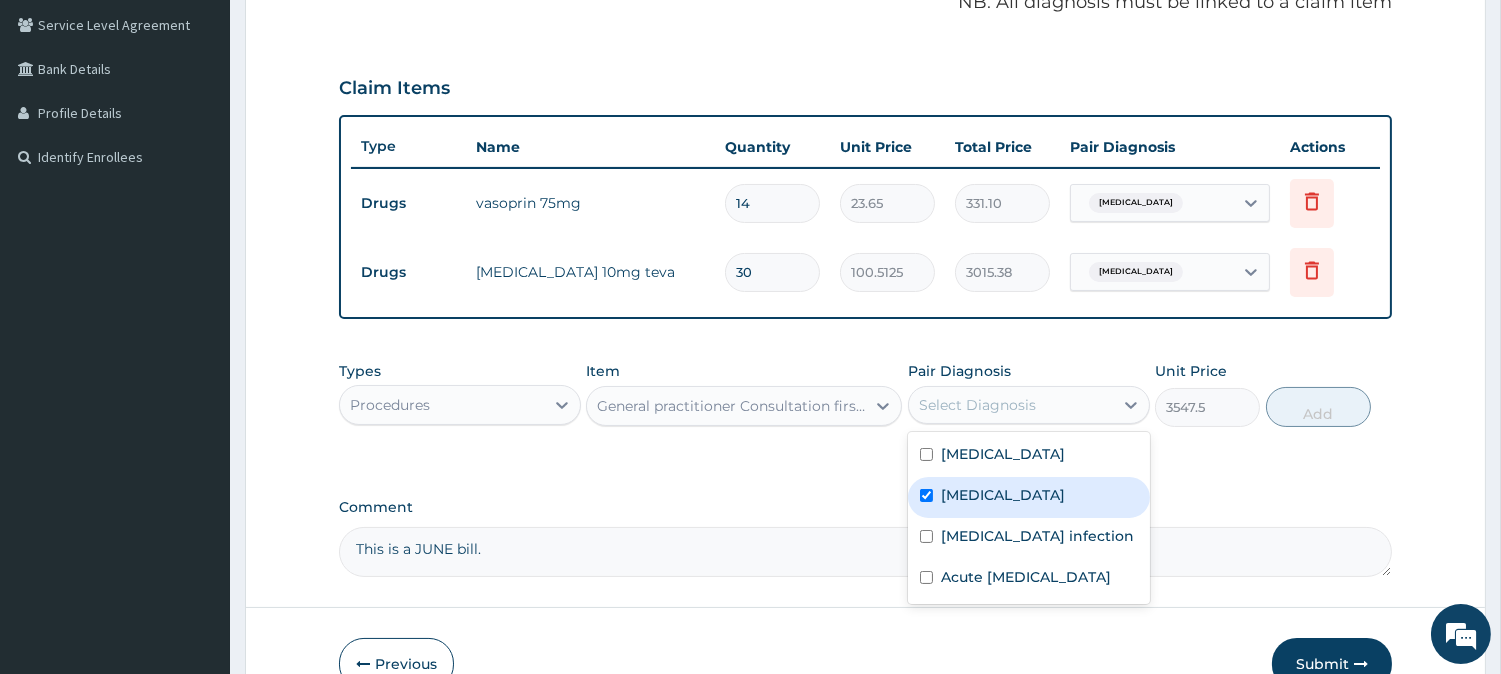 checkbox on "true" 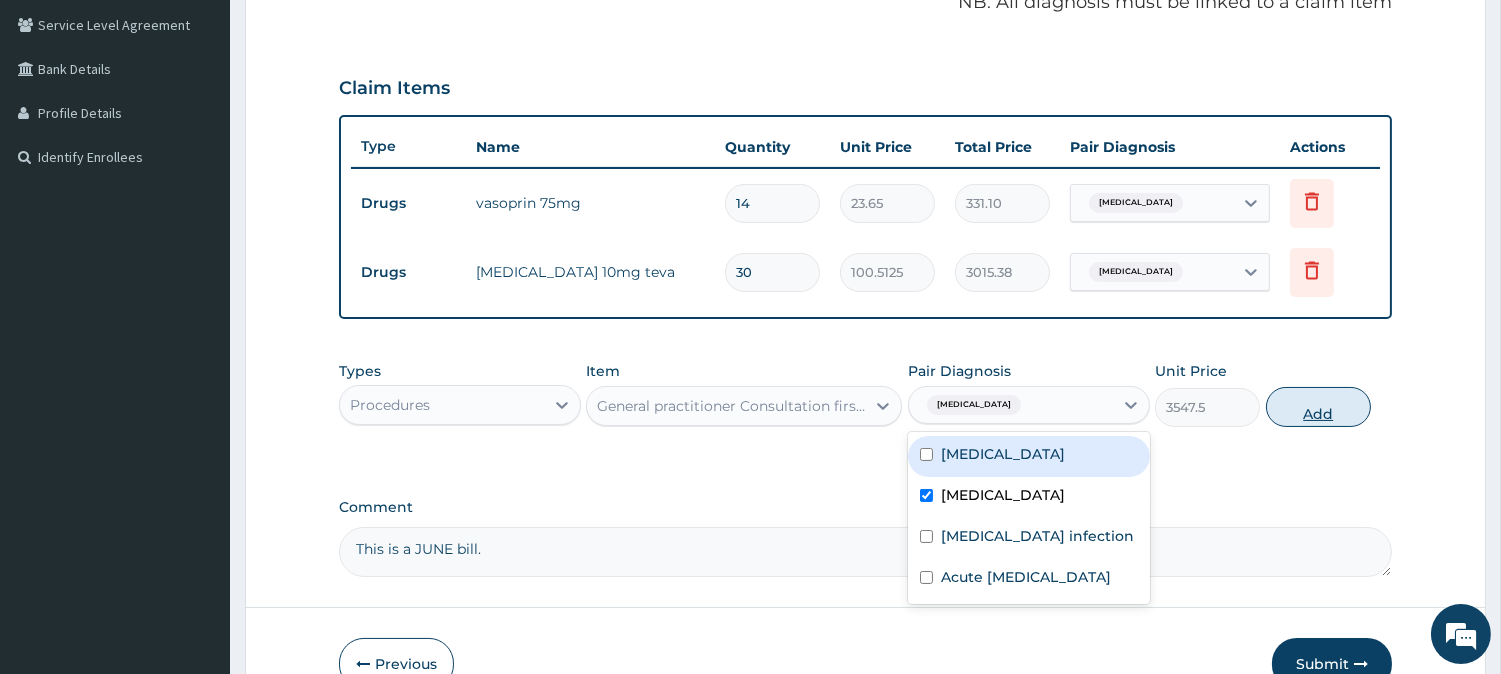 click on "Add" at bounding box center (1318, 407) 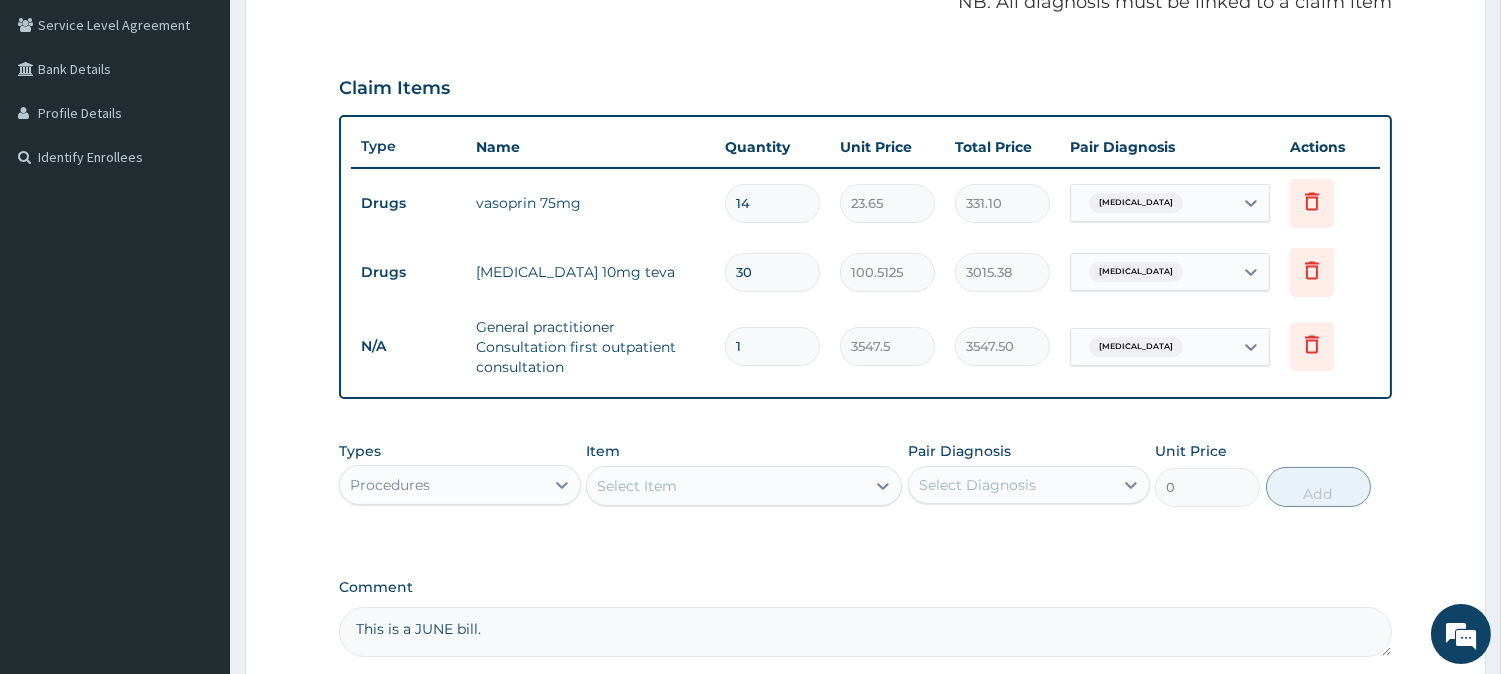click on "Procedures" at bounding box center (442, 485) 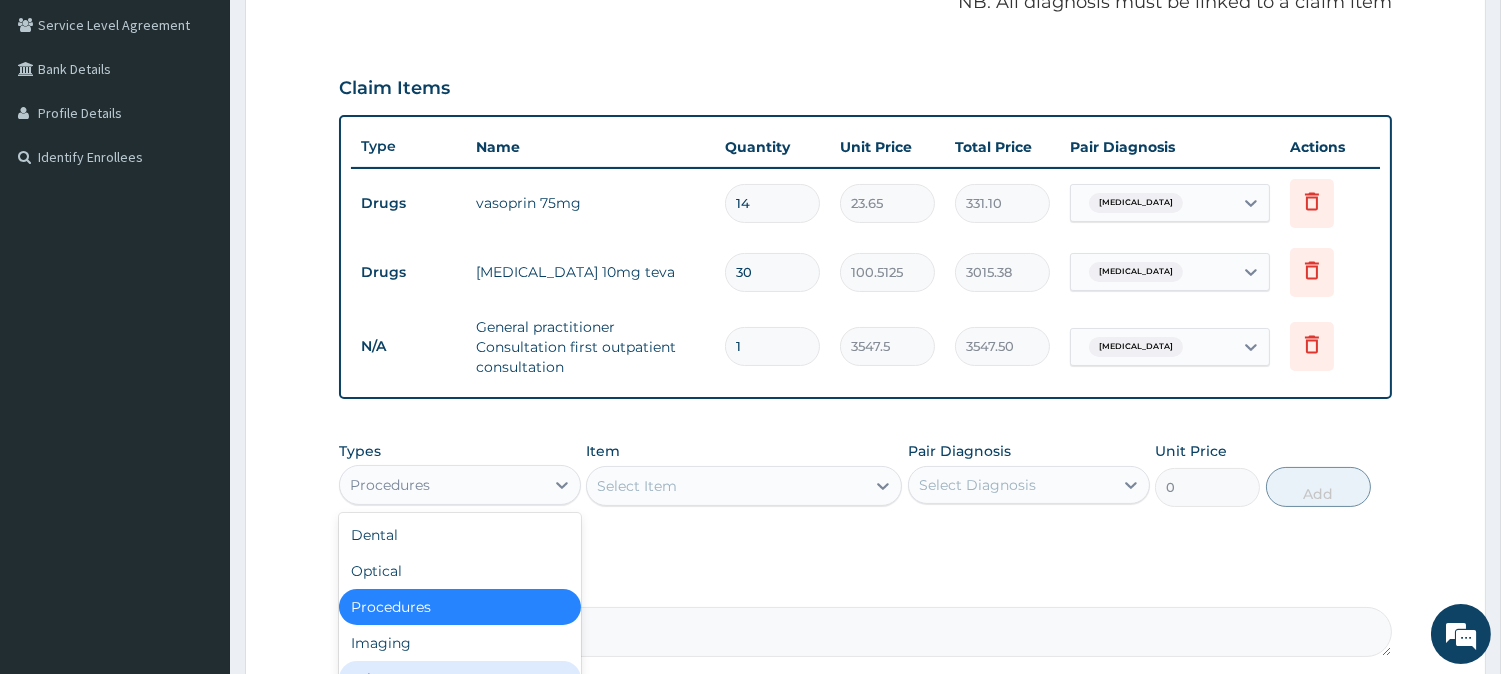 scroll, scrollTop: 67, scrollLeft: 0, axis: vertical 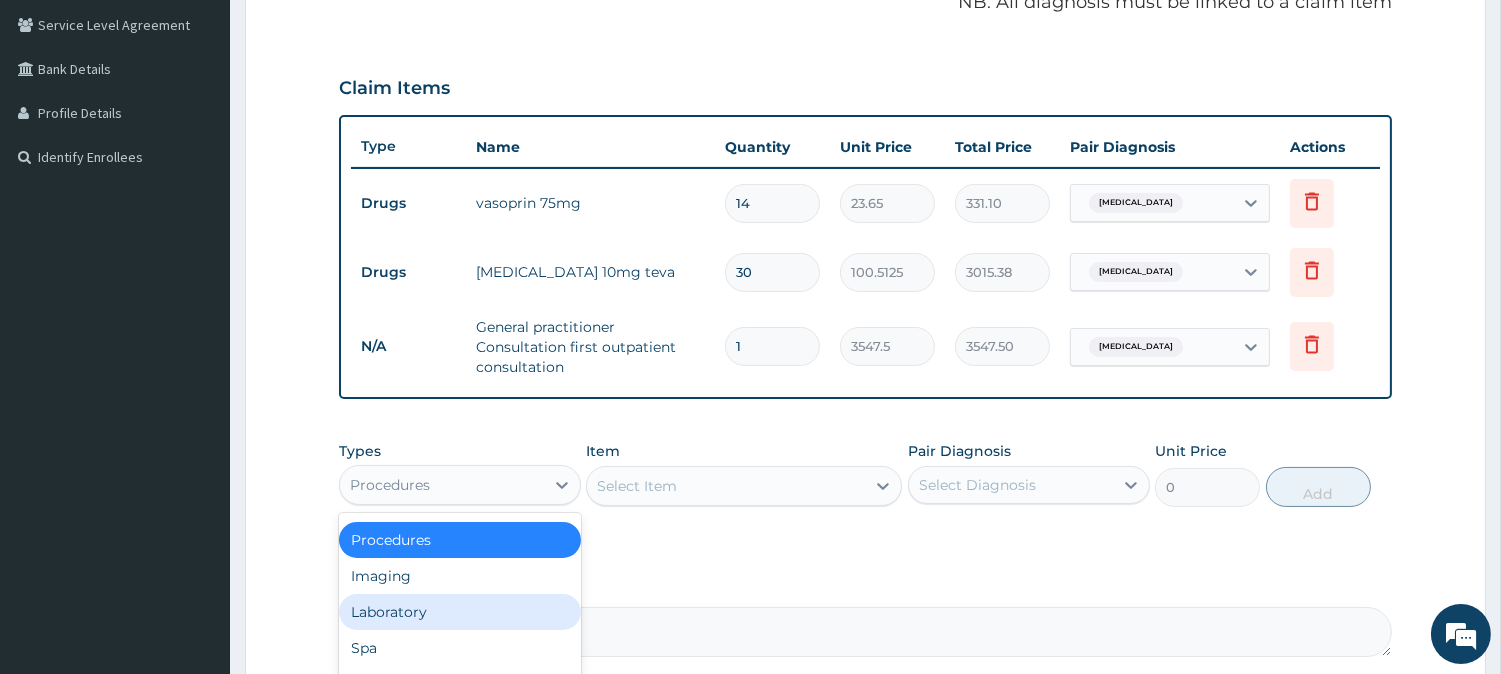 click on "Laboratory" at bounding box center (460, 612) 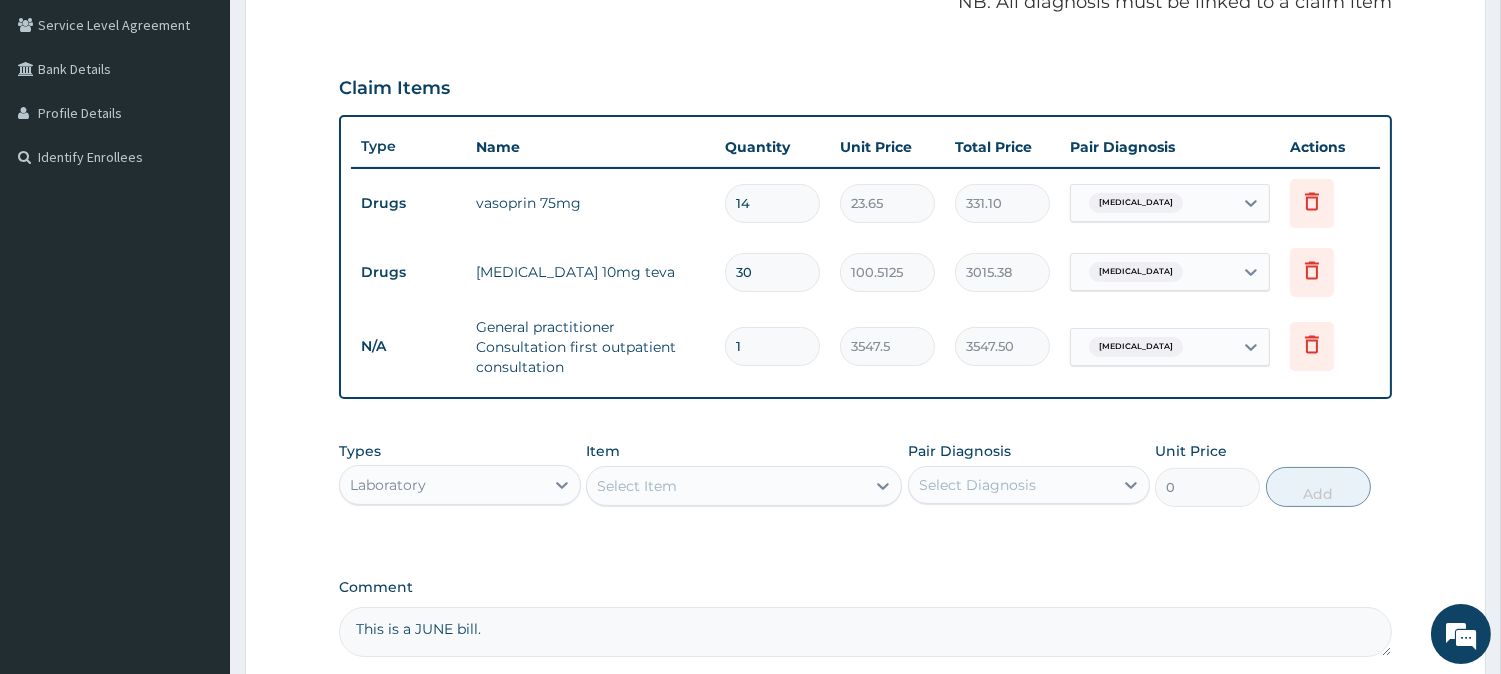click on "Select Item" at bounding box center (637, 486) 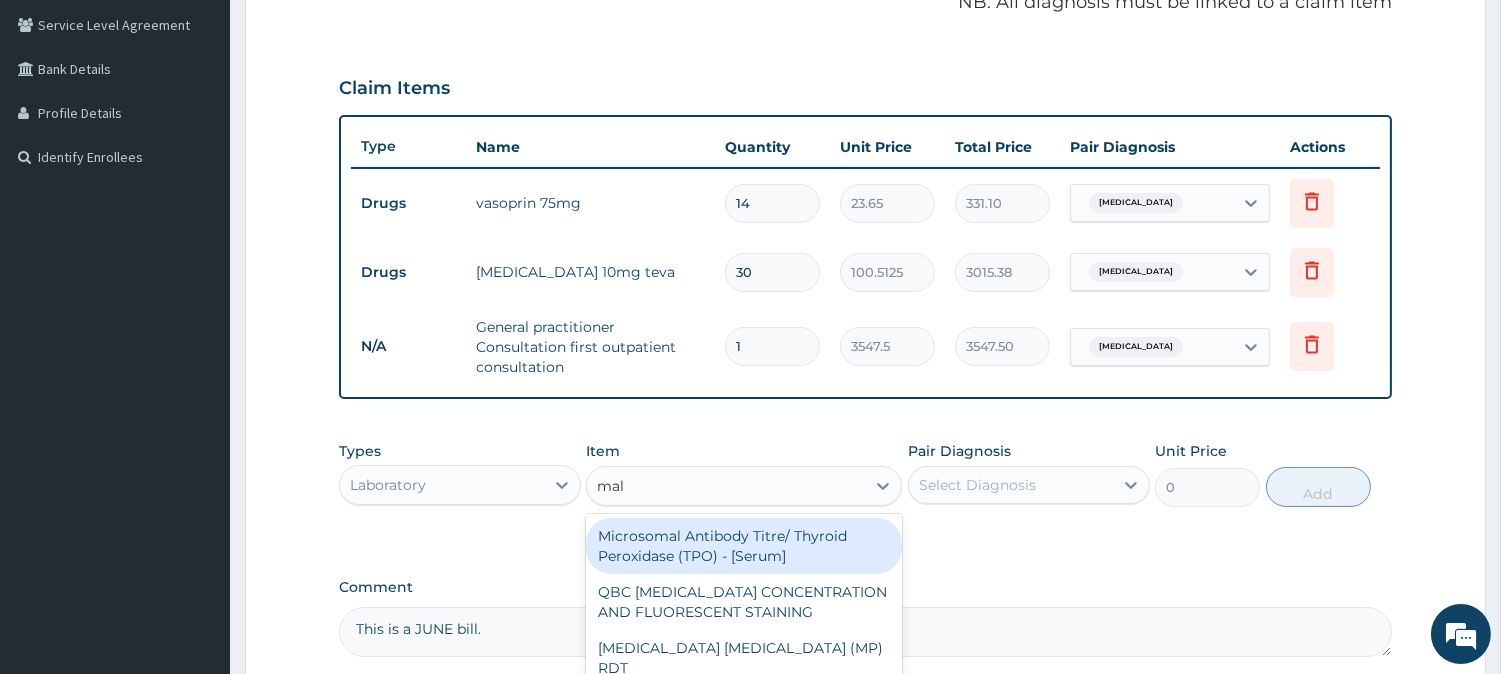 type on "mala" 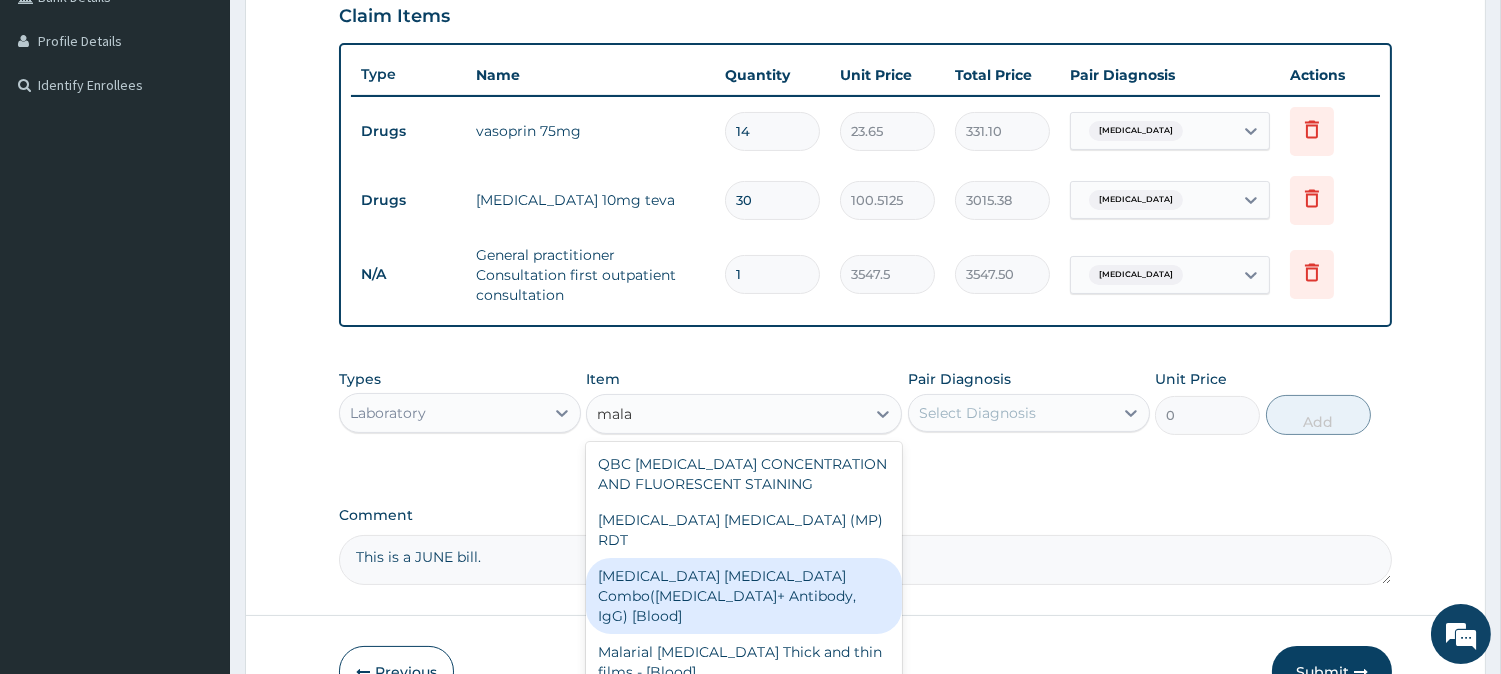 scroll, scrollTop: 524, scrollLeft: 0, axis: vertical 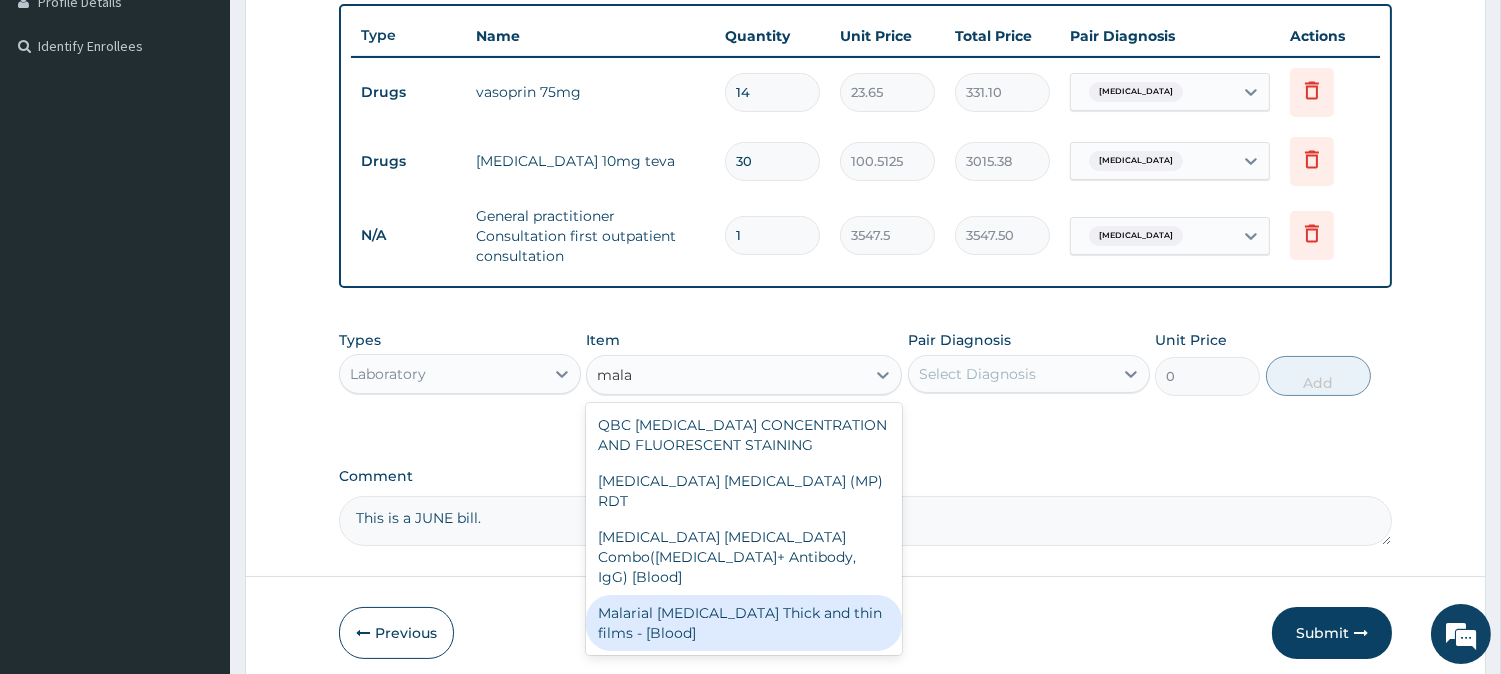 click on "Malarial Parasite Thick and thin films - [Blood]" at bounding box center [744, 623] 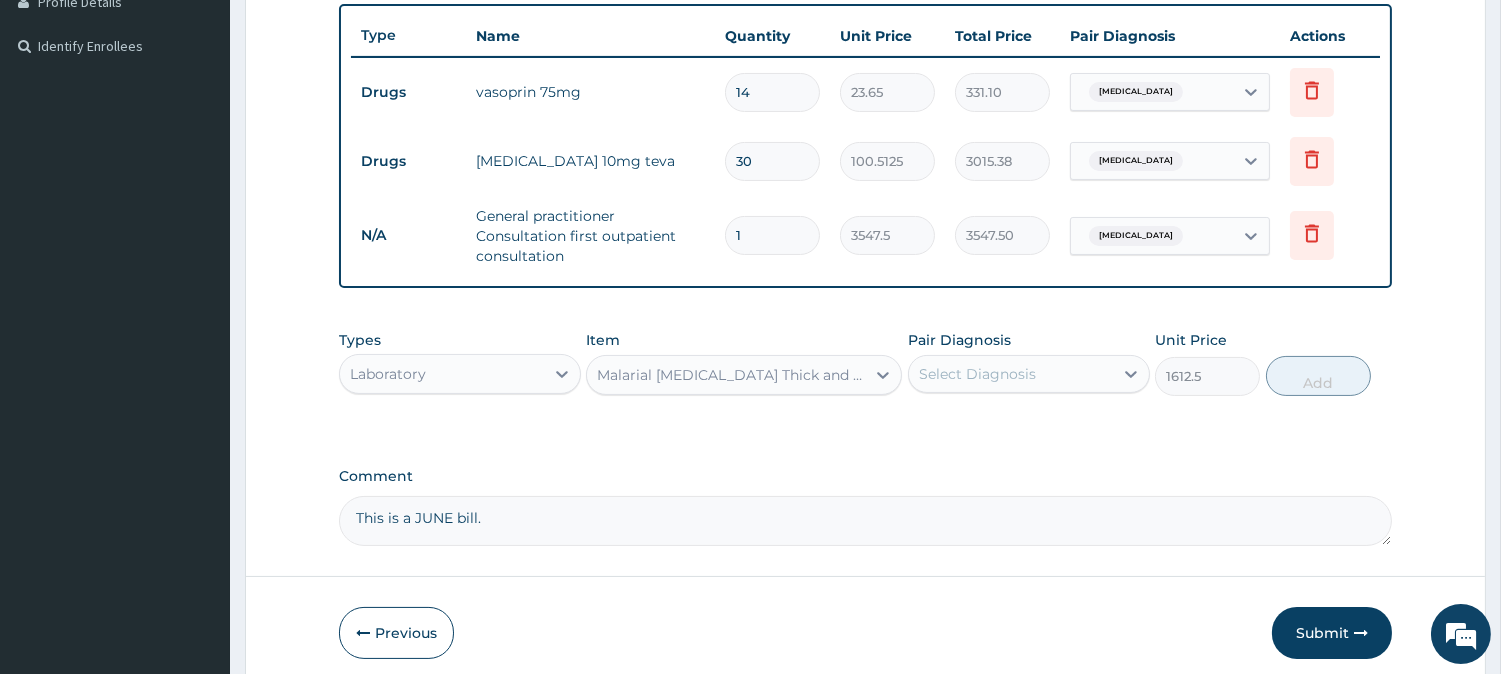 click on "Select Diagnosis" at bounding box center (977, 374) 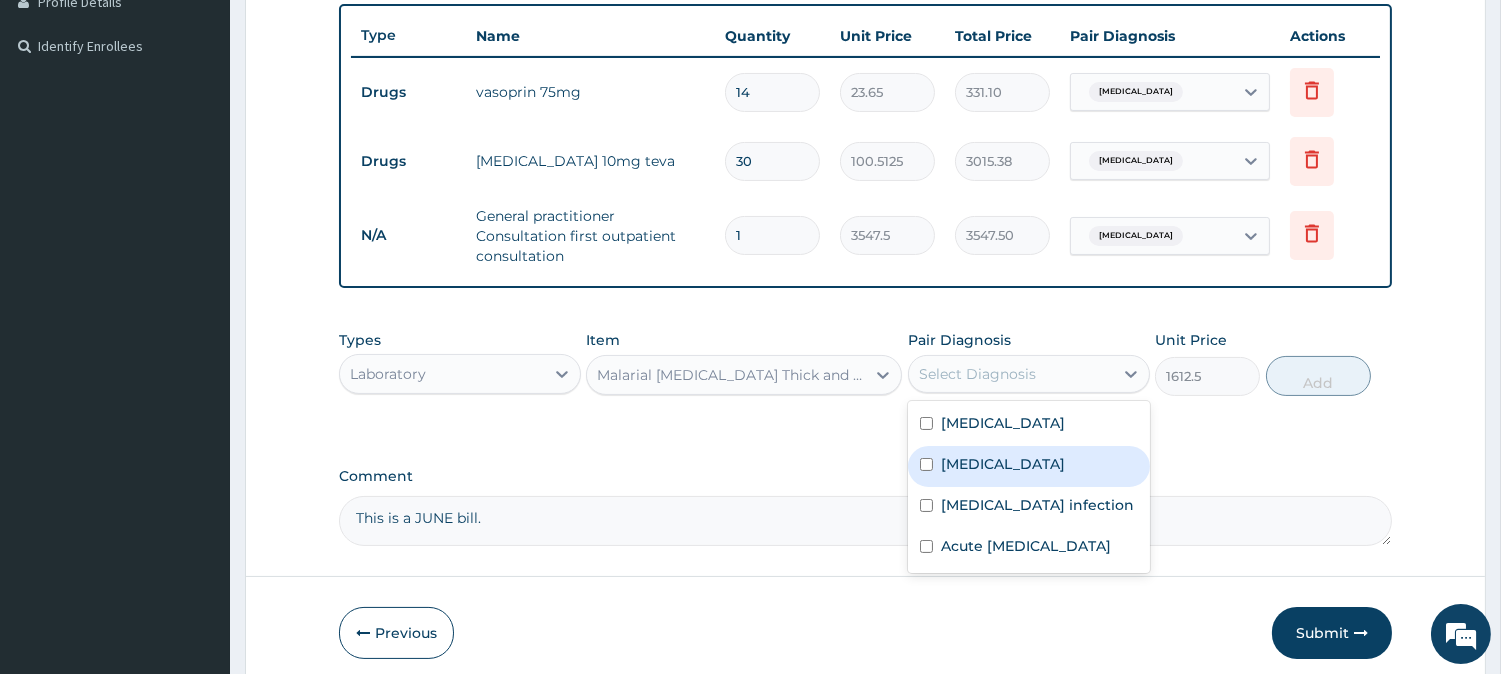 click on "Malaria" at bounding box center (1029, 466) 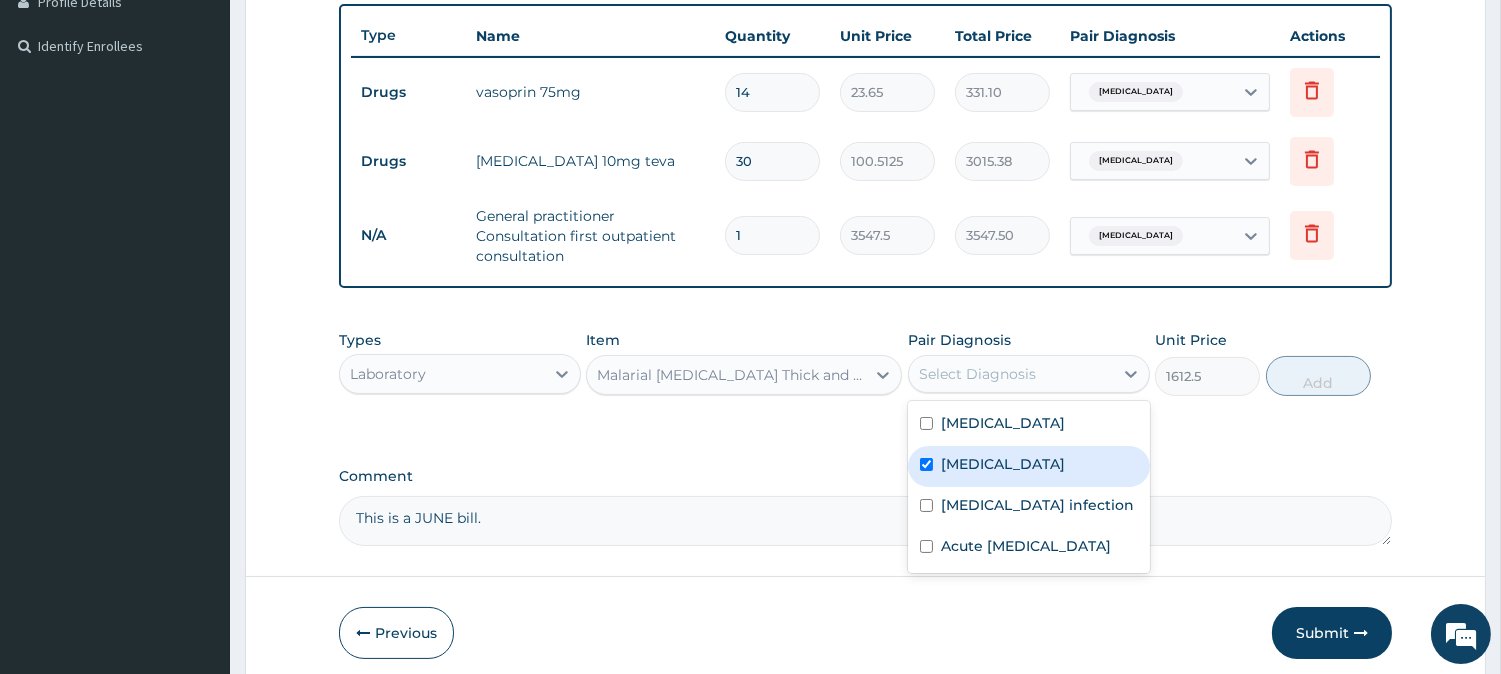 checkbox on "true" 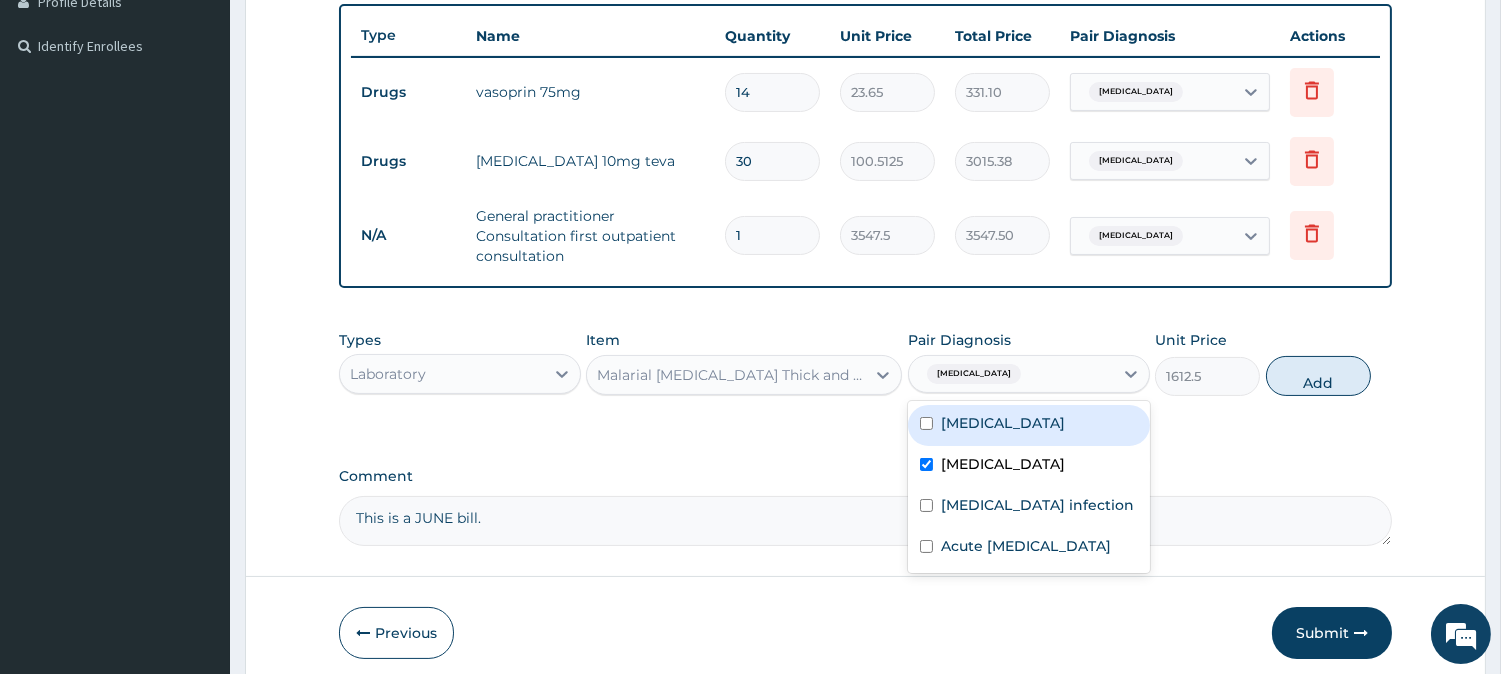 click on "Add" at bounding box center (1318, 376) 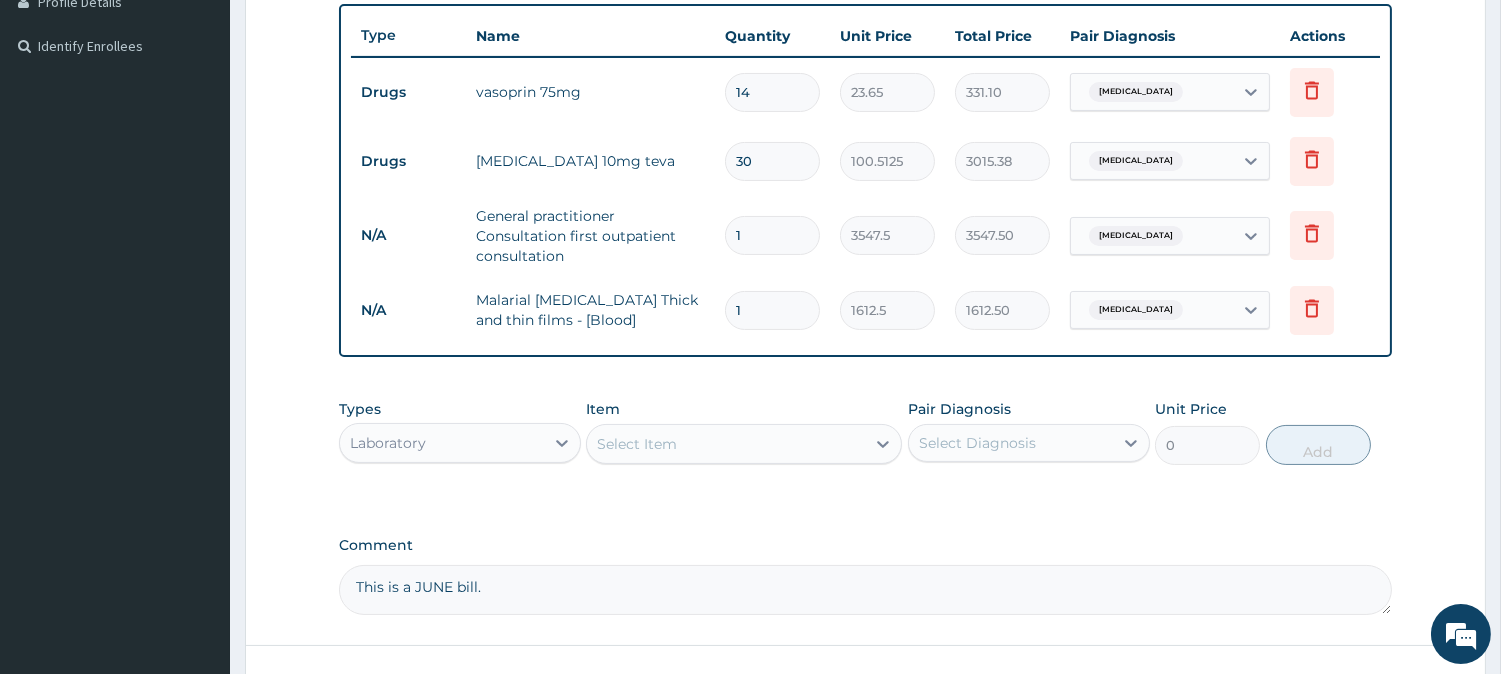 click on "Select Item" at bounding box center [637, 444] 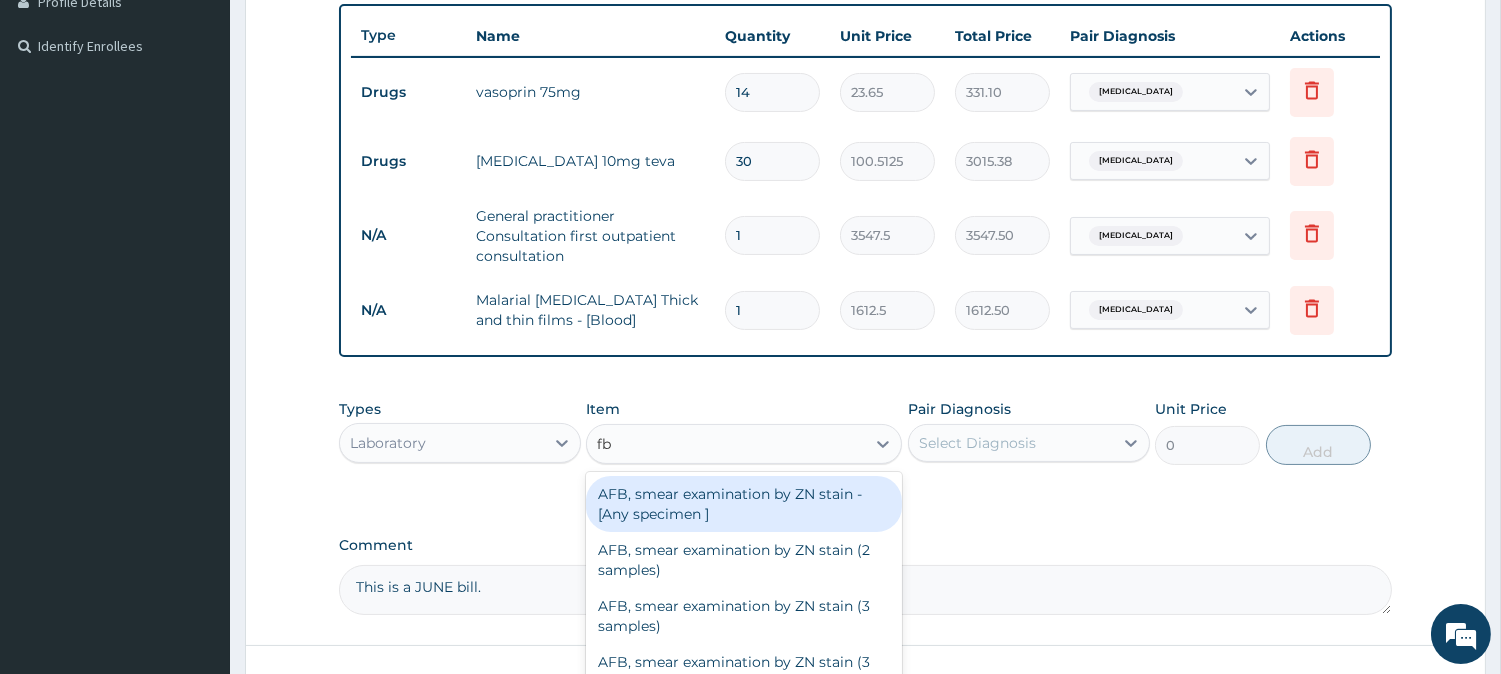 type on "fbc" 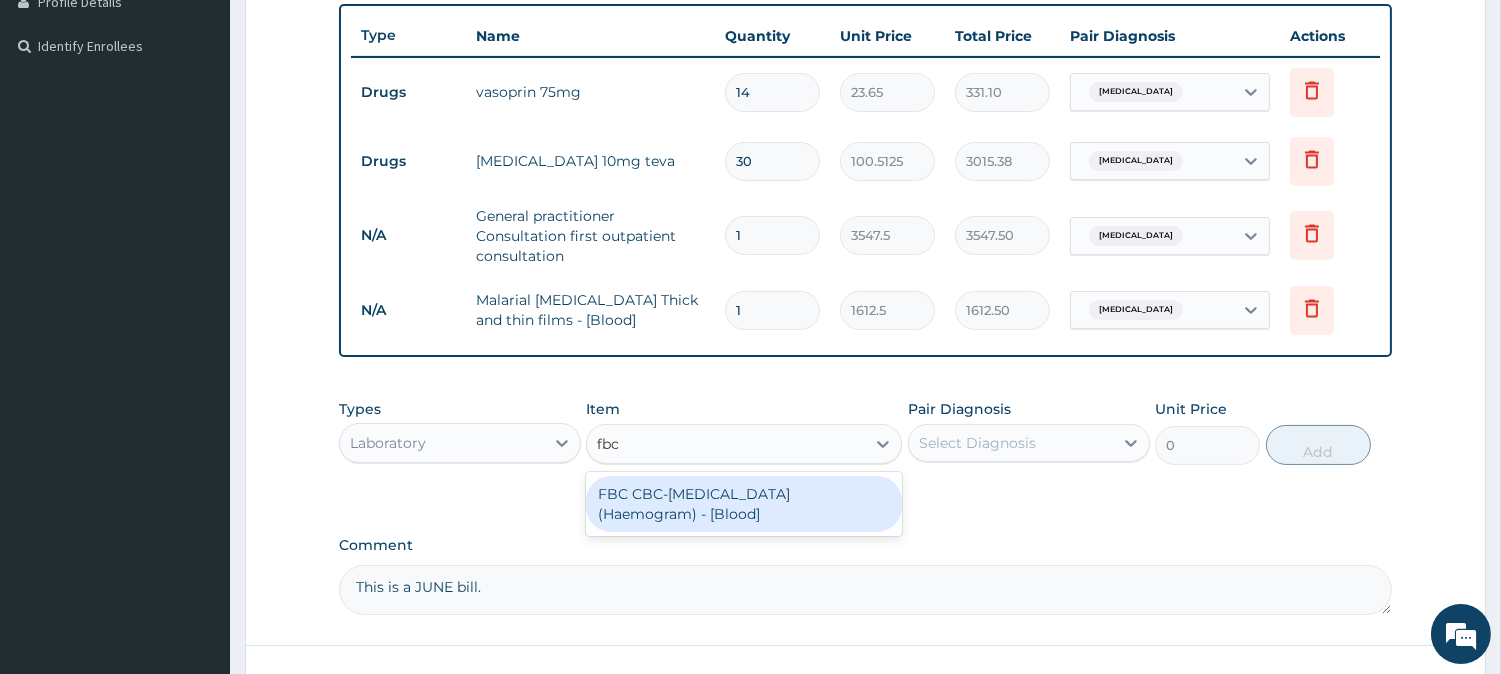 click on "FBC CBC-Complete Blood Count (Haemogram) - [Blood]" at bounding box center (744, 504) 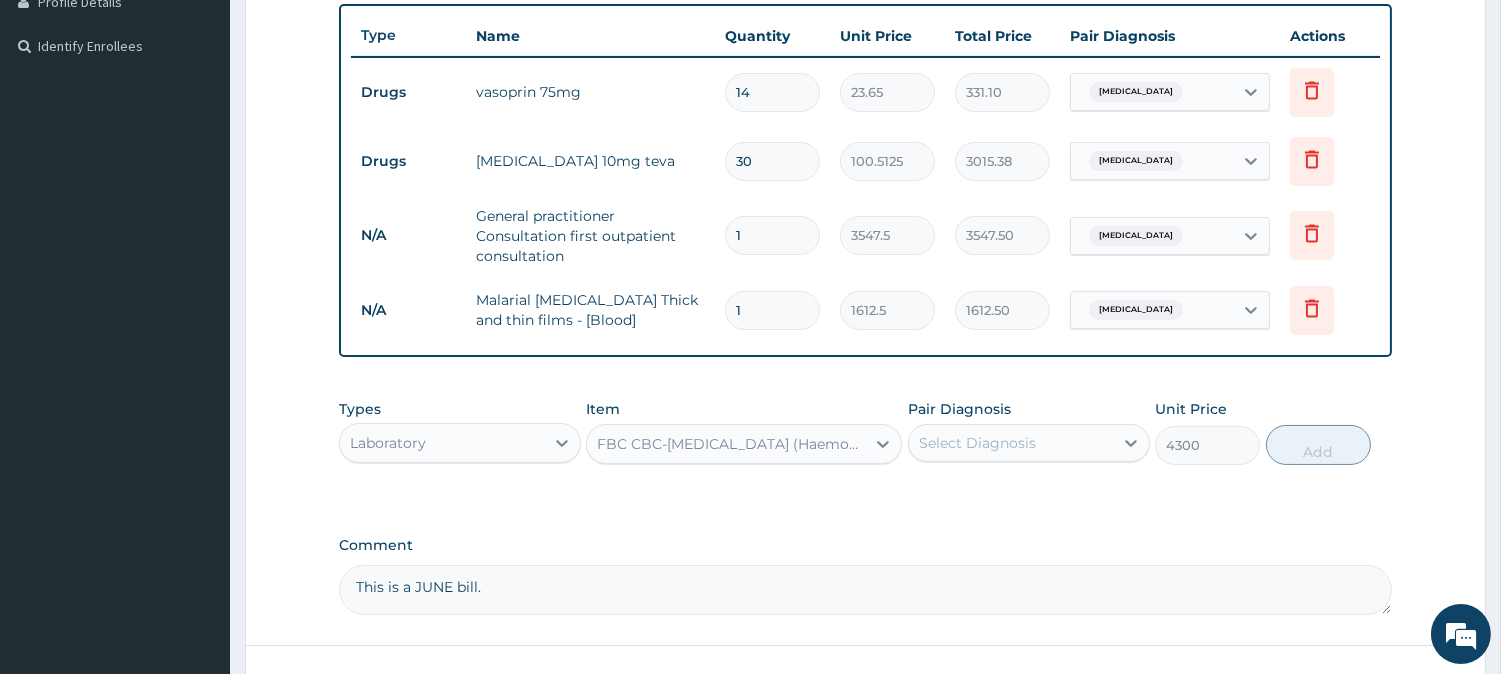 click on "Select Diagnosis" at bounding box center (977, 443) 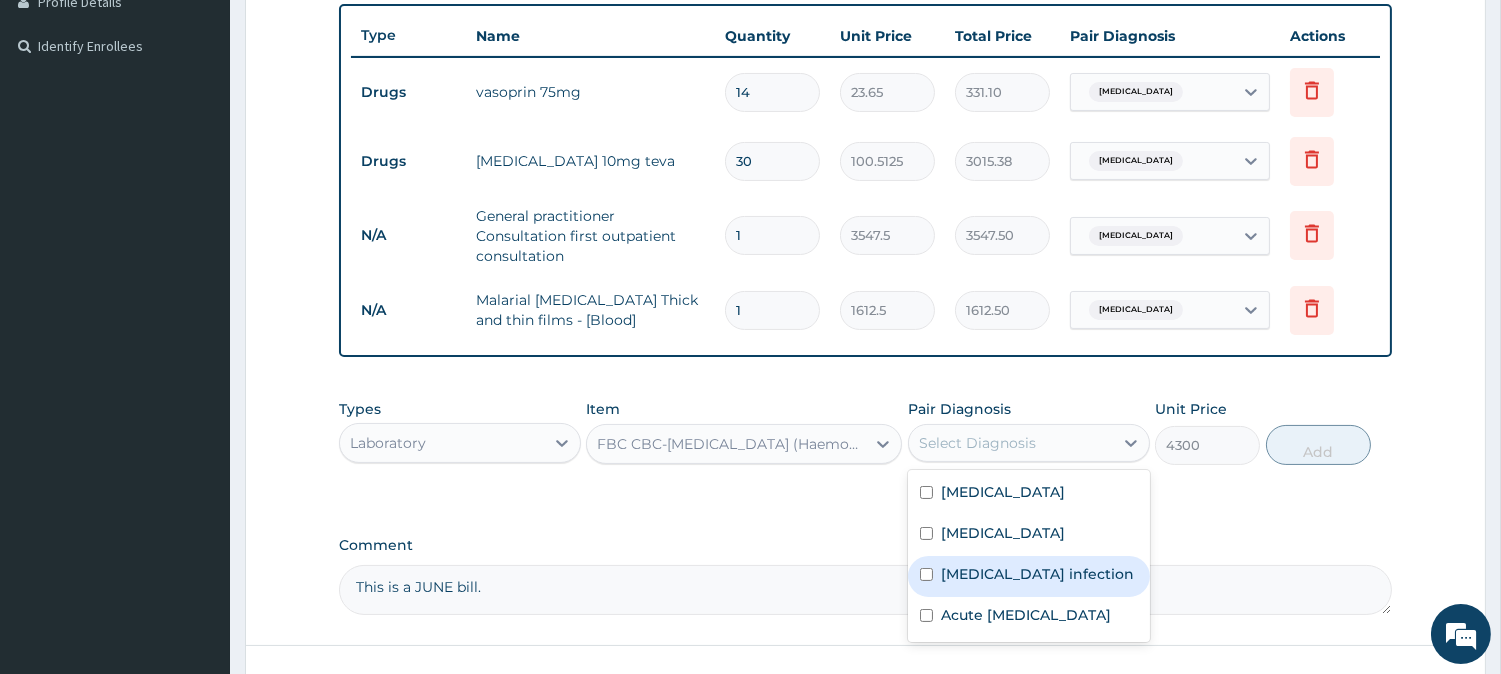 click on "Salmonella infection" at bounding box center (1037, 574) 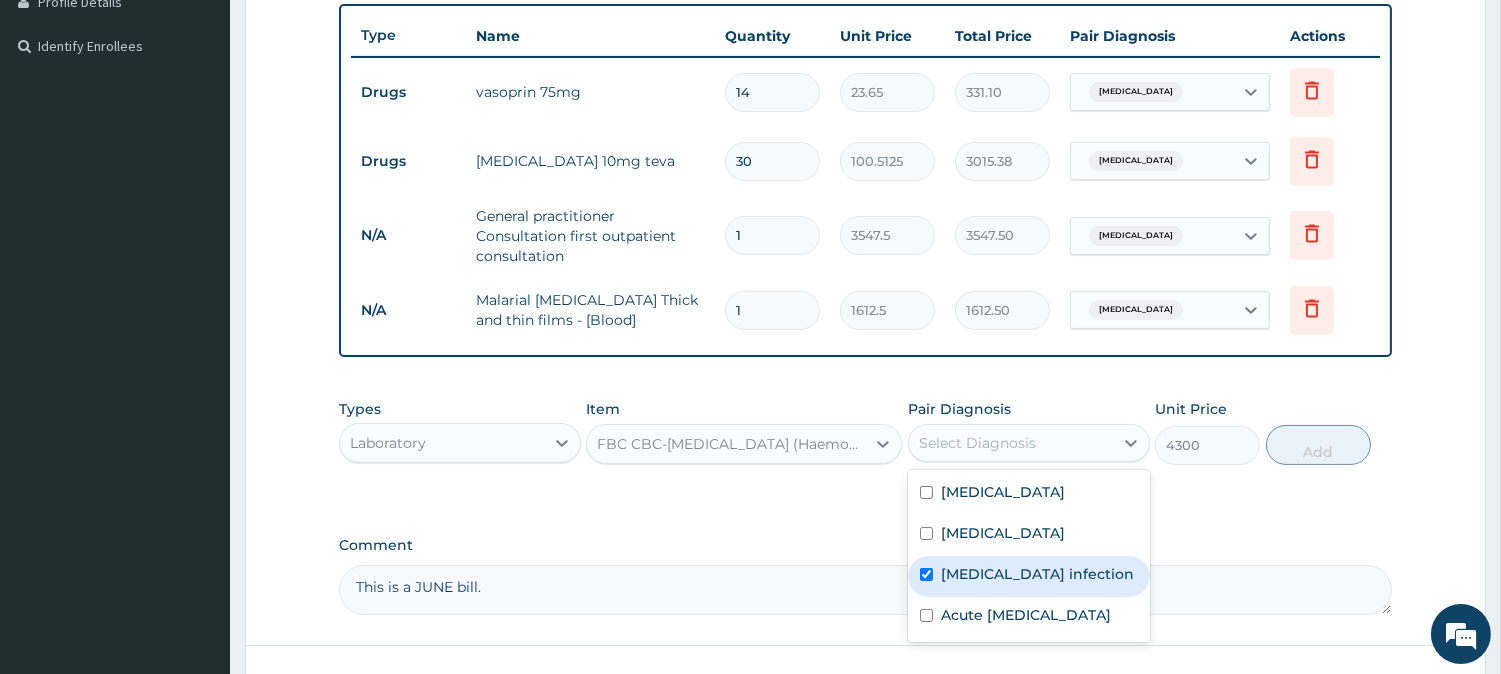 checkbox on "true" 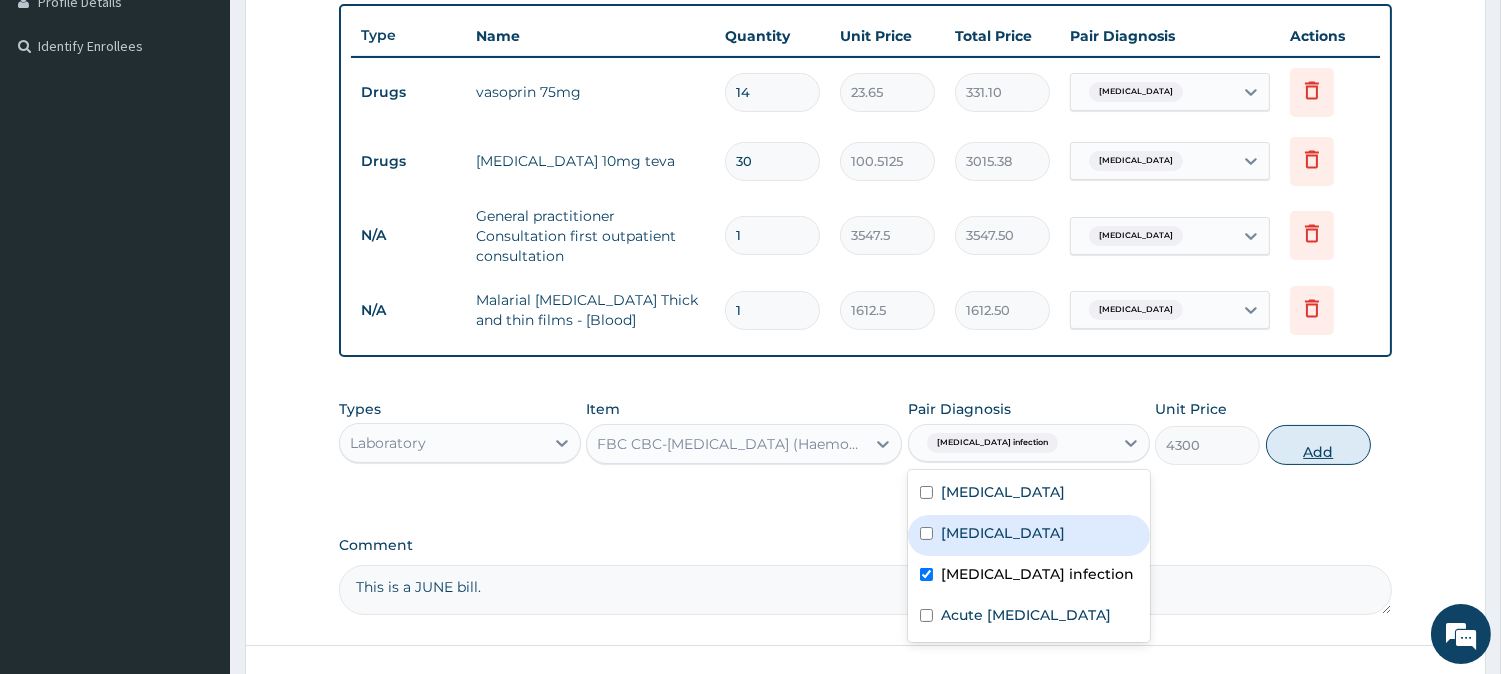 click on "Add" at bounding box center (1318, 445) 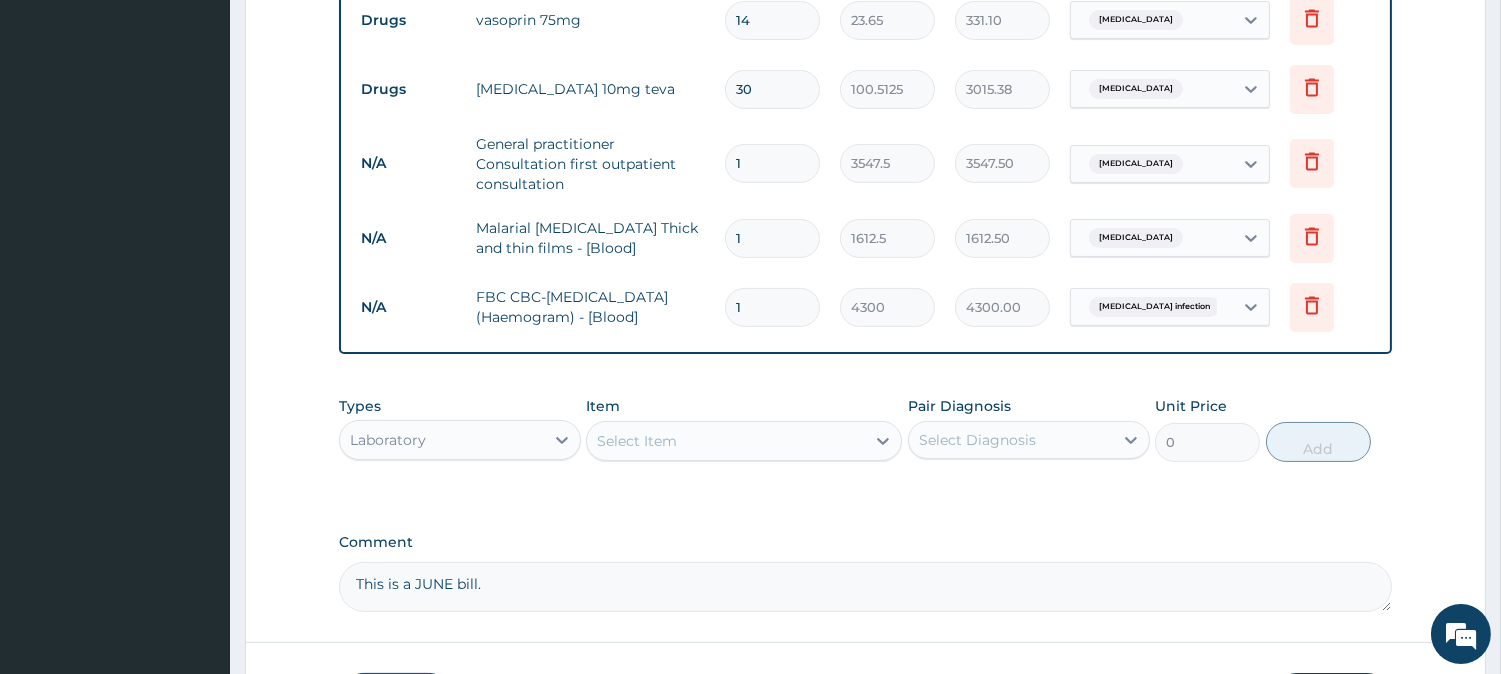 scroll, scrollTop: 635, scrollLeft: 0, axis: vertical 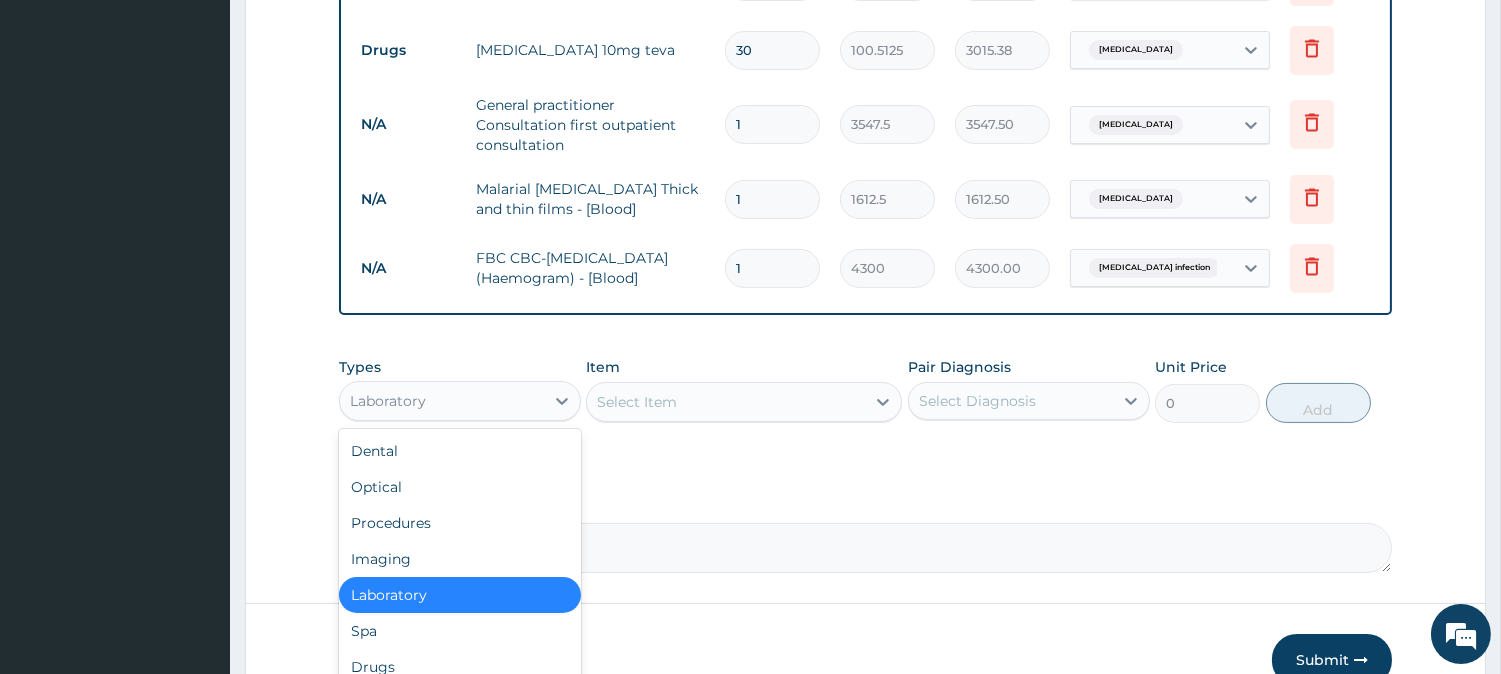 click on "Laboratory" at bounding box center (442, 401) 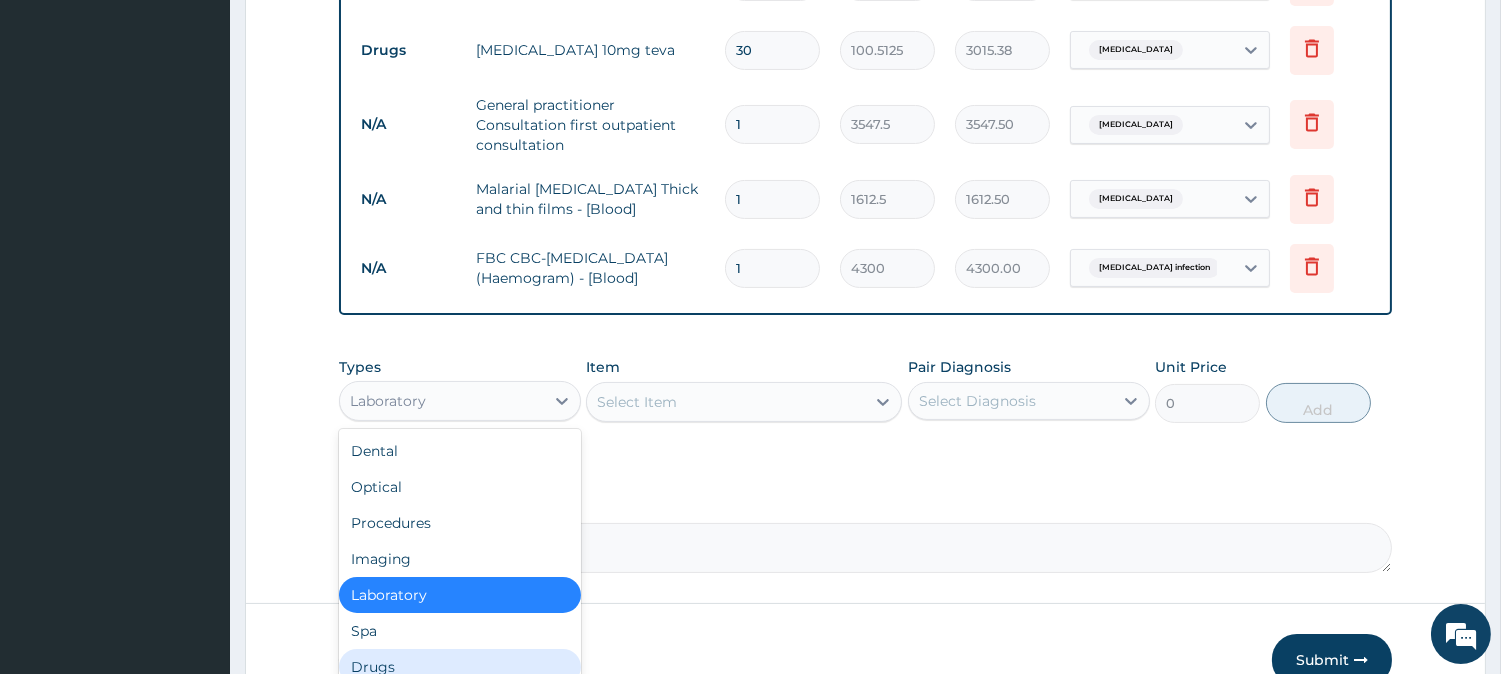 click on "Drugs" at bounding box center [460, 667] 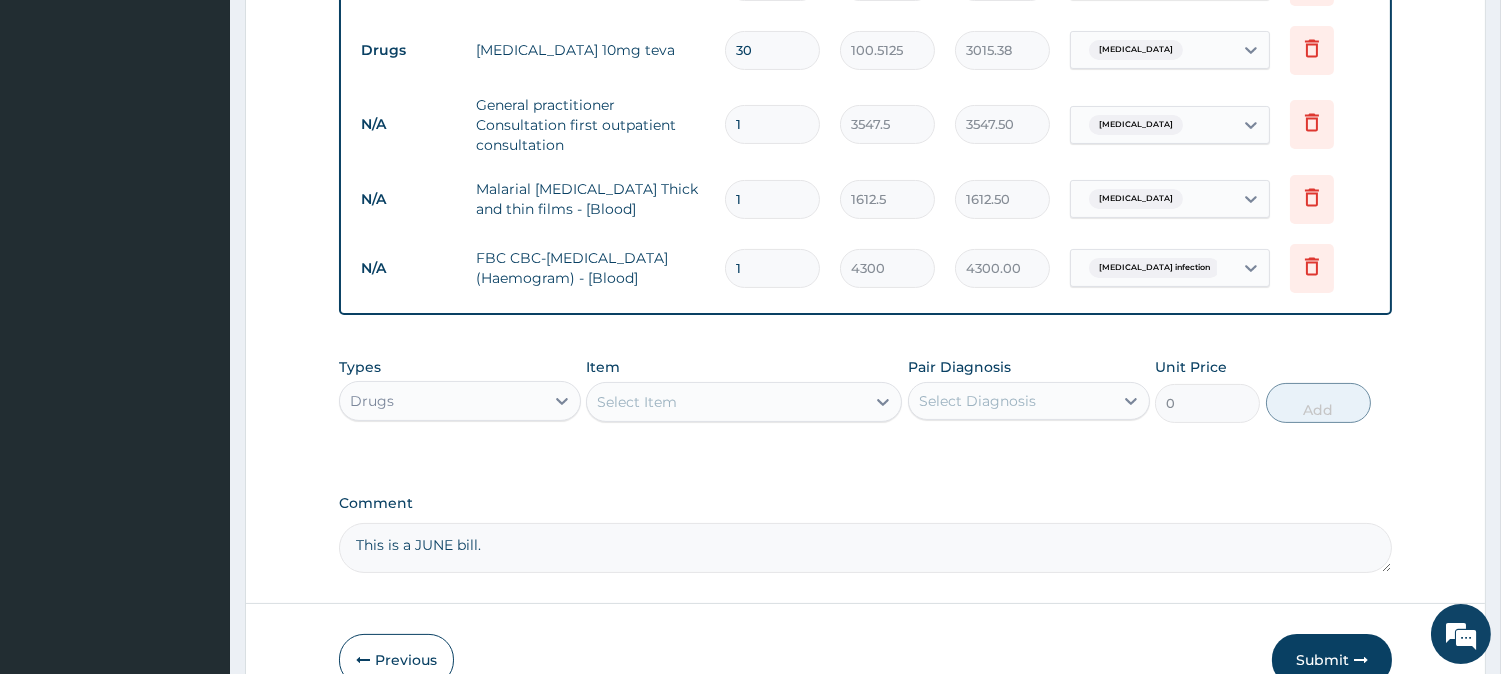 click on "Select Item" at bounding box center (726, 402) 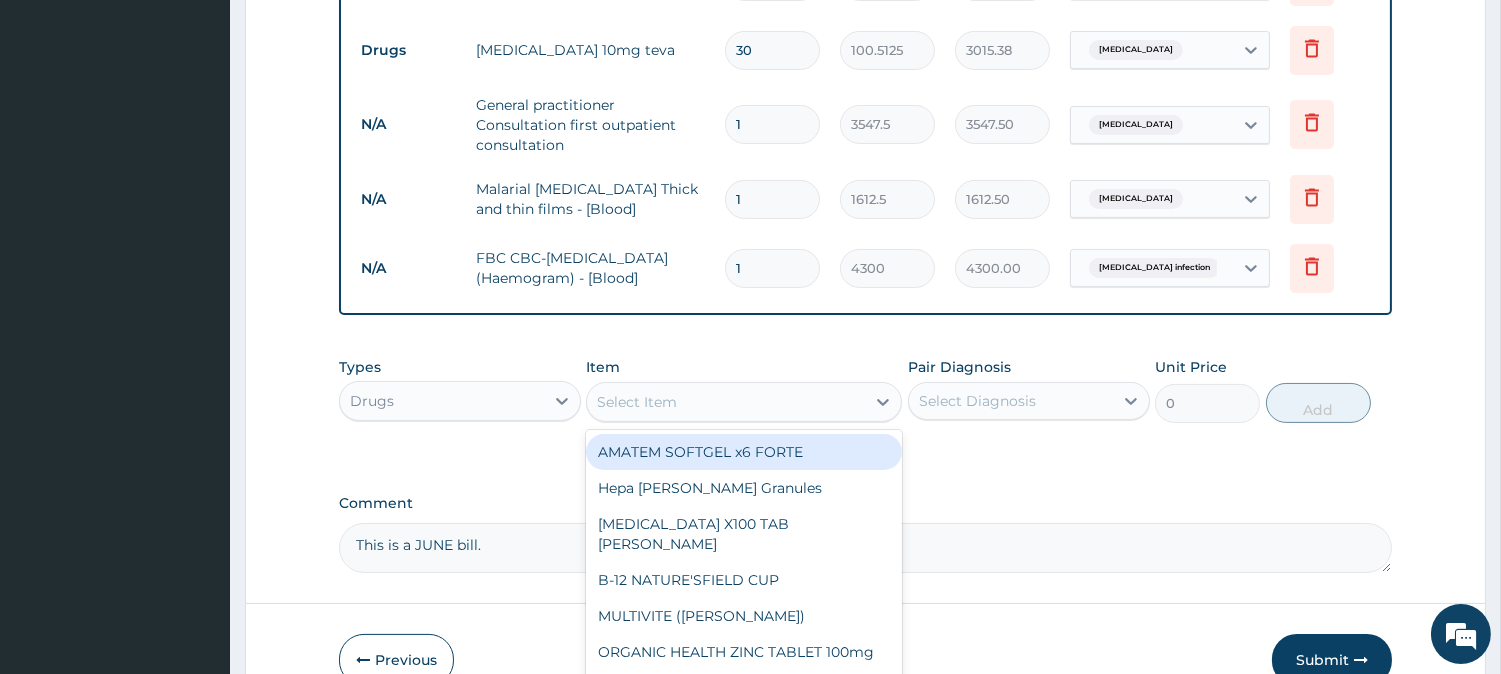 click on "AMATEM SOFTGEL x6 FORTE" at bounding box center (744, 452) 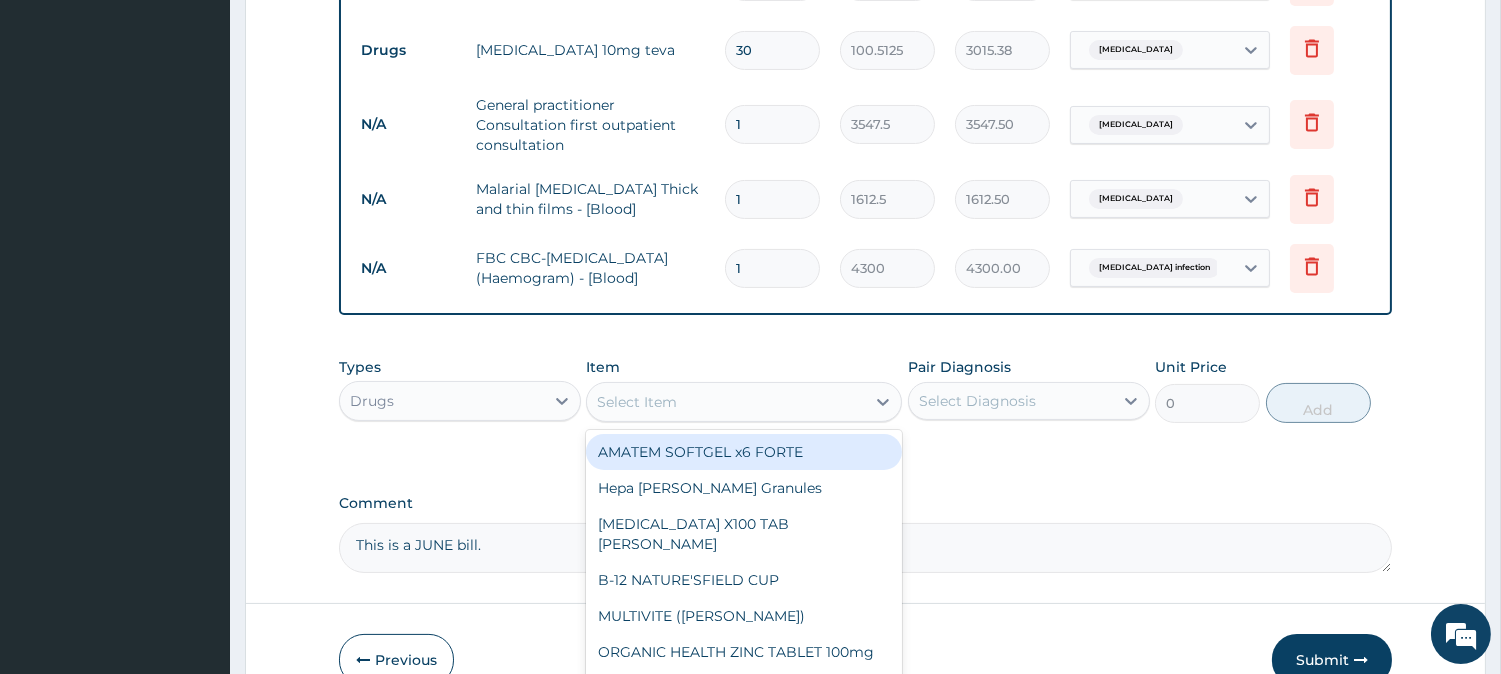 type on "473" 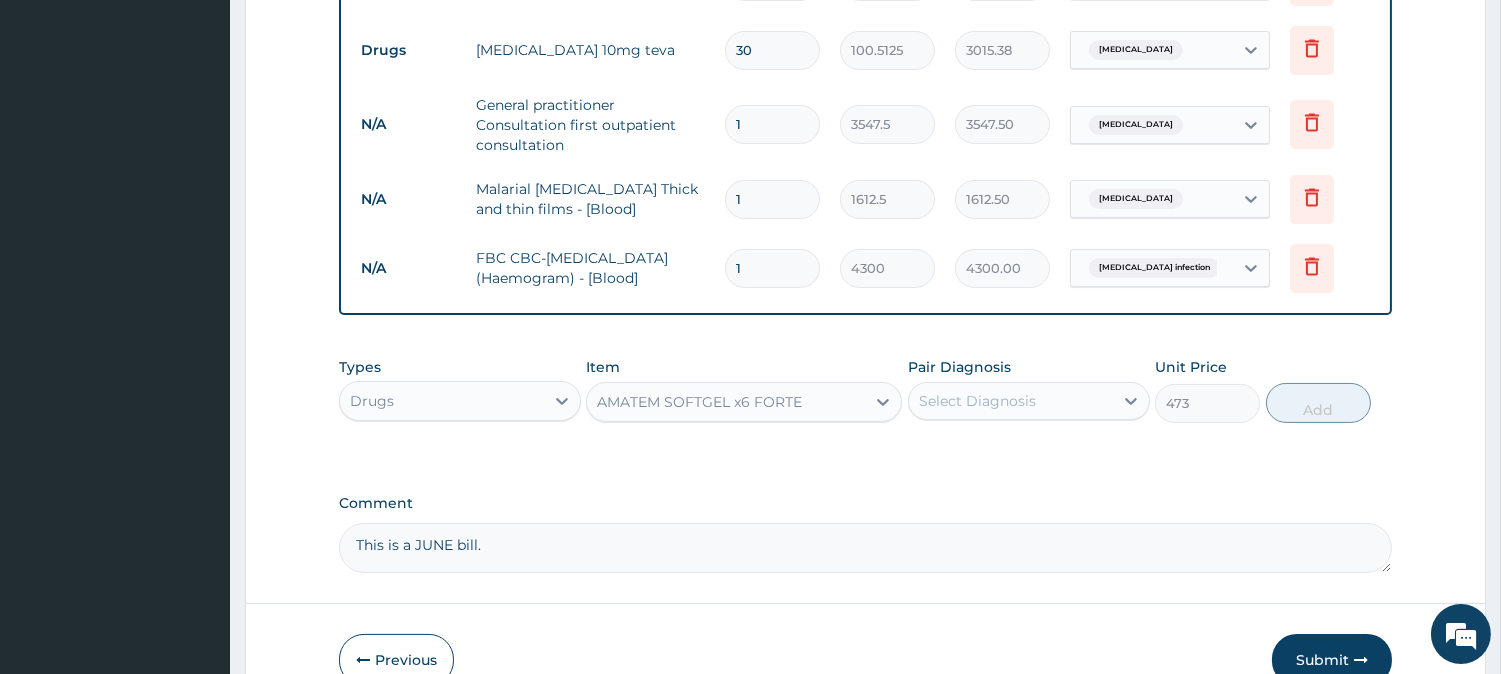 click on "Select Diagnosis" at bounding box center (977, 401) 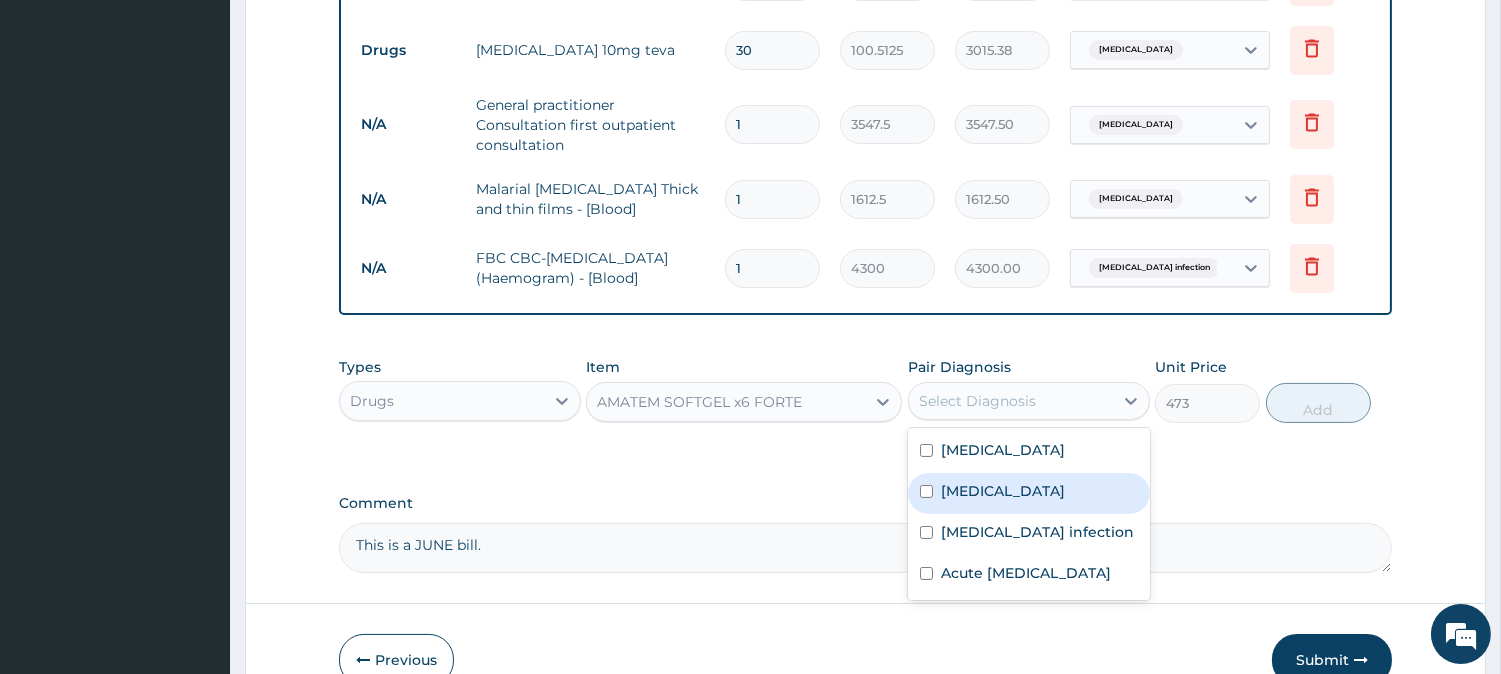 click on "Malaria" at bounding box center (1003, 491) 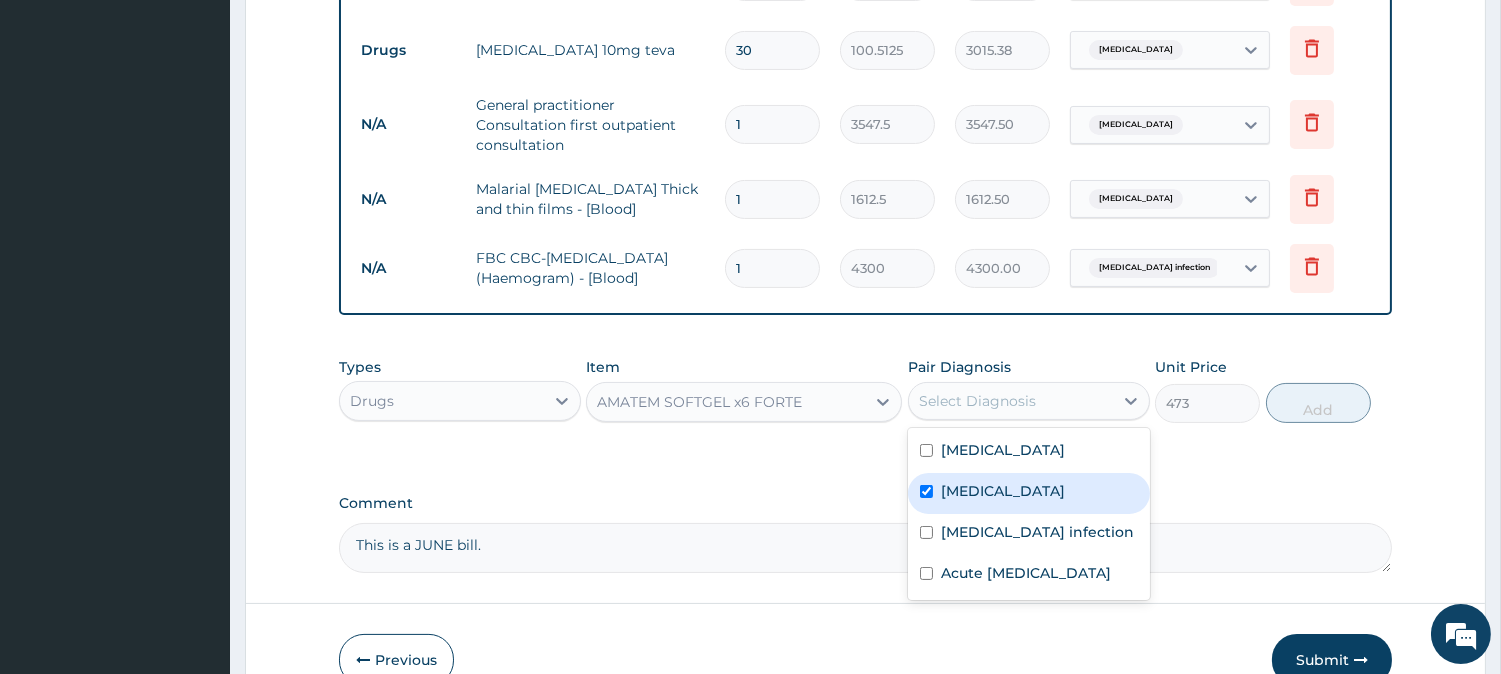checkbox on "true" 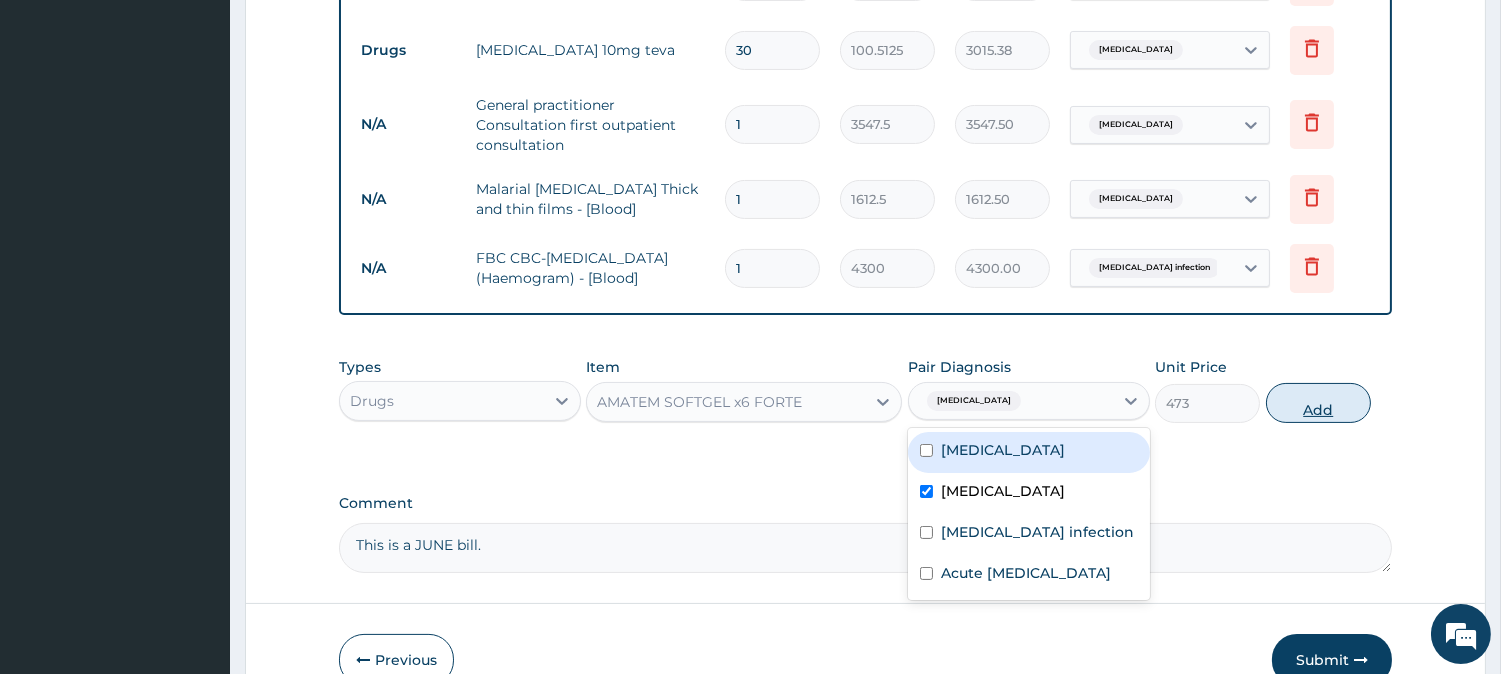 click on "Add" at bounding box center [1318, 403] 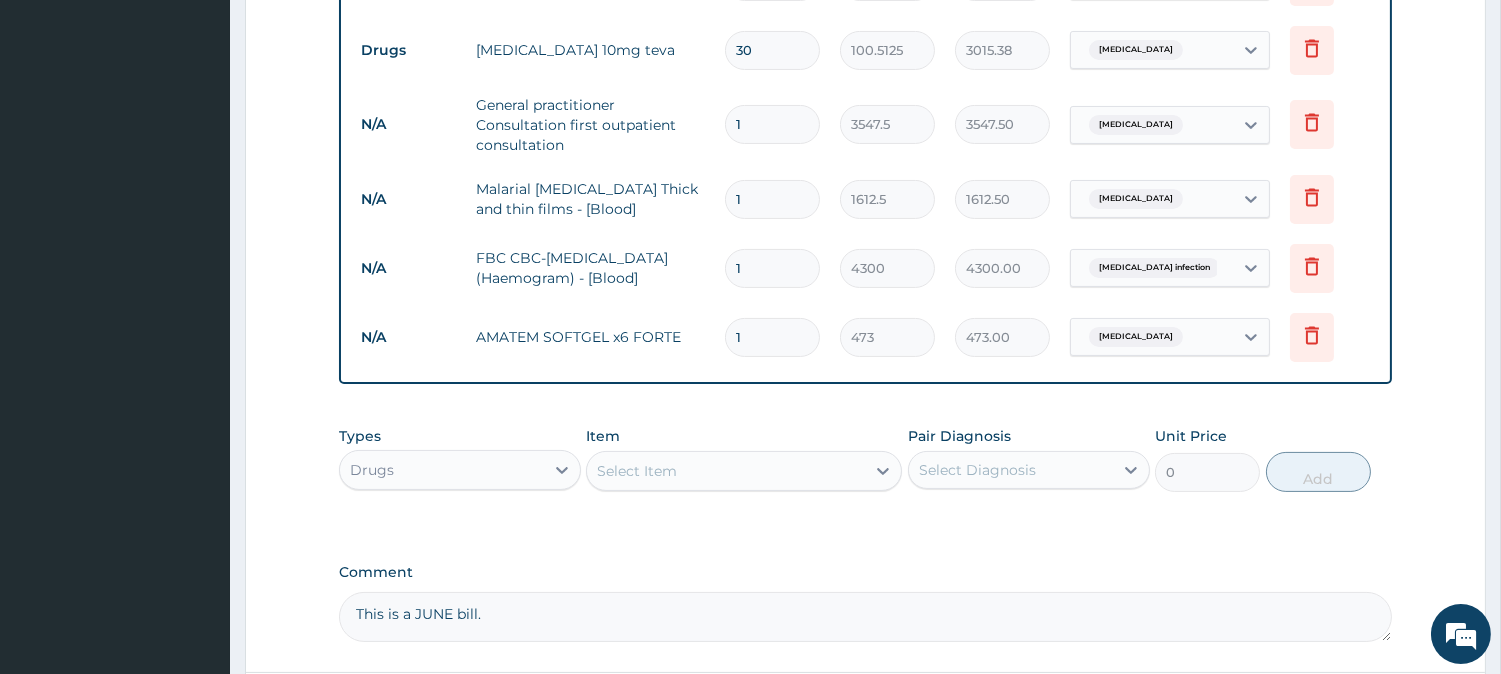 type 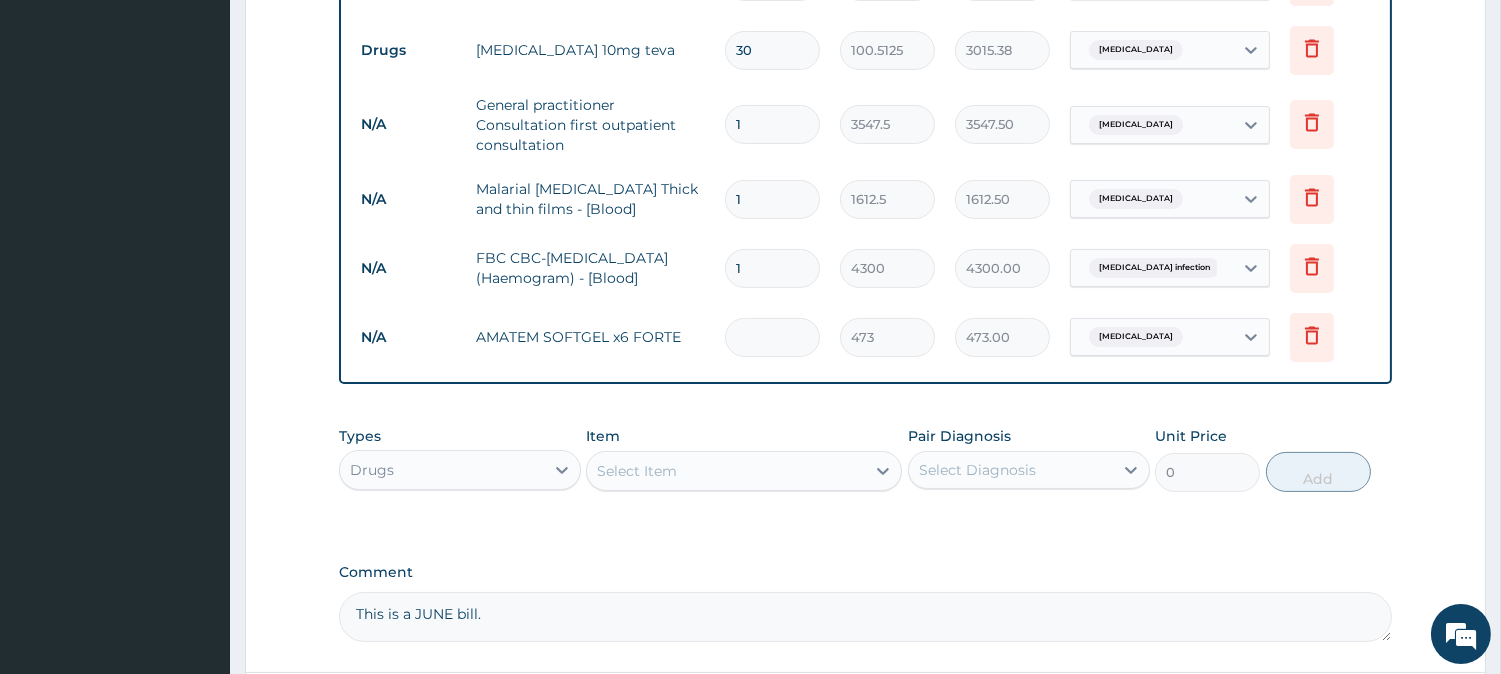 type on "0.00" 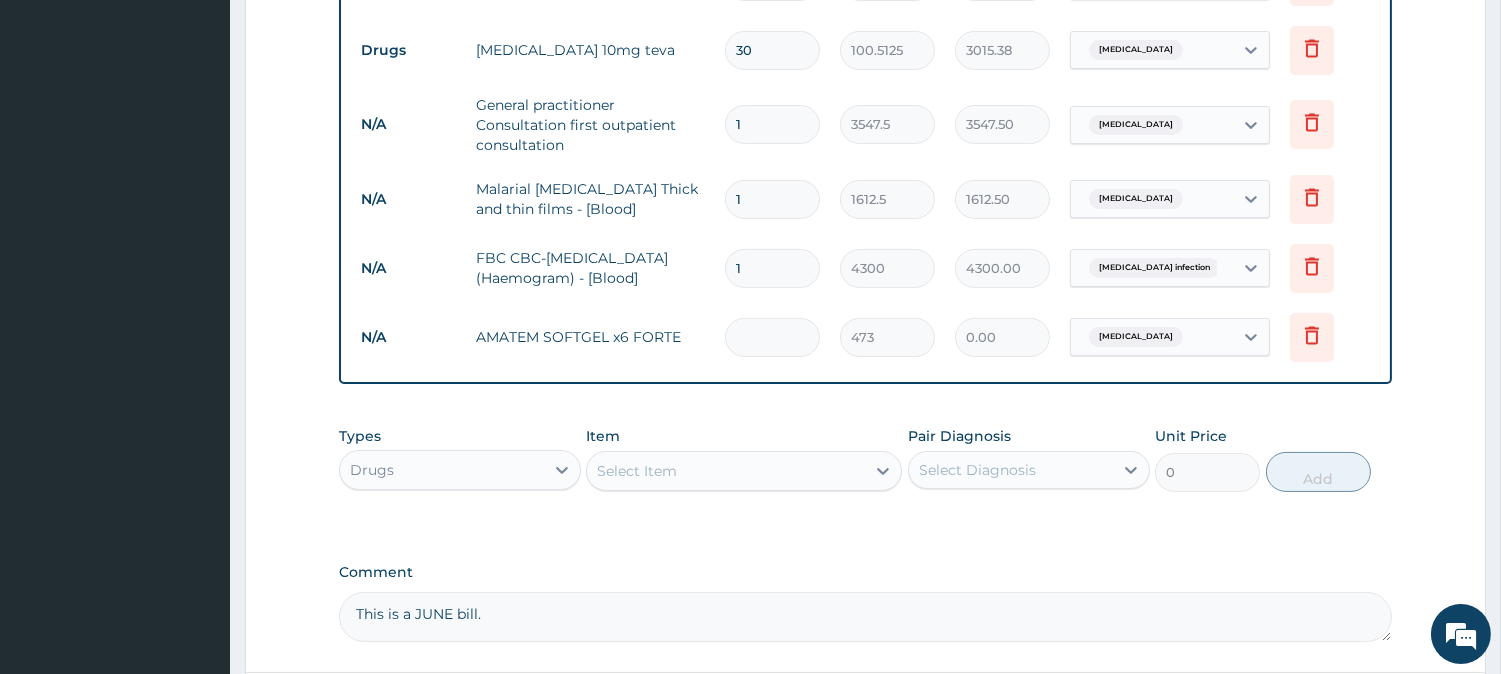 type on "6" 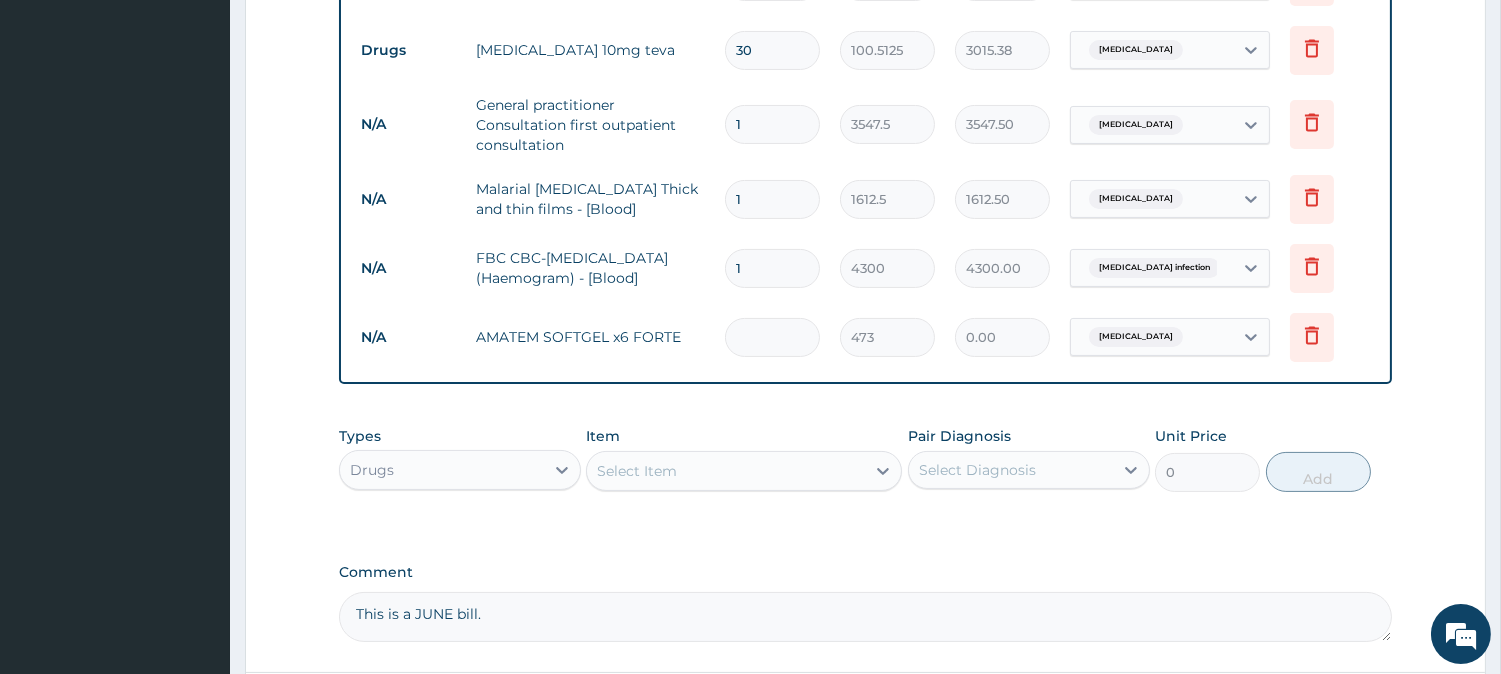 type on "2838.00" 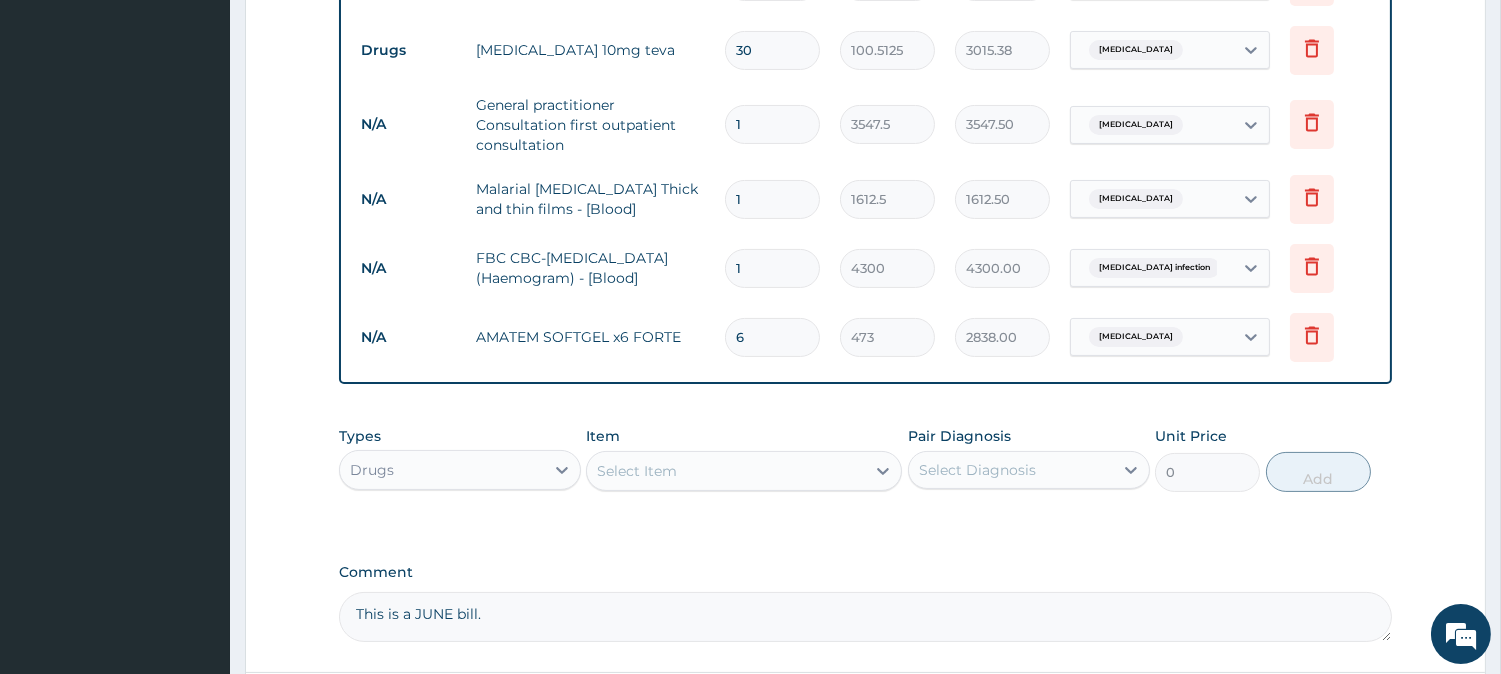 type on "6" 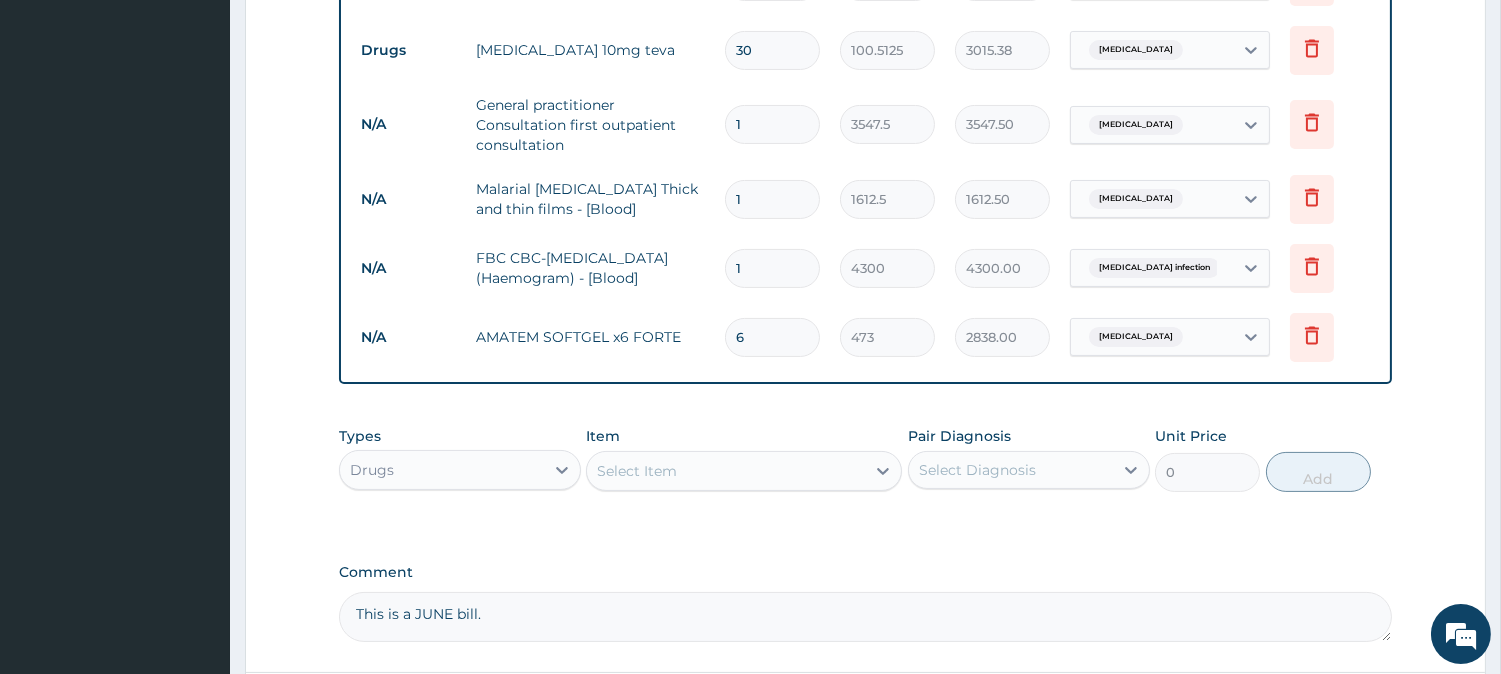 click on "Select Item" at bounding box center (637, 471) 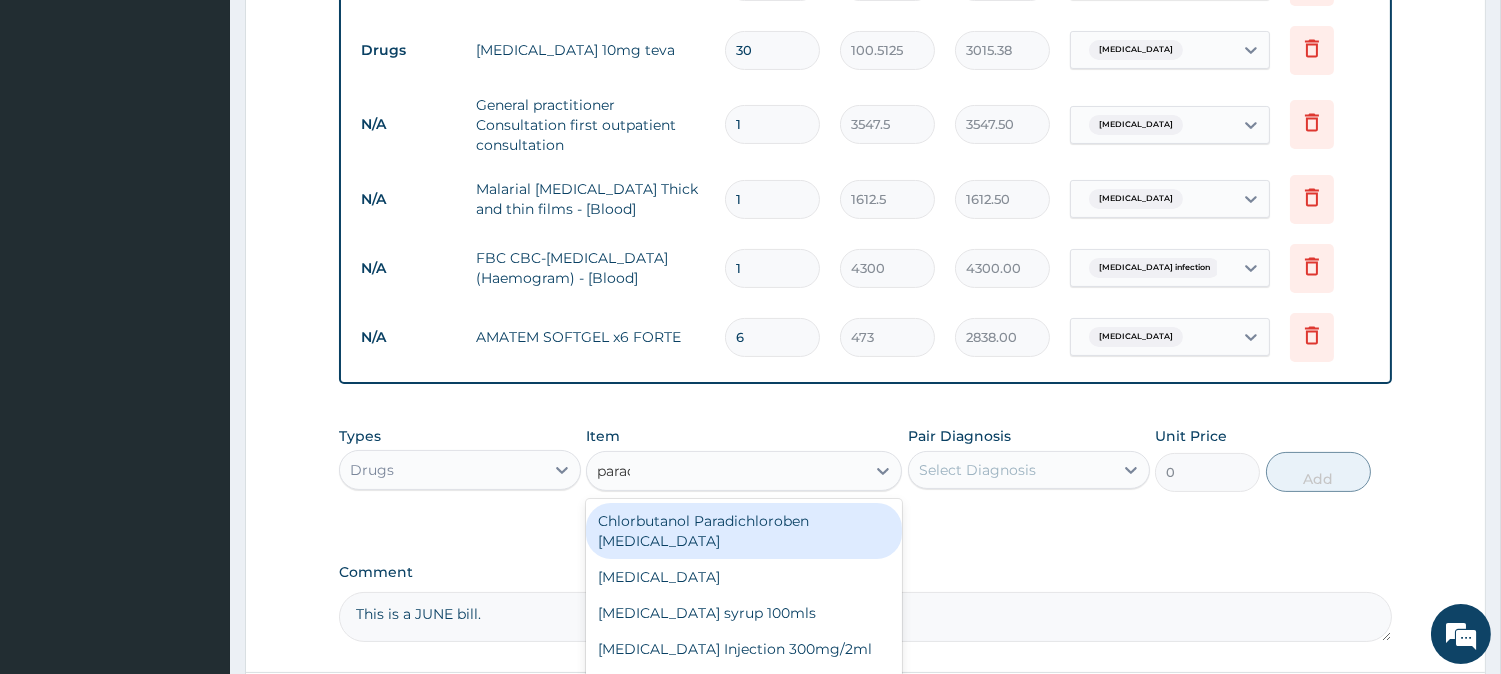 type on "parace" 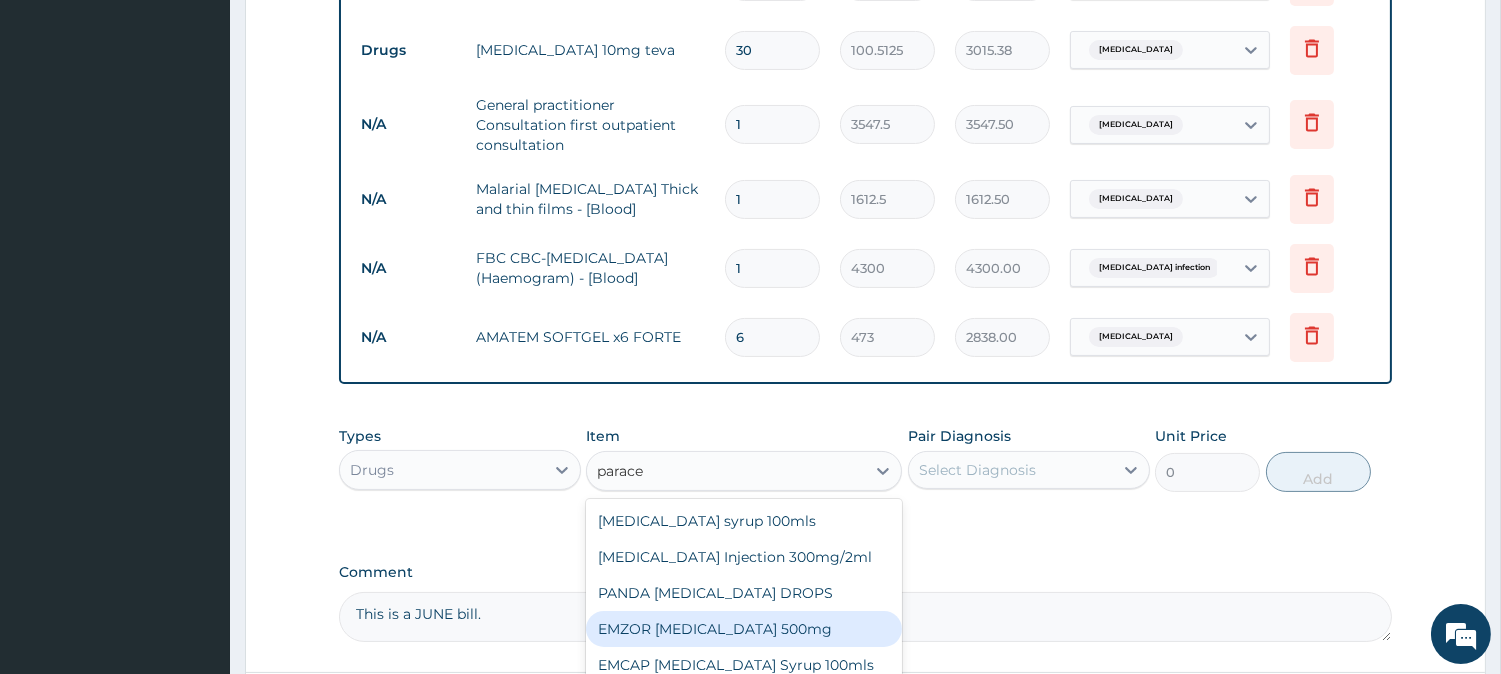 click on "EMZOR PARACETAMOL 500mg" at bounding box center [744, 629] 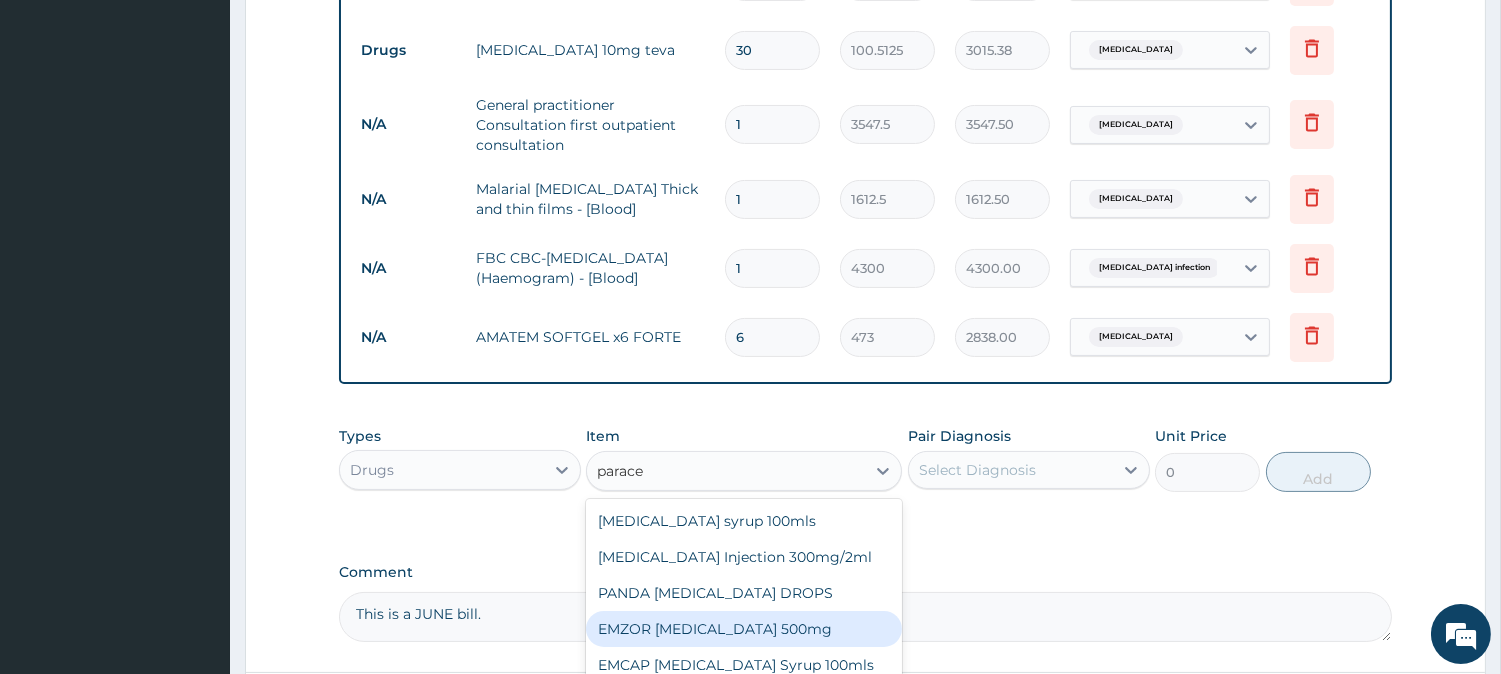 type 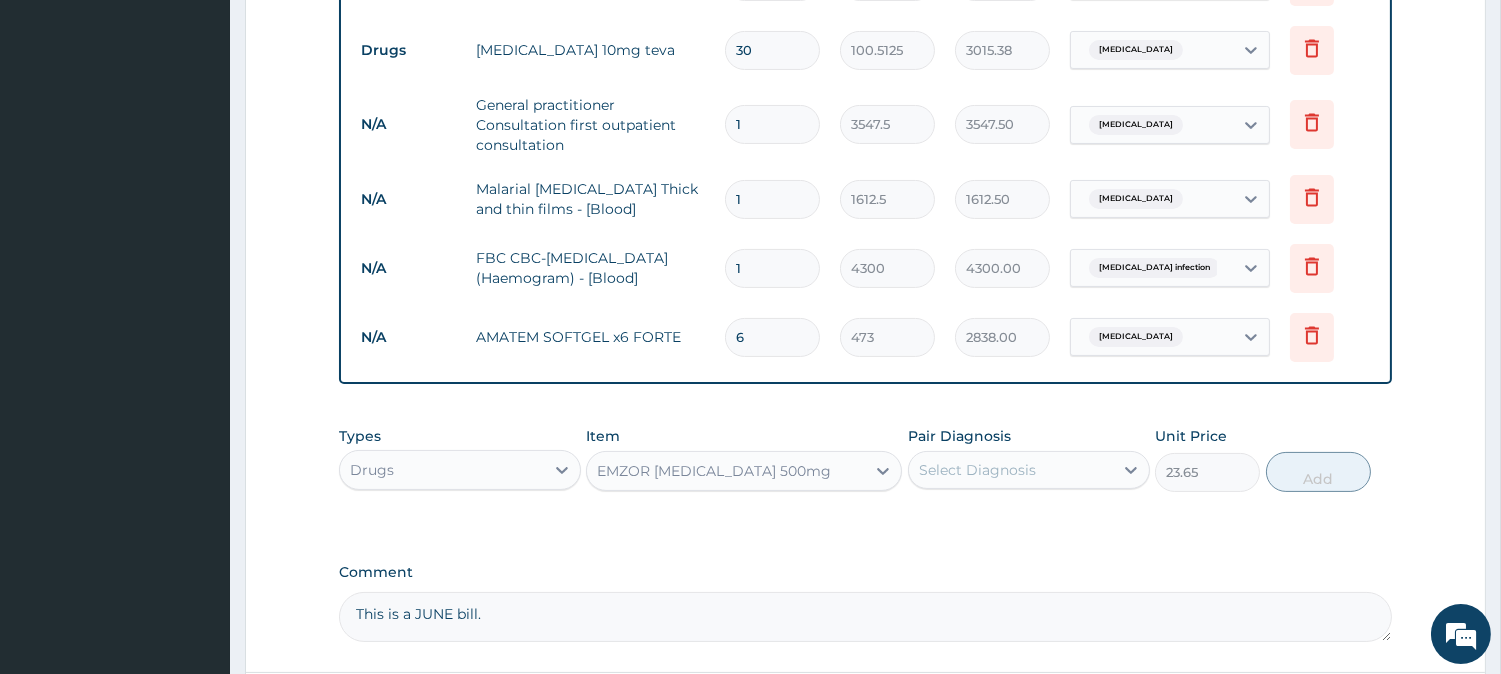click on "Select Diagnosis" at bounding box center [977, 470] 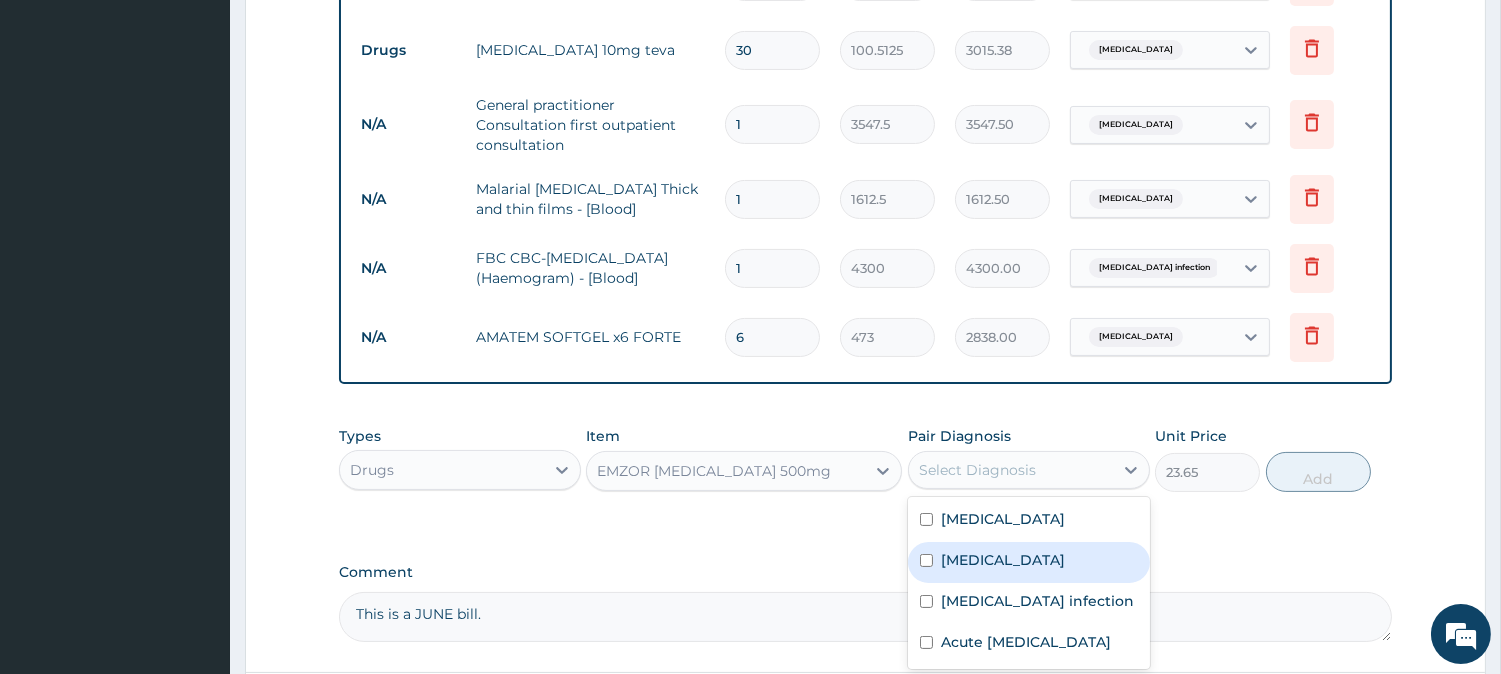 click on "Malaria" at bounding box center [1029, 562] 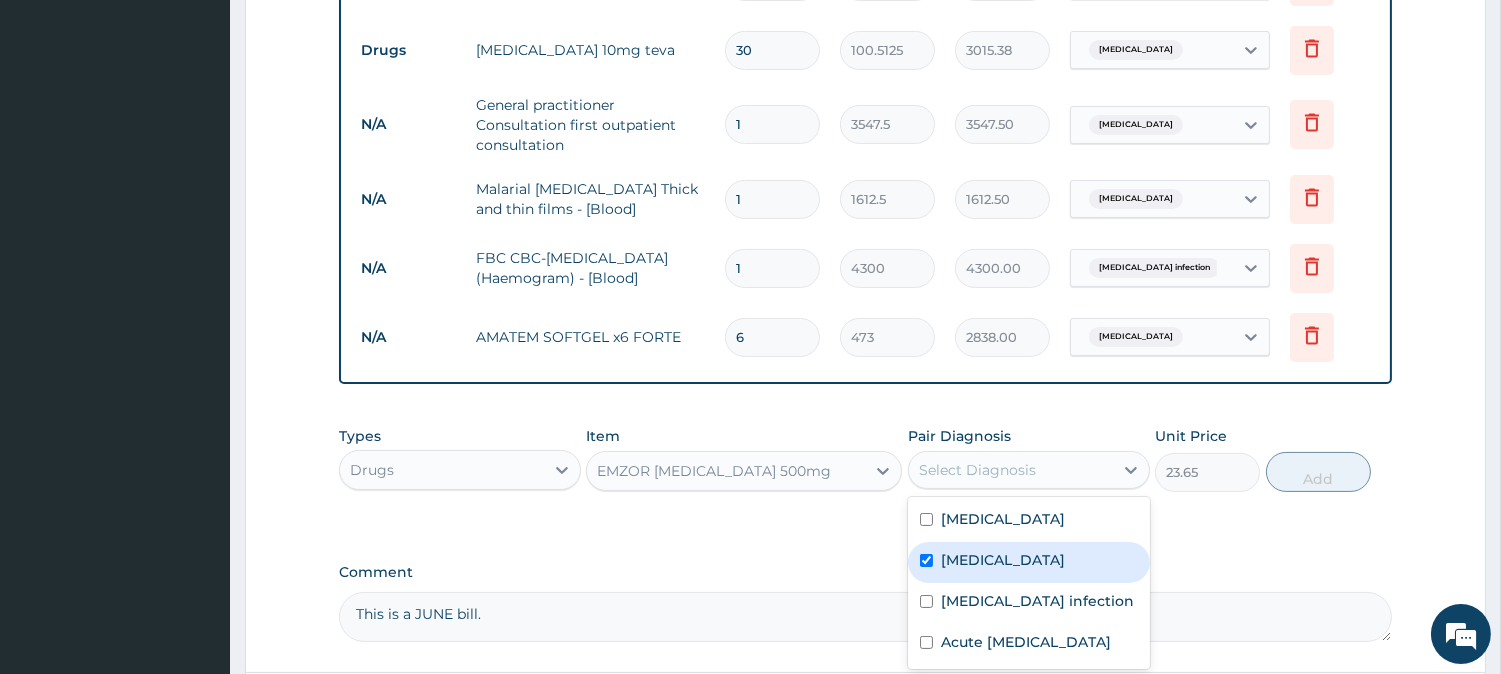 checkbox on "true" 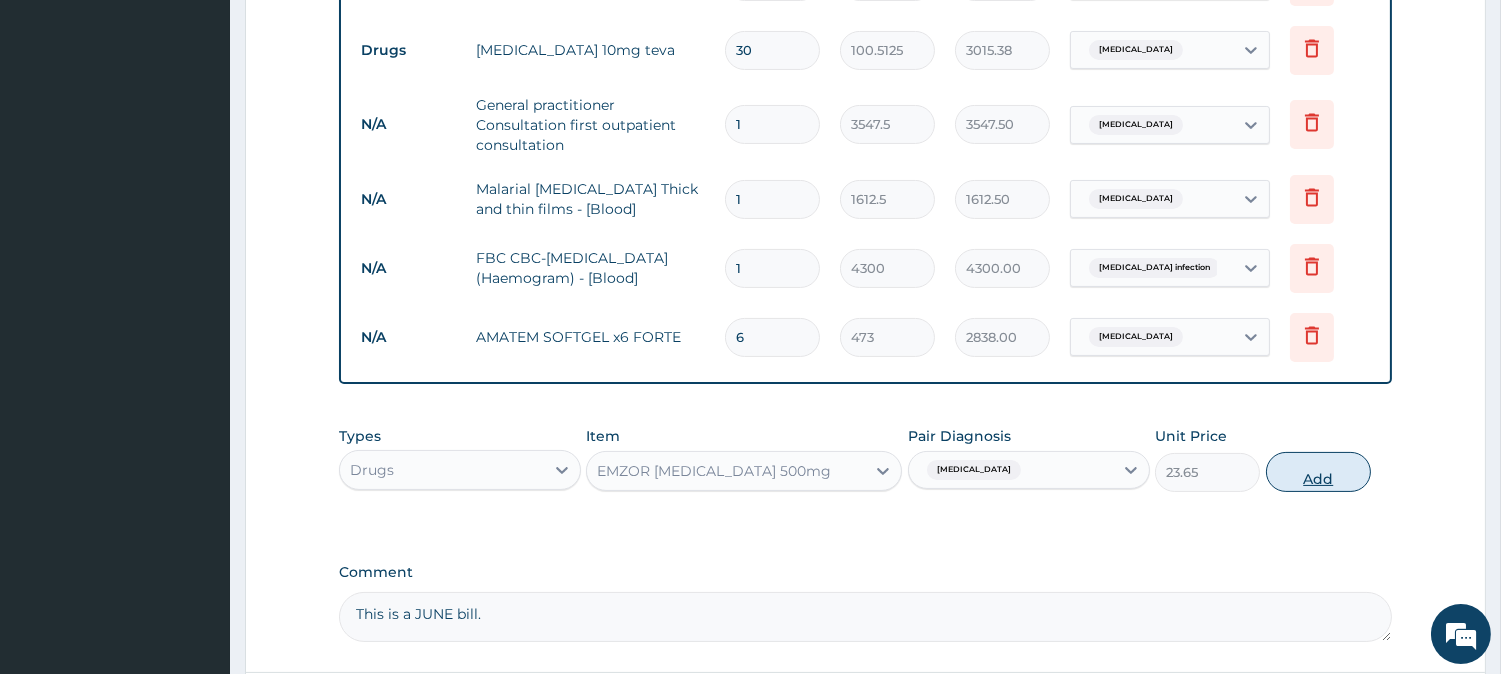 click on "Add" at bounding box center [1318, 472] 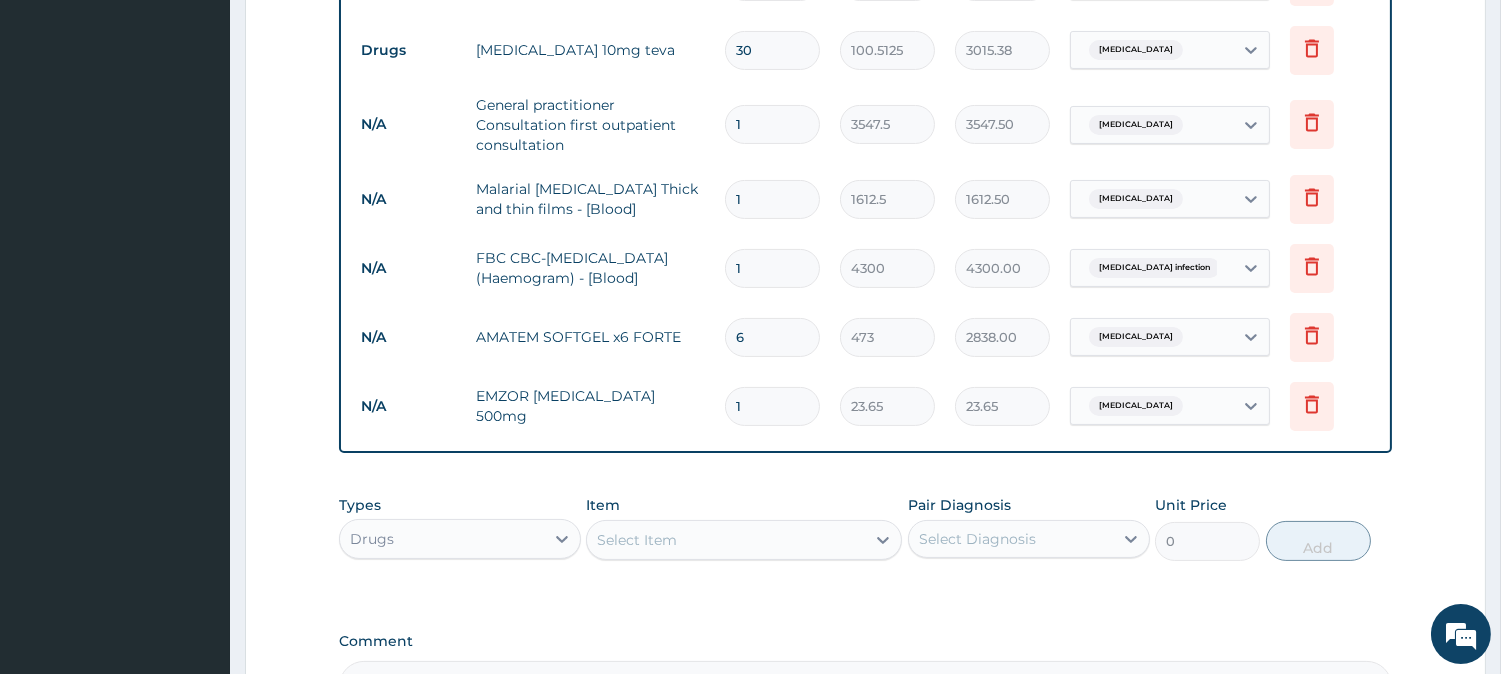 type on "18" 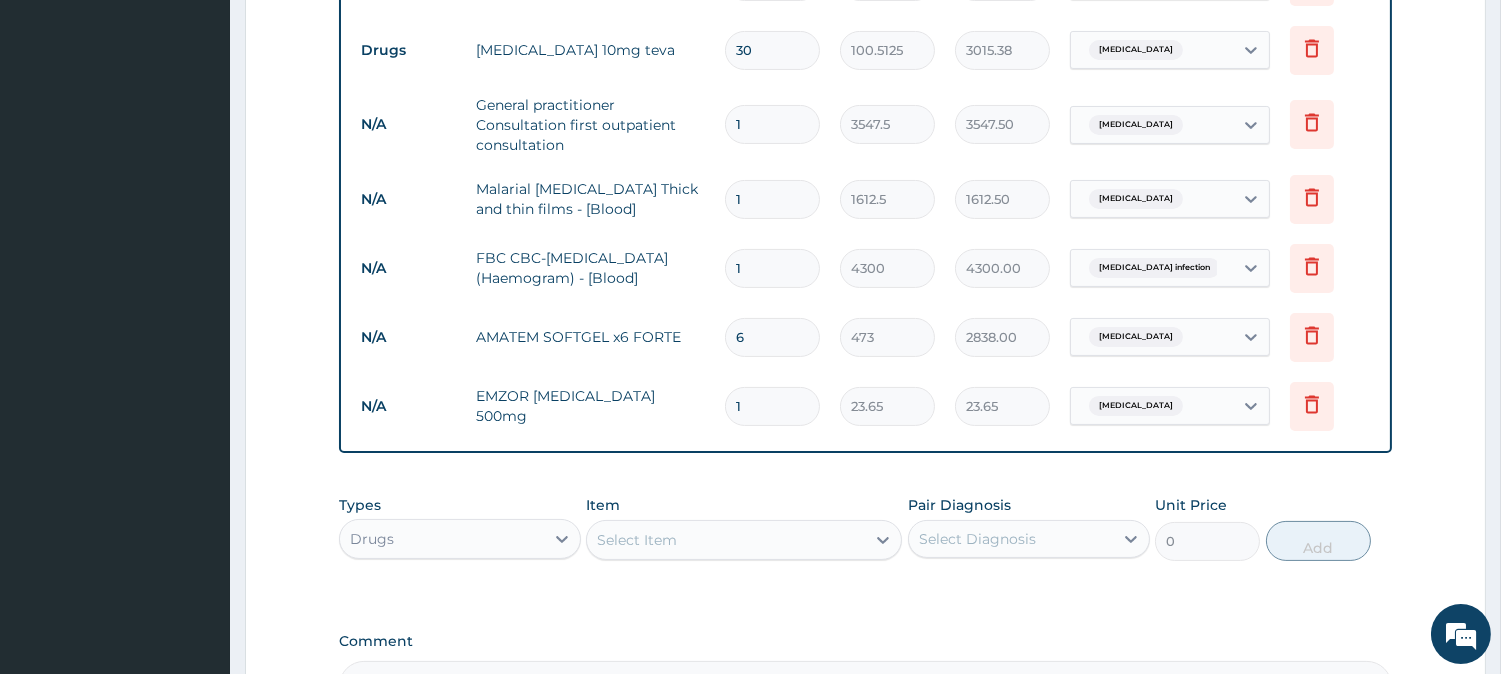 type on "425.70" 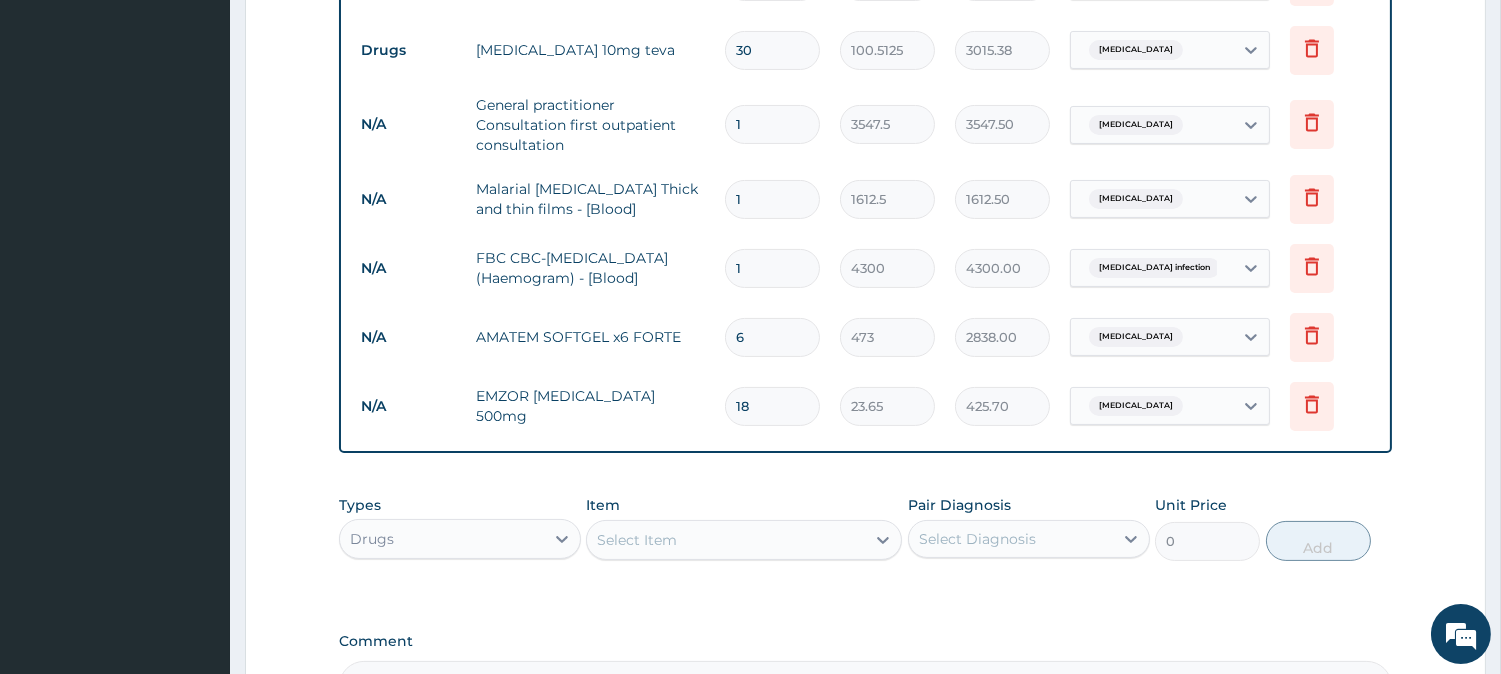 type on "18" 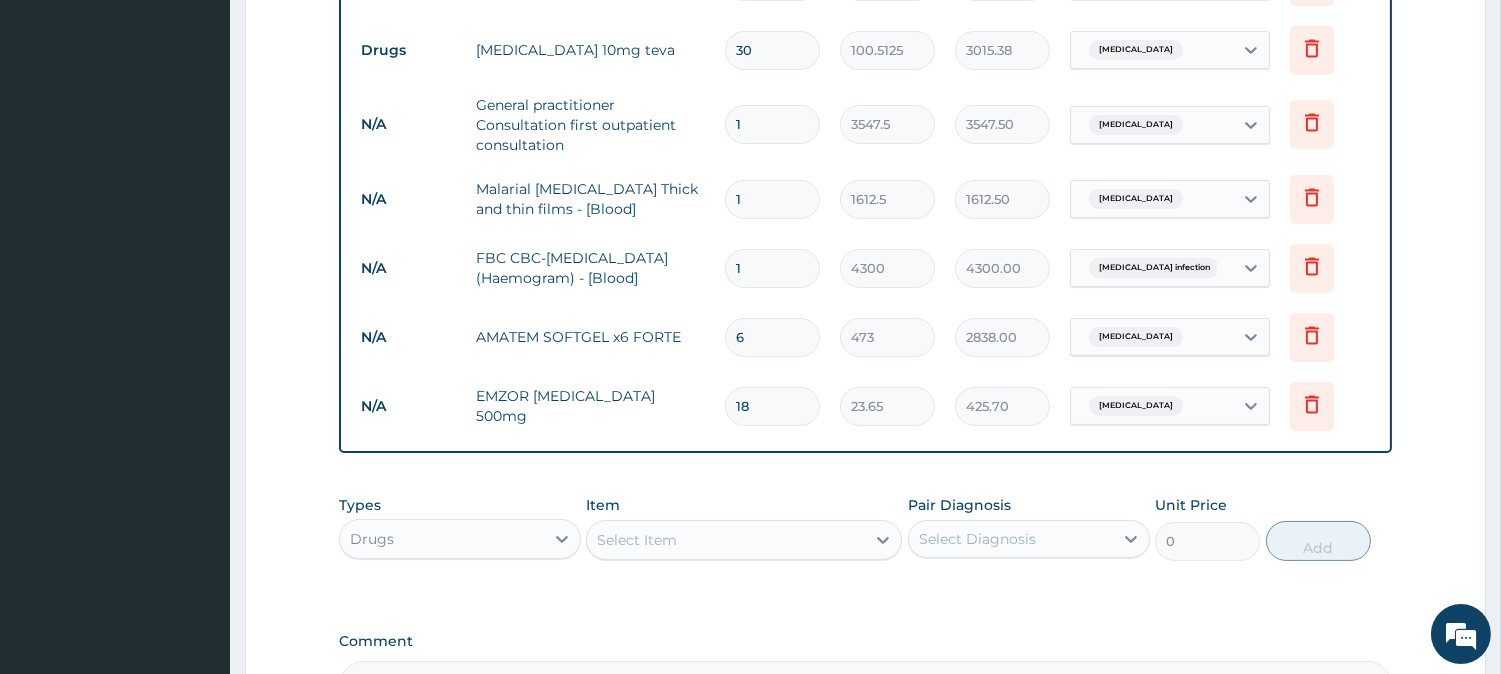 click on "Select Item" at bounding box center (726, 540) 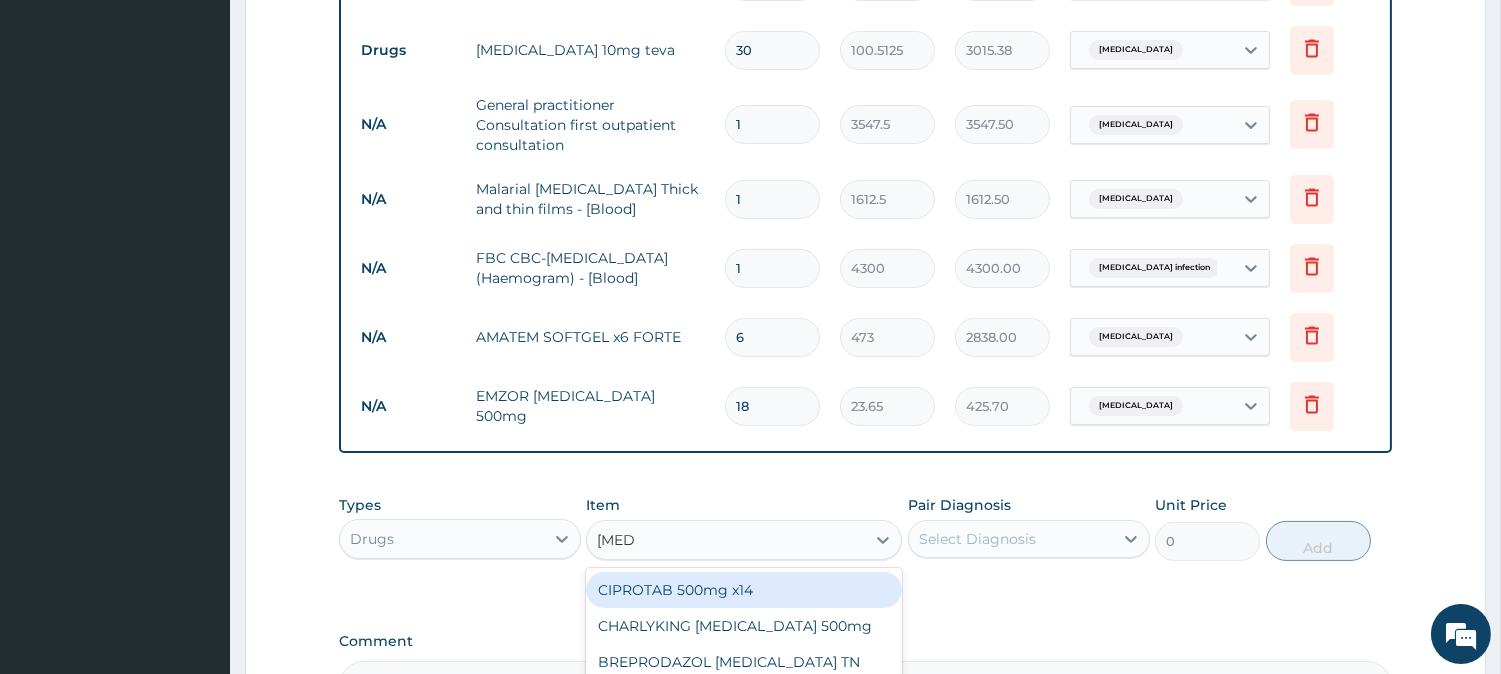 type on "ciprot" 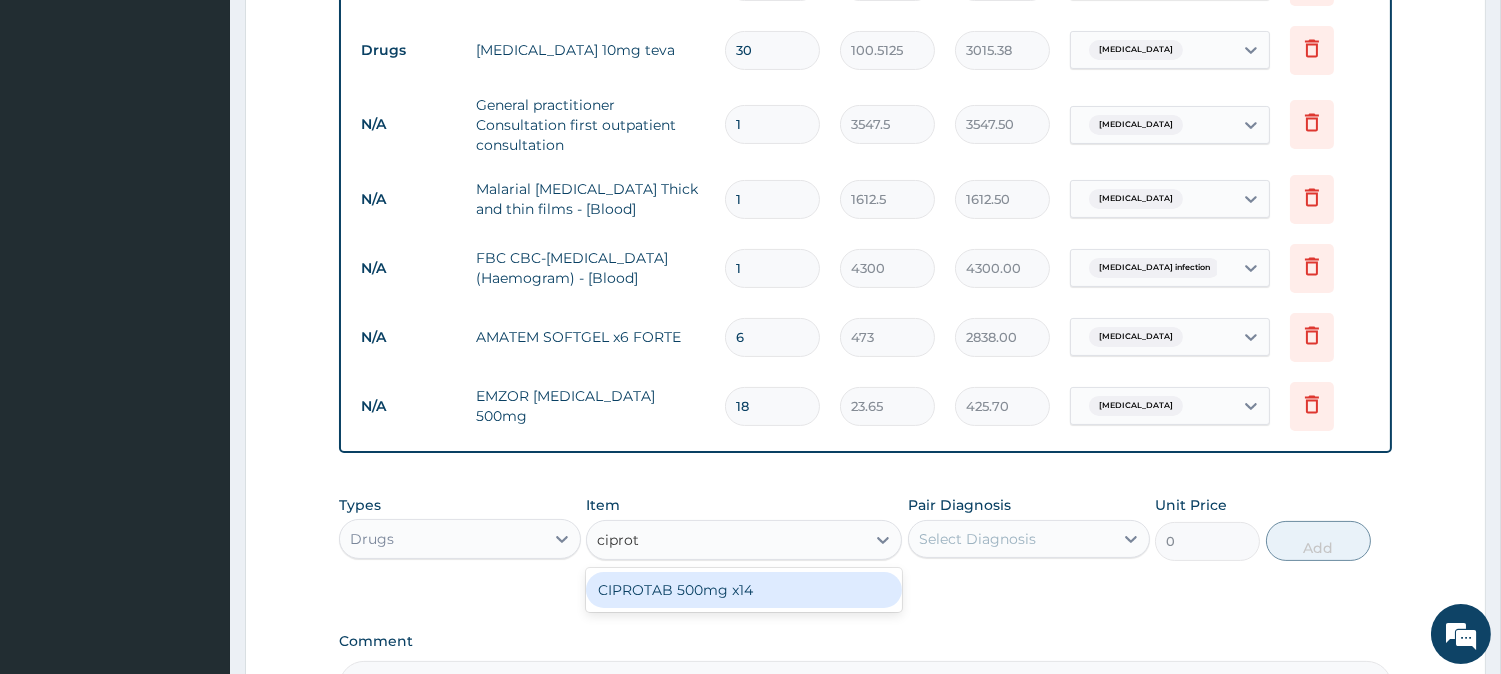 drag, startPoint x: 757, startPoint y: 590, endPoint x: 934, endPoint y: 568, distance: 178.36198 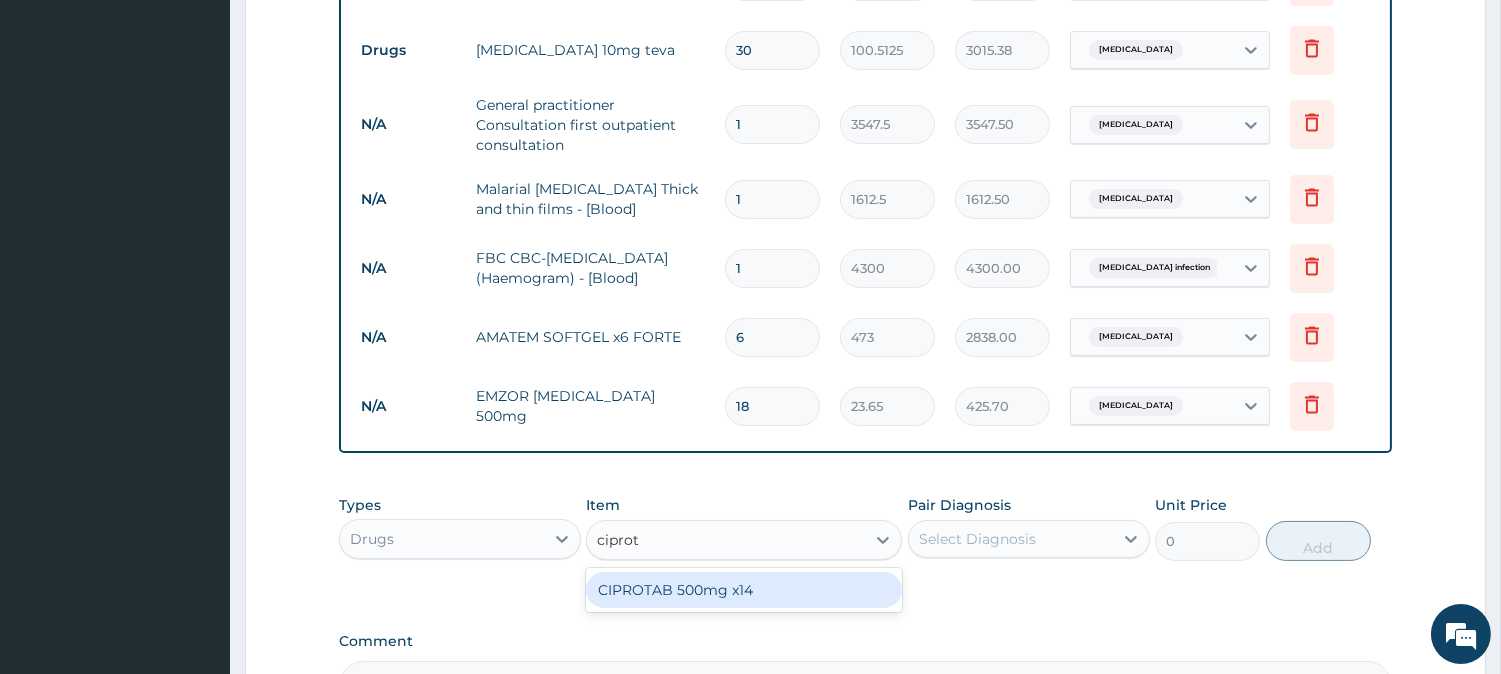 click on "CIPROTAB 500mg x14" at bounding box center [744, 590] 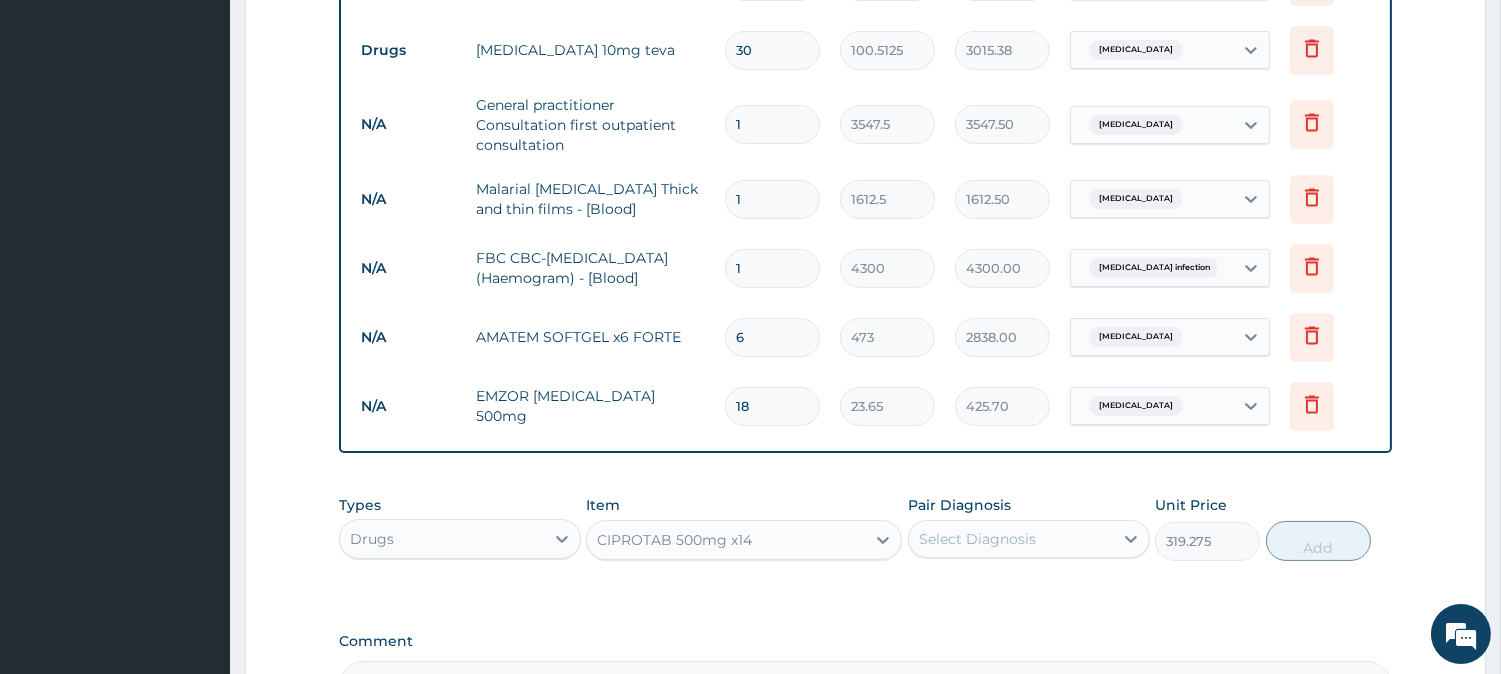 click on "Select Diagnosis" at bounding box center (977, 539) 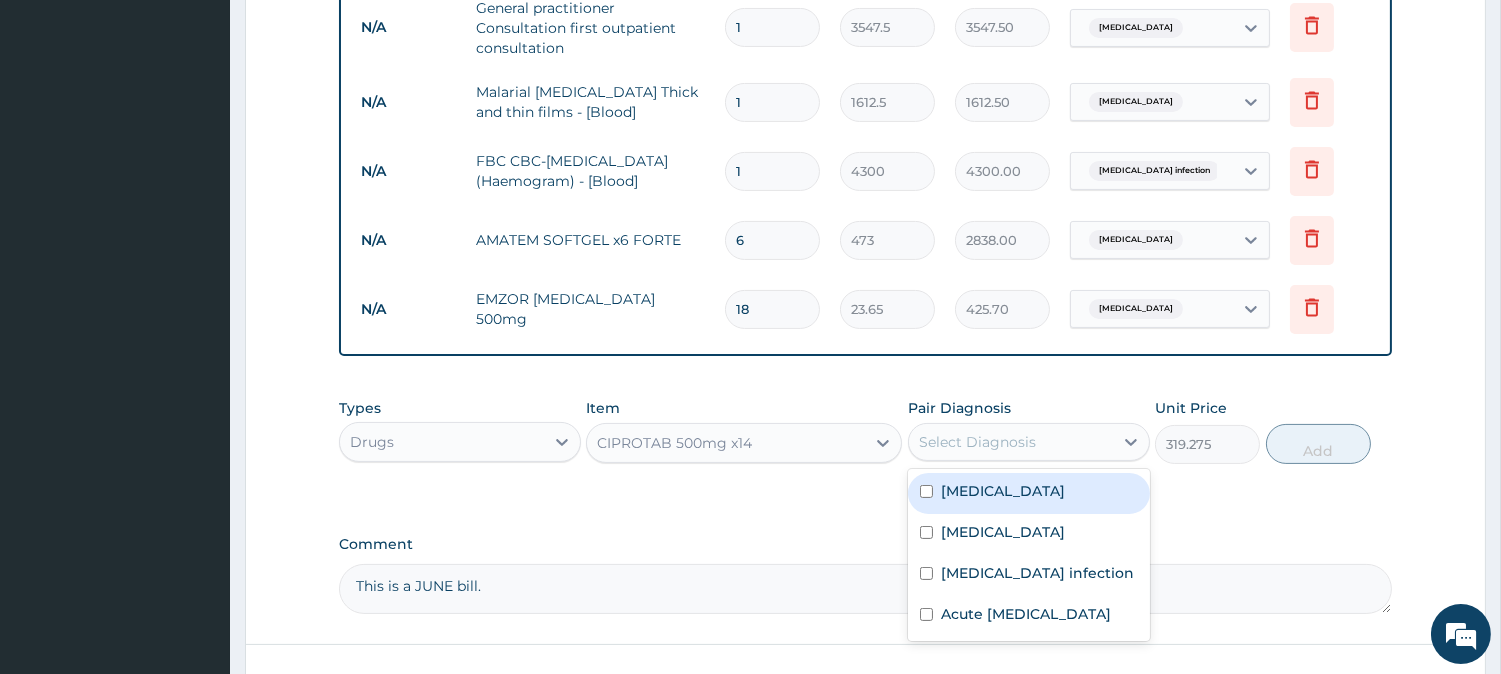 scroll, scrollTop: 857, scrollLeft: 0, axis: vertical 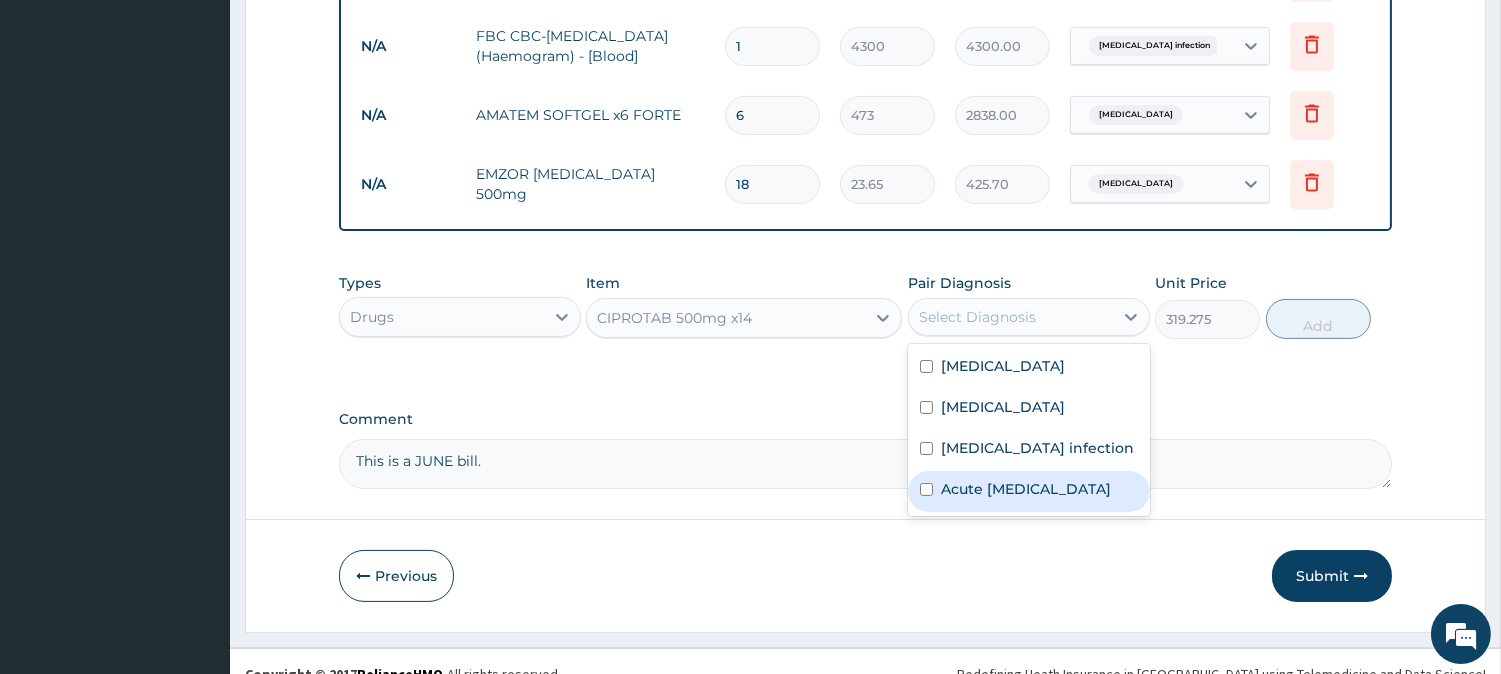 drag, startPoint x: 1013, startPoint y: 512, endPoint x: 1084, endPoint y: 486, distance: 75.61085 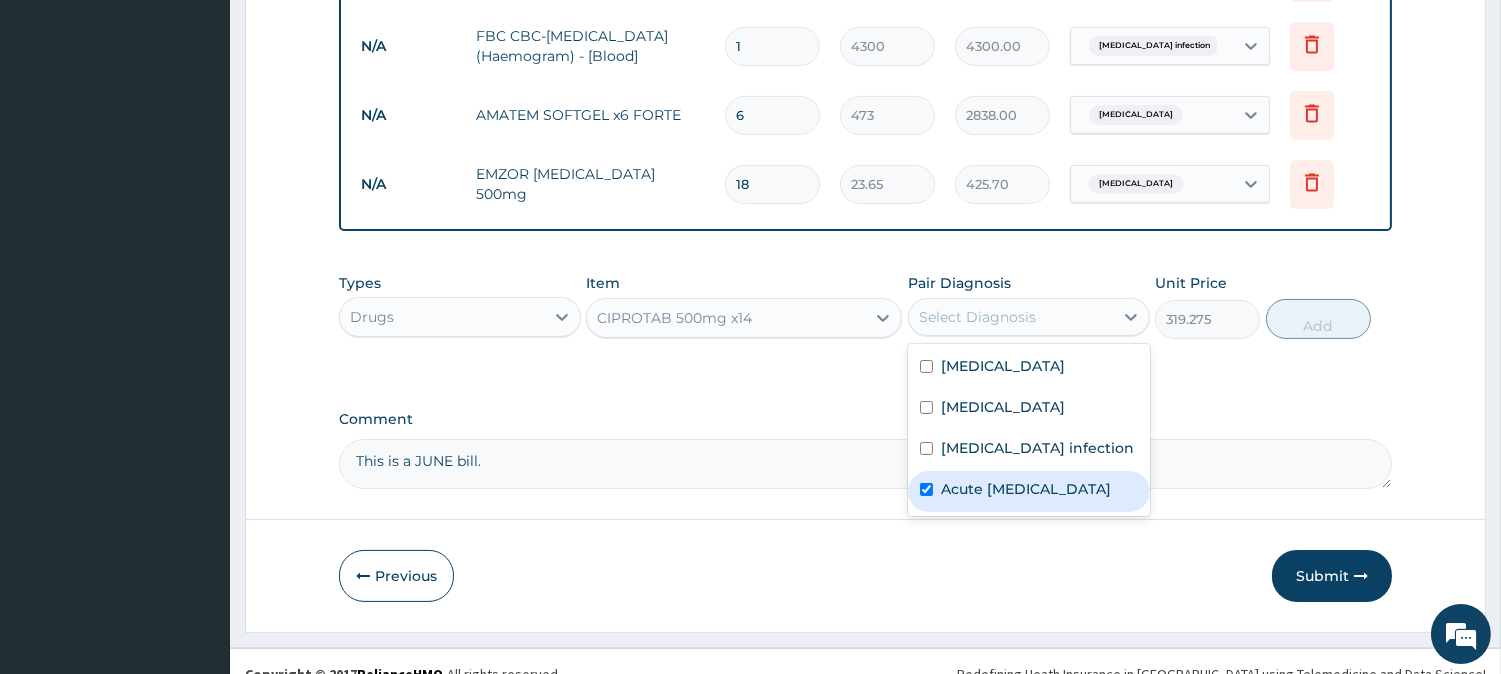 checkbox on "true" 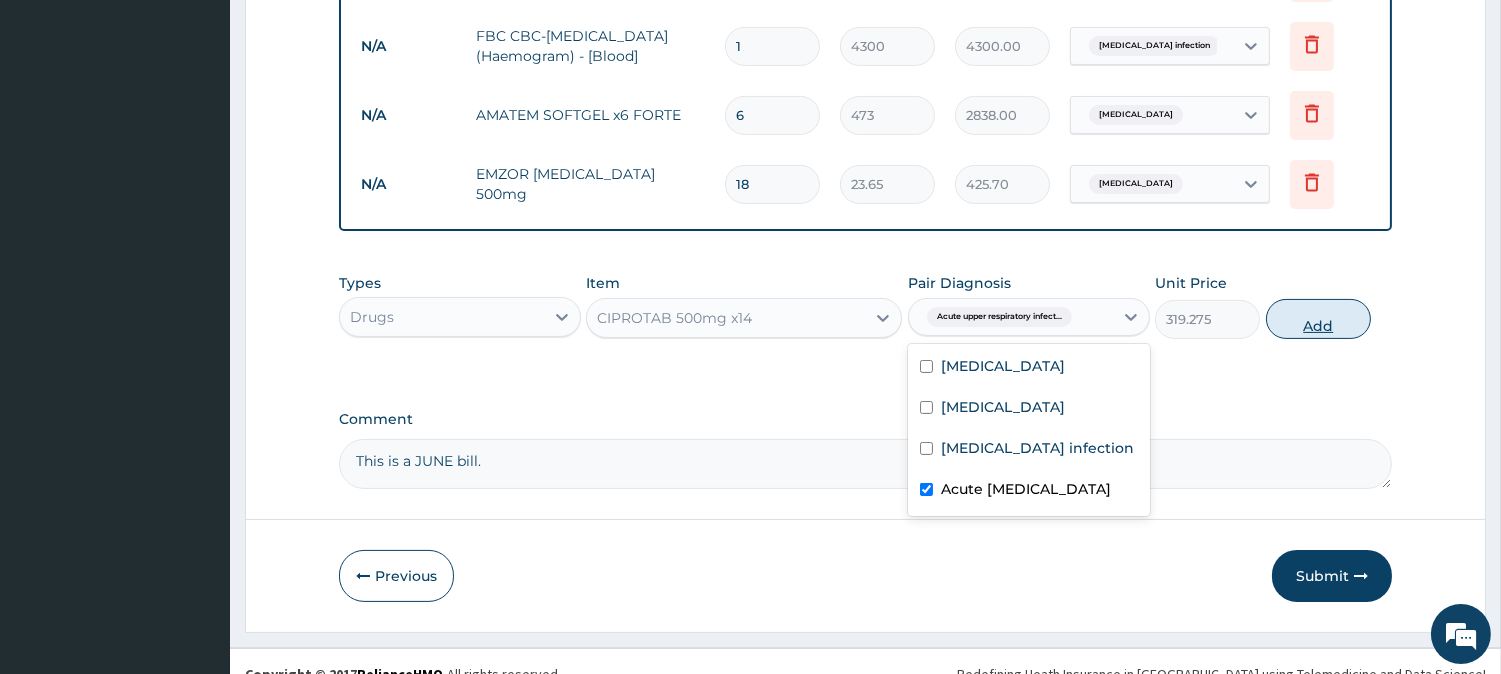 click on "Add" at bounding box center [1318, 319] 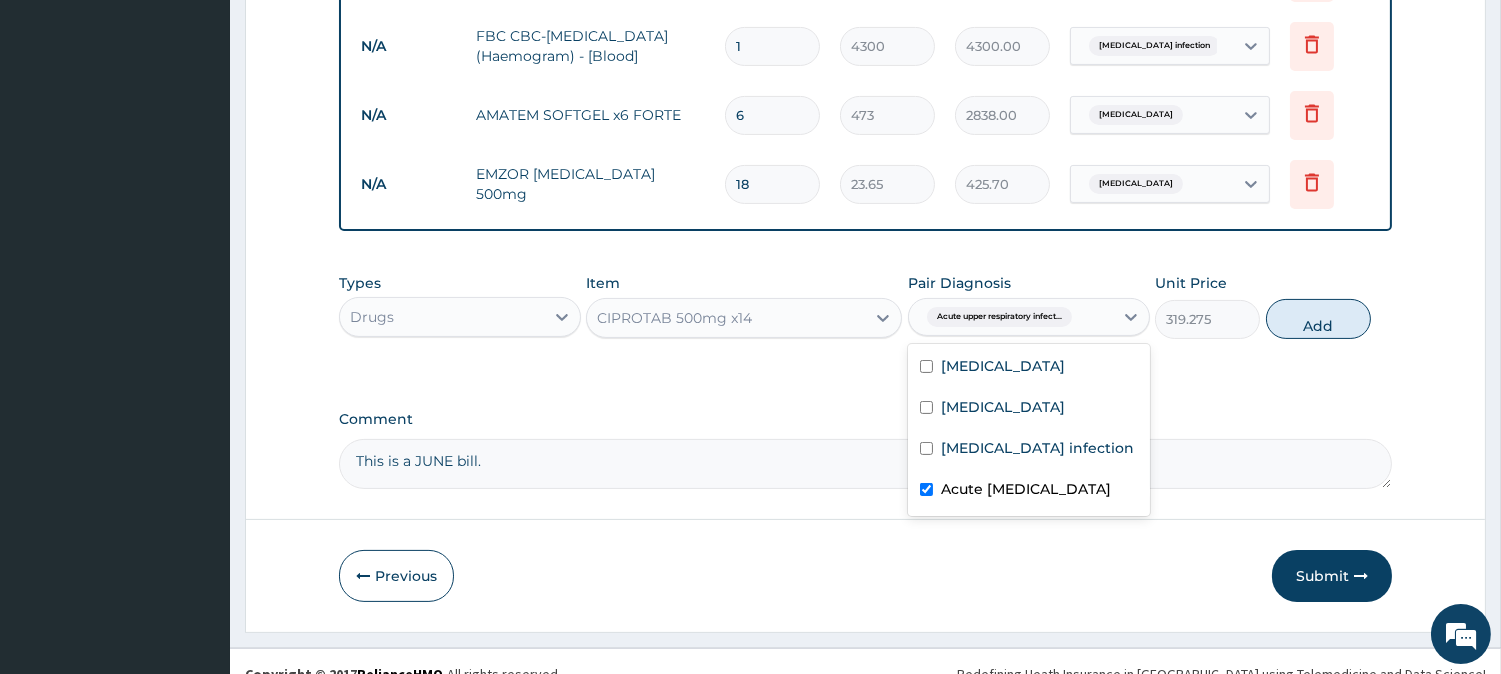 type on "0" 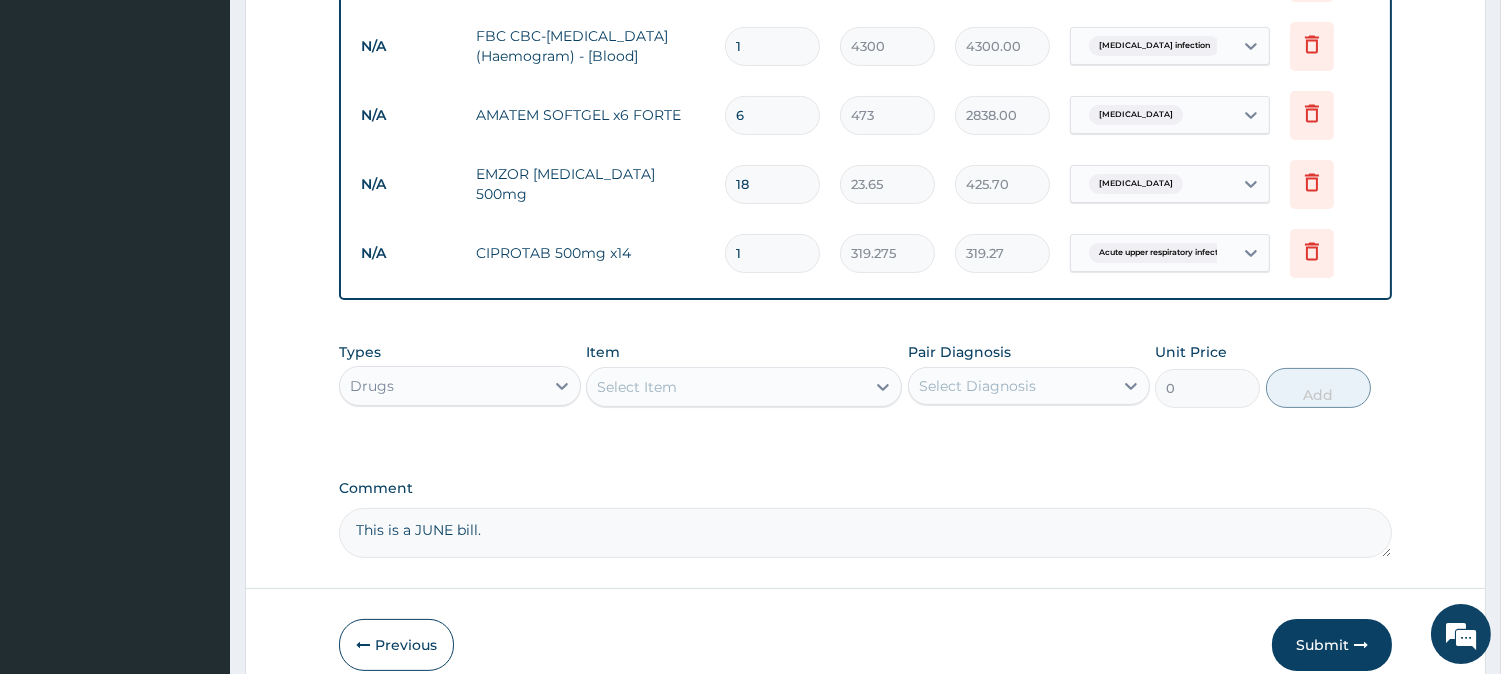 type on "10" 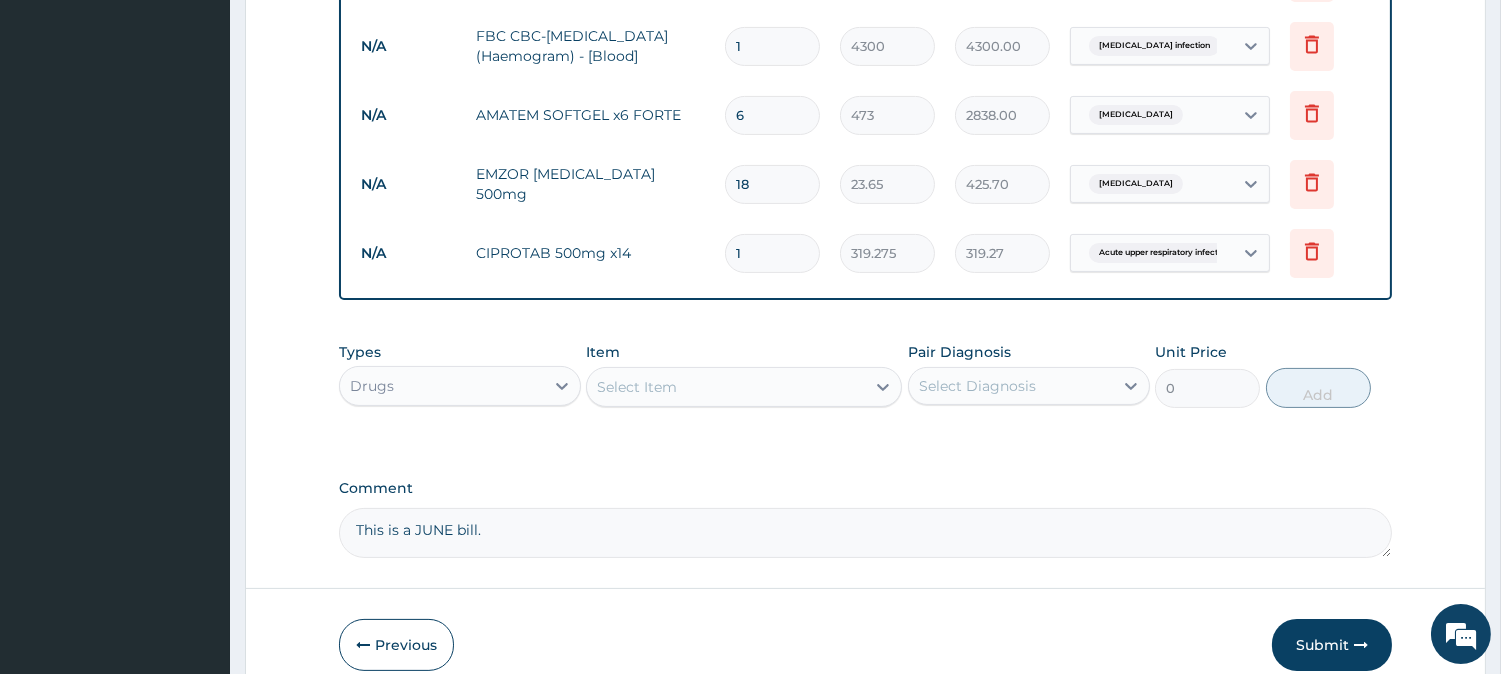 type on "3192.75" 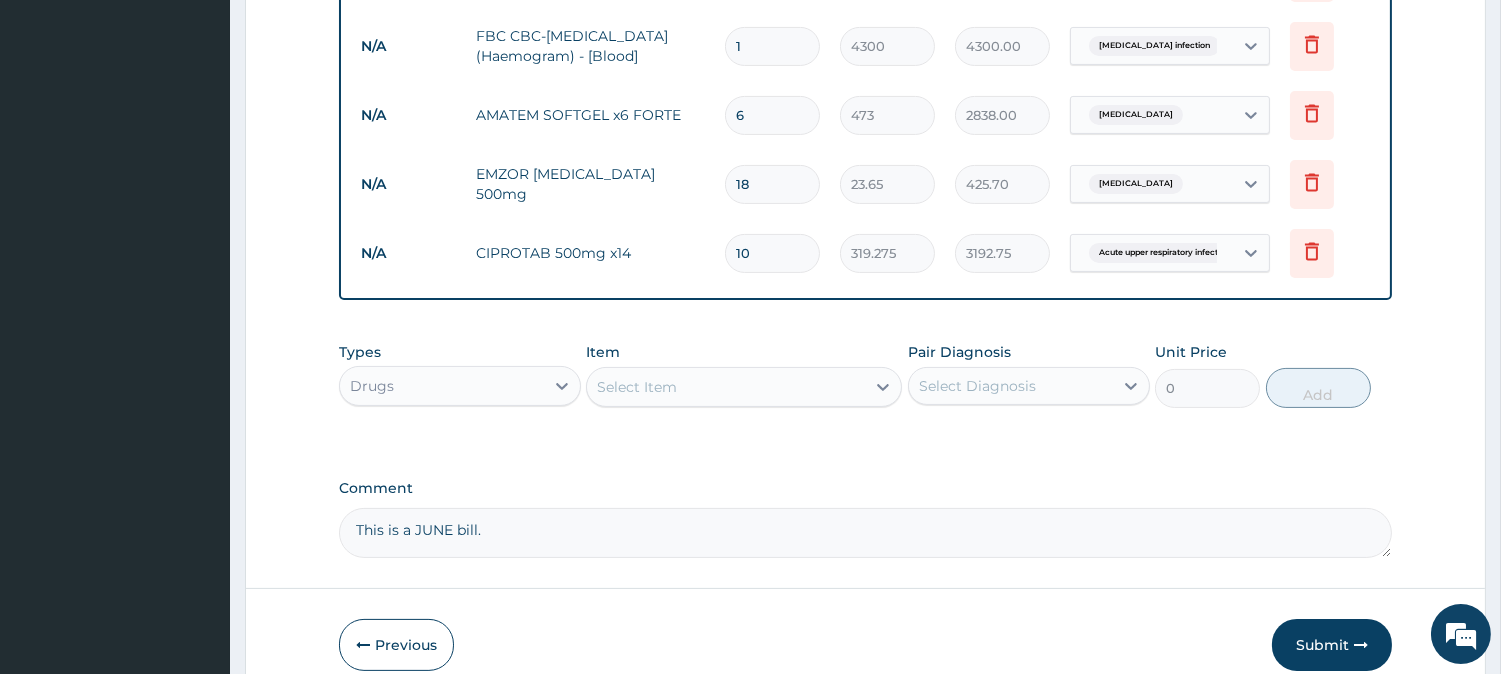 type on "10" 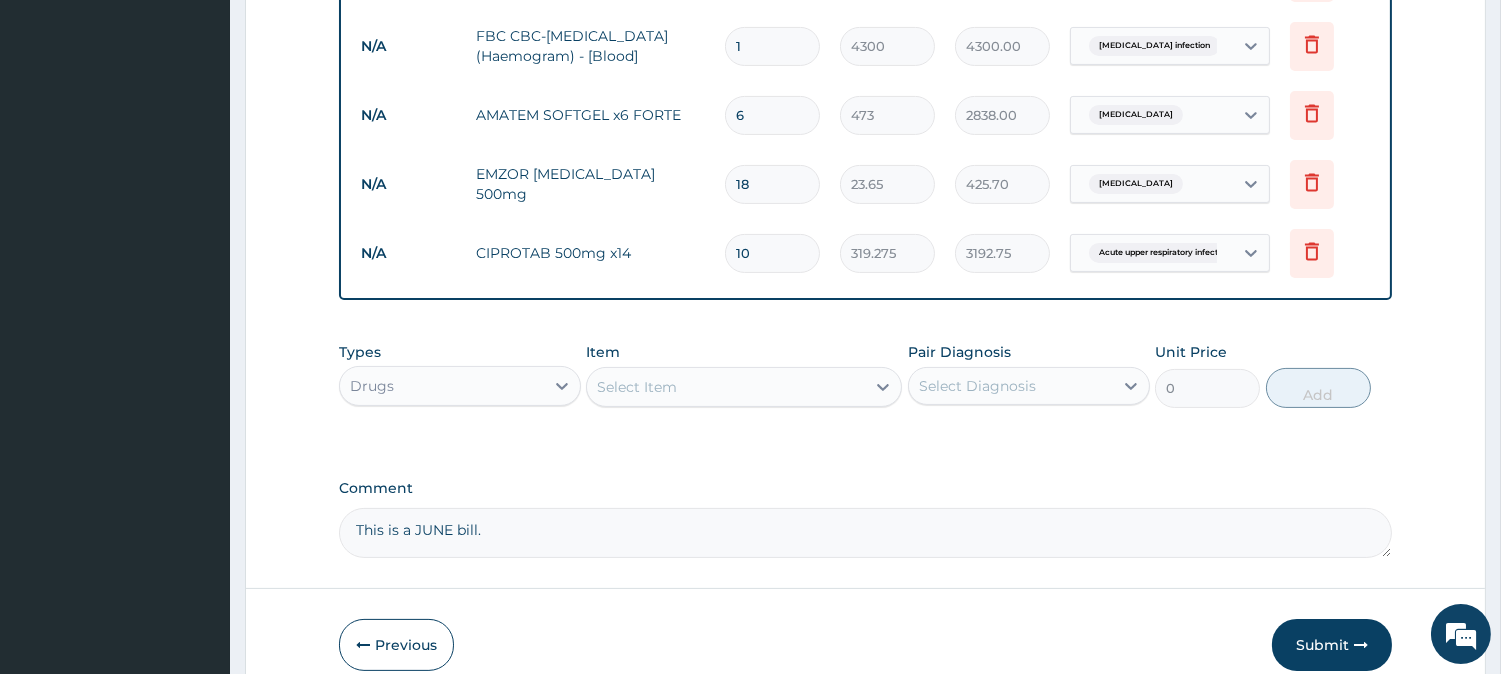 click on "Select Item" at bounding box center [726, 387] 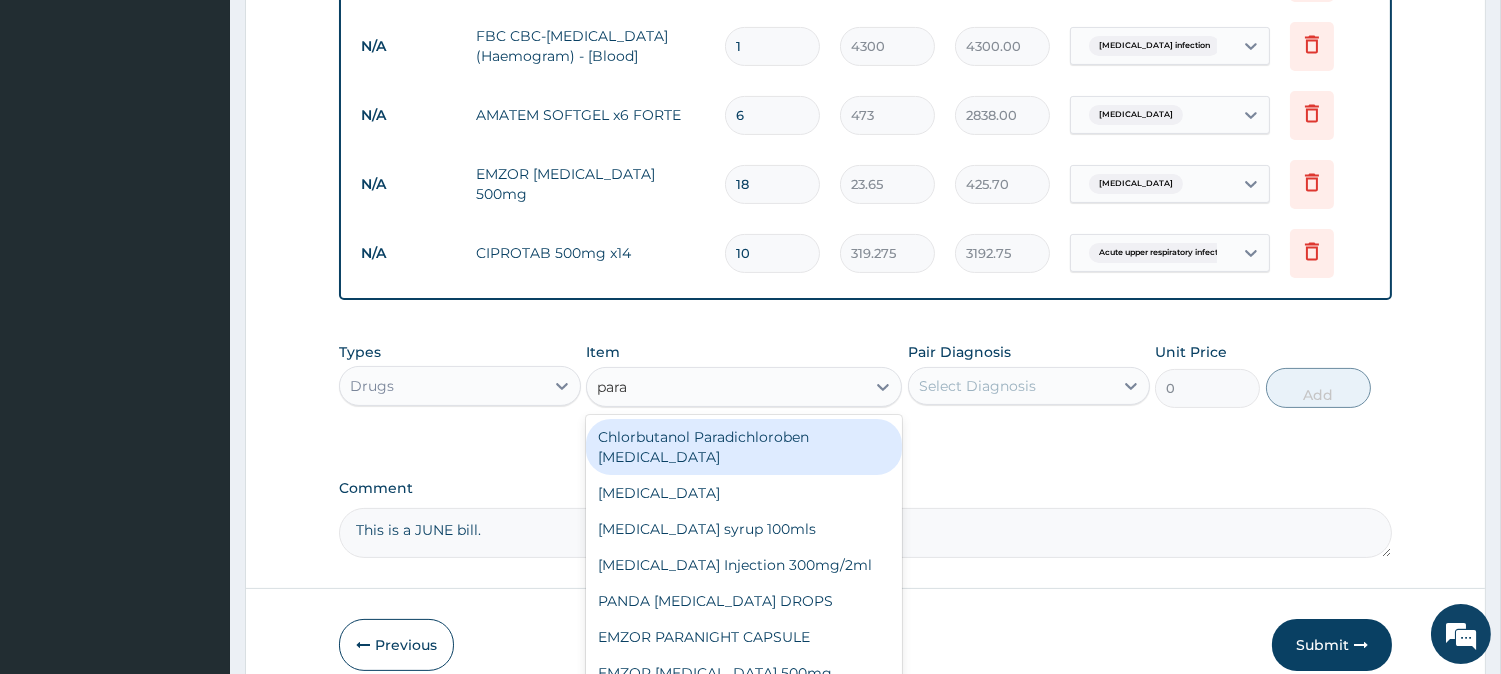 type on "parac" 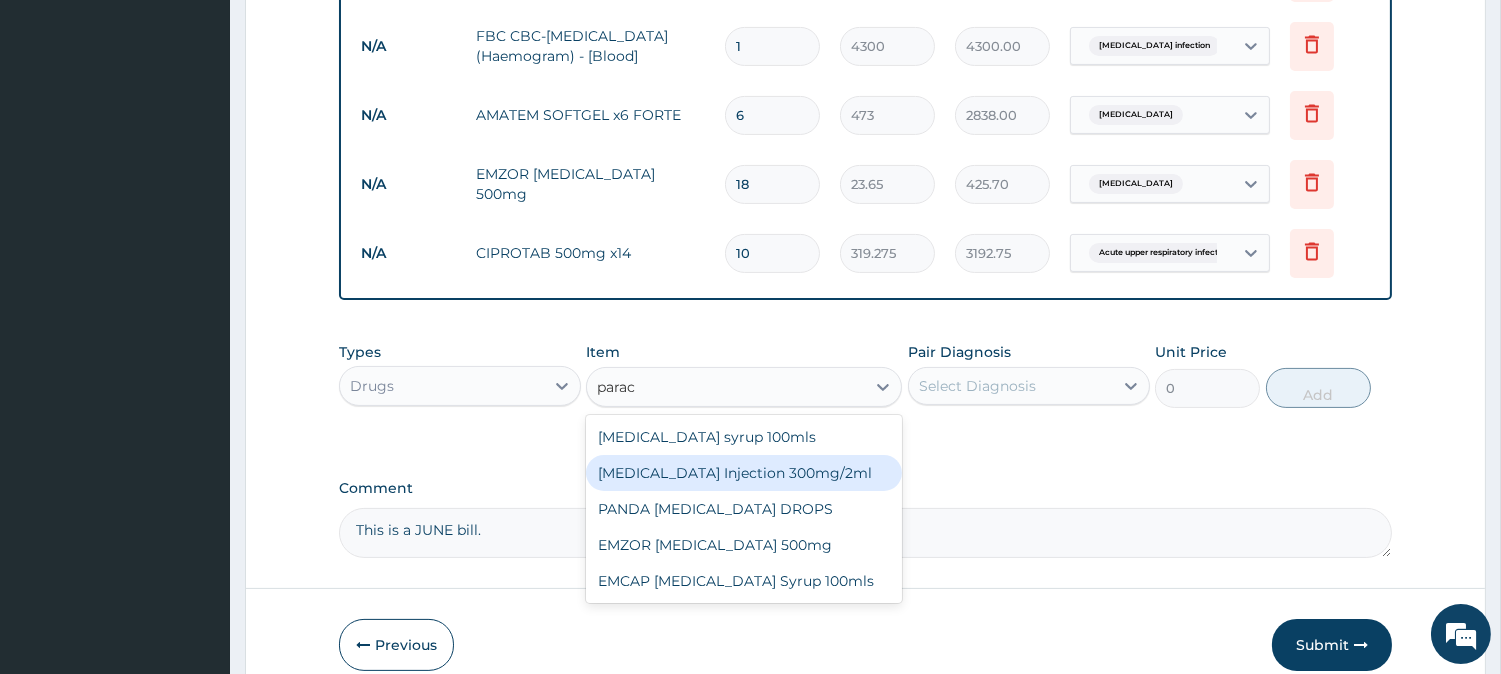 click on "PARACETAMOL Injection 300mg/2ml" at bounding box center (744, 473) 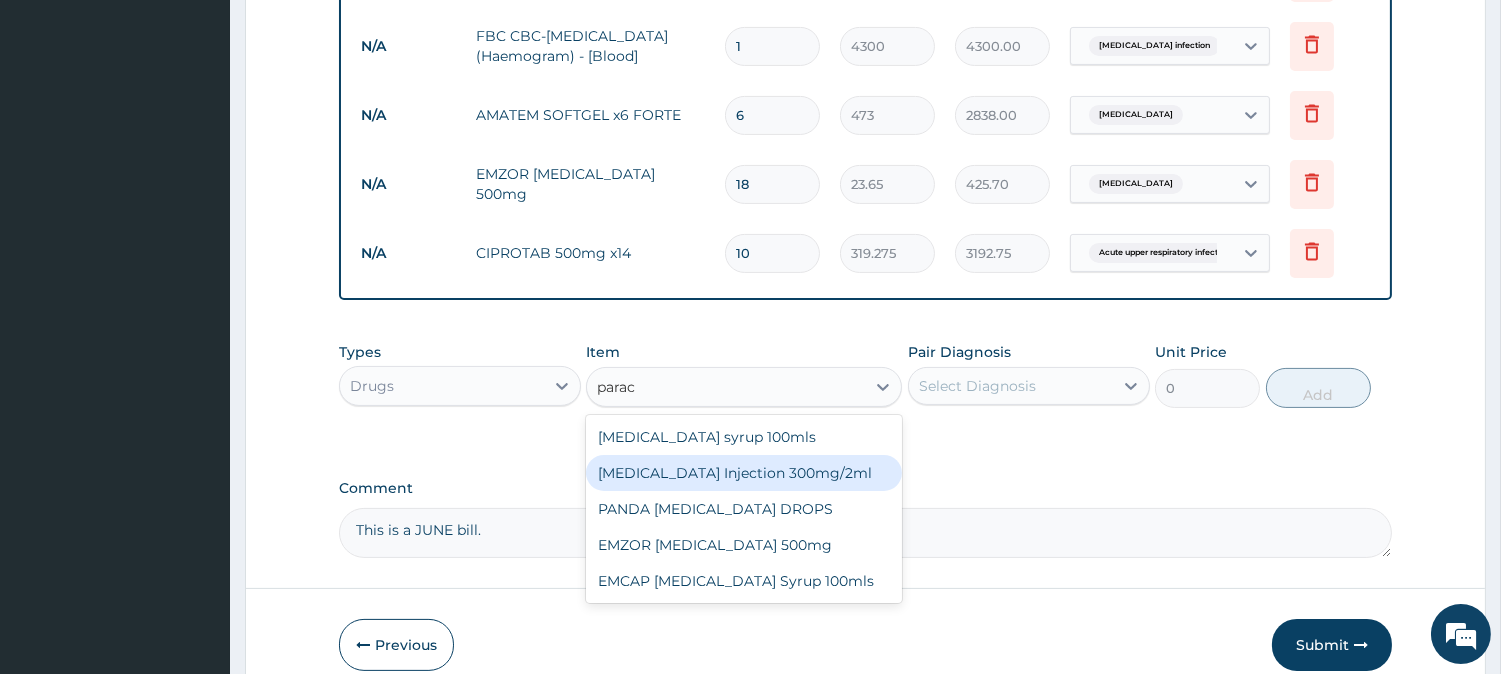type 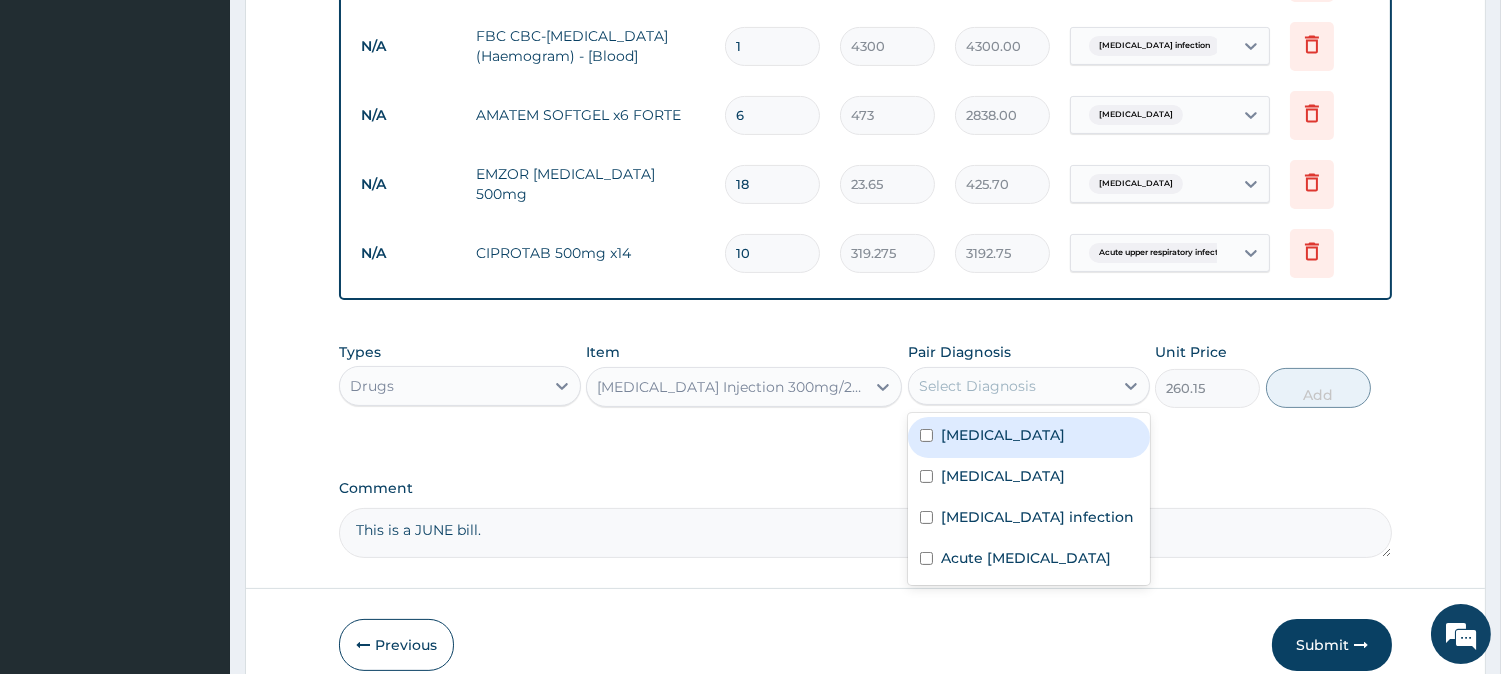 click on "Select Diagnosis" at bounding box center [977, 386] 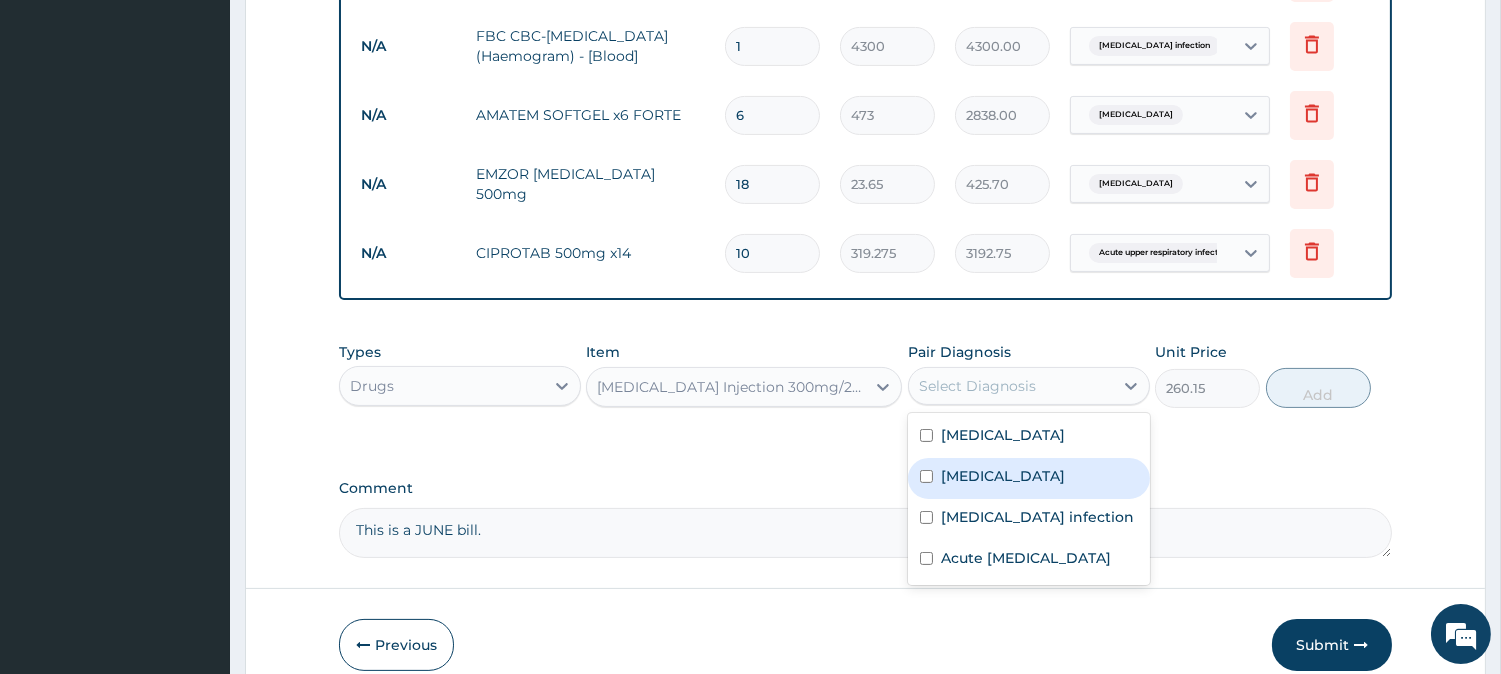 click on "Malaria" at bounding box center (1029, 478) 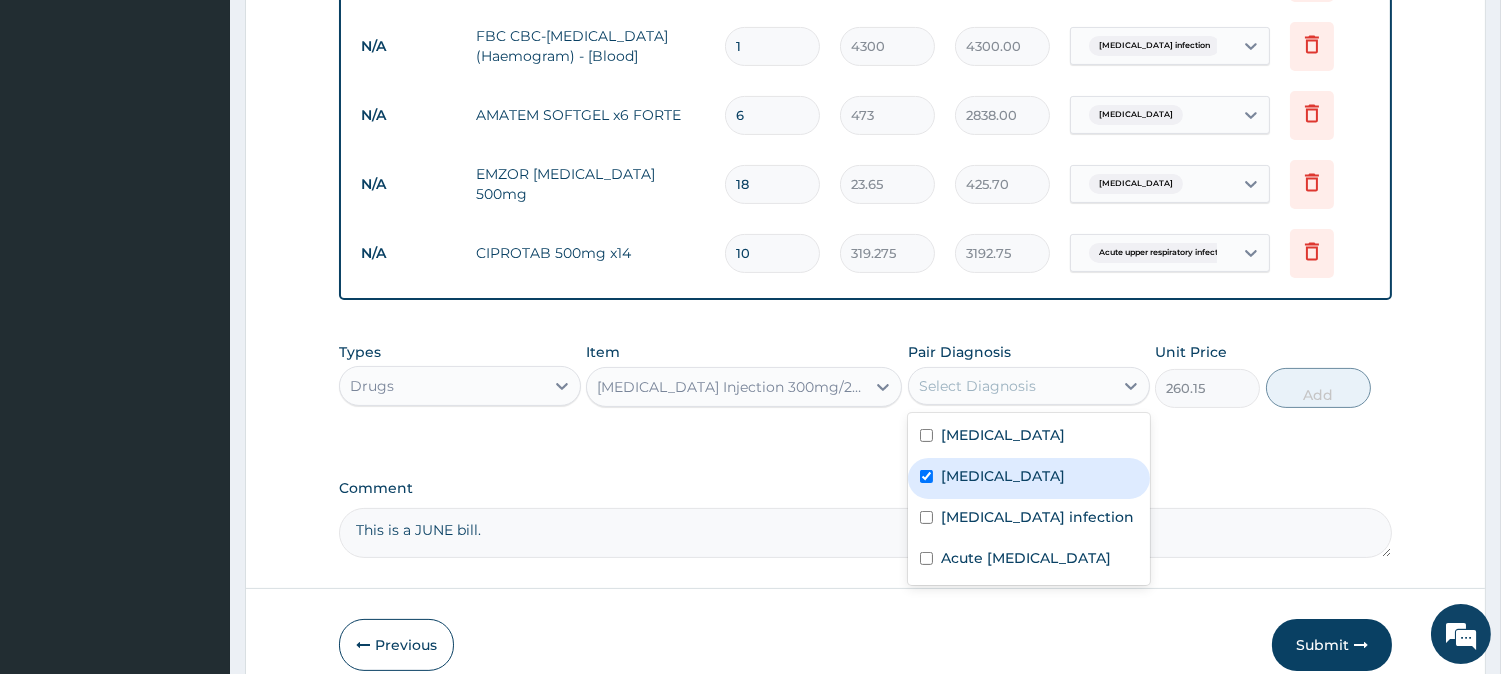 checkbox on "true" 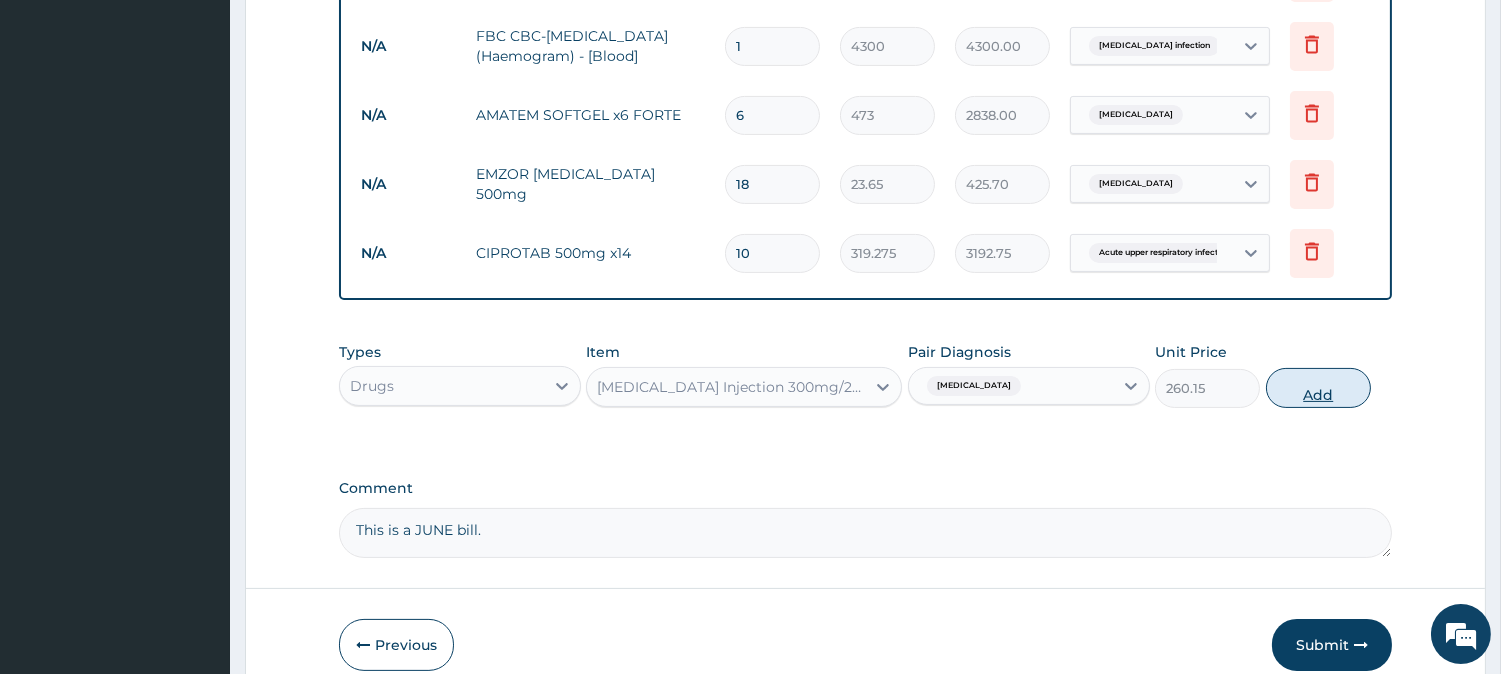 click on "Add" at bounding box center [1318, 388] 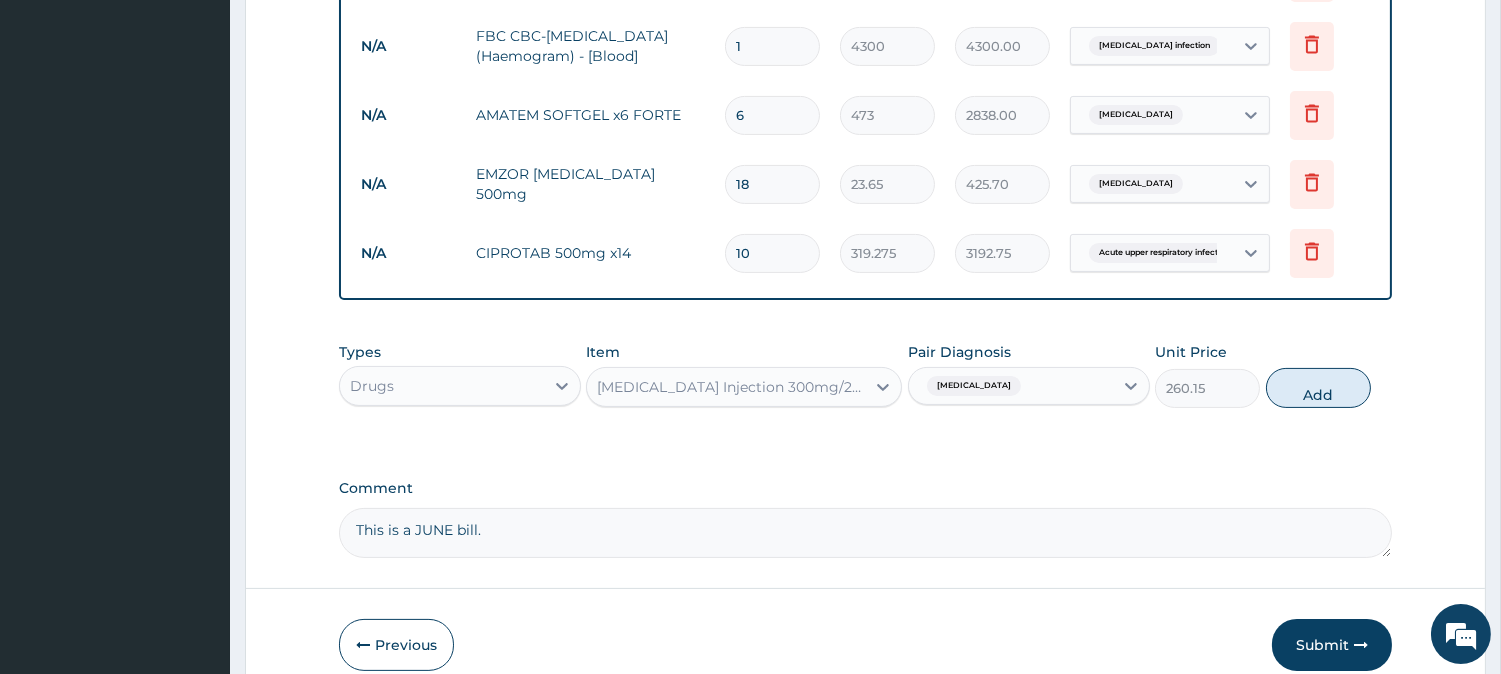 type on "0" 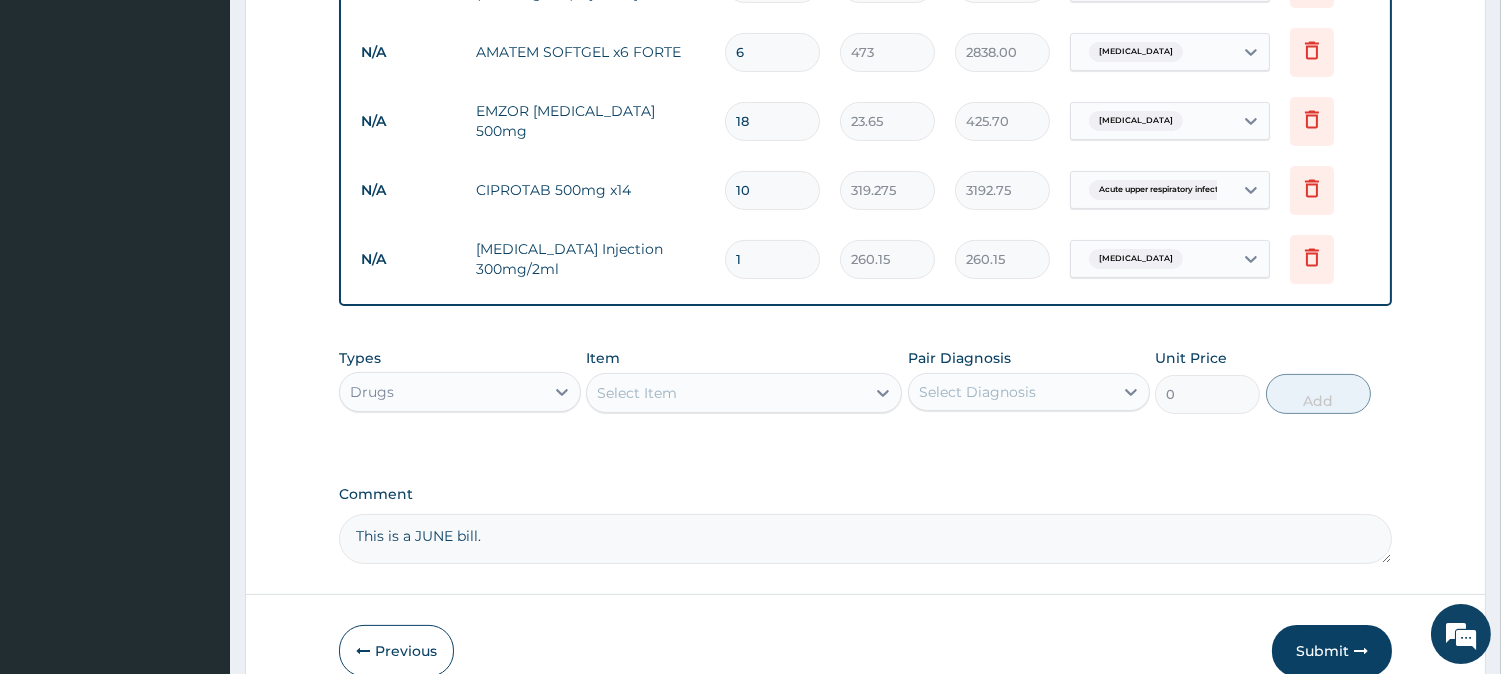 scroll, scrollTop: 1022, scrollLeft: 0, axis: vertical 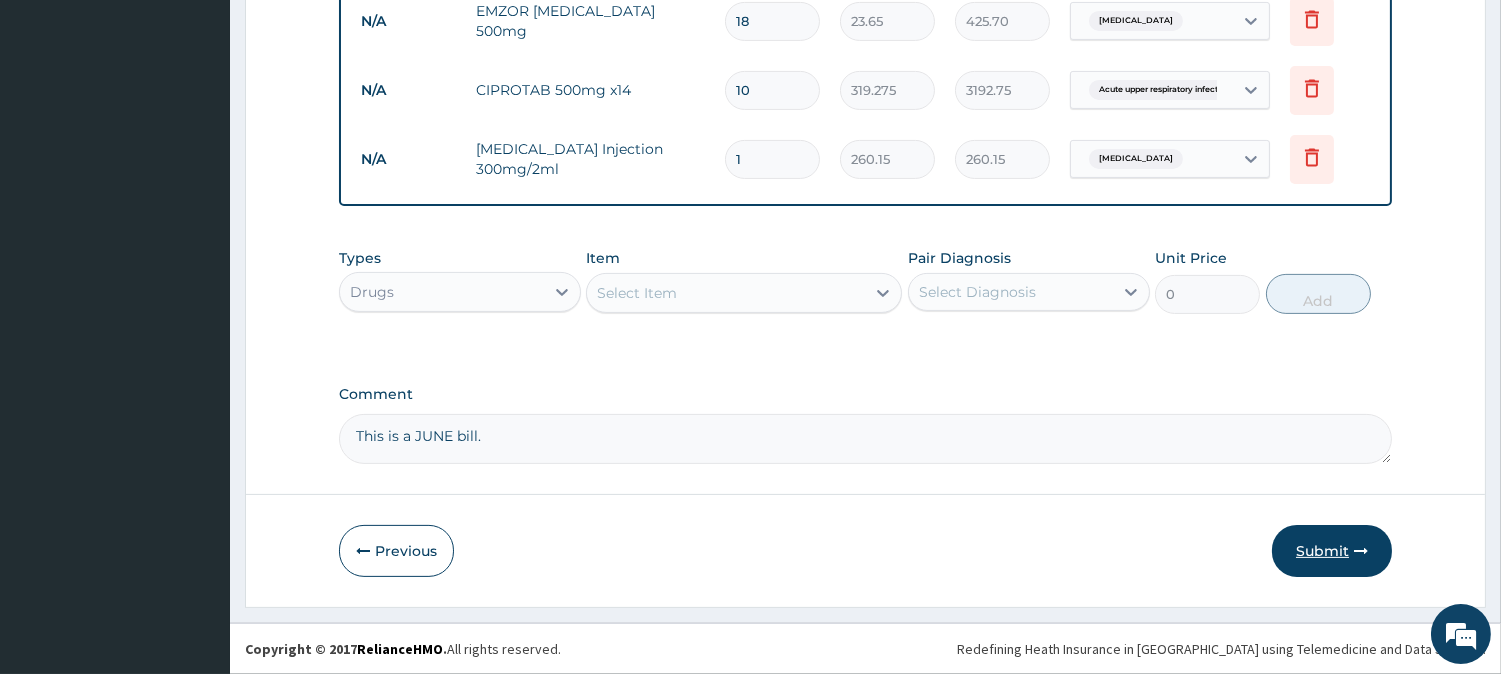 click on "Submit" at bounding box center (1332, 551) 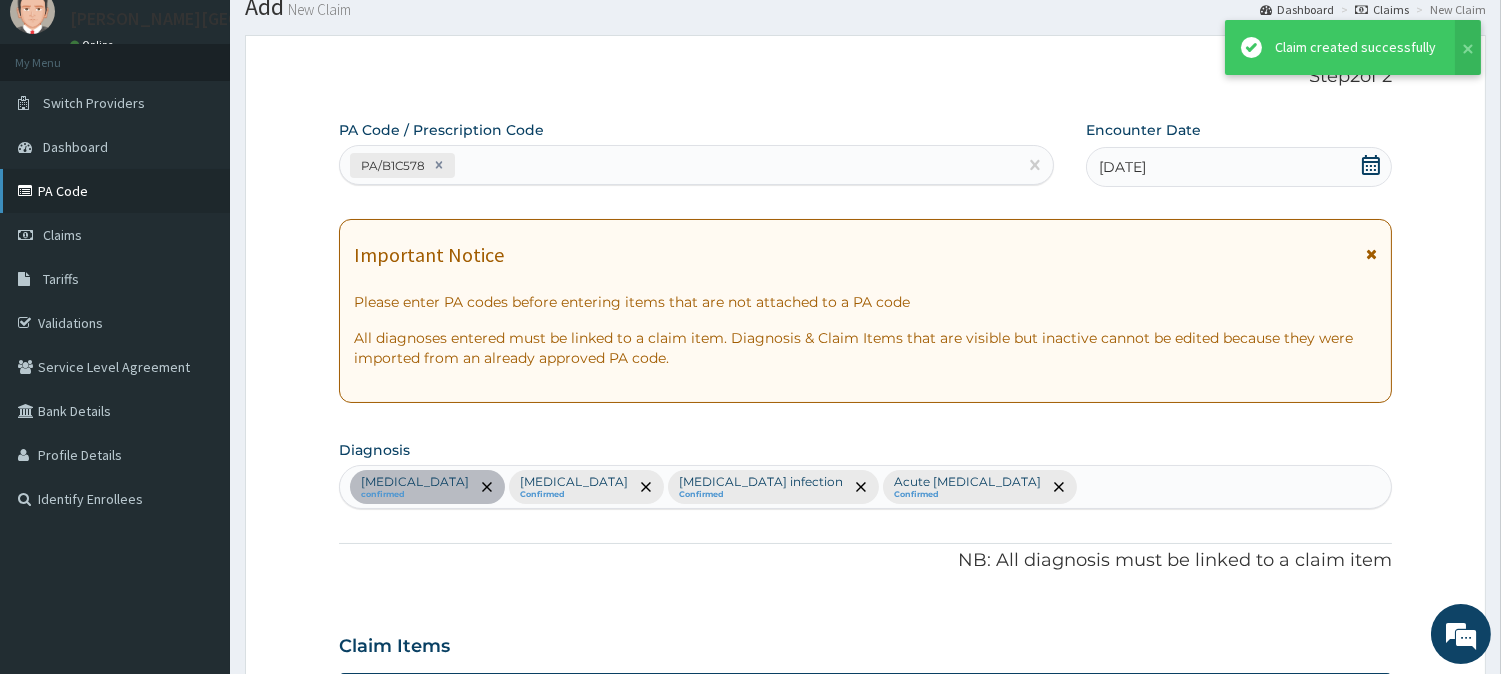scroll, scrollTop: 1022, scrollLeft: 0, axis: vertical 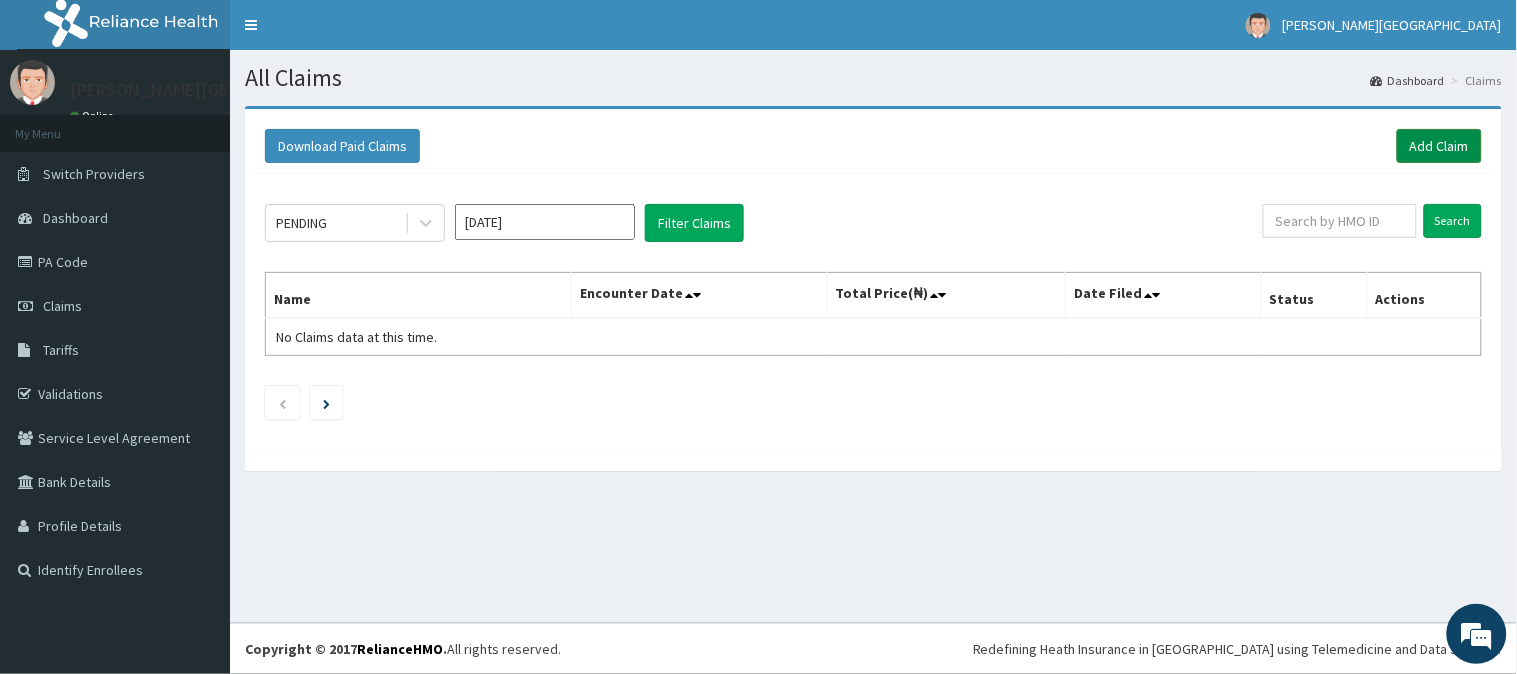 click on "Add Claim" at bounding box center (1439, 146) 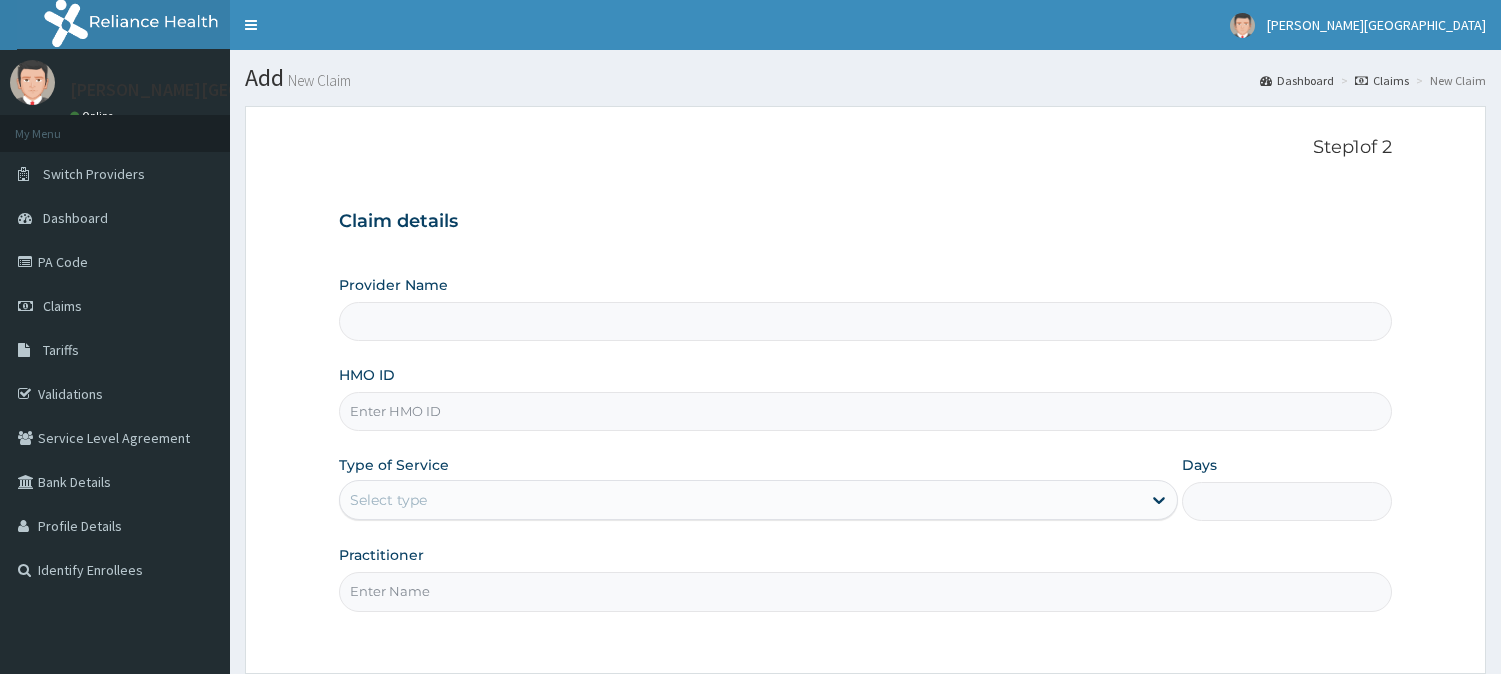 scroll, scrollTop: 0, scrollLeft: 0, axis: both 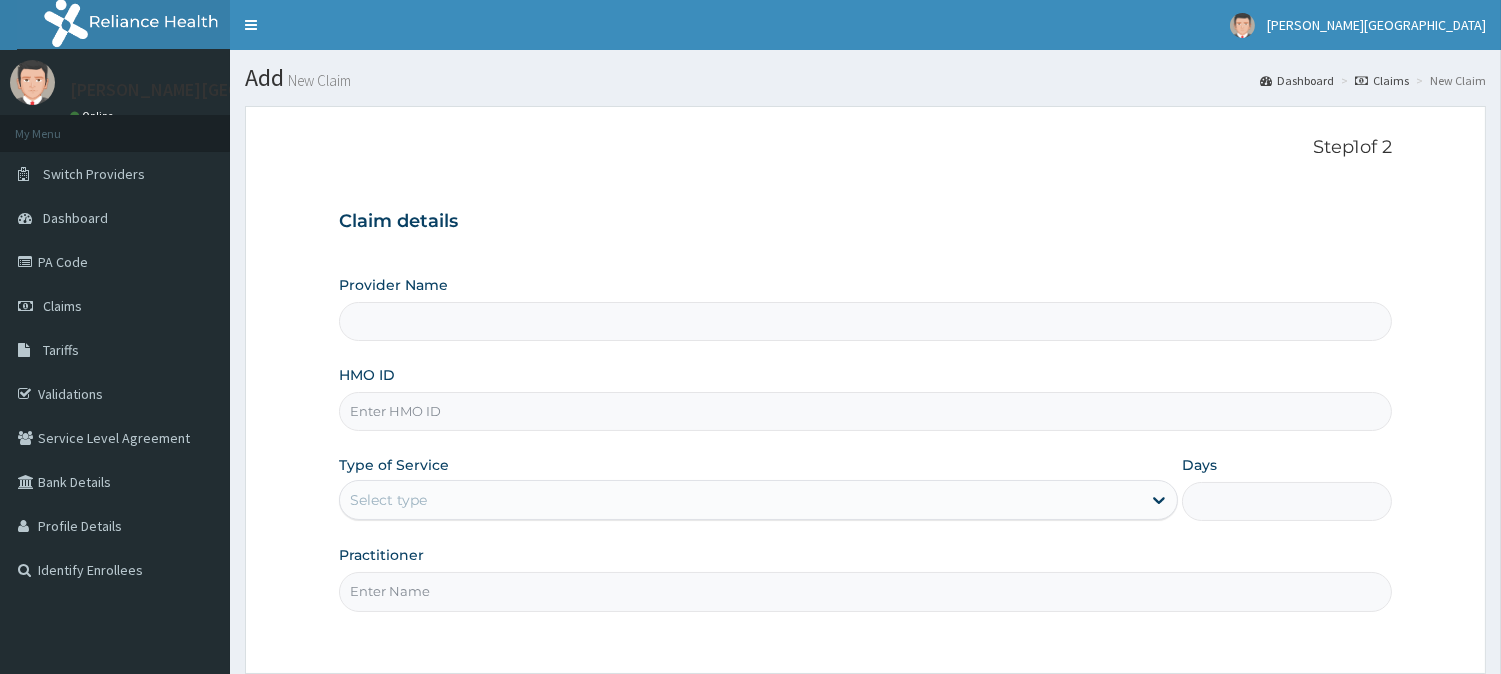 type on "[PERSON_NAME] Specialist Hospital" 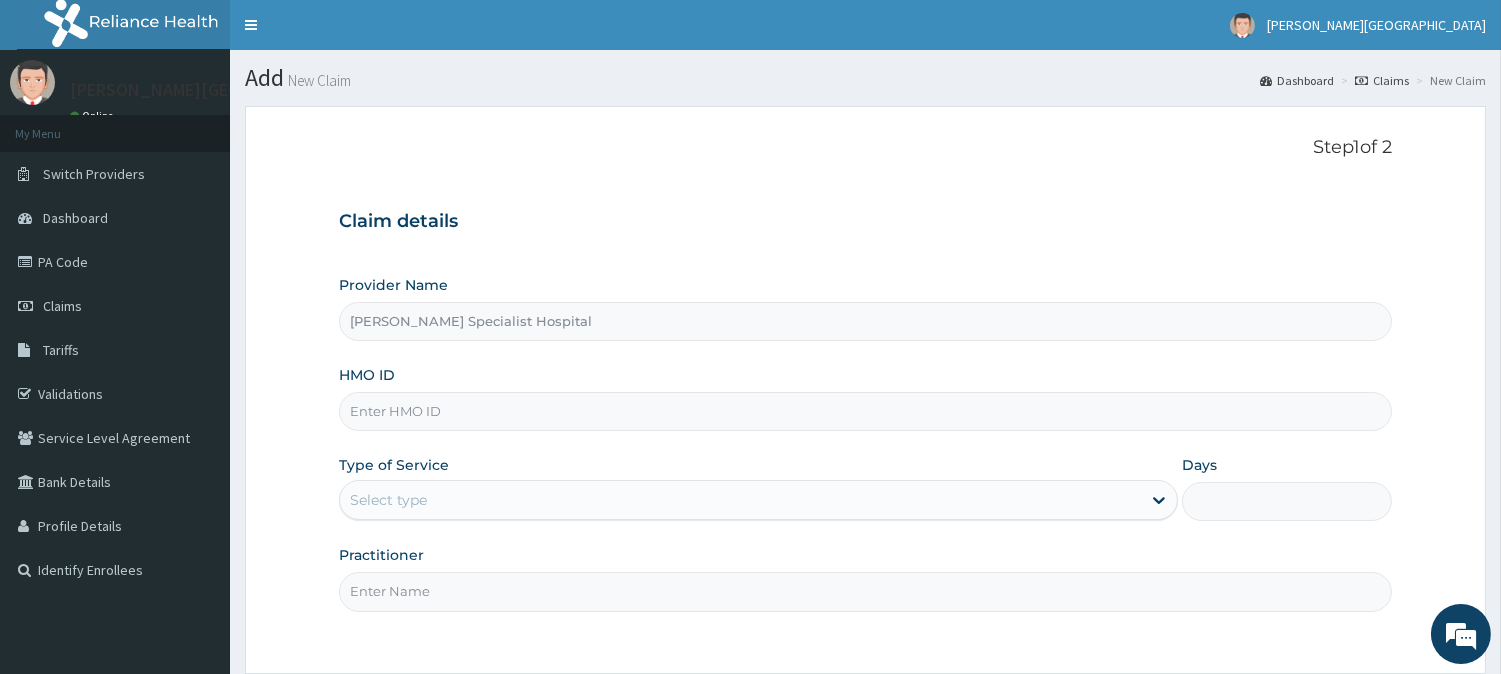 click on "HMO ID" at bounding box center [865, 411] 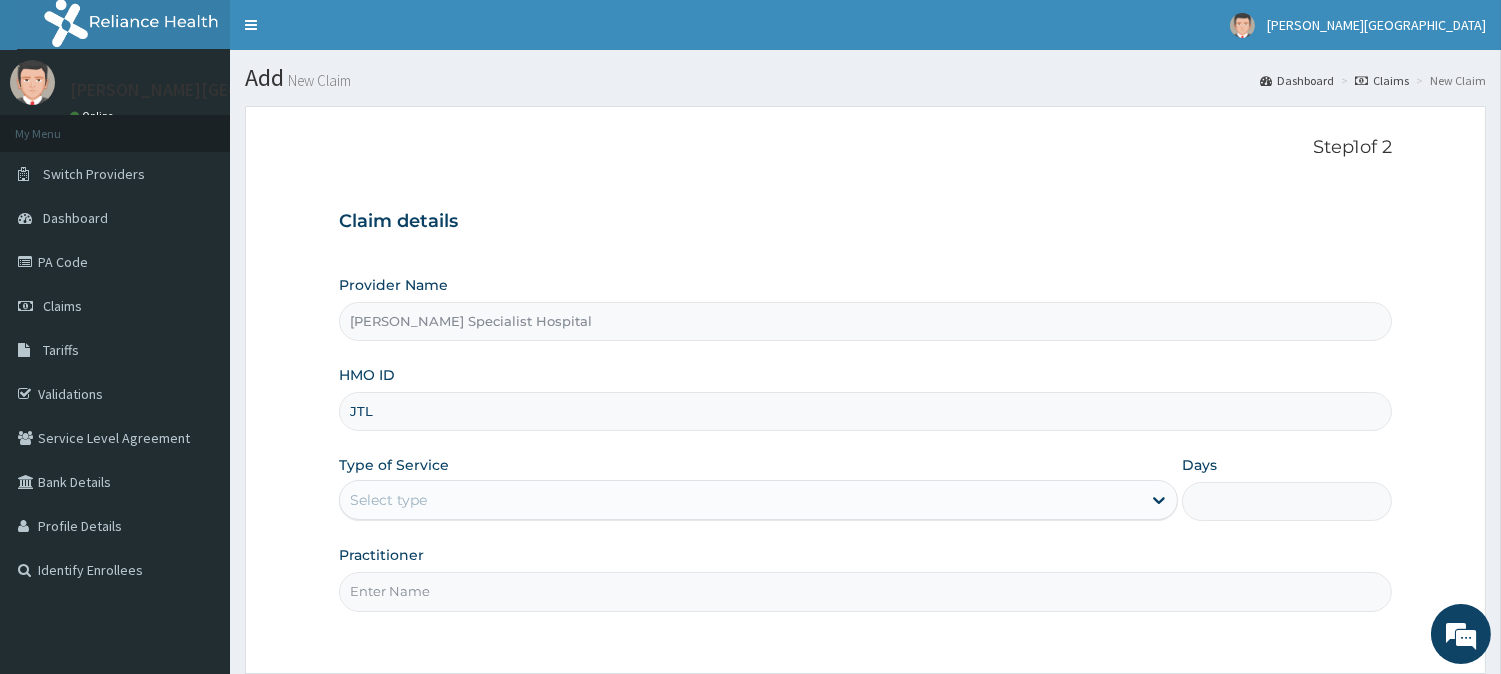 scroll, scrollTop: 0, scrollLeft: 0, axis: both 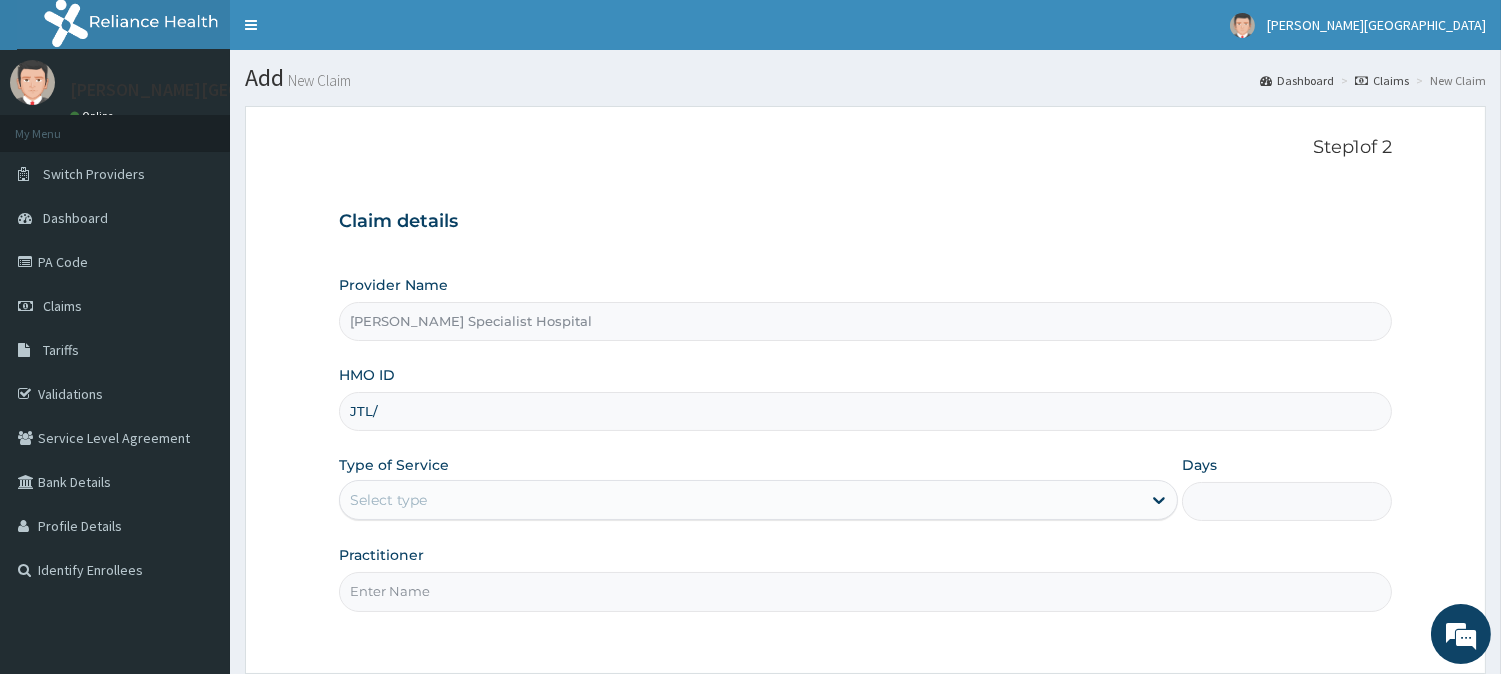 type on "JTL/10033/A" 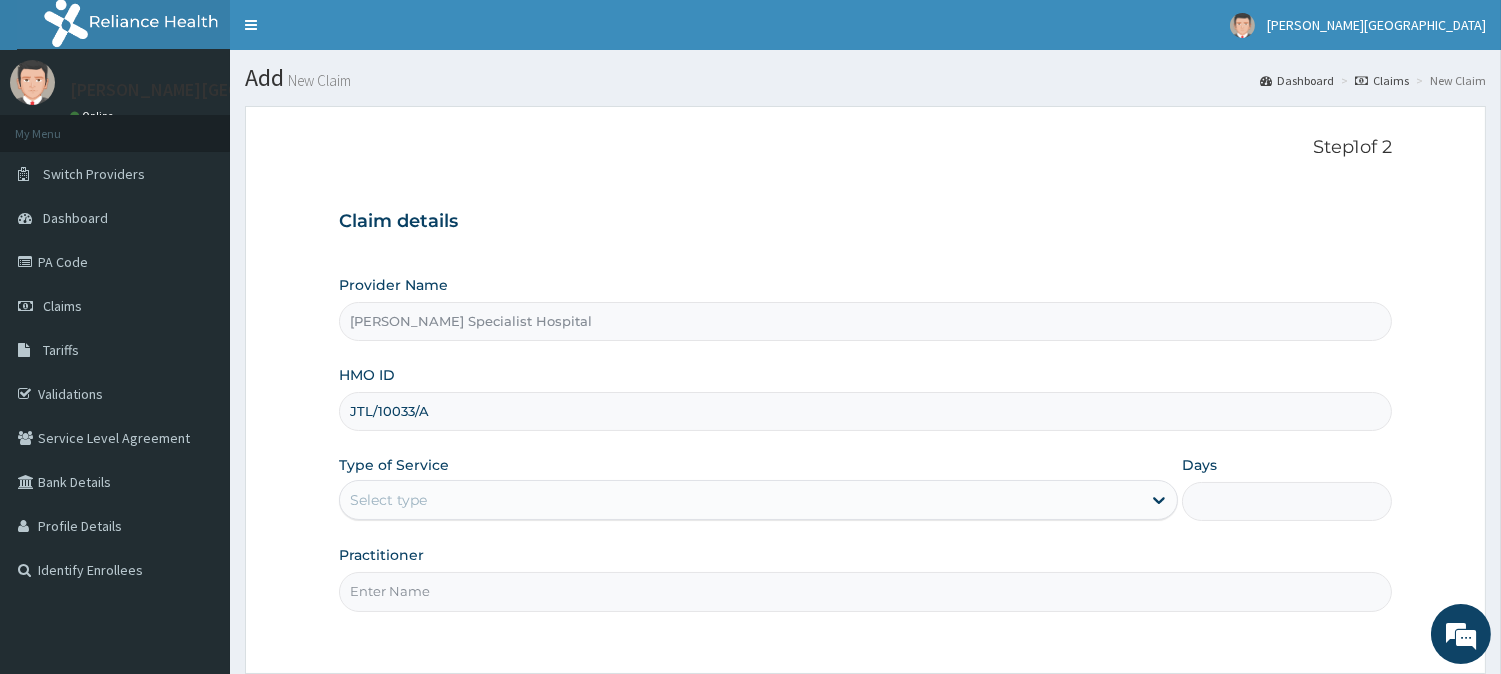 click on "Select type" at bounding box center [740, 500] 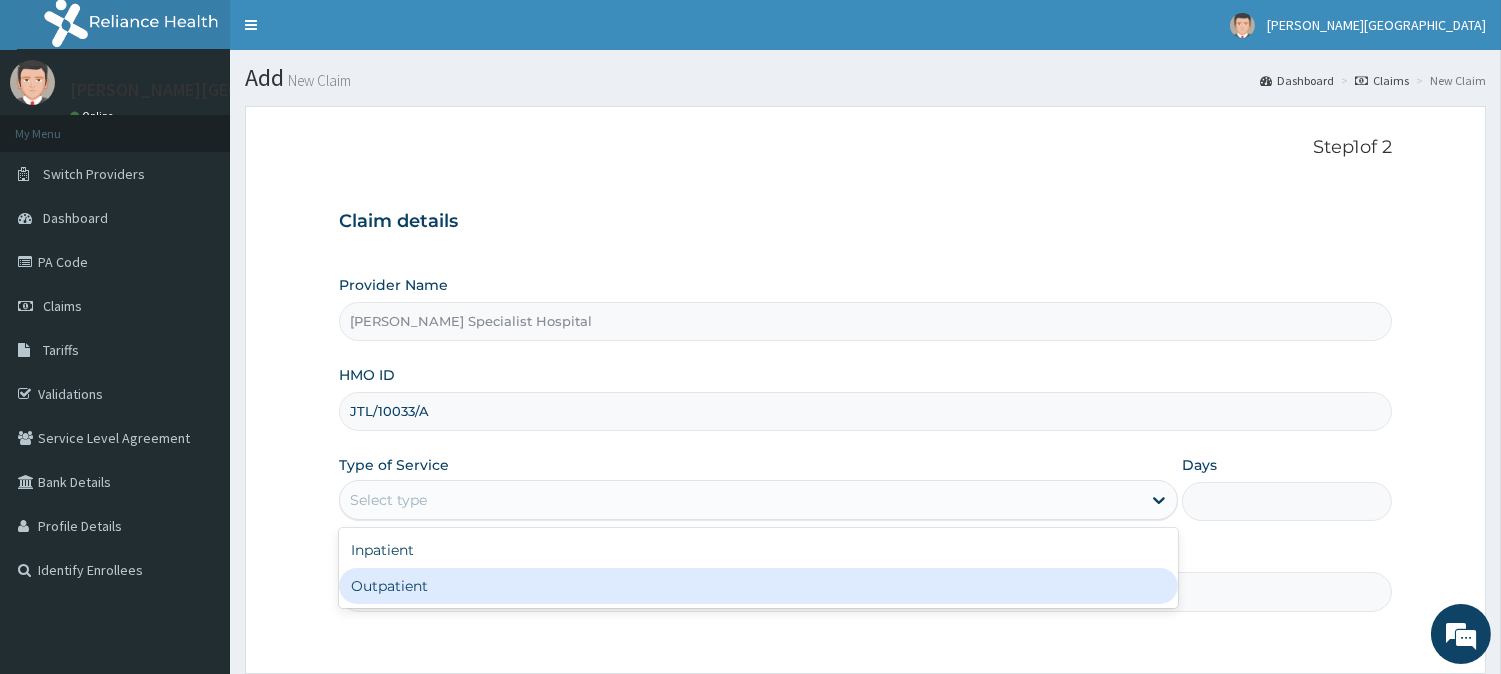 click on "Outpatient" at bounding box center [758, 586] 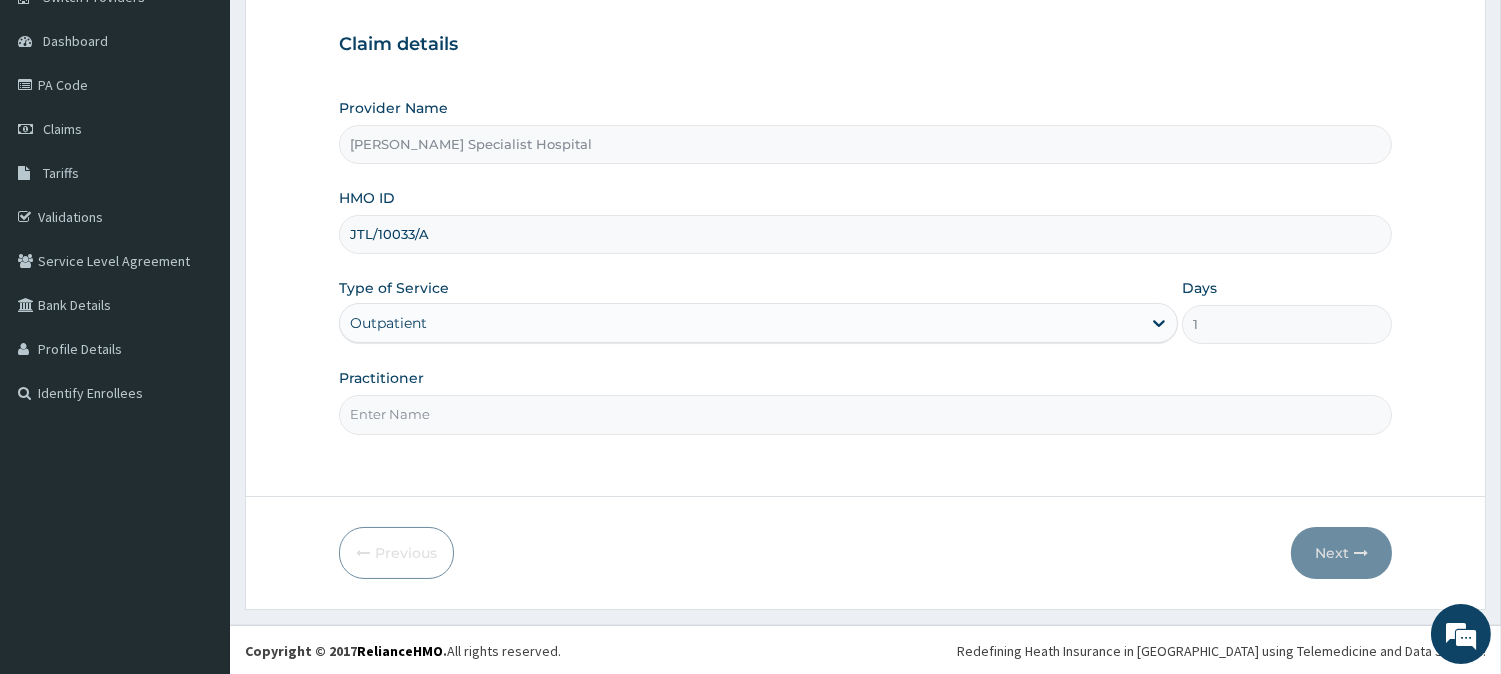 scroll, scrollTop: 178, scrollLeft: 0, axis: vertical 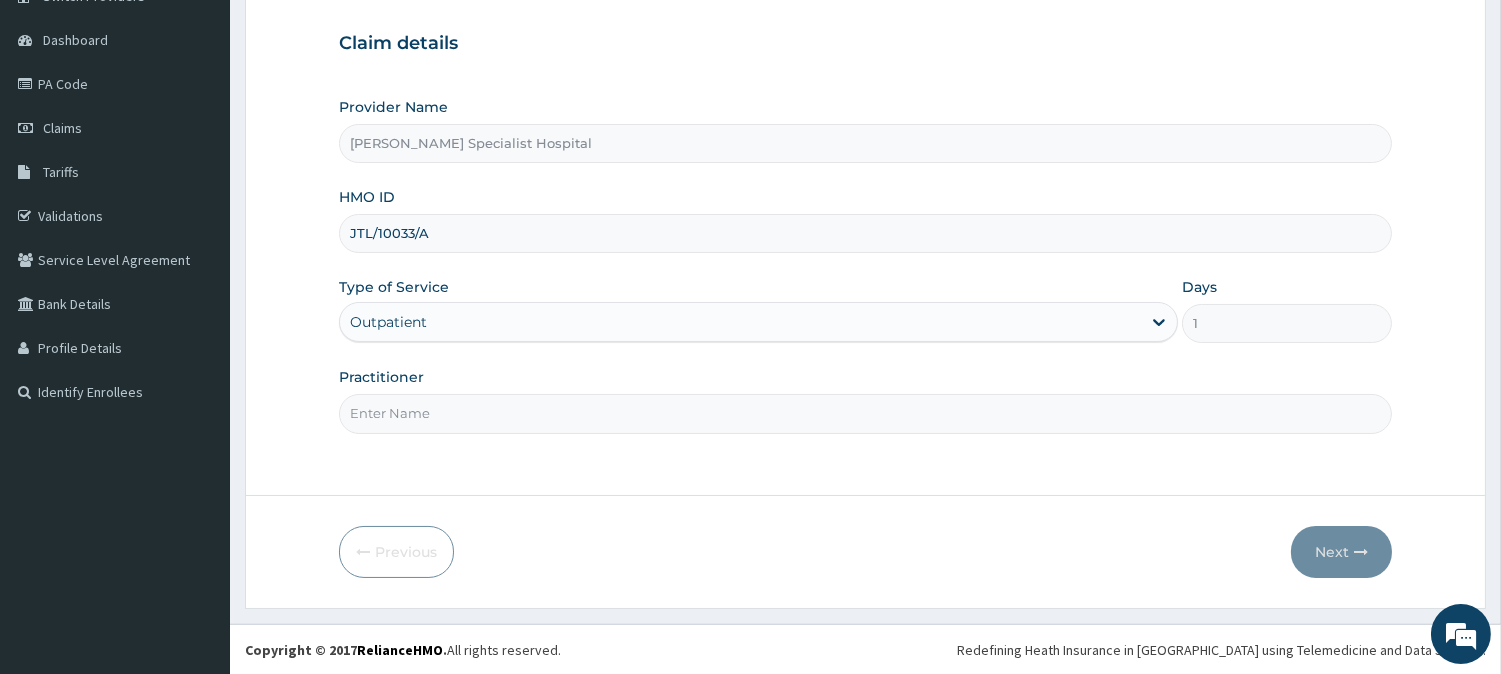 click on "Practitioner" at bounding box center (865, 413) 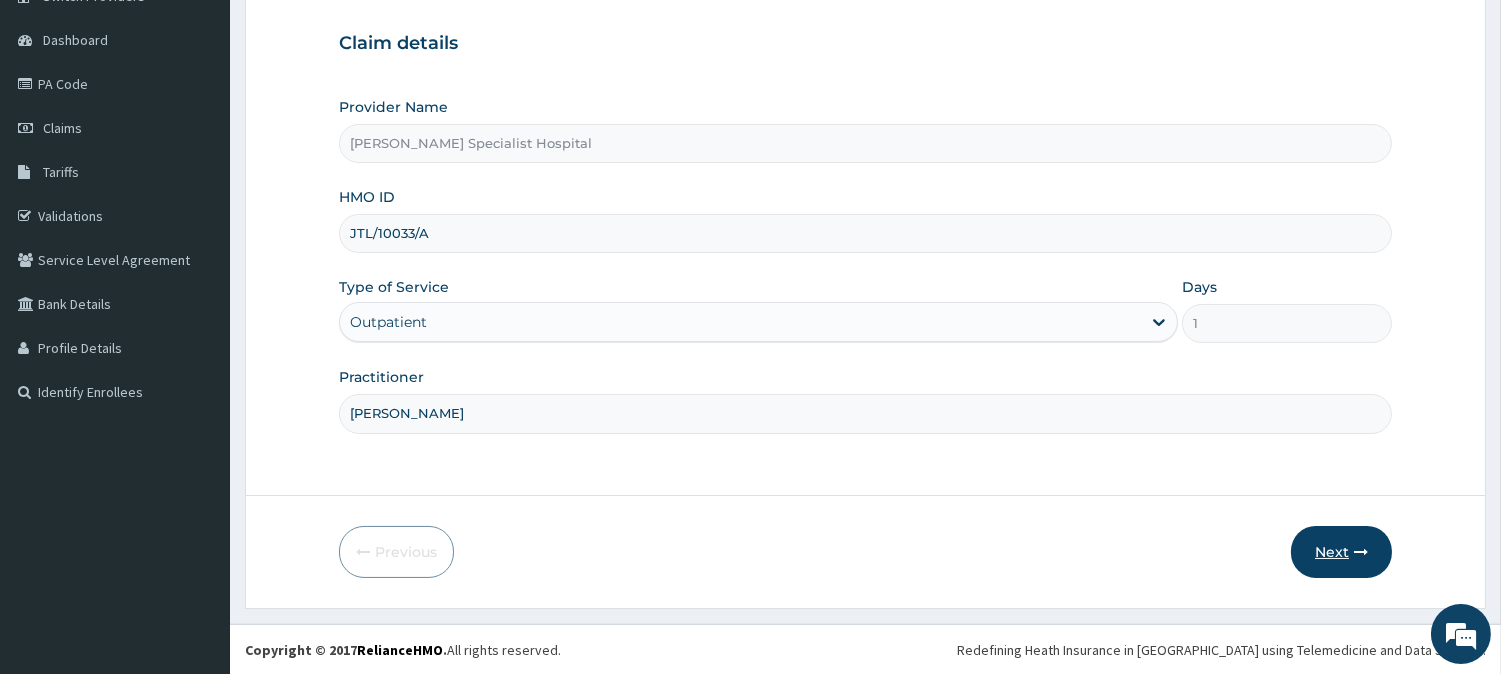 type on "[PERSON_NAME]" 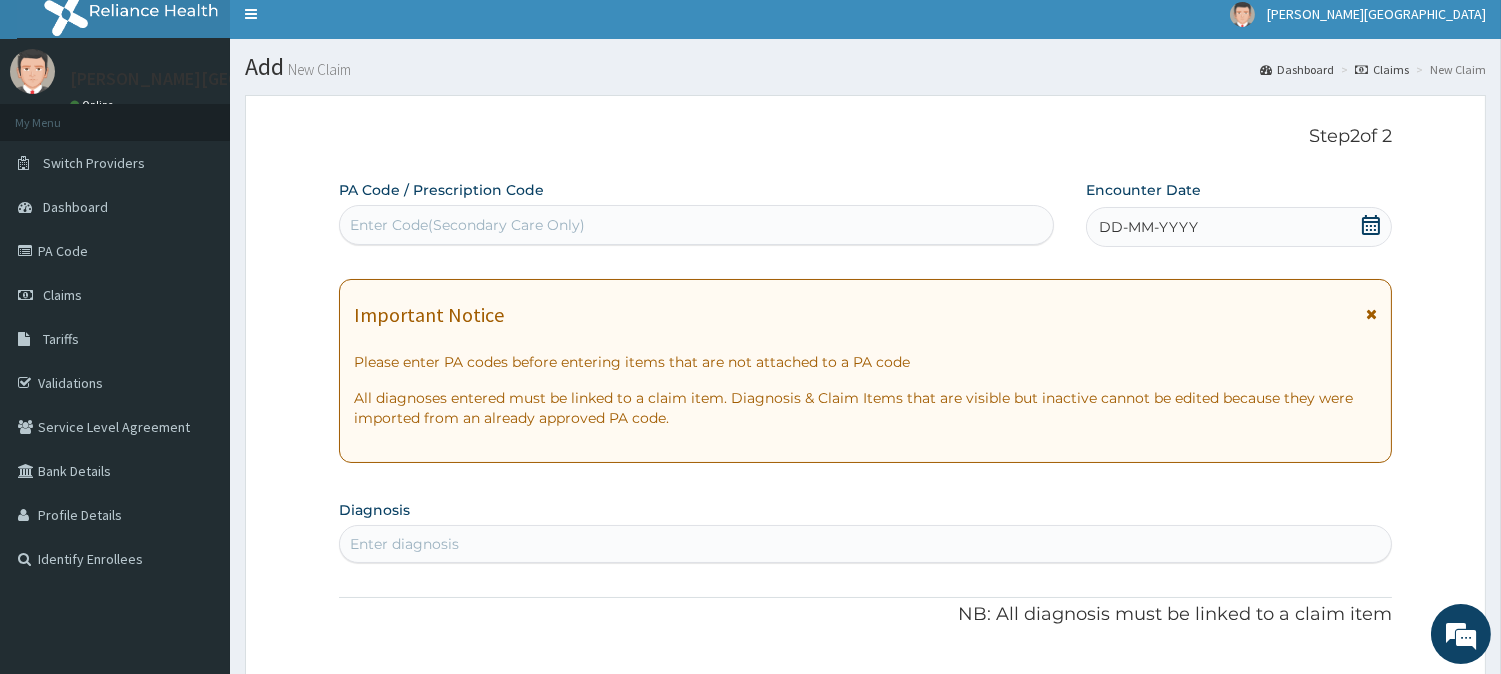 scroll, scrollTop: 0, scrollLeft: 0, axis: both 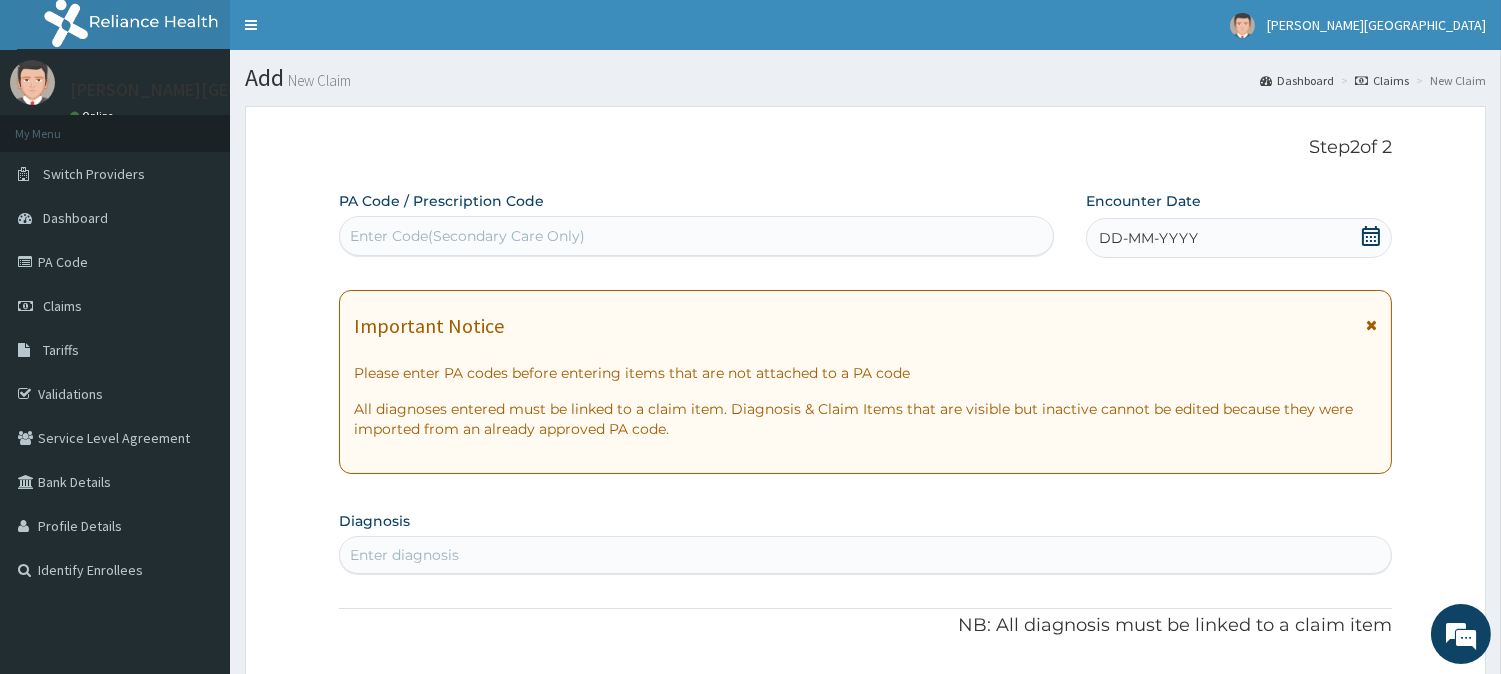 drag, startPoint x: 1372, startPoint y: 237, endPoint x: 1360, endPoint y: 237, distance: 12 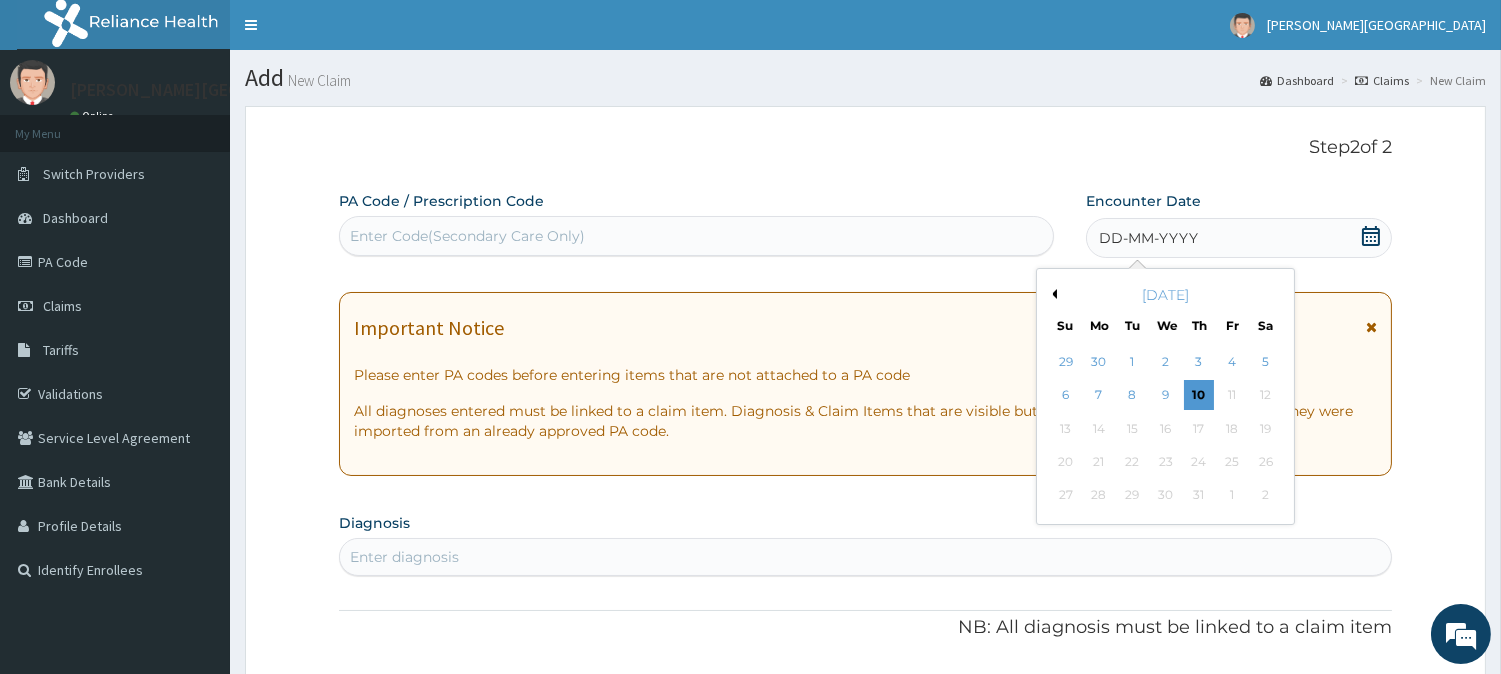click on "Previous Month" at bounding box center (1052, 294) 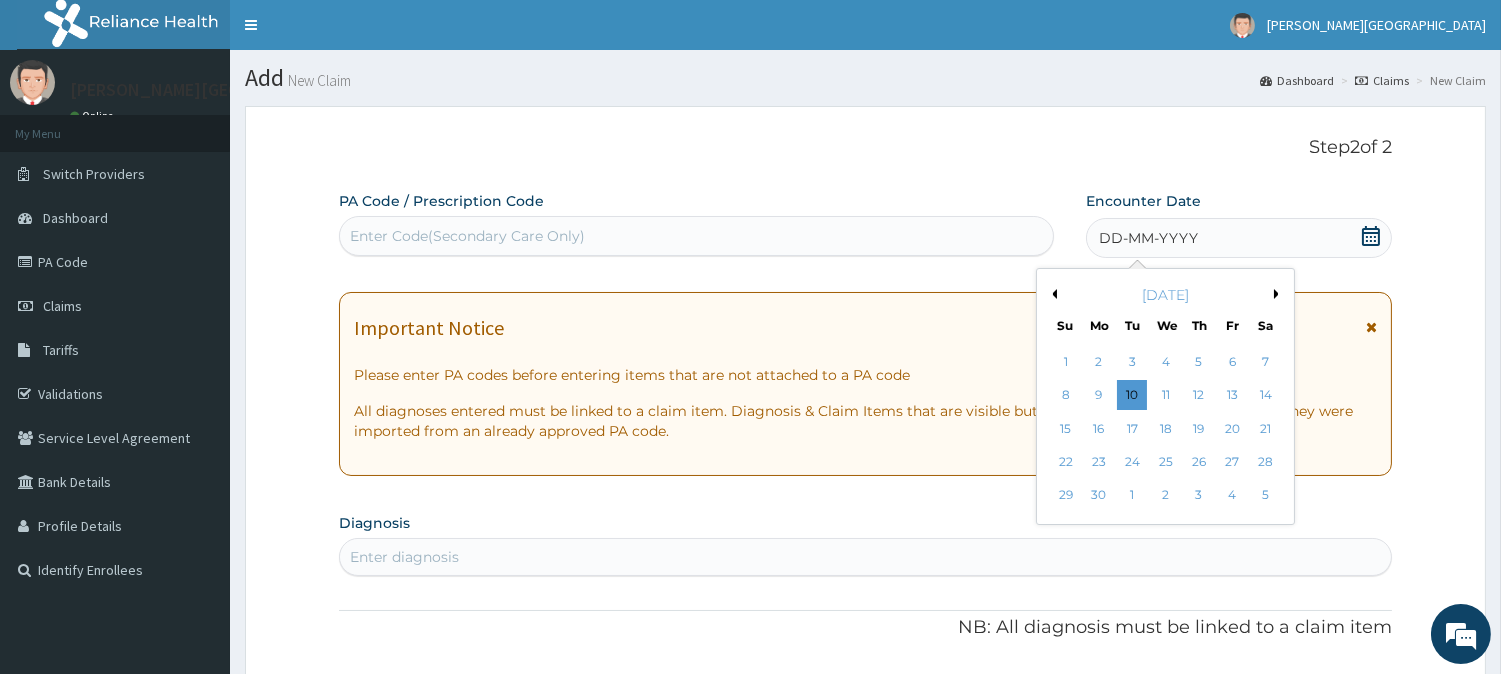 drag, startPoint x: 1260, startPoint y: 385, endPoint x: 1241, endPoint y: 386, distance: 19.026299 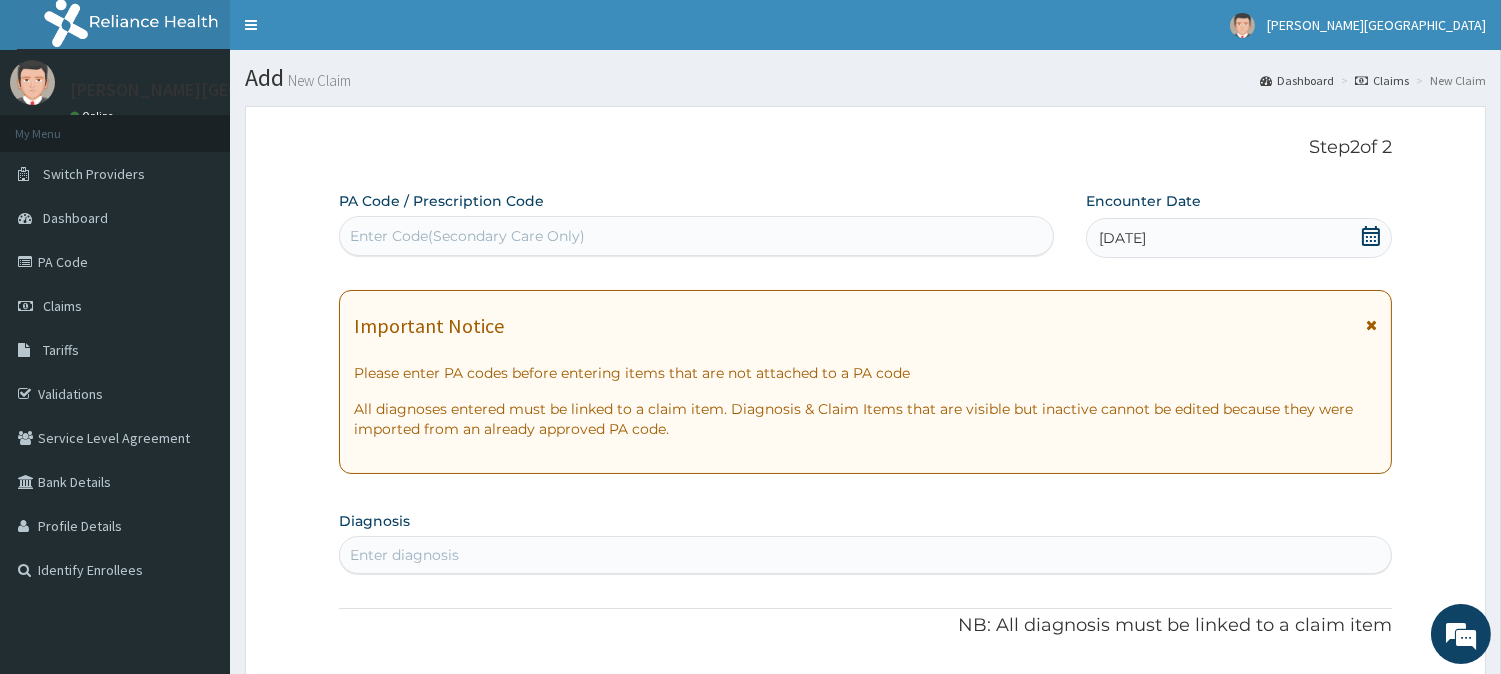 click at bounding box center (1371, 325) 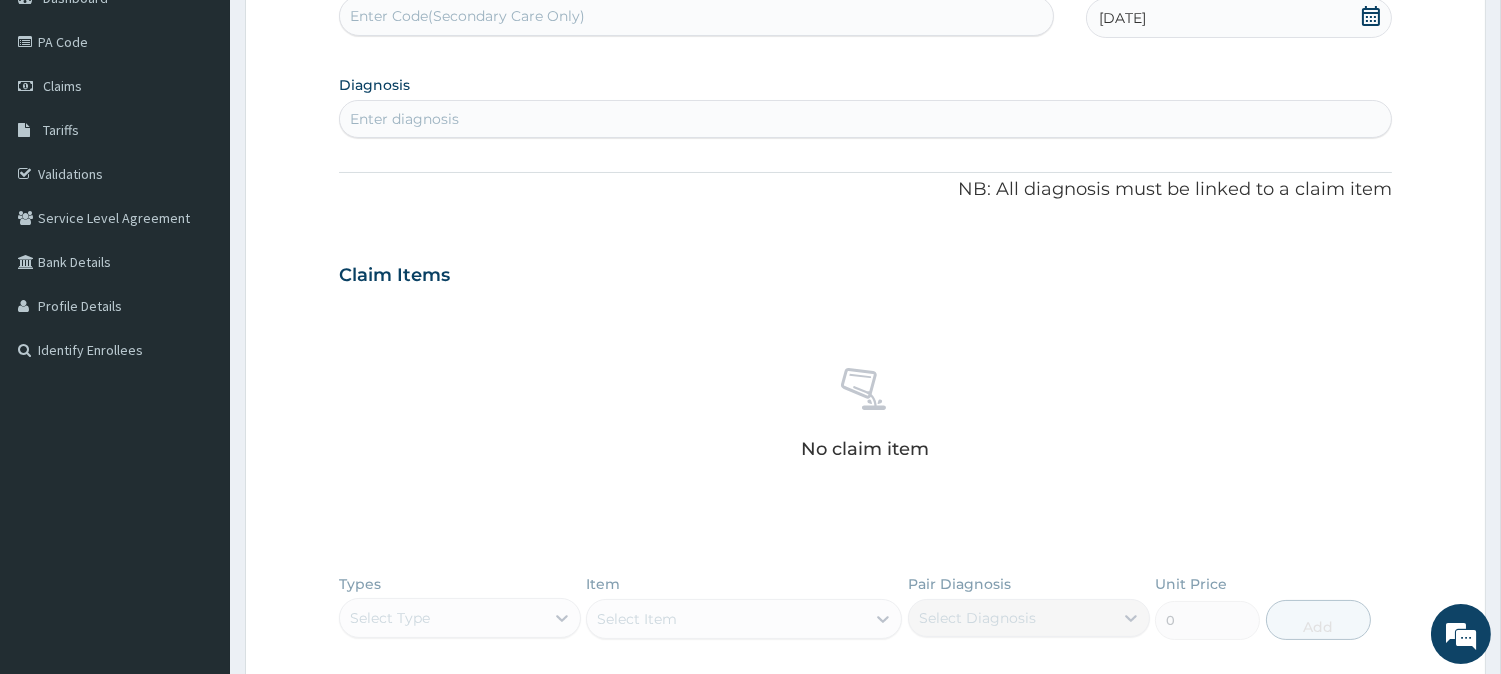 scroll, scrollTop: 222, scrollLeft: 0, axis: vertical 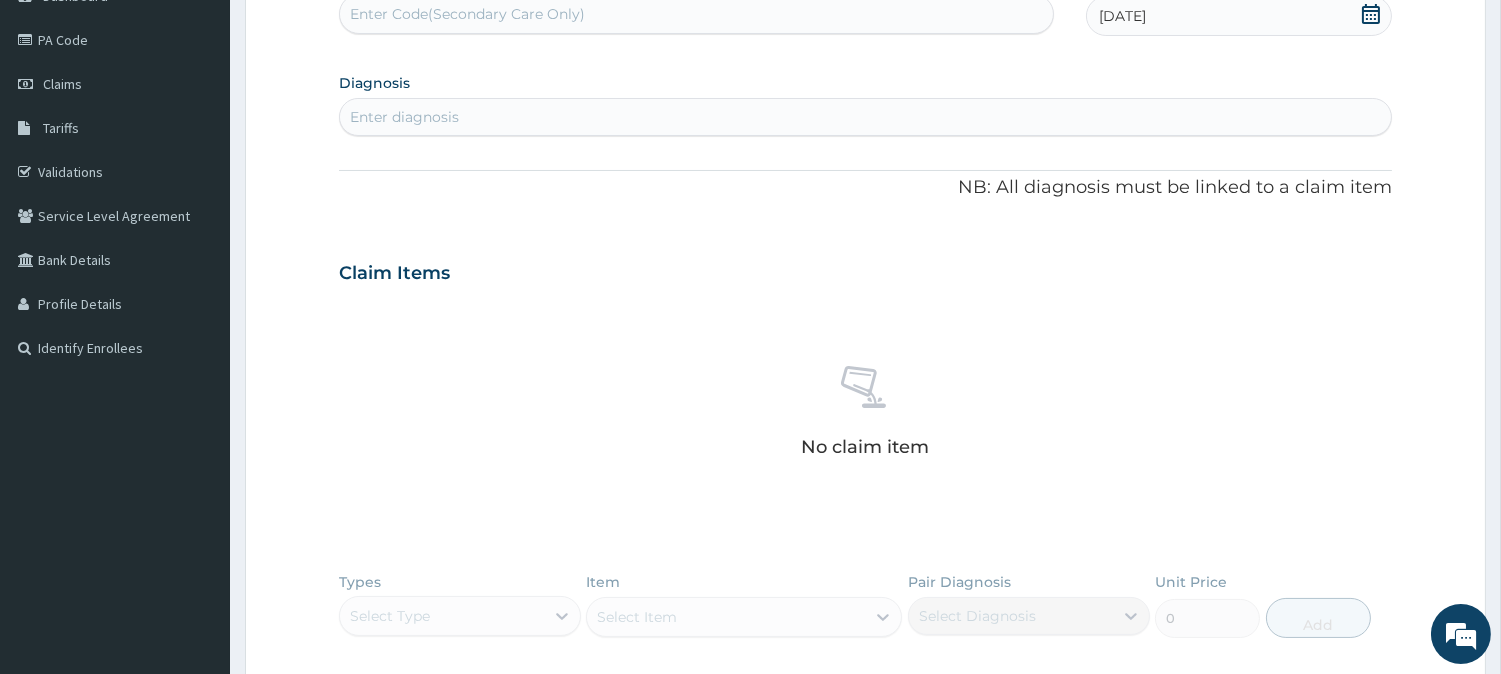 click on "Enter Code(Secondary Care Only)" at bounding box center (696, 14) 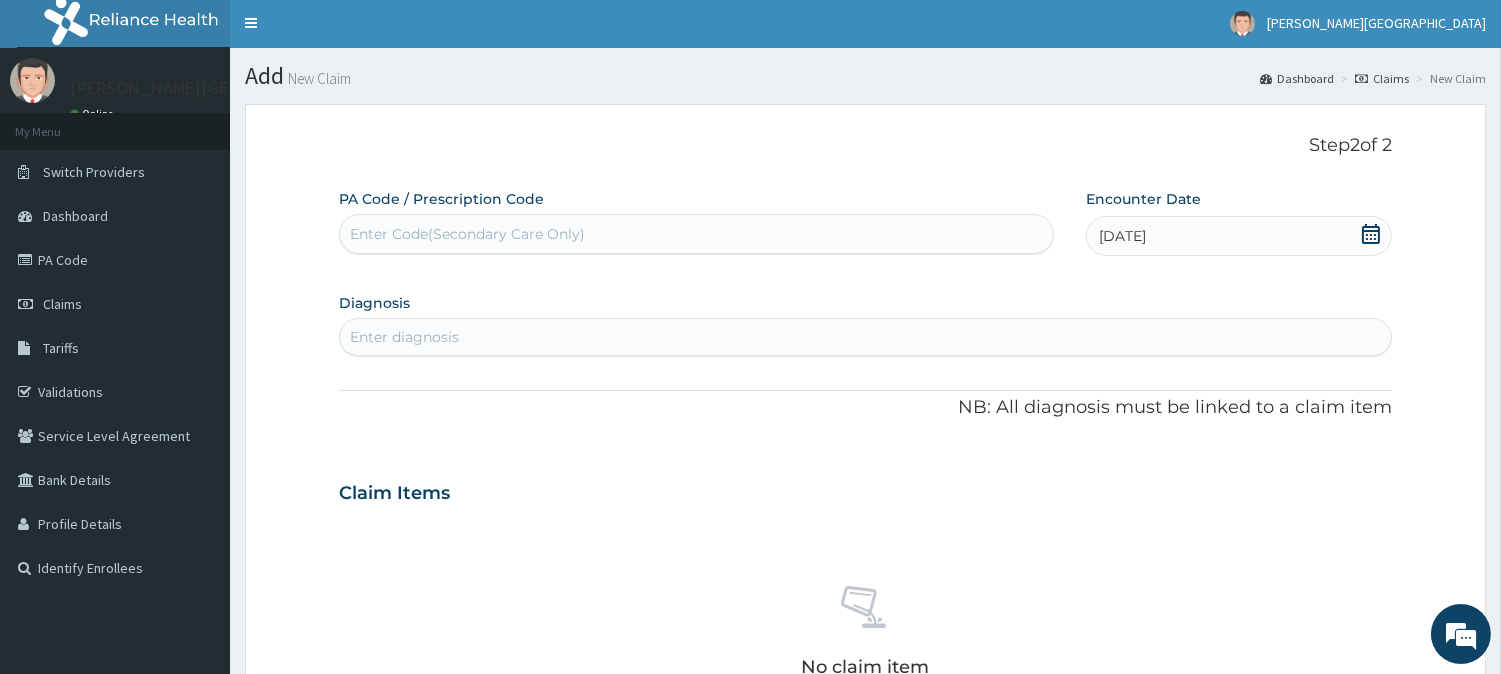 scroll, scrollTop: 0, scrollLeft: 0, axis: both 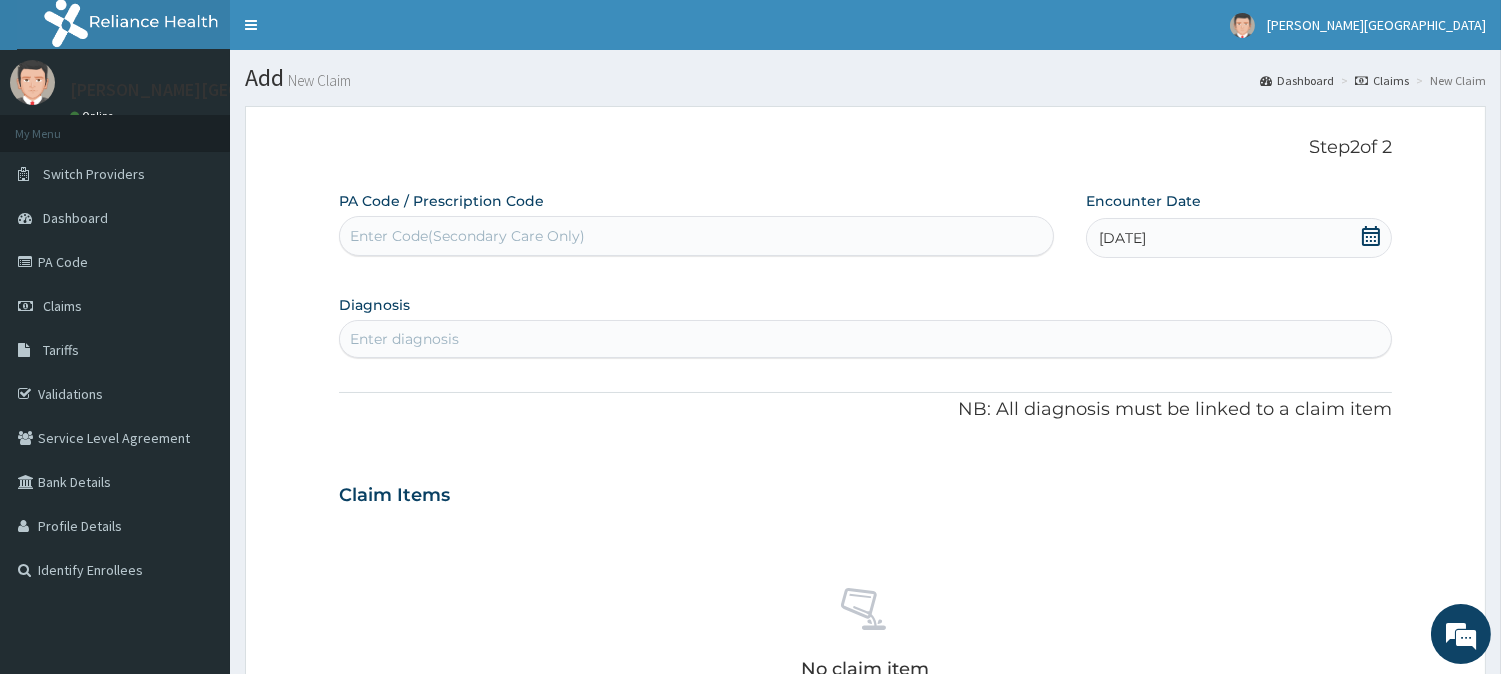 type on "O" 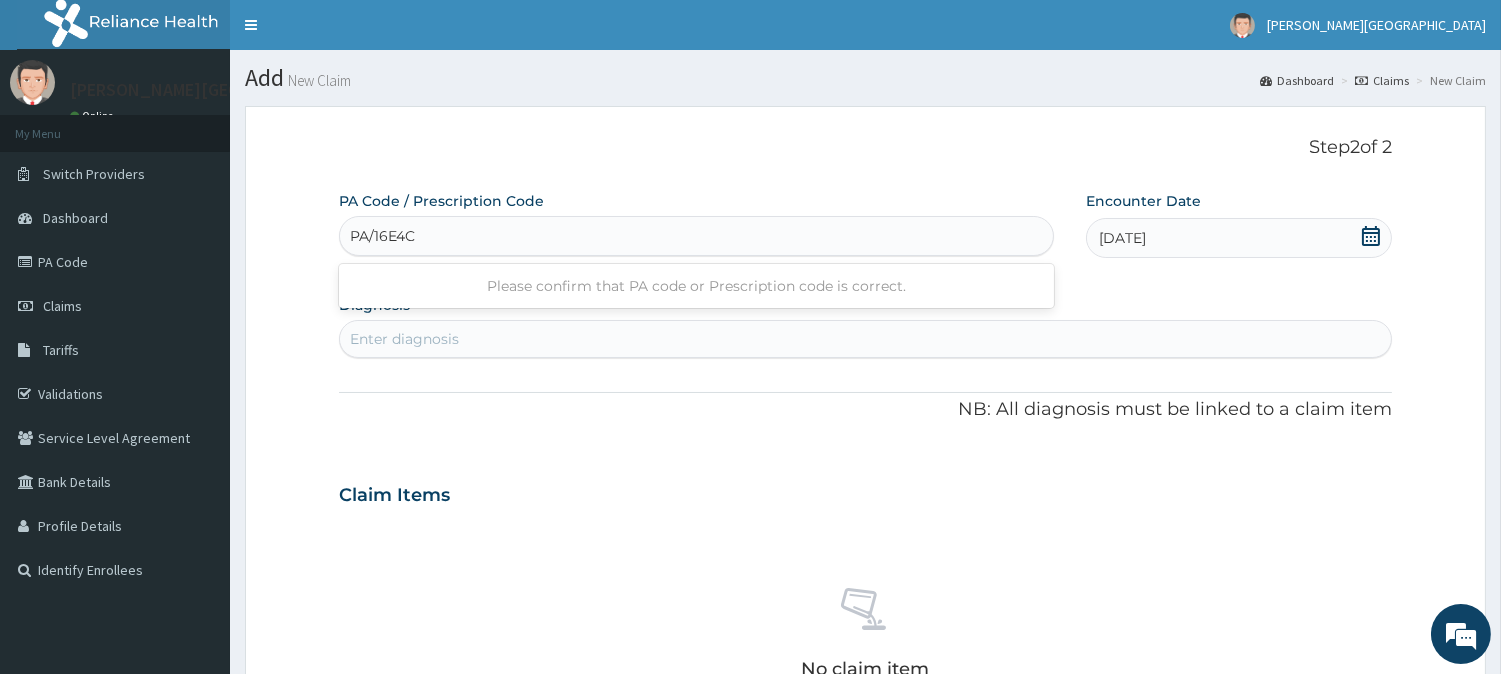 type on "PA/16E4CF" 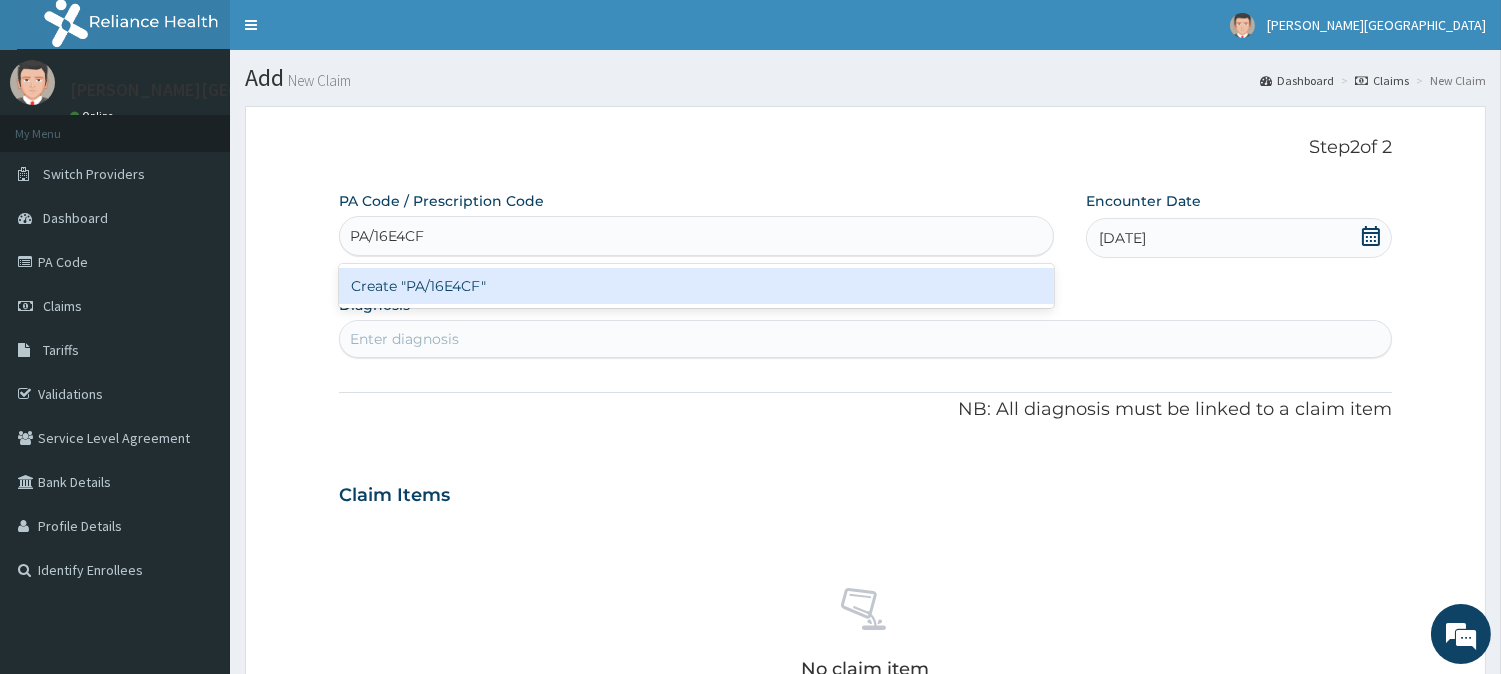 click on "Create "PA/16E4CF"" at bounding box center [696, 286] 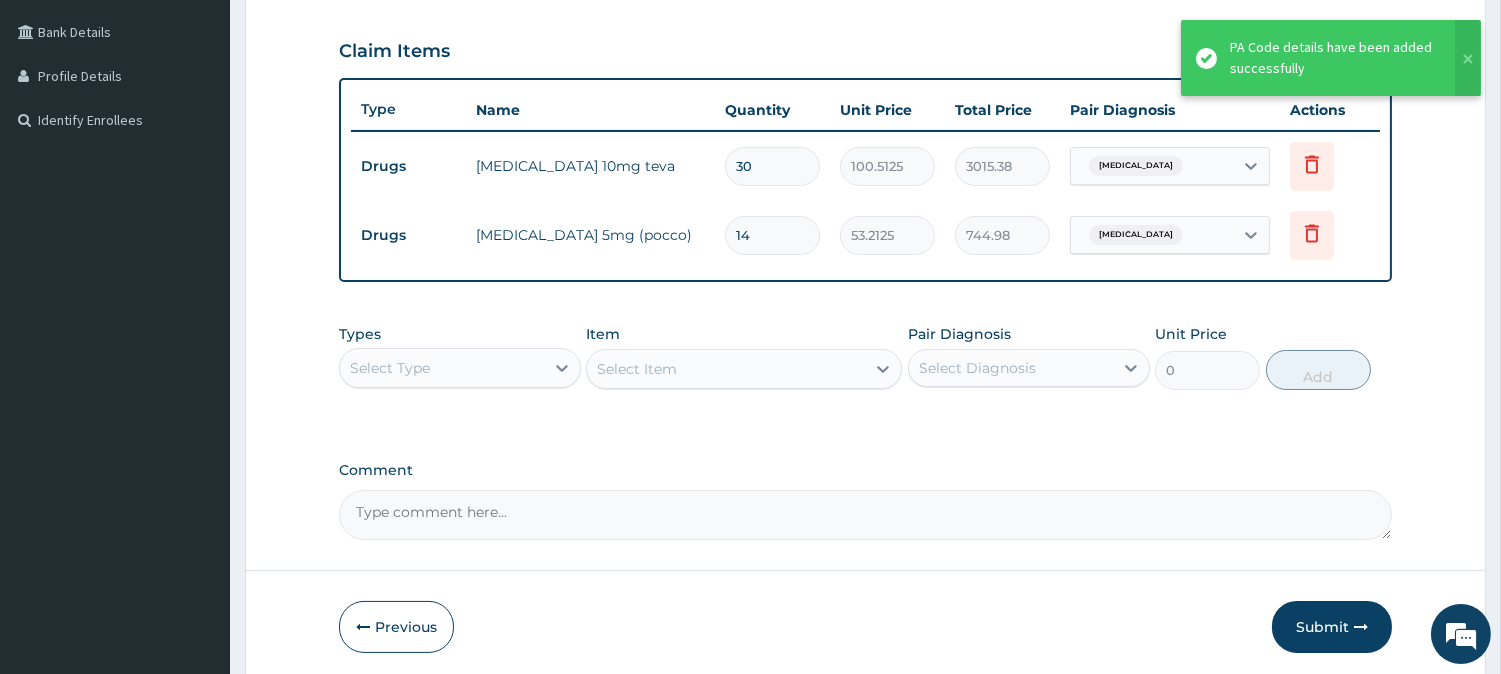scroll, scrollTop: 524, scrollLeft: 0, axis: vertical 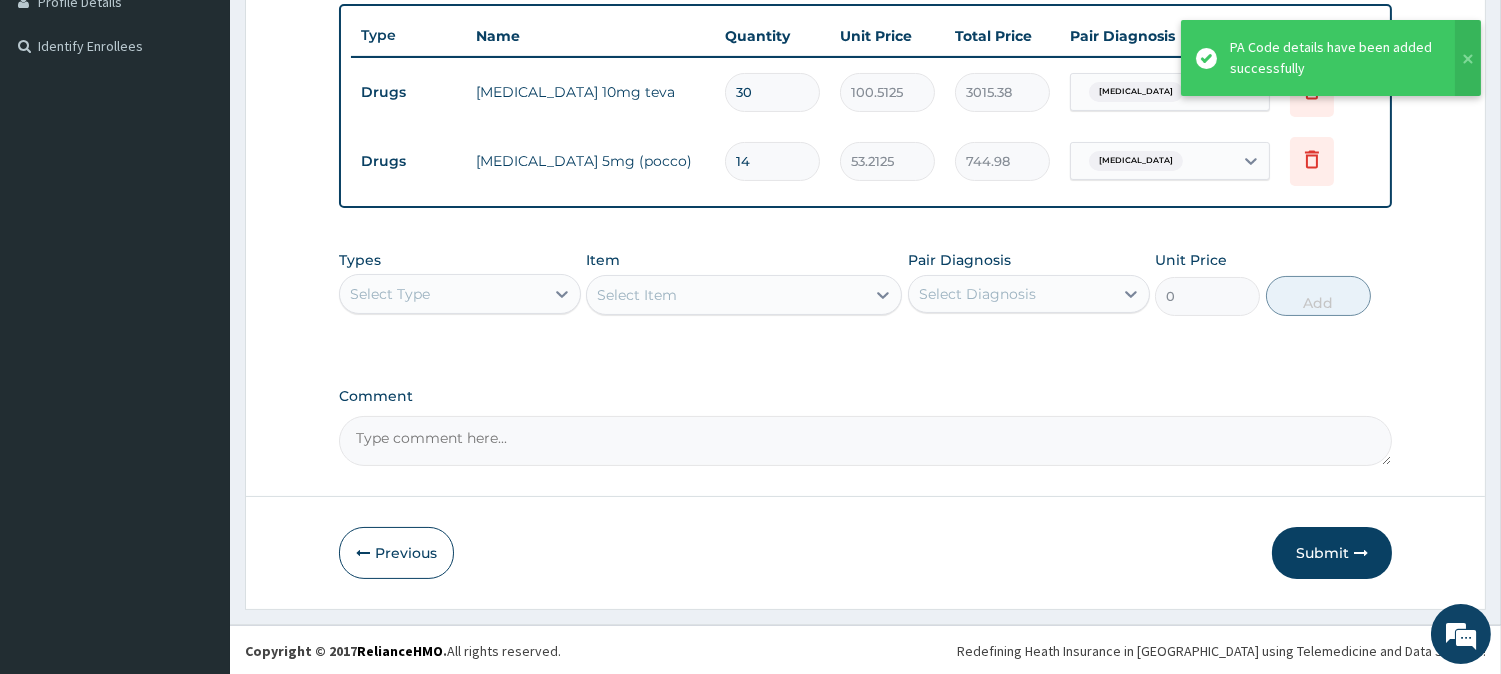 click on "Comment" at bounding box center (865, 441) 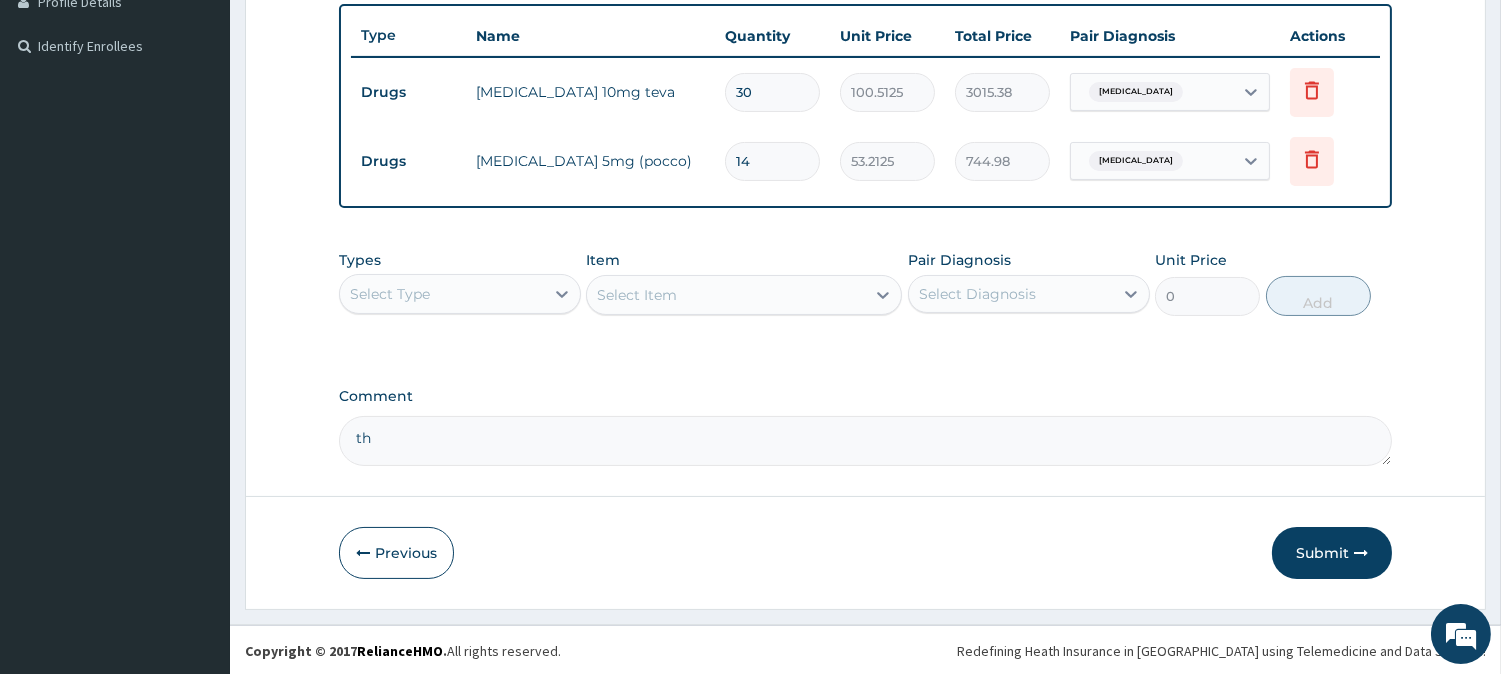 type on "t" 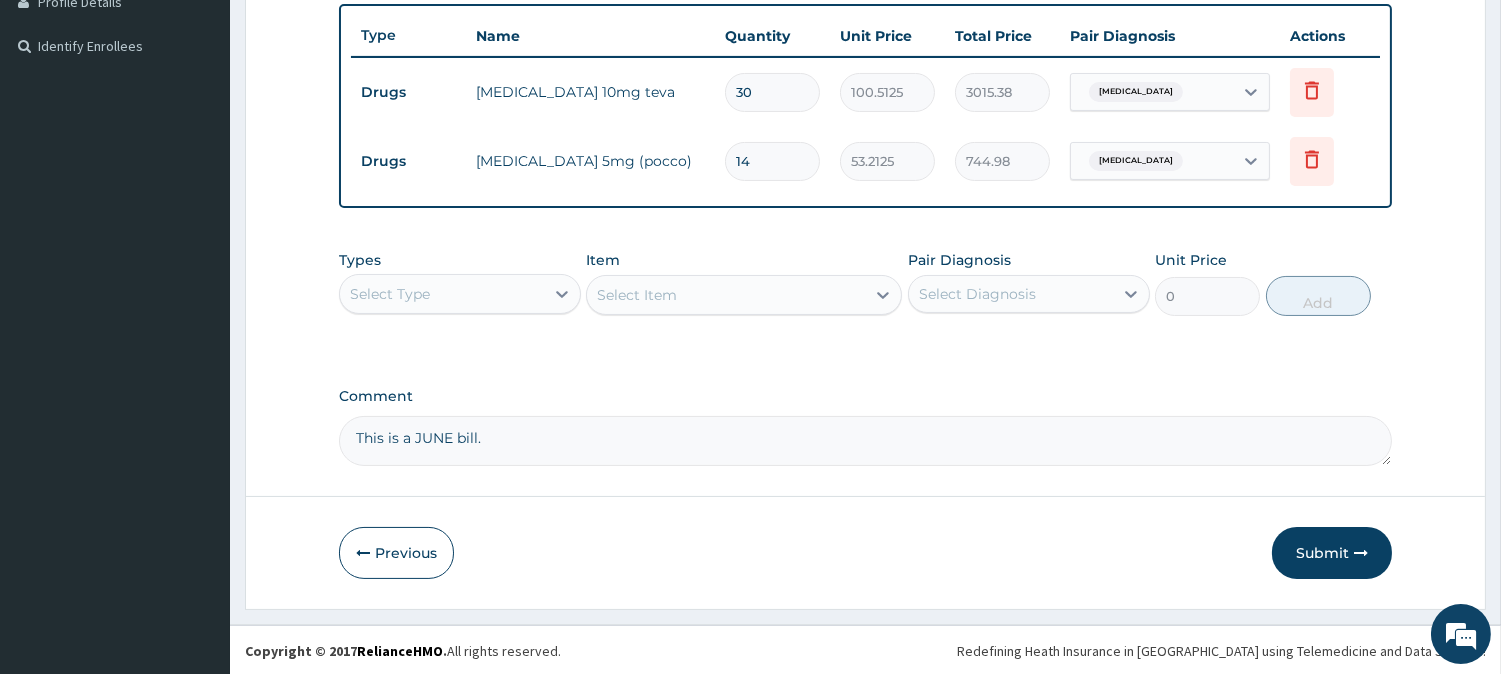 type on "This is a JUNE bill." 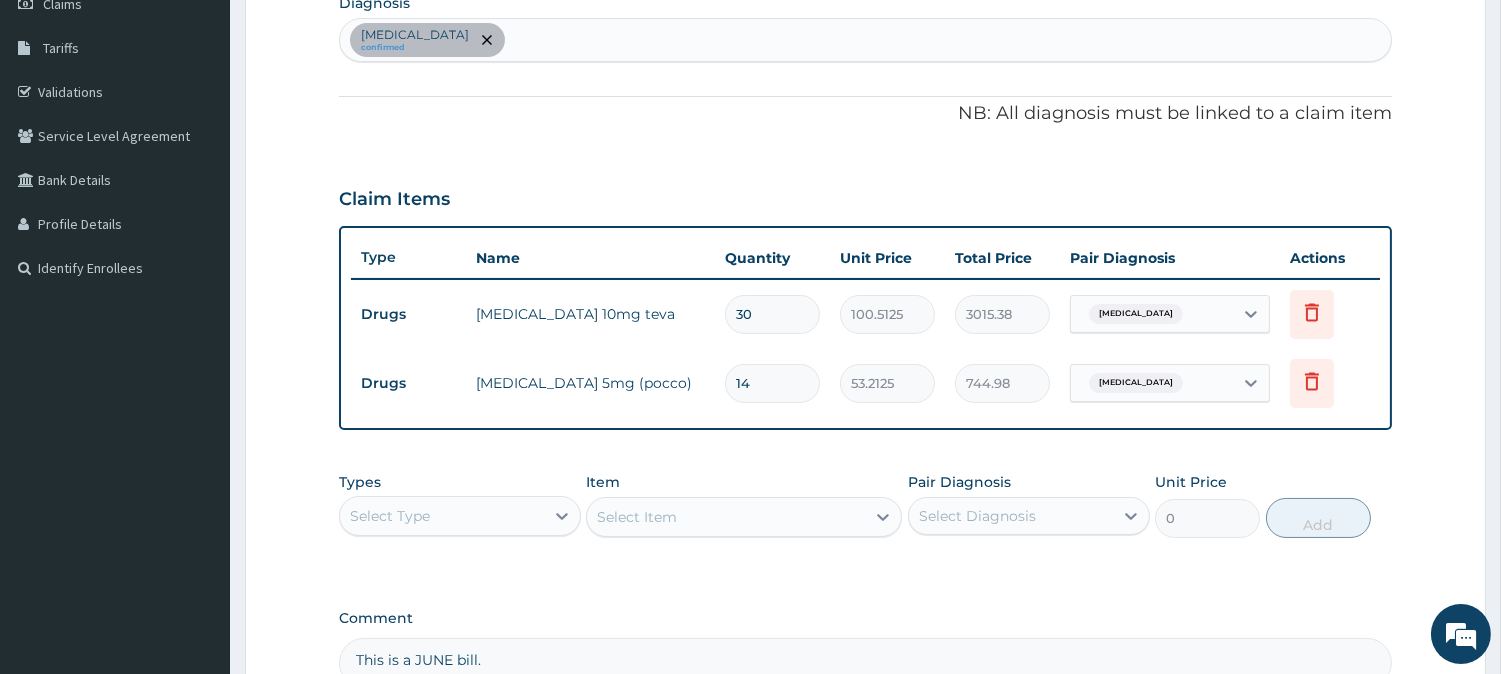 click on "Essential hypertension confirmed" at bounding box center (865, 40) 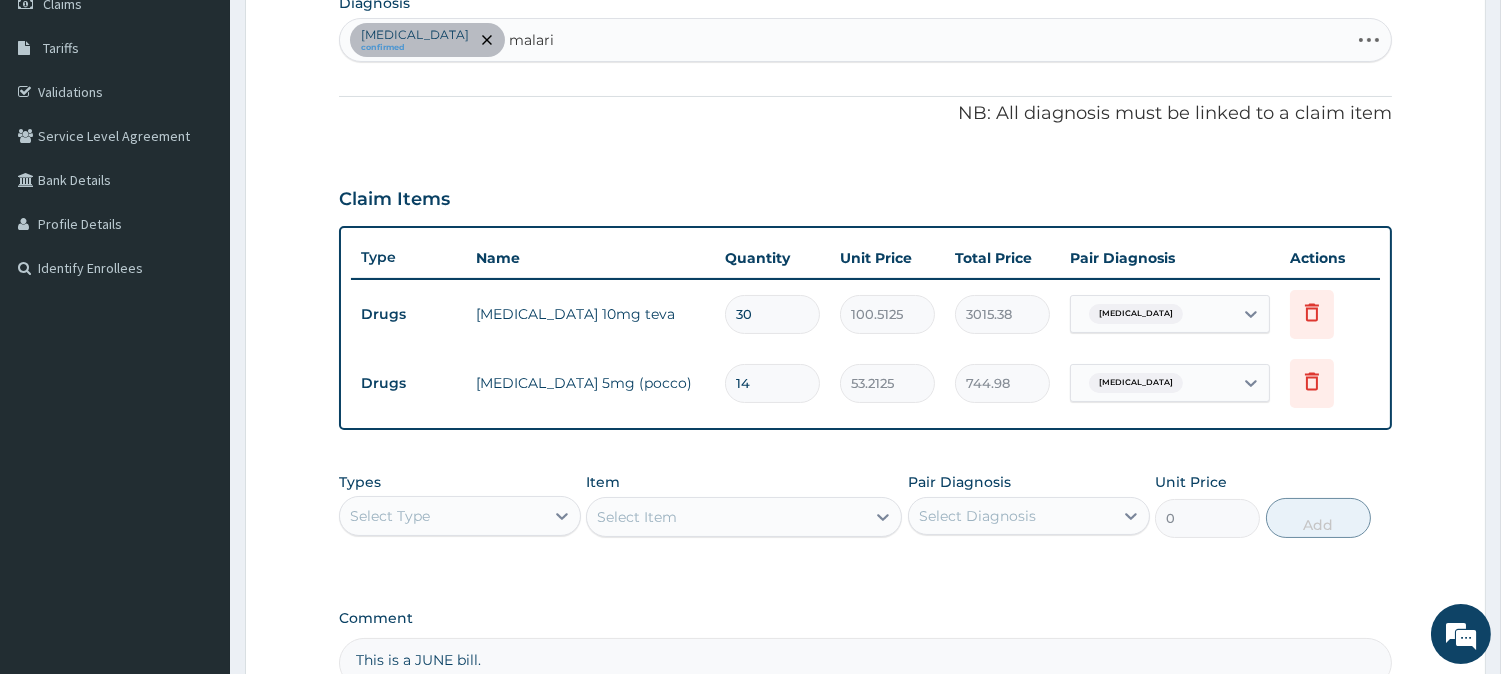type on "malaria" 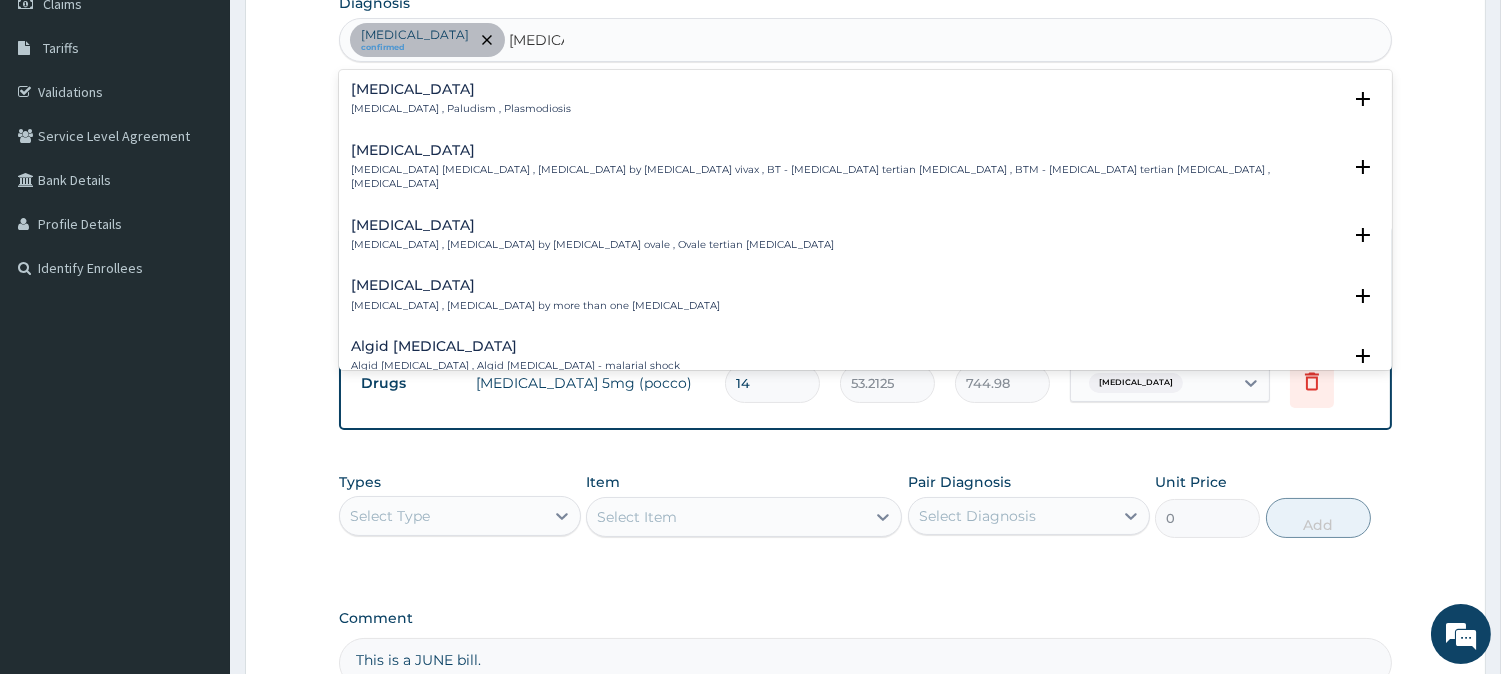 click on "Malaria Malaria , Paludism , Plasmodiosis" at bounding box center [461, 99] 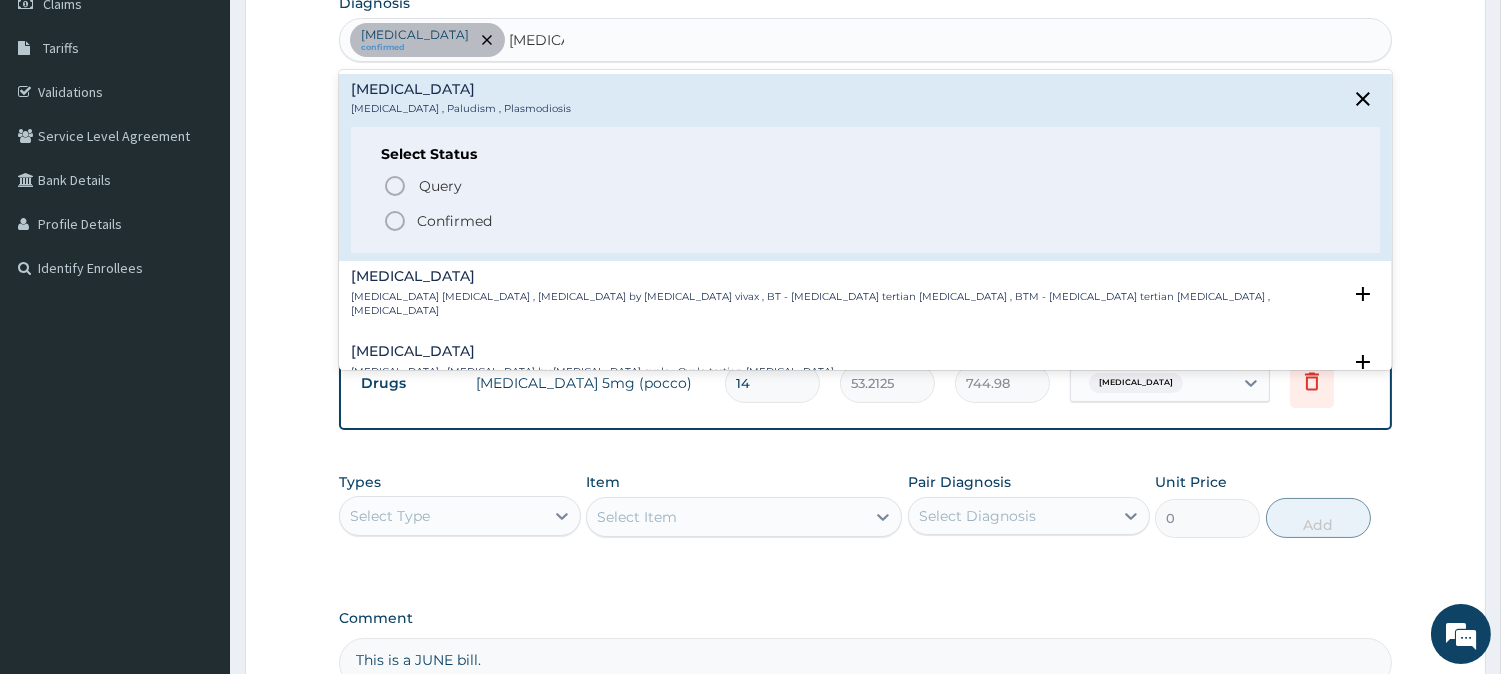 click on "Confirmed" at bounding box center [454, 221] 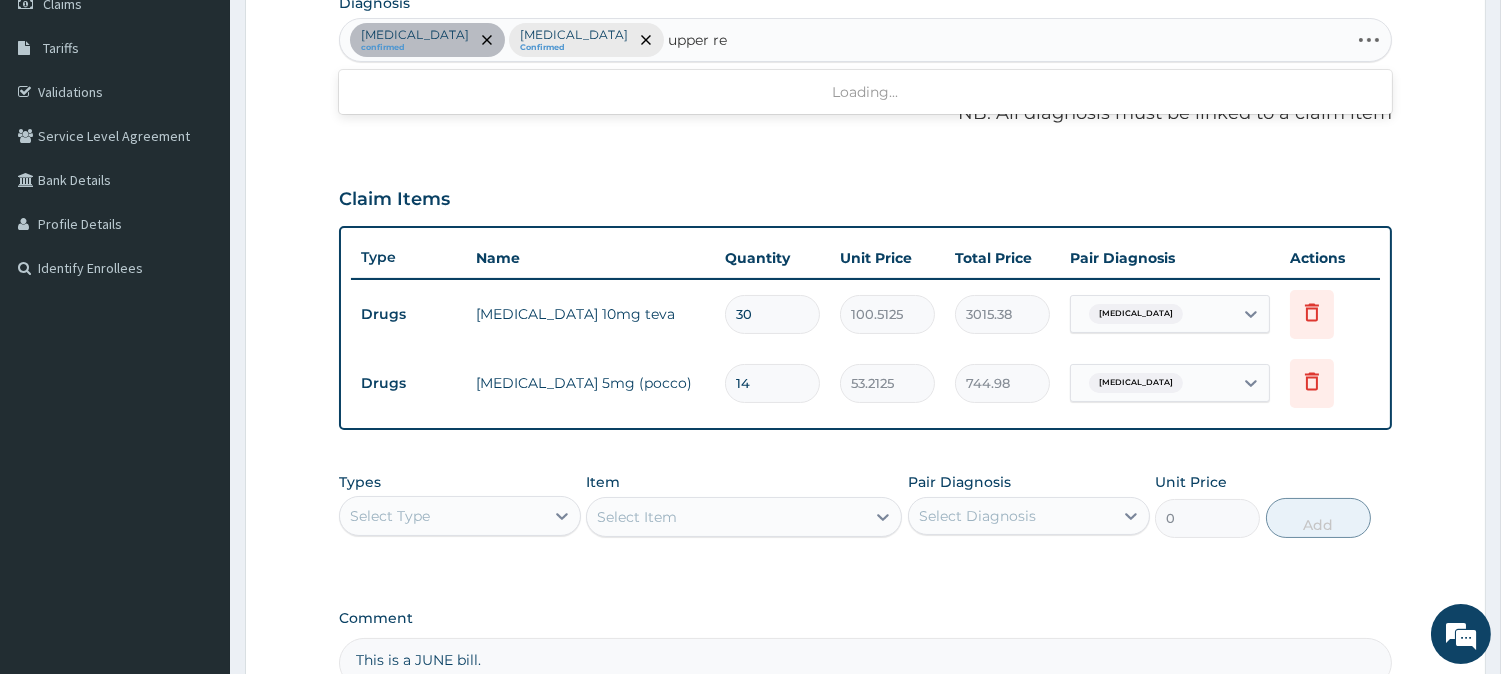 type on "upper res" 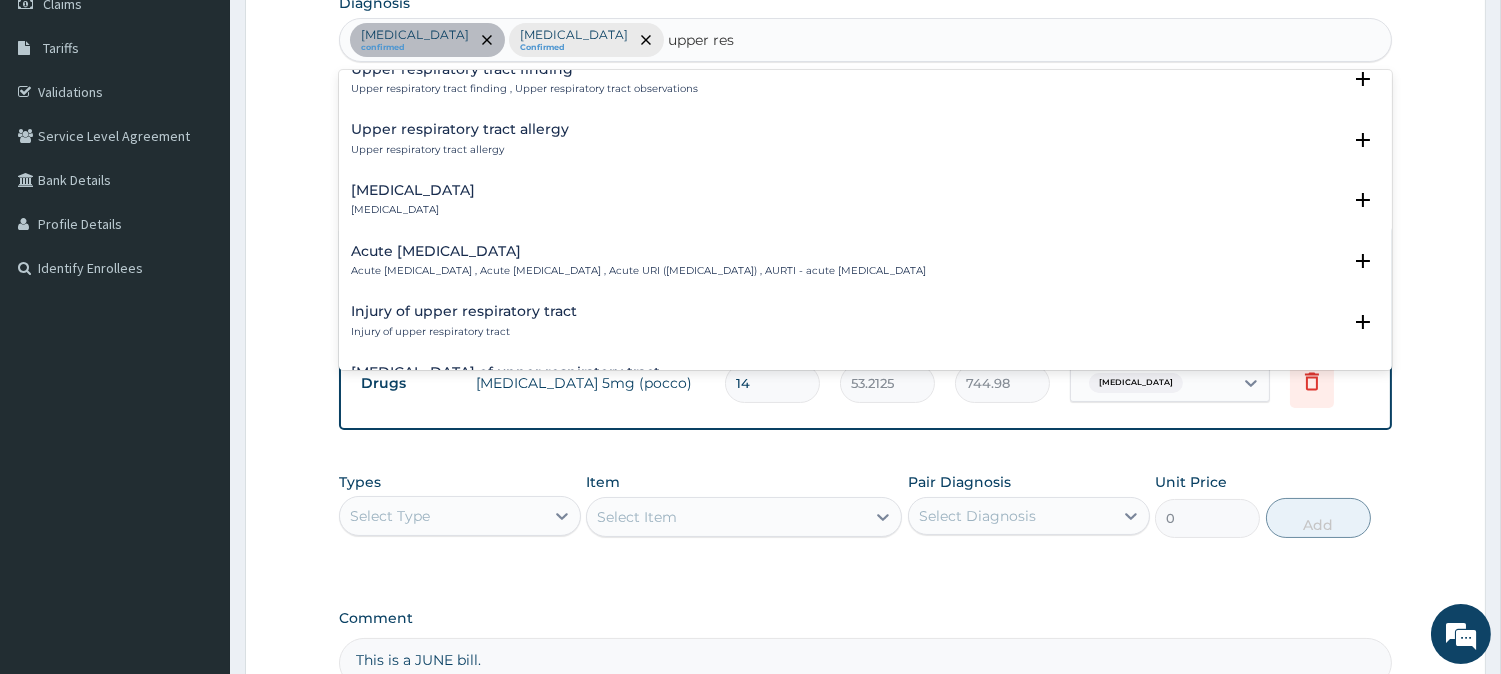 scroll, scrollTop: 111, scrollLeft: 0, axis: vertical 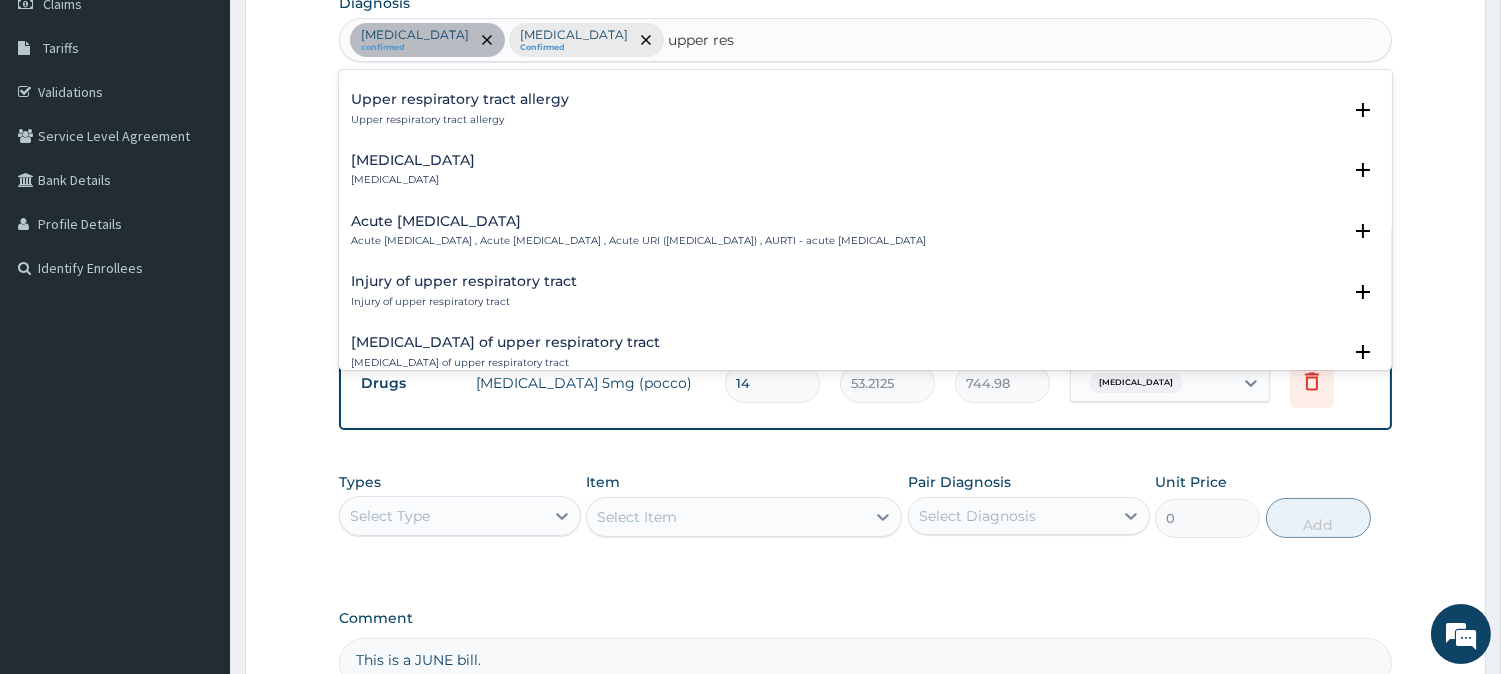 click on "Acute upper respiratory infection Acute upper respiratory infection , Acute upper respiratory tract infection , Acute URI (upper respiratory infection) , AURTI - acute upper respiratory tract infection Select Status Query Query covers suspected (?), Keep in view (kiv), Ruled out (r/o) Confirmed" at bounding box center (865, 236) 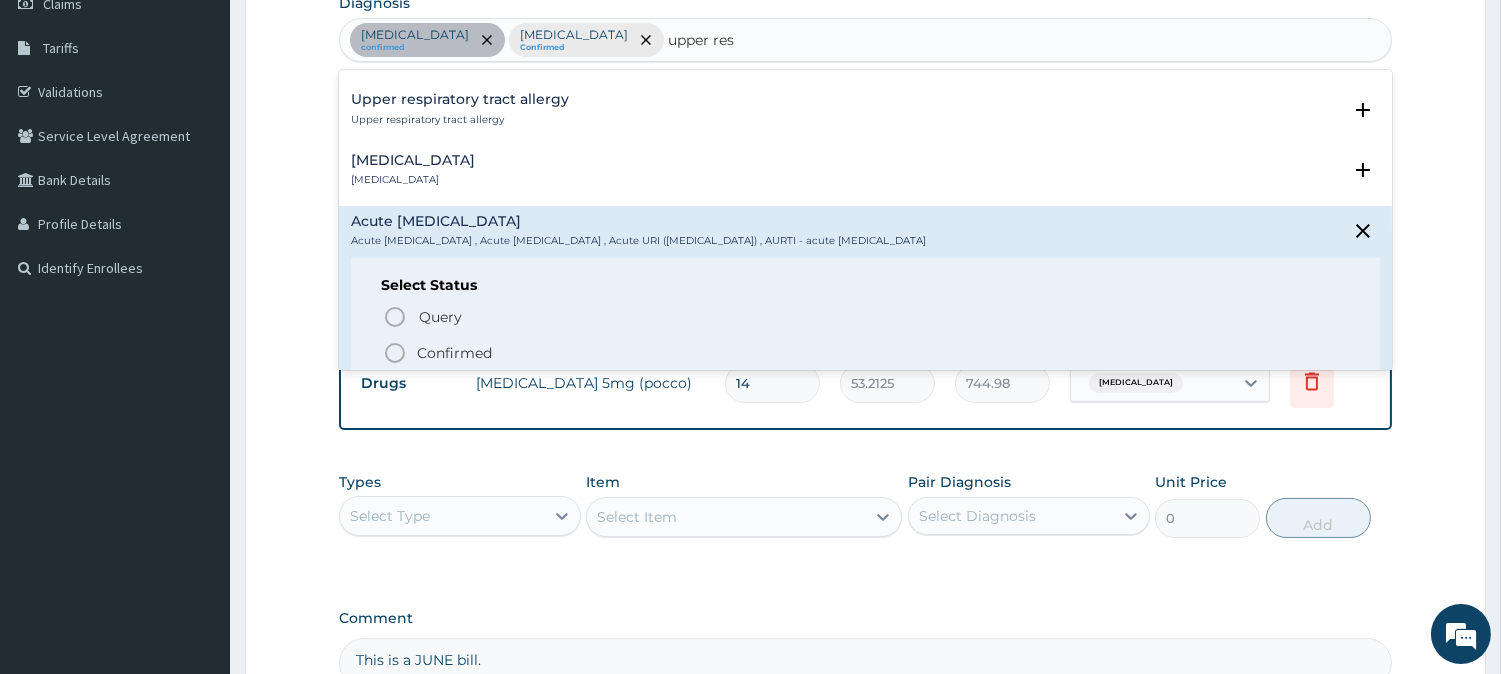 click on "Confirmed" at bounding box center (866, 353) 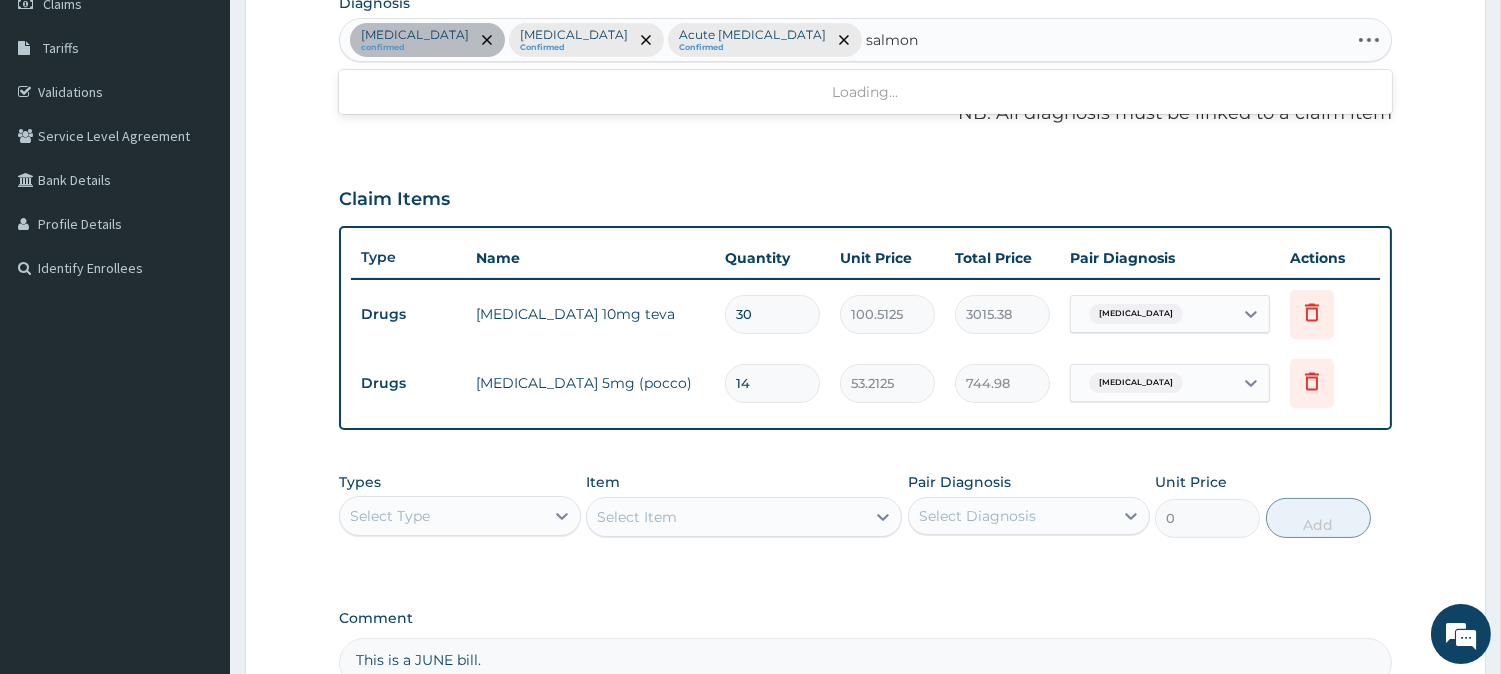 type on "salmone" 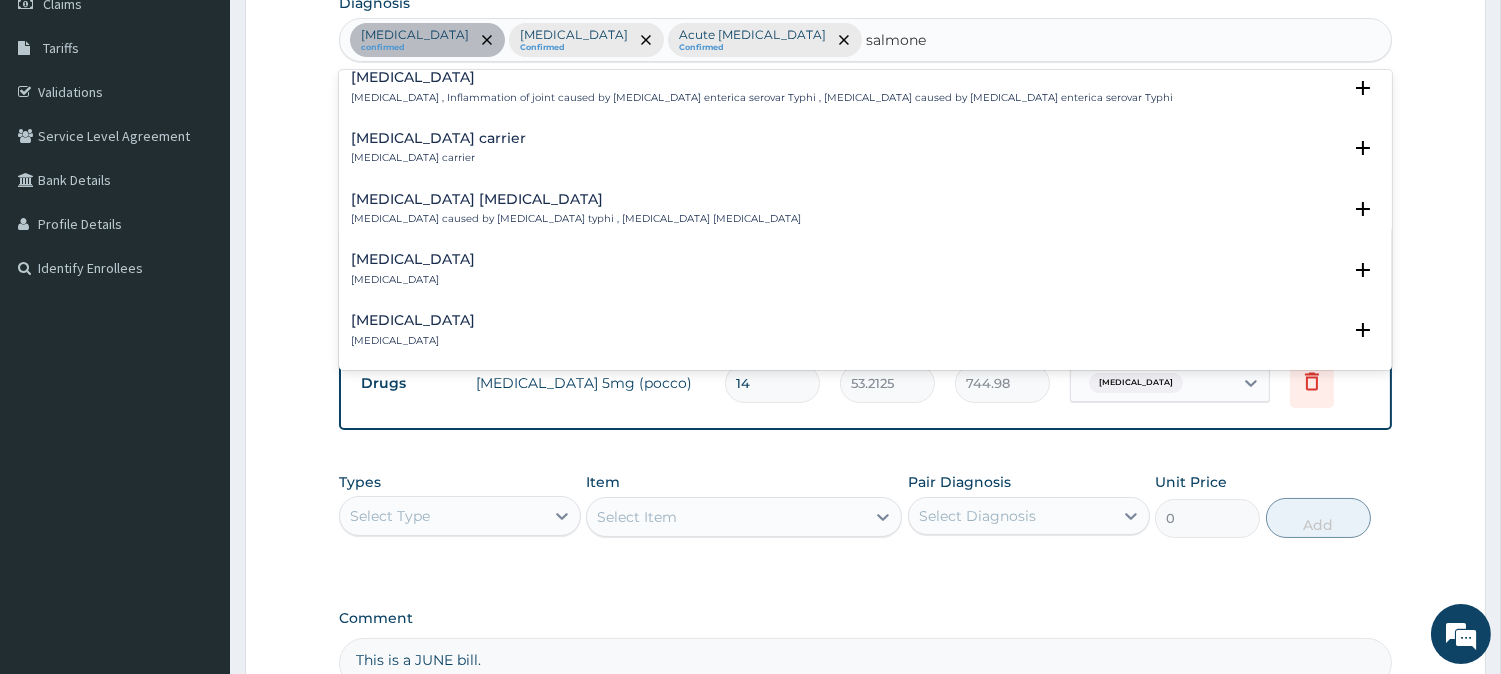 scroll, scrollTop: 333, scrollLeft: 0, axis: vertical 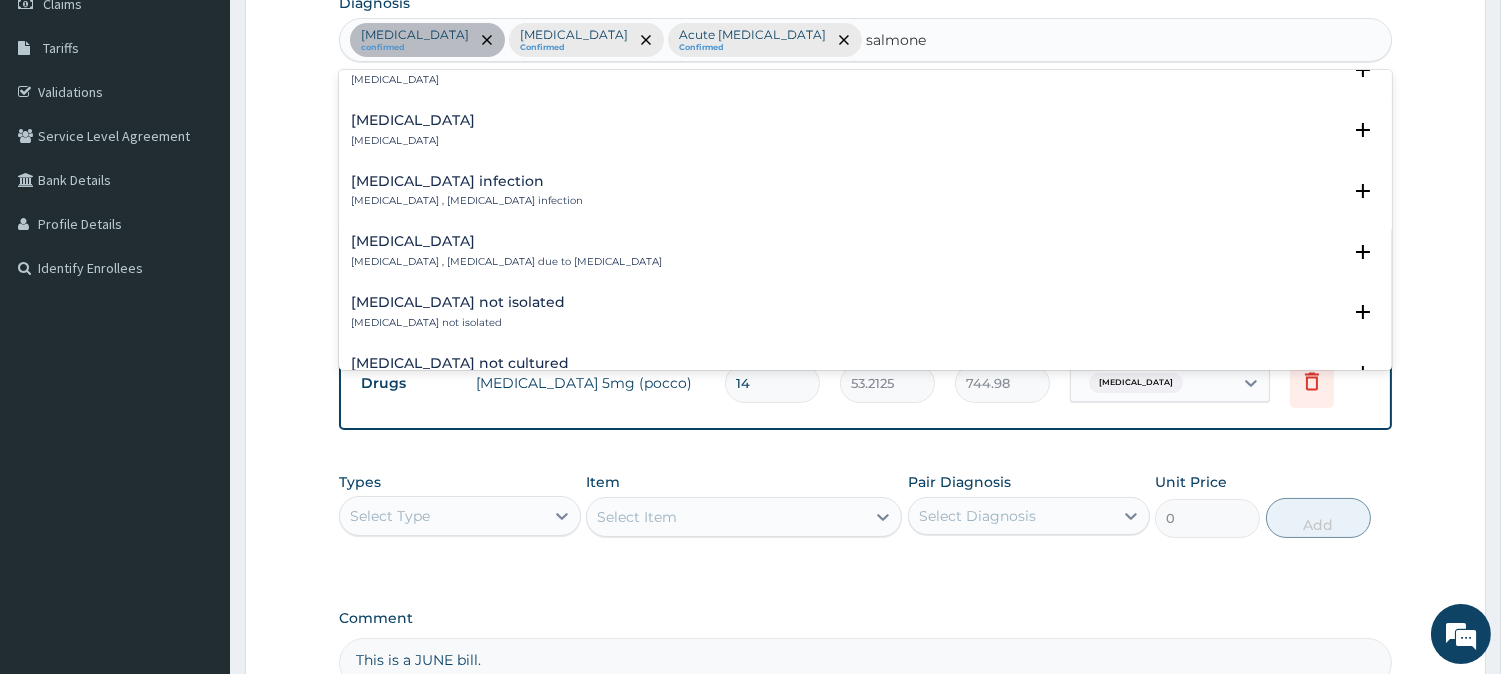 click on "Salmonella infection" at bounding box center [467, 181] 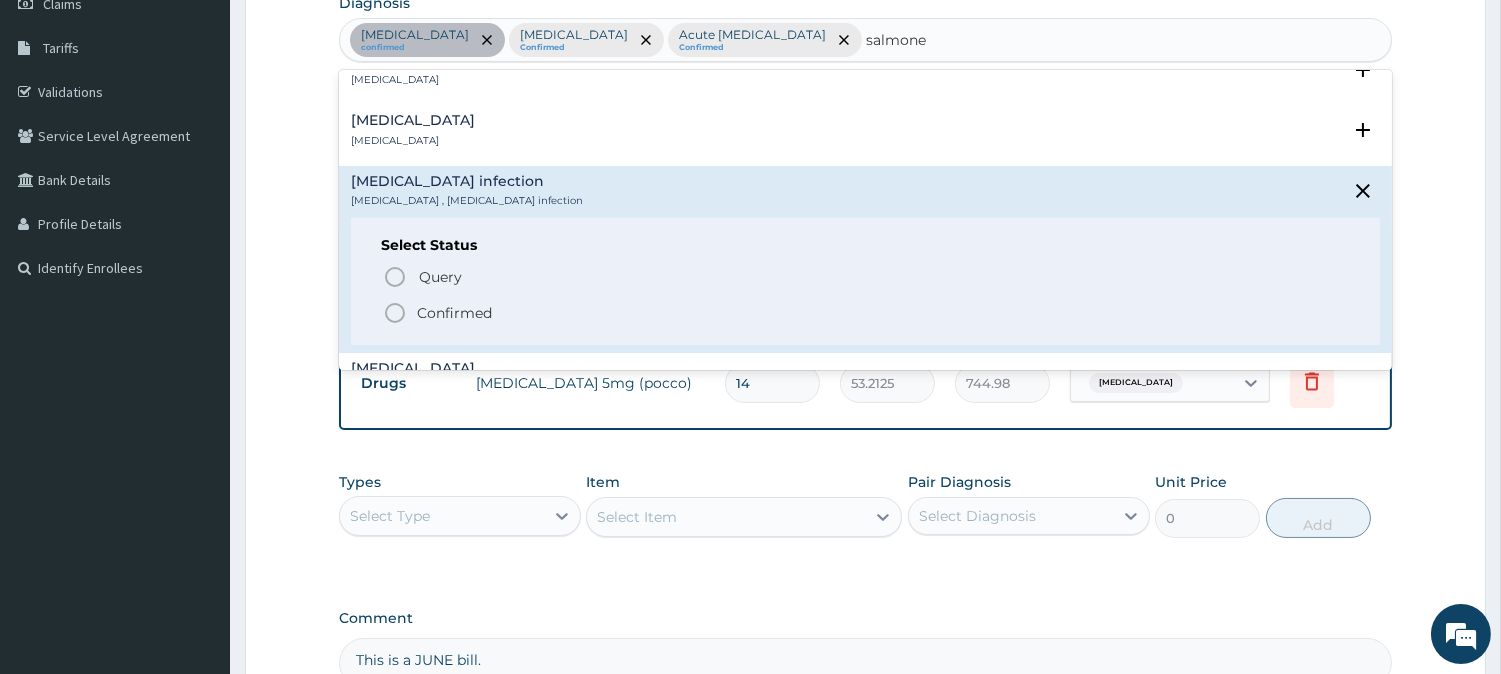 click on "Confirmed" at bounding box center (454, 313) 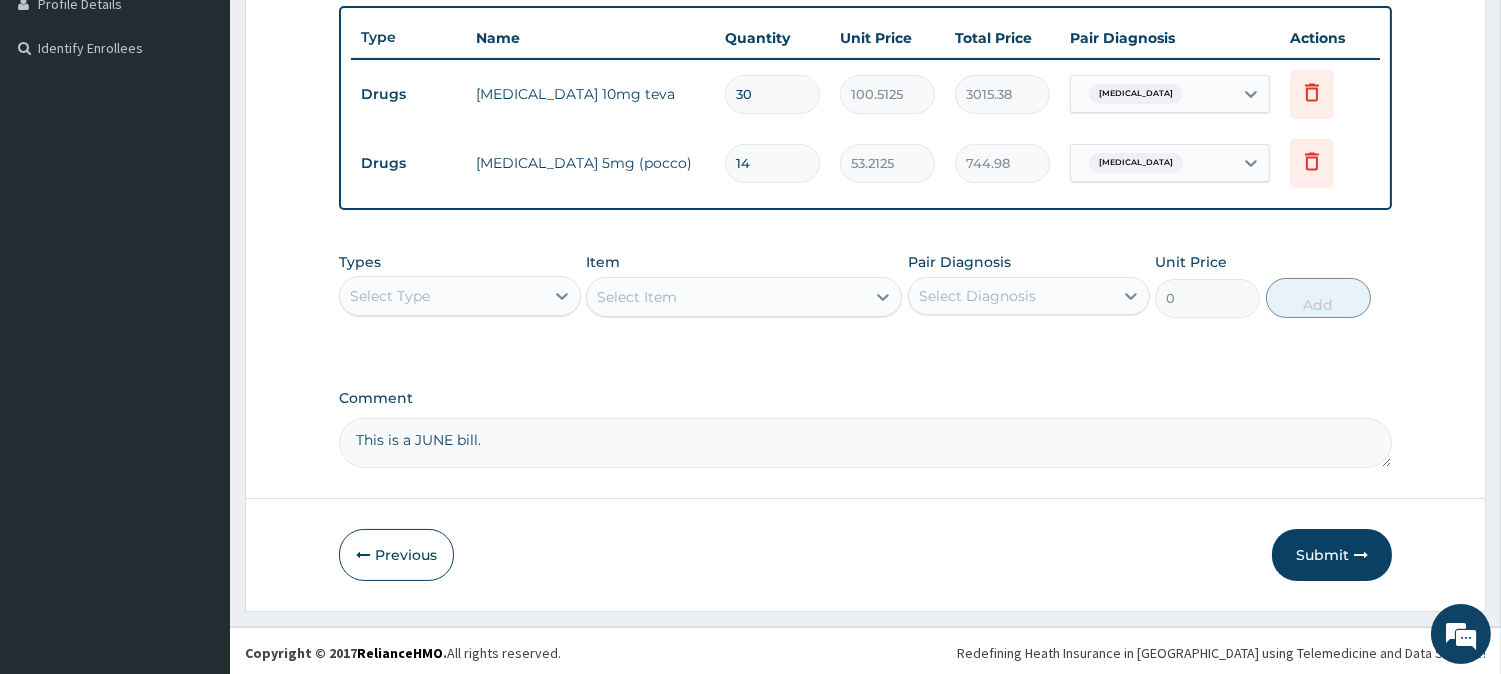 scroll, scrollTop: 524, scrollLeft: 0, axis: vertical 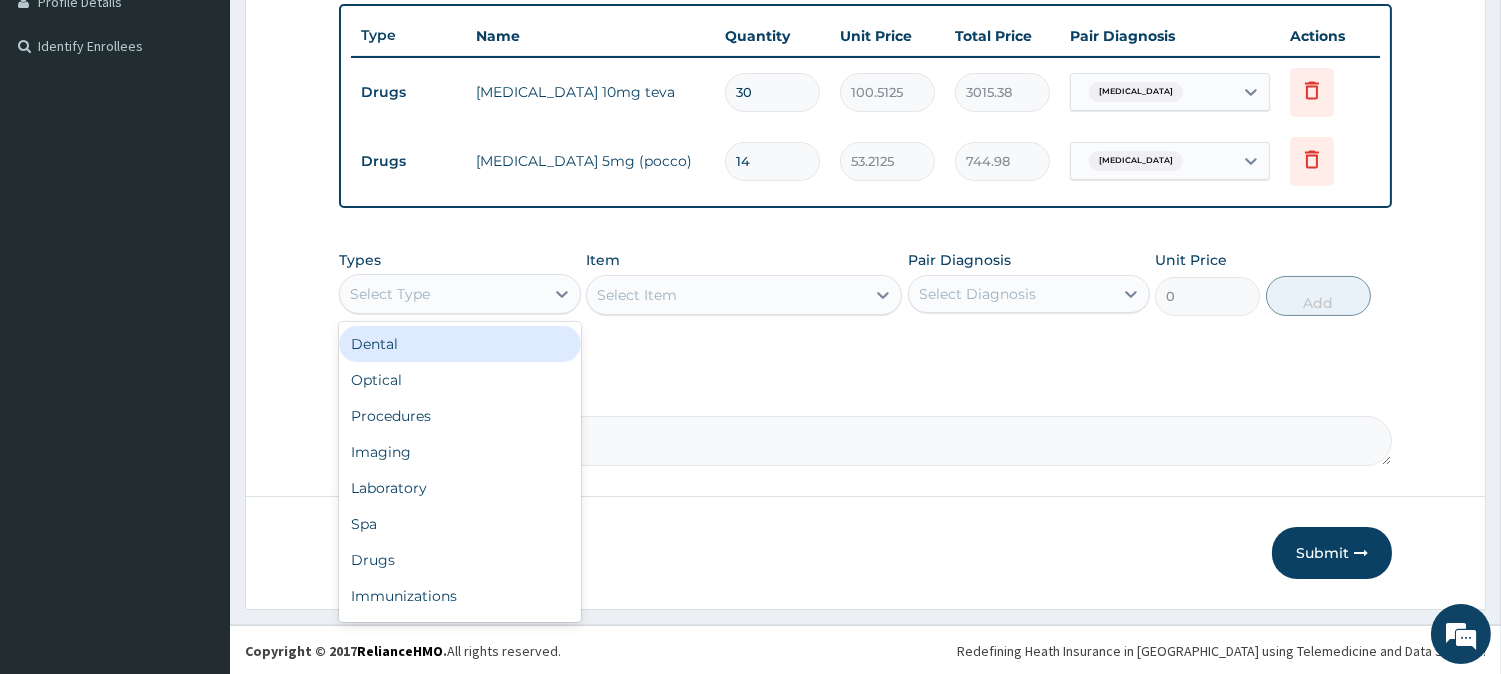 click on "Select Type" at bounding box center (442, 294) 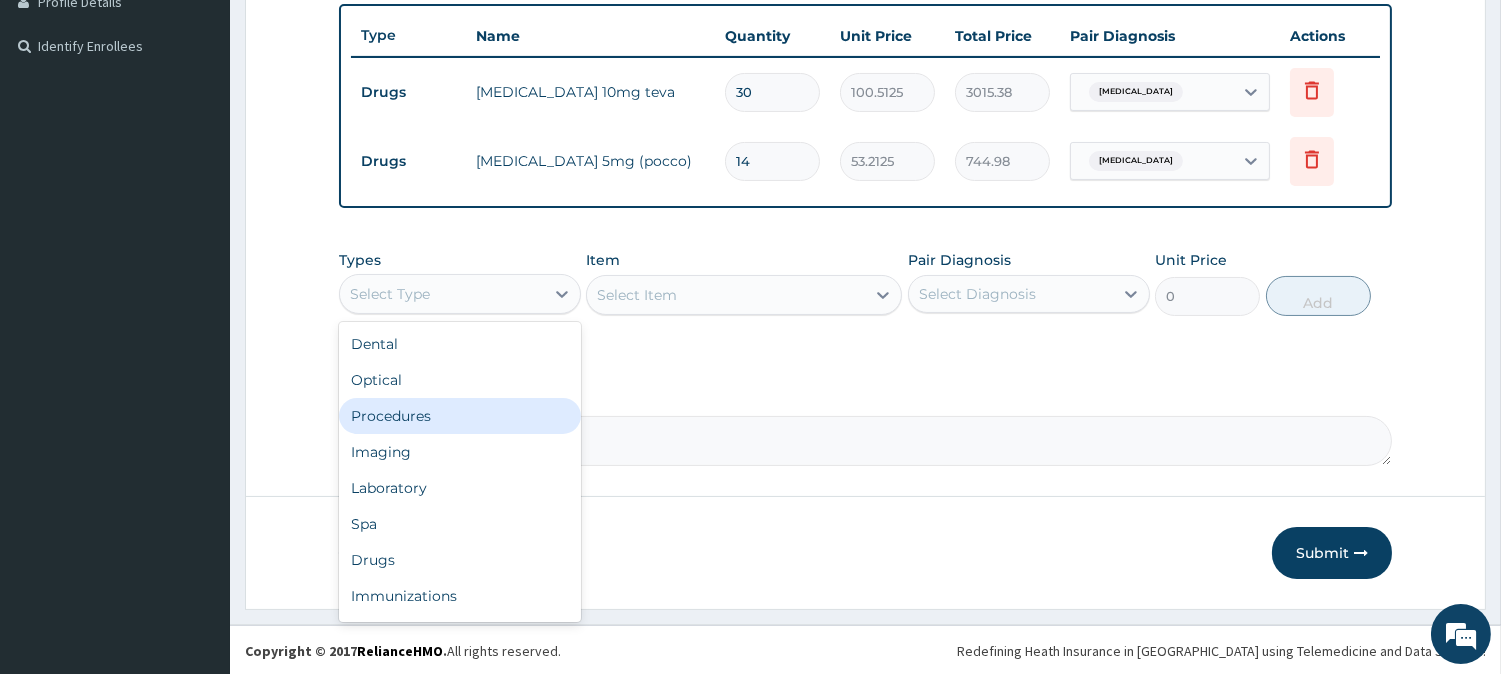 click on "Procedures" at bounding box center (460, 416) 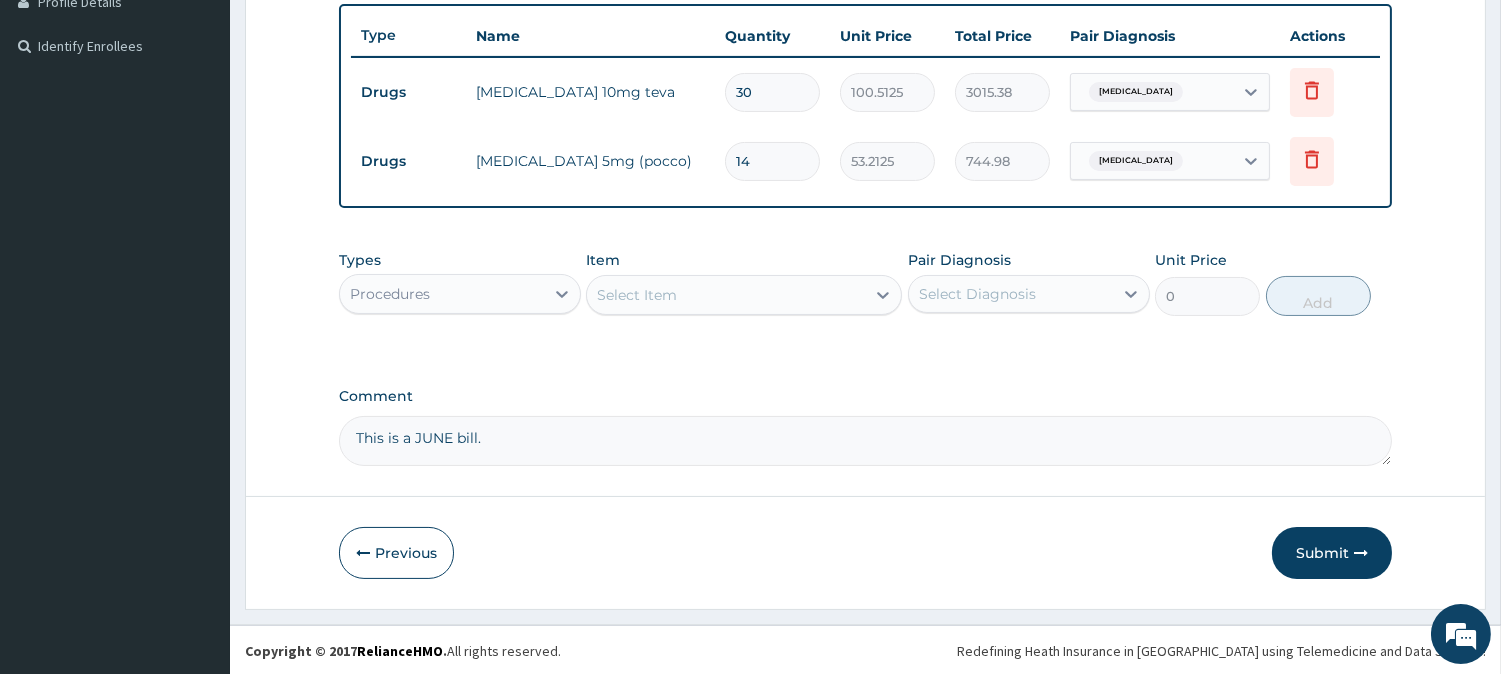 click on "Select Item" at bounding box center [637, 295] 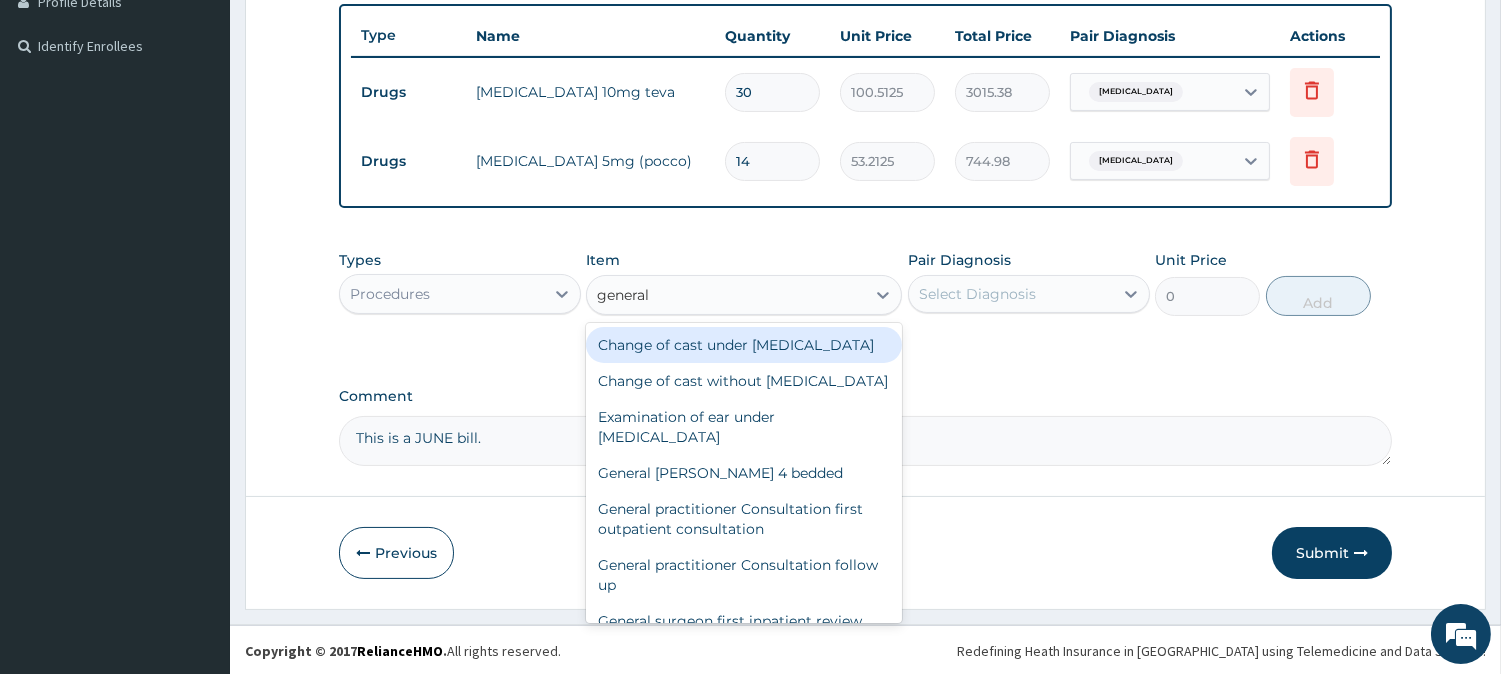 type on "general p" 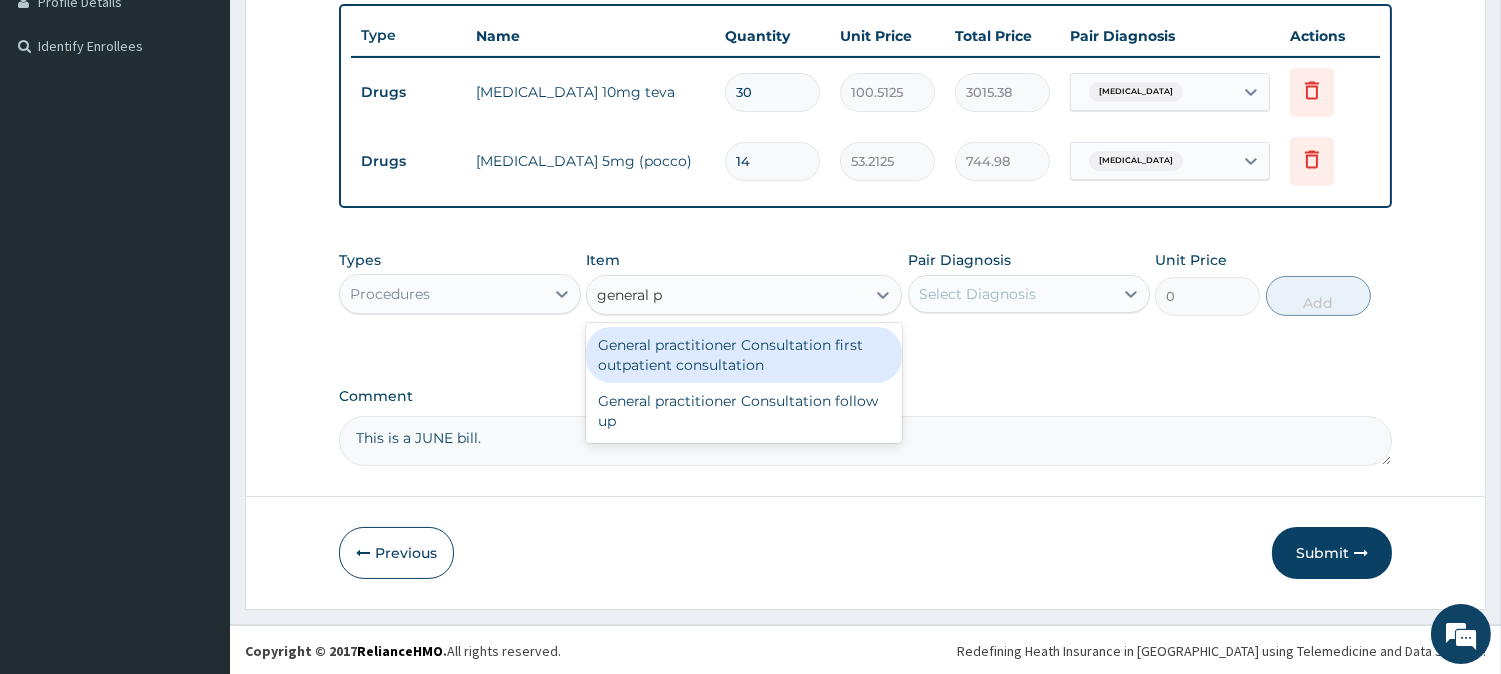 click on "General practitioner Consultation first outpatient consultation" at bounding box center [744, 355] 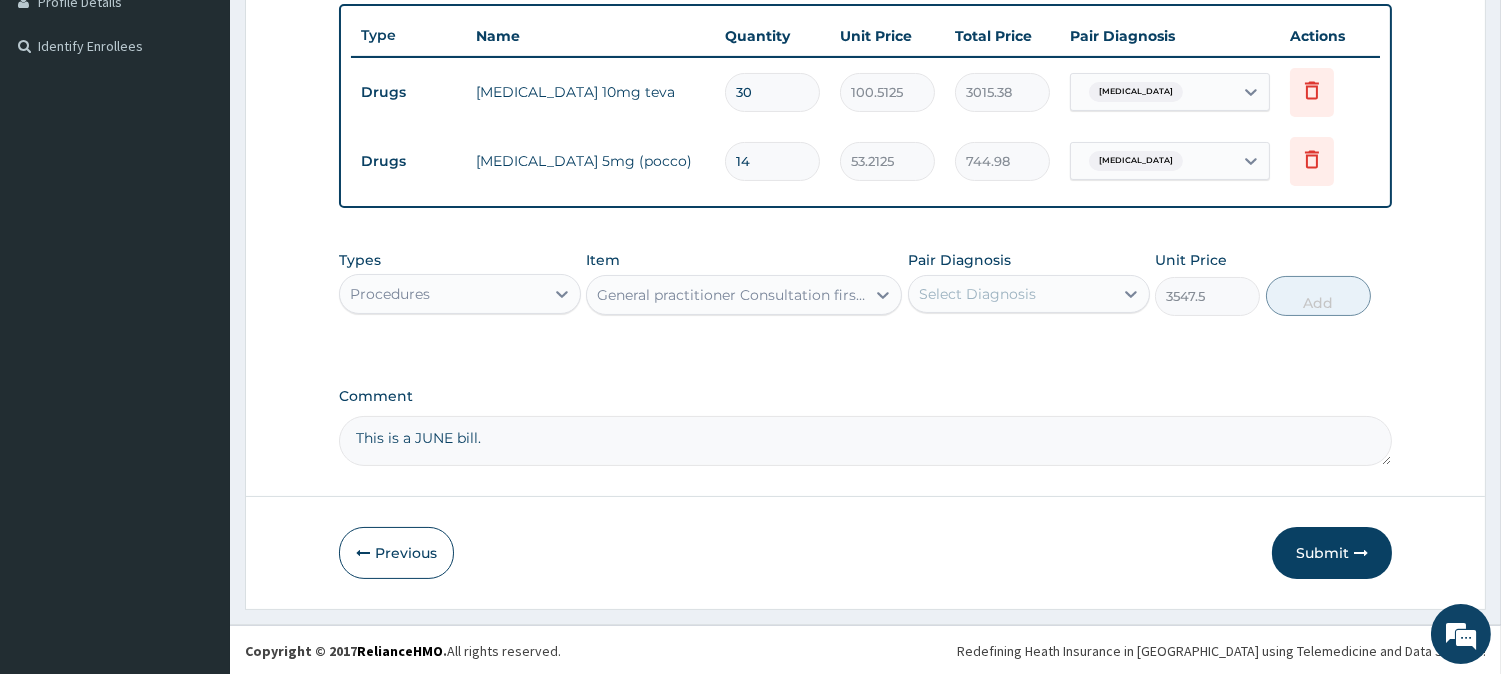 click on "Select Diagnosis" at bounding box center [977, 294] 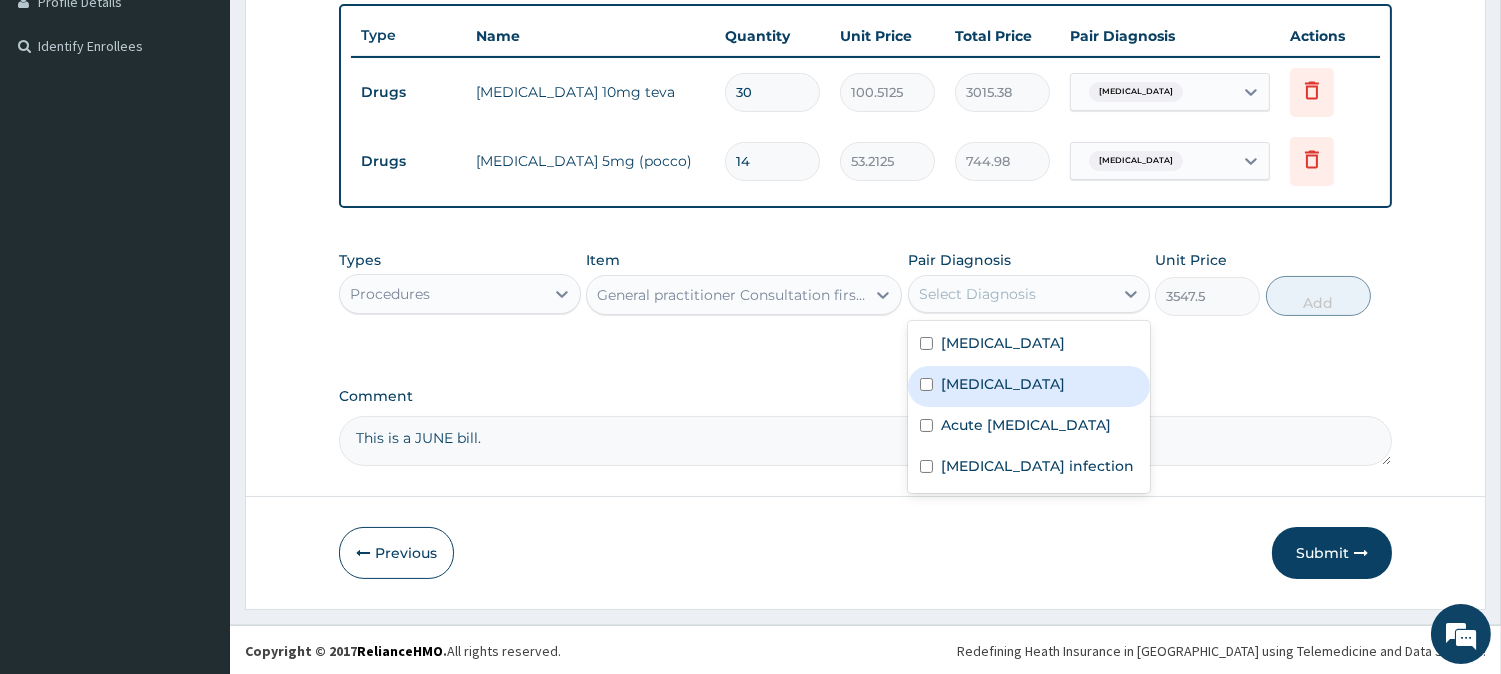 click on "Malaria" at bounding box center (1003, 384) 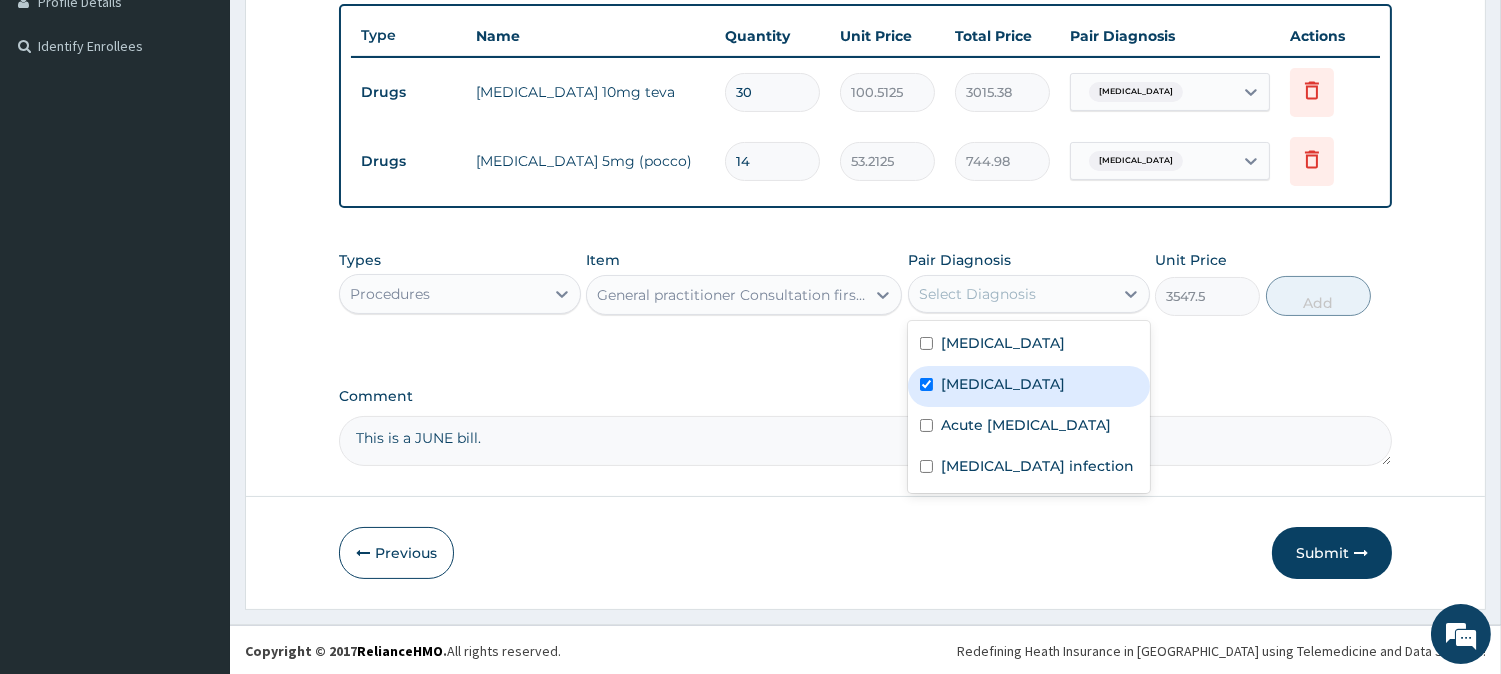 checkbox on "true" 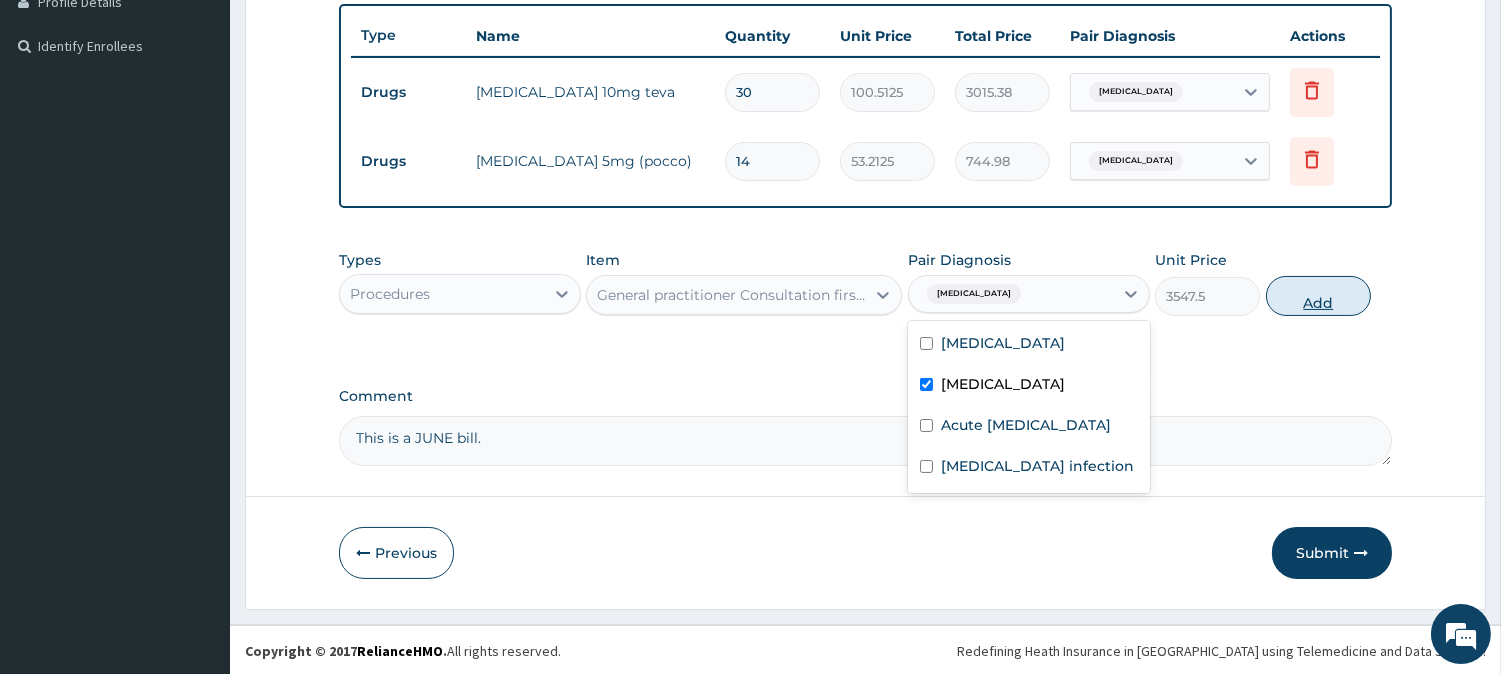 click on "Add" at bounding box center [1318, 296] 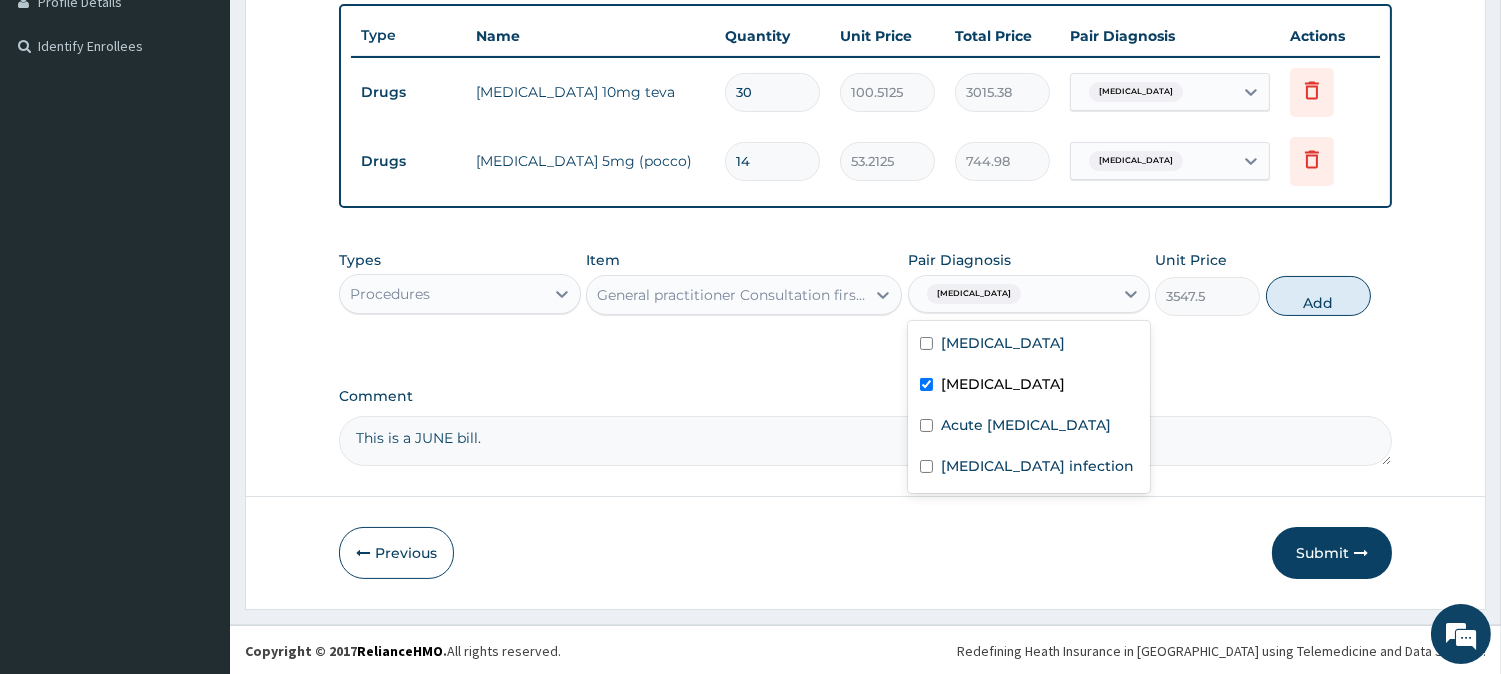 type on "0" 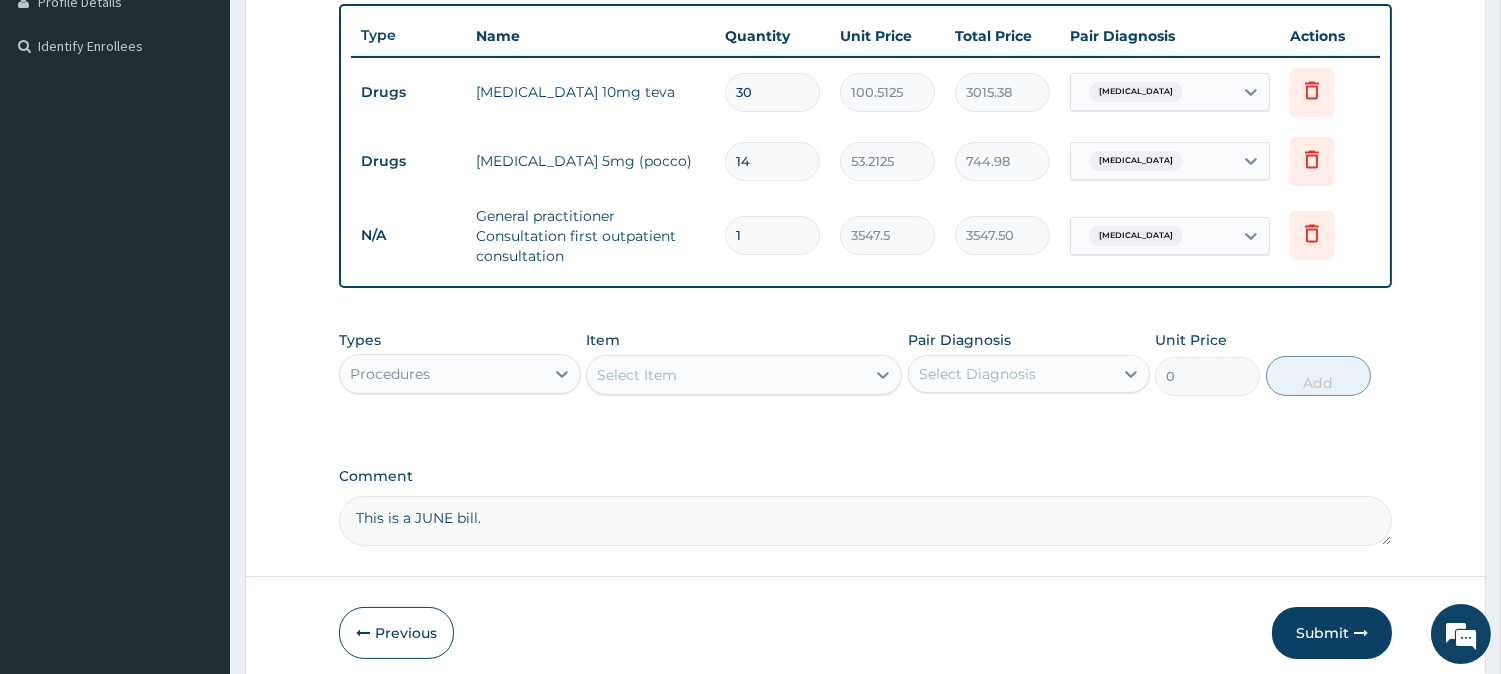 click on "Procedures" at bounding box center (442, 374) 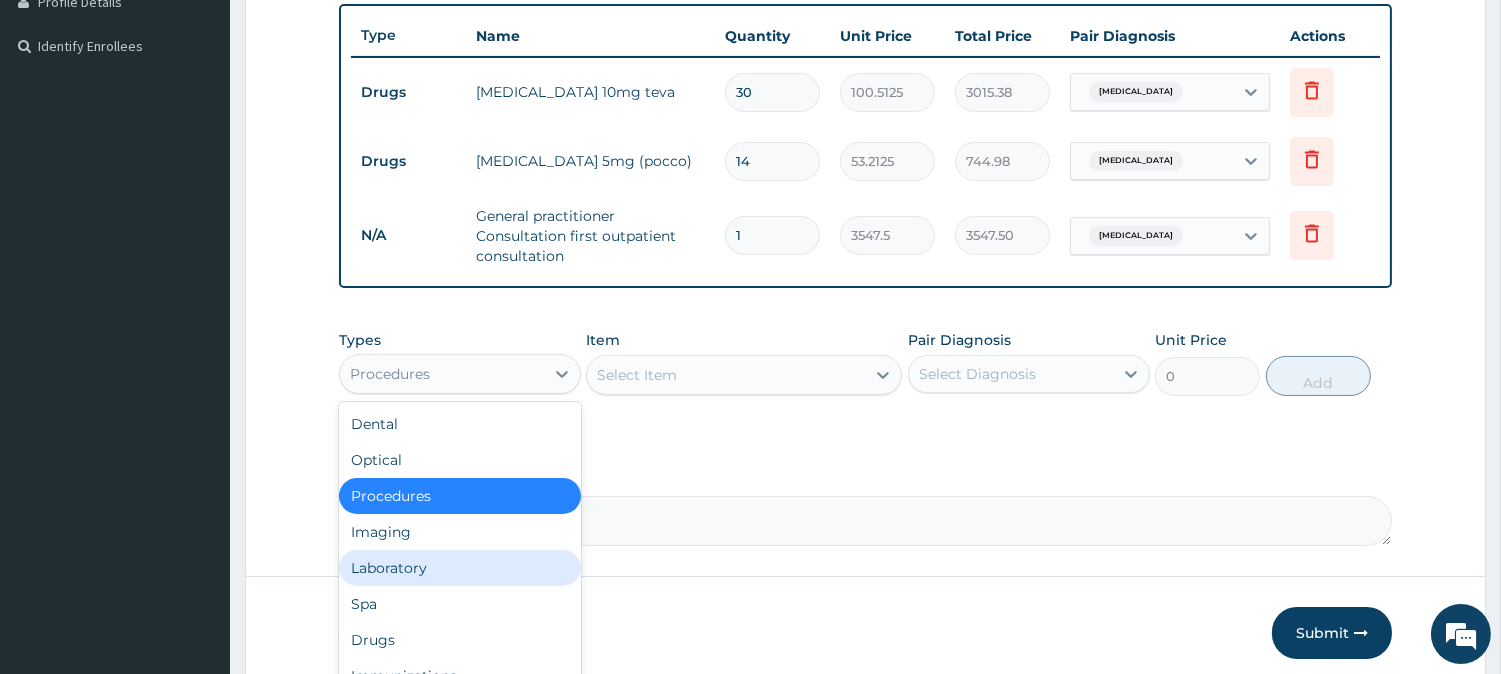 click on "Laboratory" at bounding box center (460, 568) 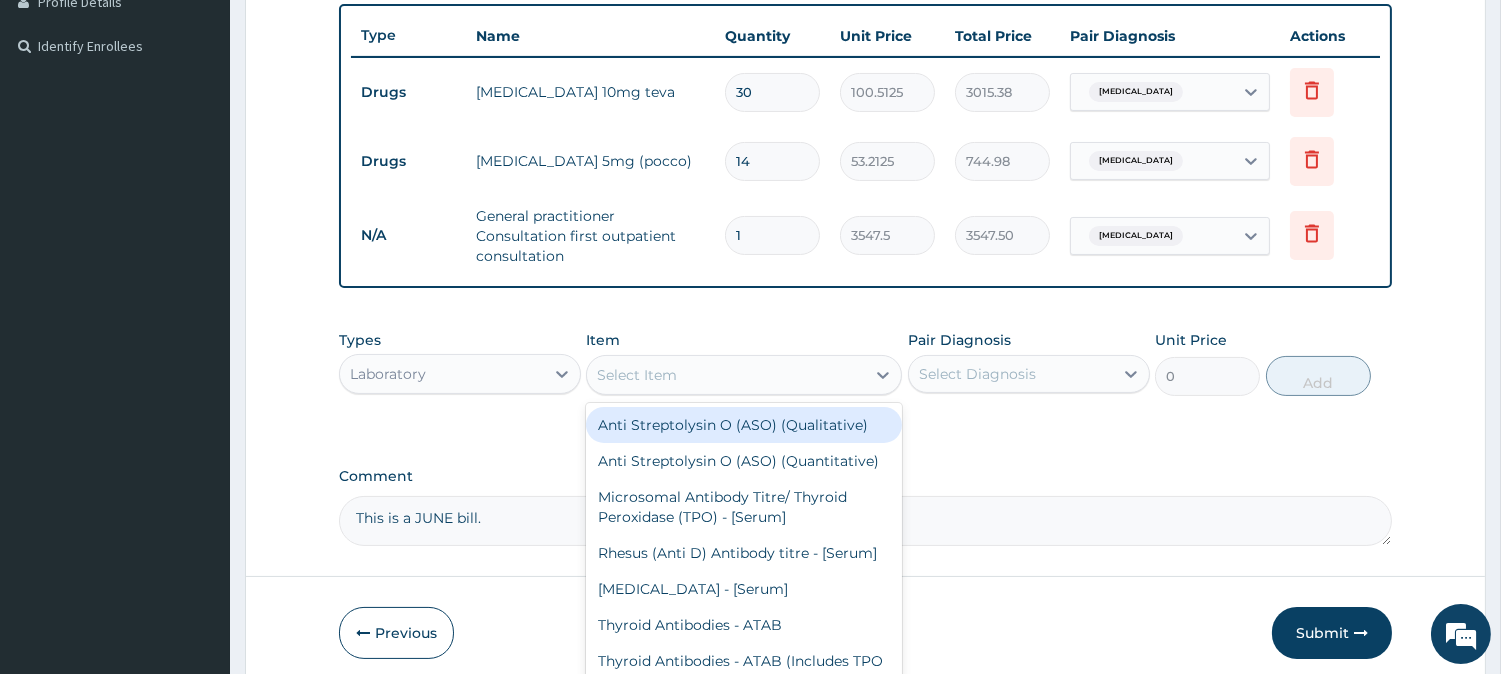 click on "Select Item" at bounding box center [726, 375] 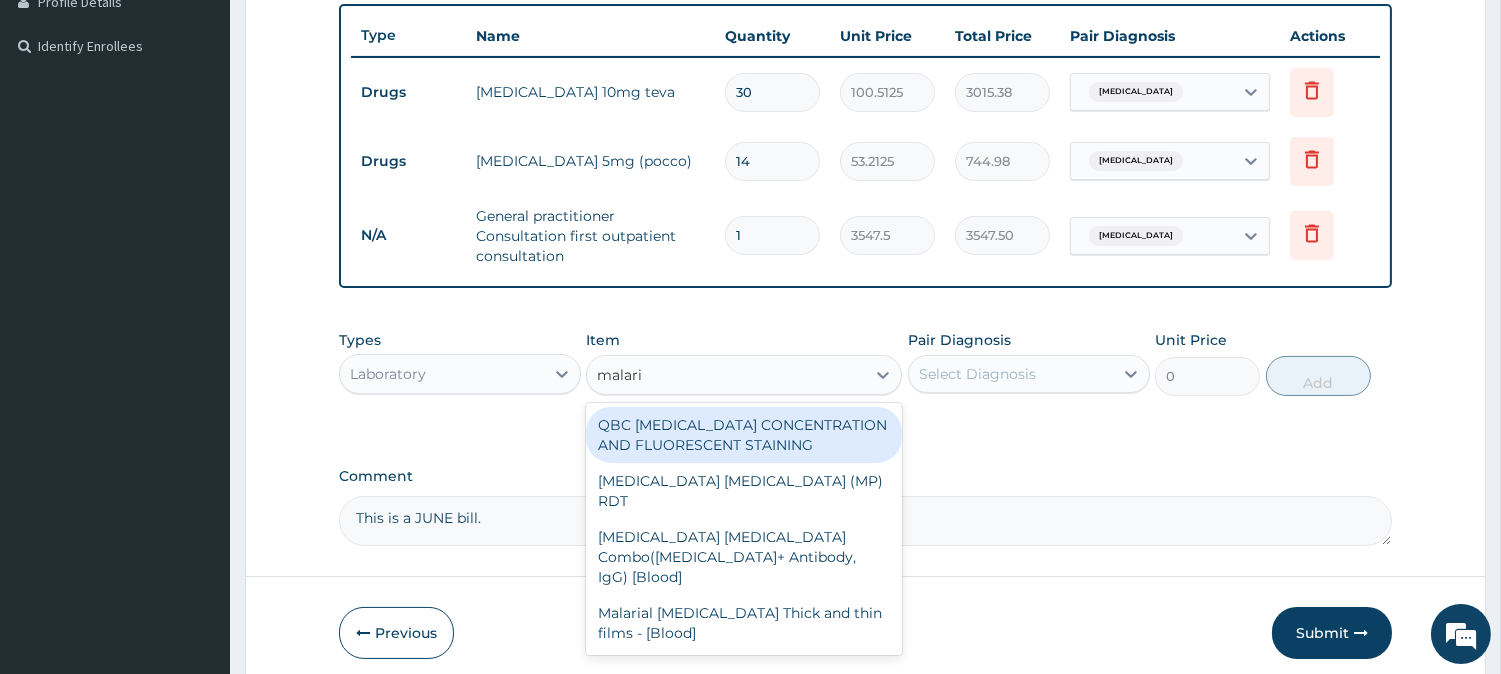 type on "malaria" 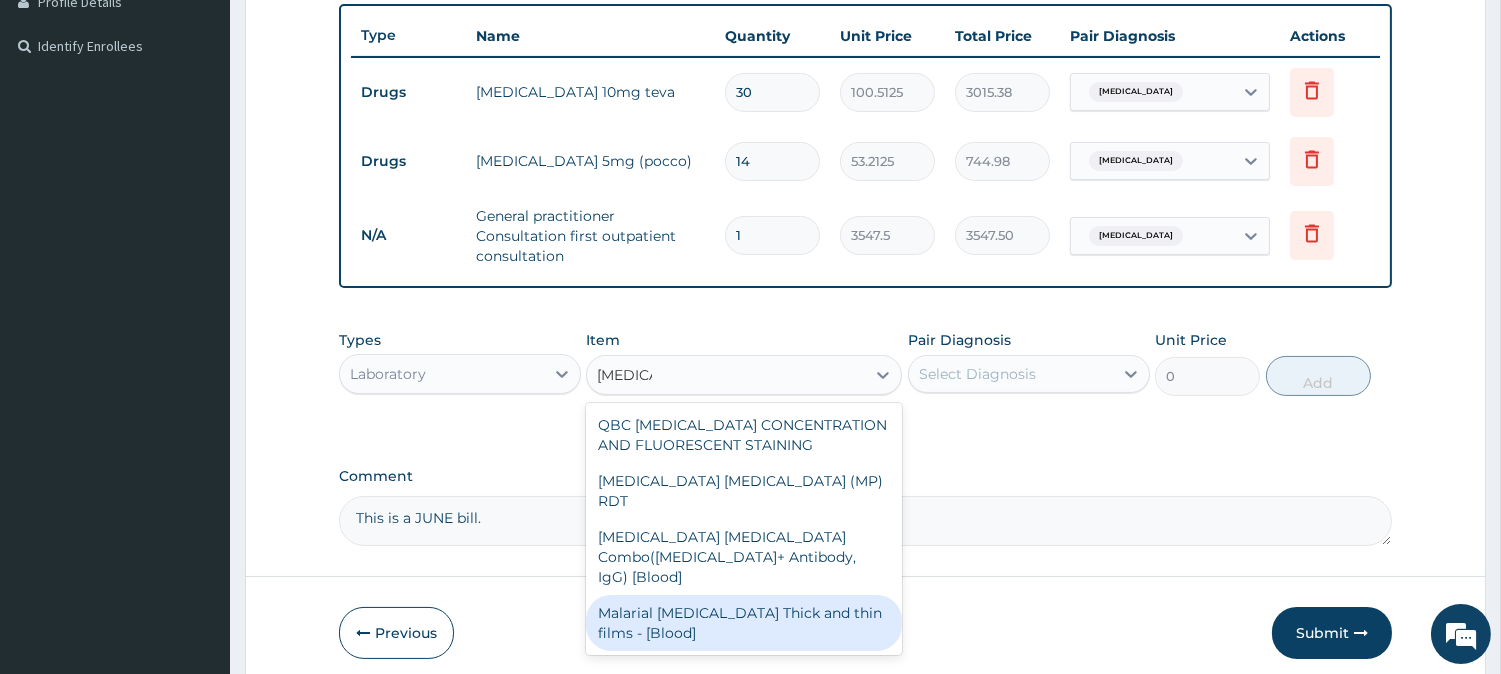 click on "Malarial Parasite Thick and thin films - [Blood]" at bounding box center (744, 623) 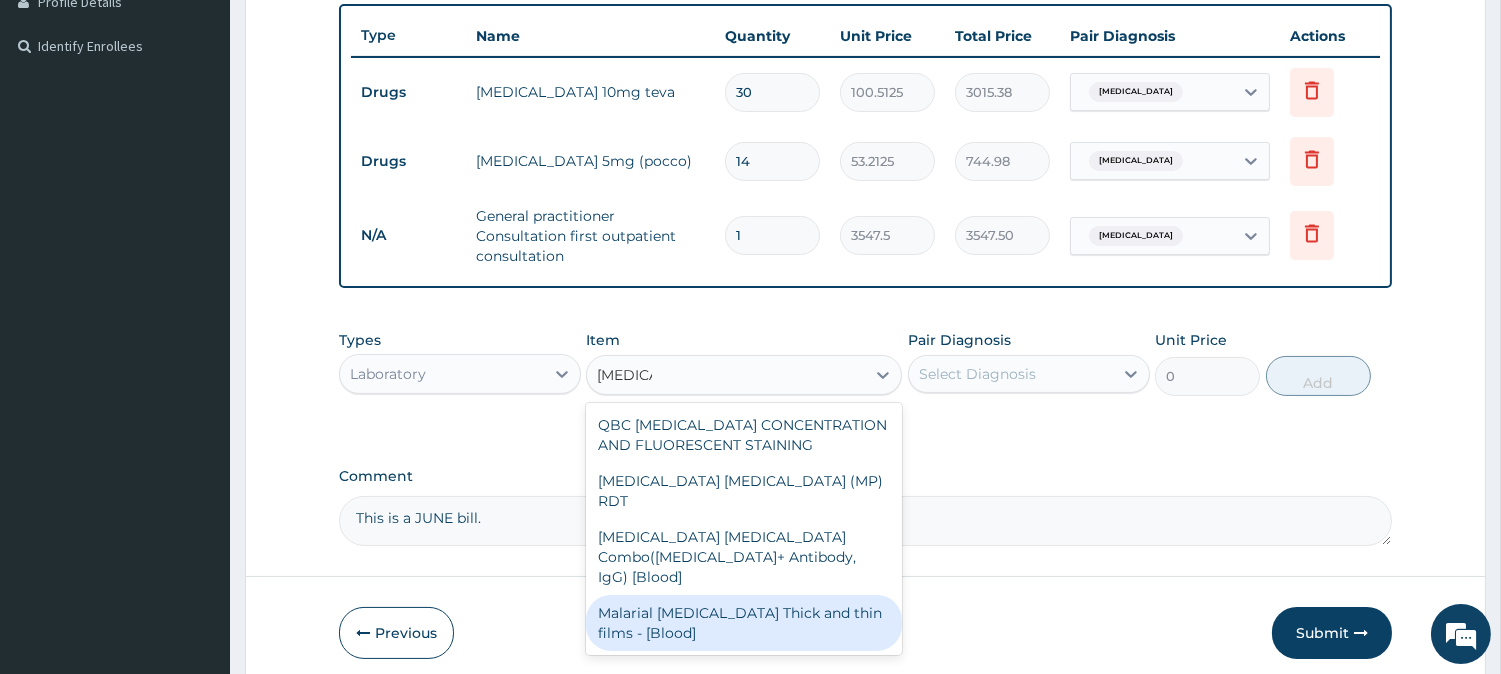 type 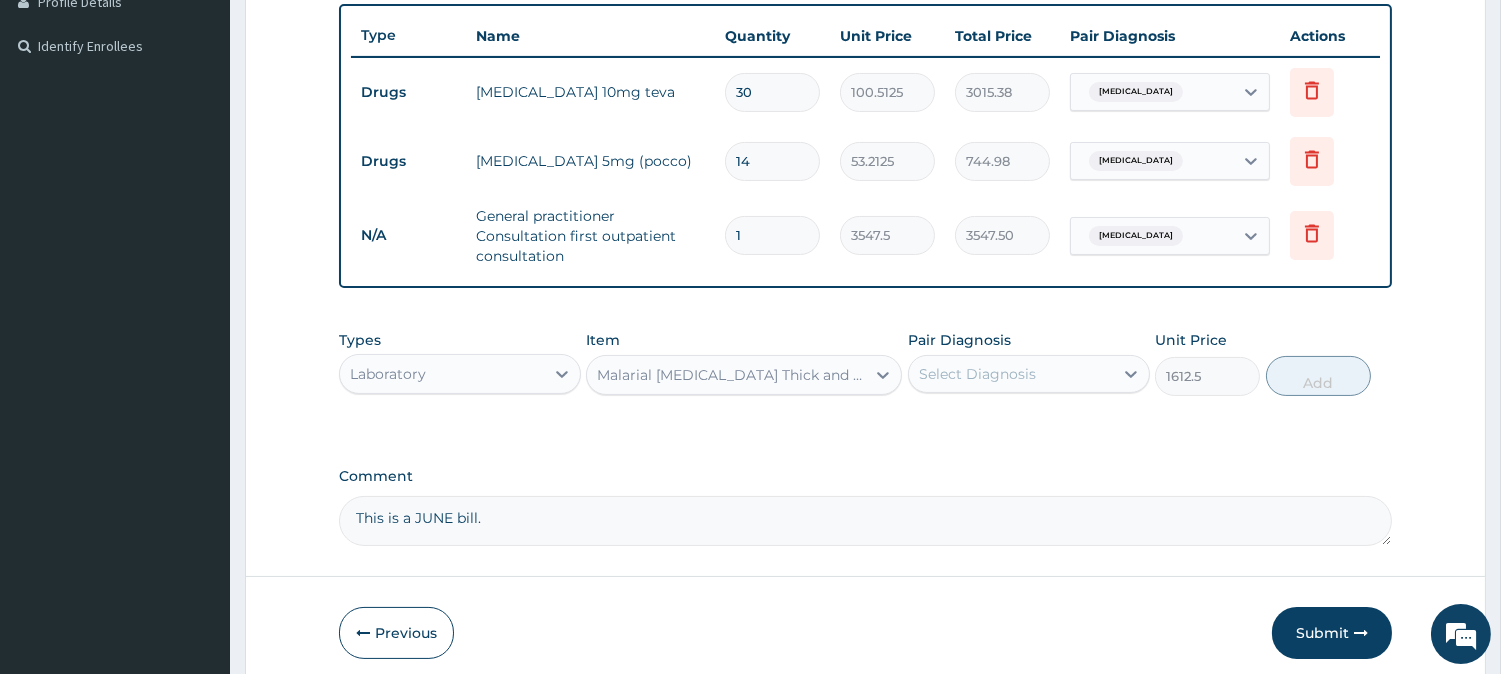 click on "Select Diagnosis" at bounding box center [977, 374] 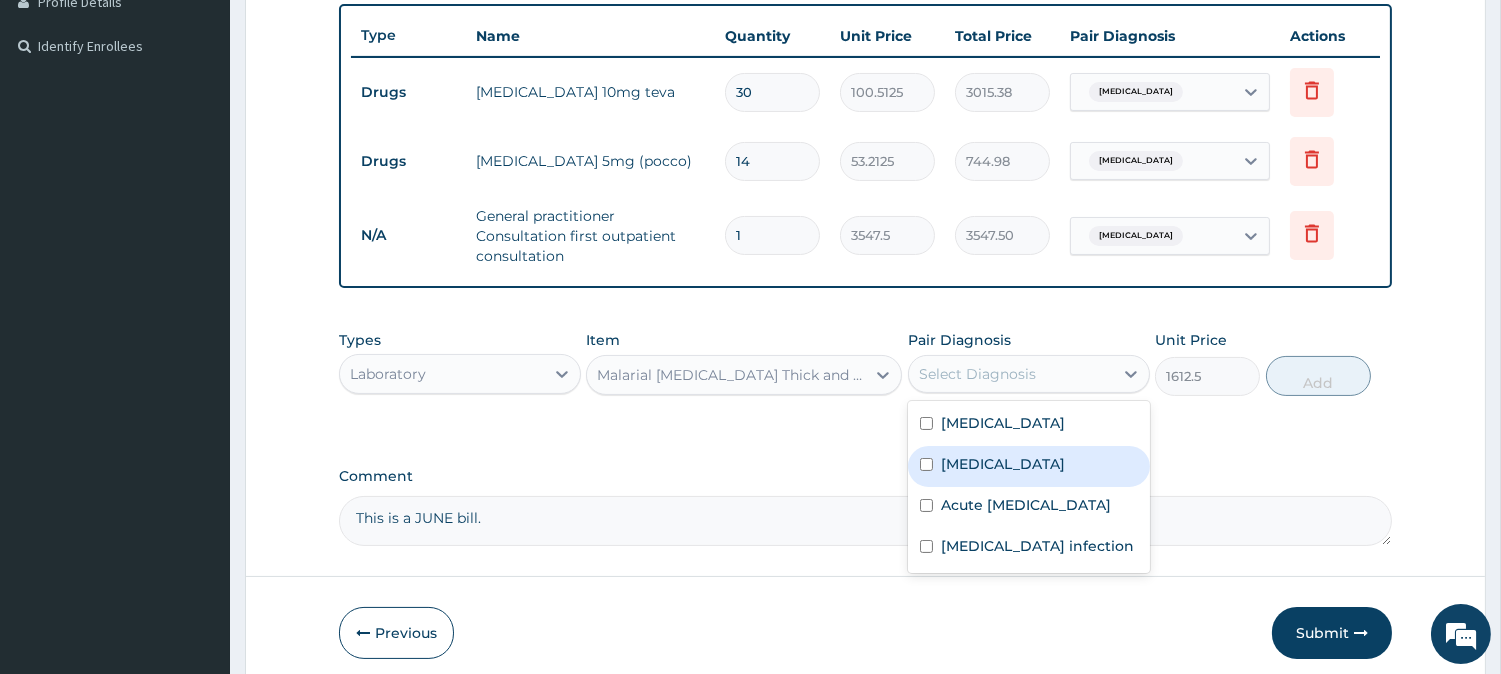 click on "Malaria" at bounding box center (1003, 464) 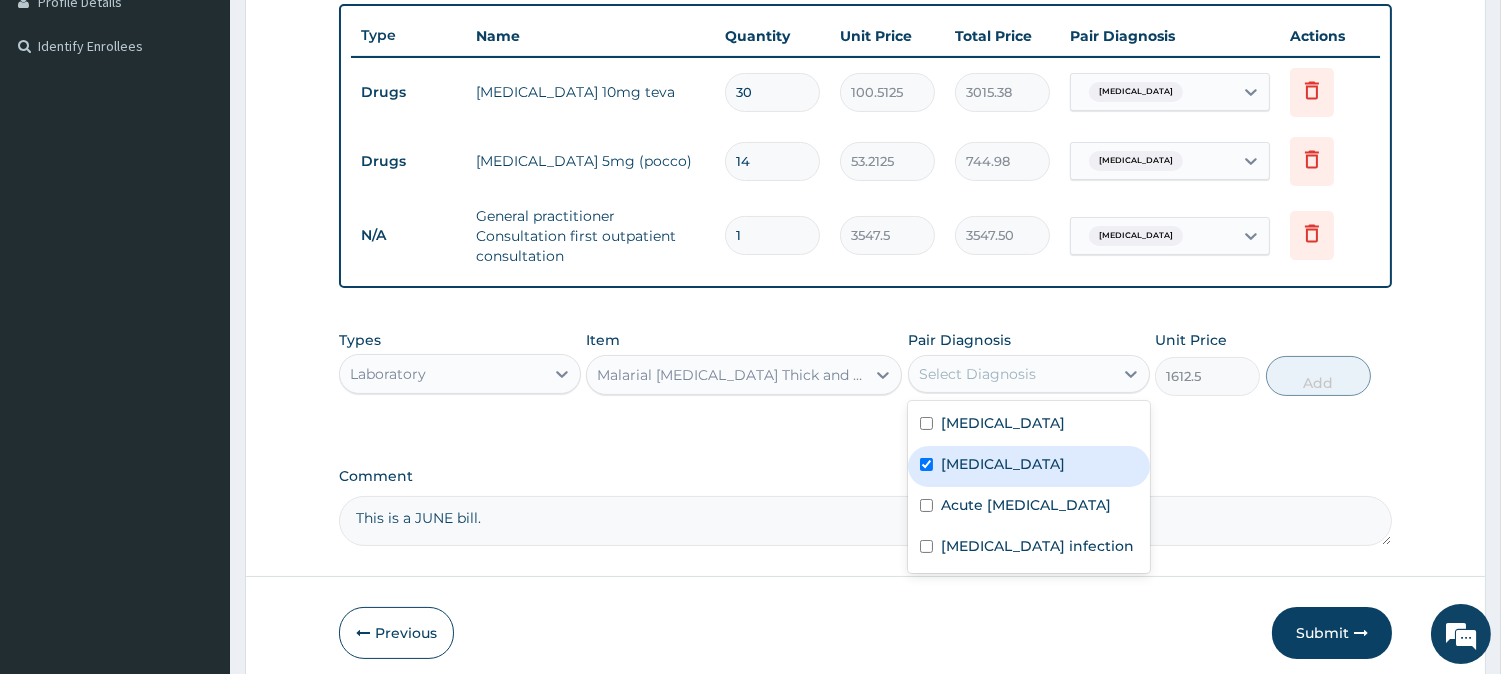 checkbox on "true" 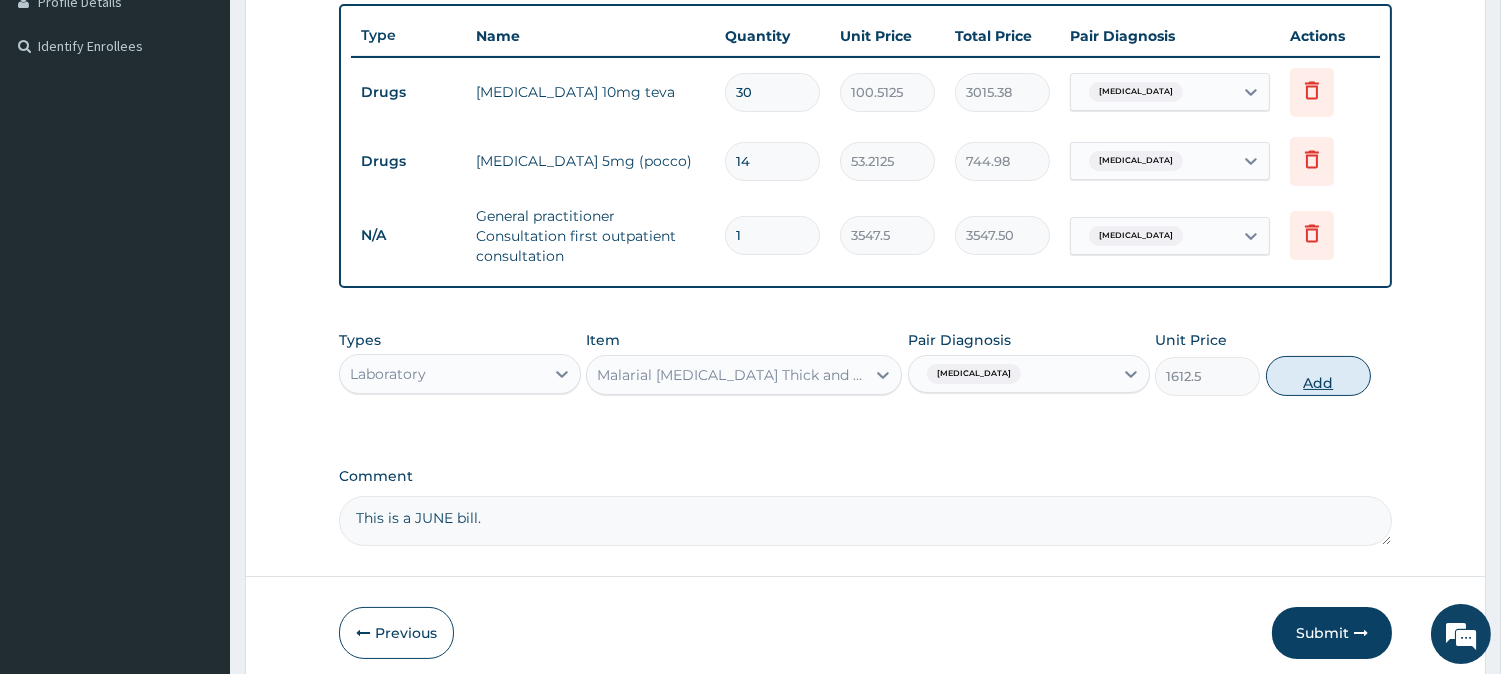 click on "Add" at bounding box center (1318, 376) 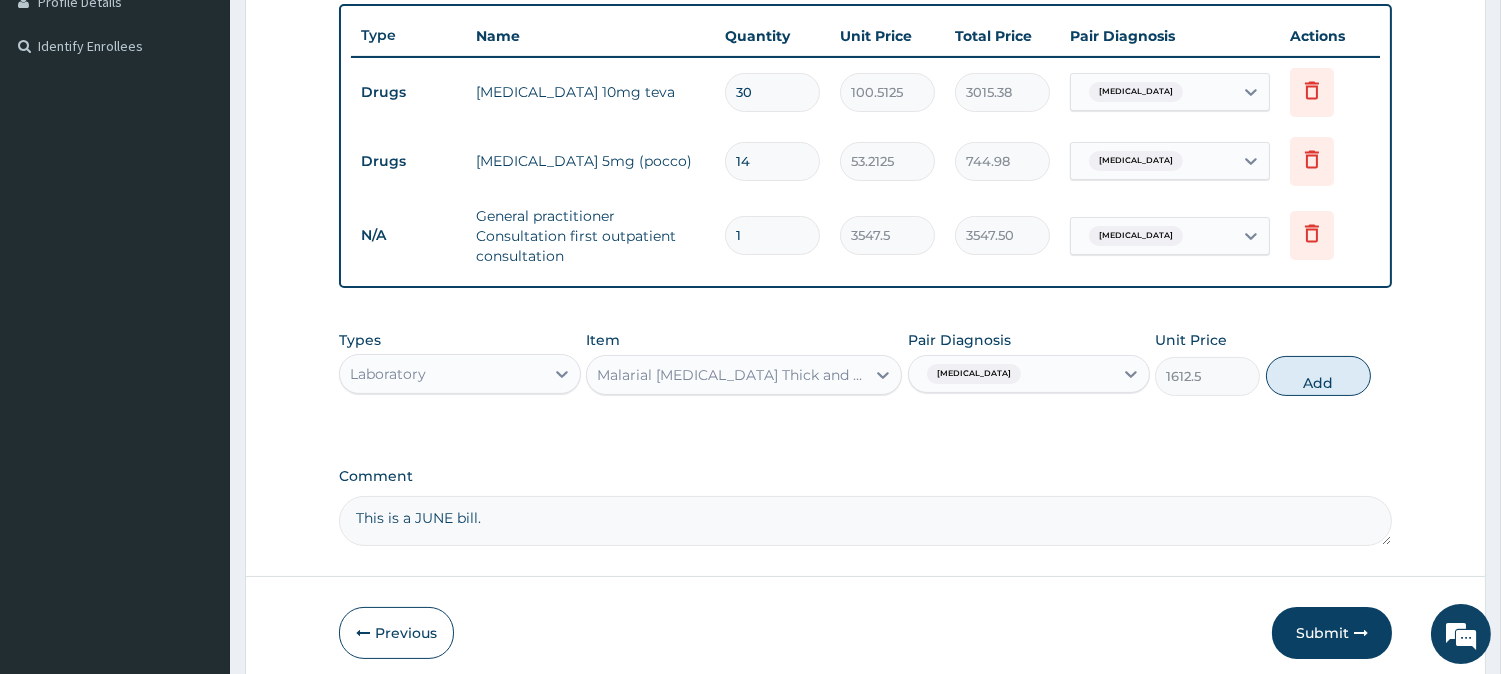 type on "0" 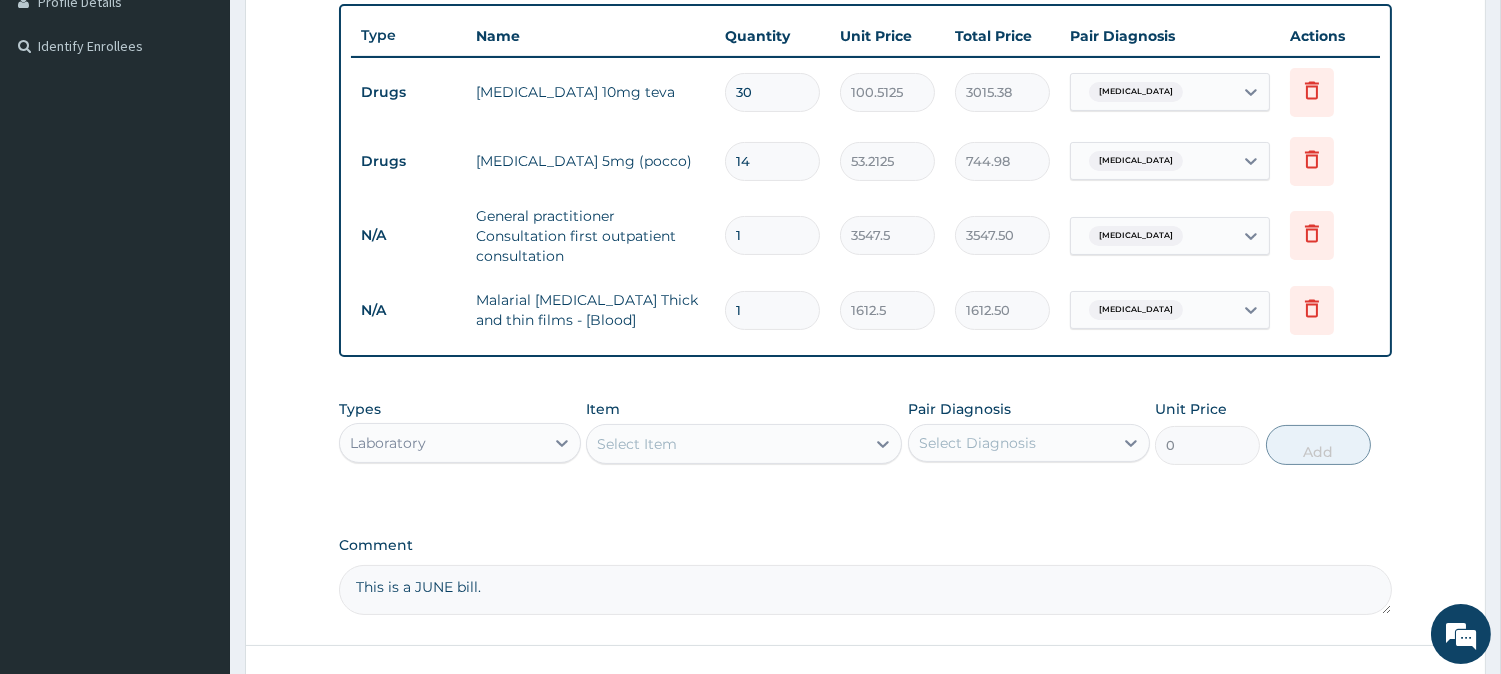 click on "Select Item" at bounding box center [637, 444] 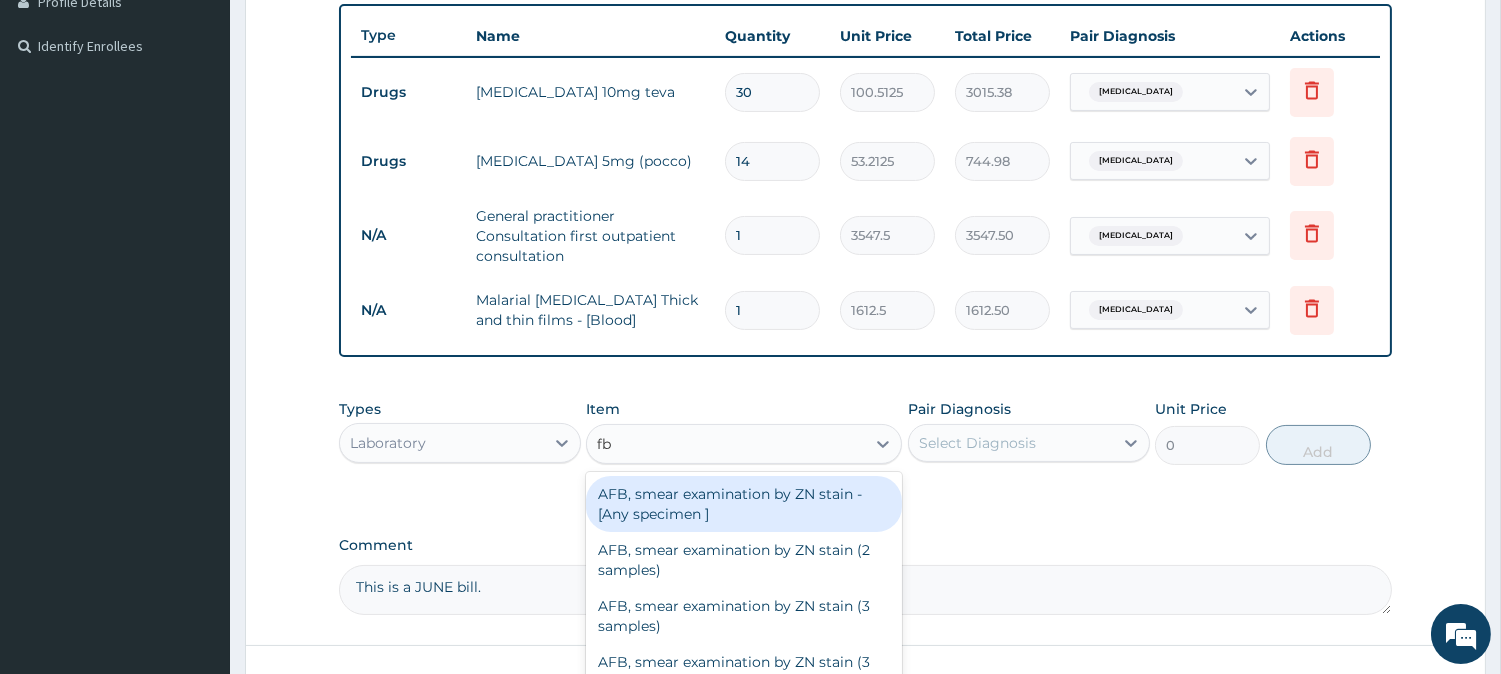 type on "fbc" 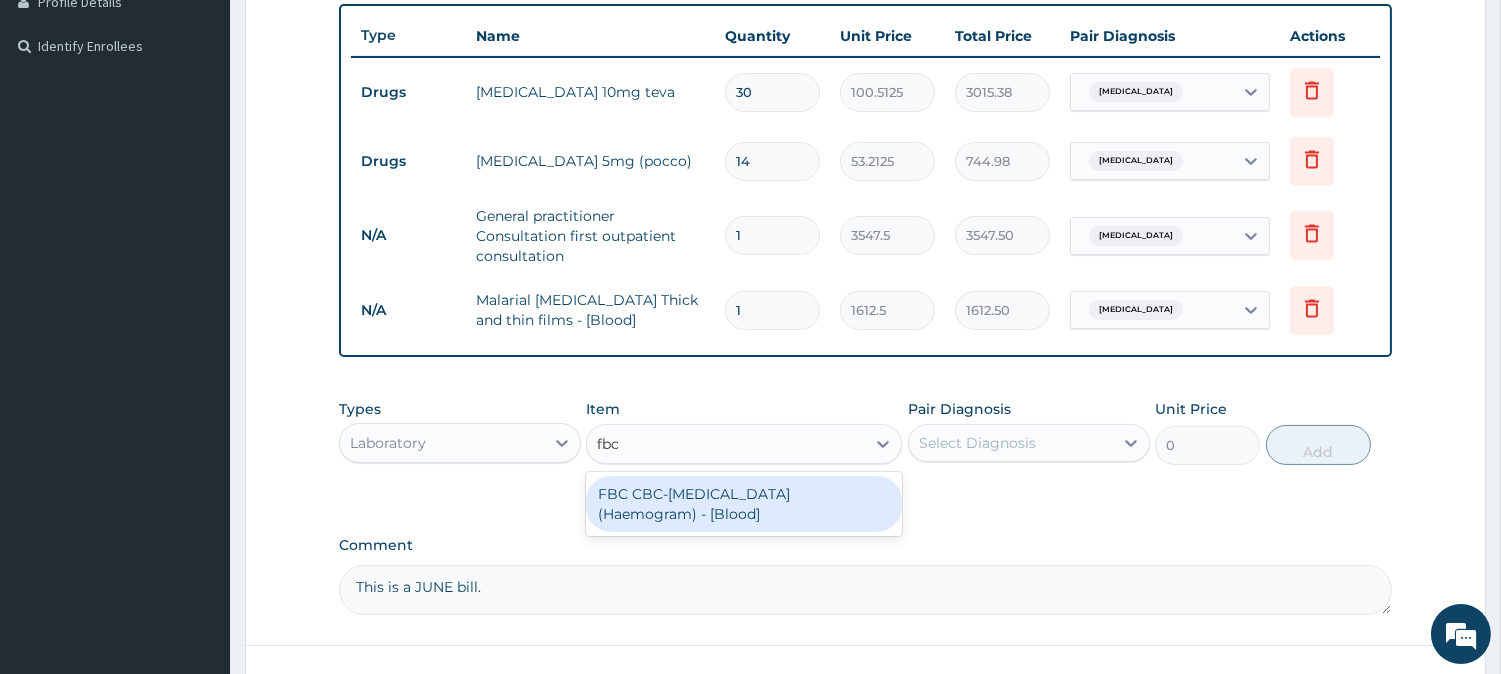 drag, startPoint x: 643, startPoint y: 494, endPoint x: 667, endPoint y: 493, distance: 24.020824 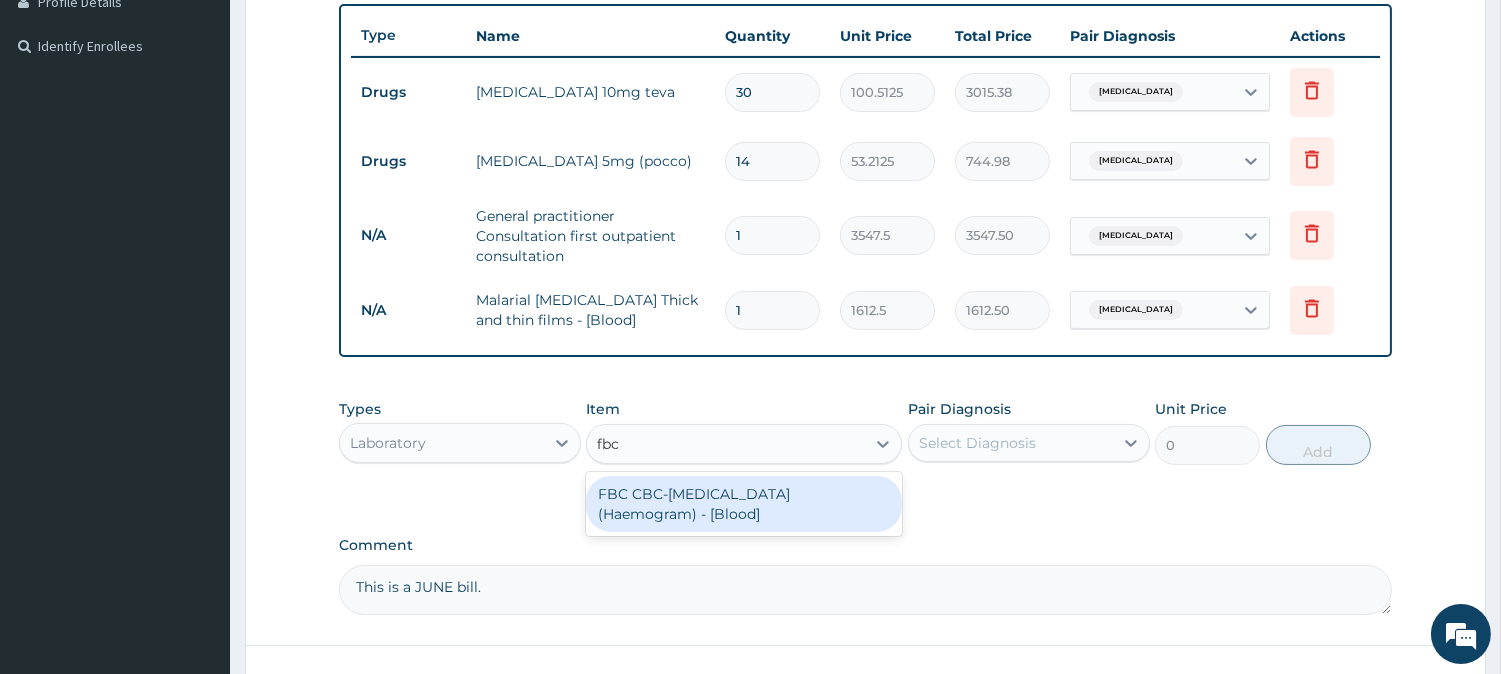 click on "FBC CBC-Complete Blood Count (Haemogram) - [Blood]" at bounding box center (744, 504) 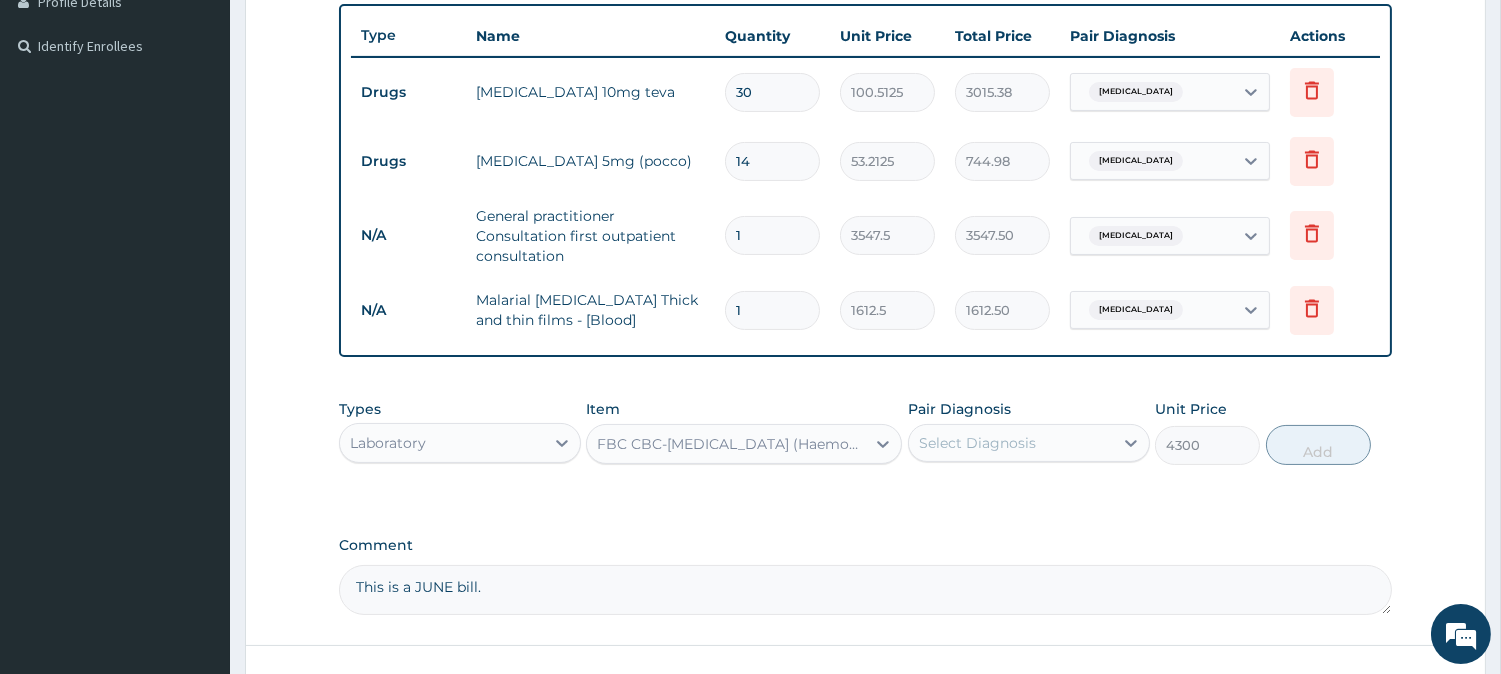 click on "Select Diagnosis" at bounding box center [977, 443] 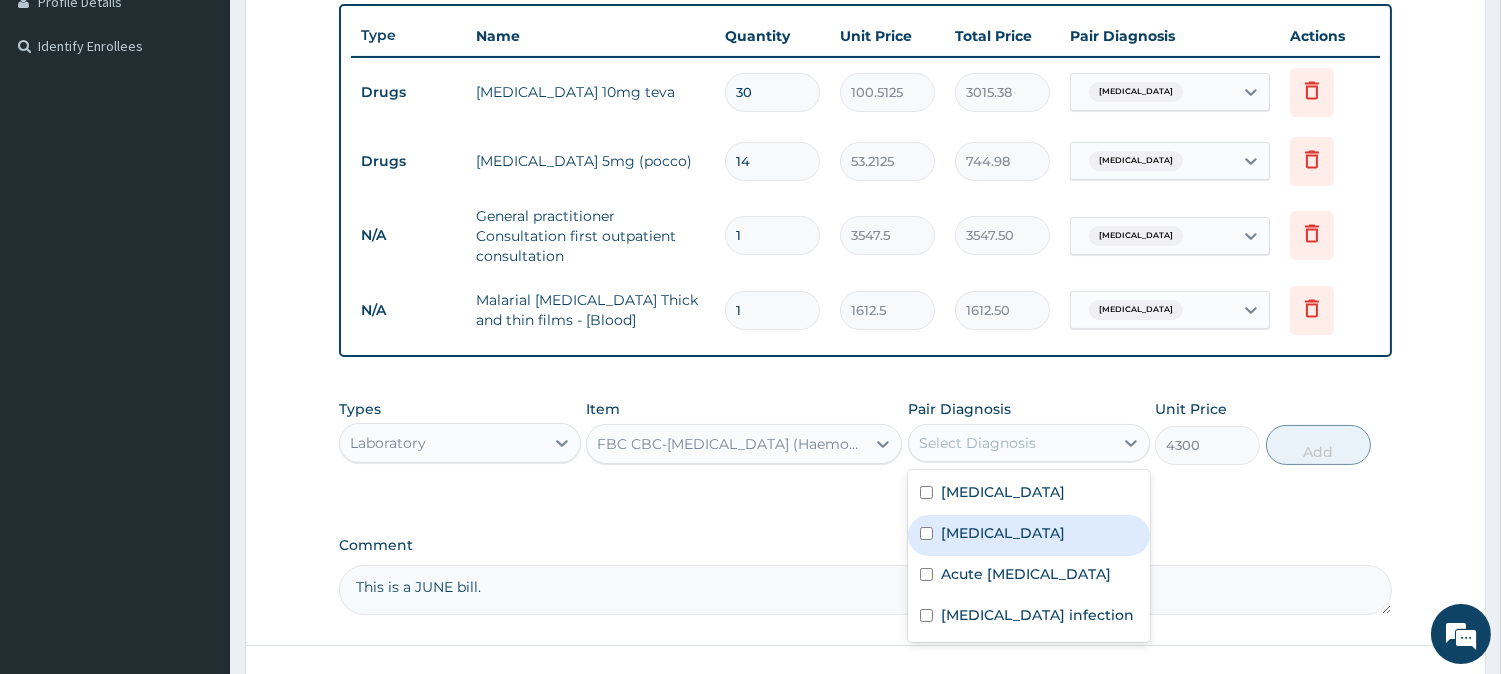 click on "Salmonella infection" at bounding box center [1037, 615] 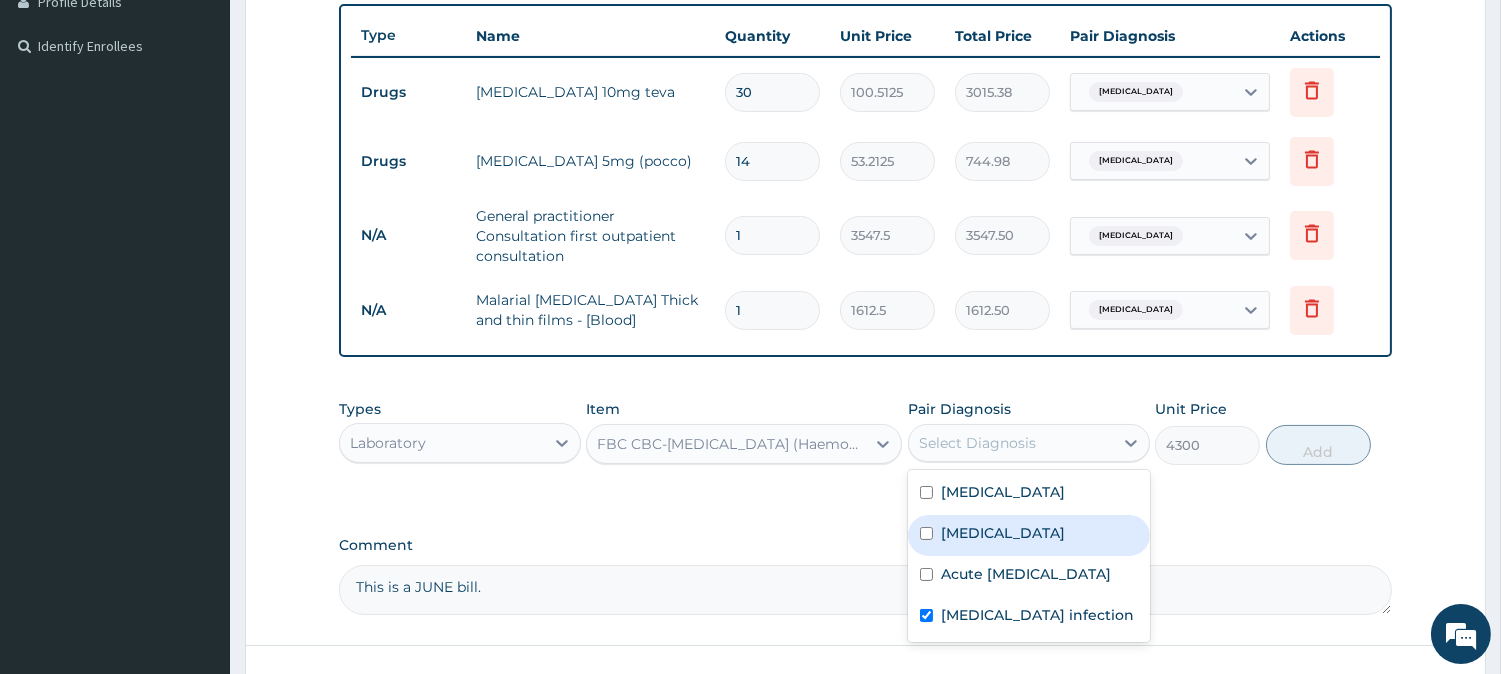 checkbox on "true" 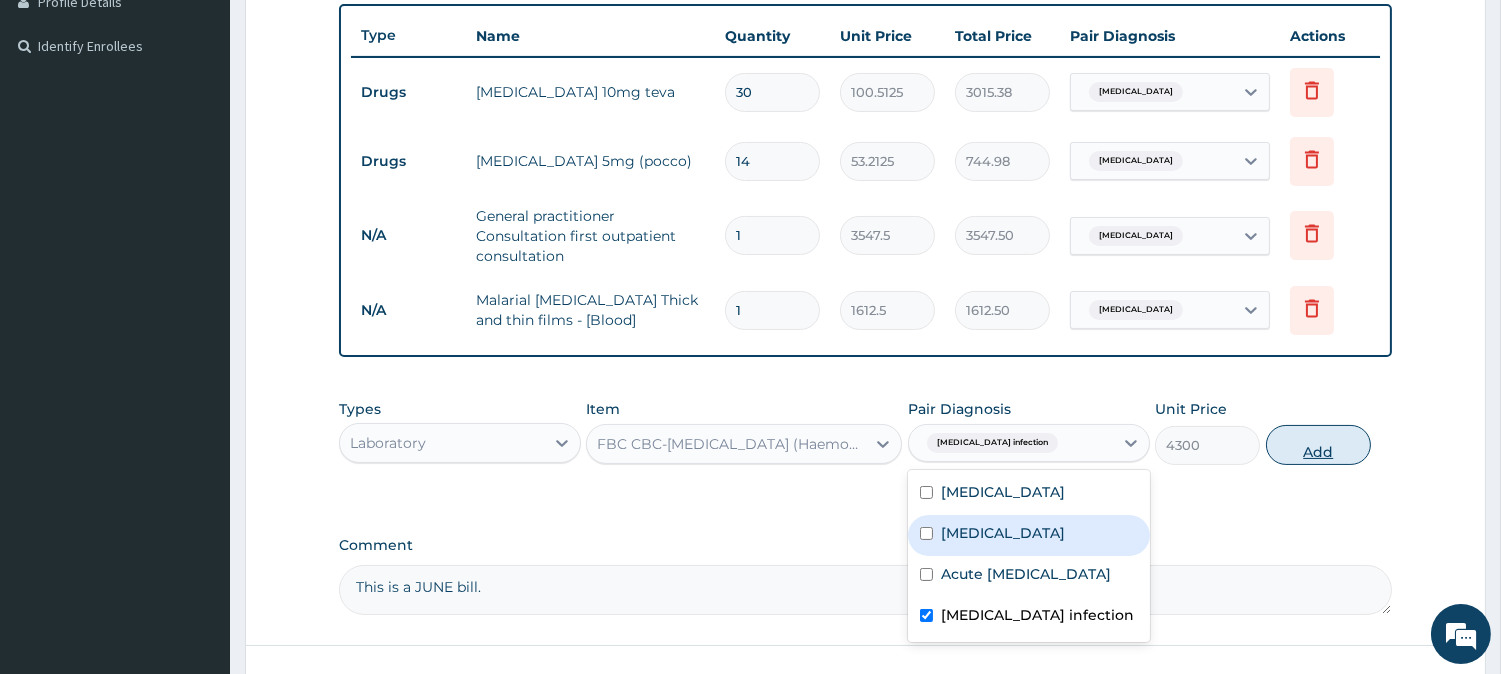 click on "Add" at bounding box center (1318, 445) 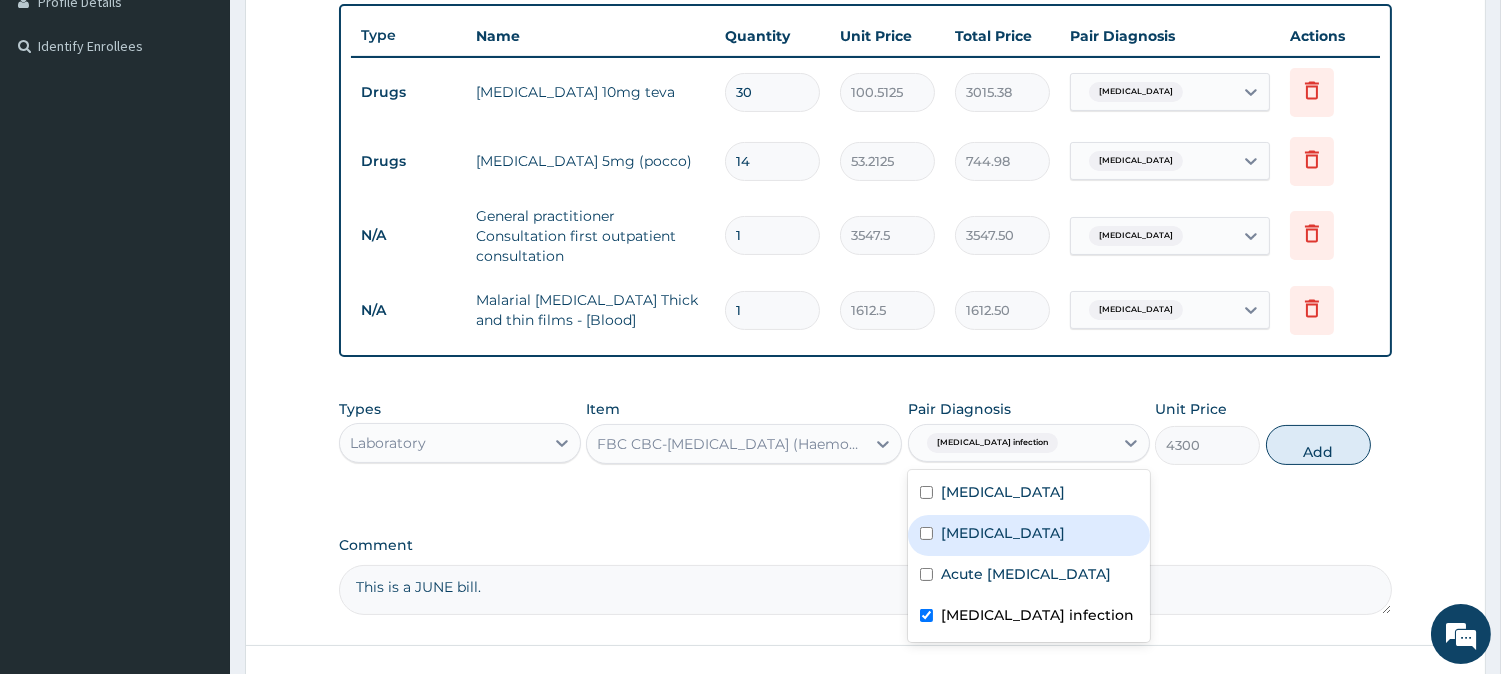 type on "0" 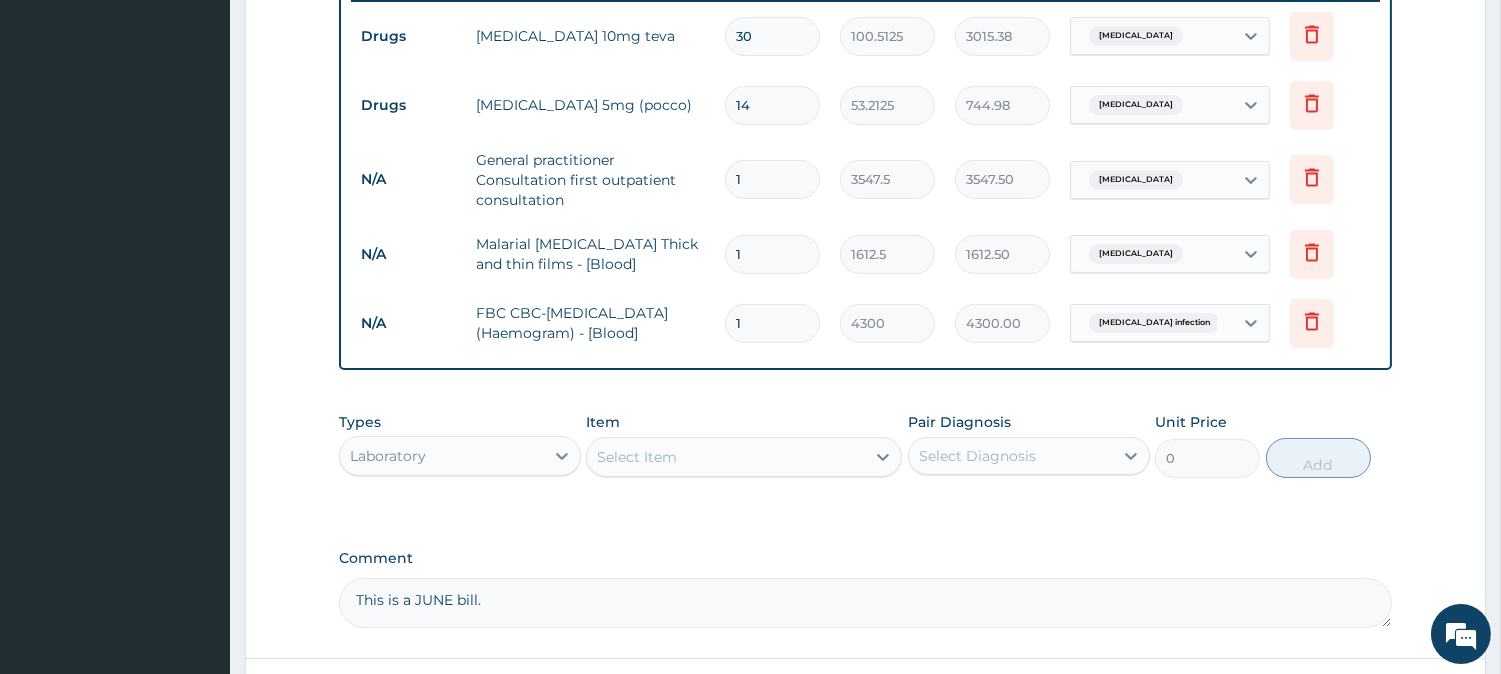 scroll, scrollTop: 635, scrollLeft: 0, axis: vertical 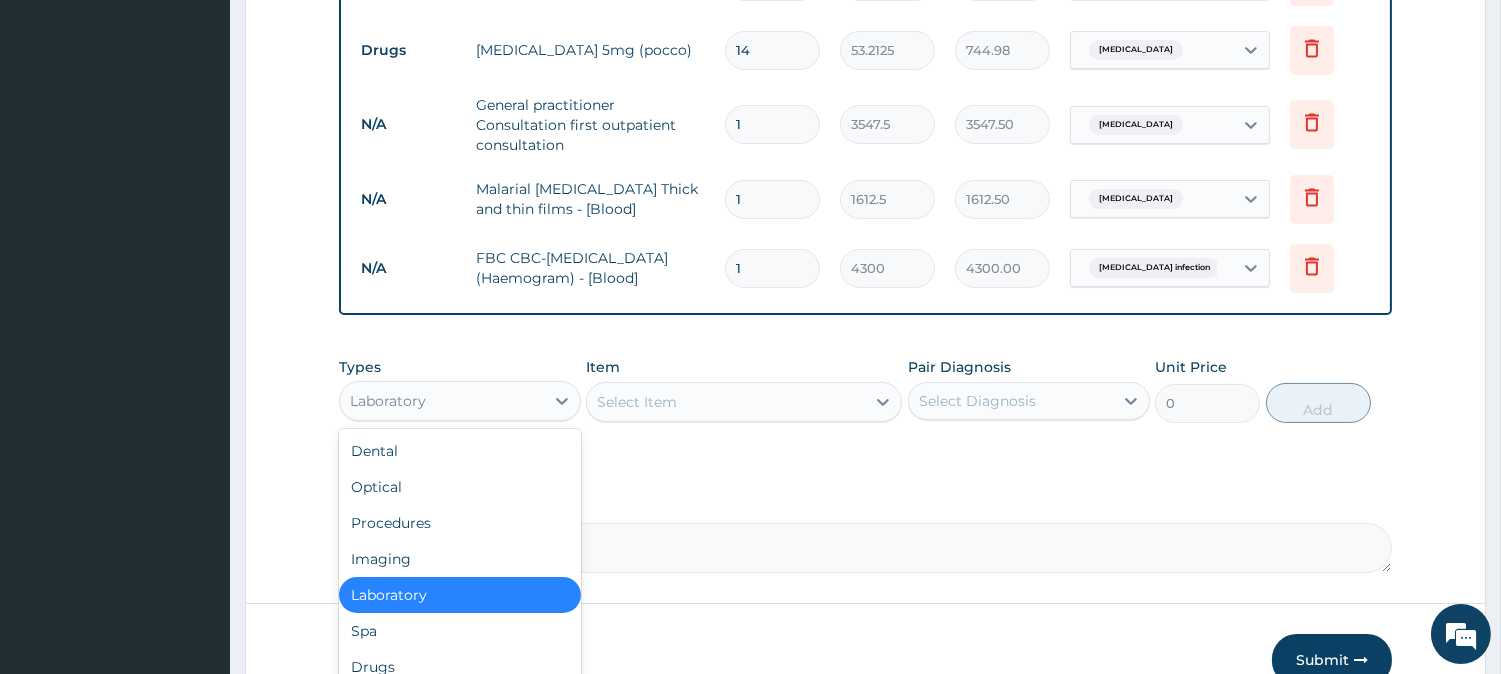 click on "Laboratory" at bounding box center [442, 401] 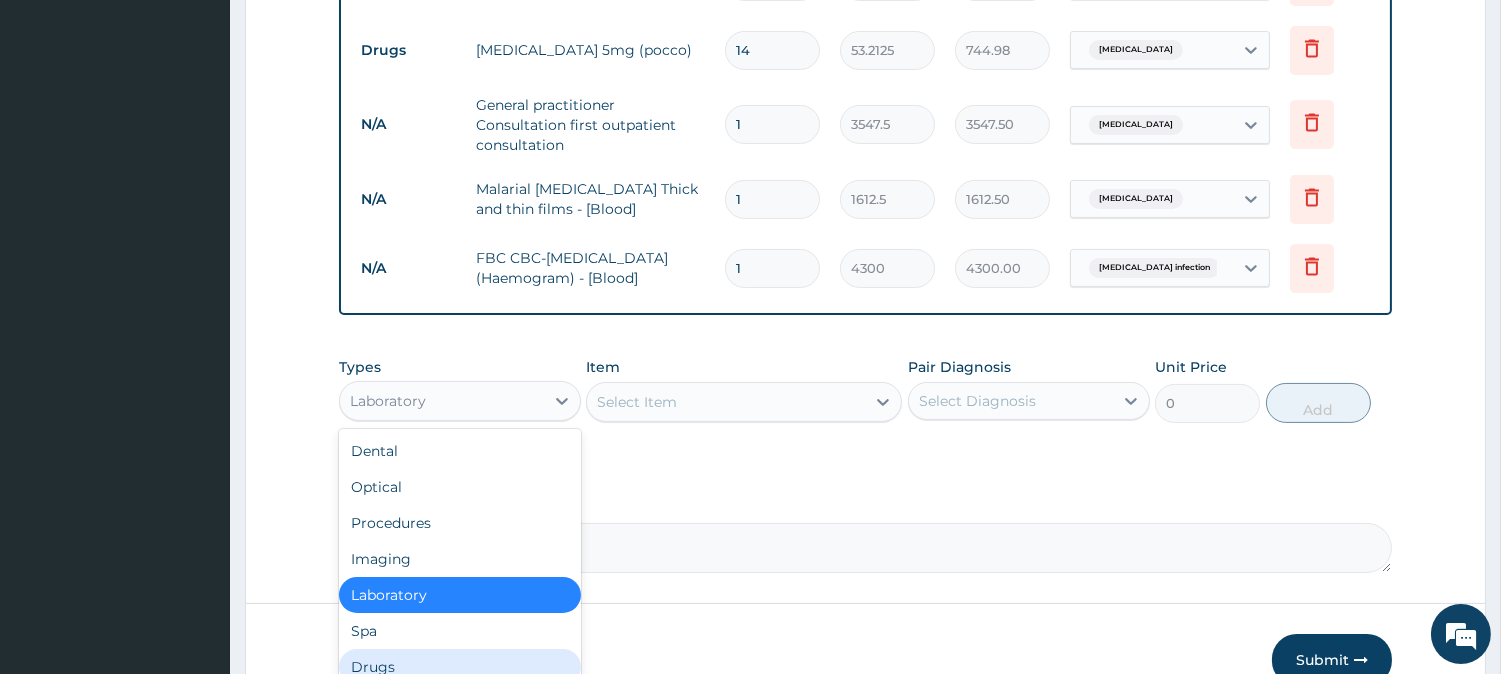 click on "Drugs" at bounding box center [460, 667] 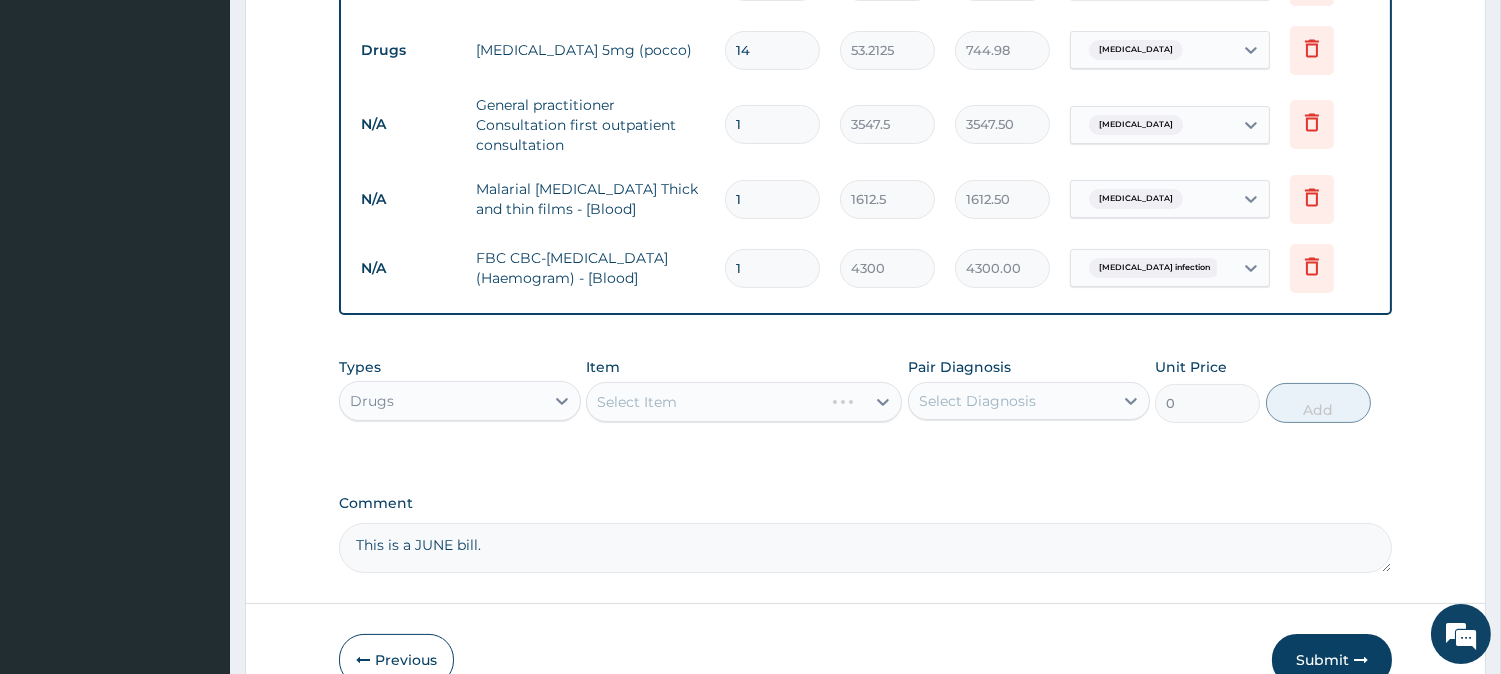 click on "Select Item" at bounding box center (744, 402) 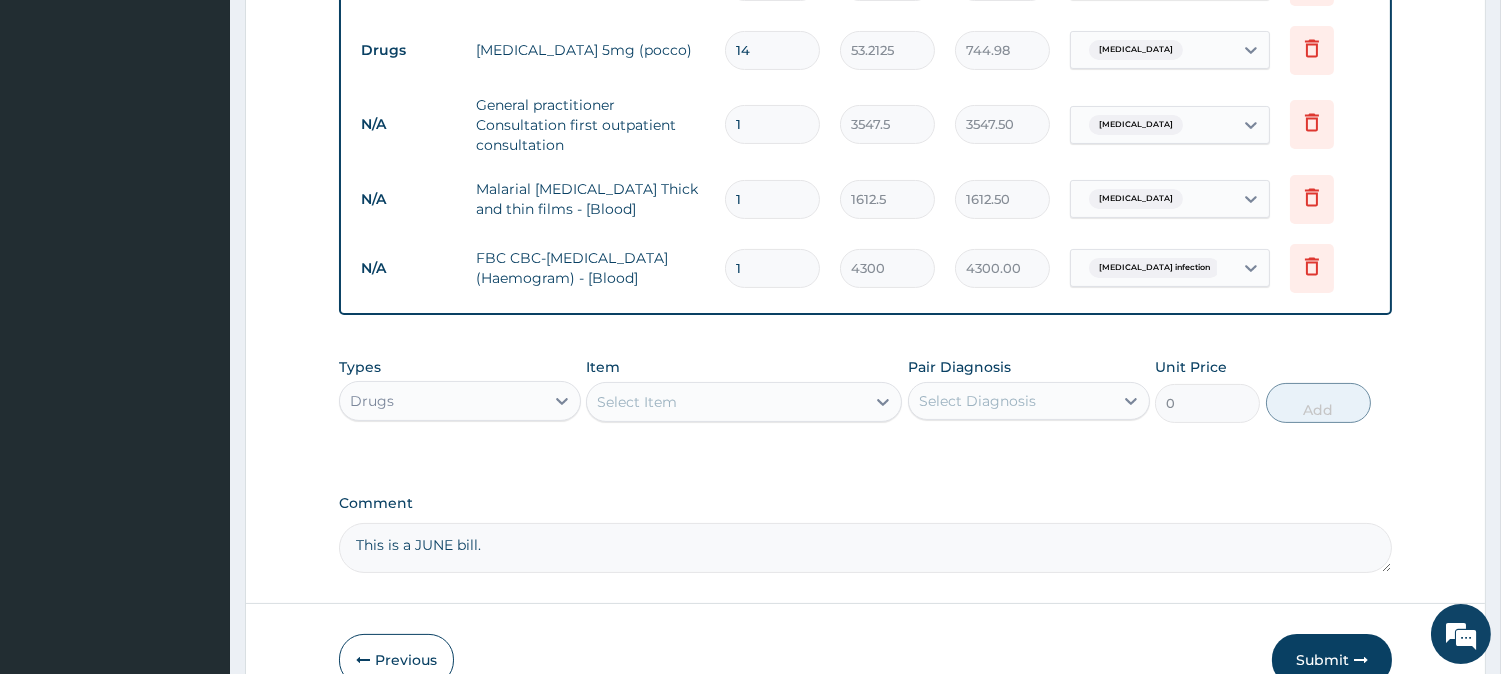click on "Select Item" at bounding box center (637, 402) 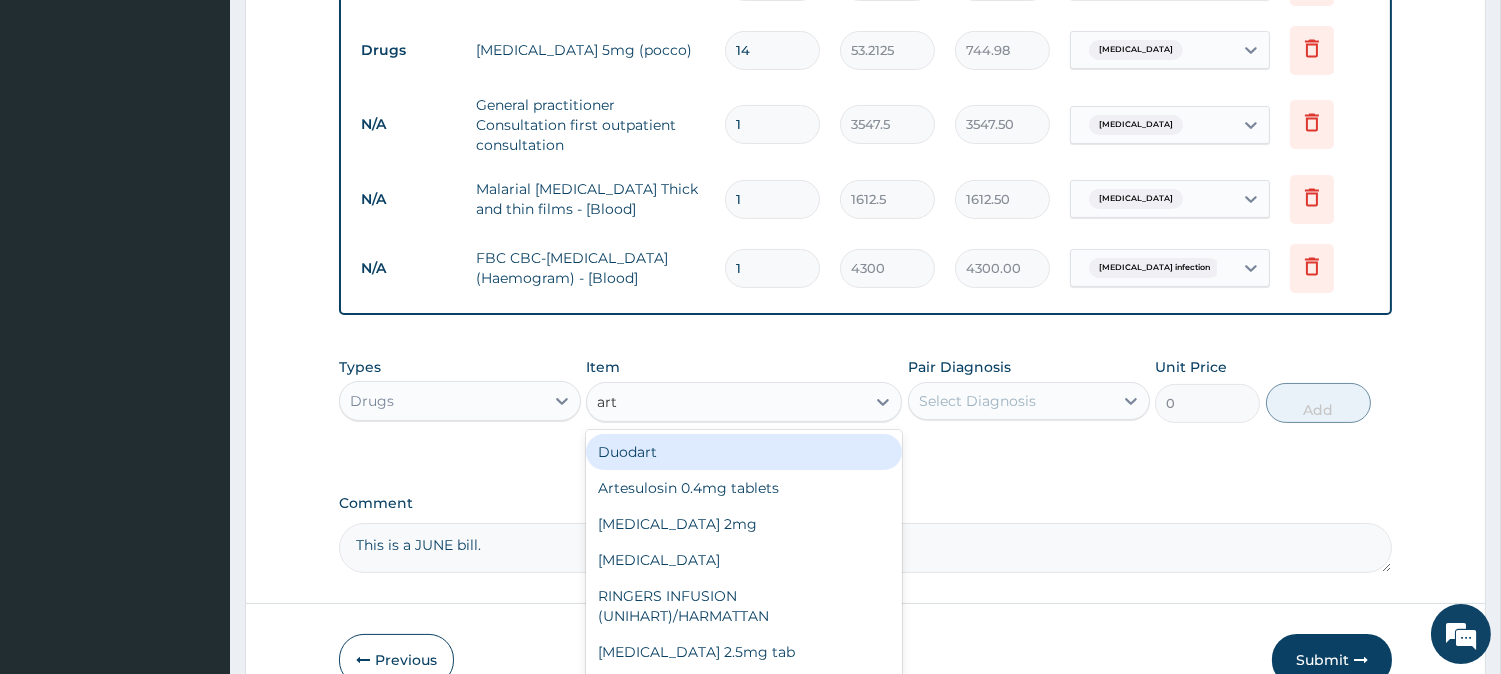 type on "arte" 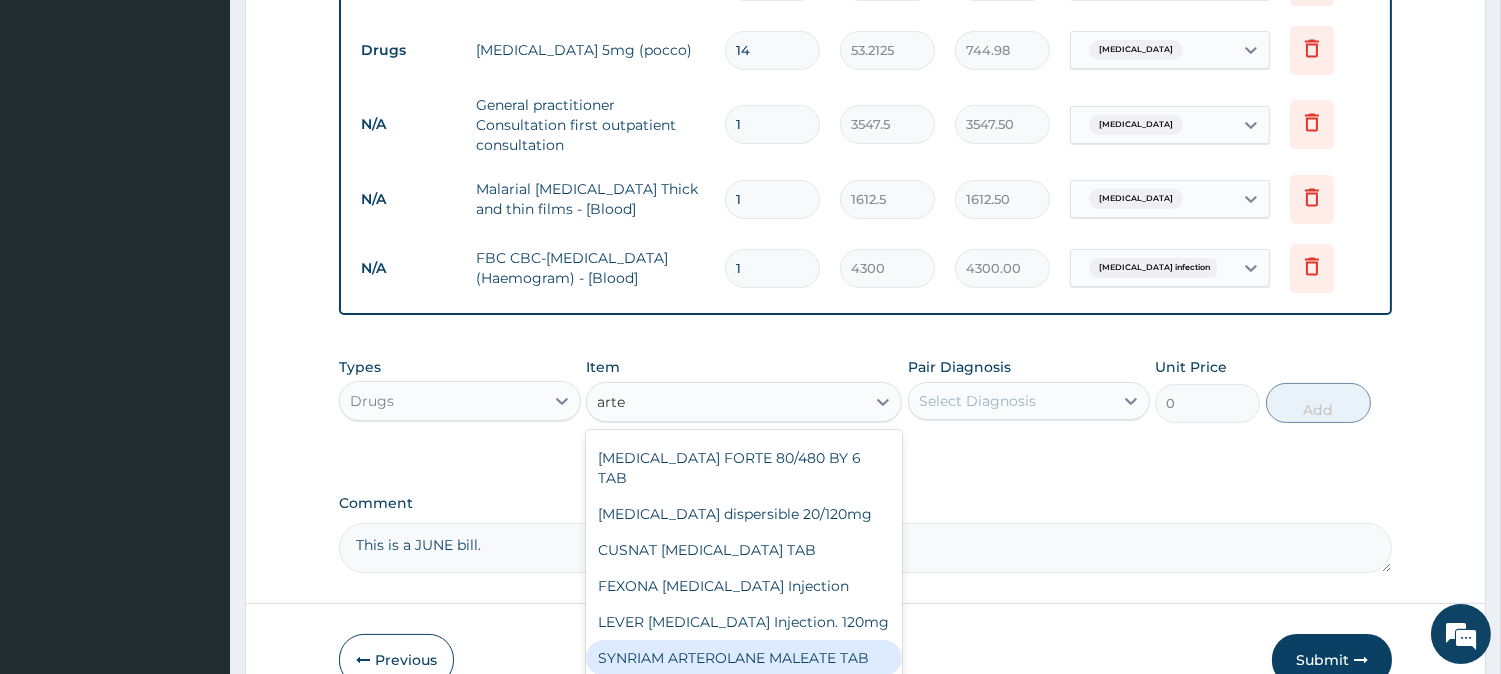 scroll, scrollTop: 140, scrollLeft: 0, axis: vertical 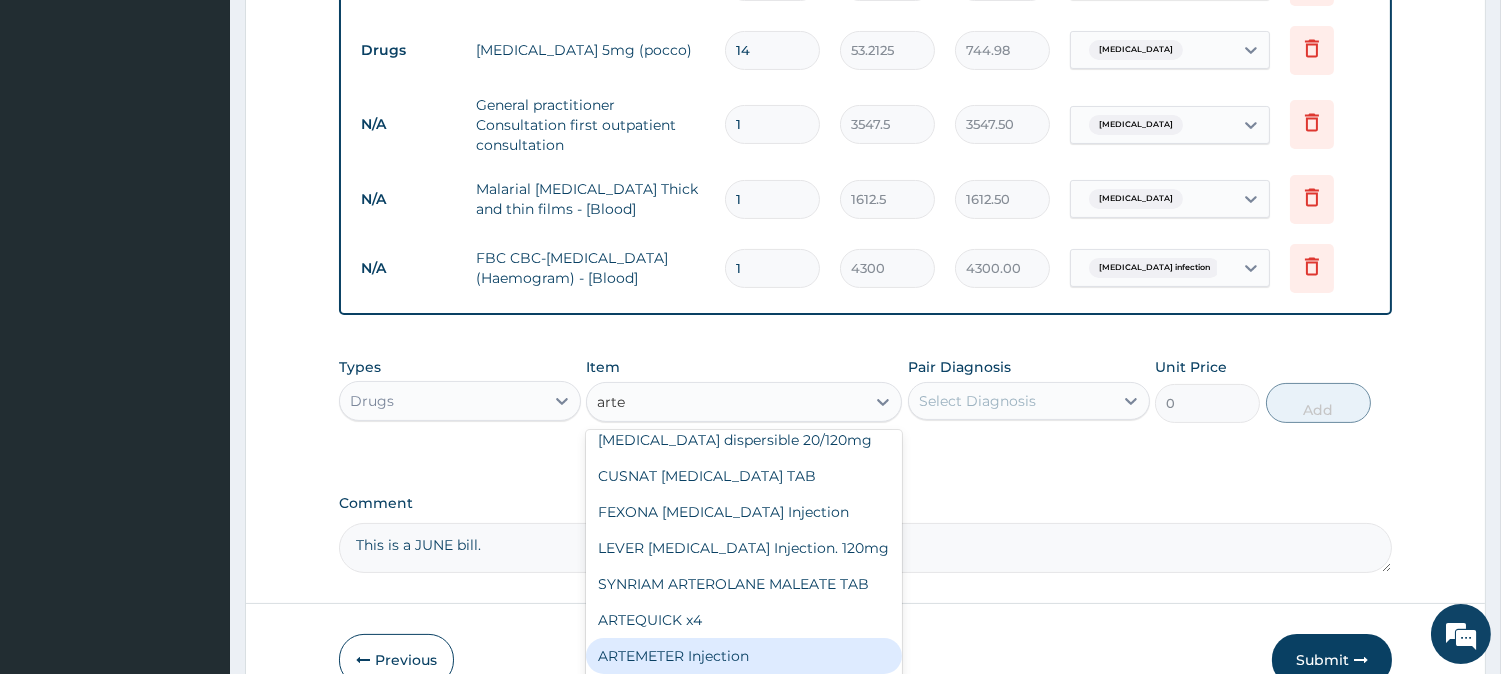click on "ARTEMETER Injection" at bounding box center [744, 656] 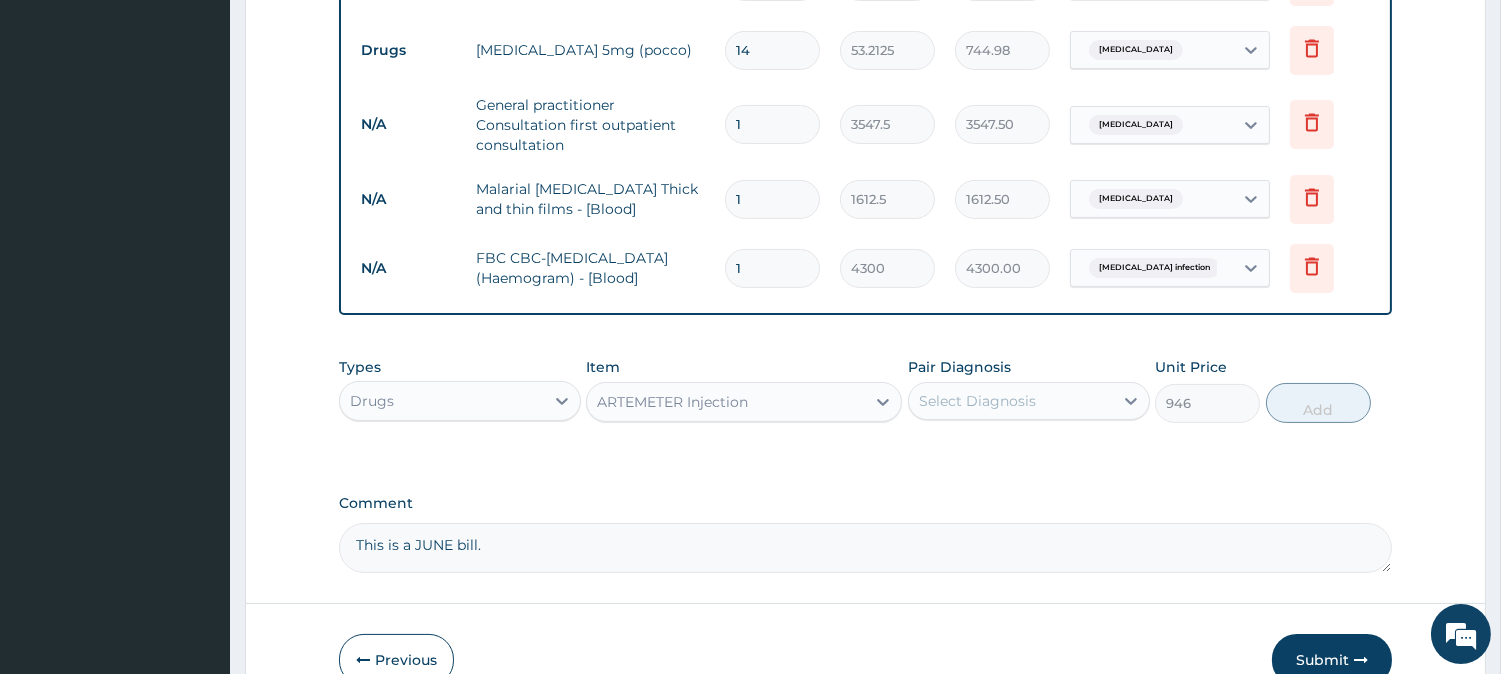 click on "Select Diagnosis" at bounding box center [977, 401] 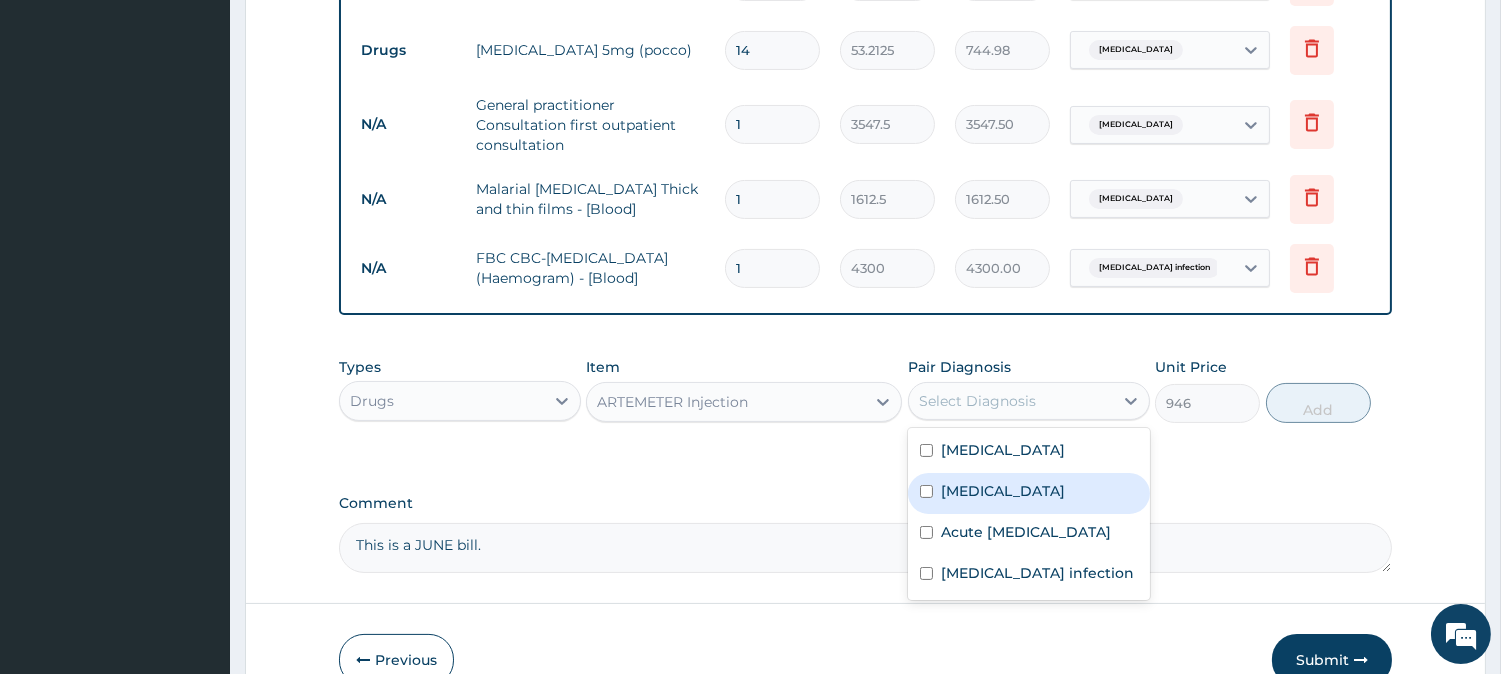 click on "Malaria" at bounding box center [1003, 491] 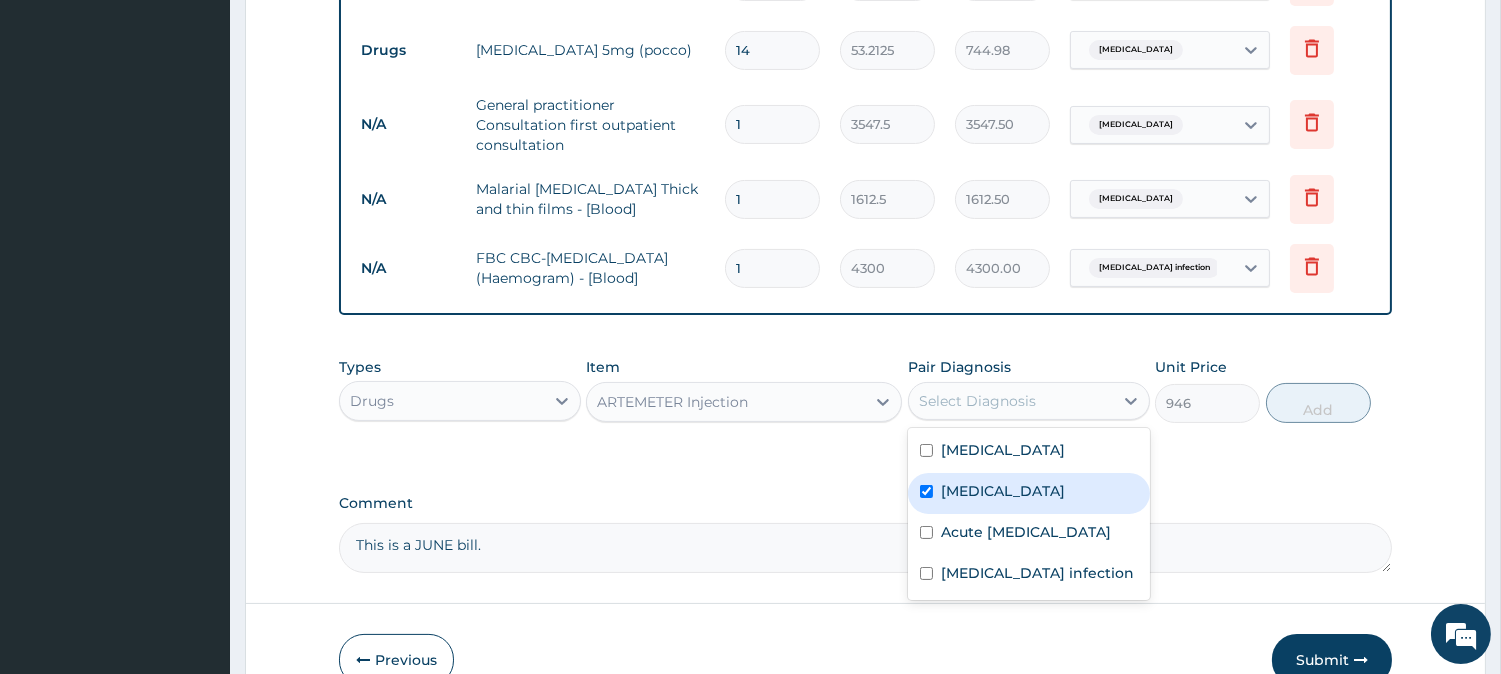 checkbox on "true" 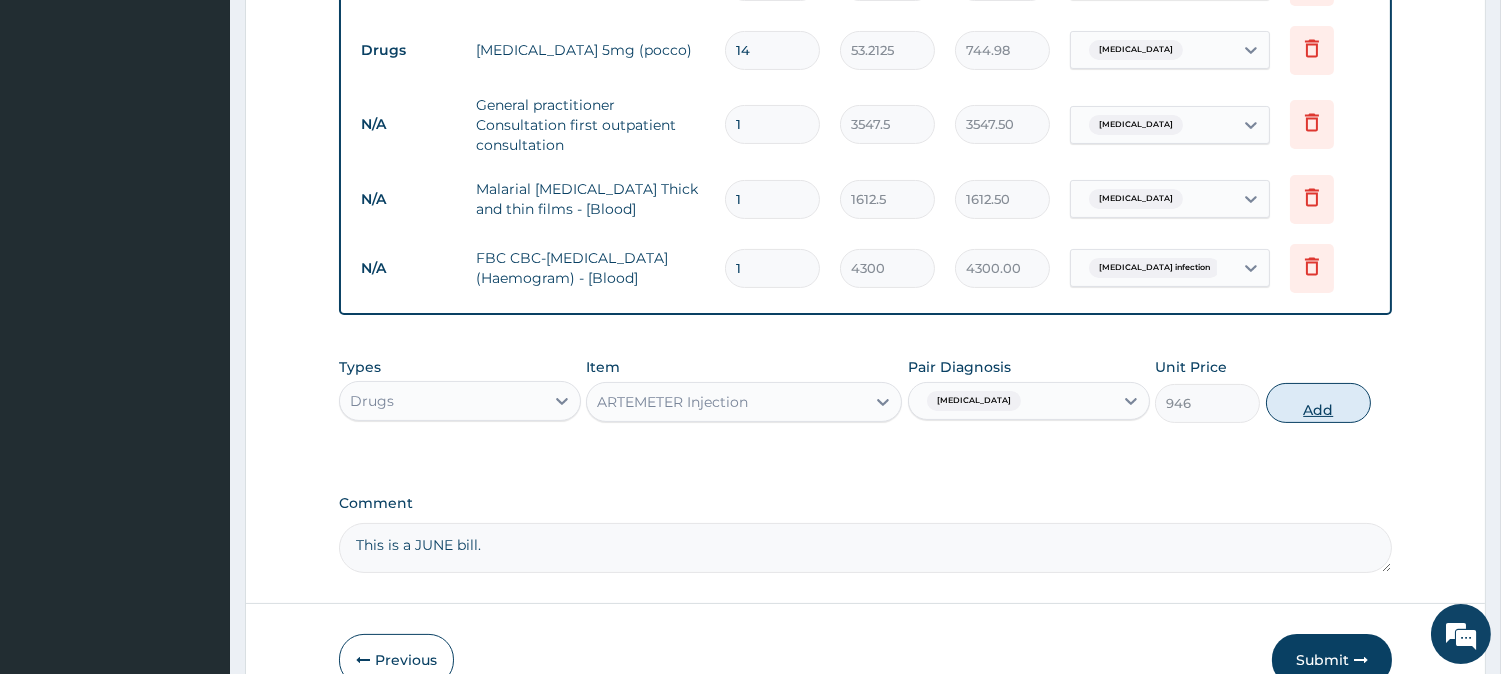 click on "Add" at bounding box center (1318, 403) 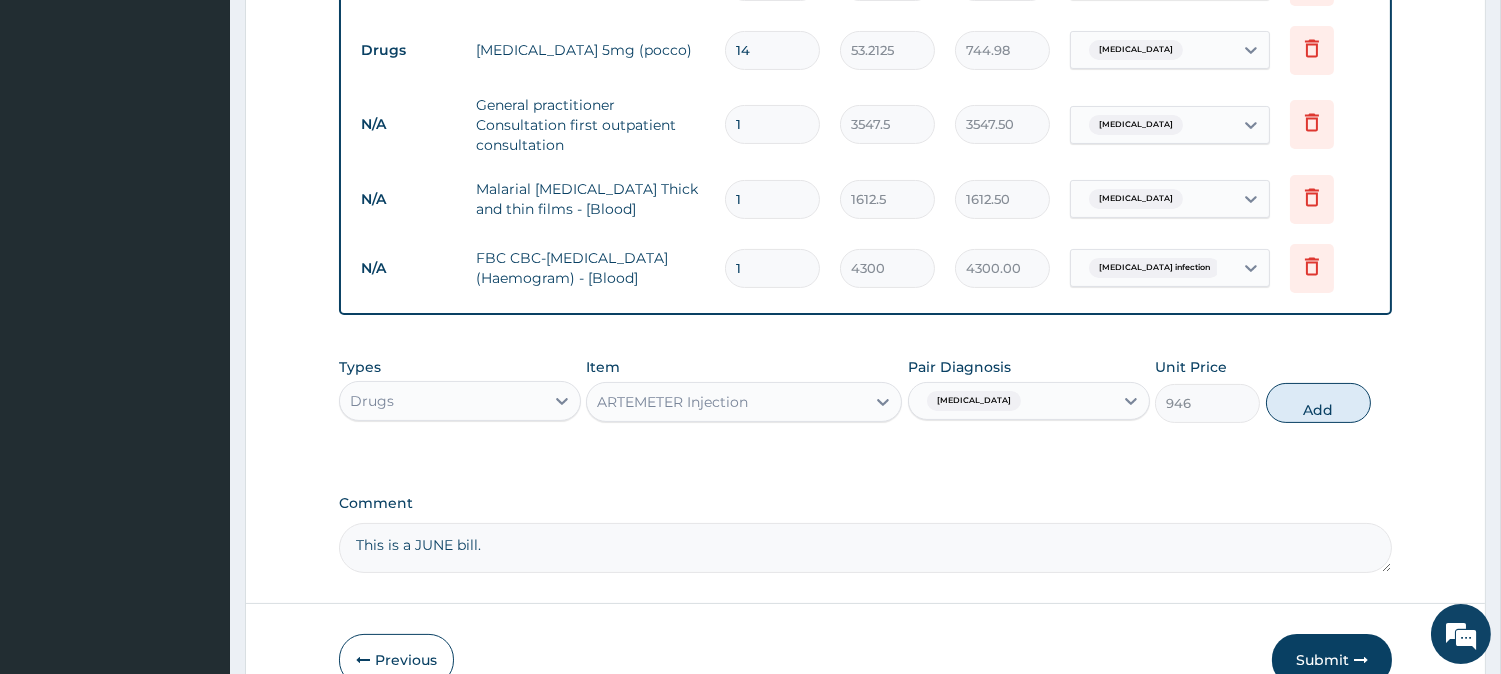 type on "0" 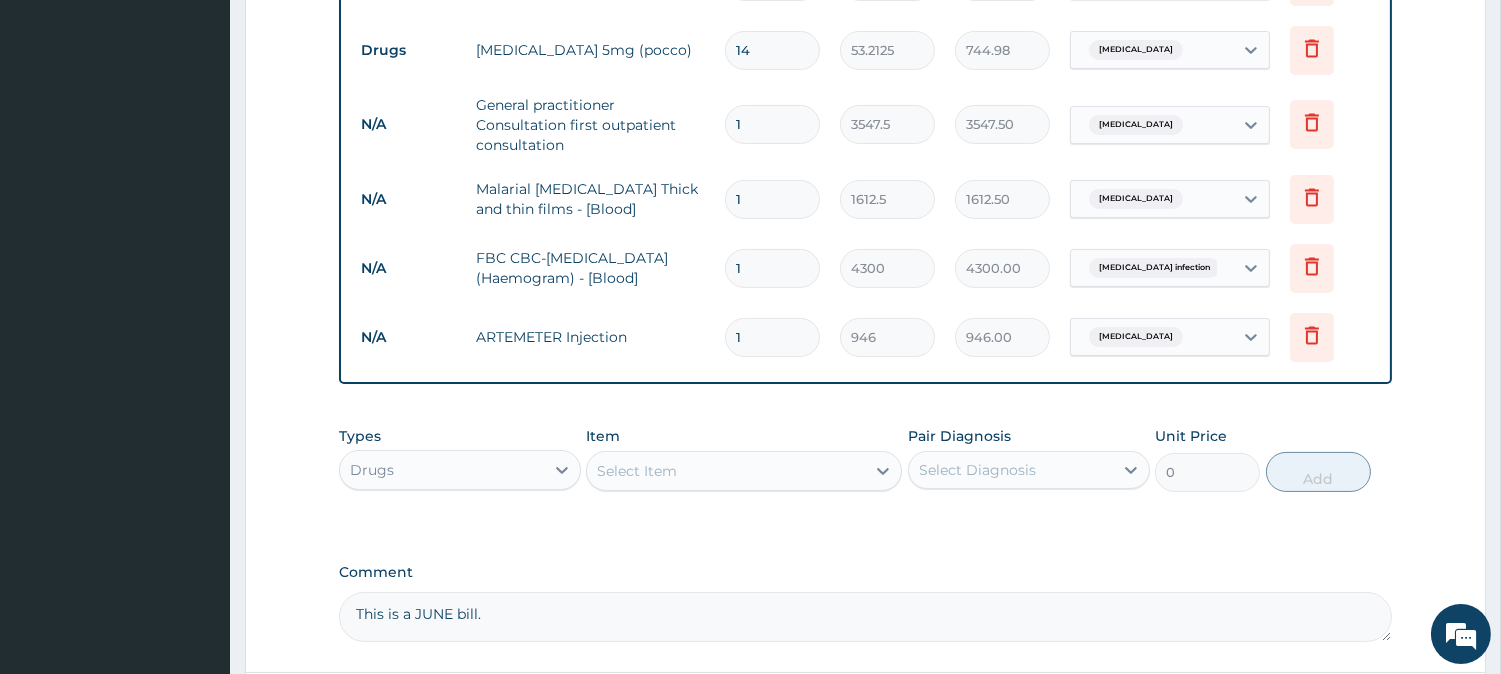 type 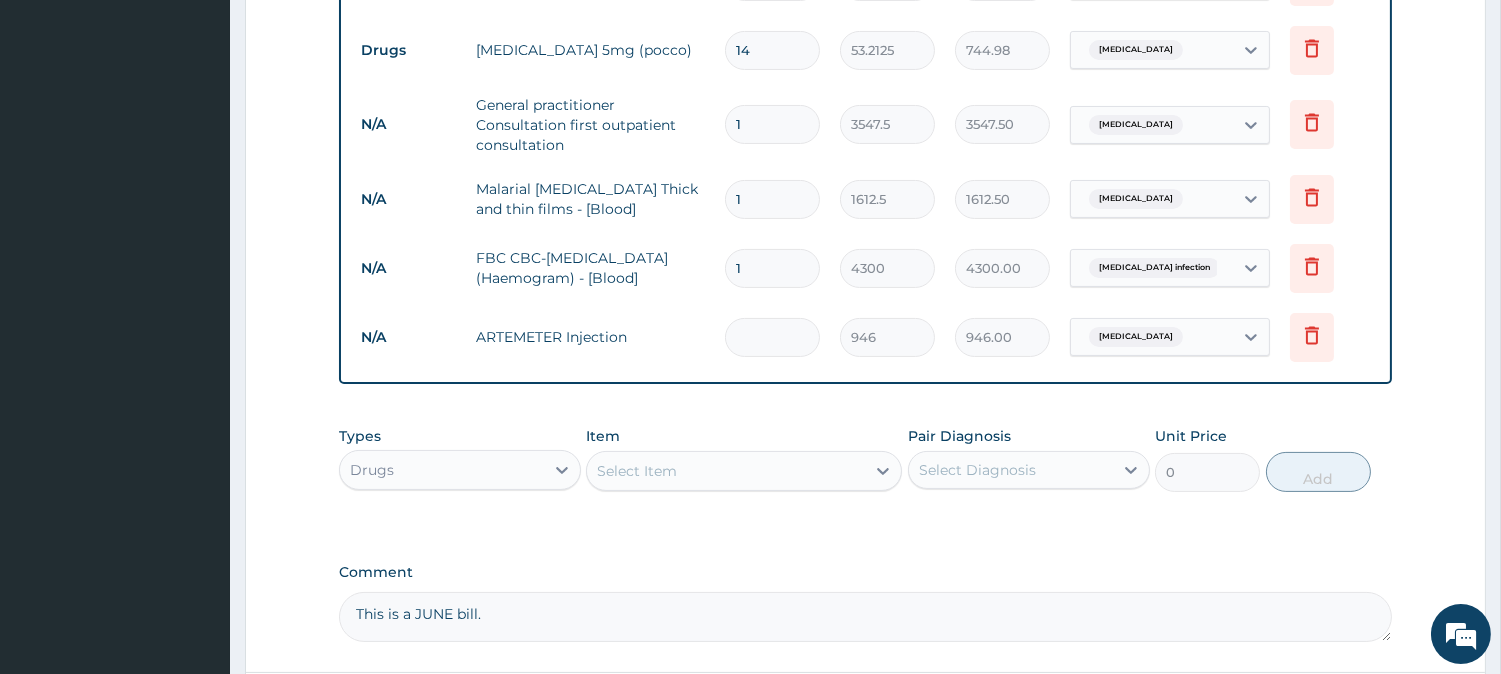 type on "0.00" 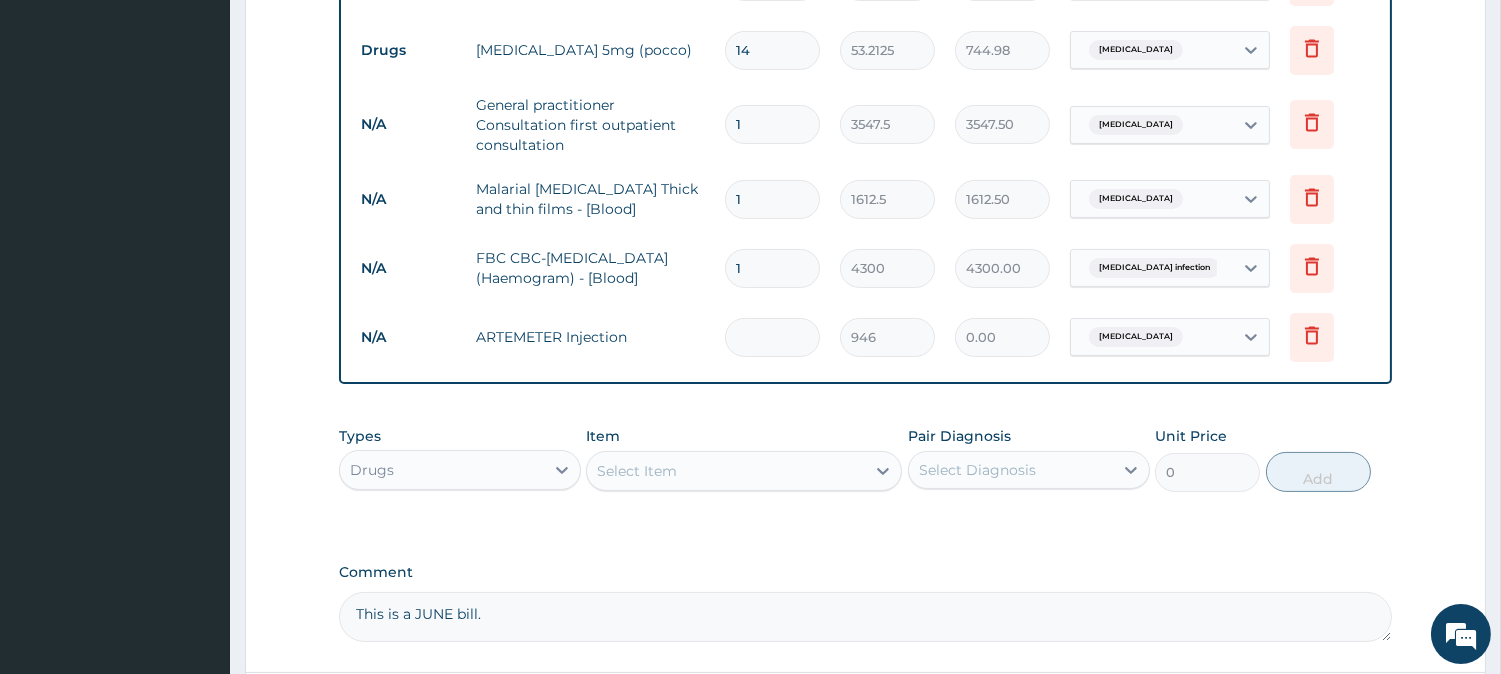 type on "3" 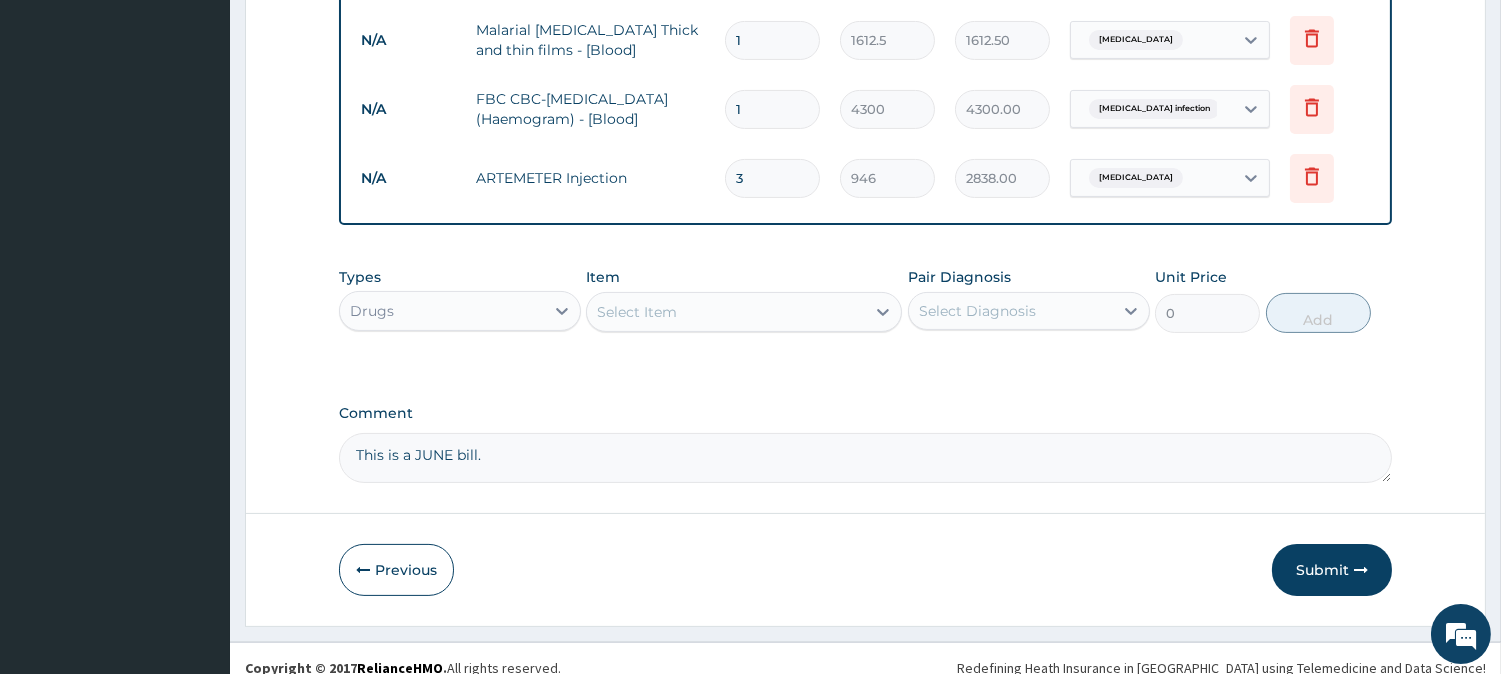 scroll, scrollTop: 813, scrollLeft: 0, axis: vertical 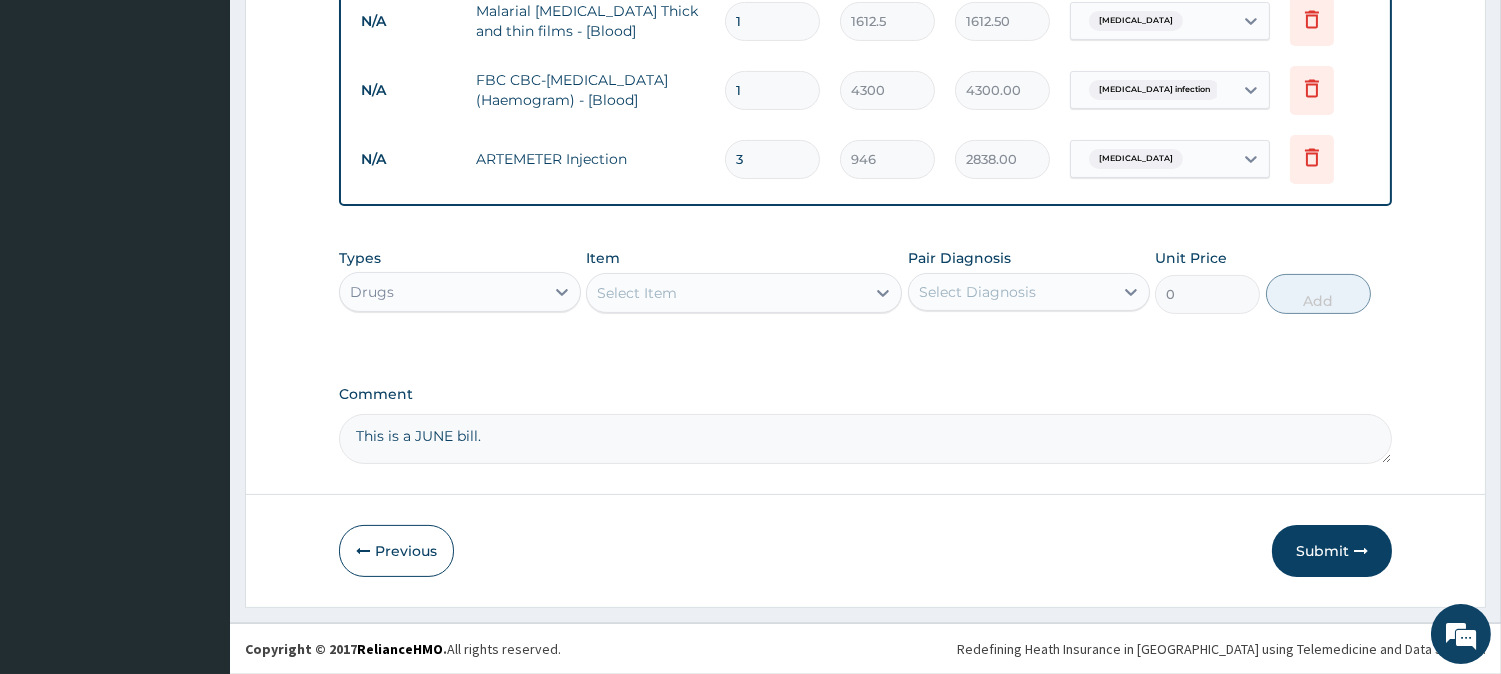 type on "3" 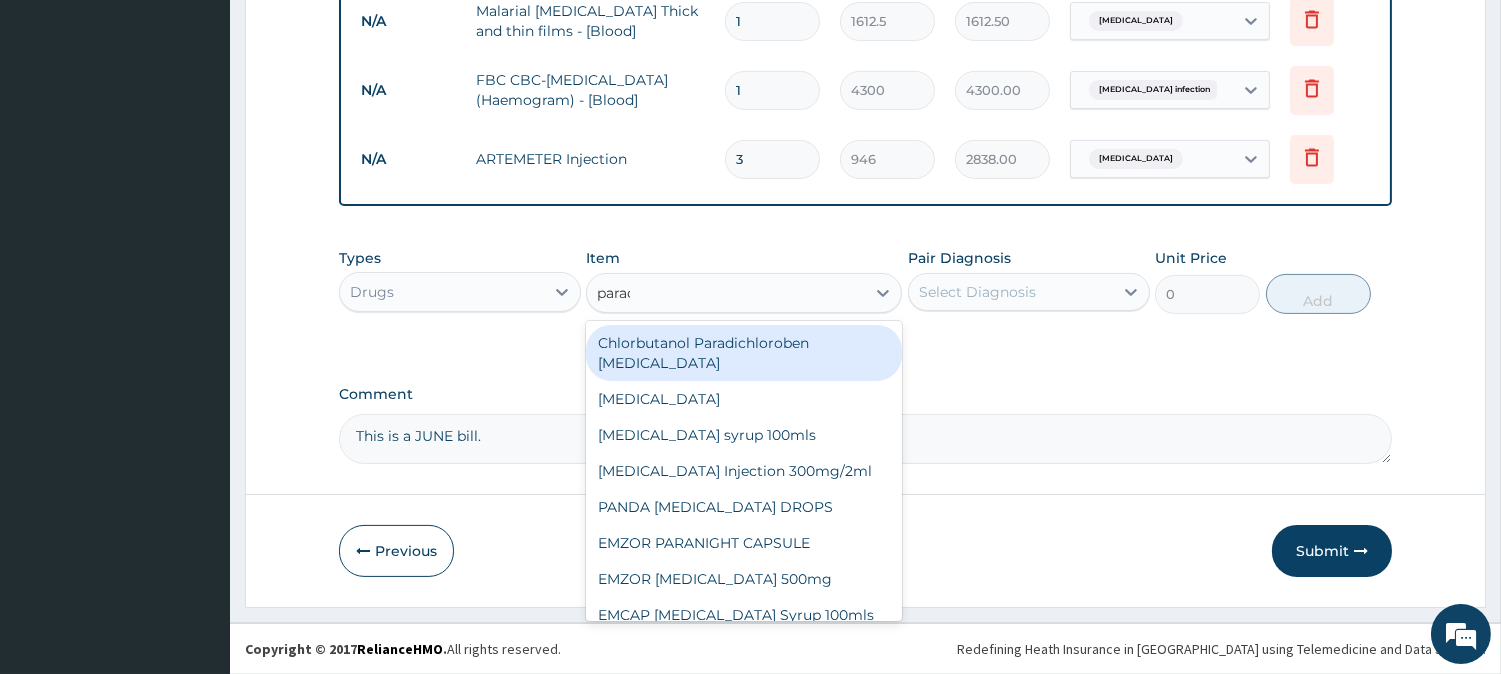 type on "parace" 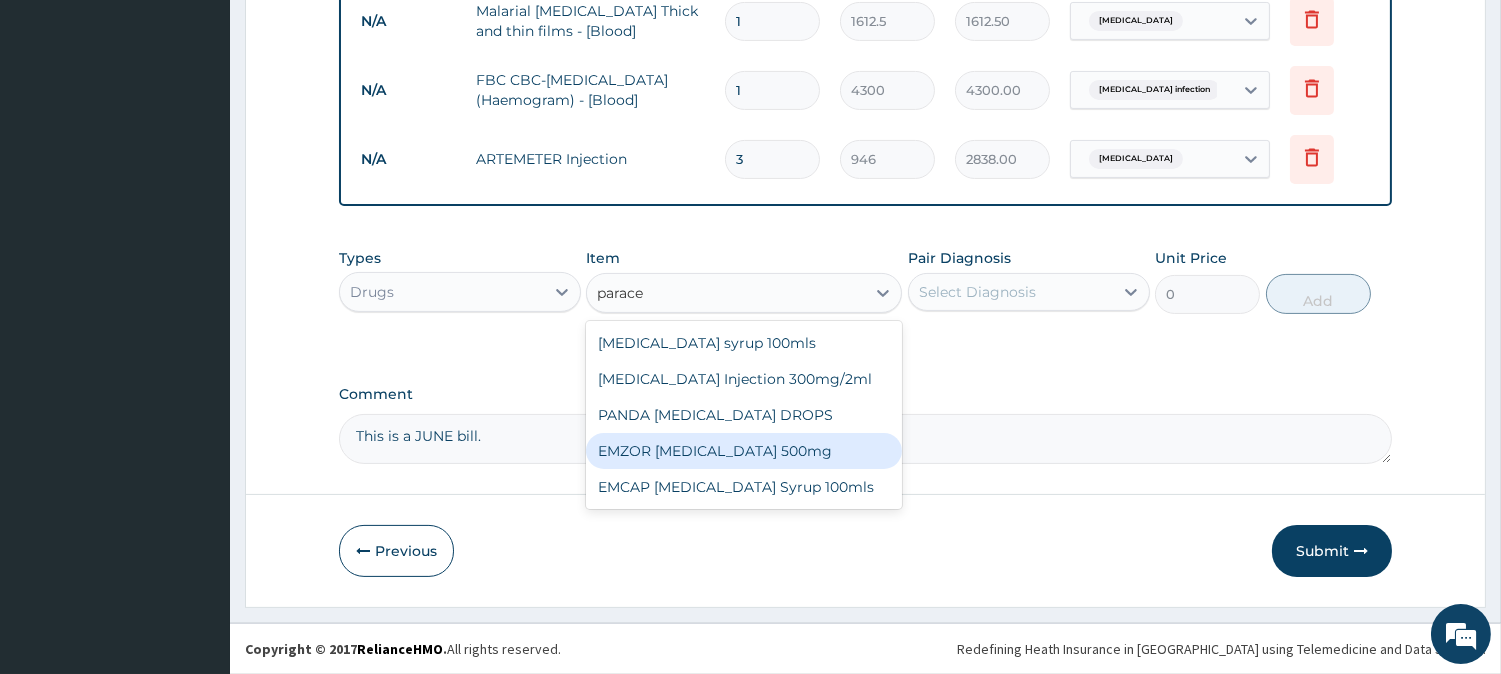 click on "EMZOR PARACETAMOL 500mg" at bounding box center [744, 451] 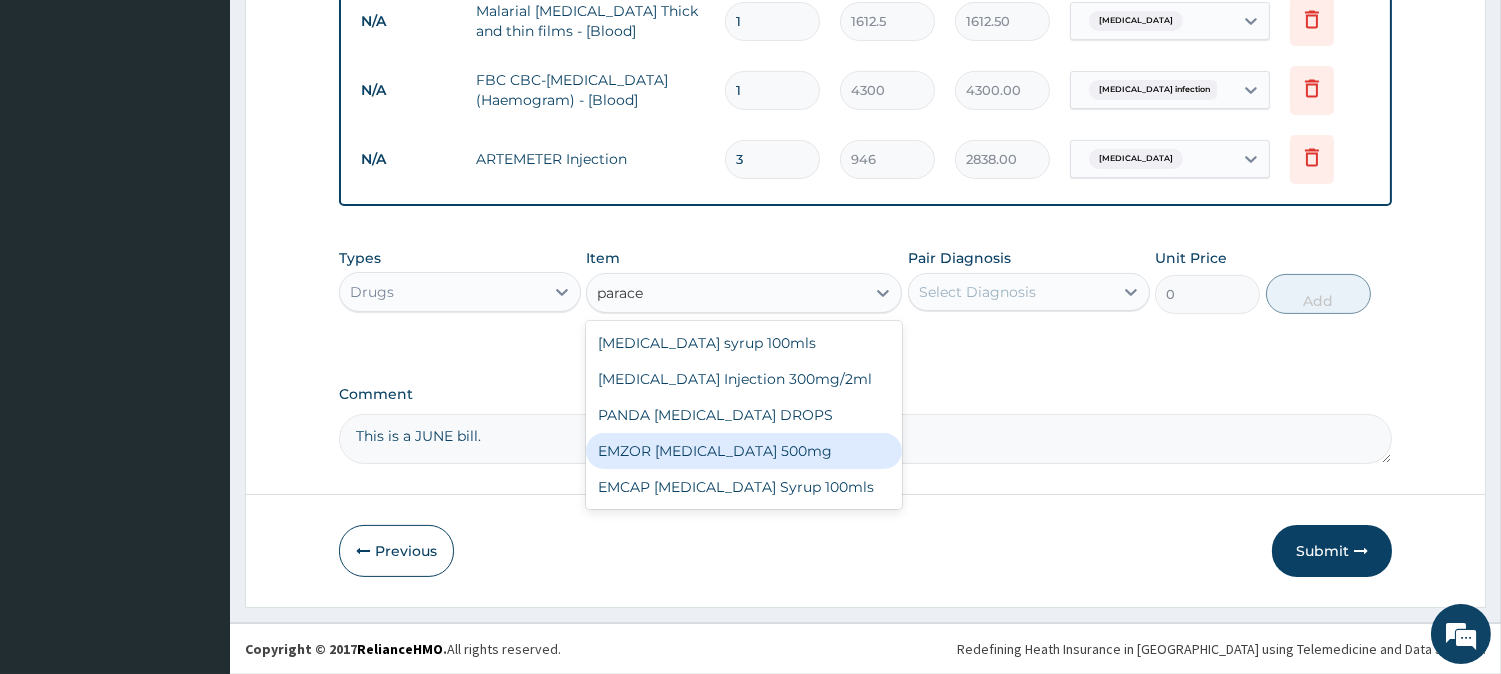 type 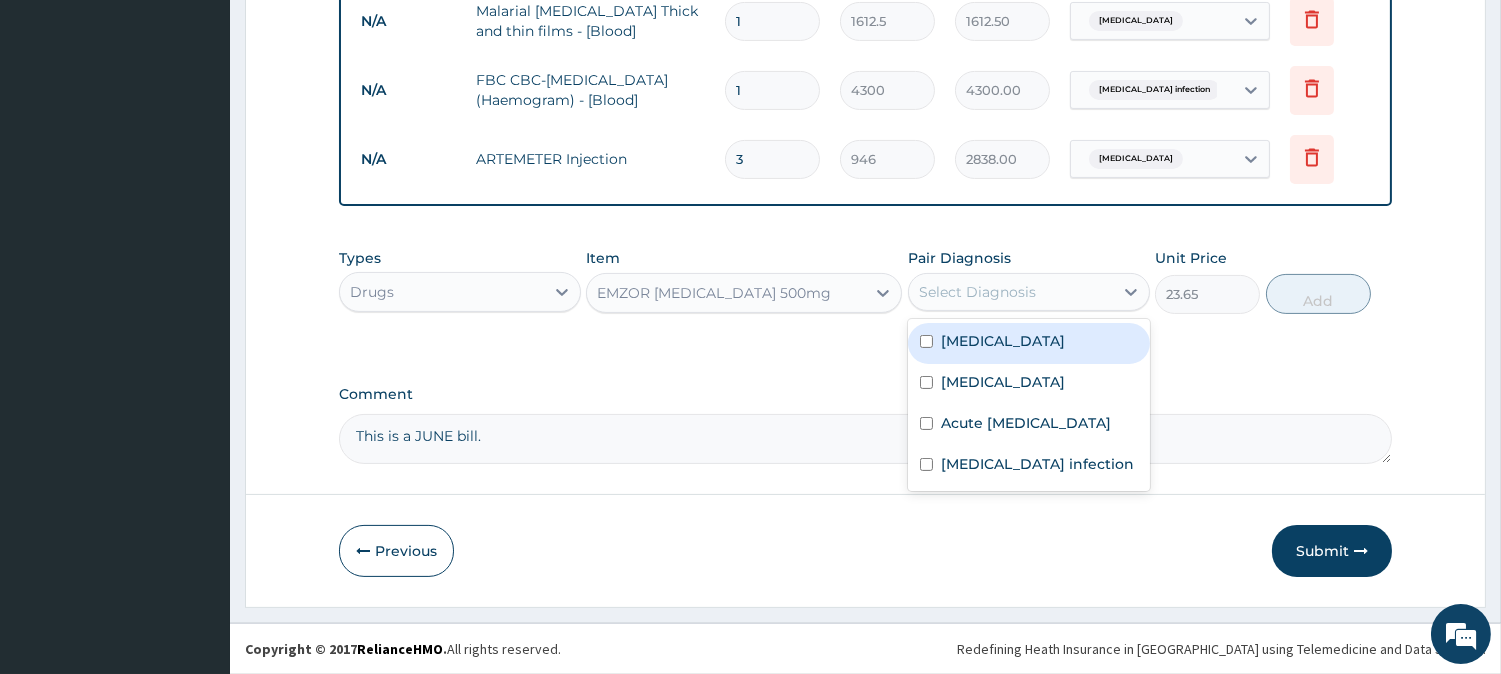 click on "Select Diagnosis" at bounding box center (977, 292) 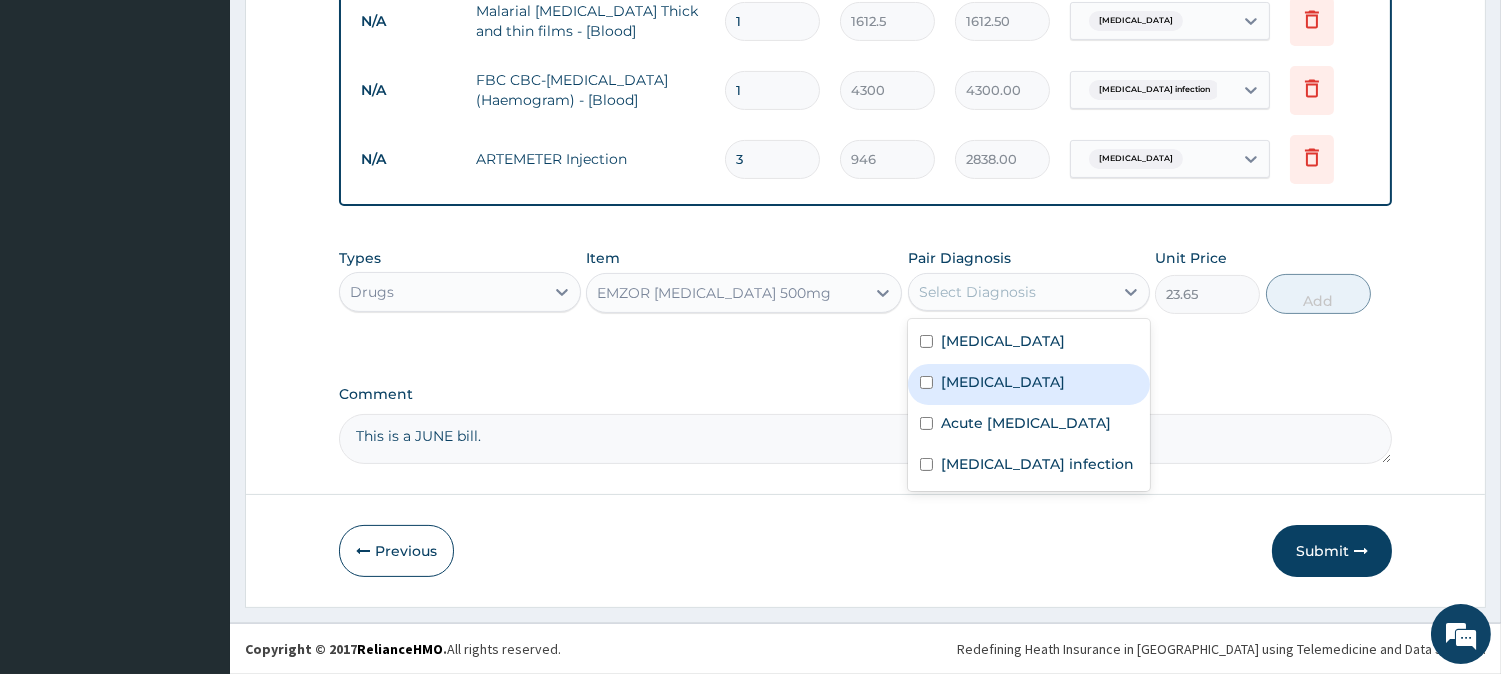 click on "Malaria" at bounding box center (1003, 382) 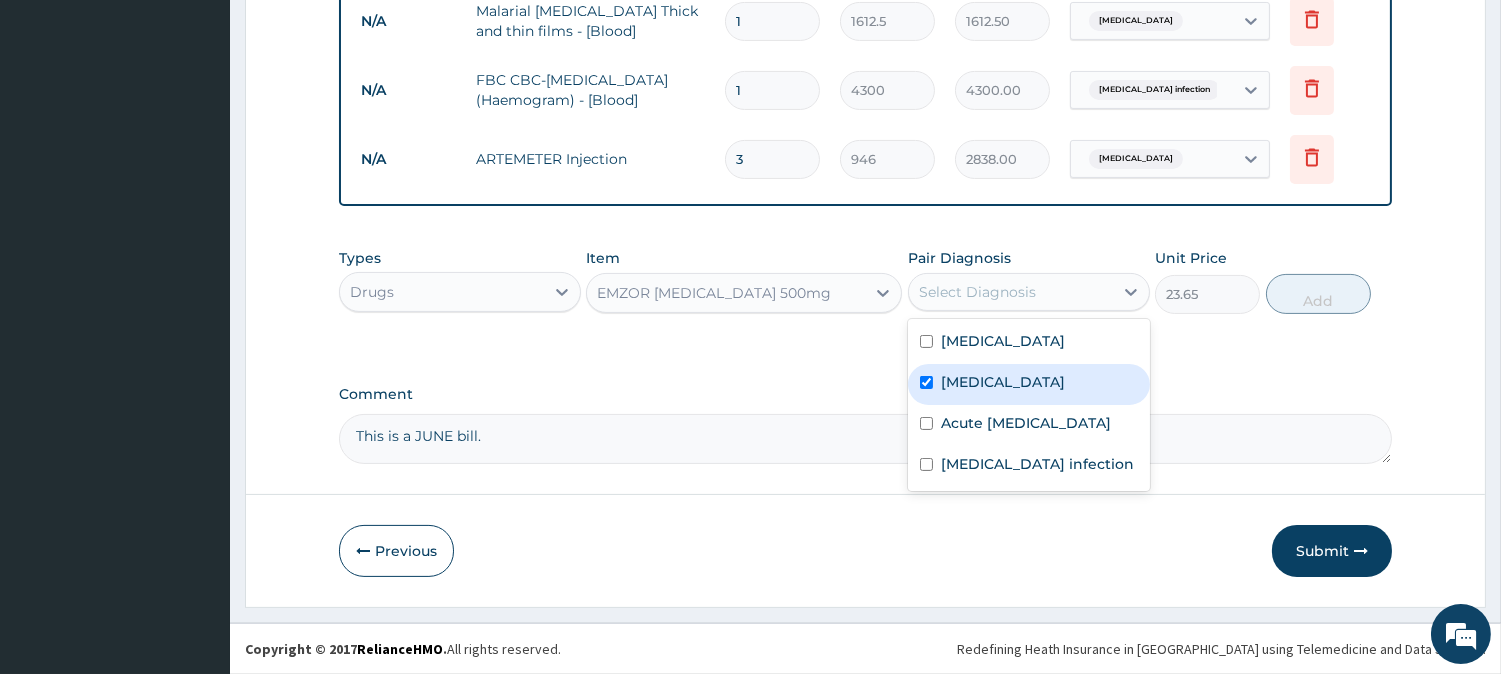 checkbox on "true" 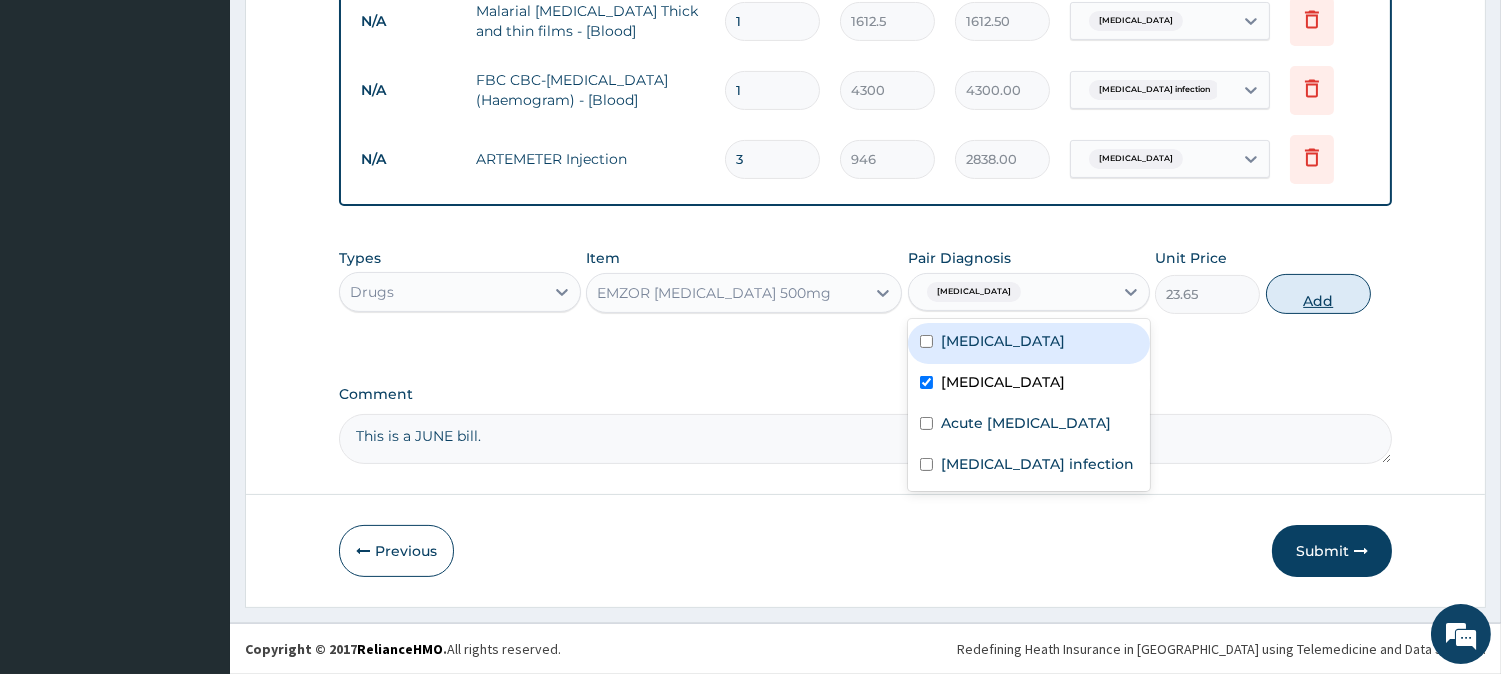 click on "Add" at bounding box center (1318, 294) 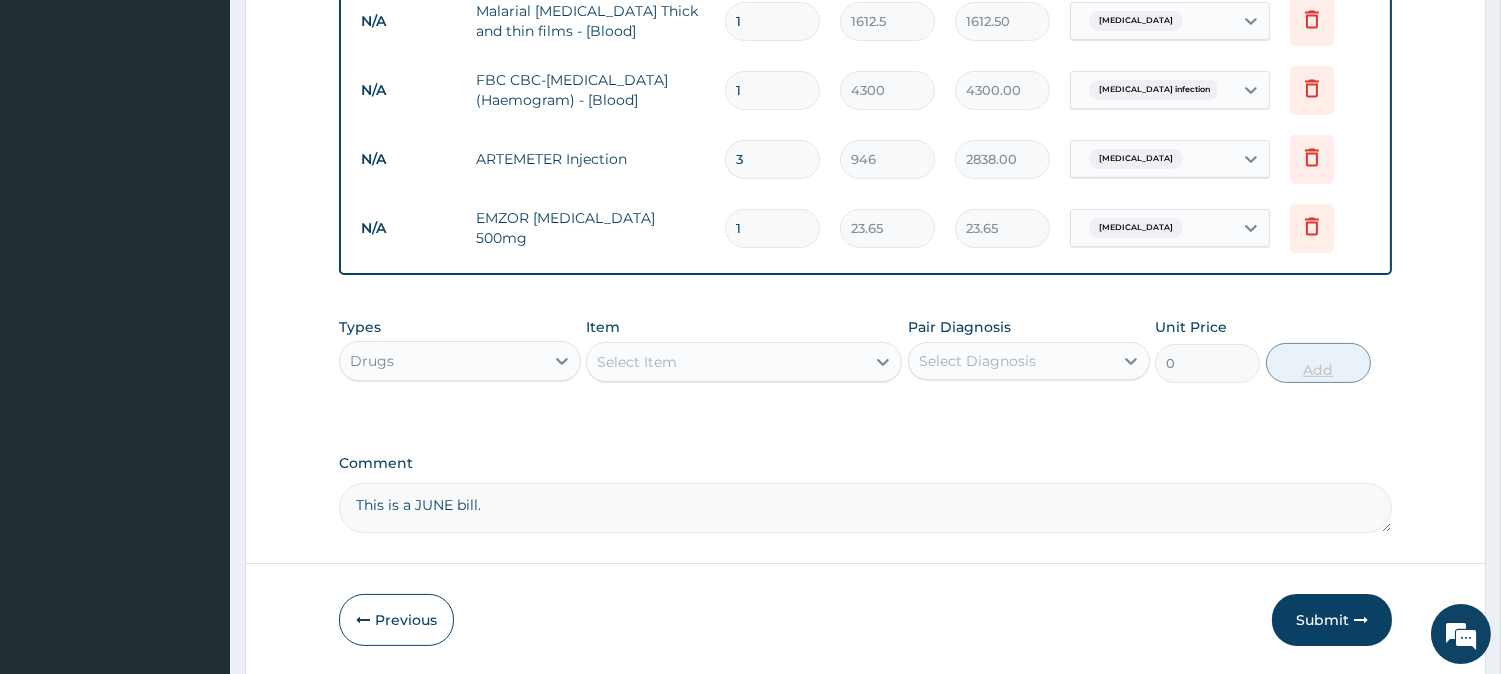 type on "18" 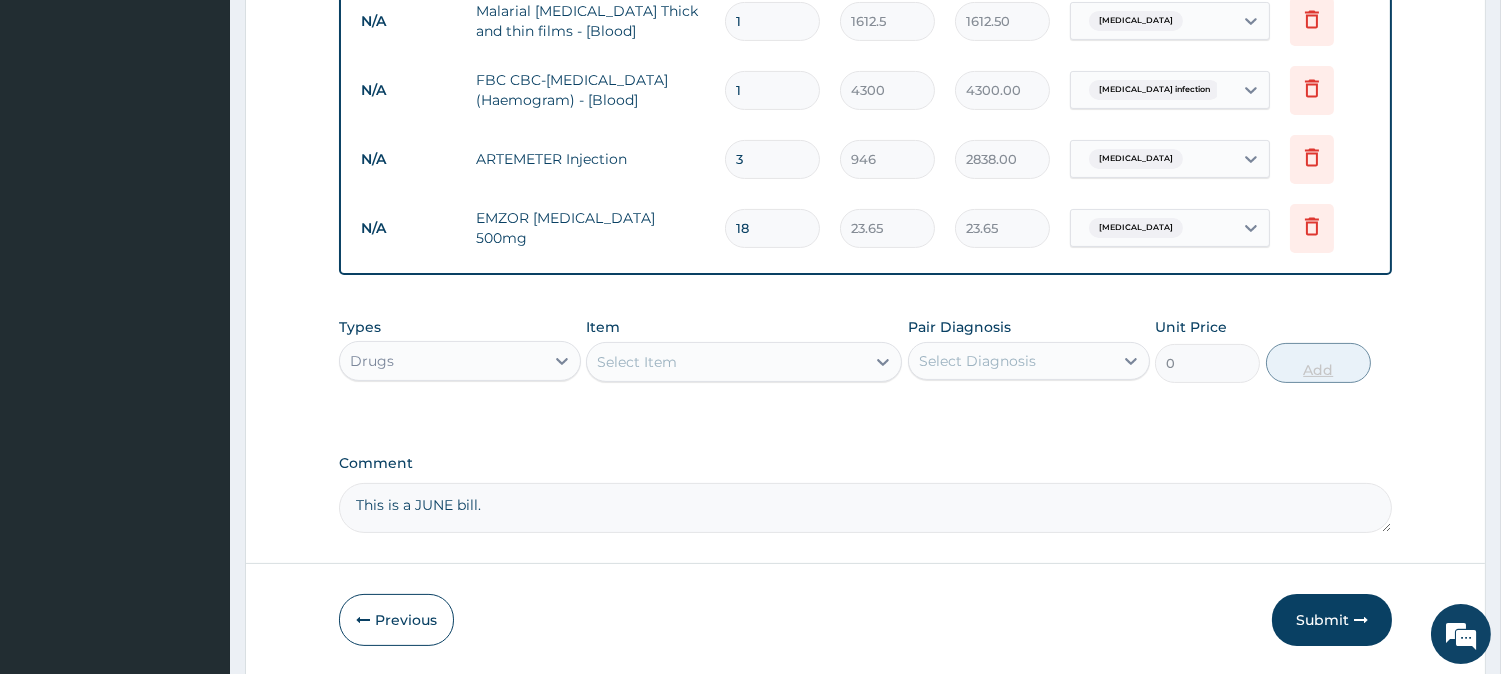 type on "425.70" 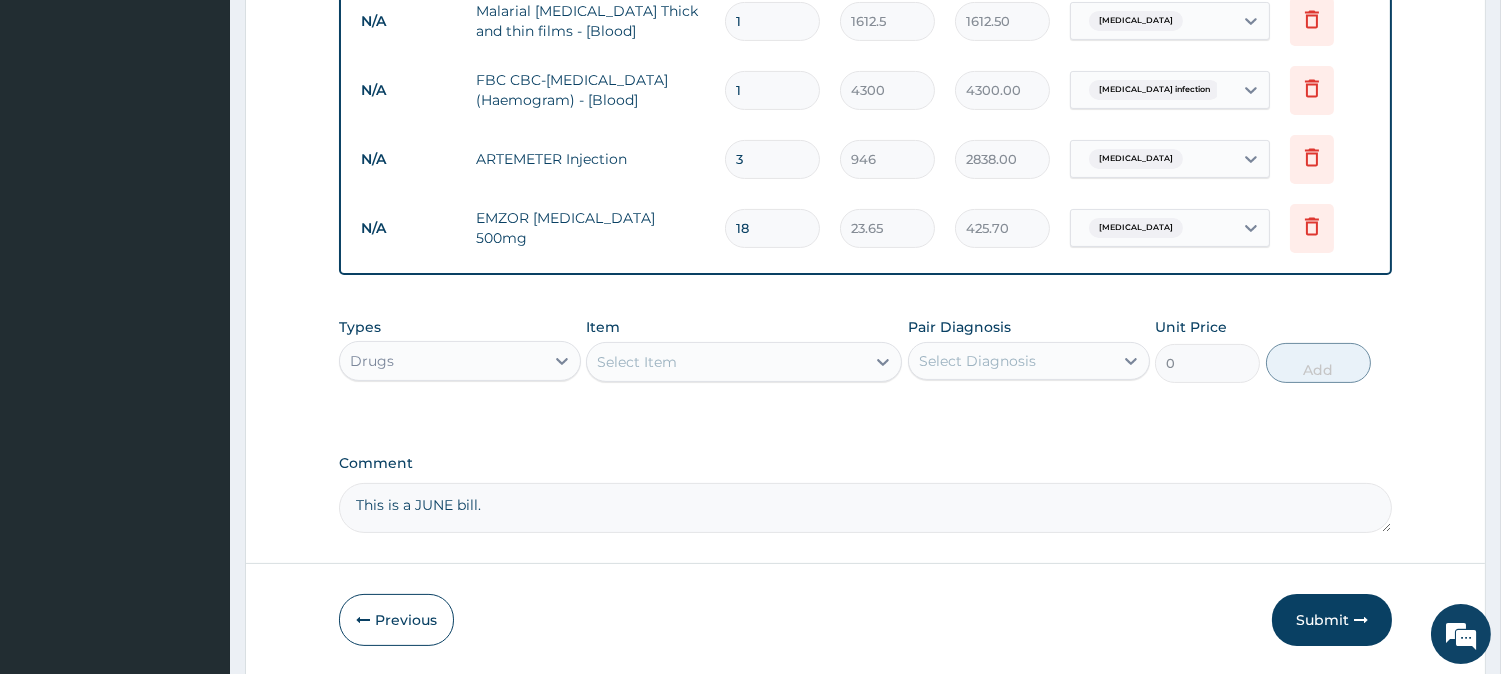 type on "18" 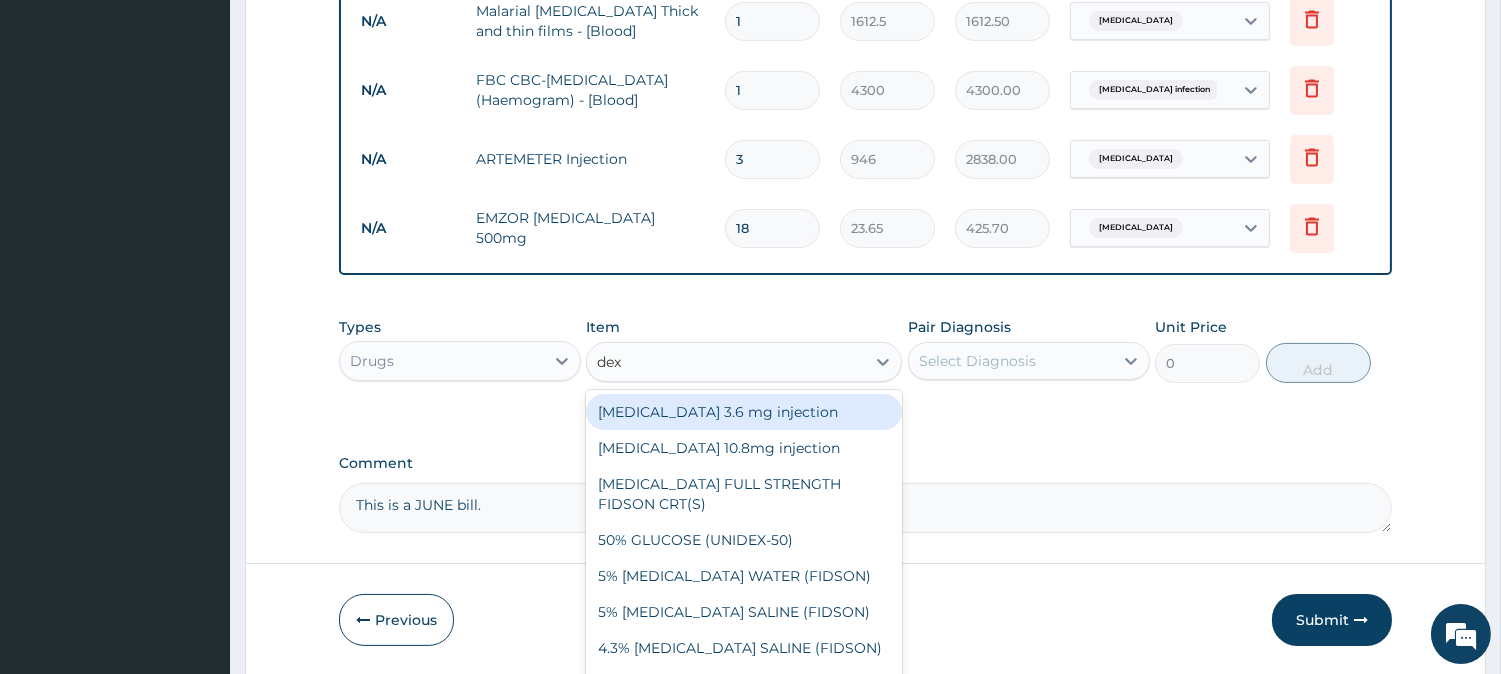 type on "dexa" 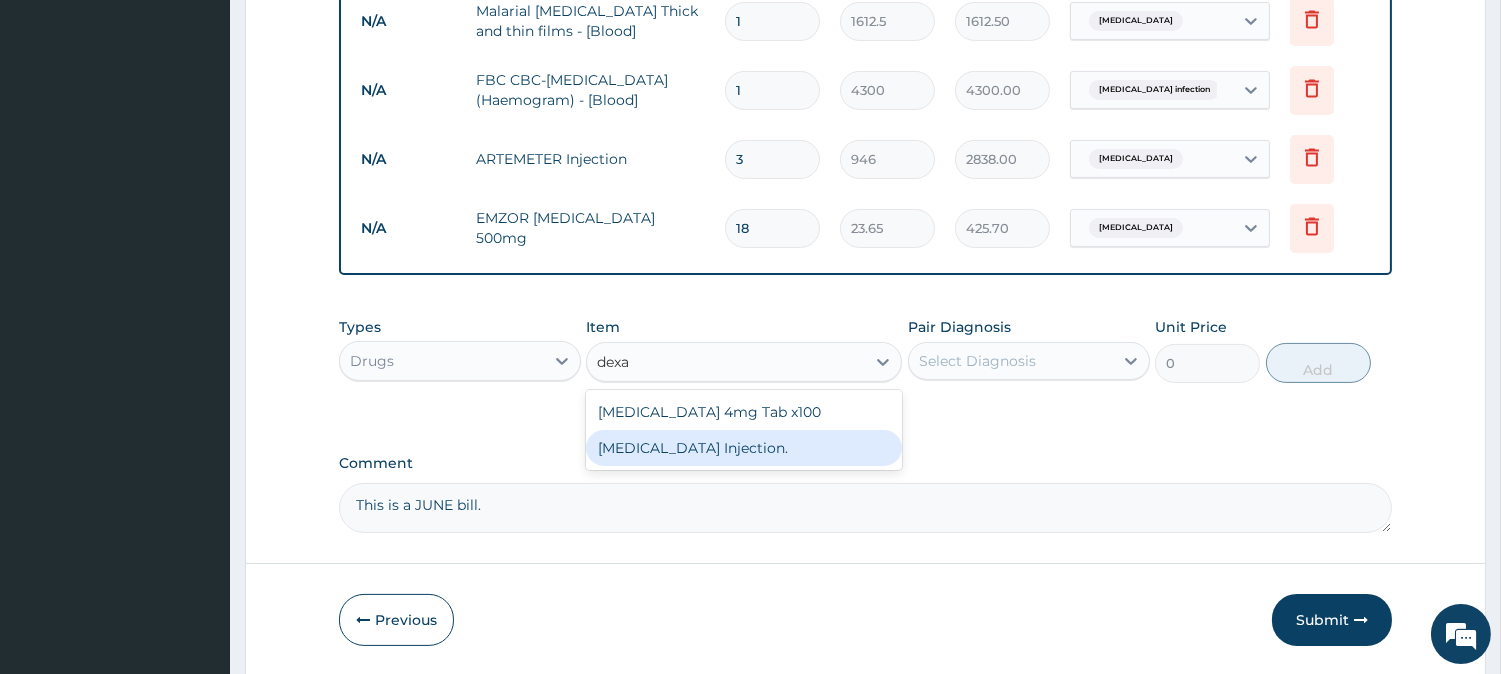 click on "DEXAMETHASONE Injection." at bounding box center (744, 448) 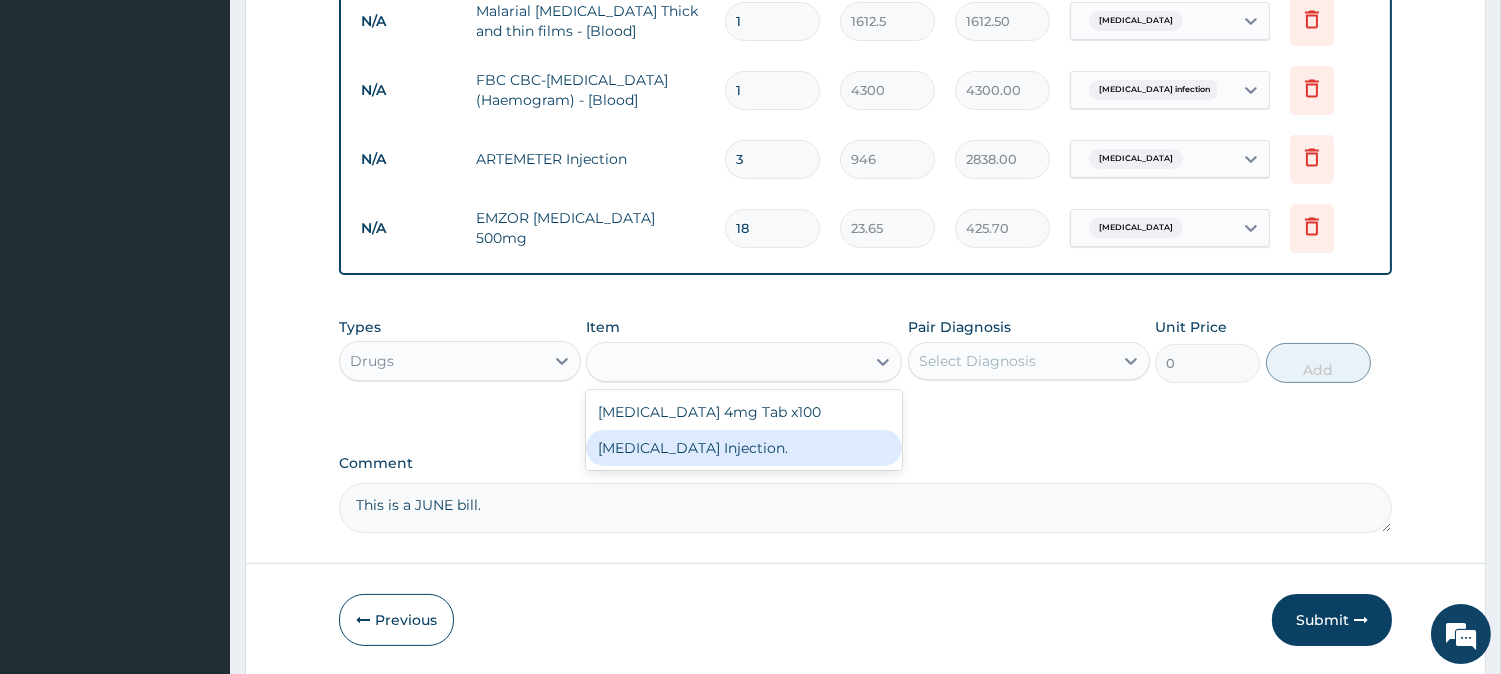 type on "591.25" 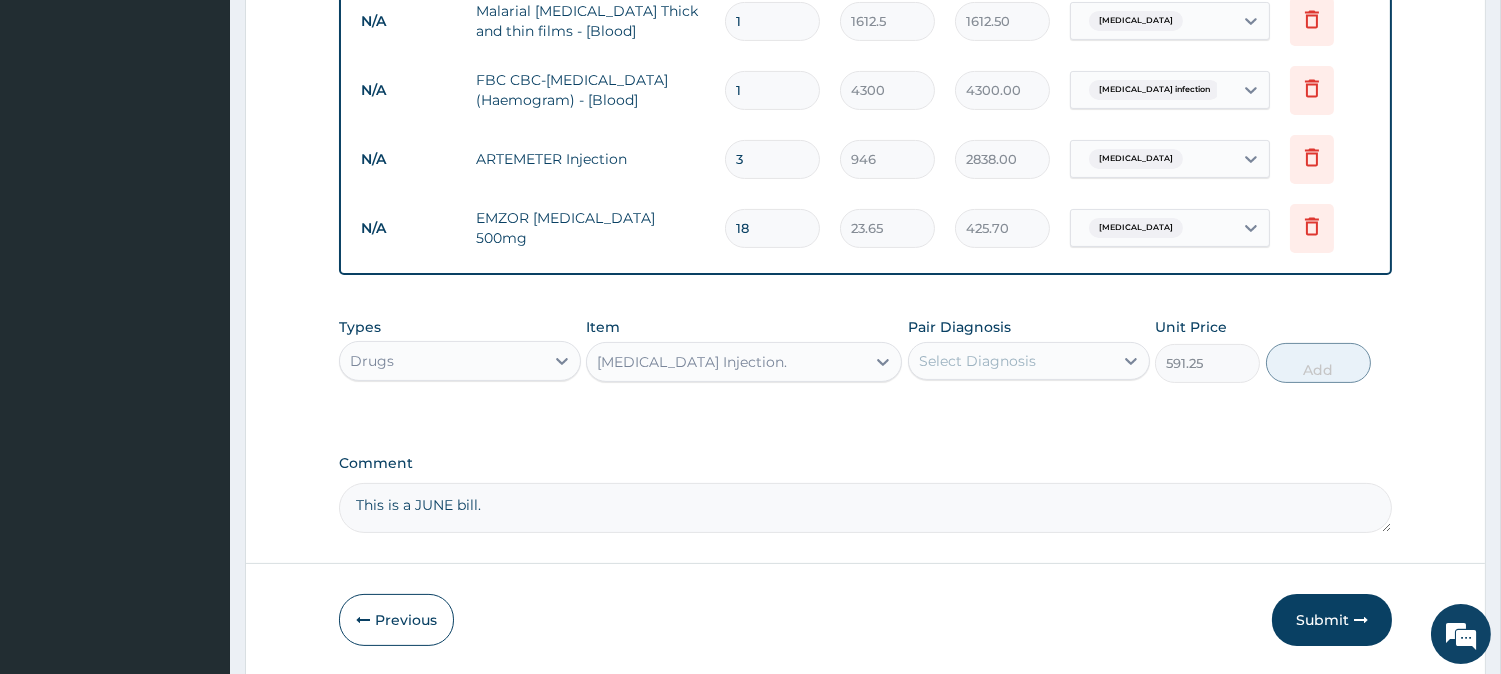 click on "Select Diagnosis" at bounding box center [1011, 361] 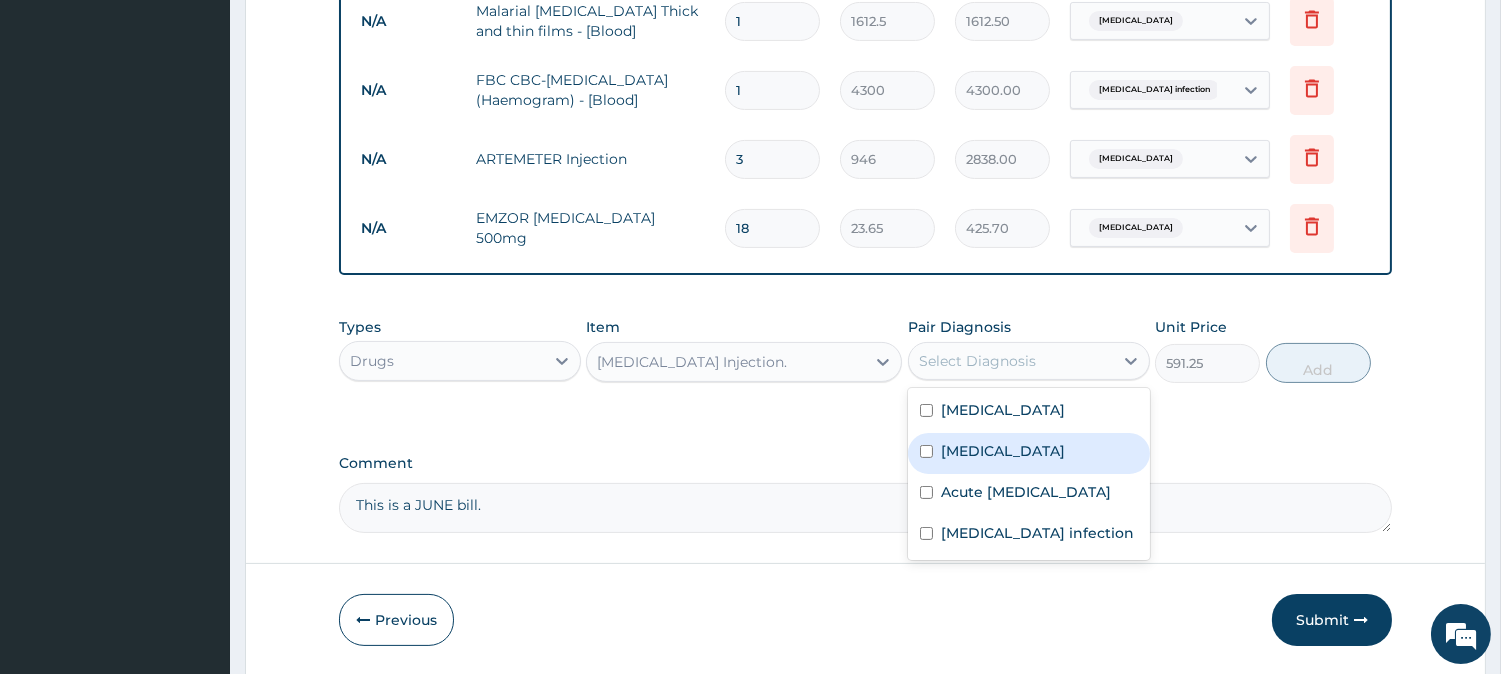 click on "Malaria" at bounding box center (1003, 451) 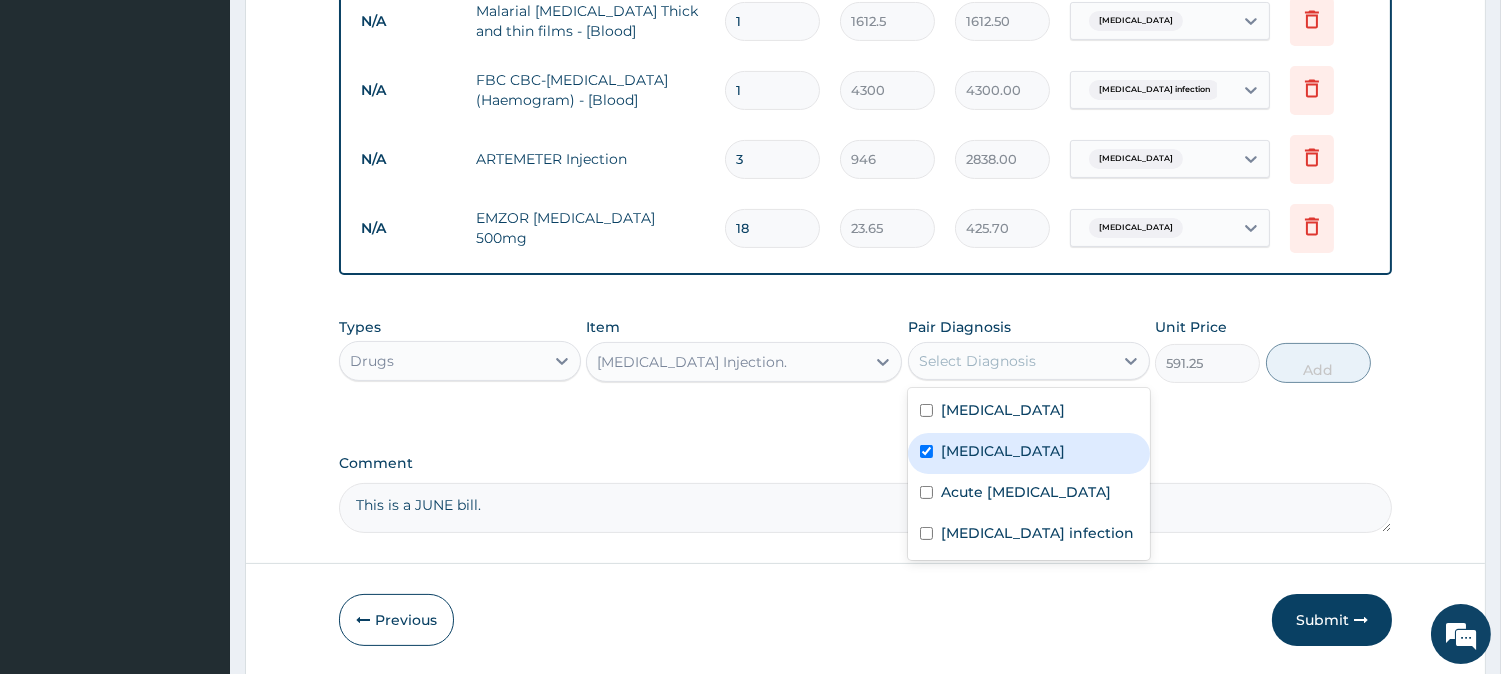 checkbox on "true" 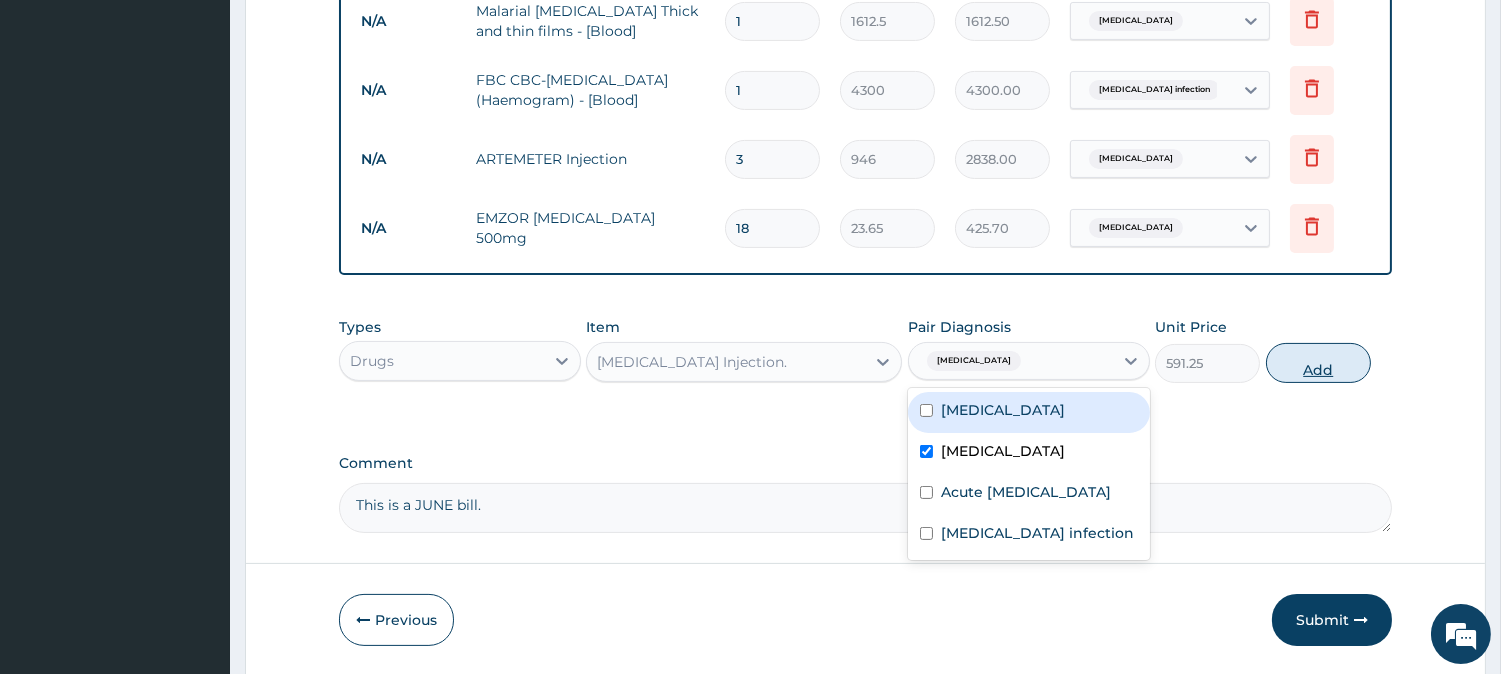 click on "Add" at bounding box center (1318, 363) 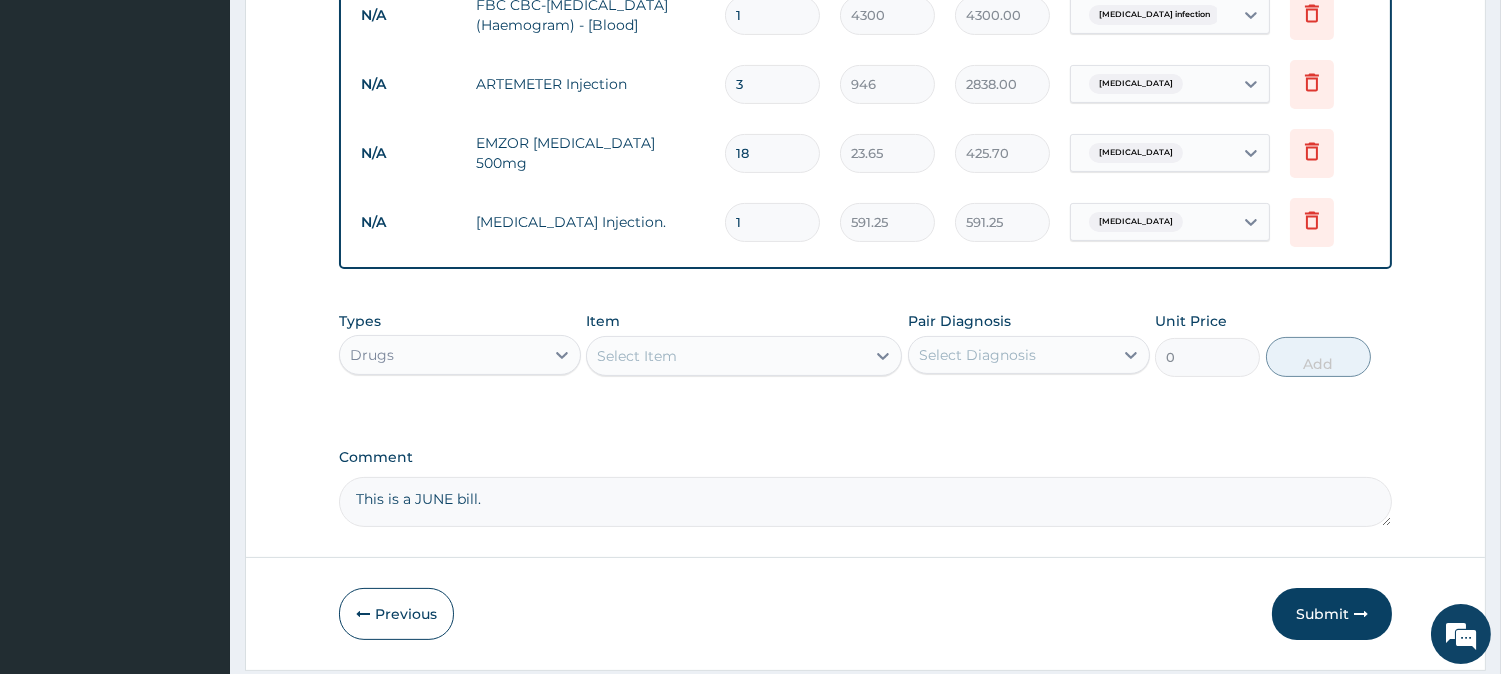 scroll, scrollTop: 952, scrollLeft: 0, axis: vertical 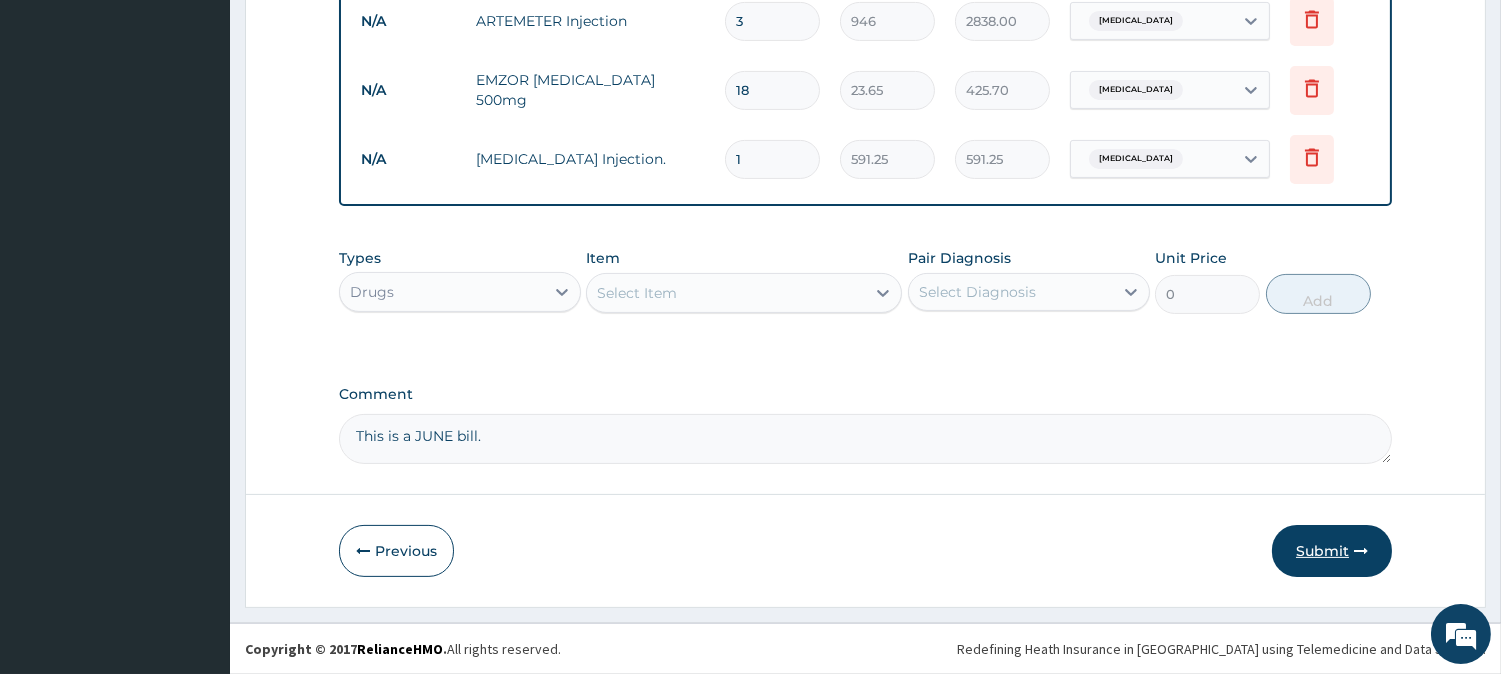 click on "Submit" at bounding box center (1332, 551) 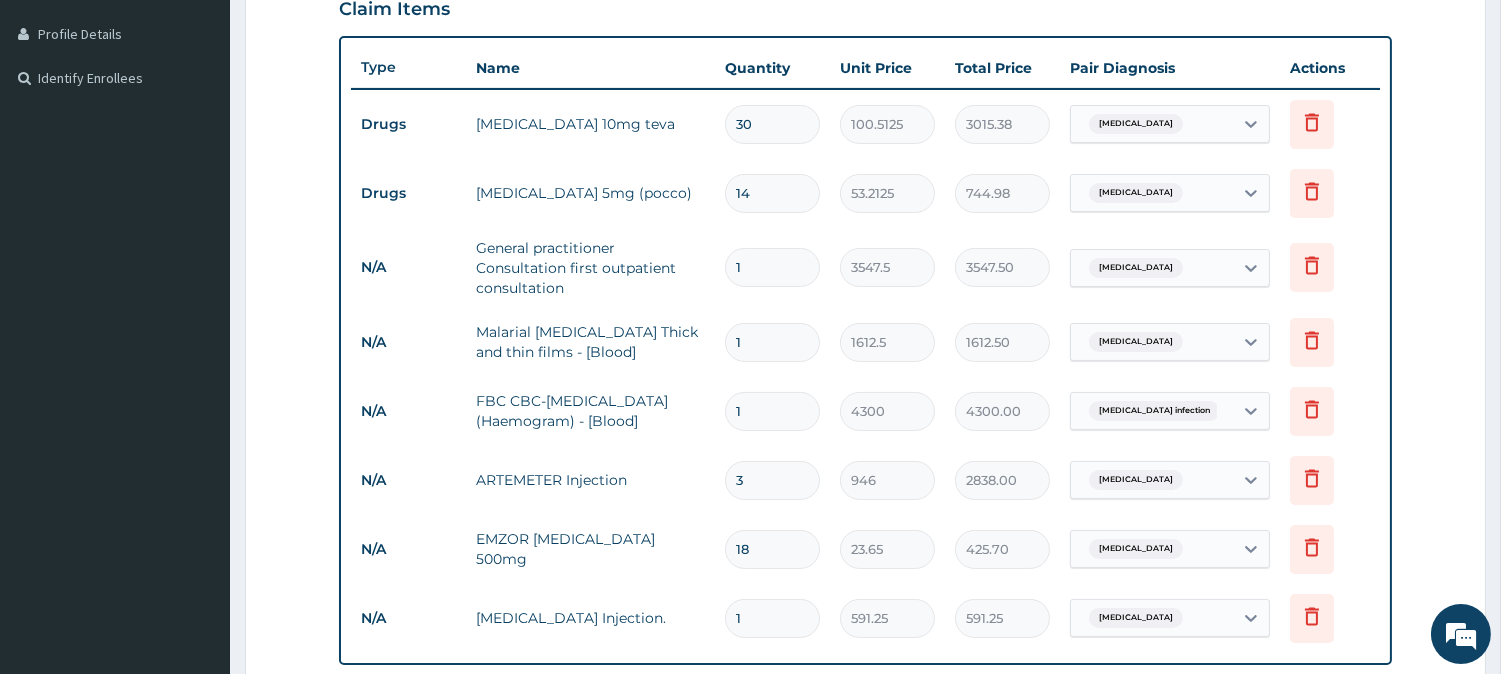 scroll, scrollTop: 618, scrollLeft: 0, axis: vertical 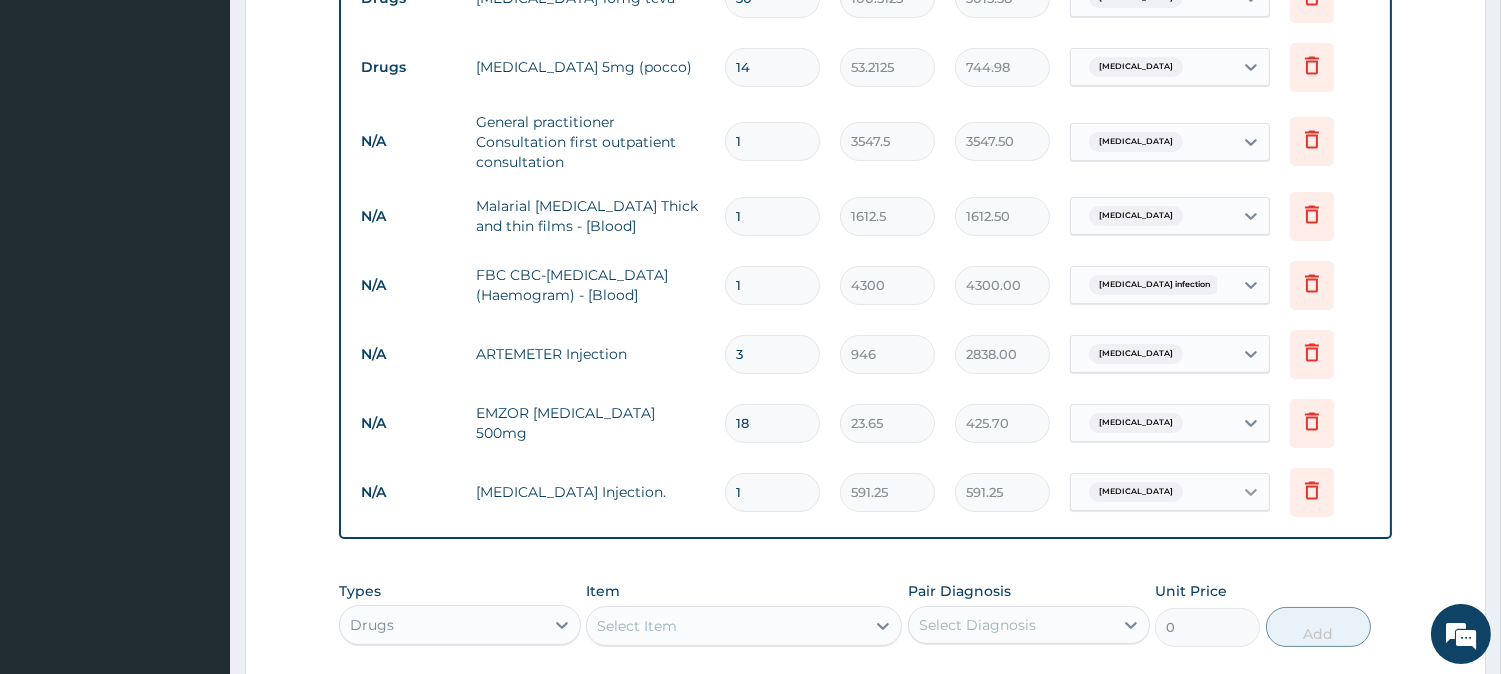 click 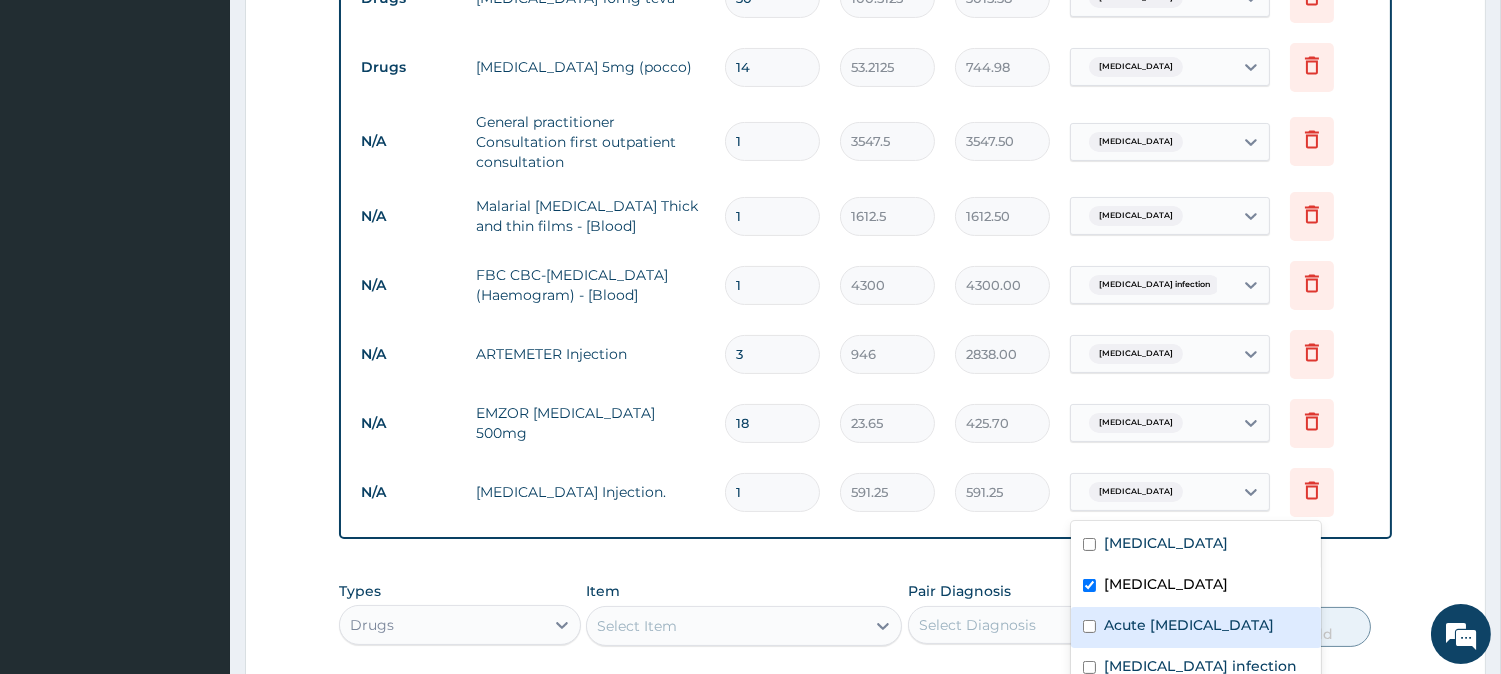 click on "Acute upper respiratory infection" at bounding box center [1189, 625] 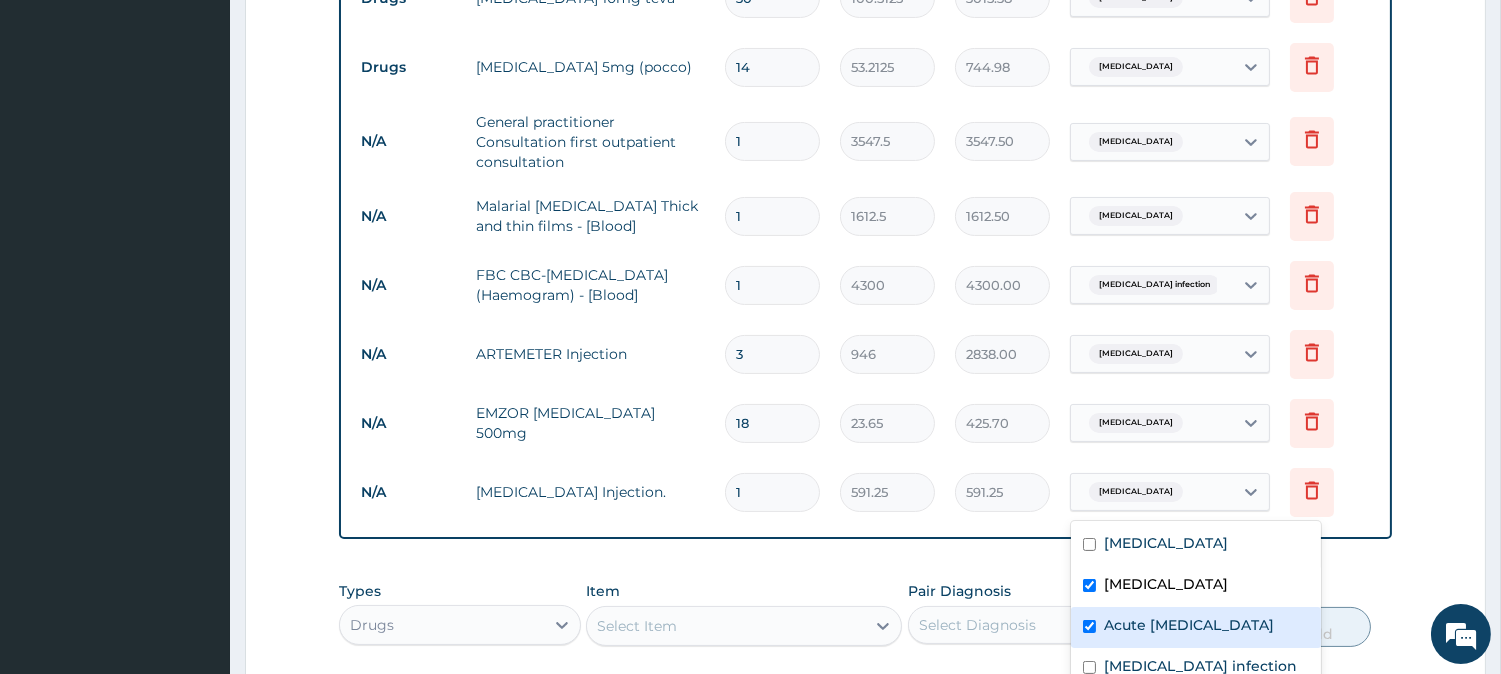 checkbox on "true" 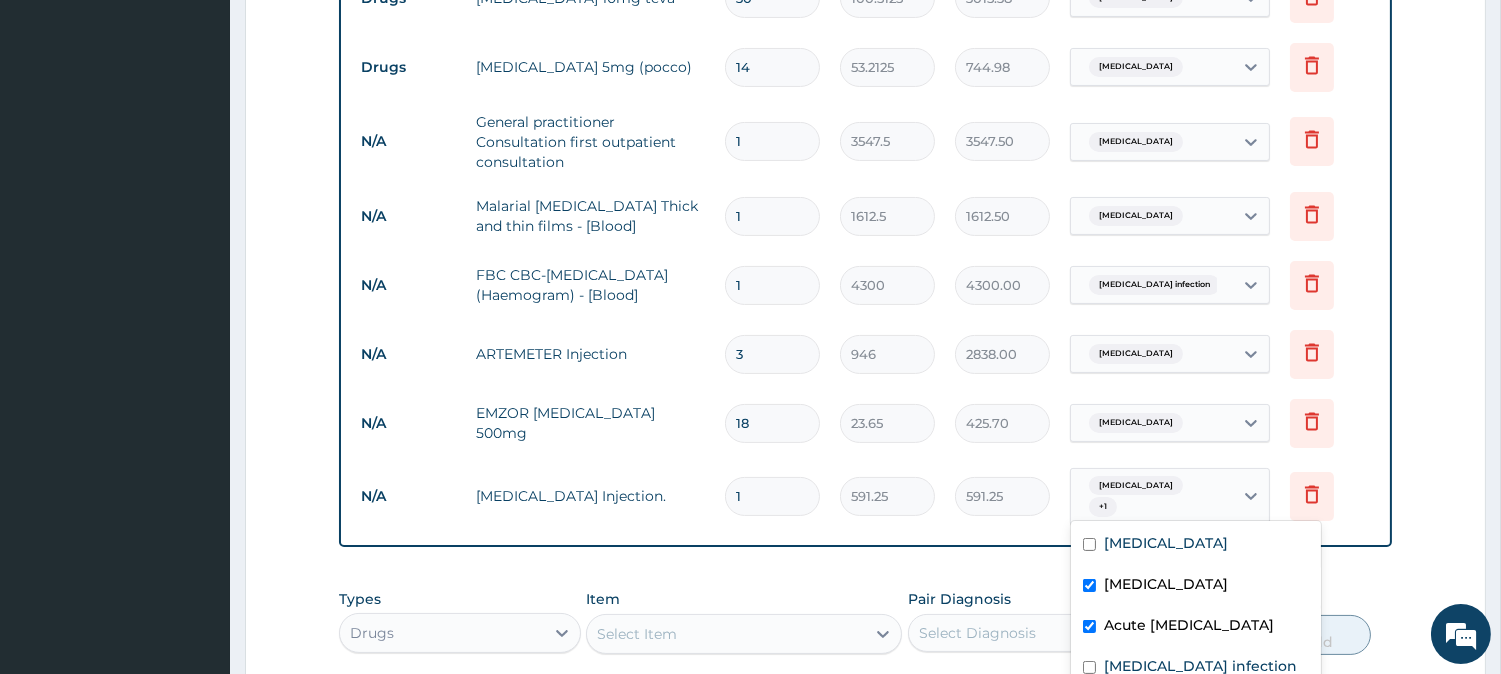 click on "Malaria" at bounding box center (1166, 584) 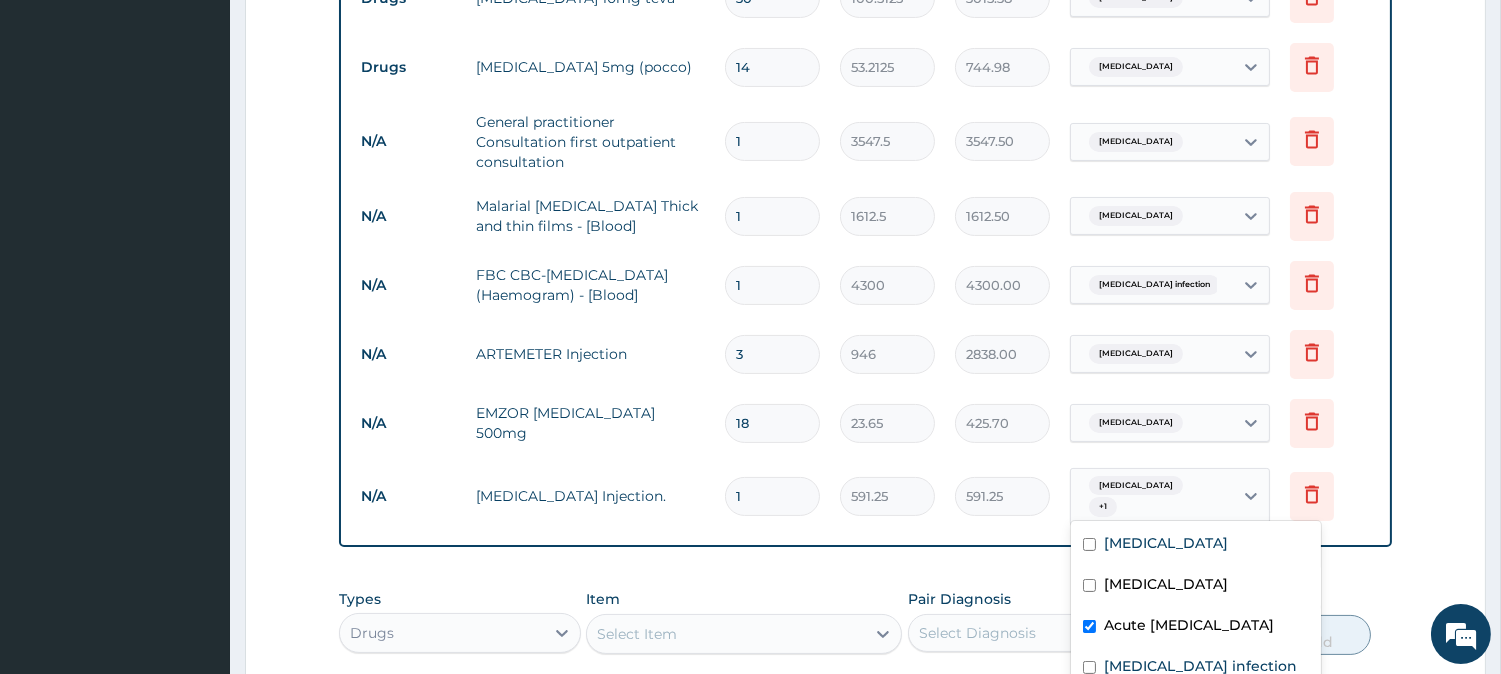 checkbox on "false" 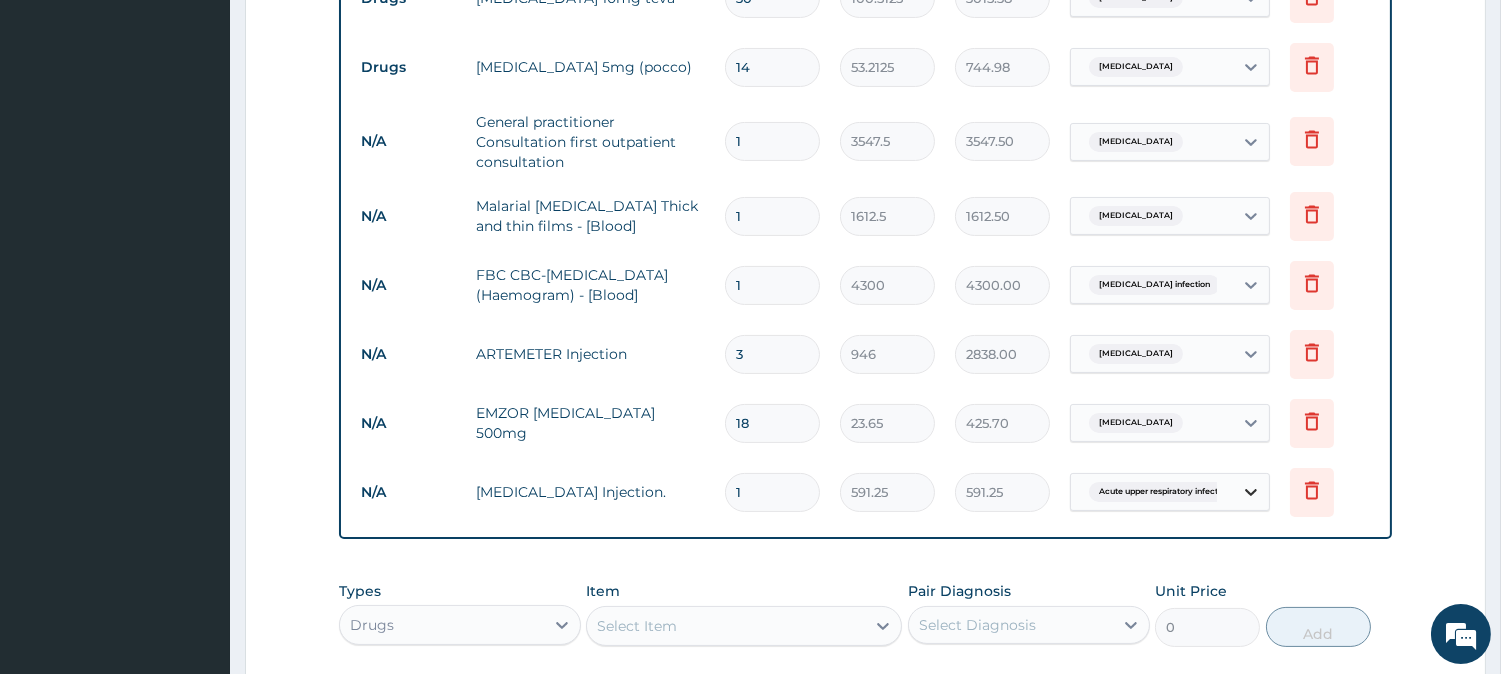 click 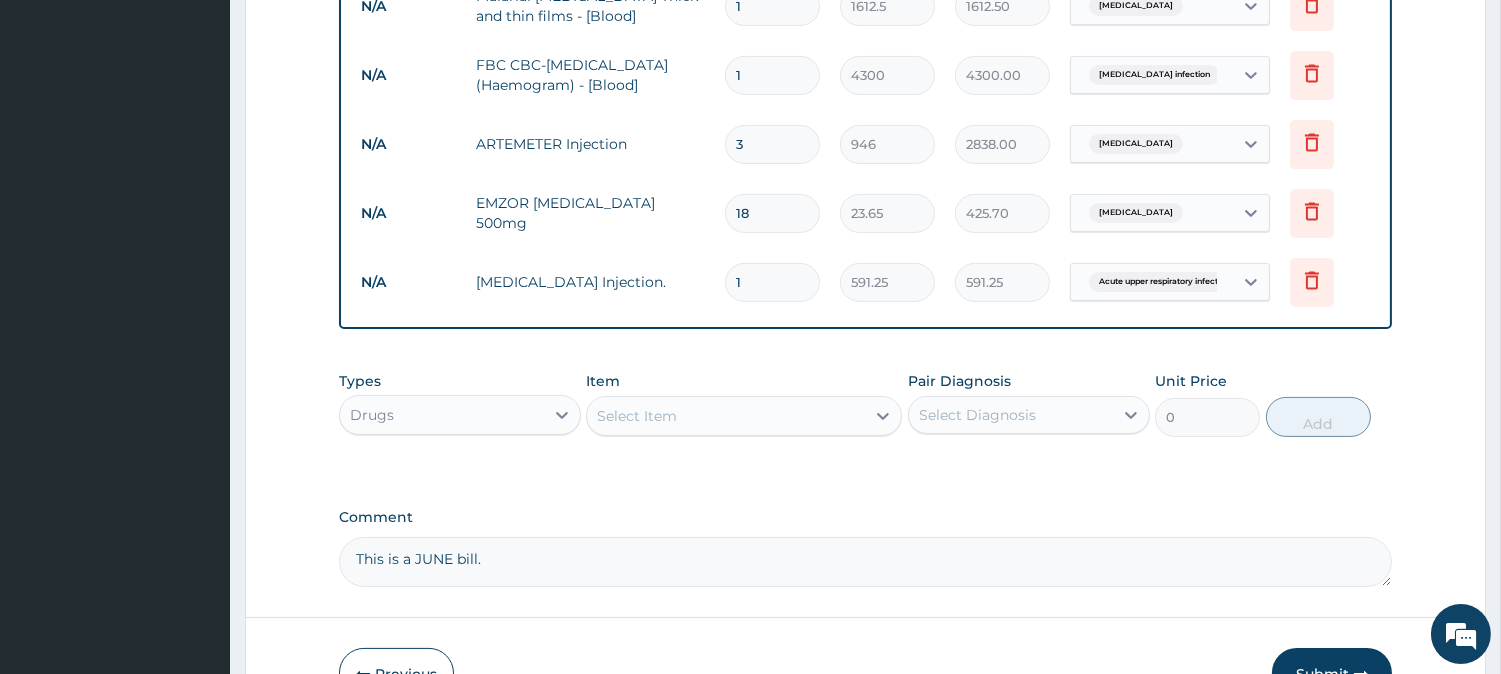 scroll, scrollTop: 841, scrollLeft: 0, axis: vertical 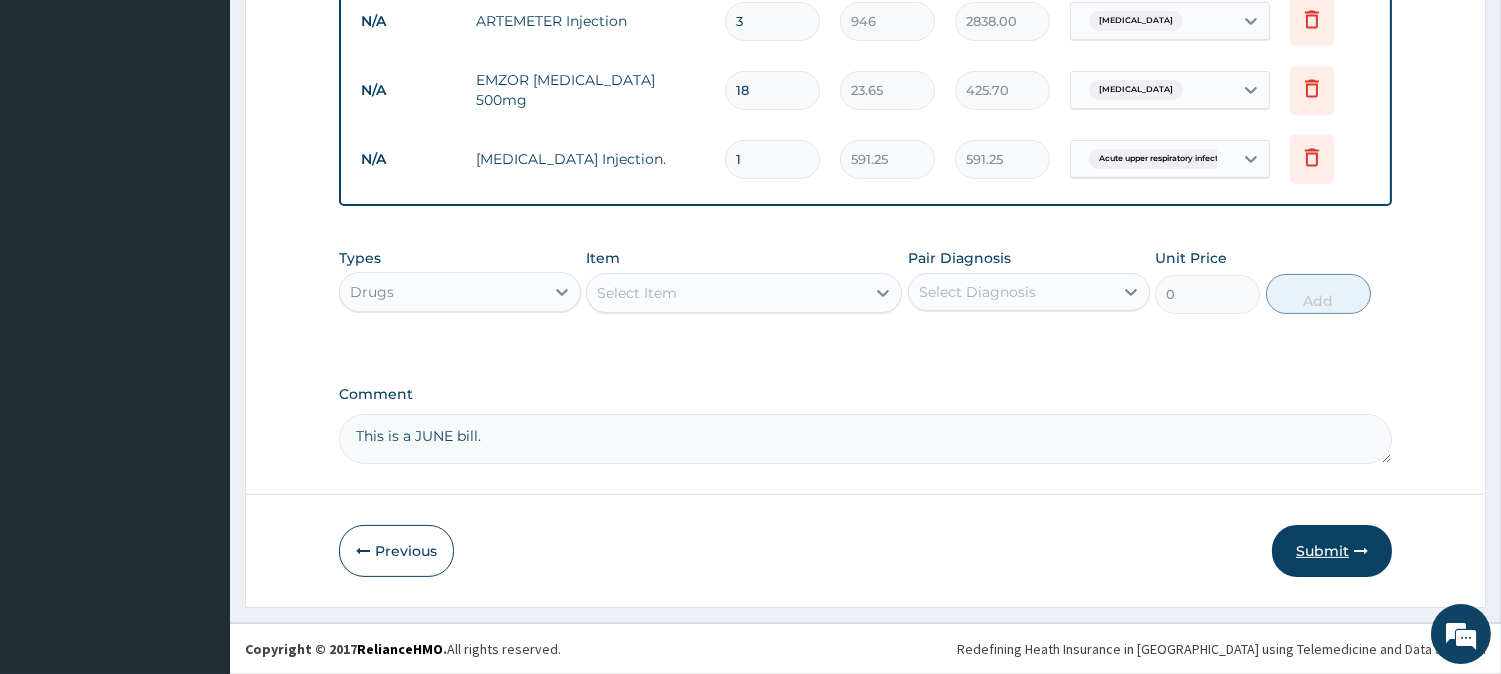 click on "Submit" at bounding box center [1332, 551] 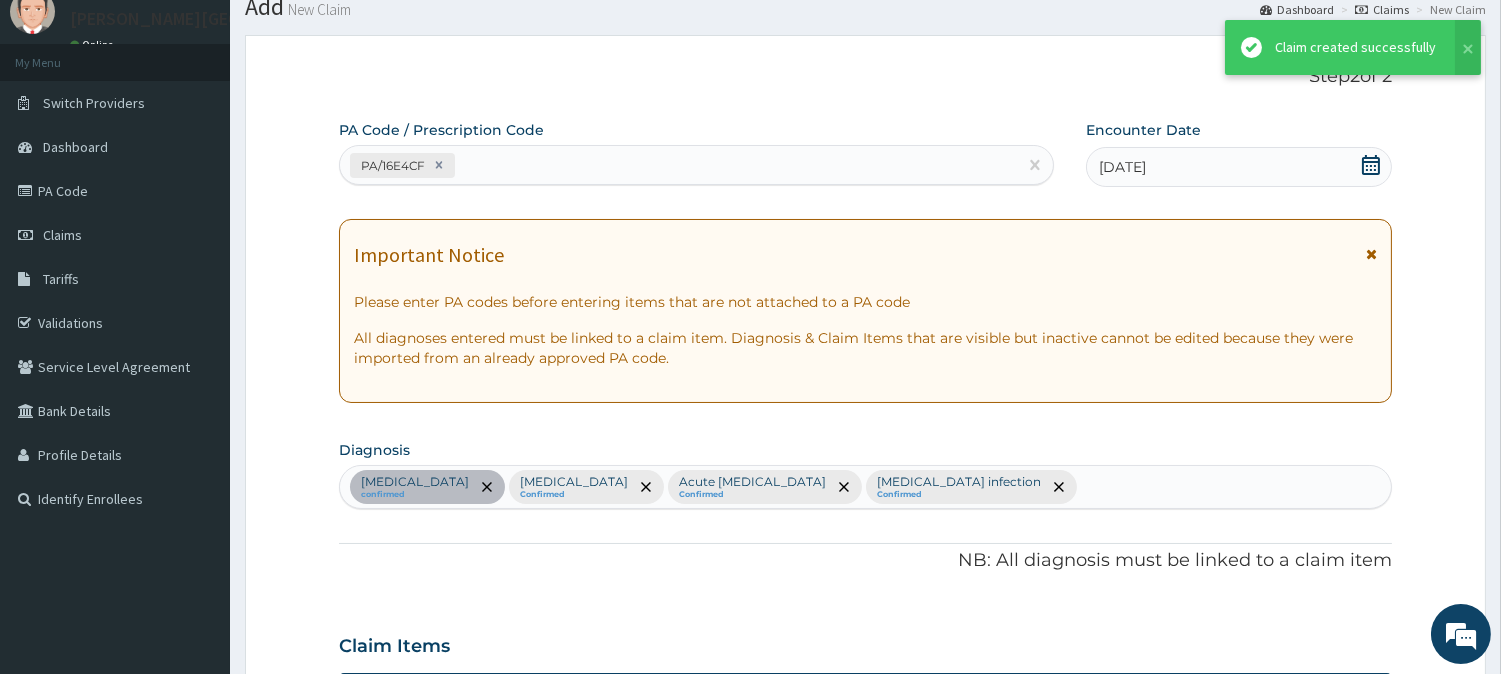 scroll, scrollTop: 952, scrollLeft: 0, axis: vertical 